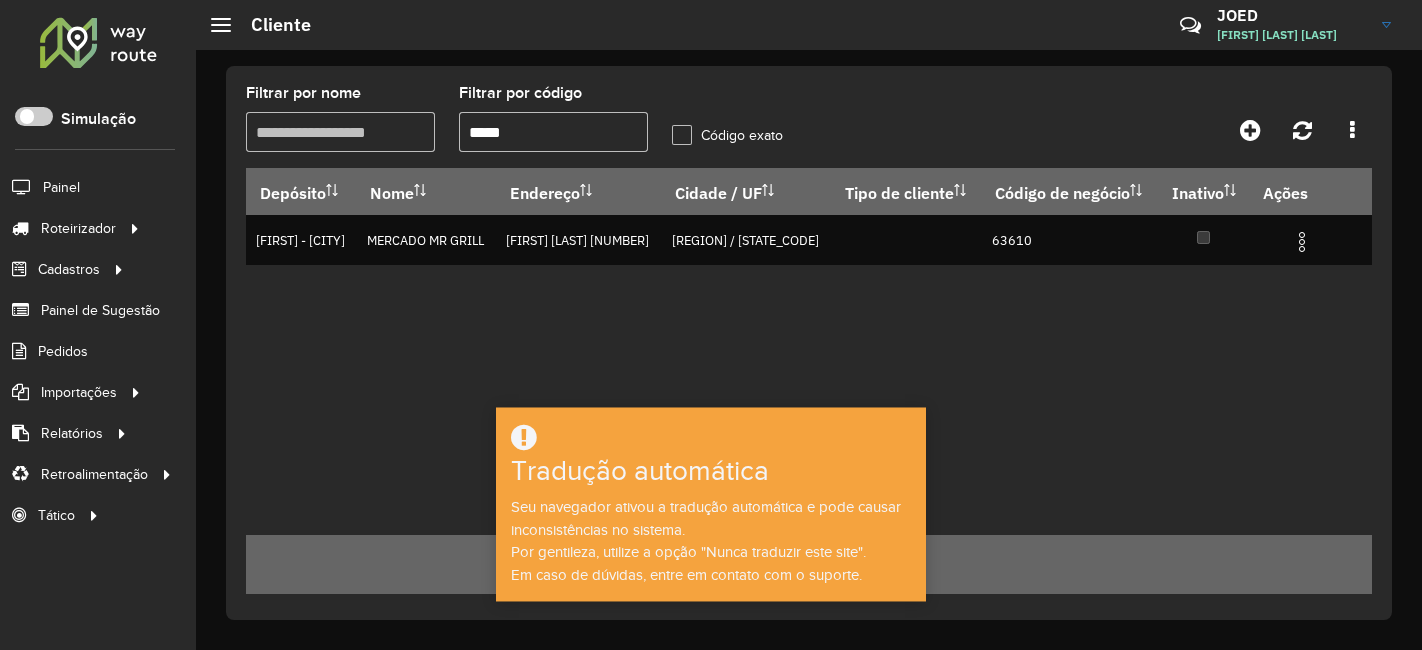 scroll, scrollTop: 0, scrollLeft: 0, axis: both 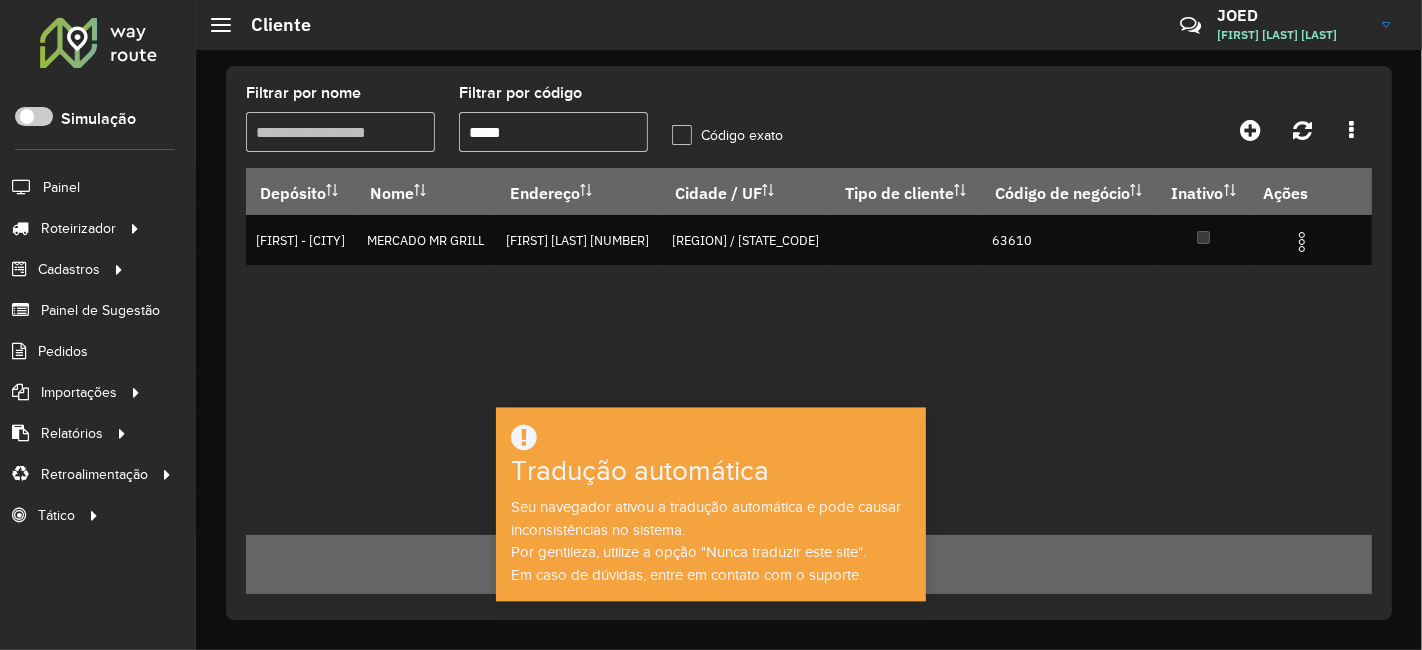 click on "Roteirizador" 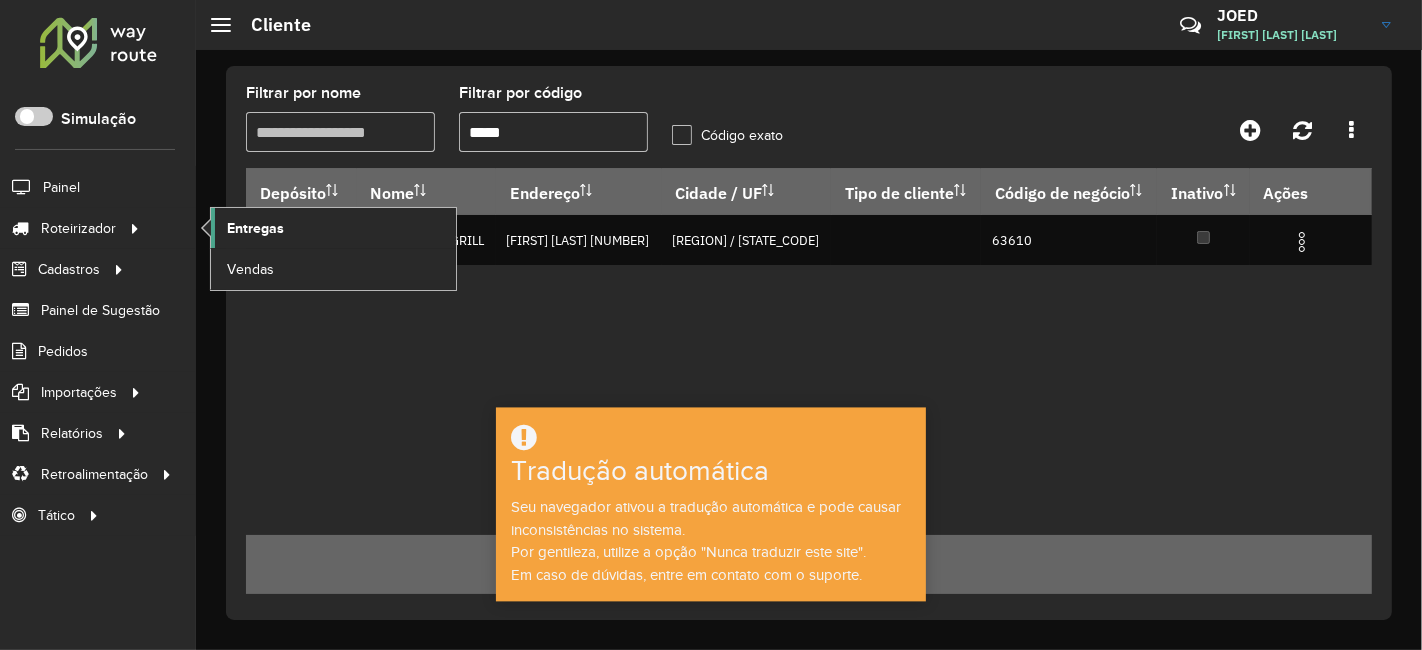 click on "Entregas" 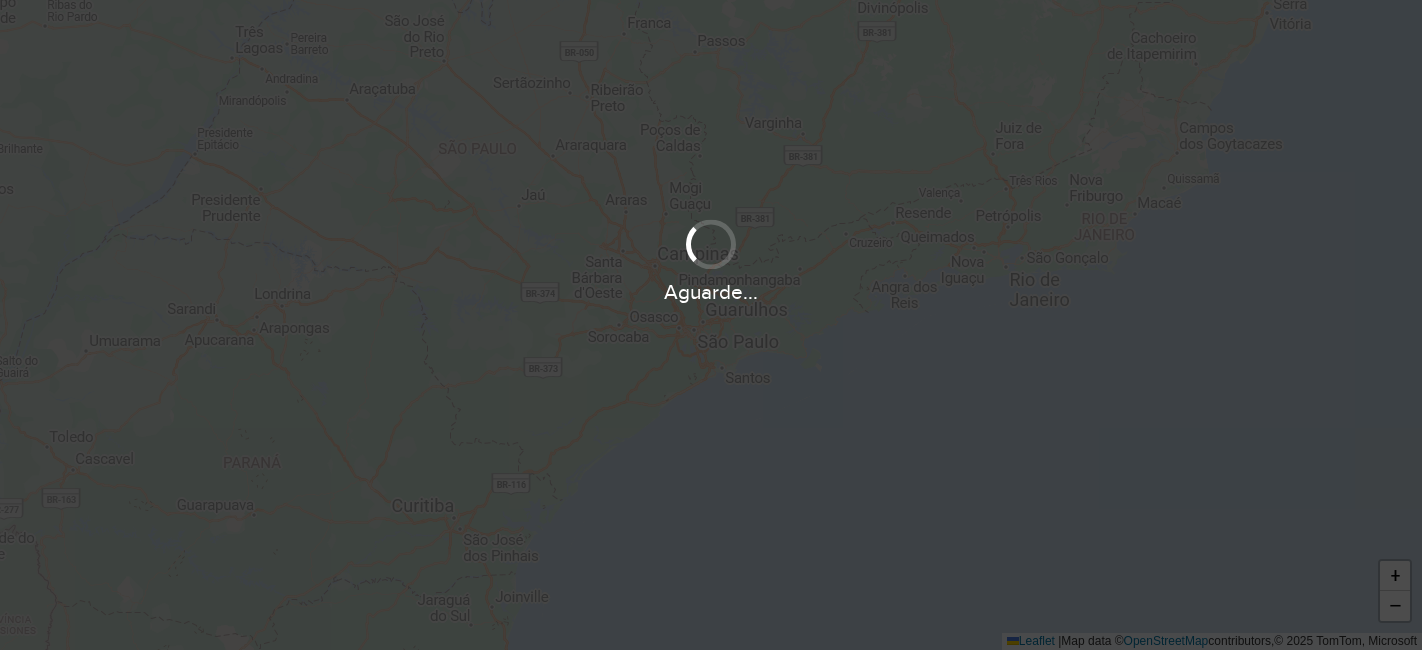 scroll, scrollTop: 0, scrollLeft: 0, axis: both 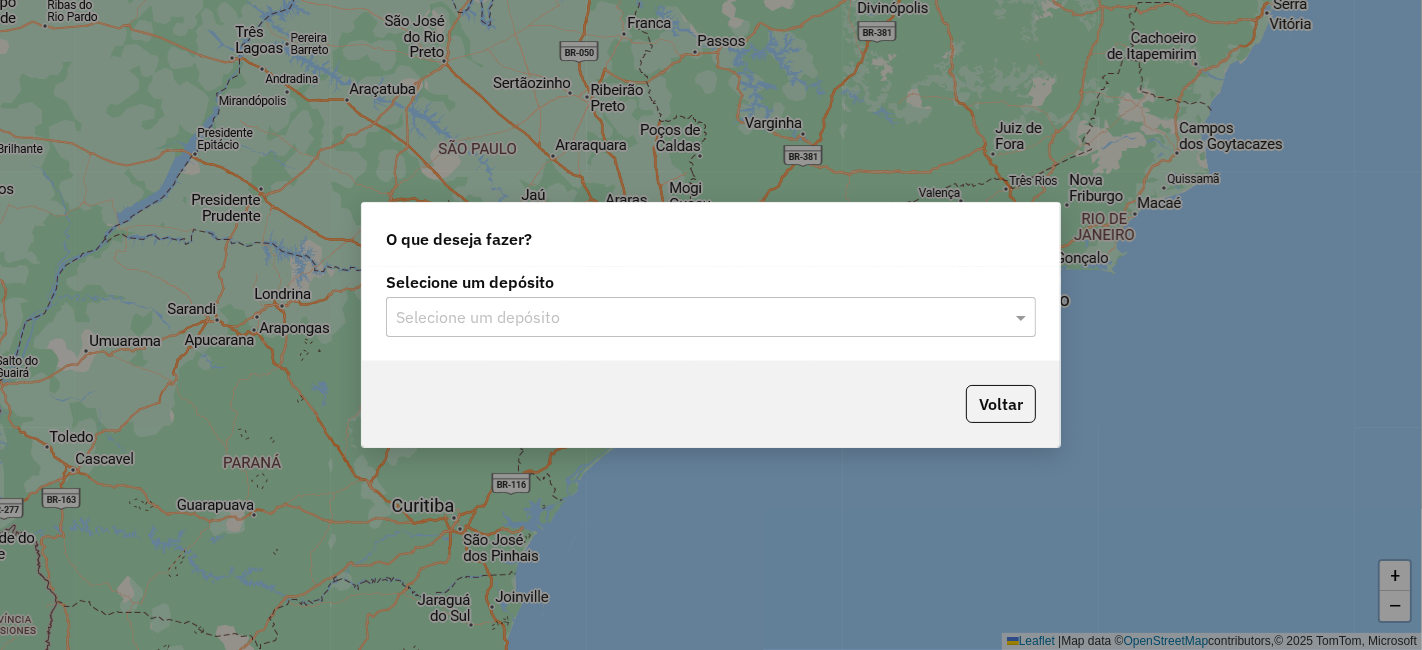 click 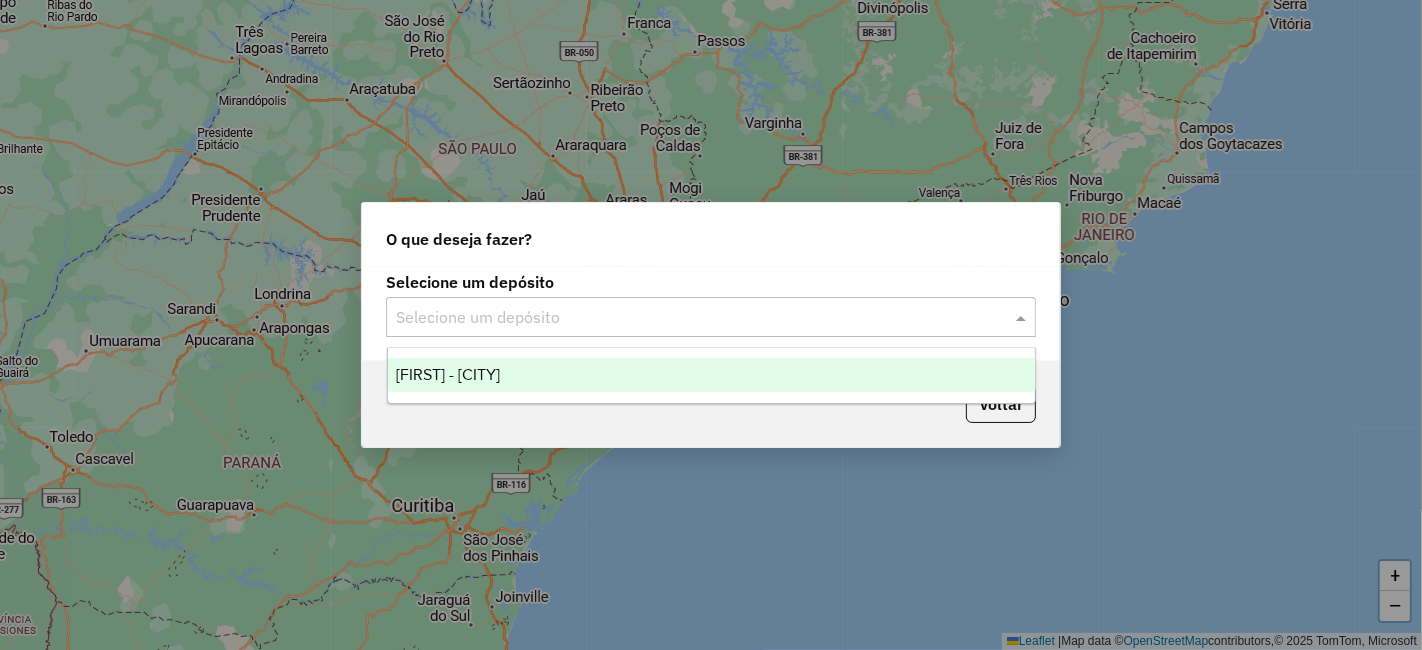 click on "[FIRST] - [CITY]" at bounding box center [448, 374] 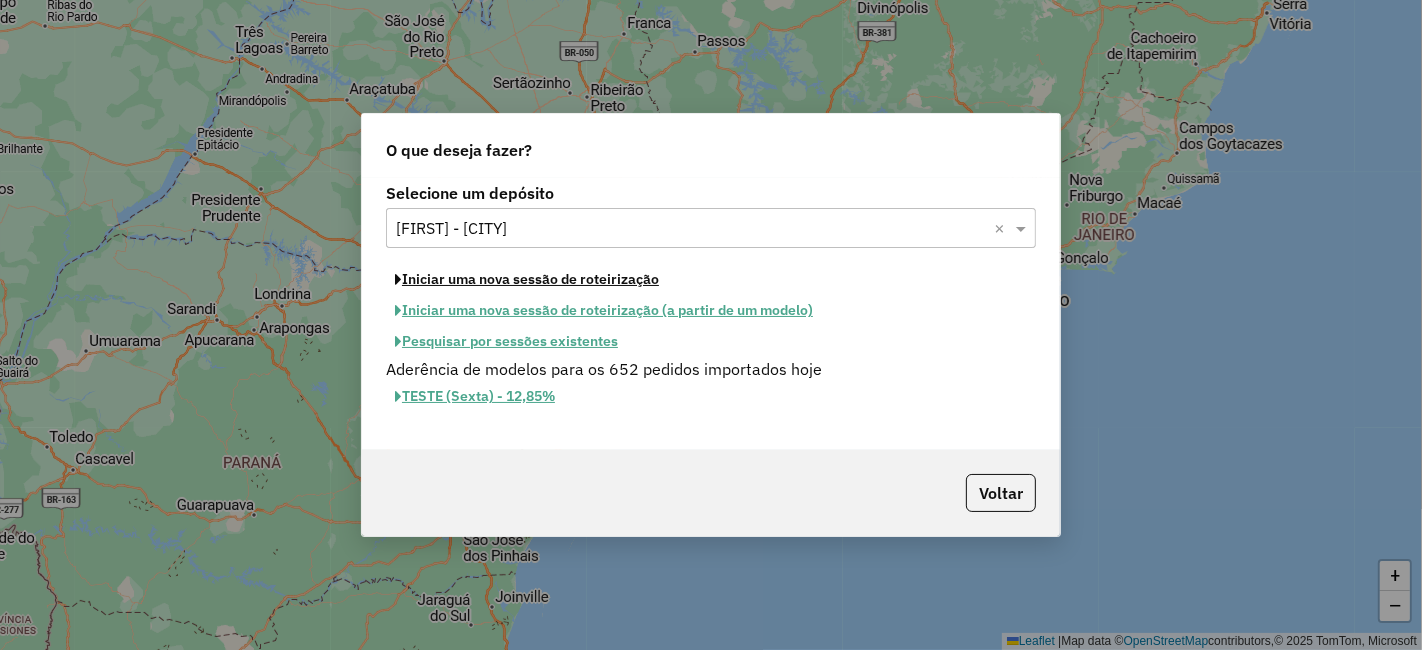 click on "Iniciar uma nova sessão de roteirização" 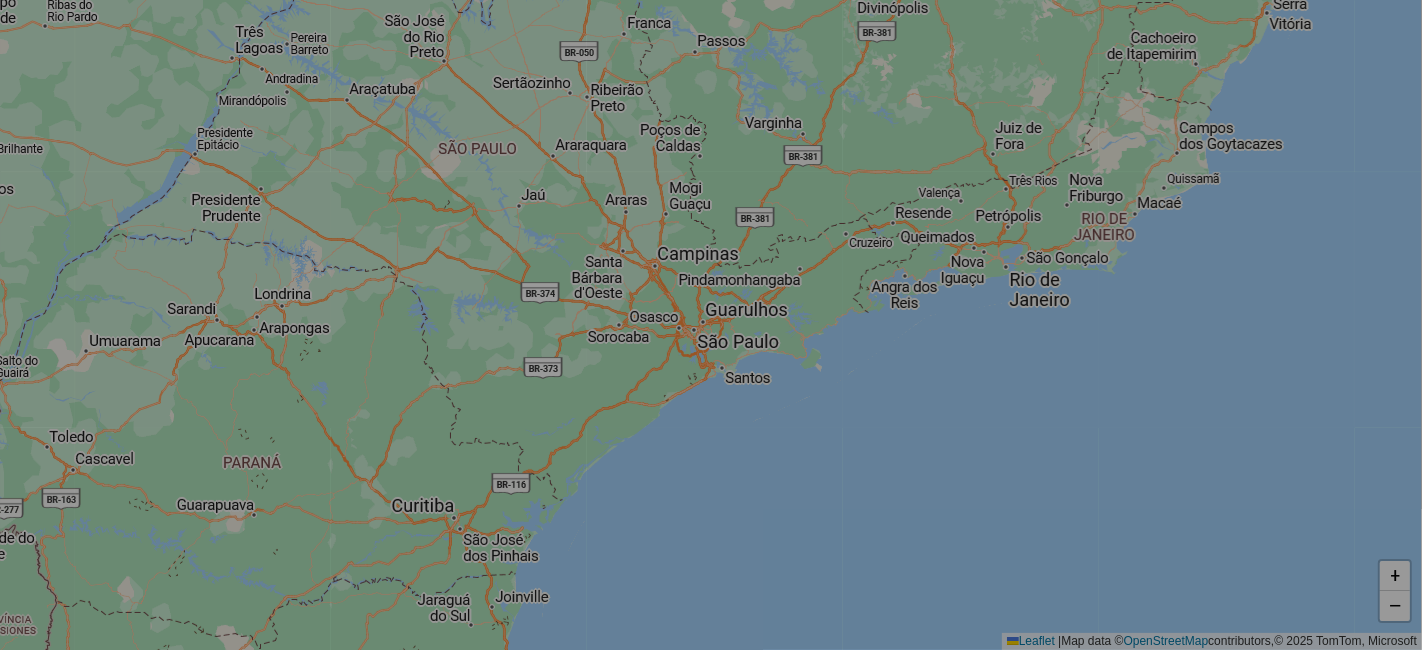 select on "*" 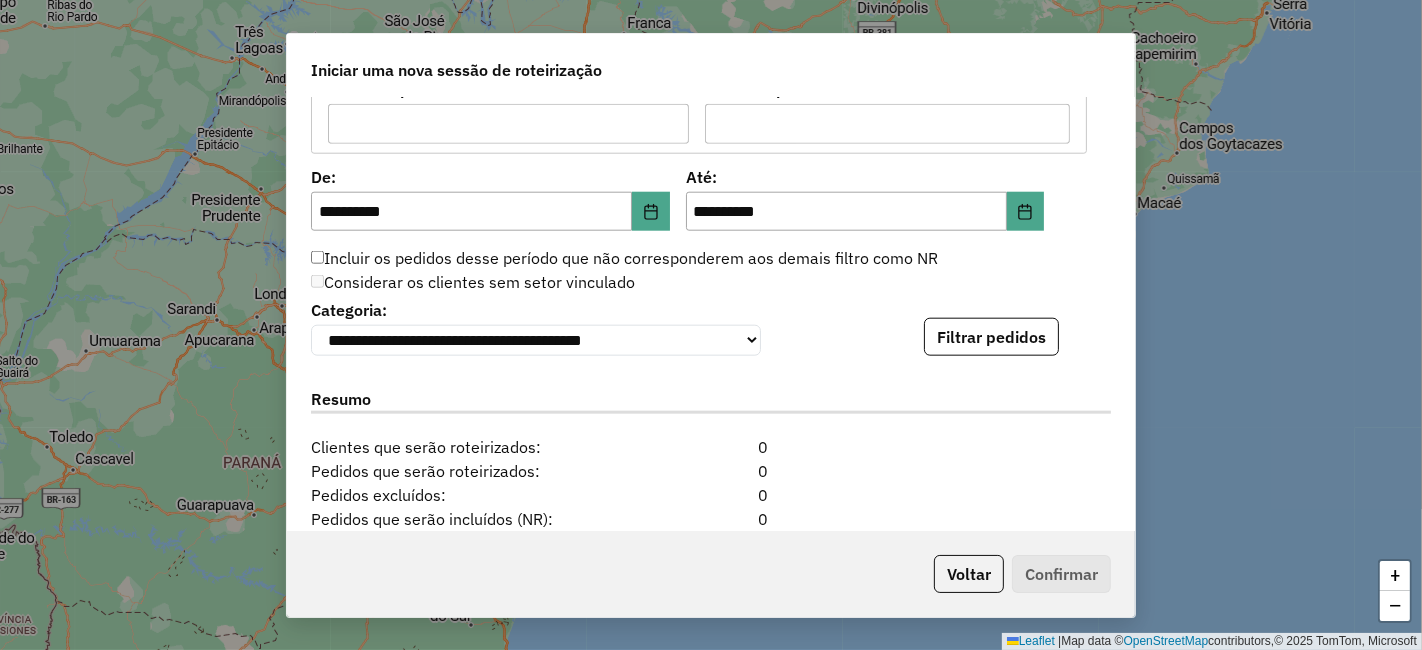 scroll, scrollTop: 1888, scrollLeft: 0, axis: vertical 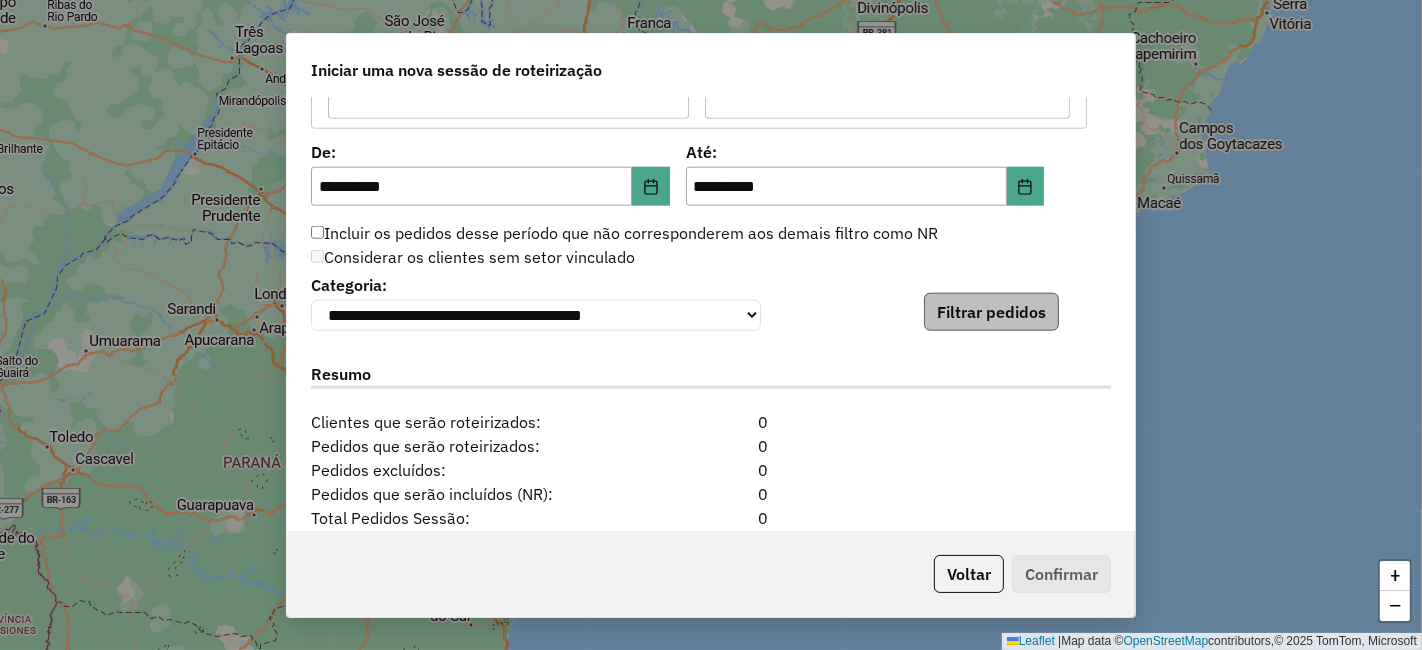 type on "**********" 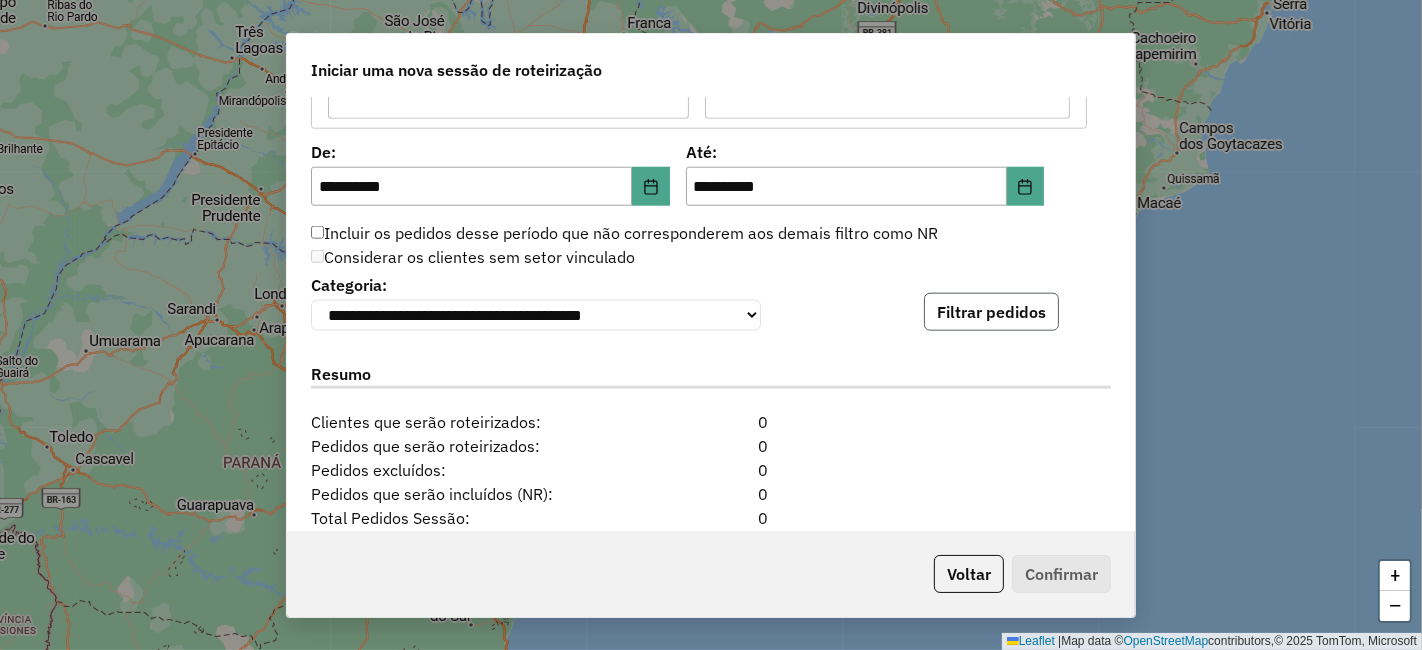 click on "Filtrar pedidos" 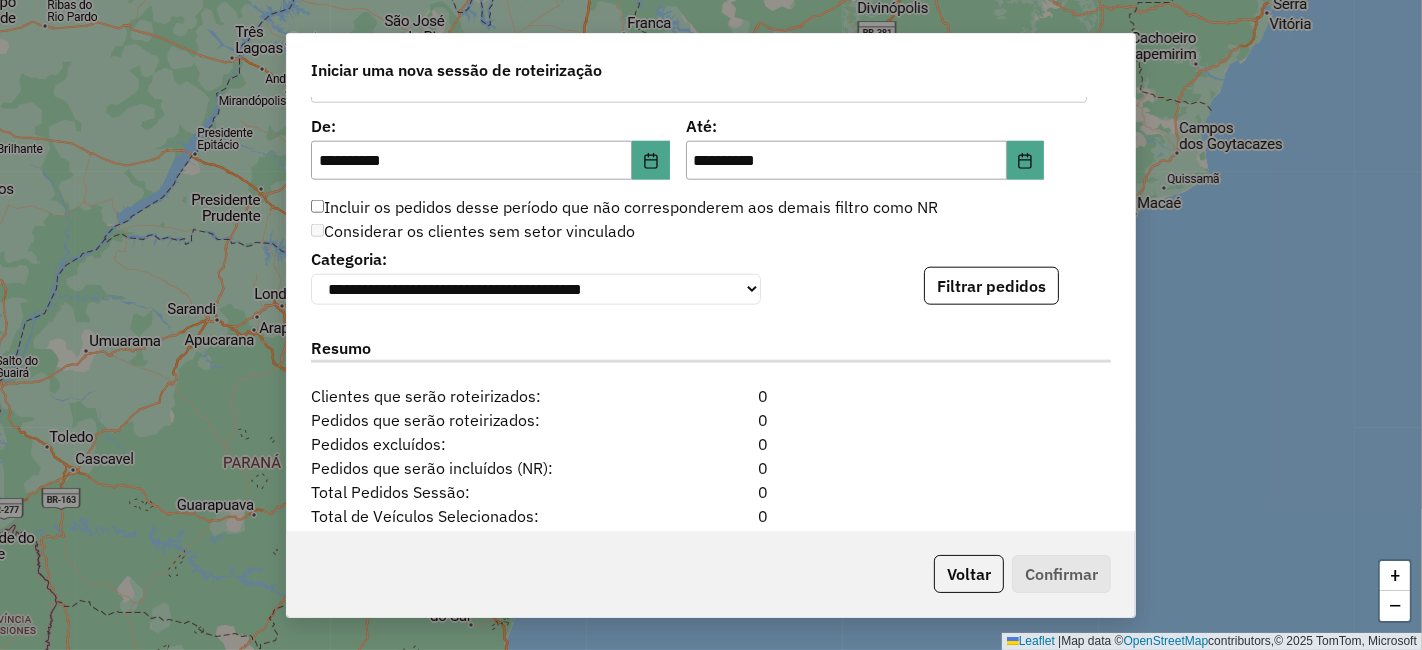 scroll, scrollTop: 1764, scrollLeft: 0, axis: vertical 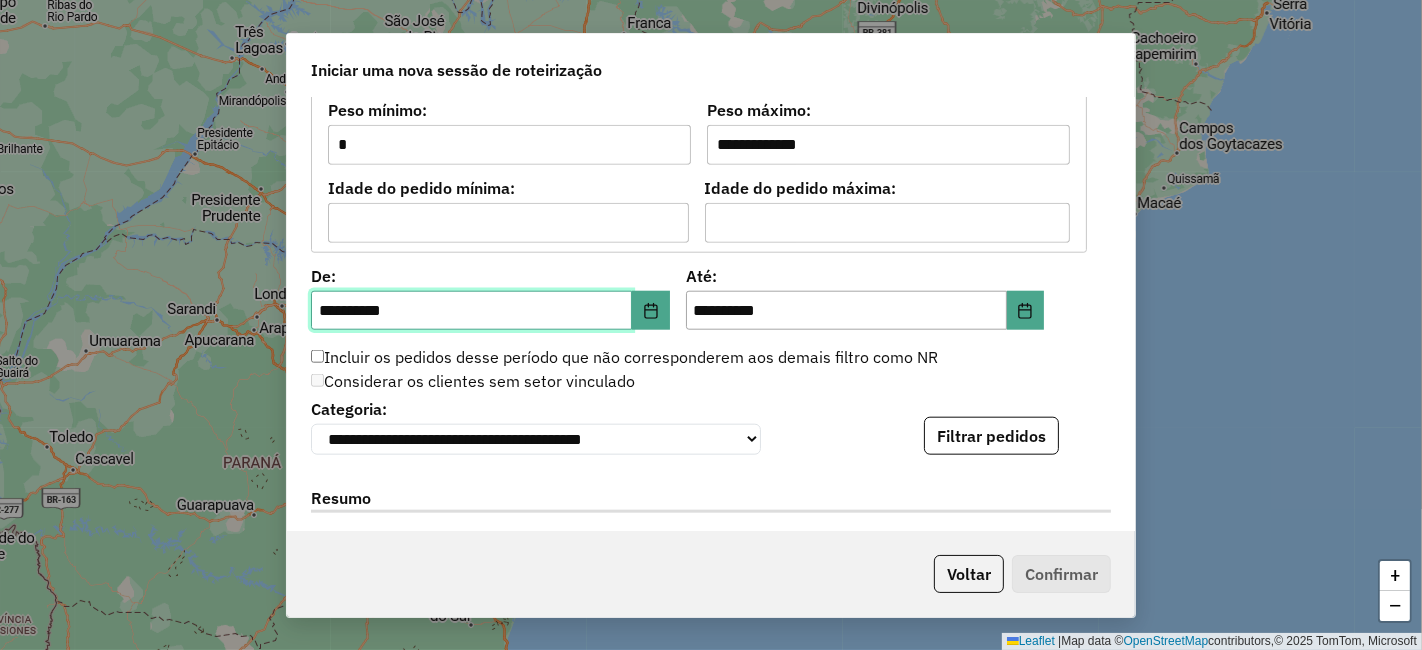 click on "**********" at bounding box center [471, 311] 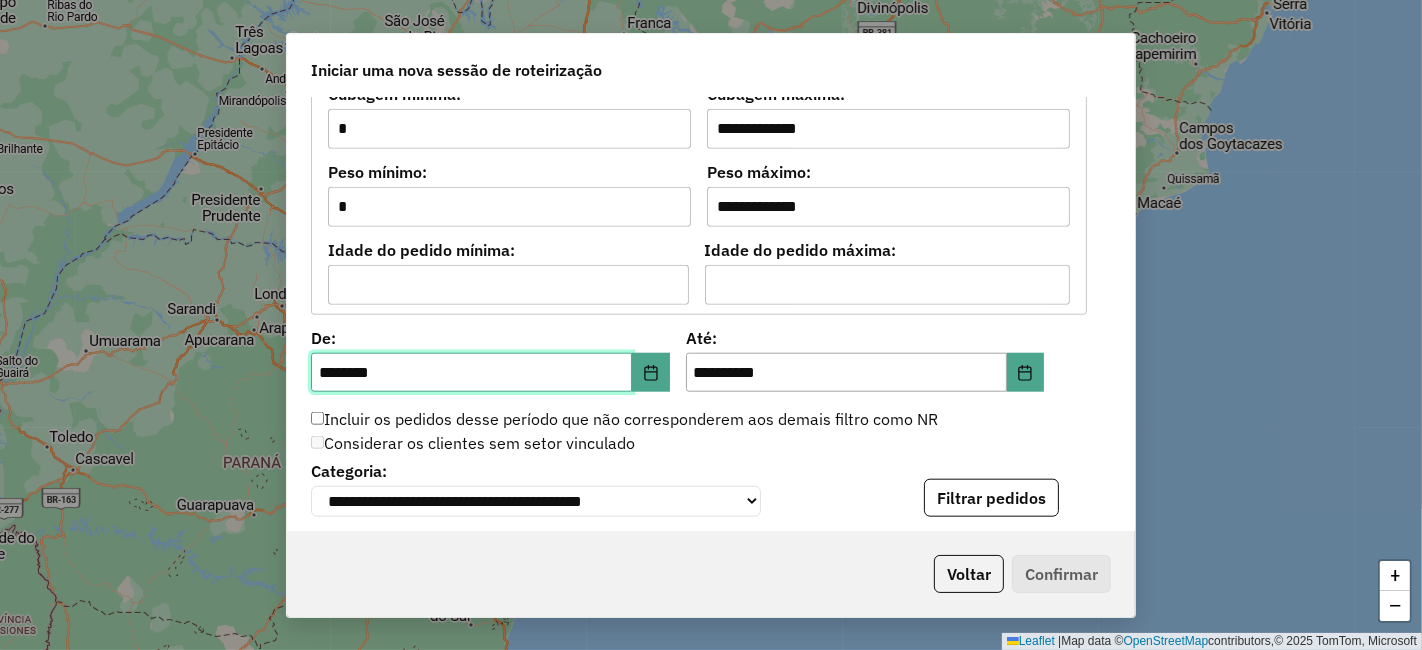 scroll, scrollTop: 1653, scrollLeft: 0, axis: vertical 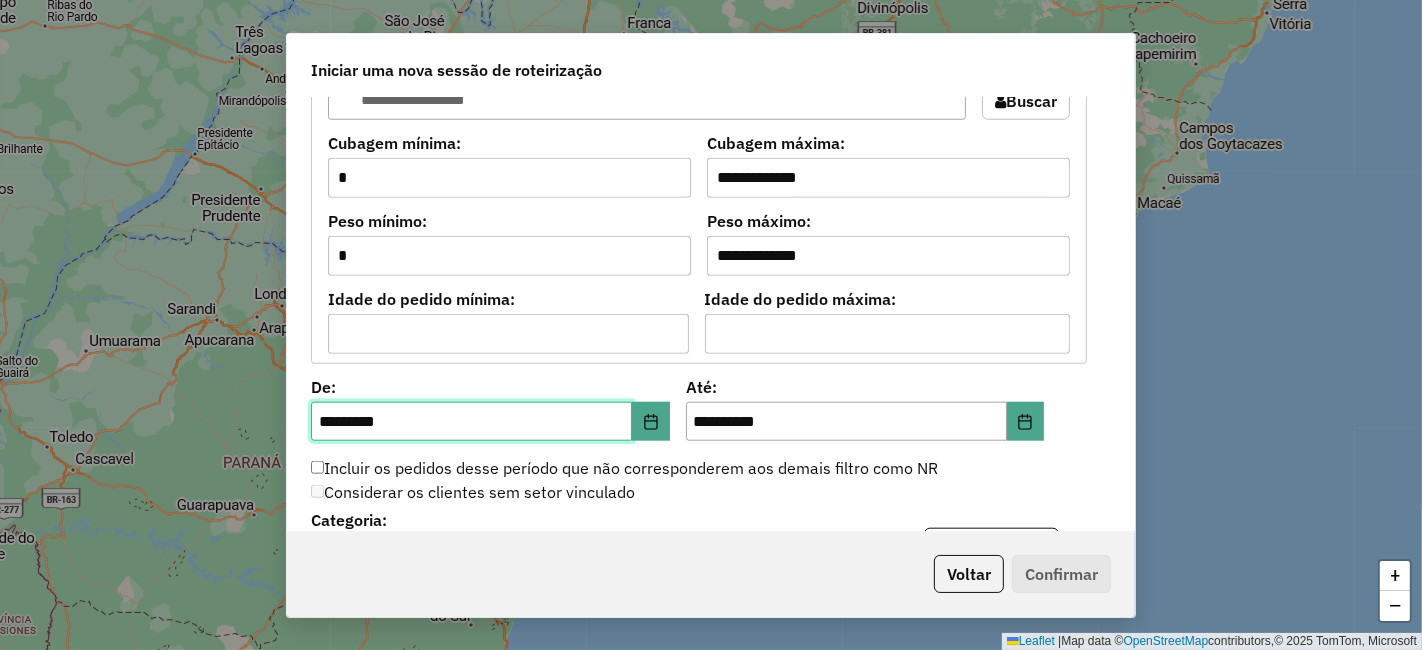 type on "**********" 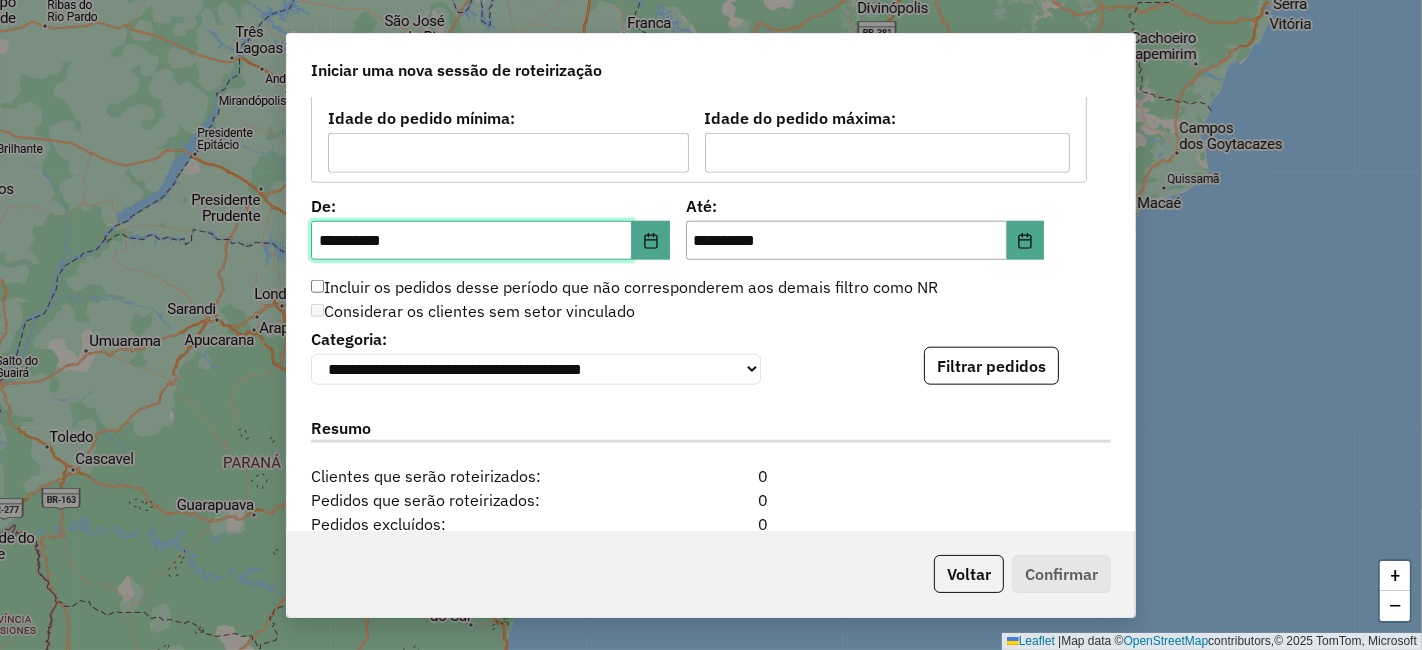 scroll, scrollTop: 1986, scrollLeft: 0, axis: vertical 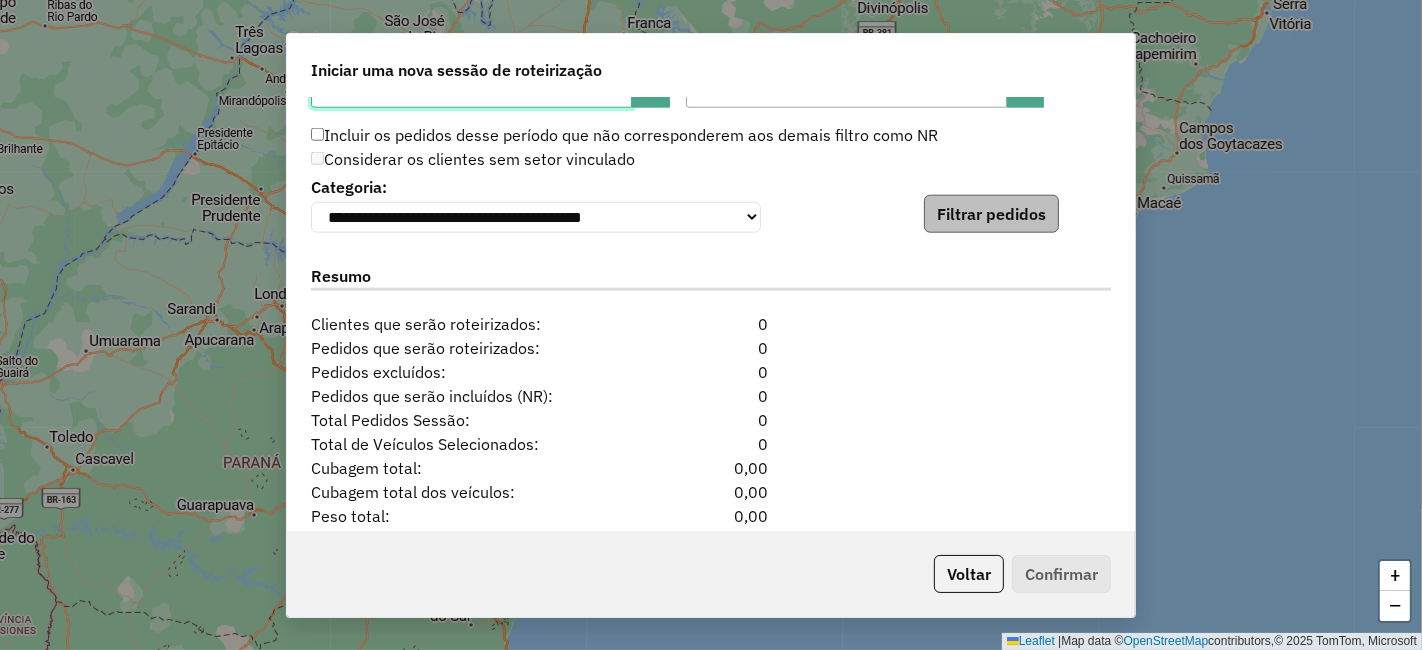 type on "**********" 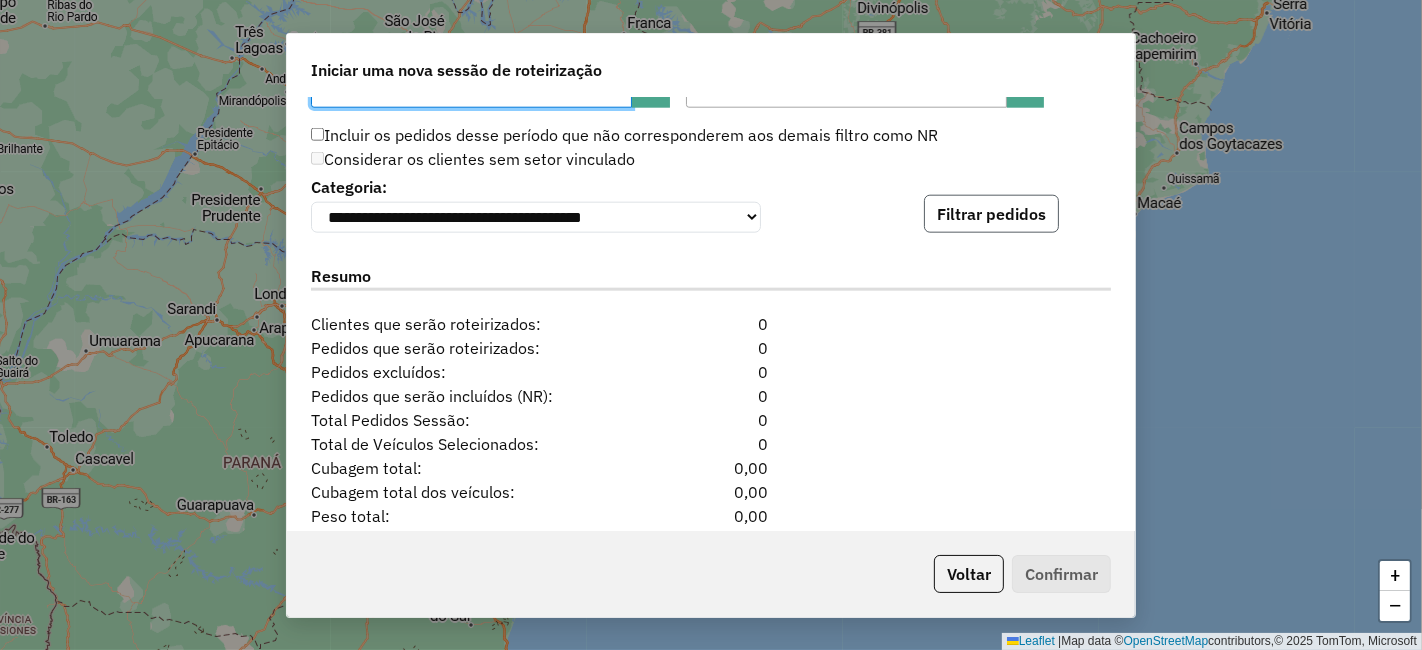 click on "Filtrar pedidos" 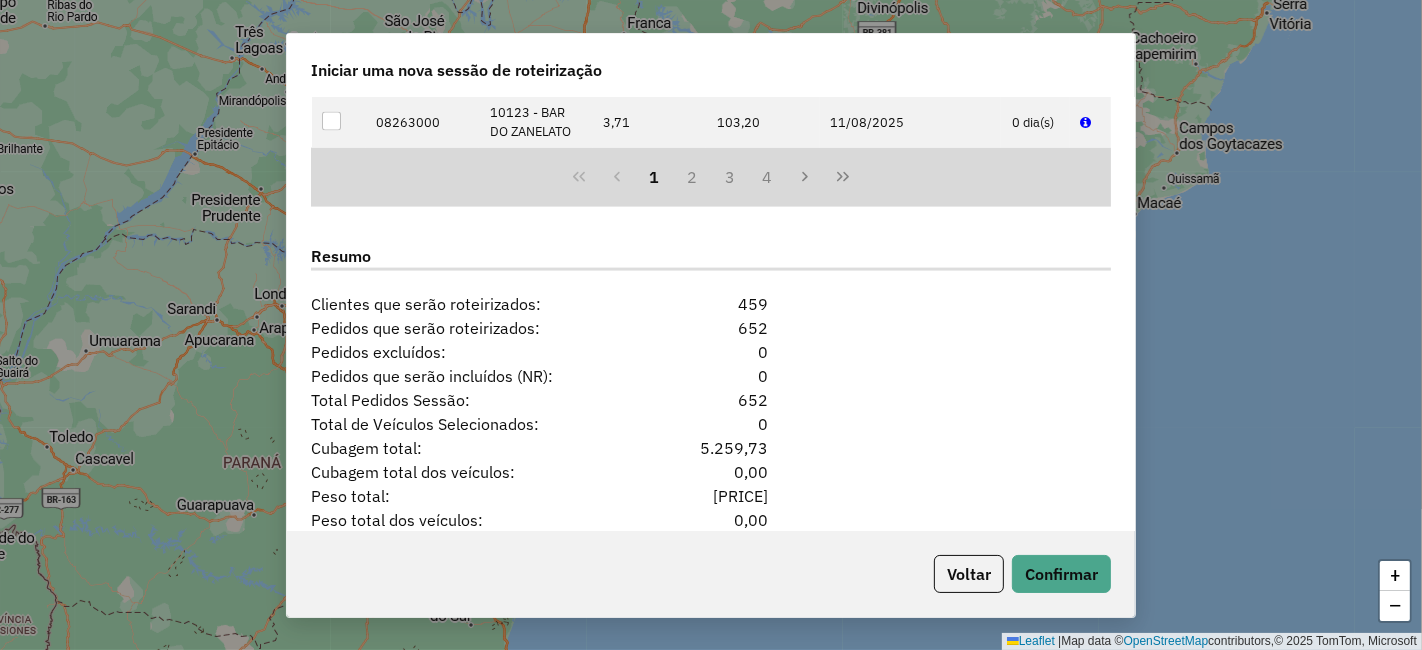 scroll, scrollTop: 2510, scrollLeft: 0, axis: vertical 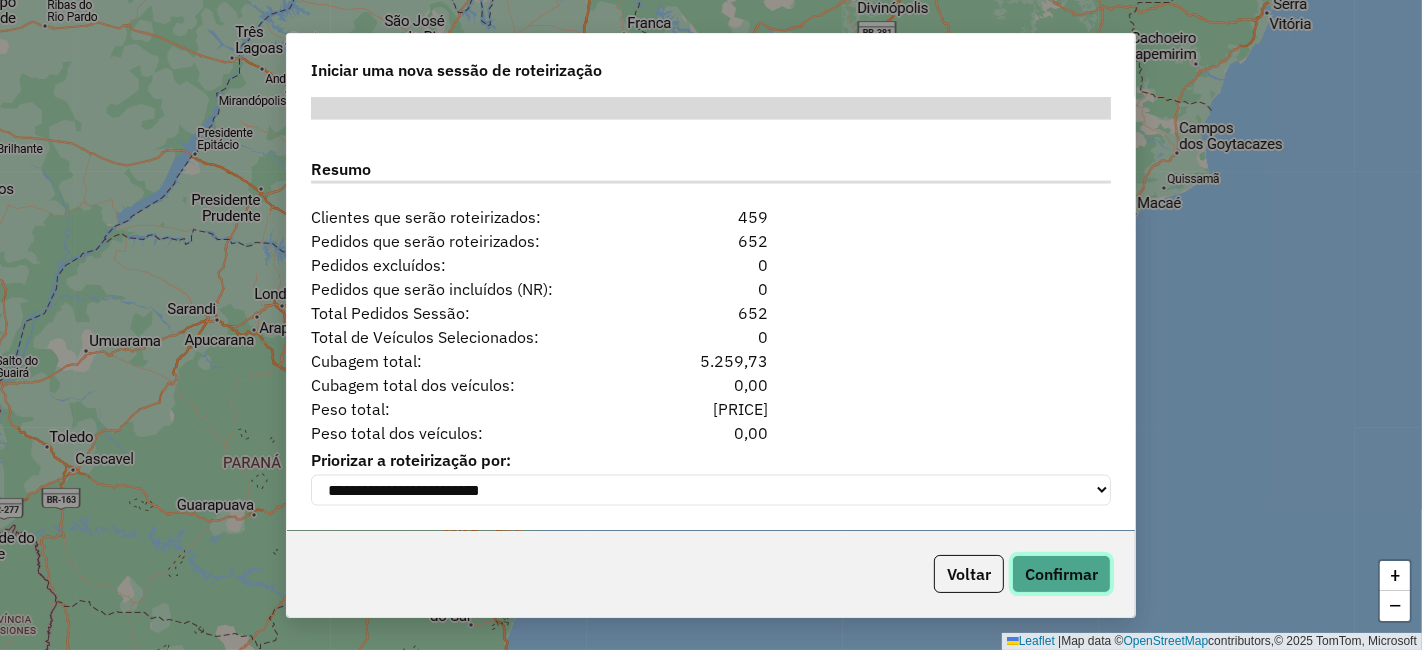 drag, startPoint x: 1075, startPoint y: 585, endPoint x: 1077, endPoint y: 569, distance: 16.124516 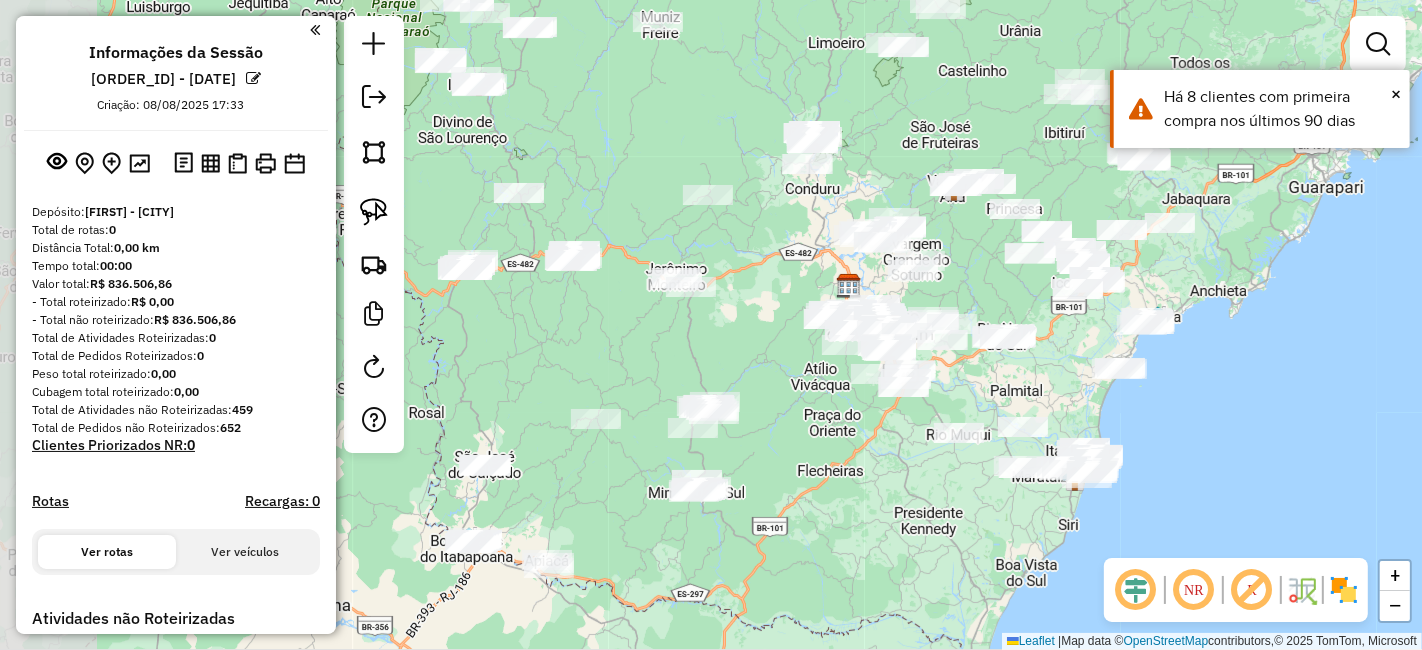 drag, startPoint x: 807, startPoint y: 506, endPoint x: 944, endPoint y: 467, distance: 142.44298 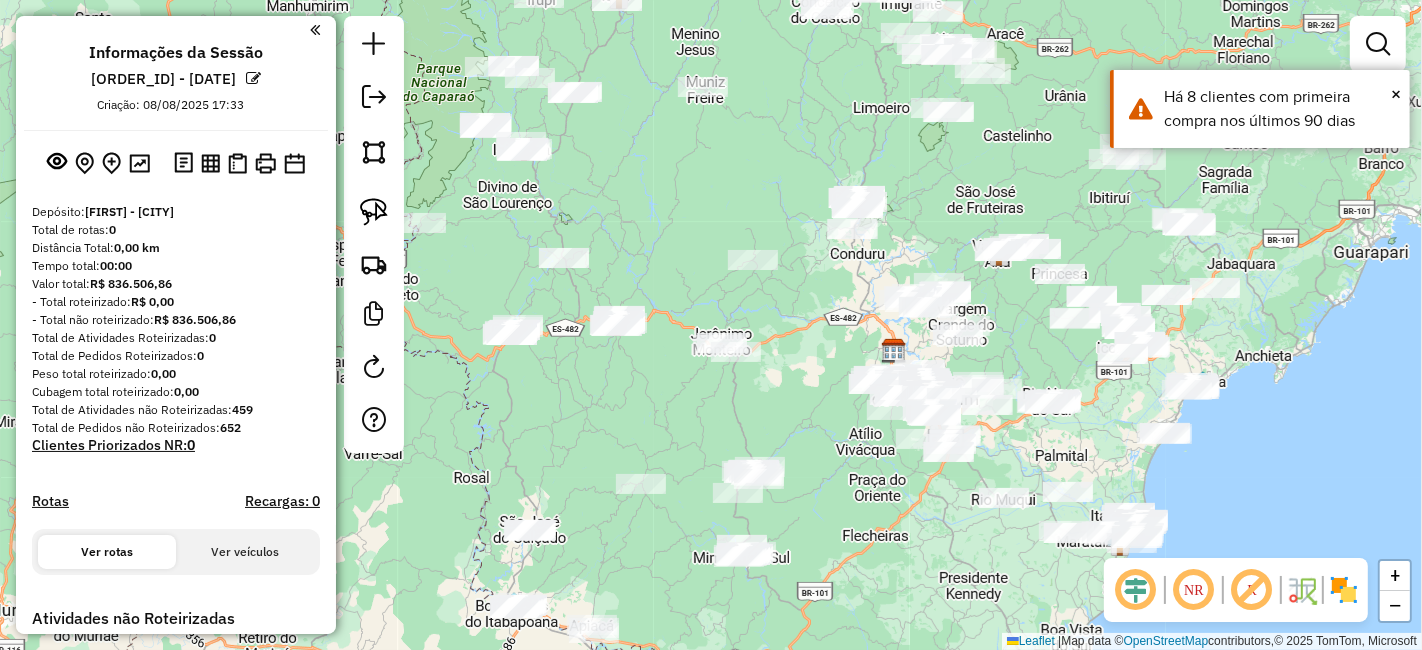 drag, startPoint x: 917, startPoint y: 495, endPoint x: 924, endPoint y: 506, distance: 13.038404 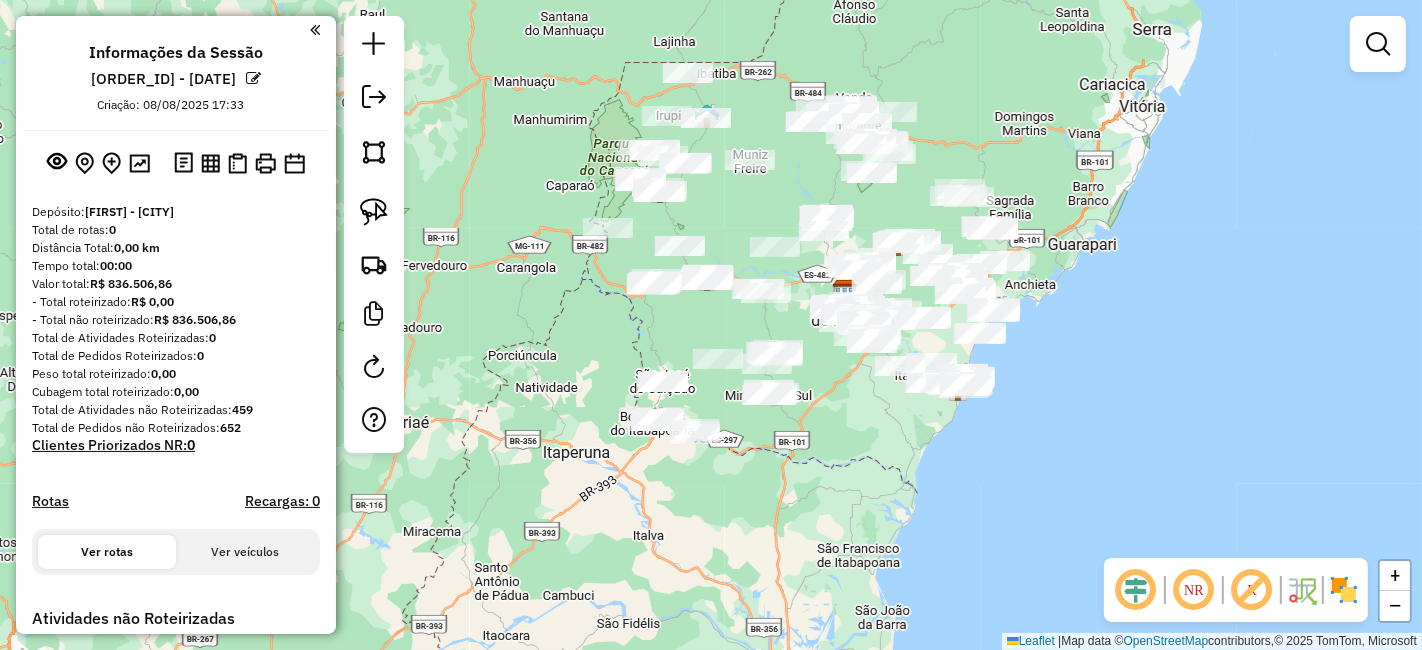 drag, startPoint x: 674, startPoint y: 172, endPoint x: 726, endPoint y: 238, distance: 84.0238 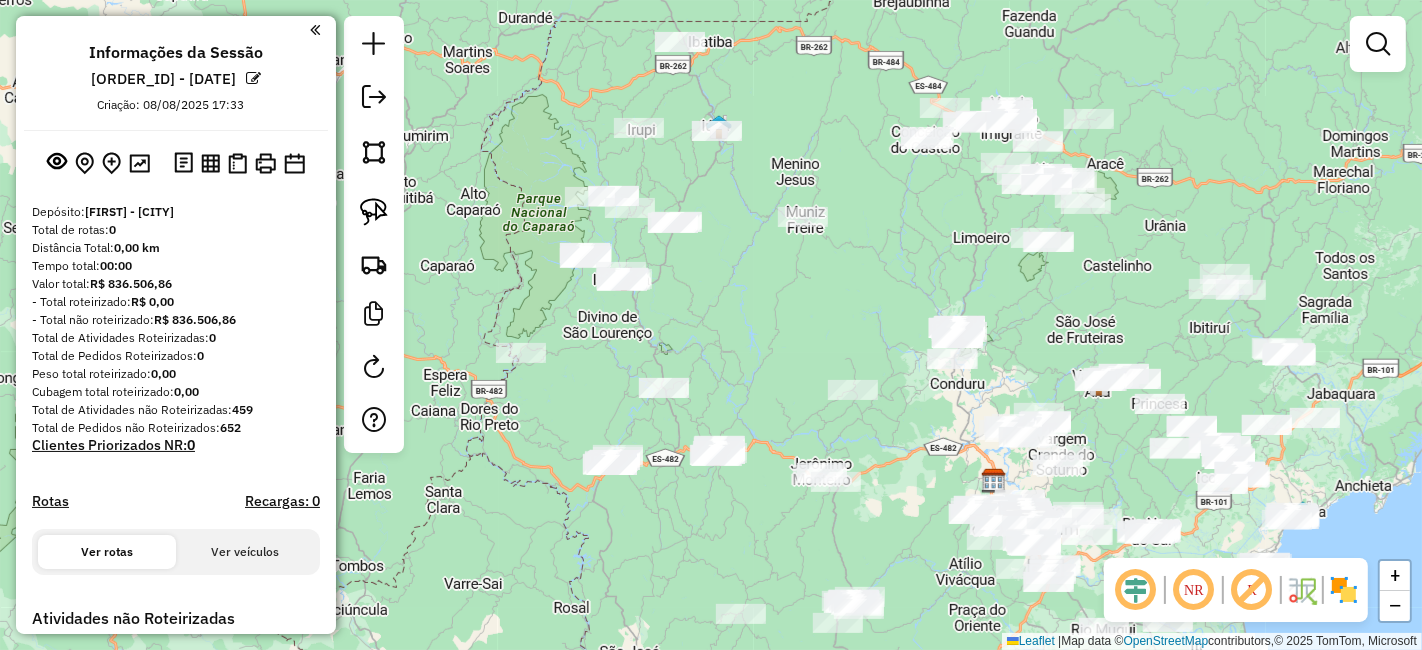 click on "Janela de atendimento Grade de atendimento Capacidade Transportadoras Veículos Cliente Pedidos  Rotas Selecione os dias de semana para filtrar as janelas de atendimento  Seg   Ter   Qua   Qui   Sex   Sáb   Dom  Informe o período da janela de atendimento: De: Até:  Filtrar exatamente a janela do cliente  Considerar janela de atendimento padrão  Selecione os dias de semana para filtrar as grades de atendimento  Seg   Ter   Qua   Qui   Sex   Sáb   Dom   Considerar clientes sem dia de atendimento cadastrado  Clientes fora do dia de atendimento selecionado Filtrar as atividades entre os valores definidos abaixo:  Peso mínimo:   Peso máximo:   Cubagem mínima:   Cubagem máxima:   De:   Até:  Filtrar as atividades entre o tempo de atendimento definido abaixo:  De:   Até:   Considerar capacidade total dos clientes não roteirizados Transportadora: Selecione um ou mais itens Tipo de veículo: Selecione um ou mais itens Veículo: Selecione um ou mais itens Motorista: Selecione um ou mais itens Nome: Rótulo:" 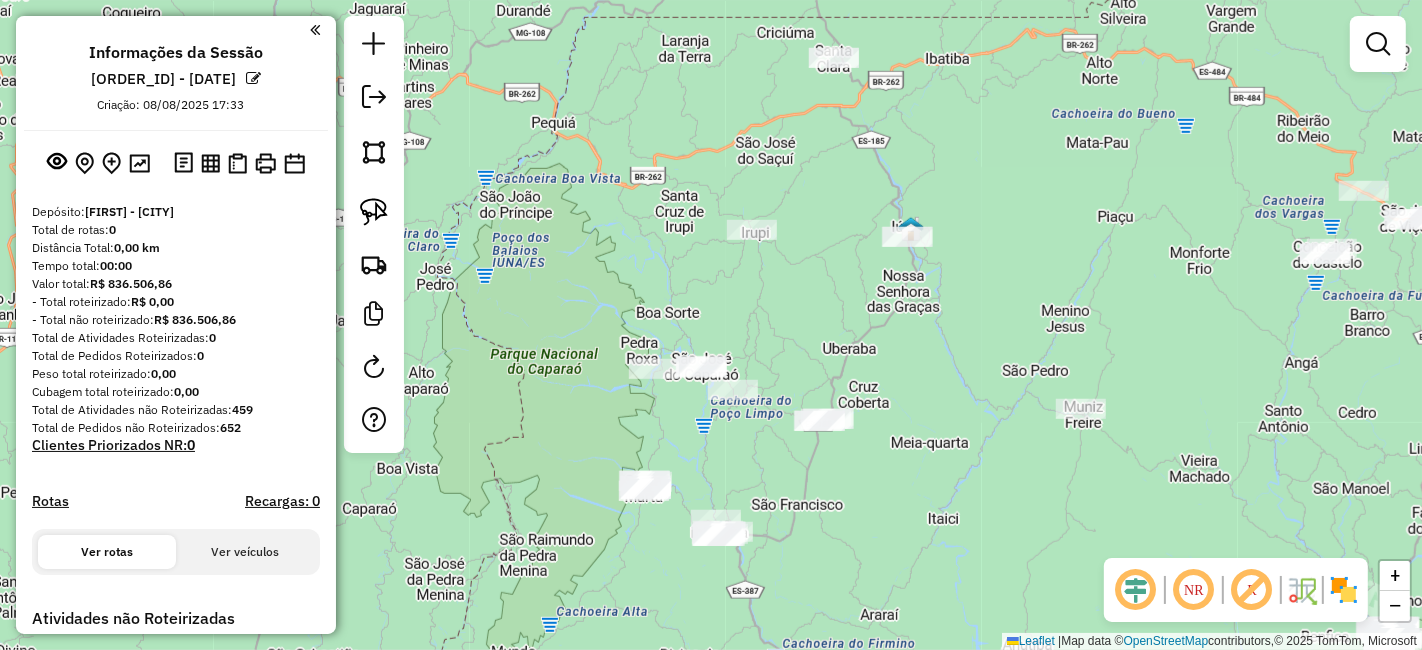 drag, startPoint x: 727, startPoint y: 335, endPoint x: 891, endPoint y: 511, distance: 240.566 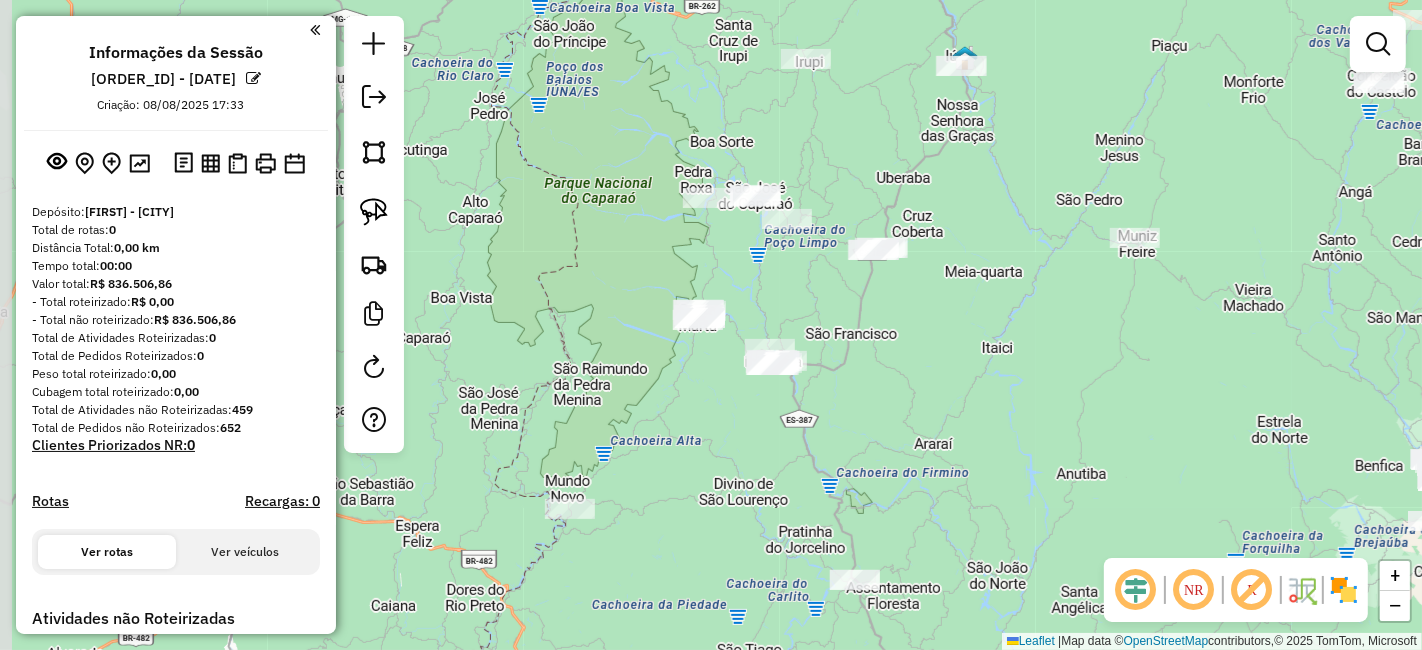 drag, startPoint x: 913, startPoint y: 449, endPoint x: 968, endPoint y: 288, distance: 170.13524 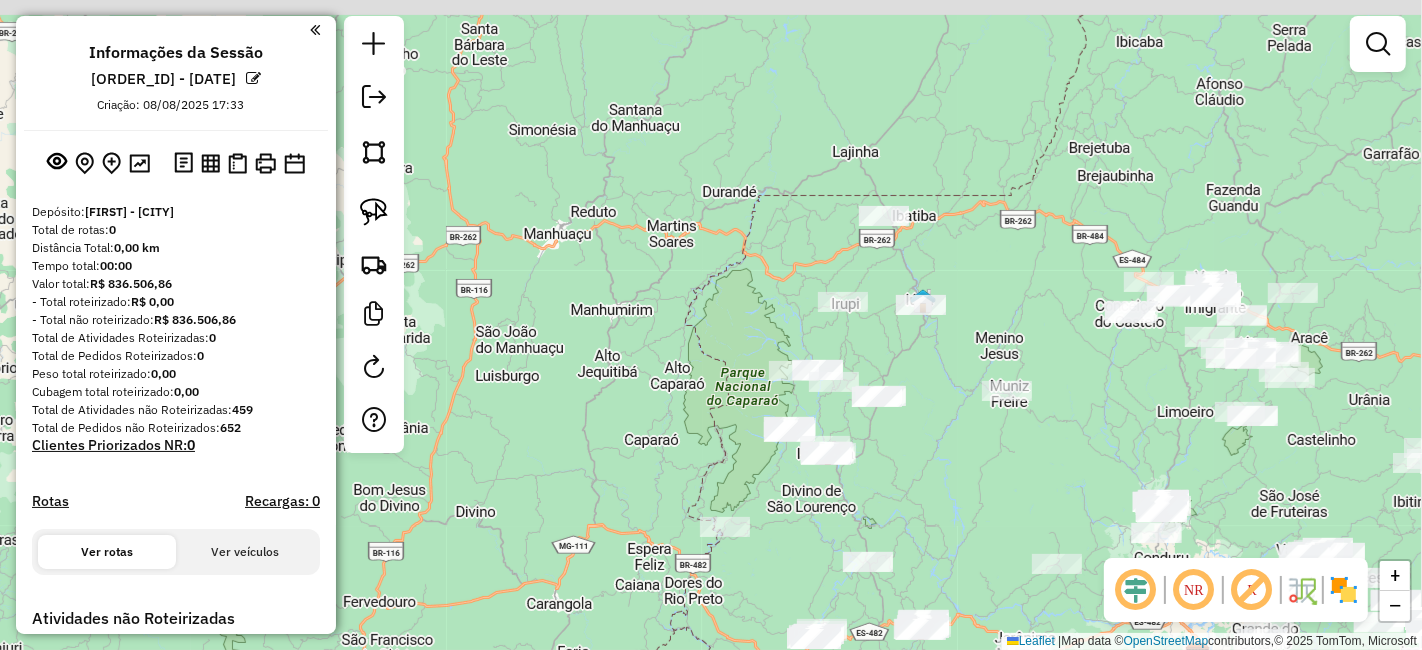 drag, startPoint x: 915, startPoint y: 398, endPoint x: 895, endPoint y: 455, distance: 60.40695 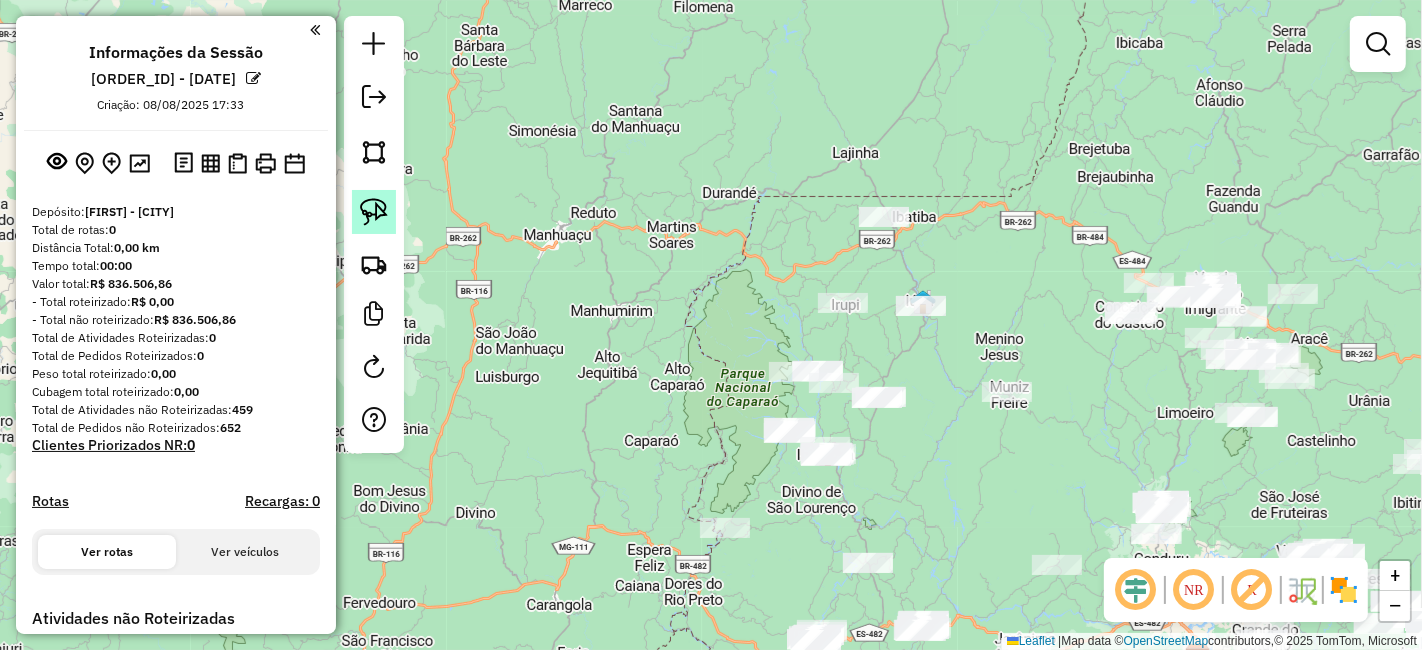 click 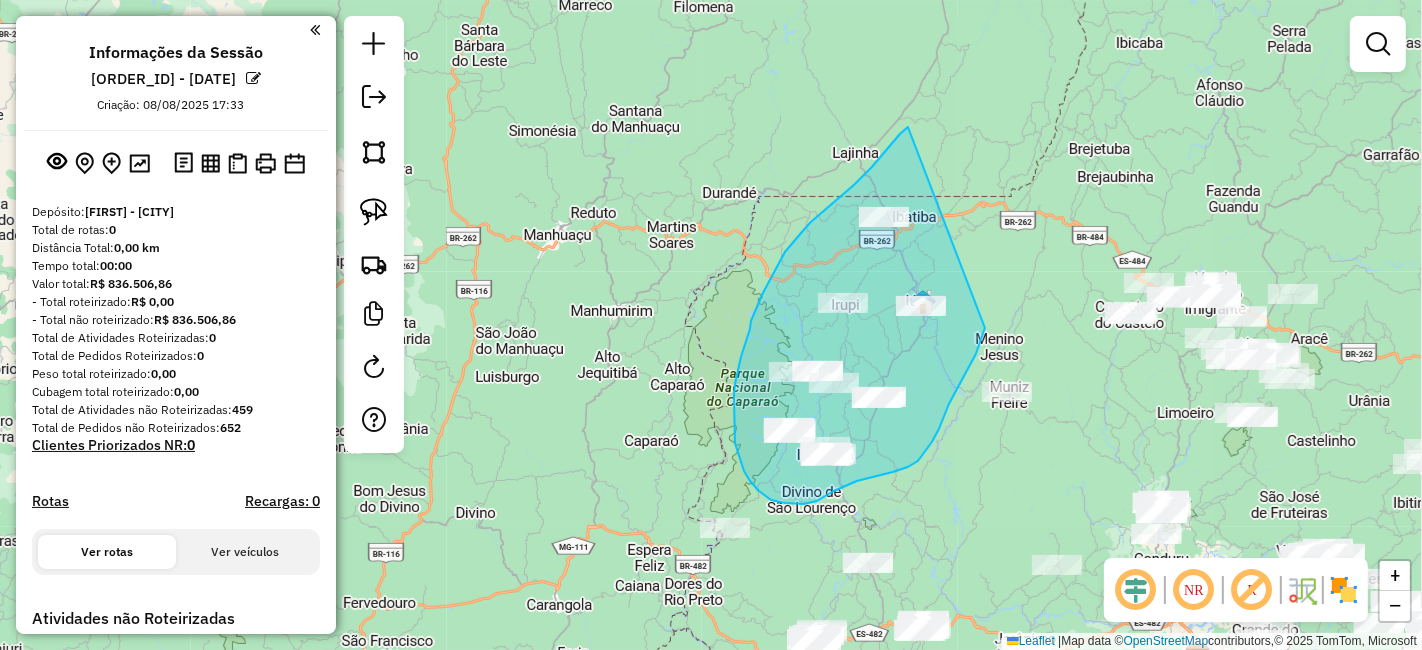 drag, startPoint x: 908, startPoint y: 127, endPoint x: 985, endPoint y: 328, distance: 215.24405 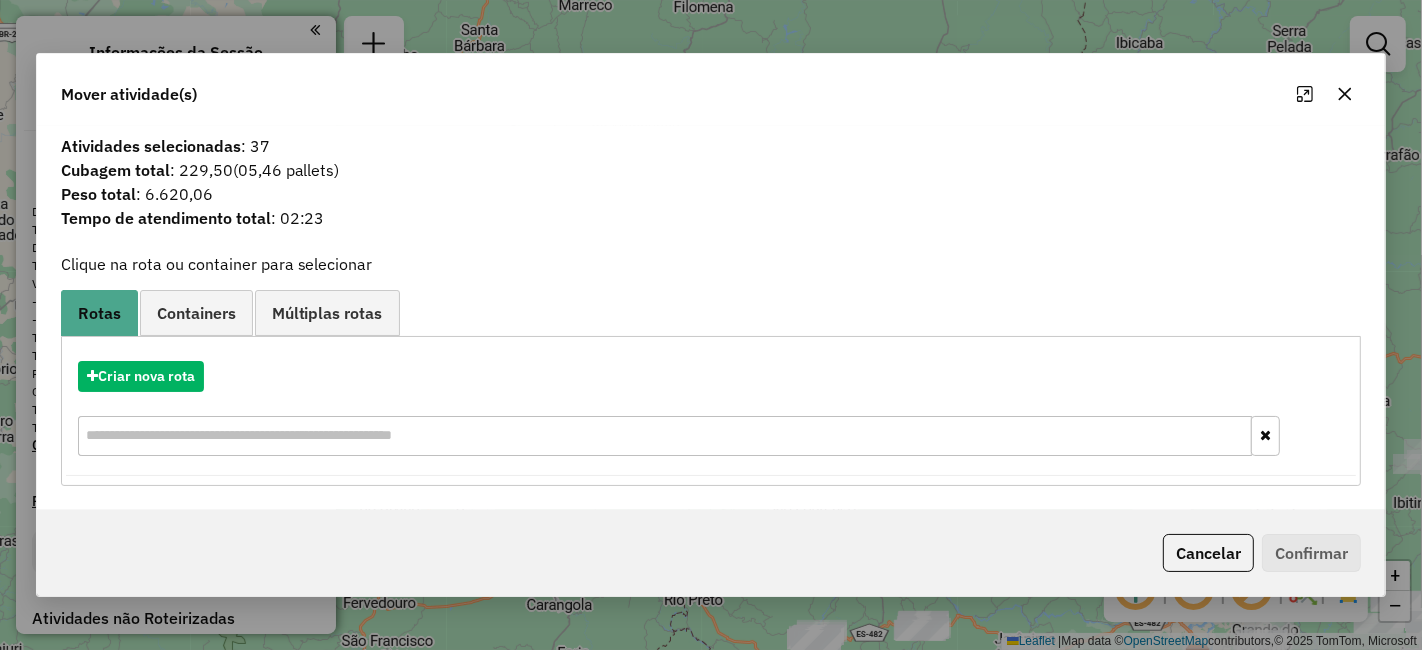 drag, startPoint x: 1344, startPoint y: 108, endPoint x: 1314, endPoint y: 123, distance: 33.54102 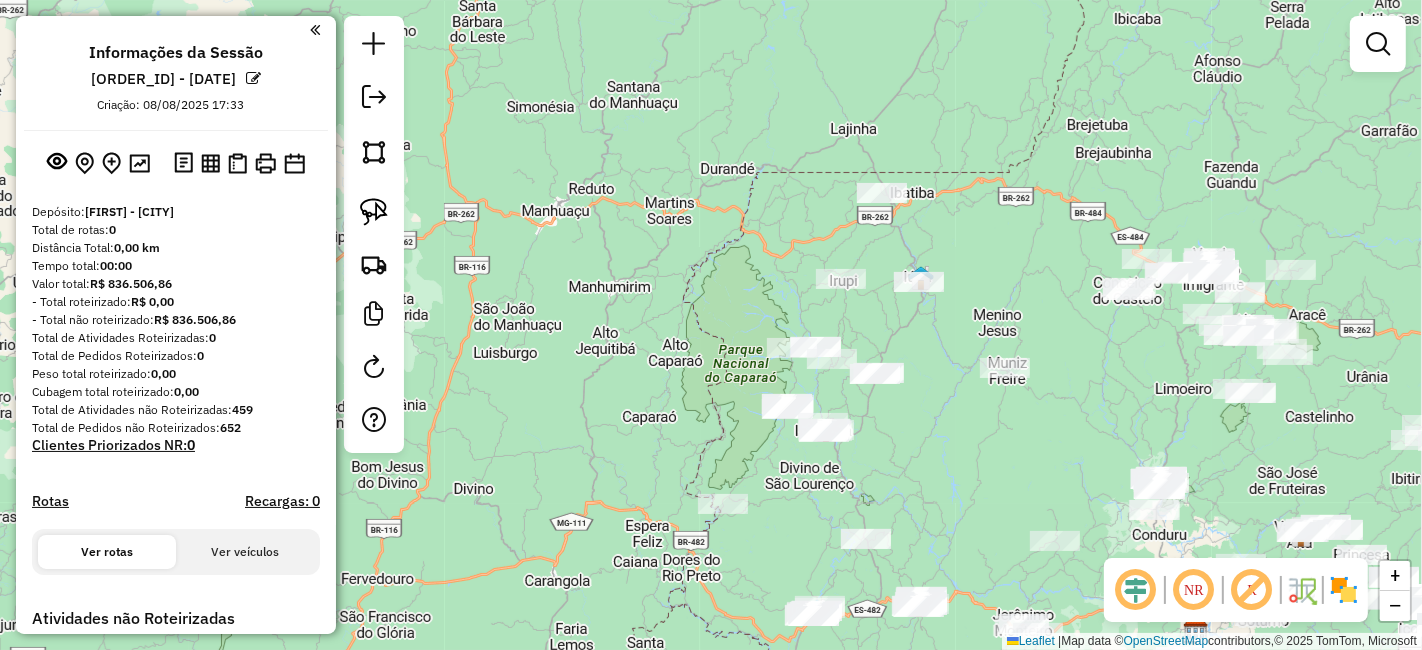 drag, startPoint x: 884, startPoint y: 356, endPoint x: 883, endPoint y: 332, distance: 24.020824 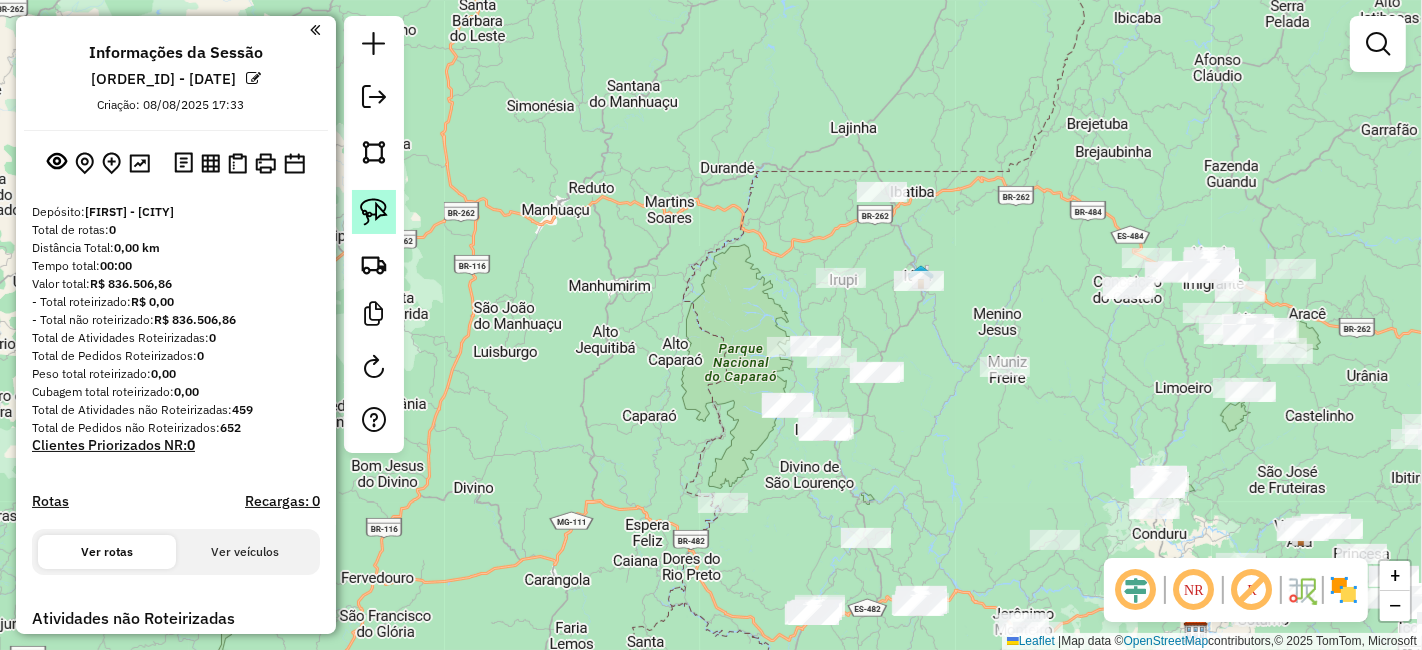 click 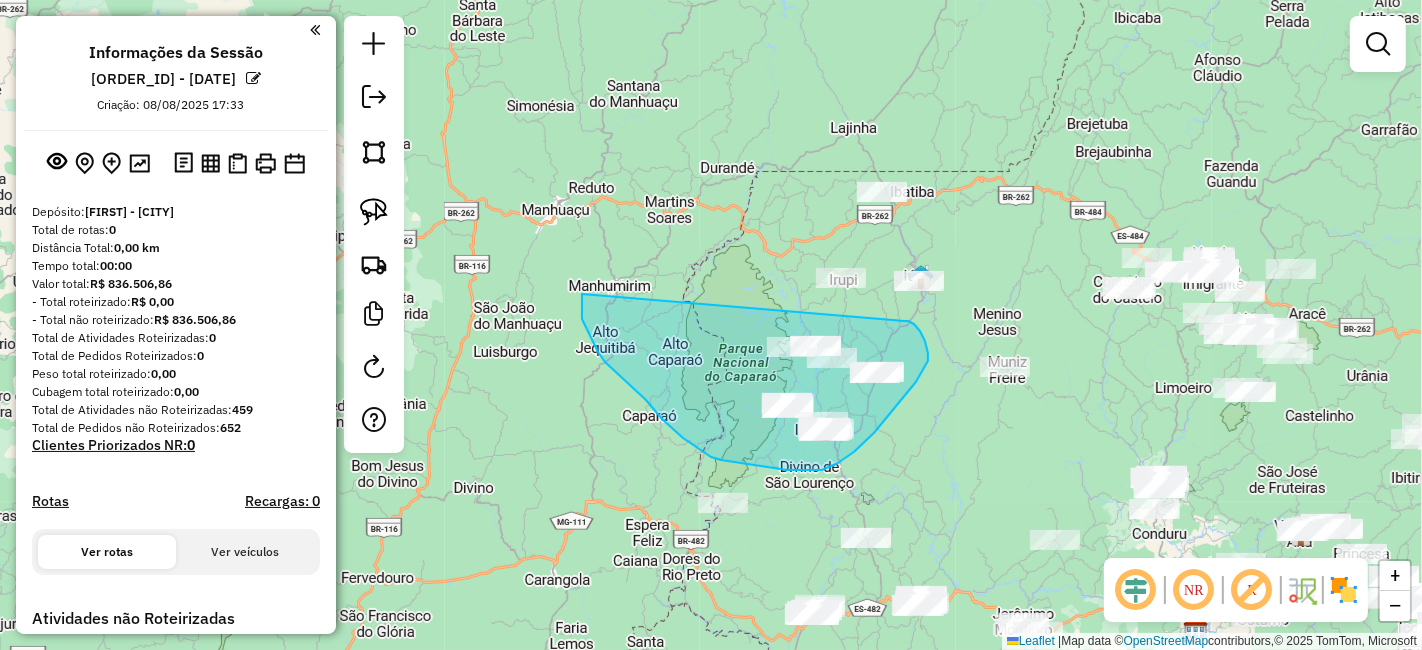 drag, startPoint x: 581, startPoint y: 300, endPoint x: 904, endPoint y: 321, distance: 323.68195 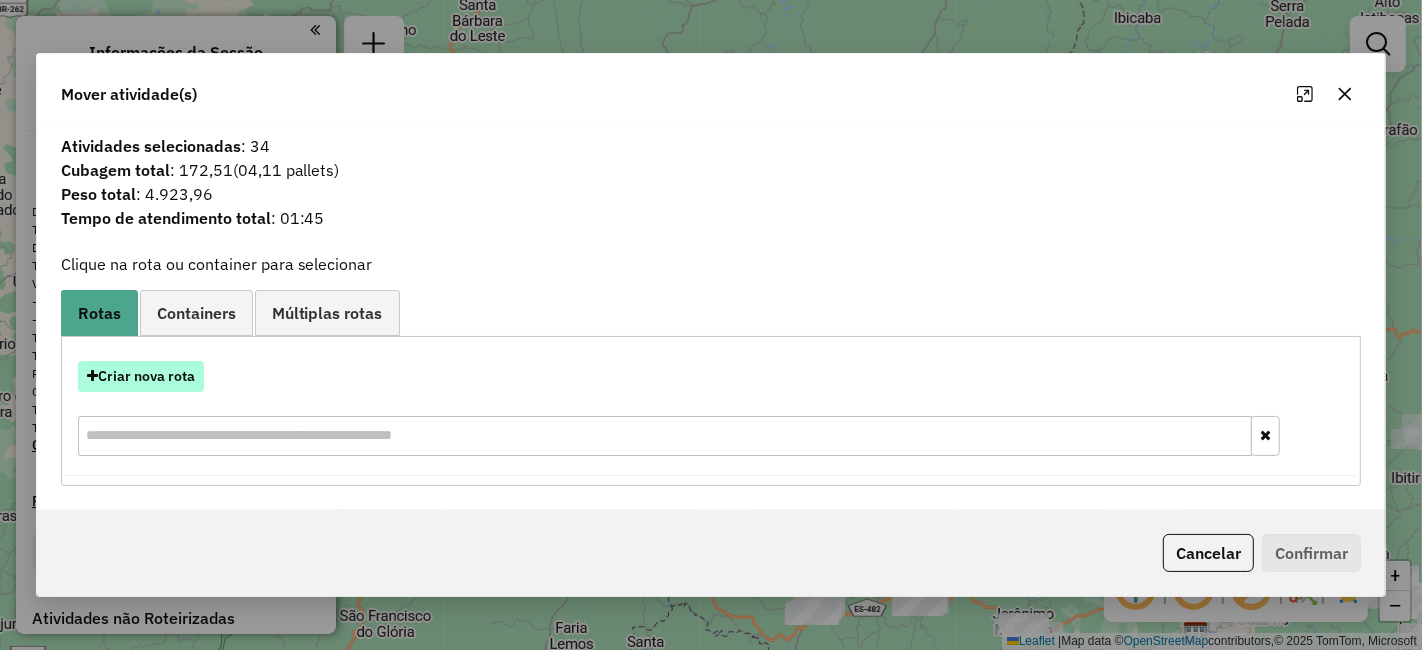 click on "Criar nova rota" at bounding box center (141, 376) 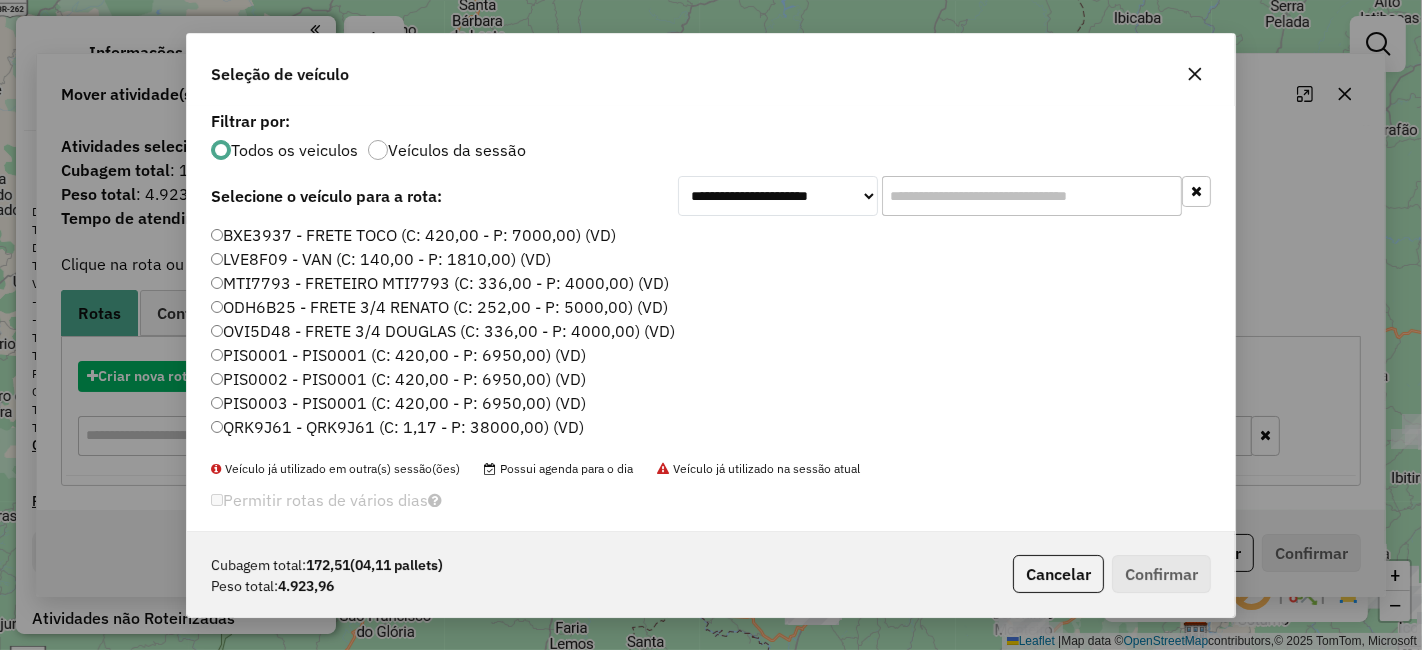 scroll, scrollTop: 11, scrollLeft: 5, axis: both 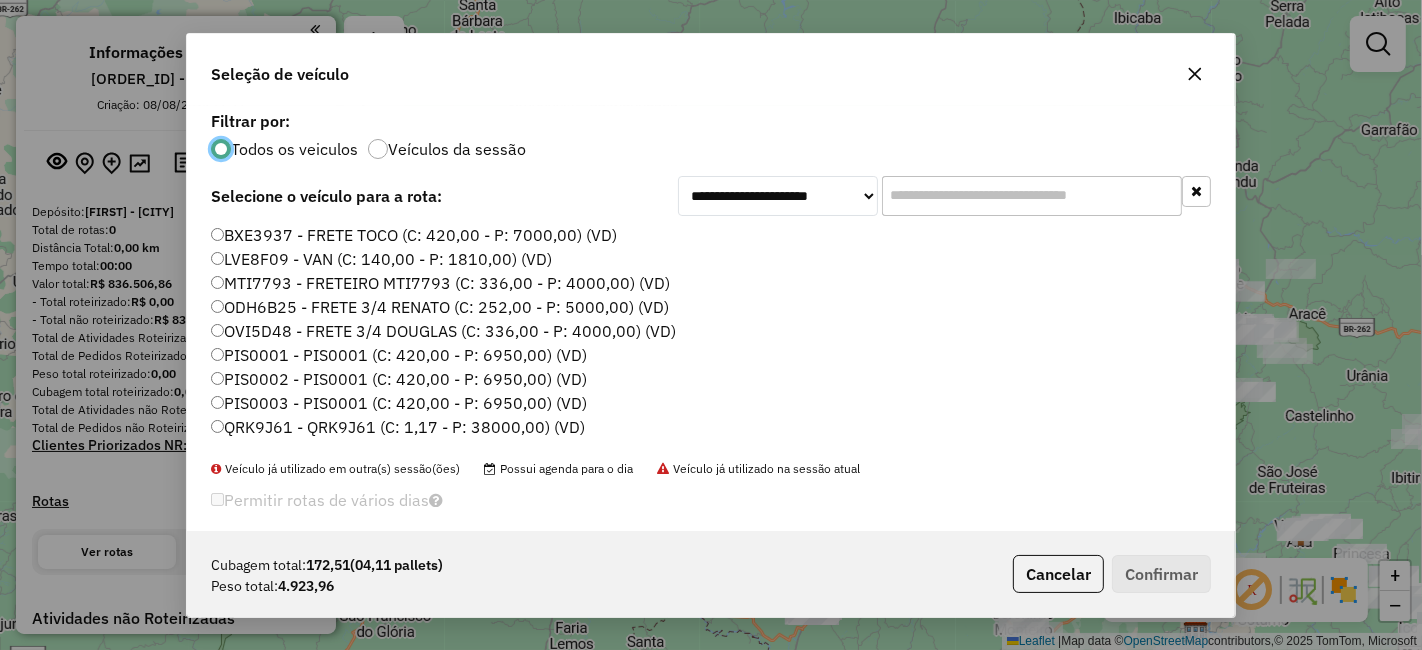 click 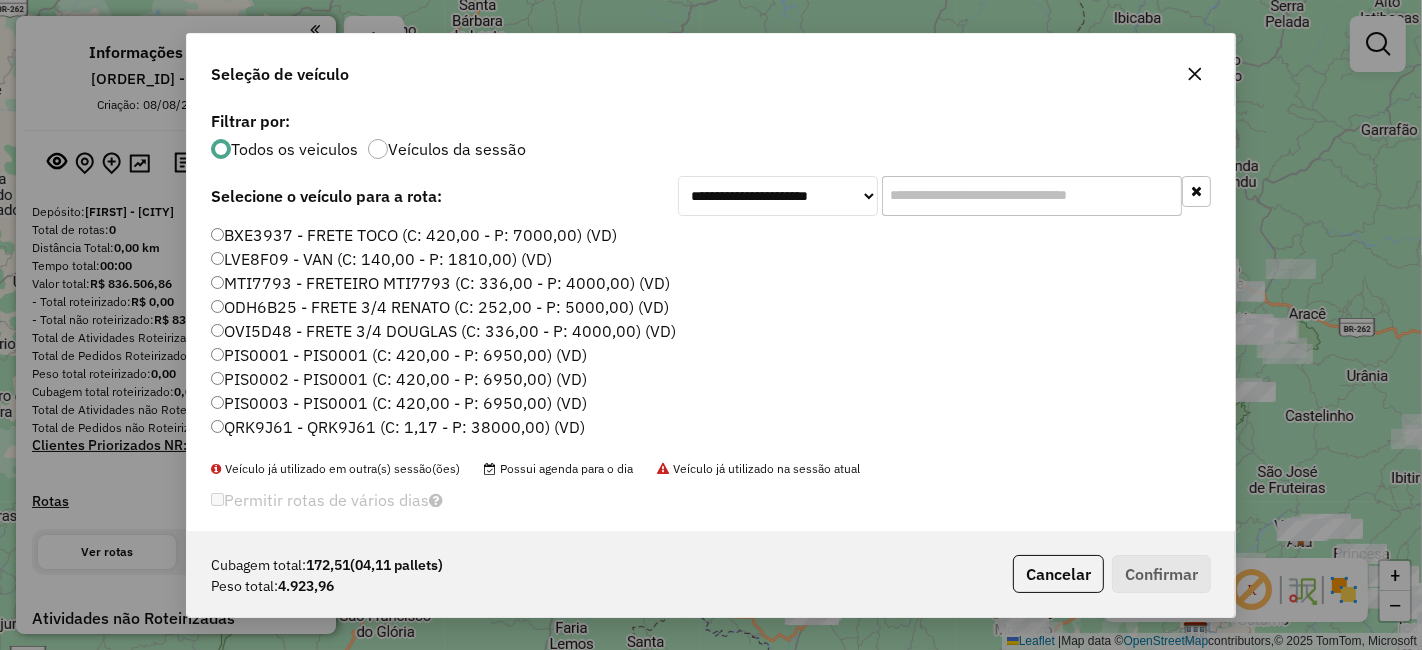 click 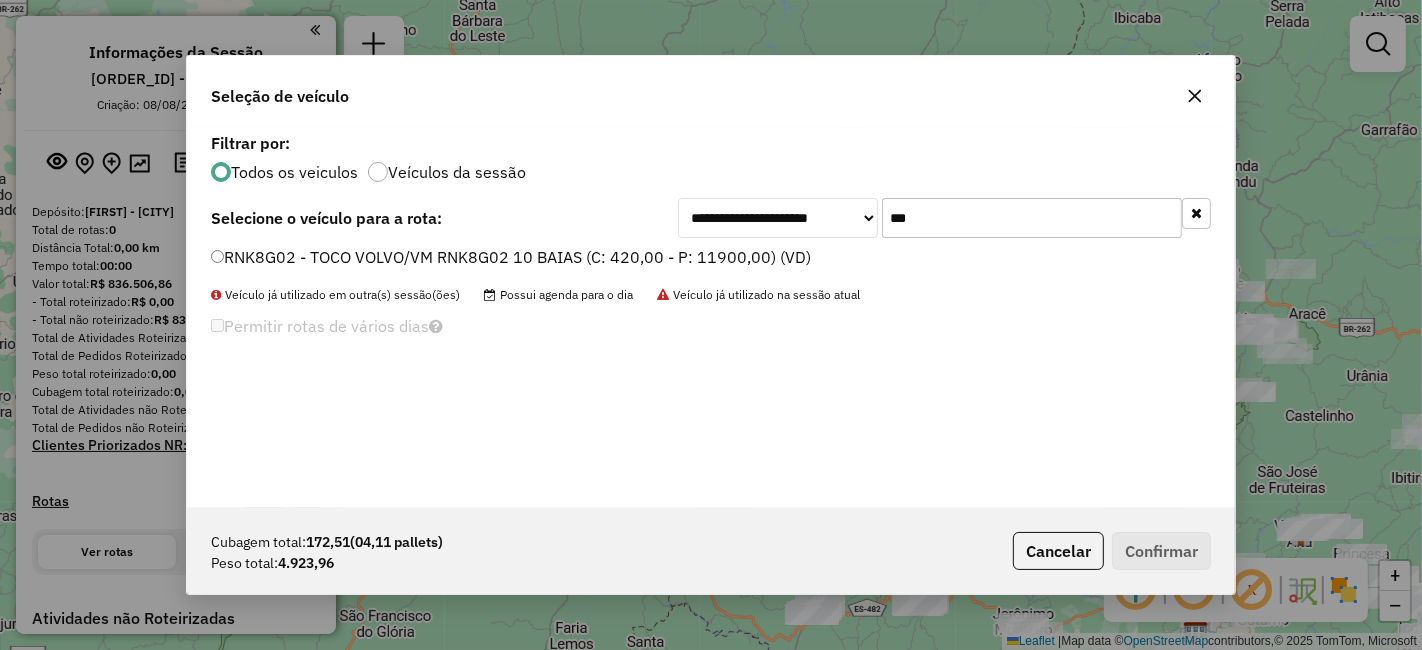 type on "***" 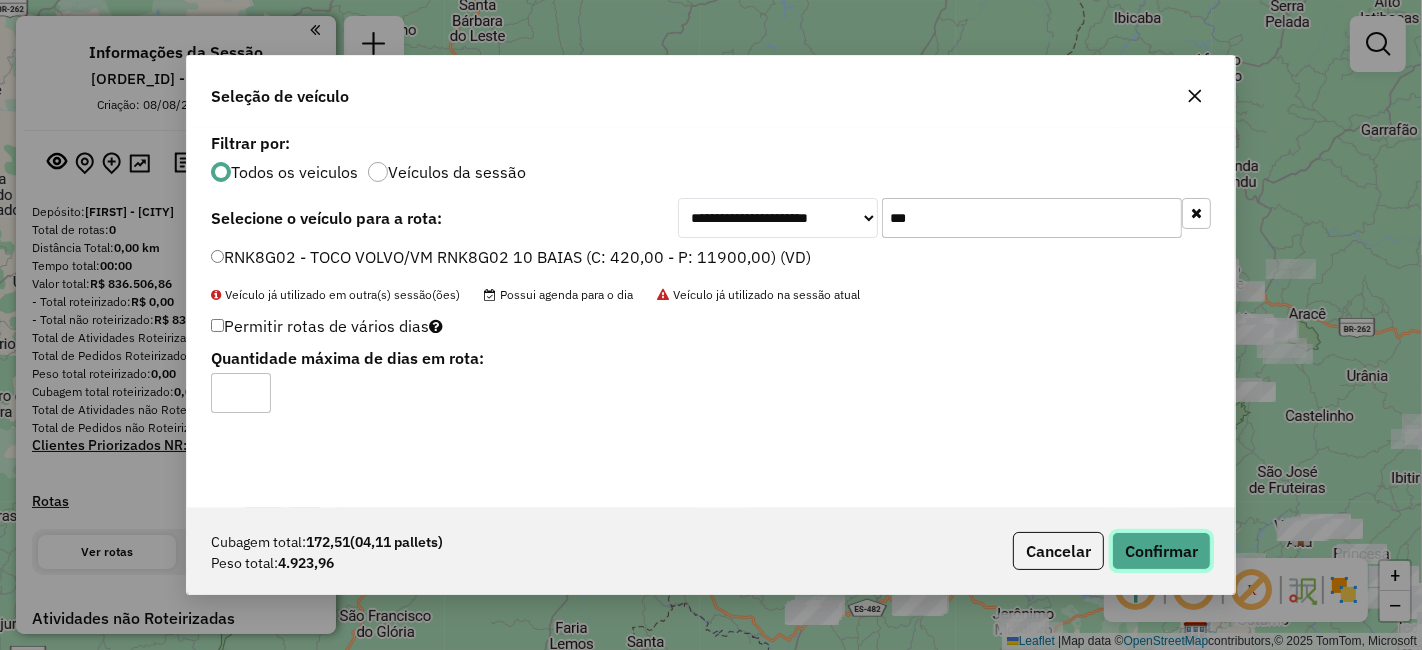 click on "Confirmar" 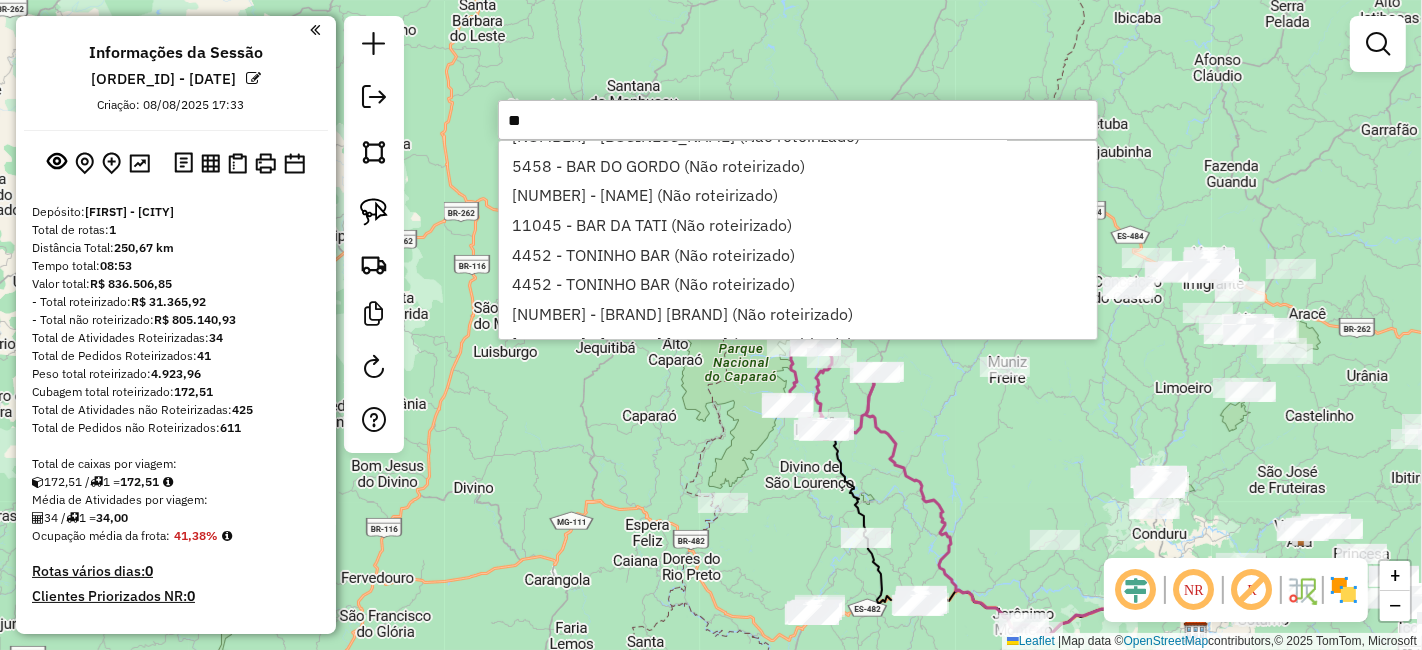 scroll, scrollTop: 0, scrollLeft: 0, axis: both 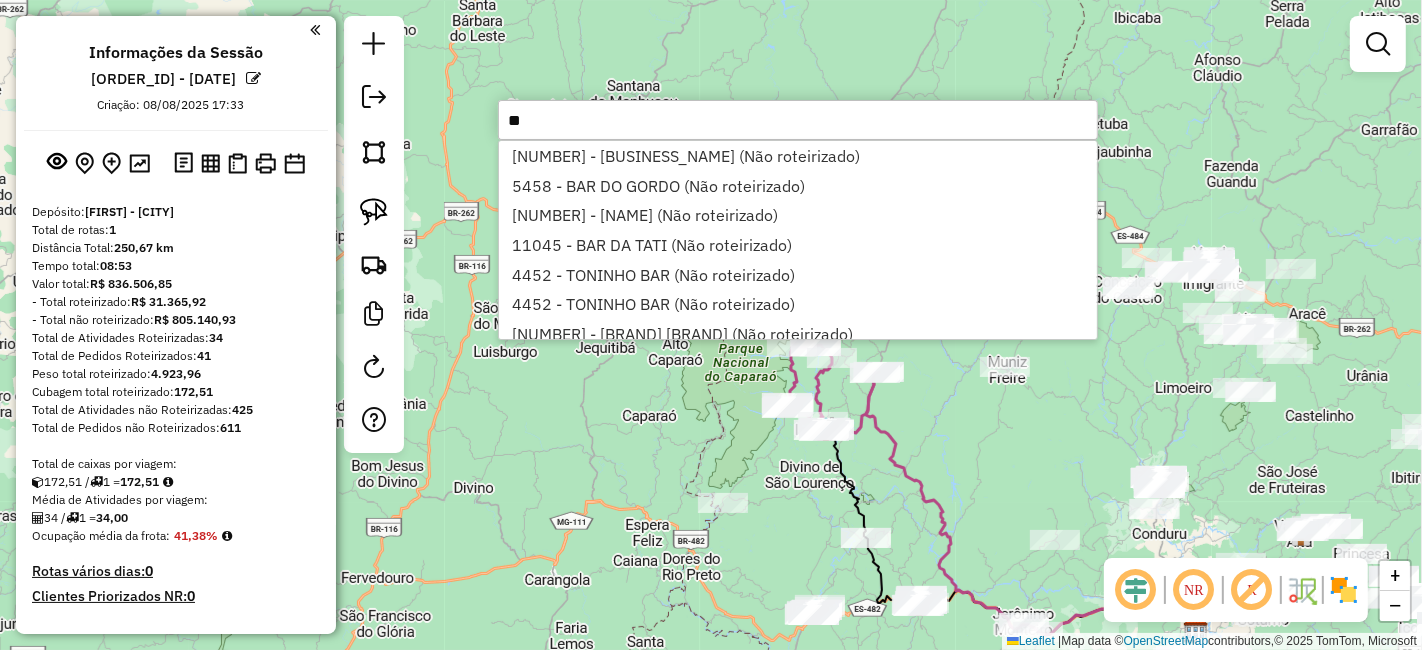 type on "**" 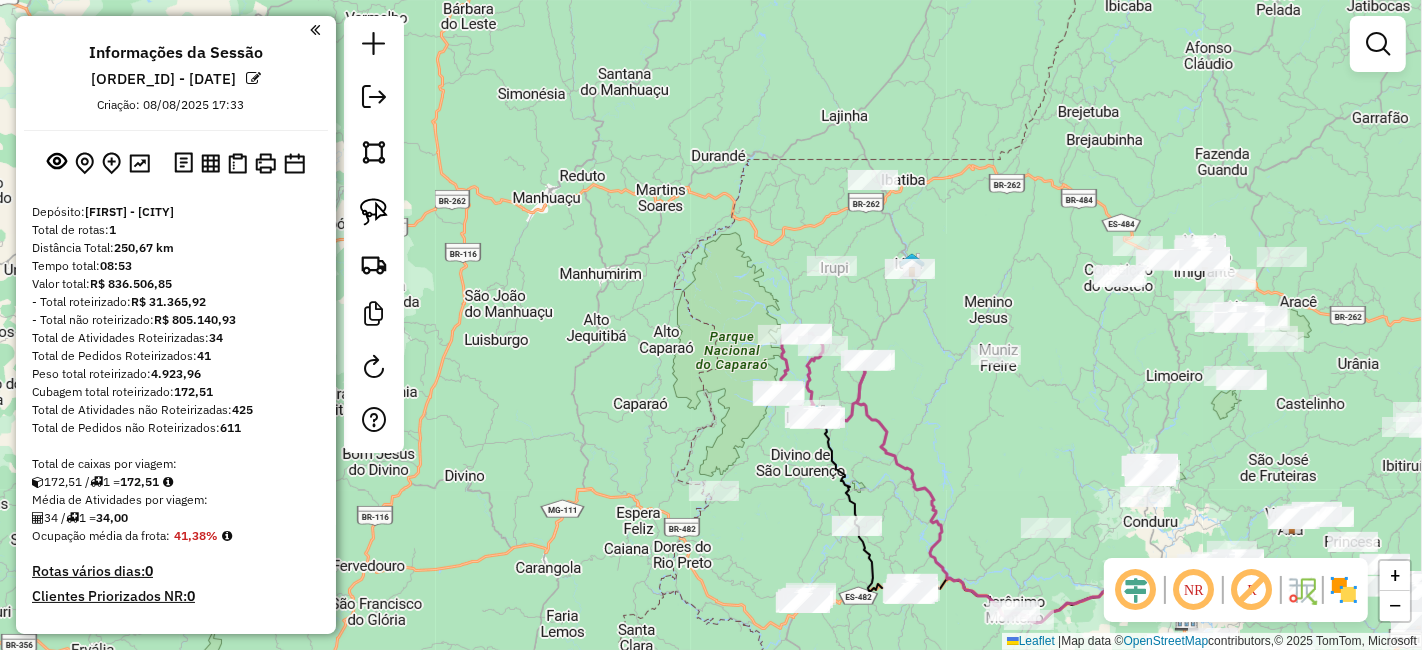 drag, startPoint x: 707, startPoint y: 426, endPoint x: 625, endPoint y: 340, distance: 118.82761 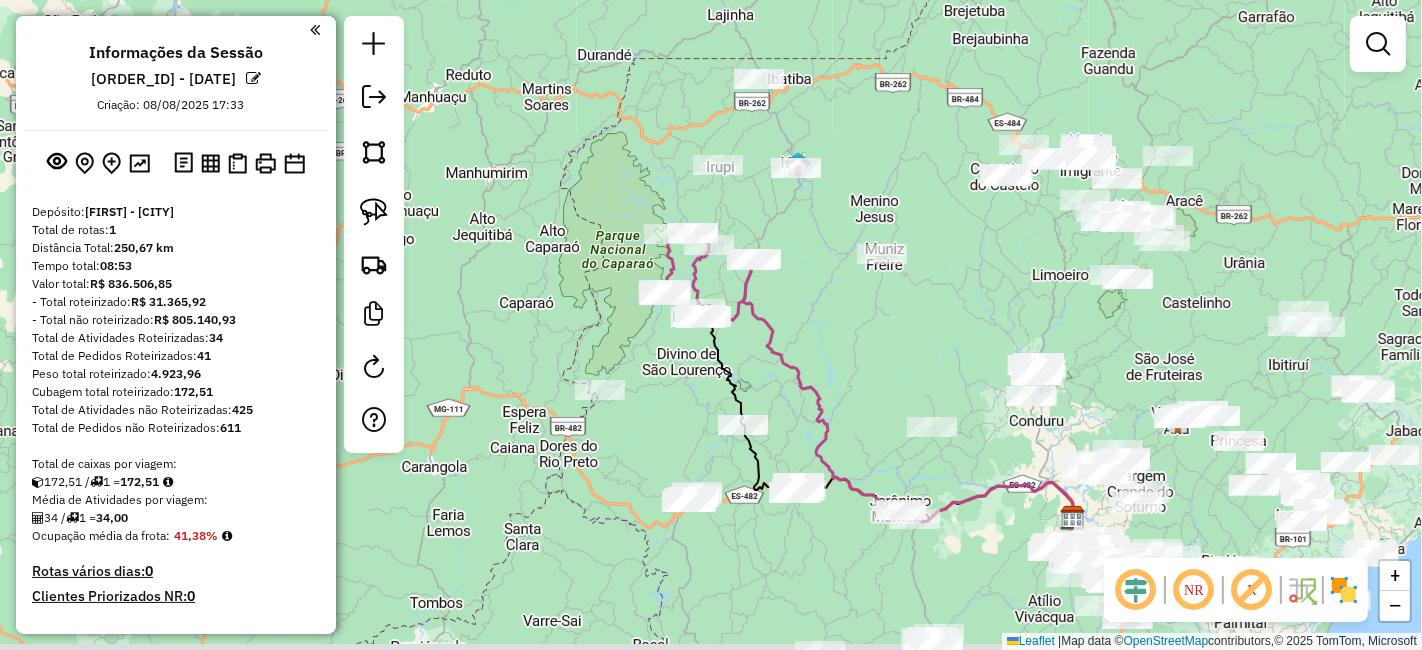 drag, startPoint x: 597, startPoint y: 275, endPoint x: 565, endPoint y: 259, distance: 35.77709 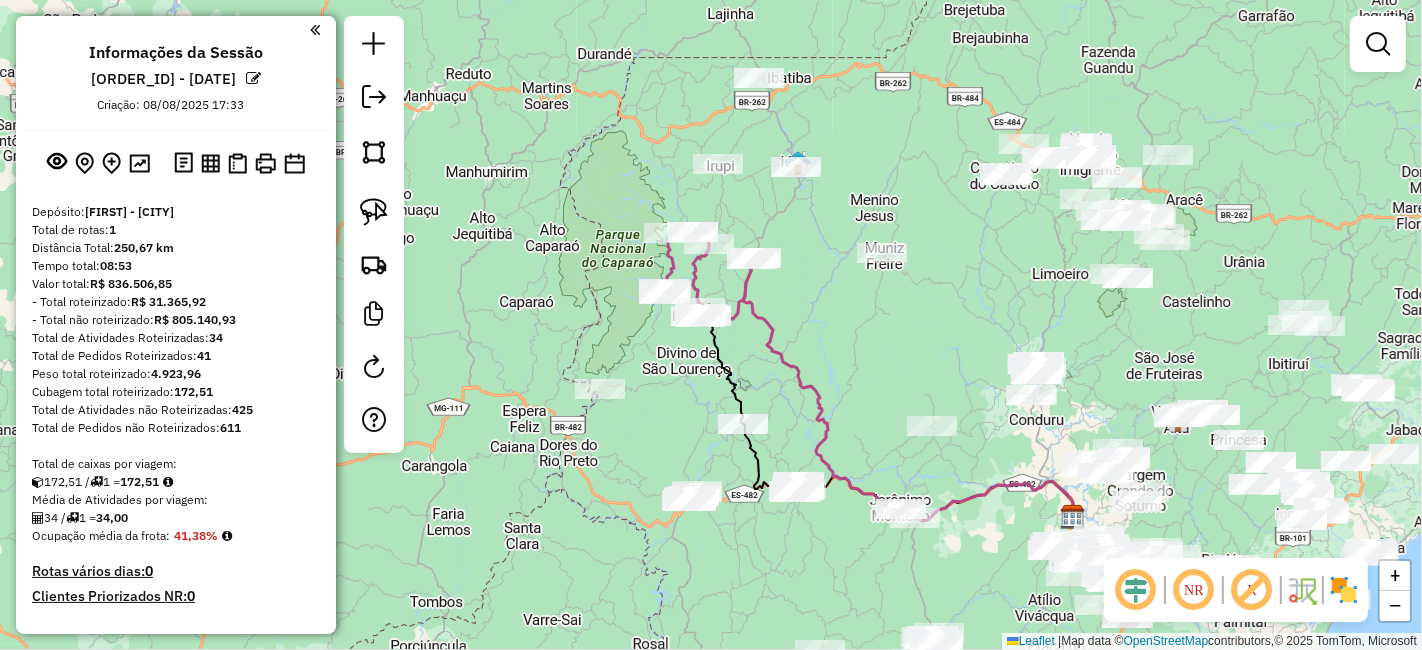 scroll, scrollTop: 222, scrollLeft: 0, axis: vertical 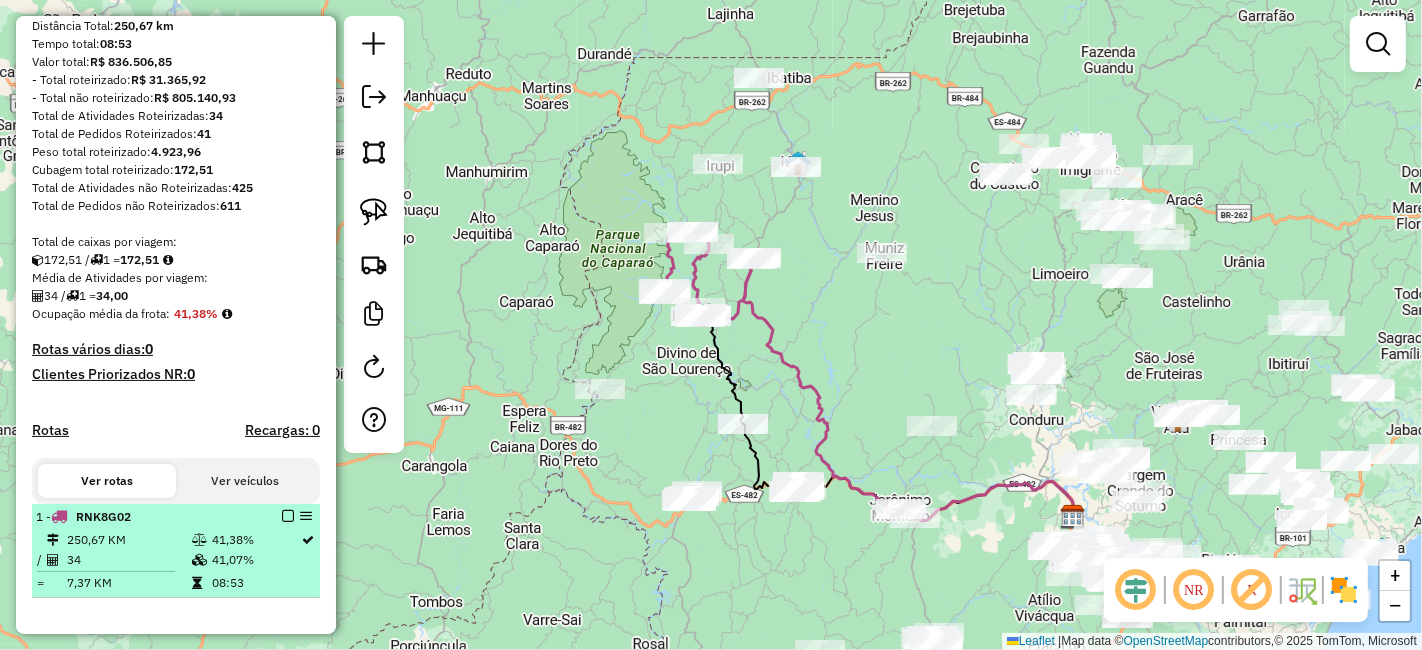 click at bounding box center (288, 516) 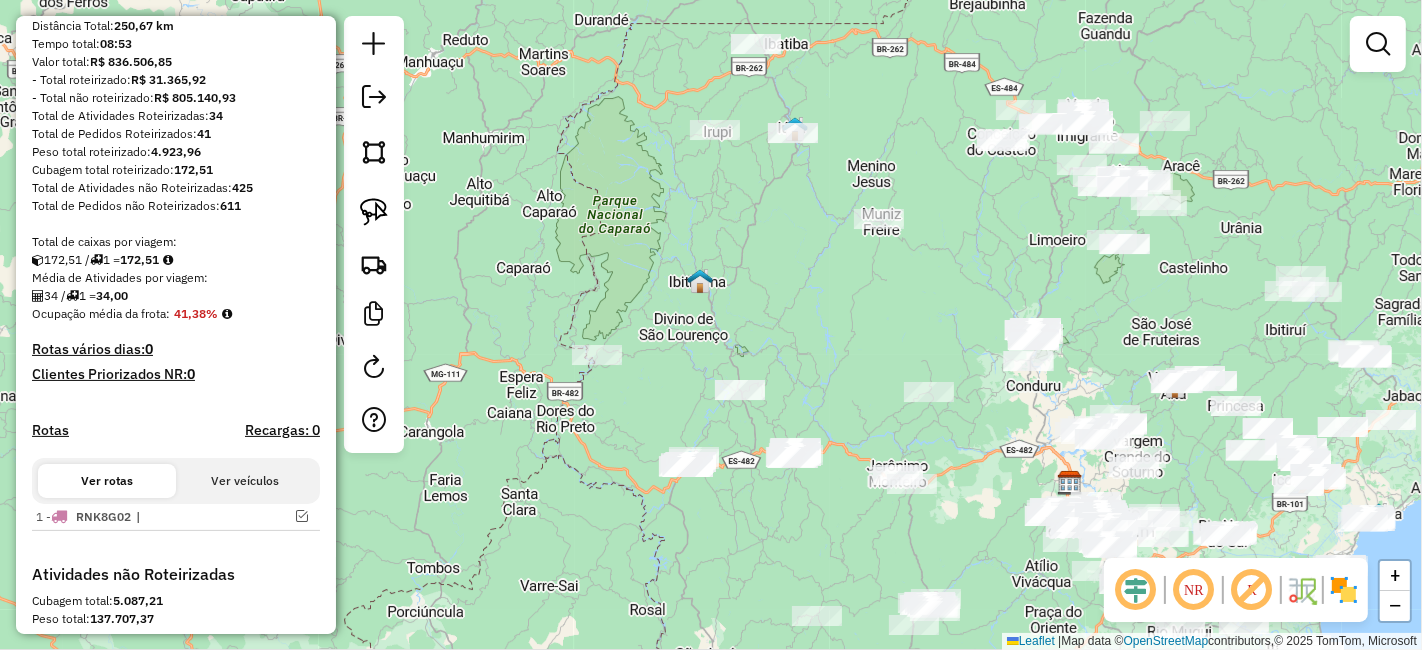 drag, startPoint x: 497, startPoint y: 486, endPoint x: 546, endPoint y: 465, distance: 53.310413 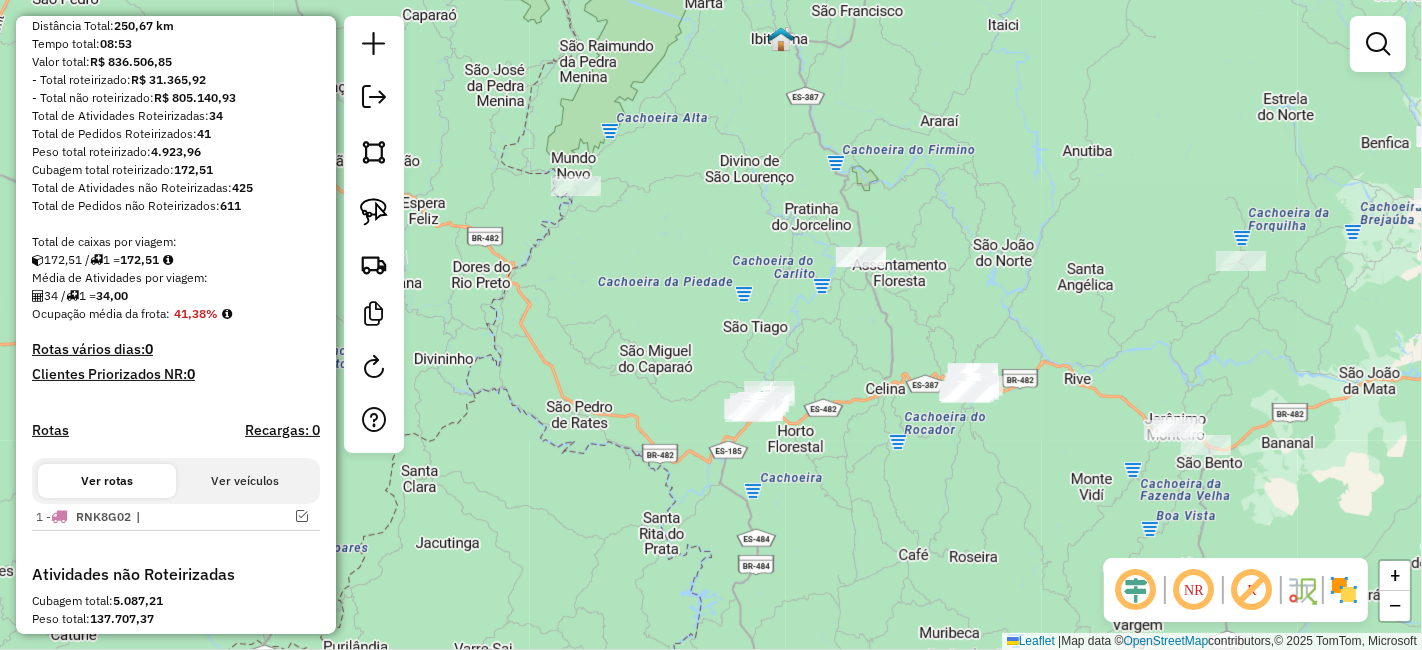 drag, startPoint x: 640, startPoint y: 402, endPoint x: 554, endPoint y: 523, distance: 148.44864 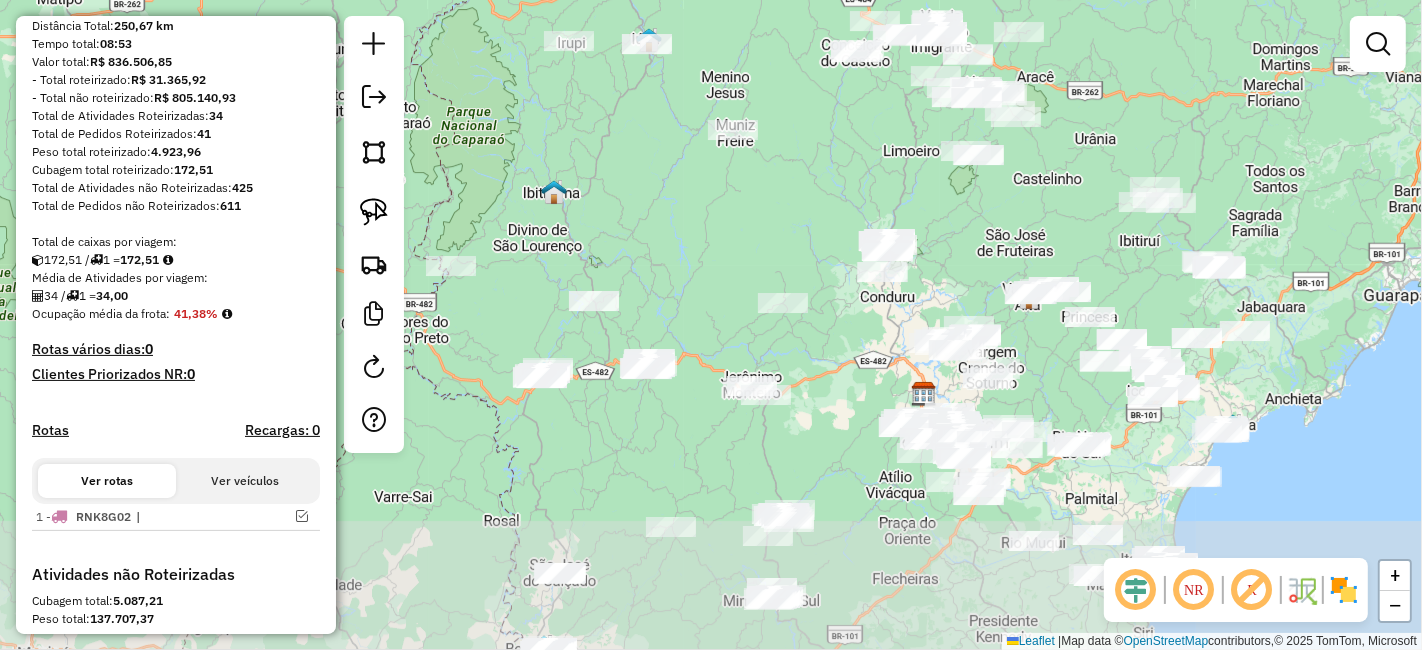 drag, startPoint x: 553, startPoint y: 439, endPoint x: 477, endPoint y: 320, distance: 141.19844 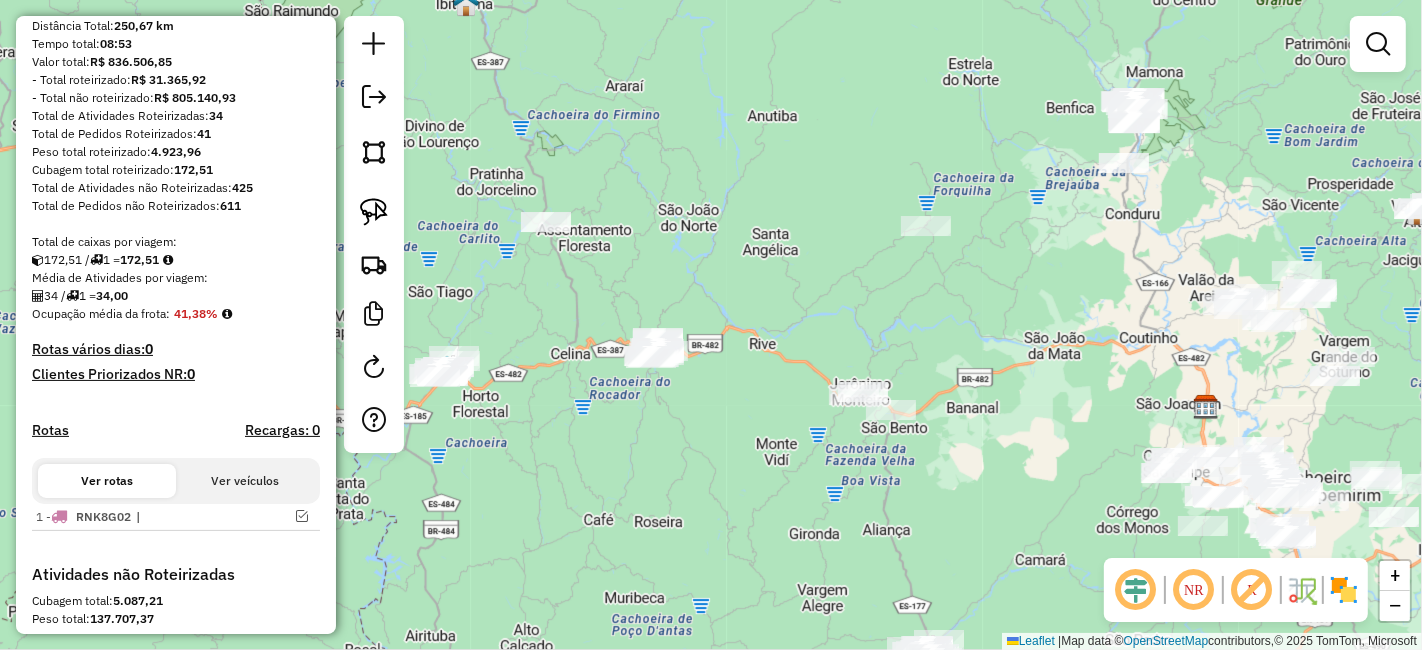 click 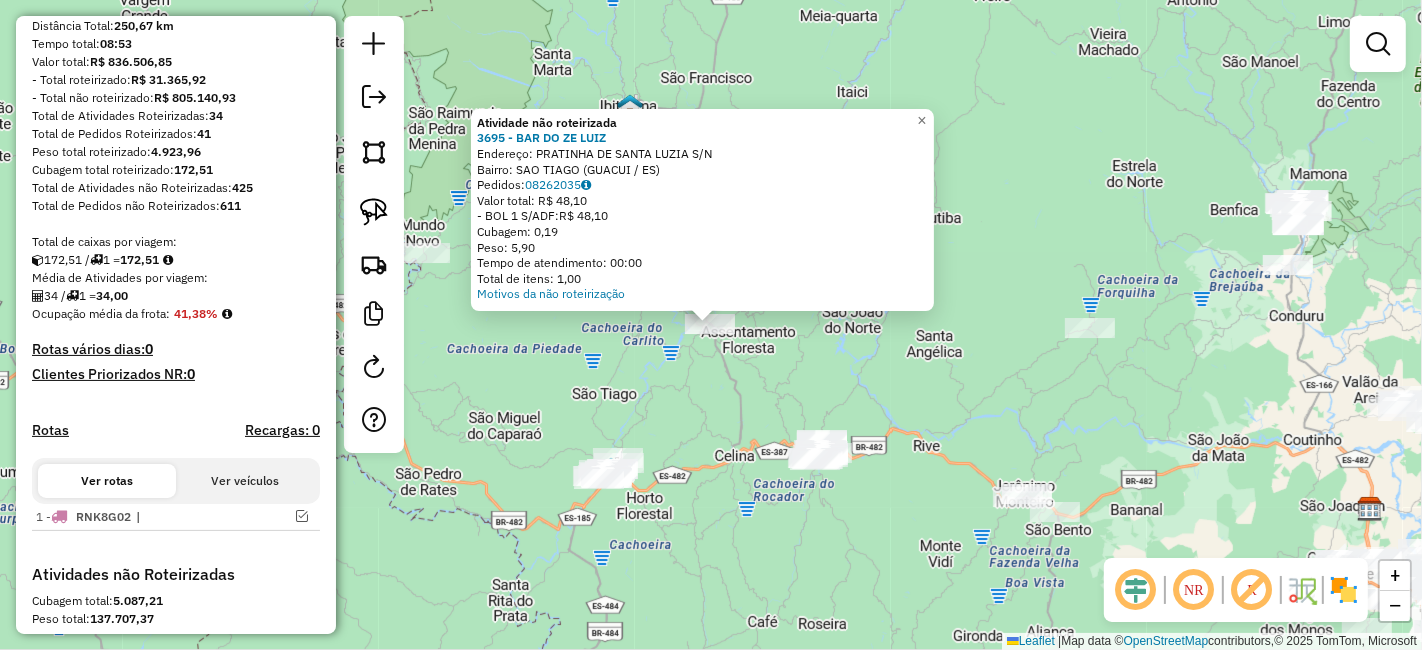 click on "Atividade não roteirizada 3695 - BAR DO ZE LUIZ  Endereço:  PRATINHA DE SANTA LUZIA S/N   Bairro: SAO TIAGO (GUACUI / ES)   Pedidos:  08262035   Valor total: R$ 48,10   - BOL 1 S/ADF:  R$ 48,10   Cubagem: 0,19   Peso: 5,90   Tempo de atendimento: 00:00   Total de itens: 1,00  Motivos da não roteirização × Janela de atendimento Grade de atendimento Capacidade Transportadoras Veículos Cliente Pedidos  Rotas Selecione os dias de semana para filtrar as janelas de atendimento  Seg   Ter   Qua   Qui   Sex   Sáb   Dom  Informe o período da janela de atendimento: De: Até:  Filtrar exatamente a janela do cliente  Considerar janela de atendimento padrão  Selecione os dias de semana para filtrar as grades de atendimento  Seg   Ter   Qua   Qui   Sex   Sáb   Dom   Considerar clientes sem dia de atendimento cadastrado  Clientes fora do dia de atendimento selecionado Filtrar as atividades entre os valores definidos abaixo:  Peso mínimo:   Peso máximo:   Cubagem mínima:   Cubagem máxima:   De:   Até:   De:" 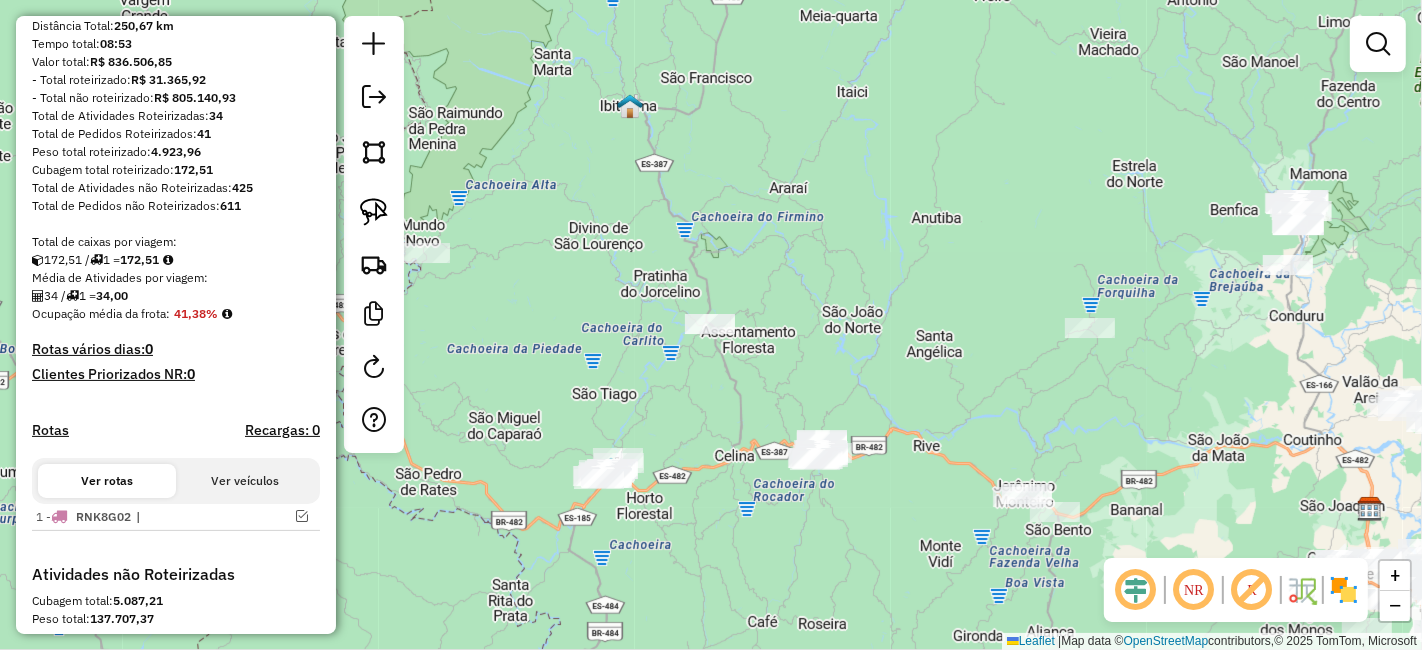 click 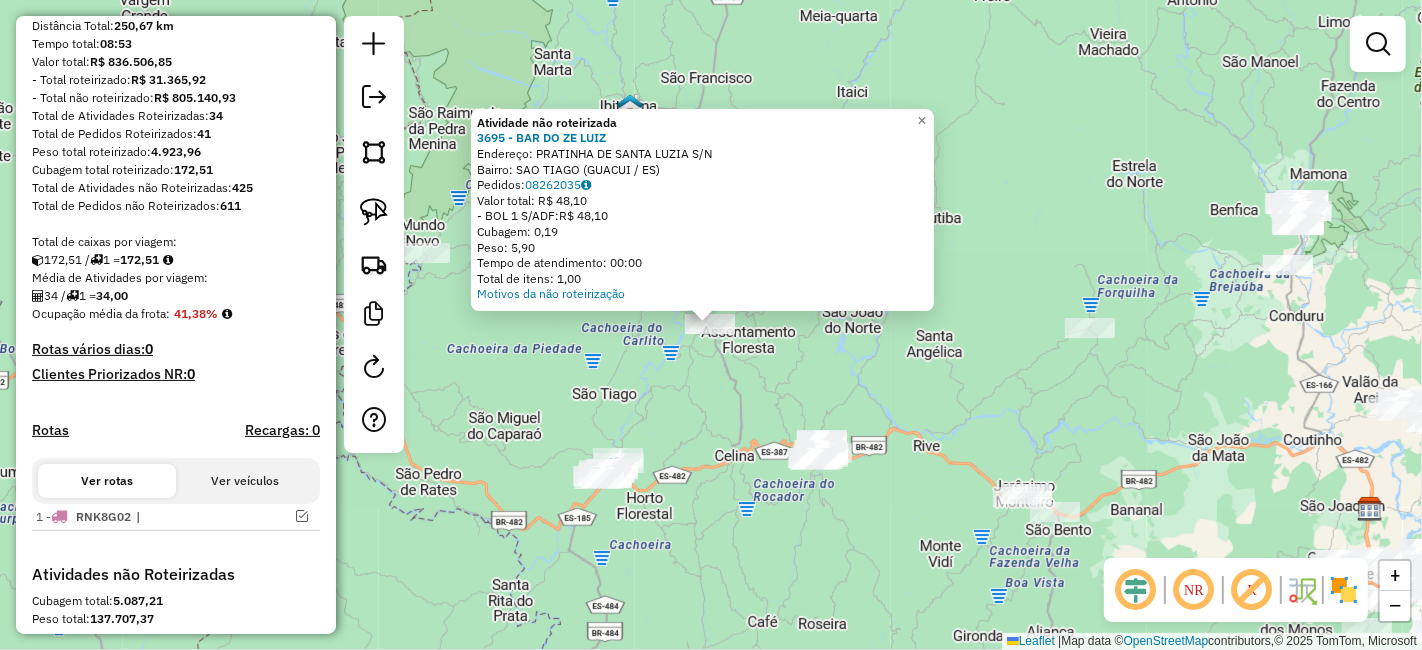click on "Atividade não roteirizada 3695 - BAR DO ZE LUIZ  Endereço:  PRATINHA DE SANTA LUZIA S/N   Bairro: SAO TIAGO (GUACUI / ES)   Pedidos:  08262035   Valor total: R$ 48,10   - BOL 1 S/ADF:  R$ 48,10   Cubagem: 0,19   Peso: 5,90   Tempo de atendimento: 00:00   Total de itens: 1,00  Motivos da não roteirização × Janela de atendimento Grade de atendimento Capacidade Transportadoras Veículos Cliente Pedidos  Rotas Selecione os dias de semana para filtrar as janelas de atendimento  Seg   Ter   Qua   Qui   Sex   Sáb   Dom  Informe o período da janela de atendimento: De: Até:  Filtrar exatamente a janela do cliente  Considerar janela de atendimento padrão  Selecione os dias de semana para filtrar as grades de atendimento  Seg   Ter   Qua   Qui   Sex   Sáb   Dom   Considerar clientes sem dia de atendimento cadastrado  Clientes fora do dia de atendimento selecionado Filtrar as atividades entre os valores definidos abaixo:  Peso mínimo:   Peso máximo:   Cubagem mínima:   Cubagem máxima:   De:   Até:   De:" 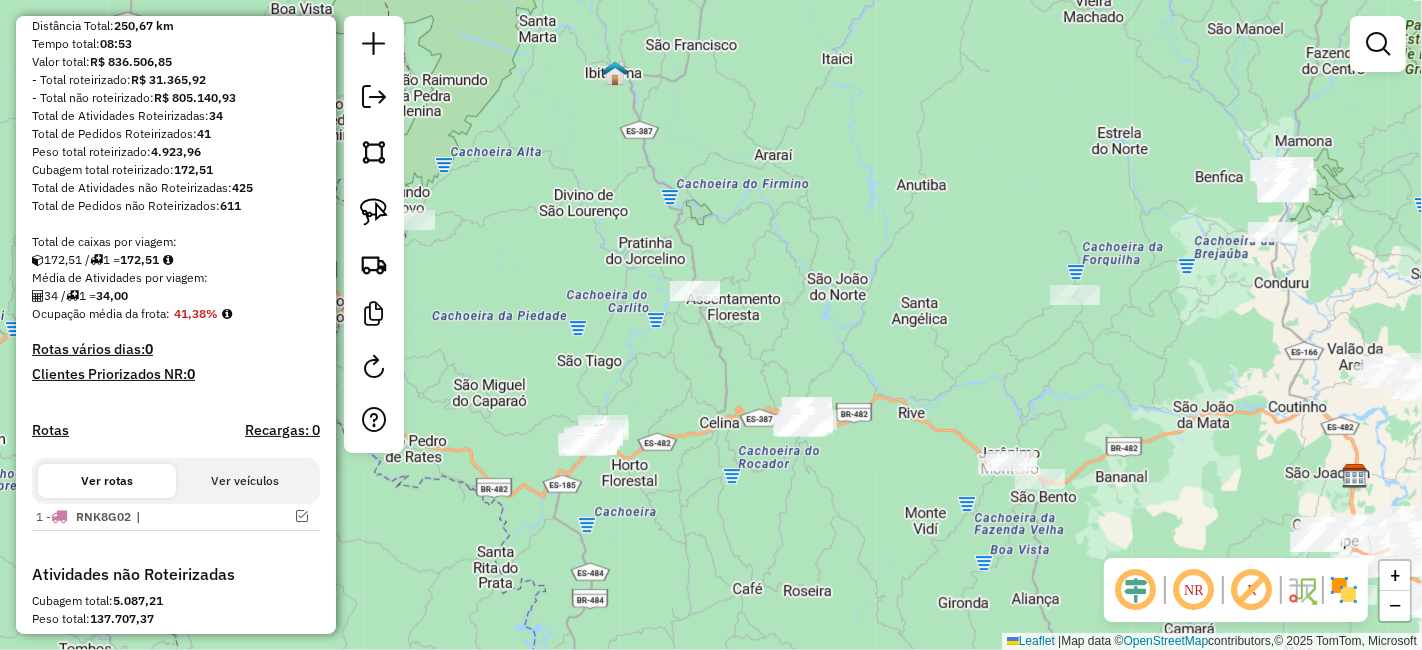 drag, startPoint x: 560, startPoint y: 424, endPoint x: 467, endPoint y: 262, distance: 186.79668 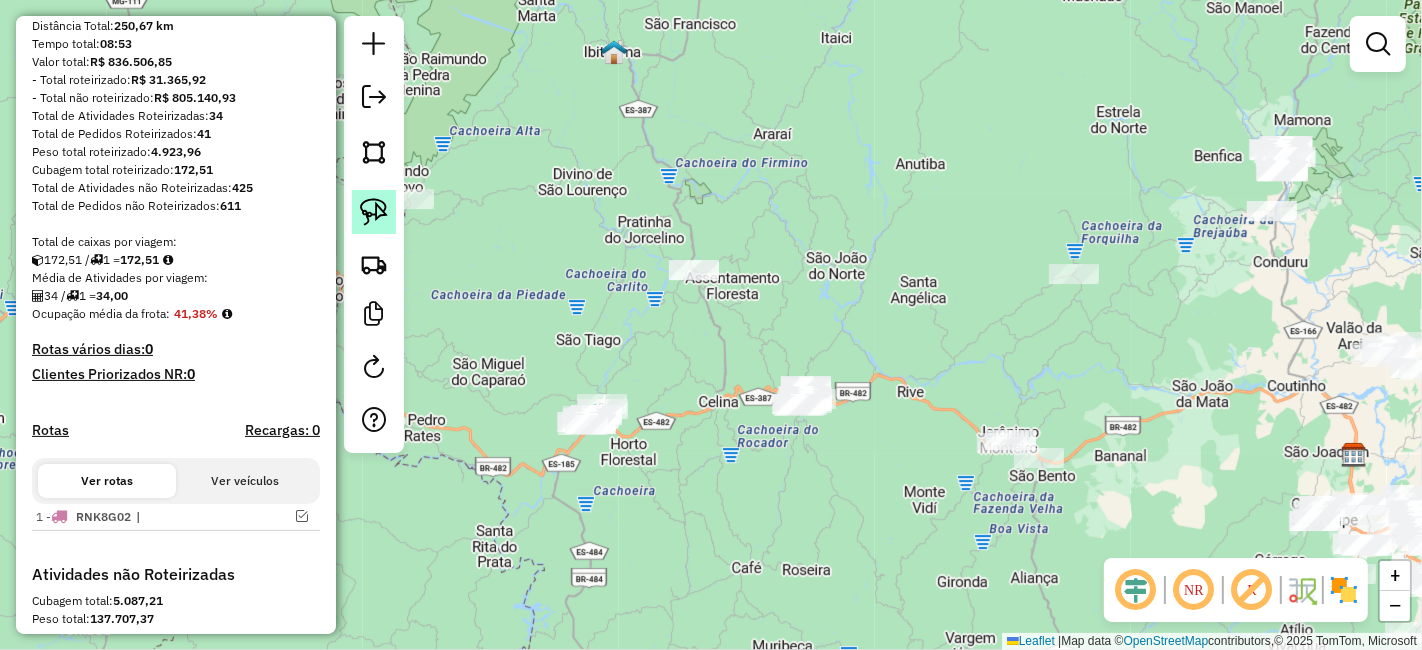 click 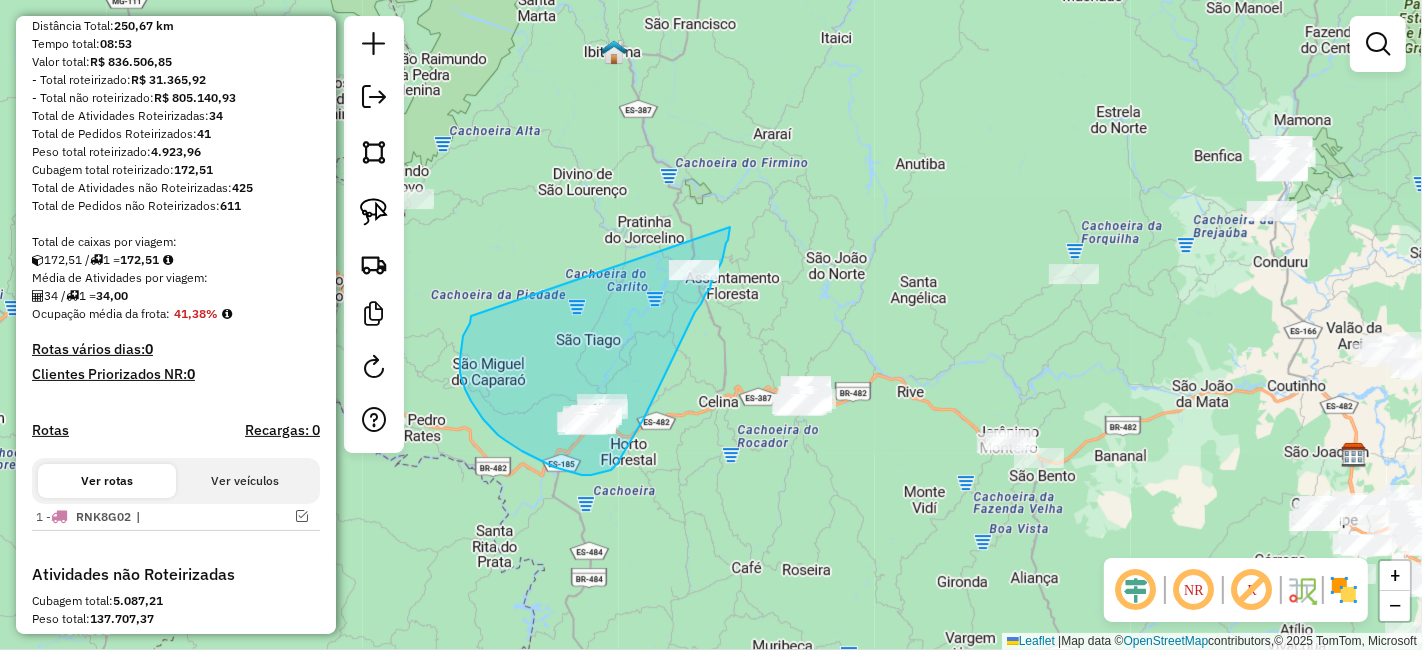 drag, startPoint x: 460, startPoint y: 373, endPoint x: 730, endPoint y: 225, distance: 307.9026 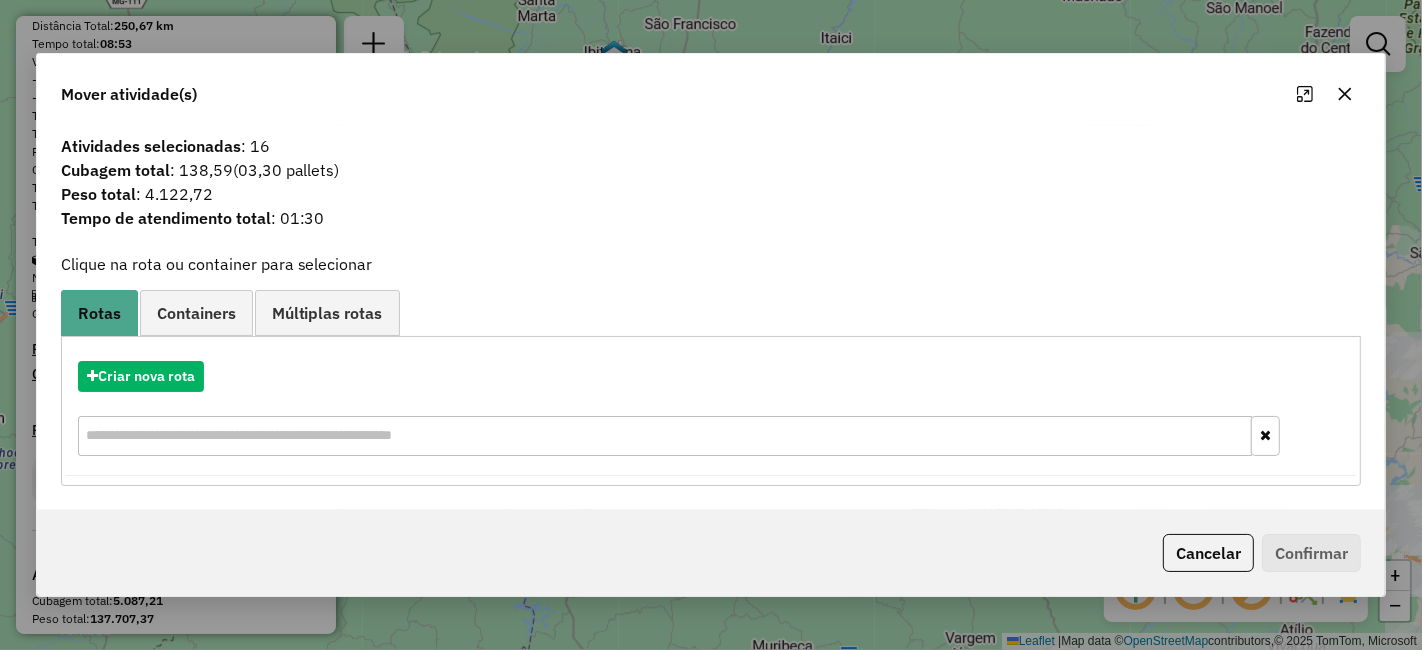 click 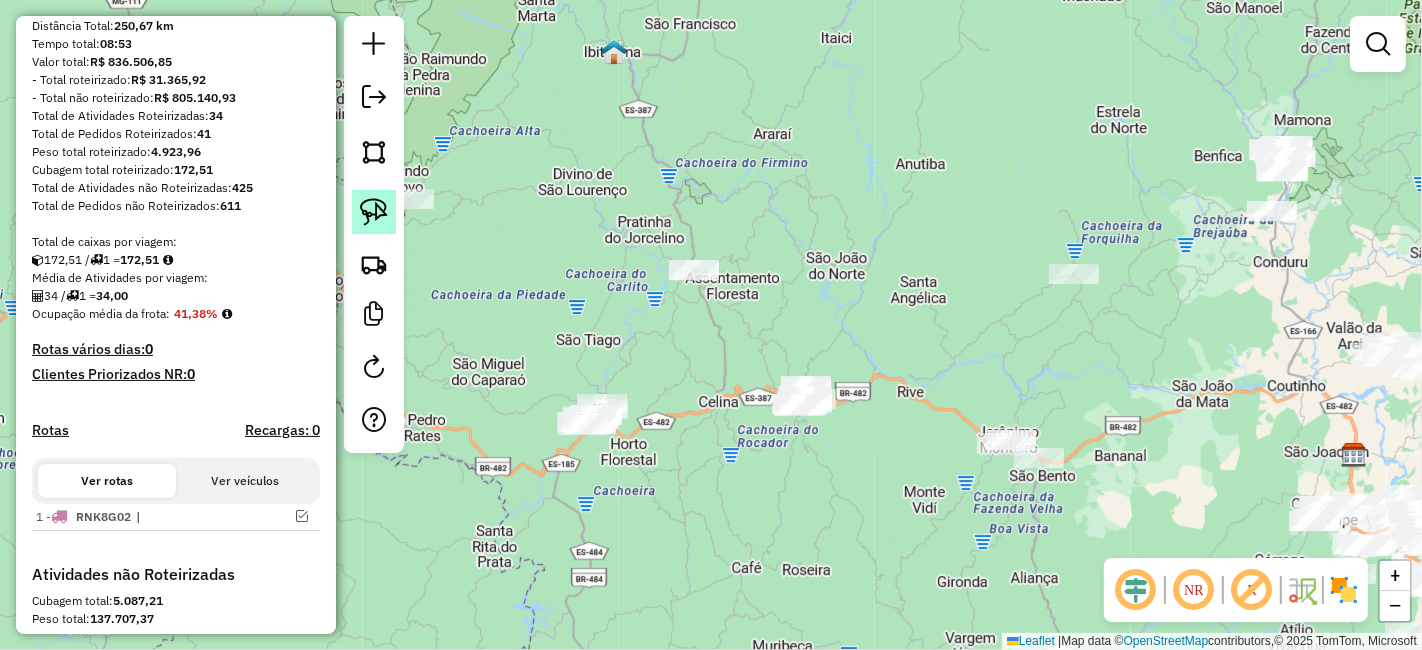 click 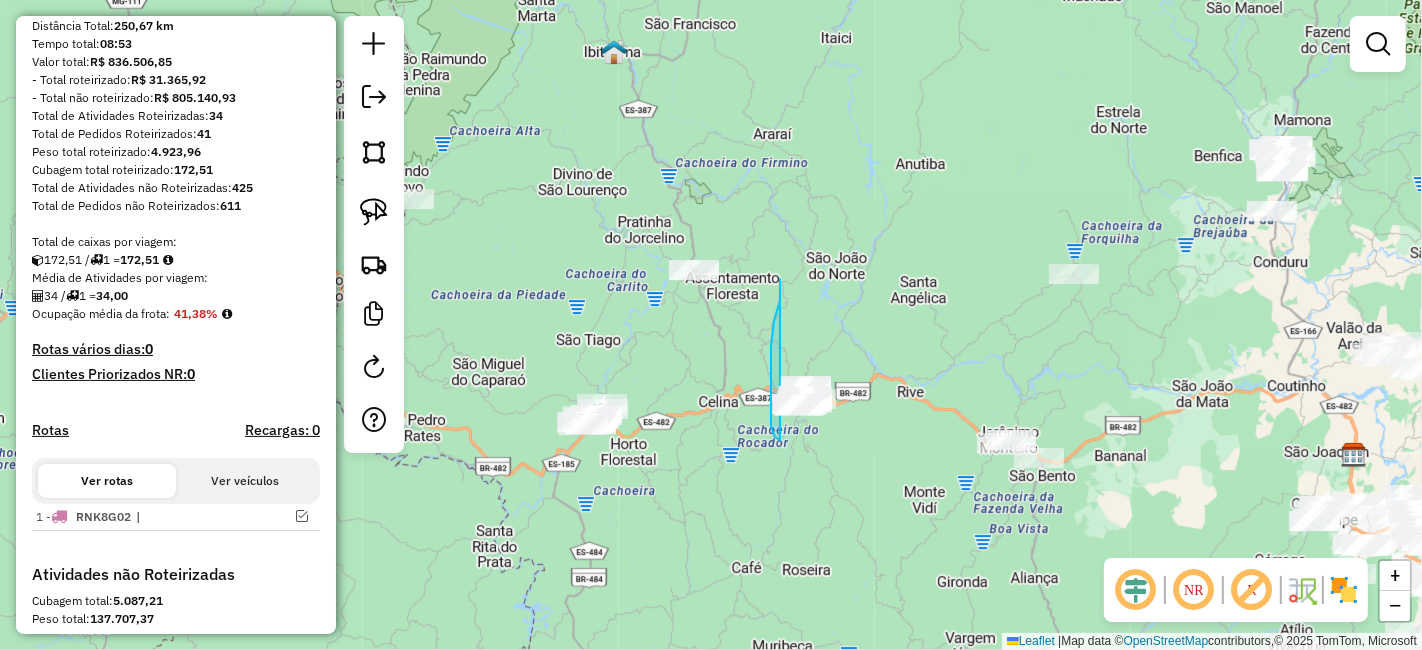 drag, startPoint x: 780, startPoint y: 293, endPoint x: 912, endPoint y: 376, distance: 155.92627 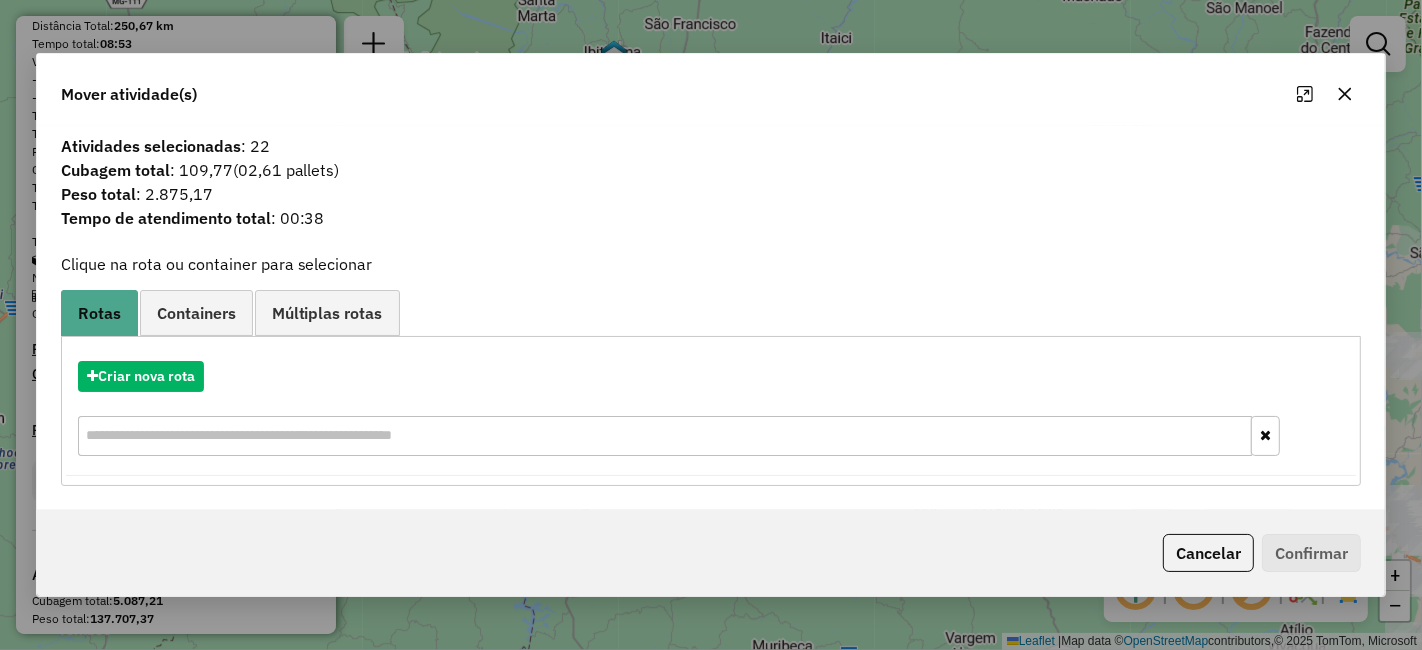 click 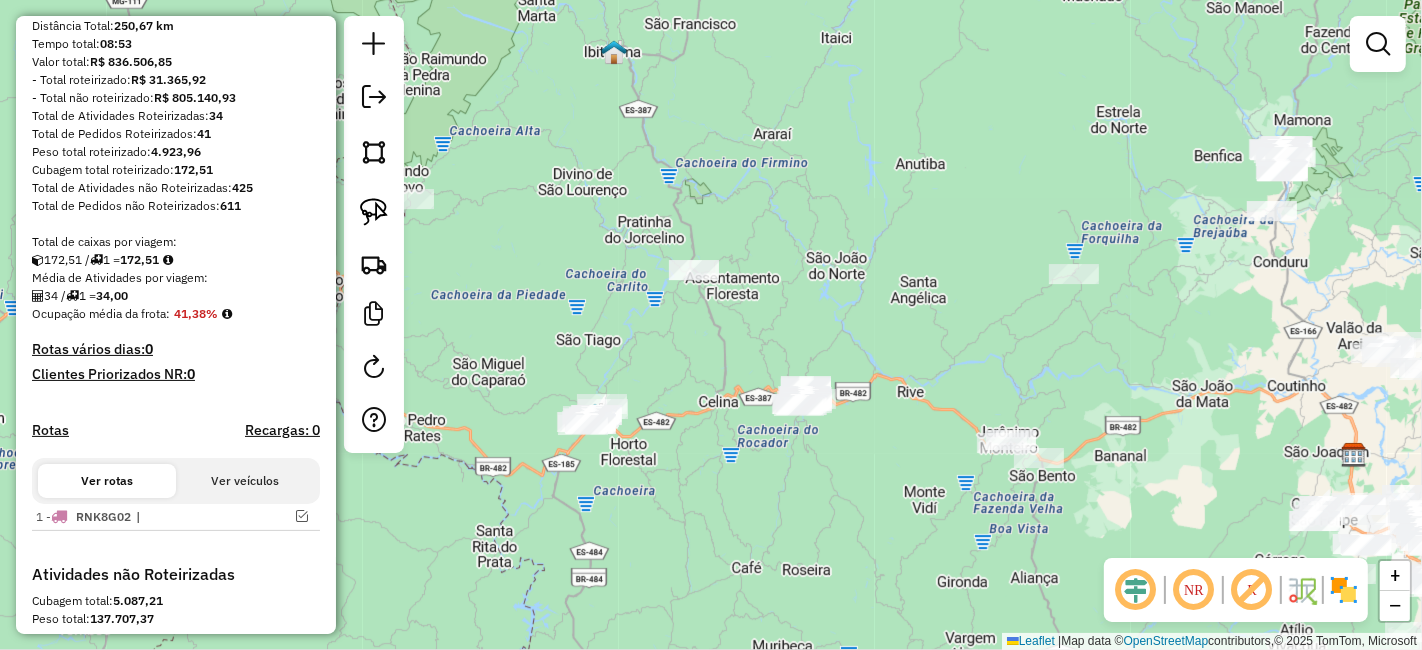 click on "Janela de atendimento Grade de atendimento Capacidade Transportadoras Veículos Cliente Pedidos  Rotas Selecione os dias de semana para filtrar as janelas de atendimento  Seg   Ter   Qua   Qui   Sex   Sáb   Dom  Informe o período da janela de atendimento: De: Até:  Filtrar exatamente a janela do cliente  Considerar janela de atendimento padrão  Selecione os dias de semana para filtrar as grades de atendimento  Seg   Ter   Qua   Qui   Sex   Sáb   Dom   Considerar clientes sem dia de atendimento cadastrado  Clientes fora do dia de atendimento selecionado Filtrar as atividades entre os valores definidos abaixo:  Peso mínimo:   Peso máximo:   Cubagem mínima:   Cubagem máxima:   De:   Até:  Filtrar as atividades entre o tempo de atendimento definido abaixo:  De:   Até:   Considerar capacidade total dos clientes não roteirizados Transportadora: Selecione um ou mais itens Tipo de veículo: Selecione um ou mais itens Veículo: Selecione um ou mais itens Motorista: Selecione um ou mais itens Nome: Rótulo:" 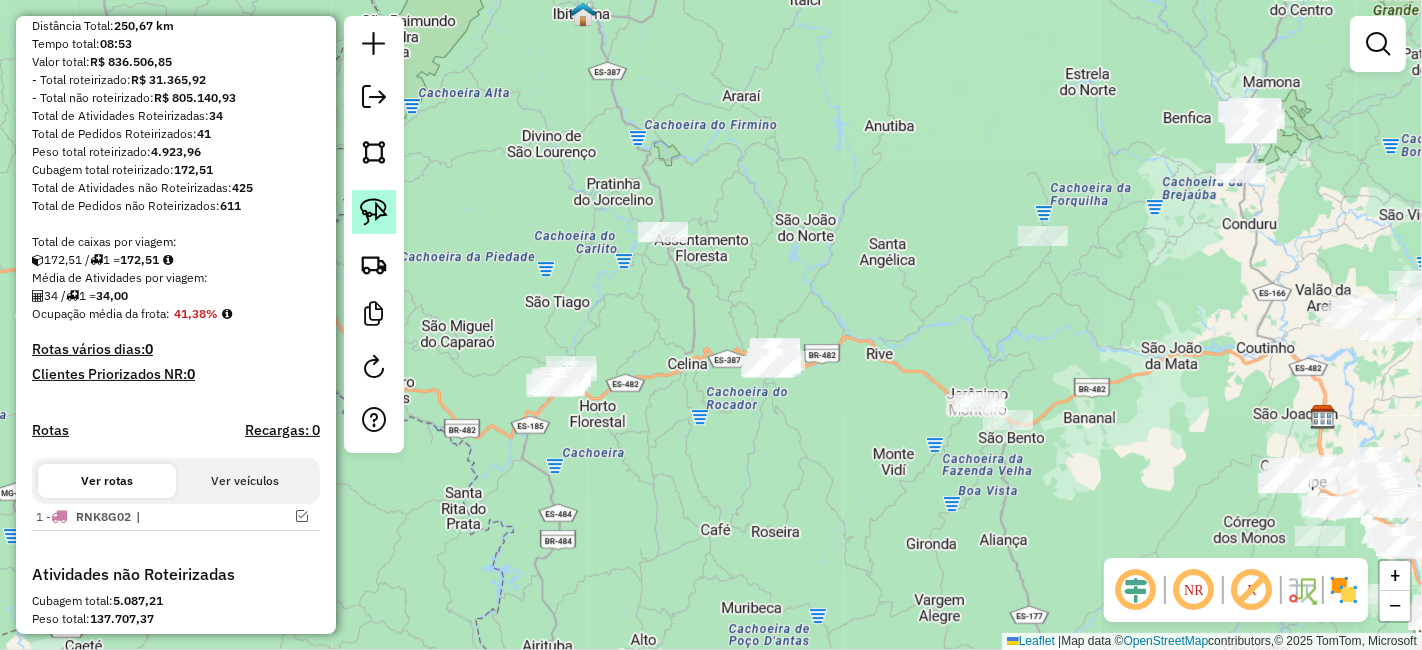 click 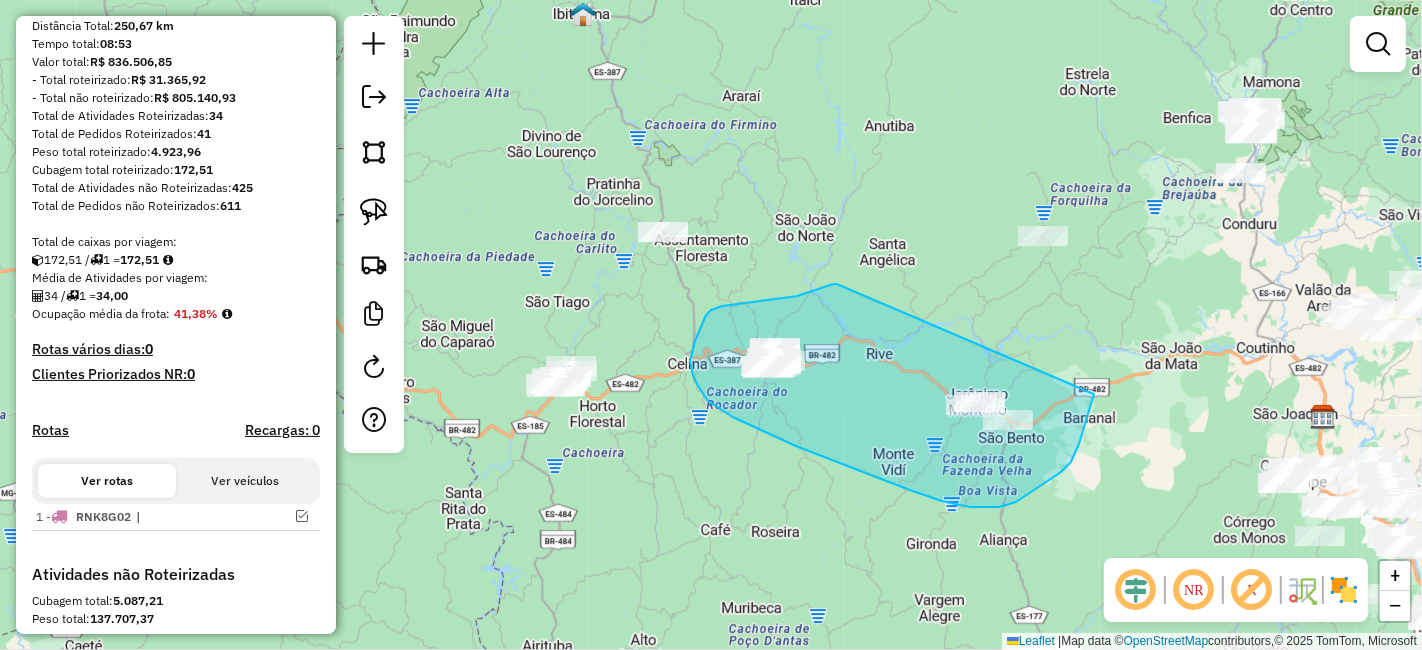 drag, startPoint x: 837, startPoint y: 284, endPoint x: 1094, endPoint y: 393, distance: 279.15945 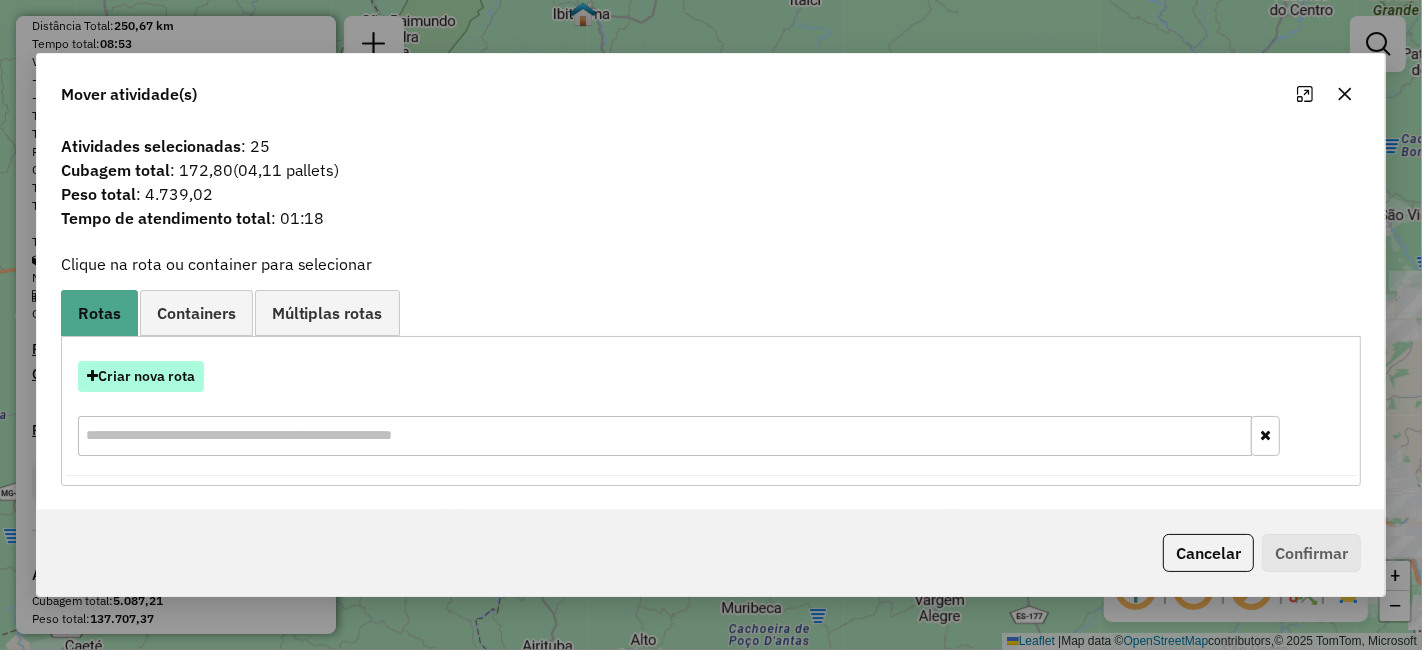 click on "Criar nova rota" at bounding box center [141, 376] 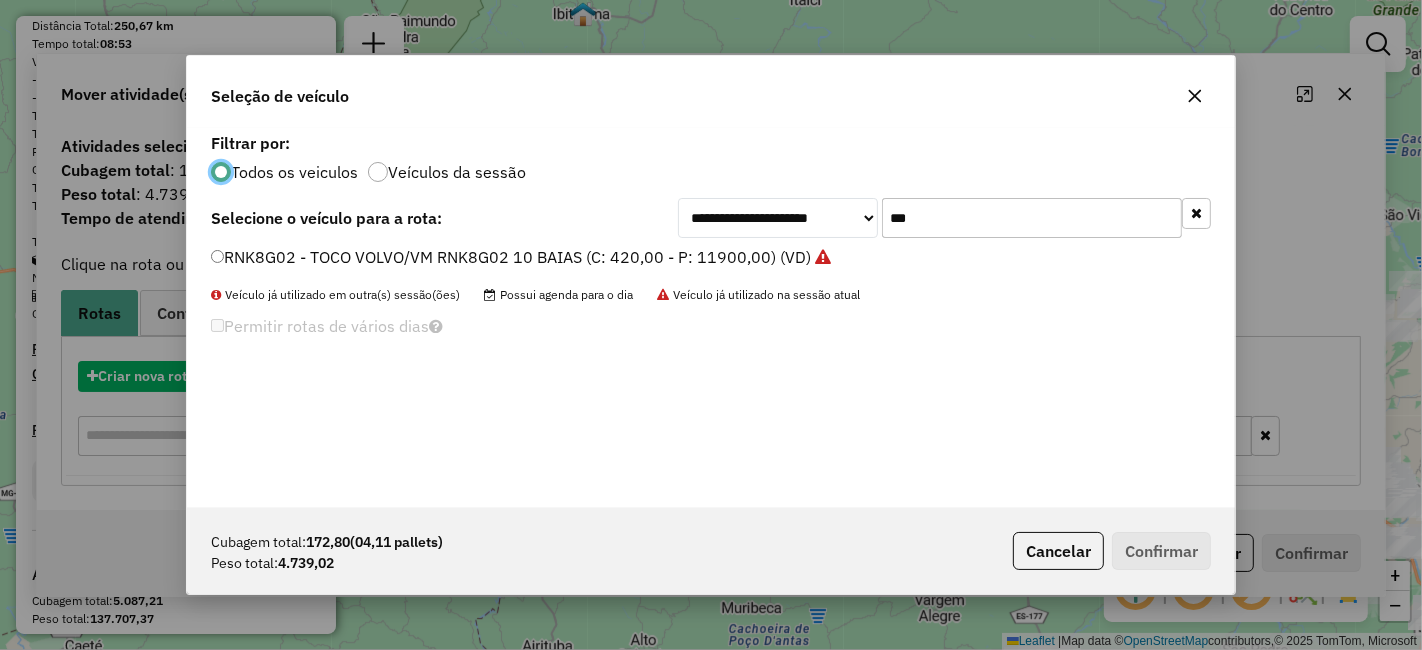 scroll, scrollTop: 11, scrollLeft: 5, axis: both 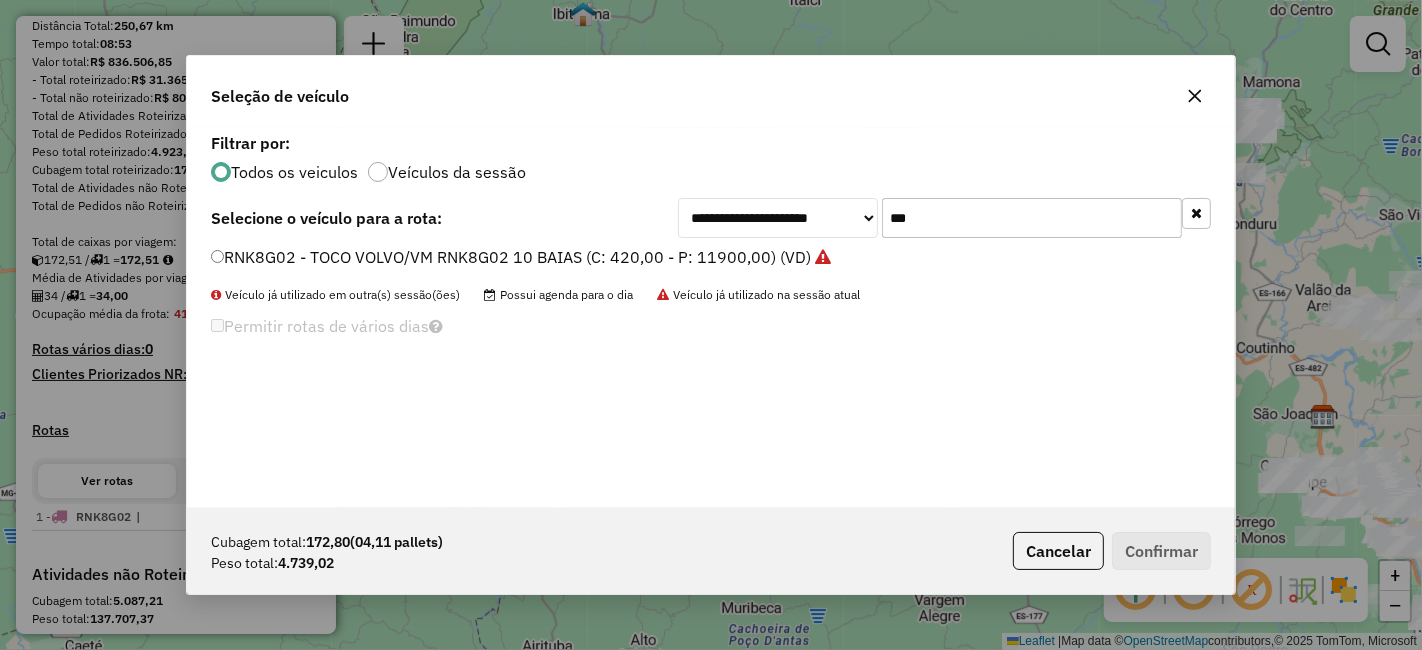click on "**********" 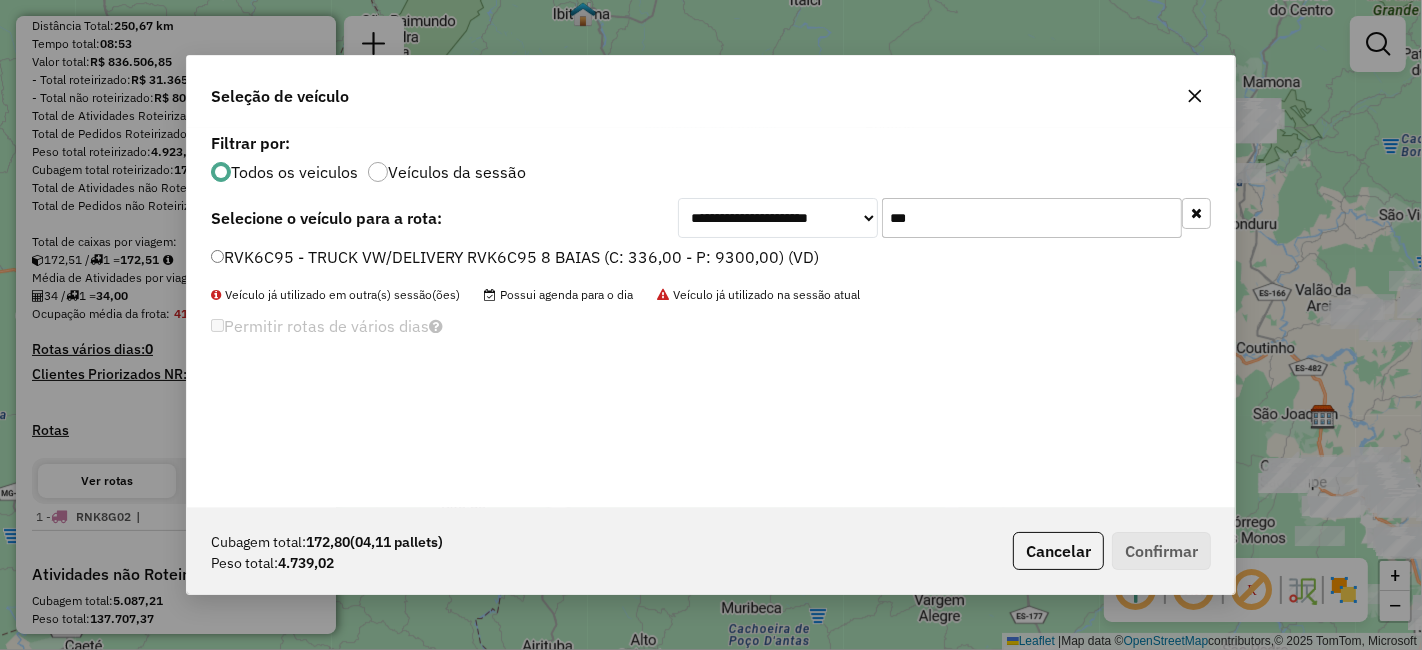 type on "***" 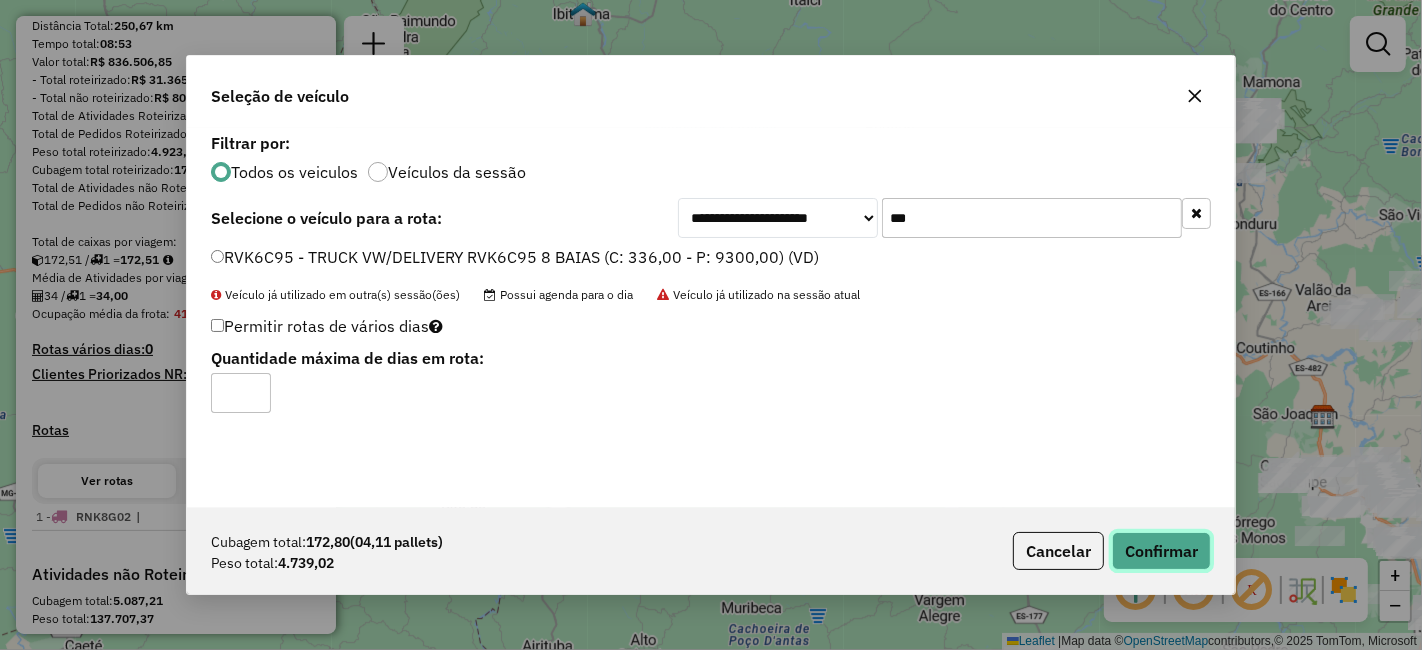 click on "Confirmar" 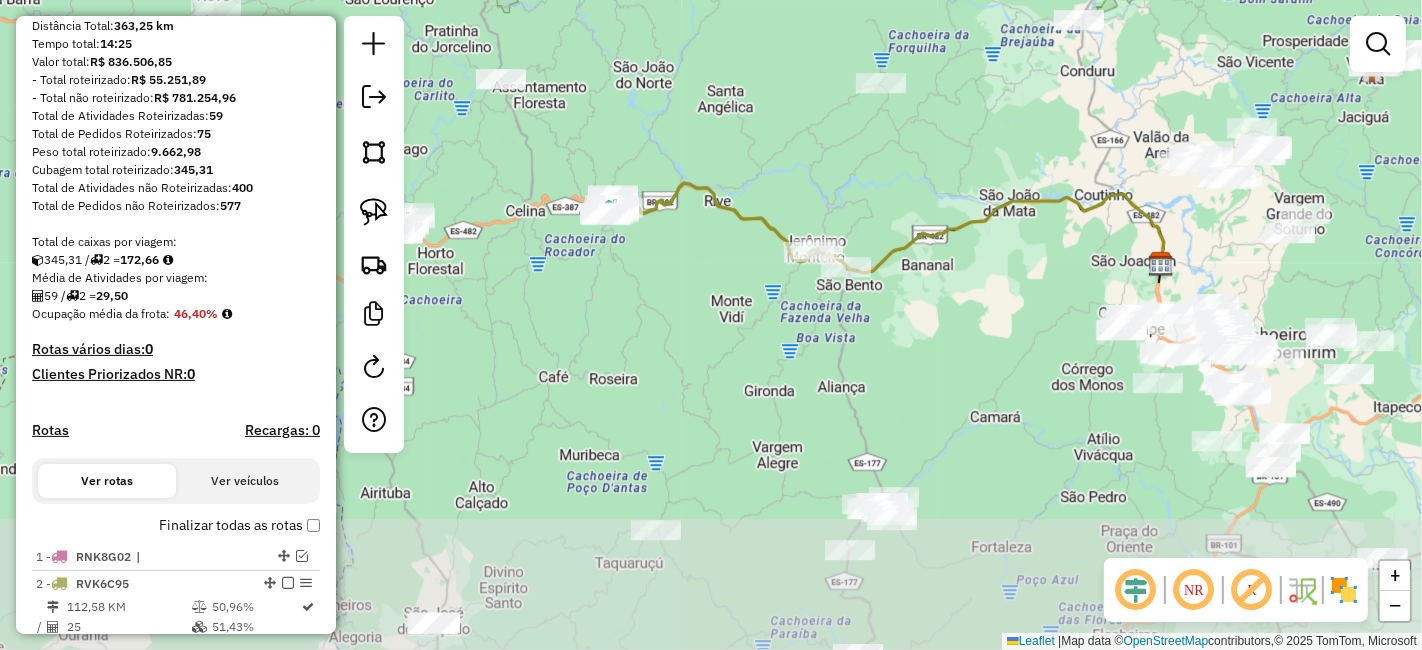 drag, startPoint x: 816, startPoint y: 287, endPoint x: 730, endPoint y: 230, distance: 103.17461 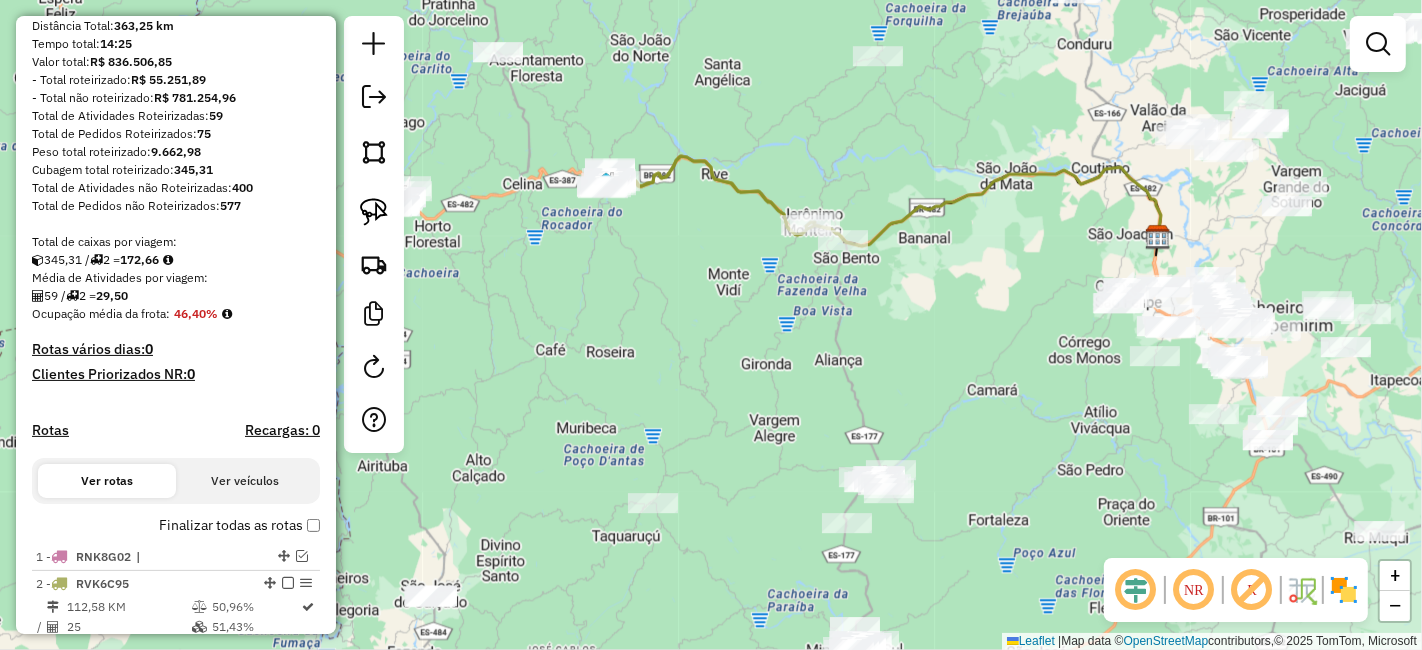 drag, startPoint x: 909, startPoint y: 391, endPoint x: 891, endPoint y: 234, distance: 158.02847 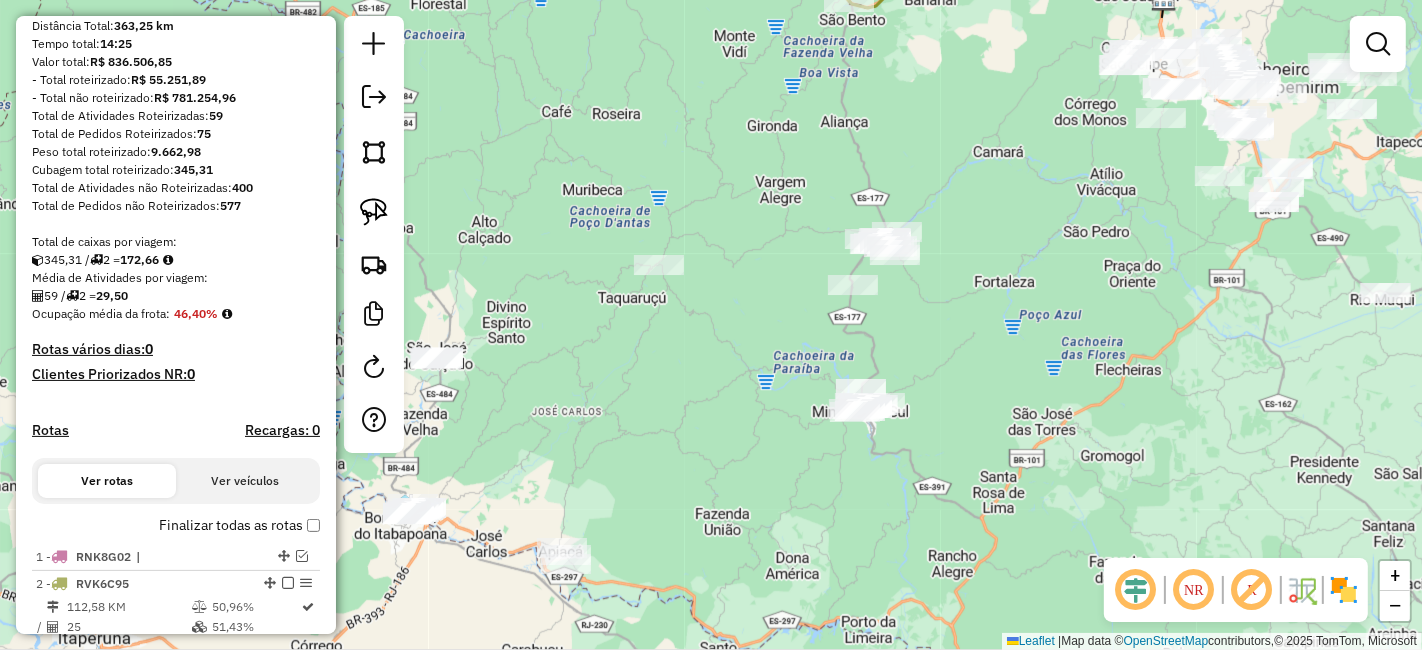 drag, startPoint x: 915, startPoint y: 355, endPoint x: 897, endPoint y: 361, distance: 18.973665 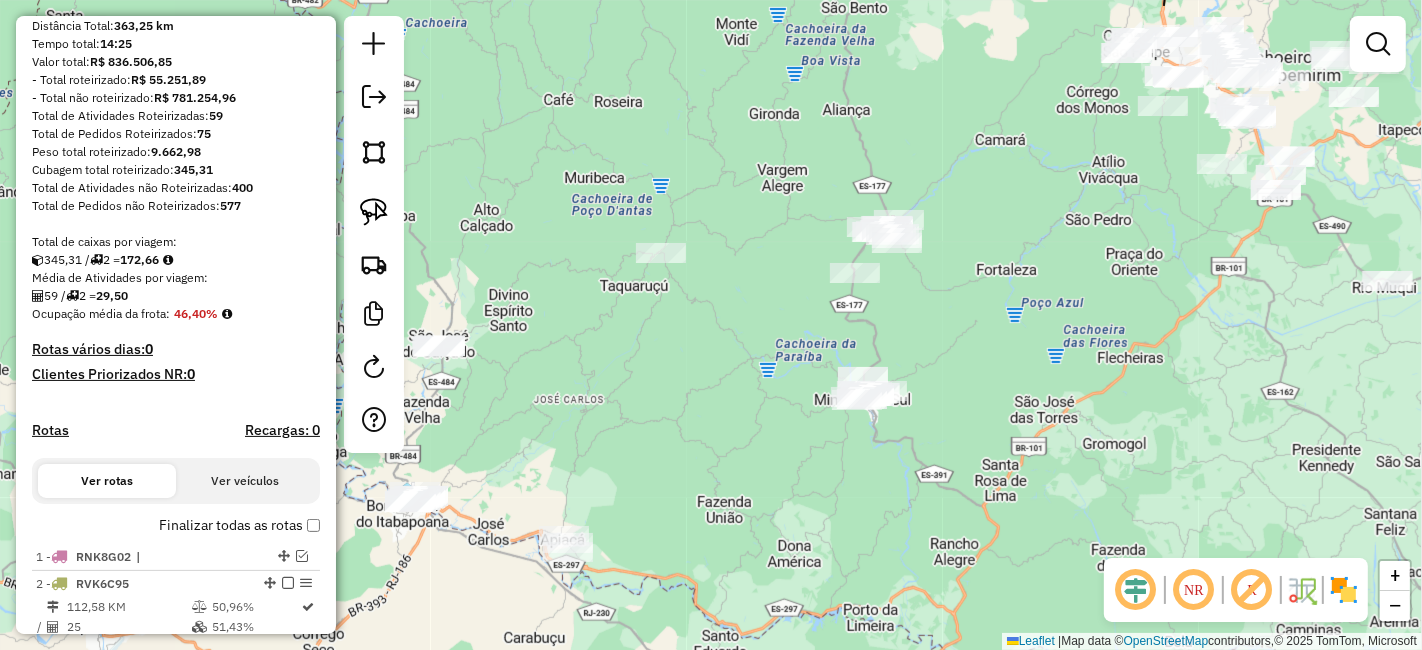 click on "Janela de atendimento Grade de atendimento Capacidade Transportadoras Veículos Cliente Pedidos  Rotas Selecione os dias de semana para filtrar as janelas de atendimento  Seg   Ter   Qua   Qui   Sex   Sáb   Dom  Informe o período da janela de atendimento: De: Até:  Filtrar exatamente a janela do cliente  Considerar janela de atendimento padrão  Selecione os dias de semana para filtrar as grades de atendimento  Seg   Ter   Qua   Qui   Sex   Sáb   Dom   Considerar clientes sem dia de atendimento cadastrado  Clientes fora do dia de atendimento selecionado Filtrar as atividades entre os valores definidos abaixo:  Peso mínimo:   Peso máximo:   Cubagem mínima:   Cubagem máxima:   De:   Até:  Filtrar as atividades entre o tempo de atendimento definido abaixo:  De:   Até:   Considerar capacidade total dos clientes não roteirizados Transportadora: Selecione um ou mais itens Tipo de veículo: Selecione um ou mais itens Veículo: Selecione um ou mais itens Motorista: Selecione um ou mais itens Nome: Rótulo:" 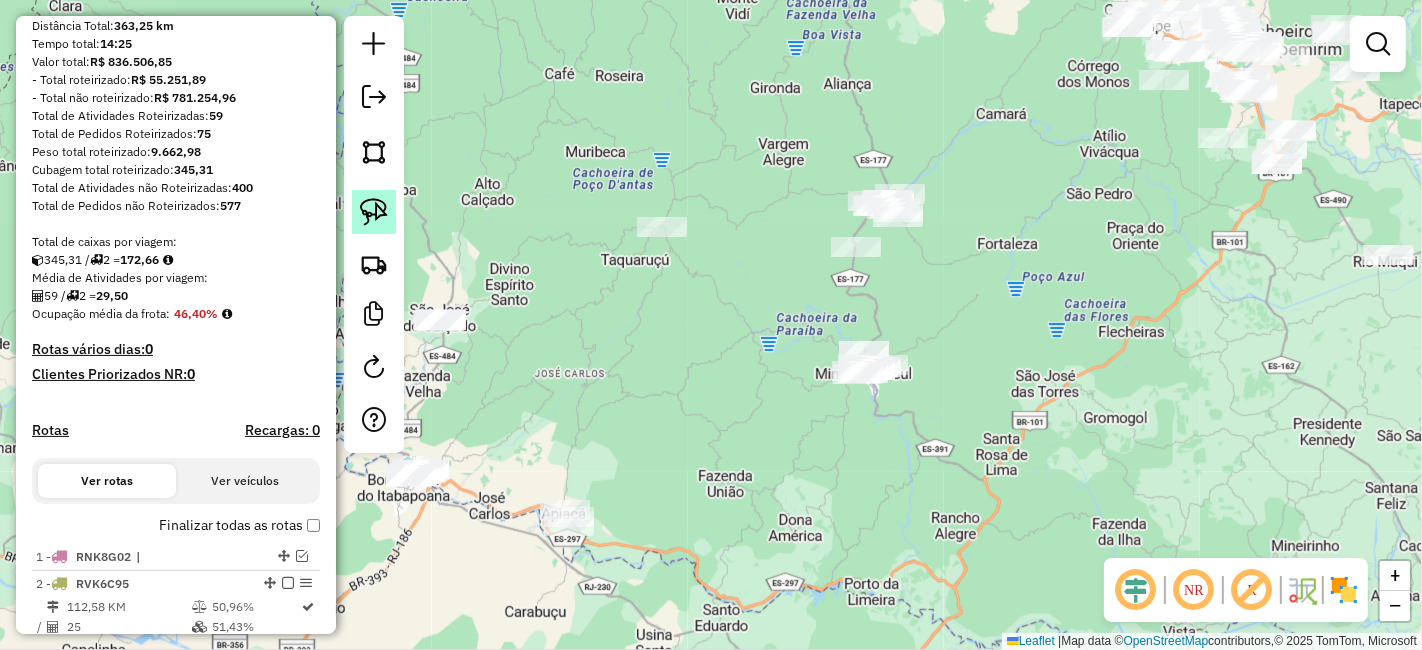 click 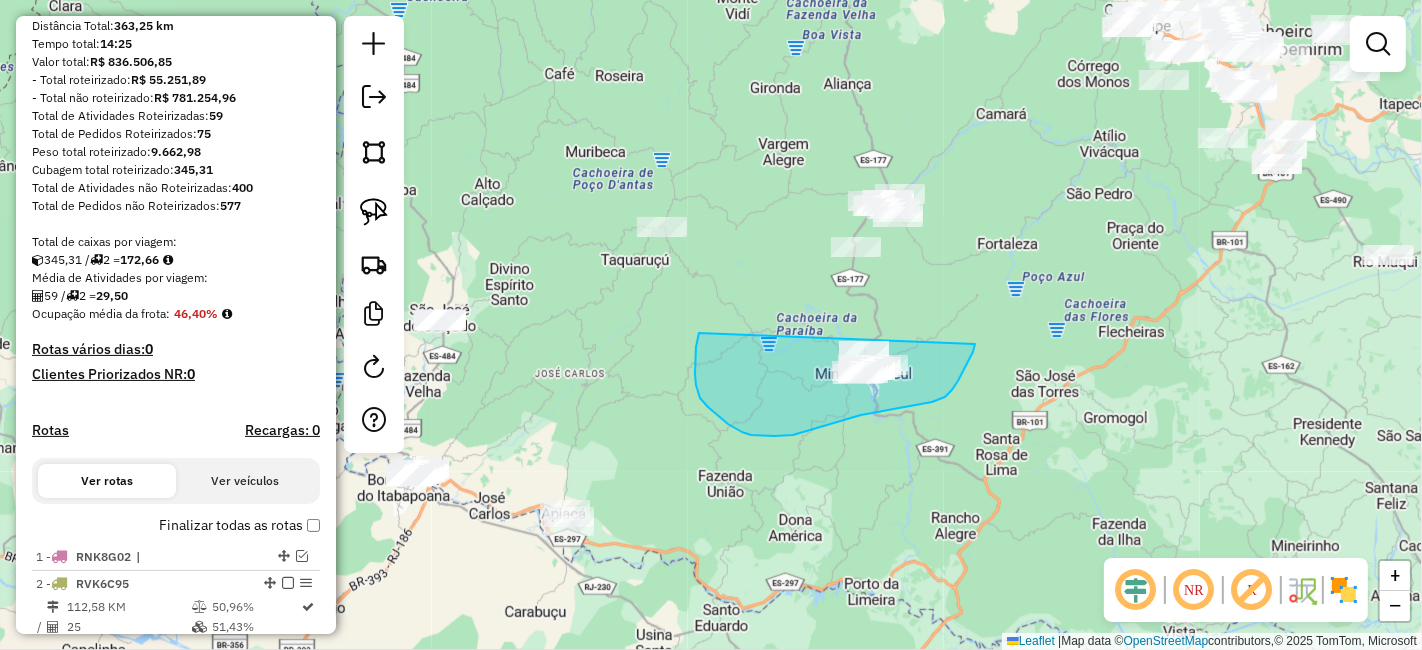 drag, startPoint x: 698, startPoint y: 338, endPoint x: 969, endPoint y: 351, distance: 271.3116 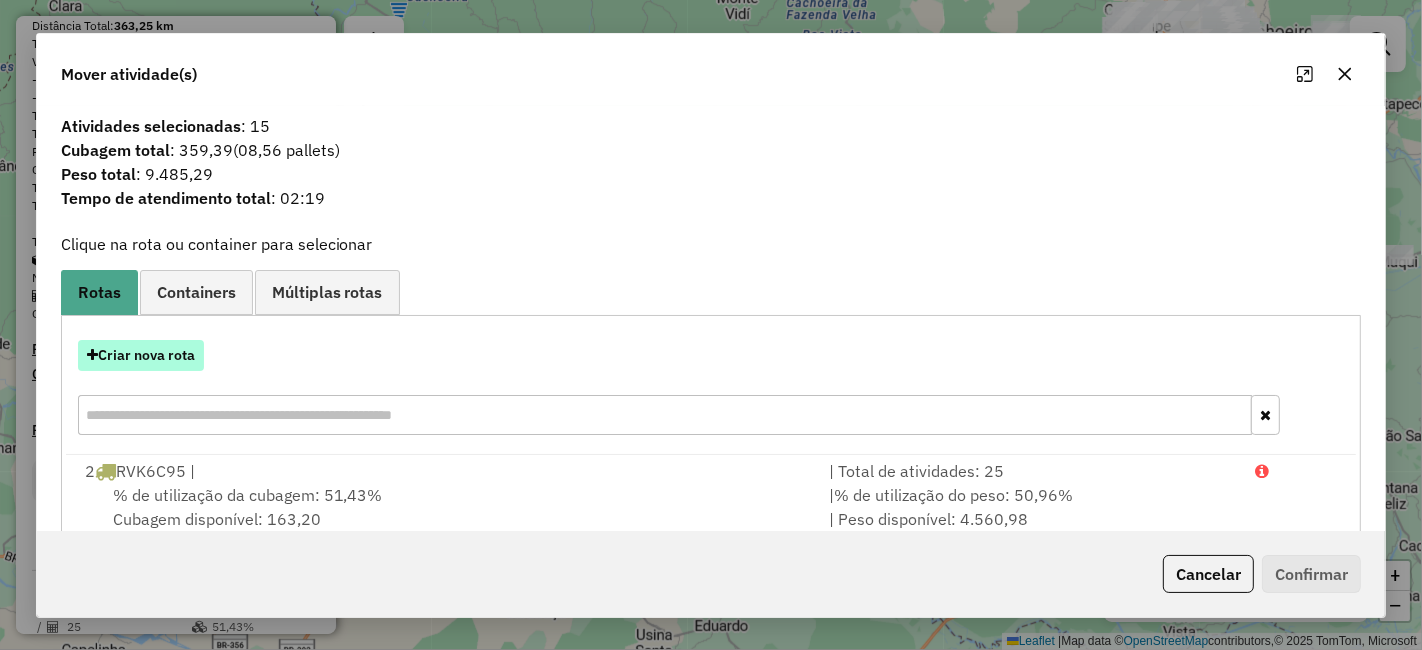 click on "Criar nova rota" at bounding box center (141, 355) 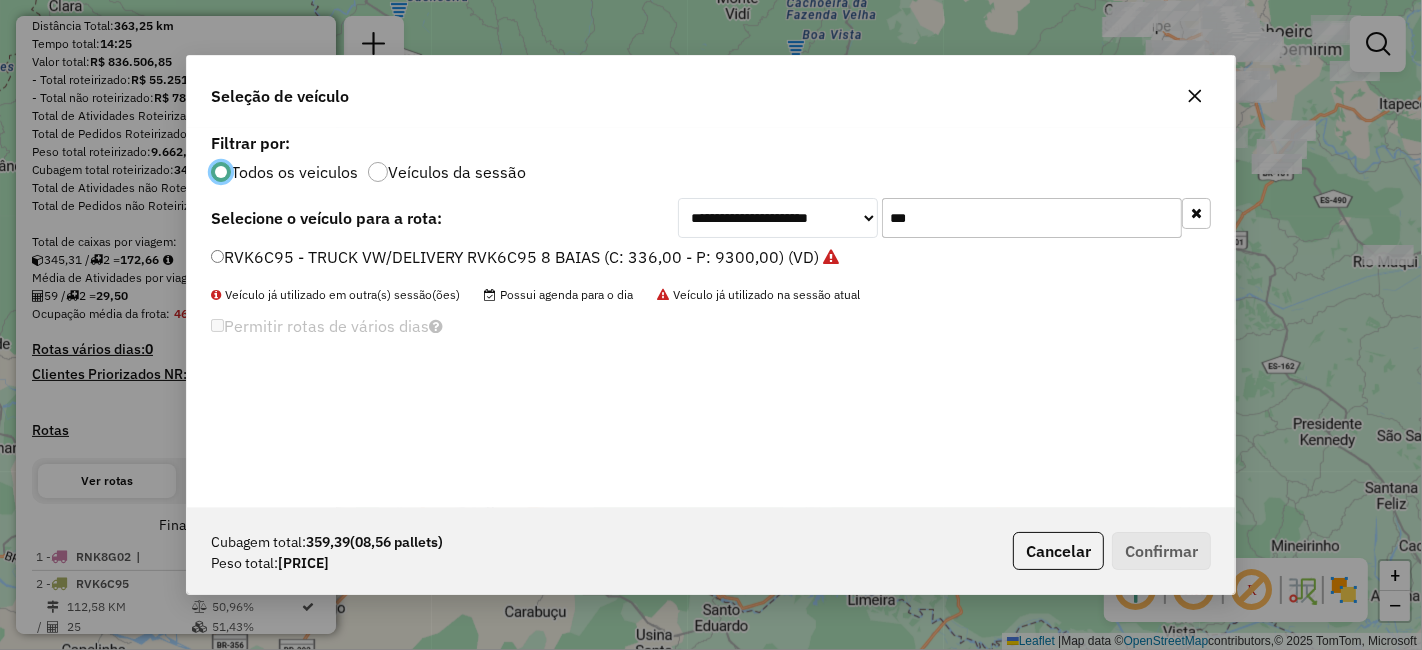 scroll, scrollTop: 11, scrollLeft: 5, axis: both 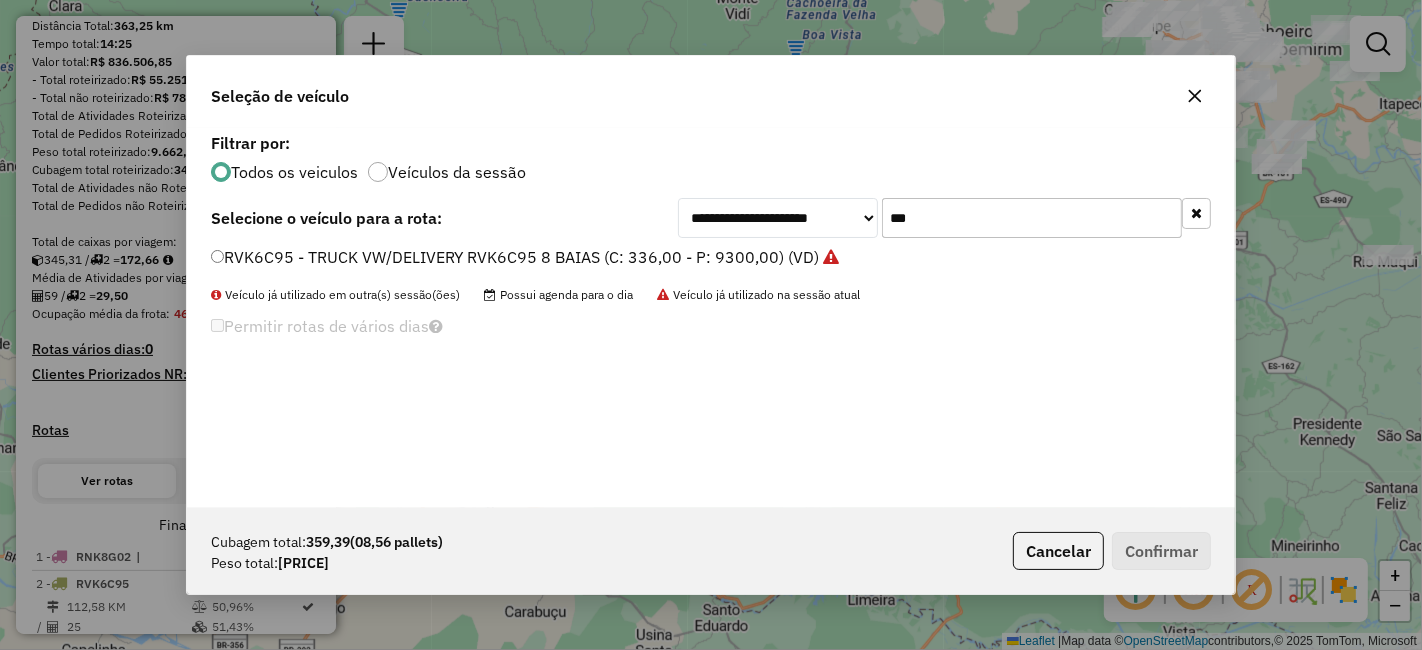 click on "***" 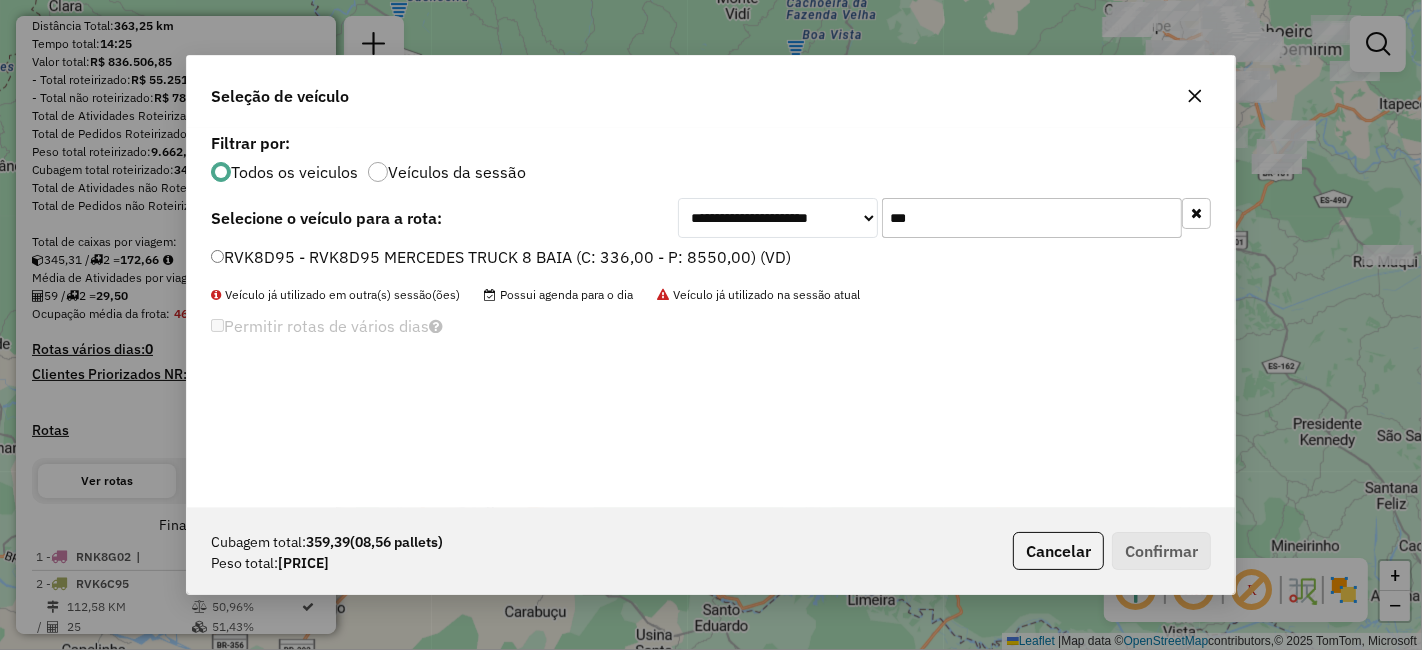 type on "***" 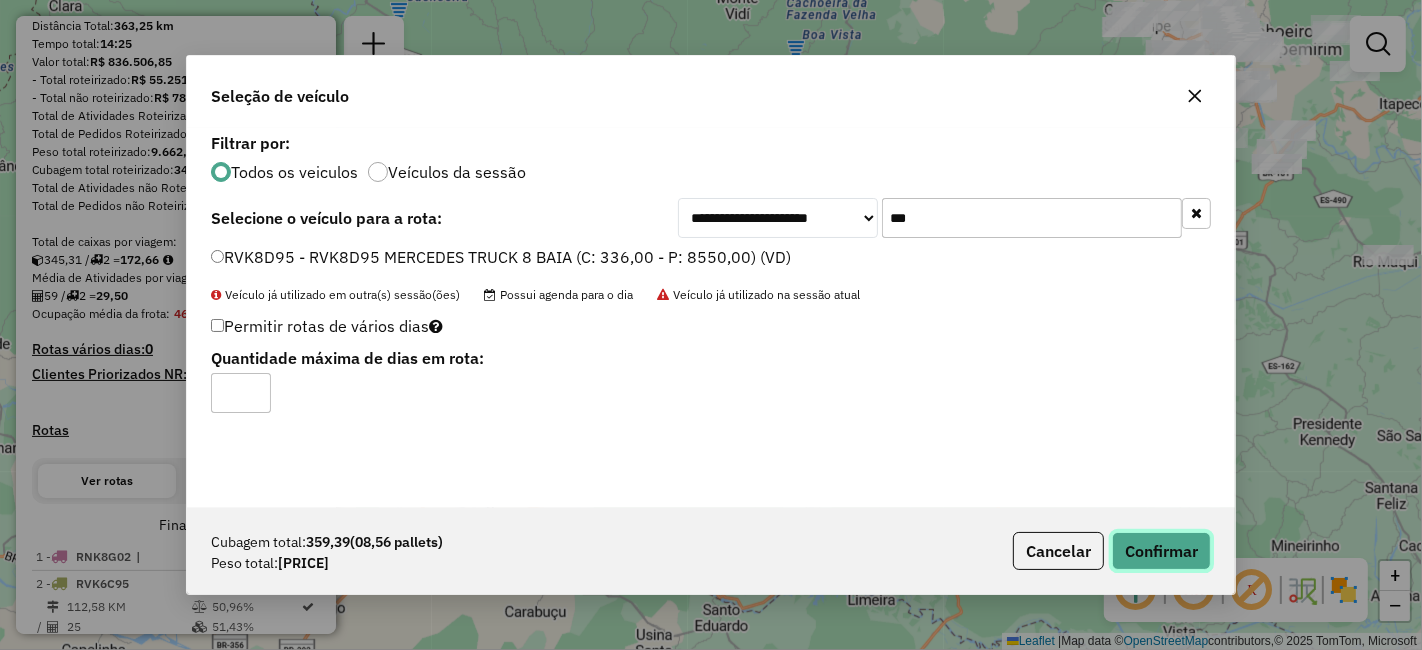 click on "Confirmar" 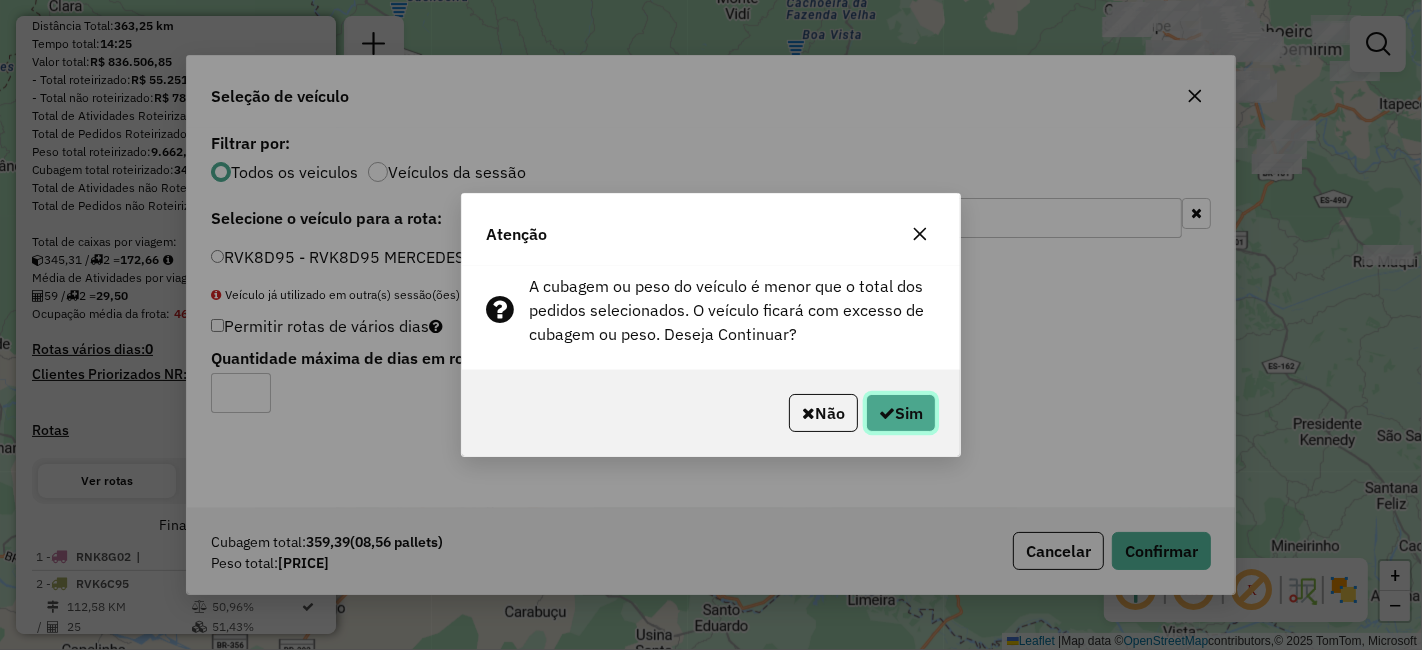 click on "Sim" 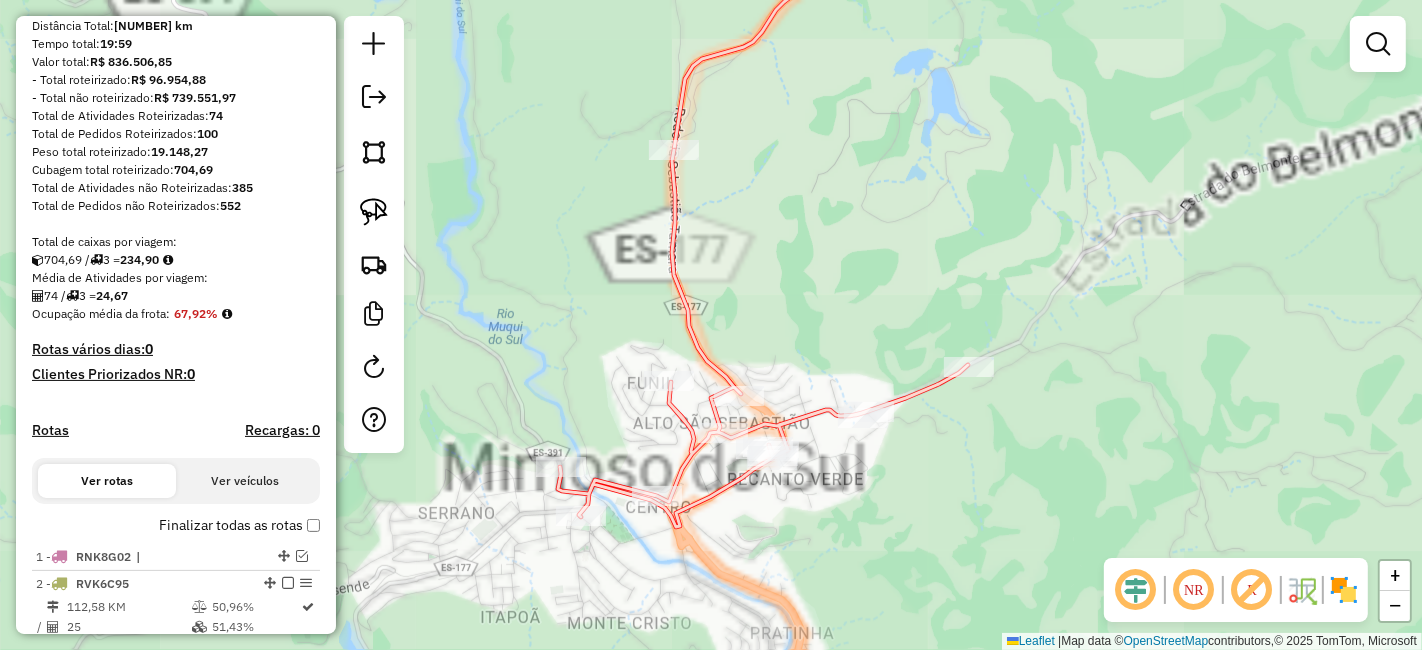 drag, startPoint x: 908, startPoint y: 430, endPoint x: 998, endPoint y: 419, distance: 90.66973 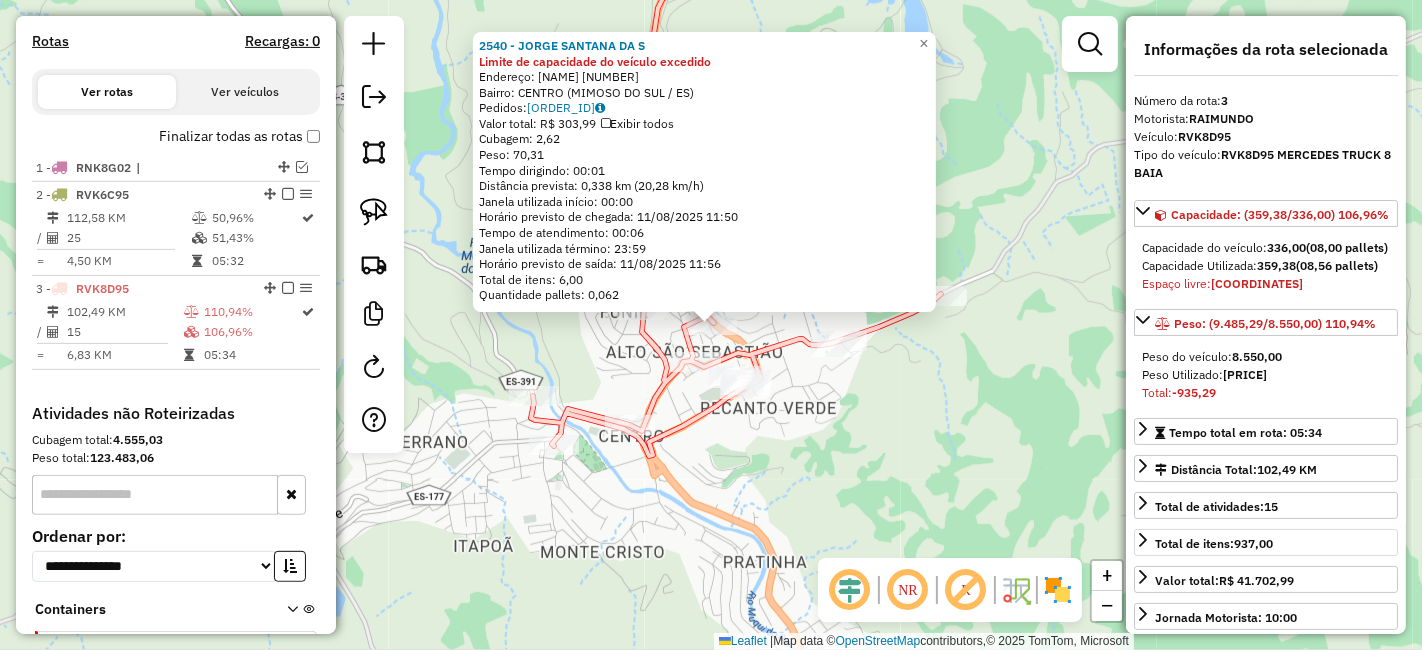 scroll, scrollTop: 737, scrollLeft: 0, axis: vertical 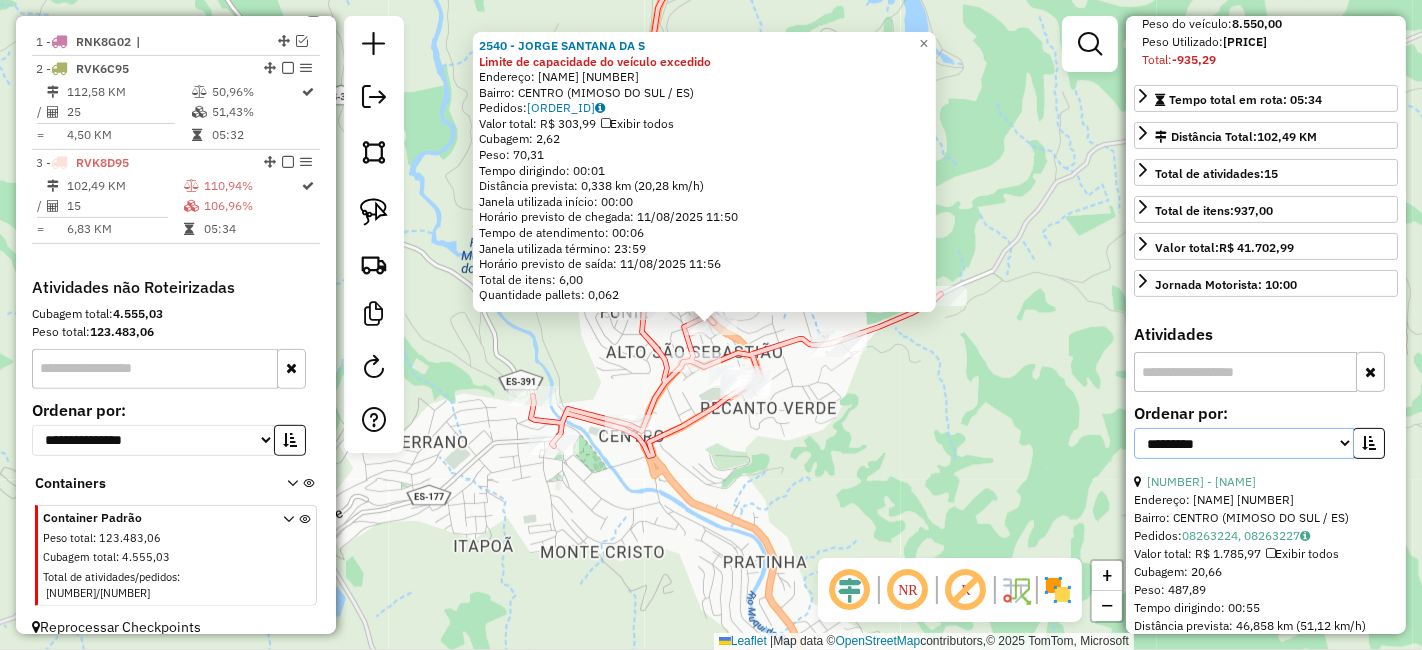 click on "**********" at bounding box center [1244, 443] 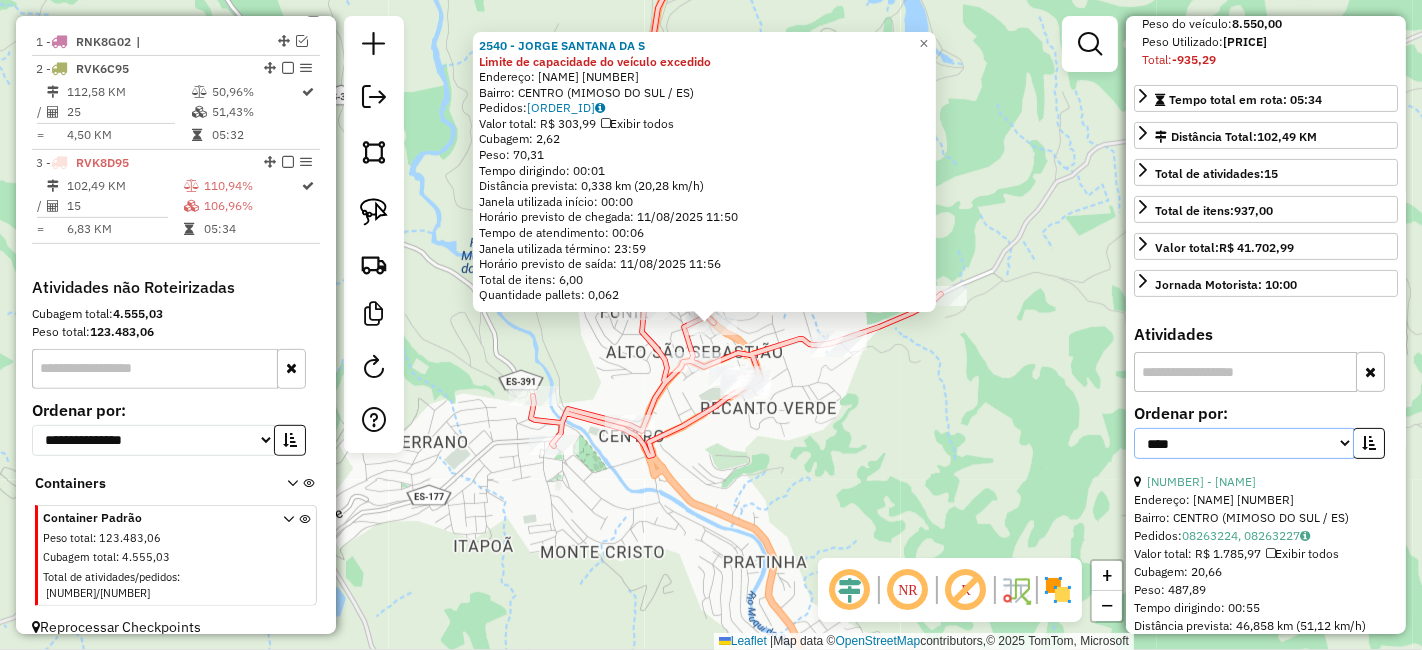 click on "**********" at bounding box center (1244, 443) 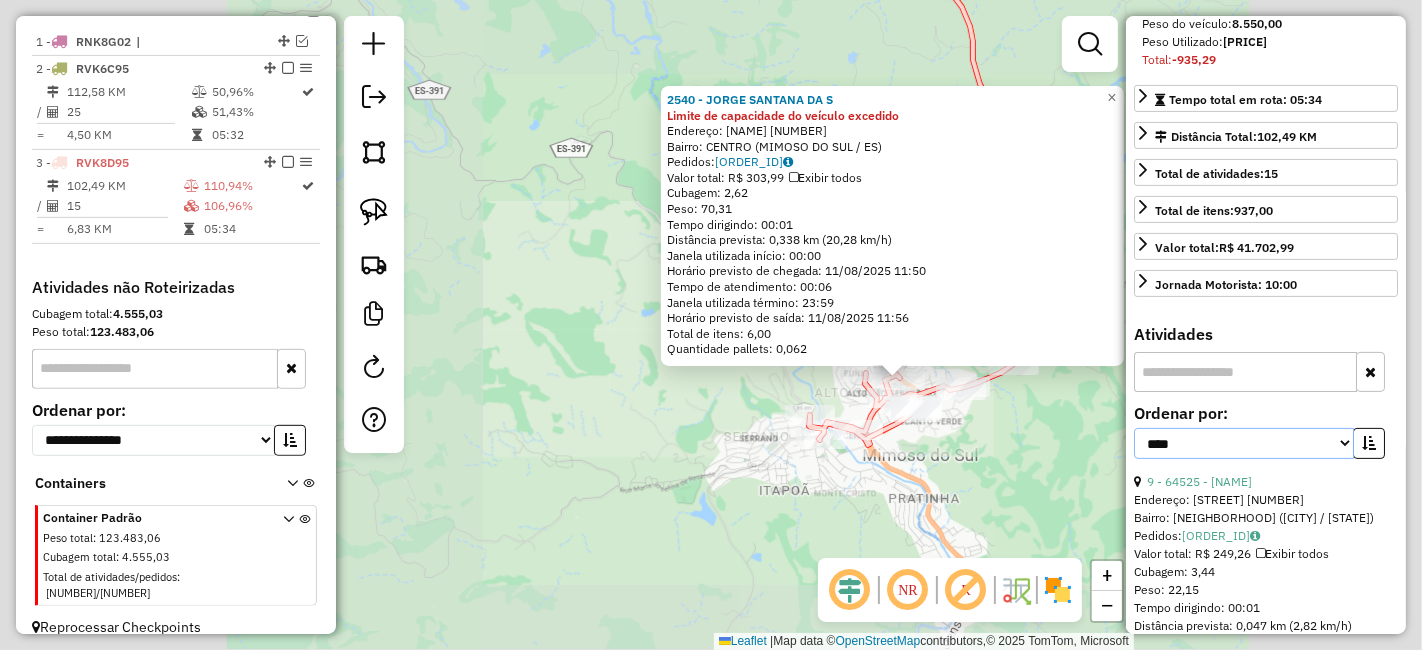 scroll, scrollTop: 444, scrollLeft: 0, axis: vertical 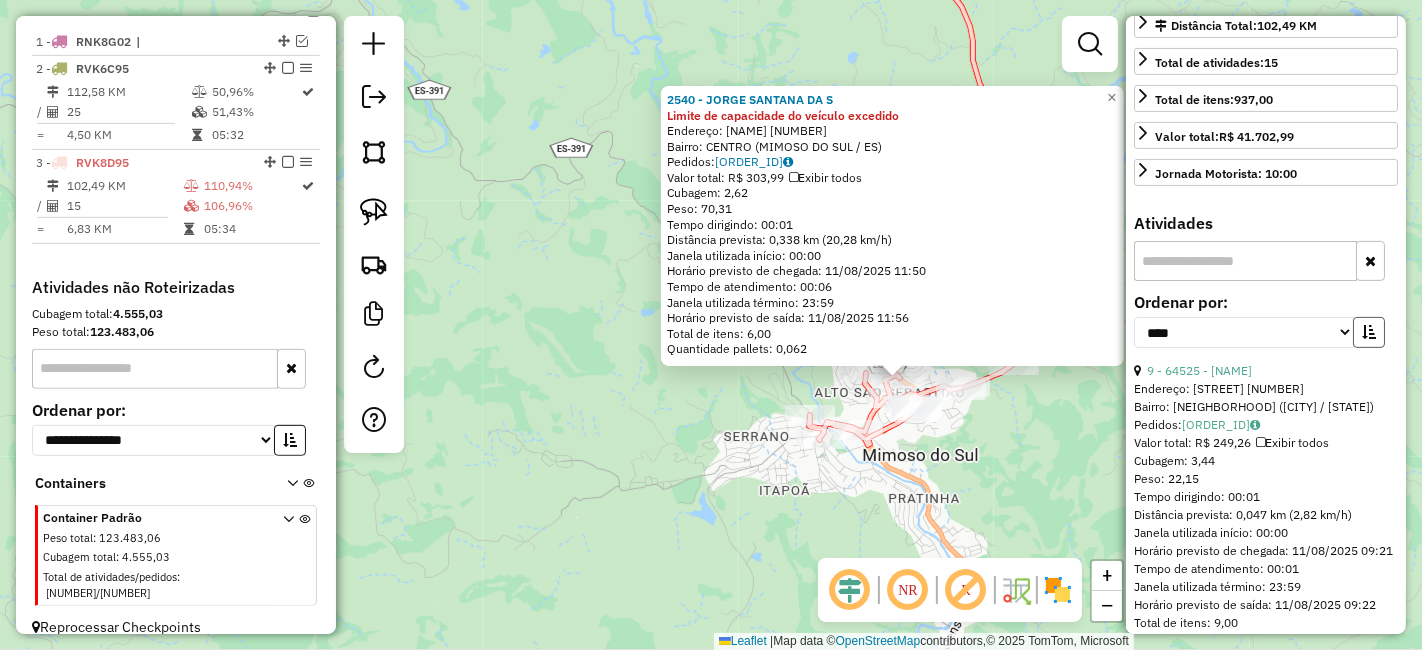 click at bounding box center [1369, 332] 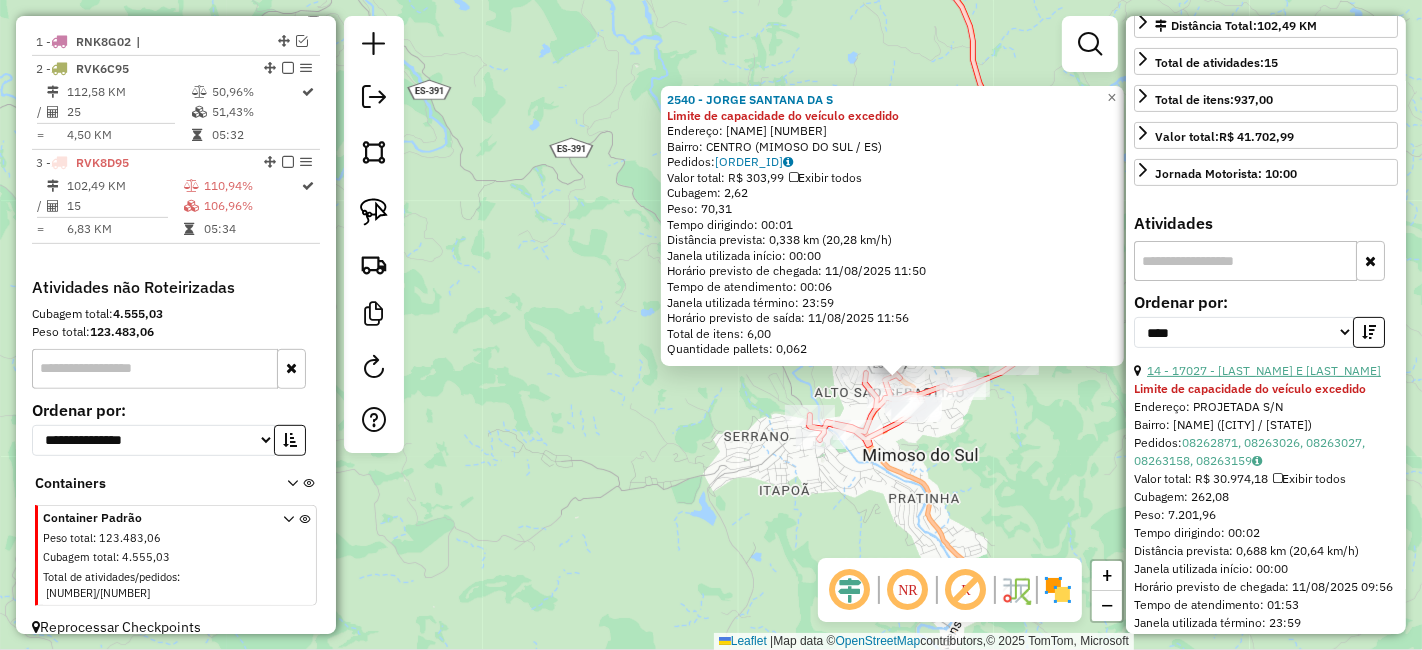 click on "14 - 17027 - PERUZINI E SILVA" at bounding box center (1264, 370) 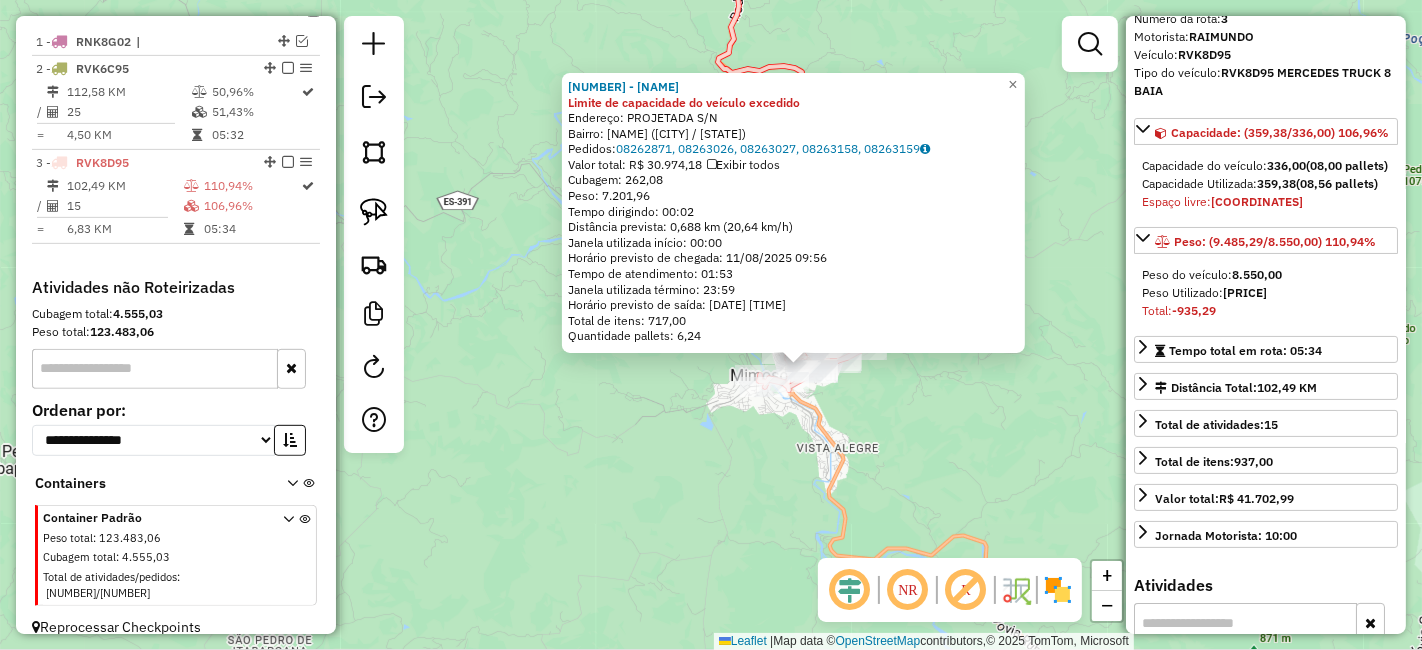 scroll, scrollTop: 0, scrollLeft: 0, axis: both 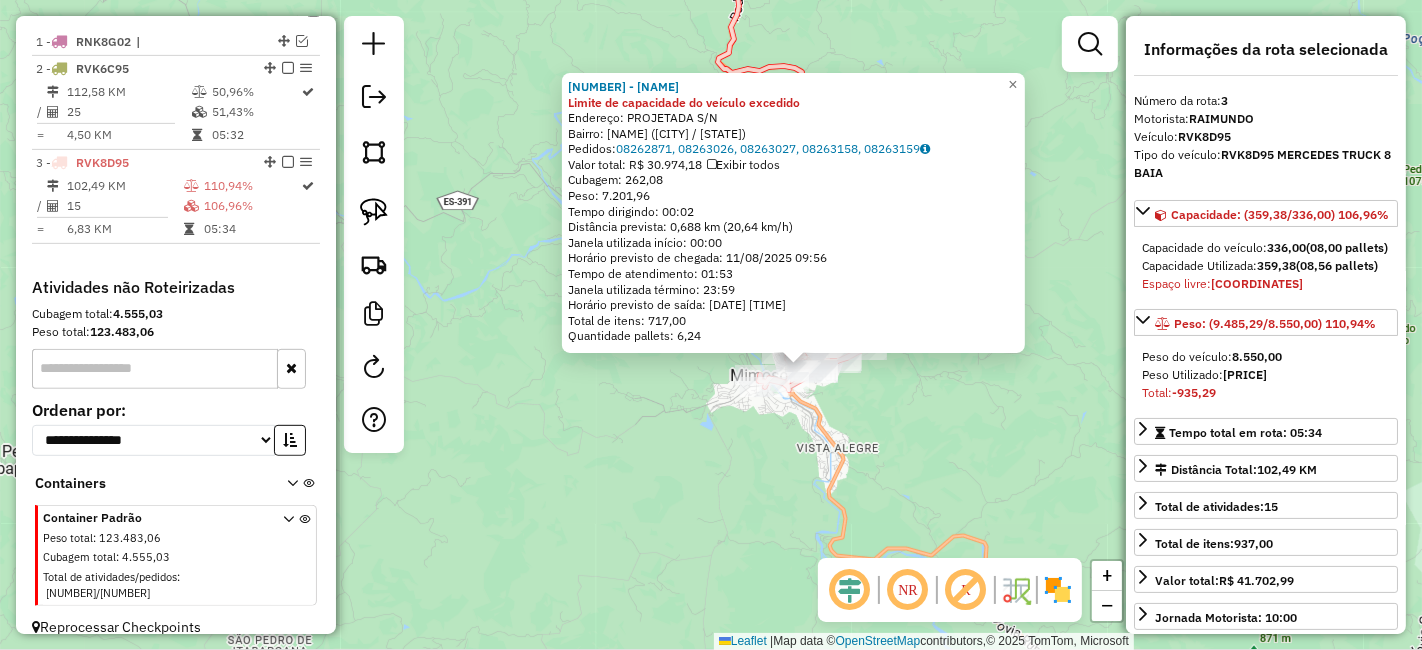 click on "17027 - PERUZINI E SILVA Limite de capacidade do veículo excedido  Endereço:  PROJETADA S/N   Bairro: PENHA (MIMOSO DO SUL / ES)   Pedidos:  08262871, 08263026, 08263027, 08263158, 08263159   Valor total: R$ 30.974,18   Exibir todos   Cubagem: 262,08  Peso: 7.201,96  Tempo dirigindo: 00:02   Distância prevista: 0,688 km (20,64 km/h)   Janela utilizada início: 00:00   Horário previsto de chegada: 11/08/2025 09:56   Tempo de atendimento: 01:53   Janela utilizada término: 23:59   Horário previsto de saída: 11/08/2025 11:49   Total de itens: 717,00   Quantidade pallets: 6,24  × Janela de atendimento Grade de atendimento Capacidade Transportadoras Veículos Cliente Pedidos  Rotas Selecione os dias de semana para filtrar as janelas de atendimento  Seg   Ter   Qua   Qui   Sex   Sáb   Dom  Informe o período da janela de atendimento: De: Até:  Filtrar exatamente a janela do cliente  Considerar janela de atendimento padrão  Selecione os dias de semana para filtrar as grades de atendimento  Seg   Ter   Qua" 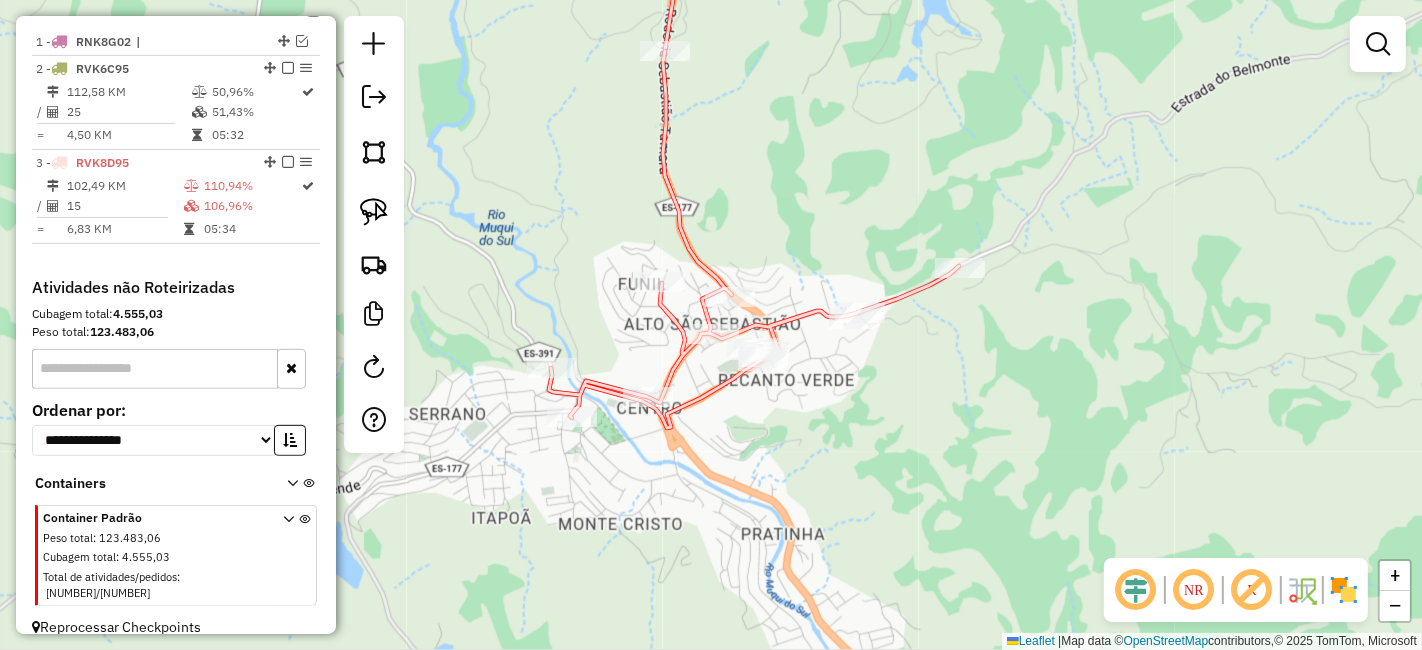 drag, startPoint x: 820, startPoint y: 380, endPoint x: 826, endPoint y: 424, distance: 44.407207 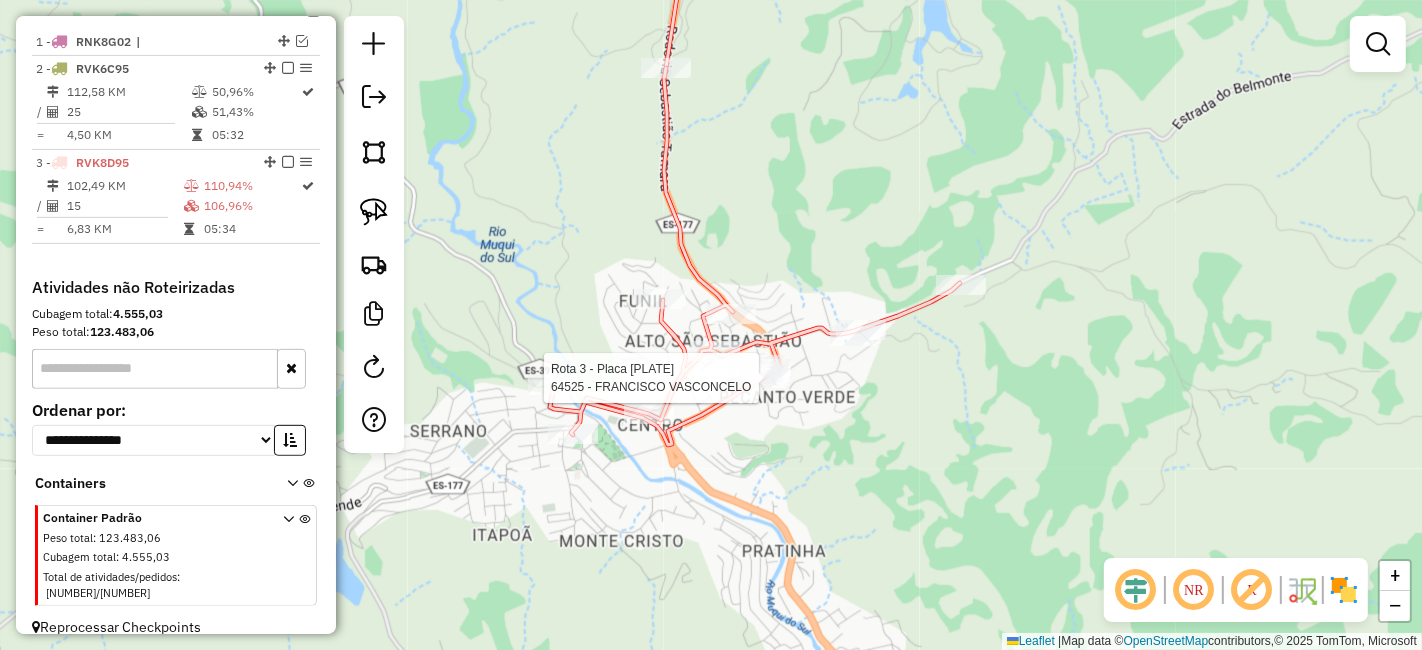 select on "*********" 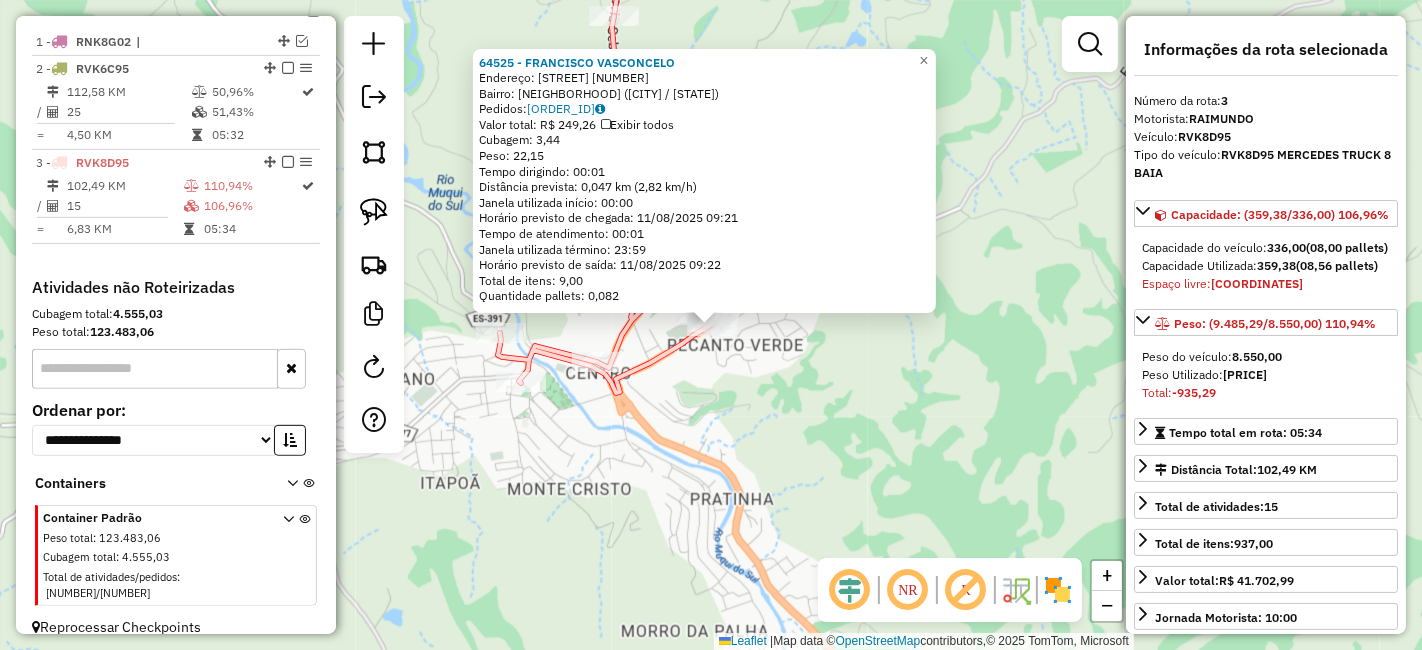 click on "64525 - FRANCISCO VASCONCELO  Endereço:  SEBASTIAO TAMARA 1   Bairro: VILA DA PENHA (MIMOSO DO SUL / ES)   Pedidos:  08263147   Valor total: R$ 249,26   Exibir todos   Cubagem: 3,44  Peso: 22,15  Tempo dirigindo: 00:01   Distância prevista: 0,047 km (2,82 km/h)   Janela utilizada início: 00:00   Horário previsto de chegada: 11/08/2025 09:21   Tempo de atendimento: 00:01   Janela utilizada término: 23:59   Horário previsto de saída: 11/08/2025 09:22   Total de itens: 9,00   Quantidade pallets: 0,082  × Janela de atendimento Grade de atendimento Capacidade Transportadoras Veículos Cliente Pedidos  Rotas Selecione os dias de semana para filtrar as janelas de atendimento  Seg   Ter   Qua   Qui   Sex   Sáb   Dom  Informe o período da janela de atendimento: De: Até:  Filtrar exatamente a janela do cliente  Considerar janela de atendimento padrão  Selecione os dias de semana para filtrar as grades de atendimento  Seg   Ter   Qua   Qui   Sex   Sáb   Dom   Clientes fora do dia de atendimento selecionado" 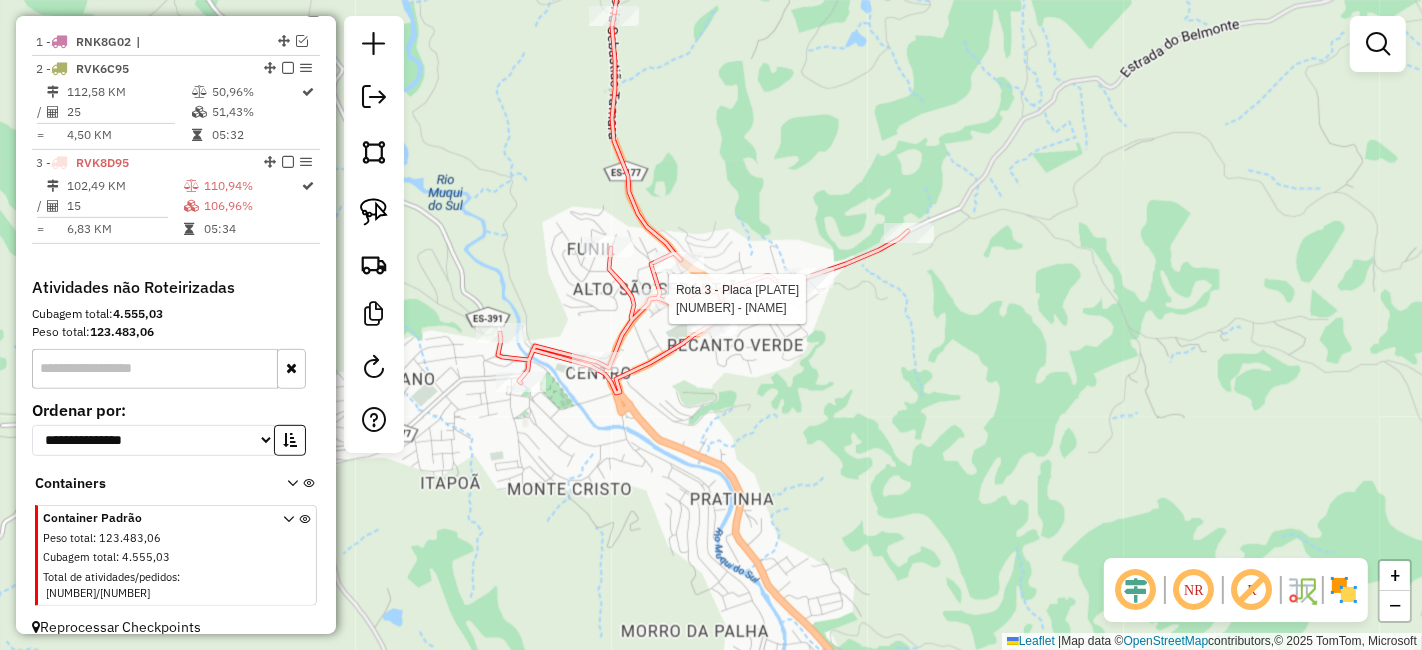 select on "*********" 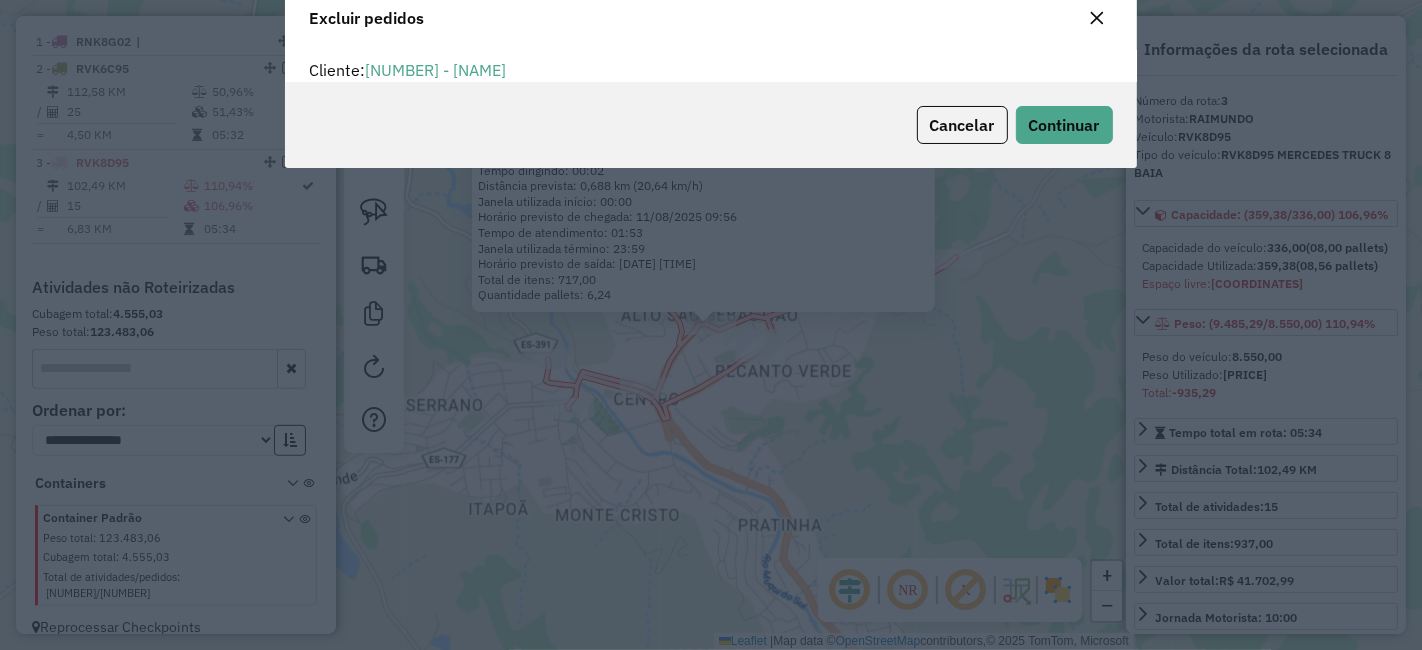 scroll, scrollTop: 11, scrollLeft: 5, axis: both 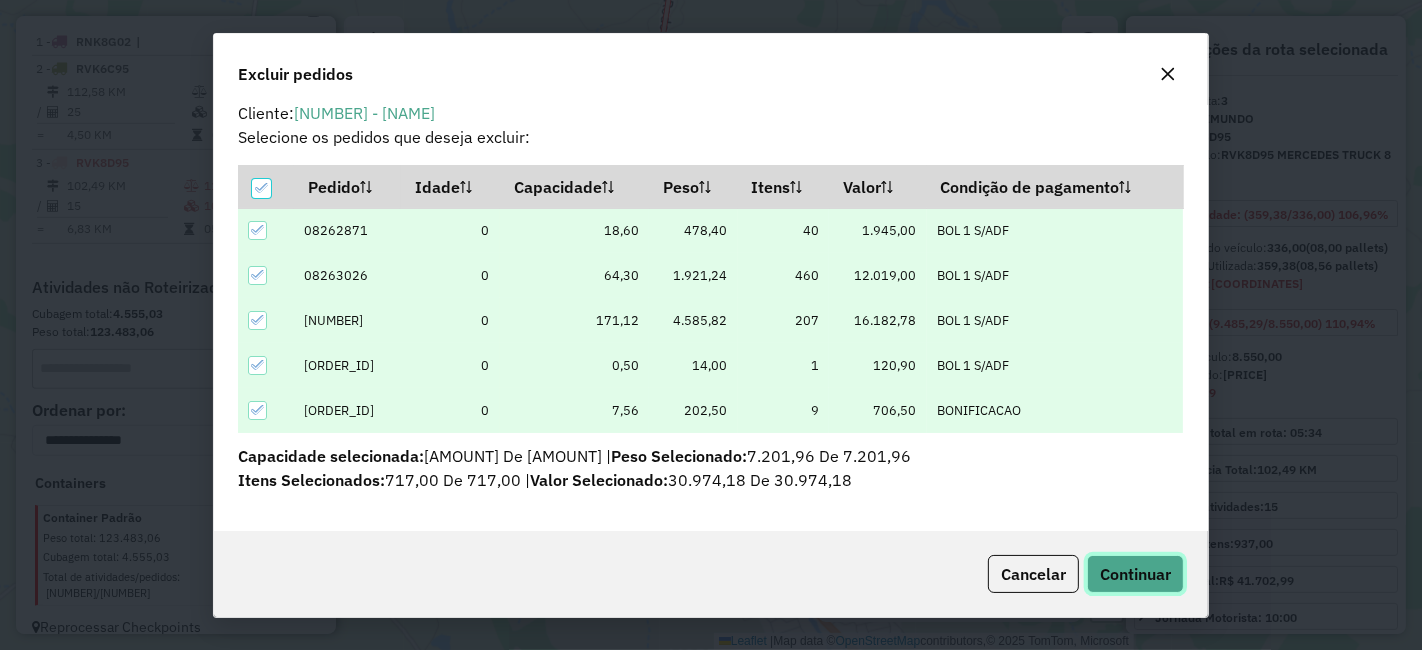 click on "Continuar" 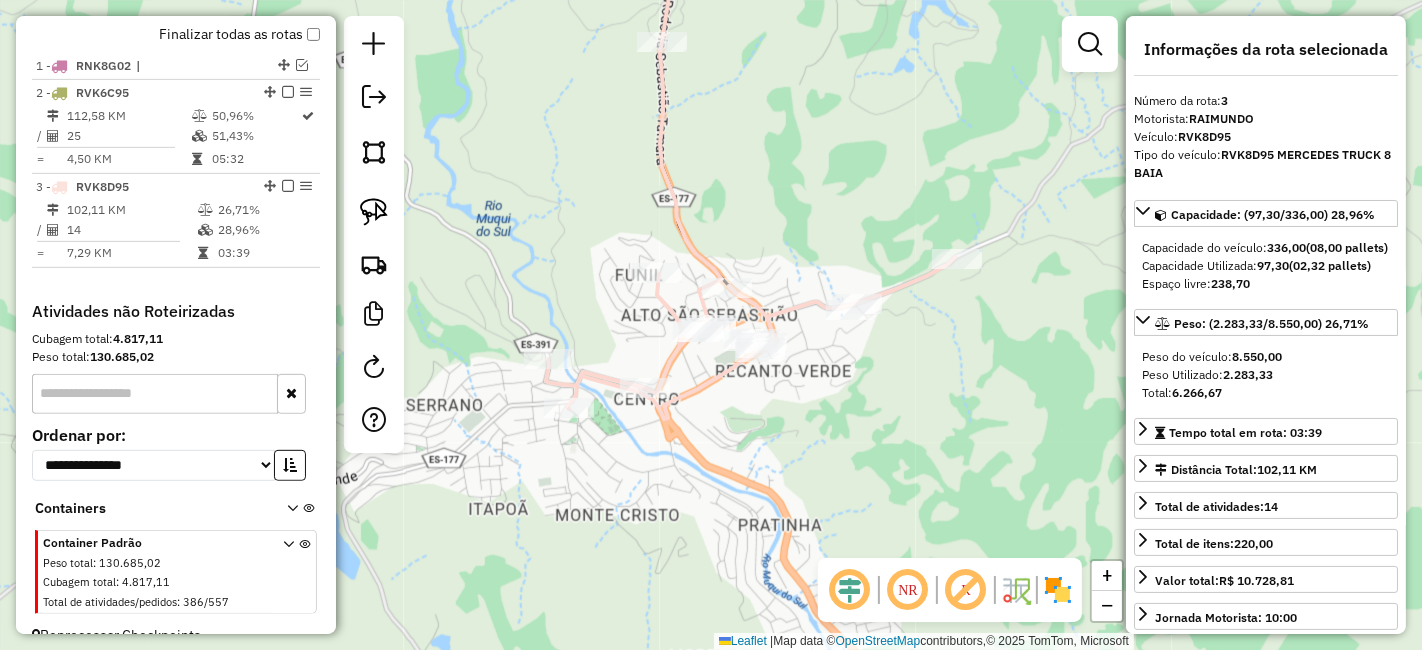 scroll, scrollTop: 761, scrollLeft: 0, axis: vertical 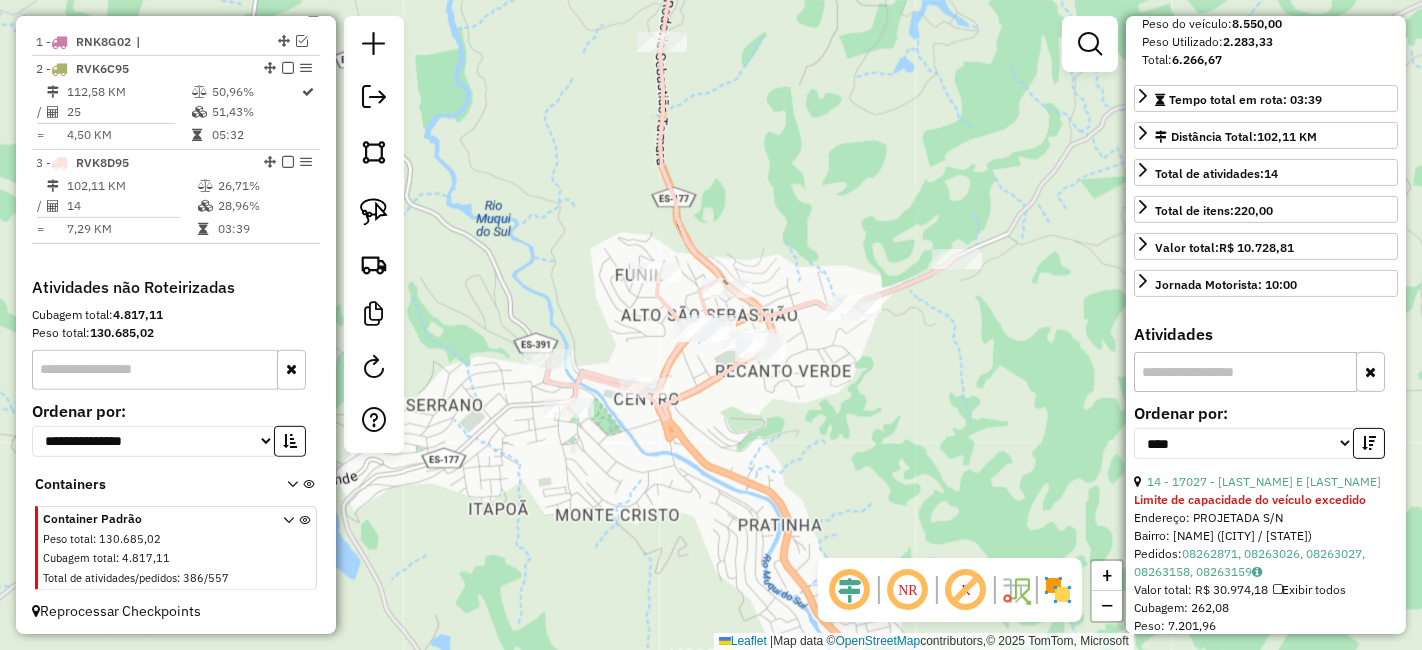 drag, startPoint x: 822, startPoint y: 411, endPoint x: 810, endPoint y: 483, distance: 72.99315 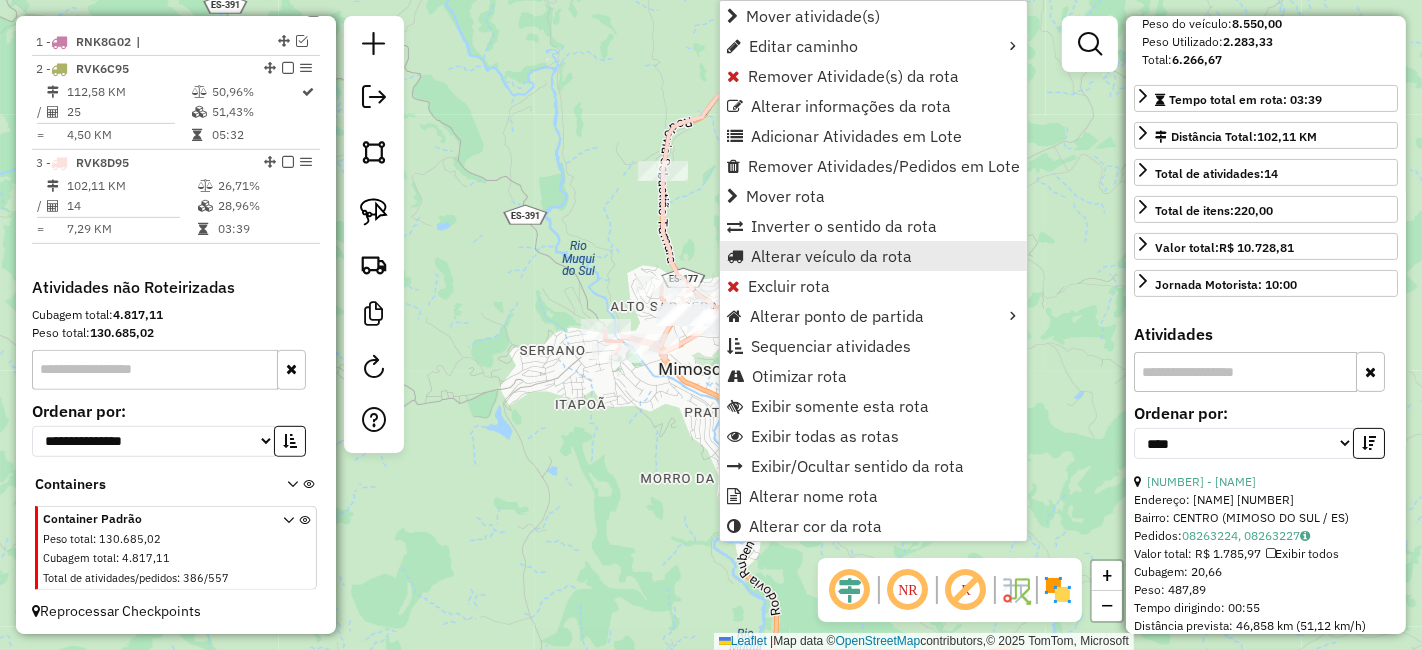 click on "Alterar veículo da rota" at bounding box center (831, 256) 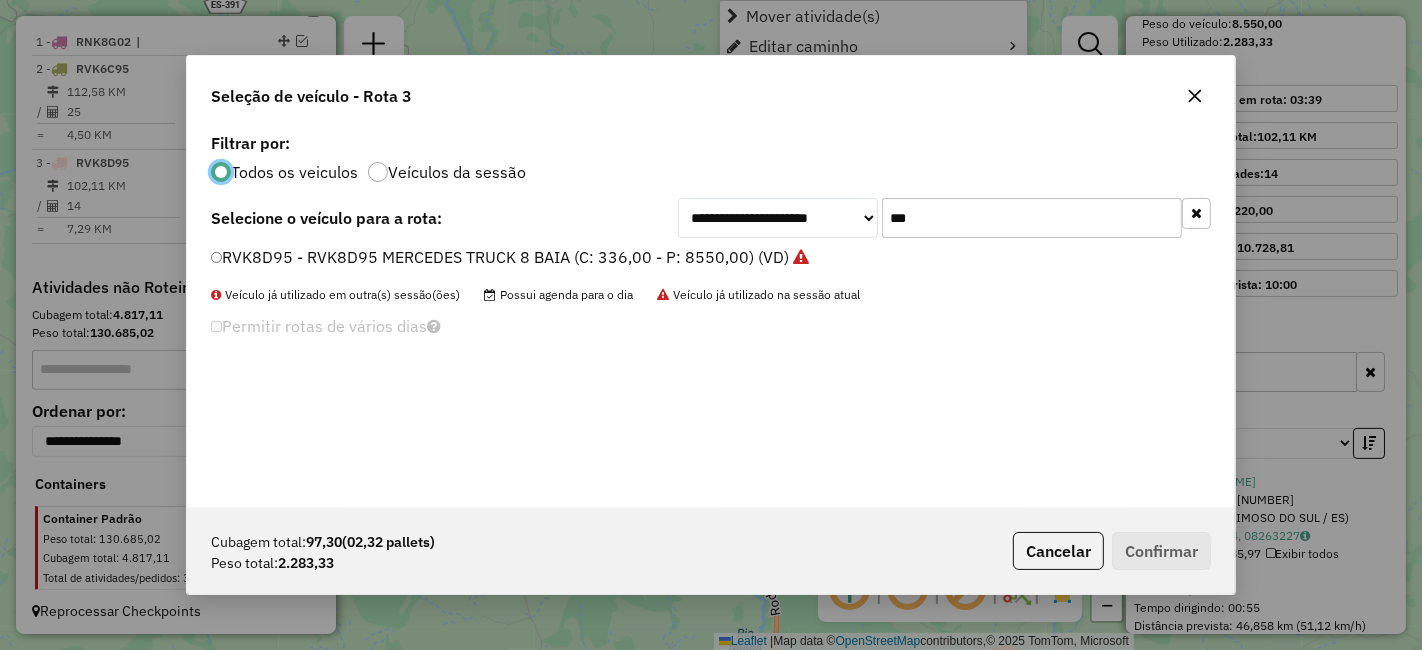 scroll, scrollTop: 11, scrollLeft: 5, axis: both 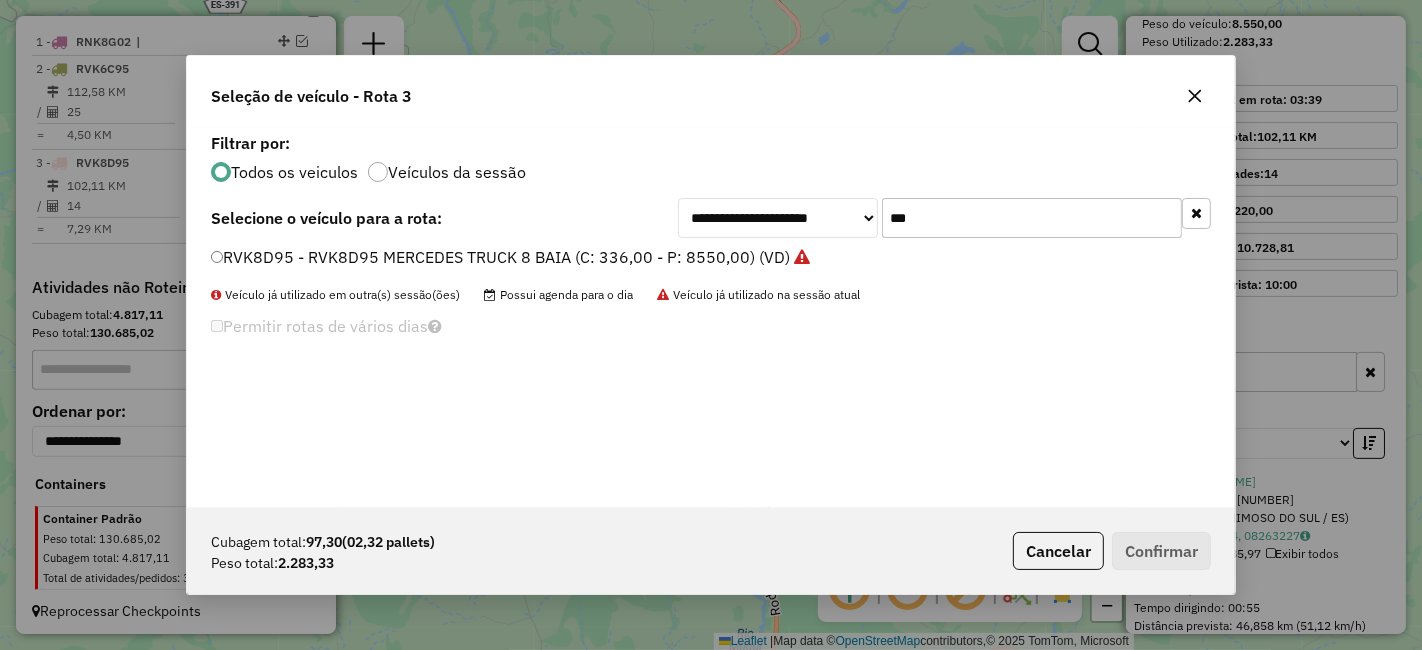 click on "***" 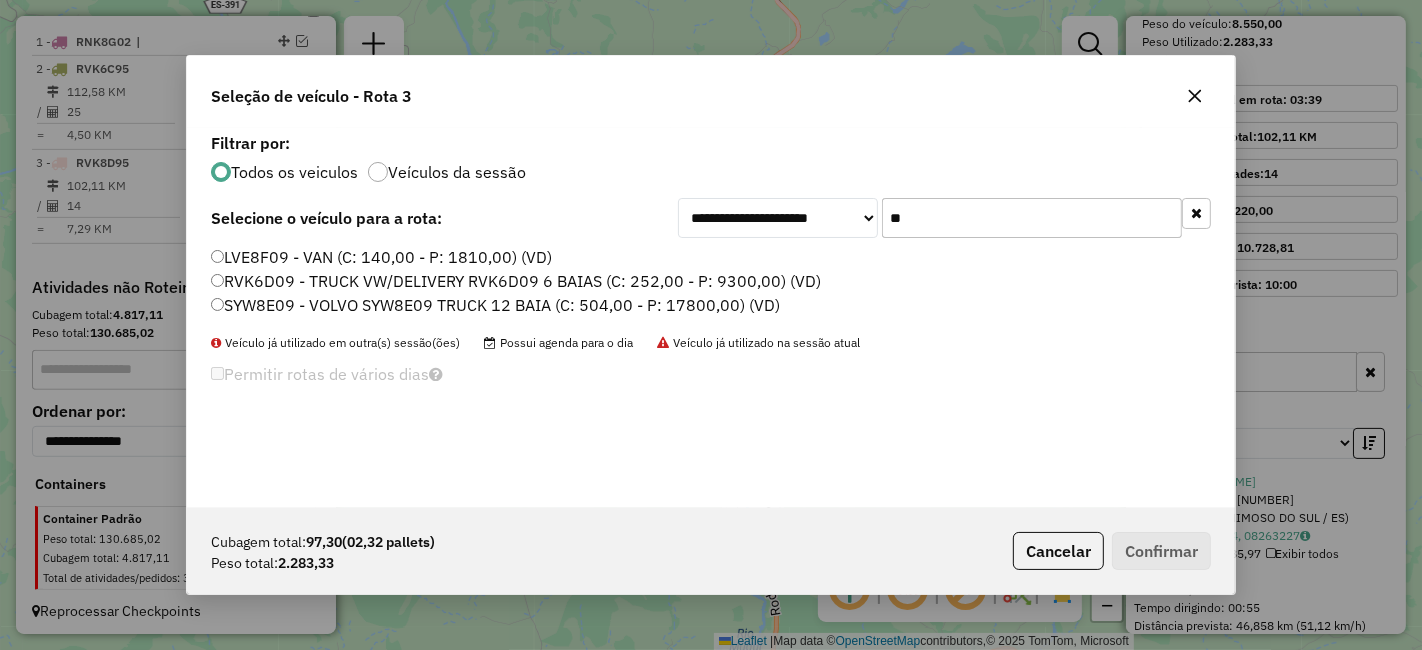 type on "**" 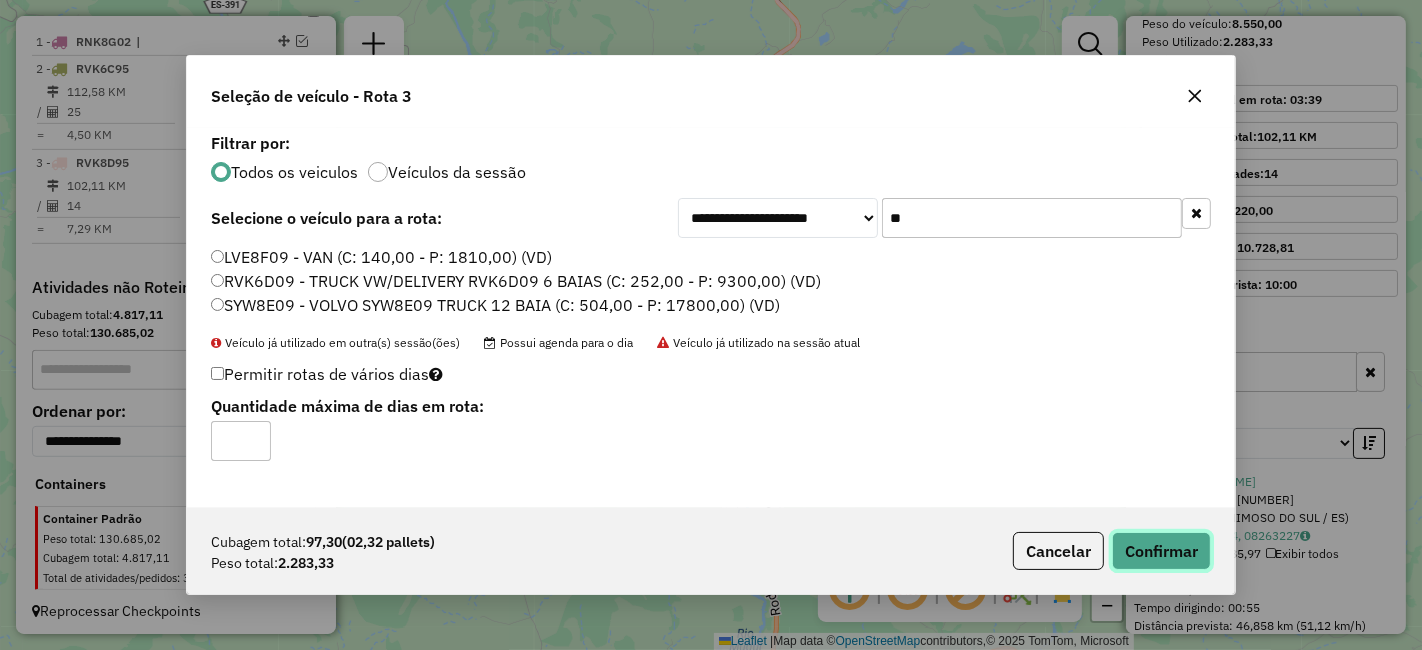 click on "Confirmar" 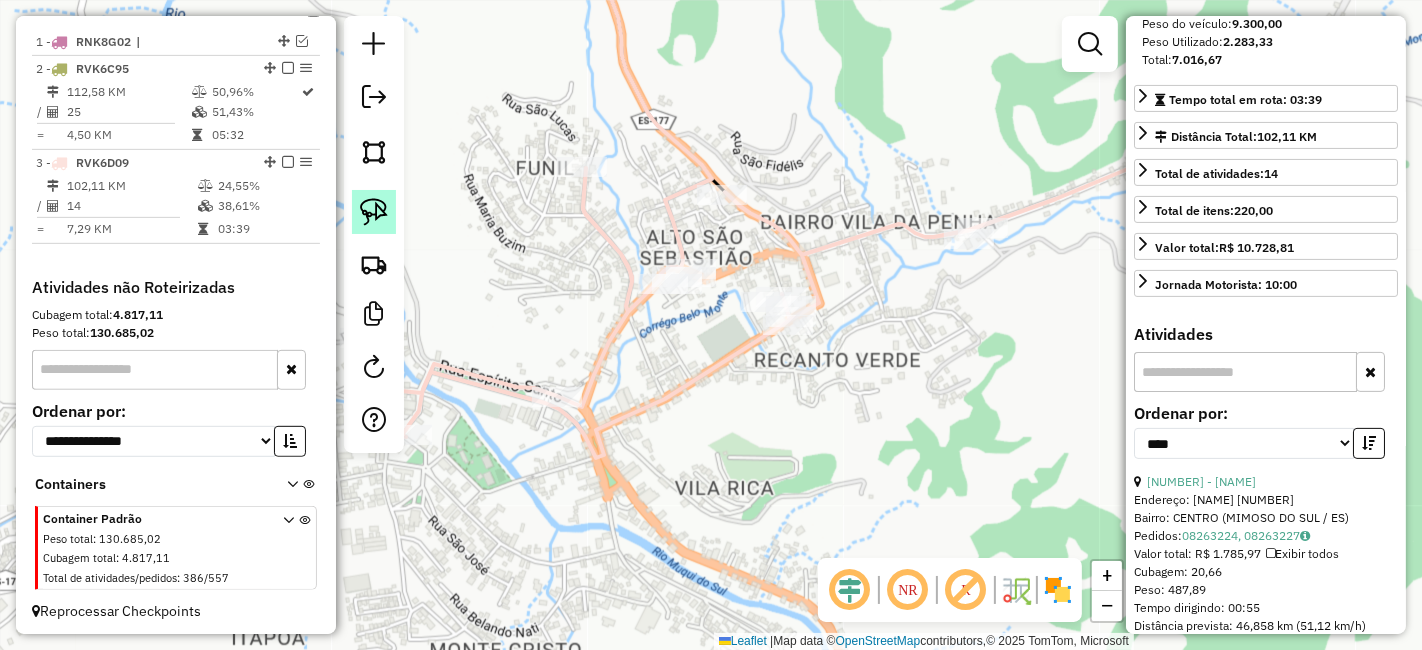 click 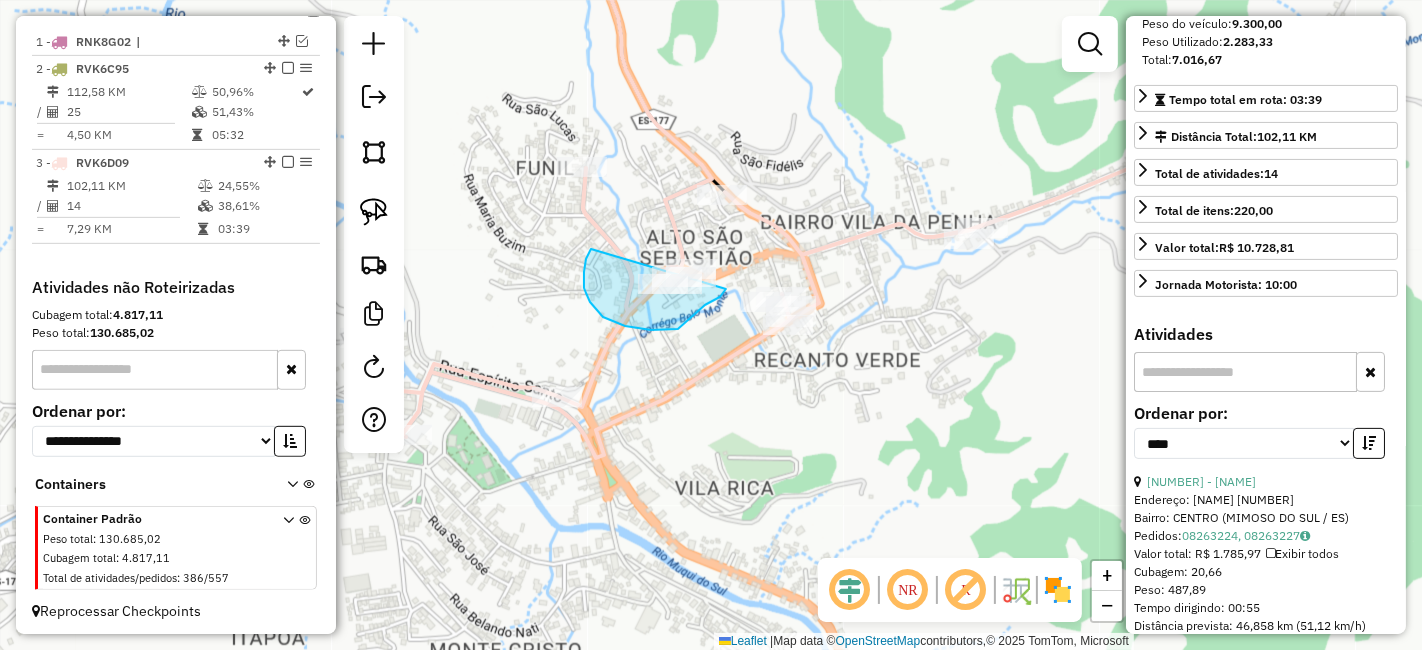 drag, startPoint x: 584, startPoint y: 272, endPoint x: 730, endPoint y: 259, distance: 146.57762 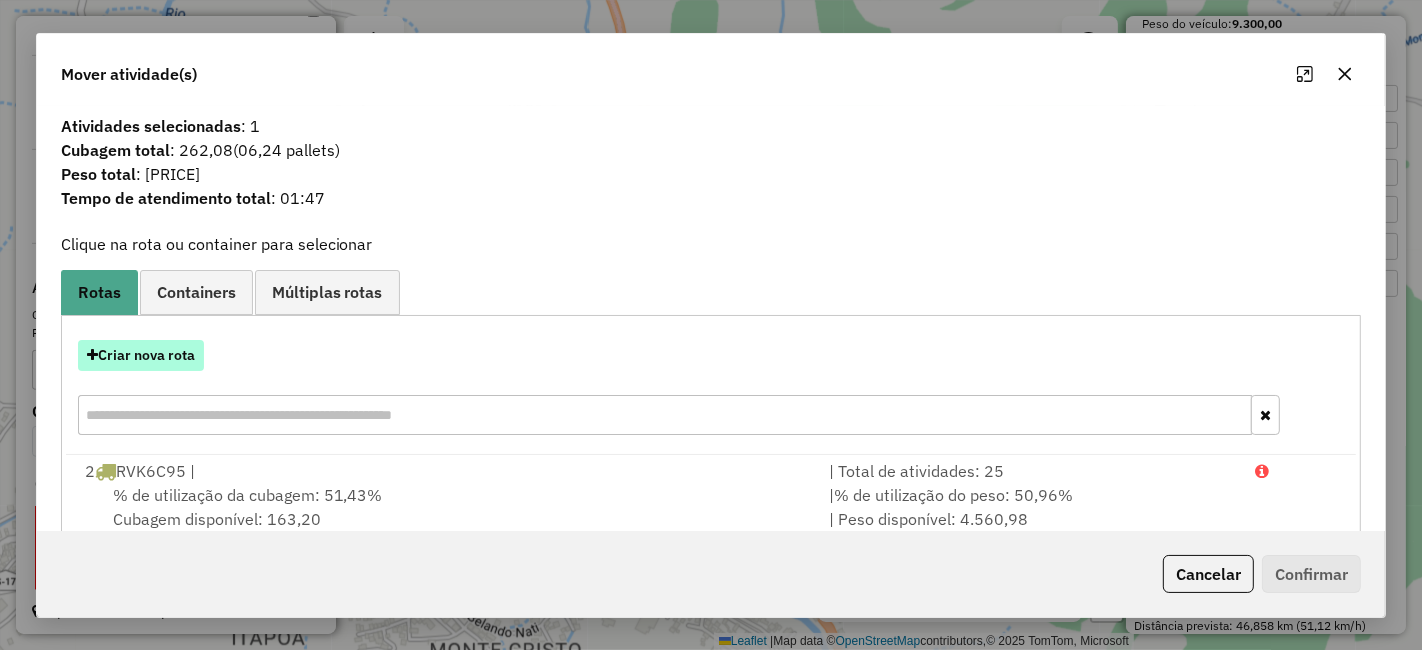 click on "Criar nova rota" at bounding box center (141, 355) 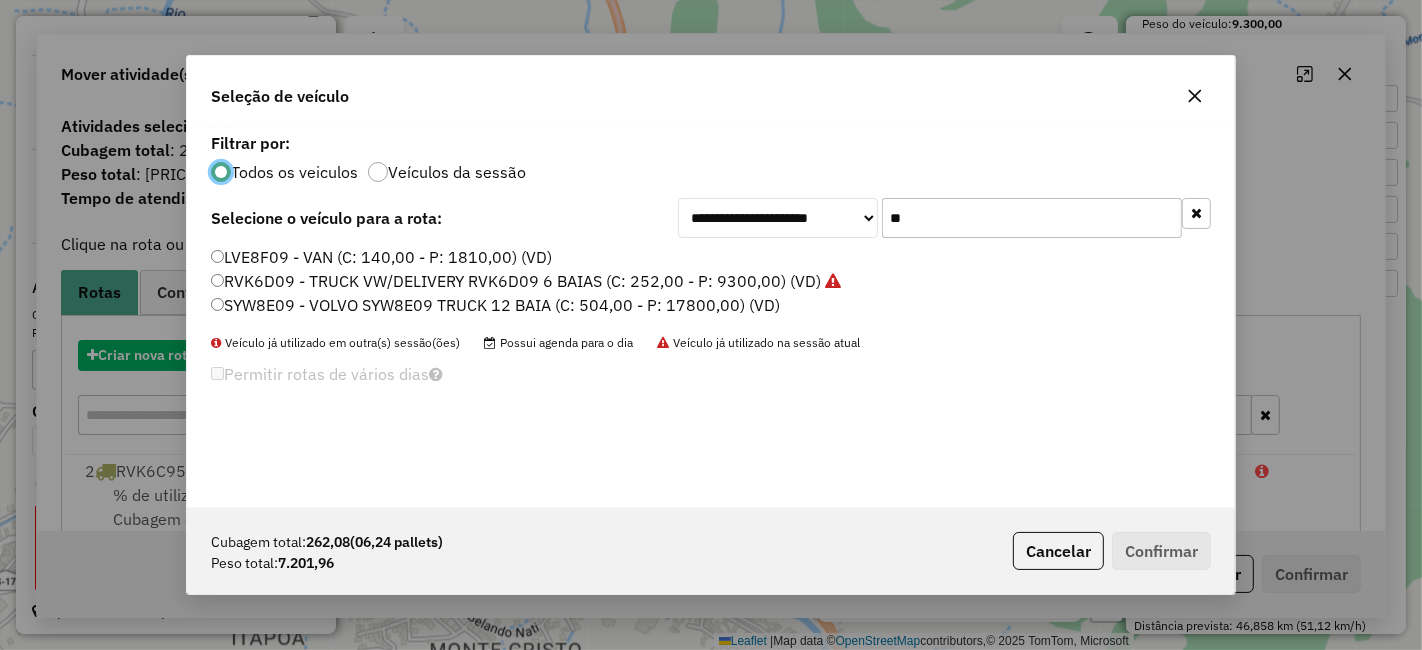 scroll, scrollTop: 11, scrollLeft: 5, axis: both 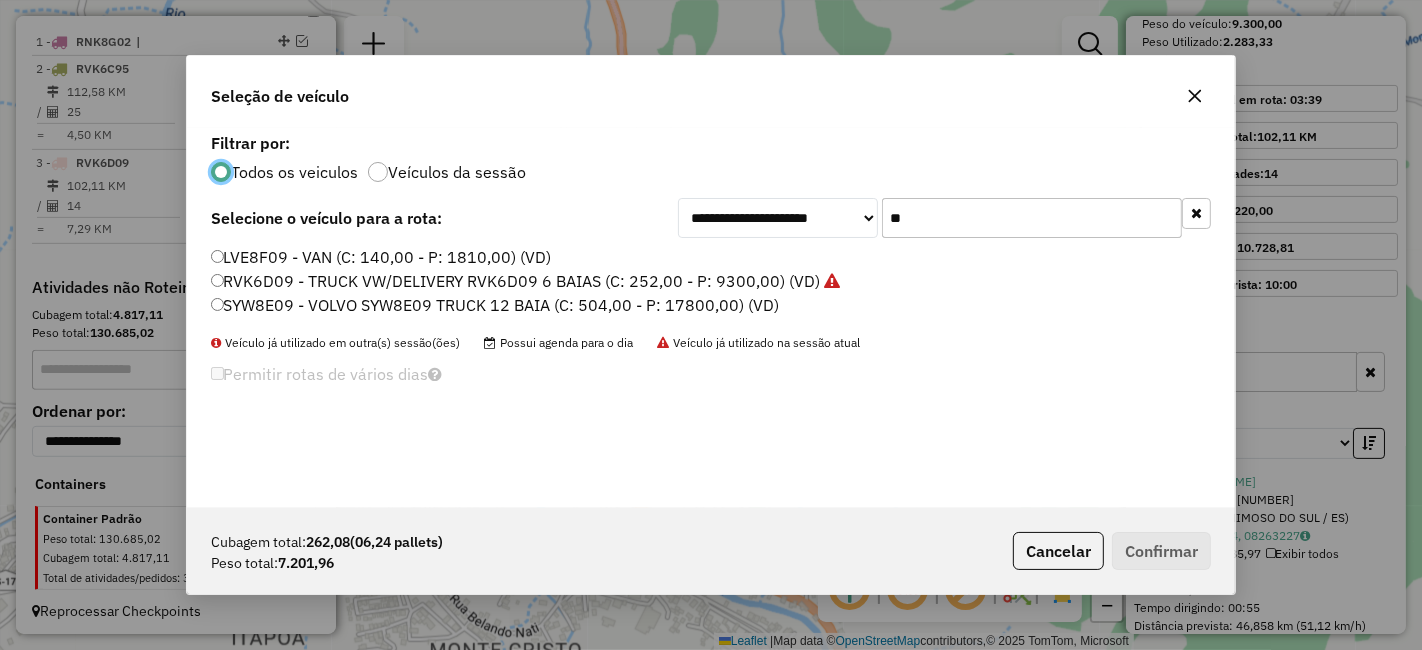click on "**" 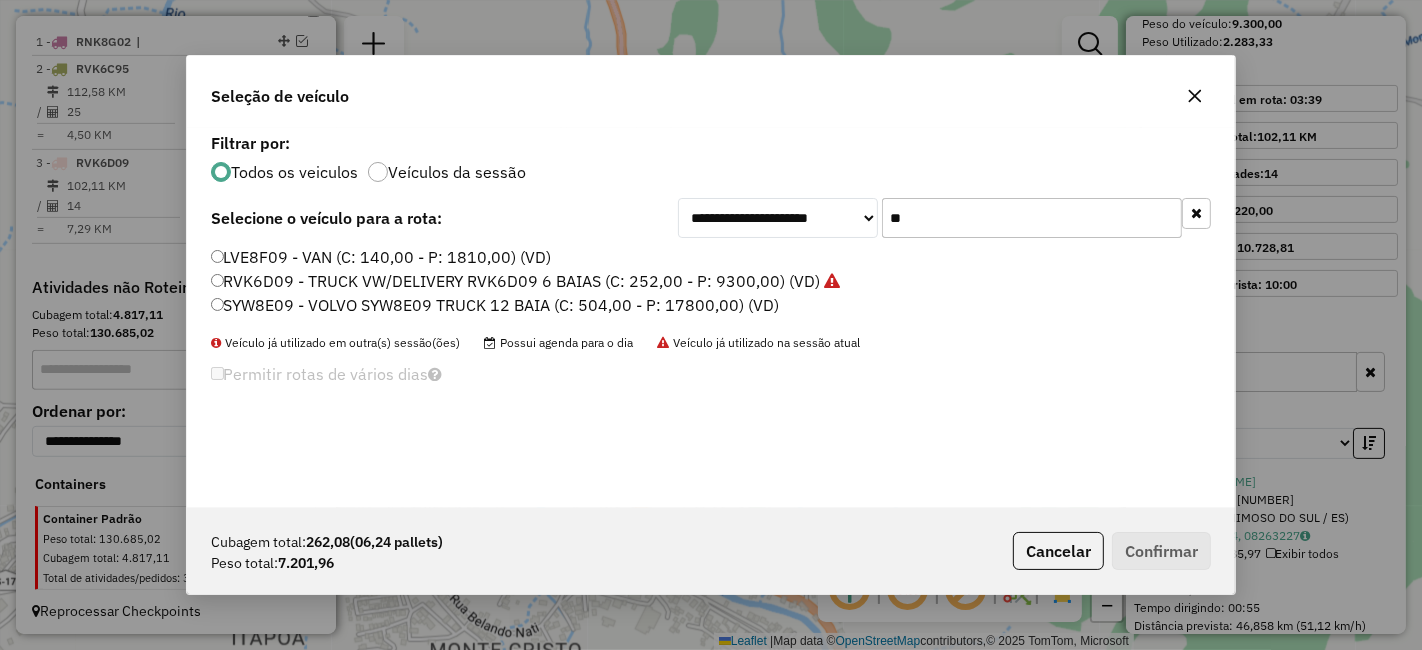 click on "**" 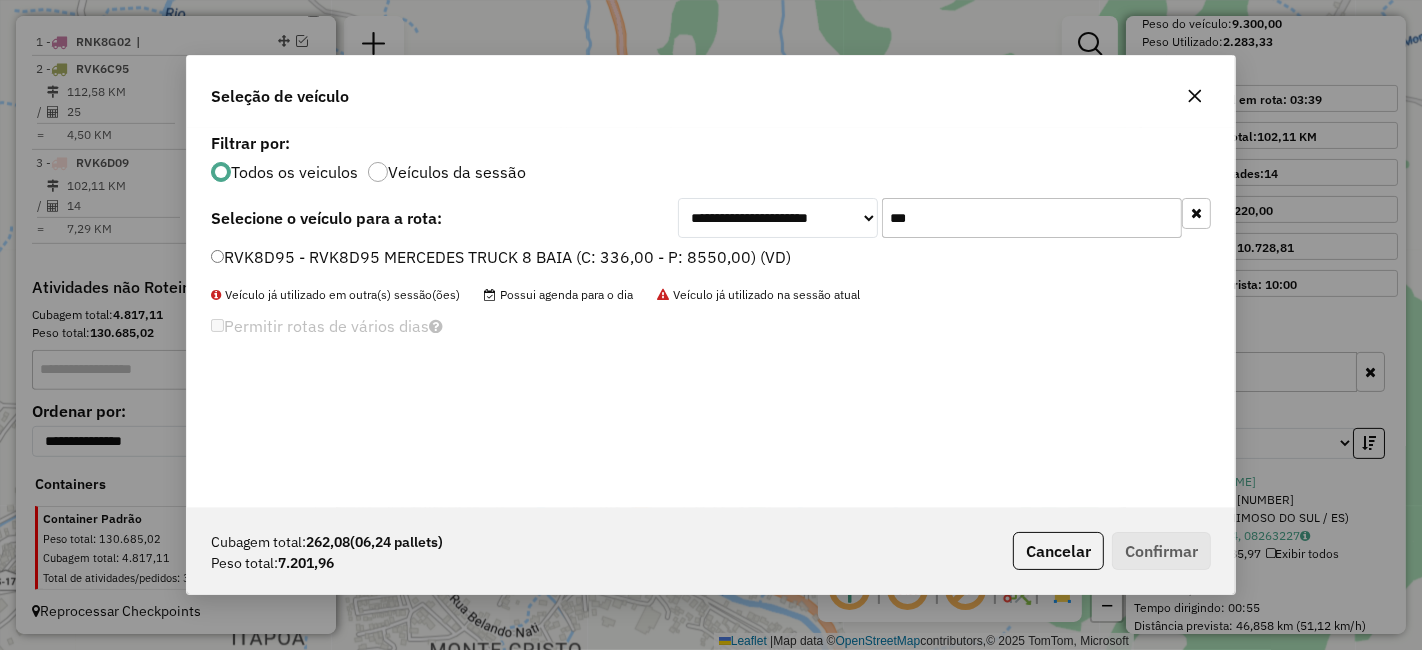 type on "***" 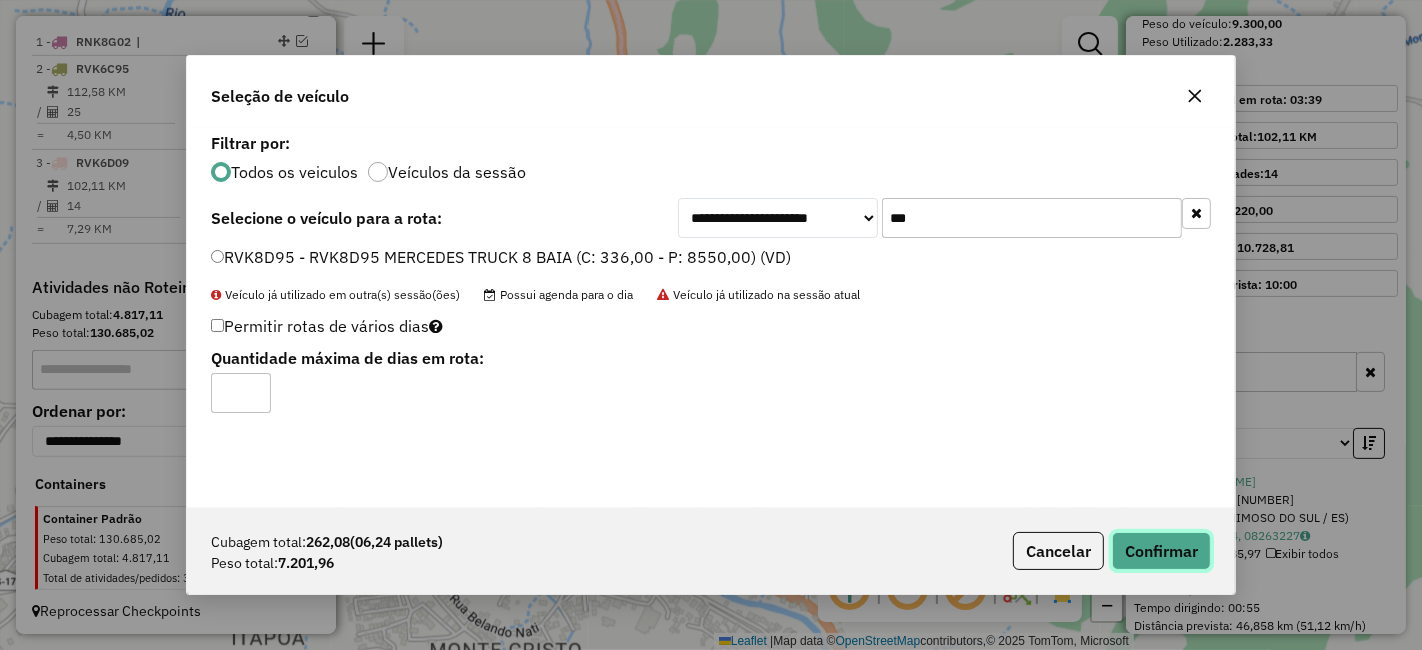 click on "Confirmar" 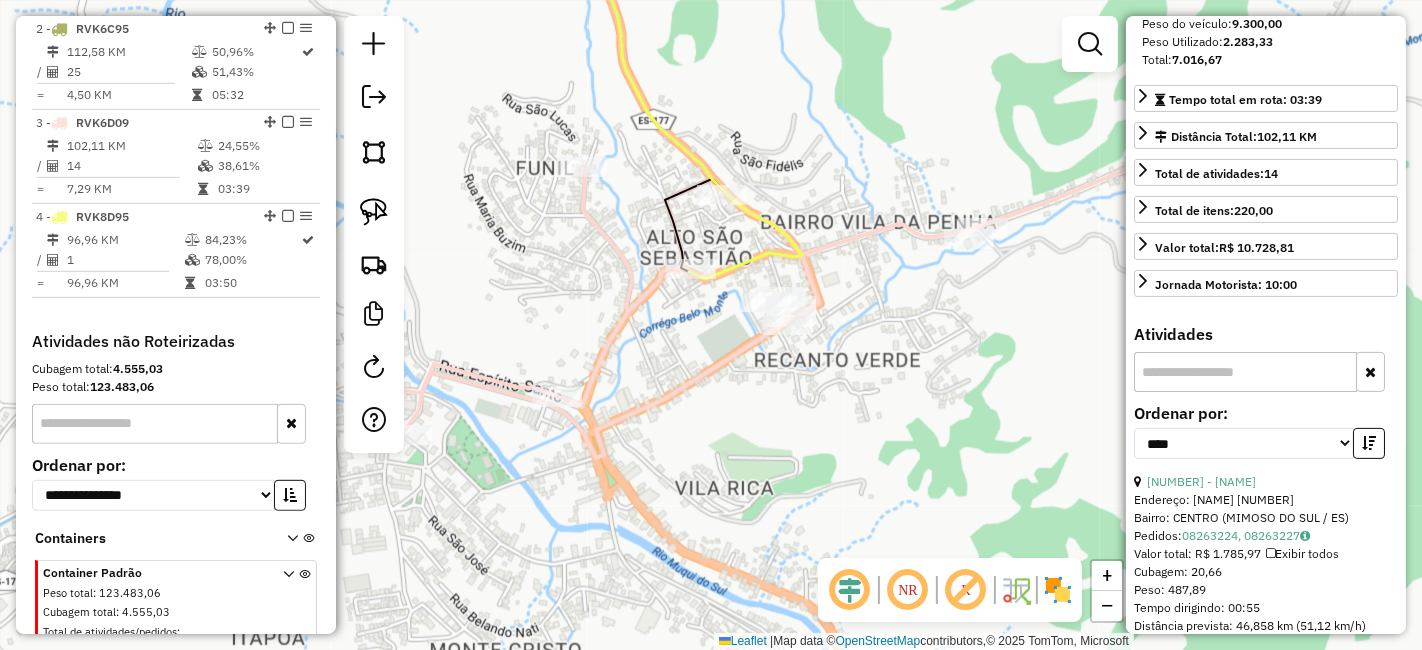 scroll, scrollTop: 855, scrollLeft: 0, axis: vertical 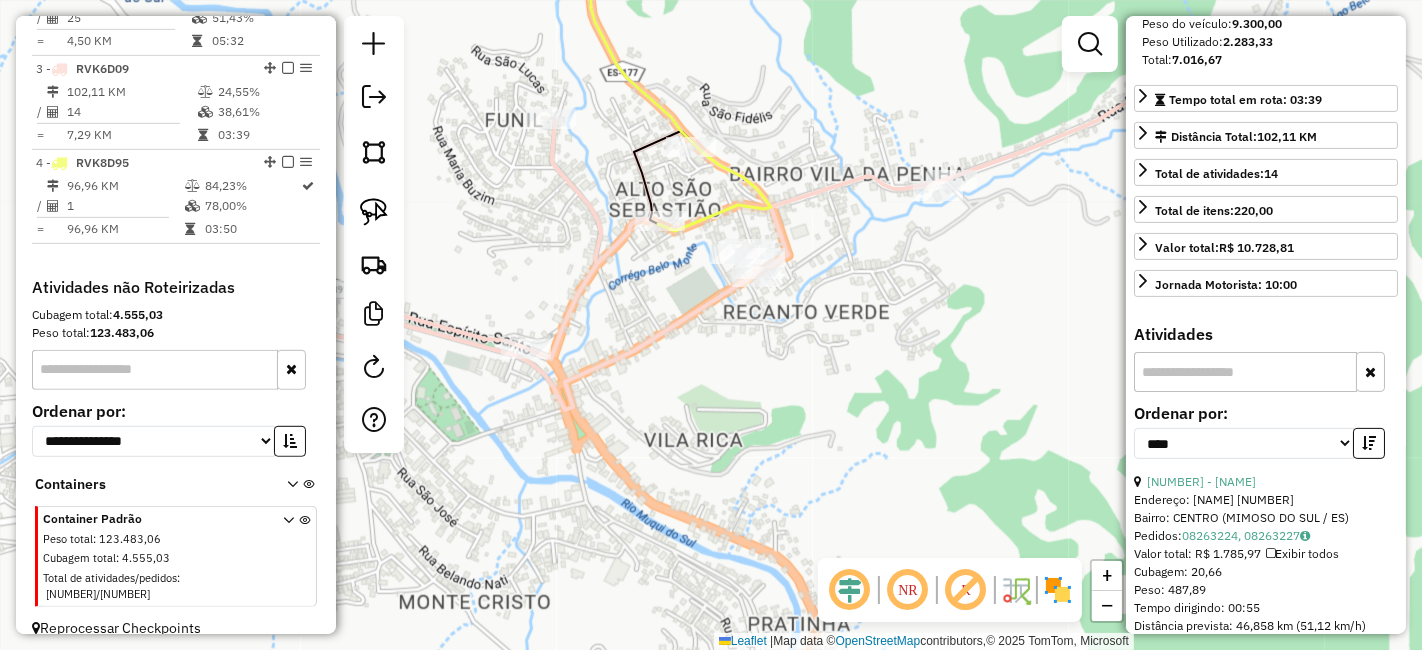 drag, startPoint x: 736, startPoint y: 384, endPoint x: 705, endPoint y: 336, distance: 57.14018 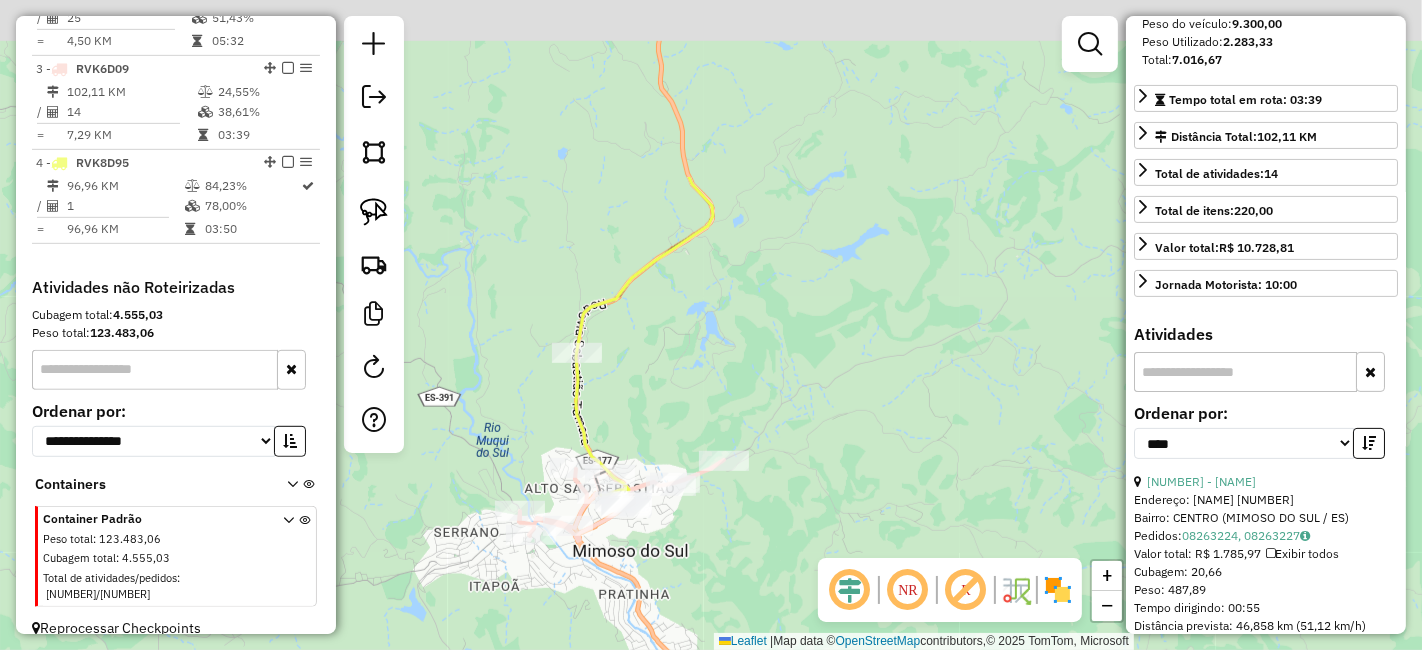 drag, startPoint x: 786, startPoint y: 195, endPoint x: 760, endPoint y: 367, distance: 173.95401 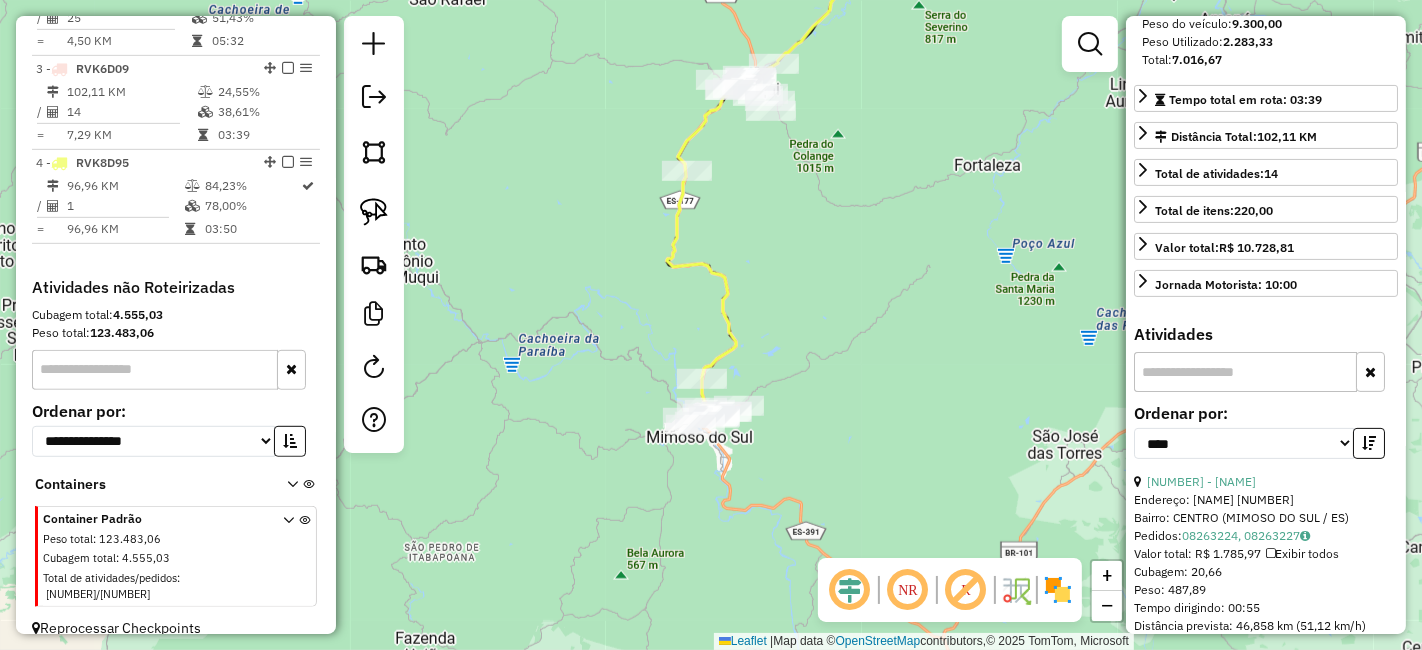drag, startPoint x: 760, startPoint y: 320, endPoint x: 754, endPoint y: 332, distance: 13.416408 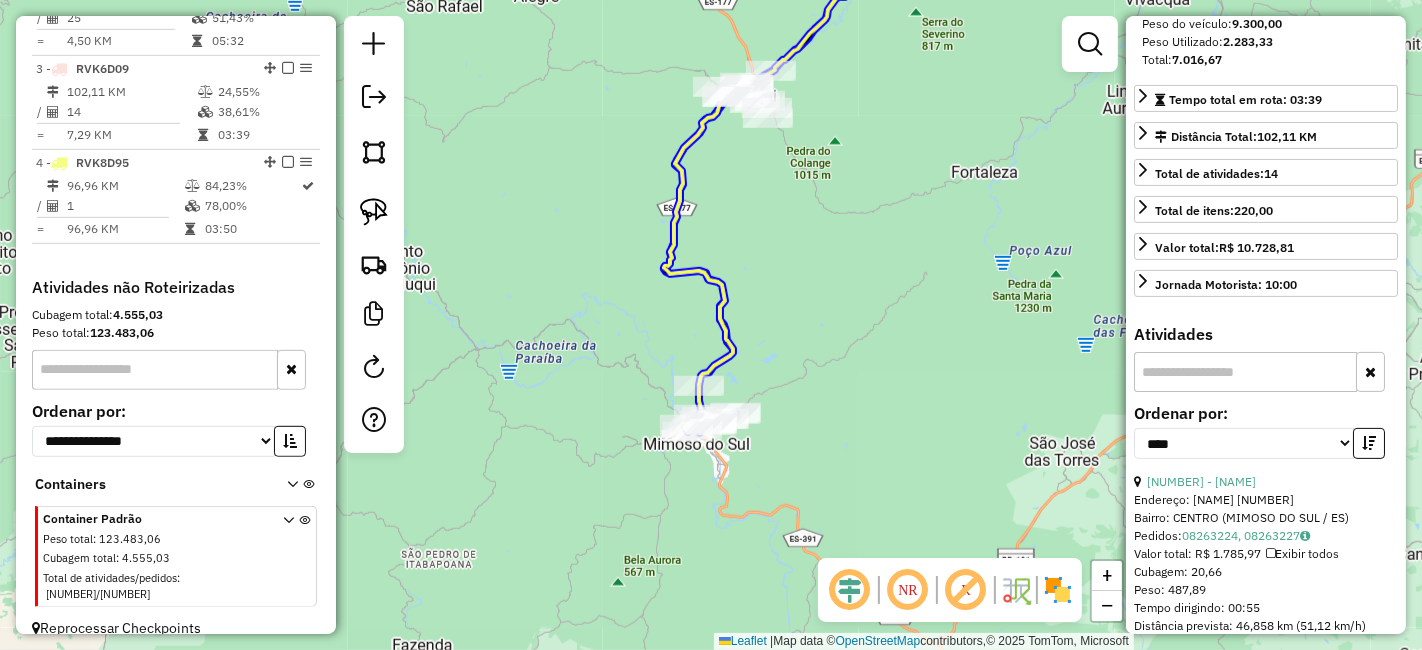 click 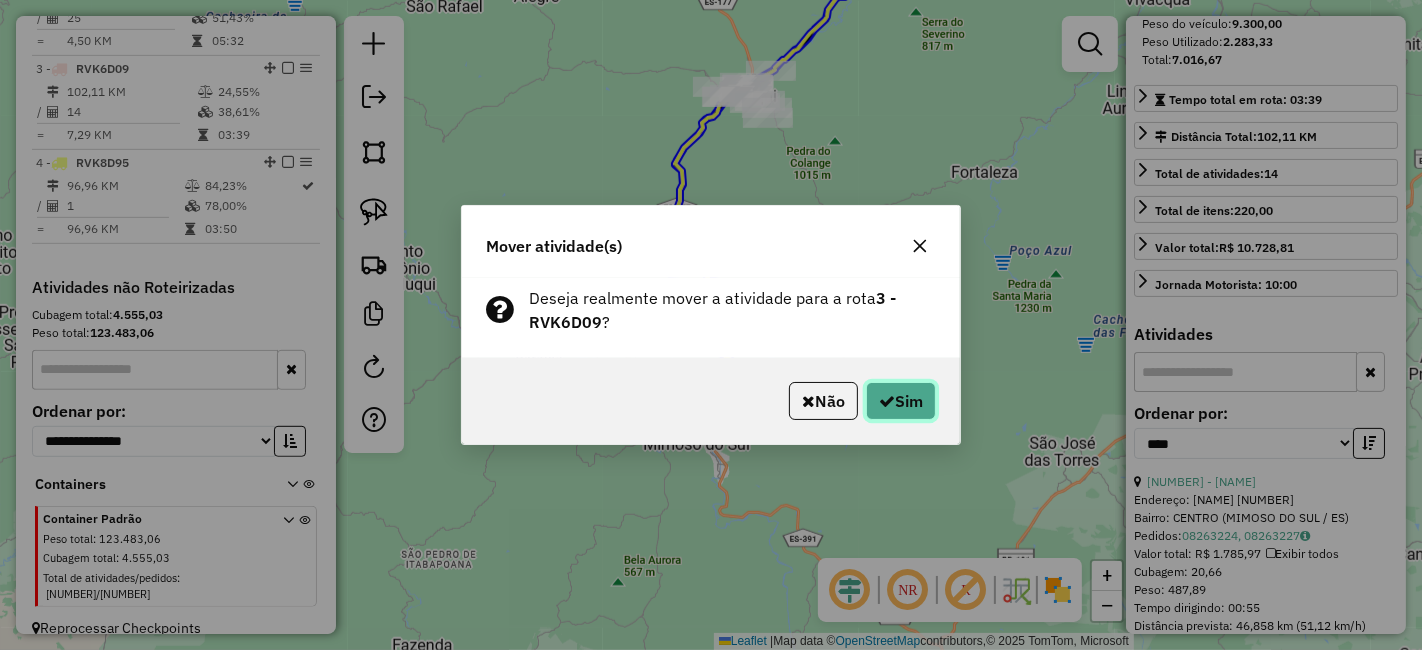 click 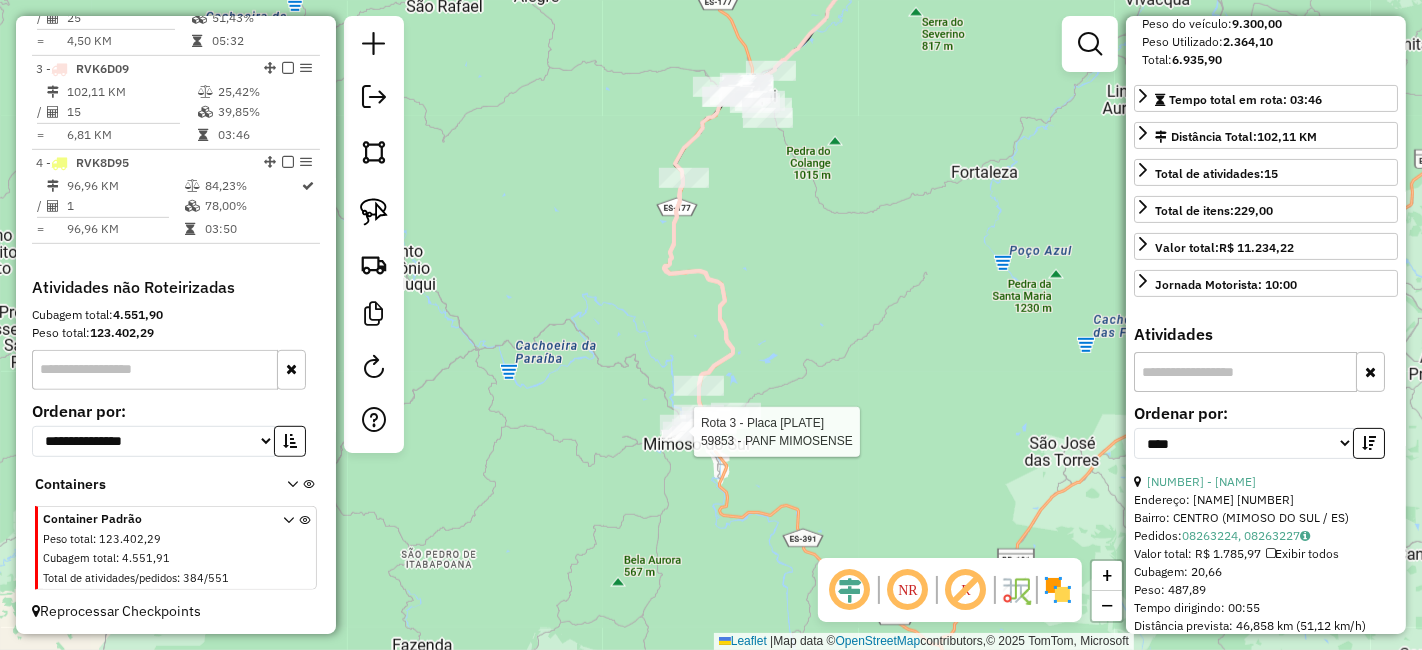 scroll, scrollTop: 351, scrollLeft: 0, axis: vertical 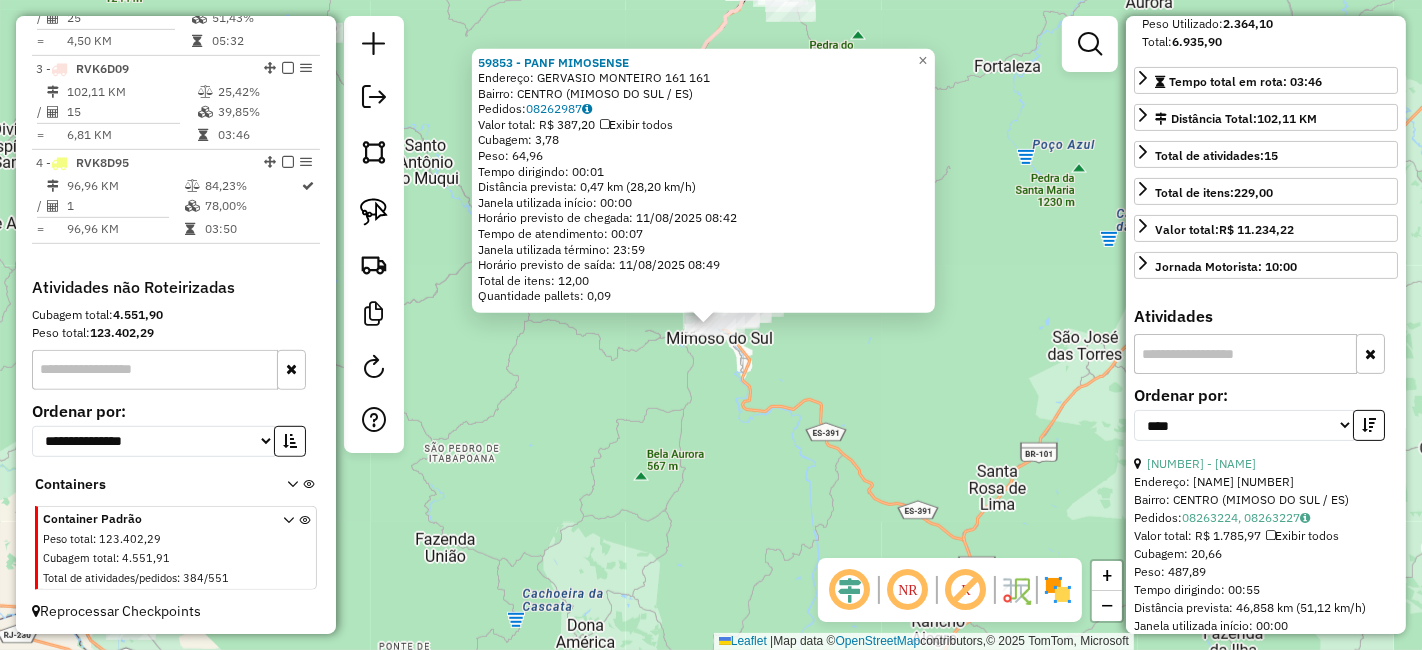 click on "[BUSINESS_NAME]  Endereço:  [NAME] [NUMBER]   Bairro: [NEIGHBORHOOD] ([CITY] / [STATE])   Pedidos:  [ORDER_ID]   Valor total: [CURRENCY] [PRICE]   Exibir todos   Cubagem: [WEIGHT]  Peso: [WEIGHT]  Tempo dirigindo: [TIME]   Distância prevista: [DISTANCE] ([SPEED])   Janela utilizada início: [TIME]   Horário previsto de chegada: [DATE] [TIME]   Tempo de atendimento: [TIME]   Janela utilizada término: [TIME]   Horário previsto de saída: [DATE] [TIME]   Total de itens: [QUANTITY]   Quantidade pallets: [QUANTITY]  × Janela de atendimento Grade de atendimento Capacidade Transportadoras Veículos Cliente Pedidos  Rotas Selecione os dias de semana para filtrar as janelas de atendimento  Seg   Ter   Qua   Qui   Sex   Sáb   Dom  Informe o período da janela de atendimento: De: Até:  Filtrar exatamente a janela do cliente  Considerar janela de atendimento padrão  Selecione os dias de semana para filtrar as grades de atendimento  Seg   Ter   Qua   Qui   Sex   Sáb   Dom   Considerar clientes sem dia de atendimento cadastrado" 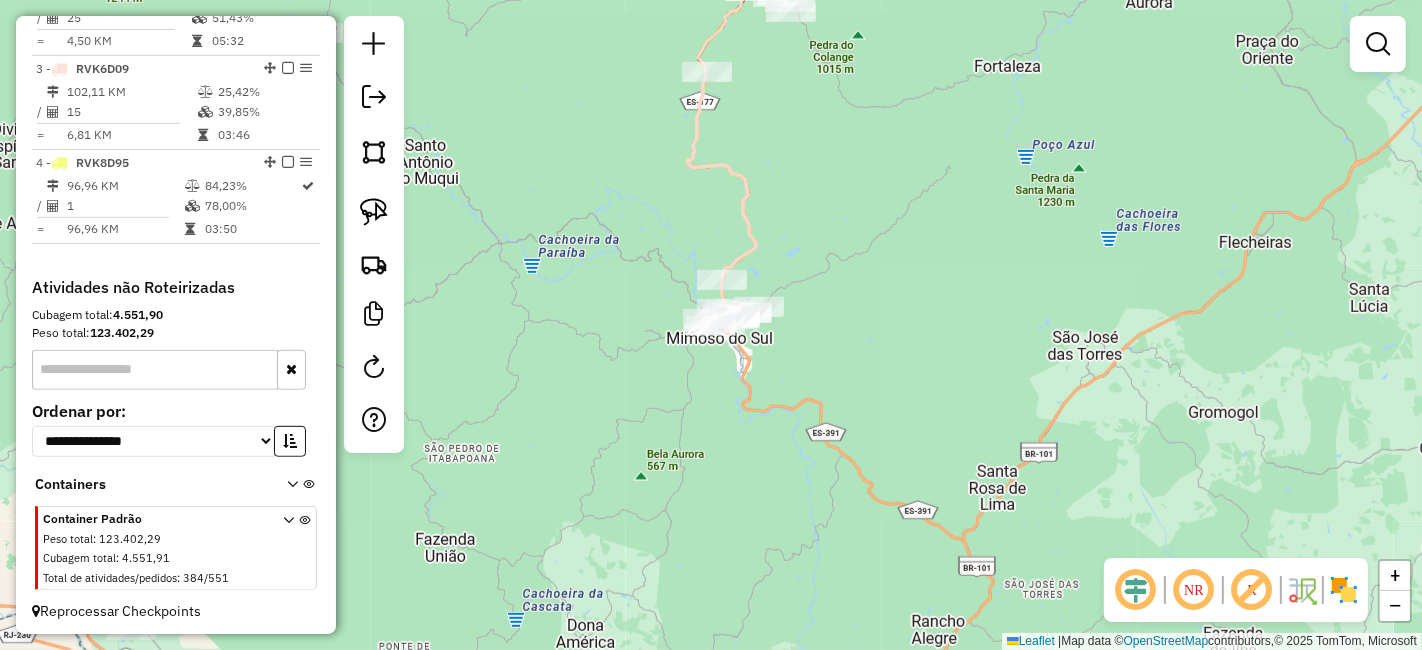 drag, startPoint x: 828, startPoint y: 388, endPoint x: 842, endPoint y: 547, distance: 159.61516 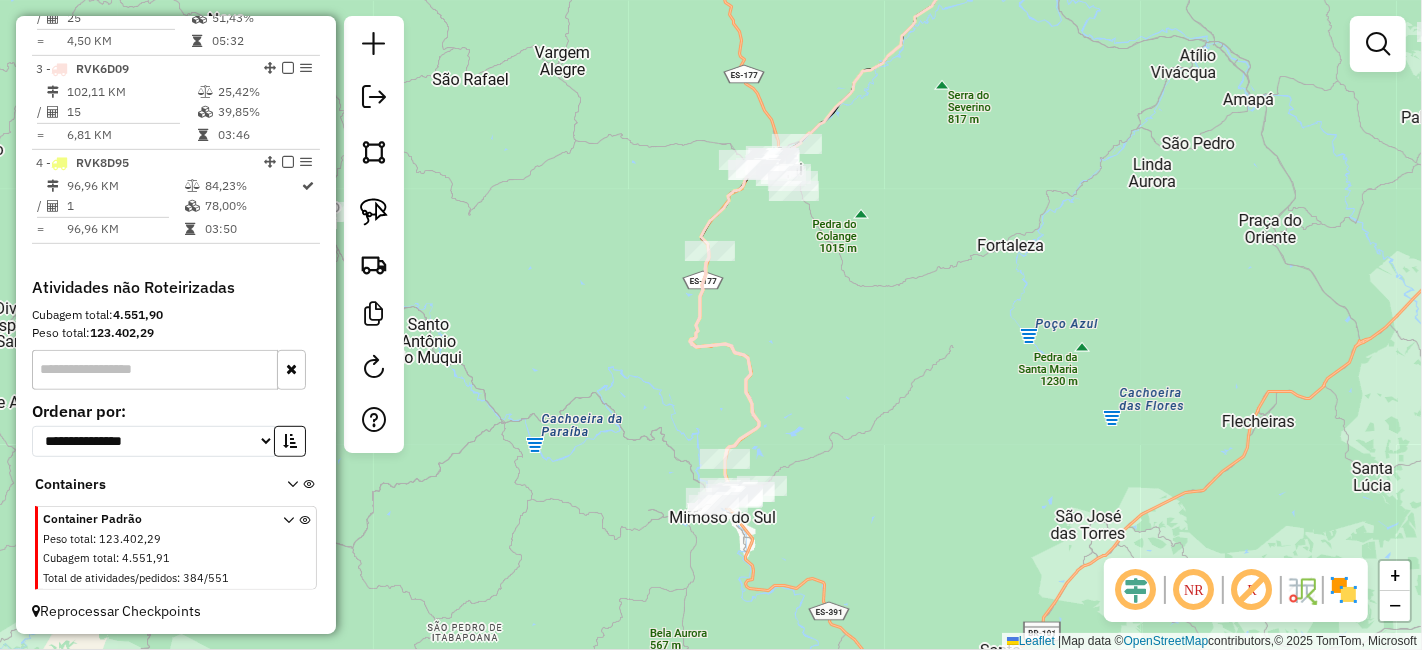 drag, startPoint x: 868, startPoint y: 357, endPoint x: 831, endPoint y: 450, distance: 100.08996 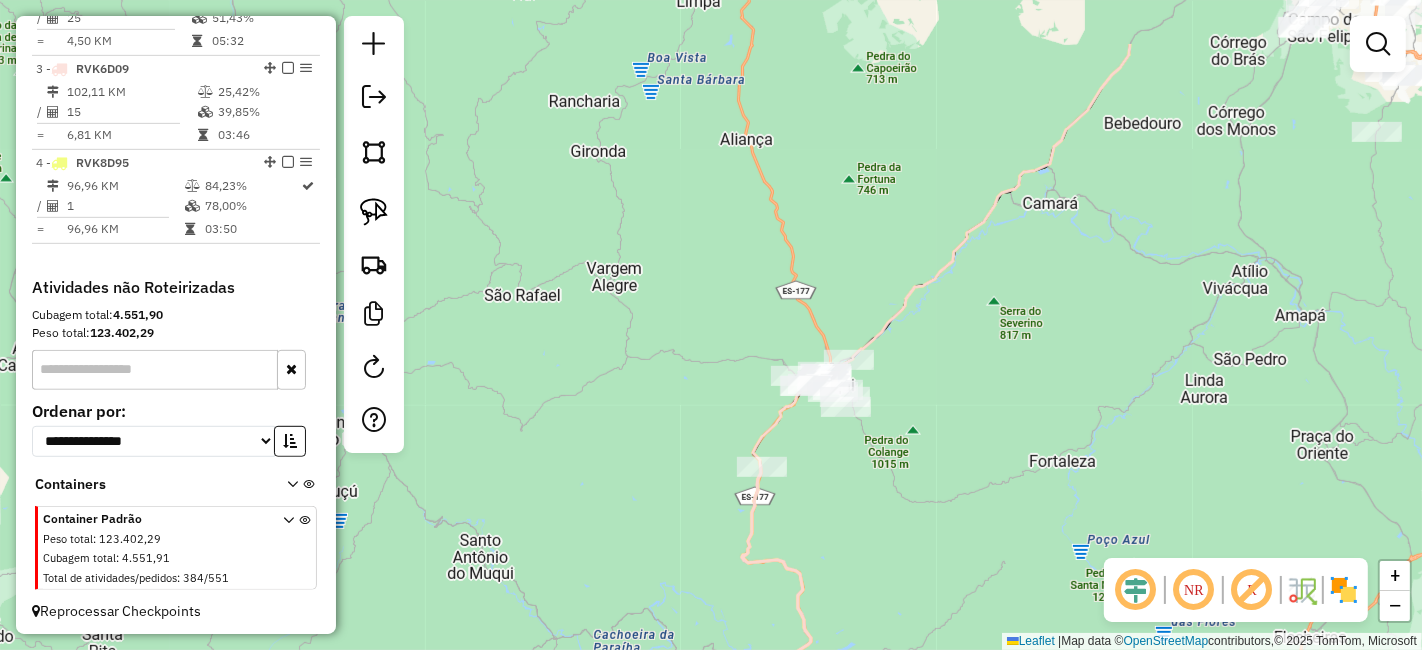 drag, startPoint x: 600, startPoint y: 215, endPoint x: 571, endPoint y: 295, distance: 85.09406 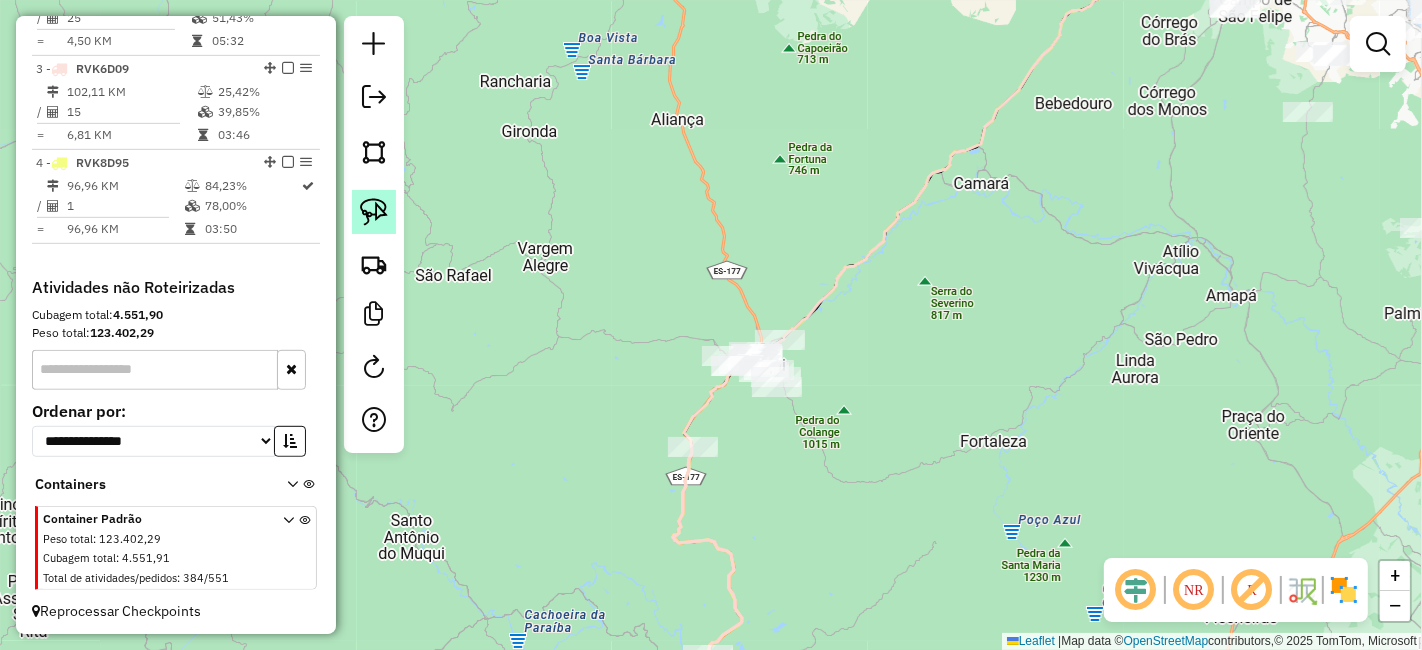 click 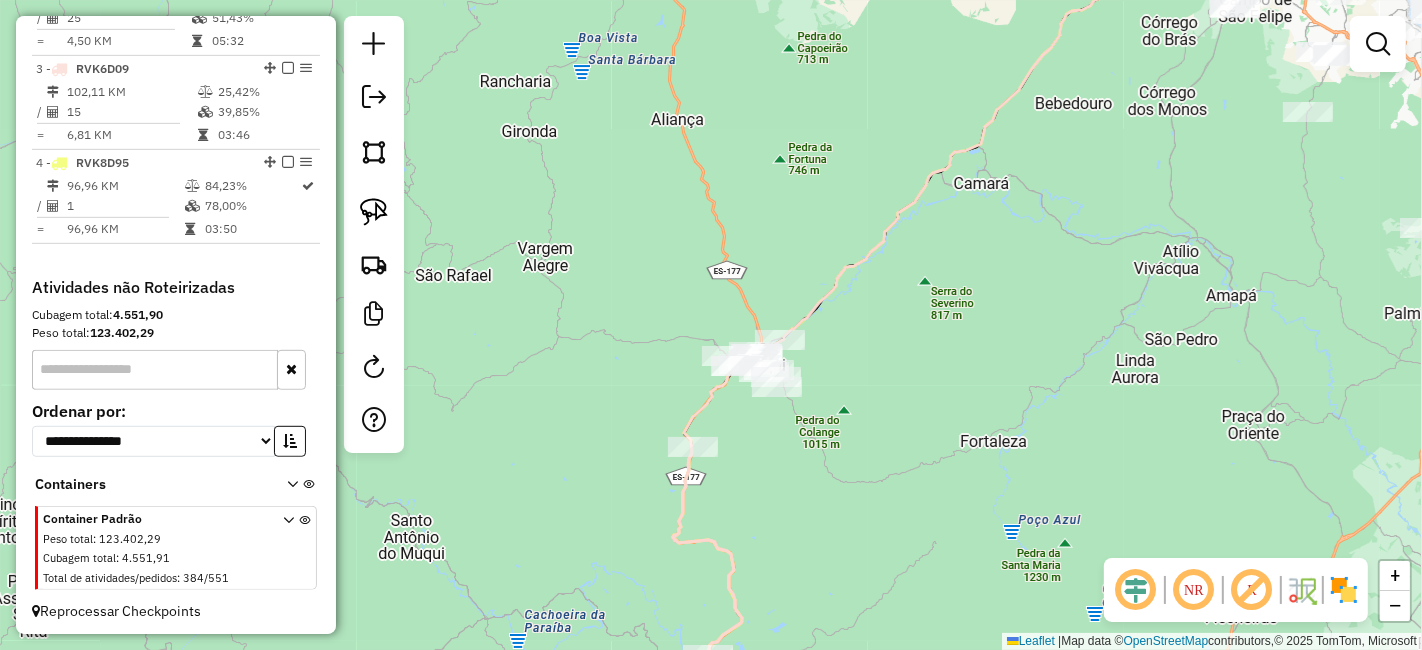 drag, startPoint x: 389, startPoint y: 224, endPoint x: 425, endPoint y: 227, distance: 36.124783 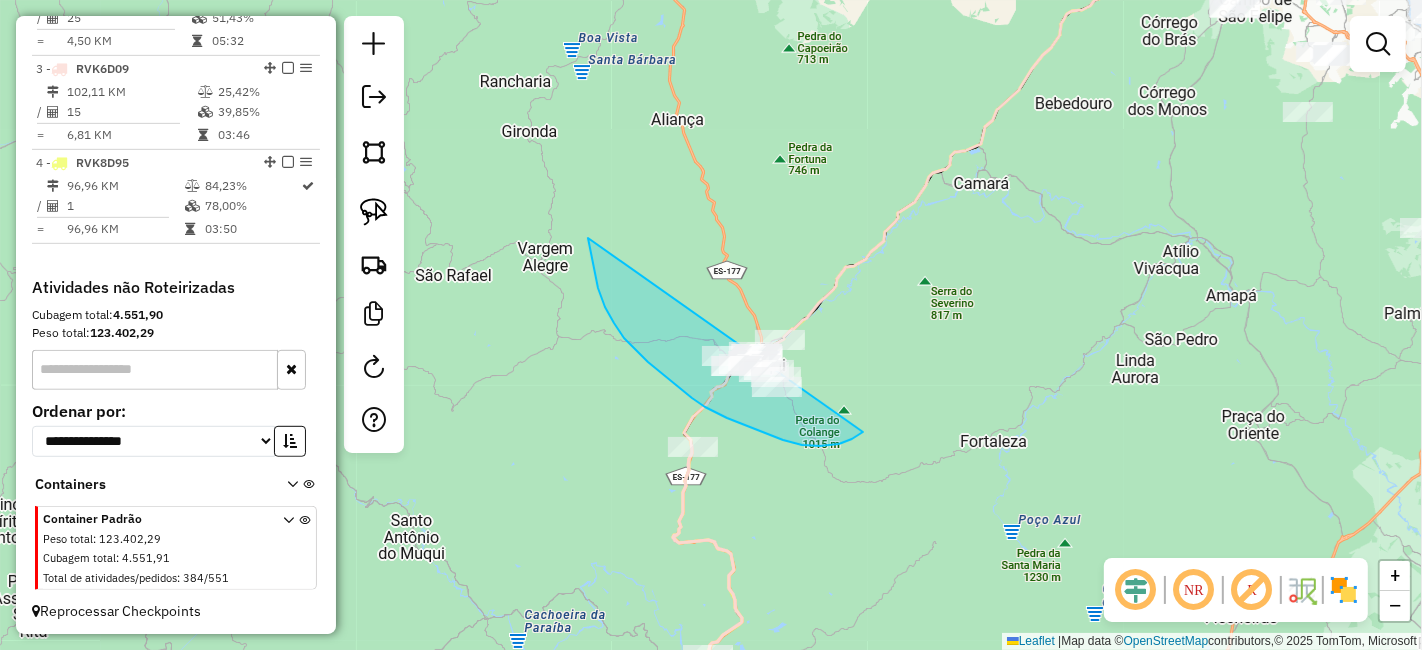 drag, startPoint x: 614, startPoint y: 323, endPoint x: 950, endPoint y: 338, distance: 336.33466 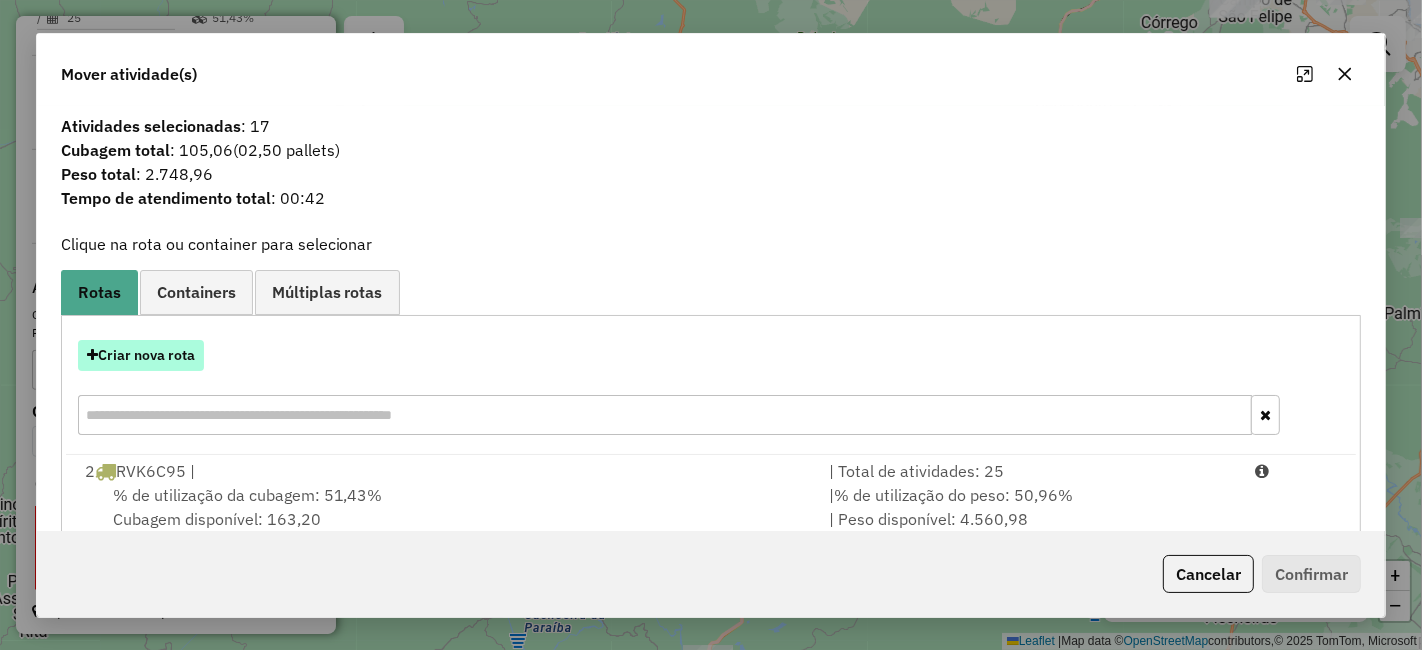 click on "Criar nova rota" at bounding box center [141, 355] 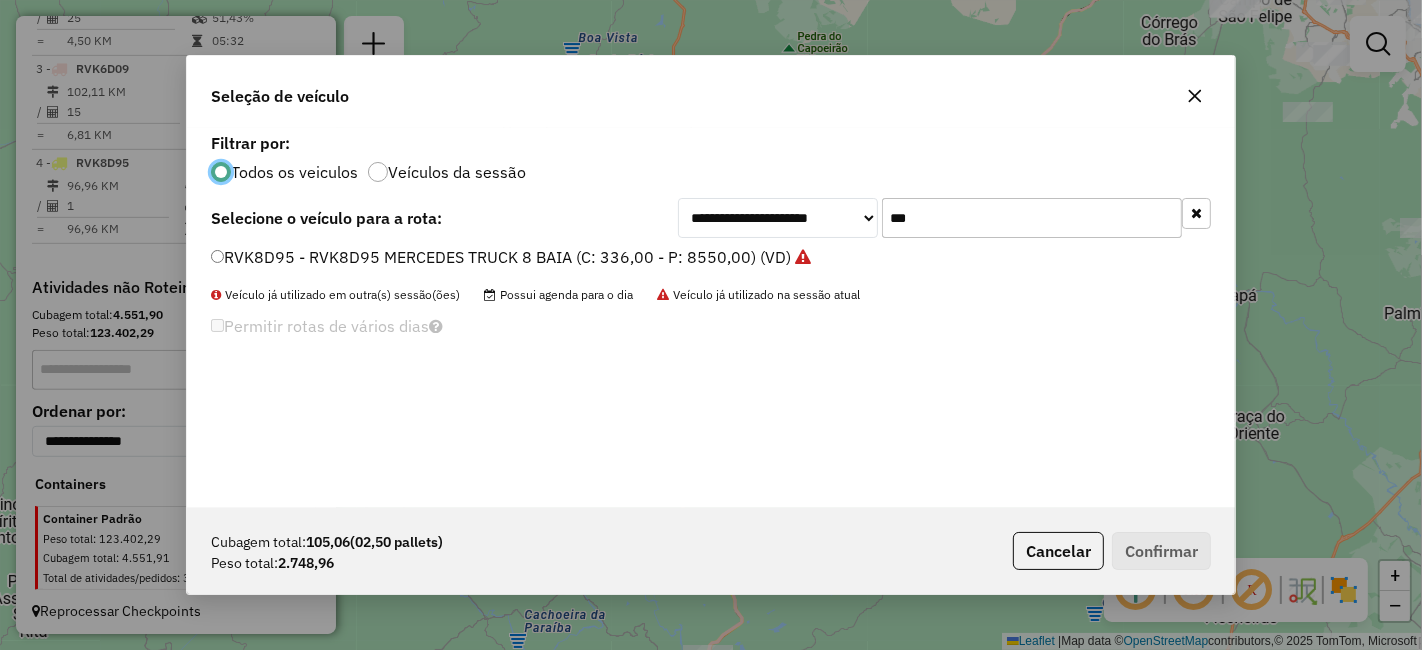scroll, scrollTop: 11, scrollLeft: 5, axis: both 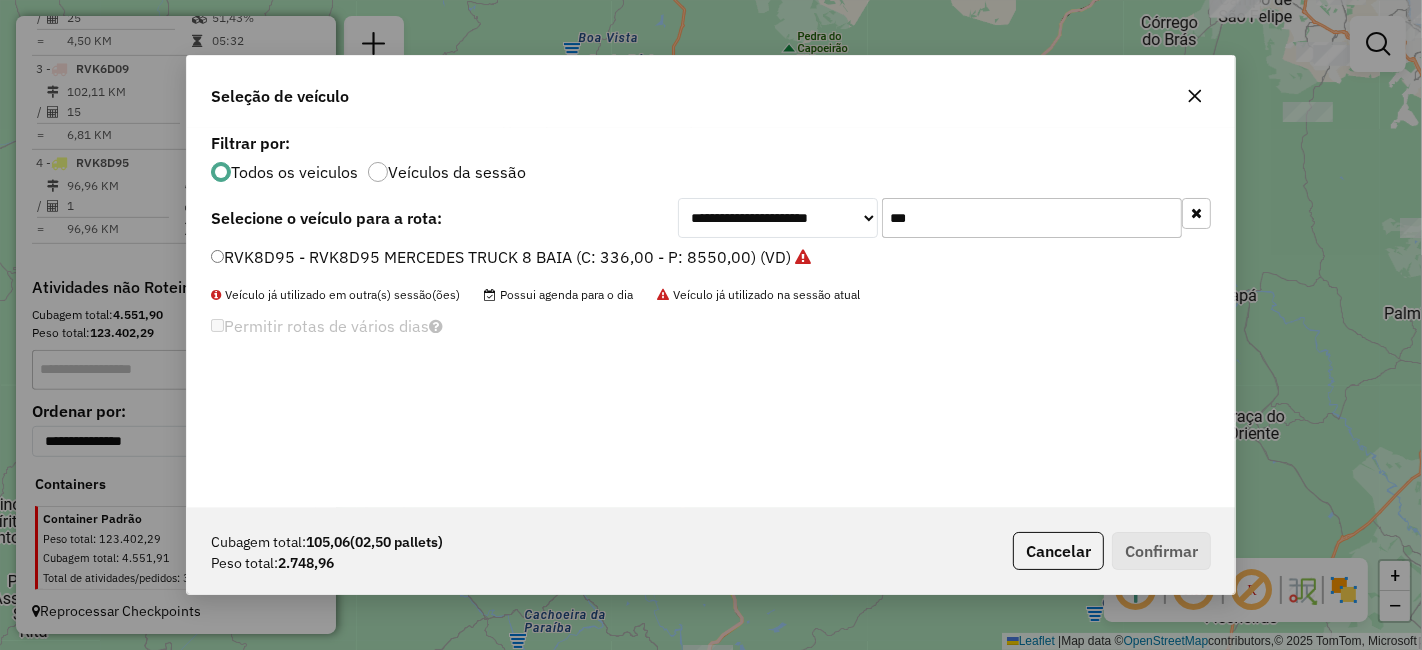 click on "***" 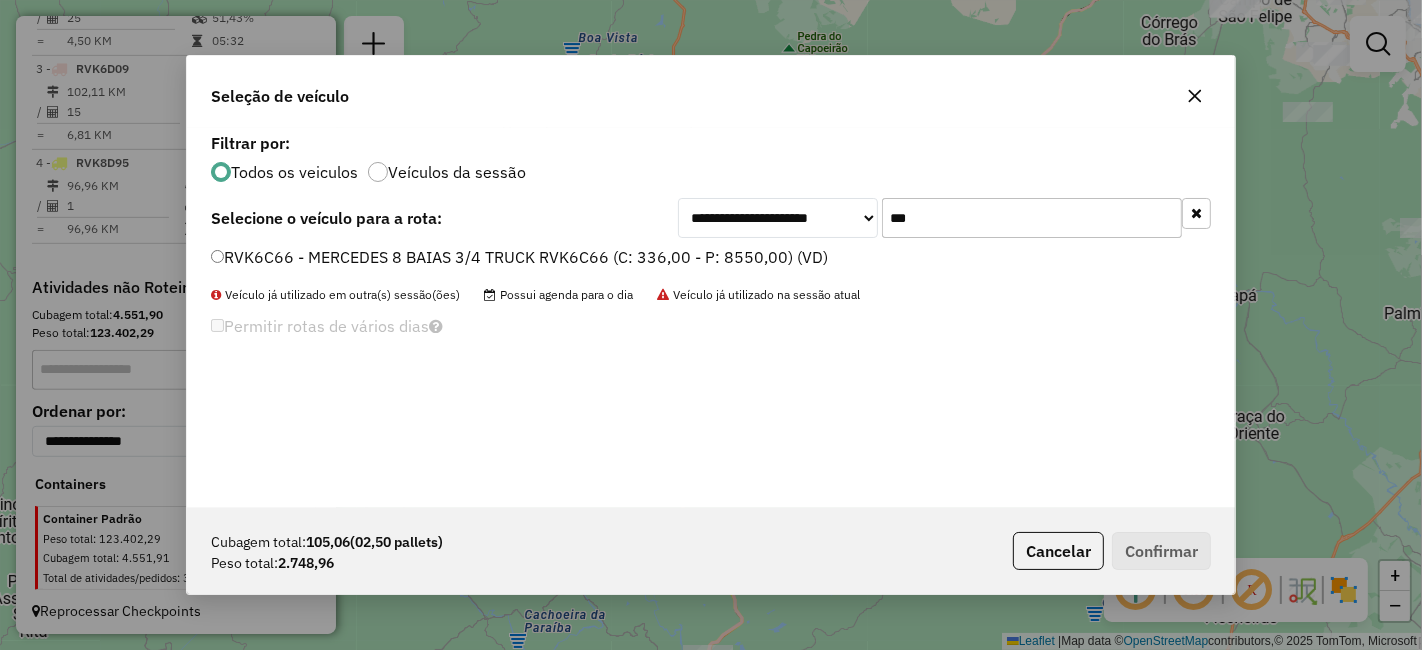 type on "***" 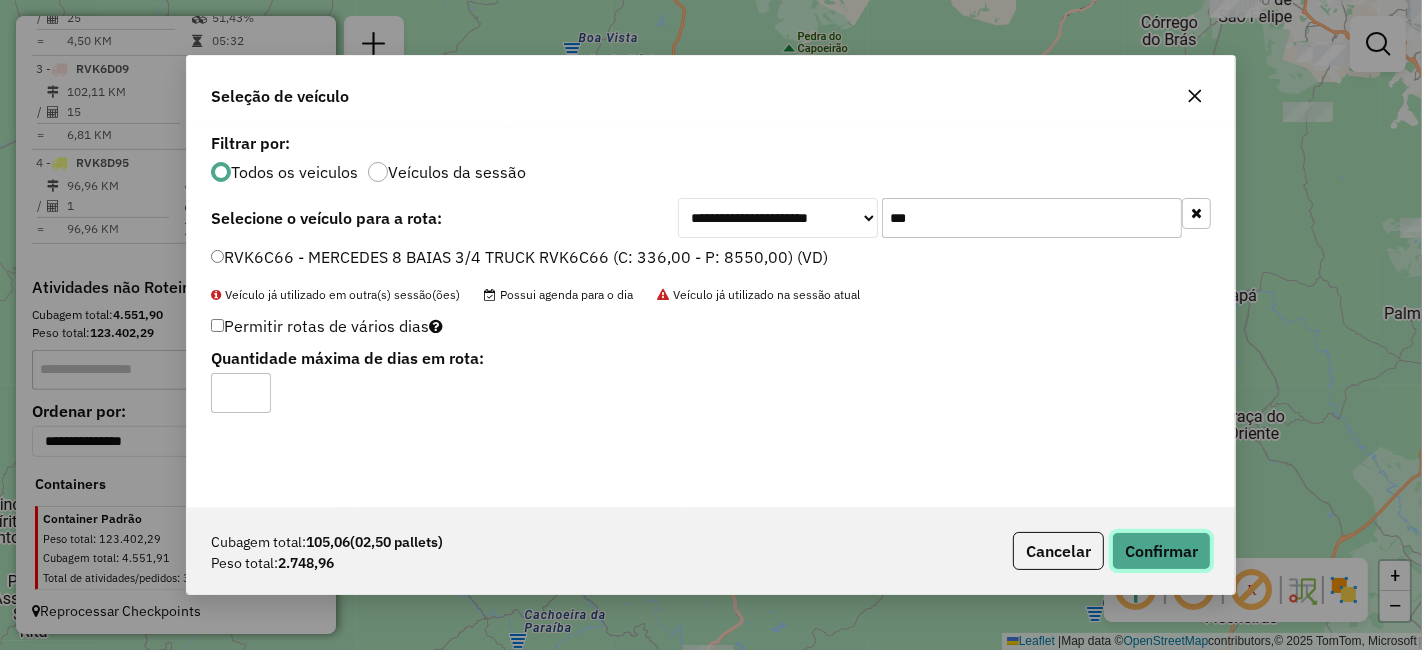 click on "Confirmar" 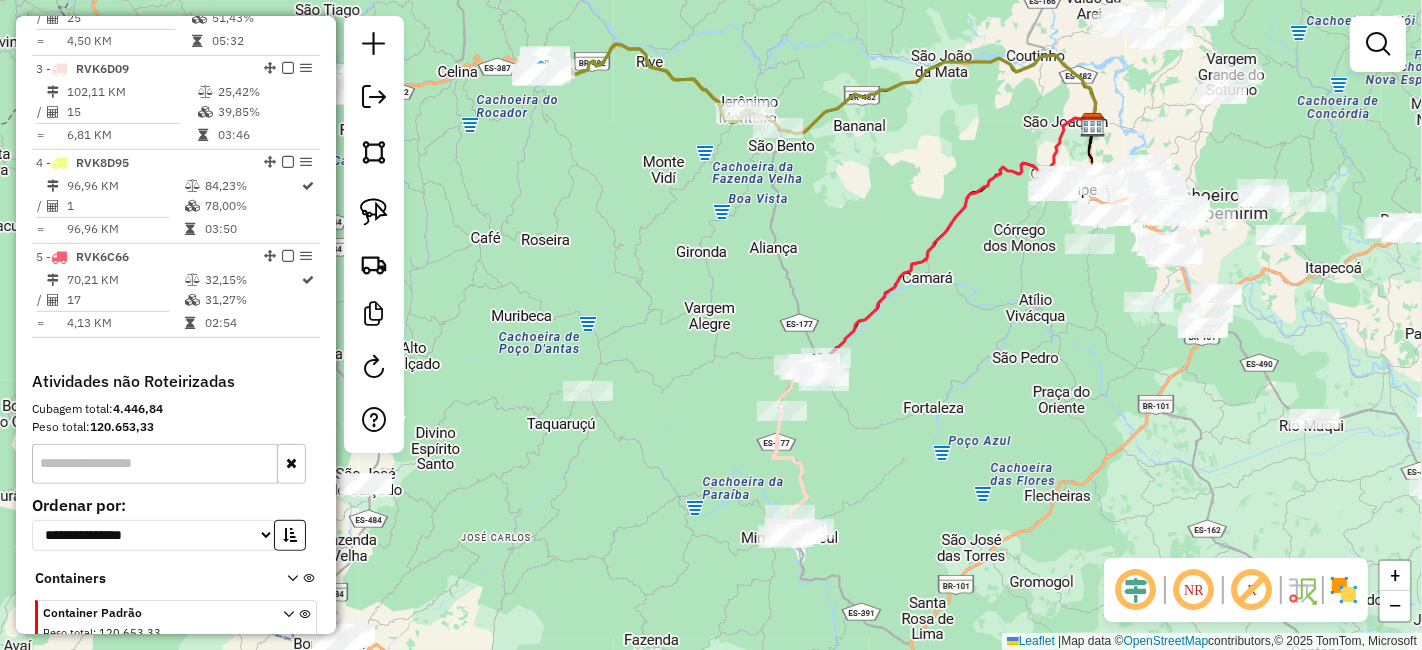 drag, startPoint x: 985, startPoint y: 313, endPoint x: 934, endPoint y: 363, distance: 71.42129 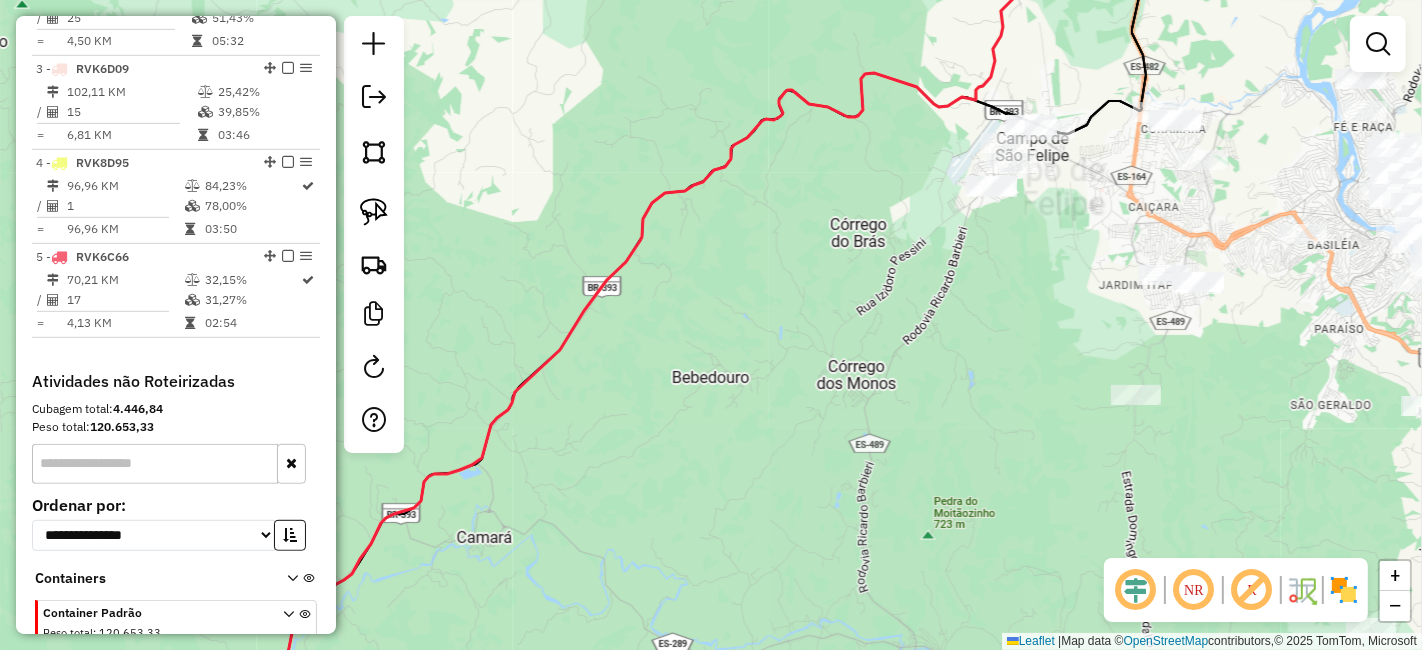 click on "Janela de atendimento Grade de atendimento Capacidade Transportadoras Veículos Cliente Pedidos  Rotas Selecione os dias de semana para filtrar as janelas de atendimento  Seg   Ter   Qua   Qui   Sex   Sáb   Dom  Informe o período da janela de atendimento: De: Até:  Filtrar exatamente a janela do cliente  Considerar janela de atendimento padrão  Selecione os dias de semana para filtrar as grades de atendimento  Seg   Ter   Qua   Qui   Sex   Sáb   Dom   Considerar clientes sem dia de atendimento cadastrado  Clientes fora do dia de atendimento selecionado Filtrar as atividades entre os valores definidos abaixo:  Peso mínimo:   Peso máximo:   Cubagem mínima:   Cubagem máxima:   De:   Até:  Filtrar as atividades entre o tempo de atendimento definido abaixo:  De:   Até:   Considerar capacidade total dos clientes não roteirizados Transportadora: Selecione um ou mais itens Tipo de veículo: Selecione um ou mais itens Veículo: Selecione um ou mais itens Motorista: Selecione um ou mais itens Nome: Rótulo:" 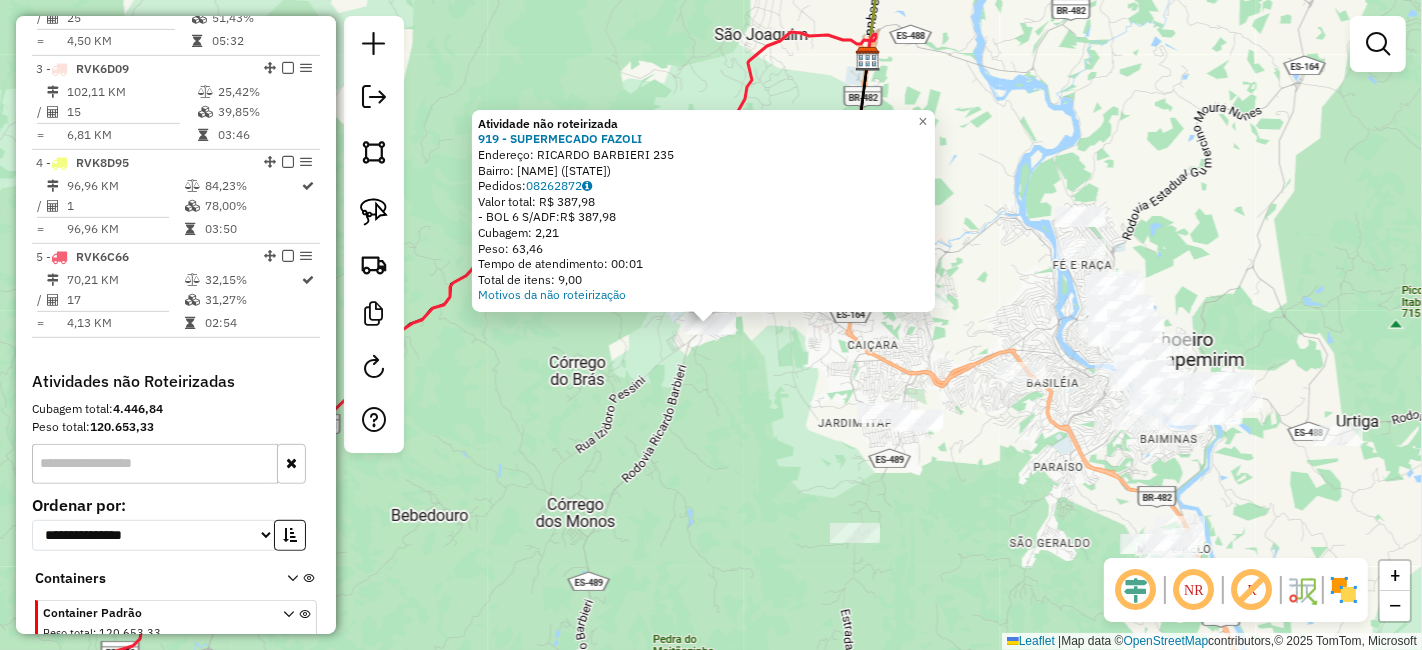 click on "Atividade não roteirizada 919 - SUPERMECADO FAZOLI  Endereço:  RICARDO BARBIERI 235   Bairro: RUY PINTO BANDEIRA (CACHOEIRO DE ITAPEMIRIM / ES)   Pedidos:  08262872   Valor total: R$ 387,98   - BOL 6 S/ADF:  R$ 387,98   Cubagem: 2,21   Peso: 63,46   Tempo de atendimento: 00:01   Total de itens: 9,00  Motivos da não roteirização × Janela de atendimento Grade de atendimento Capacidade Transportadoras Veículos Cliente Pedidos  Rotas Selecione os dias de semana para filtrar as janelas de atendimento  Seg   Ter   Qua   Qui   Sex   Sáb   Dom  Informe o período da janela de atendimento: De: Até:  Filtrar exatamente a janela do cliente  Considerar janela de atendimento padrão  Selecione os dias de semana para filtrar as grades de atendimento  Seg   Ter   Qua   Qui   Sex   Sáb   Dom   Considerar clientes sem dia de atendimento cadastrado  Clientes fora do dia de atendimento selecionado Filtrar as atividades entre os valores definidos abaixo:  Peso mínimo:   Peso máximo:   Cubagem mínima:   De:   Até:" 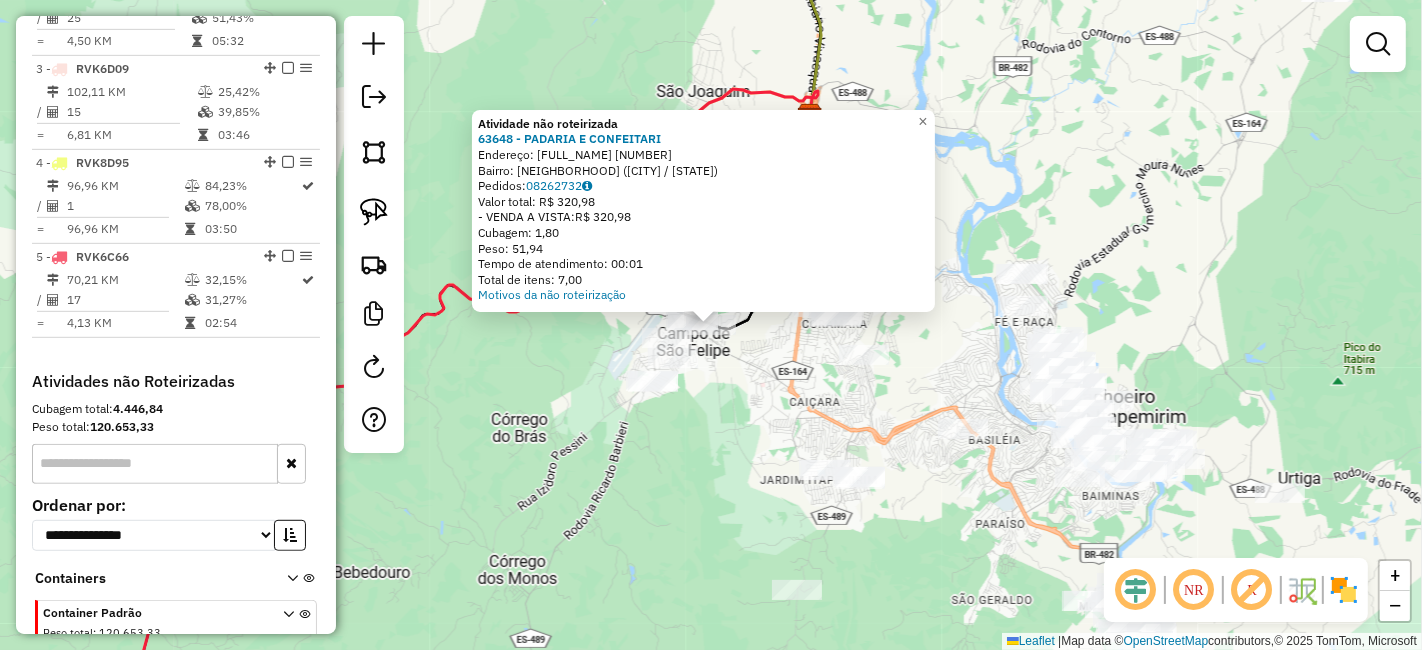 click on "Atividade não roteirizada 63648 - PADARIA E CONFEITARI  Endereço:  JOAO BATISTA CALLEGARIO 235   Bairro: AEROPORTO (CACHOEIRO DE ITAPEMIRIM / ES)   Pedidos:  08262732   Valor total: R$ 320,98   - VENDA A VISTA:  R$ 320,98   Cubagem: 1,80   Peso: 51,94   Tempo de atendimento: 00:01   Total de itens: 7,00  Motivos da não roteirização × Janela de atendimento Grade de atendimento Capacidade Transportadoras Veículos Cliente Pedidos  Rotas Selecione os dias de semana para filtrar as janelas de atendimento  Seg   Ter   Qua   Qui   Sex   Sáb   Dom  Informe o período da janela de atendimento: De: Até:  Filtrar exatamente a janela do cliente  Considerar janela de atendimento padrão  Selecione os dias de semana para filtrar as grades de atendimento  Seg   Ter   Qua   Qui   Sex   Sáb   Dom   Considerar clientes sem dia de atendimento cadastrado  Clientes fora do dia de atendimento selecionado Filtrar as atividades entre os valores definidos abaixo:  Peso mínimo:   Peso máximo:   Cubagem mínima:   De:  De:" 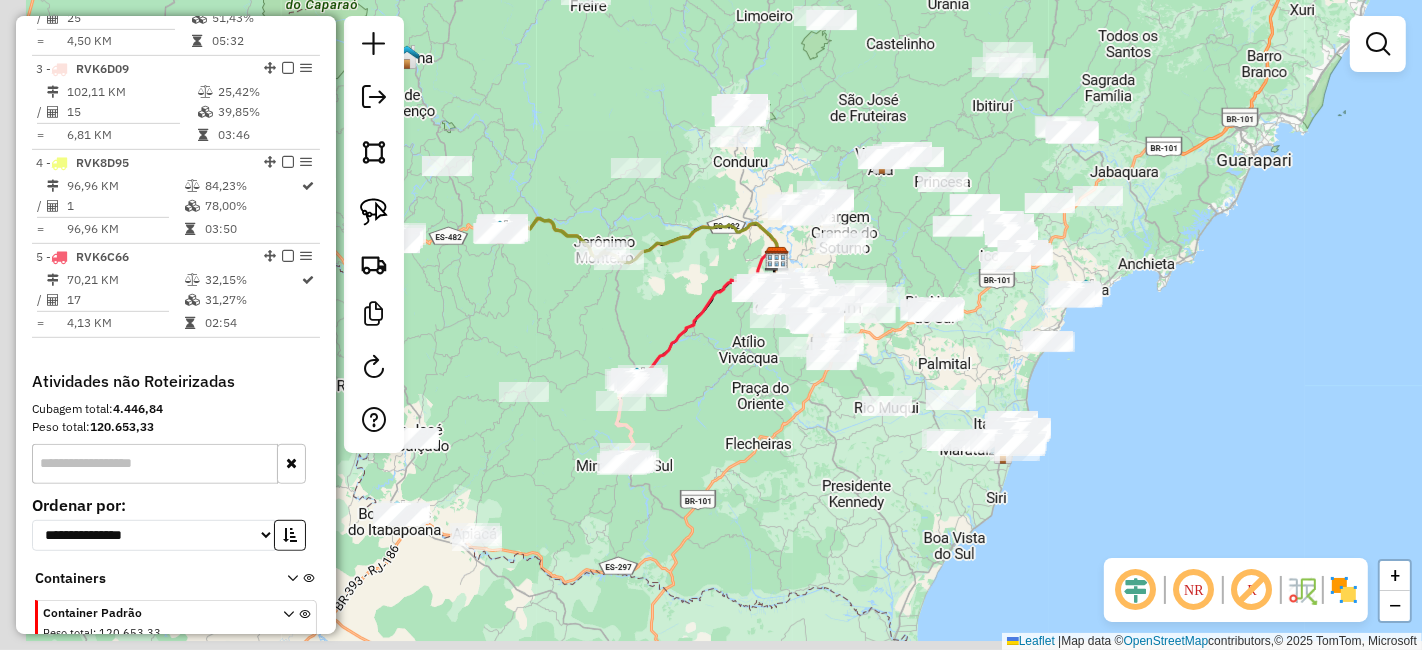 drag, startPoint x: 658, startPoint y: 472, endPoint x: 716, endPoint y: 358, distance: 127.90621 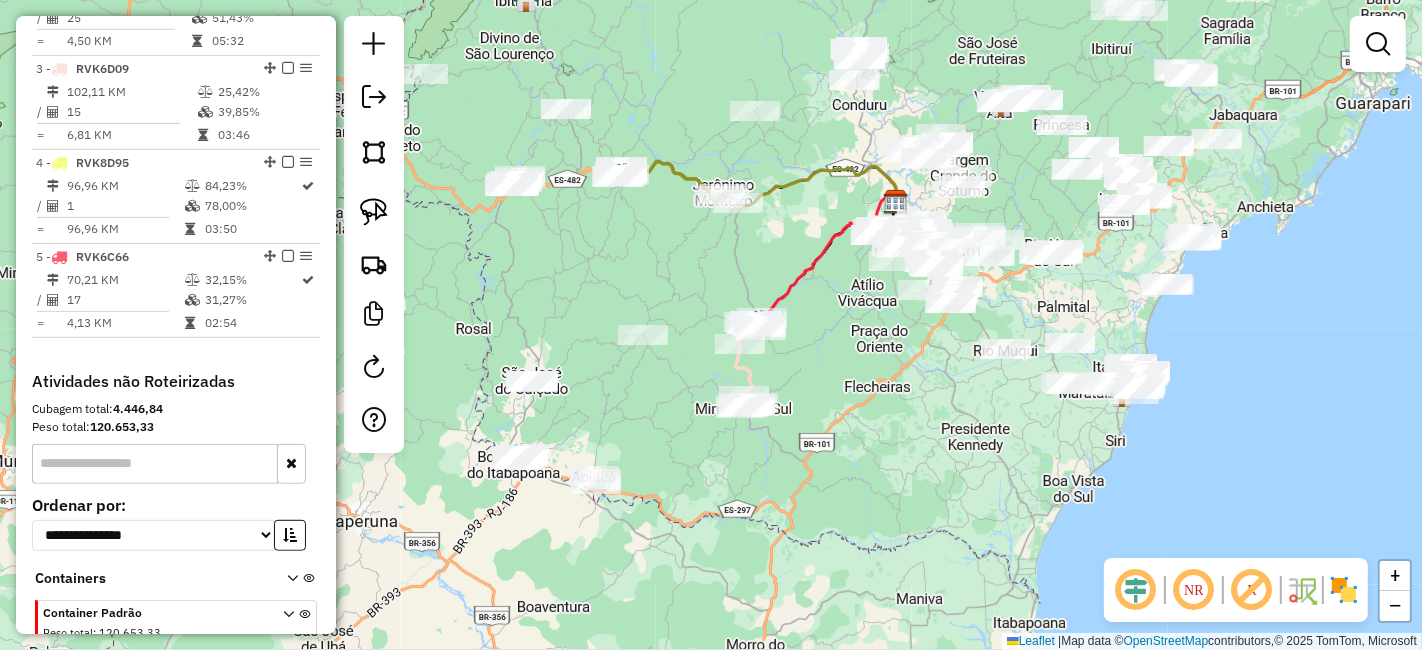 drag, startPoint x: 708, startPoint y: 392, endPoint x: 767, endPoint y: 349, distance: 73.00685 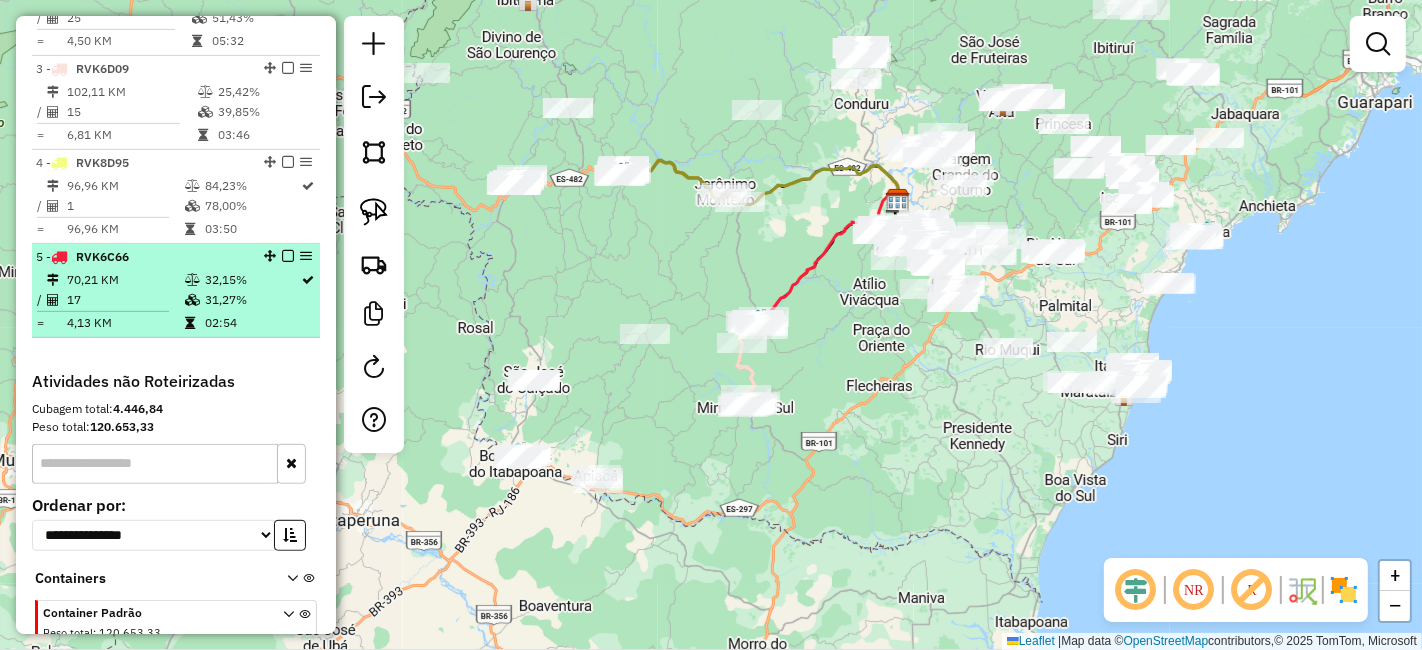 click at bounding box center (288, 256) 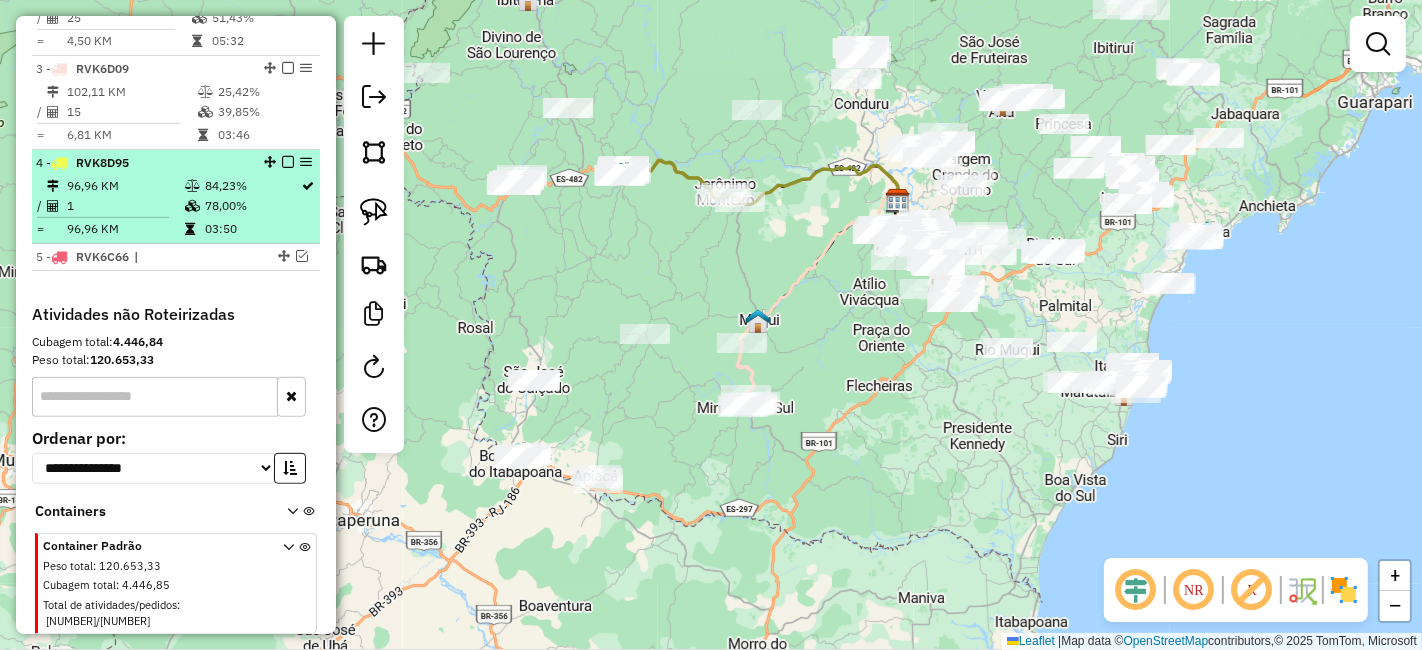 click at bounding box center (288, 162) 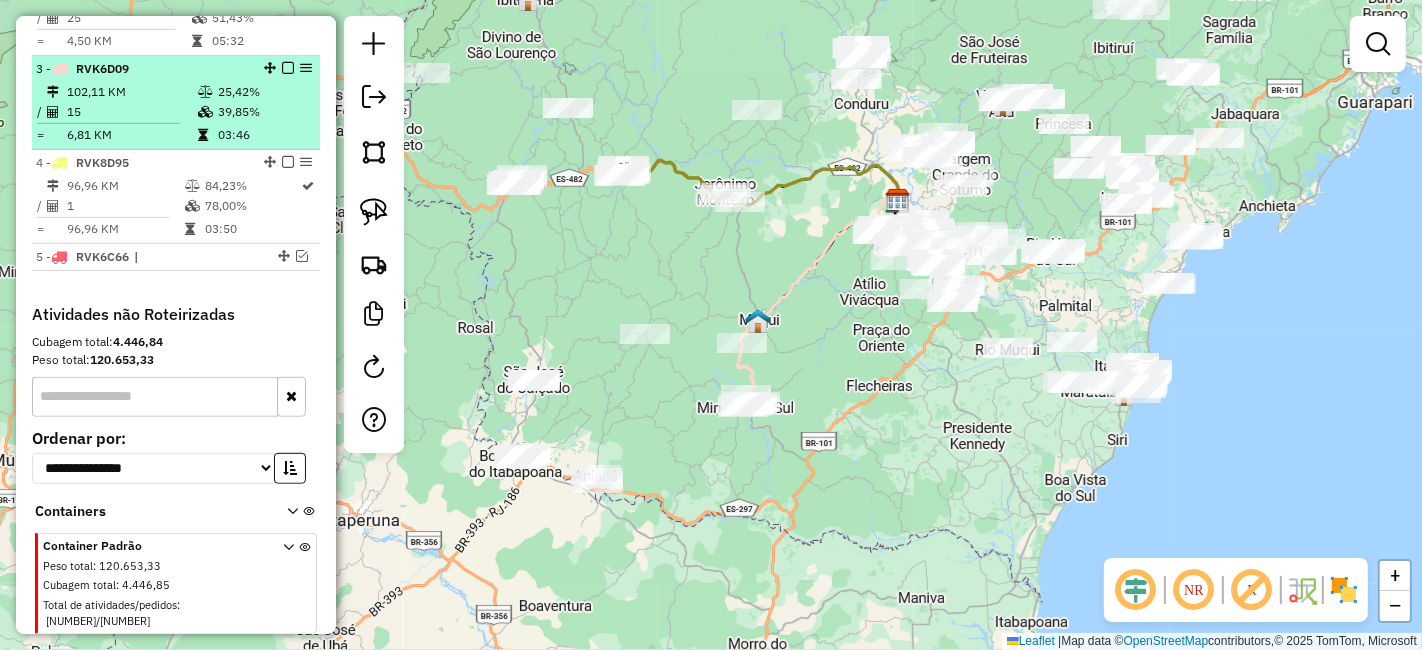 scroll, scrollTop: 814, scrollLeft: 0, axis: vertical 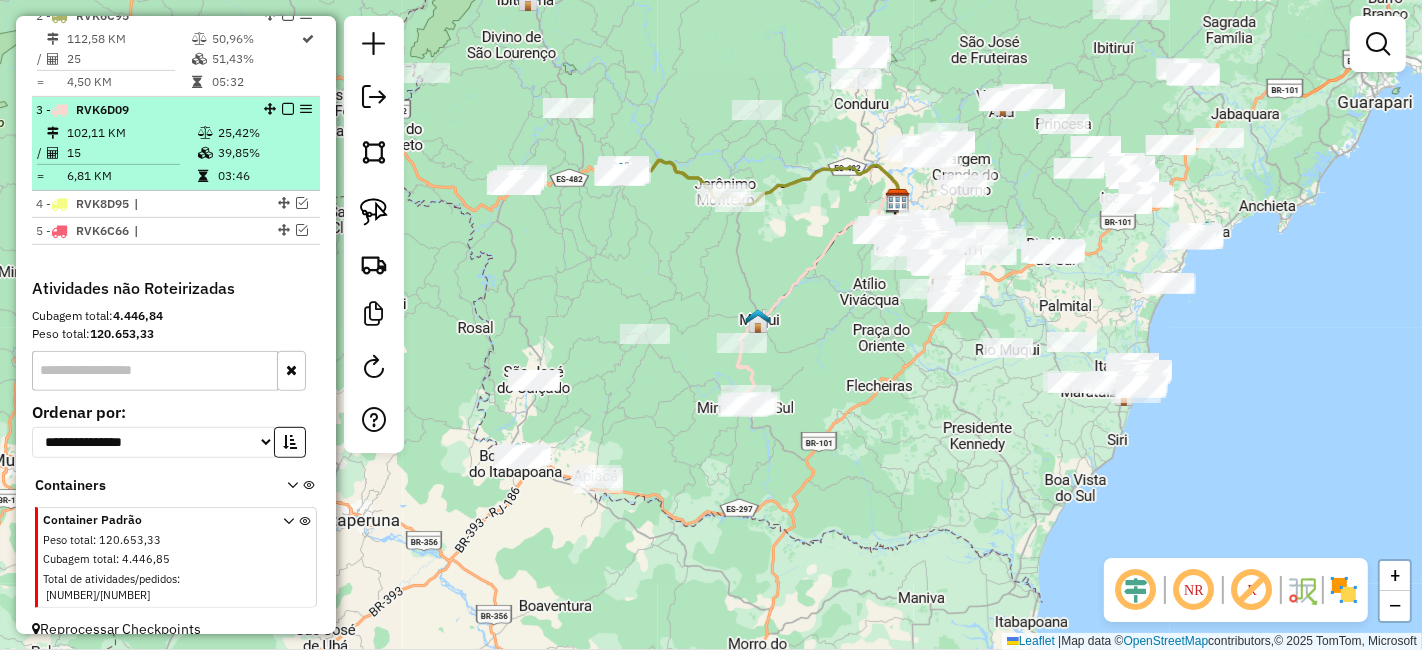 click at bounding box center (288, 109) 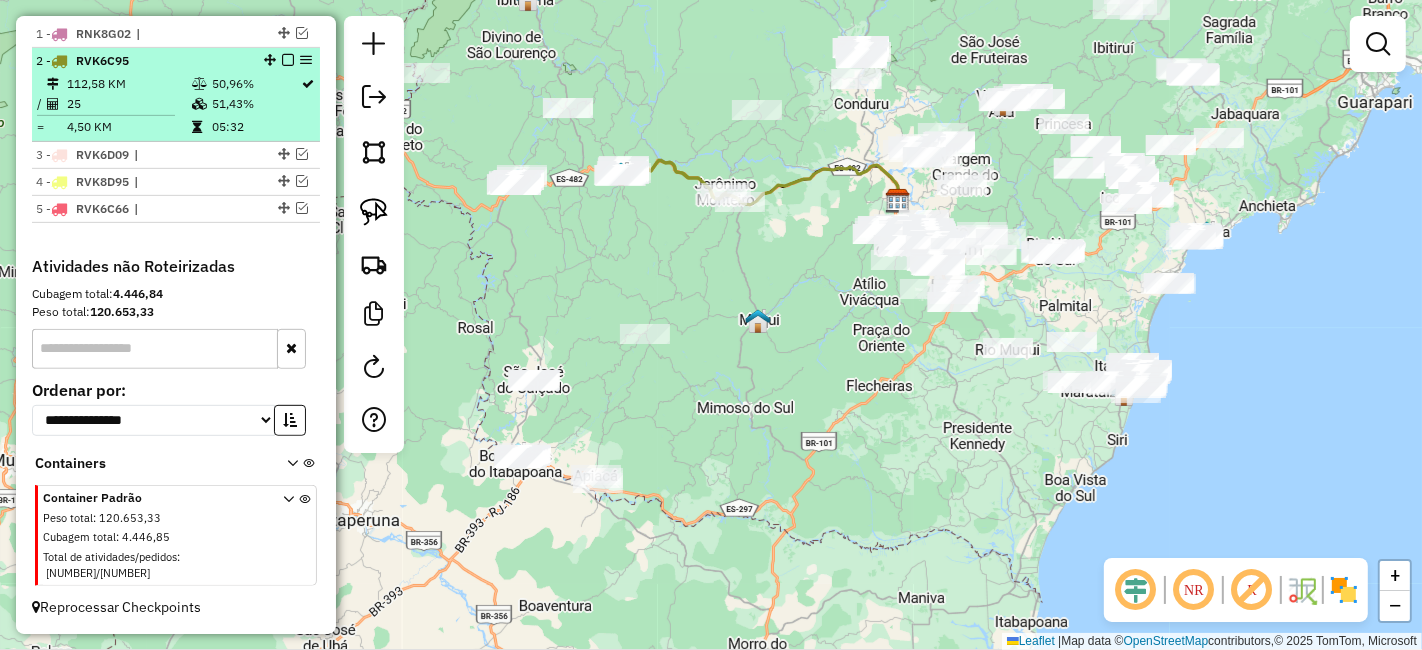 scroll, scrollTop: 748, scrollLeft: 0, axis: vertical 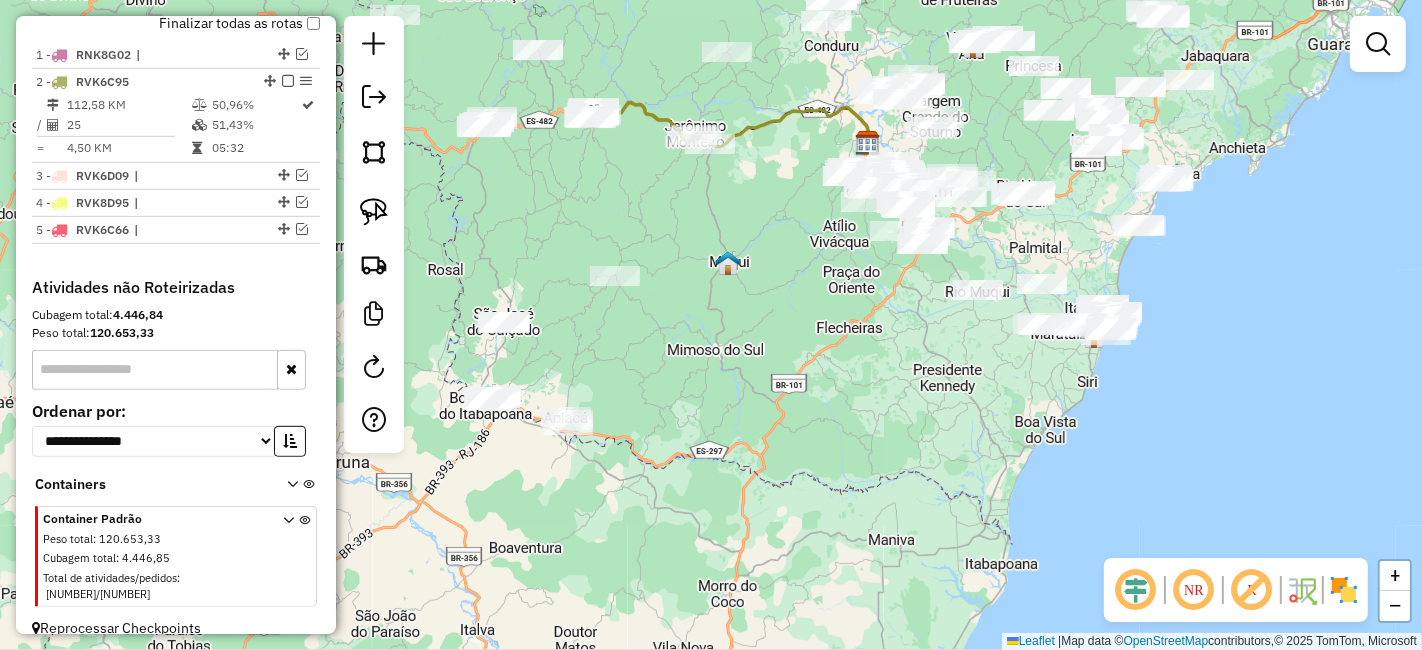 drag, startPoint x: 952, startPoint y: 399, endPoint x: 922, endPoint y: 341, distance: 65.29931 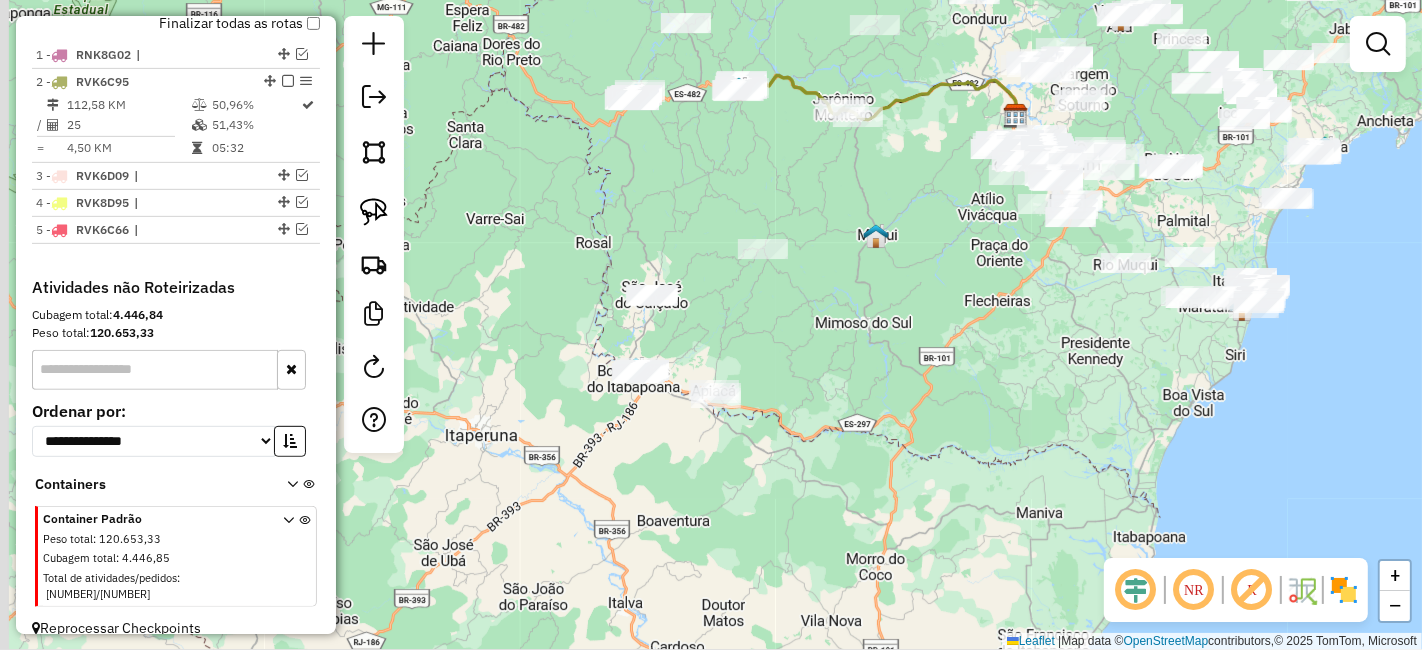 drag, startPoint x: 801, startPoint y: 392, endPoint x: 867, endPoint y: 378, distance: 67.46851 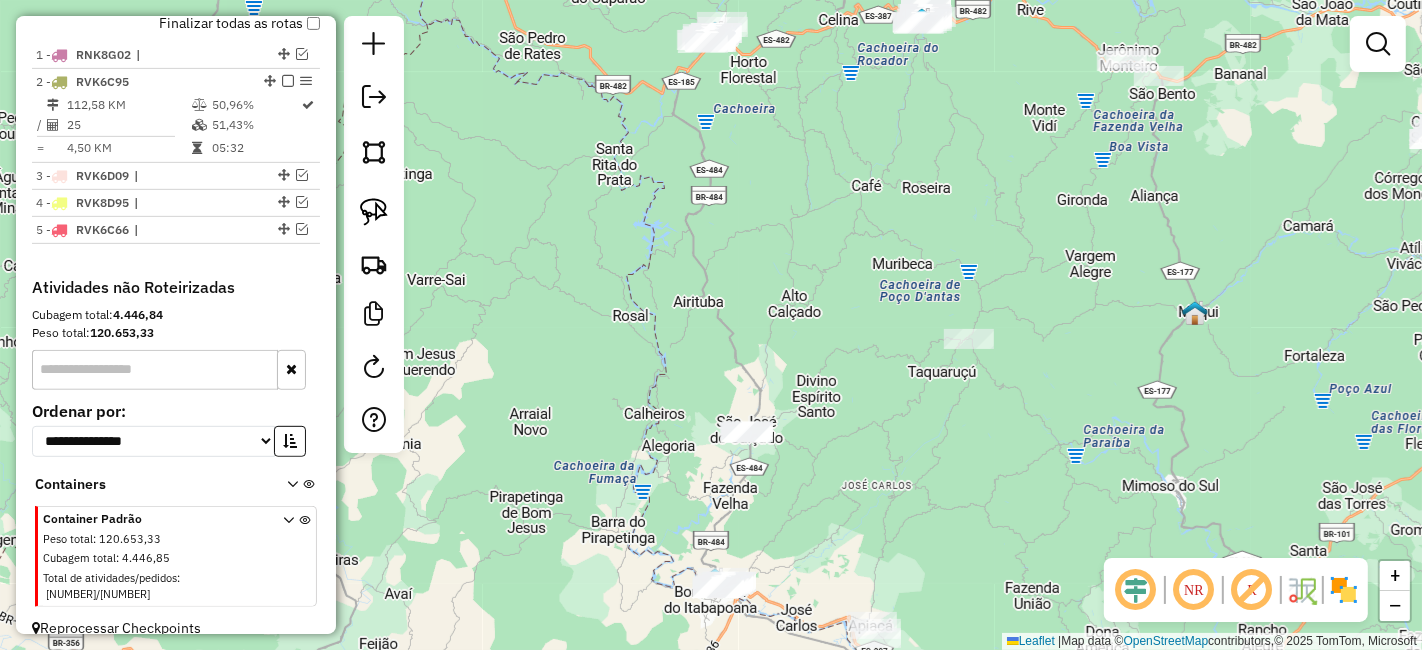 drag, startPoint x: 645, startPoint y: 447, endPoint x: 666, endPoint y: 504, distance: 60.74537 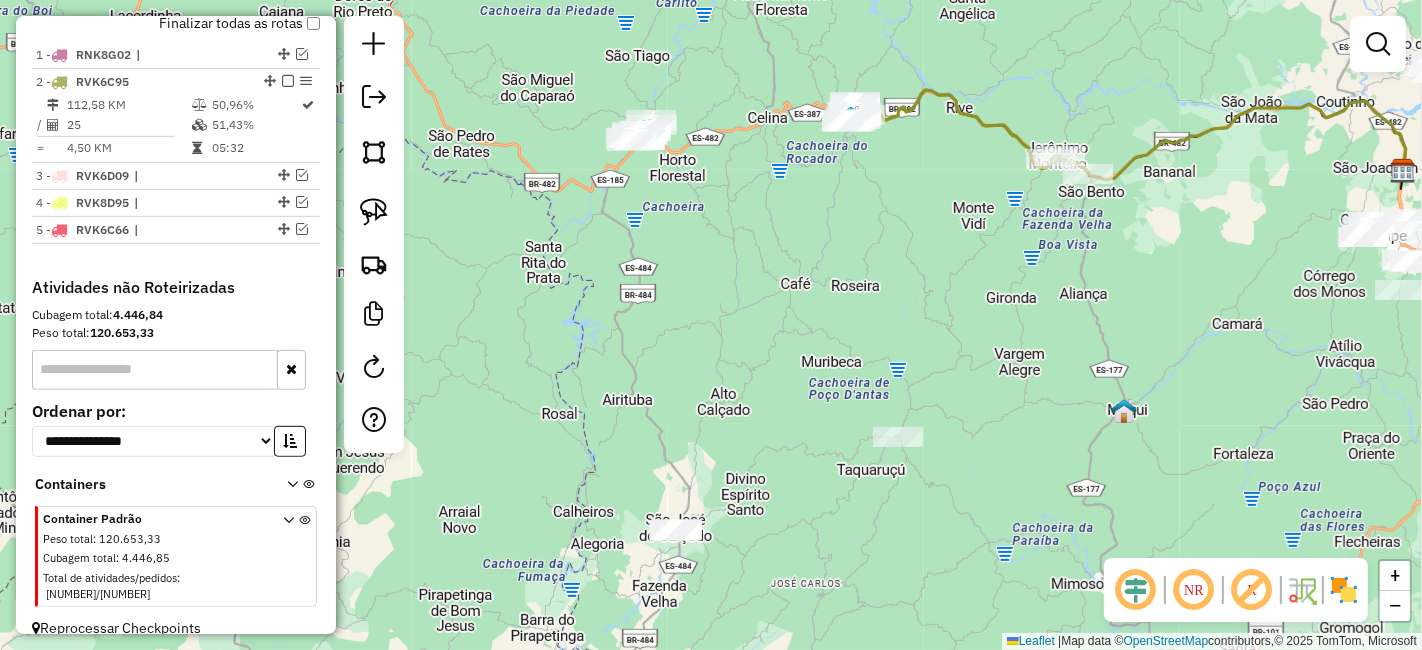 drag, startPoint x: 701, startPoint y: 344, endPoint x: 662, endPoint y: 252, distance: 99.92497 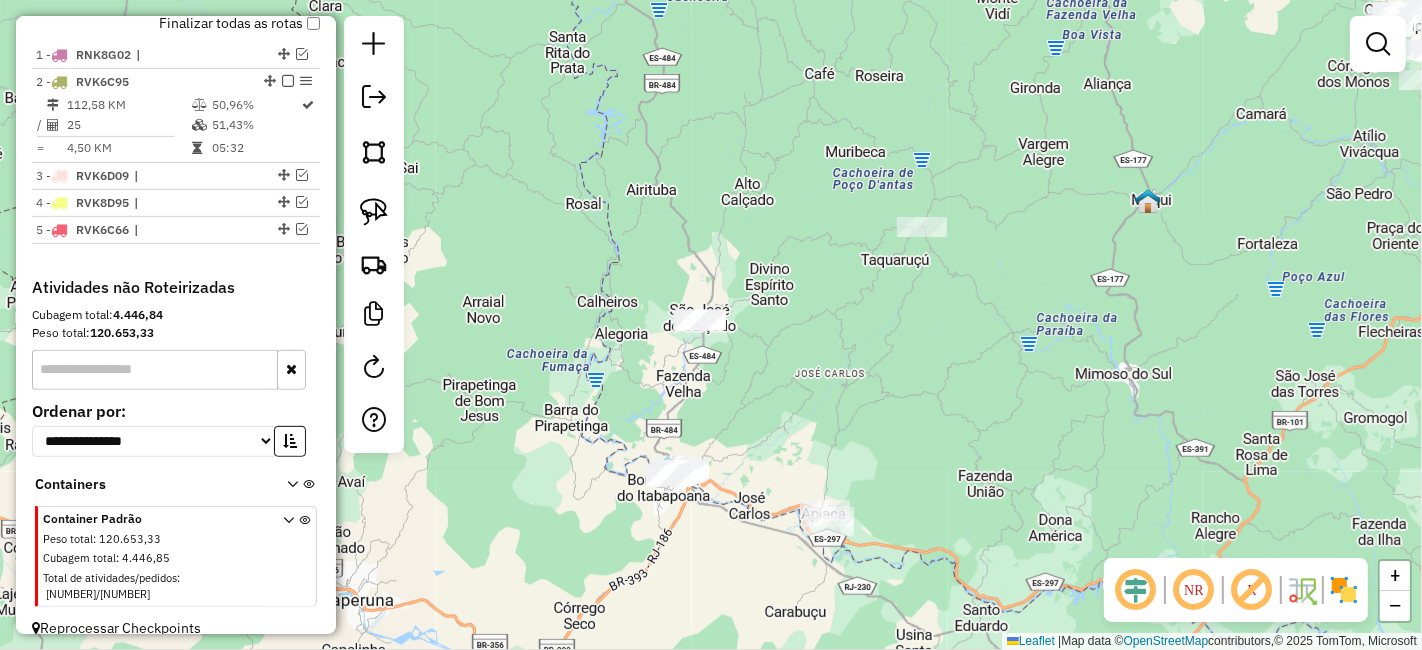 click 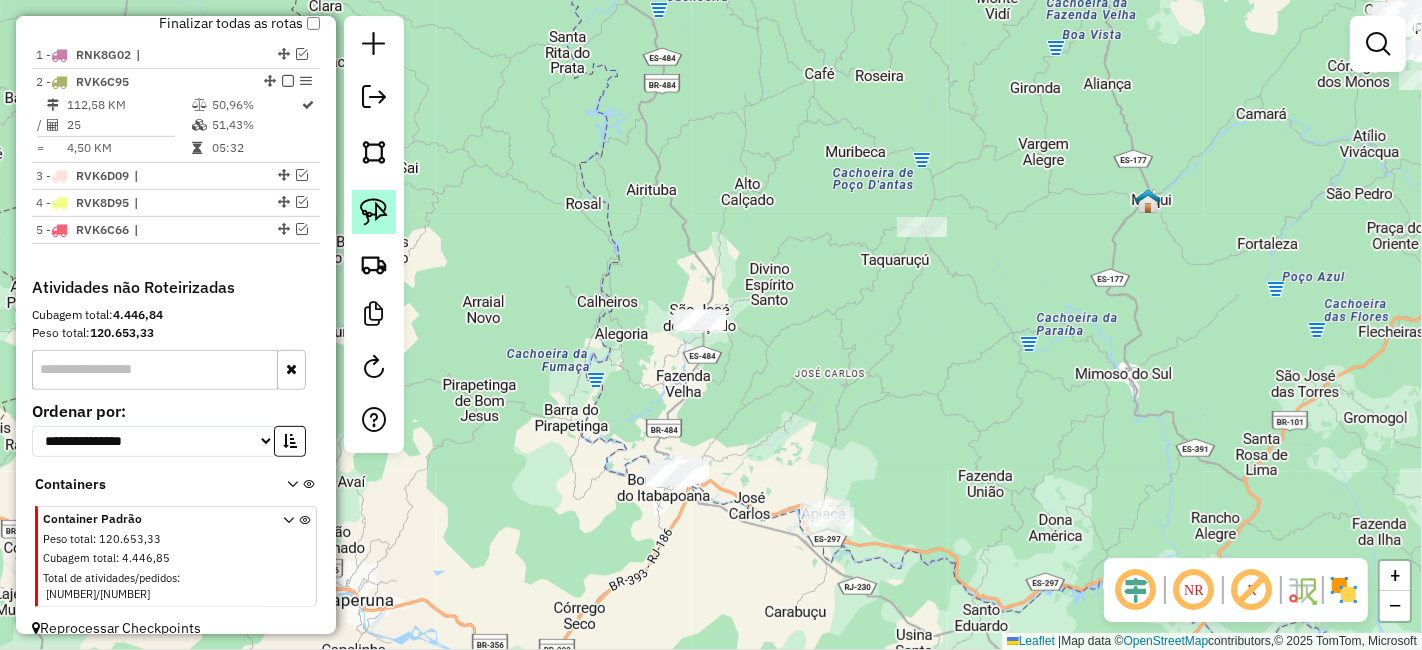 click 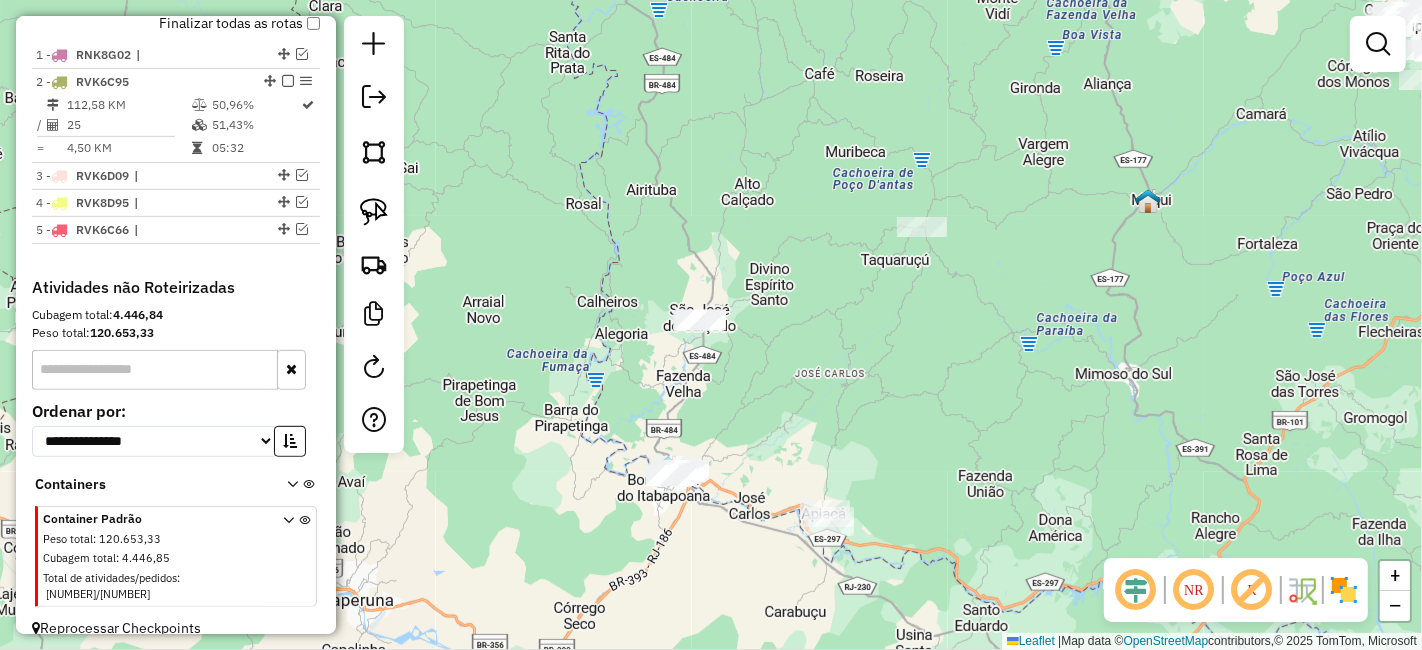drag, startPoint x: 372, startPoint y: 219, endPoint x: 562, endPoint y: 245, distance: 191.77069 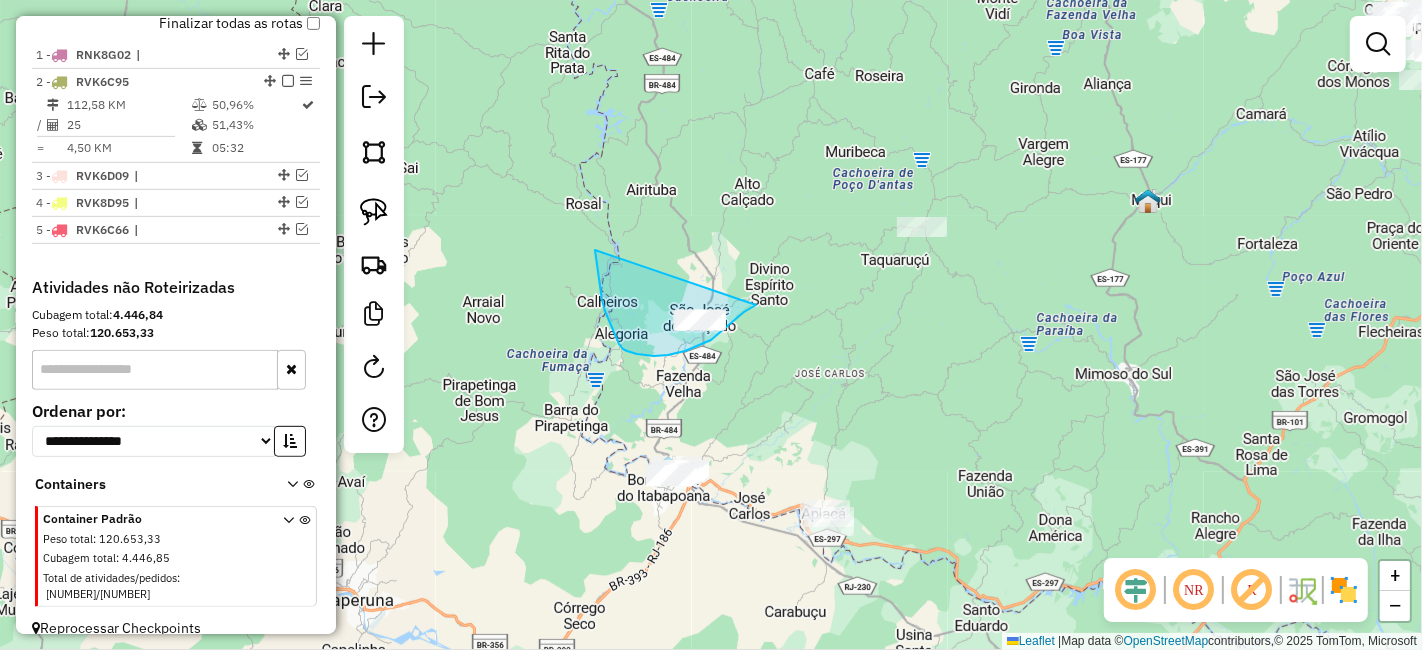drag, startPoint x: 595, startPoint y: 250, endPoint x: 760, endPoint y: 297, distance: 171.5634 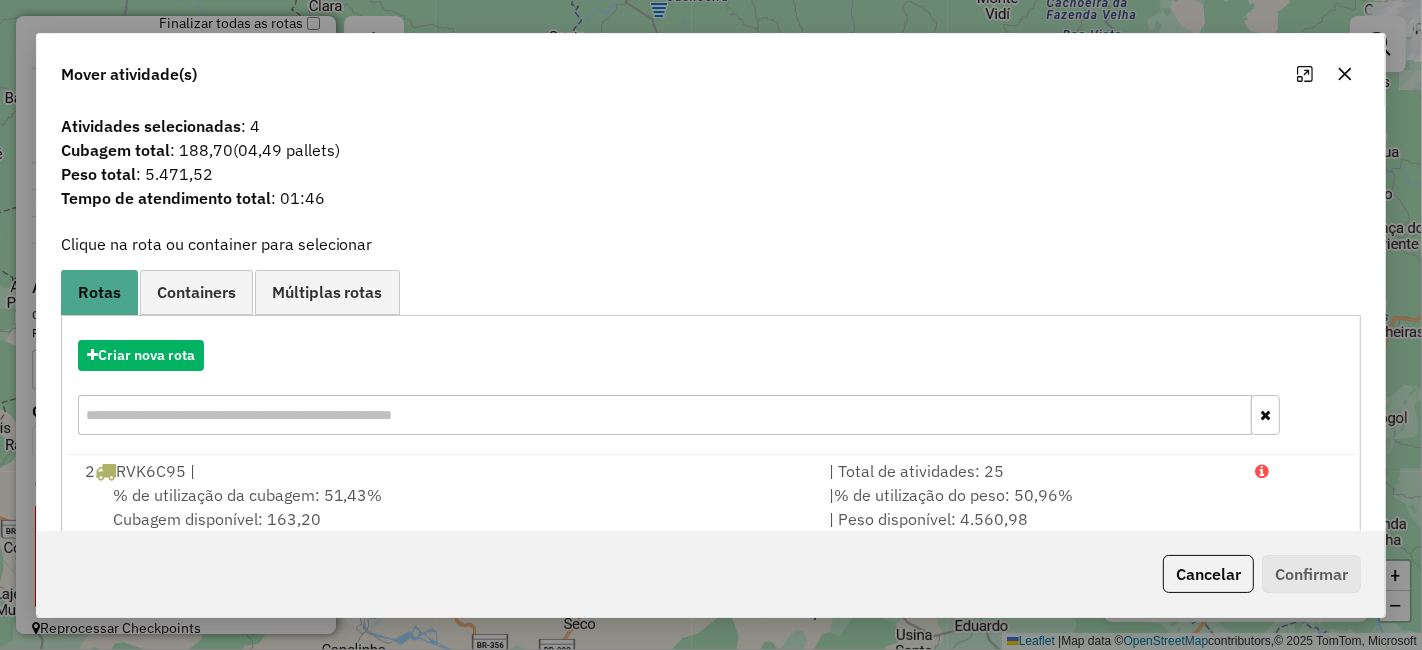click 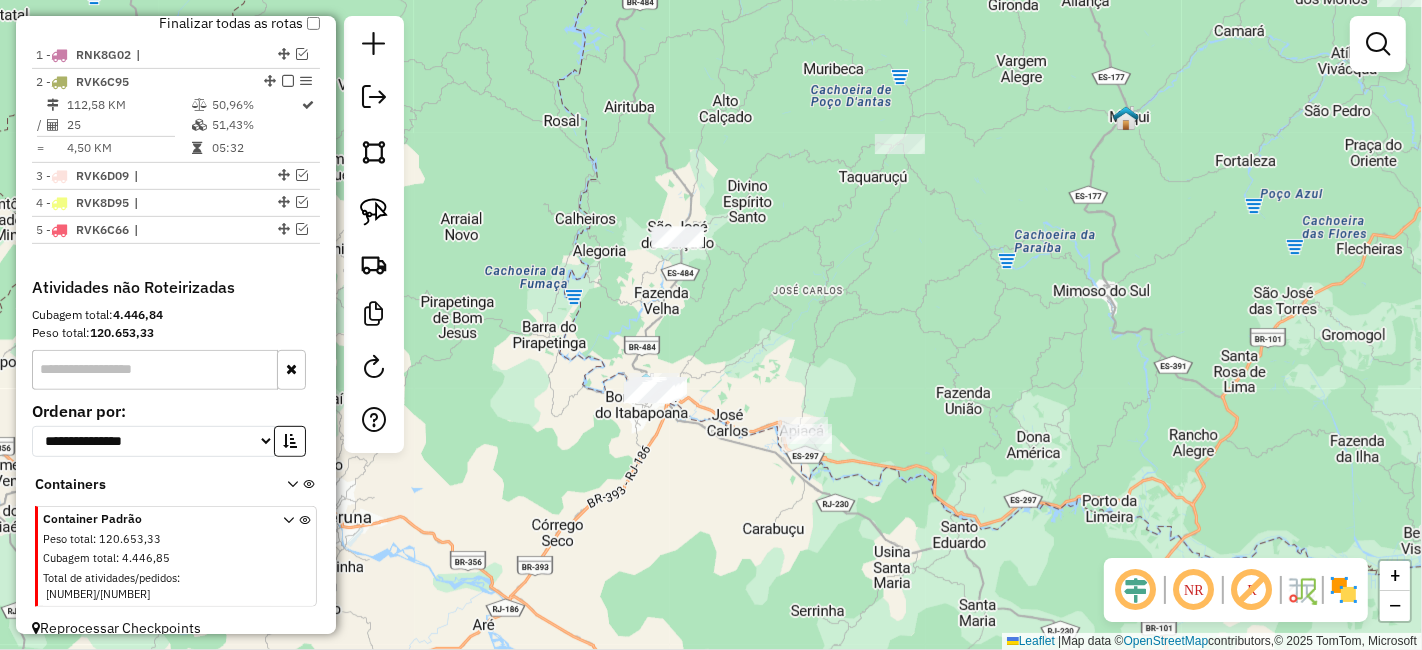 drag, startPoint x: 1116, startPoint y: 307, endPoint x: 490, endPoint y: 216, distance: 632.57965 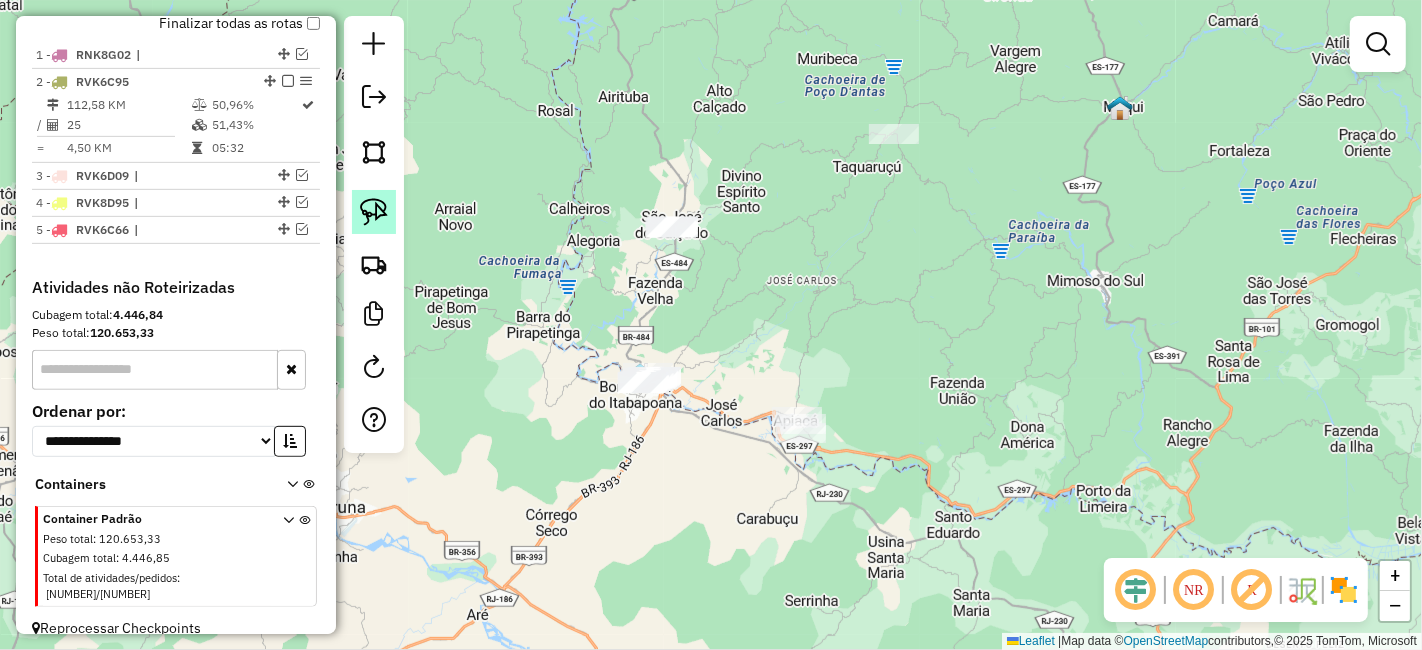 click 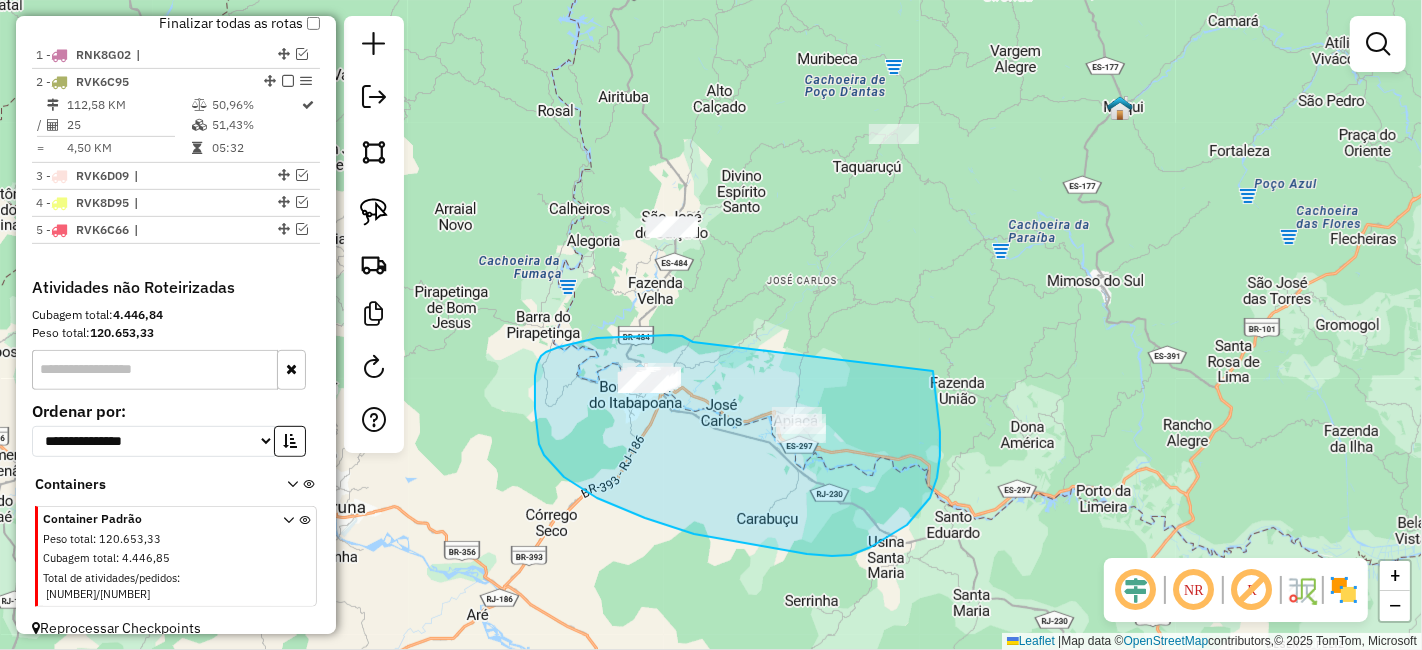 drag, startPoint x: 625, startPoint y: 337, endPoint x: 925, endPoint y: 367, distance: 301.49628 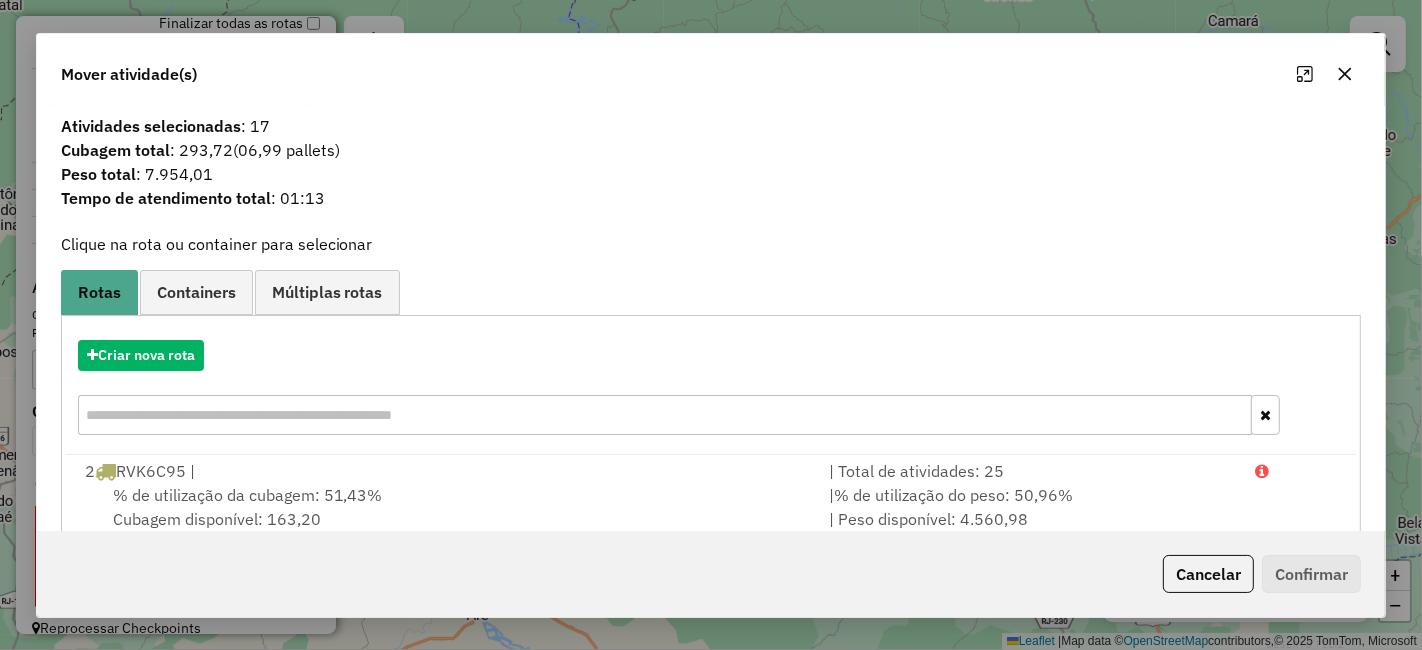 click 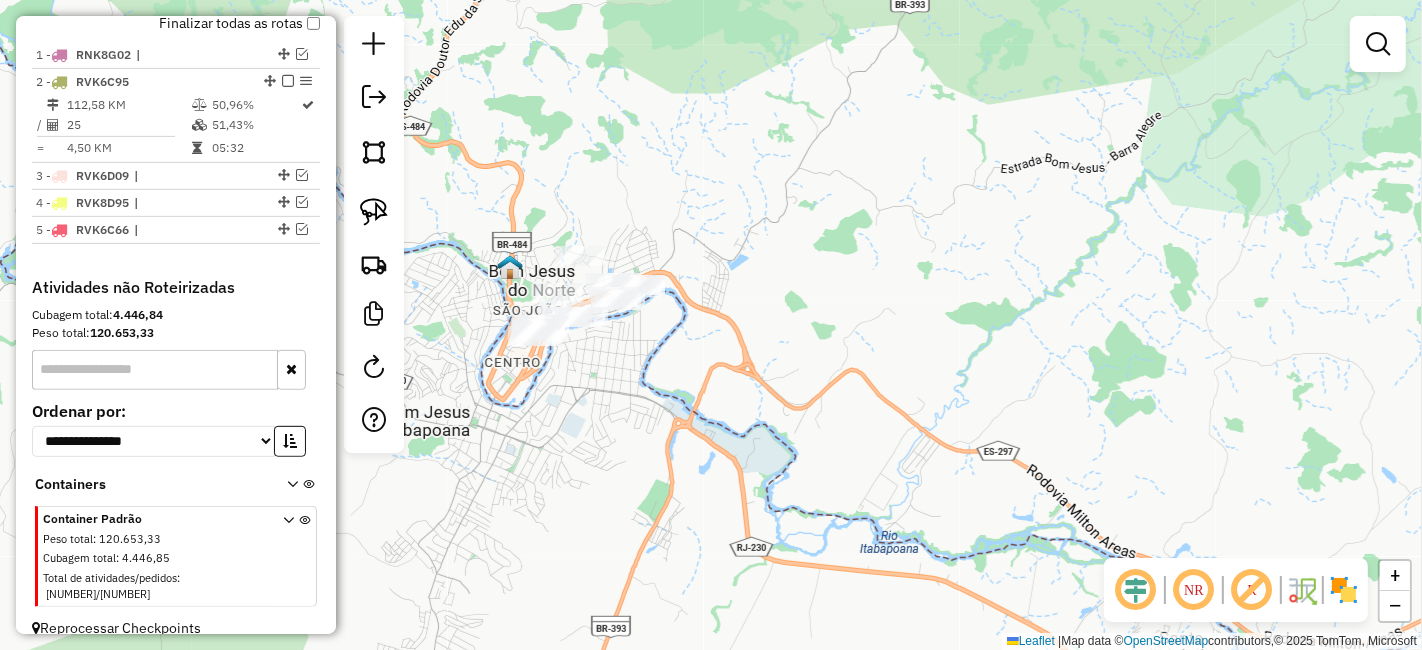 drag, startPoint x: 675, startPoint y: 368, endPoint x: 621, endPoint y: 397, distance: 61.294373 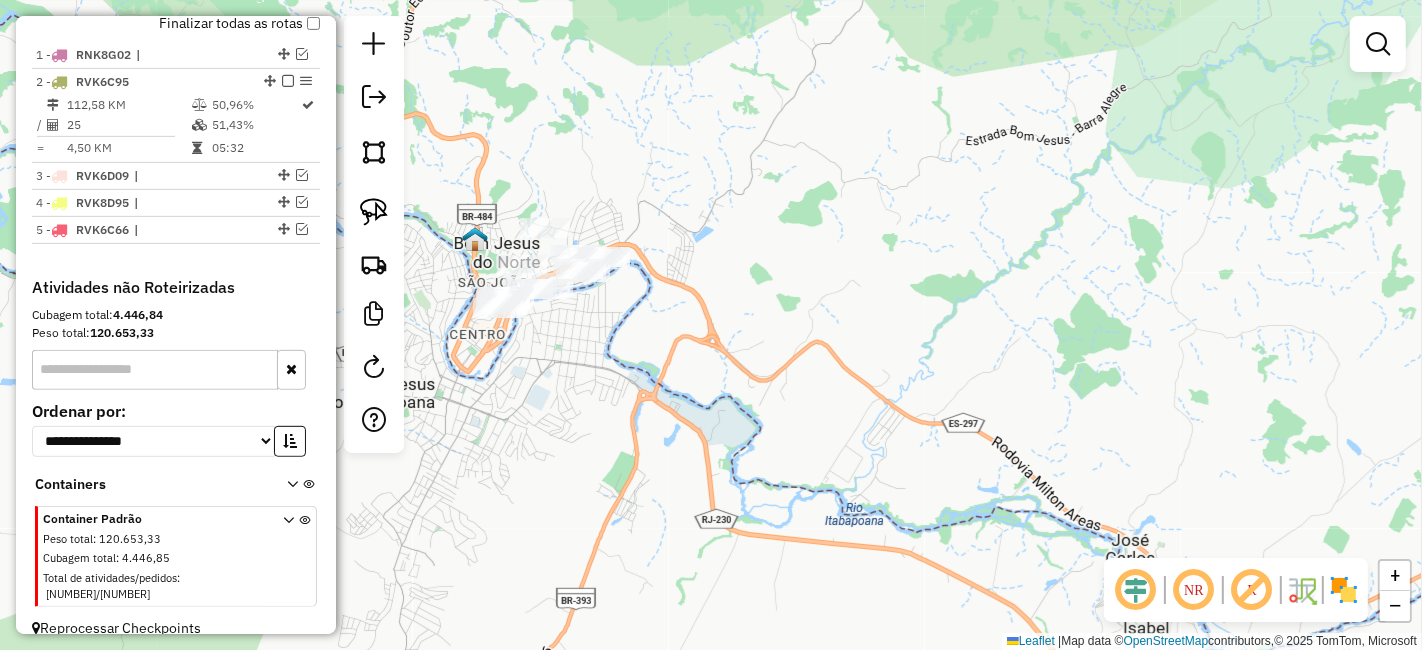 drag, startPoint x: 601, startPoint y: 390, endPoint x: 526, endPoint y: 303, distance: 114.865135 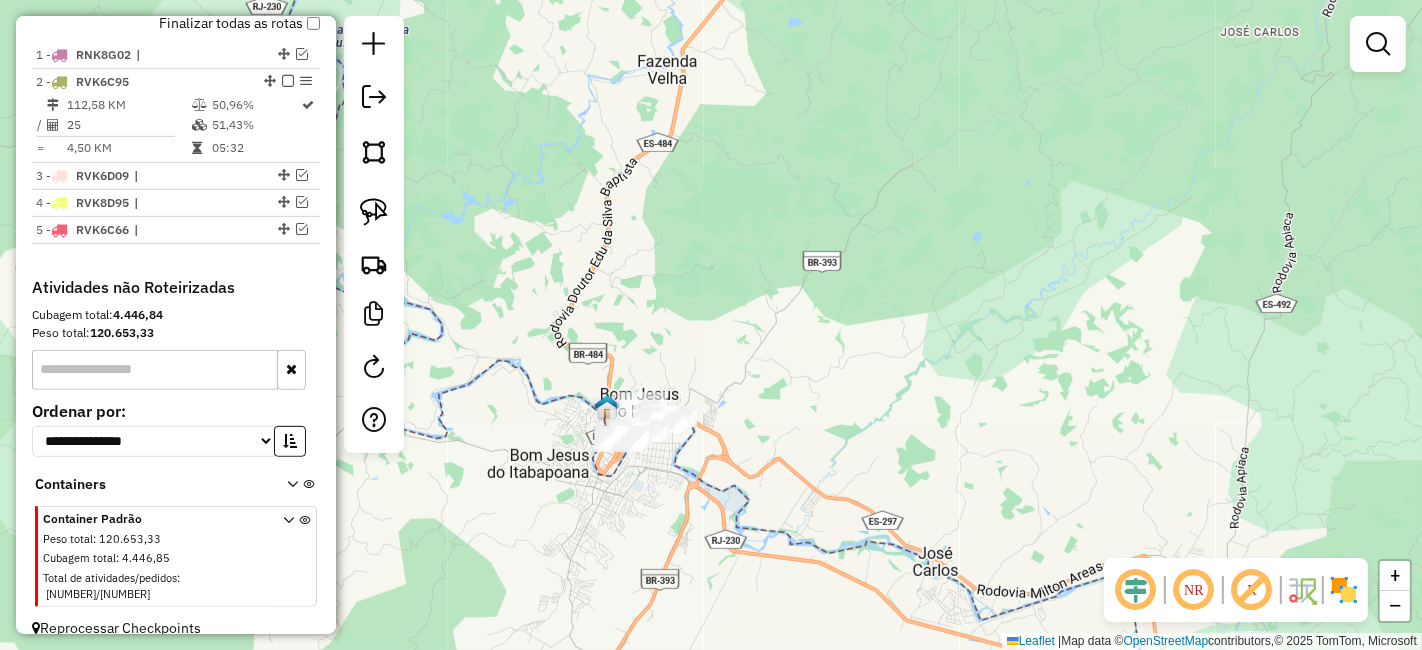 drag, startPoint x: 615, startPoint y: 354, endPoint x: 713, endPoint y: 492, distance: 169.2572 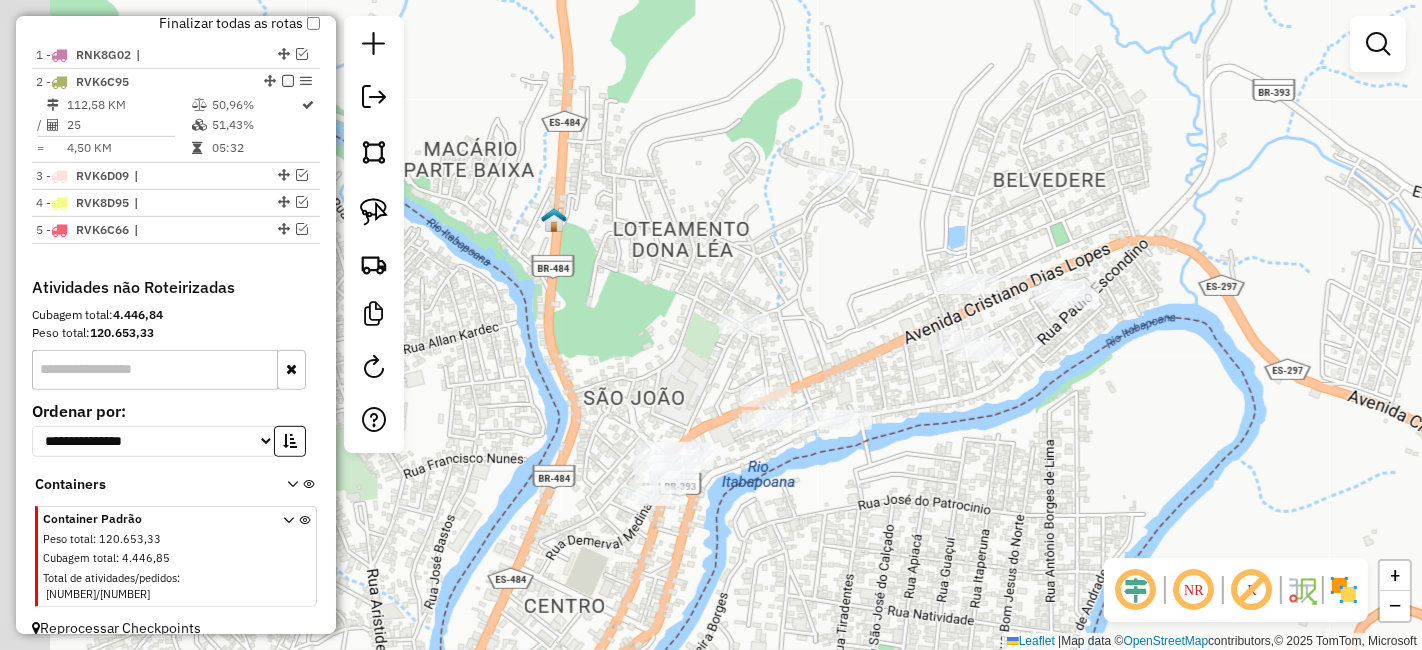 drag, startPoint x: 640, startPoint y: 461, endPoint x: 809, endPoint y: 487, distance: 170.9883 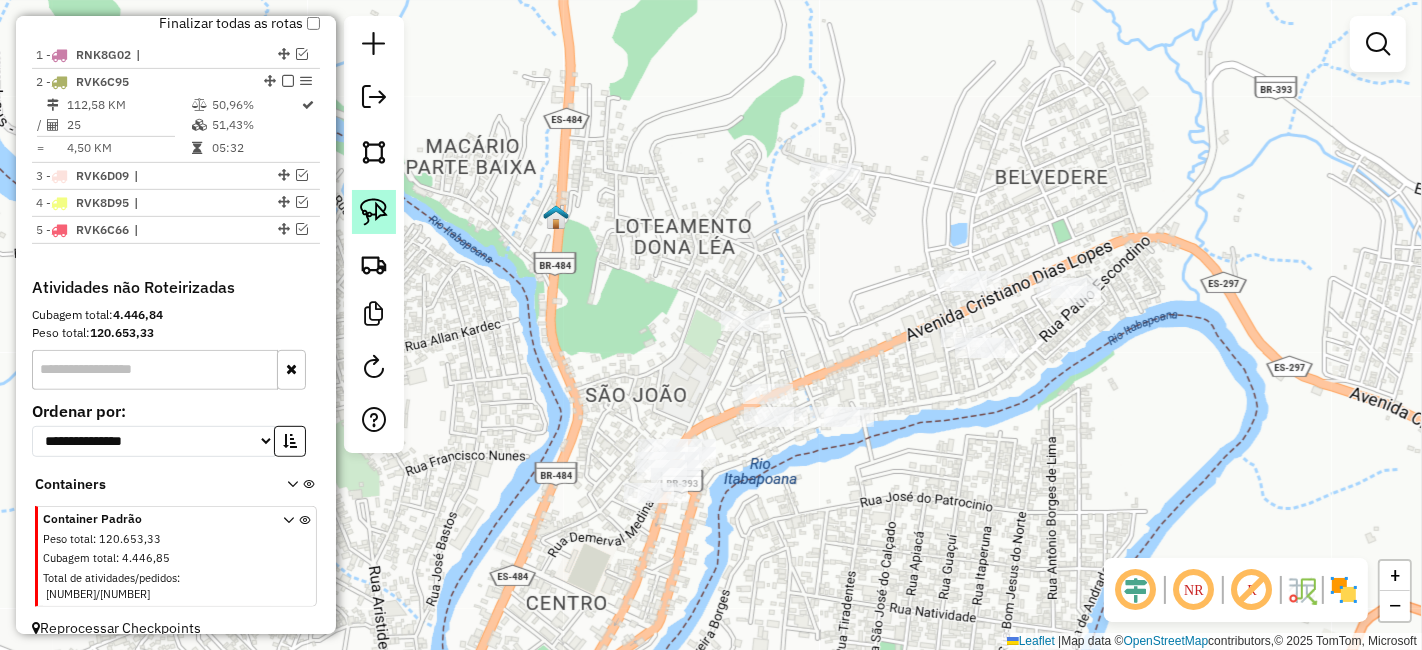 drag, startPoint x: 380, startPoint y: 226, endPoint x: 497, endPoint y: 290, distance: 133.36041 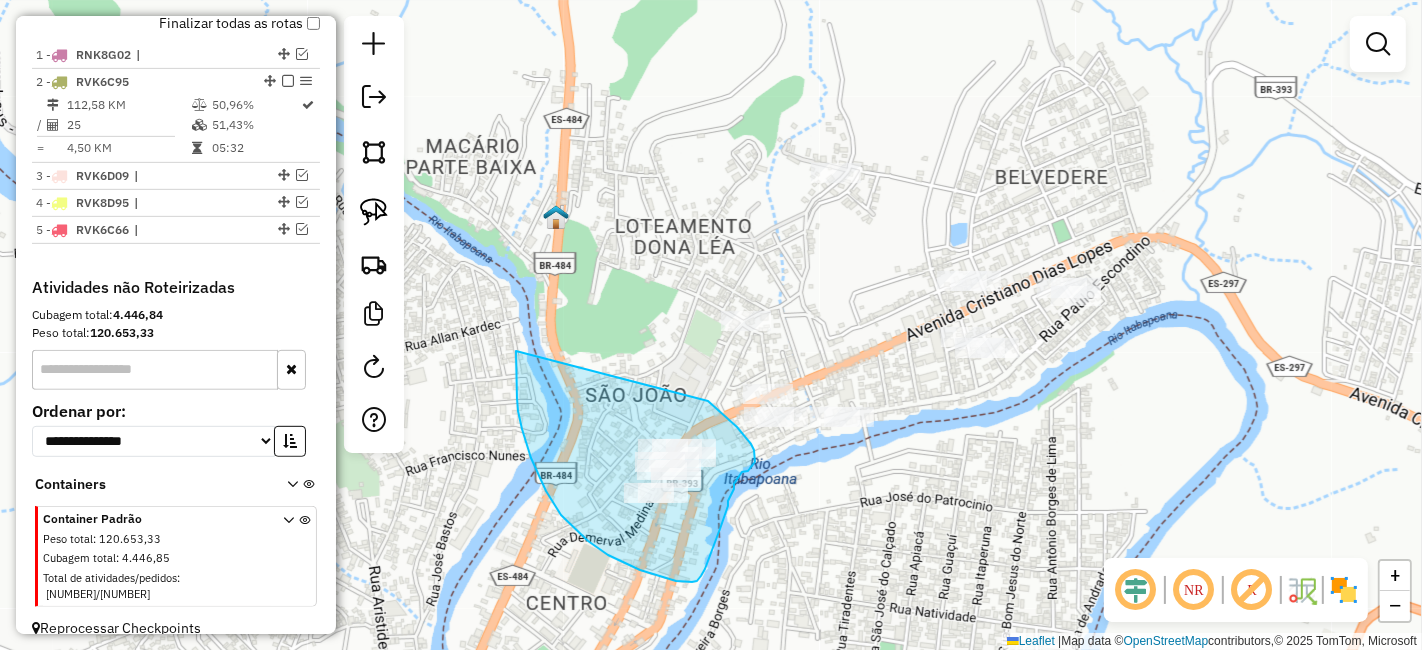 drag, startPoint x: 516, startPoint y: 375, endPoint x: 668, endPoint y: 379, distance: 152.05263 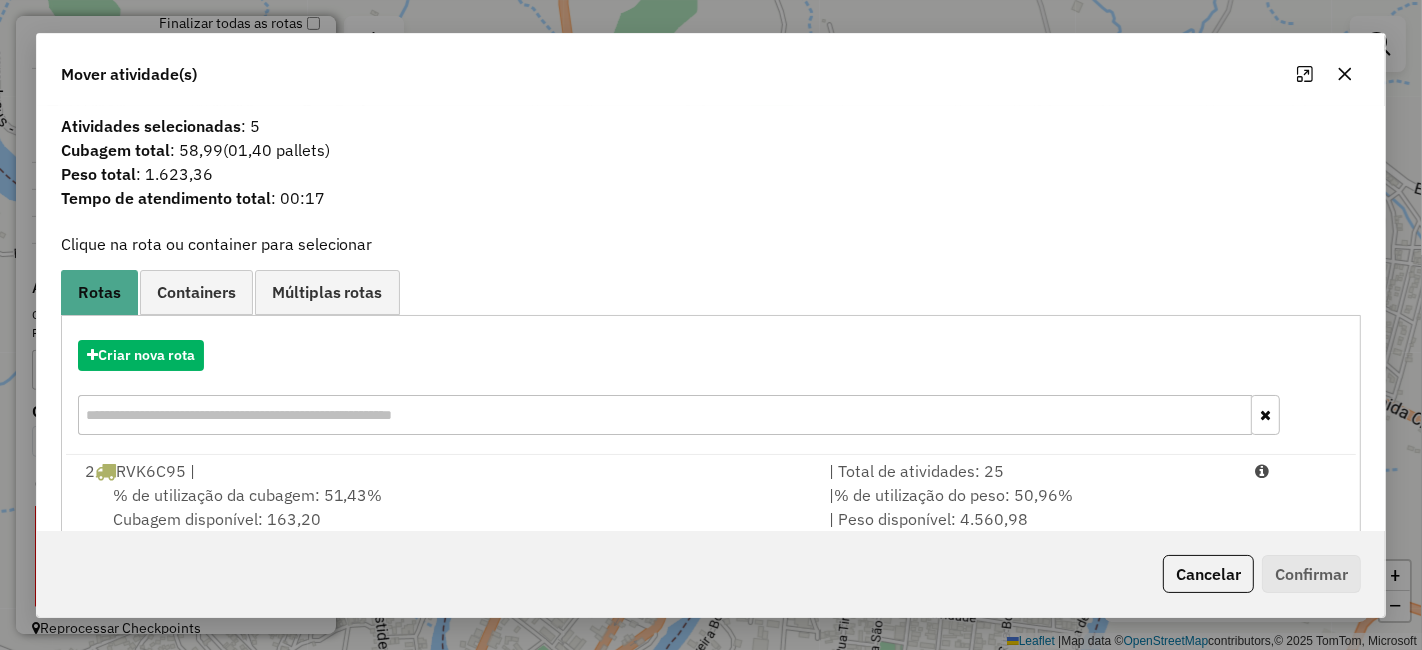 click at bounding box center (665, 415) 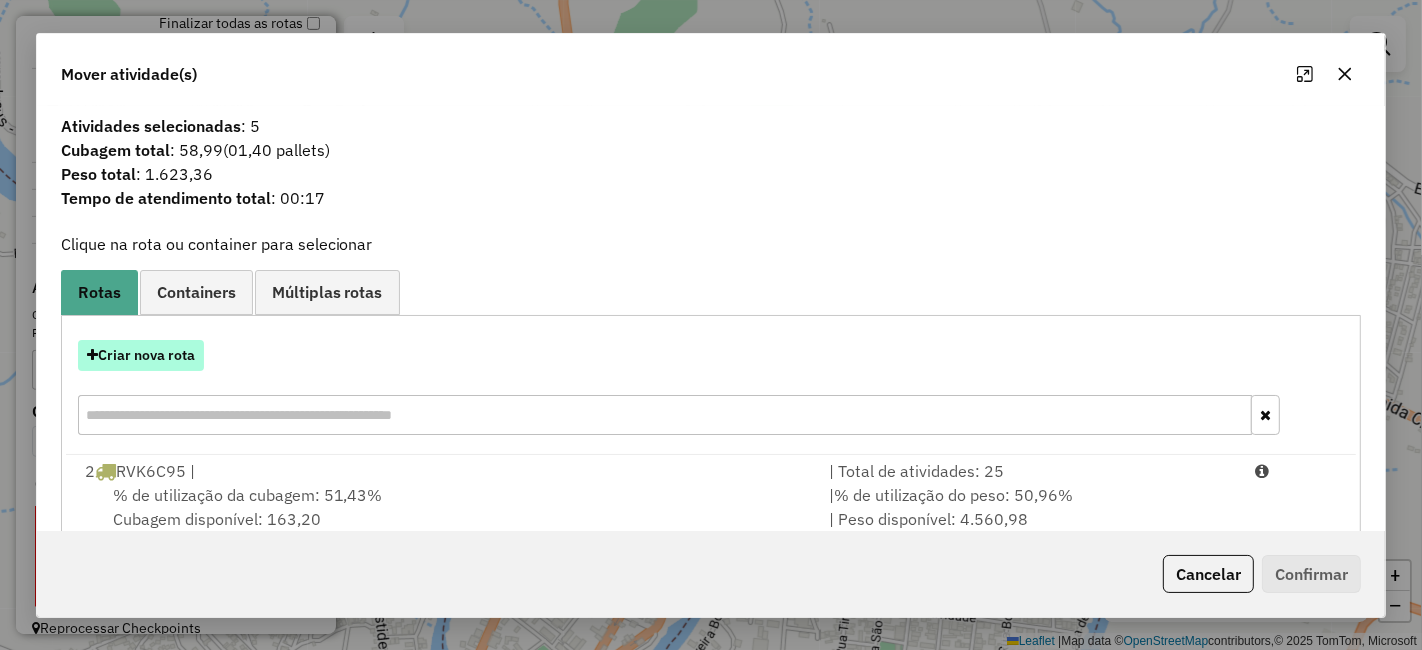 click on "Criar nova rota" at bounding box center [141, 355] 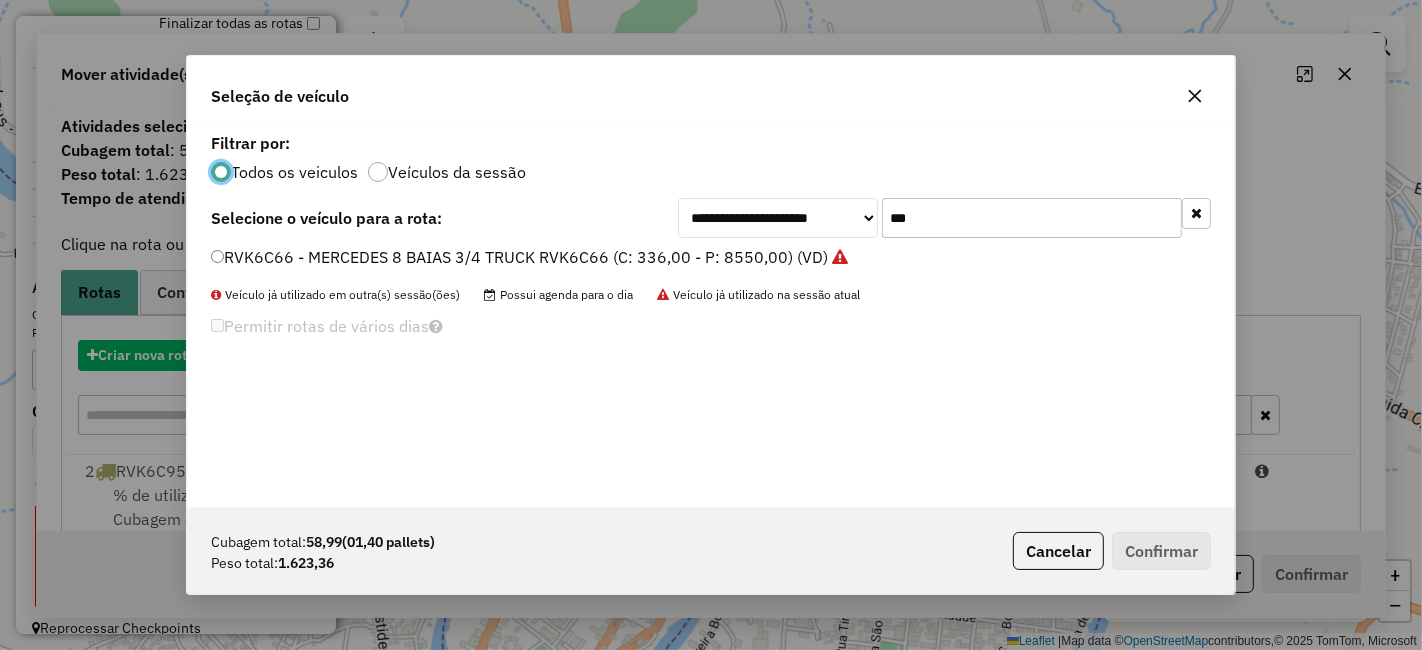 scroll, scrollTop: 11, scrollLeft: 5, axis: both 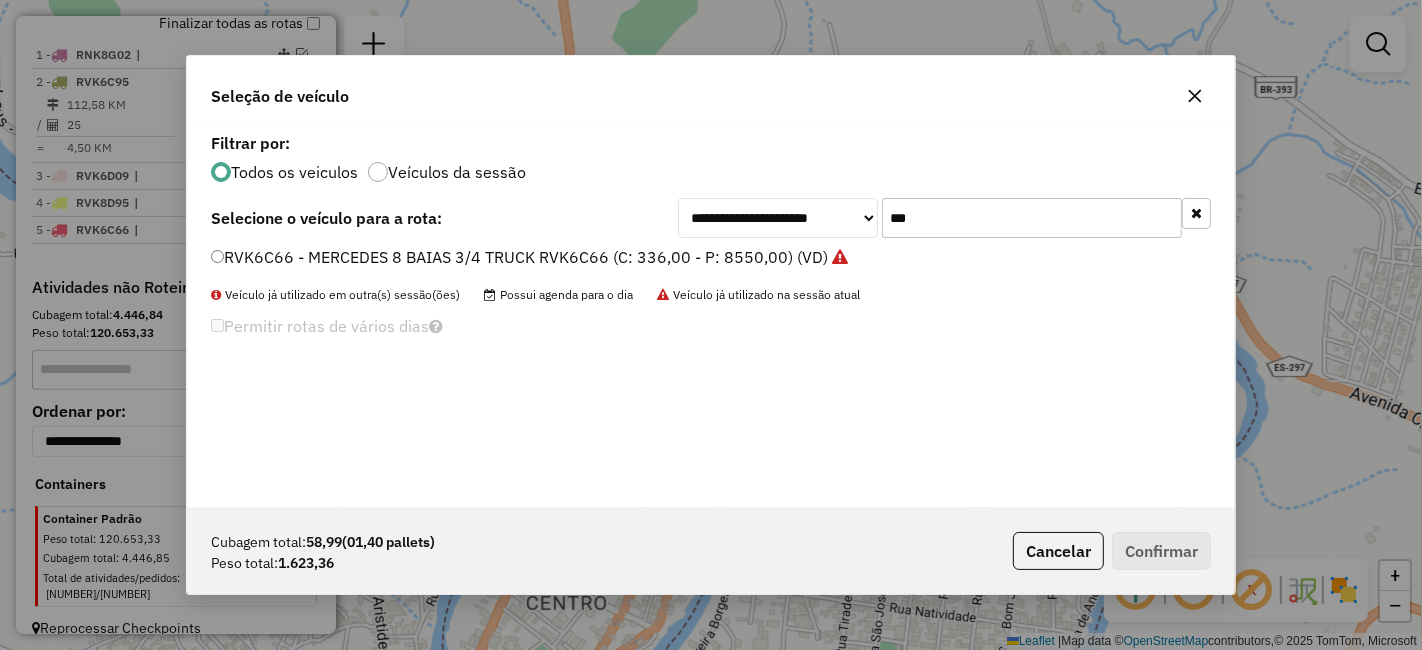 click on "***" 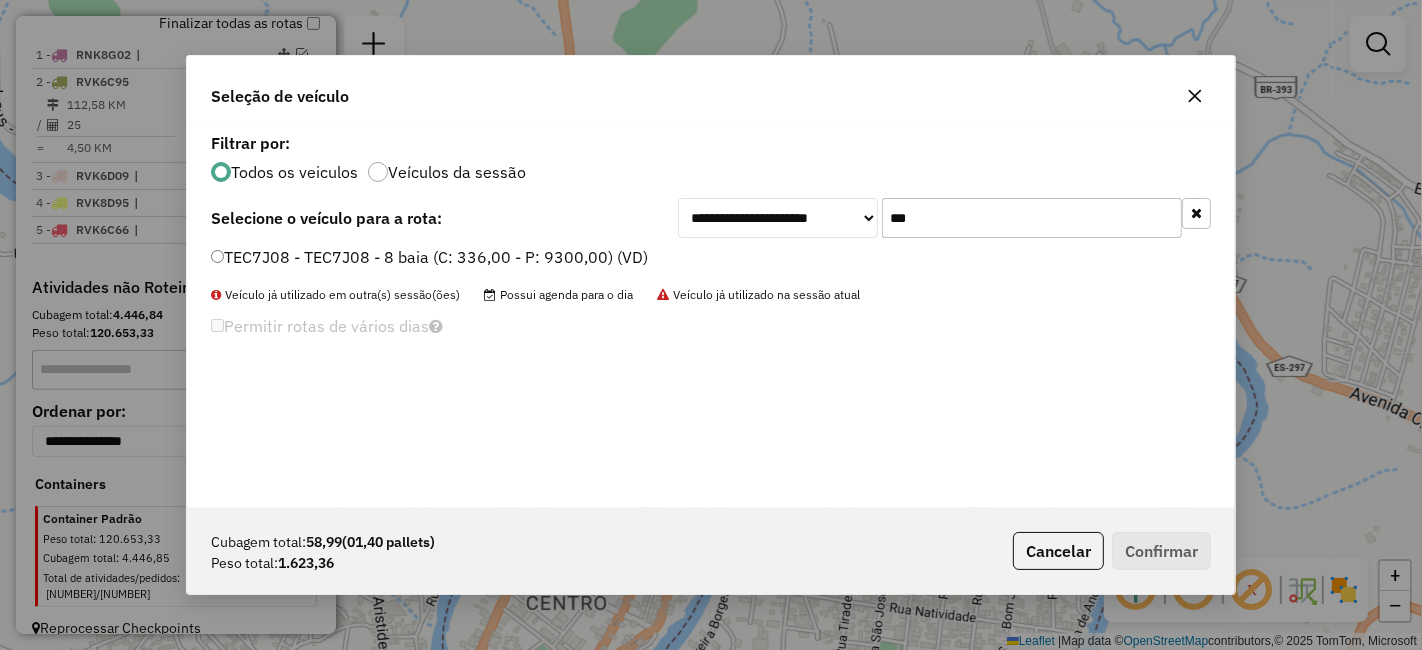type on "***" 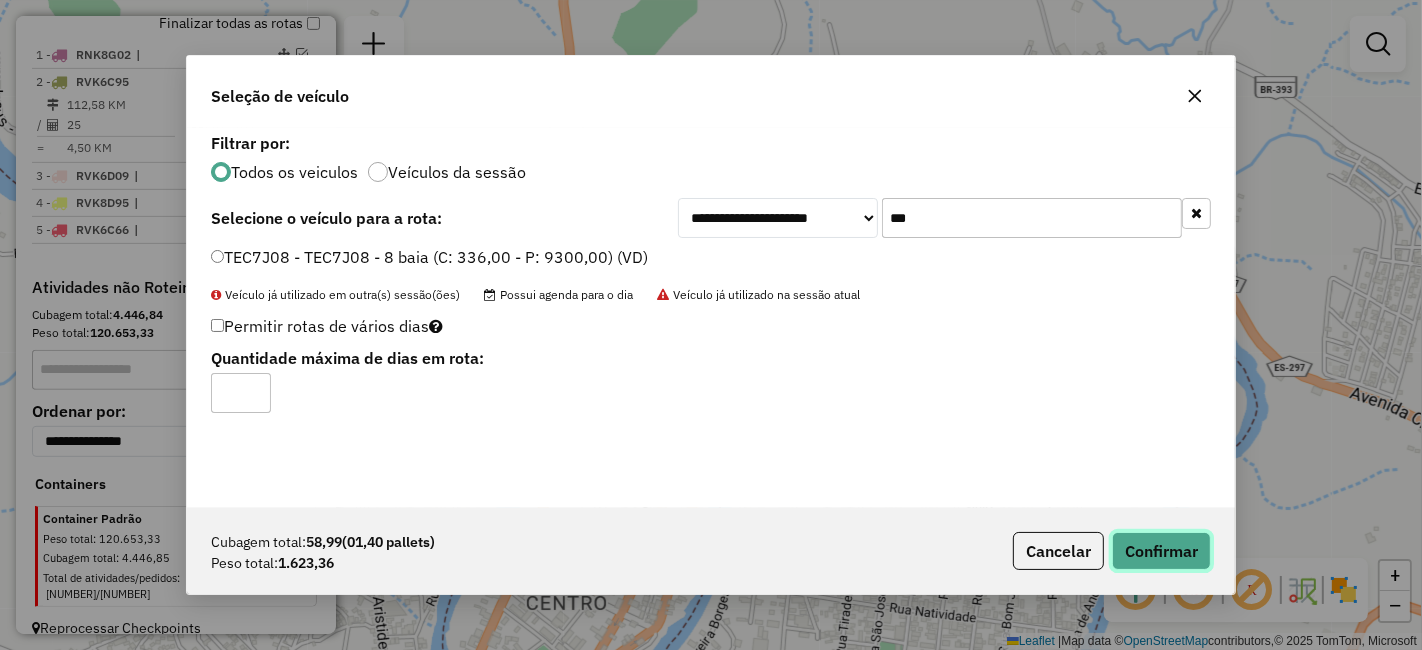 click on "Confirmar" 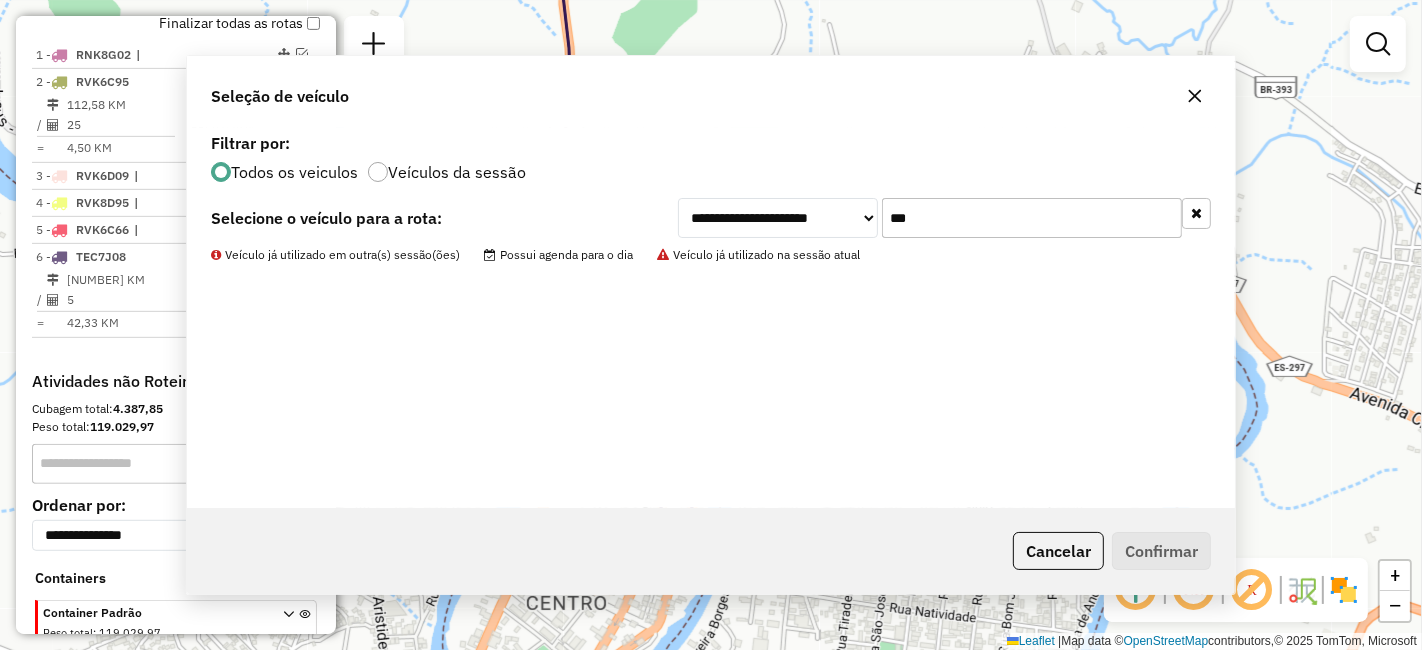 scroll, scrollTop: 841, scrollLeft: 0, axis: vertical 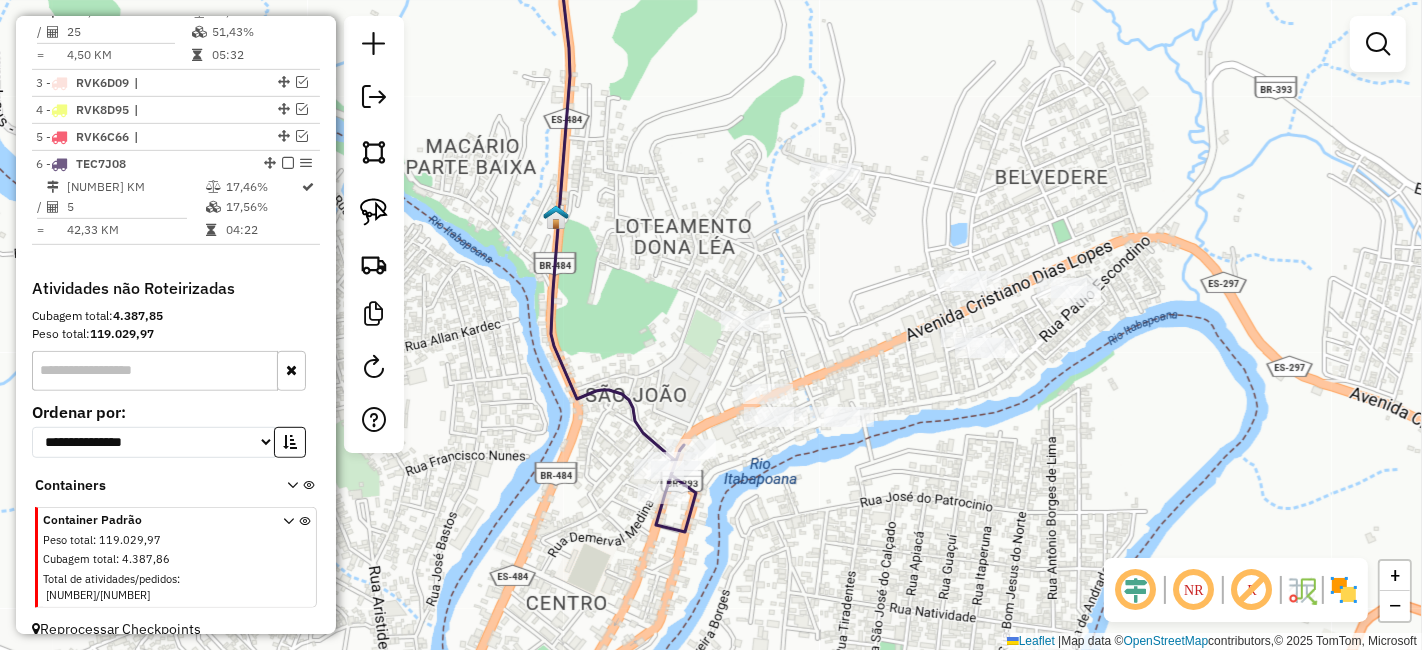 drag, startPoint x: 722, startPoint y: 250, endPoint x: 710, endPoint y: 412, distance: 162.44383 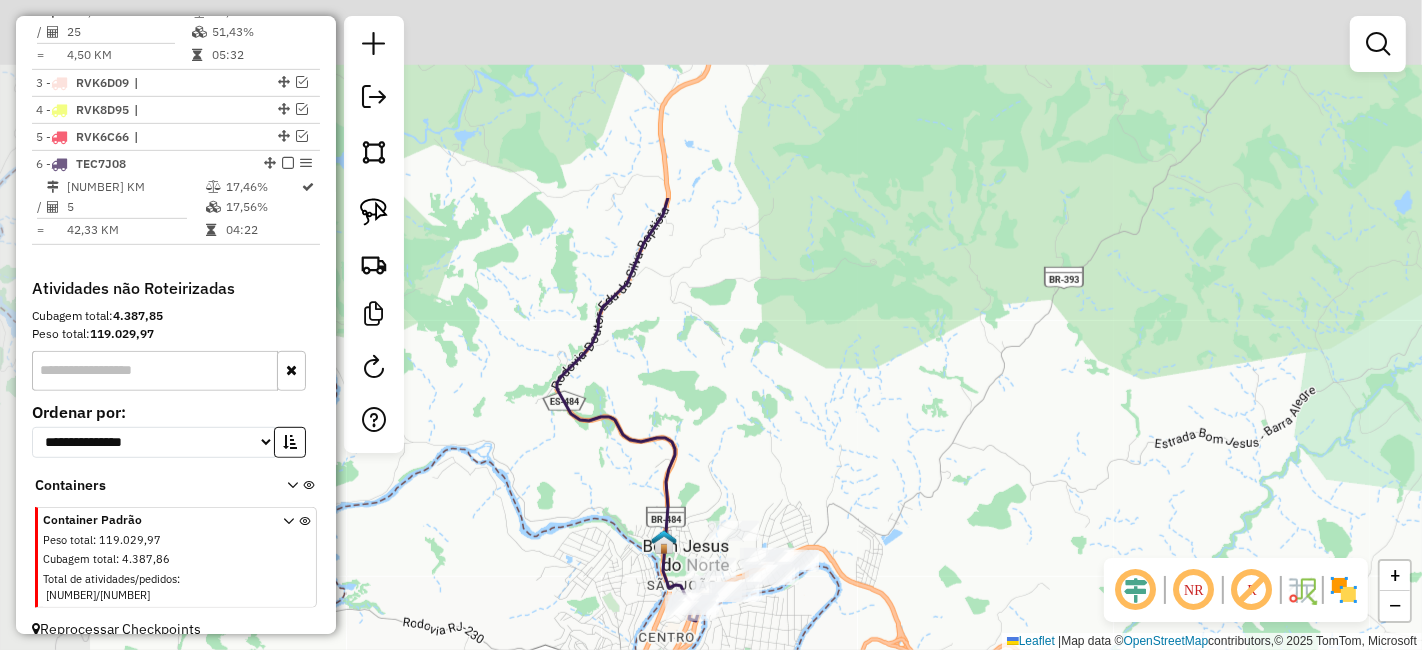 drag, startPoint x: 663, startPoint y: 278, endPoint x: 706, endPoint y: 525, distance: 250.71498 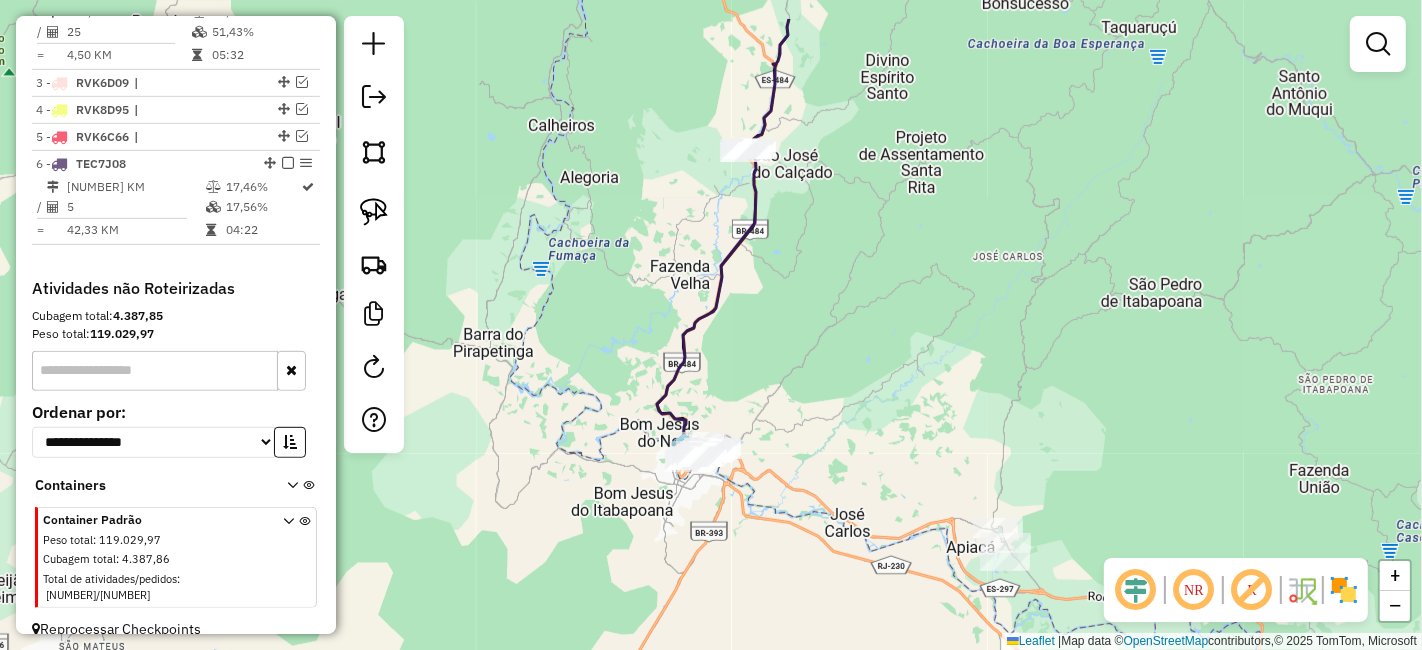 drag, startPoint x: 743, startPoint y: 351, endPoint x: 644, endPoint y: 338, distance: 99.849884 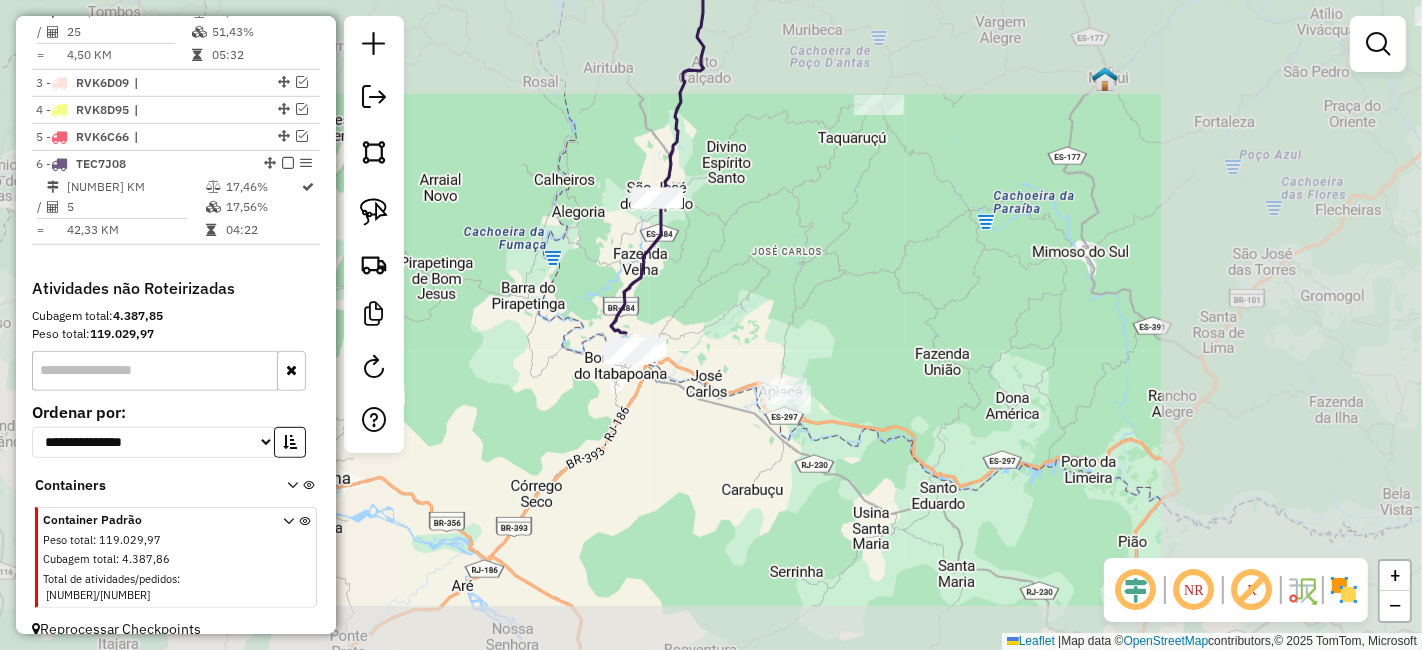 drag, startPoint x: 601, startPoint y: 203, endPoint x: 550, endPoint y: 221, distance: 54.08327 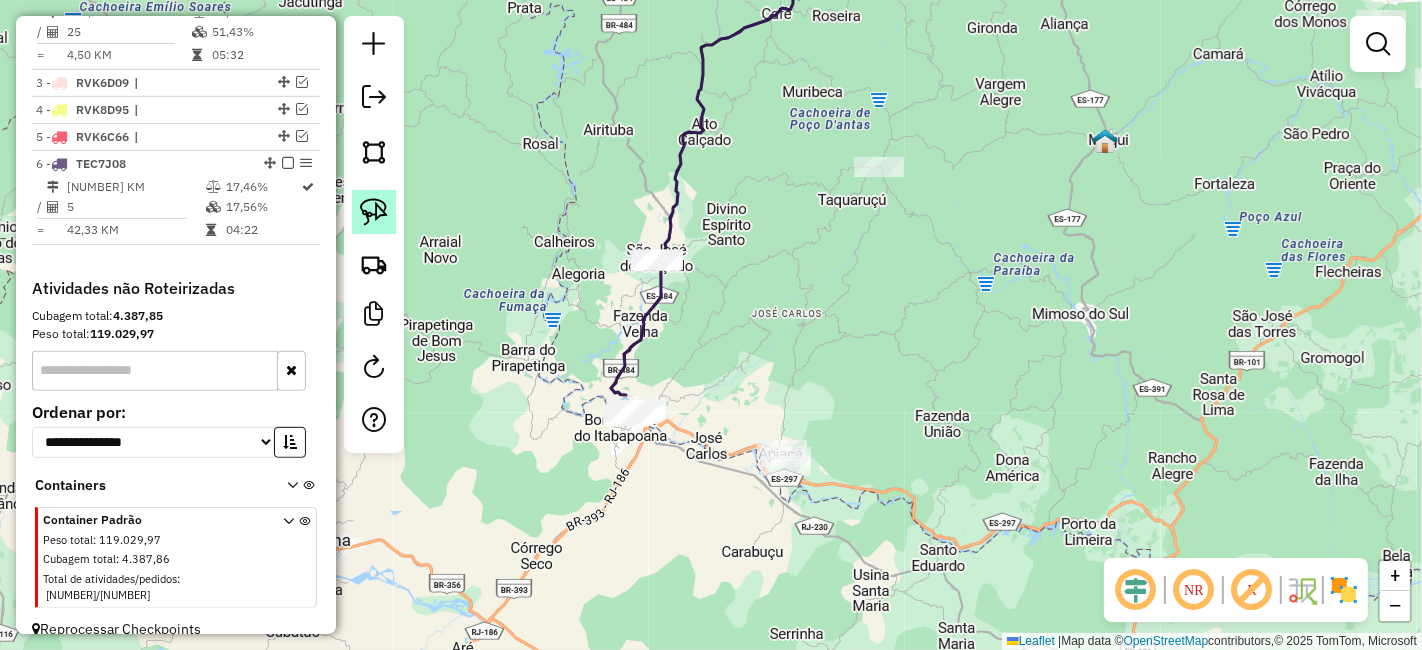 click 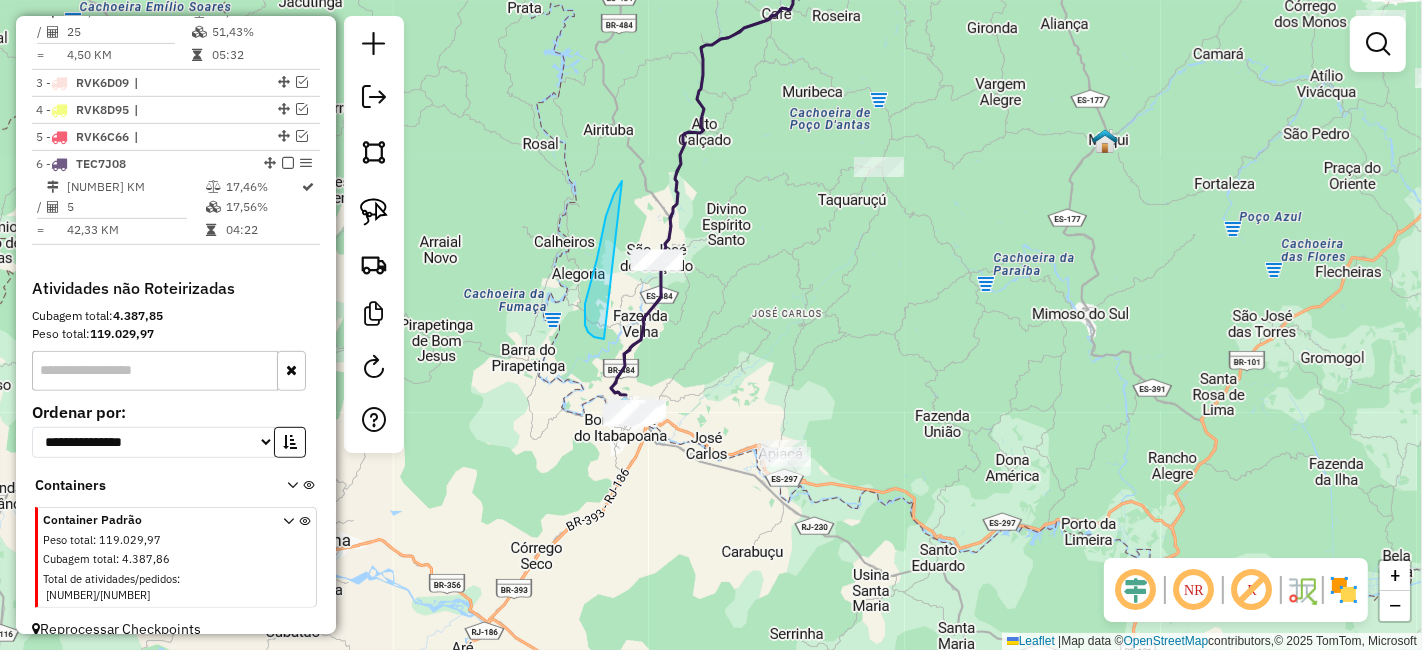 drag, startPoint x: 622, startPoint y: 181, endPoint x: 706, endPoint y: 261, distance: 116 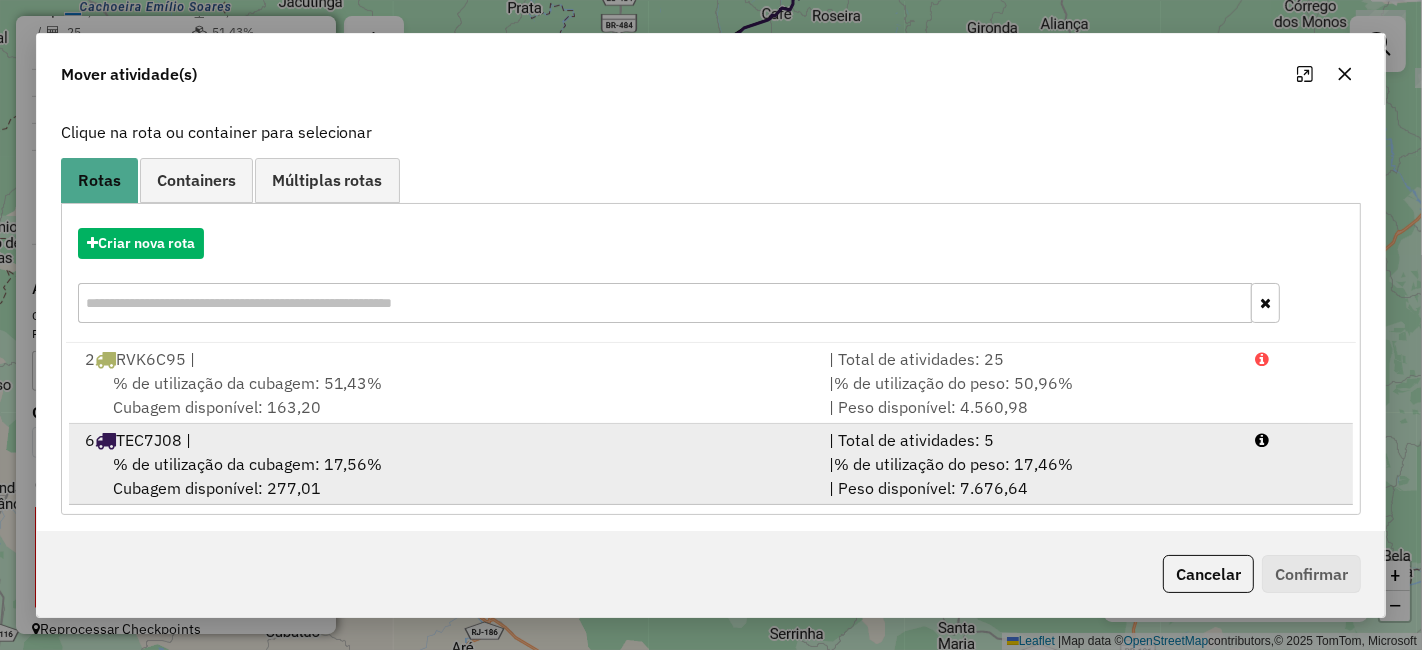 scroll, scrollTop: 117, scrollLeft: 0, axis: vertical 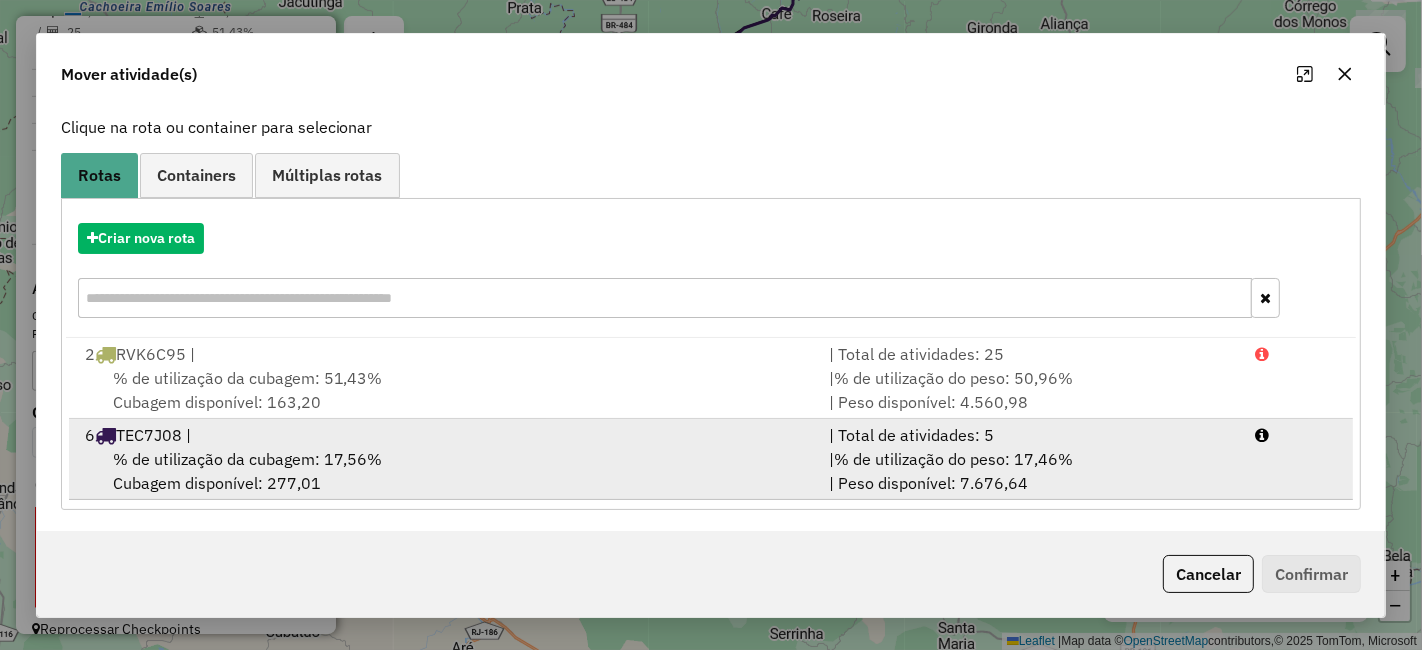 click on "6  TEC7J08 |" at bounding box center [445, 435] 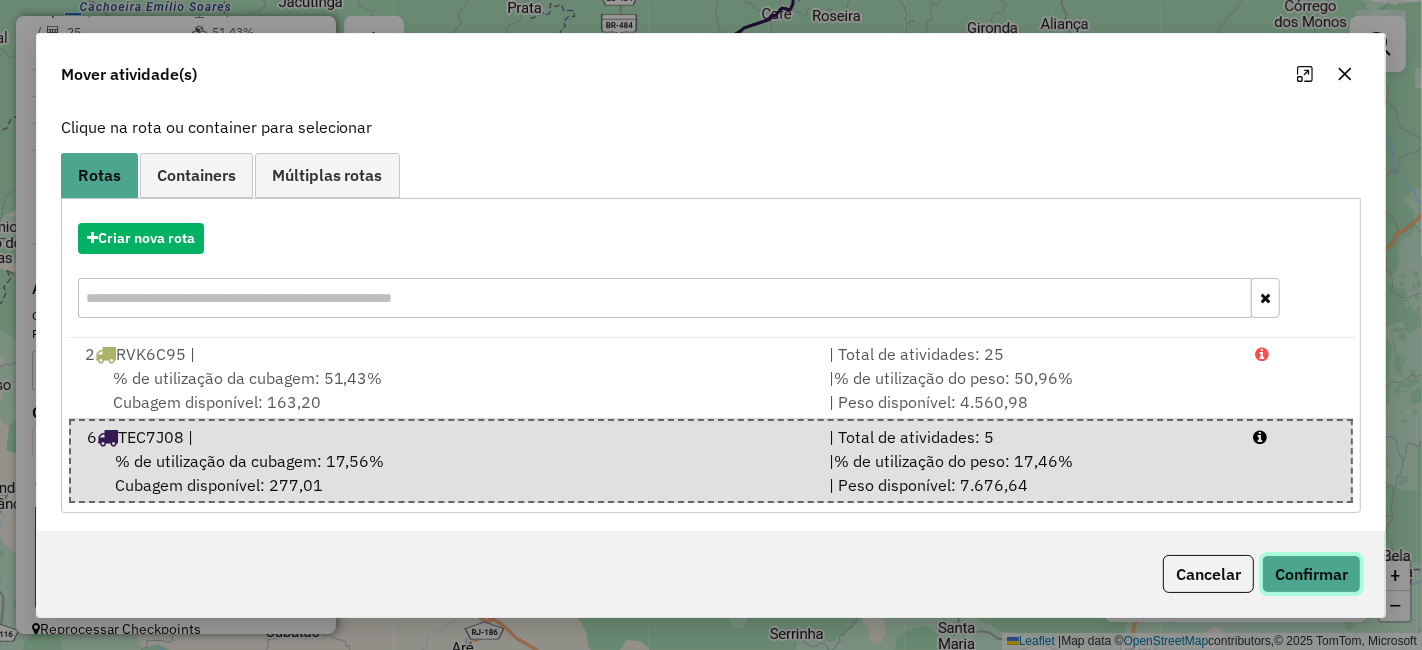 click on "Confirmar" 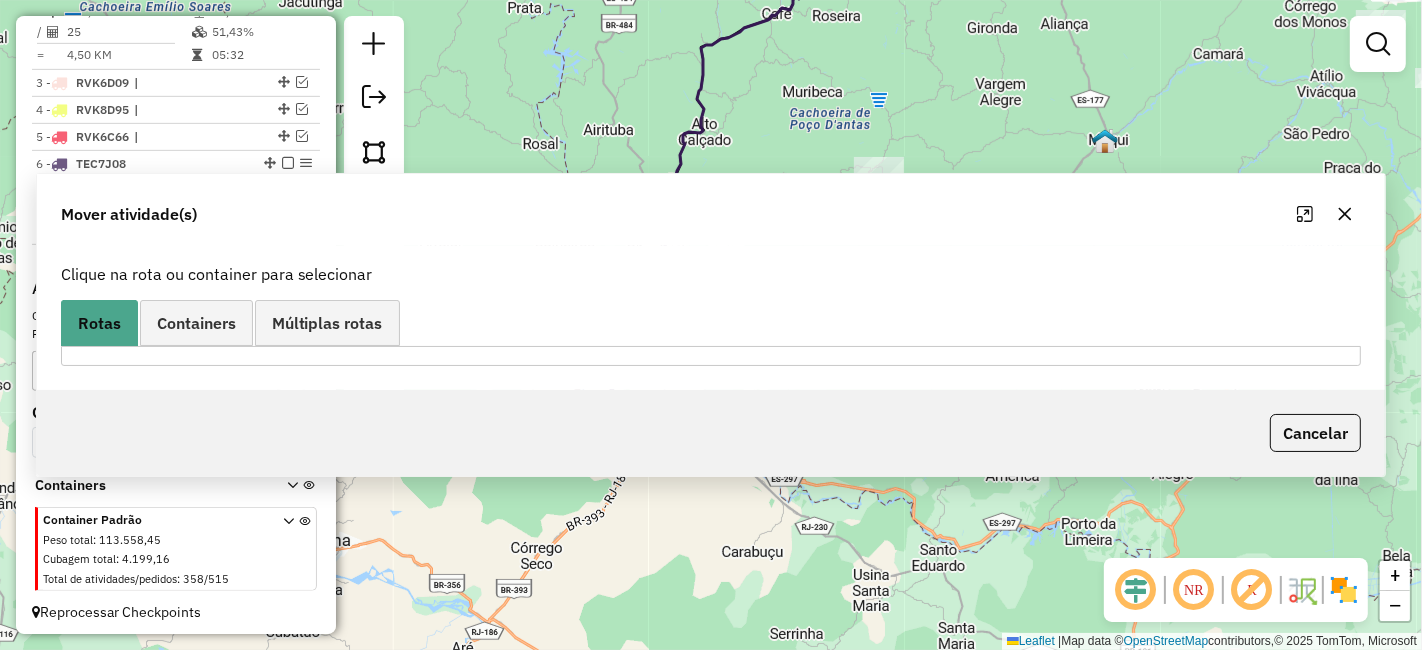 scroll, scrollTop: 0, scrollLeft: 0, axis: both 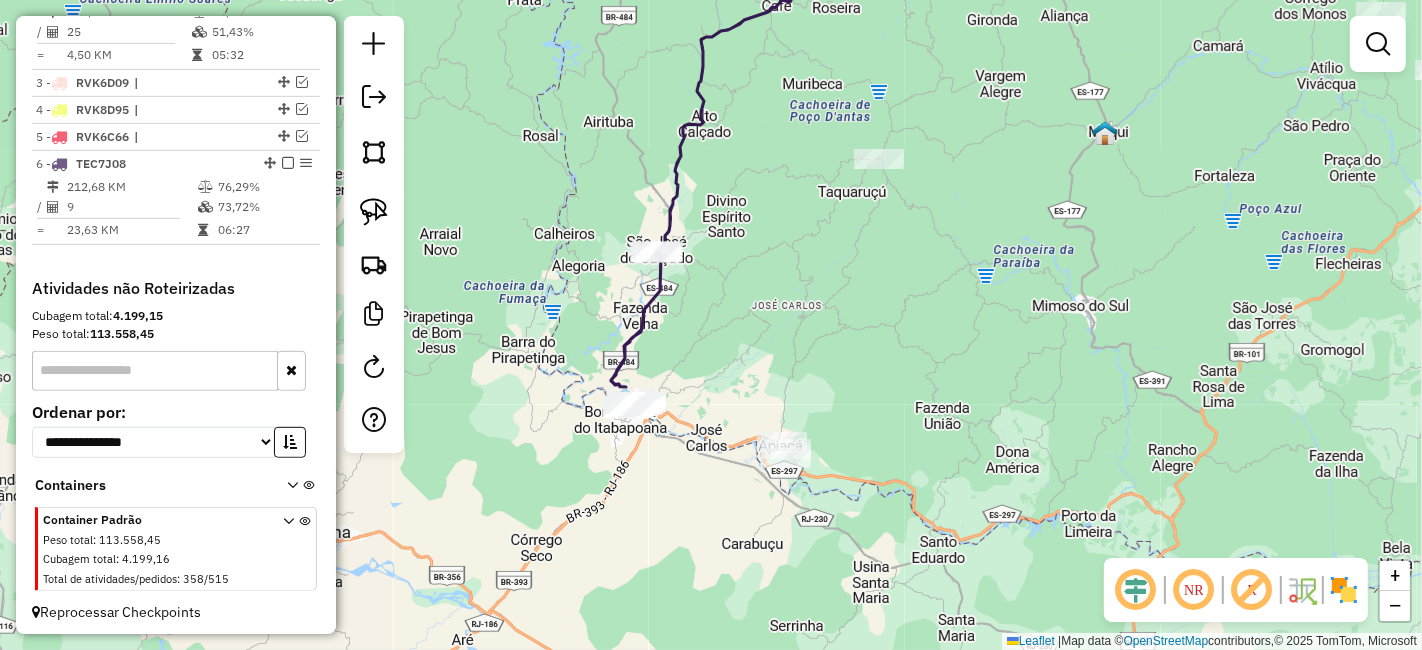 drag, startPoint x: 716, startPoint y: 347, endPoint x: 716, endPoint y: 329, distance: 18 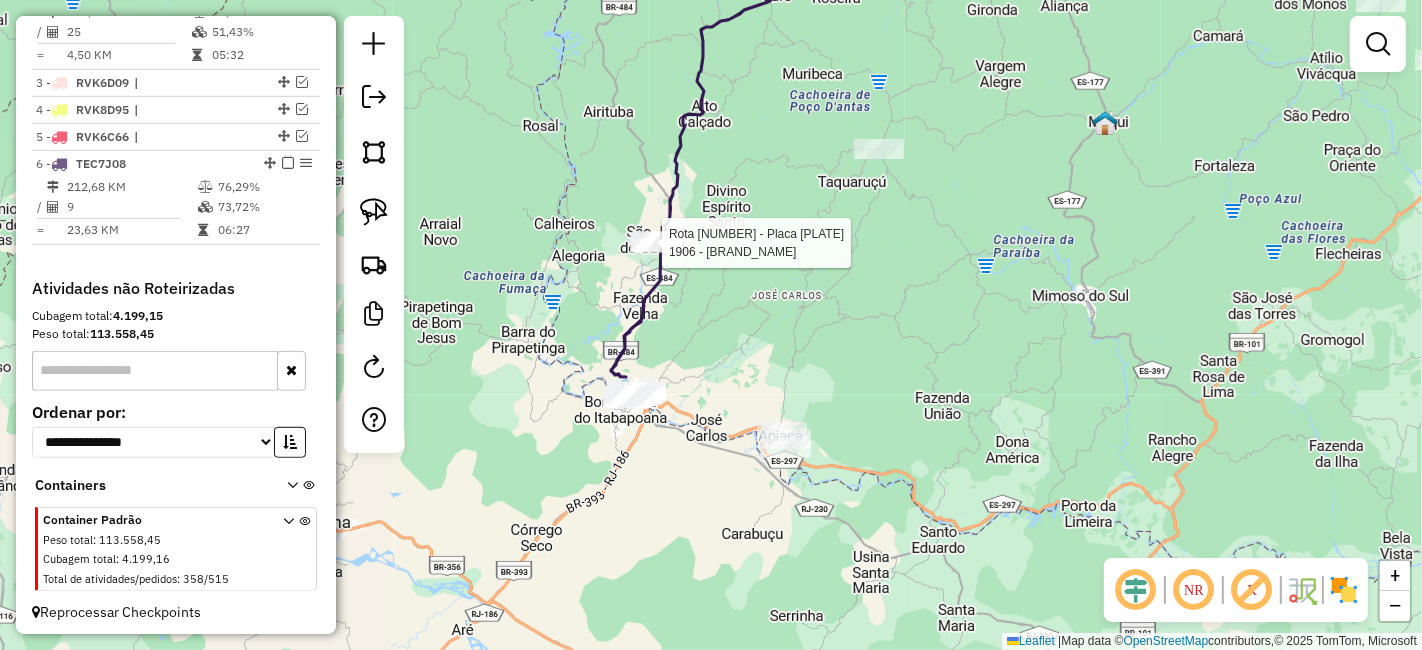 select on "*********" 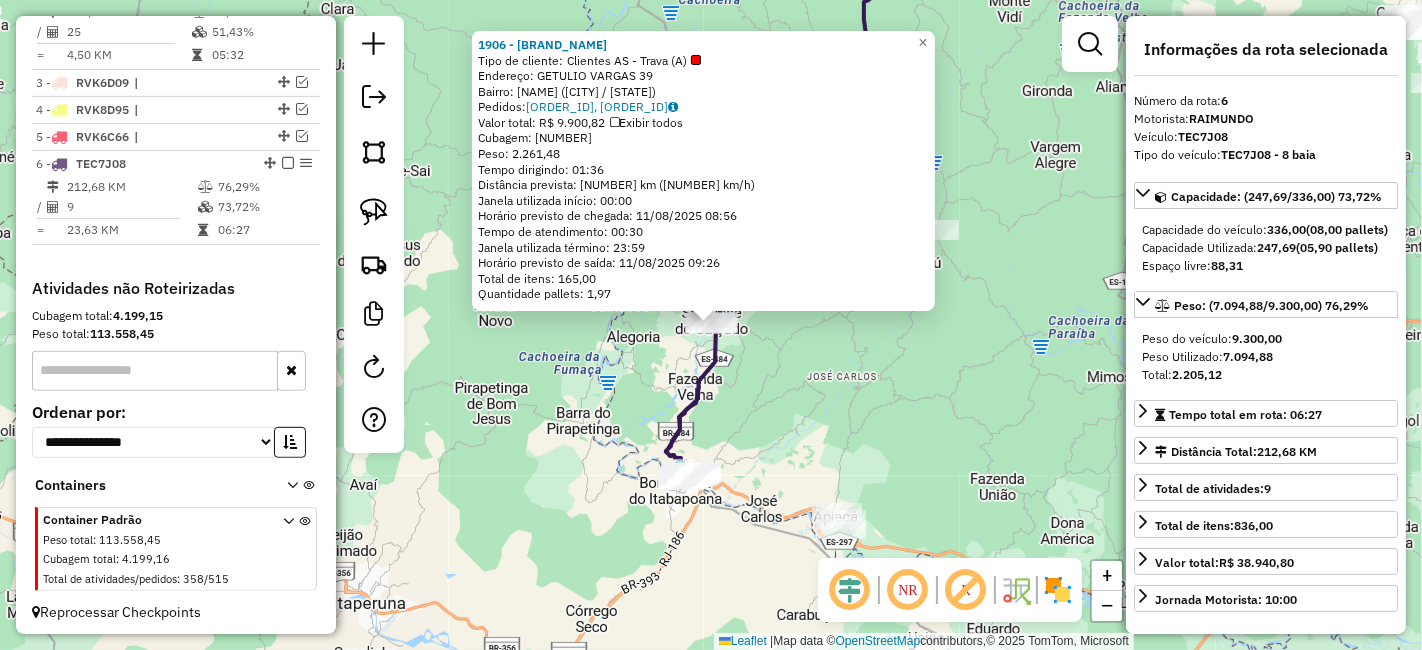 click on "1906 - CHOCOLANDIA  Tipo de cliente:   Clientes AS - Trava (A)   Endereço:  GETULIO VARGAS 39   Bairro: CENTRO (SAO JOSE DO CALCADO / ES)   Pedidos:  08262791, 08262798   Valor total: R$ 9.900,82   Exibir todos   Cubagem: 82,73  Peso: 2.261,48  Tempo dirigindo: 01:36   Distância prevista: 90,974 km (56,86 km/h)   Janela utilizada início: 00:00   Horário previsto de chegada: 11/08/2025 08:56   Tempo de atendimento: 00:30   Janela utilizada término: 23:59   Horário previsto de saída: 11/08/2025 09:26   Total de itens: 165,00   Quantidade pallets: 1,97  × Janela de atendimento Grade de atendimento Capacidade Transportadoras Veículos Cliente Pedidos  Rotas Selecione os dias de semana para filtrar as janelas de atendimento  Seg   Ter   Qua   Qui   Sex   Sáb   Dom  Informe o período da janela de atendimento: De: Até:  Filtrar exatamente a janela do cliente  Considerar janela de atendimento padrão  Selecione os dias de semana para filtrar as grades de atendimento  Seg   Ter   Qua   Qui   Sex   Sáb  De:" 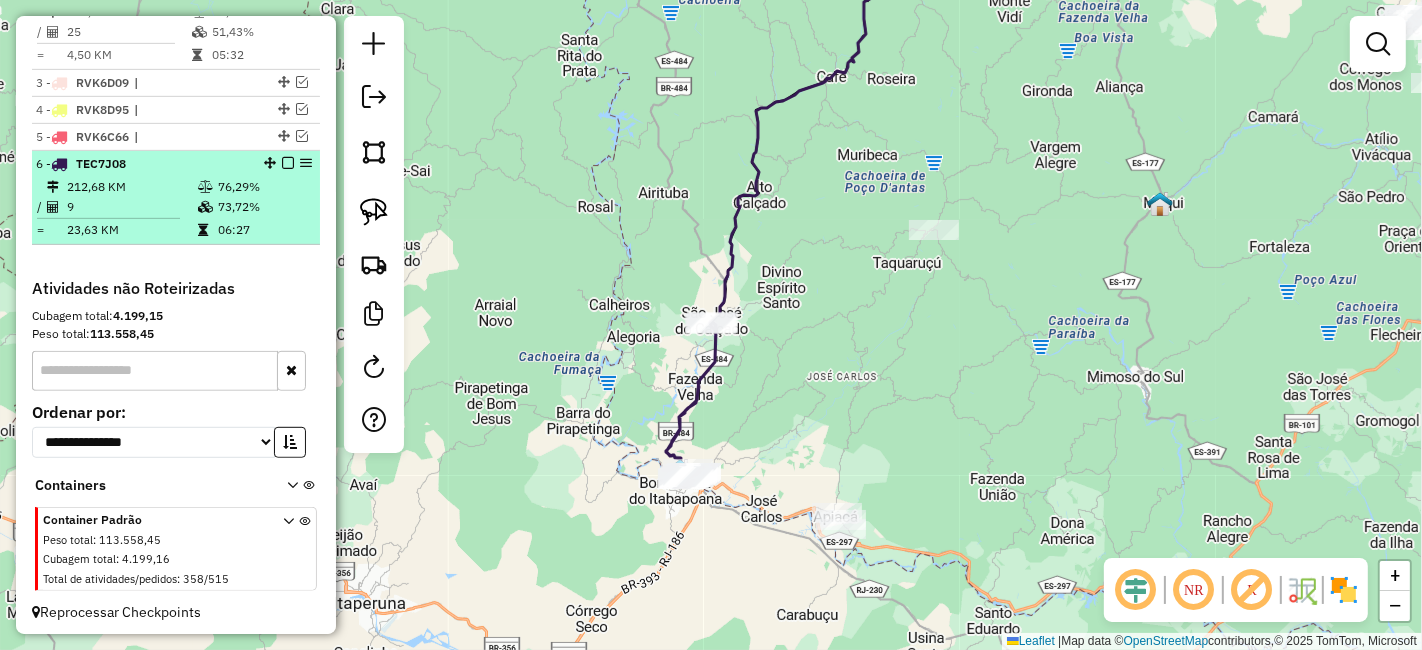 click at bounding box center [288, 163] 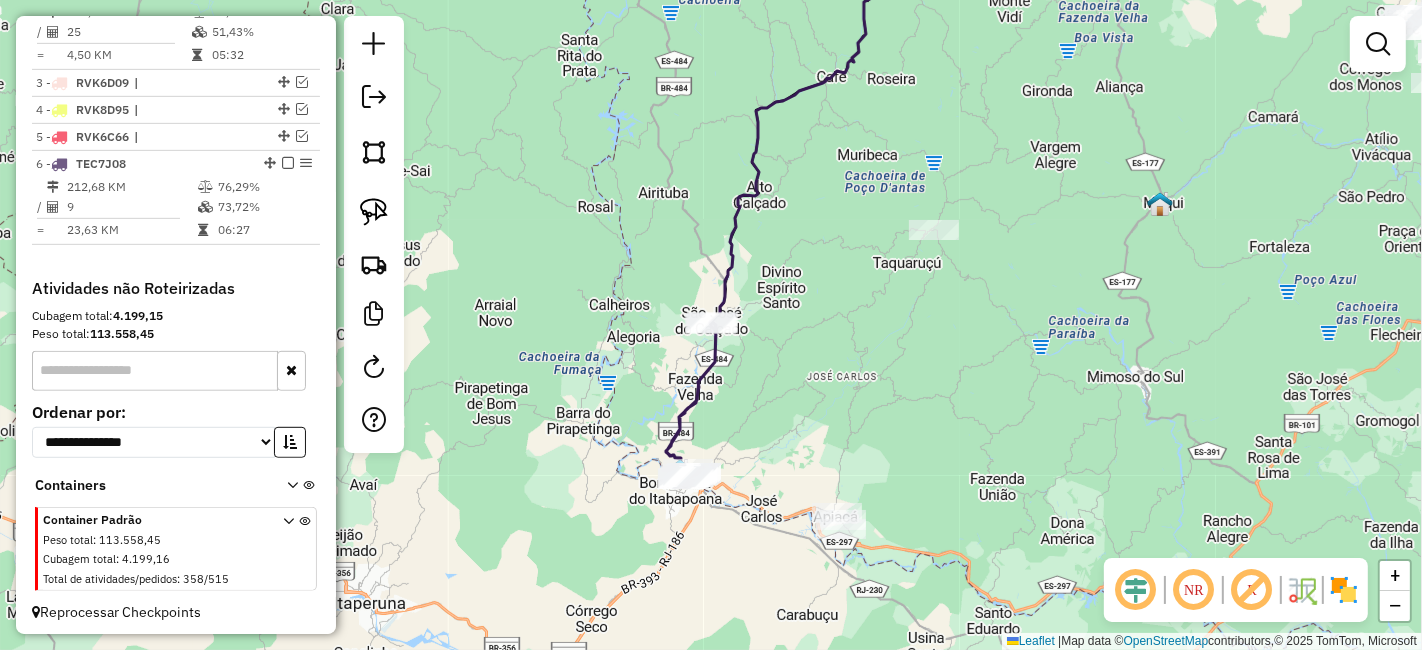 scroll, scrollTop: 774, scrollLeft: 0, axis: vertical 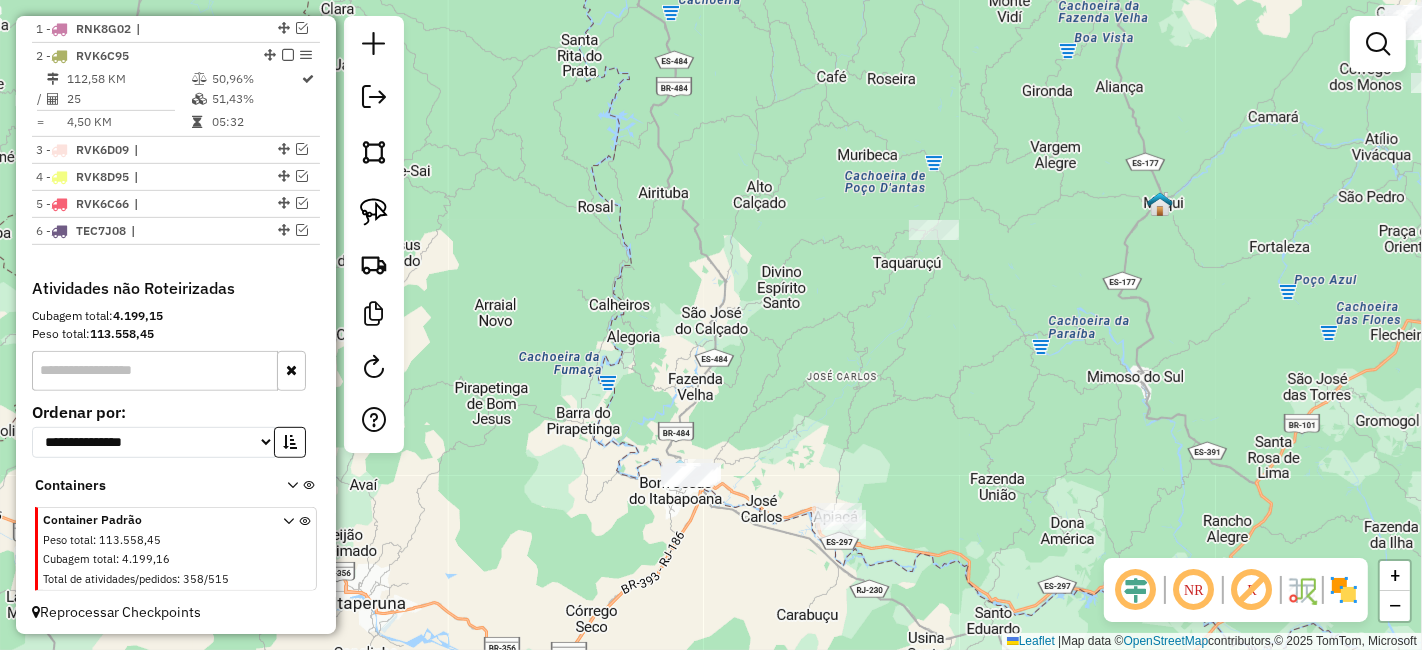 drag, startPoint x: 566, startPoint y: 315, endPoint x: 490, endPoint y: 232, distance: 112.53888 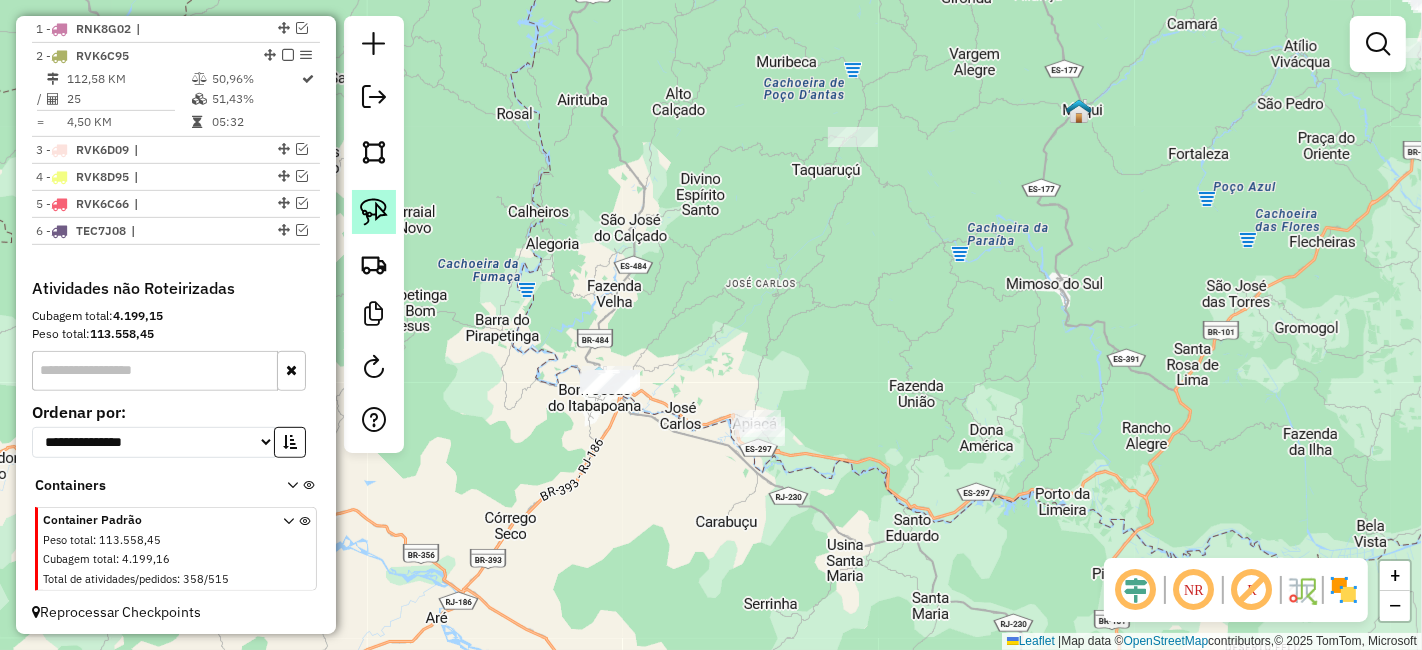 drag, startPoint x: 371, startPoint y: 203, endPoint x: 533, endPoint y: 261, distance: 172.06975 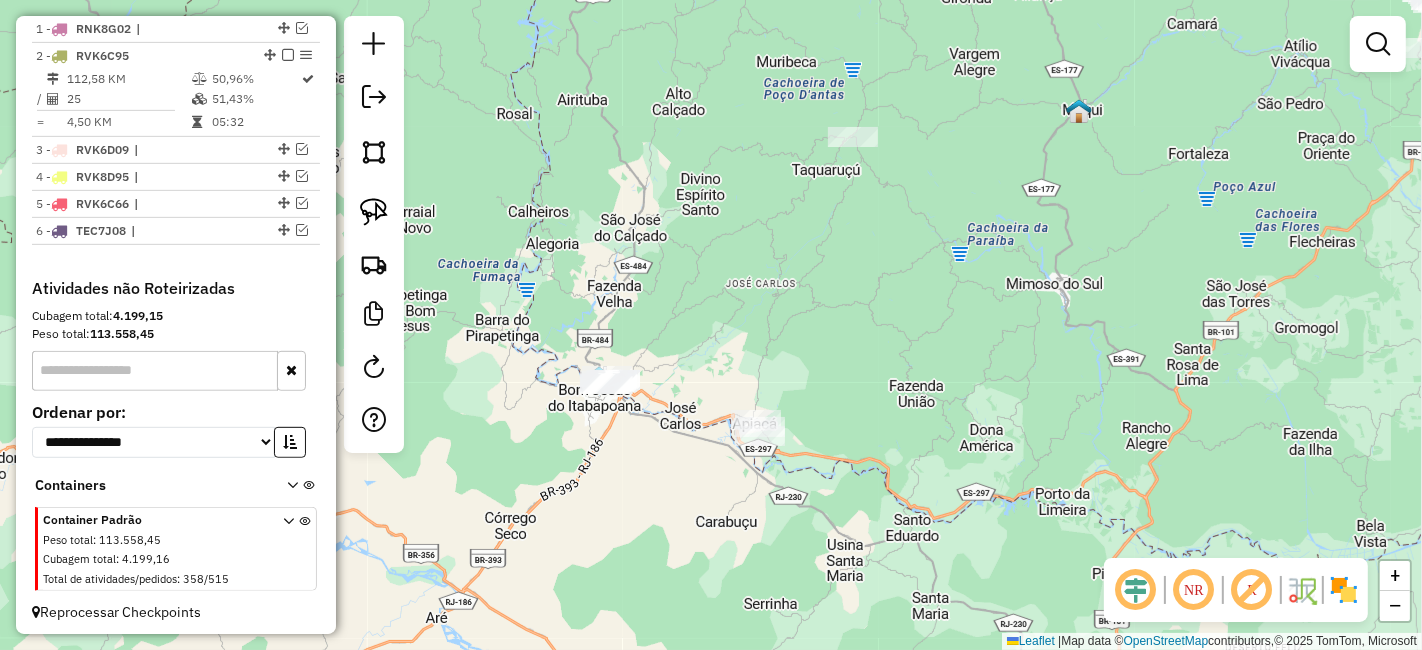 click 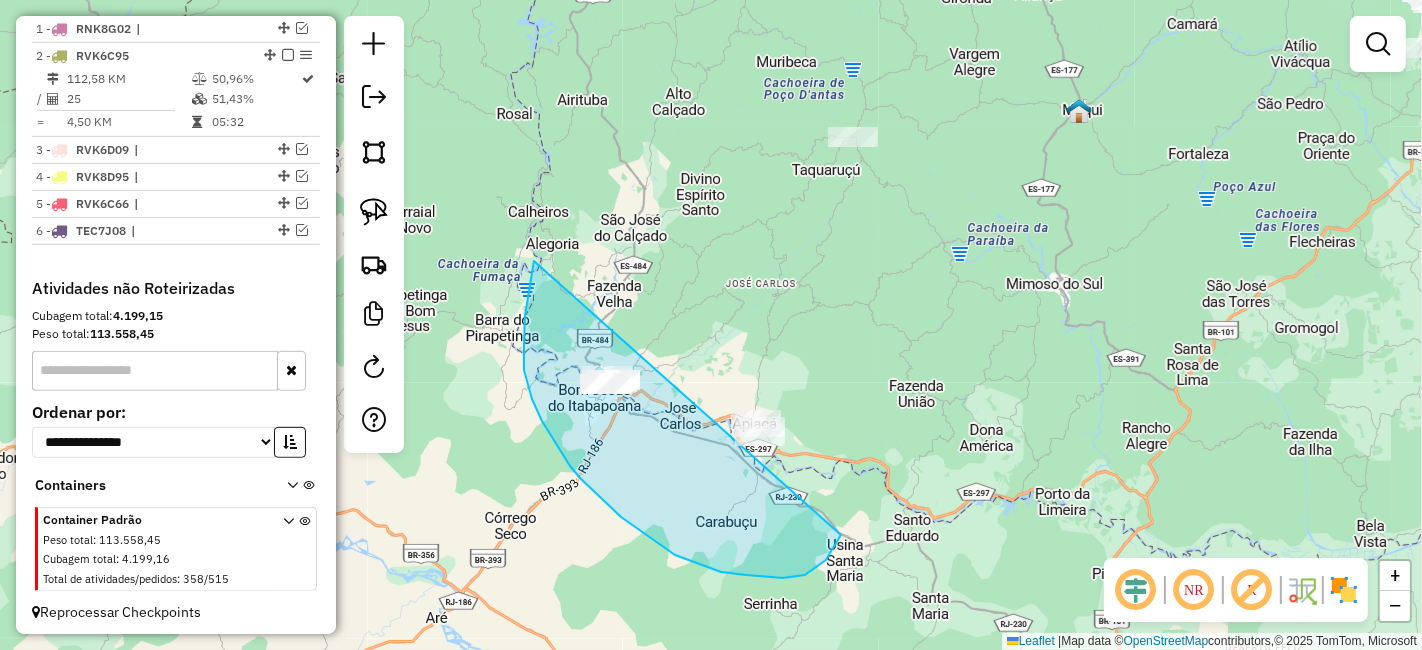 drag, startPoint x: 533, startPoint y: 261, endPoint x: 826, endPoint y: 338, distance: 302.94885 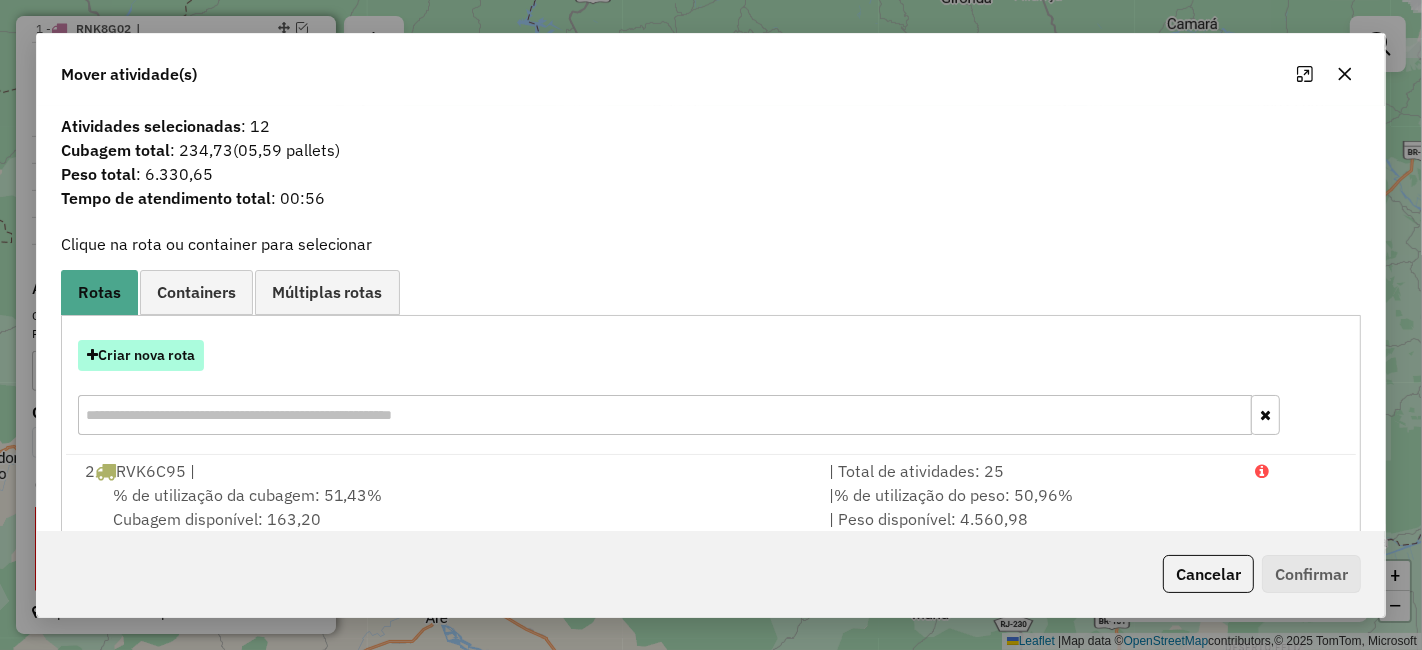 click on "Criar nova rota" at bounding box center (141, 355) 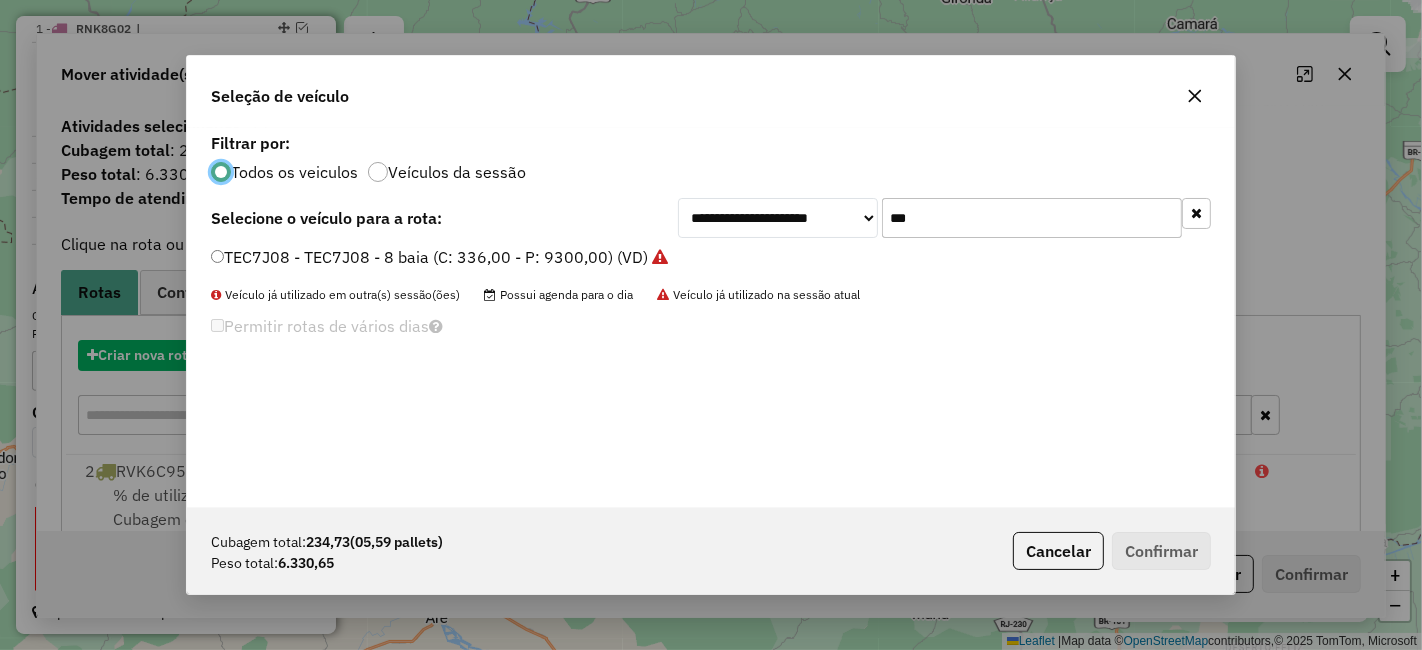 scroll, scrollTop: 11, scrollLeft: 5, axis: both 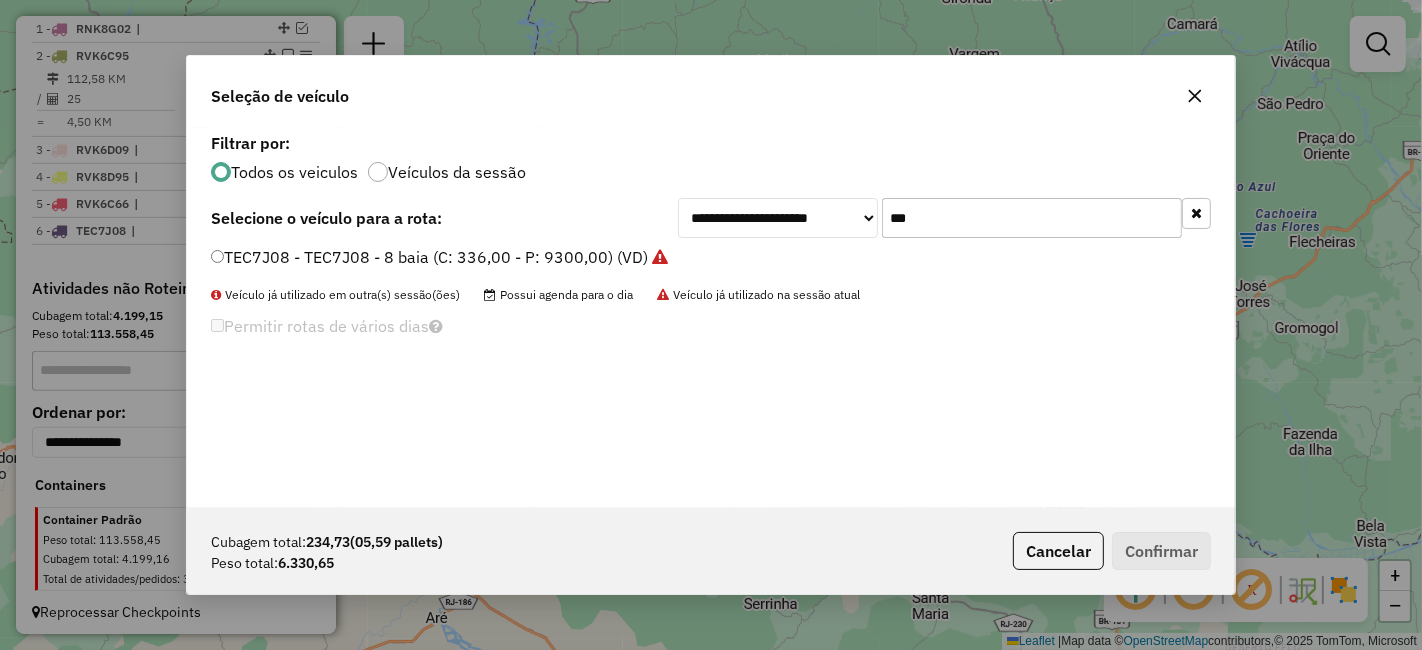 click on "***" 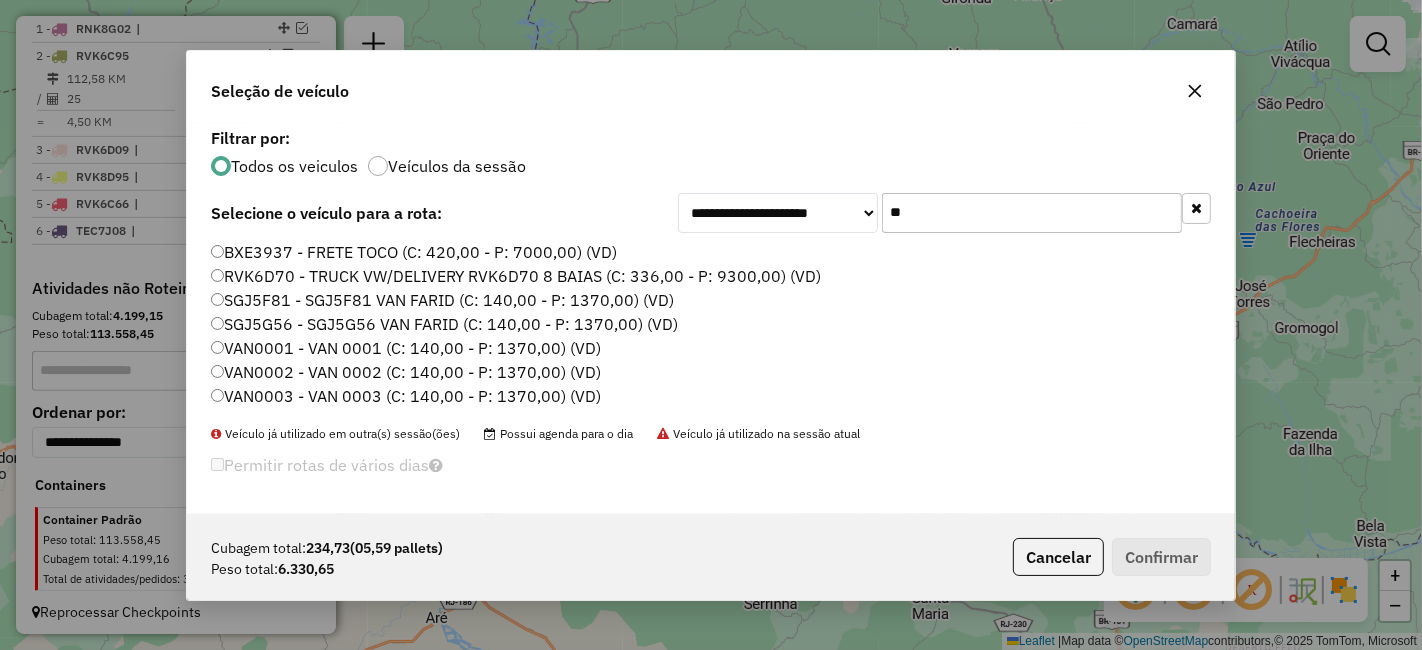 type on "**" 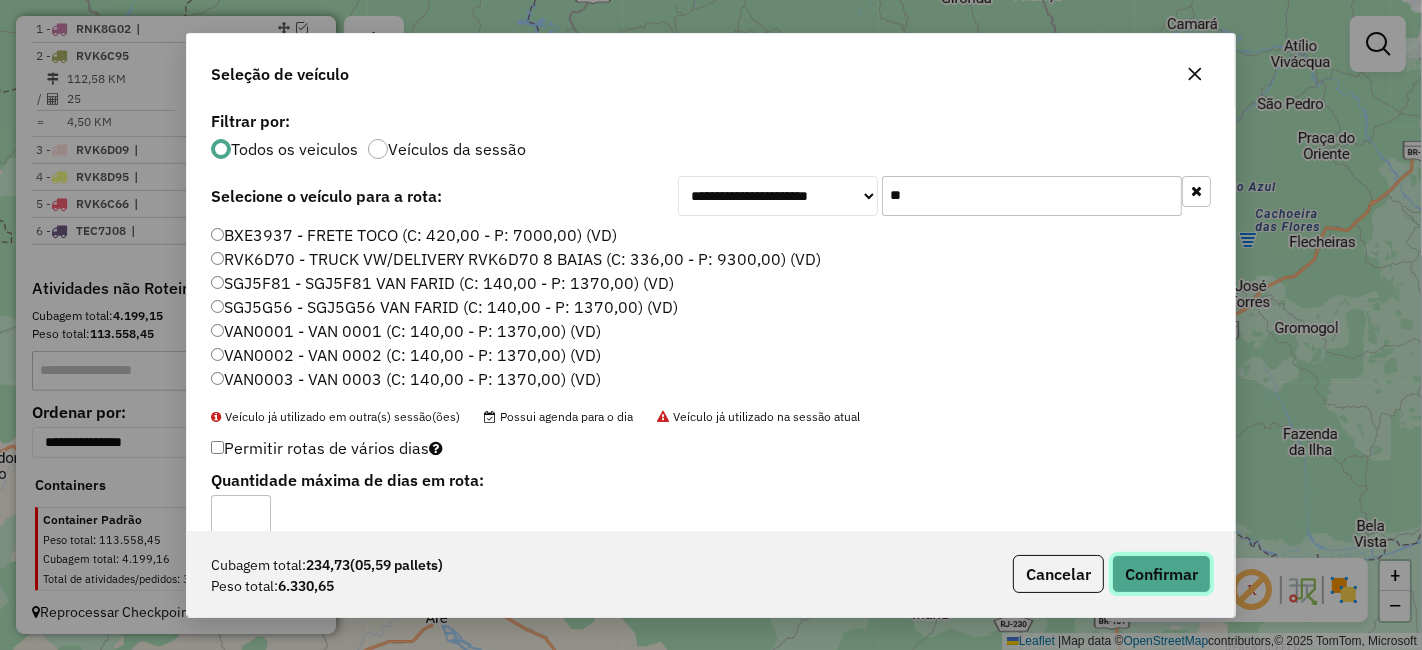 click on "Confirmar" 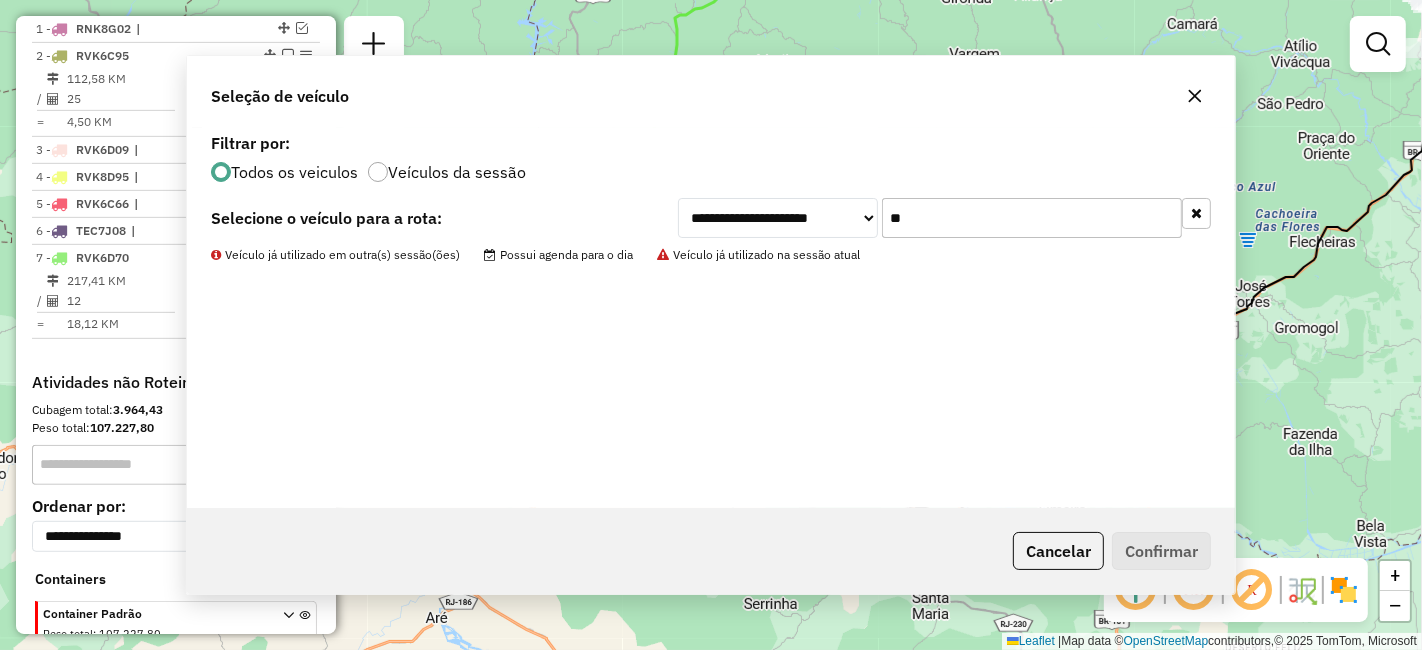 scroll, scrollTop: 855, scrollLeft: 0, axis: vertical 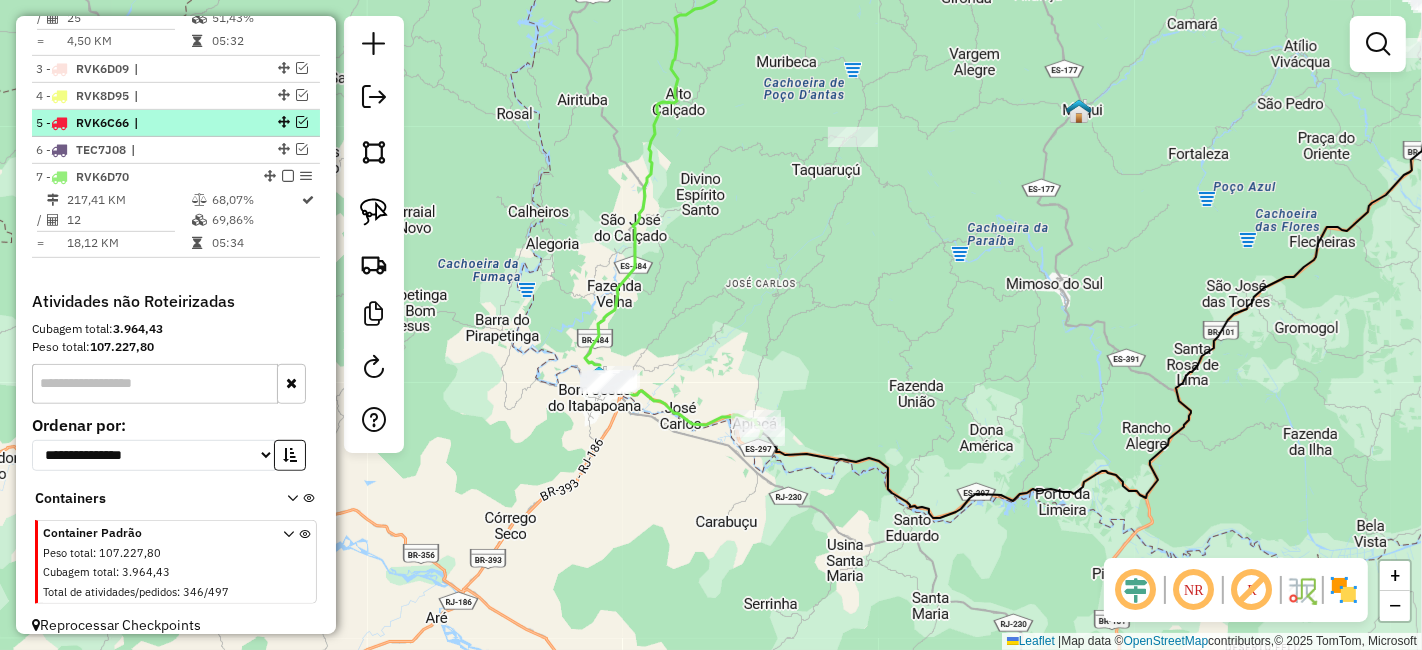 click at bounding box center [288, 176] 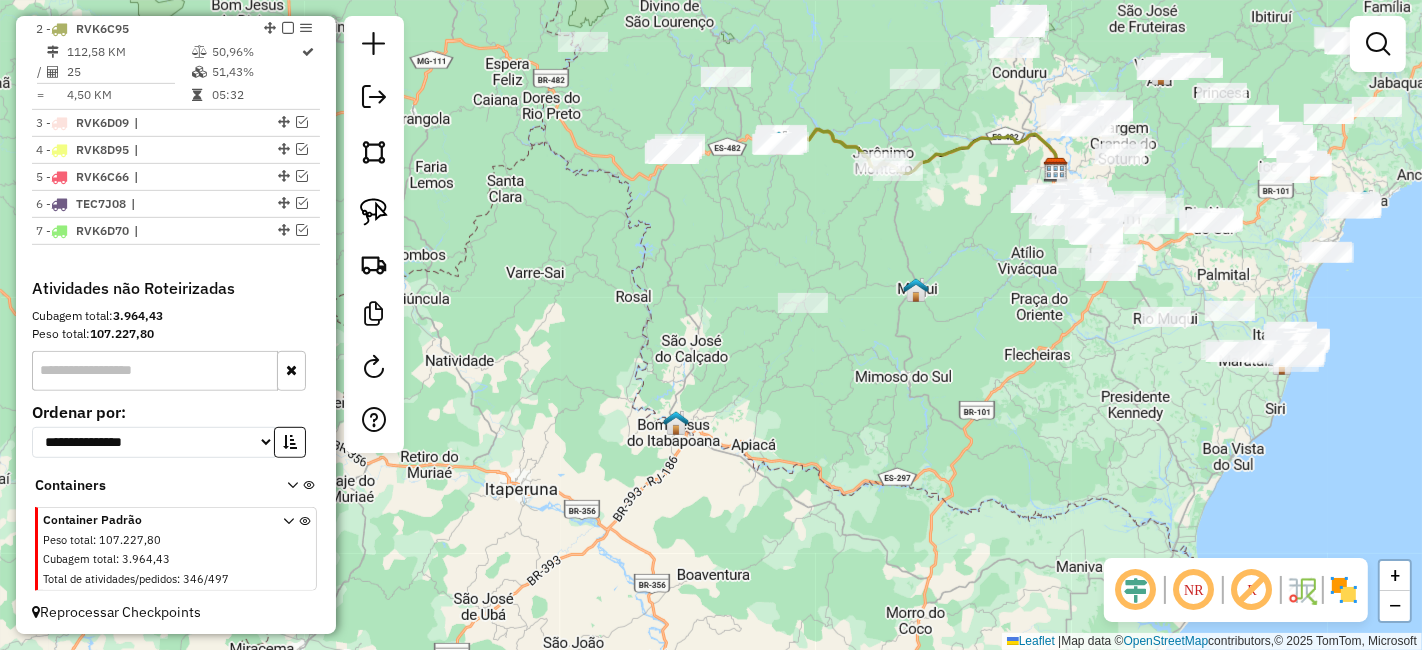 drag, startPoint x: 768, startPoint y: 323, endPoint x: 807, endPoint y: 444, distance: 127.12985 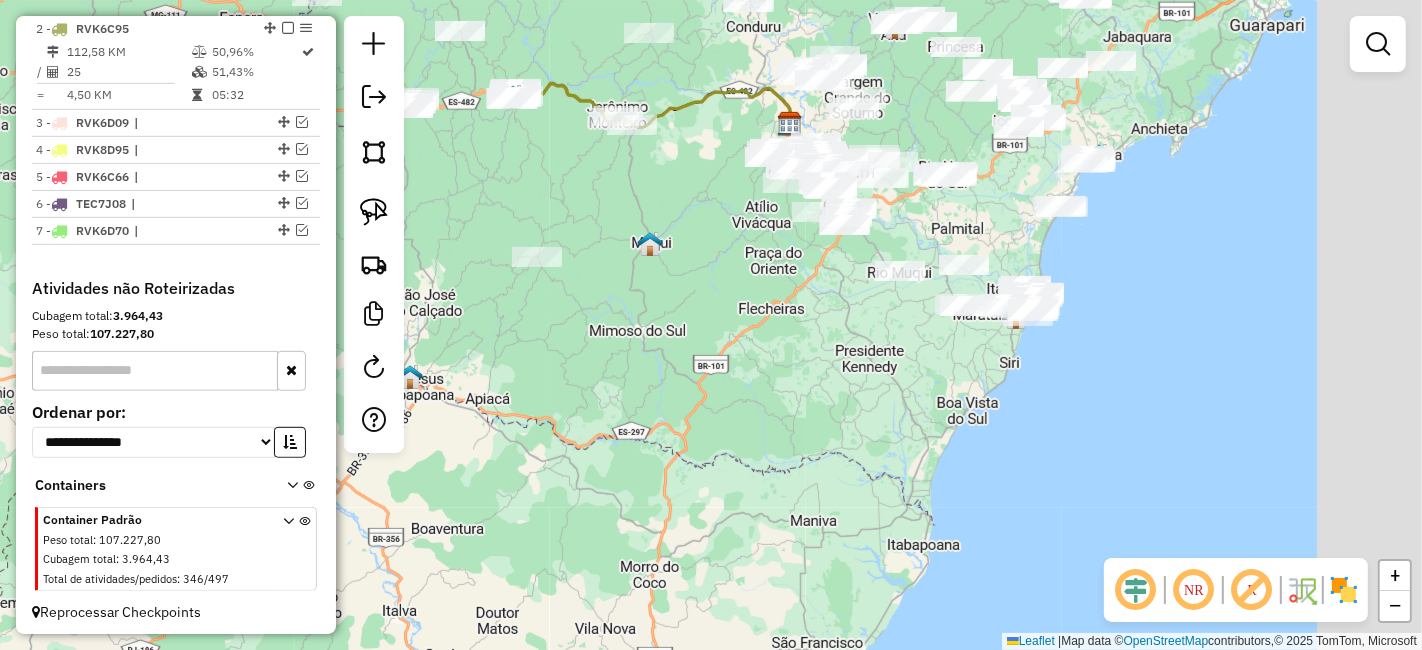 drag, startPoint x: 911, startPoint y: 399, endPoint x: 747, endPoint y: 368, distance: 166.90416 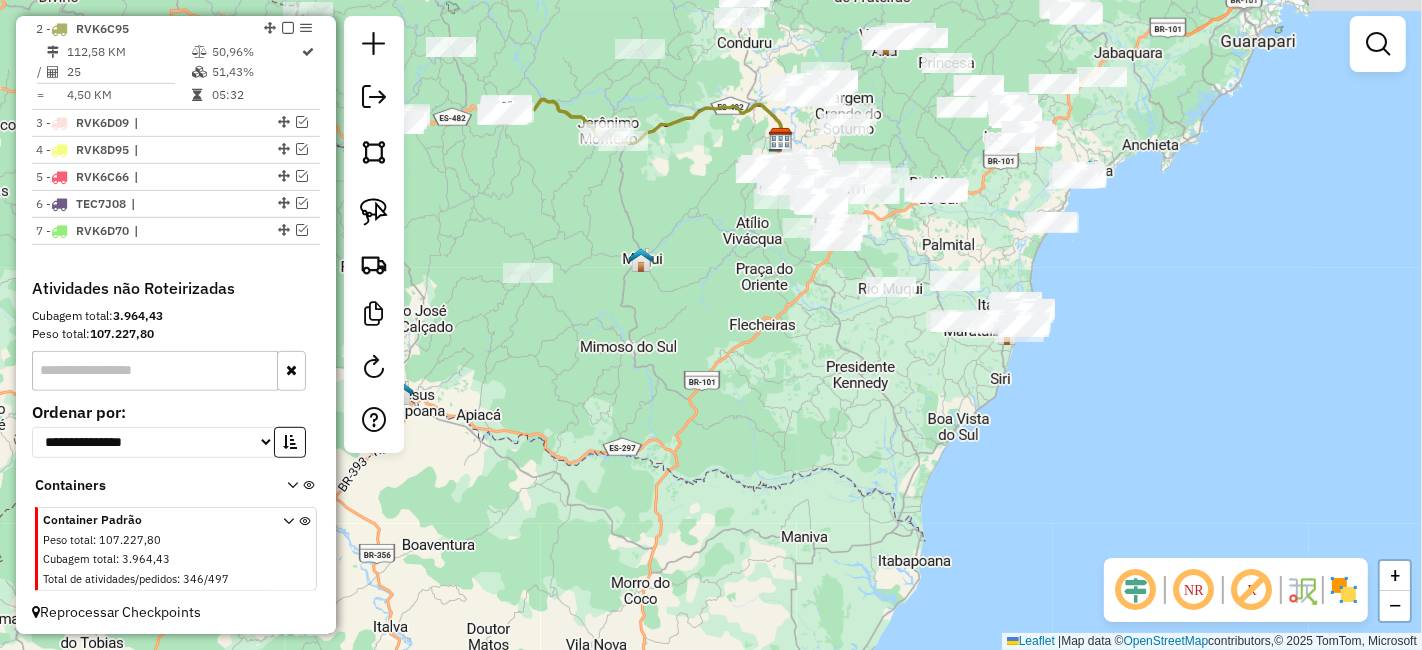 drag, startPoint x: 984, startPoint y: 400, endPoint x: 969, endPoint y: 418, distance: 23.43075 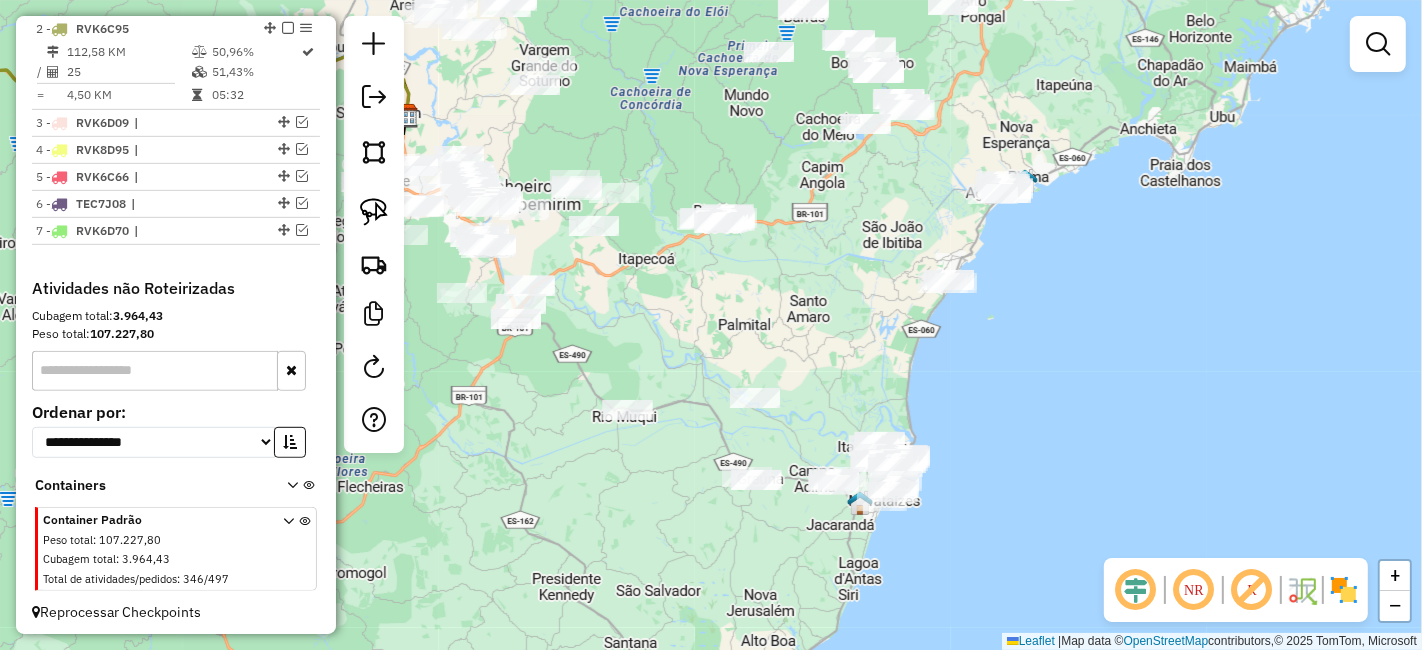 drag, startPoint x: 1012, startPoint y: 228, endPoint x: 1024, endPoint y: 284, distance: 57.271286 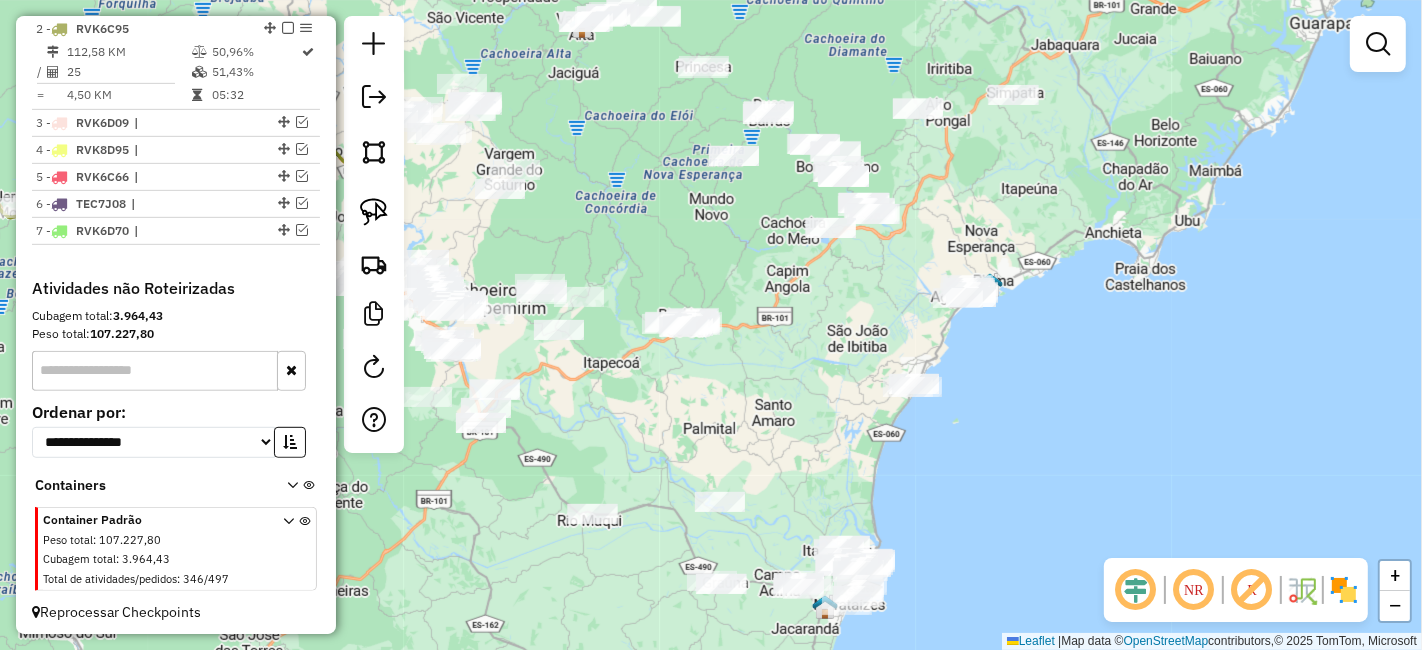 drag, startPoint x: 916, startPoint y: 292, endPoint x: 857, endPoint y: 315, distance: 63.324562 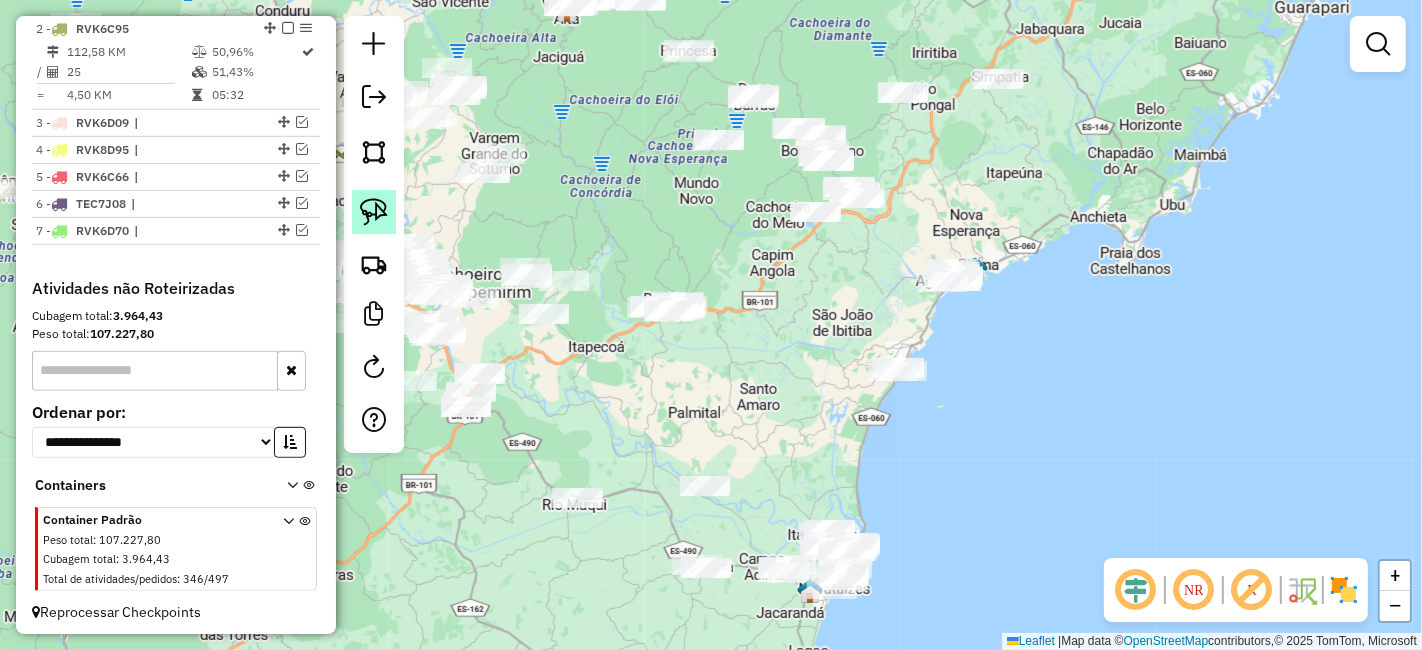 click 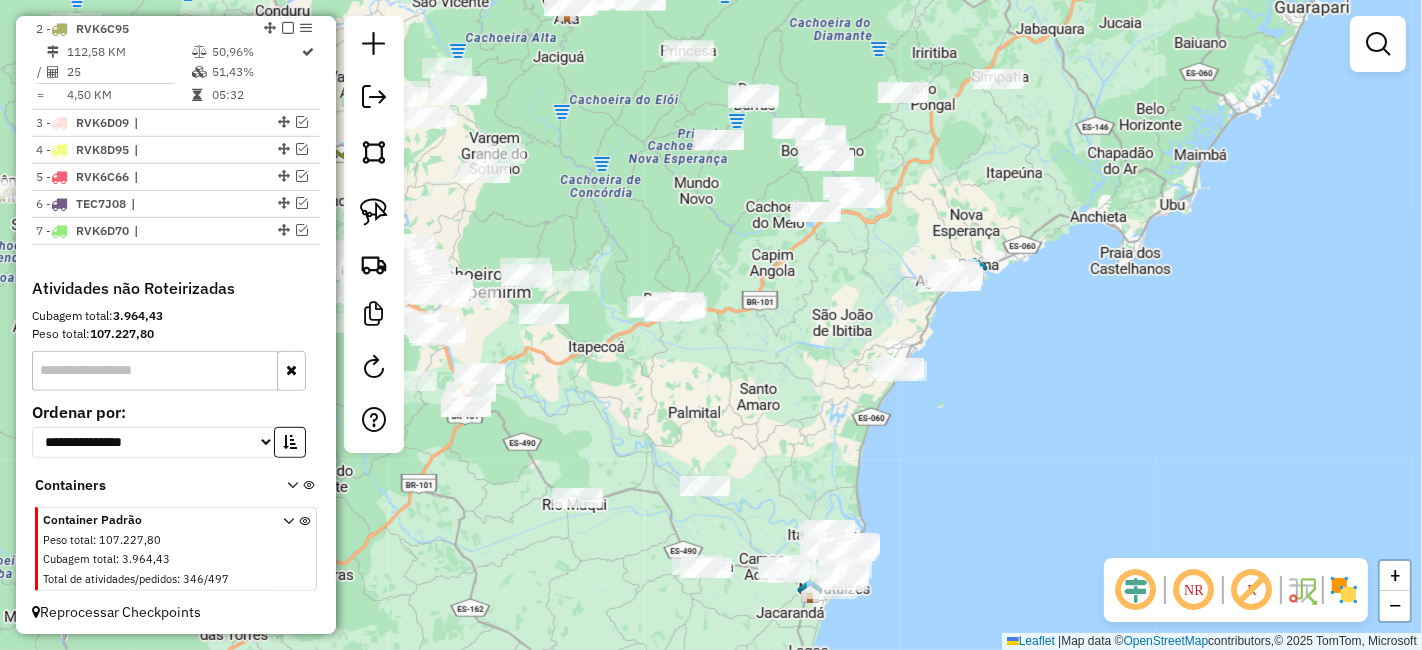 drag, startPoint x: 371, startPoint y: 208, endPoint x: 608, endPoint y: 298, distance: 253.5133 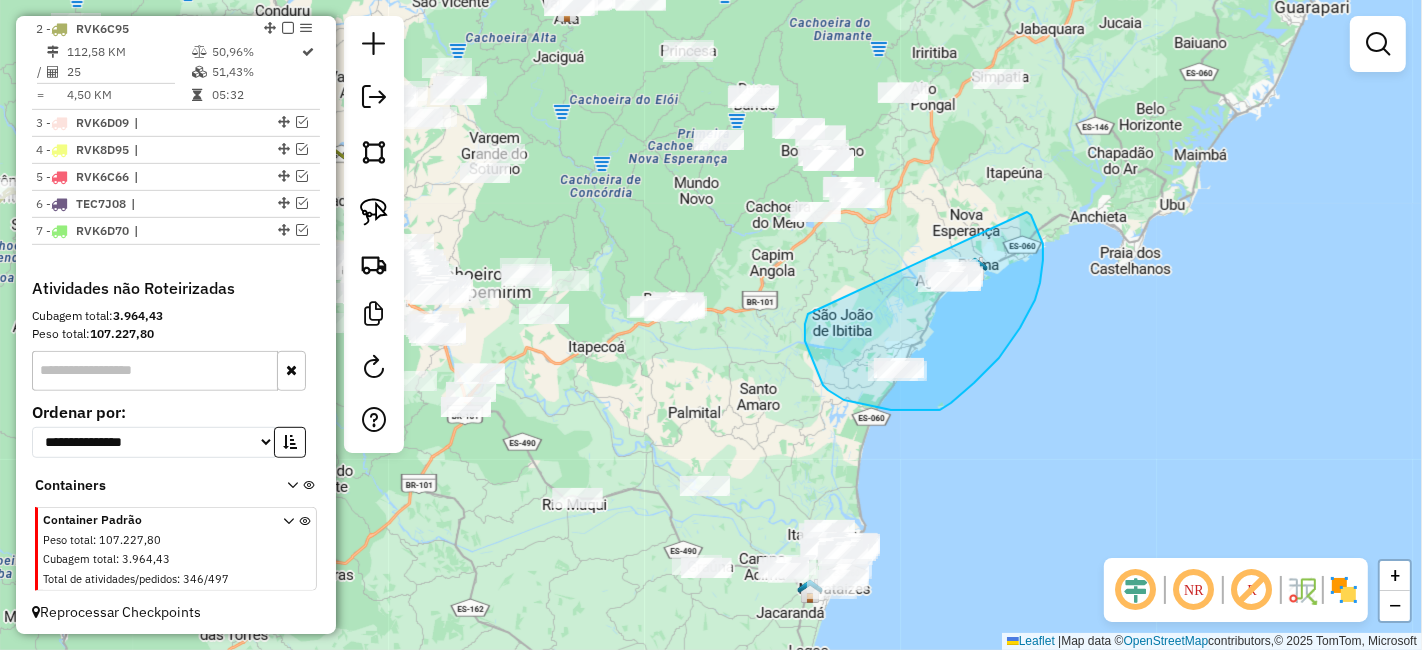 drag, startPoint x: 808, startPoint y: 315, endPoint x: 1011, endPoint y: 212, distance: 227.63568 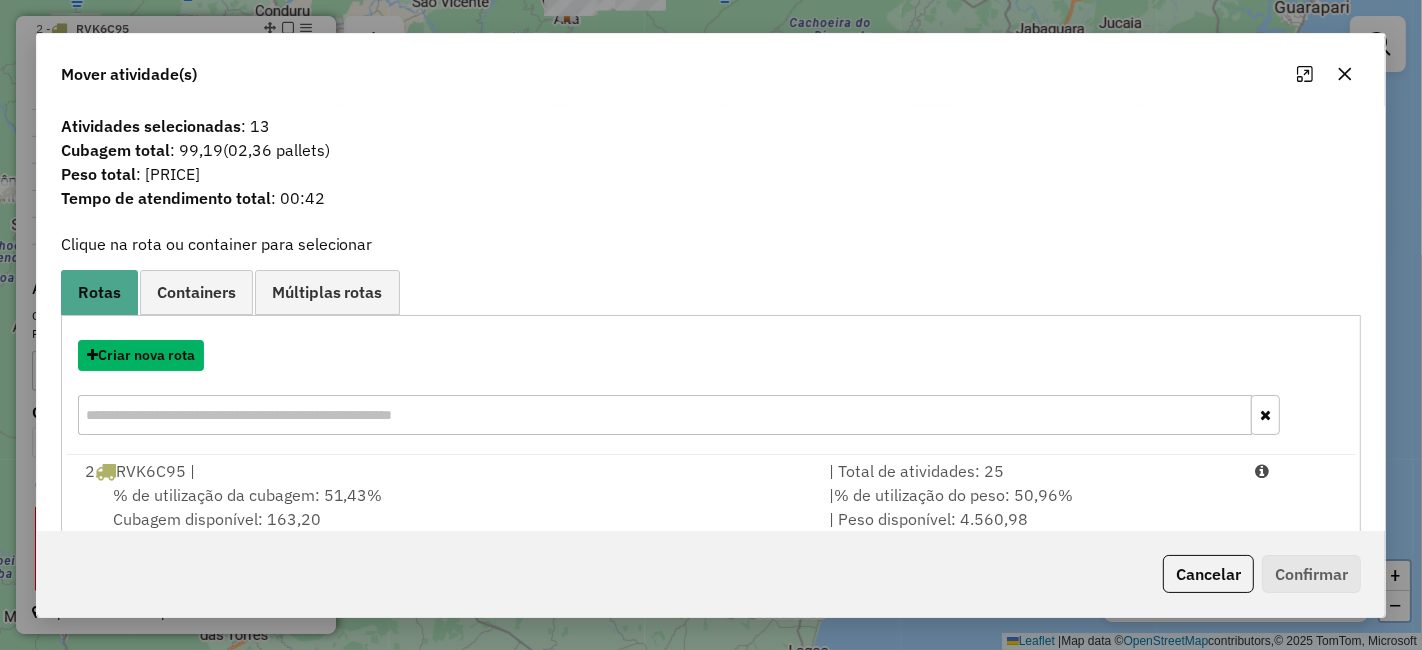 click on "Criar nova rota" at bounding box center [141, 355] 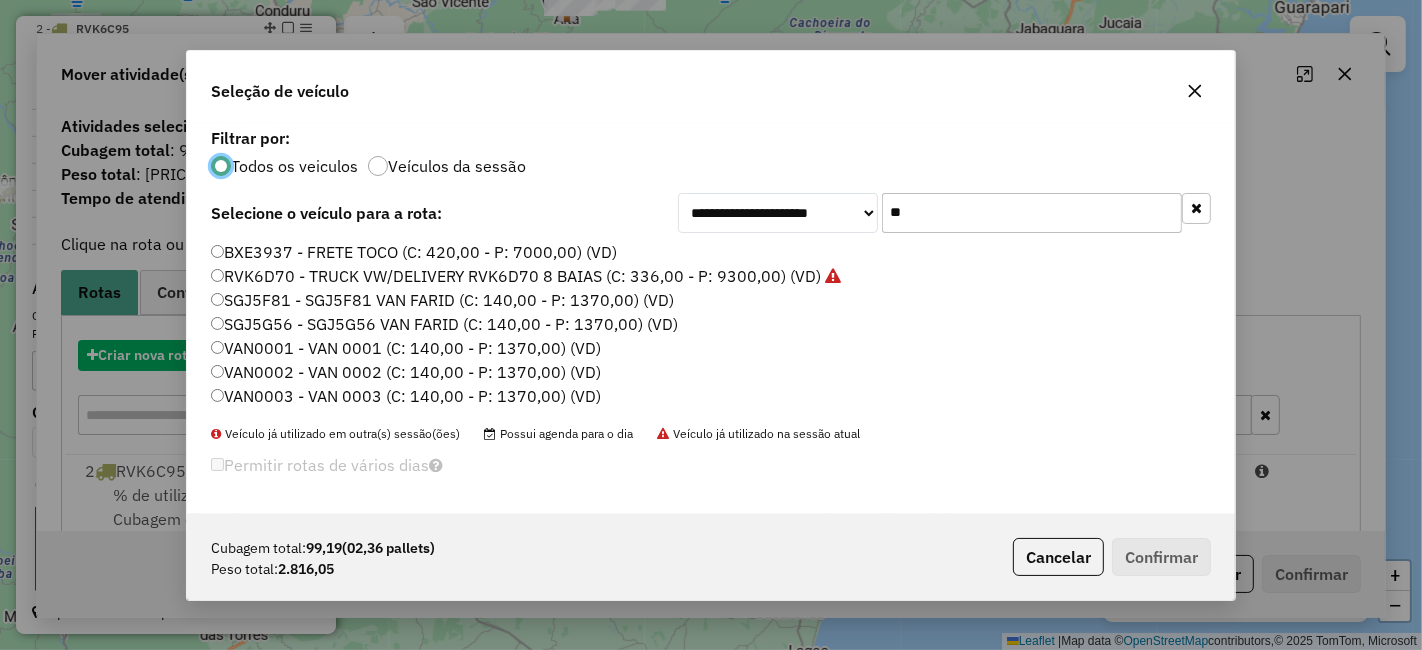scroll, scrollTop: 11, scrollLeft: 5, axis: both 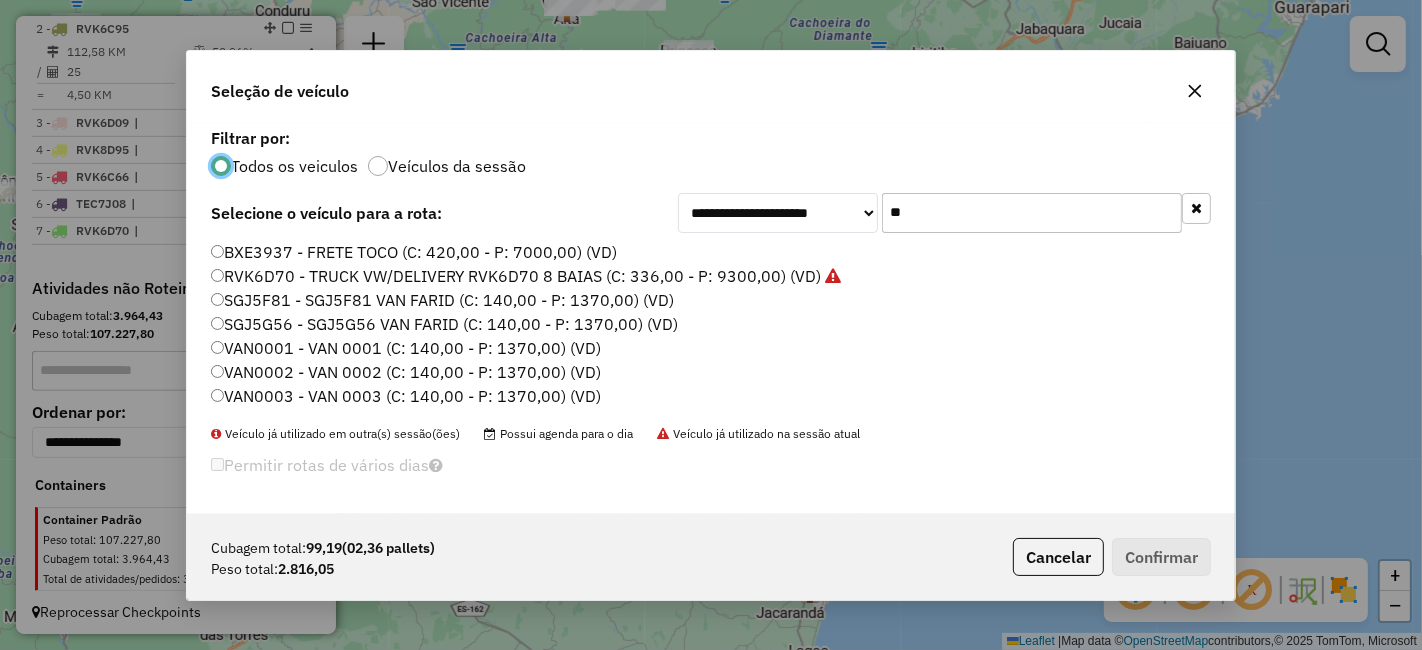 click on "**********" 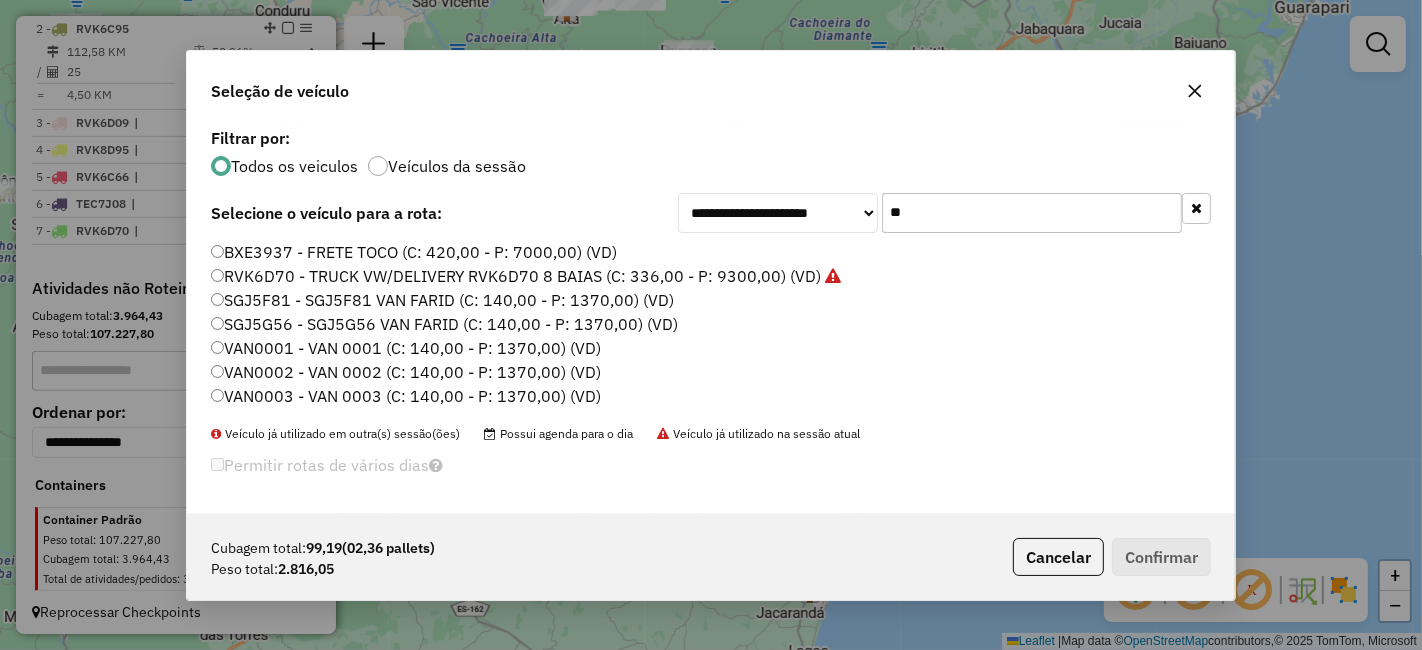 click on "**" 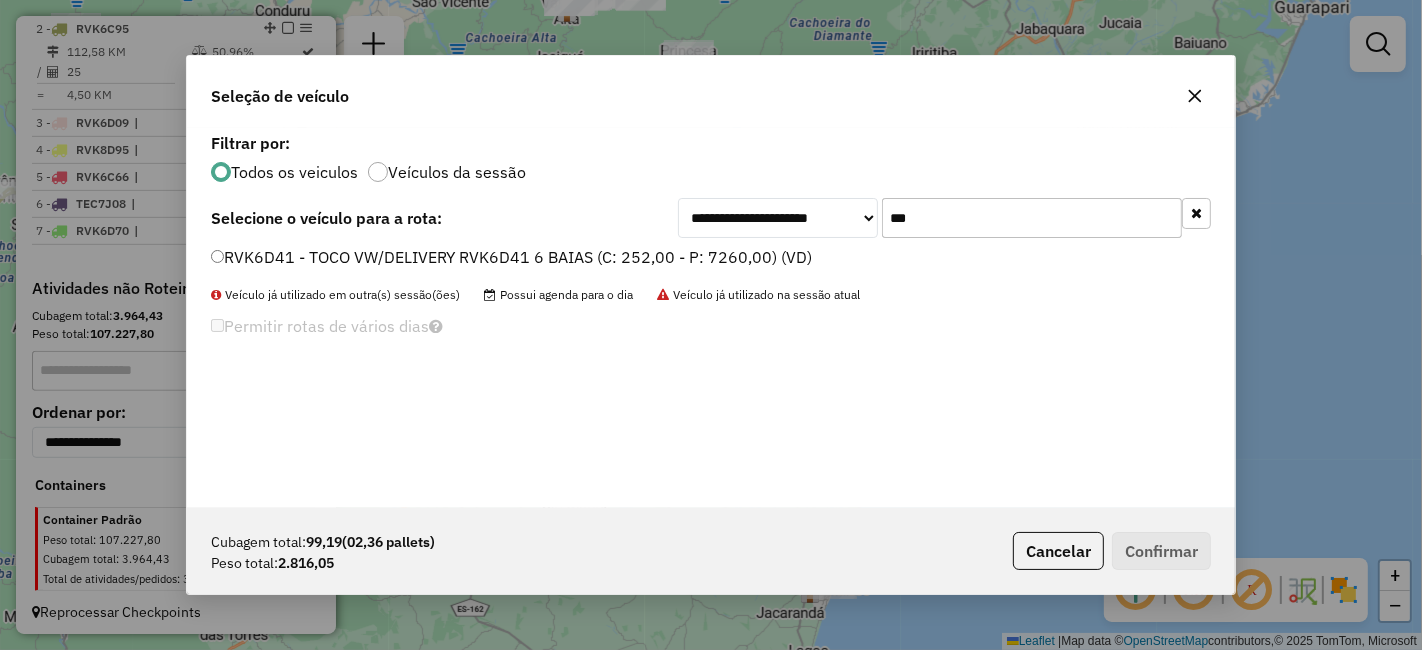 type on "***" 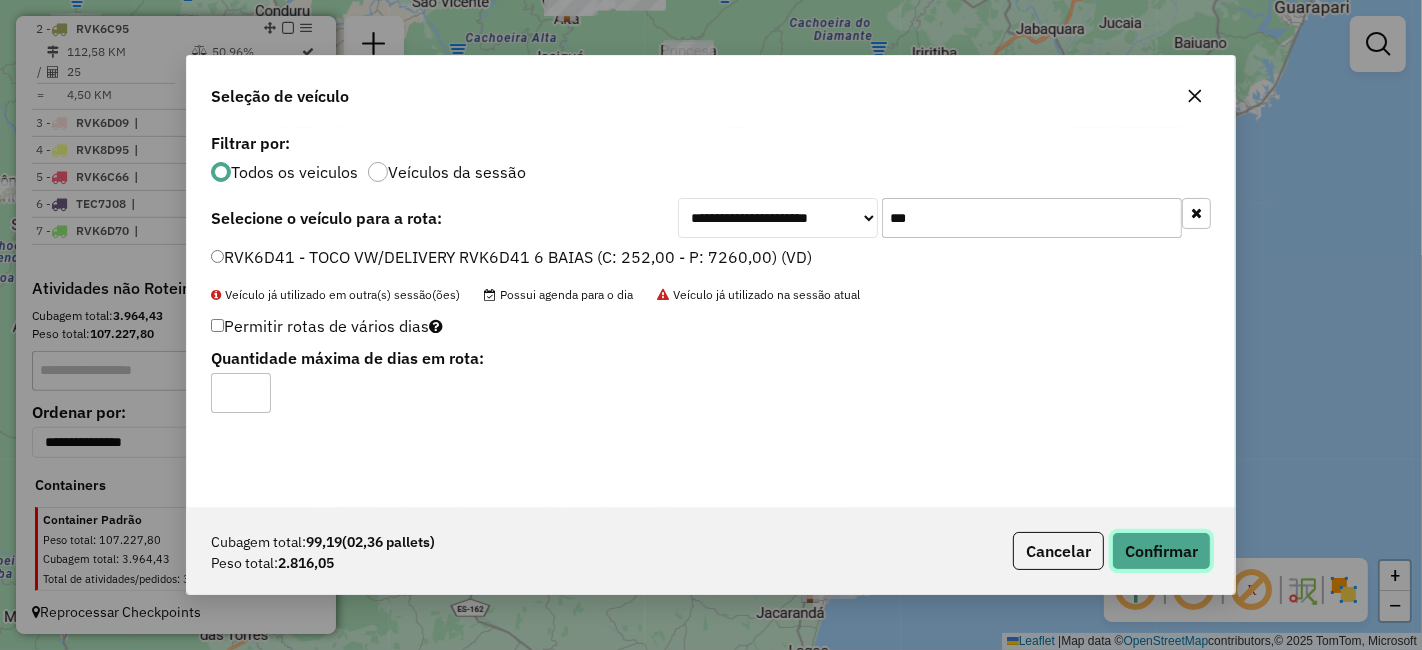 click on "Confirmar" 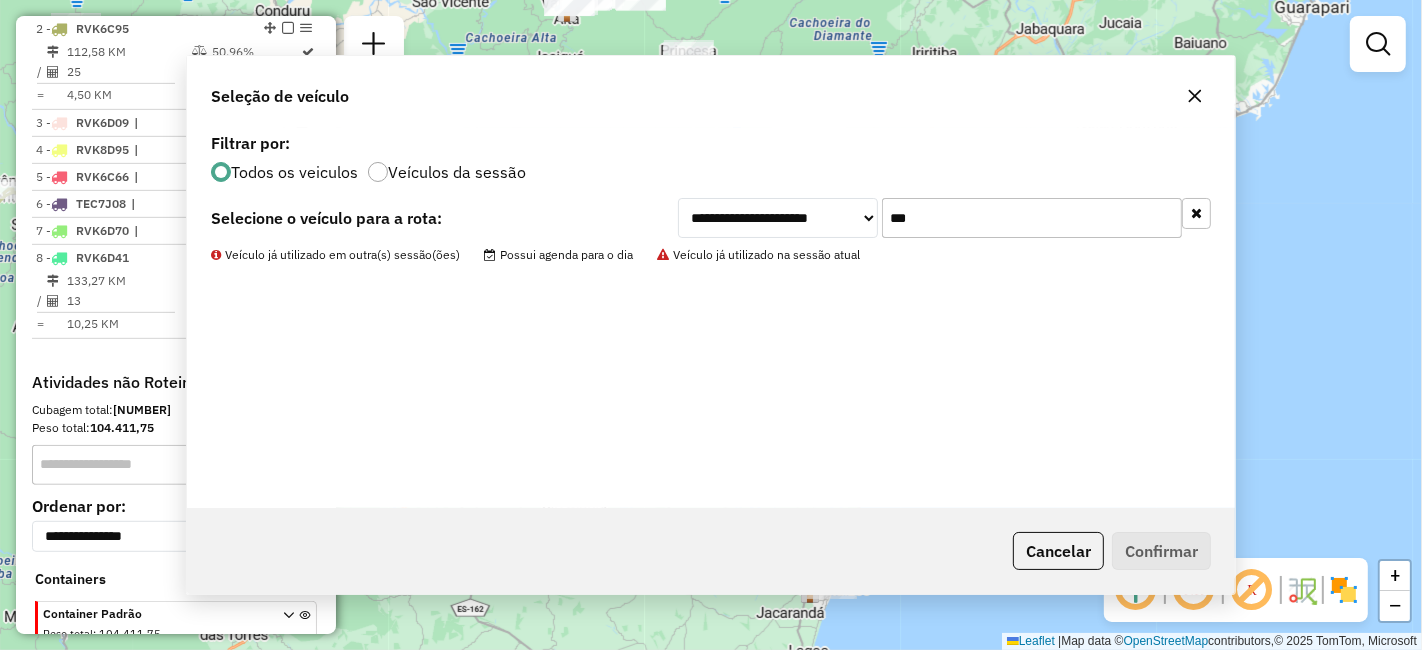 scroll, scrollTop: 855, scrollLeft: 0, axis: vertical 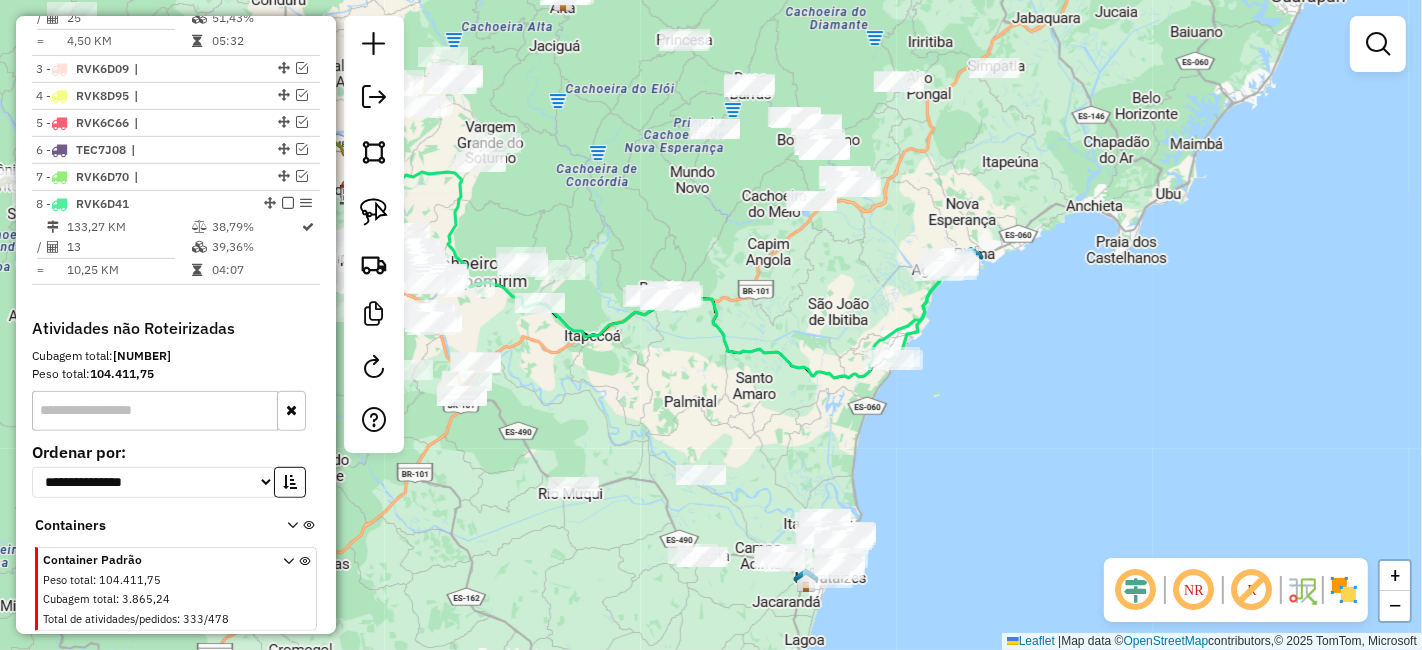 drag, startPoint x: 949, startPoint y: 484, endPoint x: 937, endPoint y: 426, distance: 59.22837 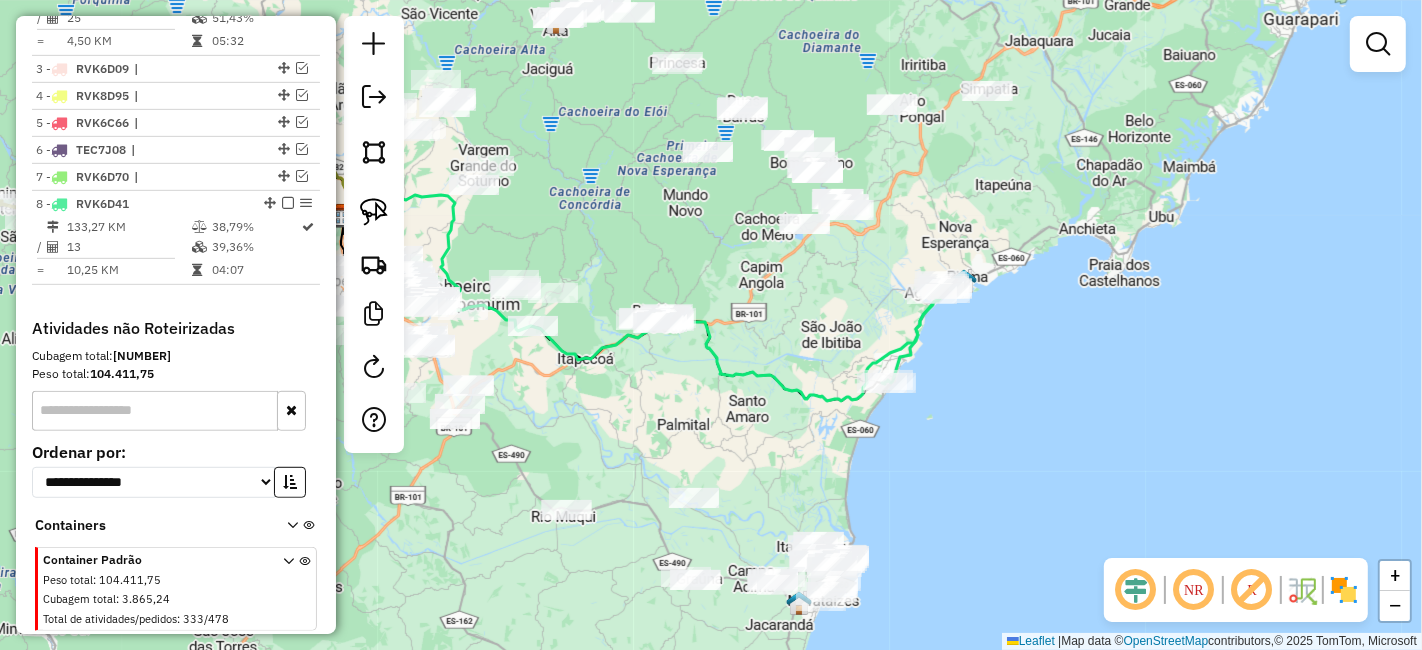 drag, startPoint x: 937, startPoint y: 460, endPoint x: 929, endPoint y: 578, distance: 118.270874 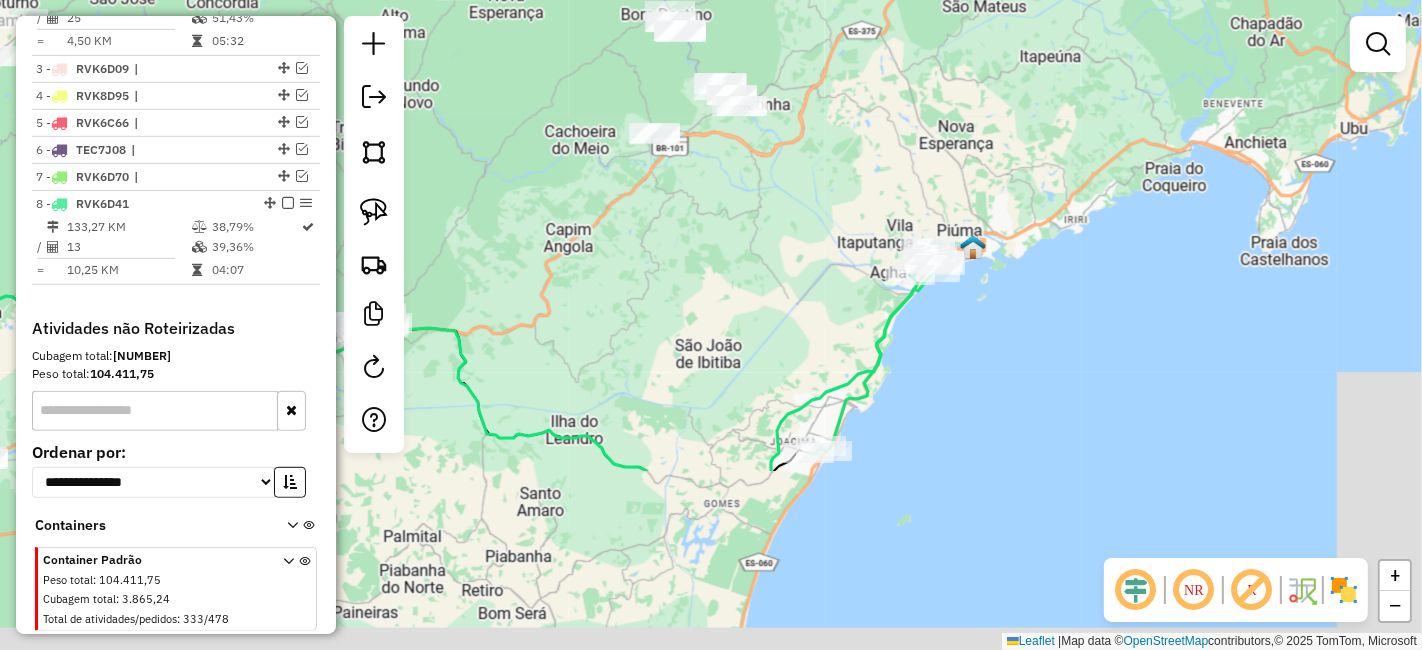 drag, startPoint x: 909, startPoint y: 374, endPoint x: 787, endPoint y: 130, distance: 272.8003 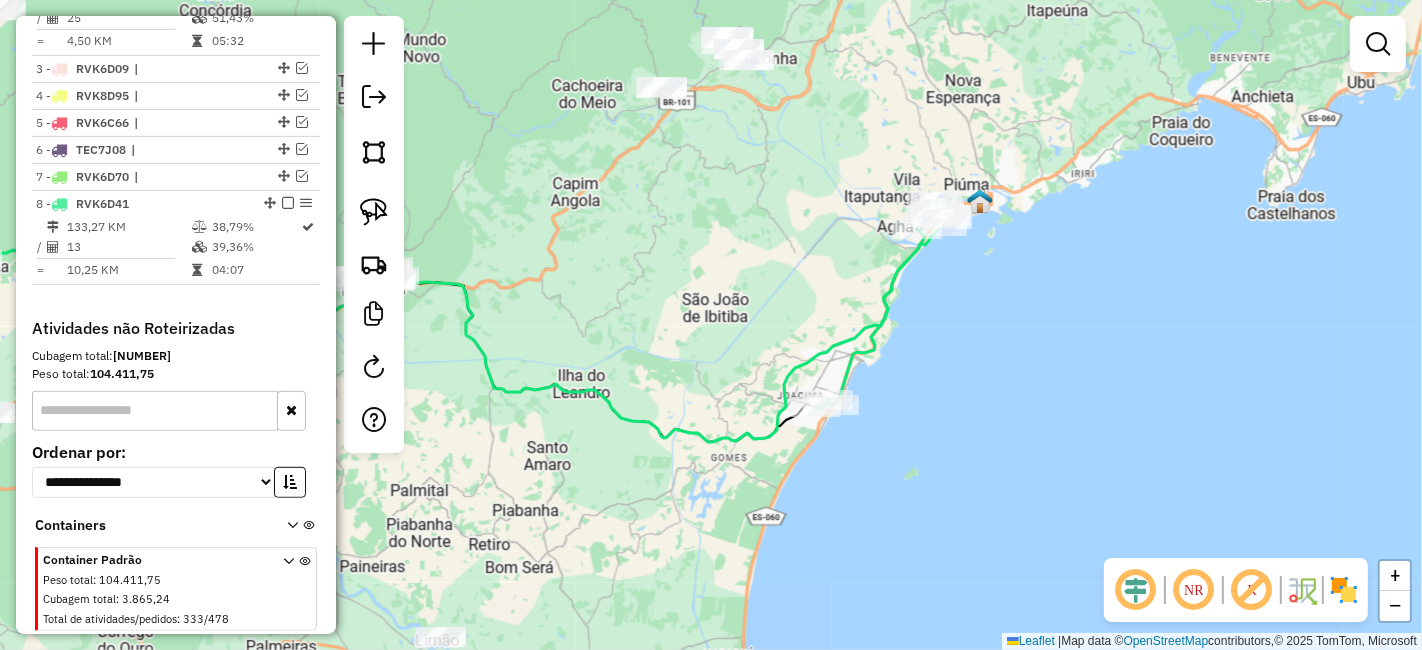 drag, startPoint x: 928, startPoint y: 384, endPoint x: 941, endPoint y: 245, distance: 139.60658 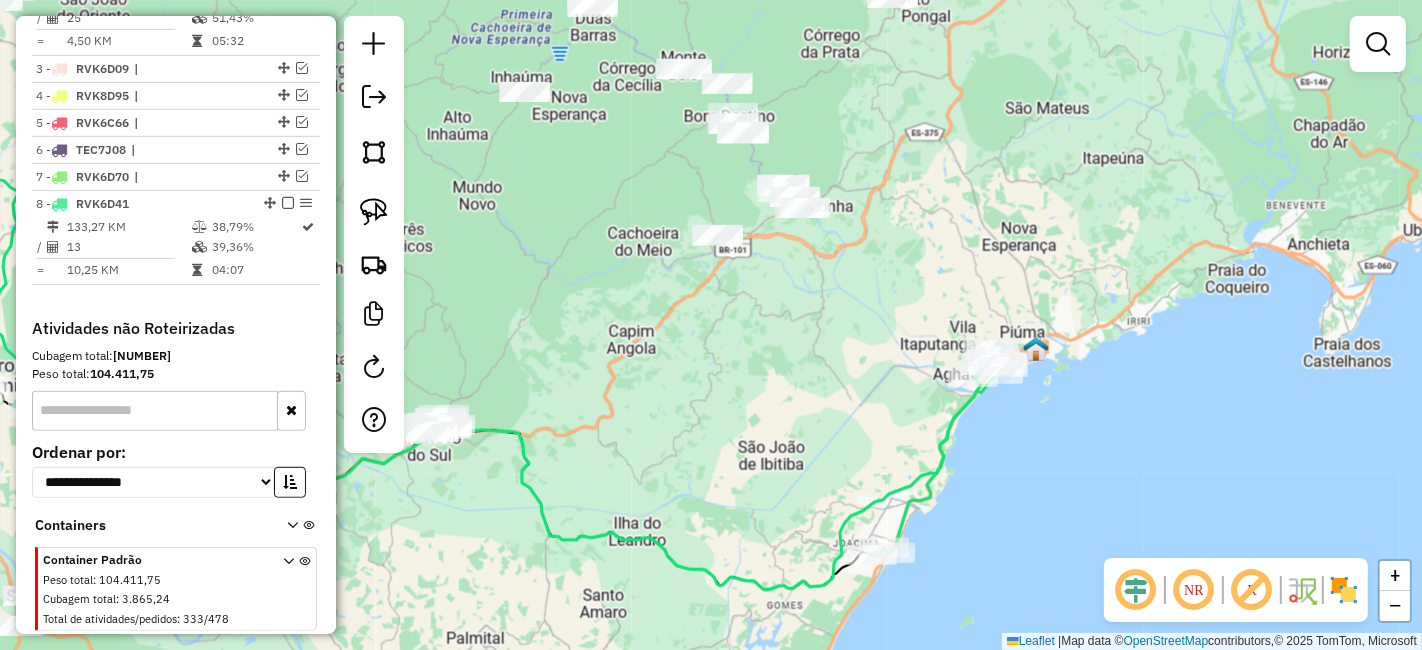 drag, startPoint x: 712, startPoint y: 224, endPoint x: 732, endPoint y: 464, distance: 240.8319 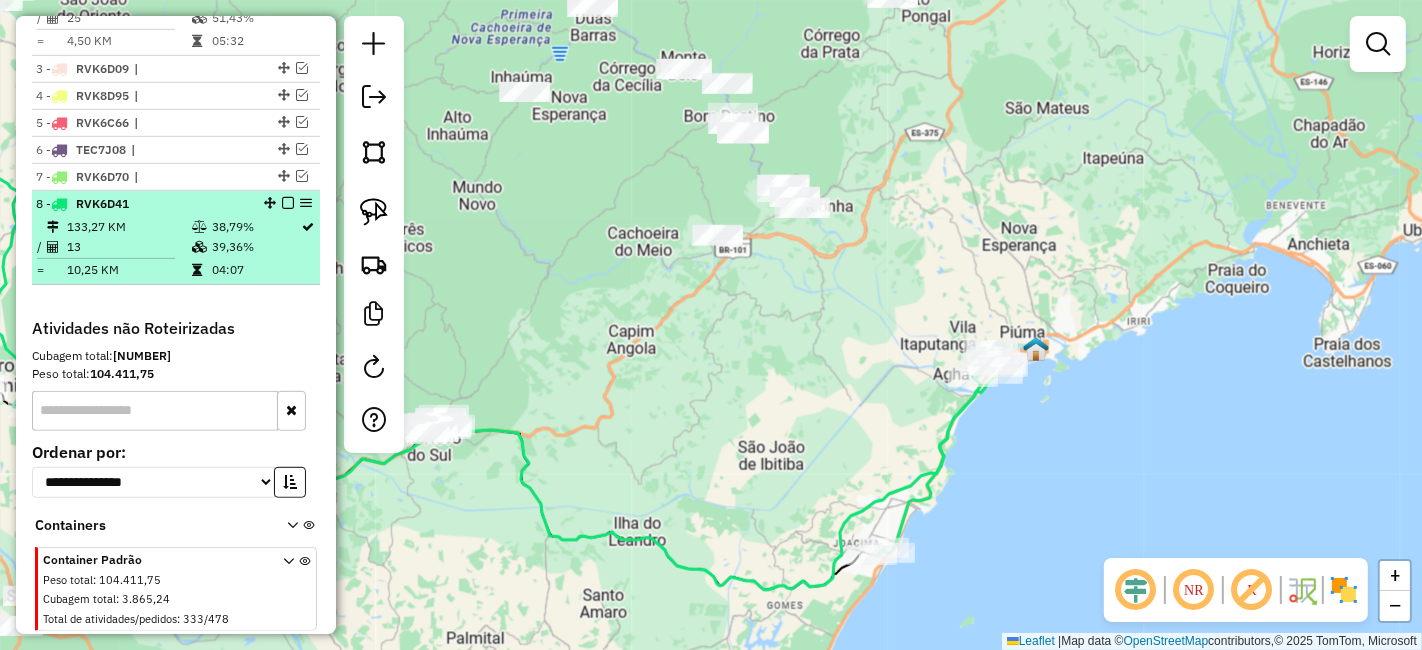 click at bounding box center (288, 203) 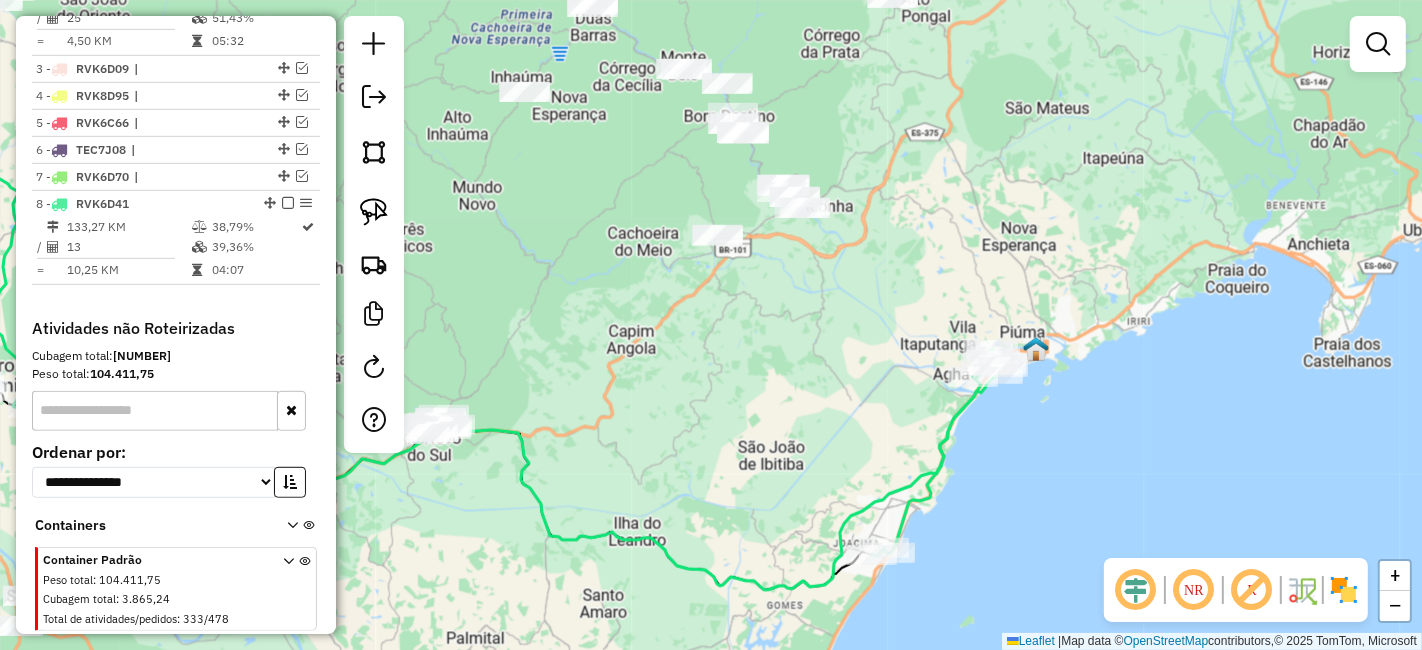 scroll, scrollTop: 828, scrollLeft: 0, axis: vertical 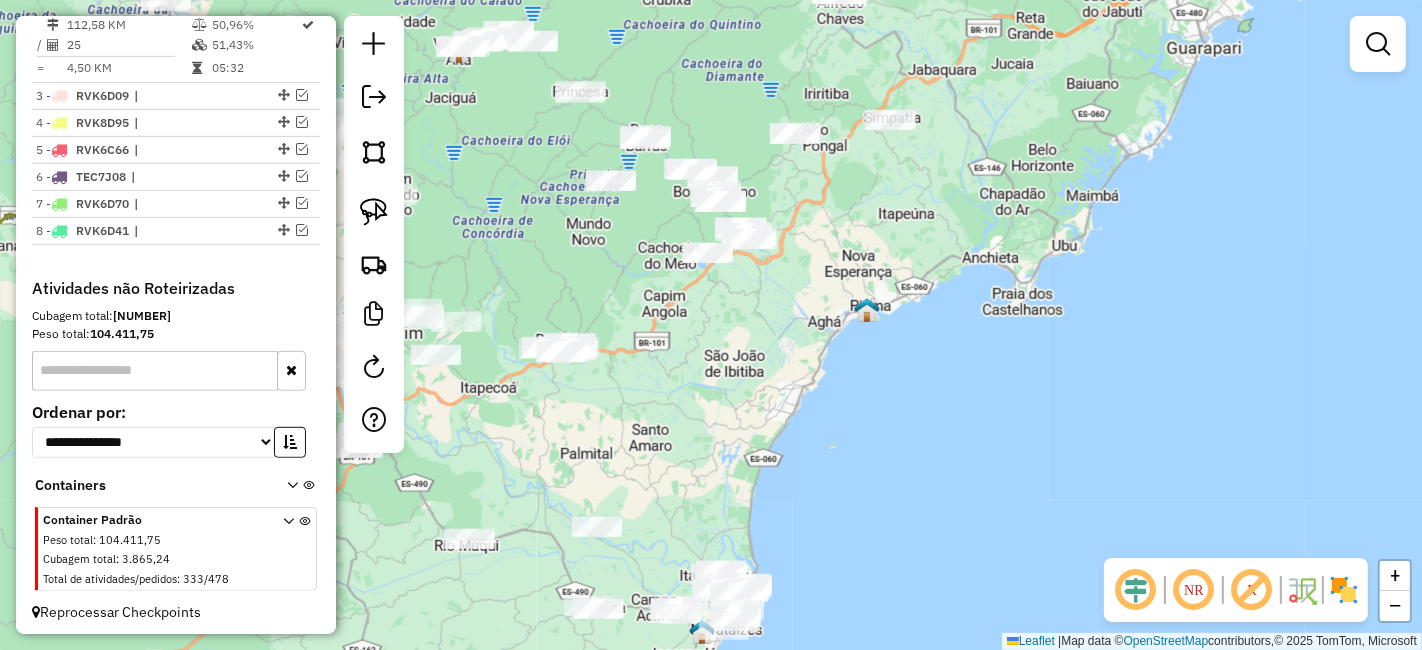 drag, startPoint x: 739, startPoint y: 436, endPoint x: 804, endPoint y: 218, distance: 227.48407 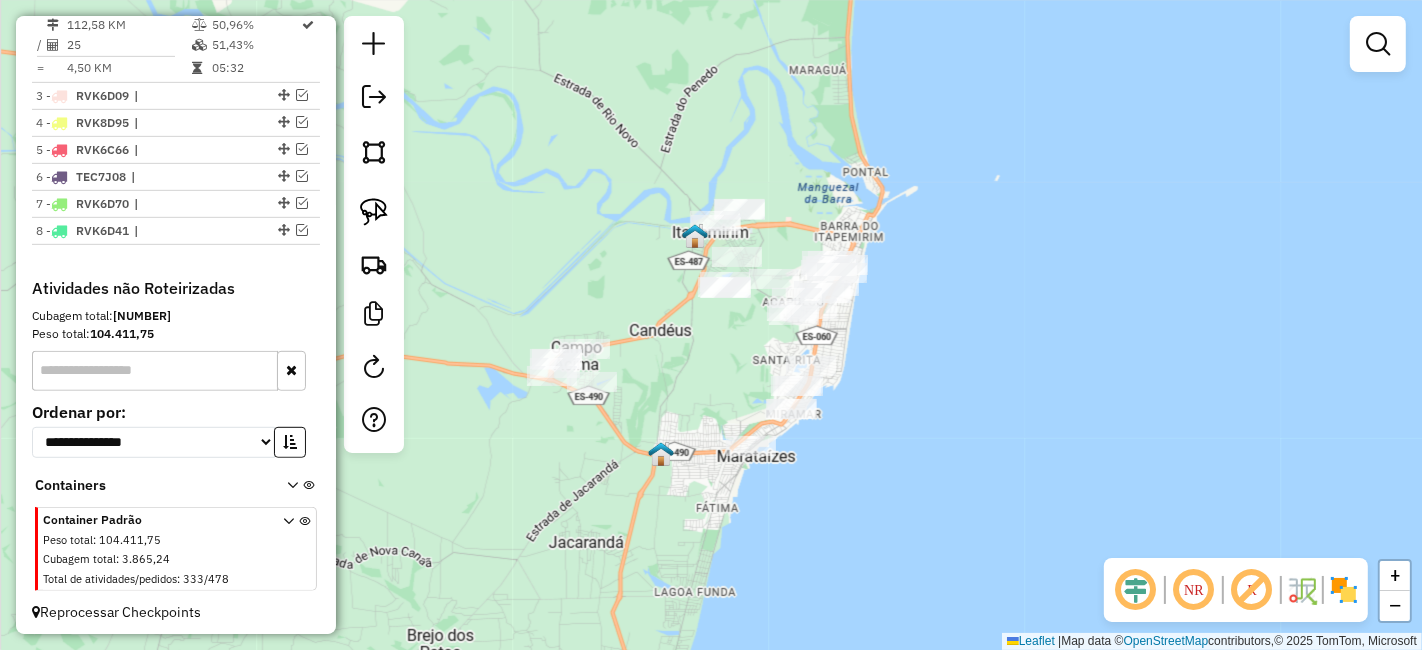drag, startPoint x: 820, startPoint y: 444, endPoint x: 832, endPoint y: 461, distance: 20.808653 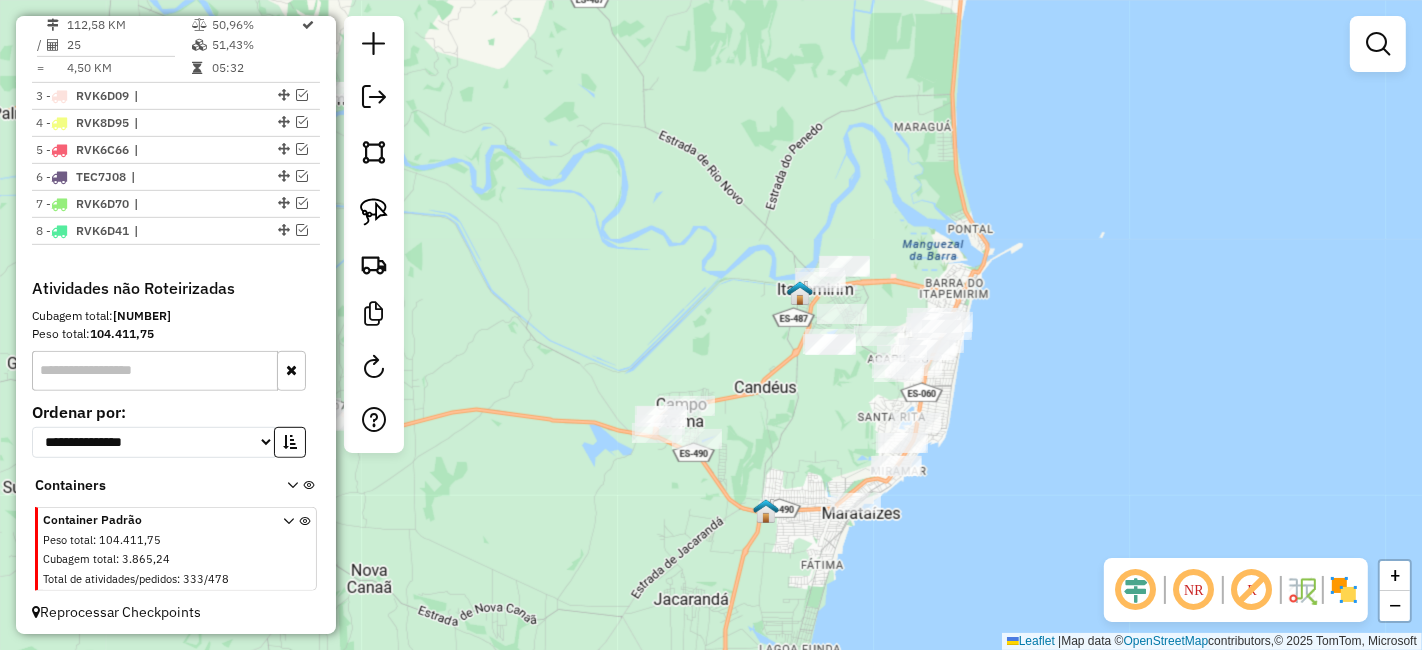 drag, startPoint x: 699, startPoint y: 401, endPoint x: 754, endPoint y: 392, distance: 55.7315 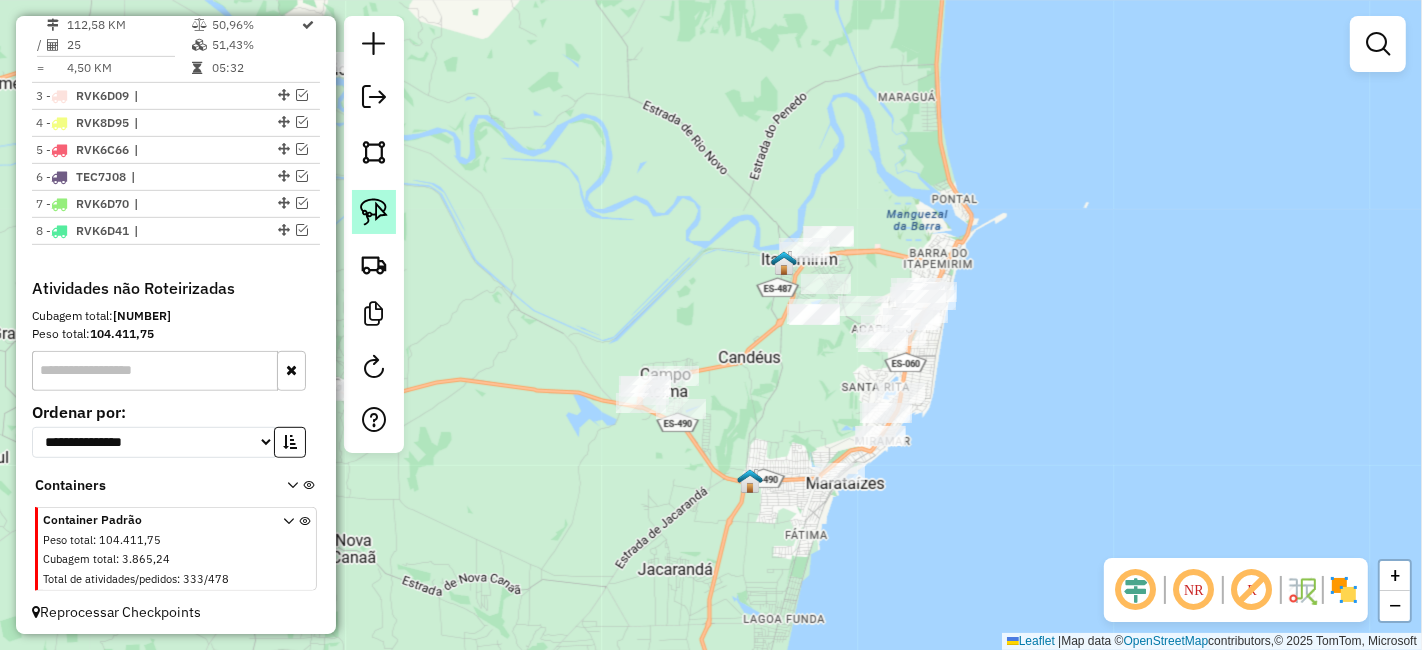 click 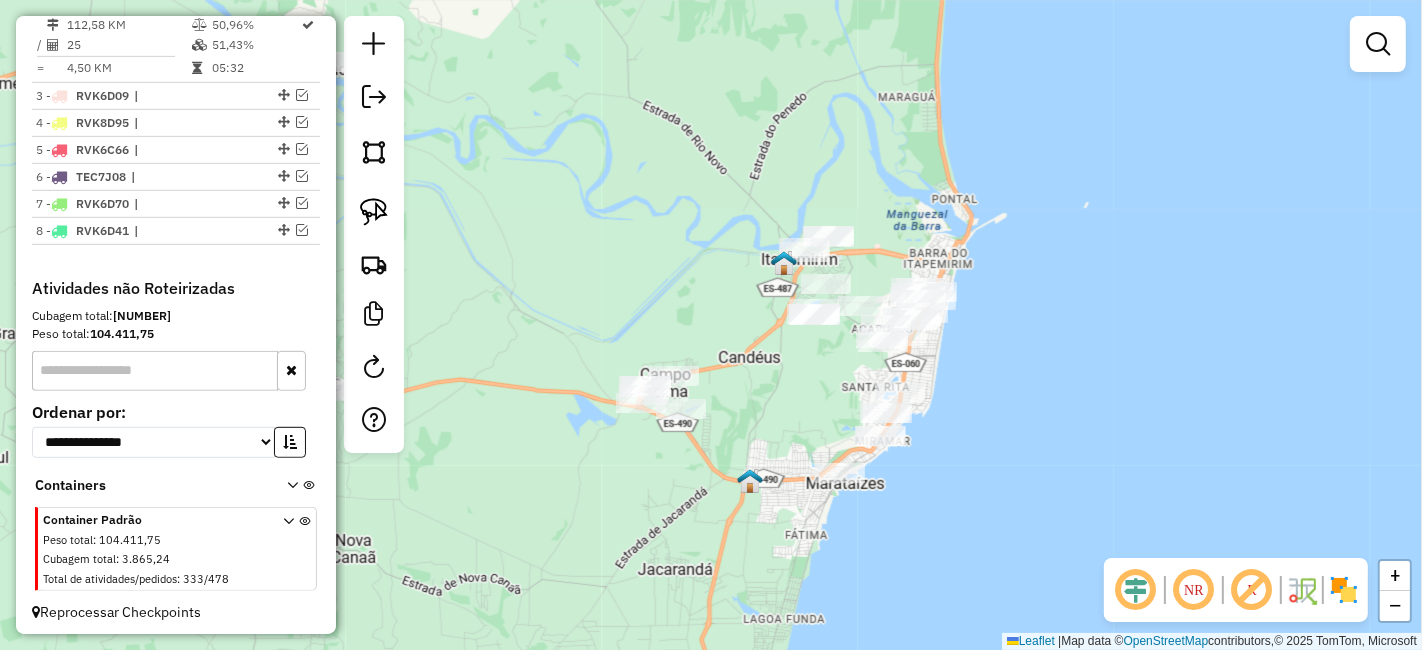 drag, startPoint x: 377, startPoint y: 218, endPoint x: 779, endPoint y: 285, distance: 407.54507 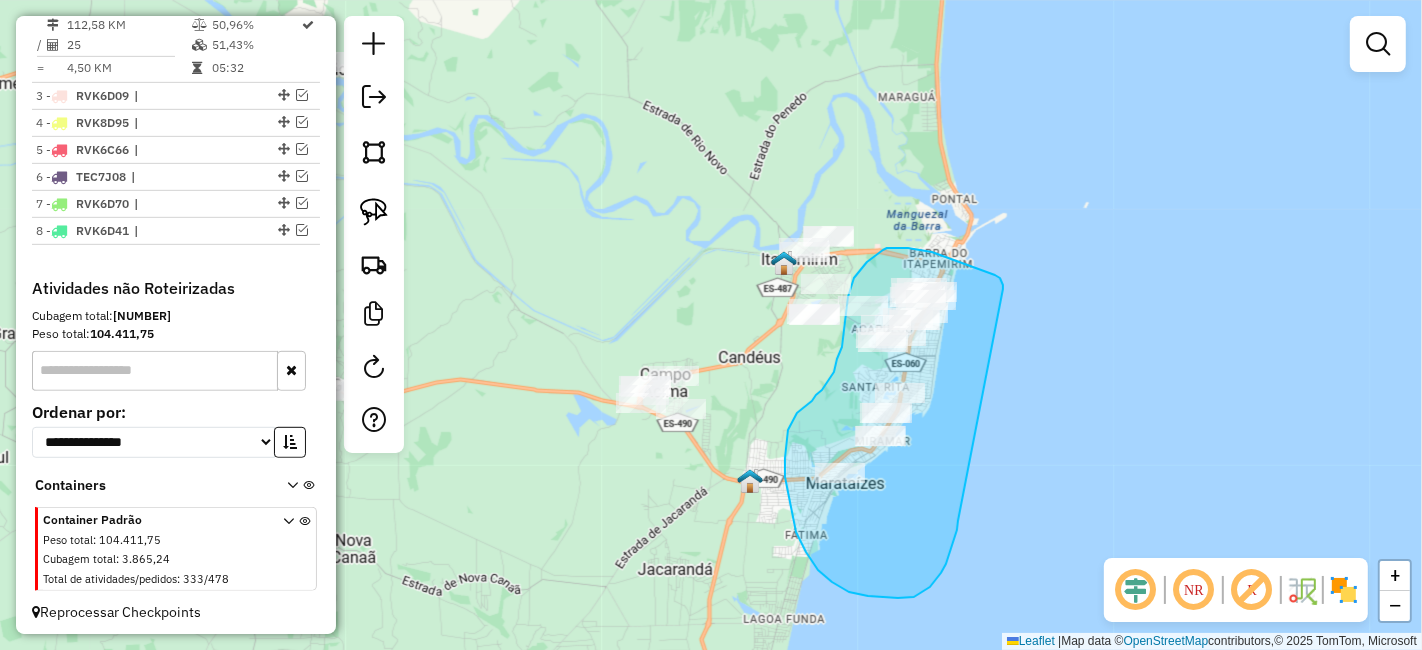 drag, startPoint x: 1003, startPoint y: 287, endPoint x: 960, endPoint y: 481, distance: 198.70833 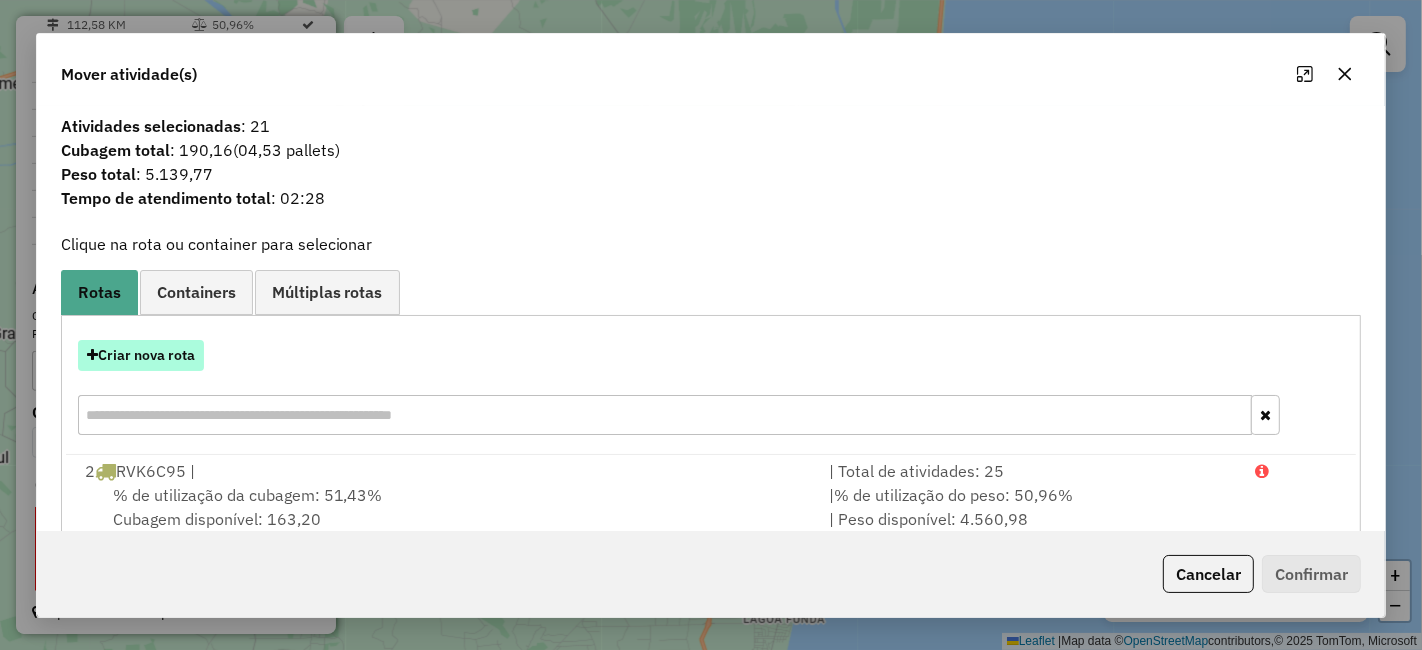 click on "Criar nova rota" at bounding box center (141, 355) 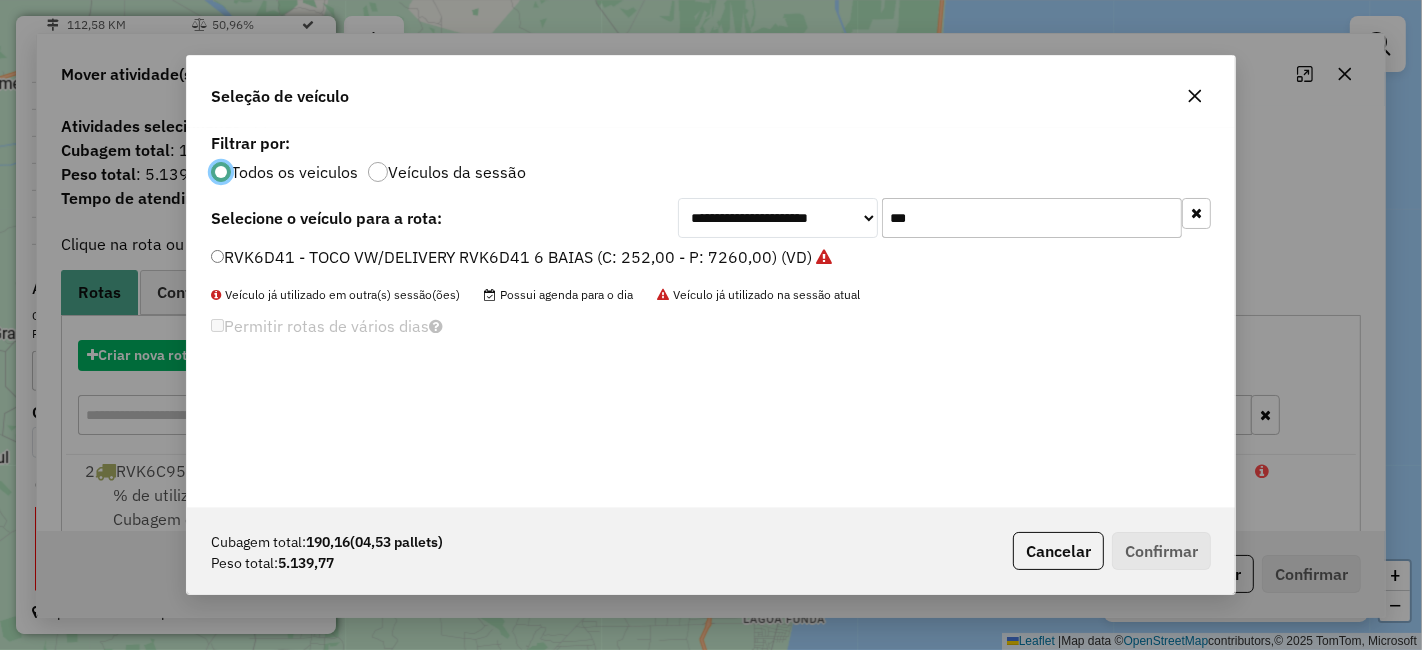 scroll, scrollTop: 11, scrollLeft: 5, axis: both 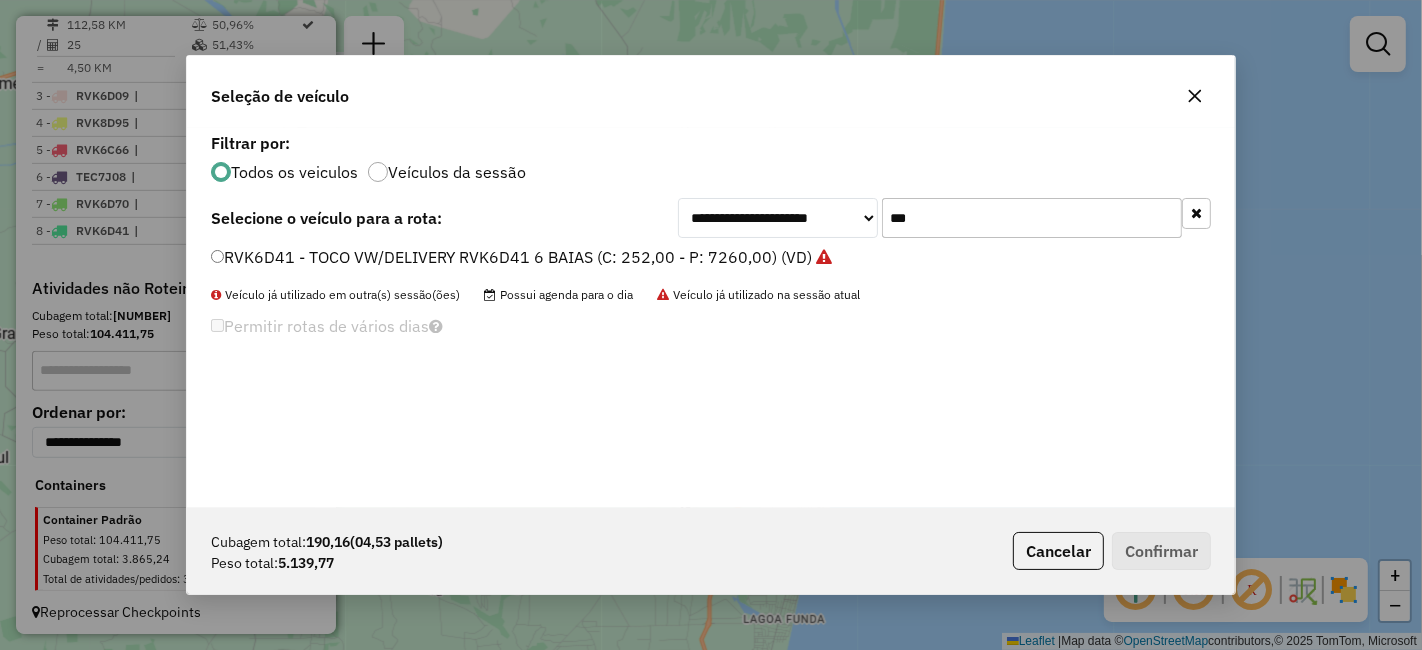 click on "***" 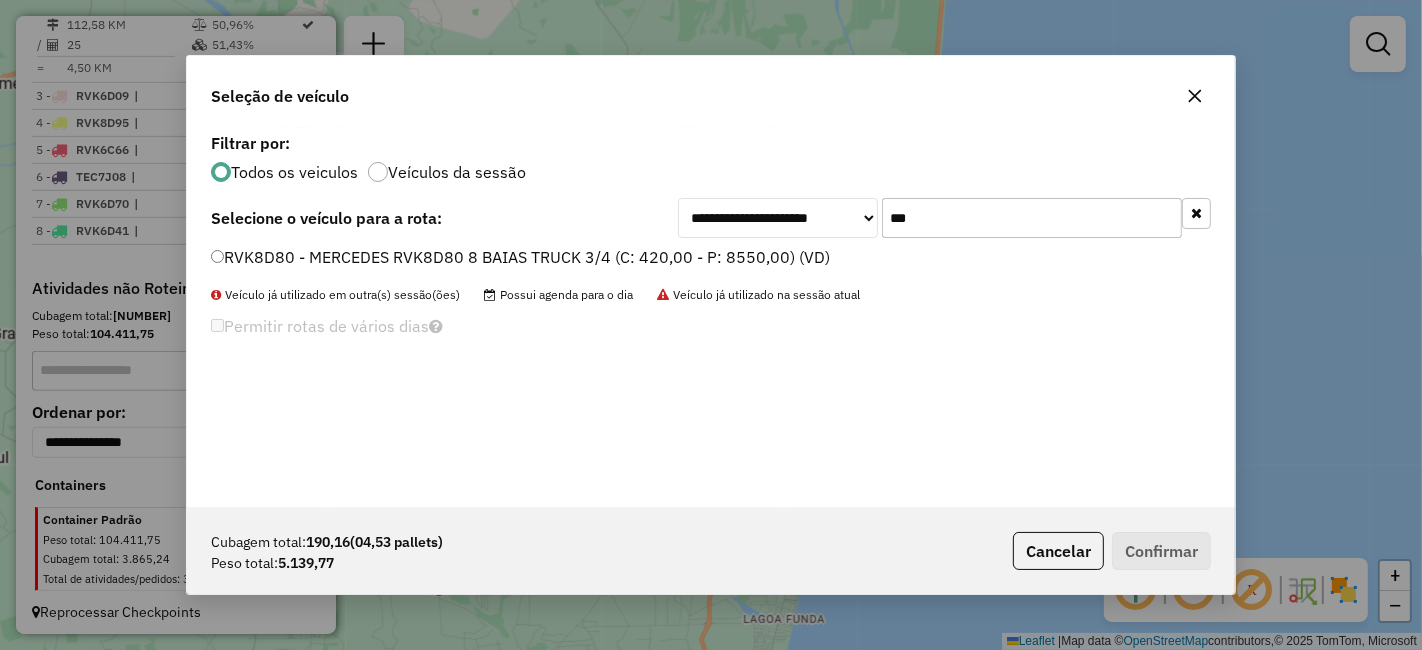 type on "***" 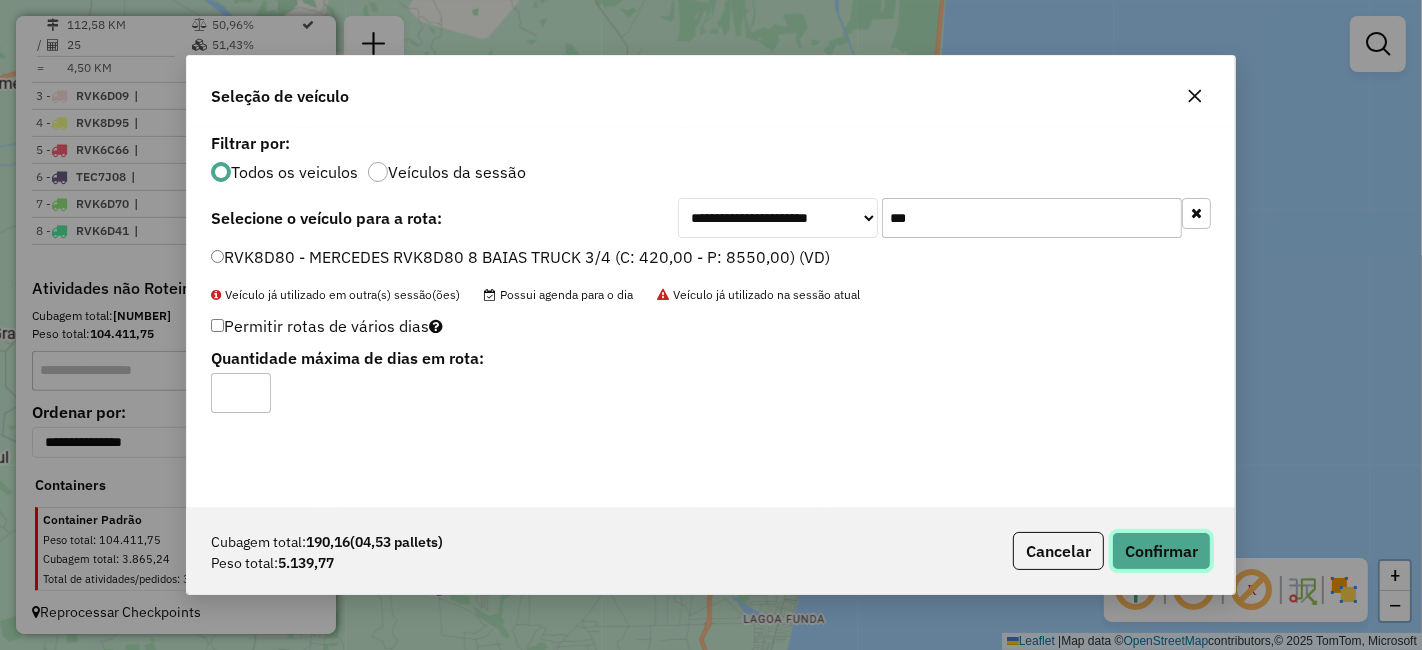 click on "Confirmar" 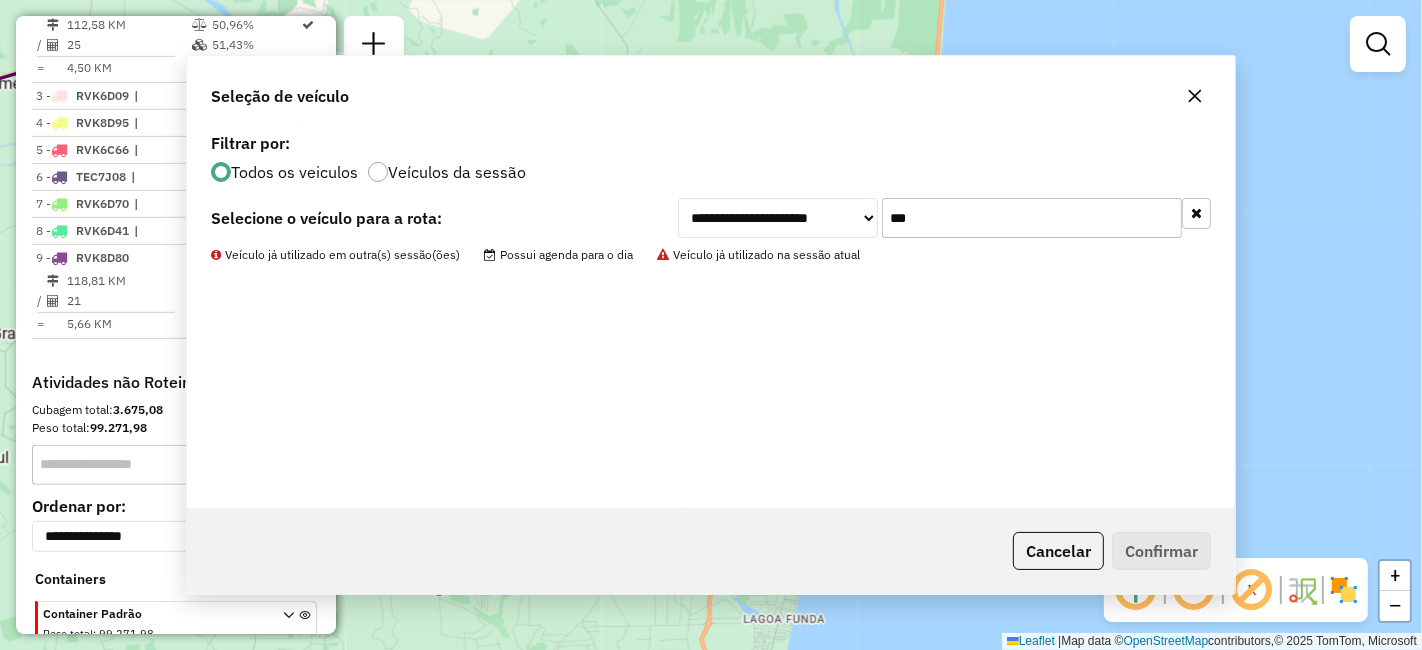 scroll, scrollTop: 855, scrollLeft: 0, axis: vertical 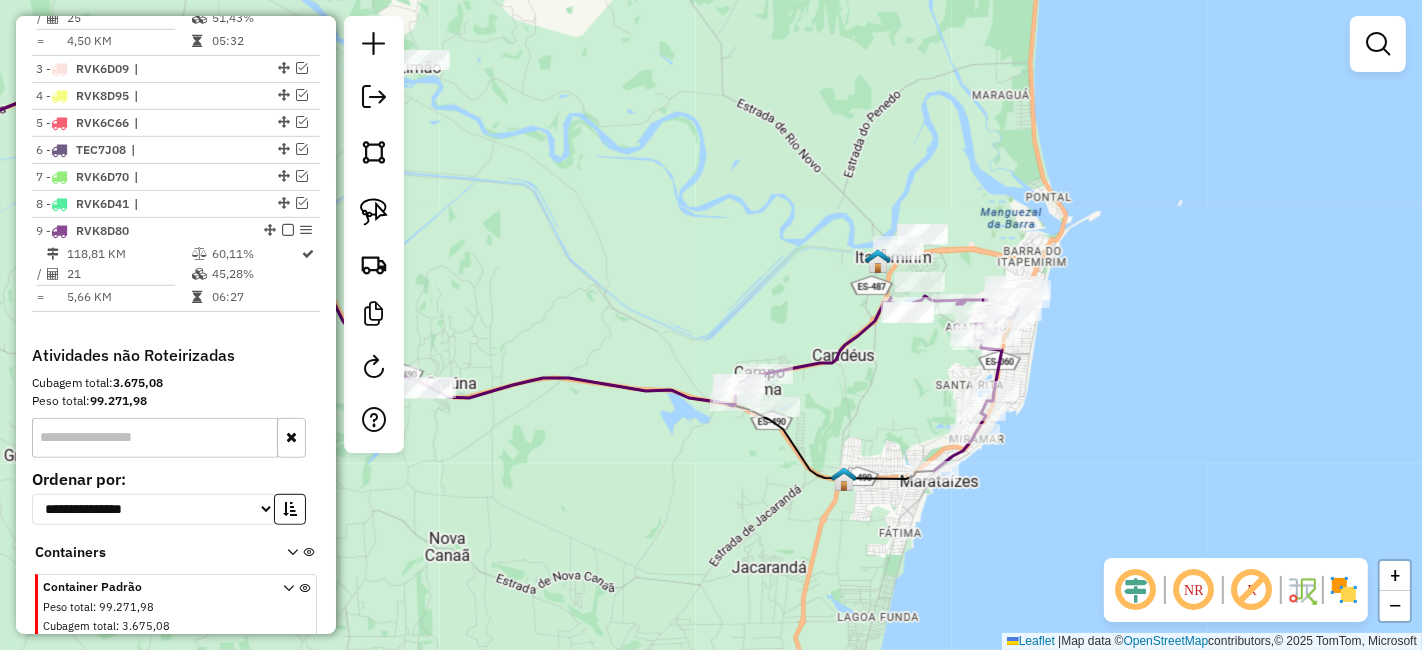 drag, startPoint x: 995, startPoint y: 403, endPoint x: 831, endPoint y: 381, distance: 165.46902 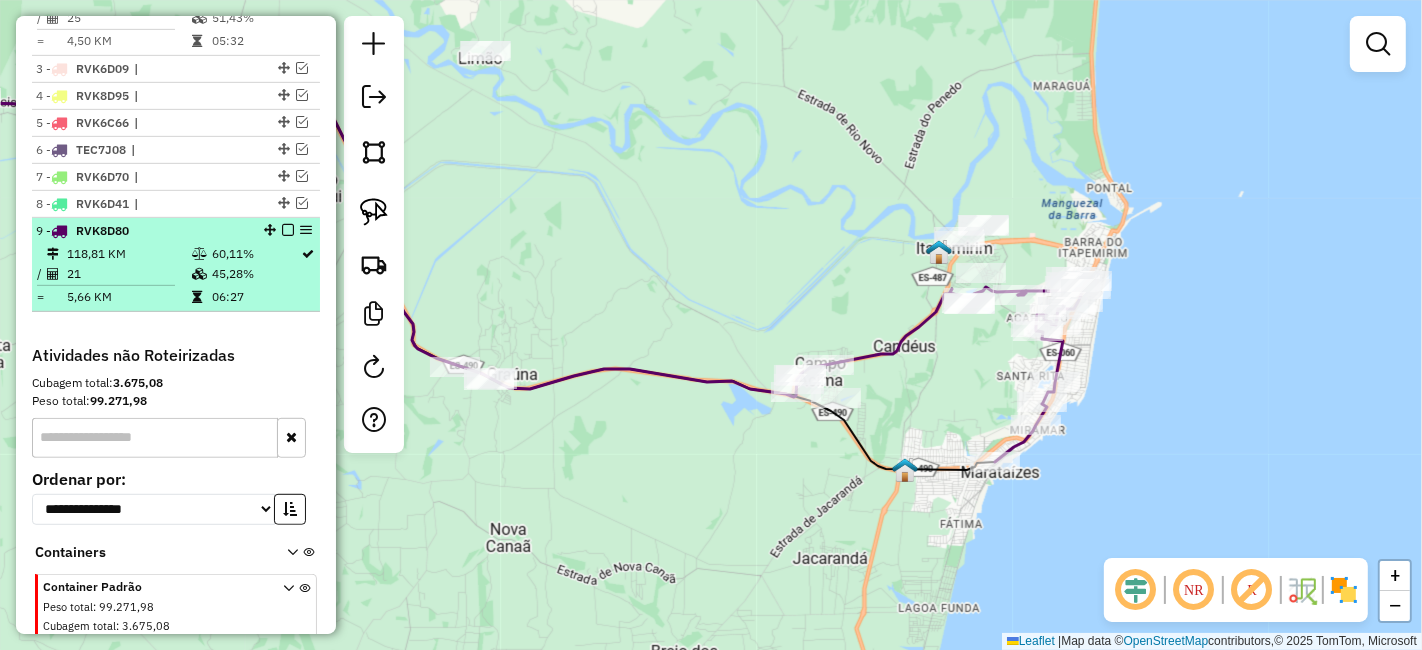 click at bounding box center [288, 230] 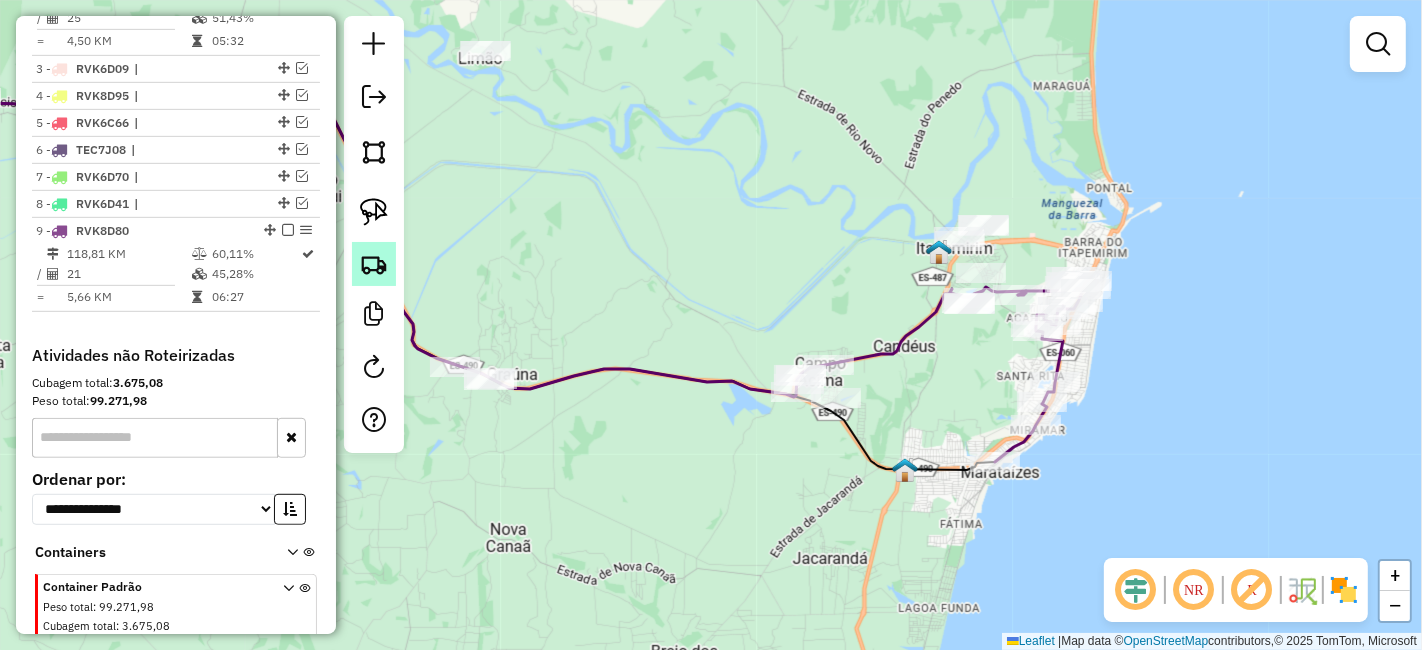 scroll, scrollTop: 854, scrollLeft: 0, axis: vertical 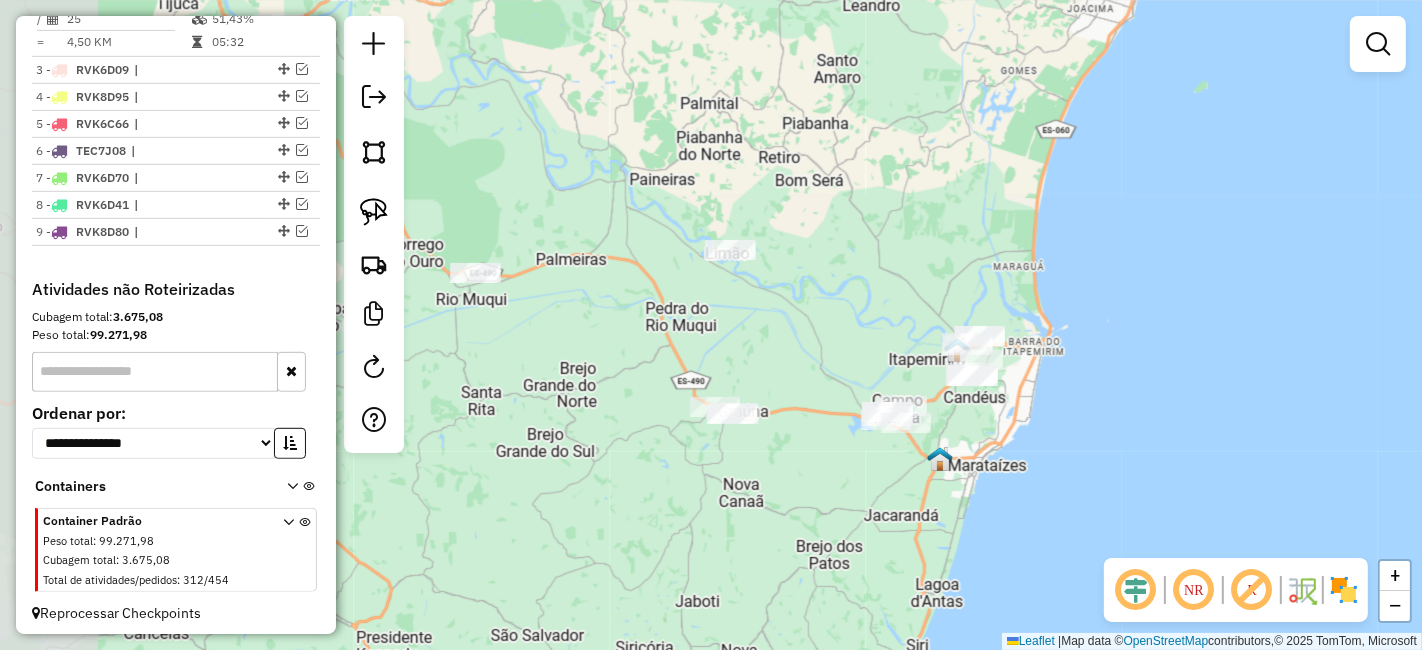 drag, startPoint x: 754, startPoint y: 444, endPoint x: 866, endPoint y: 490, distance: 121.07848 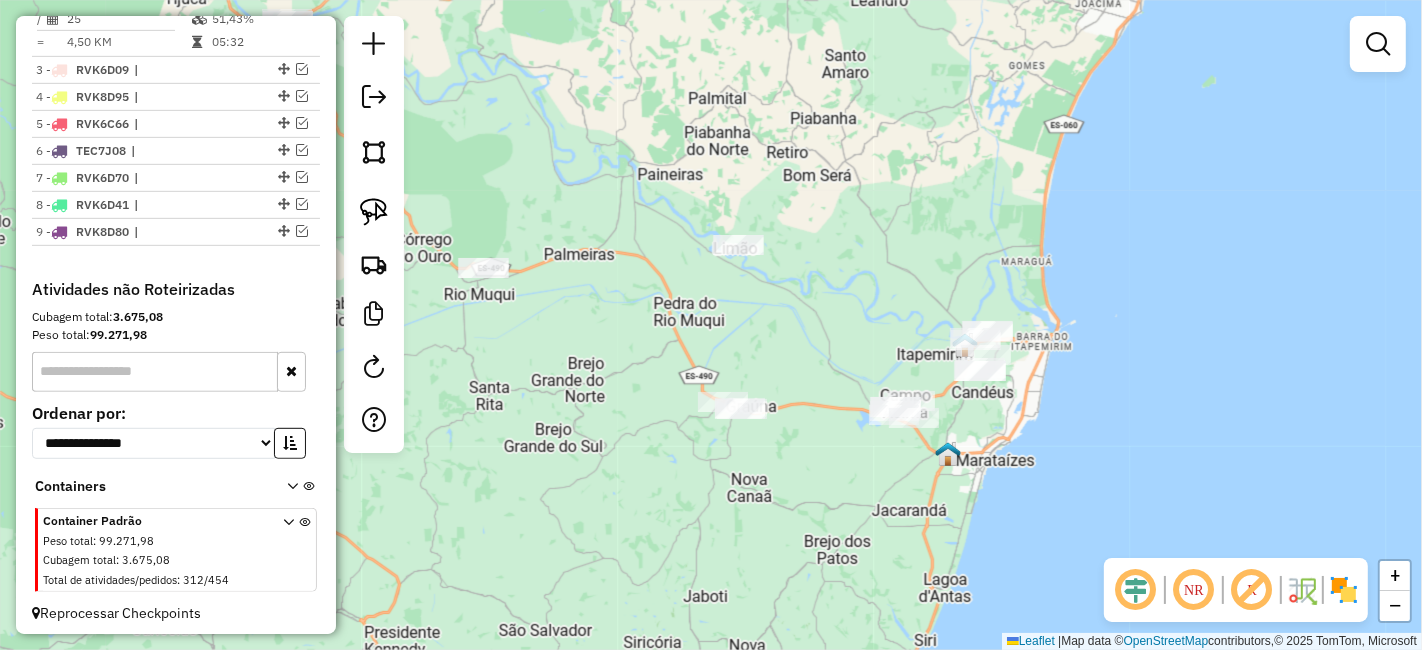 click 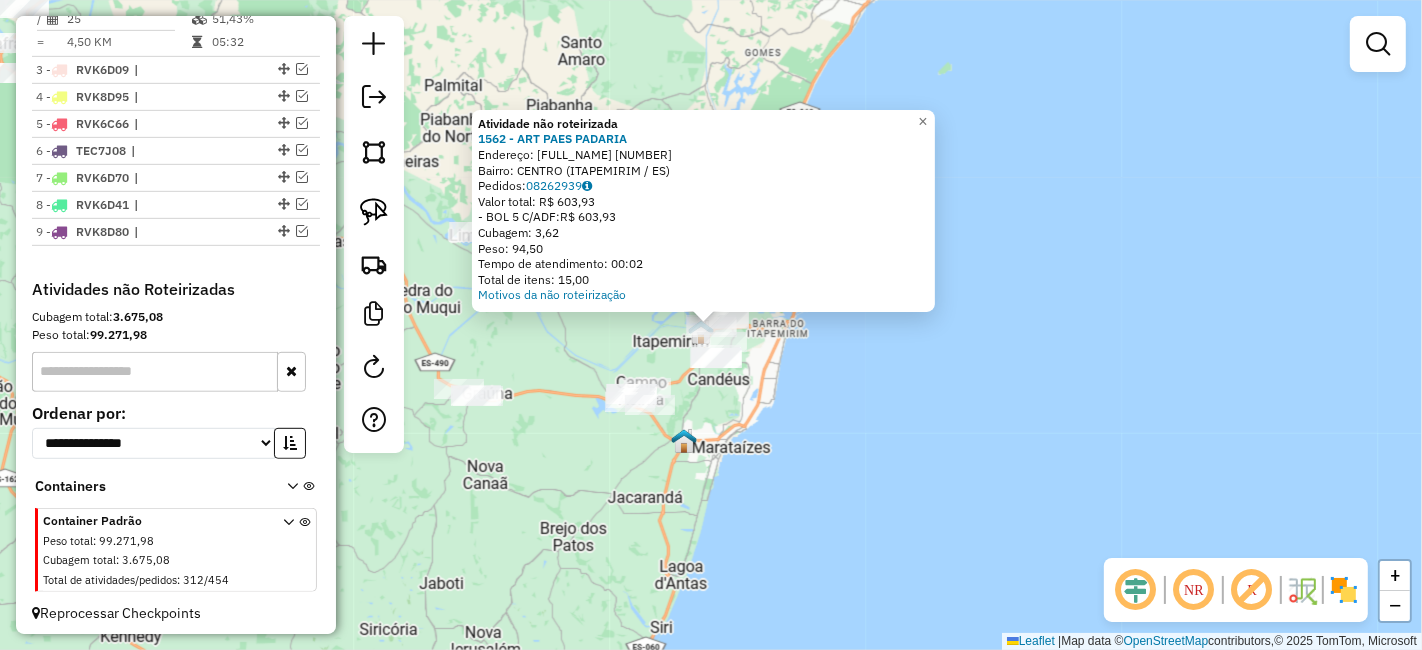 drag, startPoint x: 851, startPoint y: 444, endPoint x: 798, endPoint y: 447, distance: 53.08484 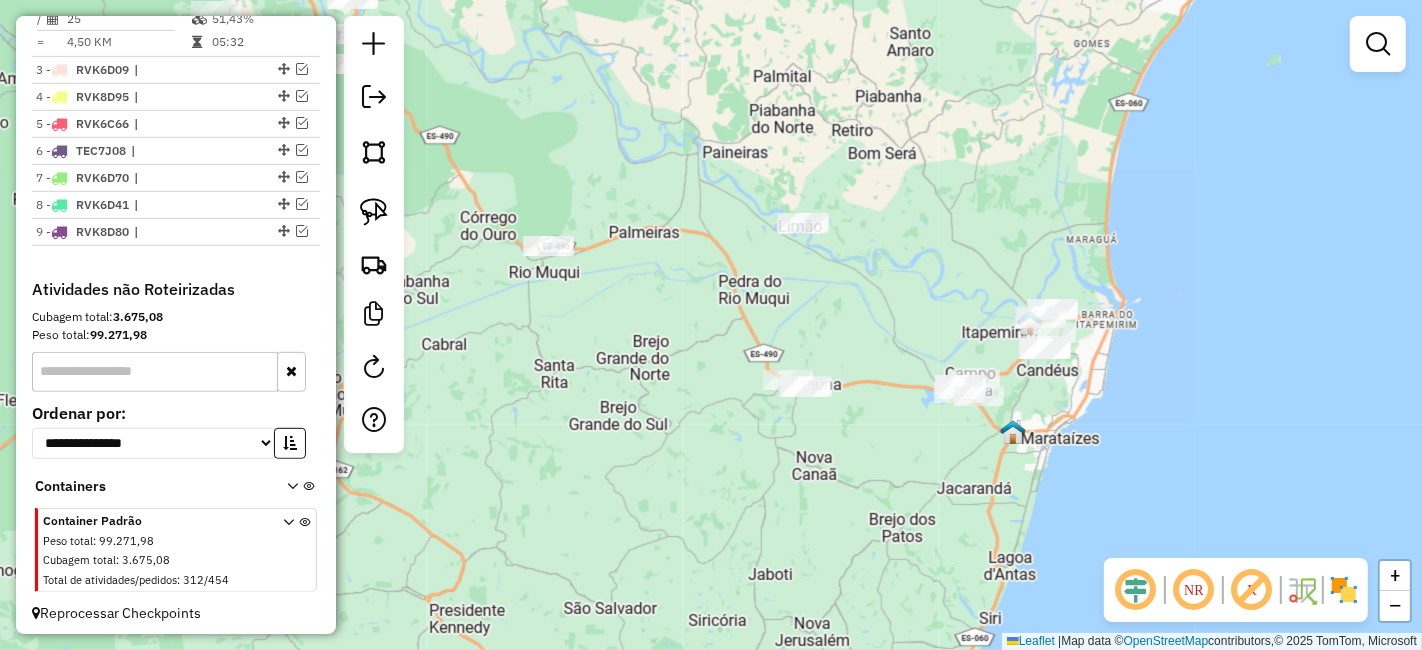 drag, startPoint x: 876, startPoint y: 445, endPoint x: 1088, endPoint y: 437, distance: 212.1509 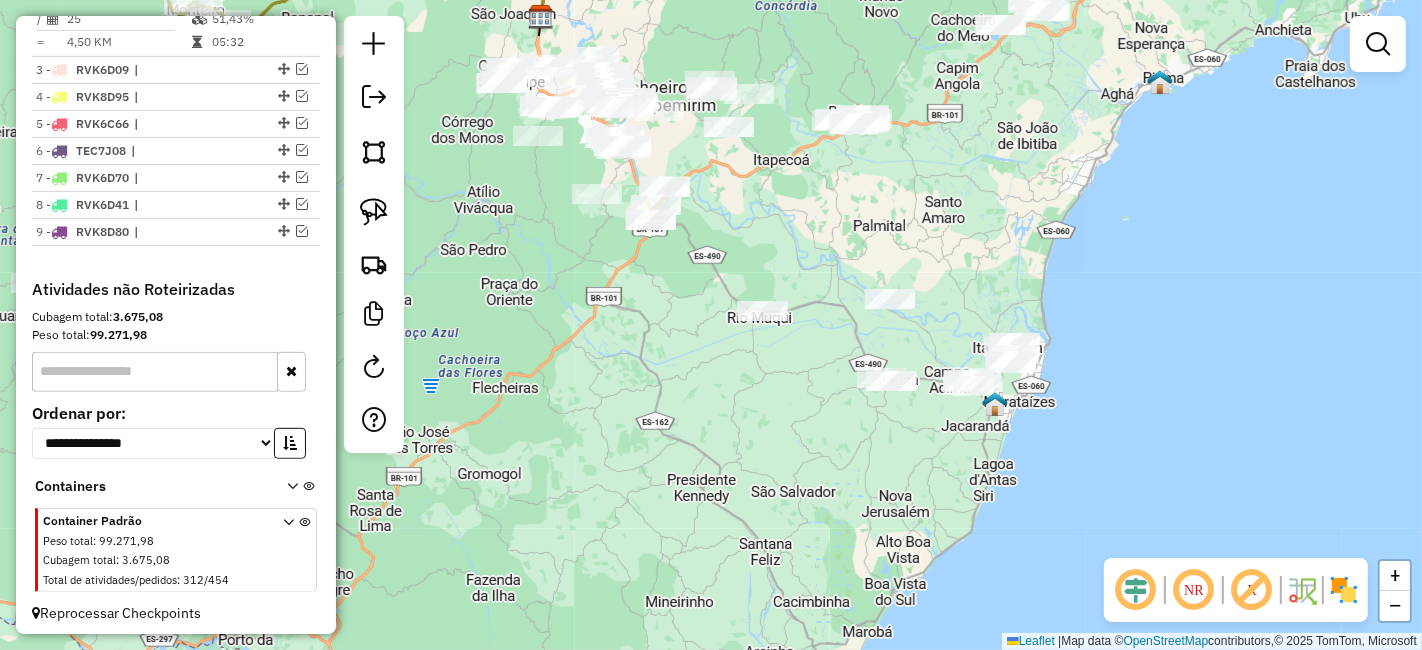 drag, startPoint x: 938, startPoint y: 461, endPoint x: 837, endPoint y: 388, distance: 124.61942 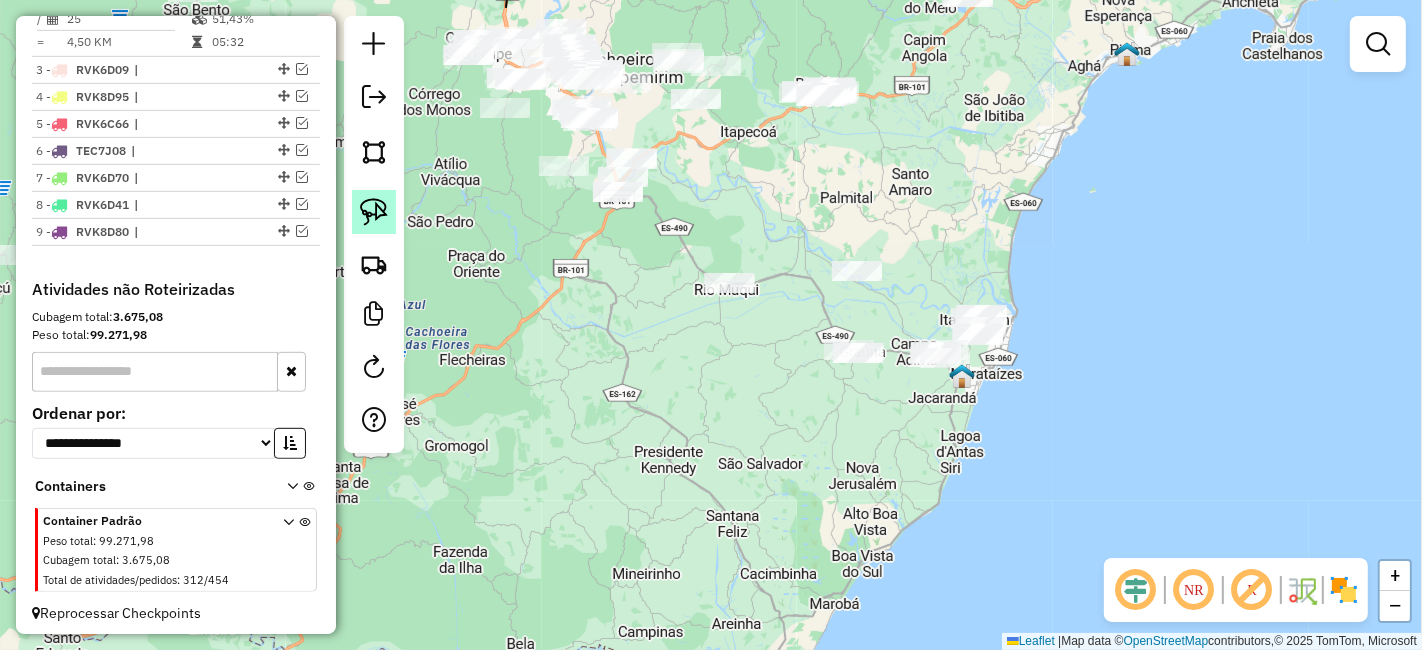 click 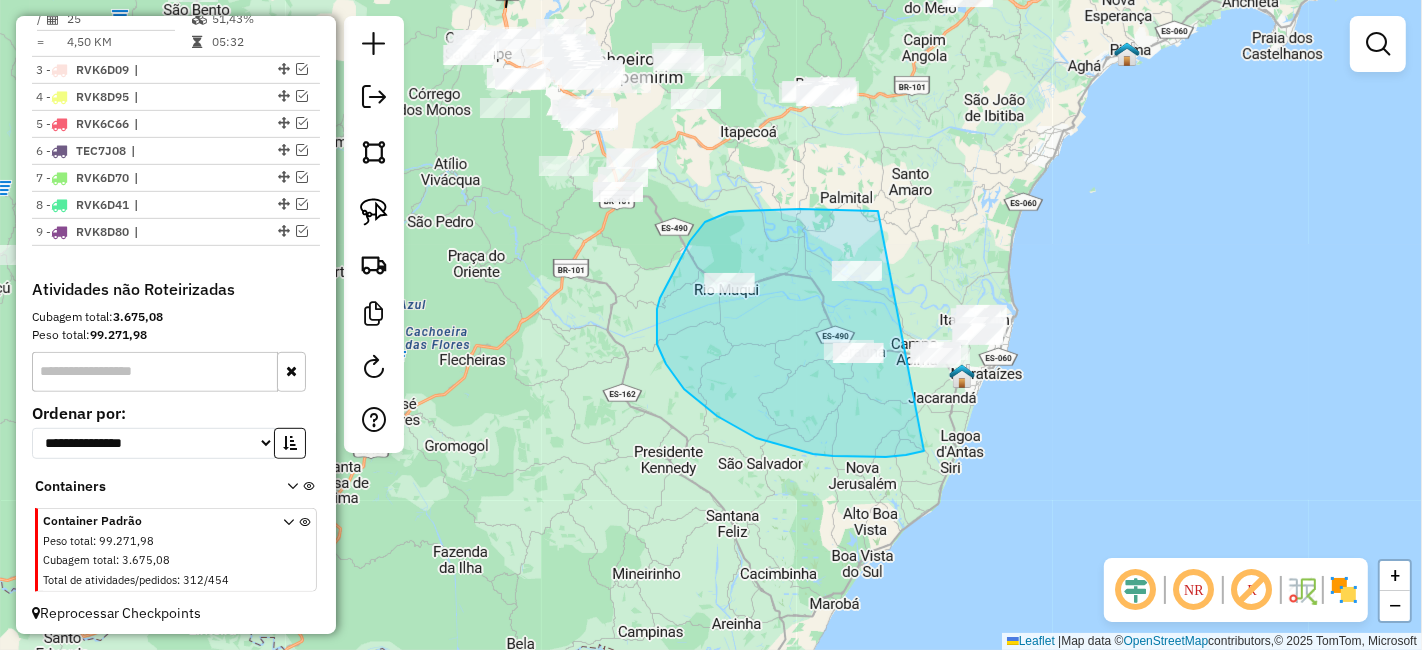 drag, startPoint x: 851, startPoint y: 210, endPoint x: 1110, endPoint y: 292, distance: 271.67075 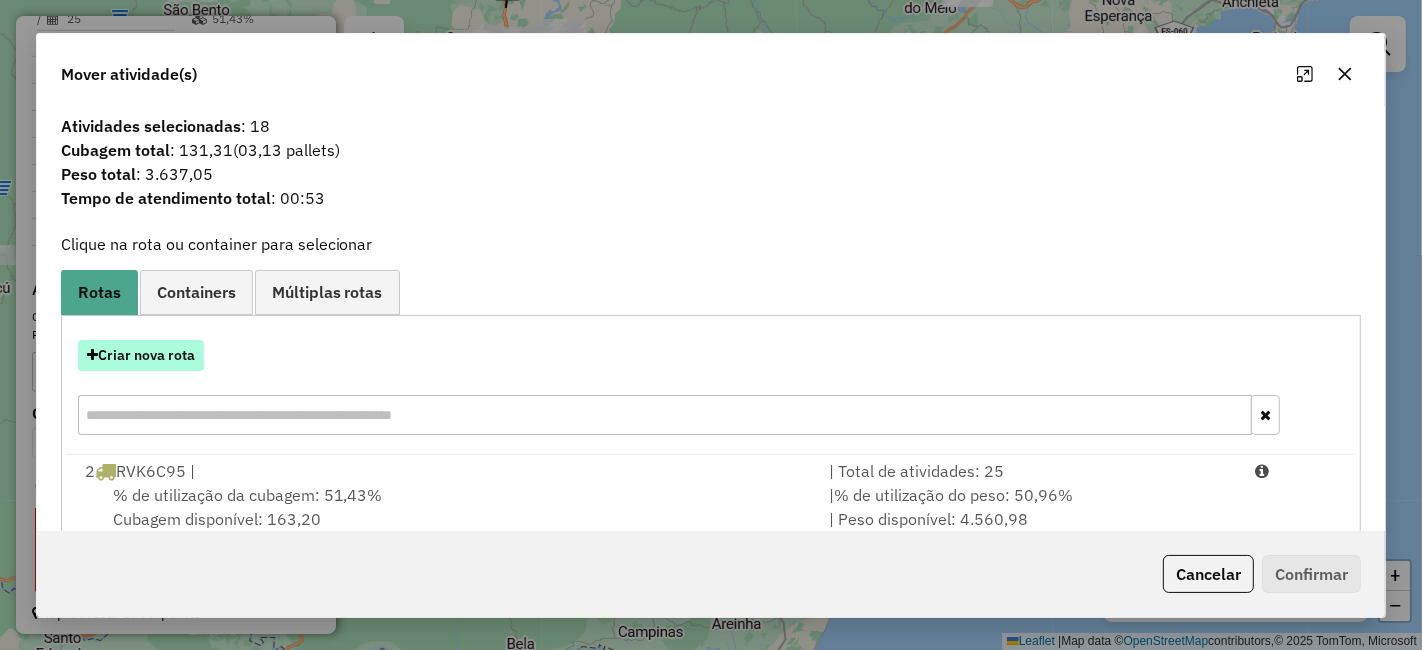 click on "Criar nova rota" at bounding box center [141, 355] 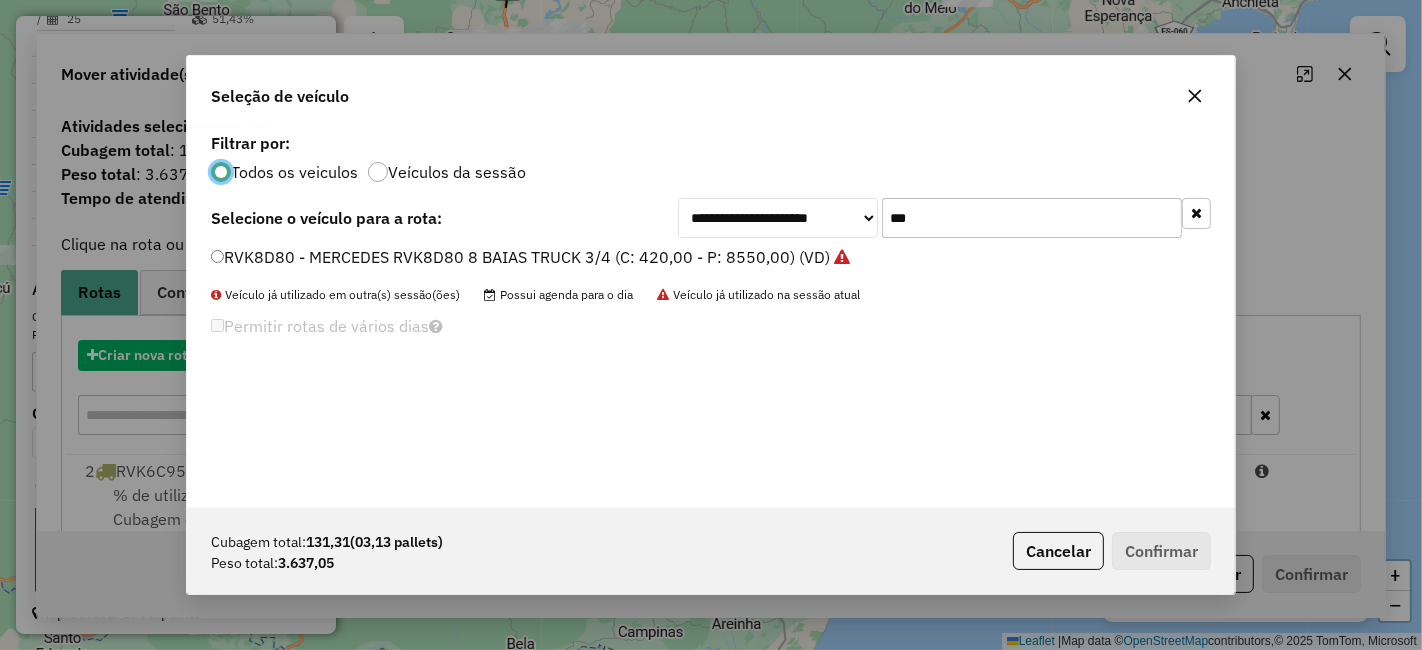 scroll, scrollTop: 11, scrollLeft: 5, axis: both 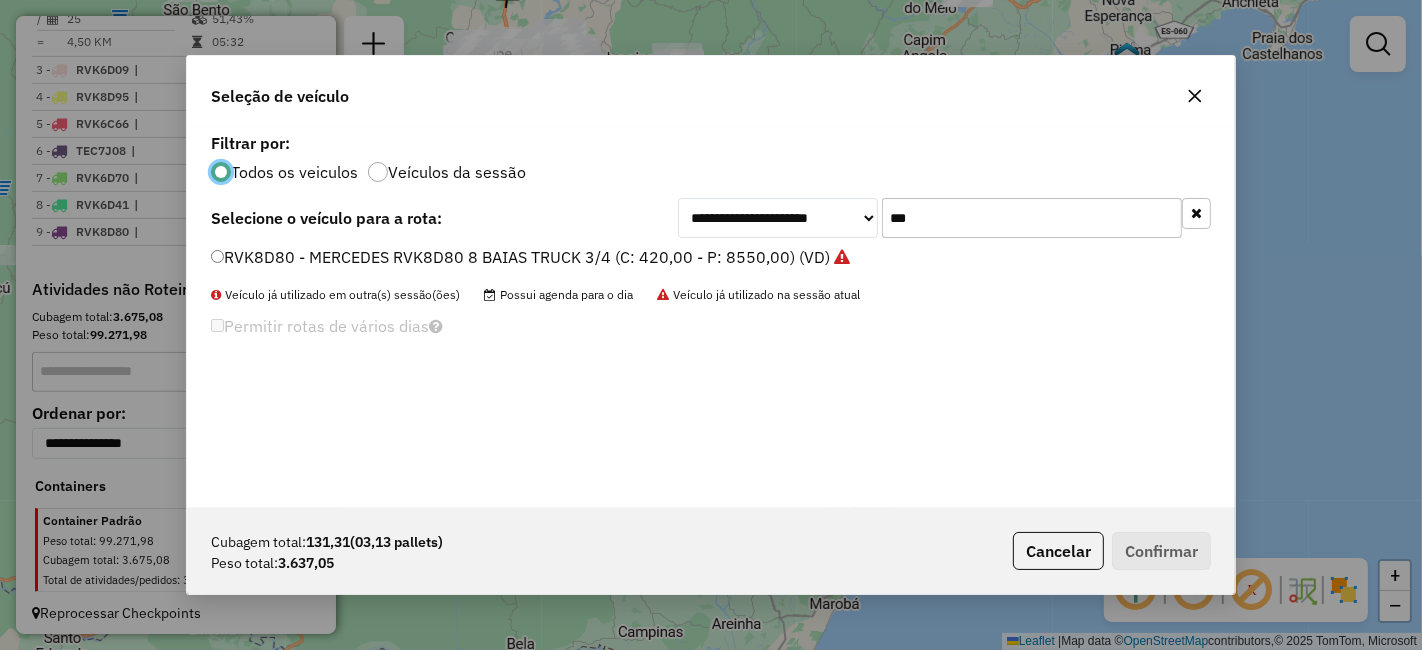 click on "***" 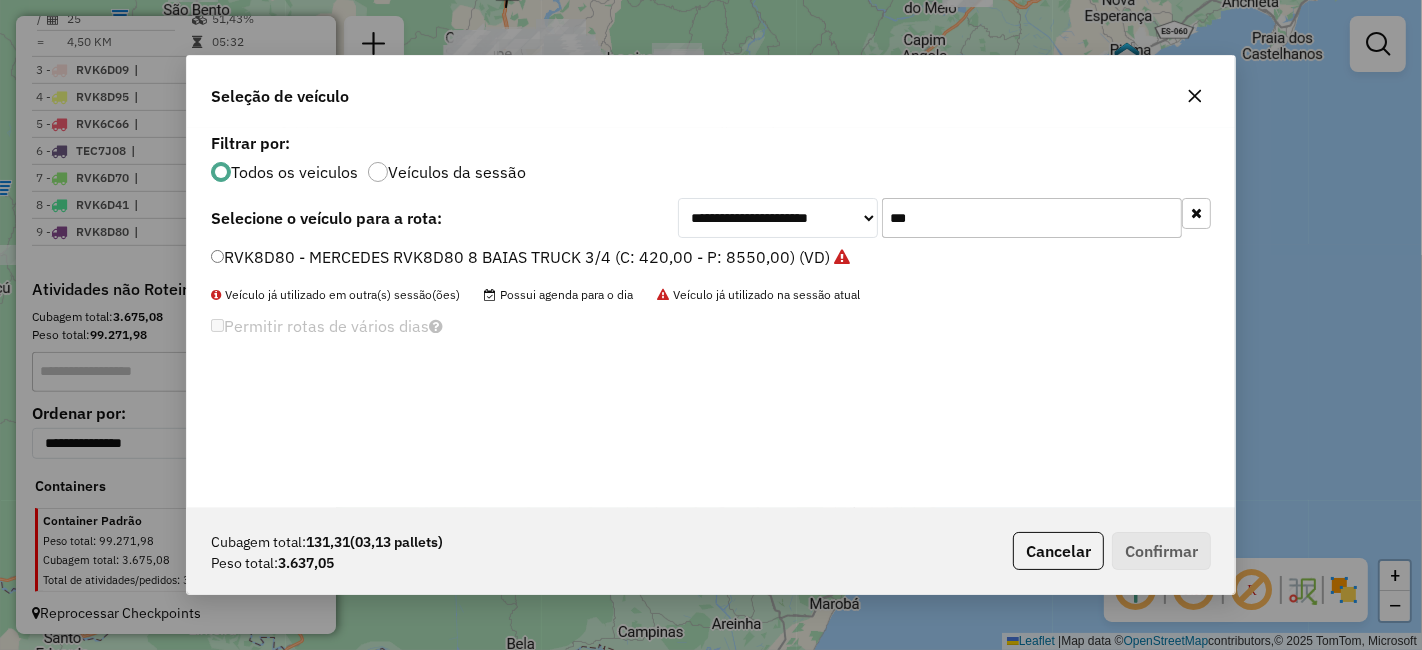 click on "***" 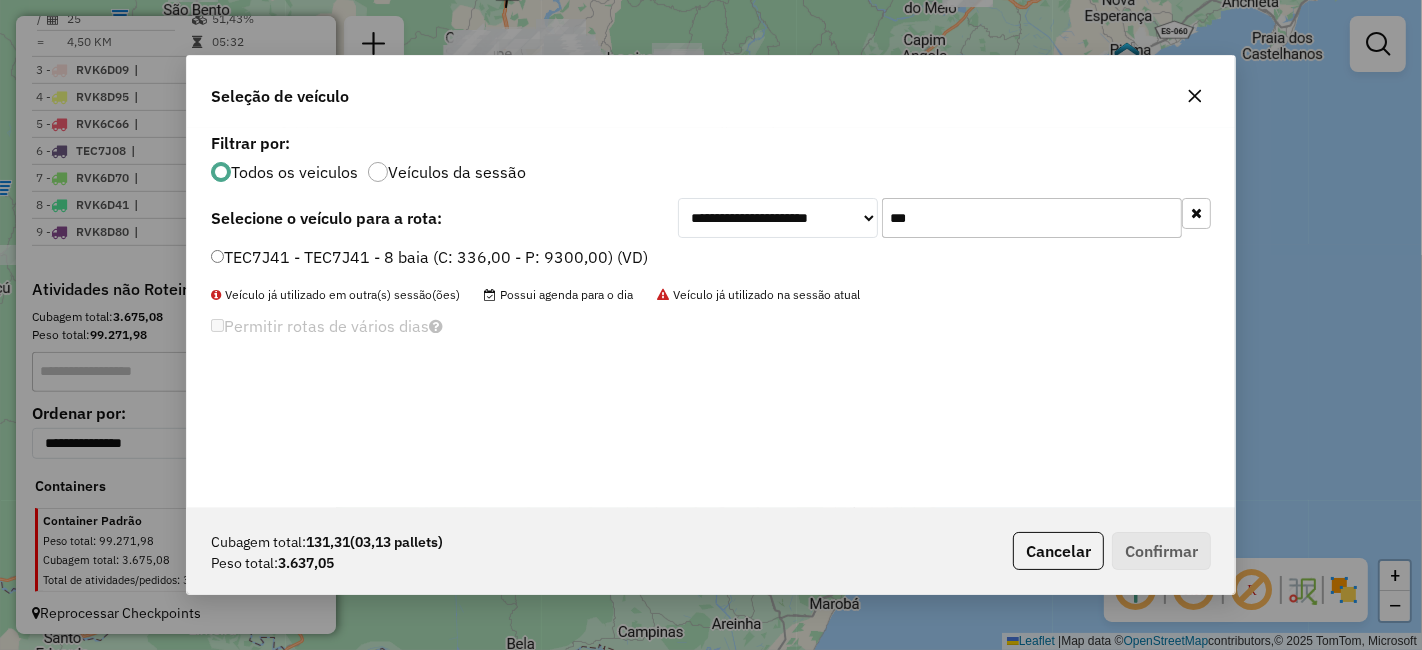 click on "***" 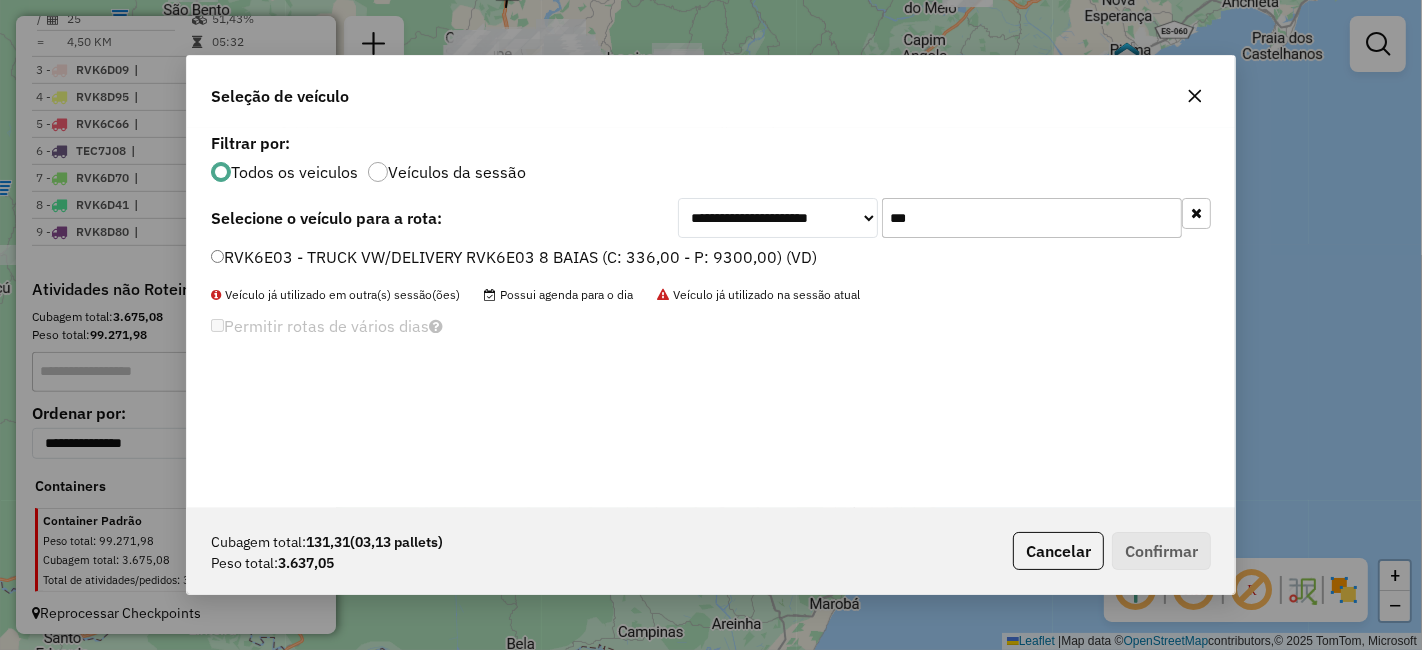 type on "***" 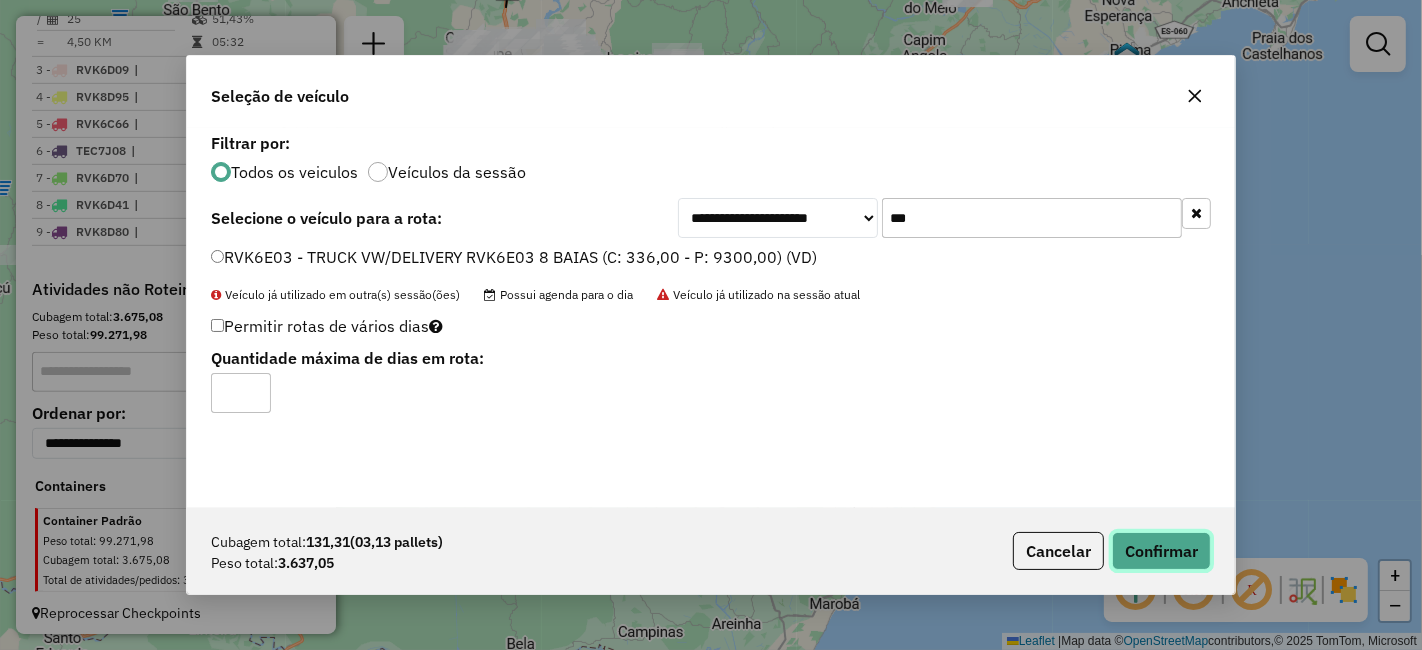 click on "Confirmar" 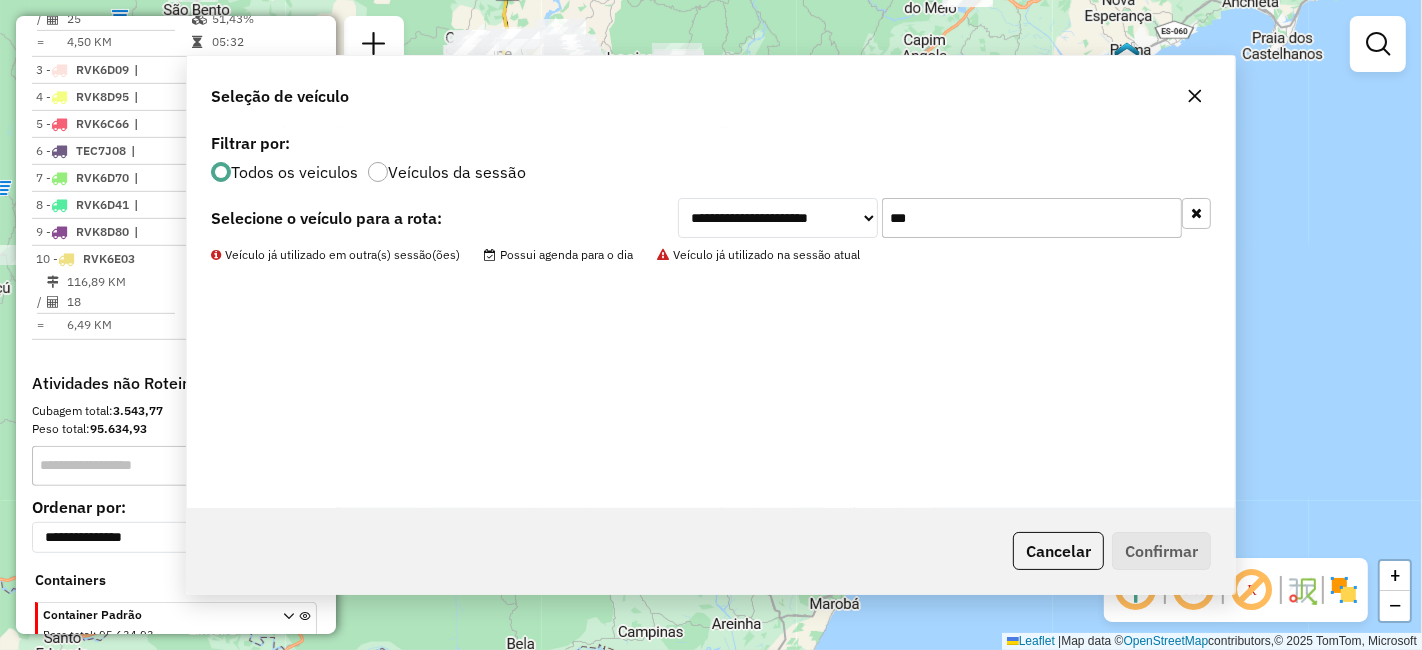 scroll, scrollTop: 855, scrollLeft: 0, axis: vertical 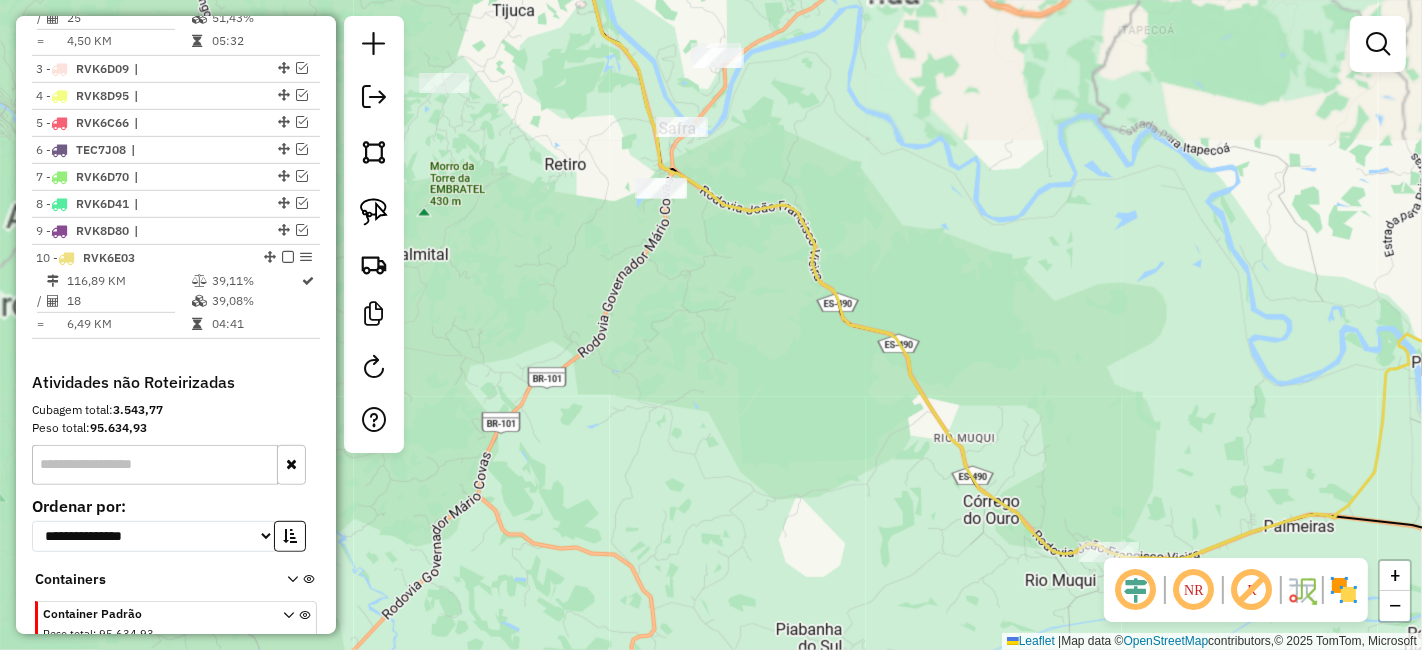 click on "Janela de atendimento Grade de atendimento Capacidade Transportadoras Veículos Cliente Pedidos  Rotas Selecione os dias de semana para filtrar as janelas de atendimento  Seg   Ter   Qua   Qui   Sex   Sáb   Dom  Informe o período da janela de atendimento: De: Até:  Filtrar exatamente a janela do cliente  Considerar janela de atendimento padrão  Selecione os dias de semana para filtrar as grades de atendimento  Seg   Ter   Qua   Qui   Sex   Sáb   Dom   Considerar clientes sem dia de atendimento cadastrado  Clientes fora do dia de atendimento selecionado Filtrar as atividades entre os valores definidos abaixo:  Peso mínimo:   Peso máximo:   Cubagem mínima:   Cubagem máxima:   De:   Até:  Filtrar as atividades entre o tempo de atendimento definido abaixo:  De:   Até:   Considerar capacidade total dos clientes não roteirizados Transportadora: Selecione um ou mais itens Tipo de veículo: Selecione um ou mais itens Veículo: Selecione um ou mais itens Motorista: Selecione um ou mais itens Nome: Rótulo:" 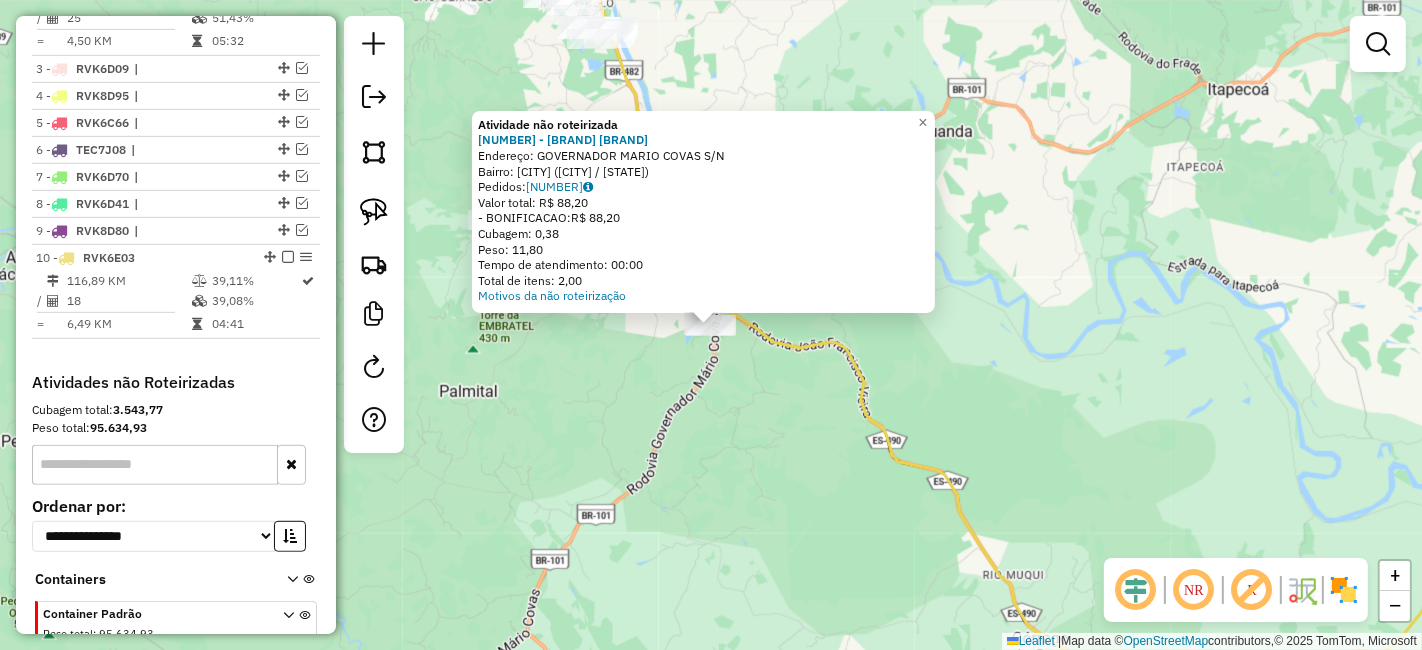 click on "Atividade não roteirizada 14559 - RIO GRANDE SAFRA  Endereço:  GOVERNADOR MARIO COVAS S/N   Bairro: SAFRA (CACHOEIRO DE ITAPEMIRIM / ES)   Pedidos:  08263019   Valor total: R$ 88,20   - BONIFICACAO:  R$ 88,20   Cubagem: 0,38   Peso: 11,80   Tempo de atendimento: 00:00   Total de itens: 2,00  Motivos da não roteirização × Janela de atendimento Grade de atendimento Capacidade Transportadoras Veículos Cliente Pedidos  Rotas Selecione os dias de semana para filtrar as janelas de atendimento  Seg   Ter   Qua   Qui   Sex   Sáb   Dom  Informe o período da janela de atendimento: De: Até:  Filtrar exatamente a janela do cliente  Considerar janela de atendimento padrão  Selecione os dias de semana para filtrar as grades de atendimento  Seg   Ter   Qua   Qui   Sex   Sáb   Dom   Considerar clientes sem dia de atendimento cadastrado  Clientes fora do dia de atendimento selecionado Filtrar as atividades entre os valores definidos abaixo:  Peso mínimo:   Peso máximo:   Cubagem mínima:   Cubagem máxima:  De:" 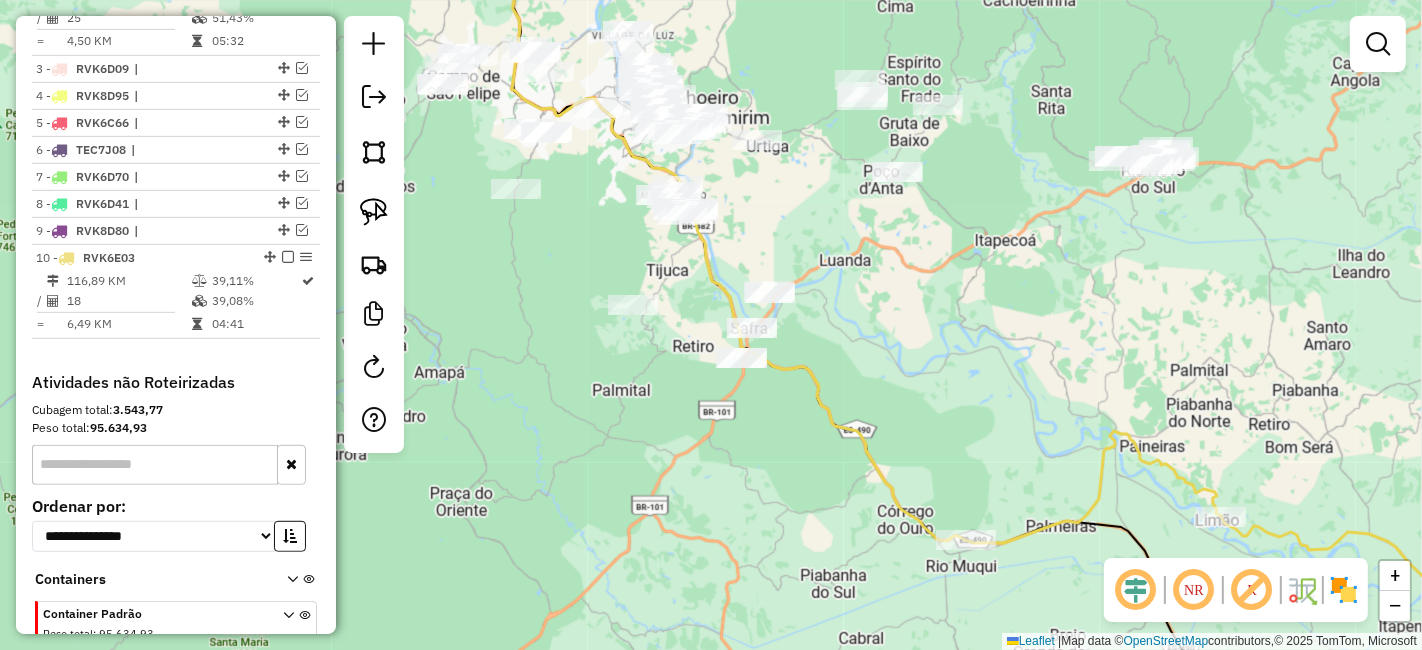 drag, startPoint x: 789, startPoint y: 415, endPoint x: 759, endPoint y: 365, distance: 58.30952 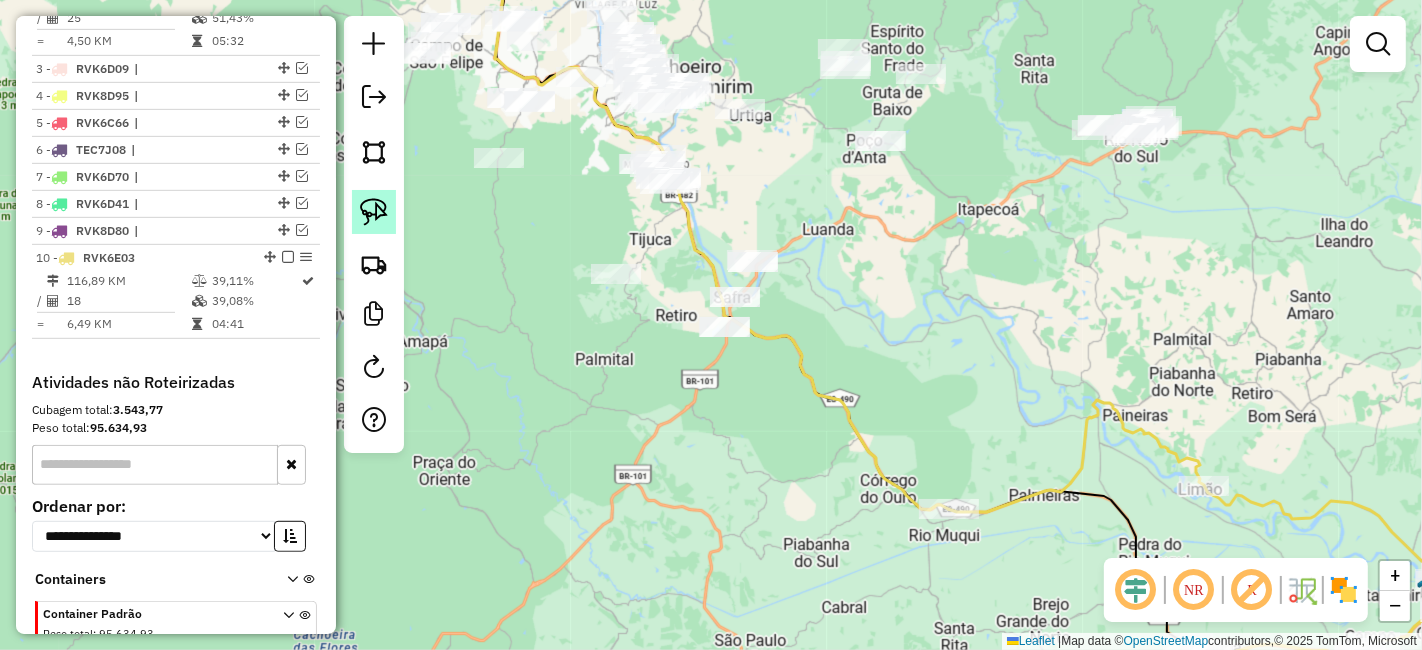 click 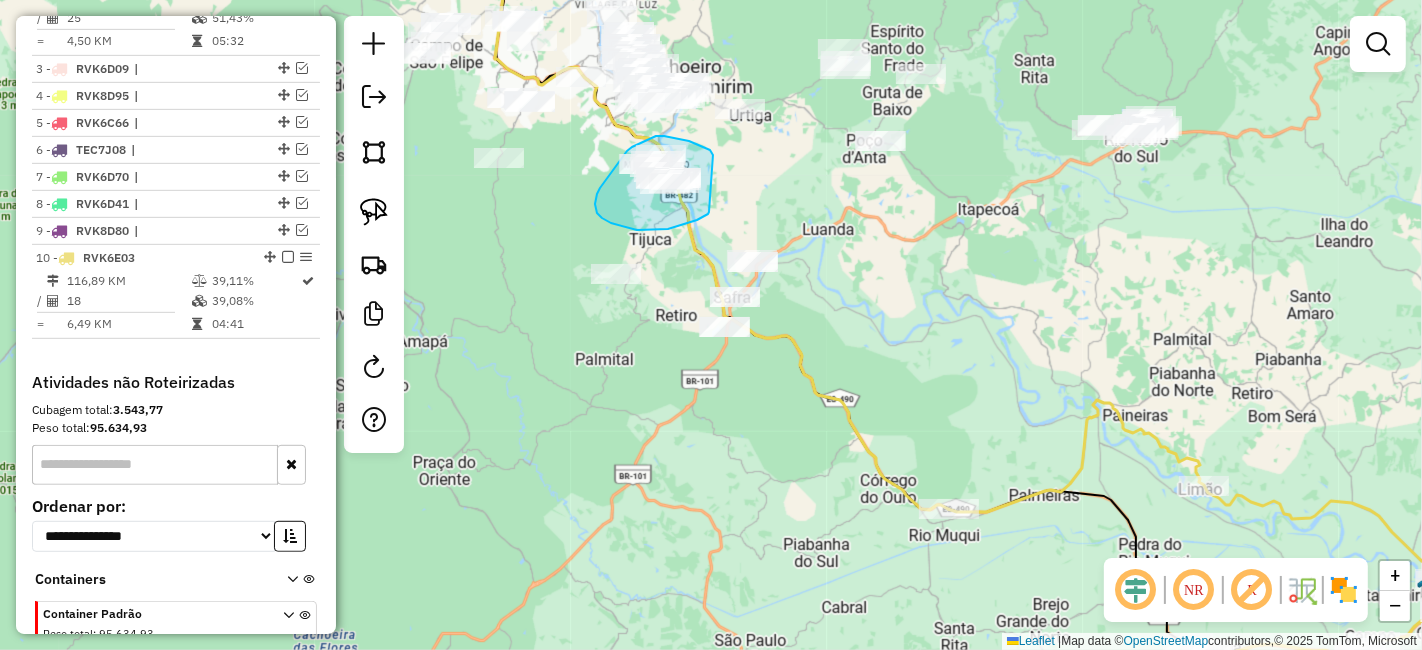 drag, startPoint x: 712, startPoint y: 152, endPoint x: 709, endPoint y: 212, distance: 60.074955 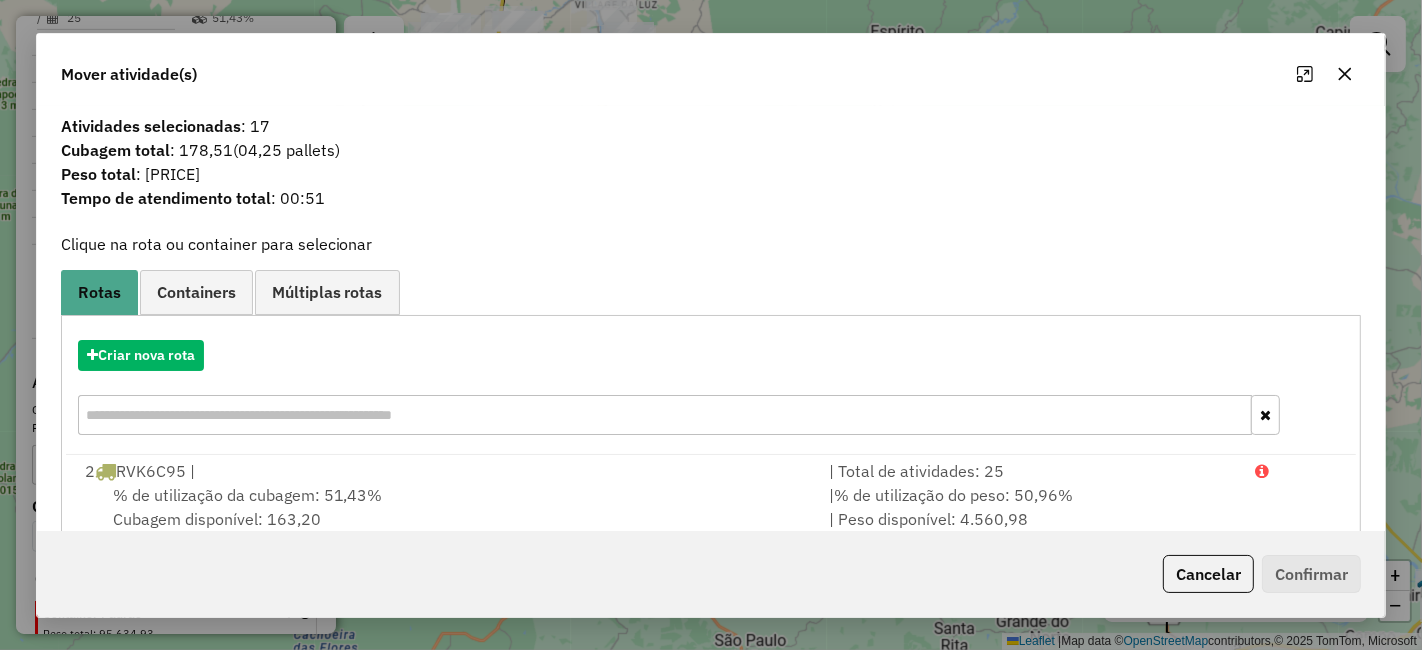 click 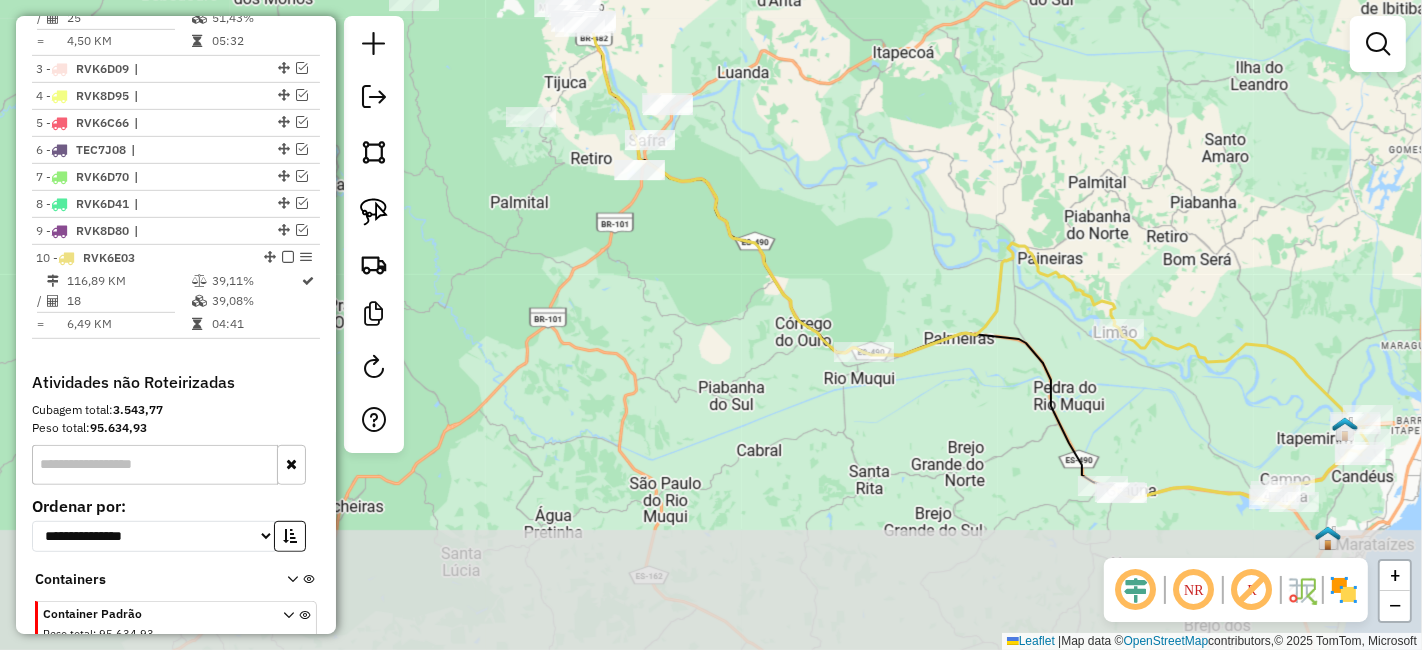 drag, startPoint x: 976, startPoint y: 301, endPoint x: 889, endPoint y: 147, distance: 176.87566 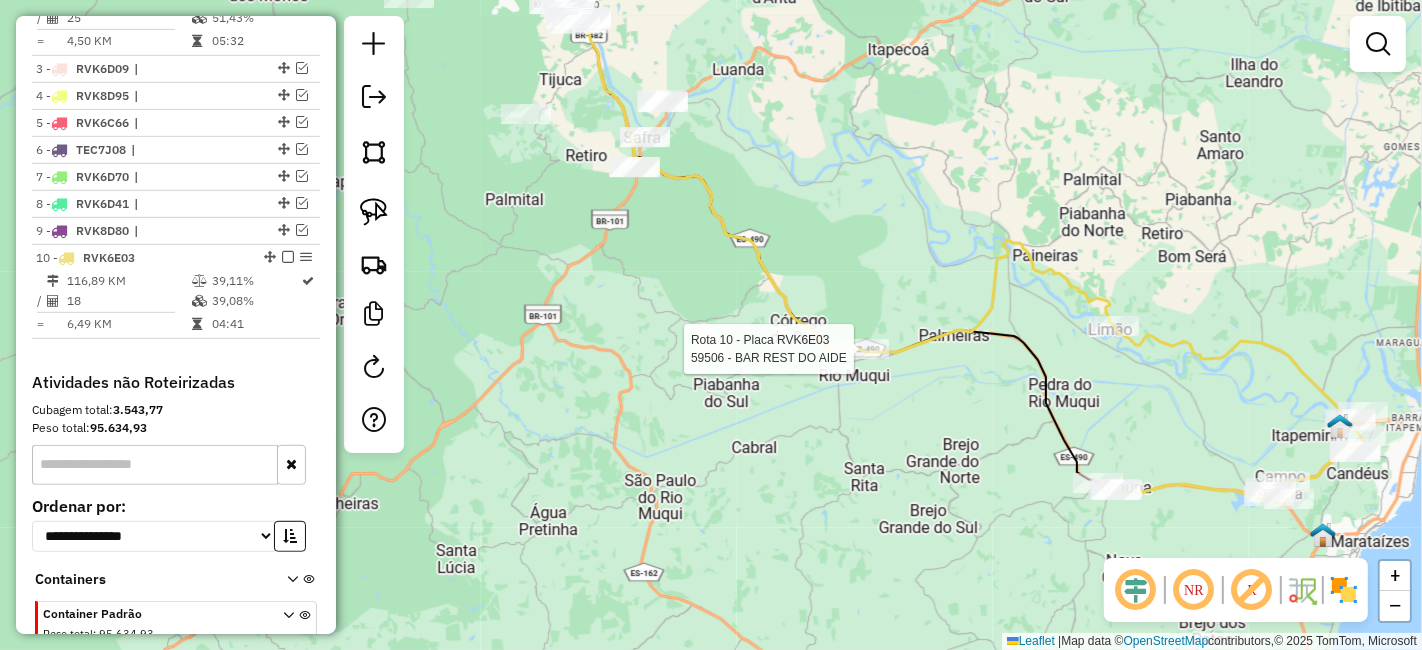 select on "*********" 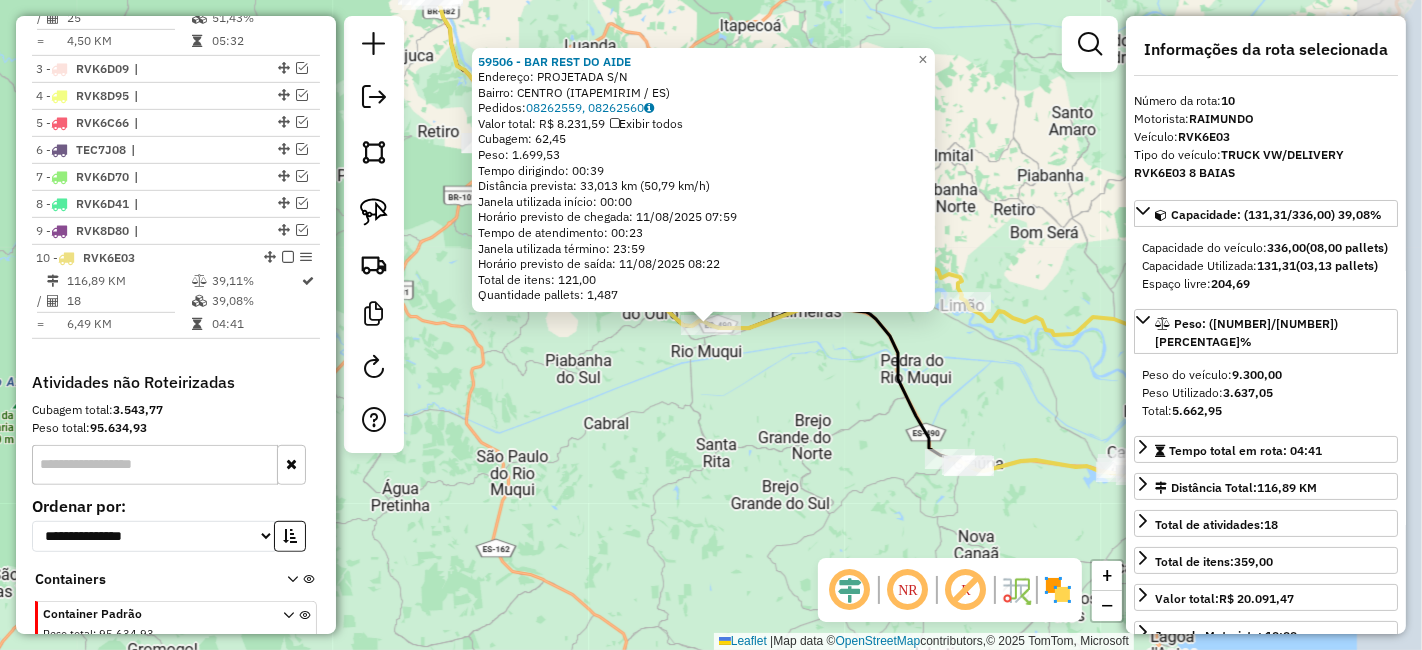 scroll, scrollTop: 948, scrollLeft: 0, axis: vertical 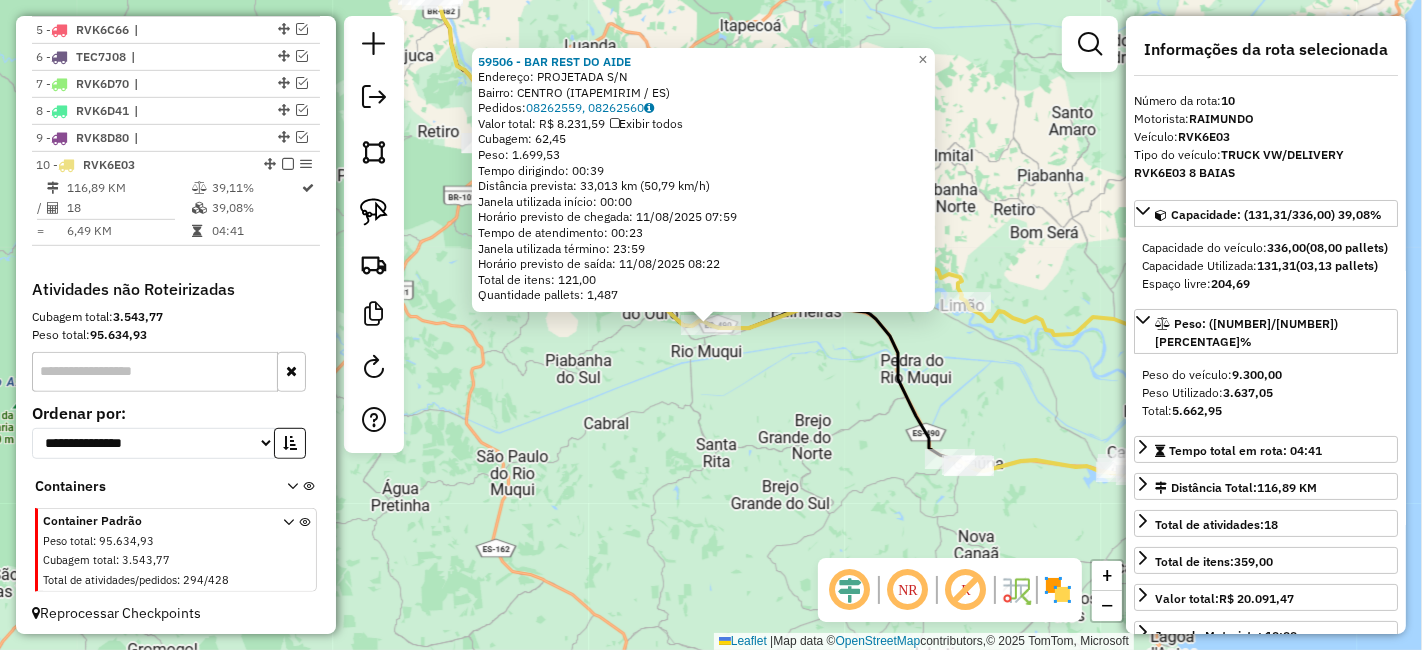 click on "[NUMBER] - [NAME]  Endereço:  [STREET] S/N   Bairro: [NEIGHBORHOOD] ([CITY] / [STATE])   Pedidos:  [ORDER_NUMBER], [ORDER_NUMBER]   Valor total: [CURRENCY] [NUMBER]   Exibir todos   Cubagem: [NUMBER]  Peso: [NUMBER]  Tempo dirigindo: [TIME]   Distância prevista: [NUMBER] km ([NUMBER] km/h)   Janela utilizada início: [TIME]   Horário previsto de chegada: [DATE] [TIME]   Tempo de atendimento: [TIME]   Janela utilizada término: [TIME]   Horário previsto de saída: [DATE] [TIME]   Total de itens: [NUMBER]   Quantidade pallets: [NUMBER]  × Janela de atendimento Grade de atendimento Capacidade Transportadoras Veículos Cliente Pedidos  Rotas Selecione os dias de semana para filtrar as janelas de atendimento  Seg   Ter   Qua   Qui   Sex   Sáb   Dom  Informe o período da janela de atendimento: De: Até:  Filtrar exatamente a janela do cliente  Considerar janela de atendimento padrão  Selecione os dias de semana para filtrar as grades de atendimento  Seg   Ter   Qua   Qui   Sex   Sáb   Dom   Clientes fora do dia de atendimento selecionado" 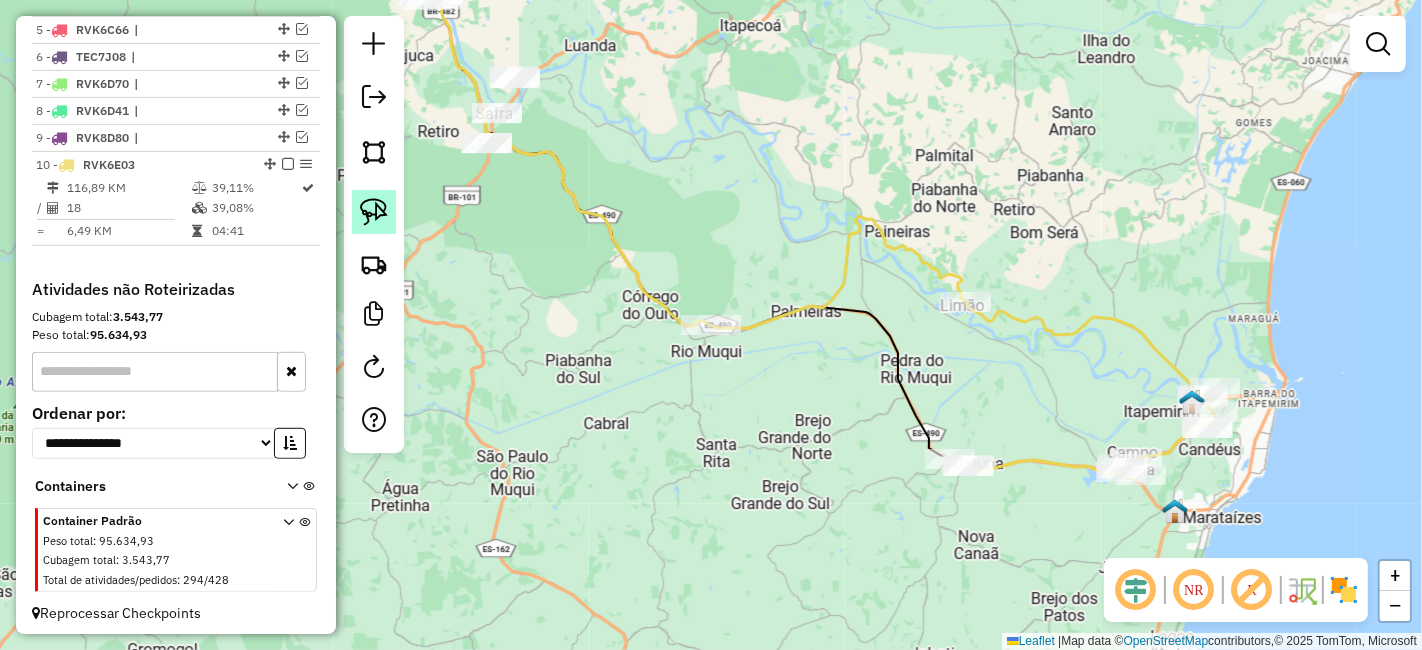 click 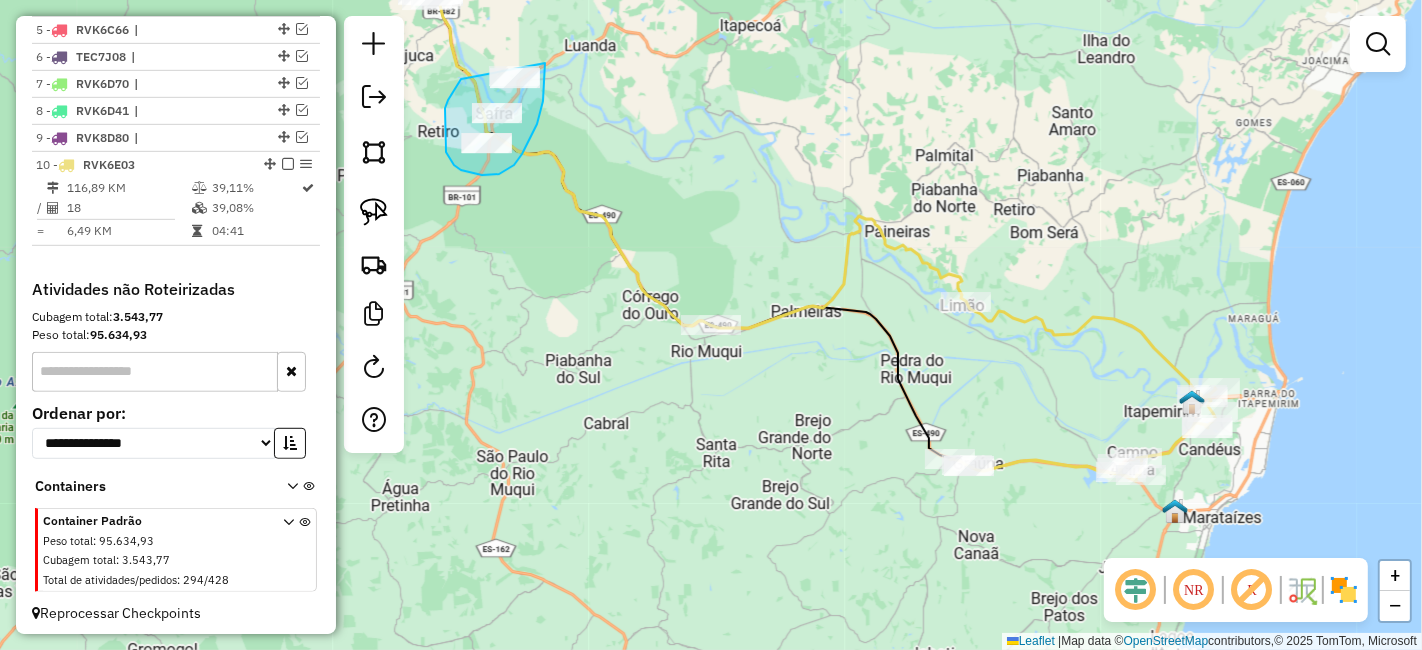 drag, startPoint x: 445, startPoint y: 141, endPoint x: 545, endPoint y: 58, distance: 129.95769 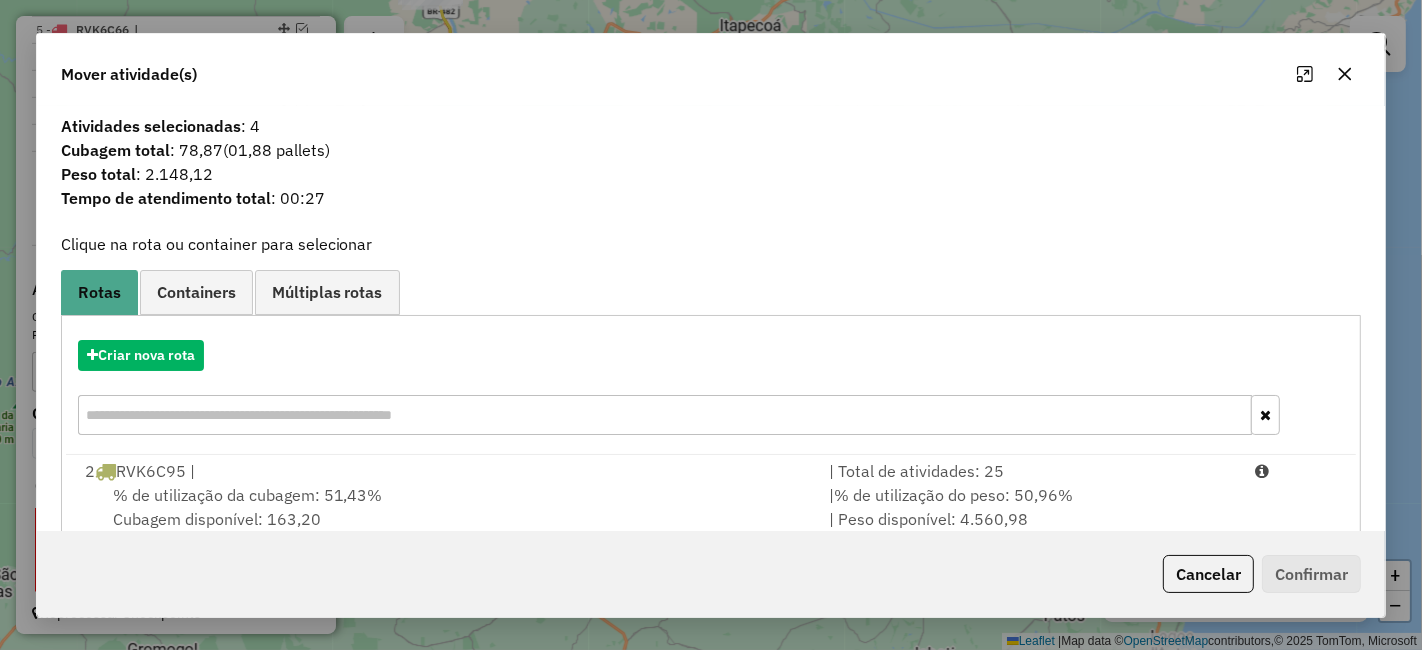 click 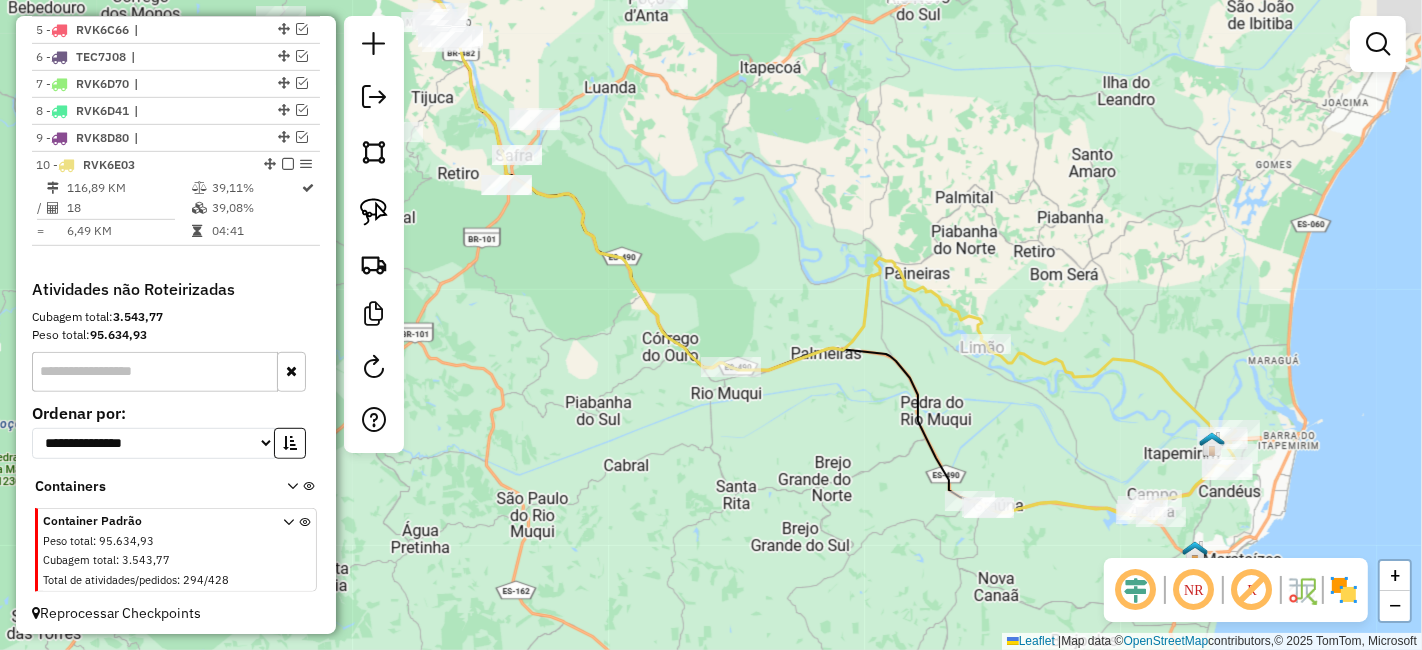 drag, startPoint x: 771, startPoint y: 207, endPoint x: 823, endPoint y: 304, distance: 110.059074 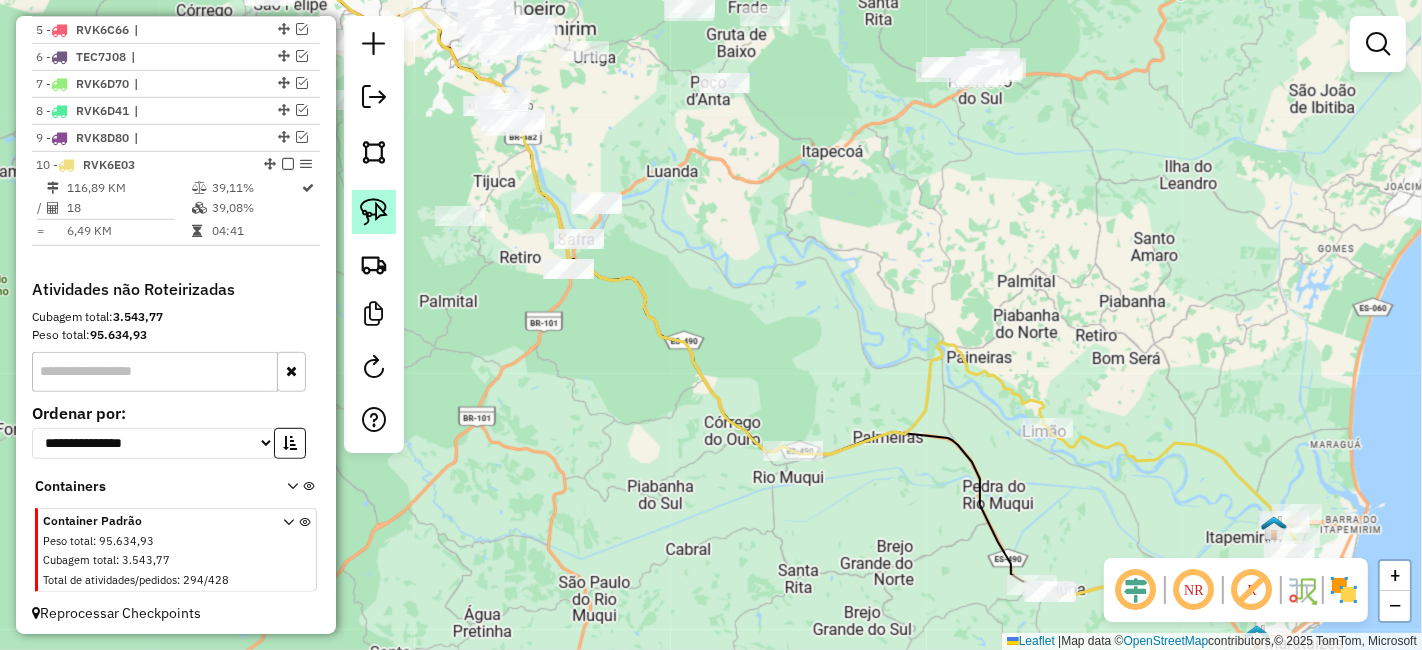 click 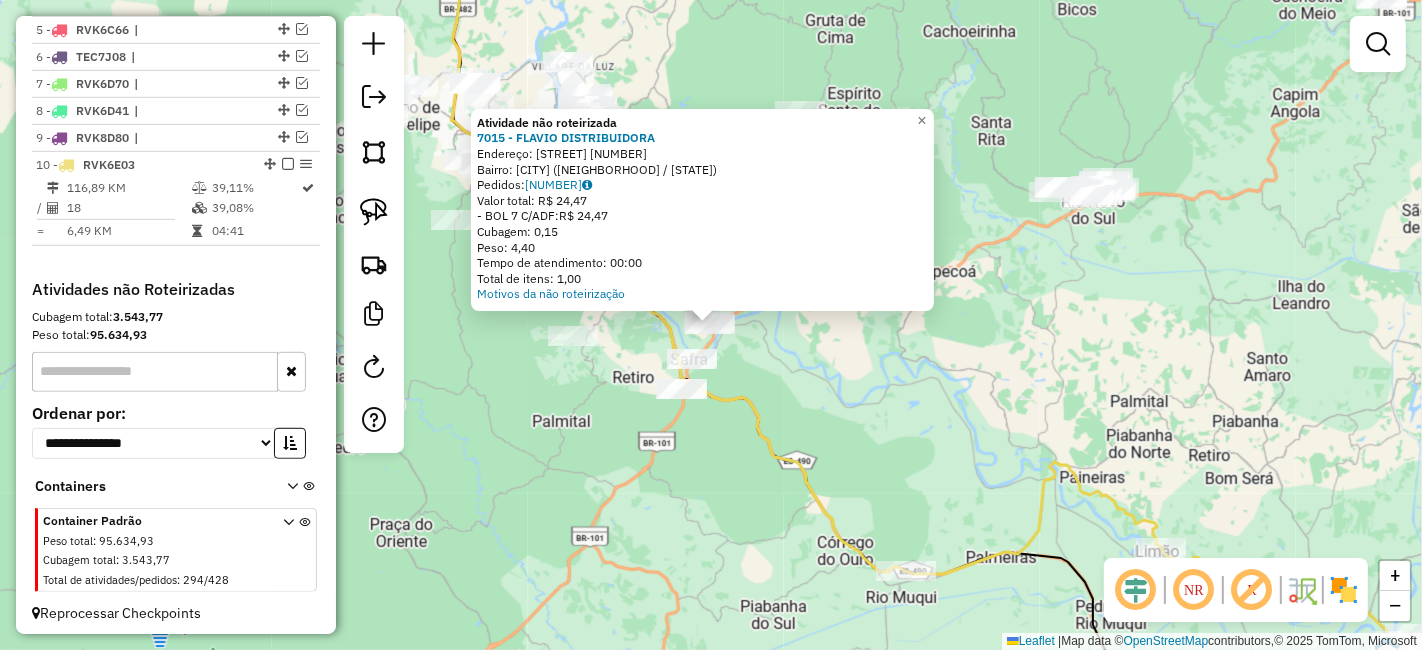 click on "Atividade não roteirizada 7015 - FLAVIO DISTRIBUIDORA  Endereço:  R PROJETADA S/N   Bairro: SAFRA (ITAPEMIRIM / ES)   Pedidos:  08263186   Valor total: R$ 24,47   - BOL 7 C/ADF:  R$ 24,47   Cubagem: 0,15   Peso: 4,40   Tempo de atendimento: 00:00   Total de itens: 1,00  Motivos da não roteirização × Janela de atendimento Grade de atendimento Capacidade Transportadoras Veículos Cliente Pedidos  Rotas Selecione os dias de semana para filtrar as janelas de atendimento  Seg   Ter   Qua   Qui   Sex   Sáb   Dom  Informe o período da janela de atendimento: De: Até:  Filtrar exatamente a janela do cliente  Considerar janela de atendimento padrão  Selecione os dias de semana para filtrar as grades de atendimento  Seg   Ter   Qua   Qui   Sex   Sáb   Dom   Considerar clientes sem dia de atendimento cadastrado  Clientes fora do dia de atendimento selecionado Filtrar as atividades entre os valores definidos abaixo:  Peso mínimo:   Peso máximo:   Cubagem mínima:   Cubagem máxima:   De:   Até:   De:  Nome:" 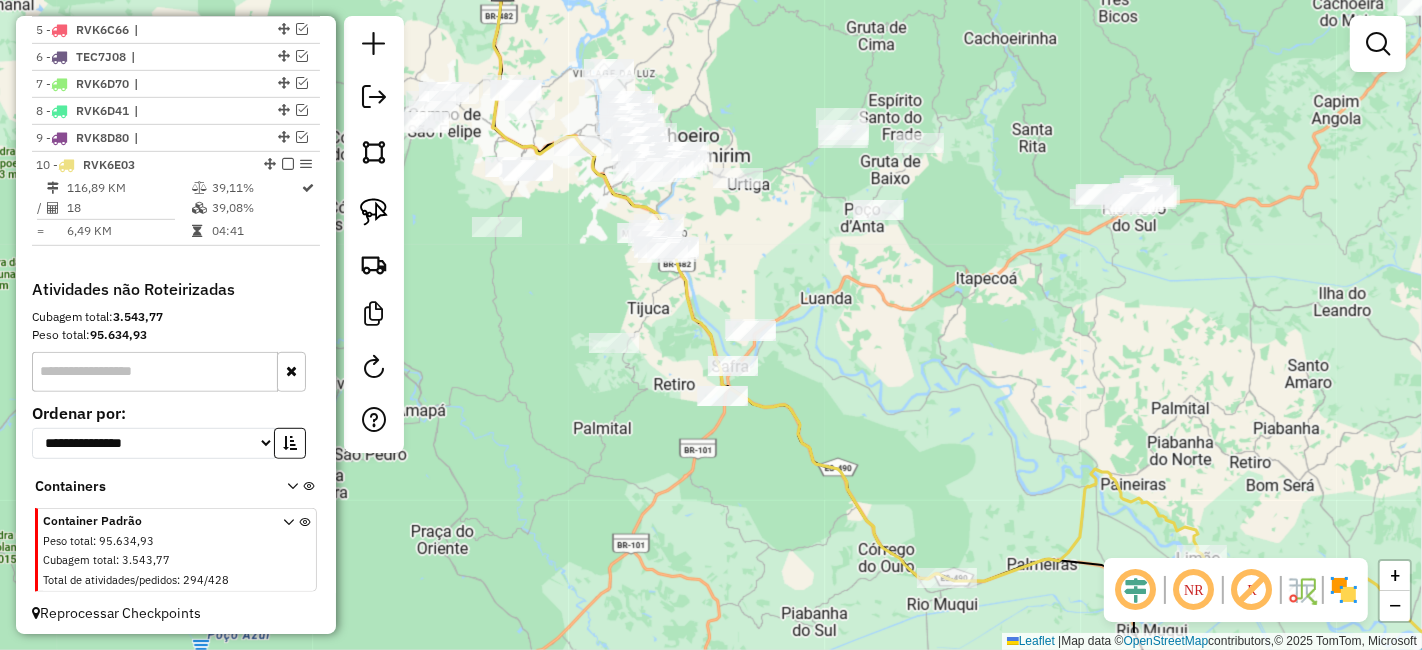 drag, startPoint x: 792, startPoint y: 336, endPoint x: 841, endPoint y: 320, distance: 51.546097 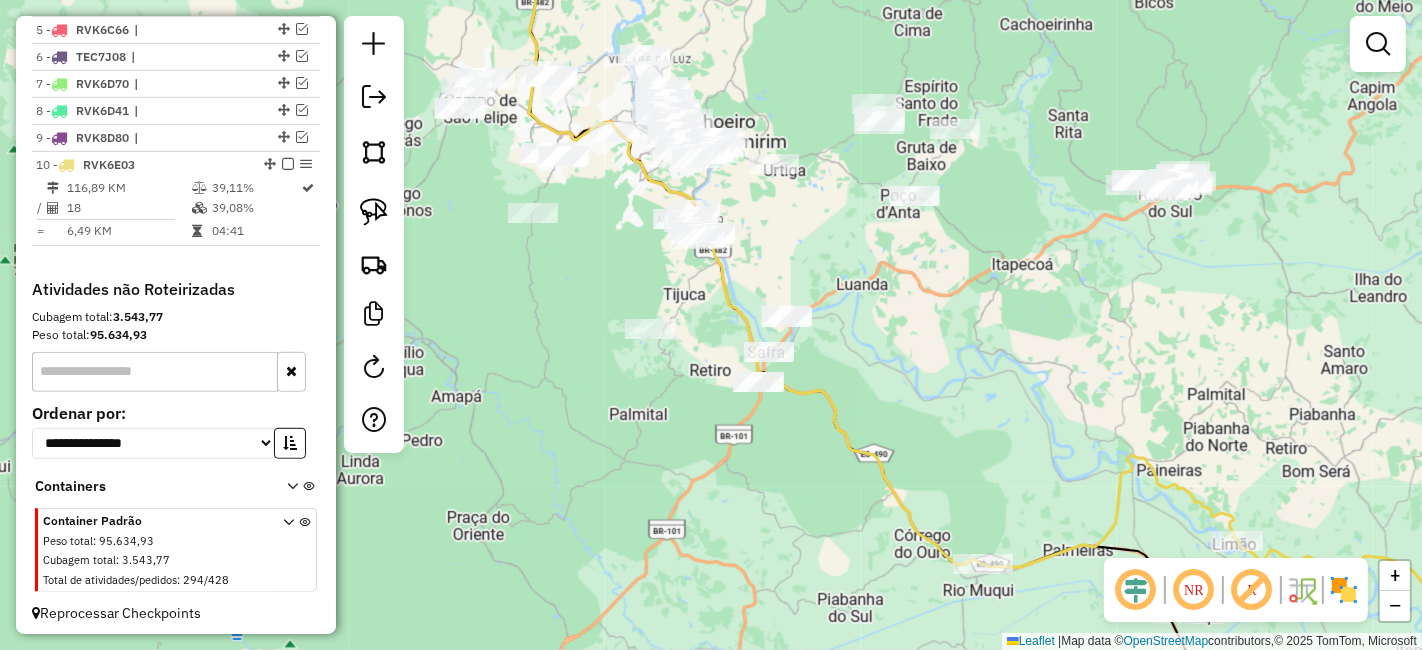 click 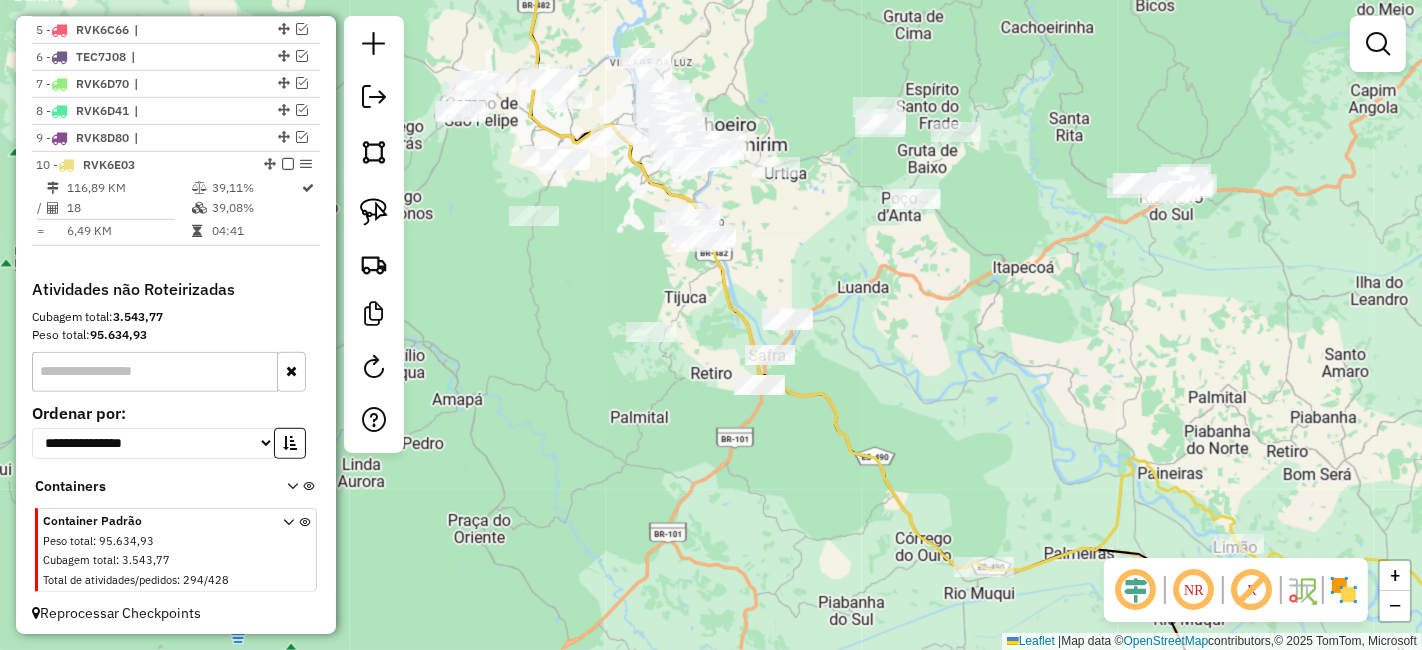 drag, startPoint x: 588, startPoint y: 290, endPoint x: 638, endPoint y: 330, distance: 64.03124 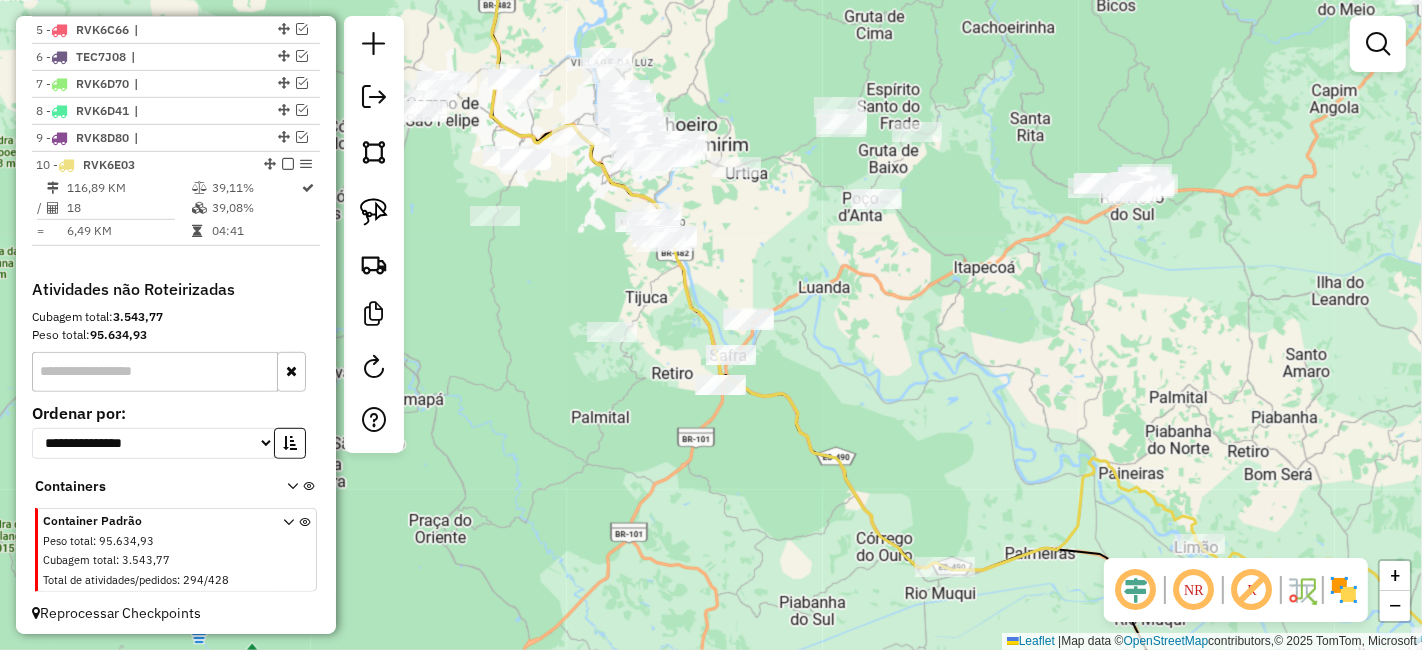 drag, startPoint x: 756, startPoint y: 400, endPoint x: 517, endPoint y: 254, distance: 280.06607 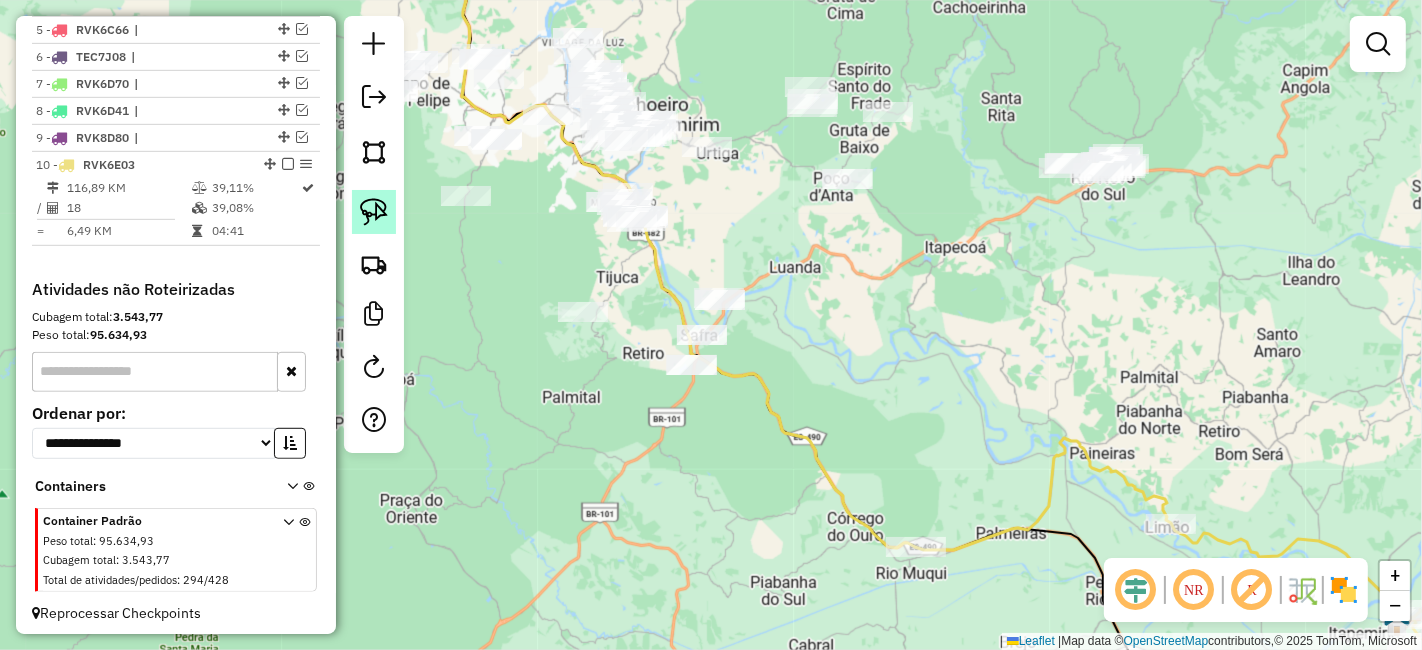 click 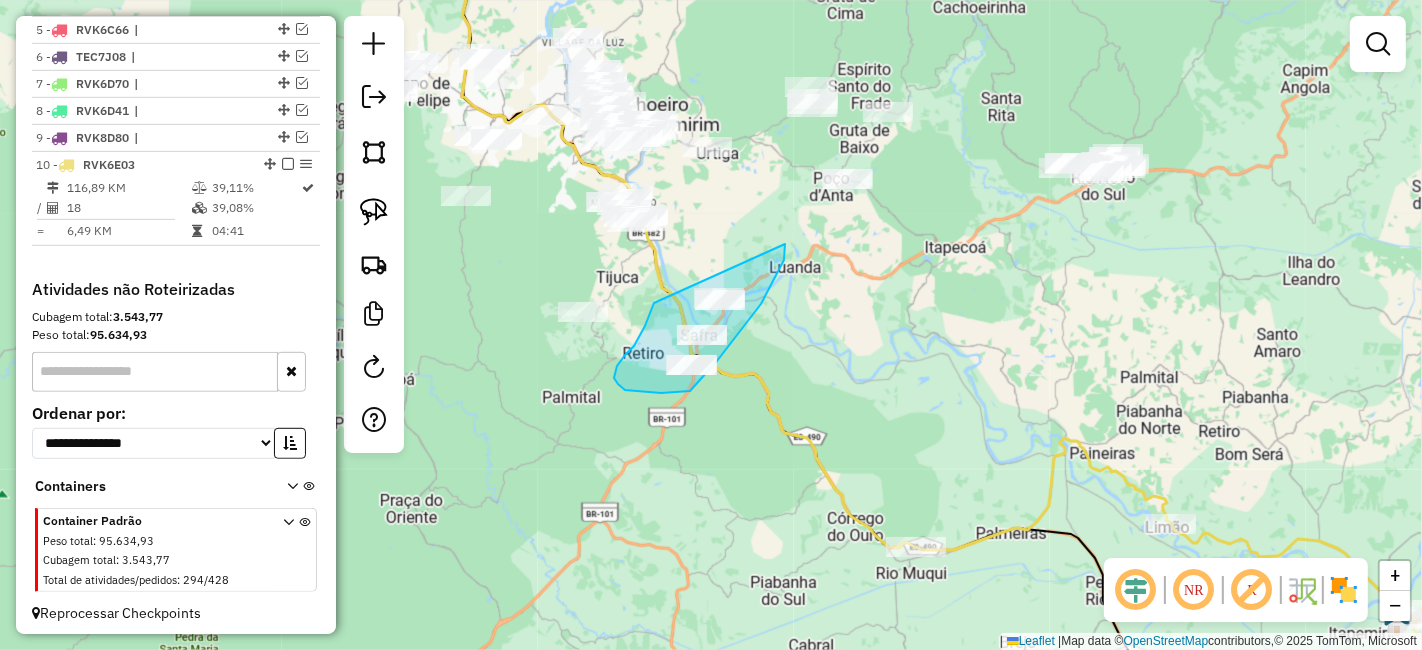 drag, startPoint x: 645, startPoint y: 326, endPoint x: 785, endPoint y: 243, distance: 162.75441 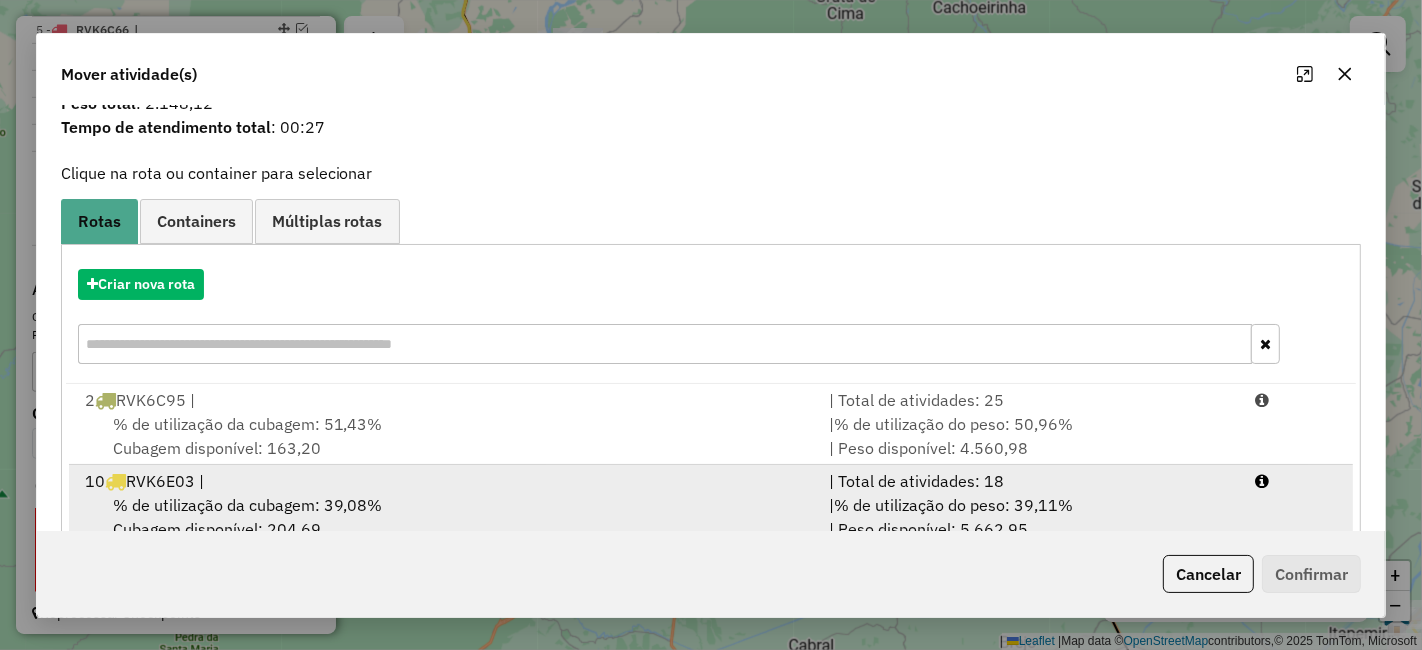 scroll, scrollTop: 117, scrollLeft: 0, axis: vertical 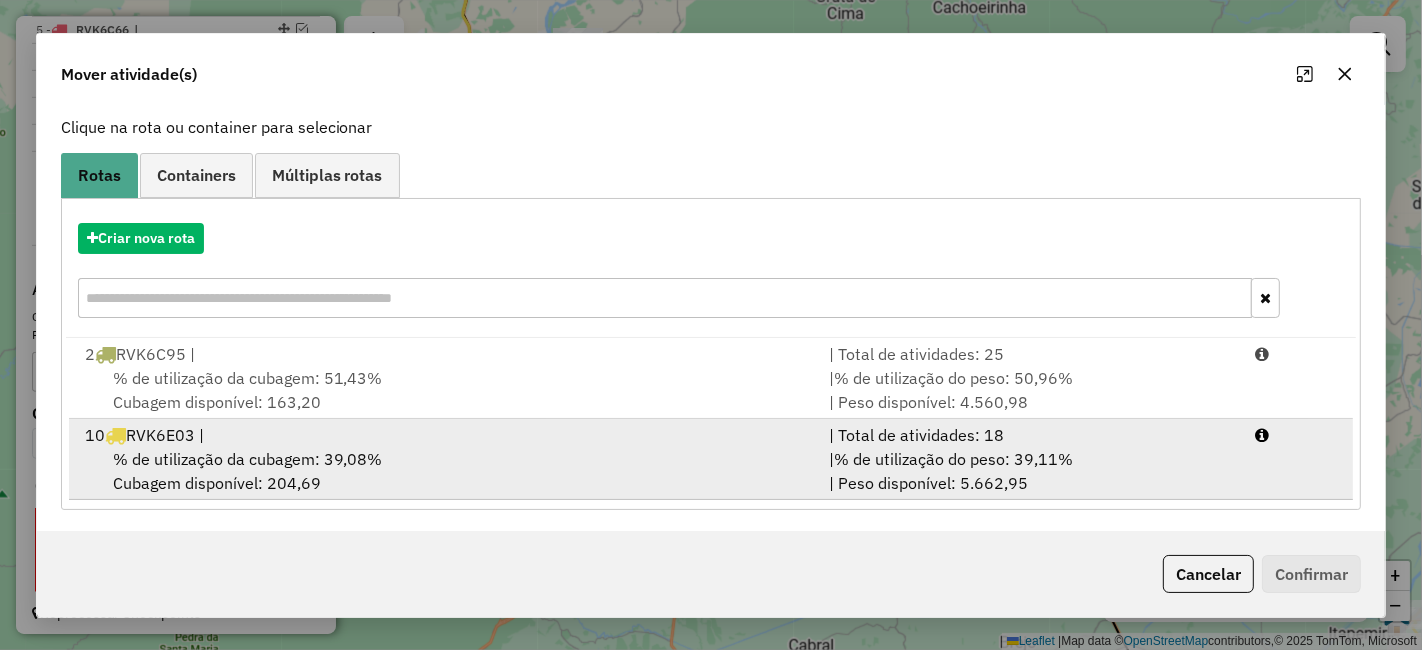 drag, startPoint x: 360, startPoint y: 452, endPoint x: 532, endPoint y: 444, distance: 172.18594 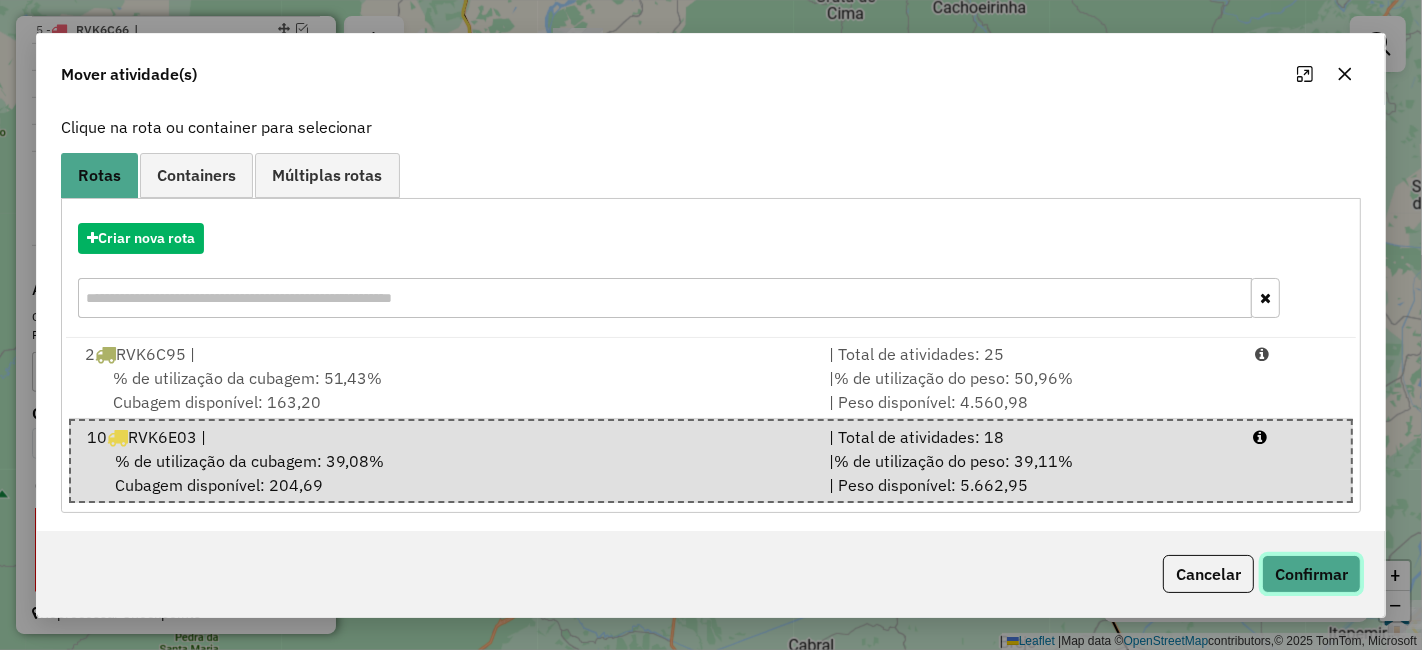 click on "Confirmar" 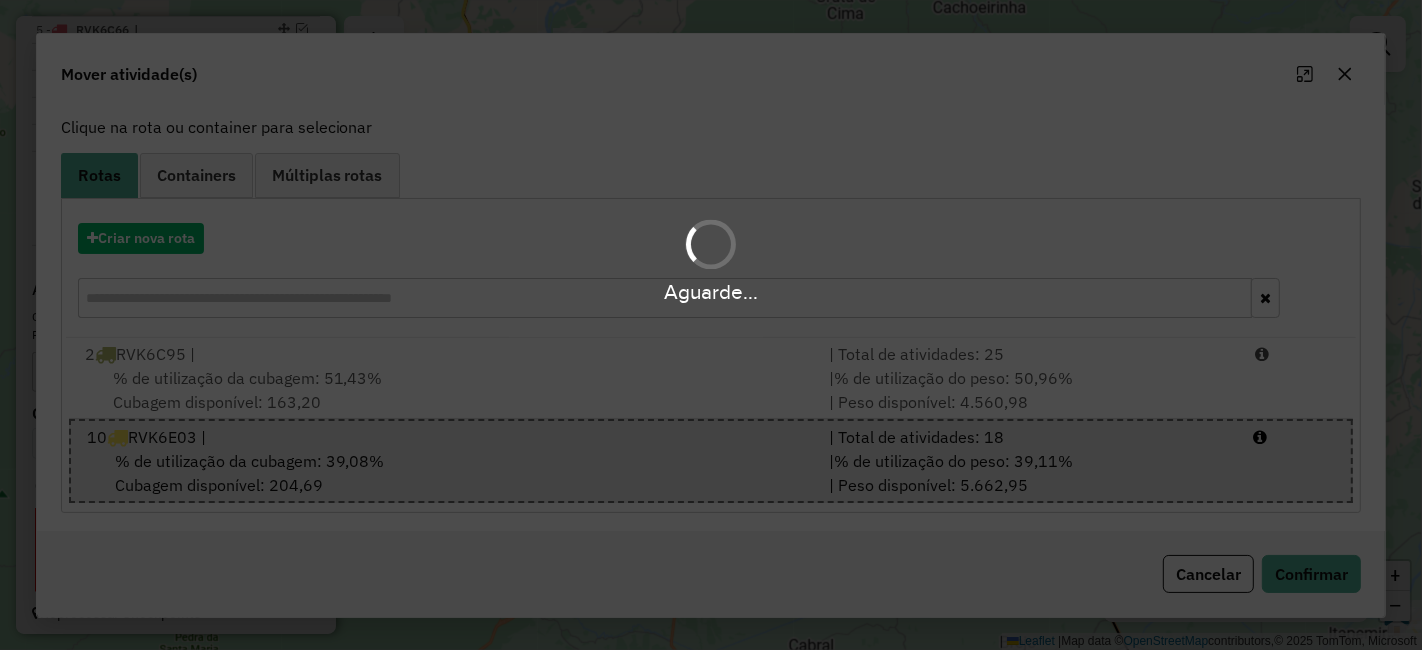 scroll, scrollTop: 0, scrollLeft: 0, axis: both 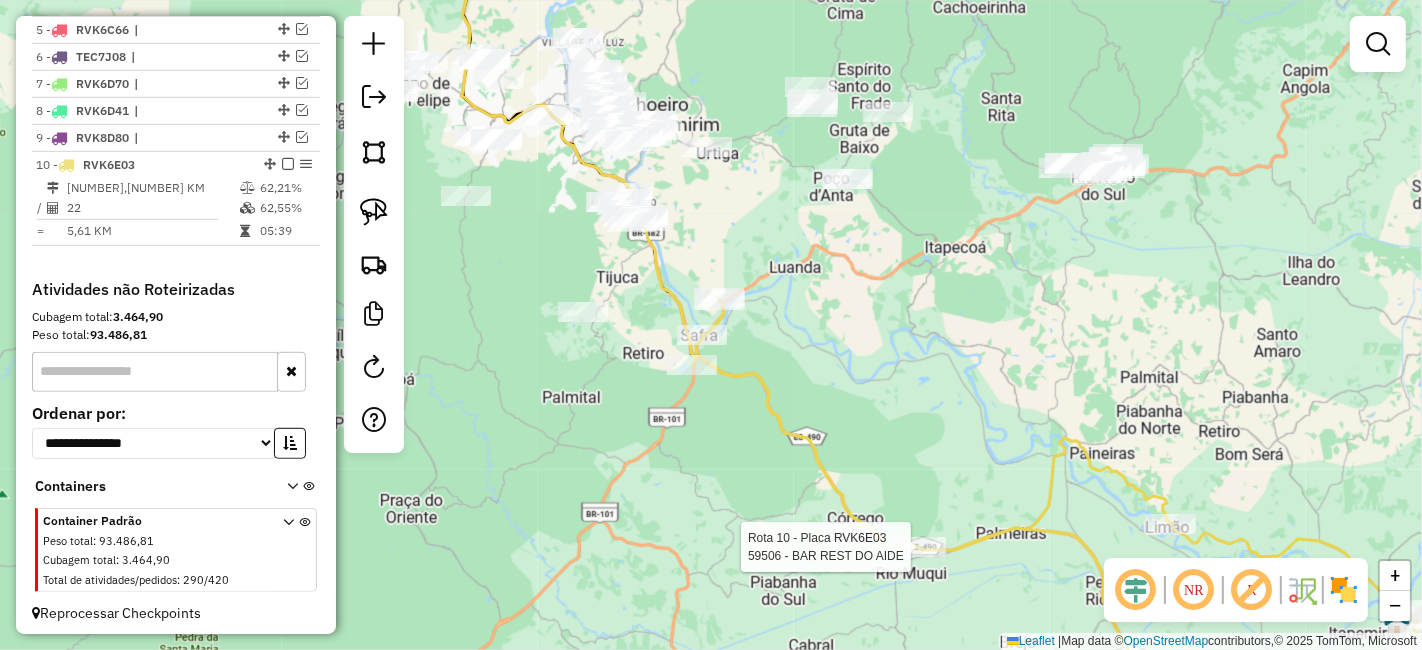select on "*********" 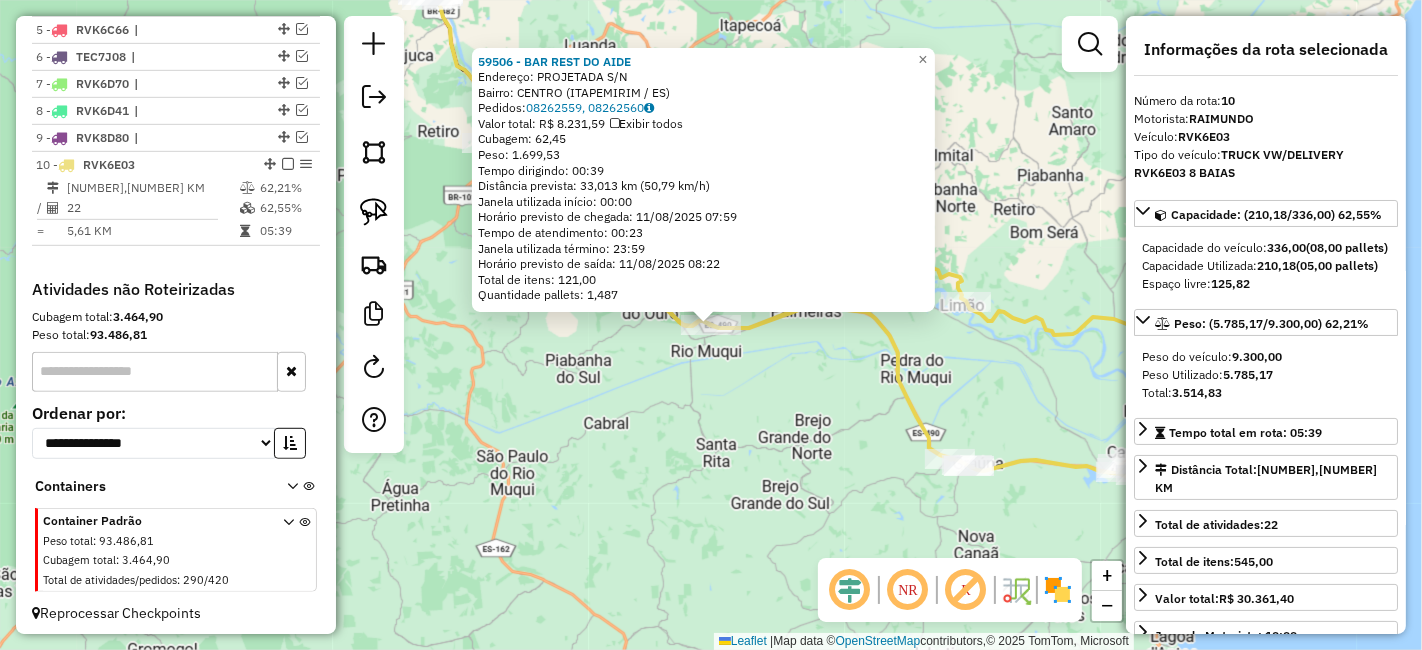 click on "[NUMBER] - [NAME]  Endereço:  [STREET] S/N   Bairro: [NEIGHBORHOOD] ([CITY] / [STATE])   Pedidos:  [ORDER_NUMBER], [ORDER_NUMBER]   Valor total: [CURRENCY] [NUMBER]   Exibir todos   Cubagem: [NUMBER]  Peso: [NUMBER]  Tempo dirigindo: [TIME]   Distância prevista: [NUMBER] km ([NUMBER] km/h)   Janela utilizada início: [TIME]   Horário previsto de chegada: [DATE] [TIME]   Tempo de atendimento: [TIME]   Janela utilizada término: [TIME]   Horário previsto de saída: [DATE] [TIME]   Total de itens: [NUMBER]   Quantidade pallets: [NUMBER]  × Janela de atendimento Grade de atendimento Capacidade Transportadoras Veículos Cliente Pedidos  Rotas Selecione os dias de semana para filtrar as janelas de atendimento  Seg   Ter   Qua   Qui   Sex   Sáb   Dom  Informe o período da janela de atendimento: De: Até:  Filtrar exatamente a janela do cliente  Considerar janela de atendimento padrão  Selecione os dias de semana para filtrar as grades de atendimento  Seg   Ter   Qua   Qui   Sex   Sáb   Dom   Clientes fora do dia de atendimento selecionado" 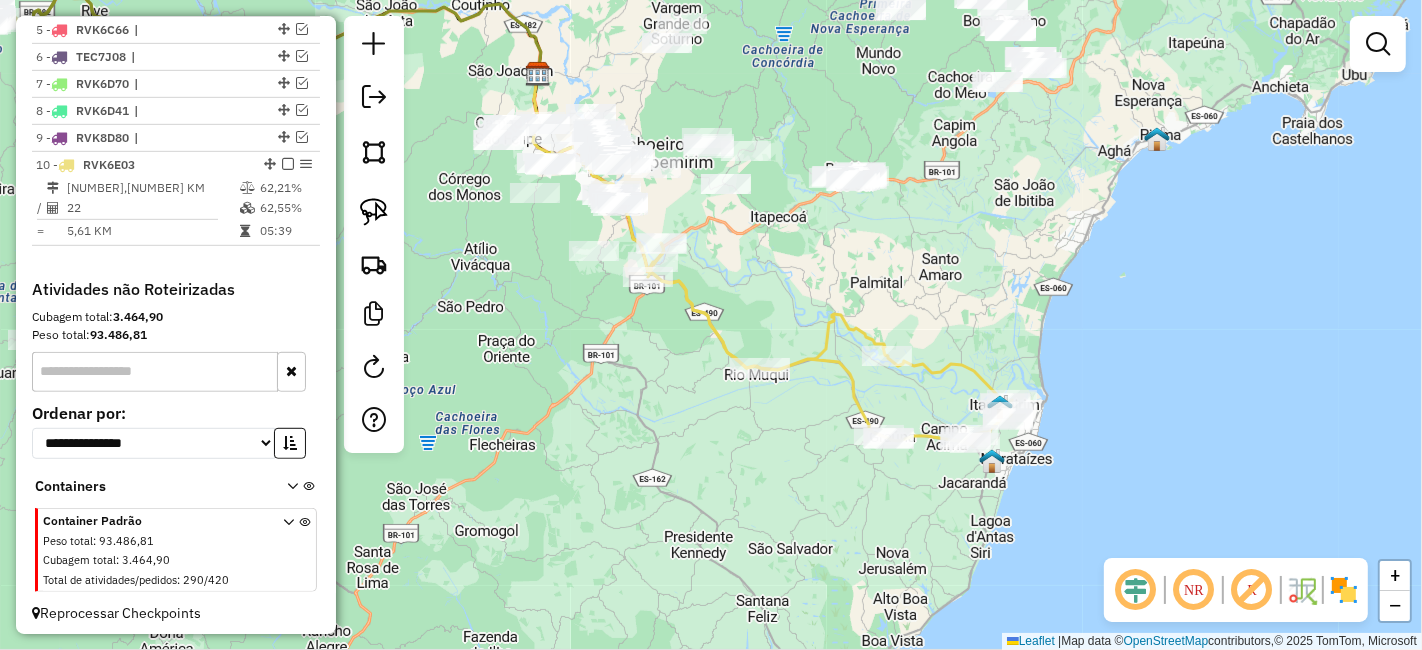 drag, startPoint x: 739, startPoint y: 439, endPoint x: 736, endPoint y: 416, distance: 23.194826 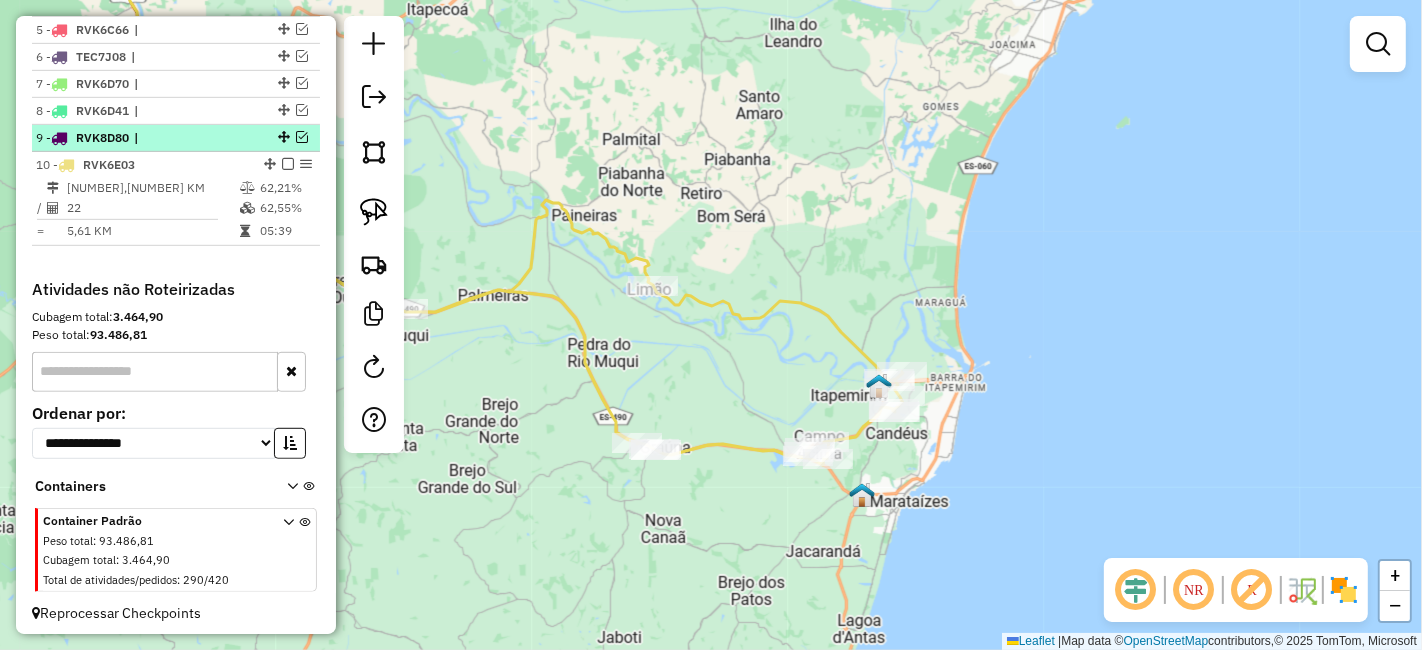 click at bounding box center (302, 137) 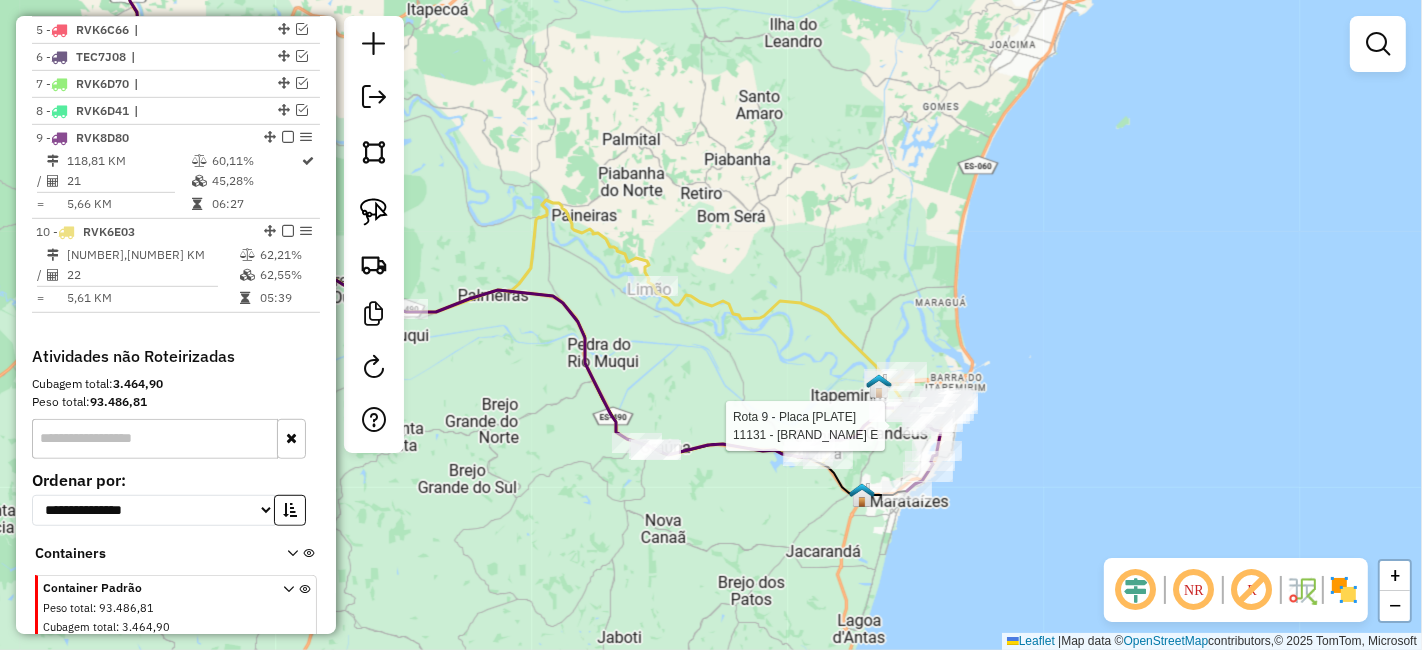 select on "*********" 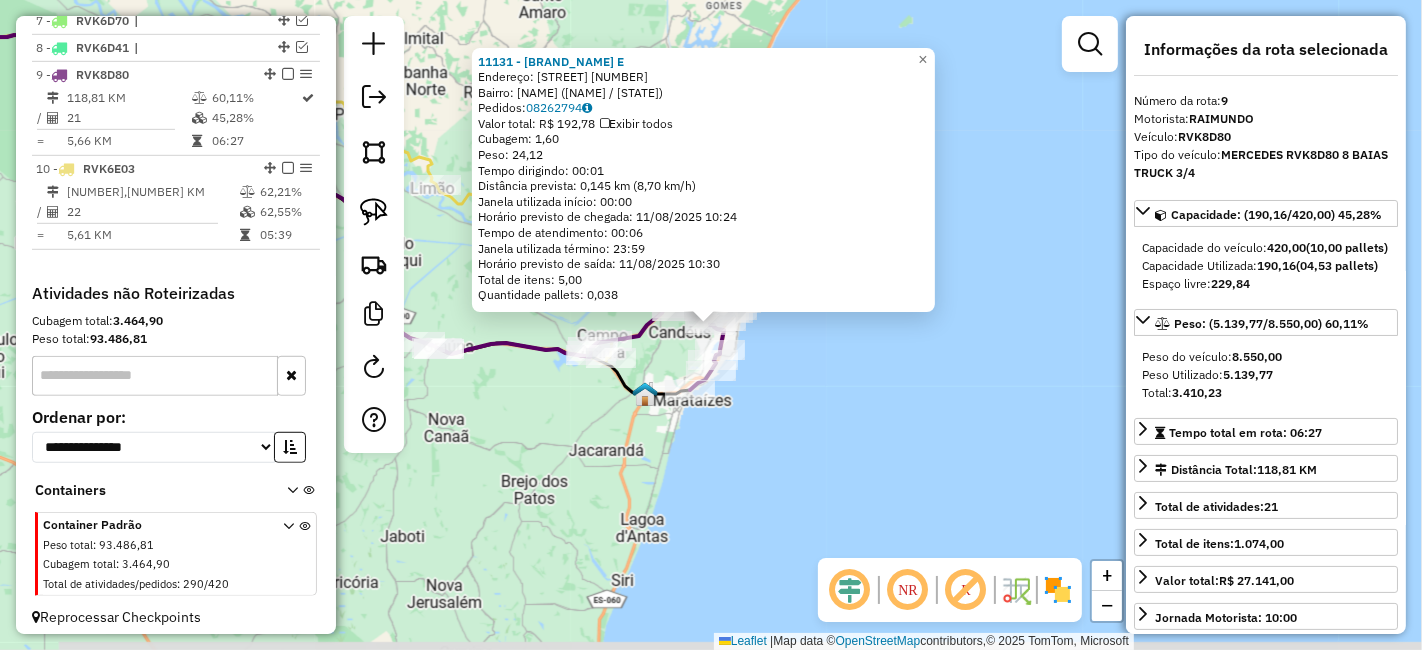 scroll, scrollTop: 1015, scrollLeft: 0, axis: vertical 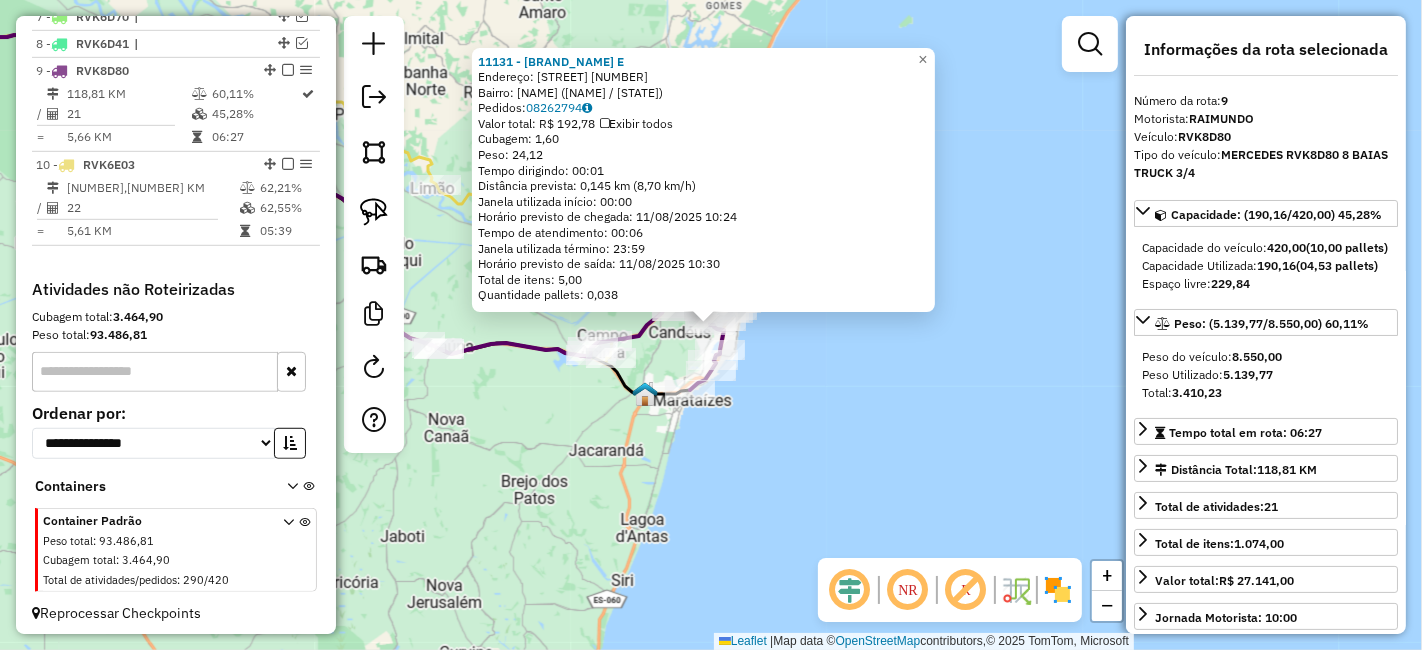 click on "11131 - BEER DISTRIBUIDORA E  Endereço:  SEBASTIAO ANDRADE DE MELLO 44   Bairro: ACAPULCO (MARATAIZES / ES)   Pedidos:  08262794   Valor total: R$ 192,78   Exibir todos   Cubagem: 1,60  Peso: 24,12  Tempo dirigindo: 00:01   Distância prevista: 0,145 km (8,70 km/h)   Janela utilizada início: 00:00   Horário previsto de chegada: 11/08/2025 10:24   Tempo de atendimento: 00:06   Janela utilizada término: 23:59   Horário previsto de saída: 11/08/2025 10:30   Total de itens: 5,00   Quantidade pallets: 0,038  × Janela de atendimento Grade de atendimento Capacidade Transportadoras Veículos Cliente Pedidos  Rotas Selecione os dias de semana para filtrar as janelas de atendimento  Seg   Ter   Qua   Qui   Sex   Sáb   Dom  Informe o período da janela de atendimento: De: Até:  Filtrar exatamente a janela do cliente  Considerar janela de atendimento padrão  Selecione os dias de semana para filtrar as grades de atendimento  Seg   Ter   Qua   Qui   Sex   Sáb   Dom   Peso mínimo:   Peso máximo:   De:   Até:" 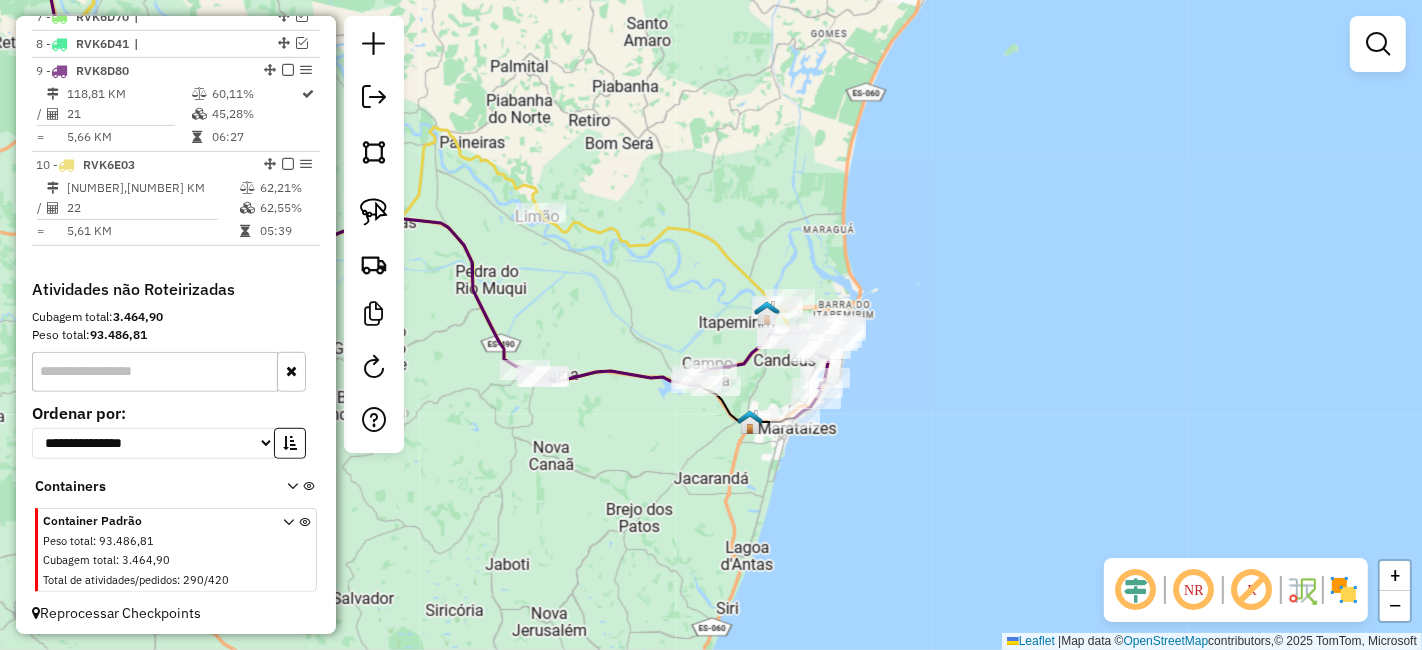 drag, startPoint x: 654, startPoint y: 467, endPoint x: 759, endPoint y: 496, distance: 108.93117 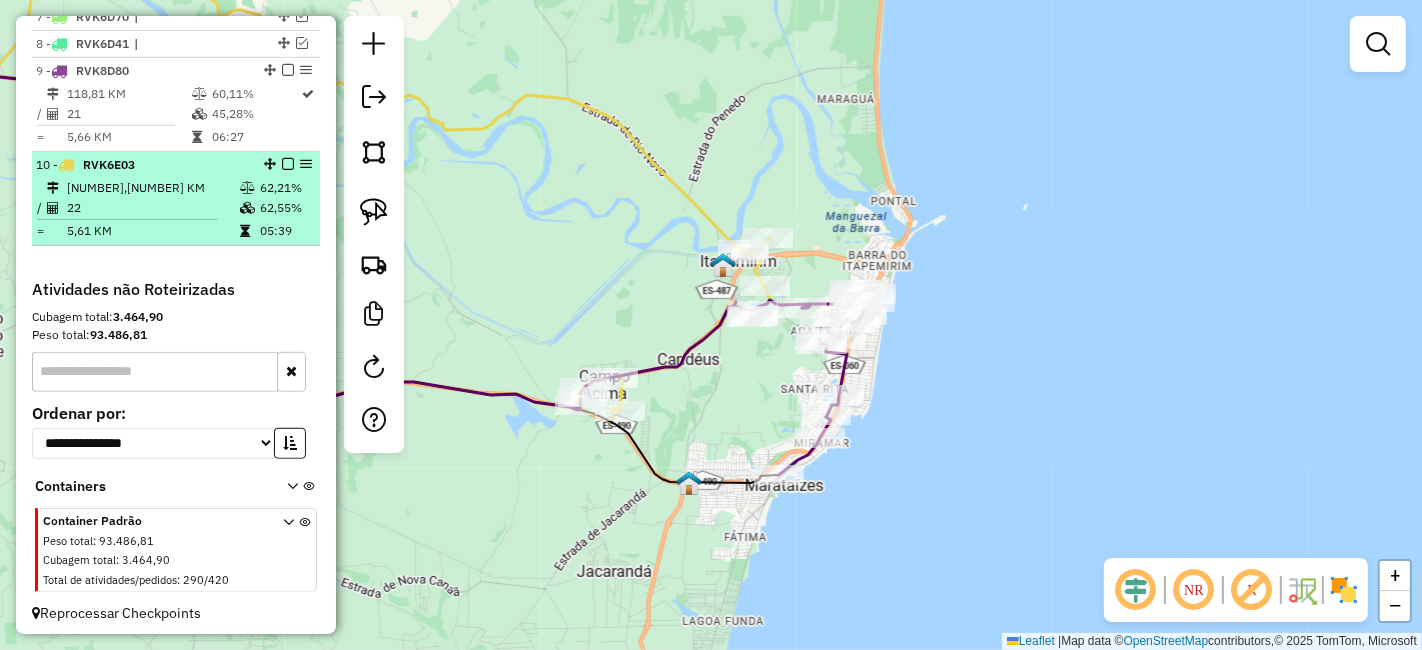 click at bounding box center (288, 164) 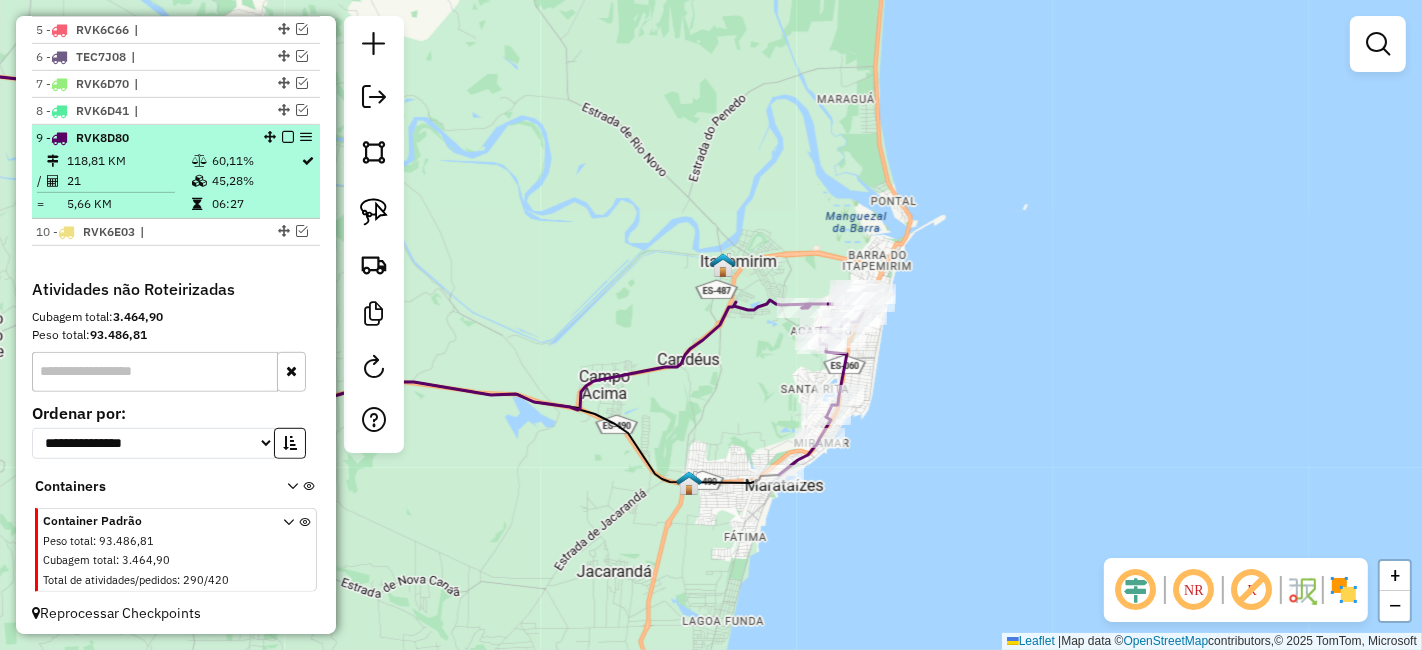 click at bounding box center [288, 137] 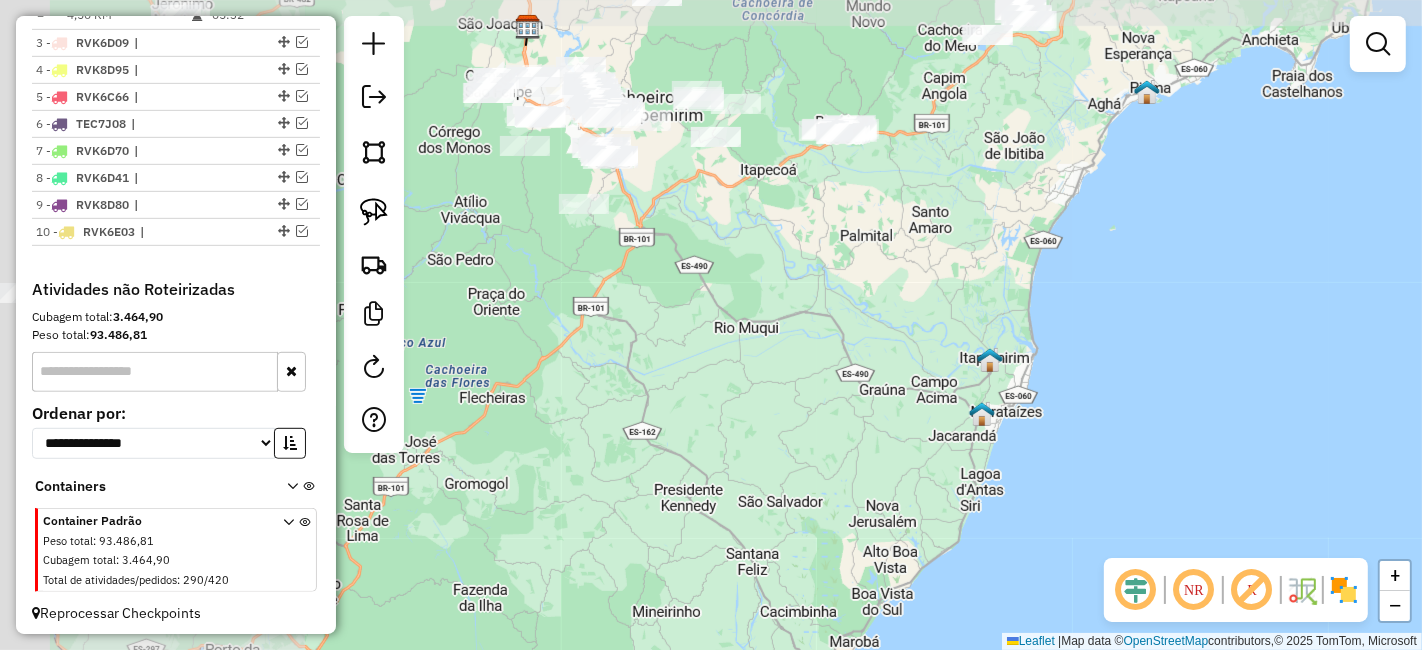 drag, startPoint x: 642, startPoint y: 266, endPoint x: 945, endPoint y: 324, distance: 308.50122 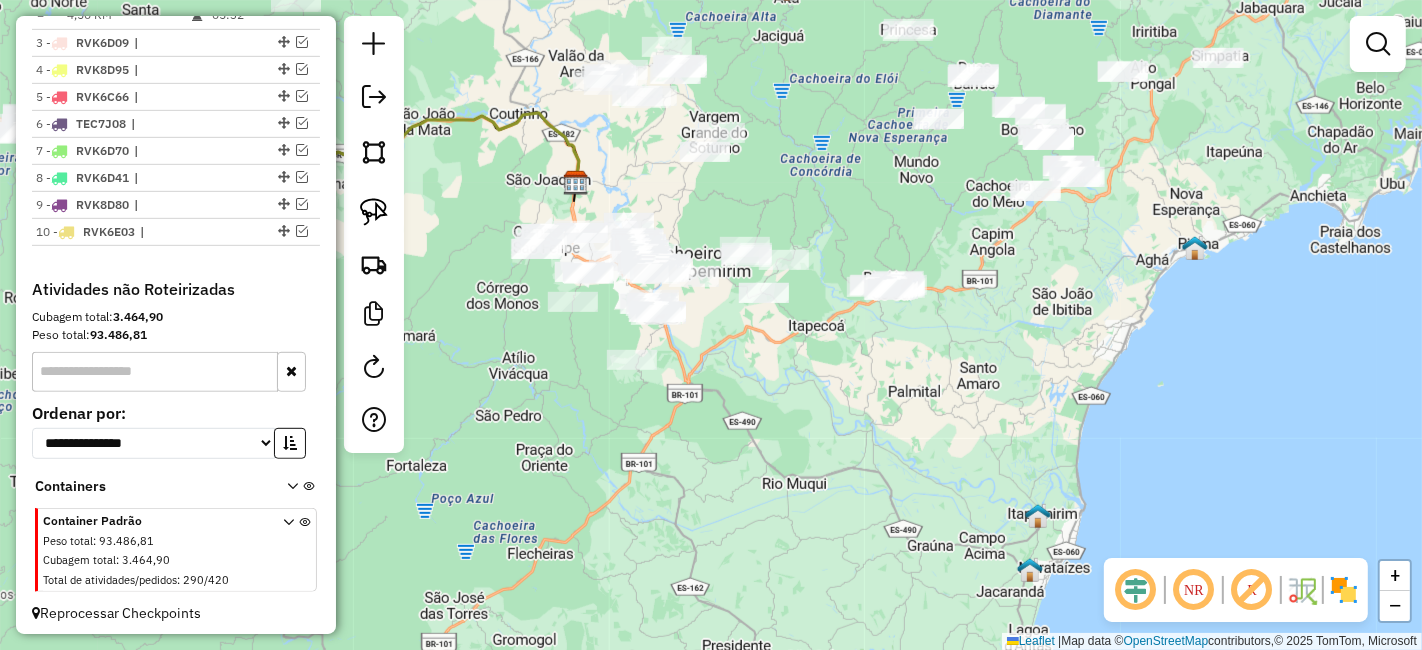 drag, startPoint x: 891, startPoint y: 244, endPoint x: 949, endPoint y: 413, distance: 178.67569 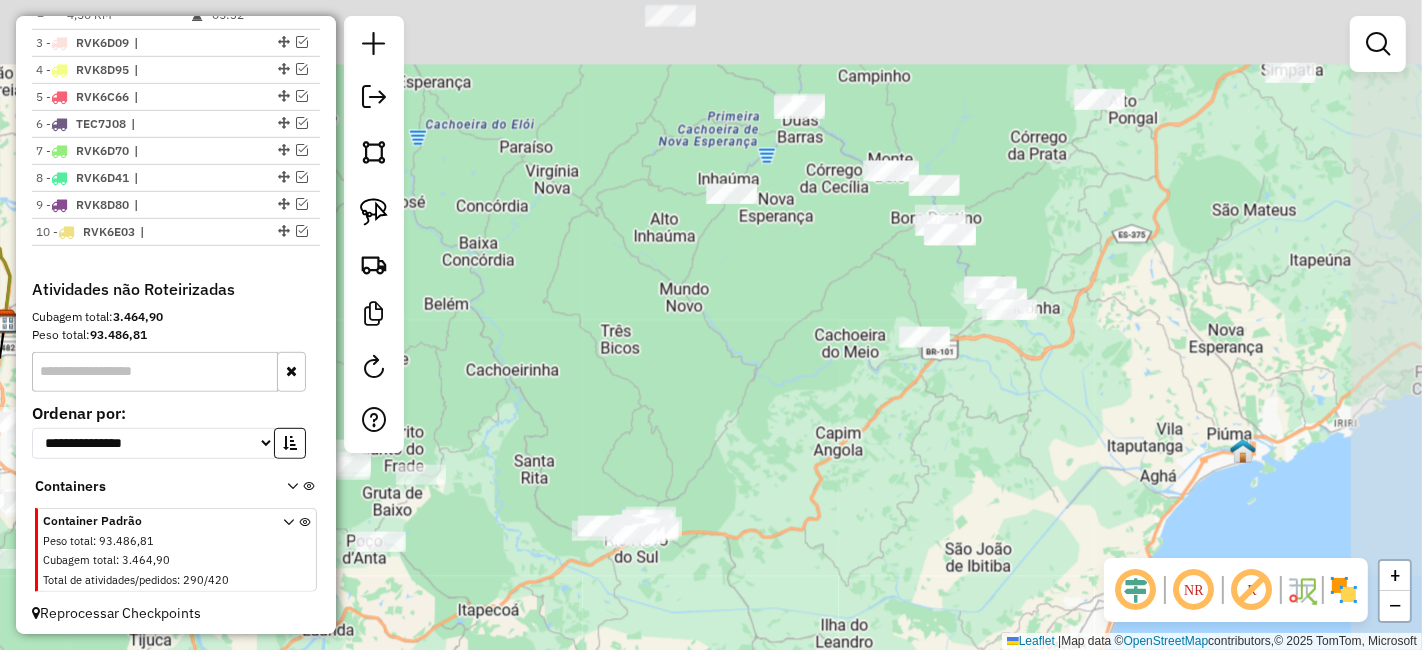 drag, startPoint x: 1051, startPoint y: 382, endPoint x: 825, endPoint y: 532, distance: 271.24896 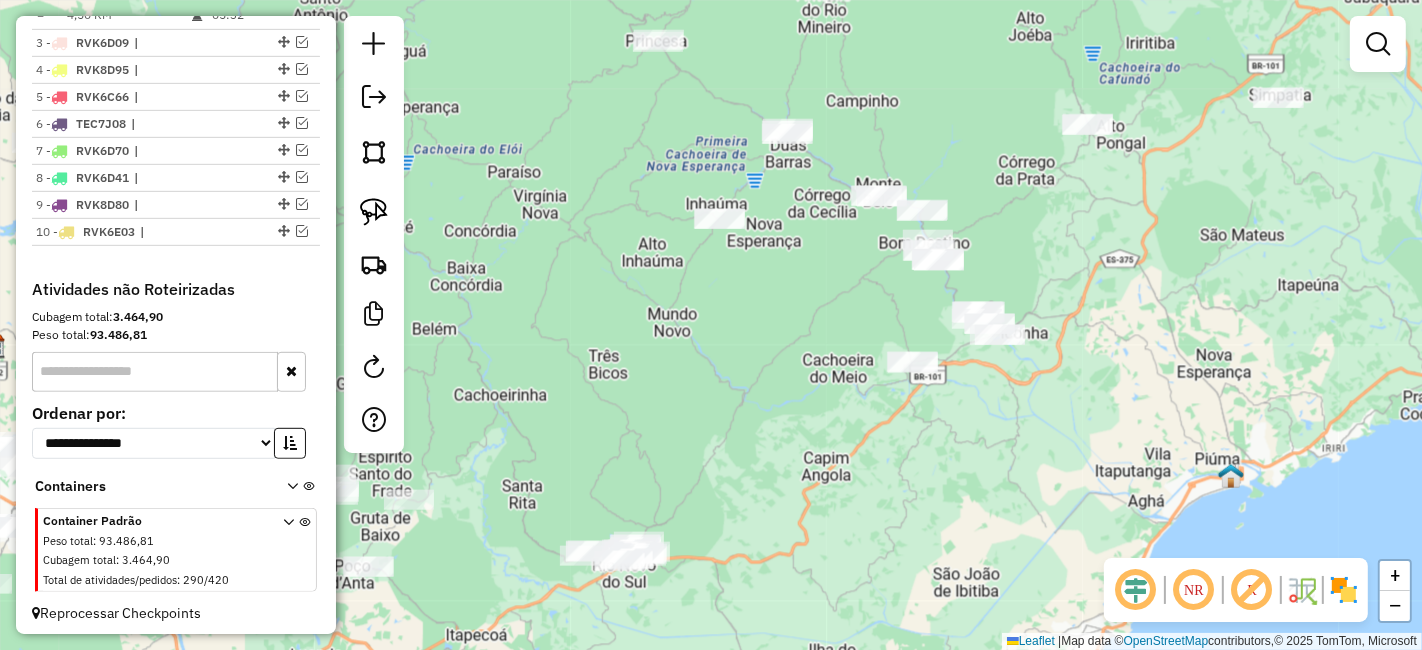 drag, startPoint x: 876, startPoint y: 462, endPoint x: 874, endPoint y: 481, distance: 19.104973 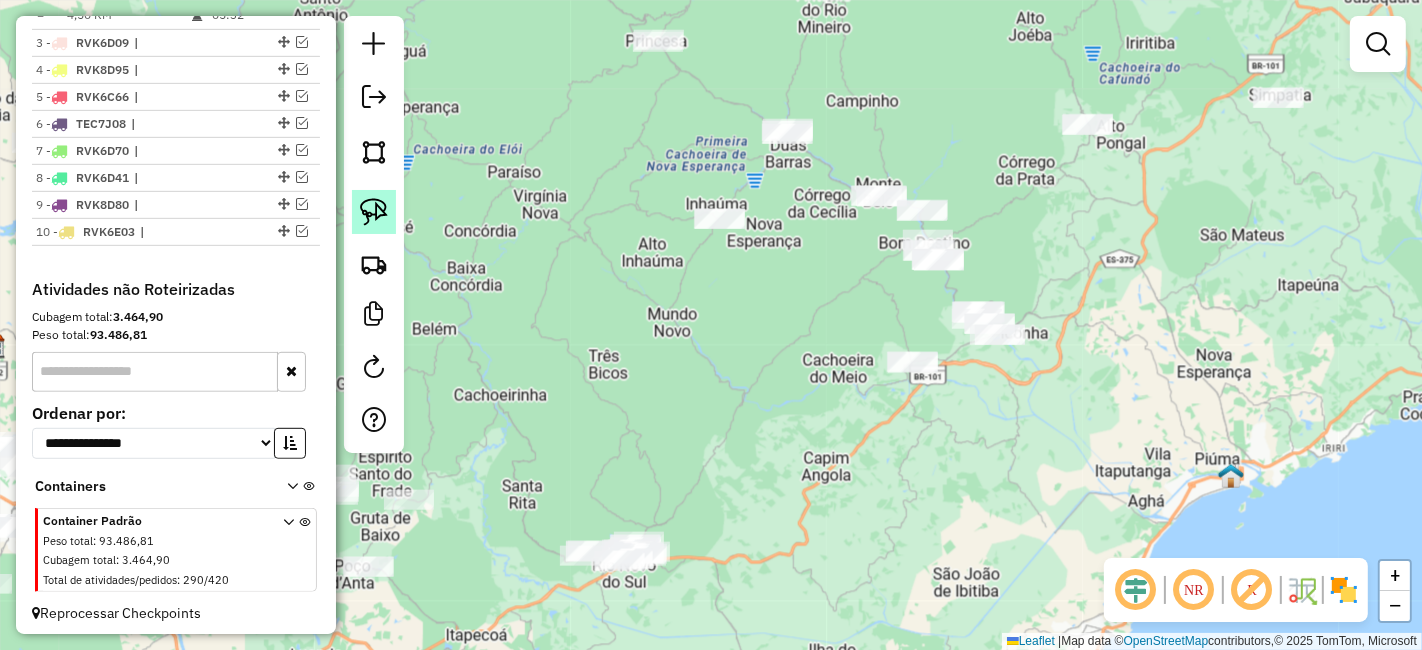 click 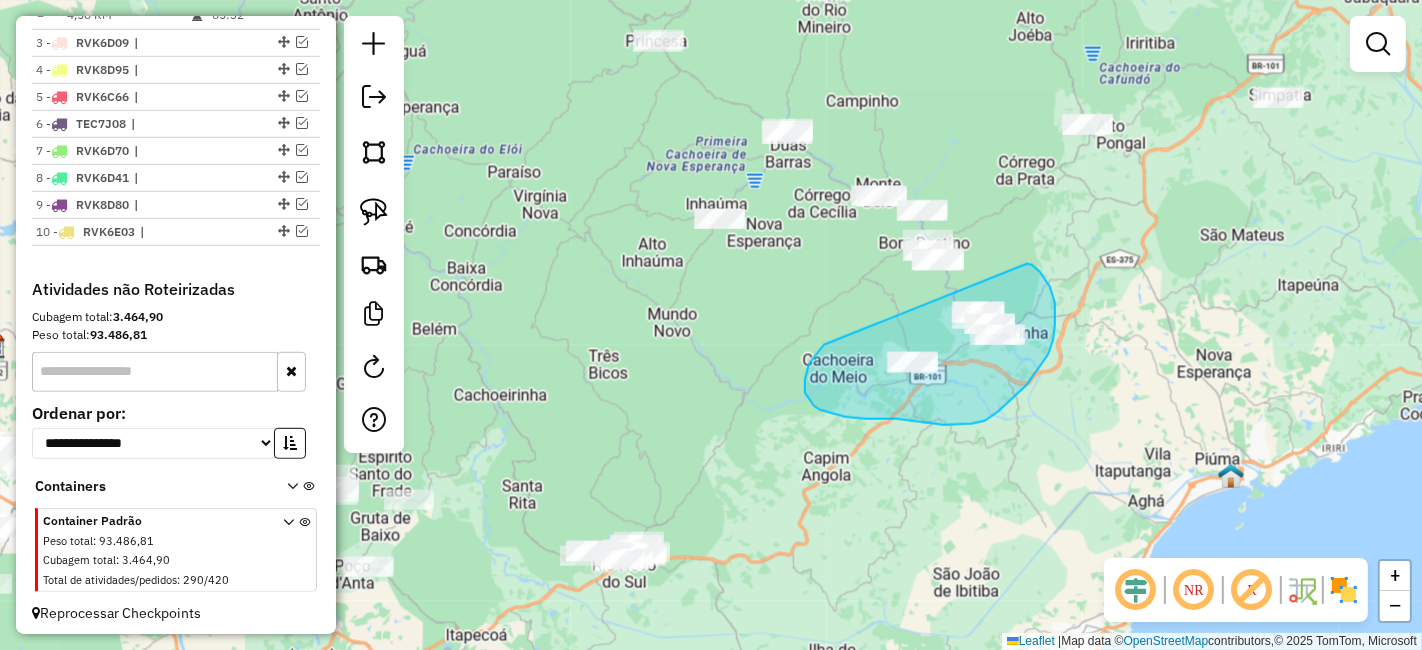drag, startPoint x: 809, startPoint y: 400, endPoint x: 1025, endPoint y: 265, distance: 254.71748 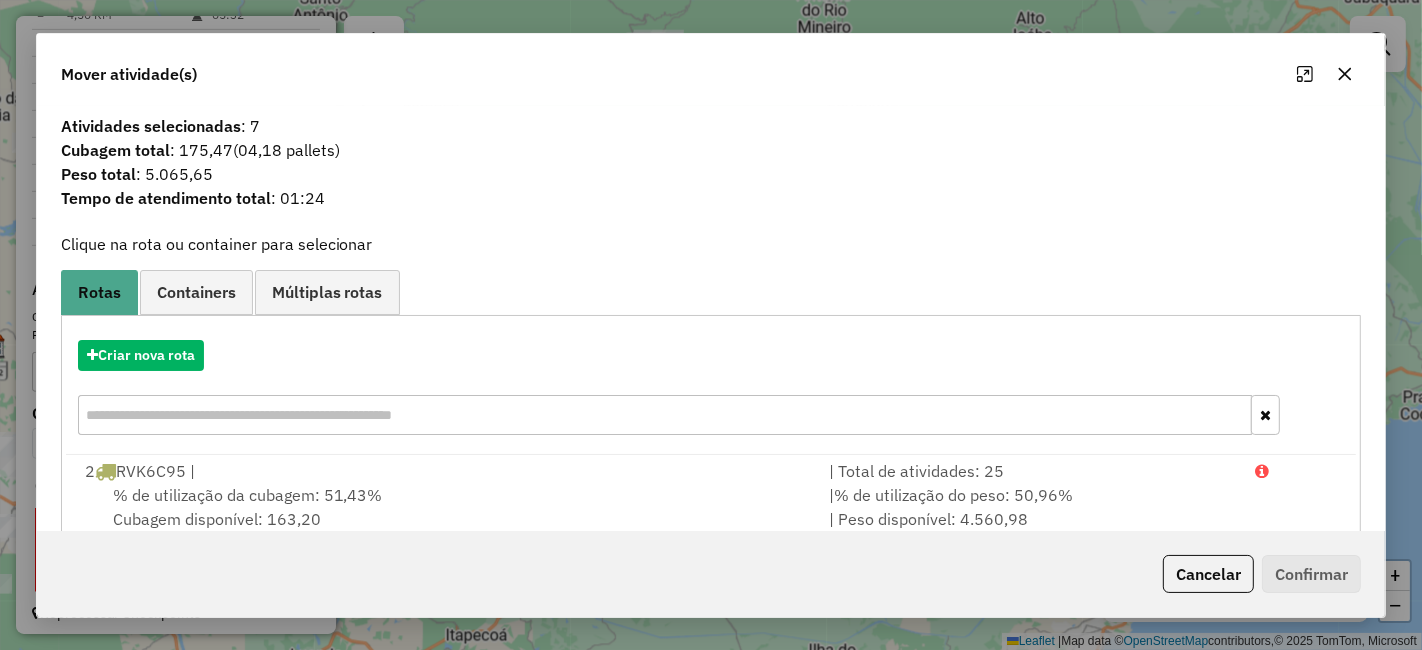 click 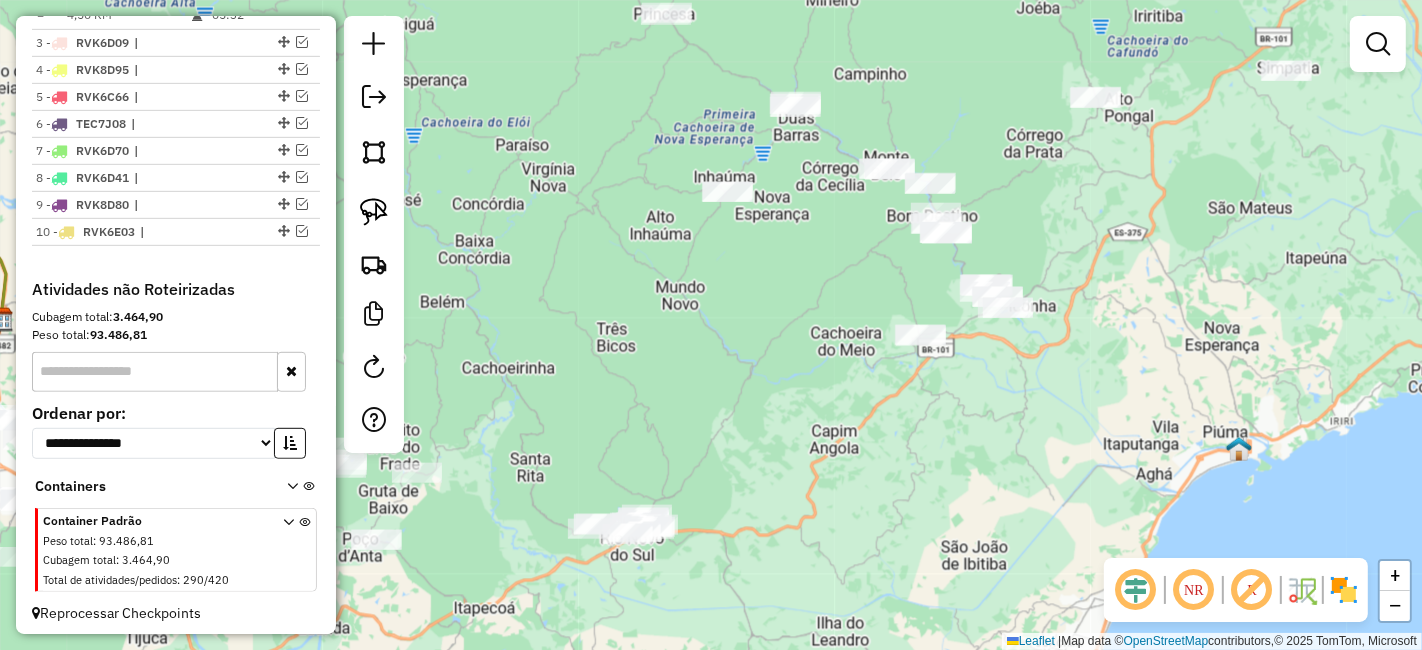 drag, startPoint x: 929, startPoint y: 389, endPoint x: 605, endPoint y: 264, distance: 347.27655 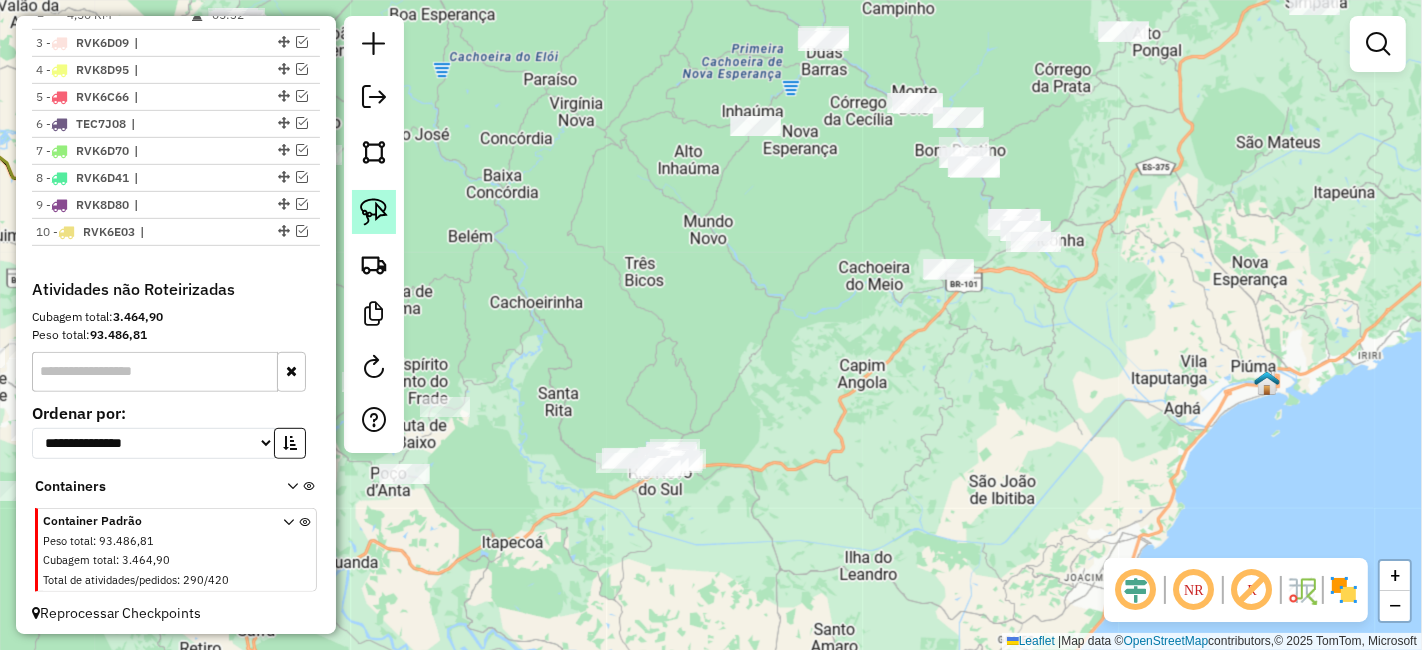 click 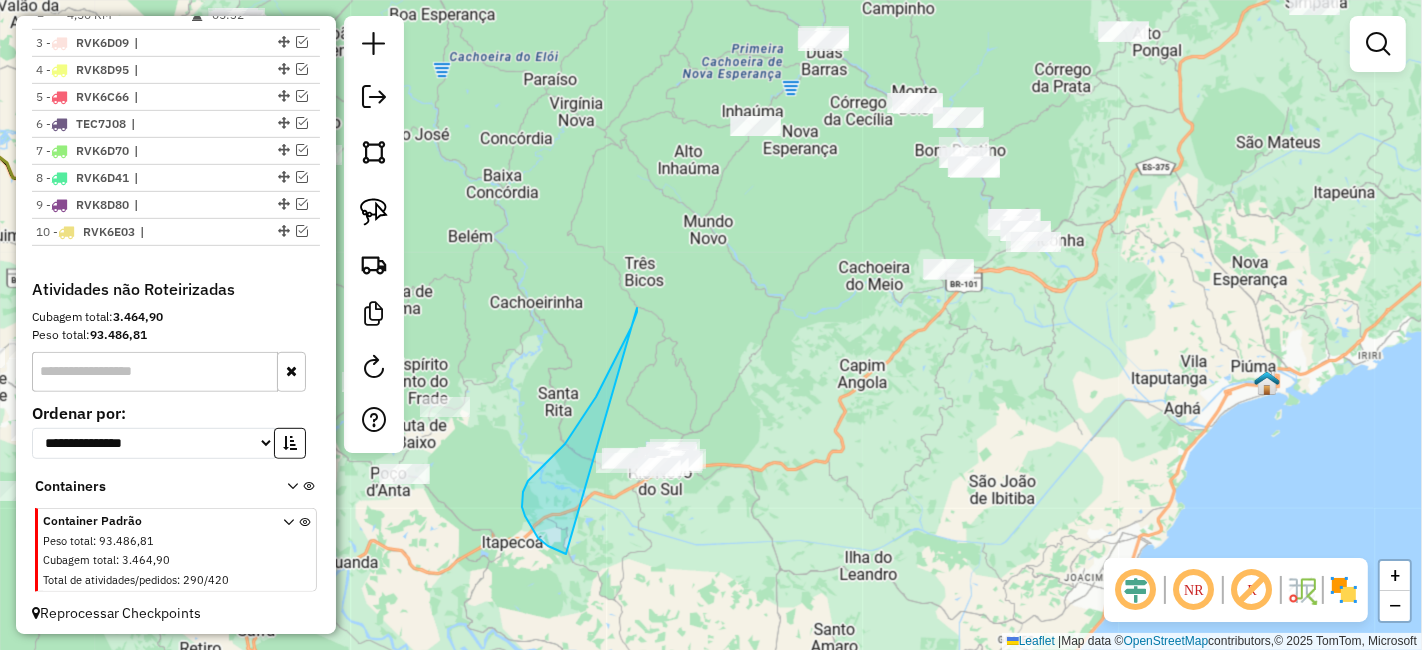 drag, startPoint x: 616, startPoint y: 358, endPoint x: 750, endPoint y: 439, distance: 156.57906 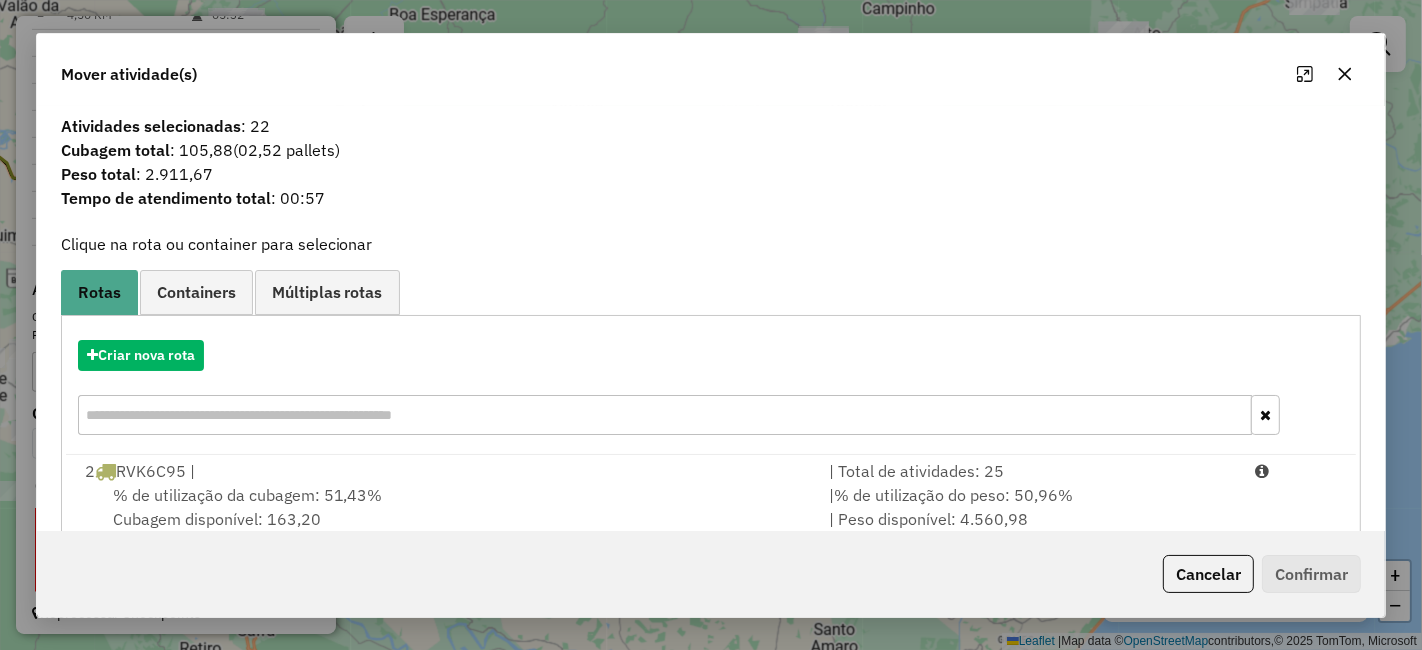 click 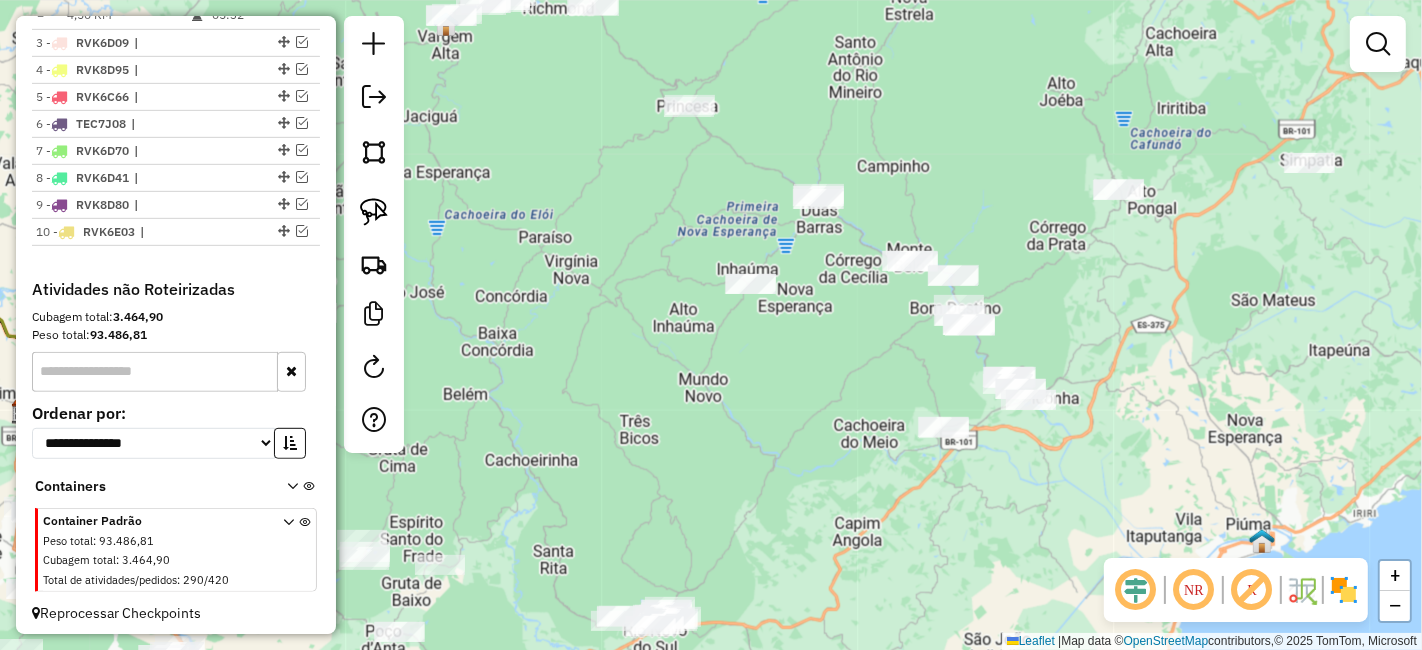 drag, startPoint x: 939, startPoint y: 387, endPoint x: 890, endPoint y: 414, distance: 55.946404 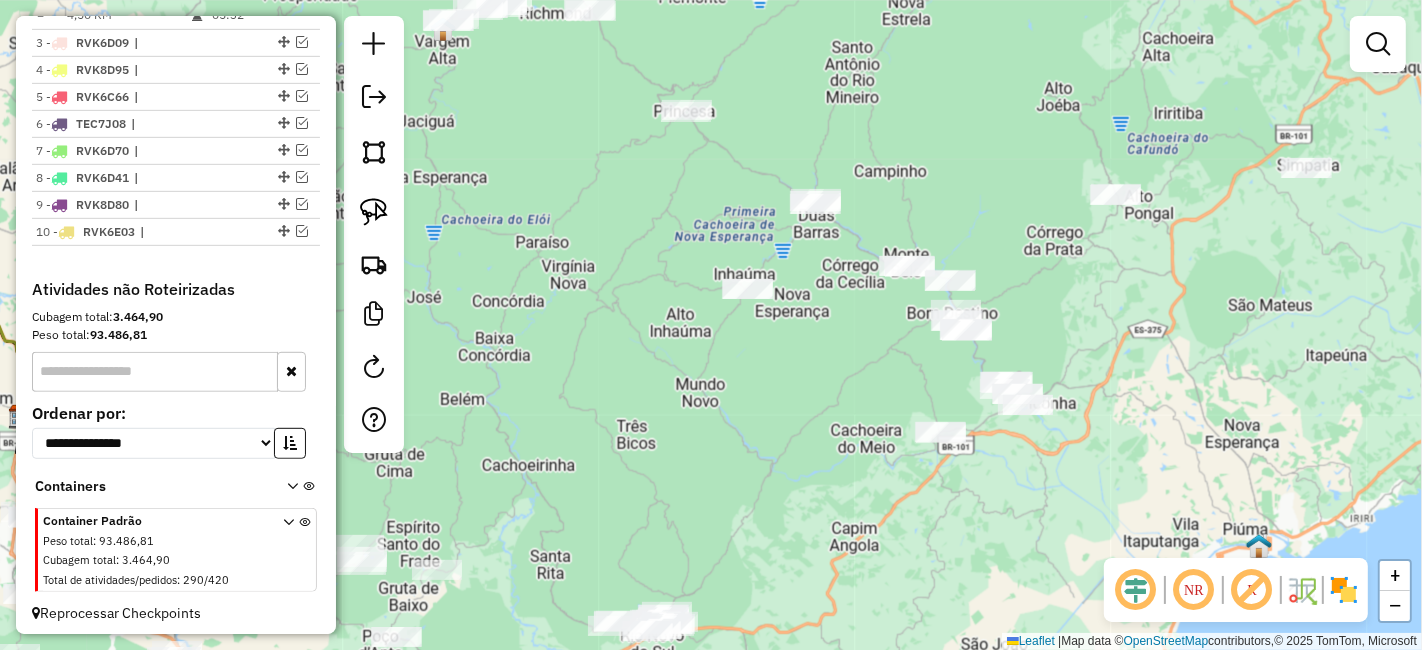 drag, startPoint x: 835, startPoint y: 334, endPoint x: 809, endPoint y: 300, distance: 42.80187 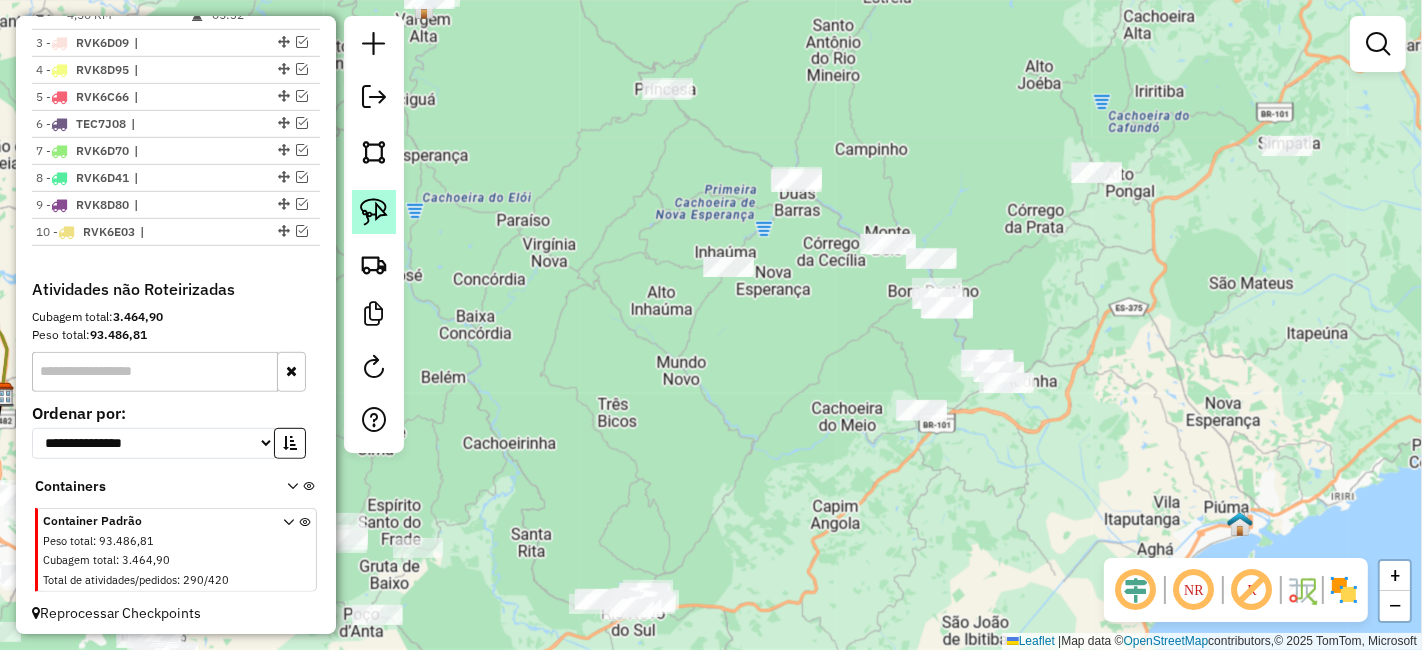 drag, startPoint x: 368, startPoint y: 227, endPoint x: 571, endPoint y: 156, distance: 215.05814 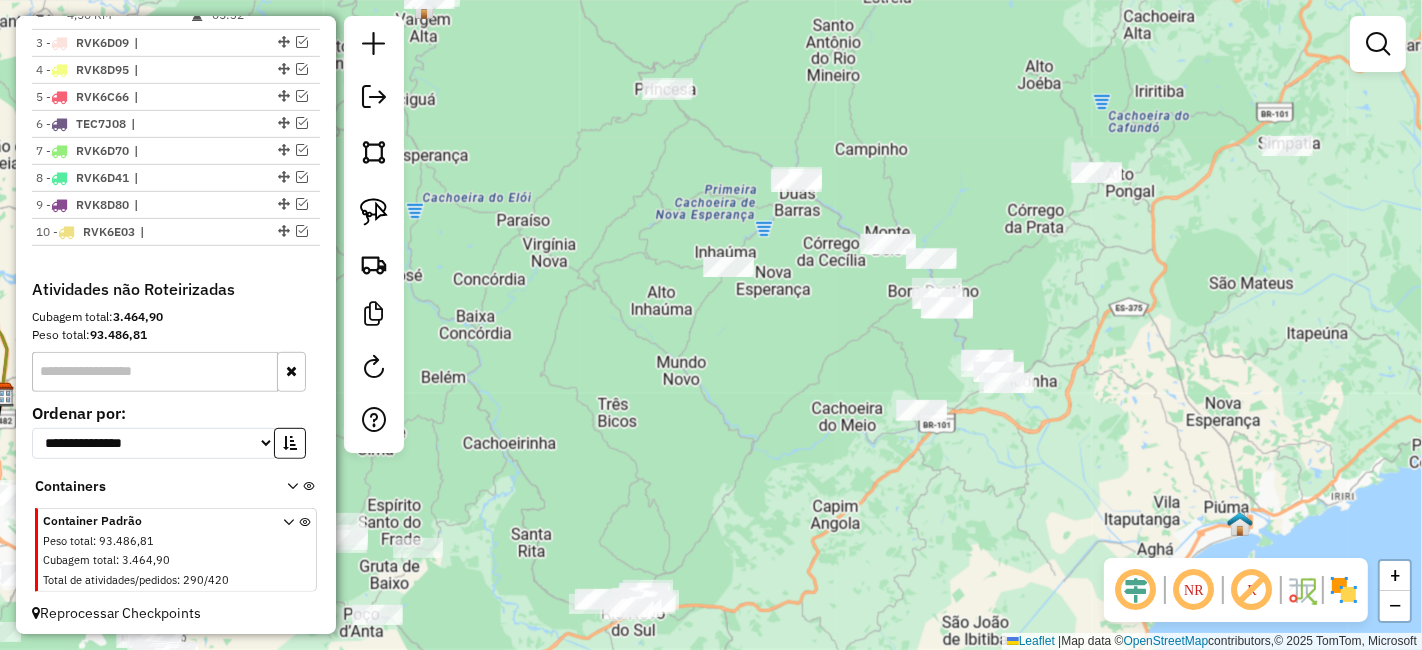 click 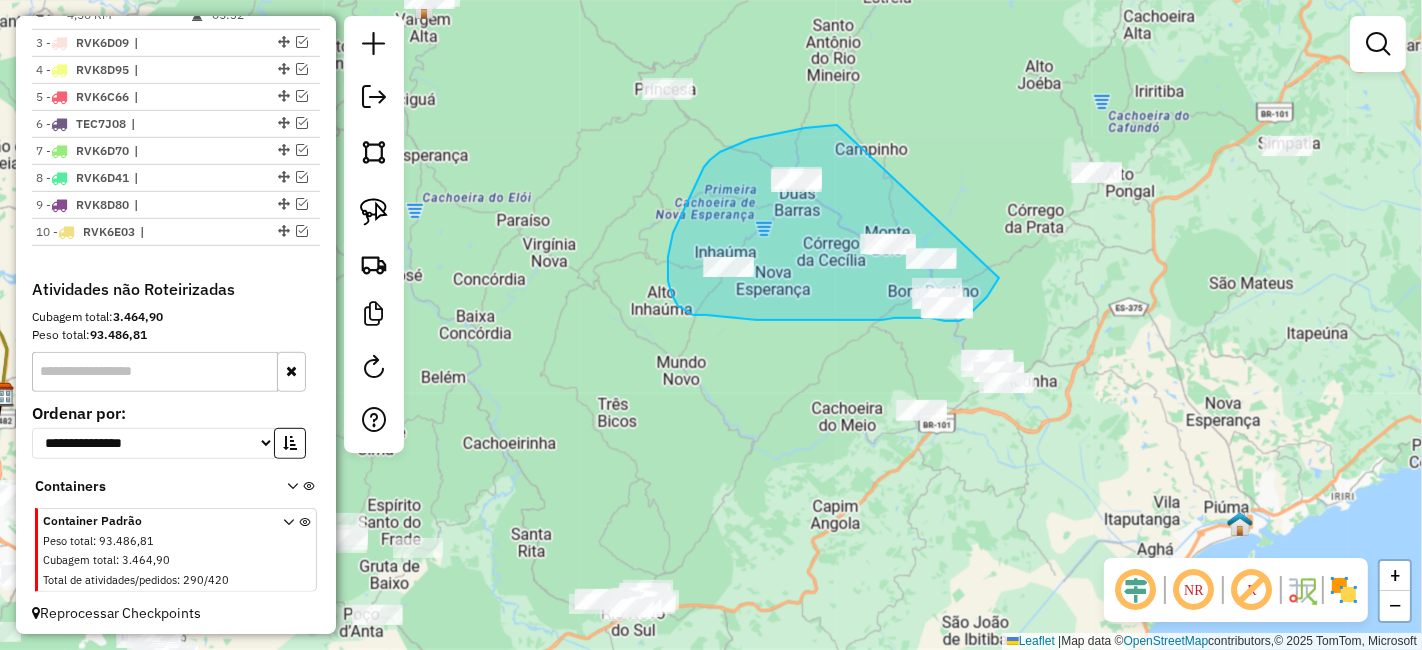 drag, startPoint x: 833, startPoint y: 125, endPoint x: 1008, endPoint y: 261, distance: 221.63258 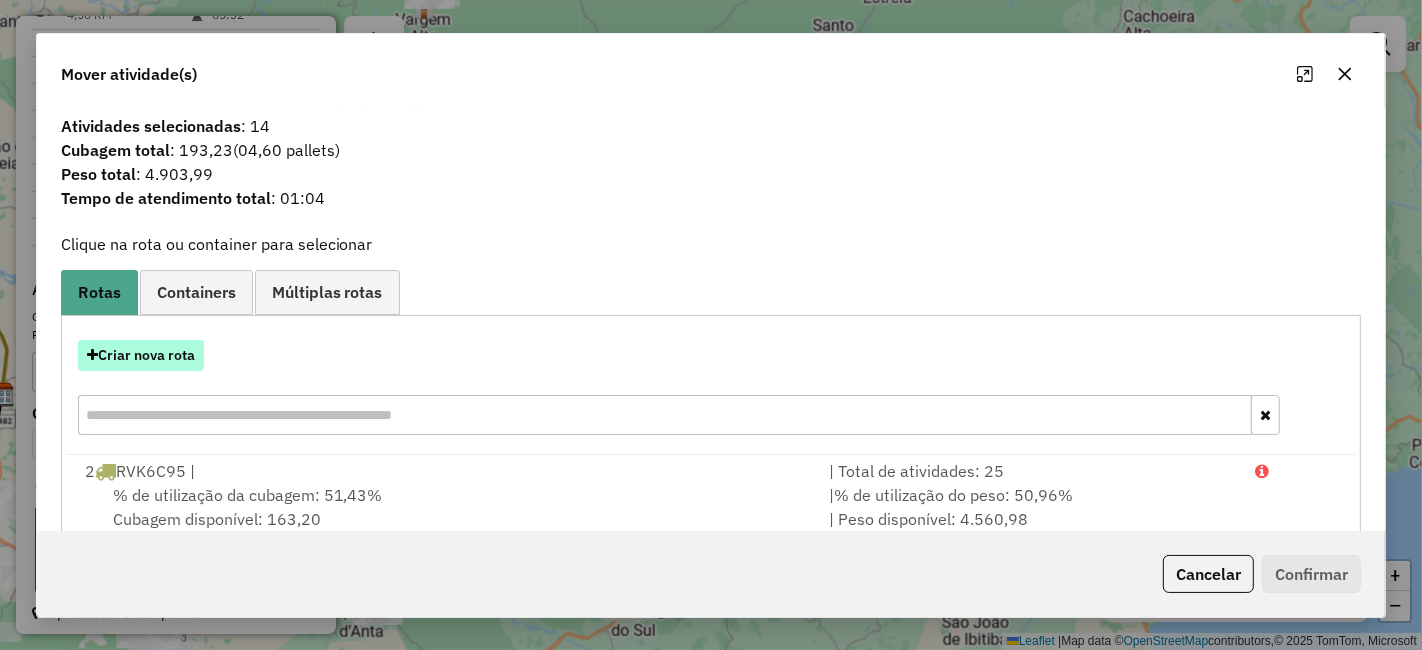click on "Criar nova rota" at bounding box center (141, 355) 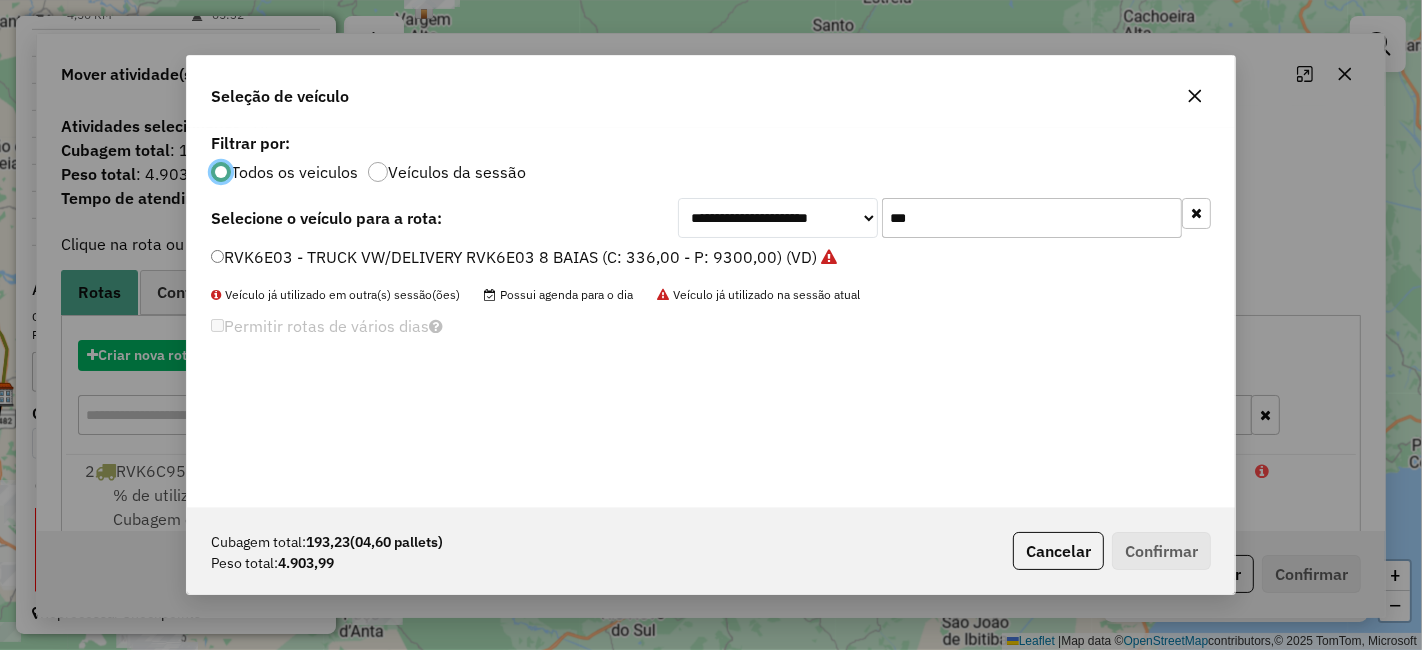 scroll, scrollTop: 11, scrollLeft: 5, axis: both 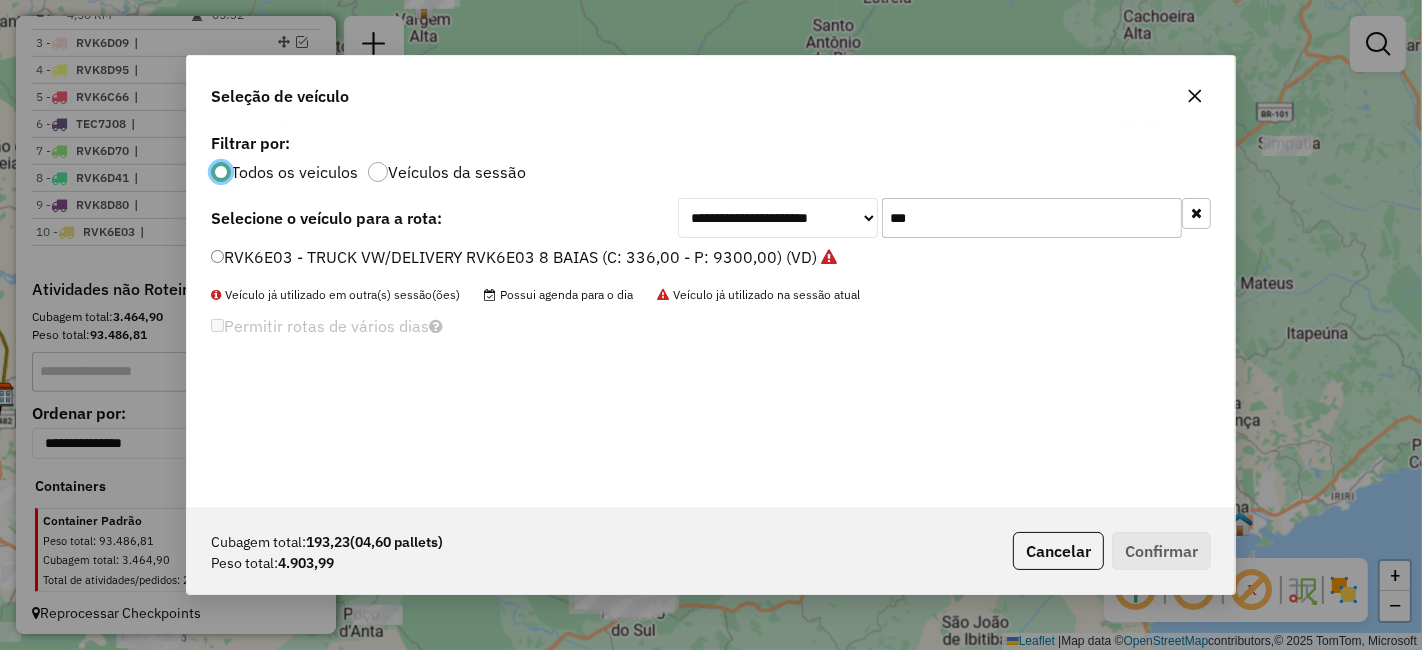 click on "***" 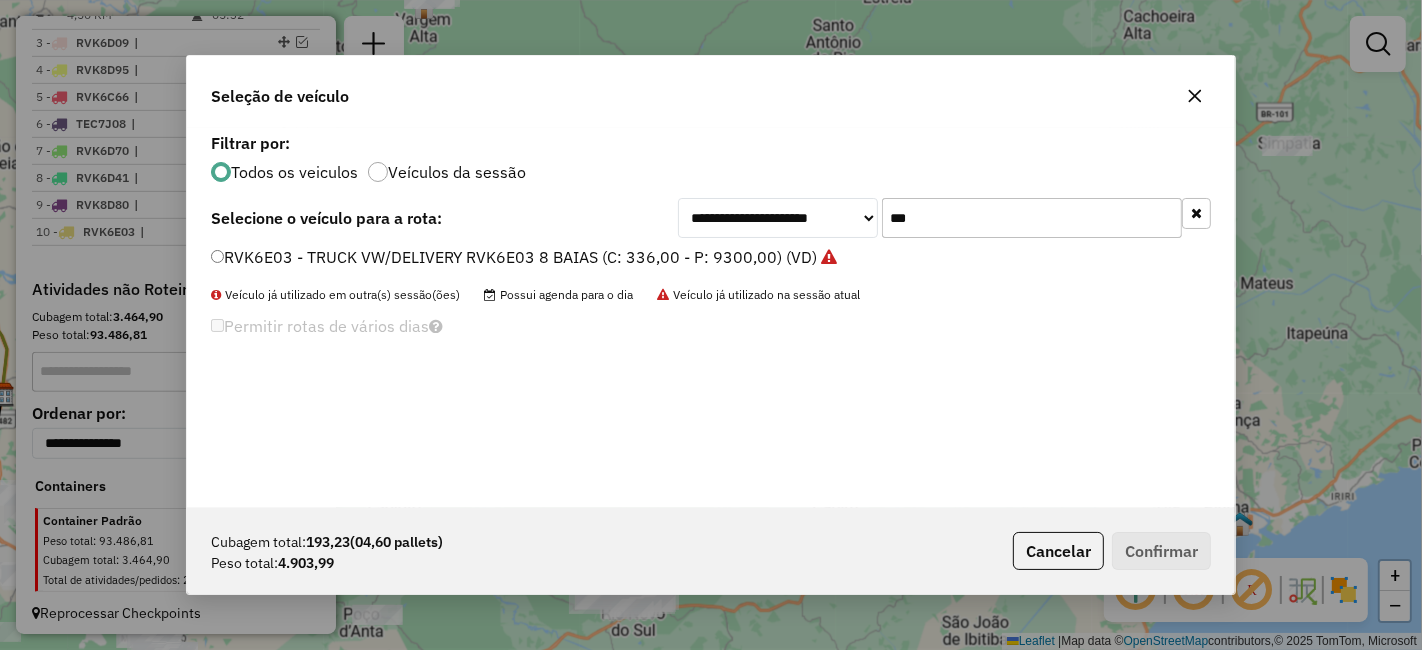 click on "***" 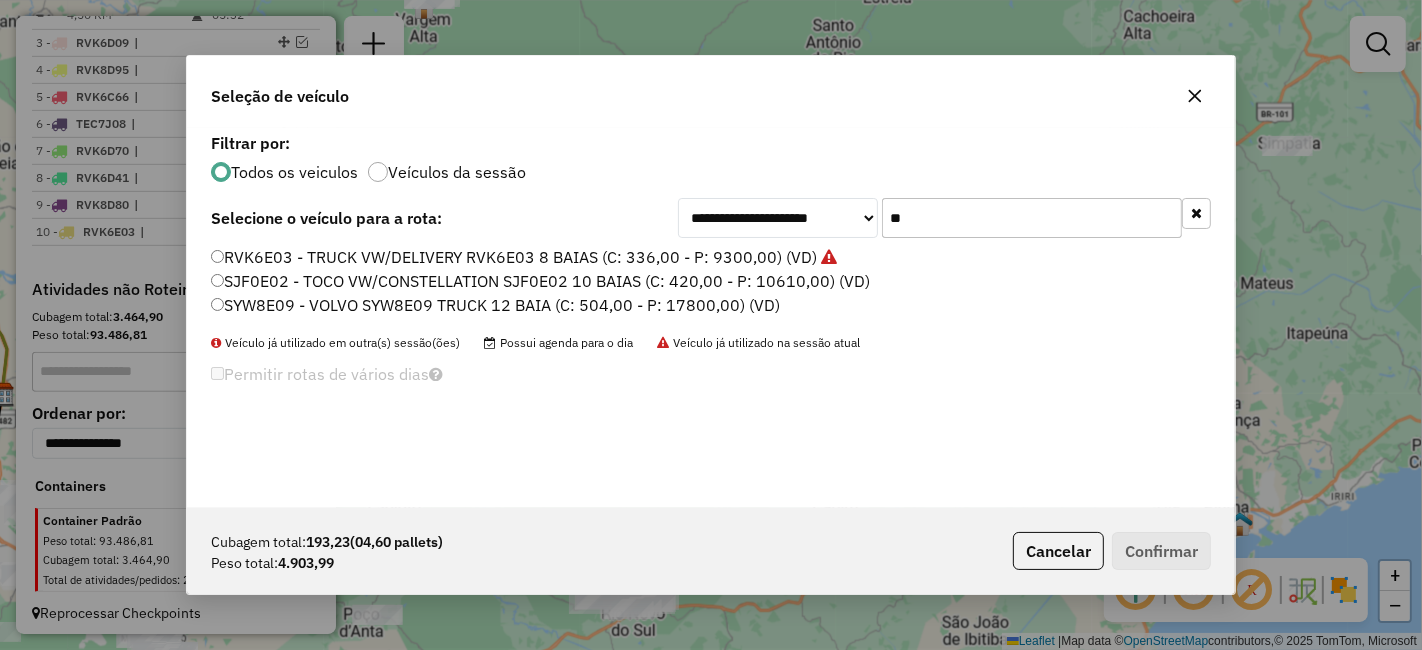 type on "*" 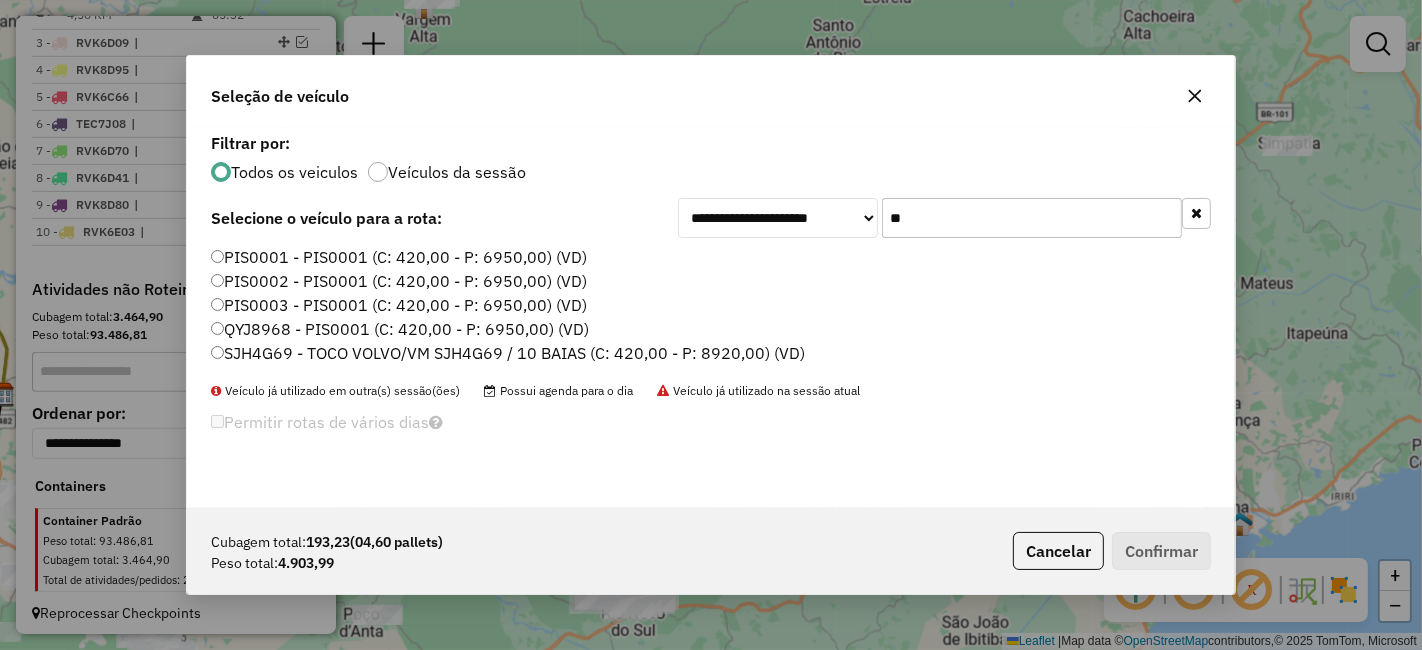 type on "**" 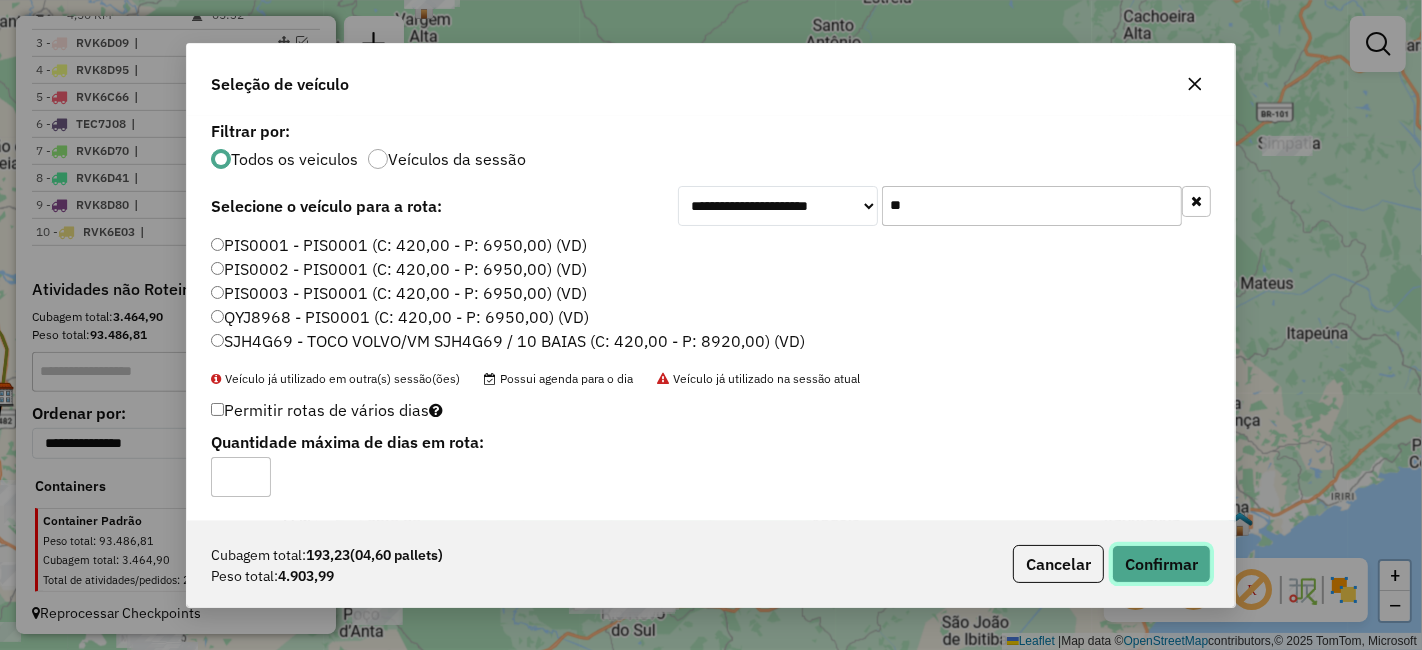 click on "Confirmar" 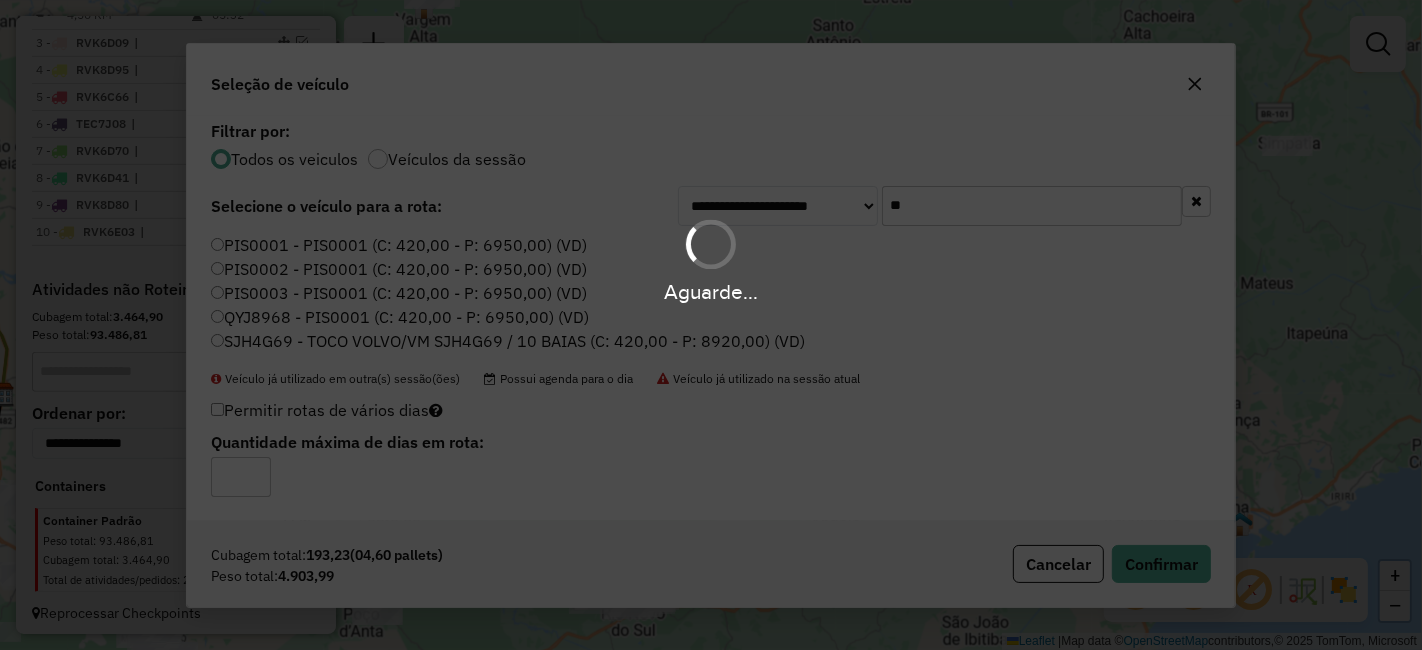 scroll, scrollTop: 975, scrollLeft: 0, axis: vertical 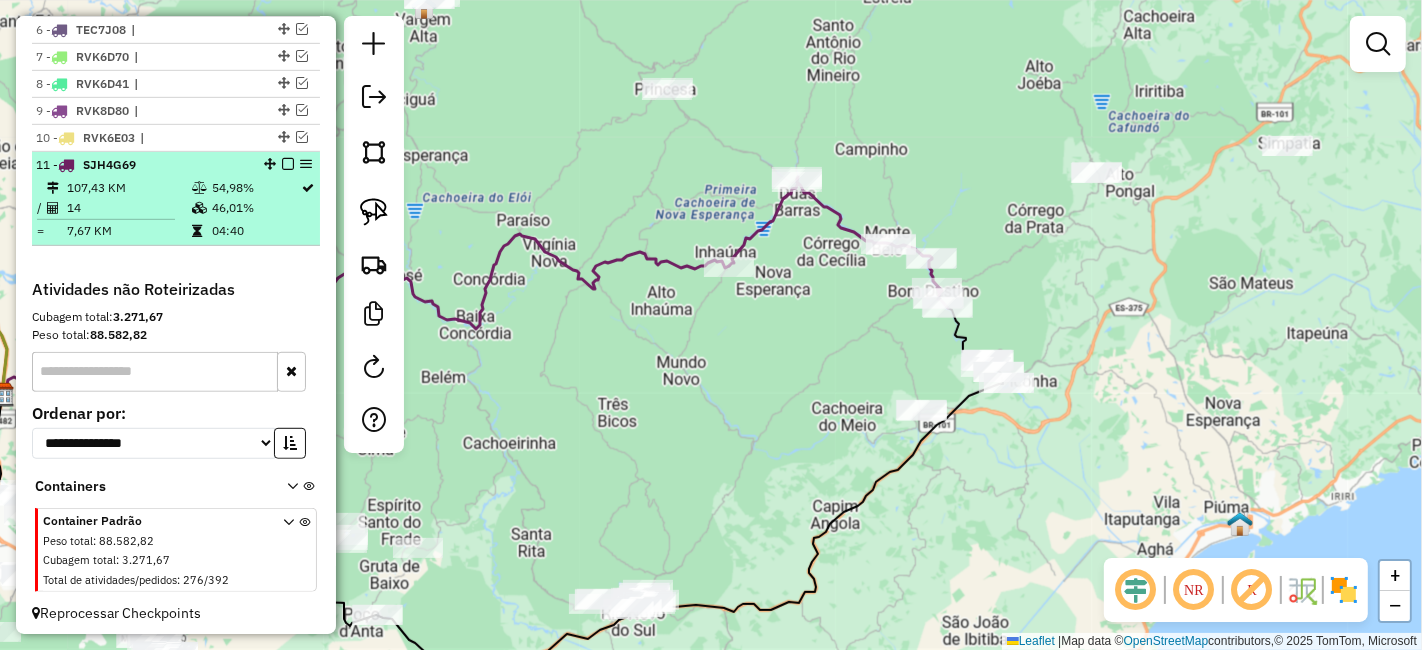 click at bounding box center [288, 164] 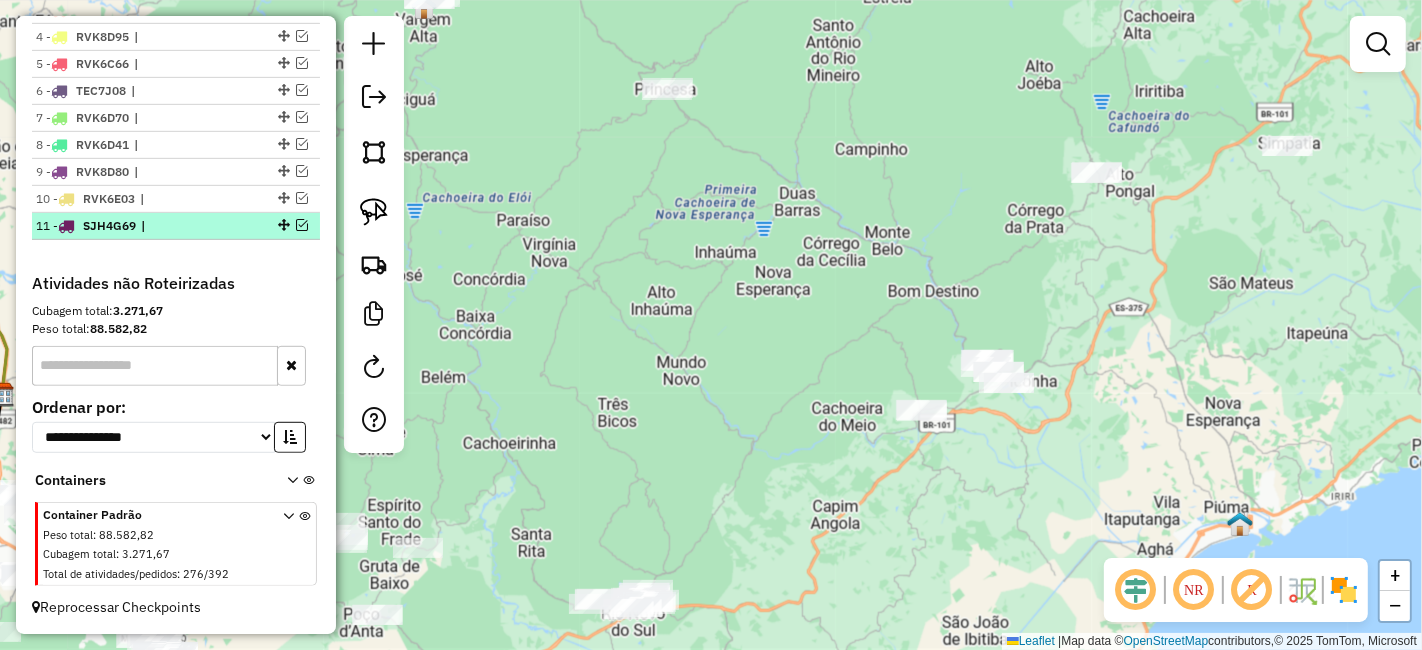 scroll, scrollTop: 908, scrollLeft: 0, axis: vertical 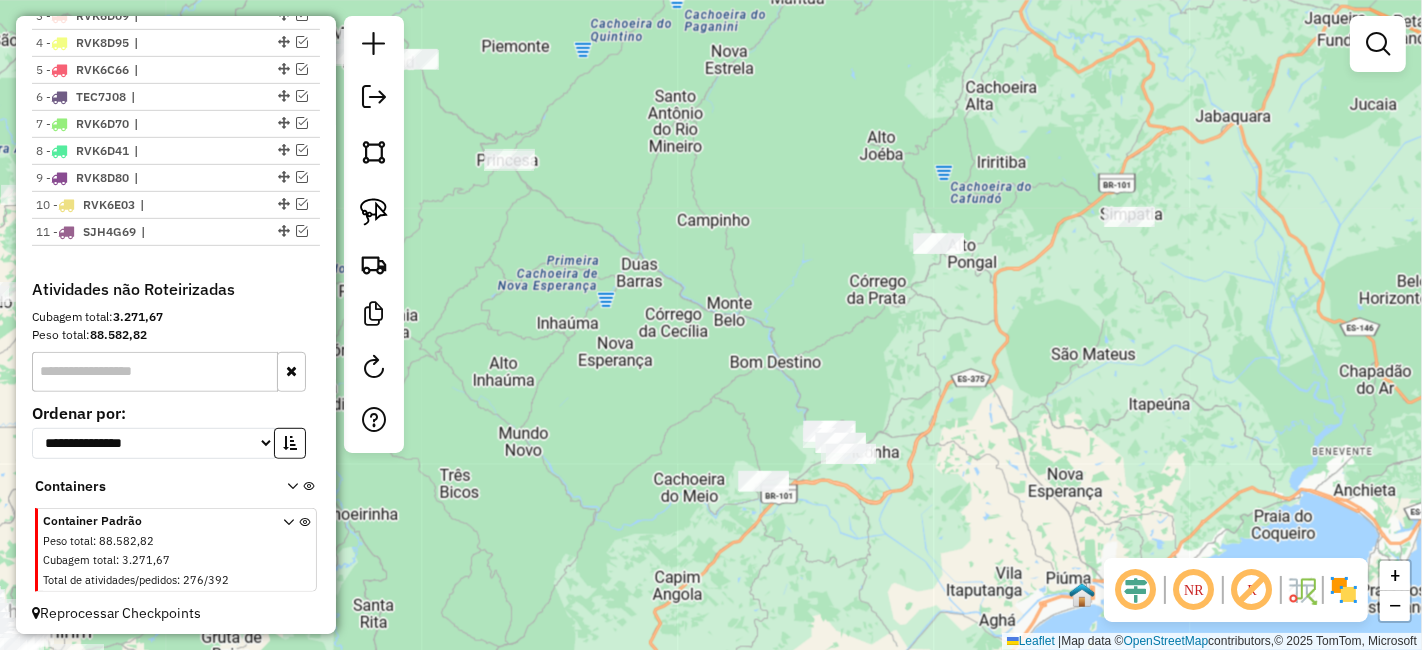 drag, startPoint x: 727, startPoint y: 351, endPoint x: 588, endPoint y: 353, distance: 139.01439 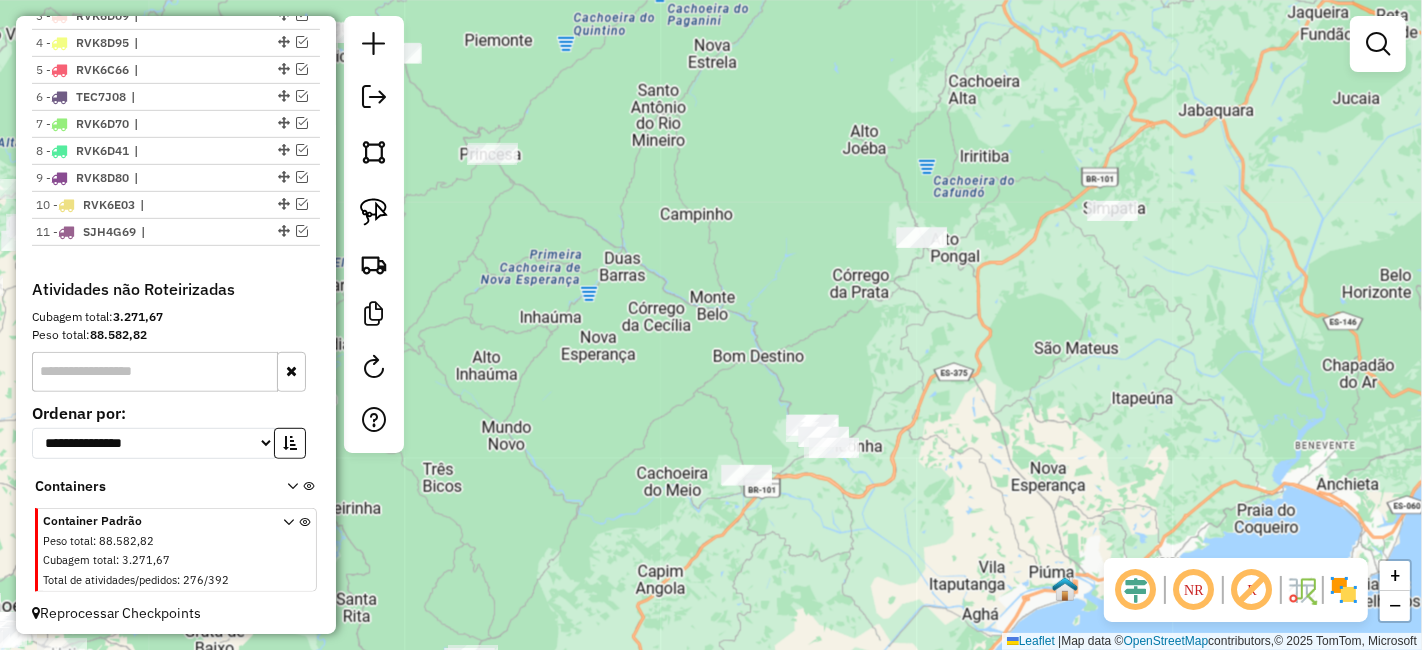 click on "Janela de atendimento Grade de atendimento Capacidade Transportadoras Veículos Cliente Pedidos  Rotas Selecione os dias de semana para filtrar as janelas de atendimento  Seg   Ter   Qua   Qui   Sex   Sáb   Dom  Informe o período da janela de atendimento: De: Até:  Filtrar exatamente a janela do cliente  Considerar janela de atendimento padrão  Selecione os dias de semana para filtrar as grades de atendimento  Seg   Ter   Qua   Qui   Sex   Sáb   Dom   Considerar clientes sem dia de atendimento cadastrado  Clientes fora do dia de atendimento selecionado Filtrar as atividades entre os valores definidos abaixo:  Peso mínimo:   Peso máximo:   Cubagem mínima:   Cubagem máxima:   De:   Até:  Filtrar as atividades entre o tempo de atendimento definido abaixo:  De:   Até:   Considerar capacidade total dos clientes não roteirizados Transportadora: Selecione um ou mais itens Tipo de veículo: Selecione um ou mais itens Veículo: Selecione um ou mais itens Motorista: Selecione um ou mais itens Nome: Rótulo:" 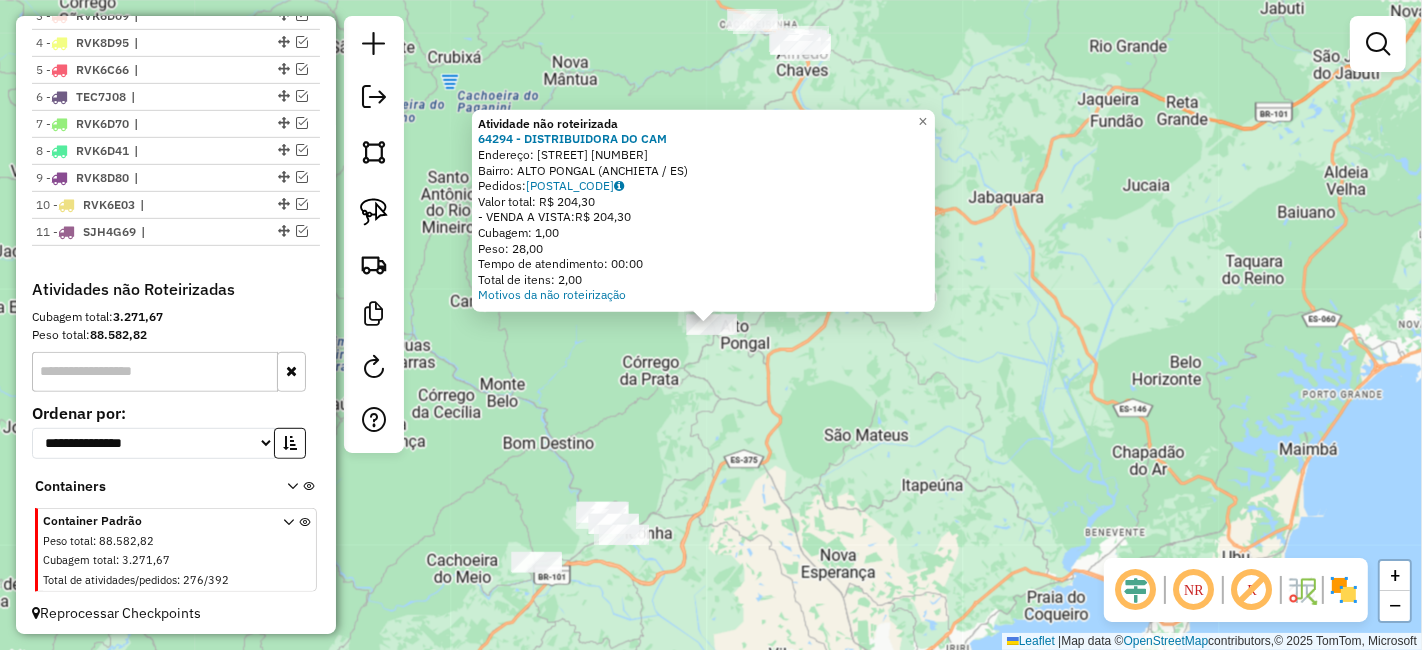 click on "Atividade não roteirizada 64294 - DISTRIBUIDORA DO CAM  Endereço:  VIRGILIO LORENCINI 01   Bairro: ALTO PONGAL (ANCHIETA / ES)   Pedidos:  08263177   Valor total: R$ 204,30   - VENDA A VISTA:  R$ 204,30   Cubagem: 1,00   Peso: 28,00   Tempo de atendimento: 00:00   Total de itens: 2,00  Motivos da não roteirização × Janela de atendimento Grade de atendimento Capacidade Transportadoras Veículos Cliente Pedidos  Rotas Selecione os dias de semana para filtrar as janelas de atendimento  Seg   Ter   Qua   Qui   Sex   Sáb   Dom  Informe o período da janela de atendimento: De: Até:  Filtrar exatamente a janela do cliente  Considerar janela de atendimento padrão  Selecione os dias de semana para filtrar as grades de atendimento  Seg   Ter   Qua   Qui   Sex   Sáb   Dom   Considerar clientes sem dia de atendimento cadastrado  Clientes fora do dia de atendimento selecionado Filtrar as atividades entre os valores definidos abaixo:  Peso mínimo:   Peso máximo:   Cubagem mínima:   Cubagem máxima:   De:  De:" 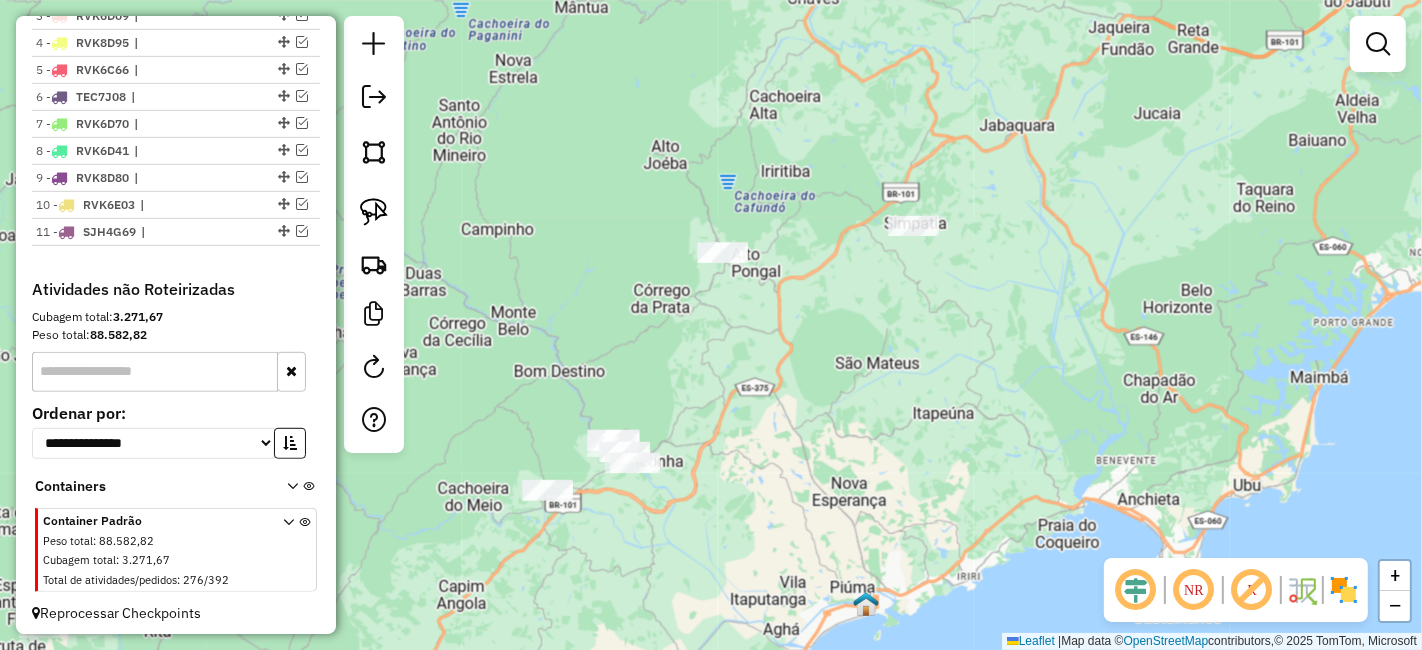 drag, startPoint x: 722, startPoint y: 412, endPoint x: 705, endPoint y: 359, distance: 55.65968 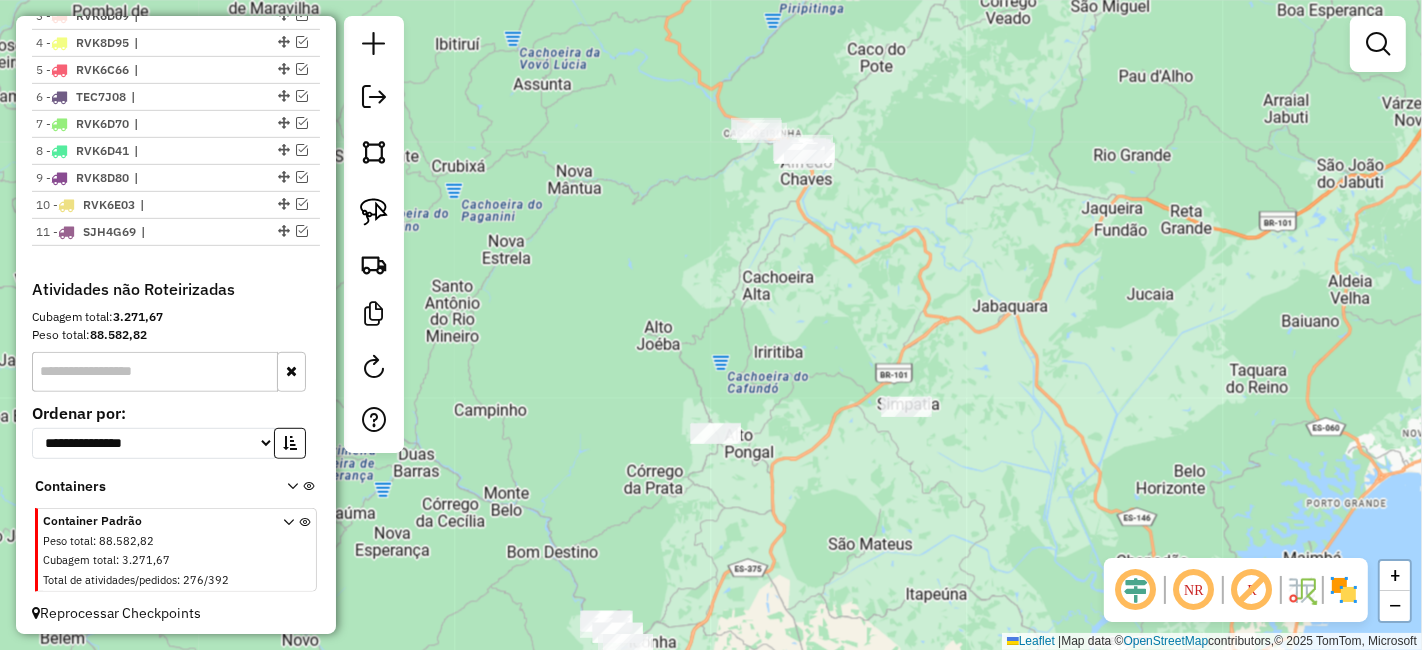 drag, startPoint x: 701, startPoint y: 437, endPoint x: 693, endPoint y: 548, distance: 111.28792 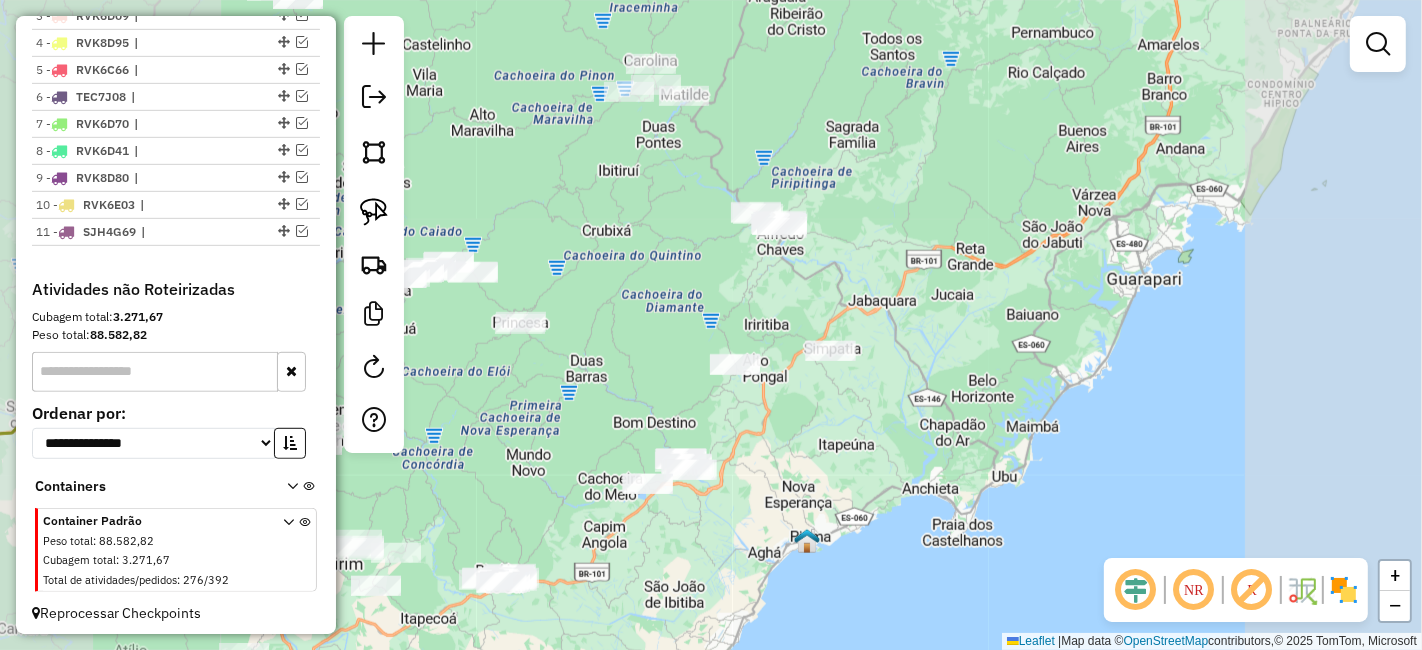 click on "Janela de atendimento Grade de atendimento Capacidade Transportadoras Veículos Cliente Pedidos  Rotas Selecione os dias de semana para filtrar as janelas de atendimento  Seg   Ter   Qua   Qui   Sex   Sáb   Dom  Informe o período da janela de atendimento: De: Até:  Filtrar exatamente a janela do cliente  Considerar janela de atendimento padrão  Selecione os dias de semana para filtrar as grades de atendimento  Seg   Ter   Qua   Qui   Sex   Sáb   Dom   Considerar clientes sem dia de atendimento cadastrado  Clientes fora do dia de atendimento selecionado Filtrar as atividades entre os valores definidos abaixo:  Peso mínimo:   Peso máximo:   Cubagem mínima:   Cubagem máxima:   De:   Até:  Filtrar as atividades entre o tempo de atendimento definido abaixo:  De:   Até:   Considerar capacidade total dos clientes não roteirizados Transportadora: Selecione um ou mais itens Tipo de veículo: Selecione um ou mais itens Veículo: Selecione um ou mais itens Motorista: Selecione um ou mais itens Nome: Rótulo:" 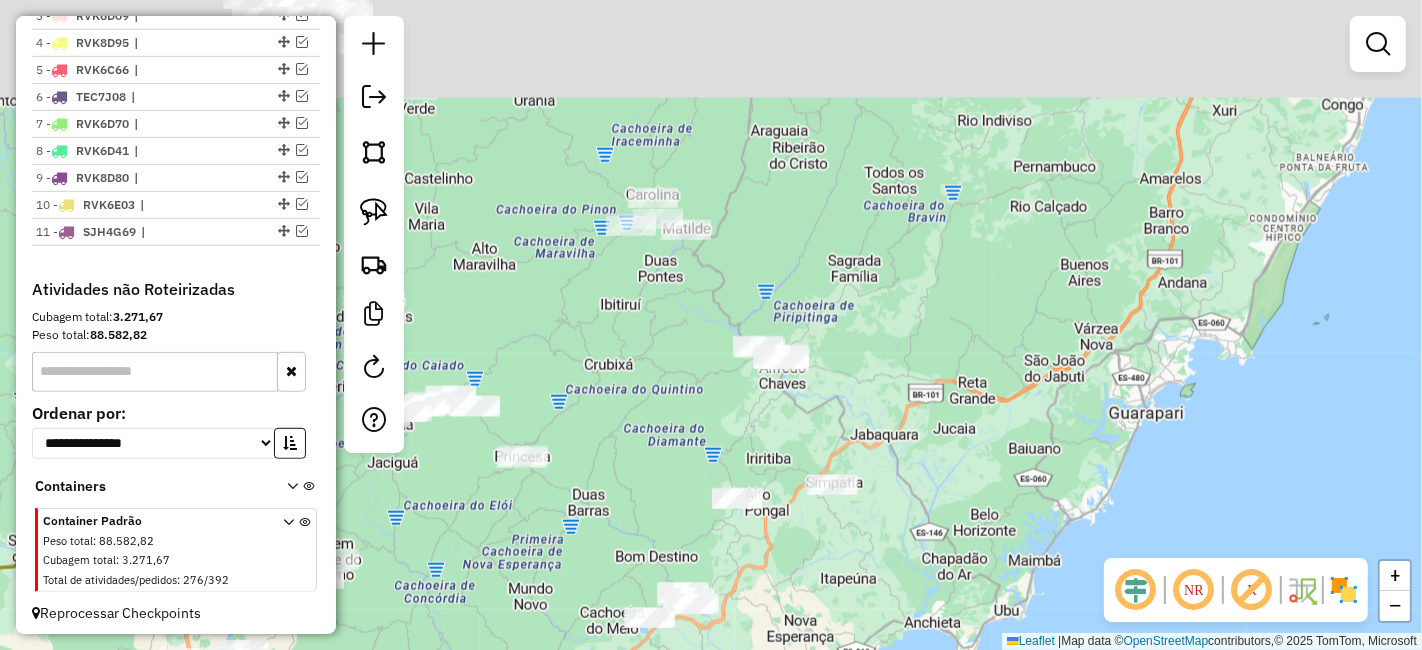 drag, startPoint x: 588, startPoint y: 227, endPoint x: 592, endPoint y: 369, distance: 142.05632 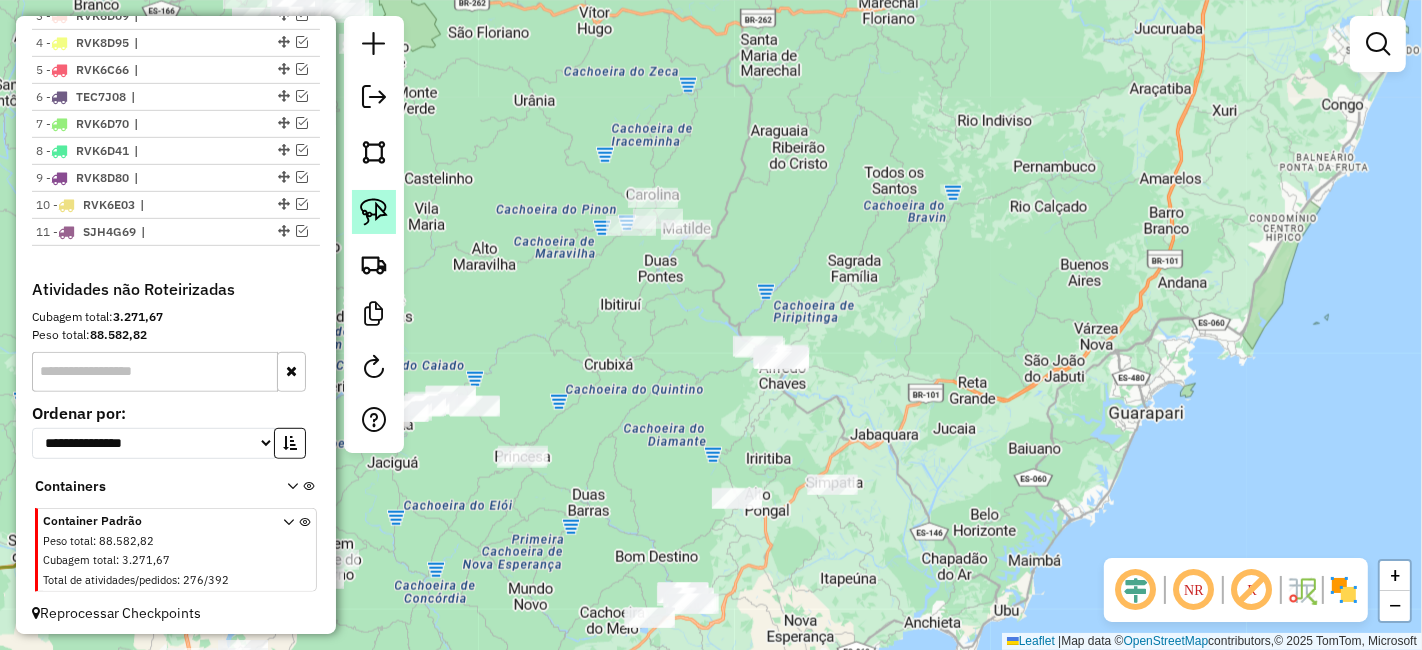 click 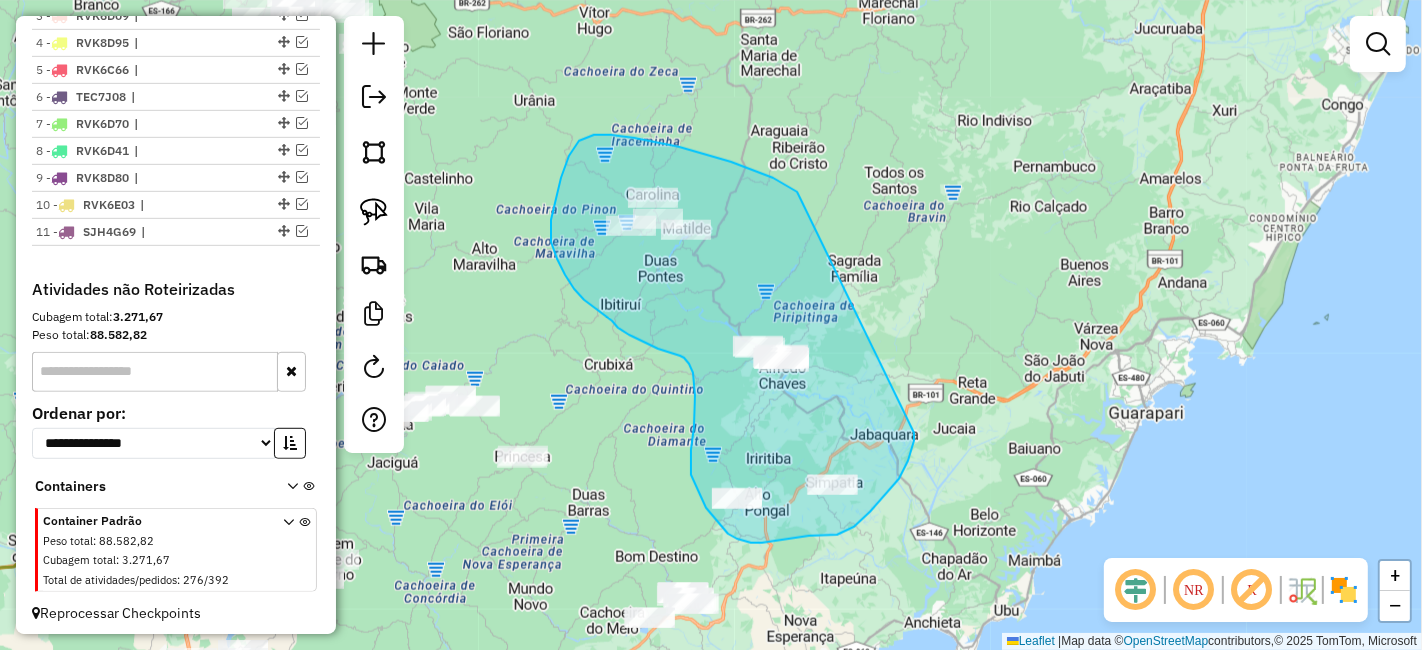 drag, startPoint x: 789, startPoint y: 187, endPoint x: 914, endPoint y: 432, distance: 275.04544 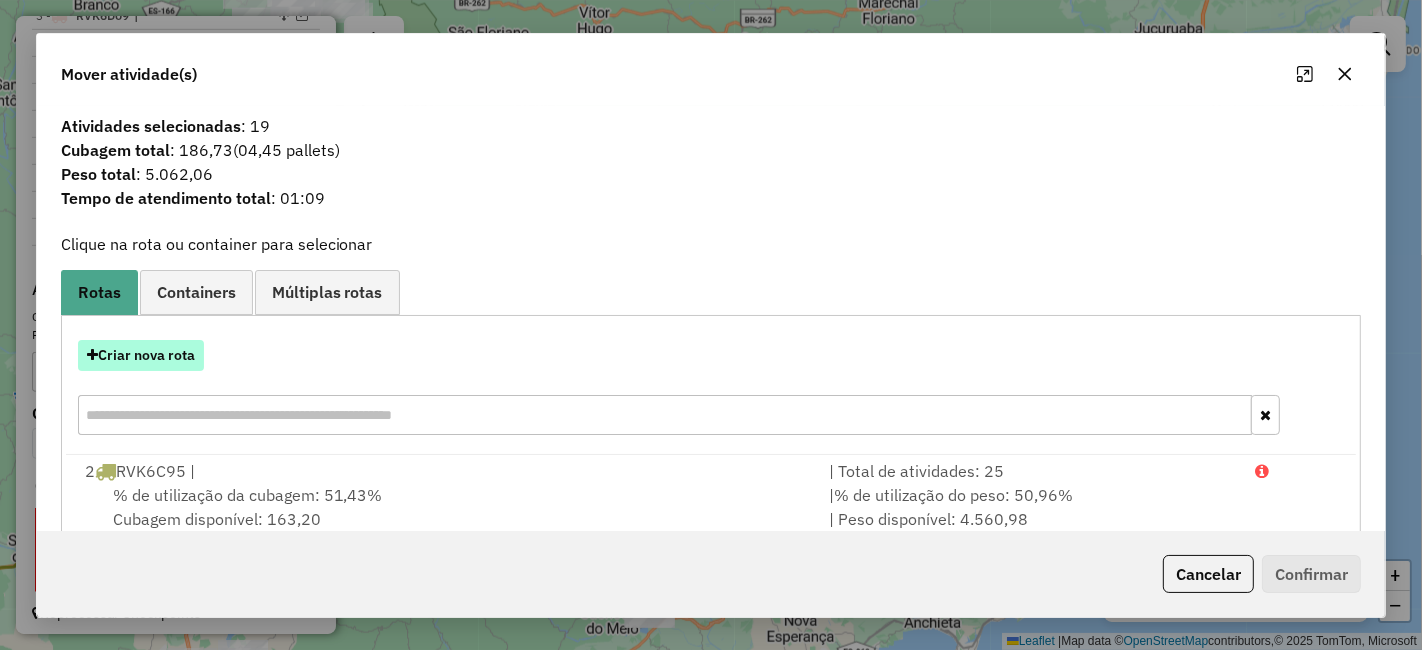click on "Criar nova rota" at bounding box center [141, 355] 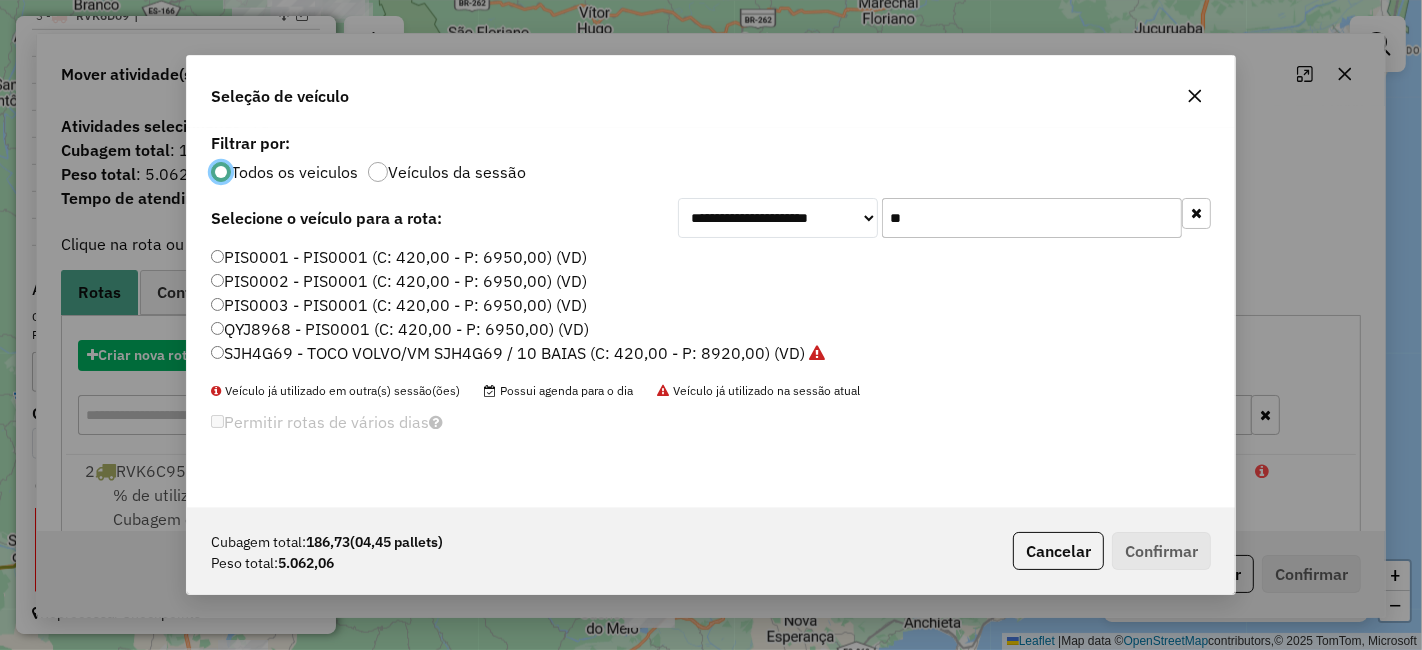 scroll, scrollTop: 11, scrollLeft: 5, axis: both 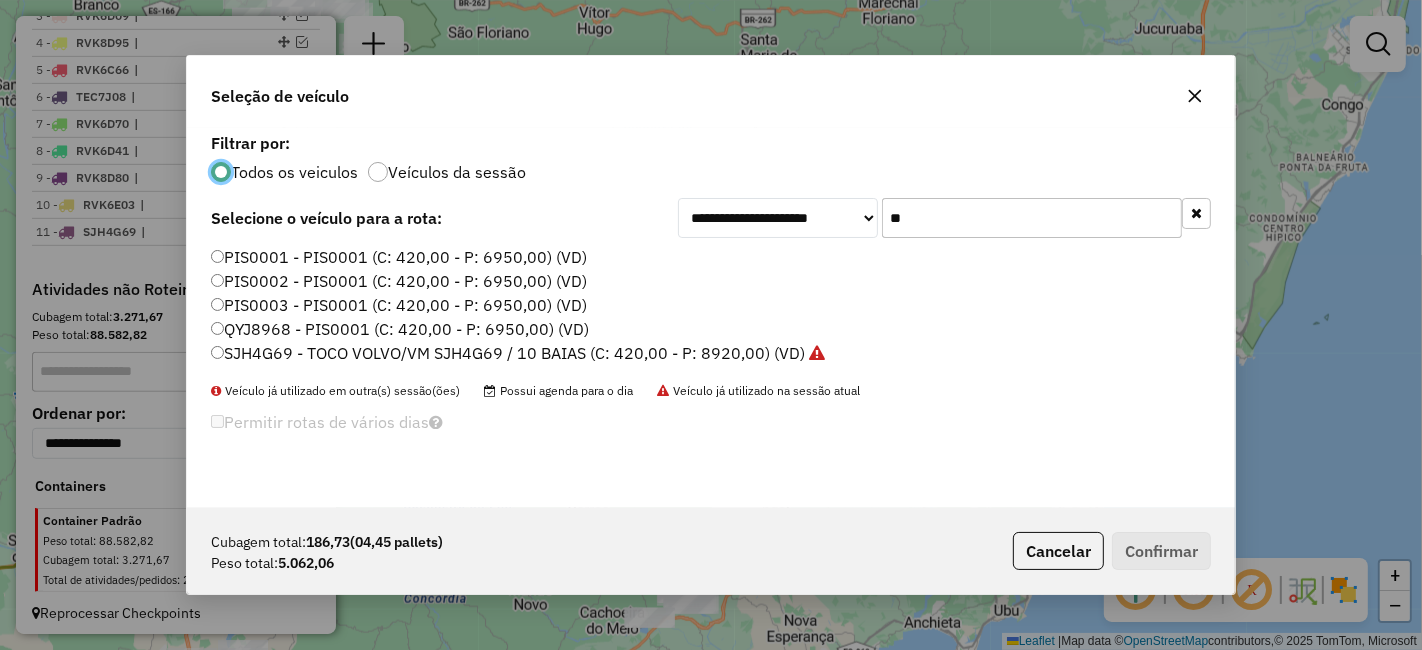 click on "**" 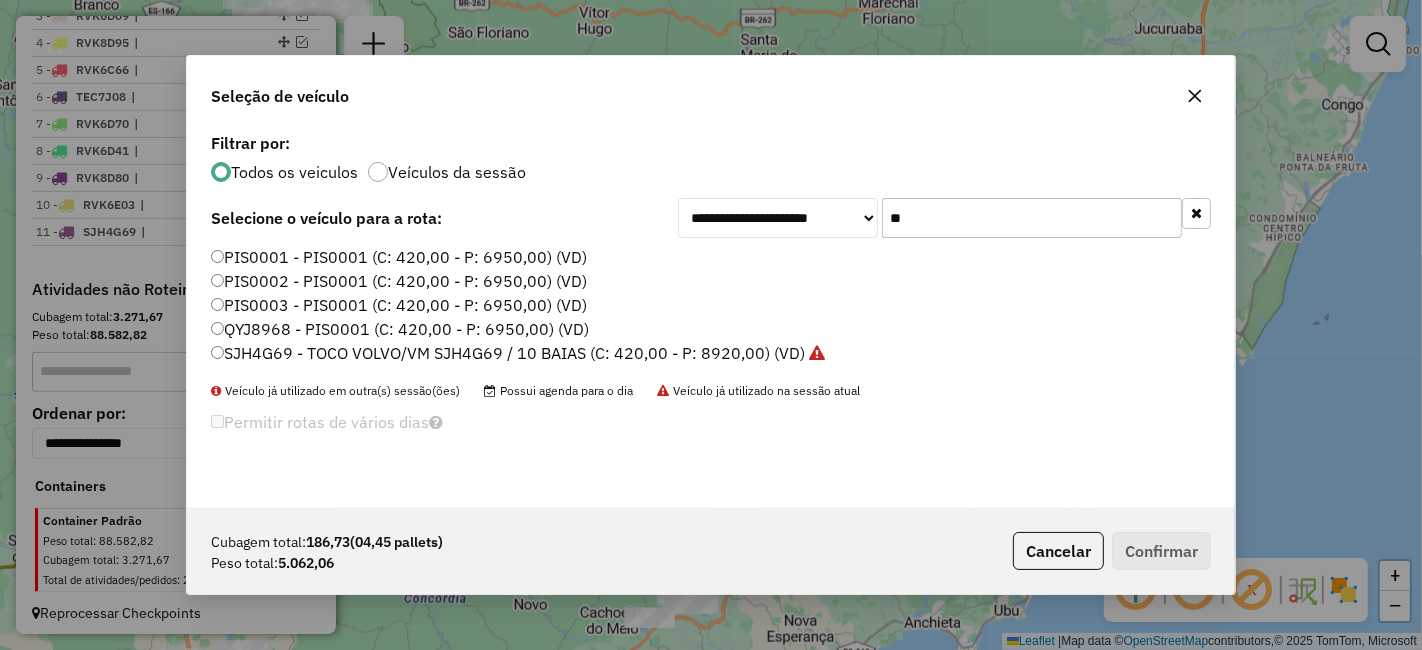 click on "**" 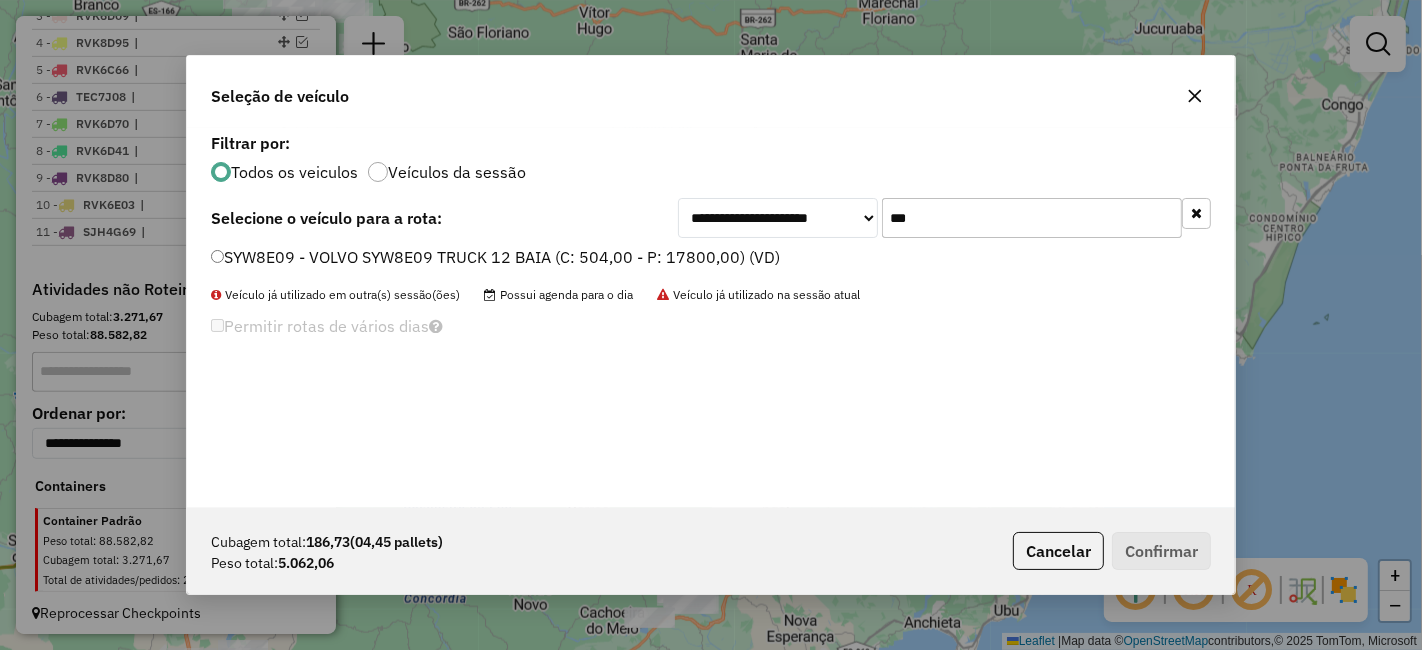type on "***" 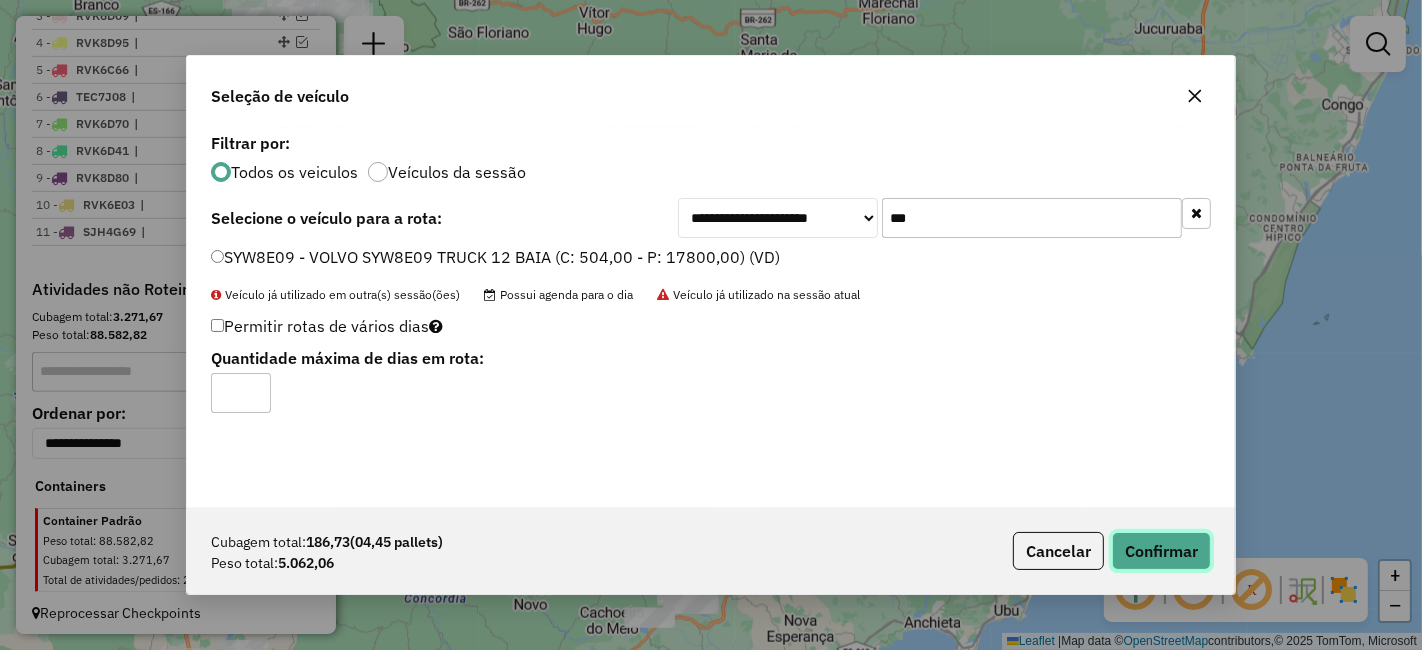 click on "Confirmar" 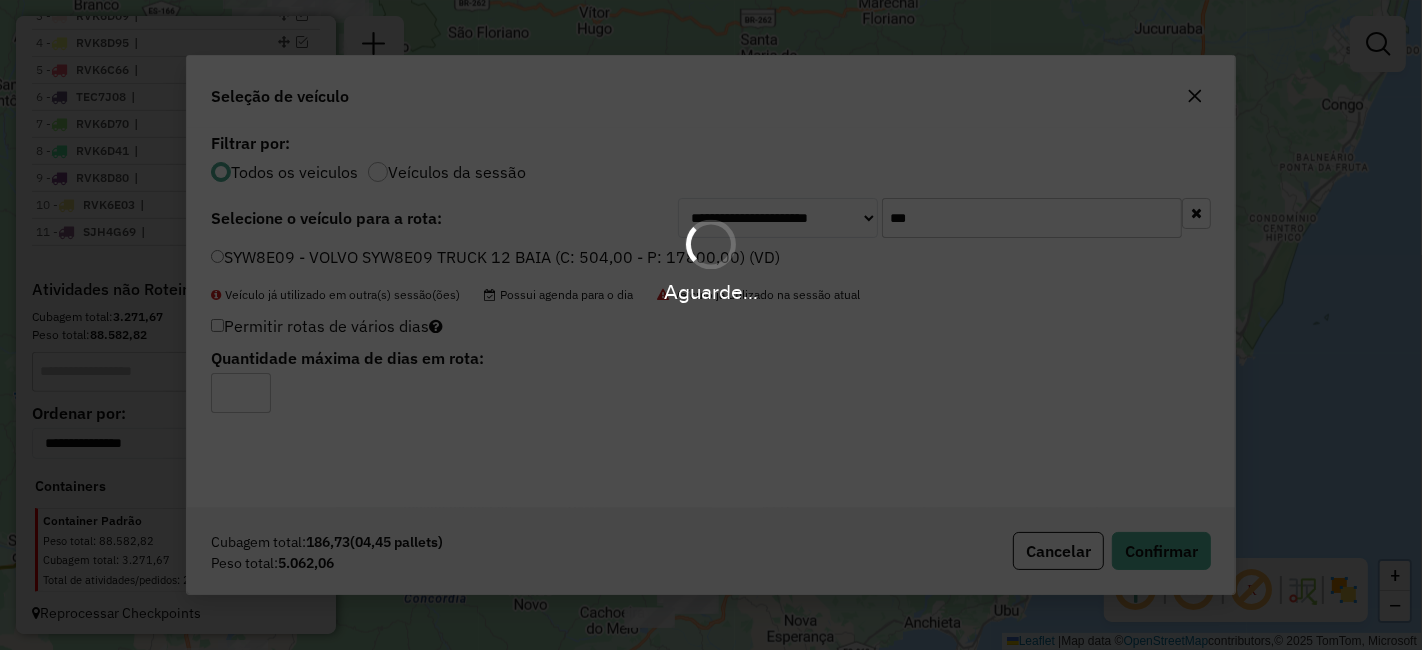 scroll, scrollTop: 1002, scrollLeft: 0, axis: vertical 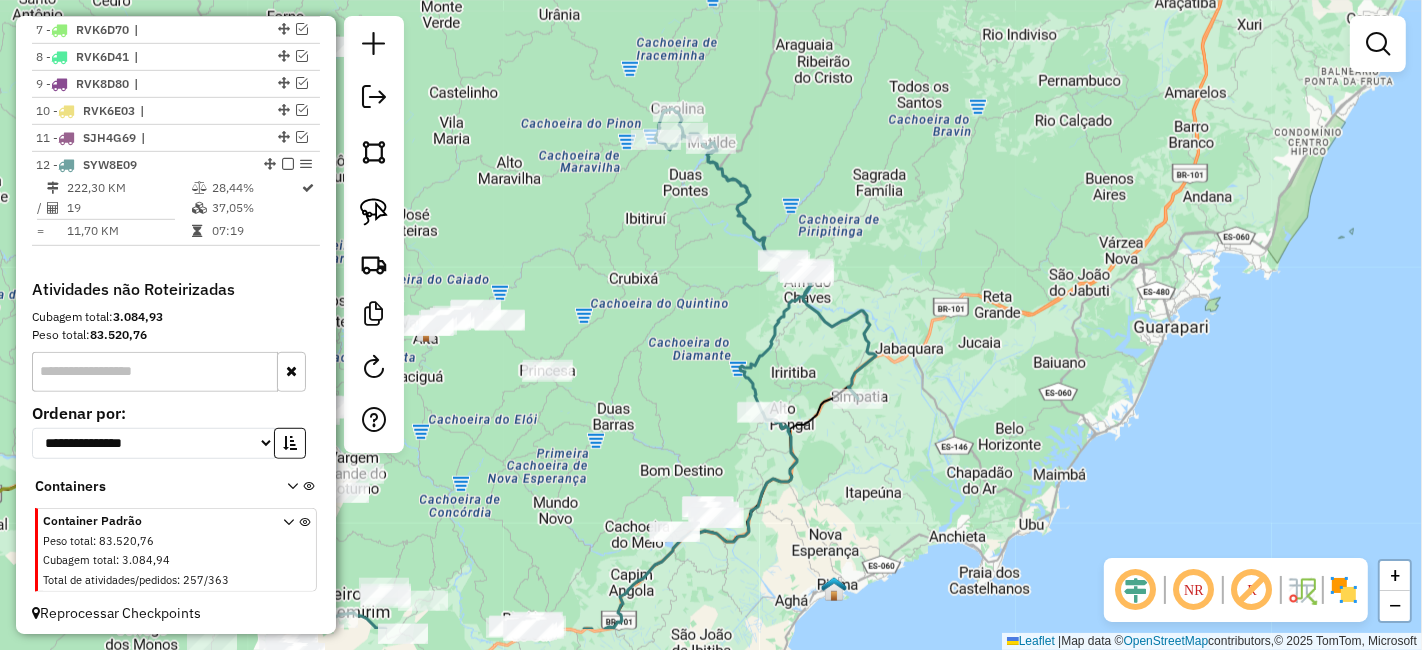 drag, startPoint x: 918, startPoint y: 435, endPoint x: 940, endPoint y: 356, distance: 82.006096 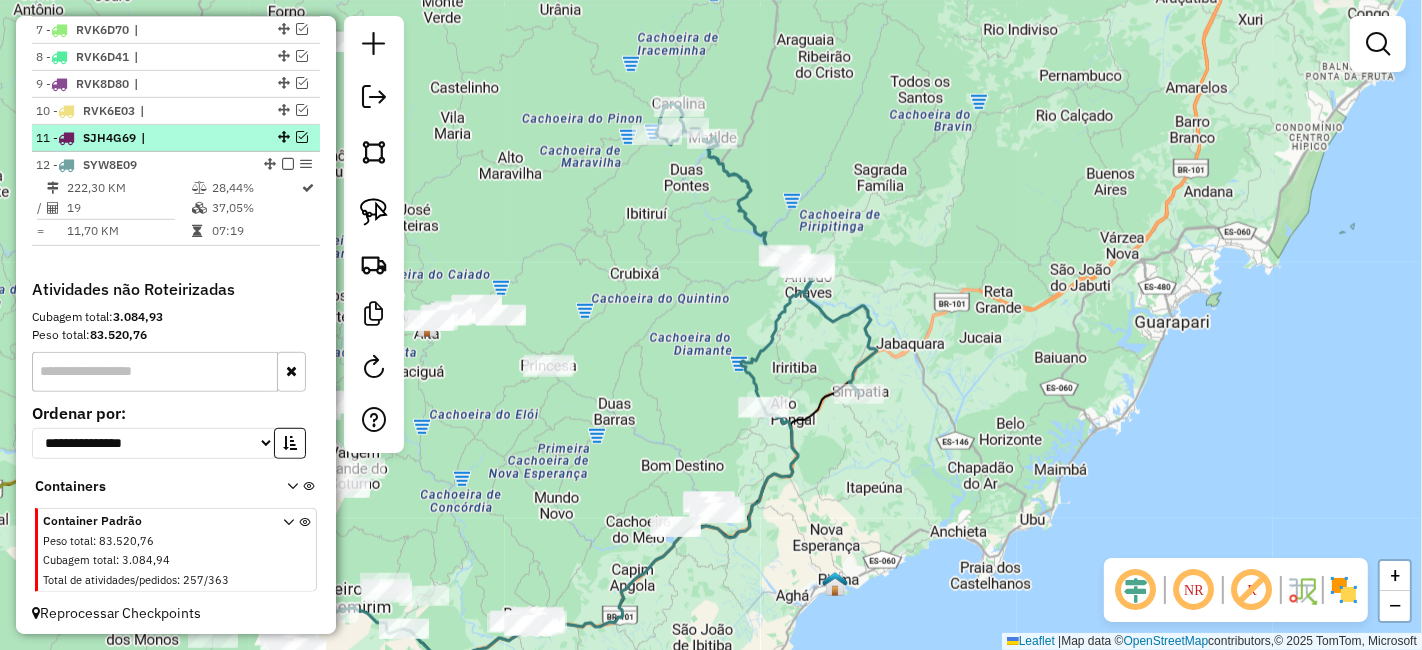 click at bounding box center [302, 137] 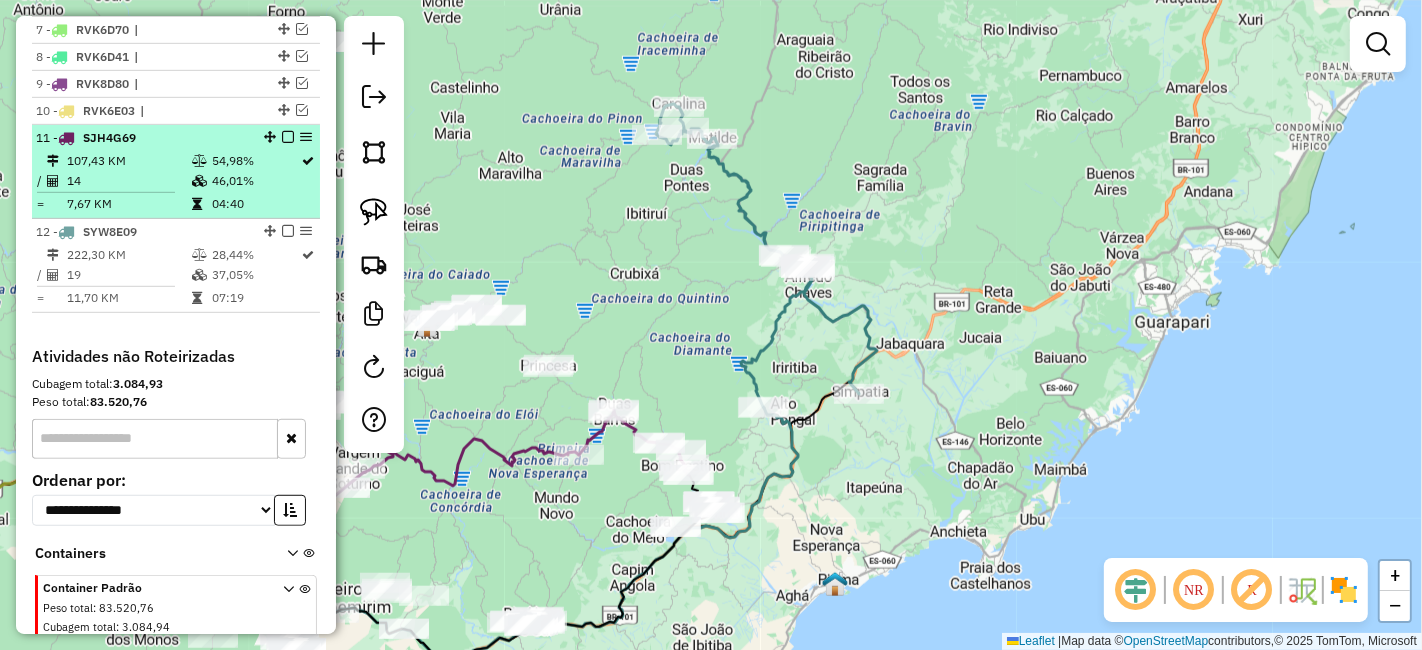 scroll, scrollTop: 1015, scrollLeft: 0, axis: vertical 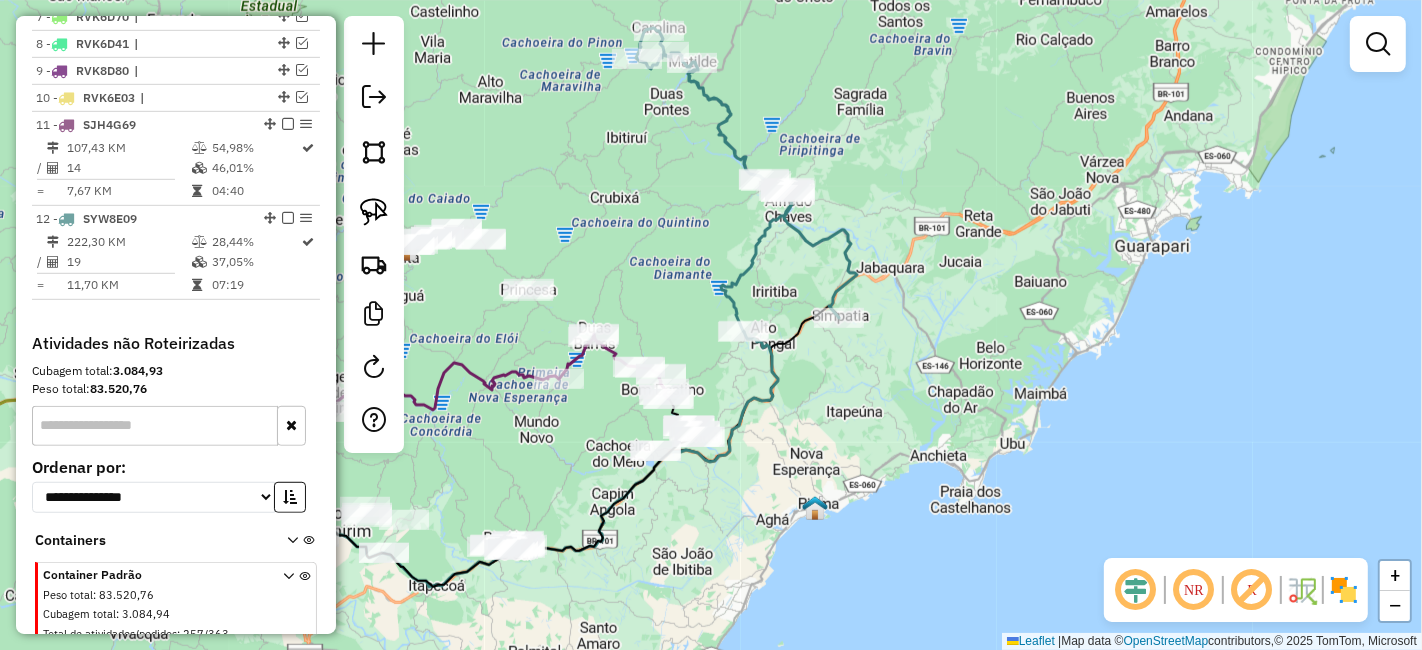 drag, startPoint x: 728, startPoint y: 347, endPoint x: 708, endPoint y: 264, distance: 85.37564 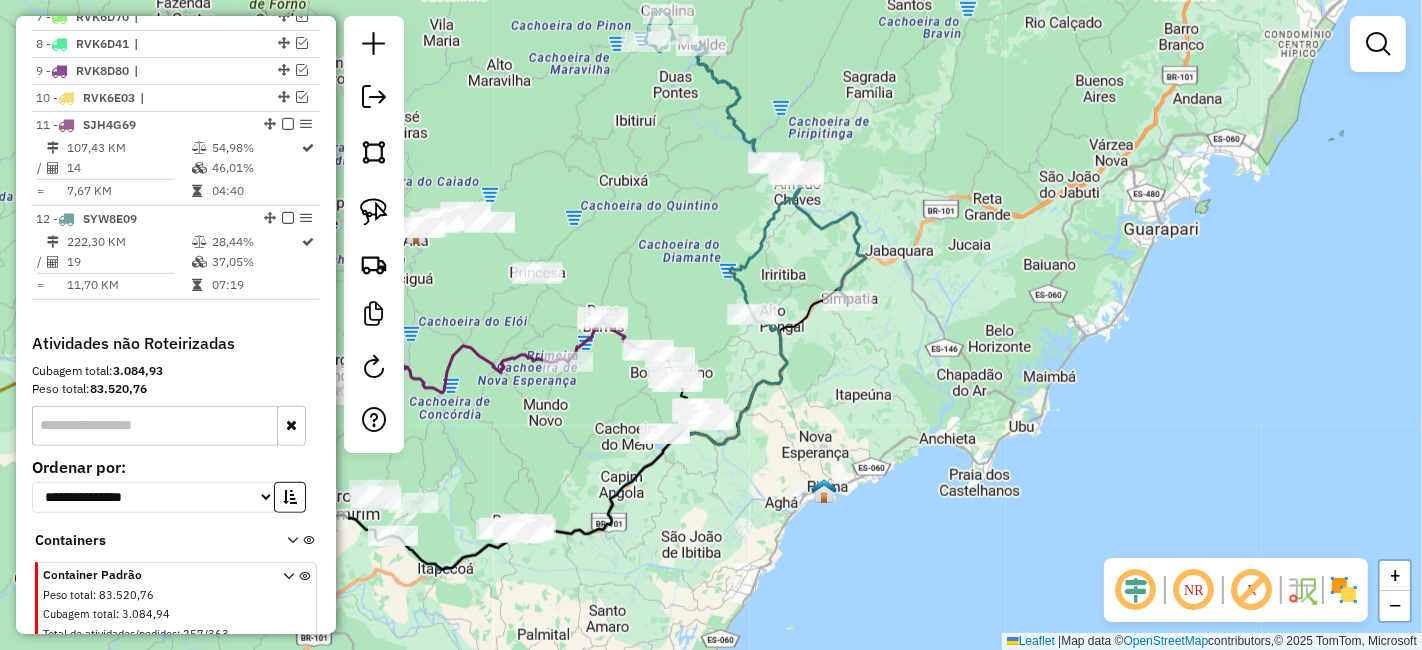 drag, startPoint x: 742, startPoint y: 367, endPoint x: 758, endPoint y: 376, distance: 18.35756 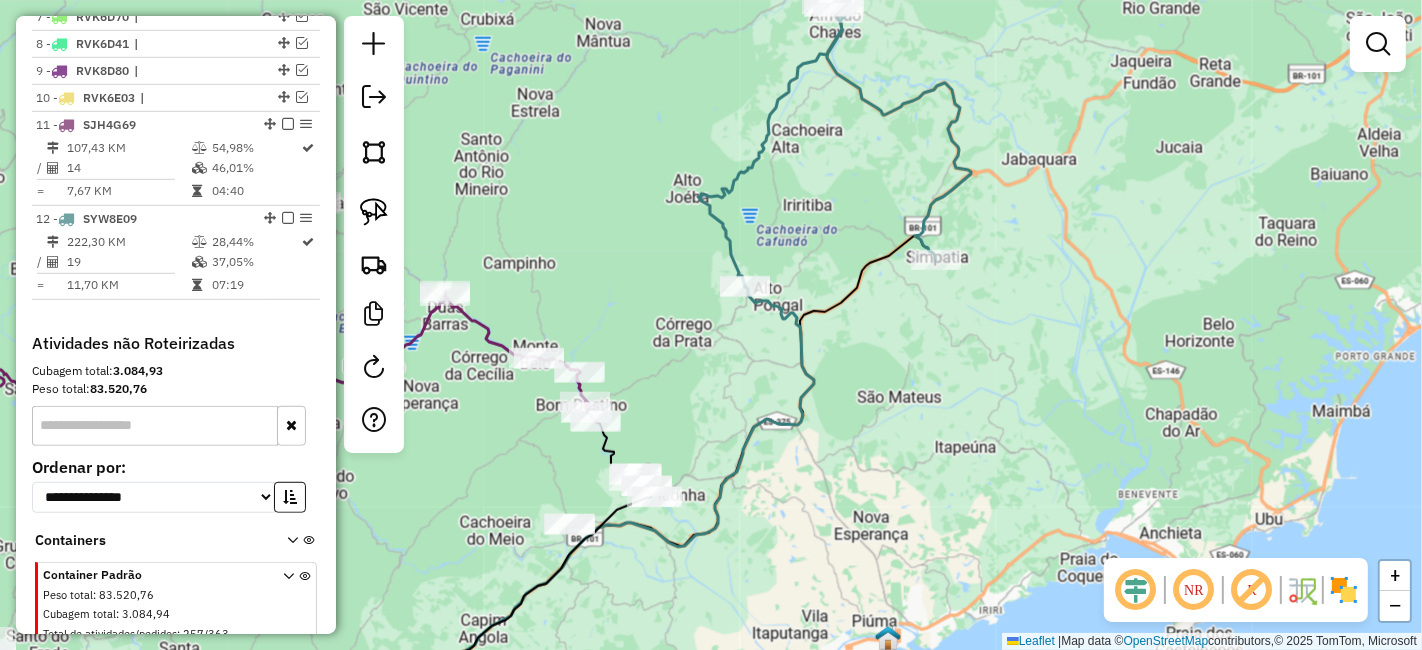 drag, startPoint x: 794, startPoint y: 387, endPoint x: 782, endPoint y: 438, distance: 52.392746 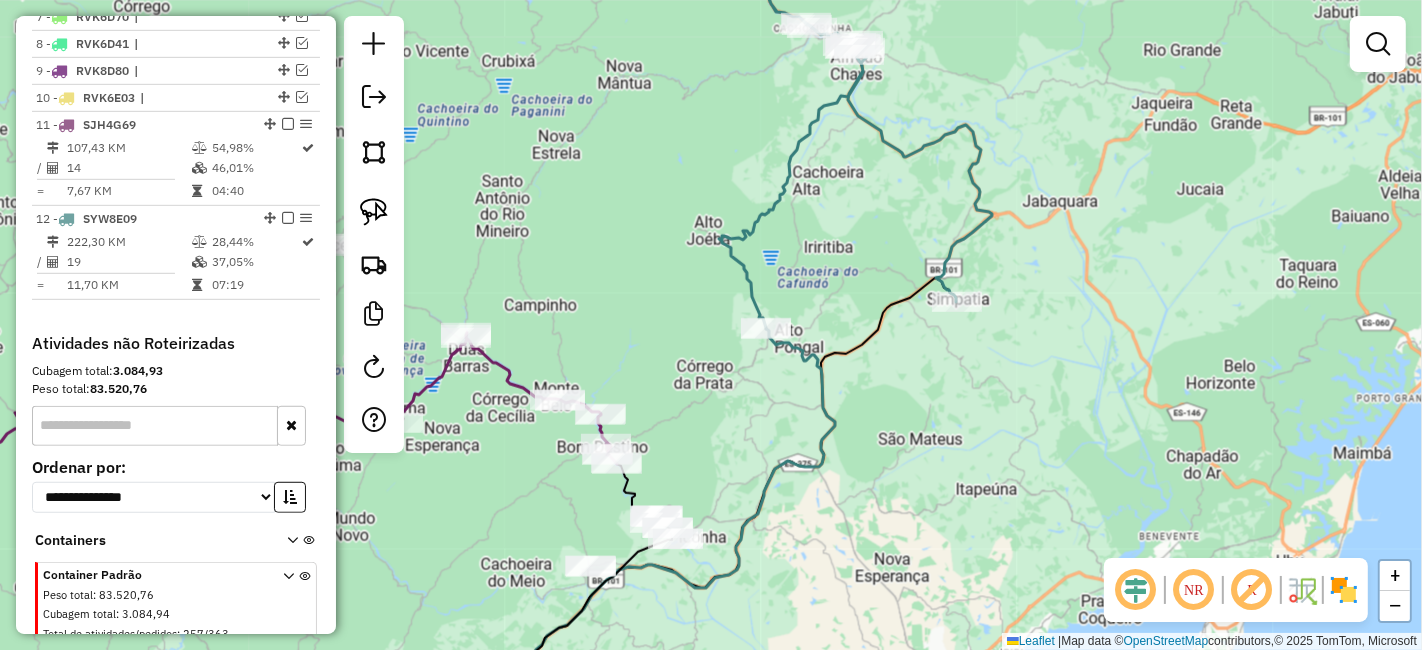 click on "Janela de atendimento Grade de atendimento Capacidade Transportadoras Veículos Cliente Pedidos  Rotas Selecione os dias de semana para filtrar as janelas de atendimento  Seg   Ter   Qua   Qui   Sex   Sáb   Dom  Informe o período da janela de atendimento: De: Até:  Filtrar exatamente a janela do cliente  Considerar janela de atendimento padrão  Selecione os dias de semana para filtrar as grades de atendimento  Seg   Ter   Qua   Qui   Sex   Sáb   Dom   Considerar clientes sem dia de atendimento cadastrado  Clientes fora do dia de atendimento selecionado Filtrar as atividades entre os valores definidos abaixo:  Peso mínimo:   Peso máximo:   Cubagem mínima:   Cubagem máxima:   De:   Até:  Filtrar as atividades entre o tempo de atendimento definido abaixo:  De:   Até:   Considerar capacidade total dos clientes não roteirizados Transportadora: Selecione um ou mais itens Tipo de veículo: Selecione um ou mais itens Veículo: Selecione um ou mais itens Motorista: Selecione um ou mais itens Nome: Rótulo:" 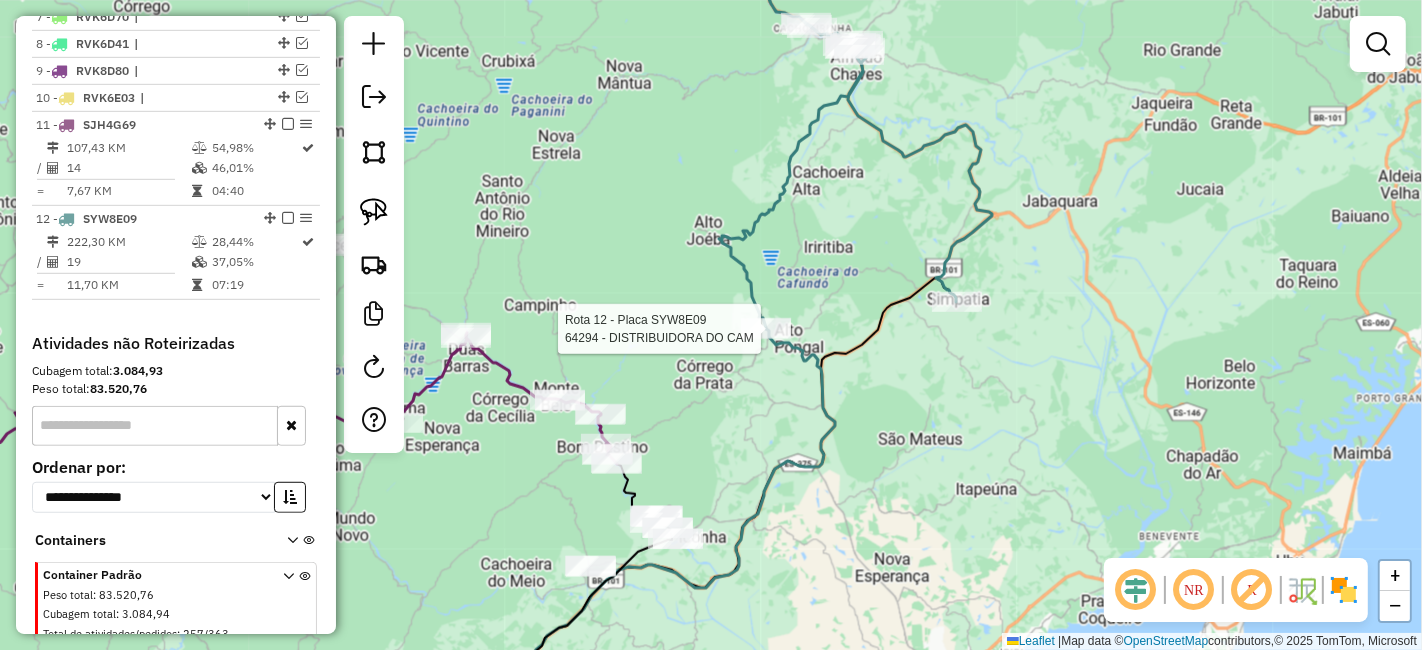 select on "*********" 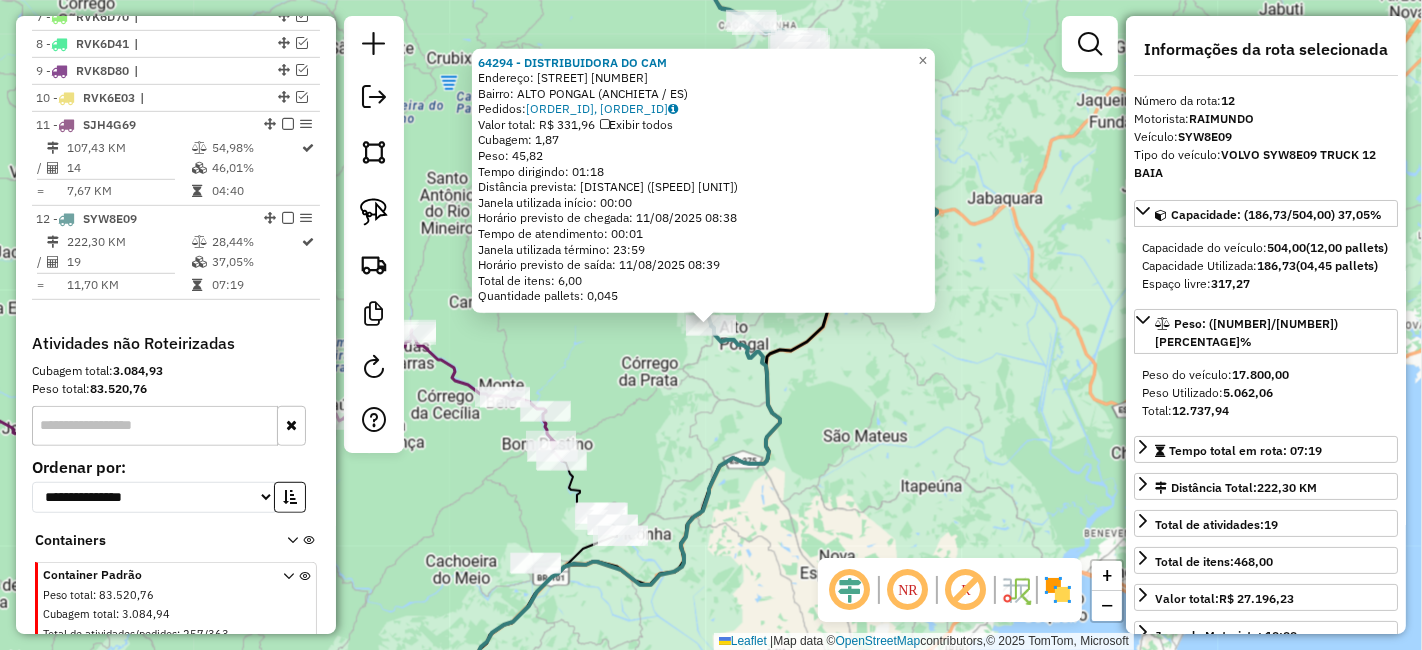 scroll, scrollTop: 1068, scrollLeft: 0, axis: vertical 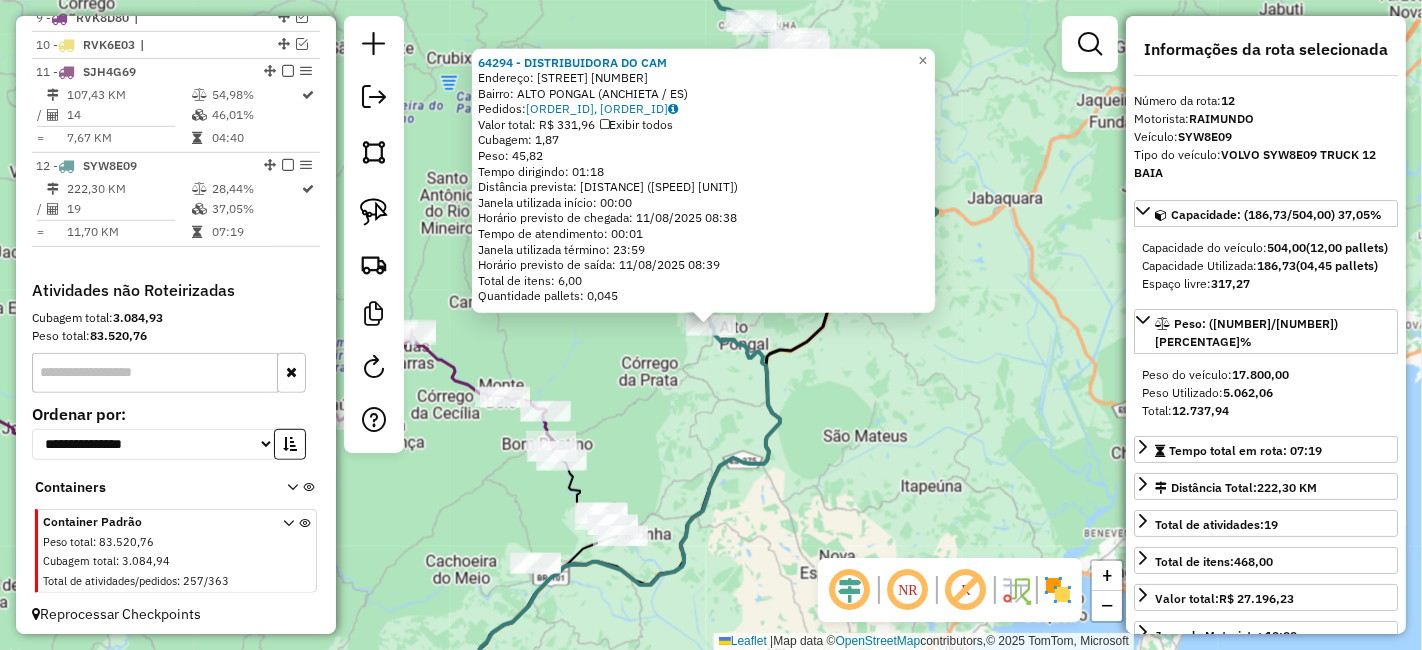 click on "64294 - DISTRIBUIDORA DO CAM  Endereço:  VIRGILIO LORENCINI 01   Bairro: ALTO PONGAL (ANCHIETA / ES)   Pedidos:  08262936, 08263177   Valor total: R$ 331,96   Exibir todos   Cubagem: 1,87  Peso: 45,82  Tempo dirigindo: 01:18   Distância prevista: 70,658 km (54,35 km/h)   Janela utilizada início: 00:00   Horário previsto de chegada: 11/08/2025 08:38   Tempo de atendimento: 00:01   Janela utilizada término: 23:59   Horário previsto de saída: 11/08/2025 08:39   Total de itens: 6,00   Quantidade pallets: 0,045  × Janela de atendimento Grade de atendimento Capacidade Transportadoras Veículos Cliente Pedidos  Rotas Selecione os dias de semana para filtrar as janelas de atendimento  Seg   Ter   Qua   Qui   Sex   Sáb   Dom  Informe o período da janela de atendimento: De: Até:  Filtrar exatamente a janela do cliente  Considerar janela de atendimento padrão  Selecione os dias de semana para filtrar as grades de atendimento  Seg   Ter   Qua   Qui   Sex   Sáb   Dom   Peso mínimo:   Peso máximo:   De:  De:" 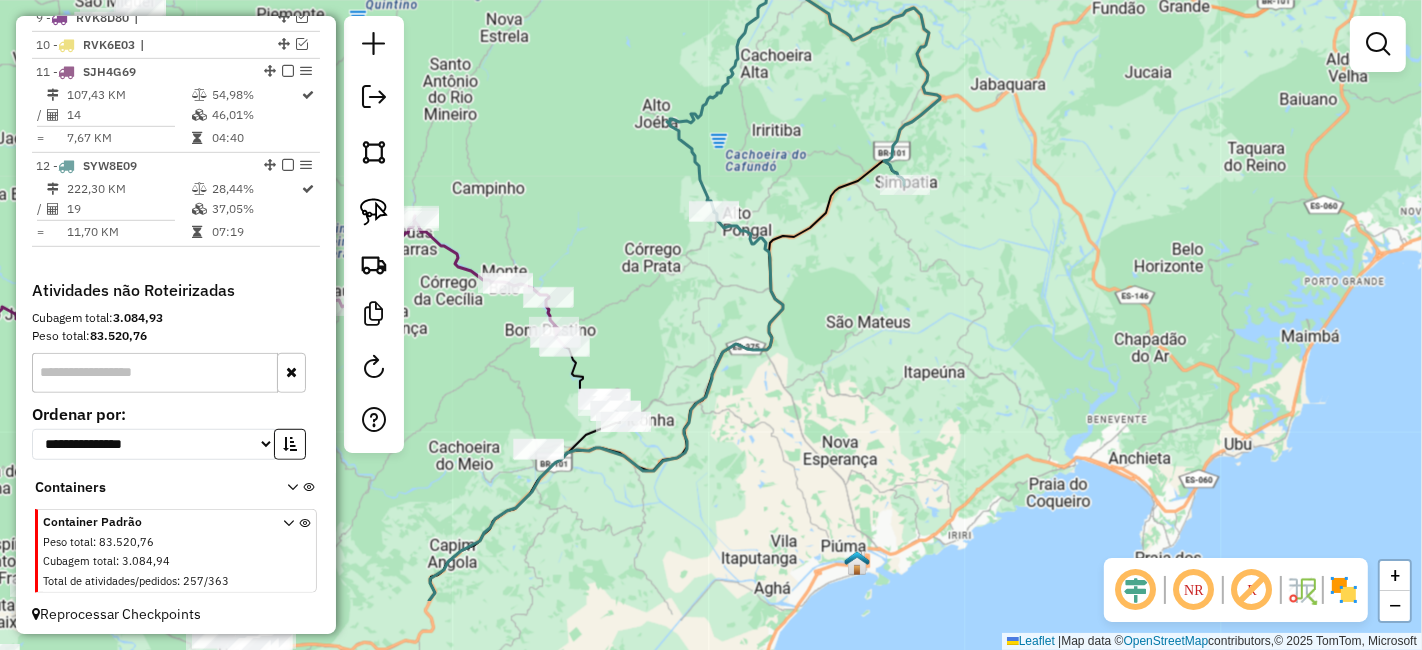 drag, startPoint x: 705, startPoint y: 449, endPoint x: 712, endPoint y: 290, distance: 159.154 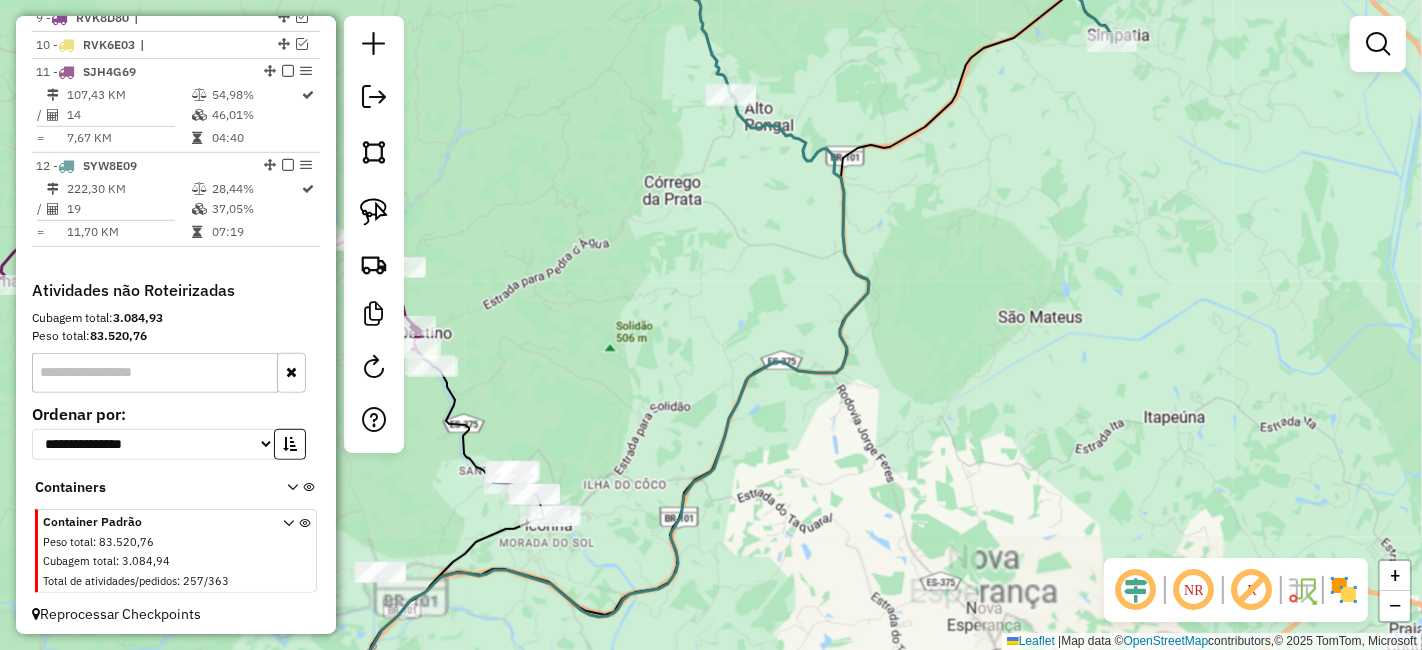 click on "Janela de atendimento Grade de atendimento Capacidade Transportadoras Veículos Cliente Pedidos  Rotas Selecione os dias de semana para filtrar as janelas de atendimento  Seg   Ter   Qua   Qui   Sex   Sáb   Dom  Informe o período da janela de atendimento: De: Até:  Filtrar exatamente a janela do cliente  Considerar janela de atendimento padrão  Selecione os dias de semana para filtrar as grades de atendimento  Seg   Ter   Qua   Qui   Sex   Sáb   Dom   Considerar clientes sem dia de atendimento cadastrado  Clientes fora do dia de atendimento selecionado Filtrar as atividades entre os valores definidos abaixo:  Peso mínimo:   Peso máximo:   Cubagem mínima:   Cubagem máxima:   De:   Até:  Filtrar as atividades entre o tempo de atendimento definido abaixo:  De:   Até:   Considerar capacidade total dos clientes não roteirizados Transportadora: Selecione um ou mais itens Tipo de veículo: Selecione um ou mais itens Veículo: Selecione um ou mais itens Motorista: Selecione um ou mais itens Nome: Rótulo:" 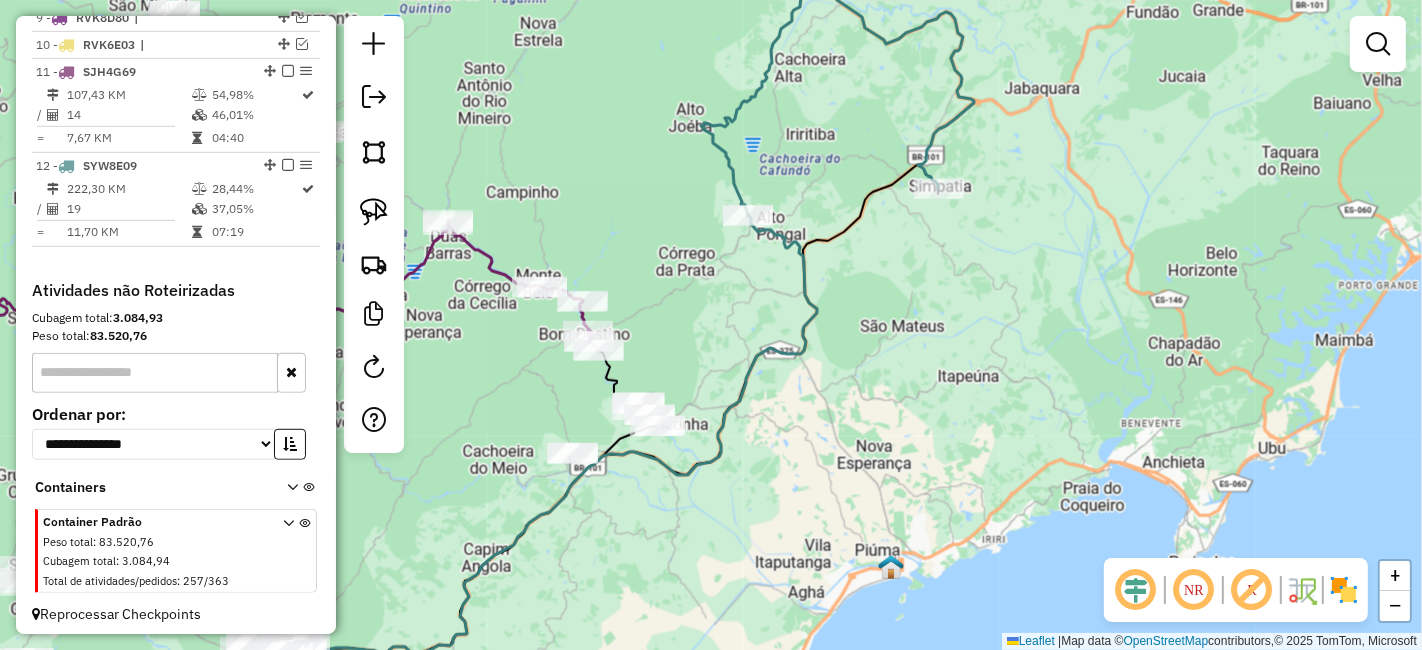 drag, startPoint x: 702, startPoint y: 355, endPoint x: 736, endPoint y: 348, distance: 34.713108 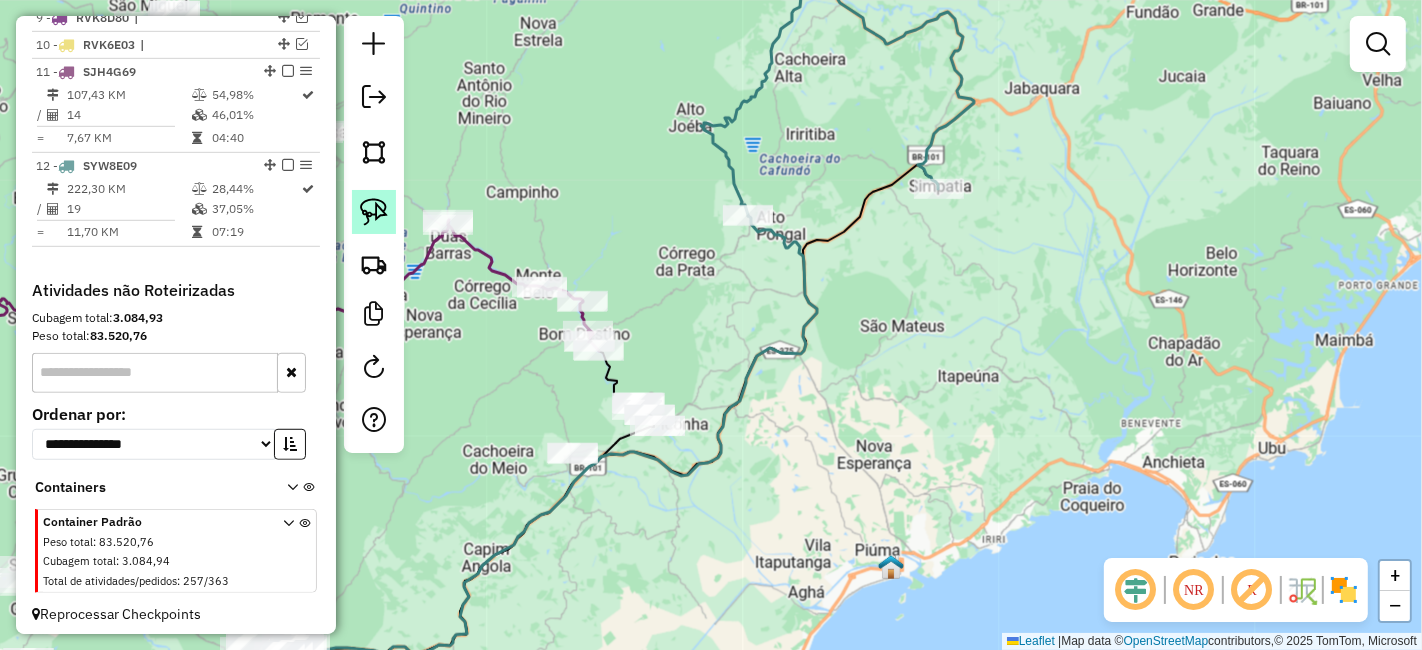 click 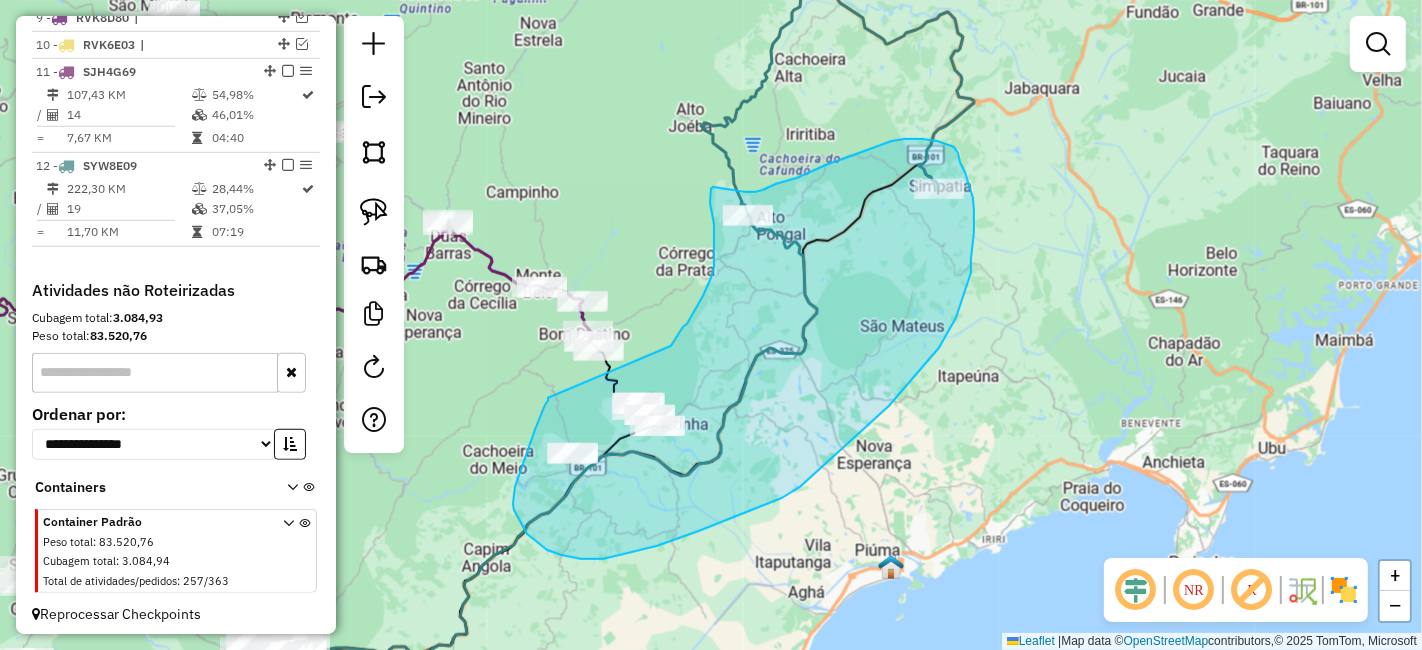 drag, startPoint x: 548, startPoint y: 398, endPoint x: 671, endPoint y: 346, distance: 133.54025 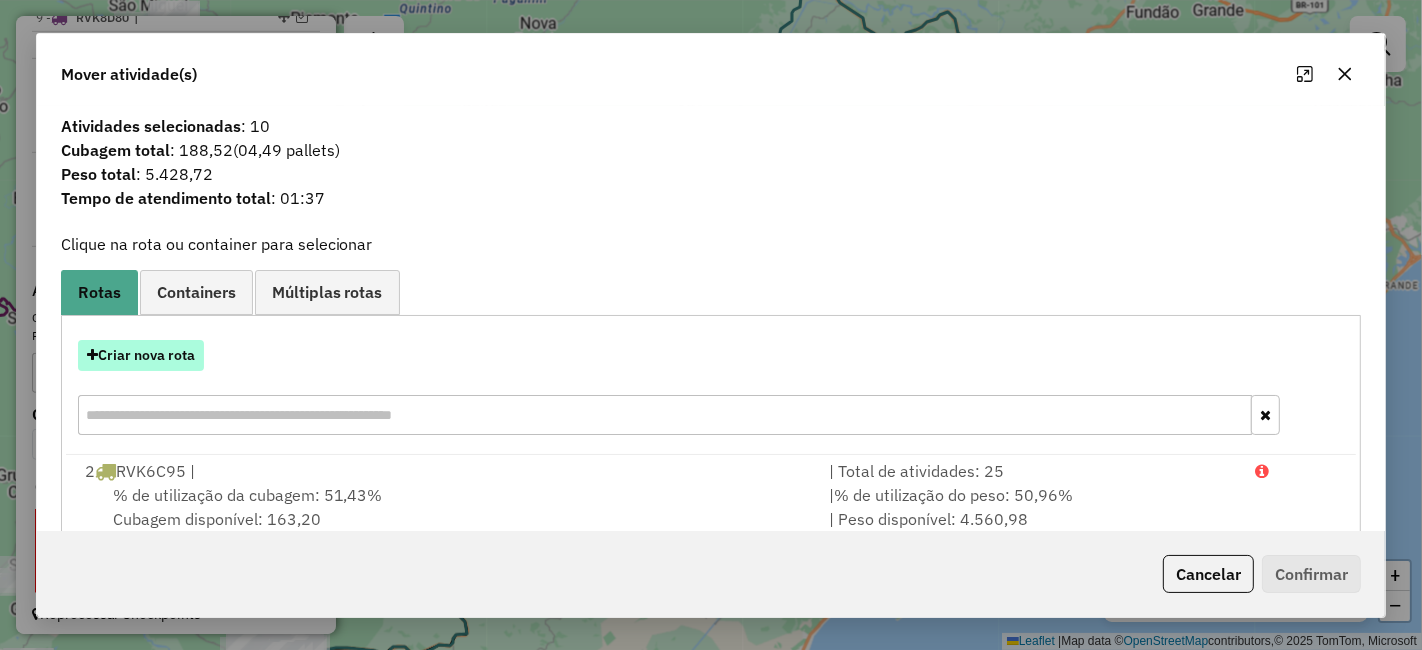 click on "Criar nova rota" at bounding box center (141, 355) 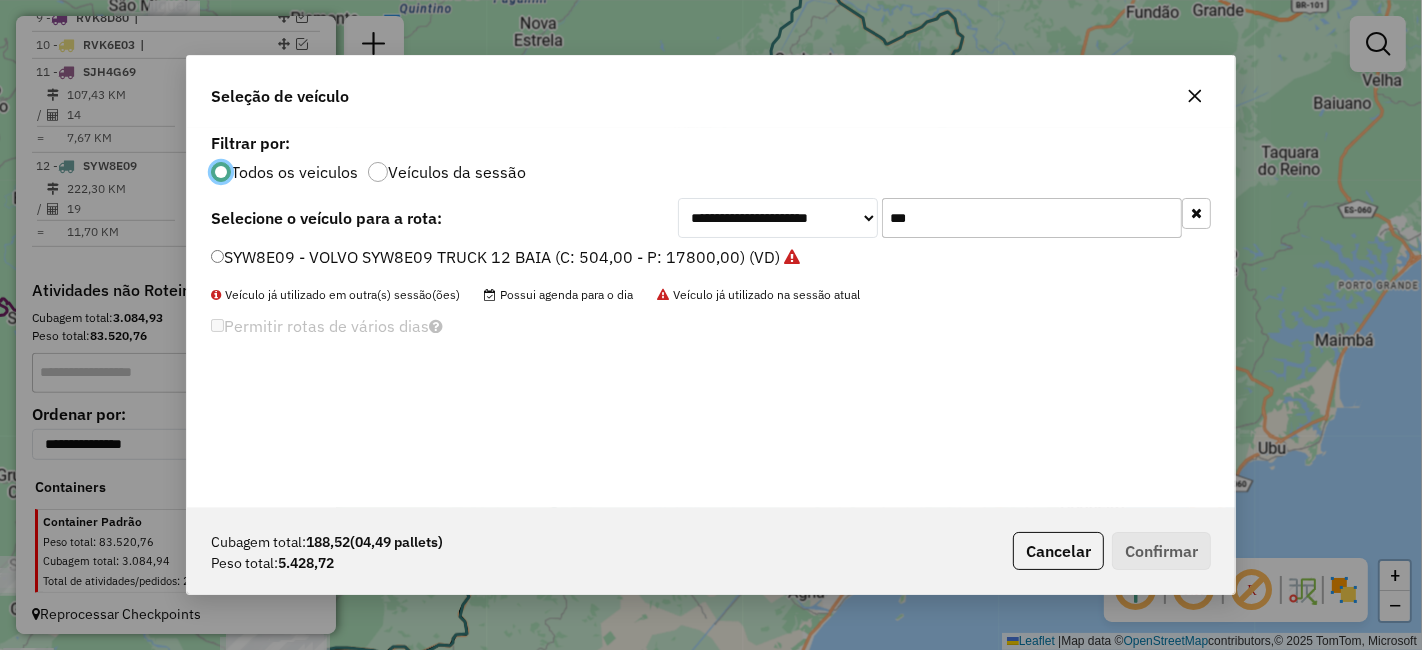 scroll, scrollTop: 11, scrollLeft: 5, axis: both 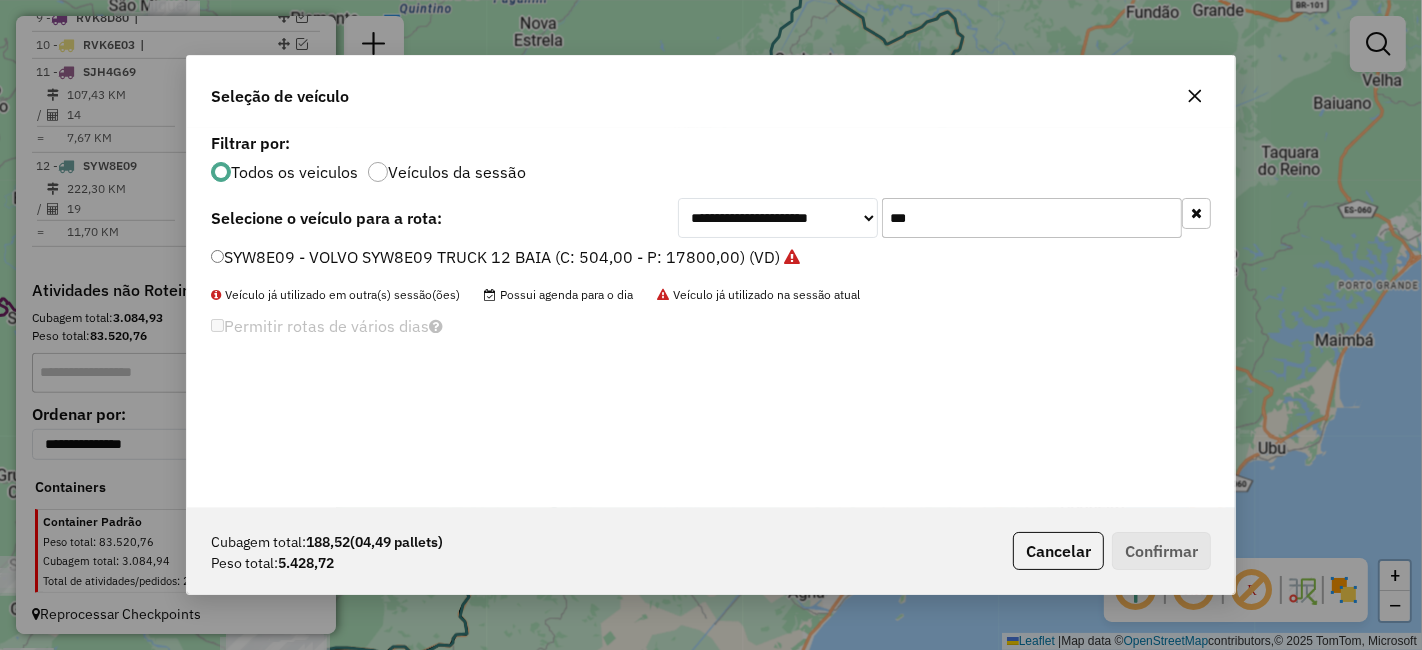click on "***" 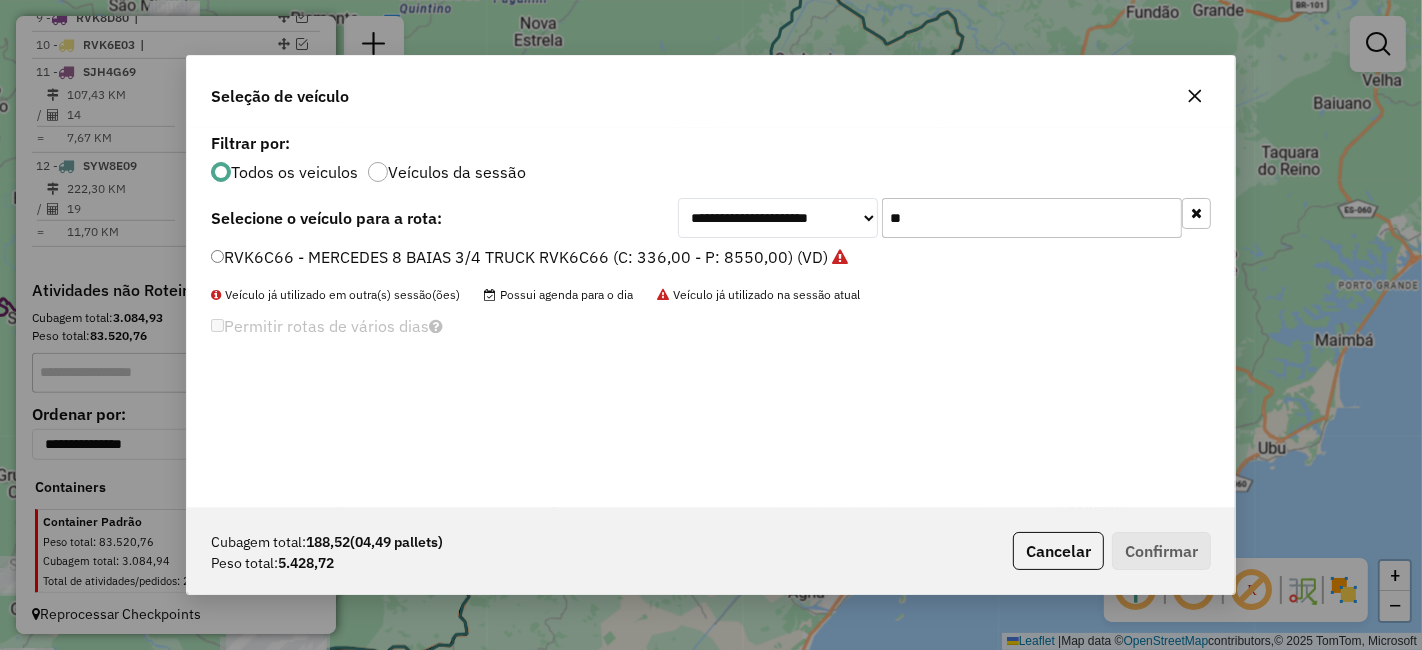 type on "*" 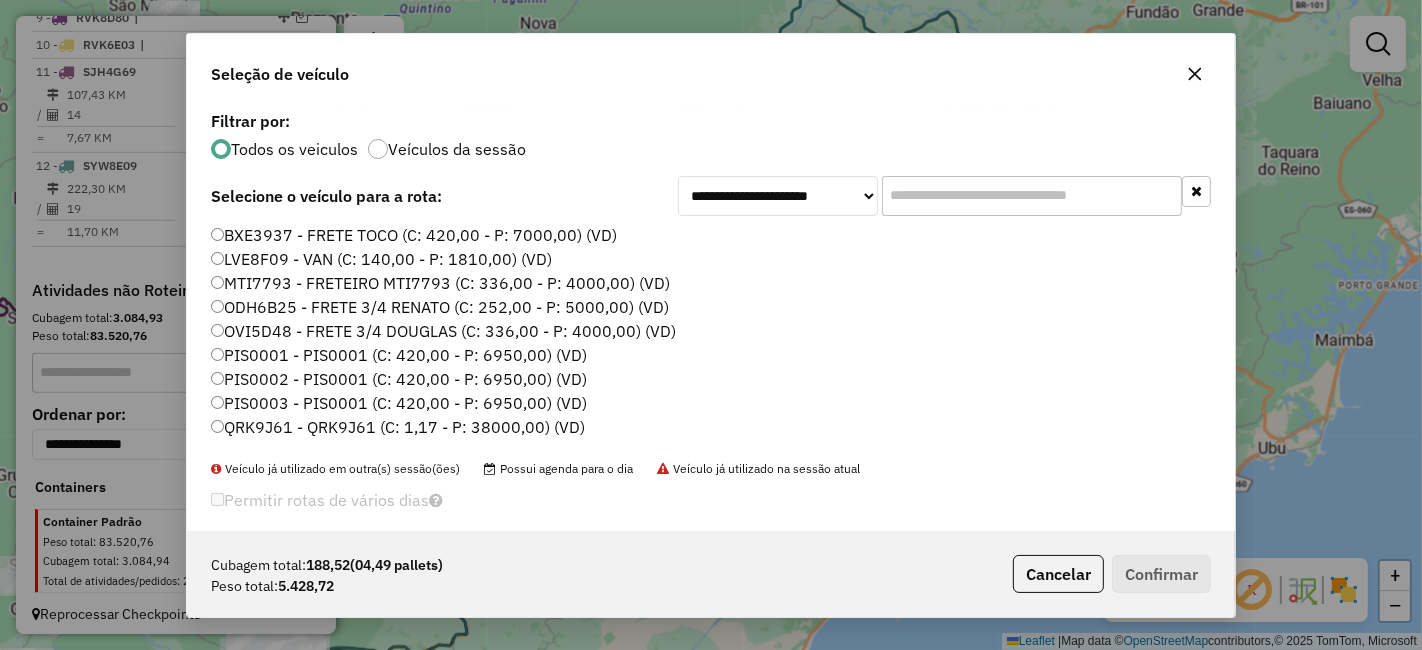 click 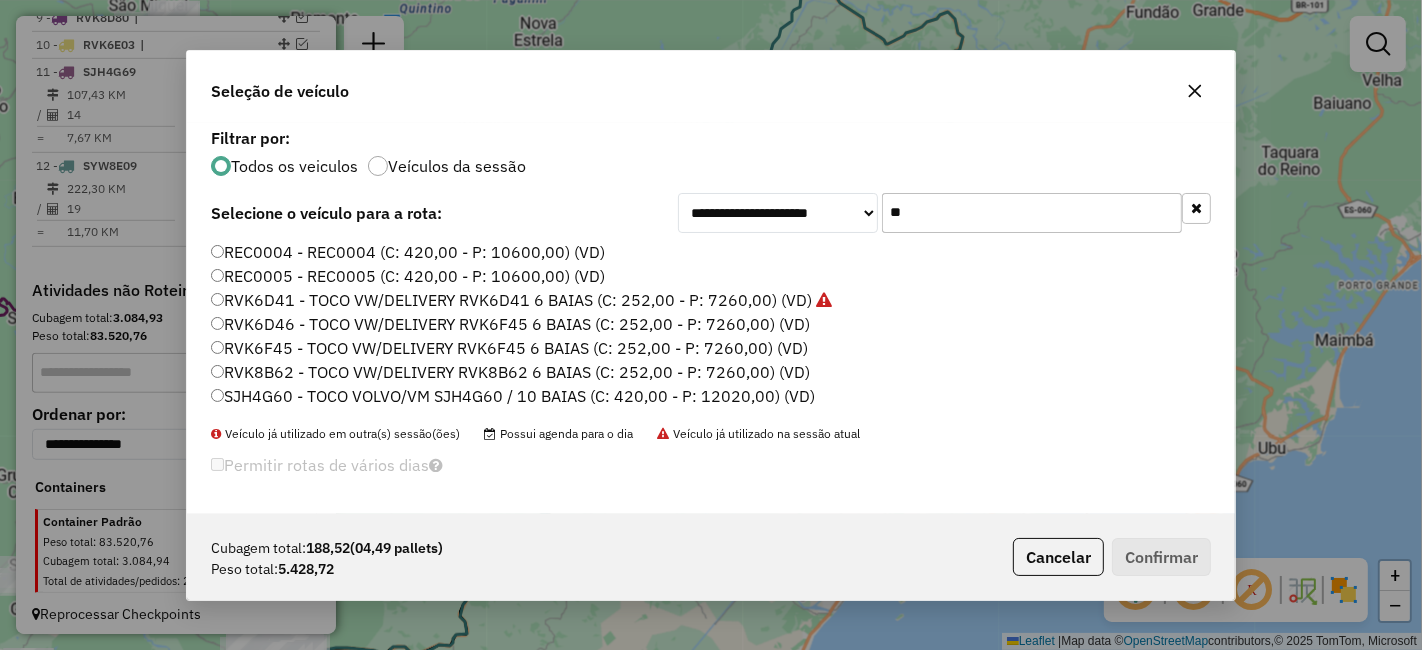 type on "*" 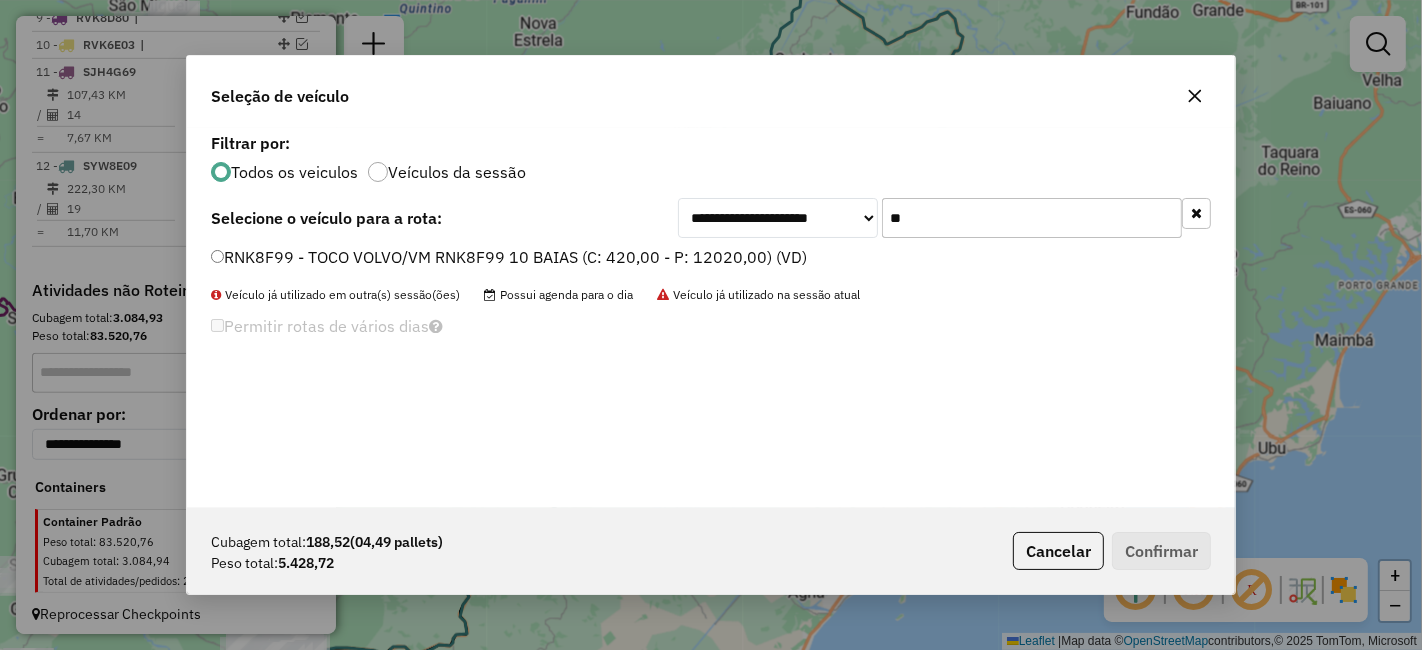 click on "**" 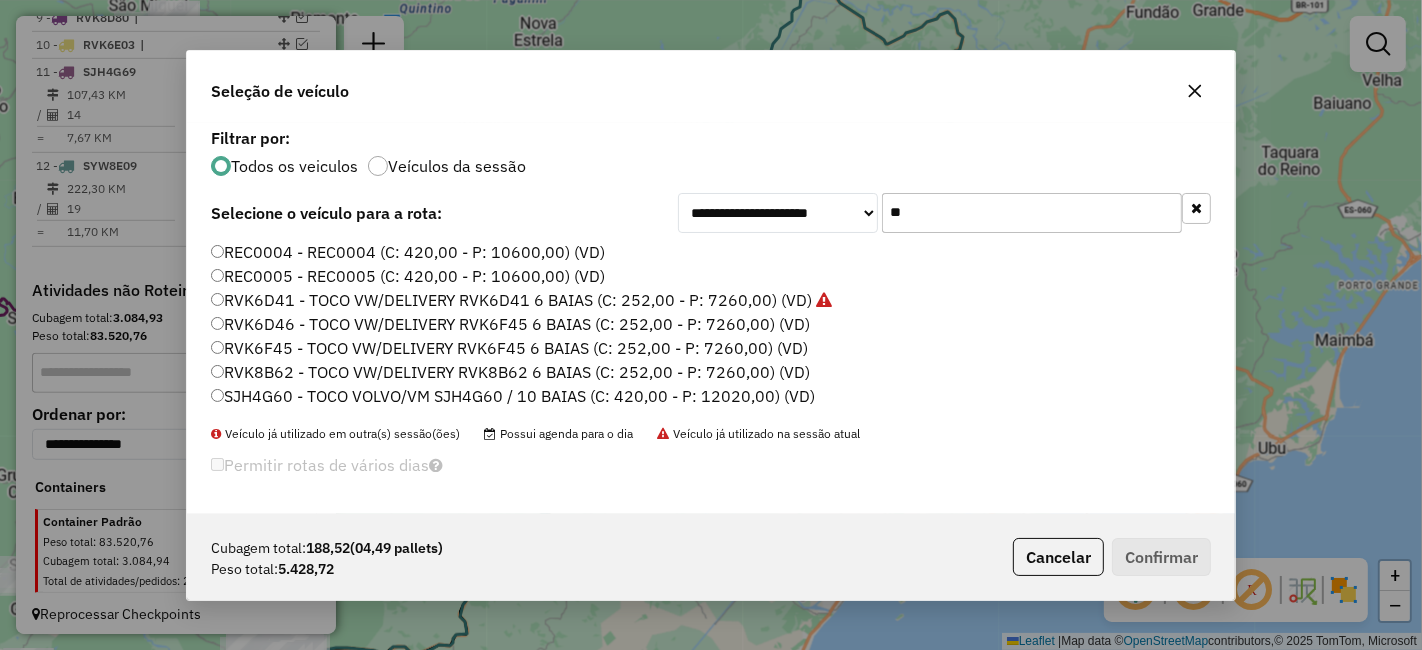 type on "**" 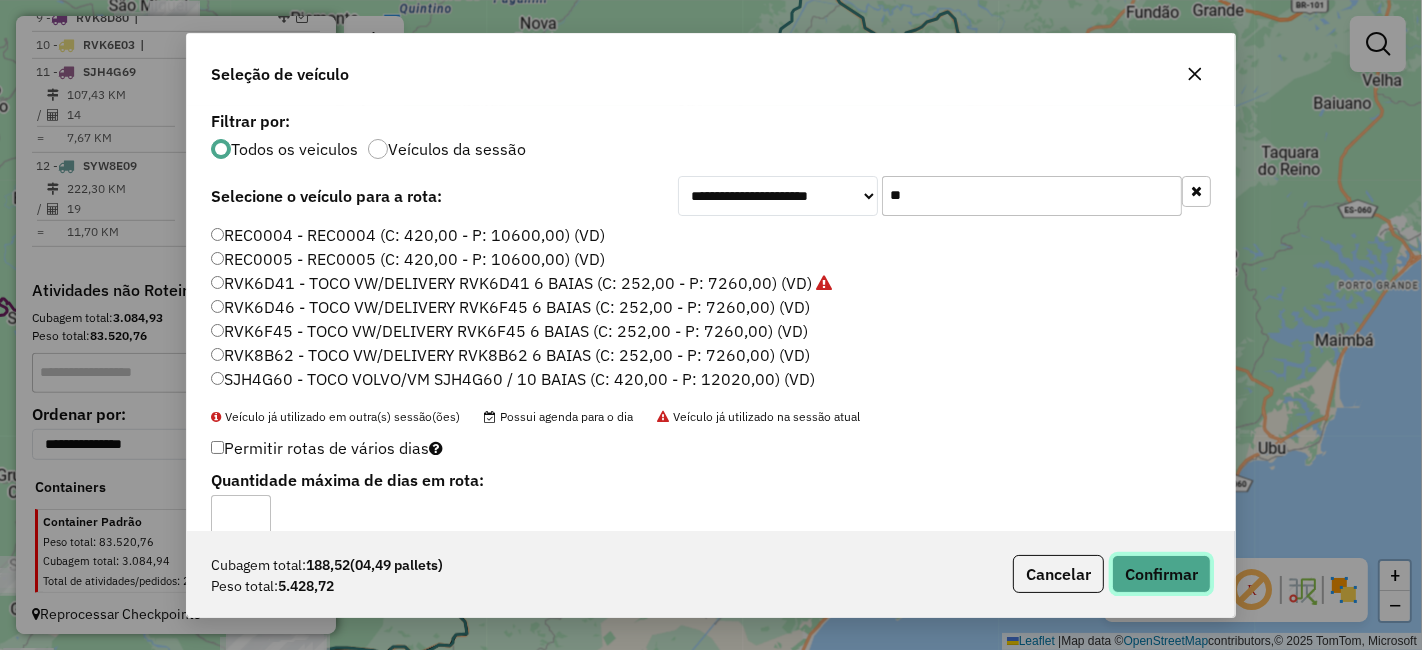click on "Confirmar" 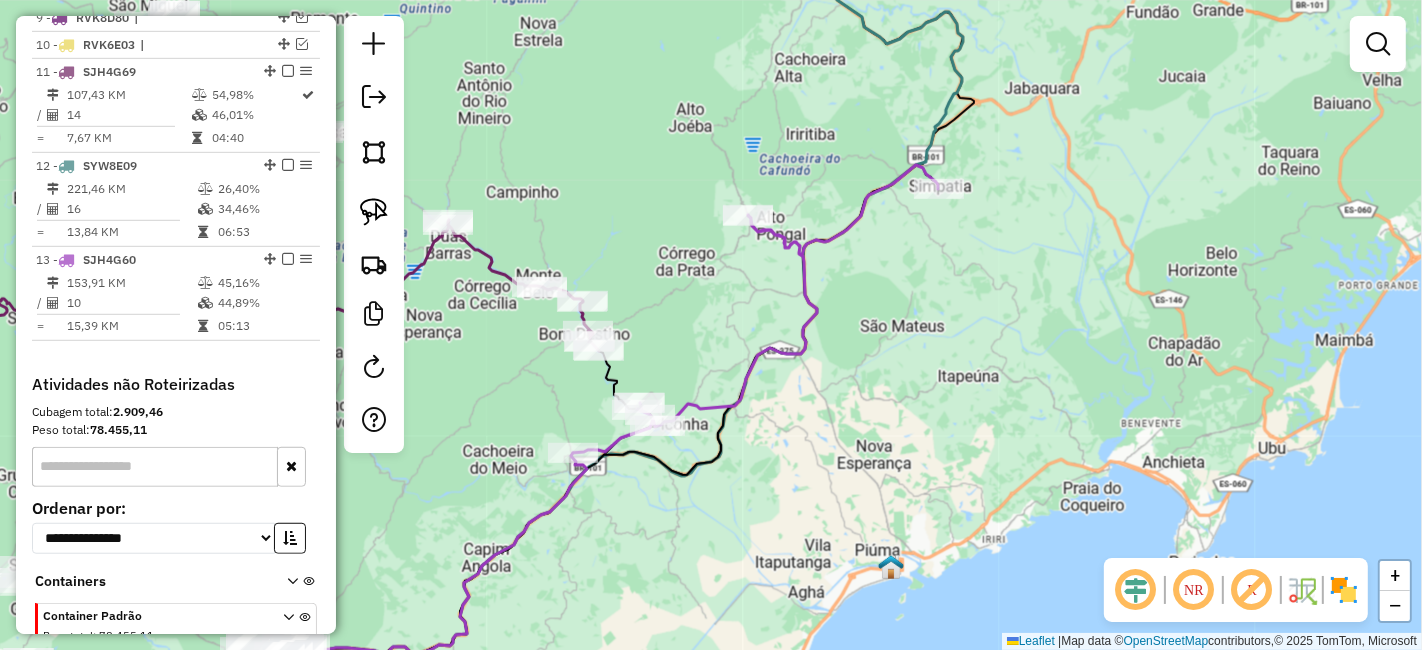 drag, startPoint x: 842, startPoint y: 355, endPoint x: 892, endPoint y: 407, distance: 72.138756 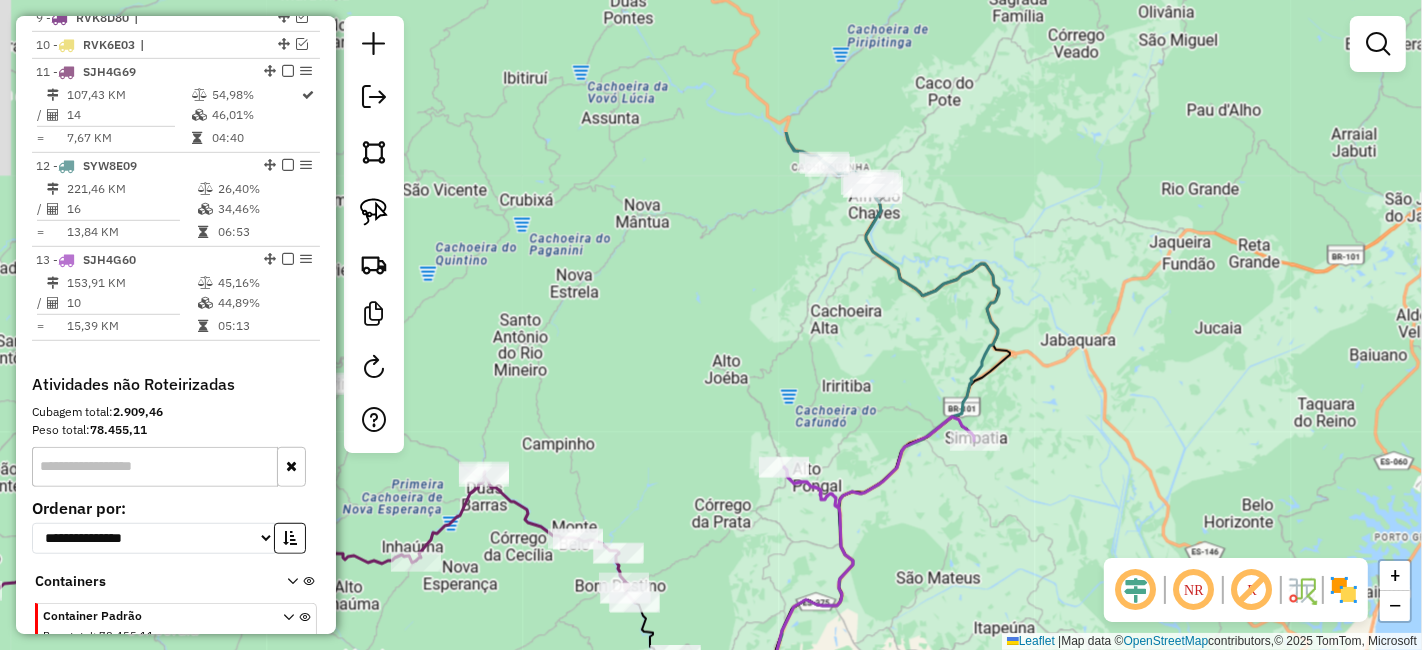 drag, startPoint x: 853, startPoint y: 398, endPoint x: 831, endPoint y: 410, distance: 25.059929 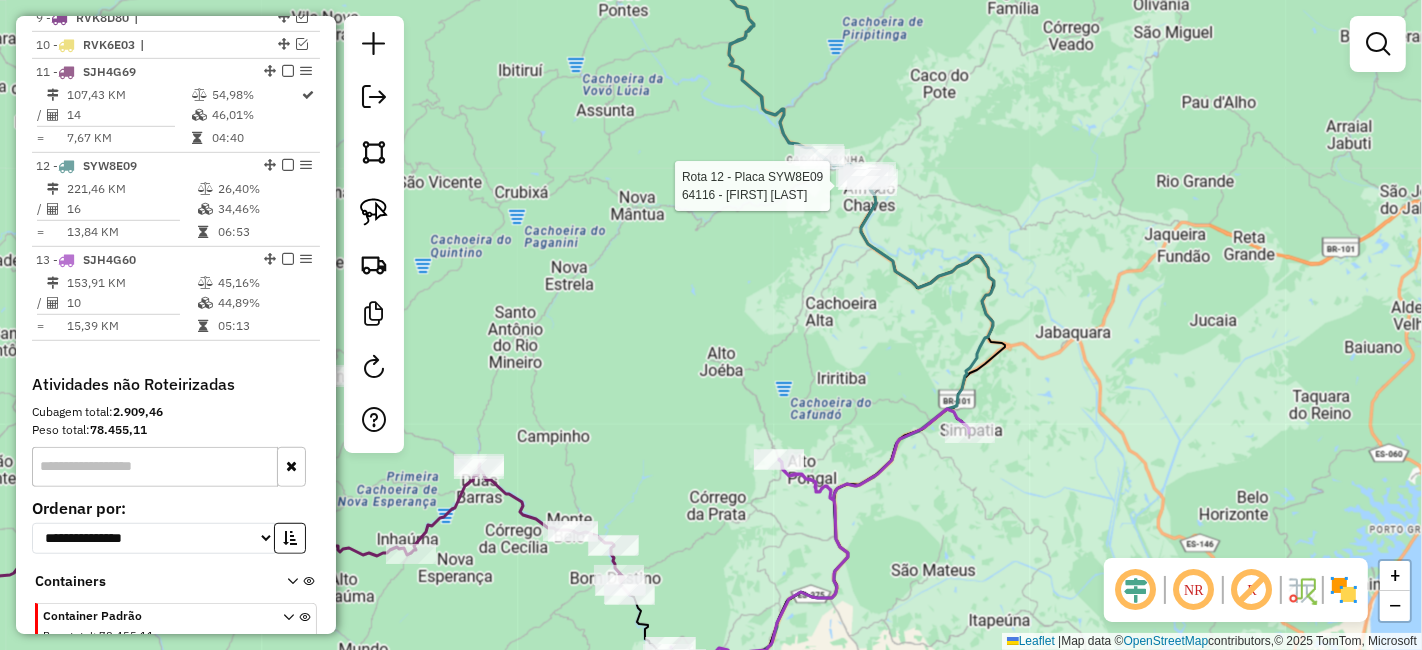 select on "*********" 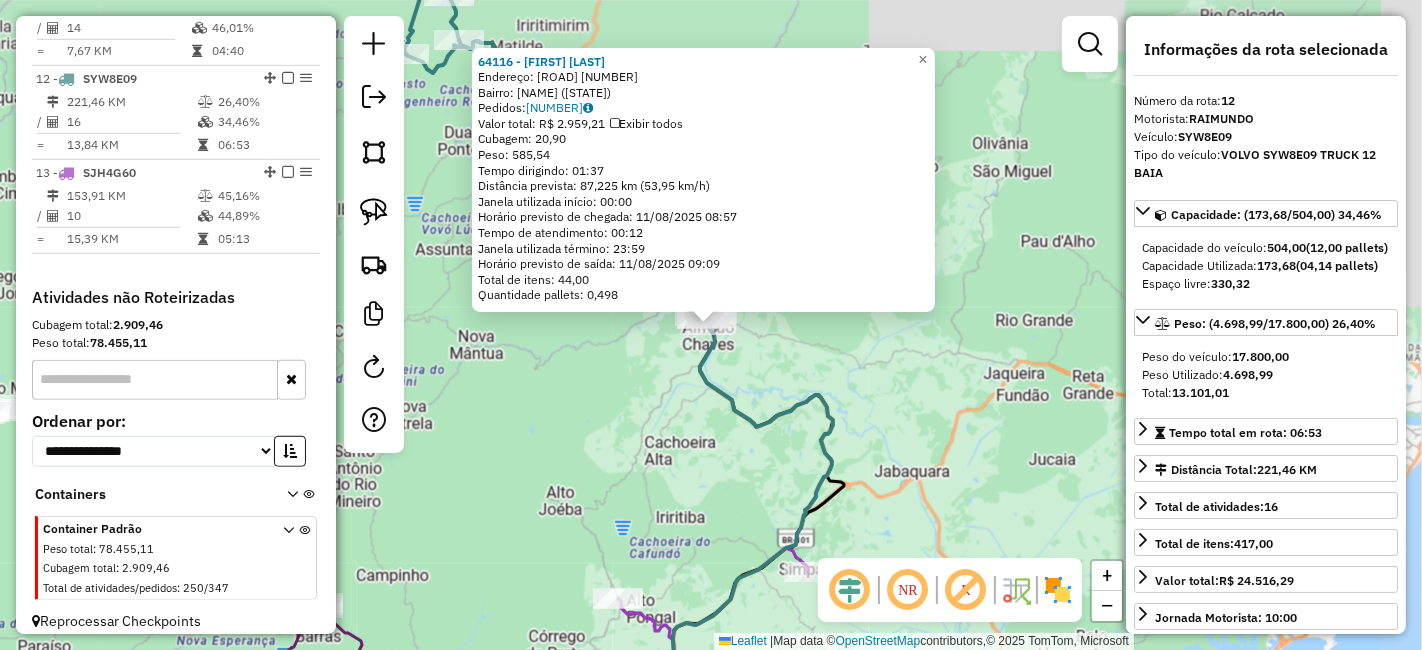 scroll, scrollTop: 1162, scrollLeft: 0, axis: vertical 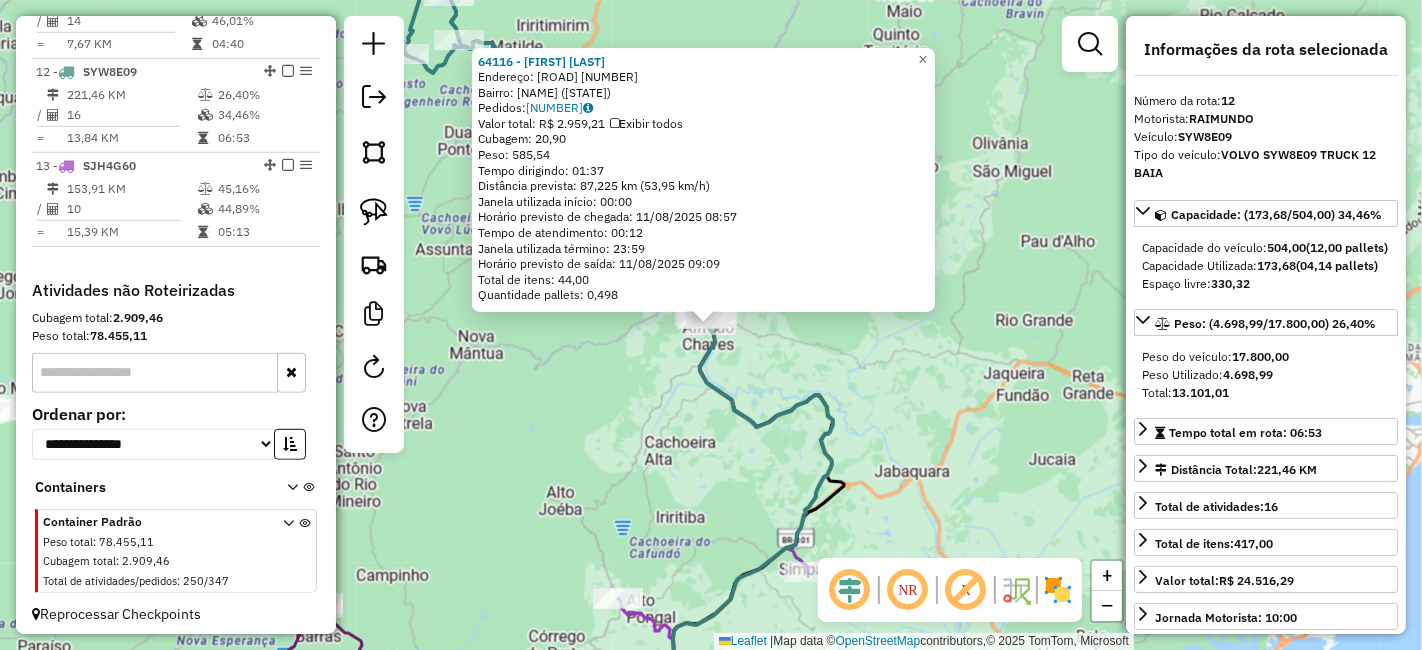 click 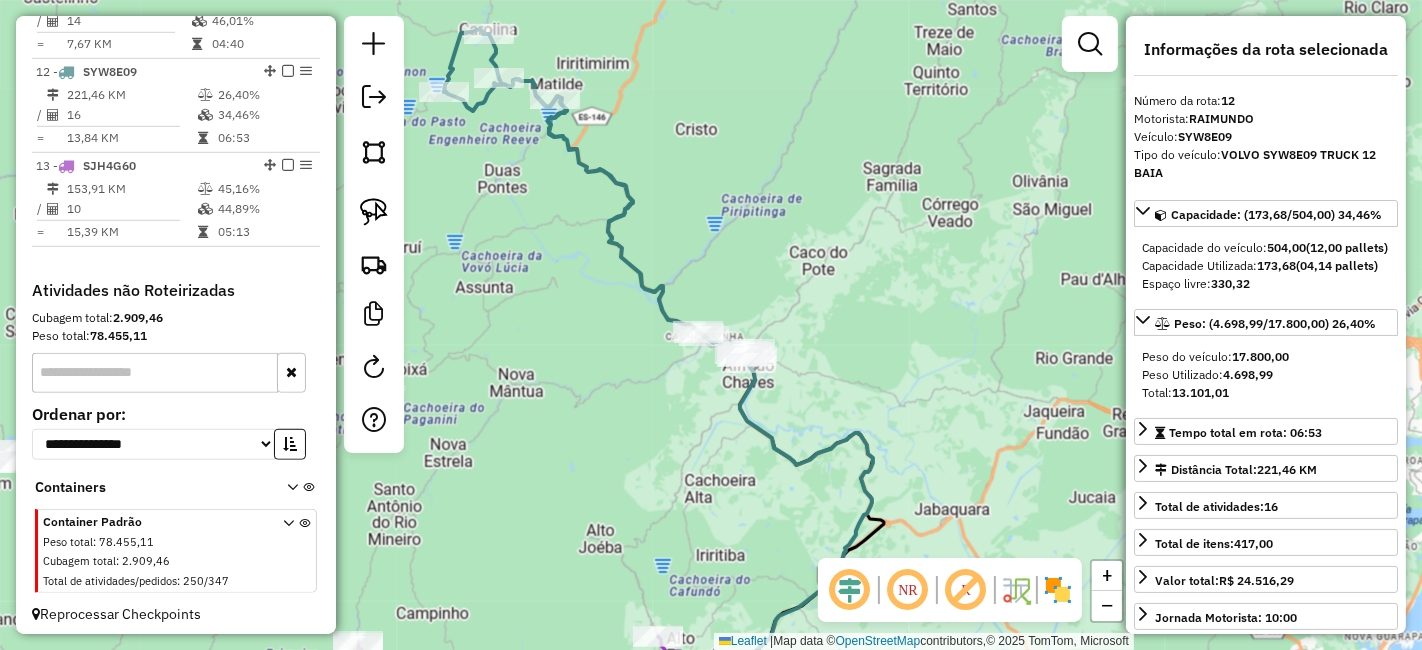 drag, startPoint x: 757, startPoint y: 470, endPoint x: 821, endPoint y: 452, distance: 66.48308 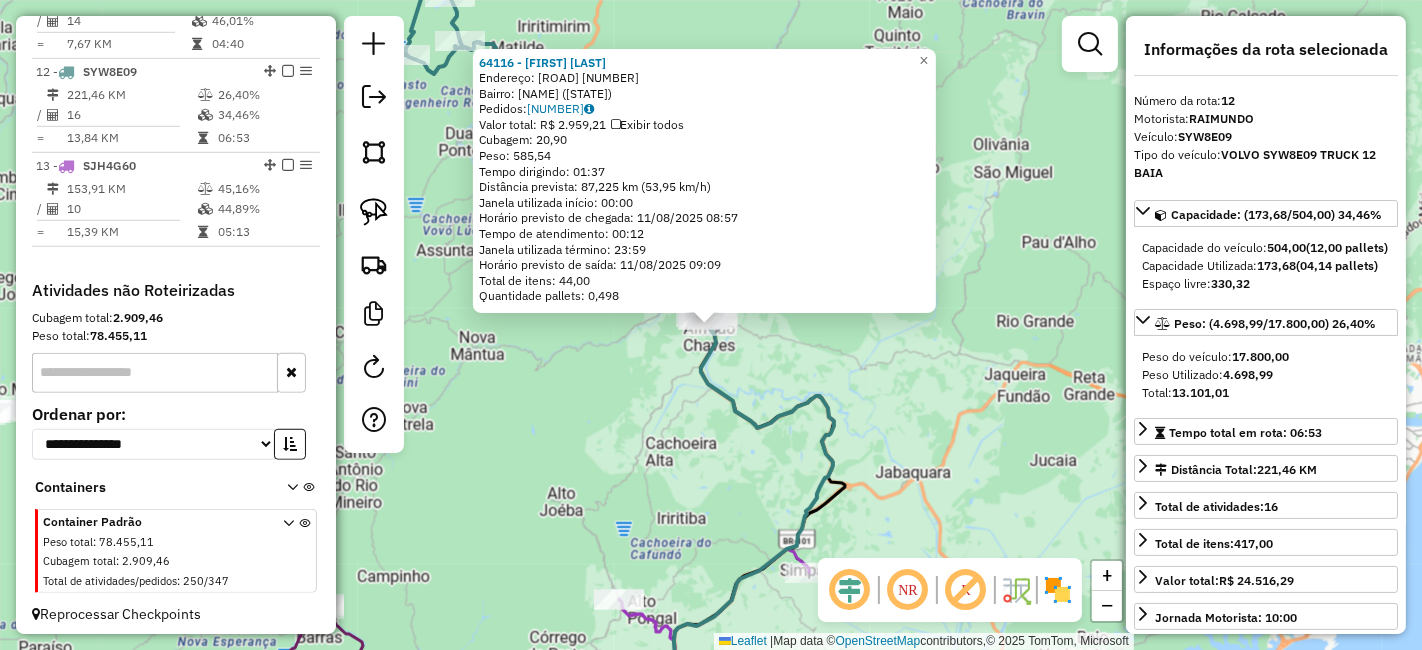click on "64116 - GUSTAVO DA SILVA PIN  Endereço:  AMELIA DONDONI PAGANINI 86   Bairro: SANTA TEREZINHA (ALFREDO CHAVES / ES)   Pedidos:  08262779   Valor total: R$ 2.959,21   Exibir todos   Cubagem: 20,90  Peso: 585,54  Tempo dirigindo: 01:37   Distância prevista: 87,225 km (53,95 km/h)   Janela utilizada início: 00:00   Horário previsto de chegada: 11/08/2025 08:57   Tempo de atendimento: 00:12   Janela utilizada término: 23:59   Horário previsto de saída: 11/08/2025 09:09   Total de itens: 44,00   Quantidade pallets: 0,498  × Janela de atendimento Grade de atendimento Capacidade Transportadoras Veículos Cliente Pedidos  Rotas Selecione os dias de semana para filtrar as janelas de atendimento  Seg   Ter   Qua   Qui   Sex   Sáb   Dom  Informe o período da janela de atendimento: De: Até:  Filtrar exatamente a janela do cliente  Considerar janela de atendimento padrão  Selecione os dias de semana para filtrar as grades de atendimento  Seg   Ter   Qua   Qui   Sex   Sáb   Dom   Peso mínimo:   Peso máximo:" 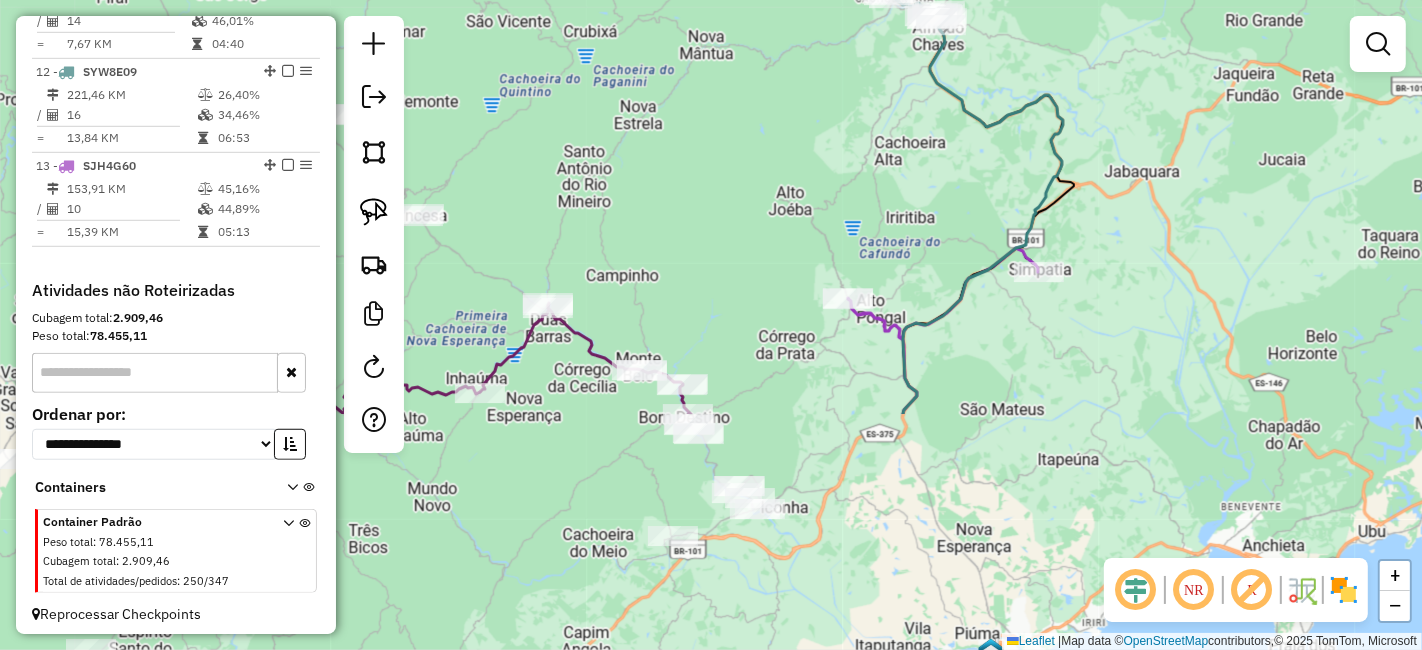 drag, startPoint x: 711, startPoint y: 425, endPoint x: 922, endPoint y: 149, distance: 347.41473 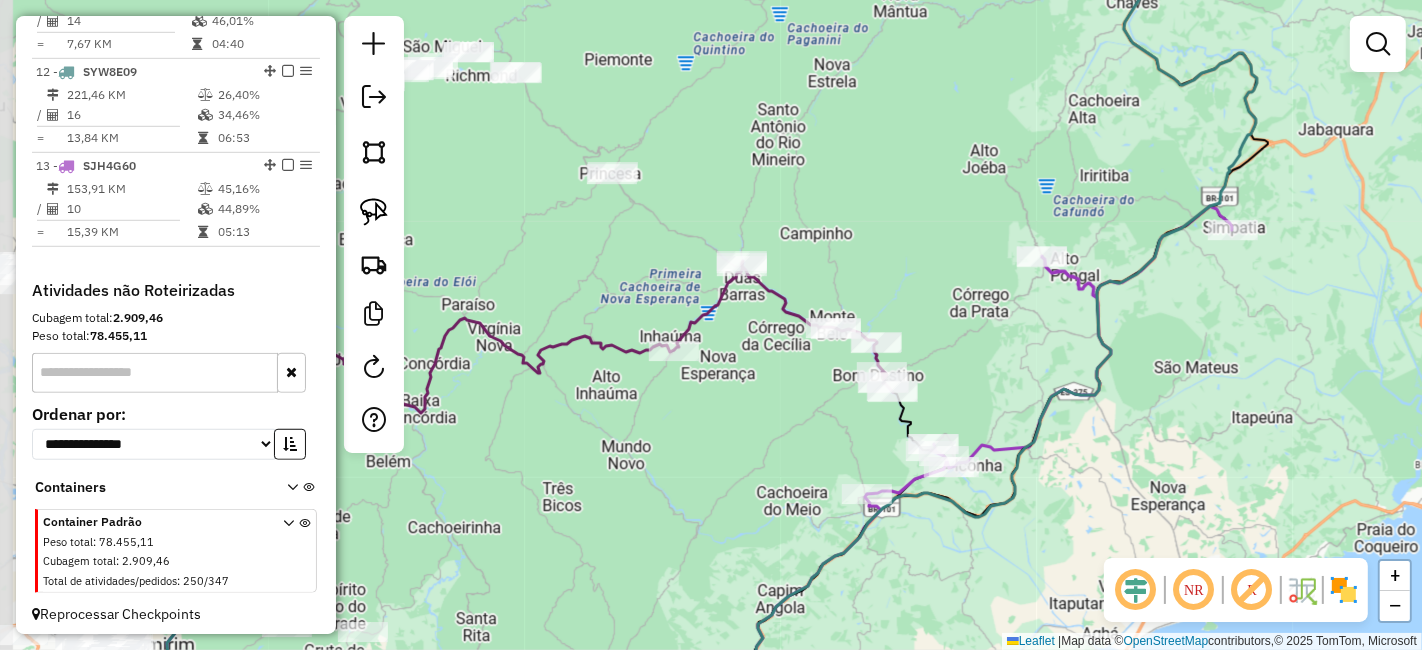 drag, startPoint x: 763, startPoint y: 224, endPoint x: 957, endPoint y: 182, distance: 198.49434 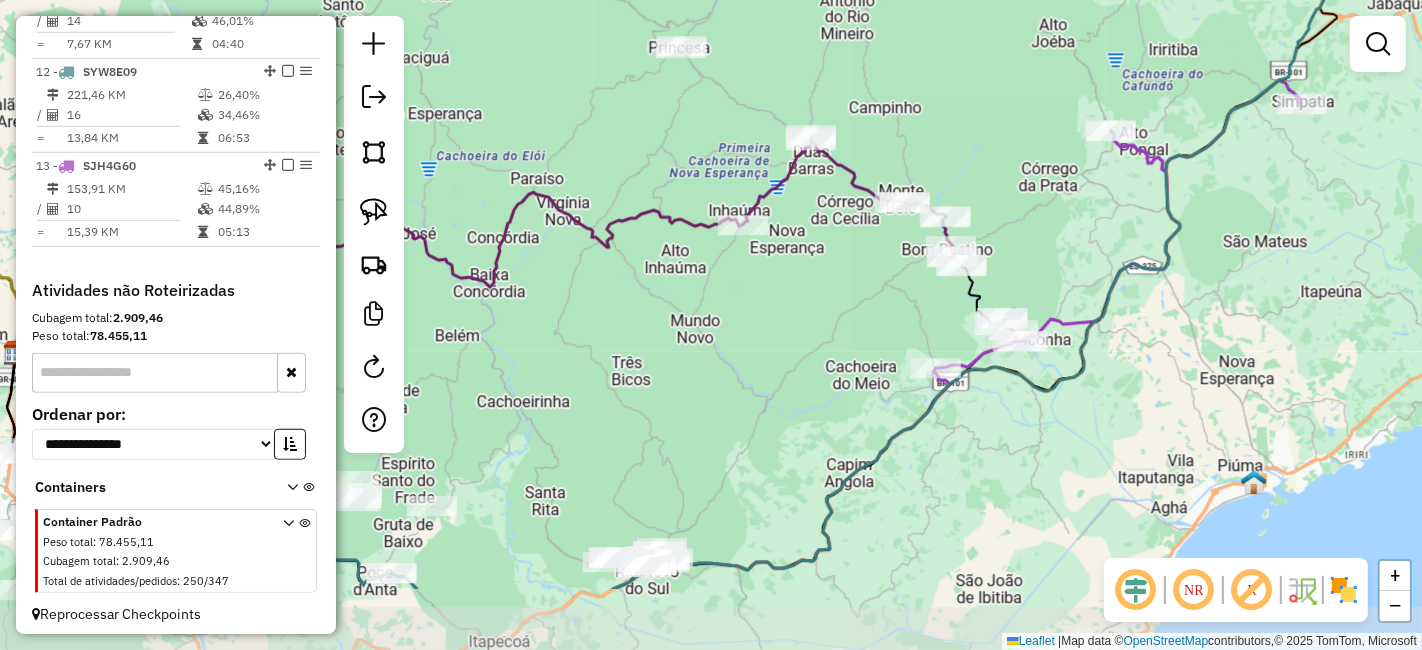 drag, startPoint x: 954, startPoint y: 185, endPoint x: 1022, endPoint y: 59, distance: 143.1782 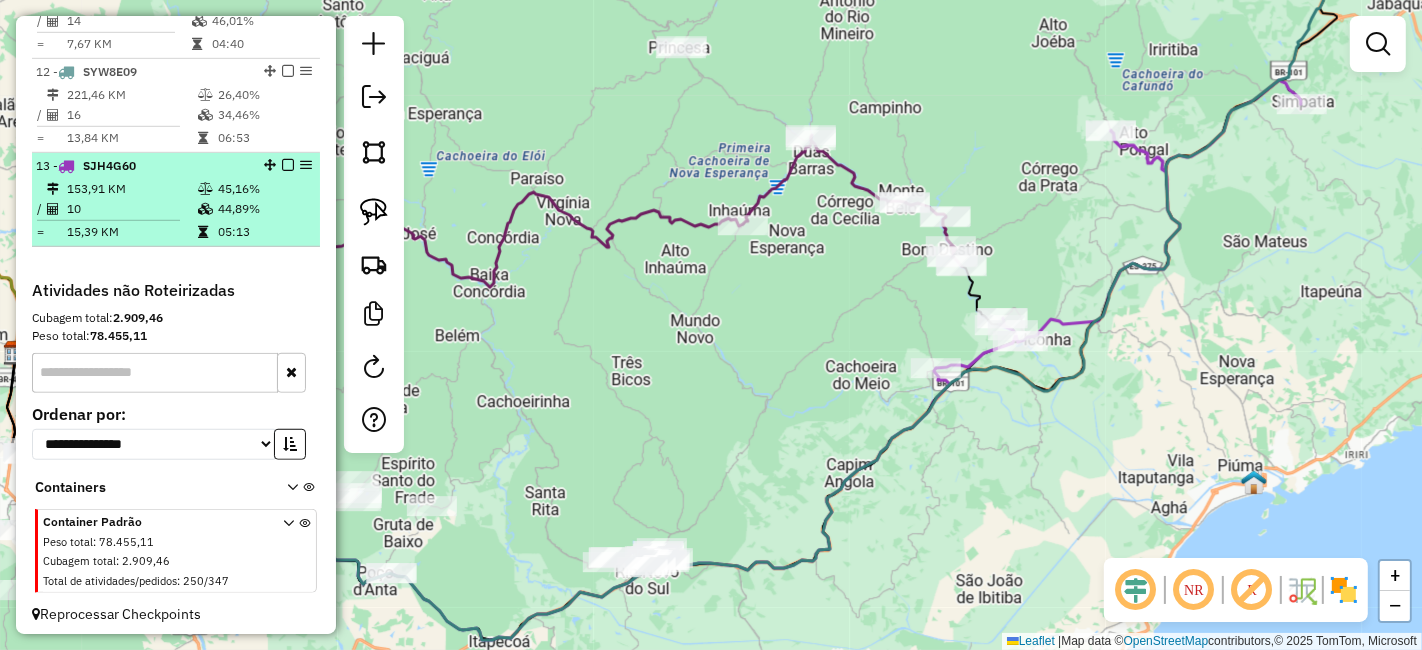 click at bounding box center (288, 165) 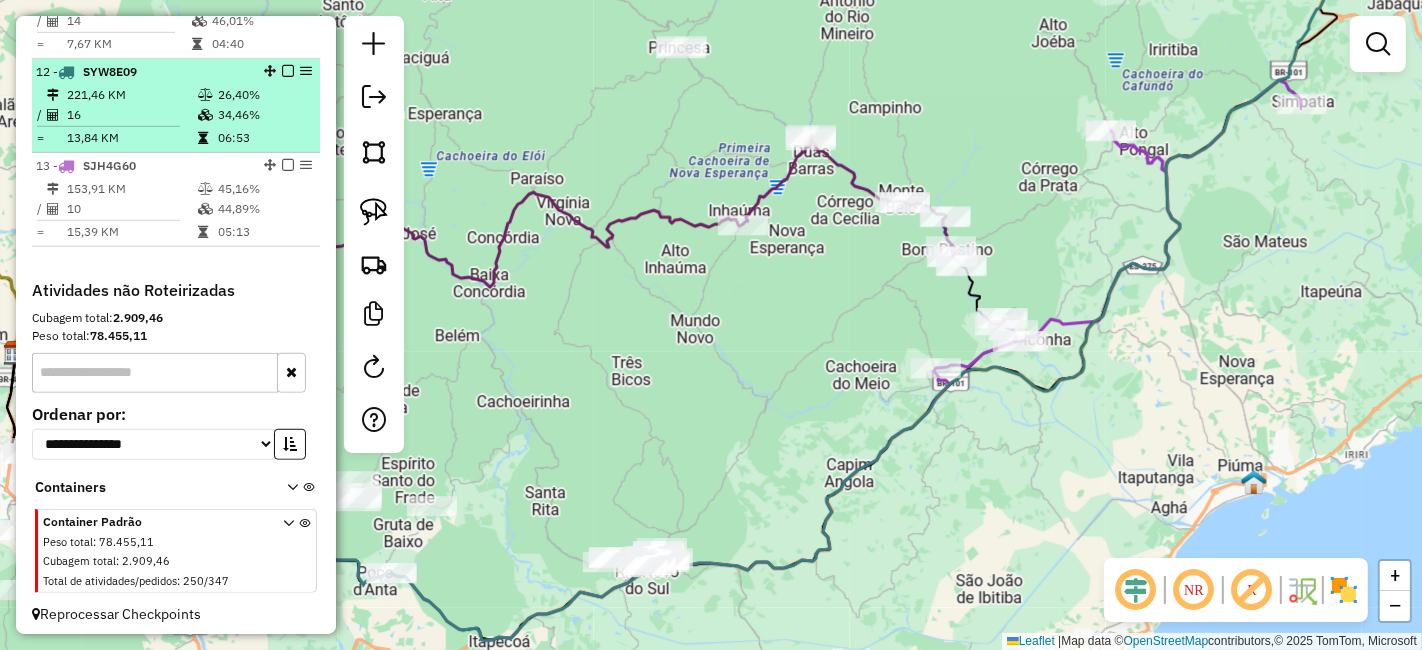 scroll, scrollTop: 1095, scrollLeft: 0, axis: vertical 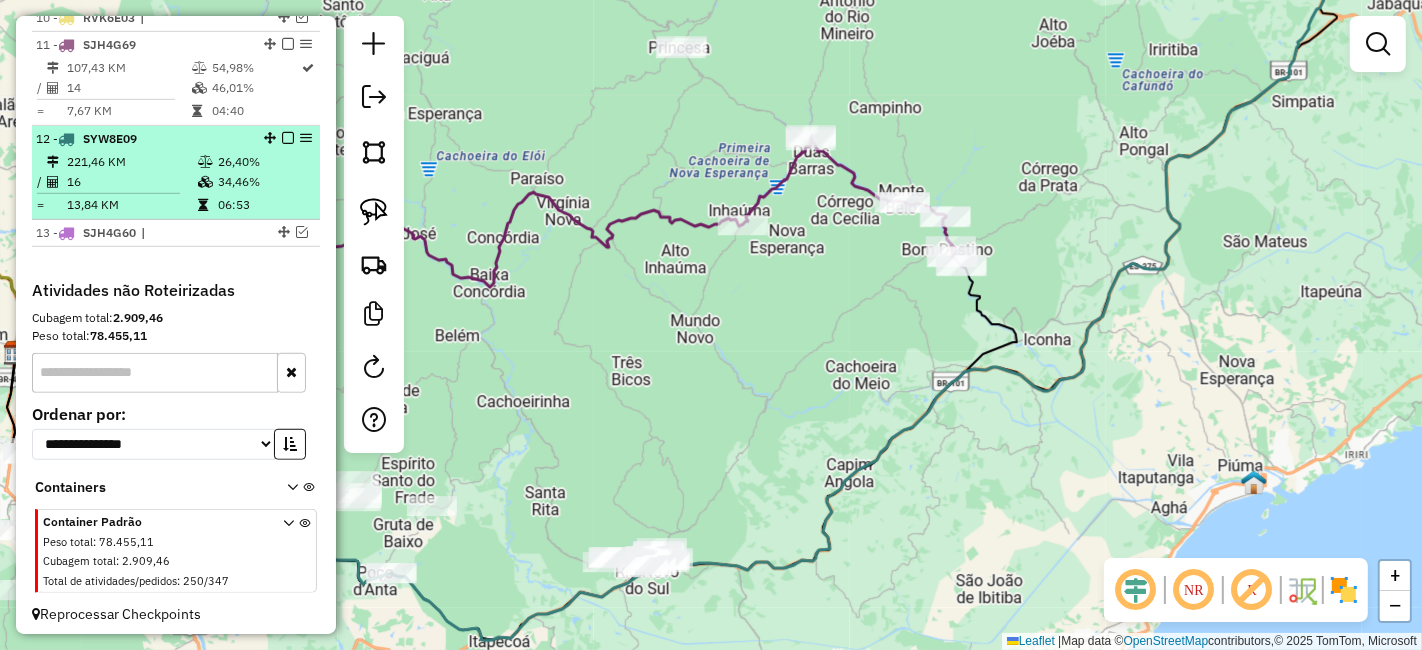 click at bounding box center (282, 138) 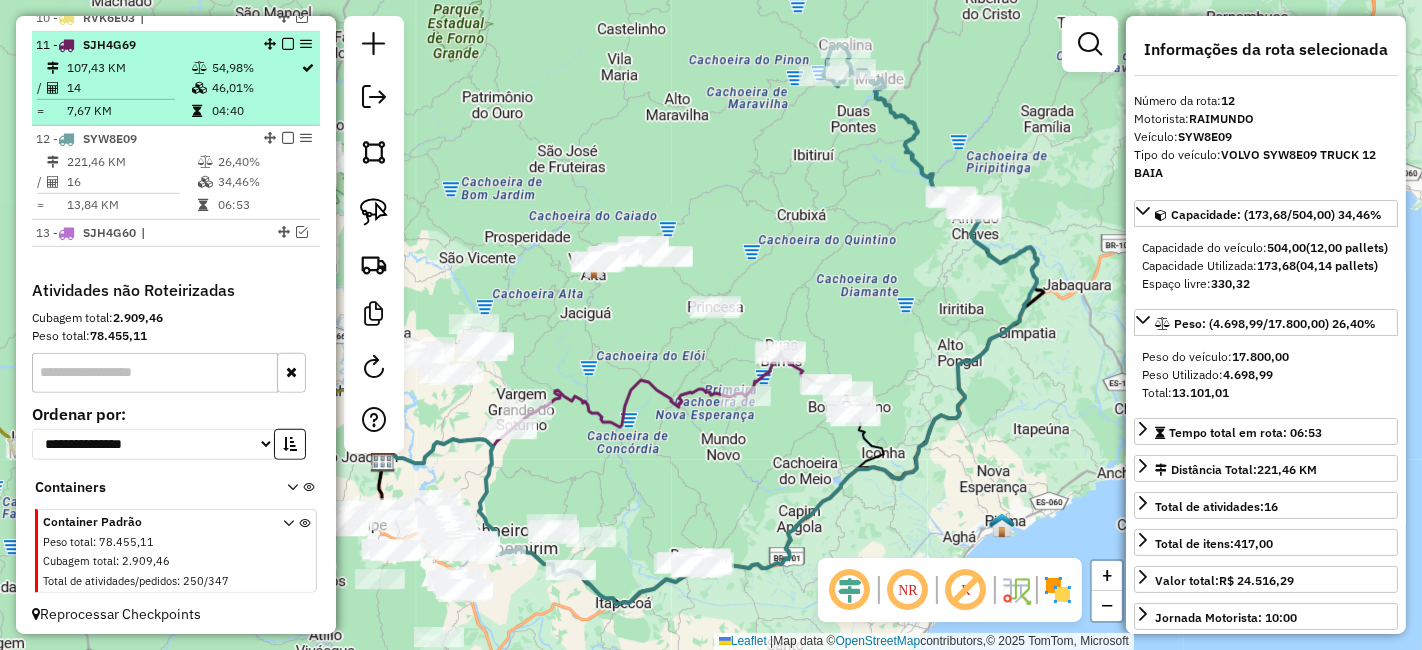 click at bounding box center (288, 138) 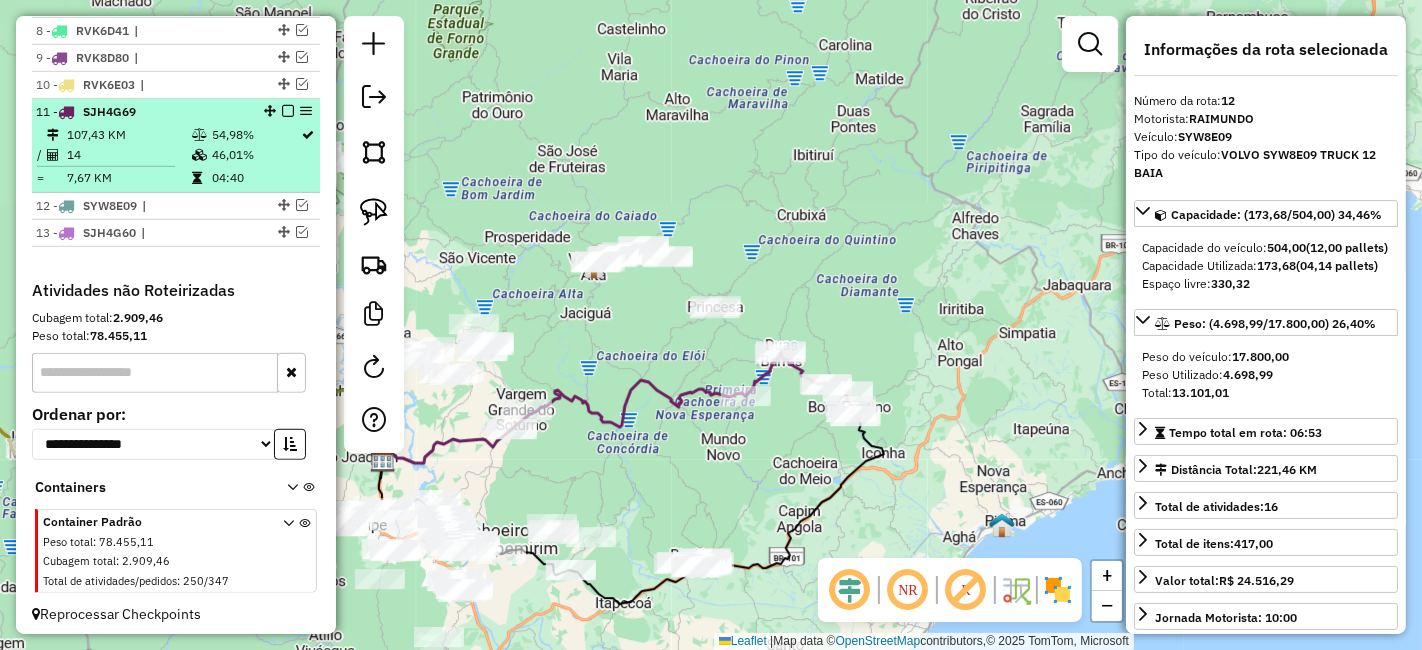 click at bounding box center (288, 111) 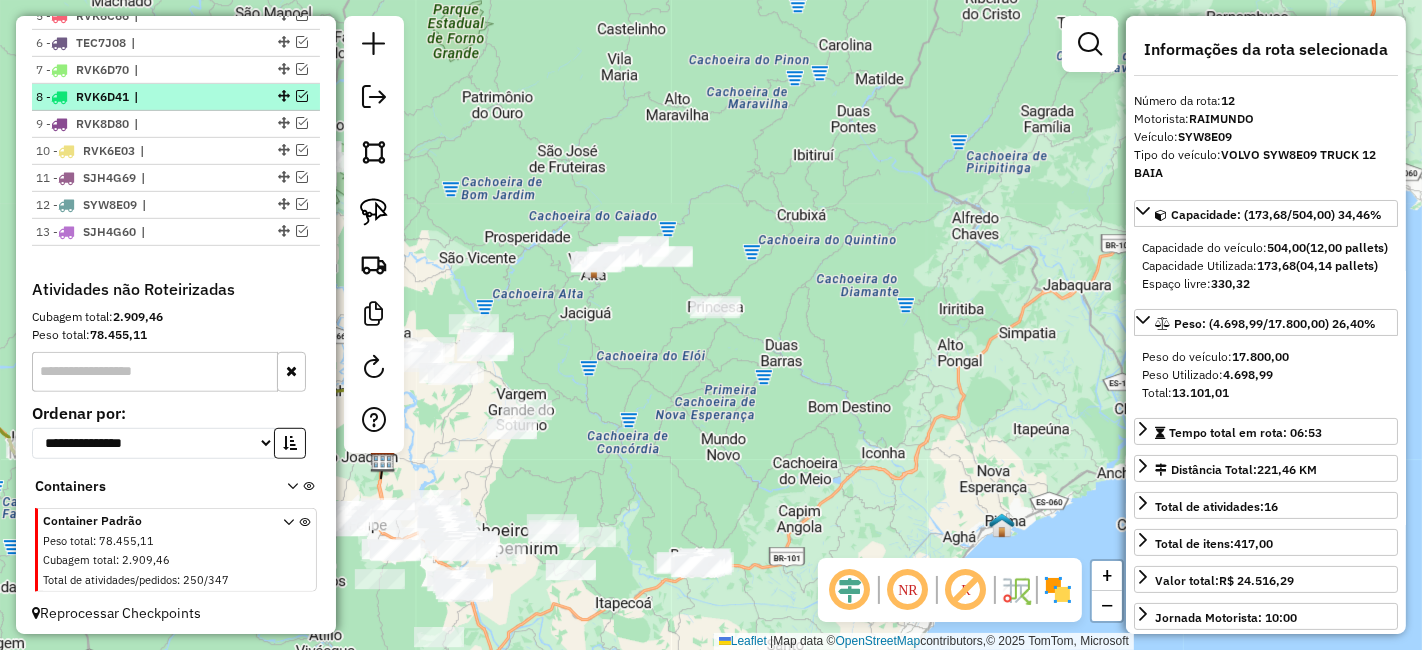 scroll, scrollTop: 406, scrollLeft: 0, axis: vertical 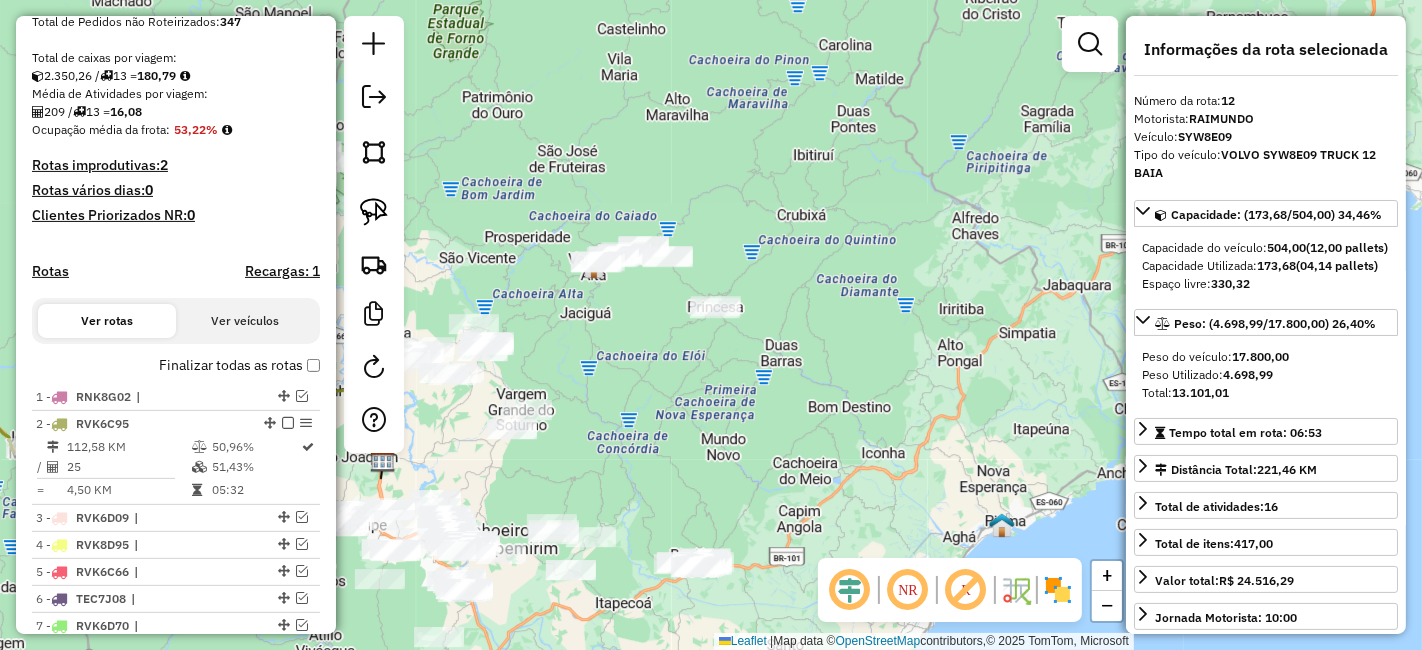 drag, startPoint x: 719, startPoint y: 398, endPoint x: 793, endPoint y: 336, distance: 96.540146 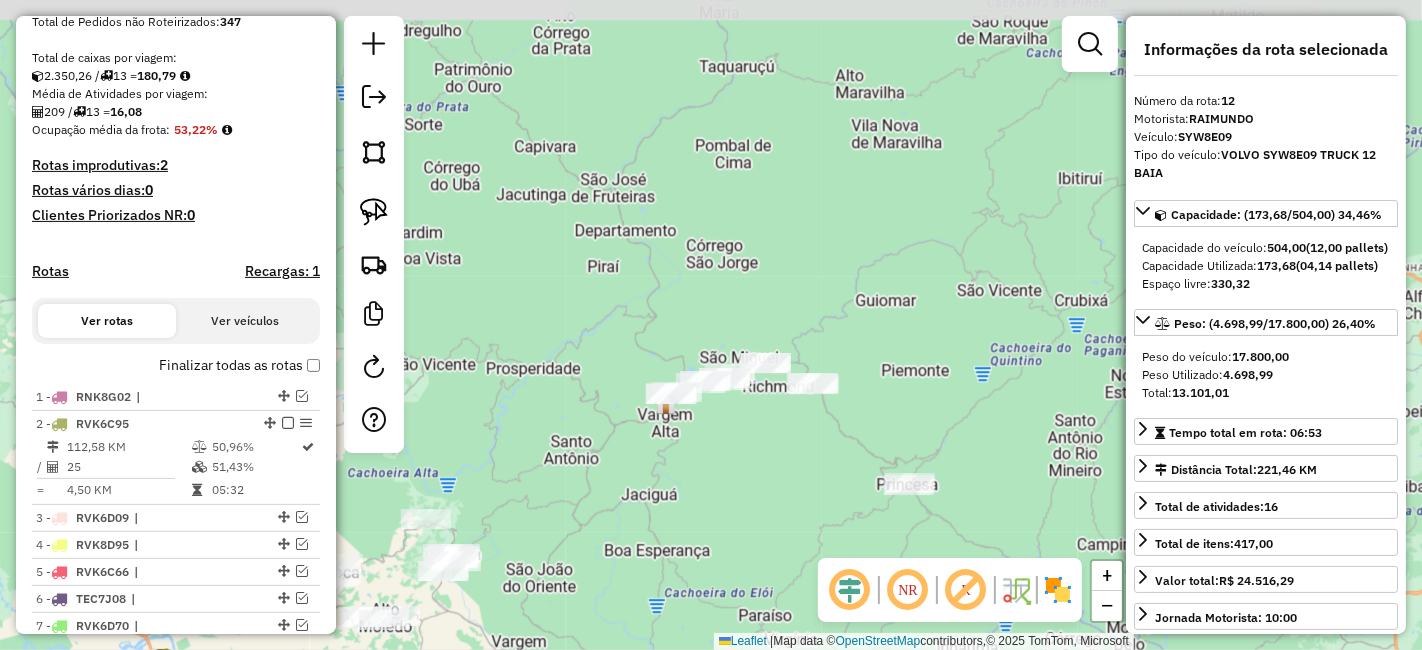 drag, startPoint x: 551, startPoint y: 107, endPoint x: 509, endPoint y: 230, distance: 129.97307 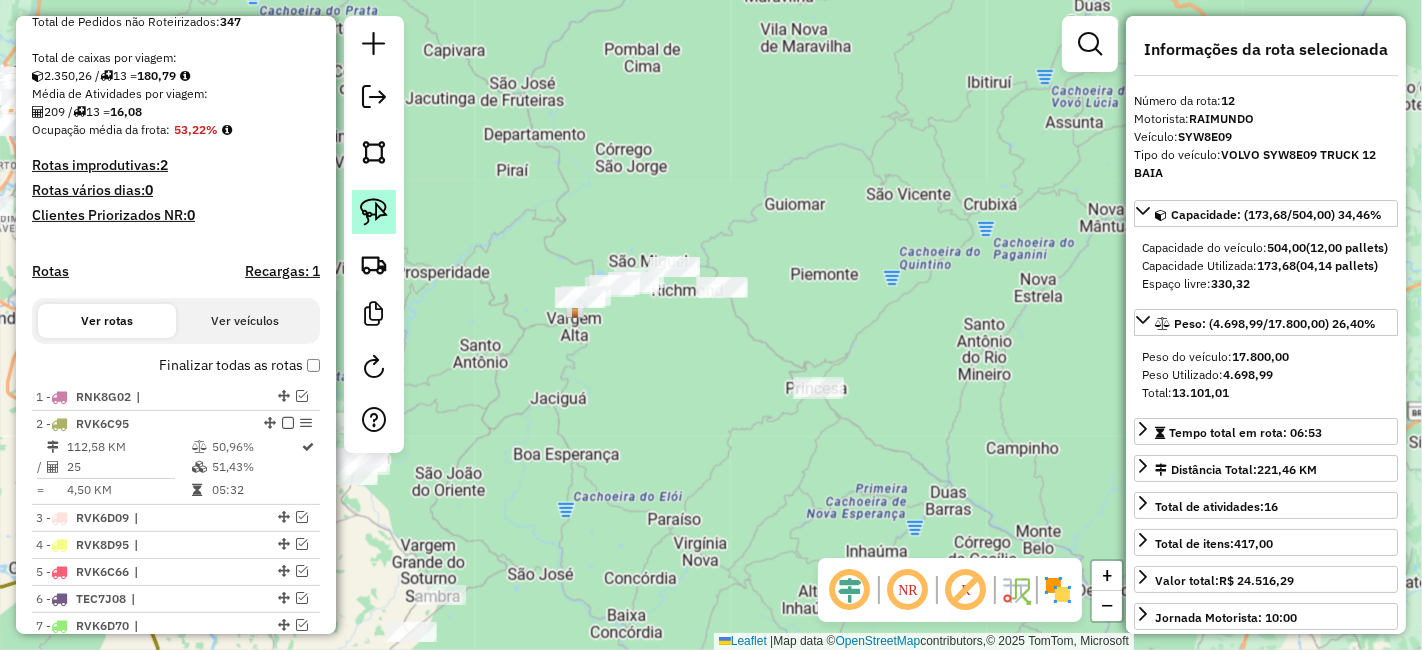 click 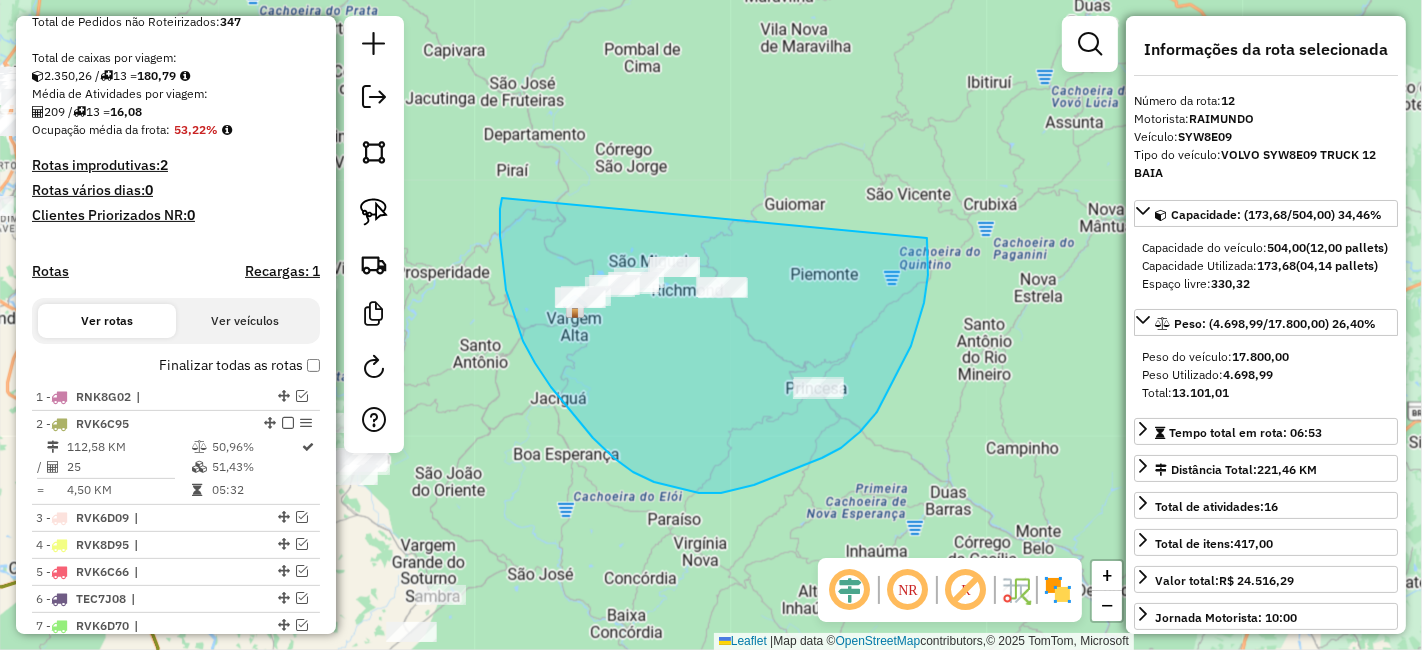 drag, startPoint x: 506, startPoint y: 290, endPoint x: 926, endPoint y: 238, distance: 423.20682 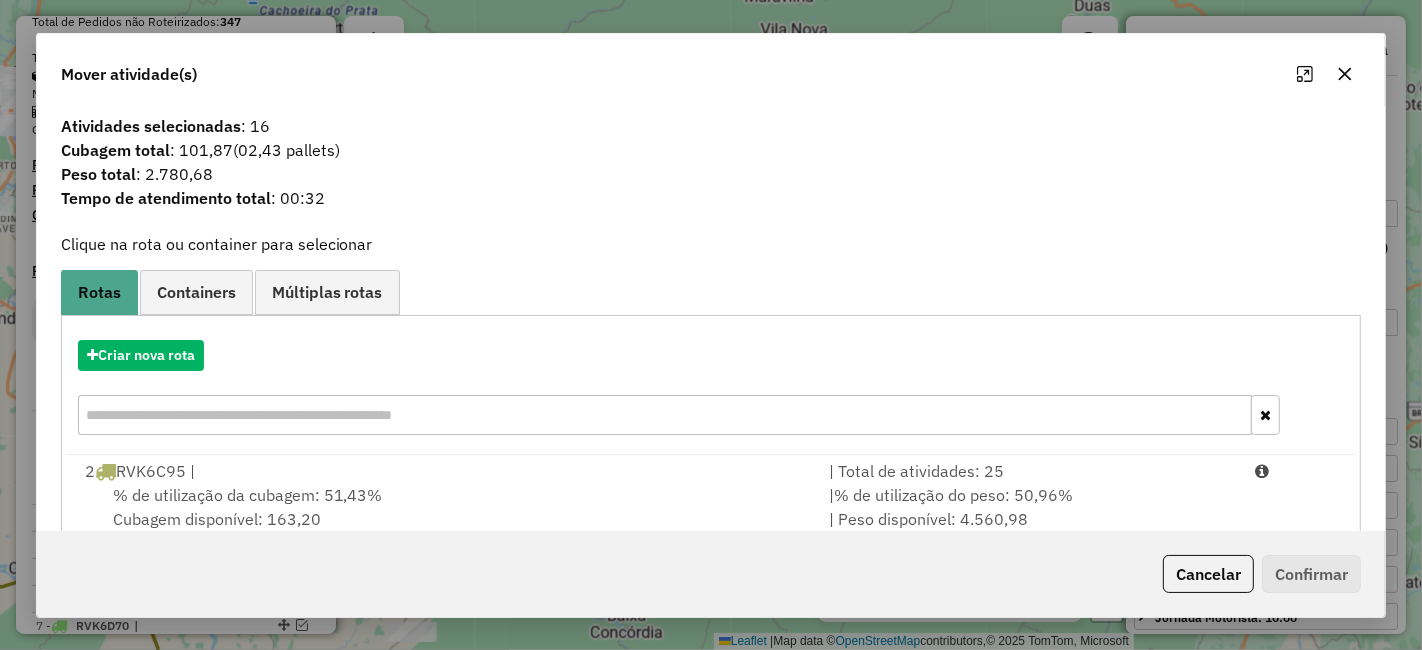 click 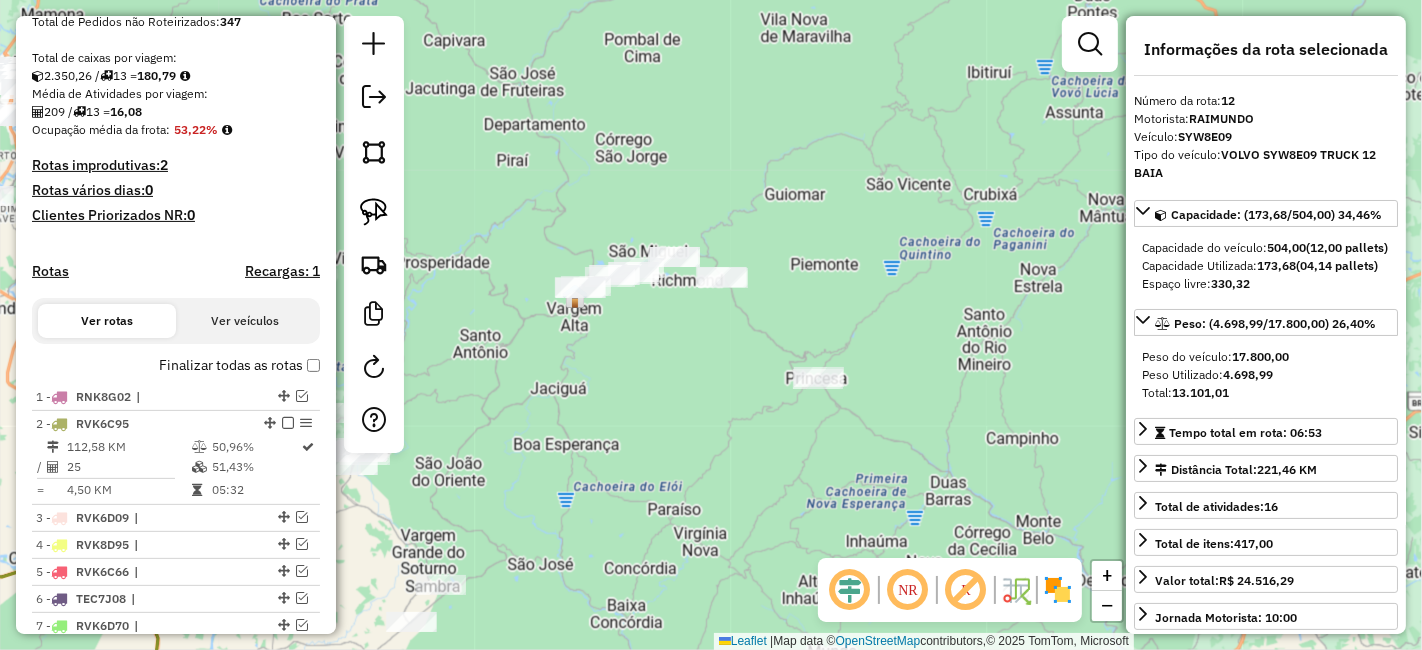 drag, startPoint x: 1071, startPoint y: 333, endPoint x: 1210, endPoint y: 167, distance: 216.51097 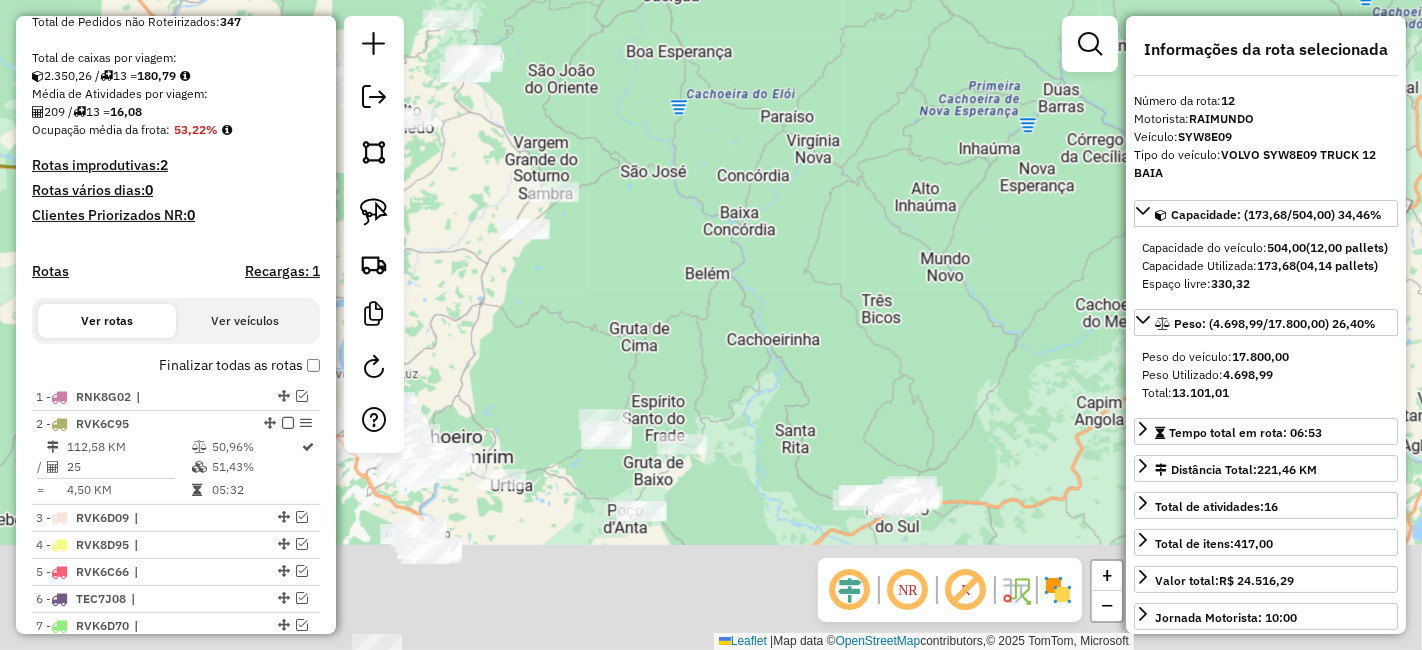 drag, startPoint x: 1096, startPoint y: 358, endPoint x: 1068, endPoint y: 118, distance: 241.6278 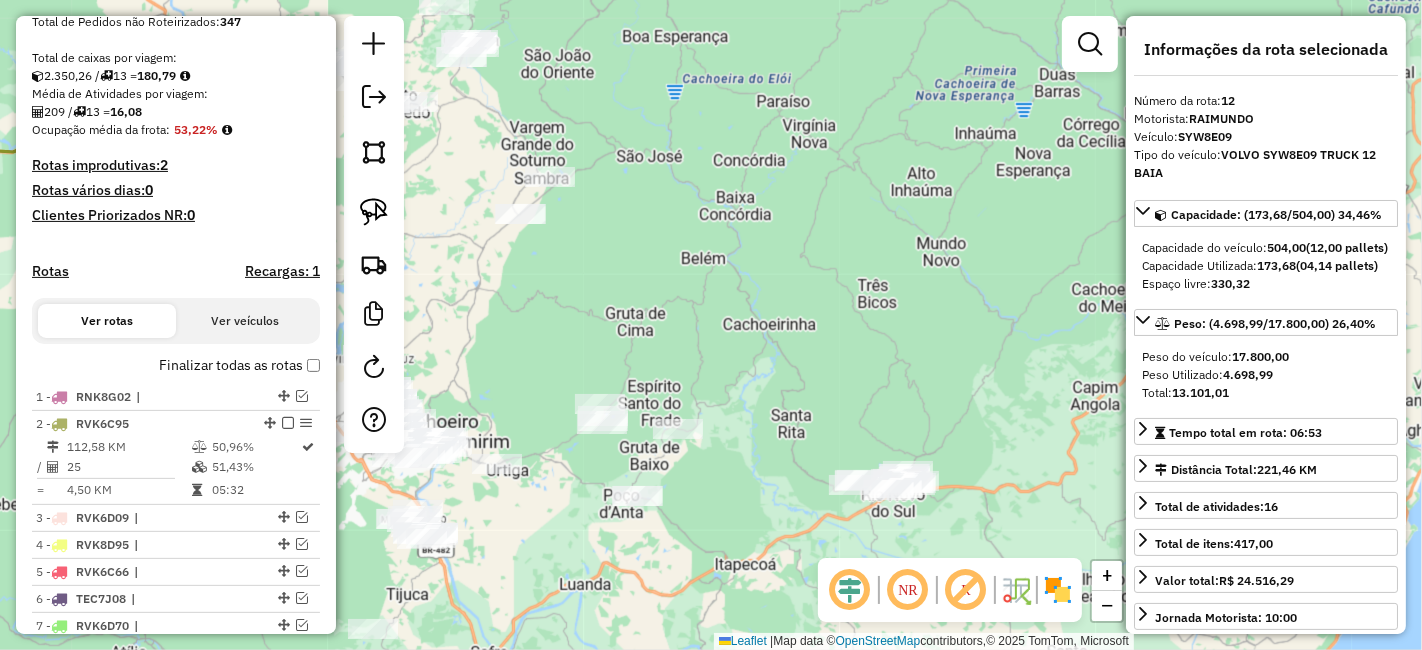 drag, startPoint x: 962, startPoint y: 251, endPoint x: 841, endPoint y: 67, distance: 220.22034 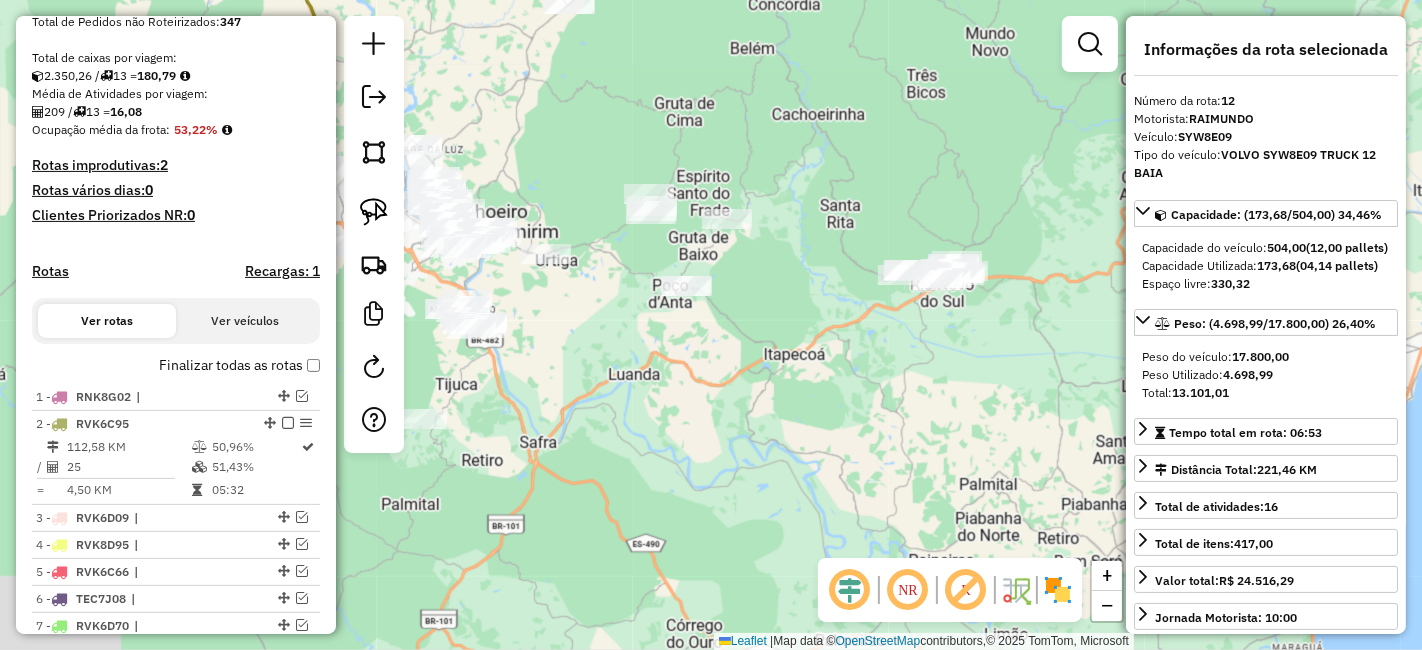 drag, startPoint x: 597, startPoint y: 315, endPoint x: 804, endPoint y: 285, distance: 209.16261 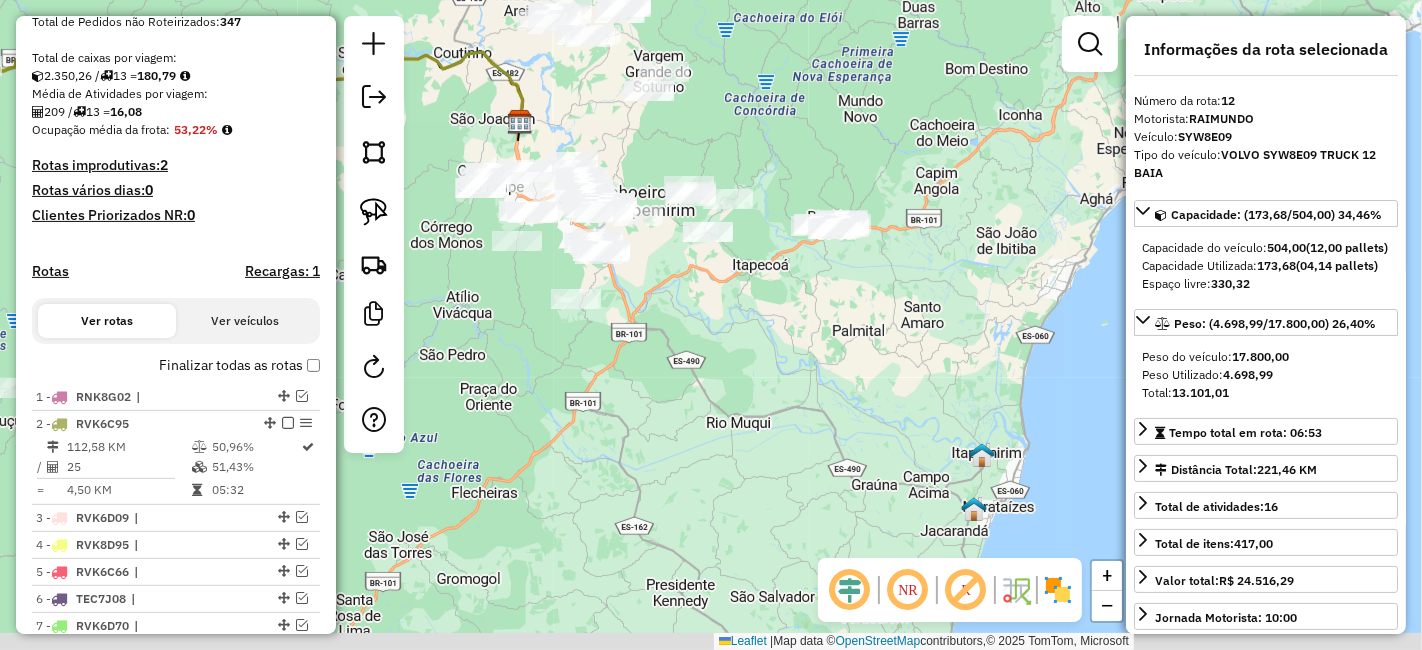 drag, startPoint x: 836, startPoint y: 337, endPoint x: 677, endPoint y: 144, distance: 250.06 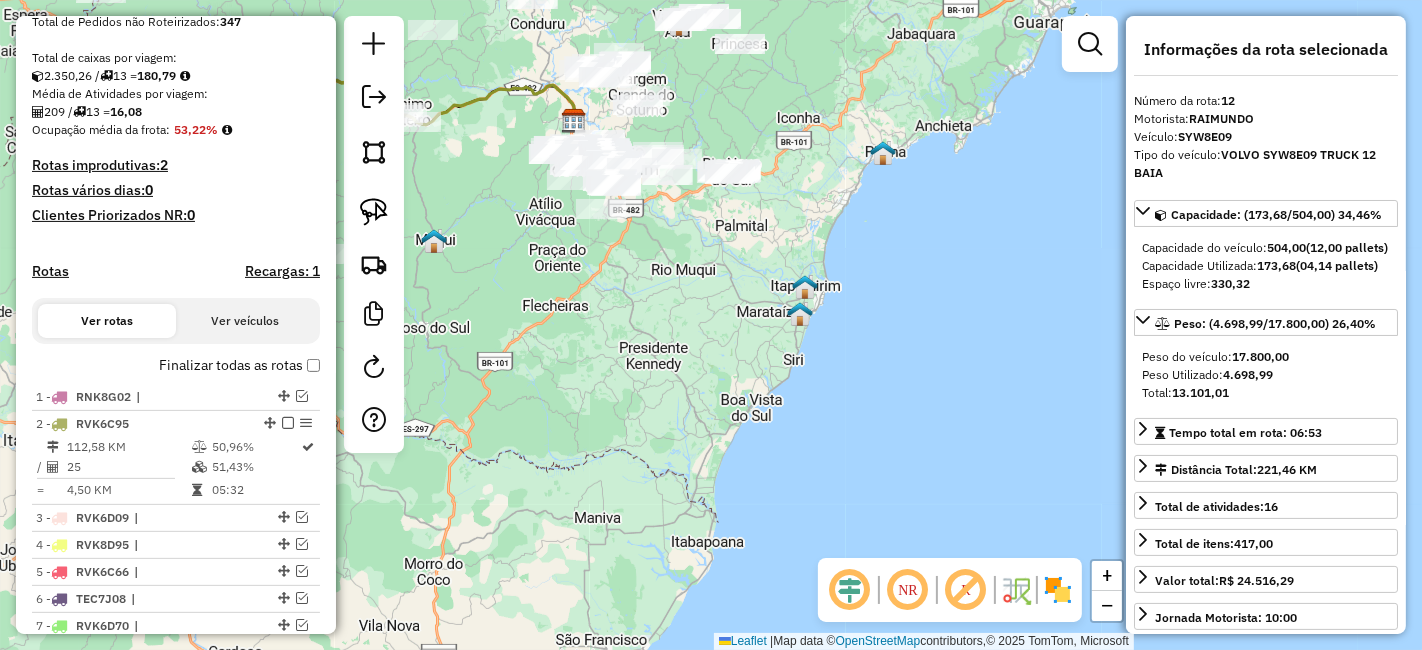 drag, startPoint x: 708, startPoint y: 301, endPoint x: 871, endPoint y: 424, distance: 204.20088 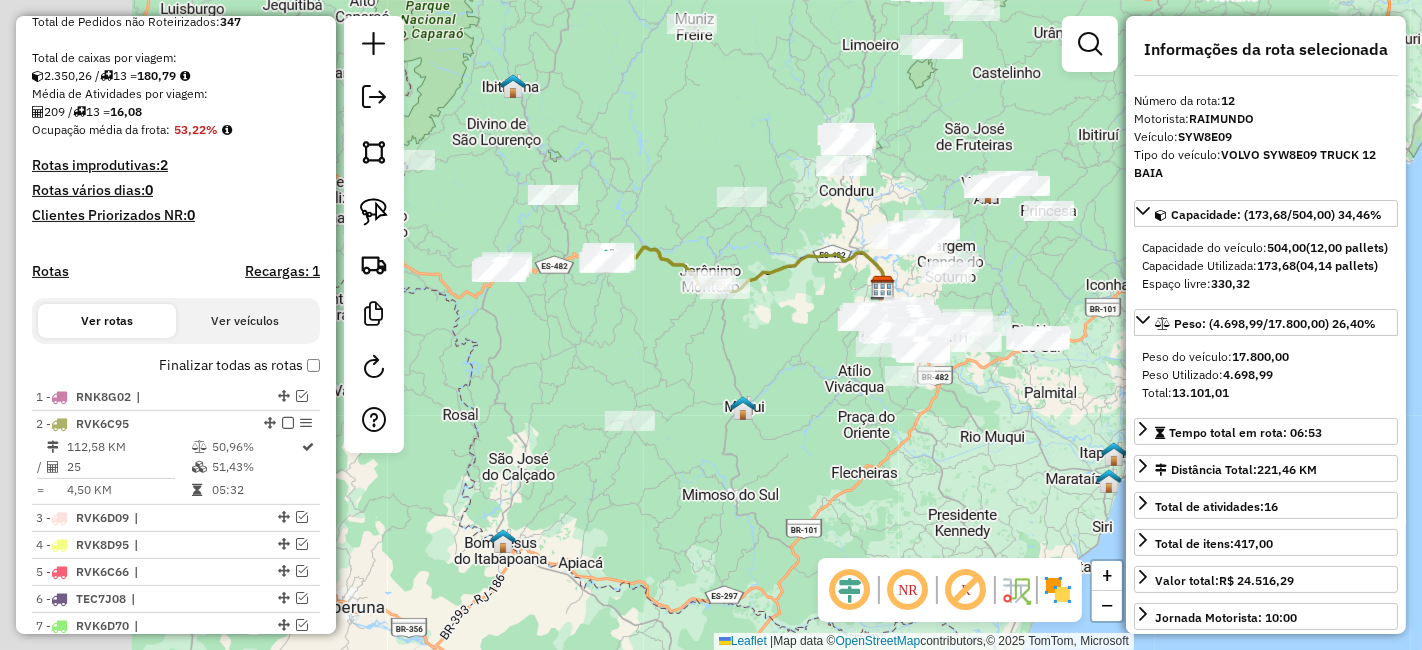 drag, startPoint x: 731, startPoint y: 393, endPoint x: 955, endPoint y: 447, distance: 230.417 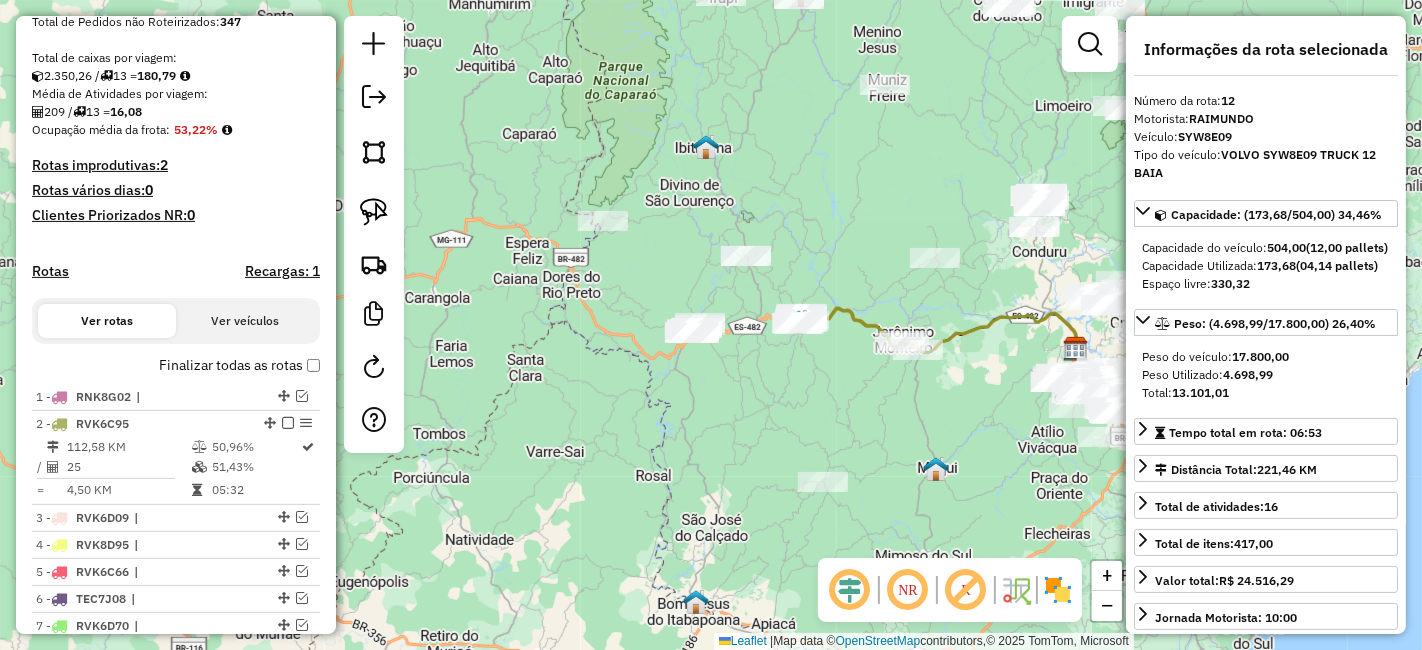 drag, startPoint x: 671, startPoint y: 358, endPoint x: 520, endPoint y: 275, distance: 172.30786 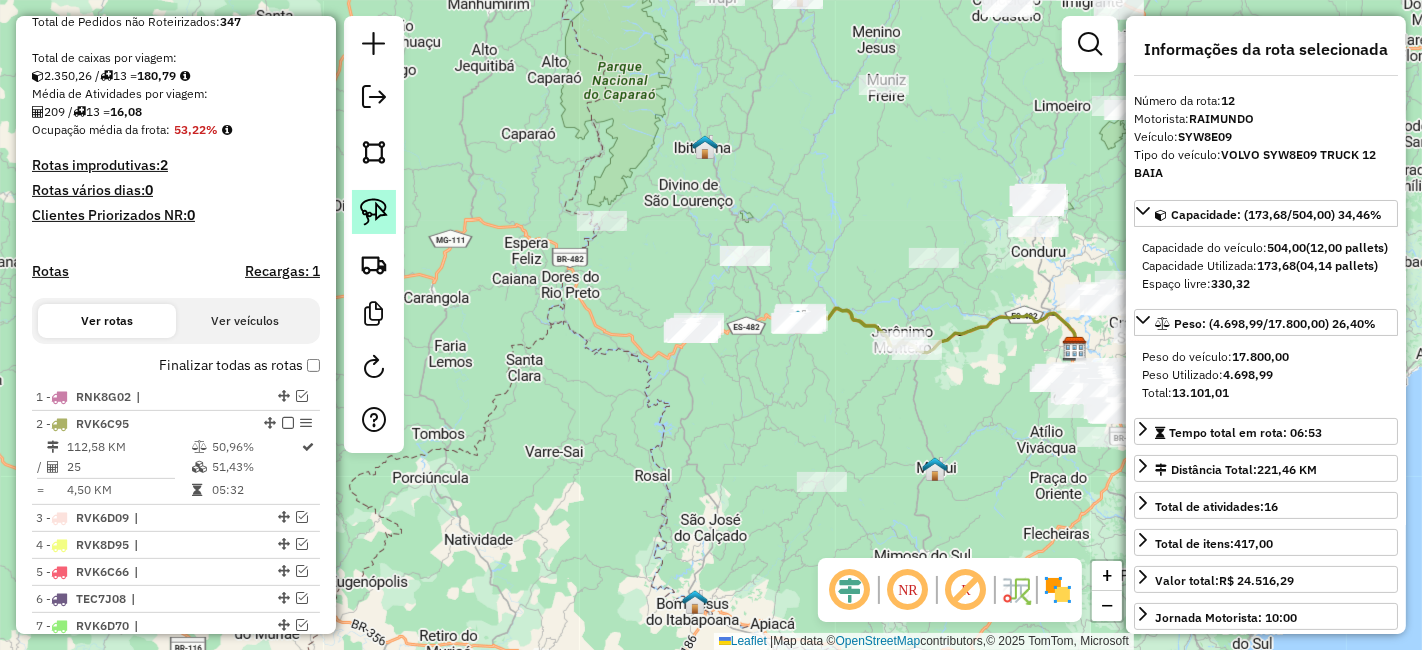 click 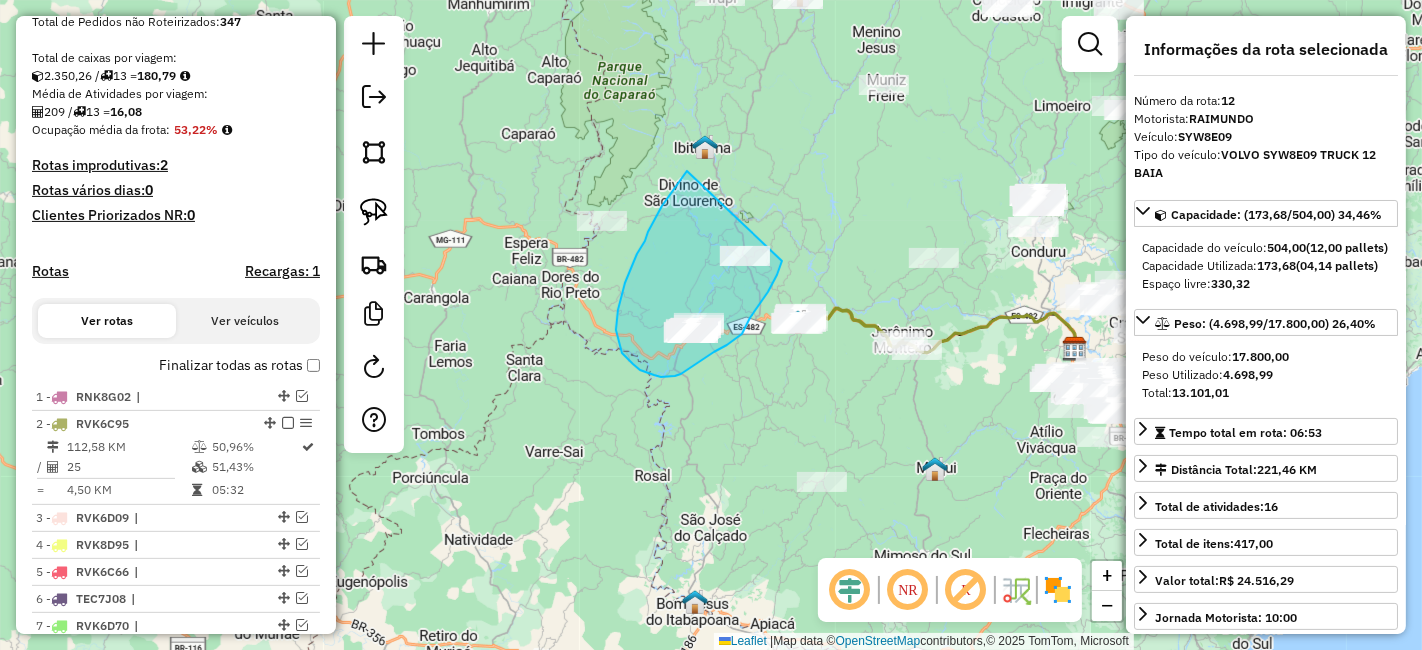 drag, startPoint x: 687, startPoint y: 171, endPoint x: 792, endPoint y: 222, distance: 116.73046 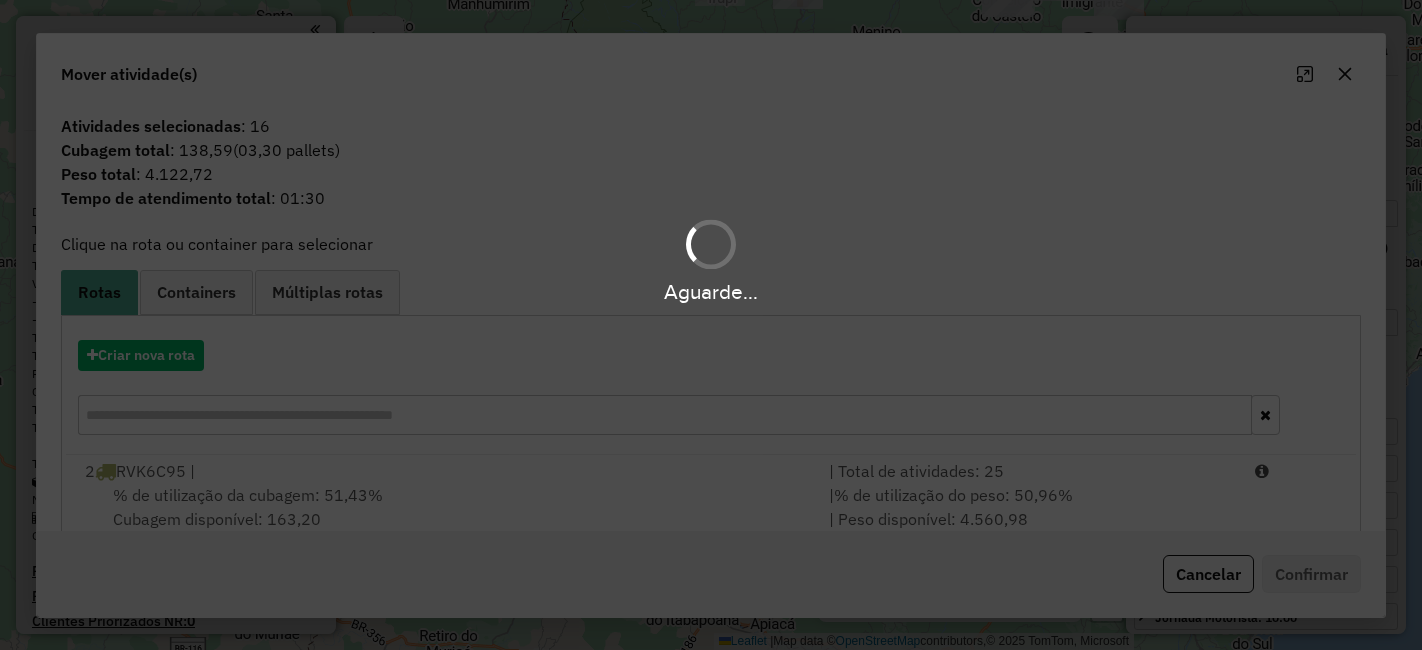 select on "*********" 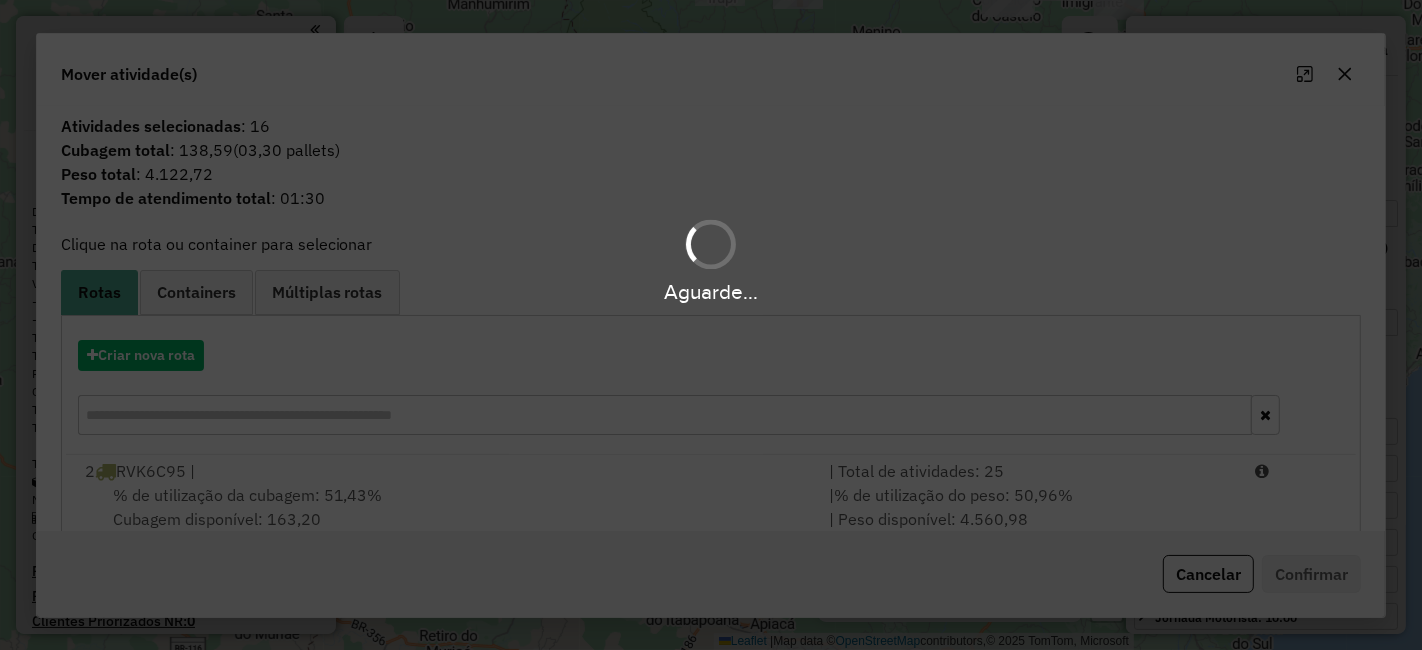 scroll, scrollTop: 406, scrollLeft: 0, axis: vertical 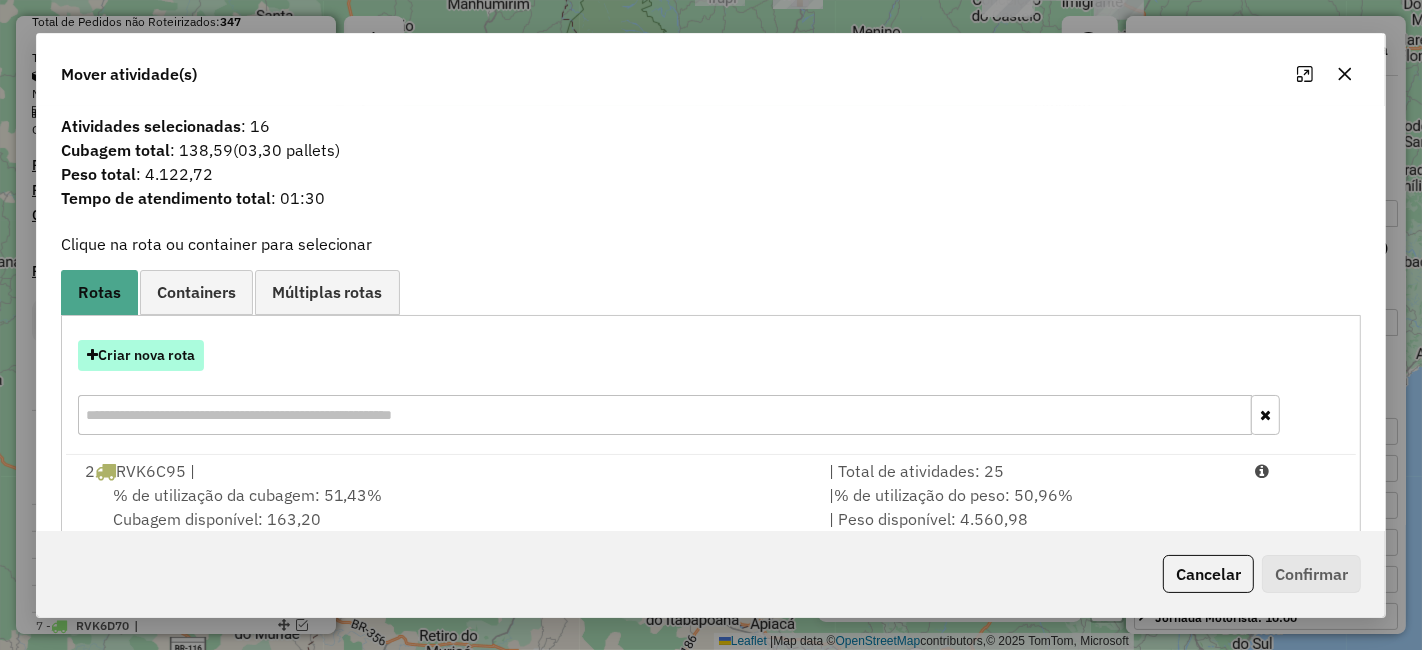 click on "Criar nova rota" at bounding box center [141, 355] 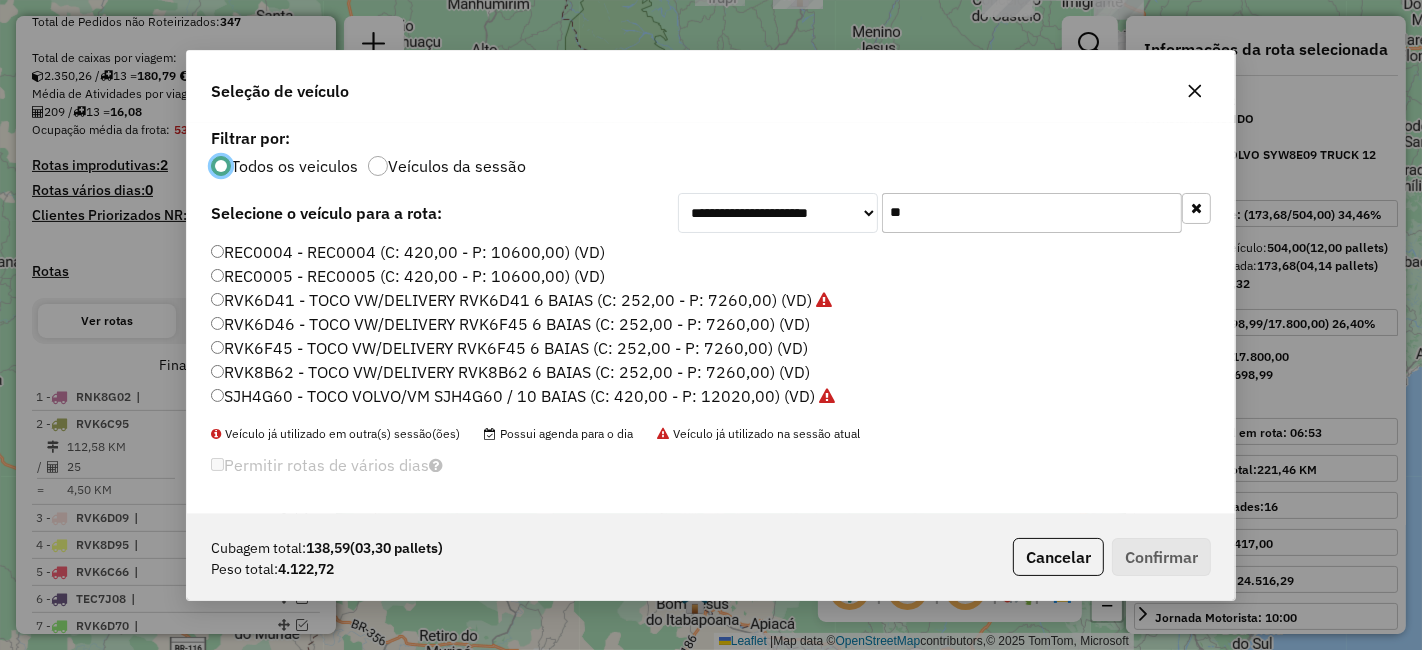 scroll, scrollTop: 11, scrollLeft: 5, axis: both 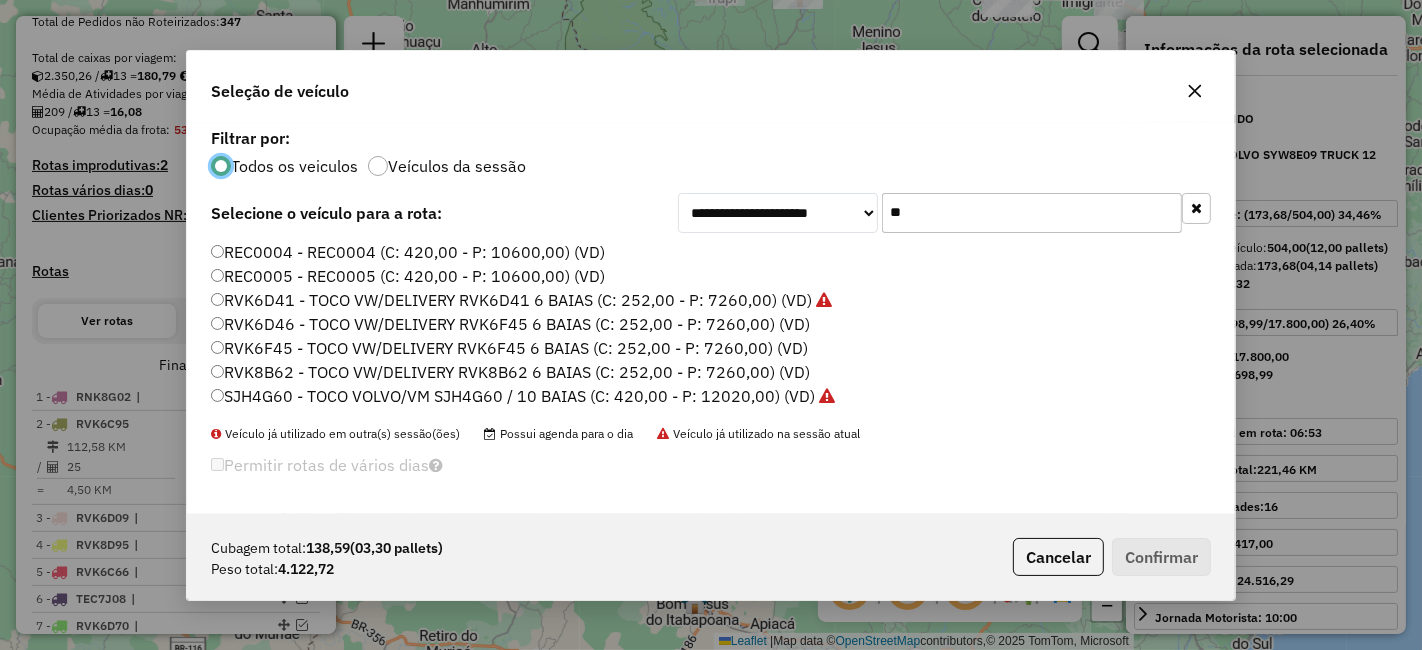 click on "**" 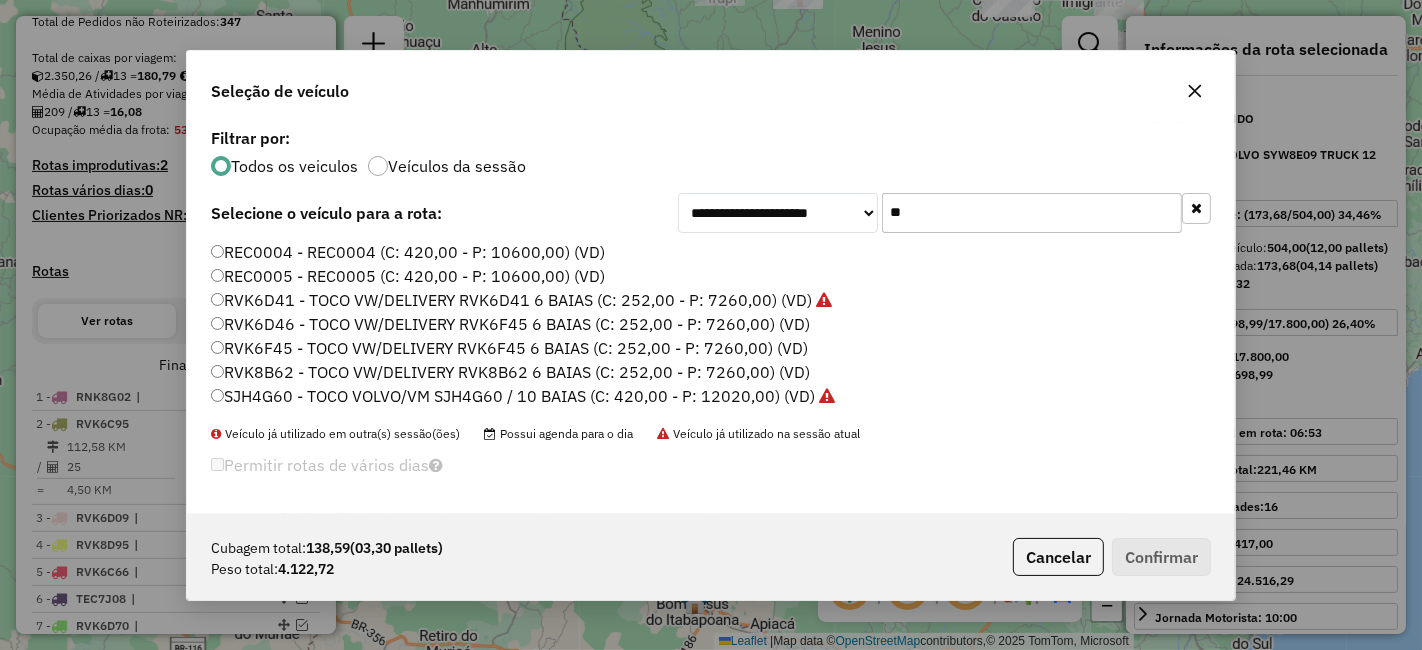 click on "**" 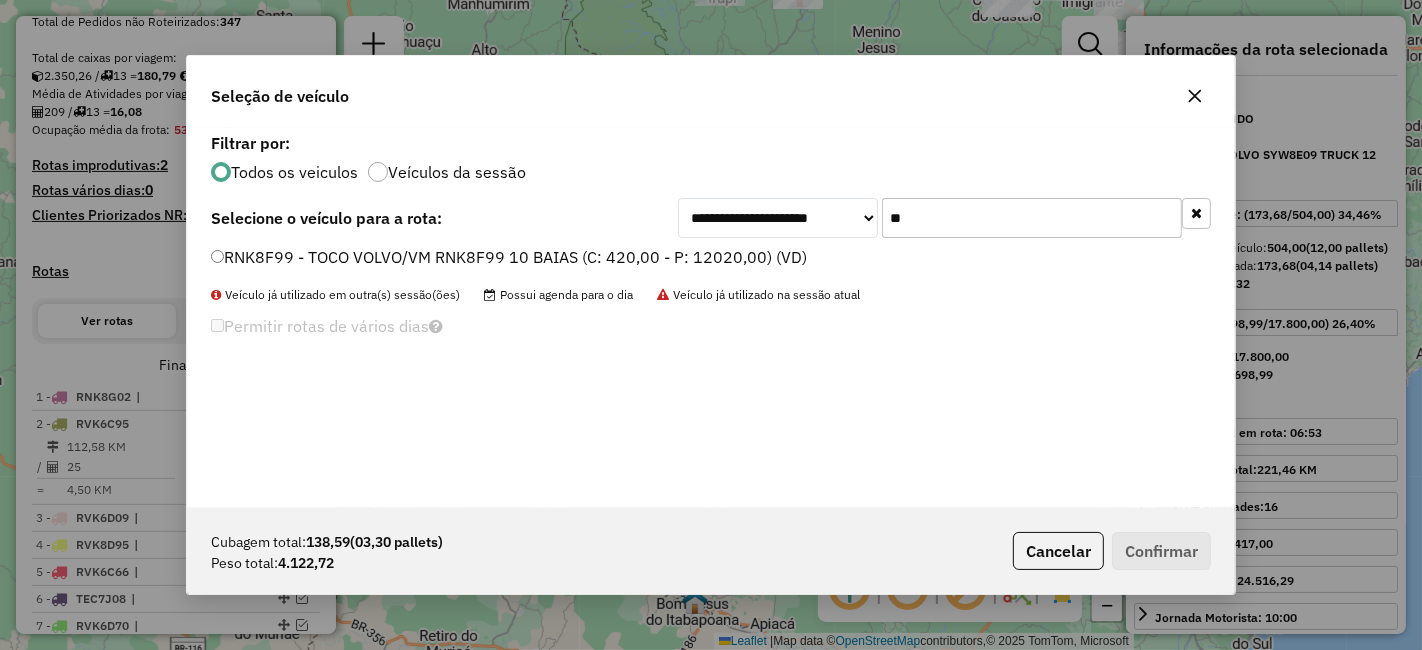 type on "**" 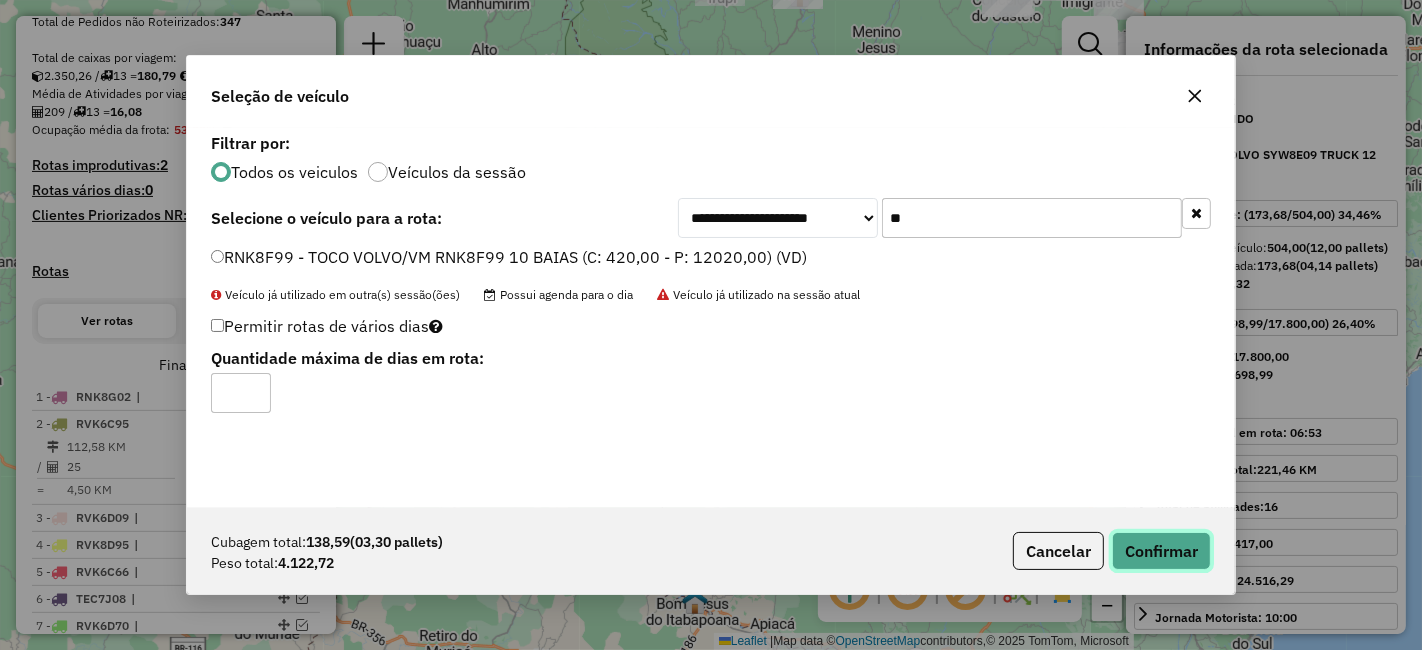 click on "Confirmar" 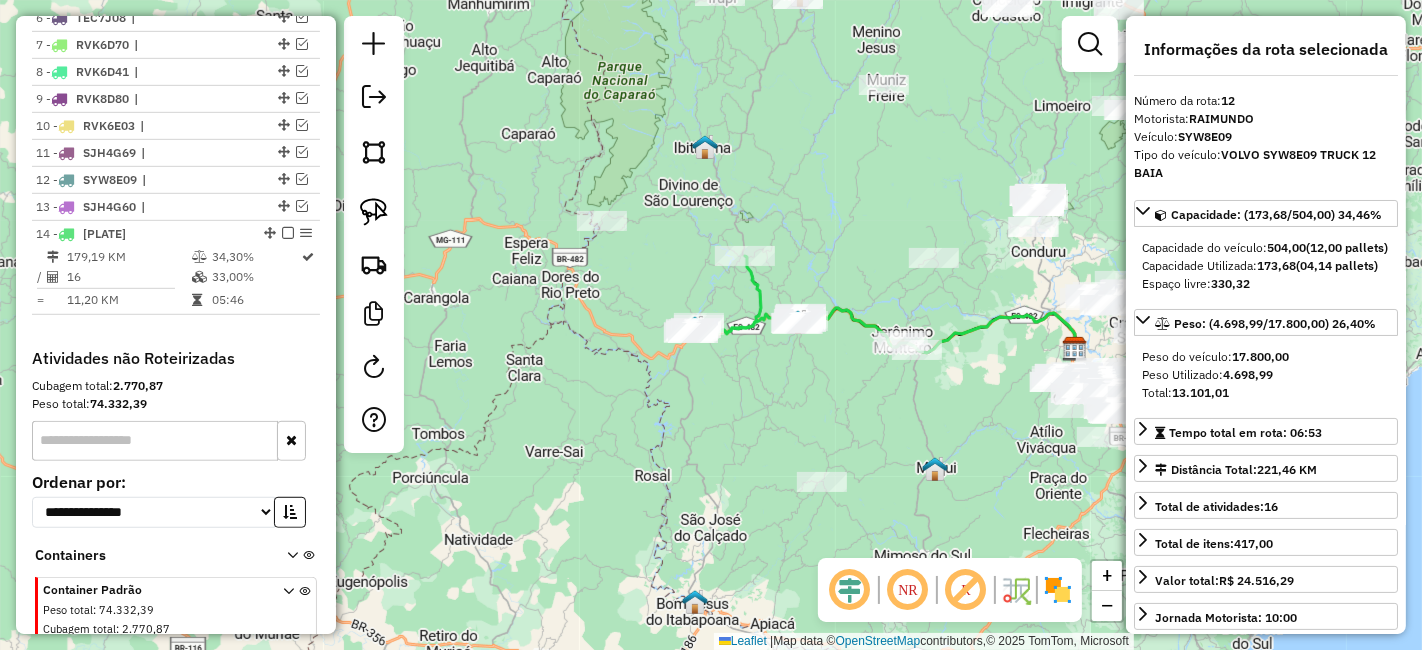 scroll, scrollTop: 1055, scrollLeft: 0, axis: vertical 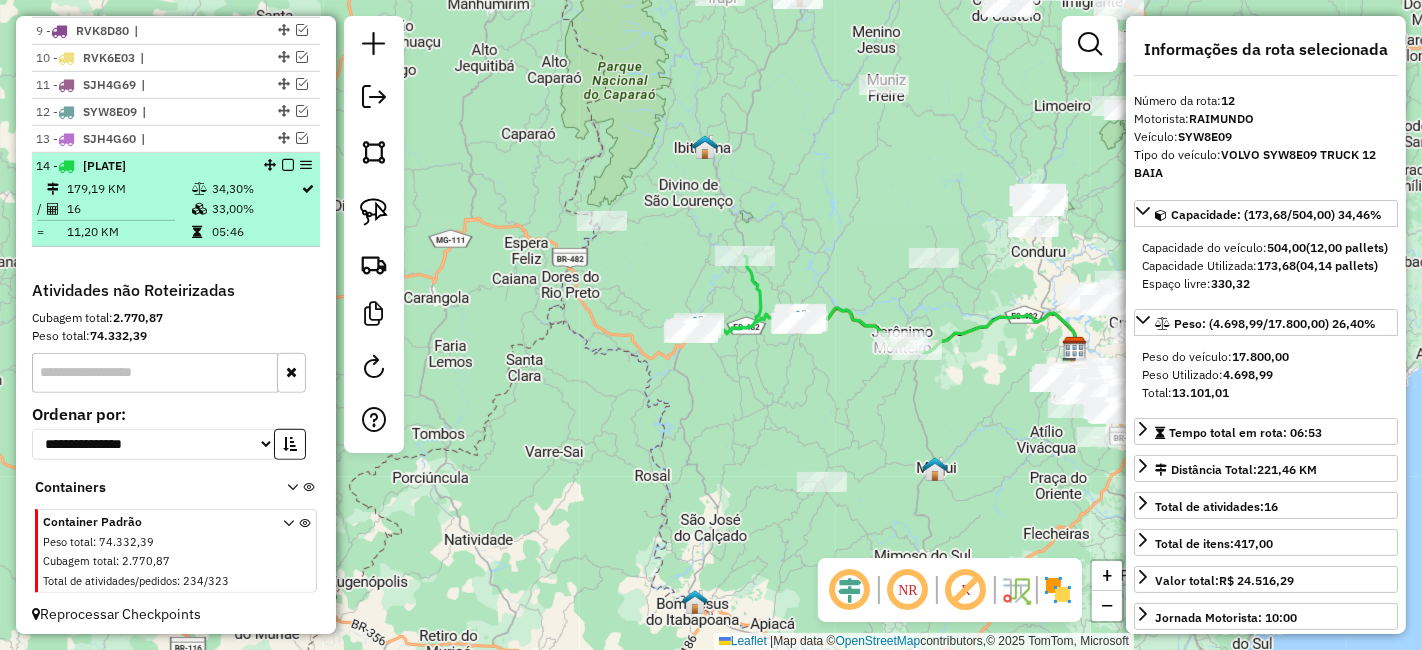 click at bounding box center [288, 165] 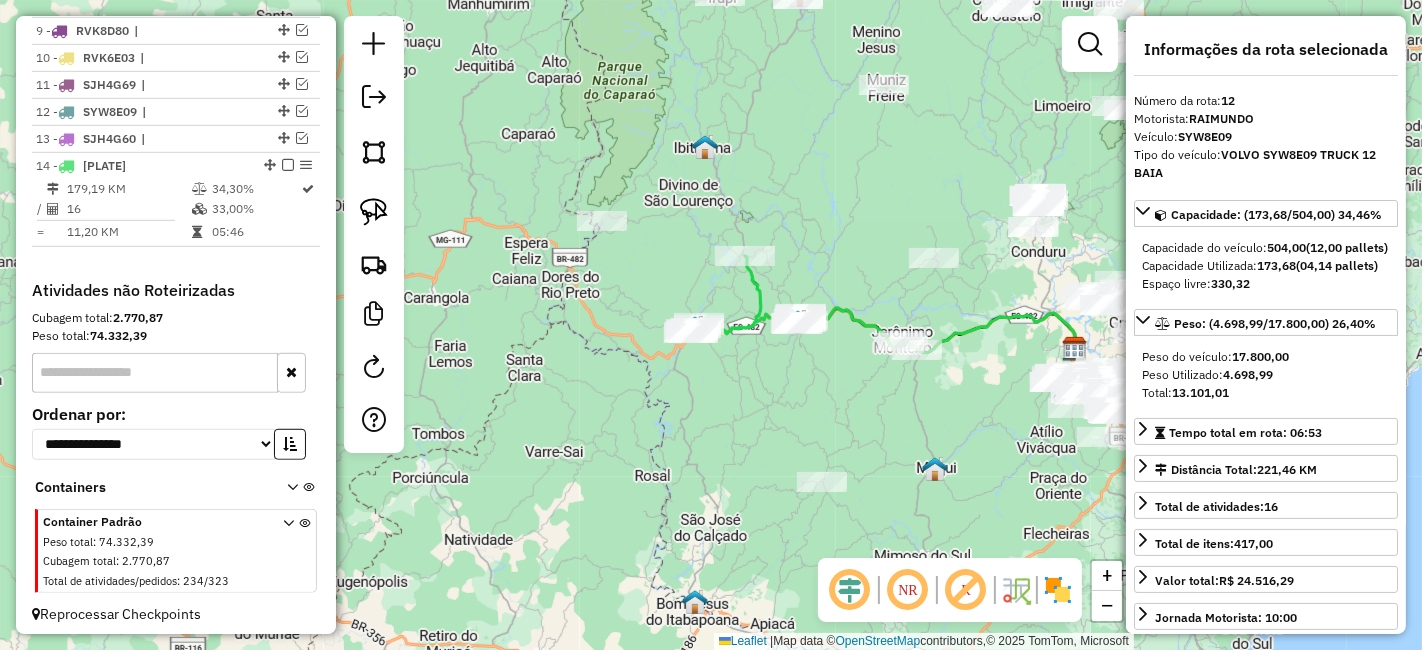 scroll, scrollTop: 988, scrollLeft: 0, axis: vertical 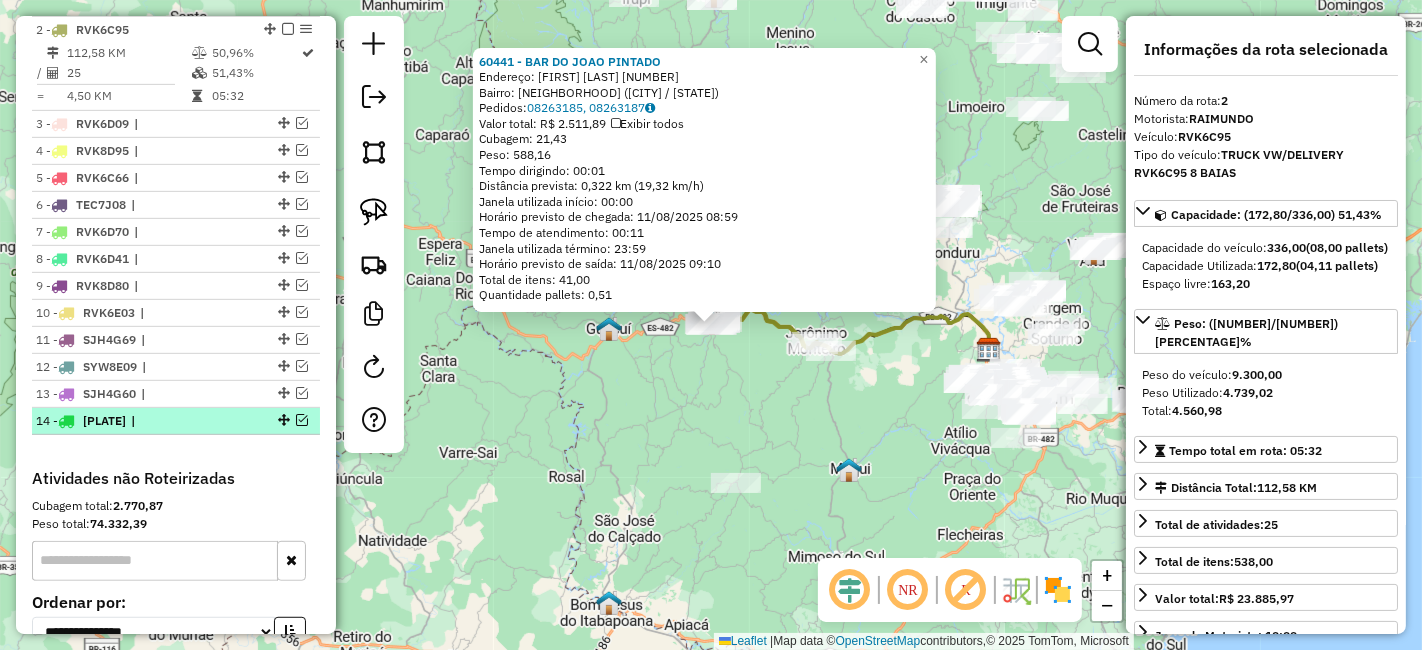 click at bounding box center [302, 420] 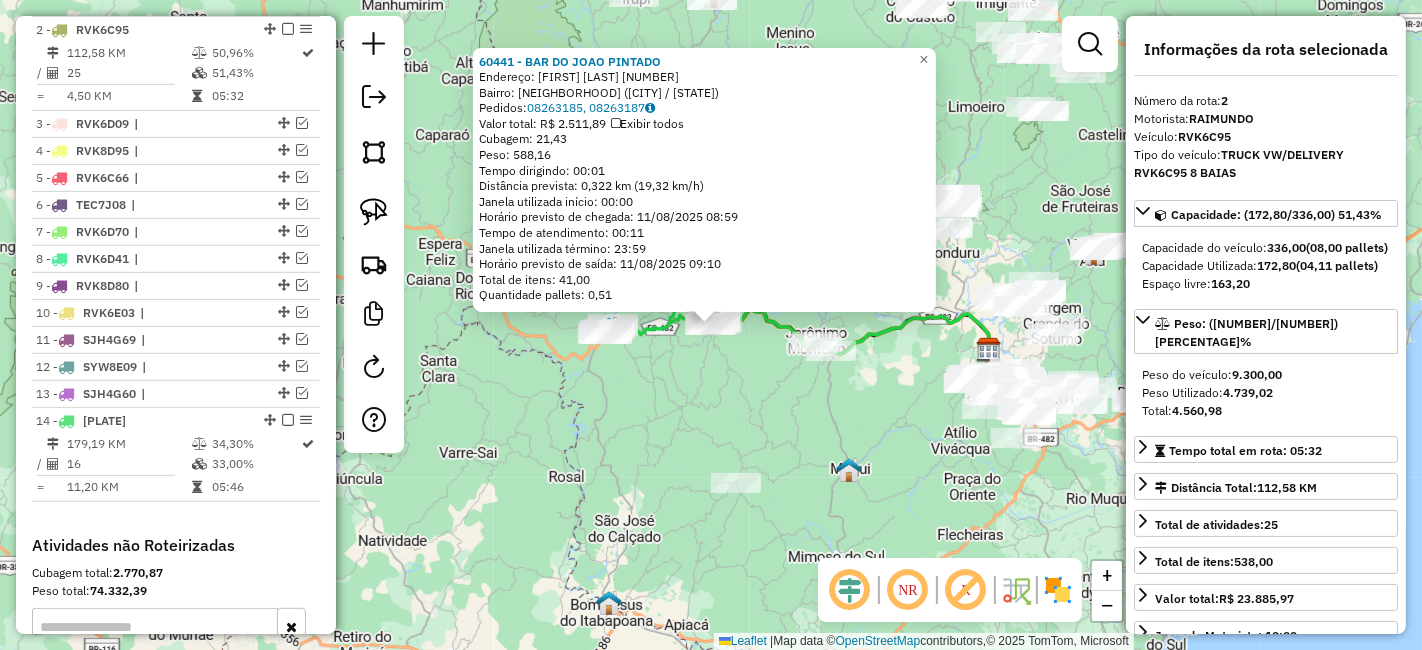 click on "60441 - BAR DO JOAO PINTADO  Endereço:  JOAQUIM PRATA 203   Bairro: CENTRO (ALEGRE / ES)   Pedidos:  08263185, 08263187   Valor total: R$ 2.511,89   Exibir todos   Cubagem: 21,43  Peso: 588,16  Tempo dirigindo: 00:01   Distância prevista: 0,322 km (19,32 km/h)   Janela utilizada início: 00:00   Horário previsto de chegada: 11/08/2025 08:59   Tempo de atendimento: 00:11   Janela utilizada término: 23:59   Horário previsto de saída: 11/08/2025 09:10   Total de itens: 41,00   Quantidade pallets: 0,51  × Janela de atendimento Grade de atendimento Capacidade Transportadoras Veículos Cliente Pedidos  Rotas Selecione os dias de semana para filtrar as janelas de atendimento  Seg   Ter   Qua   Qui   Sex   Sáb   Dom  Informe o período da janela de atendimento: De: Até:  Filtrar exatamente a janela do cliente  Considerar janela de atendimento padrão  Selecione os dias de semana para filtrar as grades de atendimento  Seg   Ter   Qua   Qui   Sex   Sáb   Dom   Clientes fora do dia de atendimento selecionado +" 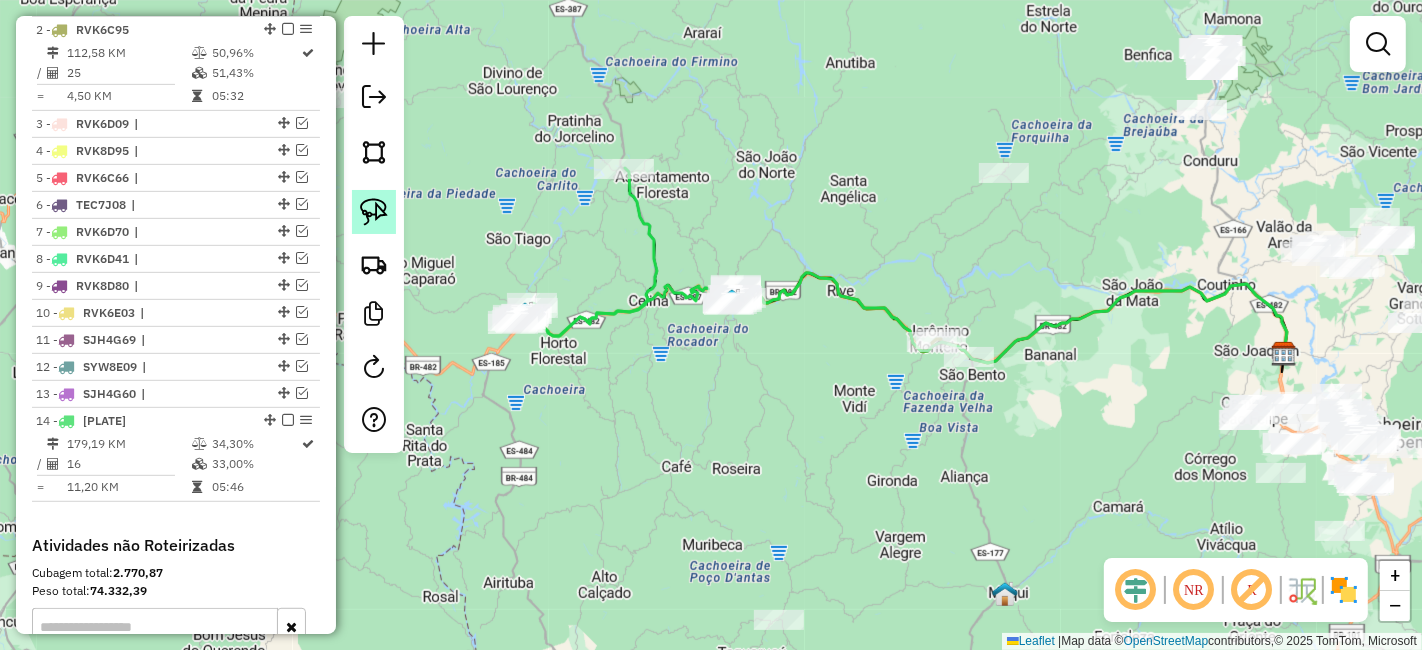 click 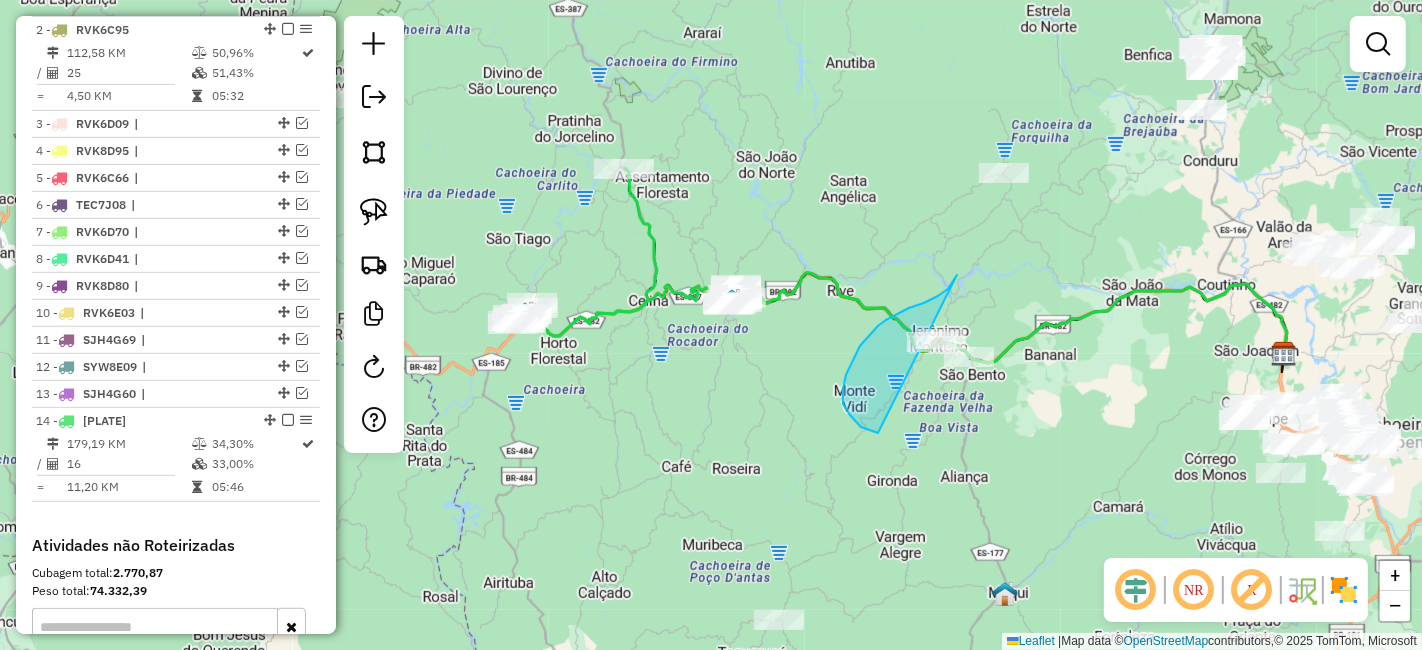 drag, startPoint x: 957, startPoint y: 275, endPoint x: 1065, endPoint y: 355, distance: 134.40237 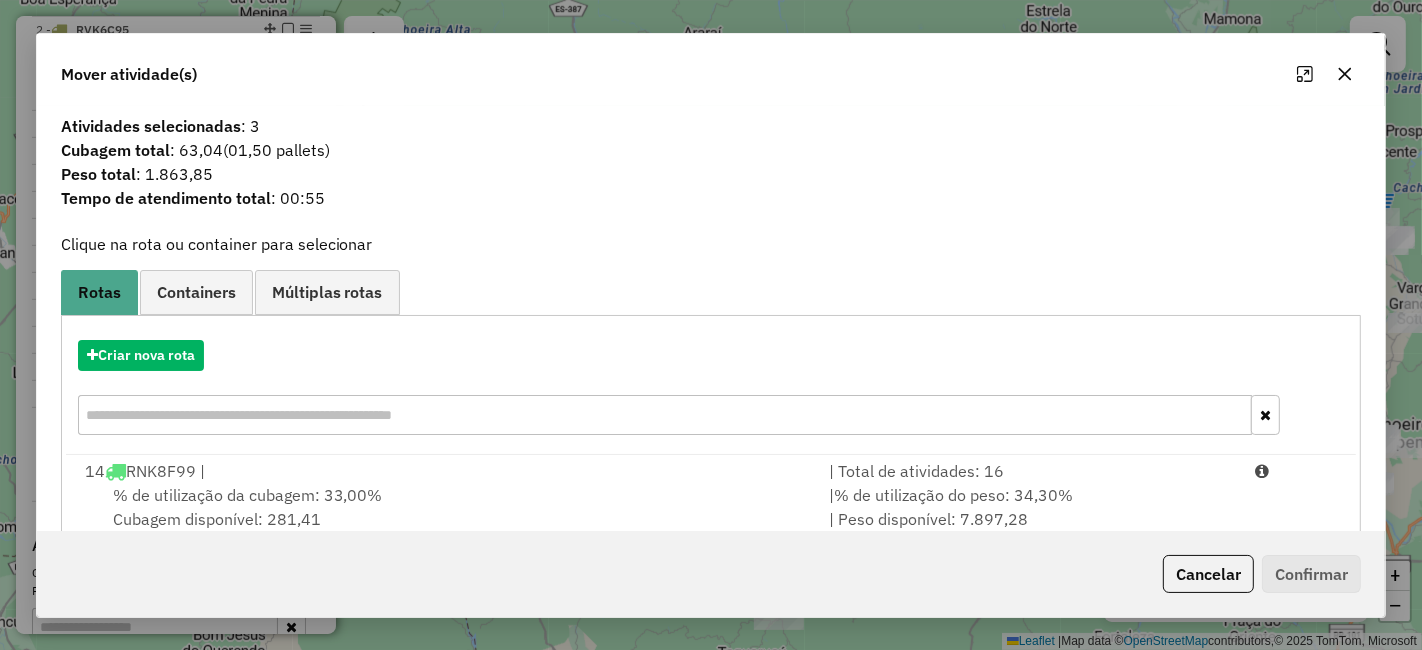 click 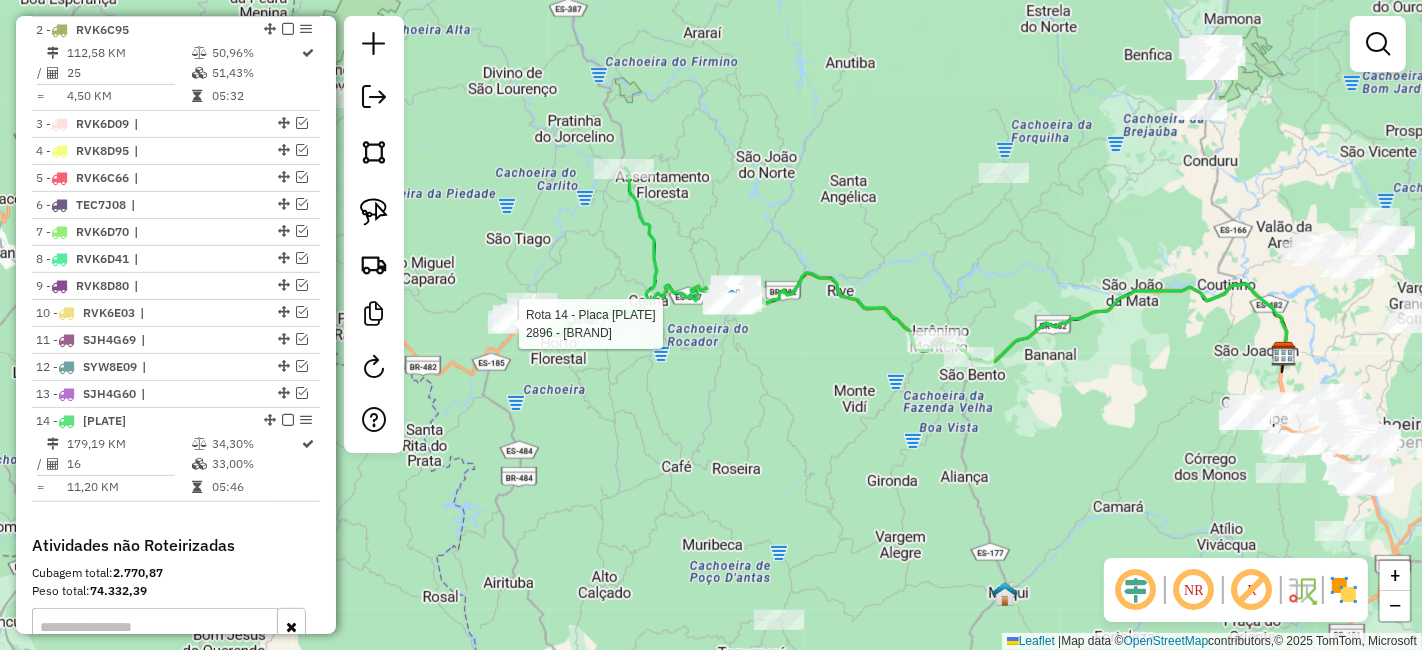 select on "*********" 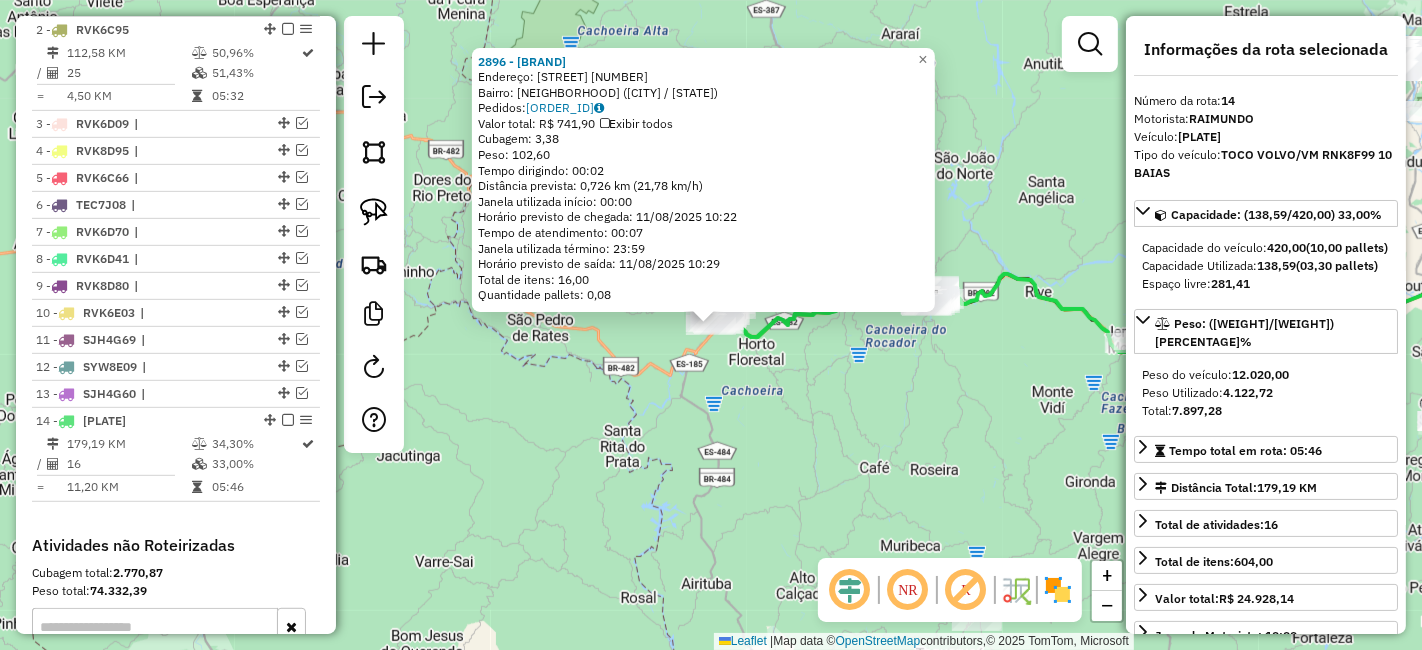 scroll, scrollTop: 1055, scrollLeft: 0, axis: vertical 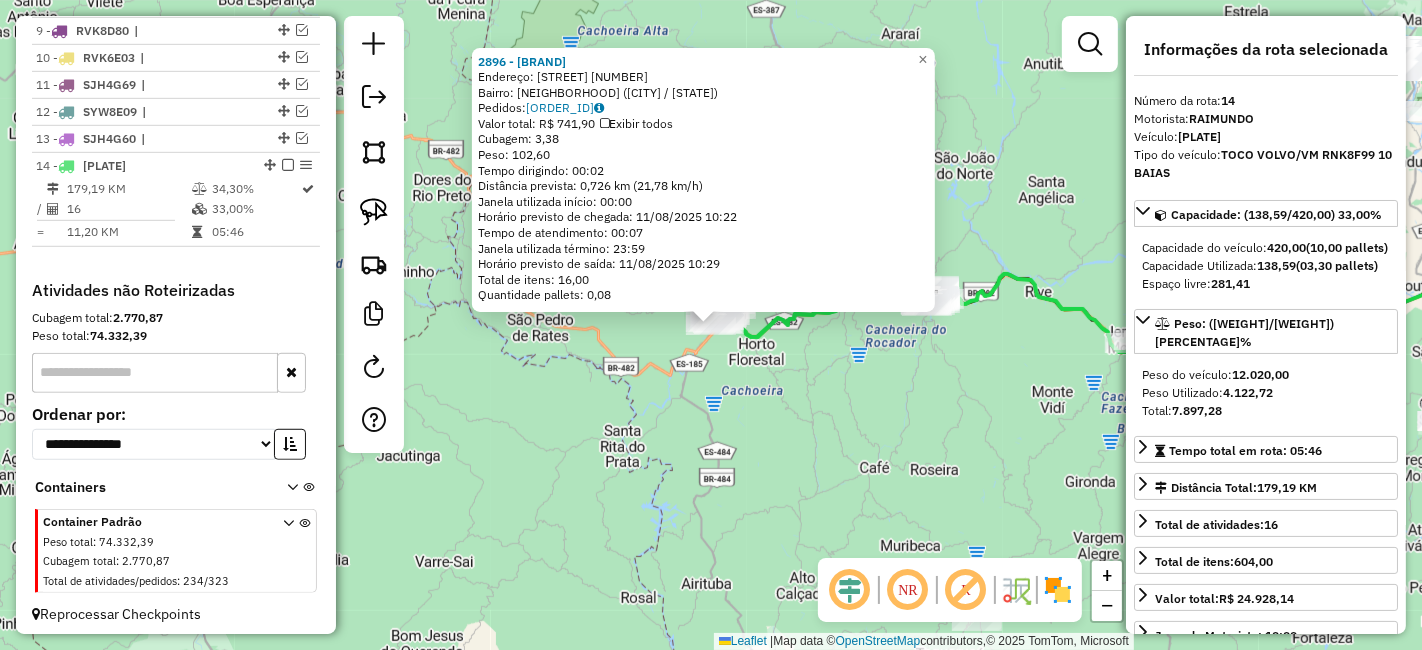 drag, startPoint x: 788, startPoint y: 432, endPoint x: 805, endPoint y: 405, distance: 31.906113 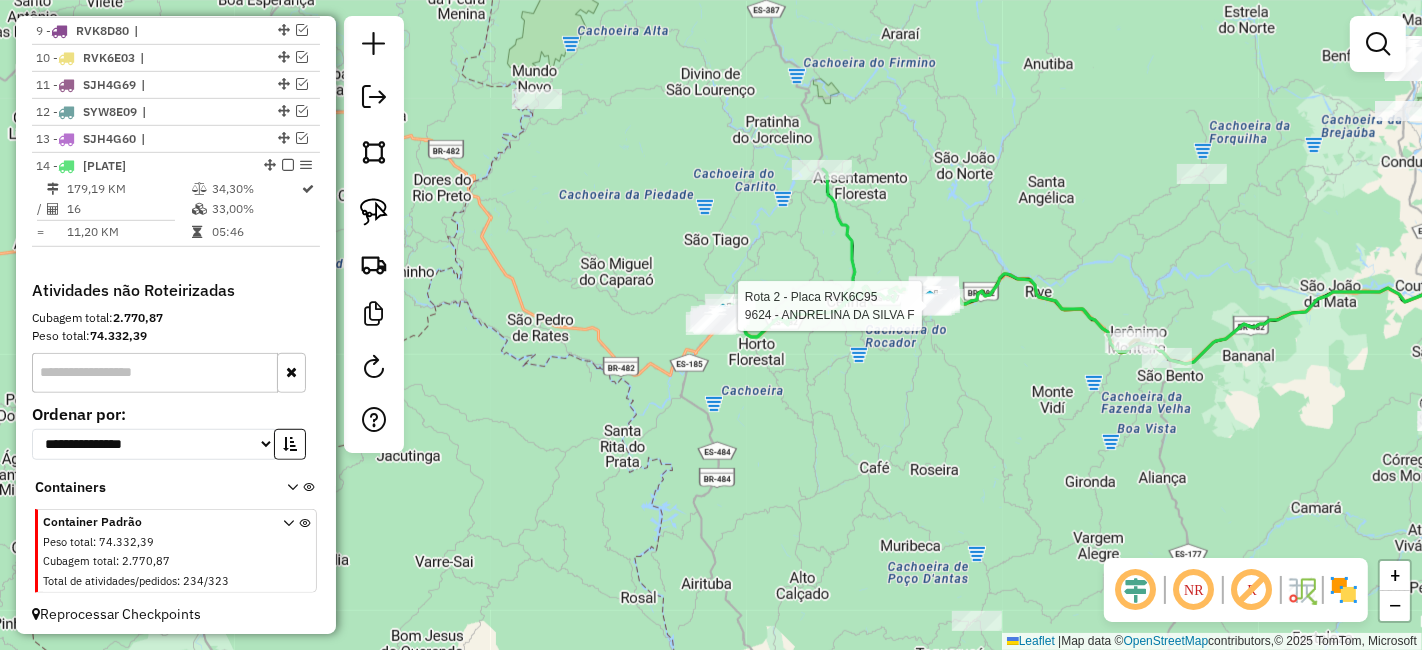 select on "*********" 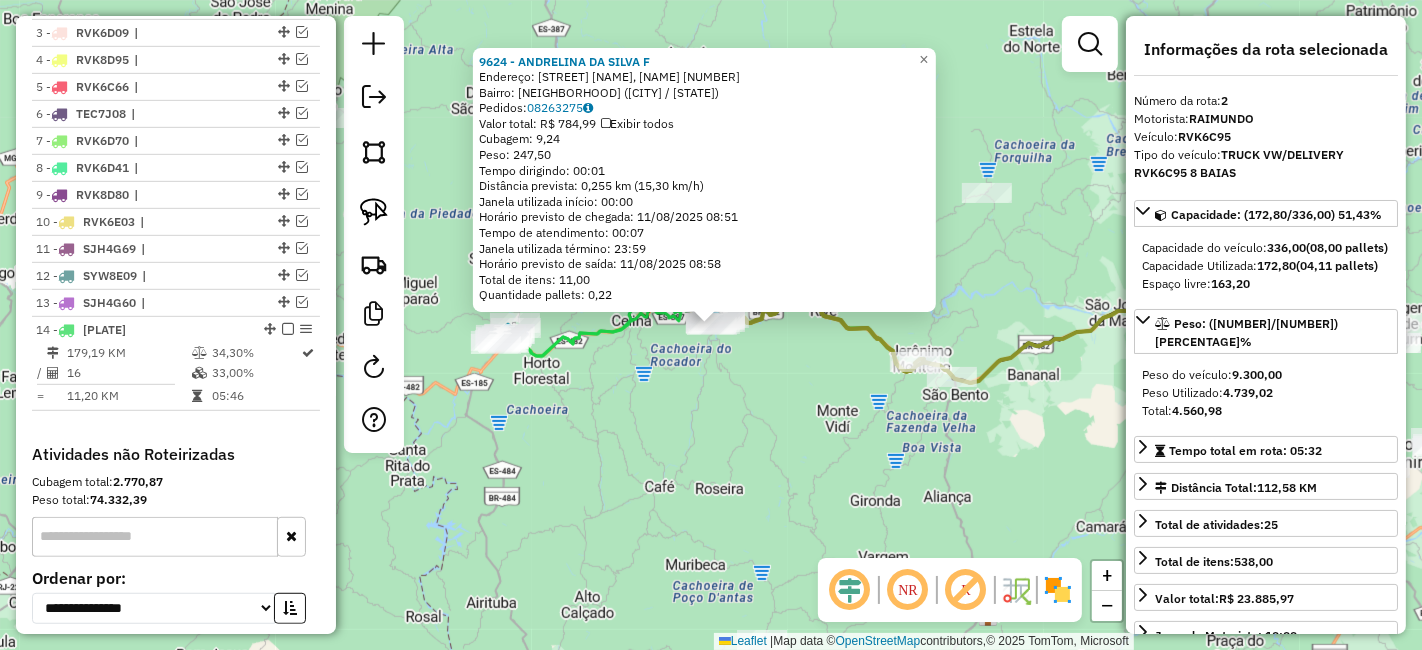 scroll, scrollTop: 800, scrollLeft: 0, axis: vertical 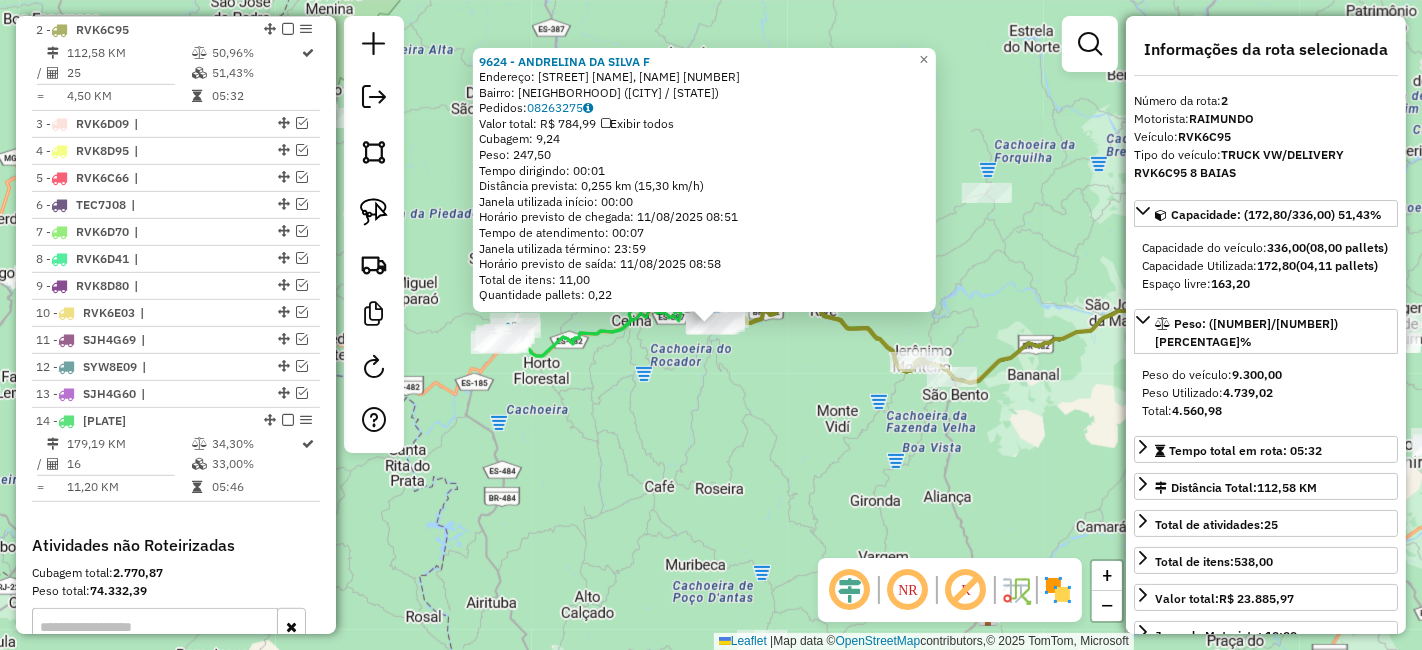 click on "9624 - ANDRELINA DA SILVA F  Endereço:  RUA 15 DE AGOSTO ,CENTRO 440   Bairro: CENTRO (ALEGRE / ES)   Pedidos:  08263275   Valor total: R$ 784,99   Exibir todos   Cubagem: 9,24  Peso: 247,50  Tempo dirigindo: 00:01   Distância prevista: 0,255 km (15,30 km/h)   Janela utilizada início: 00:00   Horário previsto de chegada: 11/08/2025 08:51   Tempo de atendimento: 00:07   Janela utilizada término: 23:59   Horário previsto de saída: 11/08/2025 08:58   Total de itens: 11,00   Quantidade pallets: 0,22  × Janela de atendimento Grade de atendimento Capacidade Transportadoras Veículos Cliente Pedidos  Rotas Selecione os dias de semana para filtrar as janelas de atendimento  Seg   Ter   Qua   Qui   Sex   Sáb   Dom  Informe o período da janela de atendimento: De: Até:  Filtrar exatamente a janela do cliente  Considerar janela de atendimento padrão  Selecione os dias de semana para filtrar as grades de atendimento  Seg   Ter   Qua   Qui   Sex   Sáb   Dom   Clientes fora do dia de atendimento selecionado De:" 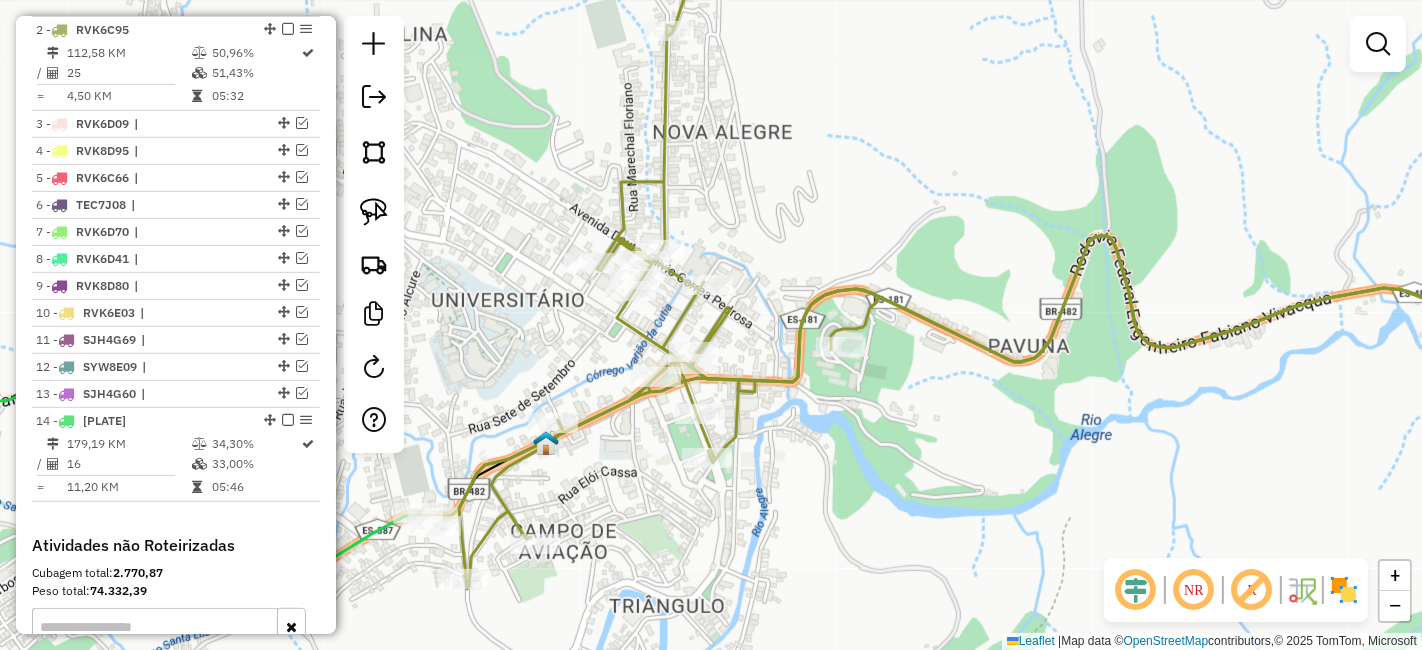 drag, startPoint x: 797, startPoint y: 380, endPoint x: 824, endPoint y: 392, distance: 29.546574 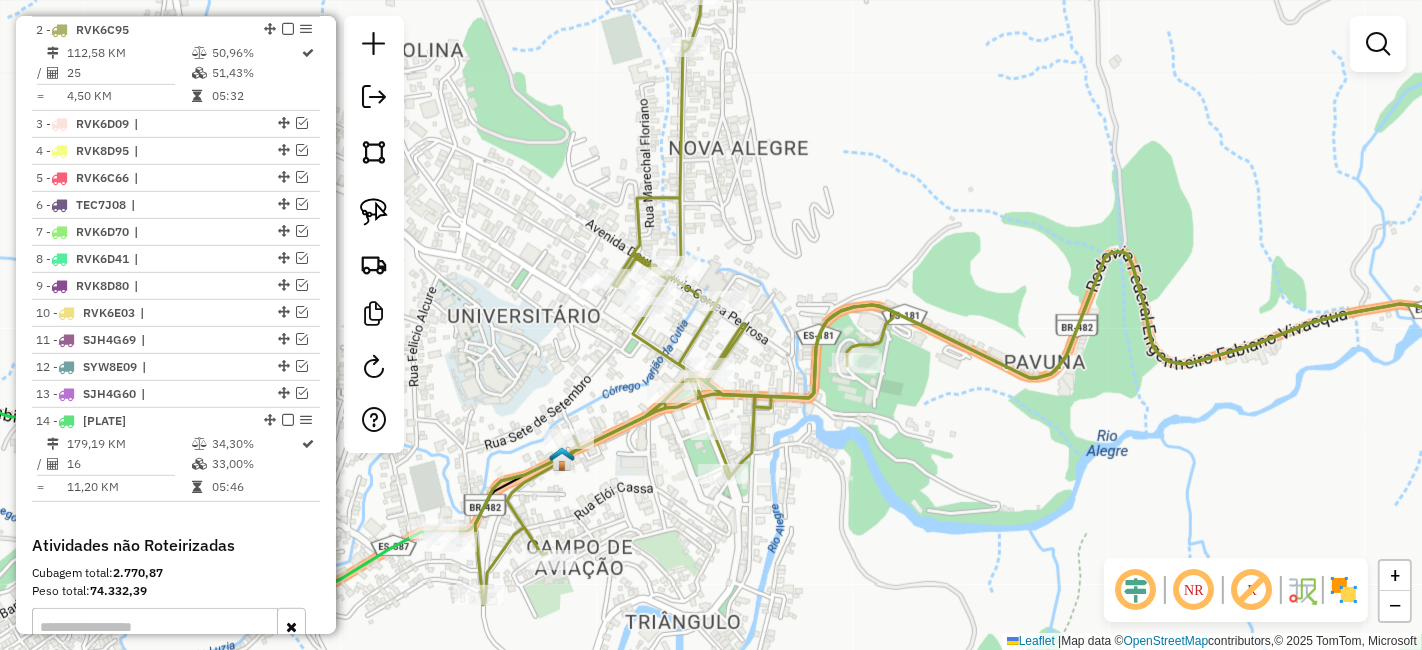 drag, startPoint x: 808, startPoint y: 401, endPoint x: 838, endPoint y: 464, distance: 69.77822 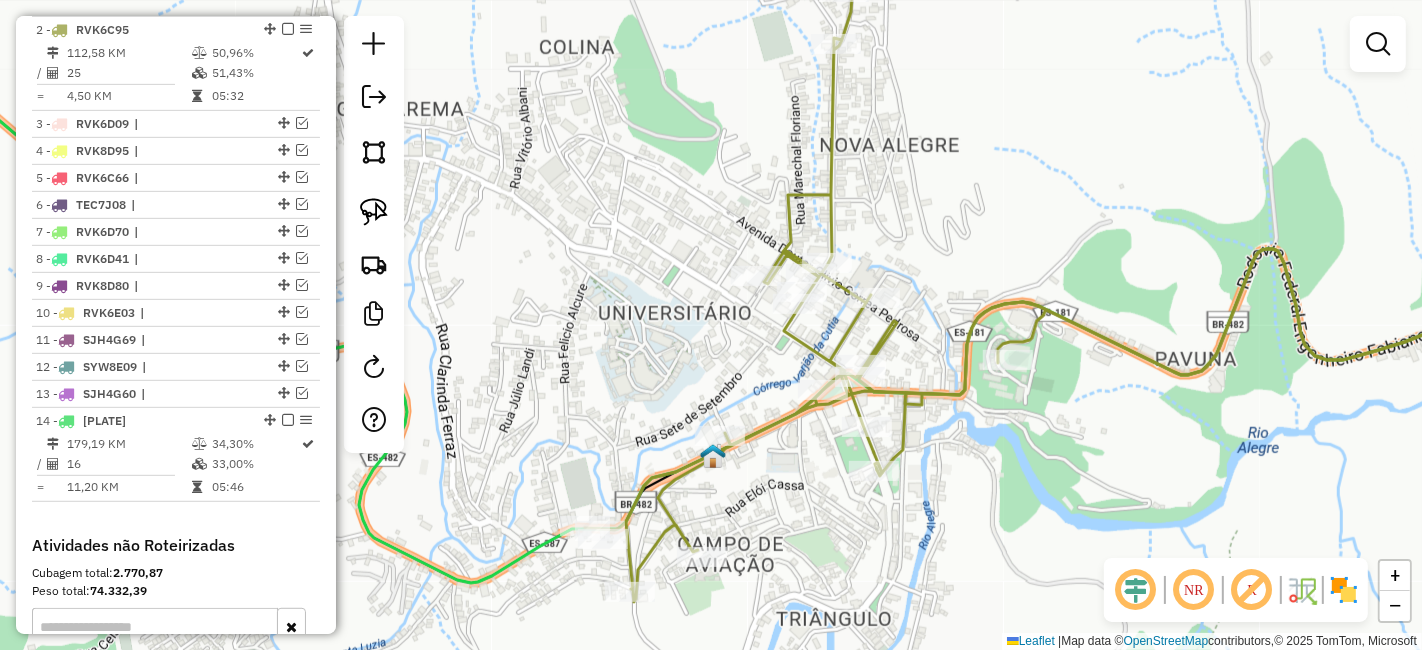 drag, startPoint x: 722, startPoint y: 500, endPoint x: 742, endPoint y: 492, distance: 21.540659 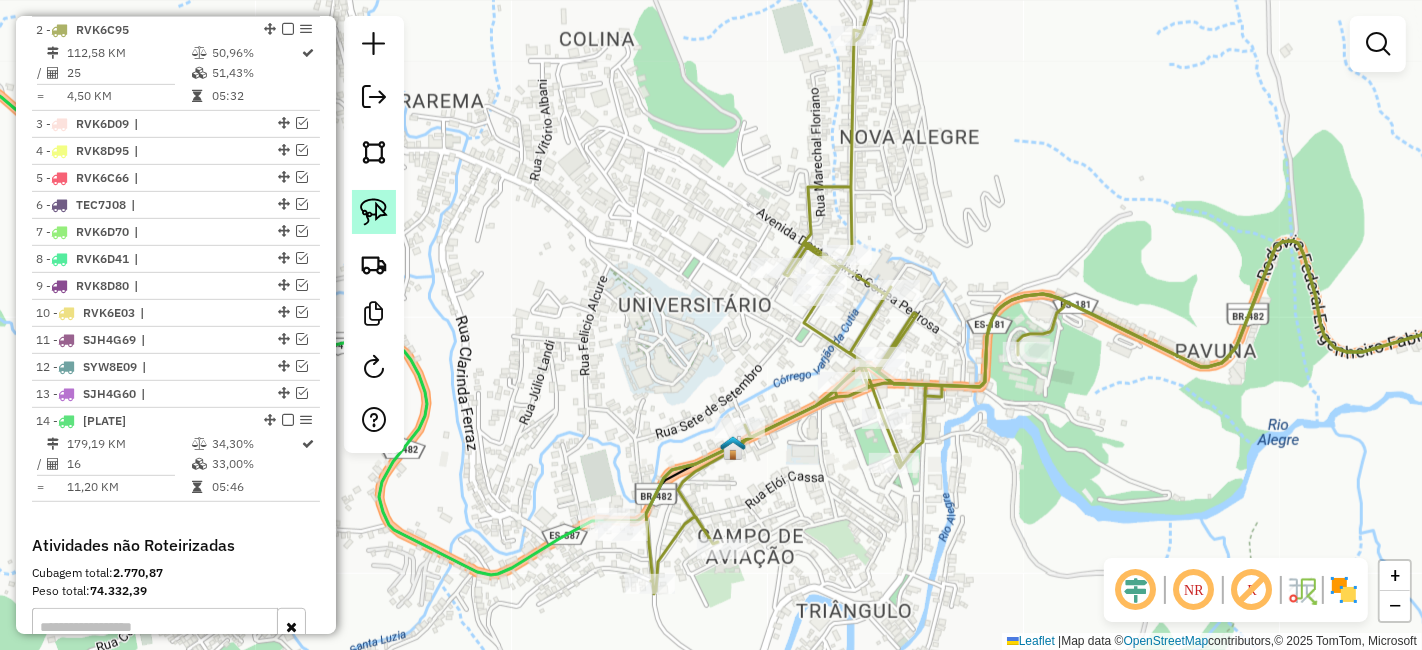 click 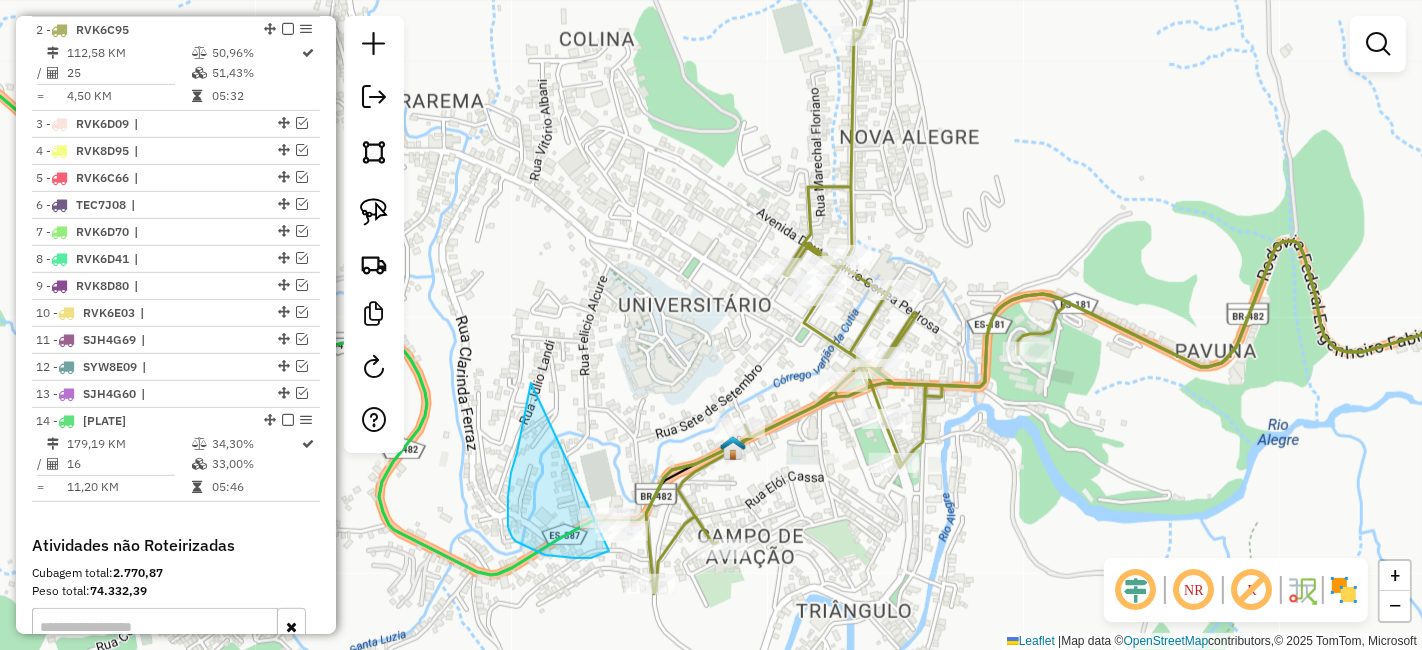 drag, startPoint x: 530, startPoint y: 393, endPoint x: 654, endPoint y: 532, distance: 186.2713 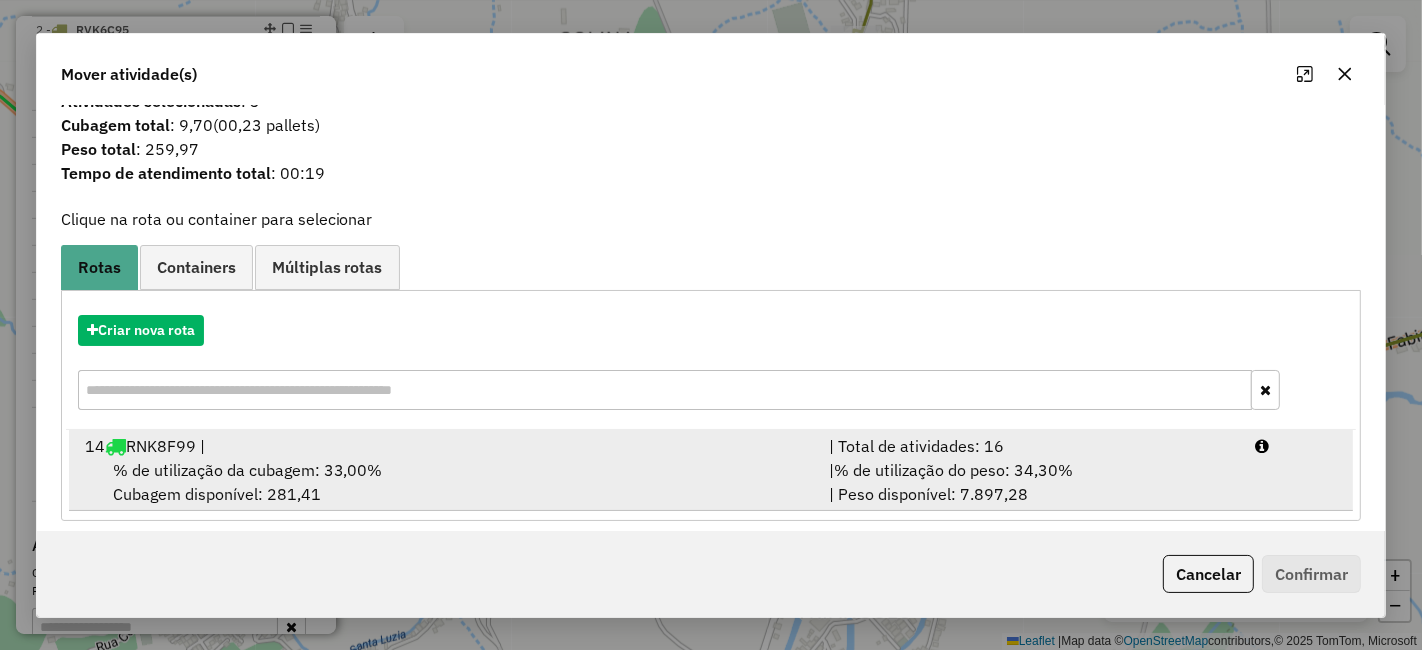 scroll, scrollTop: 37, scrollLeft: 0, axis: vertical 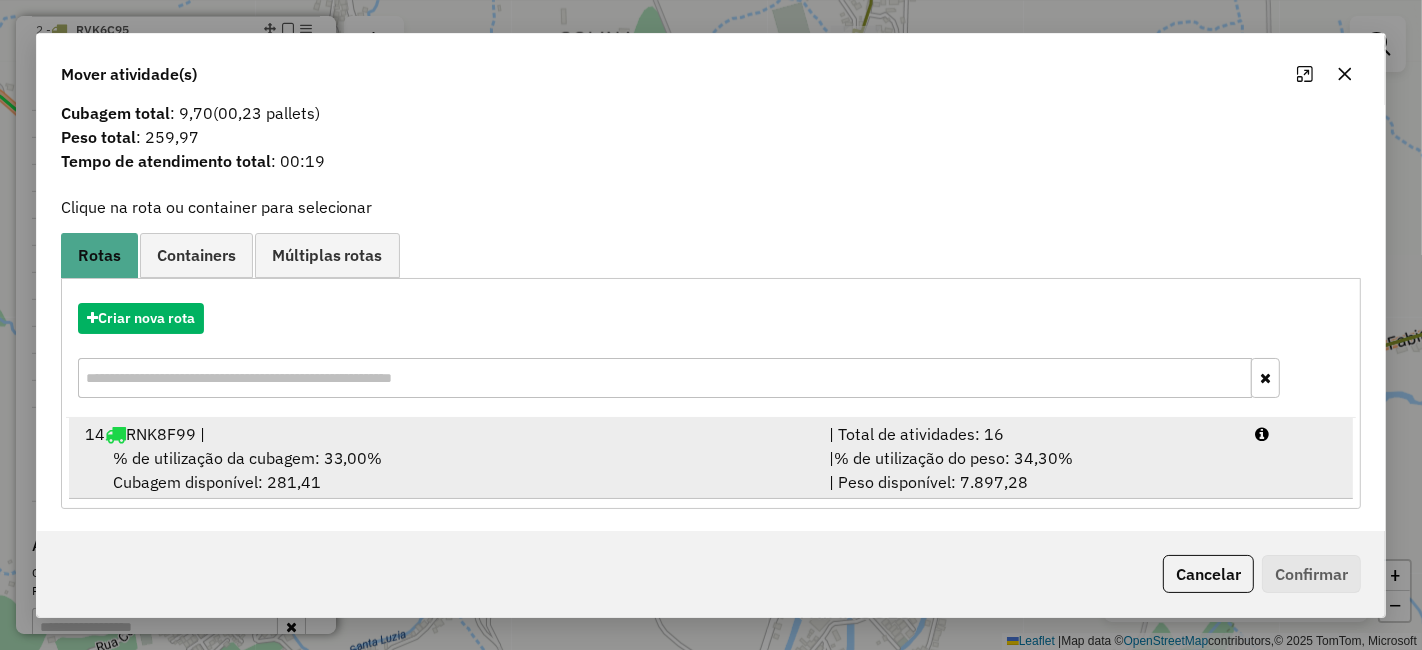 click on "% de utilização da cubagem: 33,00%" at bounding box center (248, 458) 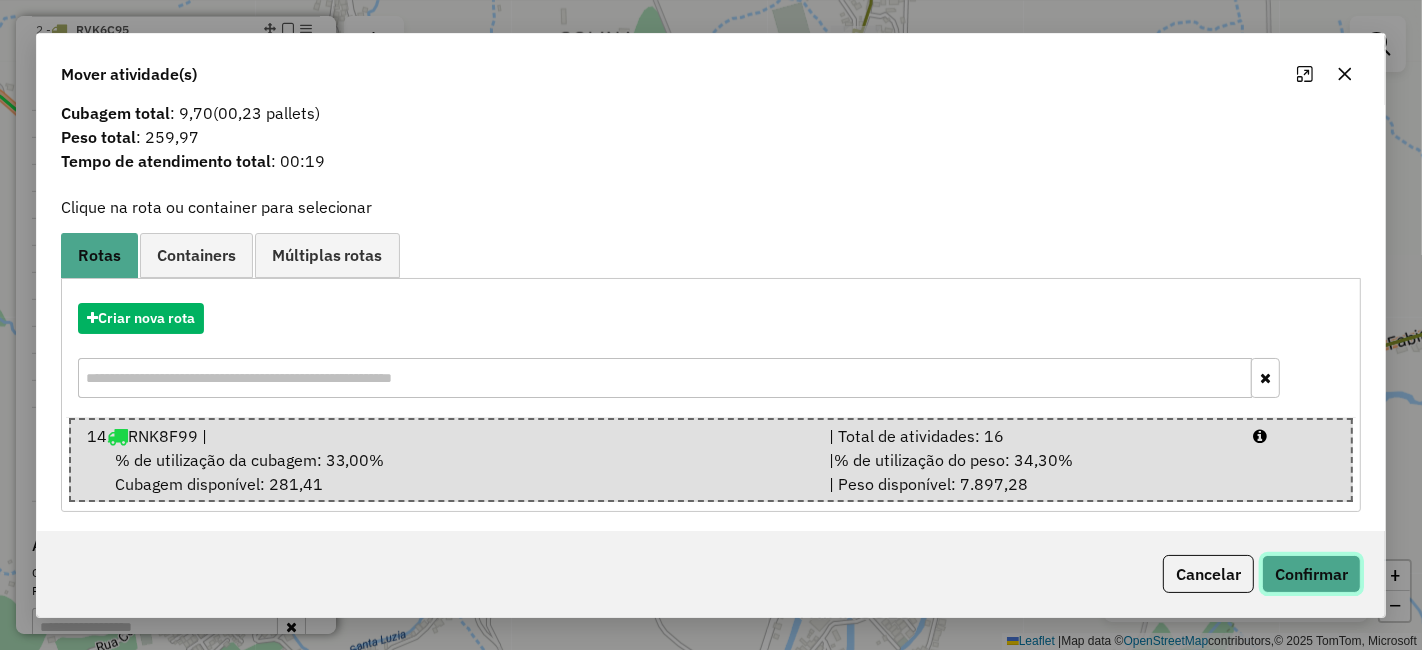 click on "Confirmar" 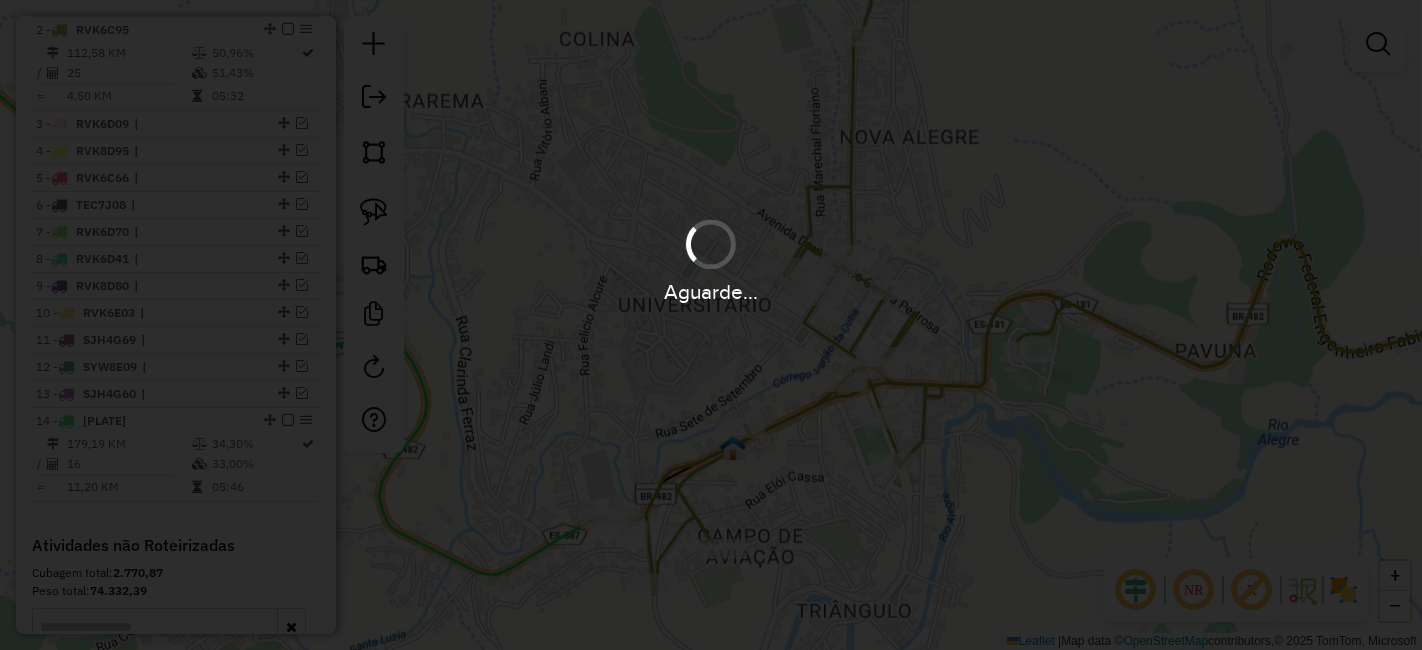 scroll, scrollTop: 0, scrollLeft: 0, axis: both 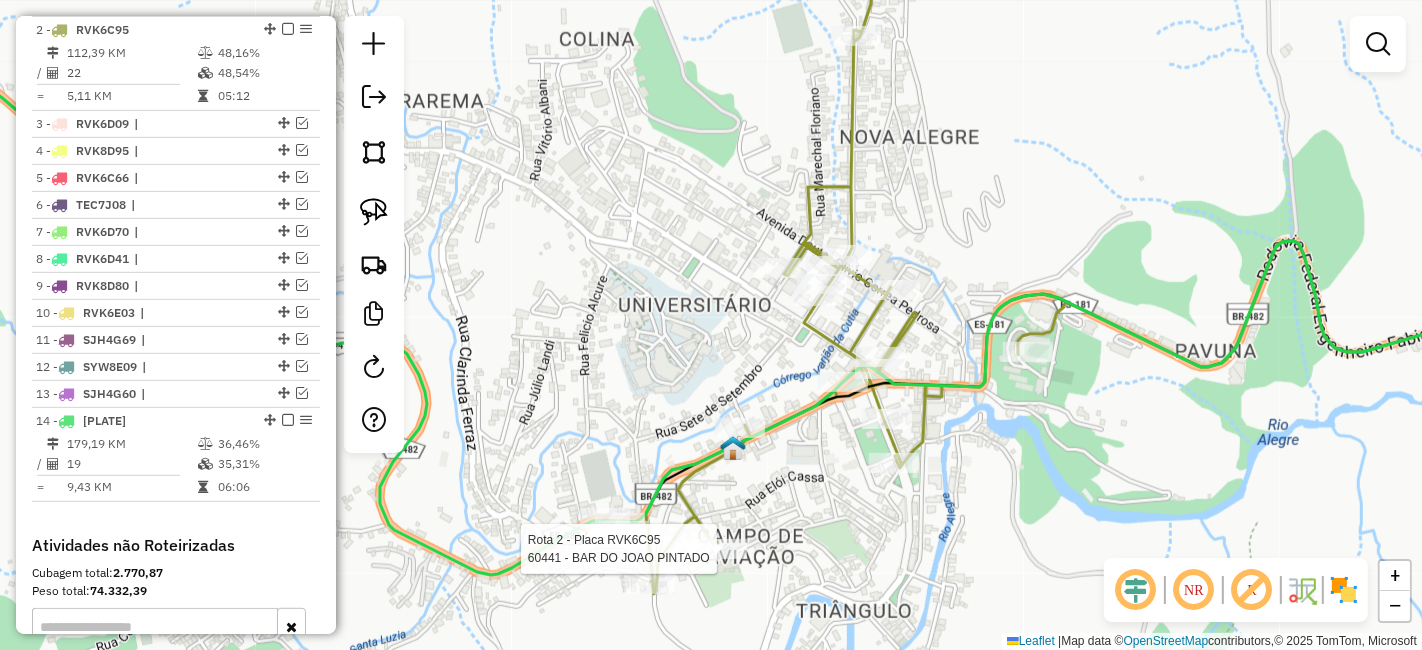 select on "*********" 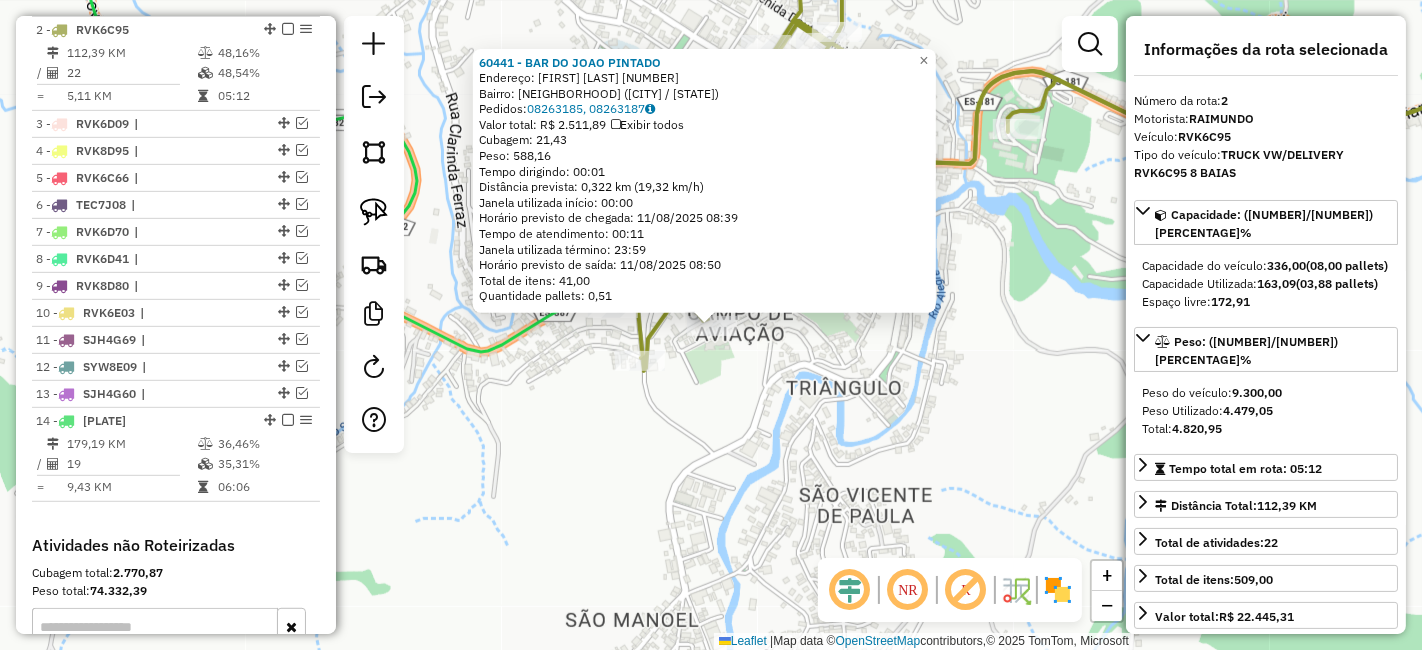 click on "[NUMBER] - [BUSINESS_NAME]  Endereço:  [FIRST] [LAST] [NUMBER]   Bairro: [NEIGHBORHOOD] ([CITY] / [STATE])   Pedidos:  [ORDER_ID], [ORDER_ID]   Valor total: R$ [PRICE]   Exibir todos   Cubagem: [CUBAGE]  Peso: [WEIGHT]  Tempo dirigindo: [TIME]   Distância prevista: [DISTANCE] km ([SPEED] km/h)   Janela utilizada início: [TIME]   Horário previsto de chegada: [DATE] [TIME]   Tempo de atendimento: [TIME]   Janela utilizada término: [TIME]   Horário previsto de saída: [DATE] [TIME]   Total de itens: [NUMBER],00   Quantidade pallets: [QUANTITY]  × Janela de atendimento Grade de atendimento Capacidade Transportadoras Veículos Cliente Pedidos  Rotas Selecione os dias de semana para filtrar as janelas de atendimento  Seg   Ter   Qua   Qui   Sex   Sáb   Dom  Informe o período da janela de atendimento: De: Até:  Filtrar exatamente a janela do cliente  Considerar janela de atendimento padrão  Selecione os dias de semana para filtrar as grades de atendimento  Seg   Ter   Qua   Qui   Sex   Sáb   Dom   Clientes fora do dia de atendimento selecionado +" 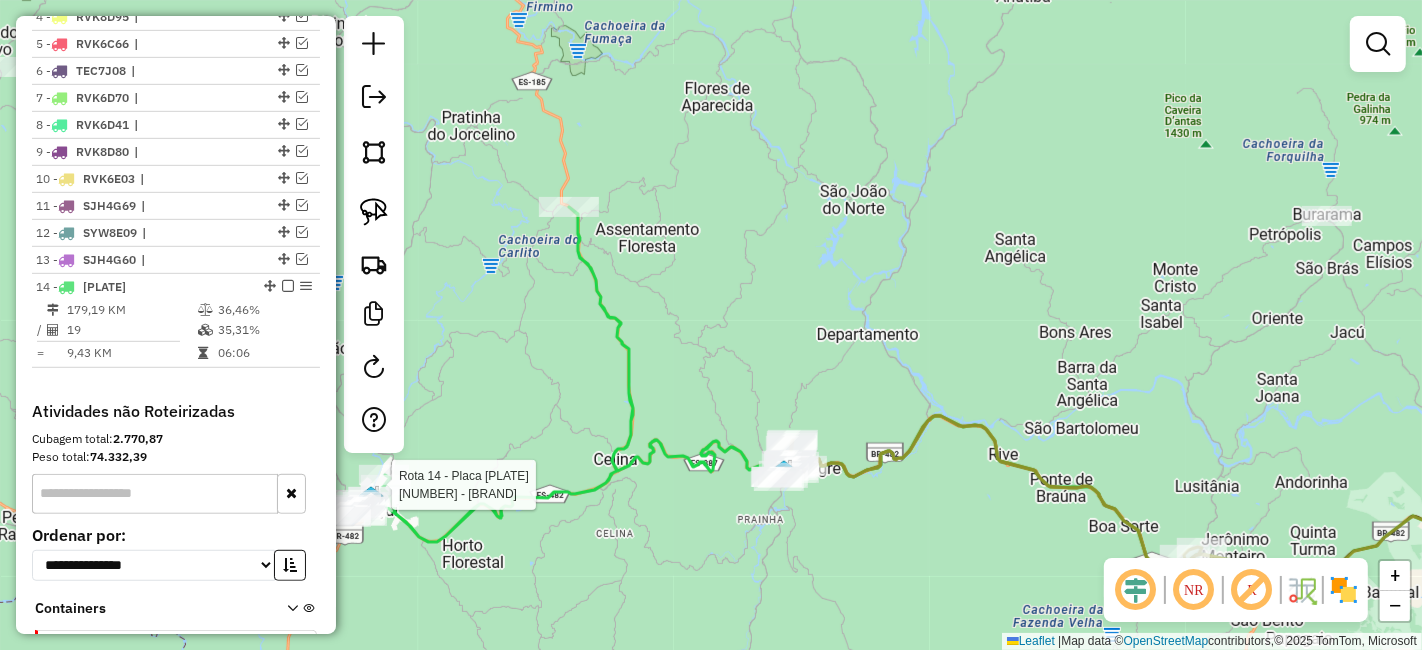 select on "*********" 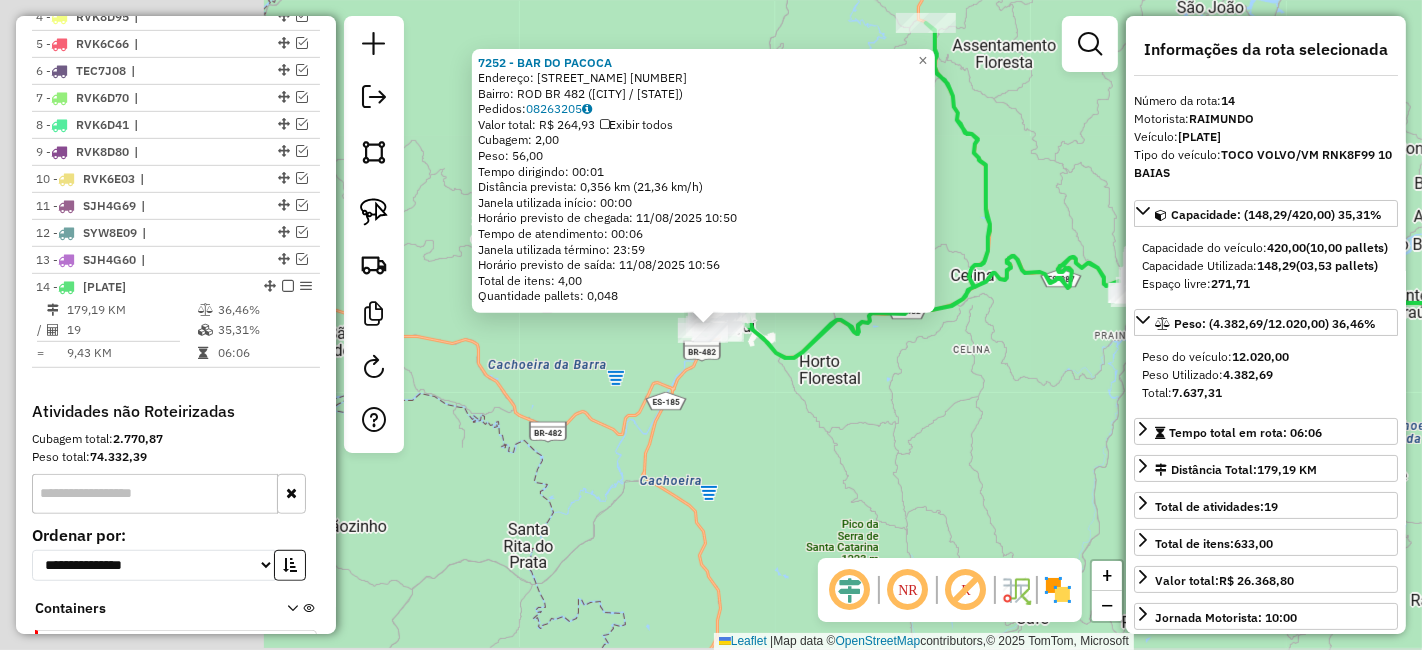 scroll, scrollTop: 1055, scrollLeft: 0, axis: vertical 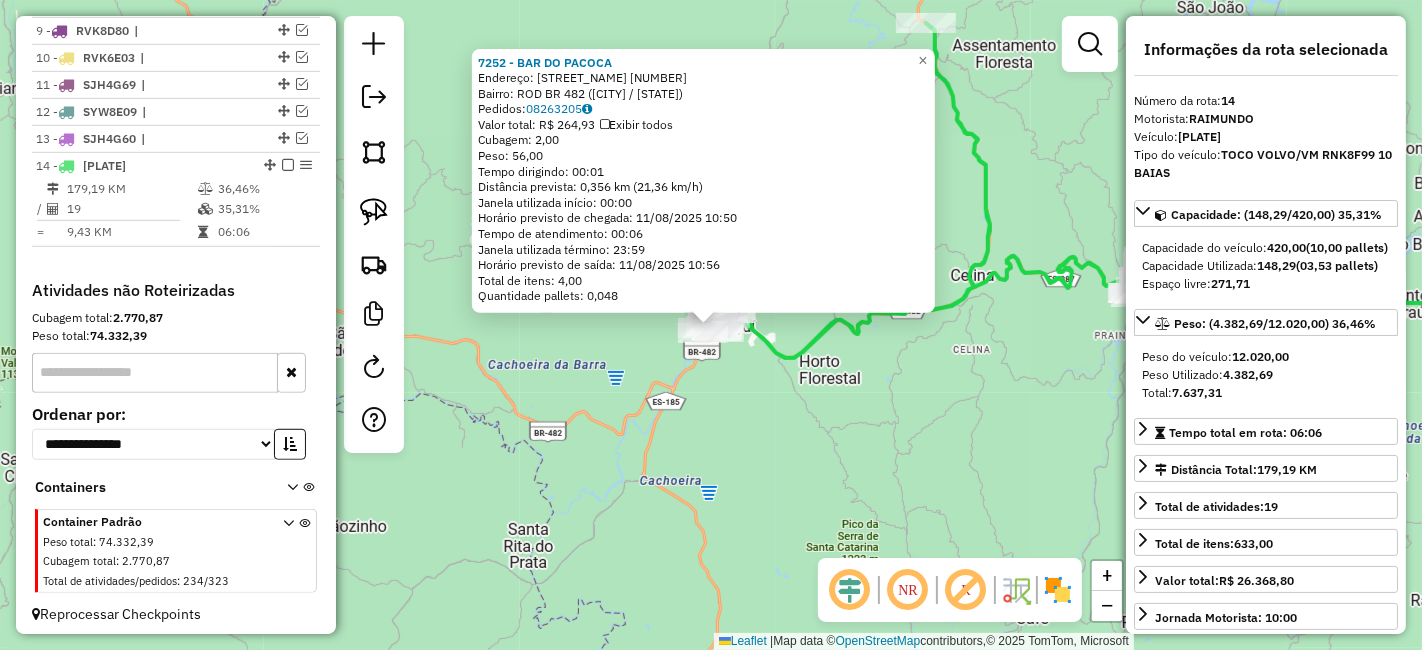 click on "7252 - BAR DO PACOCA  Endereço:  TENENTE ARNALDO TULIO 158   Bairro: ROD BR 482 (GUACUI / ES)   Pedidos:  08263205   Valor total: R$ 264,93   Exibir todos   Cubagem: 2,00  Peso: 56,00  Tempo dirigindo: 00:01   Distância prevista: 0,356 km (21,36 km/h)   Janela utilizada início: 00:00   Horário previsto de chegada: 11/08/2025 10:50   Tempo de atendimento: 00:06   Janela utilizada término: 23:59   Horário previsto de saída: 11/08/2025 10:56   Total de itens: 4,00   Quantidade pallets: 0,048  × Janela de atendimento Grade de atendimento Capacidade Transportadoras Veículos Cliente Pedidos  Rotas Selecione os dias de semana para filtrar as janelas de atendimento  Seg   Ter   Qua   Qui   Sex   Sáb   Dom  Informe o período da janela de atendimento: De: Até:  Filtrar exatamente a janela do cliente  Considerar janela de atendimento padrão  Selecione os dias de semana para filtrar as grades de atendimento  Seg   Ter   Qua   Qui   Sex   Sáb   Dom   Considerar clientes sem dia de atendimento cadastrado De:" 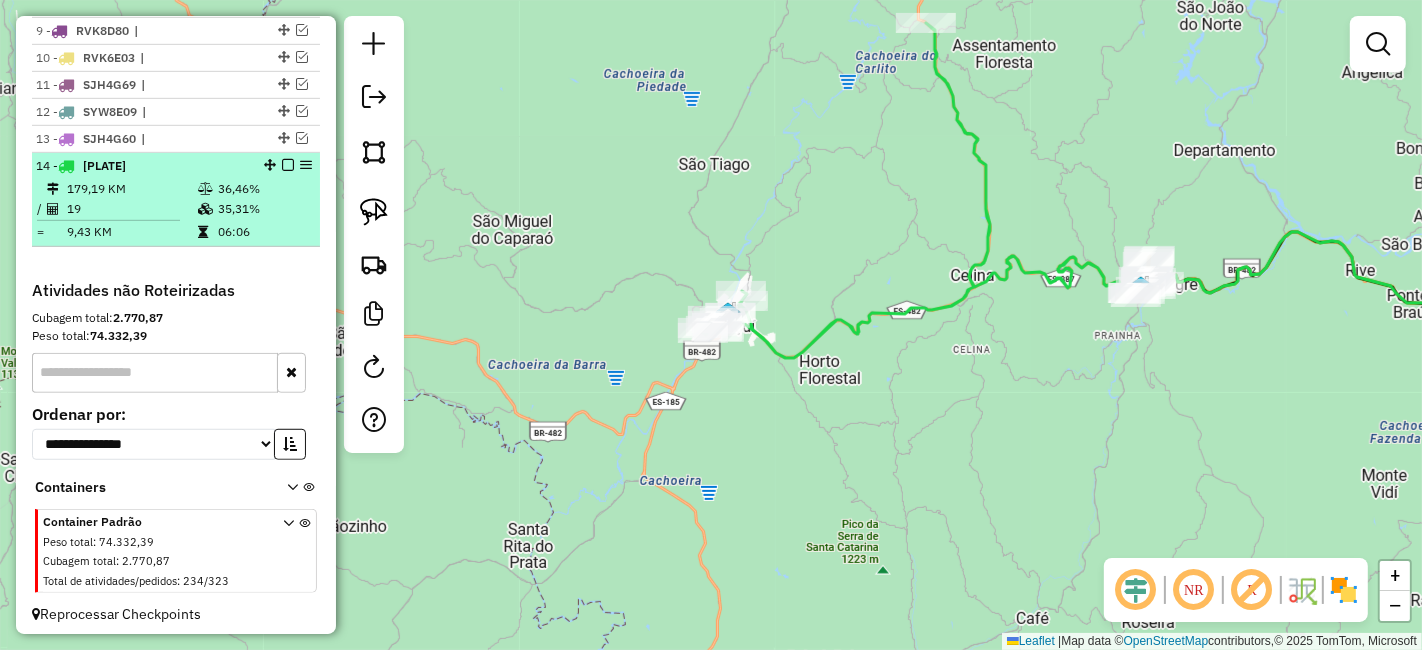 click at bounding box center [288, 165] 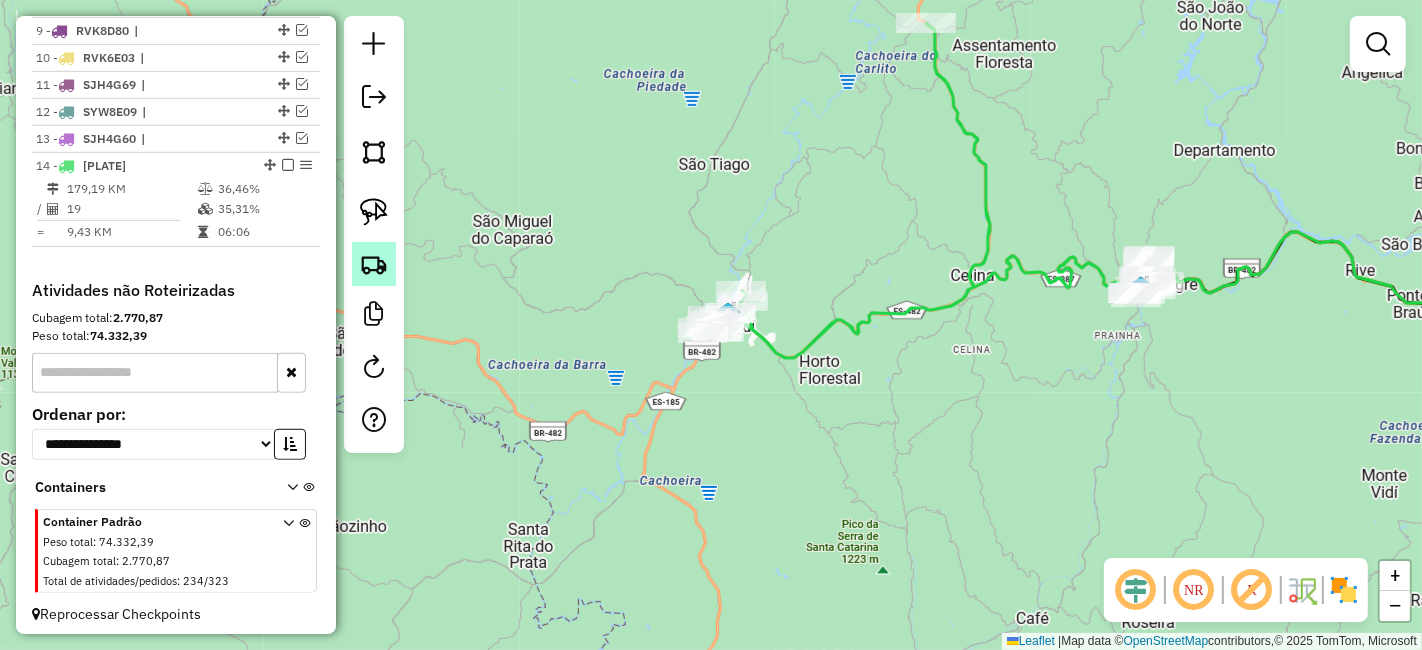 scroll, scrollTop: 988, scrollLeft: 0, axis: vertical 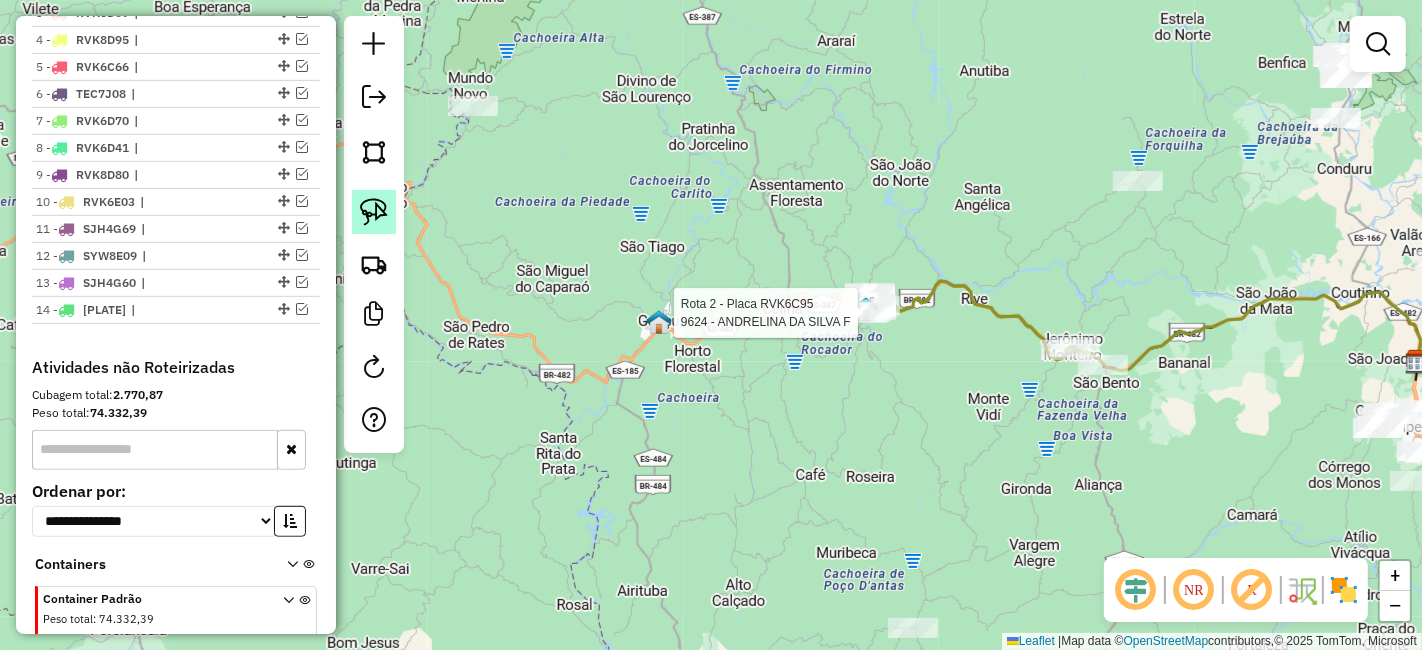 select on "*********" 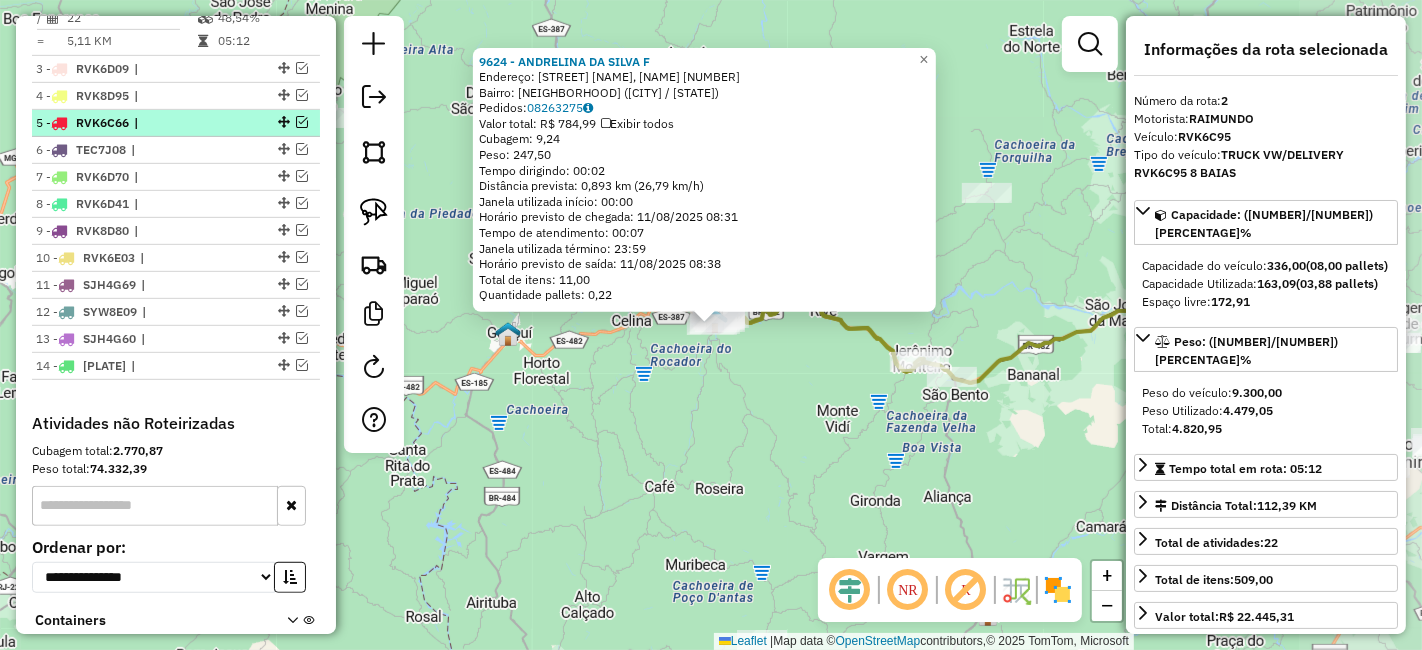 scroll, scrollTop: 800, scrollLeft: 0, axis: vertical 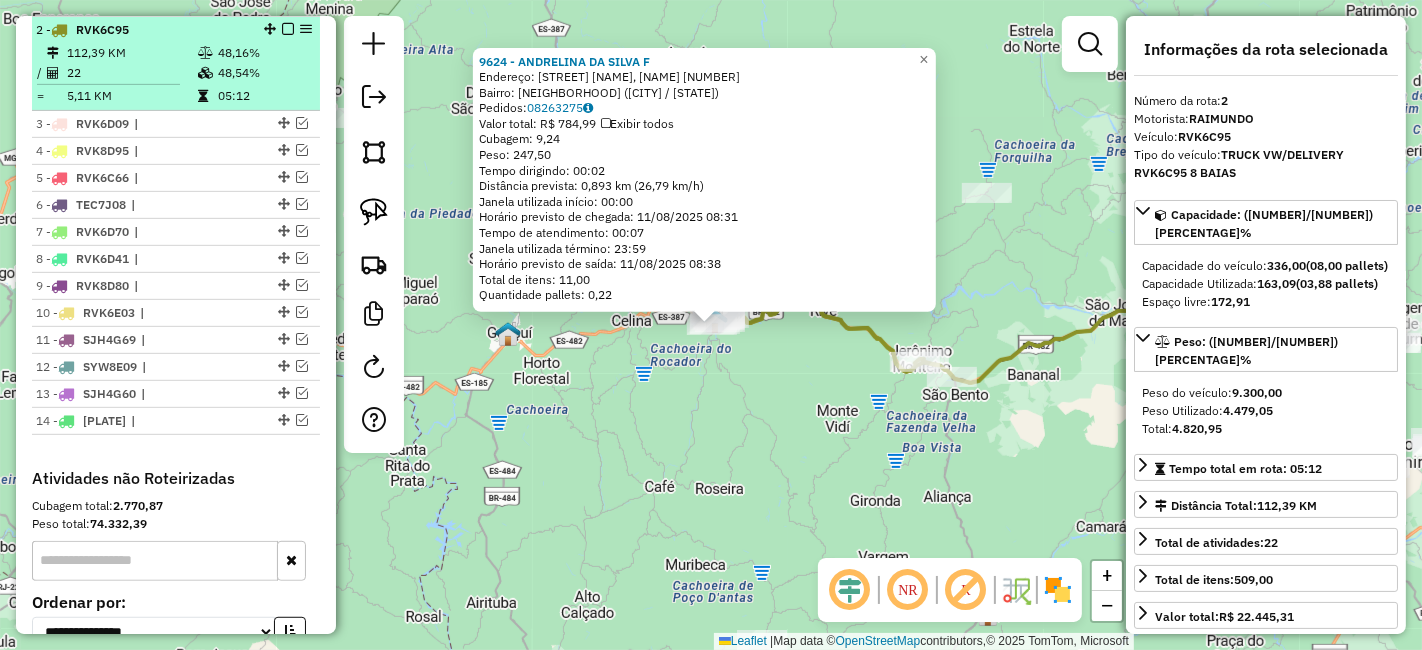 click at bounding box center [288, 29] 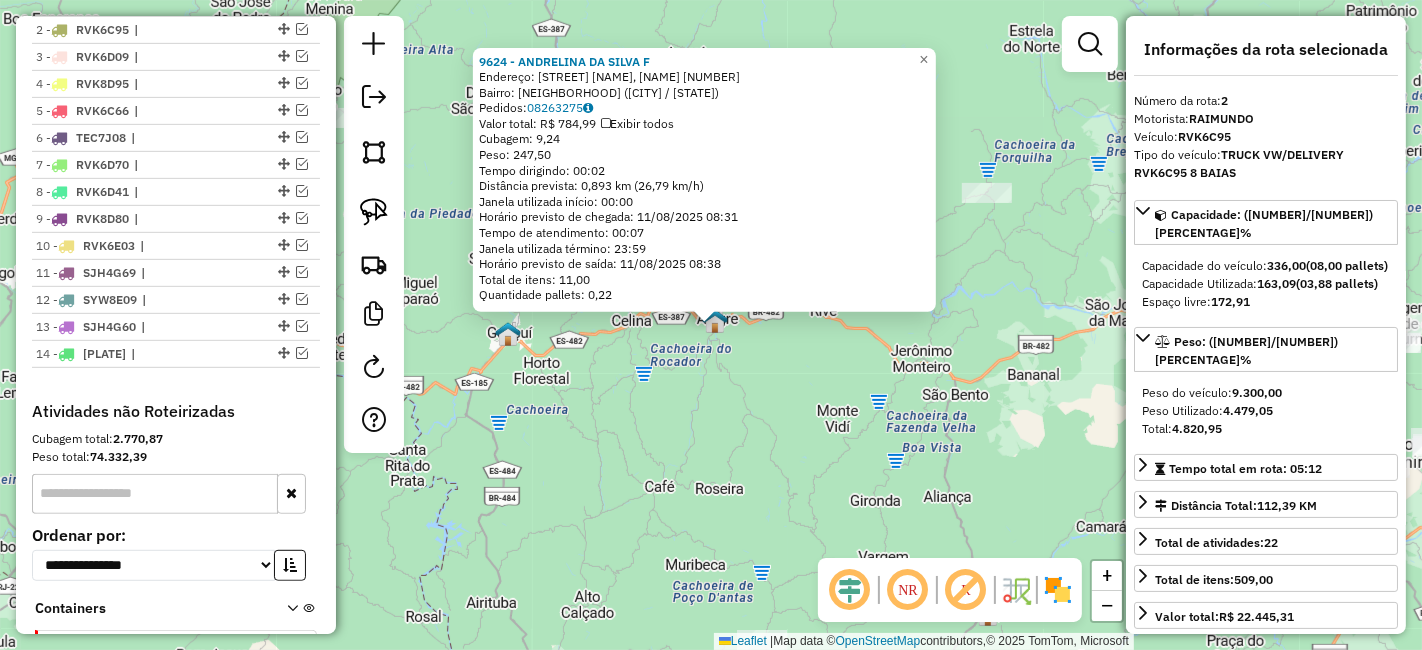 click on "9624 - ANDRELINA DA SILVA F  Endereço:  RUA 15 DE AGOSTO ,CENTRO 440   Bairro: CENTRO (ALEGRE / ES)   Pedidos:  08263275   Valor total: R$ 784,99   Exibir todos   Cubagem: 9,24  Peso: 247,50  Tempo dirigindo: 00:02   Distância prevista: 0,893 km (26,79 km/h)   Janela utilizada início: 00:00   Horário previsto de chegada: 11/08/2025 08:31   Tempo de atendimento: 00:07   Janela utilizada término: 23:59   Horário previsto de saída: 11/08/2025 08:38   Total de itens: 11,00   Quantidade pallets: 0,22  × Janela de atendimento Grade de atendimento Capacidade Transportadoras Veículos Cliente Pedidos  Rotas Selecione os dias de semana para filtrar as janelas de atendimento  Seg   Ter   Qua   Qui   Sex   Sáb   Dom  Informe o período da janela de atendimento: De: Até:  Filtrar exatamente a janela do cliente  Considerar janela de atendimento padrão  Selecione os dias de semana para filtrar as grades de atendimento  Seg   Ter   Qua   Qui   Sex   Sáb   Dom   Clientes fora do dia de atendimento selecionado De:" 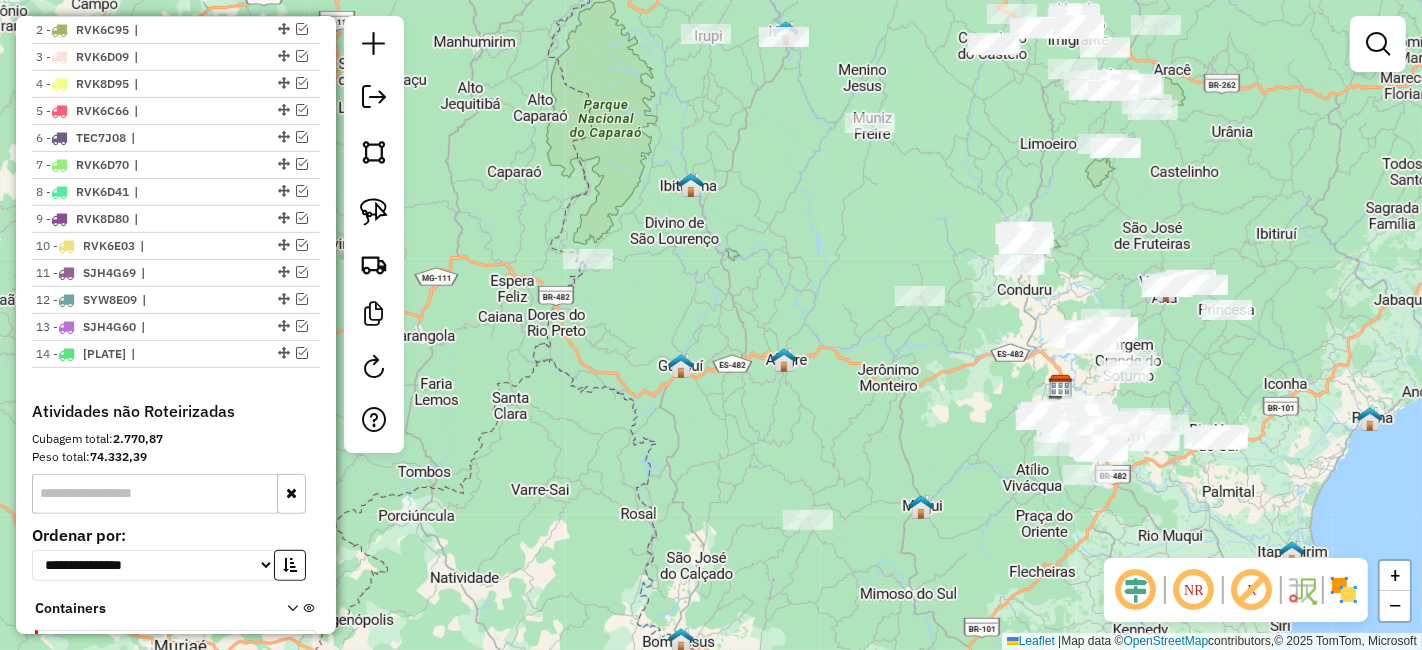 drag, startPoint x: 918, startPoint y: 404, endPoint x: 813, endPoint y: 378, distance: 108.17116 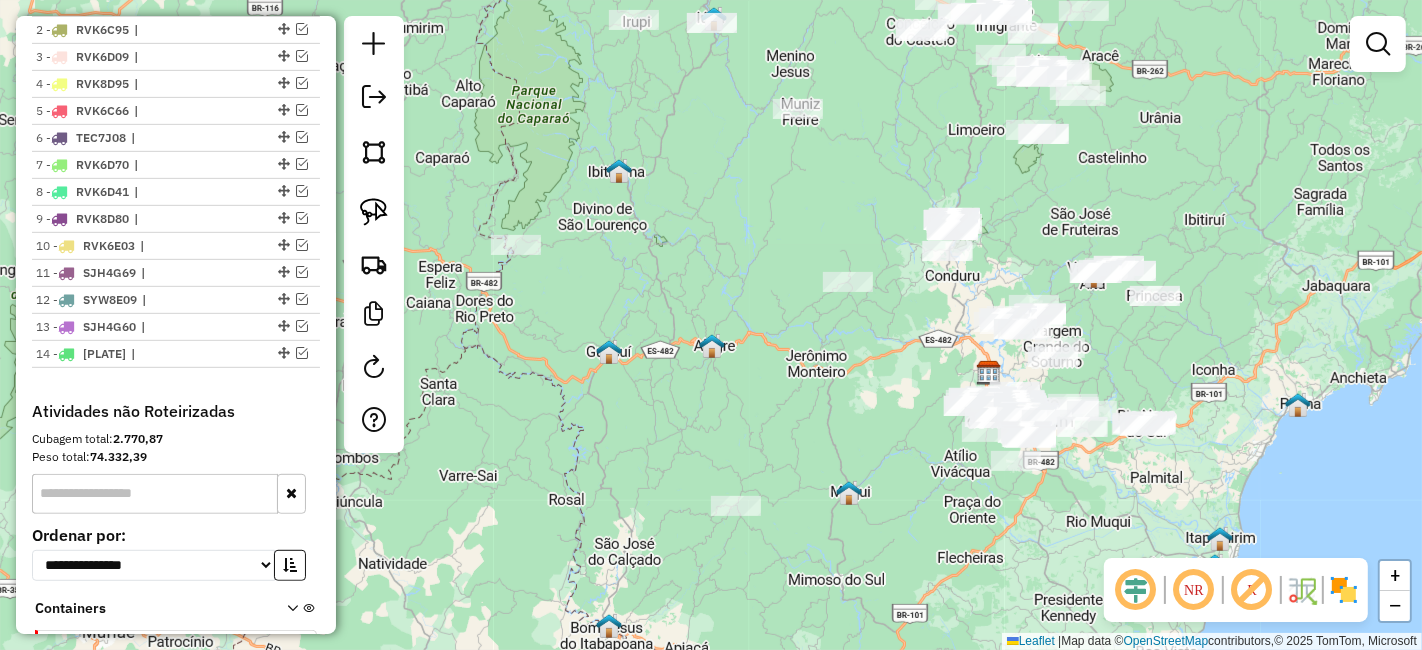 drag, startPoint x: 880, startPoint y: 350, endPoint x: 823, endPoint y: 340, distance: 57.870544 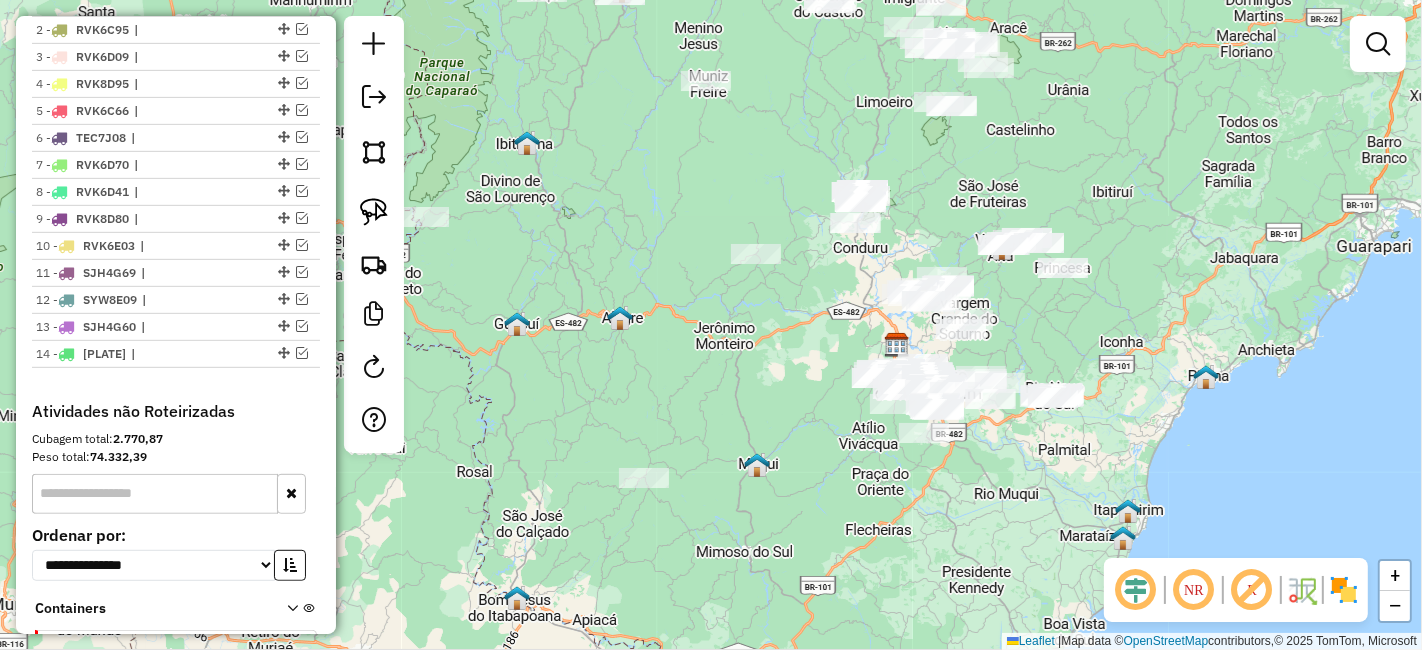 drag, startPoint x: 857, startPoint y: 332, endPoint x: 811, endPoint y: 296, distance: 58.412327 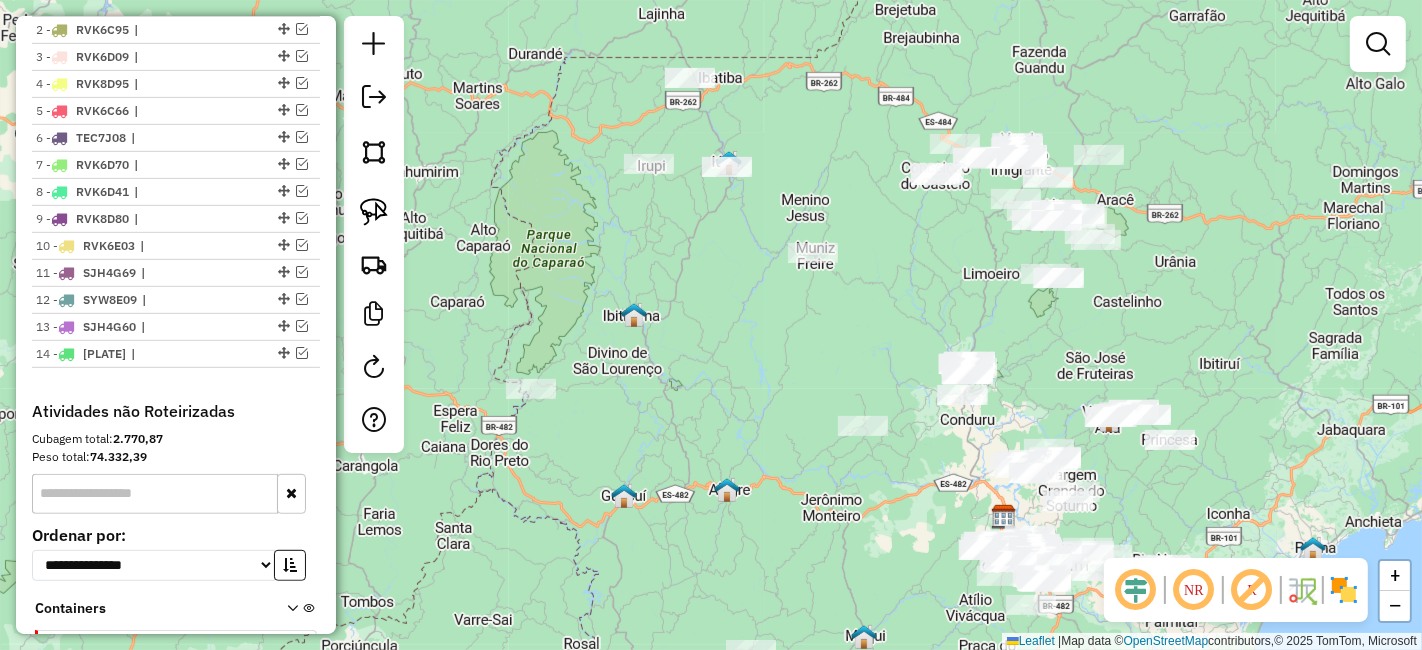 drag, startPoint x: 813, startPoint y: 295, endPoint x: 940, endPoint y: 483, distance: 226.87662 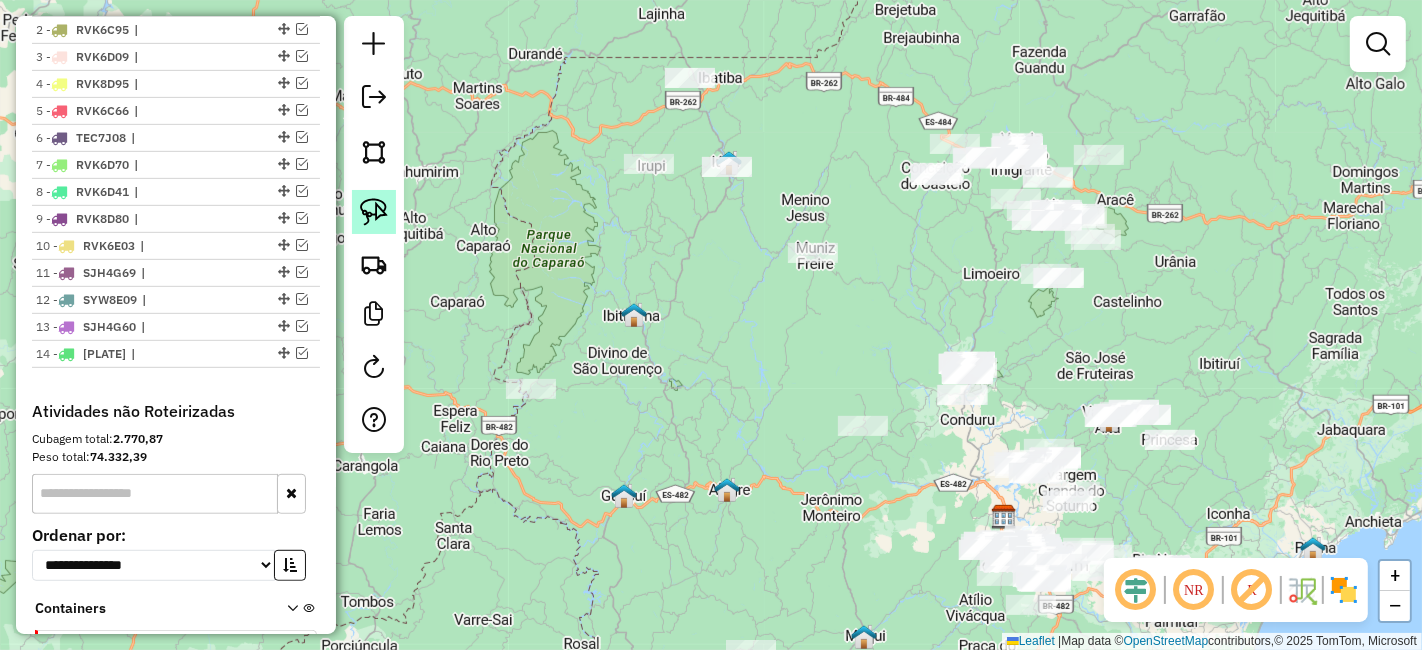 click 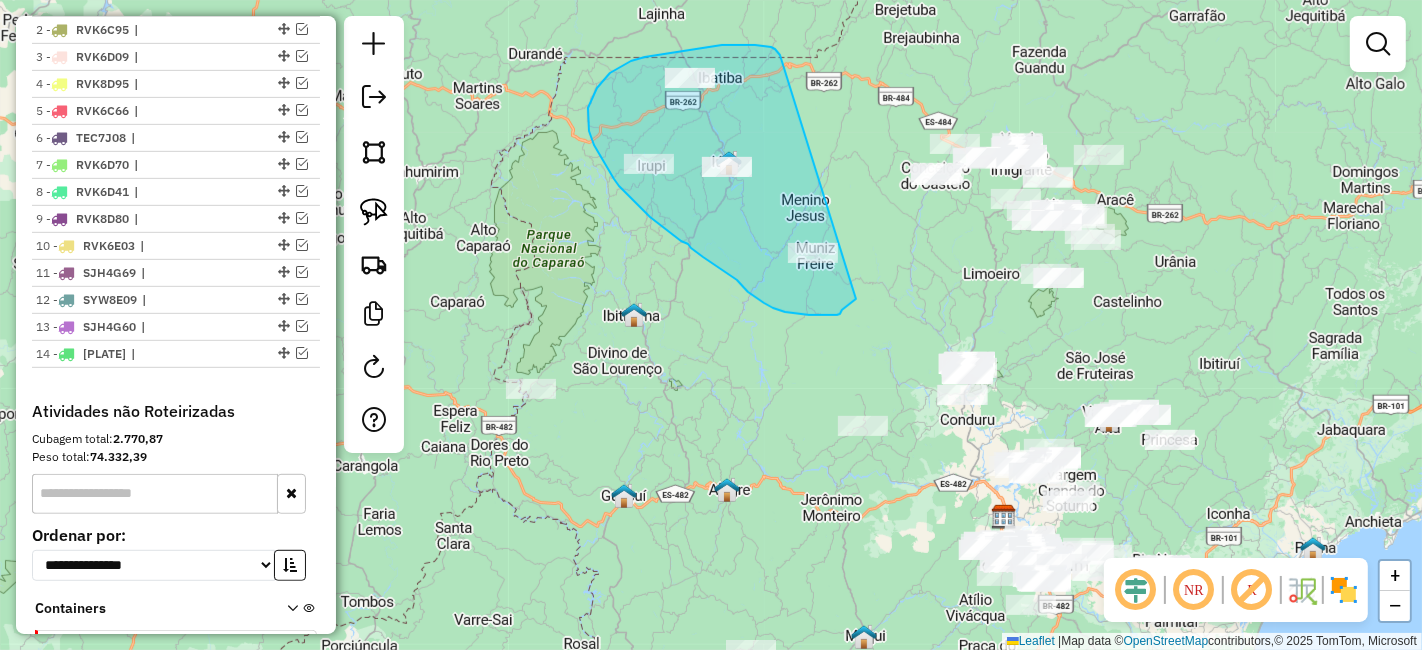 drag, startPoint x: 780, startPoint y: 55, endPoint x: 864, endPoint y: 290, distance: 249.56161 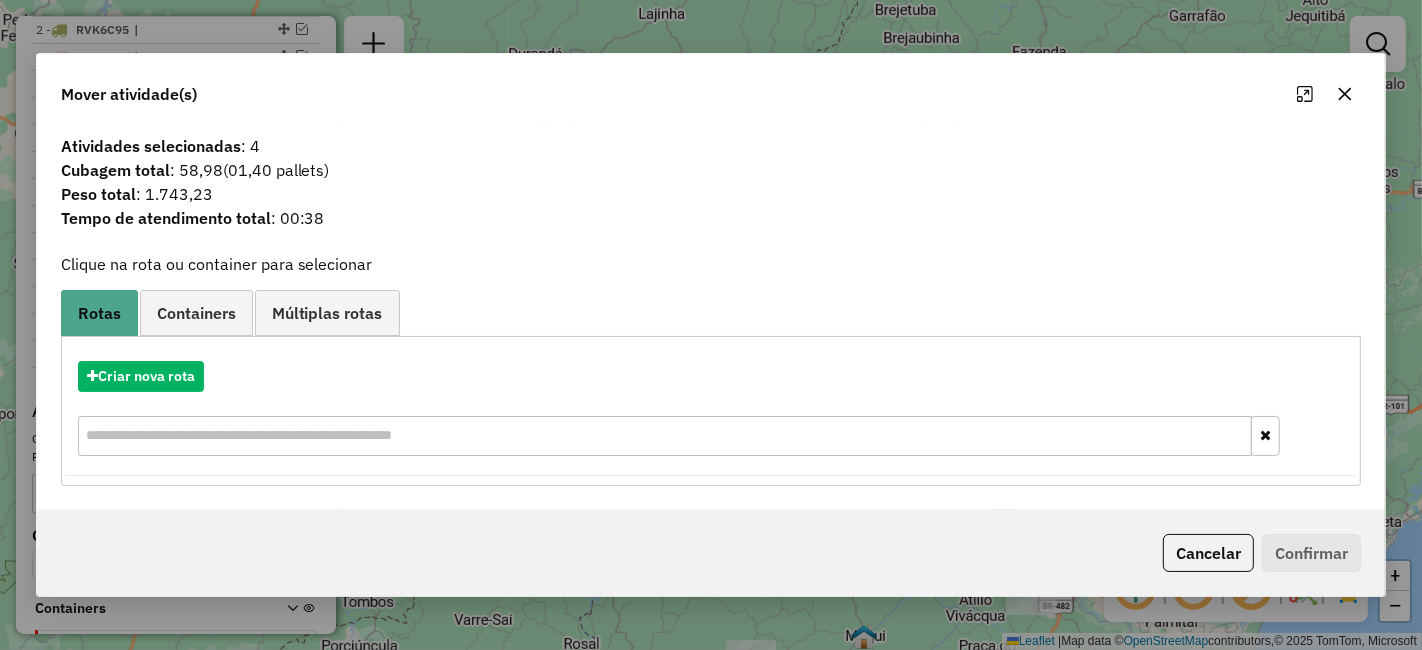 click 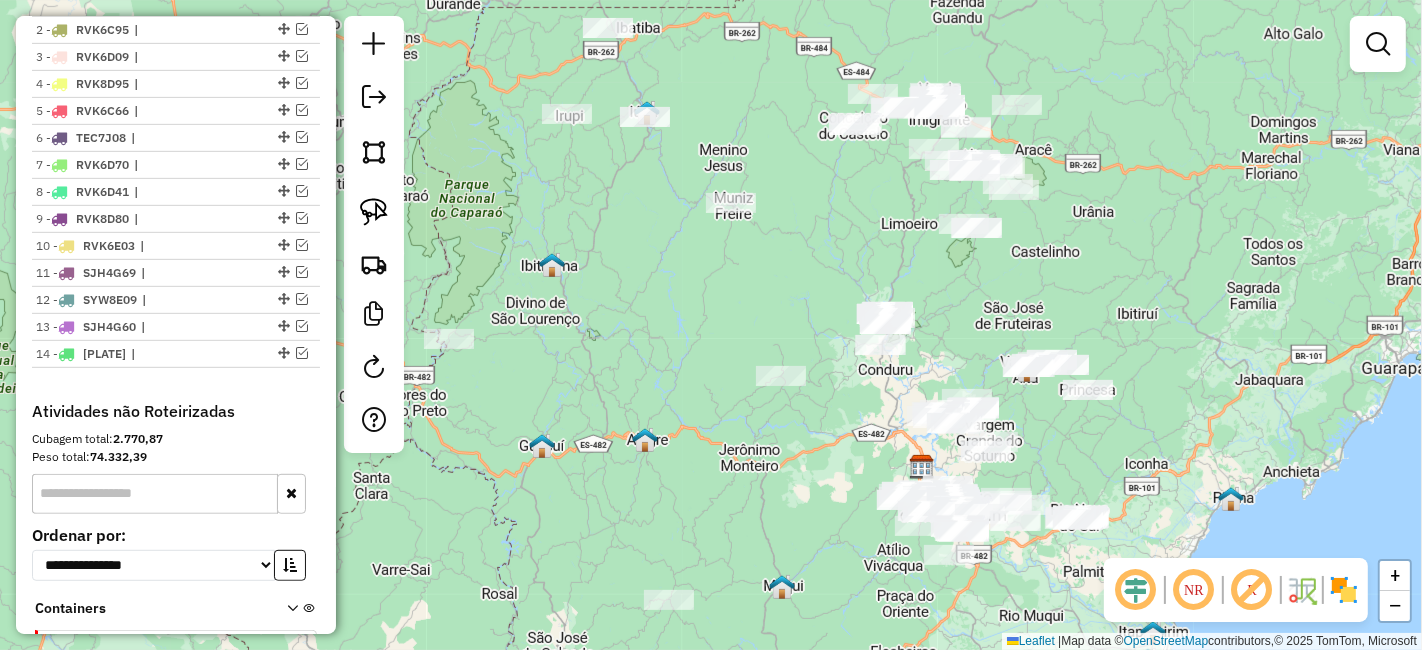 drag, startPoint x: 846, startPoint y: 360, endPoint x: 700, endPoint y: 279, distance: 166.96407 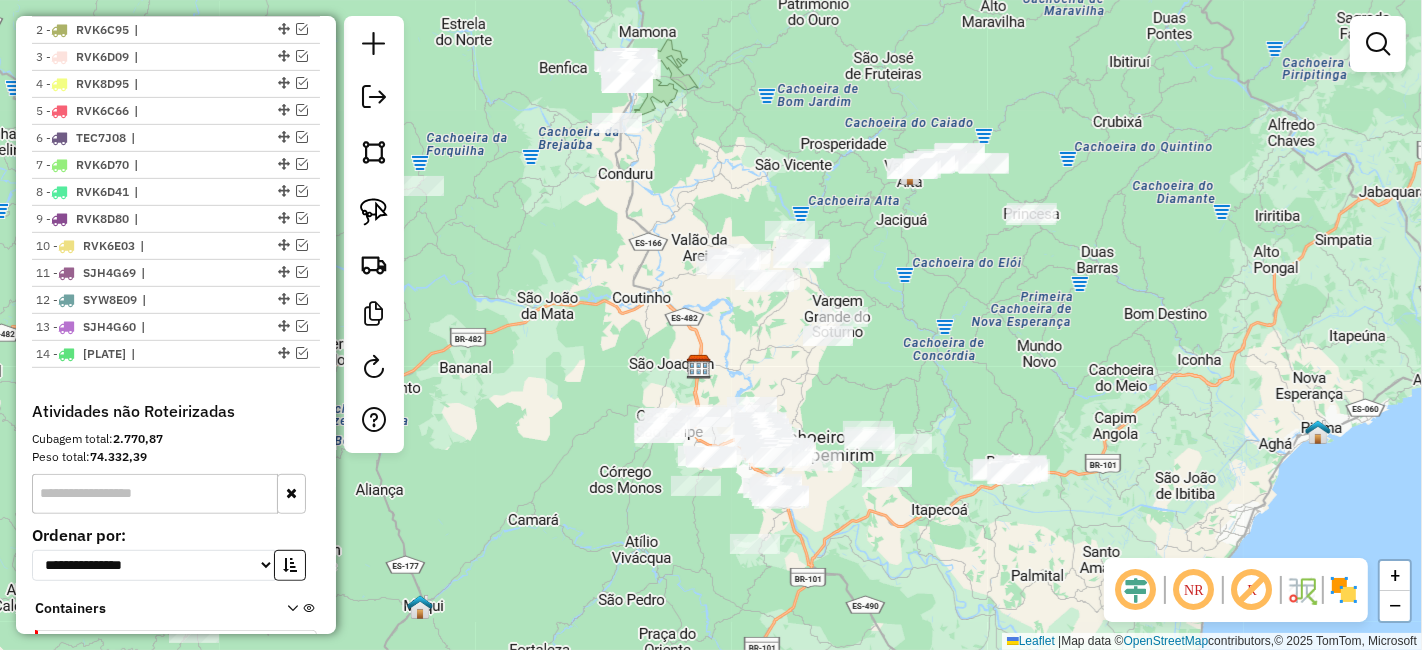 drag, startPoint x: 966, startPoint y: 346, endPoint x: 982, endPoint y: 521, distance: 175.7299 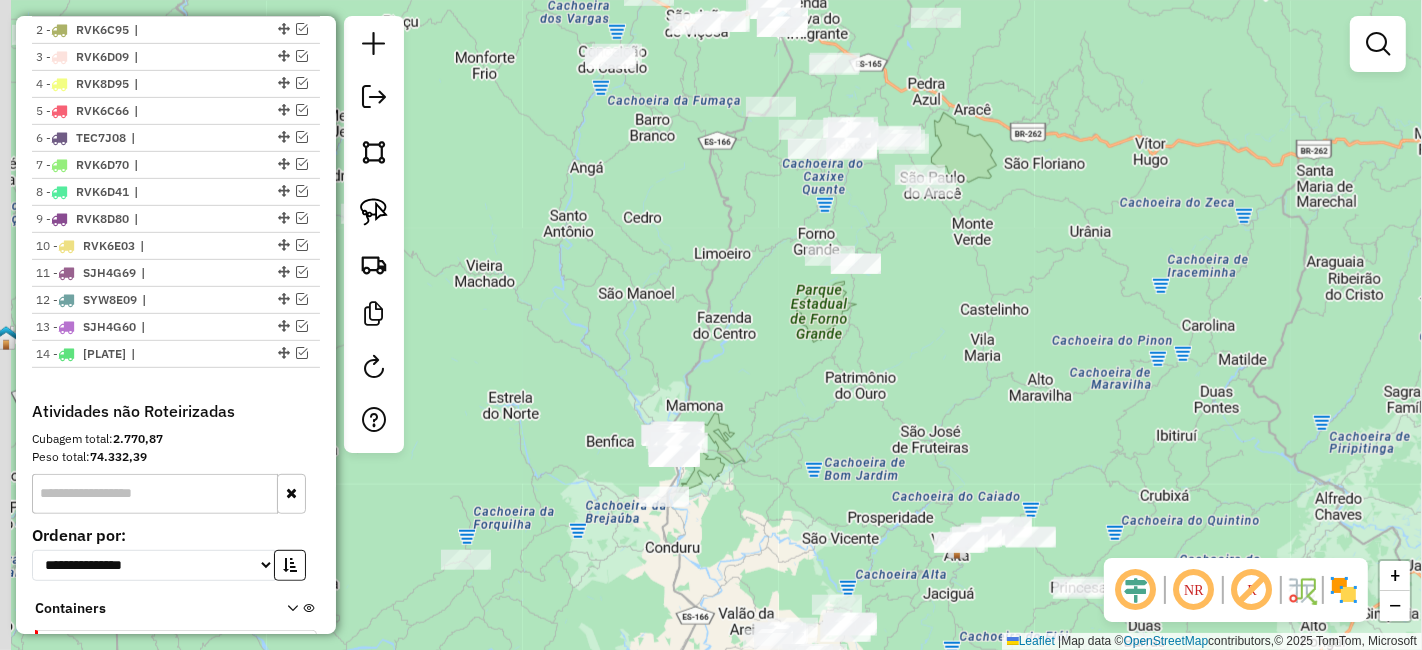 drag, startPoint x: 934, startPoint y: 430, endPoint x: 960, endPoint y: 593, distance: 165.0606 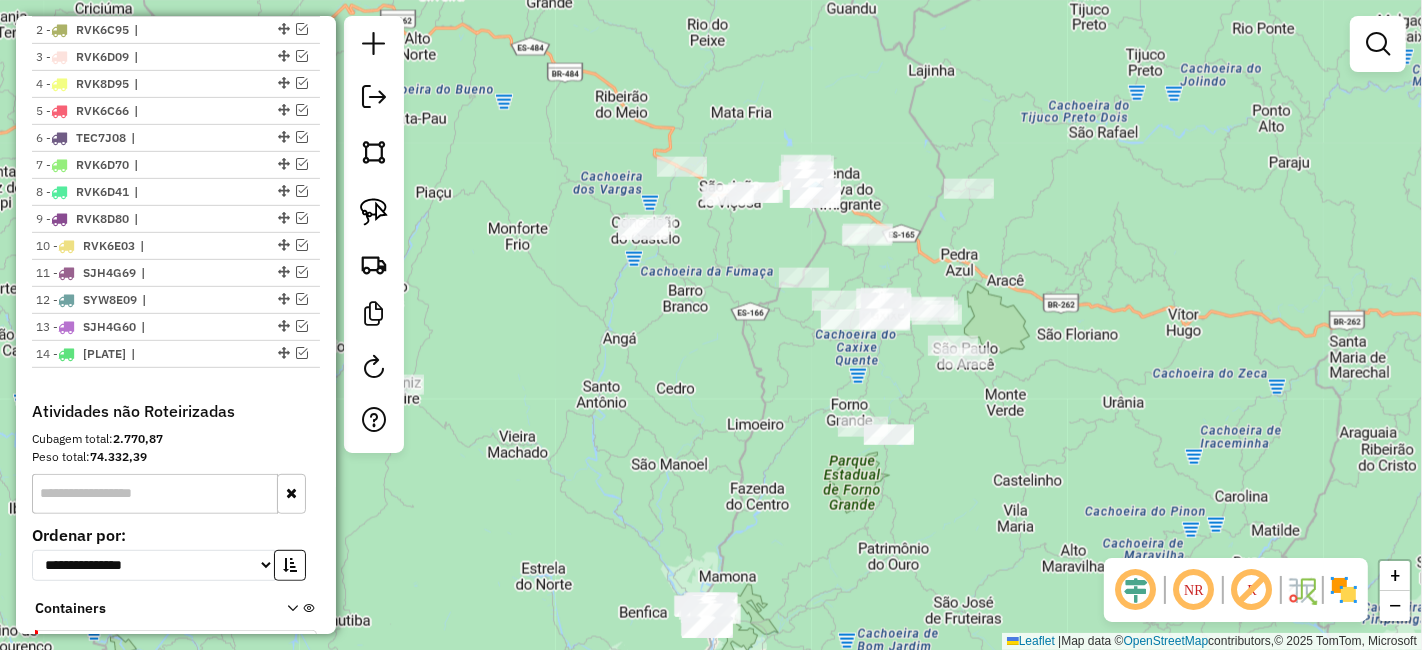 drag, startPoint x: 889, startPoint y: 439, endPoint x: 922, endPoint y: 608, distance: 172.19176 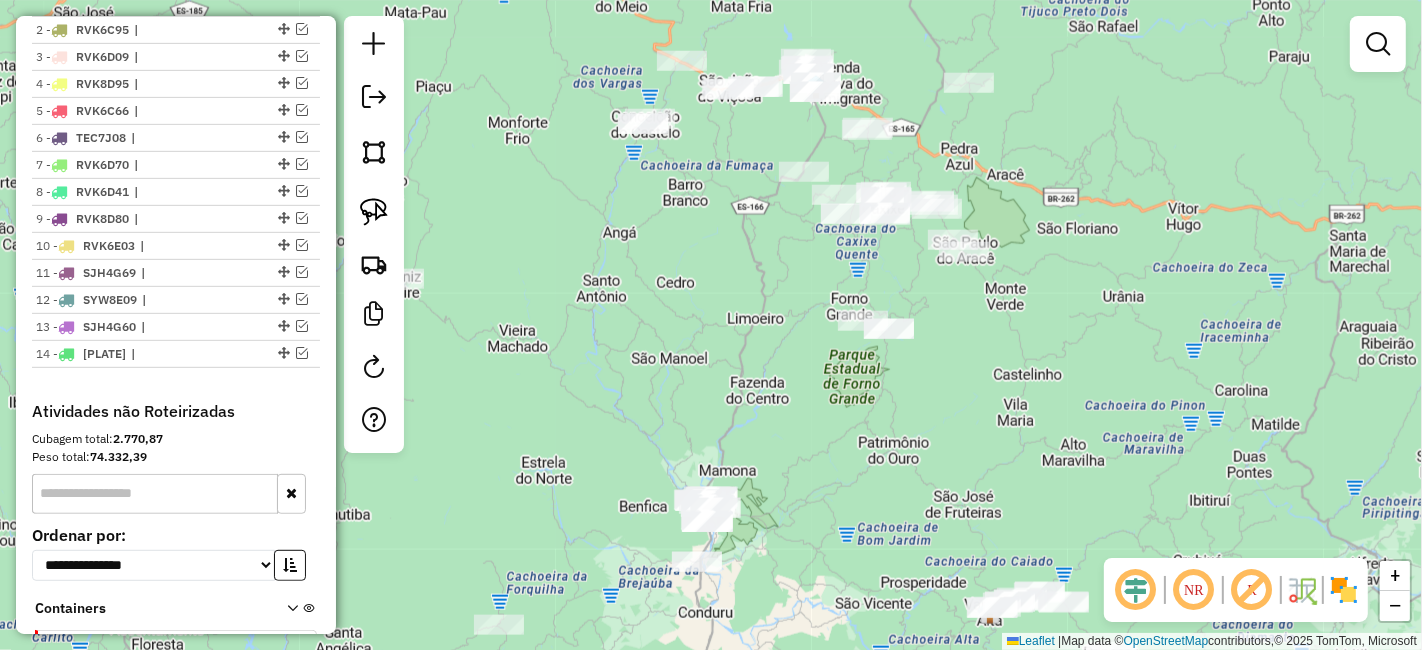 drag, startPoint x: 762, startPoint y: 423, endPoint x: 753, endPoint y: 238, distance: 185.2188 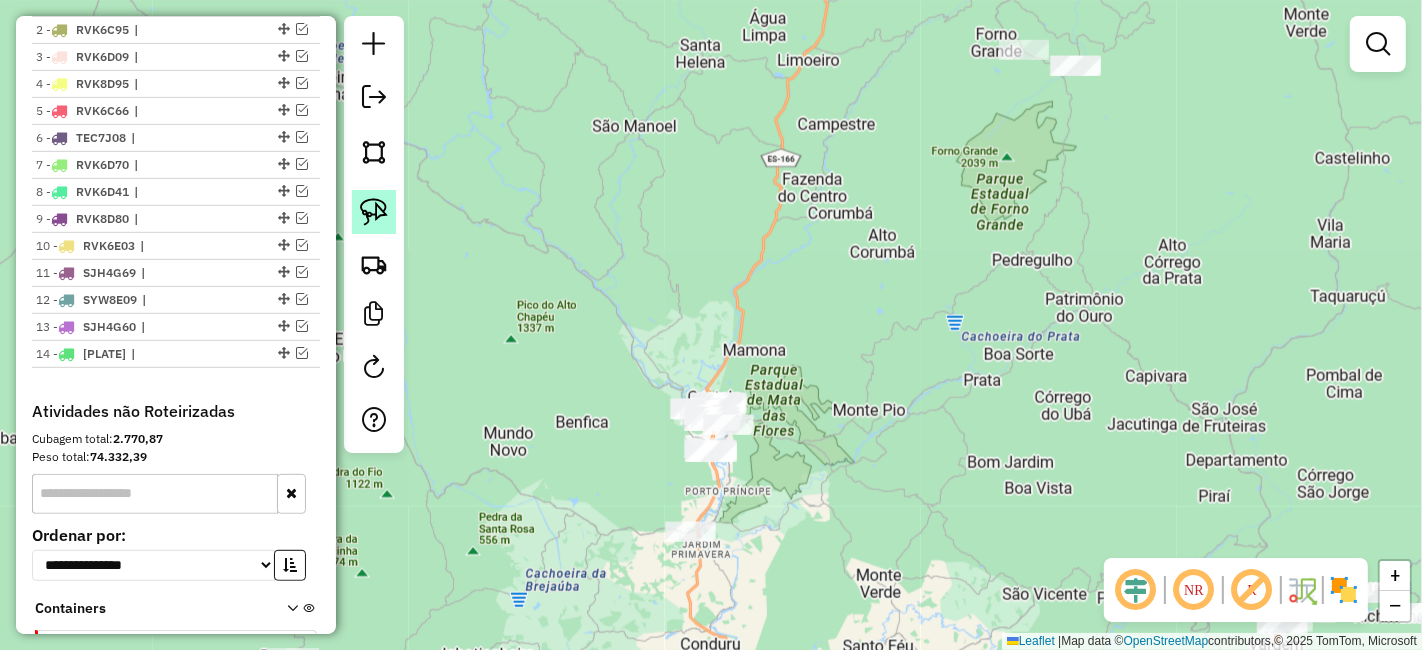 click 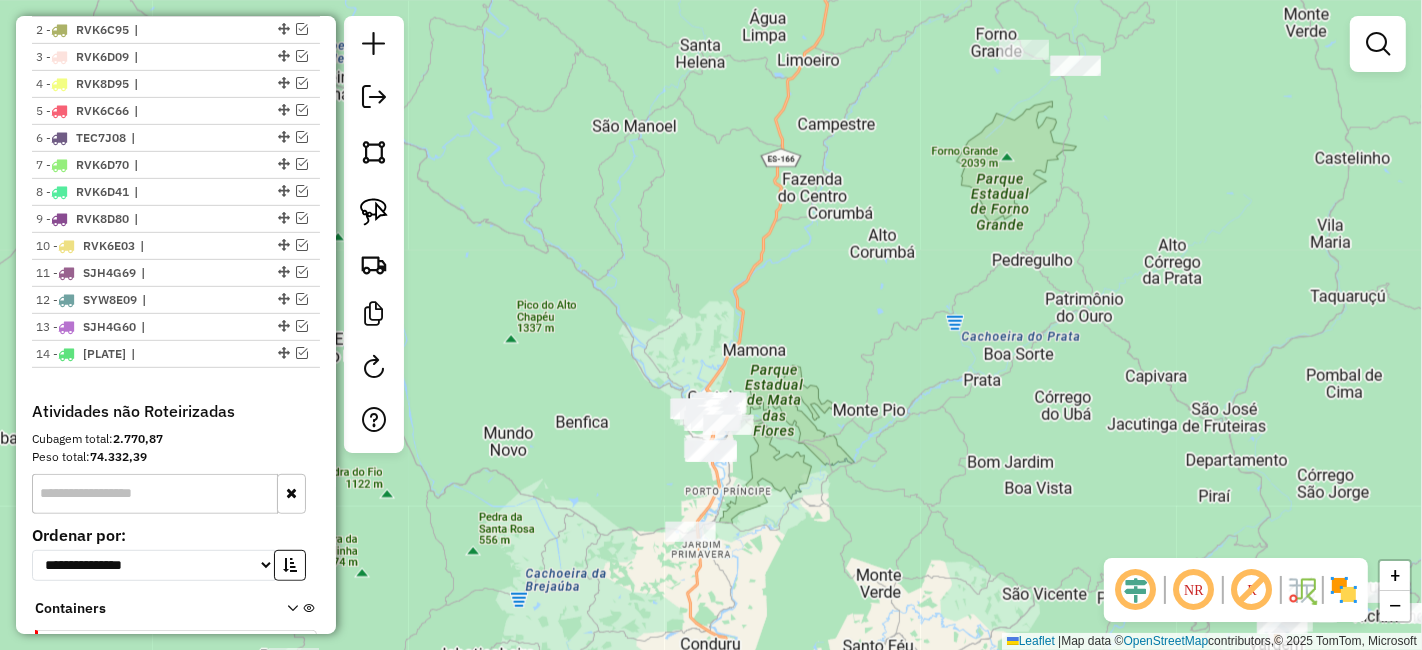 drag, startPoint x: 385, startPoint y: 215, endPoint x: 560, endPoint y: 326, distance: 207.23416 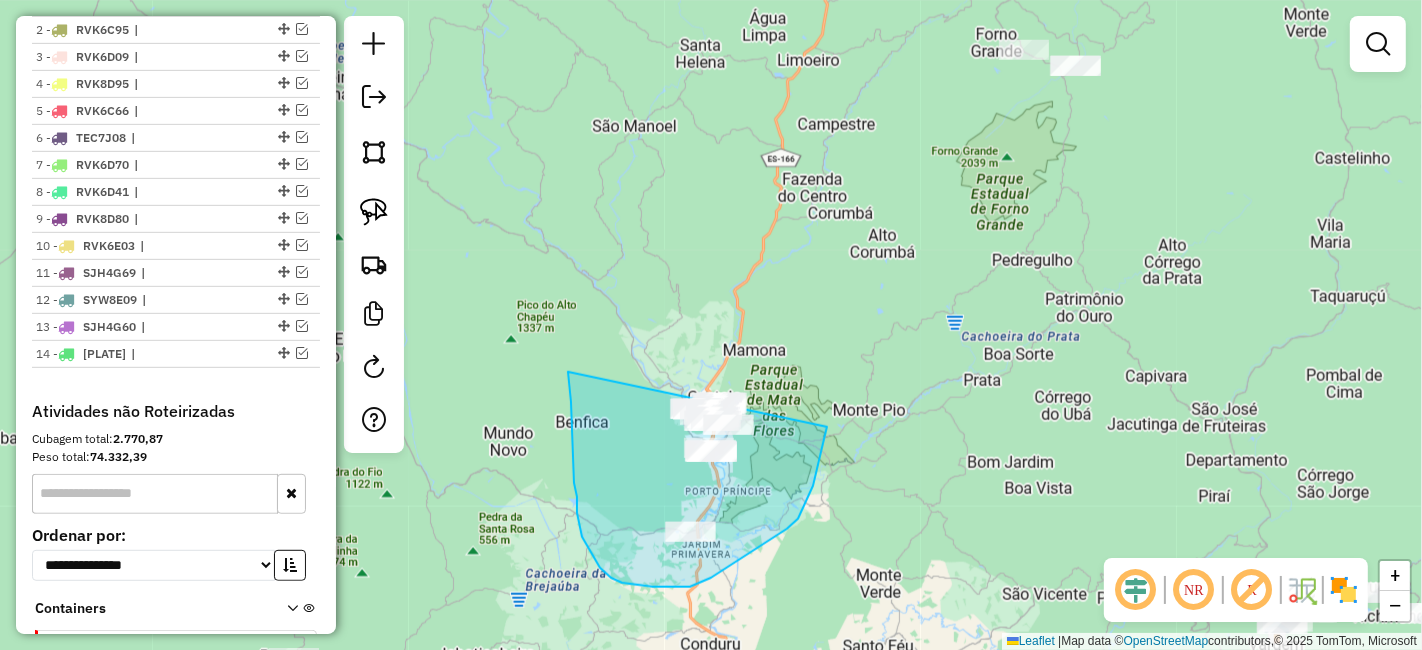 drag, startPoint x: 573, startPoint y: 467, endPoint x: 834, endPoint y: 341, distance: 289.82236 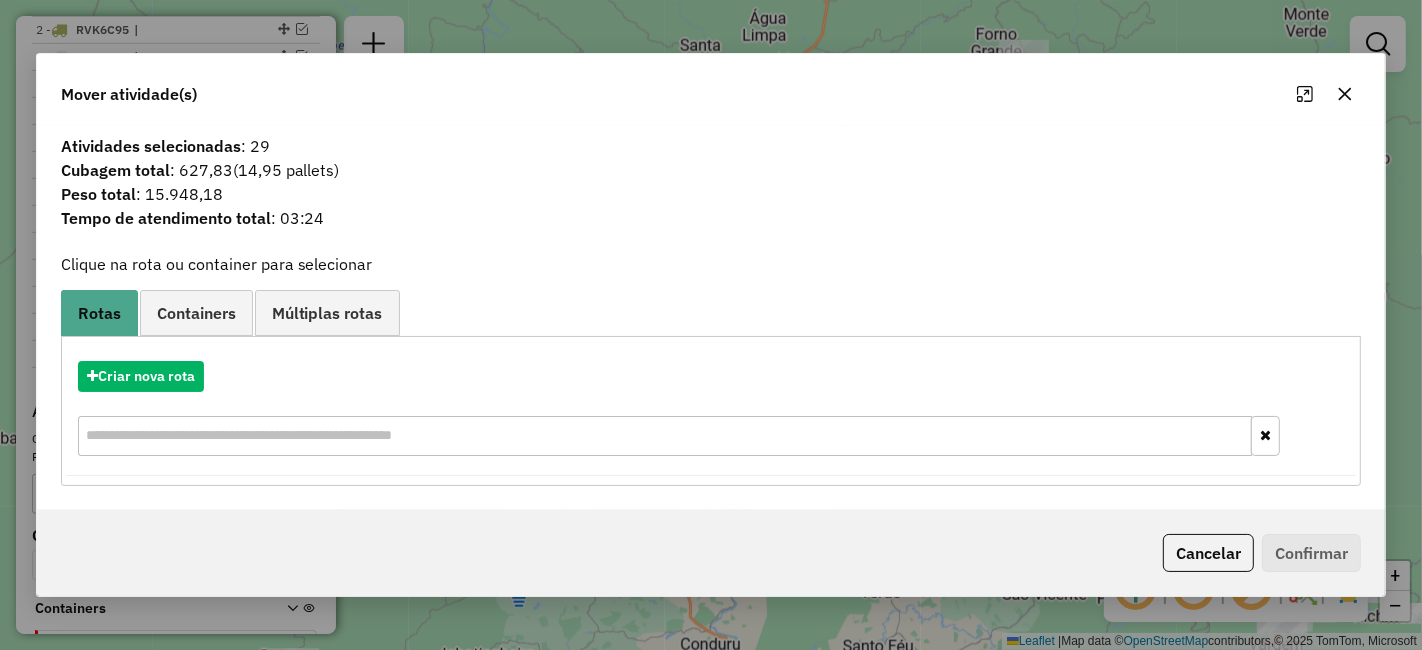 click on "Aguarde...  Pop-up bloqueado!  Seu navegador bloqueou automáticamente a abertura de uma nova janela.   Acesse as configurações e adicione o endereço do sistema a lista de permissão.   Fechar  Informações da Sessão 977047 - 11/08/2025     Criação: 08/08/2025 17:33   Depósito:  Farid - Cachoeiro  Total de rotas:  14  Distância Total:  2.099,83 km  Tempo total:  75:41  Valor total:  R$ 836.506,80  - Total roteirizado:  R$ 353.882,97  - Total não roteirizado:  R$ 482.623,83  Total de Atividades Roteirizadas:  225  Total de Pedidos Roteirizados:  329  Peso total roteirizado:  68.298,94  Cubagem total roteirizado:  2.488,84  Total de Atividades não Roteirizadas:  234  Total de Pedidos não Roteirizados:  323 Total de caixas por viagem:  2.488,84 /   14 =  177,77 Média de Atividades por viagem:  225 /   14 =  16,07 Ocupação média da frota:  51,81%   Rotas improdutivas:  2  Rotas vários dias:  0  Clientes Priorizados NR:  0 Rotas  Recargas: 1   Ver rotas   Ver veículos  Finalizar todas as rotas" at bounding box center [711, 325] 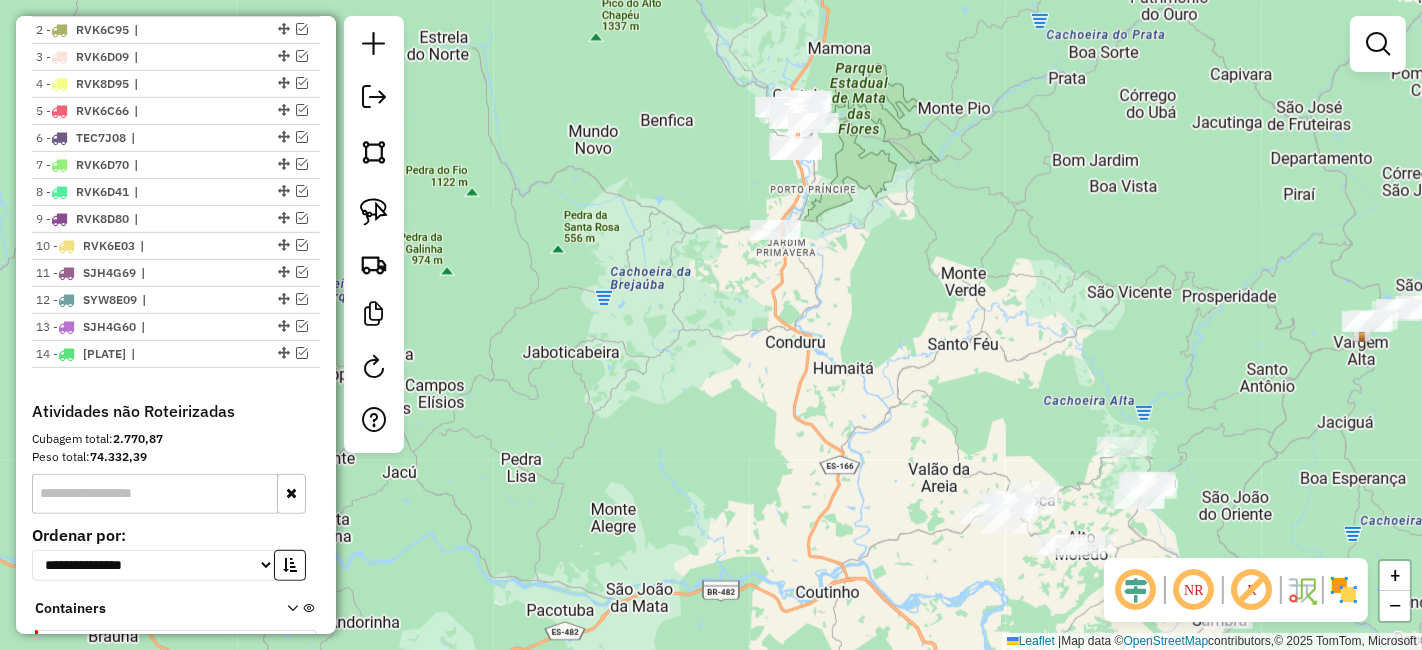 drag, startPoint x: 845, startPoint y: 469, endPoint x: 924, endPoint y: 267, distance: 216.89859 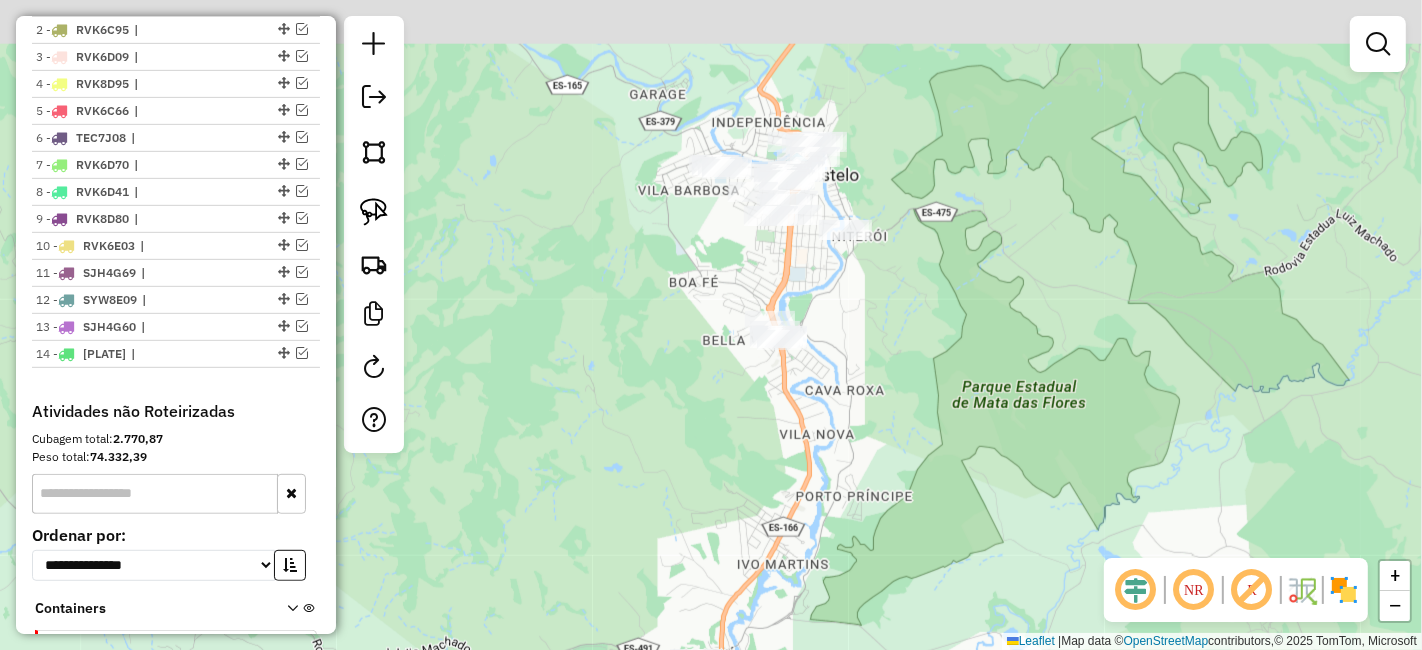 drag, startPoint x: 827, startPoint y: 113, endPoint x: 828, endPoint y: 340, distance: 227.0022 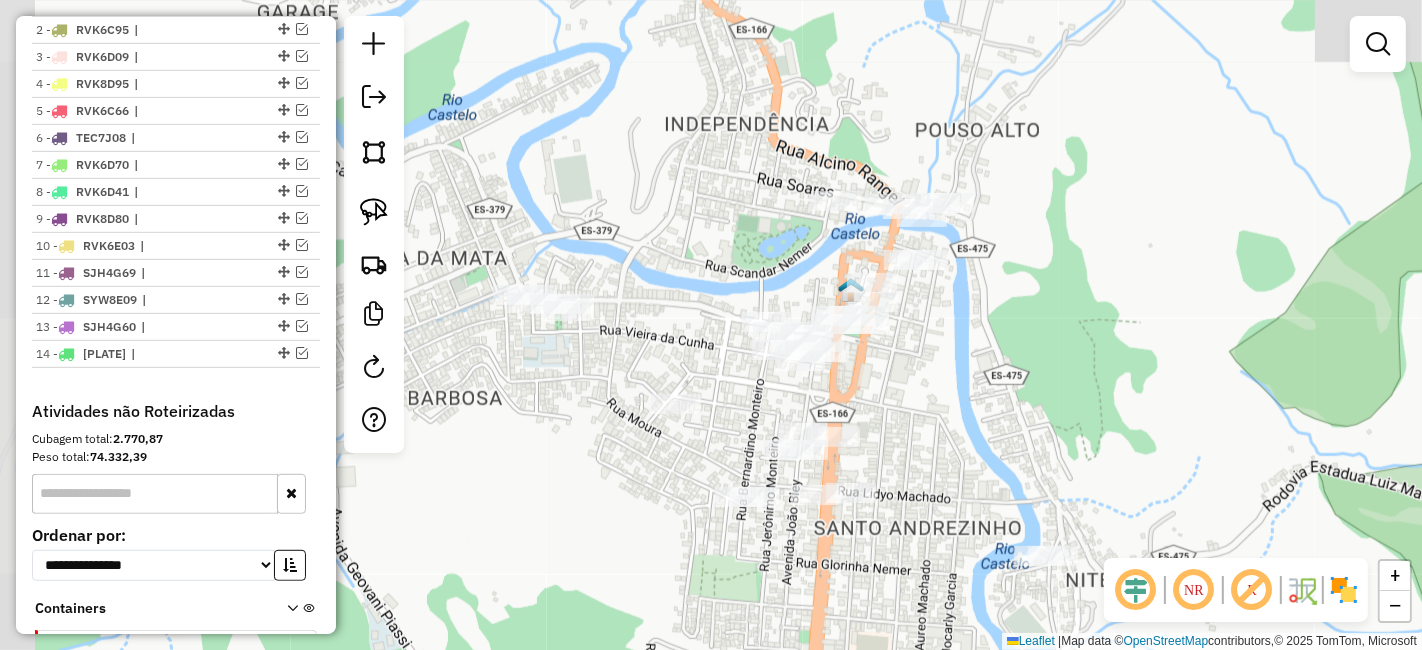 drag, startPoint x: 914, startPoint y: 350, endPoint x: 997, endPoint y: 366, distance: 84.5281 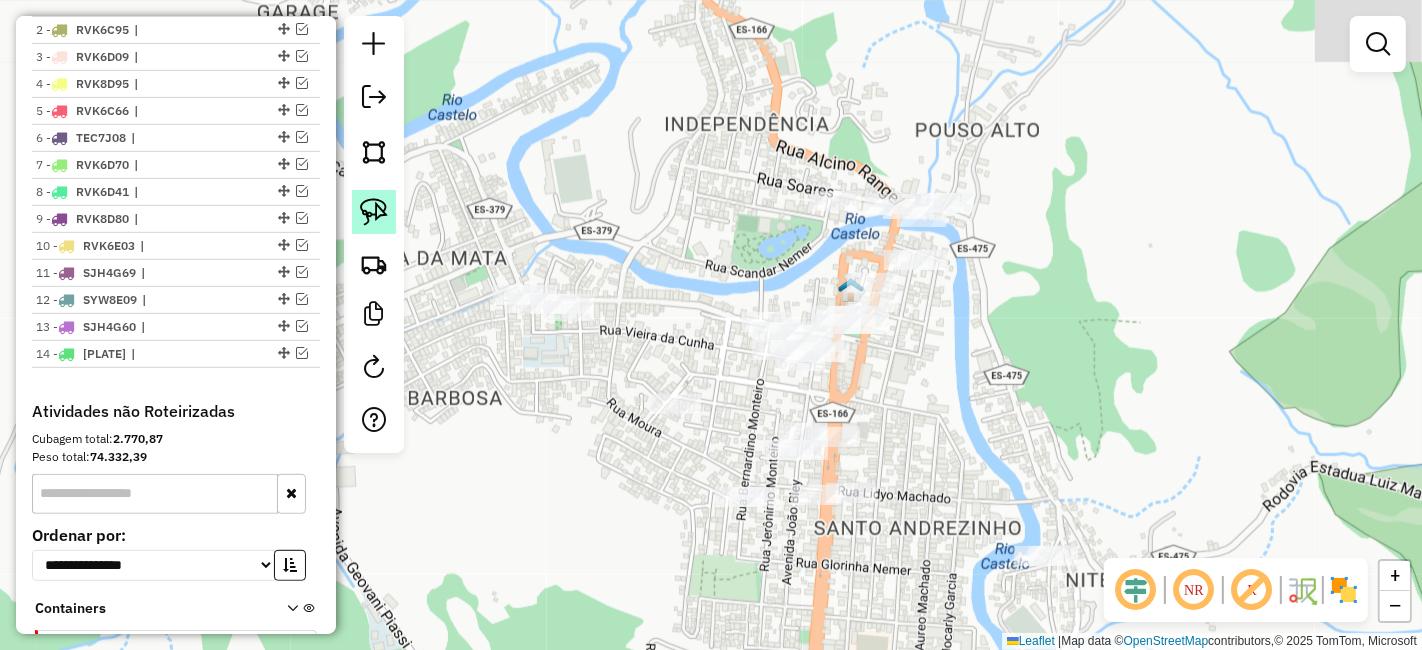 click 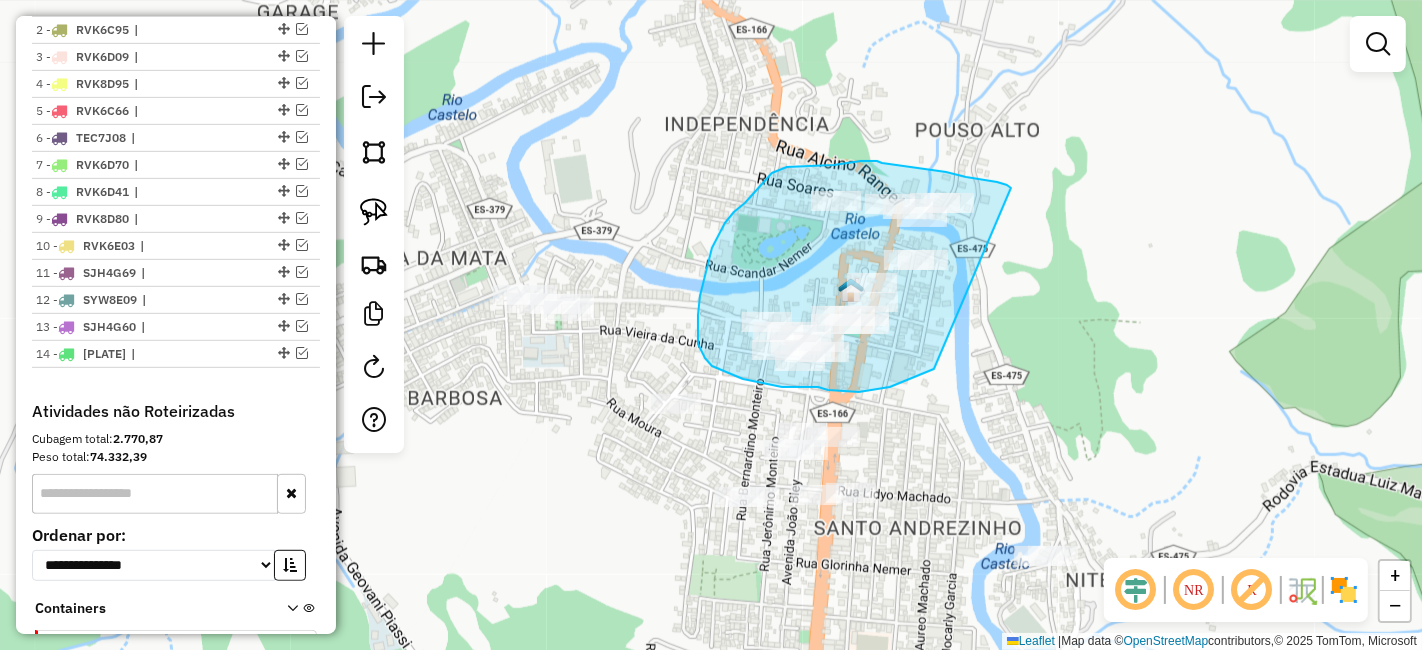 drag, startPoint x: 1011, startPoint y: 188, endPoint x: 969, endPoint y: 347, distance: 164.45364 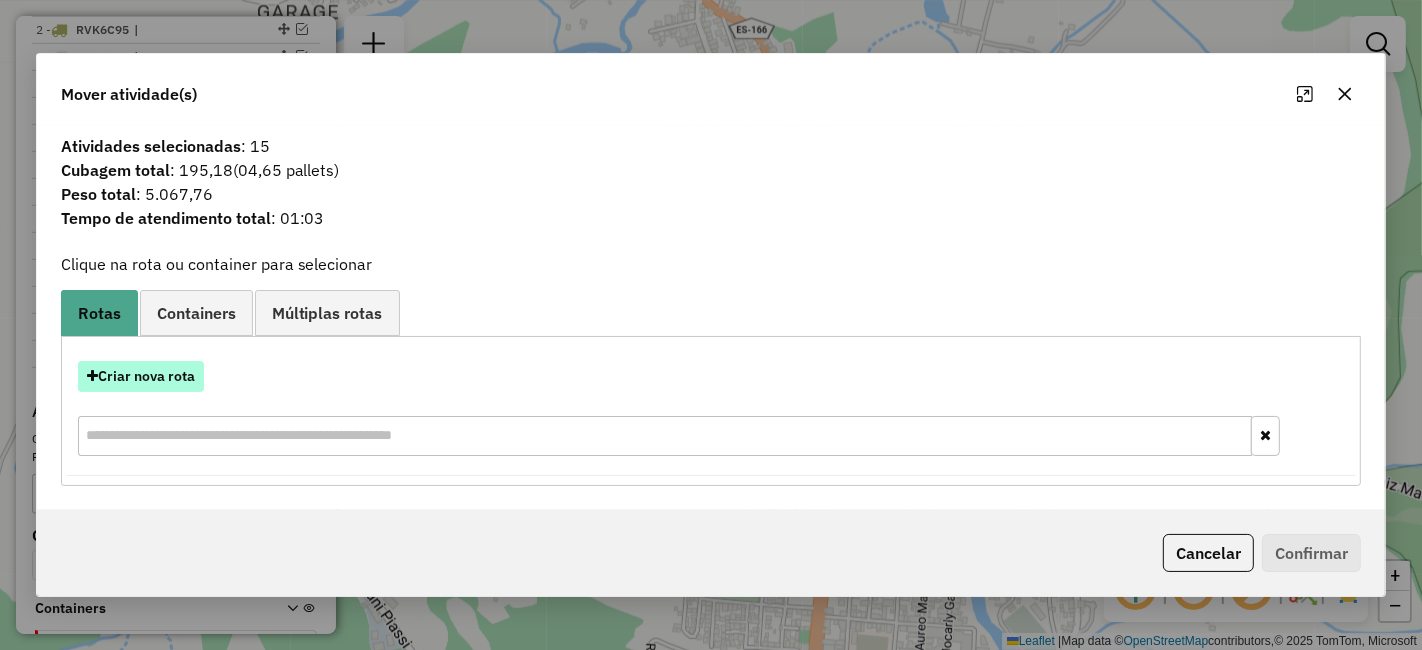 click on "Criar nova rota" at bounding box center [141, 376] 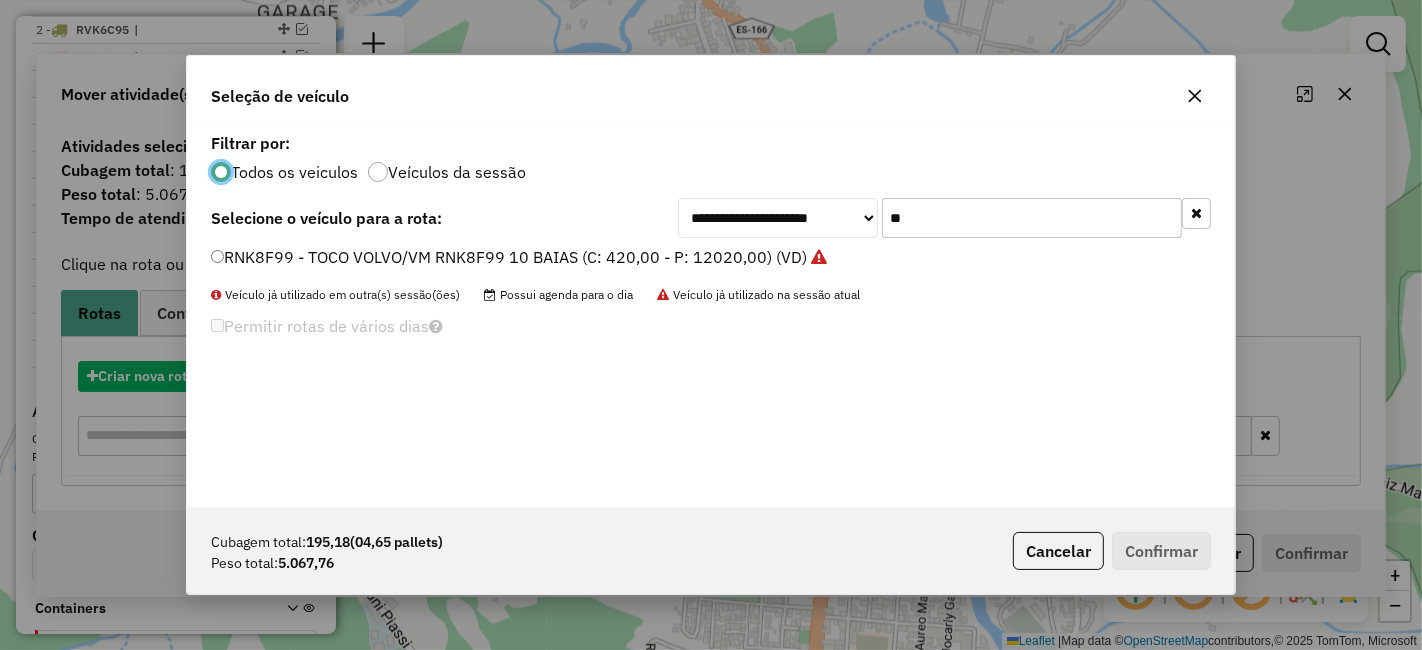 scroll, scrollTop: 11, scrollLeft: 5, axis: both 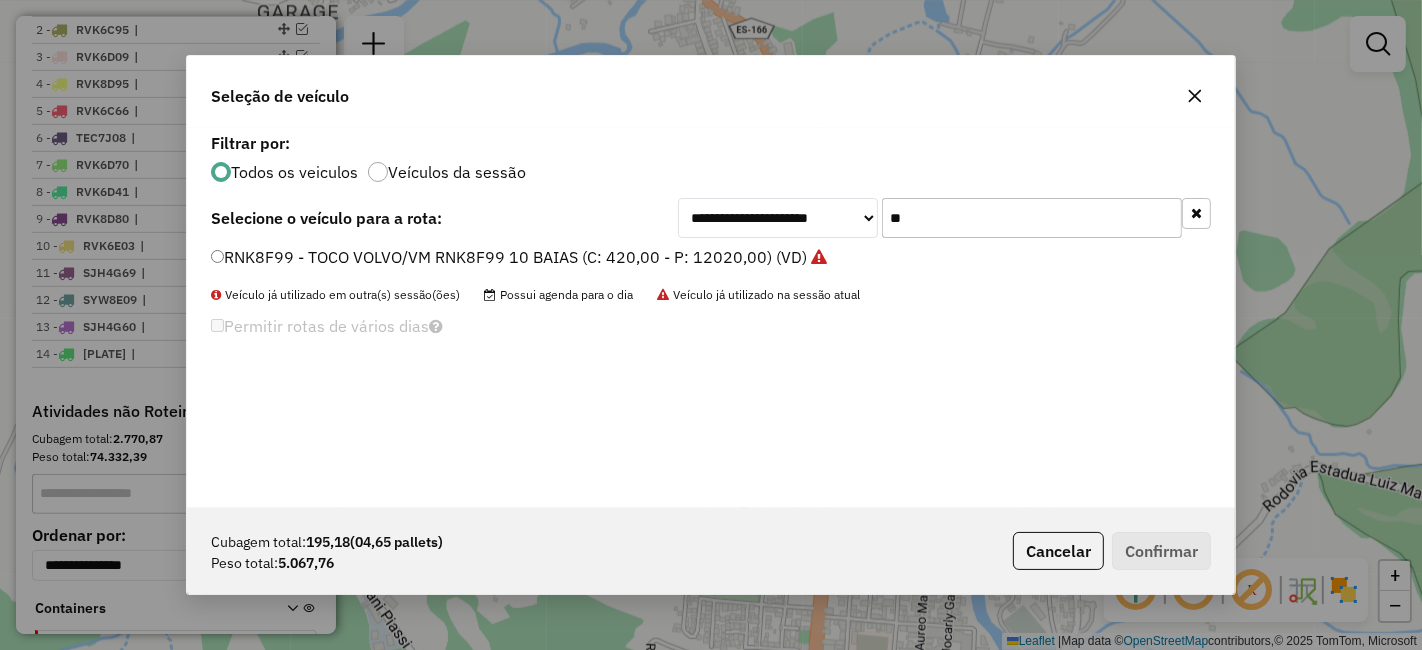 click on "**" 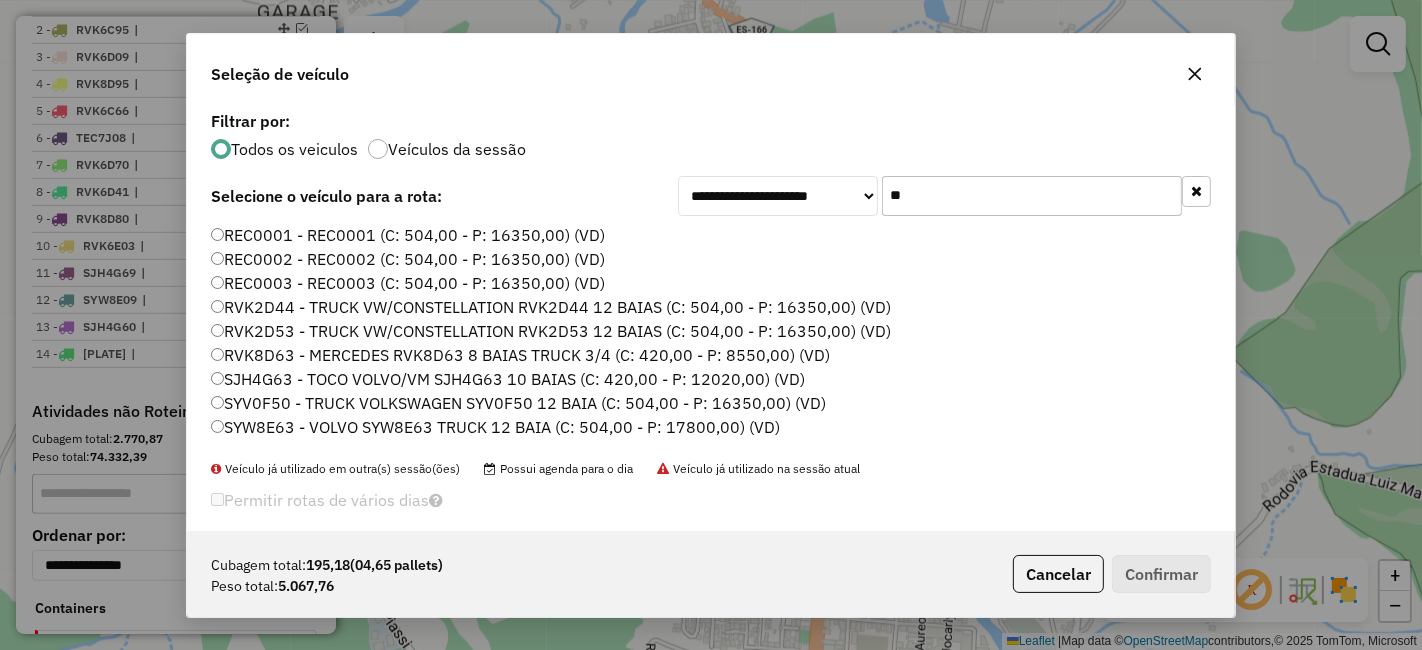 type on "*" 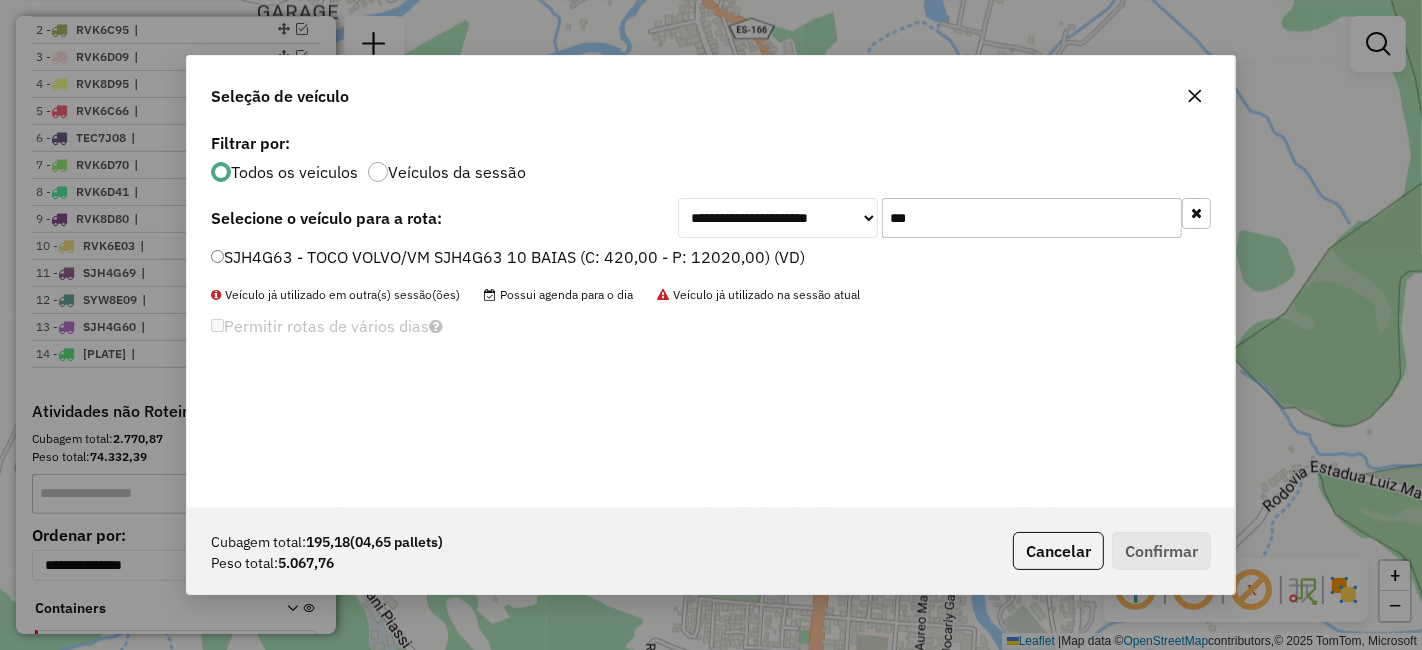 type on "***" 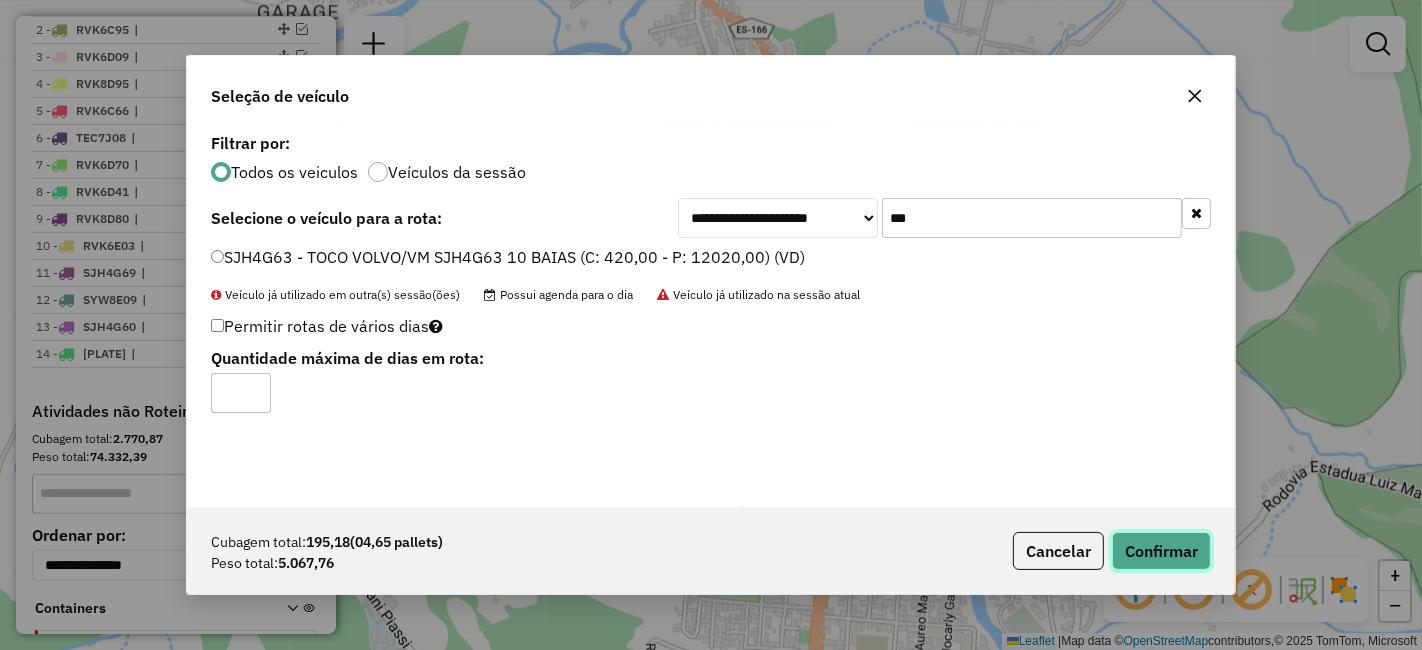 click on "Confirmar" 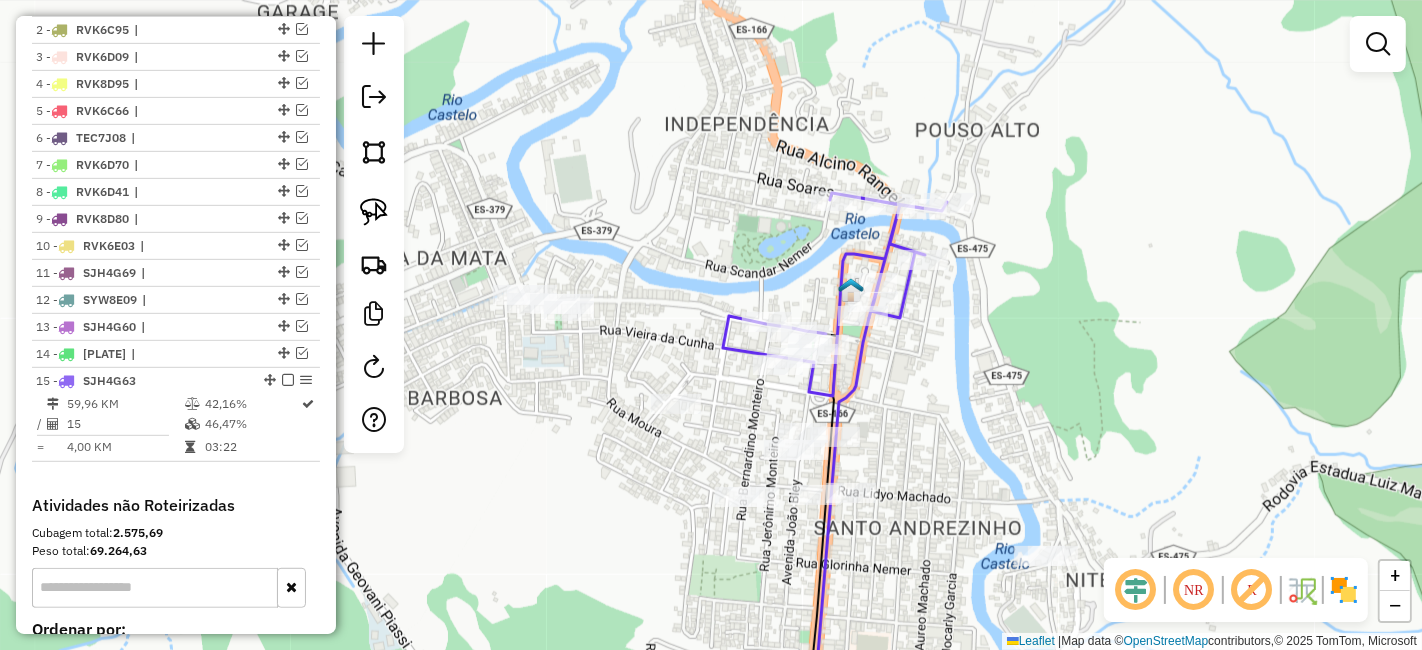 drag, startPoint x: 926, startPoint y: 404, endPoint x: 866, endPoint y: 361, distance: 73.817345 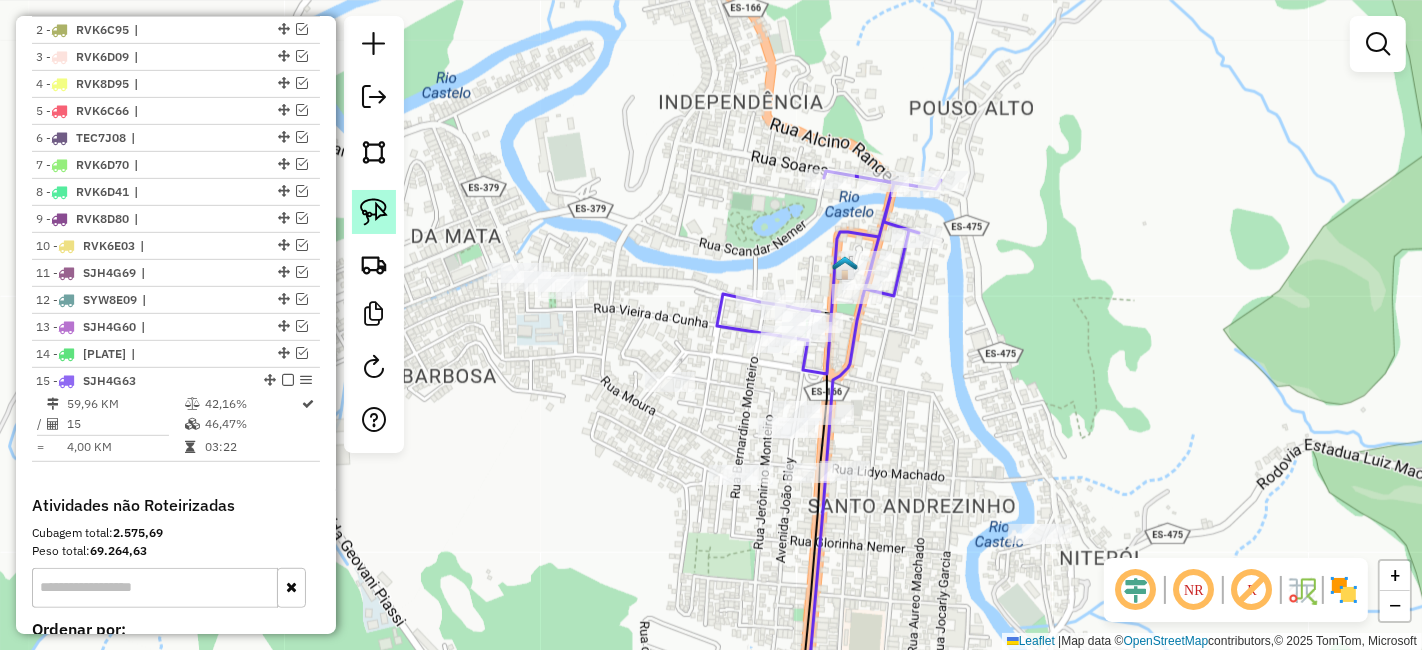 click 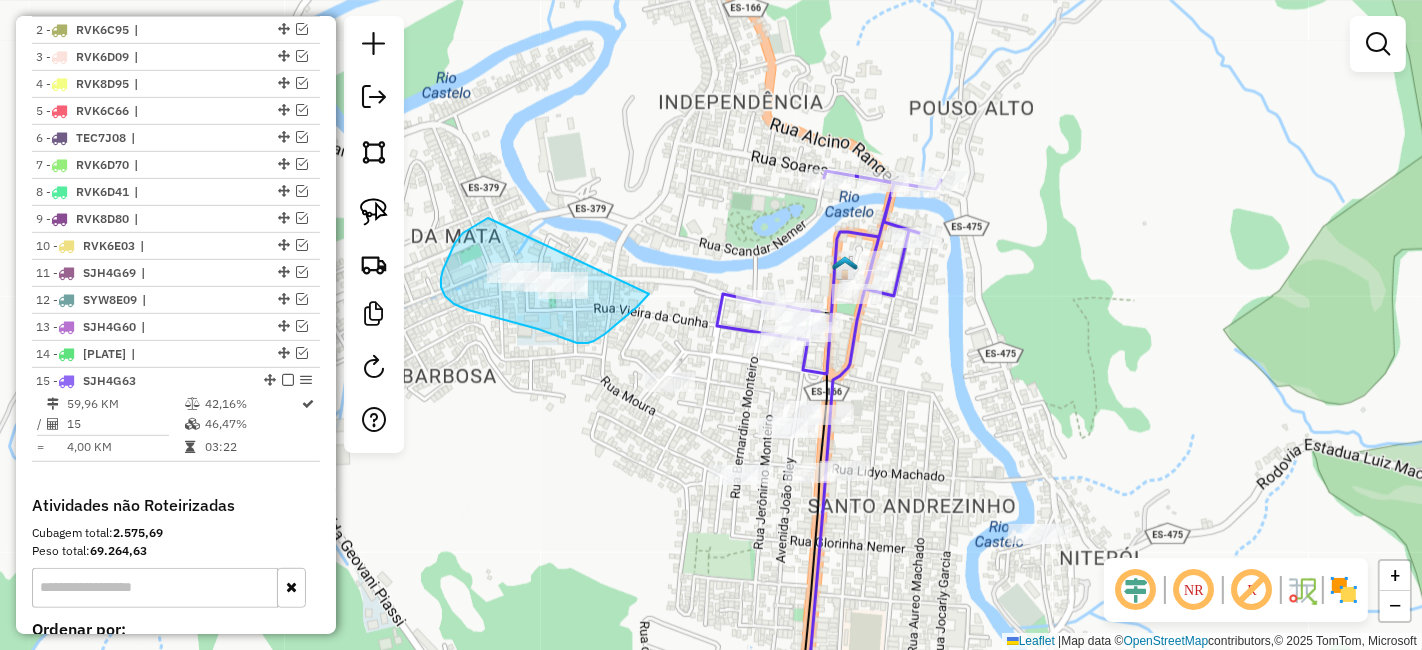 drag, startPoint x: 463, startPoint y: 233, endPoint x: 649, endPoint y: 293, distance: 195.43797 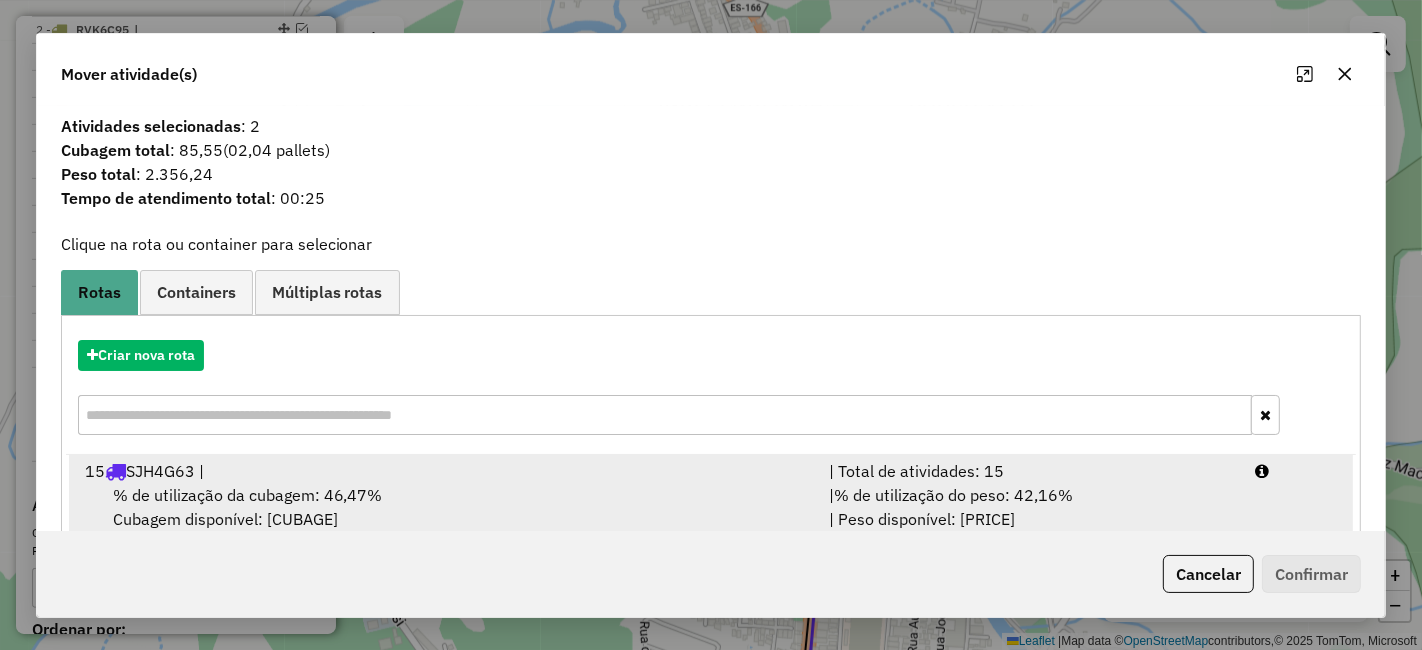 click on "% de utilização da cubagem: 46,47%" at bounding box center [248, 495] 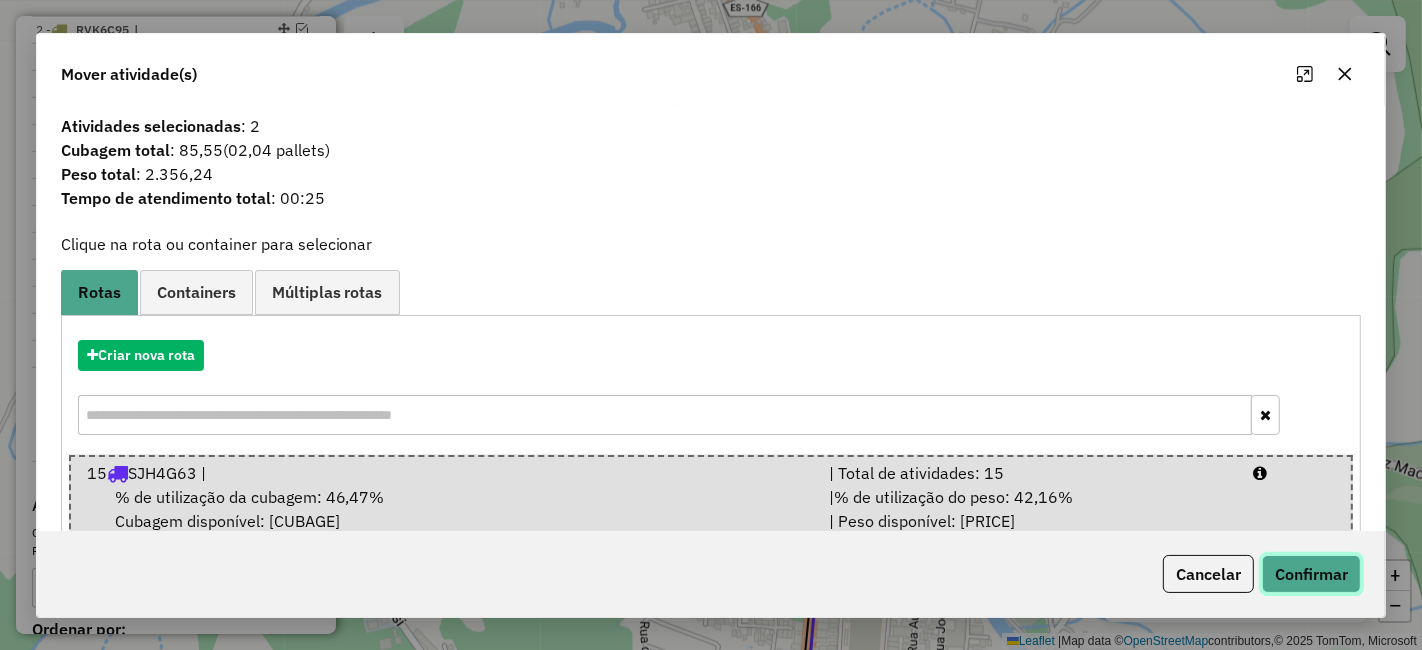 click on "Confirmar" 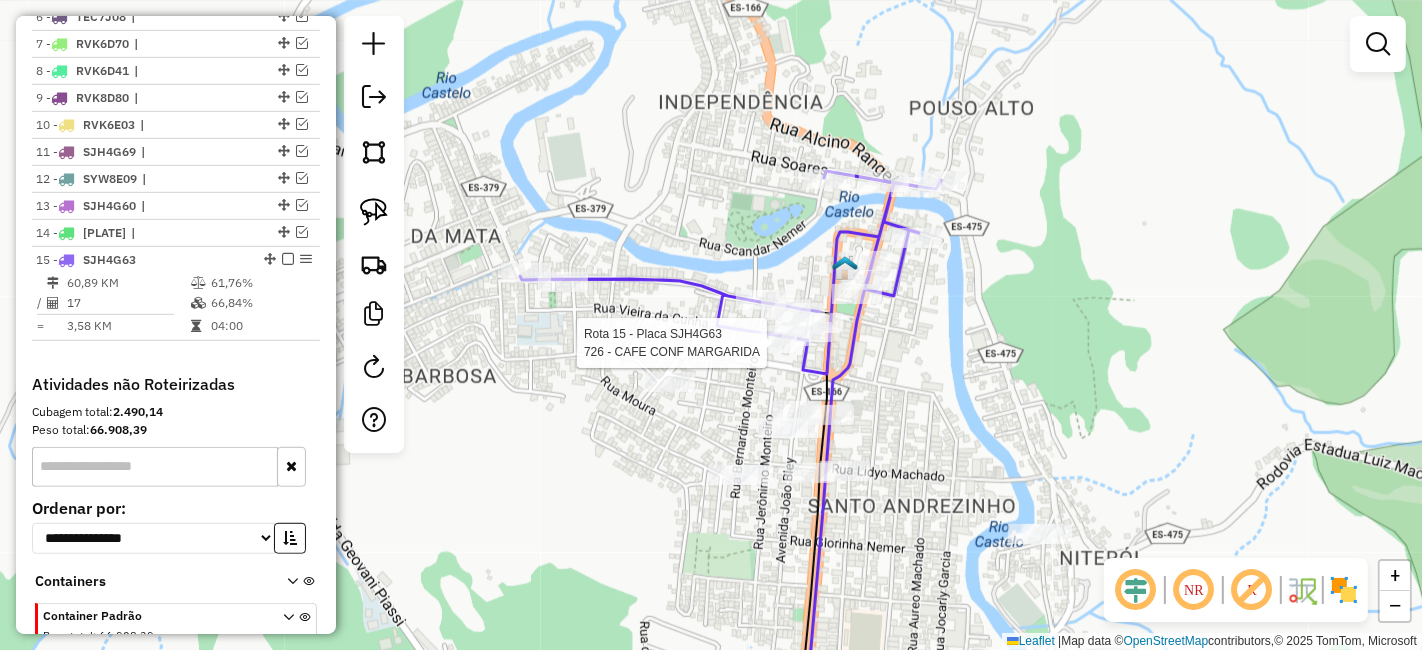 select on "*********" 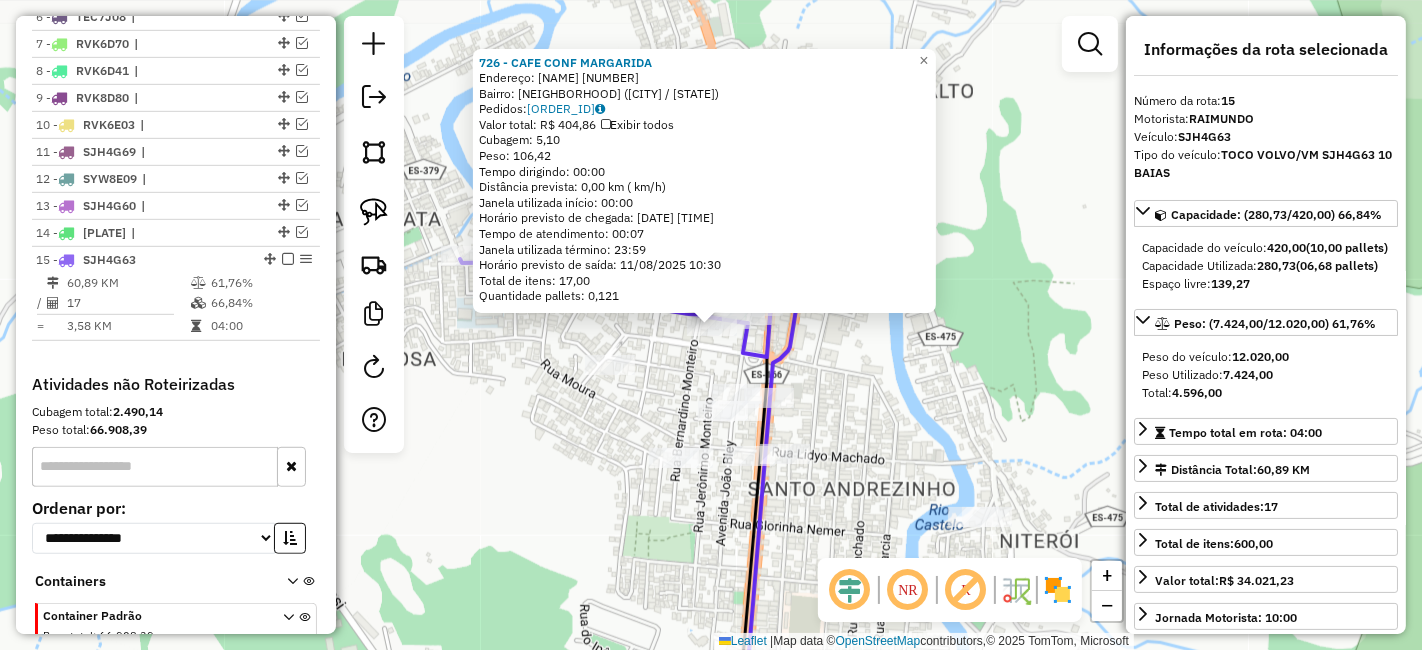 scroll, scrollTop: 1015, scrollLeft: 0, axis: vertical 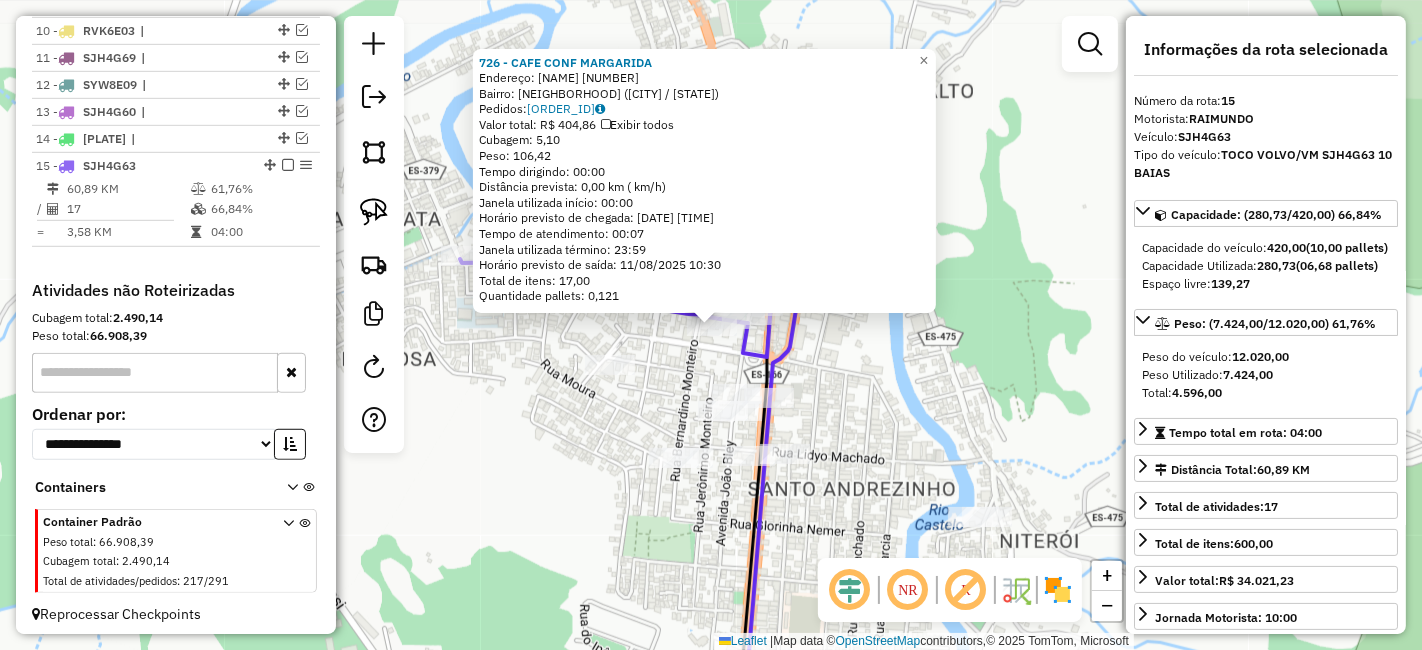 click on "726 - CAFE CONF MARGARIDA  Endereço:  CONVIVIO SEBASTIAO MORAES 32   Bairro: CENTRO (CASTELO / ES)   Pedidos:  08262737   Valor total: R$ 404,86   Exibir todos   Cubagem: 5,10  Peso: 106,42  Tempo dirigindo: 00:00   Distância prevista: 0,00 km ( km/h)   Janela utilizada início: 00:00   Horário previsto de chegada: 11/08/2025 10:23   Tempo de atendimento: 00:07   Janela utilizada término: 23:59   Horário previsto de saída: 11/08/2025 10:30   Total de itens: 17,00   Quantidade pallets: 0,121  × Janela de atendimento Grade de atendimento Capacidade Transportadoras Veículos Cliente Pedidos  Rotas Selecione os dias de semana para filtrar as janelas de atendimento  Seg   Ter   Qua   Qui   Sex   Sáb   Dom  Informe o período da janela de atendimento: De: Até:  Filtrar exatamente a janela do cliente  Considerar janela de atendimento padrão  Selecione os dias de semana para filtrar as grades de atendimento  Seg   Ter   Qua   Qui   Sex   Sáb   Dom   Considerar clientes sem dia de atendimento cadastrado De:" 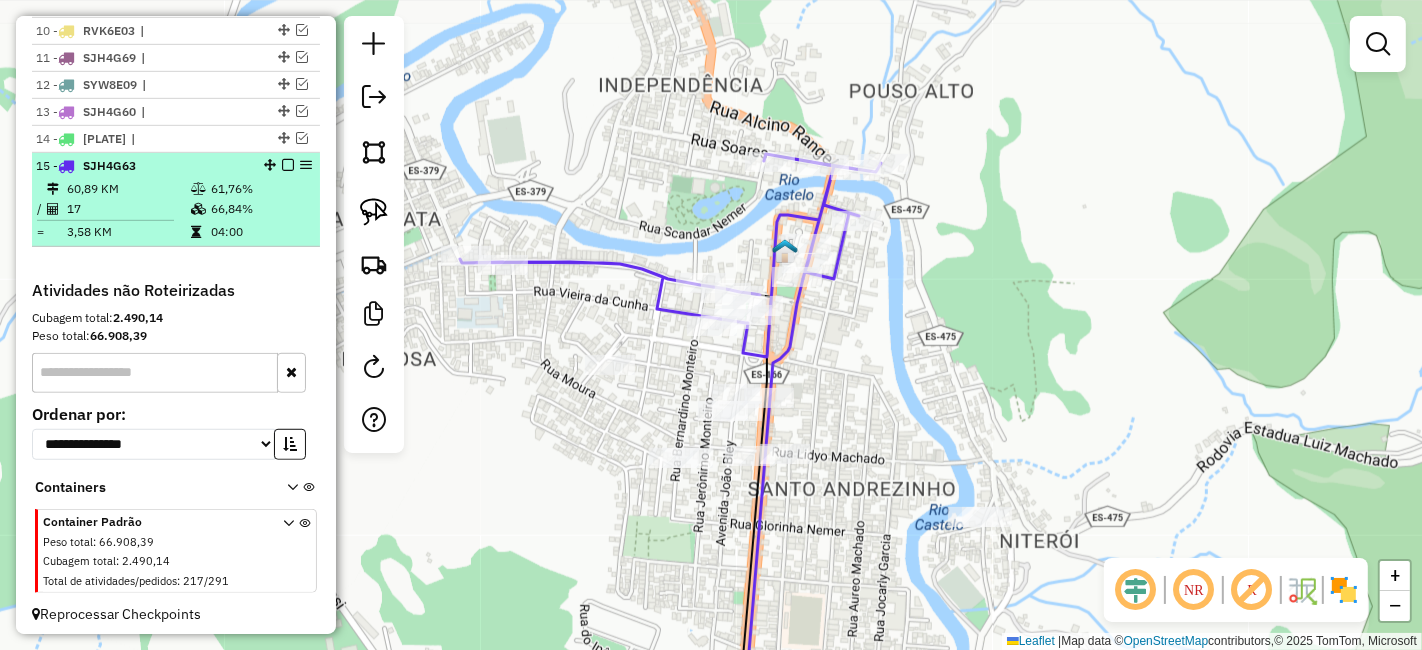 click at bounding box center (282, 165) 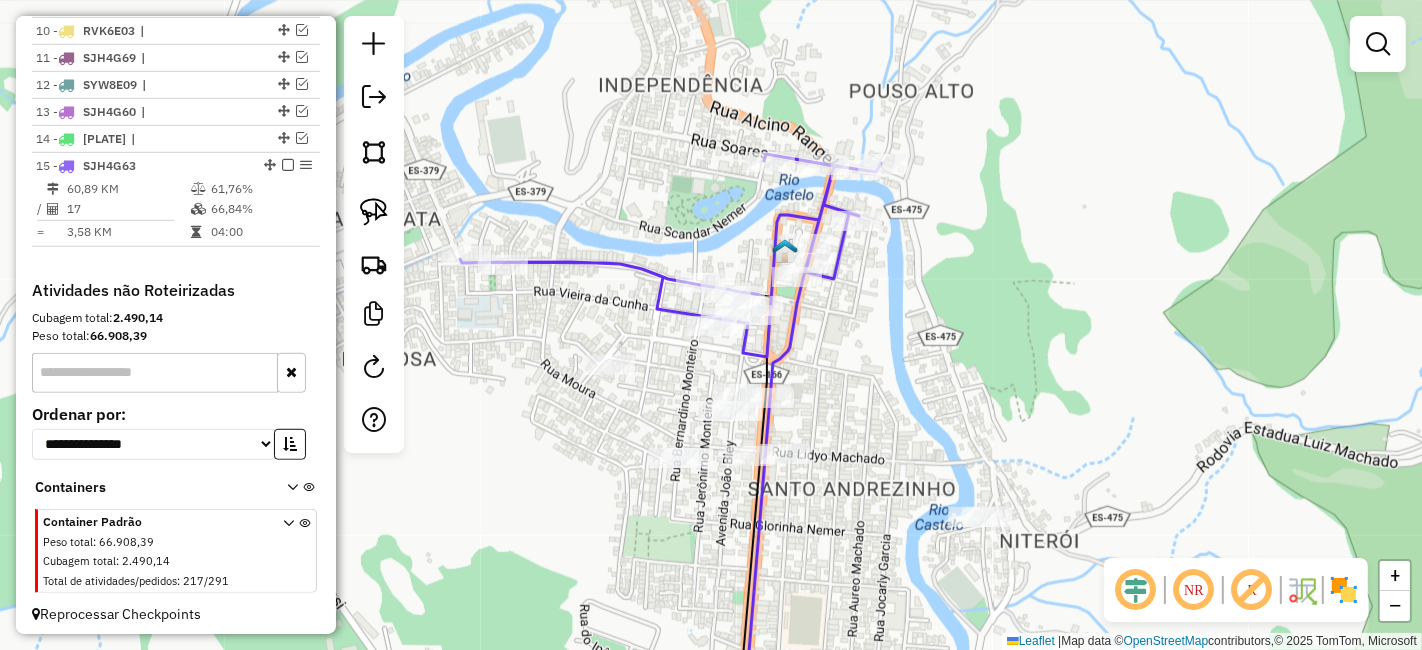 select on "*********" 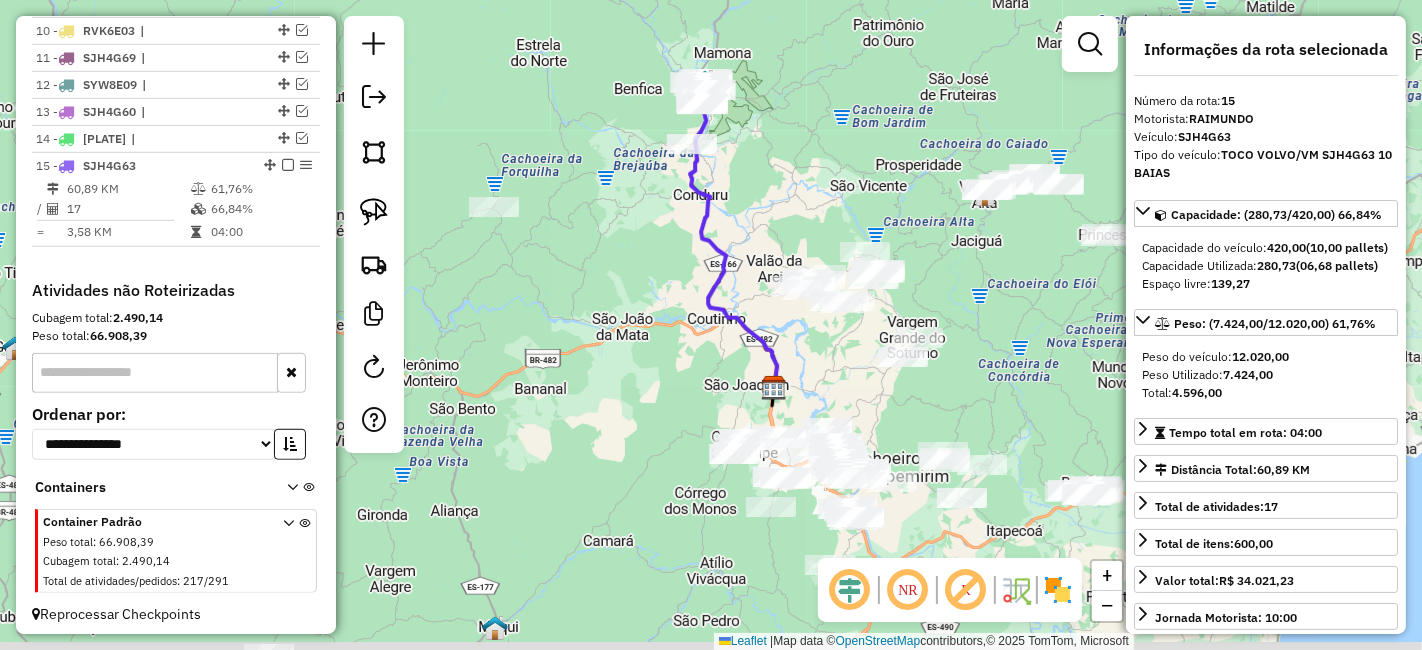 drag, startPoint x: 433, startPoint y: 224, endPoint x: 463, endPoint y: 155, distance: 75.23962 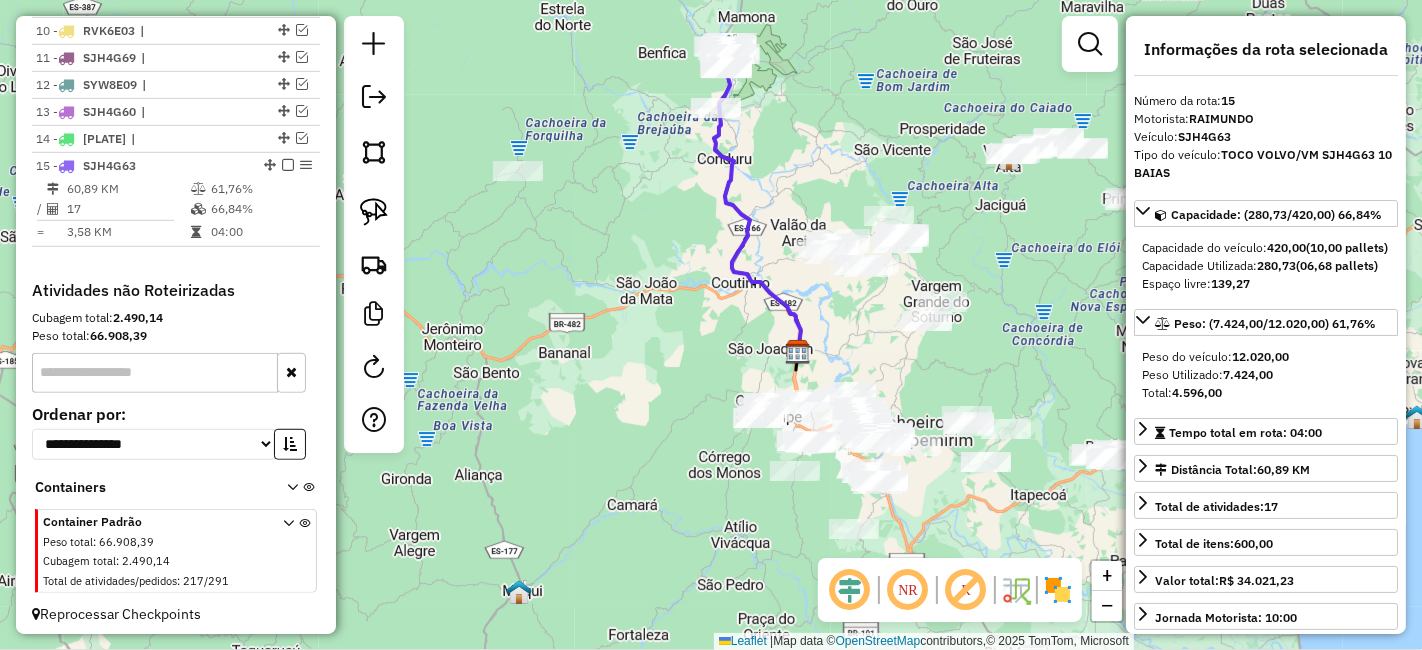 drag, startPoint x: 460, startPoint y: 172, endPoint x: 525, endPoint y: 365, distance: 203.65166 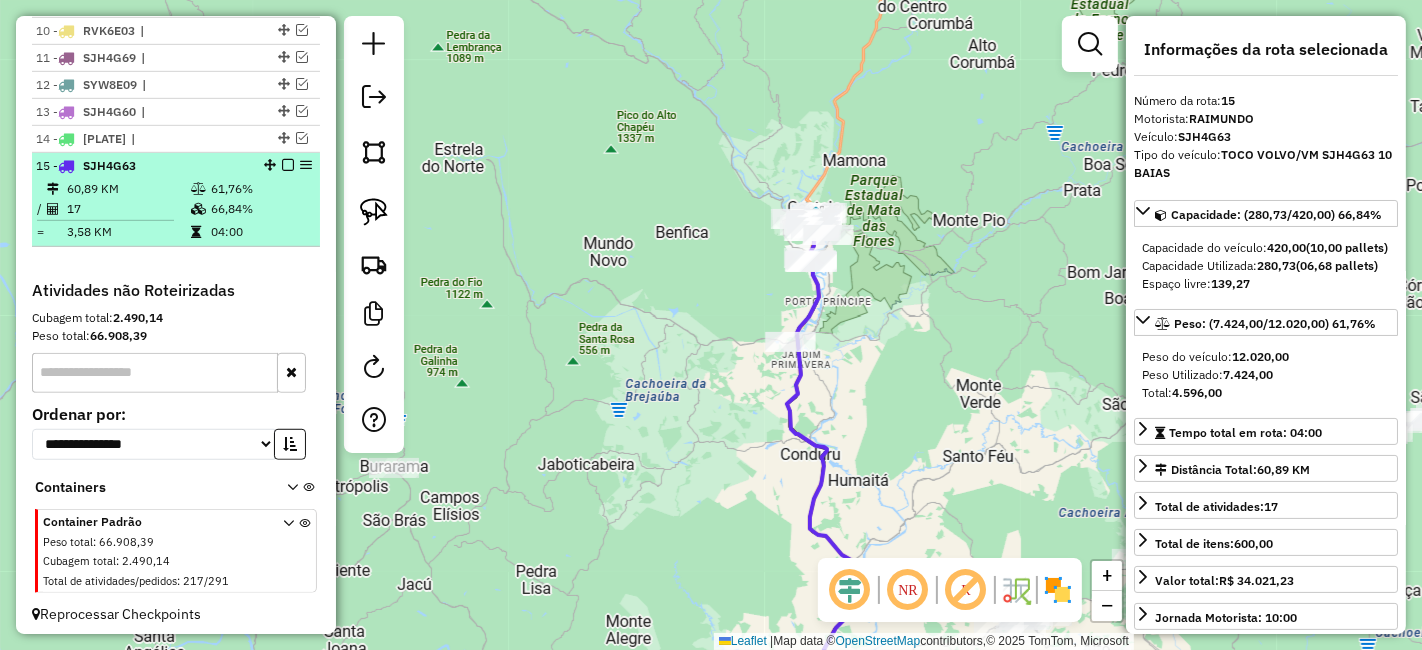 click at bounding box center (288, 165) 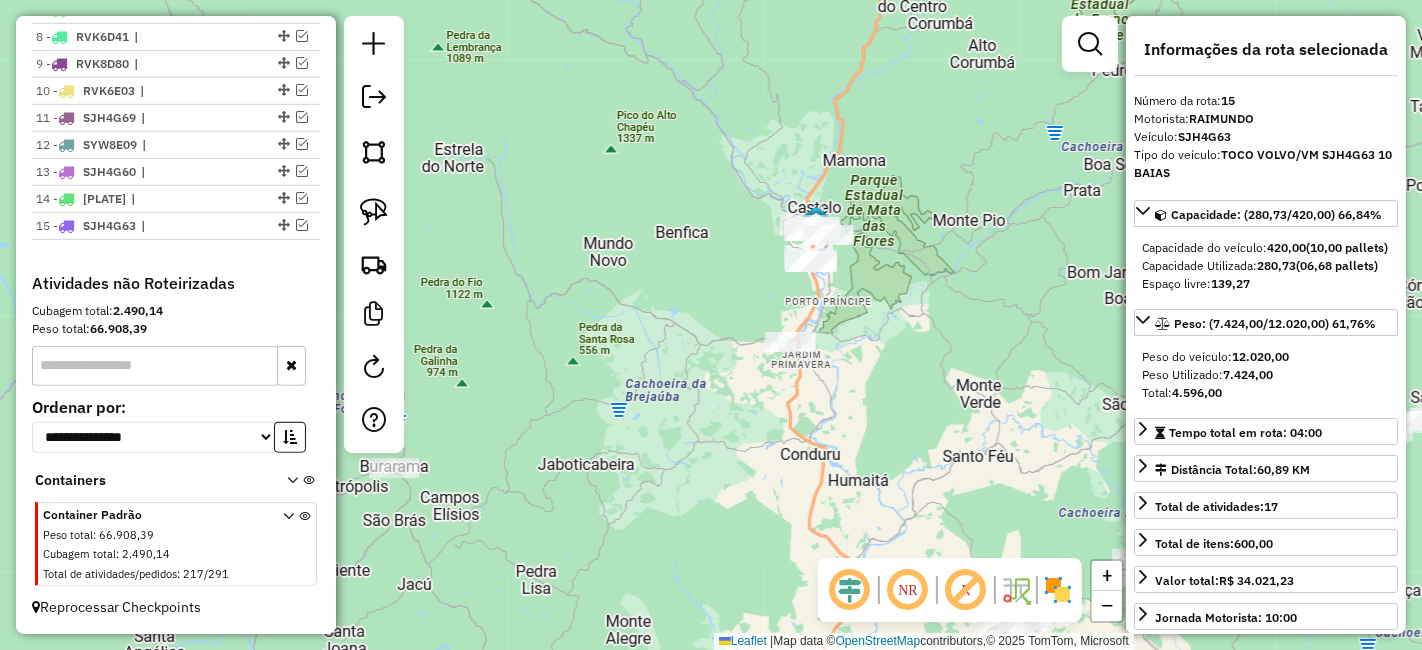scroll, scrollTop: 948, scrollLeft: 0, axis: vertical 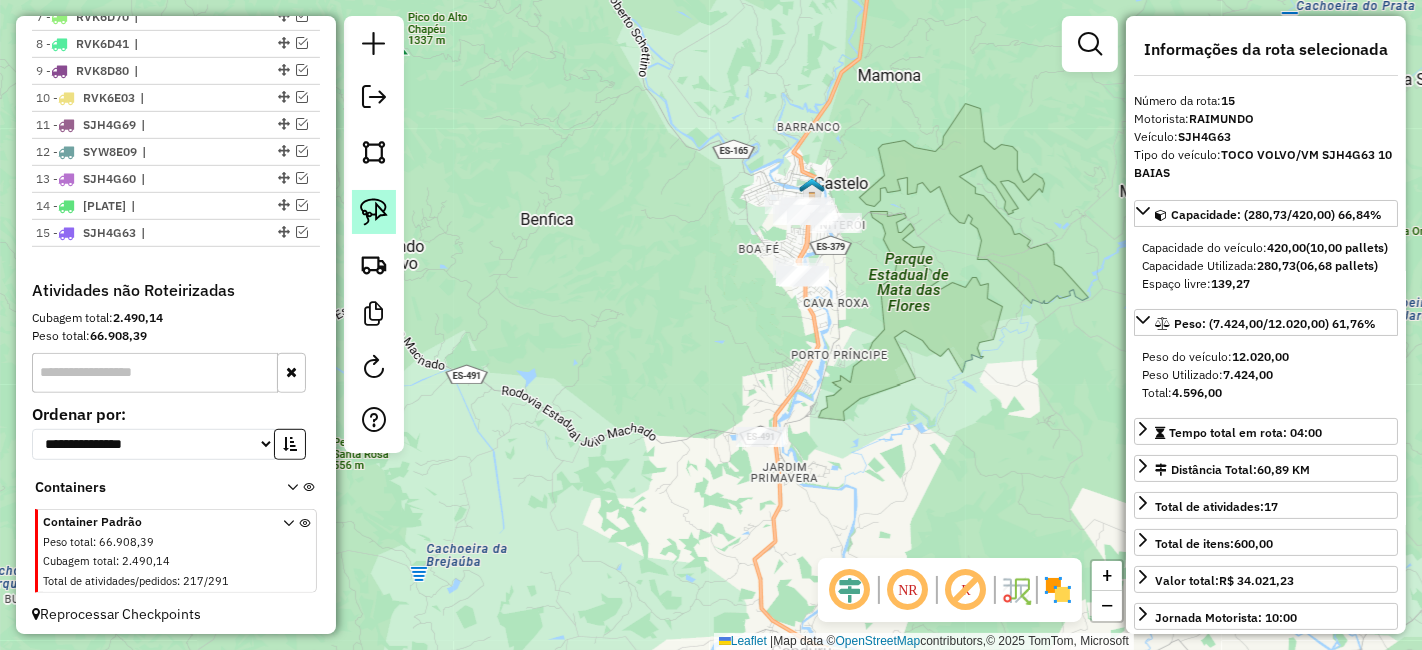 click 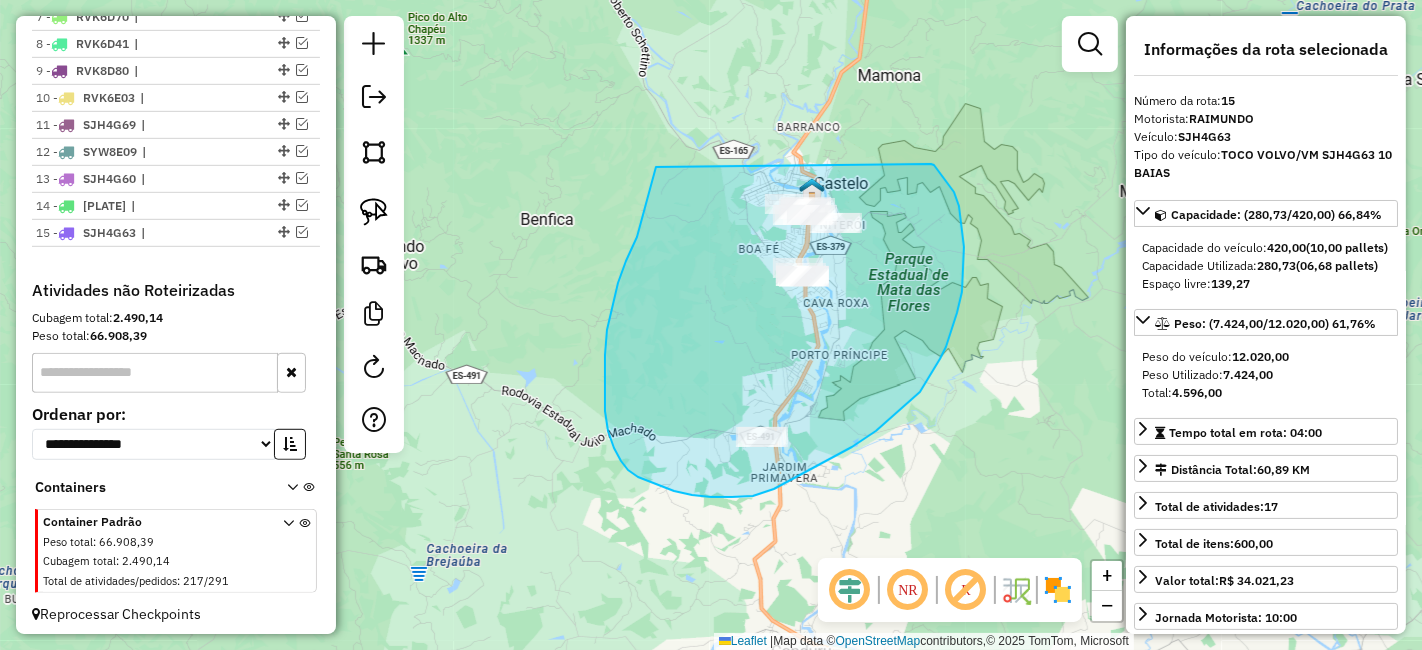 drag, startPoint x: 656, startPoint y: 167, endPoint x: 922, endPoint y: 161, distance: 266.06766 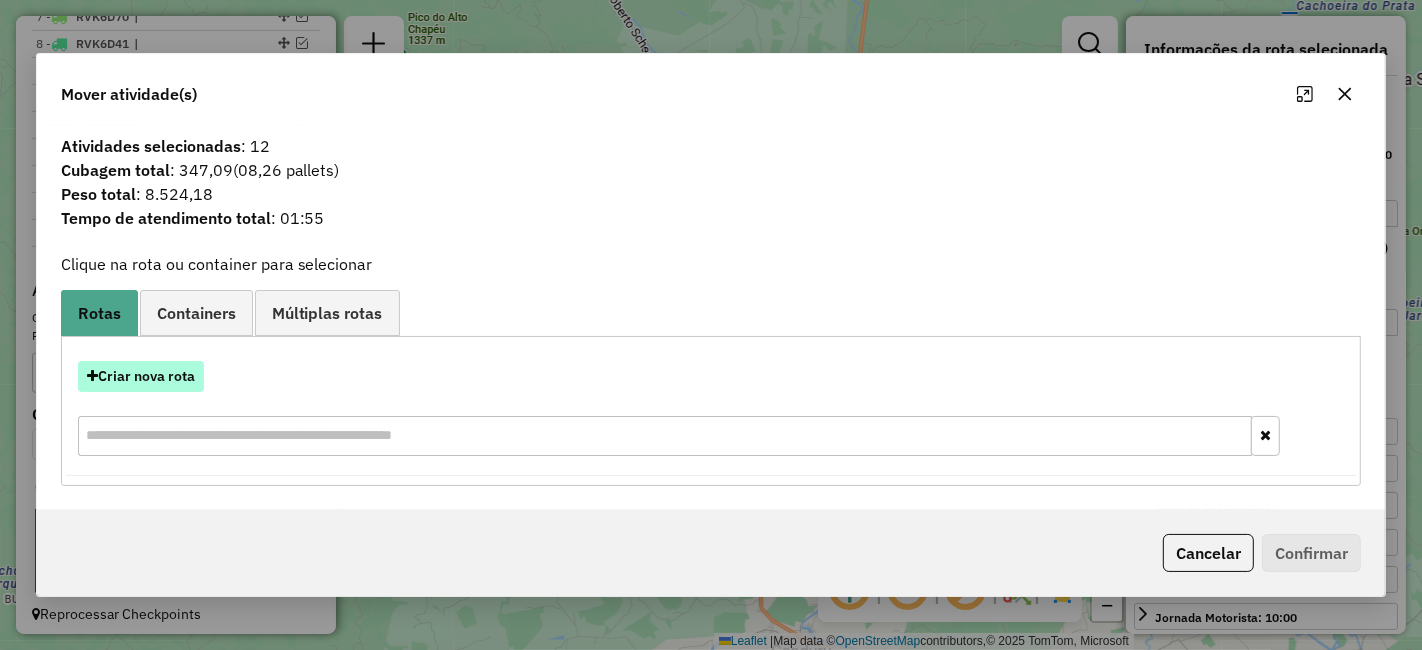 click on "Criar nova rota" at bounding box center (141, 376) 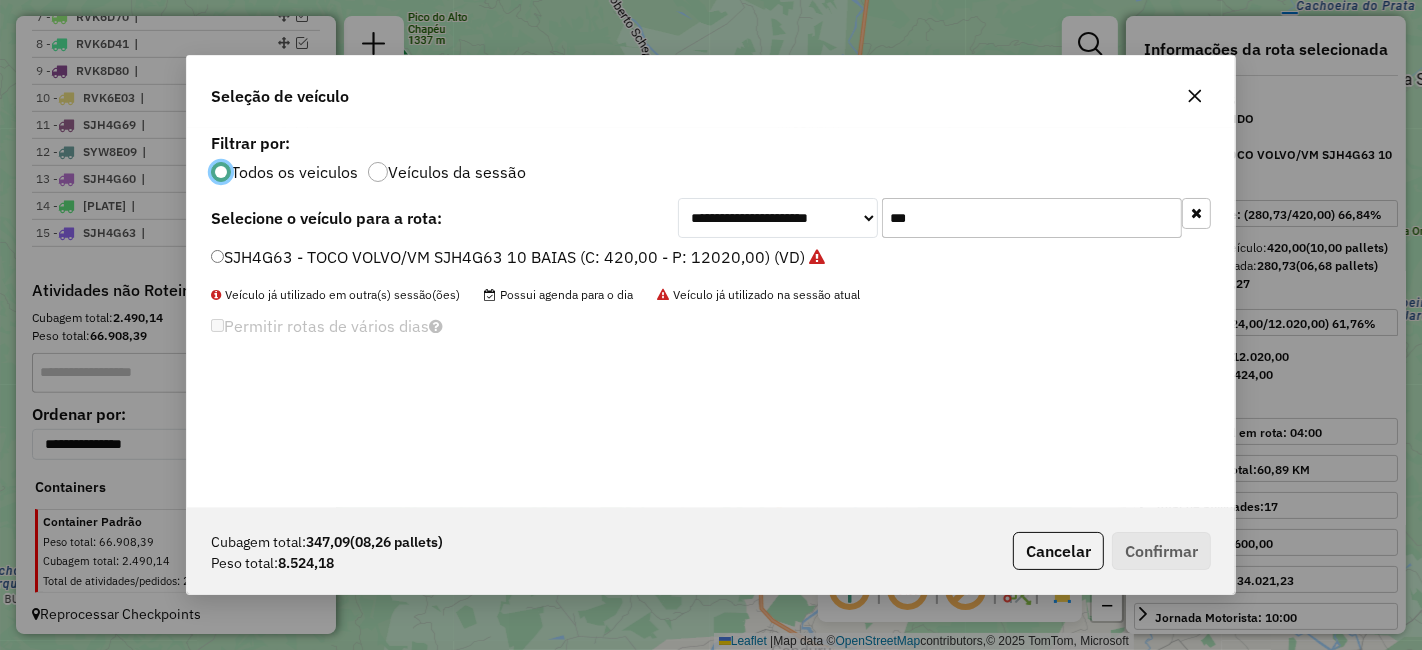 scroll, scrollTop: 11, scrollLeft: 5, axis: both 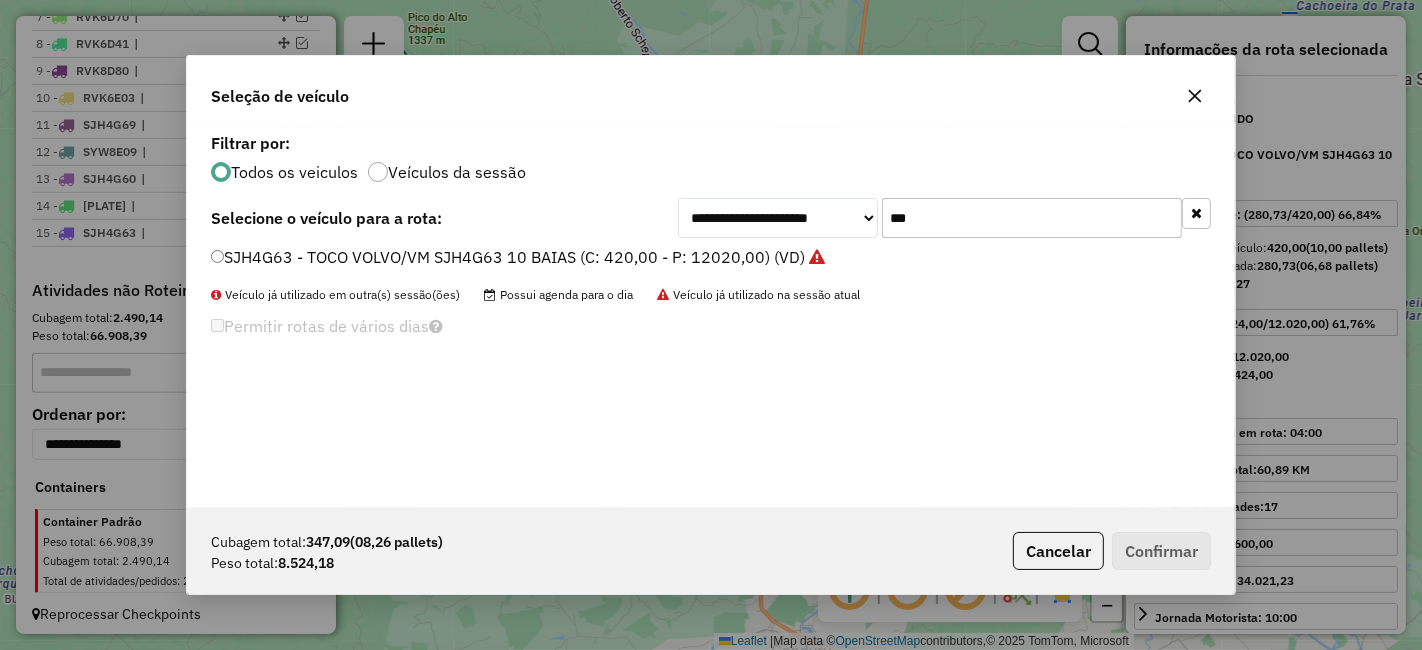 click on "***" 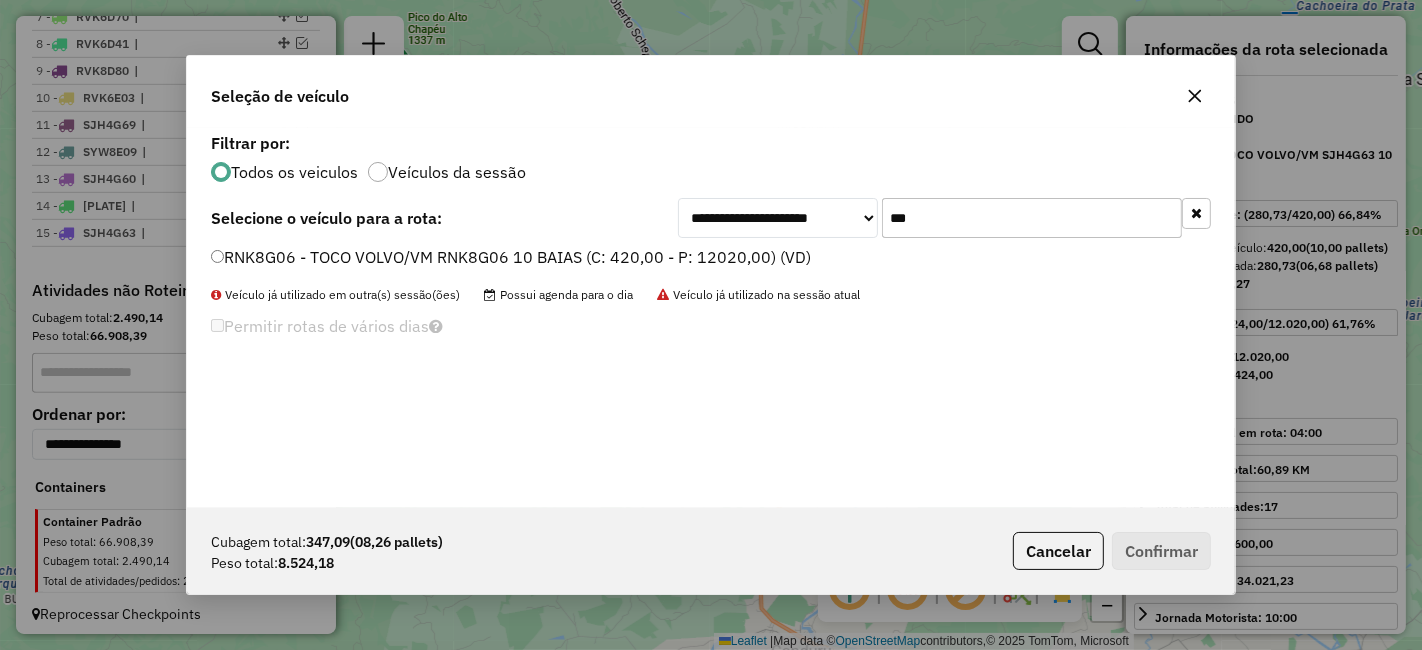 type on "***" 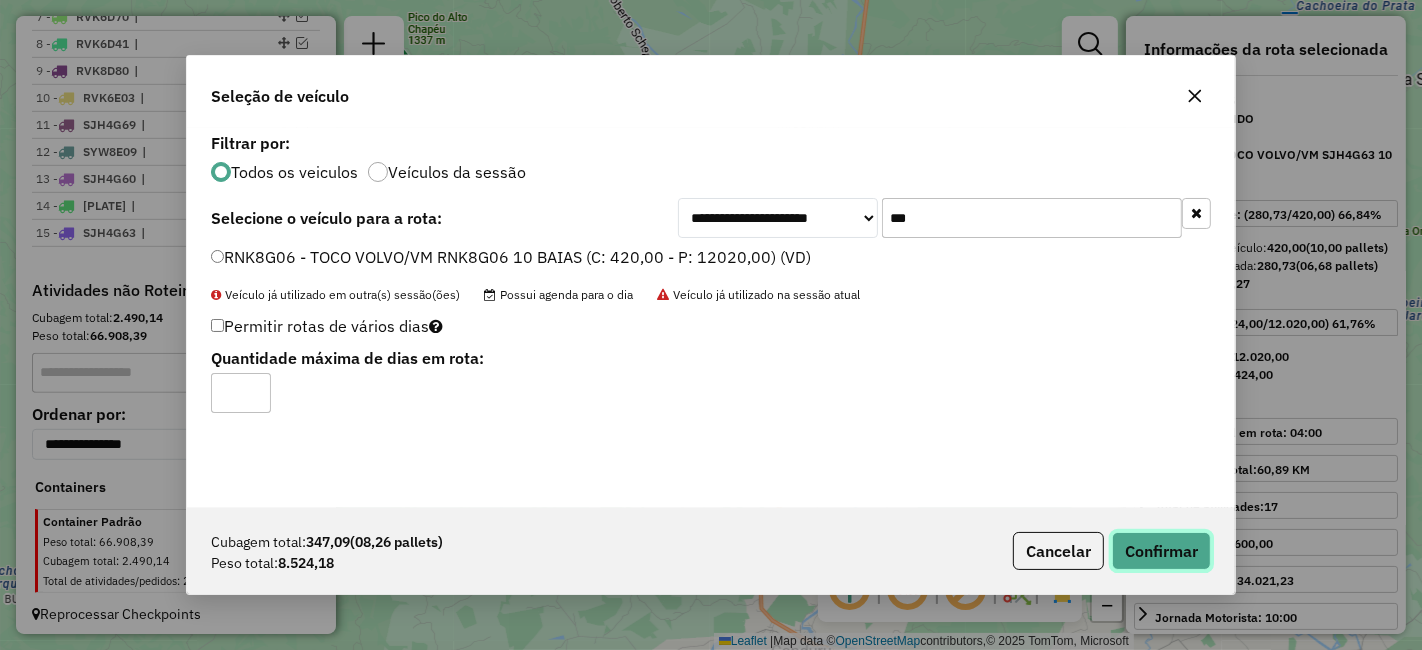 click on "Confirmar" 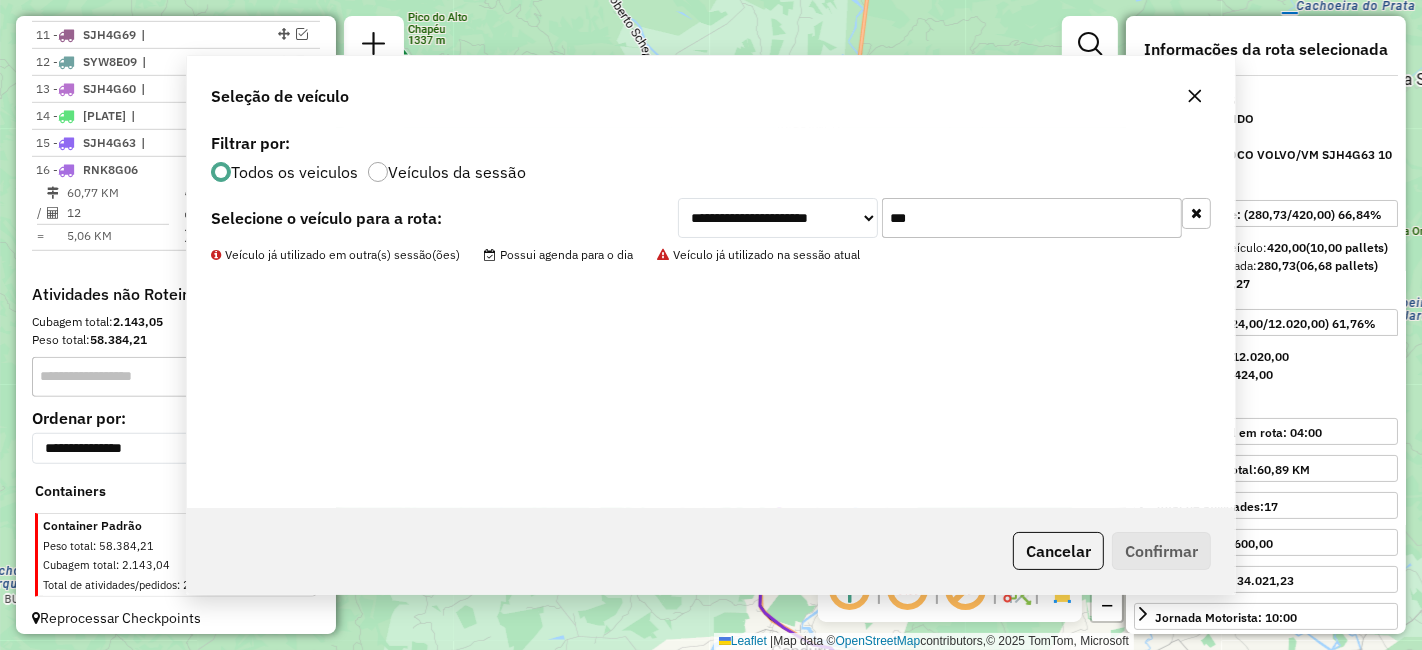 scroll, scrollTop: 1042, scrollLeft: 0, axis: vertical 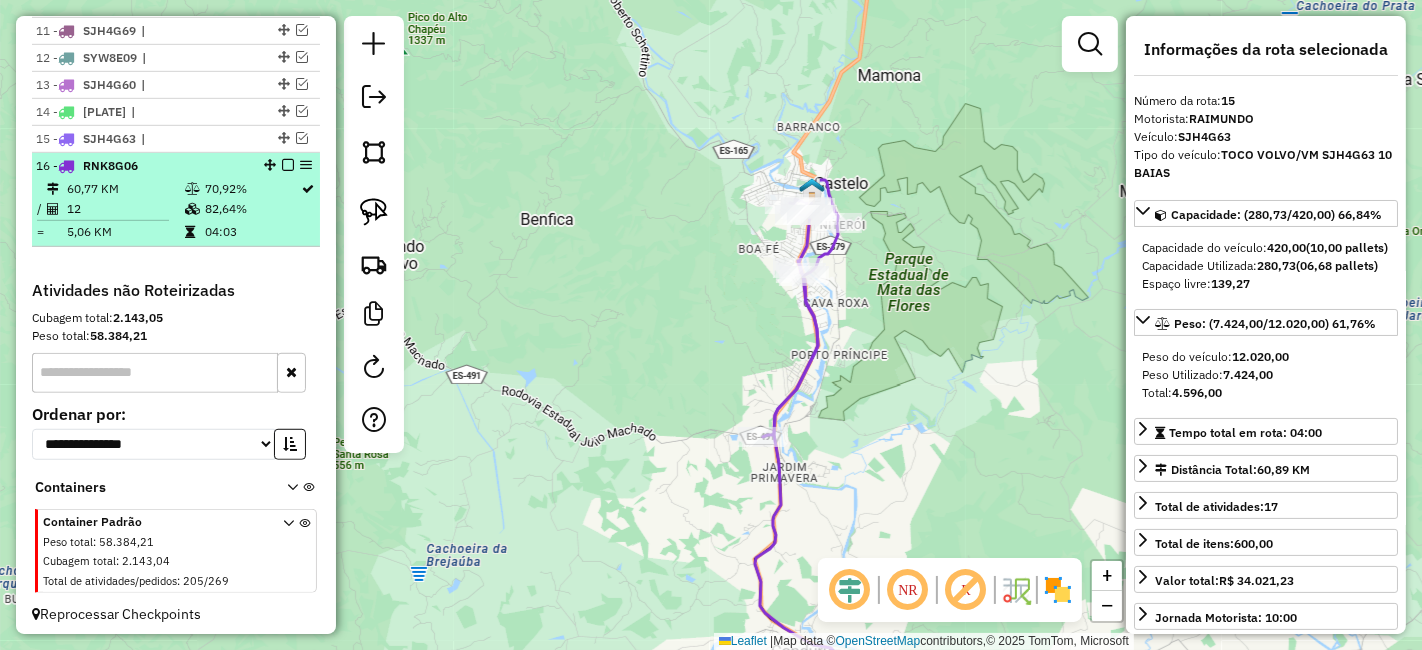 click at bounding box center [288, 165] 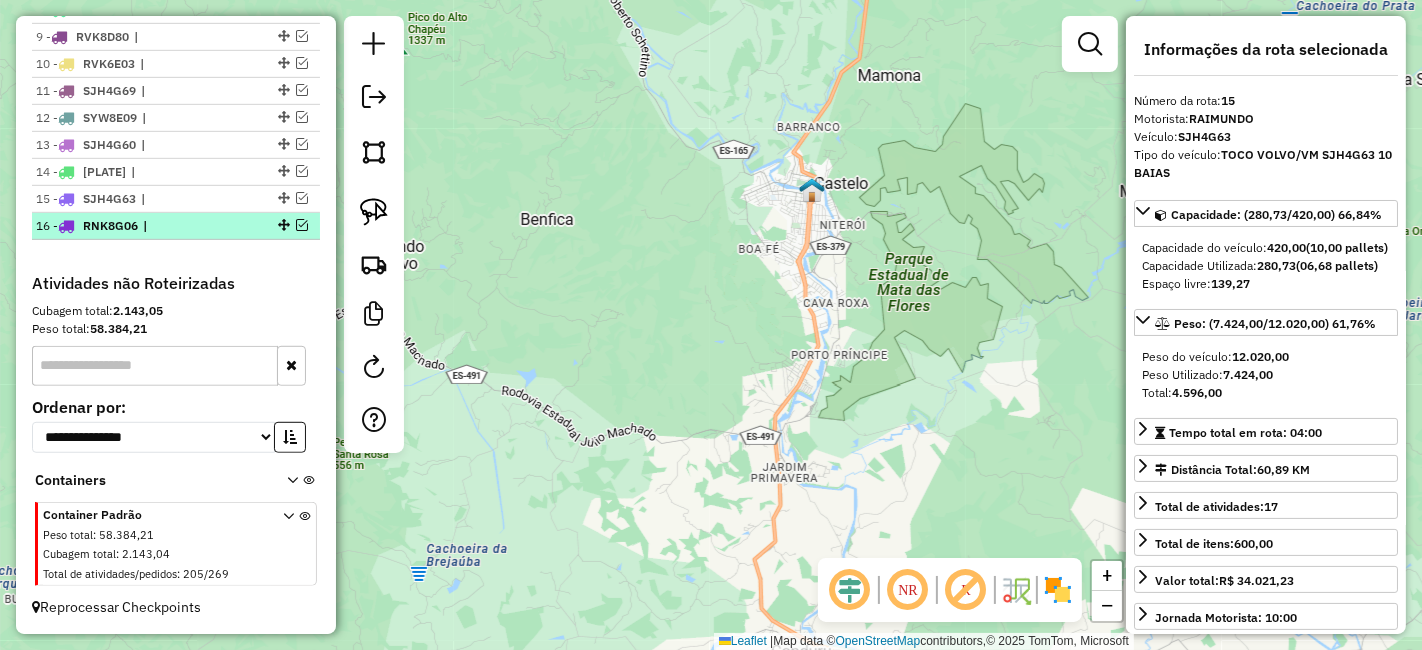 scroll, scrollTop: 974, scrollLeft: 0, axis: vertical 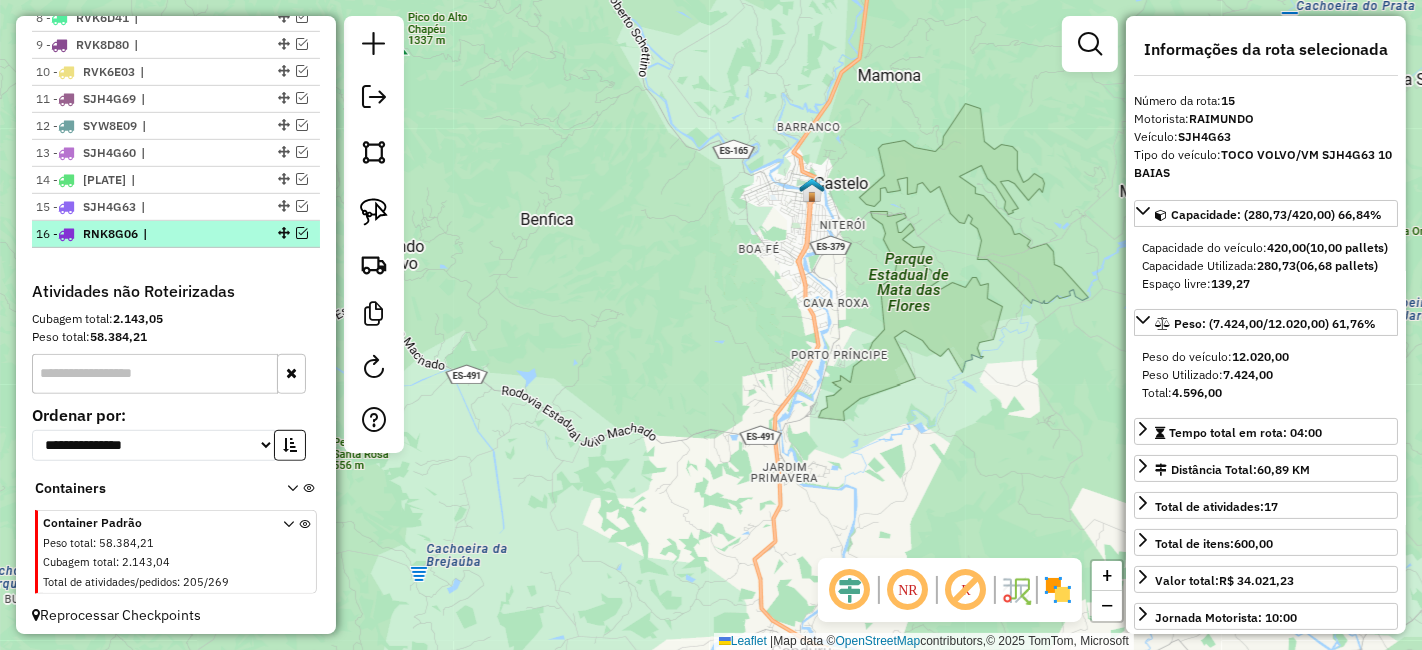 click at bounding box center [302, 233] 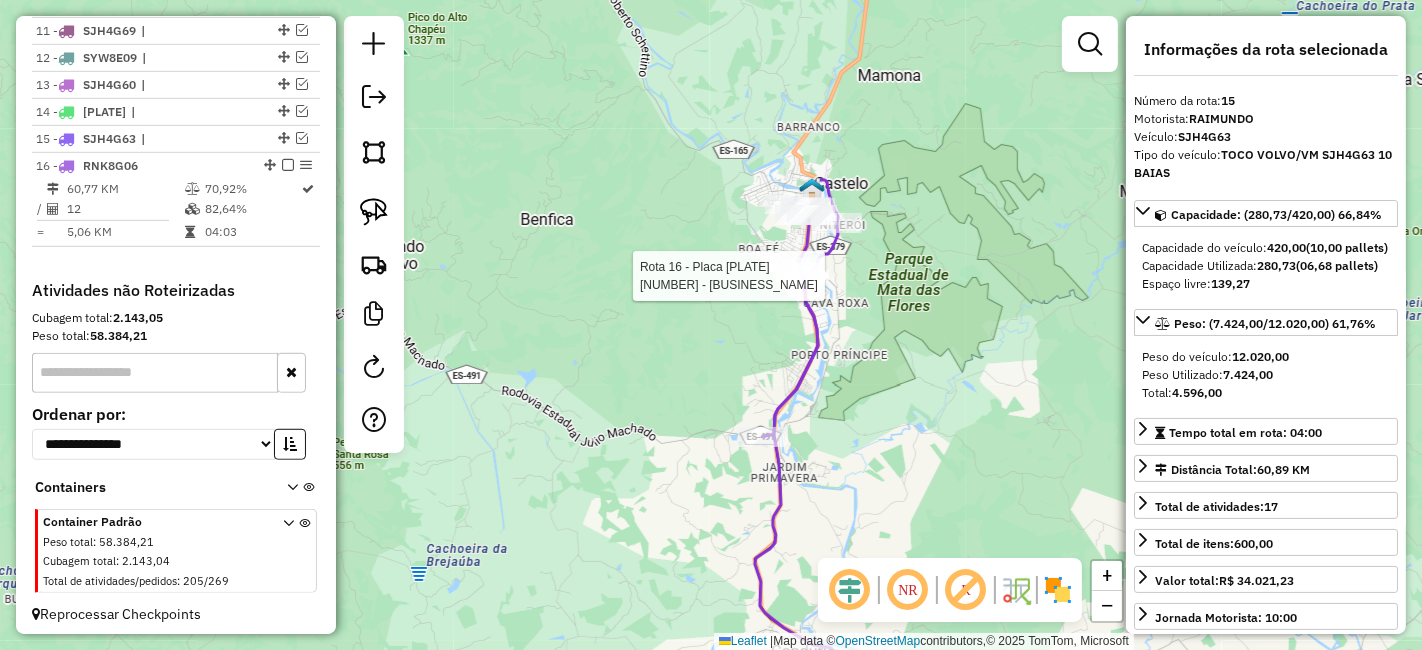 click 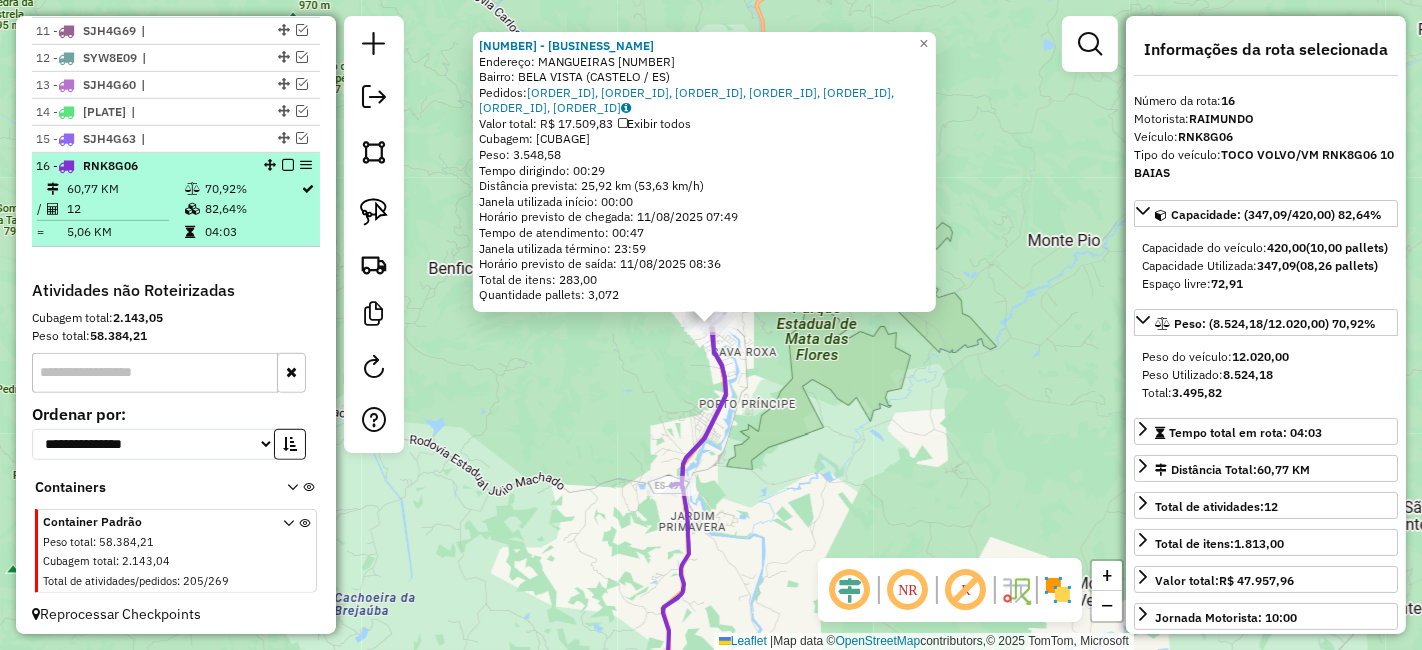 click at bounding box center [288, 165] 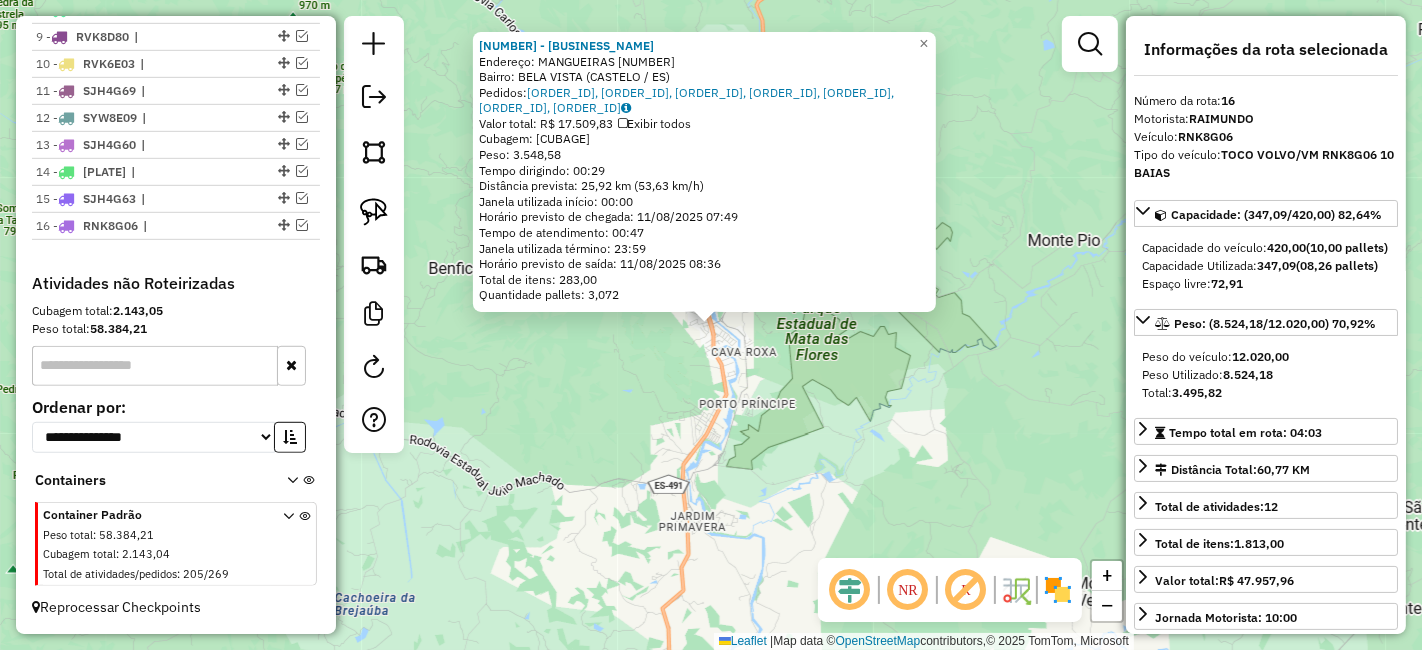 scroll, scrollTop: 974, scrollLeft: 0, axis: vertical 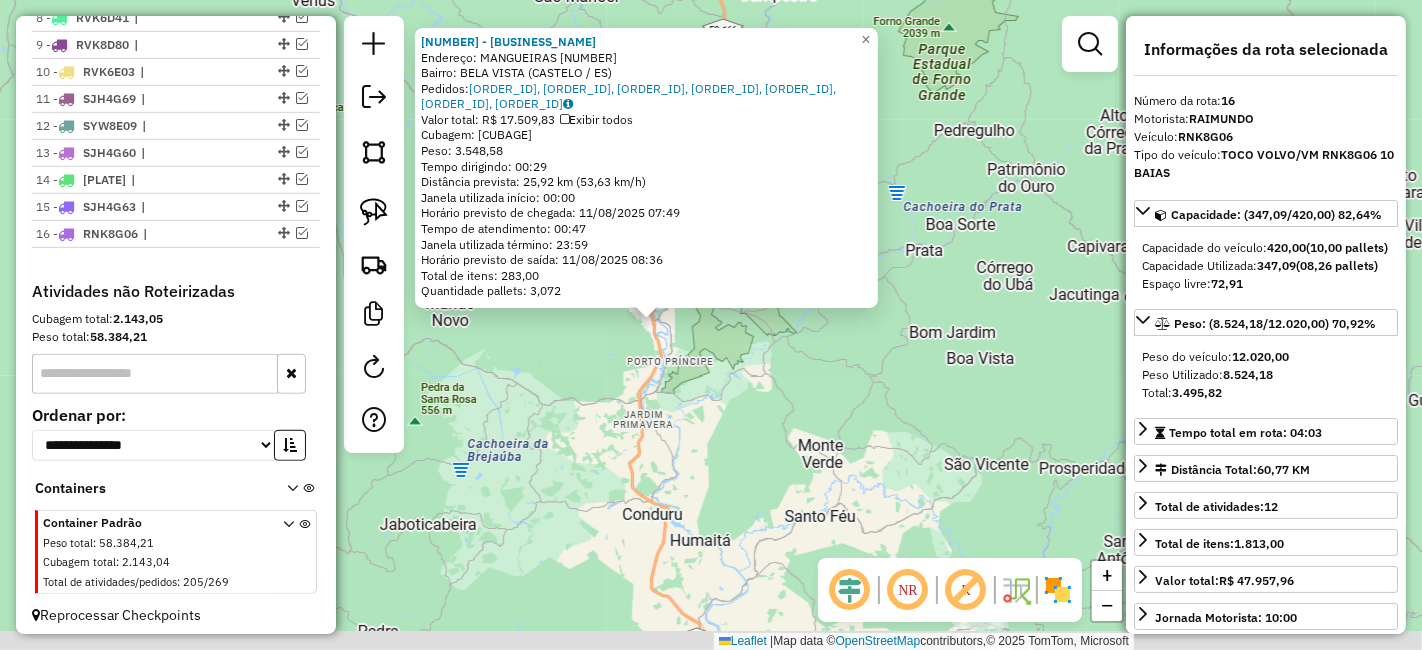 drag, startPoint x: 642, startPoint y: 452, endPoint x: 671, endPoint y: 328, distance: 127.345985 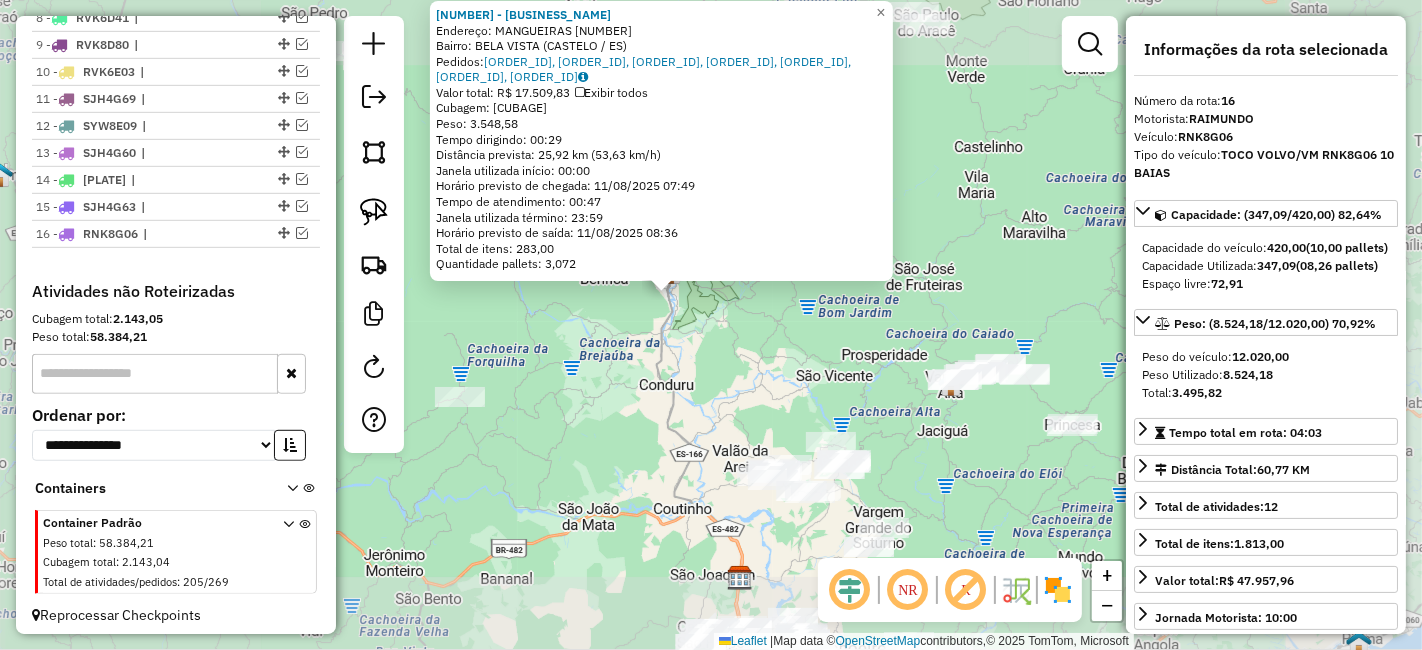 click on "1324 - LIA DISTRIBUIDORA  Endereço:  MANGUEIRAS 1363   Bairro: BELA VISTA (CASTELO / ES)   Pedidos:  08262853, 08262952, 08262953, 08262968, 08262850, 08263247, 08262856   Valor total: R$ 17.509,83   Exibir todos   Cubagem: 129,03  Peso: 3.548,58  Tempo dirigindo: 00:29   Distância prevista: 25,92 km (53,63 km/h)   Janela utilizada início: 00:00   Horário previsto de chegada: 11/08/2025 07:49   Tempo de atendimento: 00:47   Janela utilizada término: 23:59   Horário previsto de saída: 11/08/2025 08:36   Total de itens: 283,00   Quantidade pallets: 3,072  × Janela de atendimento Grade de atendimento Capacidade Transportadoras Veículos Cliente Pedidos  Rotas Selecione os dias de semana para filtrar as janelas de atendimento  Seg   Ter   Qua   Qui   Sex   Sáb   Dom  Informe o período da janela de atendimento: De: Até:  Filtrar exatamente a janela do cliente  Considerar janela de atendimento padrão  Selecione os dias de semana para filtrar as grades de atendimento  Seg   Ter   Qua   Qui   Sex   Sáb" 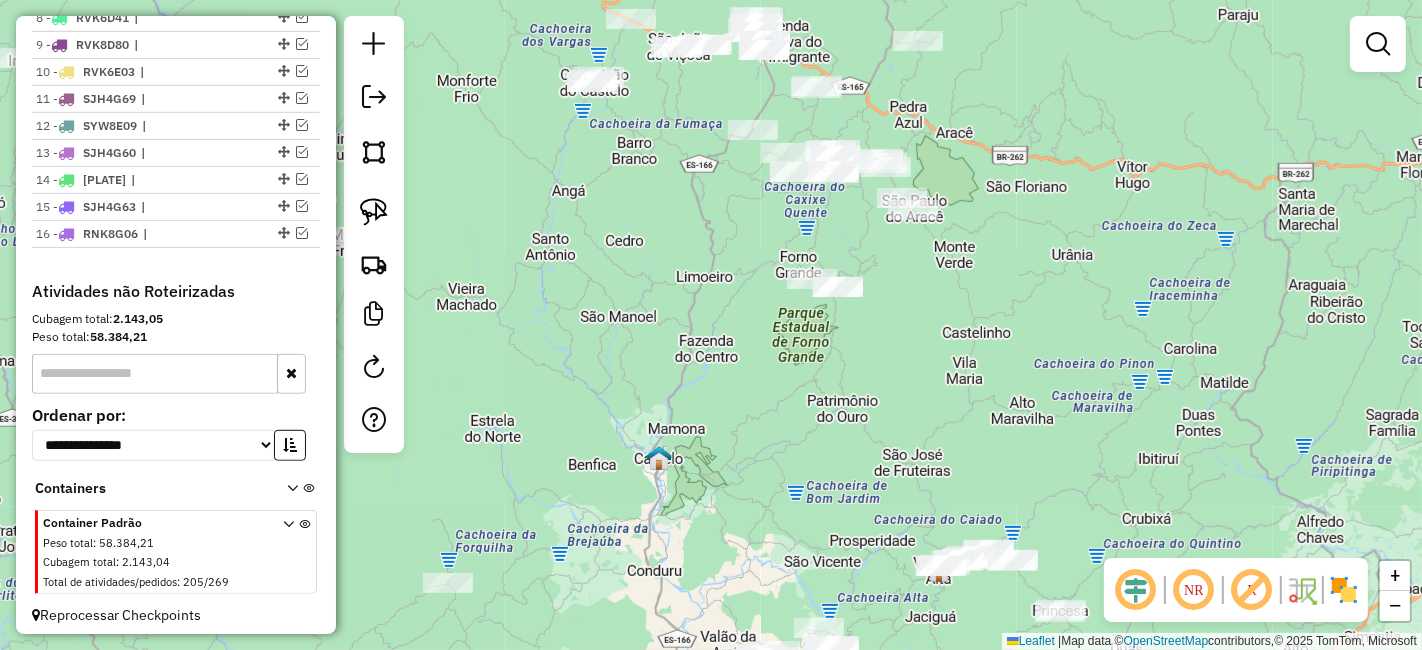 drag, startPoint x: 710, startPoint y: 314, endPoint x: 714, endPoint y: 487, distance: 173.04623 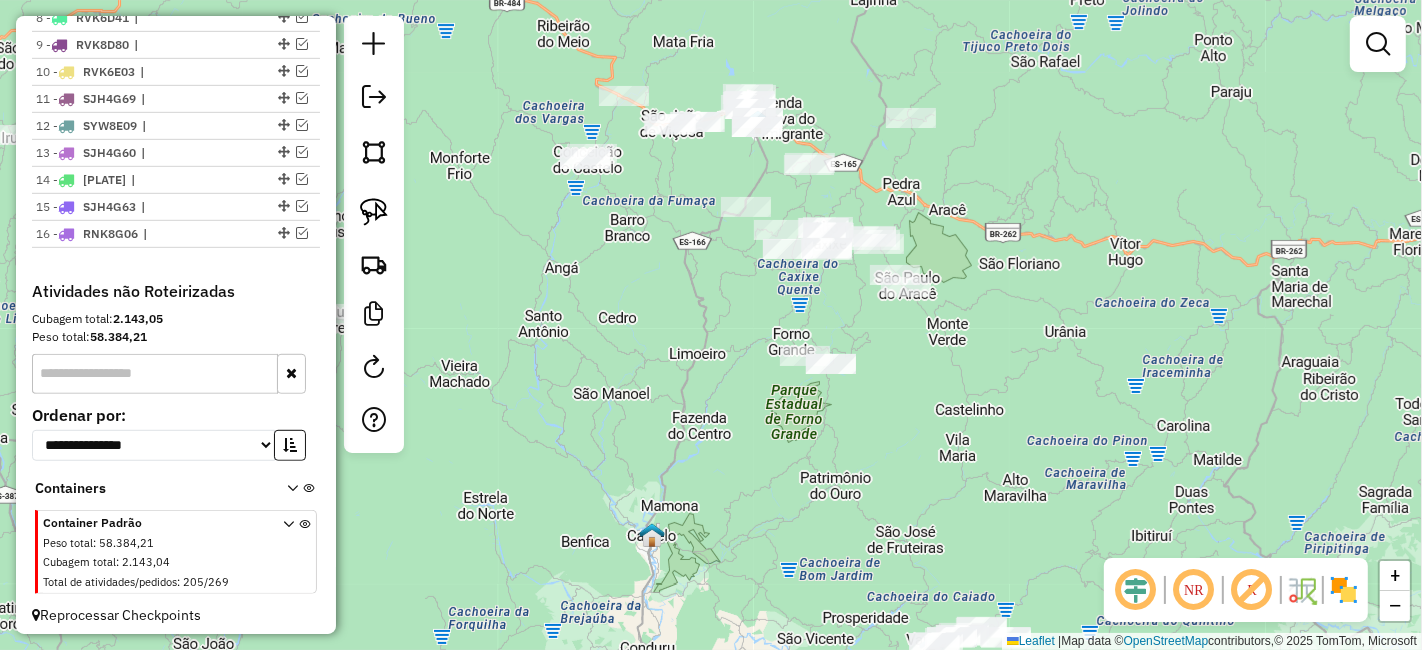 drag, startPoint x: 777, startPoint y: 360, endPoint x: 771, endPoint y: 422, distance: 62.289646 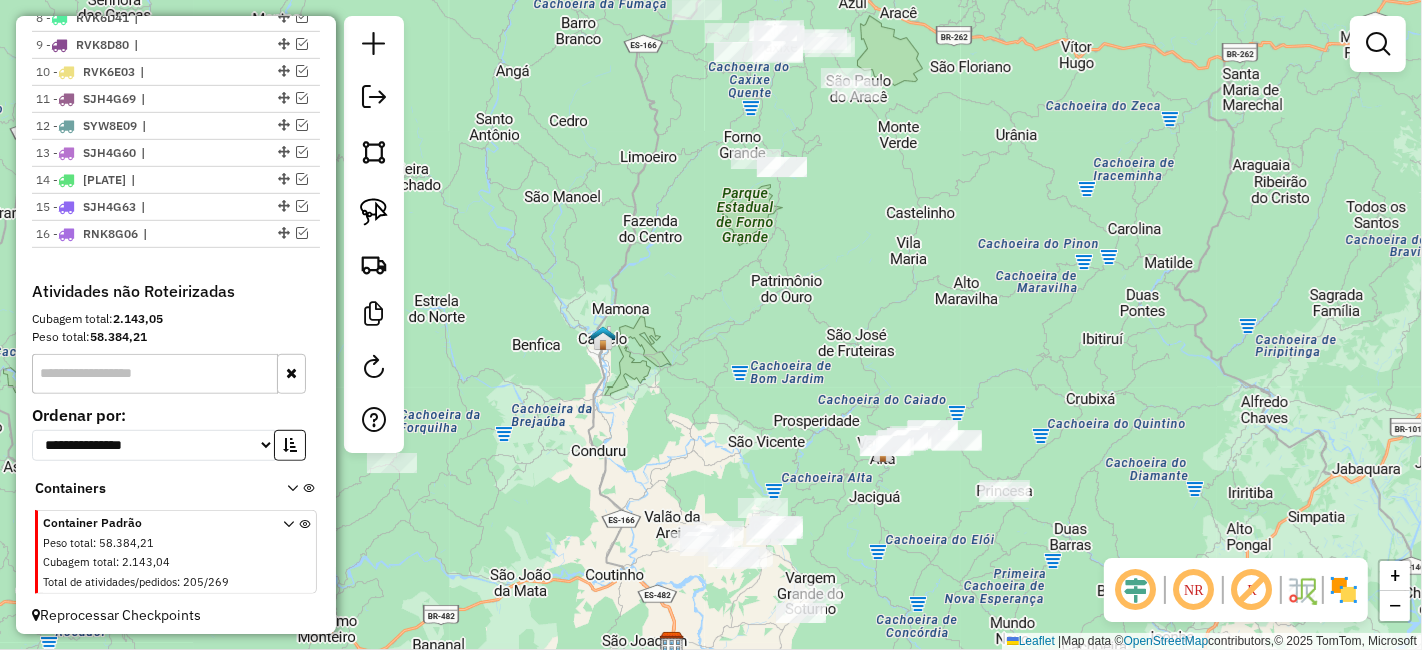 drag, startPoint x: 790, startPoint y: 441, endPoint x: 757, endPoint y: 417, distance: 40.804413 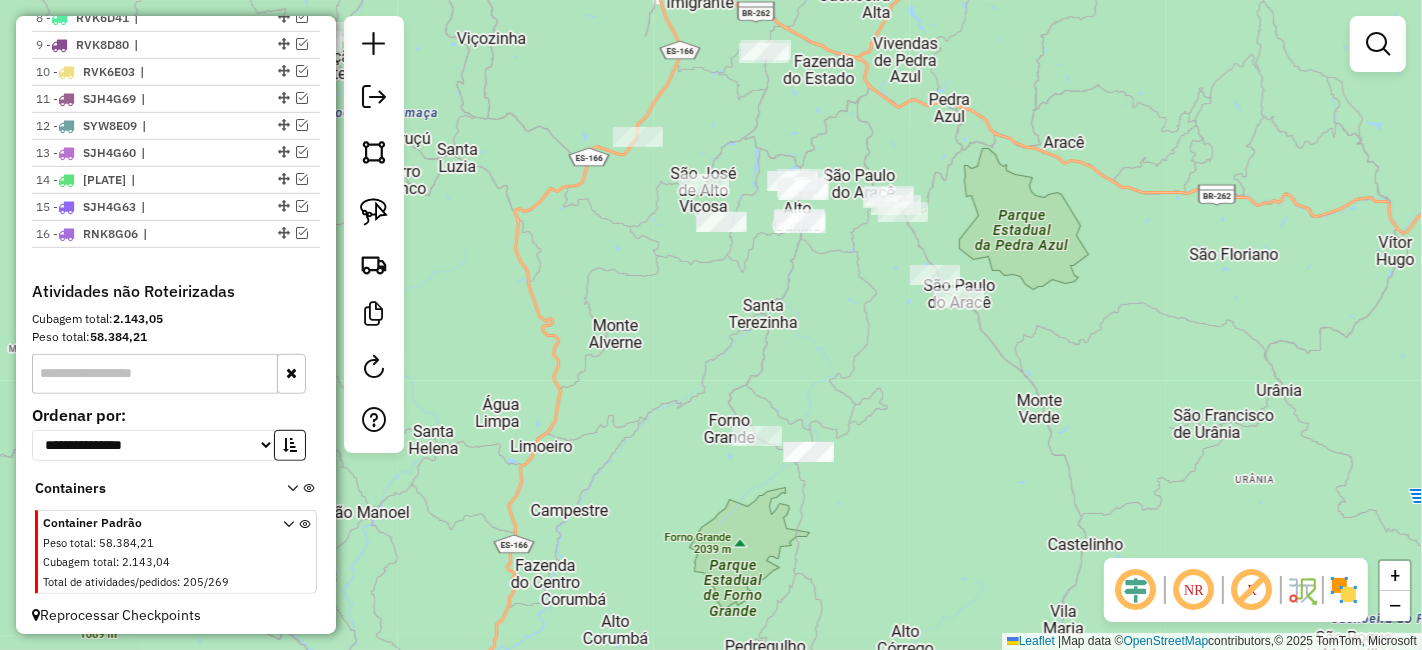 drag, startPoint x: 777, startPoint y: 276, endPoint x: 702, endPoint y: 292, distance: 76.687675 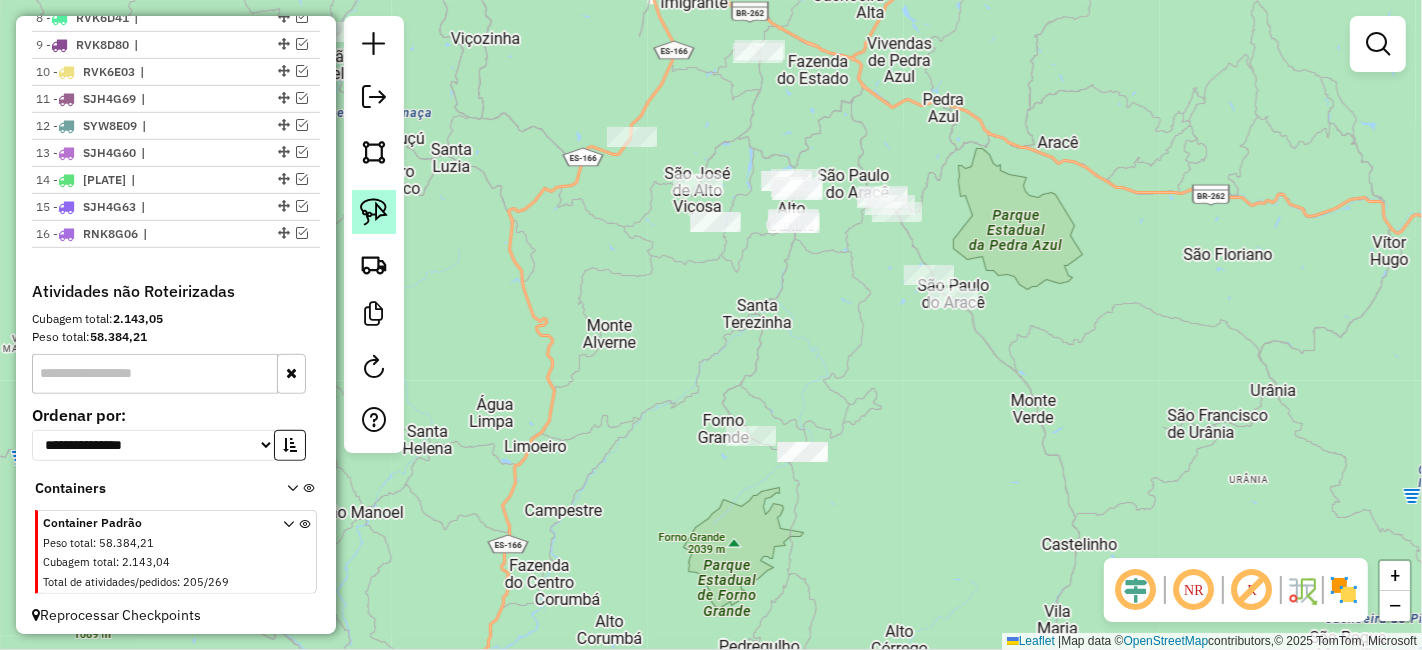 click 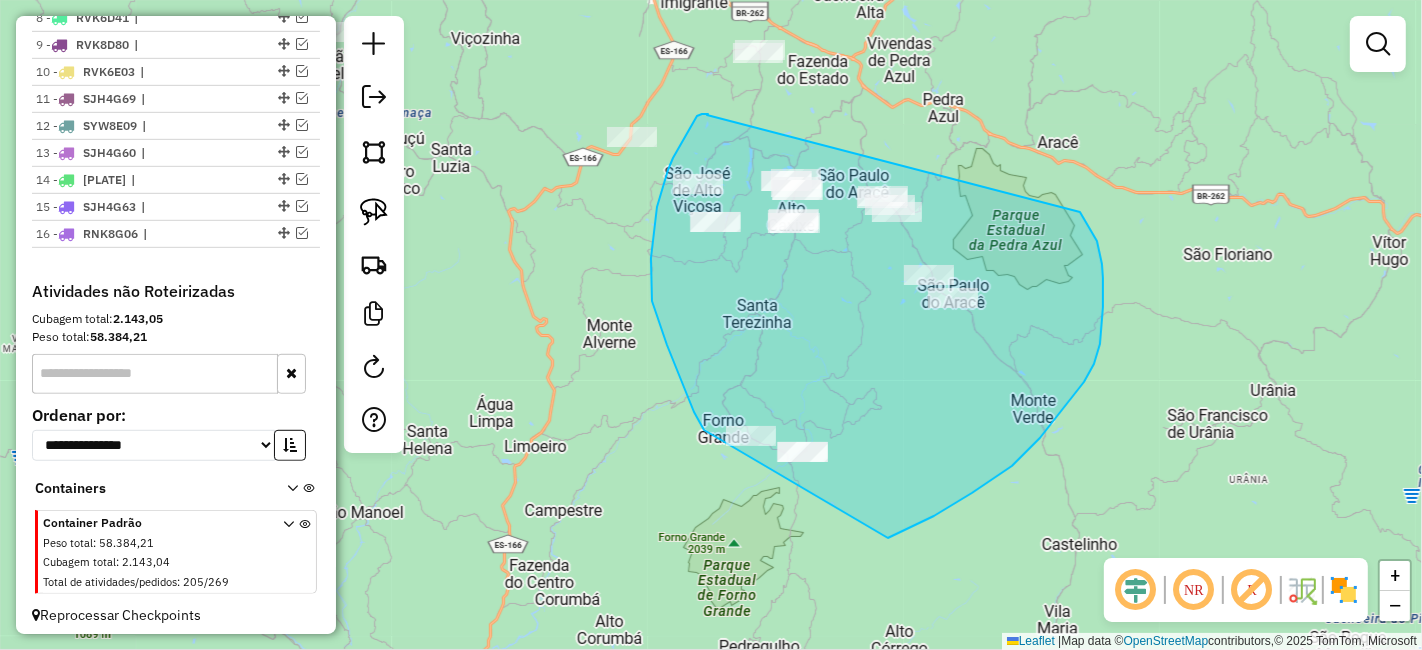 drag, startPoint x: 705, startPoint y: 114, endPoint x: 985, endPoint y: 148, distance: 282.05673 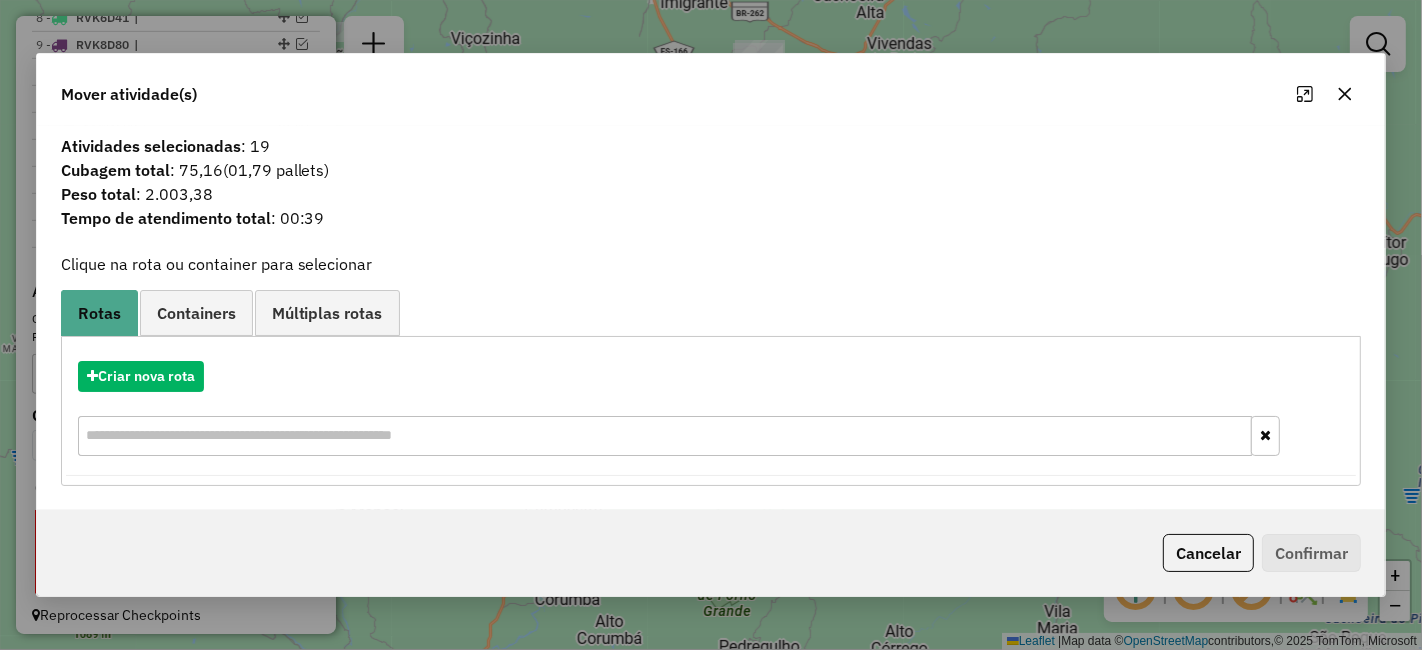 click 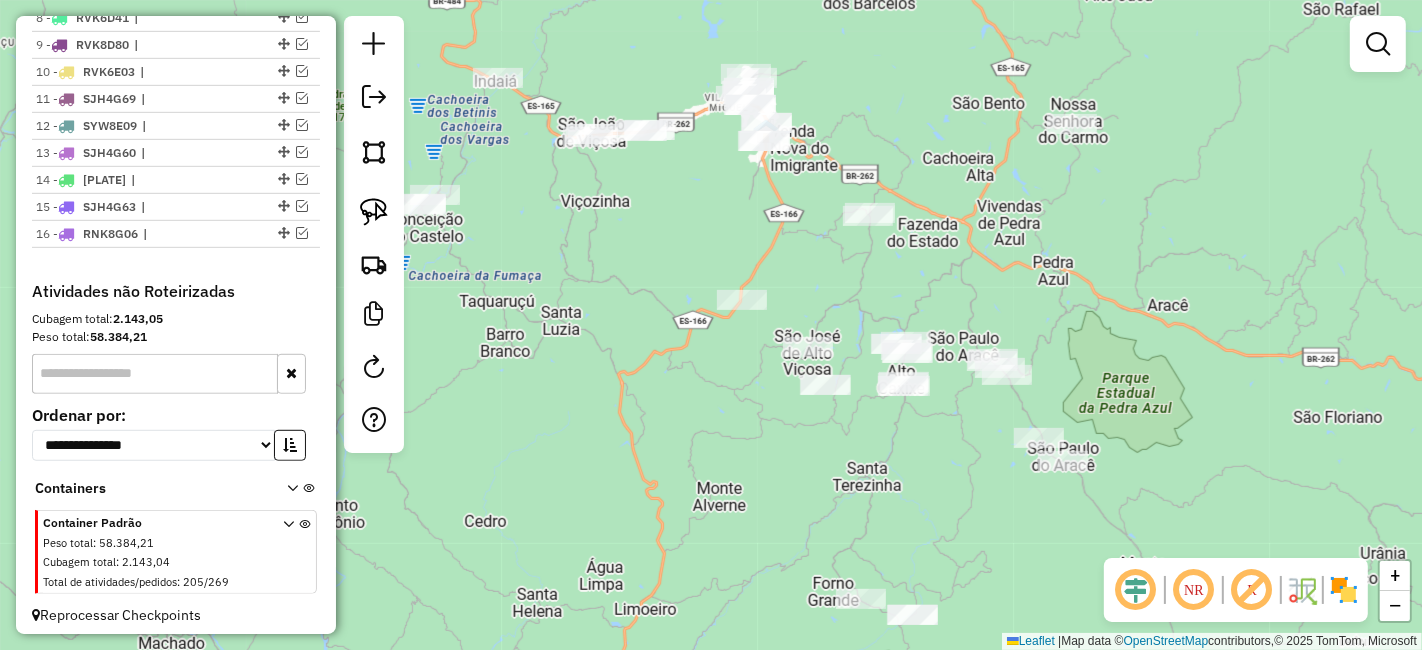 drag, startPoint x: 840, startPoint y: 310, endPoint x: 951, endPoint y: 470, distance: 194.73315 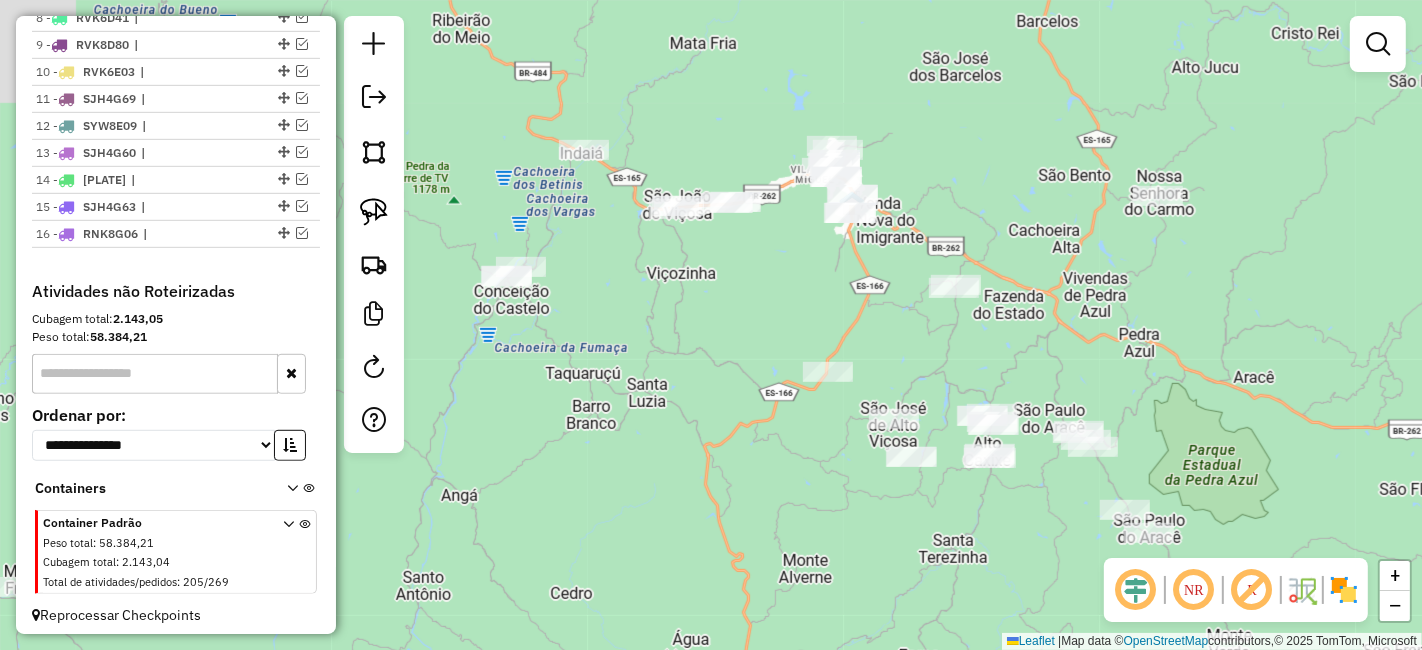 drag, startPoint x: 651, startPoint y: 424, endPoint x: 700, endPoint y: 455, distance: 57.982758 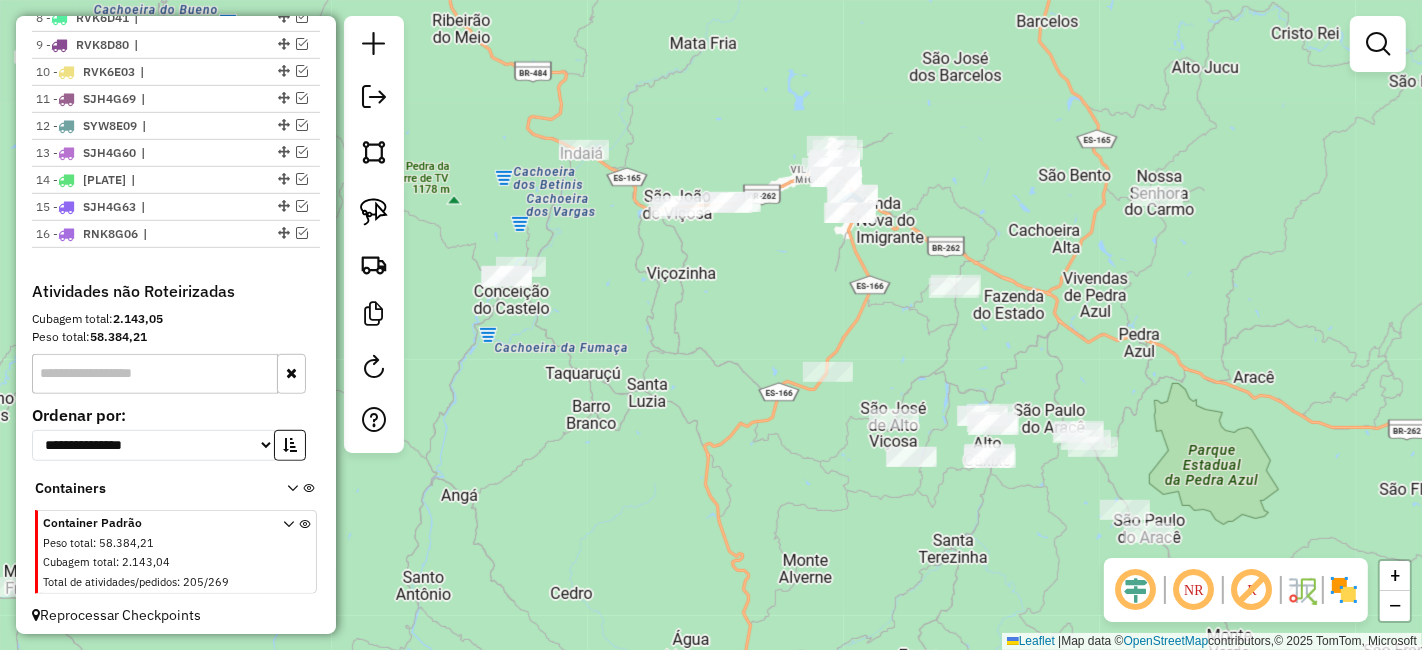 drag, startPoint x: 571, startPoint y: 360, endPoint x: 575, endPoint y: 378, distance: 18.439089 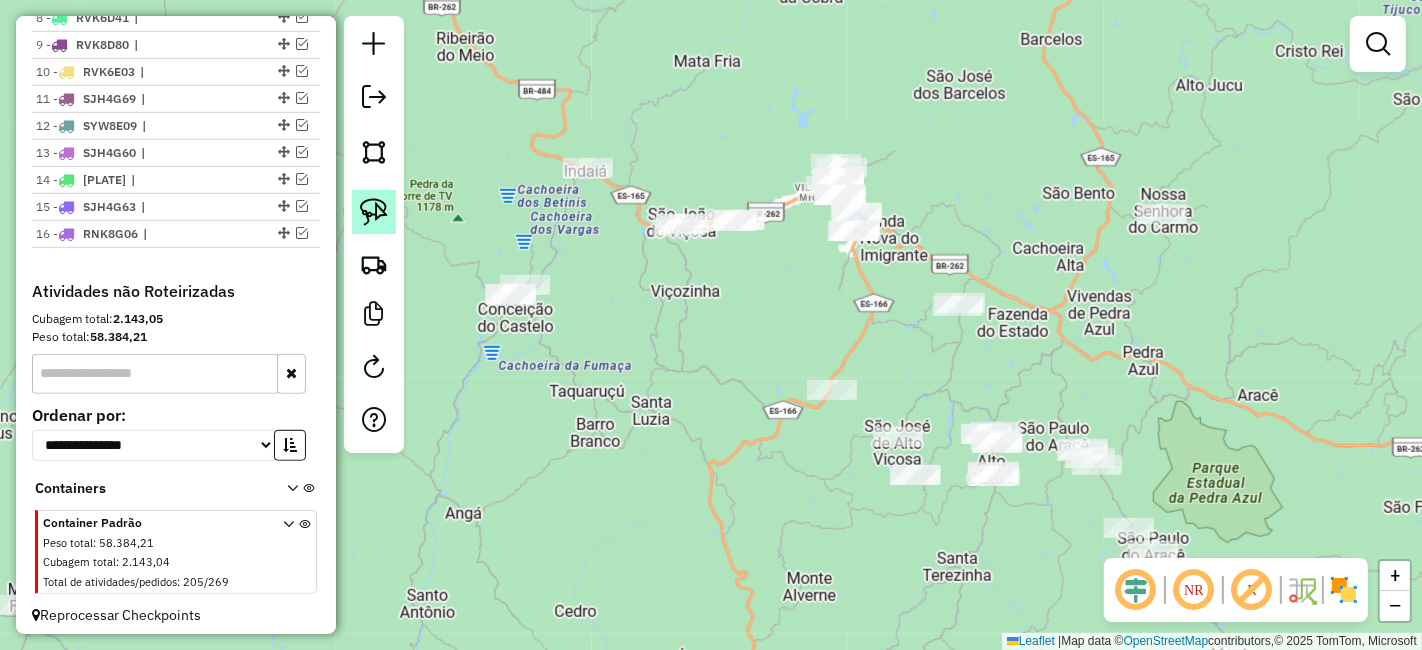 click 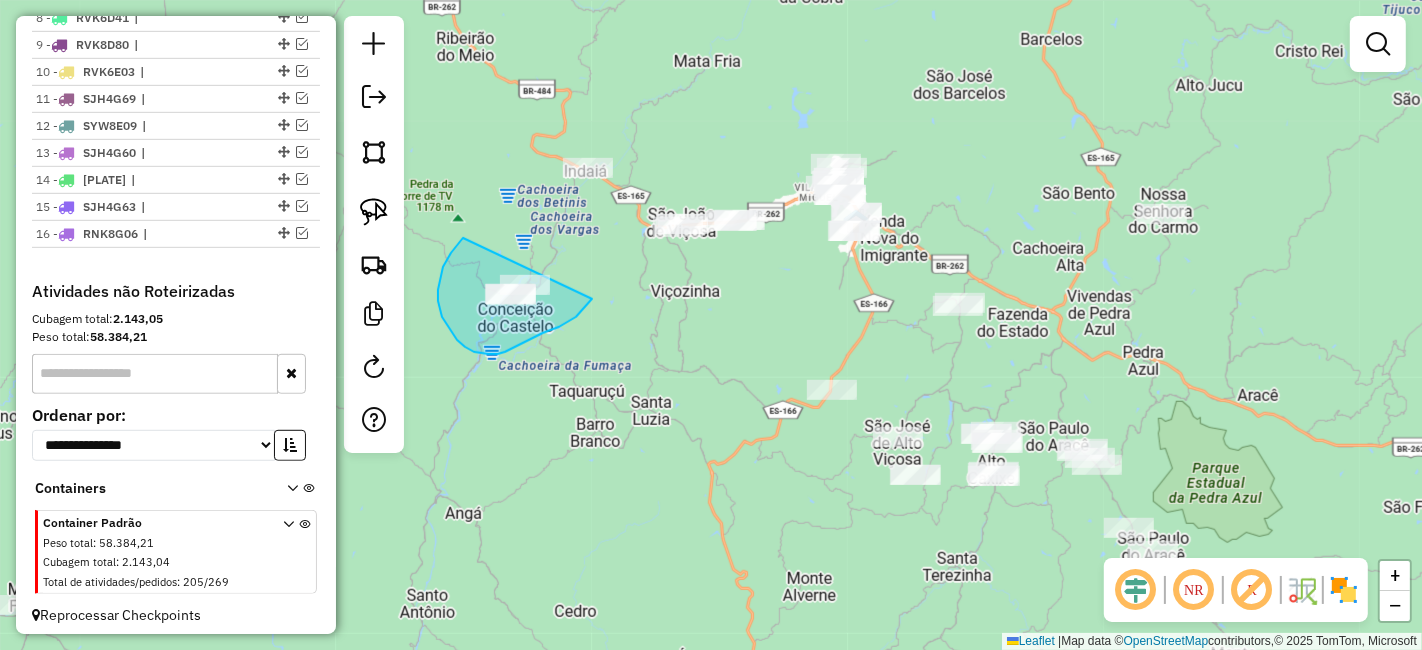 drag, startPoint x: 463, startPoint y: 238, endPoint x: 600, endPoint y: 278, distance: 142.72 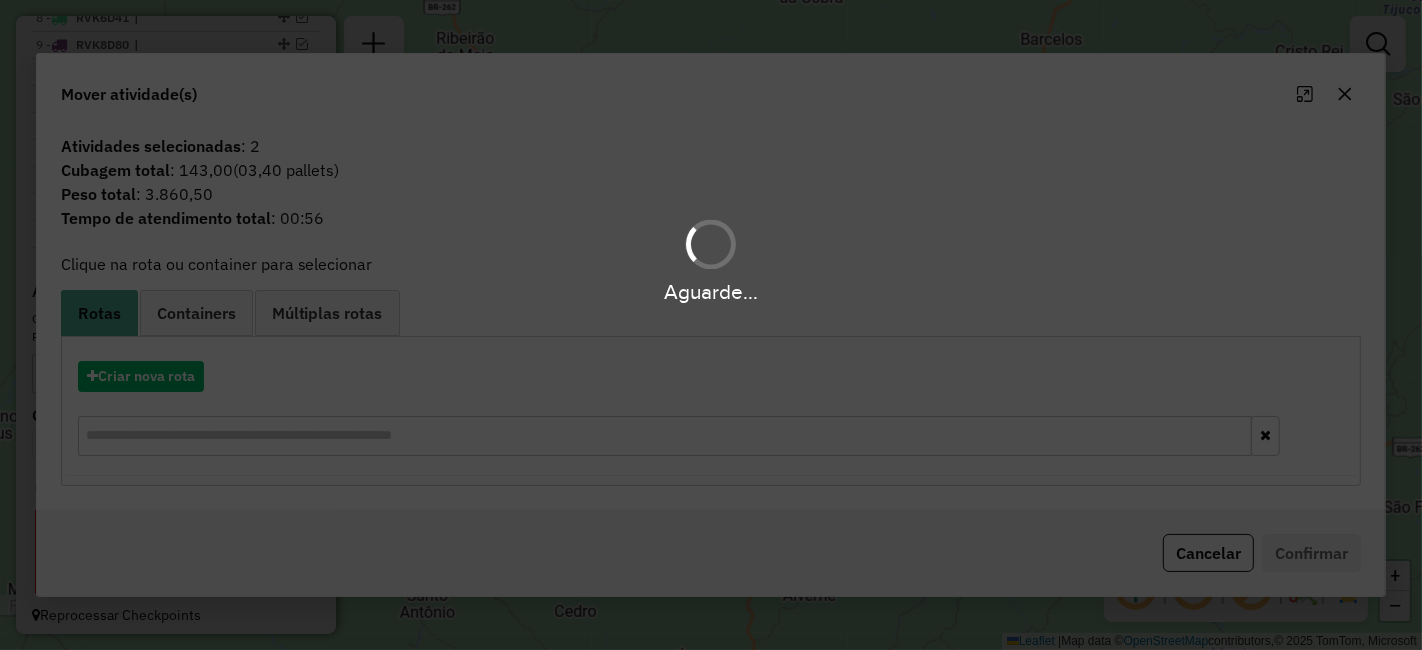 click 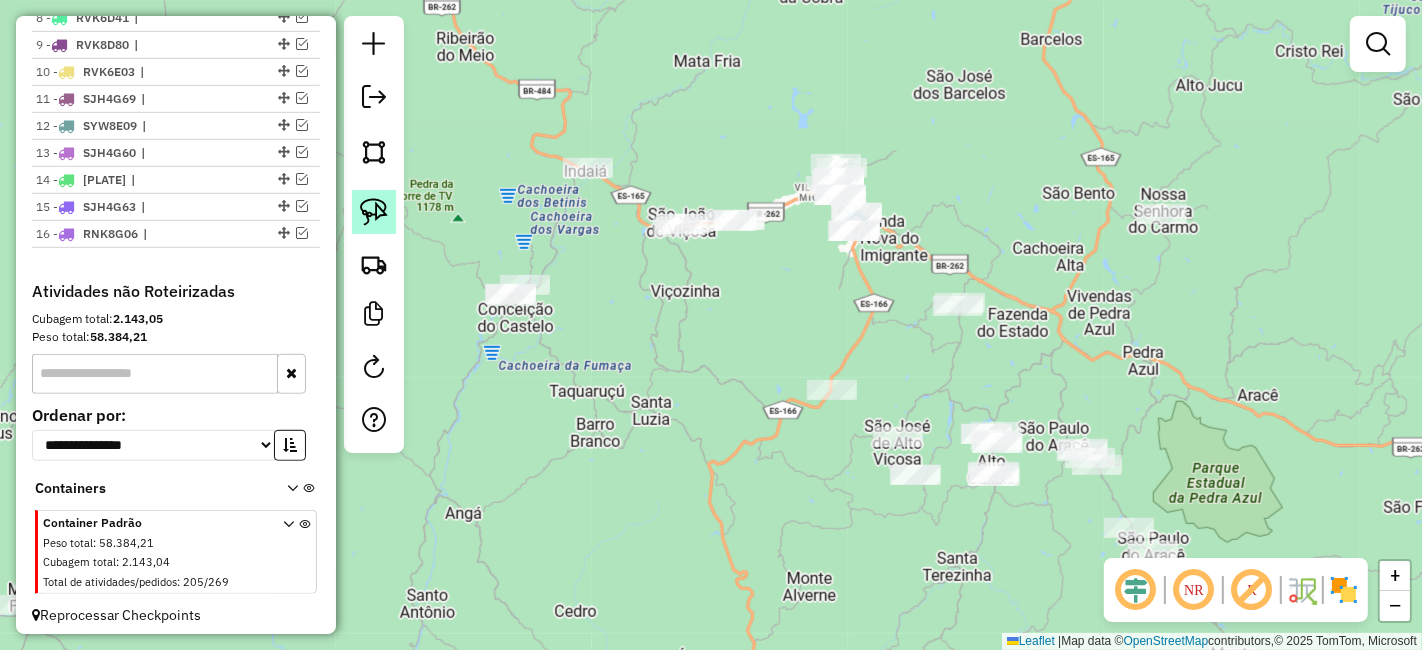 click 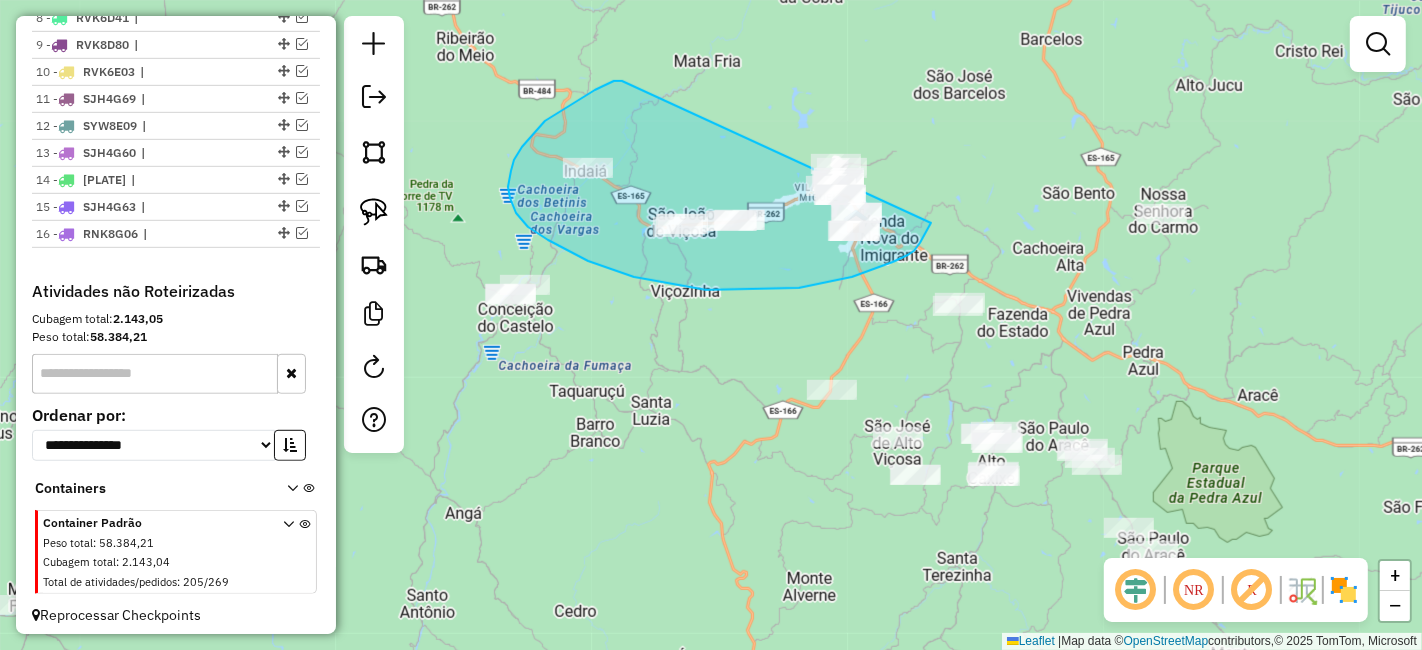 drag, startPoint x: 622, startPoint y: 81, endPoint x: 945, endPoint y: 143, distance: 328.89664 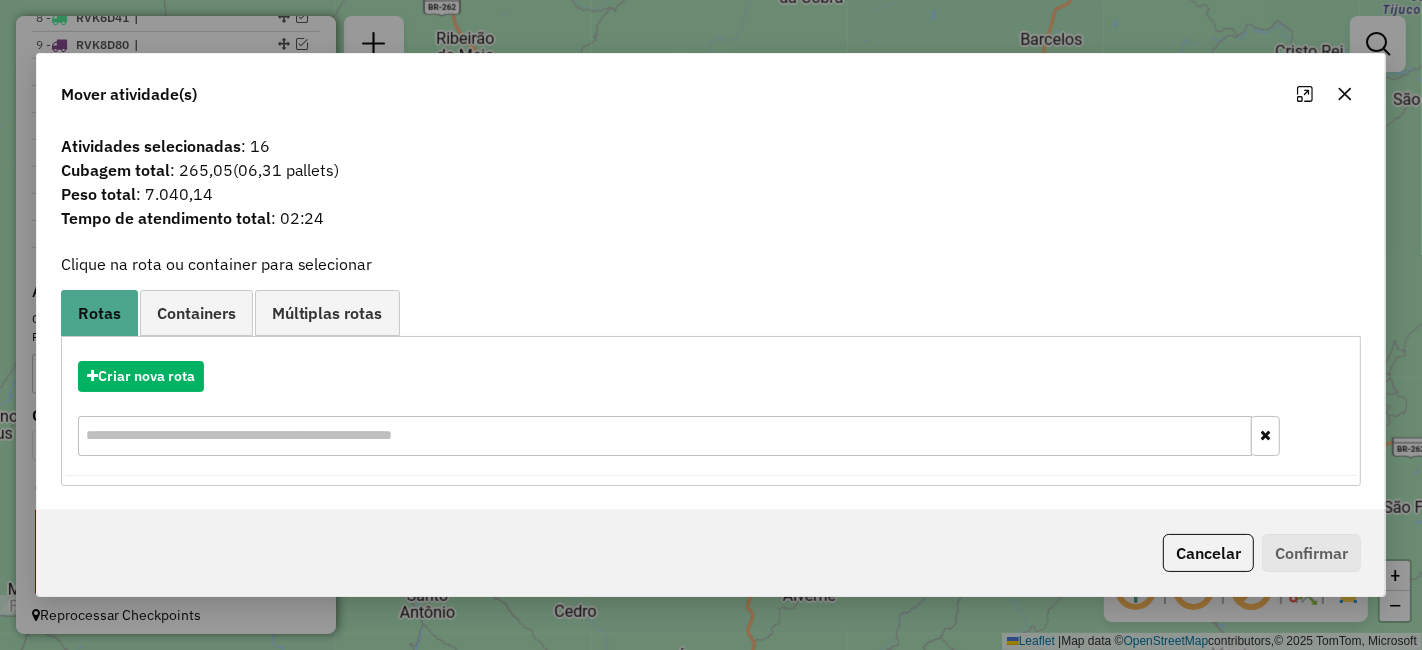 click 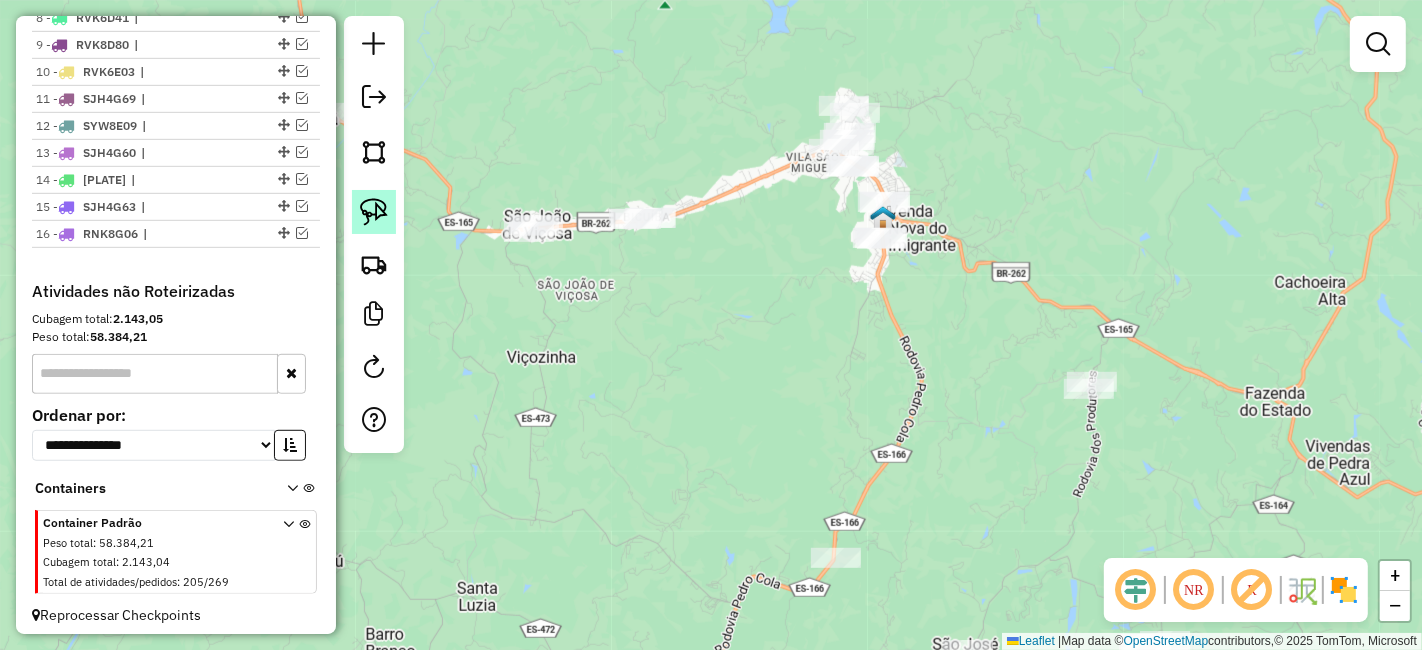 click 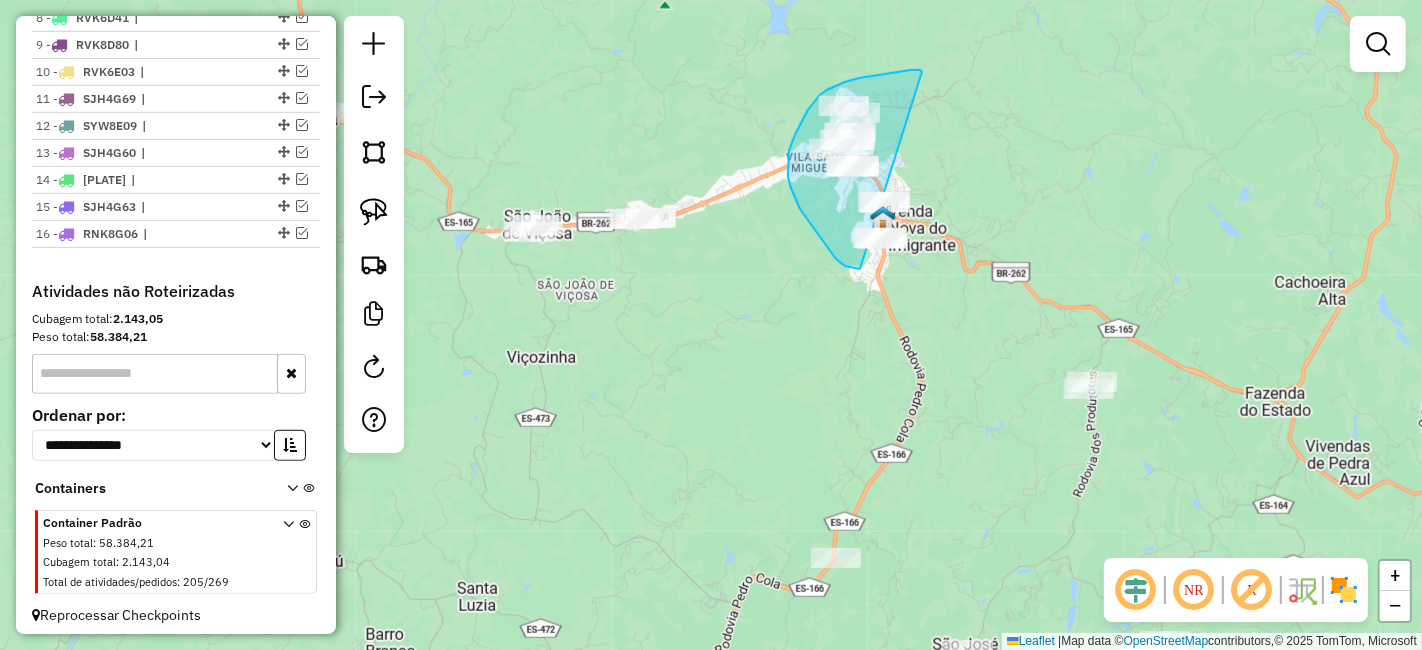 drag, startPoint x: 922, startPoint y: 72, endPoint x: 931, endPoint y: 254, distance: 182.2224 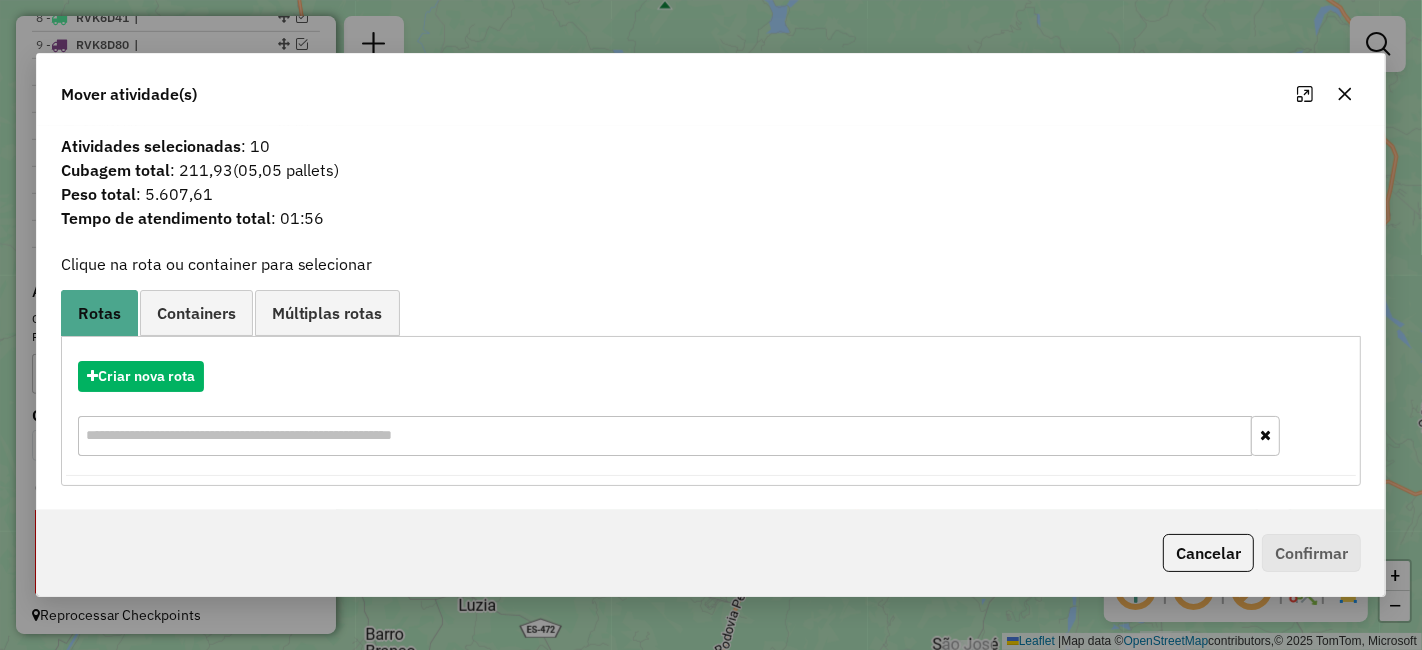 click 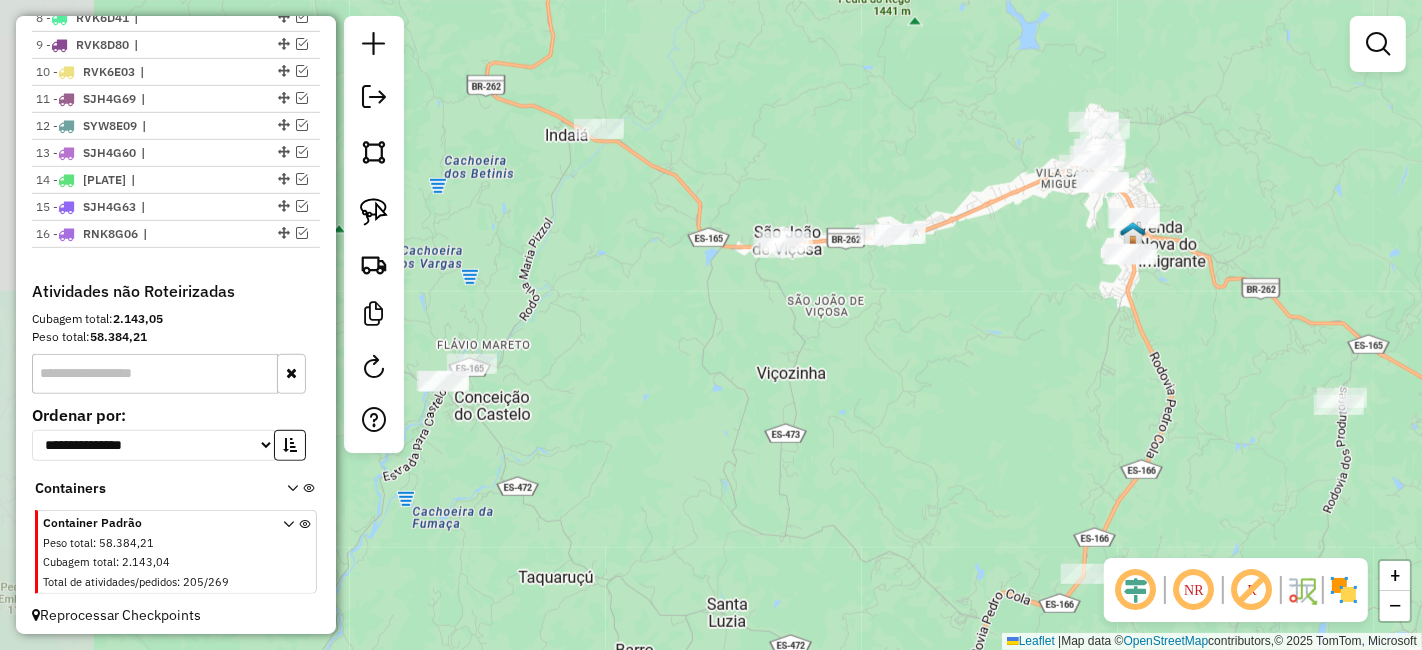 drag, startPoint x: 876, startPoint y: 305, endPoint x: 1124, endPoint y: 322, distance: 248.58199 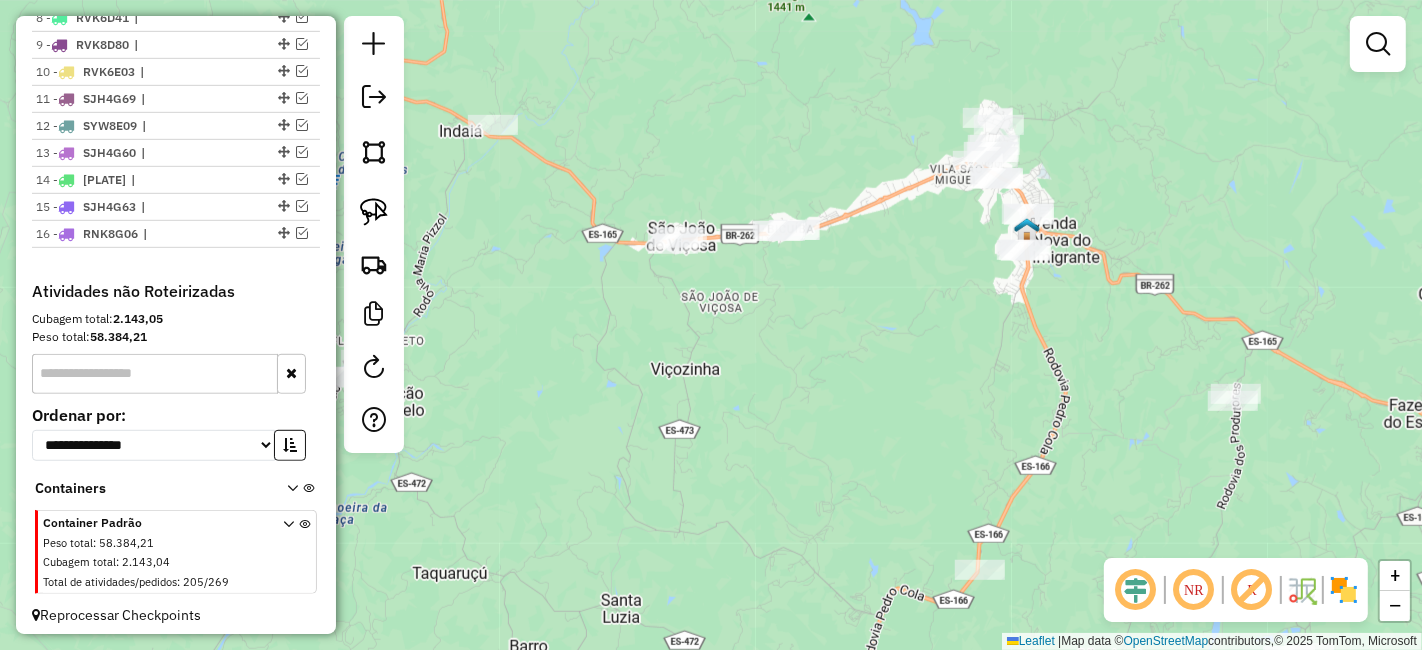 drag, startPoint x: 1122, startPoint y: 322, endPoint x: 1017, endPoint y: 318, distance: 105.076164 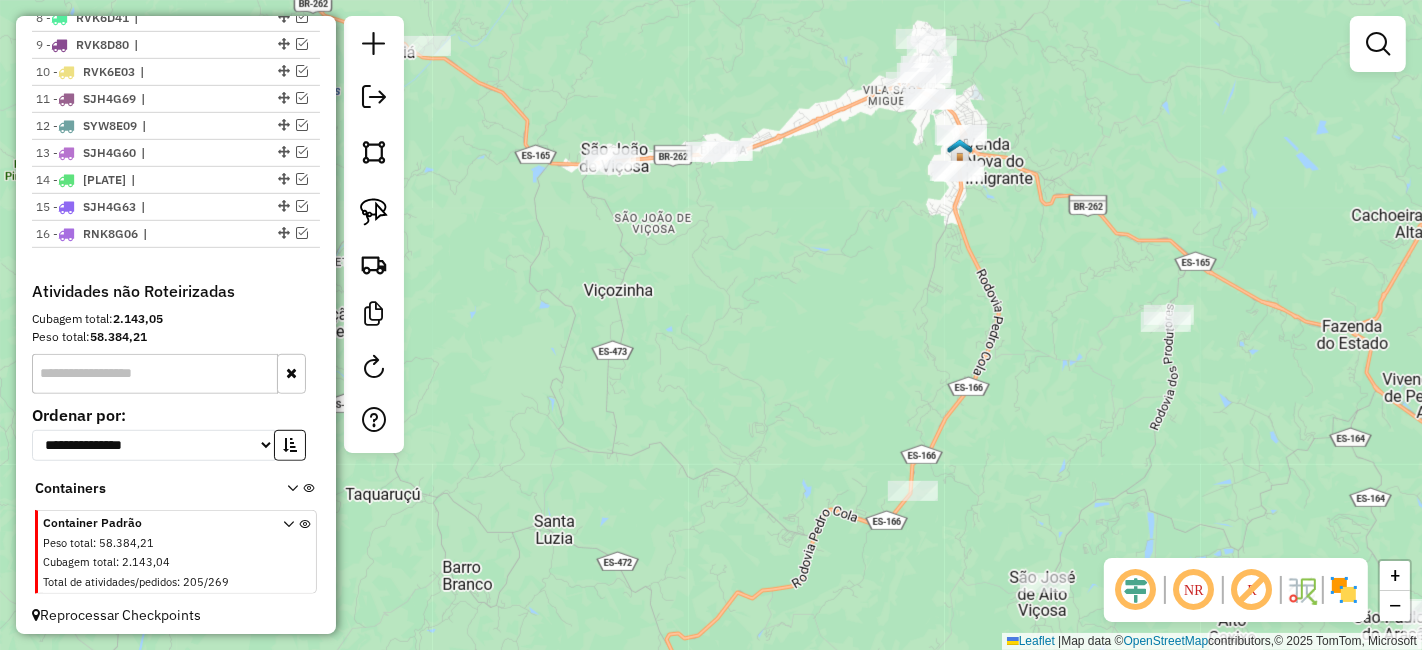 drag, startPoint x: 888, startPoint y: 283, endPoint x: 754, endPoint y: 164, distance: 179.21216 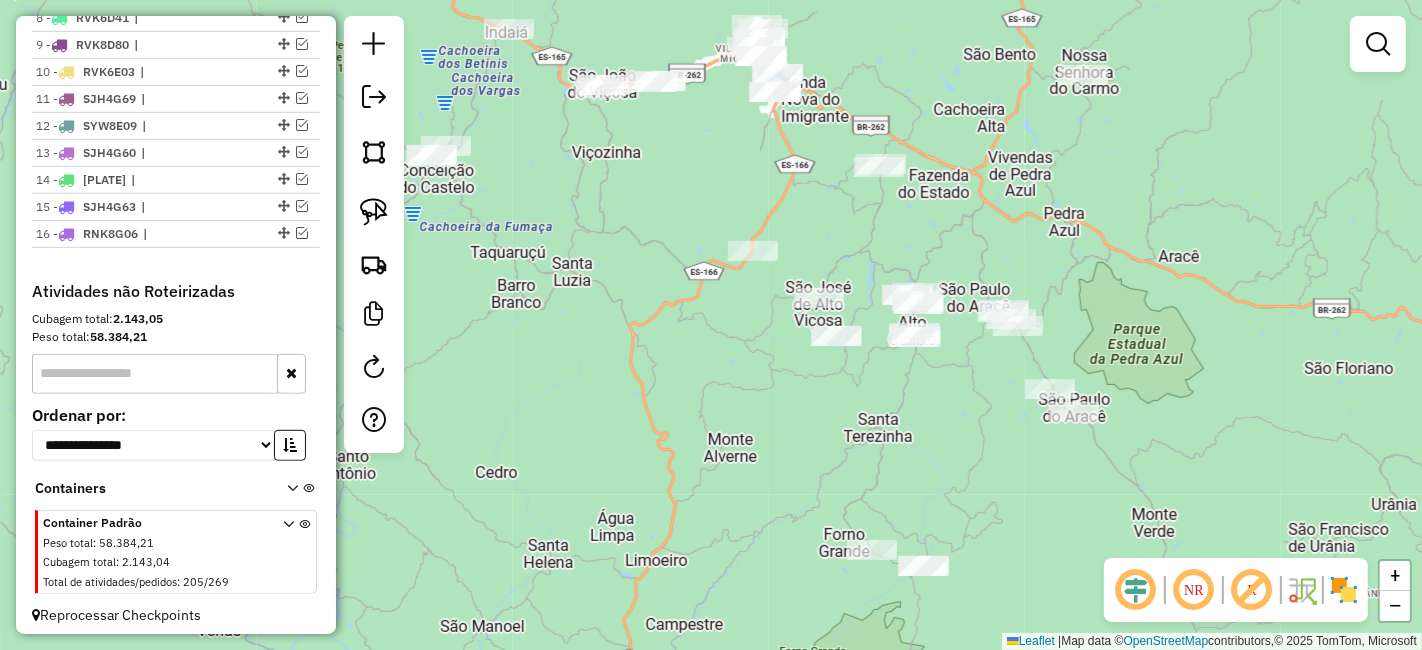 drag, startPoint x: 848, startPoint y: 239, endPoint x: 779, endPoint y: 171, distance: 96.87621 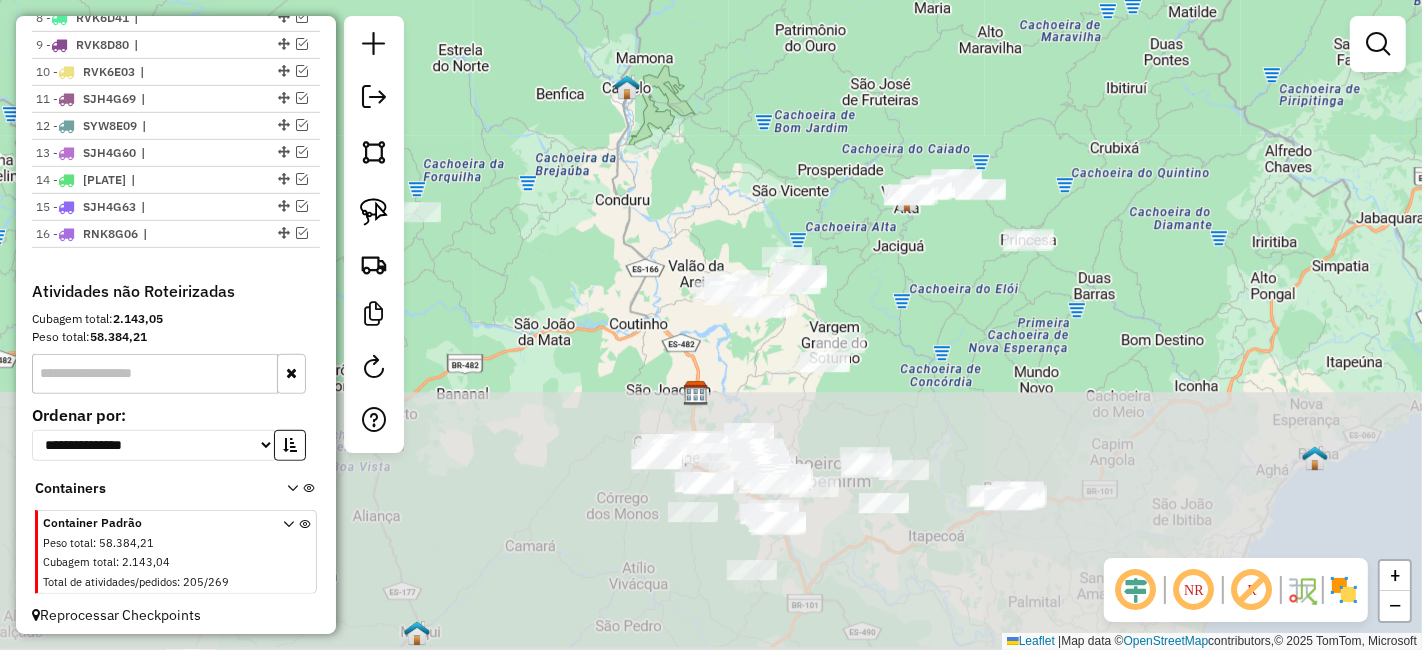 drag, startPoint x: 765, startPoint y: 433, endPoint x: 755, endPoint y: 34, distance: 399.1253 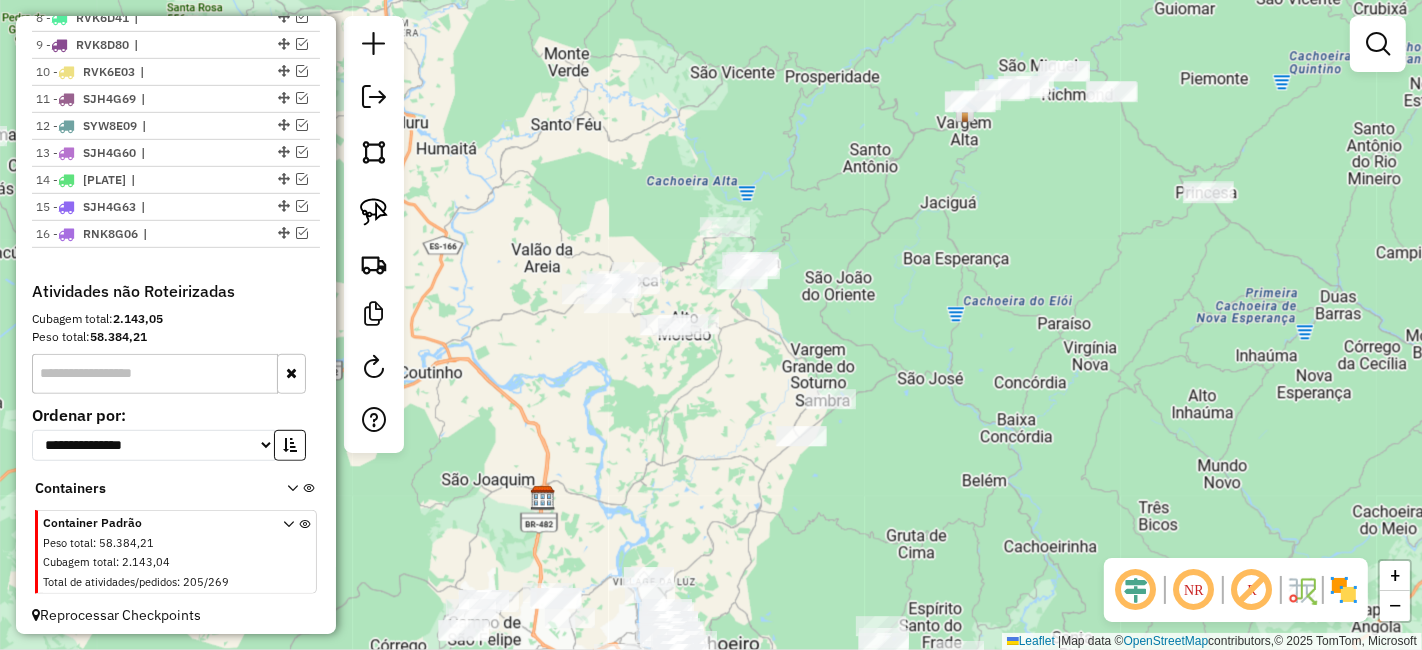 drag, startPoint x: 918, startPoint y: 270, endPoint x: 1006, endPoint y: 206, distance: 108.81177 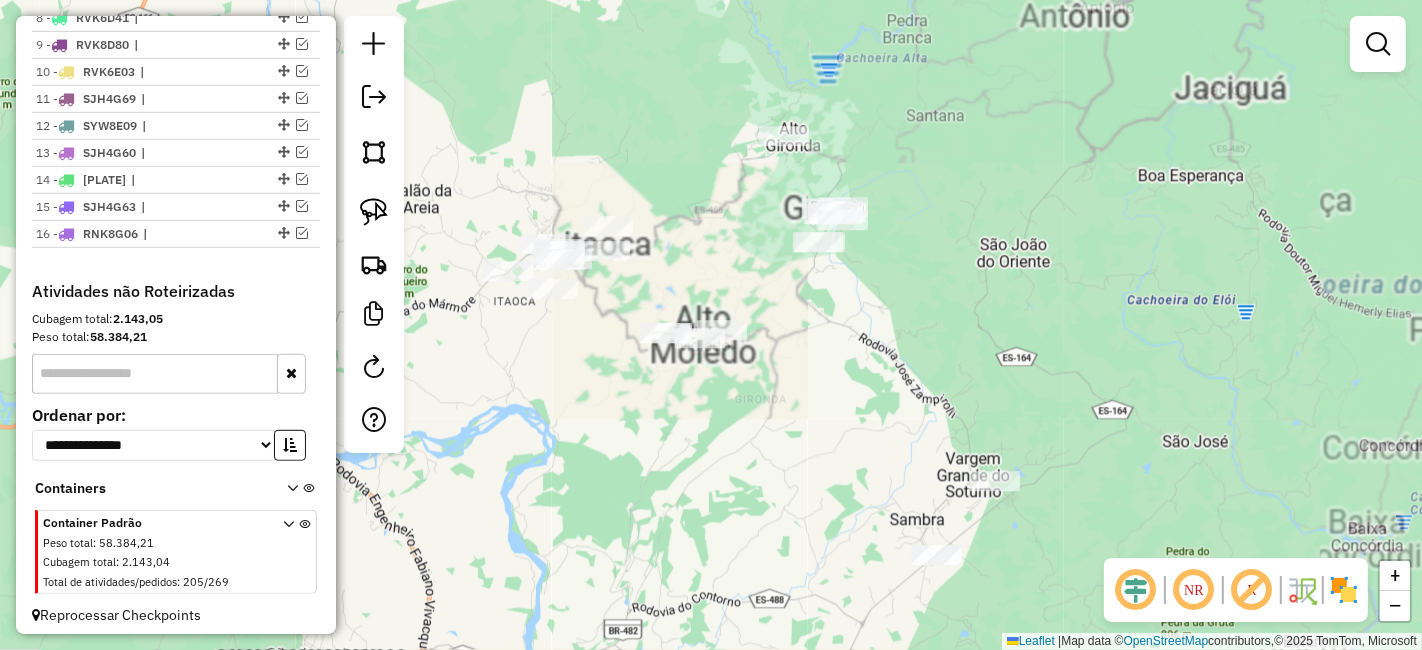 drag, startPoint x: 563, startPoint y: 320, endPoint x: 671, endPoint y: 308, distance: 108.66462 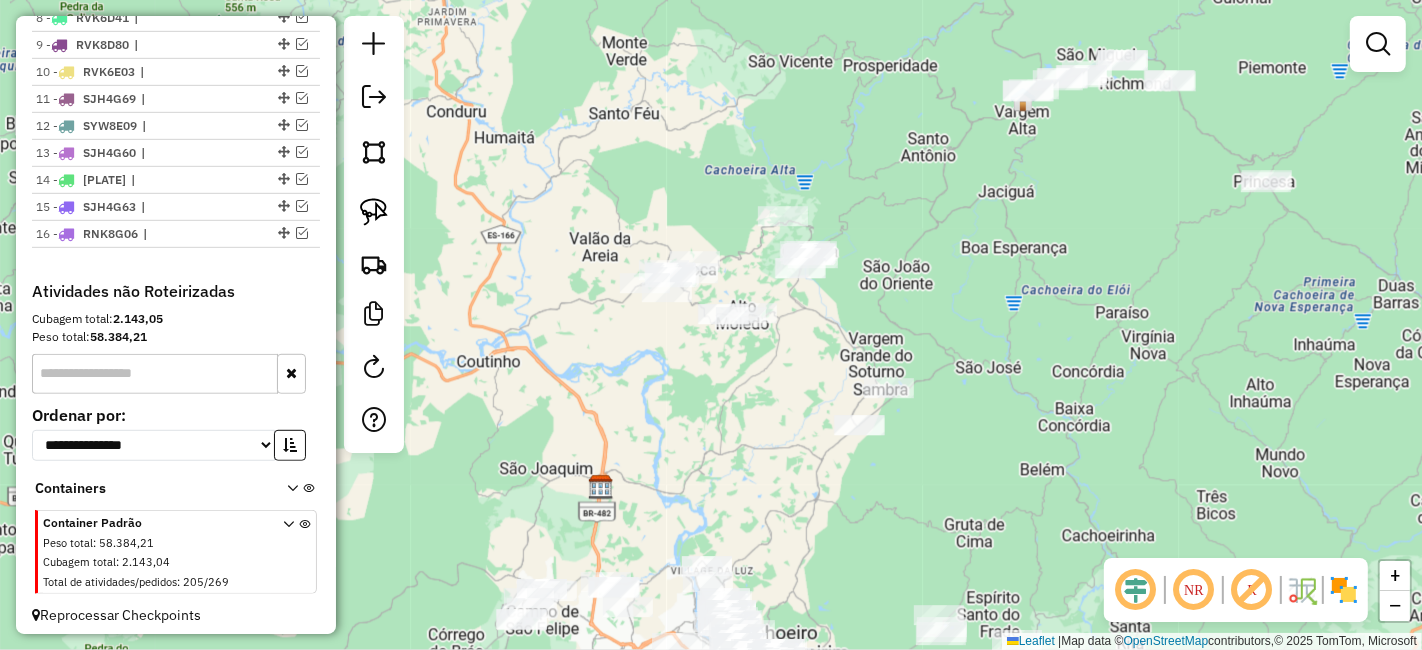 click 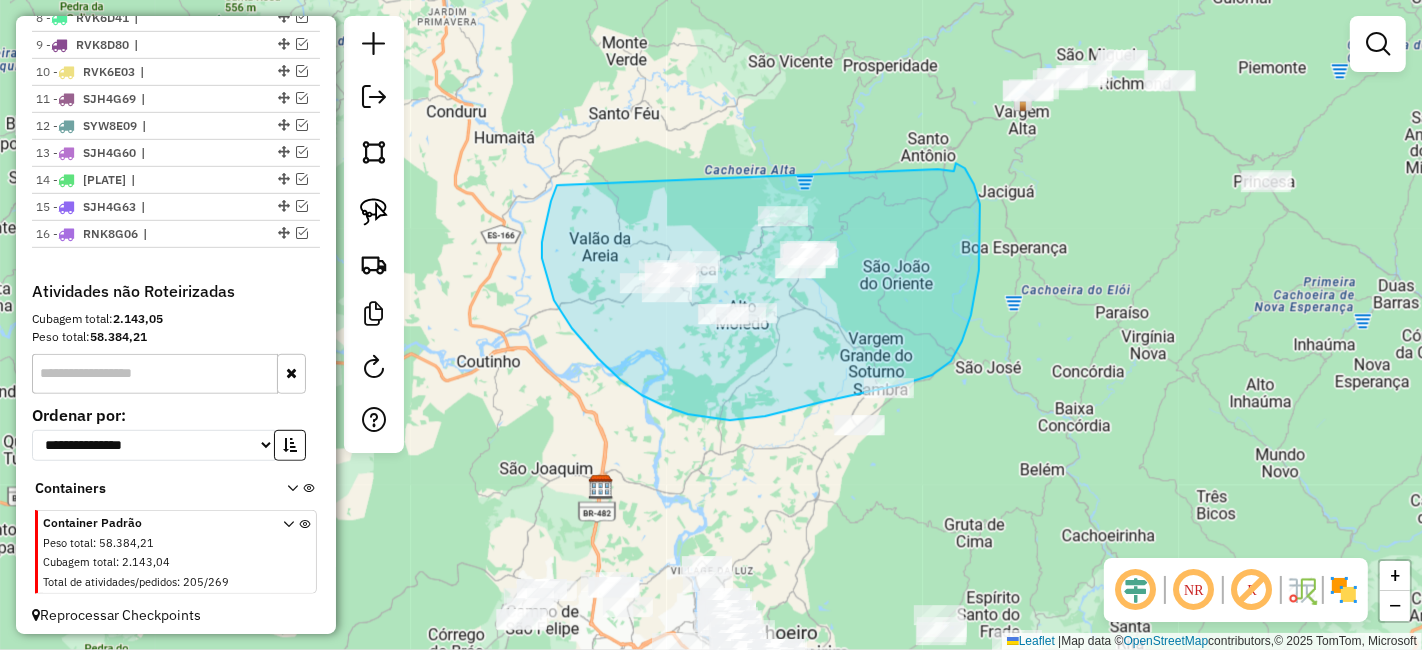 drag, startPoint x: 555, startPoint y: 190, endPoint x: 925, endPoint y: 170, distance: 370.54016 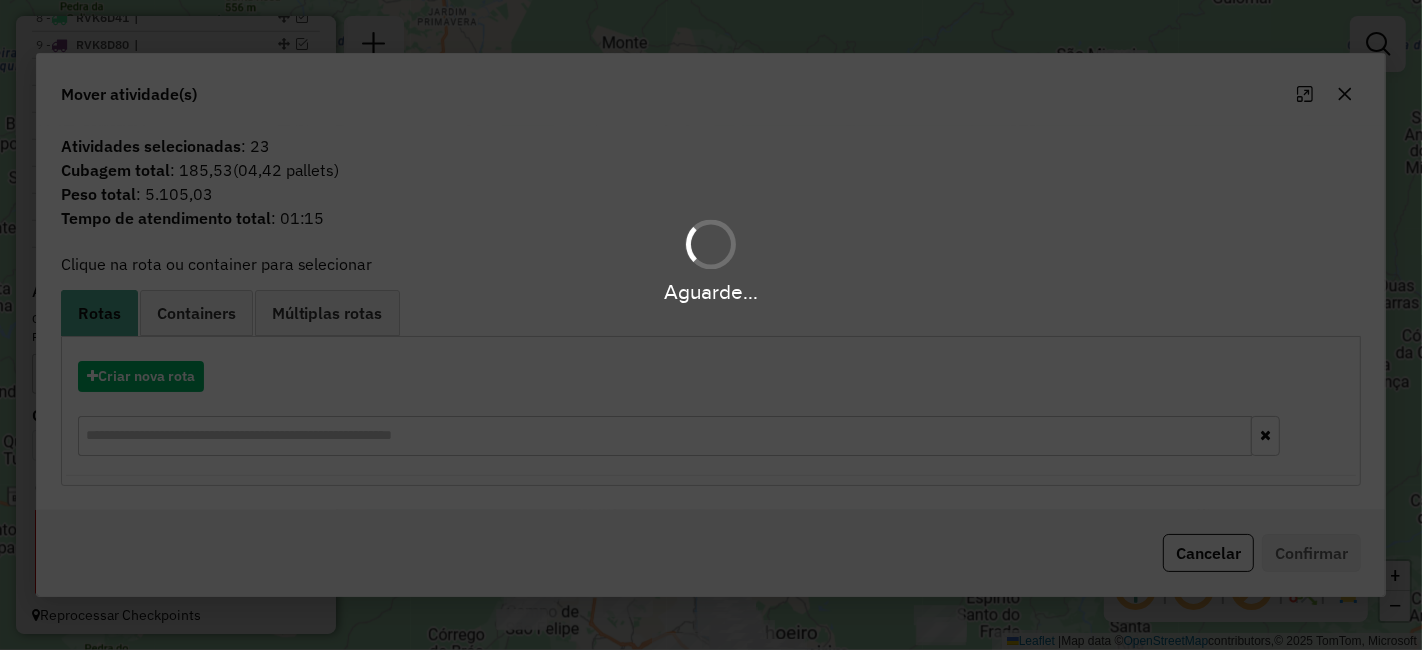 click on "Aguarde...  Pop-up bloqueado!  Seu navegador bloqueou automáticamente a abertura de uma nova janela.   Acesse as configurações e adicione o endereço do sistema a lista de permissão.   Fechar  Informações da Sessão 977047 - 11/08/2025     Criação: 08/08/2025 17:33   Depósito:  Farid - Cachoeiro  Total de rotas:  16  Distância Total:  2.221,48 km  Tempo total:  83:44  Valor total:  R$ 836.506,77  - Total roteirizado:  R$ 435.862,16  - Total não roteirizado:  R$ 400.644,61  Total de Atividades Roteirizadas:  254  Total de Pedidos Roteirizados:  383  Peso total roteirizado:  84.247,12  Cubagem total roteirizado:  3.116,66  Total de Atividades não Roteirizadas:  205  Total de Pedidos não Roteirizados:  269 Total de caixas por viagem:  3.116,66 /   16 =  194,79 Média de Atividades por viagem:  254 /   16 =  15,88 Ocupação média da frota:  54,68%   Rotas improdutivas:  2  Rotas vários dias:  0  Clientes Priorizados NR:  0 Rotas  Recargas: 1   Ver rotas   Ver veículos  Finalizar todas as rotas" at bounding box center (711, 325) 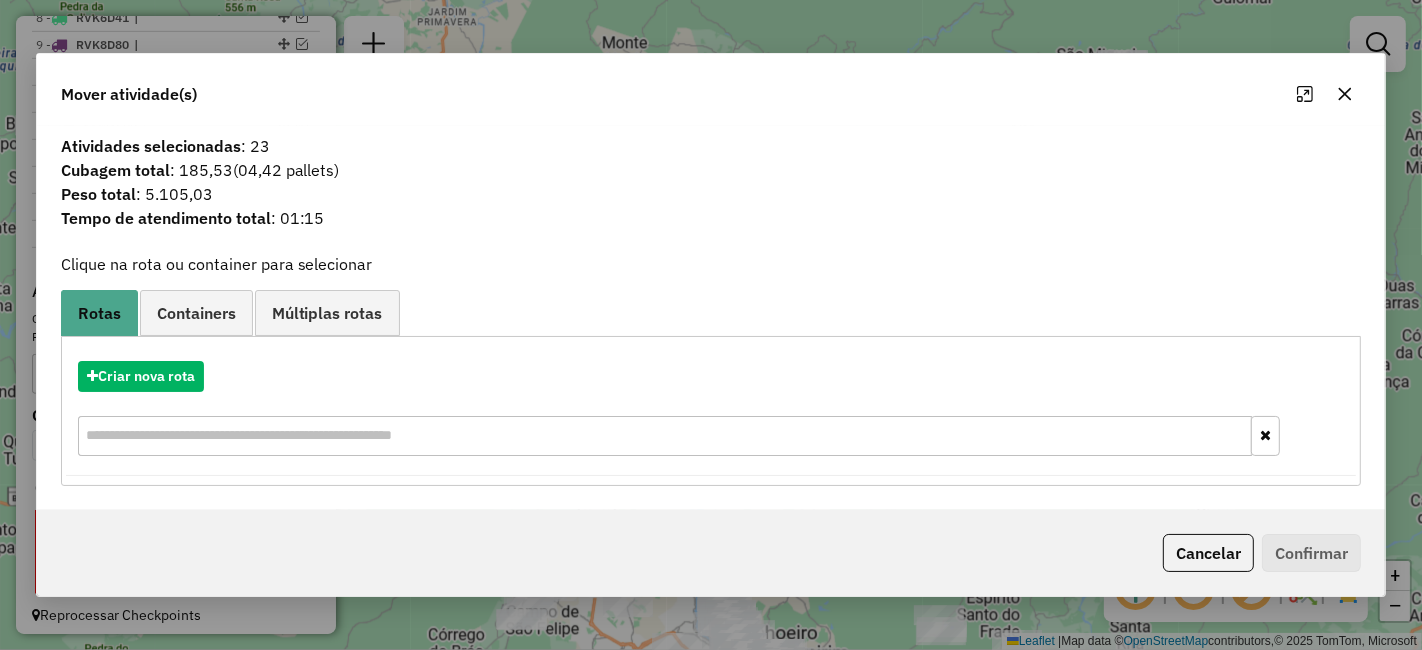click 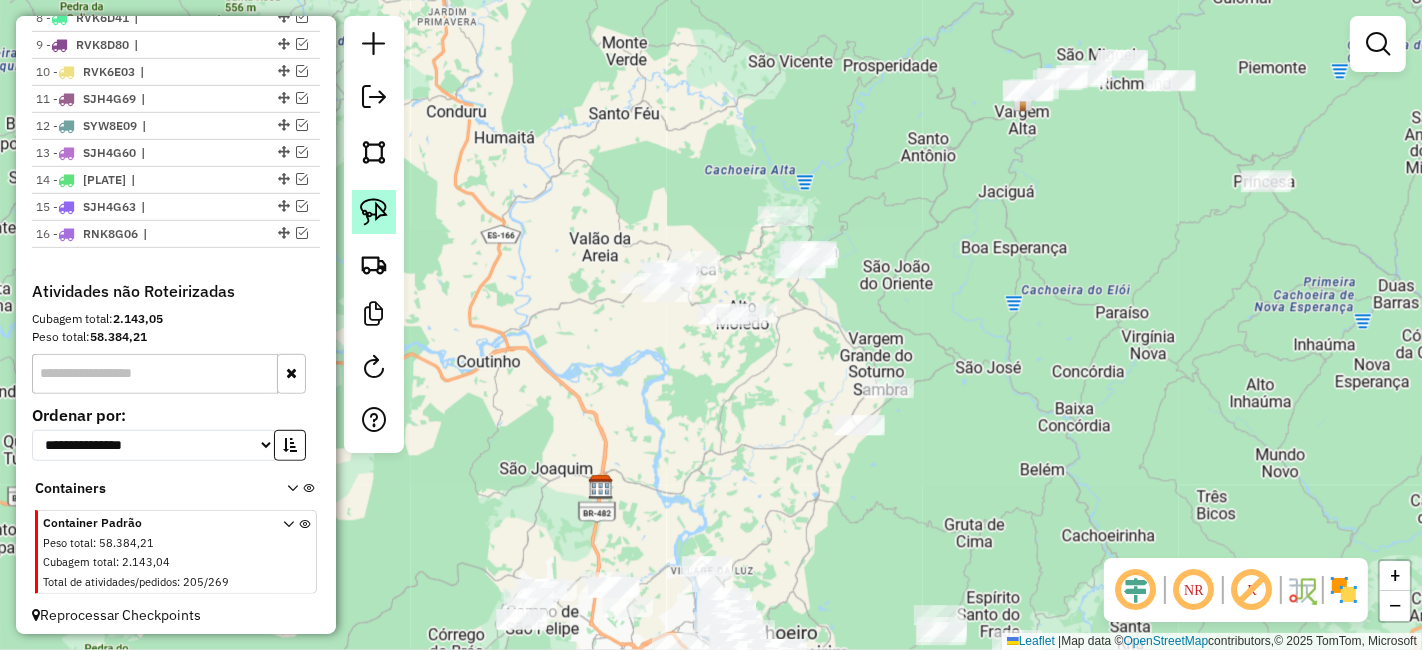click 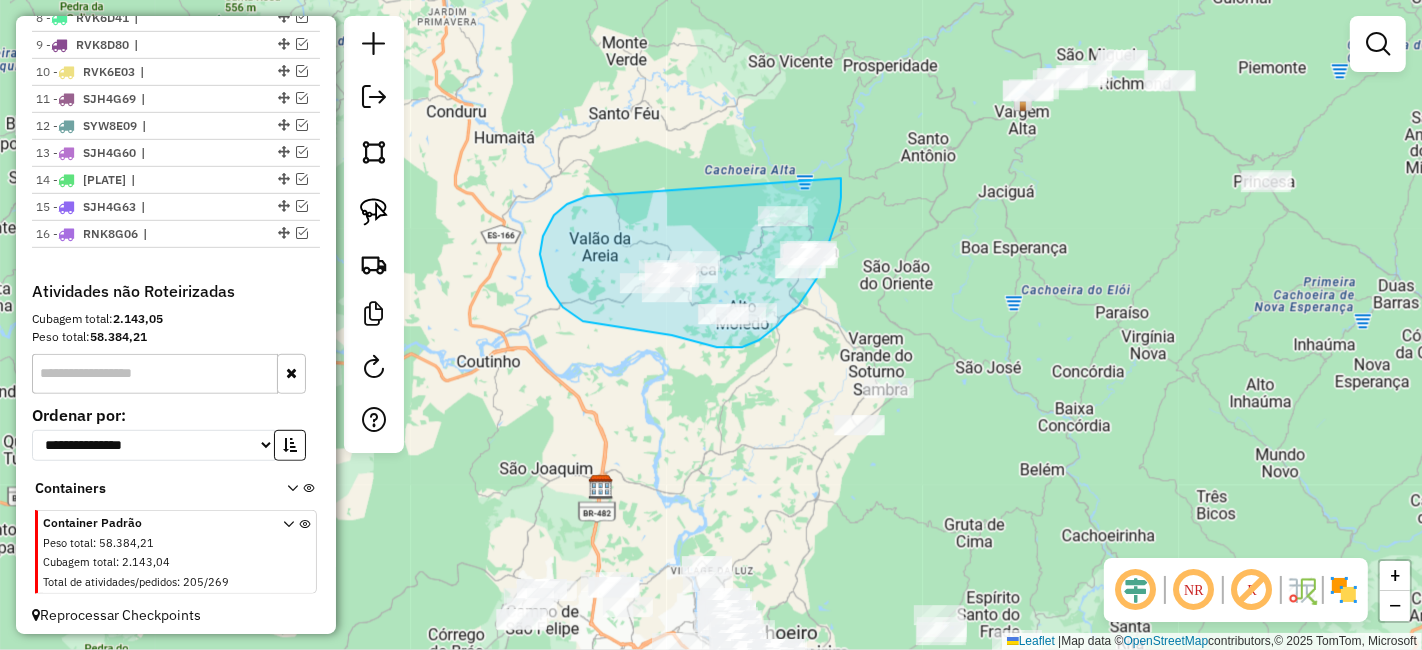 drag, startPoint x: 554, startPoint y: 215, endPoint x: 838, endPoint y: 162, distance: 288.9031 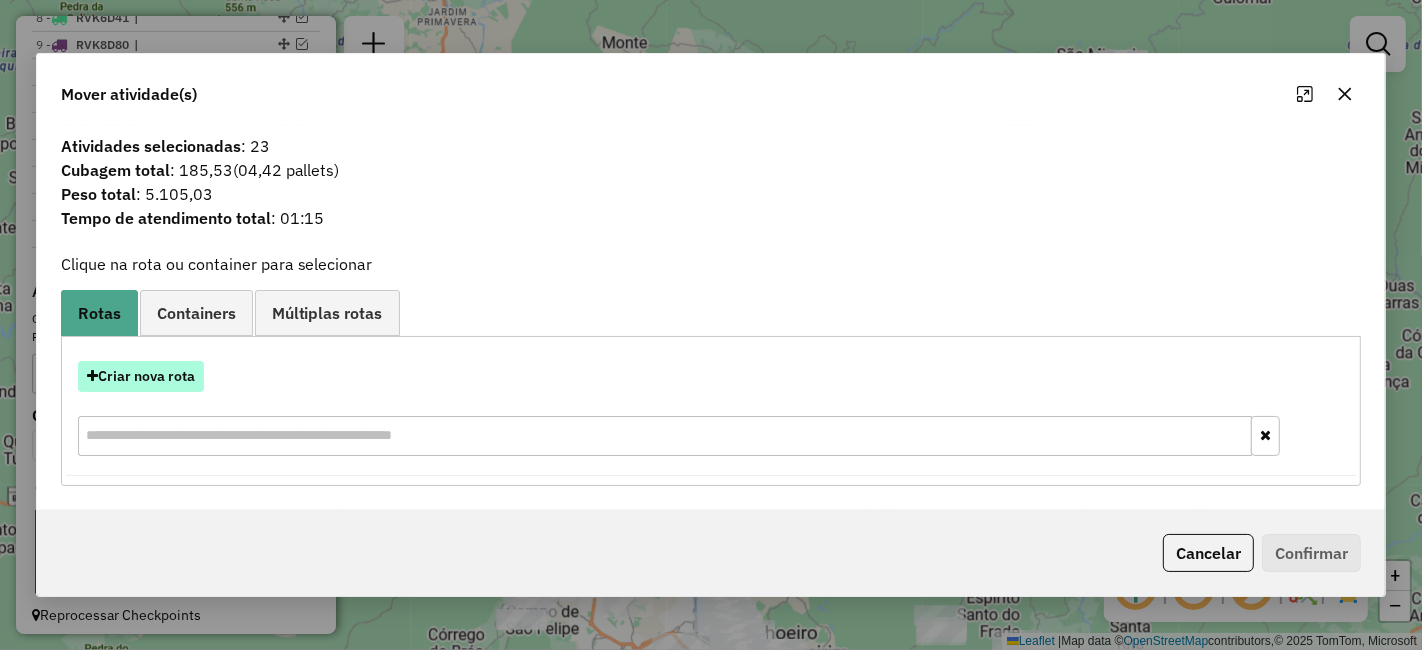 click on "Criar nova rota" at bounding box center (141, 376) 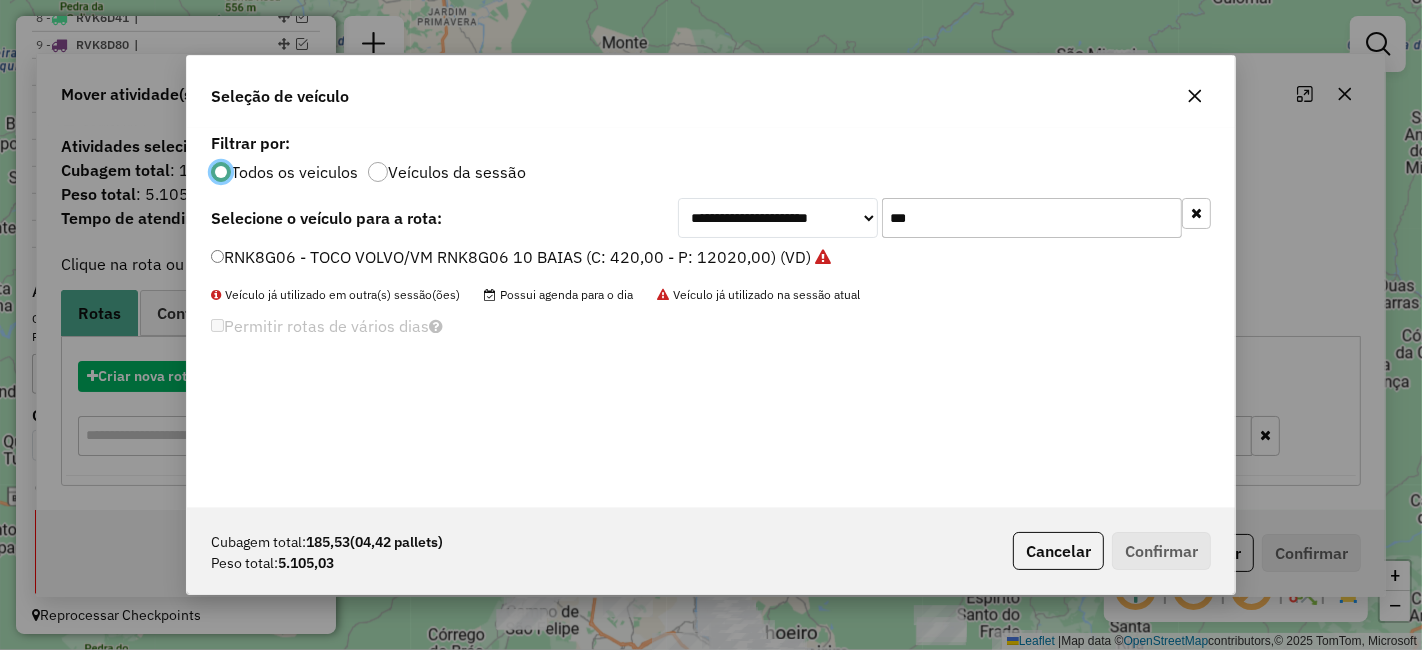 scroll, scrollTop: 11, scrollLeft: 5, axis: both 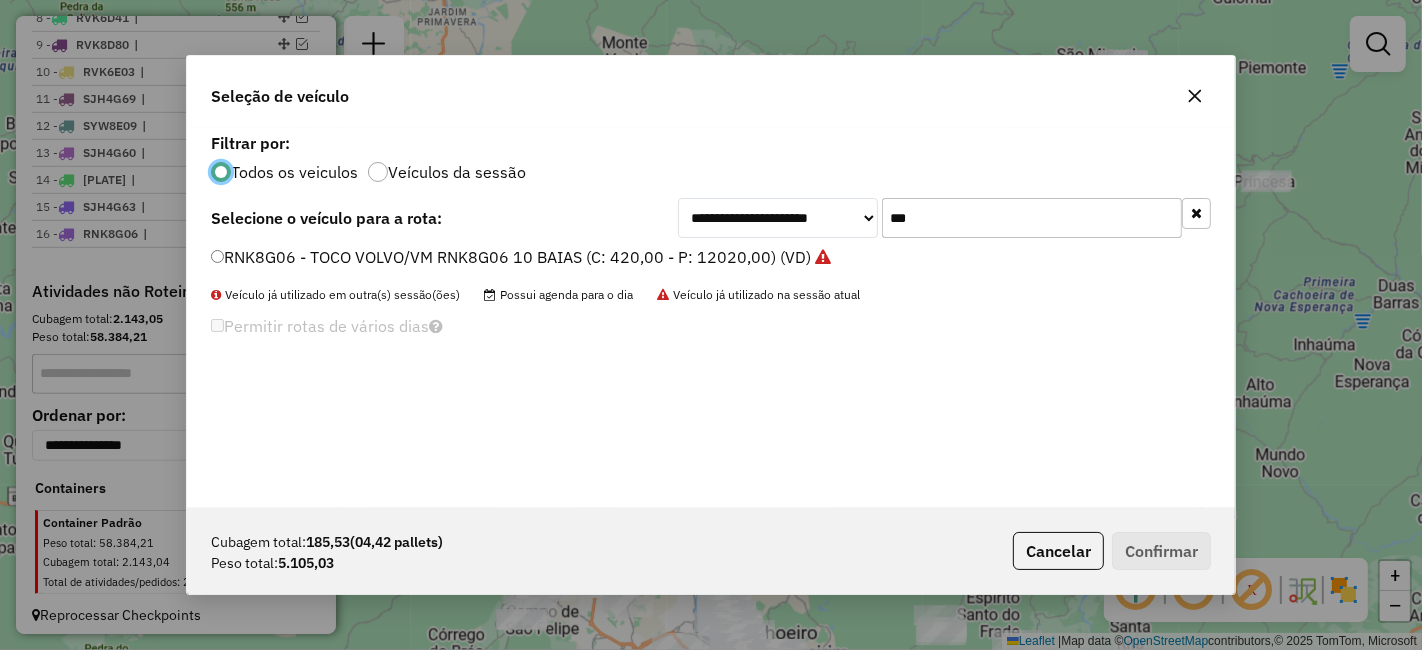 click on "***" 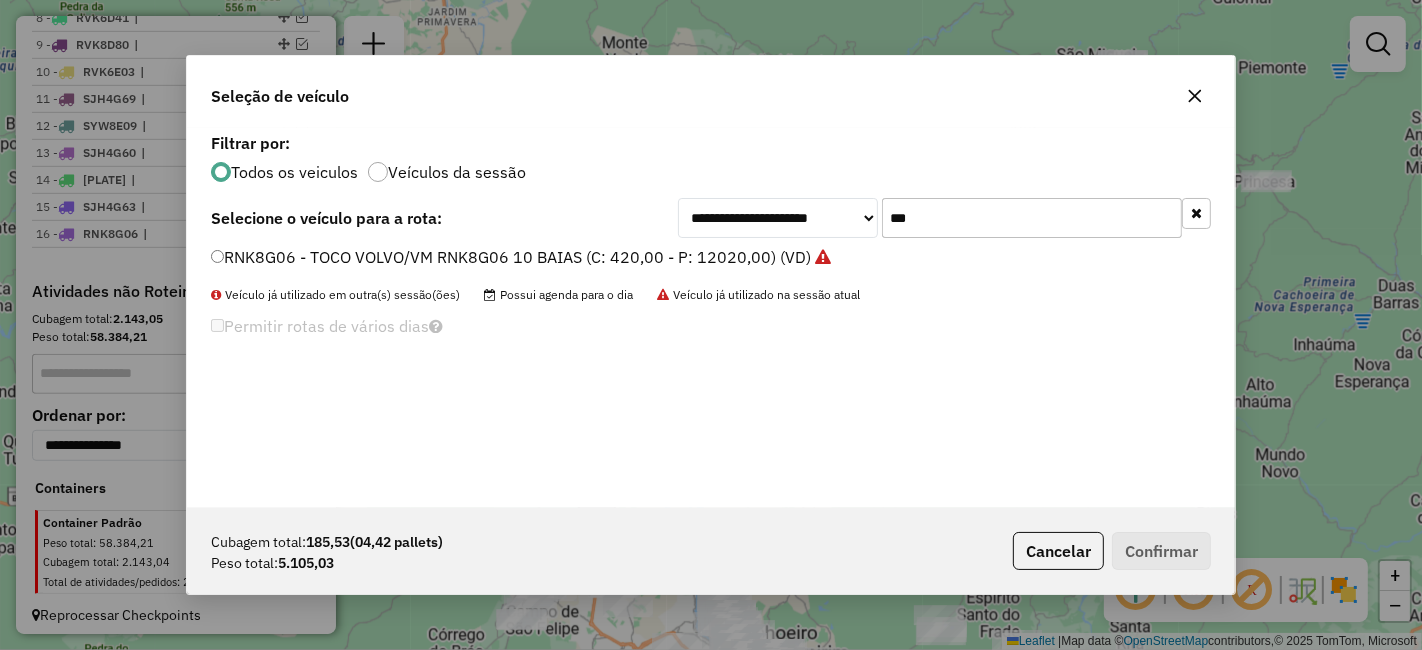 click on "***" 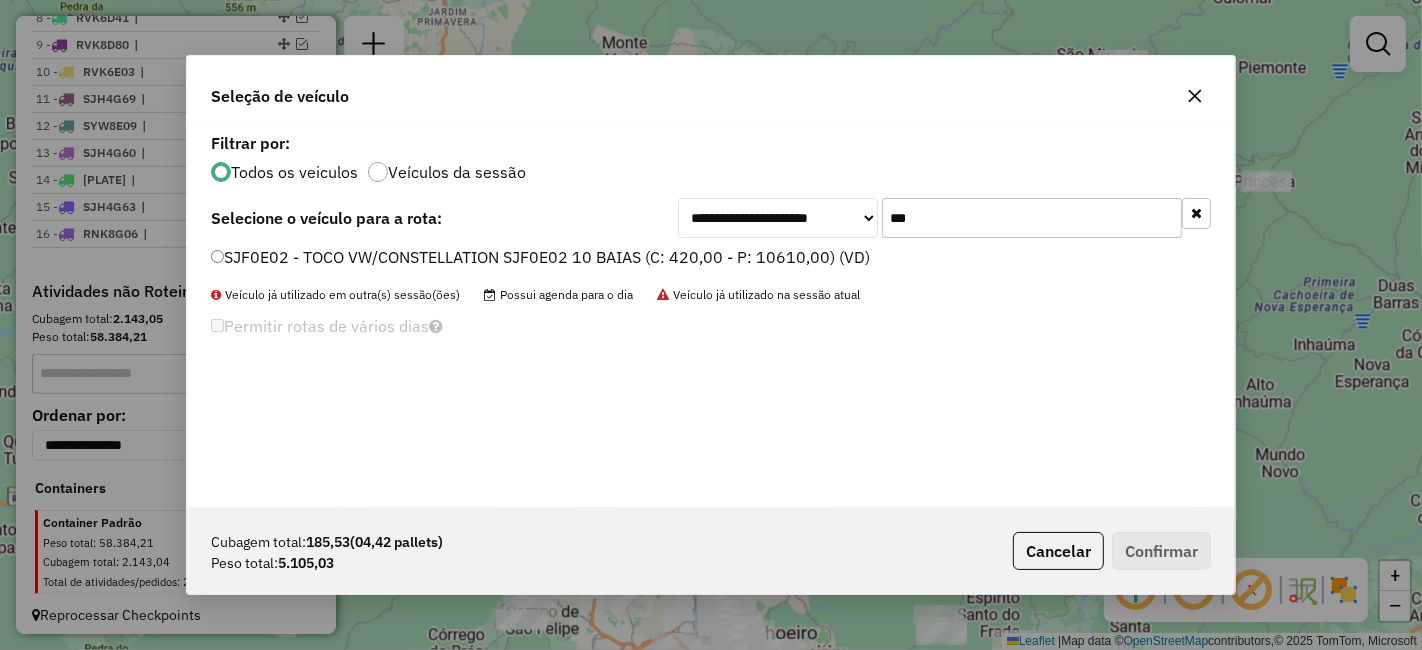 type on "***" 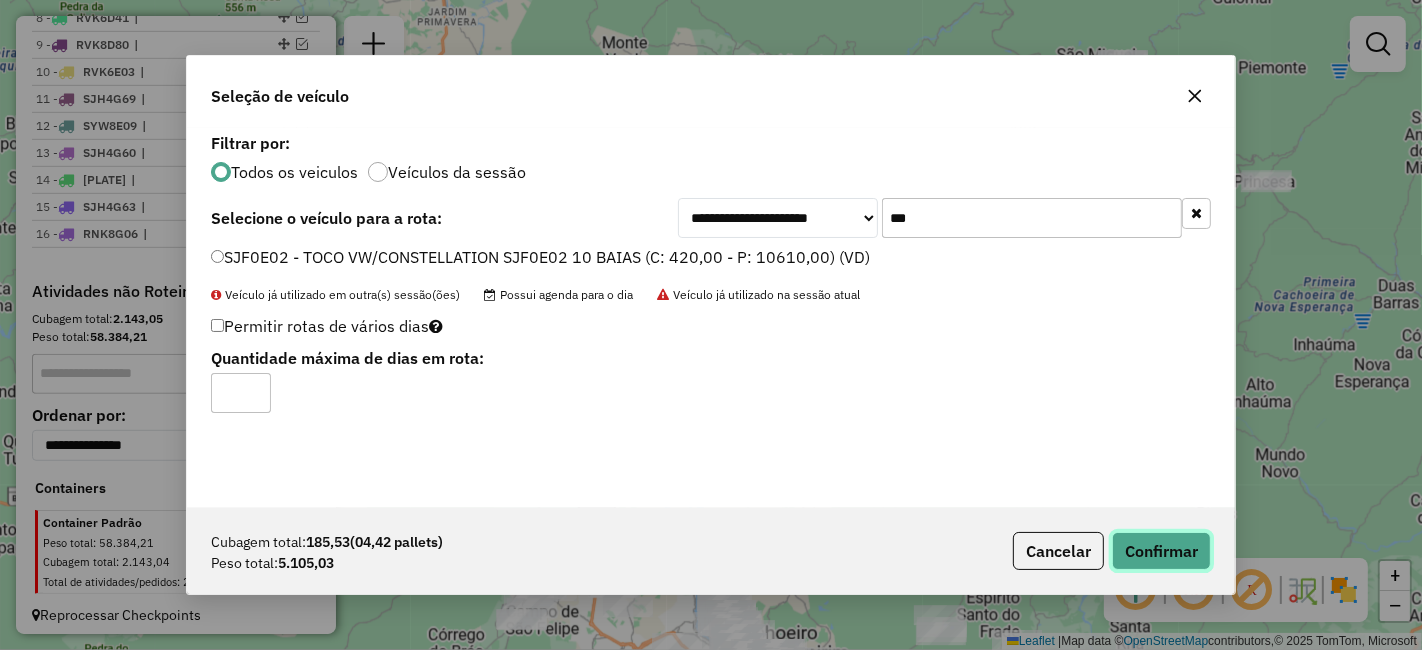 click on "Confirmar" 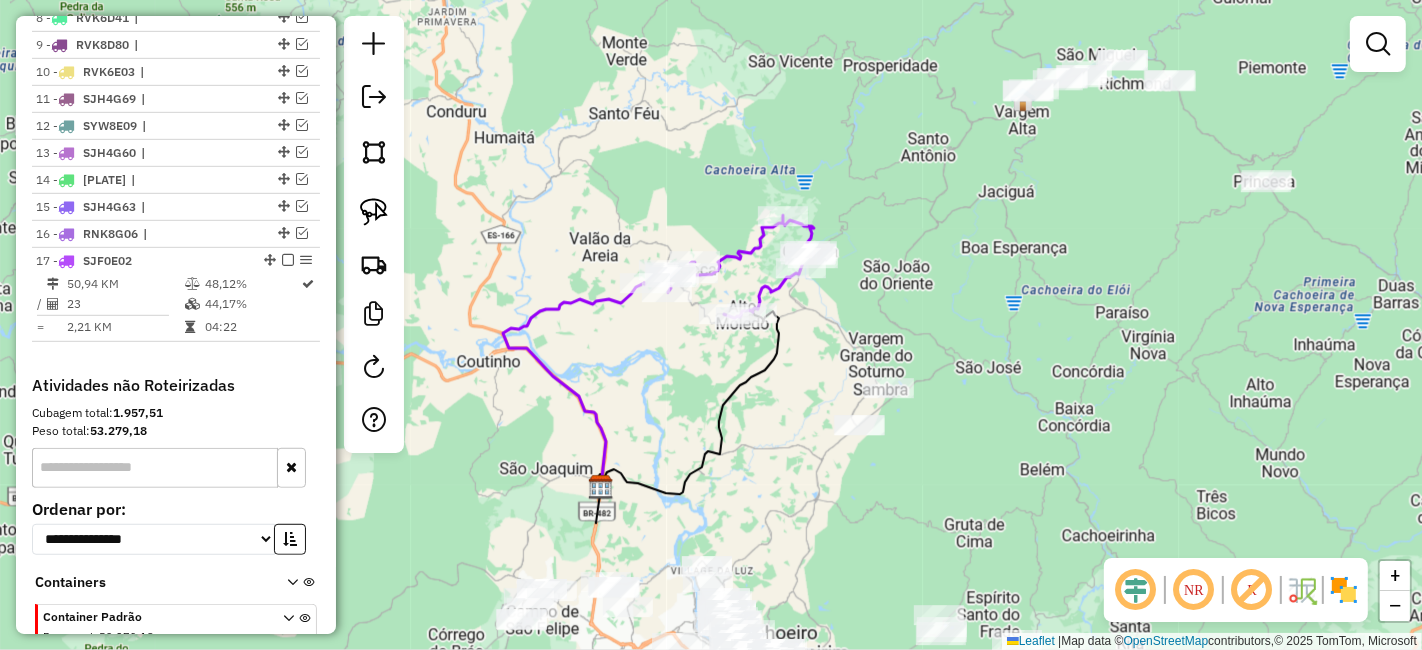 scroll, scrollTop: 1042, scrollLeft: 0, axis: vertical 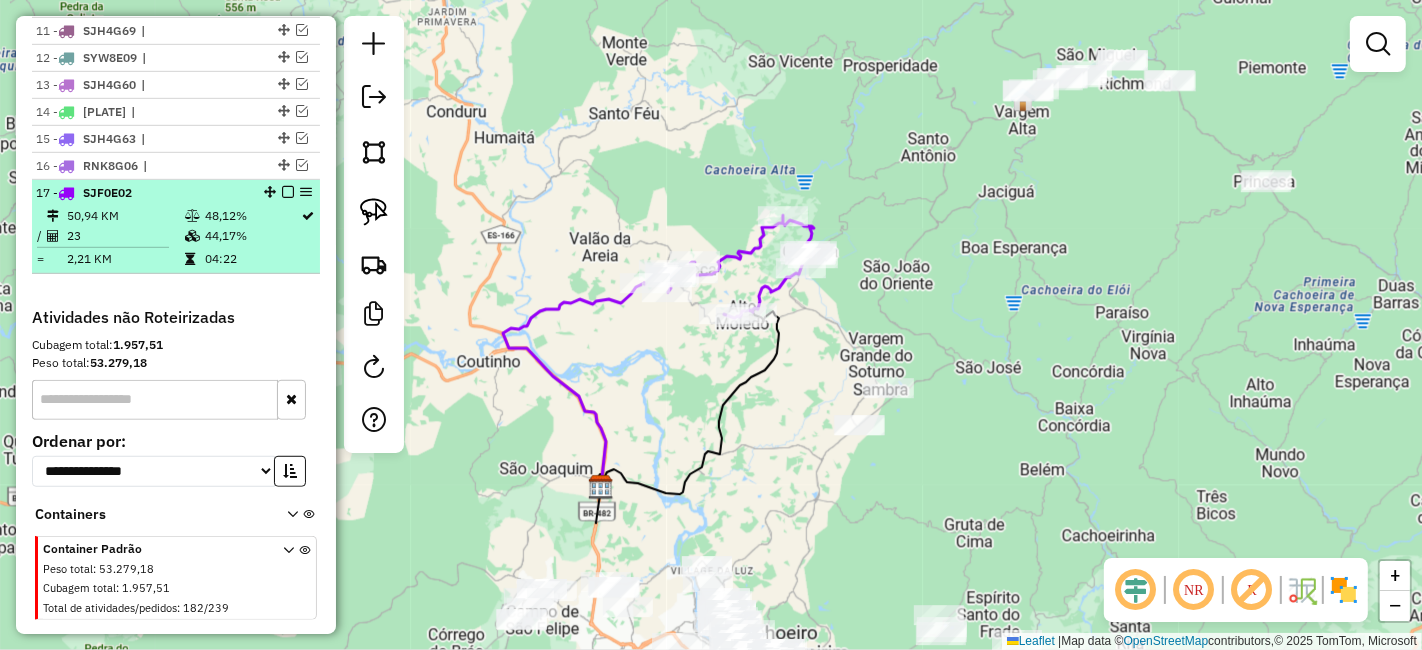 click at bounding box center (288, 192) 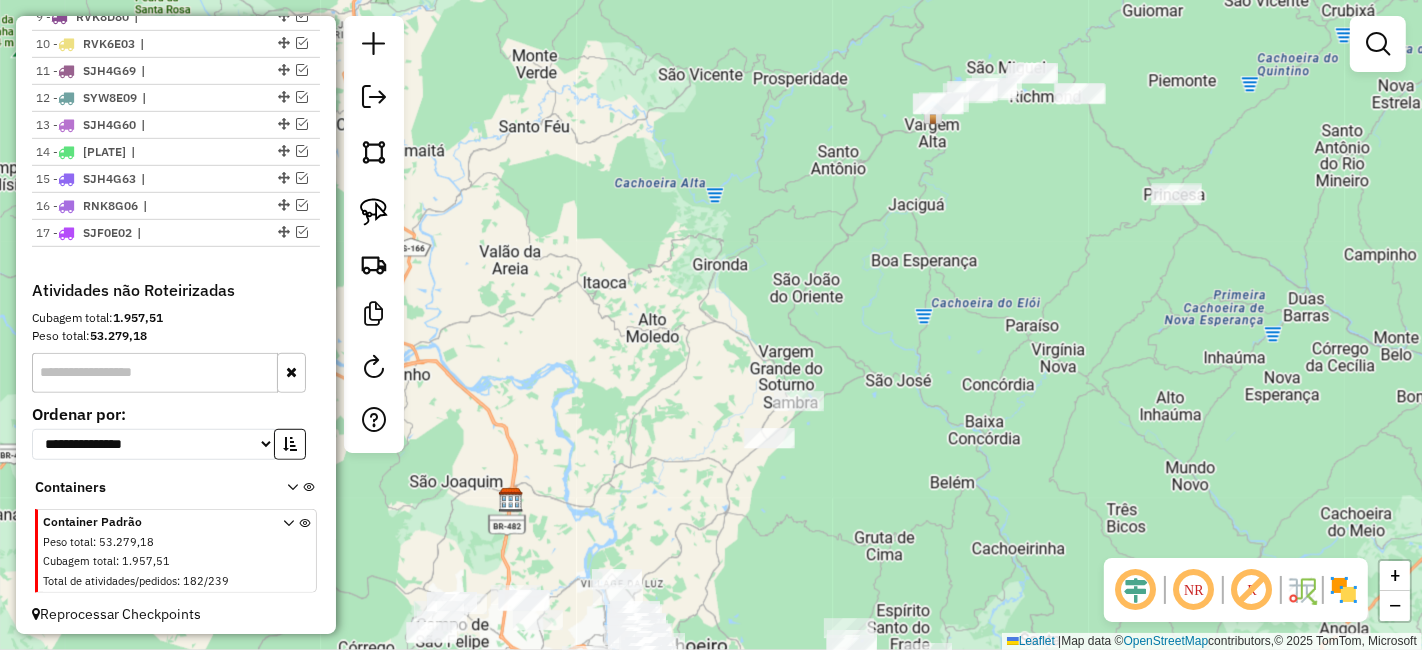 drag, startPoint x: 690, startPoint y: 310, endPoint x: 600, endPoint y: 323, distance: 90.934044 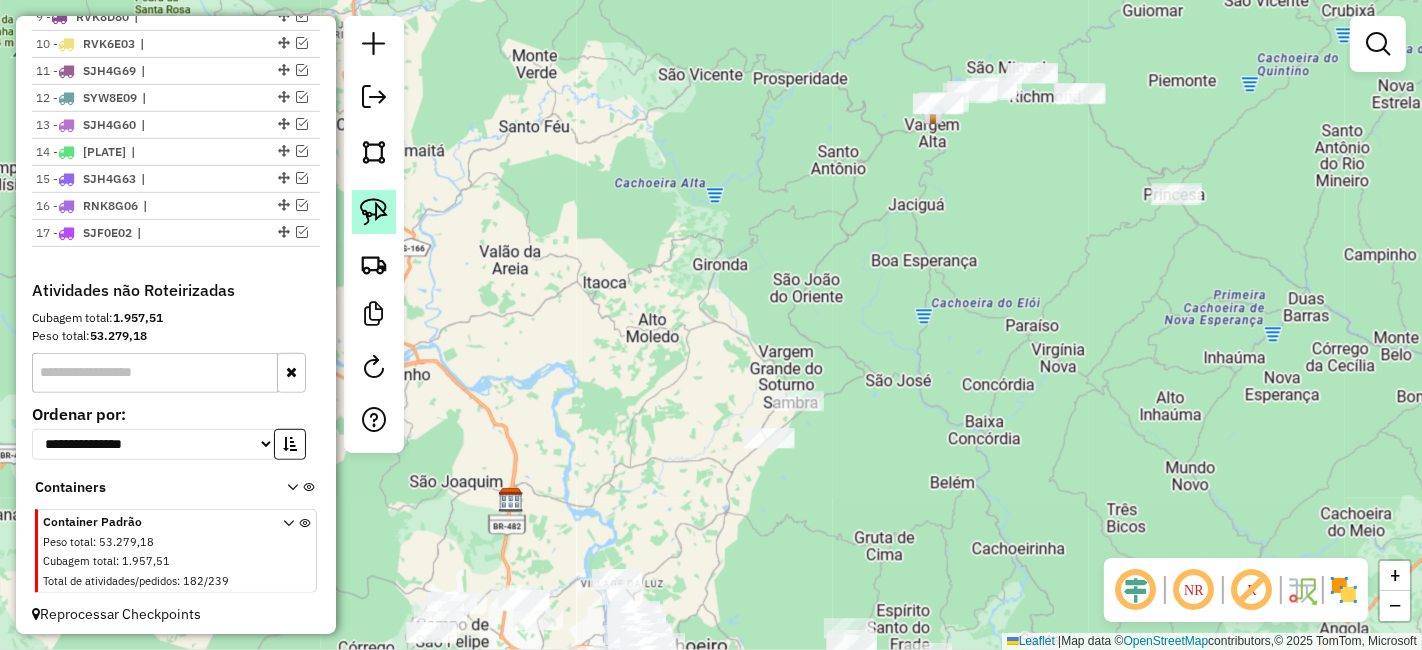 click 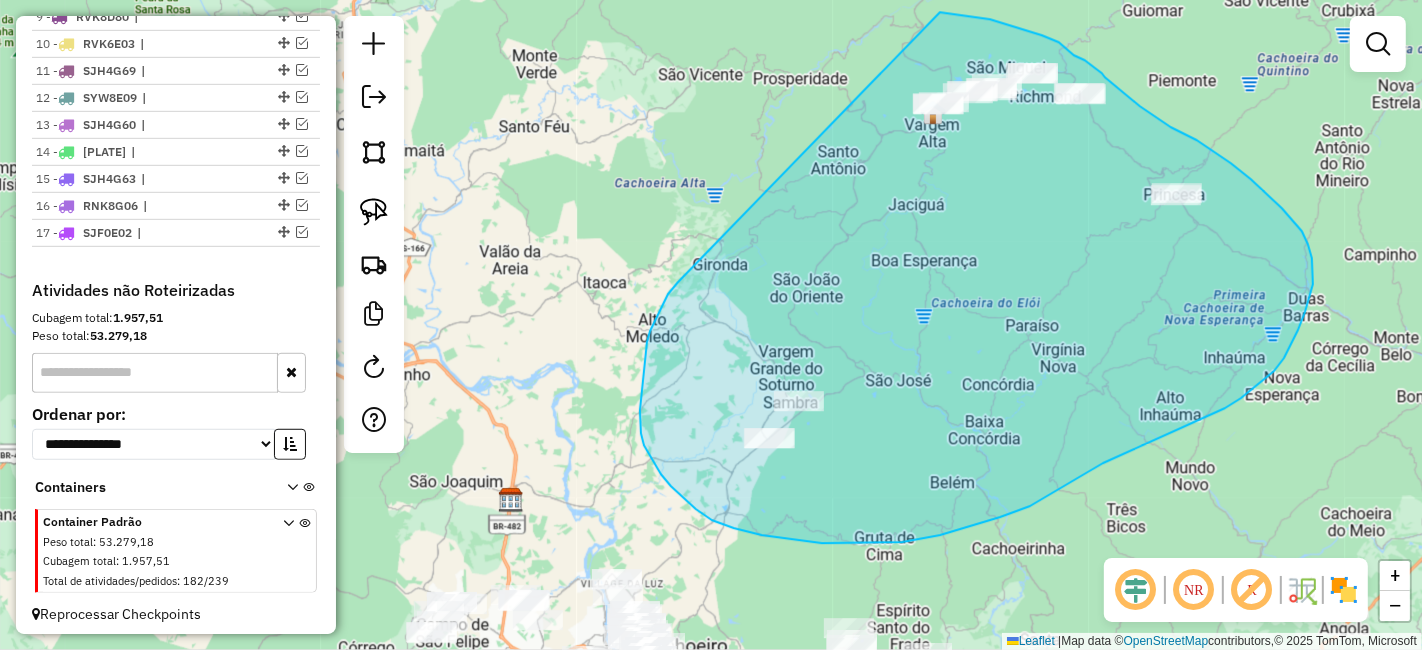 drag, startPoint x: 668, startPoint y: 294, endPoint x: 786, endPoint y: 30, distance: 289.17123 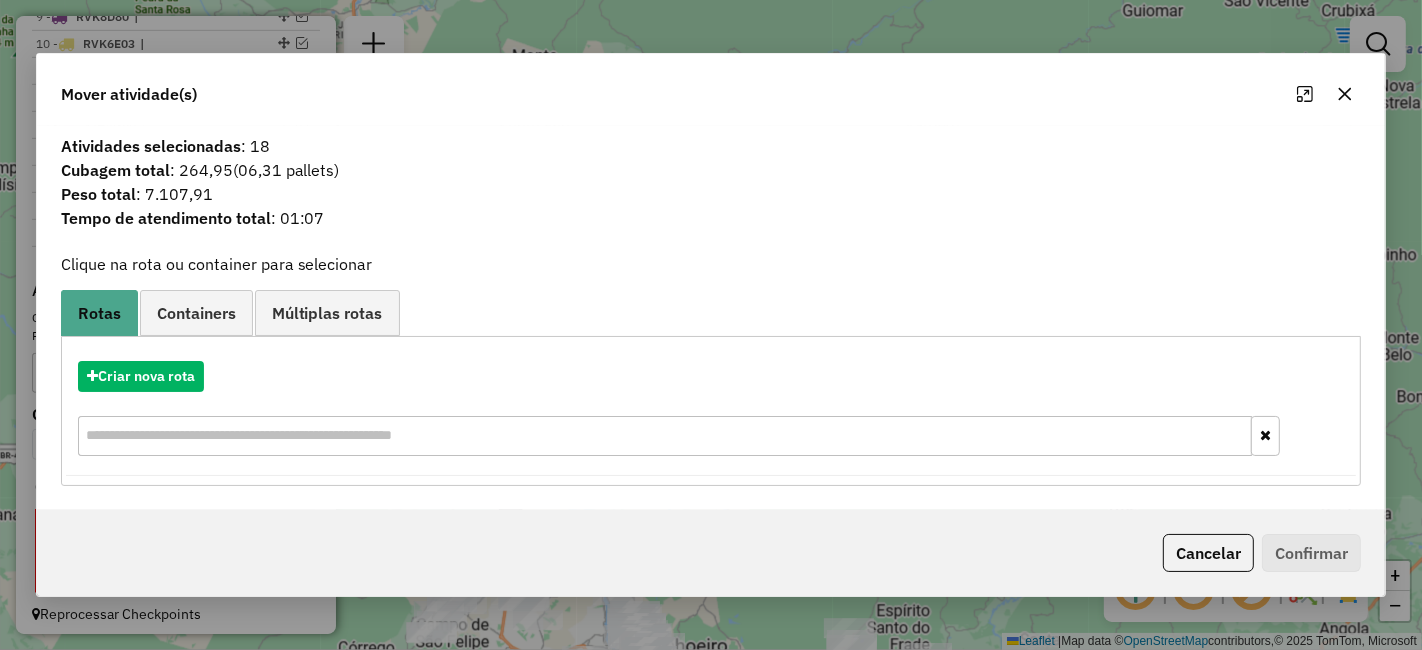 drag, startPoint x: 1350, startPoint y: 90, endPoint x: 996, endPoint y: 264, distance: 394.4515 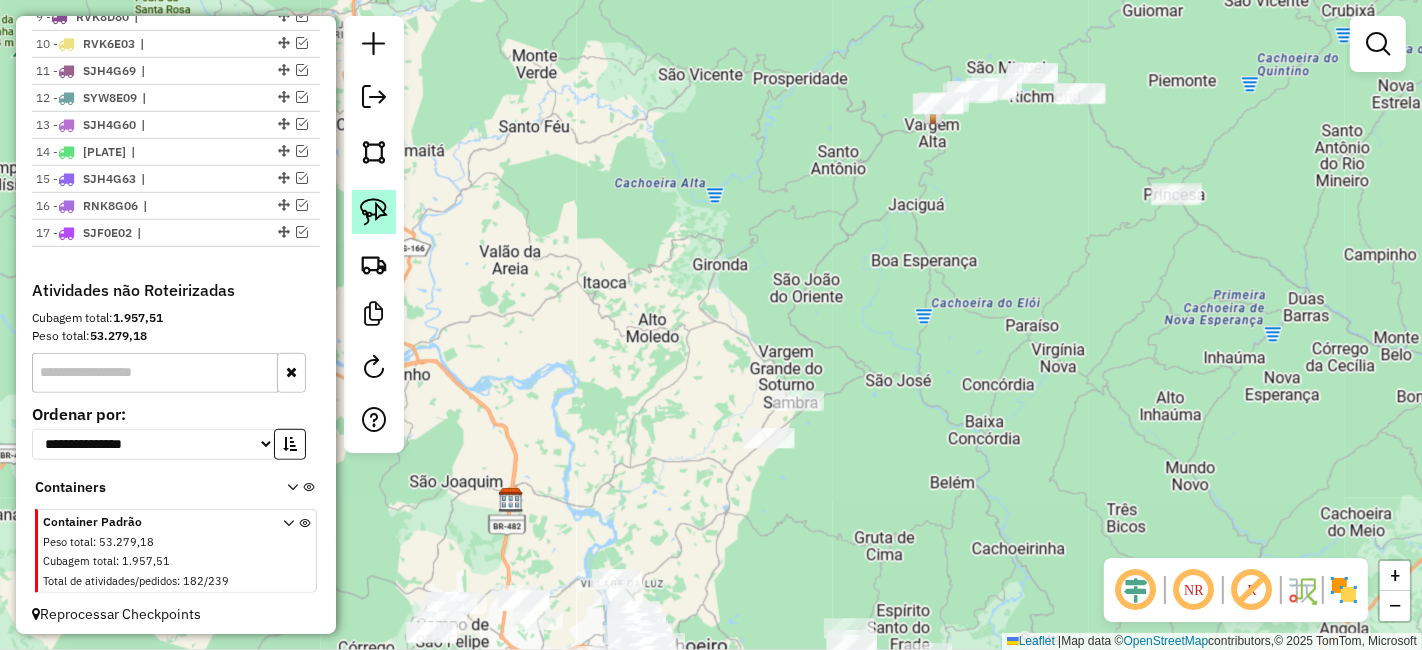 click 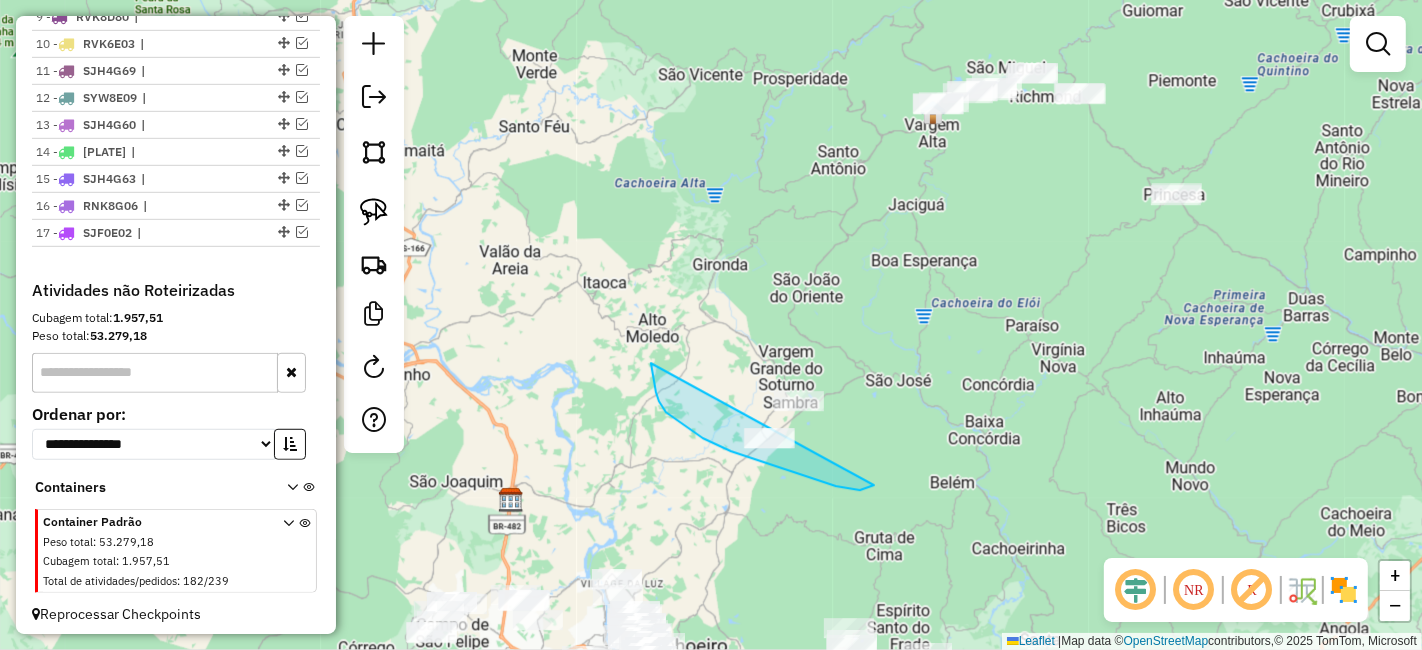 drag, startPoint x: 651, startPoint y: 363, endPoint x: 878, endPoint y: 375, distance: 227.31696 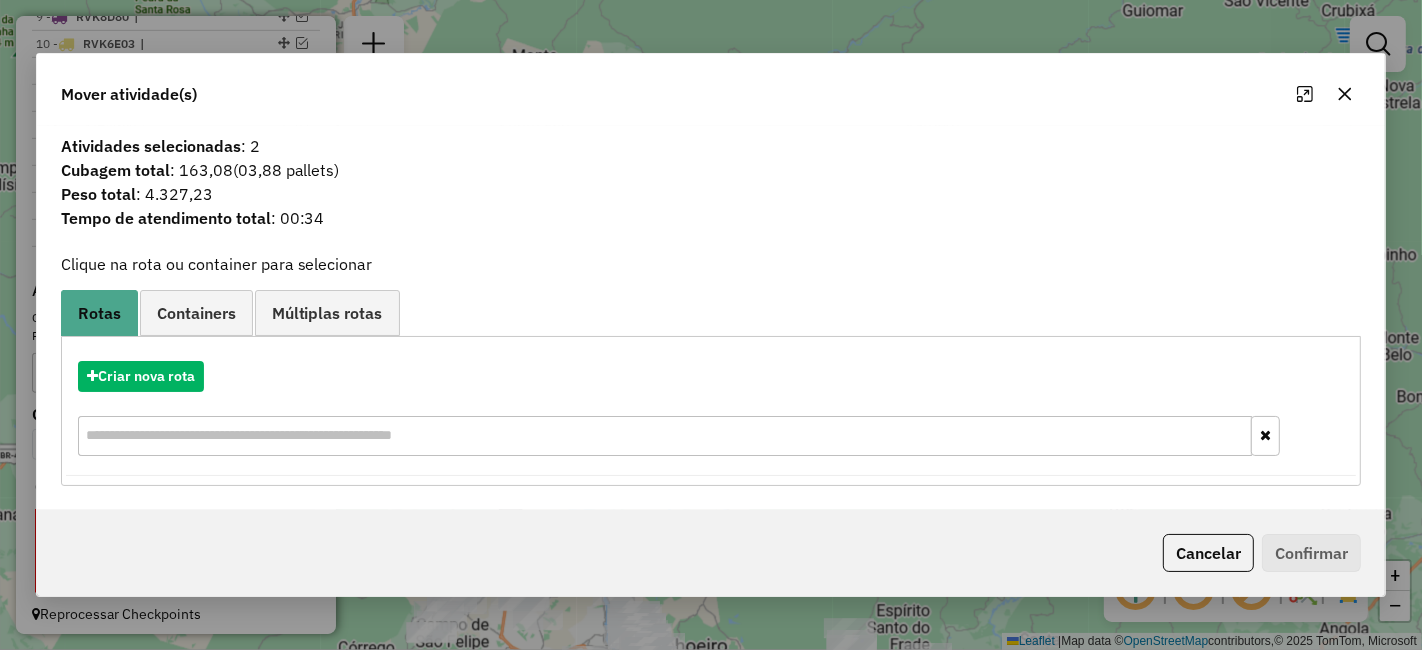 click 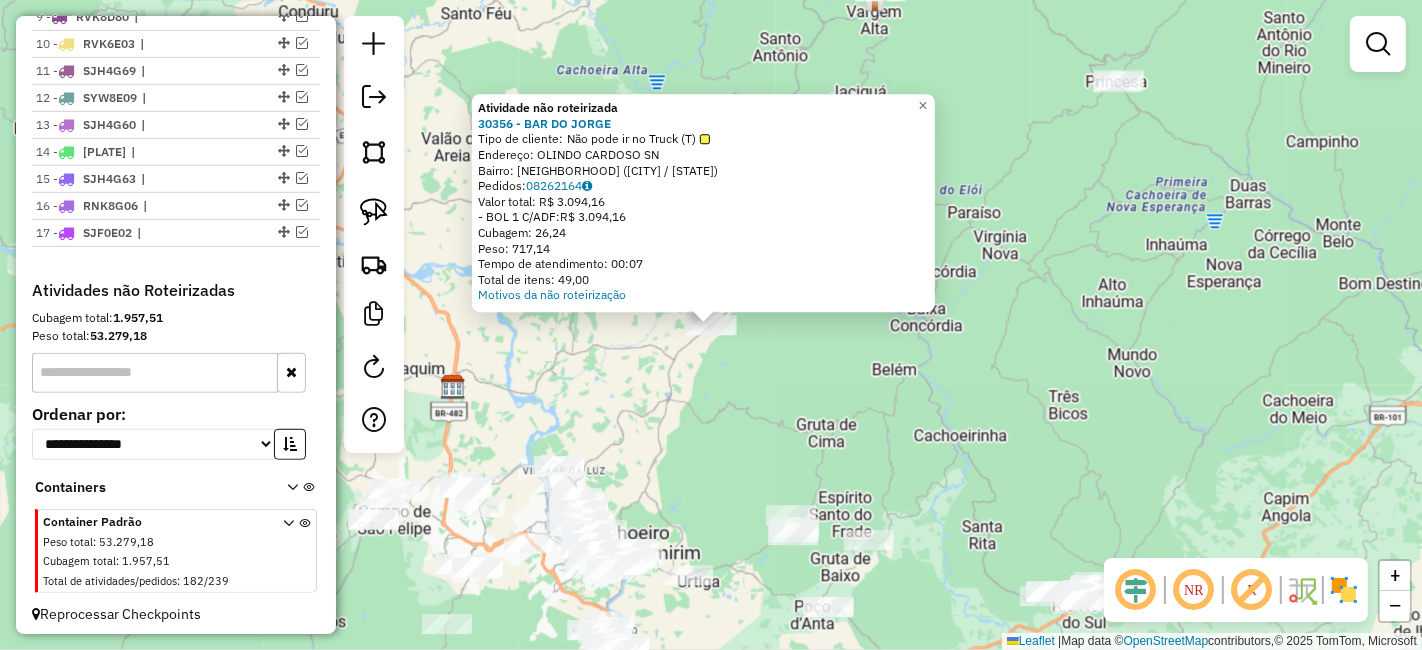 click on "Atividade não roteirizada 30356 - BAR DO JORGE  Tipo de cliente:   Não pode ir no Truck (T)   Endereço:  OLINDO CARDOSO SN   Bairro: SOTURNO (CACHOEIRO DE ITAPEMIRIM / ES)   Pedidos:  08262164   Valor total: R$ 3.094,16   - BOL 1 C/ADF:  R$ 3.094,16   Cubagem: 26,24   Peso: 717,14   Tempo de atendimento: 00:07   Total de itens: 49,00  Motivos da não roteirização × Janela de atendimento Grade de atendimento Capacidade Transportadoras Veículos Cliente Pedidos  Rotas Selecione os dias de semana para filtrar as janelas de atendimento  Seg   Ter   Qua   Qui   Sex   Sáb   Dom  Informe o período da janela de atendimento: De: Até:  Filtrar exatamente a janela do cliente  Considerar janela de atendimento padrão  Selecione os dias de semana para filtrar as grades de atendimento  Seg   Ter   Qua   Qui   Sex   Sáb   Dom   Considerar clientes sem dia de atendimento cadastrado  Clientes fora do dia de atendimento selecionado Filtrar as atividades entre os valores definidos abaixo:  Peso mínimo:   De:   Até:" 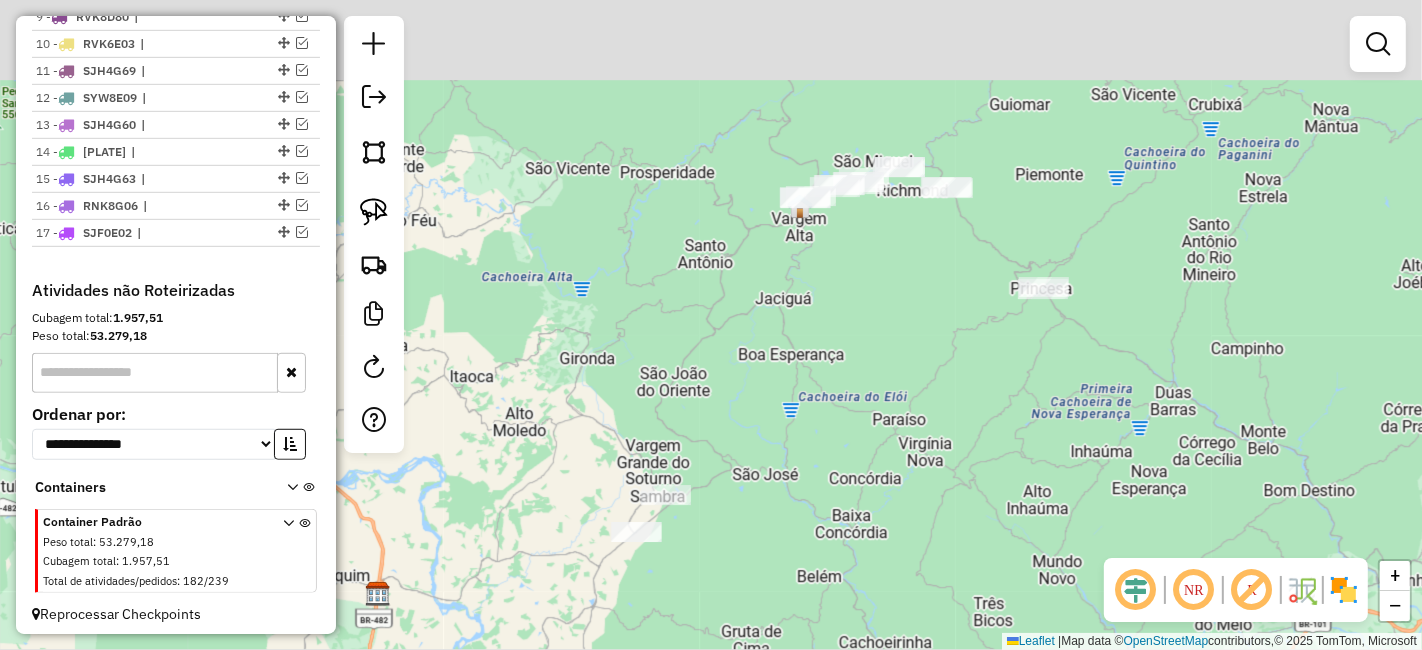 drag, startPoint x: 794, startPoint y: 376, endPoint x: 718, endPoint y: 579, distance: 216.76024 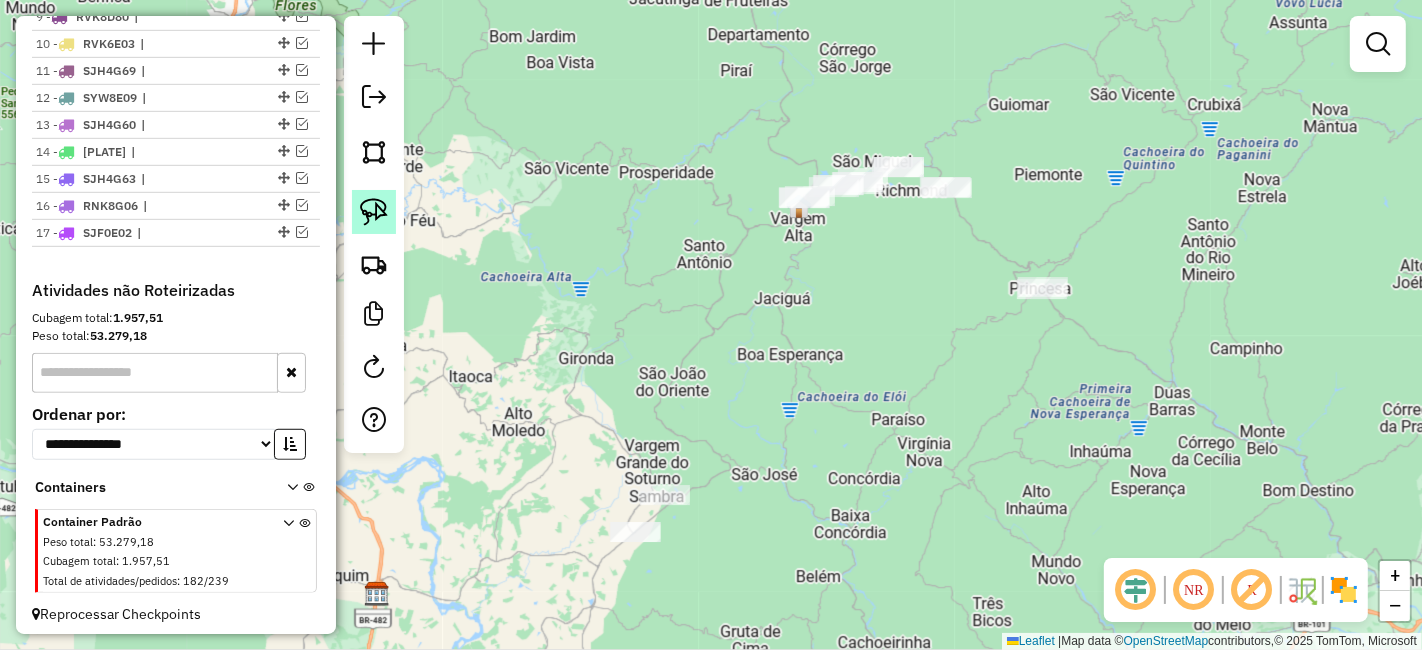 click 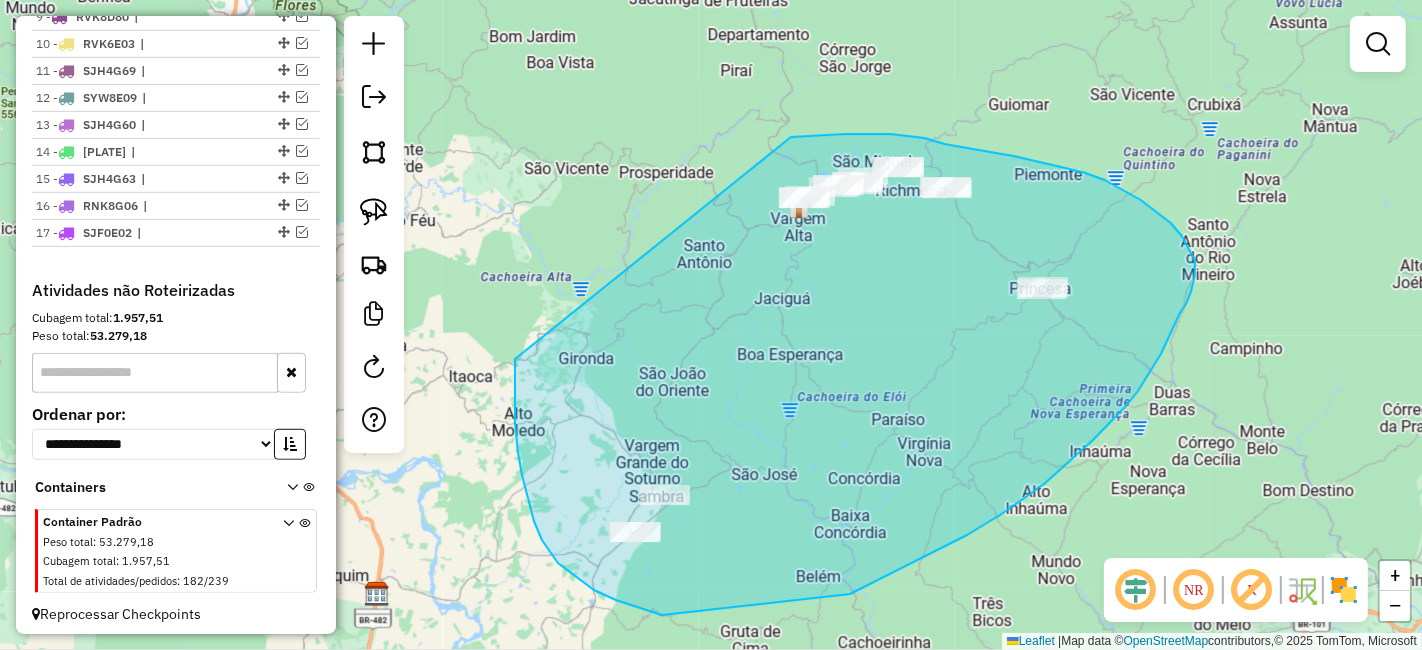 drag, startPoint x: 515, startPoint y: 423, endPoint x: 791, endPoint y: 137, distance: 397.4569 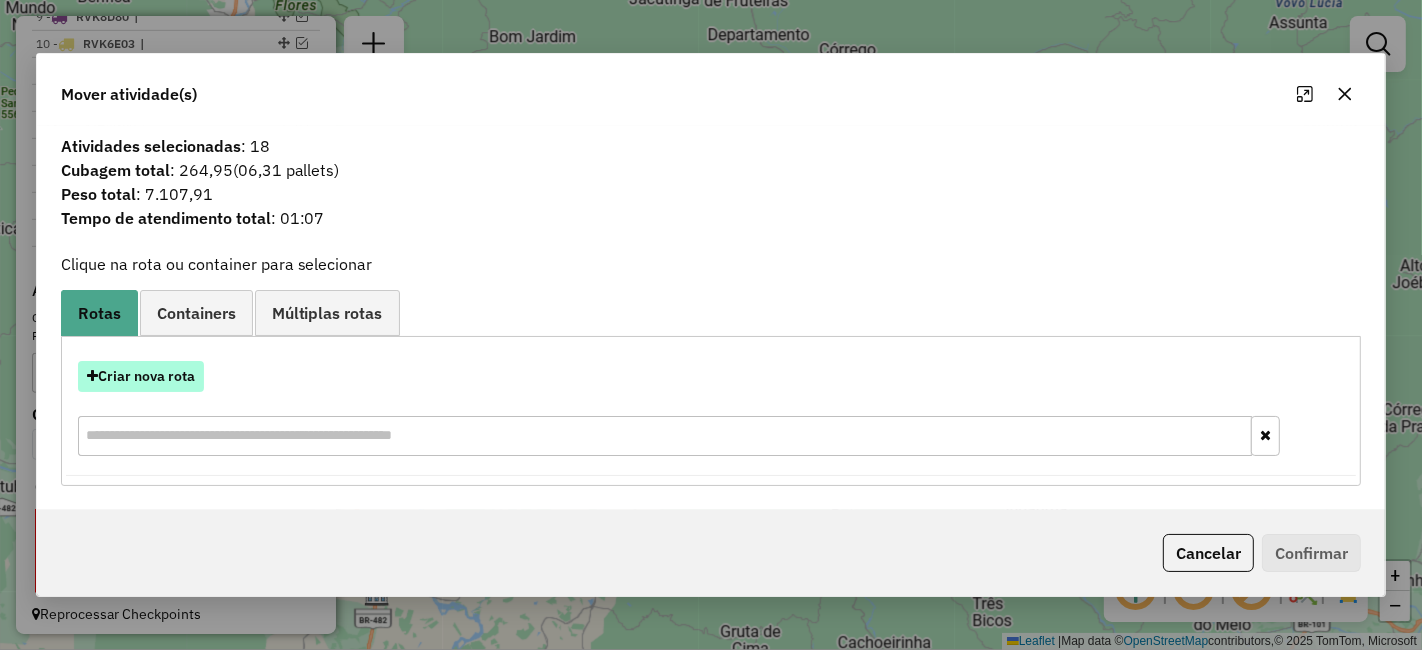 click on "Criar nova rota" at bounding box center [141, 376] 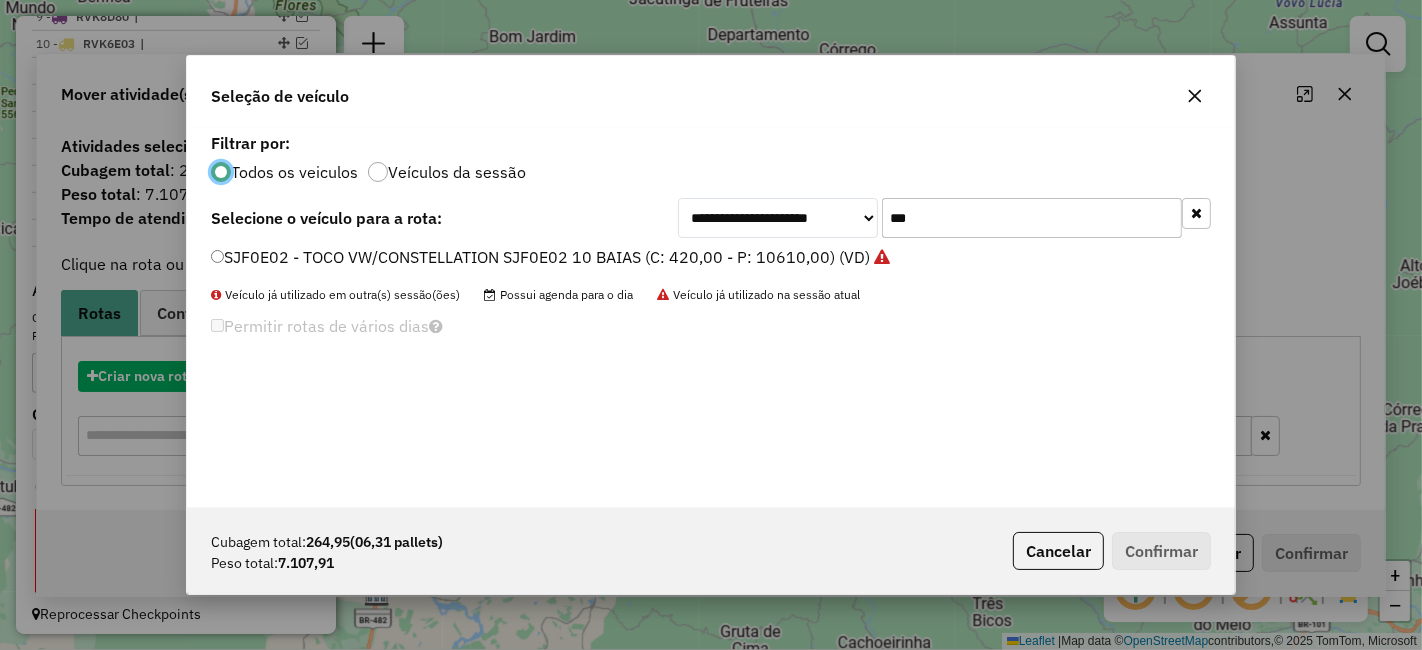 scroll, scrollTop: 11, scrollLeft: 5, axis: both 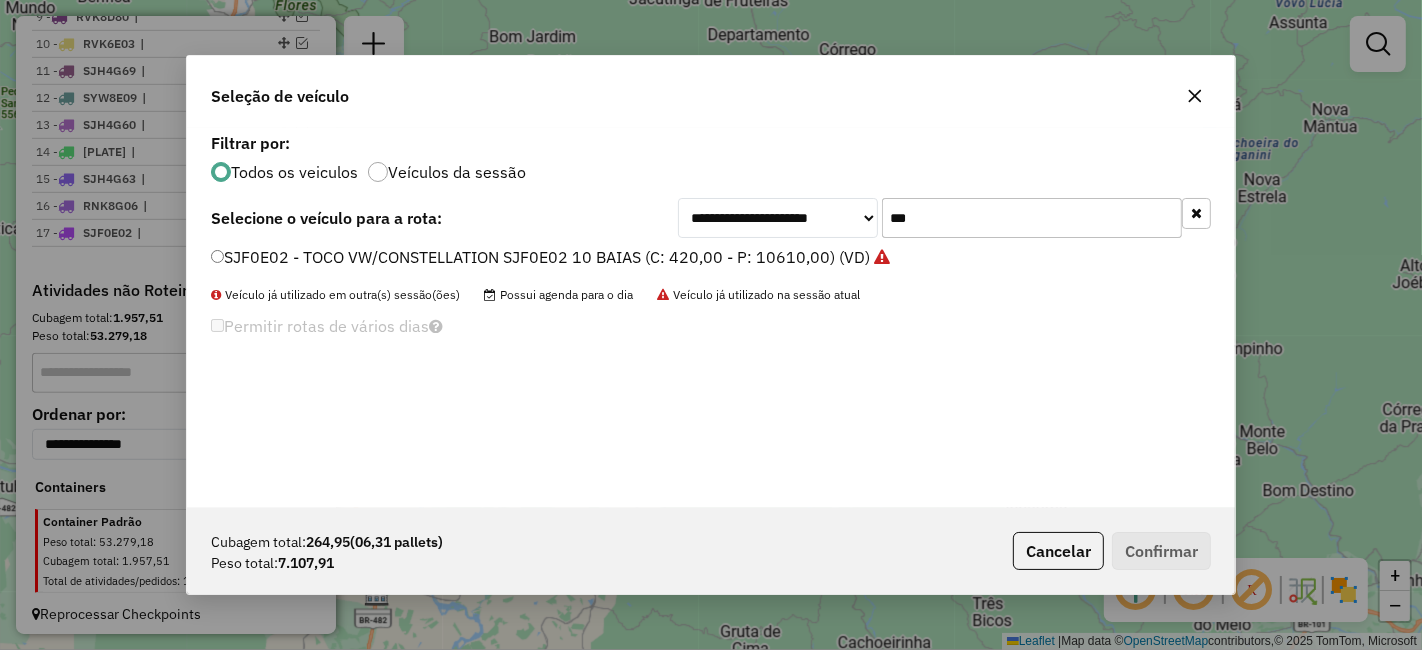 click on "***" 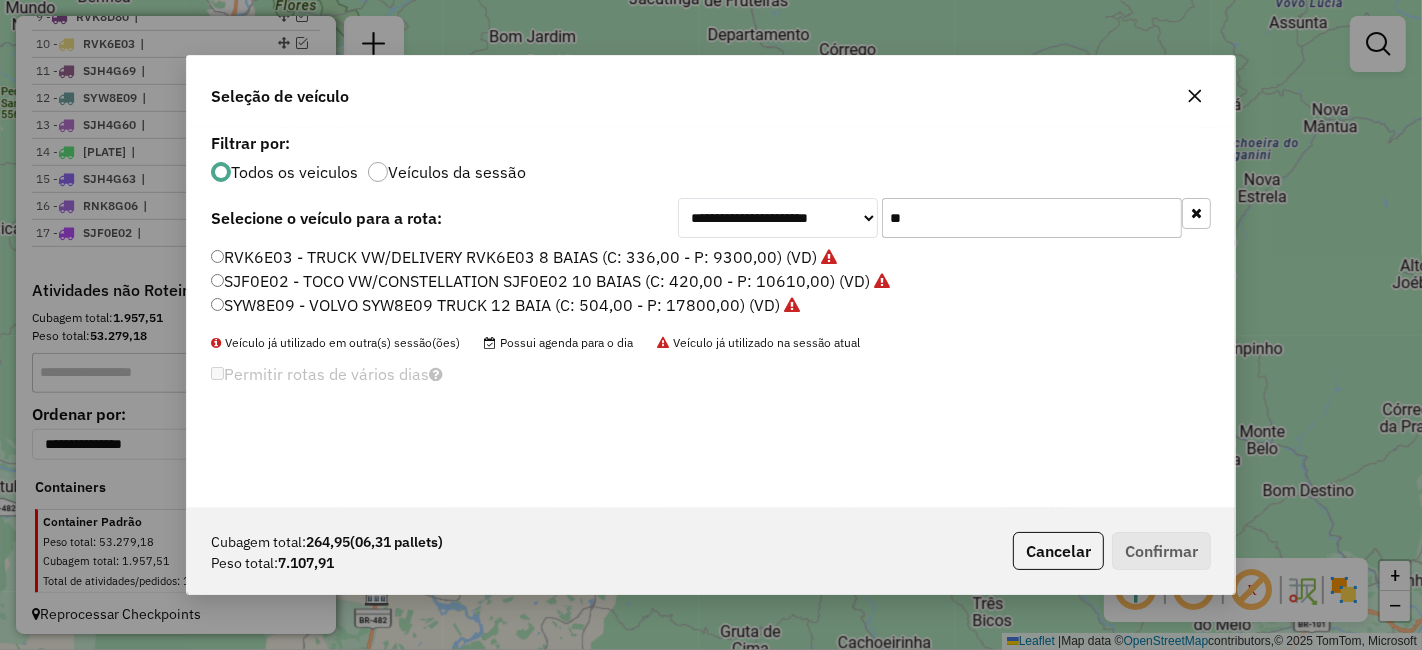 type on "*" 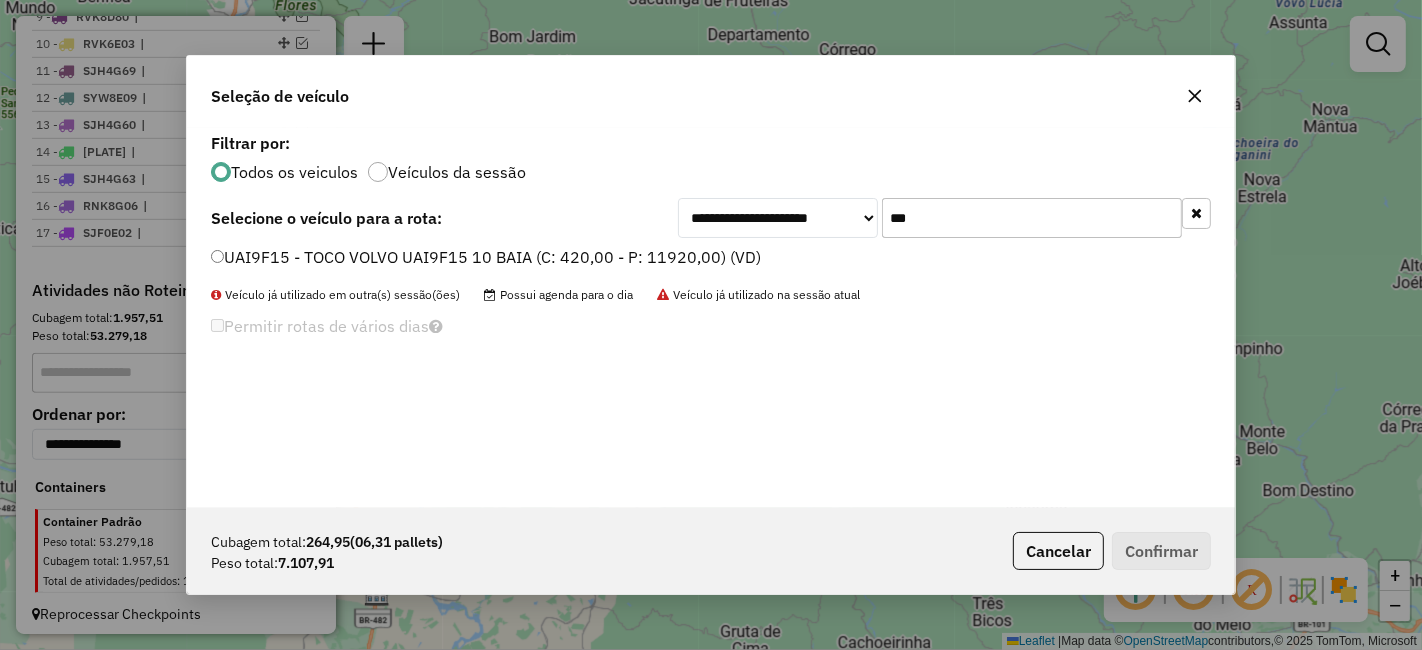type on "***" 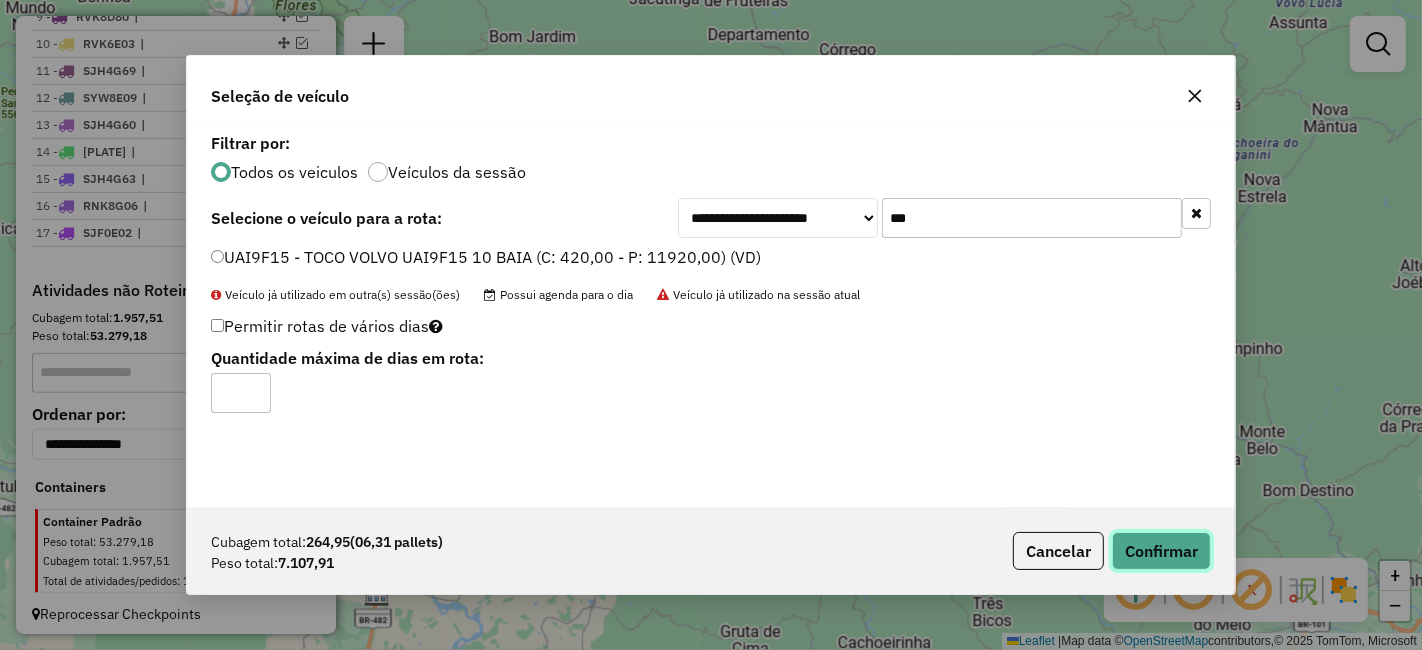 click on "Confirmar" 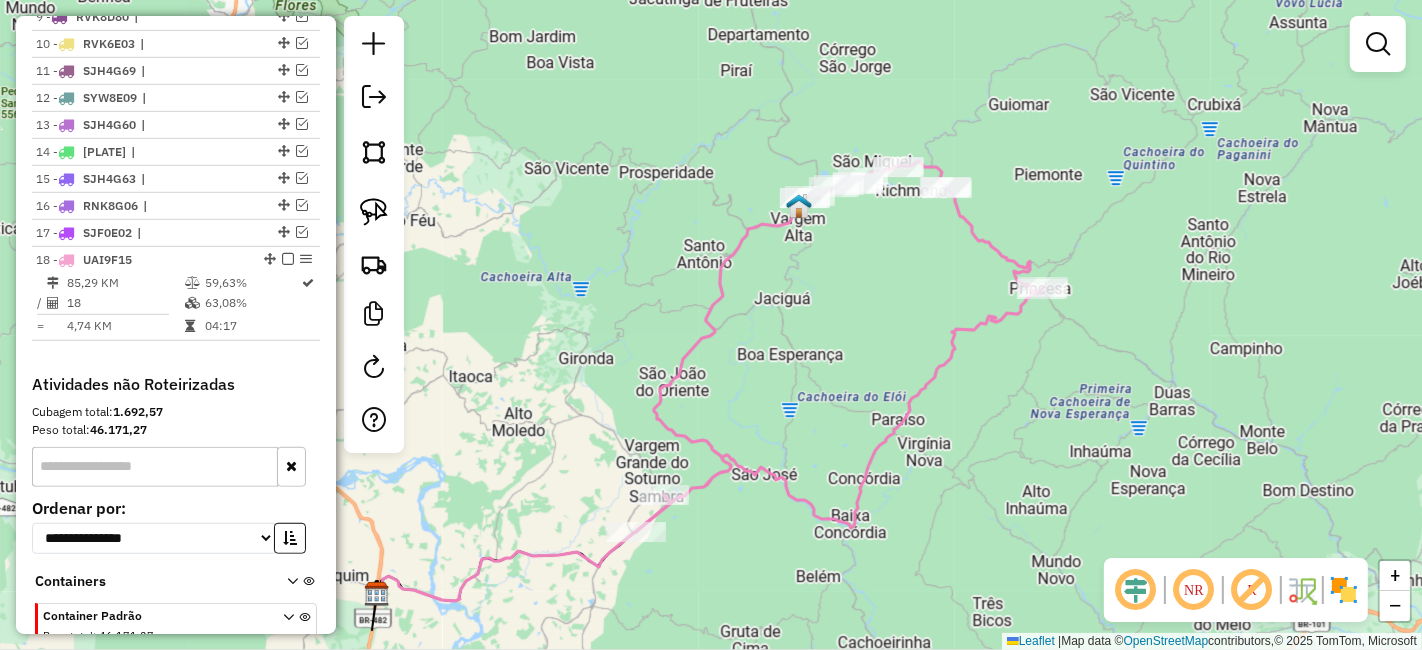 scroll, scrollTop: 1042, scrollLeft: 0, axis: vertical 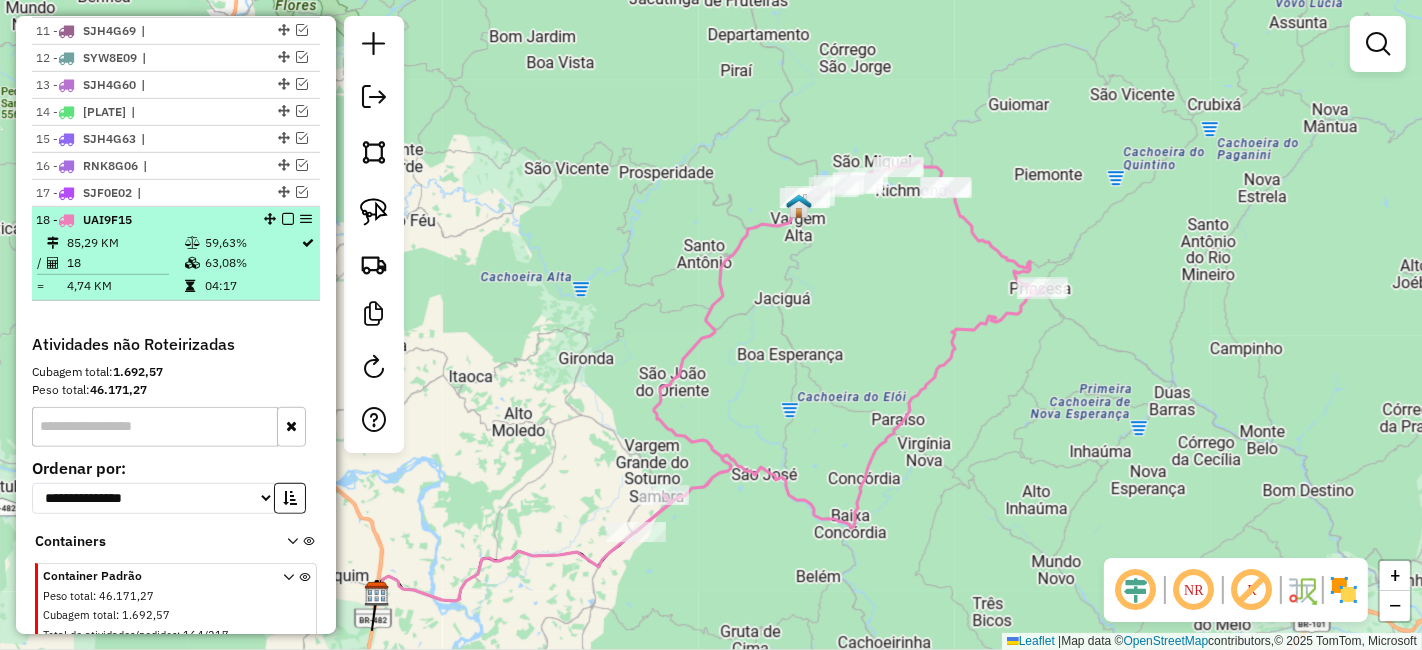 click at bounding box center [288, 219] 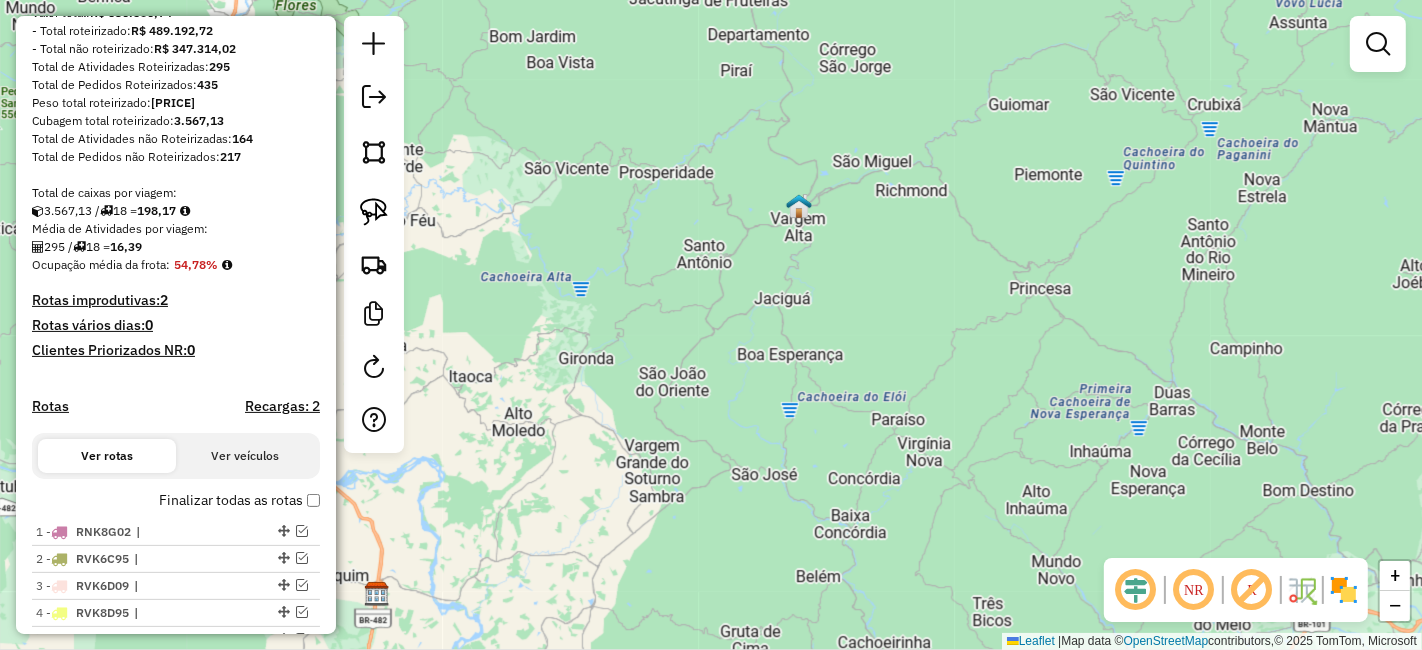 scroll, scrollTop: 251, scrollLeft: 0, axis: vertical 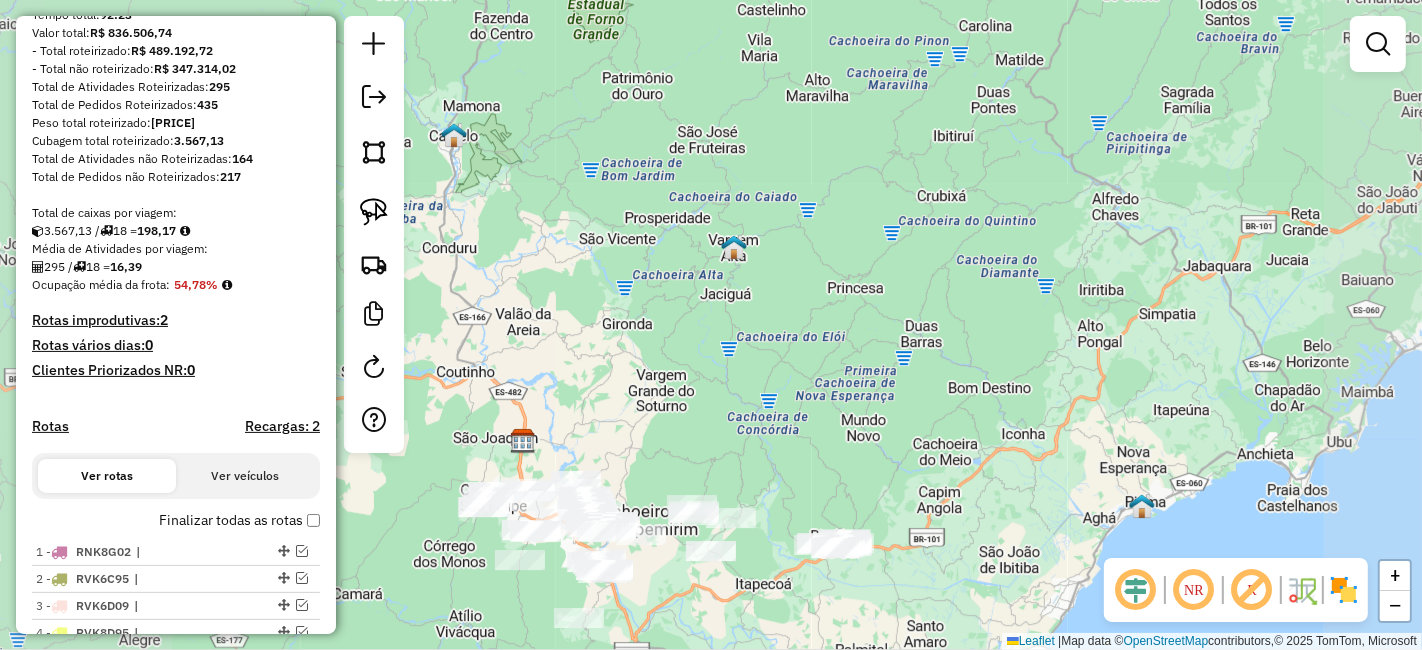 drag, startPoint x: 689, startPoint y: 355, endPoint x: 800, endPoint y: 239, distance: 160.55217 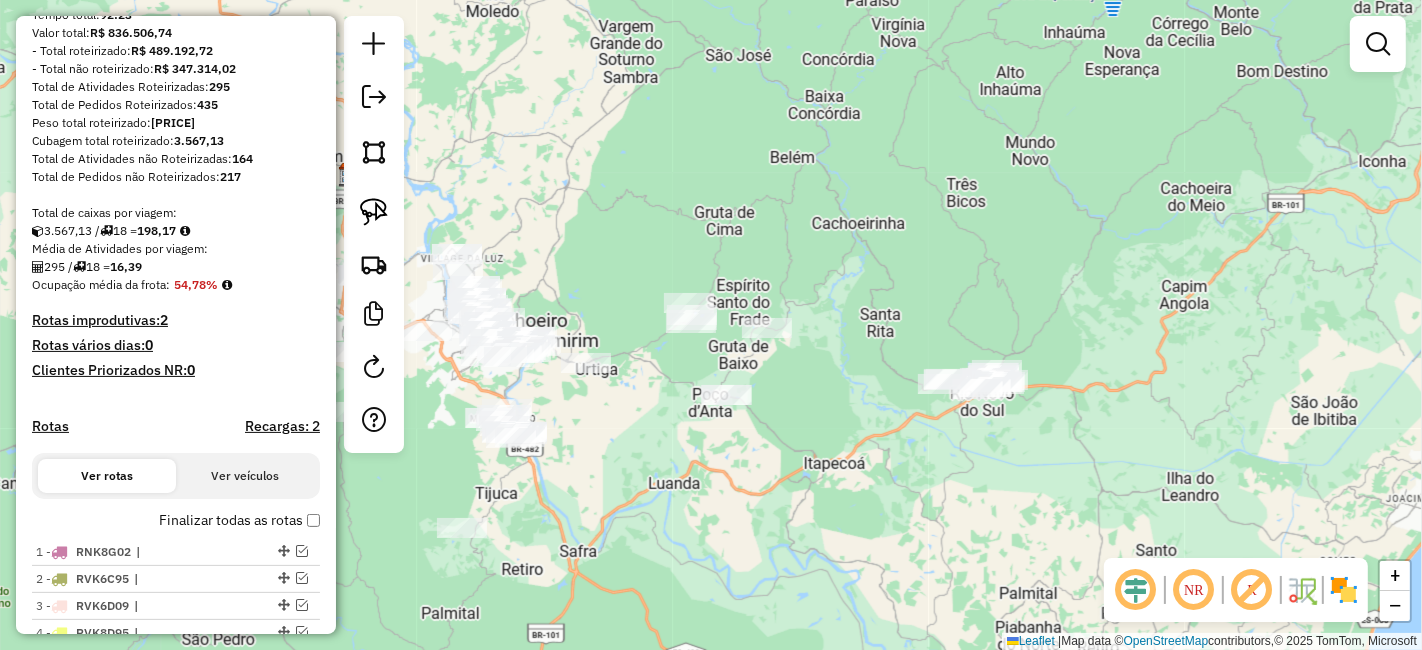 drag, startPoint x: 802, startPoint y: 450, endPoint x: 864, endPoint y: 435, distance: 63.788715 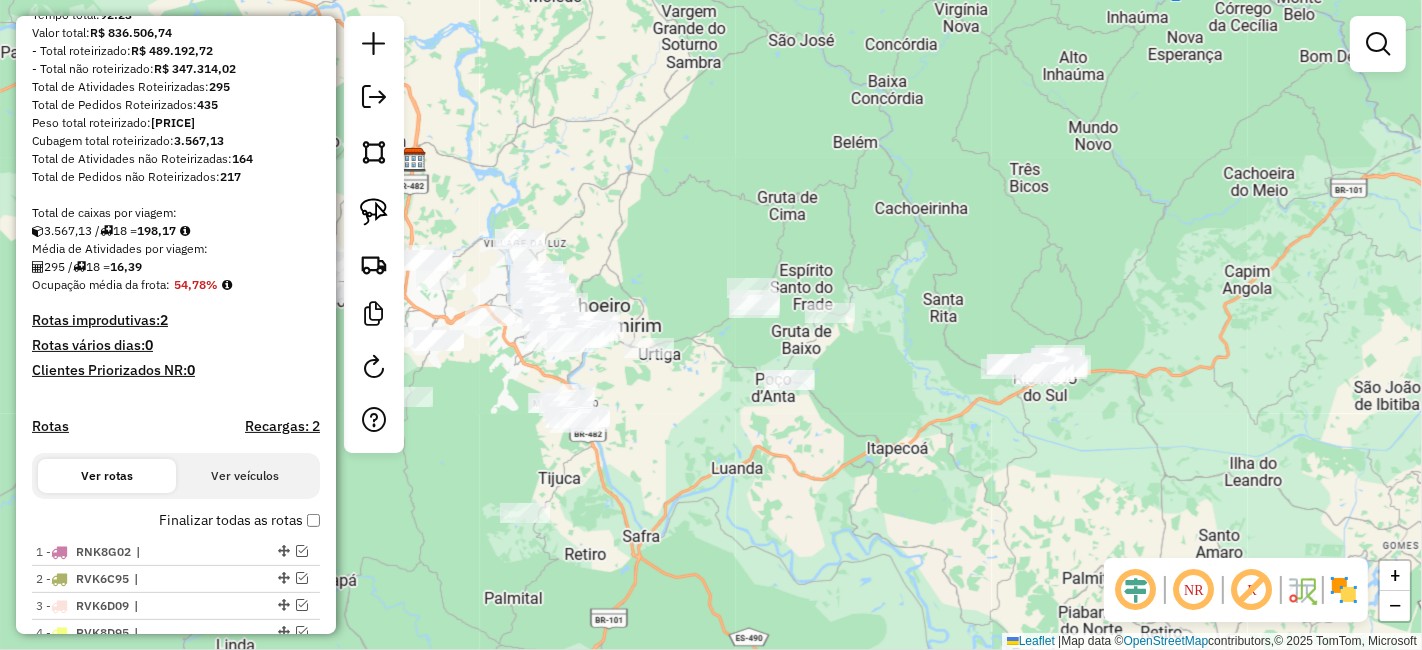 drag, startPoint x: 631, startPoint y: 473, endPoint x: 702, endPoint y: 438, distance: 79.15807 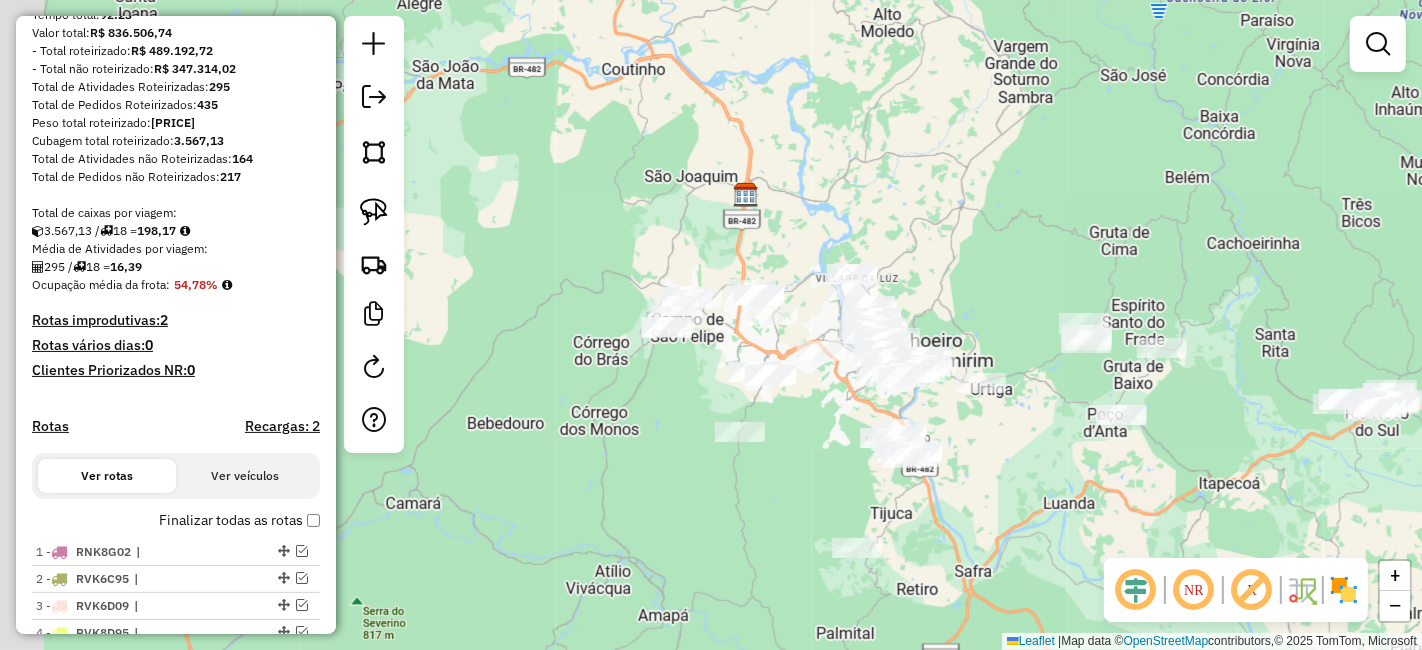 drag, startPoint x: 512, startPoint y: 400, endPoint x: 773, endPoint y: 470, distance: 270.22397 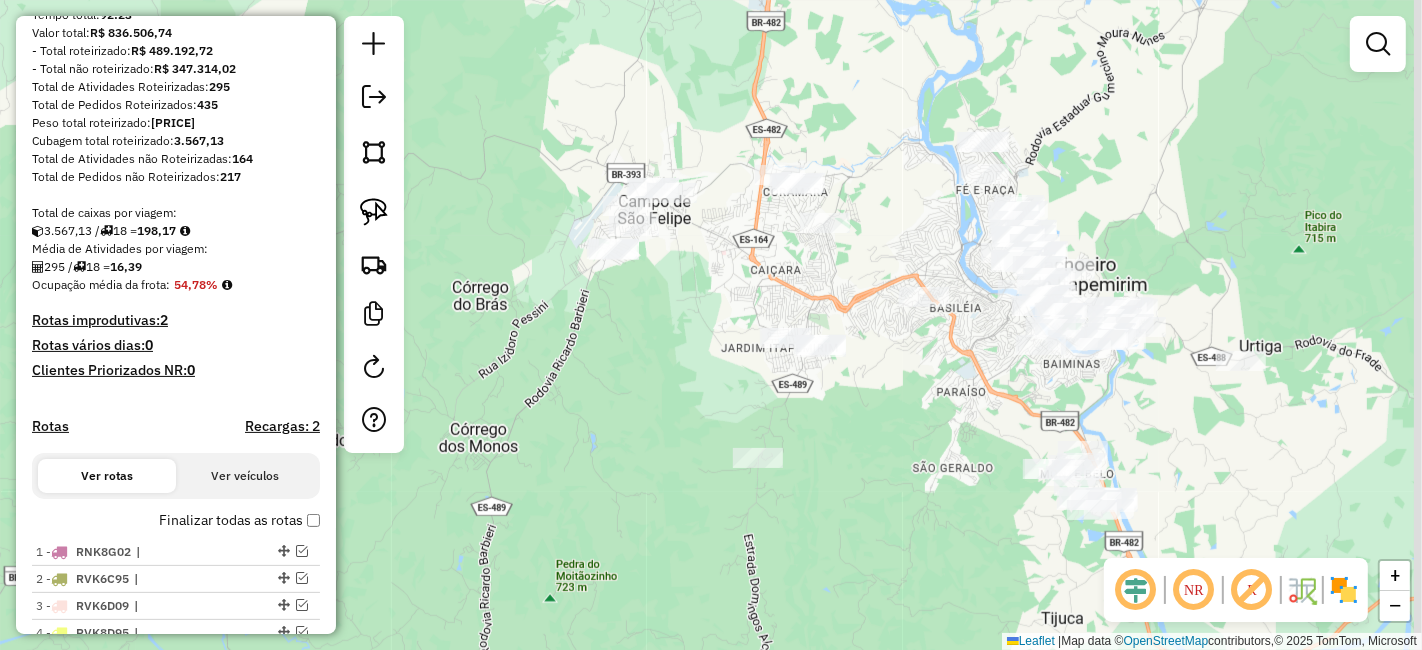click on "Janela de atendimento Grade de atendimento Capacidade Transportadoras Veículos Cliente Pedidos  Rotas Selecione os dias de semana para filtrar as janelas de atendimento  Seg   Ter   Qua   Qui   Sex   Sáb   Dom  Informe o período da janela de atendimento: De: Até:  Filtrar exatamente a janela do cliente  Considerar janela de atendimento padrão  Selecione os dias de semana para filtrar as grades de atendimento  Seg   Ter   Qua   Qui   Sex   Sáb   Dom   Considerar clientes sem dia de atendimento cadastrado  Clientes fora do dia de atendimento selecionado Filtrar as atividades entre os valores definidos abaixo:  Peso mínimo:   Peso máximo:   Cubagem mínima:   Cubagem máxima:   De:   Até:  Filtrar as atividades entre o tempo de atendimento definido abaixo:  De:   Até:   Considerar capacidade total dos clientes não roteirizados Transportadora: Selecione um ou mais itens Tipo de veículo: Selecione um ou mais itens Veículo: Selecione um ou mais itens Motorista: Selecione um ou mais itens Nome: Rótulo:" 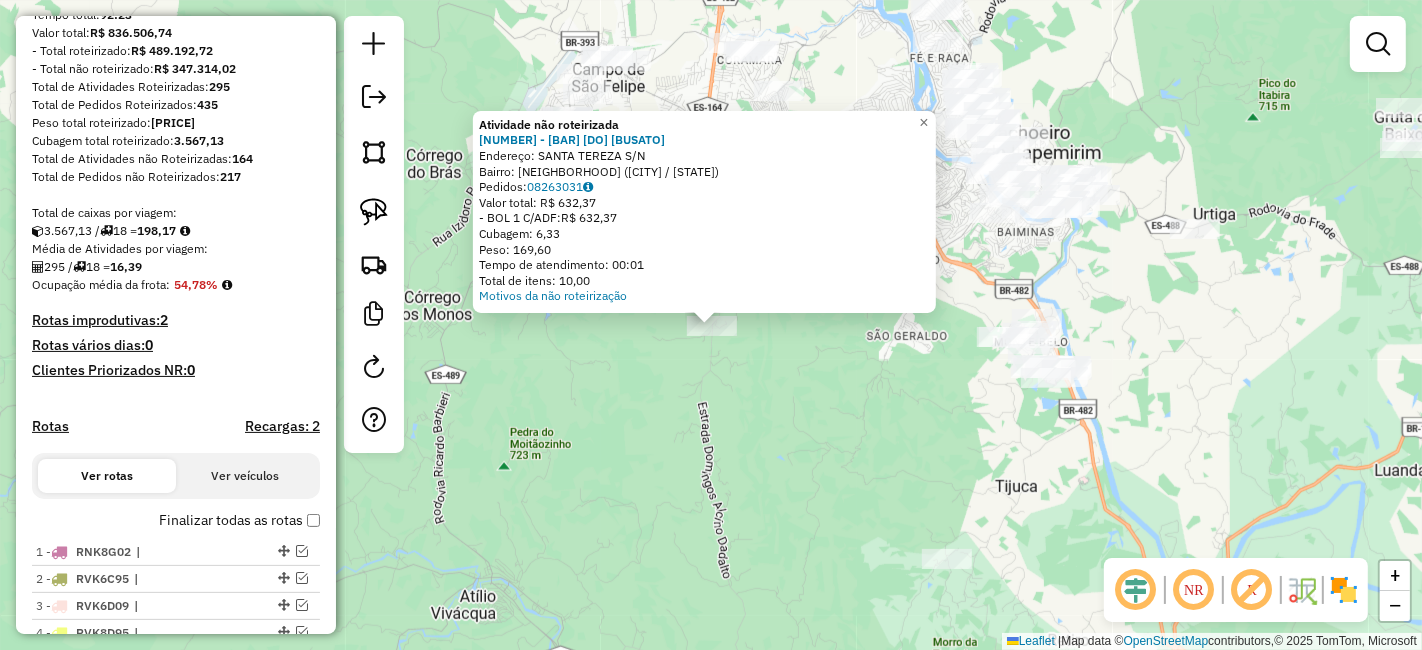 click on "Atividade não roteirizada 4864 - BAR DO BUSATO  Endereço:  SANTA TEREZA S/N   Bairro: SAO SIMAO (CACHOEIRO DE ITAPEMIRIM / ES)   Pedidos:  08263031   Valor total: R$ 632,37   - BOL 1 C/ADF:  R$ 632,37   Cubagem: 6,33   Peso: 169,60   Tempo de atendimento: 00:01   Total de itens: 10,00  Motivos da não roteirização × Janela de atendimento Grade de atendimento Capacidade Transportadoras Veículos Cliente Pedidos  Rotas Selecione os dias de semana para filtrar as janelas de atendimento  Seg   Ter   Qua   Qui   Sex   Sáb   Dom  Informe o período da janela de atendimento: De: Até:  Filtrar exatamente a janela do cliente  Considerar janela de atendimento padrão  Selecione os dias de semana para filtrar as grades de atendimento  Seg   Ter   Qua   Qui   Sex   Sáb   Dom   Considerar clientes sem dia de atendimento cadastrado  Clientes fora do dia de atendimento selecionado Filtrar as atividades entre os valores definidos abaixo:  Peso mínimo:   Peso máximo:   Cubagem mínima:   Cubagem máxima:   De:  De:" 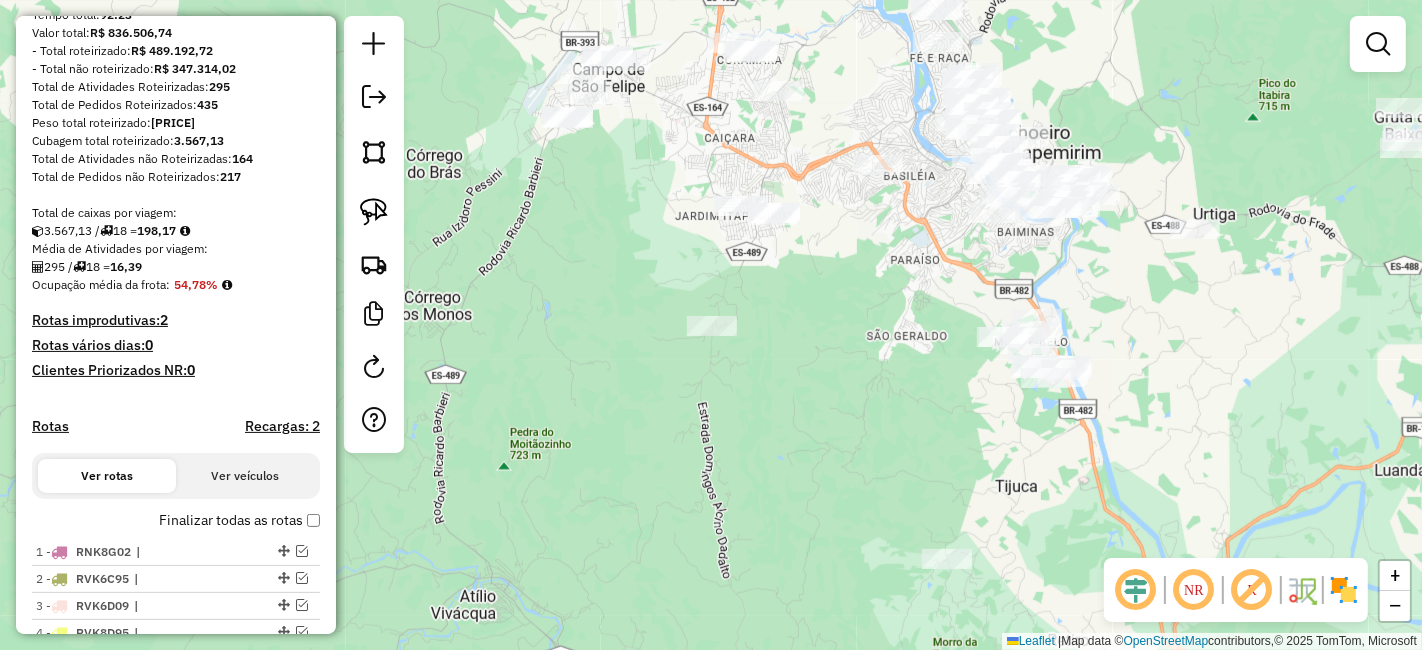 click on "Janela de atendimento Grade de atendimento Capacidade Transportadoras Veículos Cliente Pedidos  Rotas Selecione os dias de semana para filtrar as janelas de atendimento  Seg   Ter   Qua   Qui   Sex   Sáb   Dom  Informe o período da janela de atendimento: De: Até:  Filtrar exatamente a janela do cliente  Considerar janela de atendimento padrão  Selecione os dias de semana para filtrar as grades de atendimento  Seg   Ter   Qua   Qui   Sex   Sáb   Dom   Considerar clientes sem dia de atendimento cadastrado  Clientes fora do dia de atendimento selecionado Filtrar as atividades entre os valores definidos abaixo:  Peso mínimo:   Peso máximo:   Cubagem mínima:   Cubagem máxima:   De:   Até:  Filtrar as atividades entre o tempo de atendimento definido abaixo:  De:   Até:   Considerar capacidade total dos clientes não roteirizados Transportadora: Selecione um ou mais itens Tipo de veículo: Selecione um ou mais itens Veículo: Selecione um ou mais itens Motorista: Selecione um ou mais itens Nome: Rótulo:" 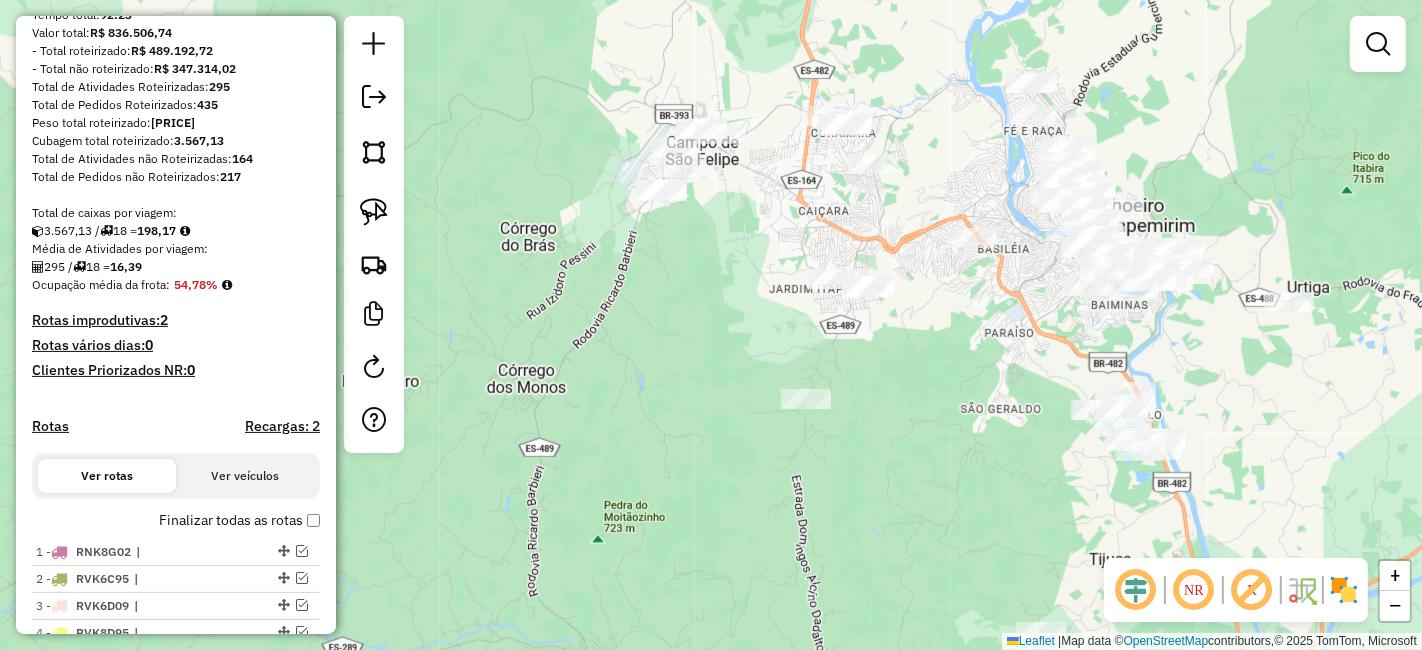 drag, startPoint x: 751, startPoint y: 300, endPoint x: 836, endPoint y: 344, distance: 95.71311 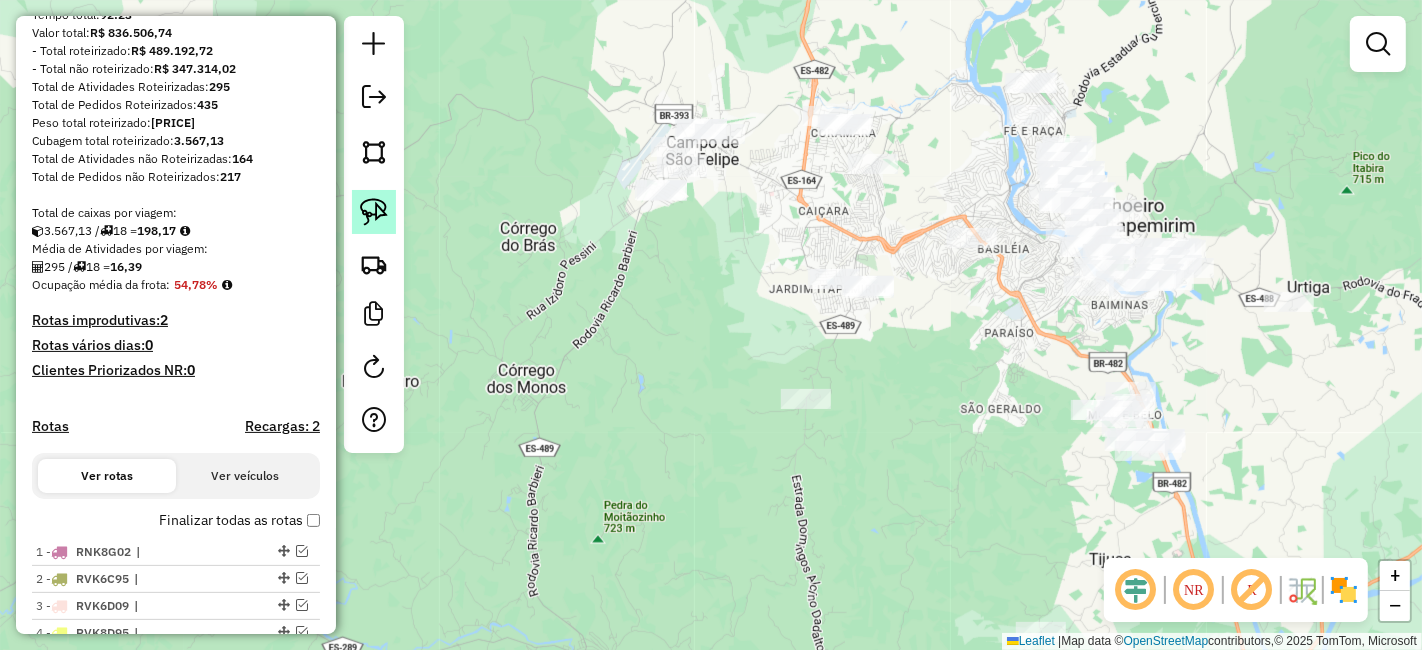 click 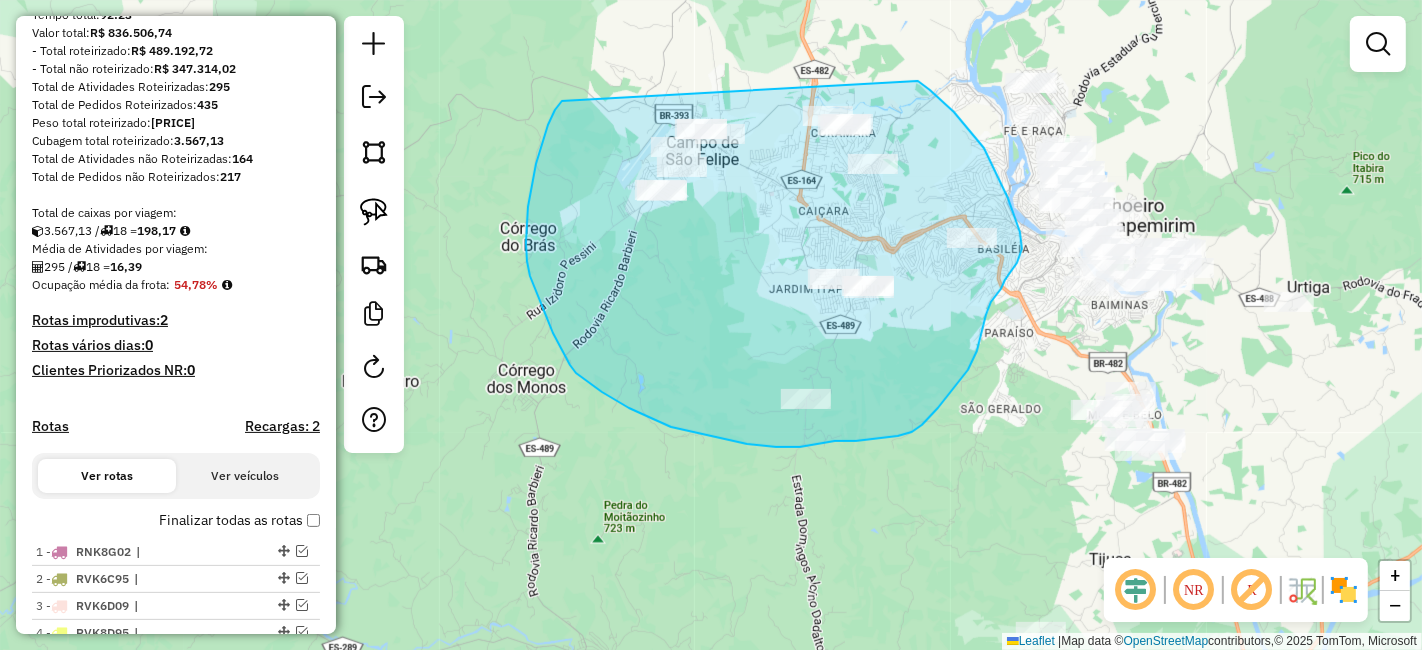 drag, startPoint x: 562, startPoint y: 101, endPoint x: 875, endPoint y: 61, distance: 315.54556 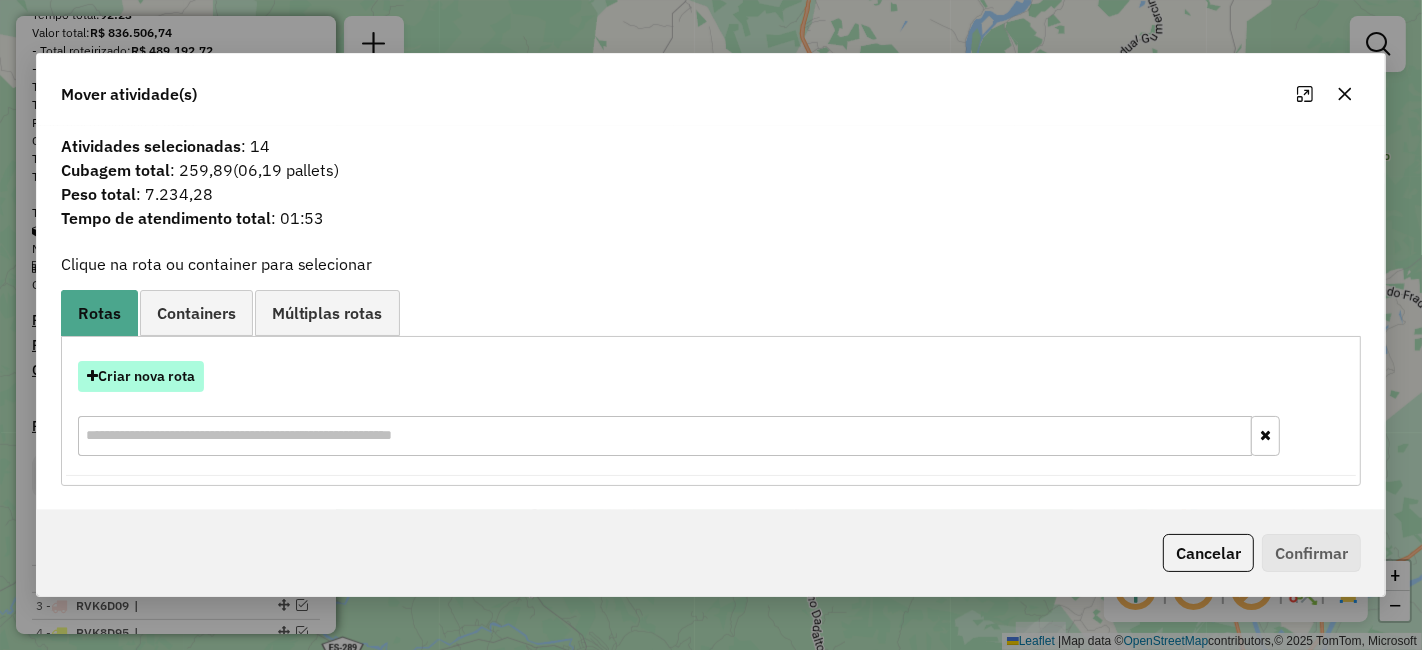 click on "Criar nova rota" at bounding box center [141, 376] 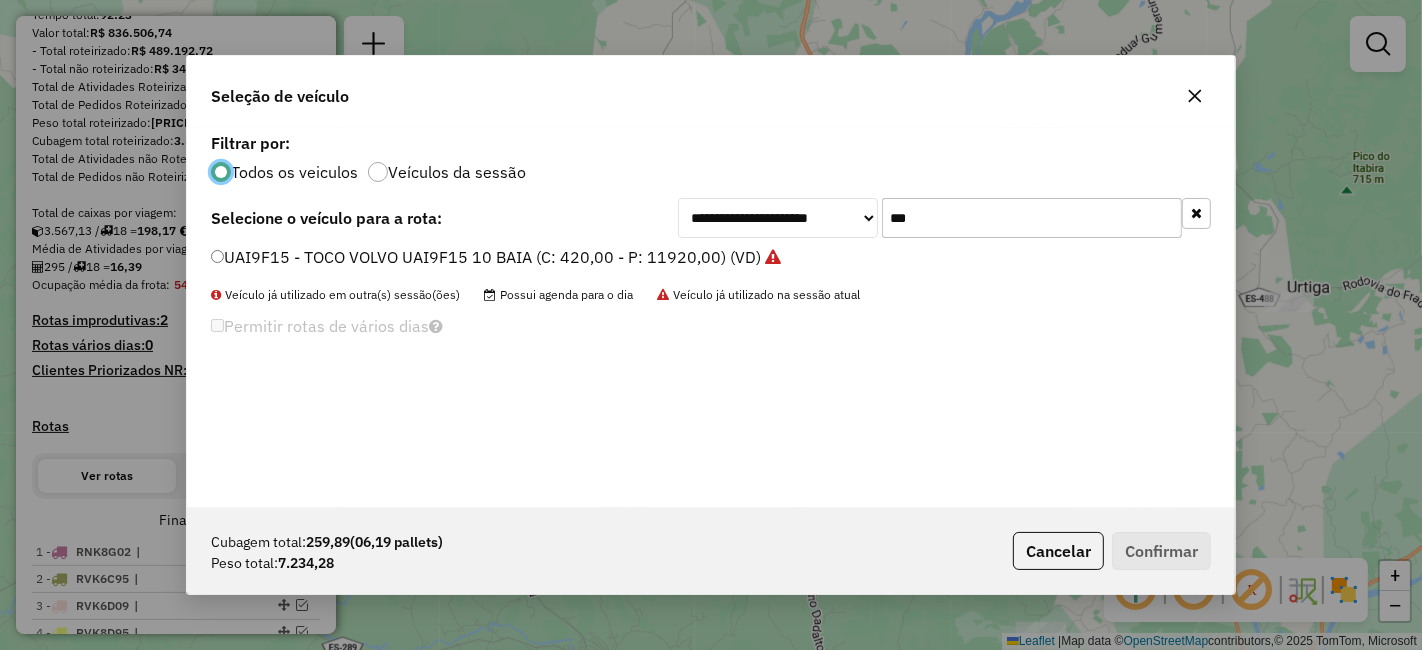 scroll, scrollTop: 11, scrollLeft: 5, axis: both 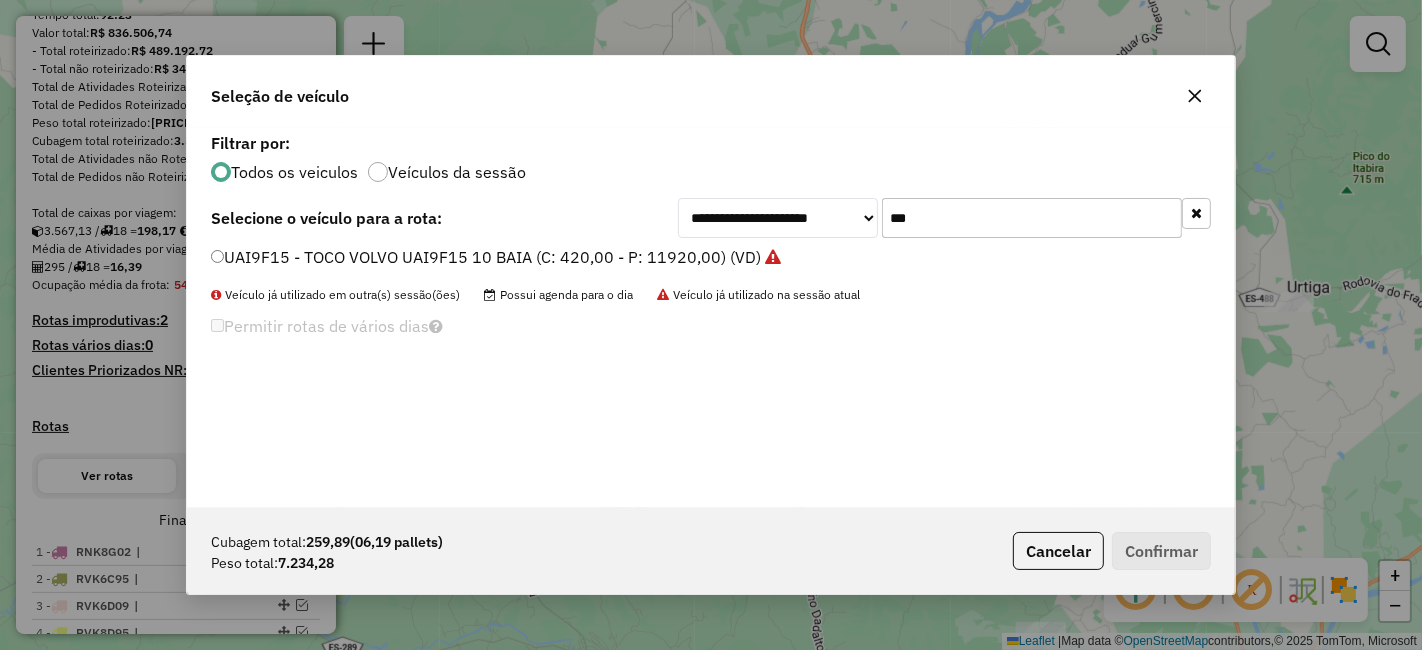 click on "***" 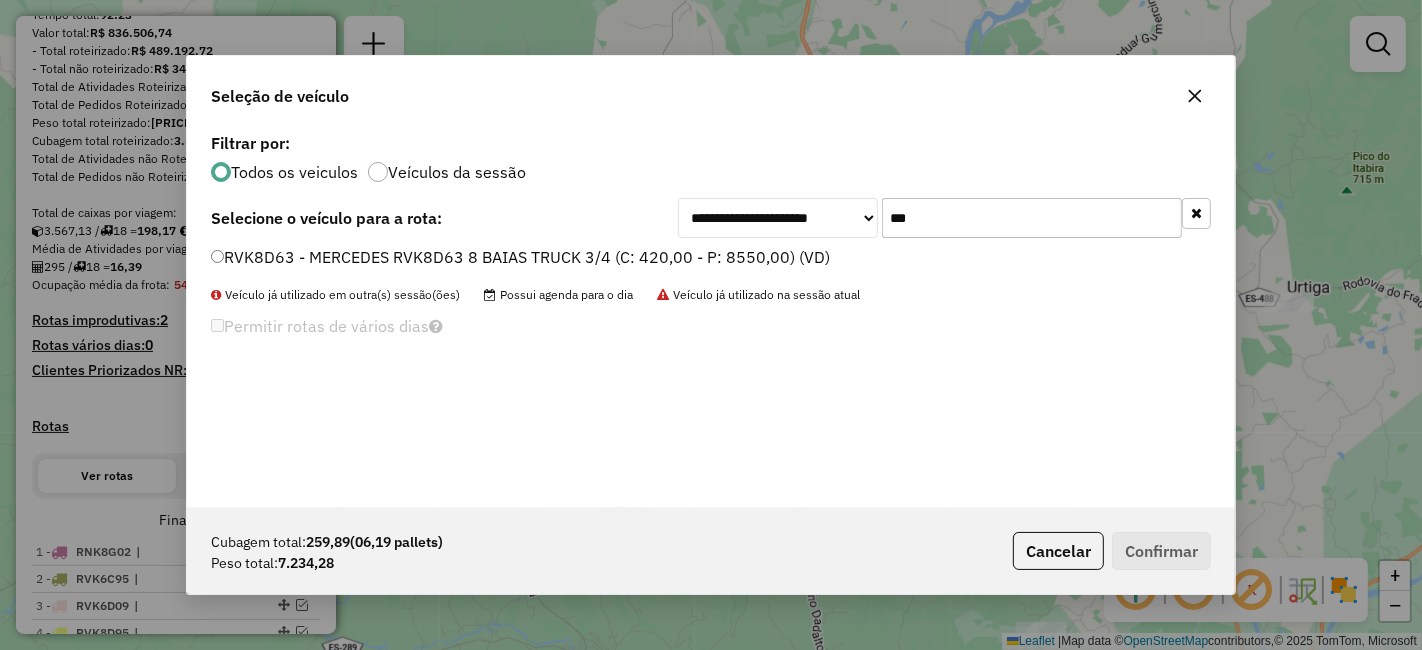 type on "***" 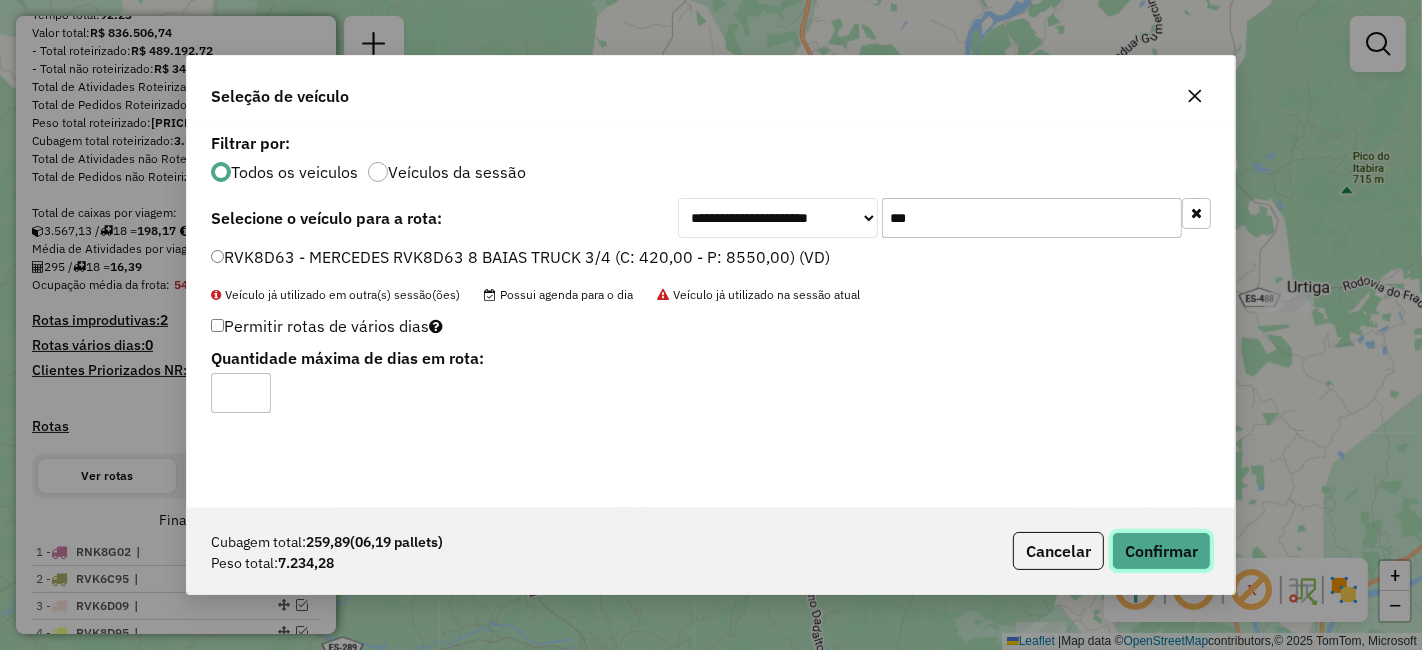 click on "Confirmar" 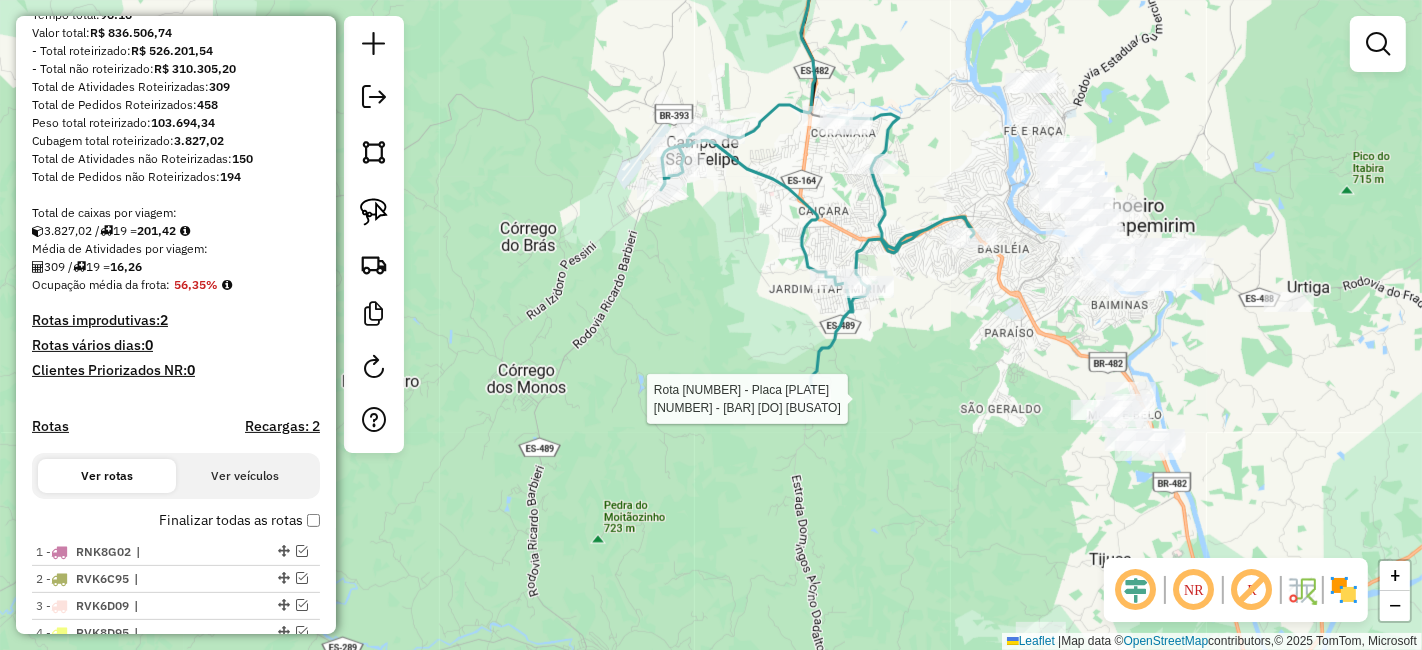 select on "*********" 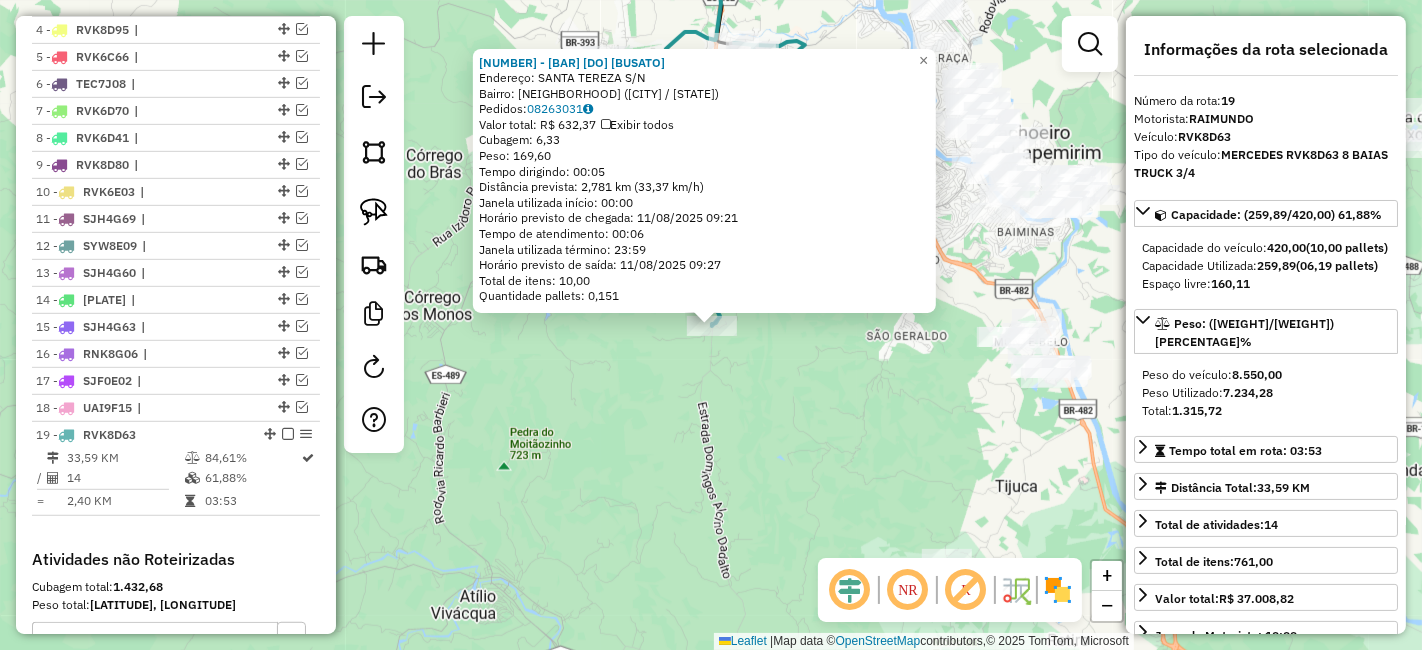 scroll, scrollTop: 1122, scrollLeft: 0, axis: vertical 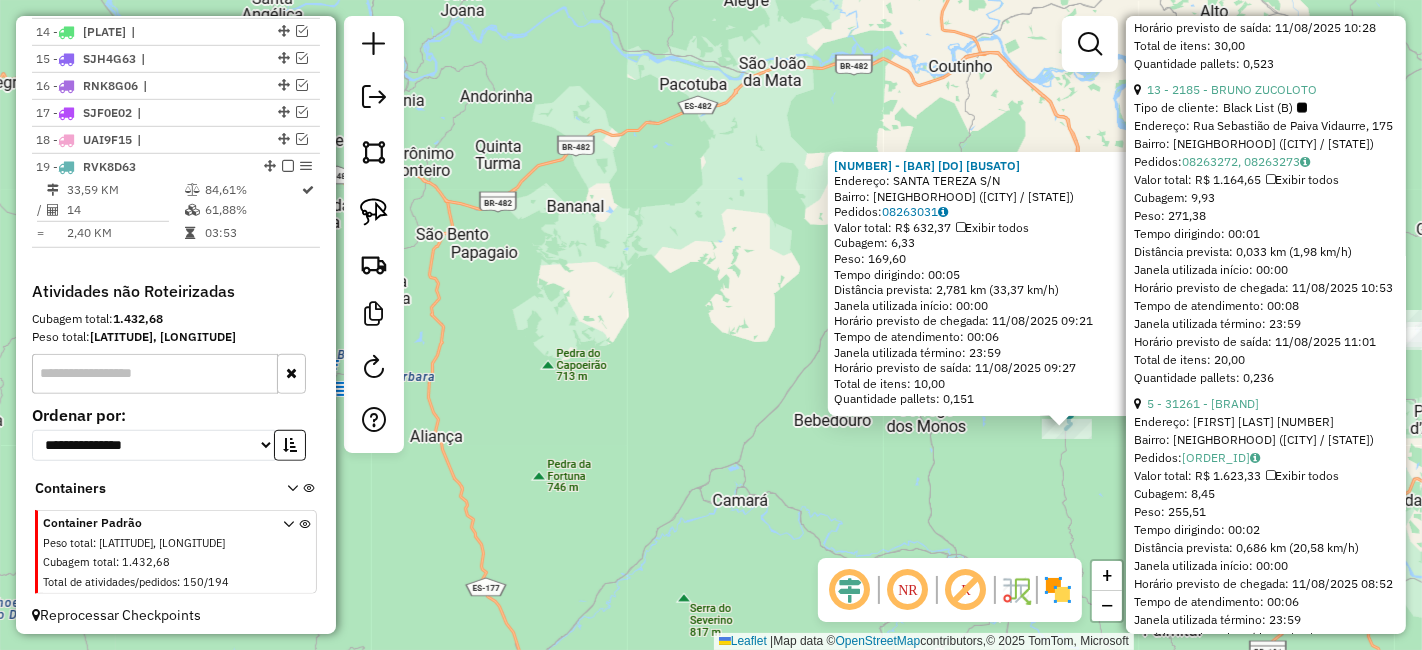 click on "4864 - BAR DO BUSATO  Endereço:  SANTA TEREZA S/N   Bairro: SAO SIMAO ([CITY] / ES)   Pedidos:  [ORDER_ID]   Valor total: R$ 632,37   Exibir todos   Cubagem: 6,33  Peso: 169,60  Tempo dirigindo: 00:05   Distância prevista: 2,781 km (33,37 km/h)   Janela utilizada início: 00:00   Horário previsto de chegada: 11/08/2025 09:21   Tempo de atendimento: 00:06   Janela utilizada término: 23:59   Horário previsto de saída: 11/08/2025 09:27   Total de itens: 10,00   Quantidade pallets: 0,151  × Janela de atendimento Grade de atendimento Capacidade Transportadoras Veículos Cliente Pedidos  Rotas Selecione os dias de semana para filtrar as janelas de atendimento  Seg   Ter   Qua   Qui   Sex   Sáb   Dom  Informe o período da janela de atendimento: De: Até:  Filtrar exatamente a janela do cliente  Considerar janela de atendimento padrão  Selecione os dias de semana para filtrar as grades de atendimento  Seg   Ter   Qua   Qui   Sex   Sáb   Dom   Clientes fora do dia de atendimento selecionado +" 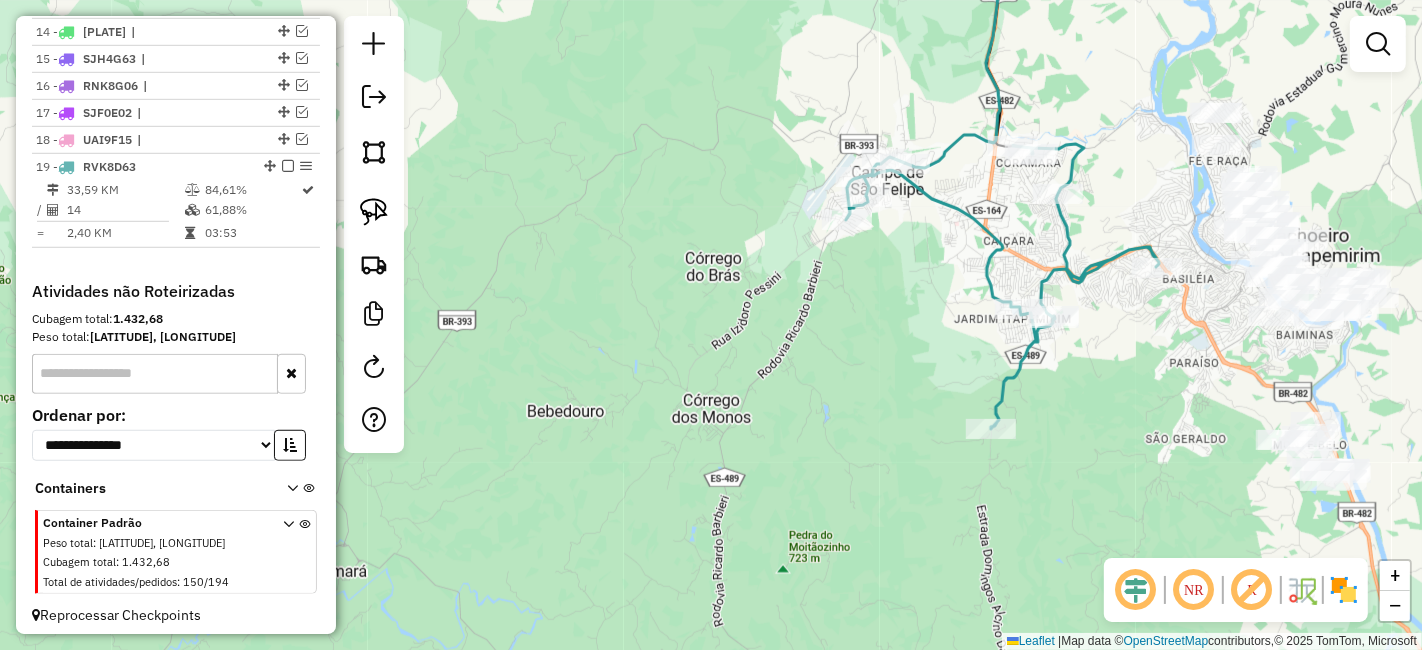 click on "Janela de atendimento Grade de atendimento Capacidade Transportadoras Veículos Cliente Pedidos  Rotas Selecione os dias de semana para filtrar as janelas de atendimento  Seg   Ter   Qua   Qui   Sex   Sáb   Dom  Informe o período da janela de atendimento: De: Até:  Filtrar exatamente a janela do cliente  Considerar janela de atendimento padrão  Selecione os dias de semana para filtrar as grades de atendimento  Seg   Ter   Qua   Qui   Sex   Sáb   Dom   Considerar clientes sem dia de atendimento cadastrado  Clientes fora do dia de atendimento selecionado Filtrar as atividades entre os valores definidos abaixo:  Peso mínimo:   Peso máximo:   Cubagem mínima:   Cubagem máxima:   De:   Até:  Filtrar as atividades entre o tempo de atendimento definido abaixo:  De:   Até:   Considerar capacidade total dos clientes não roteirizados Transportadora: Selecione um ou mais itens Tipo de veículo: Selecione um ou mais itens Veículo: Selecione um ou mais itens Motorista: Selecione um ou mais itens Nome: Rótulo:" 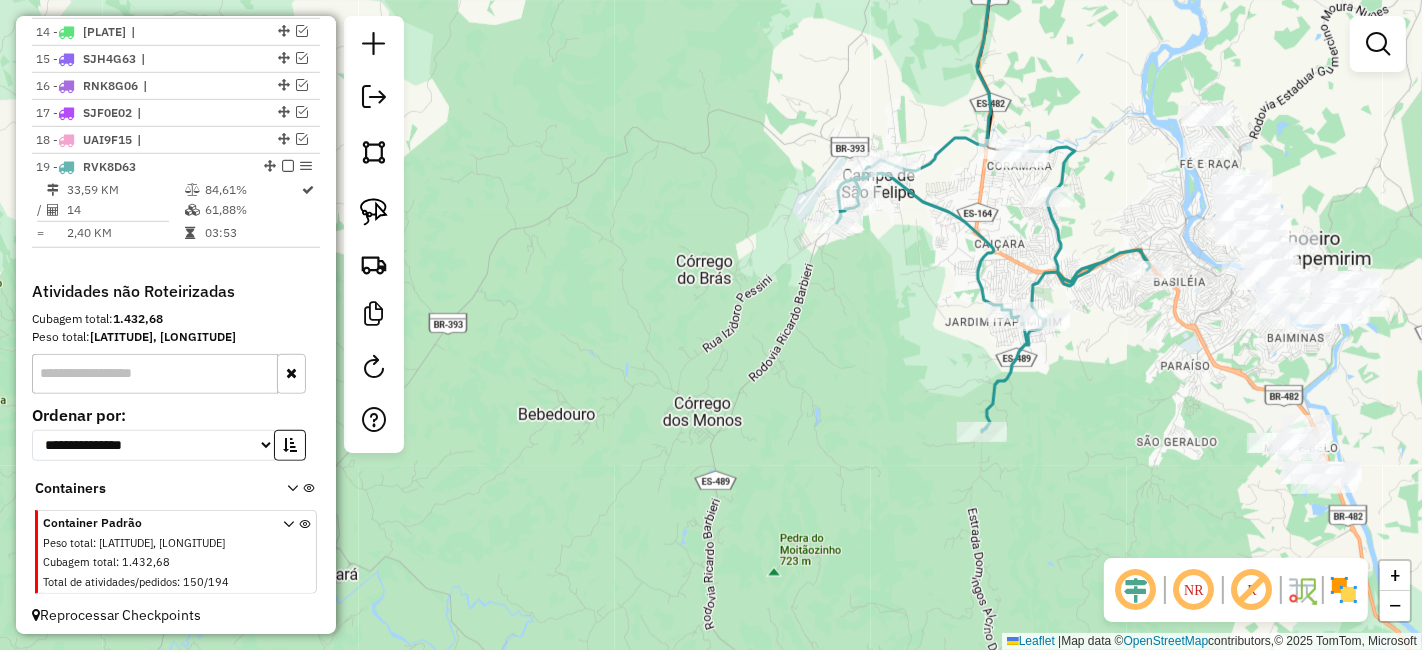 select on "*********" 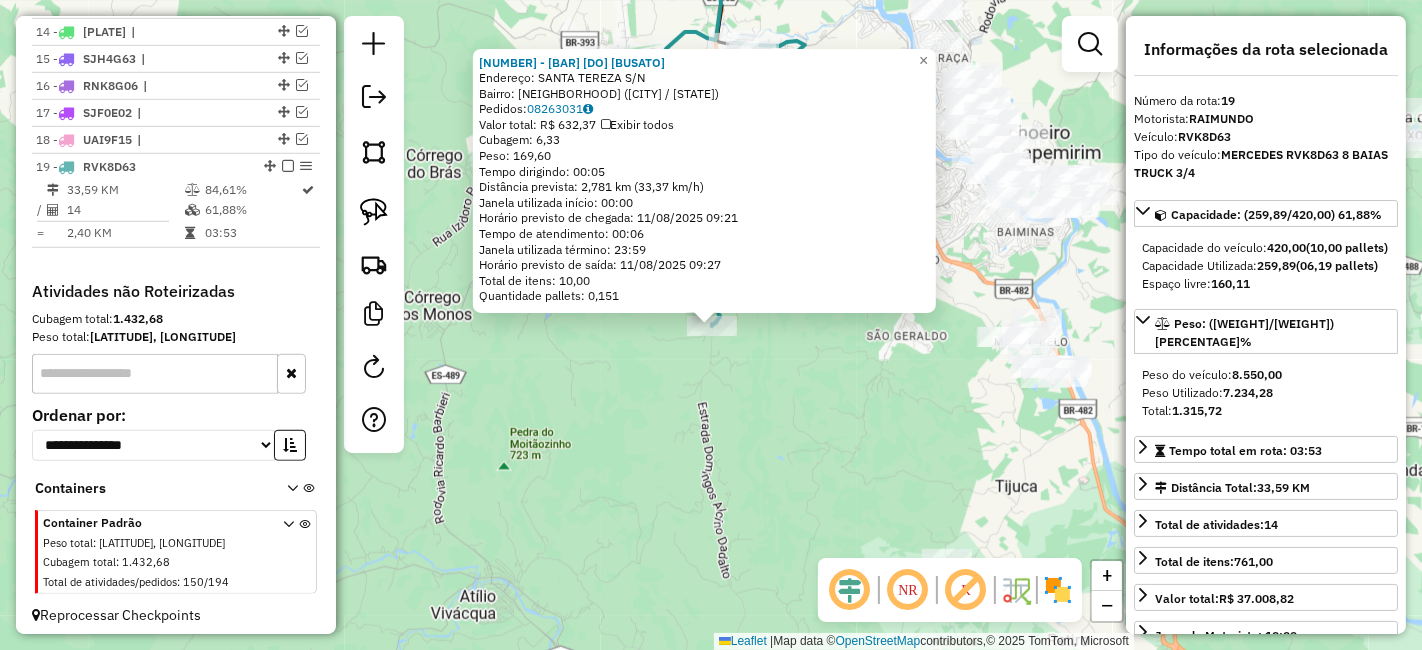 click on "4864 - BAR DO BUSATO  Endereço:  SANTA TEREZA S/N   Bairro: SAO SIMAO ([CITY] / ES)   Pedidos:  [ORDER_ID]   Valor total: R$ 632,37   Exibir todos   Cubagem: 6,33  Peso: 169,60  Tempo dirigindo: 00:05   Distância prevista: 2,781 km (33,37 km/h)   Janela utilizada início: 00:00   Horário previsto de chegada: 11/08/2025 09:21   Tempo de atendimento: 00:06   Janela utilizada término: 23:59   Horário previsto de saída: 11/08/2025 09:27   Total de itens: 10,00   Quantidade pallets: 0,151  × Janela de atendimento Grade de atendimento Capacidade Transportadoras Veículos Cliente Pedidos  Rotas Selecione os dias de semana para filtrar as janelas de atendimento  Seg   Ter   Qua   Qui   Sex   Sáb   Dom  Informe o período da janela de atendimento: De: Até:  Filtrar exatamente a janela do cliente  Considerar janela de atendimento padrão  Selecione os dias de semana para filtrar as grades de atendimento  Seg   Ter   Qua   Qui   Sex   Sáb   Dom   Clientes fora do dia de atendimento selecionado +" 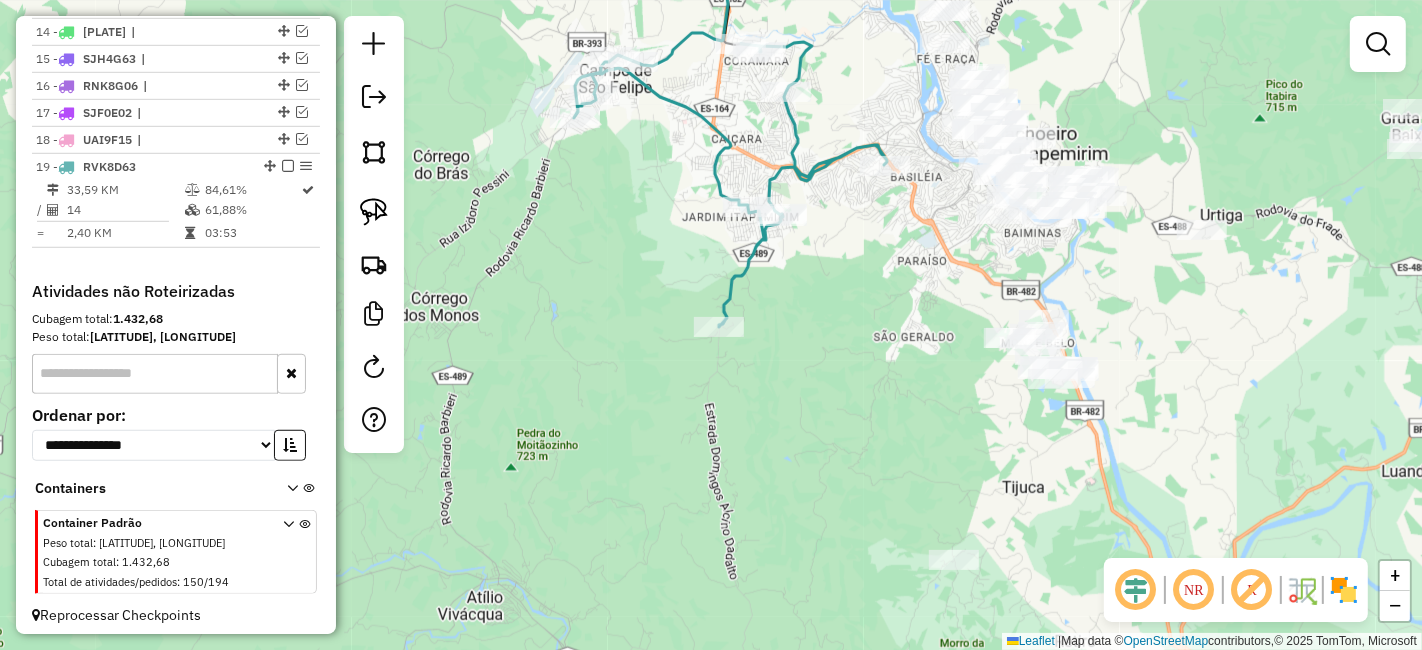 click on "Janela de atendimento Grade de atendimento Capacidade Transportadoras Veículos Cliente Pedidos  Rotas Selecione os dias de semana para filtrar as janelas de atendimento  Seg   Ter   Qua   Qui   Sex   Sáb   Dom  Informe o período da janela de atendimento: De: Até:  Filtrar exatamente a janela do cliente  Considerar janela de atendimento padrão  Selecione os dias de semana para filtrar as grades de atendimento  Seg   Ter   Qua   Qui   Sex   Sáb   Dom   Considerar clientes sem dia de atendimento cadastrado  Clientes fora do dia de atendimento selecionado Filtrar as atividades entre os valores definidos abaixo:  Peso mínimo:   Peso máximo:   Cubagem mínima:   Cubagem máxima:   De:   Até:  Filtrar as atividades entre o tempo de atendimento definido abaixo:  De:   Até:   Considerar capacidade total dos clientes não roteirizados Transportadora: Selecione um ou mais itens Tipo de veículo: Selecione um ou mais itens Veículo: Selecione um ou mais itens Motorista: Selecione um ou mais itens Nome: Rótulo:" 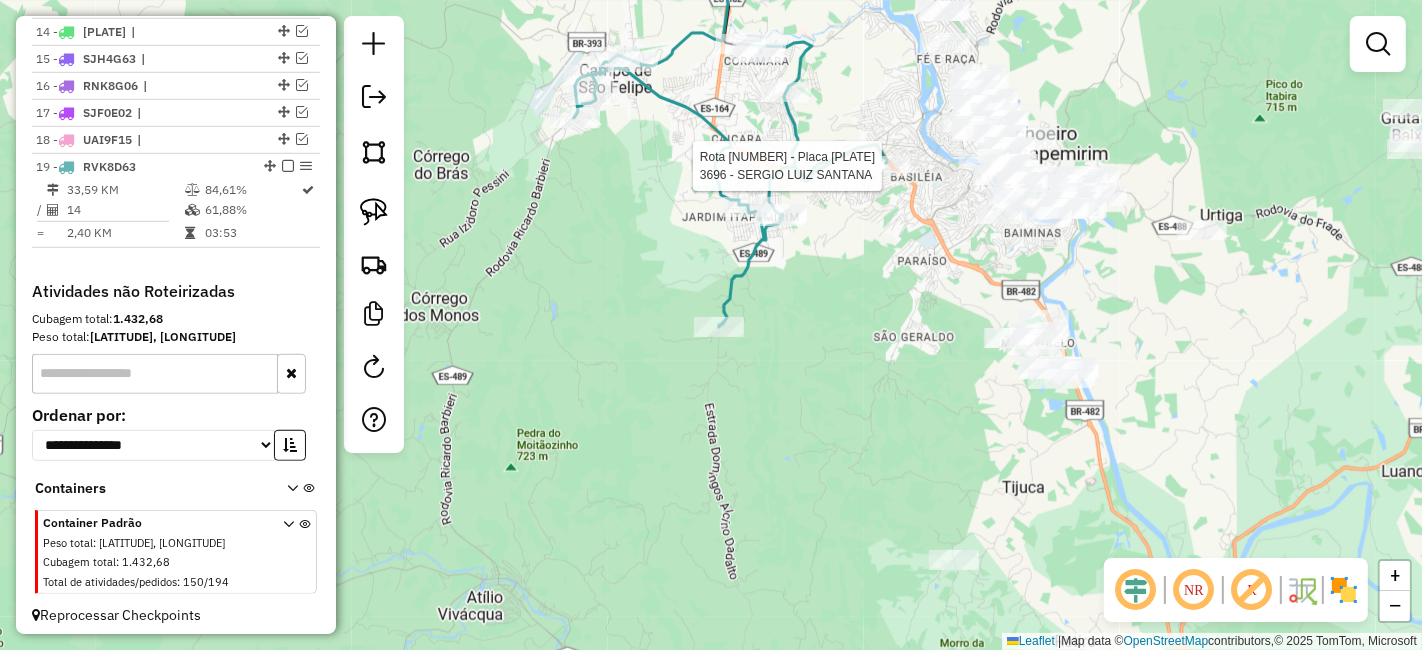 select on "*********" 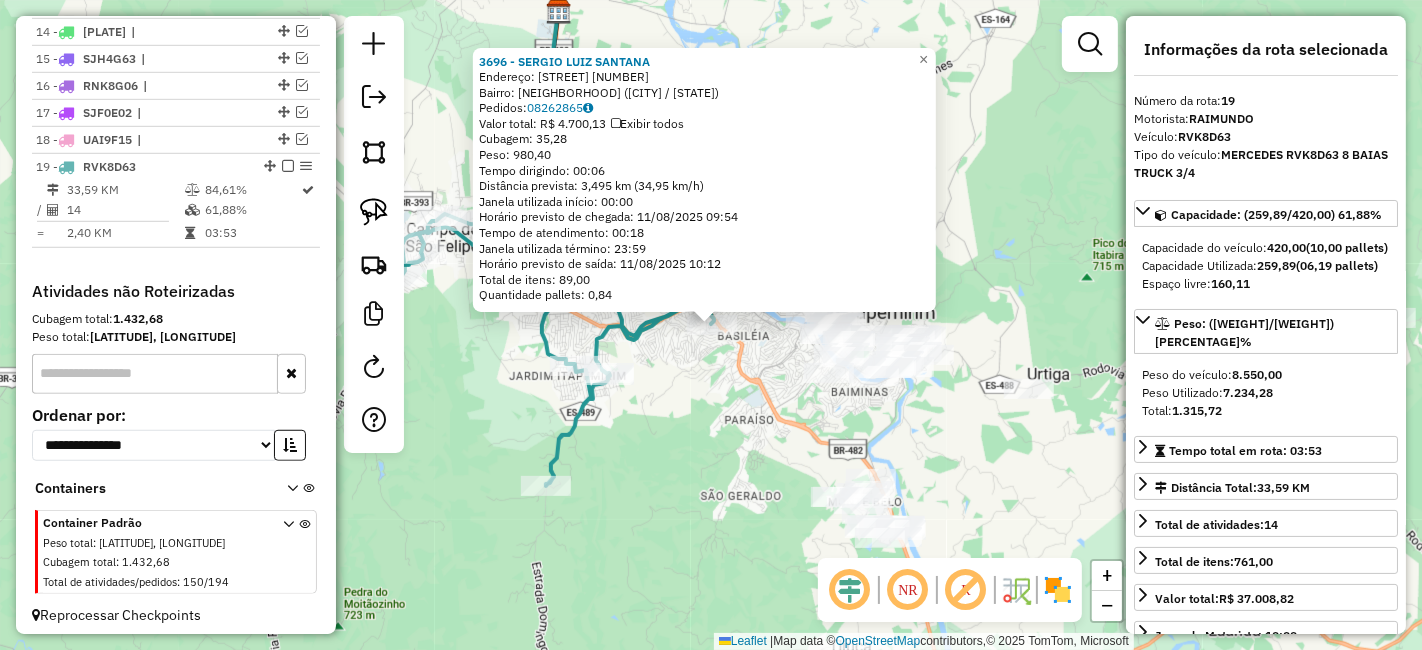 click on "3696 - SERGIO LUIZ SANTANA  Endereço:  HENRIQUE DUTRA NICACIO 30   Bairro: NOVA BRASILIA (CACHOEIRO DE ITAPEMIRIM / ES)   Pedidos:  08262865   Valor total: R$ 4.700,13   Exibir todos   Cubagem: 35,28  Peso: 980,40  Tempo dirigindo: 00:06   Distância prevista: 3,495 km (34,95 km/h)   Janela utilizada início: 00:00   Horário previsto de chegada: 11/08/2025 09:54   Tempo de atendimento: 00:18   Janela utilizada término: 23:59   Horário previsto de saída: 11/08/2025 10:12   Total de itens: 89,00   Quantidade pallets: 0,84  × Janela de atendimento Grade de atendimento Capacidade Transportadoras Veículos Cliente Pedidos  Rotas Selecione os dias de semana para filtrar as janelas de atendimento  Seg   Ter   Qua   Qui   Sex   Sáb   Dom  Informe o período da janela de atendimento: De: Até:  Filtrar exatamente a janela do cliente  Considerar janela de atendimento padrão  Selecione os dias de semana para filtrar as grades de atendimento  Seg   Ter   Qua   Qui   Sex   Sáb   Dom   Peso mínimo:   De:   Até:" 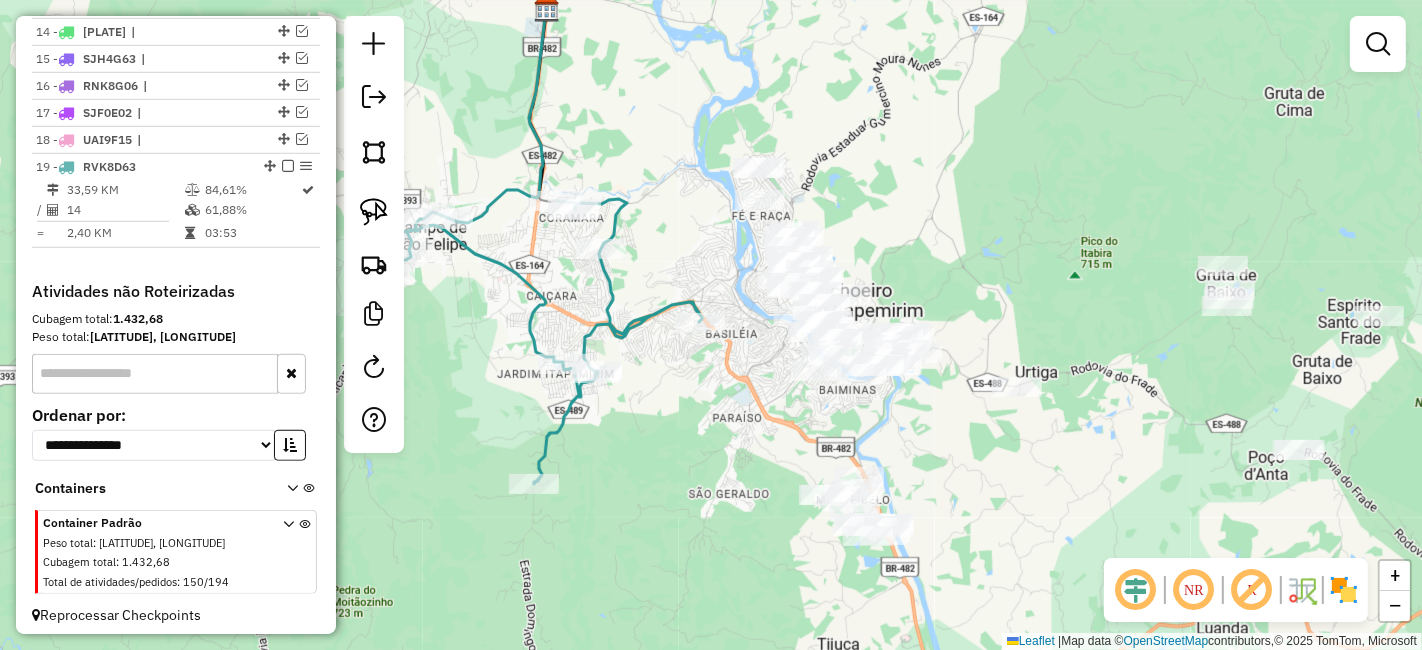 drag, startPoint x: 744, startPoint y: 366, endPoint x: 732, endPoint y: 364, distance: 12.165525 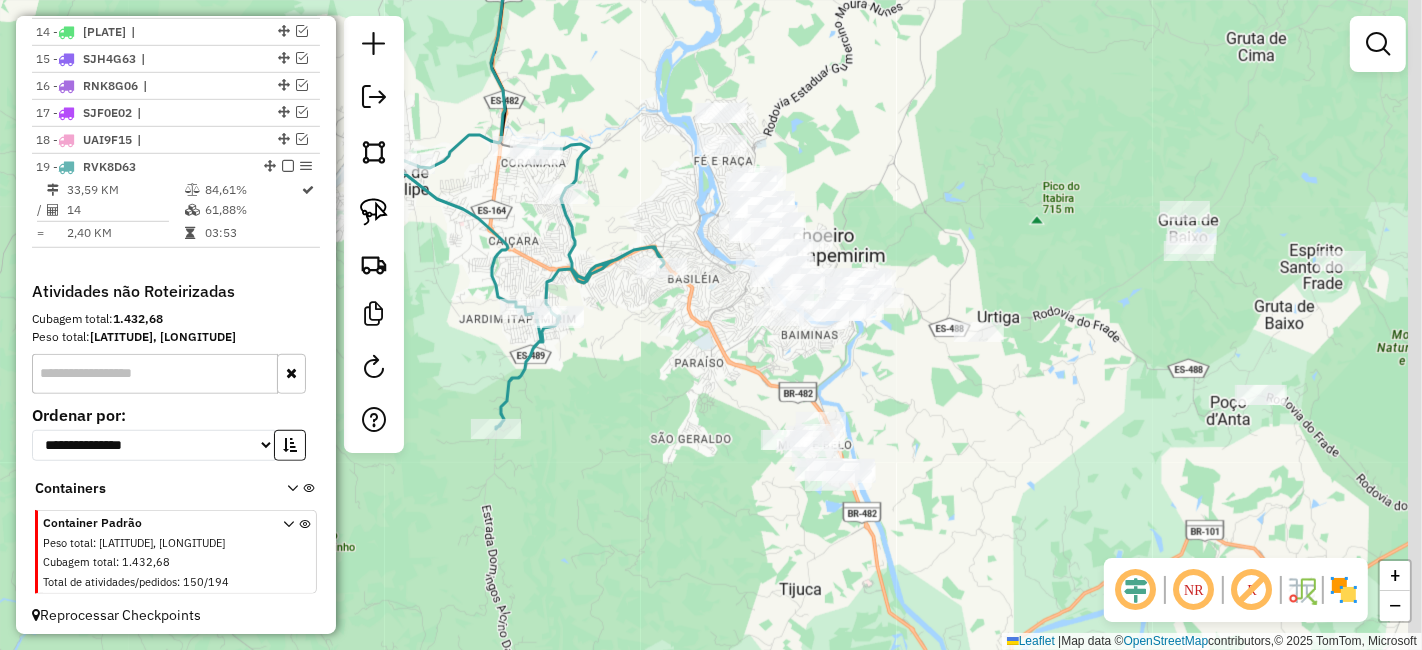 drag, startPoint x: 957, startPoint y: 426, endPoint x: 800, endPoint y: 207, distance: 269.46243 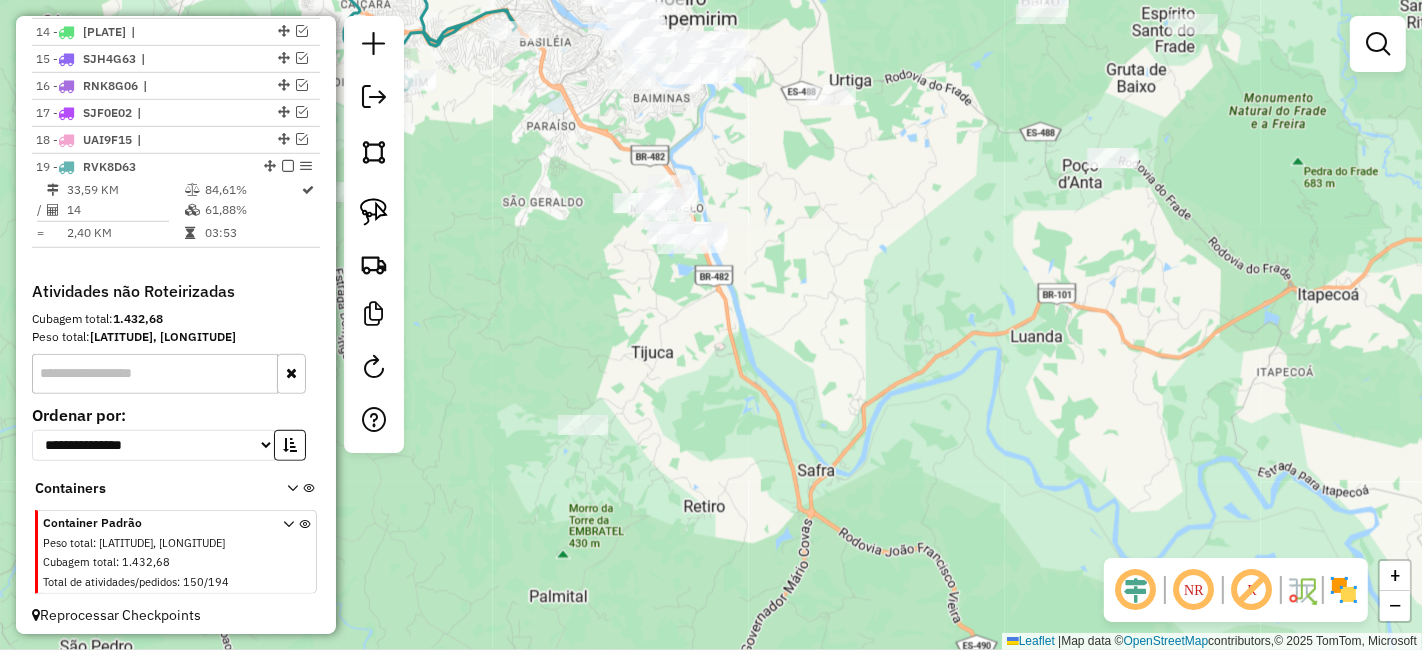 drag, startPoint x: 864, startPoint y: 250, endPoint x: 874, endPoint y: 154, distance: 96.519424 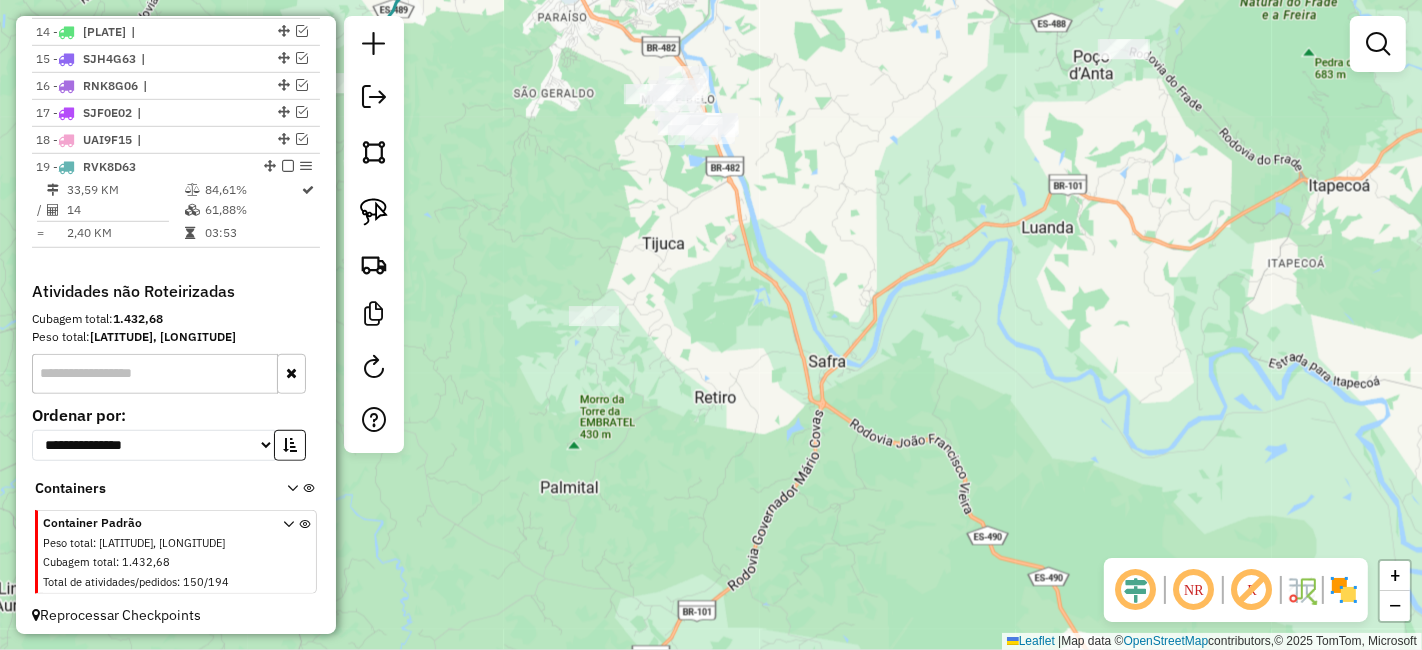 drag, startPoint x: 846, startPoint y: 210, endPoint x: 885, endPoint y: 327, distance: 123.32883 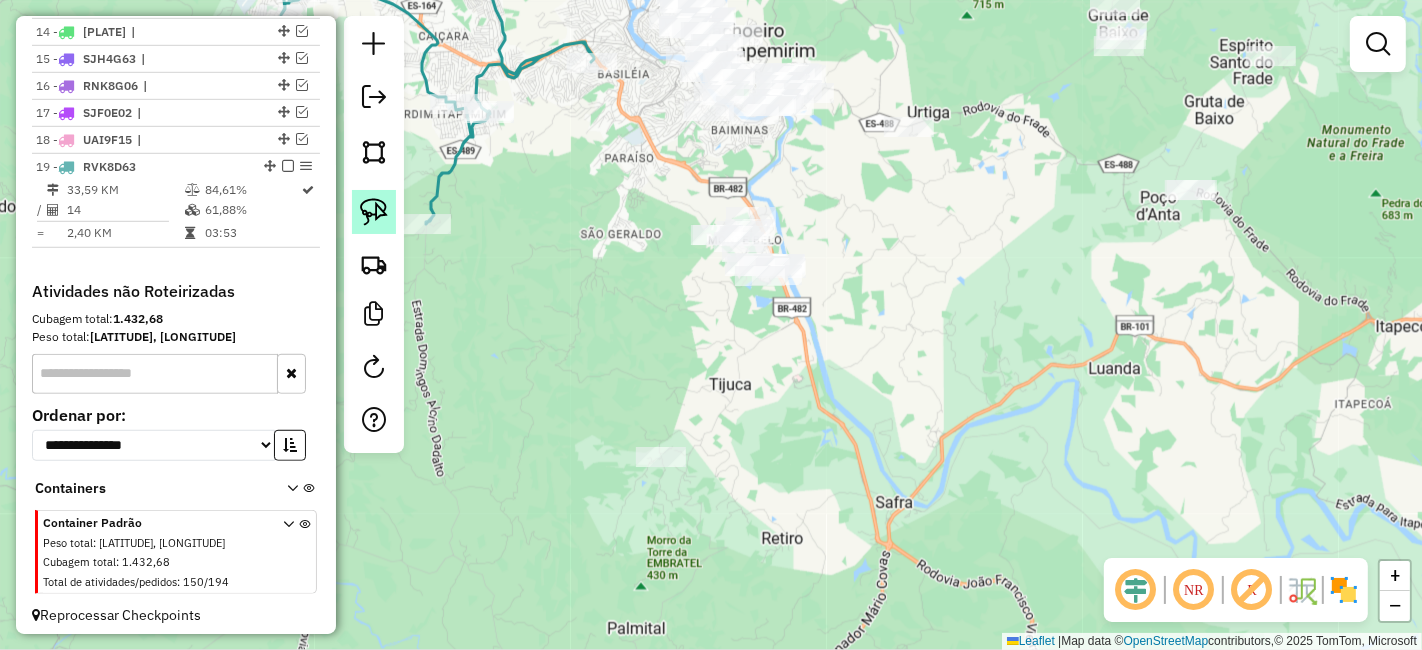 click 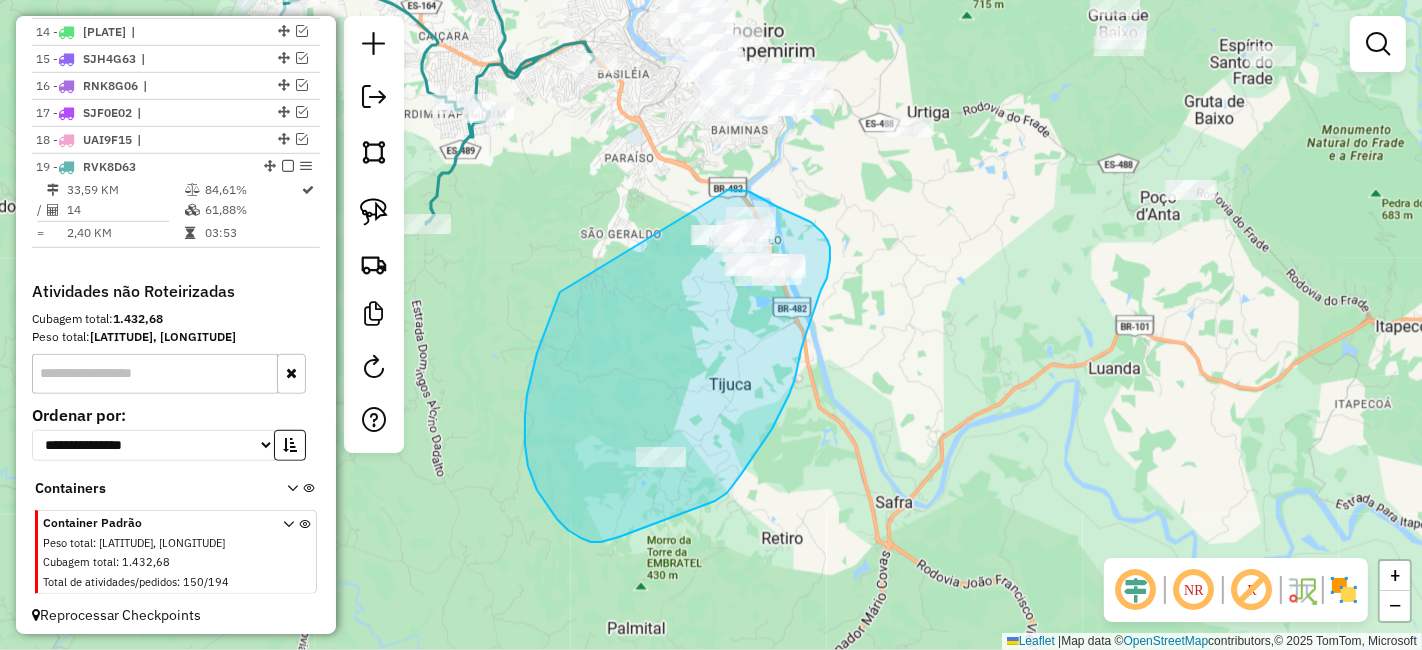 drag, startPoint x: 537, startPoint y: 353, endPoint x: 728, endPoint y: 190, distance: 251.0976 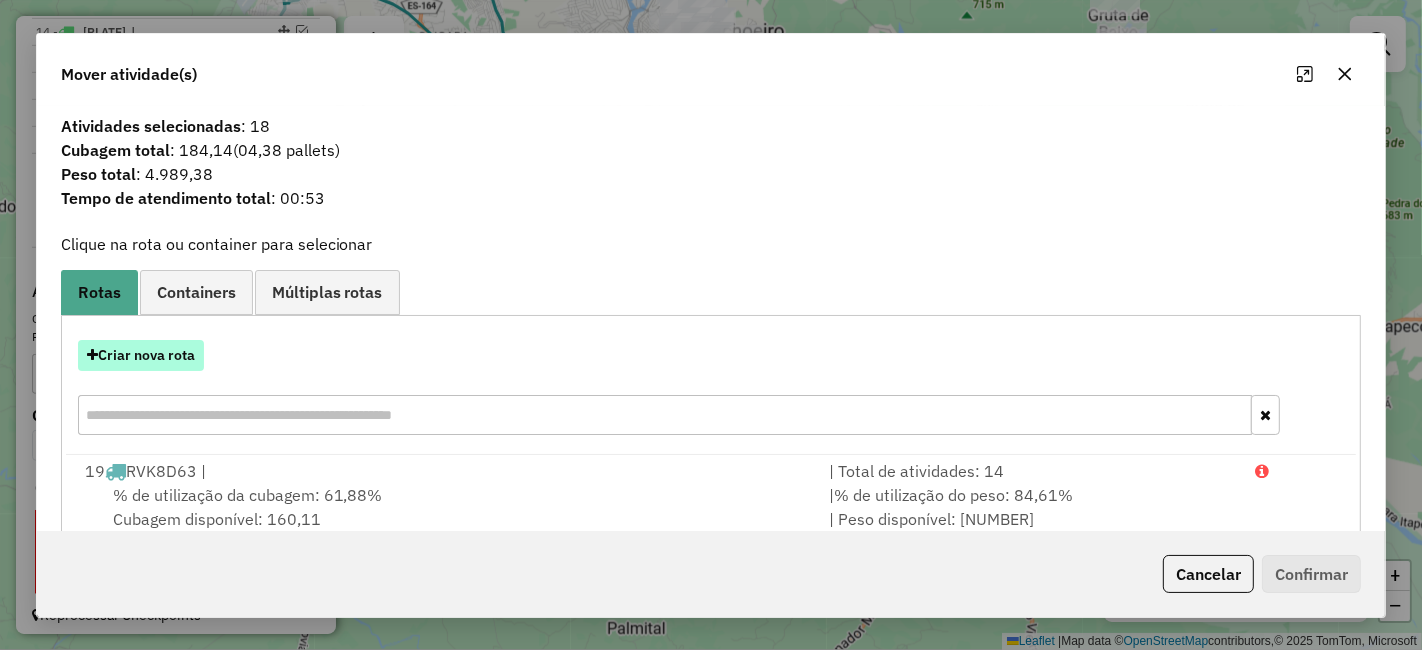 click on "Criar nova rota" at bounding box center [141, 355] 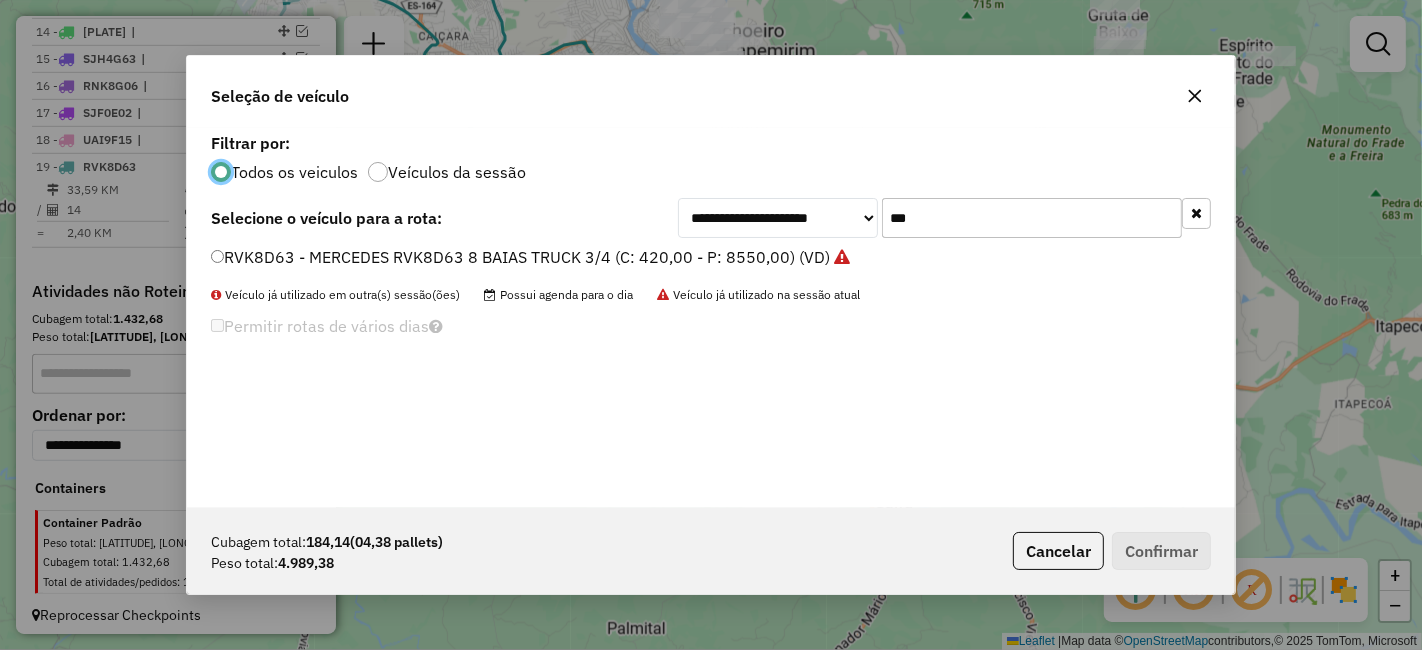 scroll, scrollTop: 11, scrollLeft: 5, axis: both 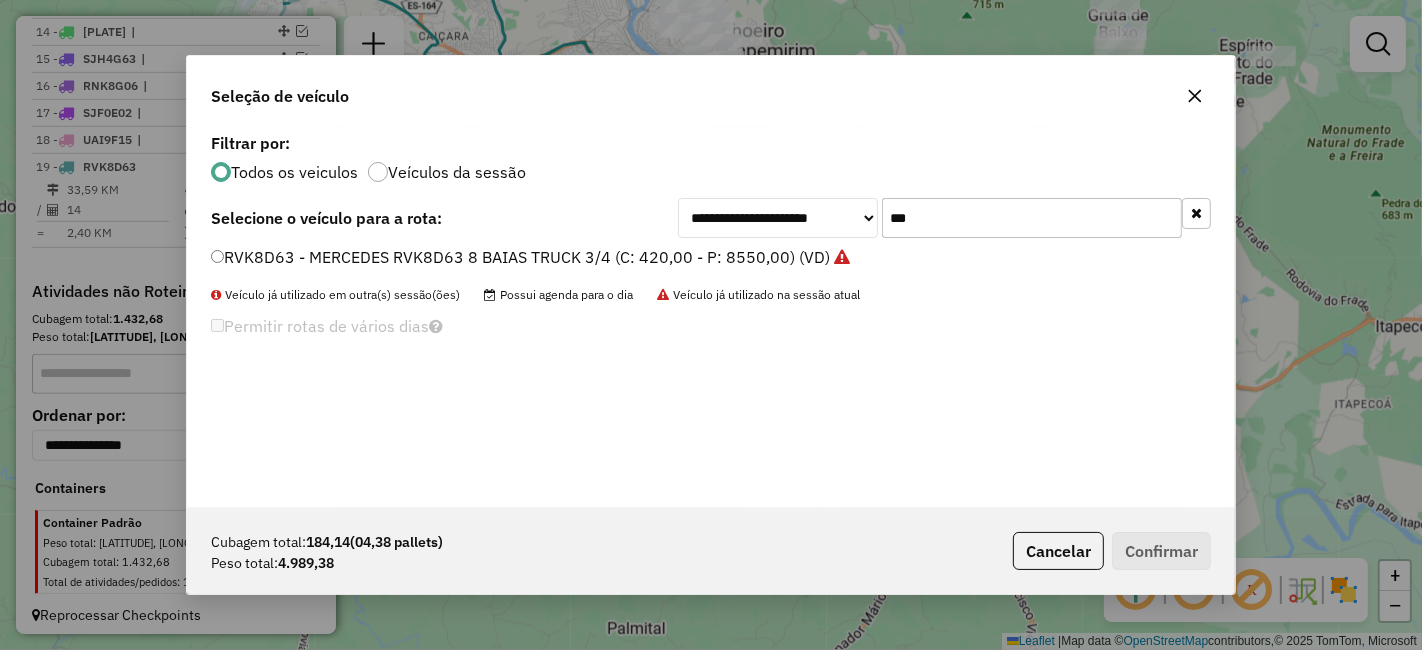 click on "***" 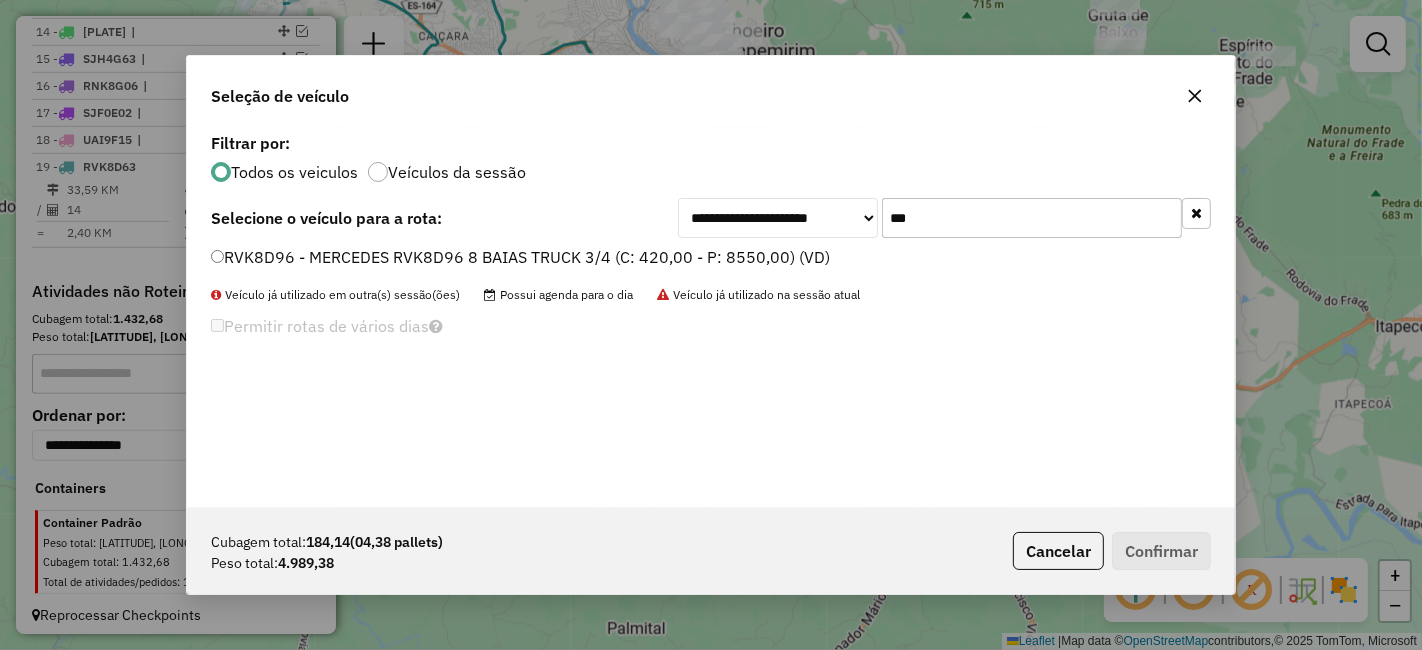 type on "***" 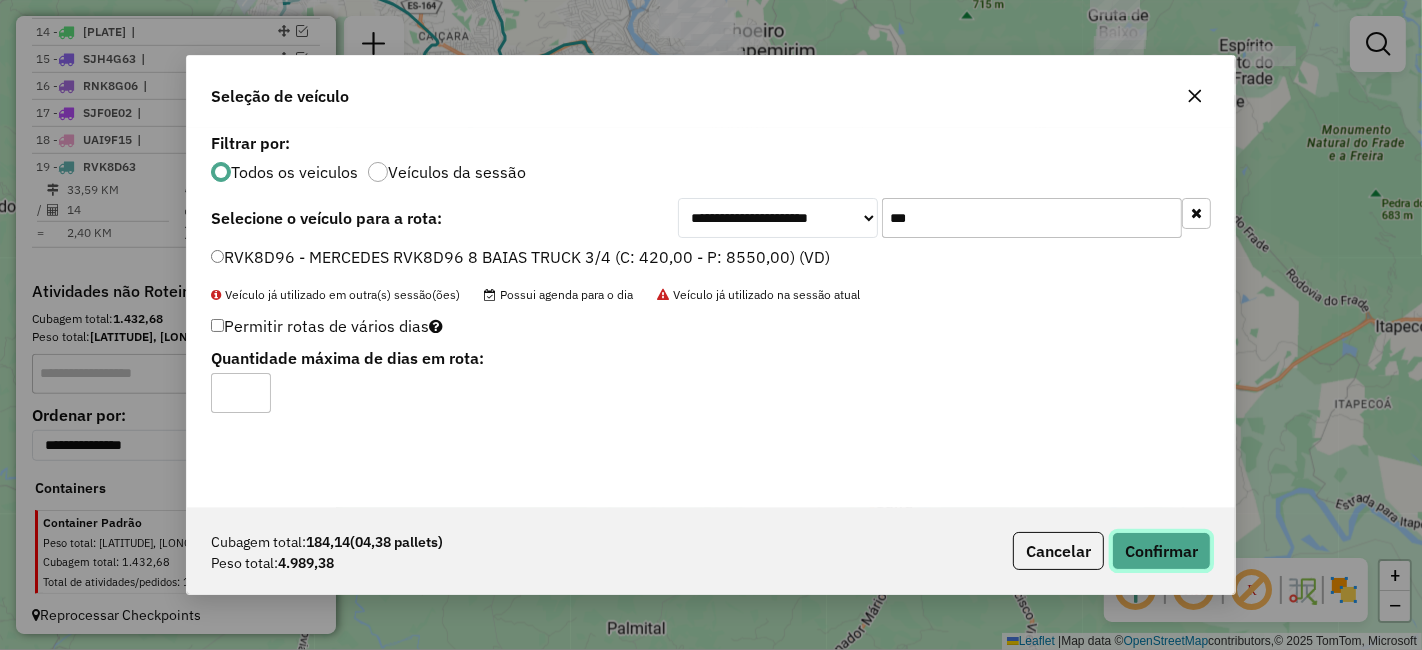 click on "Confirmar" 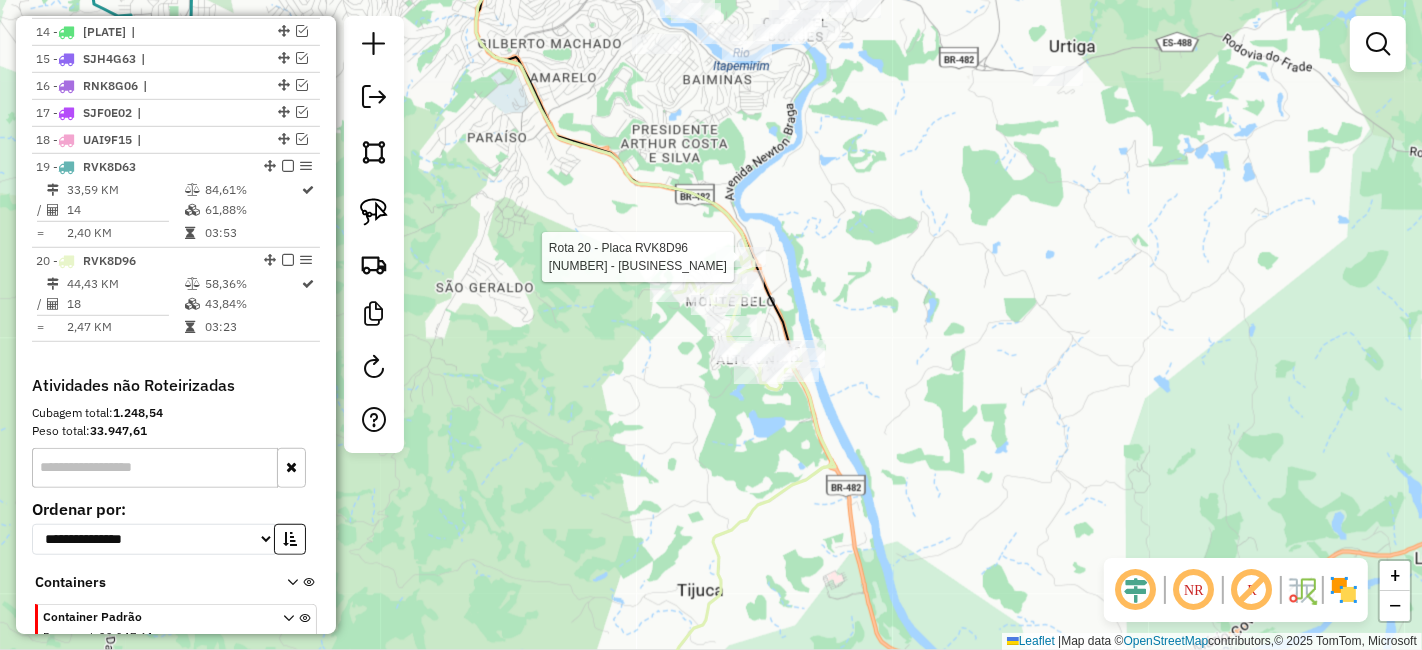 select on "*********" 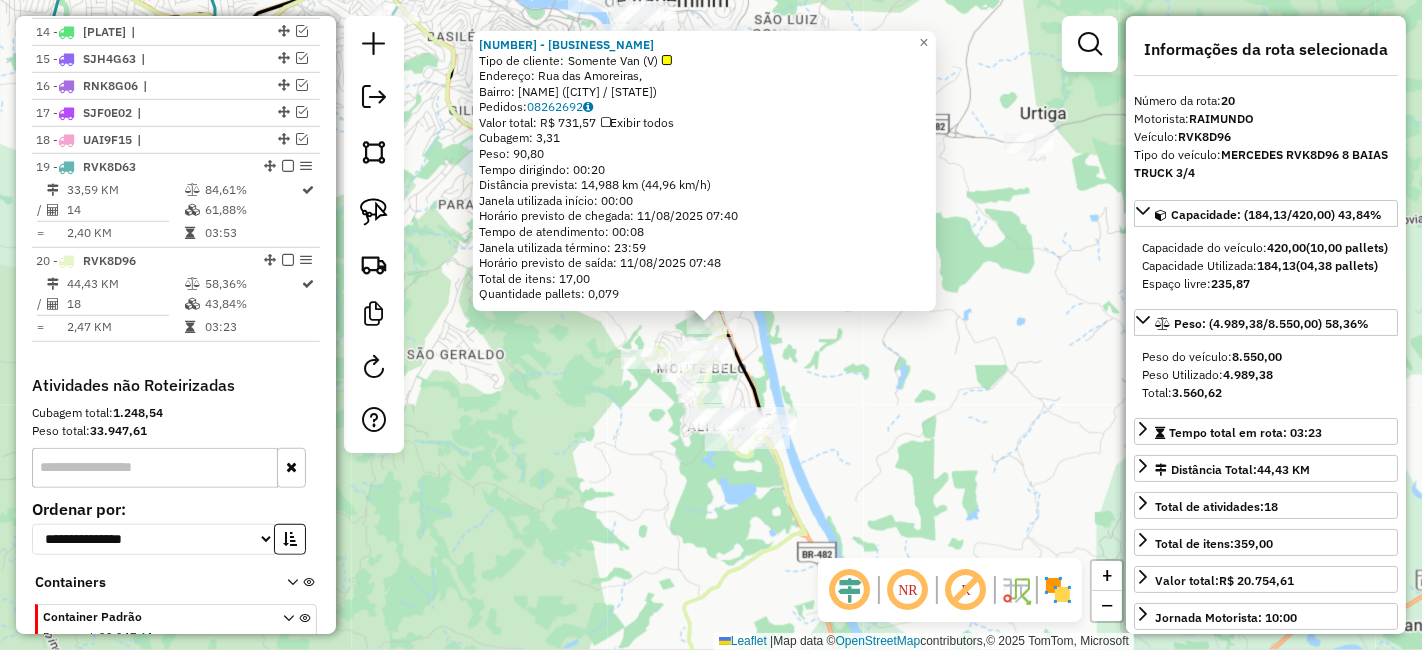 scroll, scrollTop: 1216, scrollLeft: 0, axis: vertical 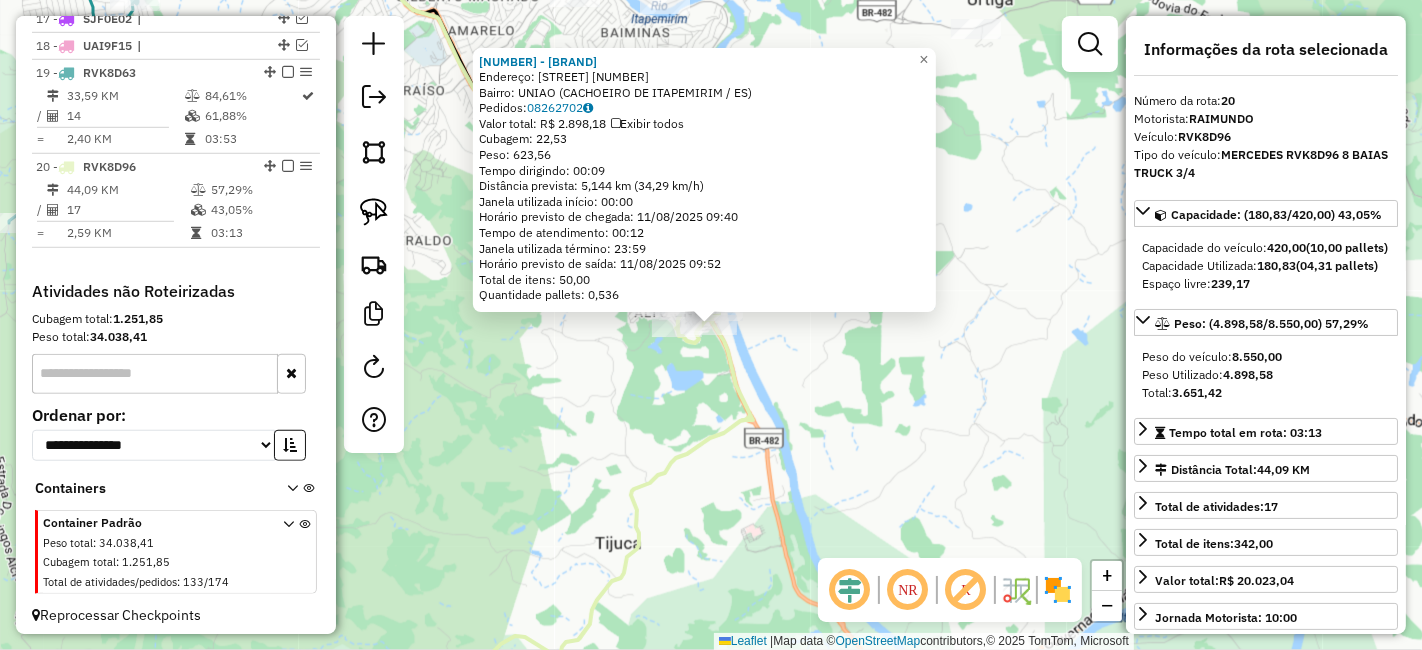 click on "9402 - BAR E RESTAURANTE C  Endereço:  ENGENHEIRO FABIANO VIVACQUA 2115   Bairro: UNIAO (CACHOEIRO DE ITAPEMIRIM / ES)   Pedidos:  08262702   Valor total: R$ 2.898,18   Exibir todos   Cubagem: 22,53  Peso: 623,56  Tempo dirigindo: 00:09   Distância prevista: 5,144 km (34,29 km/h)   Janela utilizada início: 00:00   Horário previsto de chegada: 11/08/2025 09:40   Tempo de atendimento: 00:12   Janela utilizada término: 23:59   Horário previsto de saída: 11/08/2025 09:52   Total de itens: 50,00   Quantidade pallets: 0,536  × Janela de atendimento Grade de atendimento Capacidade Transportadoras Veículos Cliente Pedidos  Rotas Selecione os dias de semana para filtrar as janelas de atendimento  Seg   Ter   Qua   Qui   Sex   Sáb   Dom  Informe o período da janela de atendimento: De: Até:  Filtrar exatamente a janela do cliente  Considerar janela de atendimento padrão  Selecione os dias de semana para filtrar as grades de atendimento  Seg   Ter   Qua   Qui   Sex   Sáb   Dom   Peso mínimo:   De:   Até:" 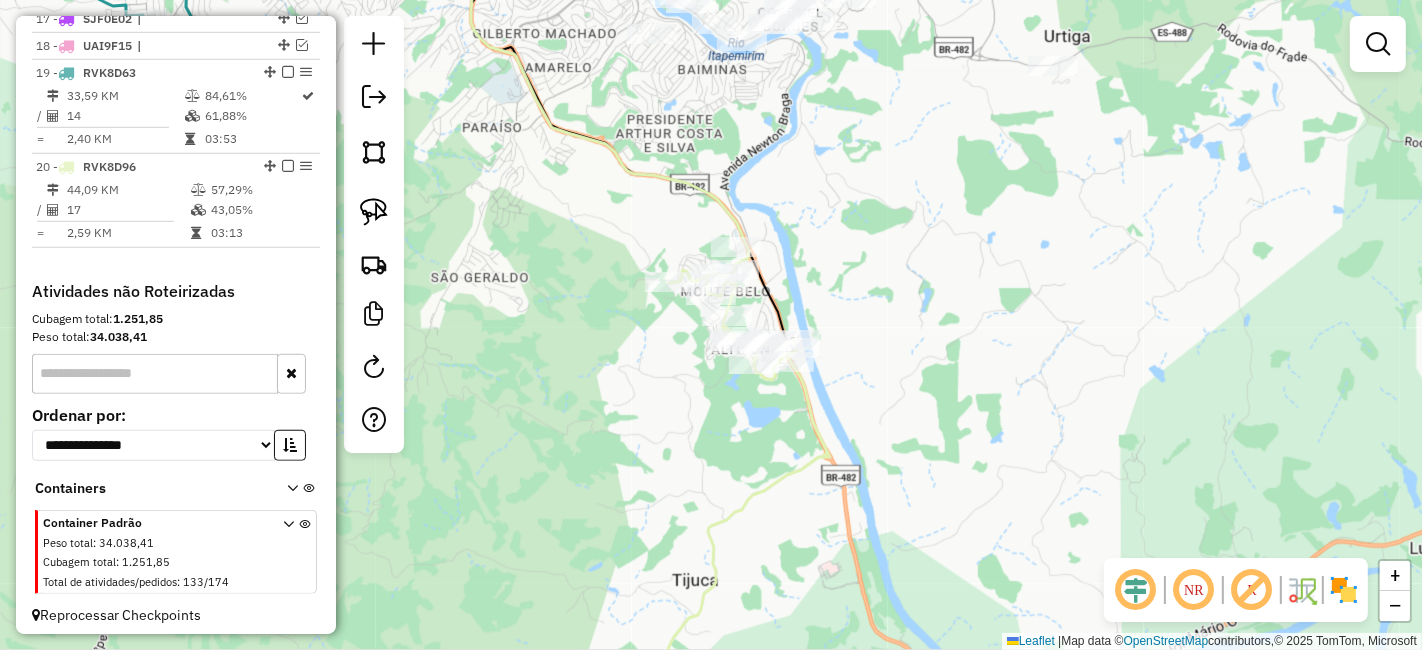 drag, startPoint x: 678, startPoint y: 446, endPoint x: 797, endPoint y: 444, distance: 119.01681 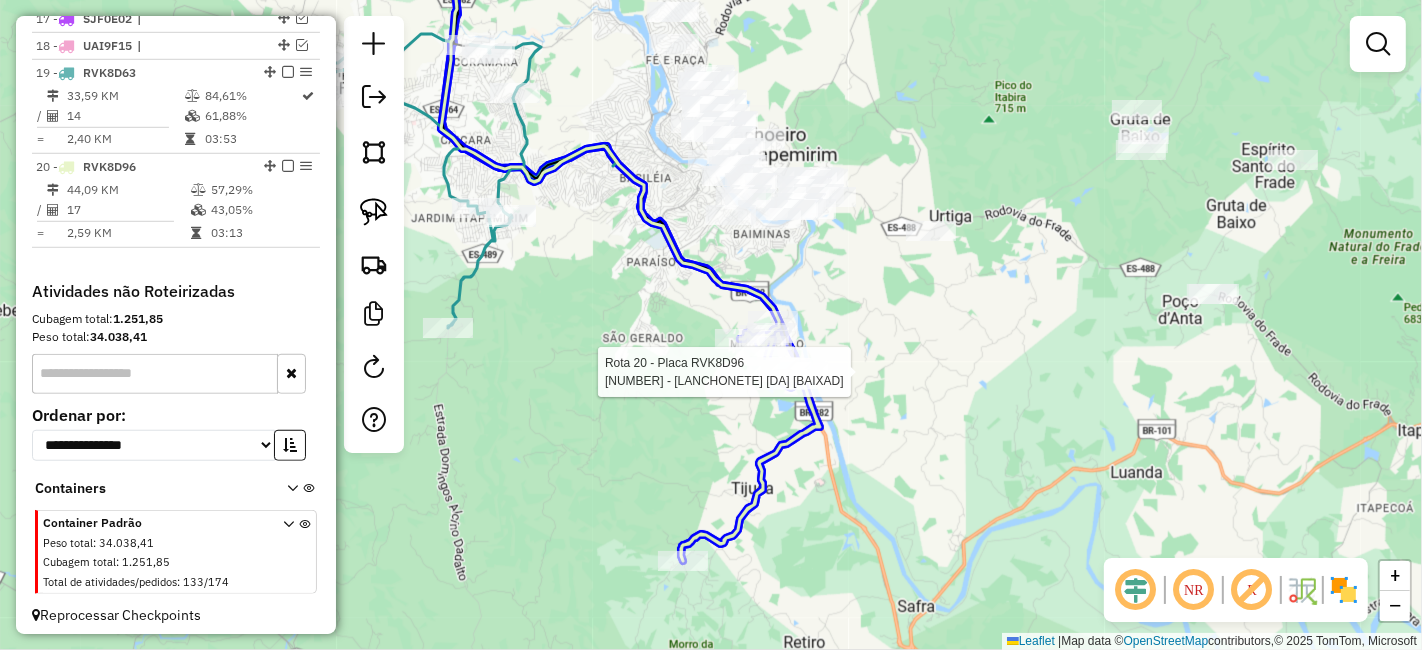click 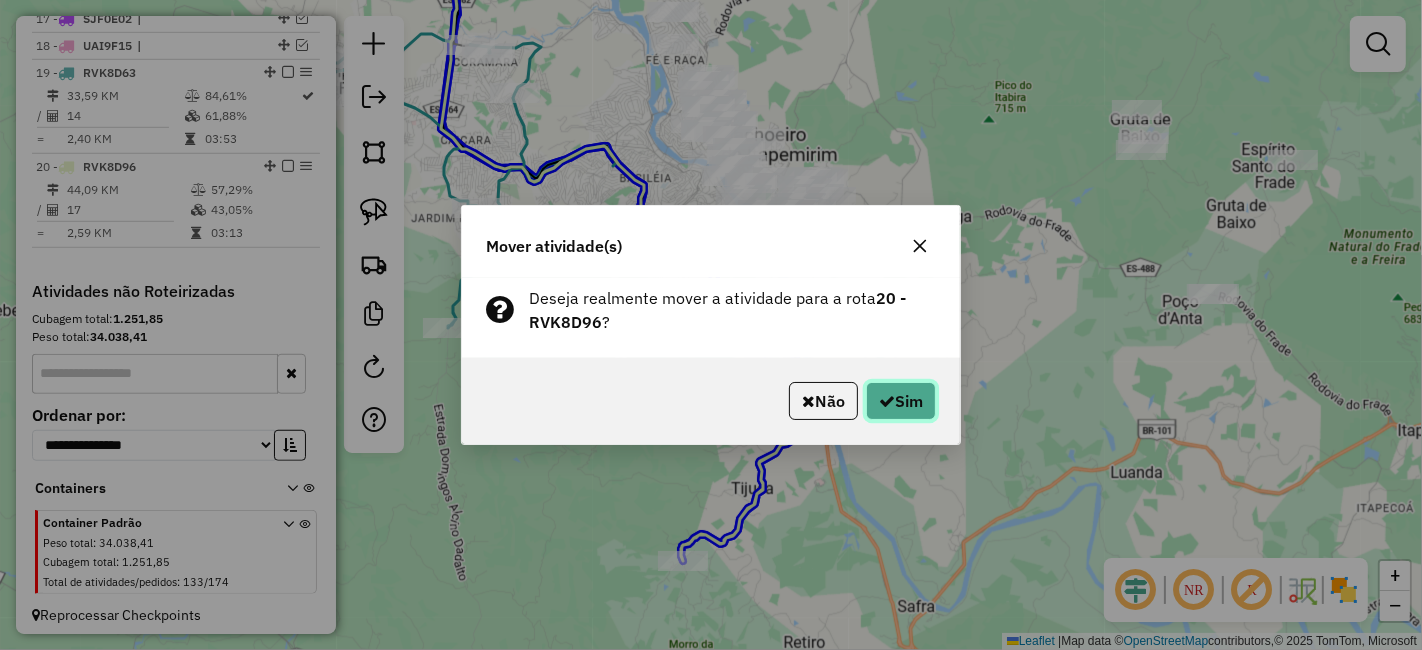 click on "Sim" 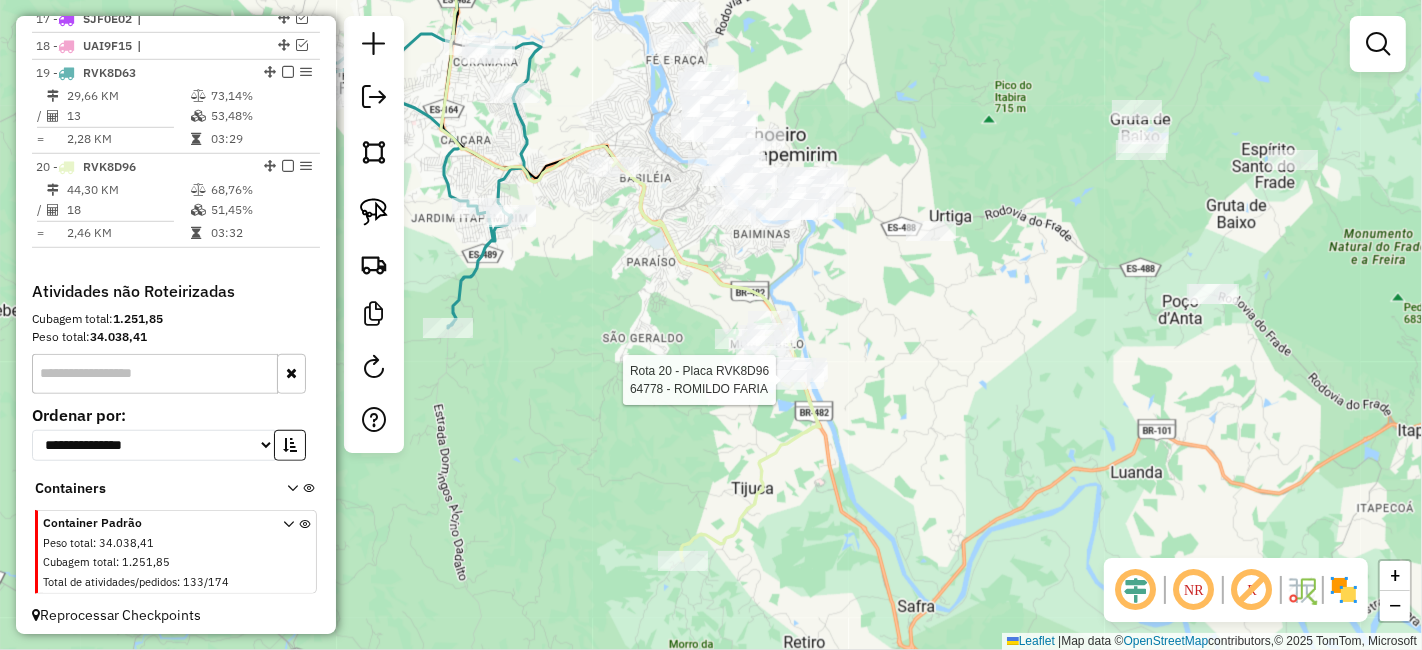 select on "*********" 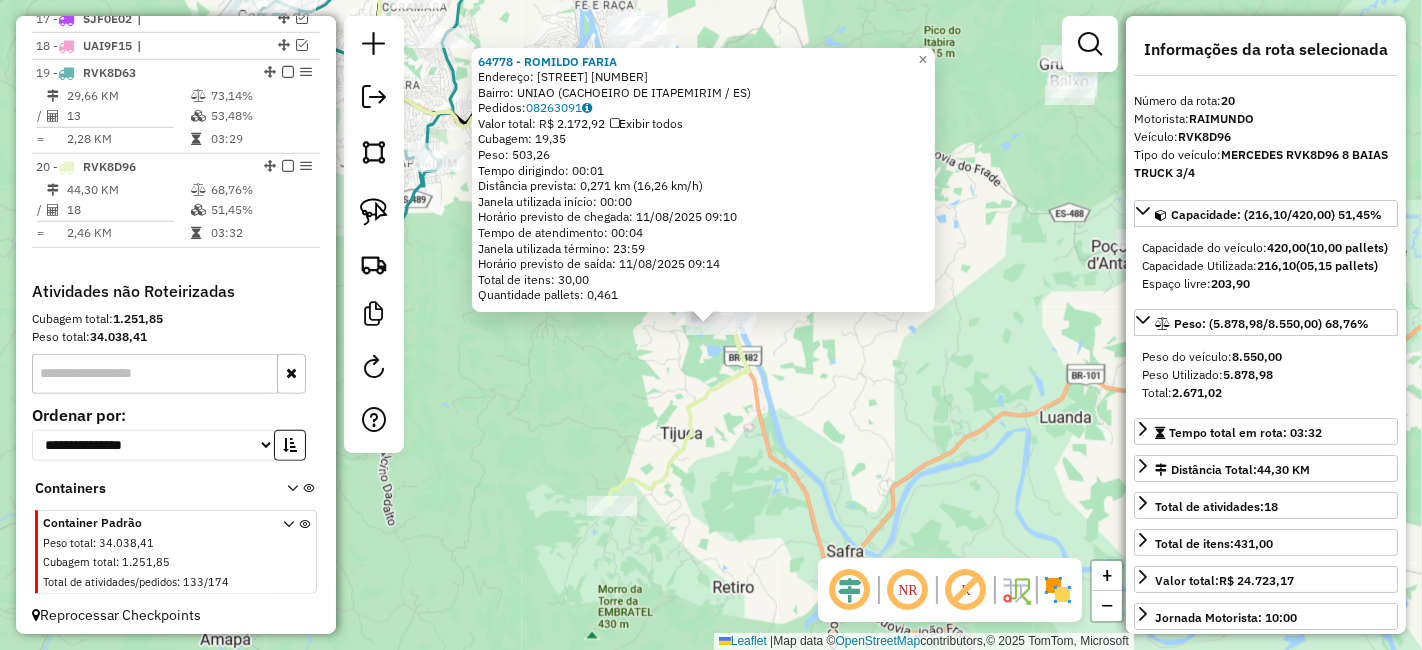 drag, startPoint x: 669, startPoint y: 387, endPoint x: 610, endPoint y: 369, distance: 61.68468 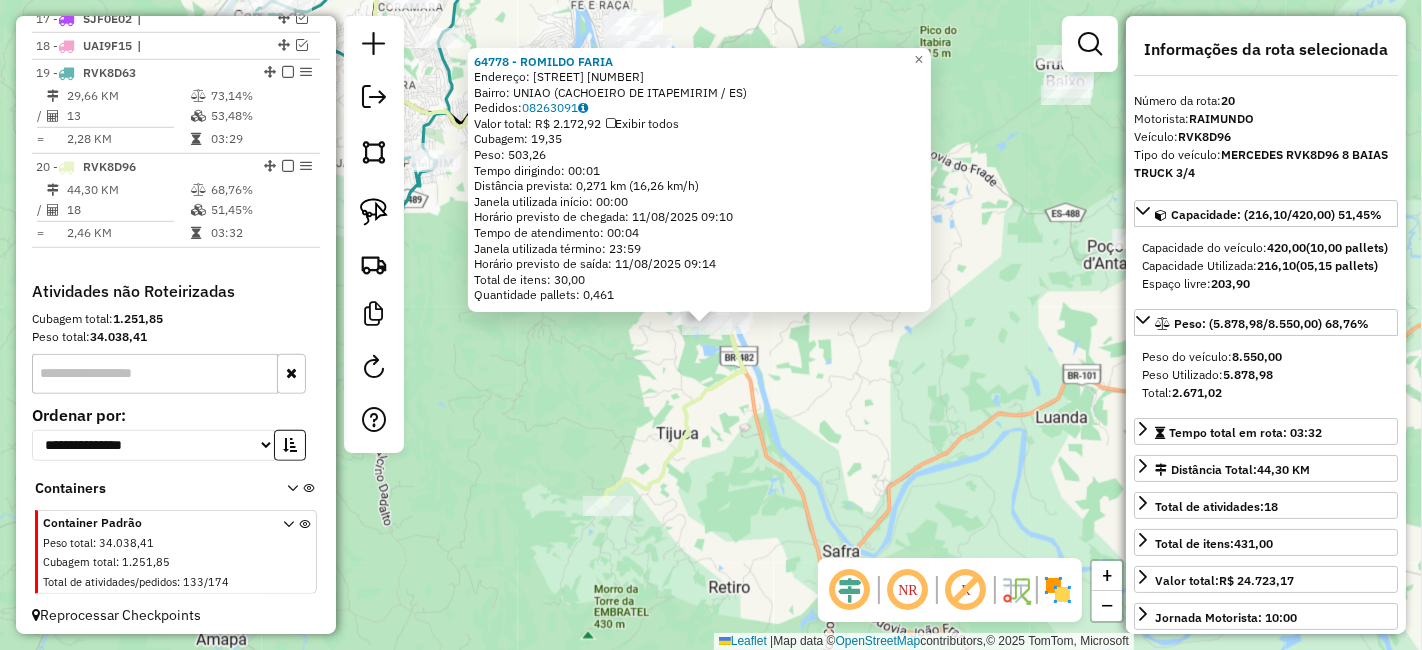 click 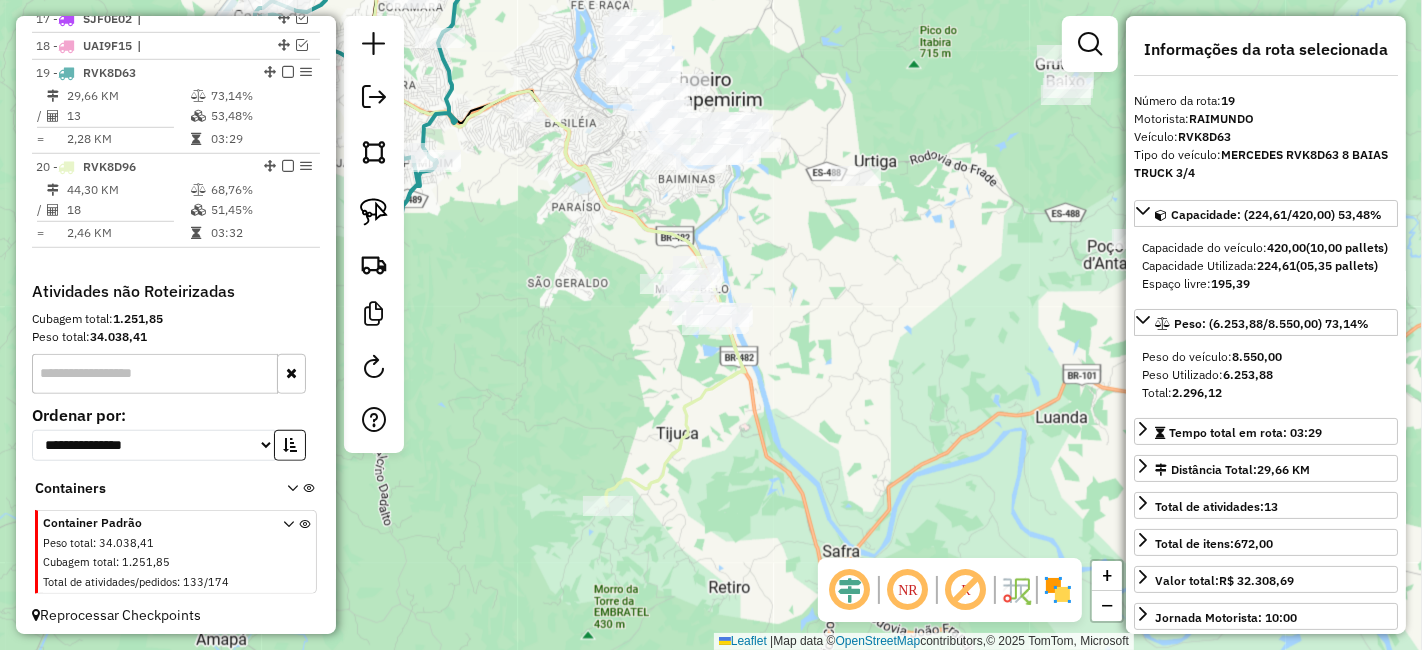 click on "Janela de atendimento Grade de atendimento Capacidade Transportadoras Veículos Cliente Pedidos  Rotas Selecione os dias de semana para filtrar as janelas de atendimento  Seg   Ter   Qua   Qui   Sex   Sáb   Dom  Informe o período da janela de atendimento: De: Até:  Filtrar exatamente a janela do cliente  Considerar janela de atendimento padrão  Selecione os dias de semana para filtrar as grades de atendimento  Seg   Ter   Qua   Qui   Sex   Sáb   Dom   Considerar clientes sem dia de atendimento cadastrado  Clientes fora do dia de atendimento selecionado Filtrar as atividades entre os valores definidos abaixo:  Peso mínimo:   Peso máximo:   Cubagem mínima:   Cubagem máxima:   De:   Até:  Filtrar as atividades entre o tempo de atendimento definido abaixo:  De:   Até:   Considerar capacidade total dos clientes não roteirizados Transportadora: Selecione um ou mais itens Tipo de veículo: Selecione um ou mais itens Veículo: Selecione um ou mais itens Motorista: Selecione um ou mais itens Nome: Rótulo:" 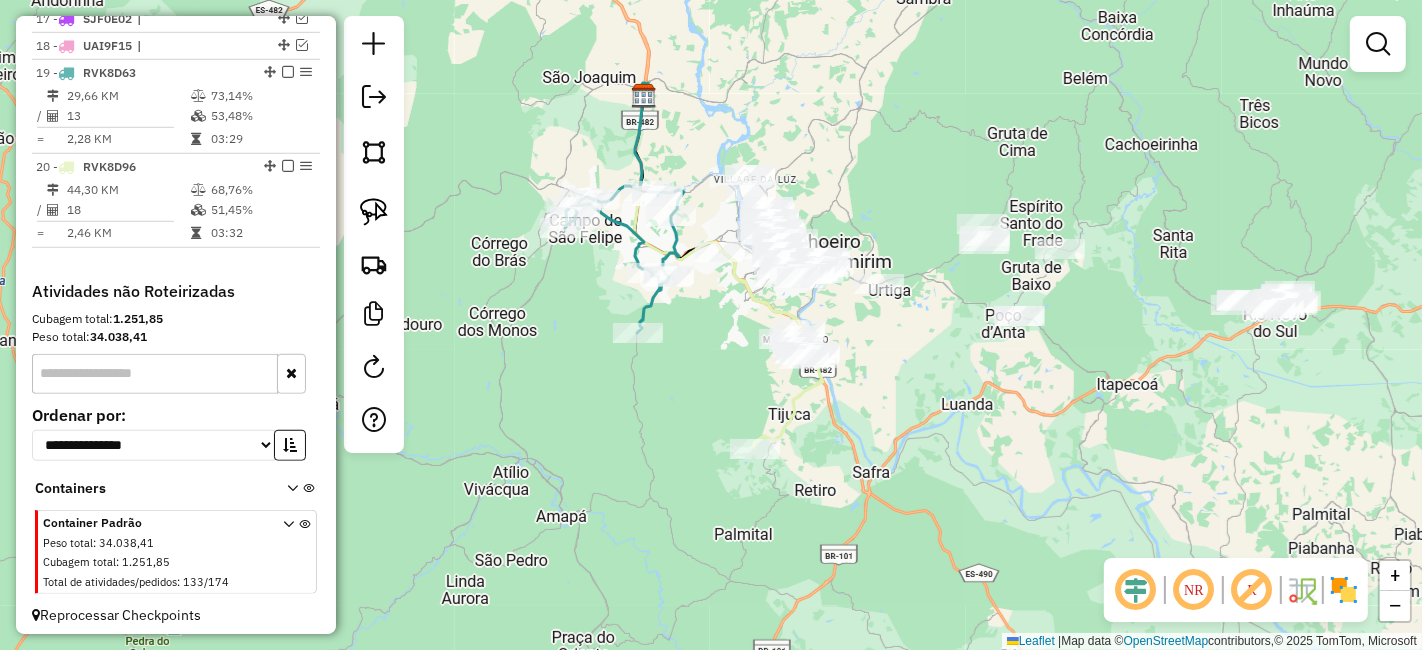 drag, startPoint x: 587, startPoint y: 348, endPoint x: 751, endPoint y: 392, distance: 169.79988 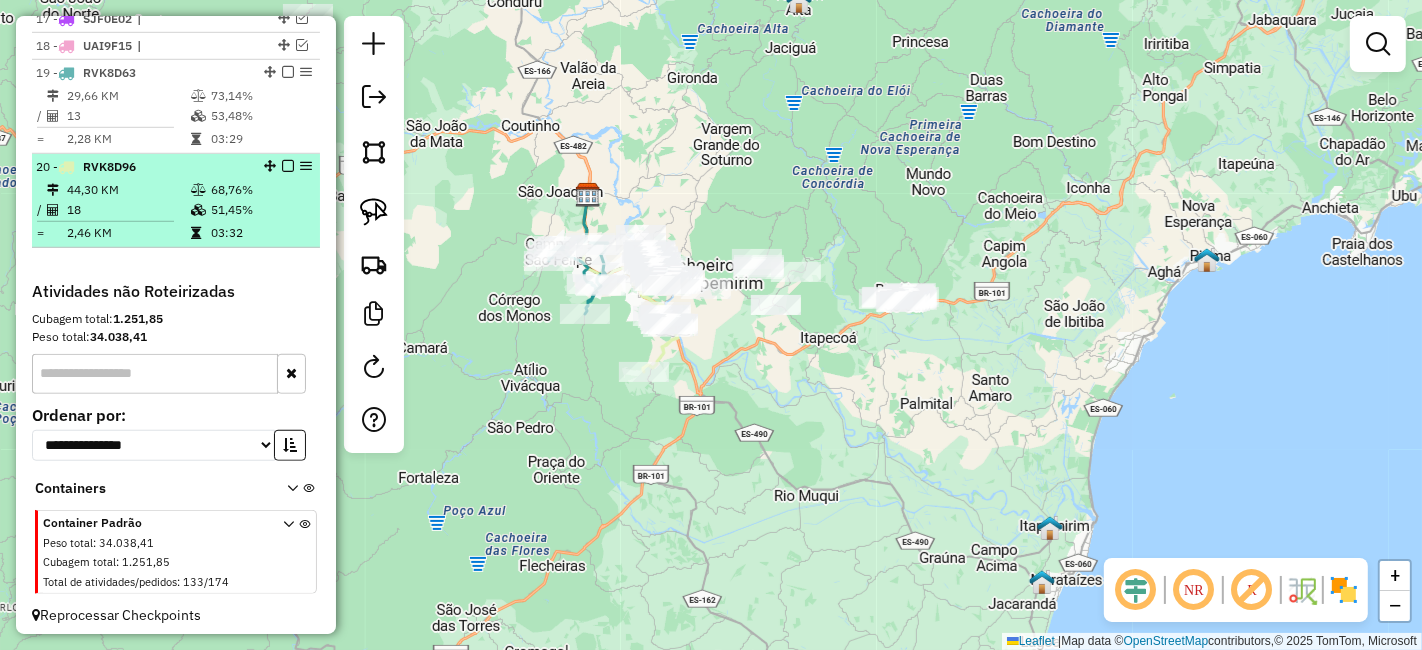 click at bounding box center [288, 166] 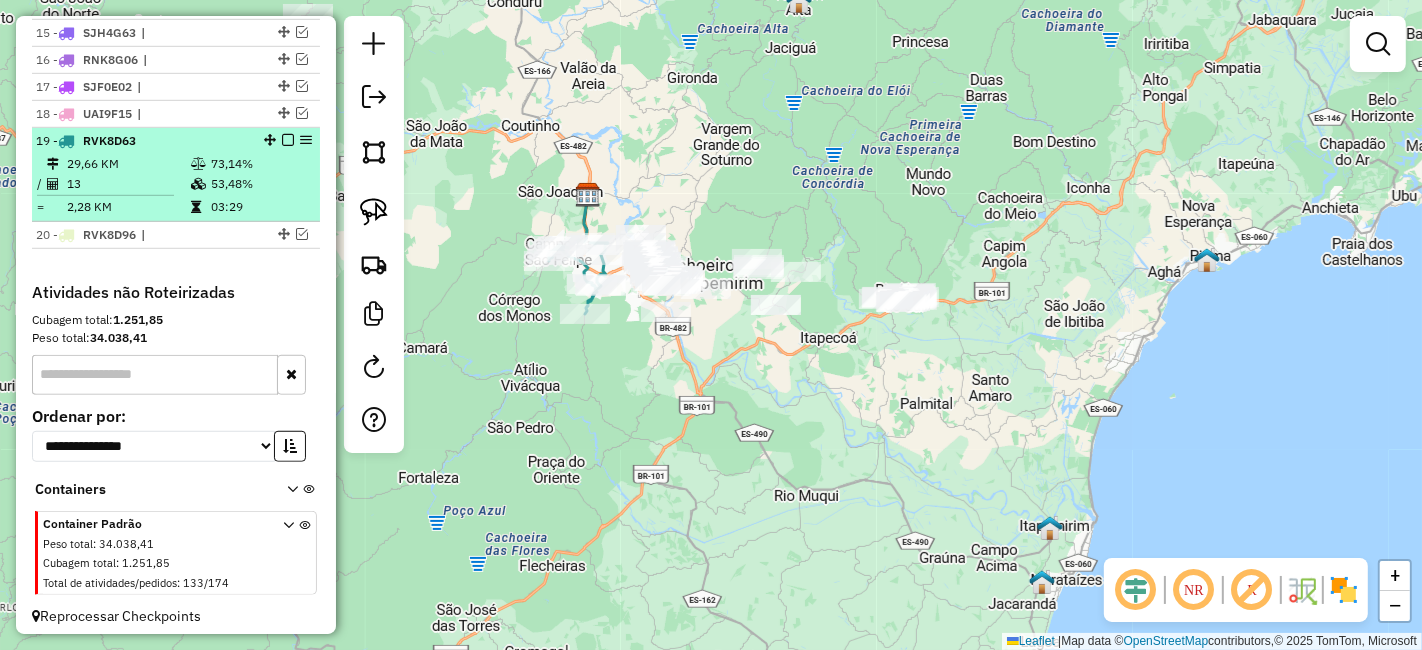 click at bounding box center [288, 140] 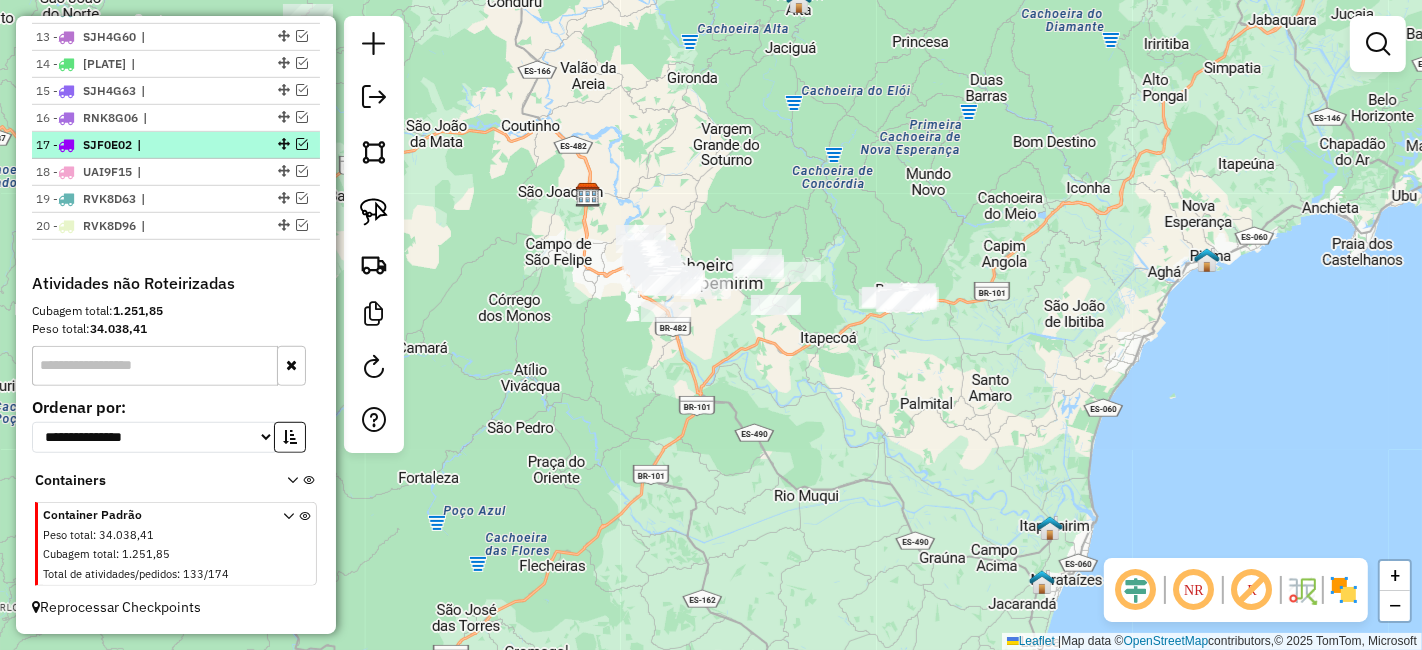 scroll, scrollTop: 1082, scrollLeft: 0, axis: vertical 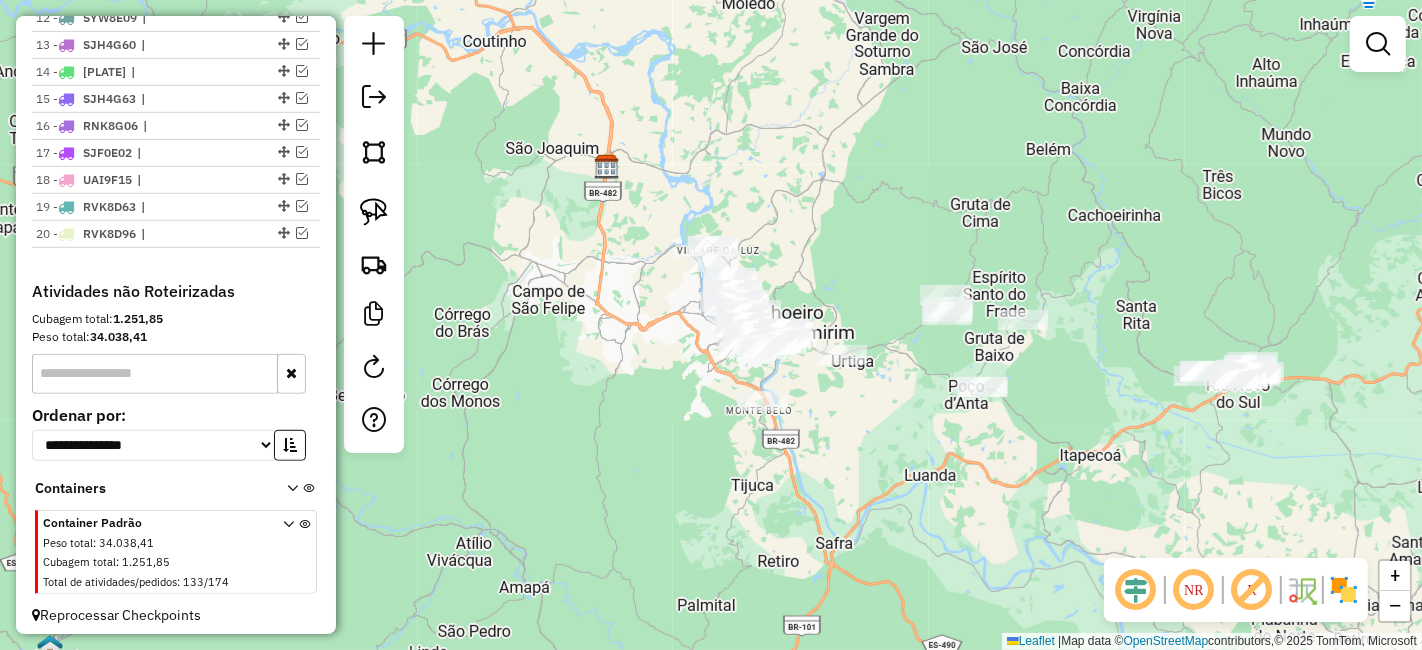 drag, startPoint x: 661, startPoint y: 319, endPoint x: 722, endPoint y: 366, distance: 77.00649 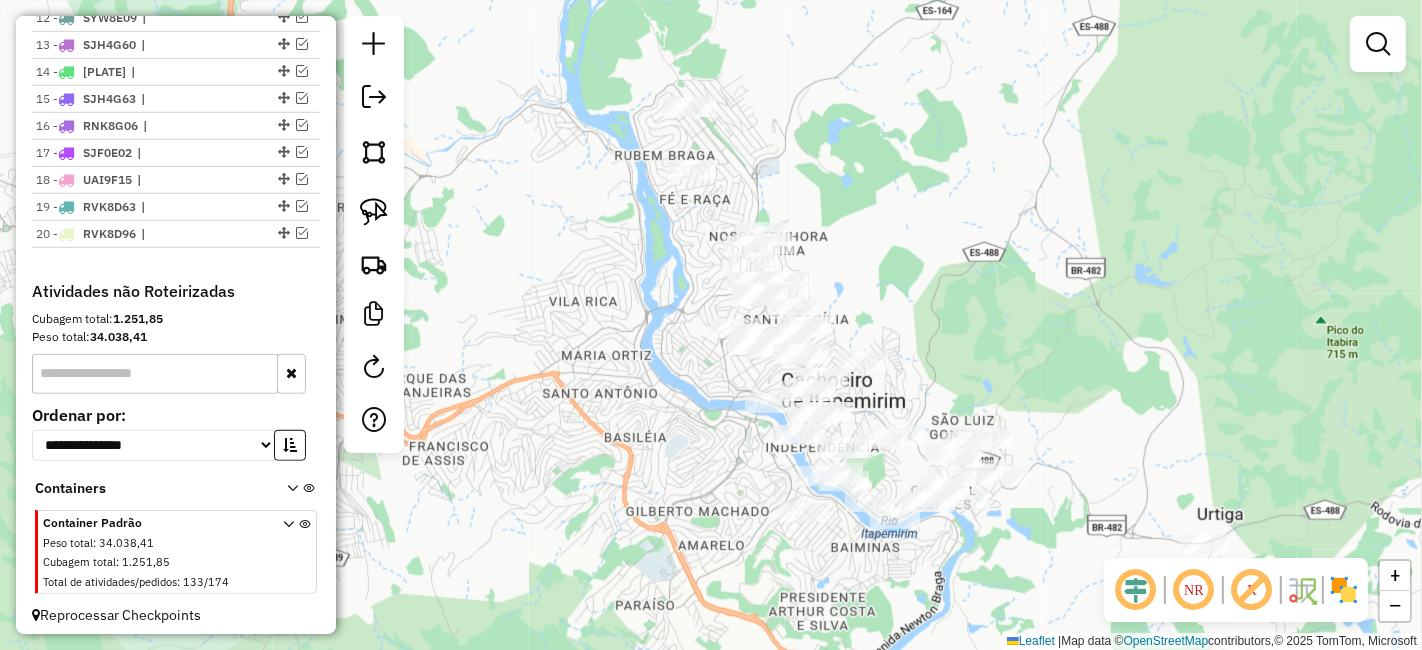 drag, startPoint x: 861, startPoint y: 280, endPoint x: 863, endPoint y: 310, distance: 30.066593 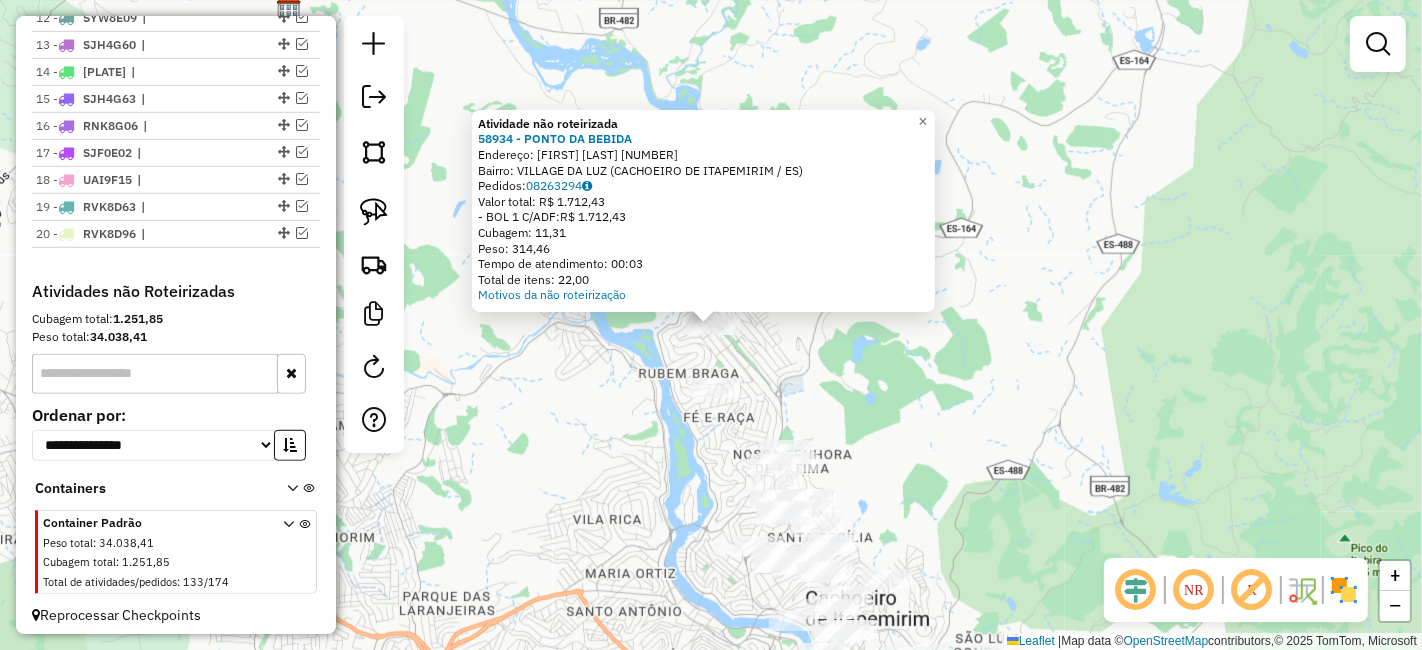 click on "Atividade não roteirizada 58934 - PONTO DA BEBIDA  Endereço:  JUSTINIANO DA SILVA JUNIOR 337   Bairro: VILLAGE DA LUZ (CACHOEIRO DE ITAPEMIRIM / ES)   Pedidos:  08263294   Valor total: R$ 1.712,43   - BOL 1 C/ADF:  R$ 1.712,43   Cubagem: 11,31   Peso: 314,46   Tempo de atendimento: 00:03   Total de itens: 22,00  Motivos da não roteirização × Janela de atendimento Grade de atendimento Capacidade Transportadoras Veículos Cliente Pedidos  Rotas Selecione os dias de semana para filtrar as janelas de atendimento  Seg   Ter   Qua   Qui   Sex   Sáb   Dom  Informe o período da janela de atendimento: De: Até:  Filtrar exatamente a janela do cliente  Considerar janela de atendimento padrão  Selecione os dias de semana para filtrar as grades de atendimento  Seg   Ter   Qua   Qui   Sex   Sáb   Dom   Considerar clientes sem dia de atendimento cadastrado  Clientes fora do dia de atendimento selecionado Filtrar as atividades entre os valores definidos abaixo:  Peso mínimo:   Peso máximo:   Cubagem mínima:  +" 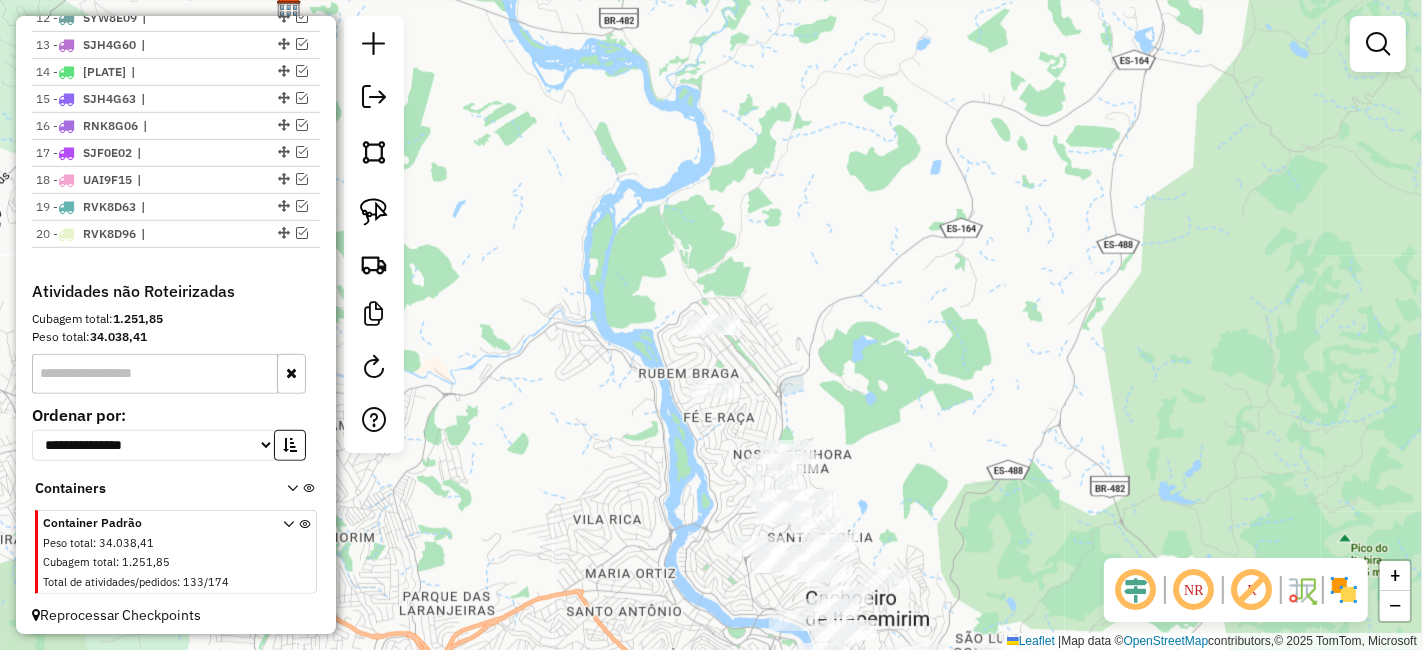 click 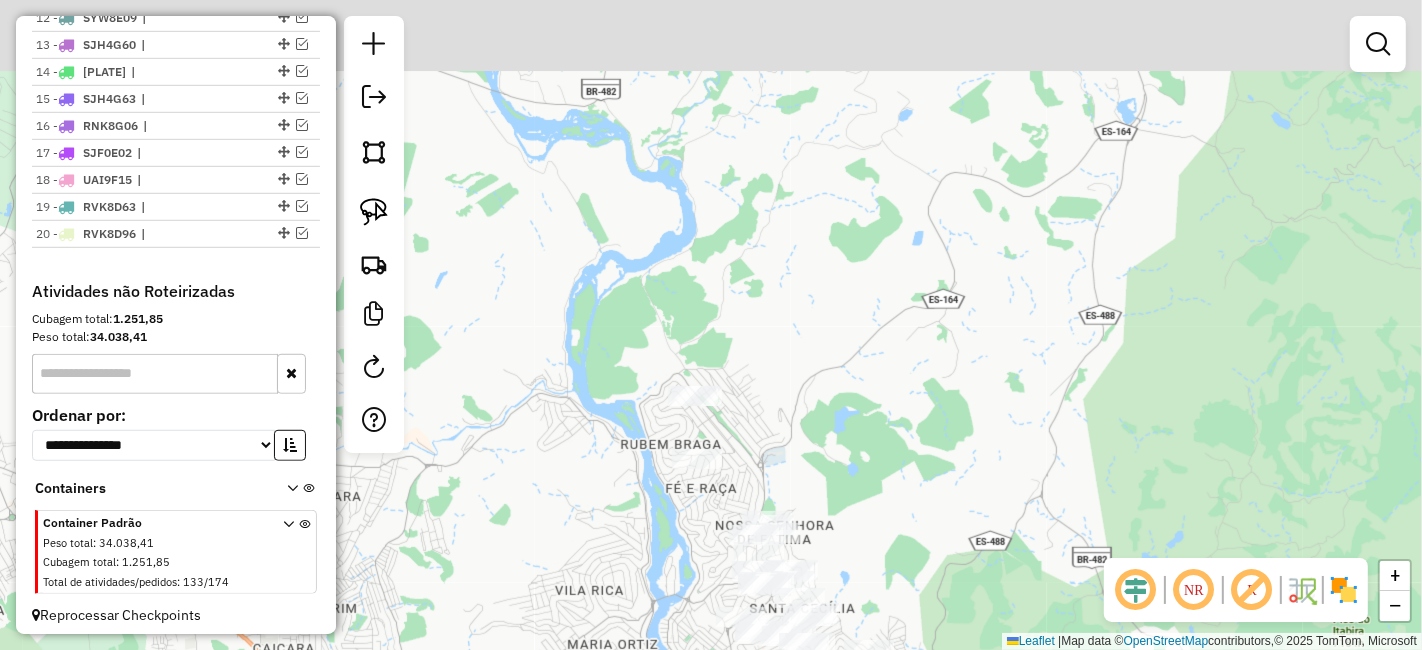 drag, startPoint x: 666, startPoint y: 247, endPoint x: 633, endPoint y: 291, distance: 55 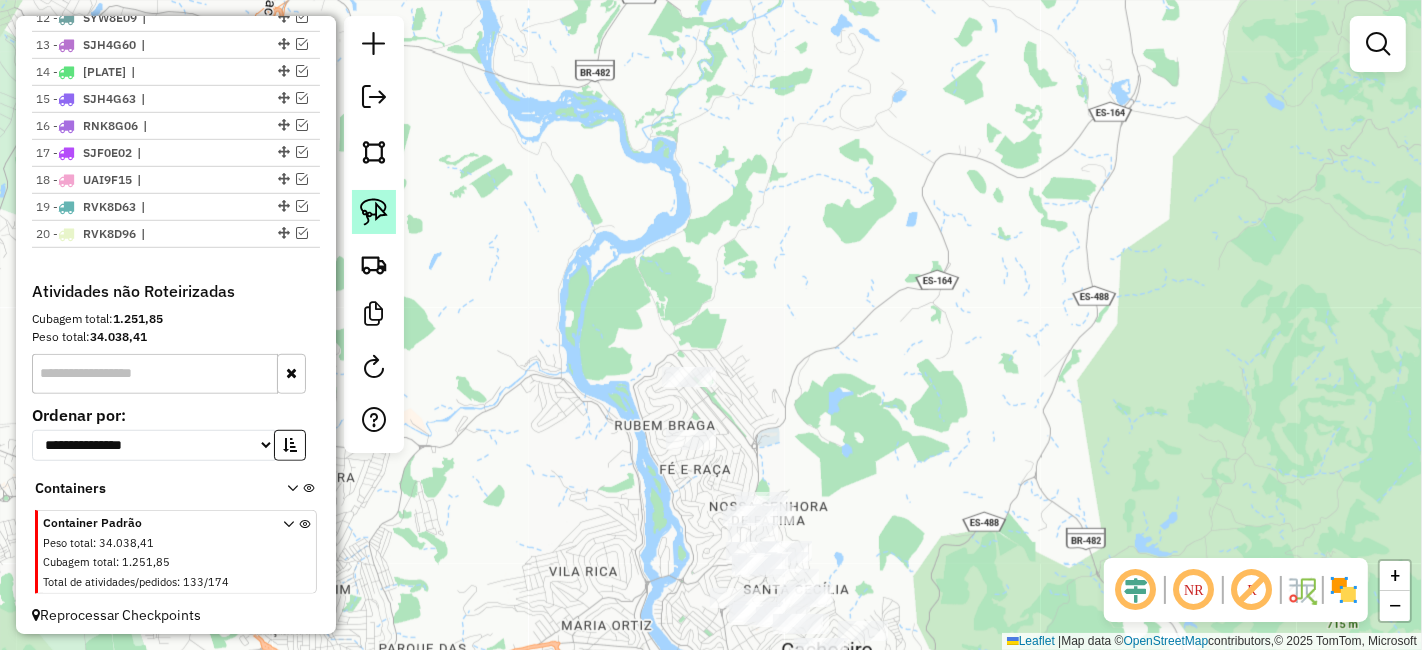 click 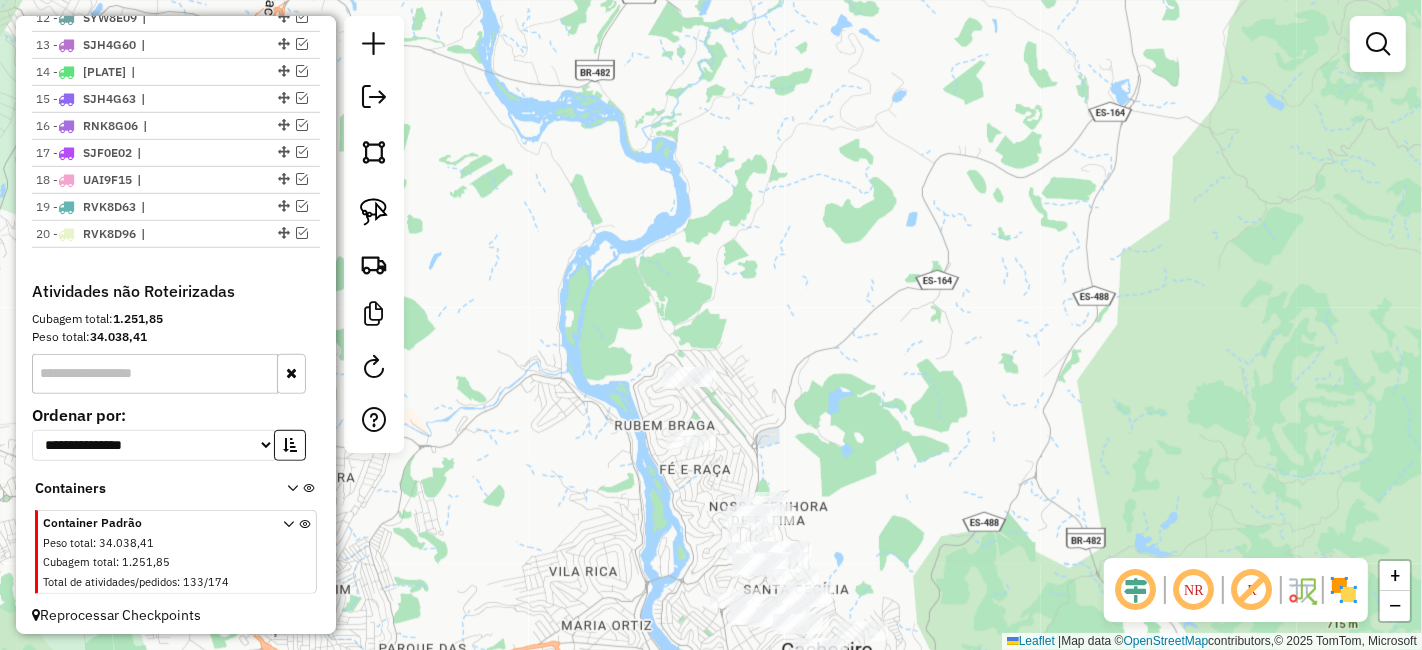 drag, startPoint x: 388, startPoint y: 221, endPoint x: 612, endPoint y: 279, distance: 231.38712 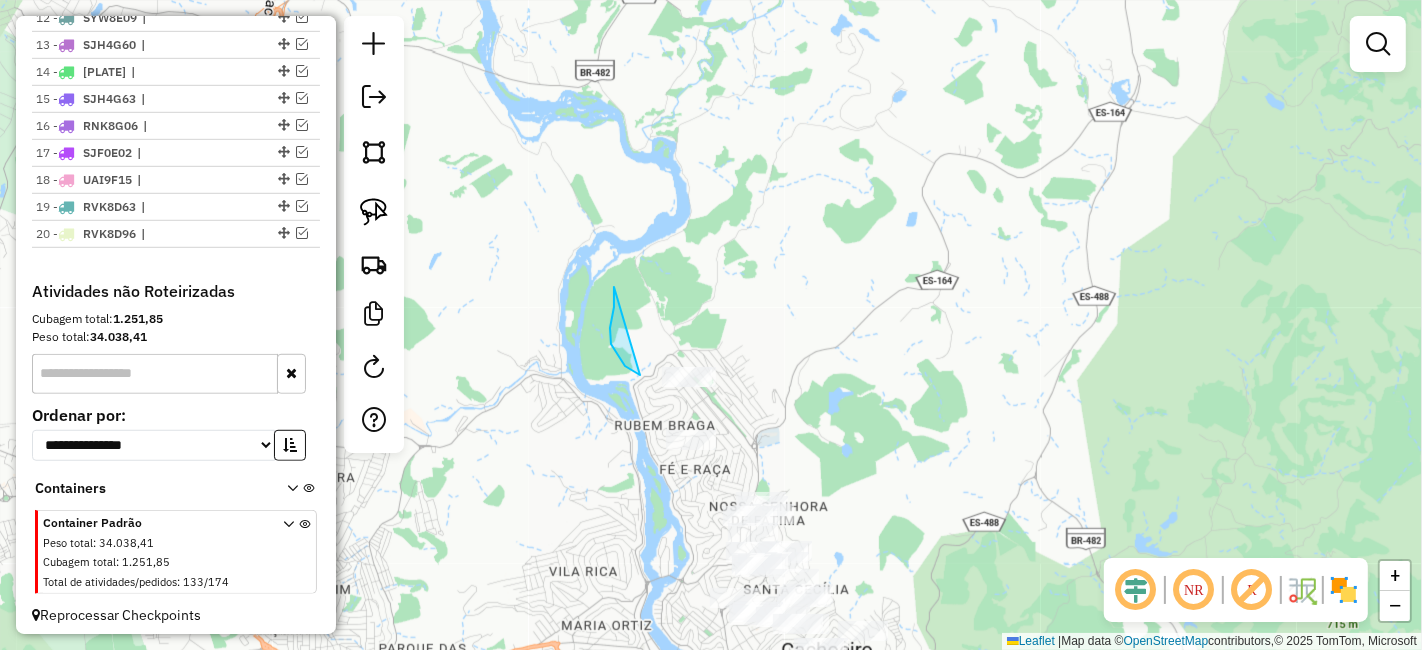 drag, startPoint x: 614, startPoint y: 292, endPoint x: 782, endPoint y: 377, distance: 188.27905 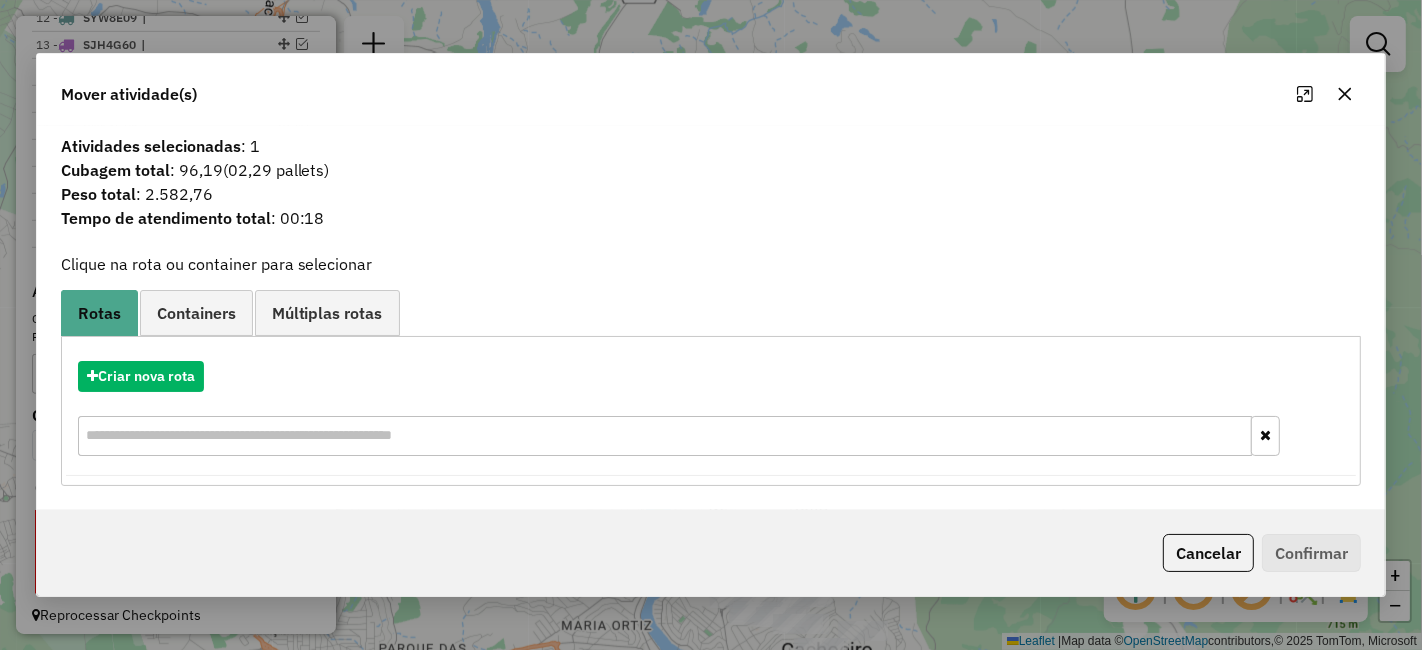 click 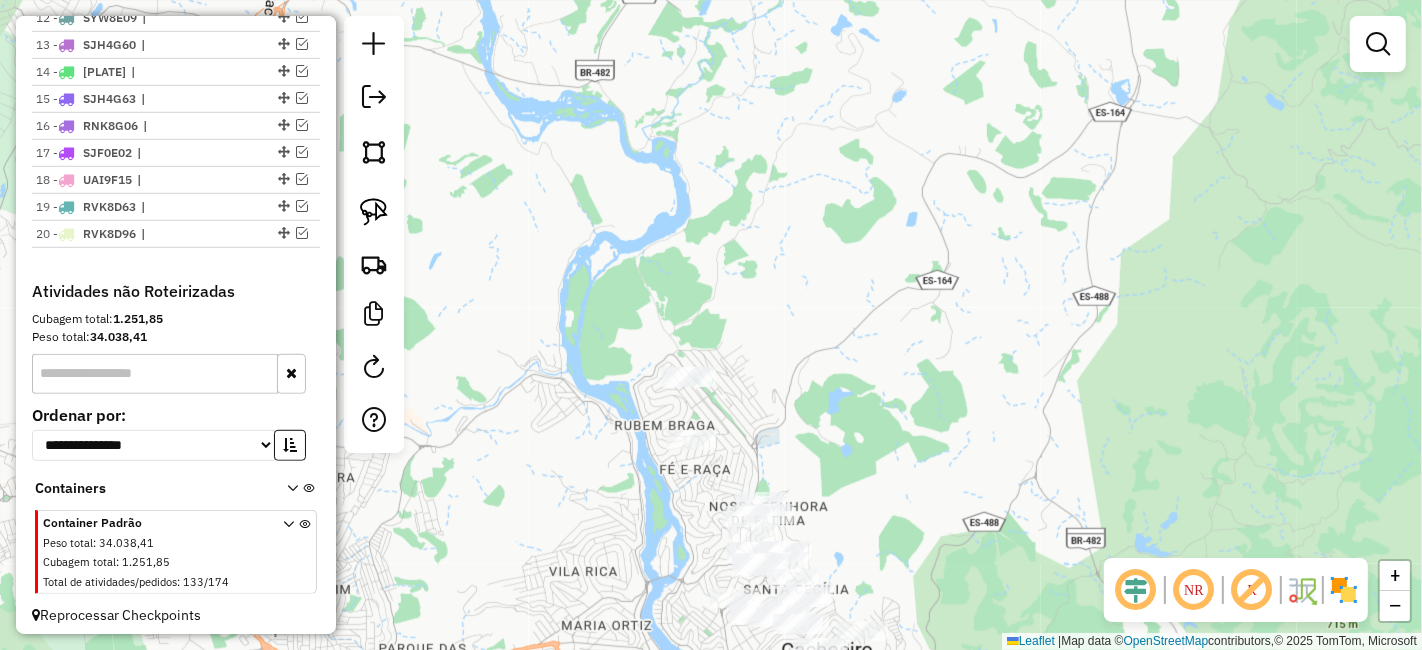 drag, startPoint x: 1060, startPoint y: 358, endPoint x: 983, endPoint y: 204, distance: 172.17723 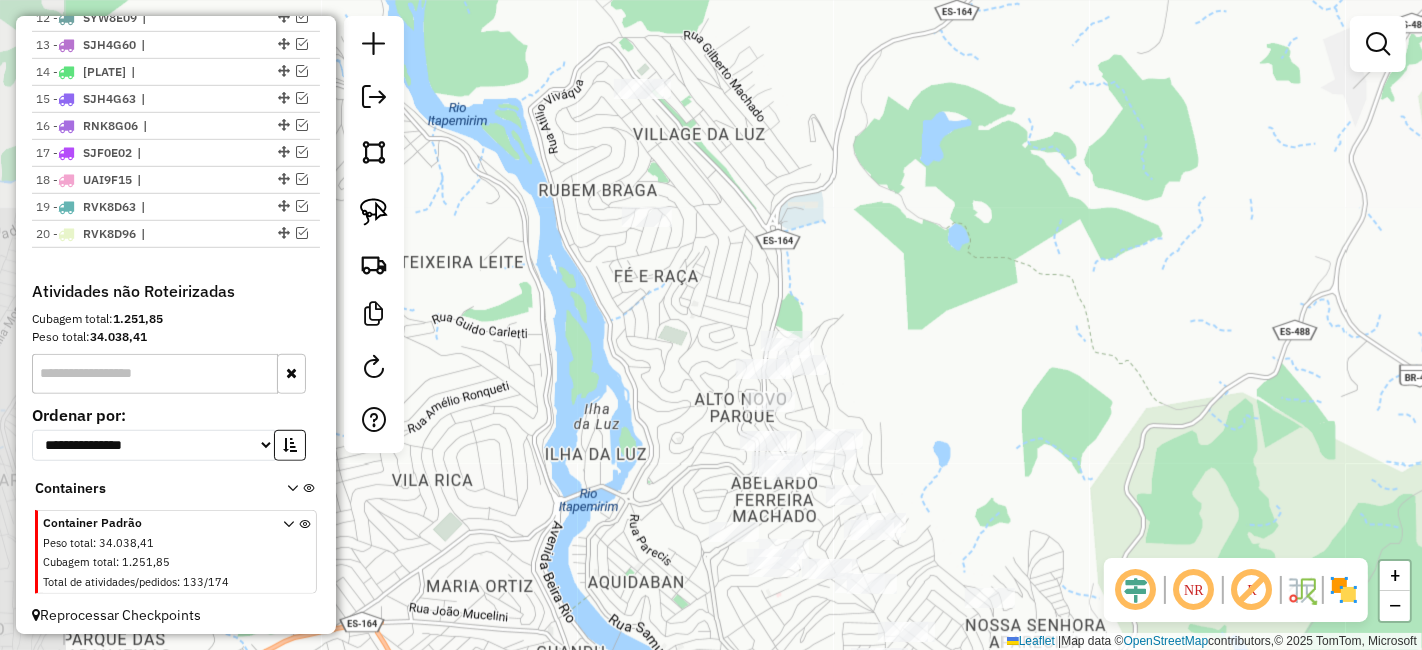 drag, startPoint x: 842, startPoint y: 337, endPoint x: 776, endPoint y: 242, distance: 115.67627 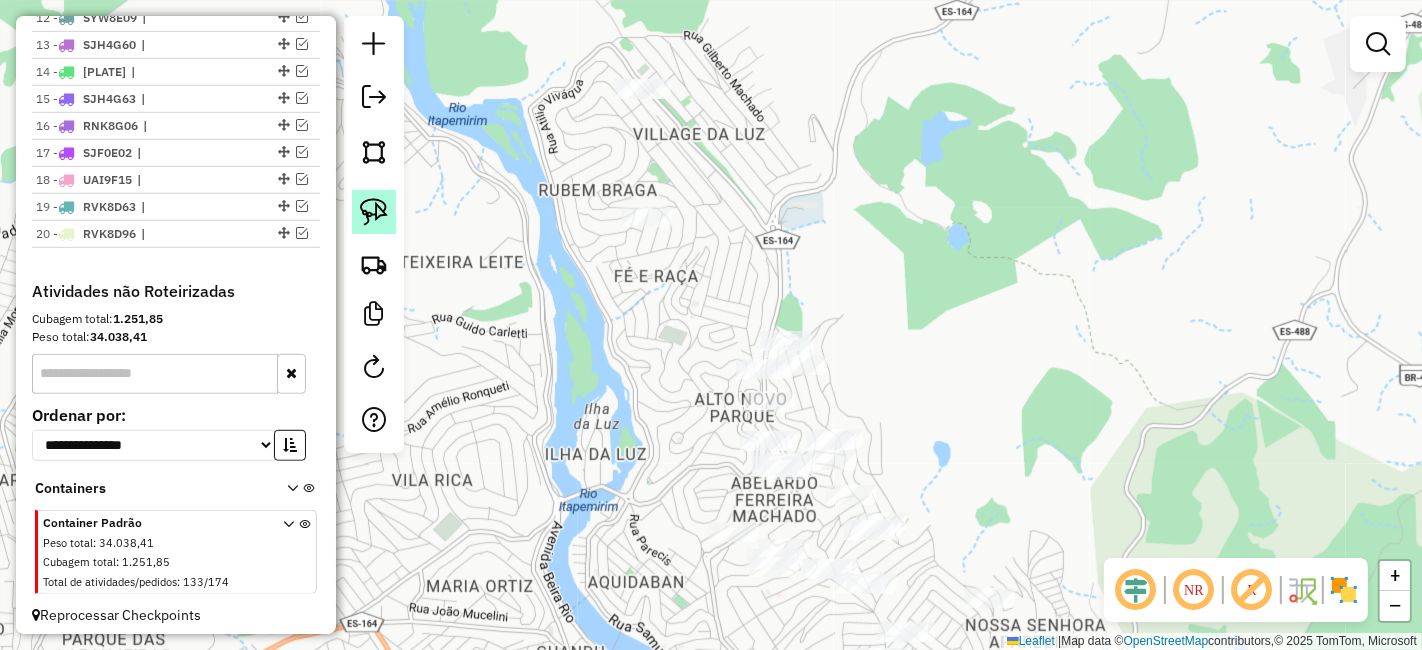 click 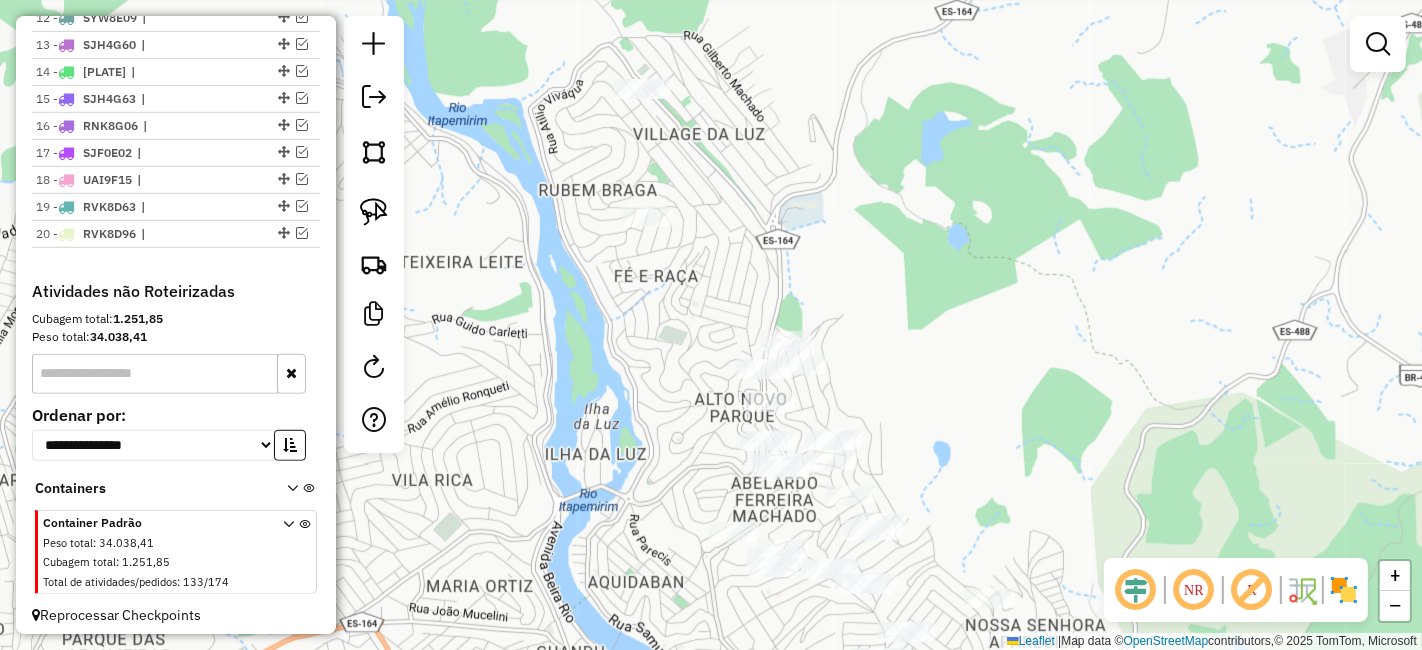 drag, startPoint x: 385, startPoint y: 214, endPoint x: 473, endPoint y: 179, distance: 94.7048 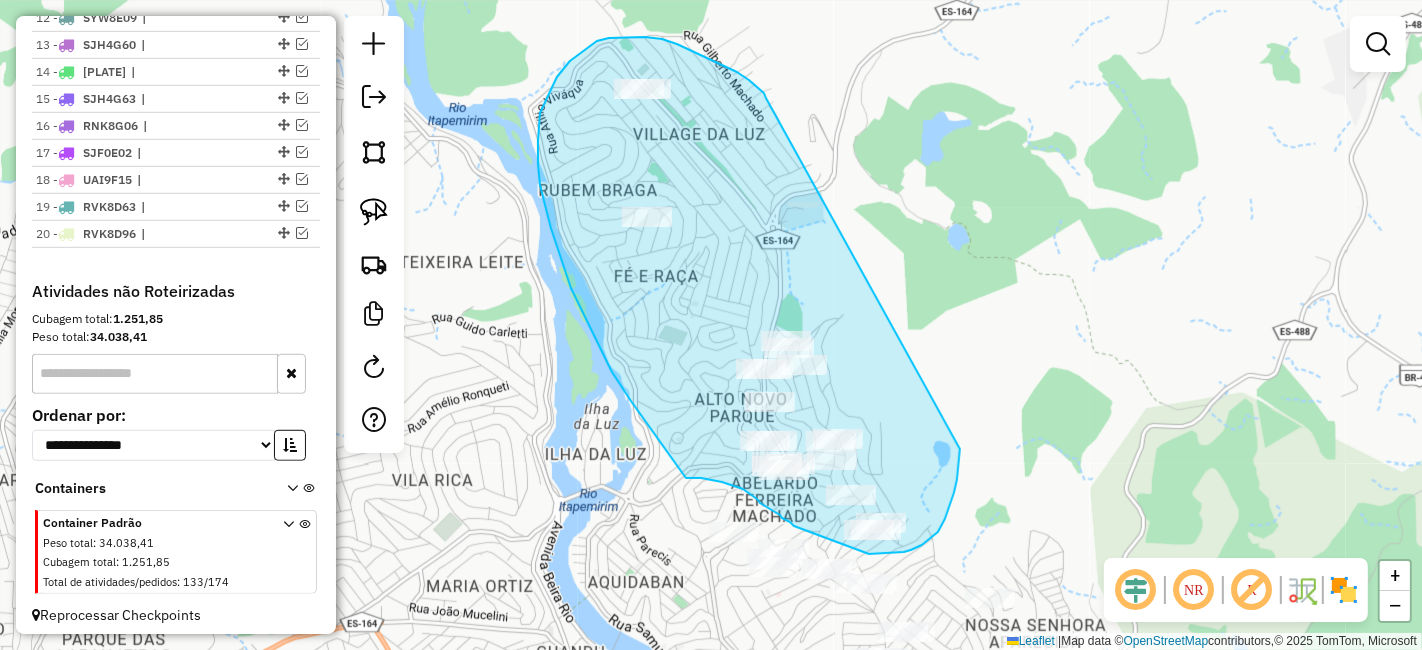 drag, startPoint x: 749, startPoint y: 80, endPoint x: 960, endPoint y: 445, distance: 421.59933 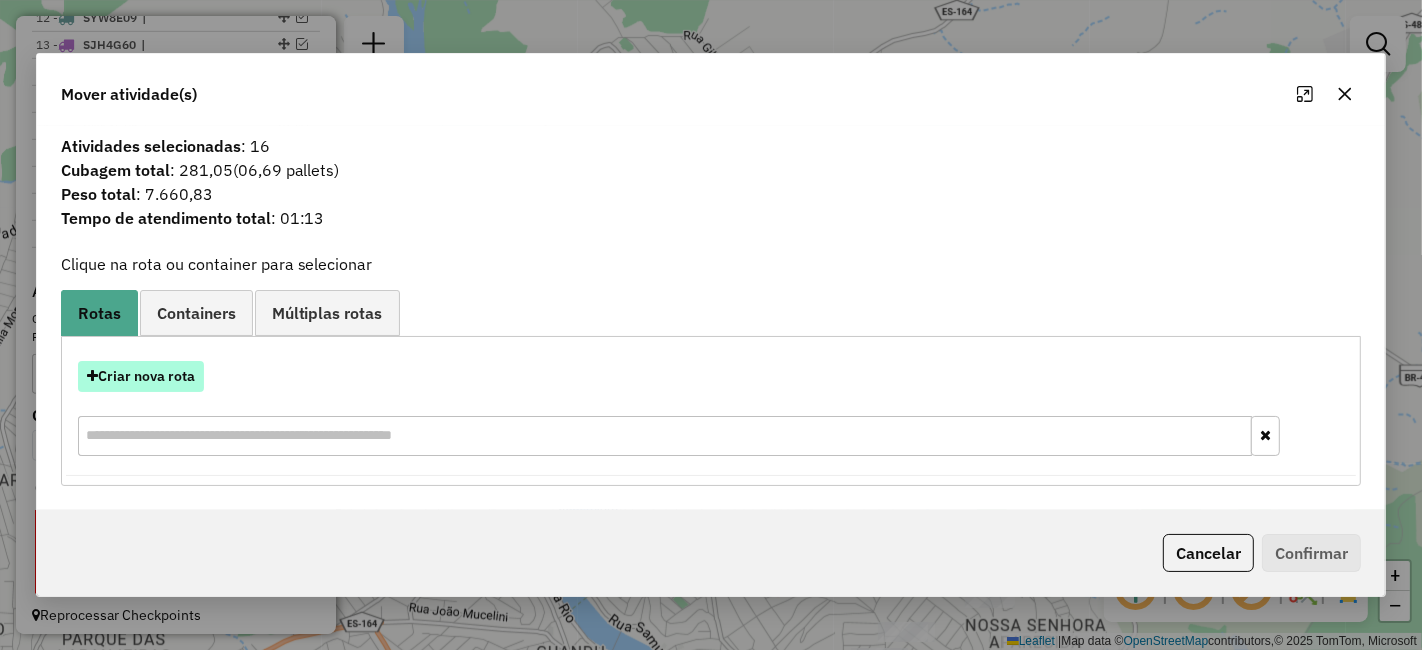 click on "Criar nova rota" at bounding box center (141, 376) 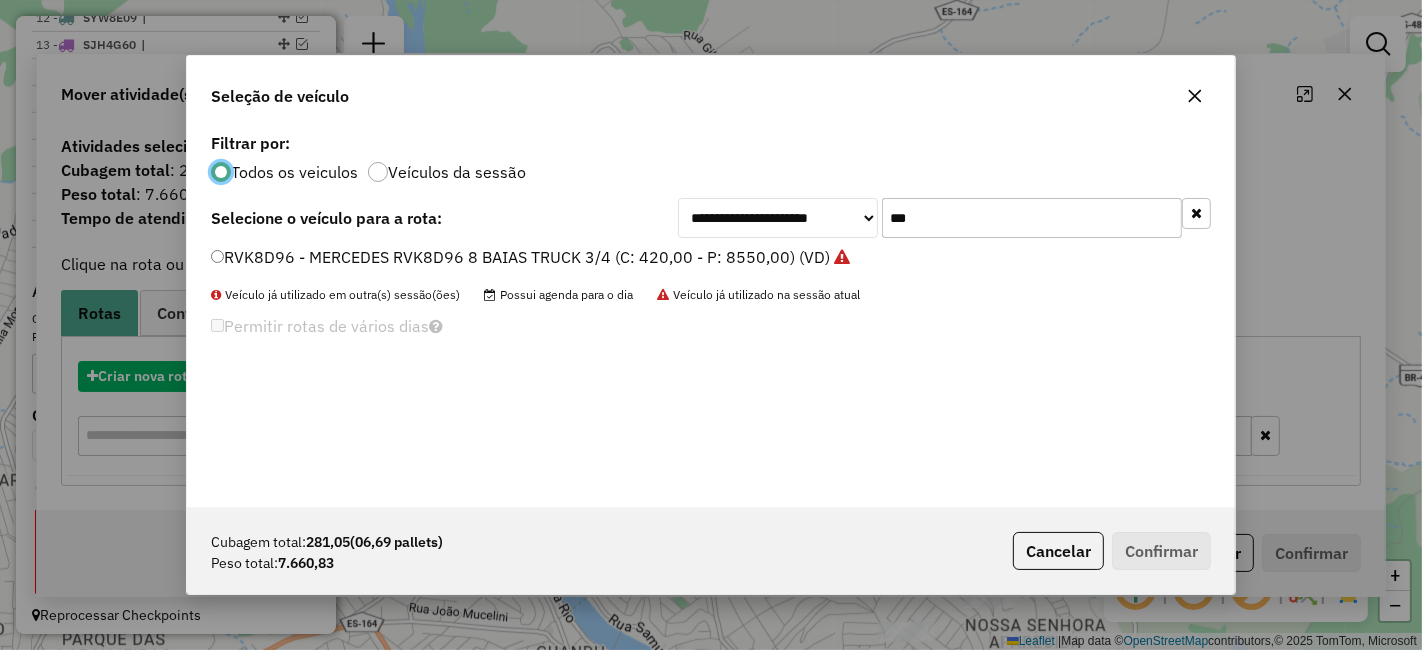 scroll, scrollTop: 11, scrollLeft: 5, axis: both 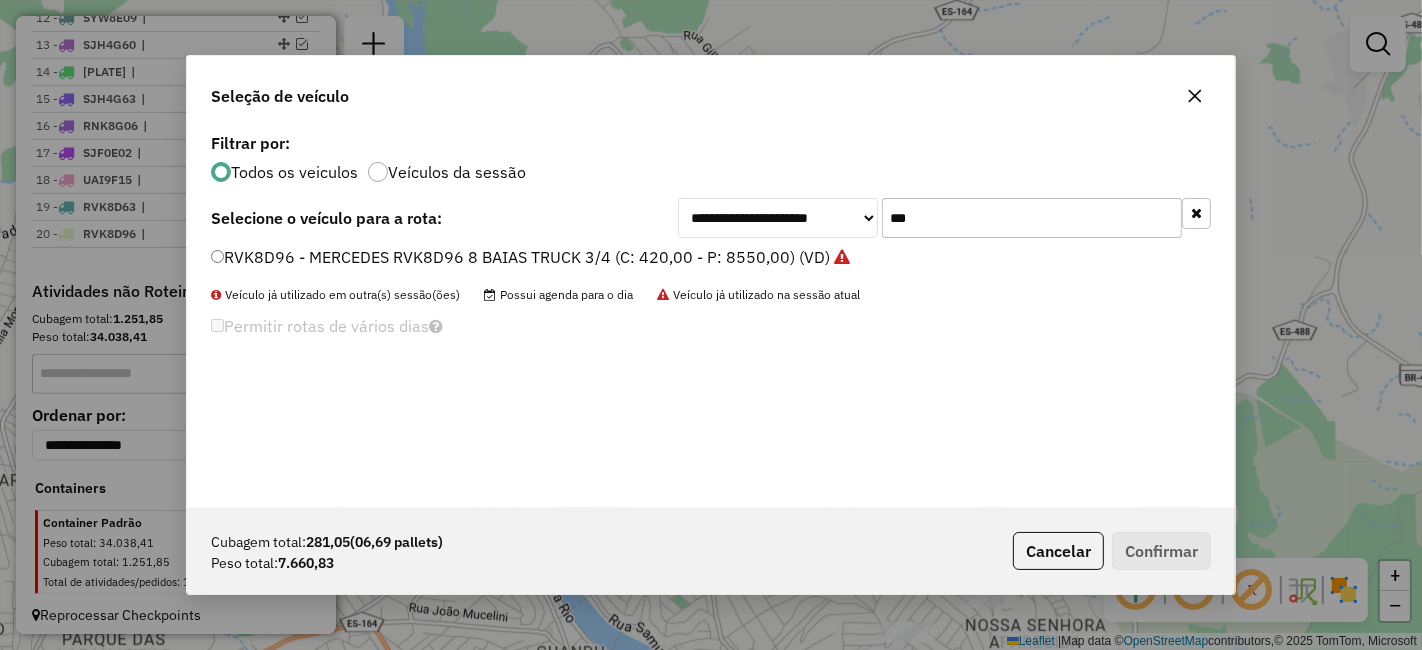 click on "***" 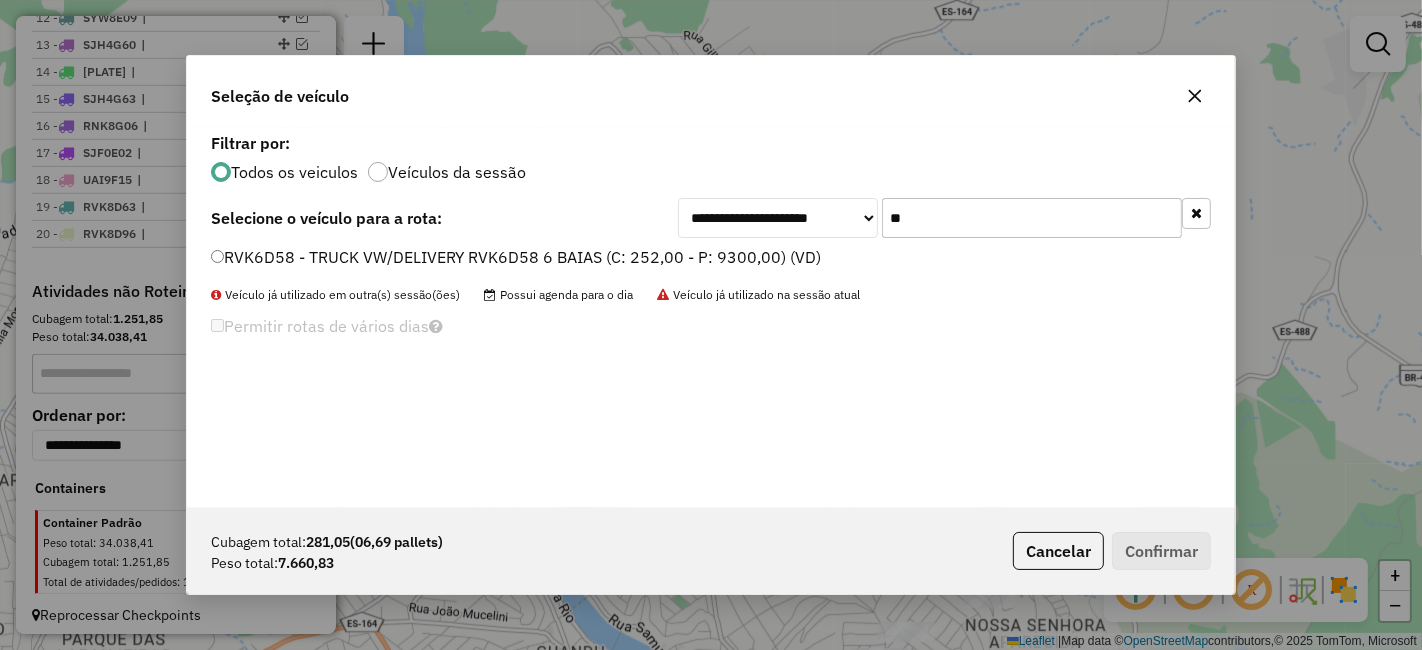 type on "**" 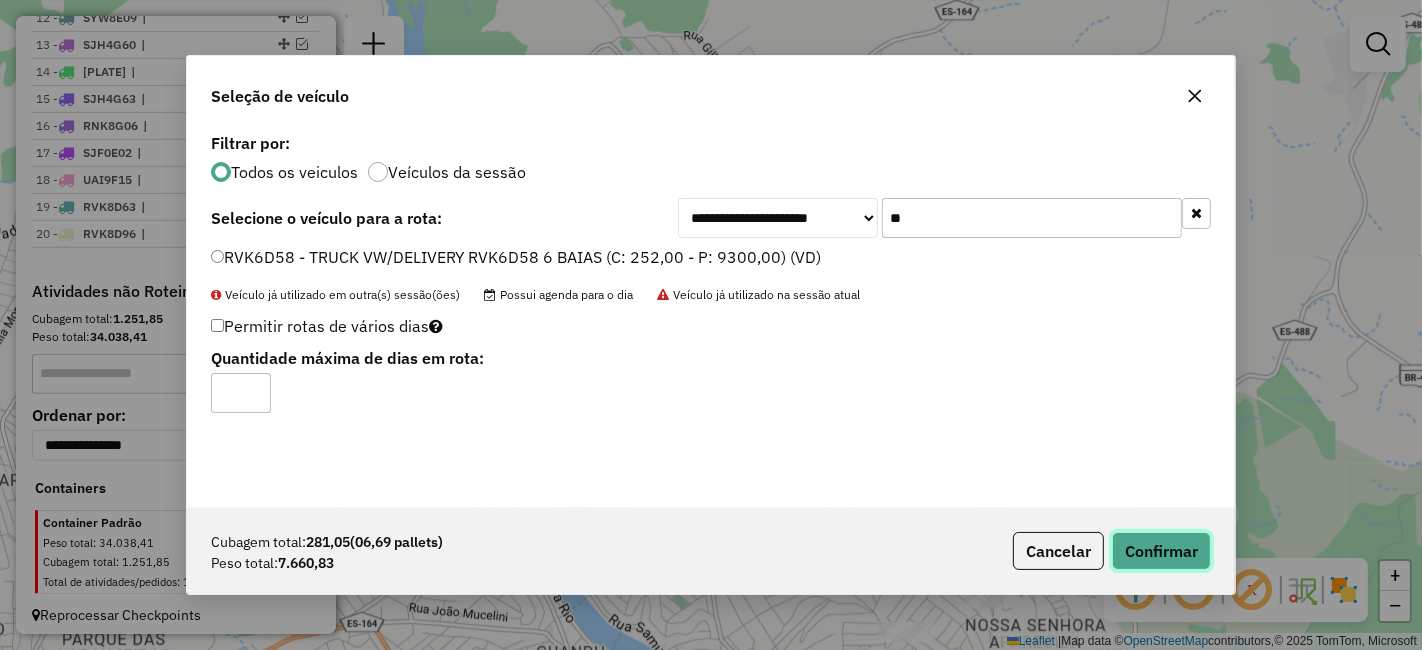 click on "Confirmar" 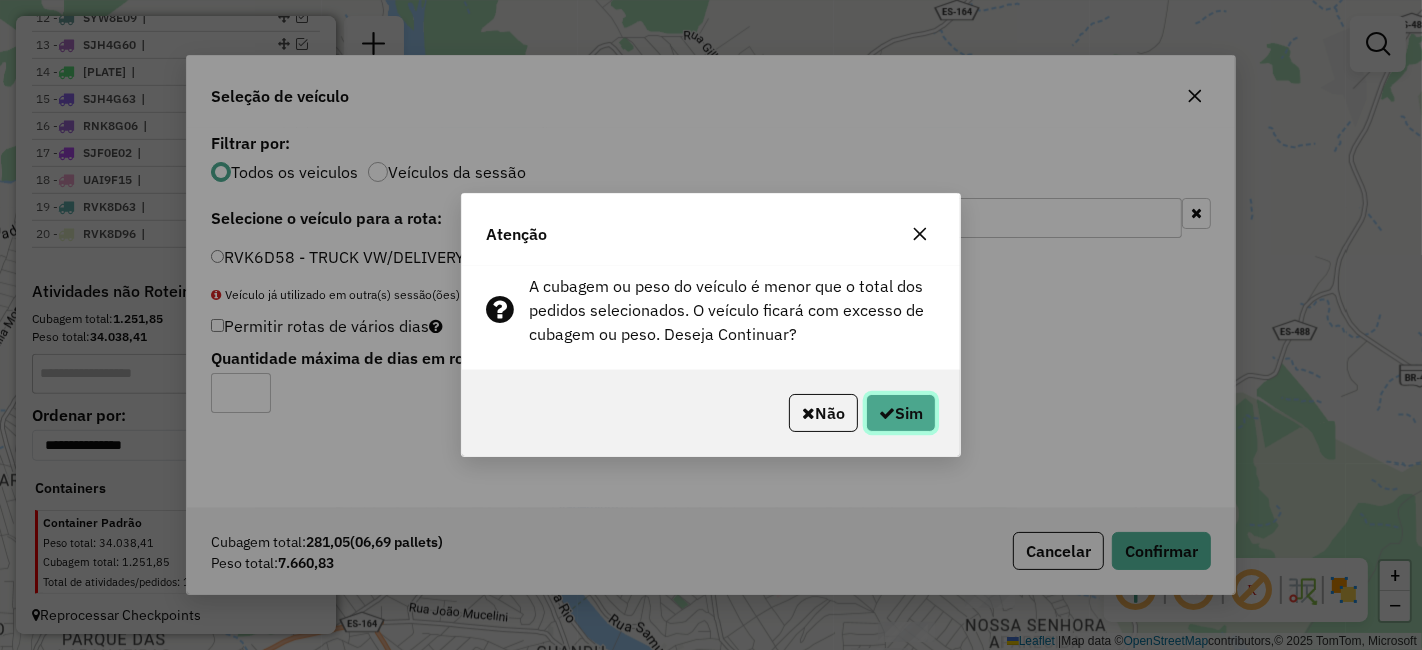 click 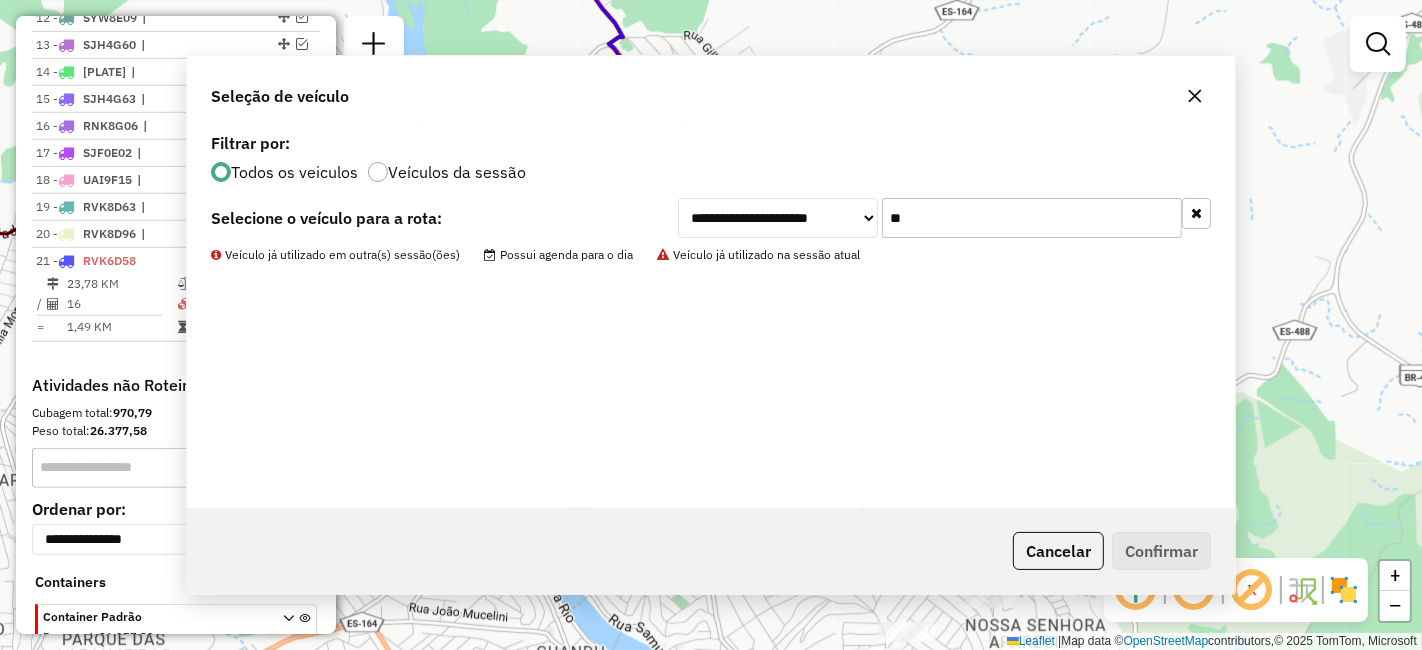 scroll, scrollTop: 1175, scrollLeft: 0, axis: vertical 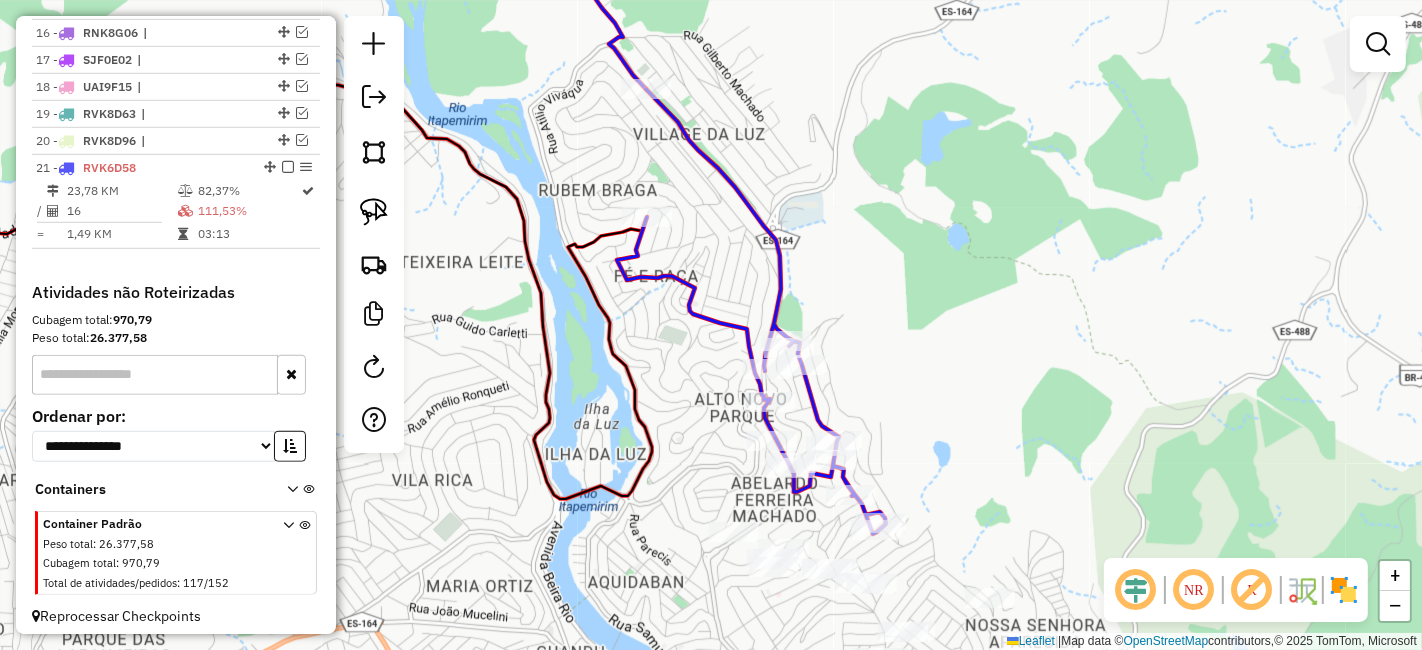 drag, startPoint x: 928, startPoint y: 421, endPoint x: 920, endPoint y: 367, distance: 54.589375 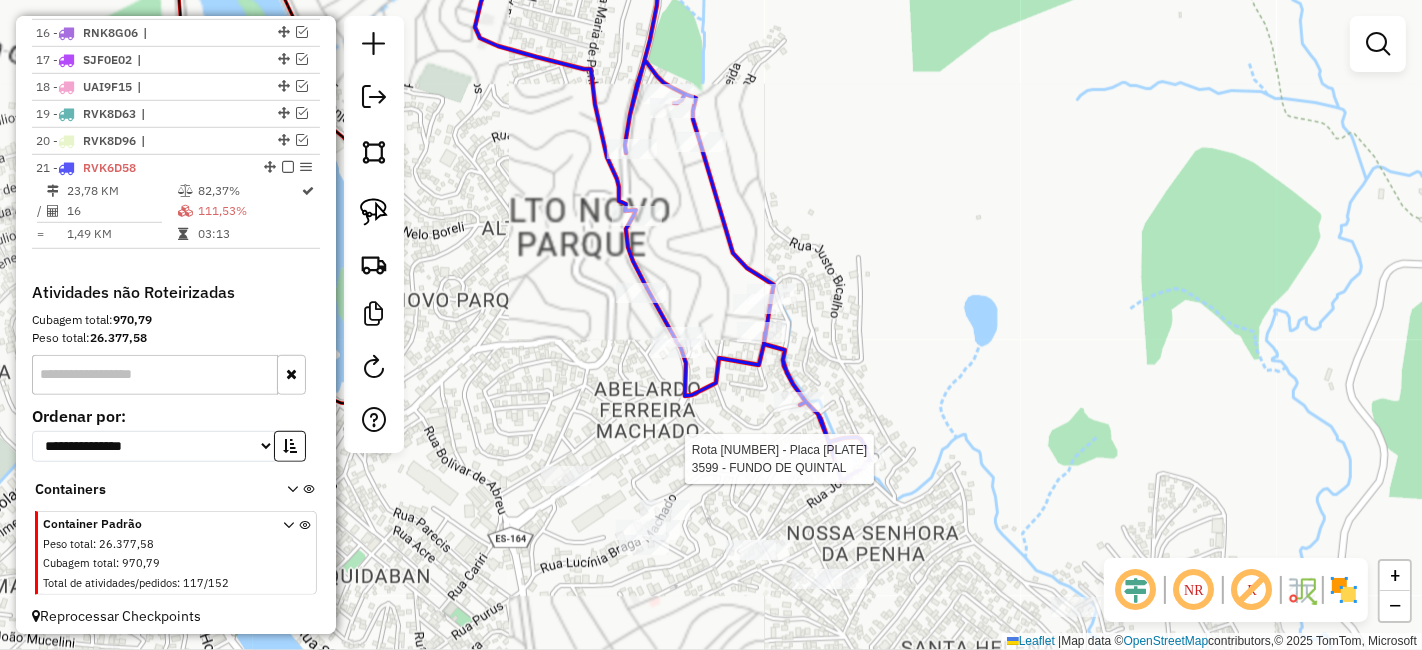 select on "*********" 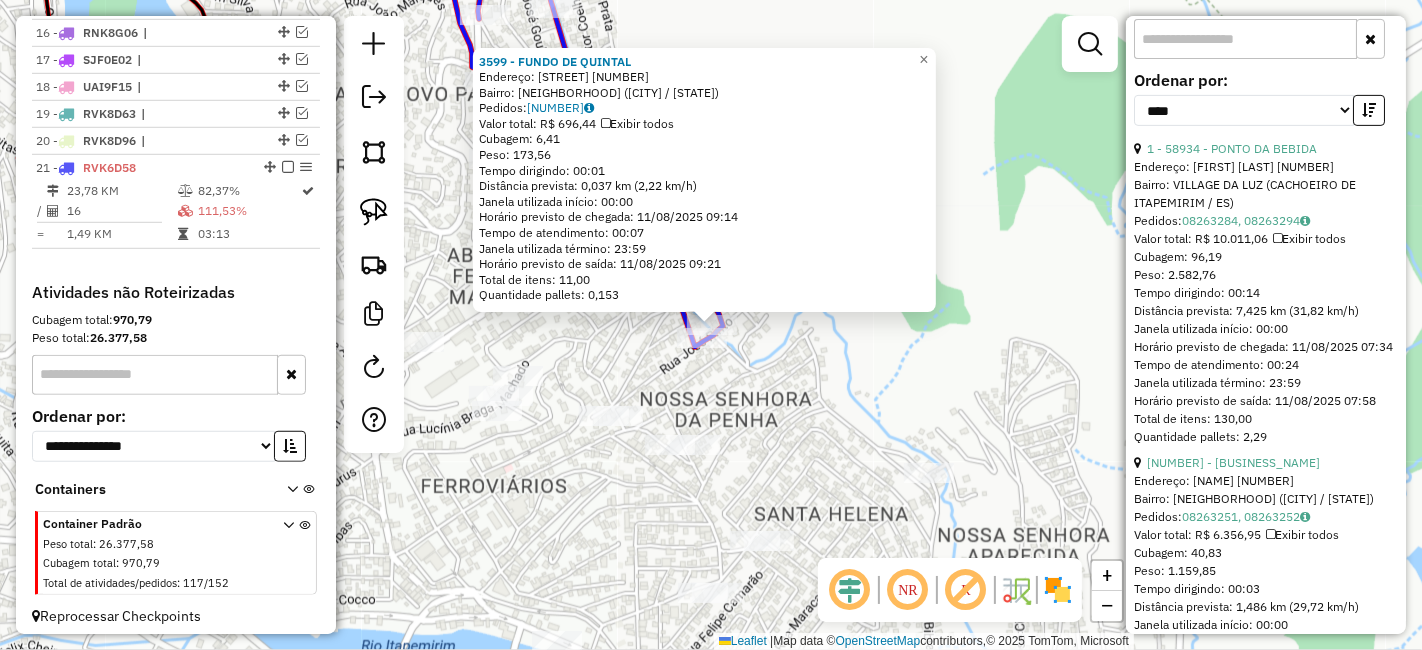scroll, scrollTop: 777, scrollLeft: 0, axis: vertical 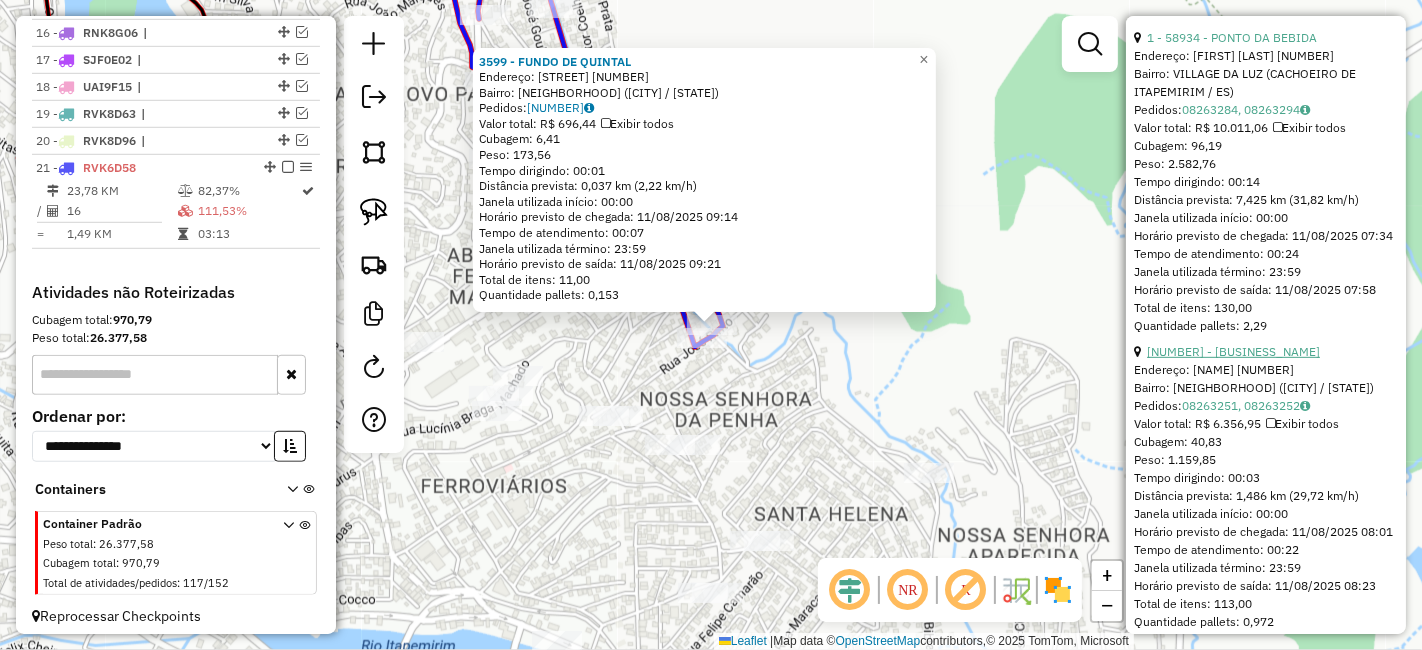 click on "[NUMBER] - [NAME]" at bounding box center (1233, 351) 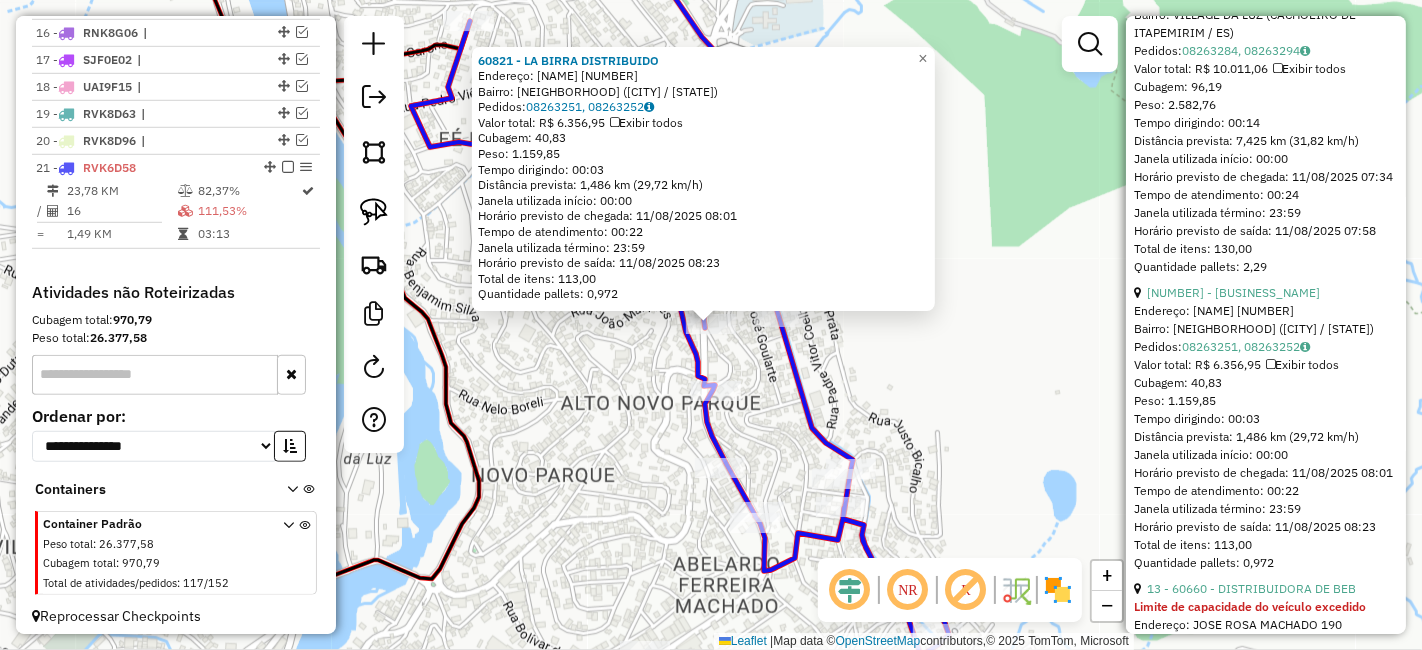 scroll, scrollTop: 1000, scrollLeft: 0, axis: vertical 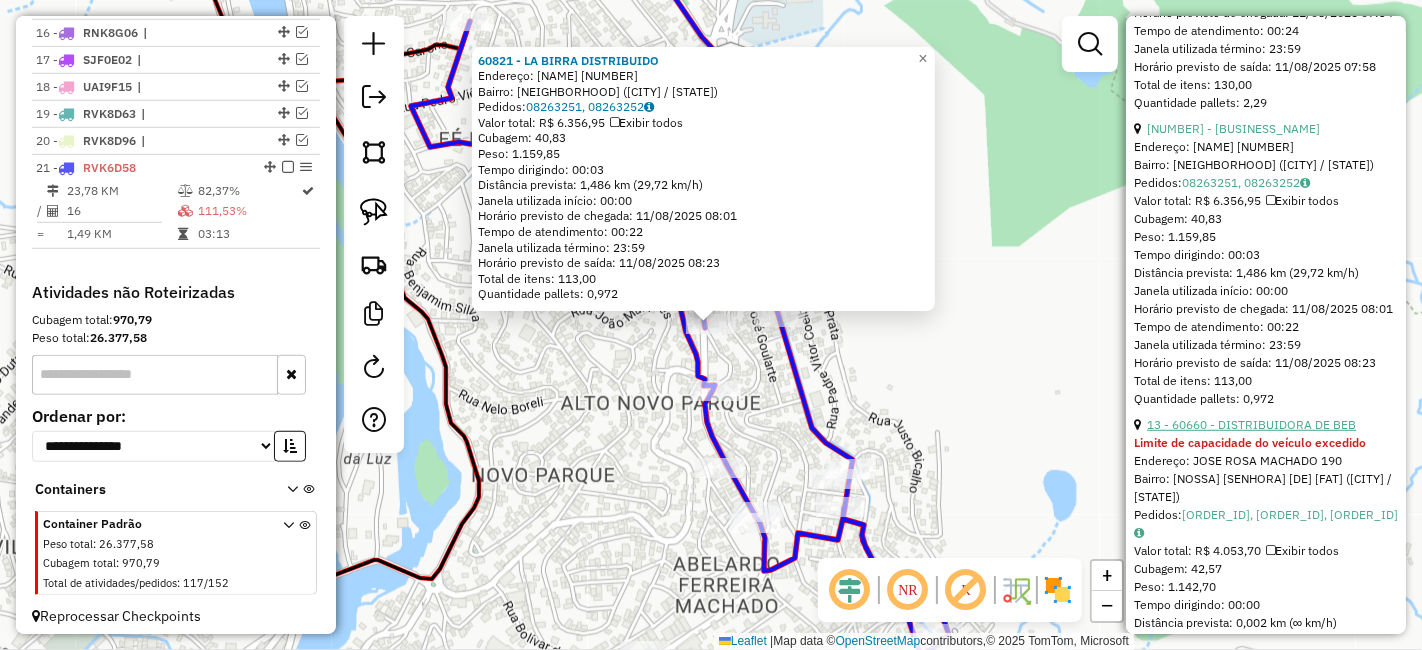 click on "13 - 60660 - DISTRIBUIDORA DE BEB" at bounding box center (1251, 424) 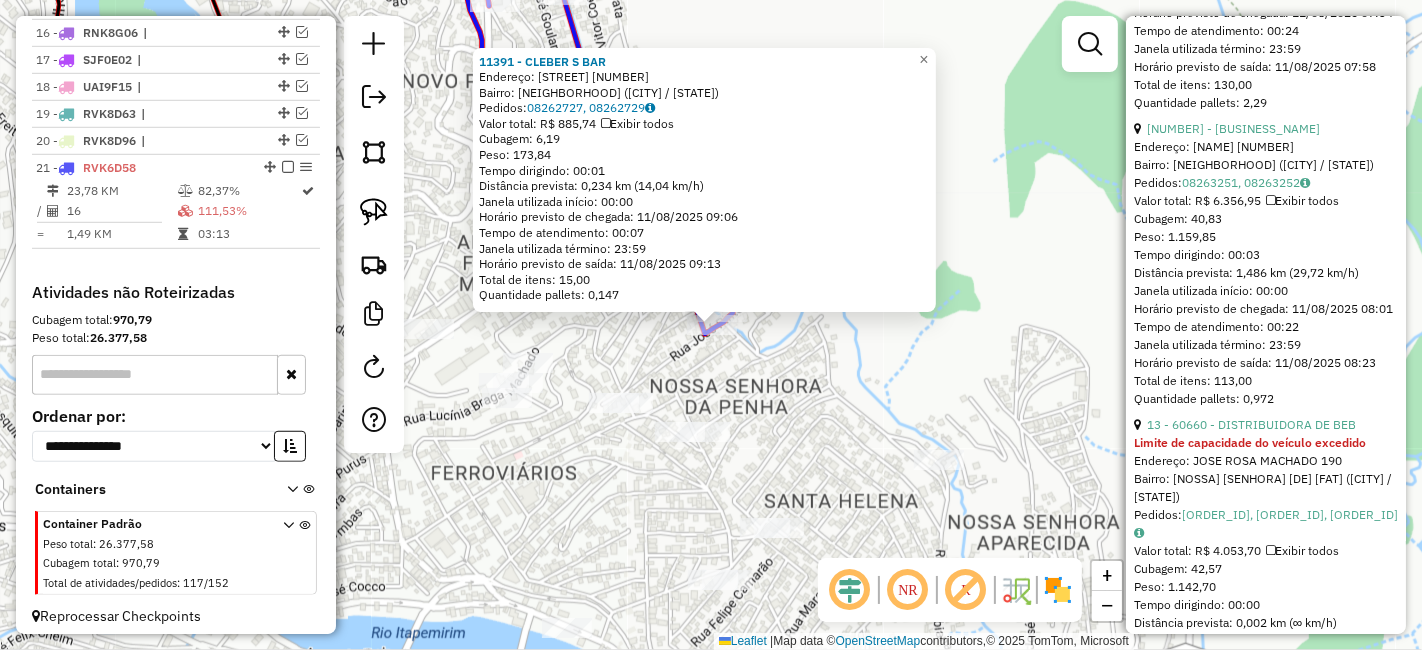 drag, startPoint x: 837, startPoint y: 413, endPoint x: 820, endPoint y: 399, distance: 22.022715 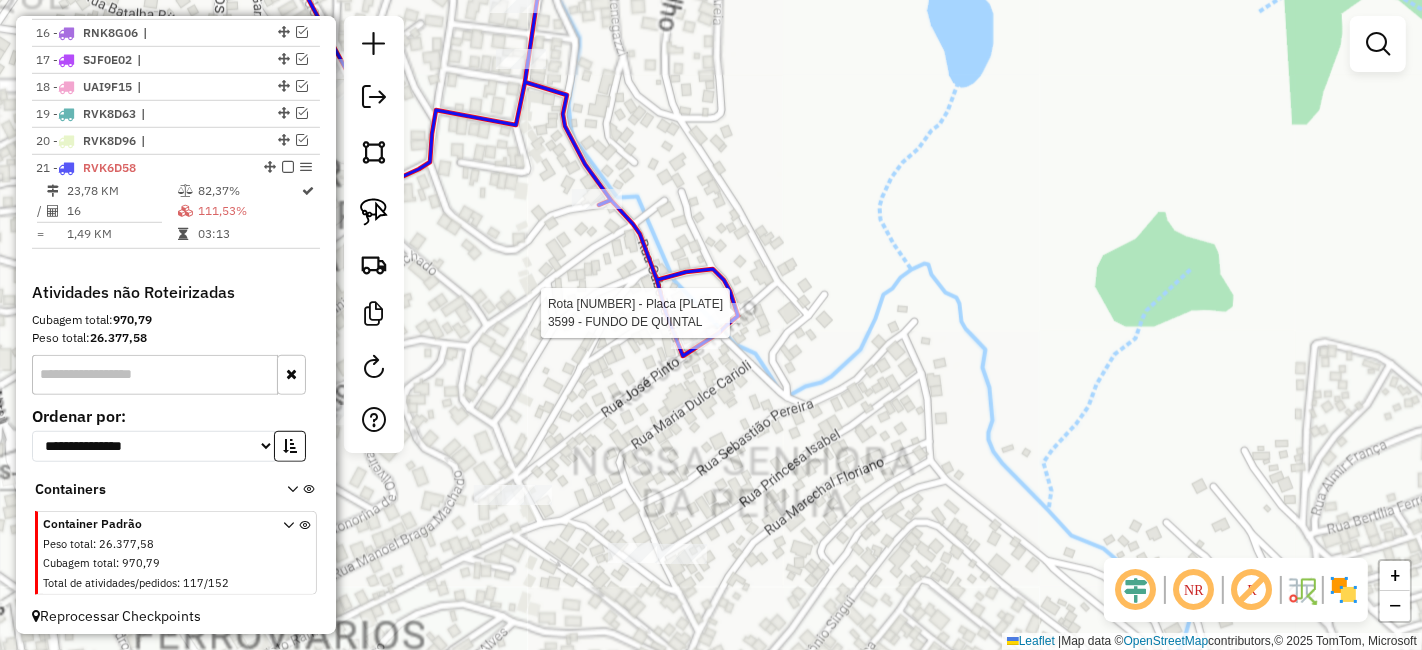 select on "*********" 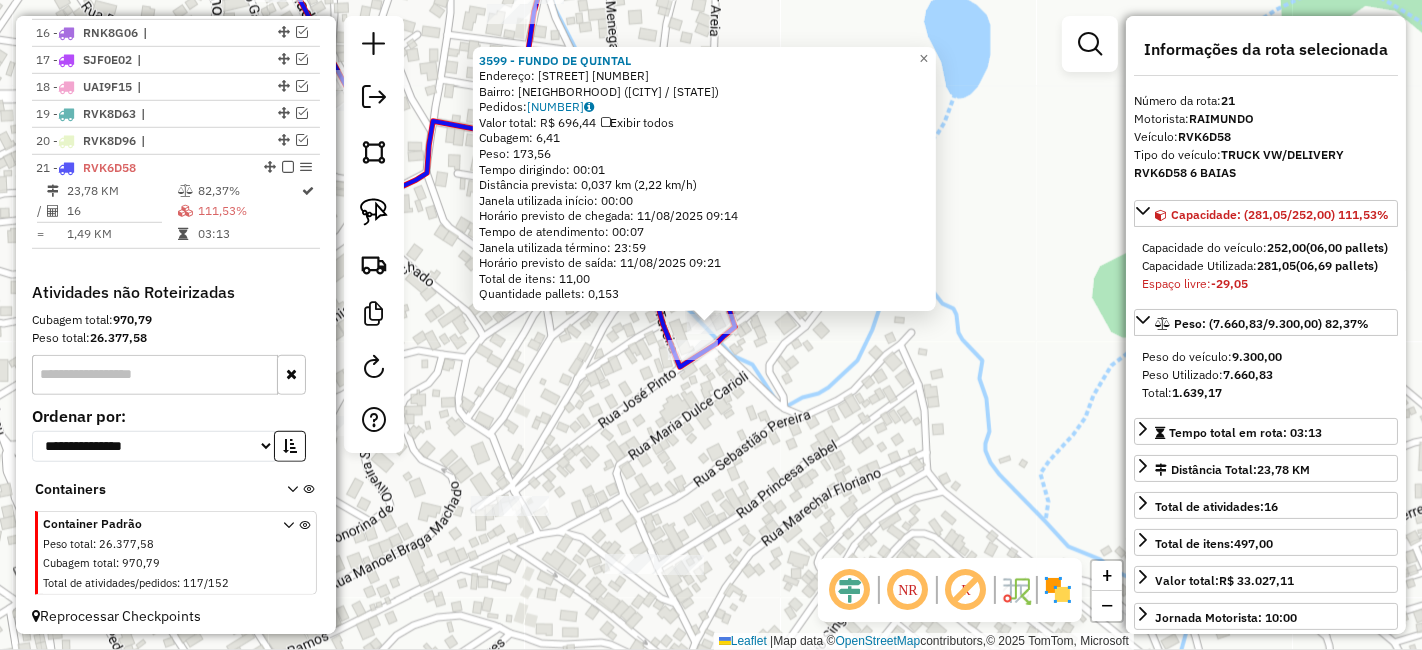 click on "3599 - FUNDO DE QUINTAL  Endereço:  JOSE PINTO 103   Bairro: SANTA CECILIA (CACHOEIRO DE ITAPEMIRIM / ES)   Pedidos:  08262701   Valor total: R$ 696,44   Exibir todos   Cubagem: 6,41  Peso: 173,56  Tempo dirigindo: 00:01   Distância prevista: 0,037 km (2,22 km/h)   Janela utilizada início: 00:00   Horário previsto de chegada: 11/08/2025 09:14   Tempo de atendimento: 00:07   Janela utilizada término: 23:59   Horário previsto de saída: 11/08/2025 09:21   Total de itens: 11,00   Quantidade pallets: 0,153  × Janela de atendimento Grade de atendimento Capacidade Transportadoras Veículos Cliente Pedidos  Rotas Selecione os dias de semana para filtrar as janelas de atendimento  Seg   Ter   Qua   Qui   Sex   Sáb   Dom  Informe o período da janela de atendimento: De: Até:  Filtrar exatamente a janela do cliente  Considerar janela de atendimento padrão  Selecione os dias de semana para filtrar as grades de atendimento  Seg   Ter   Qua   Qui   Sex   Sáb   Dom   Peso mínimo:   Peso máximo:   De:   Até:" 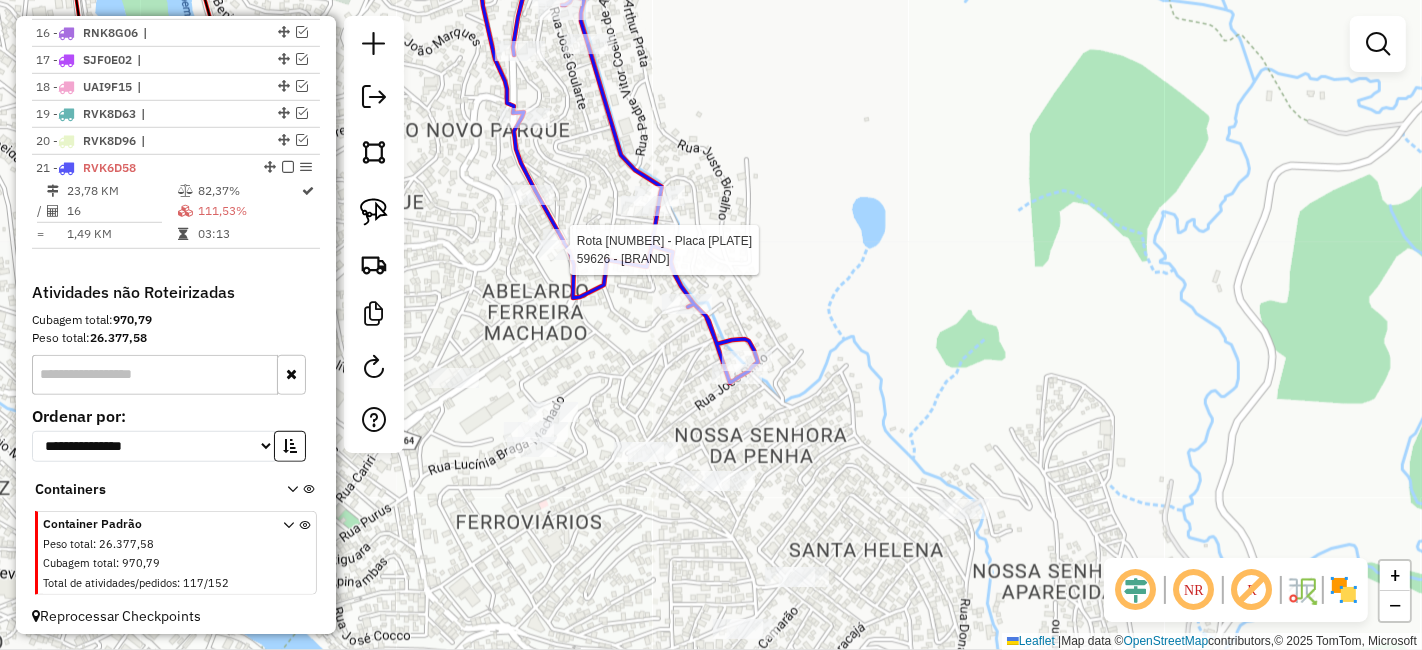 select on "*********" 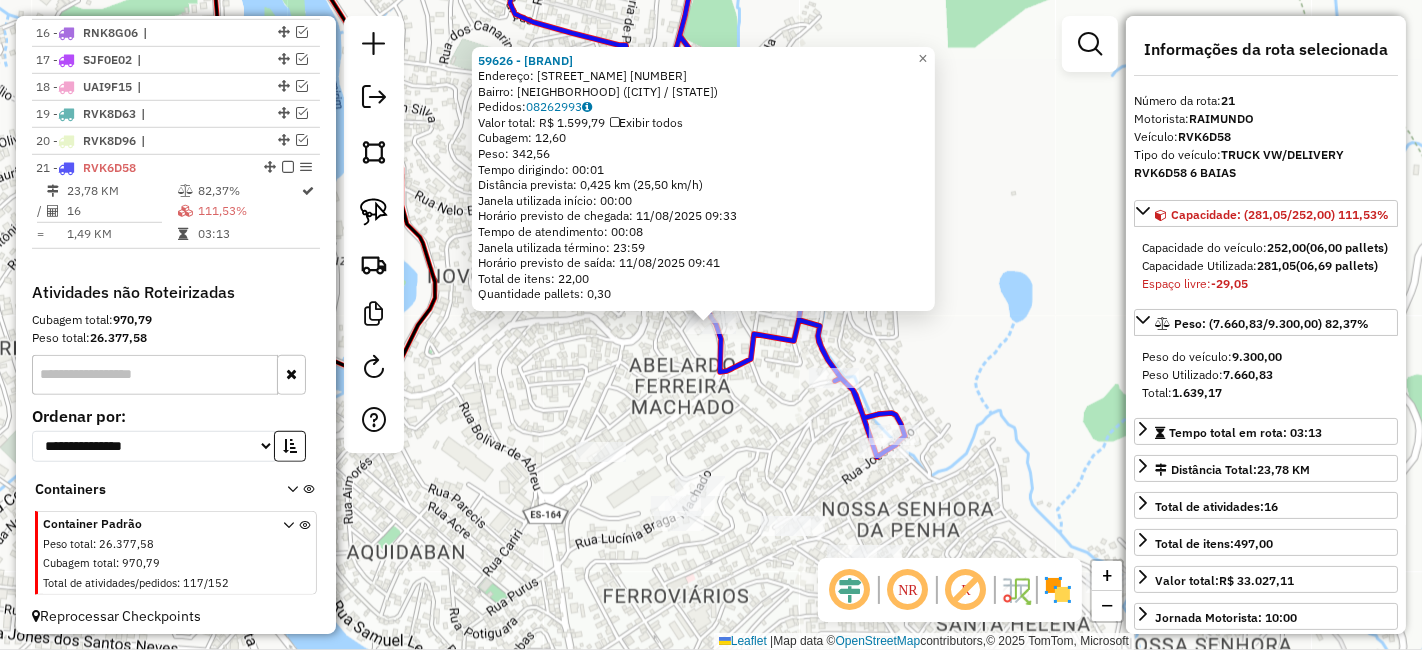 click on "59626 - PETRUKIO S BAR  Endereço:  JOSE ROSA MACHADO 199   Bairro: ALTO NOVO PARQUE (CACHOEIRO DE ITAPEMIRIM / ES)   Pedidos:  08262993   Valor total: R$ 1.599,79   Exibir todos   Cubagem: 12,60  Peso: 342,56  Tempo dirigindo: 00:01   Distância prevista: 0,425 km (25,50 km/h)   Janela utilizada início: 00:00   Horário previsto de chegada: 11/08/2025 09:33   Tempo de atendimento: 00:08   Janela utilizada término: 23:59   Horário previsto de saída: 11/08/2025 09:41   Total de itens: 22,00   Quantidade pallets: 0,30  × Janela de atendimento Grade de atendimento Capacidade Transportadoras Veículos Cliente Pedidos  Rotas Selecione os dias de semana para filtrar as janelas de atendimento  Seg   Ter   Qua   Qui   Sex   Sáb   Dom  Informe o período da janela de atendimento: De: Até:  Filtrar exatamente a janela do cliente  Considerar janela de atendimento padrão  Selecione os dias de semana para filtrar as grades de atendimento  Seg   Ter   Qua   Qui   Sex   Sáb   Dom   Peso mínimo:   Peso máximo:  +" 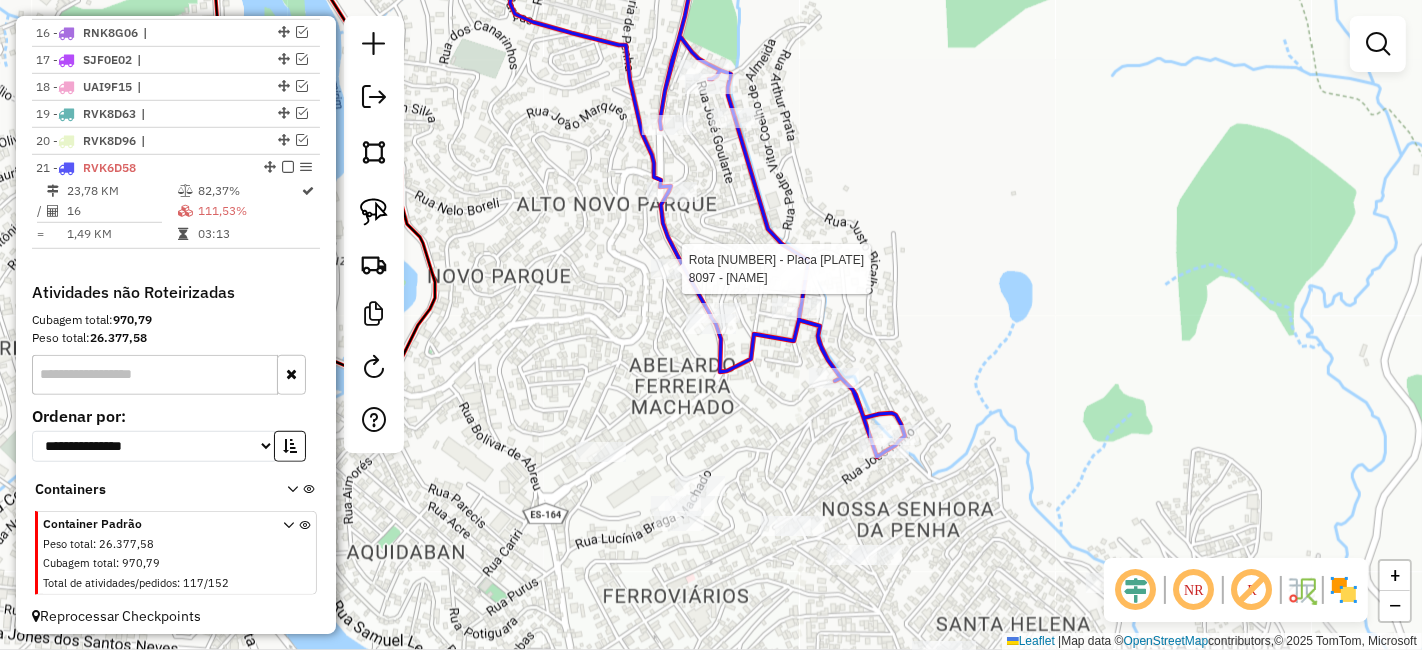 select on "*********" 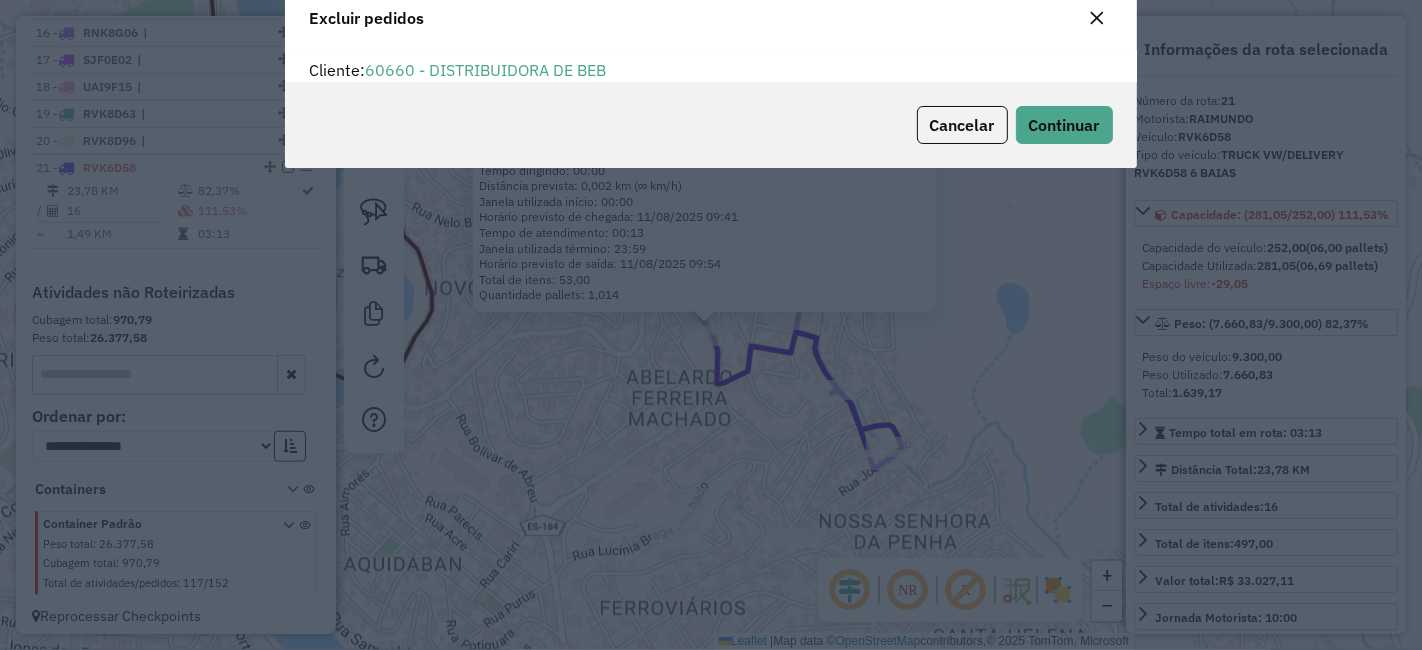 scroll, scrollTop: 80, scrollLeft: 0, axis: vertical 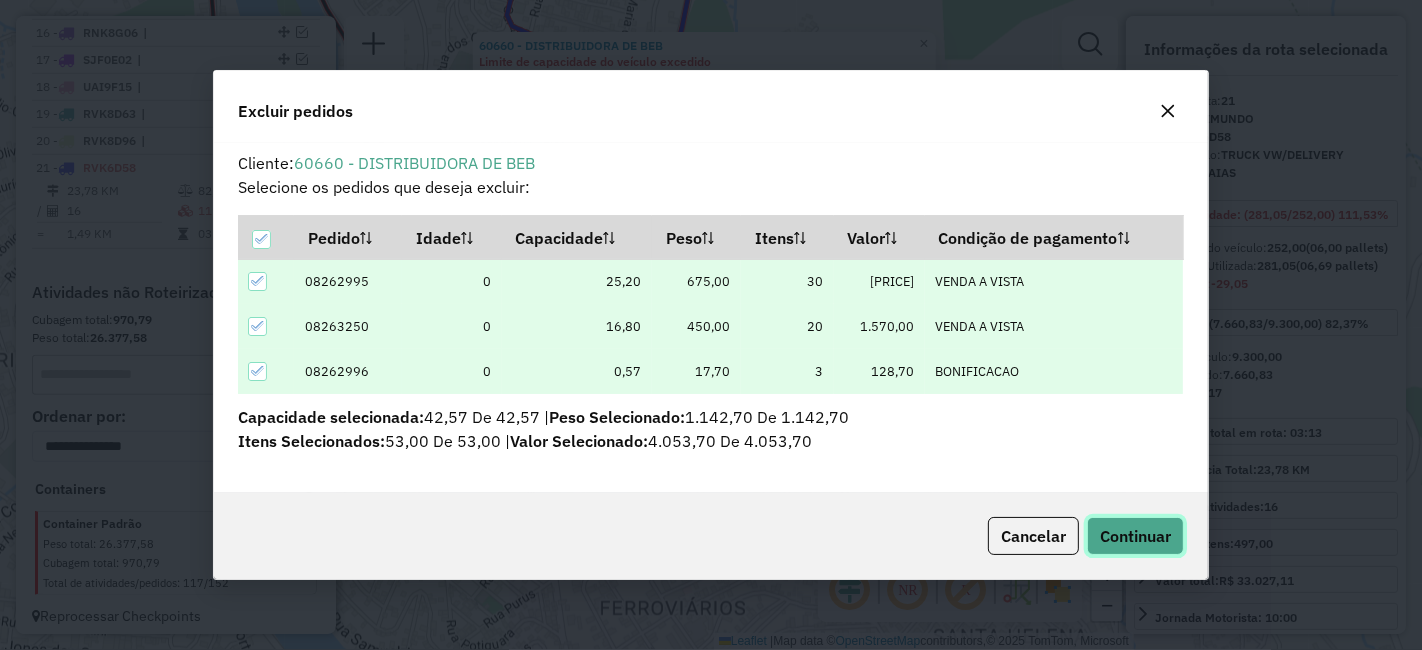 click on "Continuar" 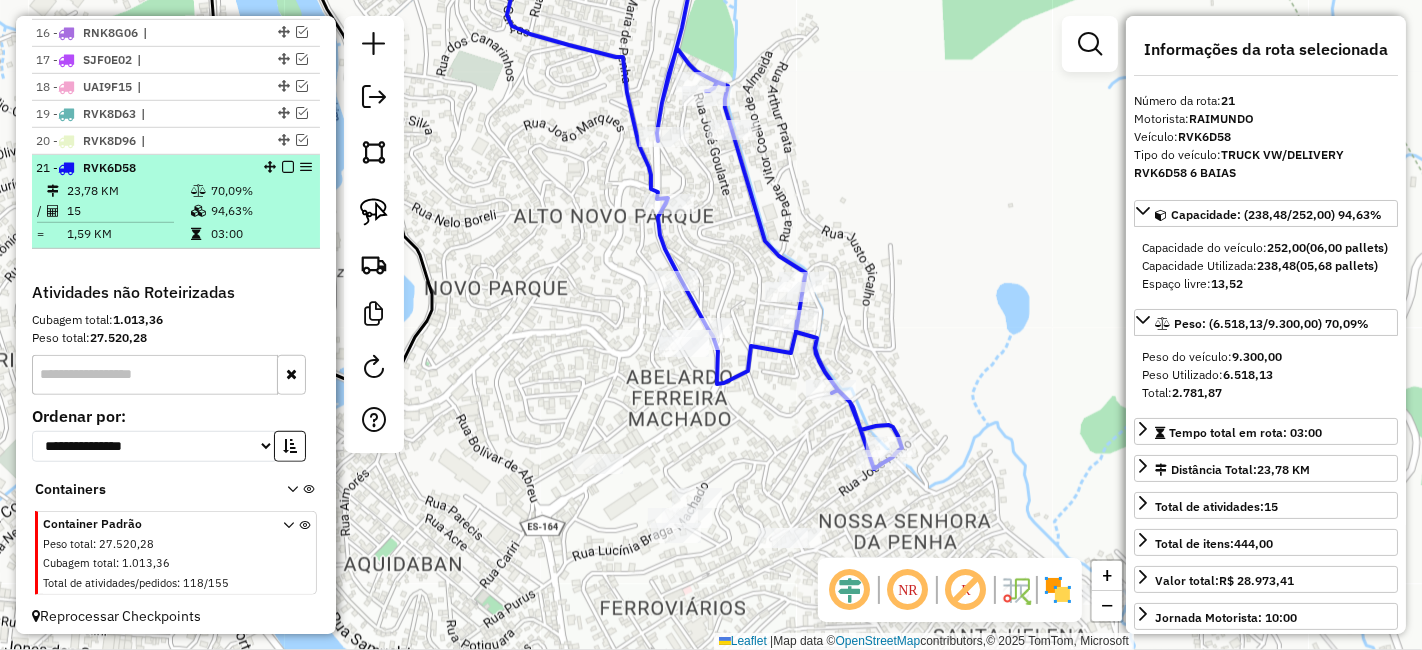 click at bounding box center [288, 167] 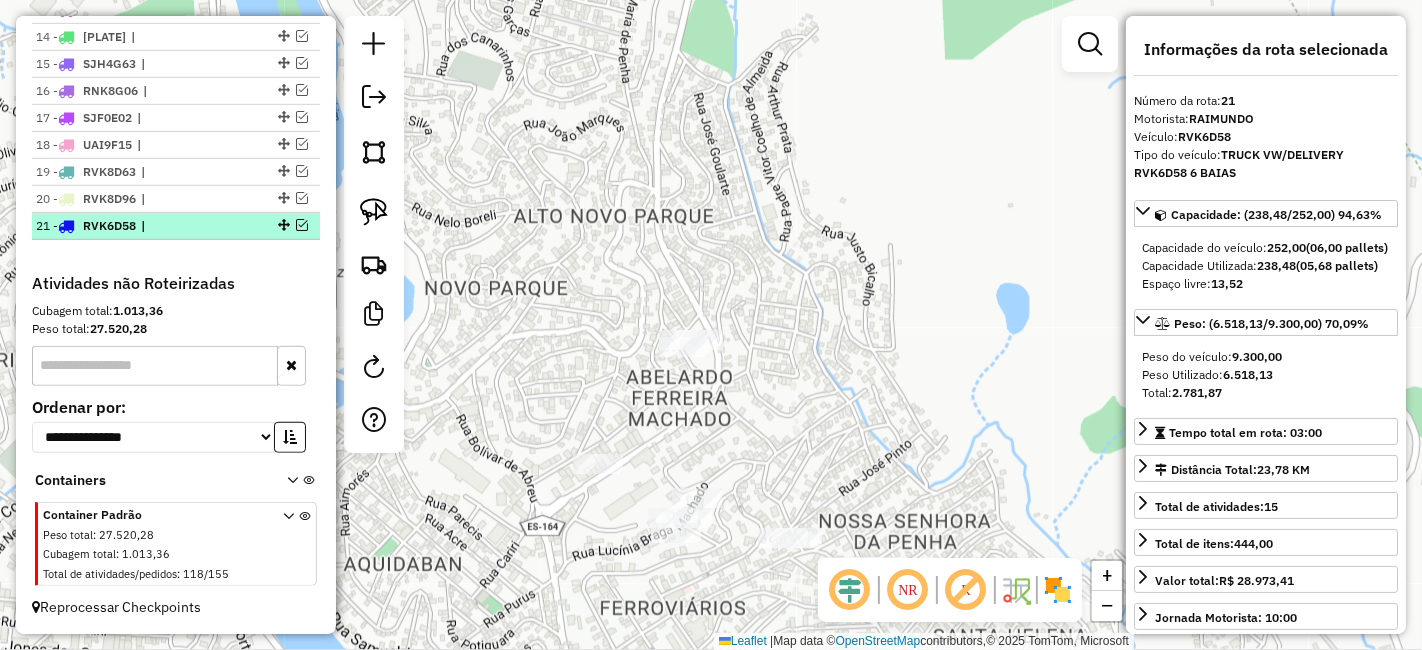 scroll, scrollTop: 1108, scrollLeft: 0, axis: vertical 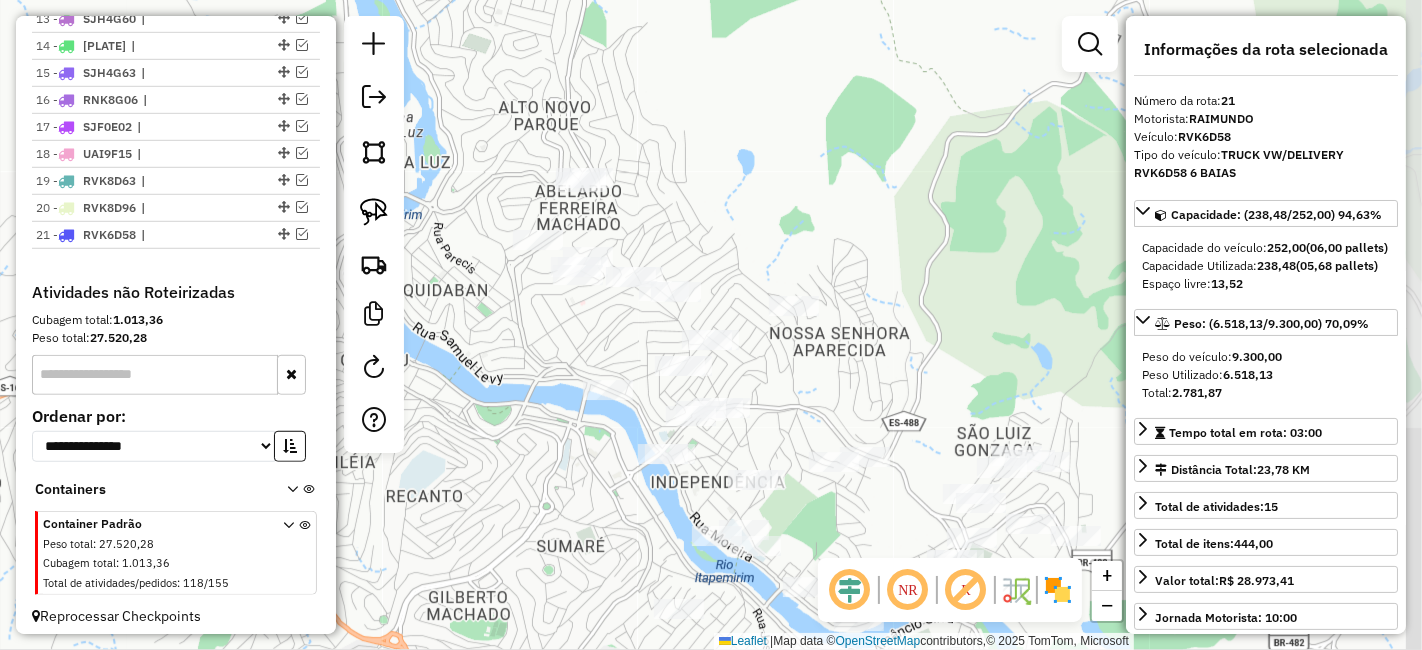 drag, startPoint x: 585, startPoint y: 340, endPoint x: 554, endPoint y: 191, distance: 152.19067 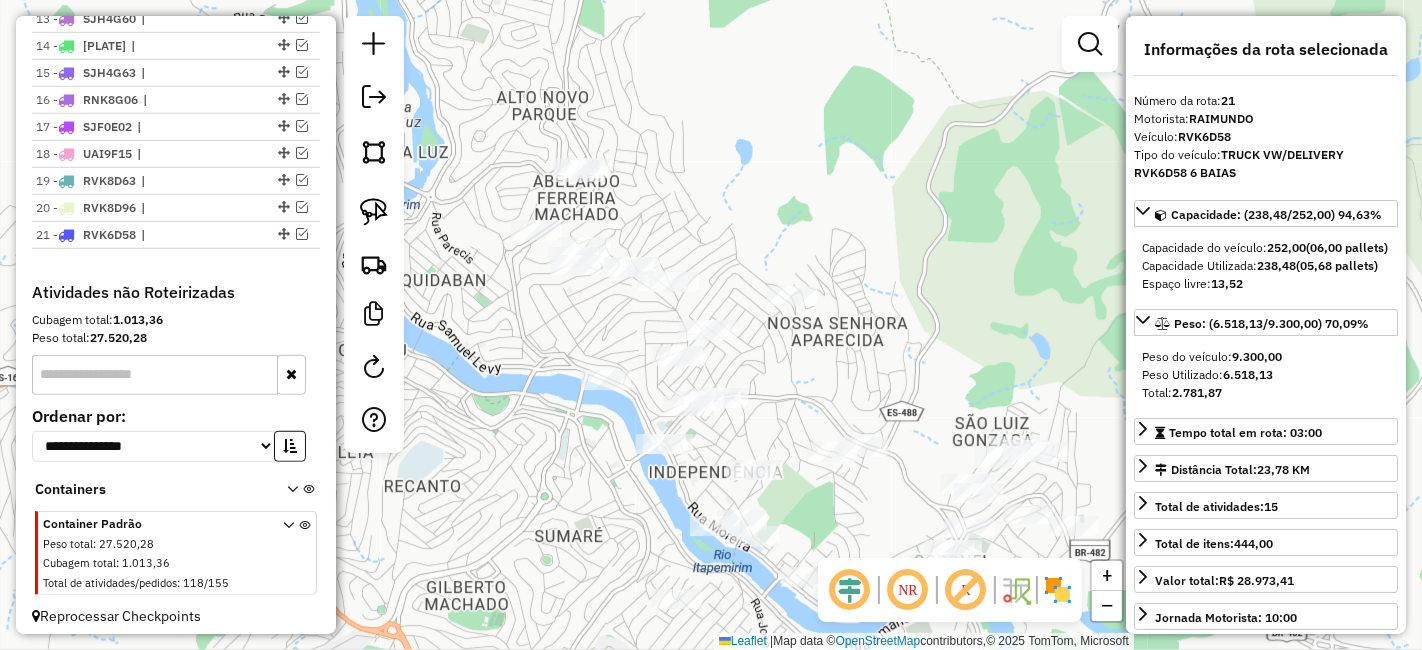 drag, startPoint x: 709, startPoint y: 240, endPoint x: 703, endPoint y: 222, distance: 18.973665 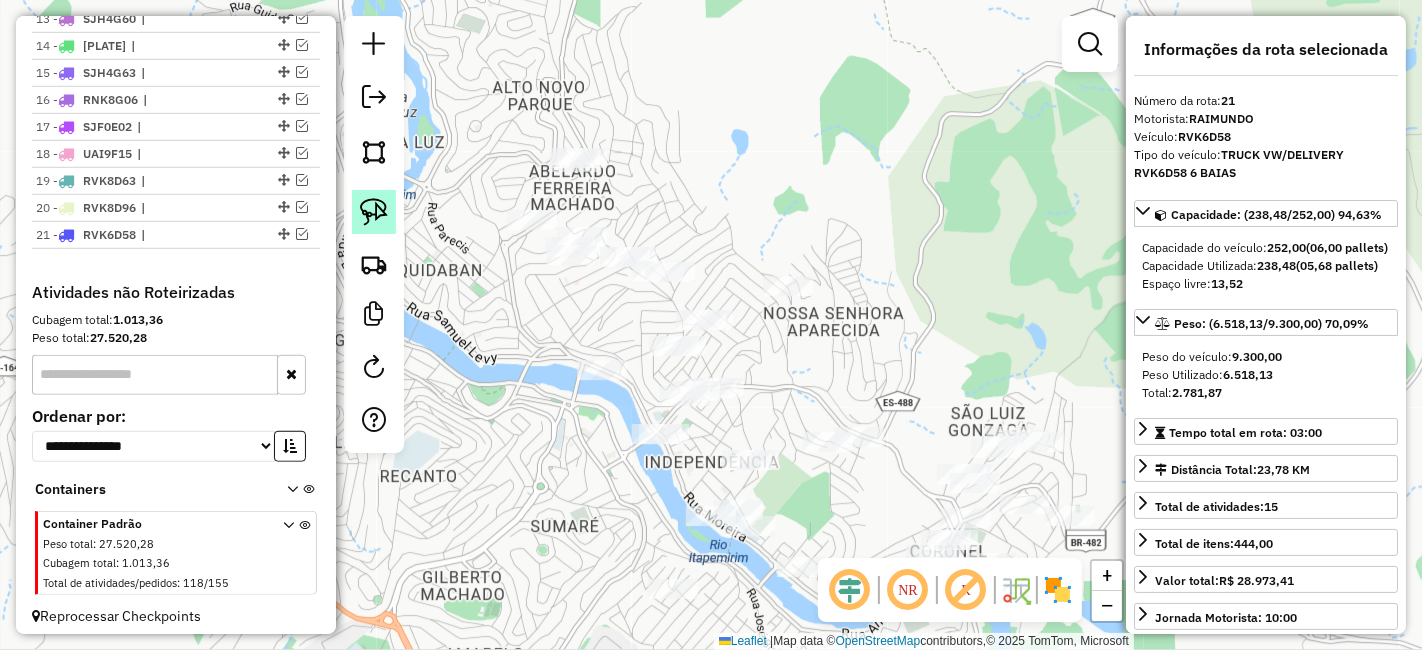 drag, startPoint x: 380, startPoint y: 207, endPoint x: 522, endPoint y: 168, distance: 147.25827 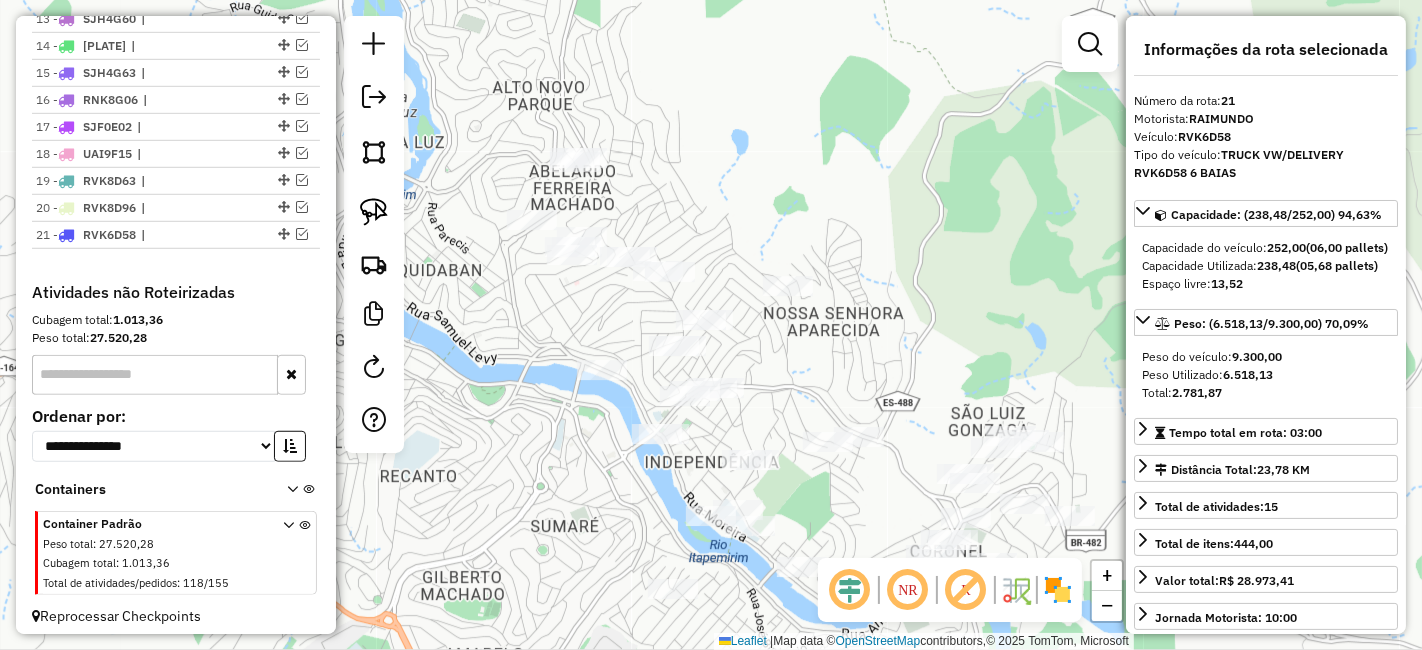 click 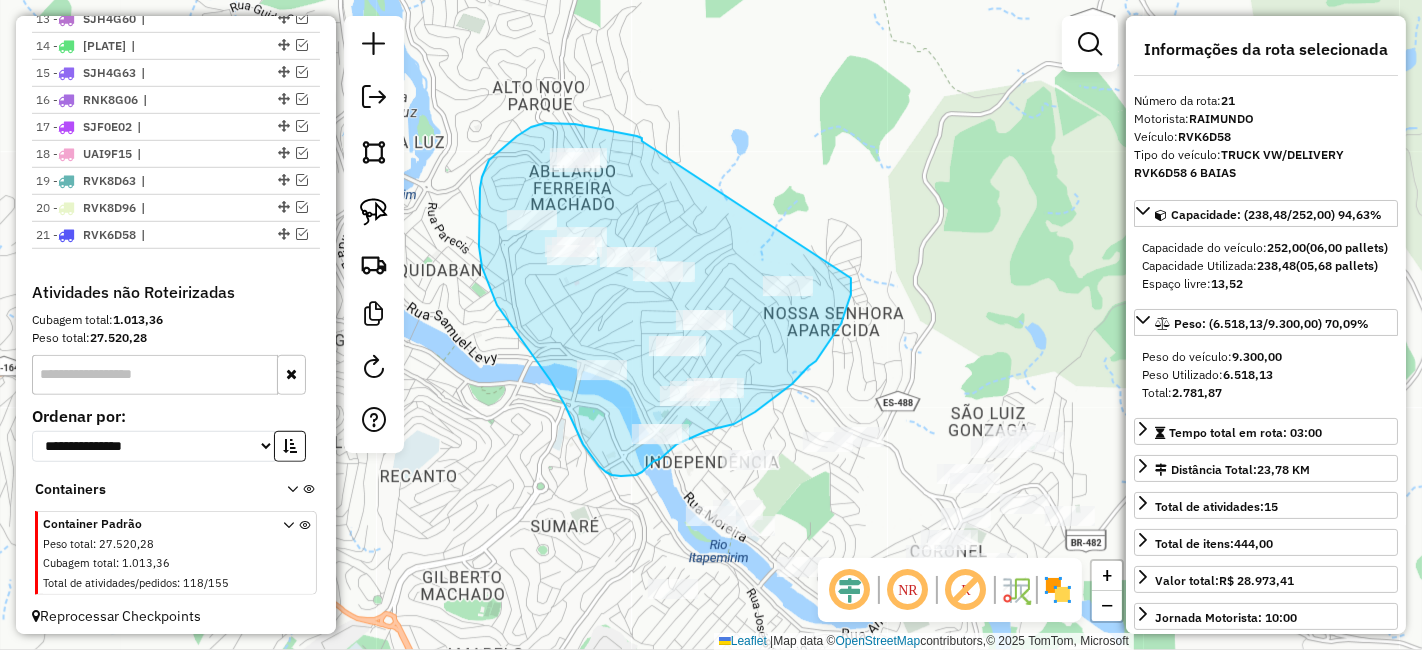 drag, startPoint x: 642, startPoint y: 141, endPoint x: 851, endPoint y: 278, distance: 249.89998 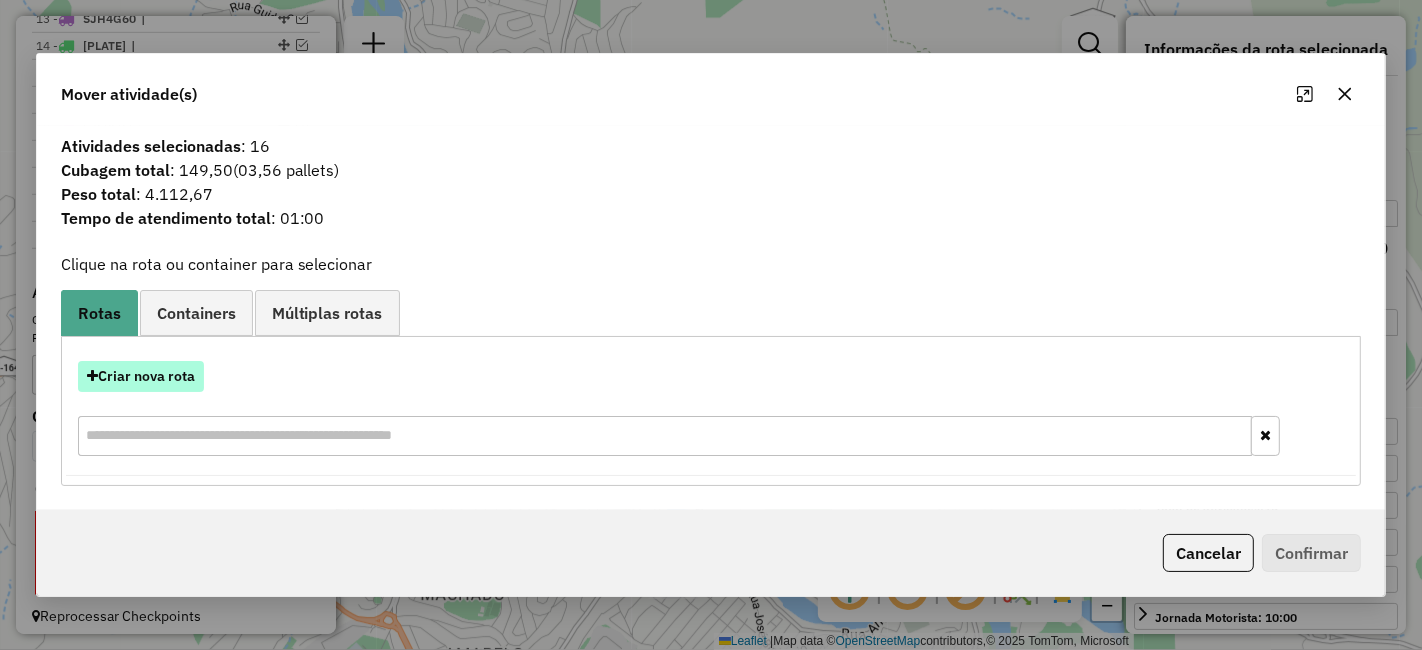 click on "Criar nova rota" at bounding box center [141, 376] 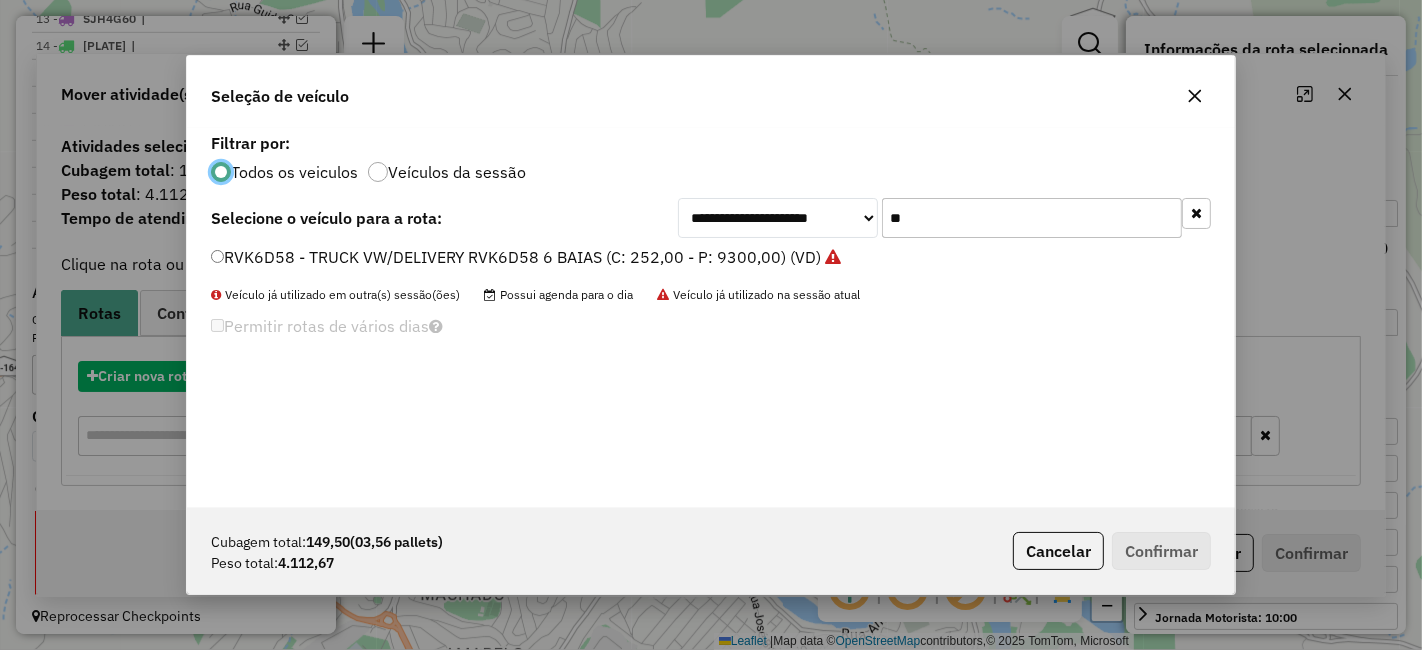 scroll, scrollTop: 11, scrollLeft: 5, axis: both 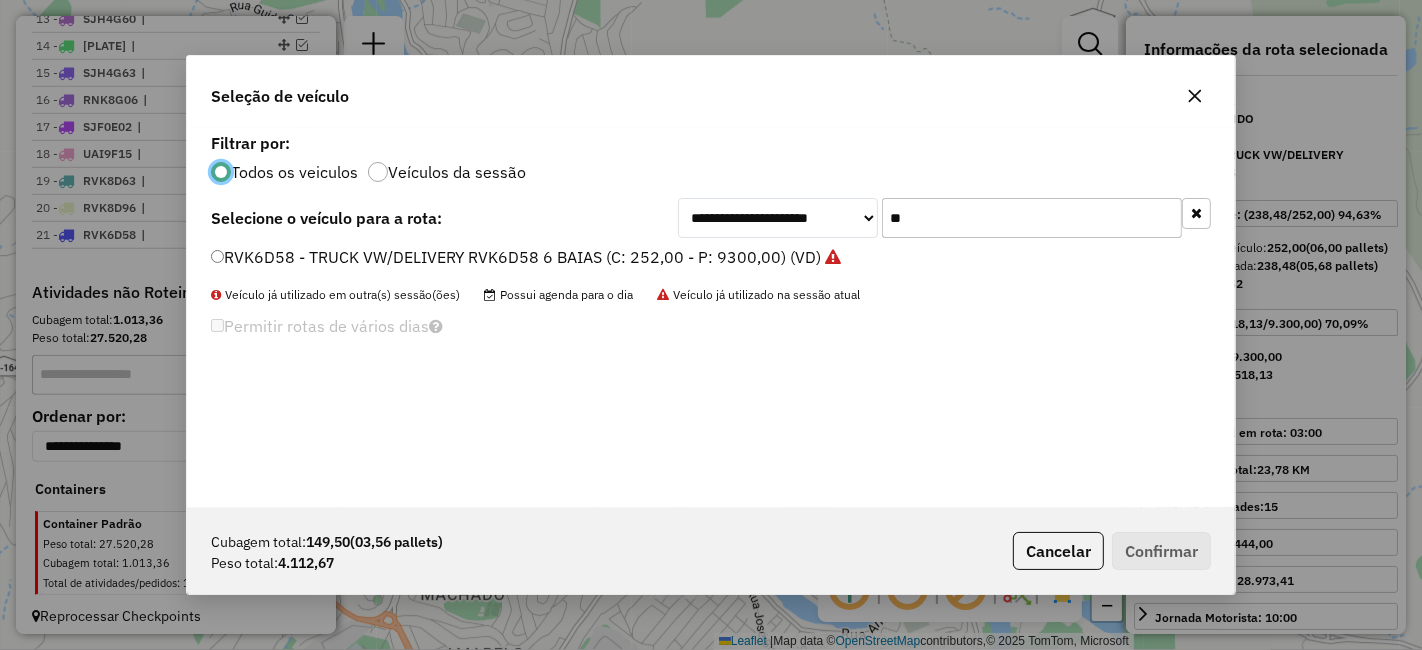 click on "**" 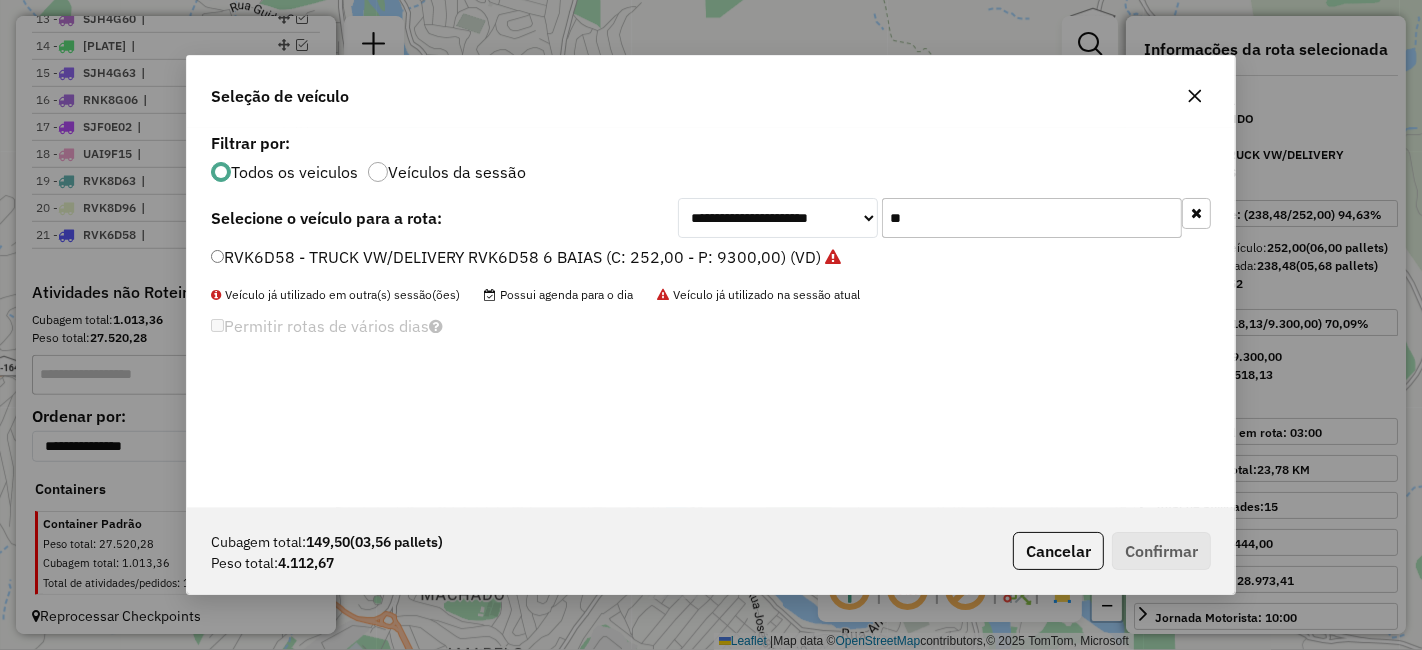 click on "**" 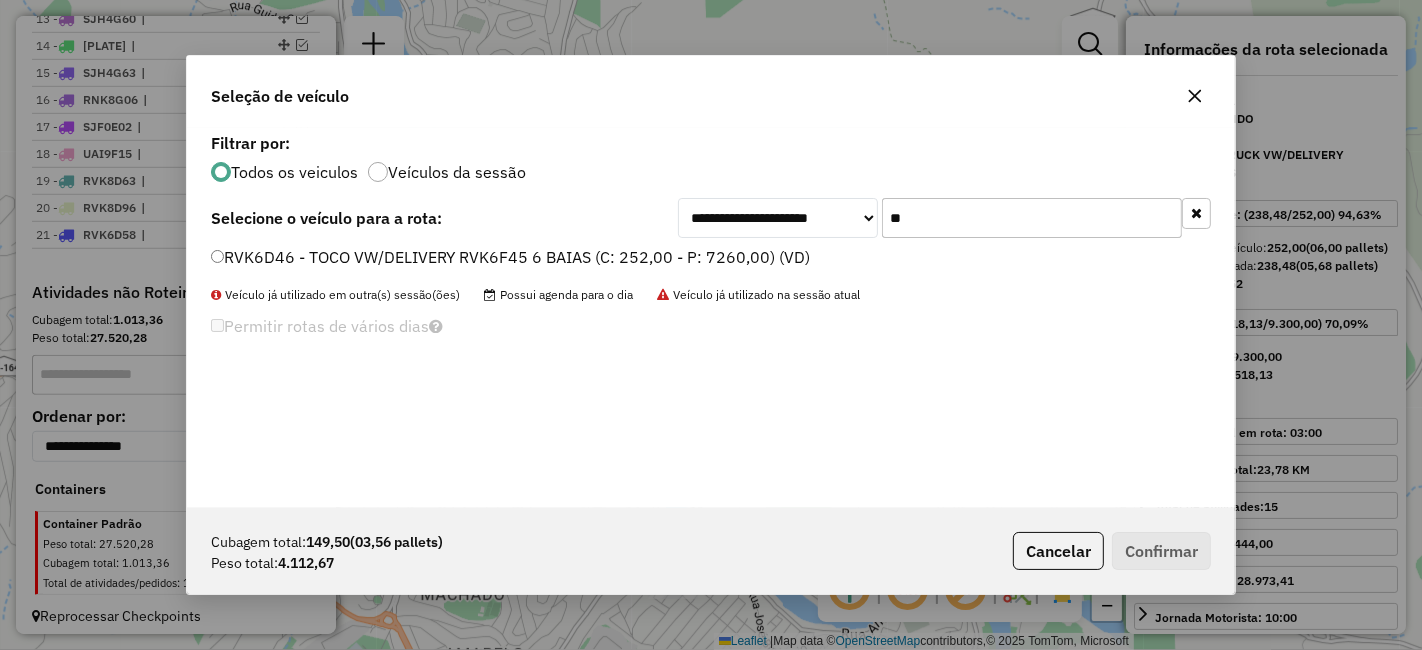 type on "**" 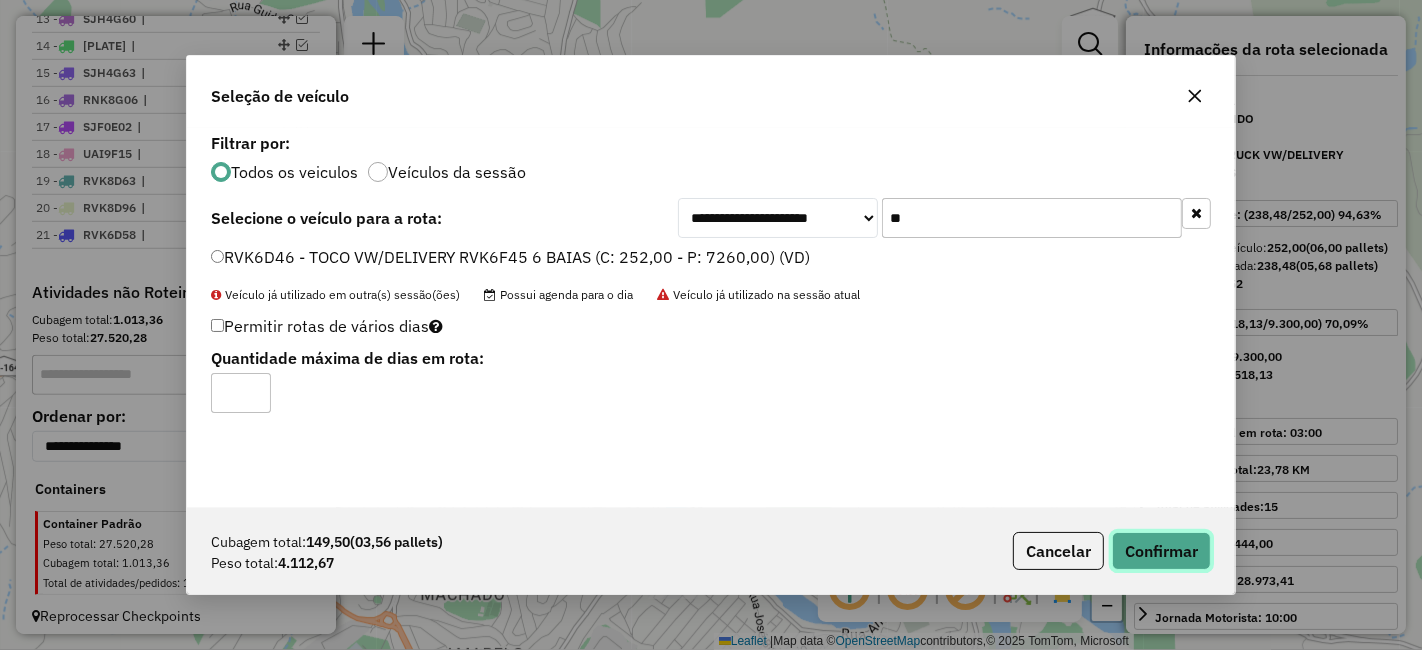 click on "Confirmar" 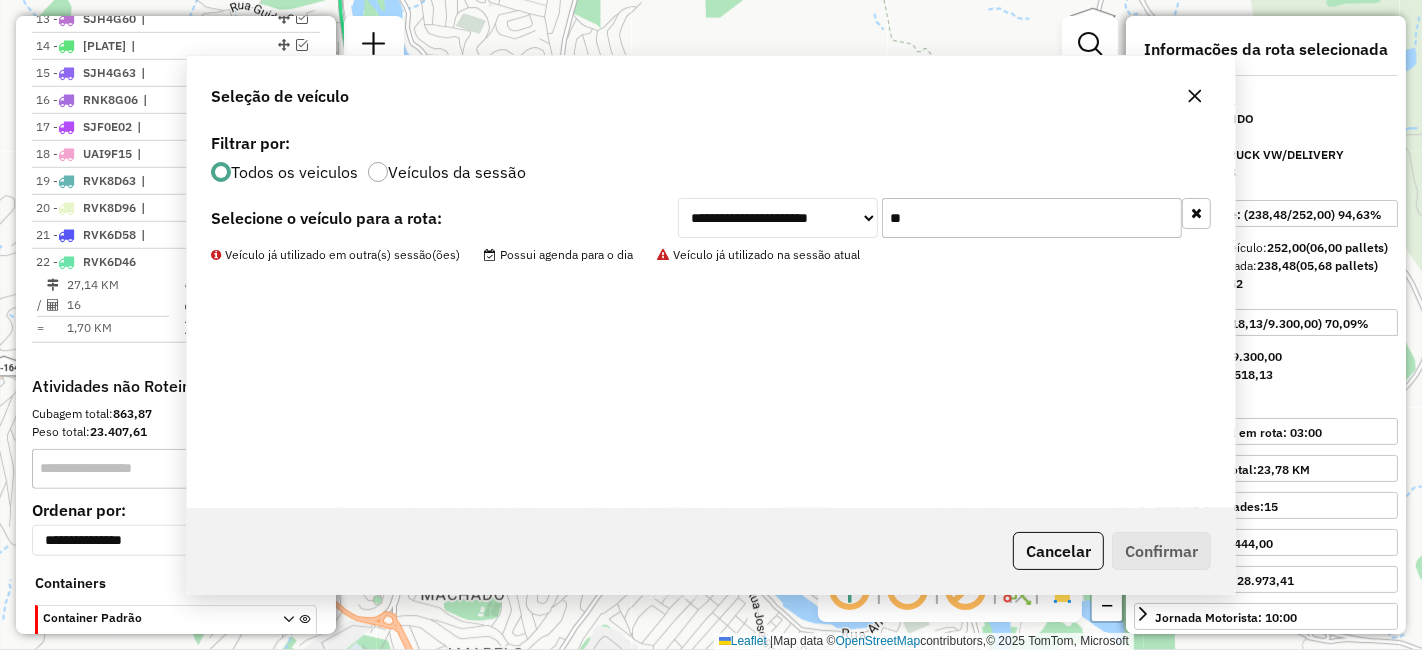 scroll, scrollTop: 1202, scrollLeft: 0, axis: vertical 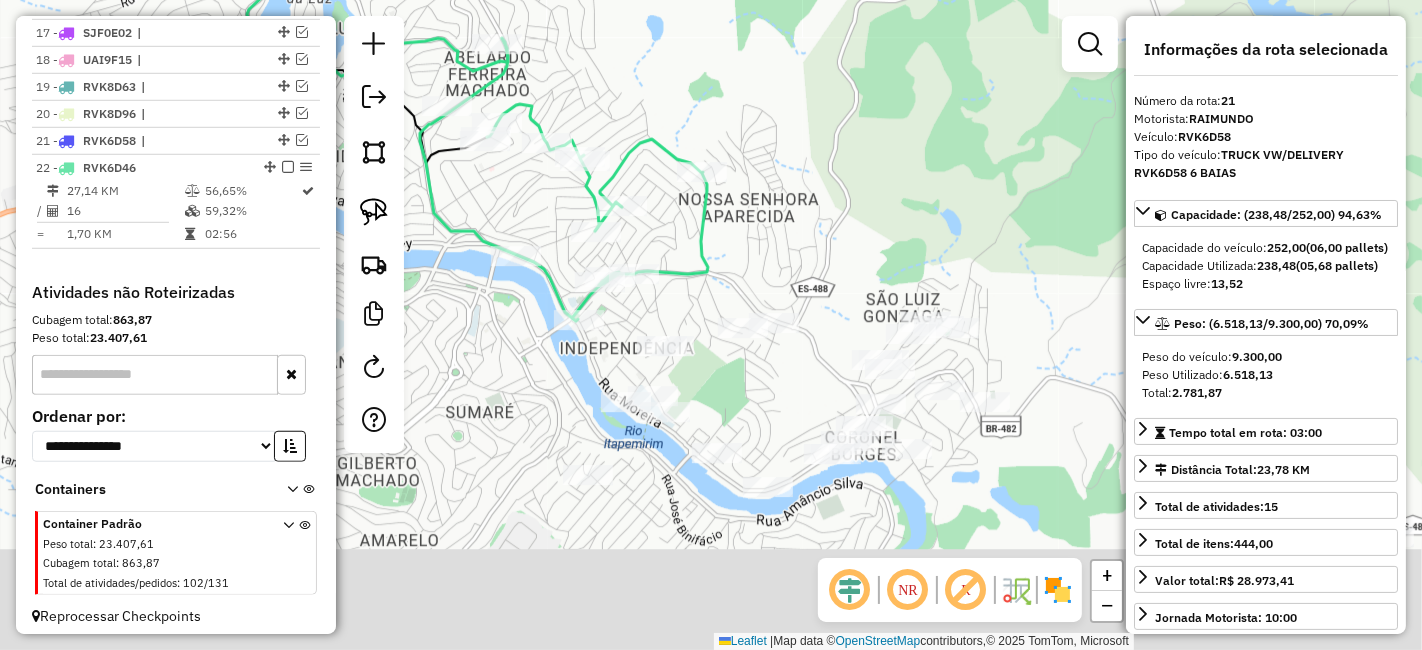 drag, startPoint x: 513, startPoint y: 501, endPoint x: 412, endPoint y: 367, distance: 167.80048 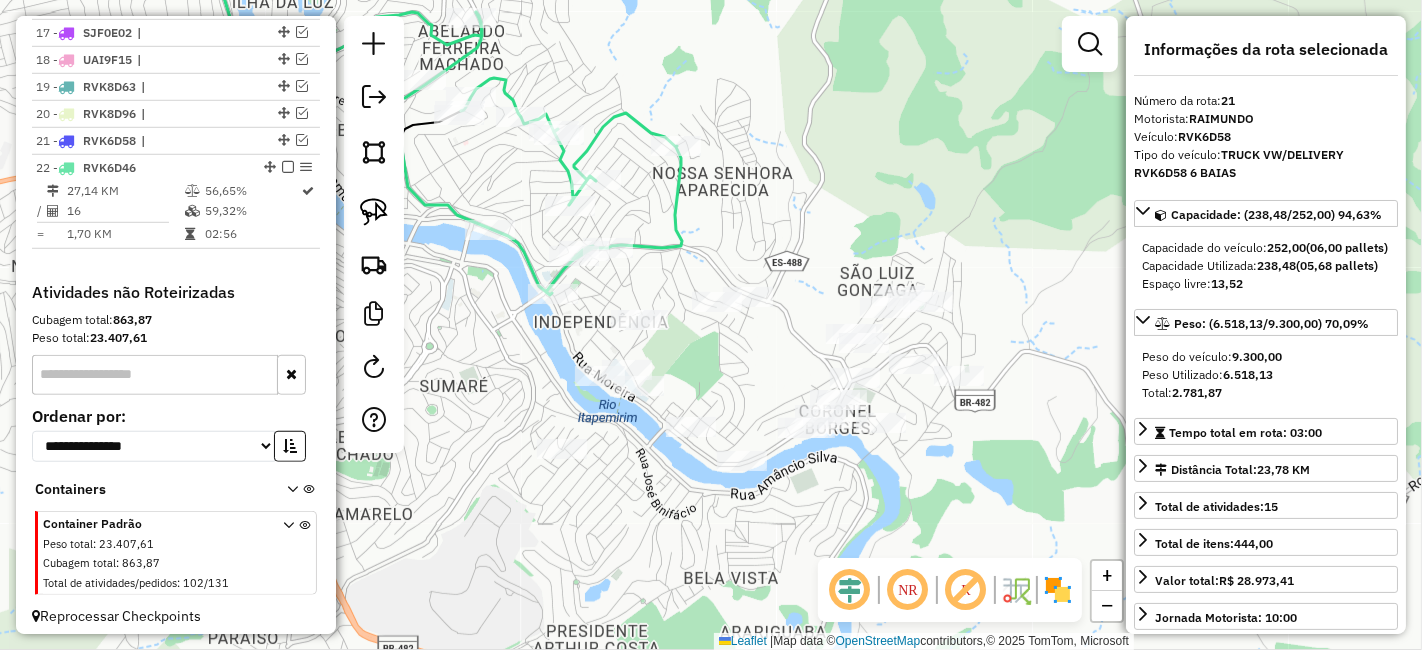 drag, startPoint x: 925, startPoint y: 510, endPoint x: 808, endPoint y: 453, distance: 130.14607 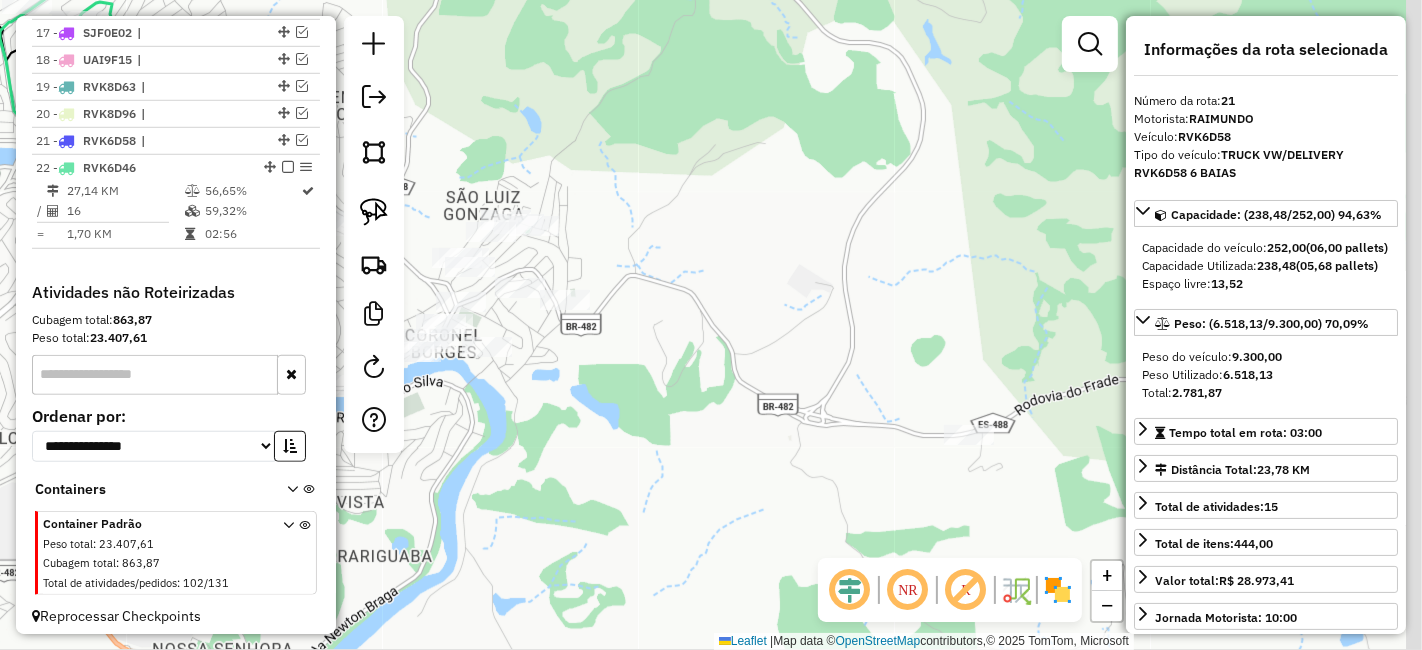 drag, startPoint x: 848, startPoint y: 472, endPoint x: 589, endPoint y: 459, distance: 259.32605 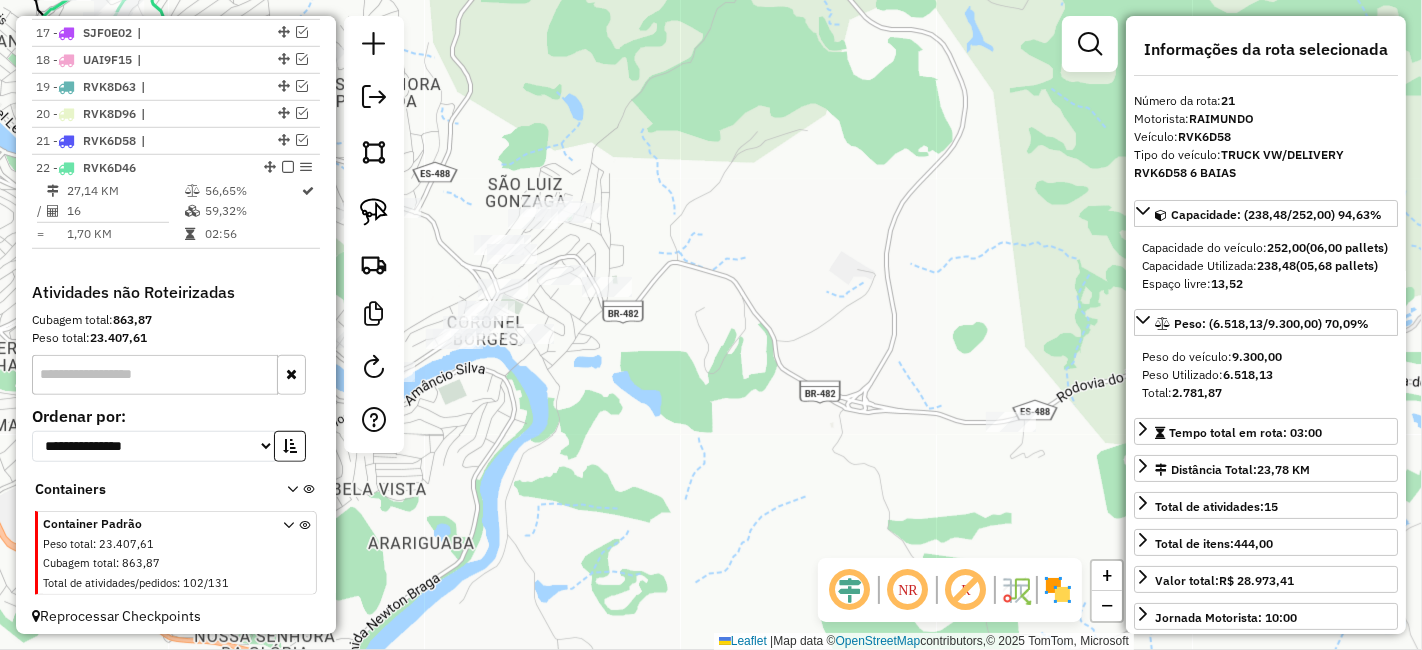 drag, startPoint x: 658, startPoint y: 438, endPoint x: 698, endPoint y: 420, distance: 43.863426 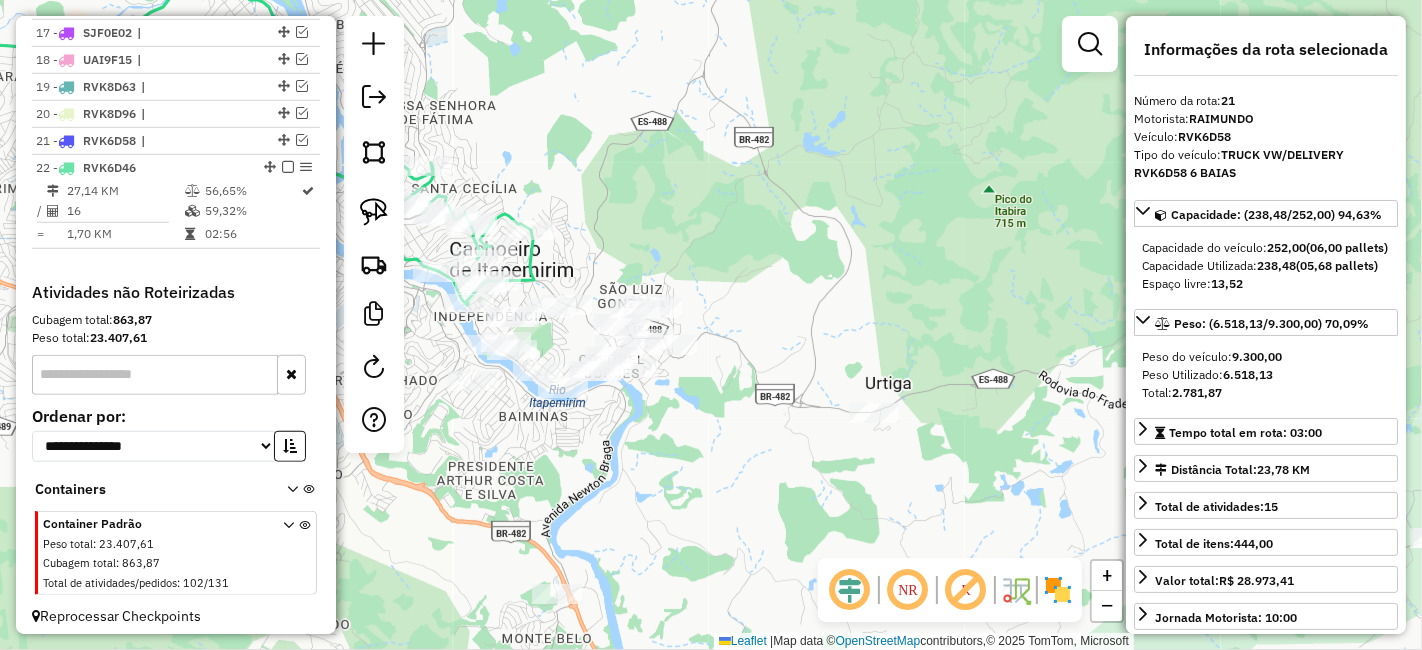 drag, startPoint x: 698, startPoint y: 419, endPoint x: 674, endPoint y: 409, distance: 26 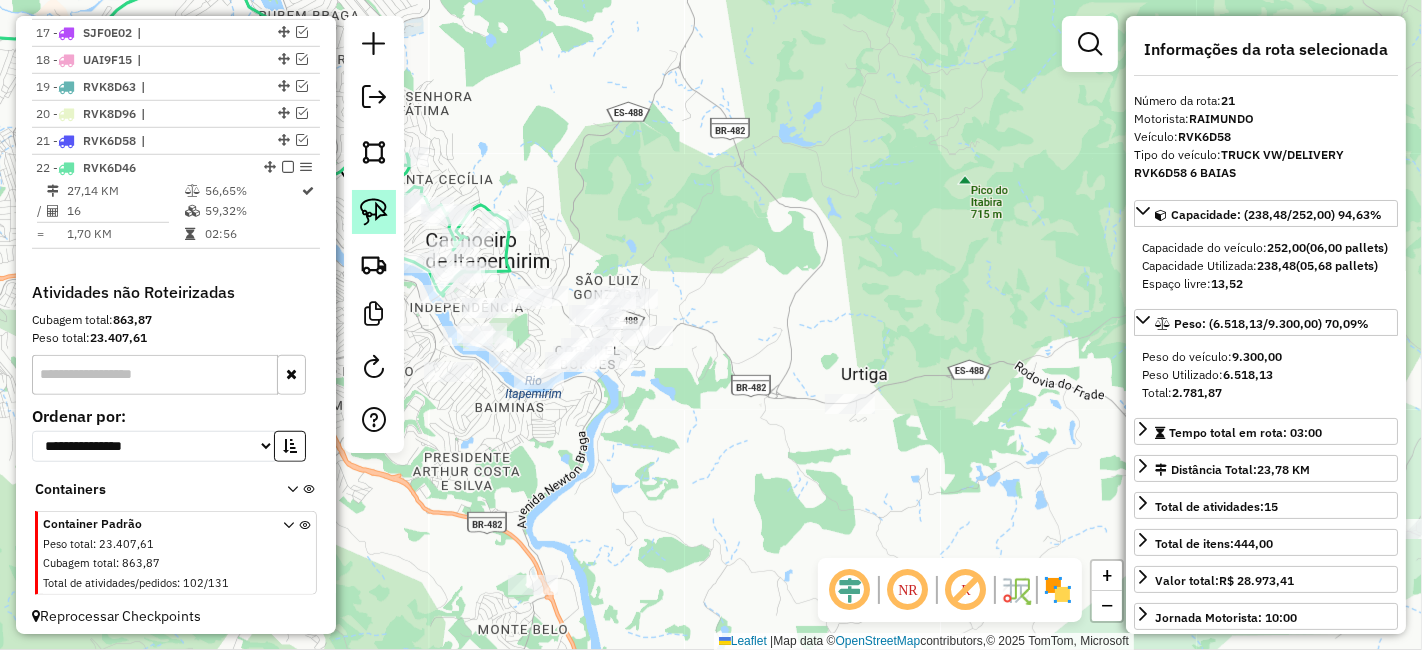 click 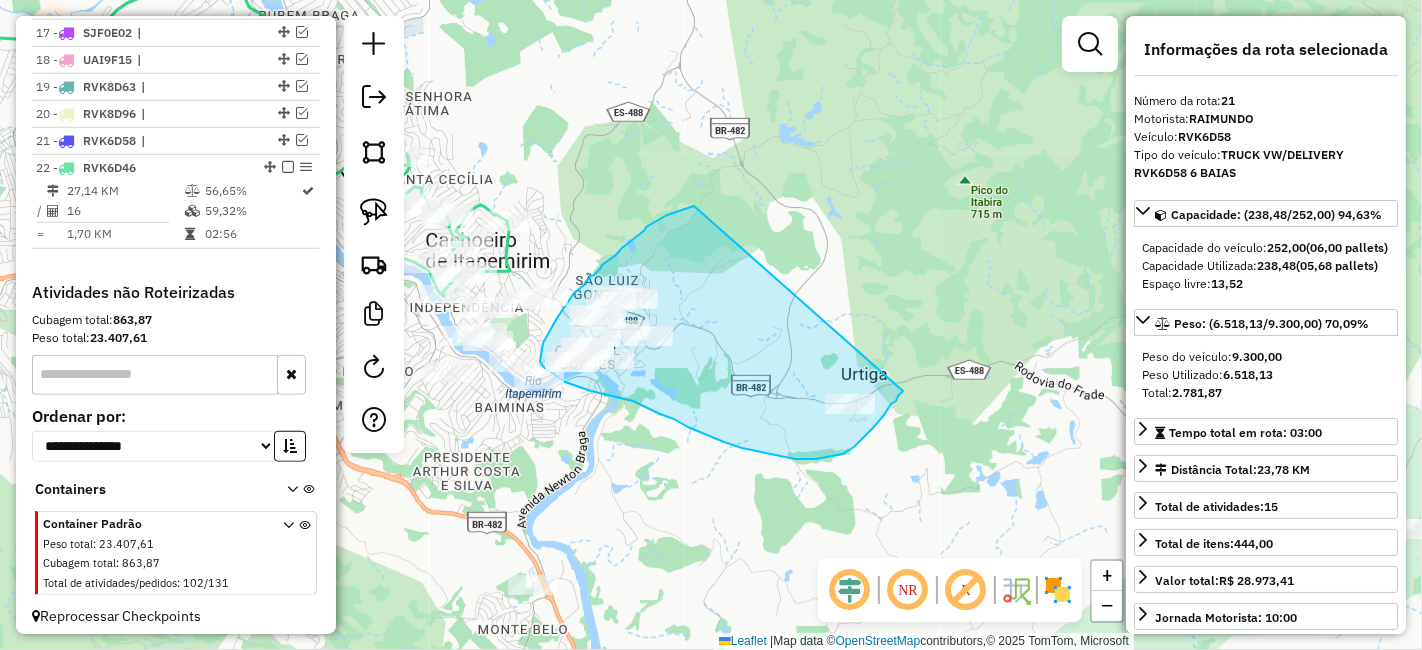 drag, startPoint x: 656, startPoint y: 222, endPoint x: 906, endPoint y: 381, distance: 296.2786 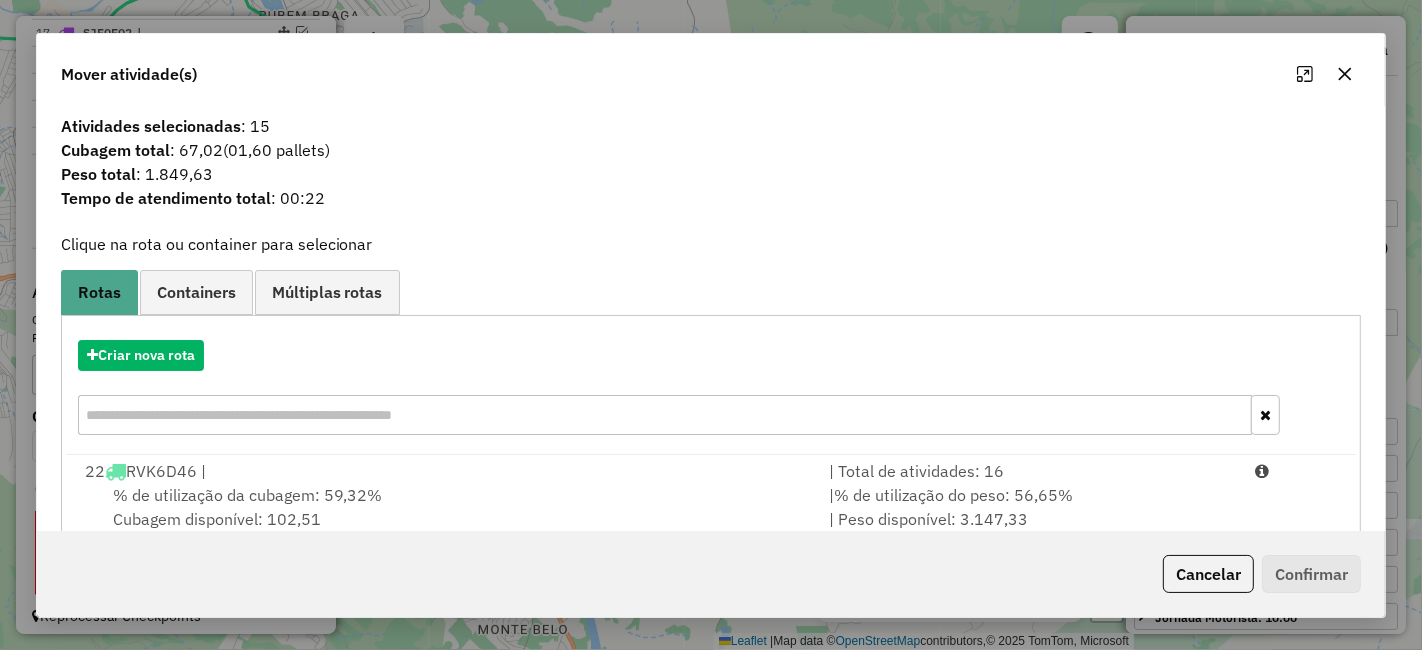 click 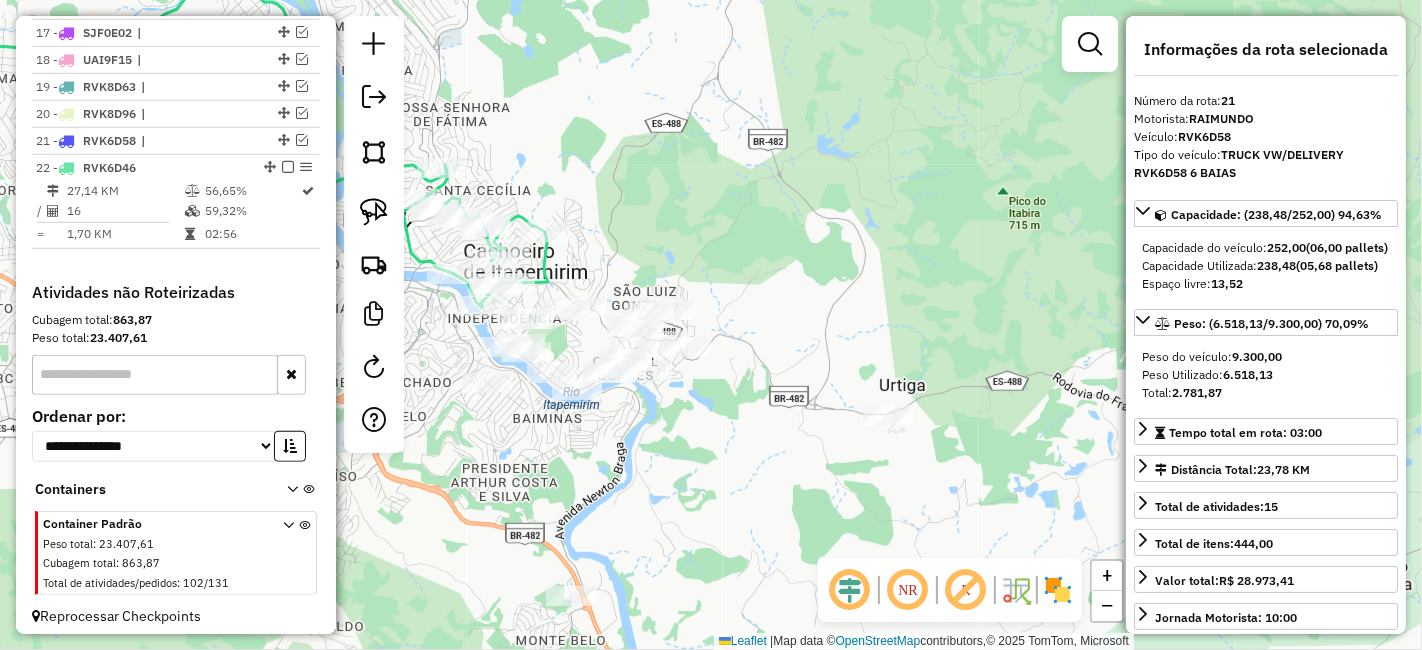 drag, startPoint x: 606, startPoint y: 409, endPoint x: 642, endPoint y: 414, distance: 36.345562 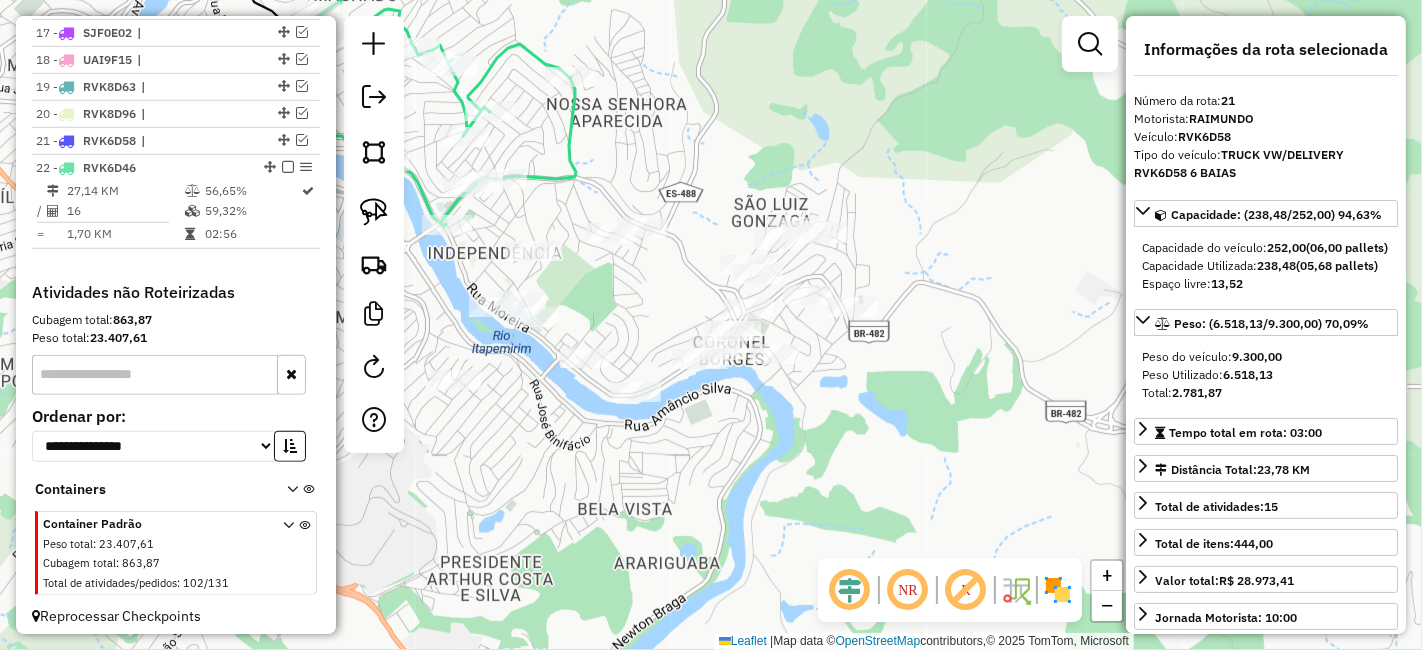 drag, startPoint x: 588, startPoint y: 430, endPoint x: 640, endPoint y: 424, distance: 52.34501 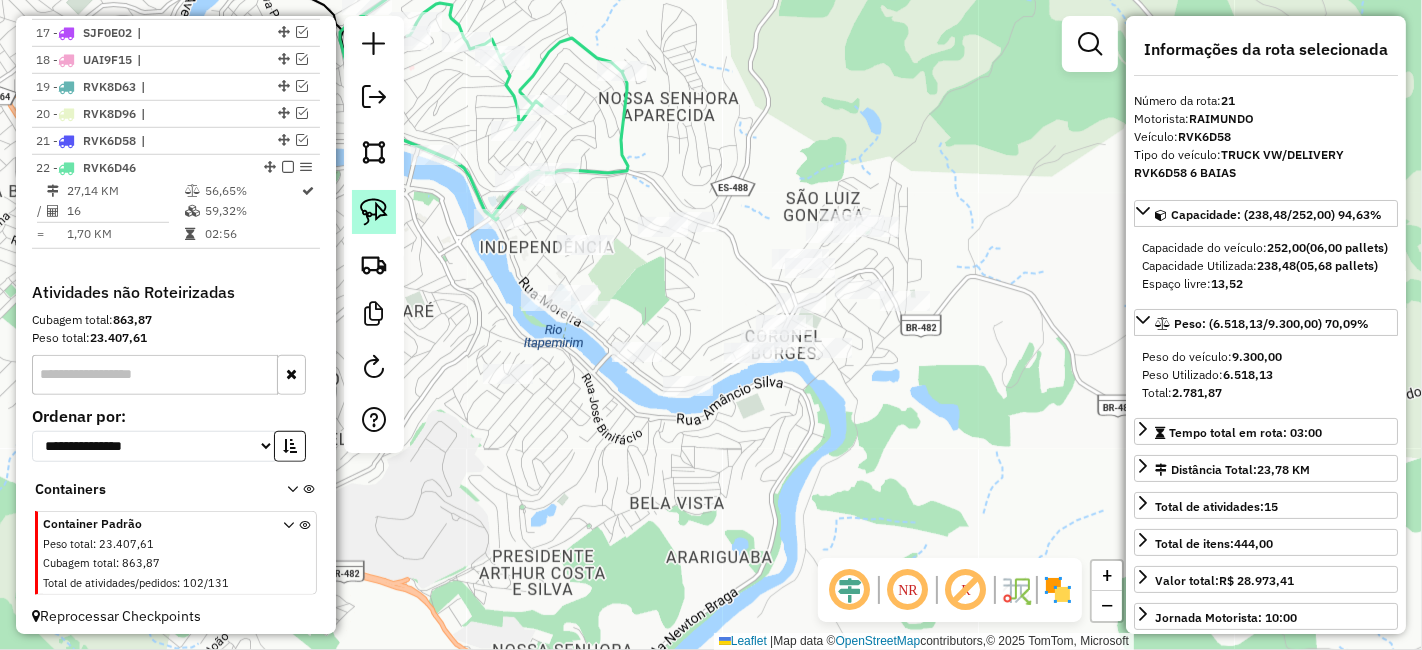 click 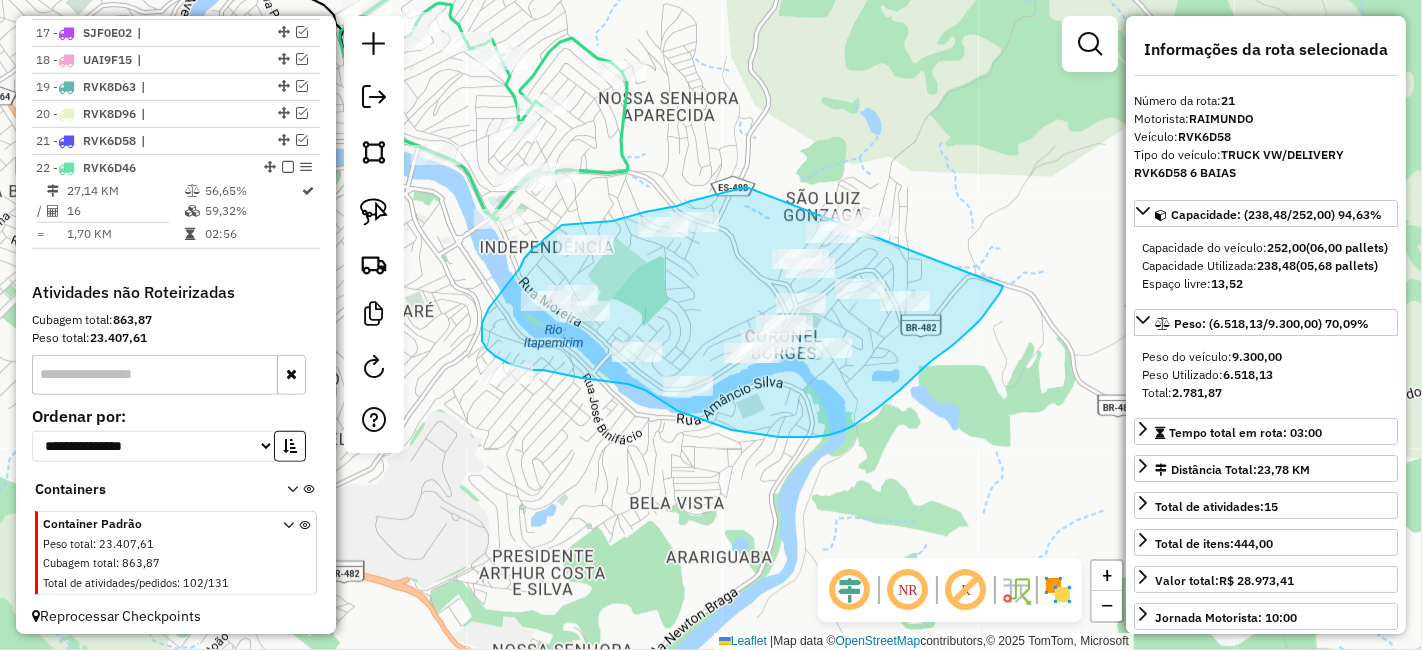 drag, startPoint x: 746, startPoint y: 188, endPoint x: 1014, endPoint y: 255, distance: 276.24808 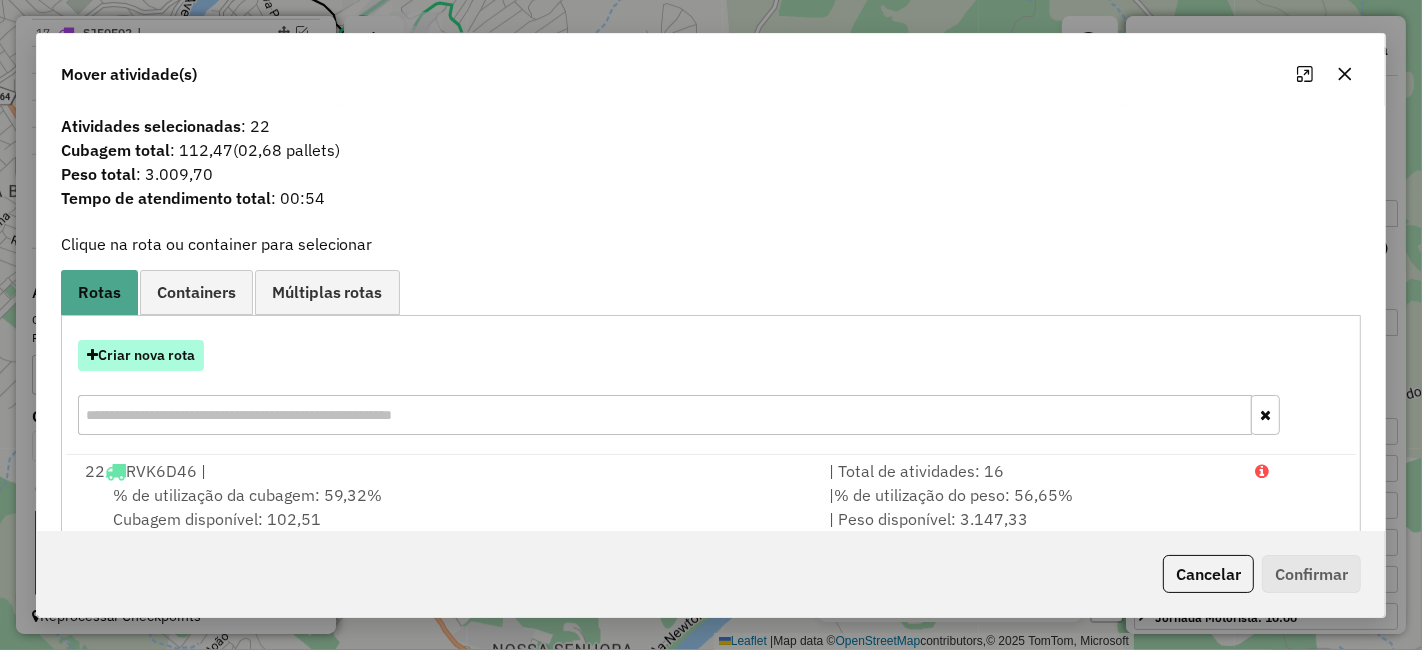 click on "Criar nova rota" at bounding box center (141, 355) 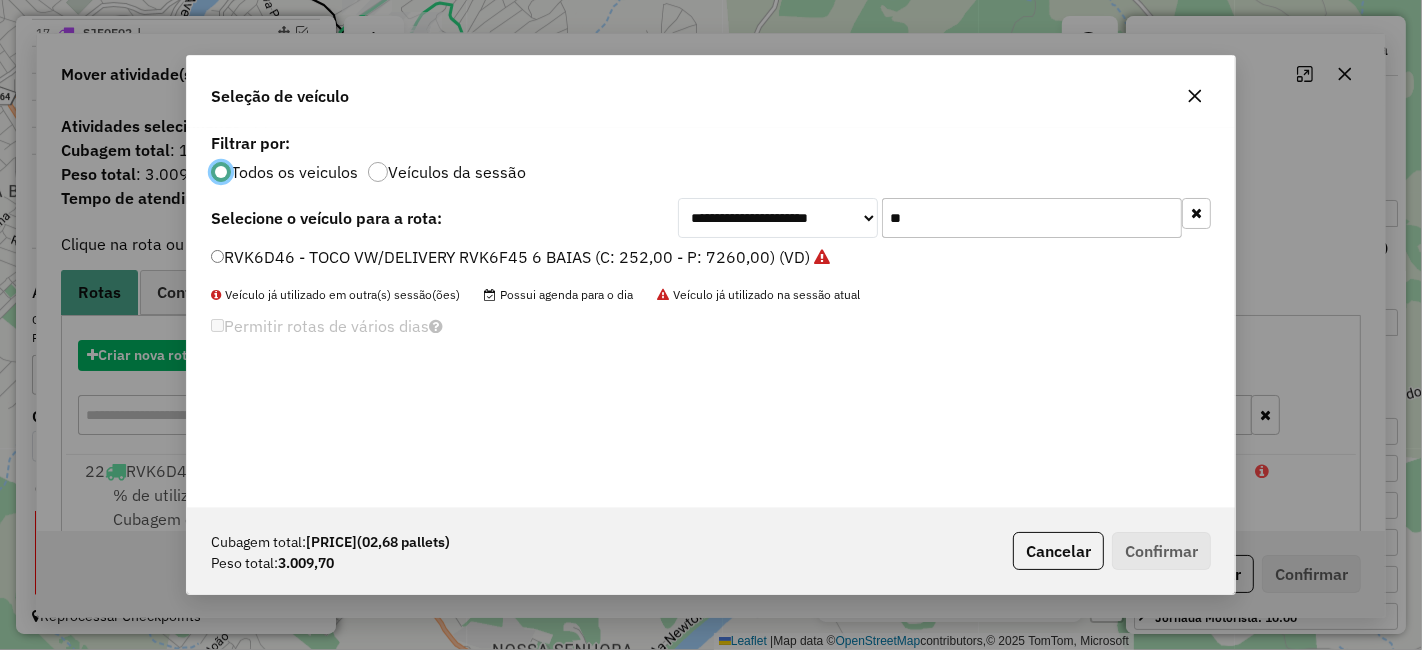 scroll, scrollTop: 11, scrollLeft: 5, axis: both 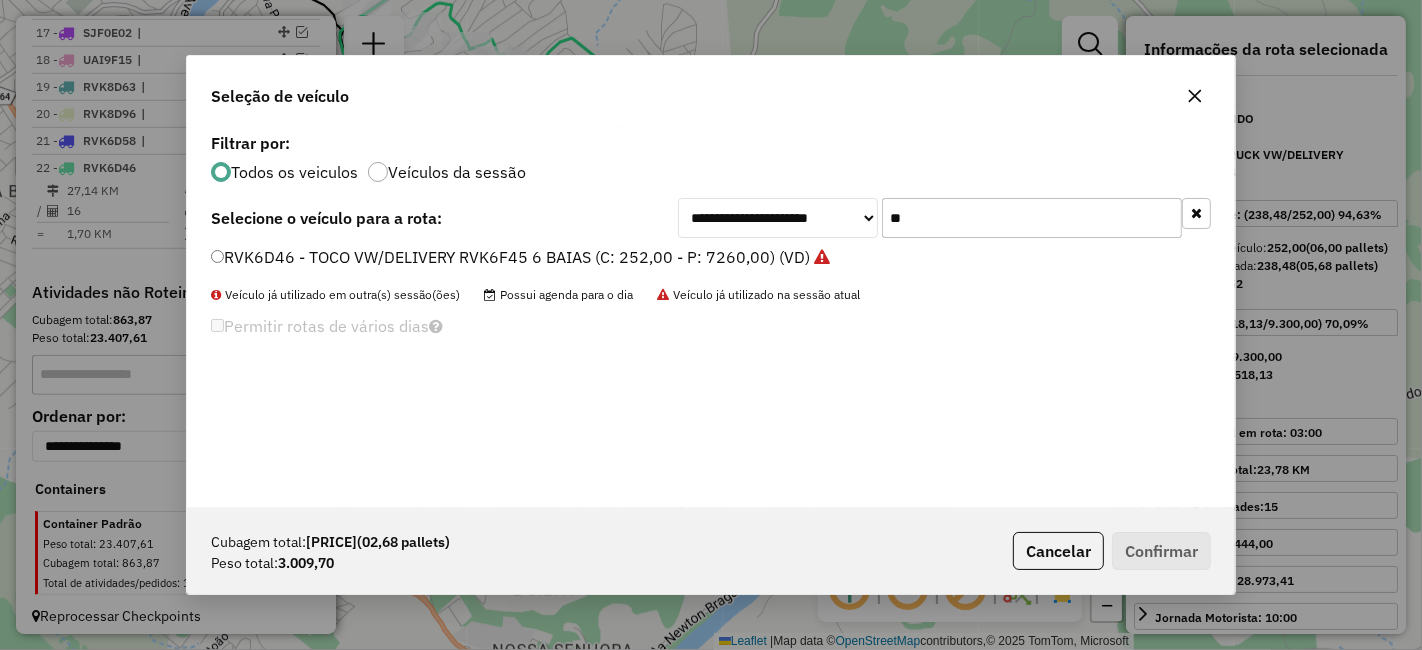 click on "**" 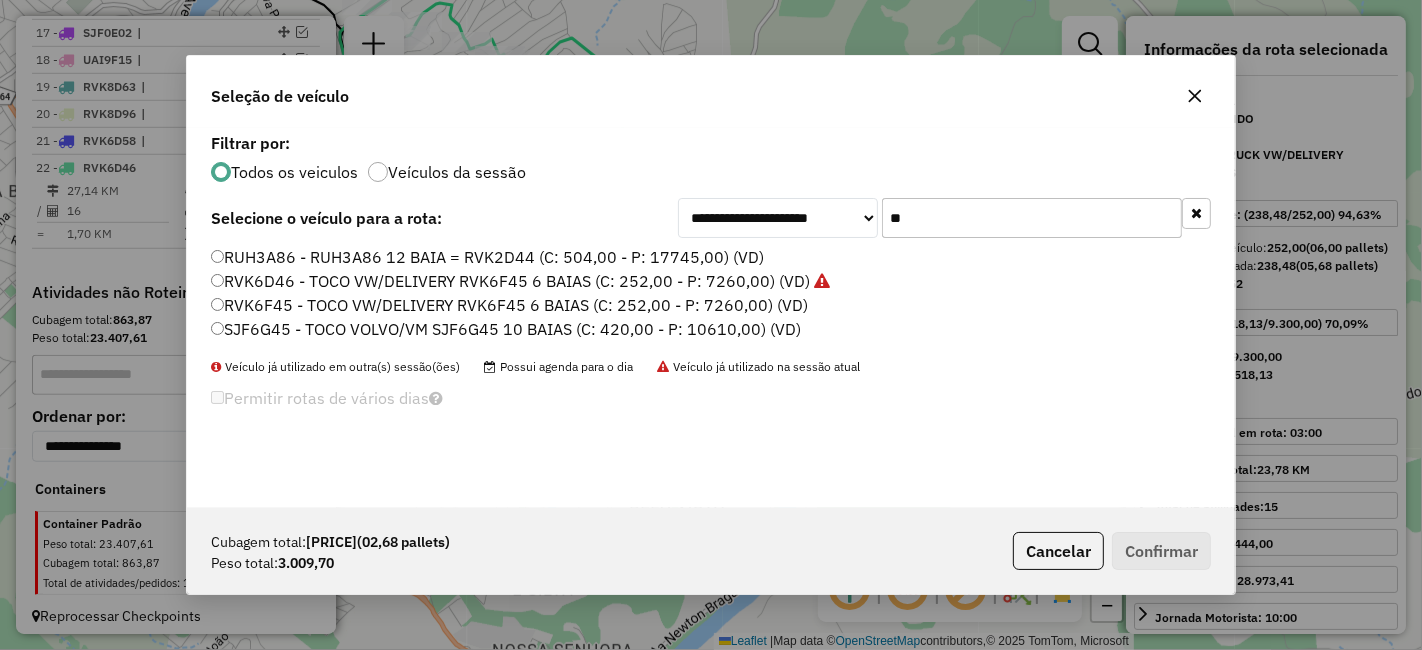 type on "**" 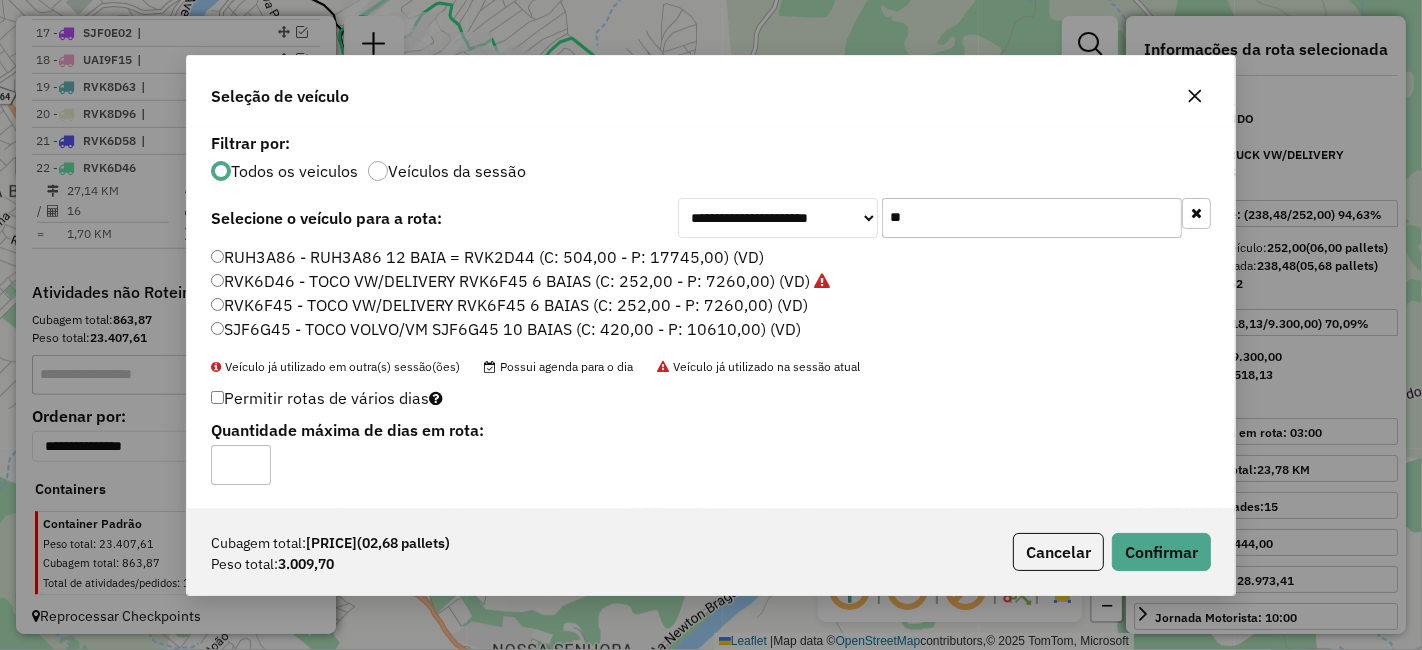 drag, startPoint x: 400, startPoint y: 302, endPoint x: 420, endPoint y: 301, distance: 20.024984 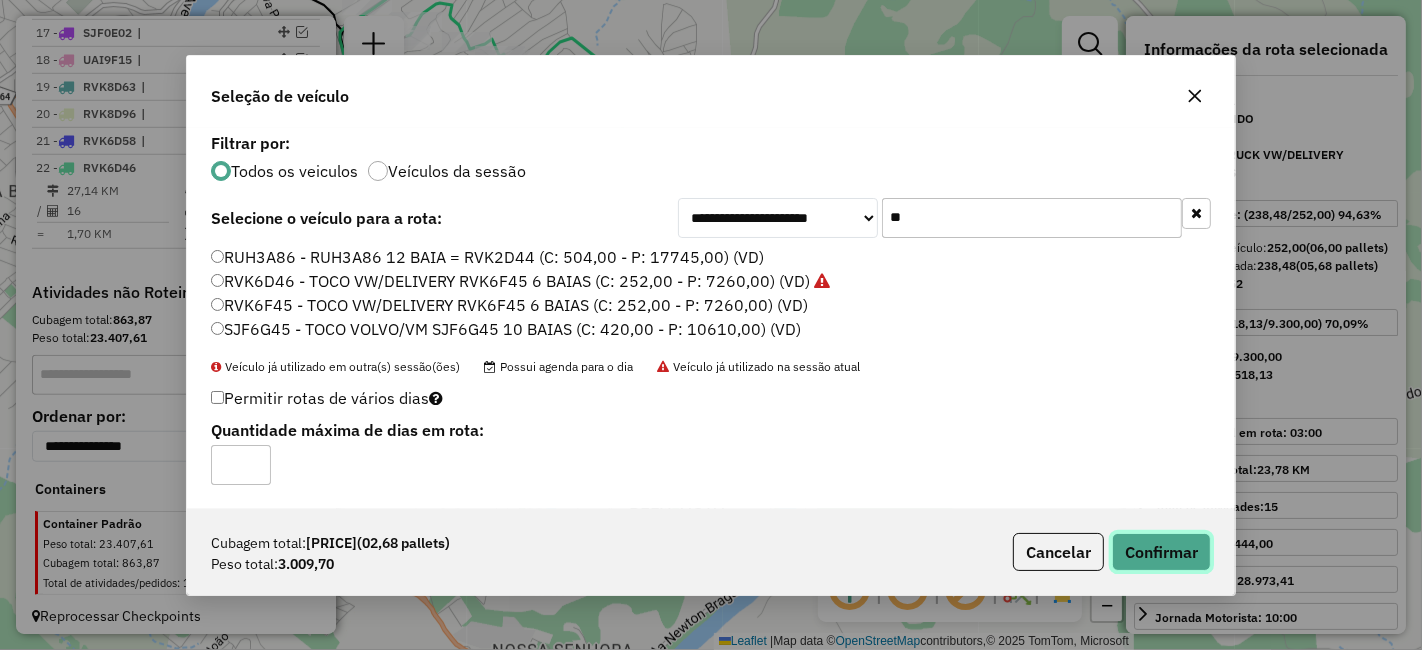 click on "Confirmar" 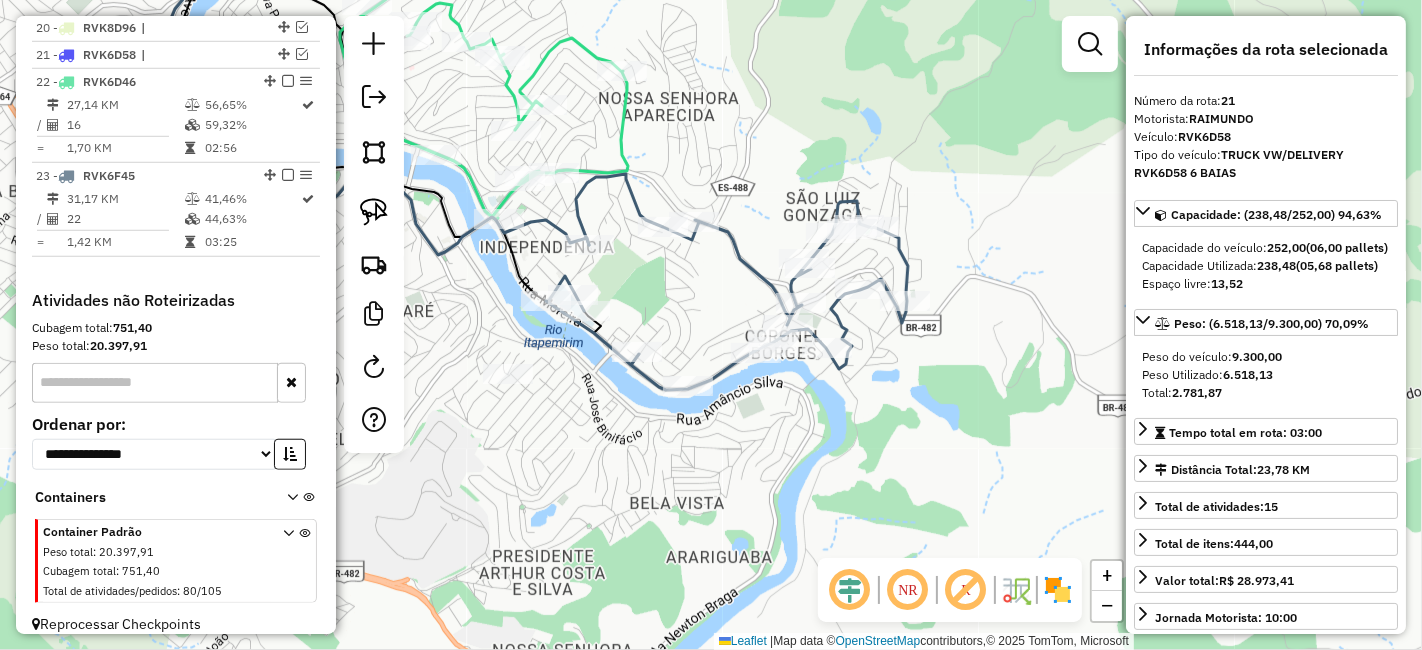 scroll, scrollTop: 1296, scrollLeft: 0, axis: vertical 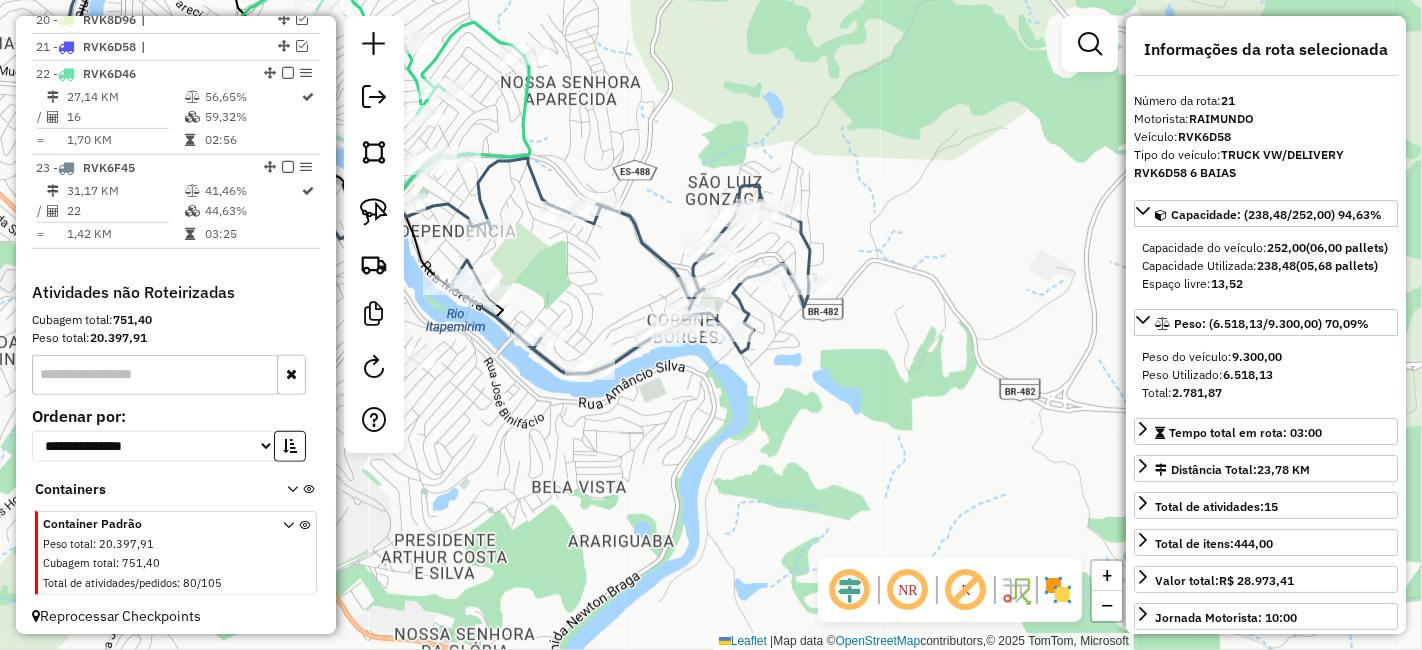drag, startPoint x: 820, startPoint y: 496, endPoint x: 613, endPoint y: 462, distance: 209.77368 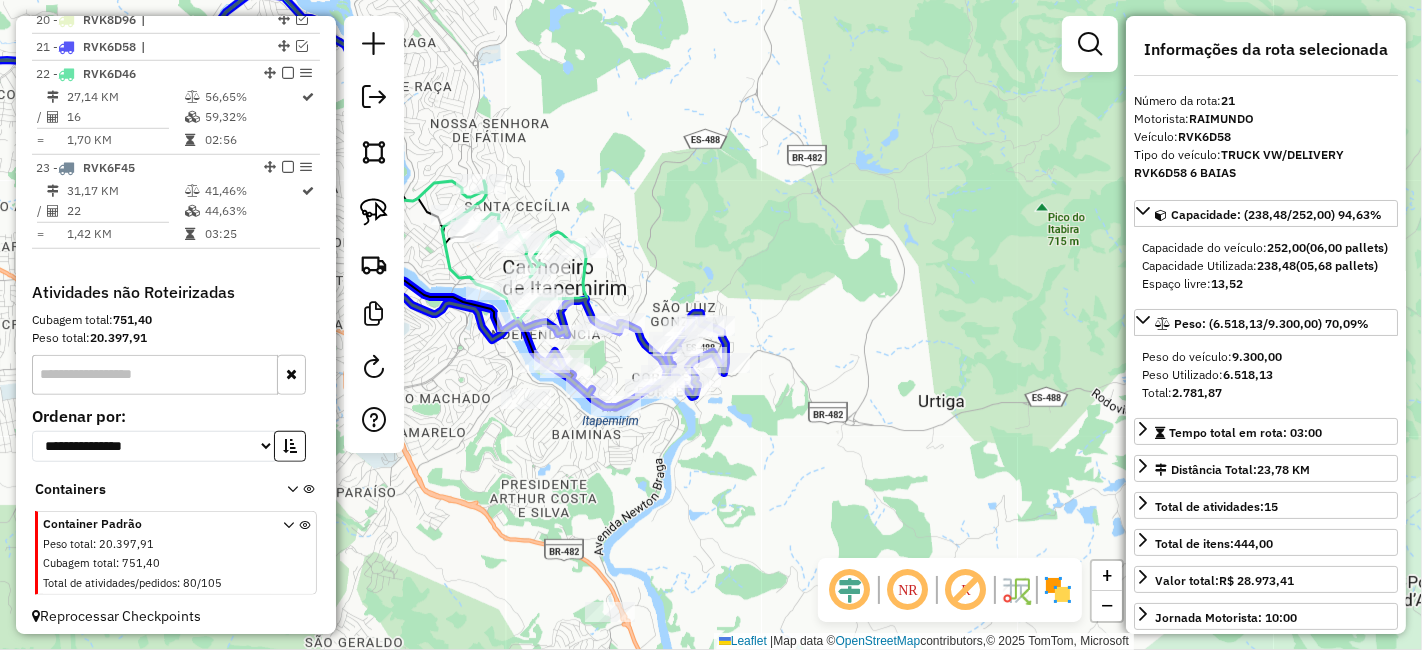 click 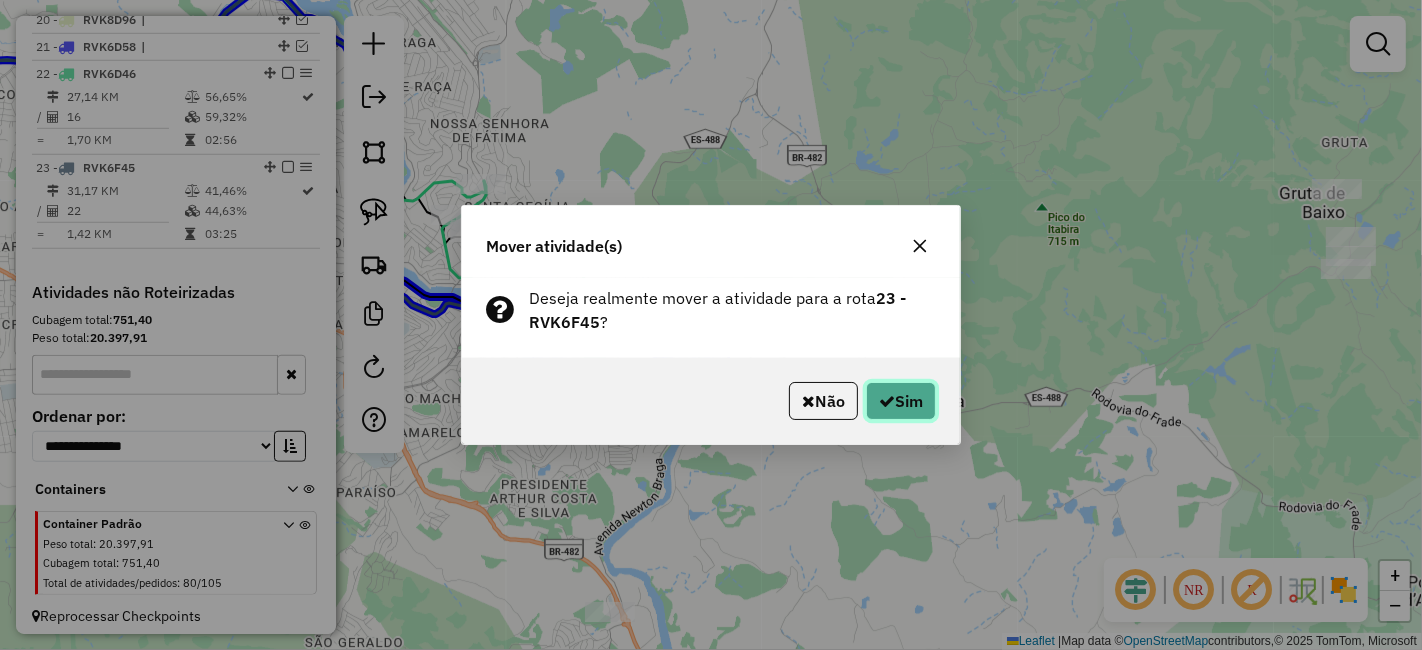 click 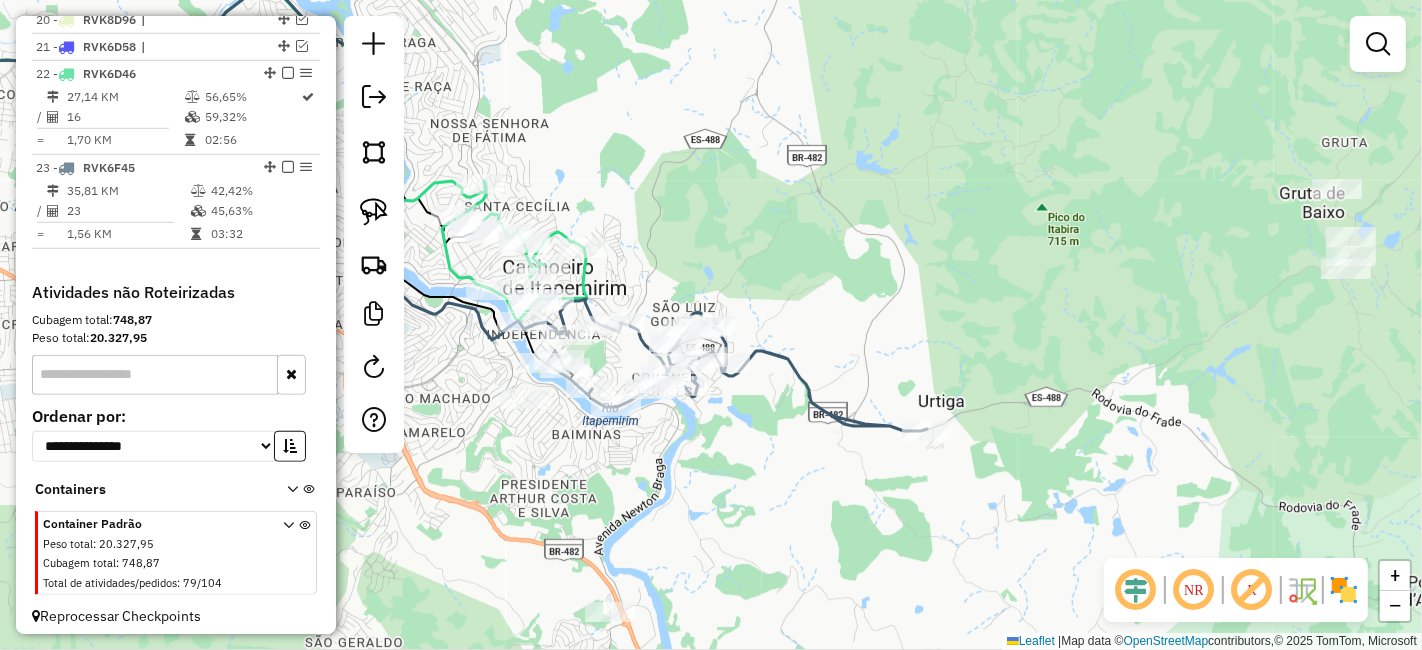 drag, startPoint x: 716, startPoint y: 452, endPoint x: 730, endPoint y: 467, distance: 20.518284 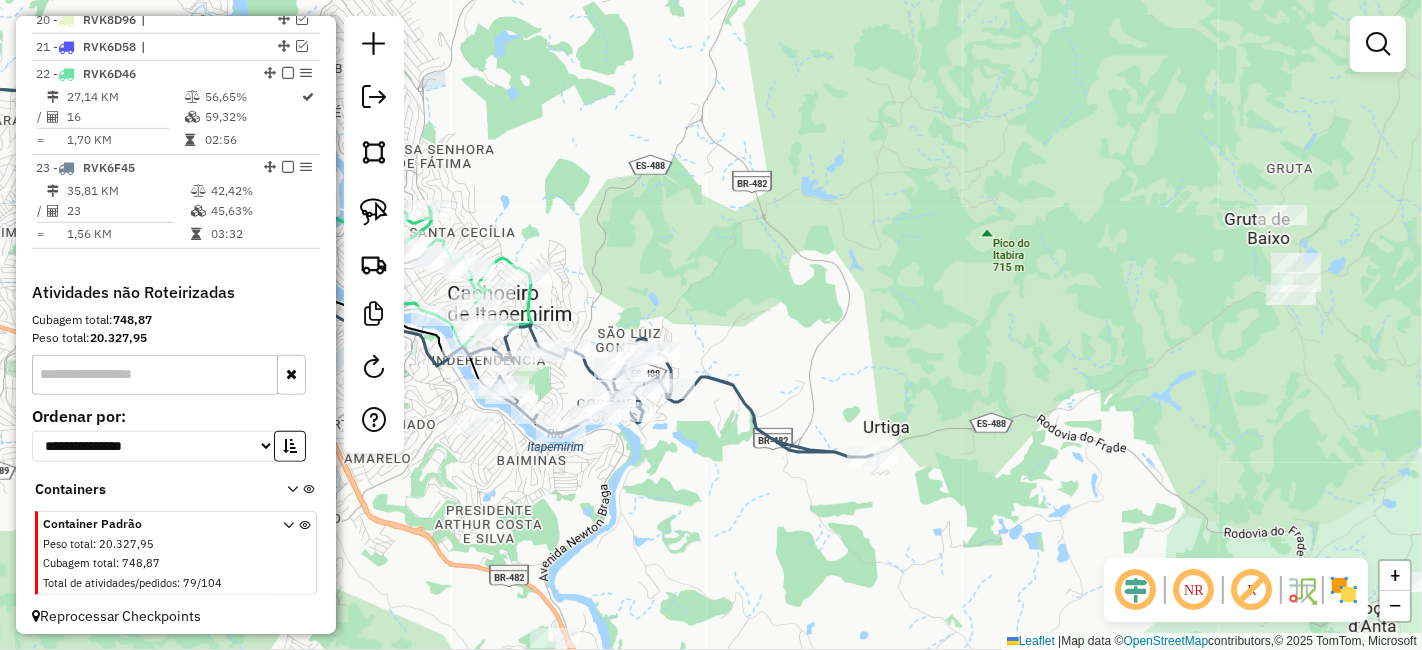 drag, startPoint x: 883, startPoint y: 490, endPoint x: 715, endPoint y: 475, distance: 168.66832 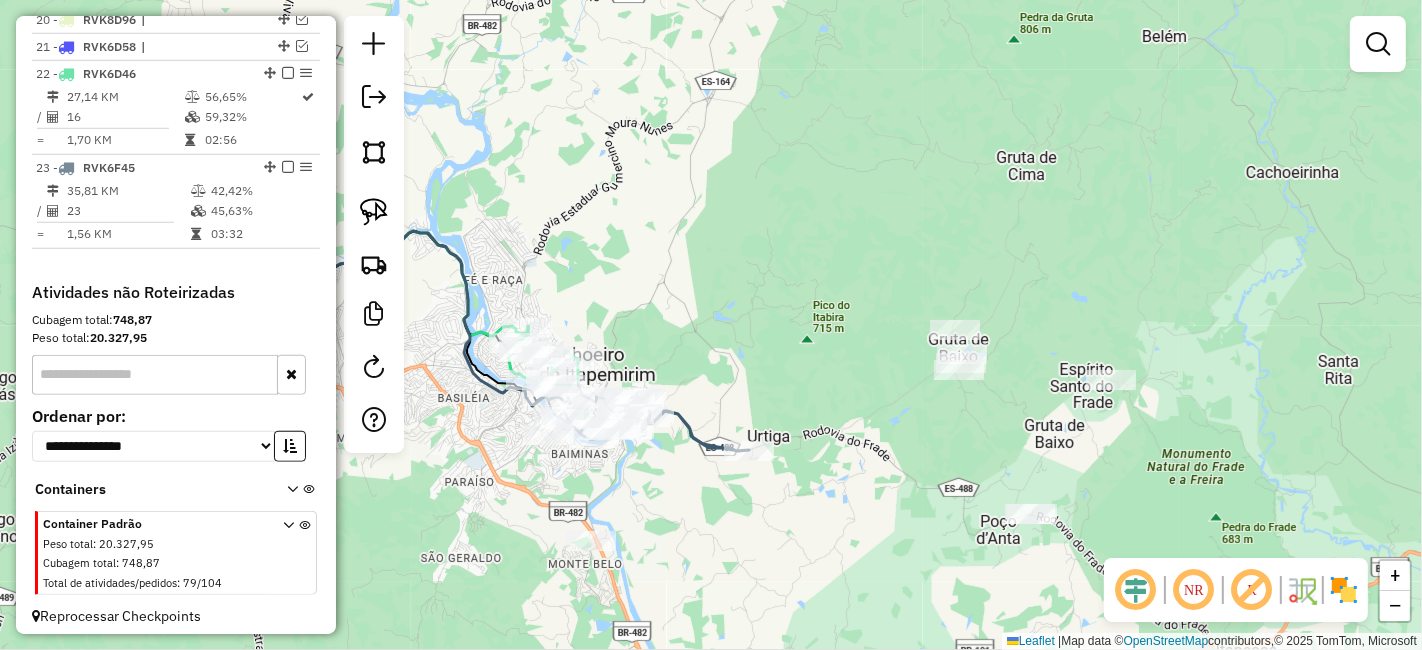 drag, startPoint x: 888, startPoint y: 478, endPoint x: 854, endPoint y: 478, distance: 34 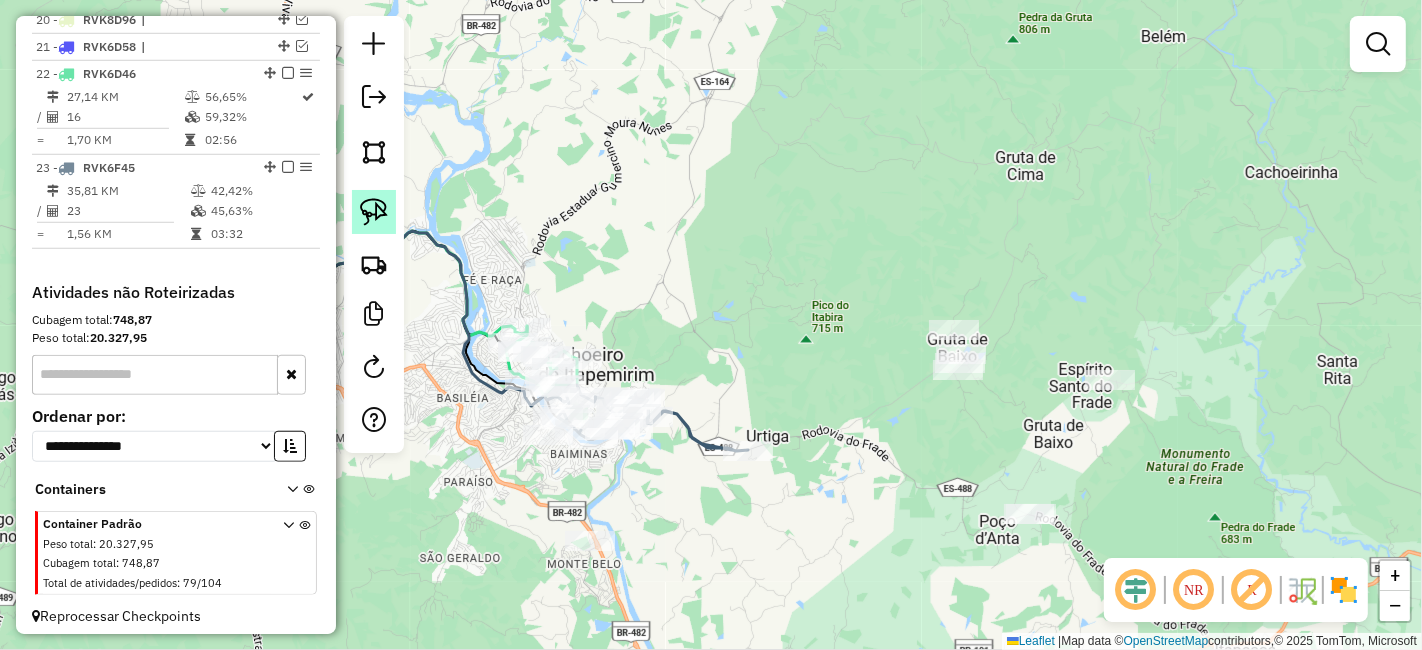 click 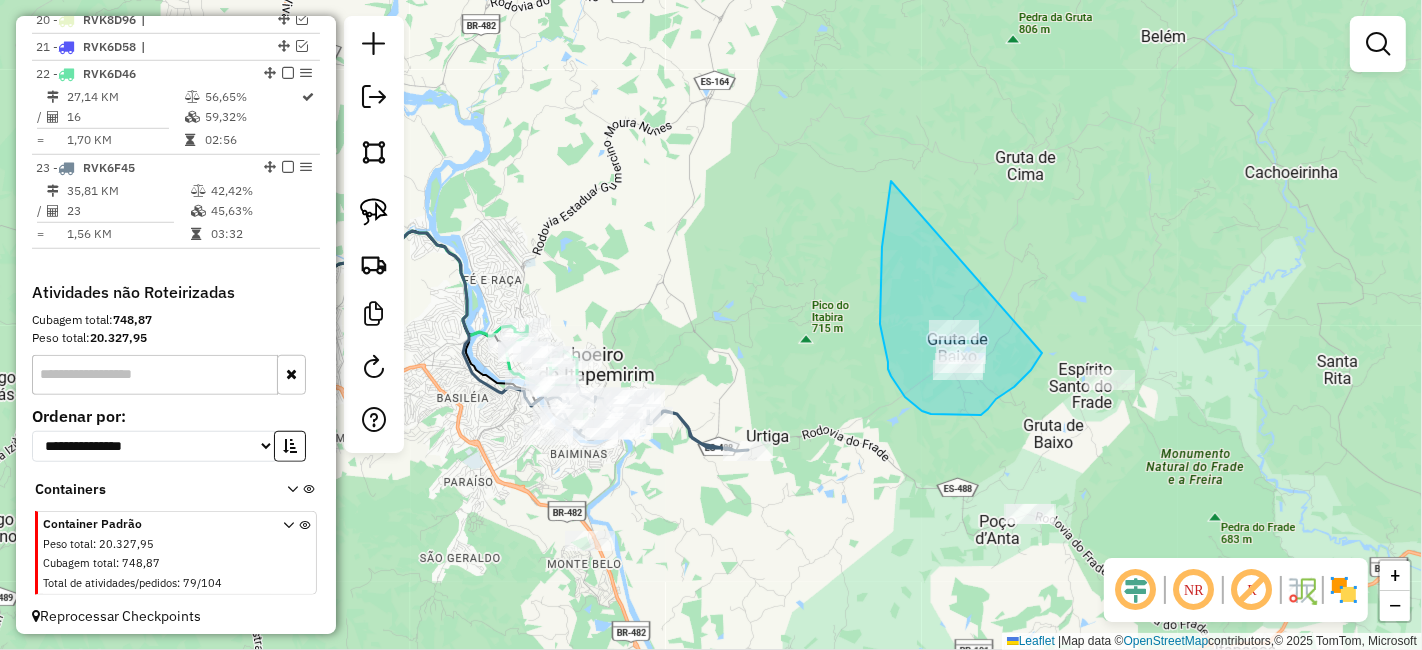 drag, startPoint x: 887, startPoint y: 209, endPoint x: 1055, endPoint y: 331, distance: 207.62466 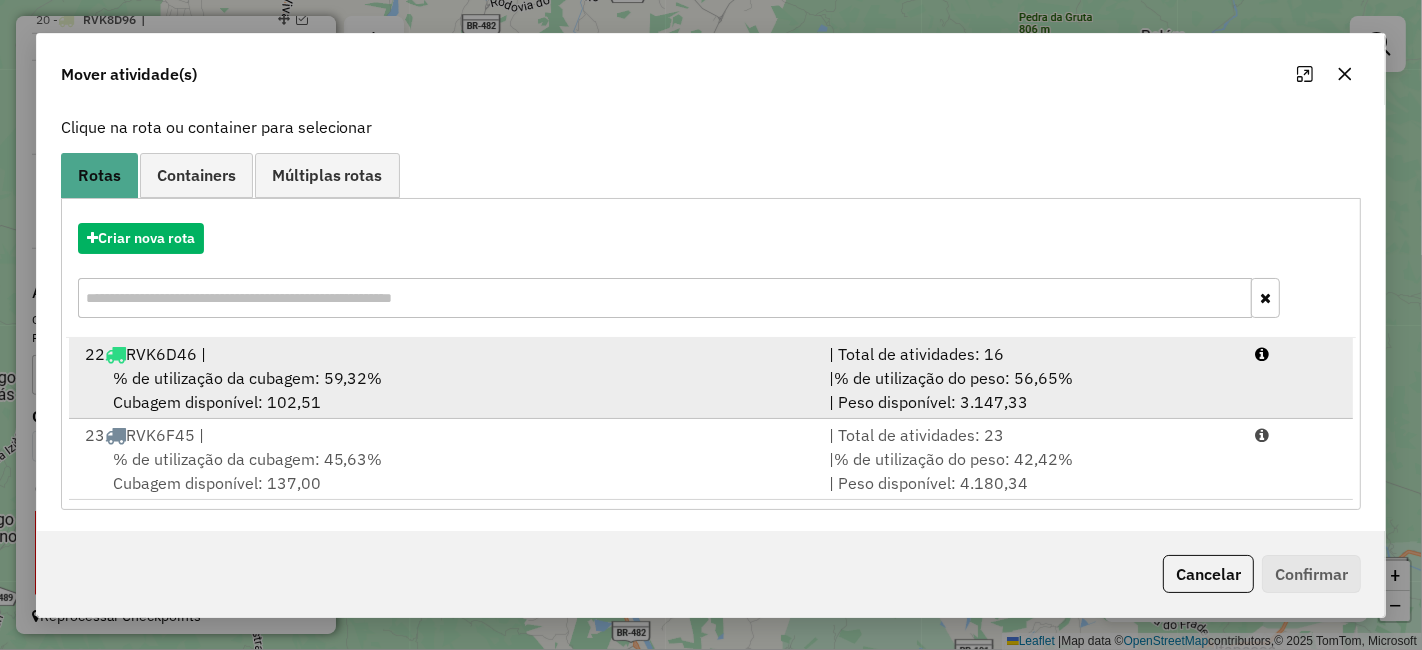 scroll, scrollTop: 117, scrollLeft: 0, axis: vertical 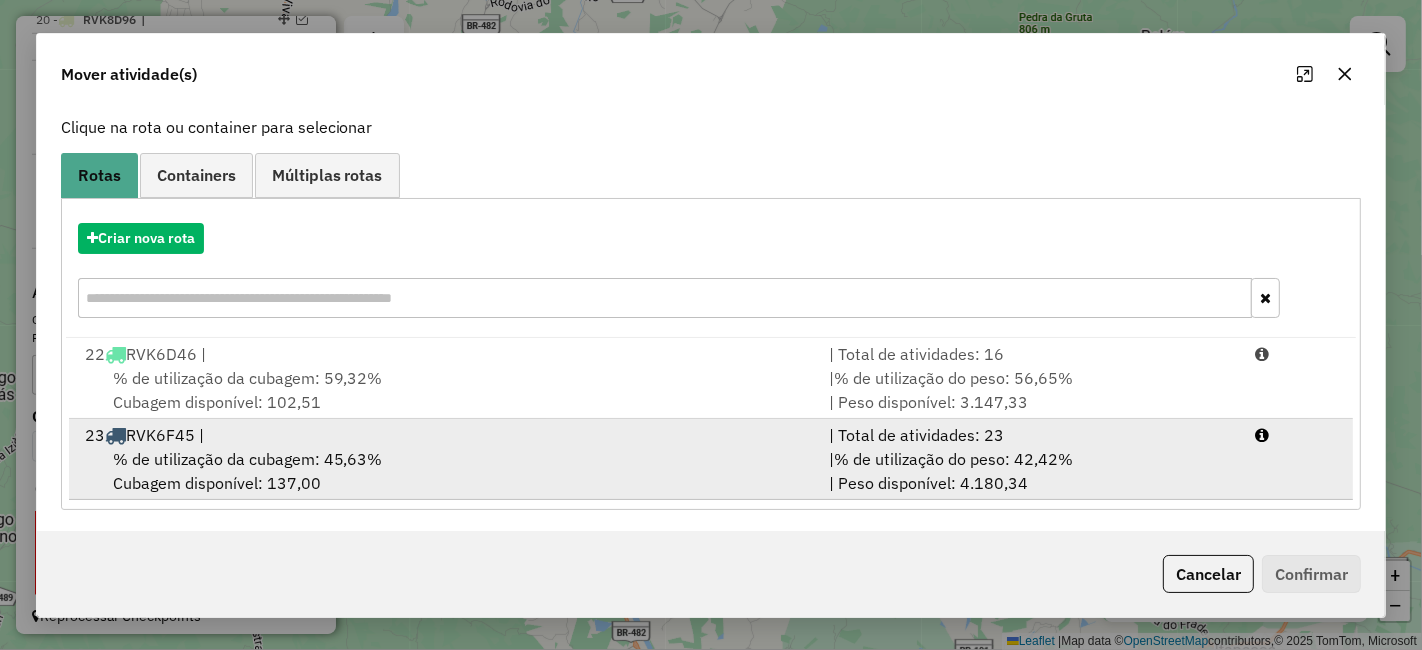 click on "% de utilização da cubagem: 45,63%" at bounding box center [248, 459] 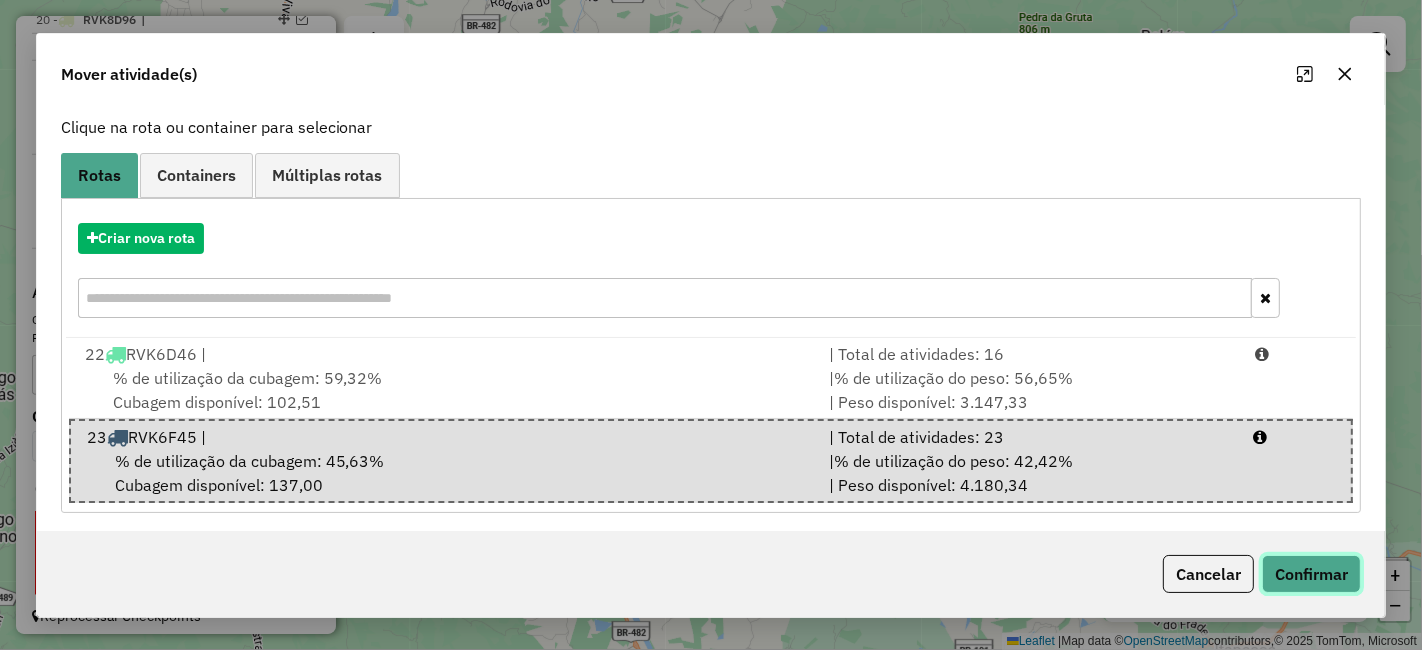 click on "Confirmar" 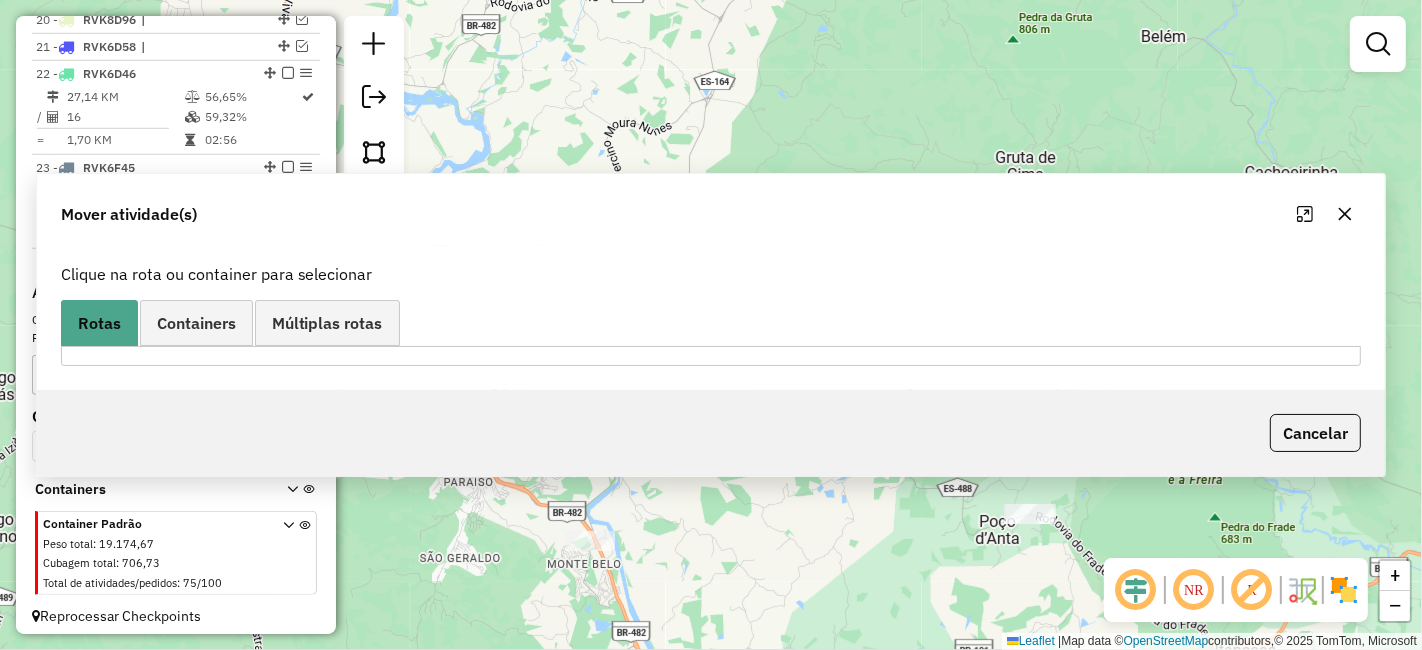 scroll, scrollTop: 0, scrollLeft: 0, axis: both 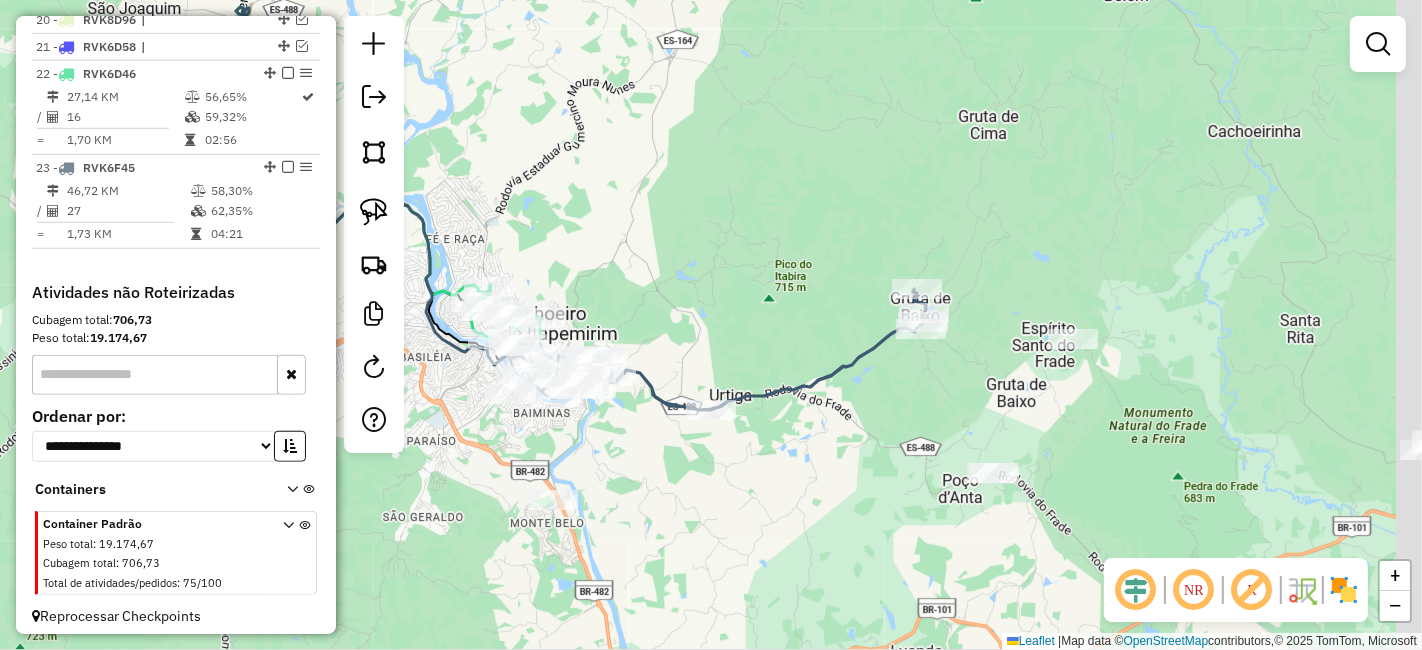 drag, startPoint x: 937, startPoint y: 470, endPoint x: 930, endPoint y: 462, distance: 10.630146 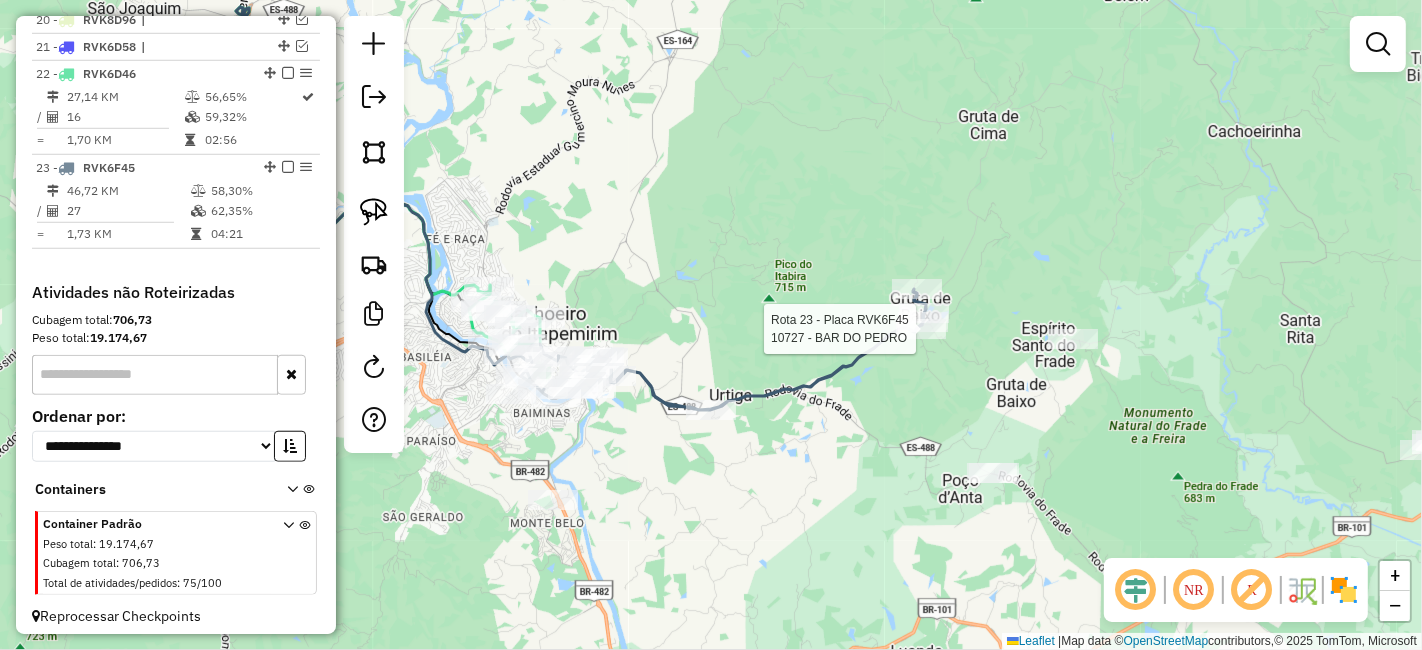 select on "*********" 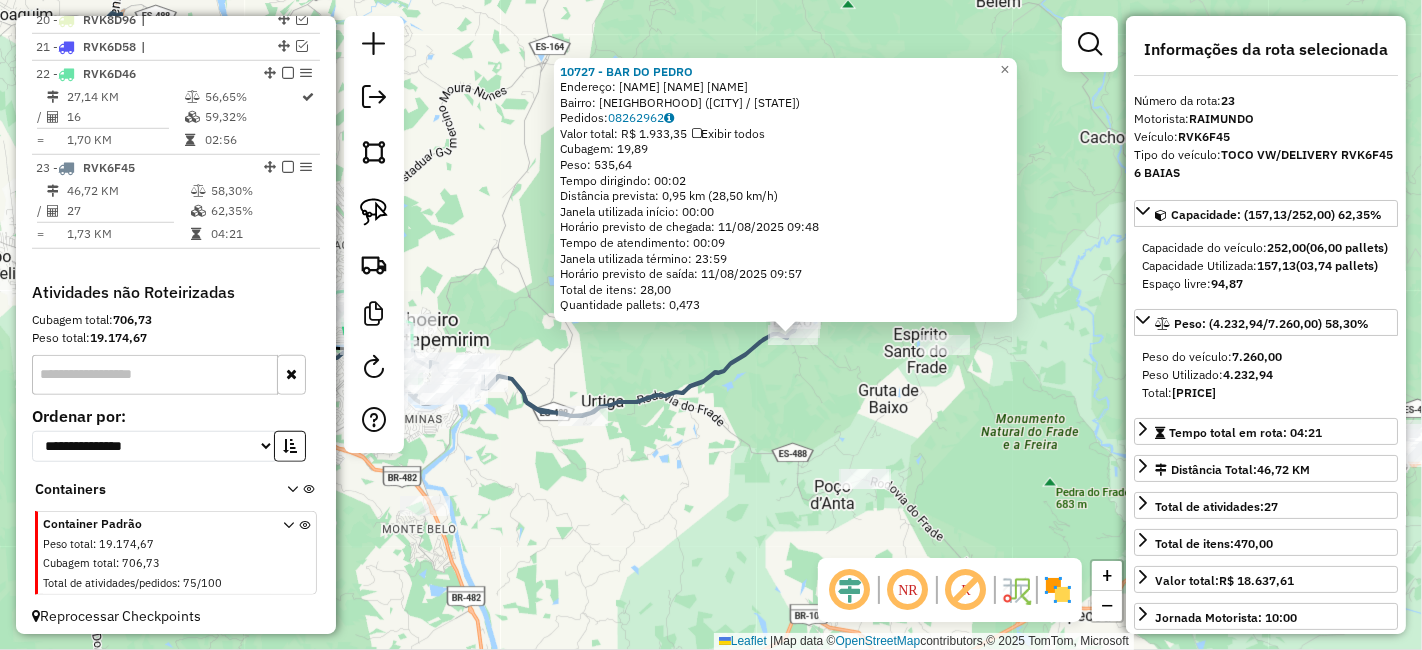 drag, startPoint x: 849, startPoint y: 462, endPoint x: 896, endPoint y: 488, distance: 53.712196 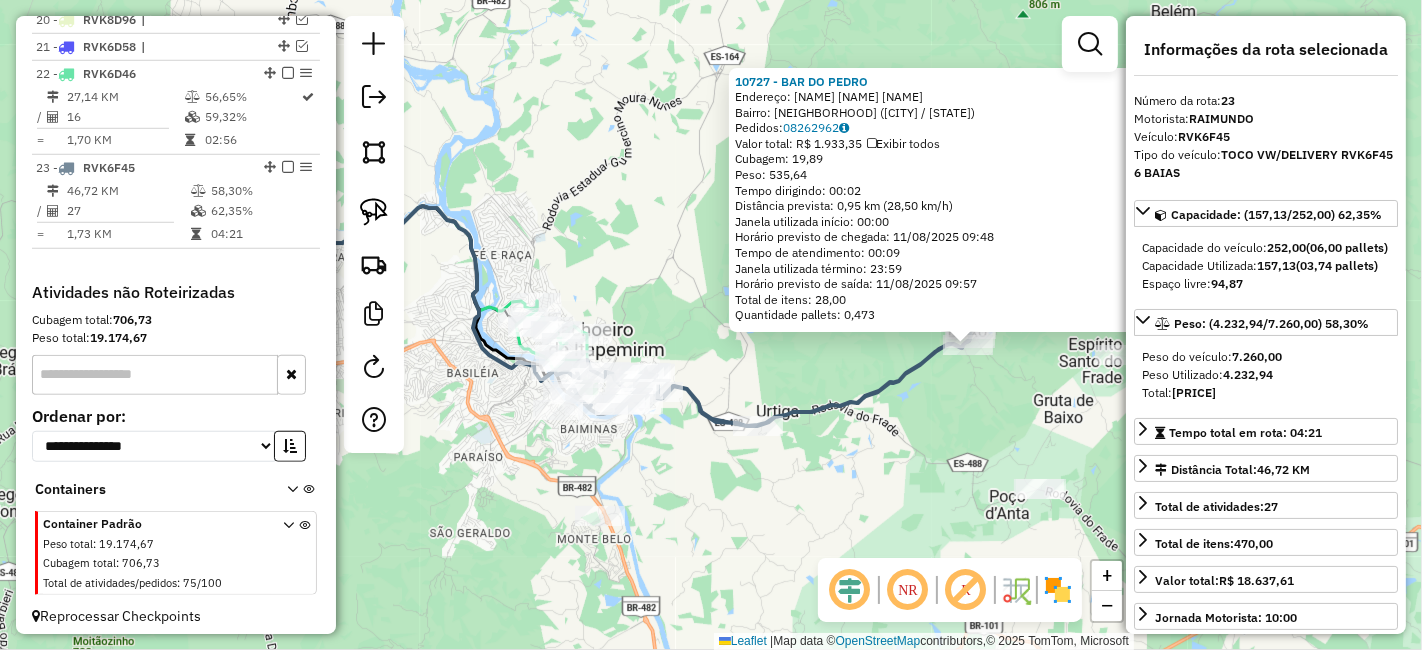drag, startPoint x: 851, startPoint y: 483, endPoint x: 760, endPoint y: 485, distance: 91.02197 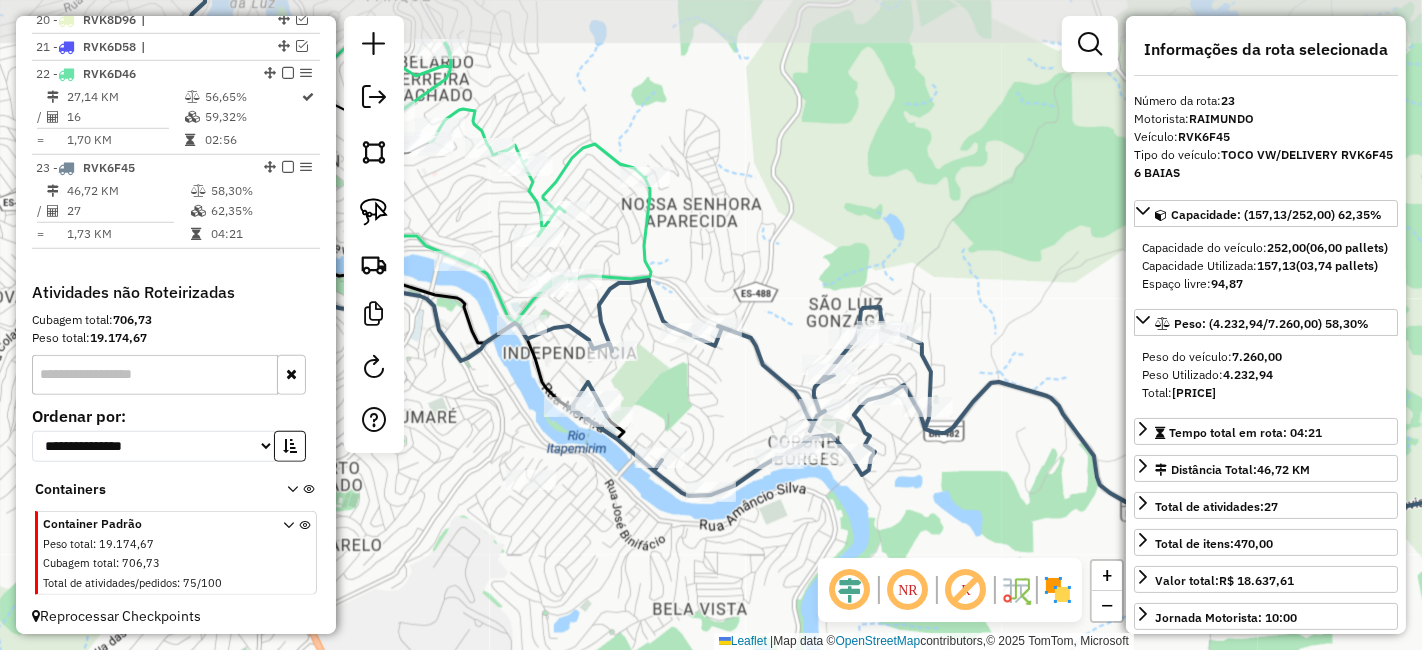 drag, startPoint x: 640, startPoint y: 370, endPoint x: 686, endPoint y: 411, distance: 61.6198 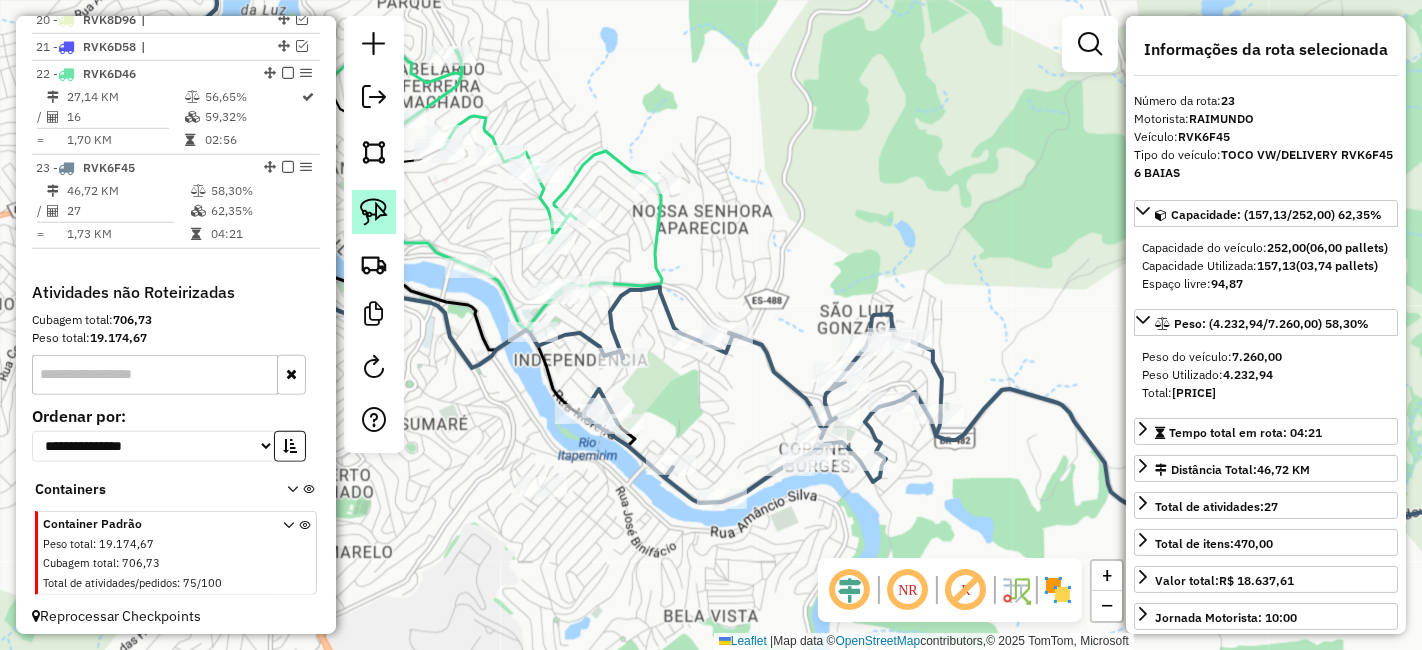 click 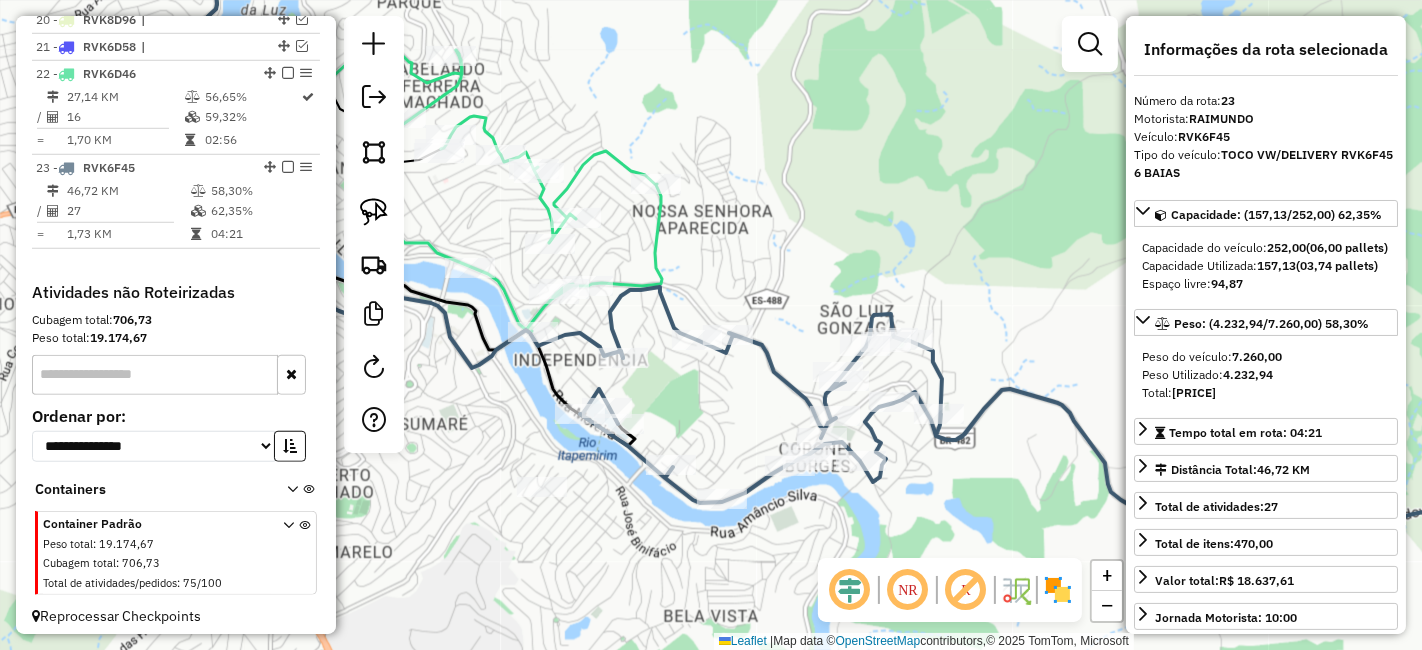 drag, startPoint x: 382, startPoint y: 206, endPoint x: 418, endPoint y: 230, distance: 43.266617 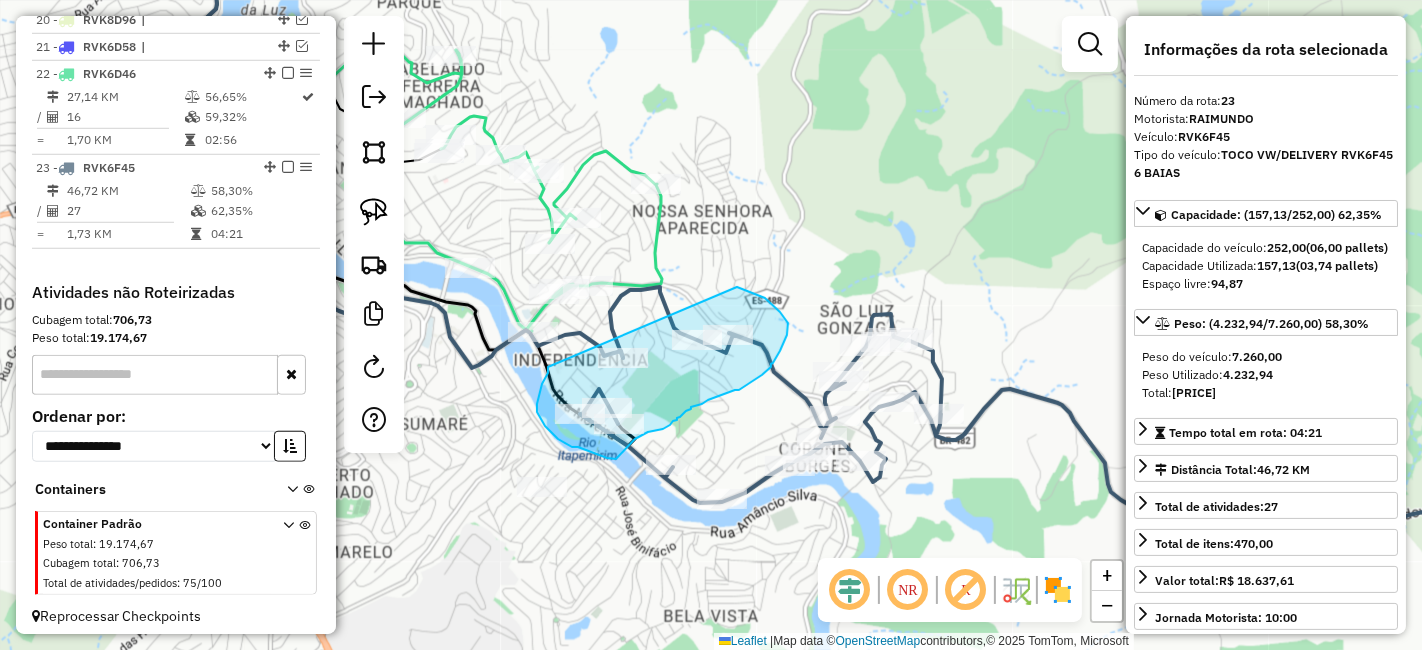 drag, startPoint x: 548, startPoint y: 367, endPoint x: 737, endPoint y: 287, distance: 205.23401 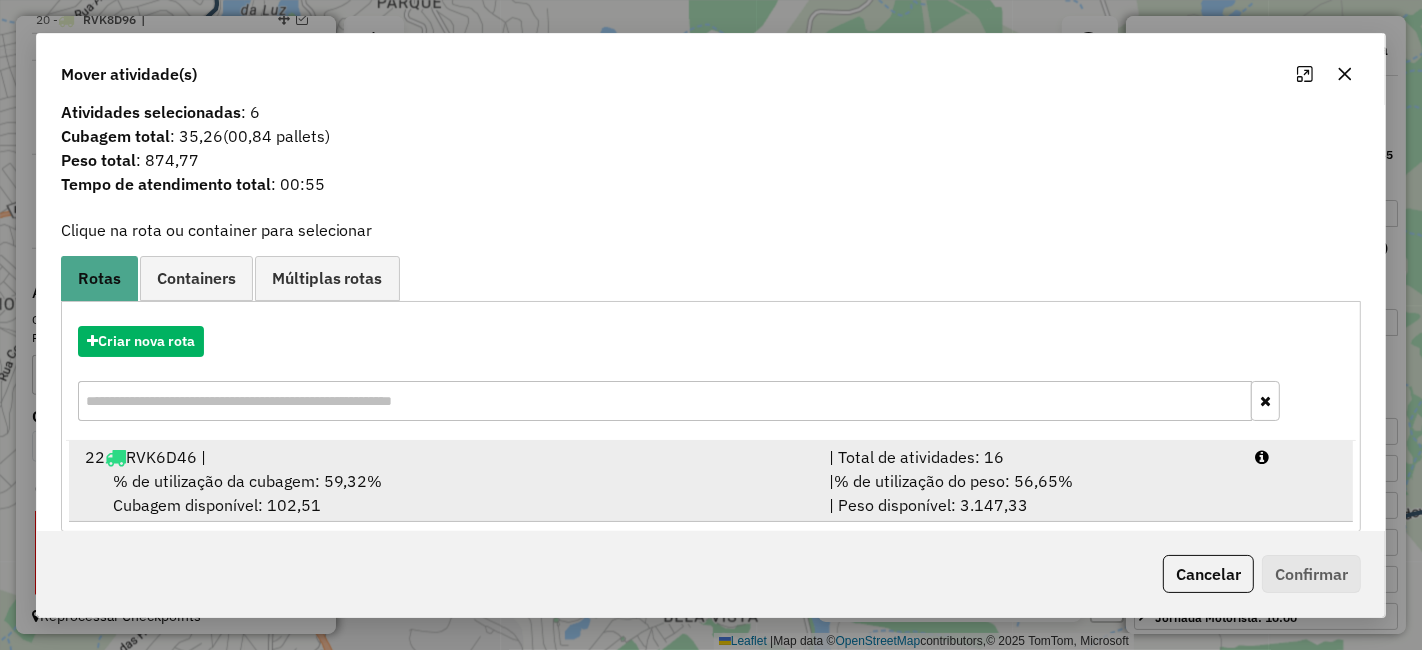 scroll, scrollTop: 37, scrollLeft: 0, axis: vertical 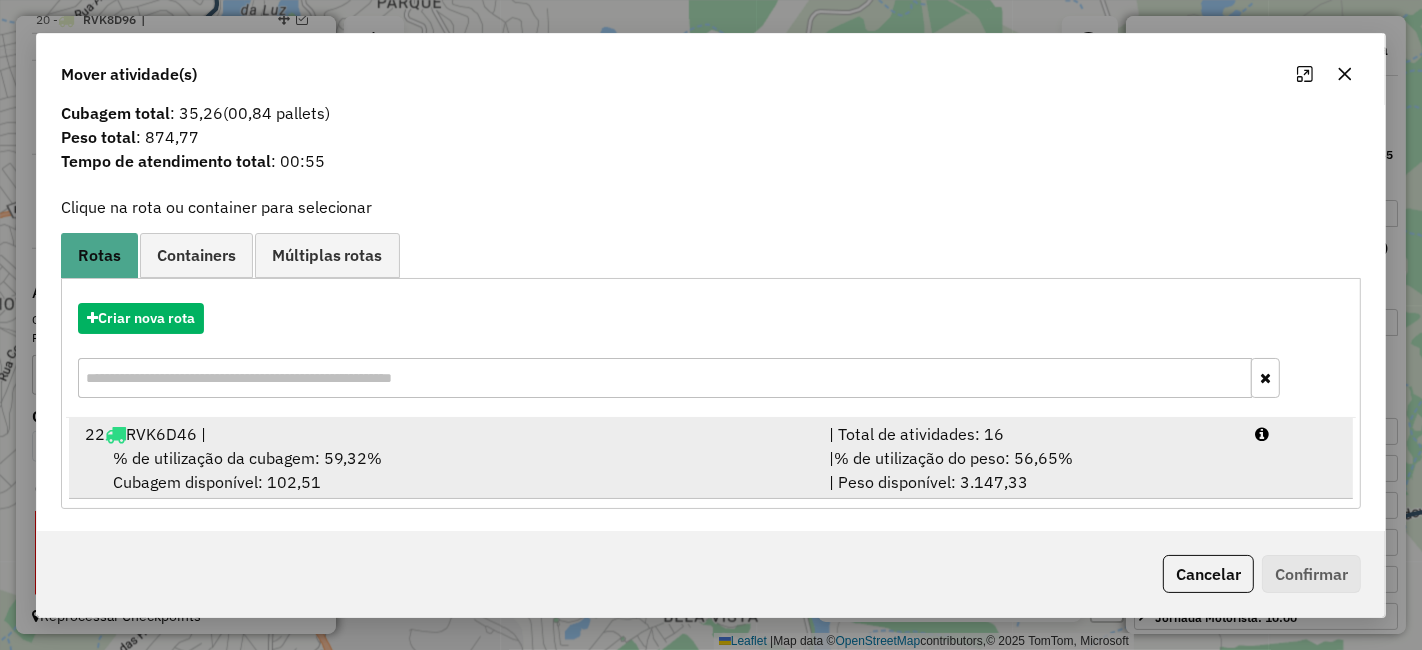 click on "% de utilização da cubagem: 59,32%" at bounding box center [248, 458] 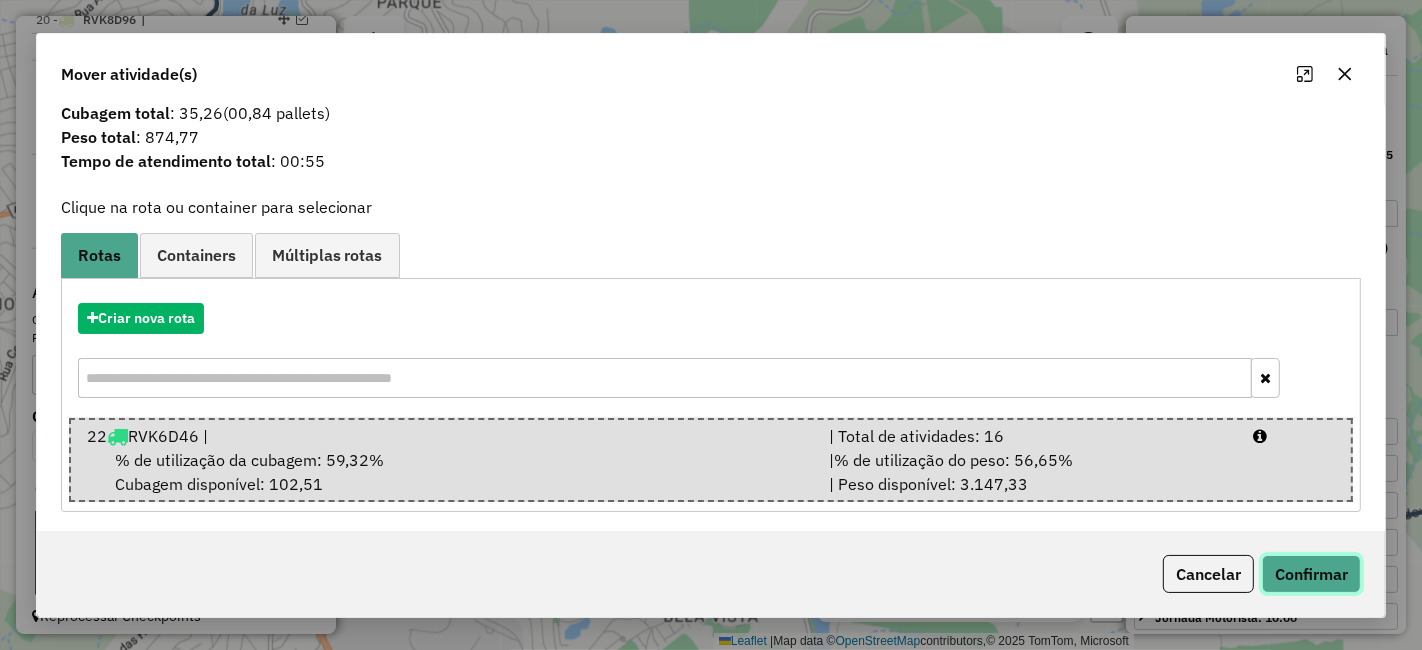 click on "Confirmar" 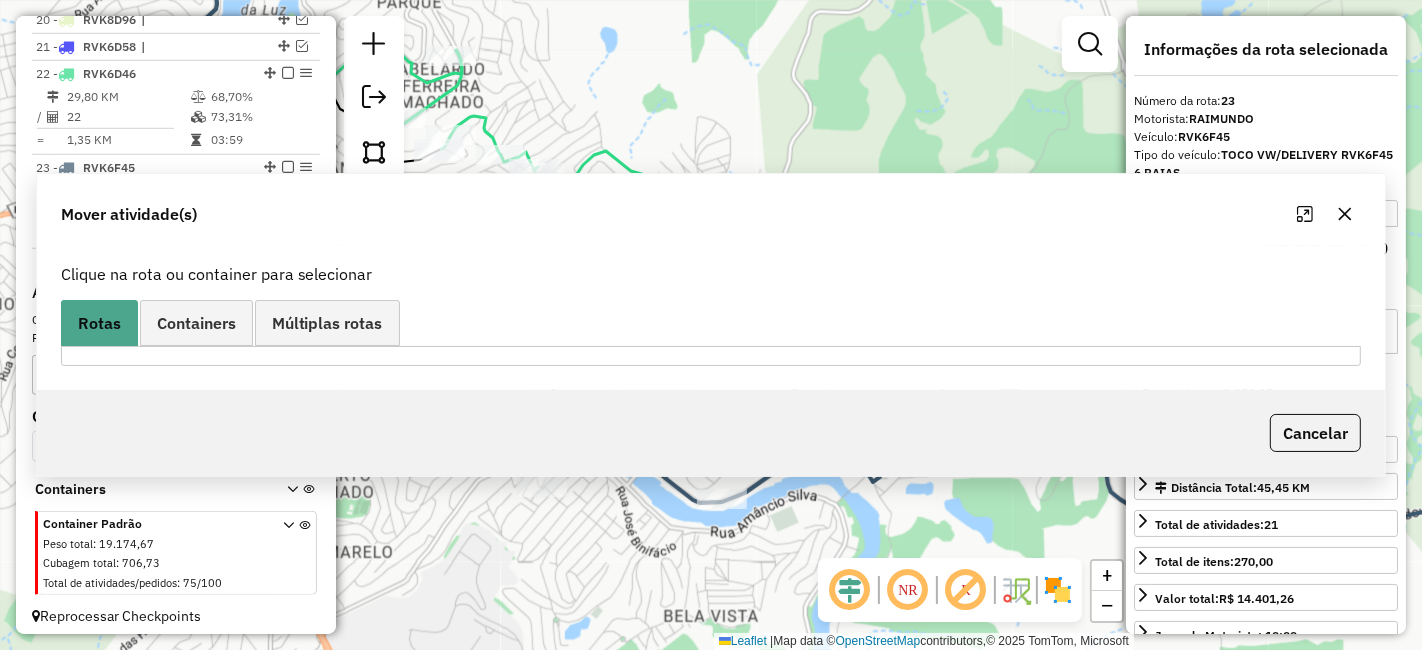 scroll, scrollTop: 0, scrollLeft: 0, axis: both 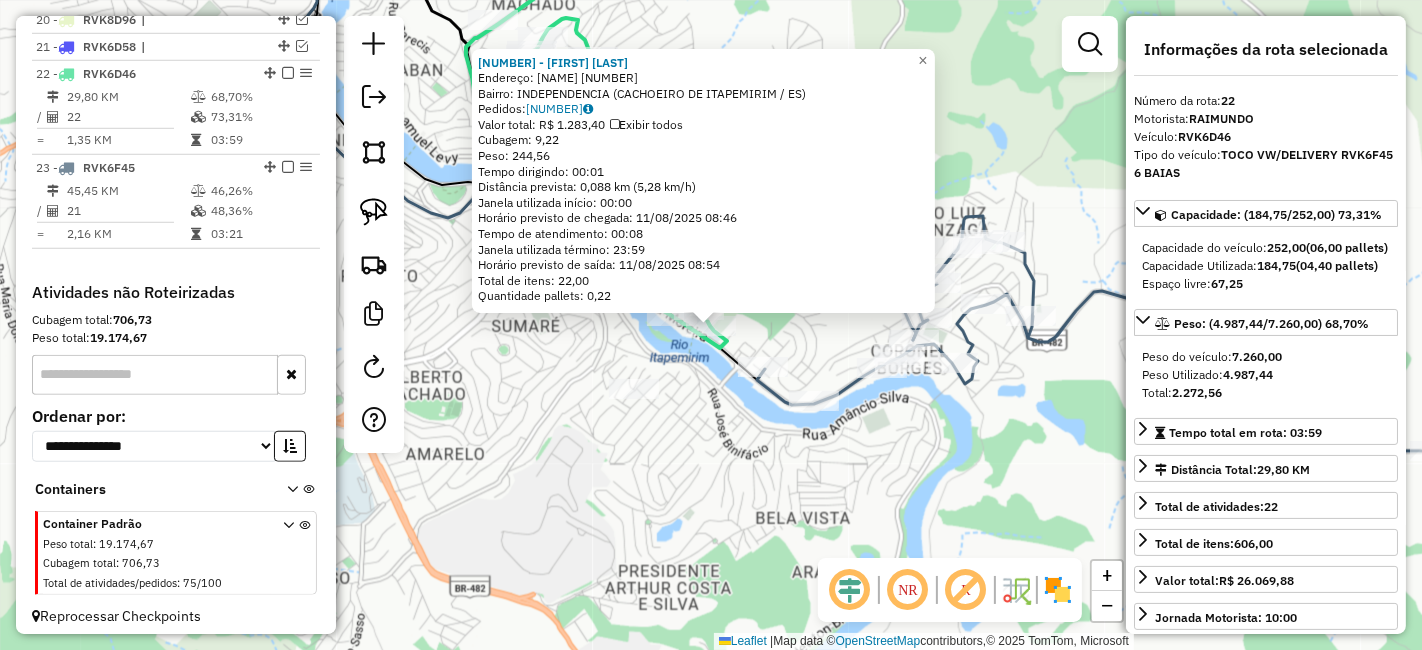 click on "11114 - GERALDO IMANGERICO  Endereço:  FERNANDO DE MELO PORTINHO 31   Bairro: INDEPENDENCIA (CACHOEIRO DE ITAPEMIRIM / ES)   Pedidos:  08262710   Valor total: R$ 1.283,40   Exibir todos   Cubagem: 9,22  Peso: 244,56  Tempo dirigindo: 00:01   Distância prevista: 0,088 km (5,28 km/h)   Janela utilizada início: 00:00   Horário previsto de chegada: 11/08/2025 08:46   Tempo de atendimento: 00:08   Janela utilizada término: 23:59   Horário previsto de saída: 11/08/2025 08:54   Total de itens: 22,00   Quantidade pallets: 0,22  × Janela de atendimento Grade de atendimento Capacidade Transportadoras Veículos Cliente Pedidos  Rotas Selecione os dias de semana para filtrar as janelas de atendimento  Seg   Ter   Qua   Qui   Sex   Sáb   Dom  Informe o período da janela de atendimento: De: Até:  Filtrar exatamente a janela do cliente  Considerar janela de atendimento padrão  Selecione os dias de semana para filtrar as grades de atendimento  Seg   Ter   Qua   Qui   Sex   Sáb   Dom   Peso mínimo:   De:   De:" 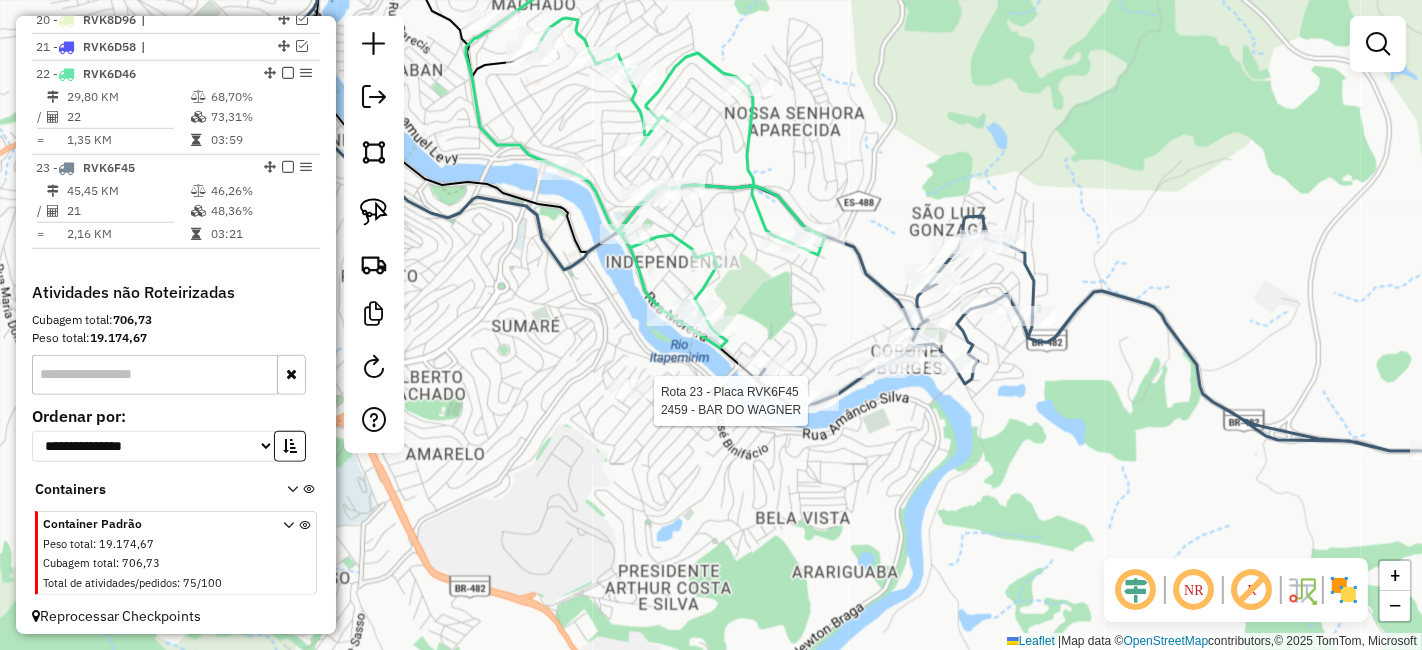 click 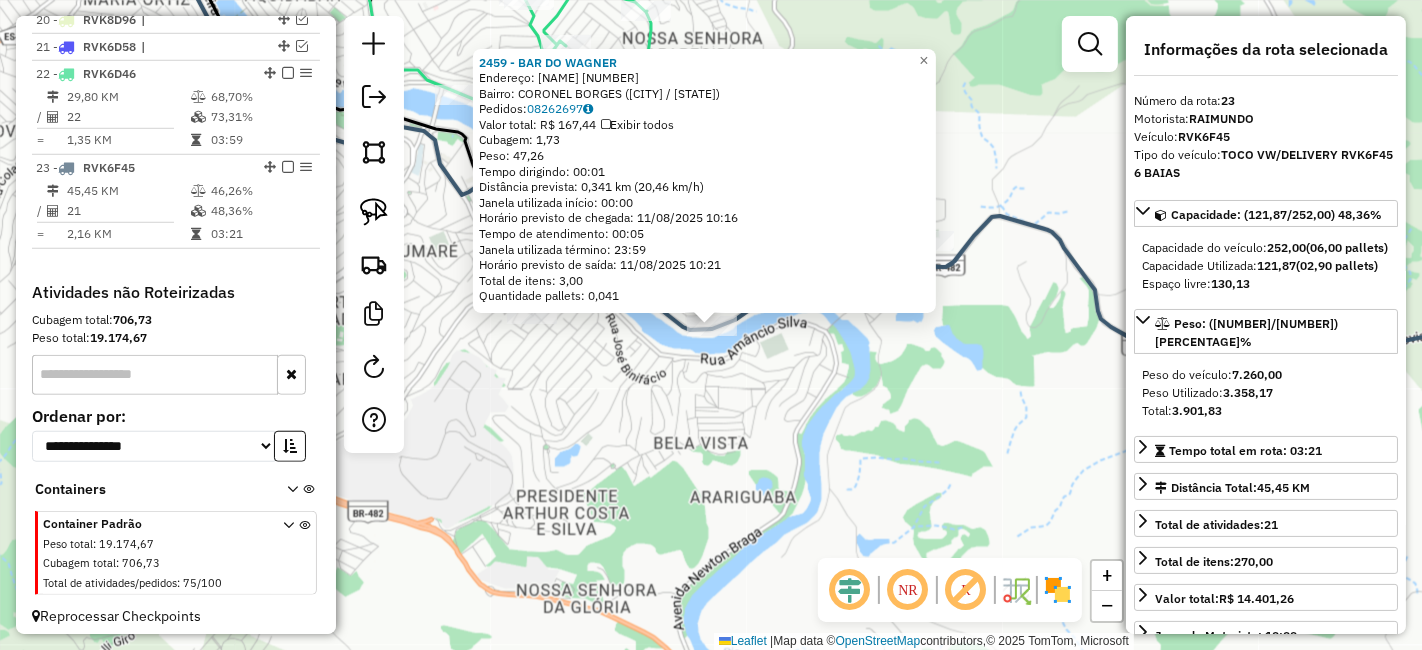 click on "2459 - BAR DO WAGNER  Endereço:  CORONEL BORGES 43   Bairro: CORONEL BORGES (CACHOEIRO DE ITAPEMIRIM / ES)   Pedidos:  08262697   Valor total: R$ 167,44   Exibir todos   Cubagem: 1,73  Peso: 47,26  Tempo dirigindo: 00:01   Distância prevista: 0,341 km (20,46 km/h)   Janela utilizada início: 00:00   Horário previsto de chegada: 11/08/2025 10:16   Tempo de atendimento: 00:05   Janela utilizada término: 23:59   Horário previsto de saída: 11/08/2025 10:21   Total de itens: 3,00   Quantidade pallets: 0,041  × Janela de atendimento Grade de atendimento Capacidade Transportadoras Veículos Cliente Pedidos  Rotas Selecione os dias de semana para filtrar as janelas de atendimento  Seg   Ter   Qua   Qui   Sex   Sáb   Dom  Informe o período da janela de atendimento: De: Até:  Filtrar exatamente a janela do cliente  Considerar janela de atendimento padrão  Selecione os dias de semana para filtrar as grades de atendimento  Seg   Ter   Qua   Qui   Sex   Sáb   Dom   Peso mínimo:   Peso máximo:   De:   Até:" 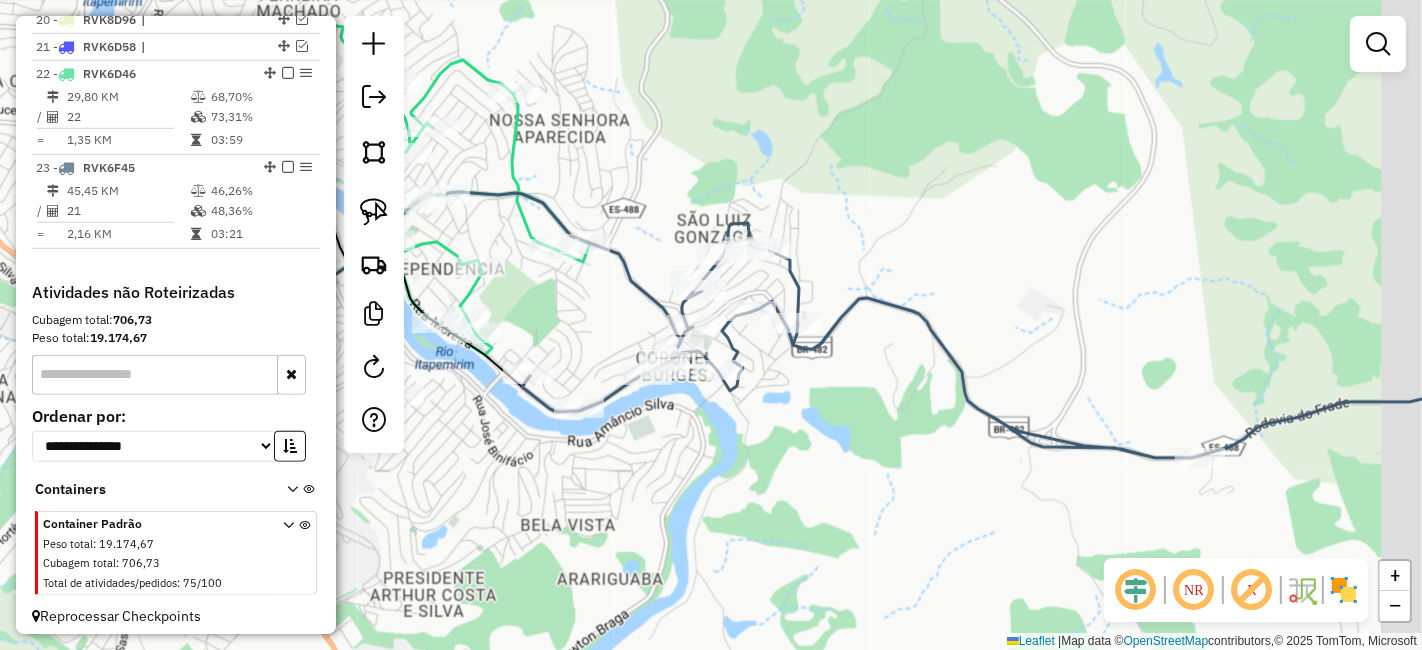 drag, startPoint x: 675, startPoint y: 516, endPoint x: 649, endPoint y: 497, distance: 32.202484 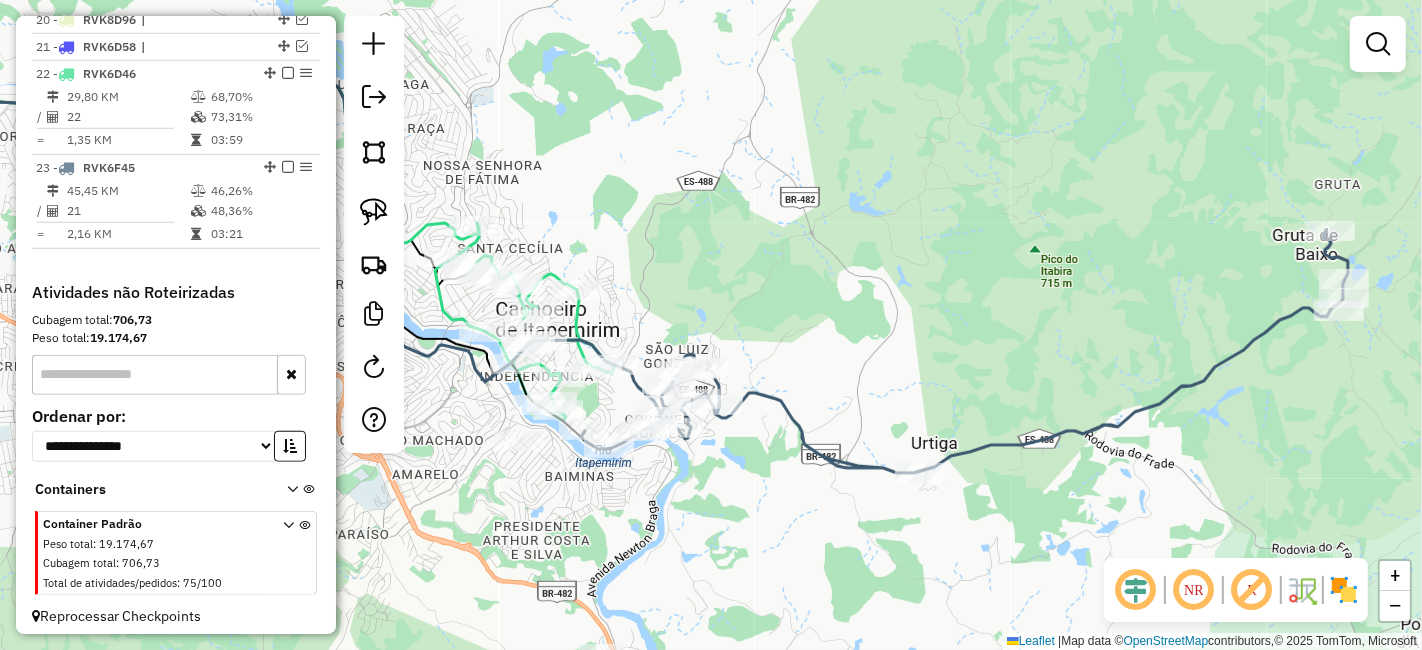 drag, startPoint x: 651, startPoint y: 492, endPoint x: 688, endPoint y: 481, distance: 38.600517 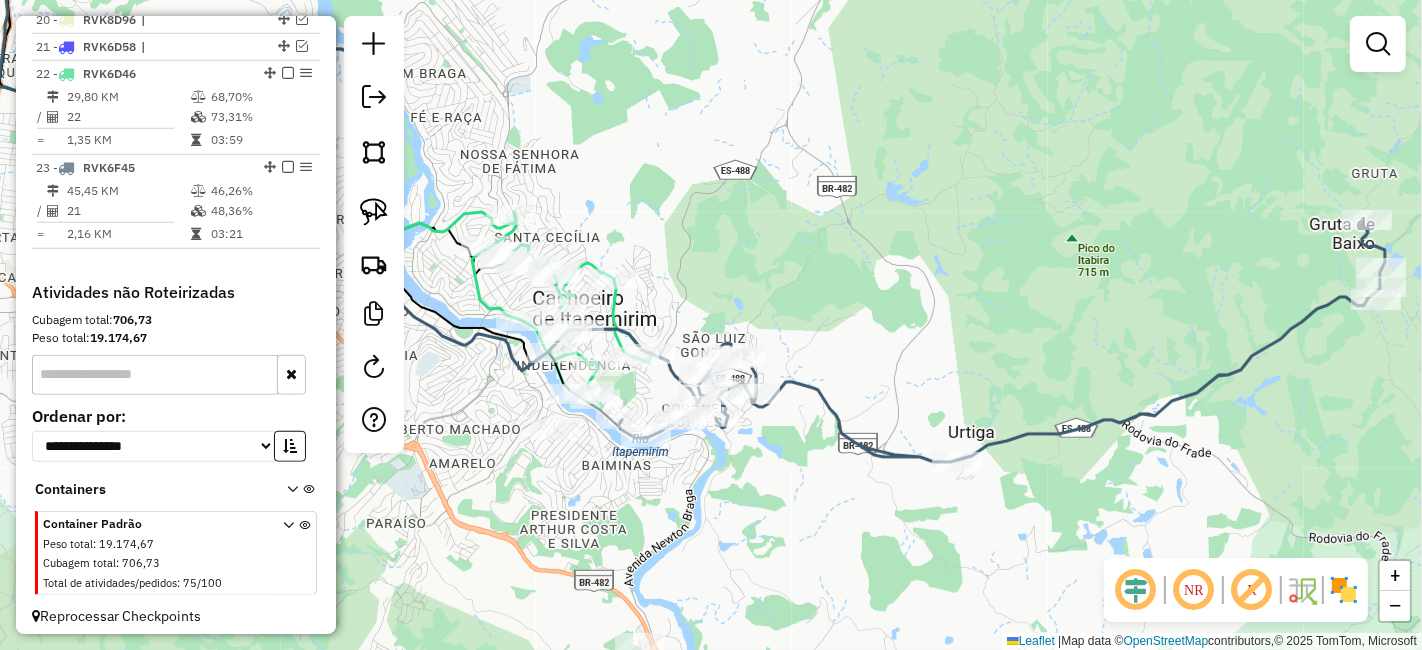 drag, startPoint x: 650, startPoint y: 479, endPoint x: 666, endPoint y: 431, distance: 50.596443 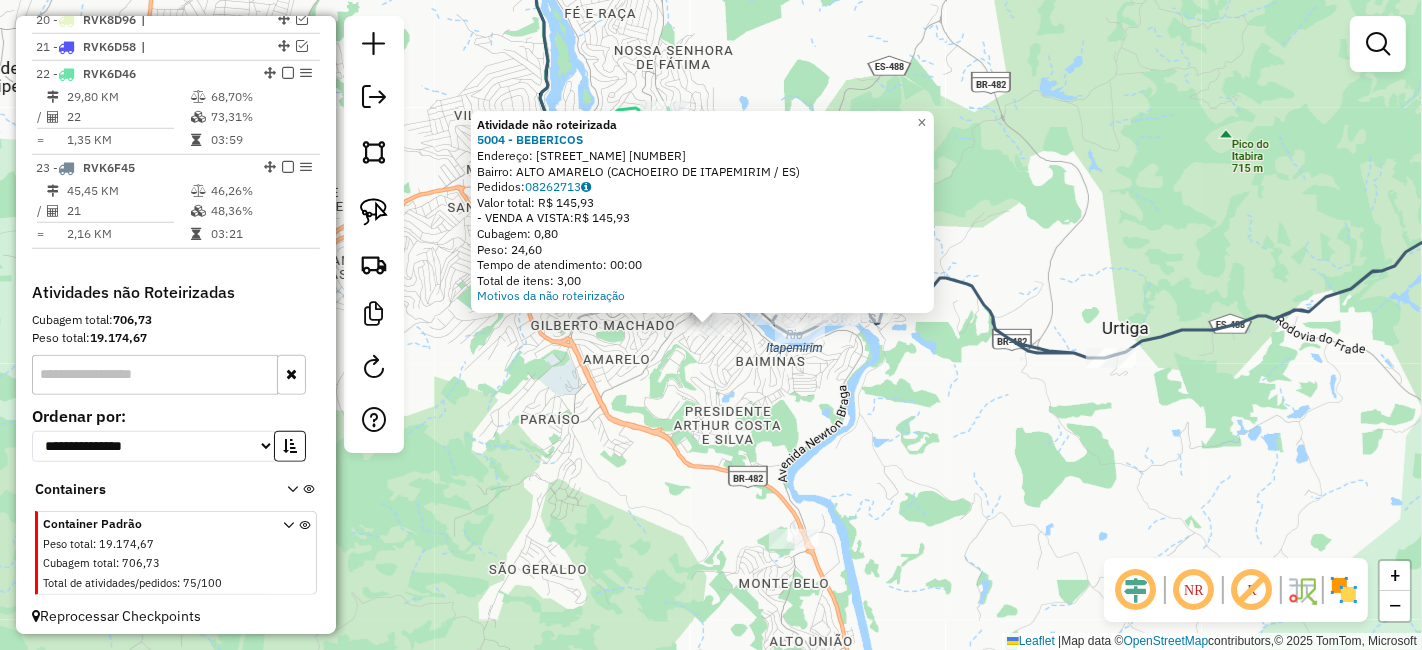 click on "Atividade não roteirizada 5004 - BEBERICOS  Endereço:  BOA VISTA 1   Bairro: ALTO AMARELO (CACHOEIRO DE ITAPEMIRIM / ES)   Pedidos:  08262713   Valor total: R$ 145,93   - VENDA A VISTA:  R$ 145,93   Cubagem: 0,80   Peso: 24,60   Tempo de atendimento: 00:00   Total de itens: 3,00  Motivos da não roteirização × Janela de atendimento Grade de atendimento Capacidade Transportadoras Veículos Cliente Pedidos  Rotas Selecione os dias de semana para filtrar as janelas de atendimento  Seg   Ter   Qua   Qui   Sex   Sáb   Dom  Informe o período da janela de atendimento: De: Até:  Filtrar exatamente a janela do cliente  Considerar janela de atendimento padrão  Selecione os dias de semana para filtrar as grades de atendimento  Seg   Ter   Qua   Qui   Sex   Sáb   Dom   Considerar clientes sem dia de atendimento cadastrado  Clientes fora do dia de atendimento selecionado Filtrar as atividades entre os valores definidos abaixo:  Peso mínimo:   Peso máximo:   Cubagem mínima:   Cubagem máxima:   De:   Até:  +" 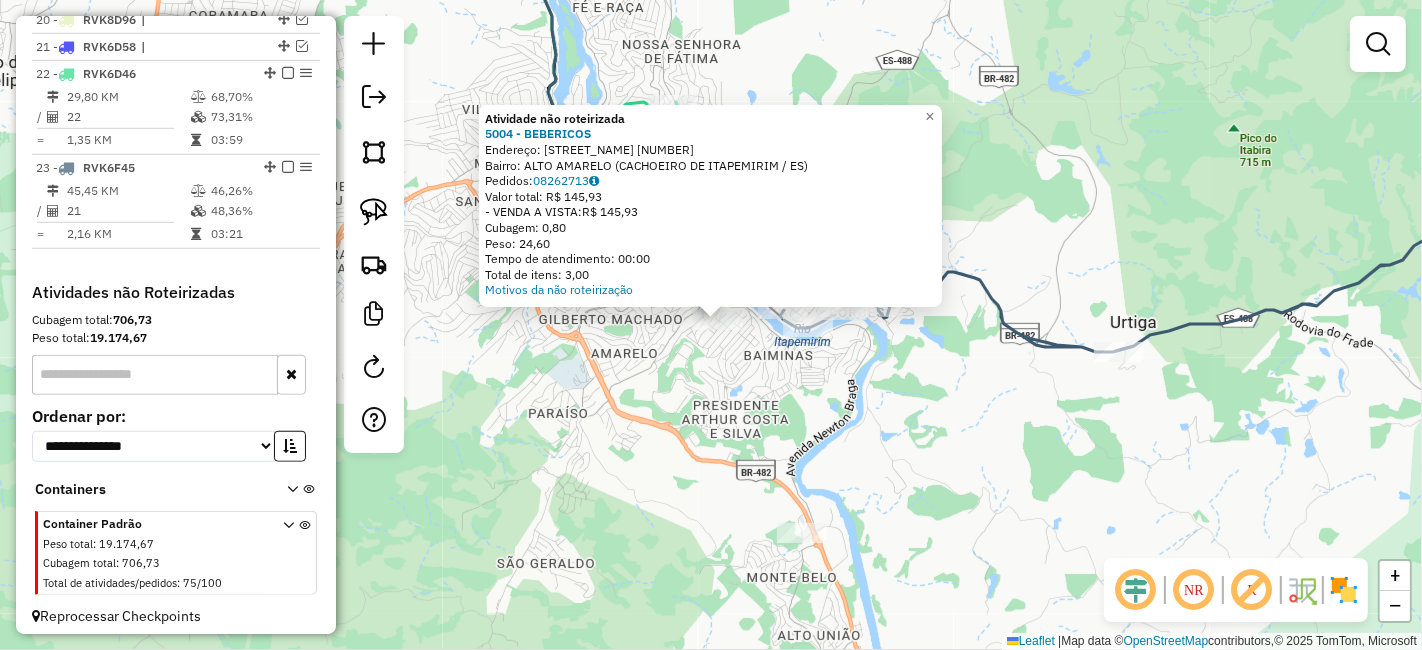 click on "Atividade não roteirizada 5004 - BEBERICOS  Endereço:  BOA VISTA 1   Bairro: ALTO AMARELO (CACHOEIRO DE ITAPEMIRIM / ES)   Pedidos:  08262713   Valor total: R$ 145,93   - VENDA A VISTA:  R$ 145,93   Cubagem: 0,80   Peso: 24,60   Tempo de atendimento: 00:00   Total de itens: 3,00  Motivos da não roteirização × Janela de atendimento Grade de atendimento Capacidade Transportadoras Veículos Cliente Pedidos  Rotas Selecione os dias de semana para filtrar as janelas de atendimento  Seg   Ter   Qua   Qui   Sex   Sáb   Dom  Informe o período da janela de atendimento: De: Até:  Filtrar exatamente a janela do cliente  Considerar janela de atendimento padrão  Selecione os dias de semana para filtrar as grades de atendimento  Seg   Ter   Qua   Qui   Sex   Sáb   Dom   Considerar clientes sem dia de atendimento cadastrado  Clientes fora do dia de atendimento selecionado Filtrar as atividades entre os valores definidos abaixo:  Peso mínimo:   Peso máximo:   Cubagem mínima:   Cubagem máxima:   De:   Até:  +" 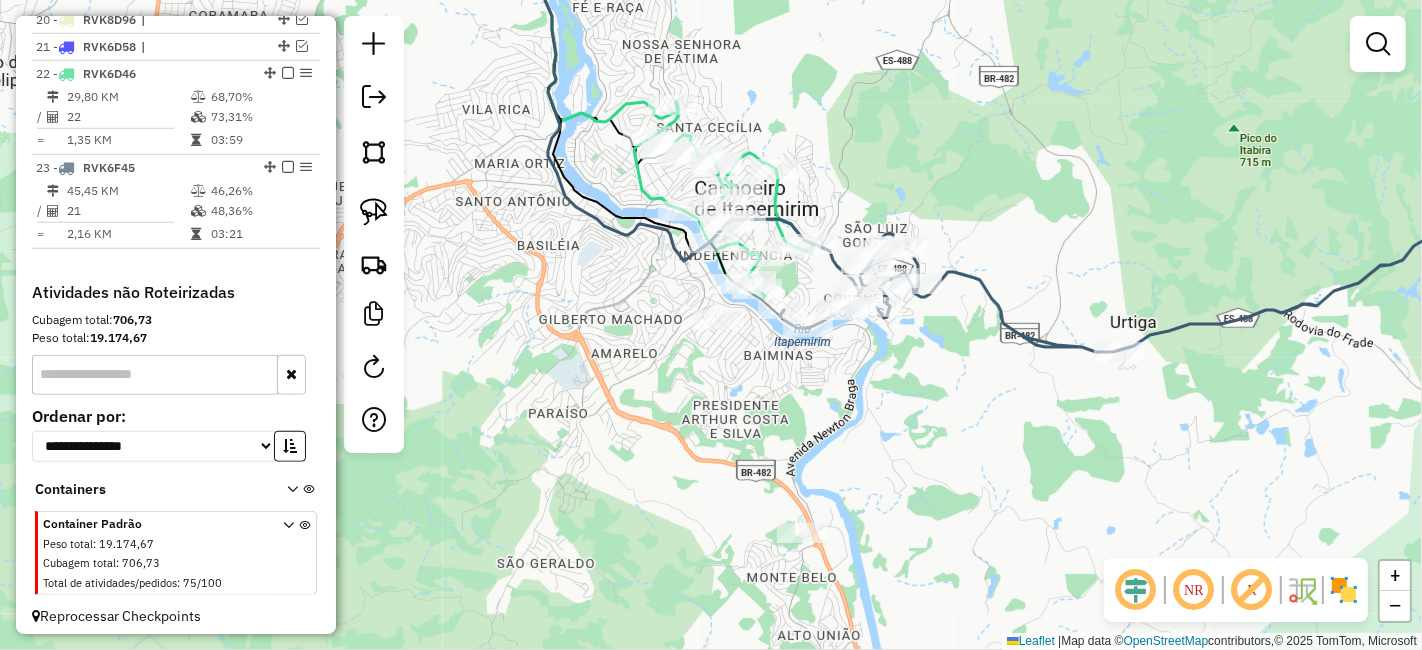 drag, startPoint x: 706, startPoint y: 394, endPoint x: 734, endPoint y: 367, distance: 38.8973 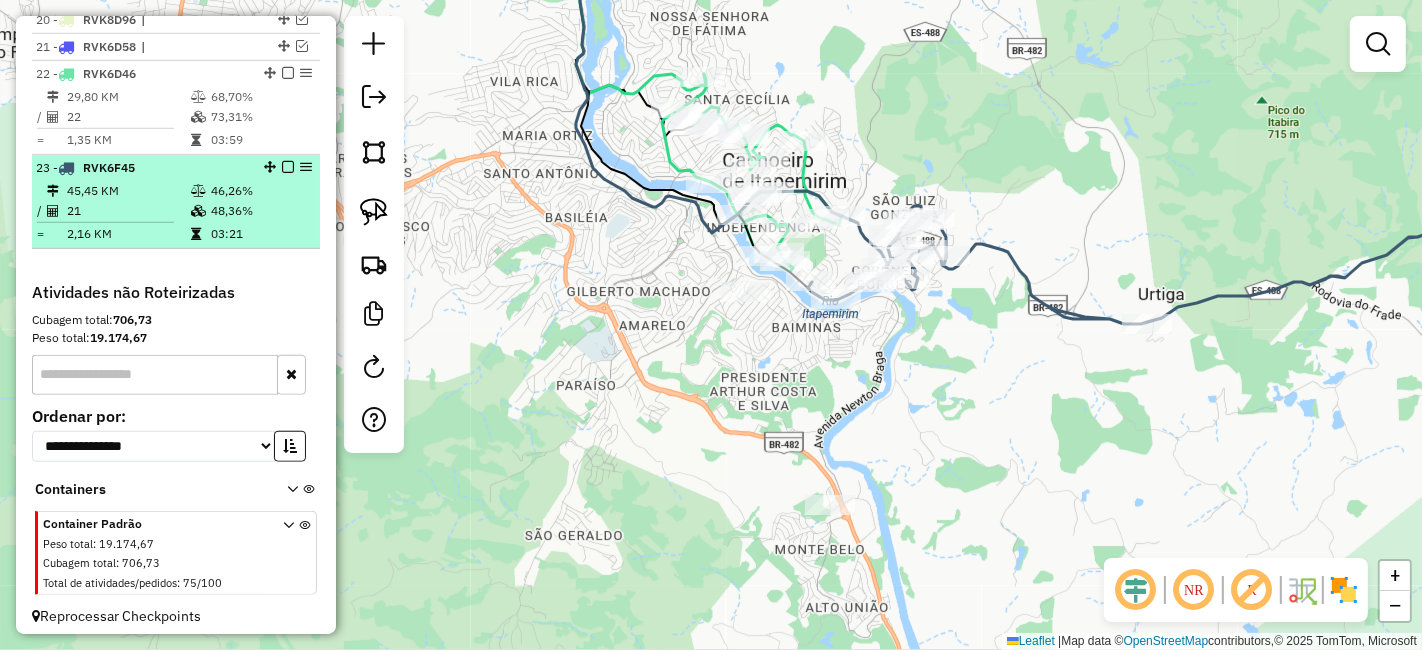 scroll, scrollTop: 1185, scrollLeft: 0, axis: vertical 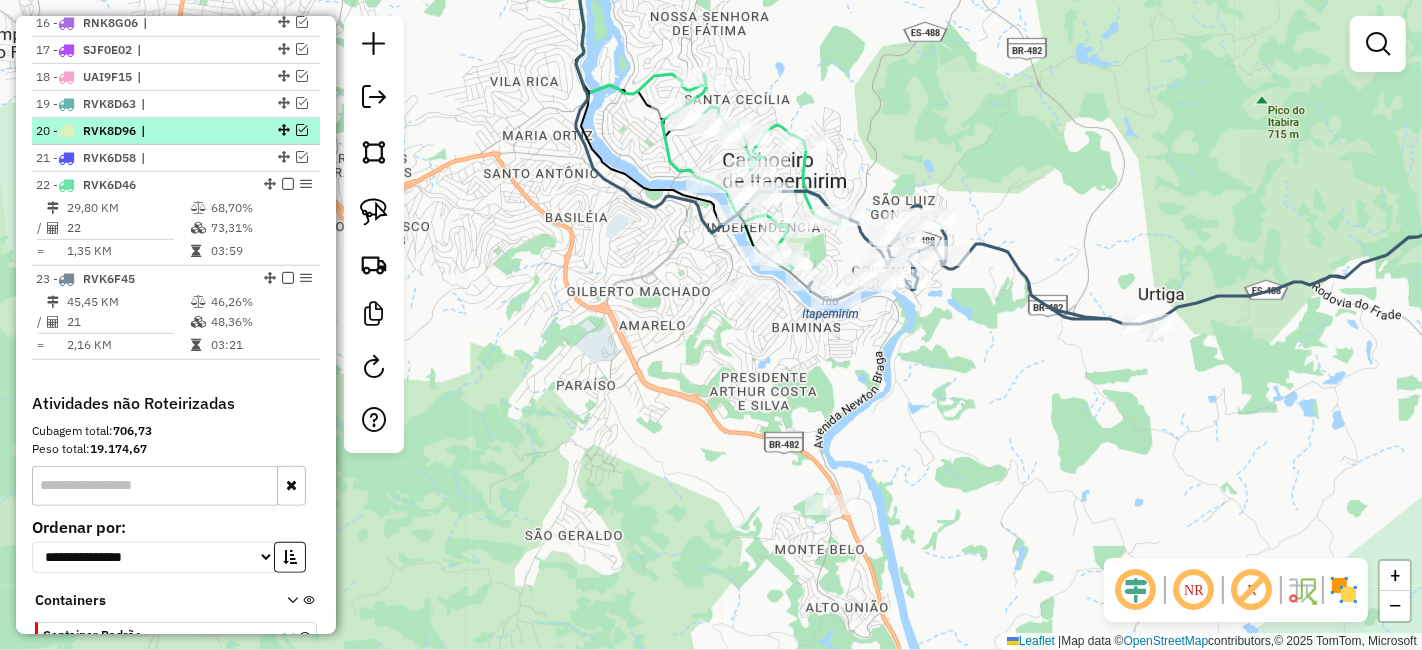 click at bounding box center [302, 130] 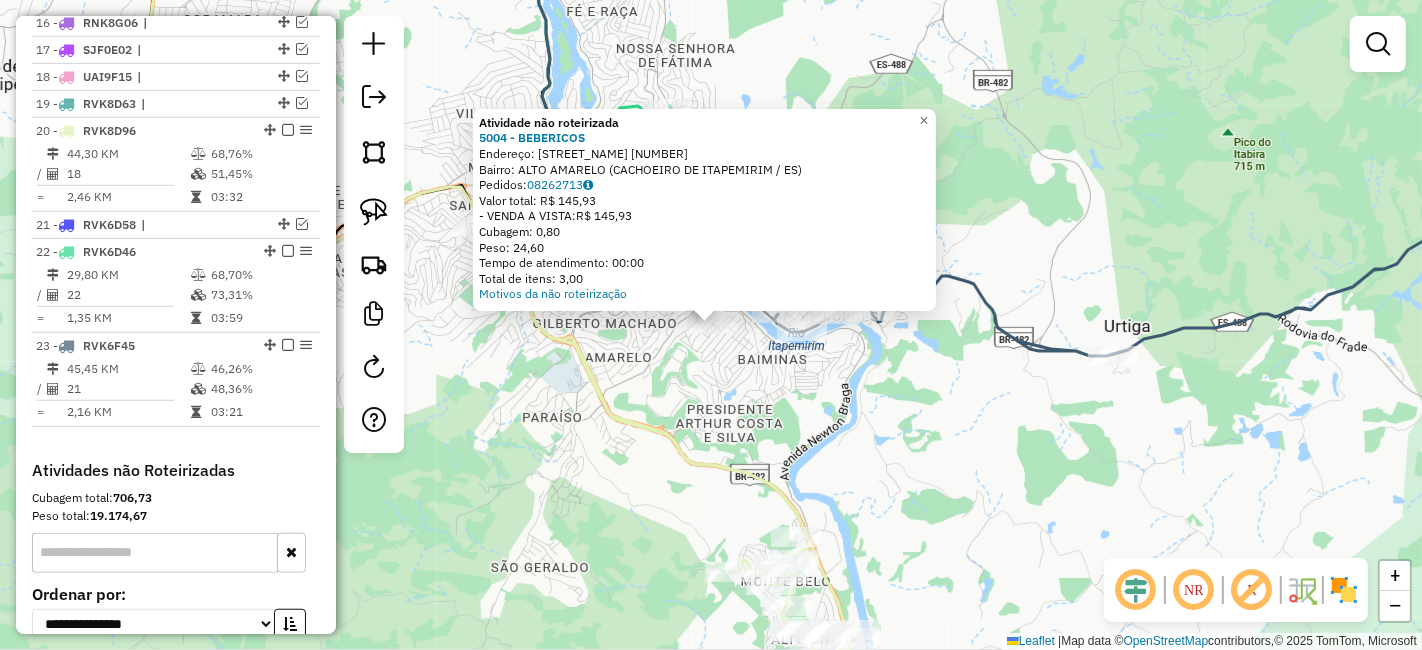 click 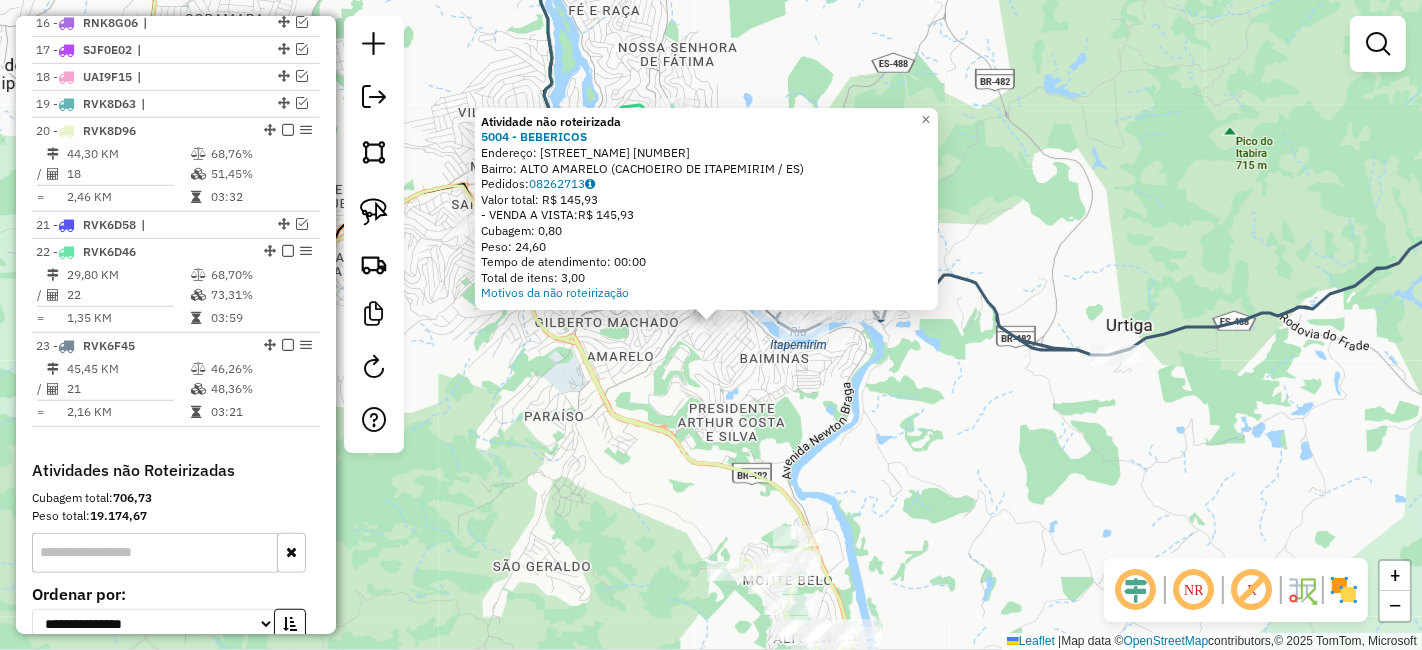 click on "Atividade não roteirizada 5004 - BEBERICOS  Endereço:  BOA VISTA 1   Bairro: ALTO AMARELO (CACHOEIRO DE ITAPEMIRIM / ES)   Pedidos:  08262713   Valor total: R$ 145,93   - VENDA A VISTA:  R$ 145,93   Cubagem: 0,80   Peso: 24,60   Tempo de atendimento: 00:00   Total de itens: 3,00  Motivos da não roteirização × Janela de atendimento Grade de atendimento Capacidade Transportadoras Veículos Cliente Pedidos  Rotas Selecione os dias de semana para filtrar as janelas de atendimento  Seg   Ter   Qua   Qui   Sex   Sáb   Dom  Informe o período da janela de atendimento: De: Até:  Filtrar exatamente a janela do cliente  Considerar janela de atendimento padrão  Selecione os dias de semana para filtrar as grades de atendimento  Seg   Ter   Qua   Qui   Sex   Sáb   Dom   Considerar clientes sem dia de atendimento cadastrado  Clientes fora do dia de atendimento selecionado Filtrar as atividades entre os valores definidos abaixo:  Peso mínimo:   Peso máximo:   Cubagem mínima:   Cubagem máxima:   De:   Até:  +" 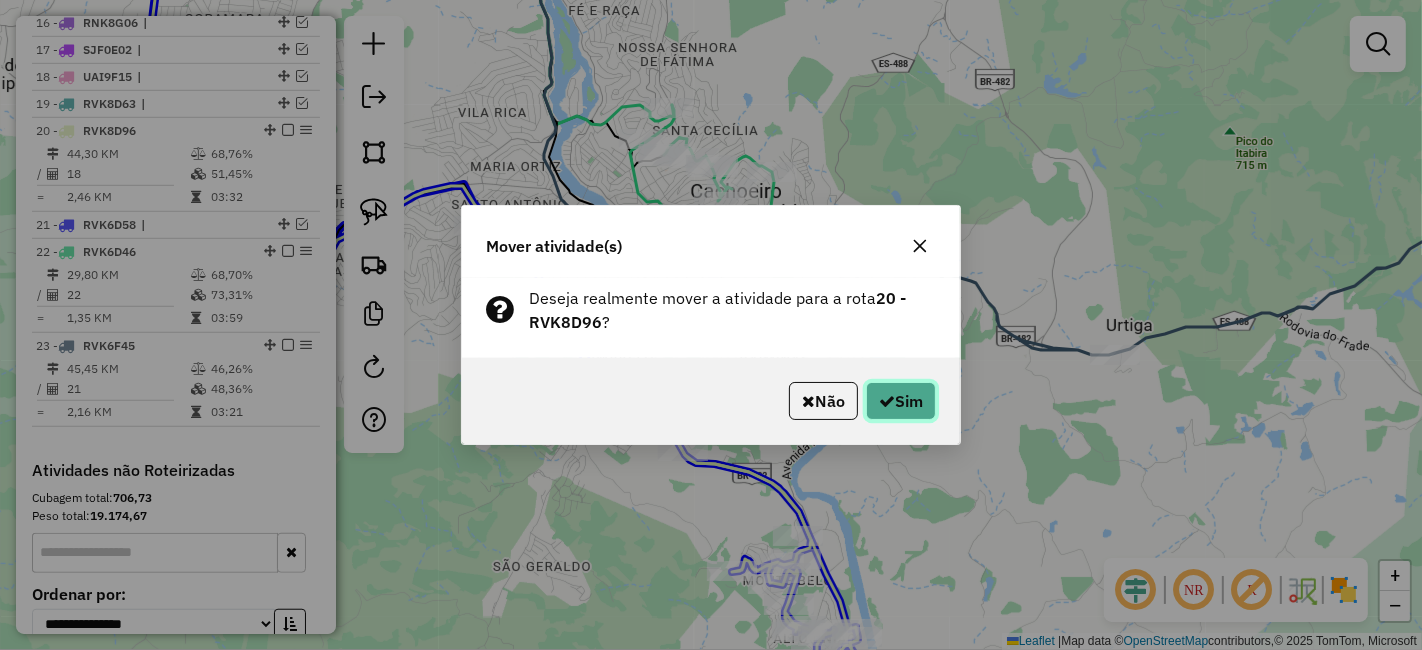 click on "Sim" 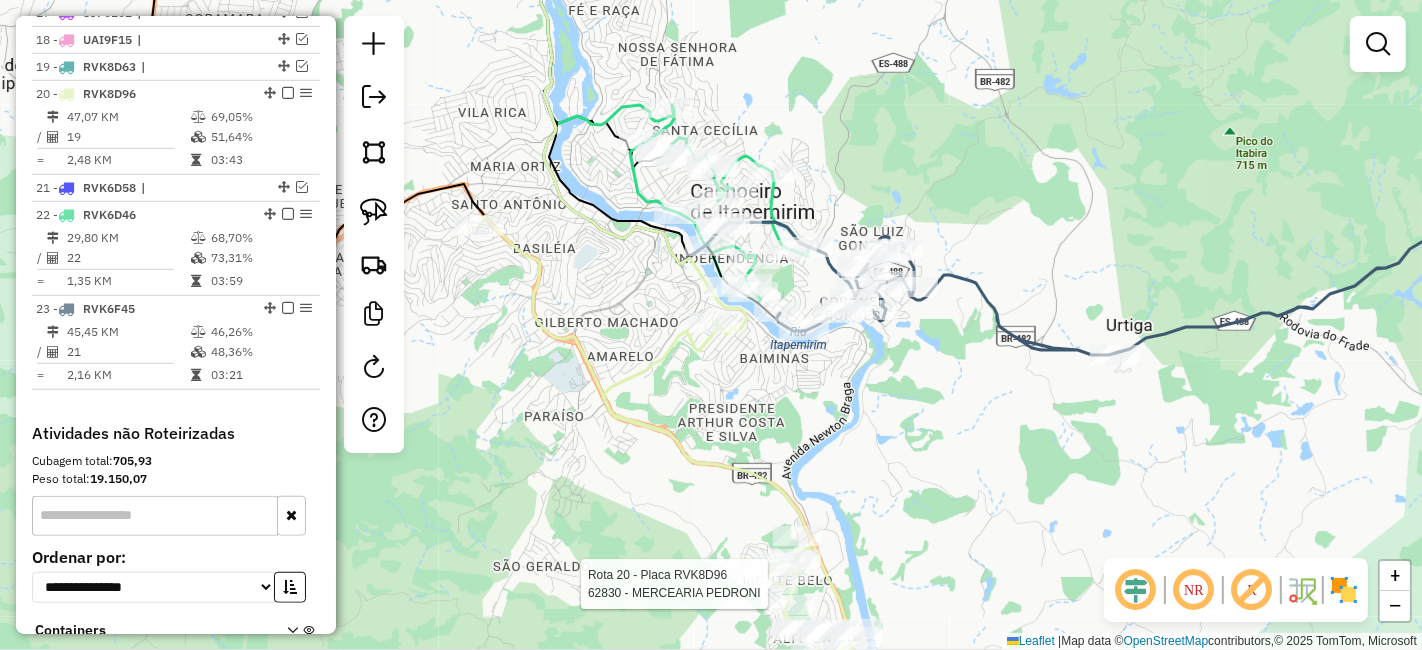 select on "*********" 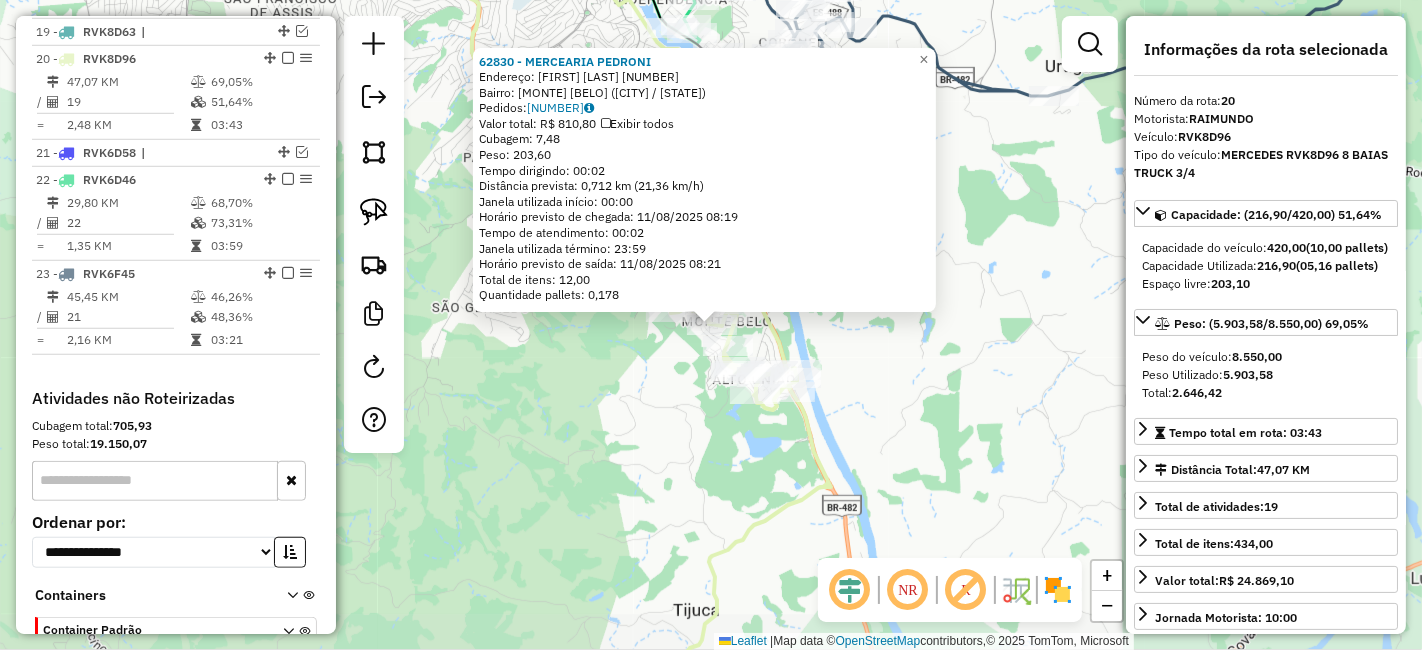 scroll, scrollTop: 1280, scrollLeft: 0, axis: vertical 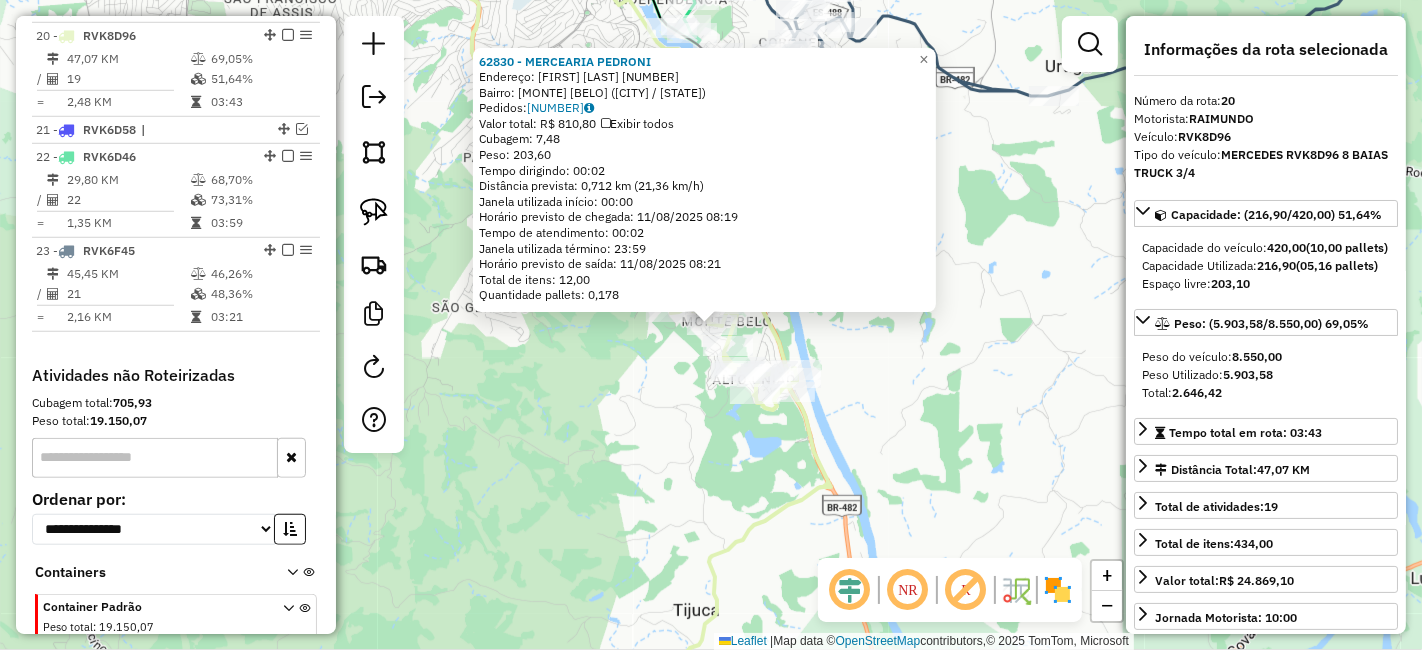 click on "62830 - MERCEARIA PEDRONI  Endereço:  DARCI SERGIO GOMES 06   Bairro: MONTE BELO (CACHOEIRO DE ITAPEMIRIM / ES)   Pedidos:  08262726   Valor total: R$ 810,80   Exibir todos   Cubagem: 7,48  Peso: 203,60  Tempo dirigindo: 00:02   Distância prevista: 0,712 km (21,36 km/h)   Janela utilizada início: 00:00   Horário previsto de chegada: 11/08/2025 08:19   Tempo de atendimento: 00:02   Janela utilizada término: 23:59   Horário previsto de saída: 11/08/2025 08:21   Total de itens: 12,00   Quantidade pallets: 0,178  × Janela de atendimento Grade de atendimento Capacidade Transportadoras Veículos Cliente Pedidos  Rotas Selecione os dias de semana para filtrar as janelas de atendimento  Seg   Ter   Qua   Qui   Sex   Sáb   Dom  Informe o período da janela de atendimento: De: Até:  Filtrar exatamente a janela do cliente  Considerar janela de atendimento padrão  Selecione os dias de semana para filtrar as grades de atendimento  Seg   Ter   Qua   Qui   Sex   Sáb   Dom   Peso mínimo:   Peso máximo:   De:  +" 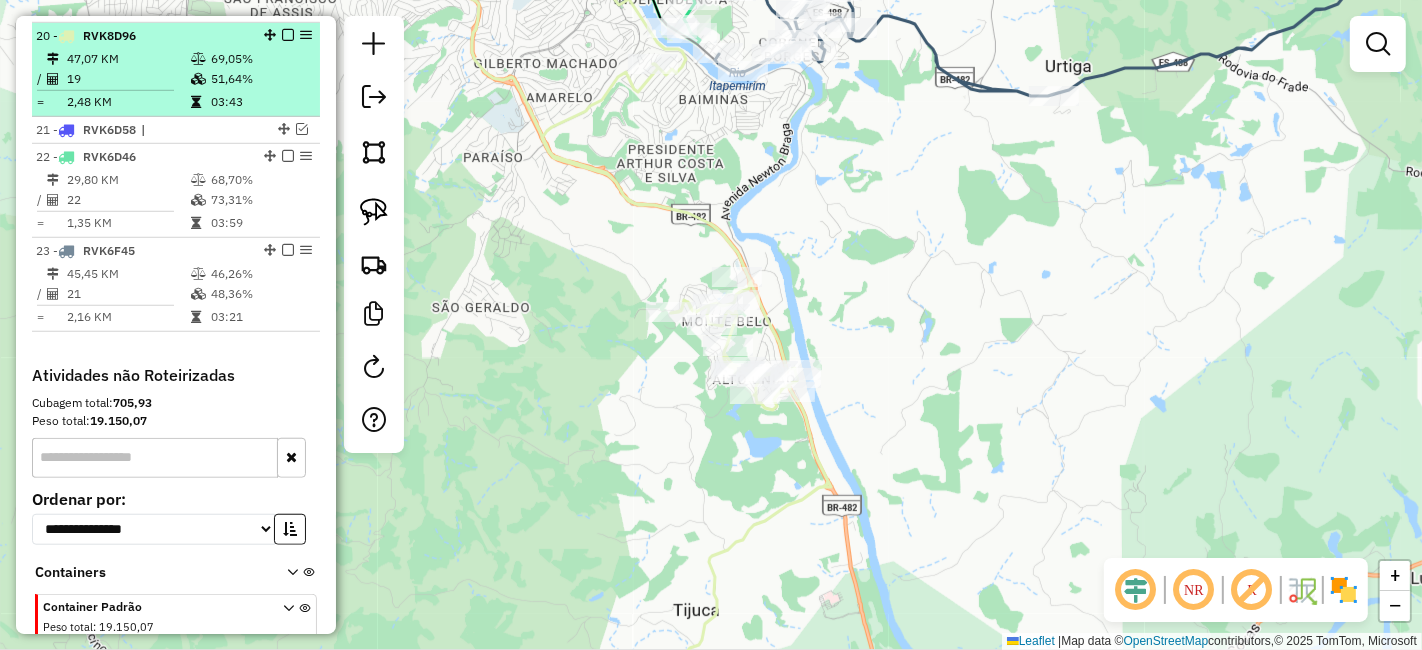 click at bounding box center (288, 35) 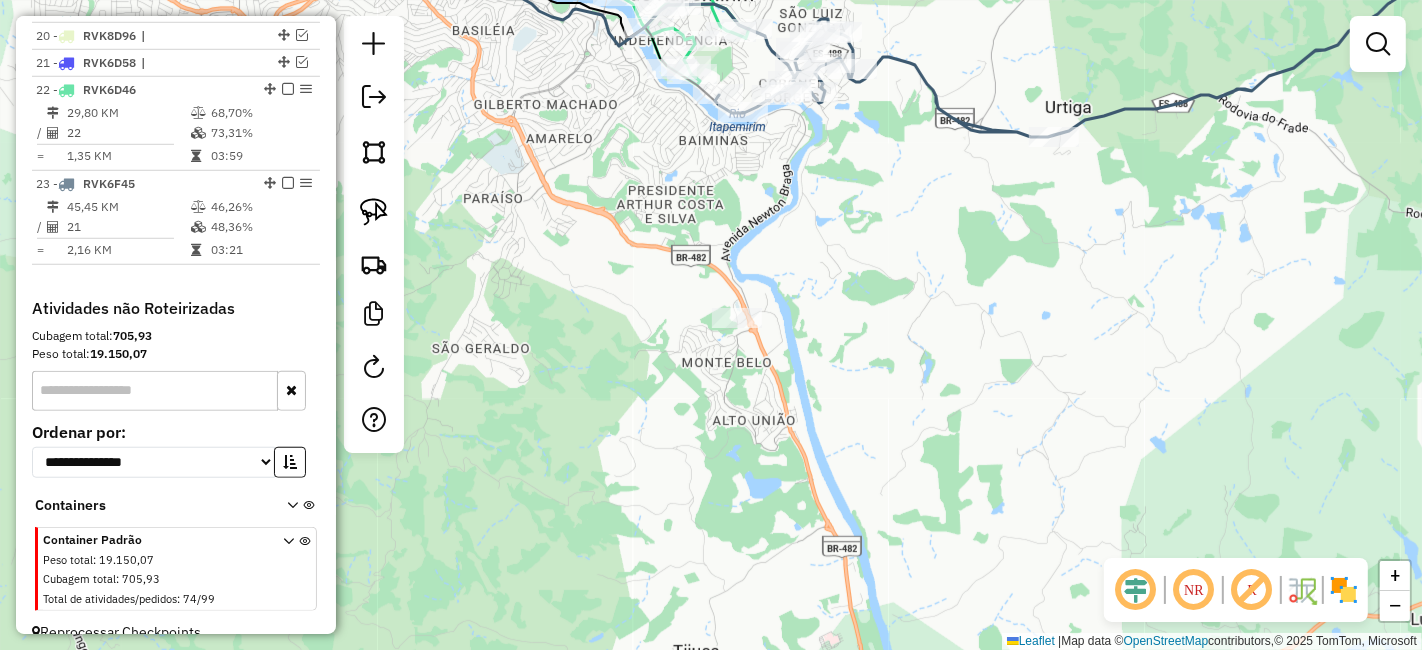drag, startPoint x: 682, startPoint y: 228, endPoint x: 697, endPoint y: 284, distance: 57.974133 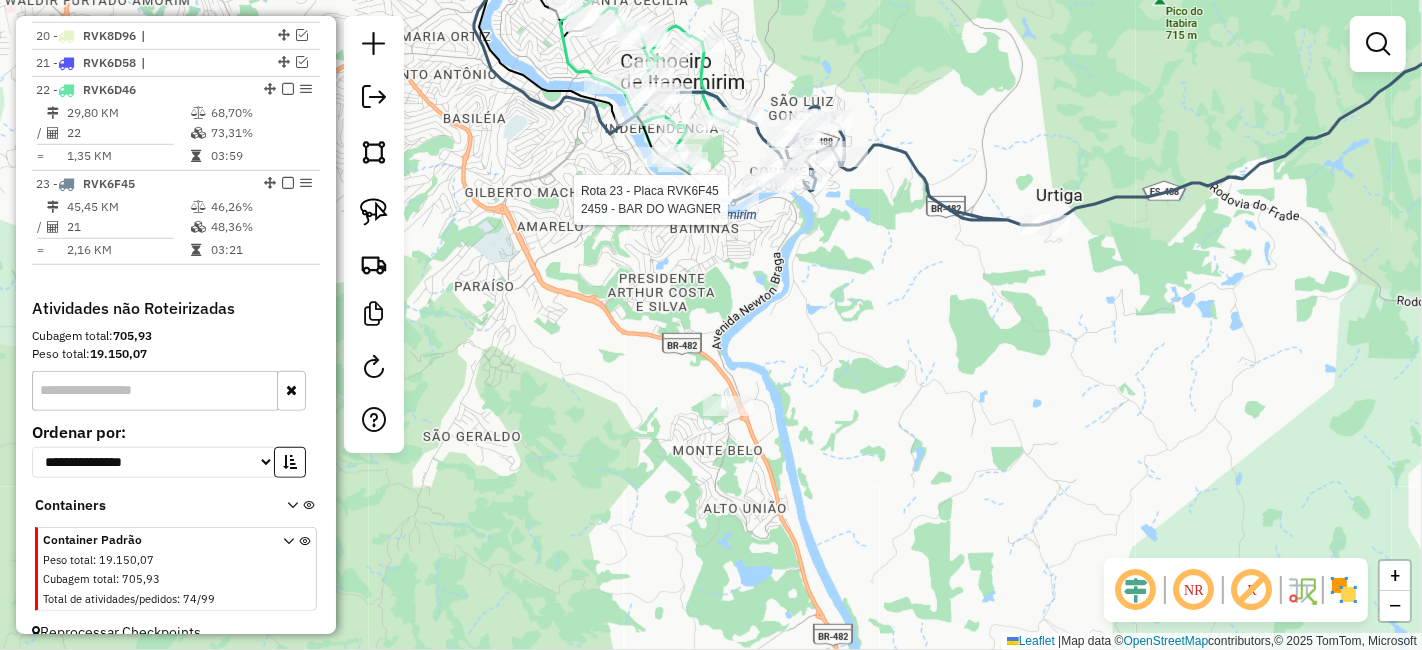 scroll, scrollTop: 1296, scrollLeft: 0, axis: vertical 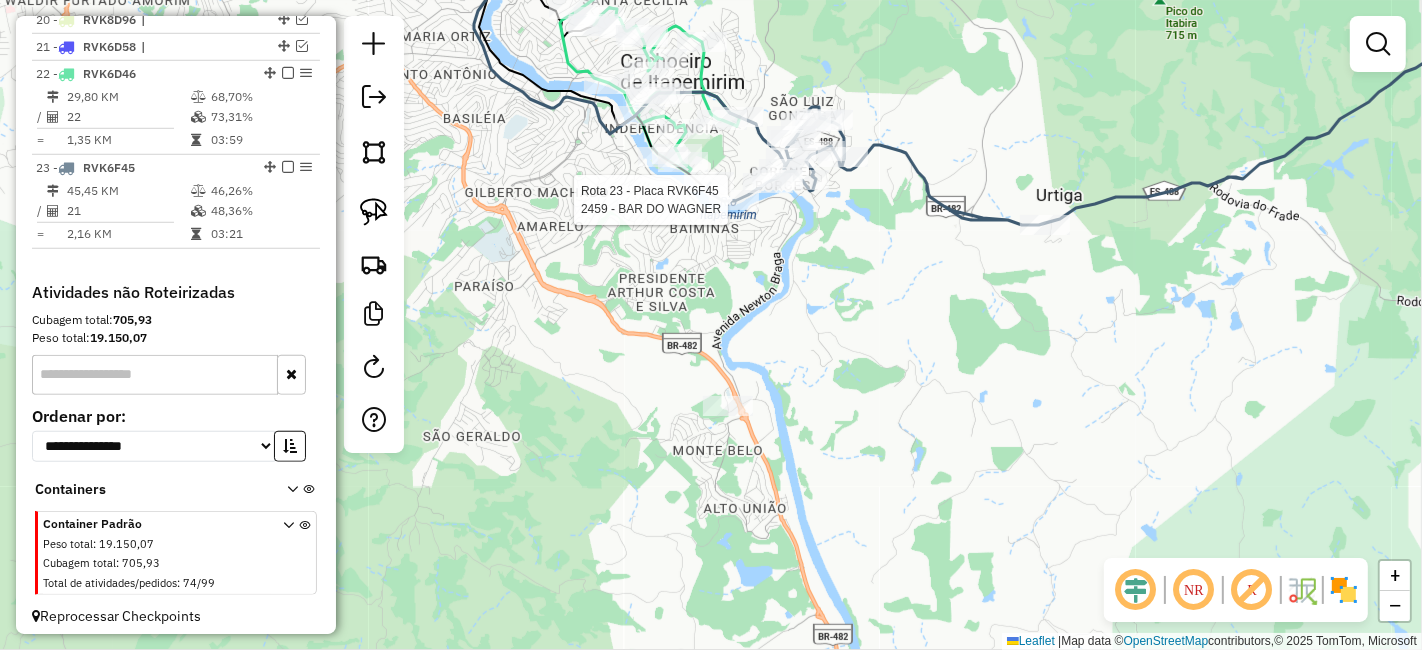 select on "*********" 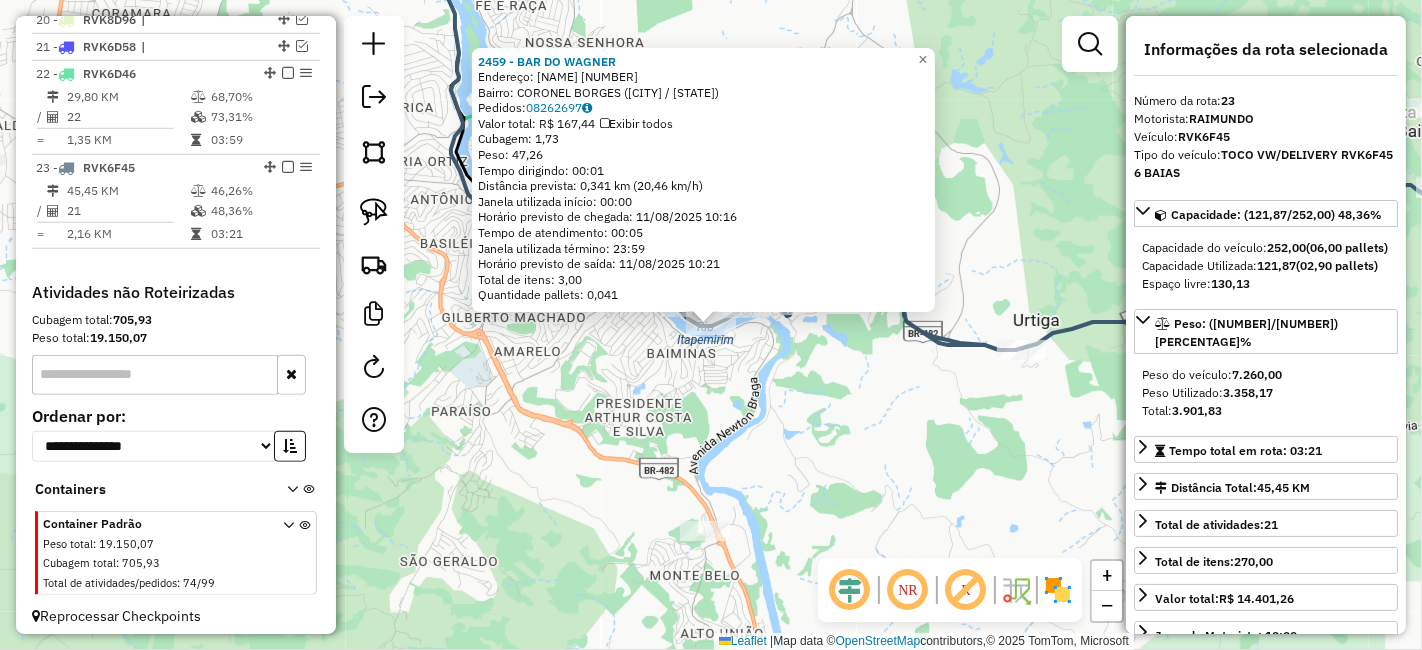 click on "2459 - BAR DO WAGNER  Endereço:  CORONEL BORGES 43   Bairro: CORONEL BORGES (CACHOEIRO DE ITAPEMIRIM / ES)   Pedidos:  08262697   Valor total: R$ 167,44   Exibir todos   Cubagem: 1,73  Peso: 47,26  Tempo dirigindo: 00:01   Distância prevista: 0,341 km (20,46 km/h)   Janela utilizada início: 00:00   Horário previsto de chegada: 11/08/2025 10:16   Tempo de atendimento: 00:05   Janela utilizada término: 23:59   Horário previsto de saída: 11/08/2025 10:21   Total de itens: 3,00   Quantidade pallets: 0,041  × Janela de atendimento Grade de atendimento Capacidade Transportadoras Veículos Cliente Pedidos  Rotas Selecione os dias de semana para filtrar as janelas de atendimento  Seg   Ter   Qua   Qui   Sex   Sáb   Dom  Informe o período da janela de atendimento: De: Até:  Filtrar exatamente a janela do cliente  Considerar janela de atendimento padrão  Selecione os dias de semana para filtrar as grades de atendimento  Seg   Ter   Qua   Qui   Sex   Sáb   Dom   Peso mínimo:   Peso máximo:   De:   Até:" 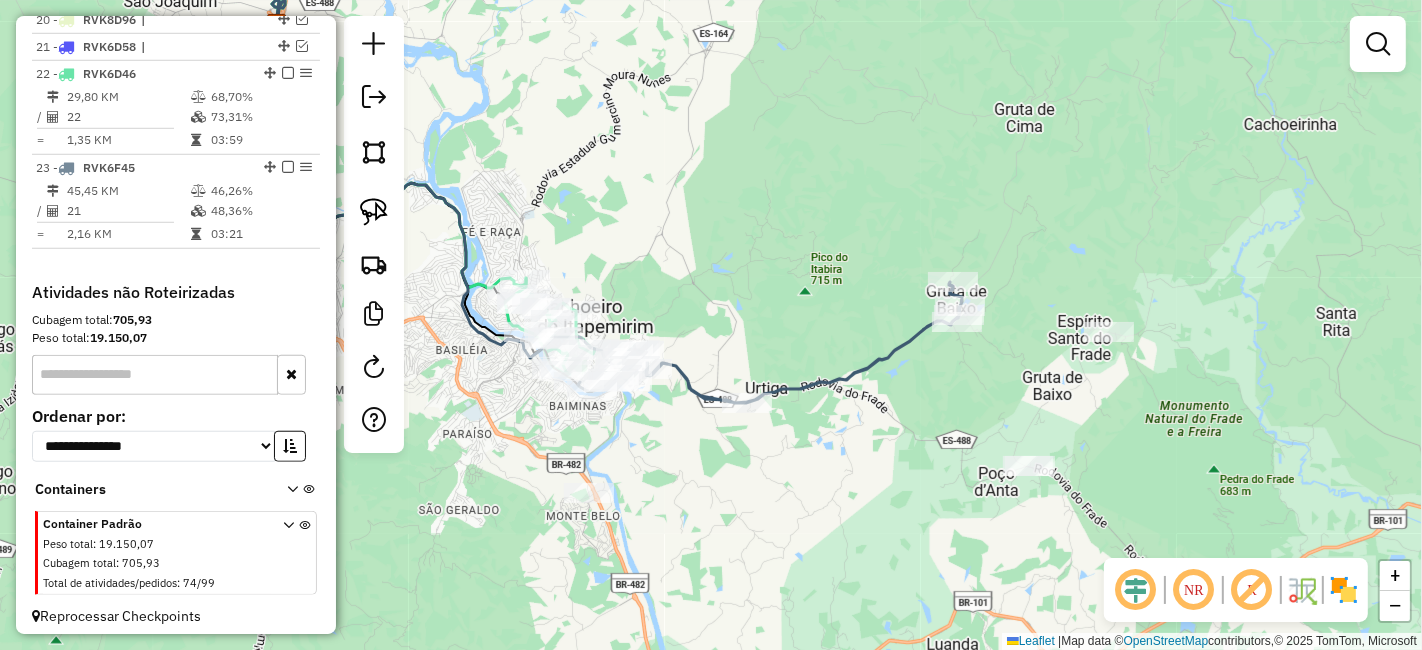 drag, startPoint x: 928, startPoint y: 461, endPoint x: 703, endPoint y: 477, distance: 225.56818 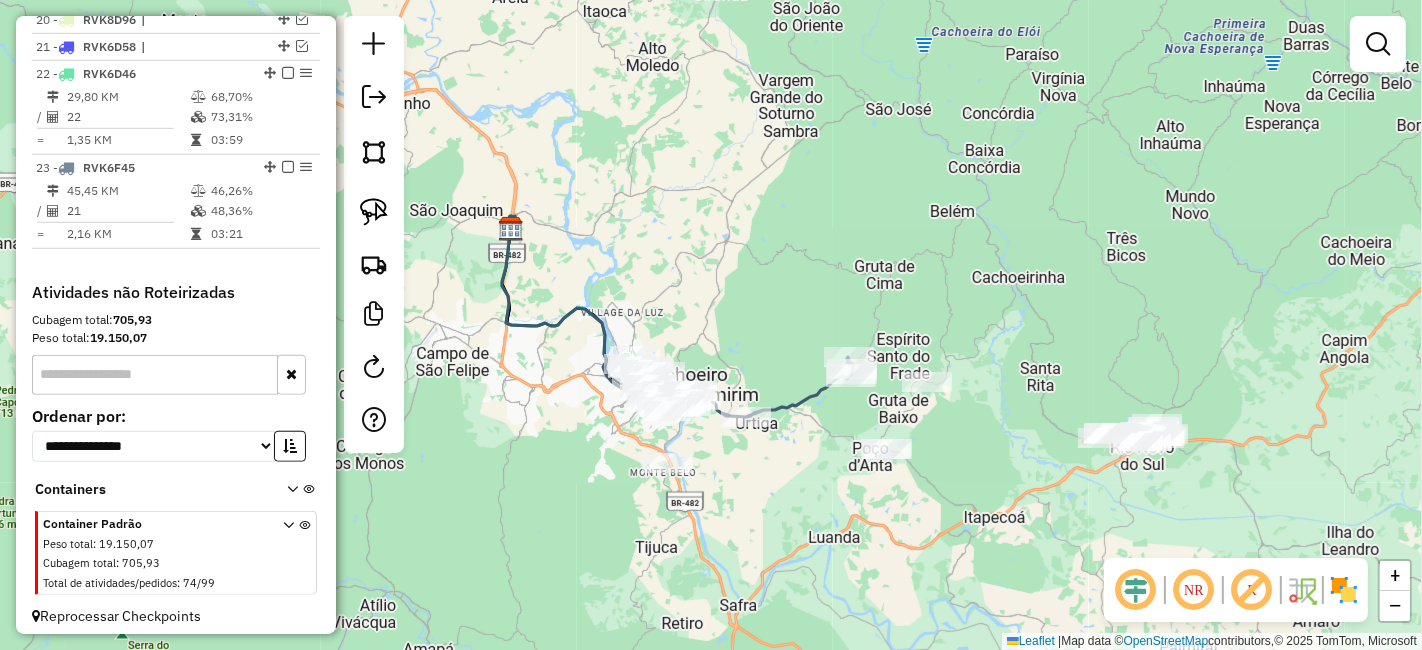 drag, startPoint x: 1075, startPoint y: 453, endPoint x: 834, endPoint y: 390, distance: 249.09837 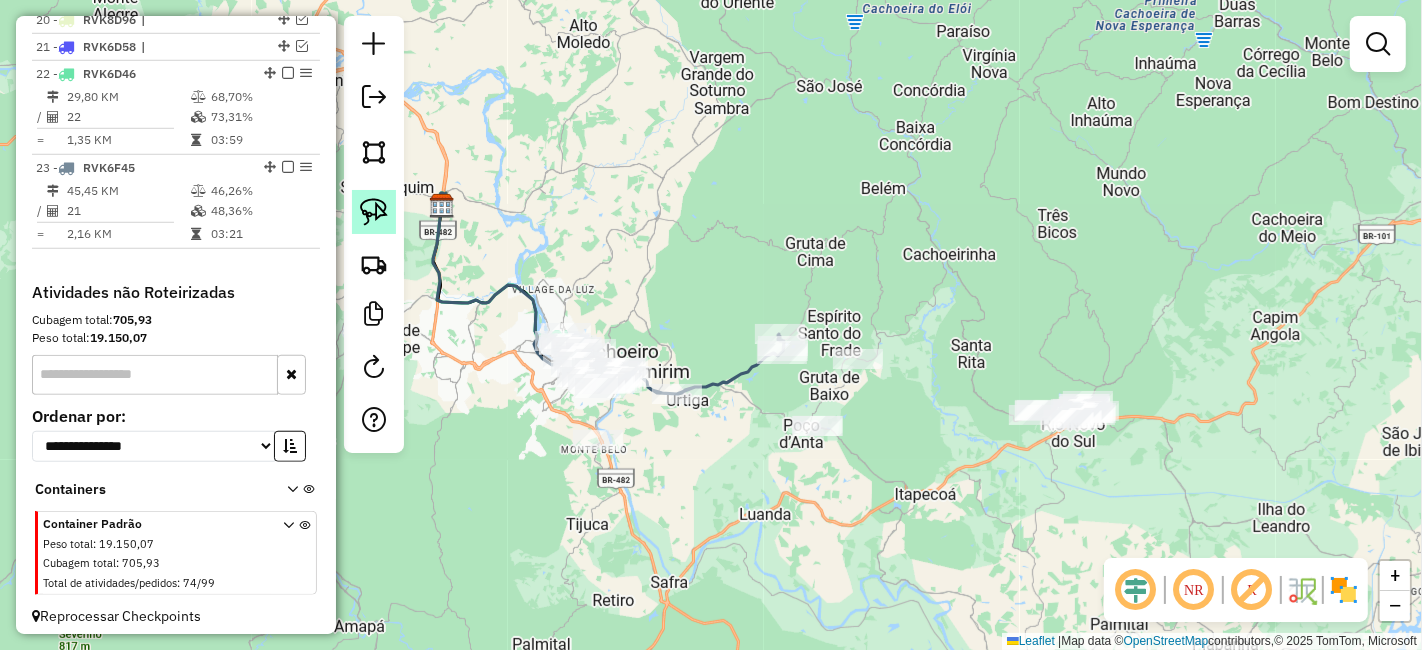 click 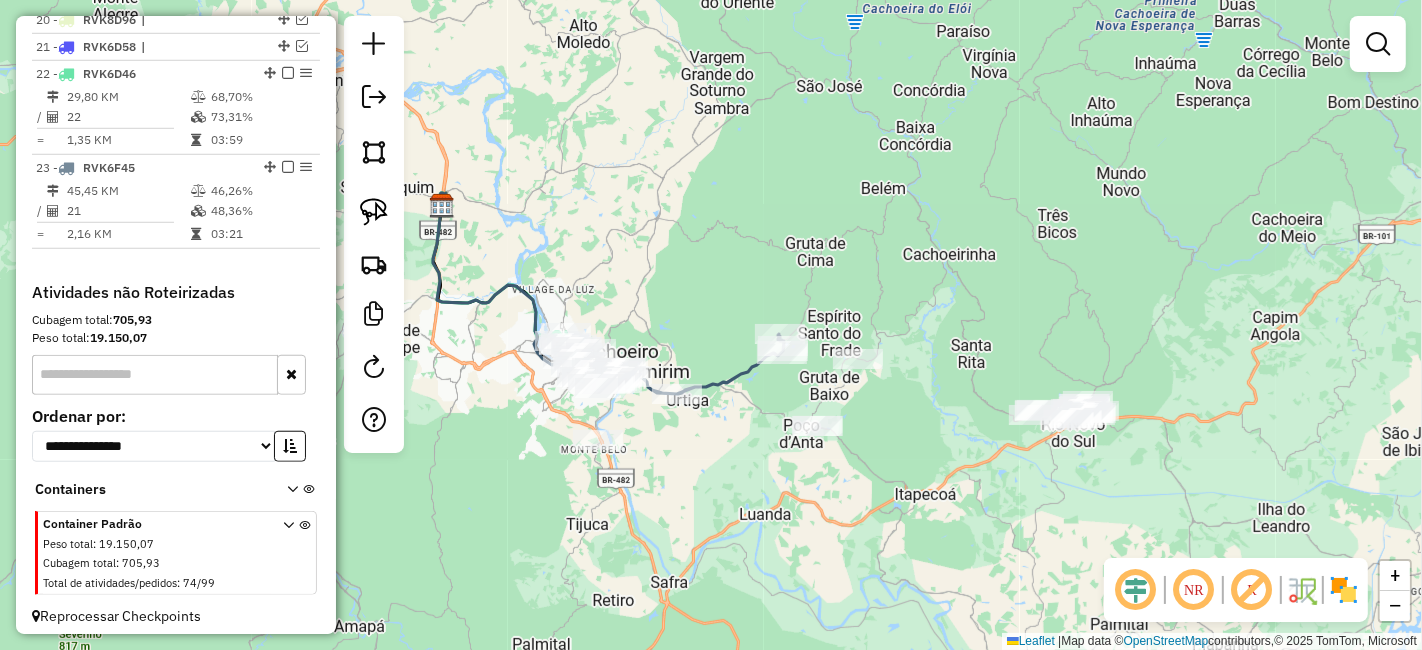 drag, startPoint x: 368, startPoint y: 210, endPoint x: 514, endPoint y: 235, distance: 148.12495 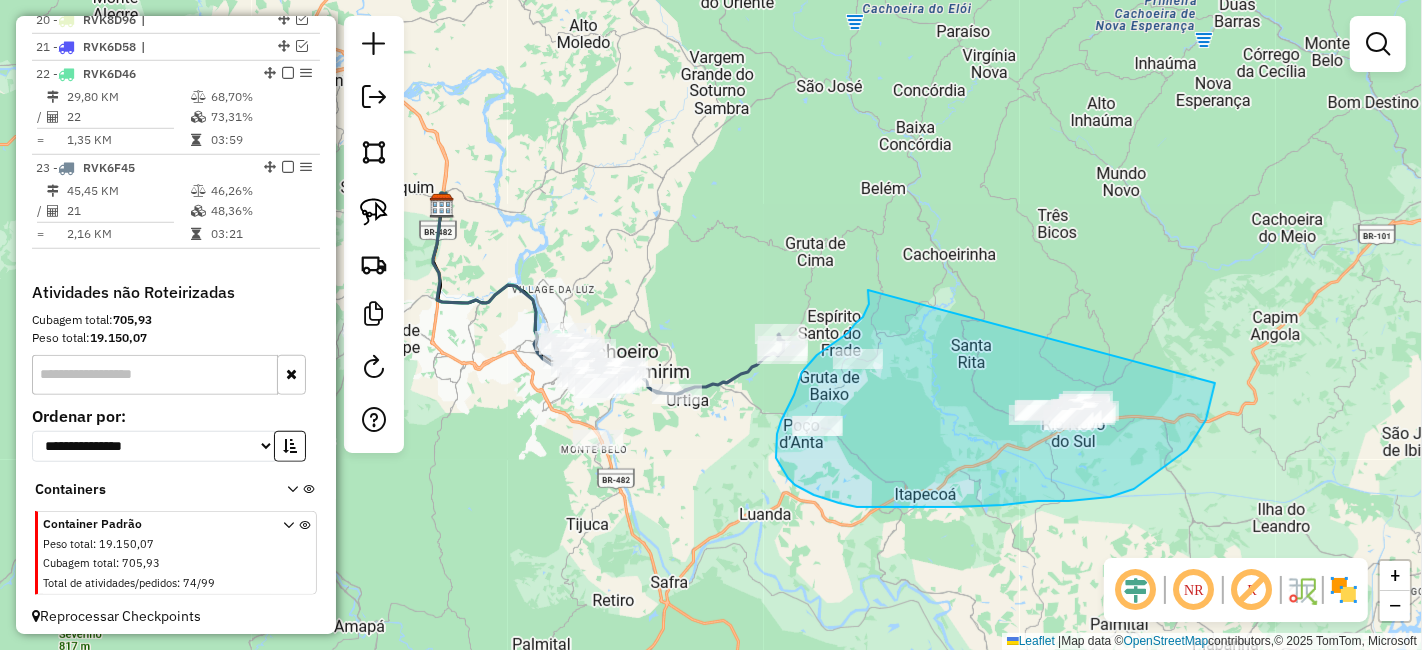 drag, startPoint x: 869, startPoint y: 301, endPoint x: 1214, endPoint y: 356, distance: 349.35654 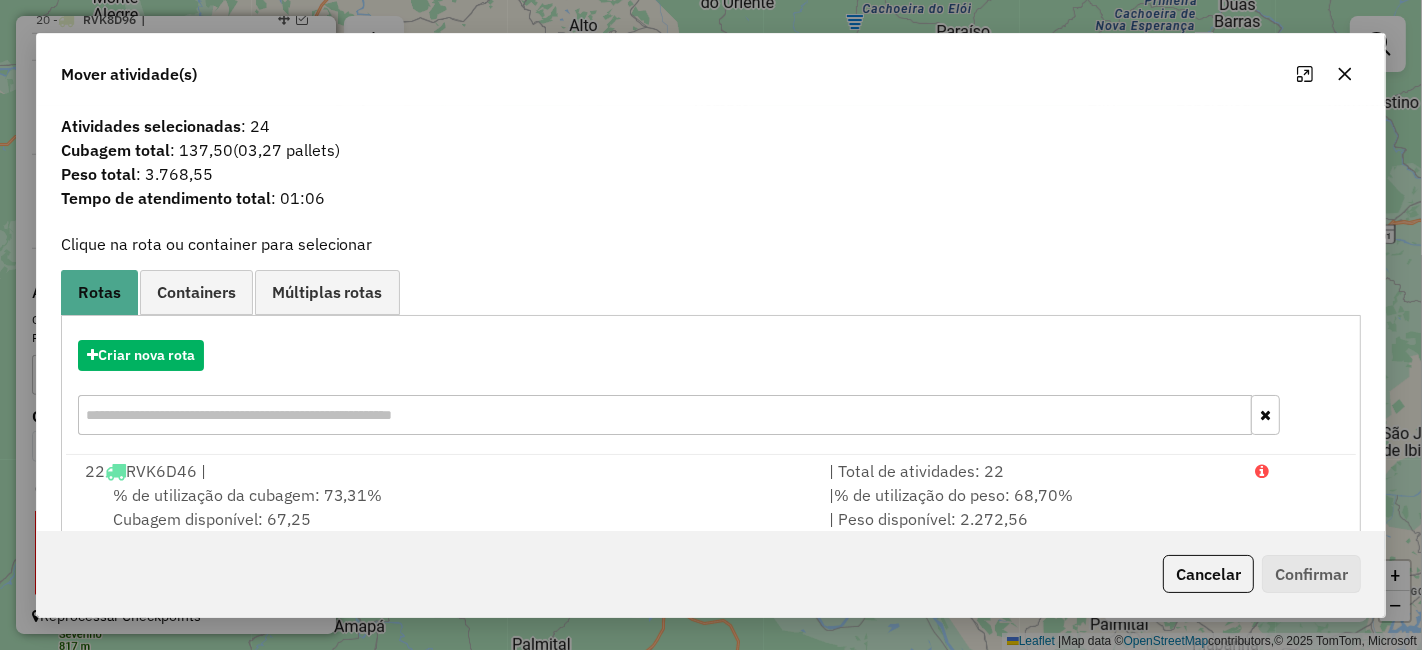click 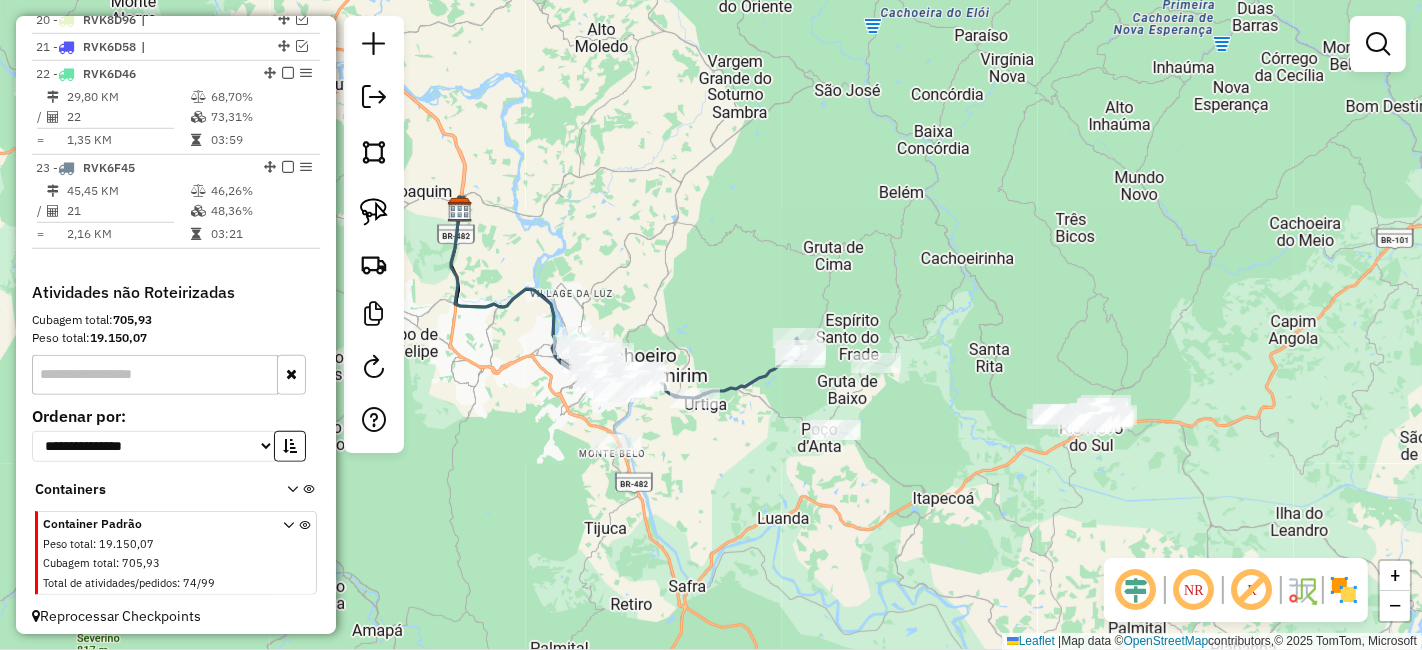 drag, startPoint x: 723, startPoint y: 523, endPoint x: 541, endPoint y: 424, distance: 207.18349 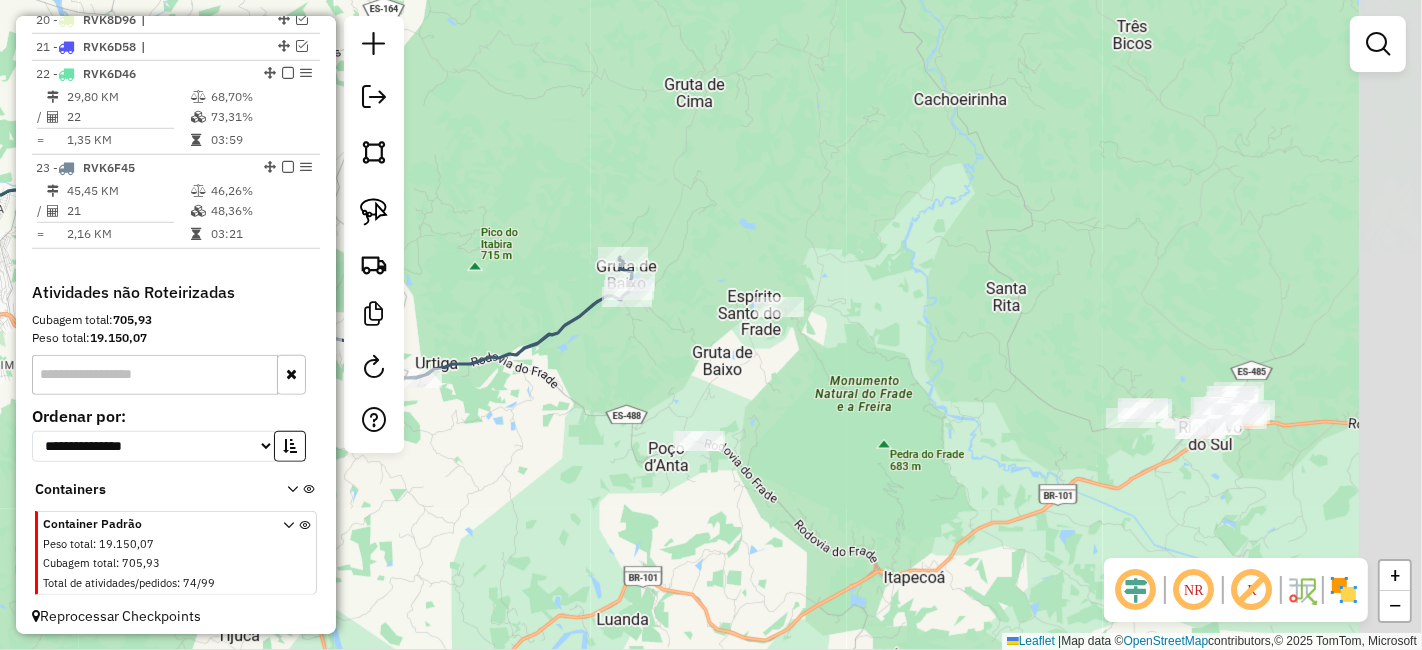 drag, startPoint x: 897, startPoint y: 449, endPoint x: 806, endPoint y: 398, distance: 104.316826 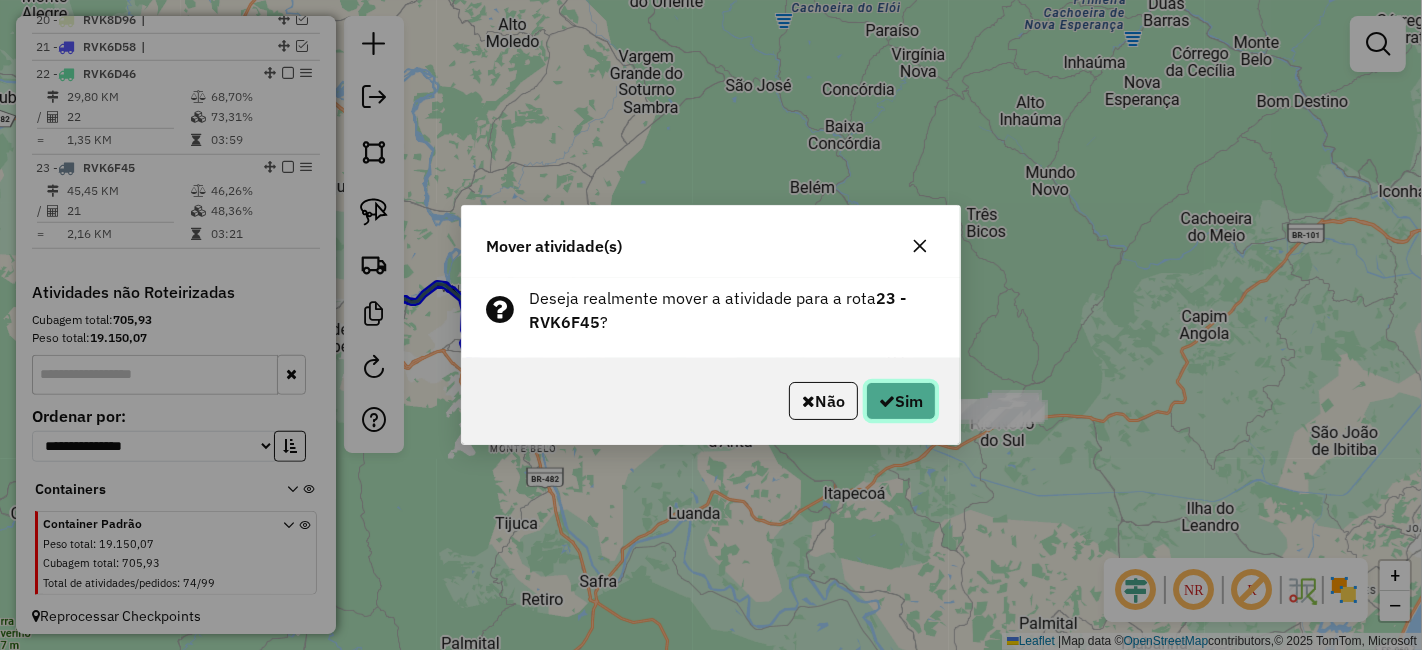 click 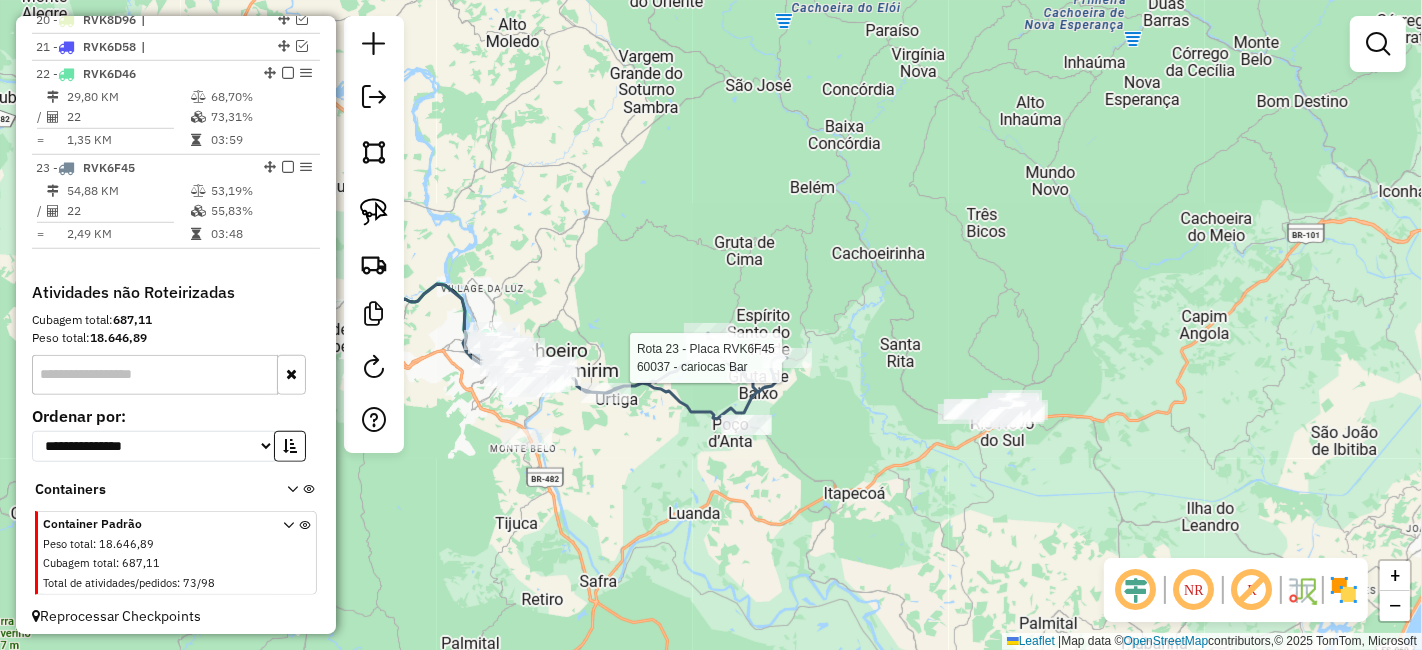 click 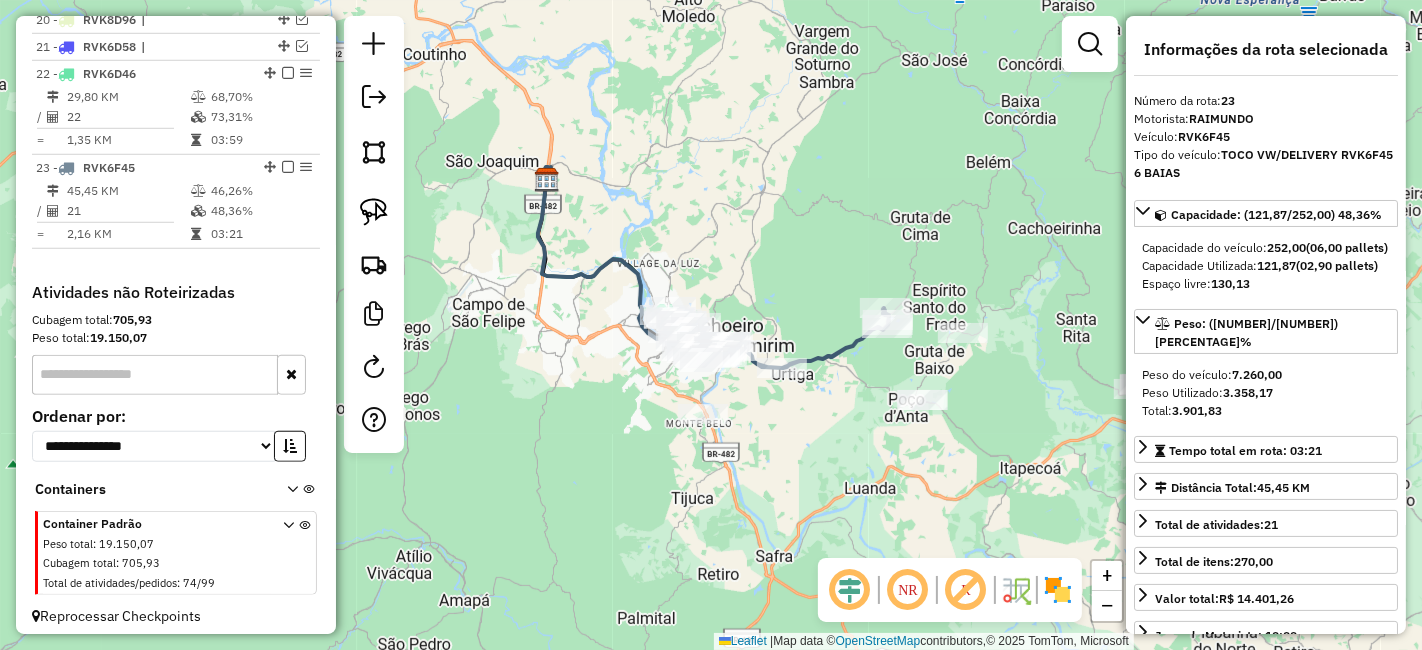 drag, startPoint x: 622, startPoint y: 460, endPoint x: 814, endPoint y: 459, distance: 192.00261 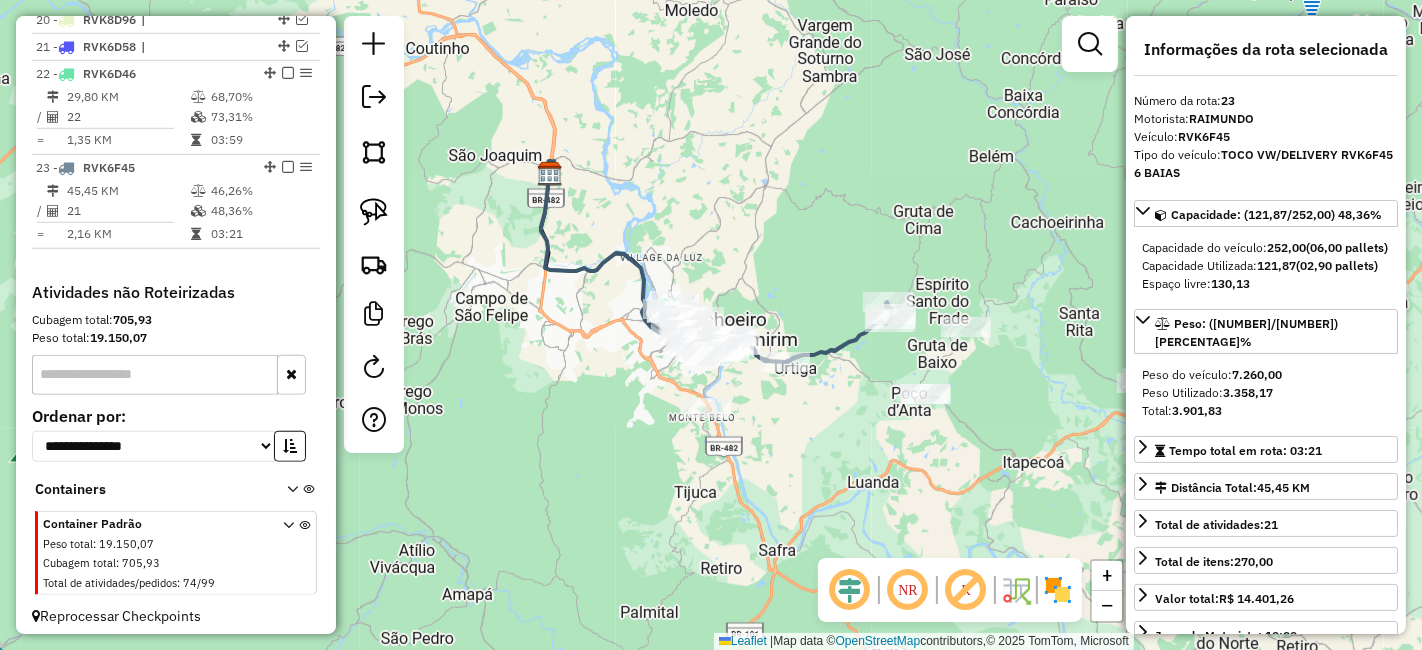 drag, startPoint x: 810, startPoint y: 421, endPoint x: 834, endPoint y: 421, distance: 24 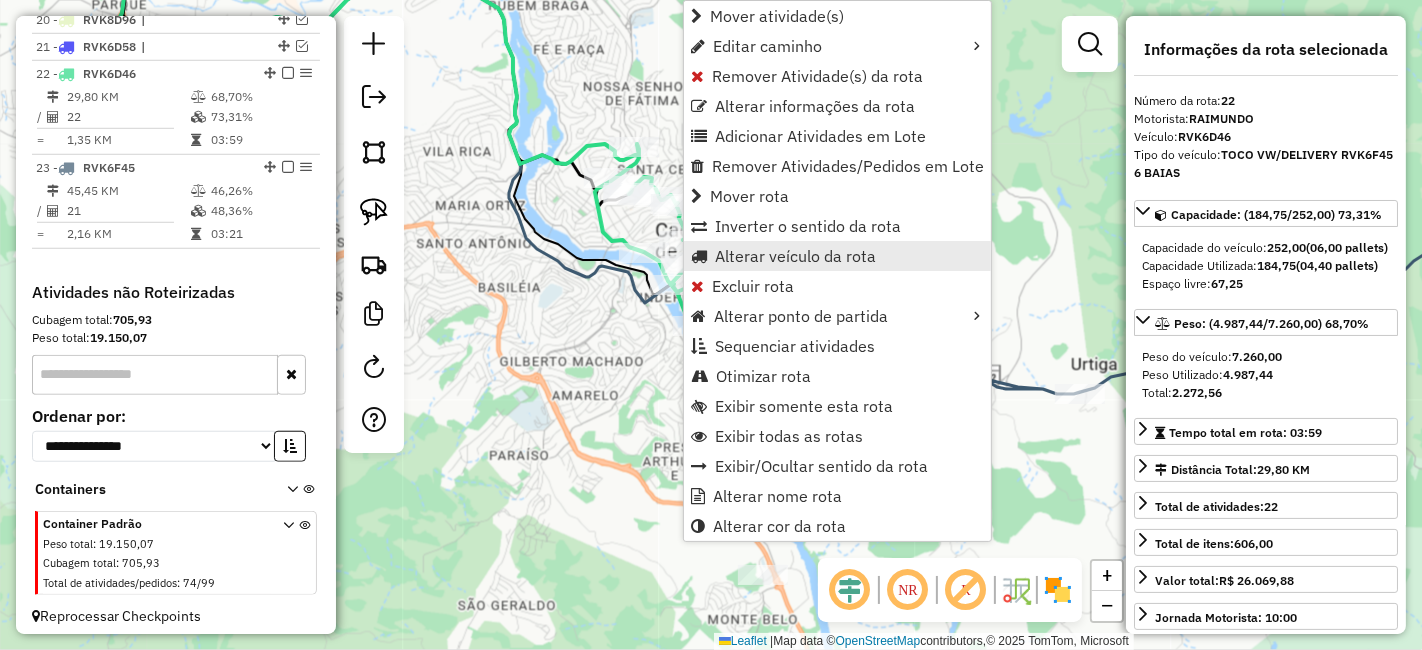 click on "Alterar veículo da rota" at bounding box center [795, 256] 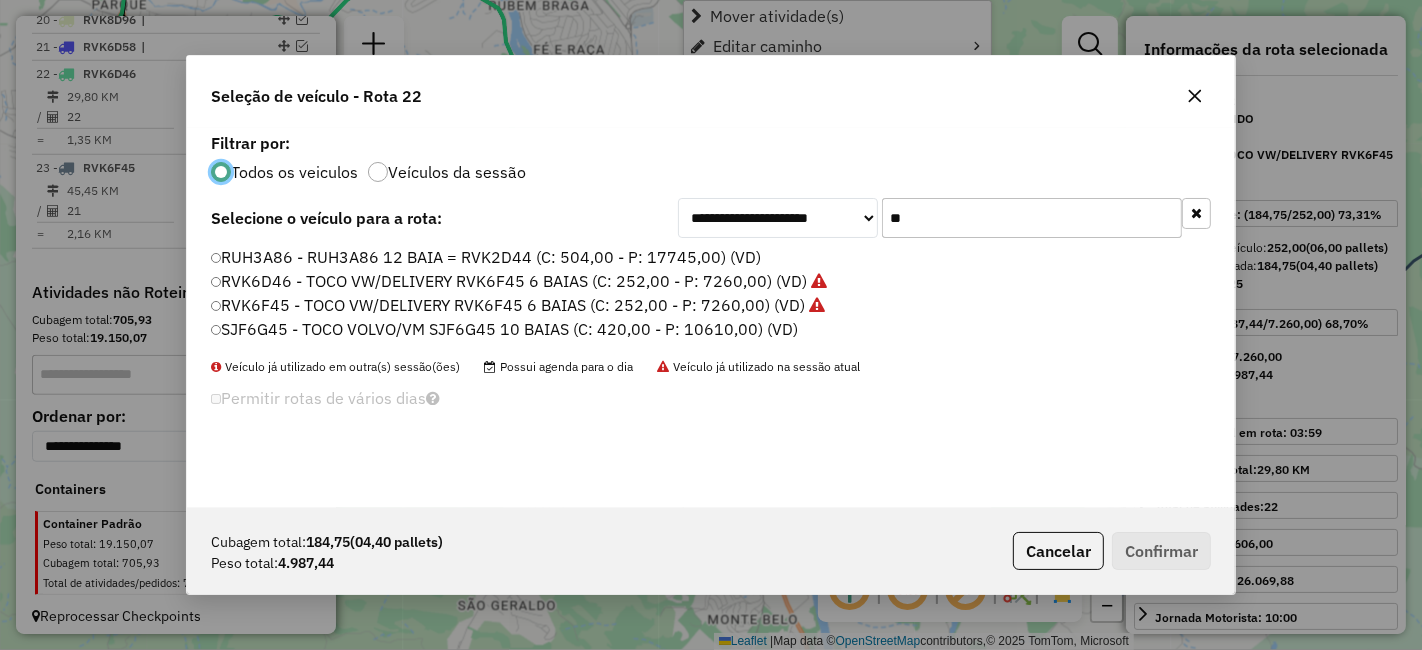 scroll, scrollTop: 11, scrollLeft: 5, axis: both 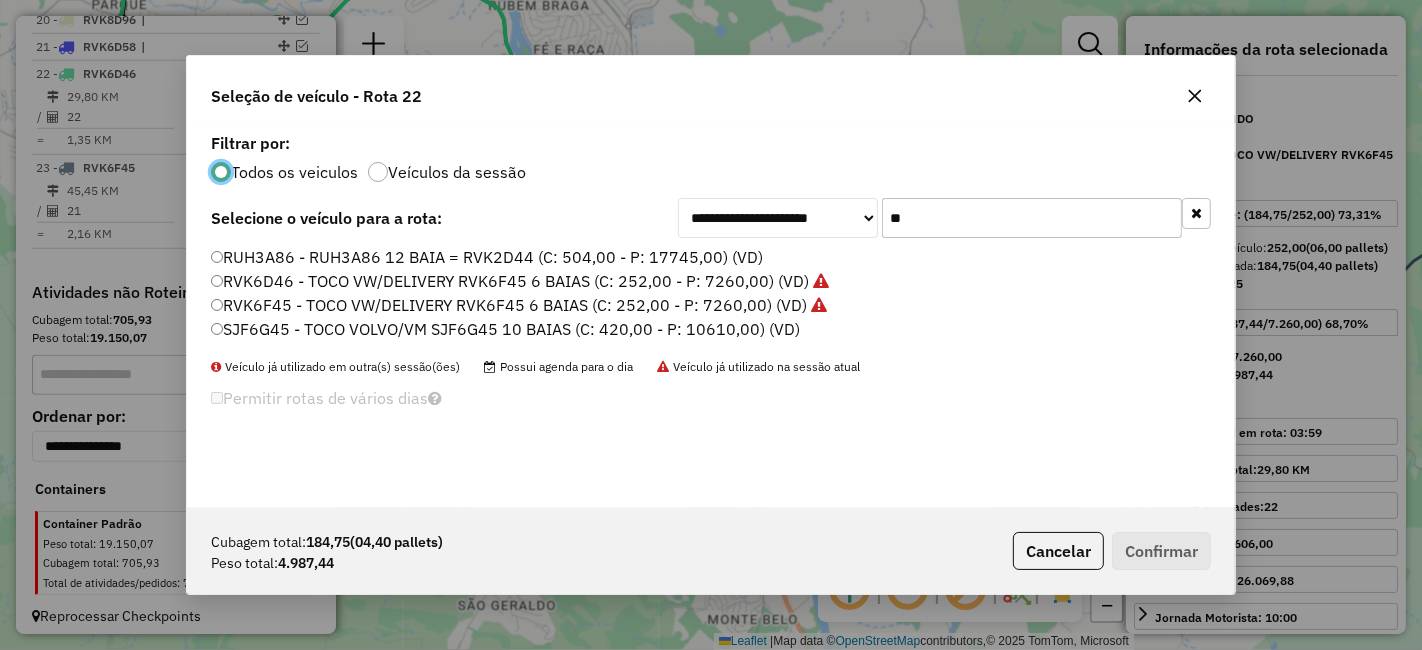 click on "**" 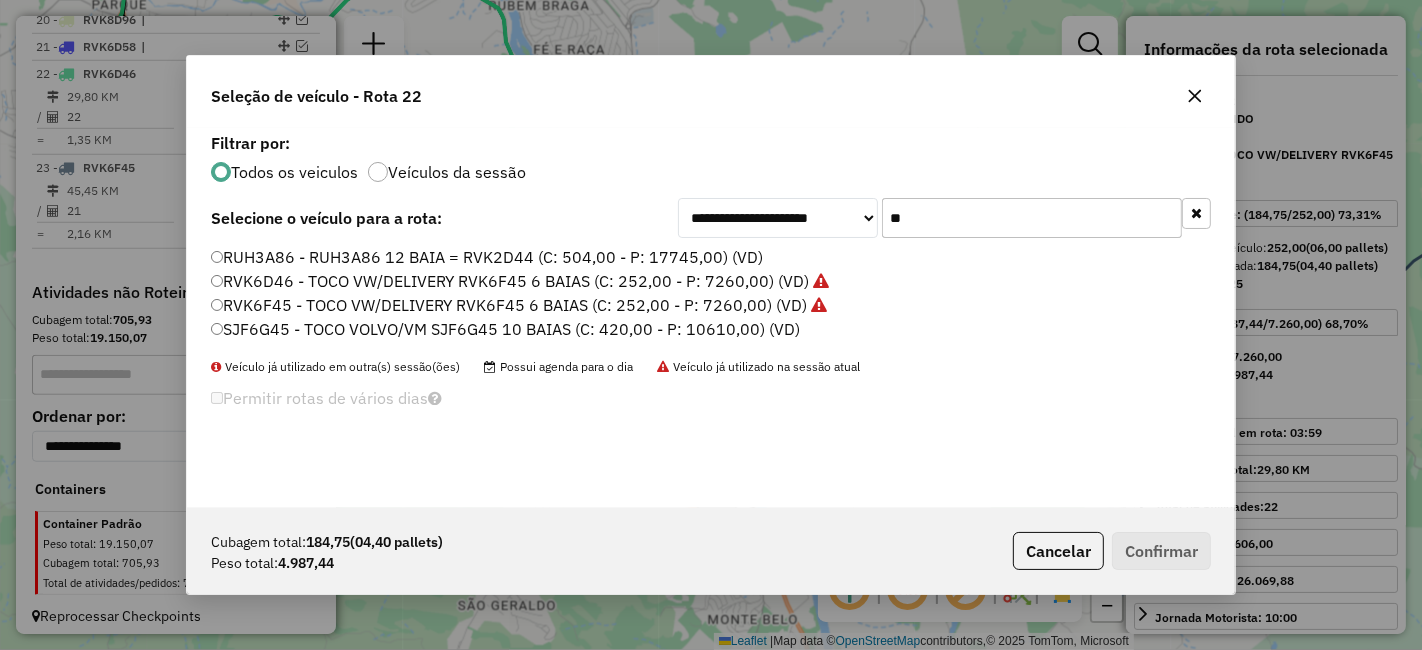 click on "**" 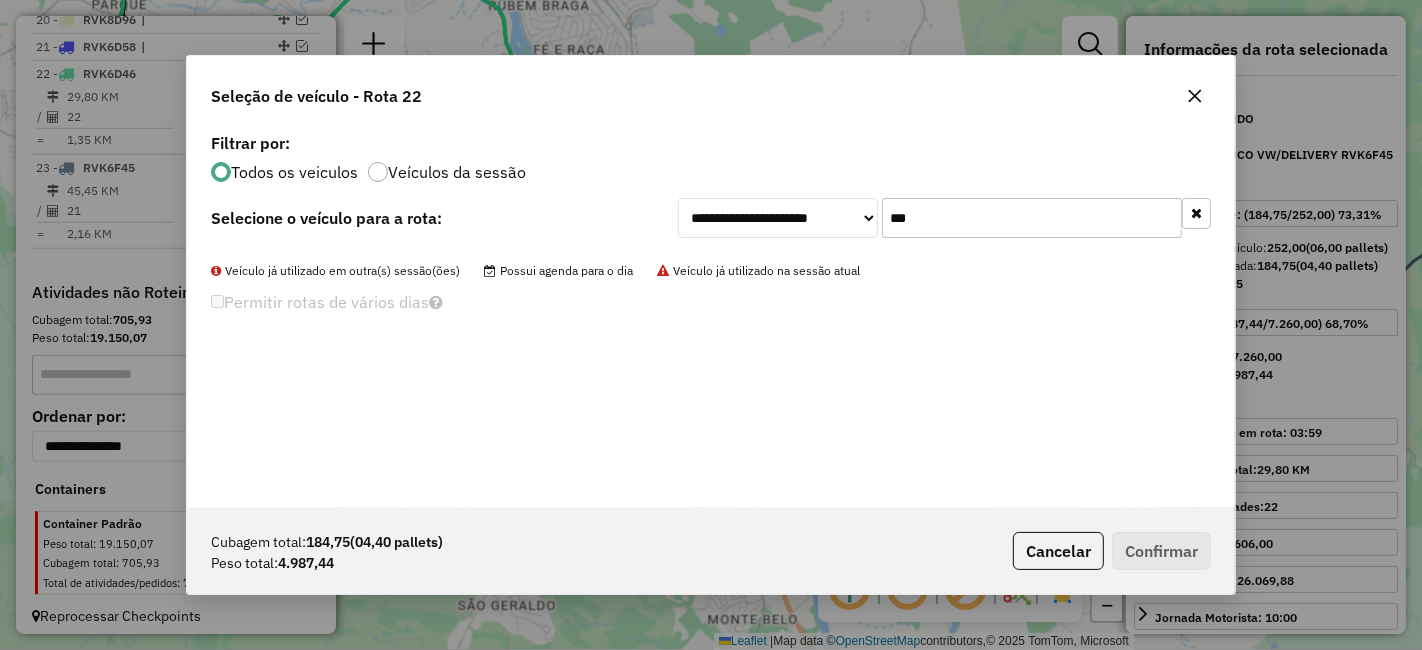 click on "***" 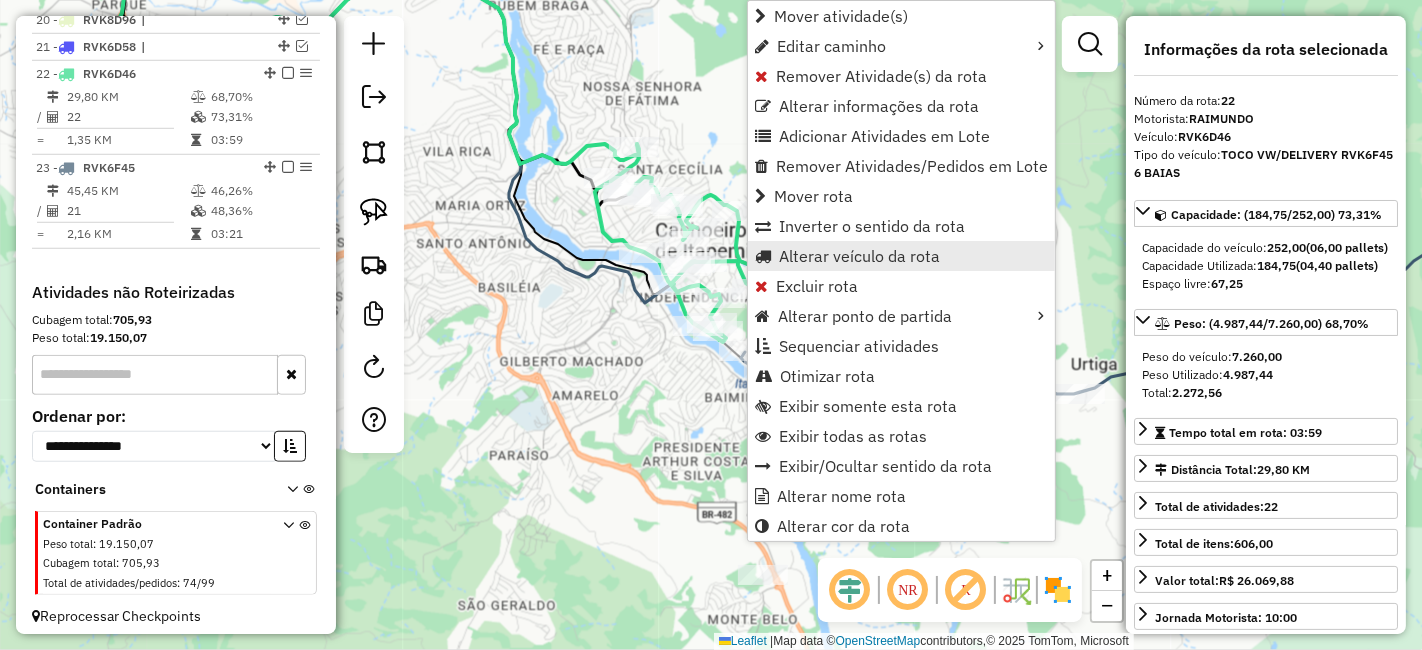 click on "Alterar veículo da rota" at bounding box center (859, 256) 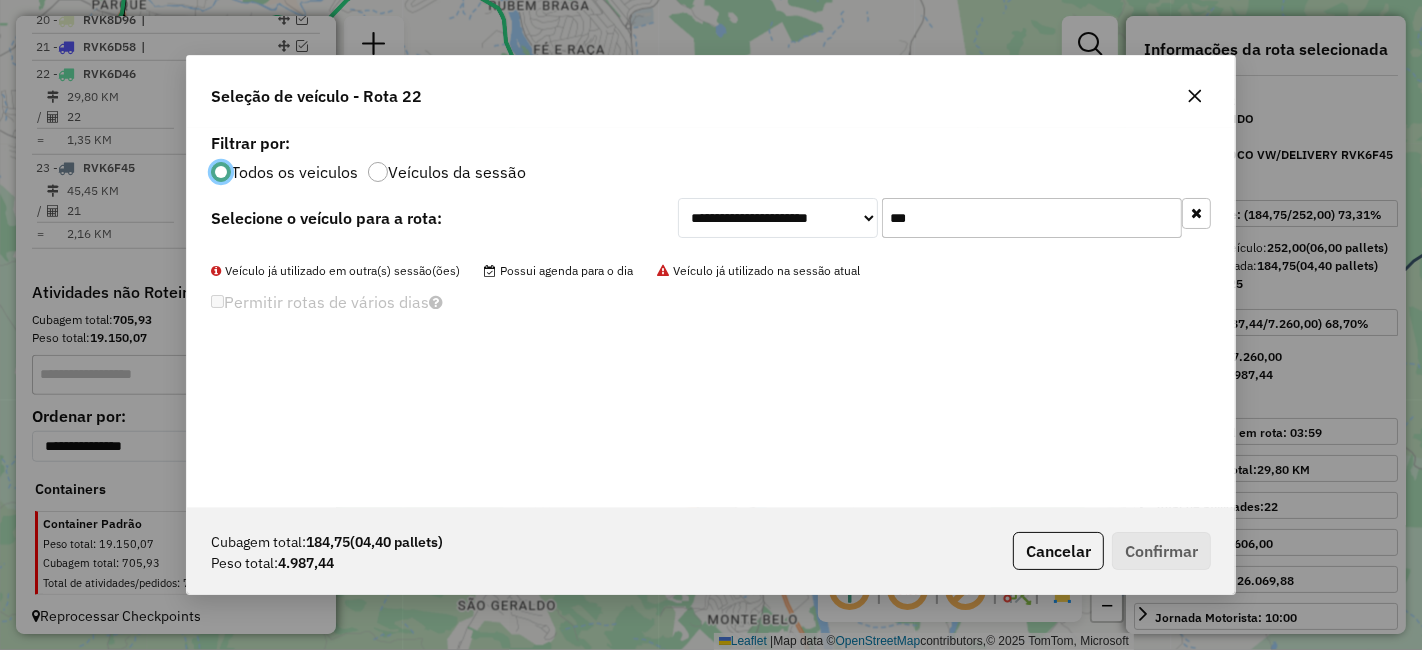 scroll, scrollTop: 11, scrollLeft: 5, axis: both 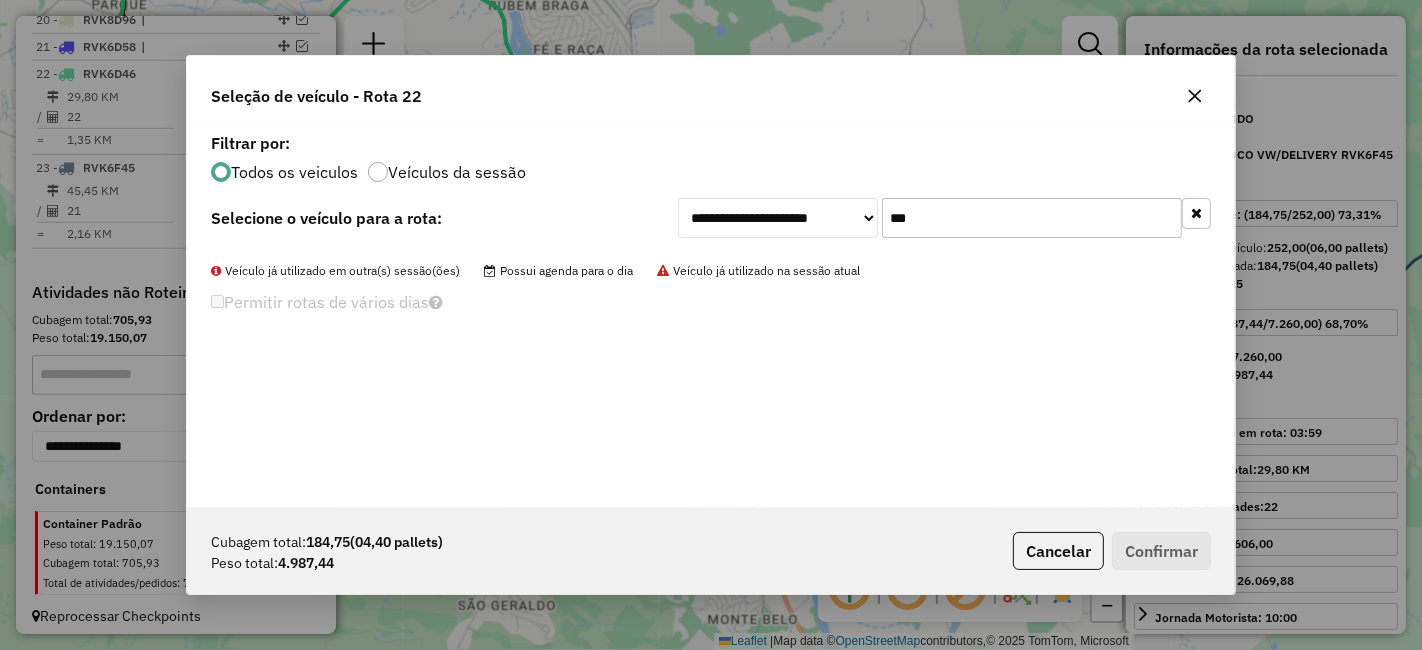 click on "***" 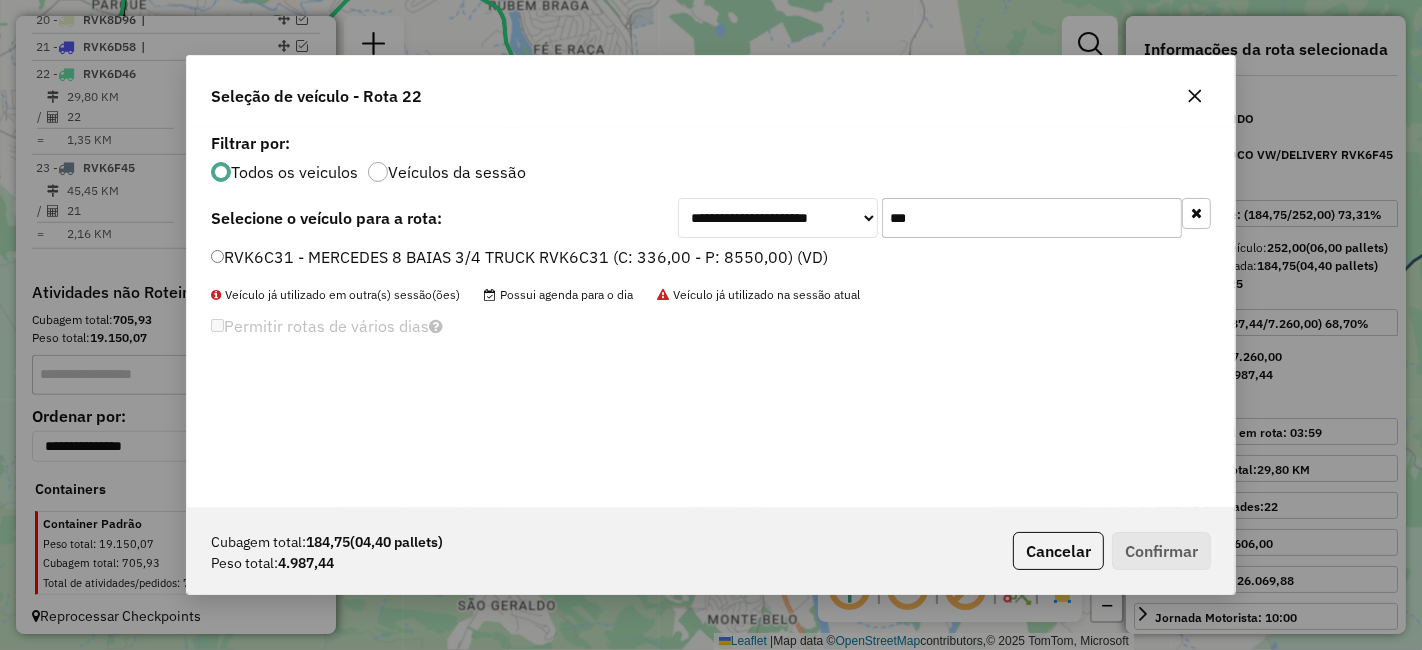 type on "***" 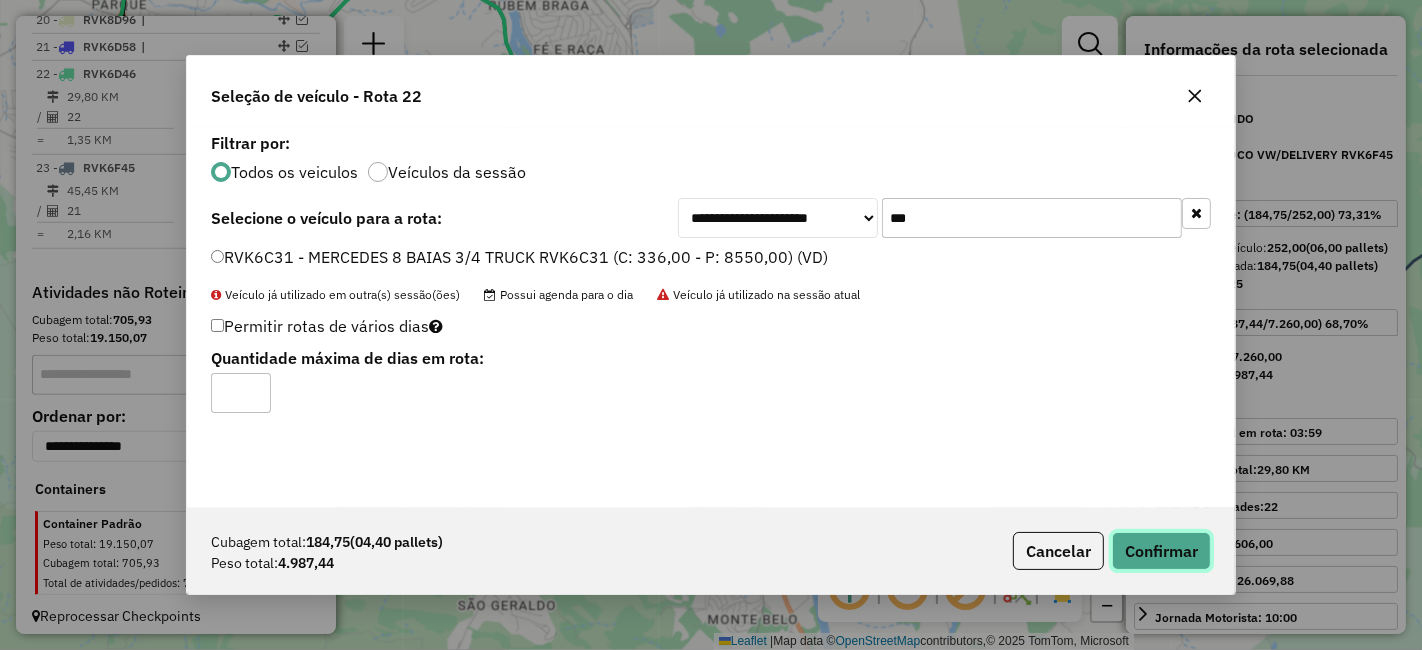 click on "Confirmar" 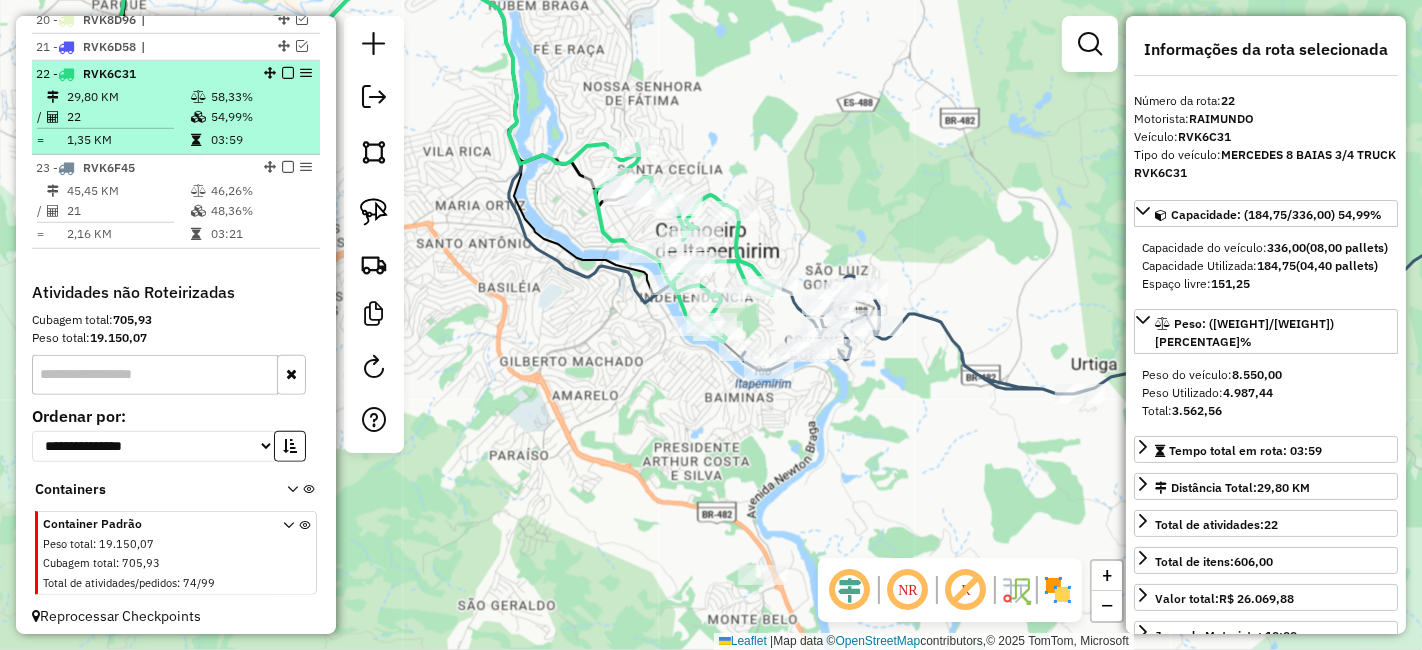 click at bounding box center [288, 73] 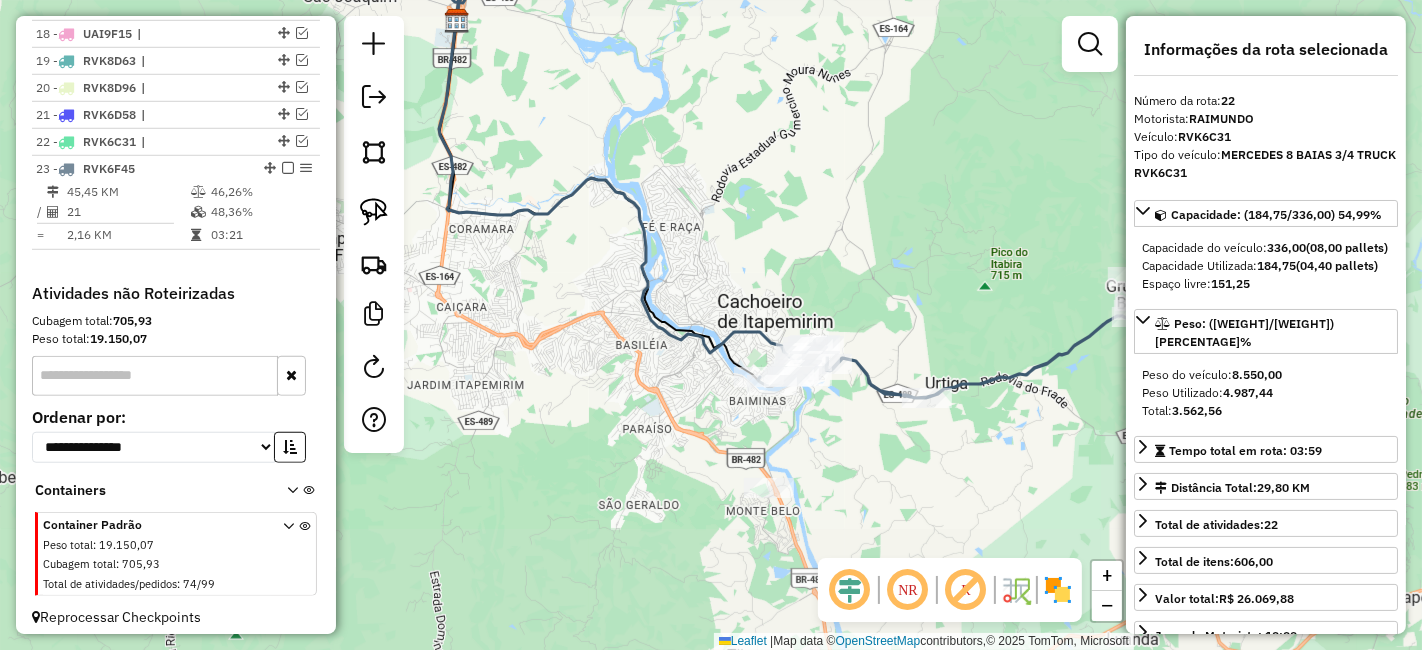 drag, startPoint x: 885, startPoint y: 446, endPoint x: 657, endPoint y: 379, distance: 237.64049 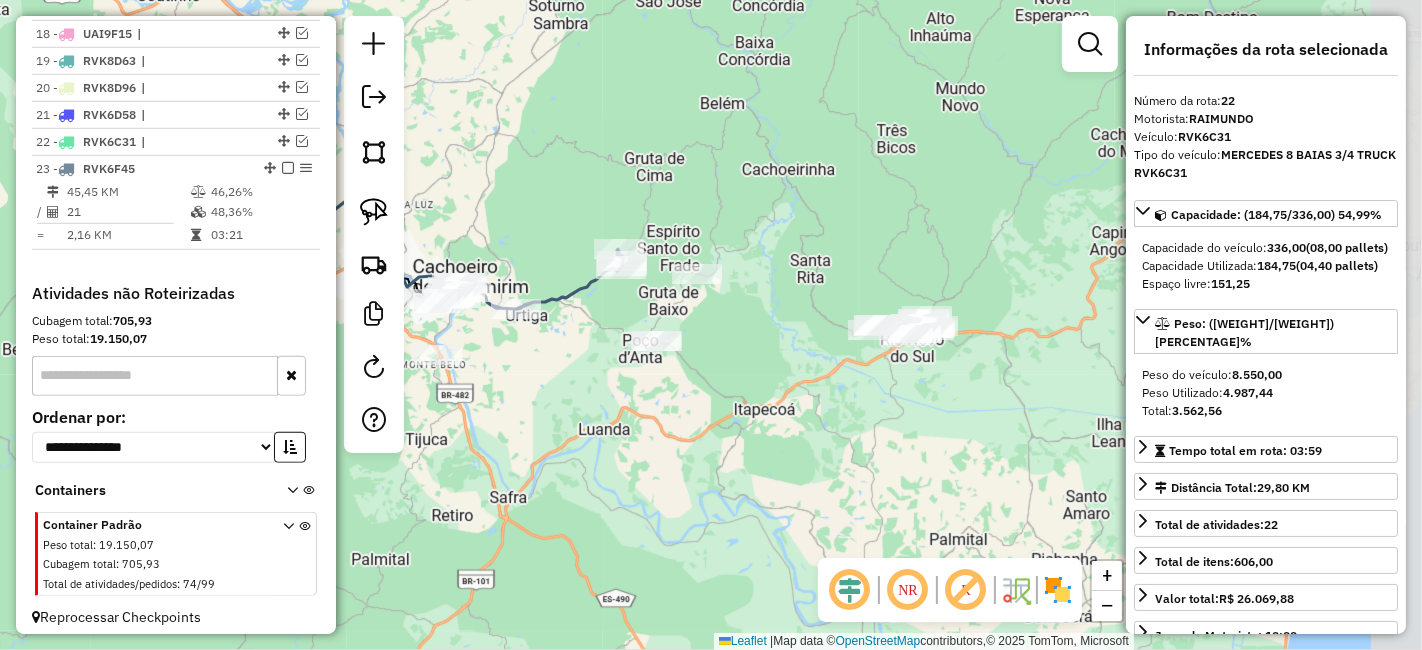 drag, startPoint x: 760, startPoint y: 397, endPoint x: 593, endPoint y: 357, distance: 171.72362 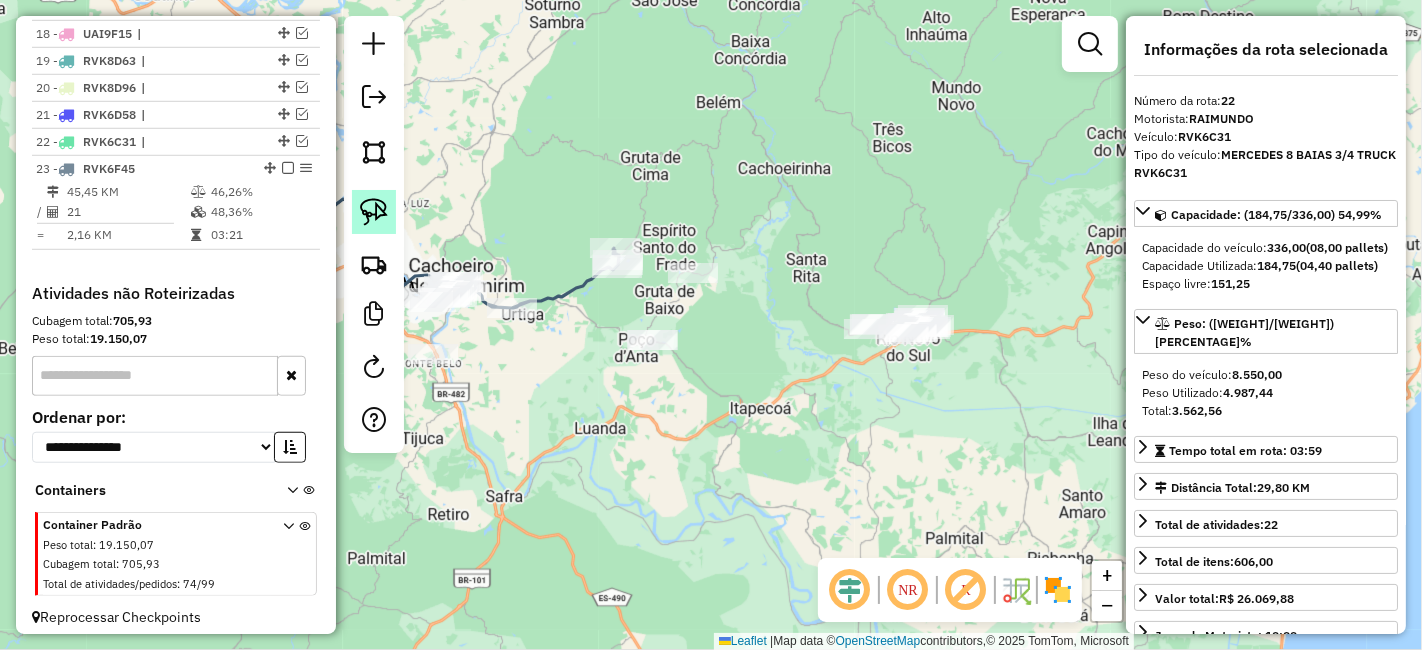 click 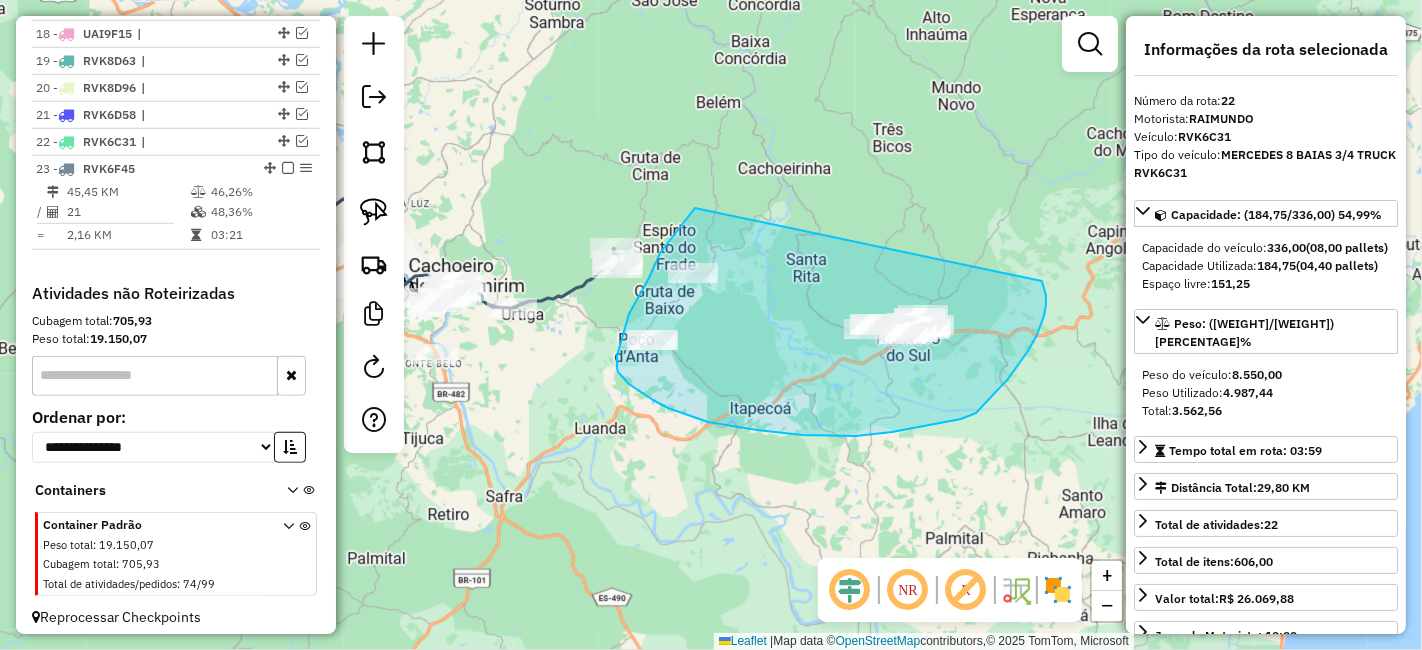 drag, startPoint x: 696, startPoint y: 207, endPoint x: 1042, endPoint y: 281, distance: 353.82483 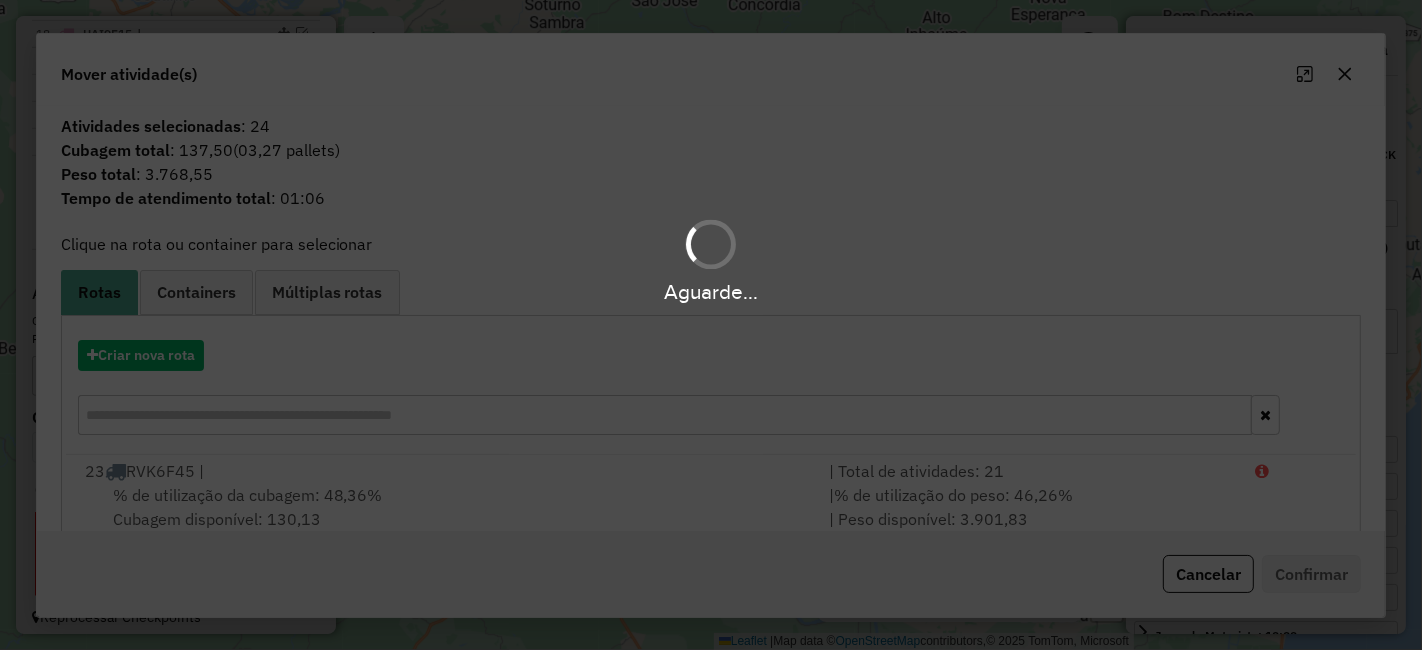 click on "Aguarde...  Pop-up bloqueado!  Seu navegador bloqueou automáticamente a abertura de uma nova janela.   Acesse as configurações e adicione o endereço do sistema a lista de permissão.   Fechar  Informações da Sessão 977047 - 11/08/2025     Criação: 08/08/2025 17:33   Depósito:  Farid - Cachoeiro  Total de rotas:  23  Distância Total:  2.533,47 km  Tempo total:  109:55  Valor total:  R$ 836.506,70  - Total roteirizado:  R$ 615.815,06  - Total não roteirizado:  R$ 220.691,64  Total de Atividades Roteirizadas:  385  Total de Pedidos Roteirizados:  553  Peso total roteirizado:  123.481,26  Cubagem total roteirizado:  4.553,74  Total de Atividades não Roteirizadas:  74  Total de Pedidos não Roteirizados:  99 Total de caixas por viagem:  4.553,74 /   23 =  197,99 Média de Atividades por viagem:  385 /   23 =  16,74 Ocupação média da frota:  57,81%   Rotas improdutivas:  5  Rotas vários dias:  0  Clientes Priorizados NR:  1 Rotas  Recargas: 2   Ver rotas   Ver veículos  Finalizar todas as rotas" at bounding box center (711, 325) 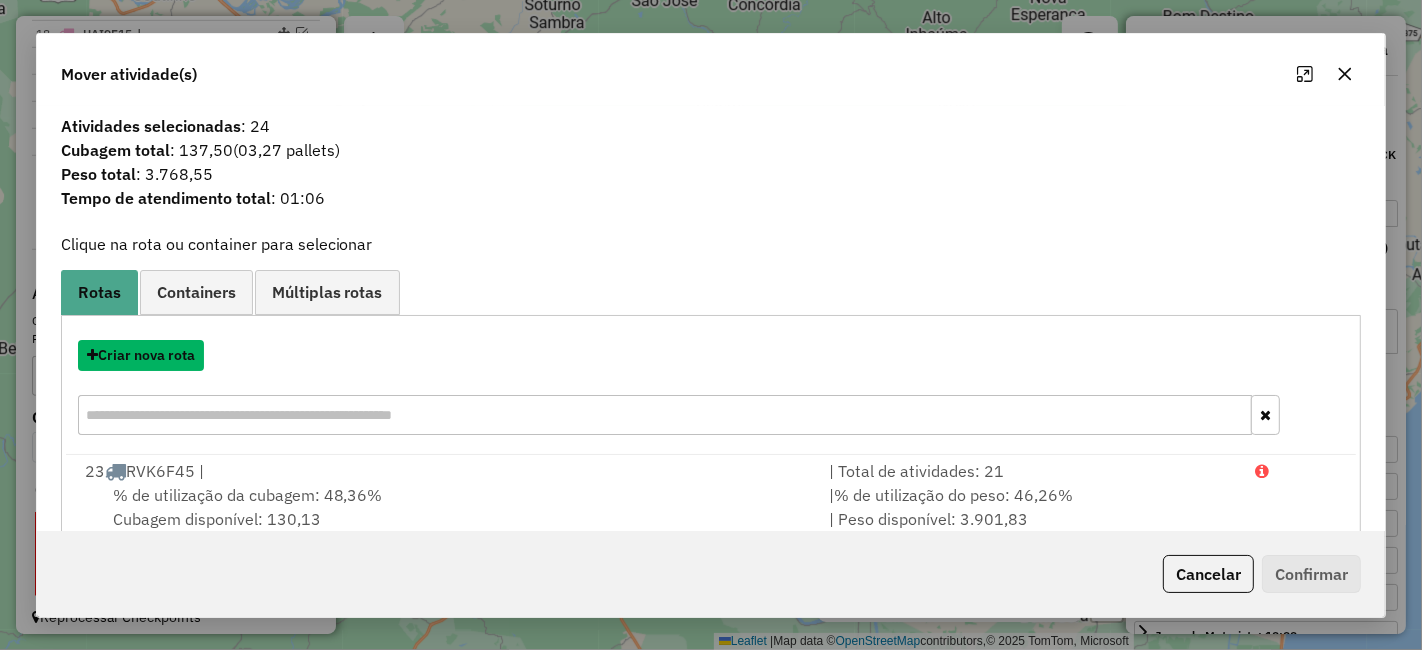 click on "Criar nova rota" at bounding box center (141, 355) 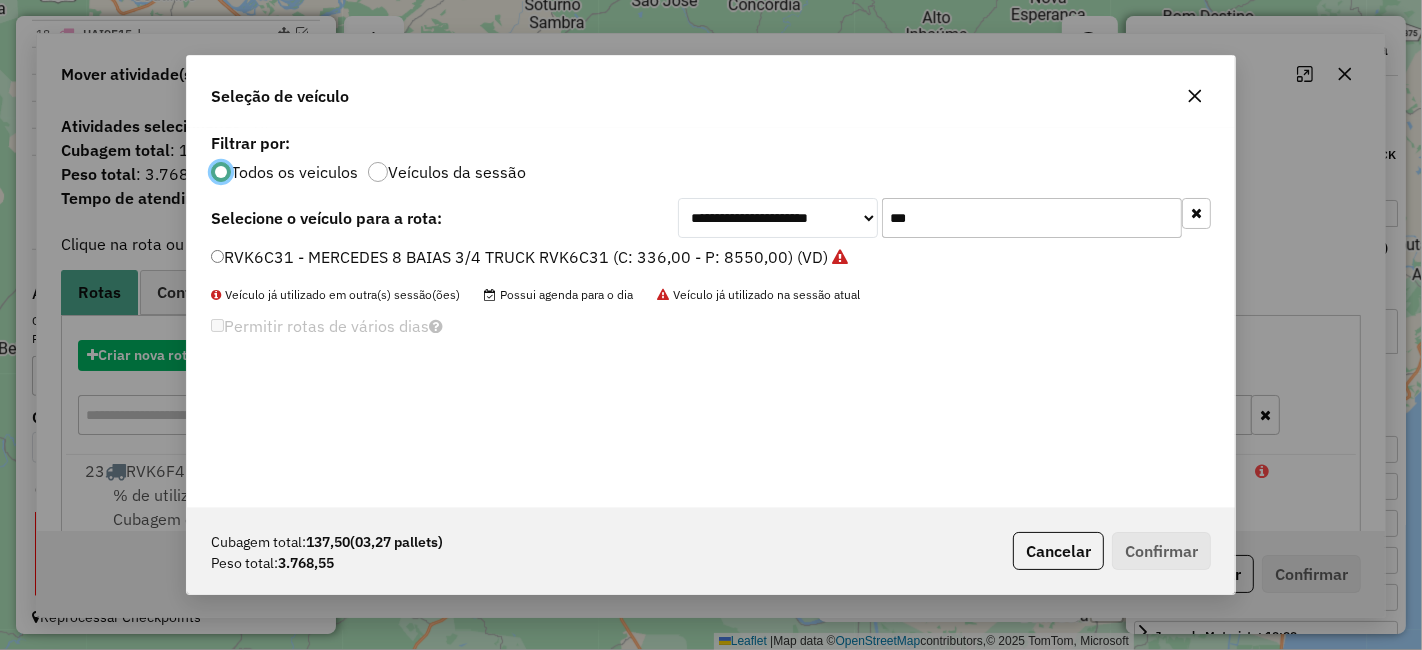 scroll, scrollTop: 11, scrollLeft: 5, axis: both 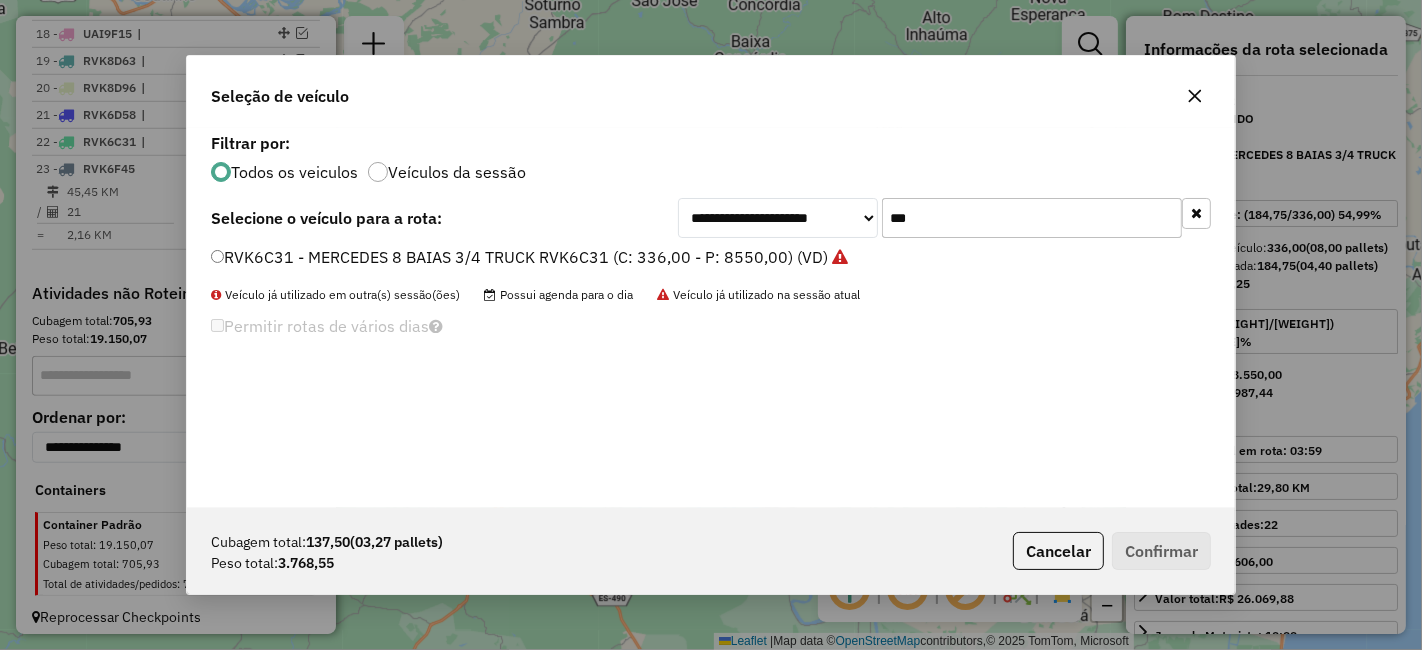 click on "***" 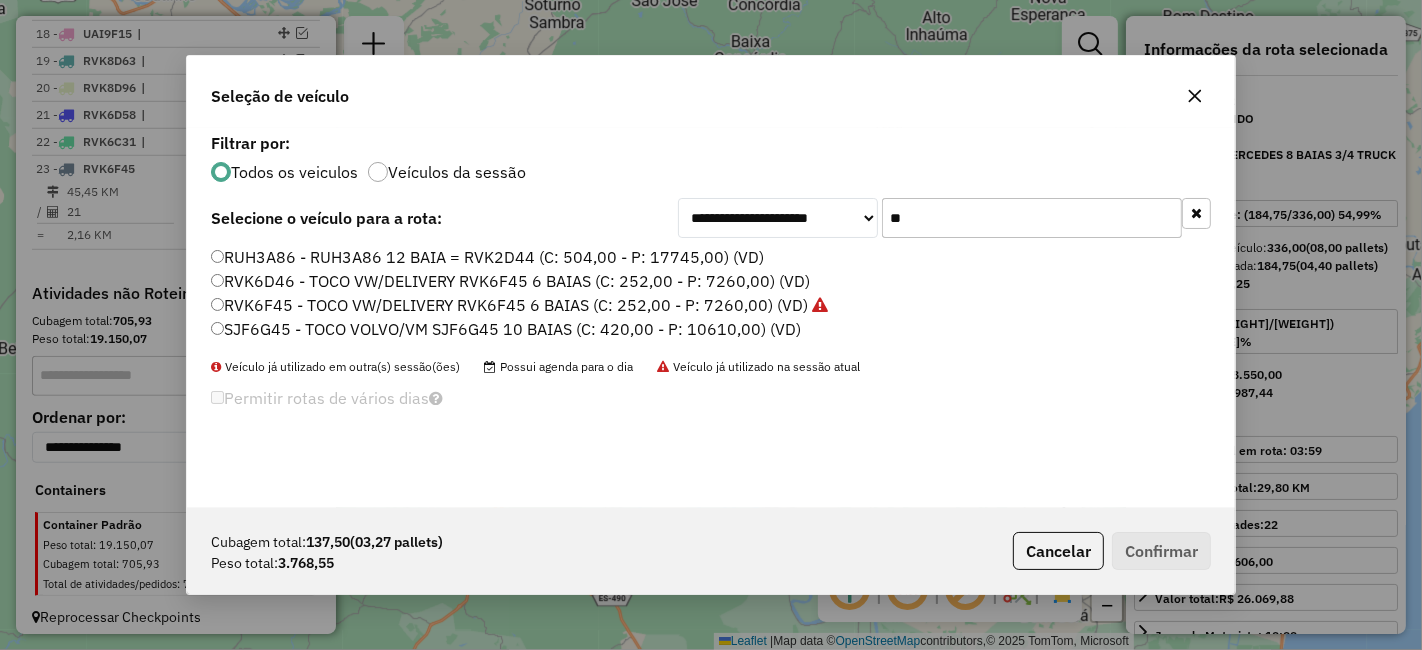 type on "**" 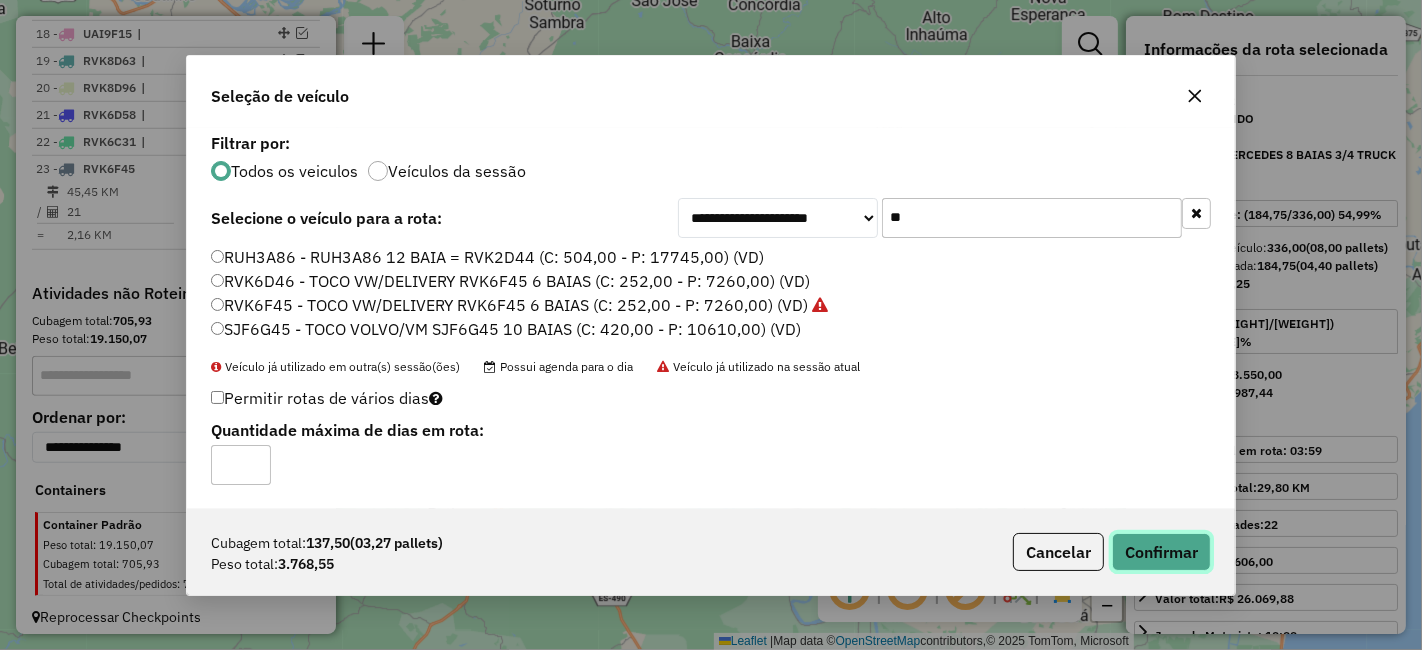 click on "Confirmar" 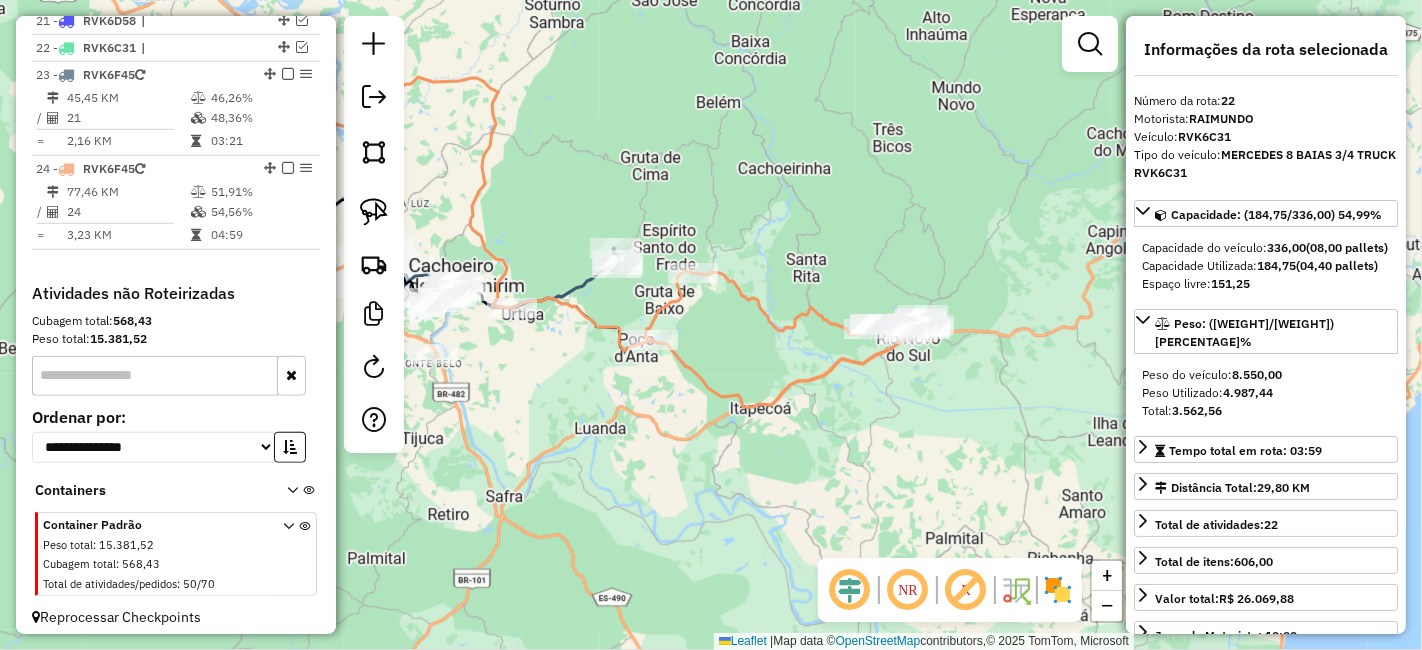 scroll, scrollTop: 1322, scrollLeft: 0, axis: vertical 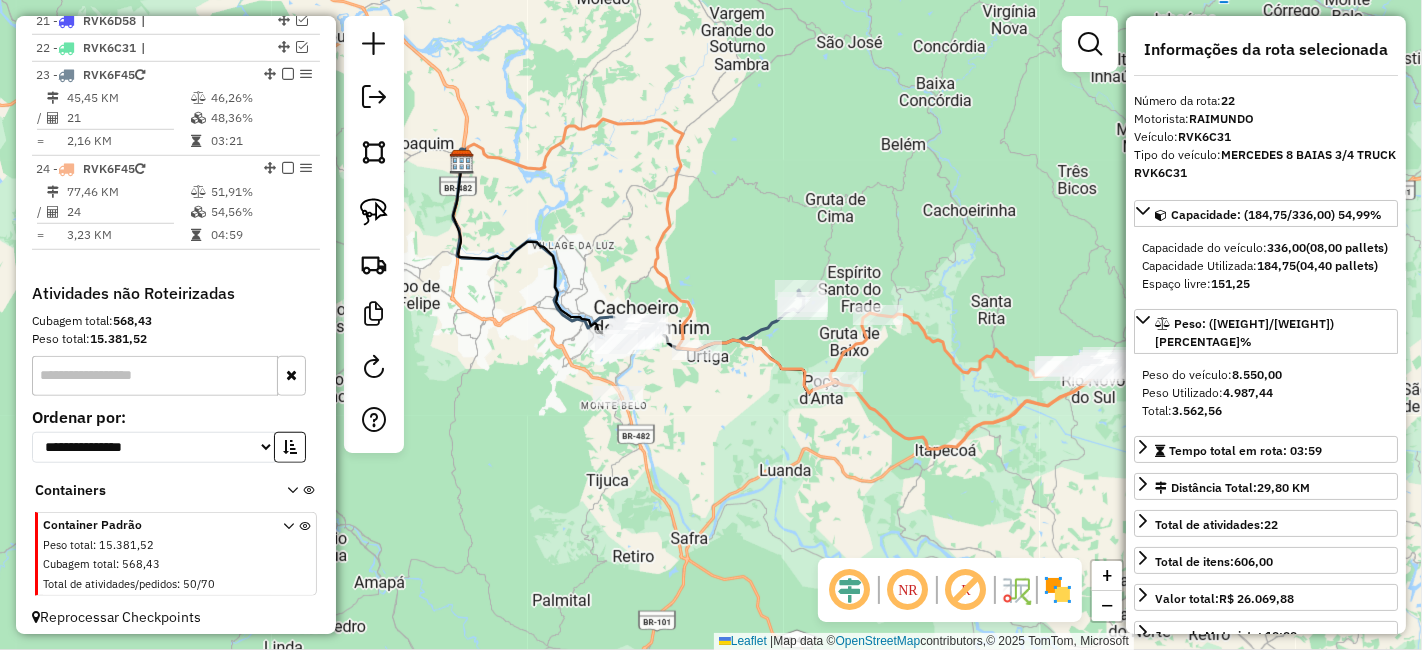 drag, startPoint x: 690, startPoint y: 479, endPoint x: 875, endPoint y: 521, distance: 189.70767 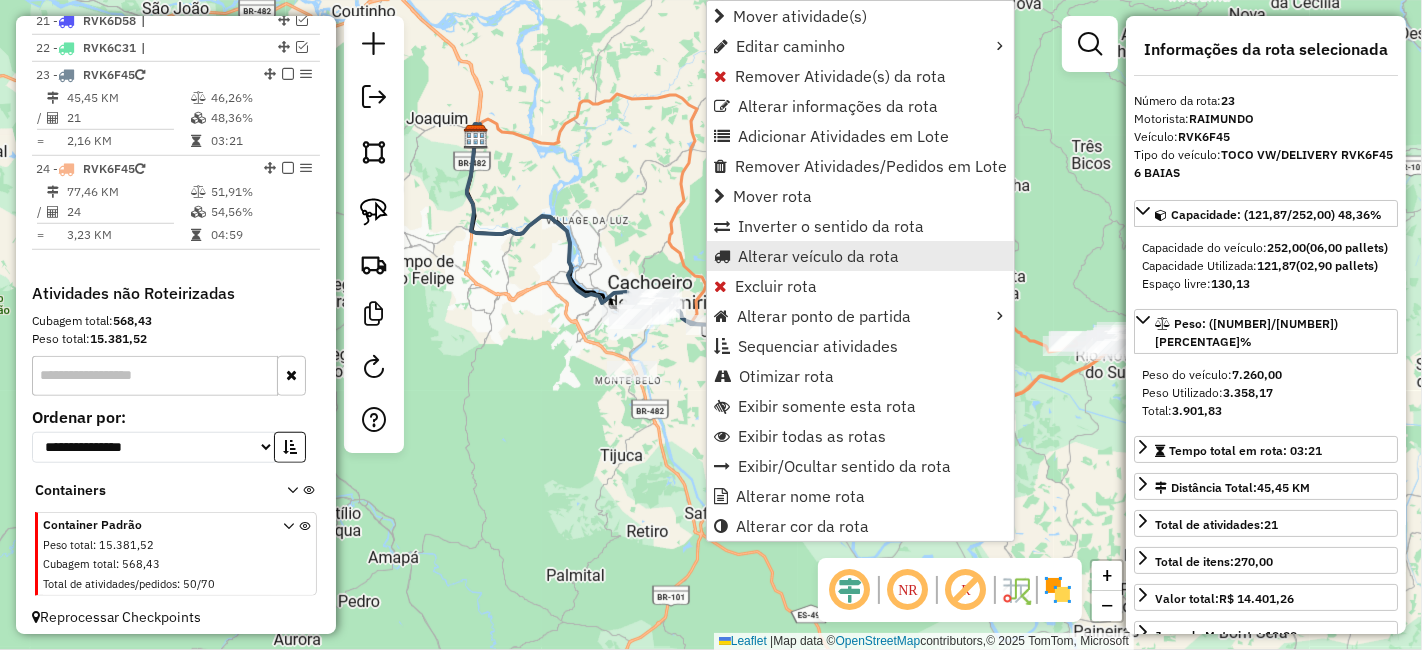 click on "Alterar veículo da rota" at bounding box center (818, 256) 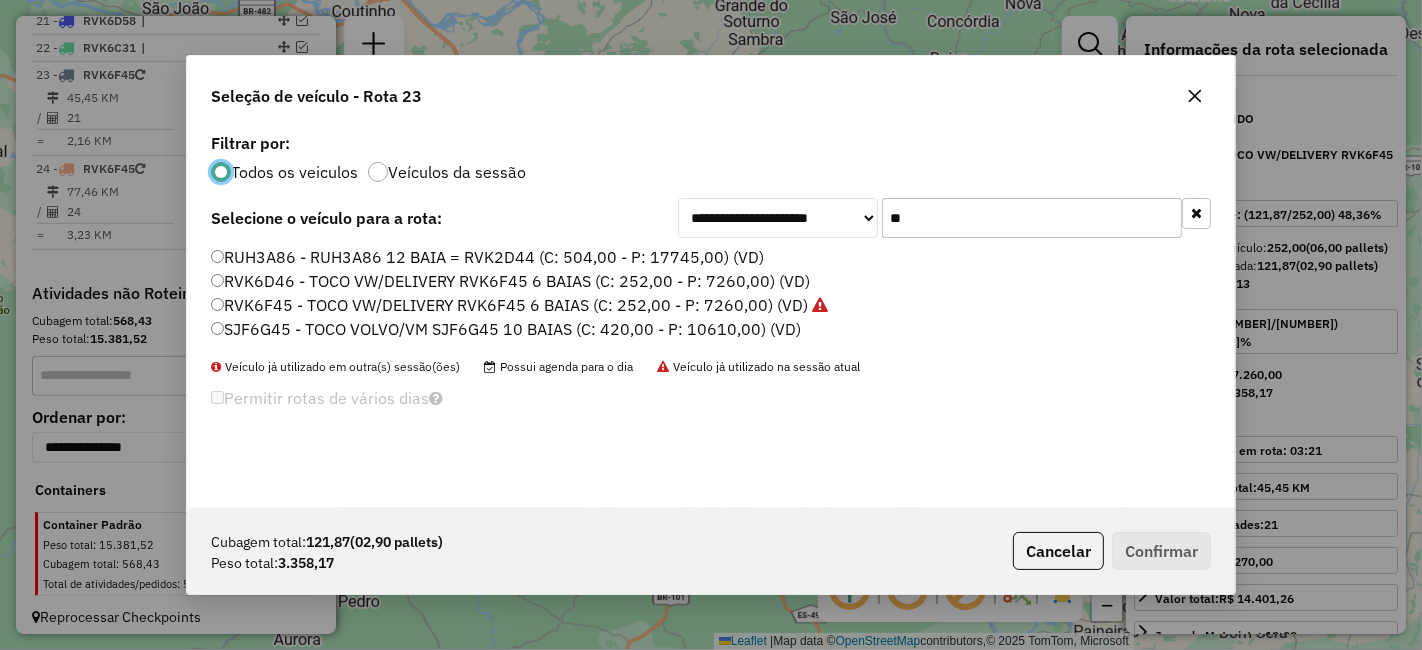 scroll, scrollTop: 11, scrollLeft: 5, axis: both 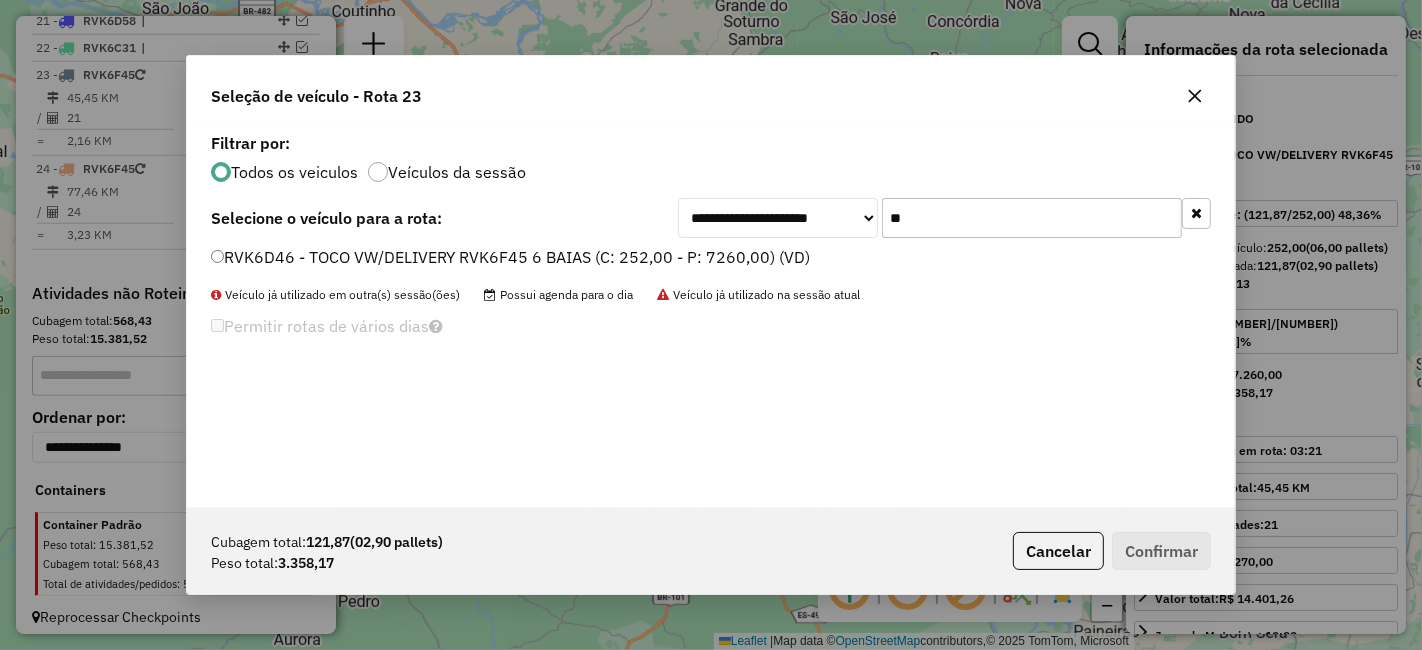type on "**" 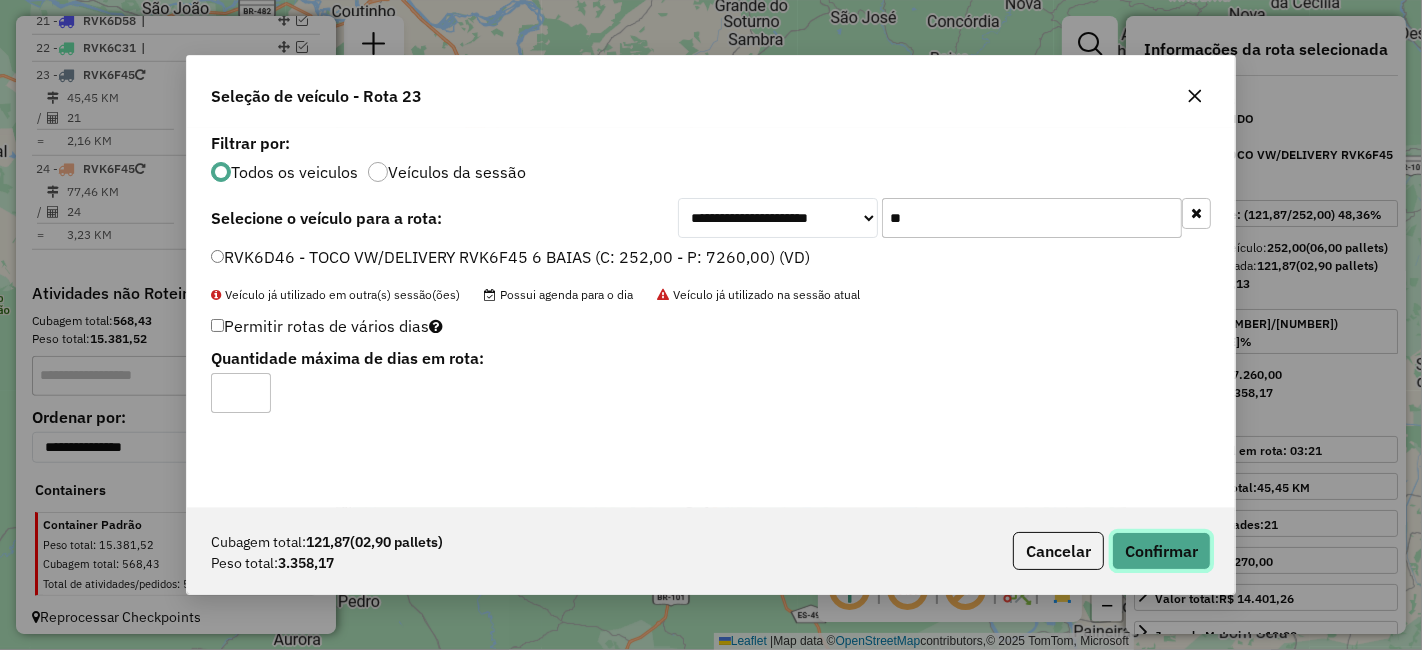 click on "Confirmar" 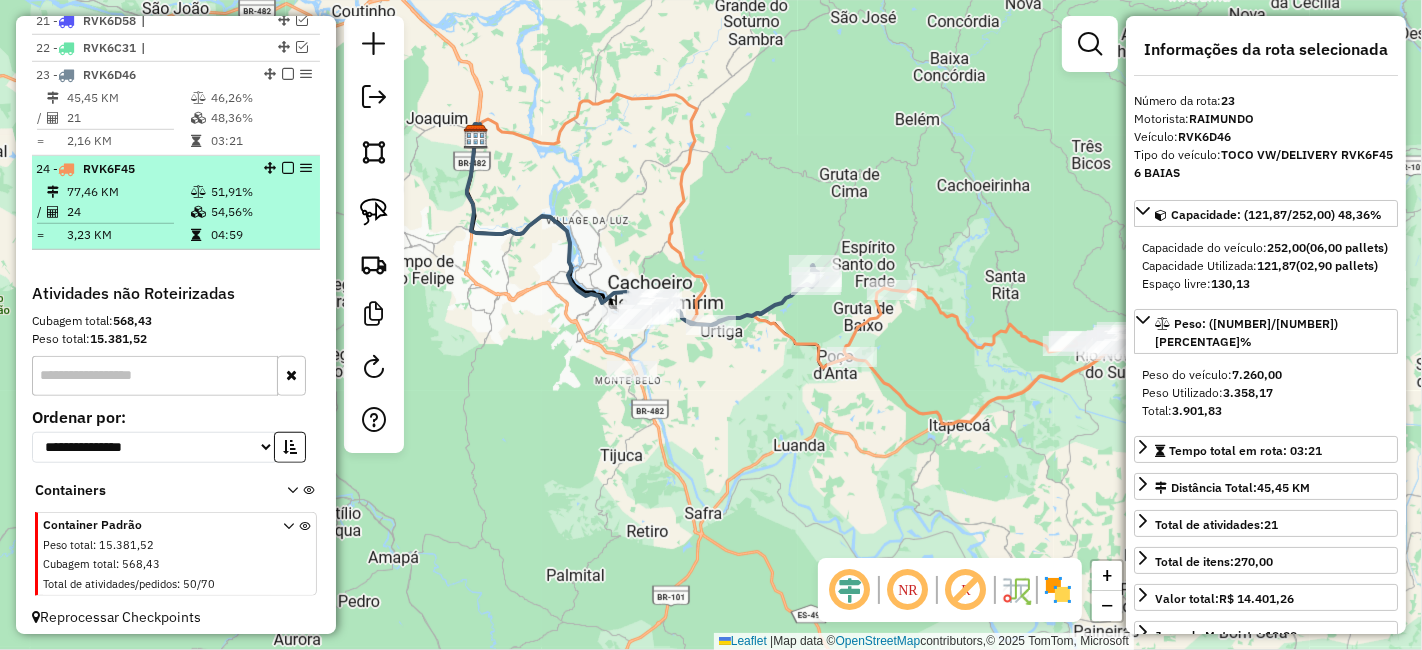 click at bounding box center (288, 168) 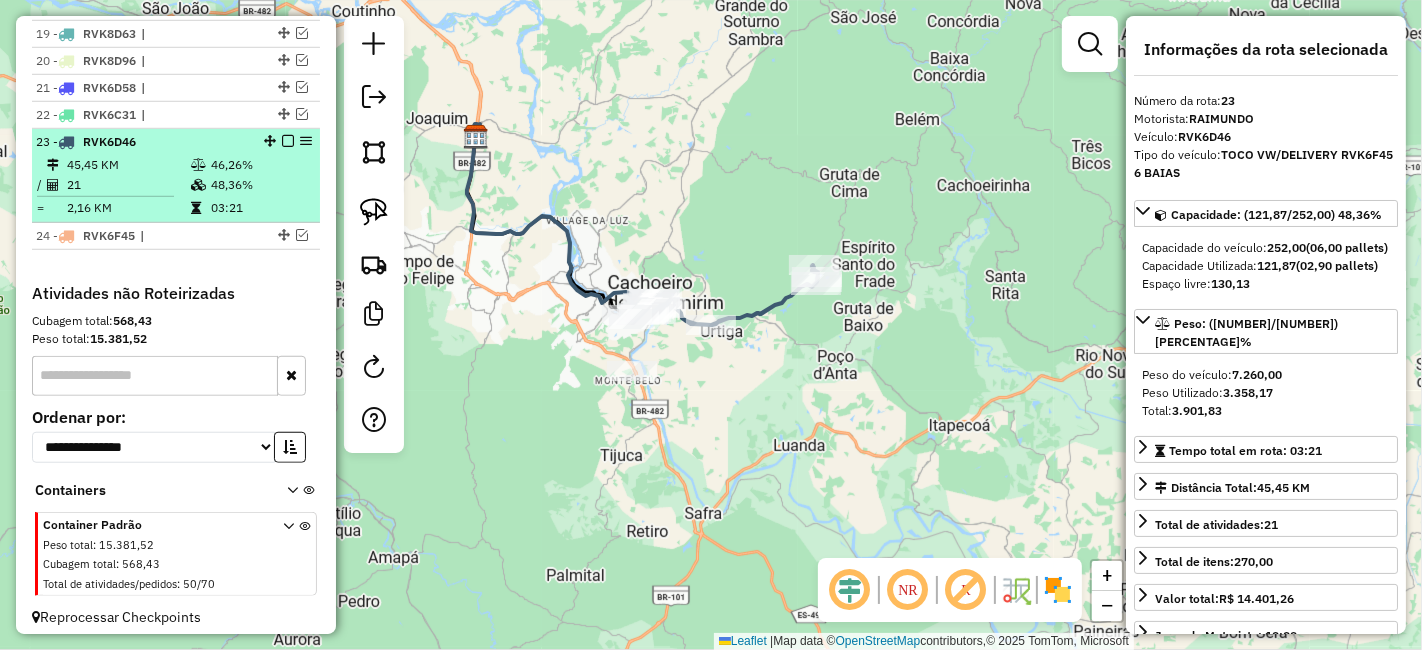 click at bounding box center [288, 141] 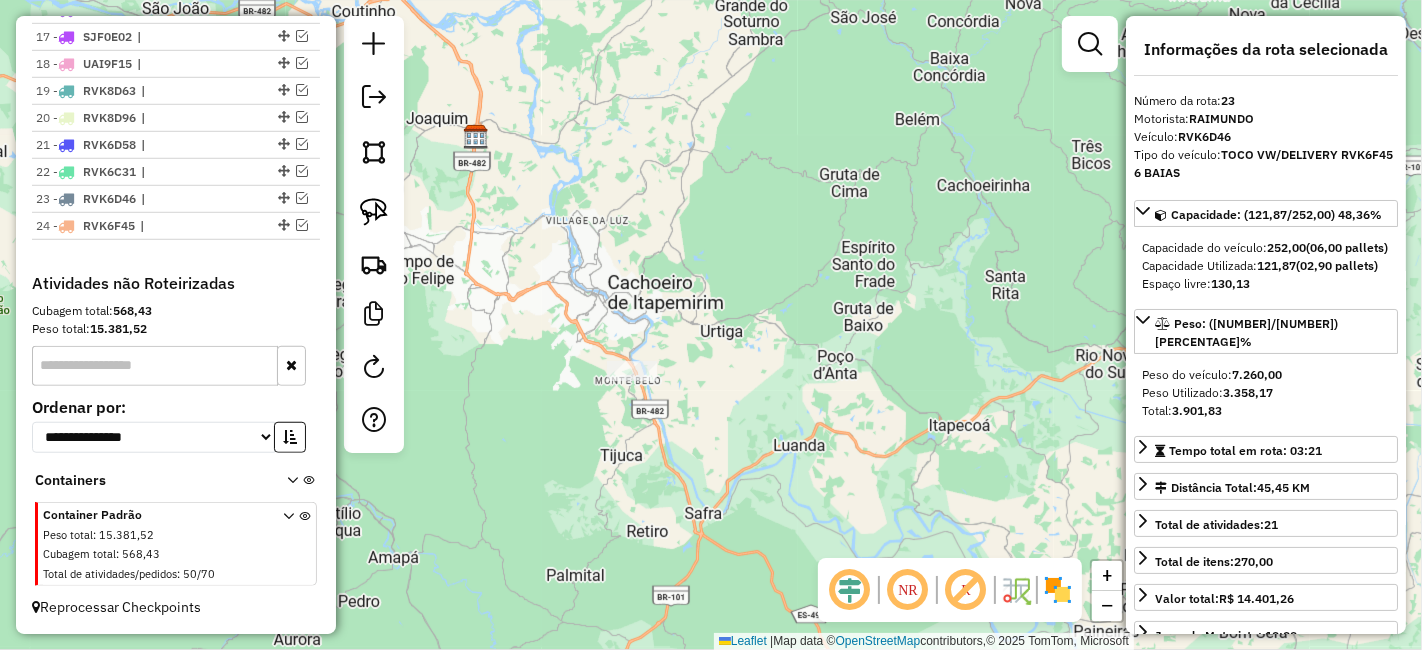 scroll, scrollTop: 1188, scrollLeft: 0, axis: vertical 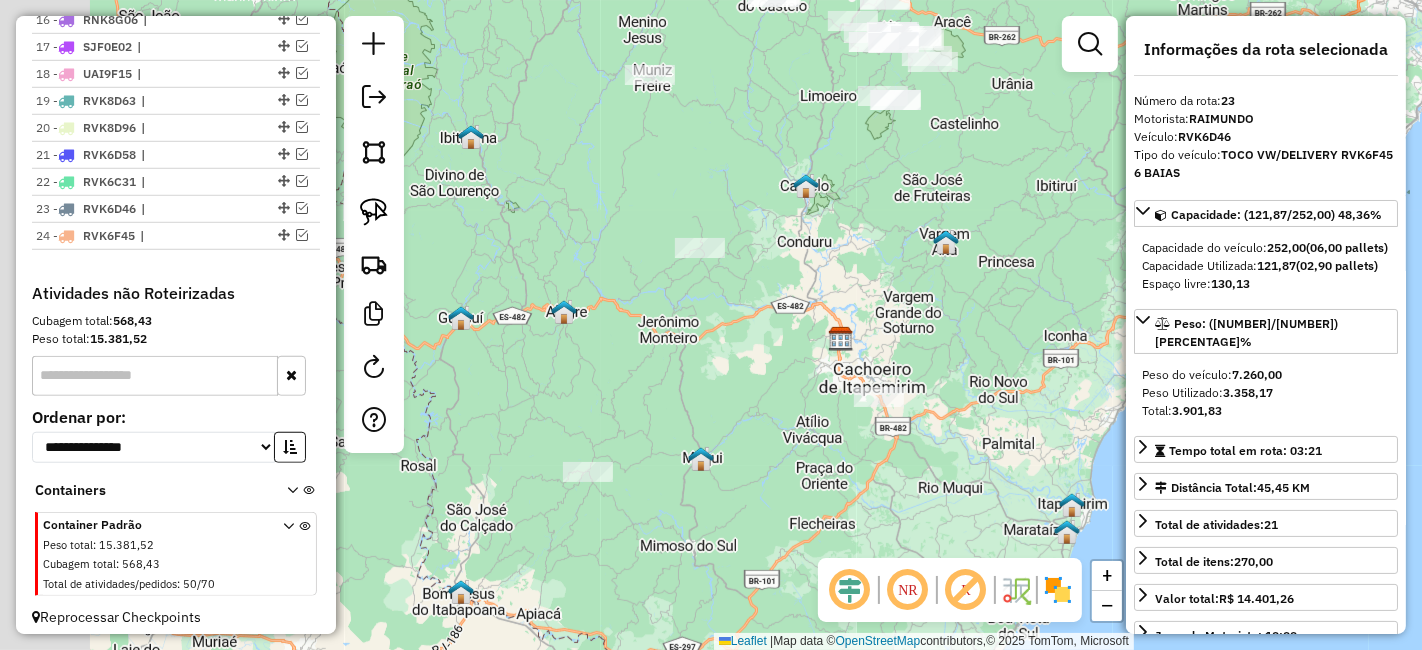 drag, startPoint x: 778, startPoint y: 381, endPoint x: 950, endPoint y: 418, distance: 175.93465 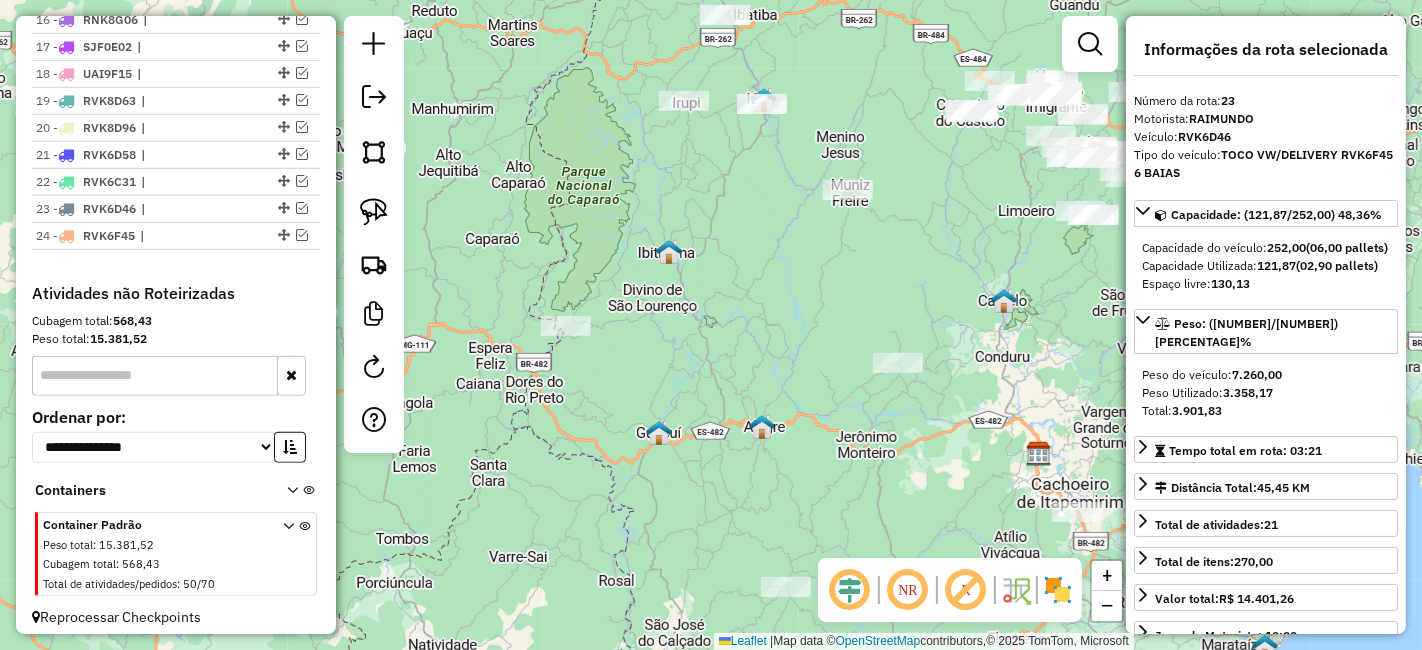 drag, startPoint x: 776, startPoint y: 332, endPoint x: 968, endPoint y: 447, distance: 223.80573 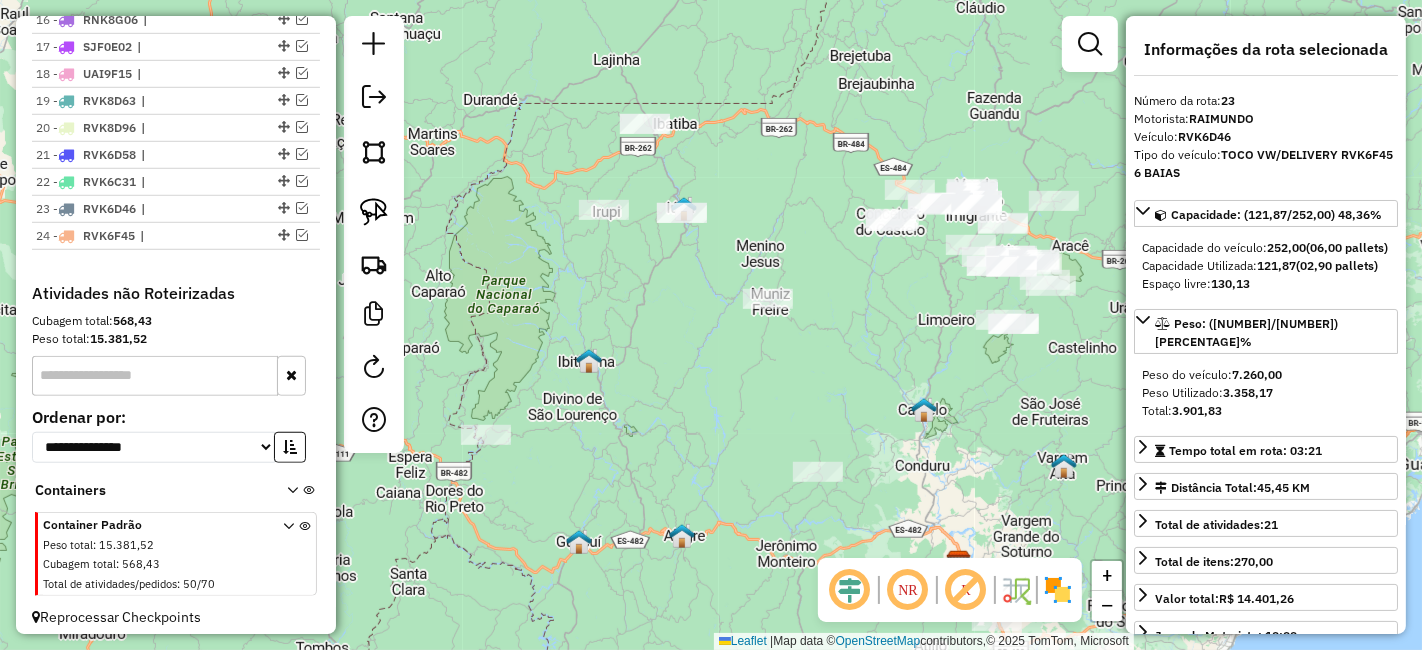 drag, startPoint x: 736, startPoint y: 375, endPoint x: 611, endPoint y: 510, distance: 183.98369 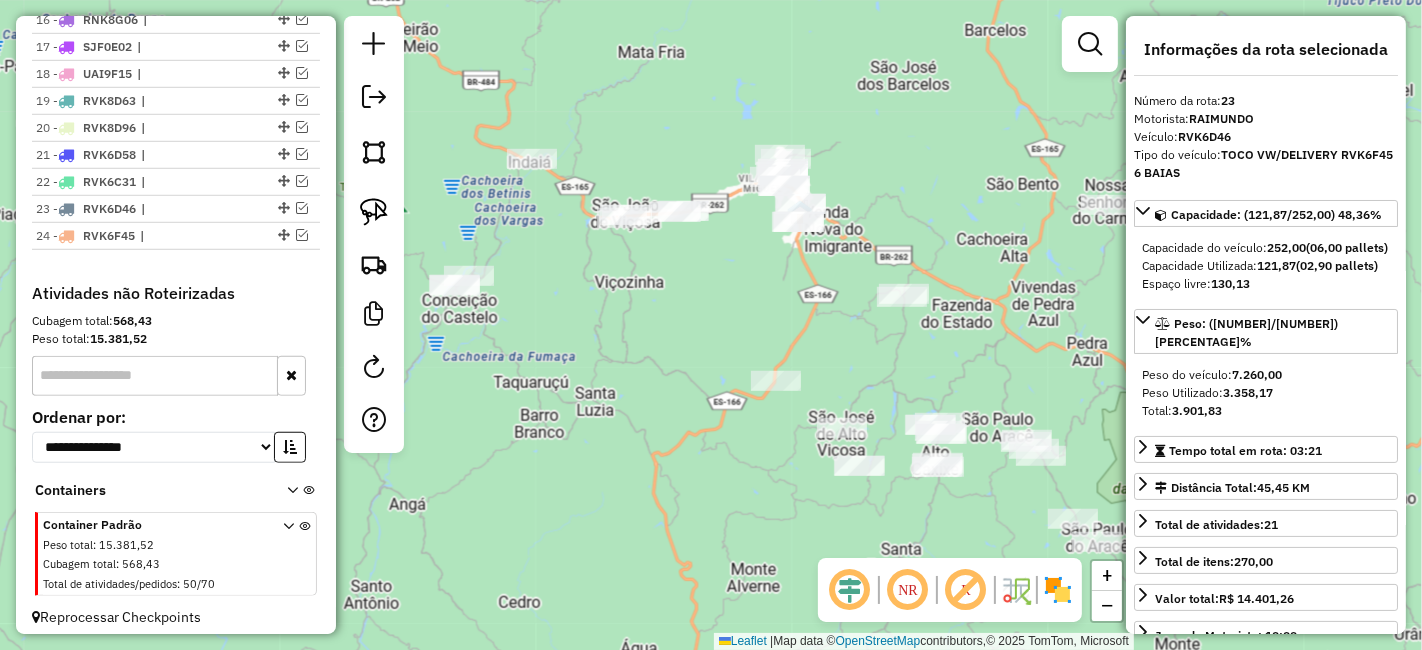 drag, startPoint x: 1029, startPoint y: 239, endPoint x: 789, endPoint y: 272, distance: 242.25813 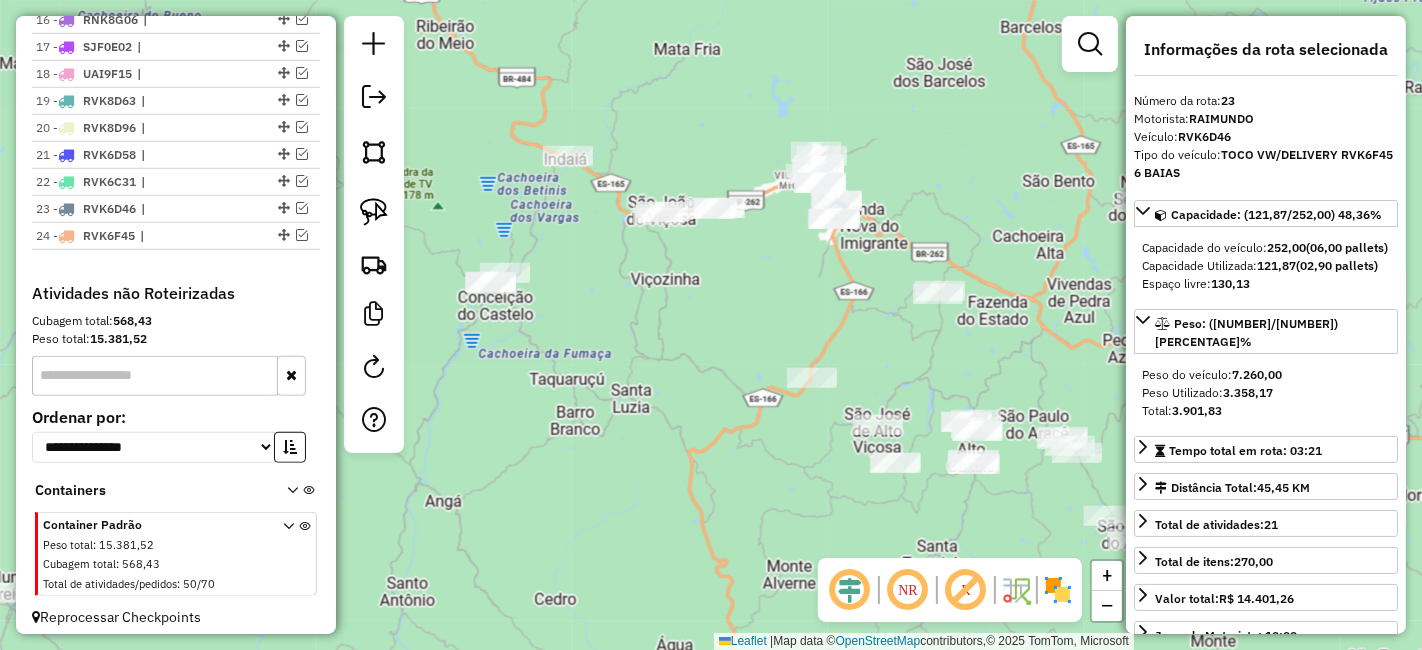 drag, startPoint x: 625, startPoint y: 293, endPoint x: 655, endPoint y: 293, distance: 30 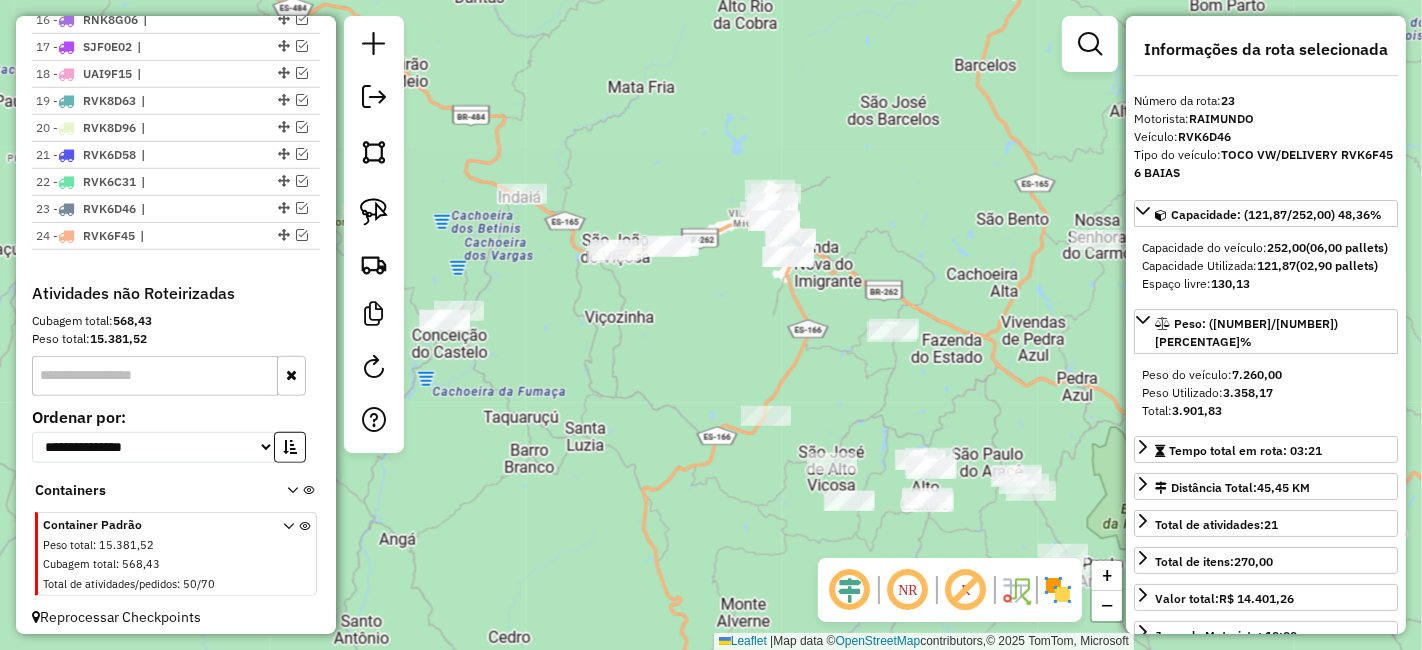 drag, startPoint x: 717, startPoint y: 128, endPoint x: 618, endPoint y: 184, distance: 113.74094 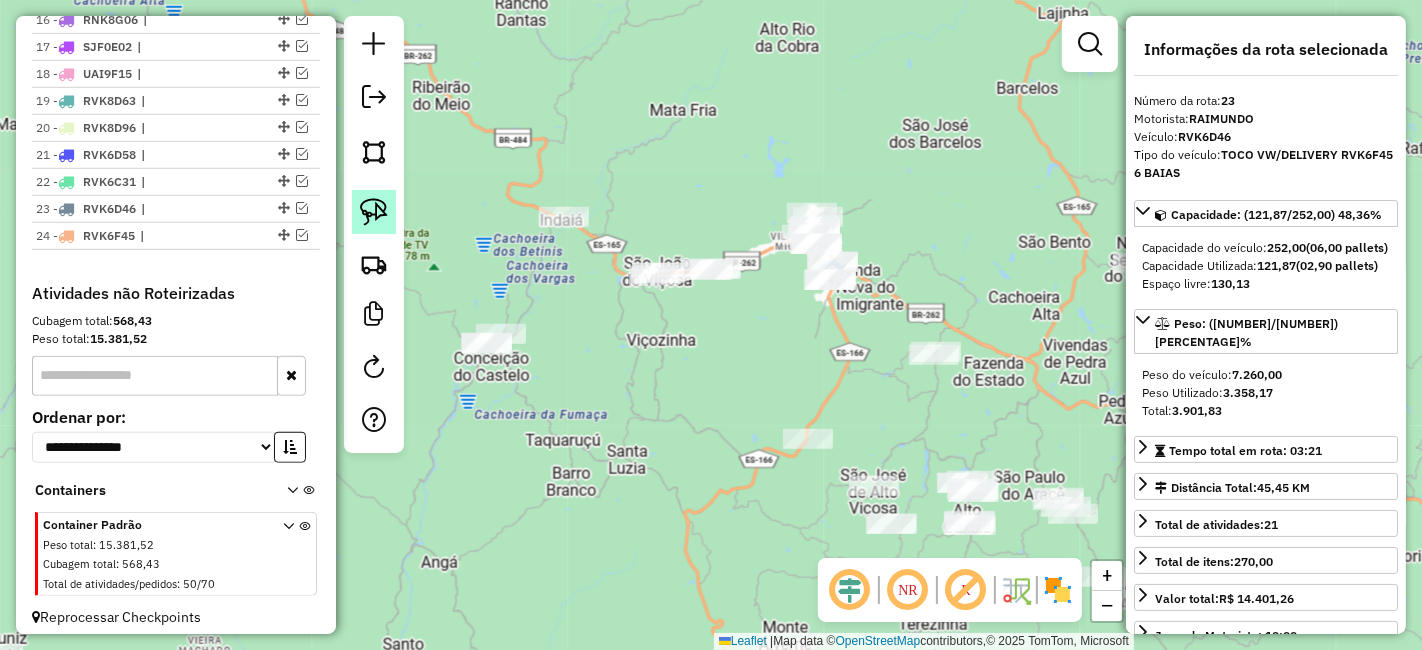 click 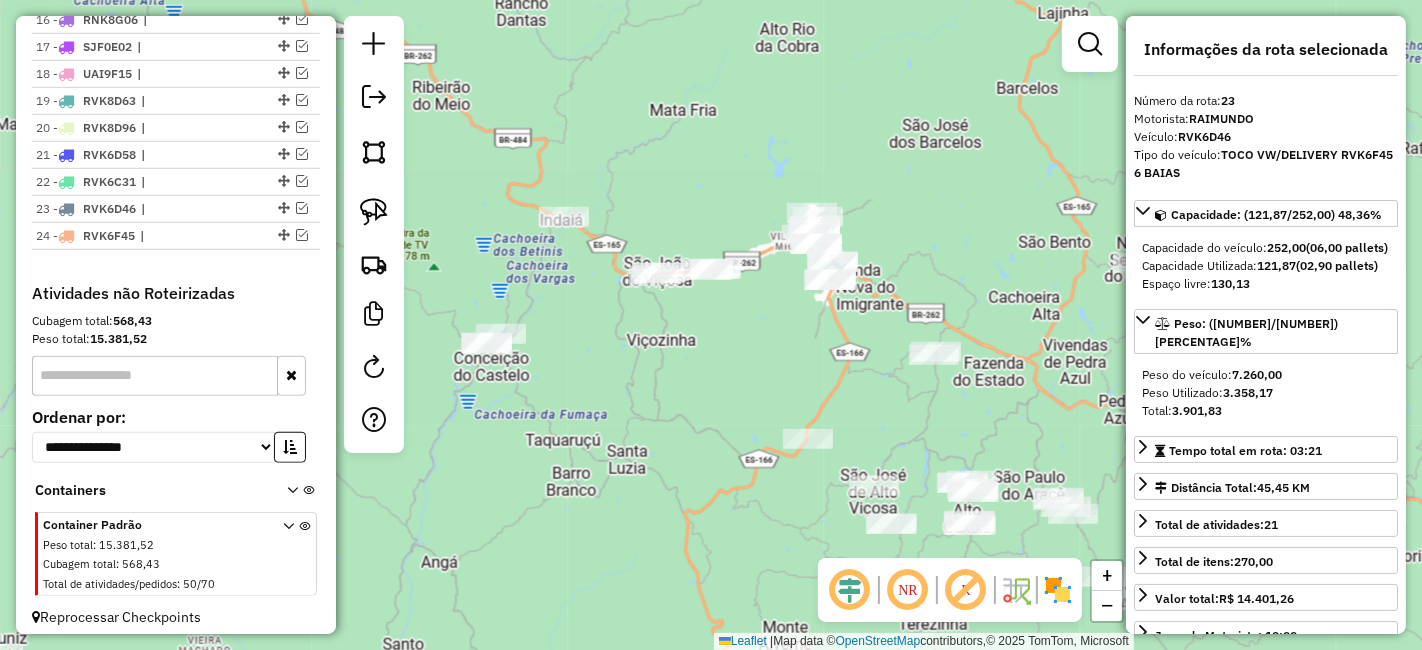drag, startPoint x: 391, startPoint y: 212, endPoint x: 565, endPoint y: 196, distance: 174.73409 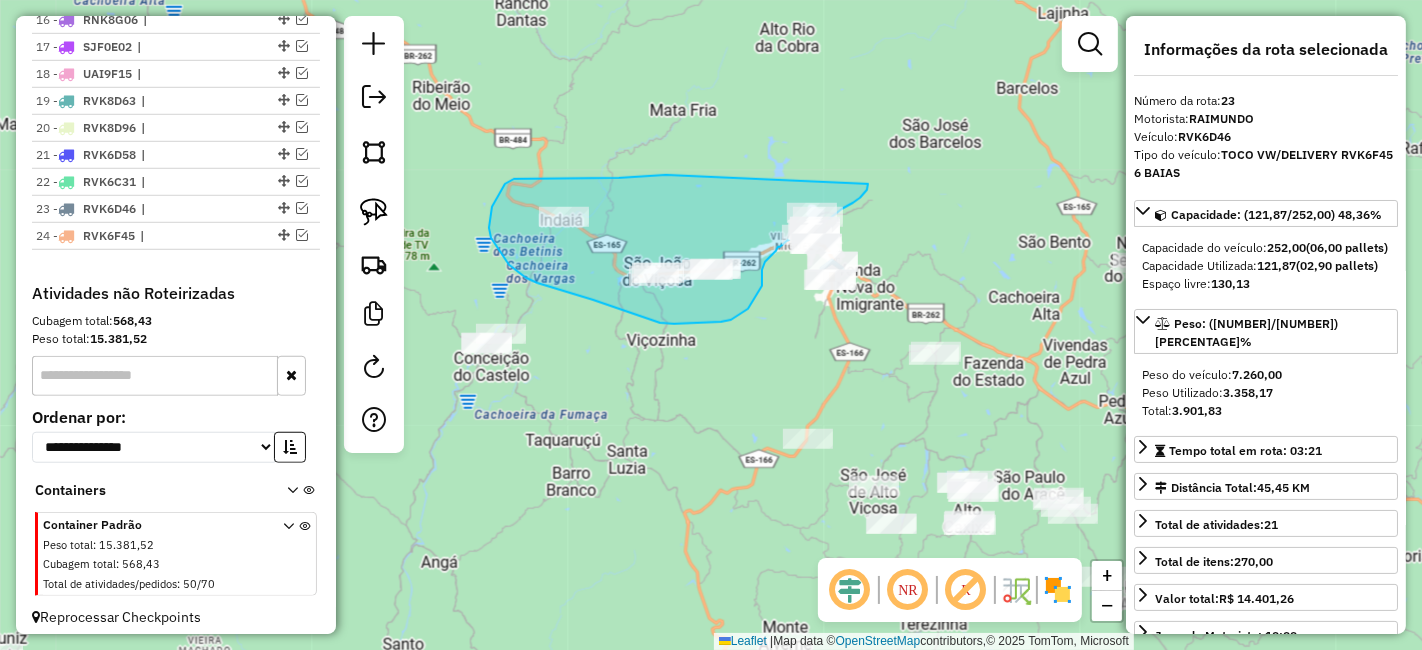 drag, startPoint x: 619, startPoint y: 178, endPoint x: 873, endPoint y: 168, distance: 254.19678 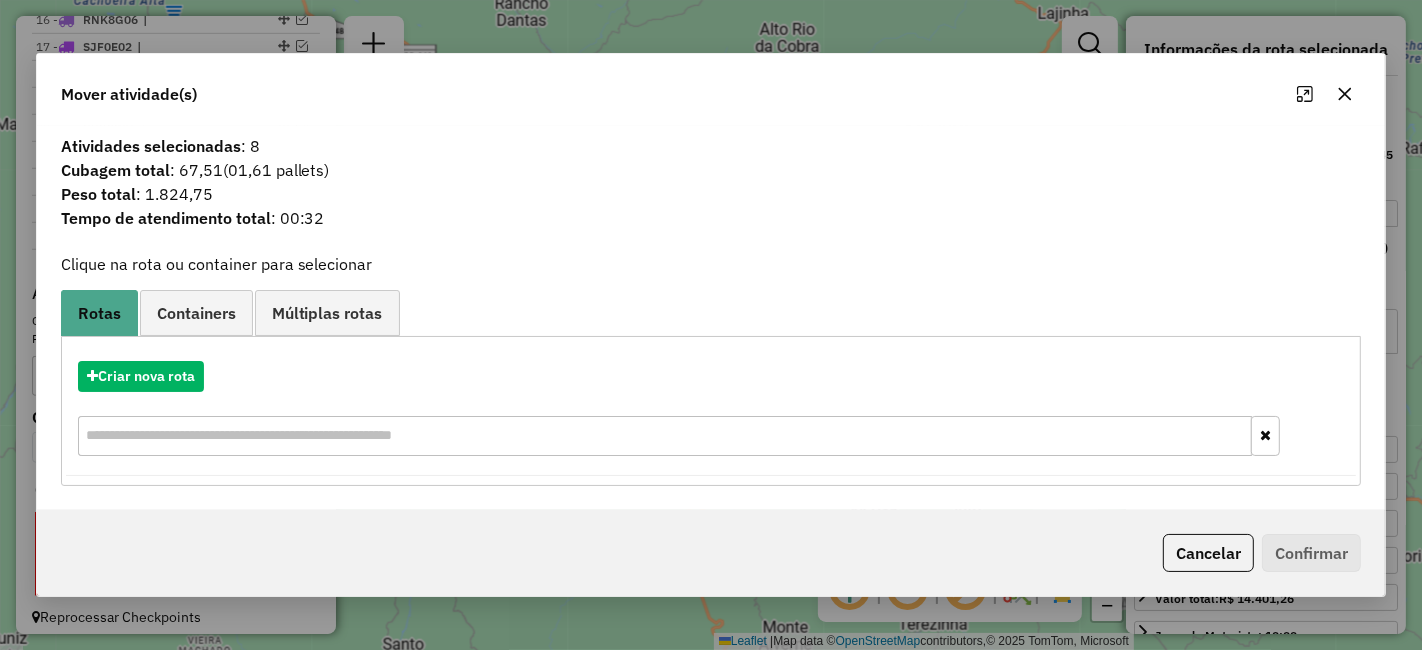 click 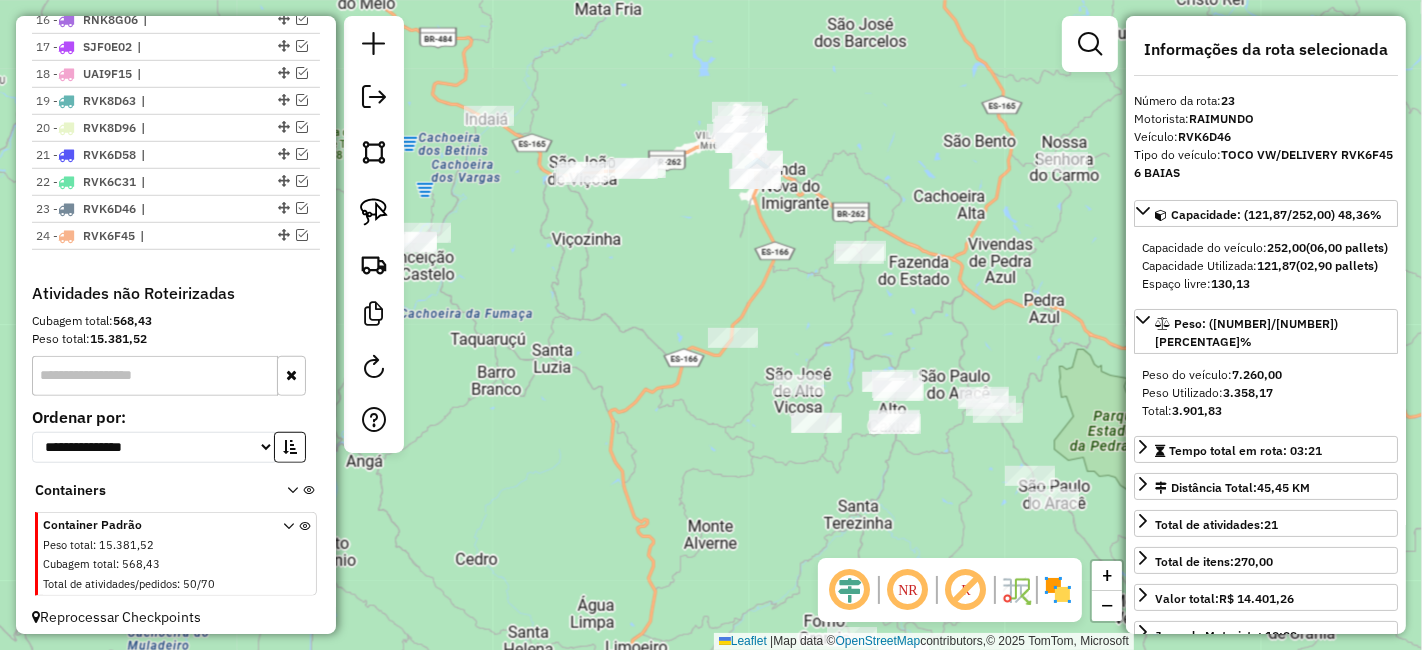 drag, startPoint x: 963, startPoint y: 250, endPoint x: 934, endPoint y: 212, distance: 47.801674 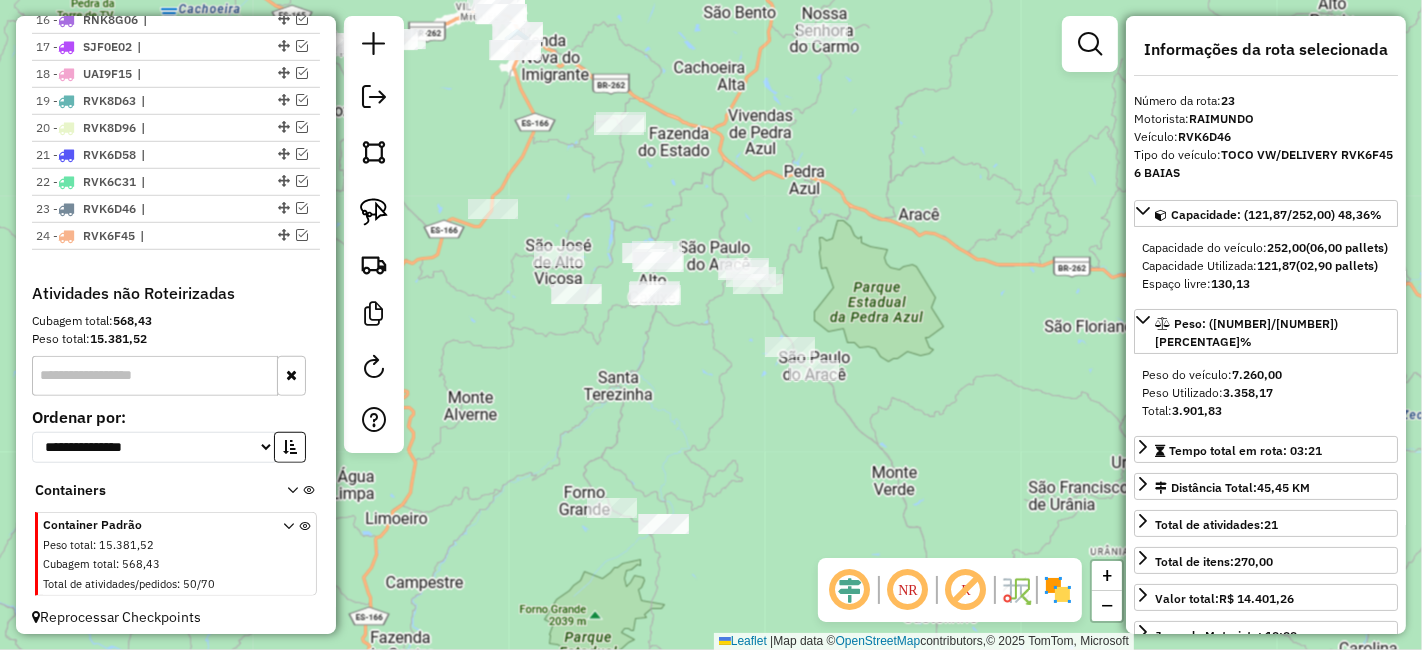 drag, startPoint x: 926, startPoint y: 288, endPoint x: 700, endPoint y: 161, distance: 259.23926 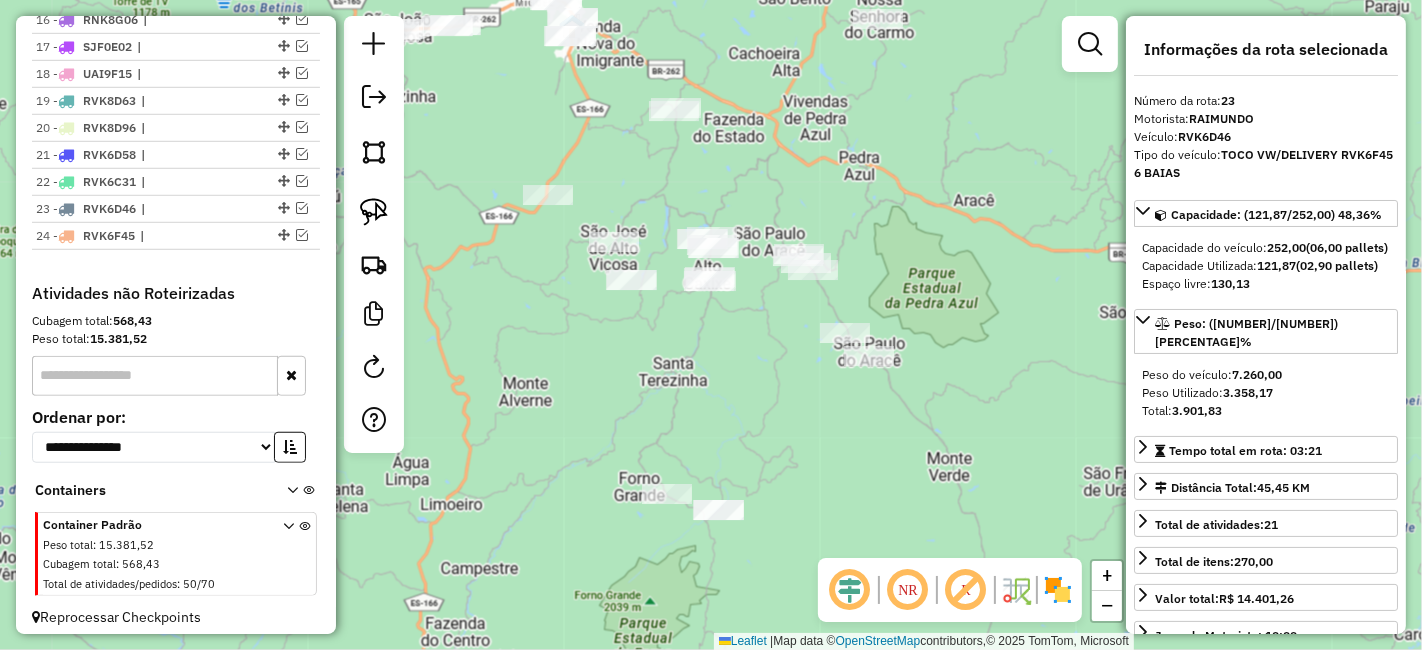 drag, startPoint x: 835, startPoint y: 209, endPoint x: 854, endPoint y: 202, distance: 20.248457 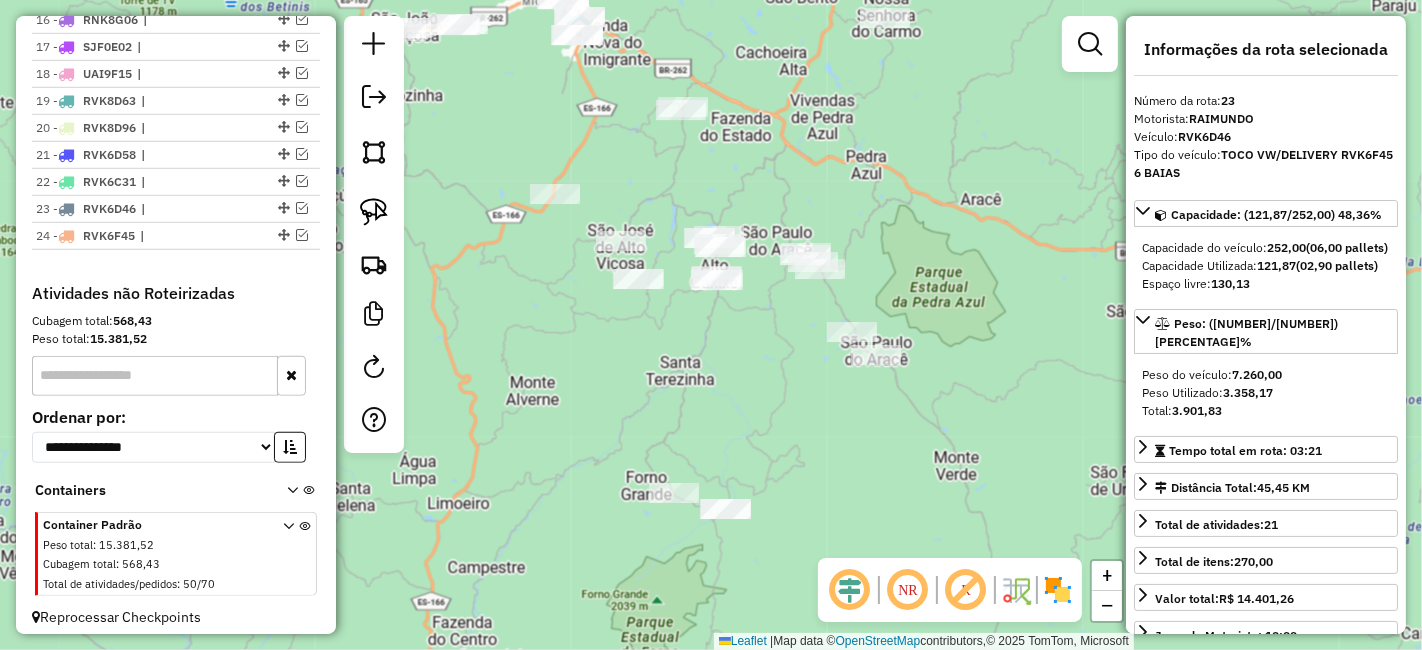 click 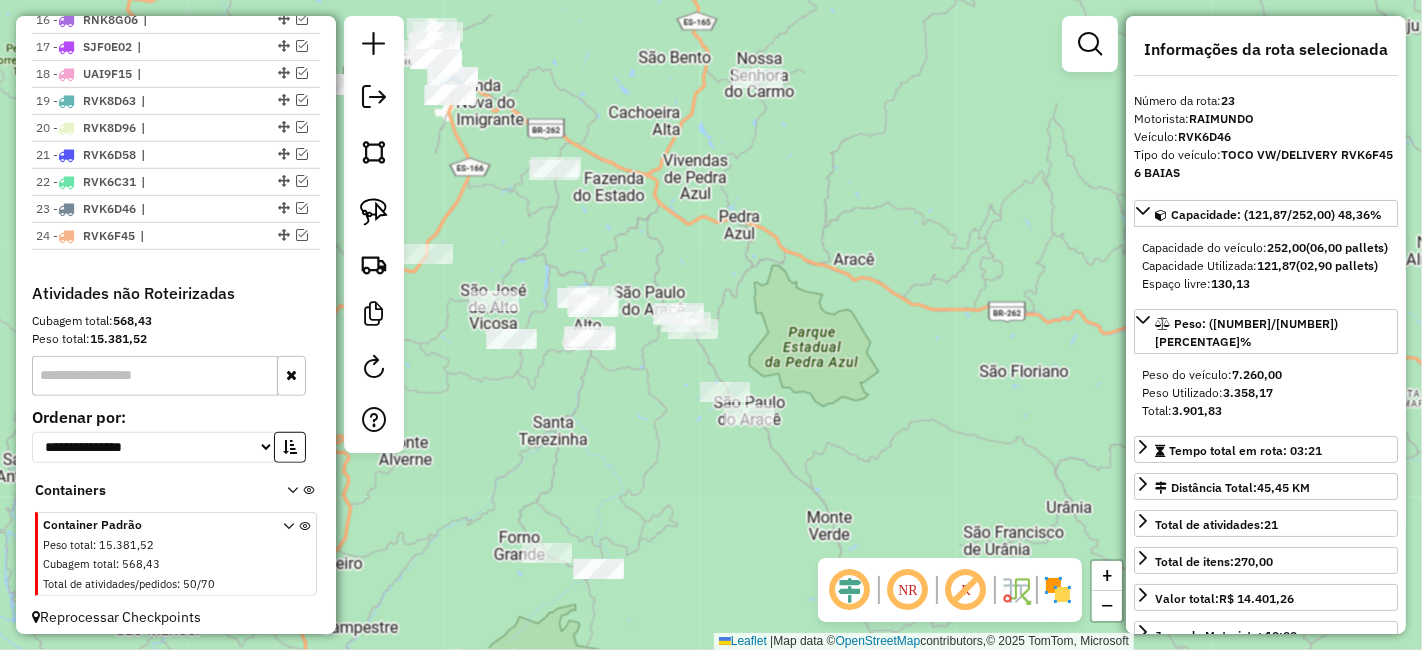 drag, startPoint x: 676, startPoint y: 195, endPoint x: 642, endPoint y: 215, distance: 39.446167 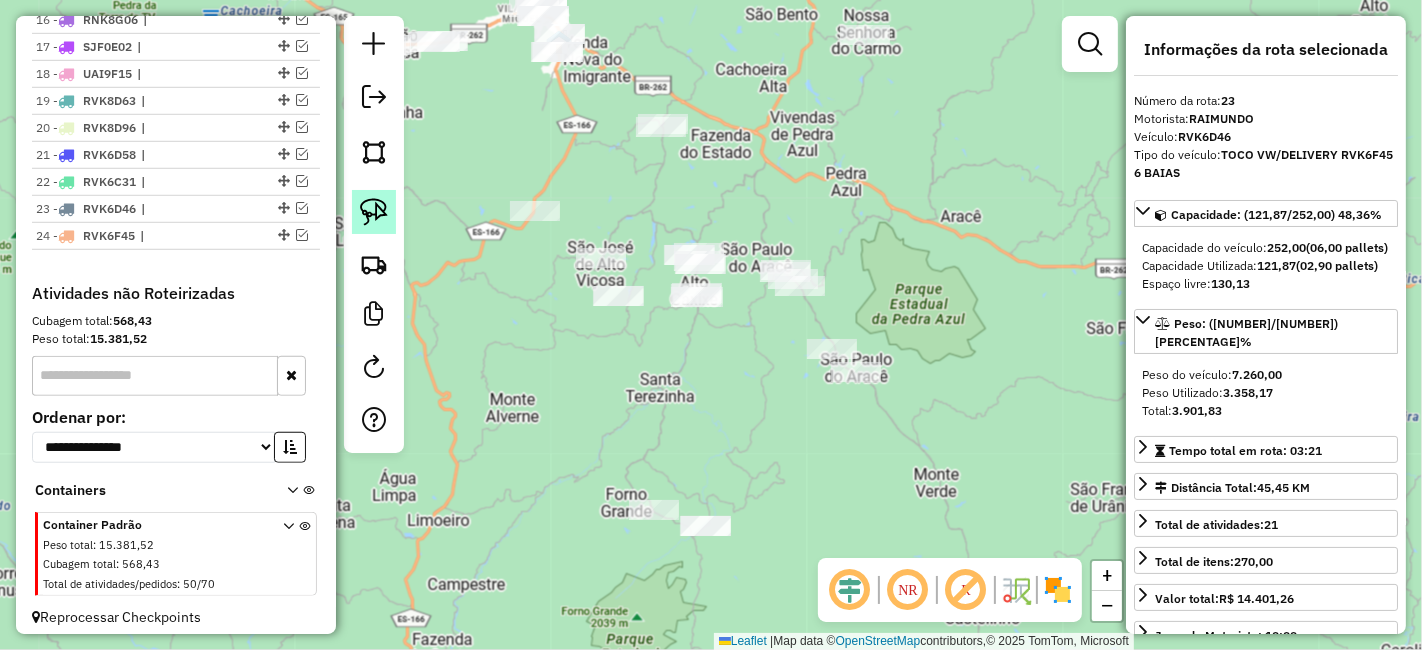 click 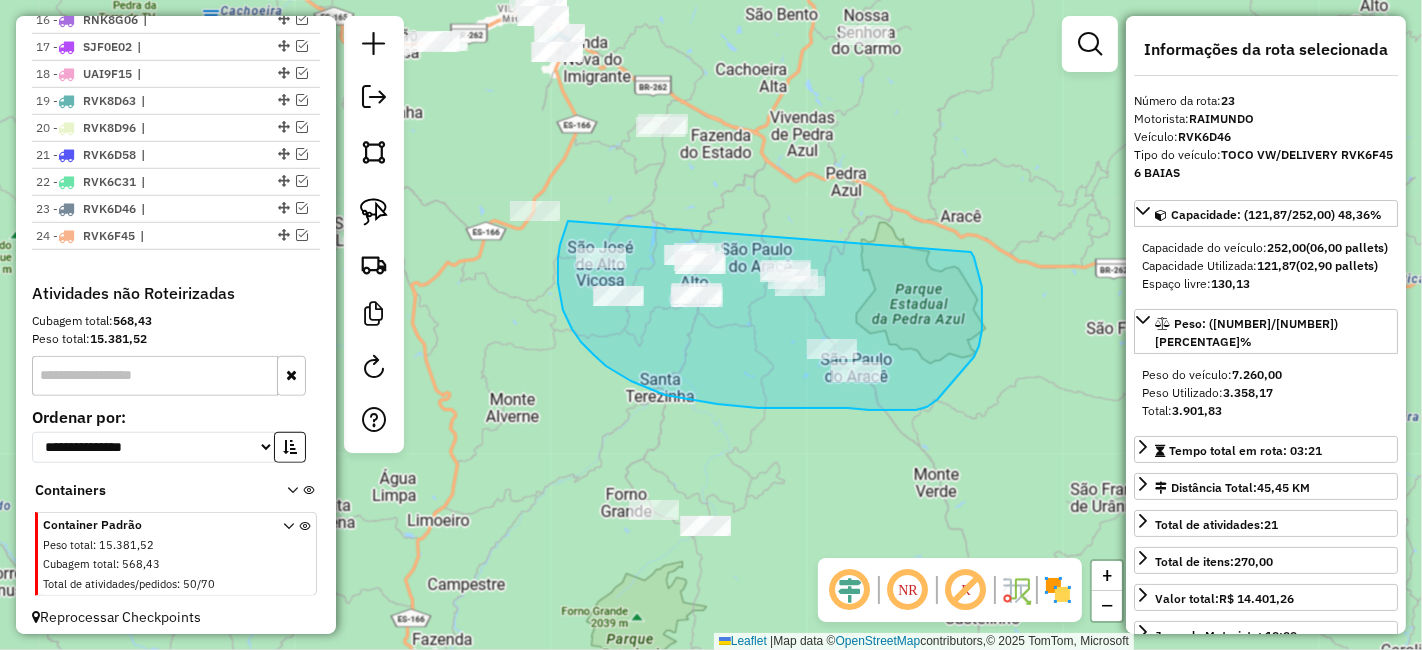 drag, startPoint x: 568, startPoint y: 221, endPoint x: 968, endPoint y: 244, distance: 400.6607 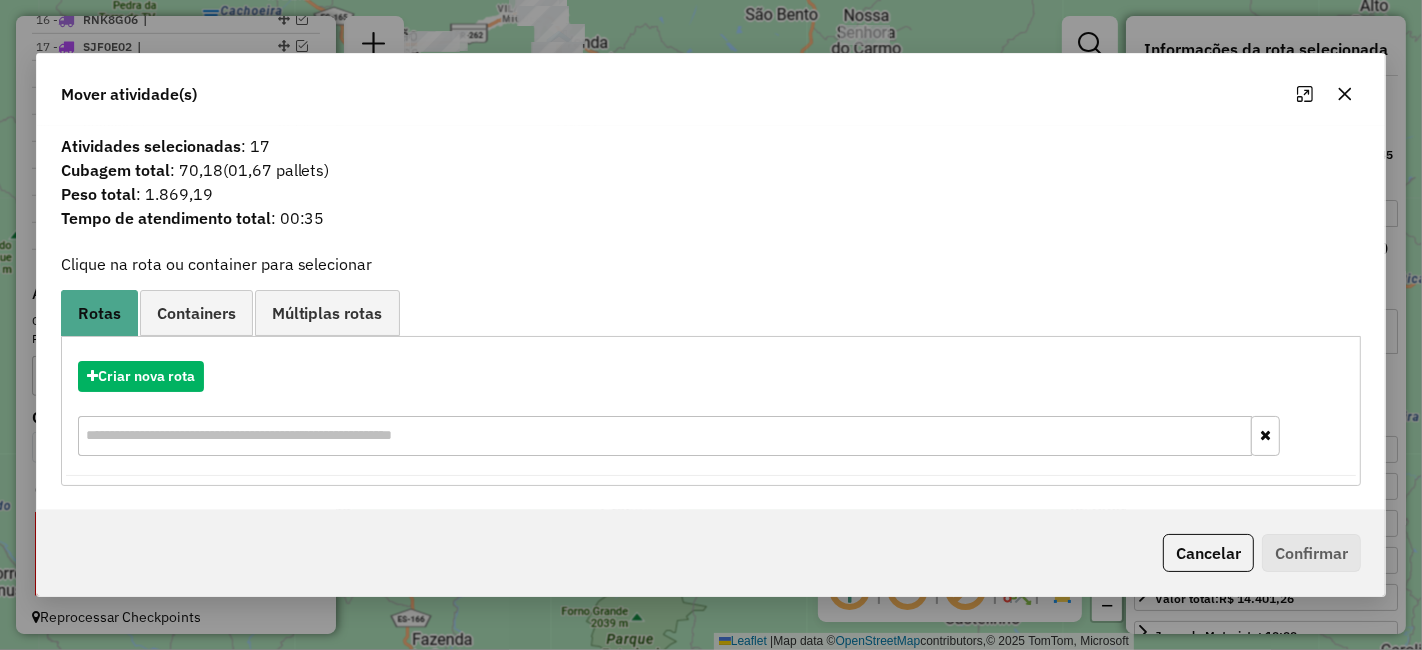 click 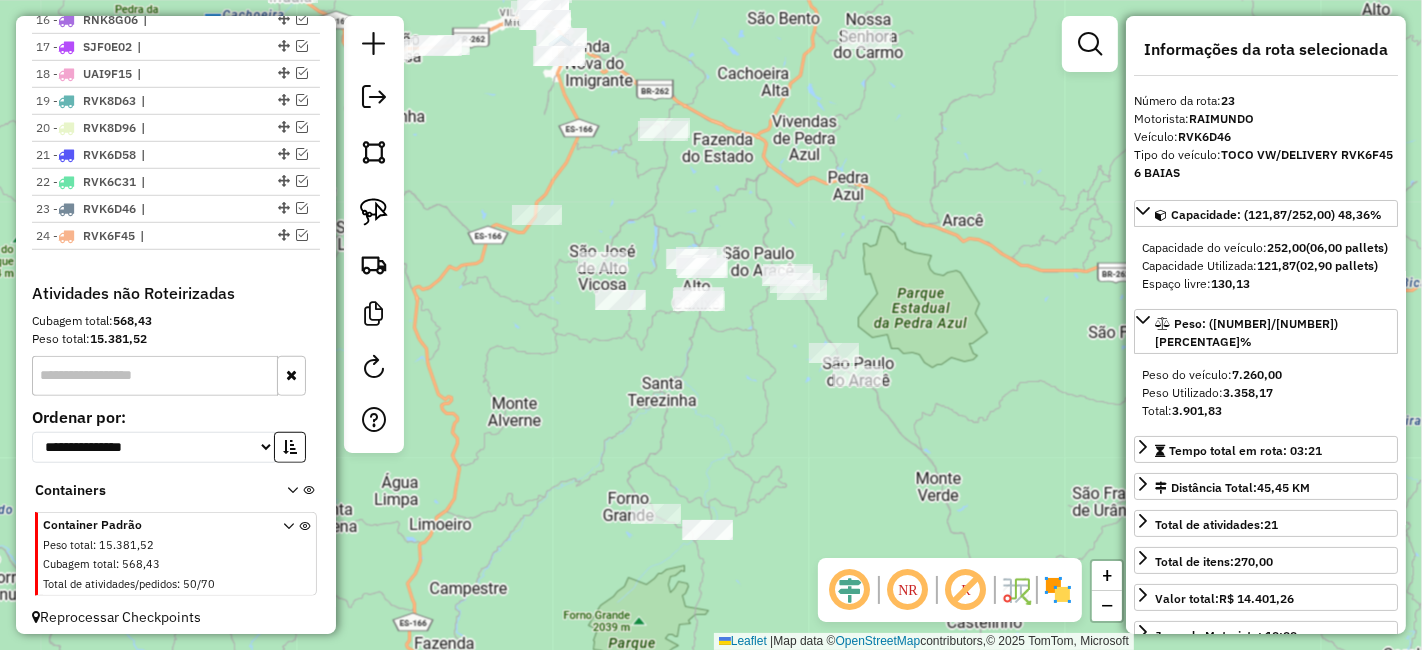 drag, startPoint x: 754, startPoint y: 413, endPoint x: 752, endPoint y: 401, distance: 12.165525 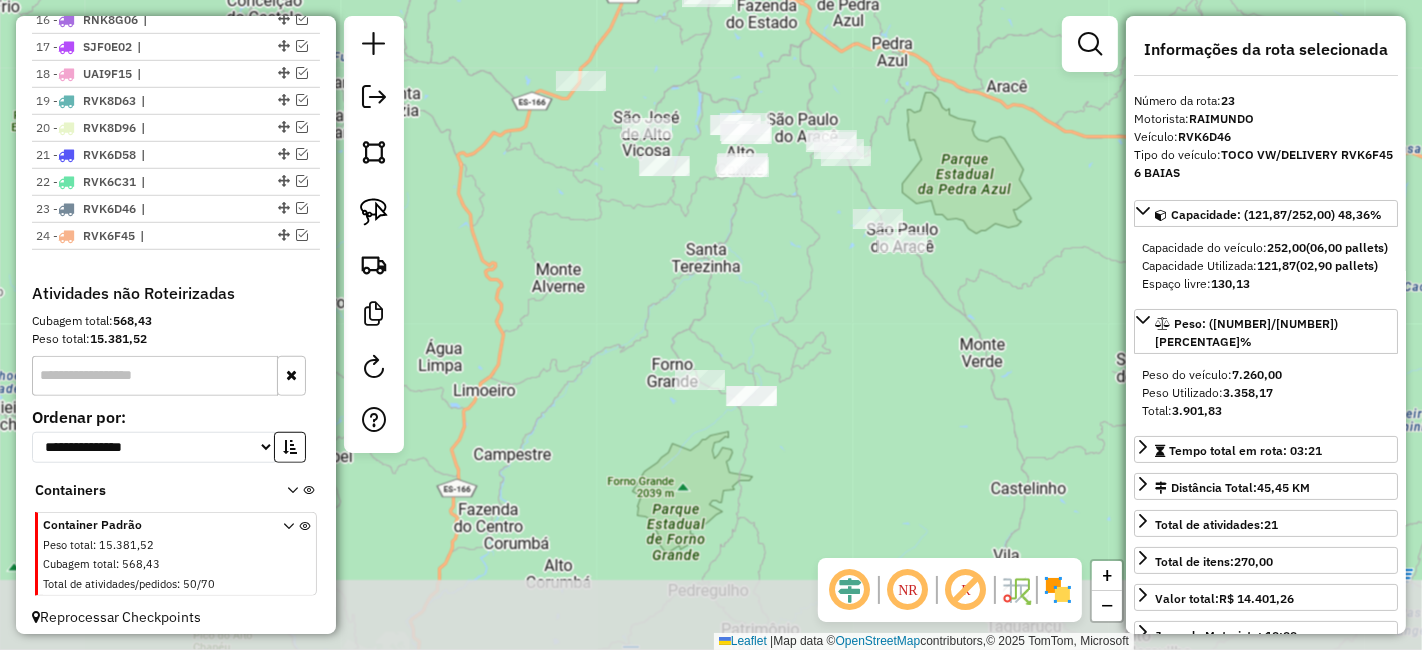 drag, startPoint x: 746, startPoint y: 404, endPoint x: 789, endPoint y: 232, distance: 177.29355 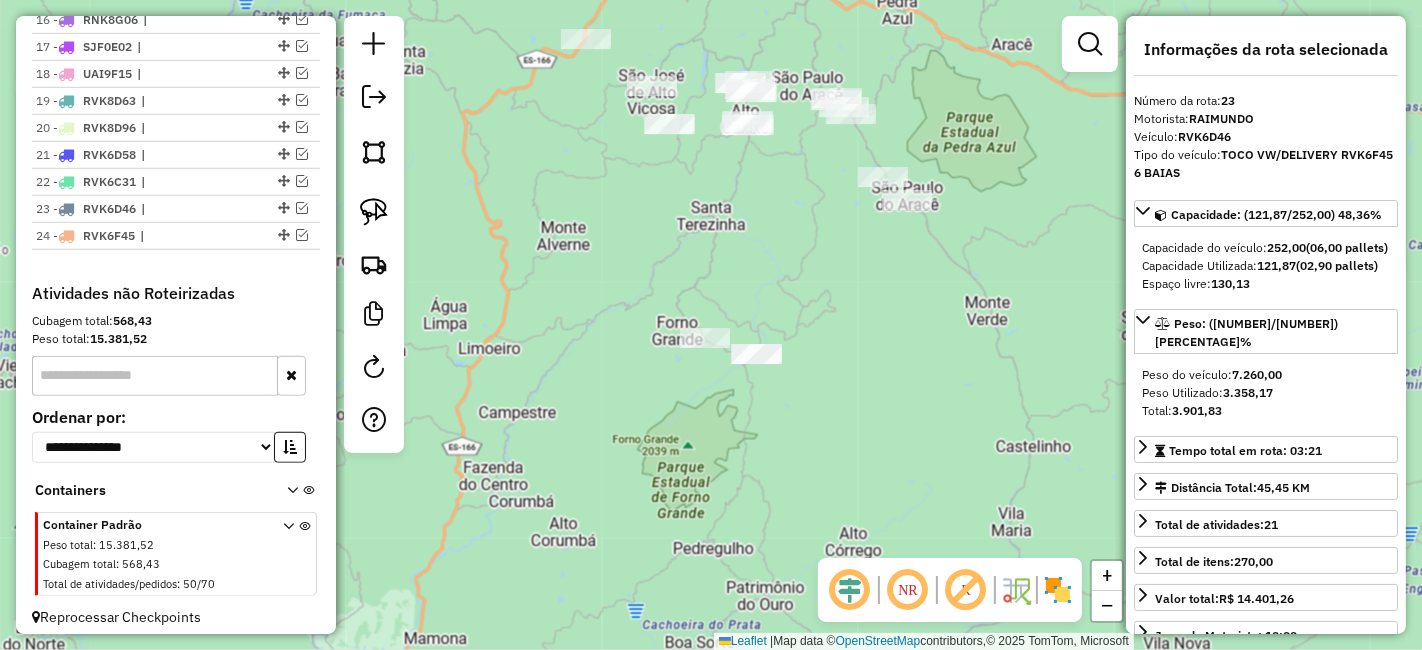 drag, startPoint x: 738, startPoint y: 318, endPoint x: 717, endPoint y: 309, distance: 22.847319 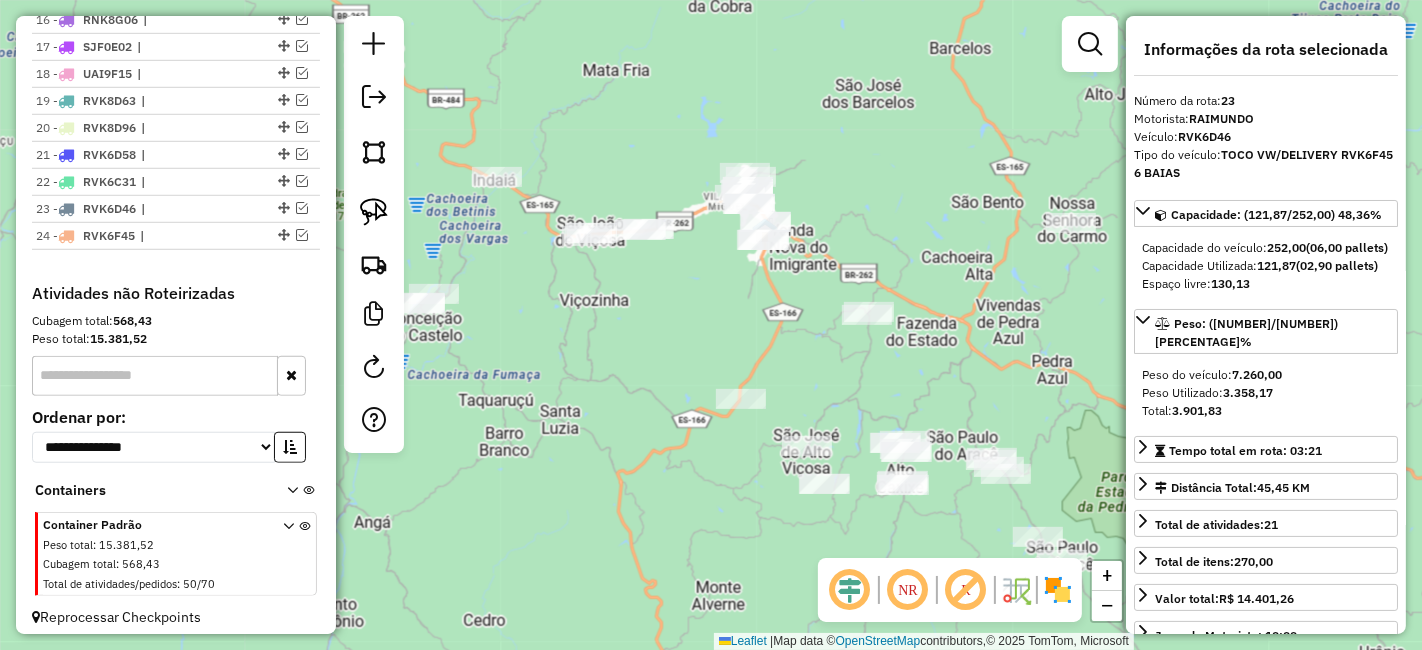 drag, startPoint x: 560, startPoint y: 390, endPoint x: 696, endPoint y: 580, distance: 233.65787 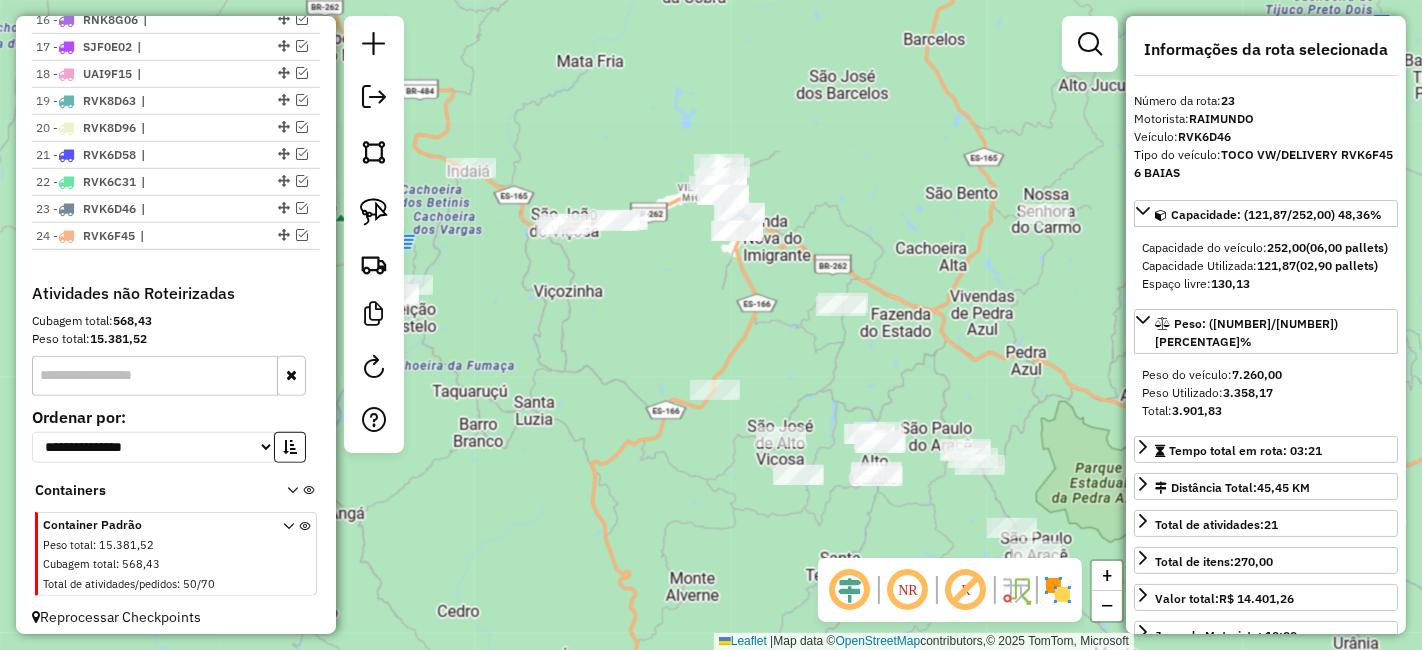 drag, startPoint x: 673, startPoint y: 298, endPoint x: 609, endPoint y: 273, distance: 68.70953 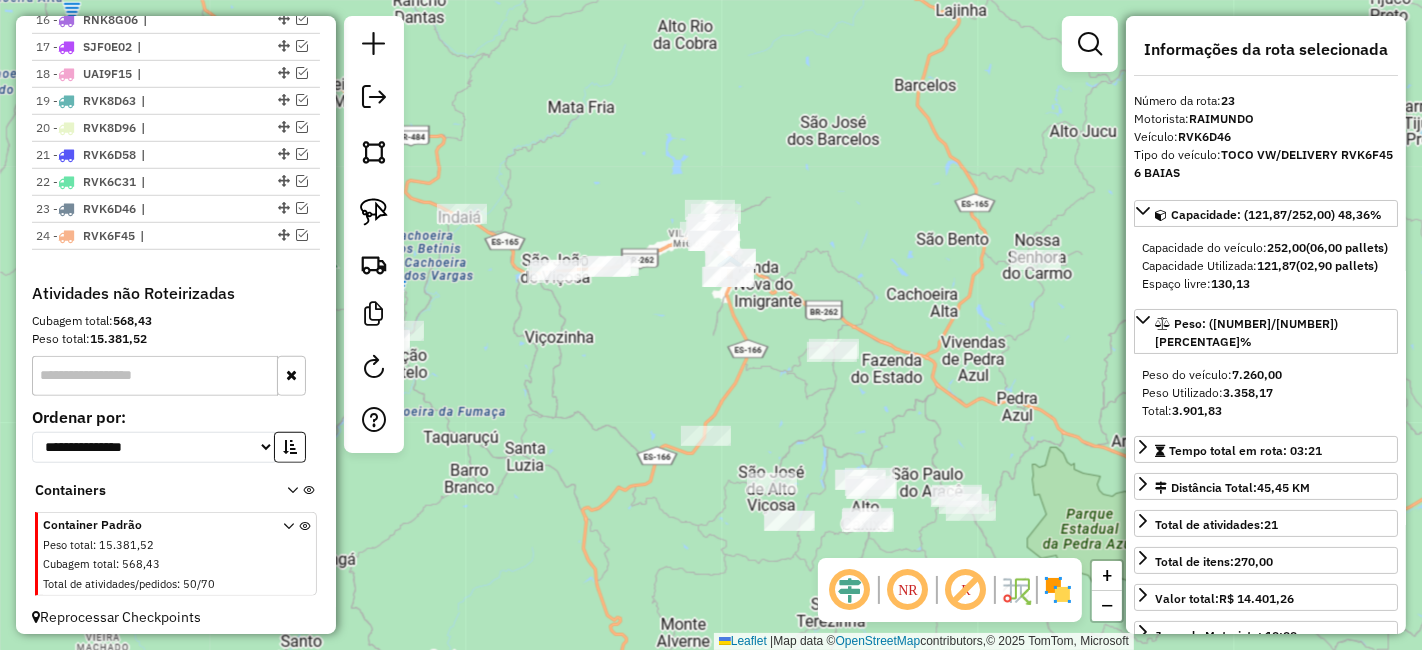 drag, startPoint x: 794, startPoint y: 150, endPoint x: 738, endPoint y: 259, distance: 122.54387 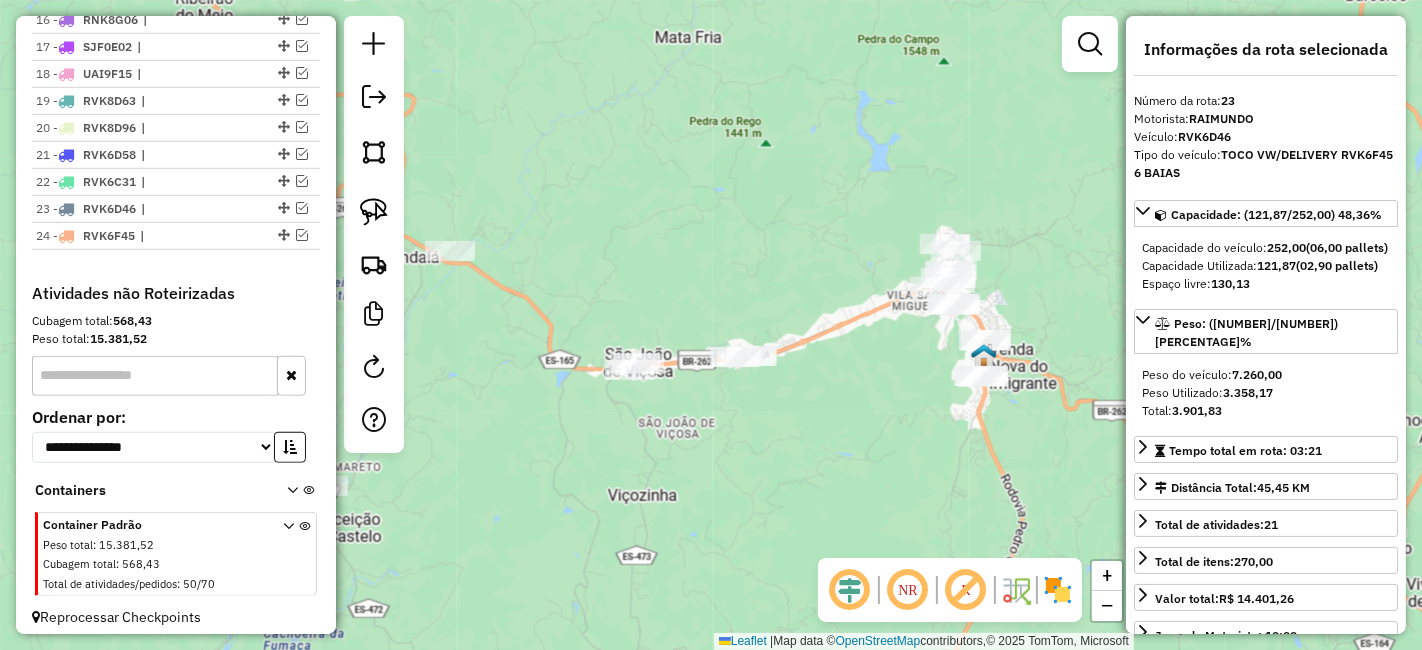 drag, startPoint x: 651, startPoint y: 338, endPoint x: 875, endPoint y: 395, distance: 231.13849 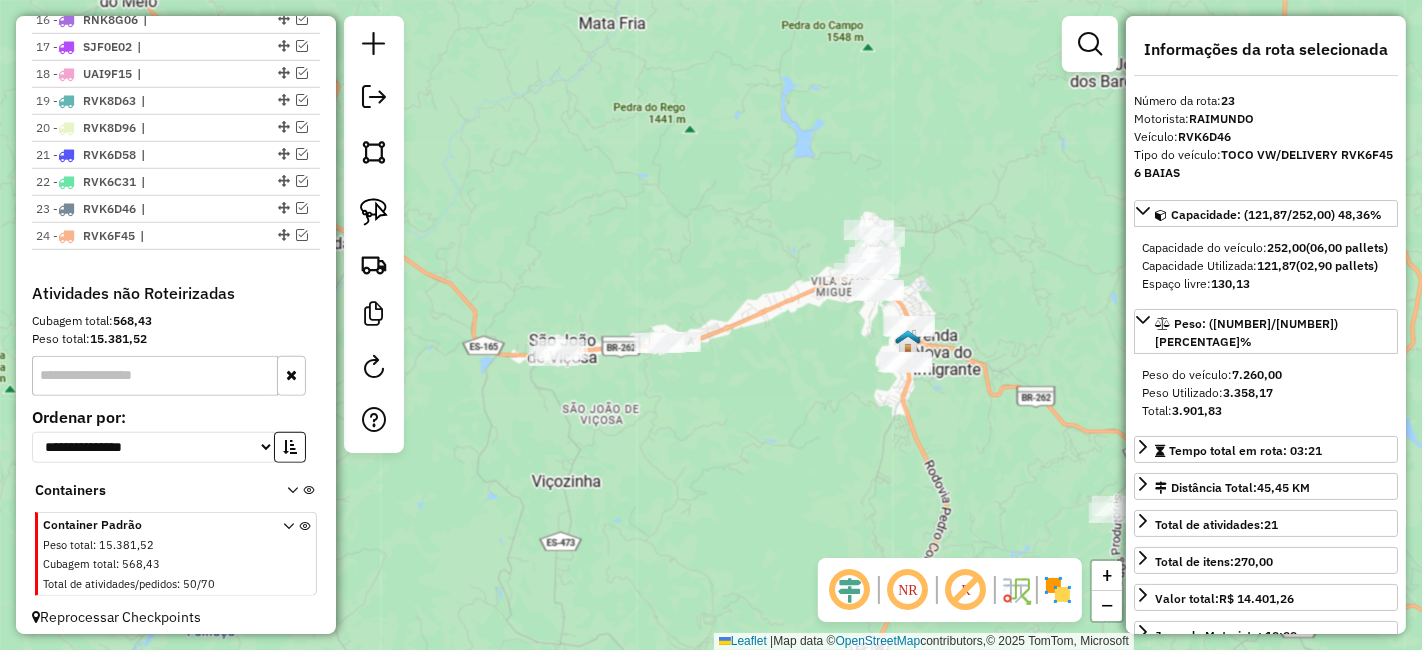 drag, startPoint x: 545, startPoint y: 235, endPoint x: 577, endPoint y: 263, distance: 42.520584 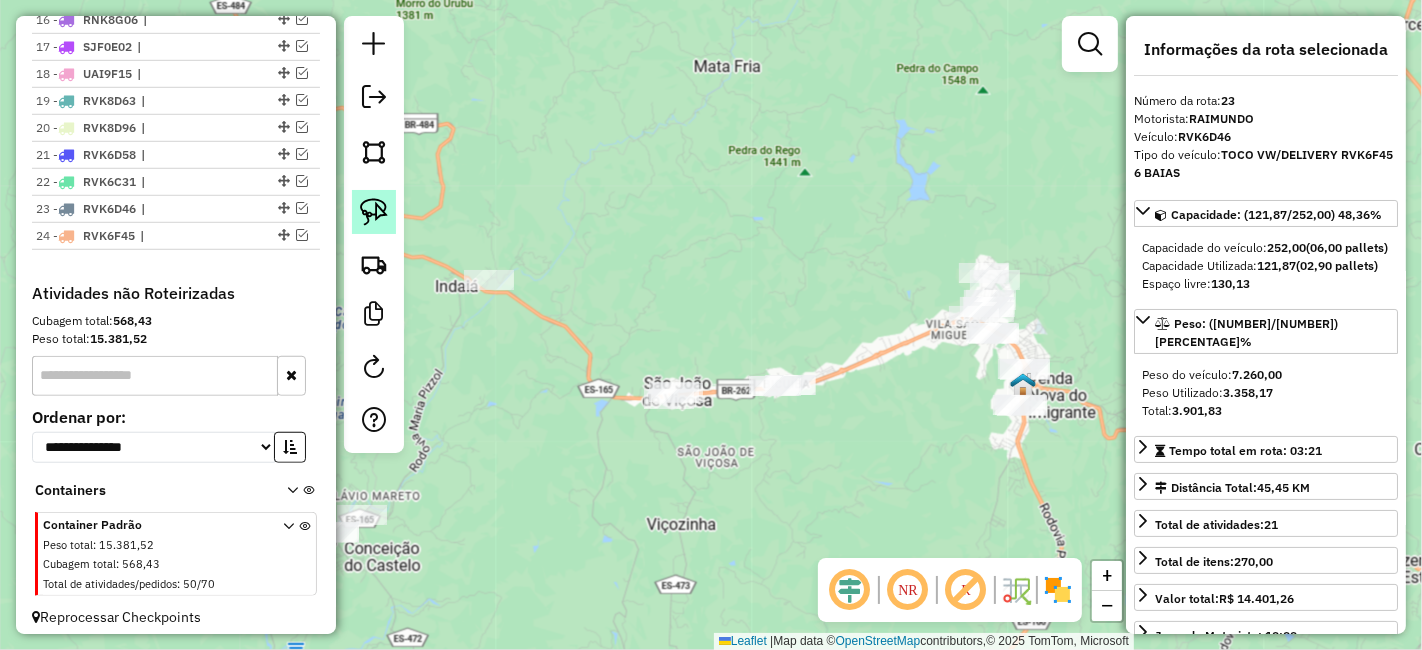 click 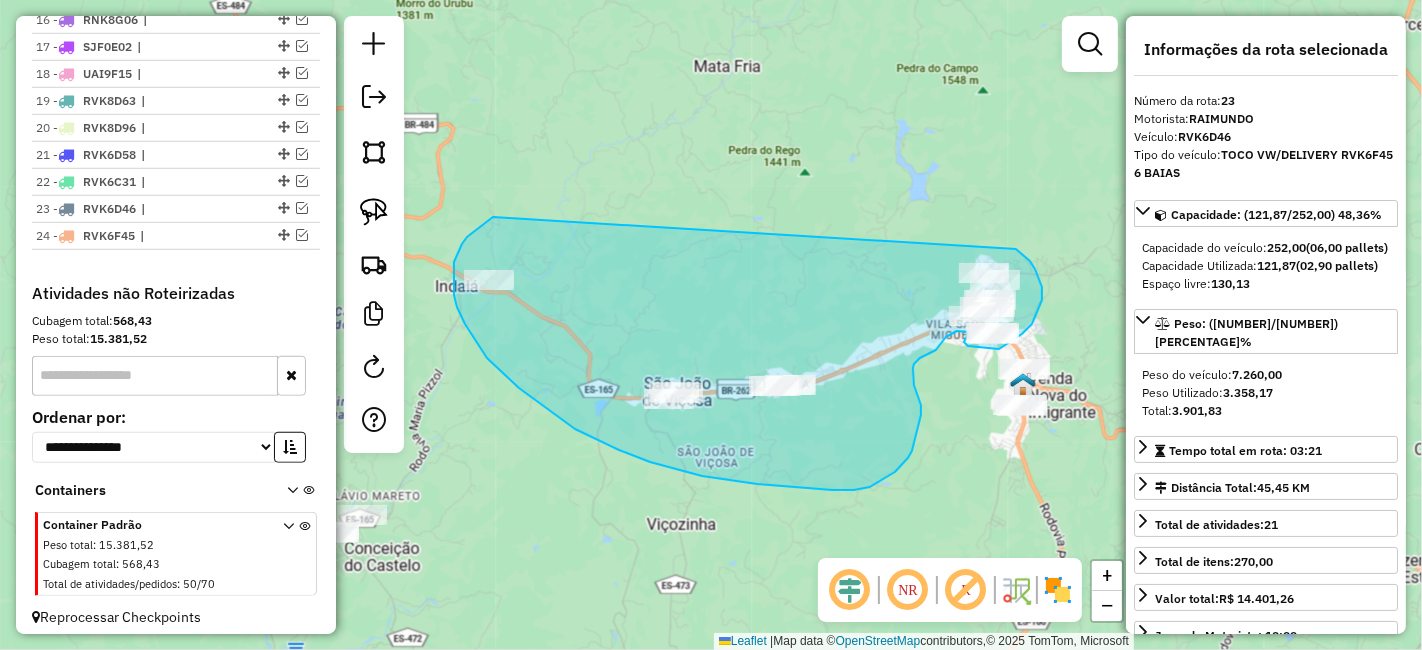 drag, startPoint x: 467, startPoint y: 237, endPoint x: 1007, endPoint y: 241, distance: 540.01483 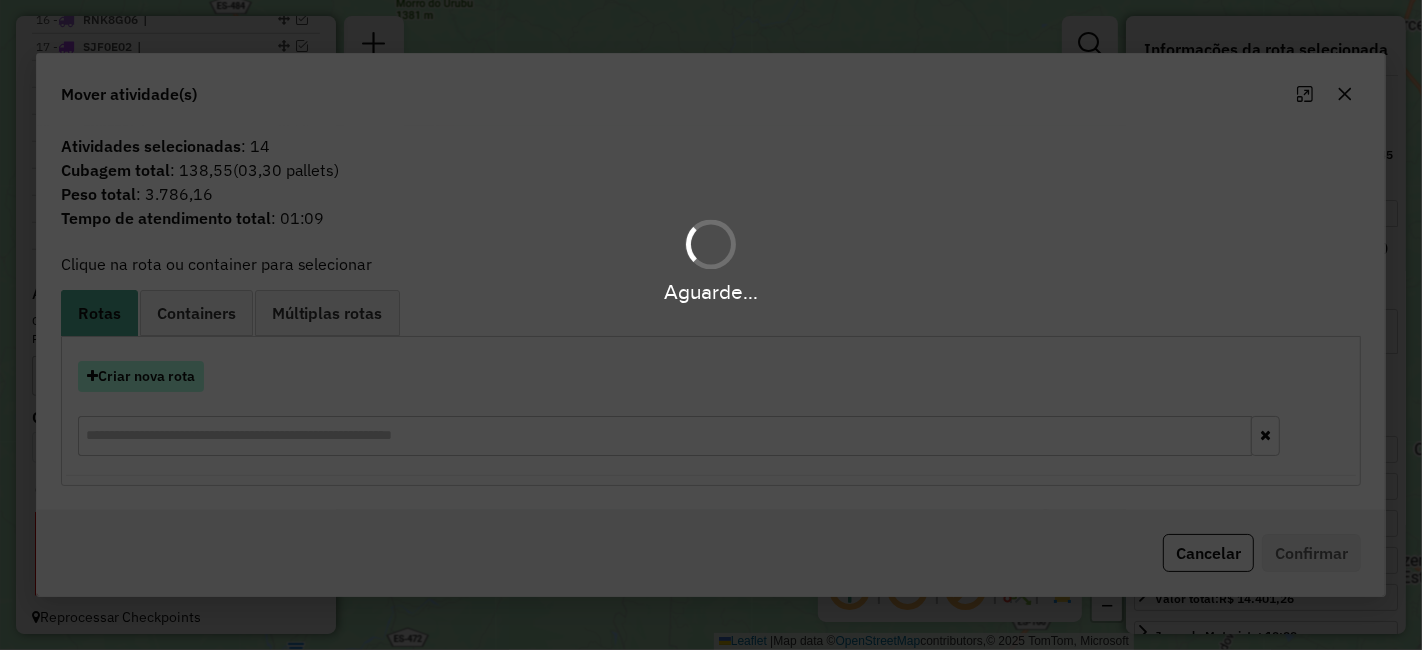 click on "Criar nova rota" at bounding box center [141, 376] 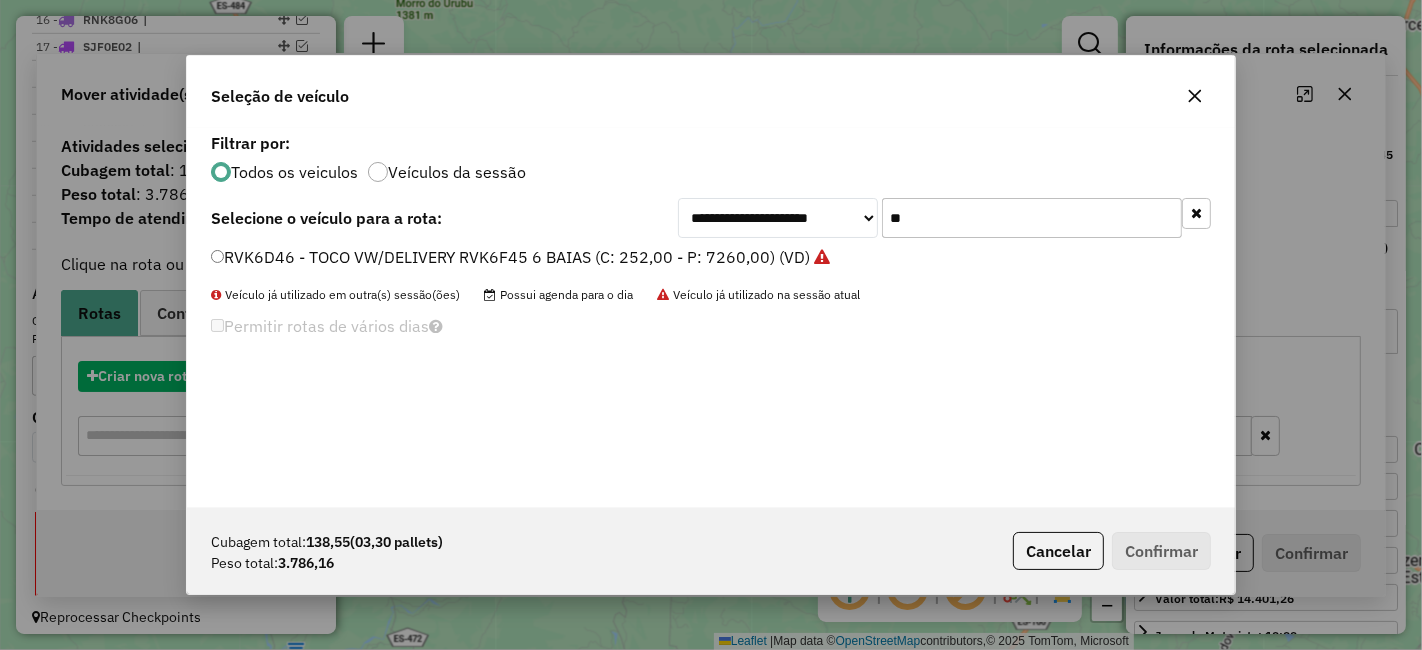scroll, scrollTop: 11, scrollLeft: 5, axis: both 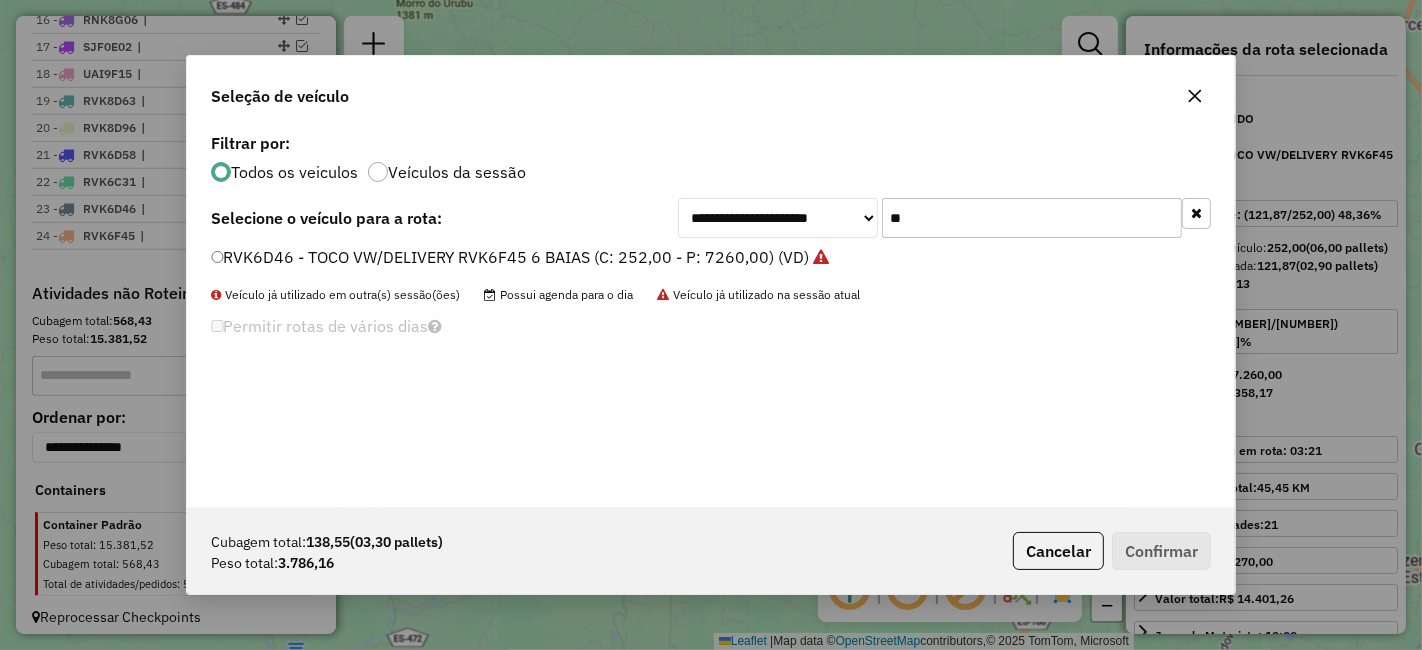 click on "**" 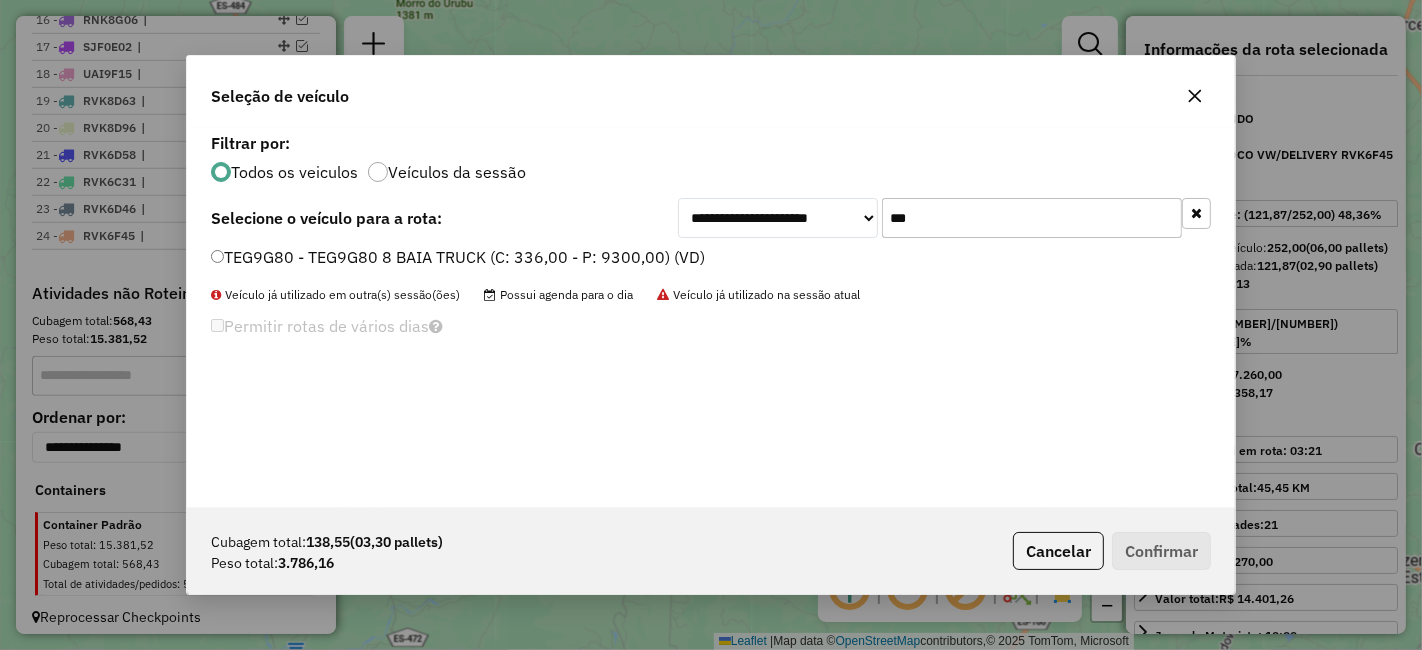 type on "***" 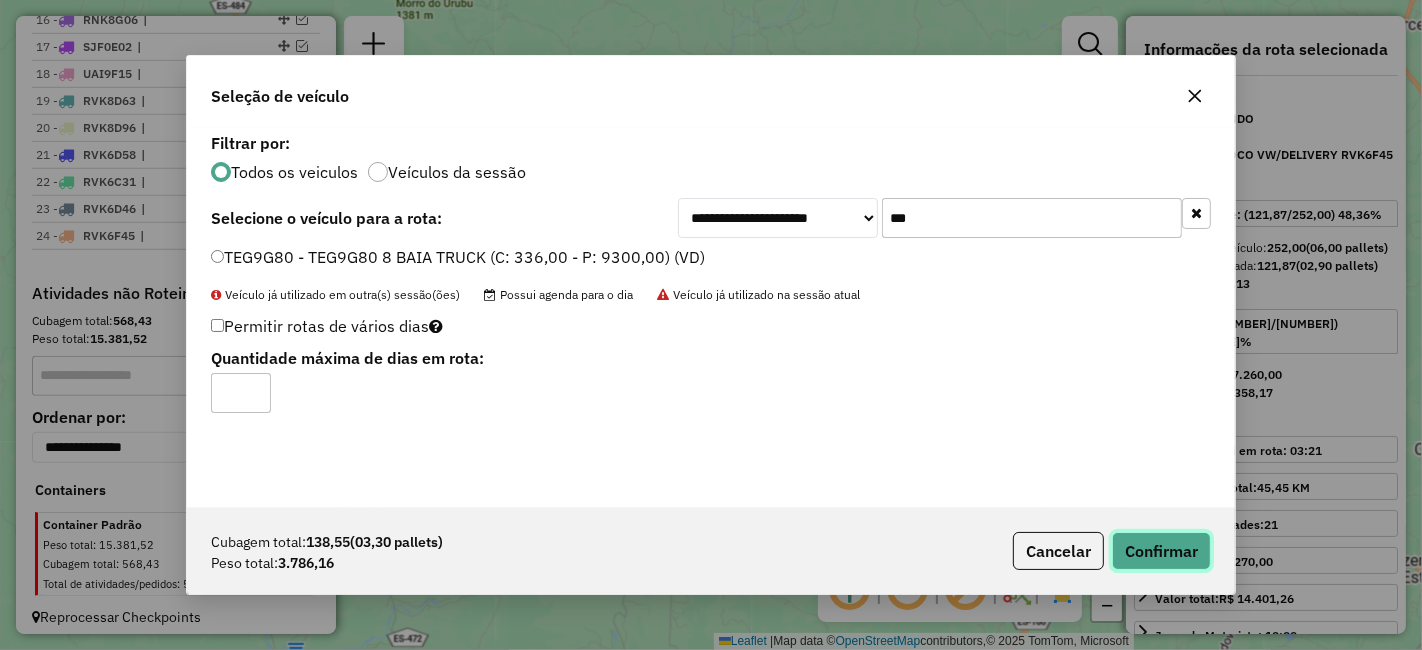 click on "Confirmar" 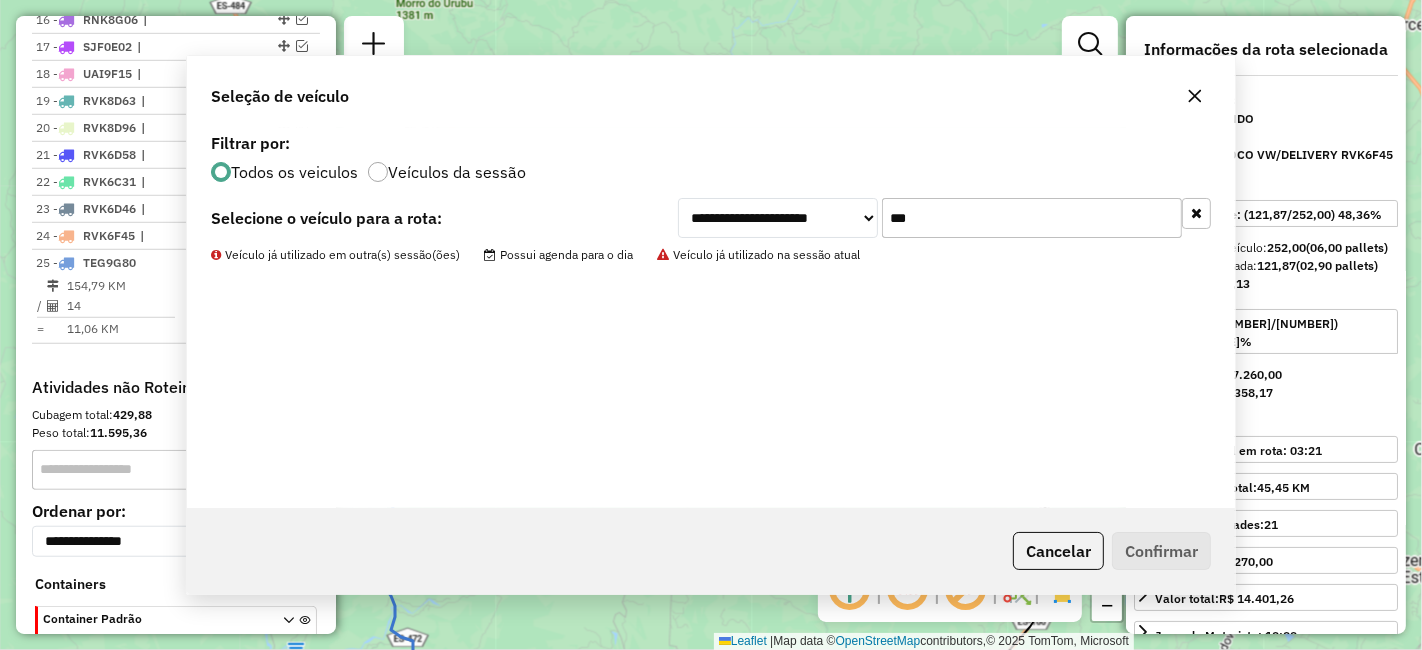 scroll, scrollTop: 1282, scrollLeft: 0, axis: vertical 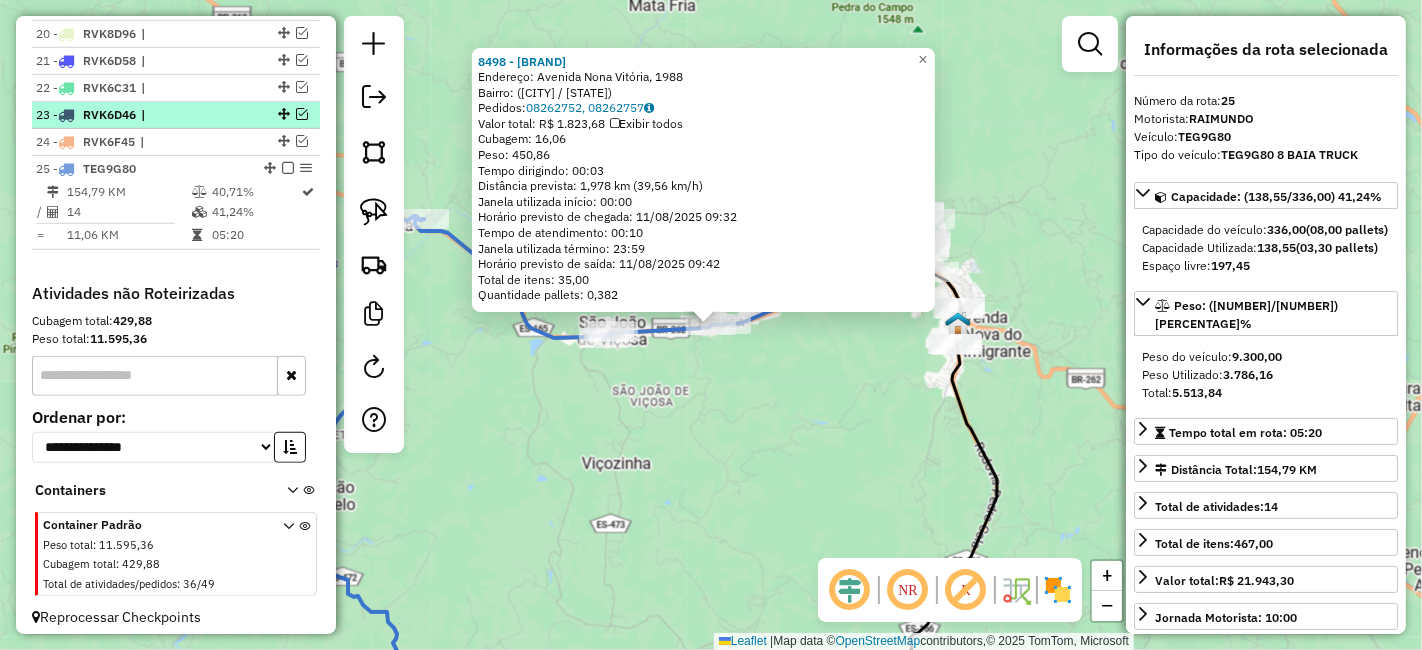 click at bounding box center (288, 168) 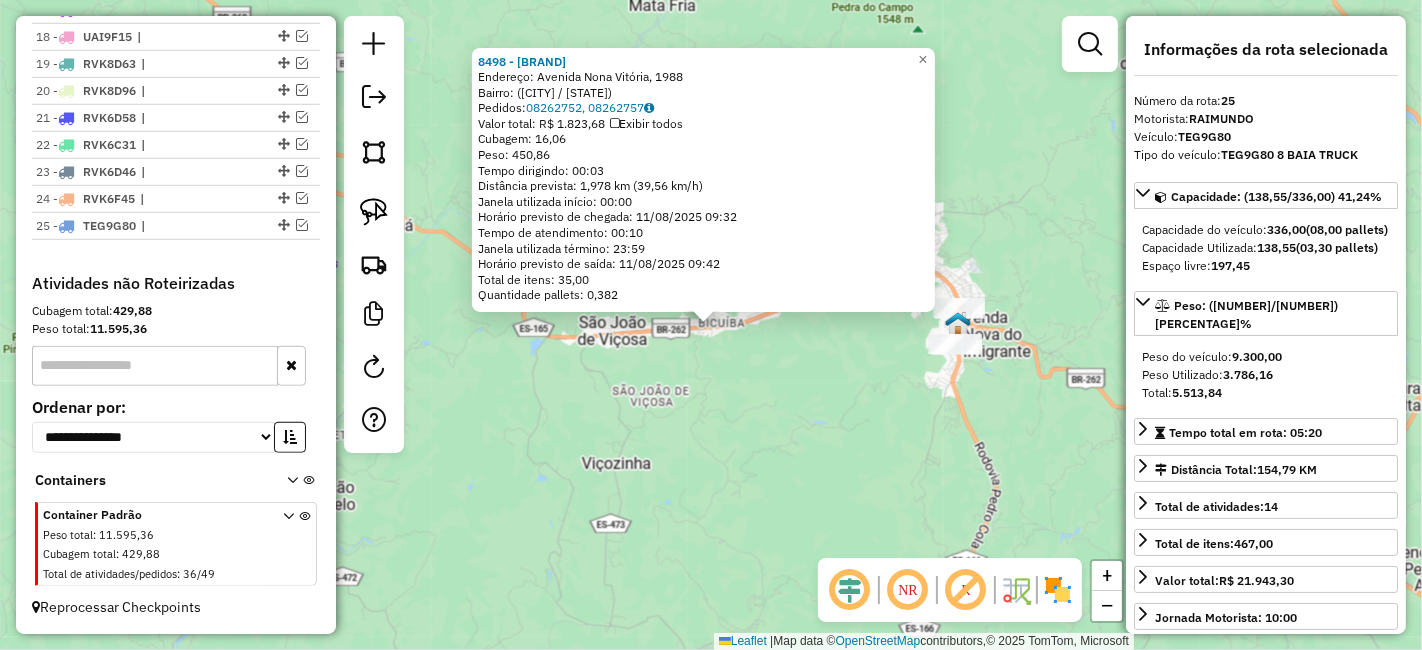 scroll, scrollTop: 1215, scrollLeft: 0, axis: vertical 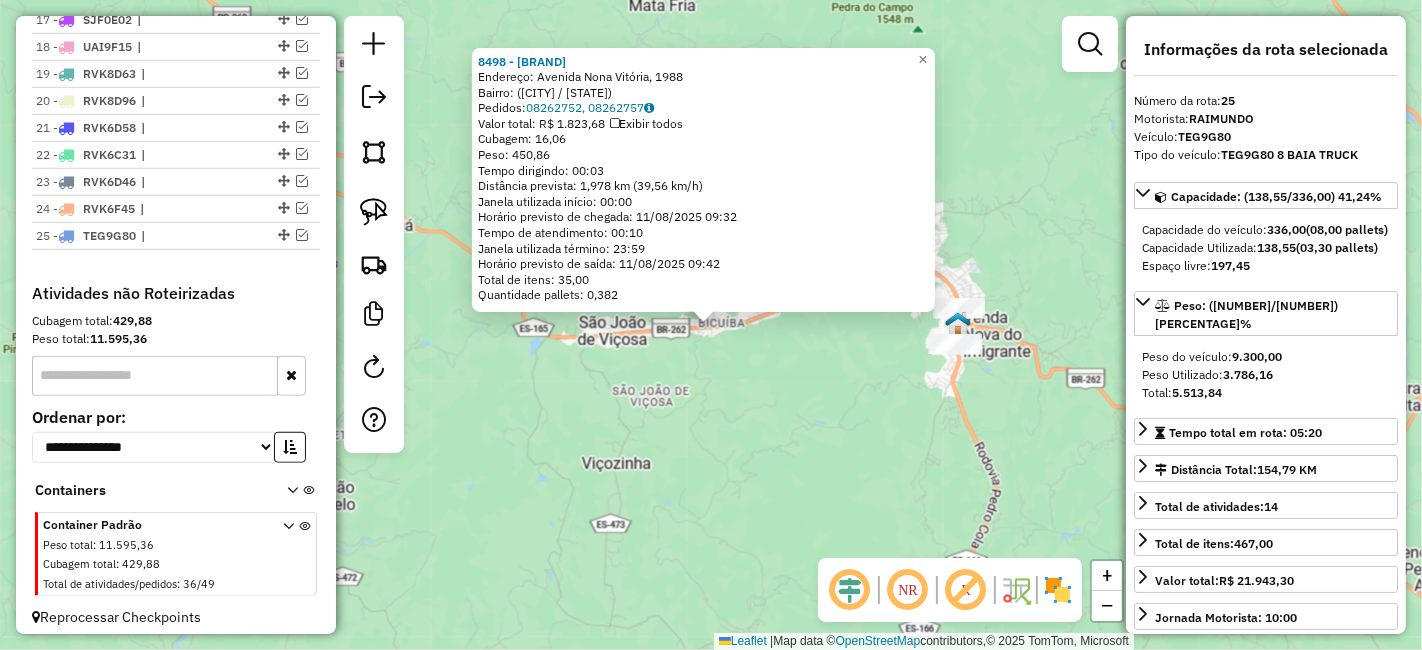 drag, startPoint x: 660, startPoint y: 462, endPoint x: 708, endPoint y: 451, distance: 49.24429 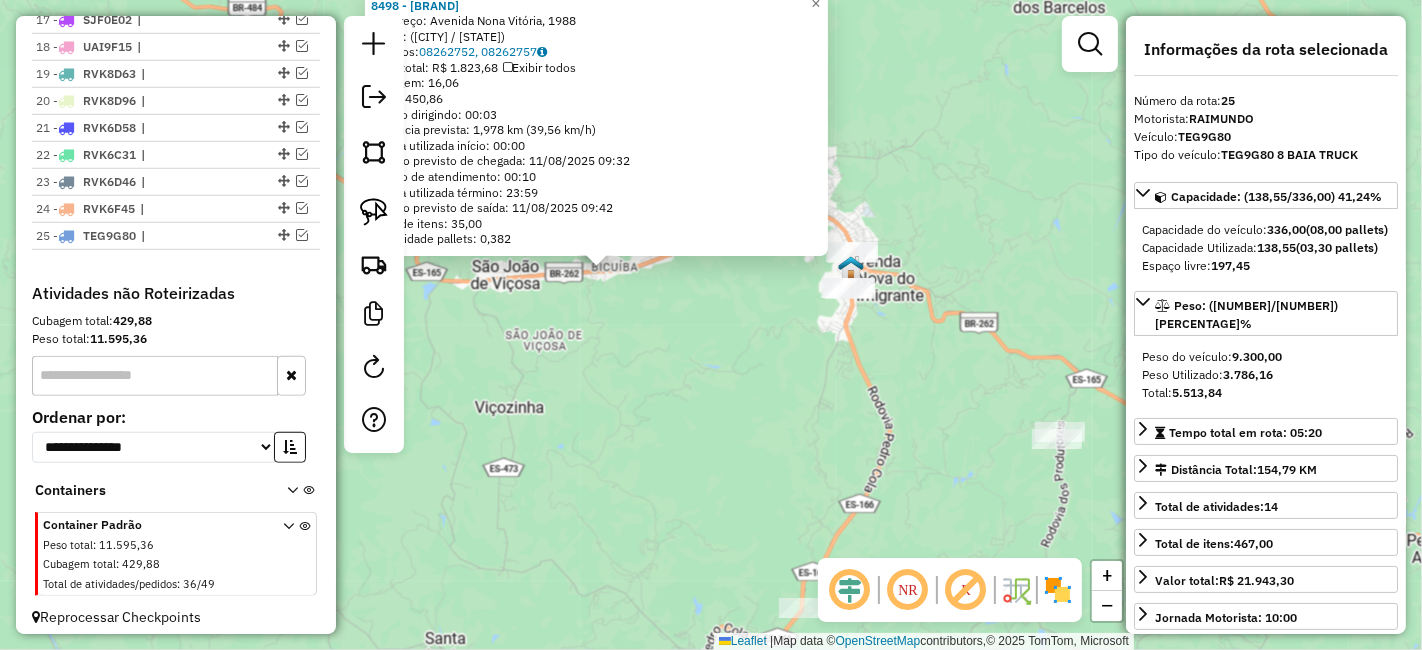 drag, startPoint x: 715, startPoint y: 396, endPoint x: 697, endPoint y: 393, distance: 18.248287 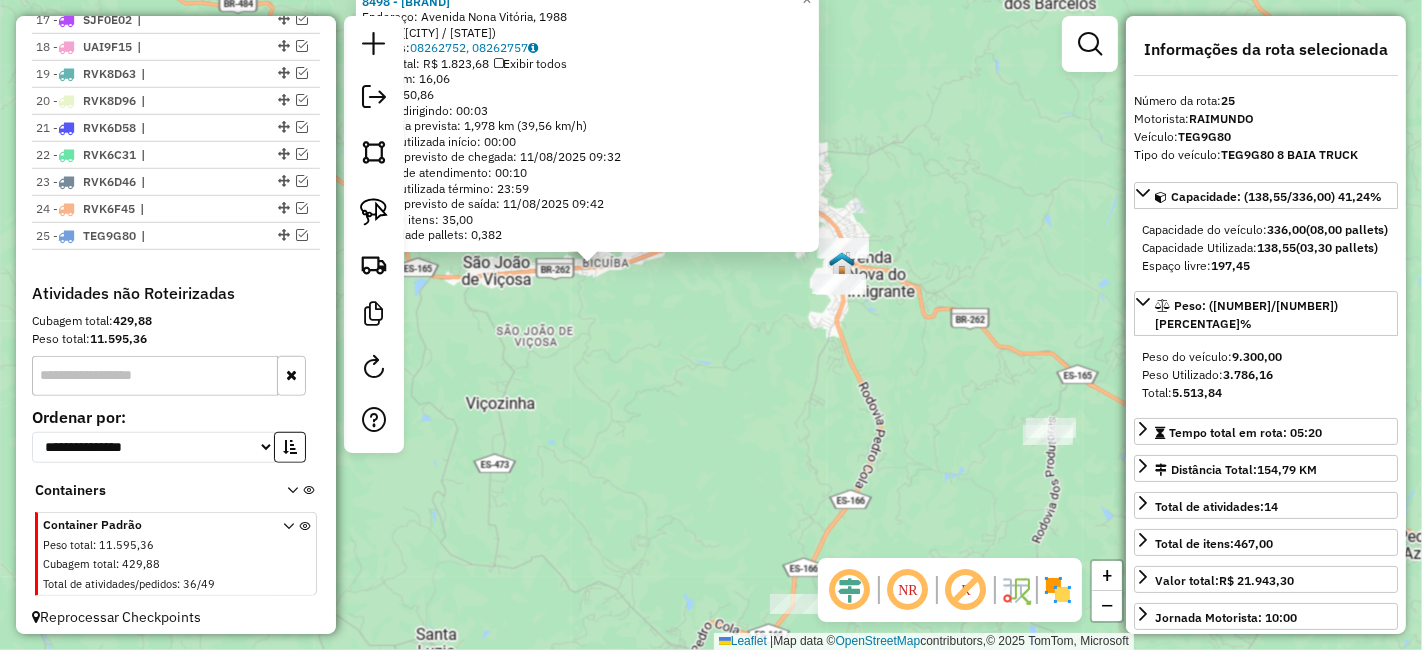 click on "8498 - PADARIA DU CLAUDINEI  Endereço: Avenida Nona Vitória, 1988   Bairro:  (Venda Nova do Imigrante / ES)   Pedidos:  08262752, 08262757   Valor total: R$ 1.823,68   Exibir todos   Cubagem: 16,06  Peso: 450,86  Tempo dirigindo: 00:03   Distância prevista: 1,978 km (39,56 km/h)   Janela utilizada início: 00:00   Horário previsto de chegada: 11/08/2025 09:32   Tempo de atendimento: 00:10   Janela utilizada término: 23:59   Horário previsto de saída: 11/08/2025 09:42   Total de itens: 35,00   Quantidade pallets: 0,382  × Janela de atendimento Grade de atendimento Capacidade Transportadoras Veículos Cliente Pedidos  Rotas Selecione os dias de semana para filtrar as janelas de atendimento  Seg   Ter   Qua   Qui   Sex   Sáb   Dom  Informe o período da janela de atendimento: De: Até:  Filtrar exatamente a janela do cliente  Considerar janela de atendimento padrão  Selecione os dias de semana para filtrar as grades de atendimento  Seg   Ter   Qua   Qui   Sex   Sáb   Dom   Peso mínimo:   De:   Até:" 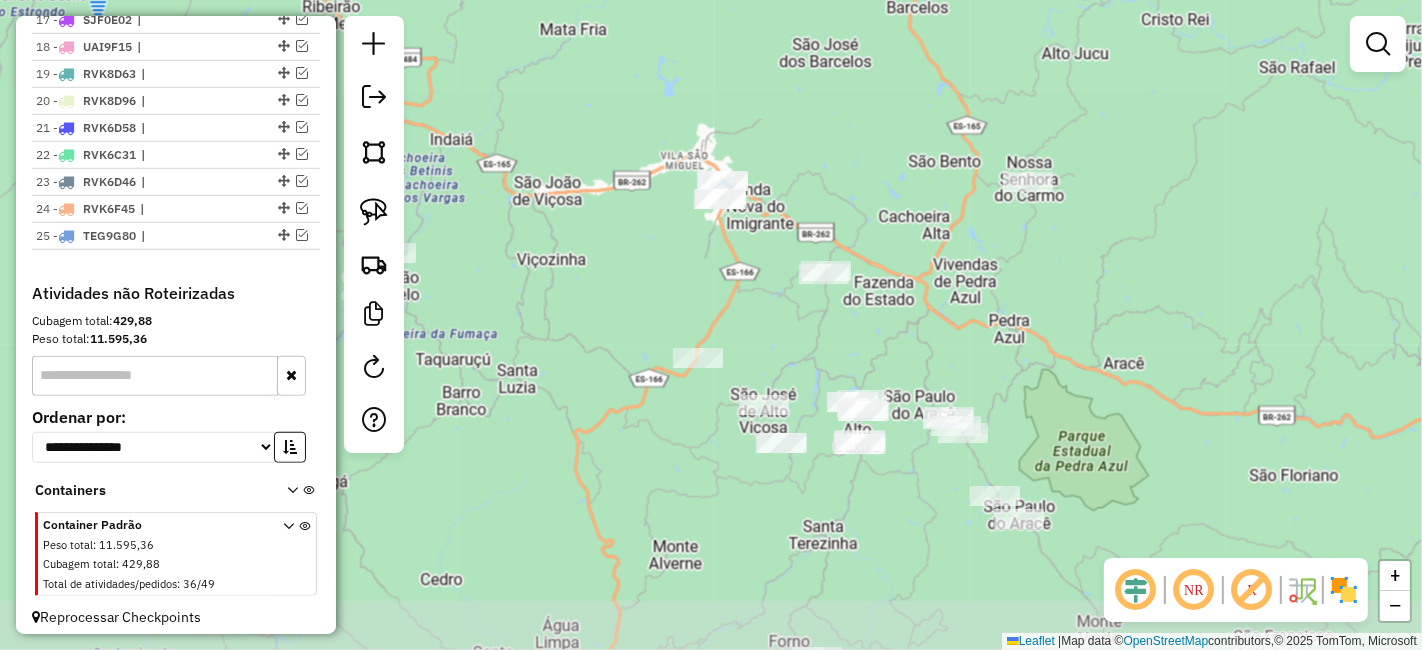 drag, startPoint x: 802, startPoint y: 429, endPoint x: 729, endPoint y: 280, distance: 165.92166 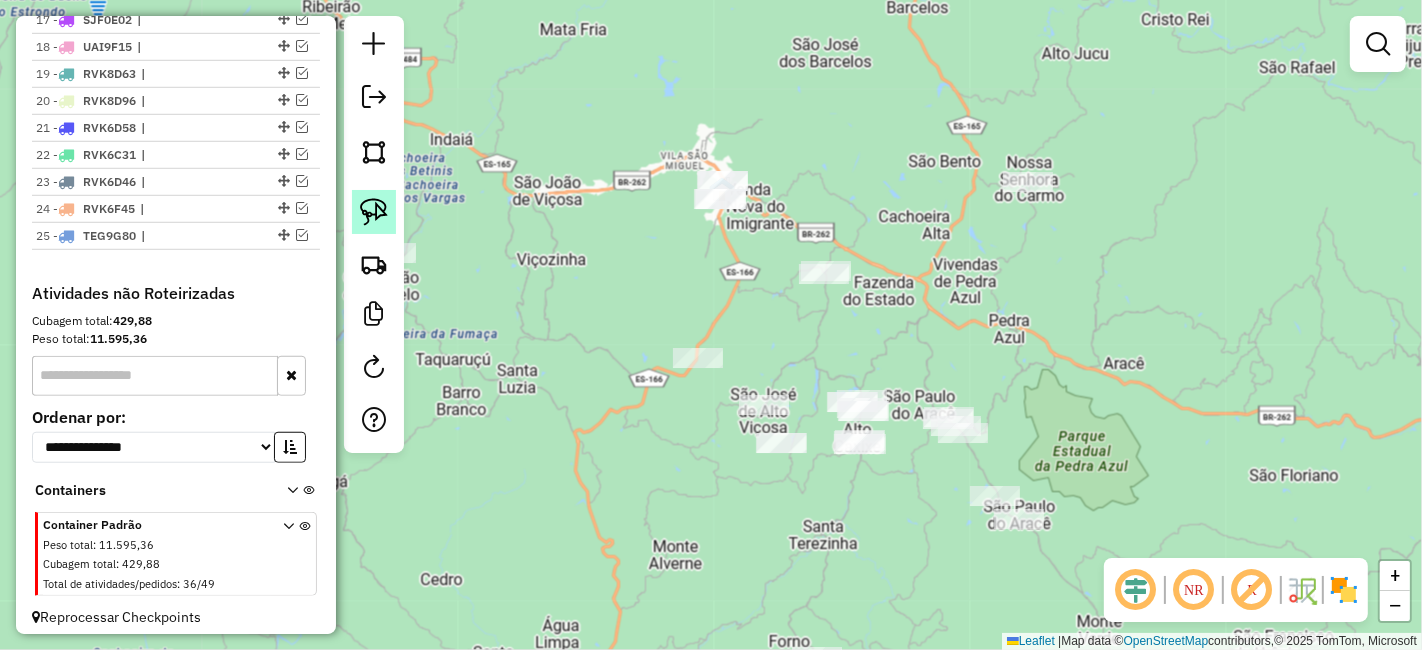 click 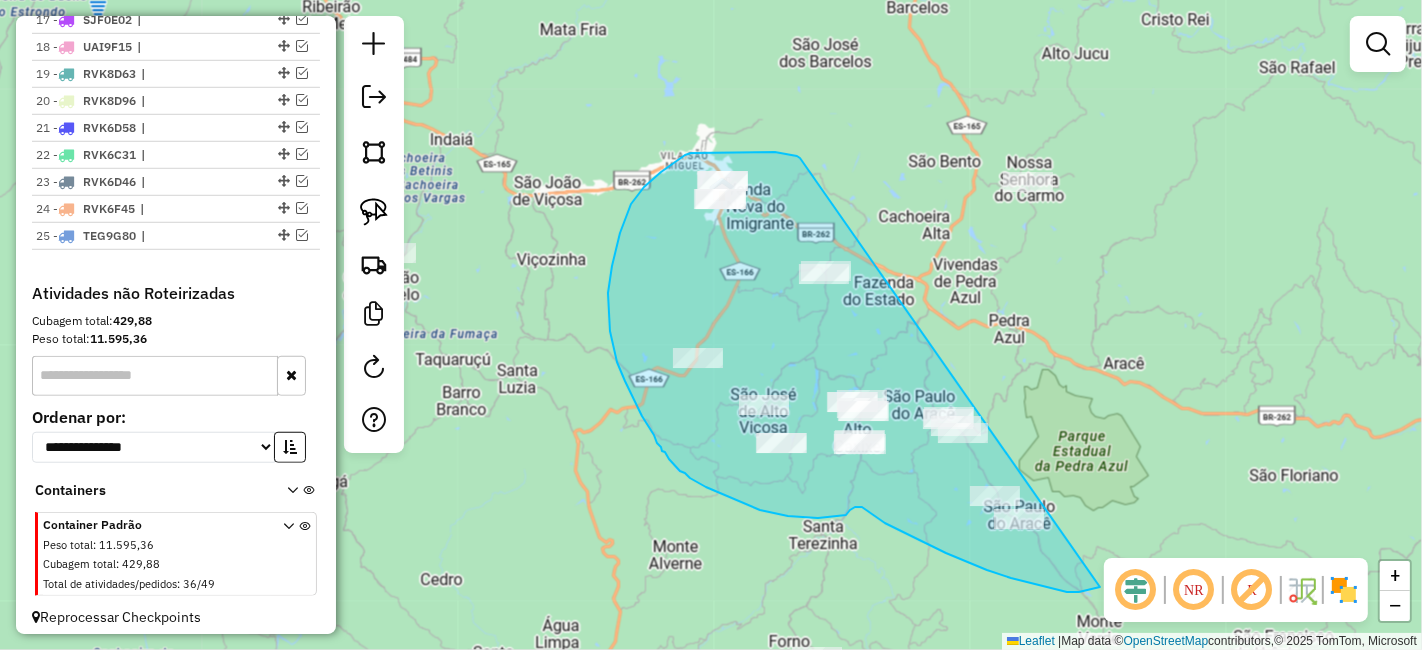 drag, startPoint x: 800, startPoint y: 159, endPoint x: 1153, endPoint y: 476, distance: 474.44495 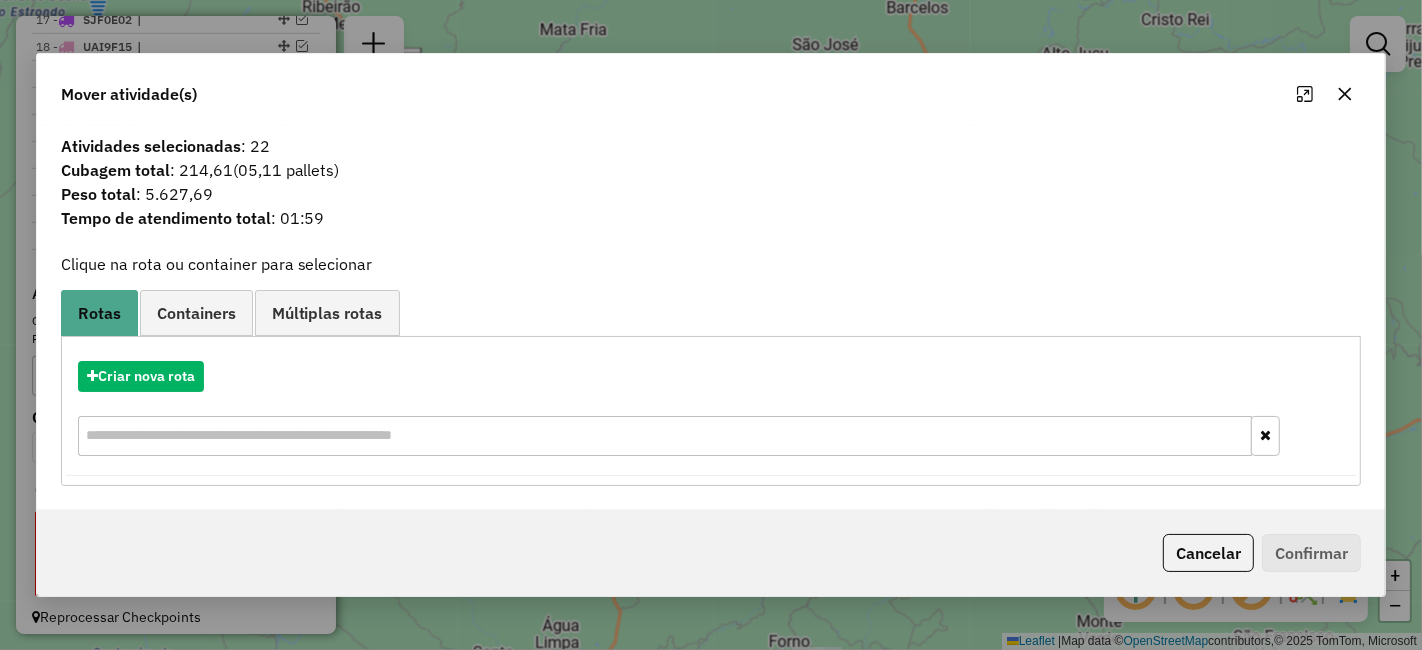 click 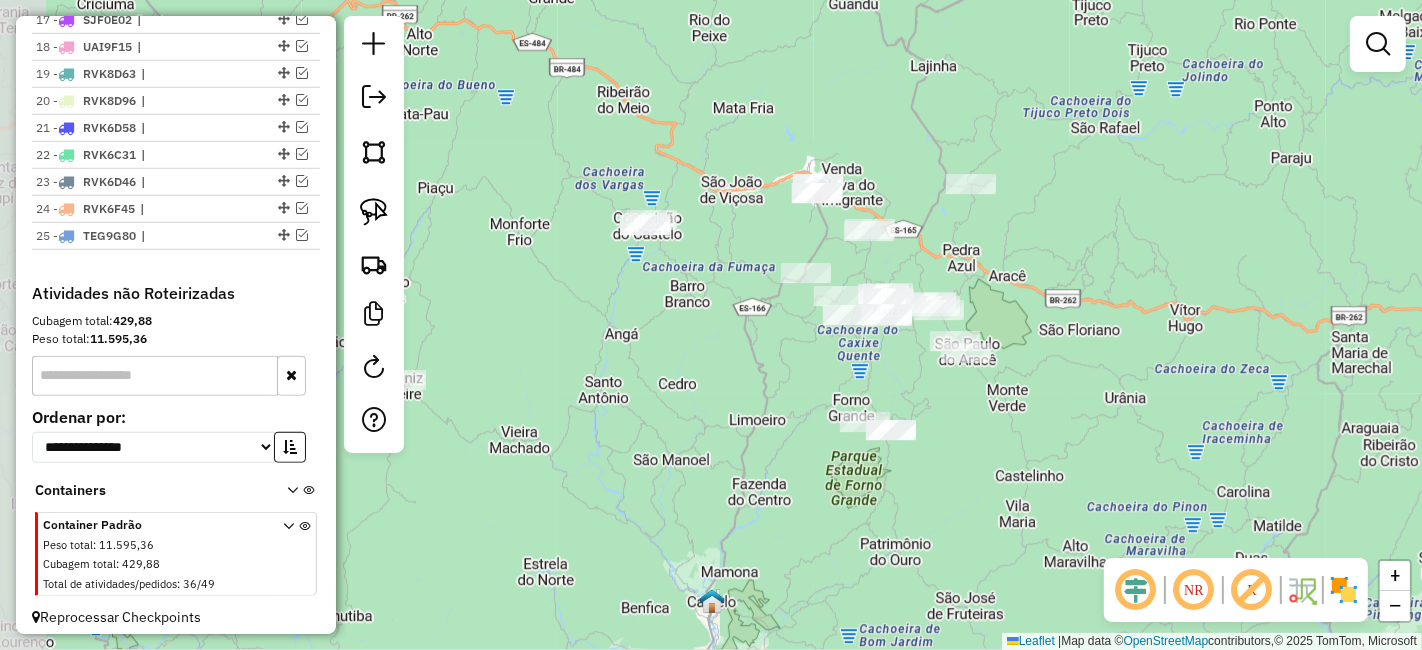 drag, startPoint x: 709, startPoint y: 473, endPoint x: 804, endPoint y: 356, distance: 150.71164 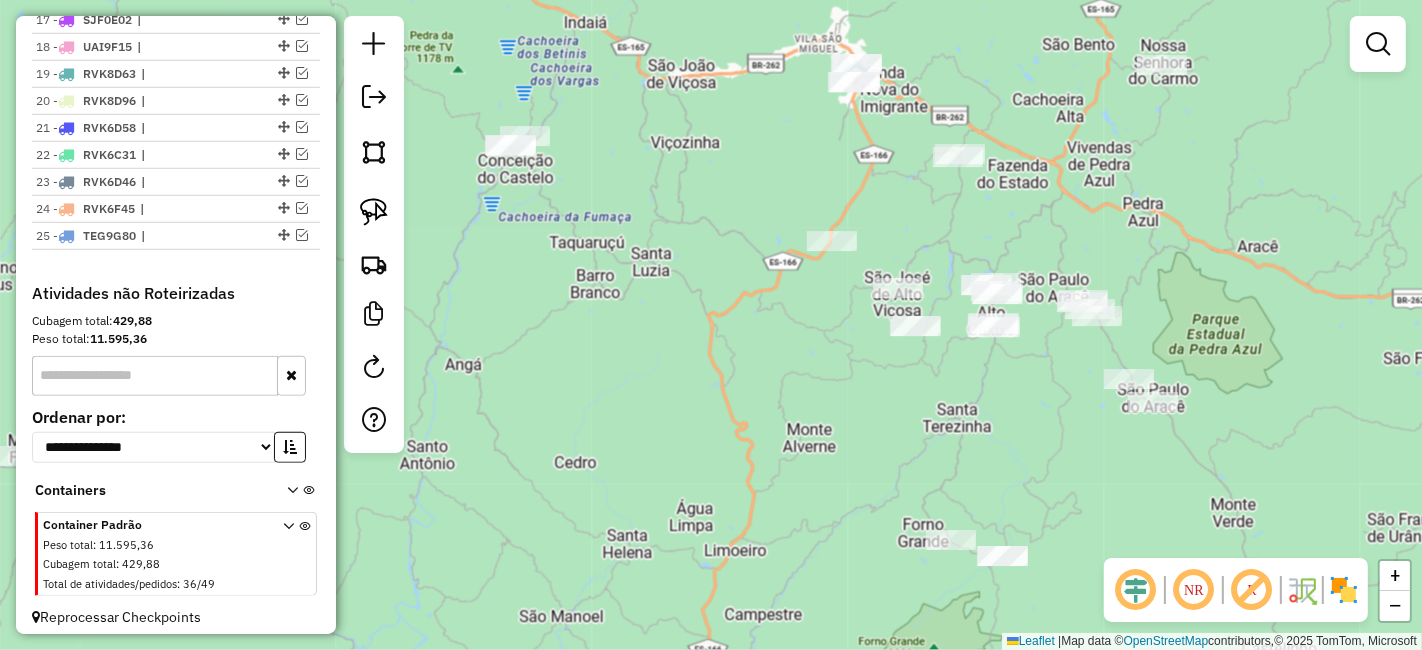 drag, startPoint x: 759, startPoint y: 372, endPoint x: 474, endPoint y: 298, distance: 294.45035 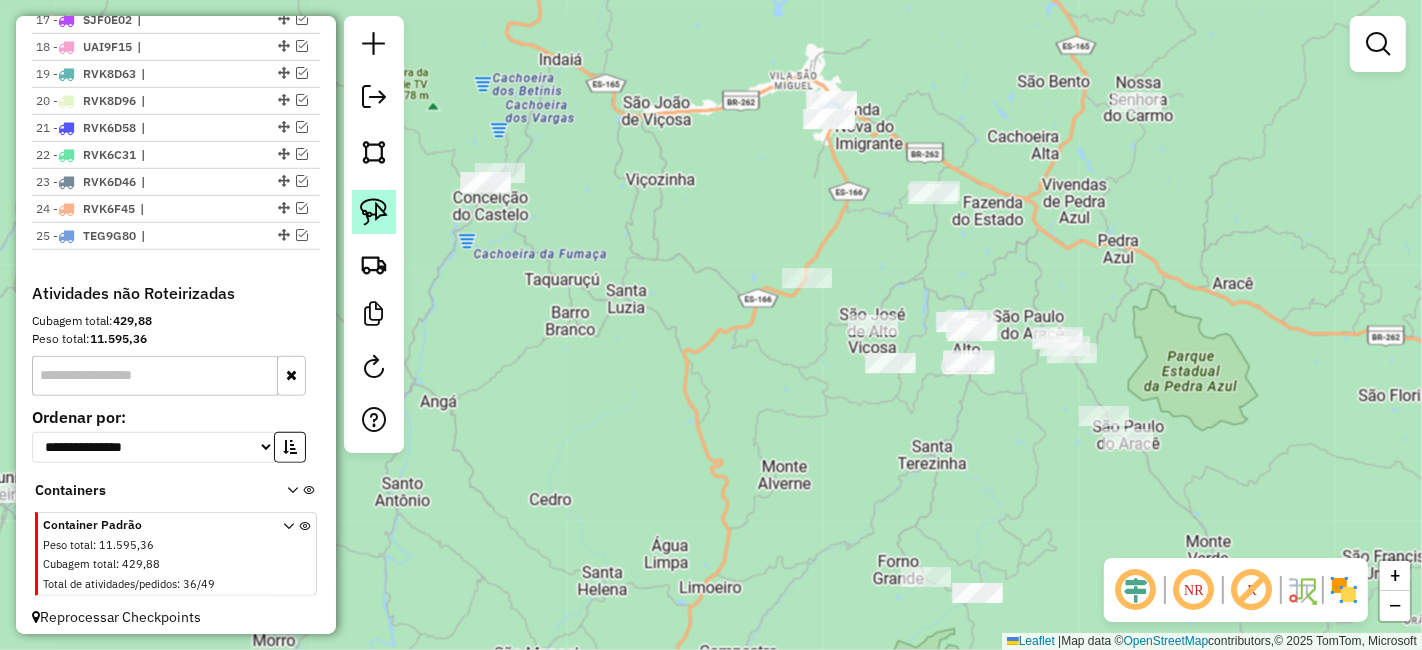 click 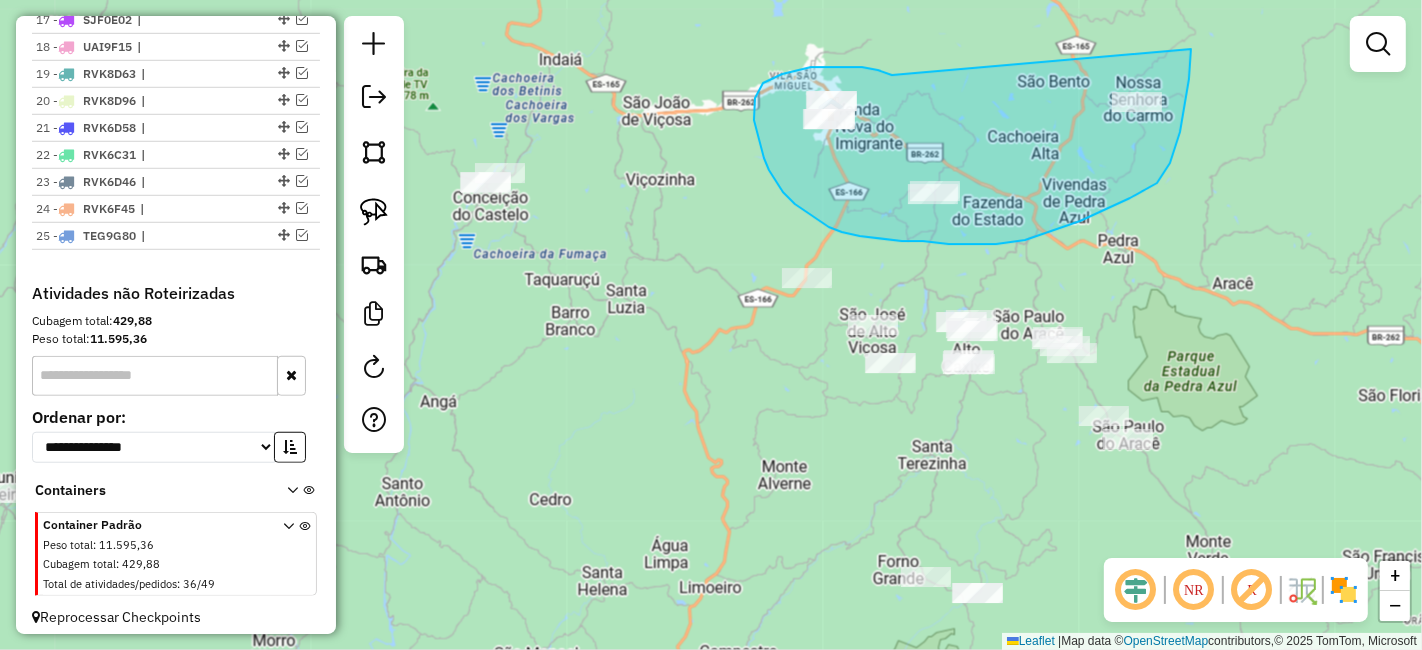 drag, startPoint x: 825, startPoint y: 67, endPoint x: 1191, endPoint y: 49, distance: 366.44235 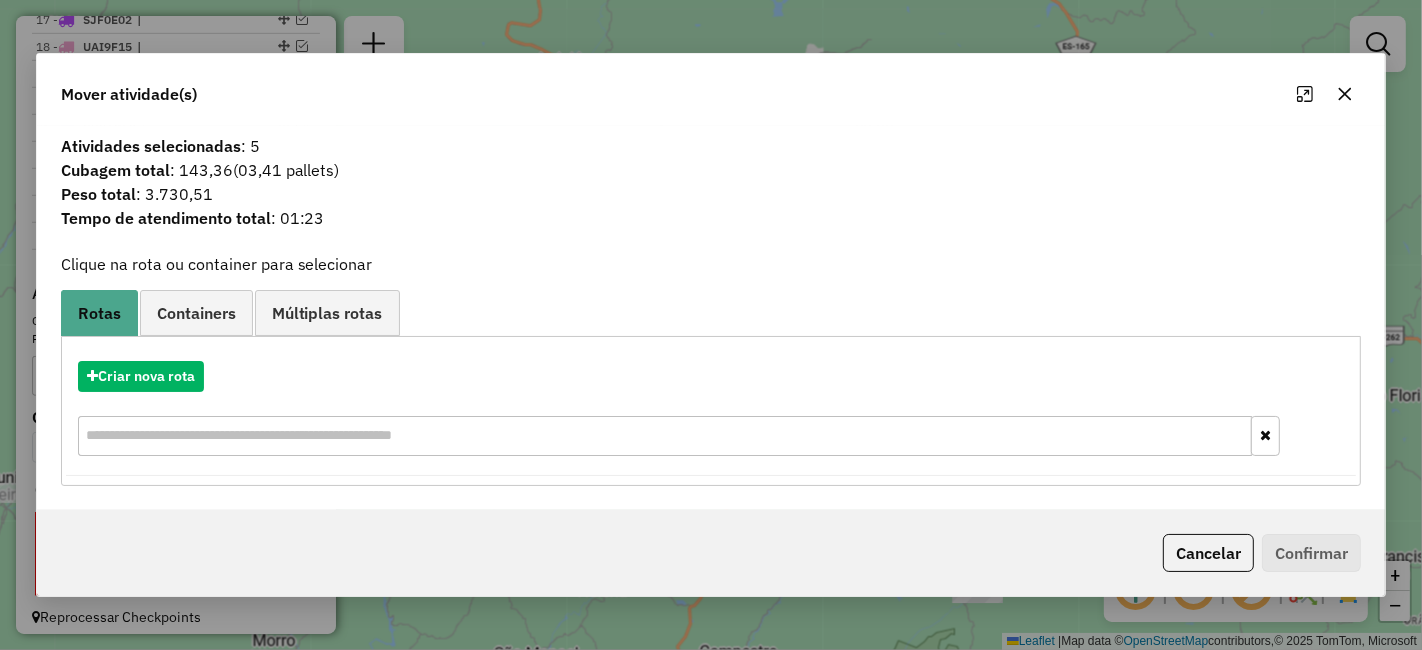 drag, startPoint x: 1350, startPoint y: 90, endPoint x: 1211, endPoint y: 172, distance: 161.38463 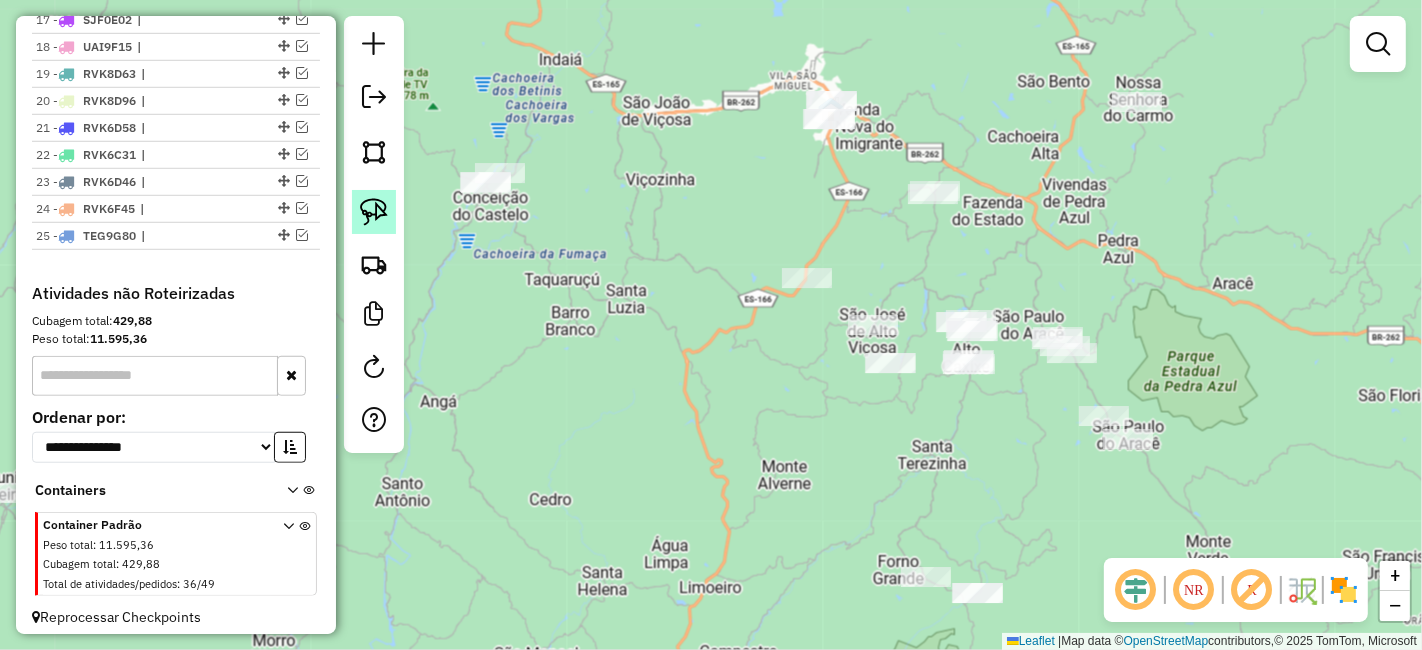 click 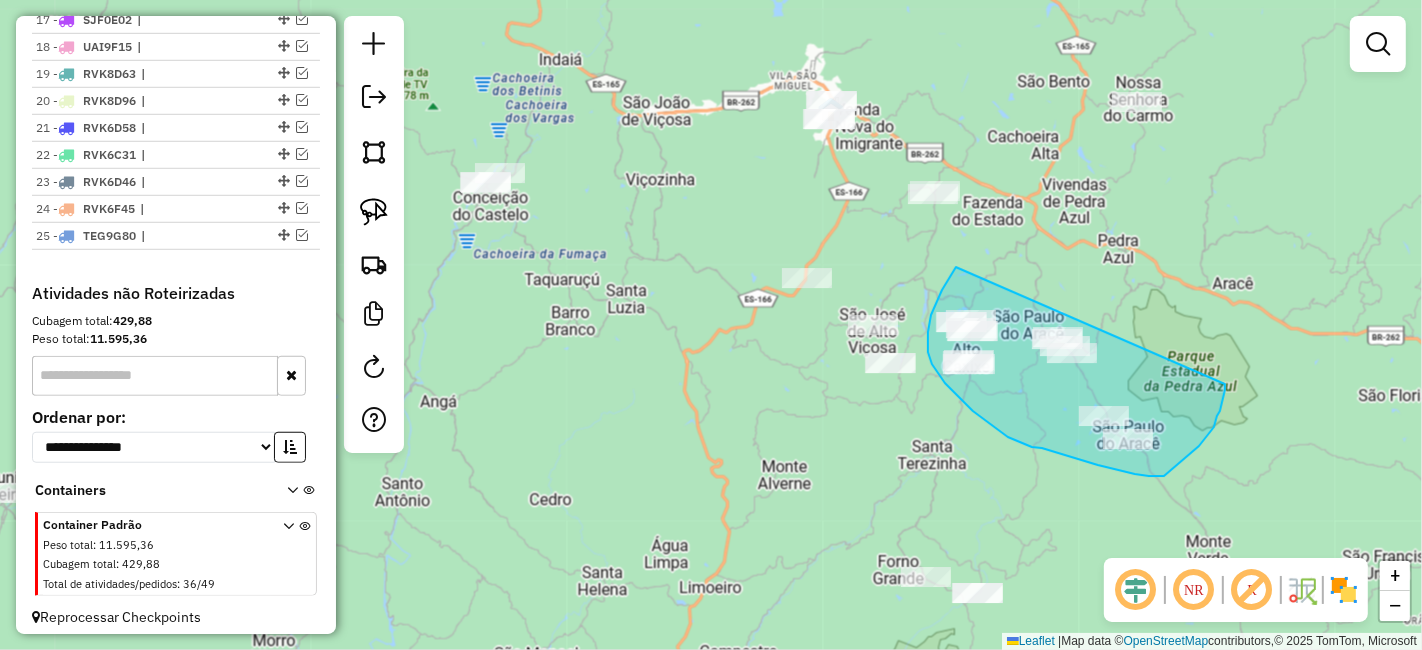 drag, startPoint x: 951, startPoint y: 275, endPoint x: 1225, endPoint y: 382, distance: 294.15134 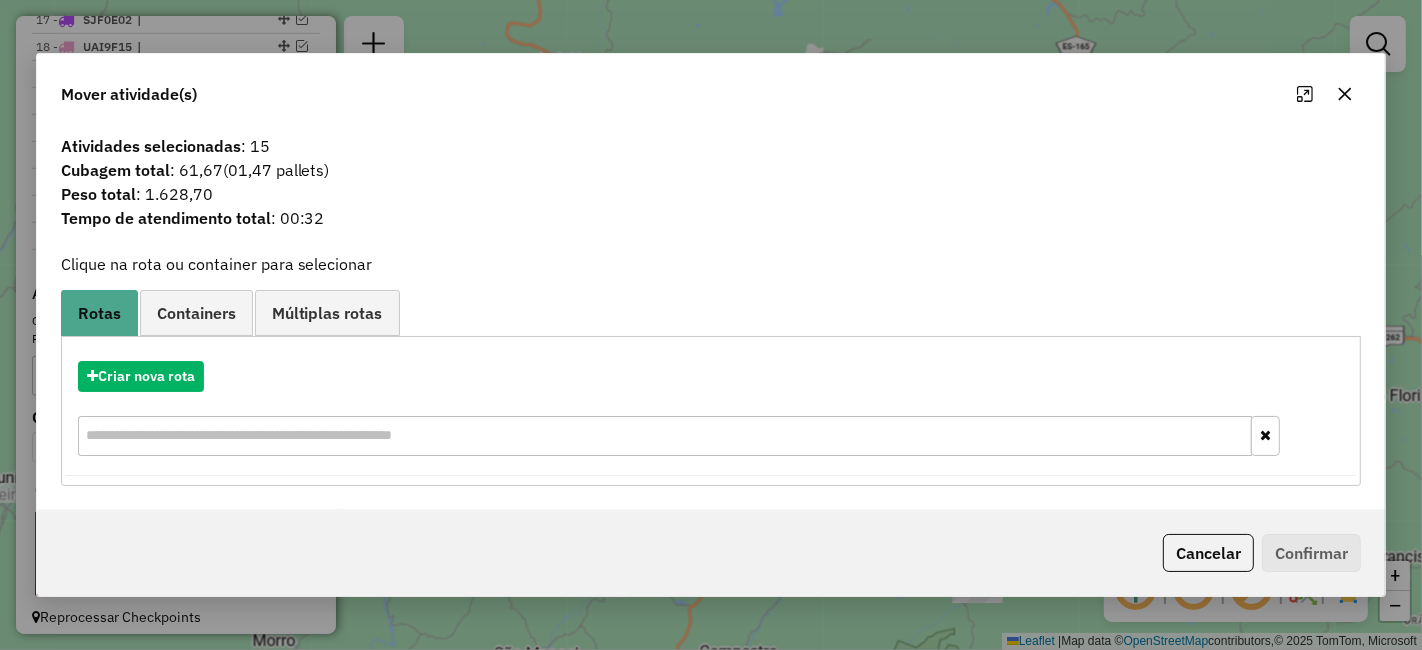 click 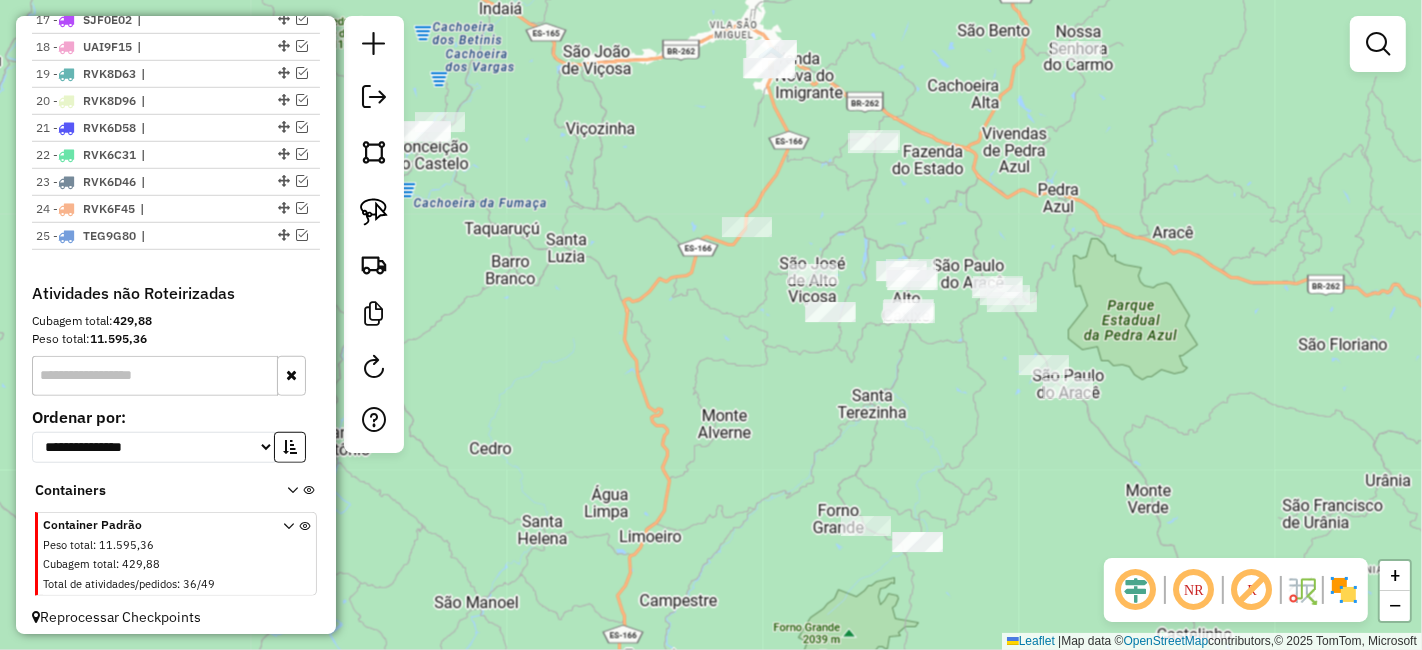 drag, startPoint x: 1027, startPoint y: 383, endPoint x: 965, endPoint y: 332, distance: 80.280754 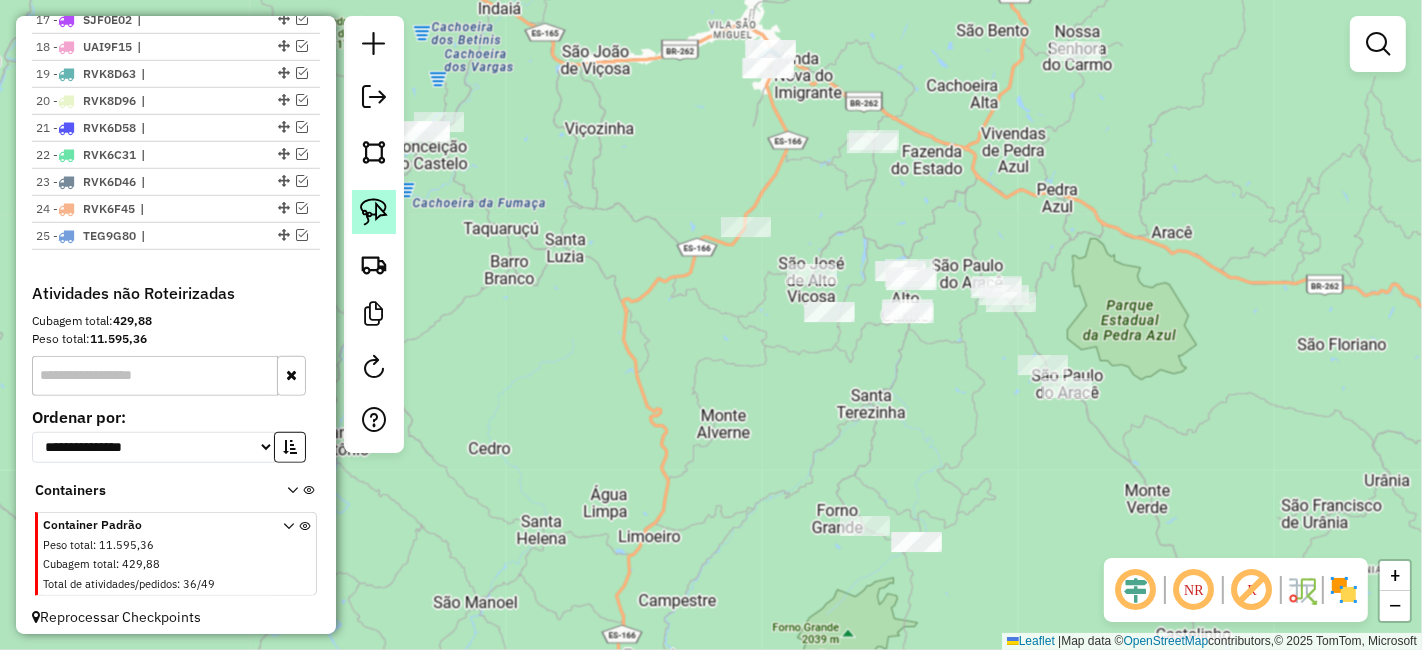 click 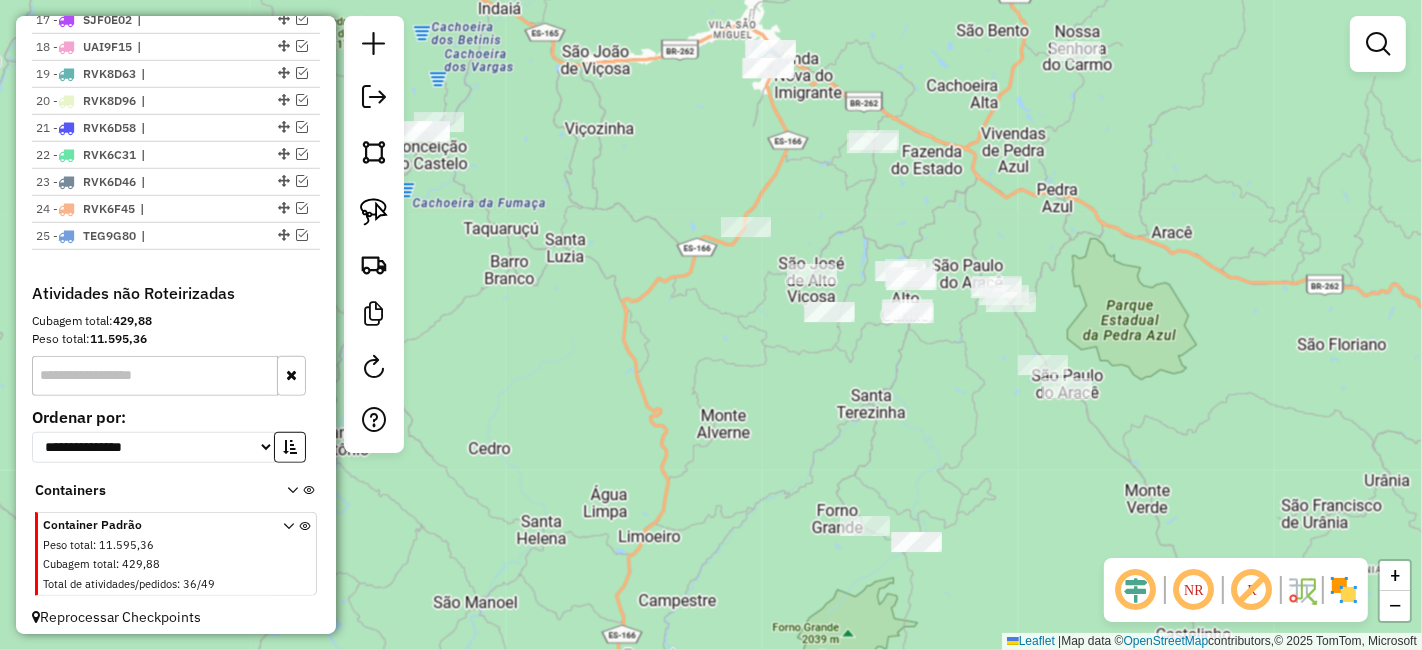 drag, startPoint x: 380, startPoint y: 221, endPoint x: 404, endPoint y: 214, distance: 25 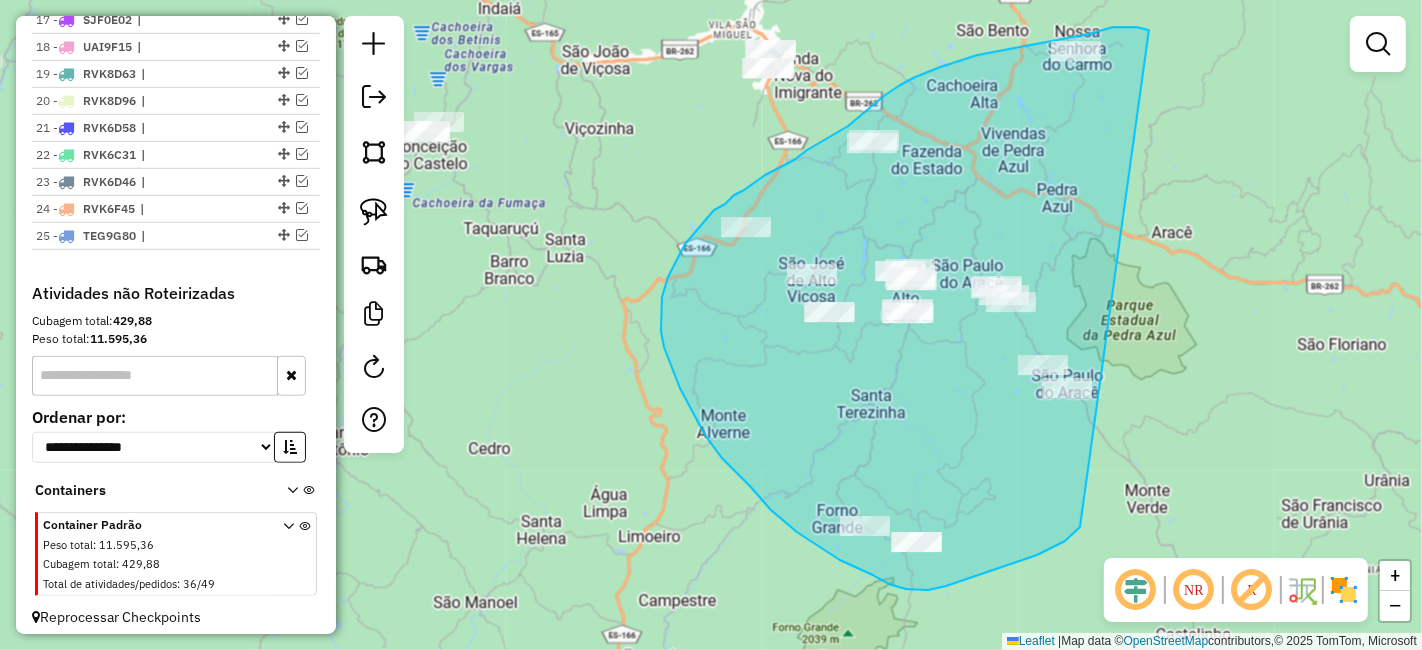 drag, startPoint x: 1116, startPoint y: 27, endPoint x: 1105, endPoint y: 464, distance: 437.13843 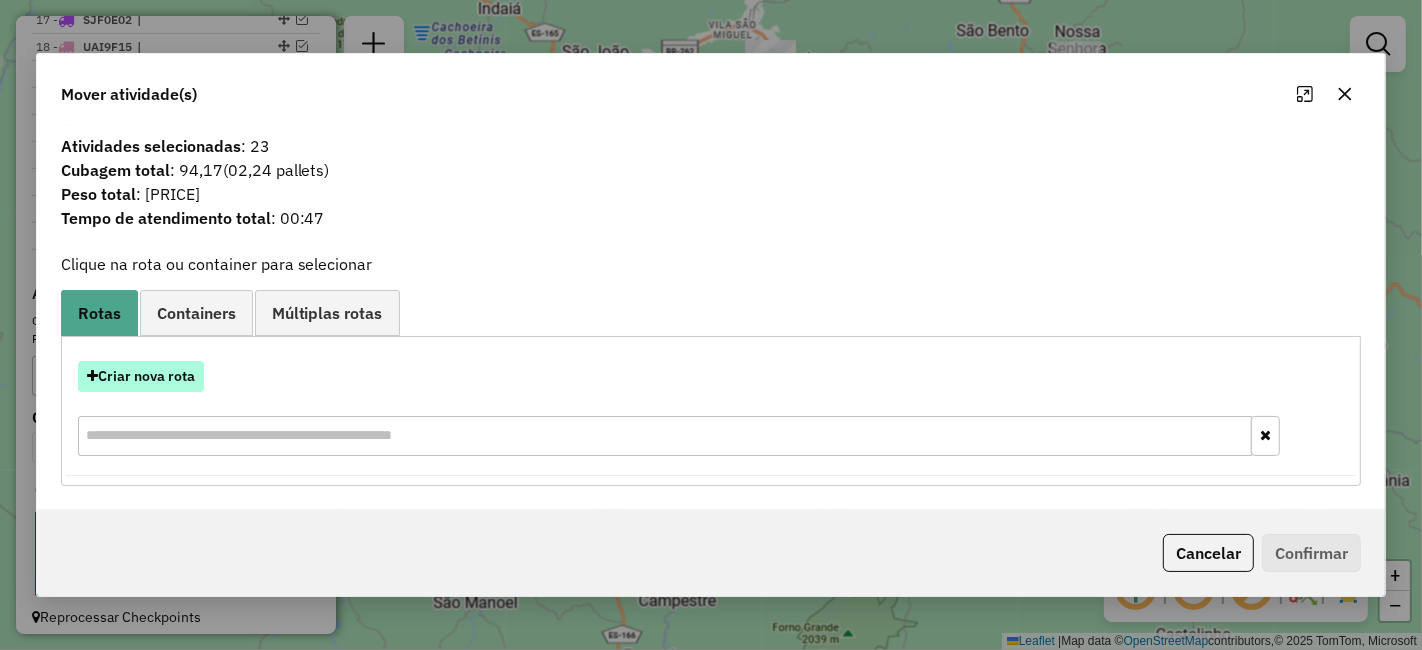 click on "Criar nova rota" at bounding box center (141, 376) 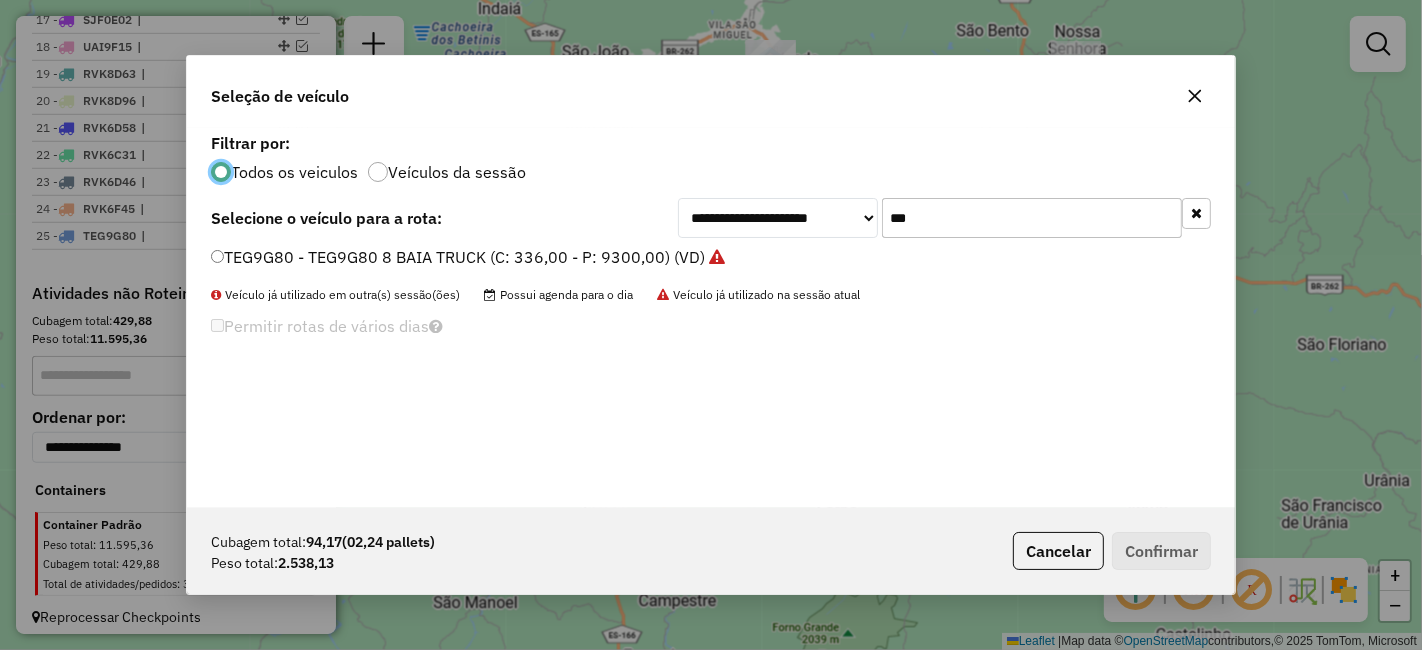 scroll, scrollTop: 11, scrollLeft: 5, axis: both 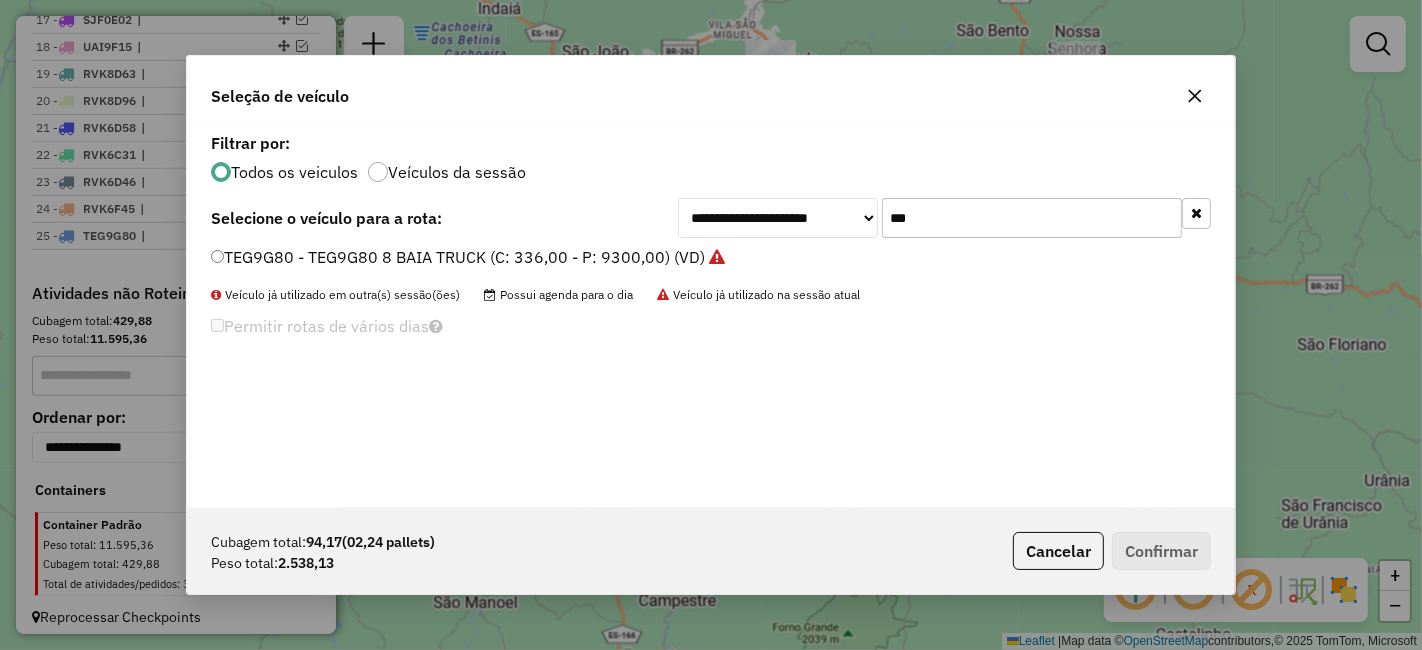 click on "***" 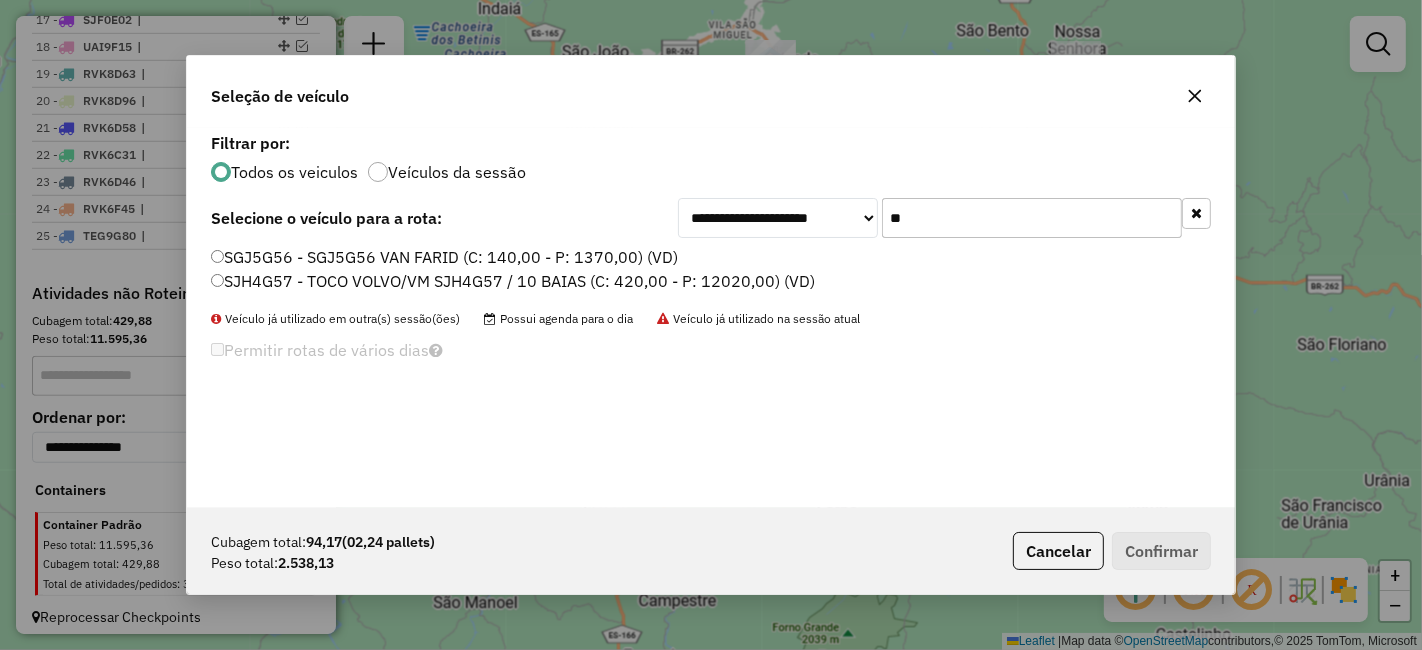 type on "*" 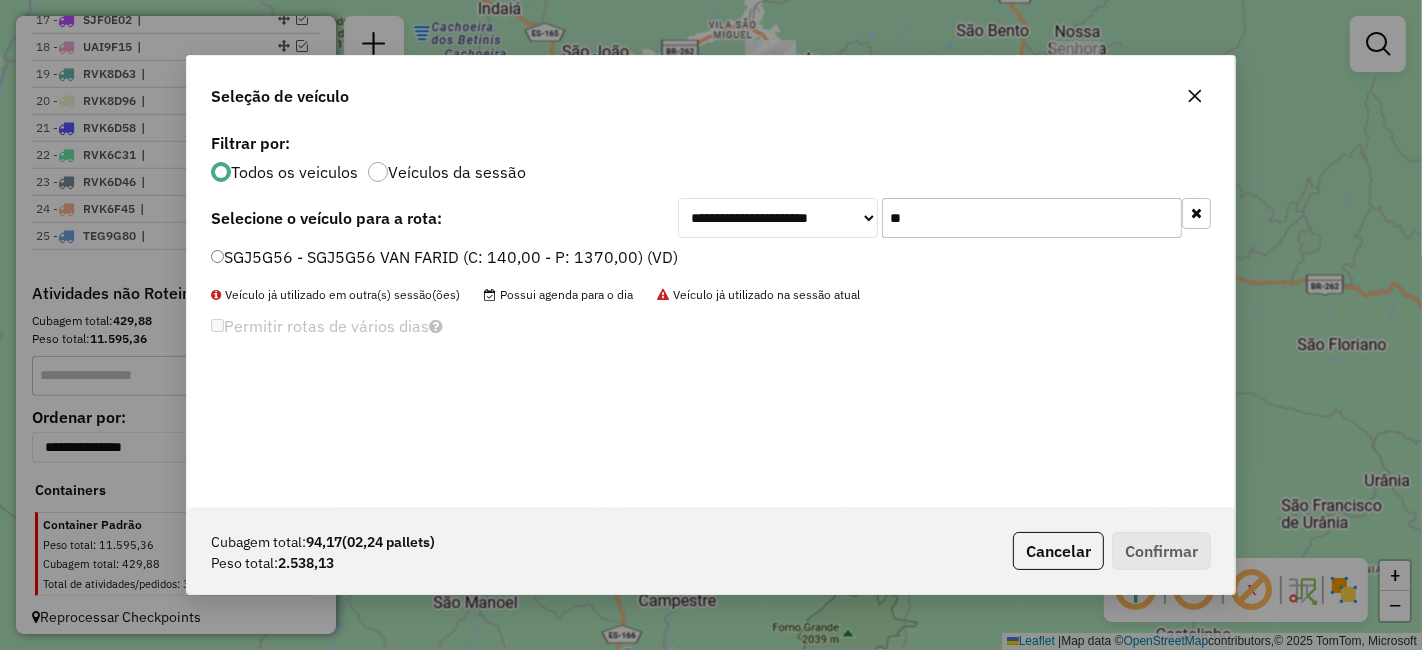 type on "**" 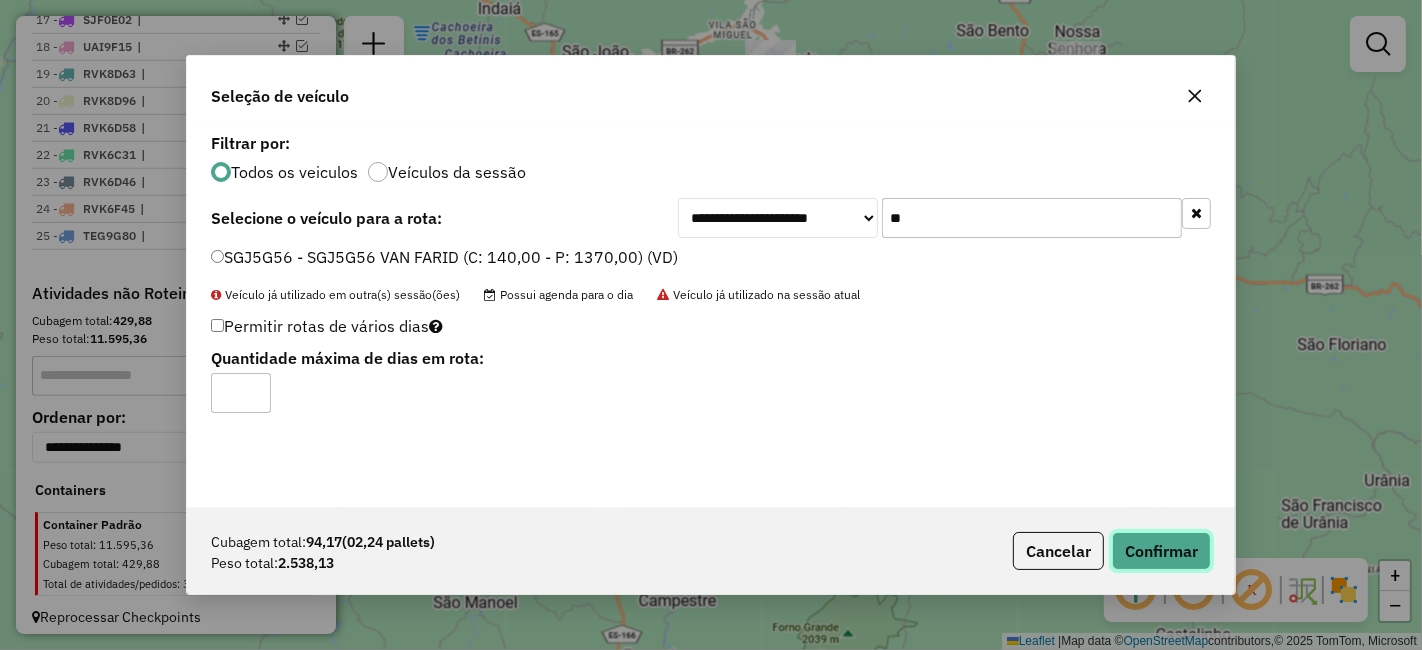 click on "Confirmar" 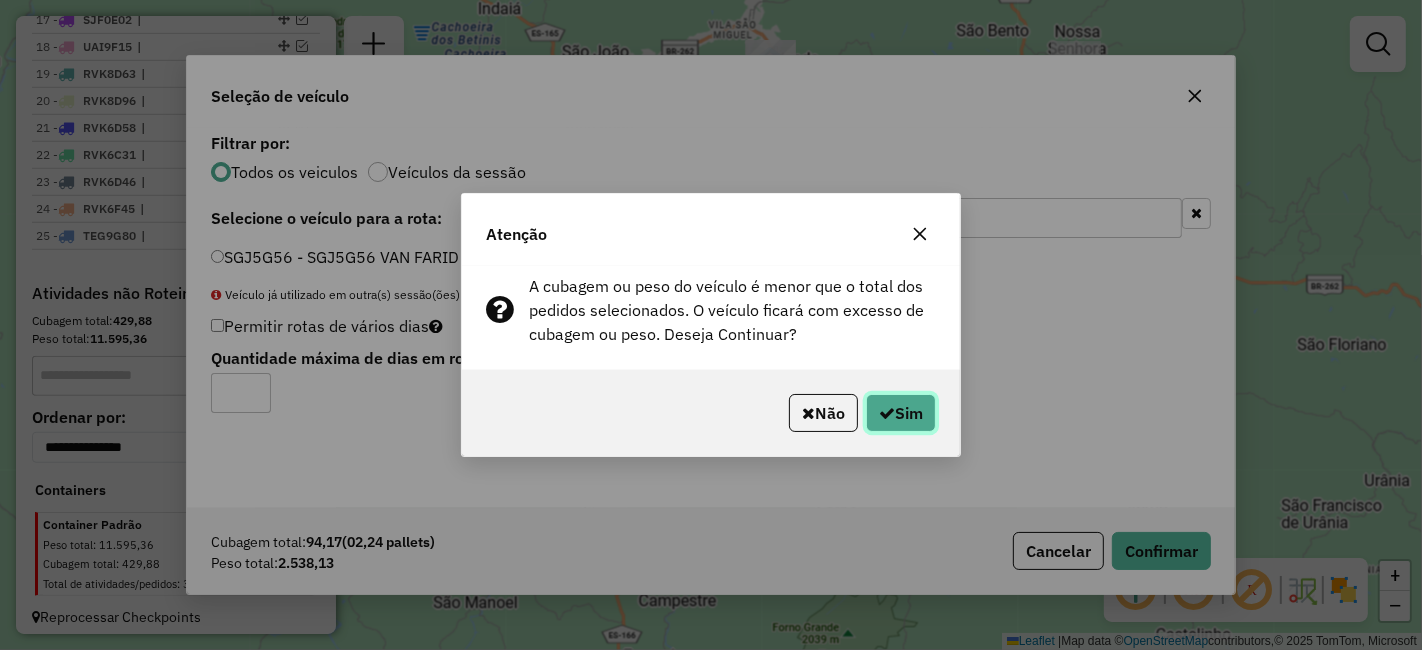 click on "Sim" 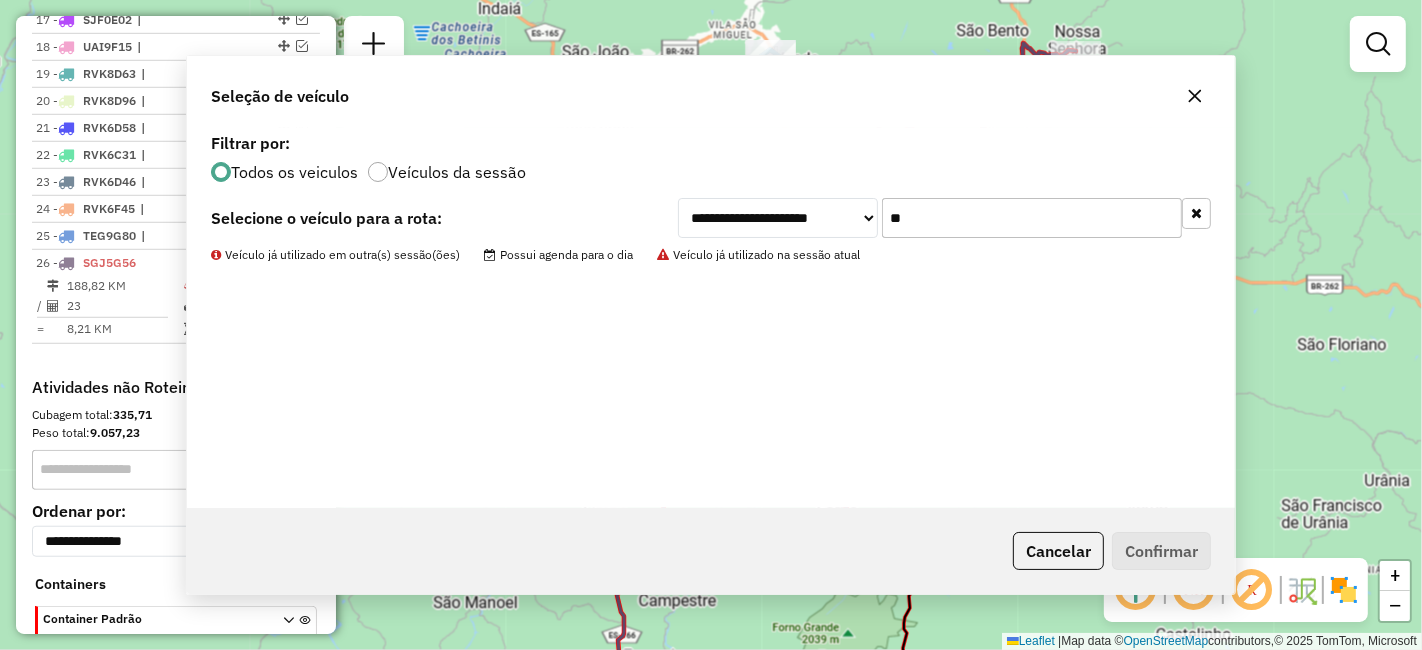 scroll, scrollTop: 1309, scrollLeft: 0, axis: vertical 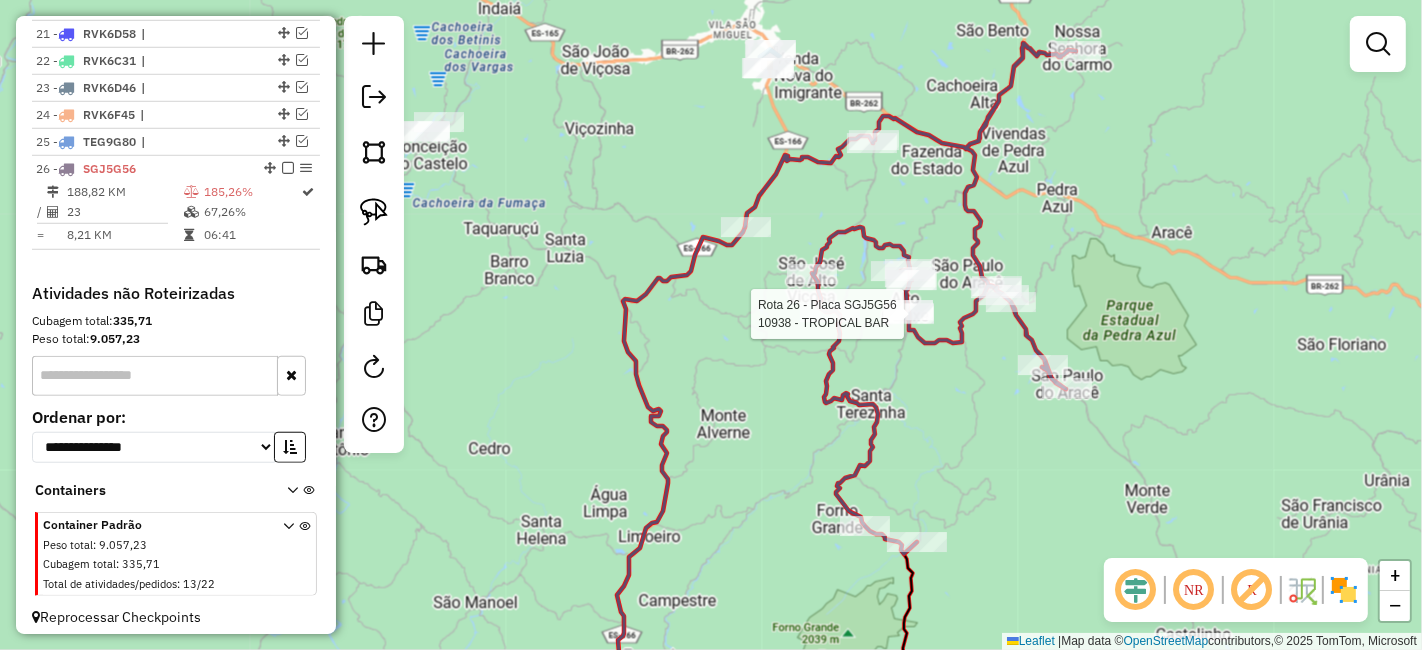 select on "*********" 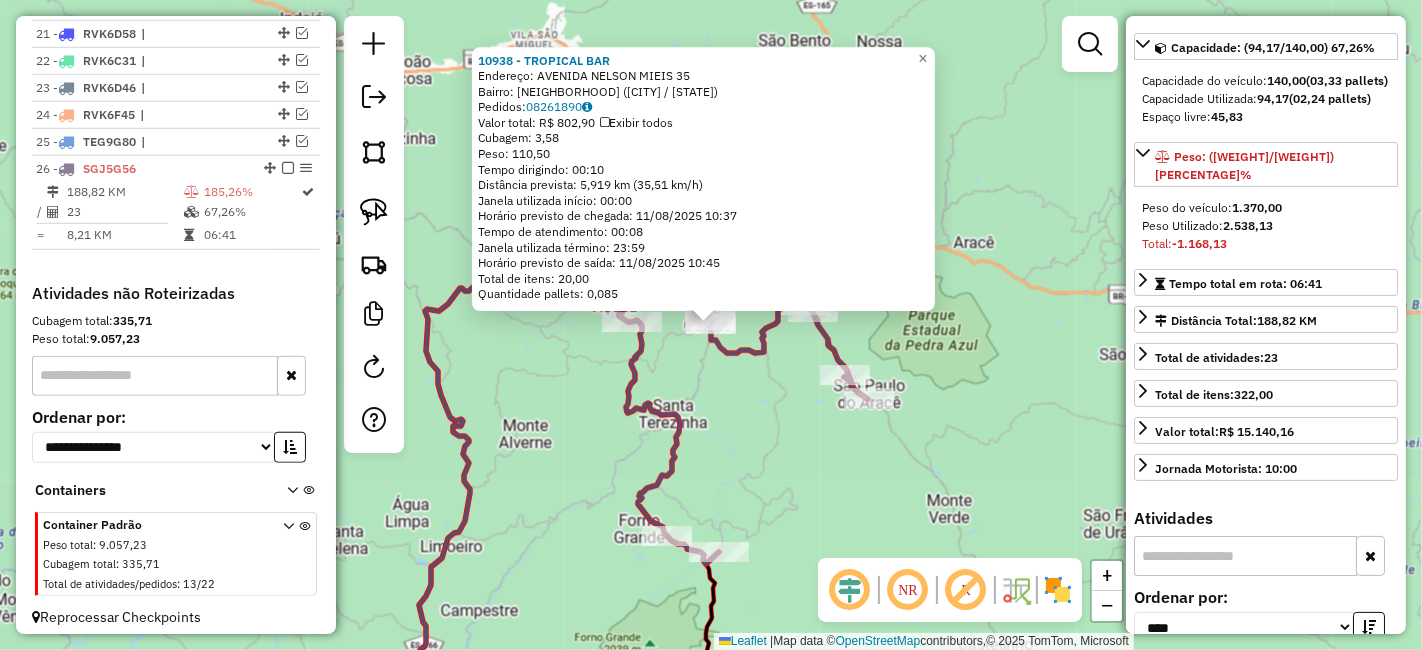 scroll, scrollTop: 333, scrollLeft: 0, axis: vertical 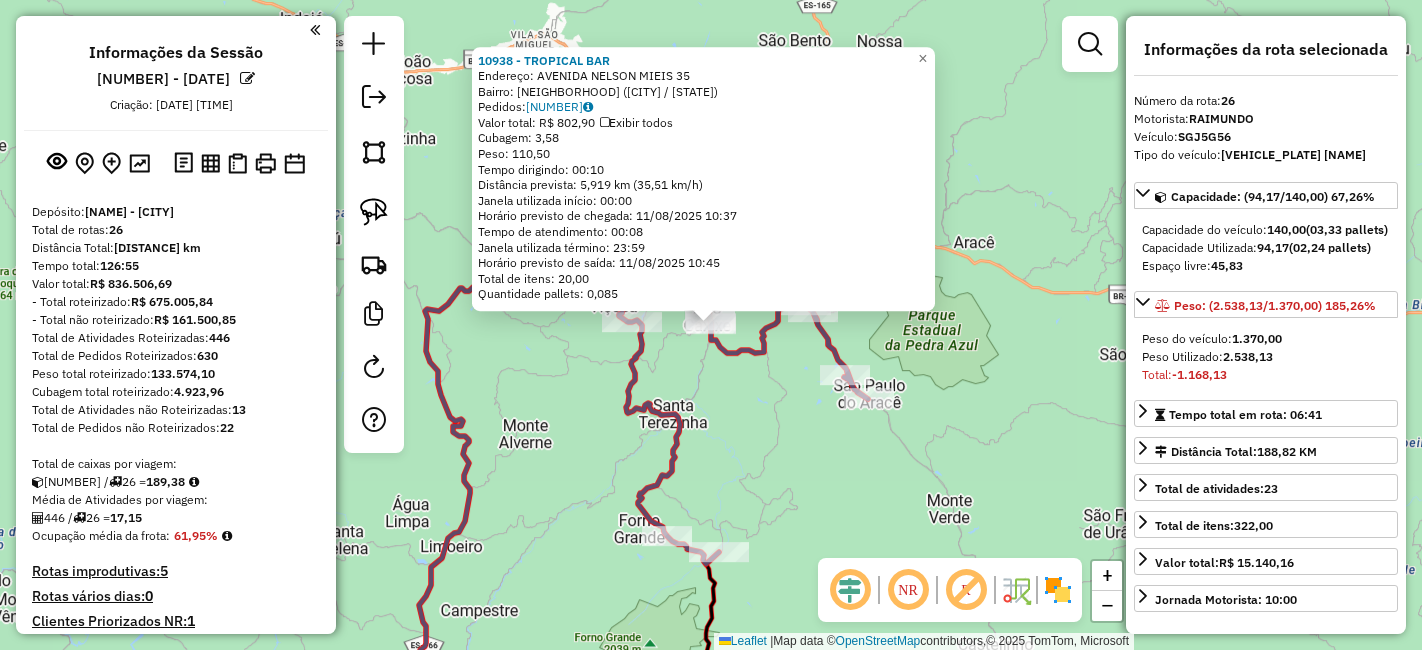 select on "*********" 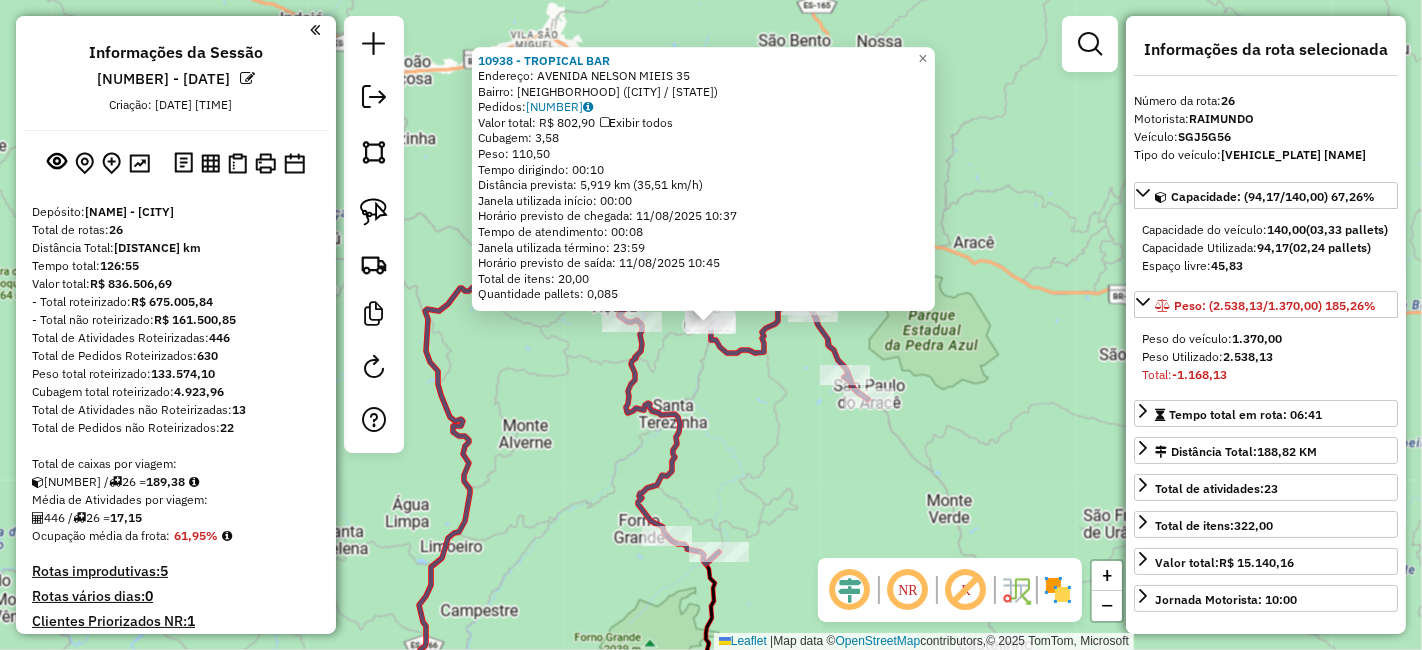 scroll, scrollTop: 1309, scrollLeft: 0, axis: vertical 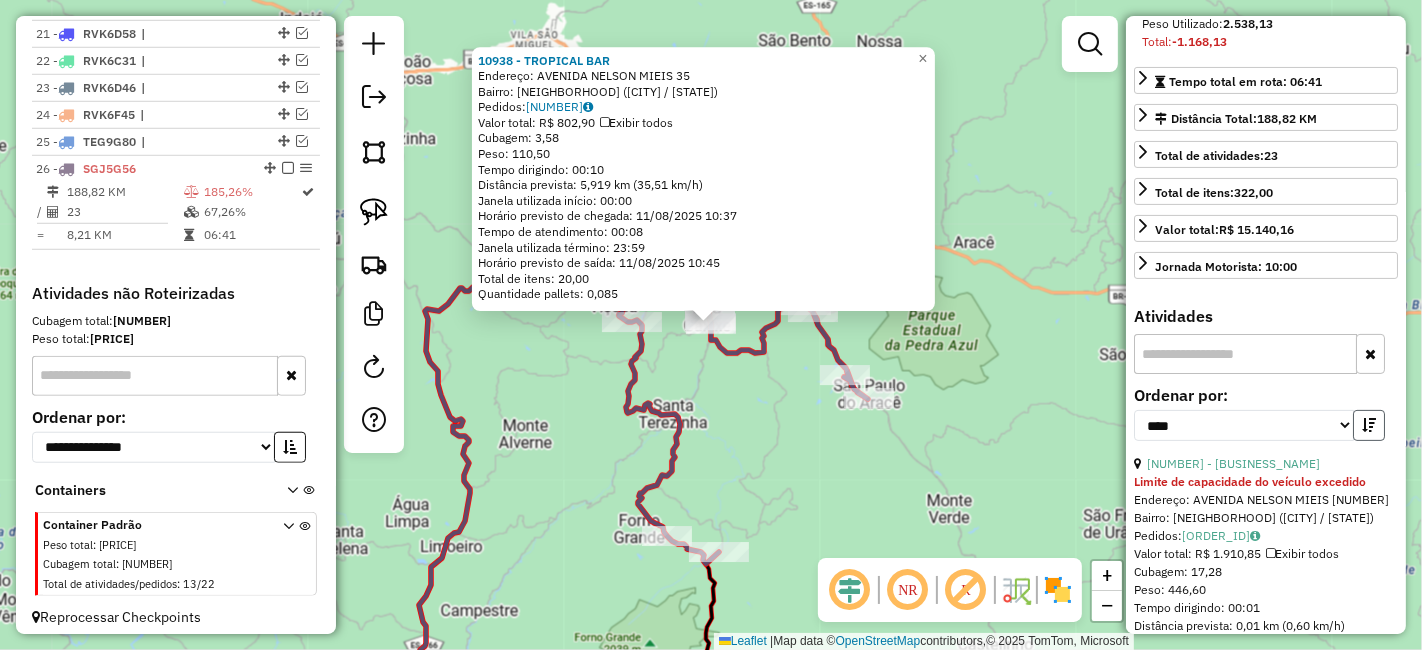 click at bounding box center (1369, 425) 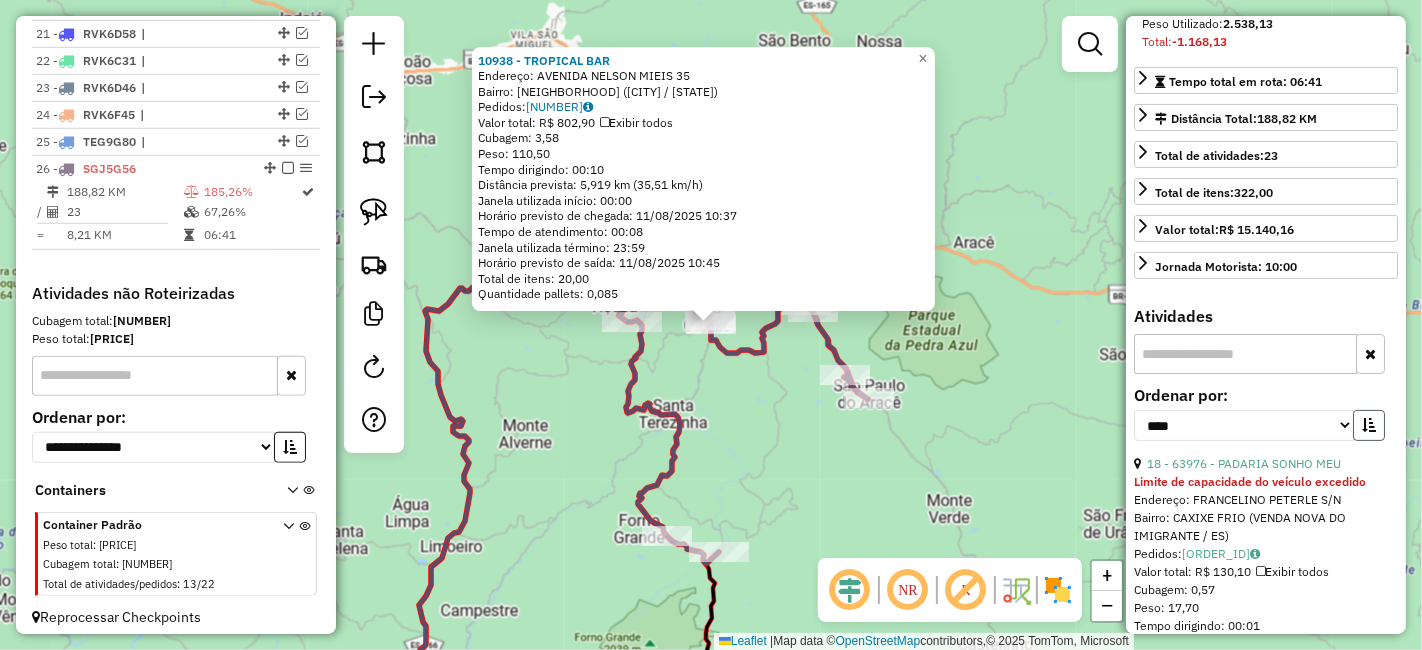 click at bounding box center [1369, 425] 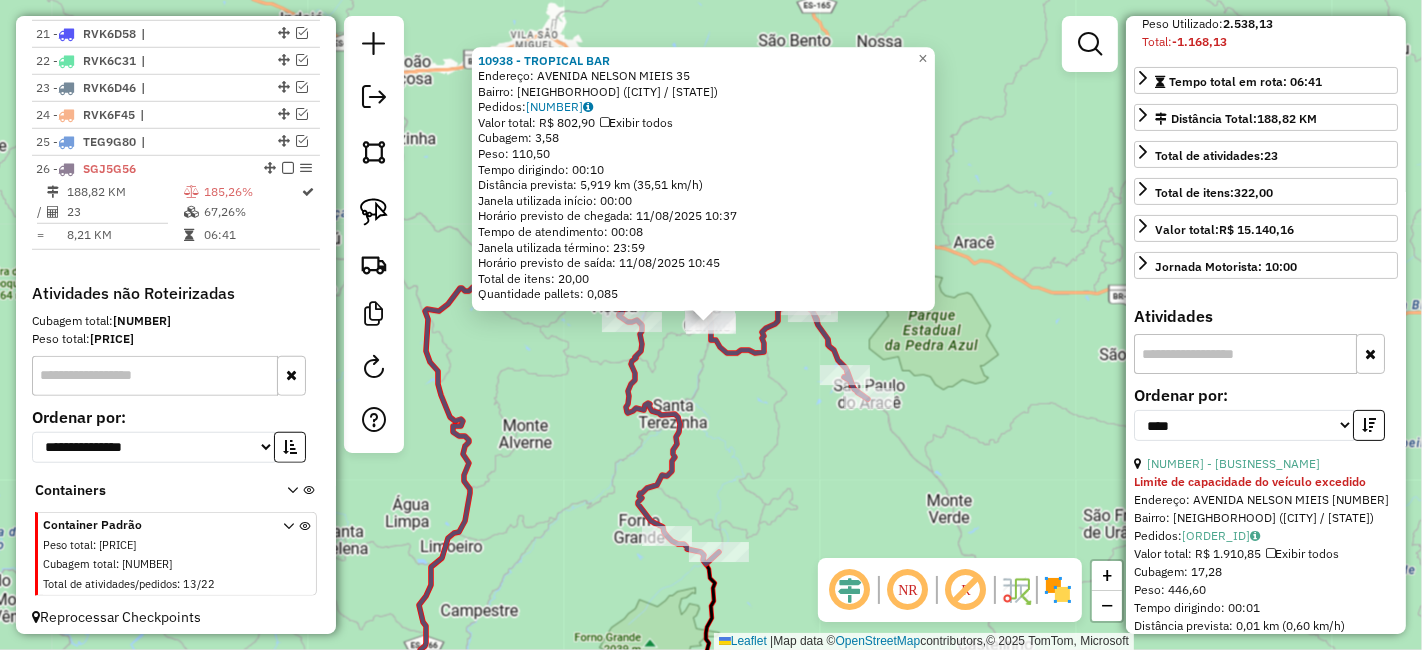 drag, startPoint x: 1311, startPoint y: 473, endPoint x: 1310, endPoint y: 462, distance: 11.045361 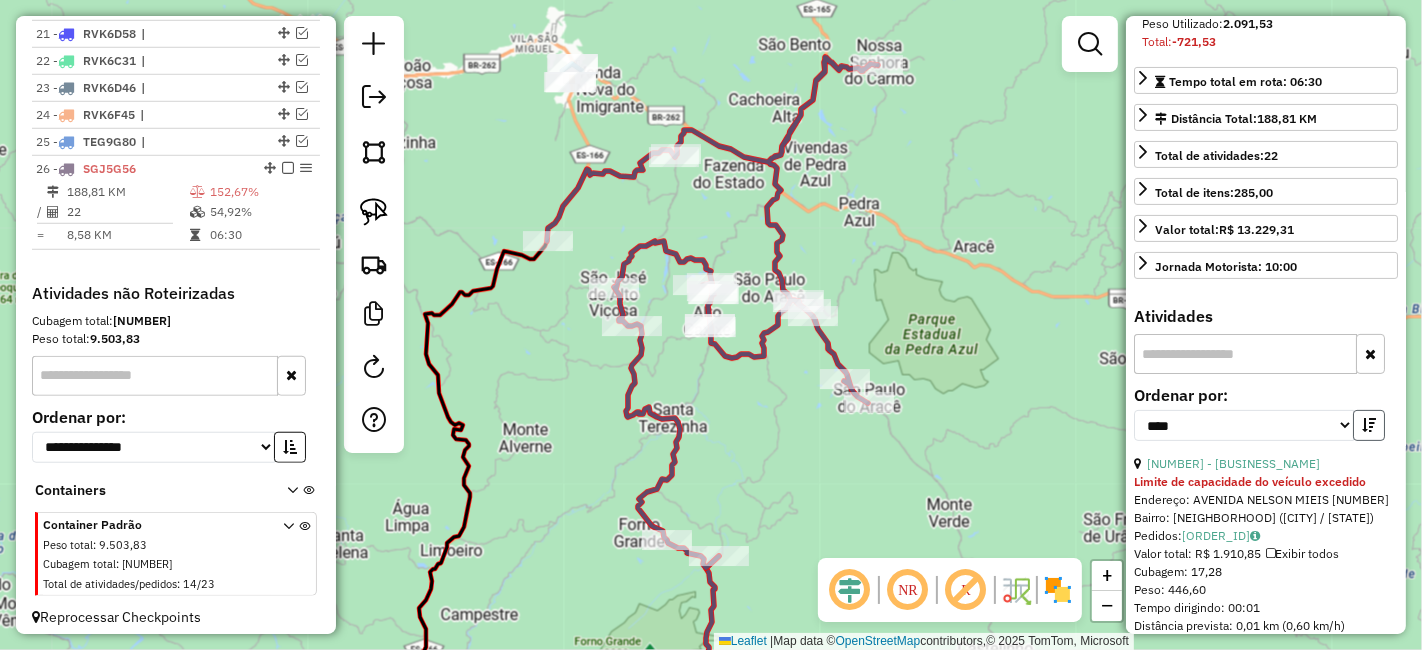 click at bounding box center [1369, 425] 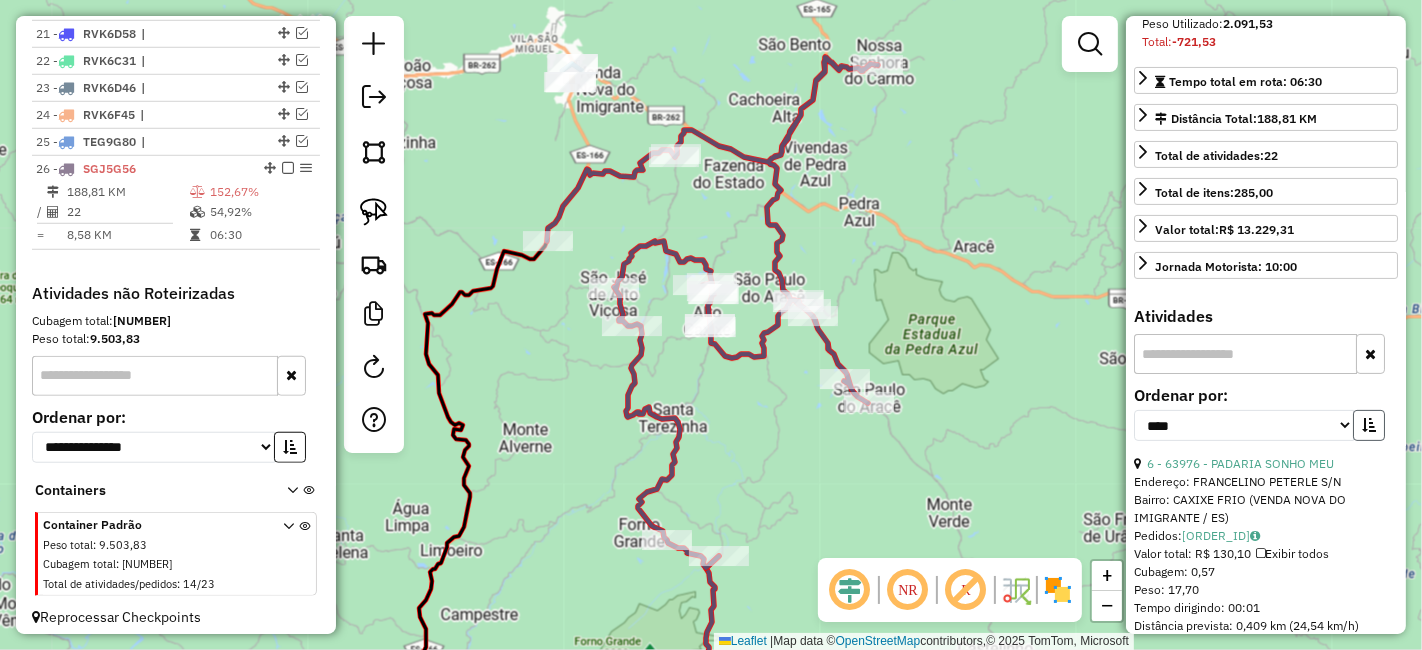 click at bounding box center [1369, 425] 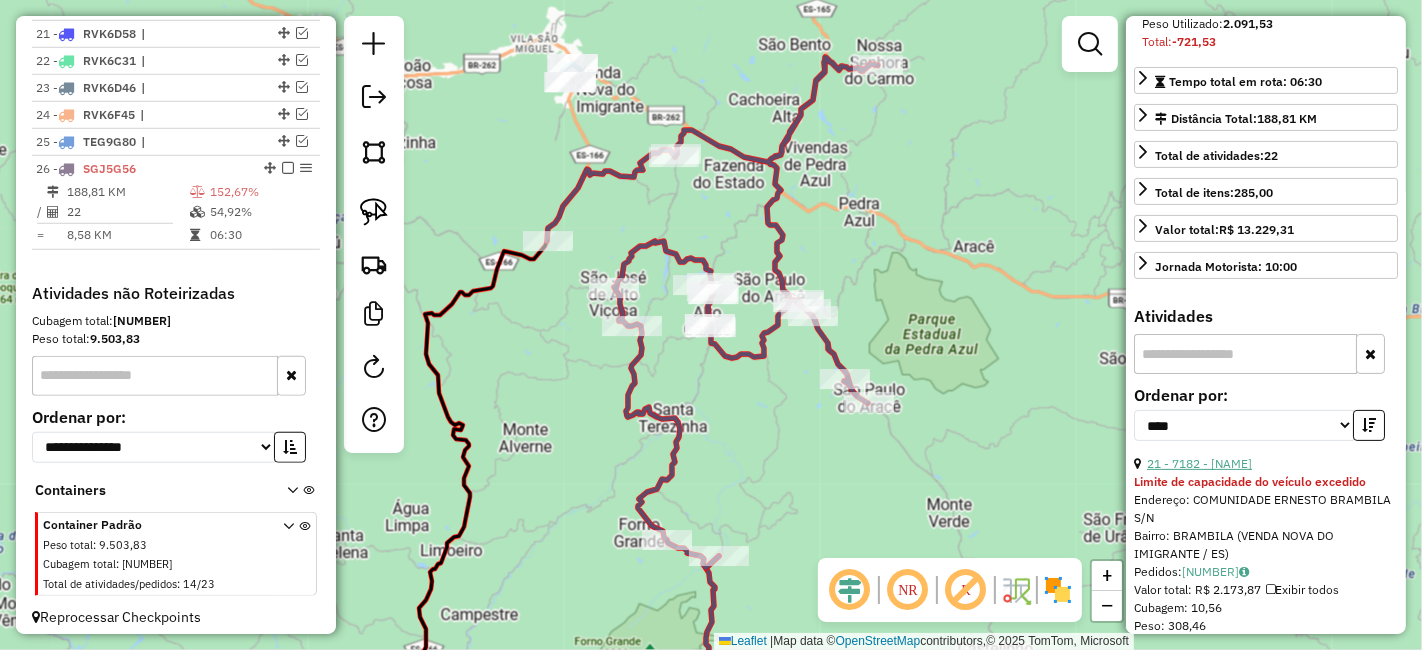 click on "21 - 7182 - MERCADO BRAMBILA" at bounding box center (1199, 463) 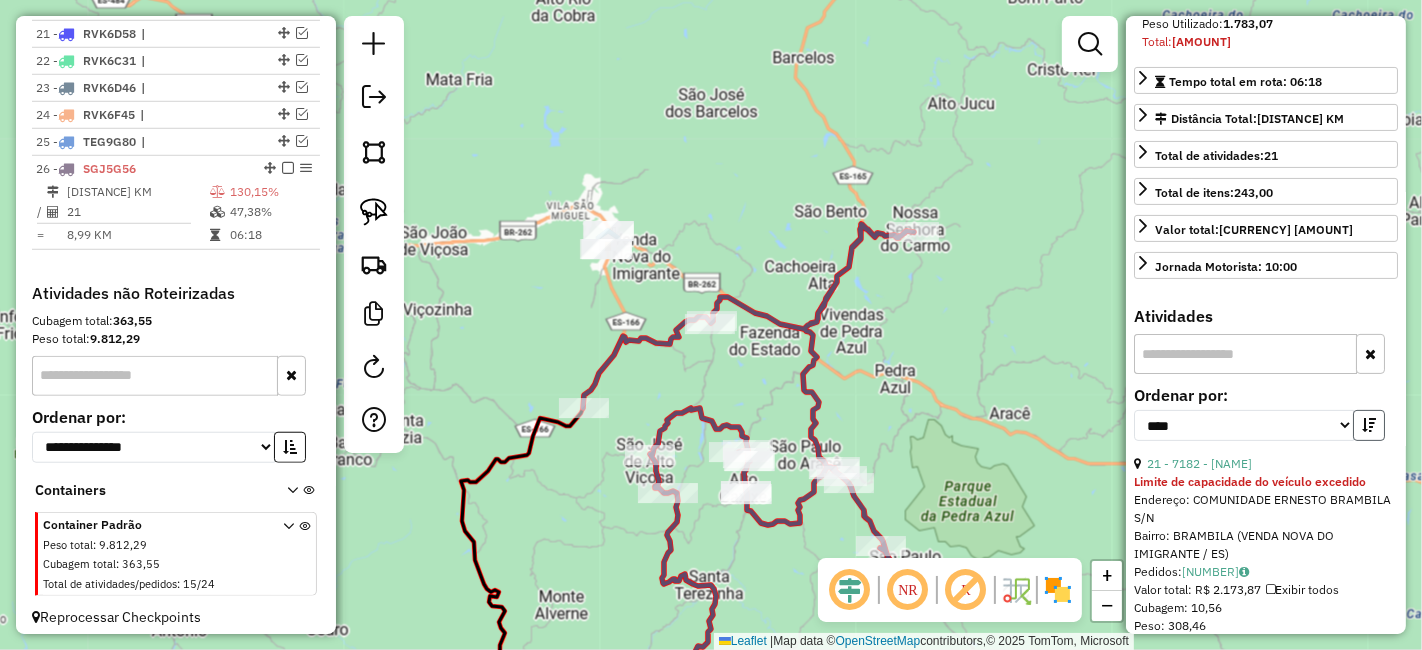 click at bounding box center (1369, 425) 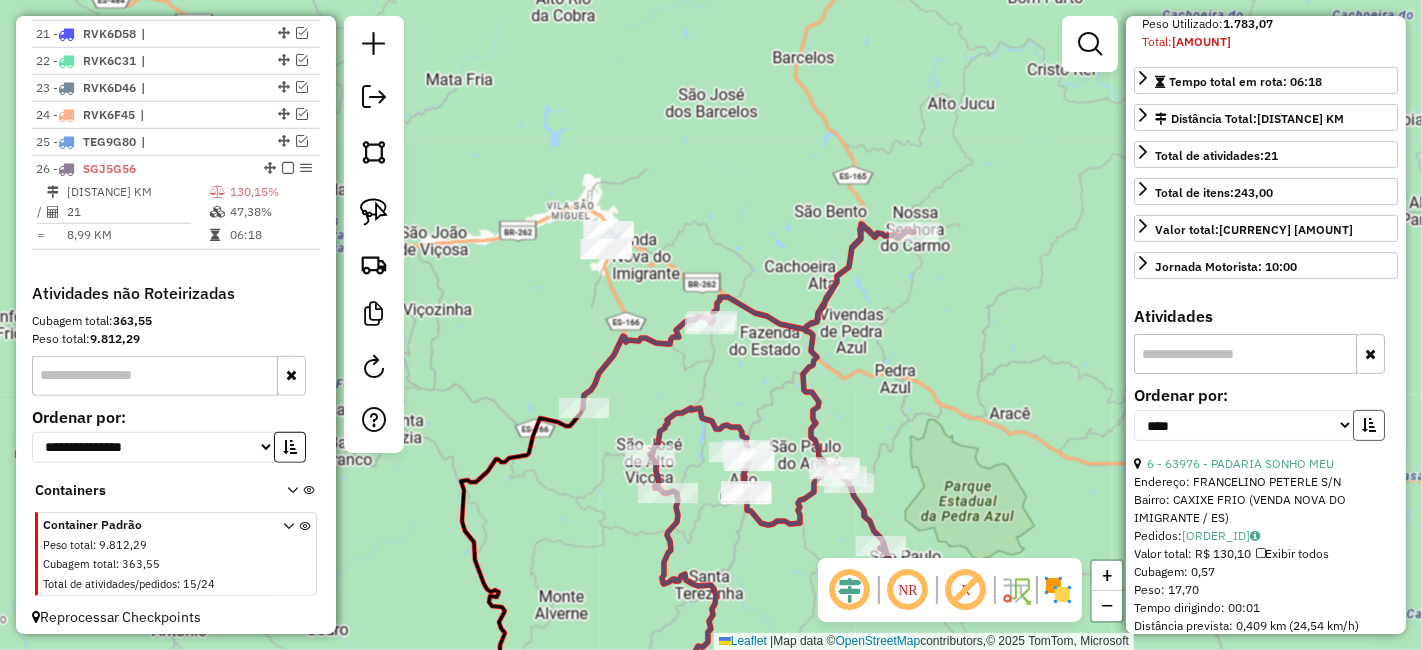 click at bounding box center (1369, 425) 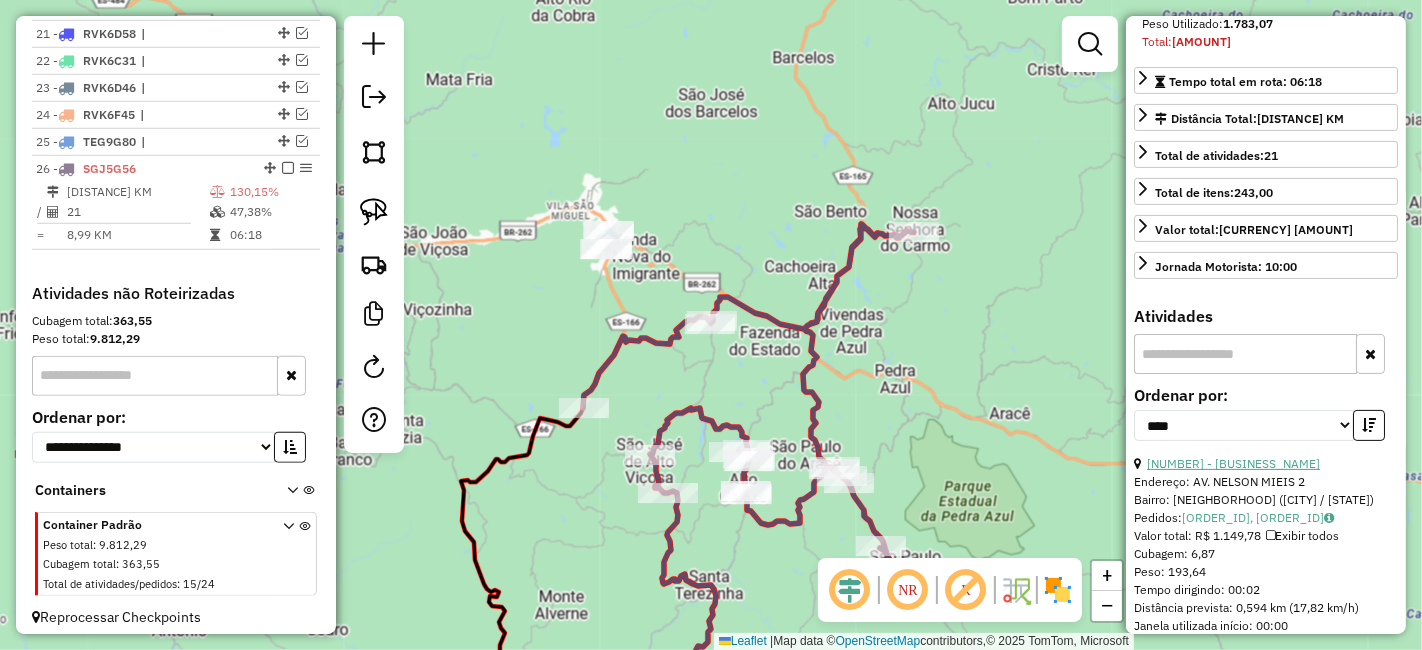 click on "9 - 6952 - BAR DO LEANDRO" at bounding box center [1233, 463] 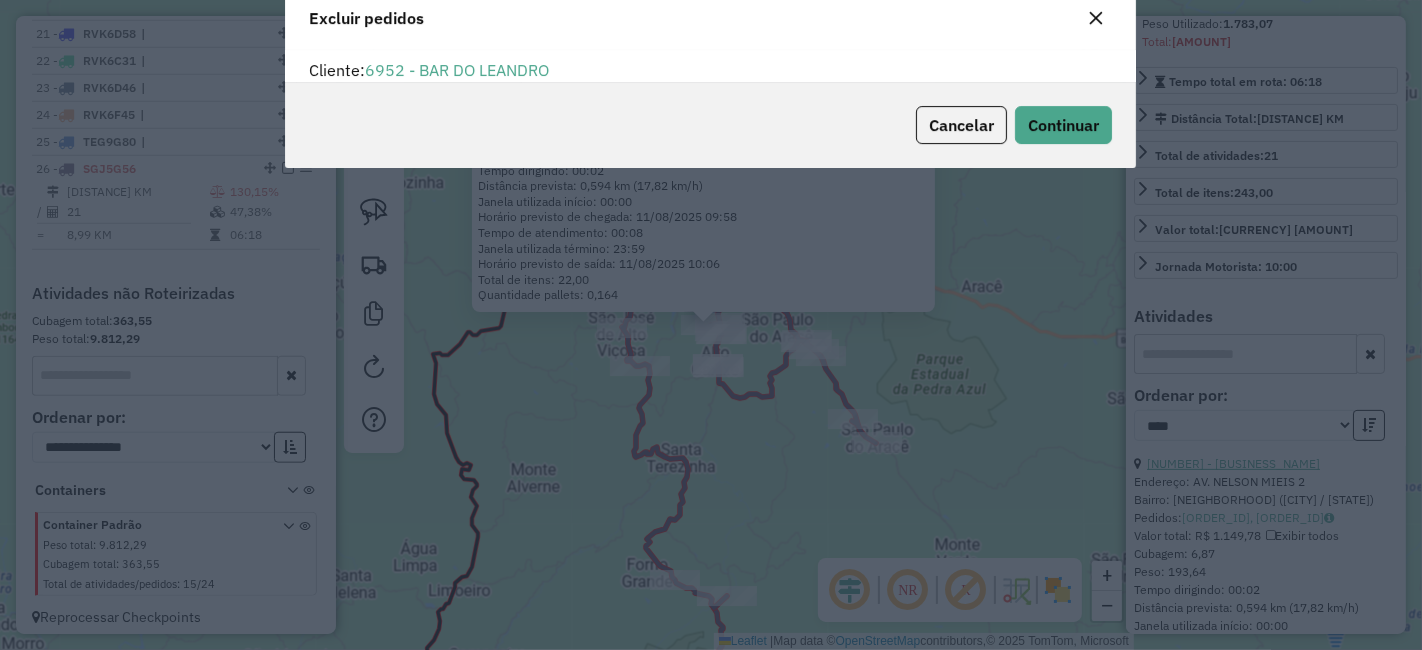scroll, scrollTop: 11, scrollLeft: 5, axis: both 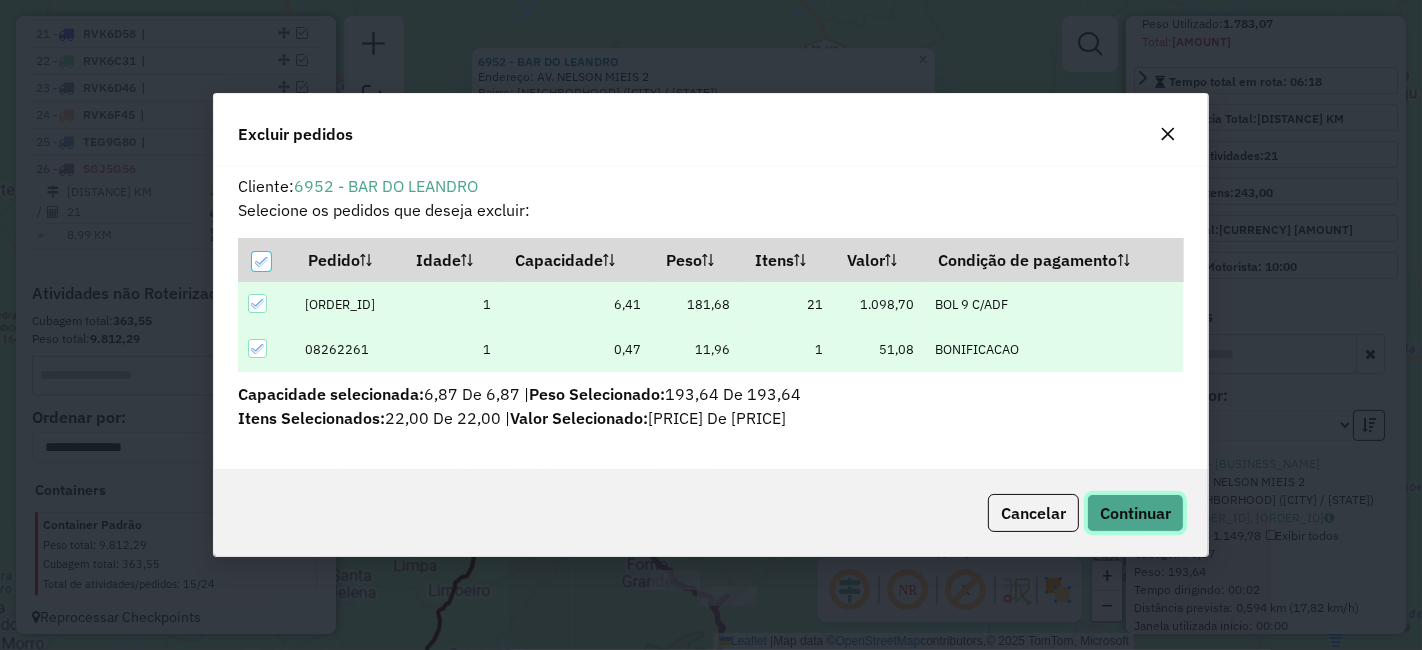 click on "Continuar" 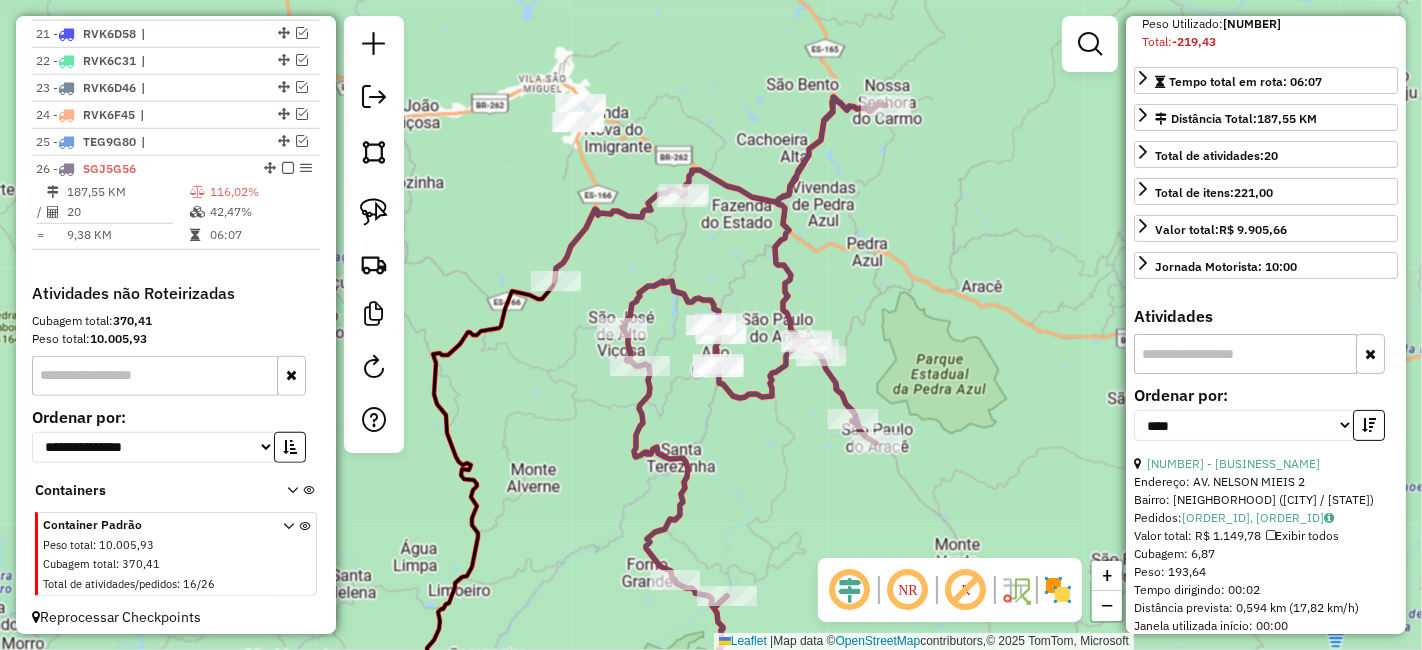 click at bounding box center (1369, 425) 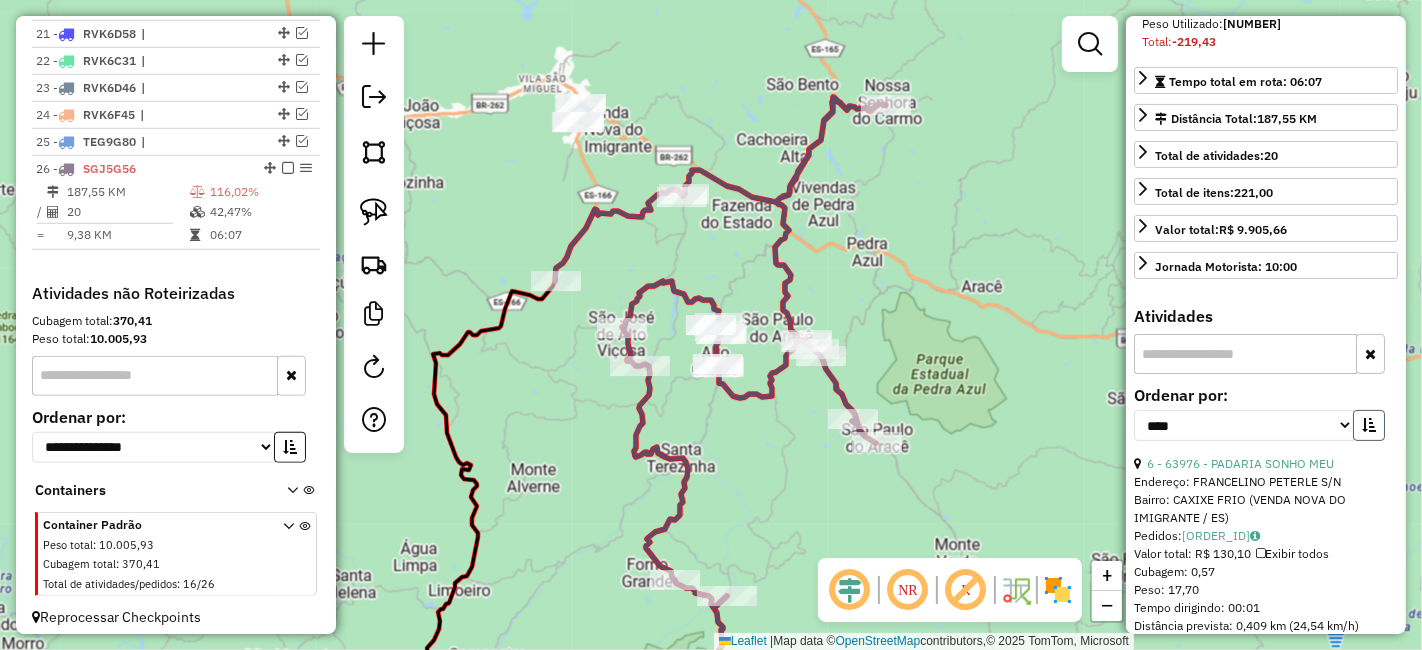click at bounding box center (1369, 425) 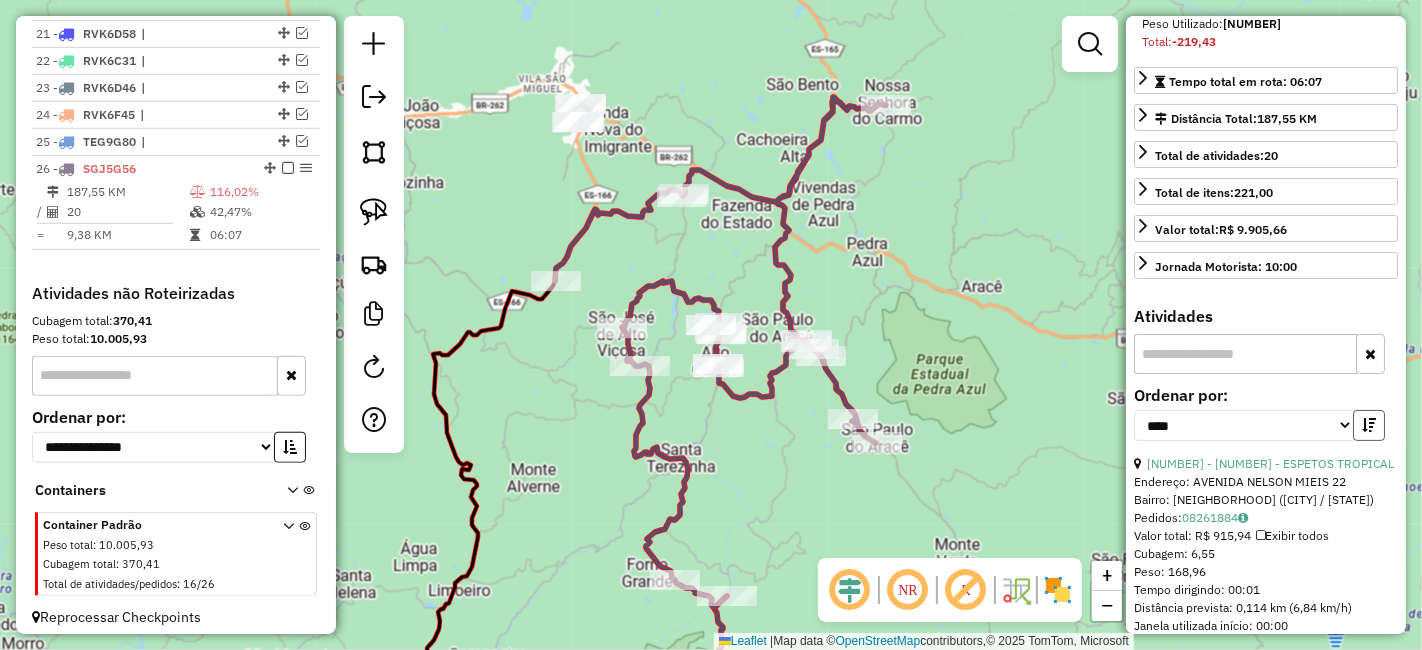 click at bounding box center [1369, 425] 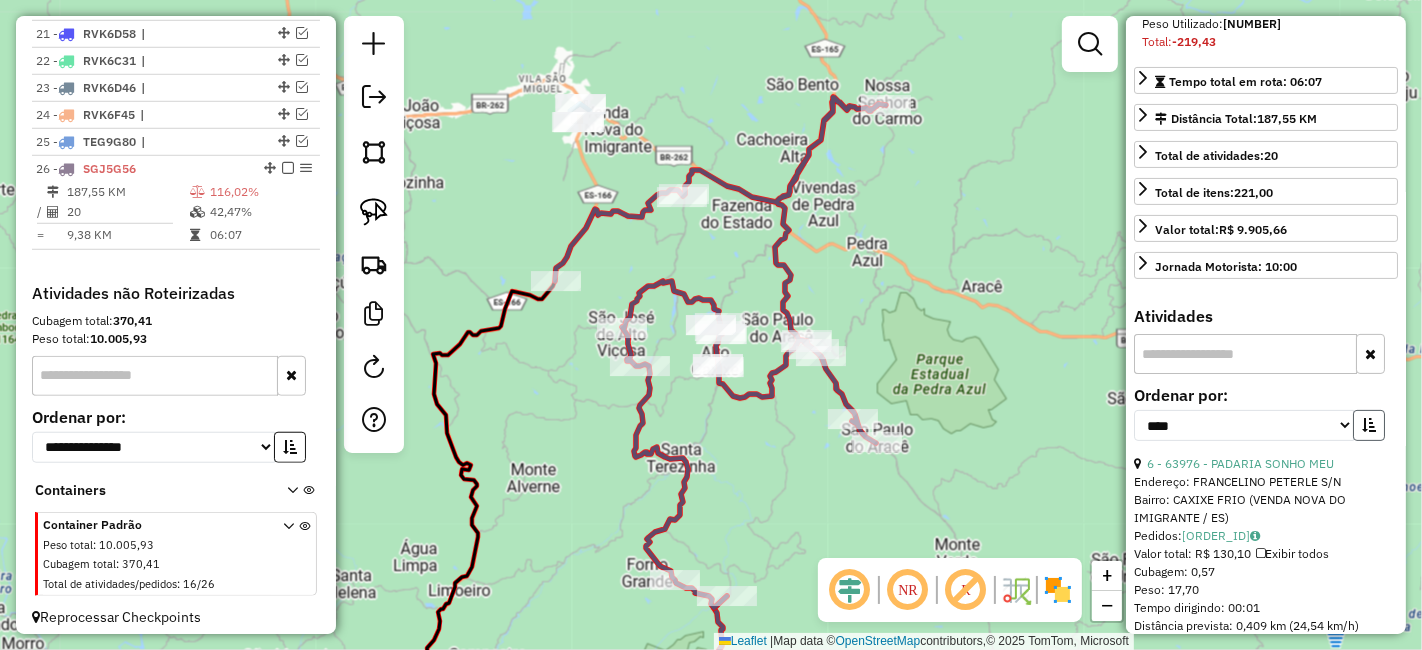 click at bounding box center (1369, 425) 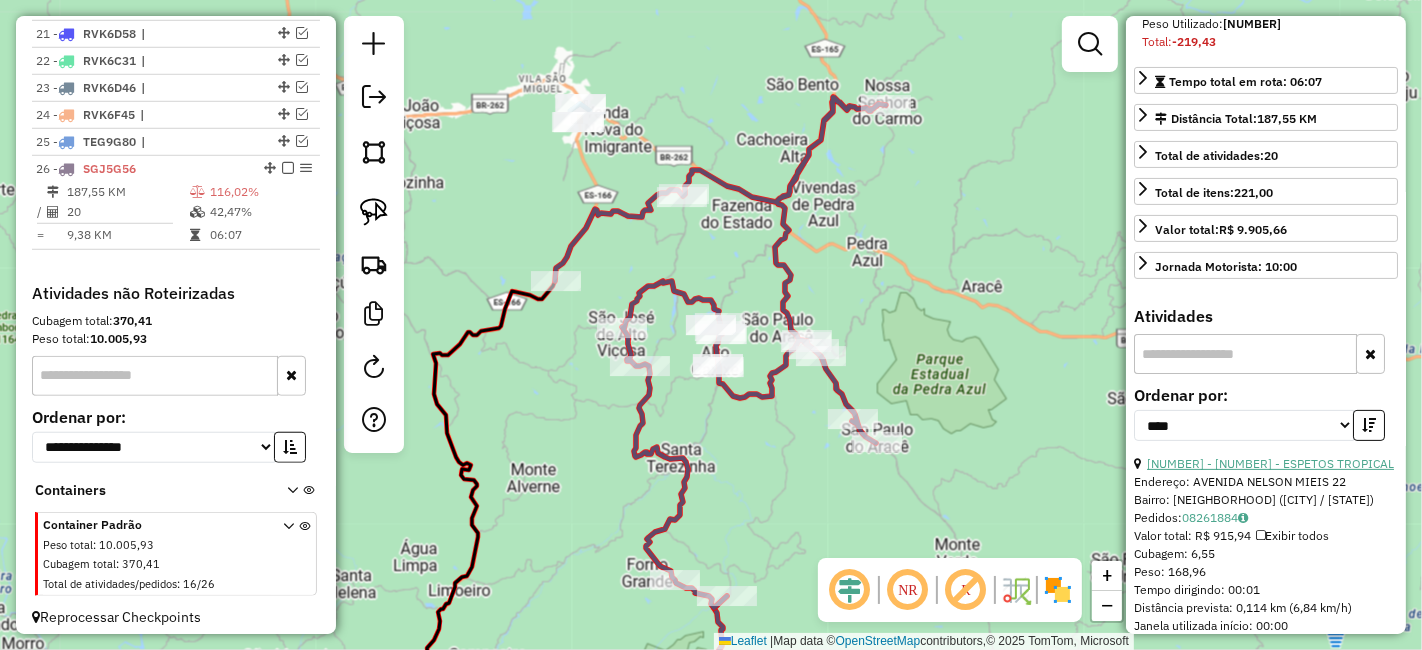 click on "10 - 8126 - ESPETOS TROPICAL" at bounding box center [1270, 463] 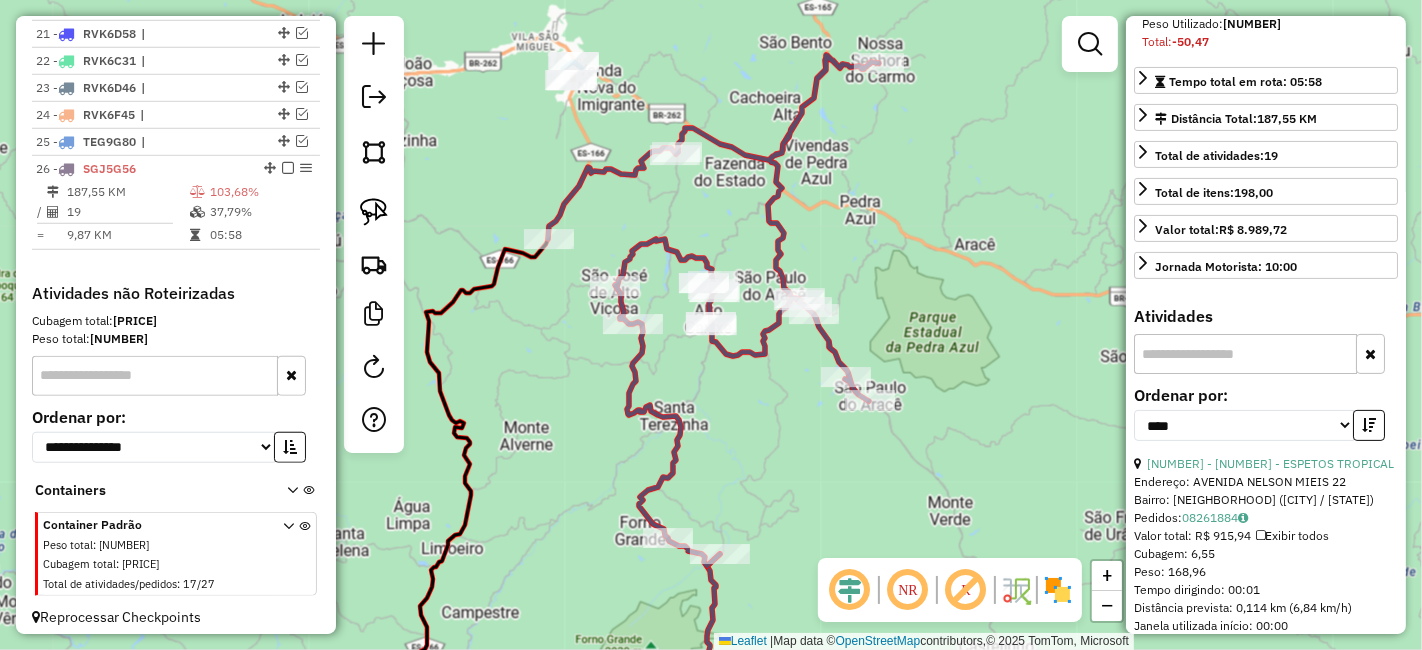 click at bounding box center [1369, 425] 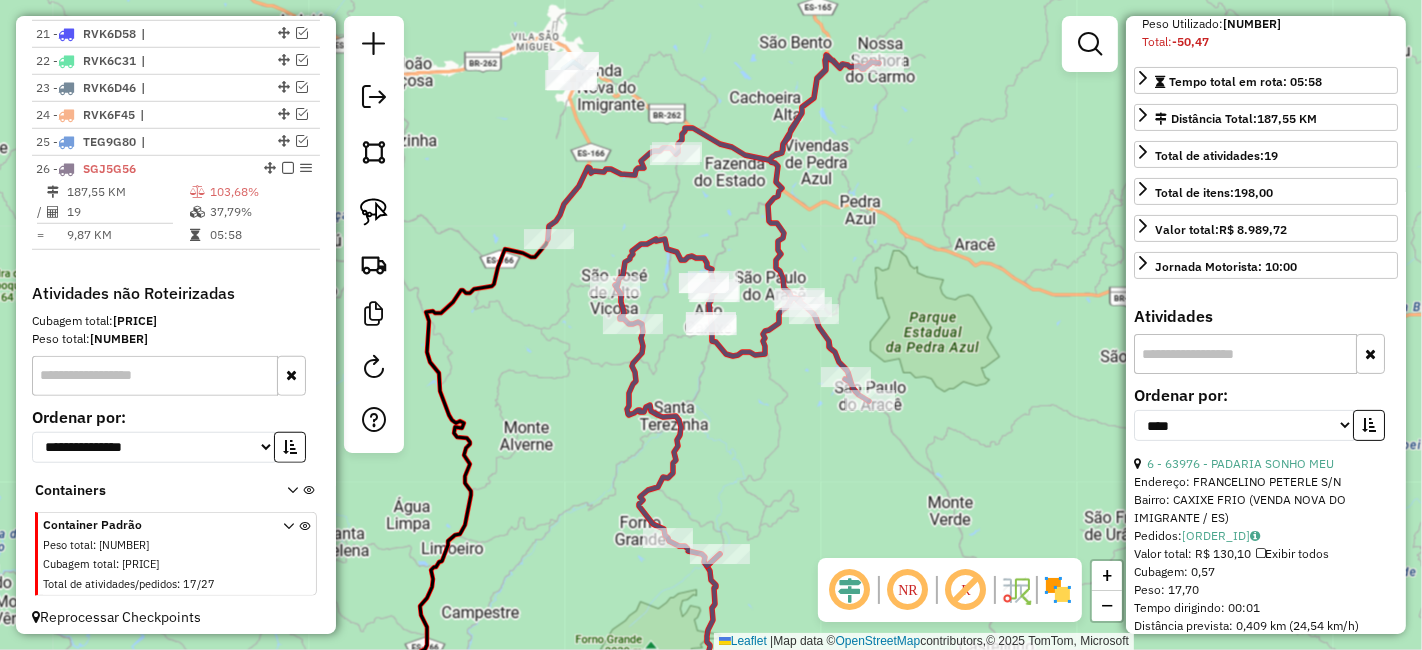 click at bounding box center (1369, 425) 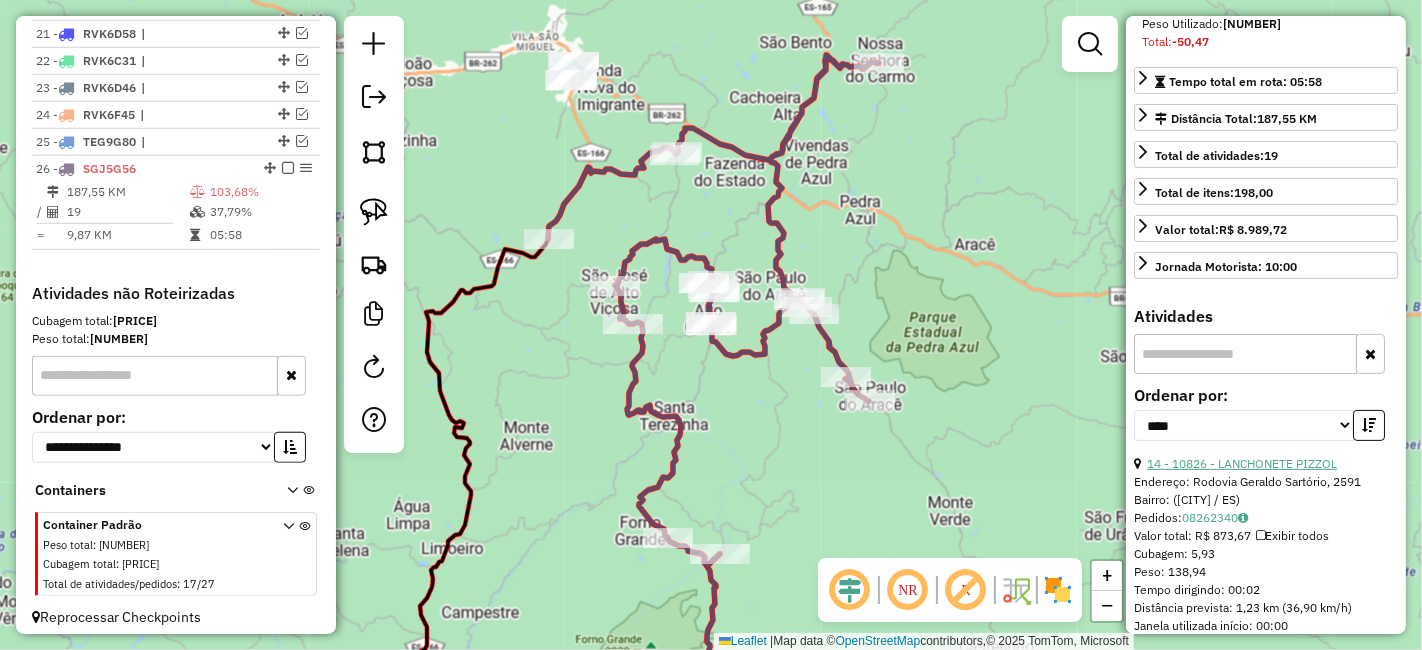 click on "14 - 10826 - LANCHONETE PIZZOL" at bounding box center [1242, 463] 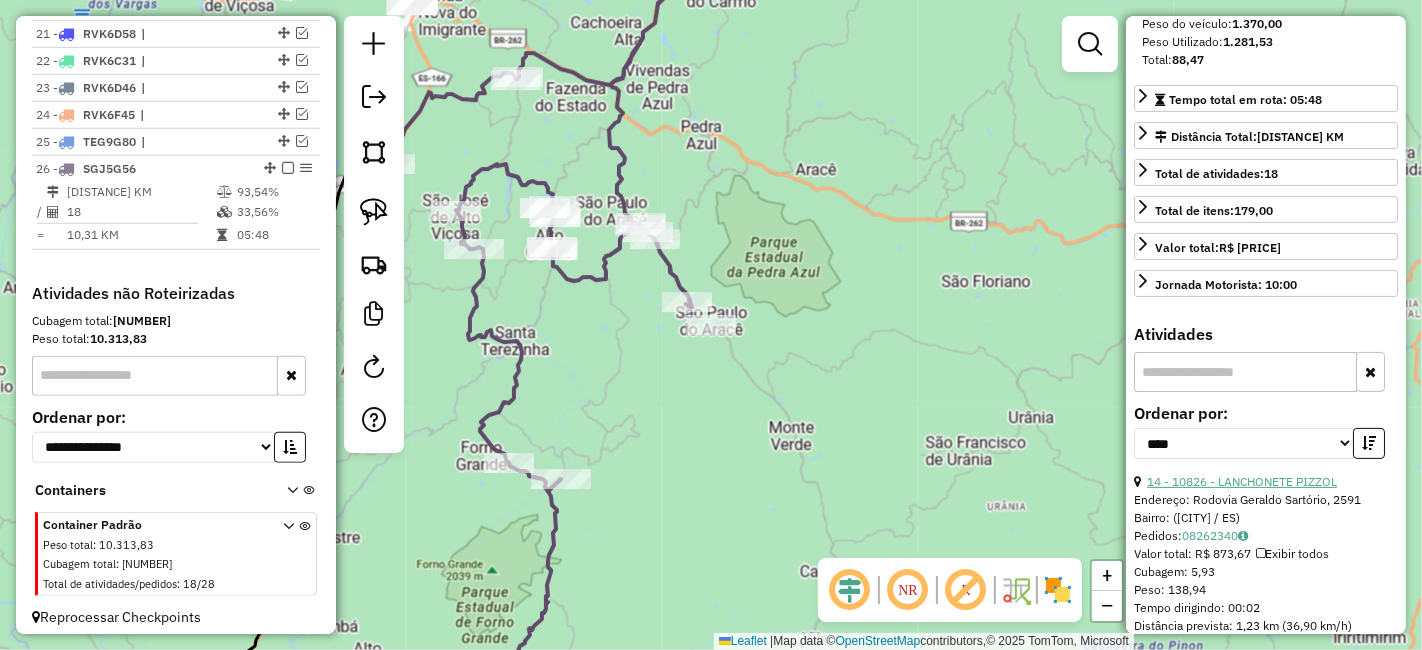 scroll, scrollTop: 222, scrollLeft: 0, axis: vertical 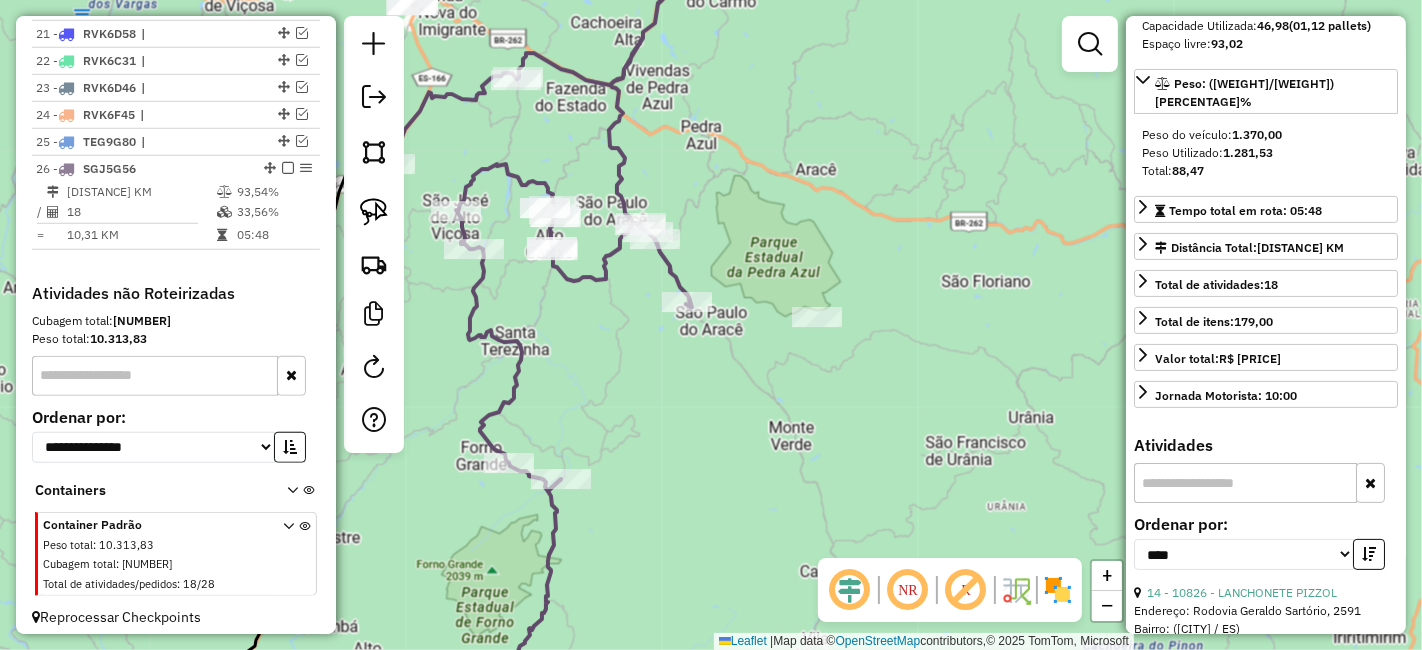 drag, startPoint x: 693, startPoint y: 341, endPoint x: 805, endPoint y: 336, distance: 112.11155 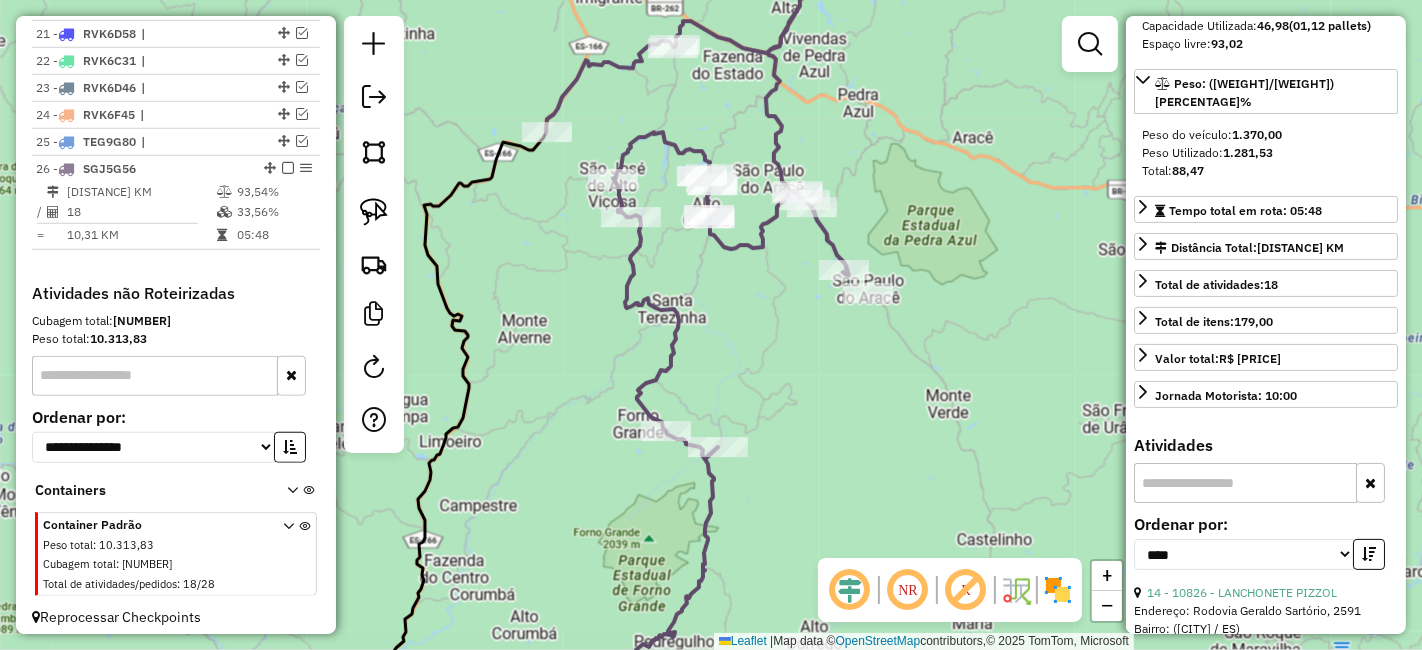 drag, startPoint x: 693, startPoint y: 374, endPoint x: 848, endPoint y: 324, distance: 162.86497 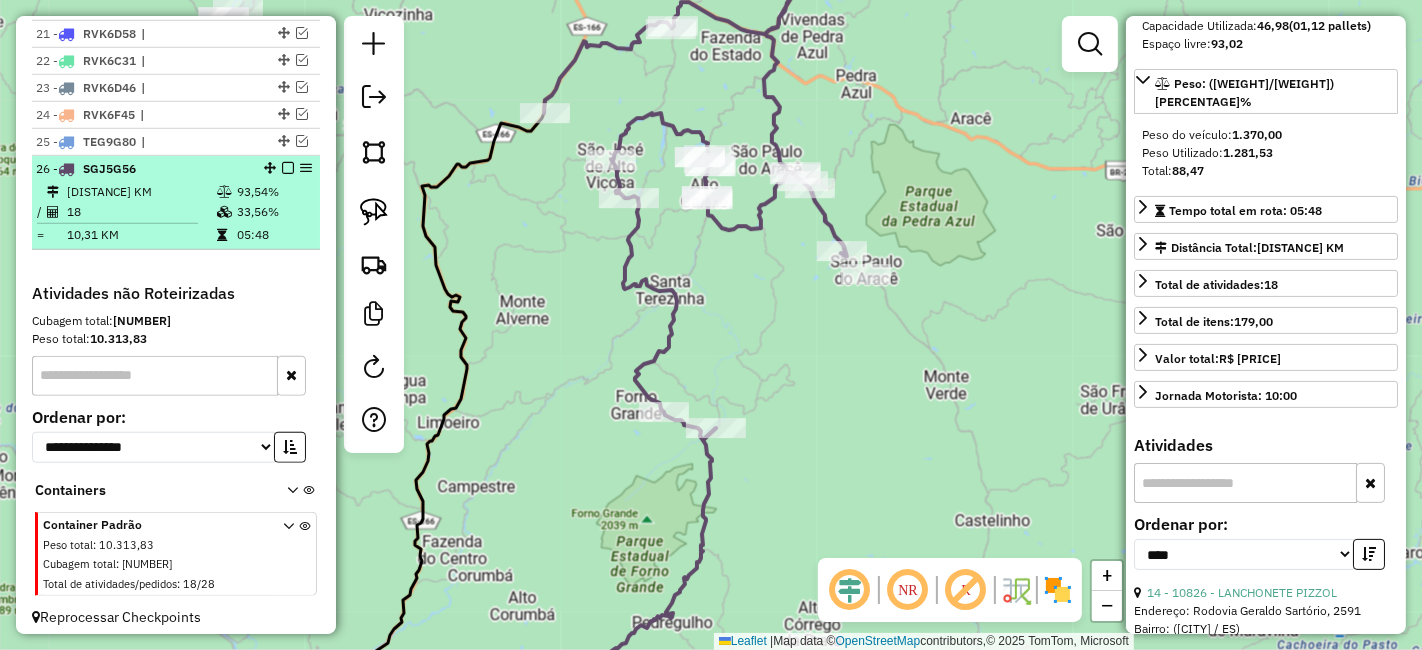 click at bounding box center (288, 168) 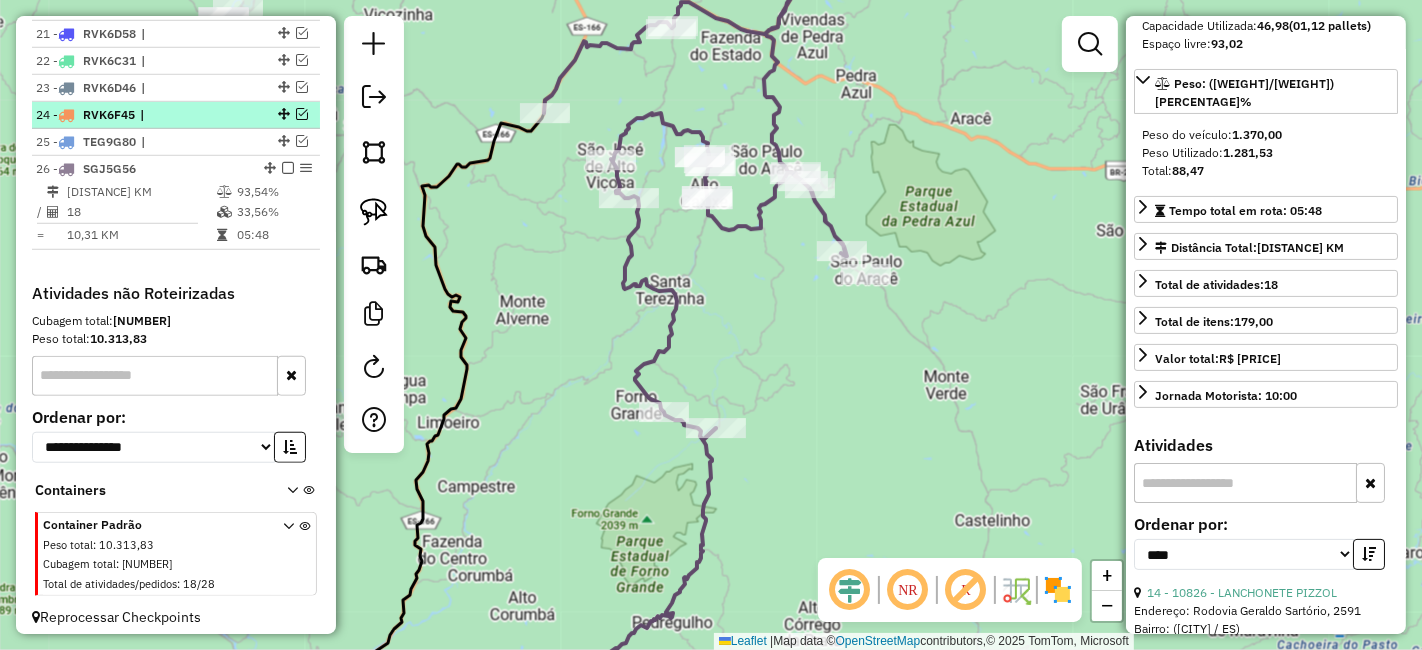 scroll, scrollTop: 1242, scrollLeft: 0, axis: vertical 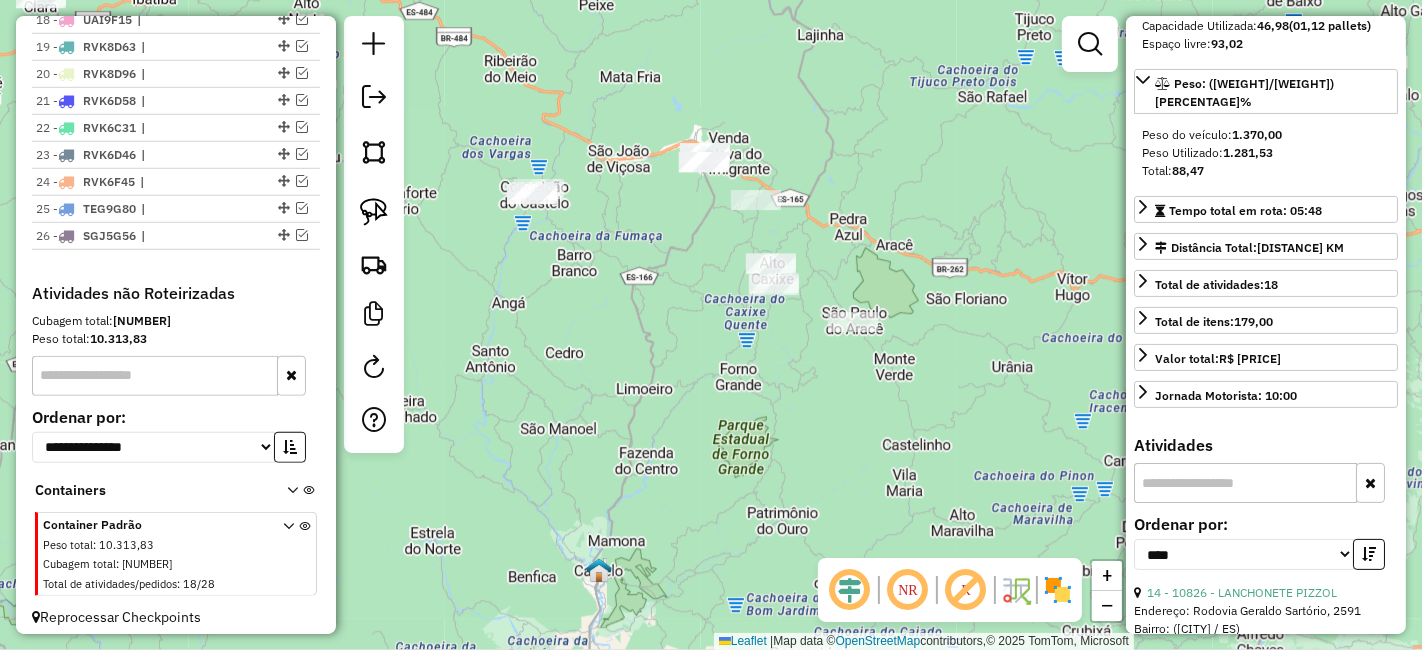drag, startPoint x: 696, startPoint y: 327, endPoint x: 771, endPoint y: 360, distance: 81.939 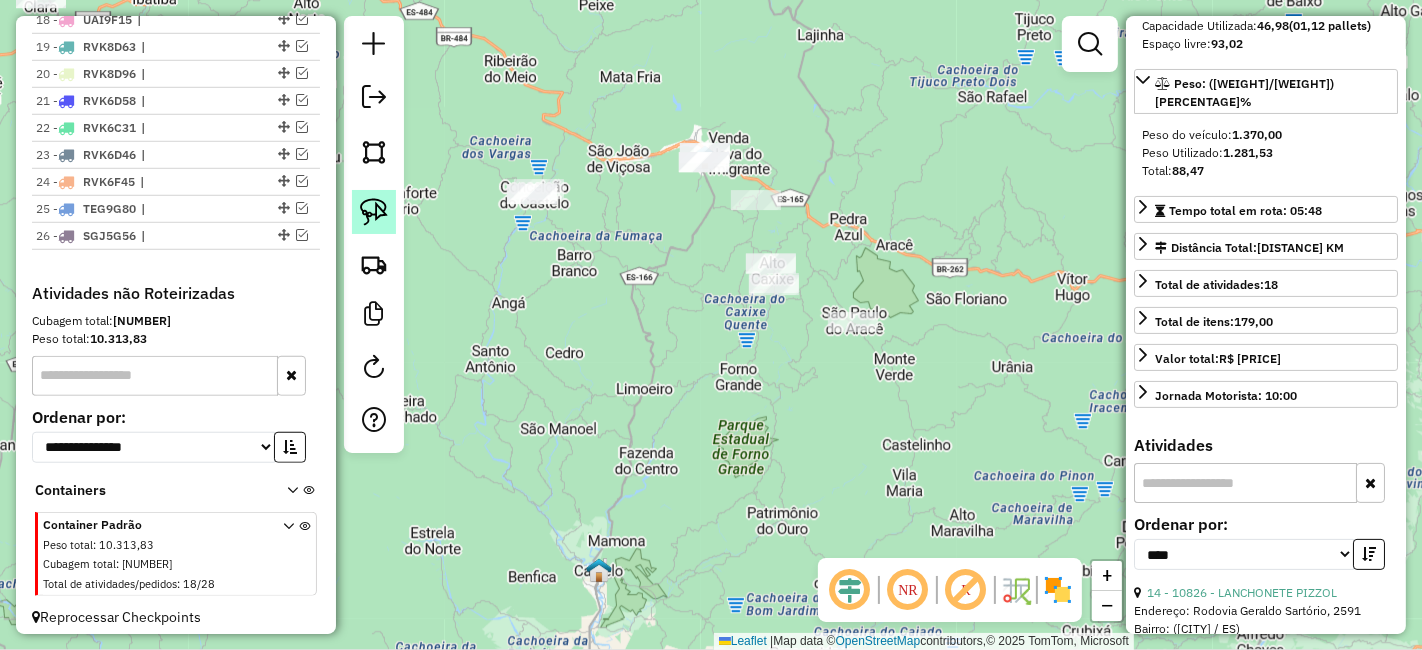 click 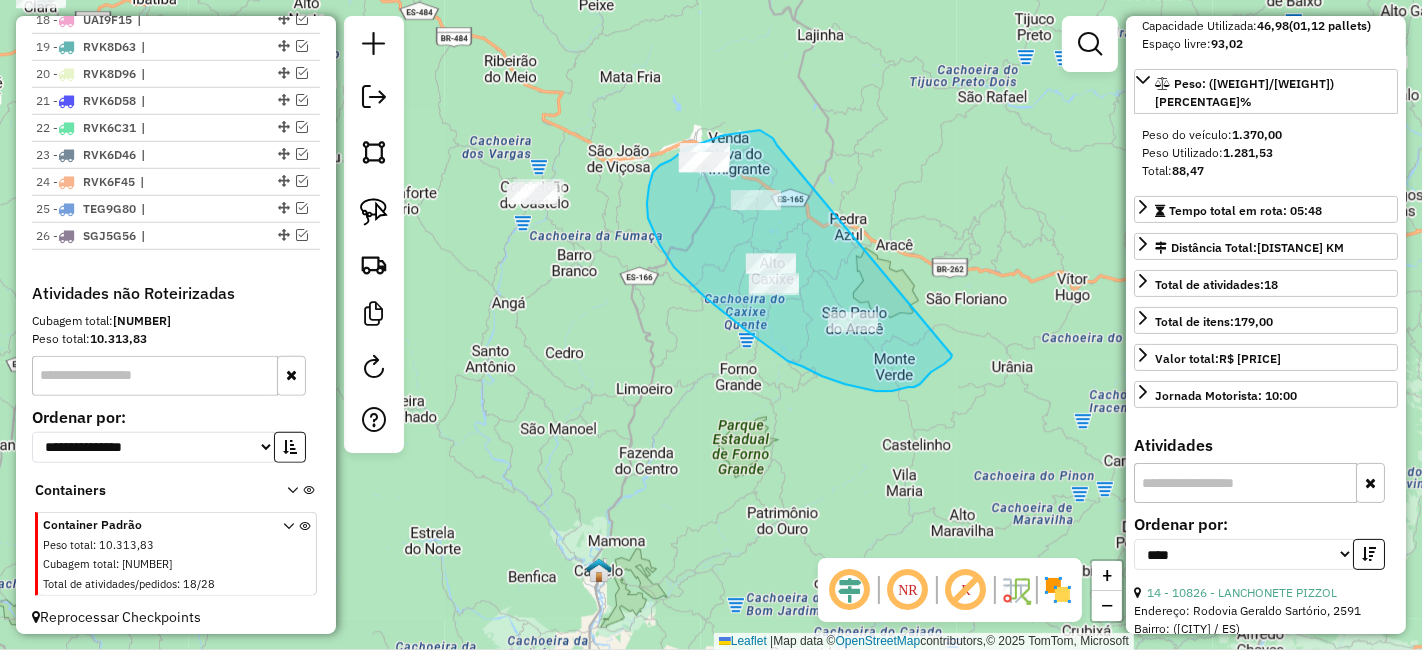 drag, startPoint x: 777, startPoint y: 144, endPoint x: 953, endPoint y: 355, distance: 274.76718 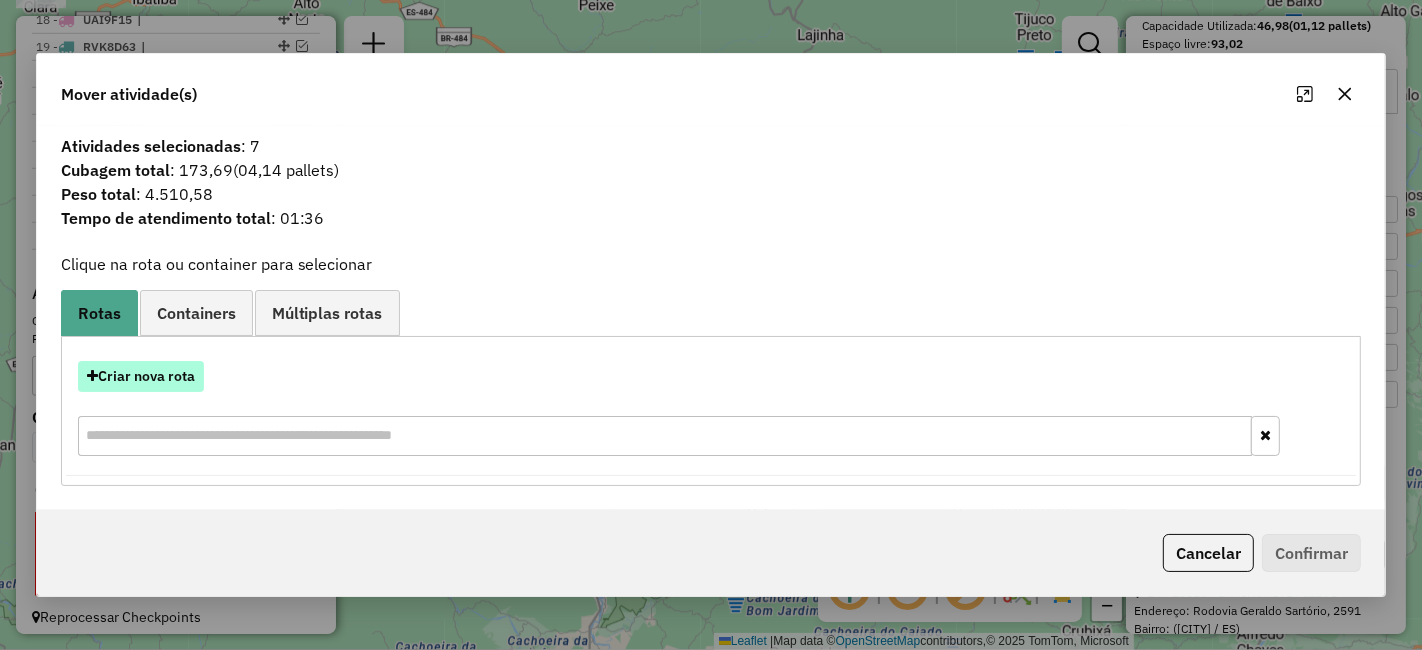 click on "Criar nova rota" at bounding box center [141, 376] 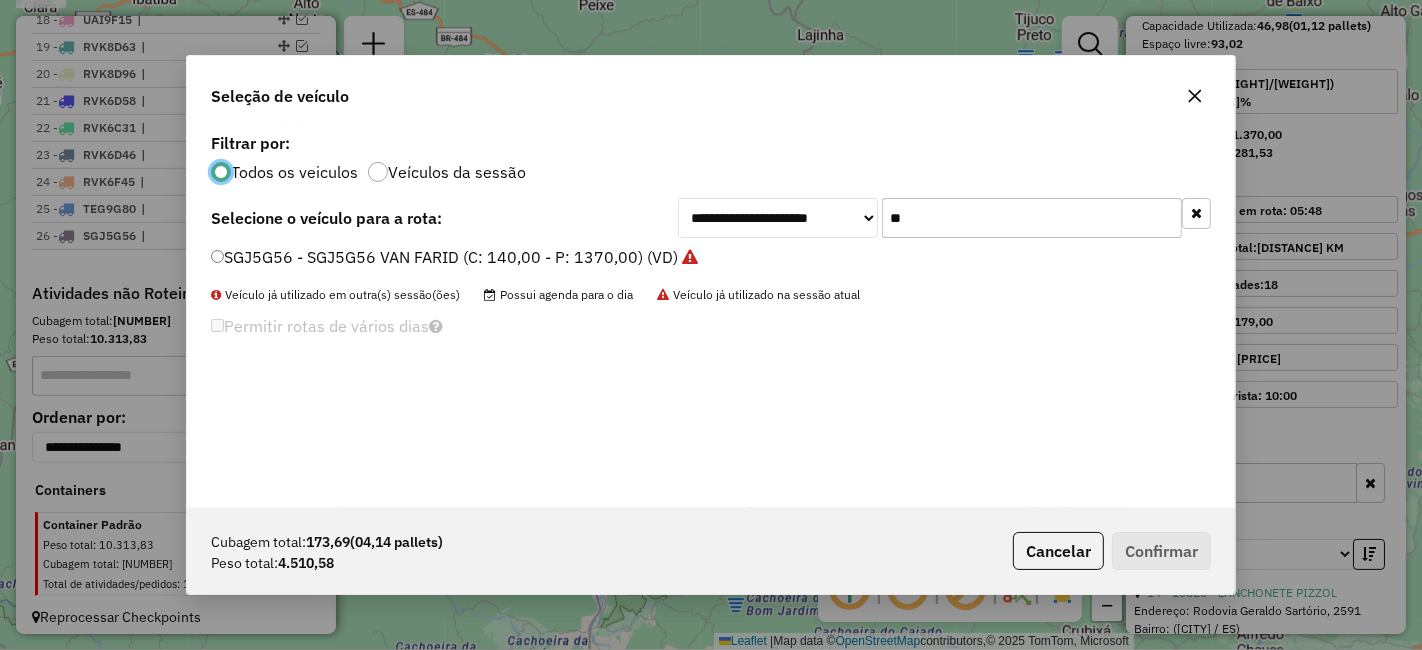 scroll, scrollTop: 11, scrollLeft: 5, axis: both 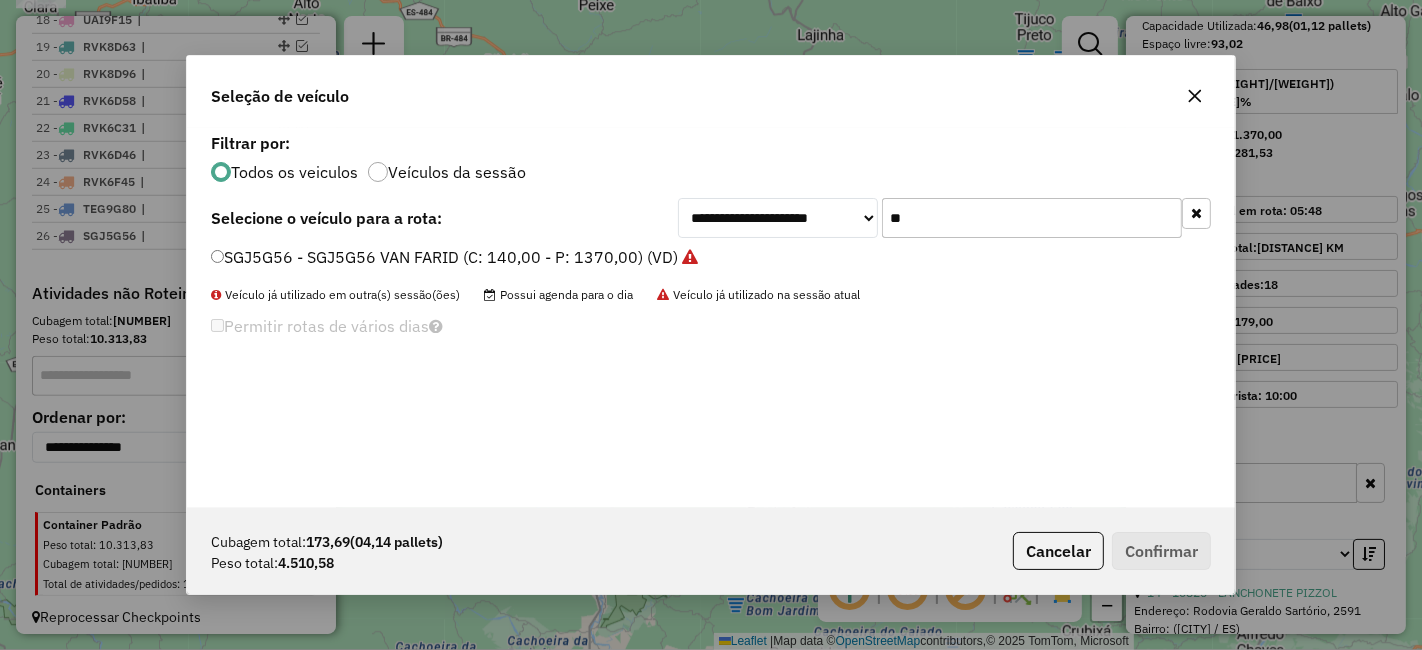 click on "**" 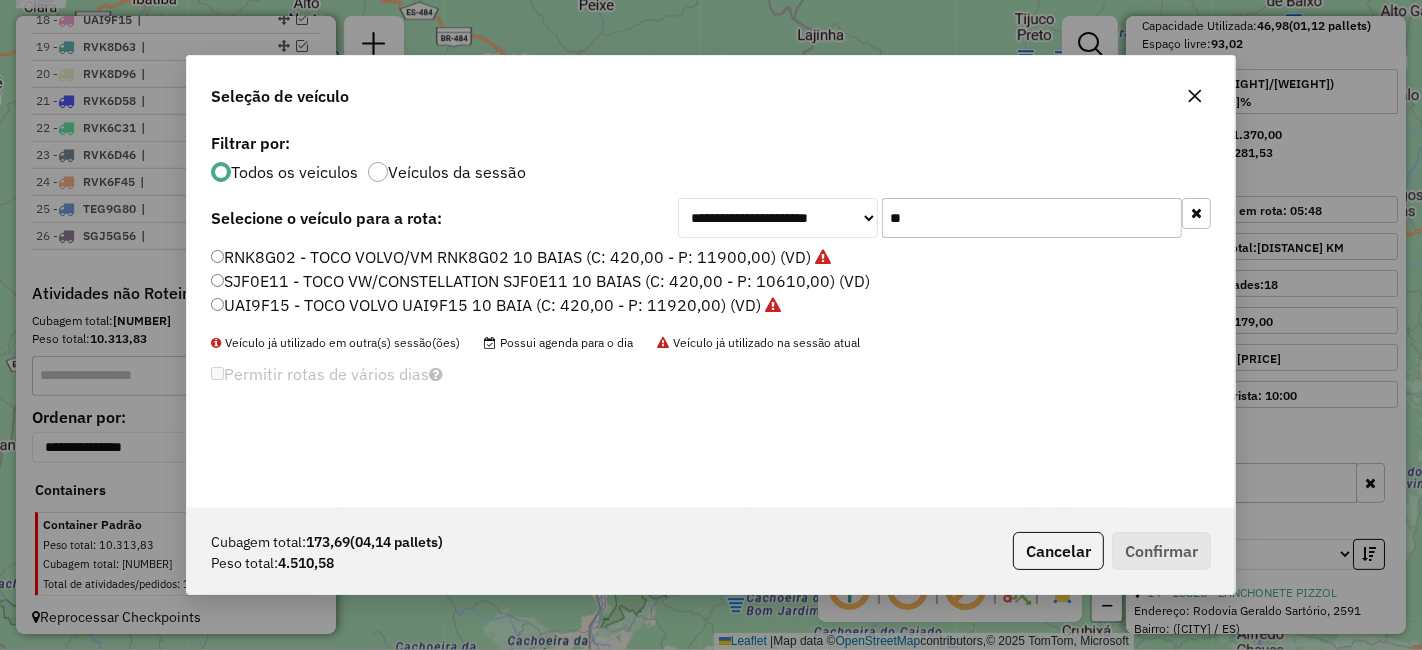 type on "**" 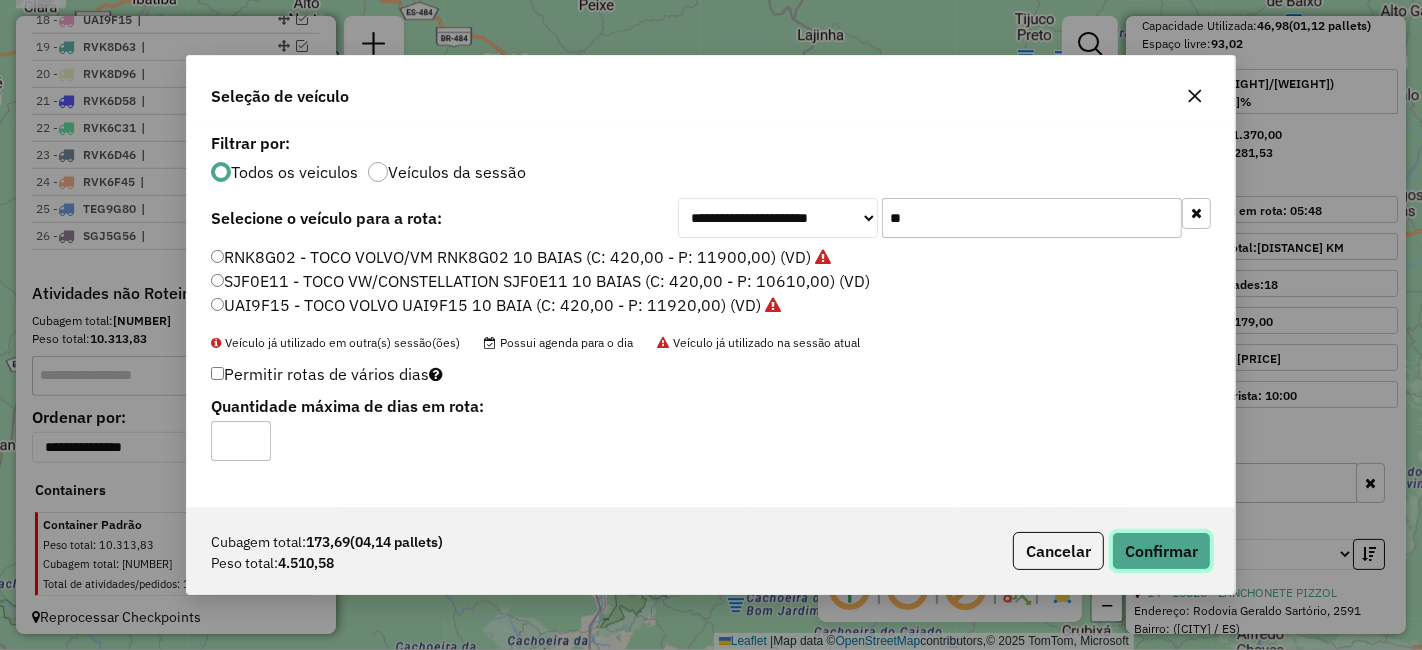 click on "Confirmar" 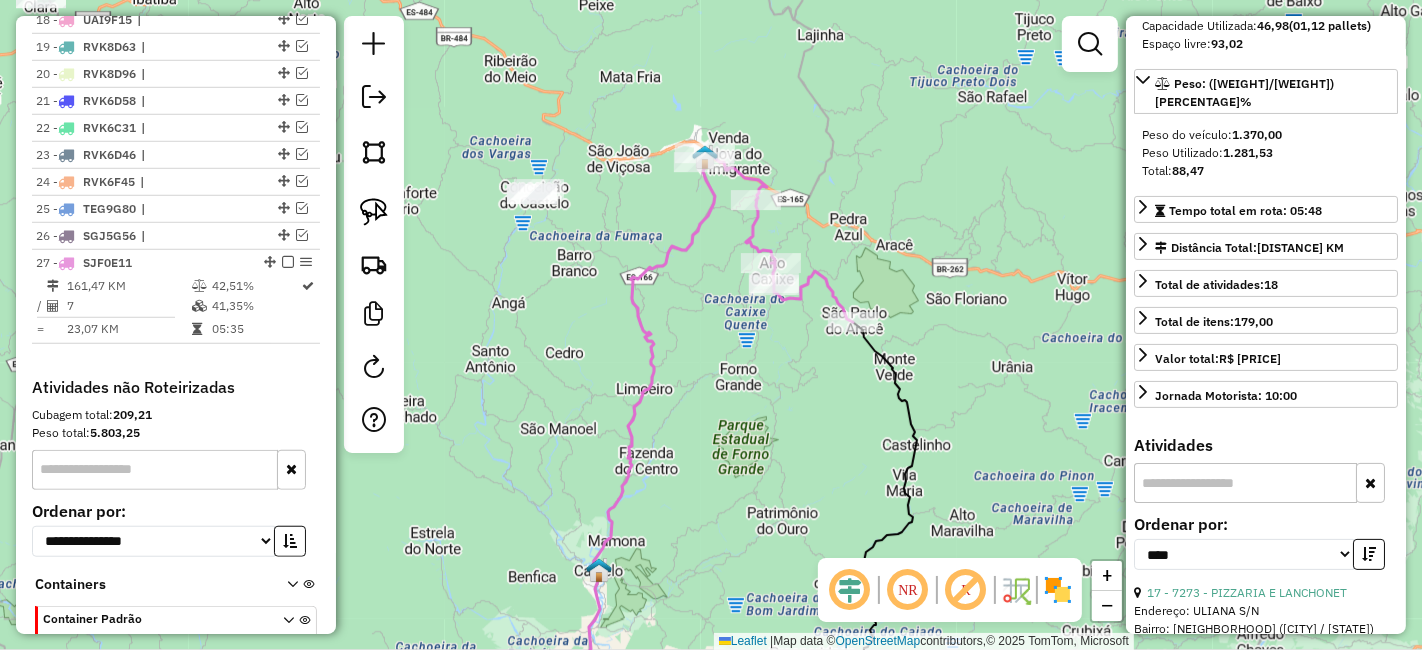 scroll, scrollTop: 1336, scrollLeft: 0, axis: vertical 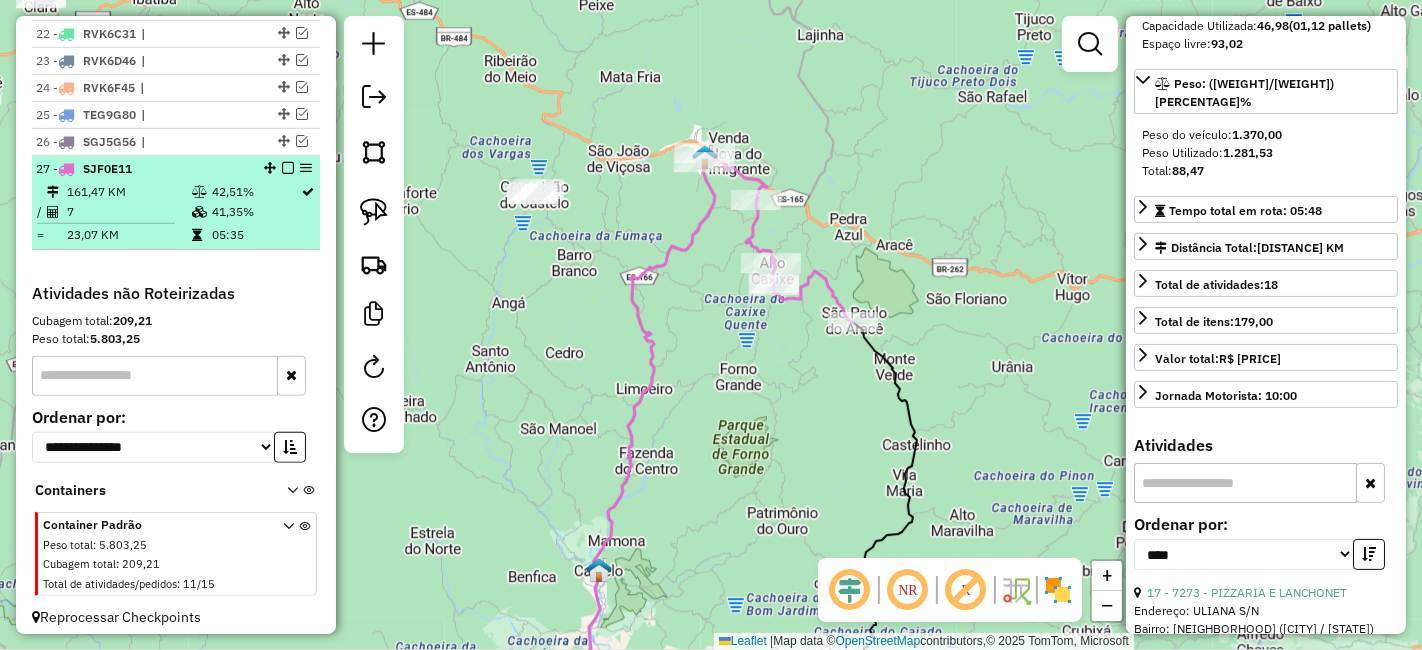 click at bounding box center (288, 168) 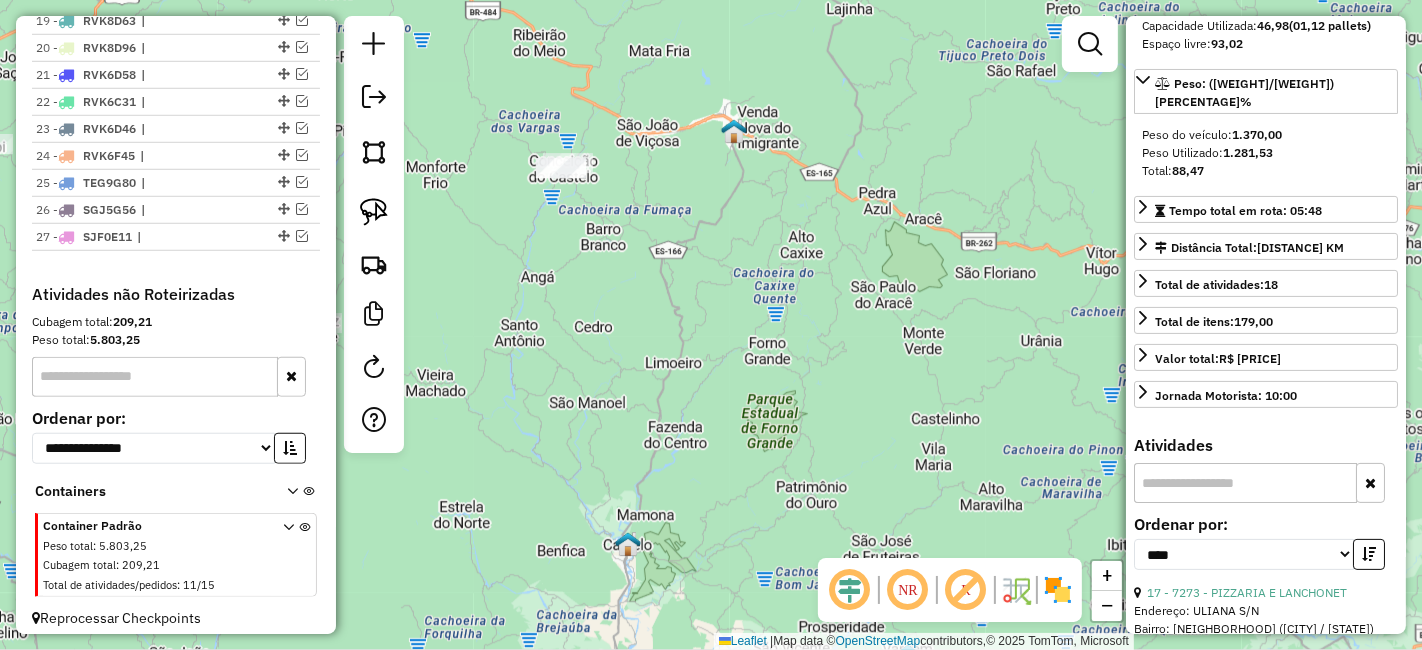 drag, startPoint x: 578, startPoint y: 273, endPoint x: 633, endPoint y: 234, distance: 67.424034 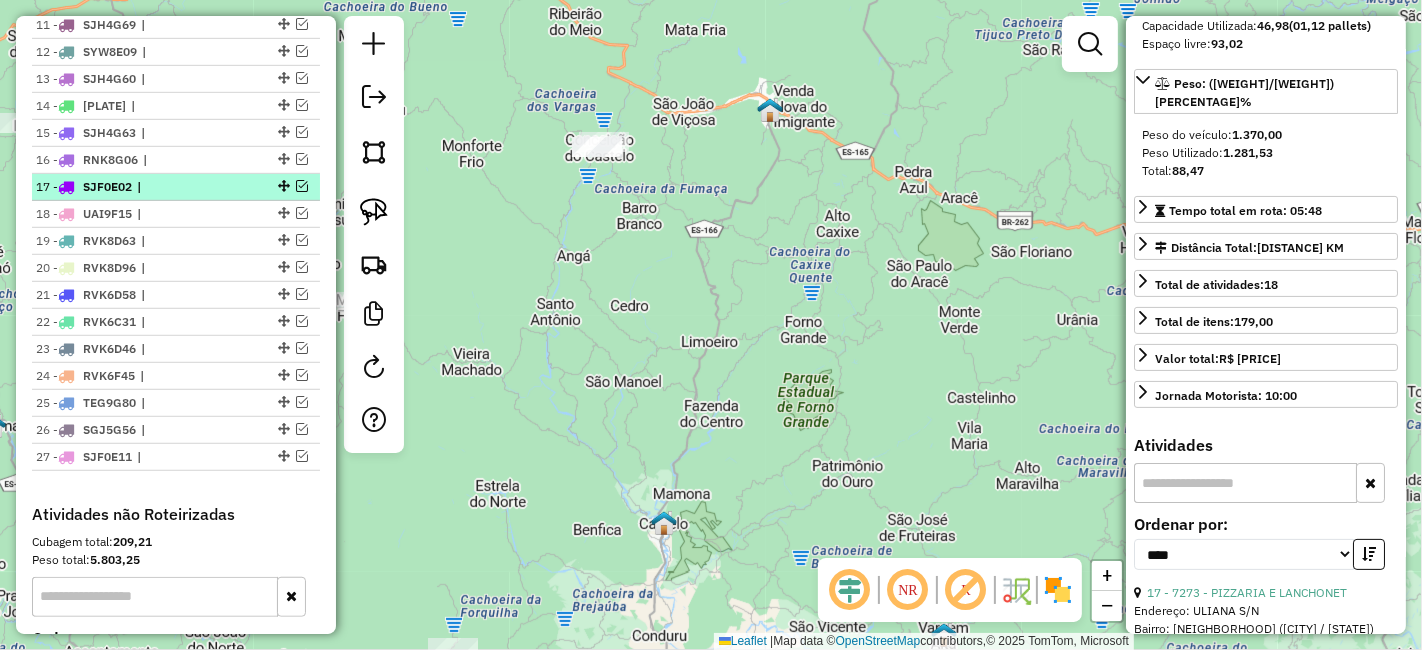 scroll, scrollTop: 1046, scrollLeft: 0, axis: vertical 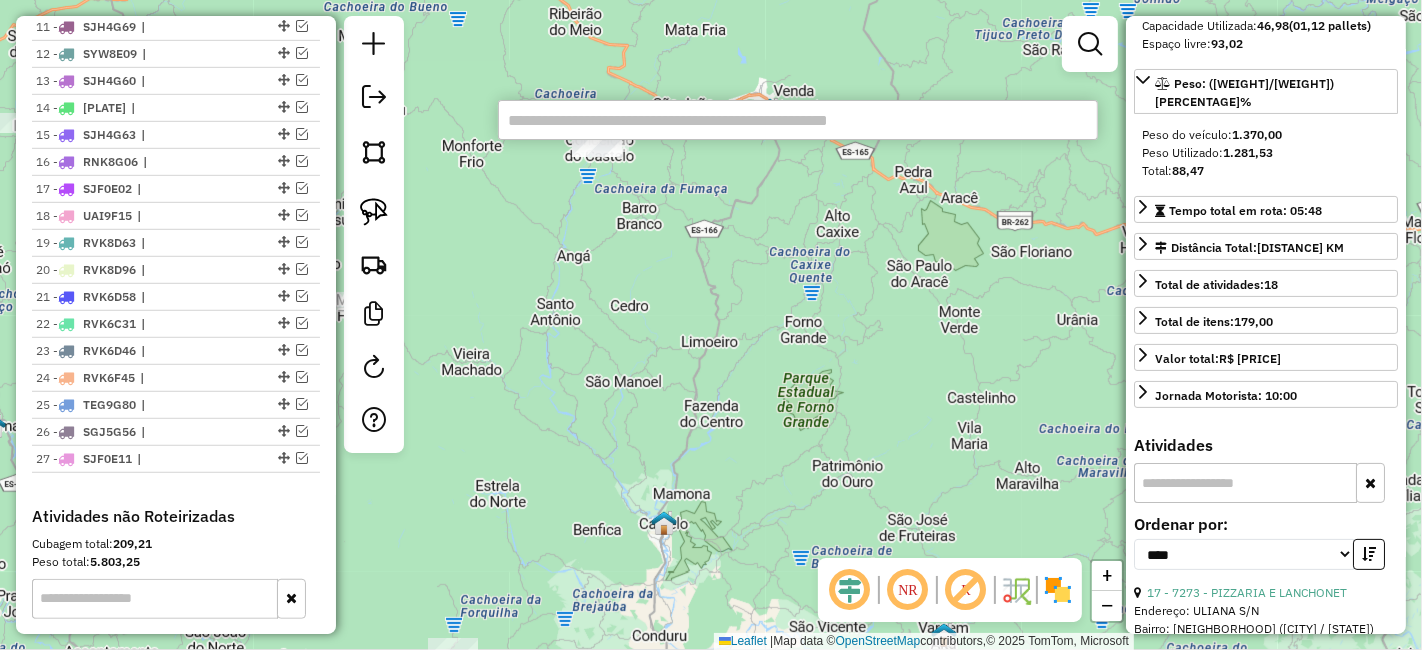 click at bounding box center [798, 120] 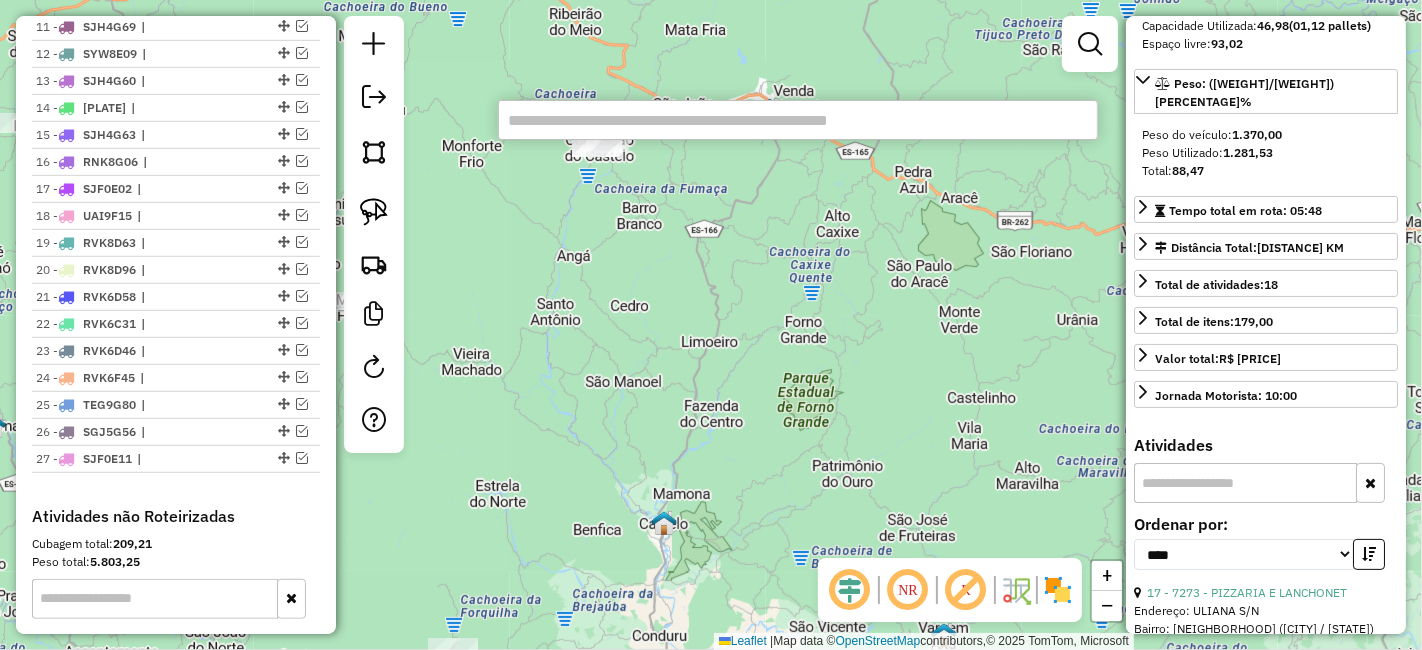 click at bounding box center [798, 120] 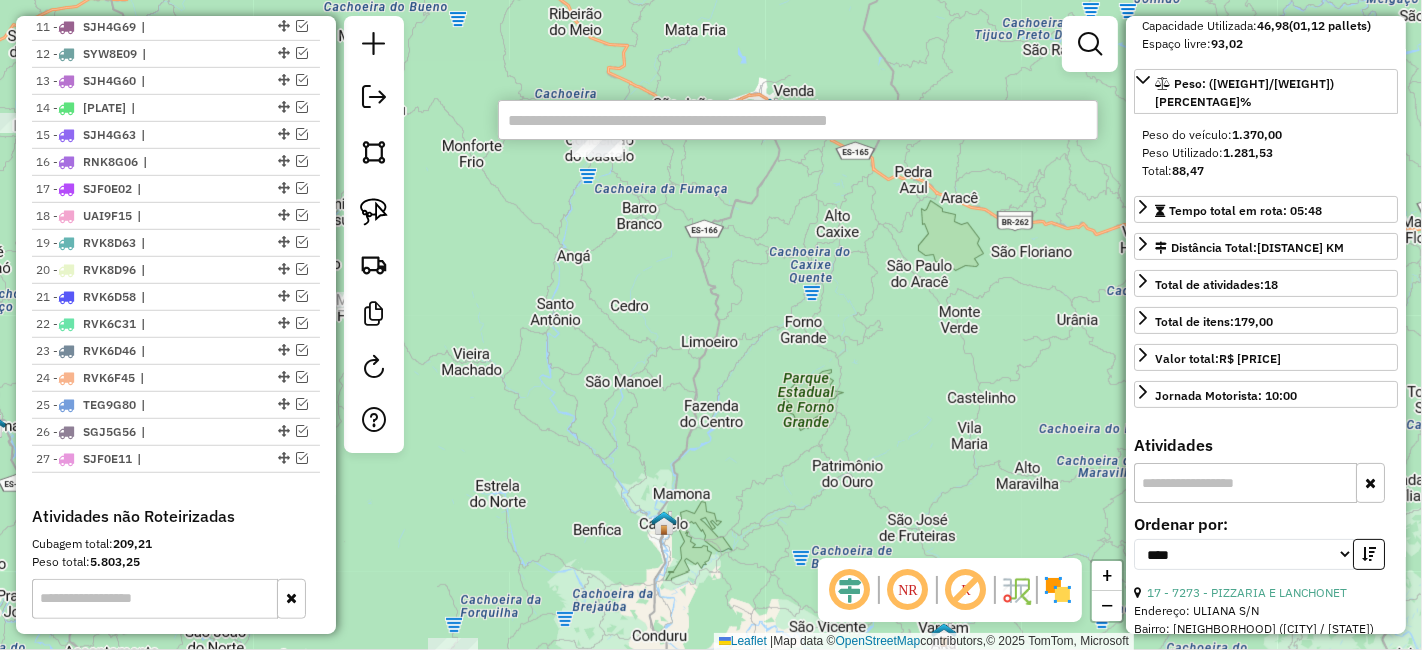 click at bounding box center [798, 120] 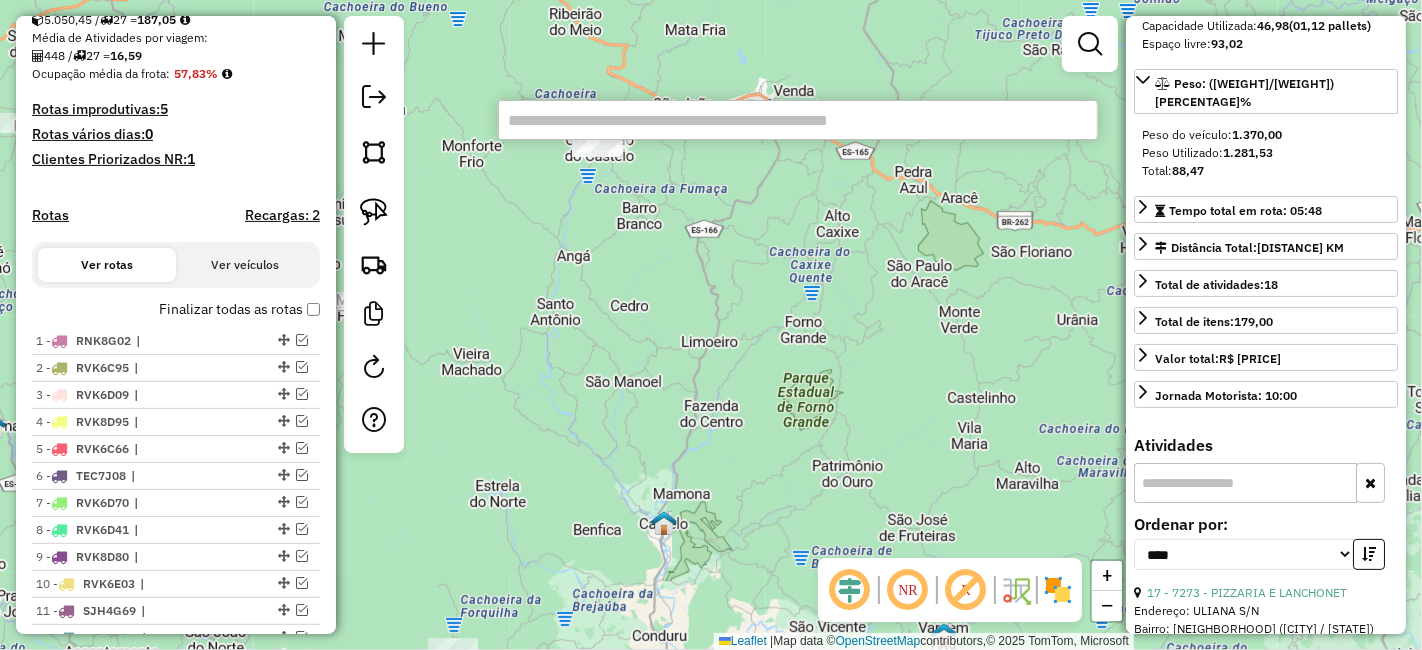 scroll, scrollTop: 491, scrollLeft: 0, axis: vertical 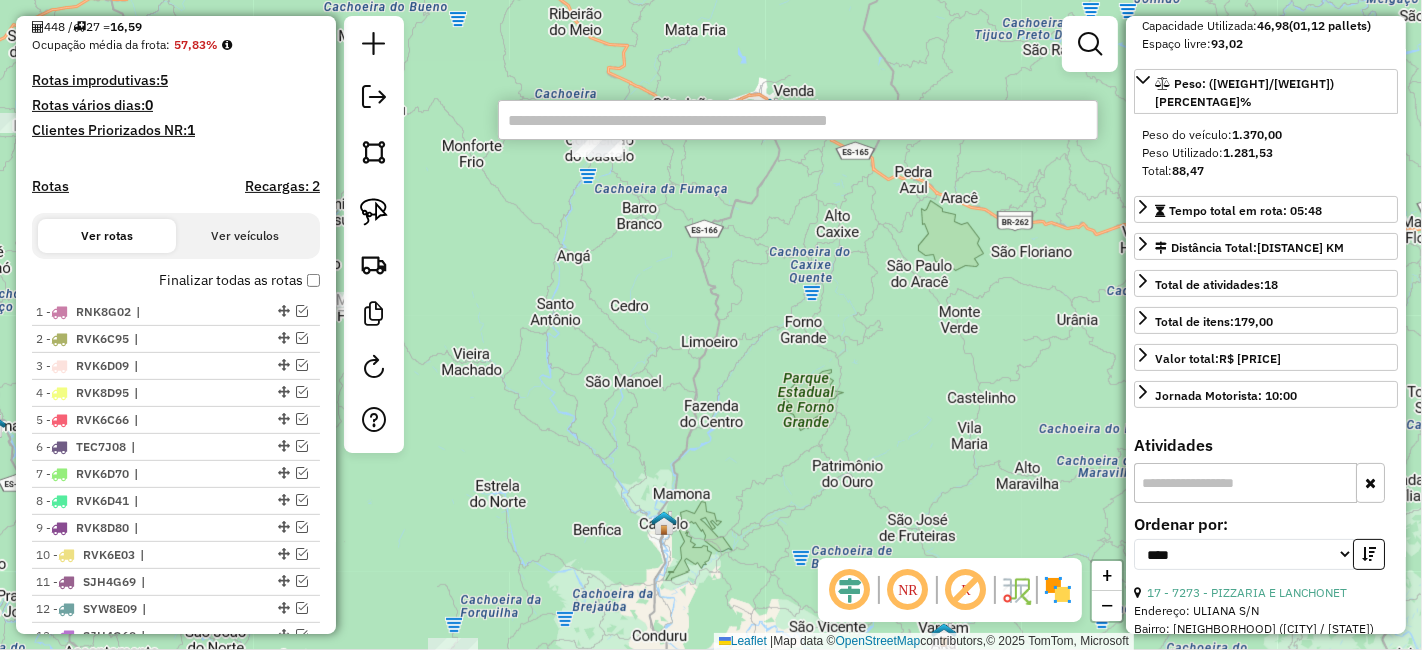 click on "Finalizar todas as rotas" at bounding box center [239, 280] 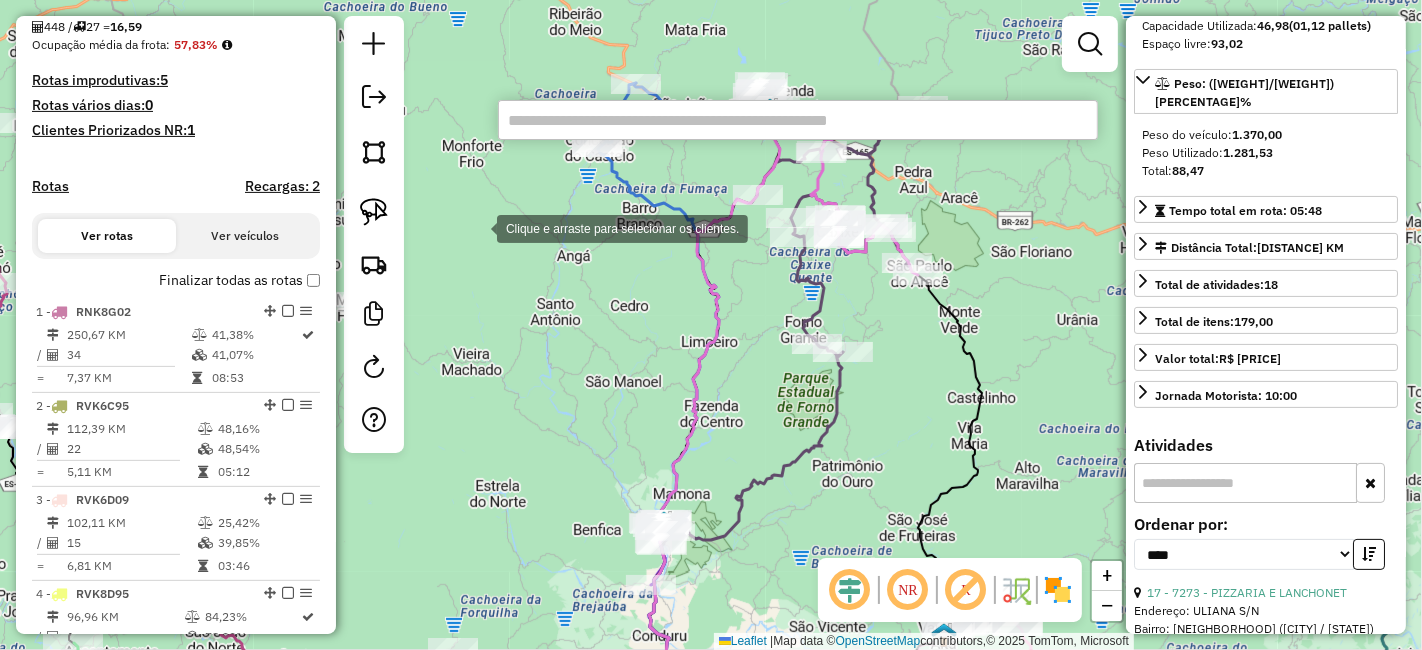 paste on "*****" 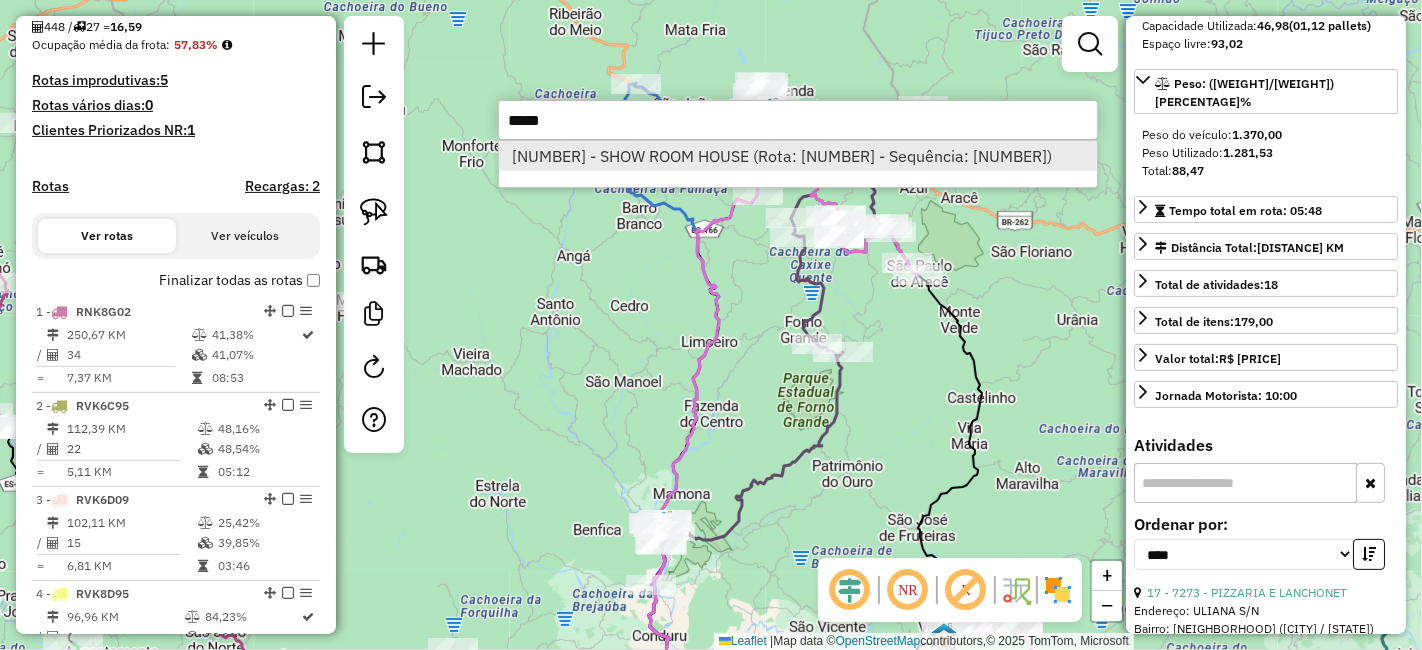 type on "*****" 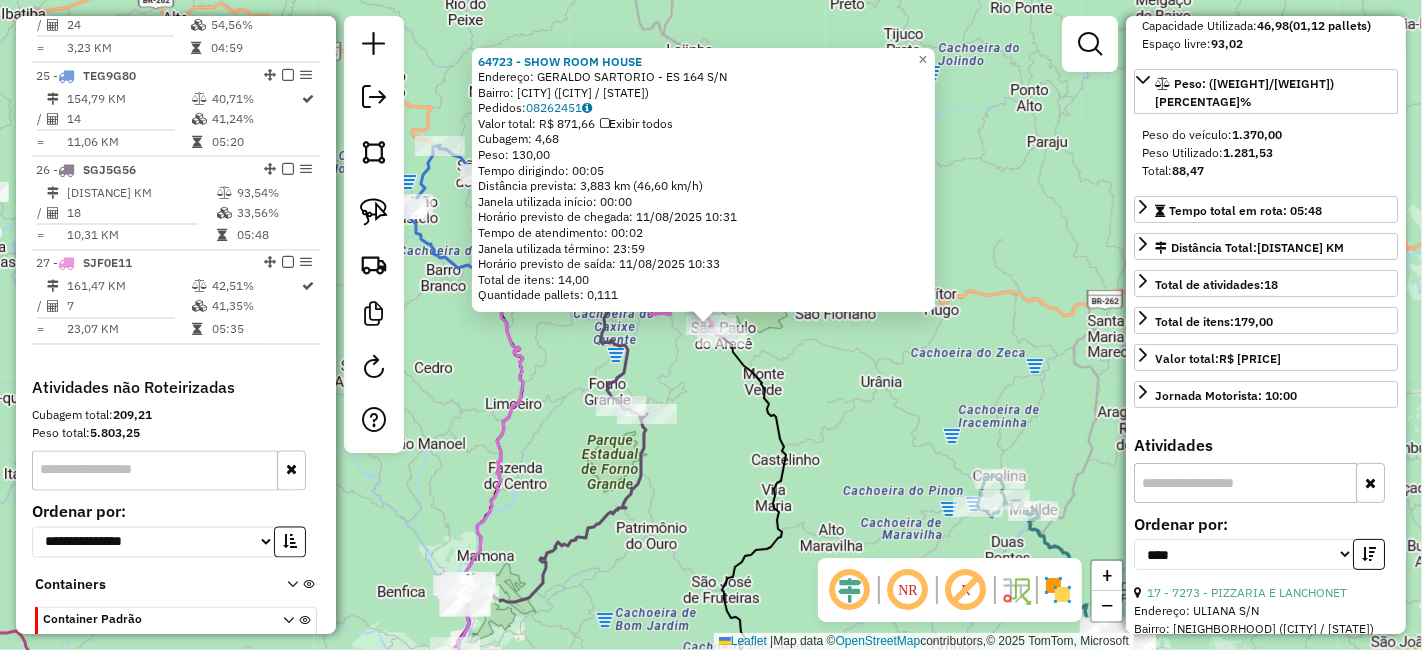 scroll, scrollTop: 3076, scrollLeft: 0, axis: vertical 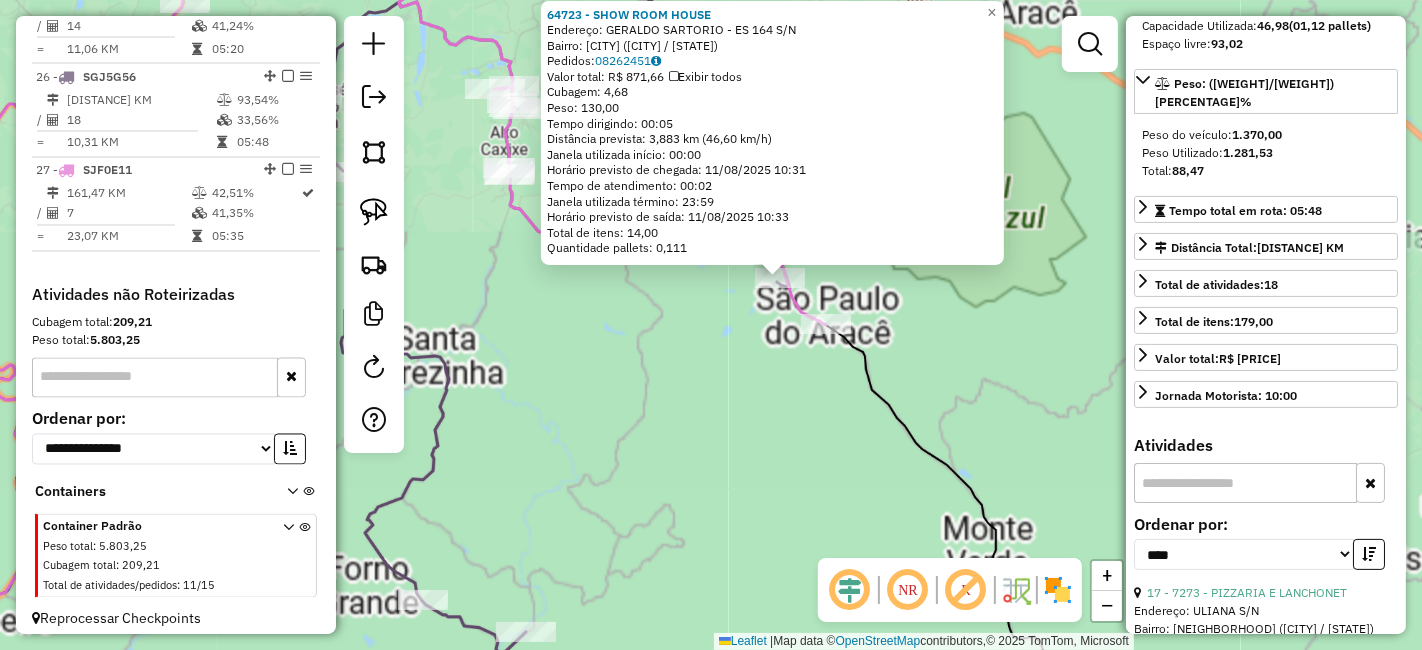 drag, startPoint x: 739, startPoint y: 314, endPoint x: 717, endPoint y: 357, distance: 48.30114 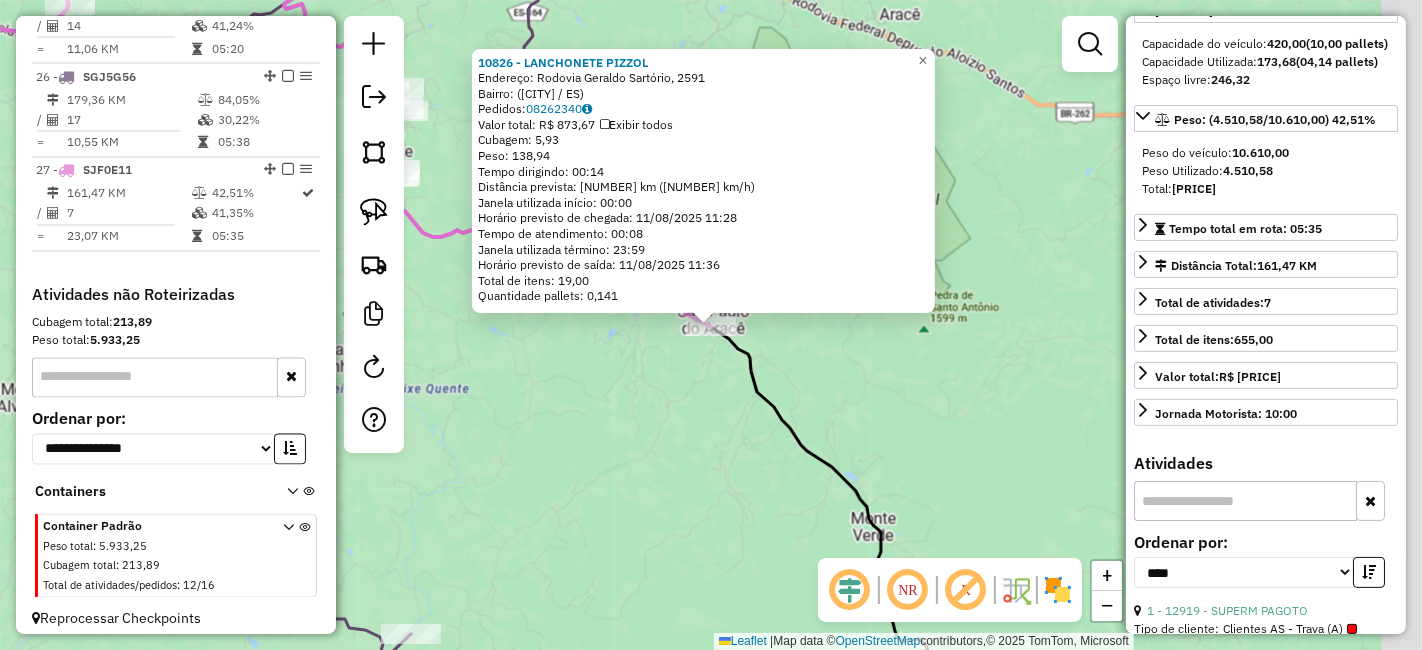 scroll, scrollTop: 240, scrollLeft: 0, axis: vertical 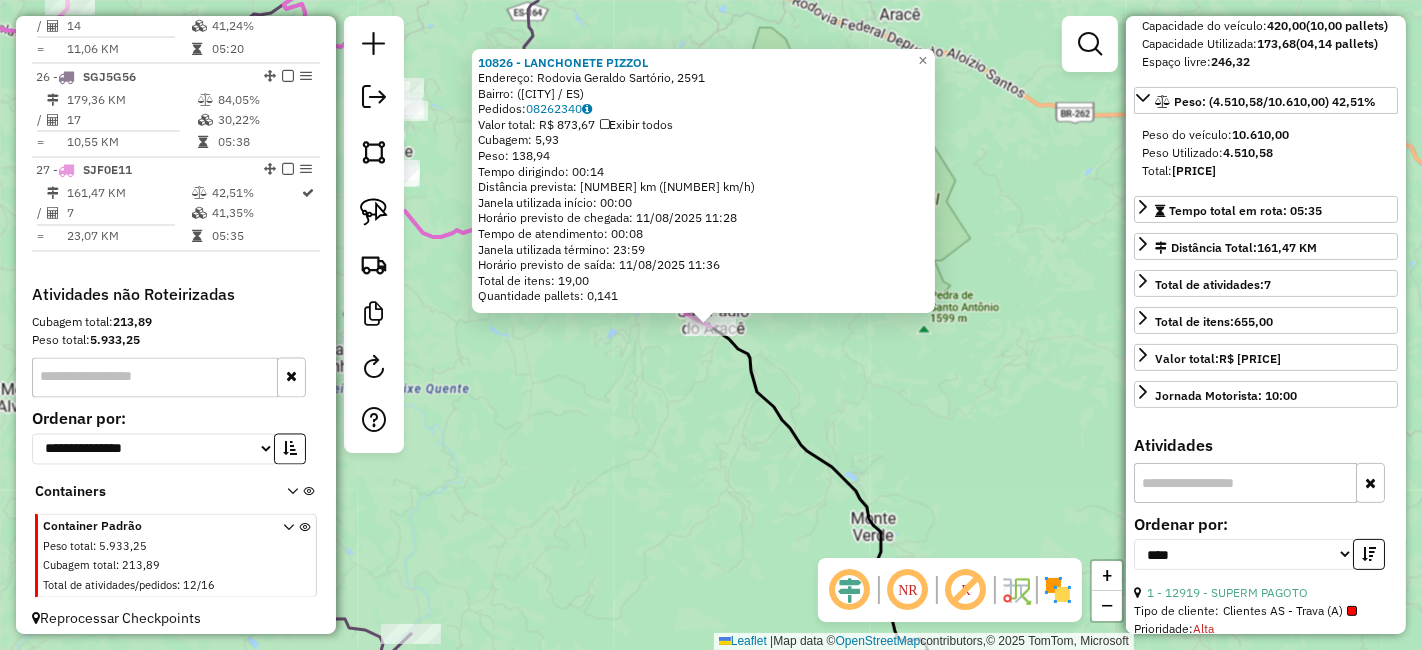 click on "10826 - LANCHONETE PIZZOL  Endereço: Rodovia Geraldo Sartório, 2591   Bairro:  (Domingos Martins / ES)   Pedidos:  08262340   Valor total: R$ 873,67   Exibir todos   Cubagem: 5,93  Peso: 138,94  Tempo dirigindo: 00:14   Distância prevista: 10,296 km (44,13 km/h)   Janela utilizada início: 00:00   Horário previsto de chegada: 11/08/2025 11:28   Tempo de atendimento: 00:08   Janela utilizada término: 23:59   Horário previsto de saída: 11/08/2025 11:36   Total de itens: 19,00   Quantidade pallets: 0,141  × Janela de atendimento Grade de atendimento Capacidade Transportadoras Veículos Cliente Pedidos  Rotas Selecione os dias de semana para filtrar as janelas de atendimento  Seg   Ter   Qua   Qui   Sex   Sáb   Dom  Informe o período da janela de atendimento: De: Até:  Filtrar exatamente a janela do cliente  Considerar janela de atendimento padrão  Selecione os dias de semana para filtrar as grades de atendimento  Seg   Ter   Qua   Qui   Sex   Sáb   Dom   Peso mínimo:   Peso máximo:   De:   Até:" 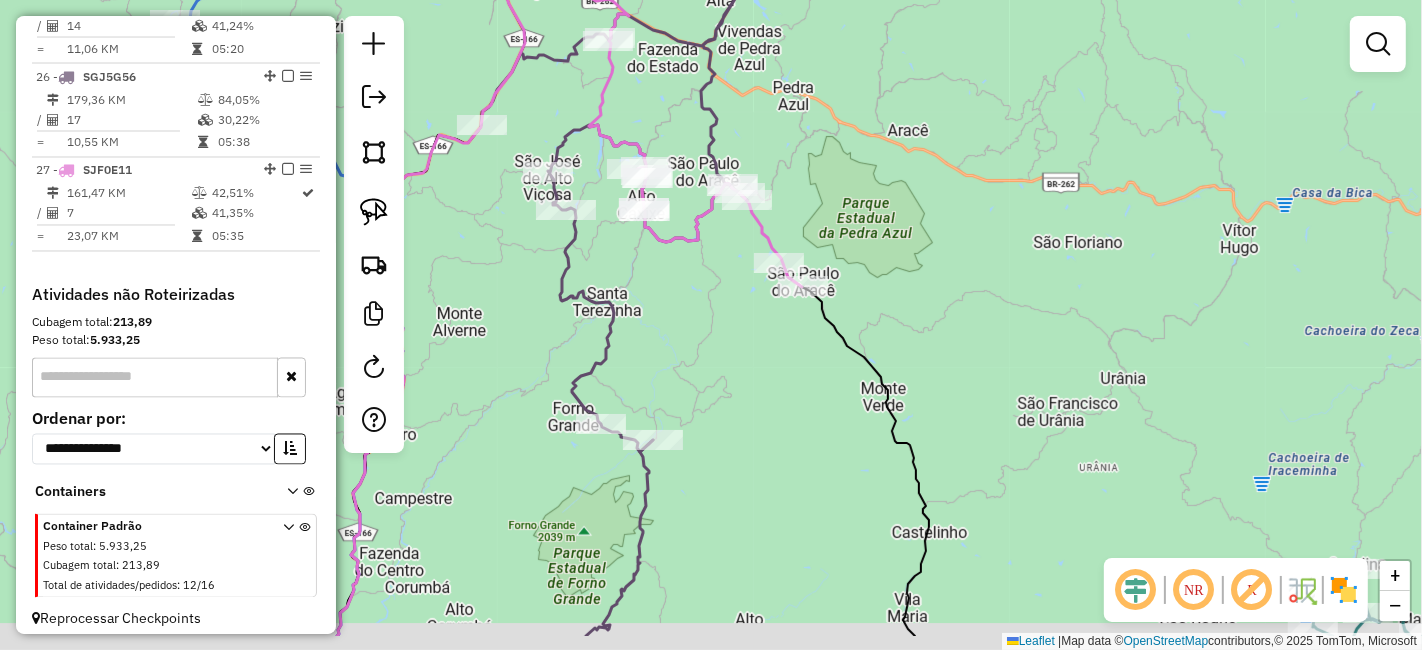 drag, startPoint x: 742, startPoint y: 353, endPoint x: 689, endPoint y: 307, distance: 70.178345 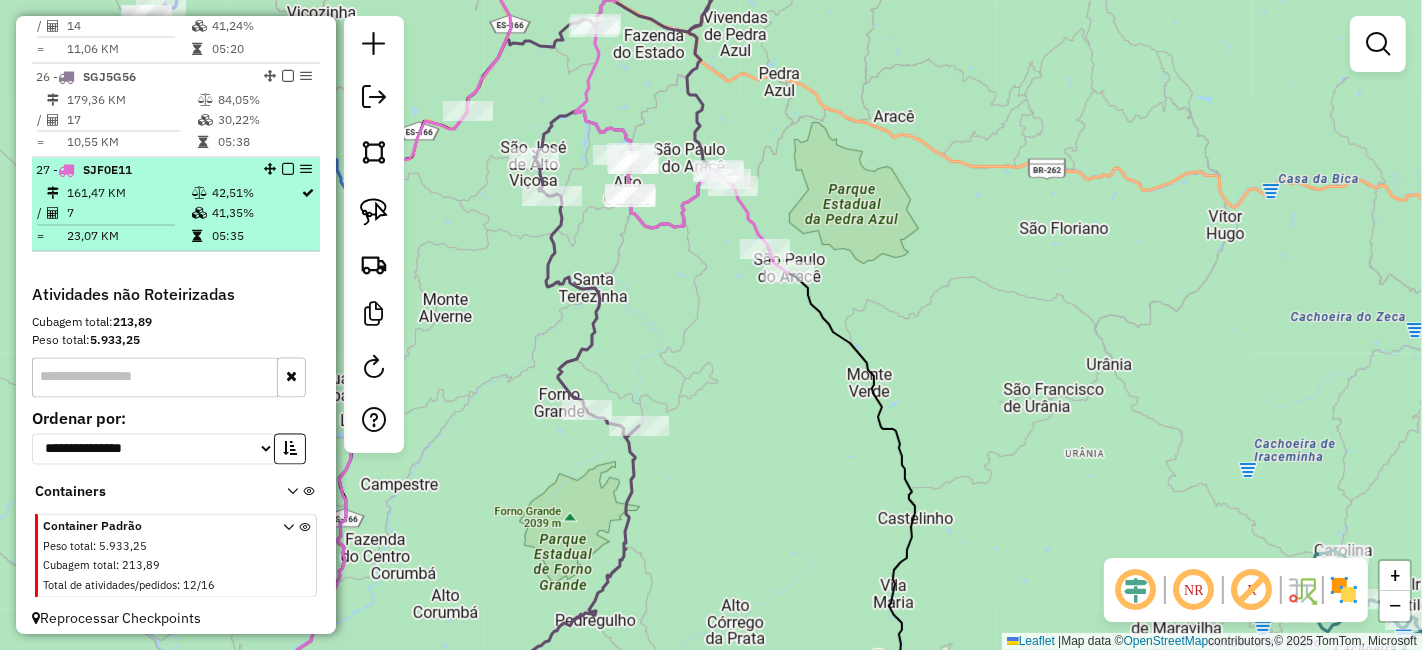 click at bounding box center (288, 170) 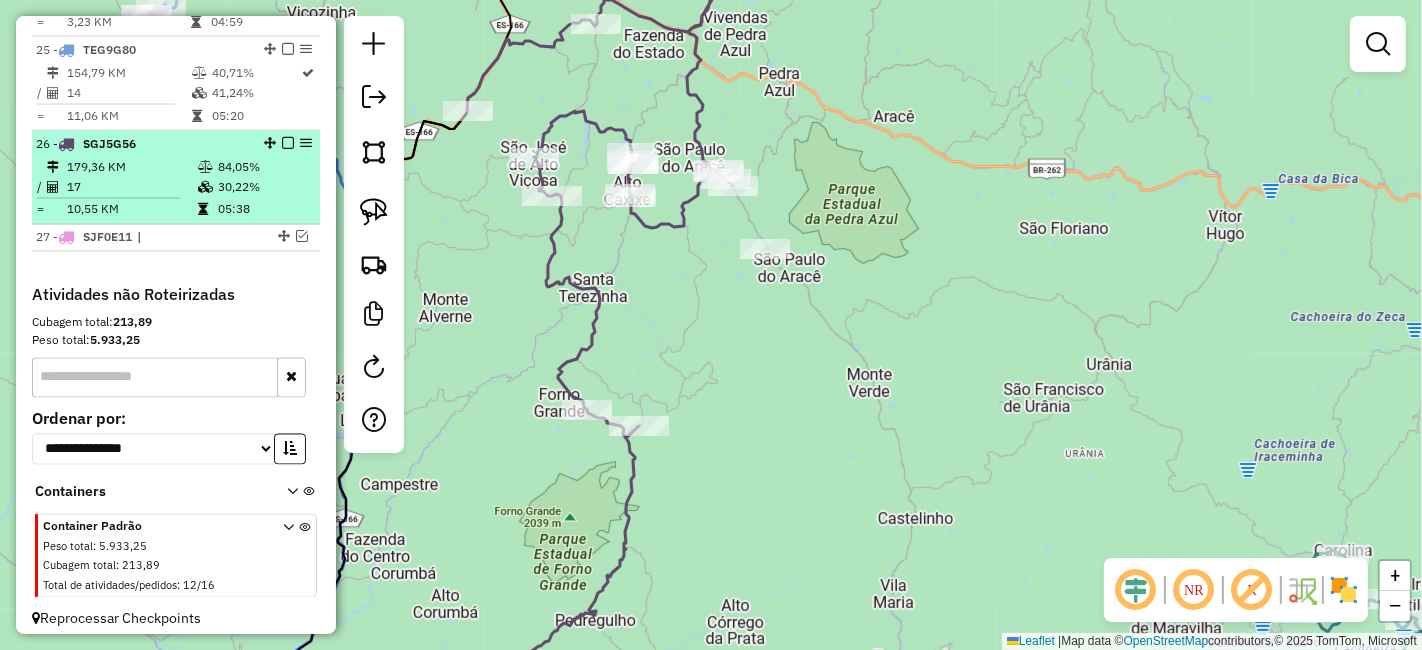 click at bounding box center [288, 143] 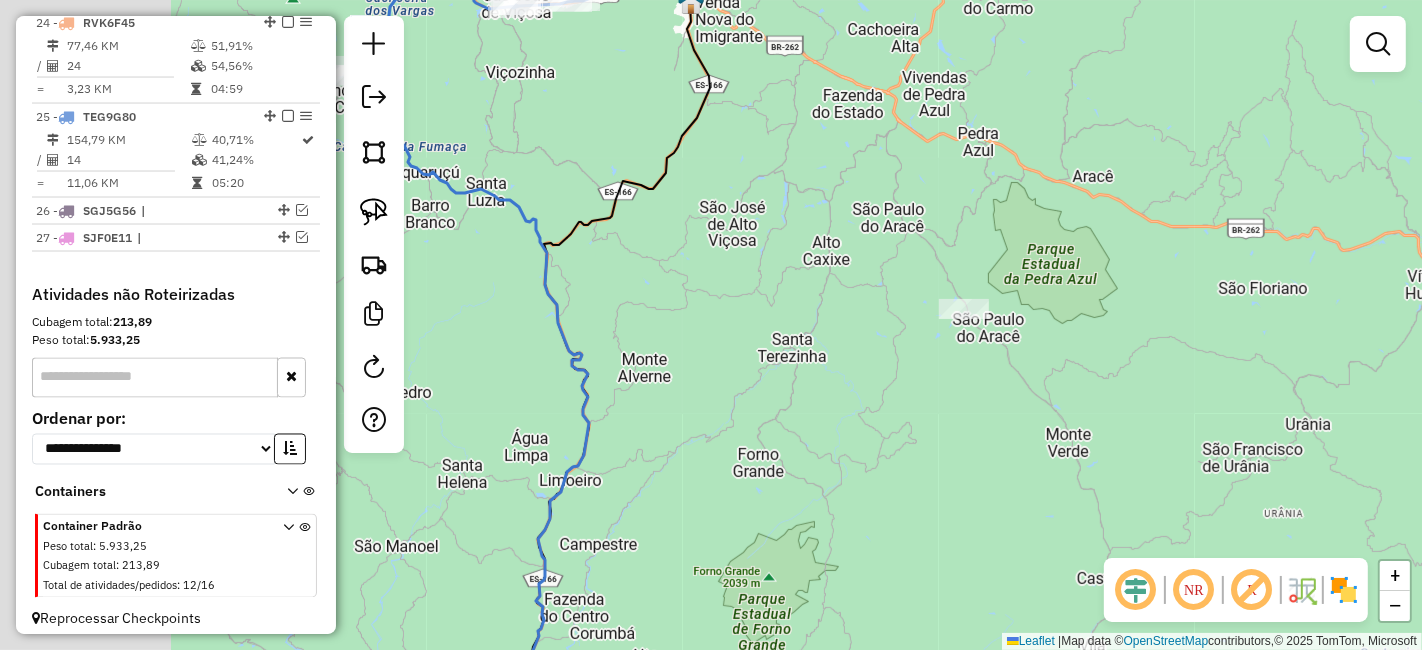 drag, startPoint x: 668, startPoint y: 377, endPoint x: 812, endPoint y: 395, distance: 145.12064 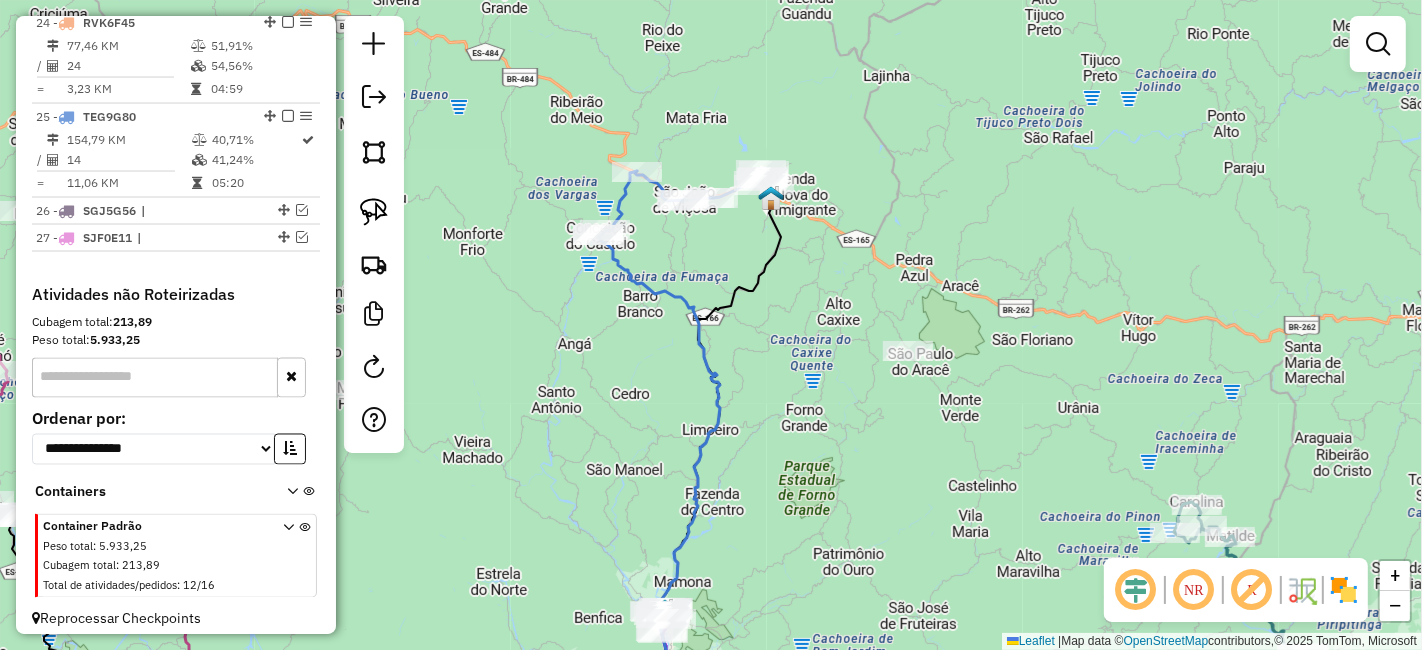 drag, startPoint x: 796, startPoint y: 260, endPoint x: 793, endPoint y: 155, distance: 105.04285 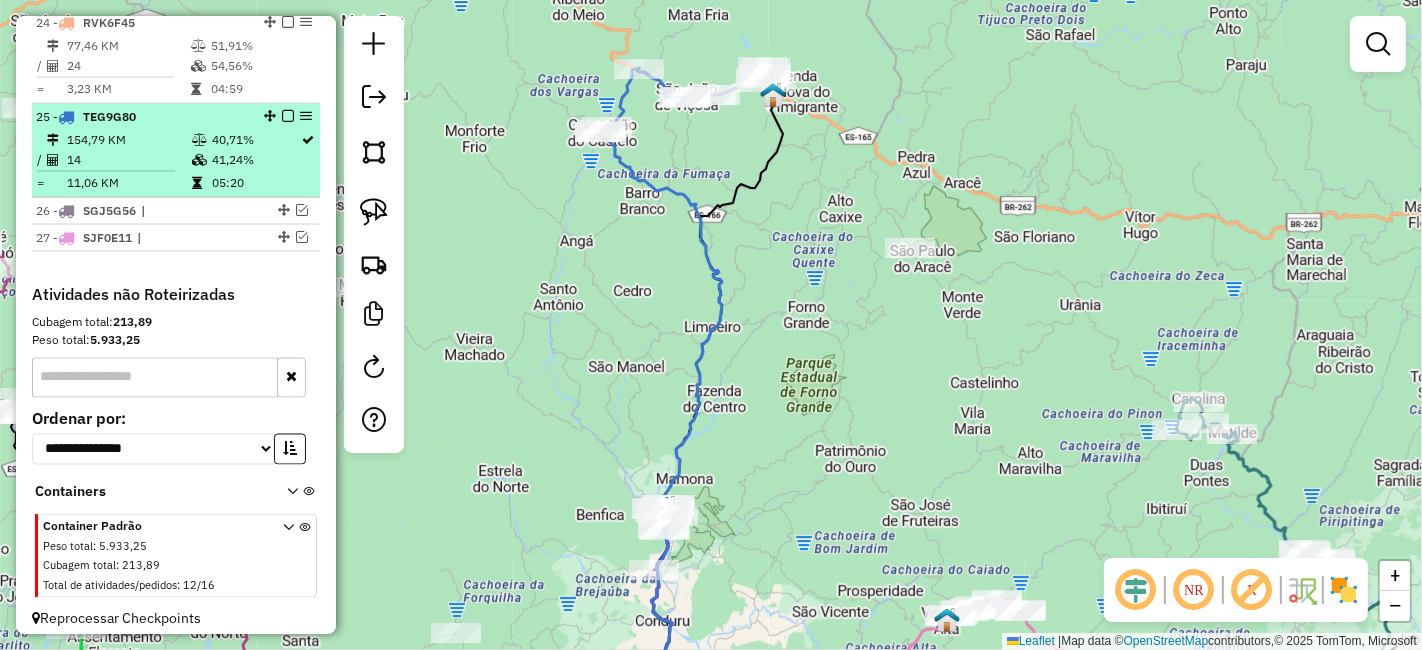 click at bounding box center (288, 116) 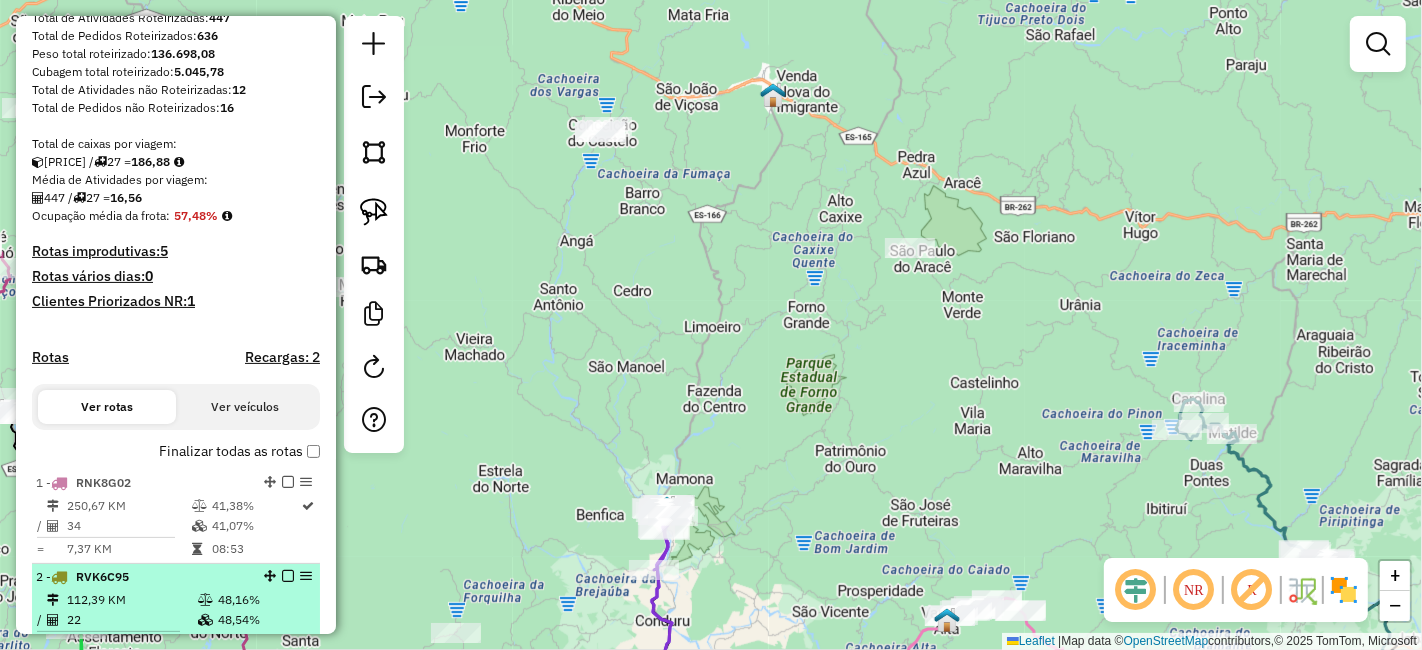 scroll, scrollTop: 653, scrollLeft: 0, axis: vertical 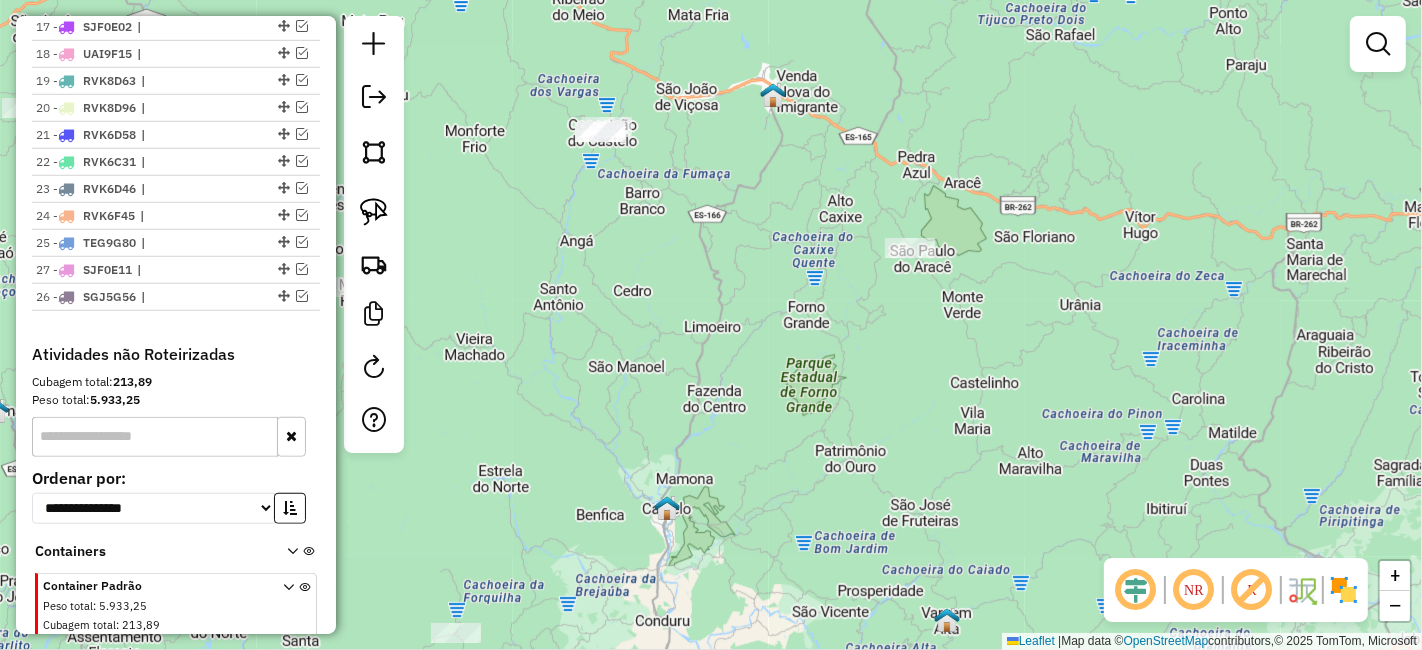 drag, startPoint x: 276, startPoint y: 257, endPoint x: 278, endPoint y: 329, distance: 72.02777 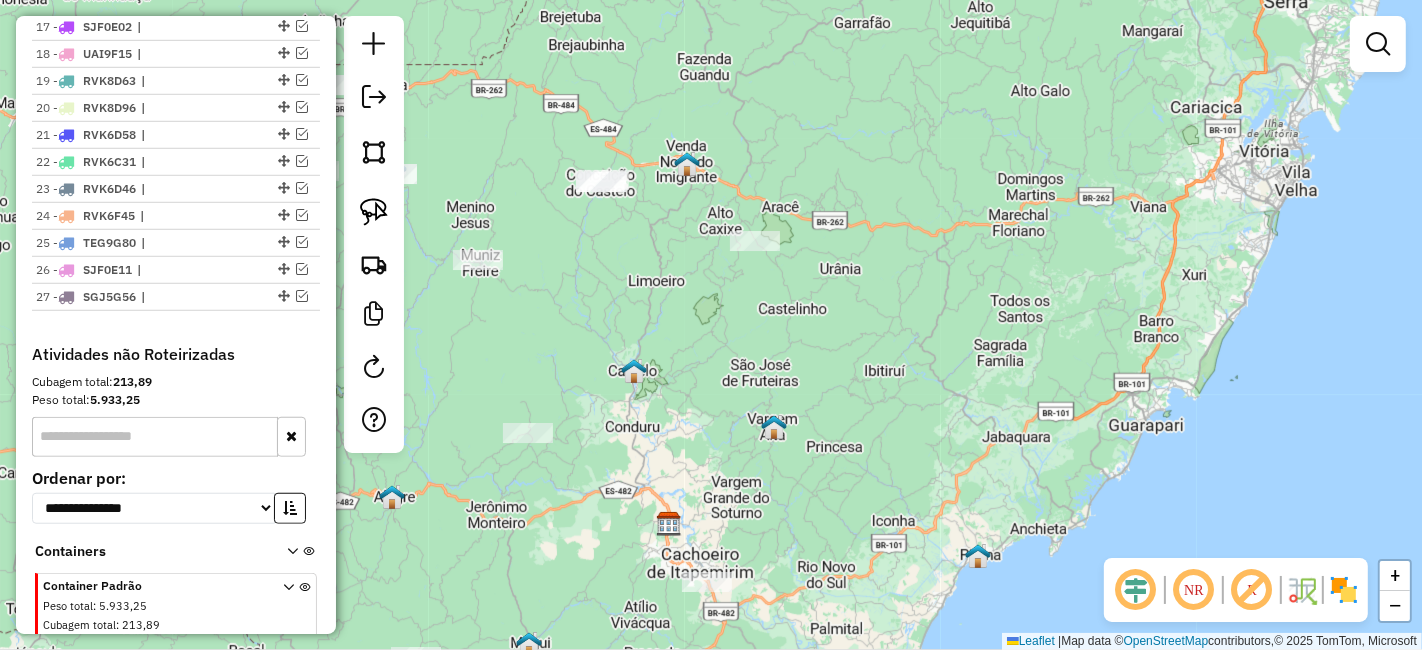 drag, startPoint x: 606, startPoint y: 306, endPoint x: 625, endPoint y: 232, distance: 76.40026 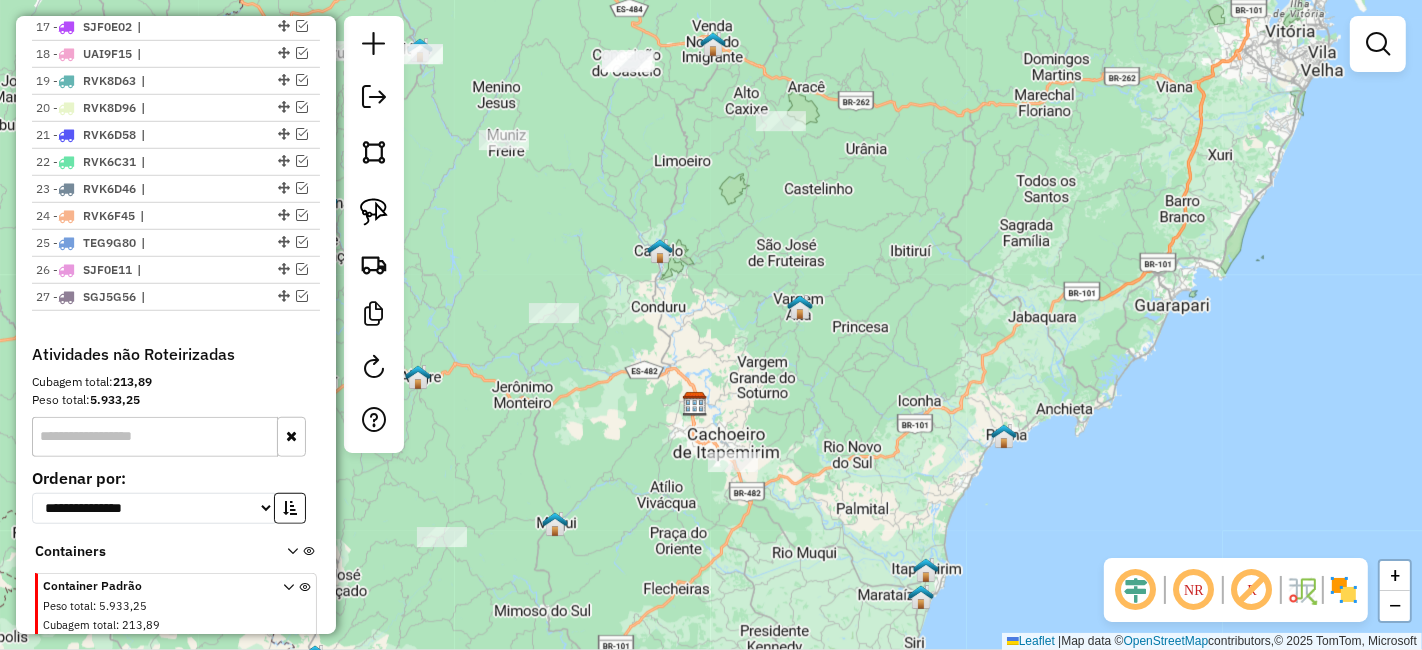 drag, startPoint x: 610, startPoint y: 306, endPoint x: 627, endPoint y: 244, distance: 64.288414 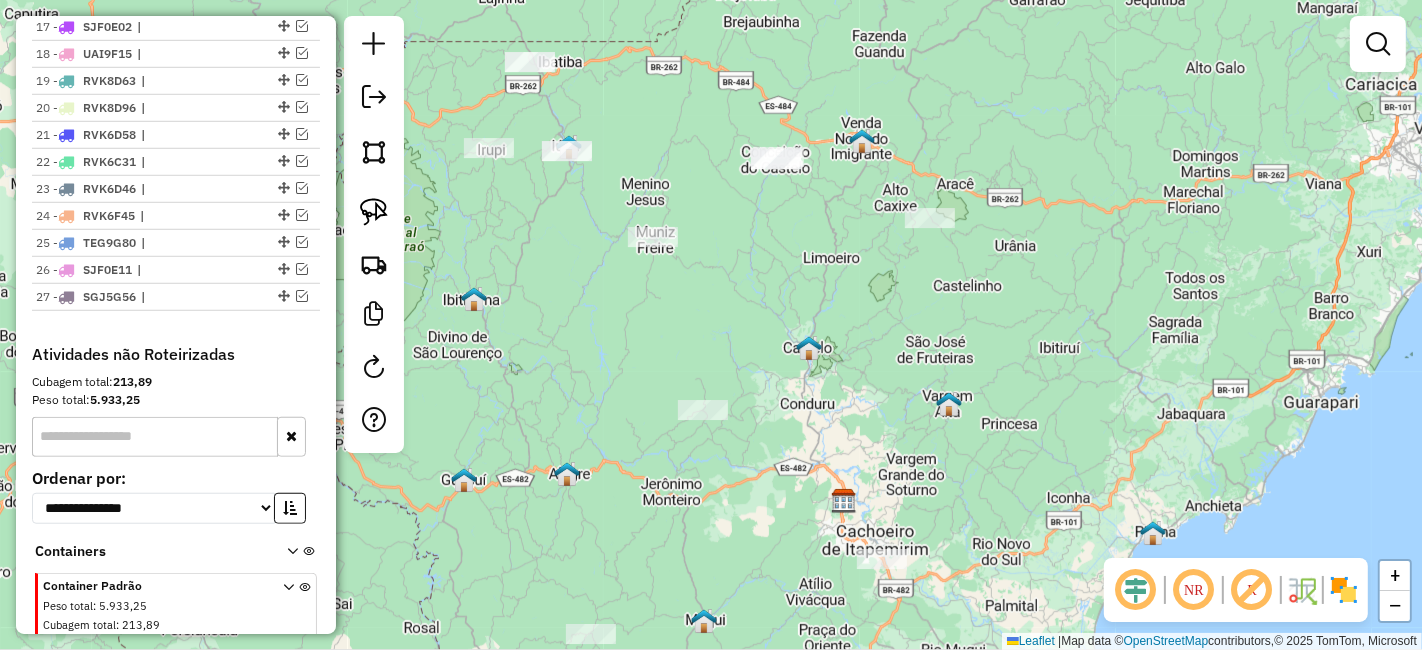 drag, startPoint x: 614, startPoint y: 272, endPoint x: 754, endPoint y: 389, distance: 182.45273 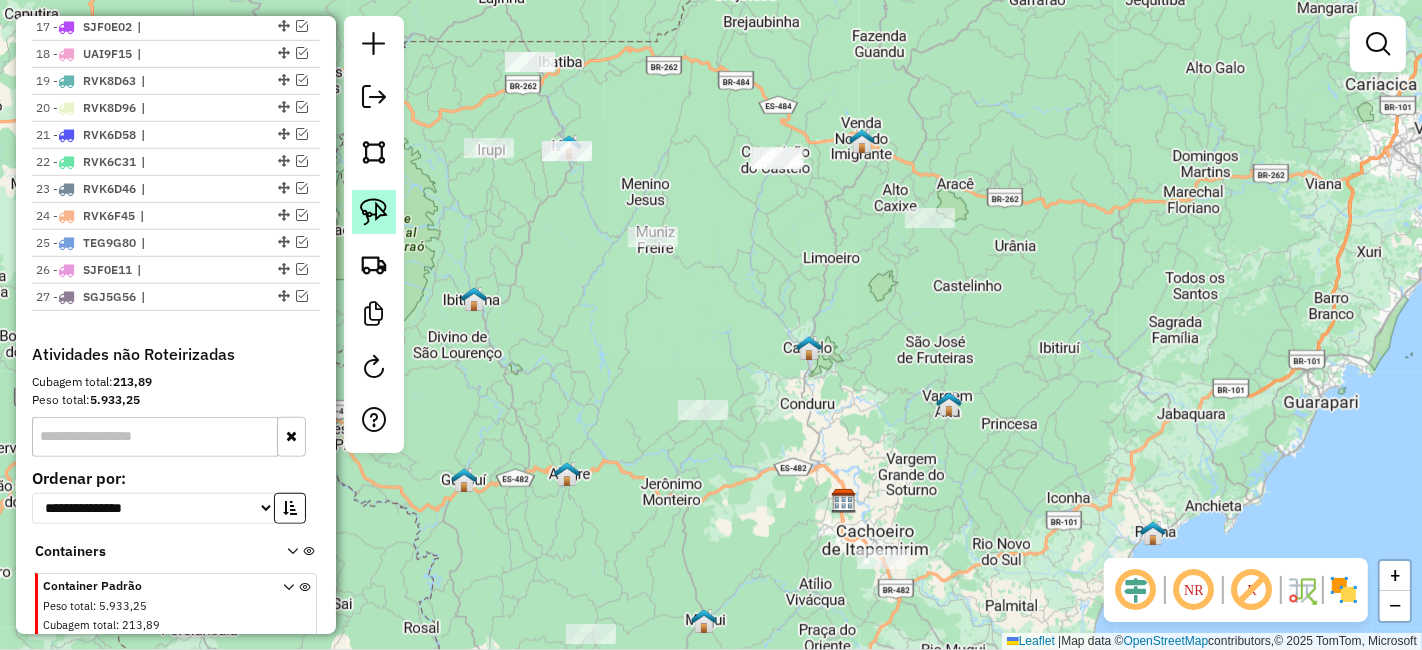 click 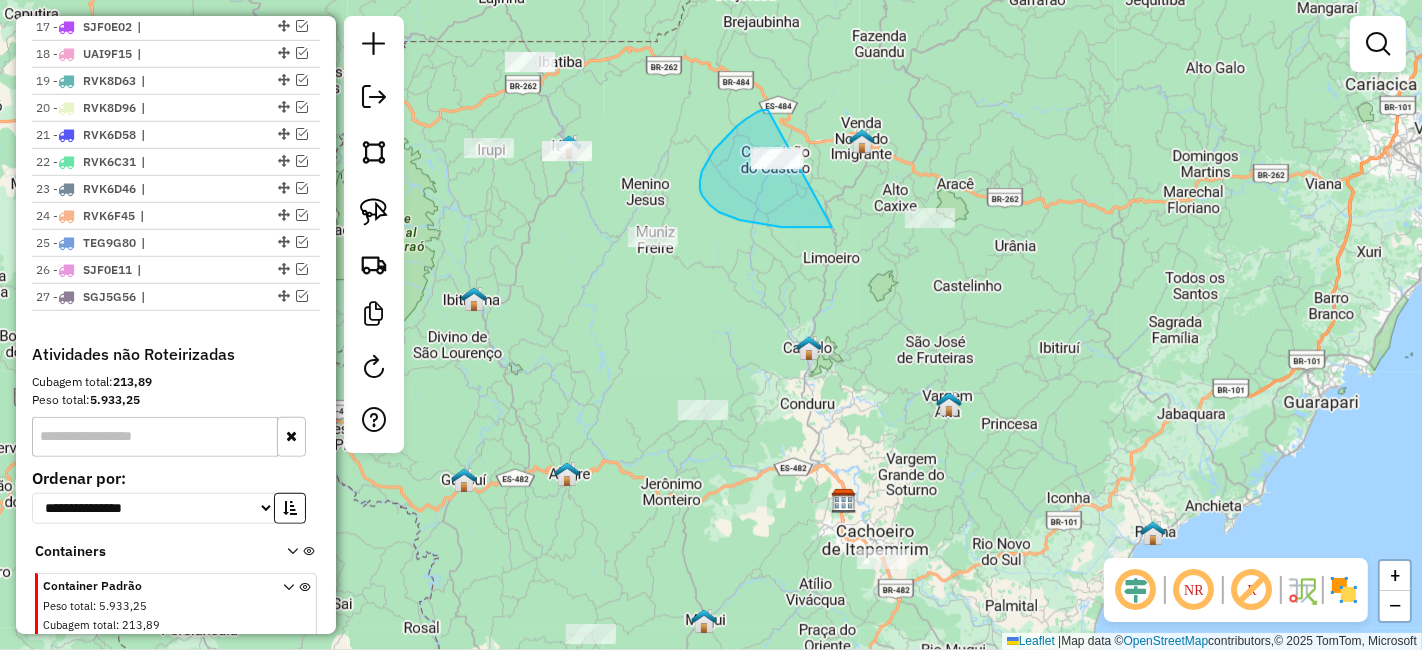 drag, startPoint x: 729, startPoint y: 134, endPoint x: 842, endPoint y: 187, distance: 124.81186 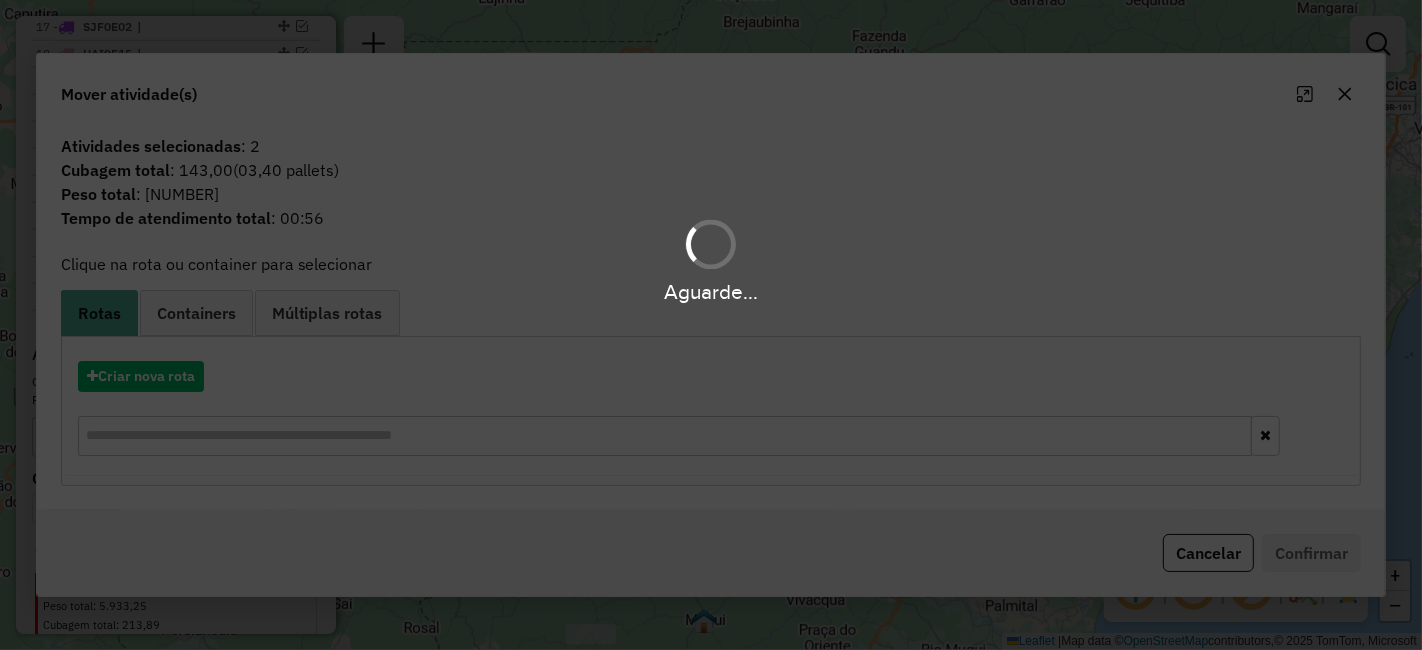 click on "Aguarde...  Pop-up bloqueado!  Seu navegador bloqueou automáticamente a abertura de uma nova janela.   Acesse as configurações e adicione o endereço do sistema a lista de permissão.   Fechar  Informações da Sessão 977047 - 11/08/2025     Criação: 08/08/2025 17:33   Depósito:  Farid - Cachoeiro  Total de rotas:  27  Distância Total:  3.106,54 km  Tempo total:  131:27  Valor total:  R$ 836.506,67  - Total roteirizado:  R$ 693.248,70  - Total não roteirizado:  R$ 143.257,97  Total de Atividades Roteirizadas:  447  Total de Pedidos Roteirizados:  636  Peso total roteirizado:  136.698,08  Cubagem total roteirizado:  5.045,78  Total de Atividades não Roteirizadas:  12  Total de Pedidos não Roteirizados:  16 Total de caixas por viagem:  5.045,78 /   27 =  186,88 Média de Atividades por viagem:  447 /   27 =  16,56 Ocupação média da frota:  57,48%   Rotas improdutivas:  5  Rotas vários dias:  0  Clientes Priorizados NR:  1 Rotas  Recargas: 2   Ver rotas   Ver veículos  Finalizar todas as rotas" at bounding box center (711, 325) 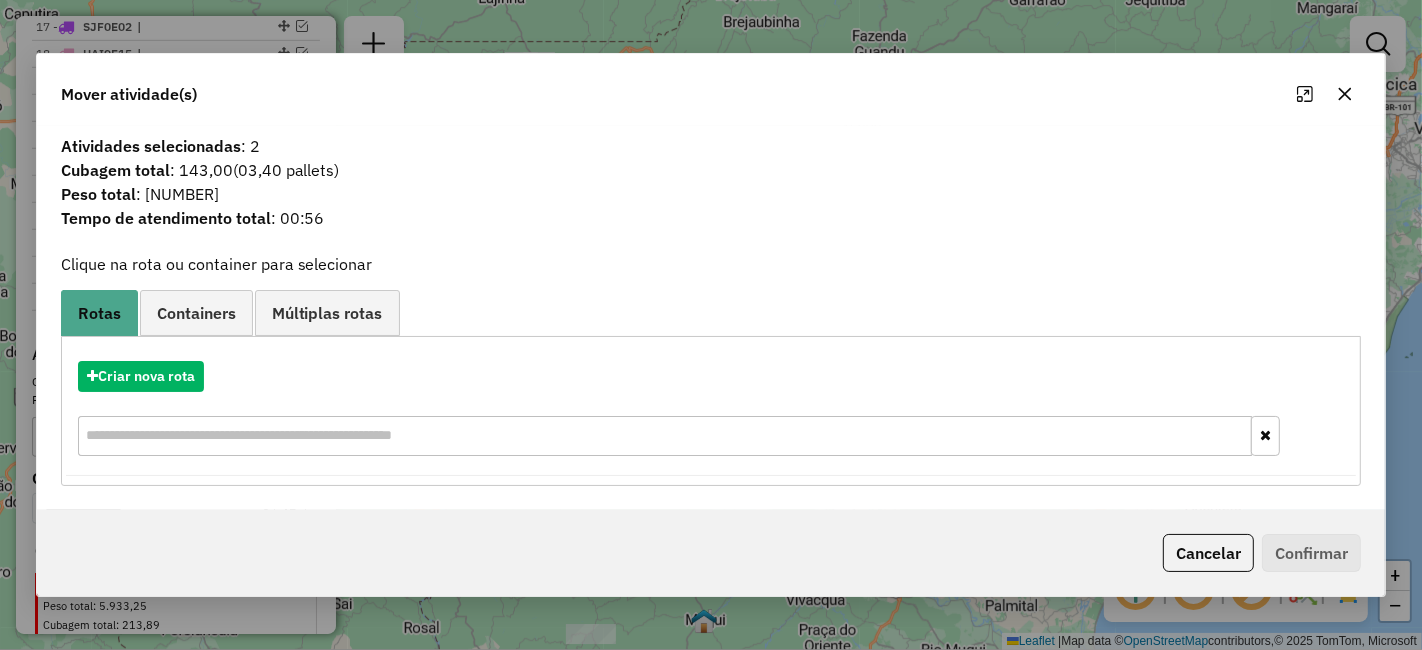 click 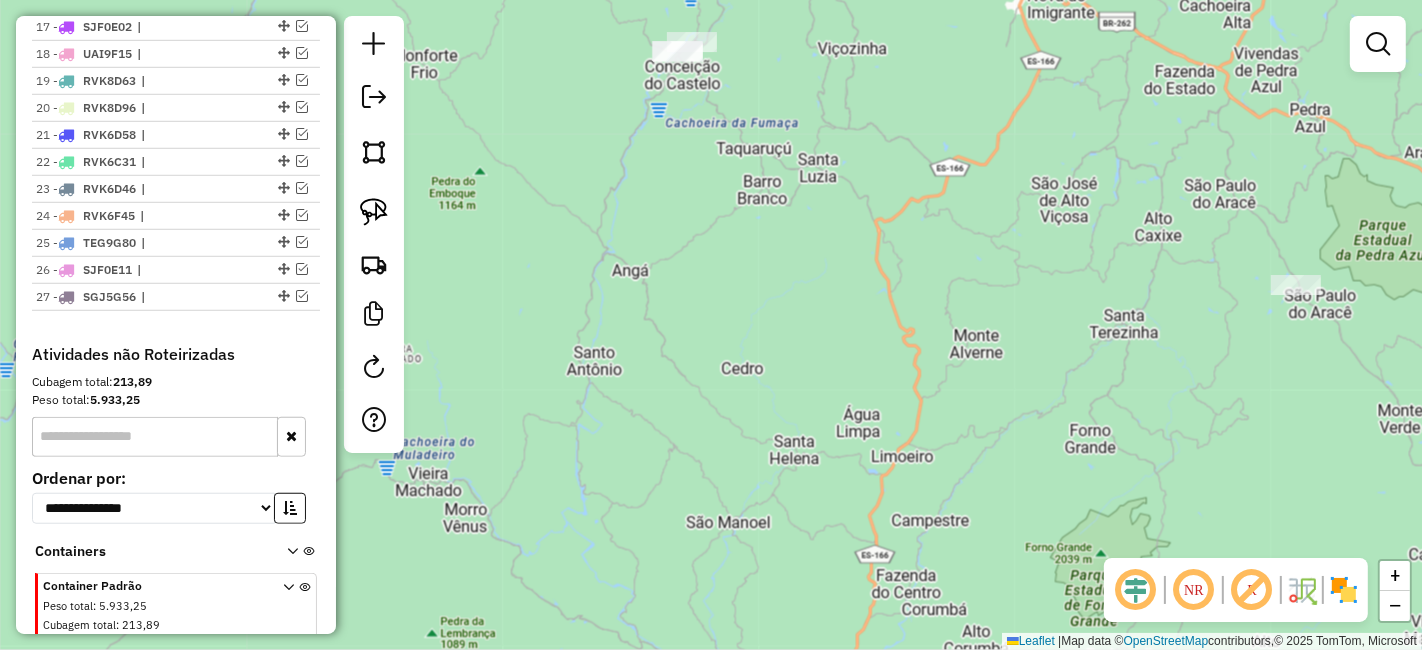 drag, startPoint x: 689, startPoint y: 166, endPoint x: 707, endPoint y: 344, distance: 178.90779 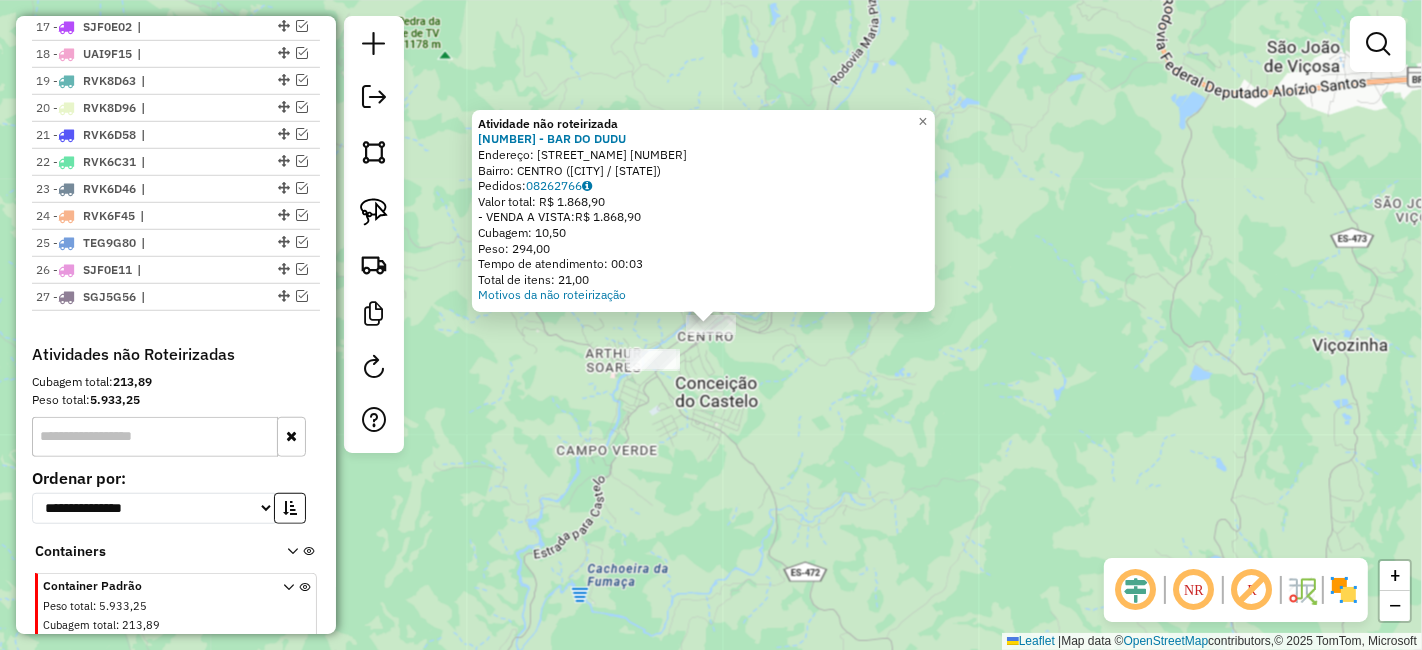 click on "Atividade não roteirizada 12673 - BAR DO DUDU  Endereço:  SANTA RITA 110   Bairro: CENTRO (CONCEICAO DO CASTELO / ES)   Pedidos:  08262766   Valor total: R$ 1.868,90   - VENDA A VISTA:  R$ 1.868,90   Cubagem: 10,50   Peso: 294,00   Tempo de atendimento: 00:03   Total de itens: 21,00  Motivos da não roteirização × Janela de atendimento Grade de atendimento Capacidade Transportadoras Veículos Cliente Pedidos  Rotas Selecione os dias de semana para filtrar as janelas de atendimento  Seg   Ter   Qua   Qui   Sex   Sáb   Dom  Informe o período da janela de atendimento: De: Até:  Filtrar exatamente a janela do cliente  Considerar janela de atendimento padrão  Selecione os dias de semana para filtrar as grades de atendimento  Seg   Ter   Qua   Qui   Sex   Sáb   Dom   Considerar clientes sem dia de atendimento cadastrado  Clientes fora do dia de atendimento selecionado Filtrar as atividades entre os valores definidos abaixo:  Peso mínimo:   Peso máximo:   Cubagem mínima:   Cubagem máxima:   De:   De:" 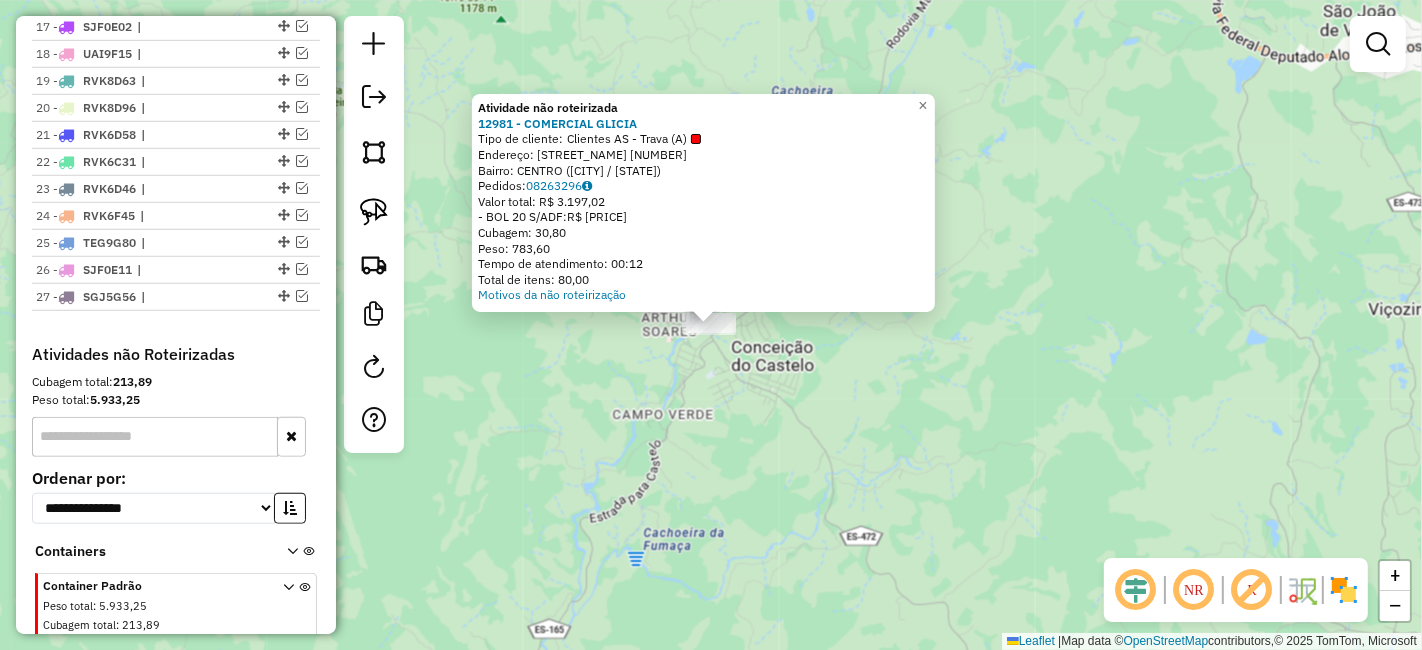 click on "Atividade não roteirizada 12981 - COMERCIAL GLICIA  Tipo de cliente:   Clientes AS - Trava (A)   Endereço:  GOVERNADOR LACERDA DE AGUIAR 392   Bairro: CENTRO (CONCEICAO DO CASTELO / ES)   Pedidos:  08263296   Valor total: R$ 3.197,02   - BOL 20 S/ADF:  R$ 3.197,02   Cubagem: 30,80   Peso: 783,60   Tempo de atendimento: 00:12   Total de itens: 80,00  Motivos da não roteirização × Janela de atendimento Grade de atendimento Capacidade Transportadoras Veículos Cliente Pedidos  Rotas Selecione os dias de semana para filtrar as janelas de atendimento  Seg   Ter   Qua   Qui   Sex   Sáb   Dom  Informe o período da janela de atendimento: De: Até:  Filtrar exatamente a janela do cliente  Considerar janela de atendimento padrão  Selecione os dias de semana para filtrar as grades de atendimento  Seg   Ter   Qua   Qui   Sex   Sáb   Dom   Considerar clientes sem dia de atendimento cadastrado  Clientes fora do dia de atendimento selecionado Filtrar as atividades entre os valores definidos abaixo:  Peso mínimo:" 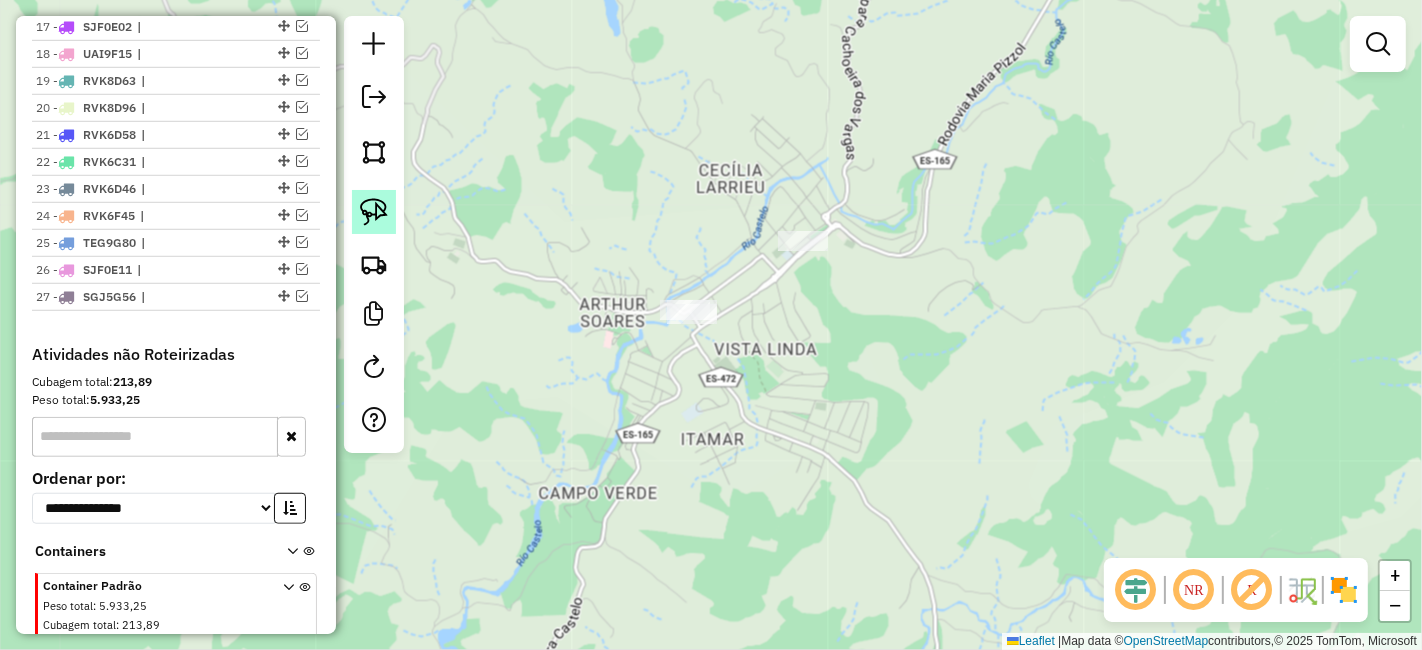 click 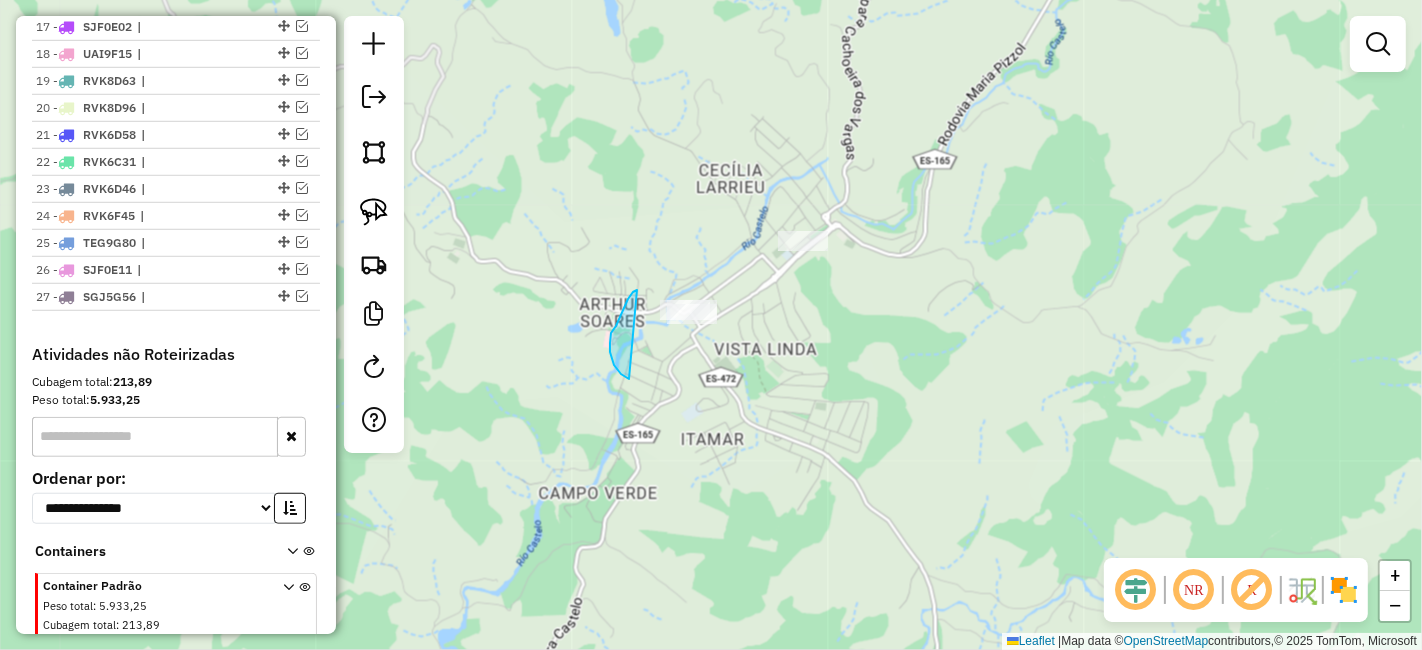 drag, startPoint x: 610, startPoint y: 352, endPoint x: 774, endPoint y: 310, distance: 169.29265 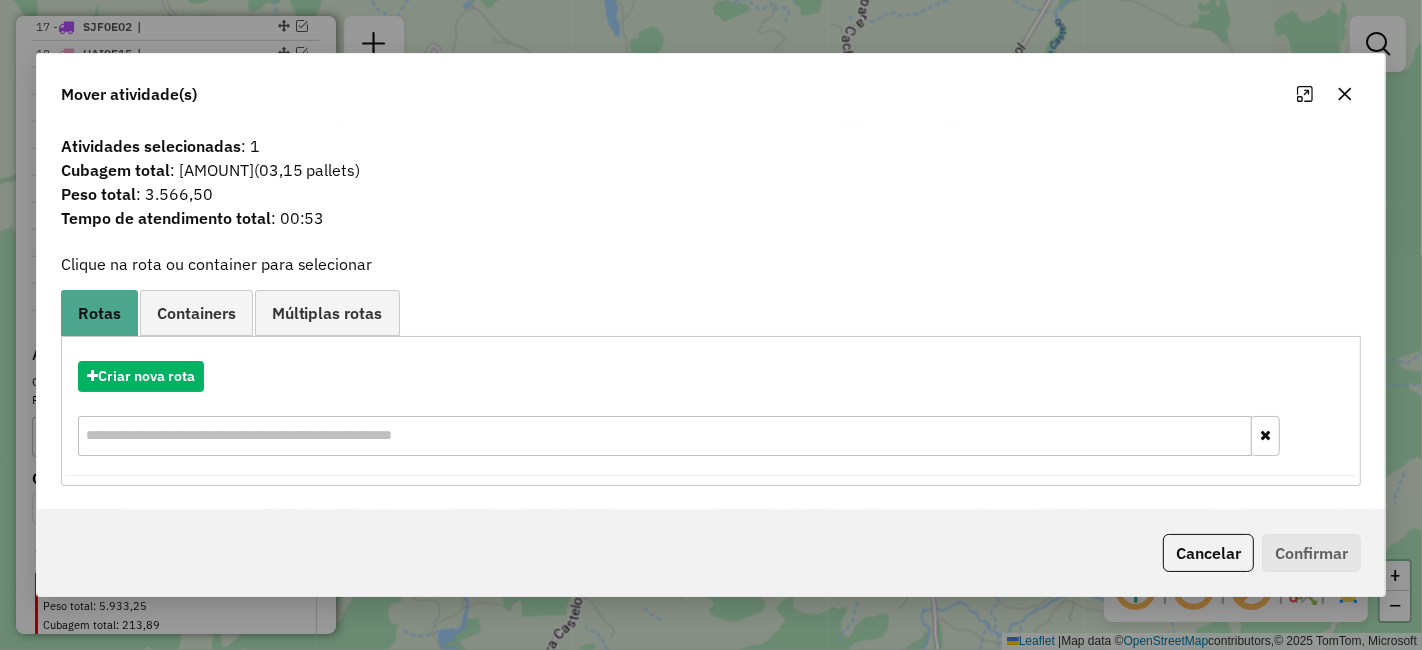 click 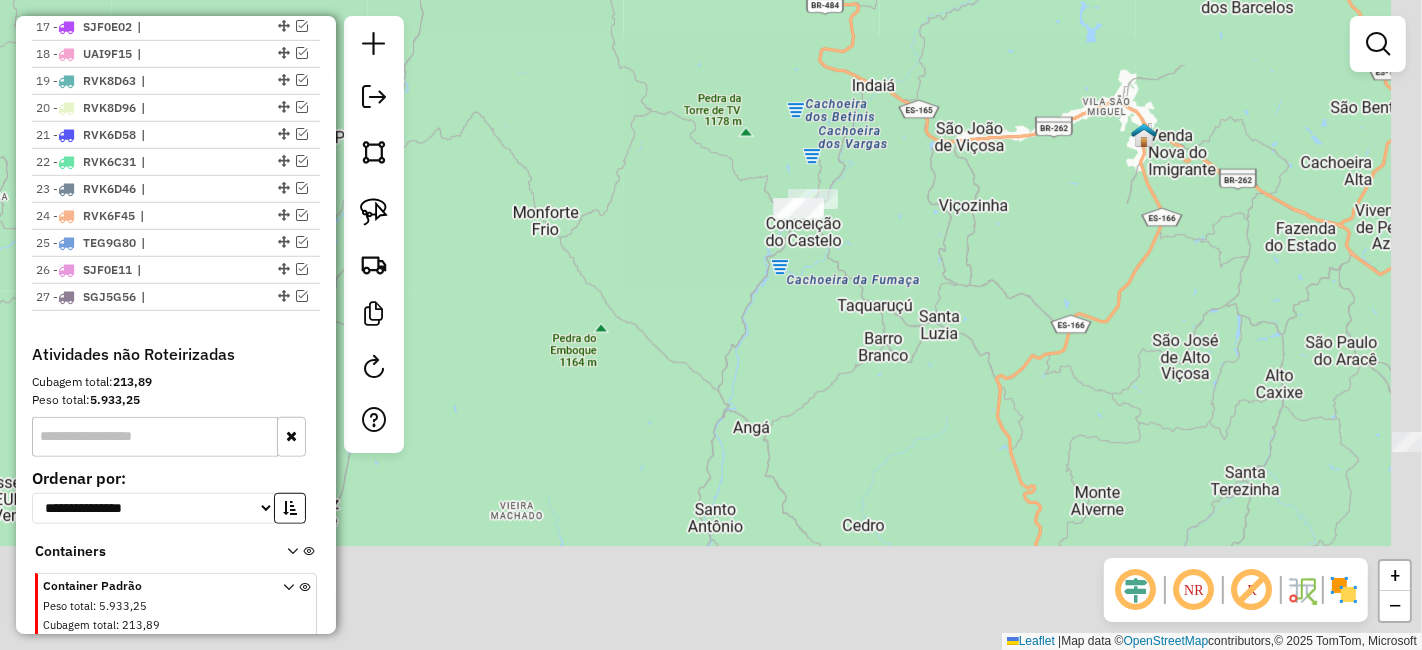 drag, startPoint x: 916, startPoint y: 384, endPoint x: 822, endPoint y: 256, distance: 158.80806 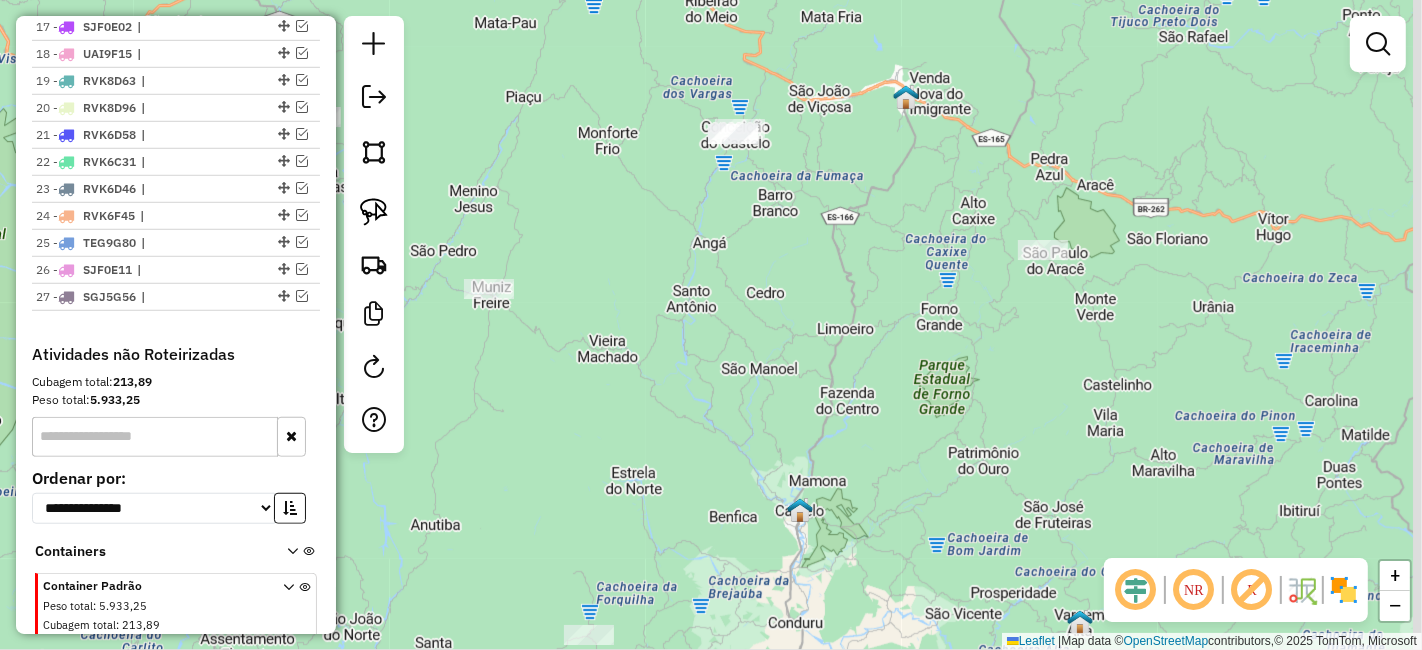 drag, startPoint x: 838, startPoint y: 441, endPoint x: 757, endPoint y: 344, distance: 126.37247 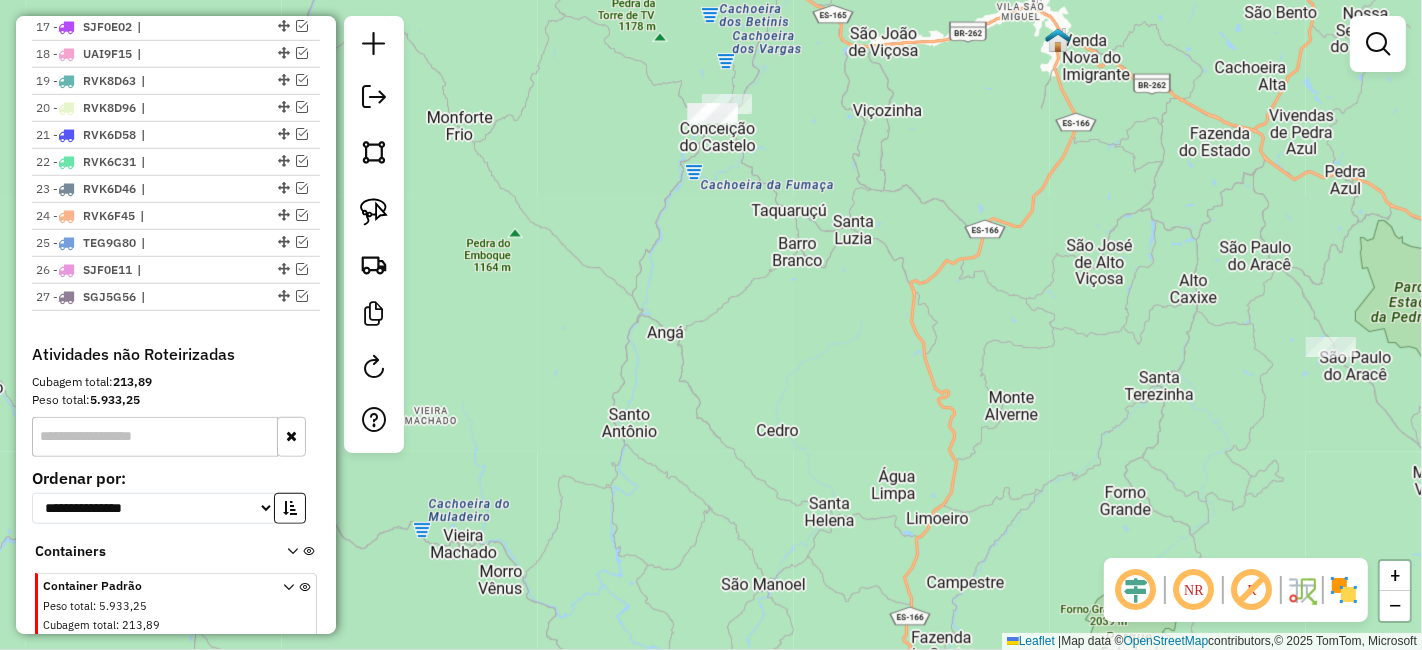 drag, startPoint x: 728, startPoint y: 153, endPoint x: 756, endPoint y: 250, distance: 100.96039 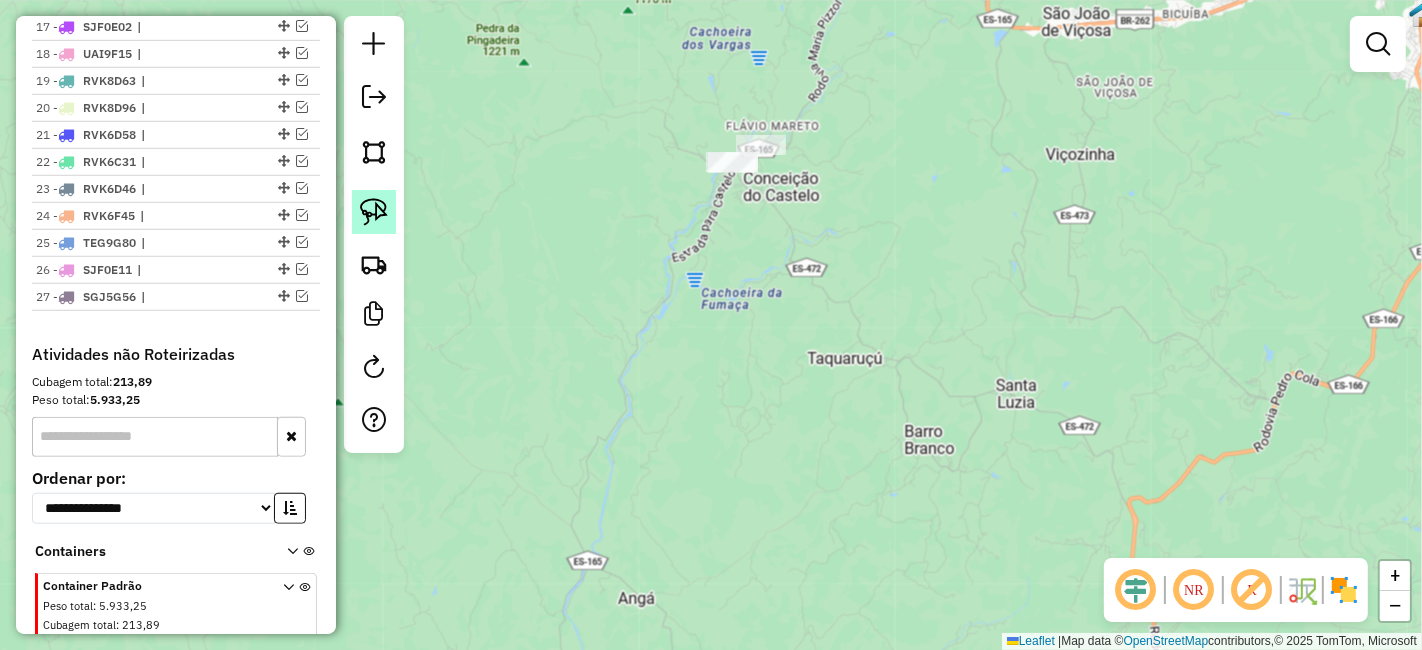click 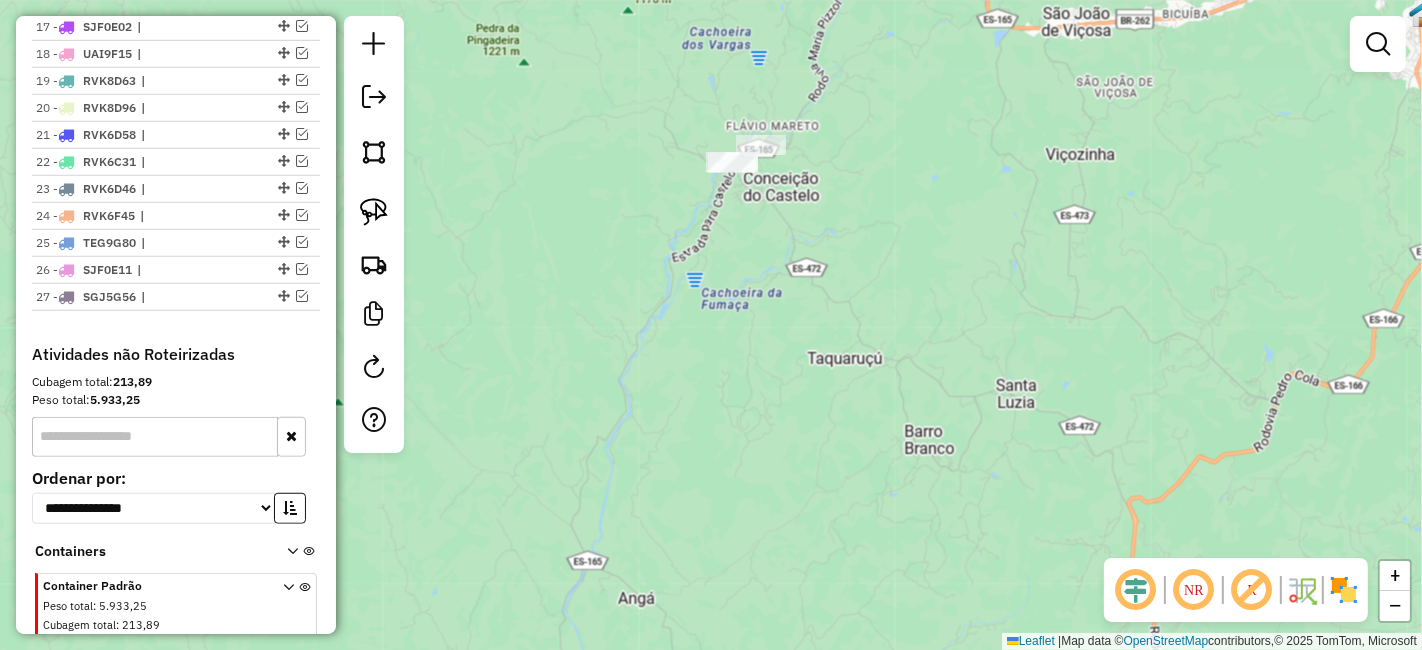 drag, startPoint x: 386, startPoint y: 202, endPoint x: 404, endPoint y: 198, distance: 18.439089 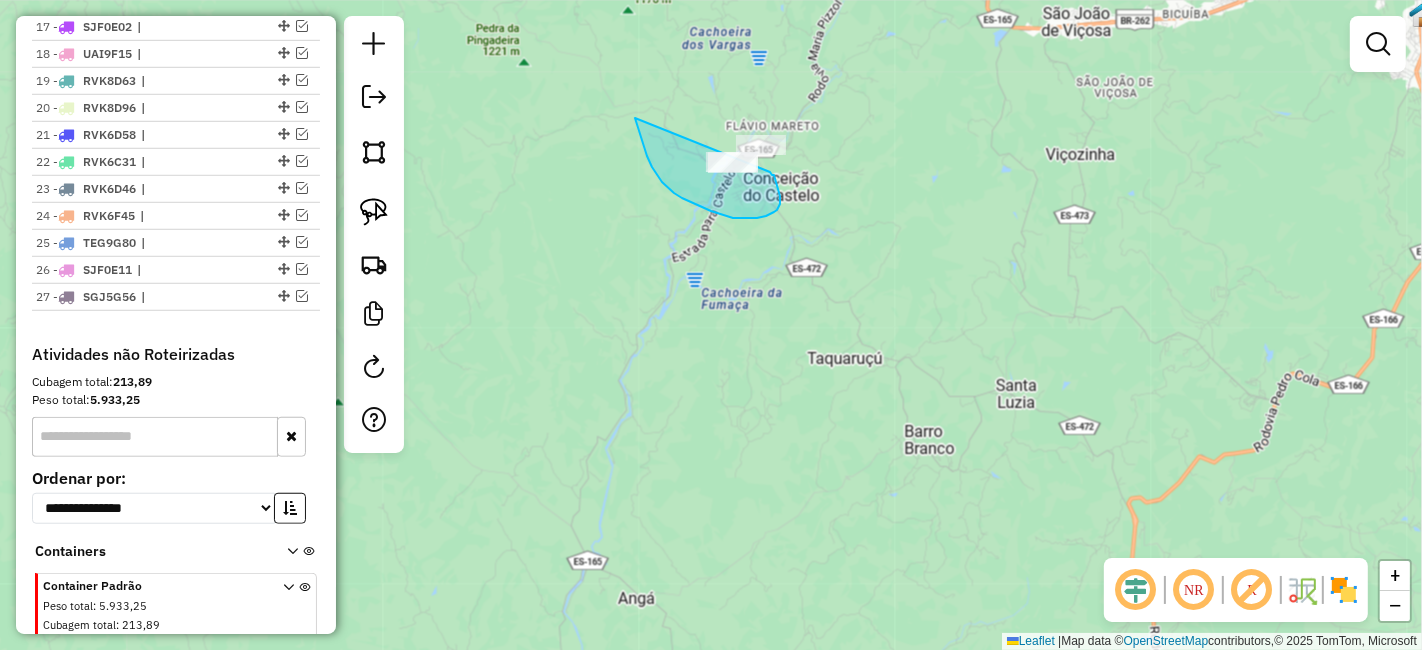 drag, startPoint x: 640, startPoint y: 136, endPoint x: 770, endPoint y: 172, distance: 134.89255 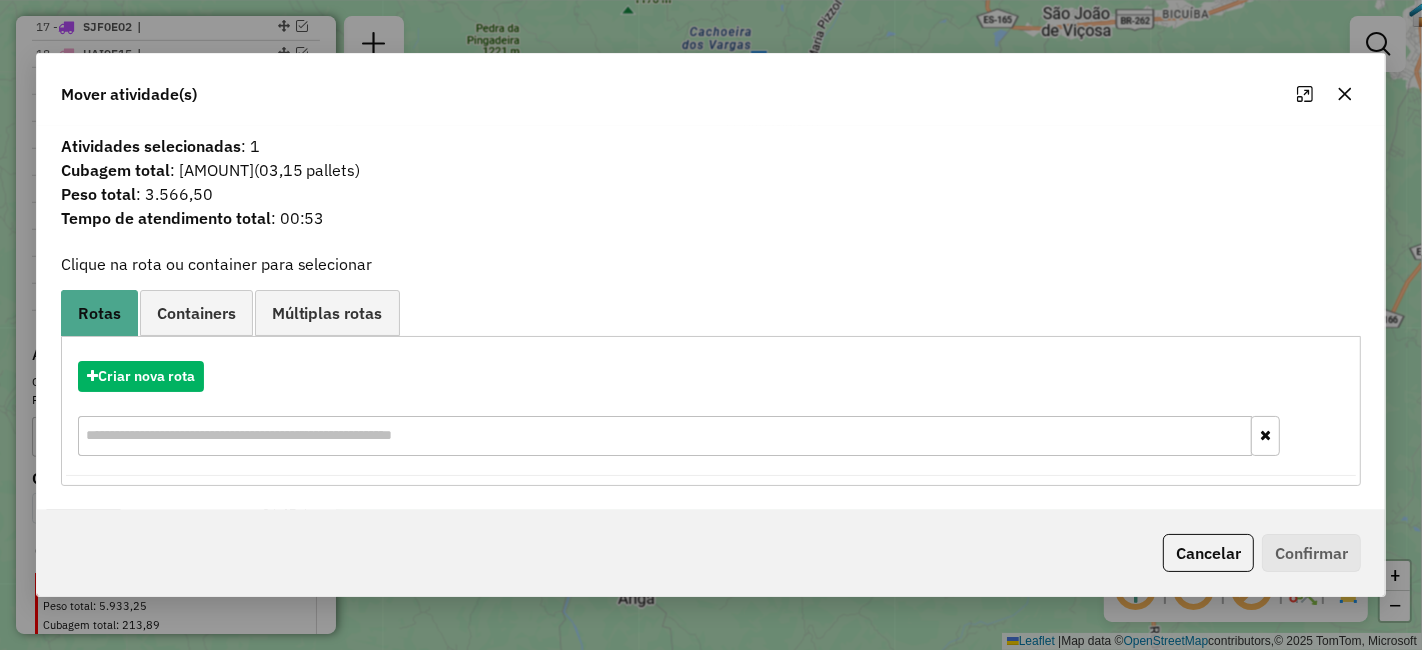 drag, startPoint x: 1334, startPoint y: 99, endPoint x: 1317, endPoint y: 106, distance: 18.384777 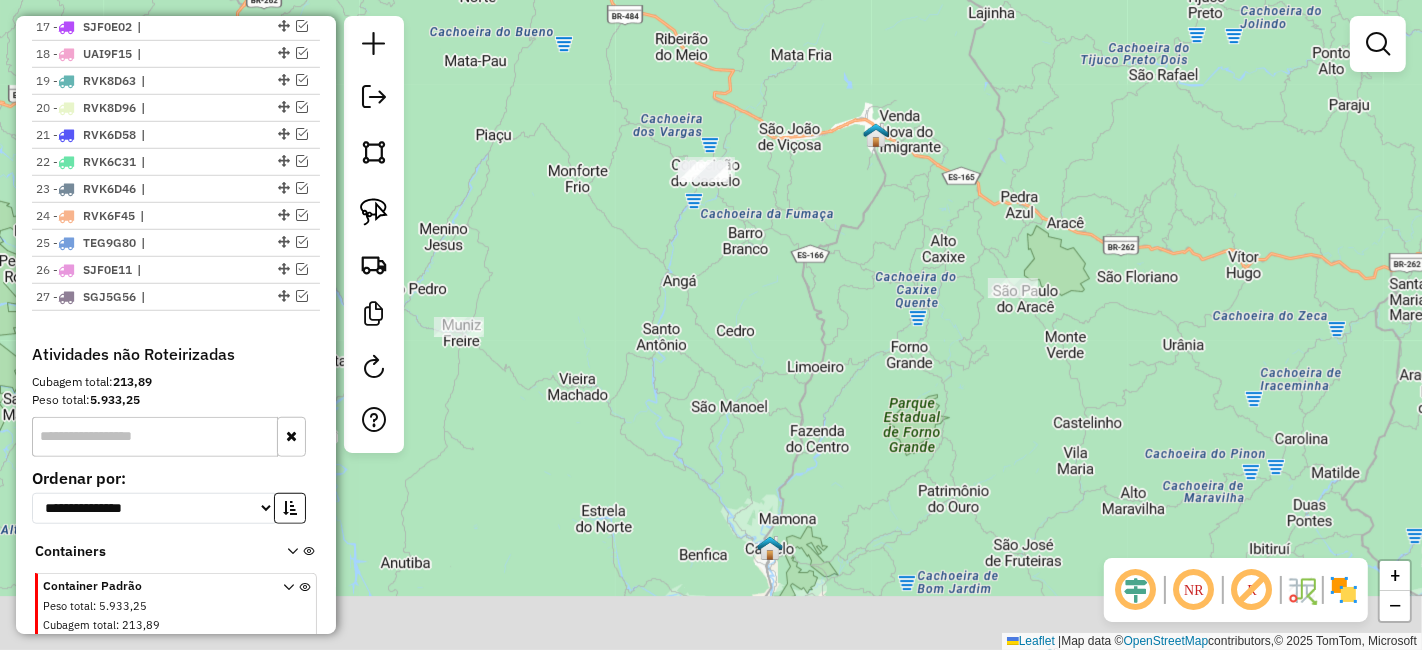 click on "Janela de atendimento Grade de atendimento Capacidade Transportadoras Veículos Cliente Pedidos  Rotas Selecione os dias de semana para filtrar as janelas de atendimento  Seg   Ter   Qua   Qui   Sex   Sáb   Dom  Informe o período da janela de atendimento: De: Até:  Filtrar exatamente a janela do cliente  Considerar janela de atendimento padrão  Selecione os dias de semana para filtrar as grades de atendimento  Seg   Ter   Qua   Qui   Sex   Sáb   Dom   Considerar clientes sem dia de atendimento cadastrado  Clientes fora do dia de atendimento selecionado Filtrar as atividades entre os valores definidos abaixo:  Peso mínimo:   Peso máximo:   Cubagem mínima:   Cubagem máxima:   De:   Até:  Filtrar as atividades entre o tempo de atendimento definido abaixo:  De:   Até:   Considerar capacidade total dos clientes não roteirizados Transportadora: Selecione um ou mais itens Tipo de veículo: Selecione um ou mais itens Veículo: Selecione um ou mais itens Motorista: Selecione um ou mais itens Nome: Rótulo:" 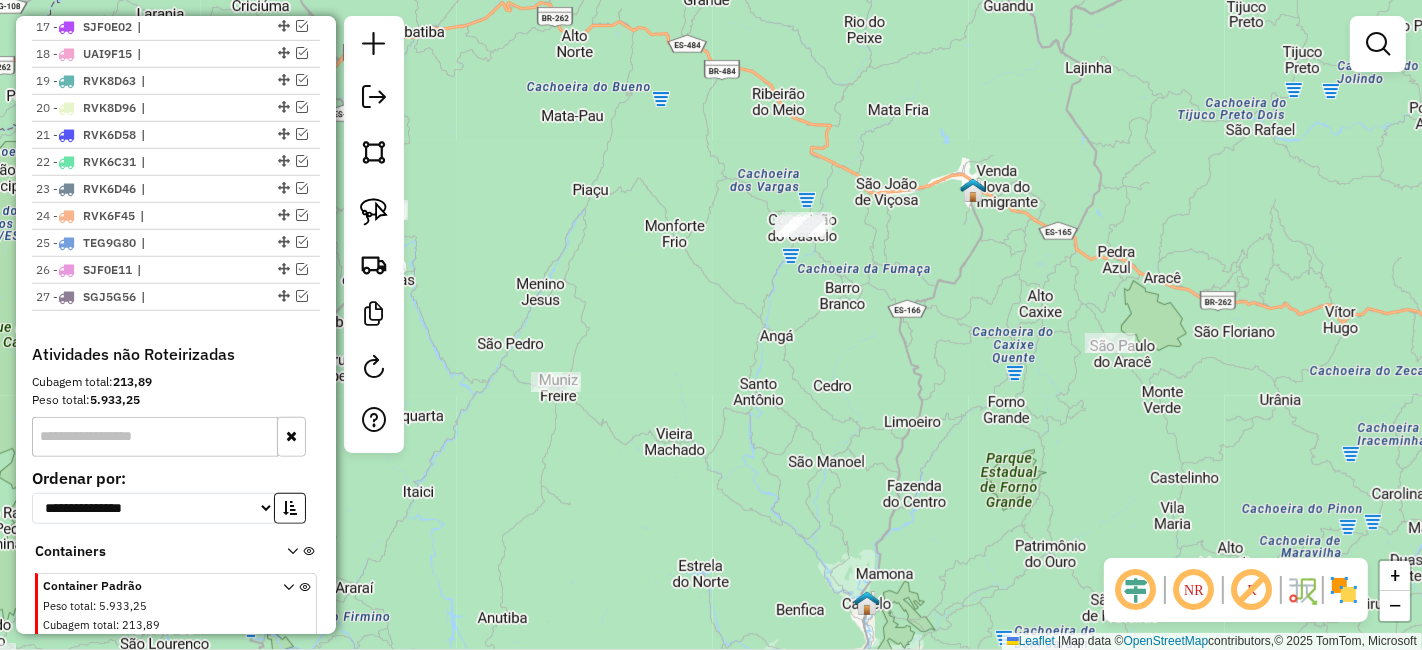 click on "Janela de atendimento Grade de atendimento Capacidade Transportadoras Veículos Cliente Pedidos  Rotas Selecione os dias de semana para filtrar as janelas de atendimento  Seg   Ter   Qua   Qui   Sex   Sáb   Dom  Informe o período da janela de atendimento: De: Até:  Filtrar exatamente a janela do cliente  Considerar janela de atendimento padrão  Selecione os dias de semana para filtrar as grades de atendimento  Seg   Ter   Qua   Qui   Sex   Sáb   Dom   Considerar clientes sem dia de atendimento cadastrado  Clientes fora do dia de atendimento selecionado Filtrar as atividades entre os valores definidos abaixo:  Peso mínimo:   Peso máximo:   Cubagem mínima:   Cubagem máxima:   De:   Até:  Filtrar as atividades entre o tempo de atendimento definido abaixo:  De:   Até:   Considerar capacidade total dos clientes não roteirizados Transportadora: Selecione um ou mais itens Tipo de veículo: Selecione um ou mais itens Veículo: Selecione um ou mais itens Motorista: Selecione um ou mais itens Nome: Rótulo:" 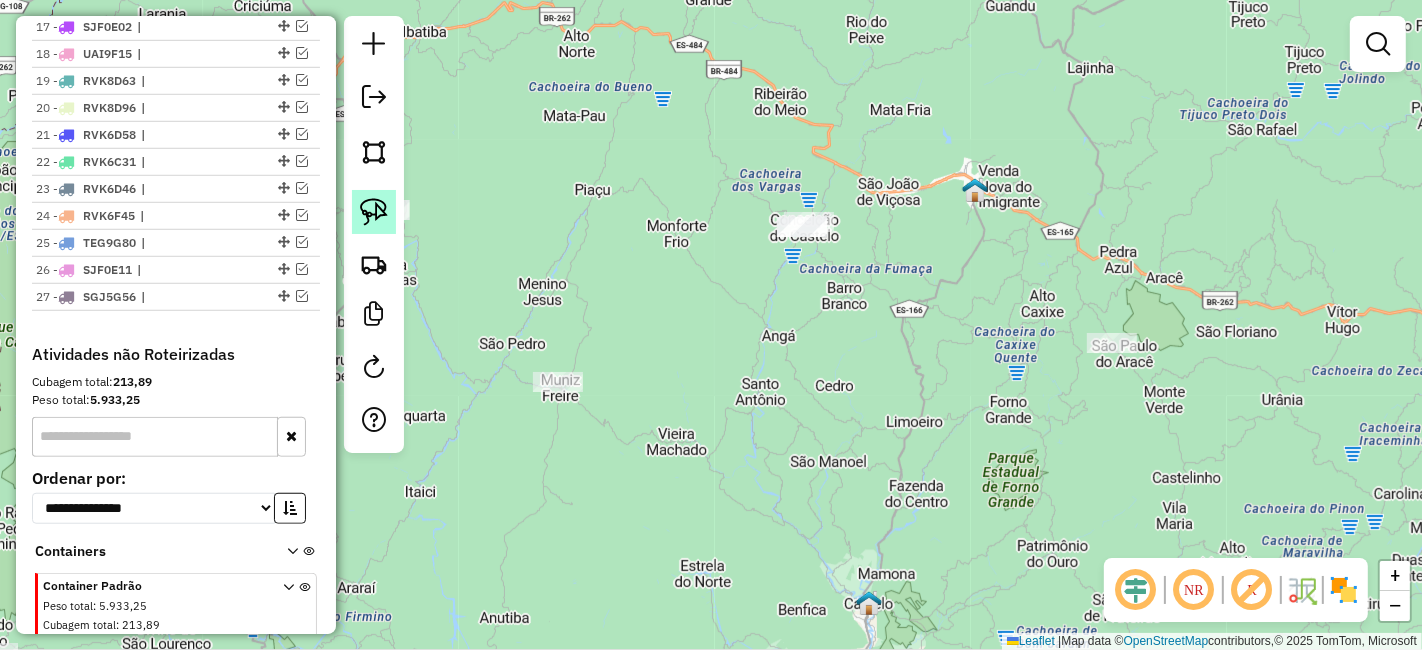 click 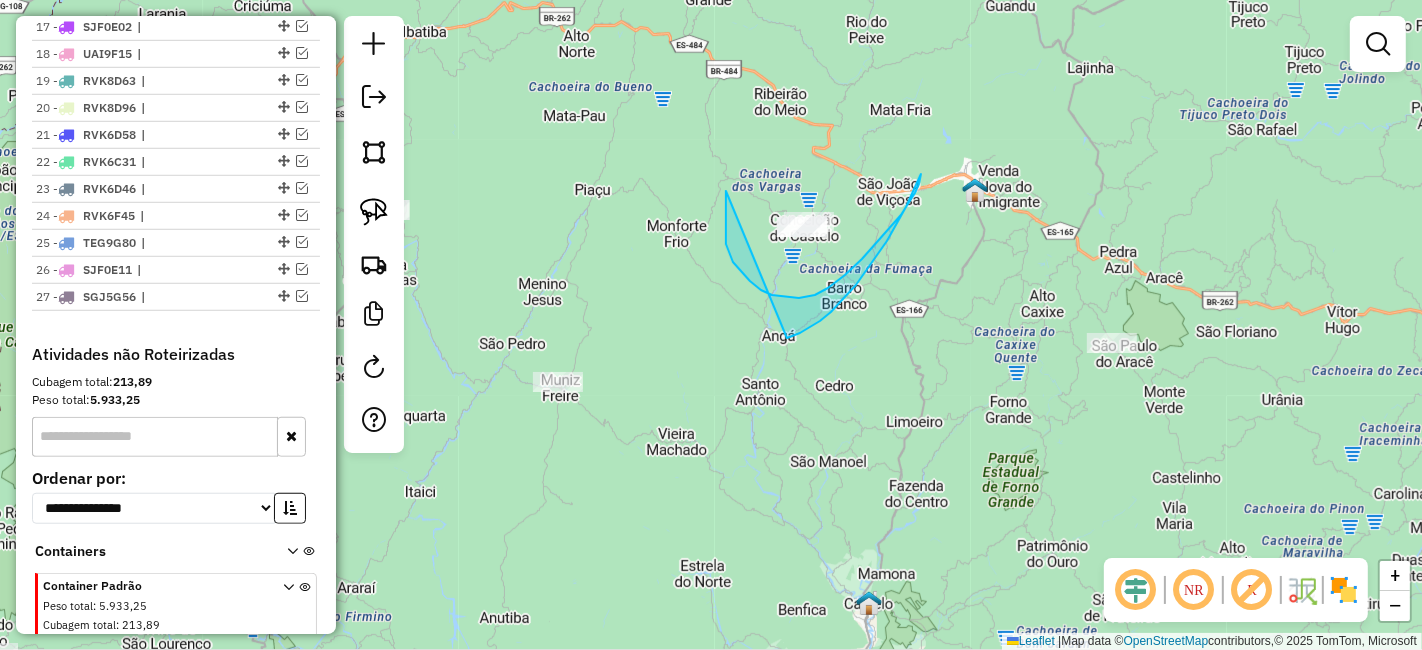 drag, startPoint x: 726, startPoint y: 191, endPoint x: 621, endPoint y: 343, distance: 184.74036 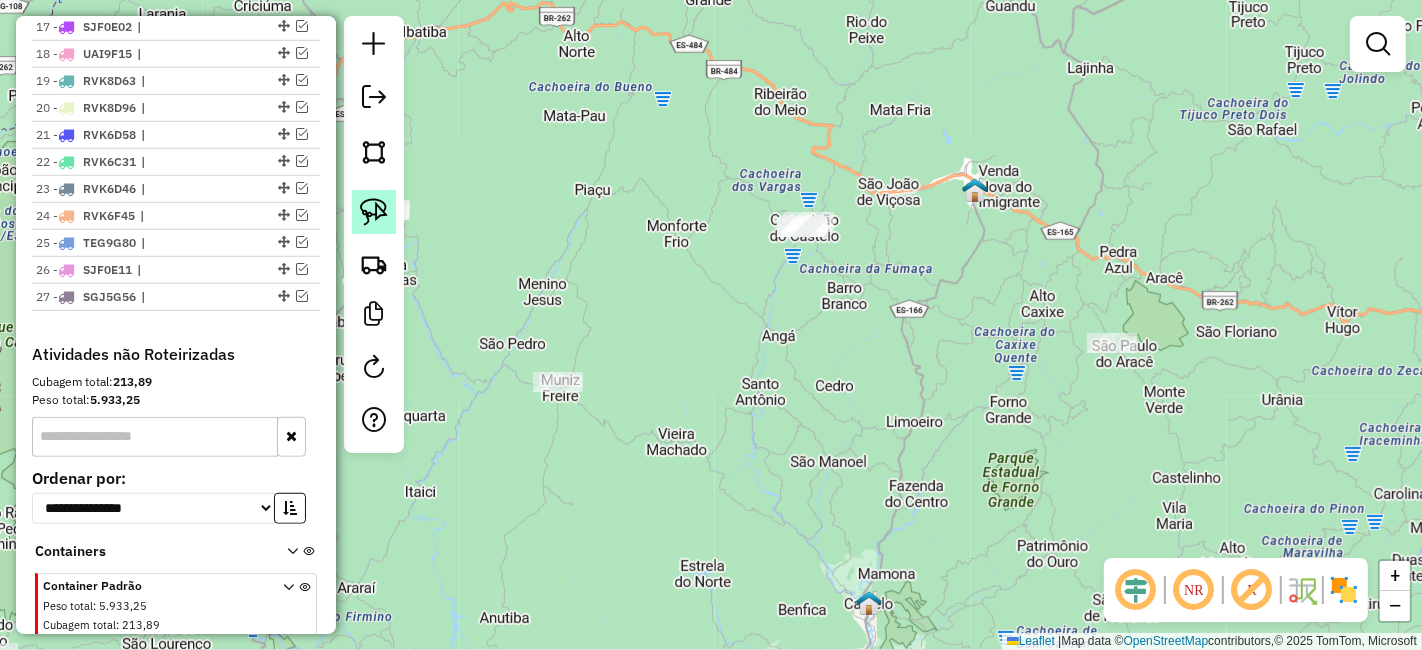click 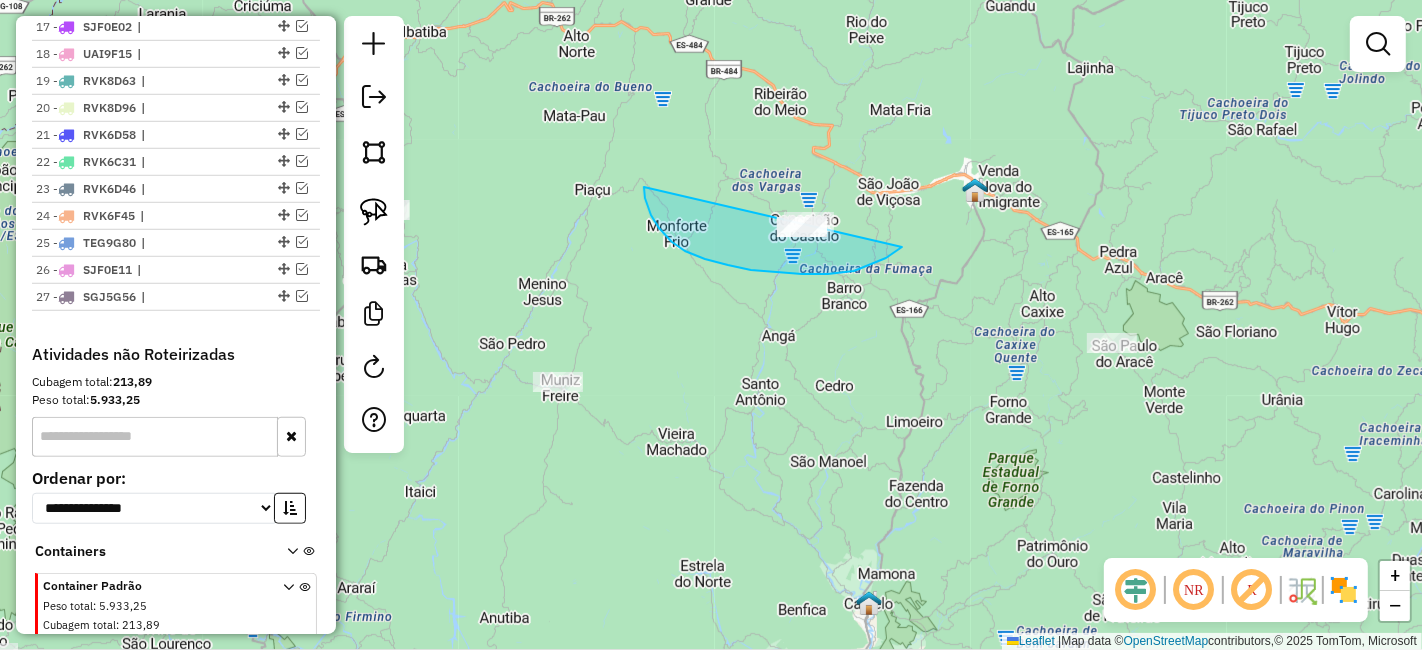 drag, startPoint x: 645, startPoint y: 195, endPoint x: 943, endPoint y: 192, distance: 298.0151 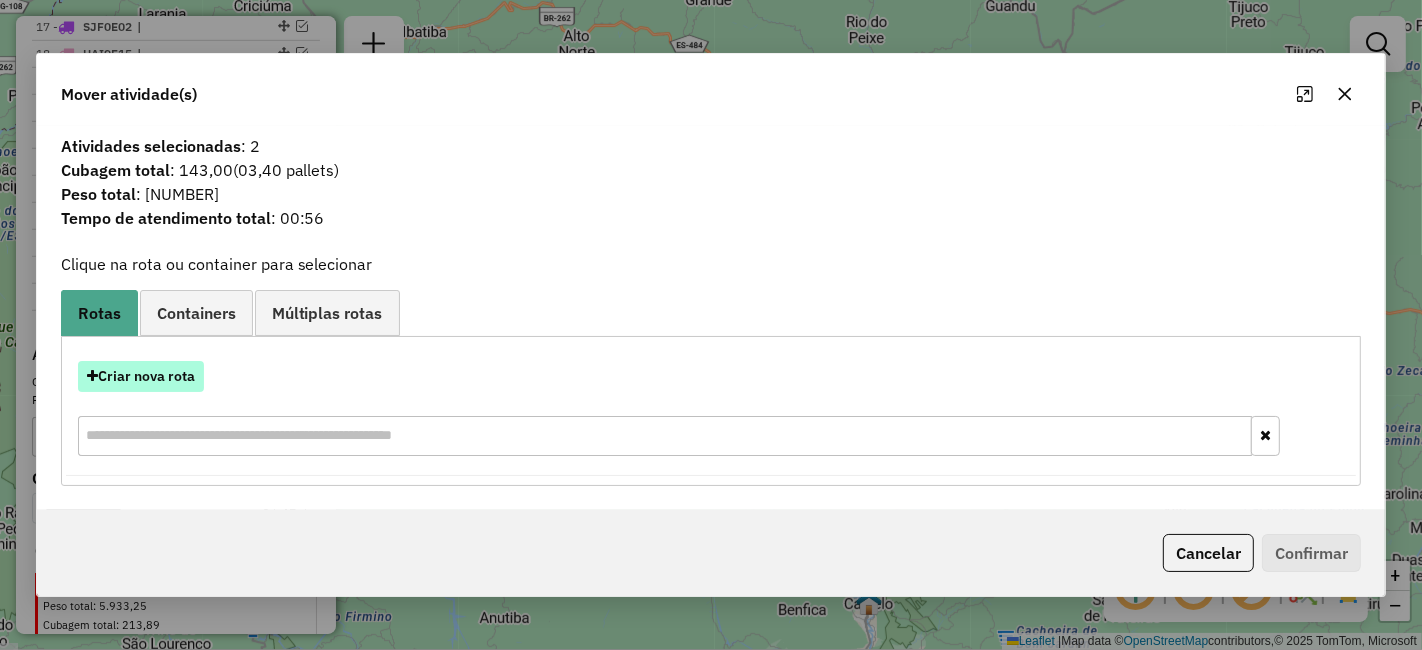 click on "Criar nova rota" at bounding box center (141, 376) 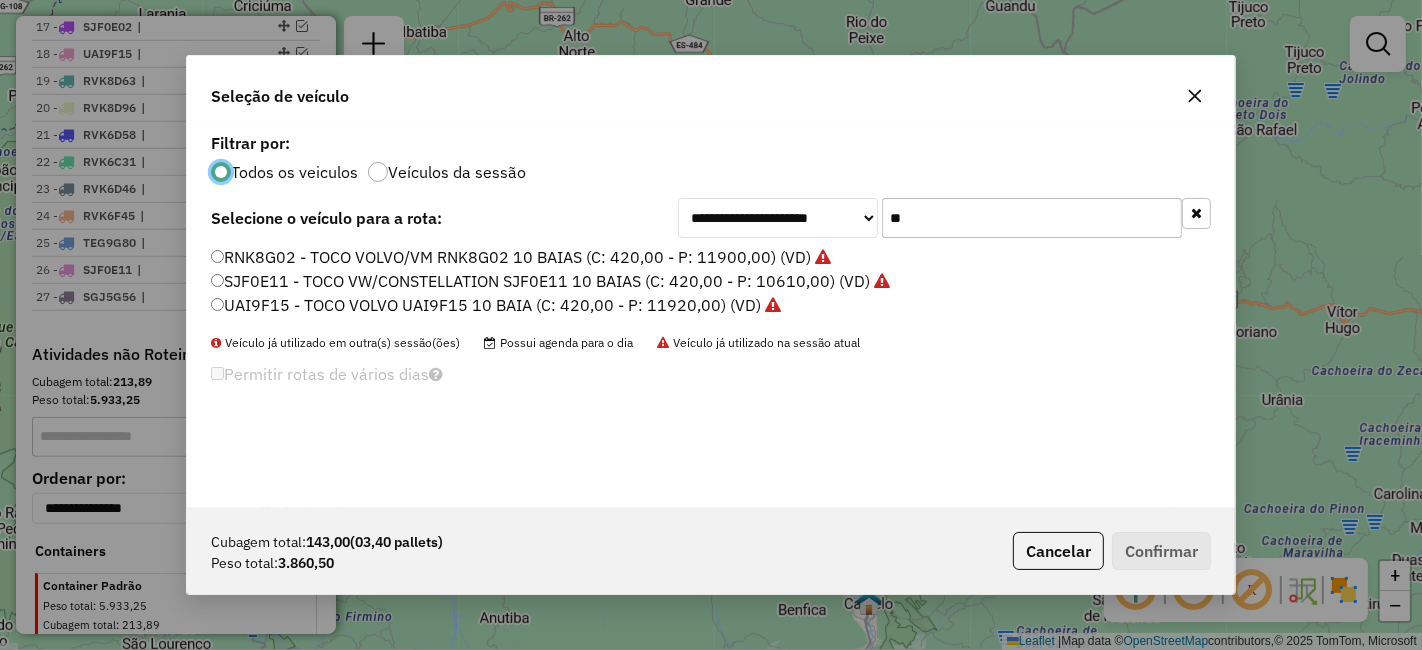 scroll, scrollTop: 11, scrollLeft: 5, axis: both 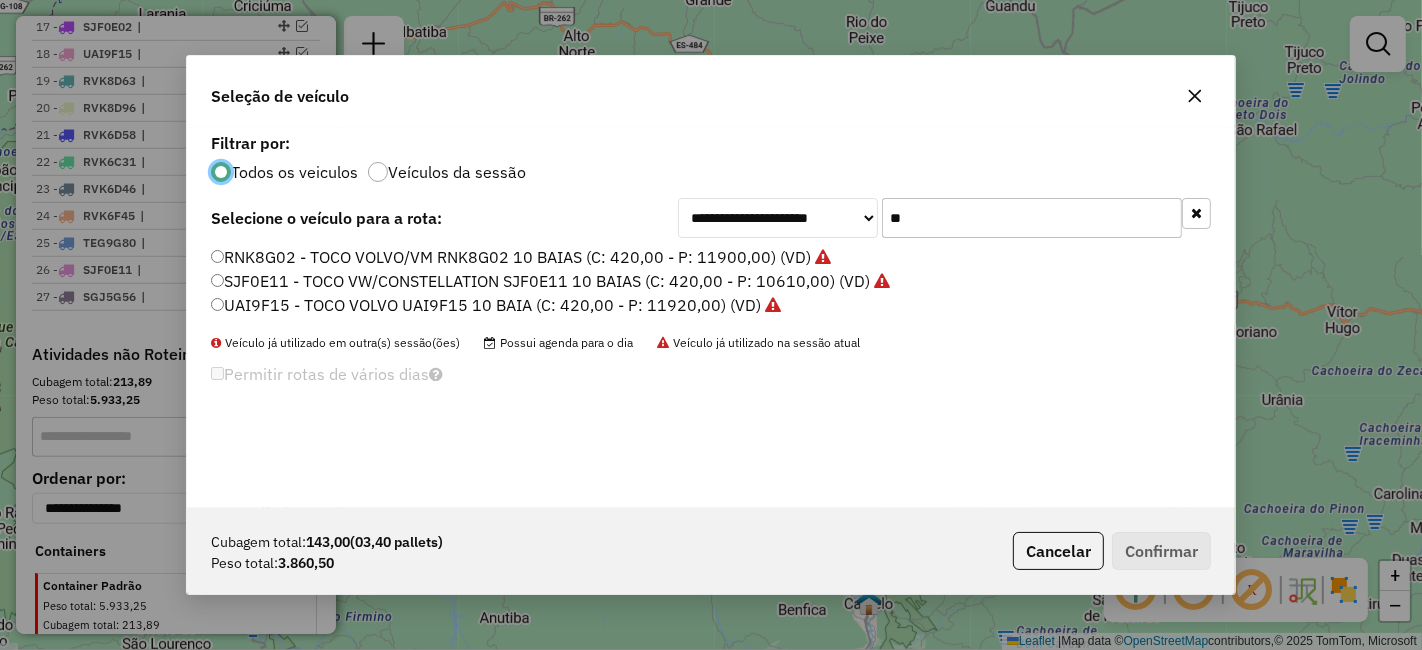 click on "**" 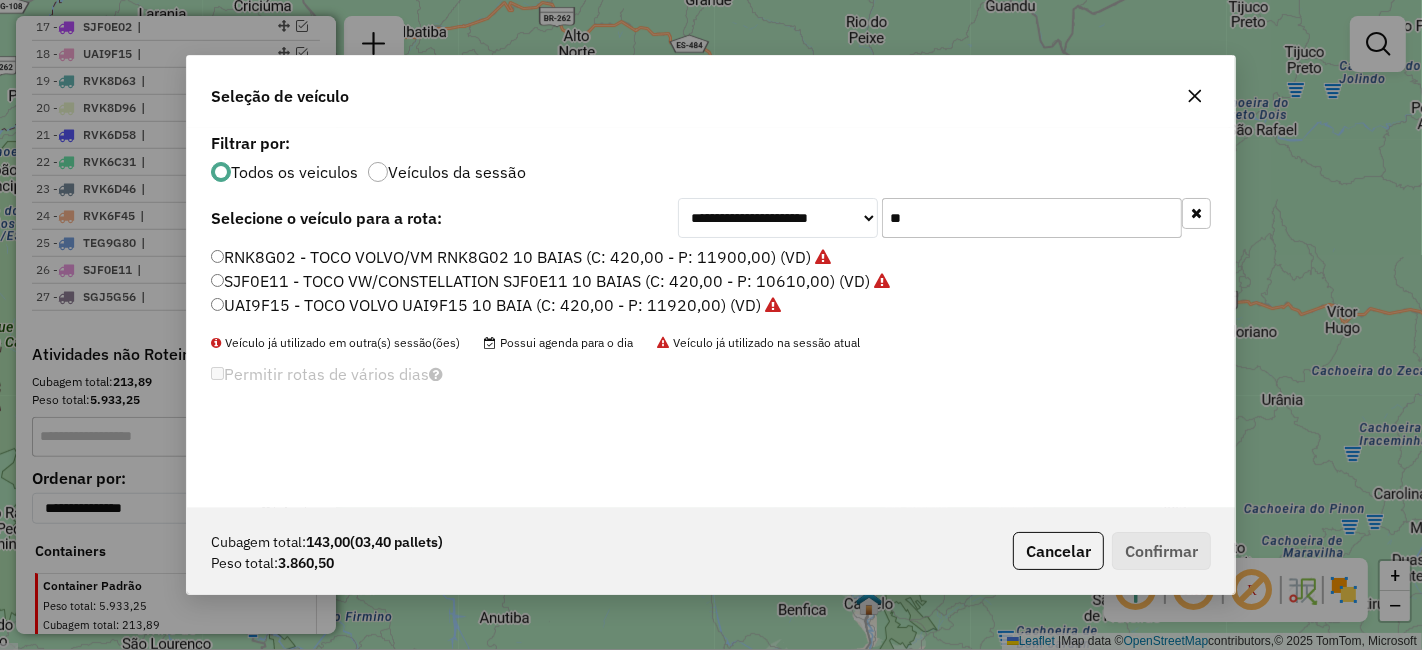 click on "**" 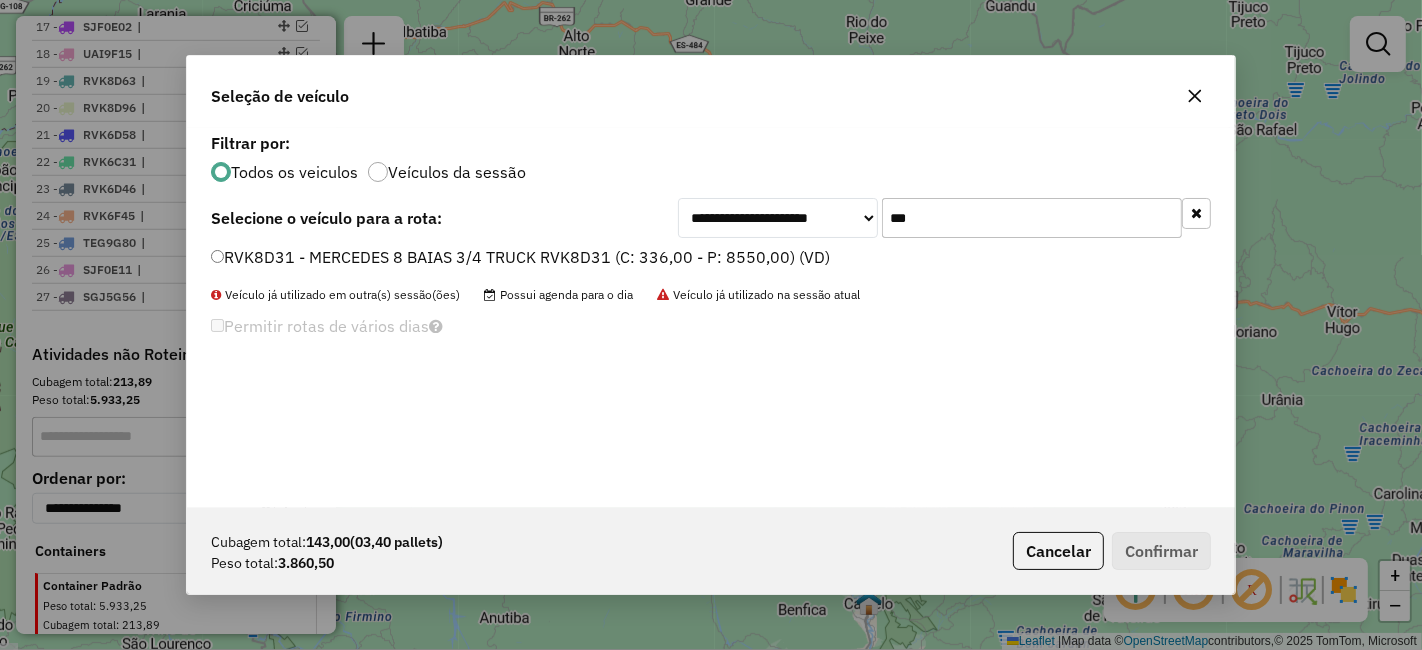 type on "***" 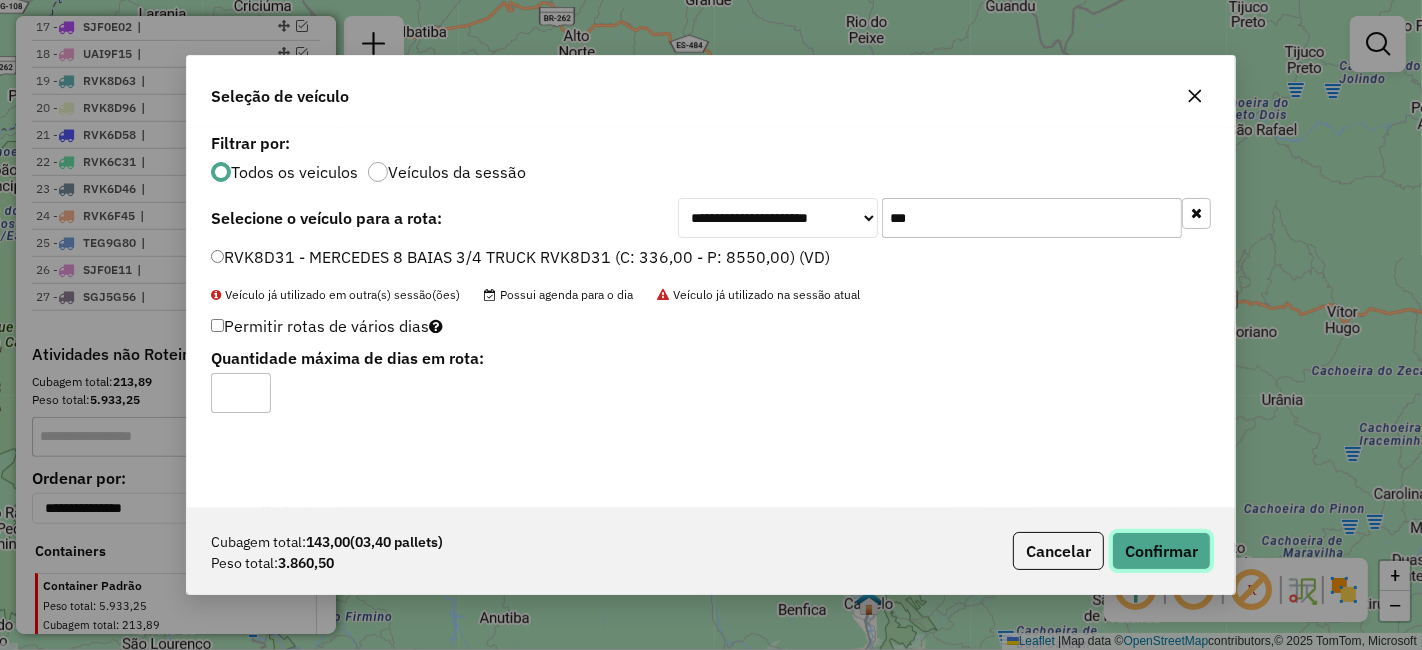click on "Confirmar" 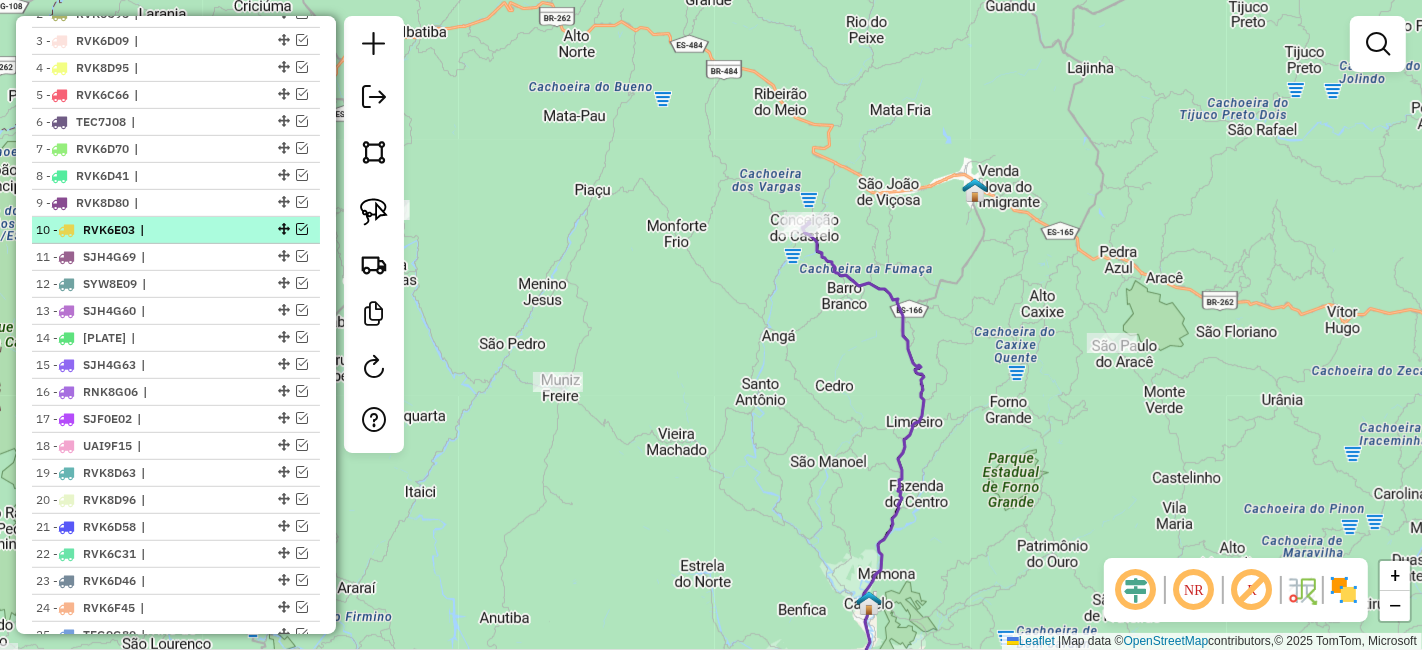 scroll, scrollTop: 1042, scrollLeft: 0, axis: vertical 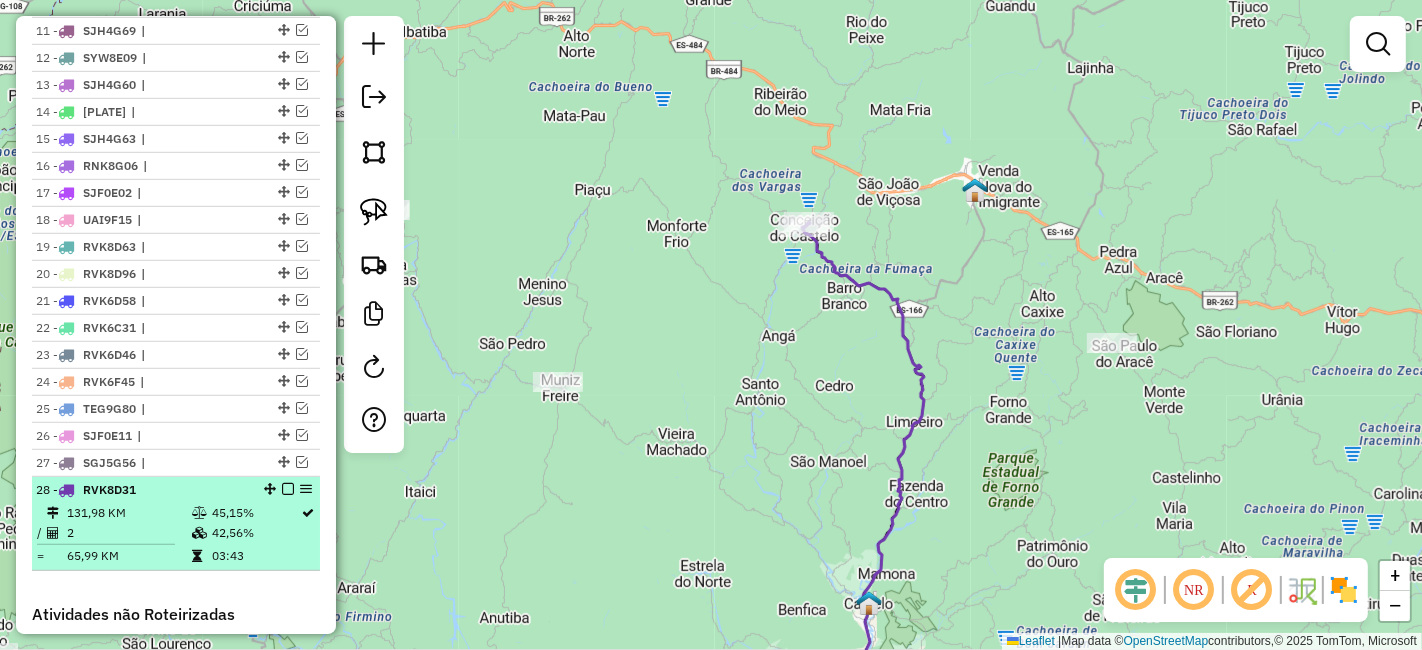 click at bounding box center [288, 489] 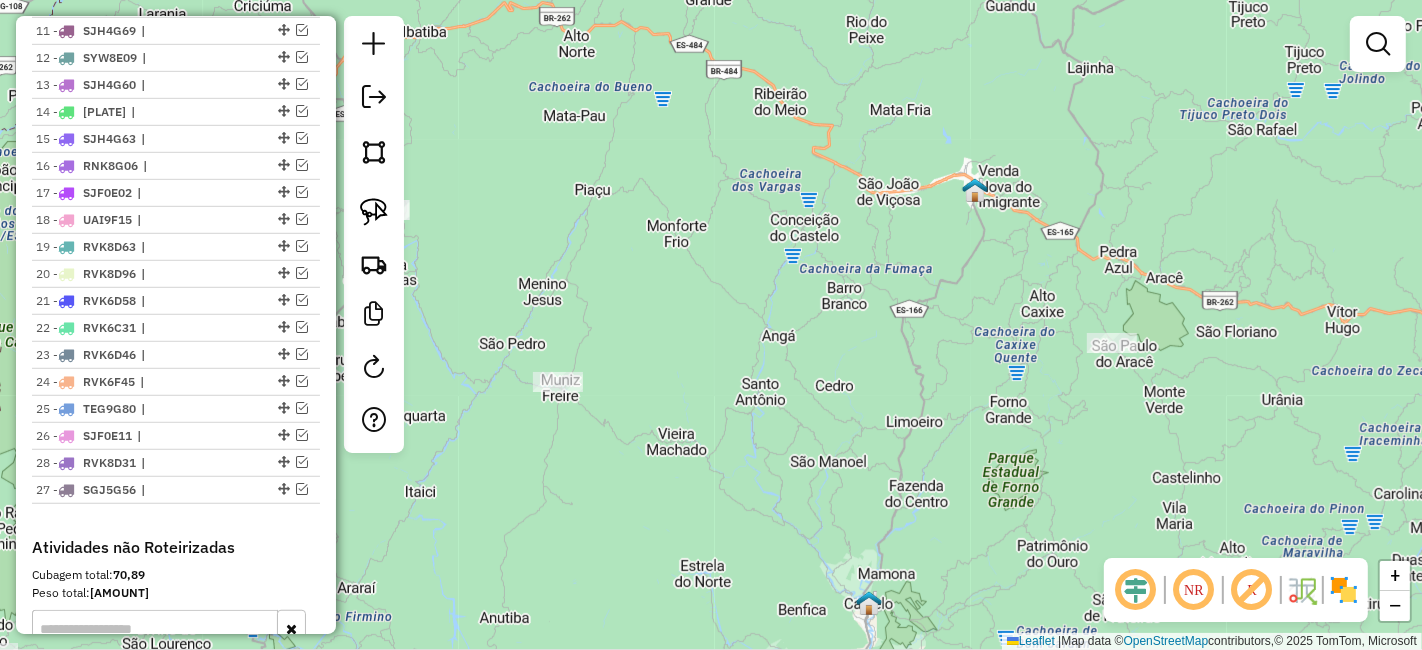 drag, startPoint x: 279, startPoint y: 452, endPoint x: 285, endPoint y: 526, distance: 74.24284 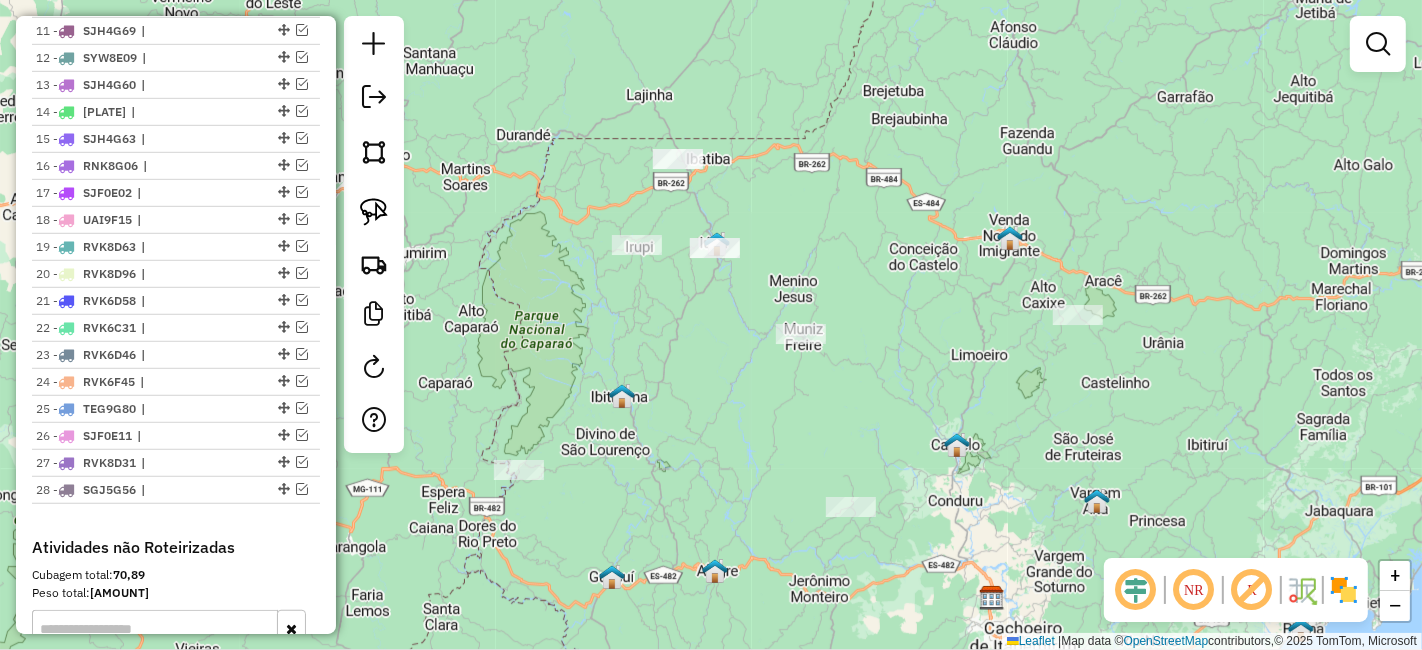 drag, startPoint x: 836, startPoint y: 407, endPoint x: 1002, endPoint y: 338, distance: 179.7693 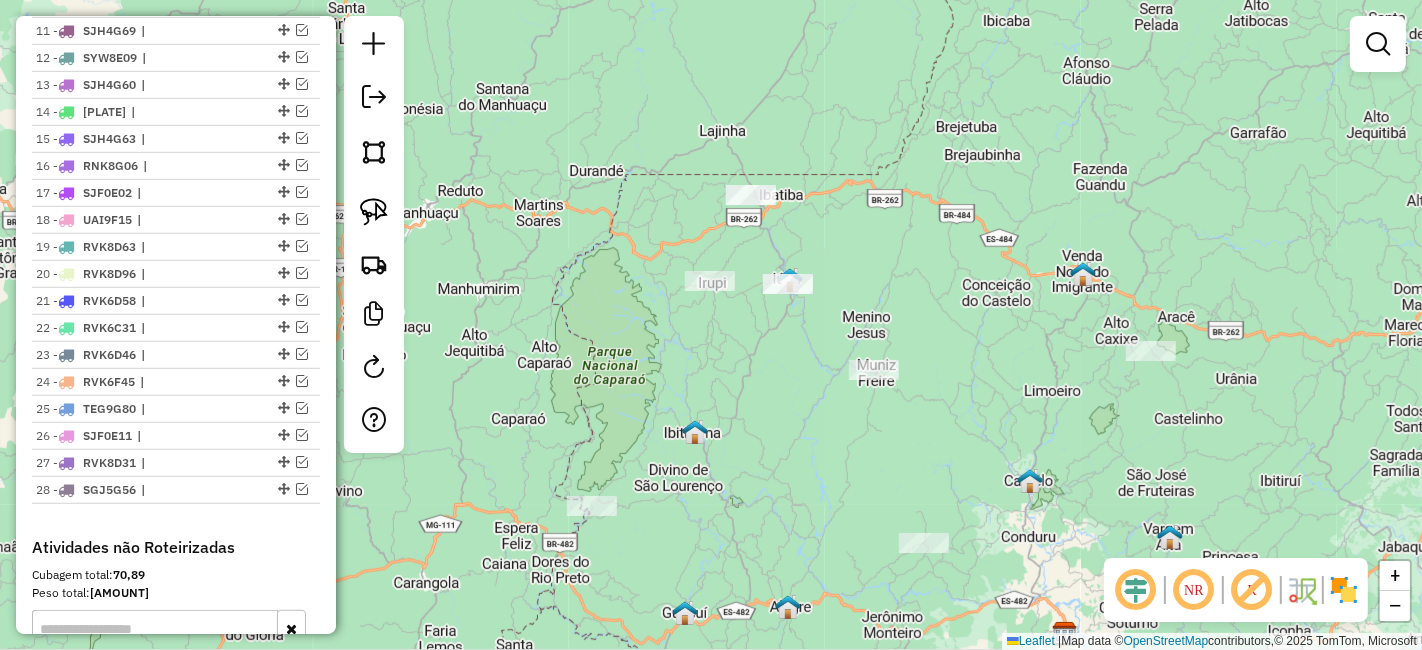 drag, startPoint x: 917, startPoint y: 432, endPoint x: 968, endPoint y: 400, distance: 60.207973 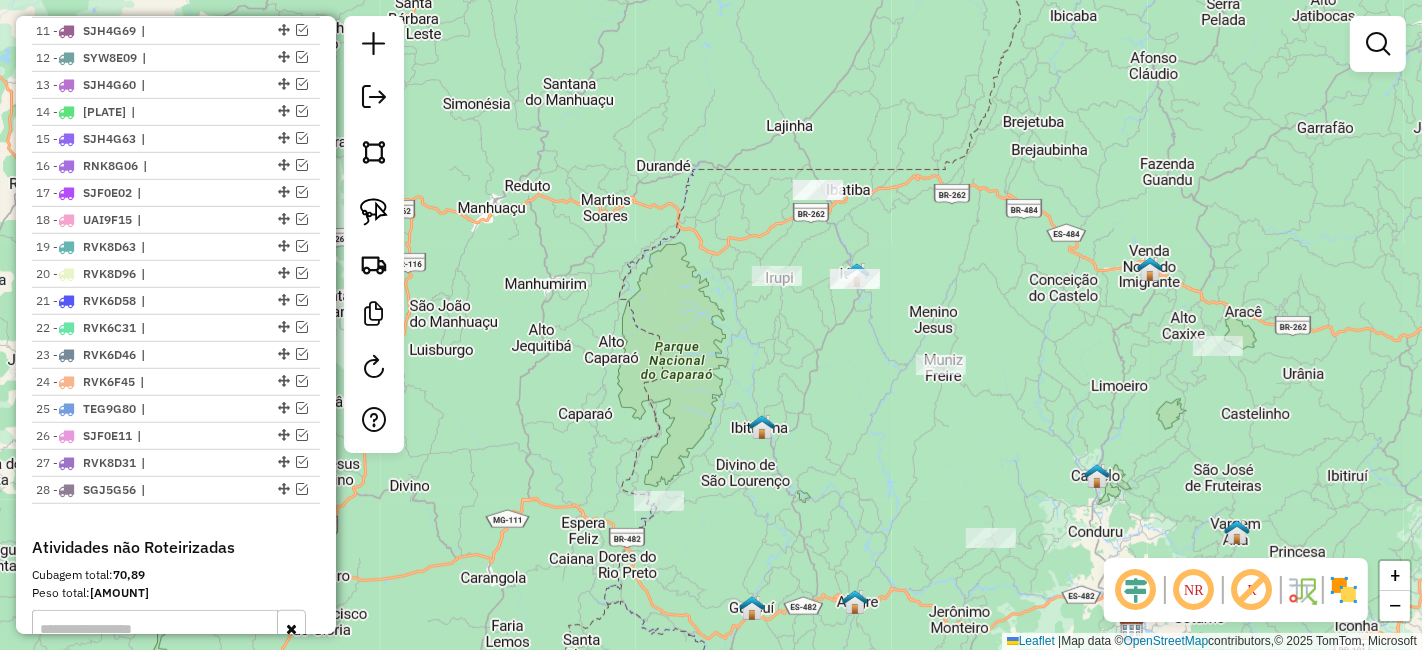 drag, startPoint x: 1100, startPoint y: 181, endPoint x: 1177, endPoint y: 190, distance: 77.52419 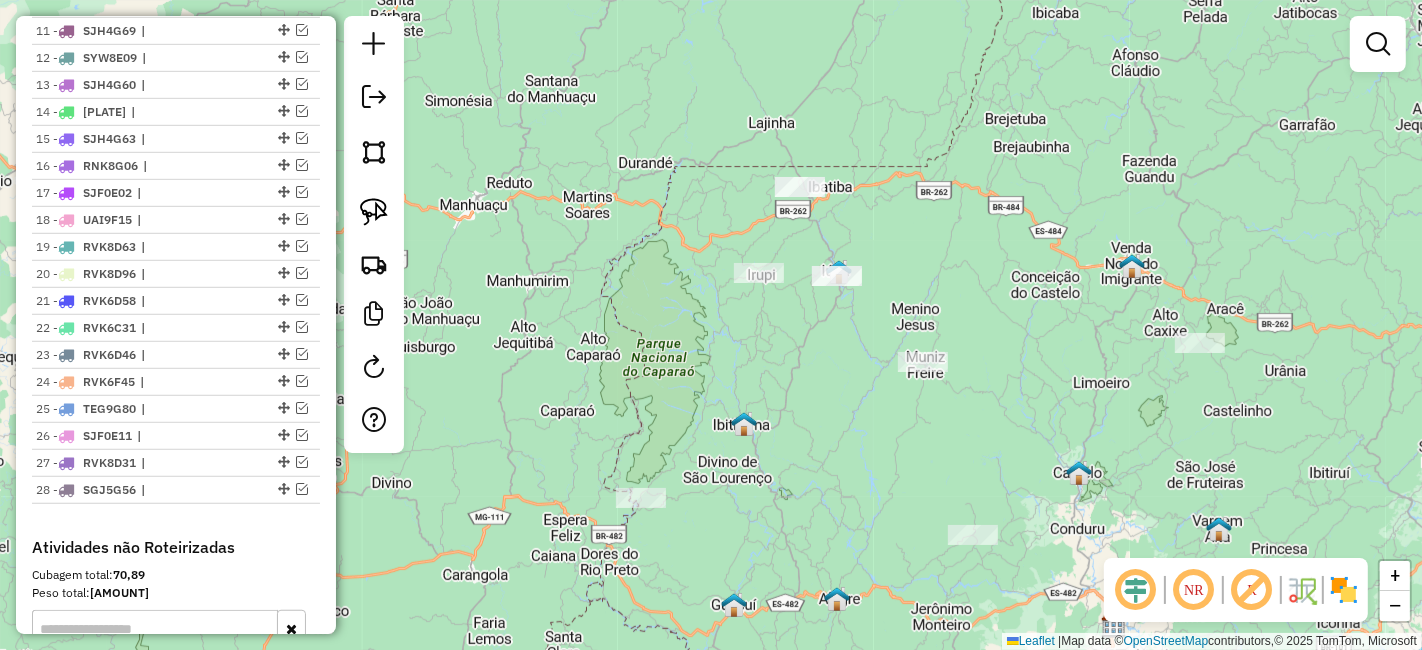 drag, startPoint x: 1040, startPoint y: 250, endPoint x: 1010, endPoint y: 234, distance: 34 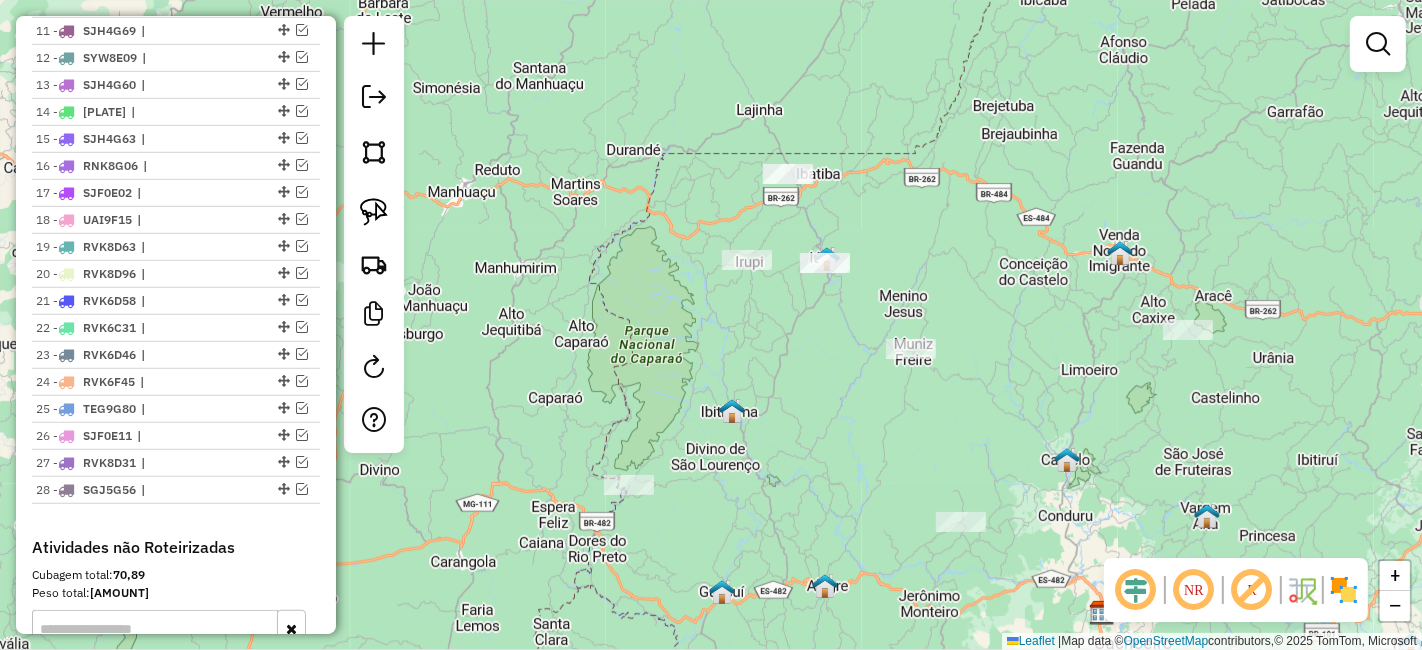 click at bounding box center (302, 462) 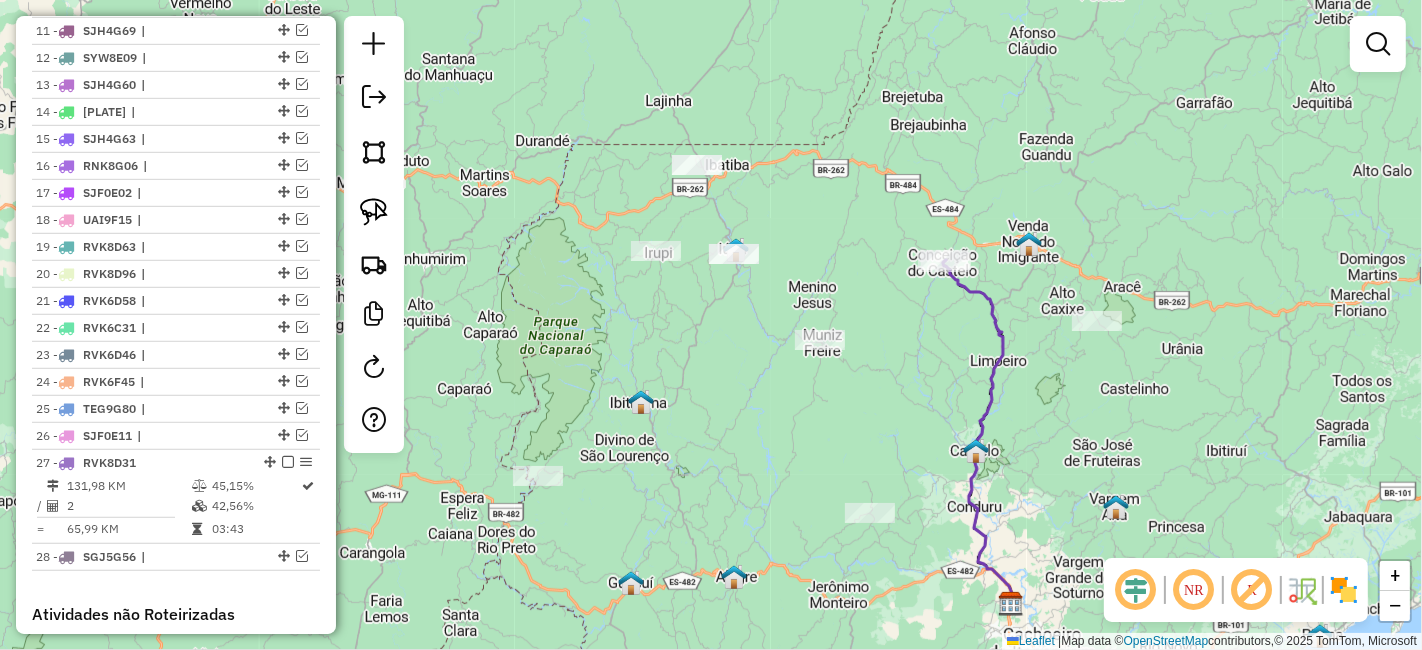 drag, startPoint x: 1008, startPoint y: 387, endPoint x: 916, endPoint y: 377, distance: 92.541885 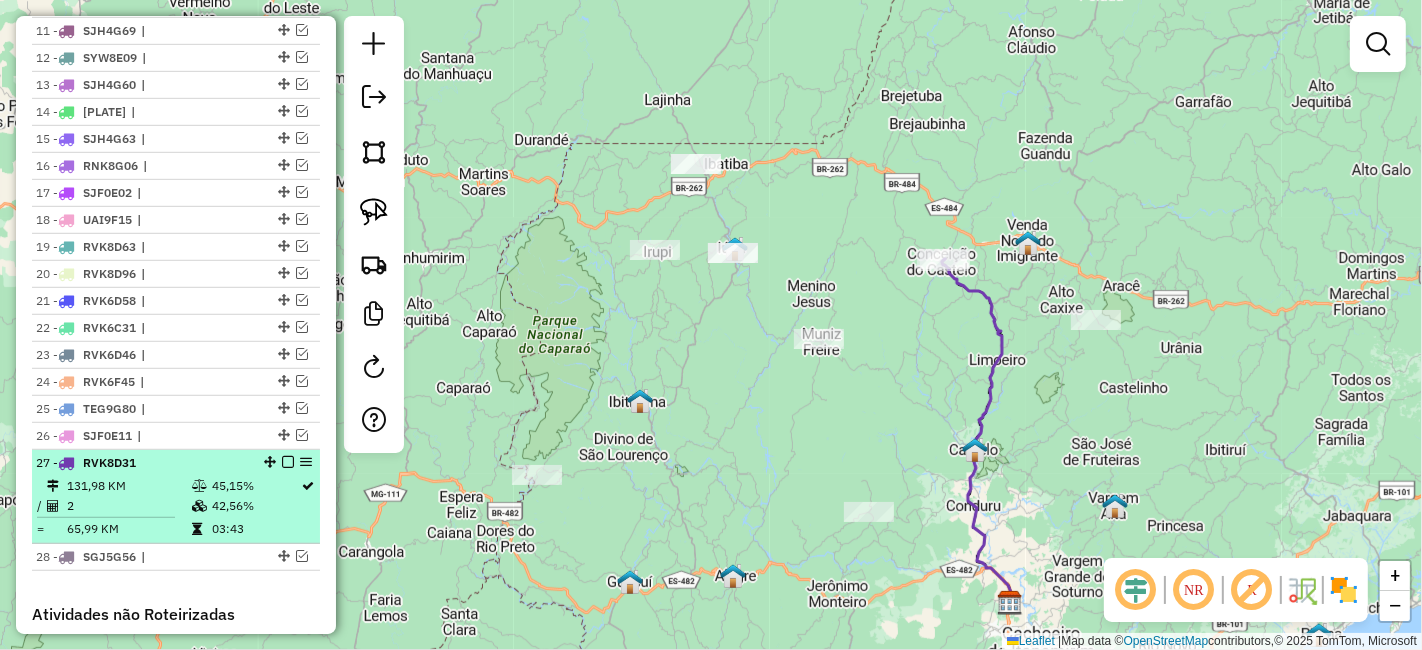 click at bounding box center (288, 462) 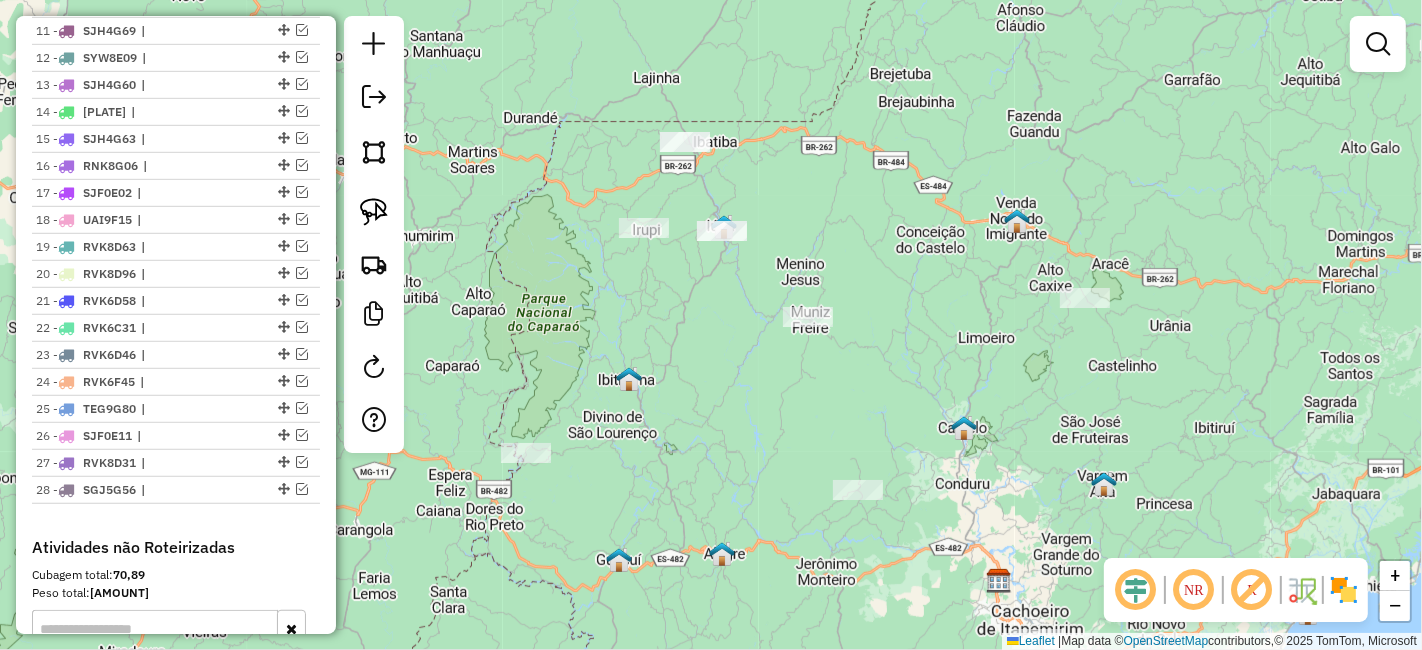 drag, startPoint x: 645, startPoint y: 458, endPoint x: 633, endPoint y: 435, distance: 25.942244 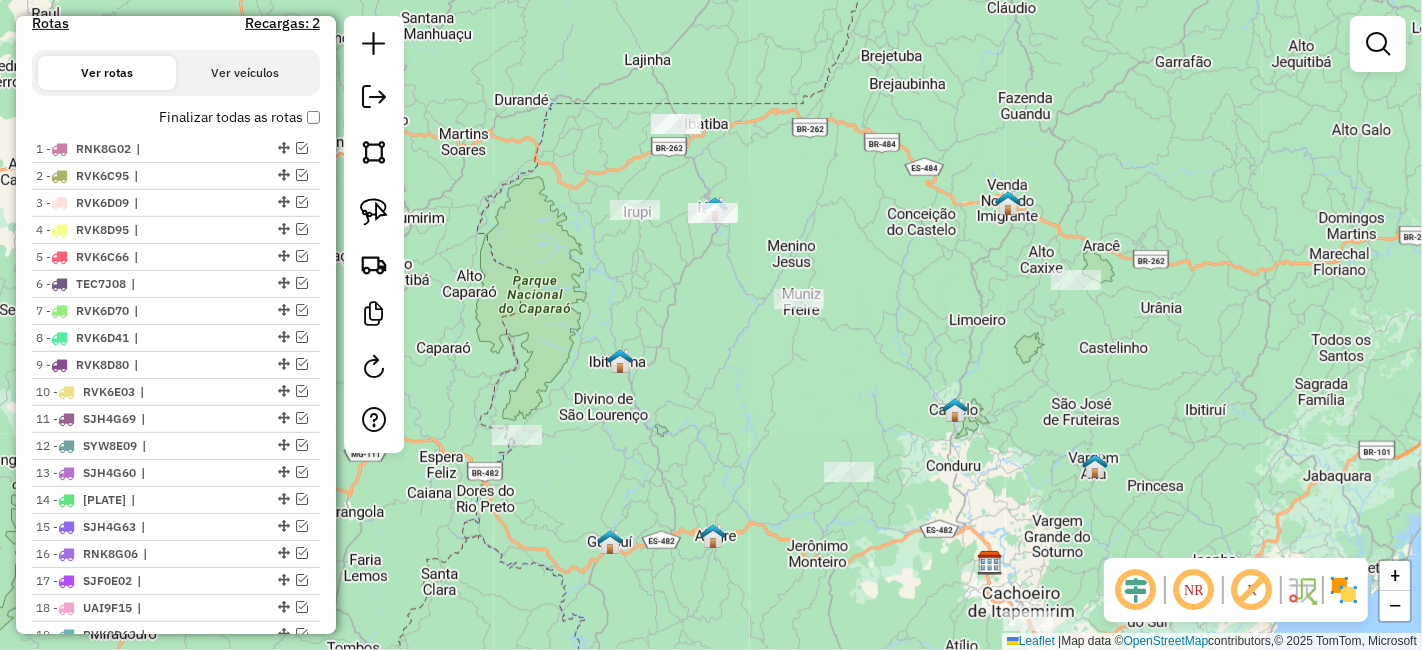 scroll, scrollTop: 487, scrollLeft: 0, axis: vertical 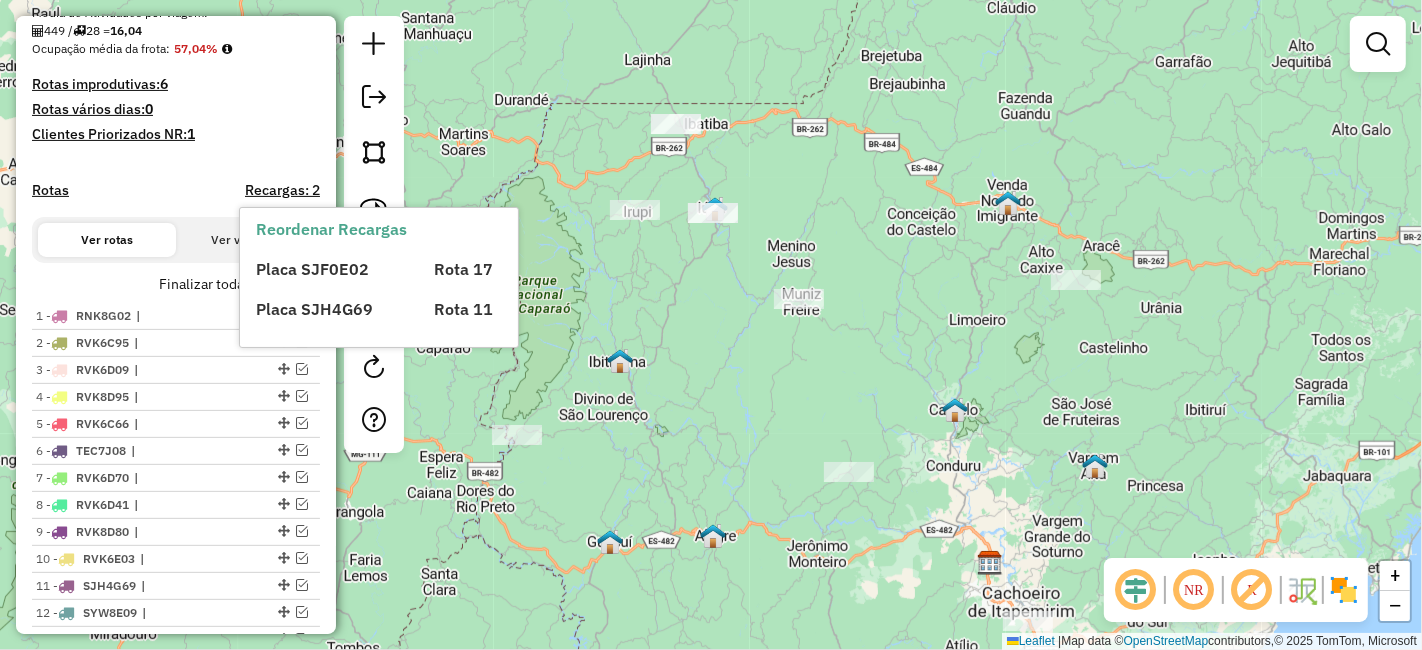 click on "Placa SJF0E02 Rota 17 Placa SJH4G69 Rota 11" at bounding box center [396, 281] 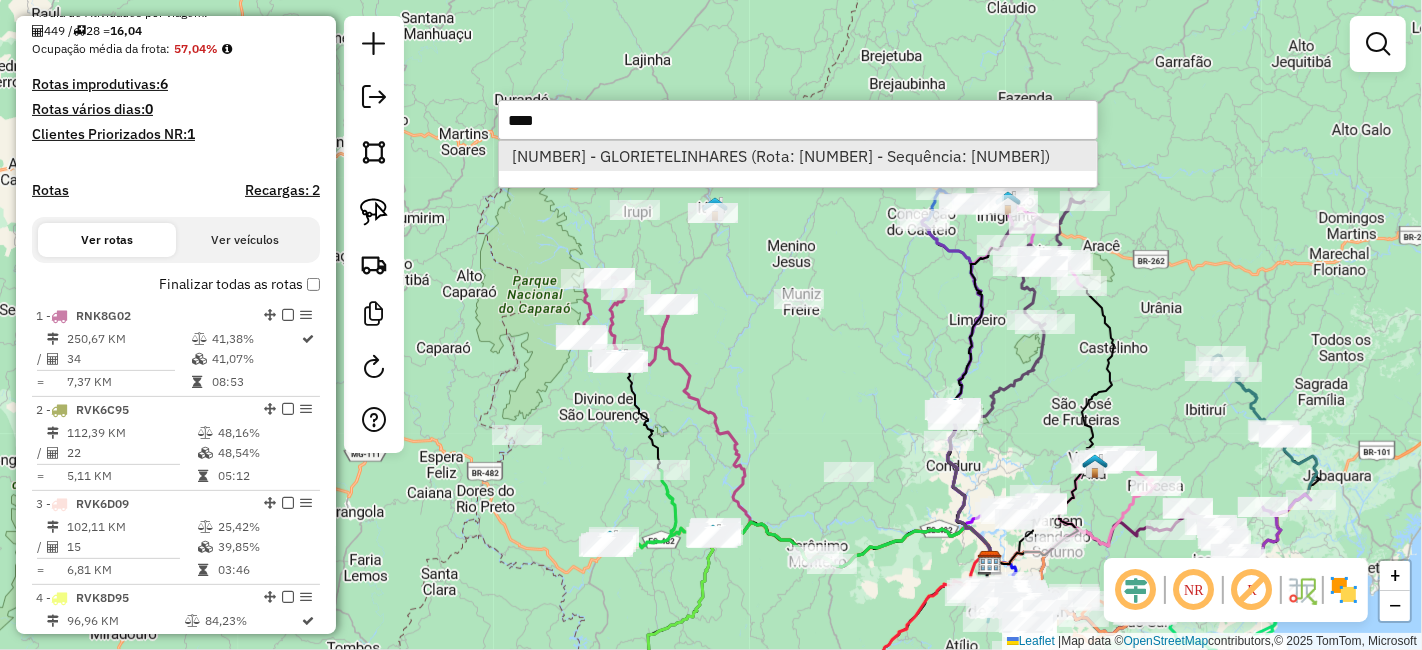 type on "****" 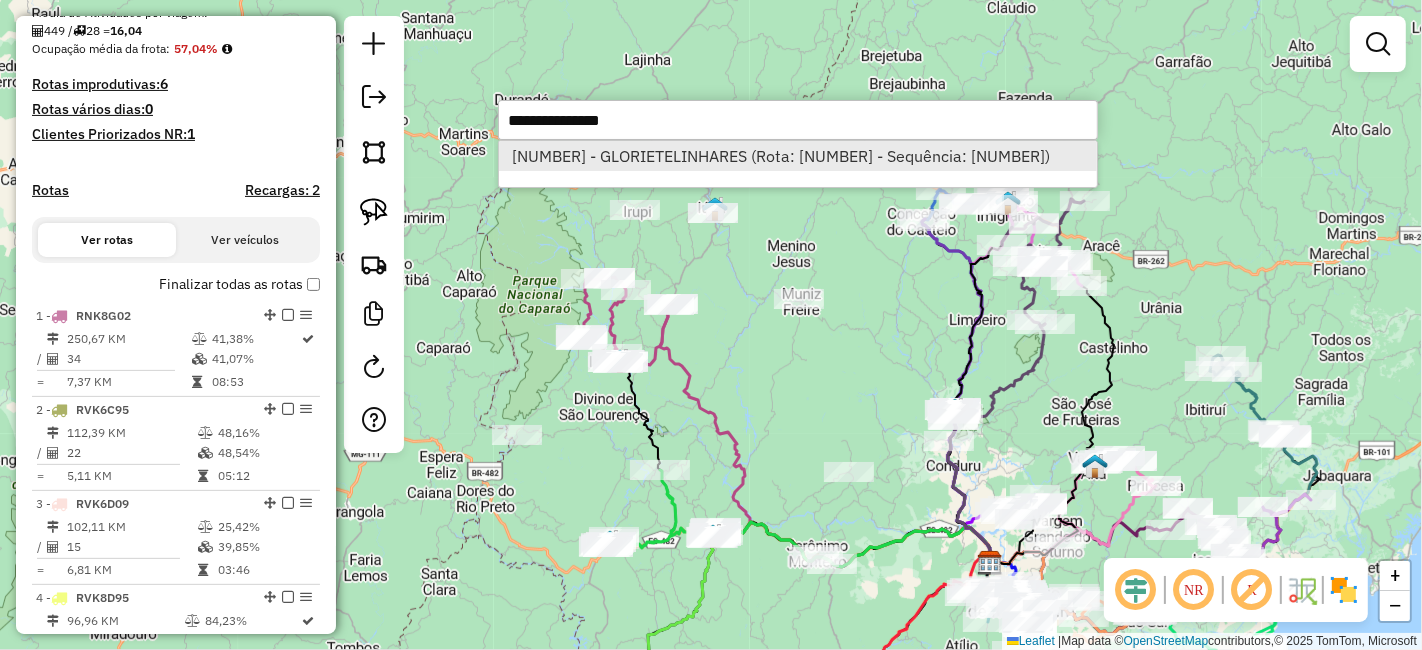 select on "*********" 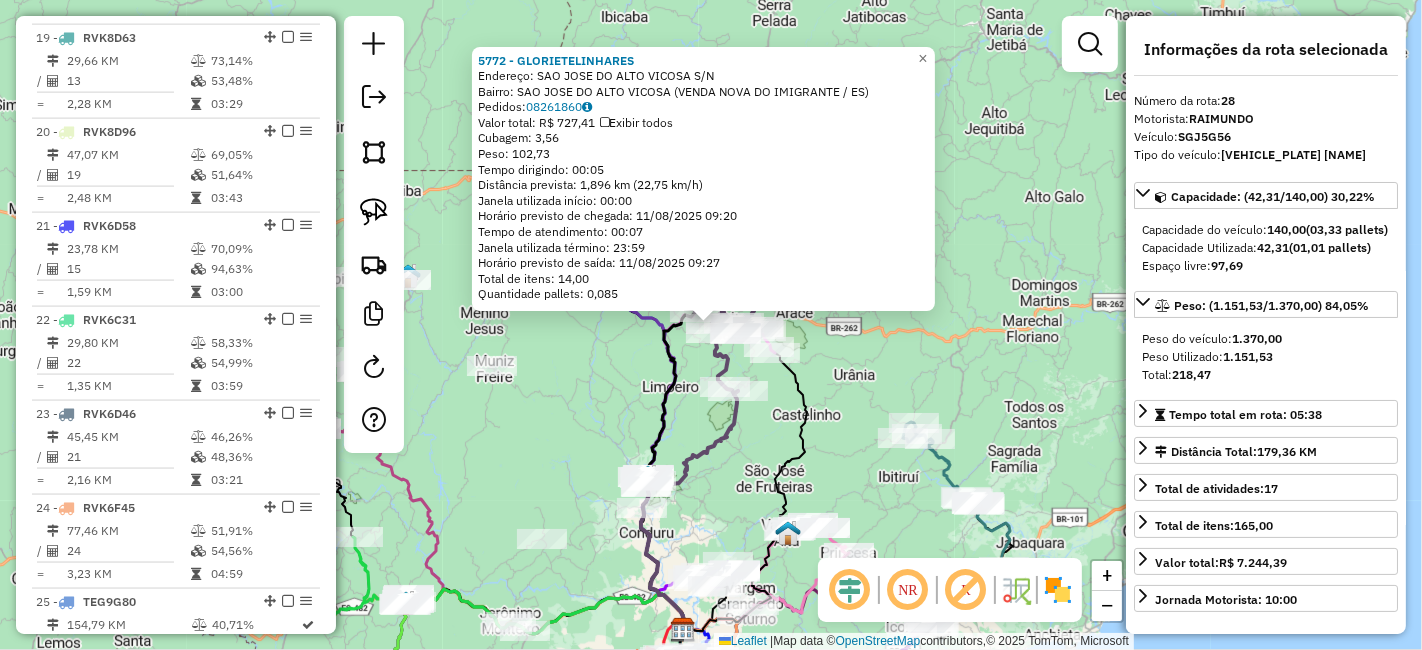scroll, scrollTop: 3170, scrollLeft: 0, axis: vertical 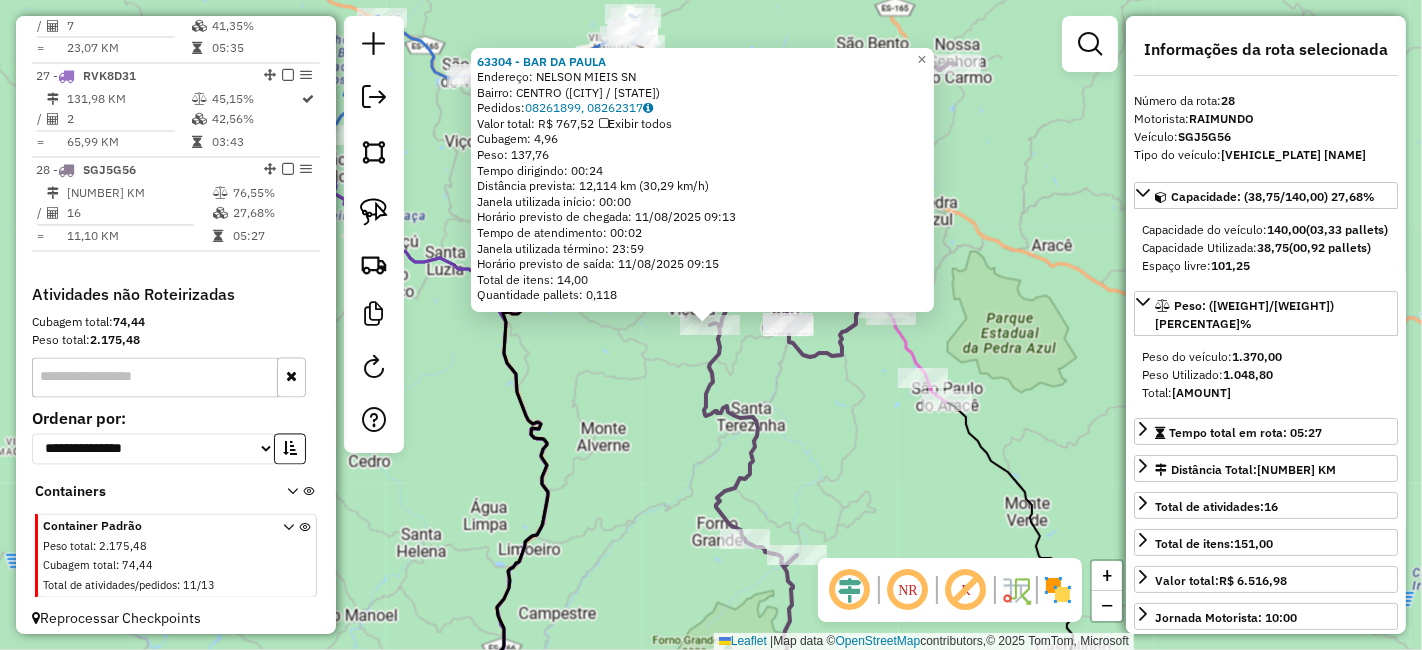 click on "63304 - BAR DA PAULA  Endereço:  NELSON MIEIS SN   Bairro: CENTRO (VENDA NOVA DO IMIGRANTE / ES)   Pedidos:  08261899, 08262317   Valor total: R$ 767,52   Exibir todos   Cubagem: 4,96  Peso: 137,76  Tempo dirigindo: 00:24   Distância prevista: 12,114 km (30,29 km/h)   Janela utilizada início: 00:00   Horário previsto de chegada: 11/08/2025 09:13   Tempo de atendimento: 00:02   Janela utilizada término: 23:59   Horário previsto de saída: 11/08/2025 09:15   Total de itens: 14,00   Quantidade pallets: 0,118  × Janela de atendimento Grade de atendimento Capacidade Transportadoras Veículos Cliente Pedidos  Rotas Selecione os dias de semana para filtrar as janelas de atendimento  Seg   Ter   Qua   Qui   Sex   Sáb   Dom  Informe o período da janela de atendimento: De: Até:  Filtrar exatamente a janela do cliente  Considerar janela de atendimento padrão  Selecione os dias de semana para filtrar as grades de atendimento  Seg   Ter   Qua   Qui   Sex   Sáb   Dom   Peso mínimo:   Peso máximo:   De:   De:" 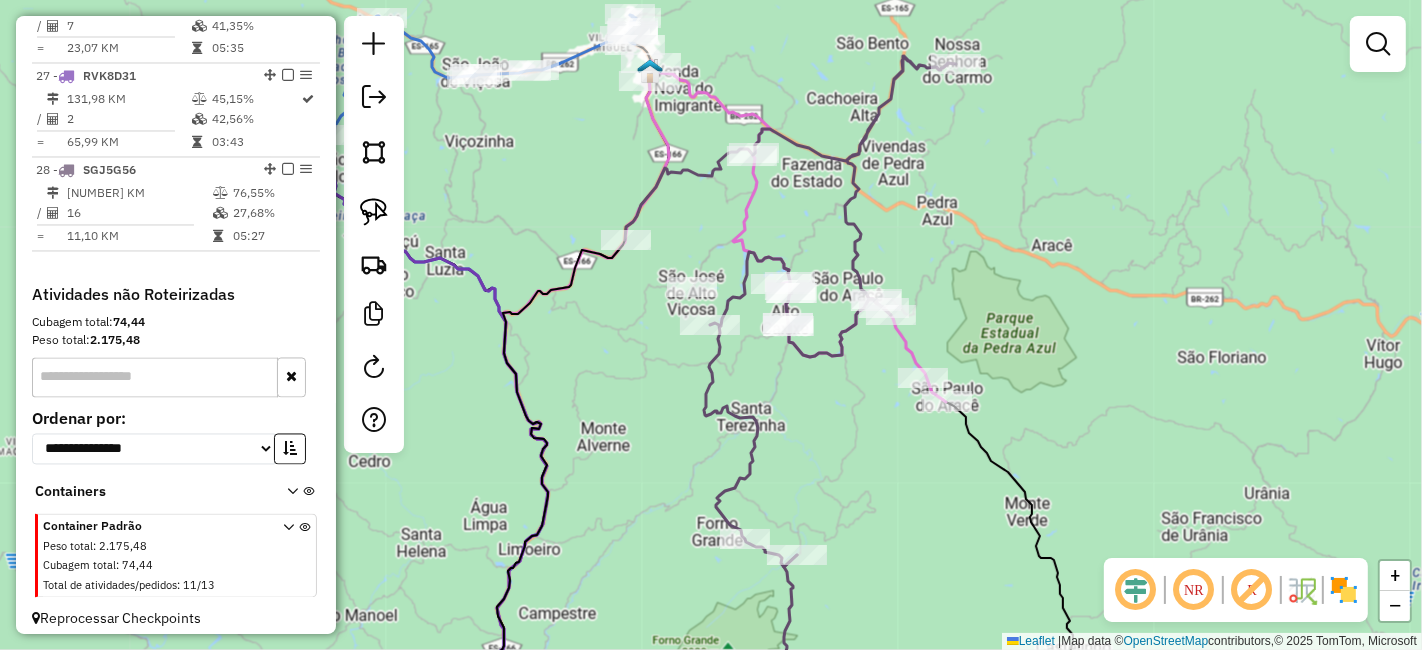 drag, startPoint x: 920, startPoint y: 444, endPoint x: 896, endPoint y: 452, distance: 25.298222 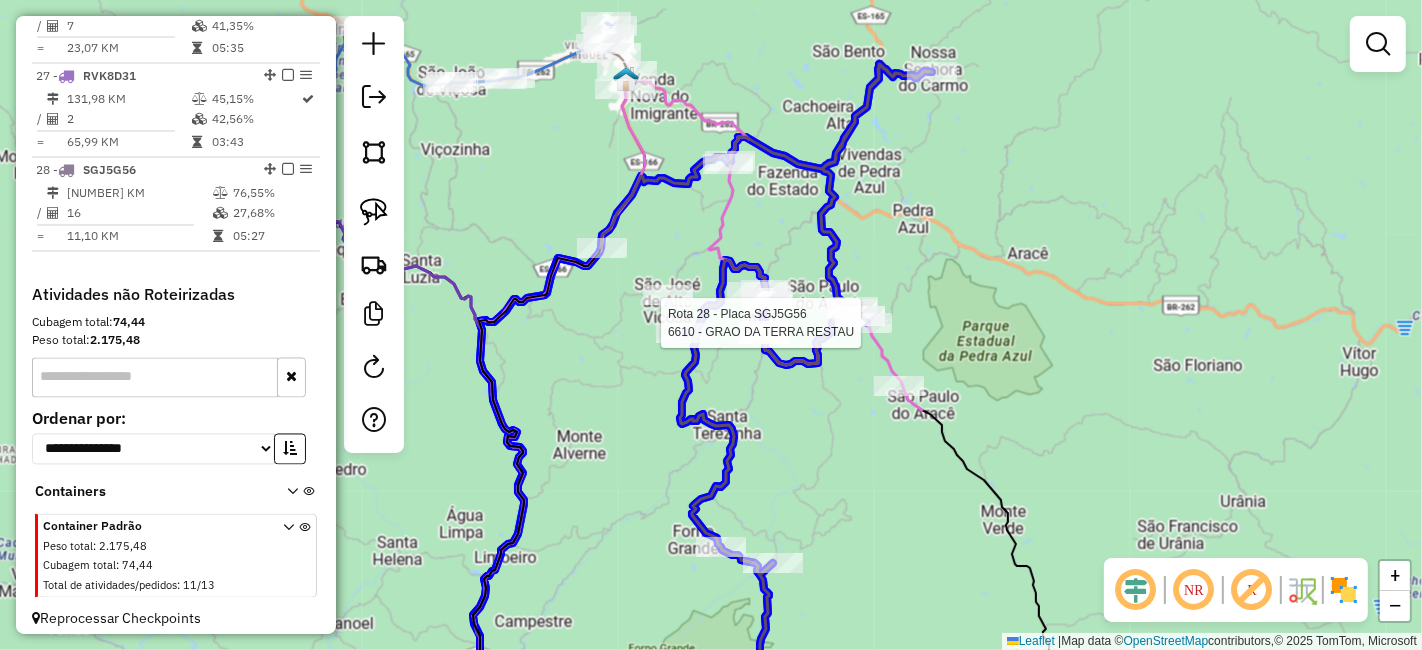 click 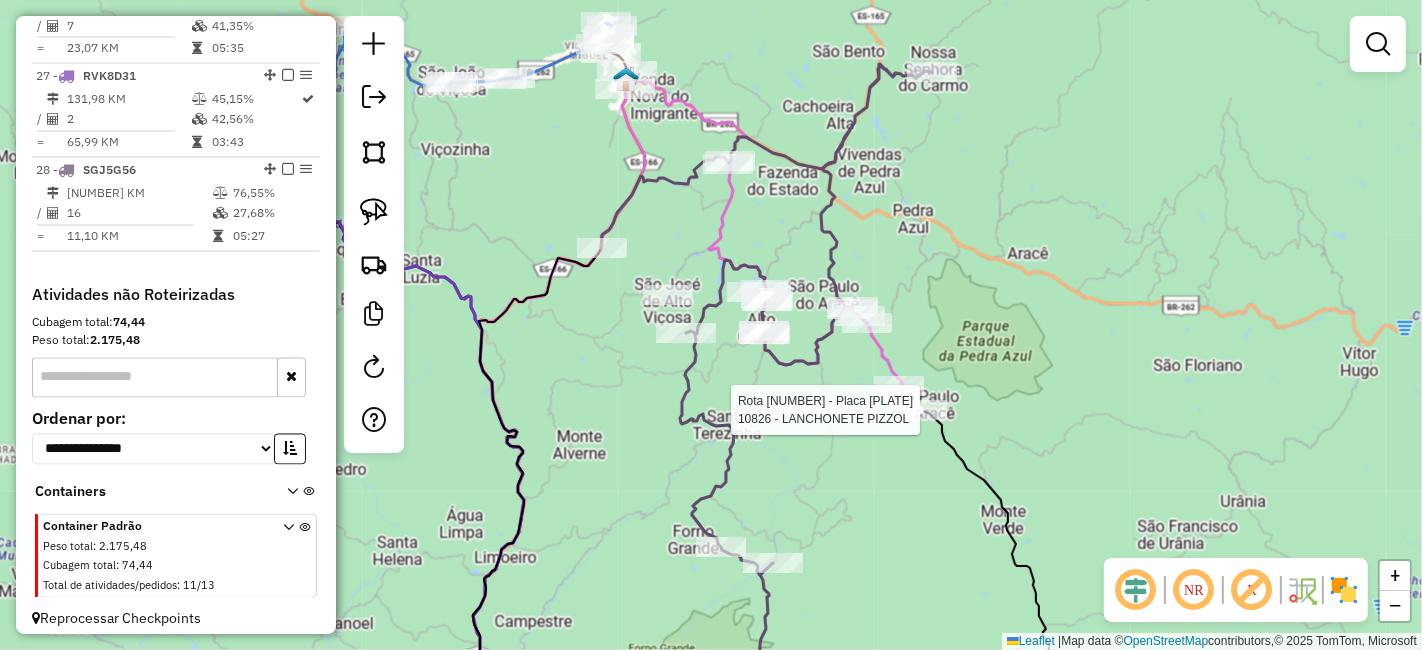 select on "*********" 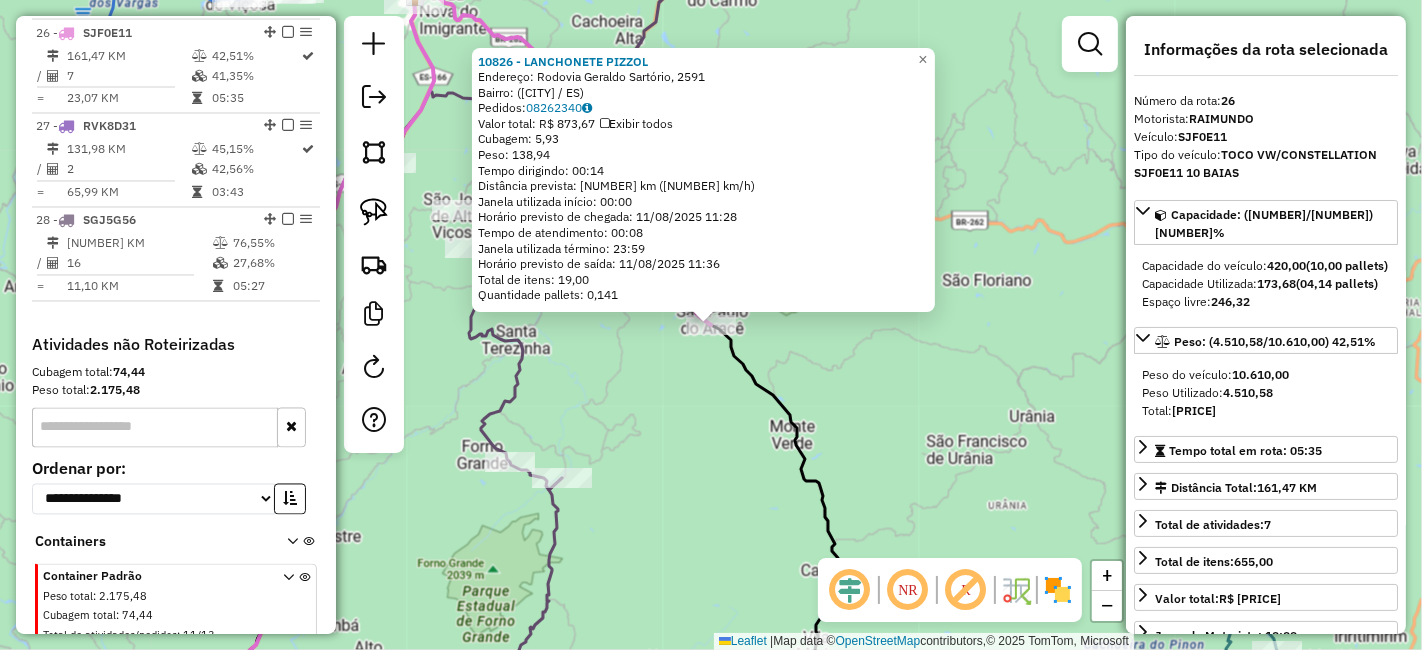 scroll, scrollTop: 3114, scrollLeft: 0, axis: vertical 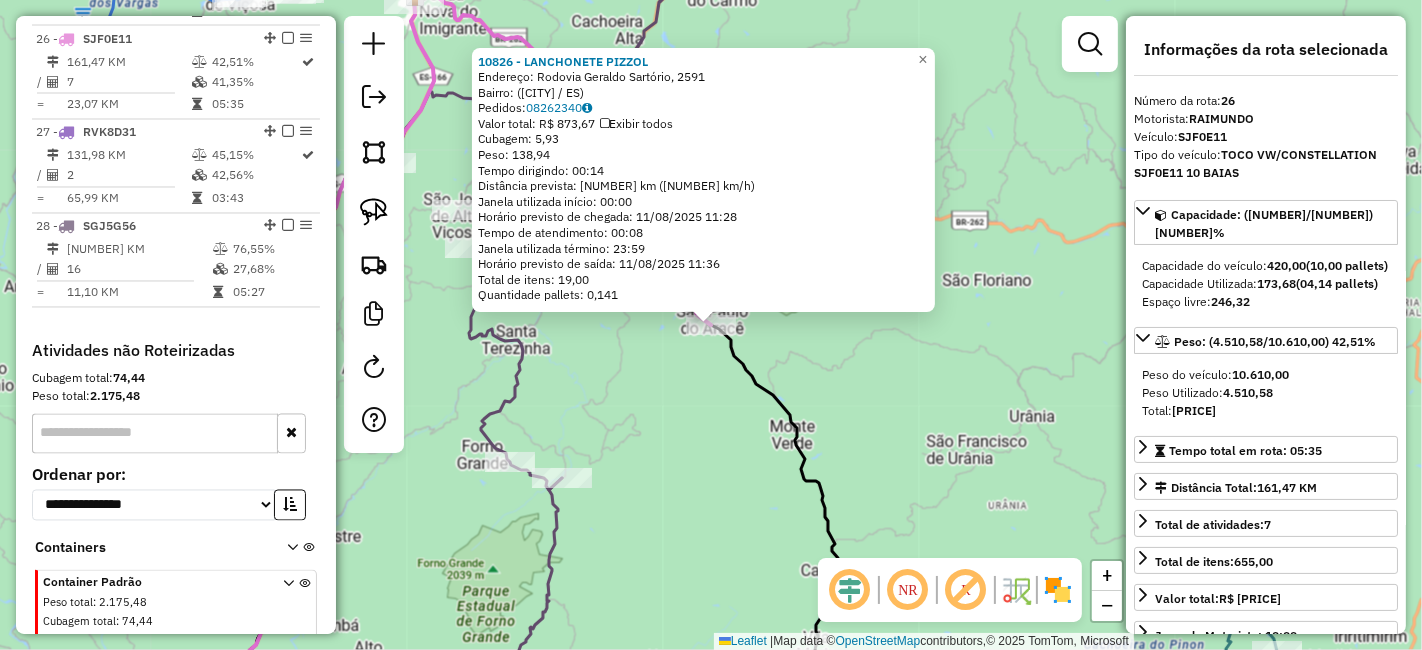 click on "10826 - LANCHONETE PIZZOL  Endereço: Rodovia Geraldo Sartório, 2591   Bairro:  (Domingos Martins / ES)   Pedidos:  08262340   Valor total: R$ 873,67   Exibir todos   Cubagem: 5,93  Peso: 138,94  Tempo dirigindo: 00:14   Distância prevista: 10,296 km (44,13 km/h)   Janela utilizada início: 00:00   Horário previsto de chegada: 11/08/2025 11:28   Tempo de atendimento: 00:08   Janela utilizada término: 23:59   Horário previsto de saída: 11/08/2025 11:36   Total de itens: 19,00   Quantidade pallets: 0,141  × Janela de atendimento Grade de atendimento Capacidade Transportadoras Veículos Cliente Pedidos  Rotas Selecione os dias de semana para filtrar as janelas de atendimento  Seg   Ter   Qua   Qui   Sex   Sáb   Dom  Informe o período da janela de atendimento: De: Até:  Filtrar exatamente a janela do cliente  Considerar janela de atendimento padrão  Selecione os dias de semana para filtrar as grades de atendimento  Seg   Ter   Qua   Qui   Sex   Sáb   Dom   Peso mínimo:   Peso máximo:   De:   Até:" 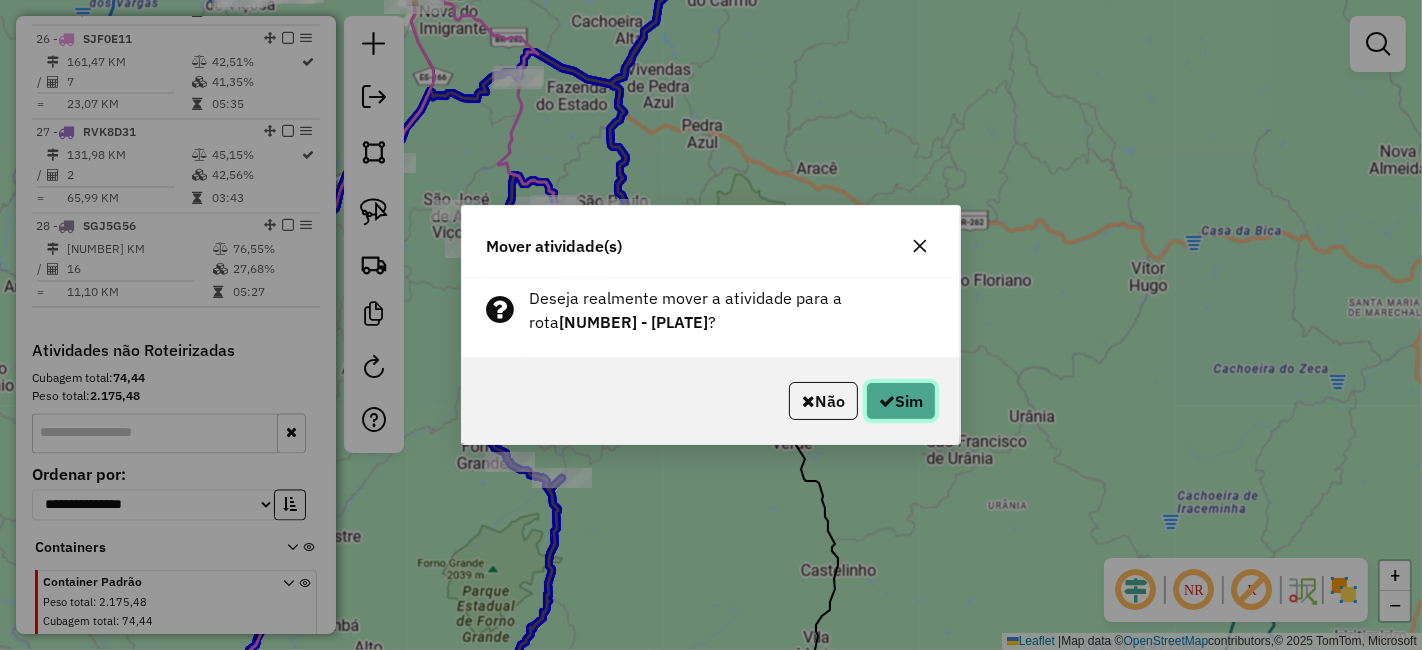 click on "Sim" 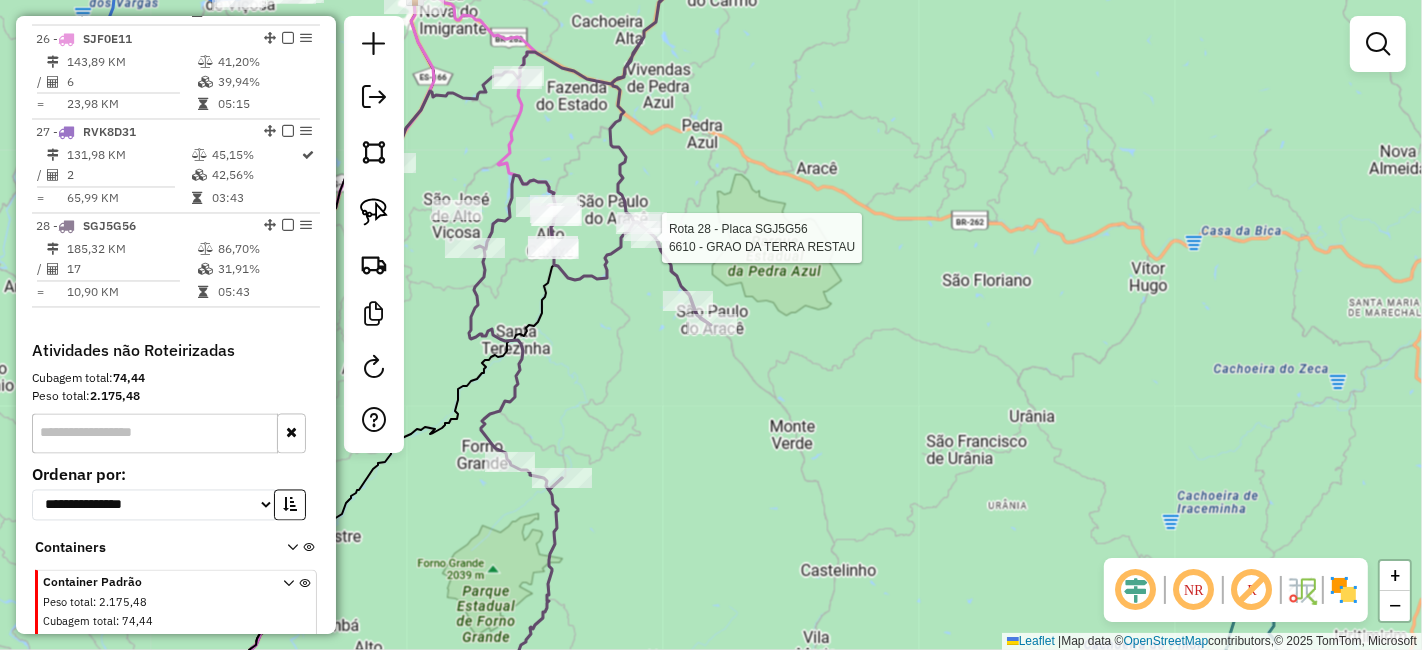 select on "*********" 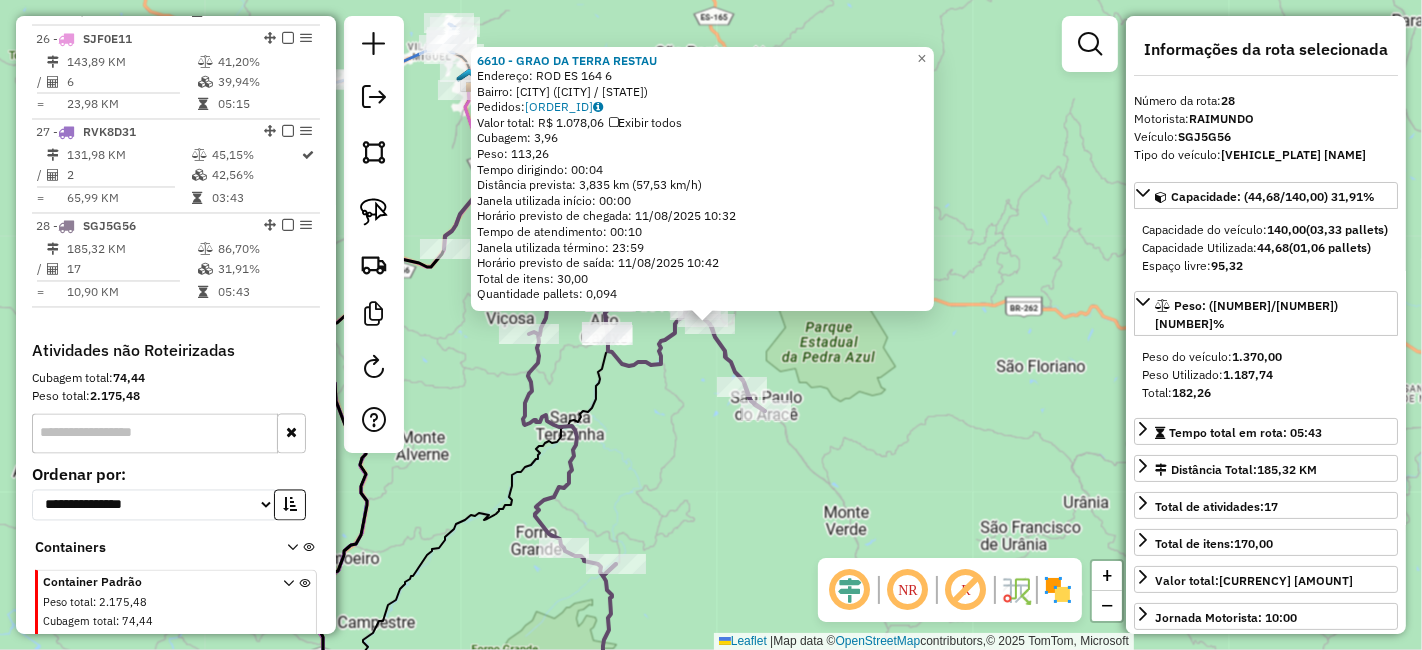 scroll, scrollTop: 3170, scrollLeft: 0, axis: vertical 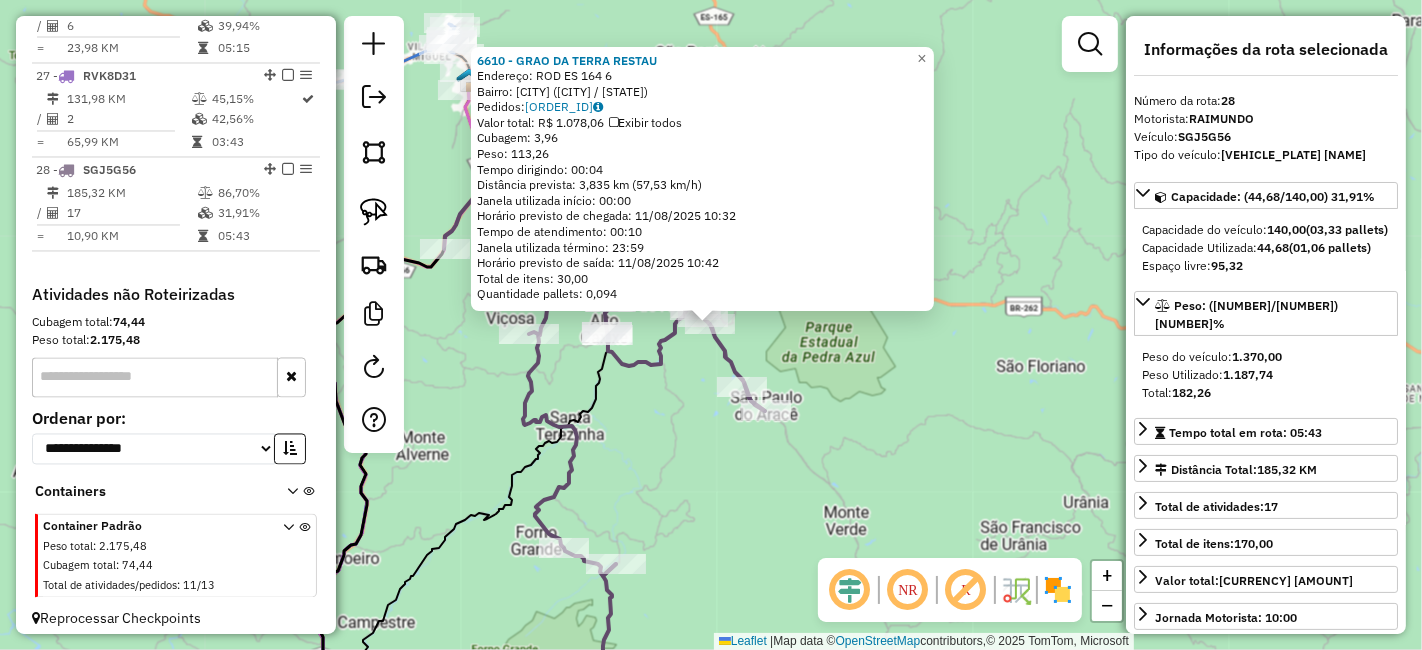 click 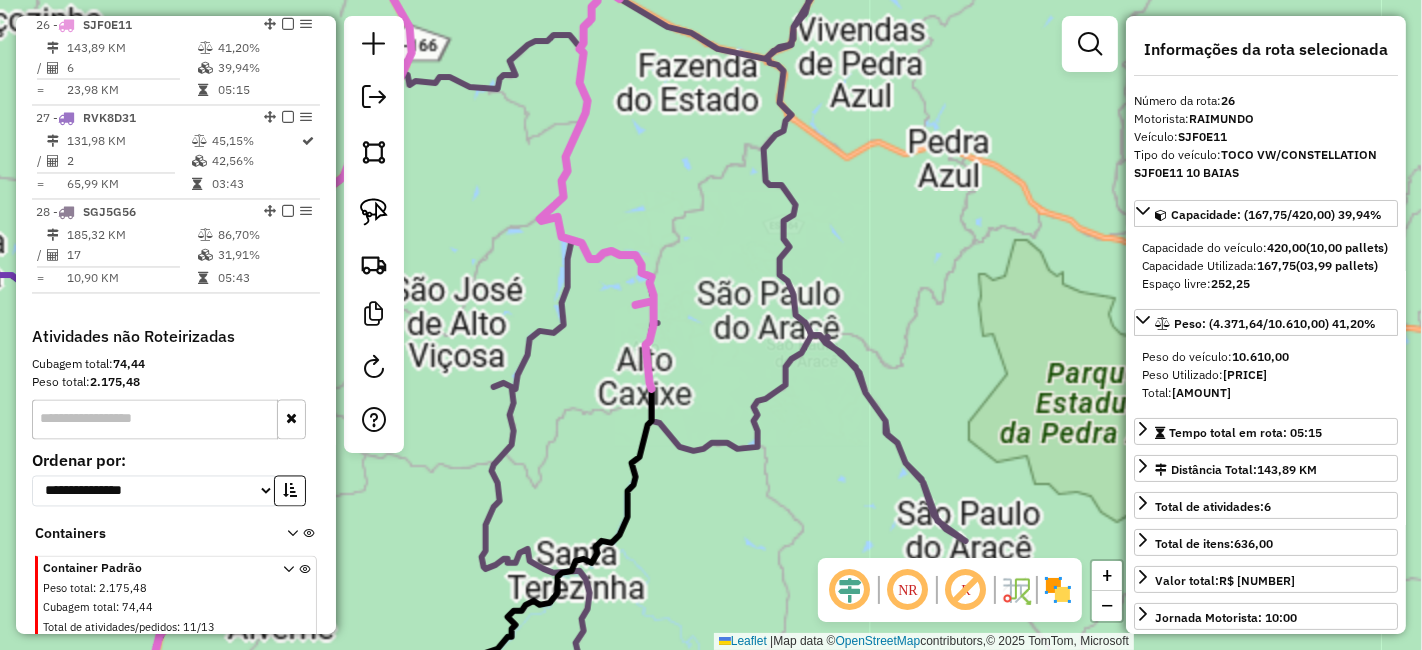 scroll, scrollTop: 3114, scrollLeft: 0, axis: vertical 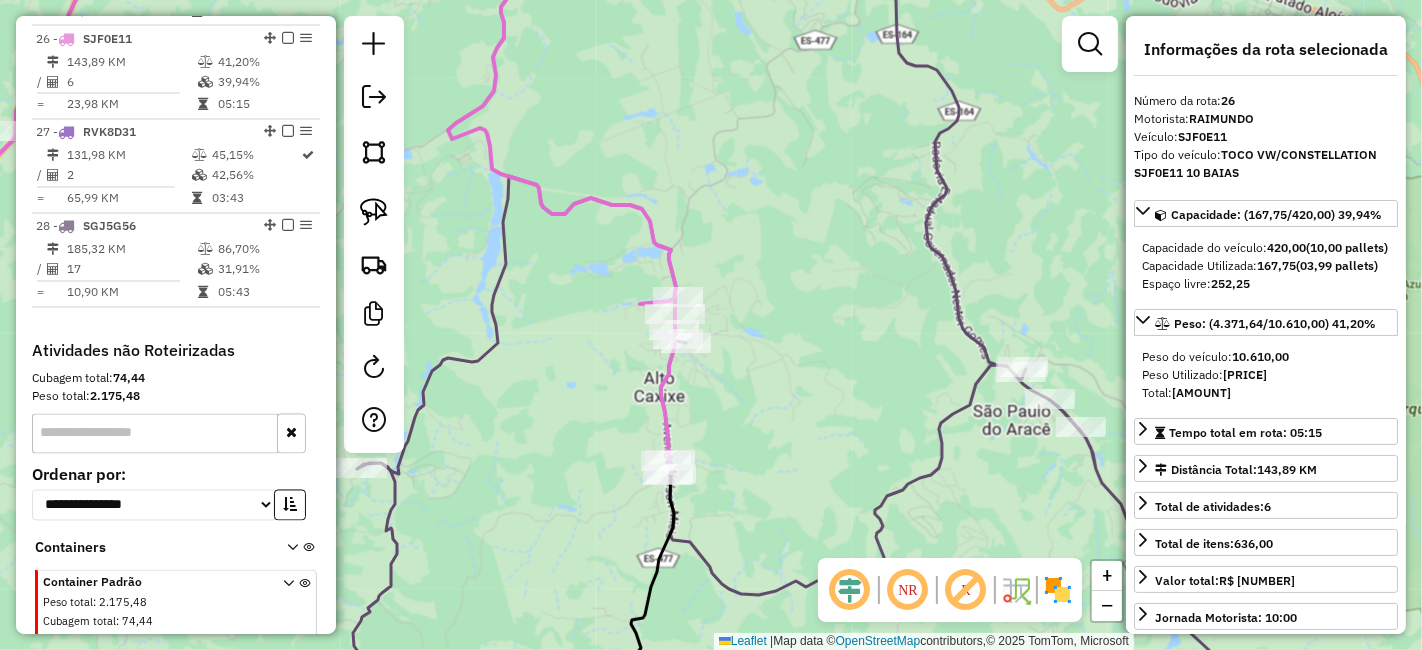 click on "Rota 26 - Placa SJF0E11  6952 - BAR DO LEANDRO" 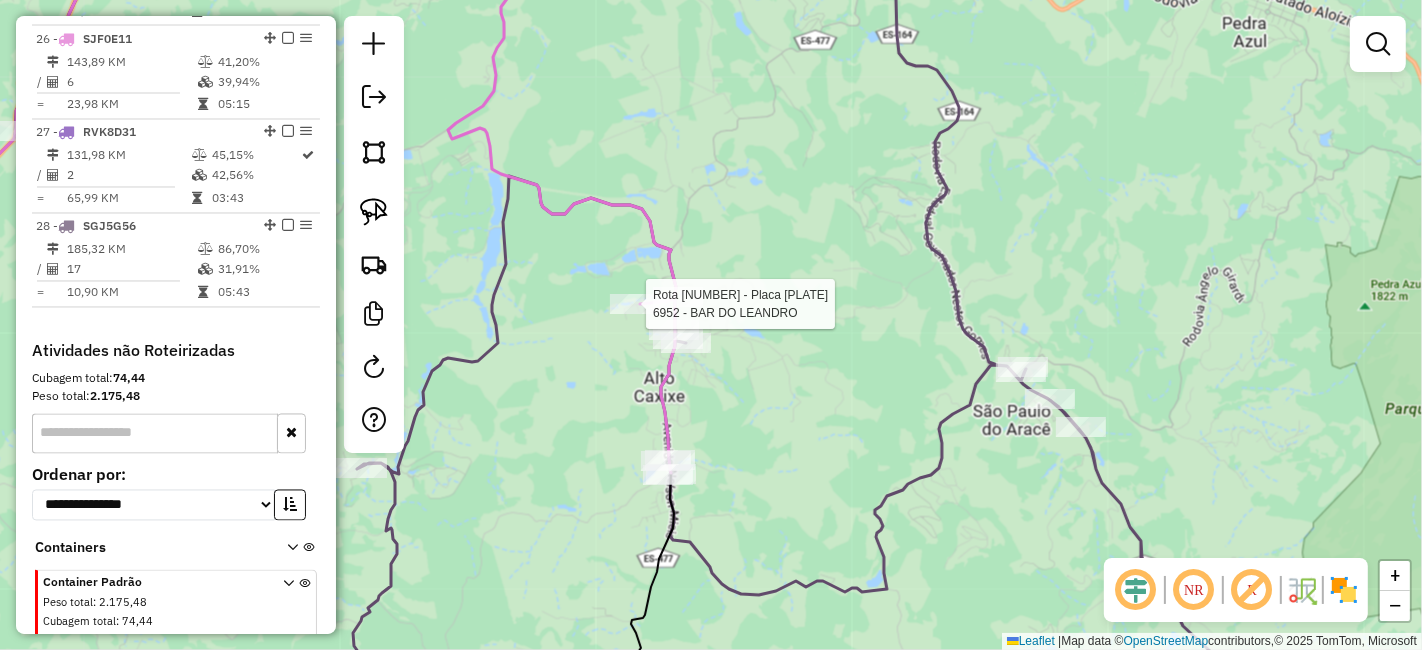 select on "*********" 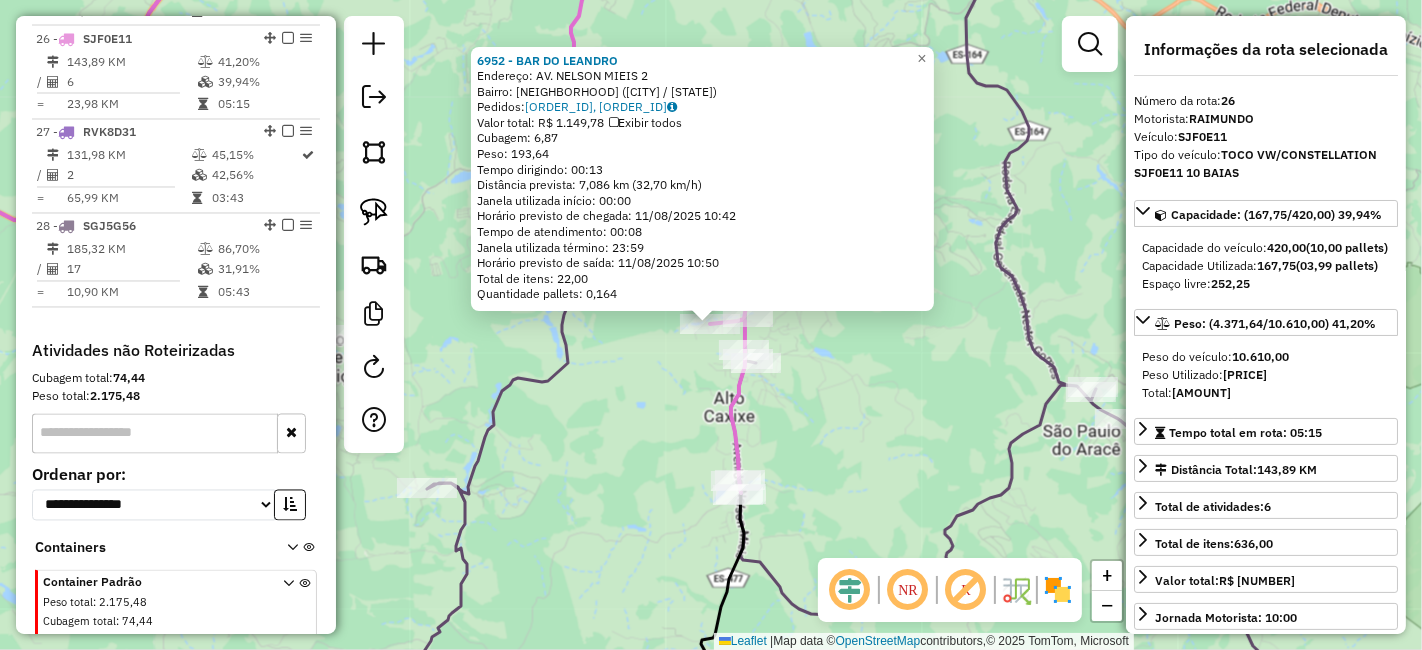 click on "6952 - BAR DO LEANDRO  Endereço:  AV. NELSON MIEIS 2   Bairro: ALTO CAXIXE (VENDA NOVA DO IMIGRANTE / ES)   Pedidos:  08262260, 08262261   Valor total: R$ 1.149,78   Exibir todos   Cubagem: 6,87  Peso: 193,64  Tempo dirigindo: 00:13   Distância prevista: 7,086 km (32,70 km/h)   Janela utilizada início: 00:00   Horário previsto de chegada: 11/08/2025 10:42   Tempo de atendimento: 00:08   Janela utilizada término: 23:59   Horário previsto de saída: 11/08/2025 10:50   Total de itens: 22,00   Quantidade pallets: 0,164  × Janela de atendimento Grade de atendimento Capacidade Transportadoras Veículos Cliente Pedidos  Rotas Selecione os dias de semana para filtrar as janelas de atendimento  Seg   Ter   Qua   Qui   Sex   Sáb   Dom  Informe o período da janela de atendimento: De: Até:  Filtrar exatamente a janela do cliente  Considerar janela de atendimento padrão  Selecione os dias de semana para filtrar as grades de atendimento  Seg   Ter   Qua   Qui   Sex   Sáb   Dom   Peso mínimo:   Peso máximo:  +" 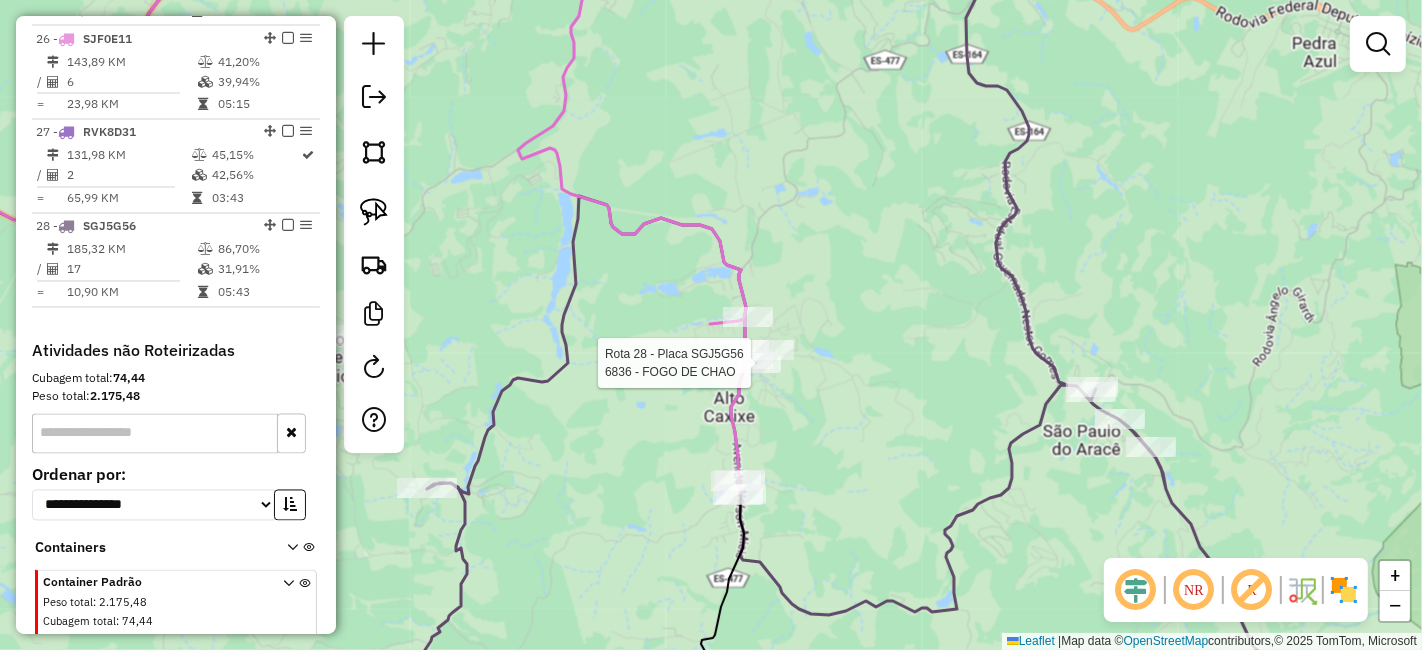 click 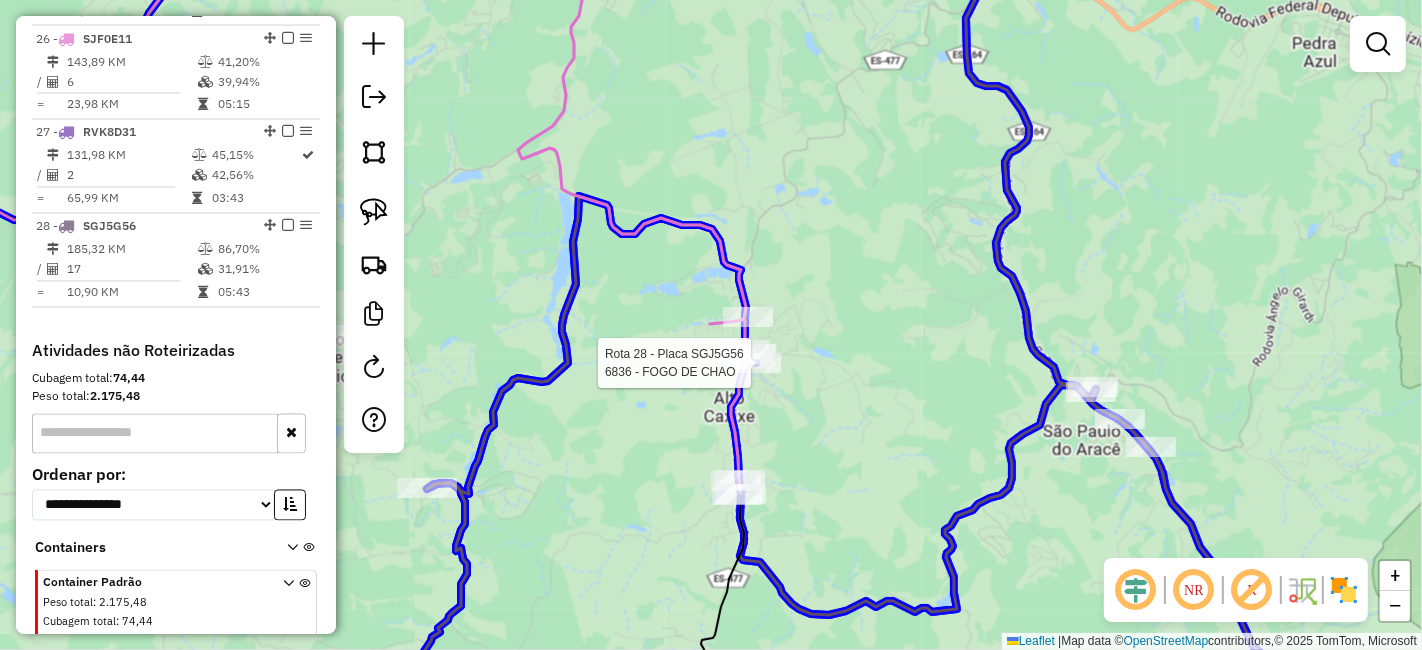 click 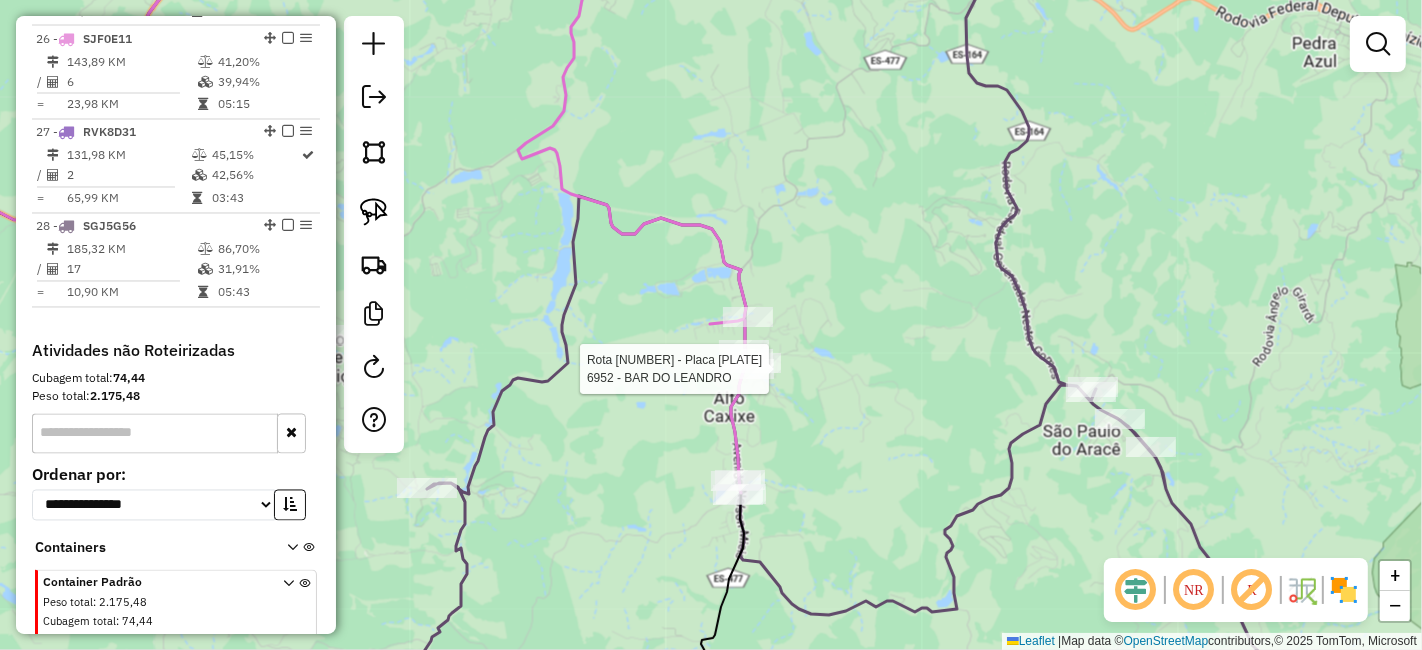 click 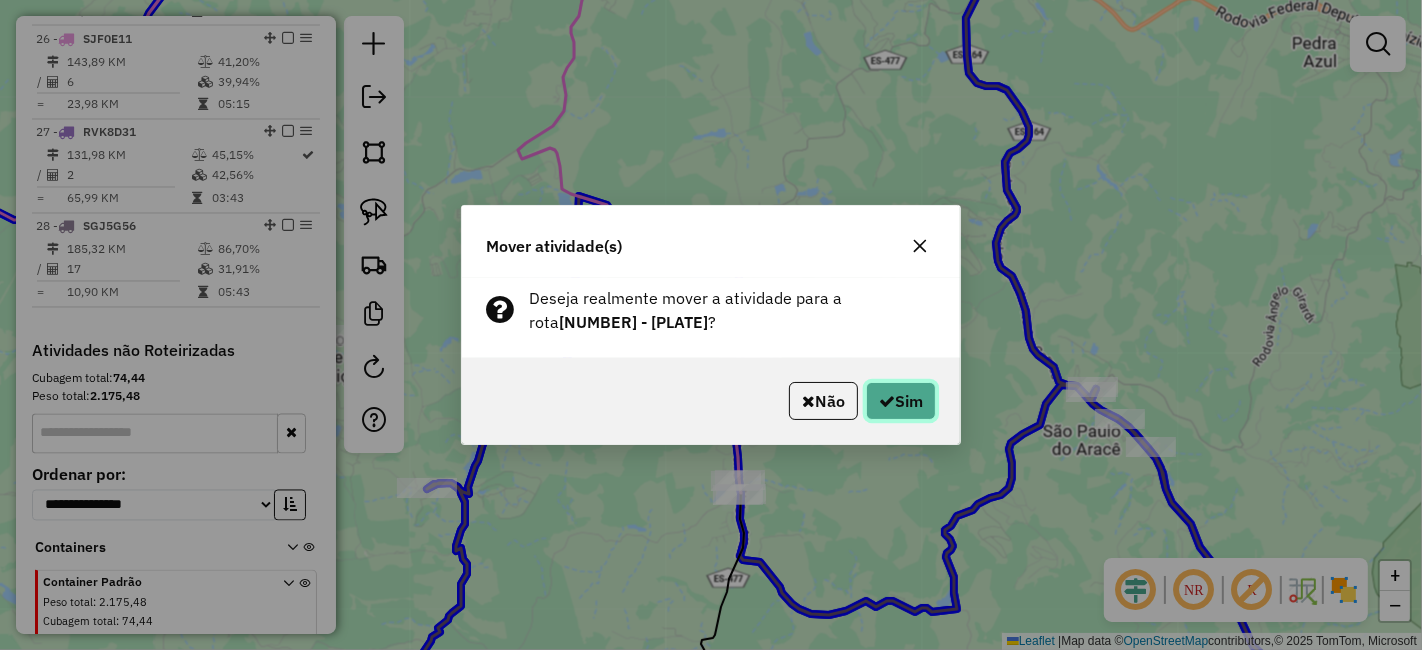 click 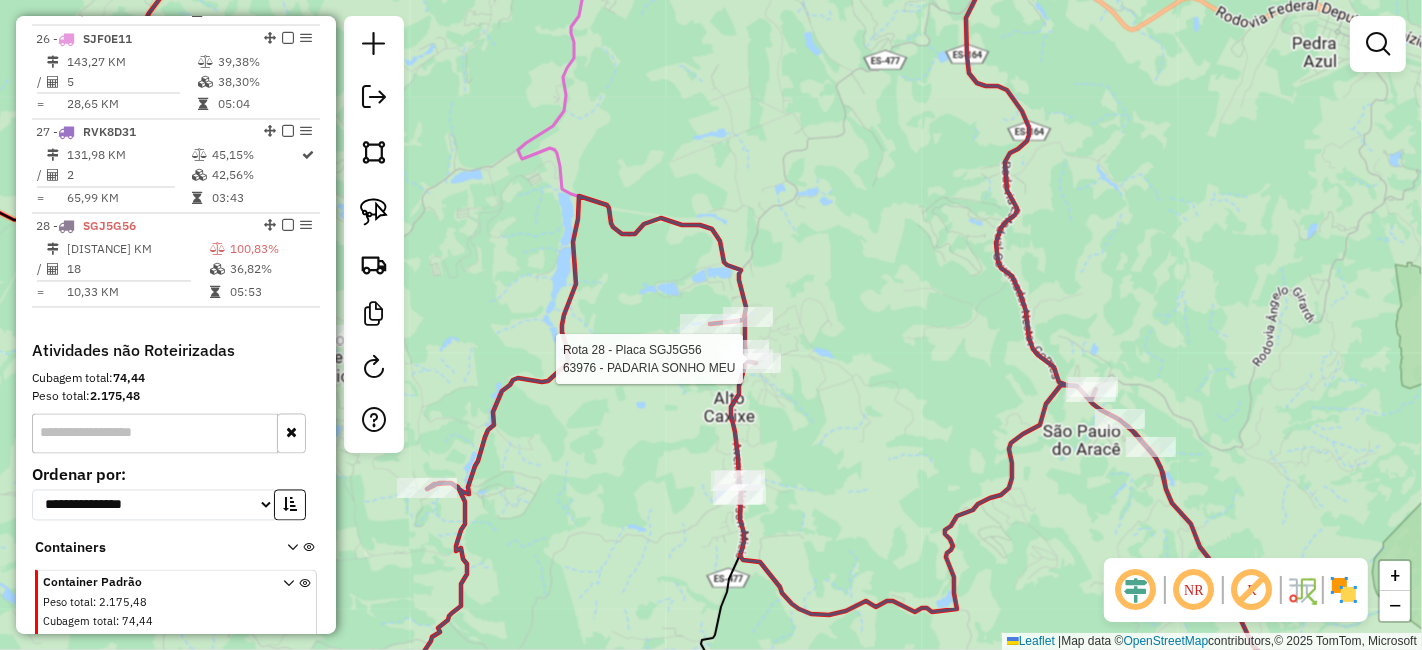 select on "*********" 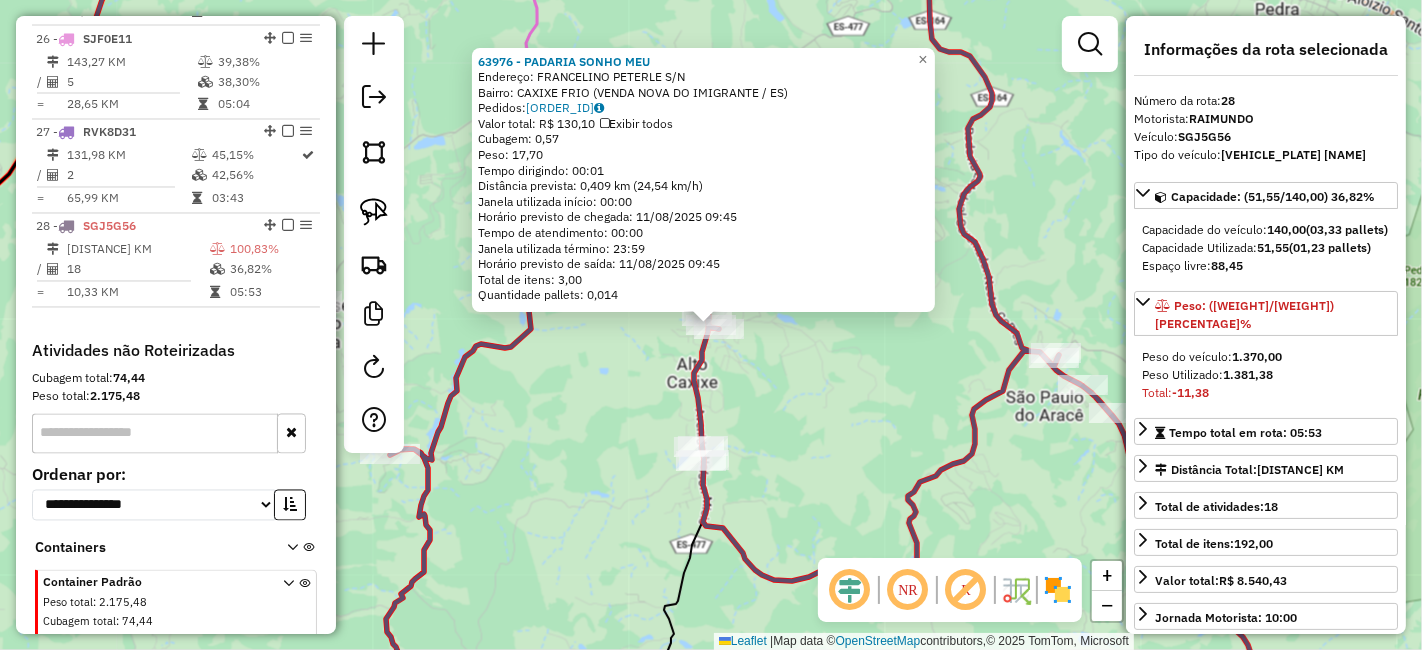 scroll, scrollTop: 3170, scrollLeft: 0, axis: vertical 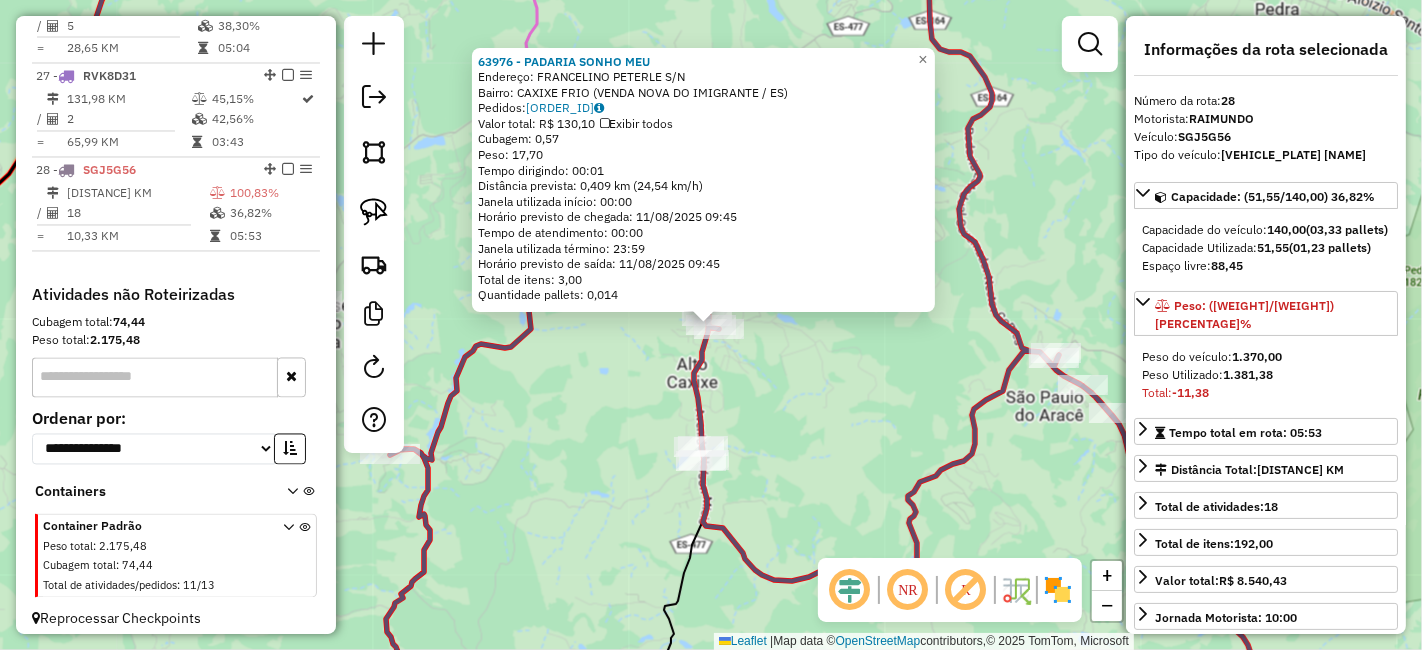 click on "63976 - PADARIA SONHO MEU  Endereço:  FRANCELINO PETERLE S/N   Bairro: CAXIXE FRIO (VENDA NOVA DO IMIGRANTE / ES)   Pedidos:  08262156   Valor total: R$ 130,10   Exibir todos   Cubagem: 0,57  Peso: 17,70  Tempo dirigindo: 00:01   Distância prevista: 0,409 km (24,54 km/h)   Janela utilizada início: 00:00   Horário previsto de chegada: 11/08/2025 09:45   Tempo de atendimento: 00:00   Janela utilizada término: 23:59   Horário previsto de saída: 11/08/2025 09:45   Total de itens: 3,00   Quantidade pallets: 0,014  × Janela de atendimento Grade de atendimento Capacidade Transportadoras Veículos Cliente Pedidos  Rotas Selecione os dias de semana para filtrar as janelas de atendimento  Seg   Ter   Qua   Qui   Sex   Sáb   Dom  Informe o período da janela de atendimento: De: Até:  Filtrar exatamente a janela do cliente  Considerar janela de atendimento padrão  Selecione os dias de semana para filtrar as grades de atendimento  Seg   Ter   Qua   Qui   Sex   Sáb   Dom   Peso mínimo:   Peso máximo:   De:  +" 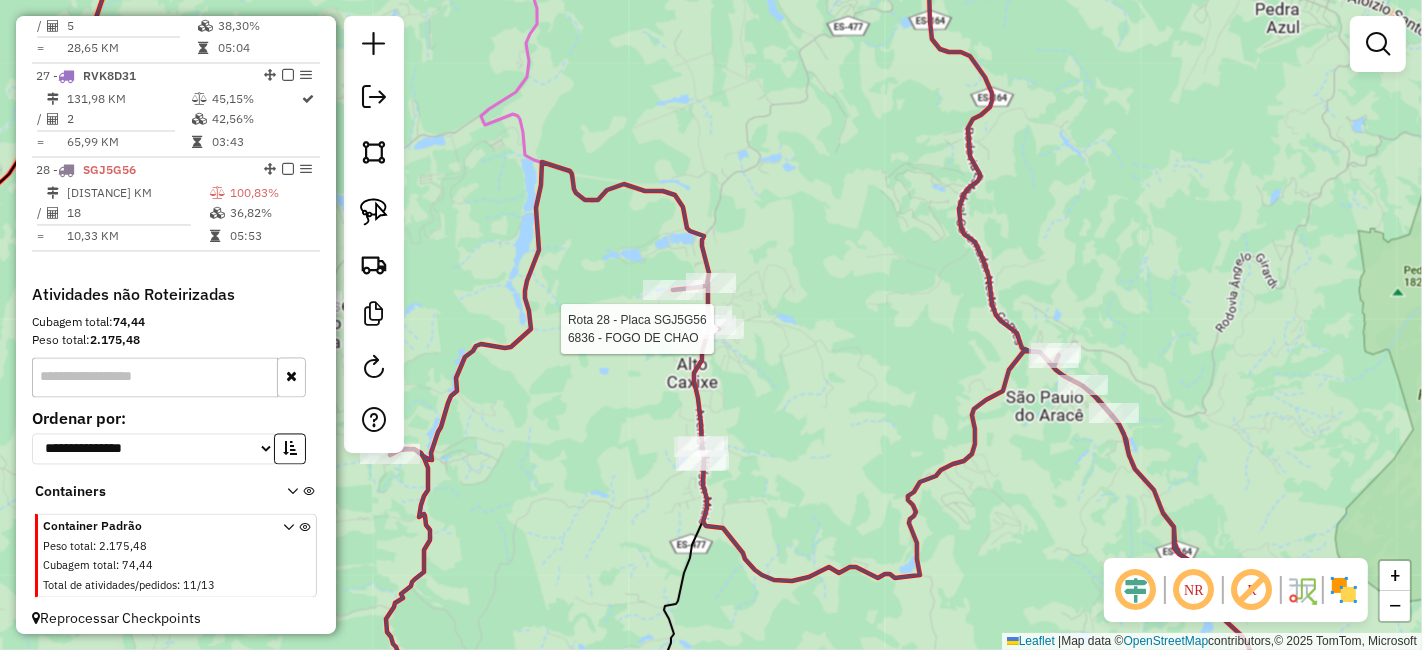 select on "*********" 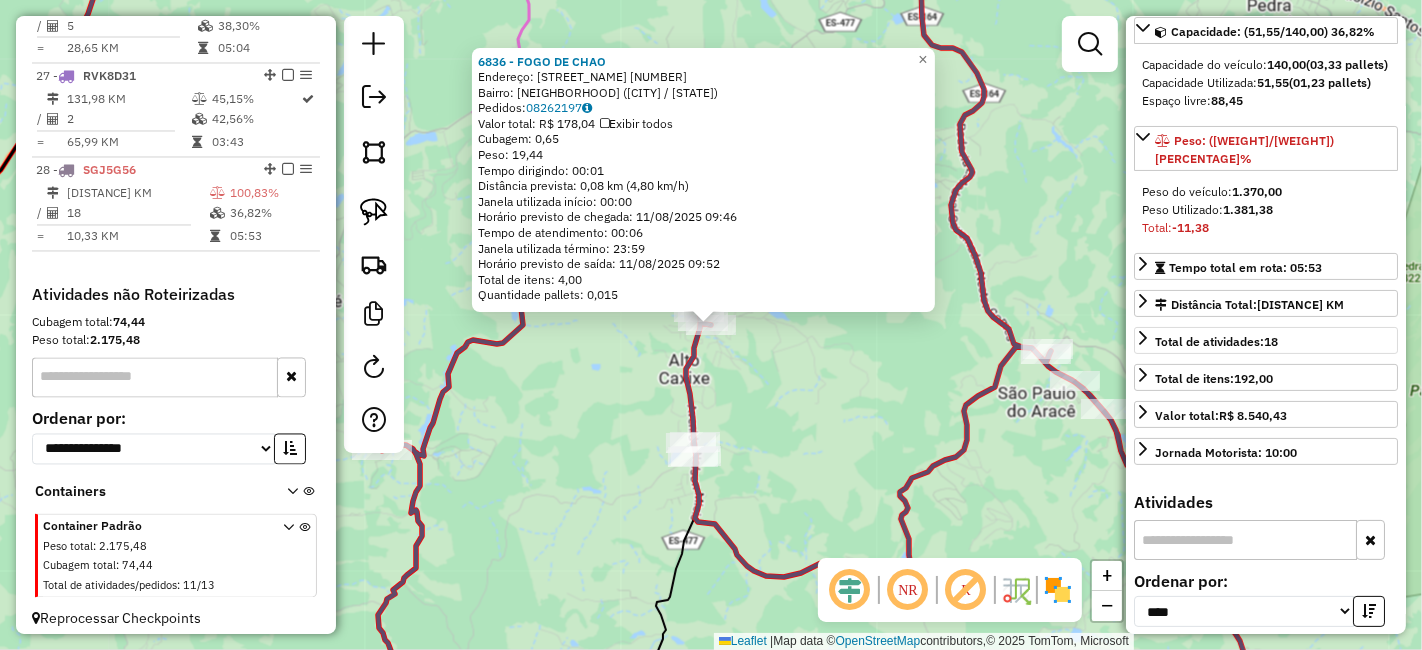 scroll, scrollTop: 444, scrollLeft: 0, axis: vertical 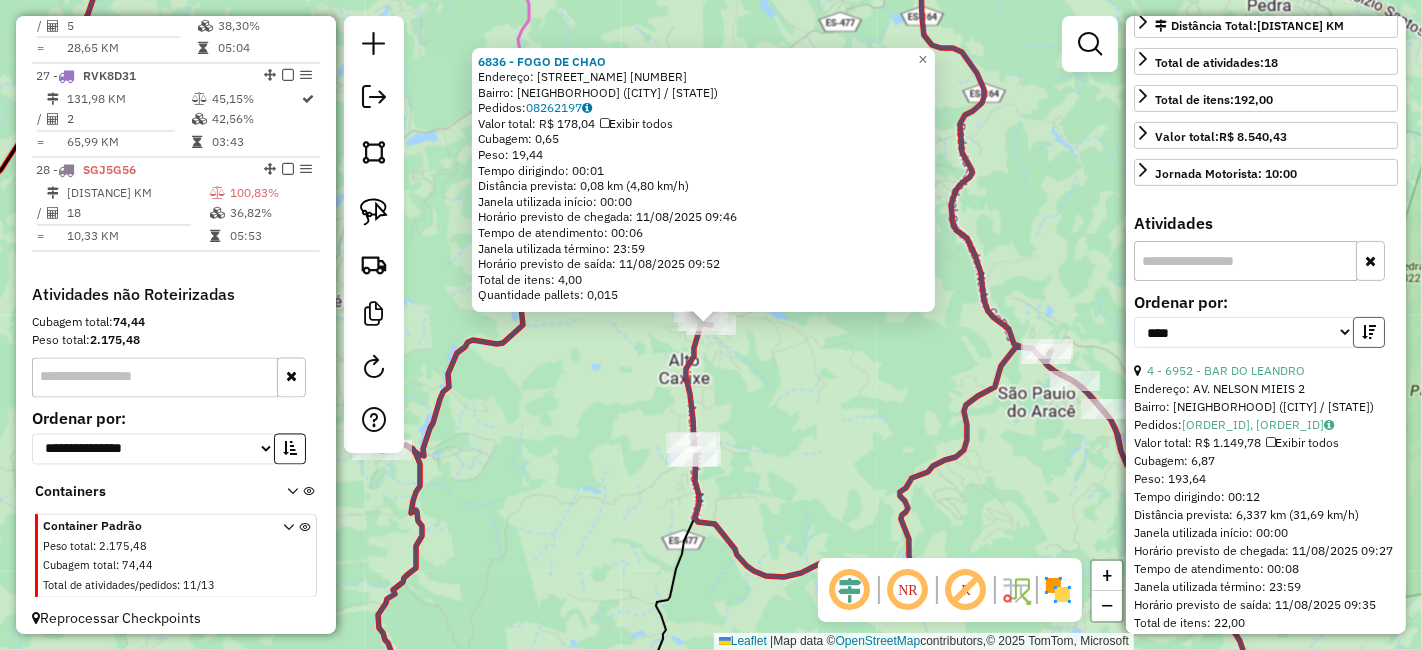click at bounding box center (1369, 332) 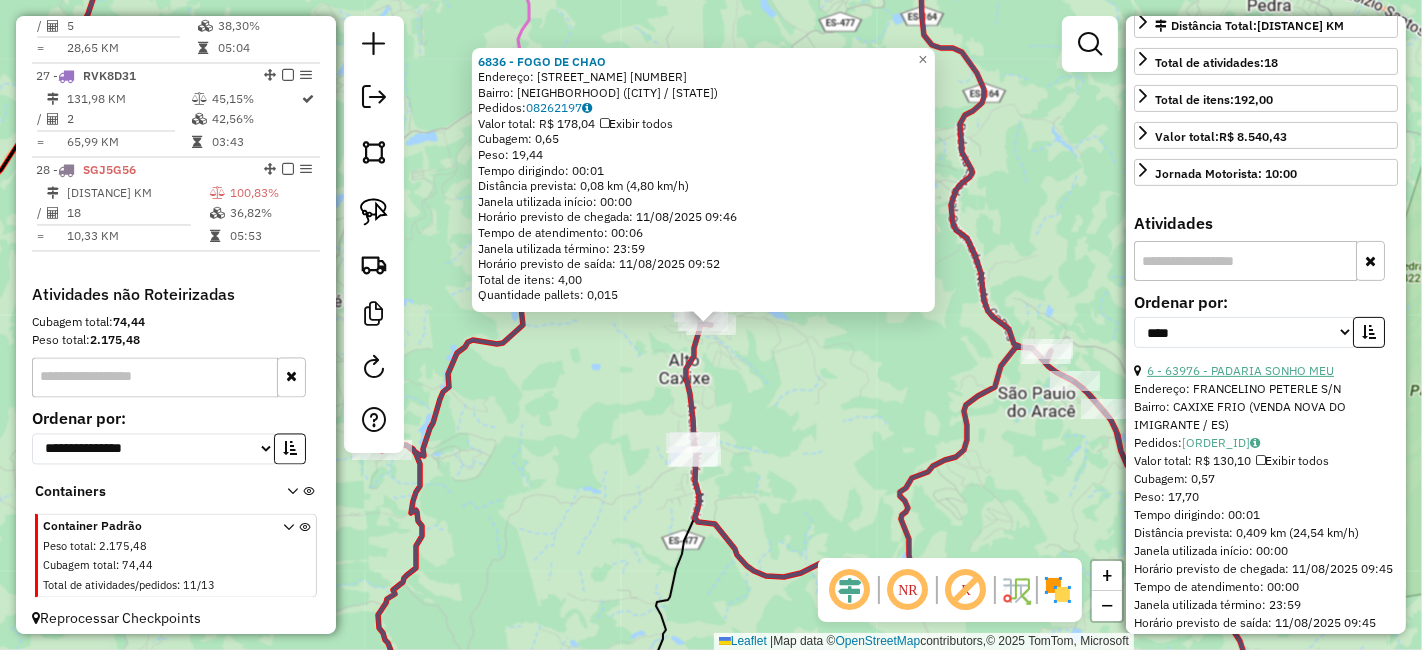 click on "6 - 63976 - PADARIA SONHO MEU" at bounding box center (1240, 370) 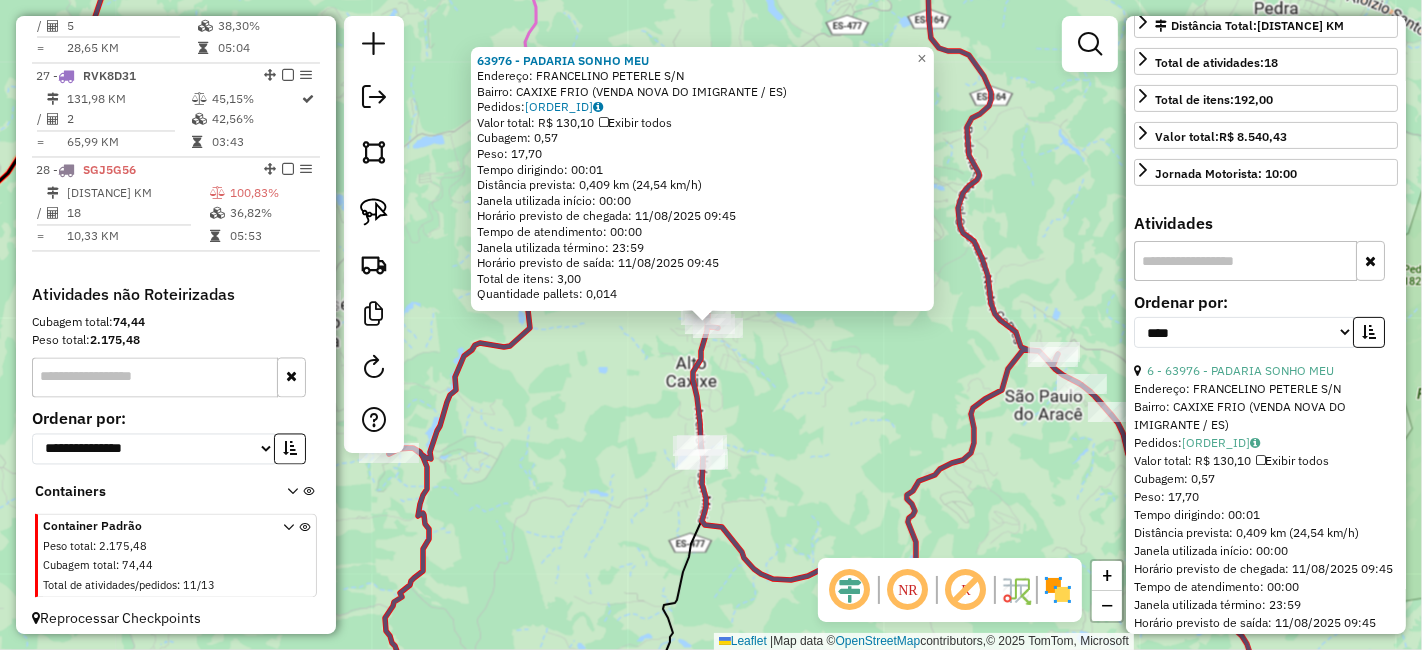 click on "63976 - PADARIA SONHO MEU  Endereço:  FRANCELINO PETERLE S/N   Bairro: CAXIXE FRIO (VENDA NOVA DO IMIGRANTE / ES)   Pedidos:  08262156   Valor total: R$ 130,10   Exibir todos   Cubagem: 0,57  Peso: 17,70  Tempo dirigindo: 00:01   Distância prevista: 0,409 km (24,54 km/h)   Janela utilizada início: 00:00   Horário previsto de chegada: 11/08/2025 09:45   Tempo de atendimento: 00:00   Janela utilizada término: 23:59   Horário previsto de saída: 11/08/2025 09:45   Total de itens: 3,00   Quantidade pallets: 0,014  × Janela de atendimento Grade de atendimento Capacidade Transportadoras Veículos Cliente Pedidos  Rotas Selecione os dias de semana para filtrar as janelas de atendimento  Seg   Ter   Qua   Qui   Sex   Sáb   Dom  Informe o período da janela de atendimento: De: Até:  Filtrar exatamente a janela do cliente  Considerar janela de atendimento padrão  Selecione os dias de semana para filtrar as grades de atendimento  Seg   Ter   Qua   Qui   Sex   Sáb   Dom   Peso mínimo:   Peso máximo:   De:  +" 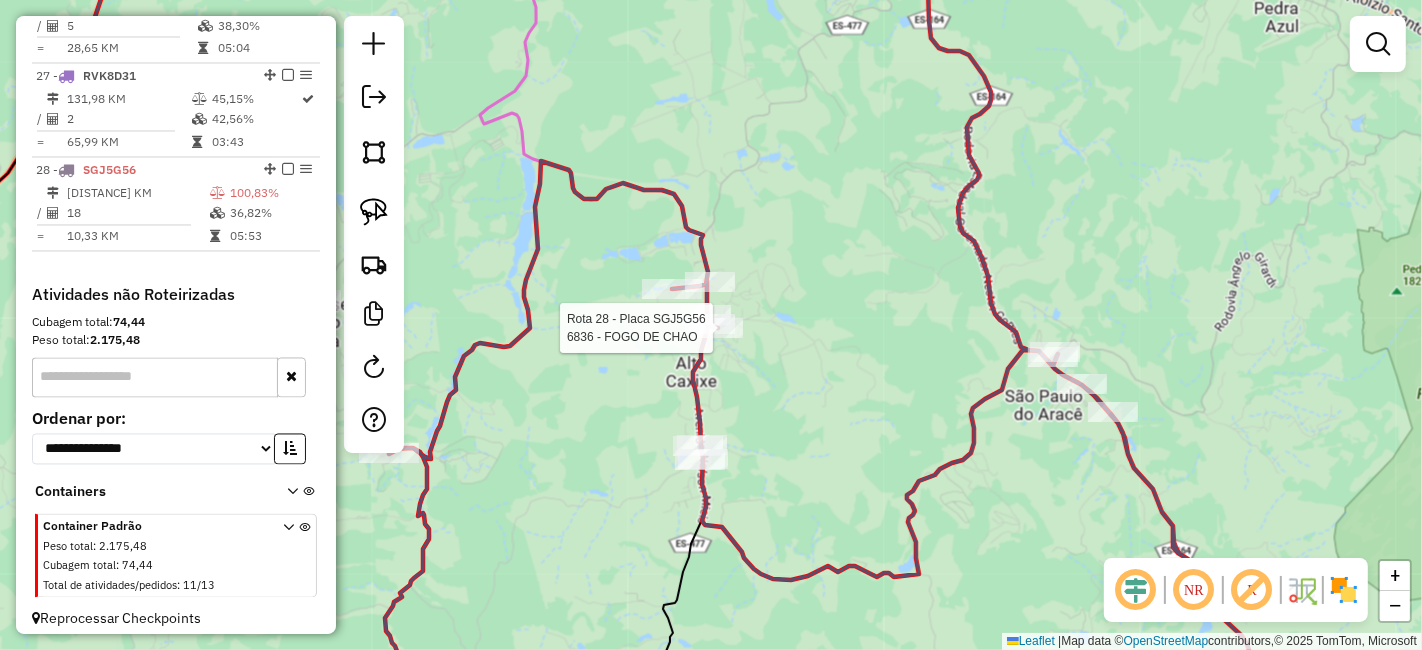 select on "*********" 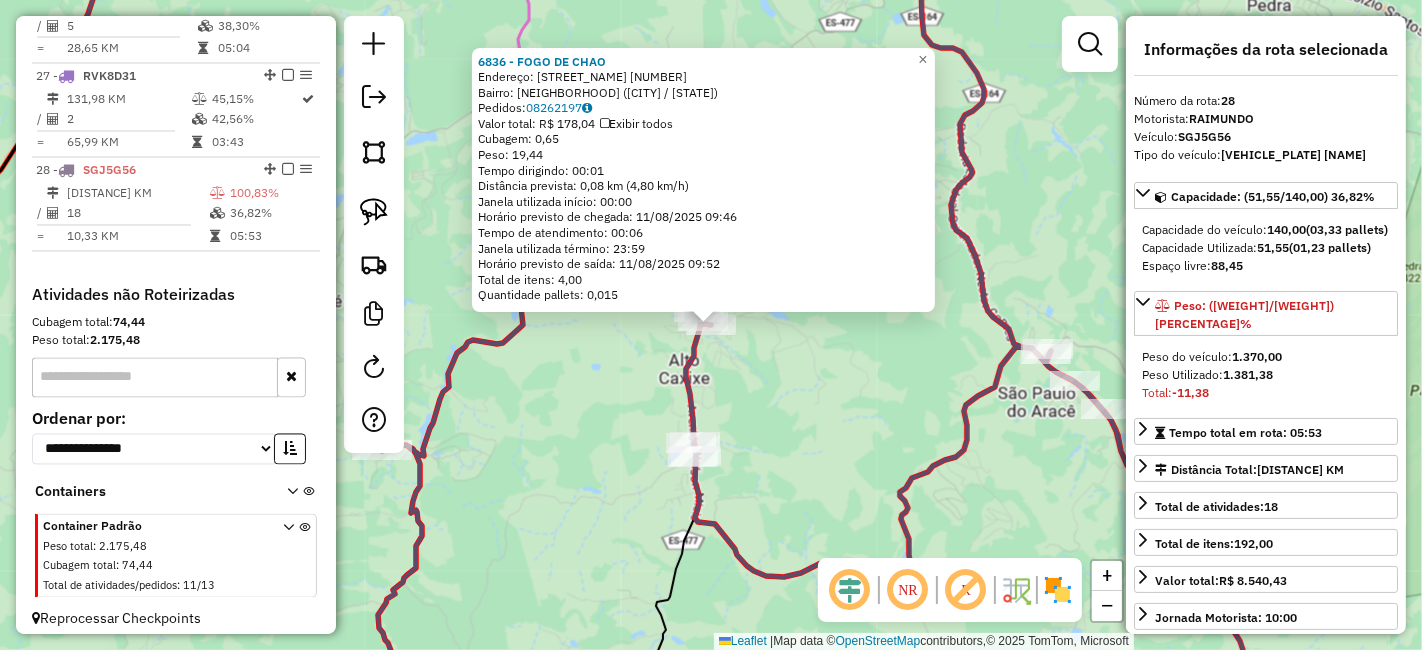 click on "6836 - FOGO DE CHAO  Endereço:  FRANCELINO PETERLE 43   Bairro: ALTO CAXIXE (VENDA NOVA DO IMIGRANTE / ES)   Pedidos:  08262197   Valor total: R$ 178,04   Exibir todos   Cubagem: 0,65  Peso: 19,44  Tempo dirigindo: 00:01   Distância prevista: 0,08 km (4,80 km/h)   Janela utilizada início: 00:00   Horário previsto de chegada: 11/08/2025 09:46   Tempo de atendimento: 00:06   Janela utilizada término: 23:59   Horário previsto de saída: 11/08/2025 09:52   Total de itens: 4,00   Quantidade pallets: 0,015  × Janela de atendimento Grade de atendimento Capacidade Transportadoras Veículos Cliente Pedidos  Rotas Selecione os dias de semana para filtrar as janelas de atendimento  Seg   Ter   Qua   Qui   Sex   Sáb   Dom  Informe o período da janela de atendimento: De: Até:  Filtrar exatamente a janela do cliente  Considerar janela de atendimento padrão  Selecione os dias de semana para filtrar as grades de atendimento  Seg   Ter   Qua   Qui   Sex   Sáb   Dom   Clientes fora do dia de atendimento selecionado" 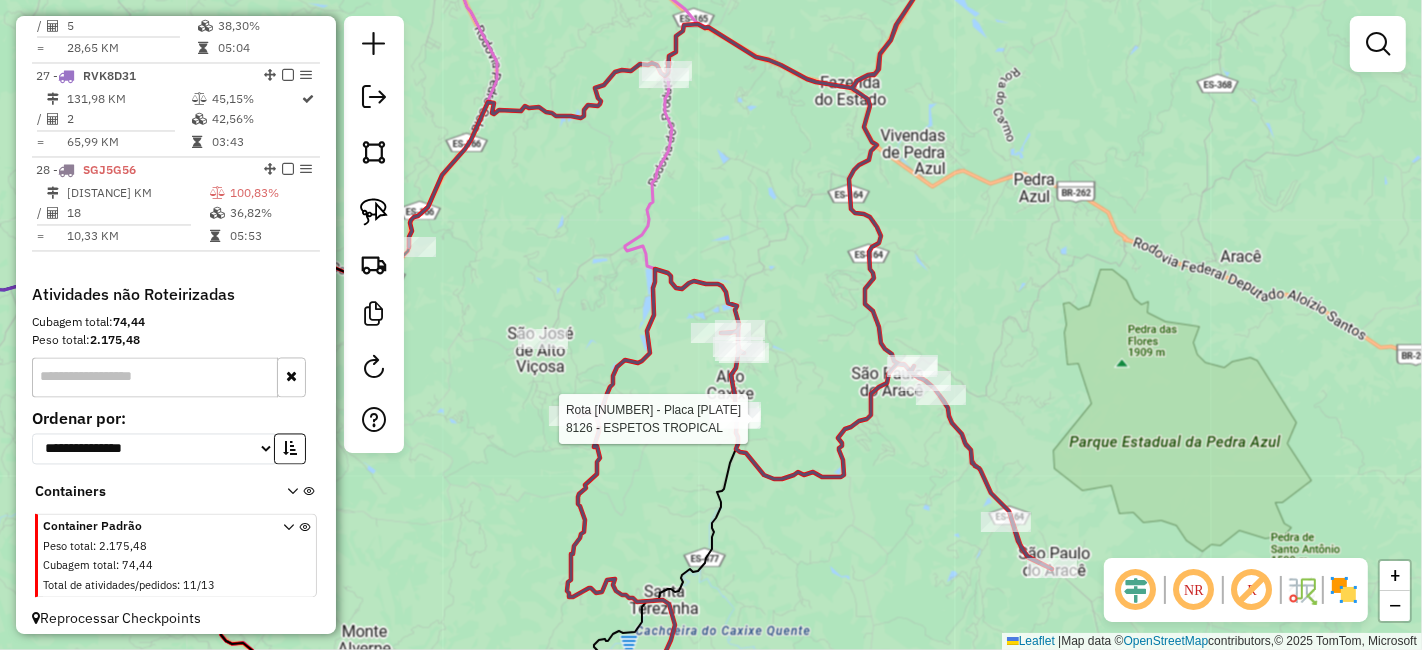 select on "*********" 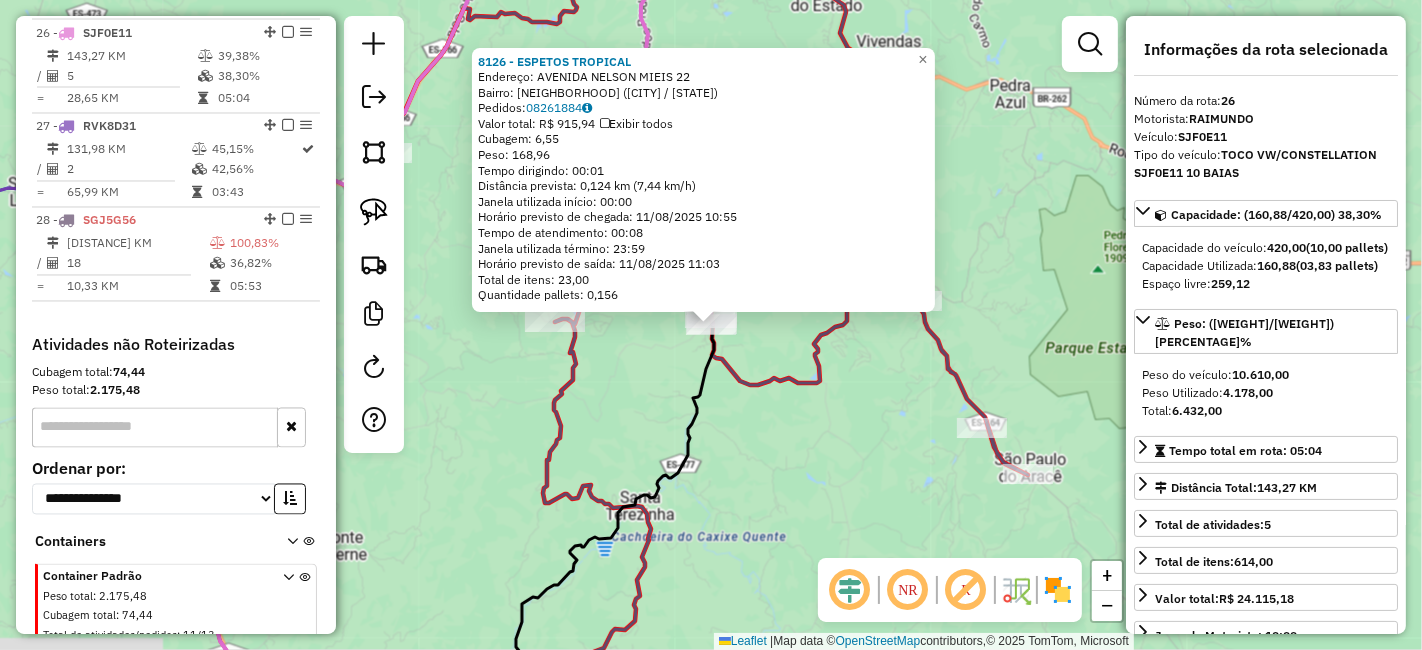 scroll, scrollTop: 3114, scrollLeft: 0, axis: vertical 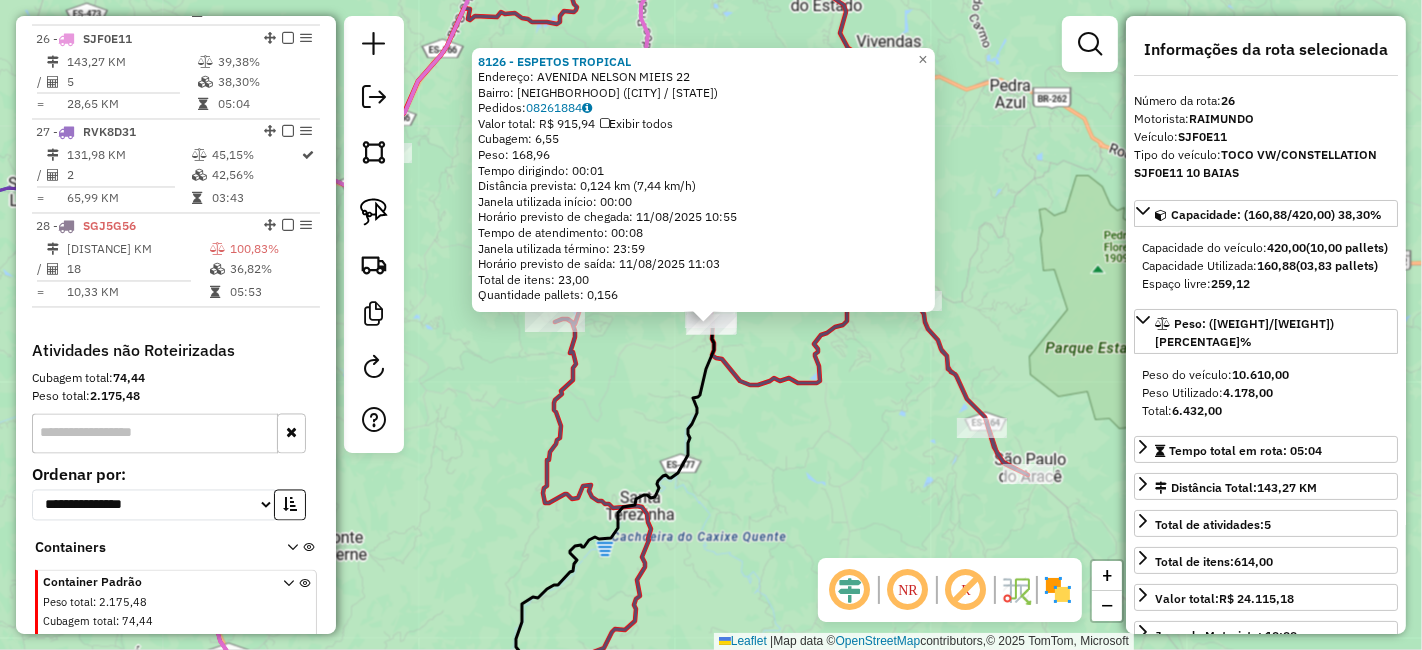 click on "8126 - ESPETOS TROPICAL  Endereço:  AVENIDA NELSON MIEIS 22   Bairro: ALTO CAXIXE (VENDA NOVA DO IMIGRANTE / ES)   Pedidos:  08261884   Valor total: R$ 915,94   Exibir todos   Cubagem: 6,55  Peso: 168,96  Tempo dirigindo: 00:01   Distância prevista: 0,124 km (7,44 km/h)   Janela utilizada início: 00:00   Horário previsto de chegada: 11/08/2025 10:55   Tempo de atendimento: 00:08   Janela utilizada término: 23:59   Horário previsto de saída: 11/08/2025 11:03   Total de itens: 23,00   Quantidade pallets: 0,156  × Janela de atendimento Grade de atendimento Capacidade Transportadoras Veículos Cliente Pedidos  Rotas Selecione os dias de semana para filtrar as janelas de atendimento  Seg   Ter   Qua   Qui   Sex   Sáb   Dom  Informe o período da janela de atendimento: De: Até:  Filtrar exatamente a janela do cliente  Considerar janela de atendimento padrão  Selecione os dias de semana para filtrar as grades de atendimento  Seg   Ter   Qua   Qui   Sex   Sáb   Dom   Peso mínimo:   Peso máximo:   De:  +" 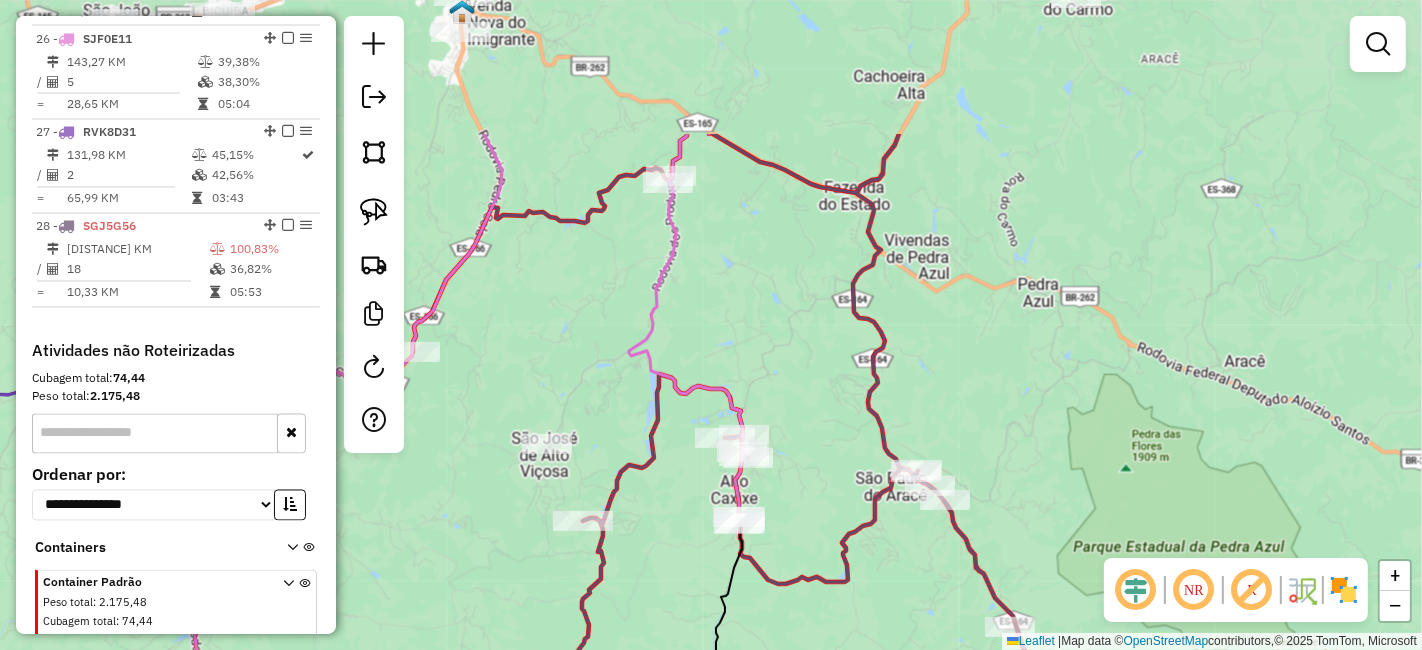 drag, startPoint x: 767, startPoint y: 346, endPoint x: 793, endPoint y: 529, distance: 184.83777 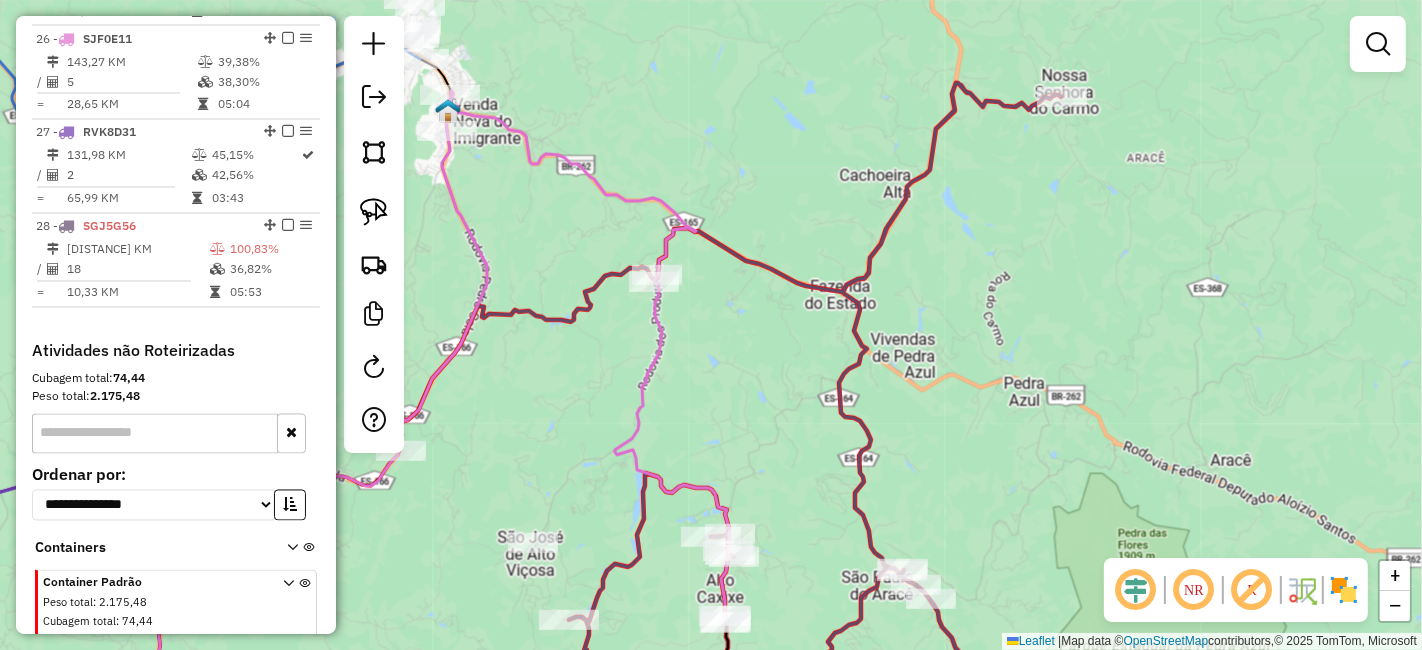 drag, startPoint x: 668, startPoint y: 300, endPoint x: 562, endPoint y: 275, distance: 108.90822 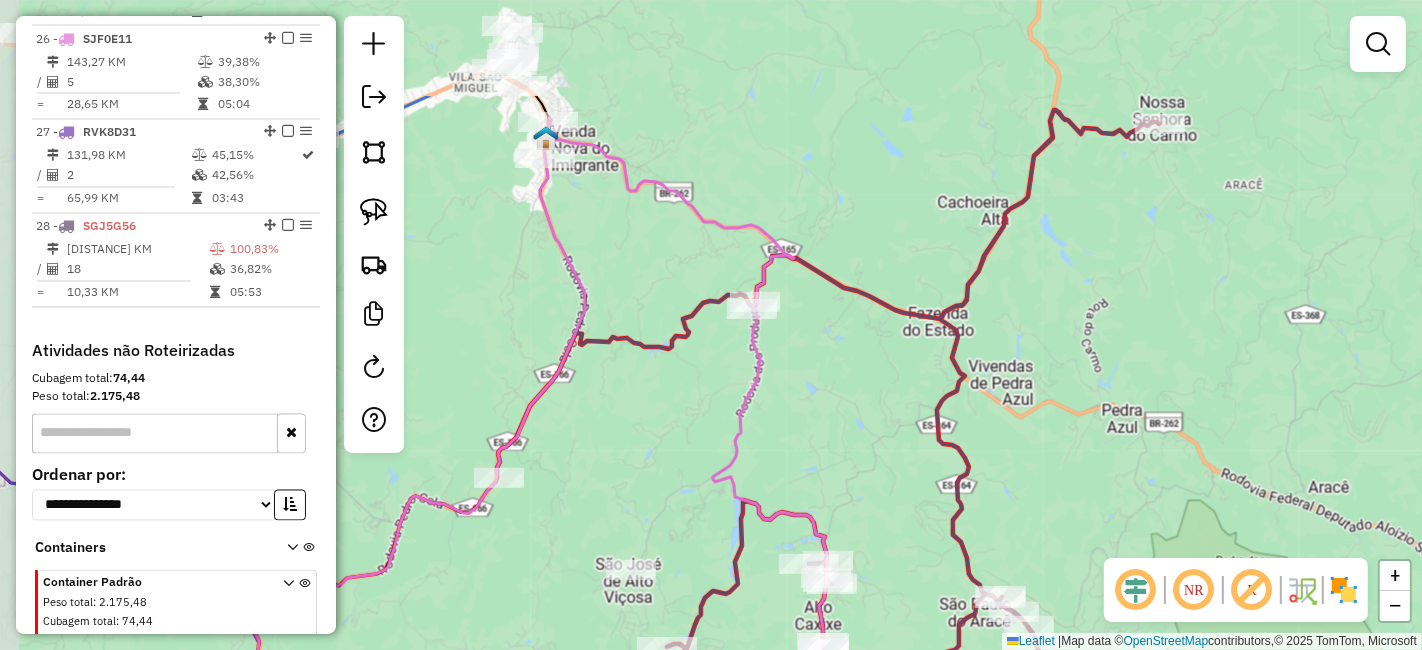 drag, startPoint x: 691, startPoint y: 296, endPoint x: 824, endPoint y: 456, distance: 208.06009 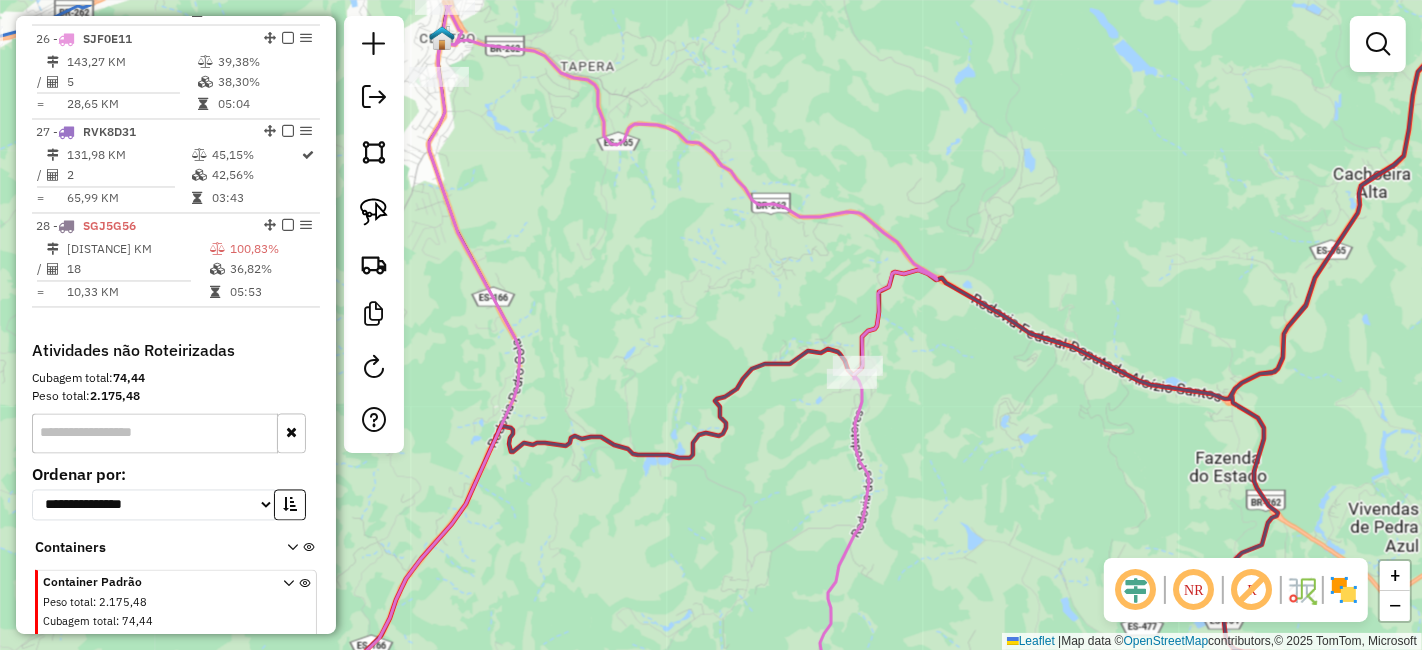 drag, startPoint x: 808, startPoint y: 408, endPoint x: 920, endPoint y: 467, distance: 126.58989 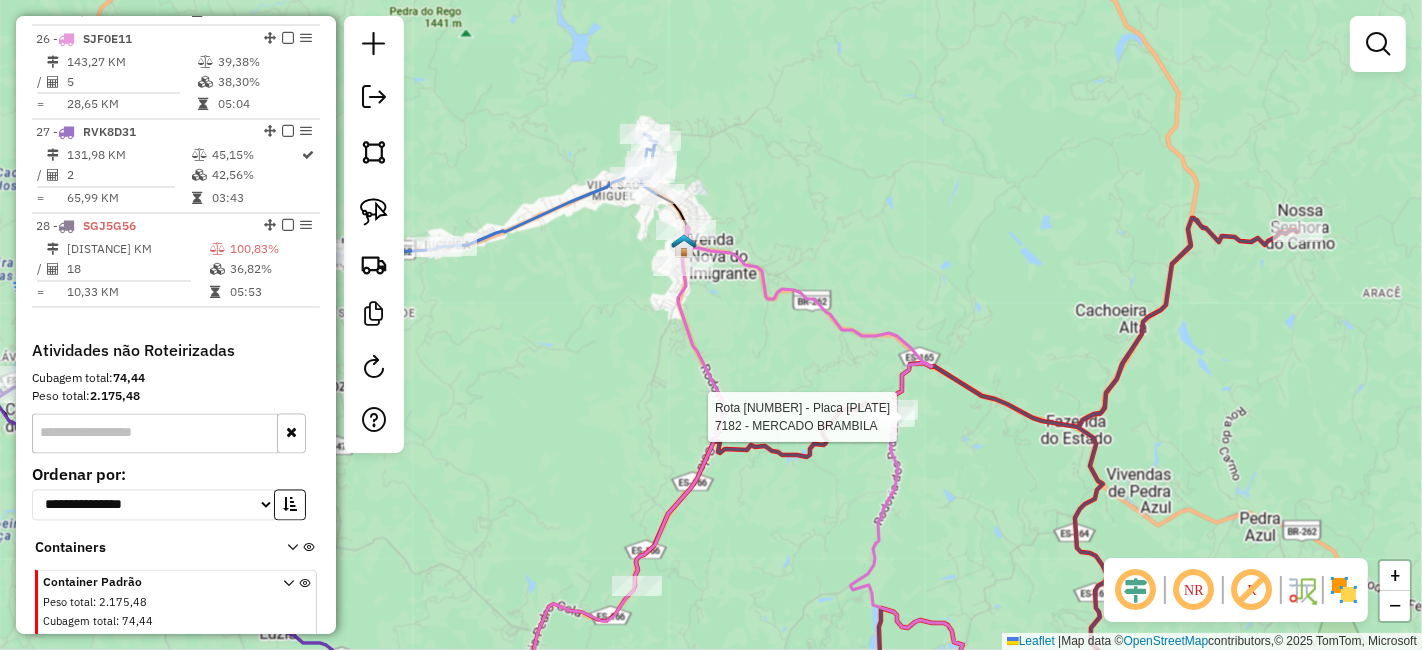 select on "*********" 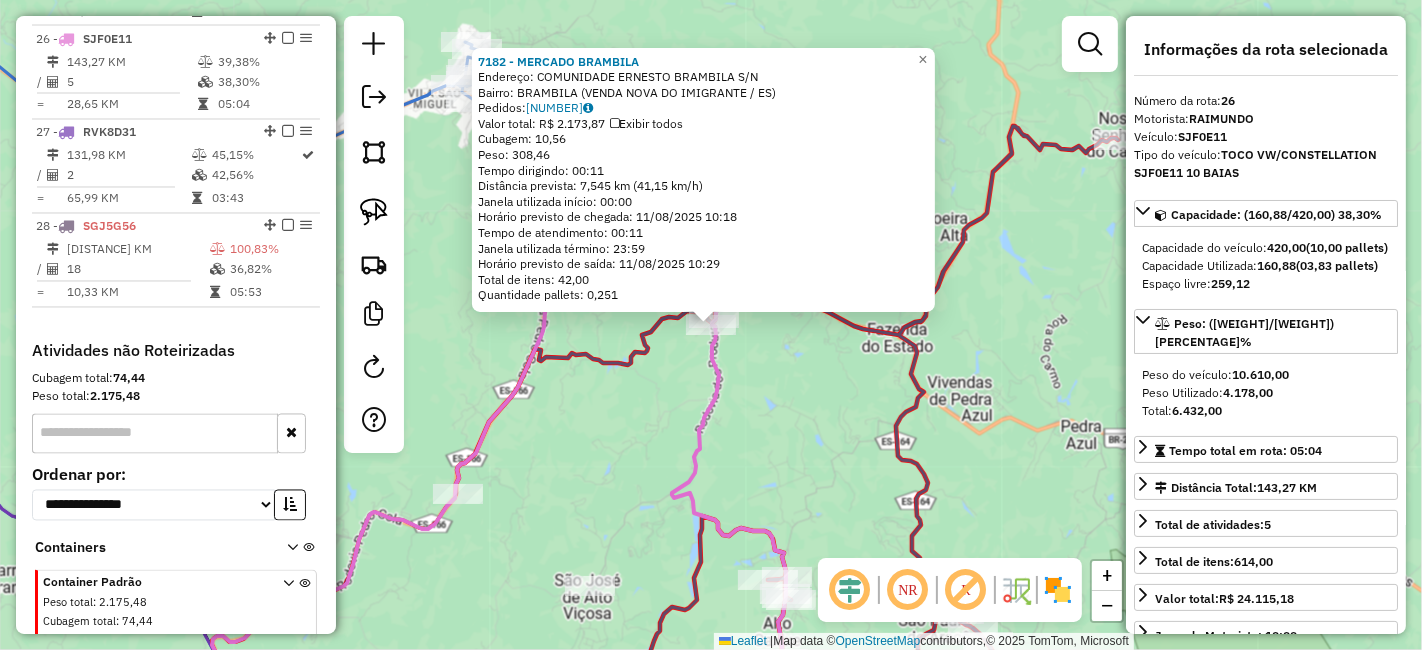 click on "7182 - MERCADO BRAMBILA  Endereço:  COMUNIDADE ERNESTO BRAMBILA S/N   Bairro: BRAMBILA (VENDA NOVA DO IMIGRANTE / ES)   Pedidos:  08262594   Valor total: R$ 2.173,87   Exibir todos   Cubagem: 10,56  Peso: 308,46  Tempo dirigindo: 00:11   Distância prevista: 7,545 km (41,15 km/h)   Janela utilizada início: 00:00   Horário previsto de chegada: 11/08/2025 10:18   Tempo de atendimento: 00:11   Janela utilizada término: 23:59   Horário previsto de saída: 11/08/2025 10:29   Total de itens: 42,00   Quantidade pallets: 0,251  × Janela de atendimento Grade de atendimento Capacidade Transportadoras Veículos Cliente Pedidos  Rotas Selecione os dias de semana para filtrar as janelas de atendimento  Seg   Ter   Qua   Qui   Sex   Sáb   Dom  Informe o período da janela de atendimento: De: Até:  Filtrar exatamente a janela do cliente  Considerar janela de atendimento padrão  Selecione os dias de semana para filtrar as grades de atendimento  Seg   Ter   Qua   Qui   Sex   Sáb   Dom   Peso mínimo:   De:   Até:" 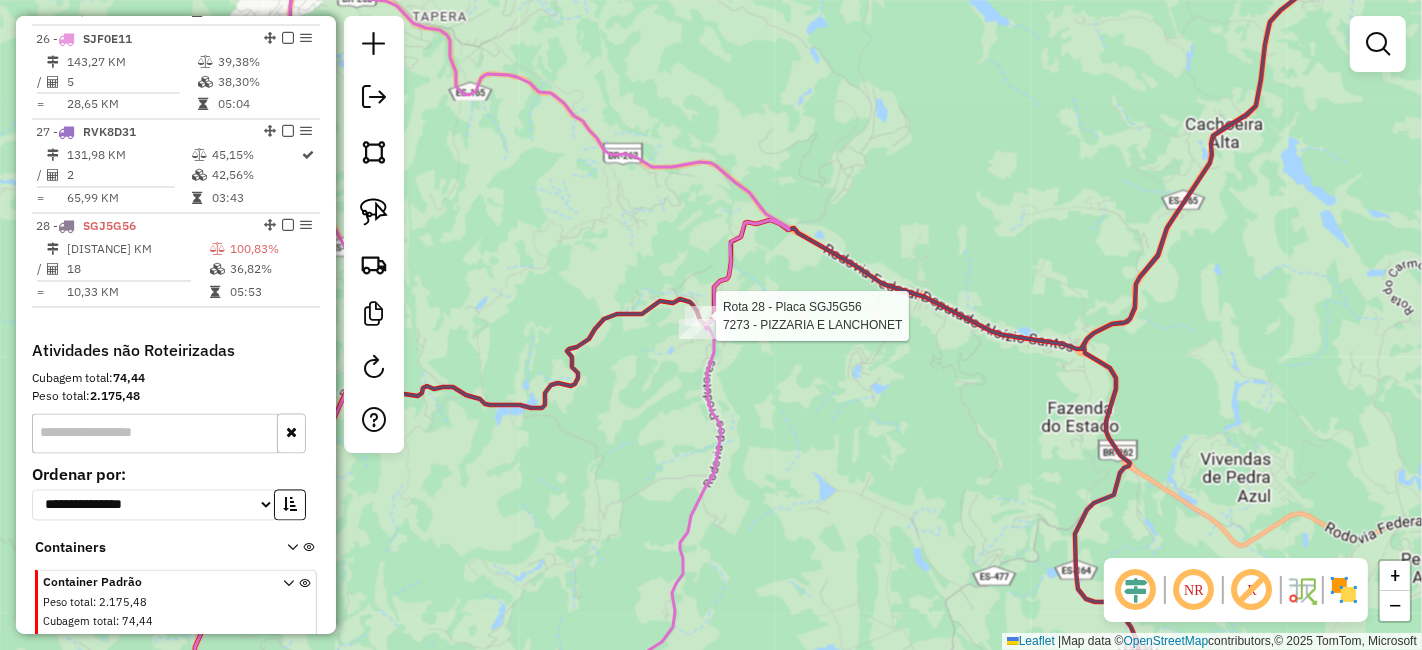 scroll, scrollTop: 3170, scrollLeft: 0, axis: vertical 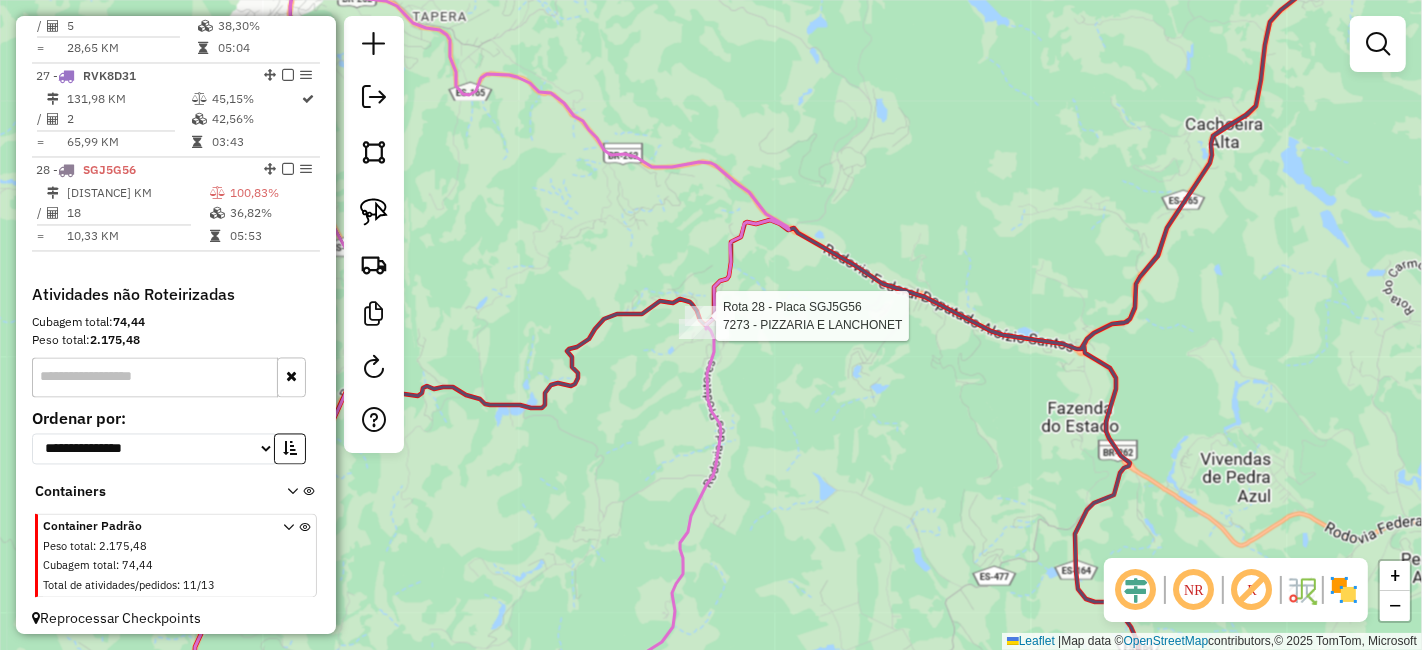 select on "*********" 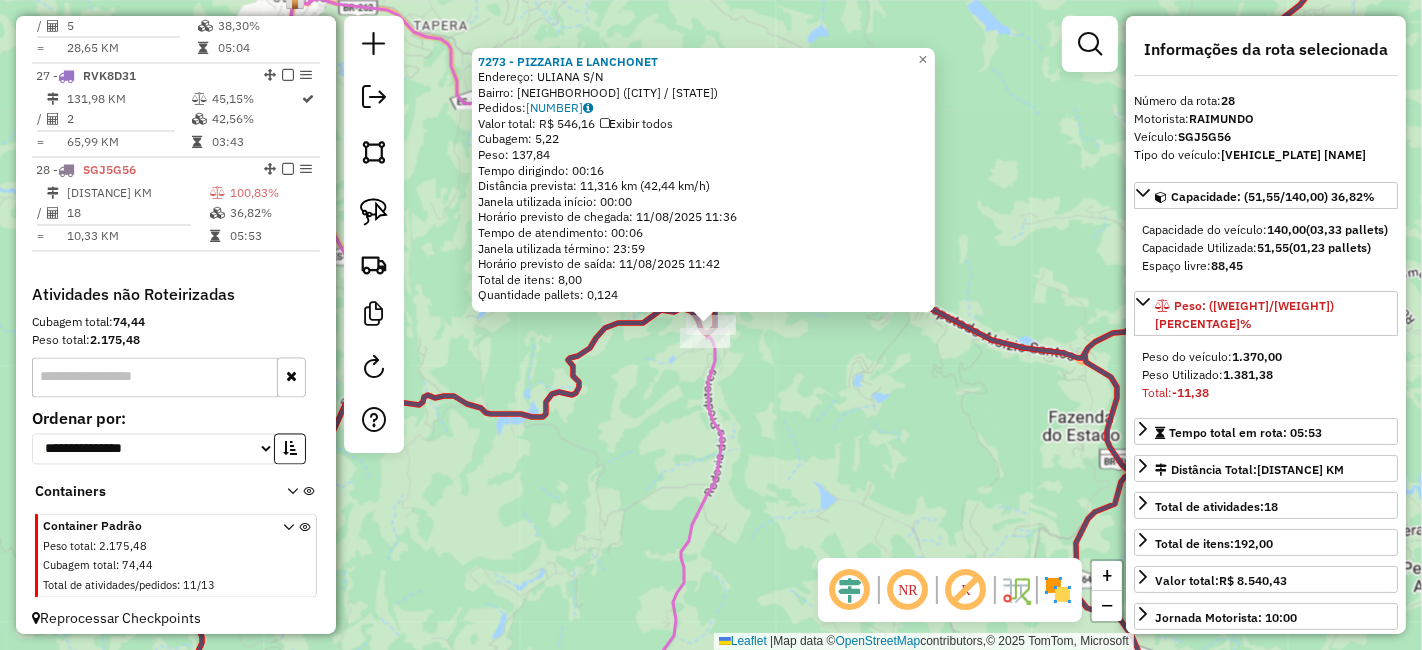 click on "7273 - PIZZARIA E LANCHONET  Endereço:  ULIANA S/N   Bairro: ARACE (DOMINGOS MARTINS / ES)   Pedidos:  08262617   Valor total: R$ 546,16   Exibir todos   Cubagem: 5,22  Peso: 137,84  Tempo dirigindo: 00:16   Distância prevista: 11,316 km (42,44 km/h)   Janela utilizada início: 00:00   Horário previsto de chegada: 11/08/2025 11:36   Tempo de atendimento: 00:06   Janela utilizada término: 23:59   Horário previsto de saída: 11/08/2025 11:42   Total de itens: 8,00   Quantidade pallets: 0,124  × Janela de atendimento Grade de atendimento Capacidade Transportadoras Veículos Cliente Pedidos  Rotas Selecione os dias de semana para filtrar as janelas de atendimento  Seg   Ter   Qua   Qui   Sex   Sáb   Dom  Informe o período da janela de atendimento: De: Até:  Filtrar exatamente a janela do cliente  Considerar janela de atendimento padrão  Selecione os dias de semana para filtrar as grades de atendimento  Seg   Ter   Qua   Qui   Sex   Sáb   Dom   Considerar clientes sem dia de atendimento cadastrado  De:" 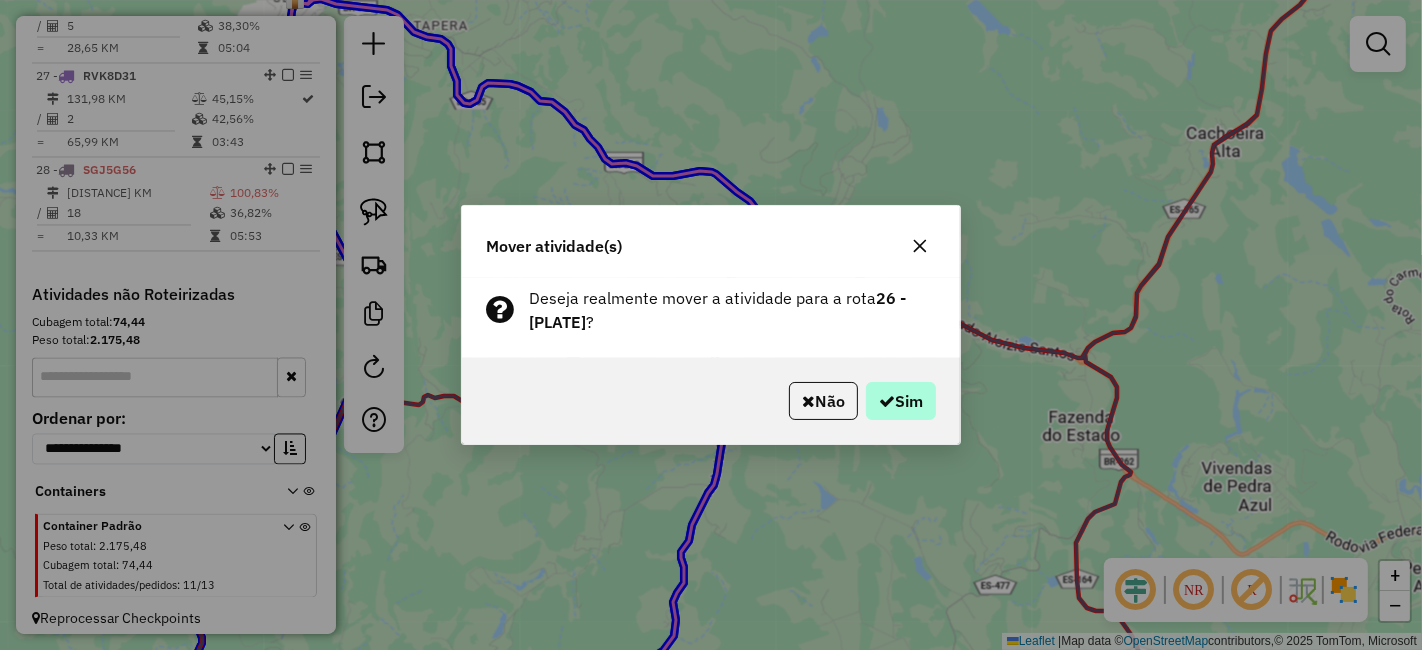 drag, startPoint x: 848, startPoint y: 396, endPoint x: 873, endPoint y: 407, distance: 27.313 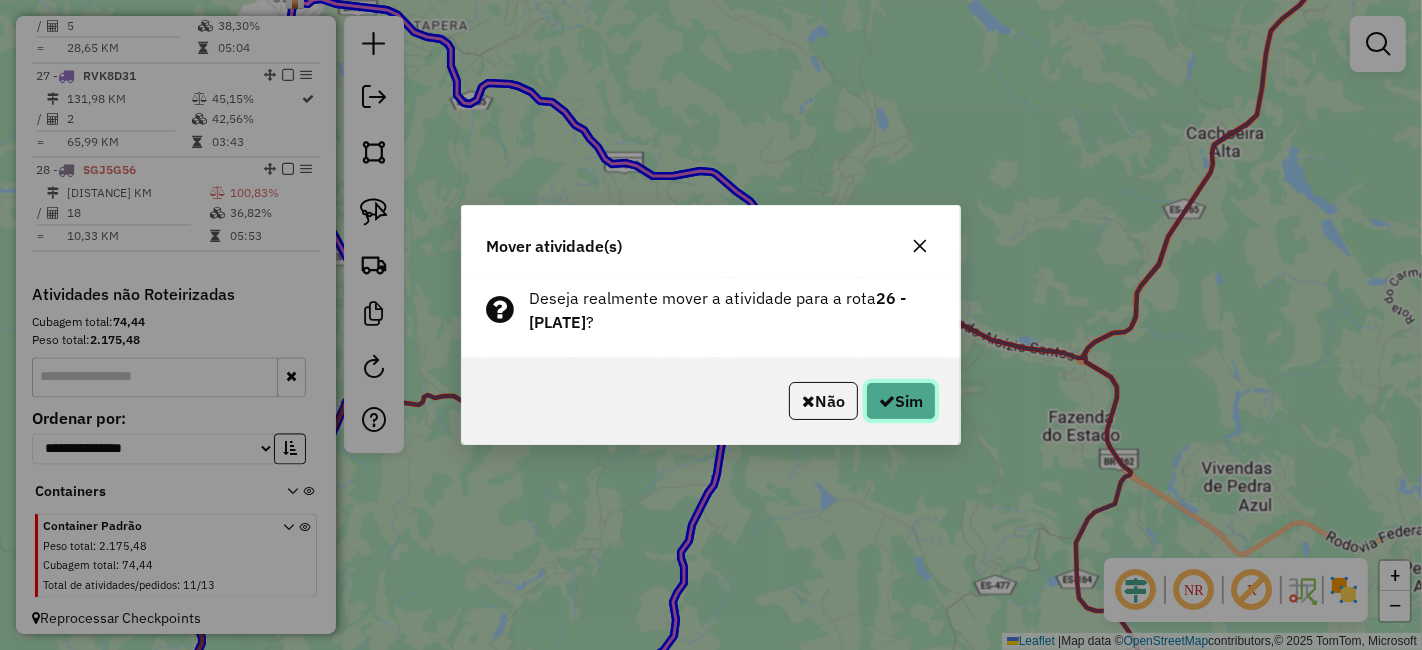 click 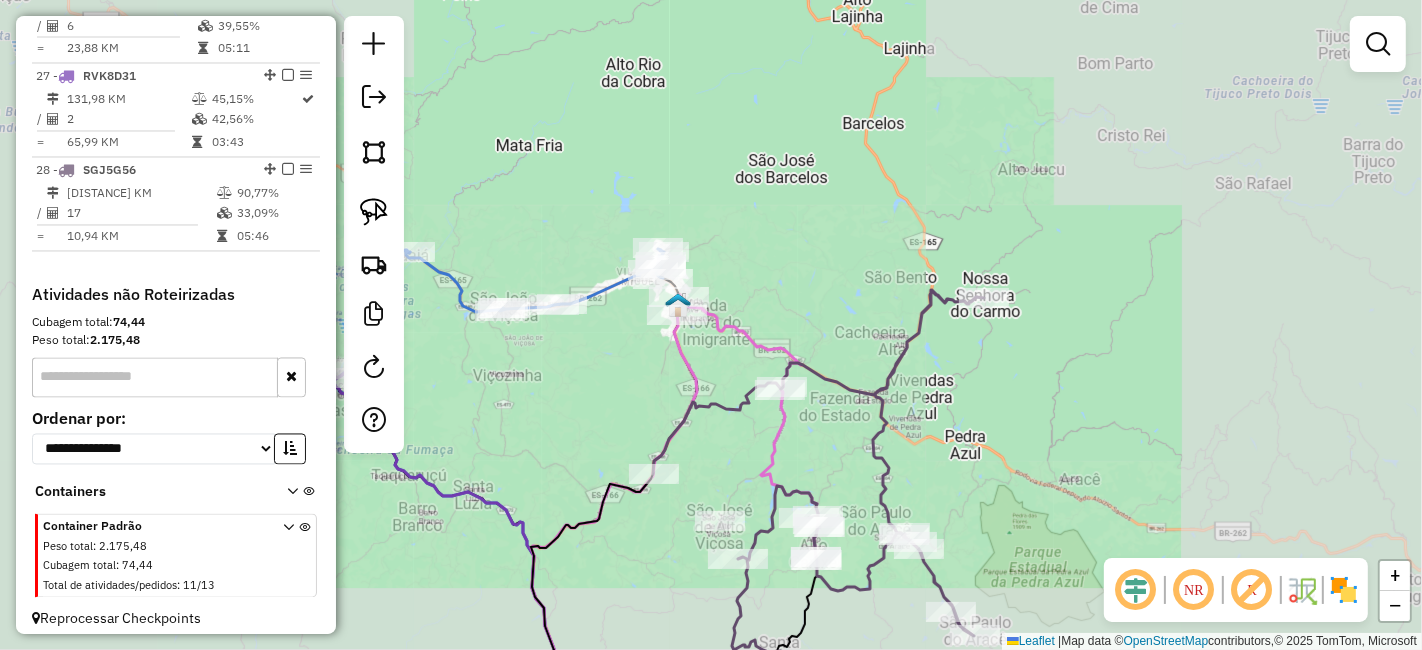 drag, startPoint x: 804, startPoint y: 425, endPoint x: 808, endPoint y: 410, distance: 15.524175 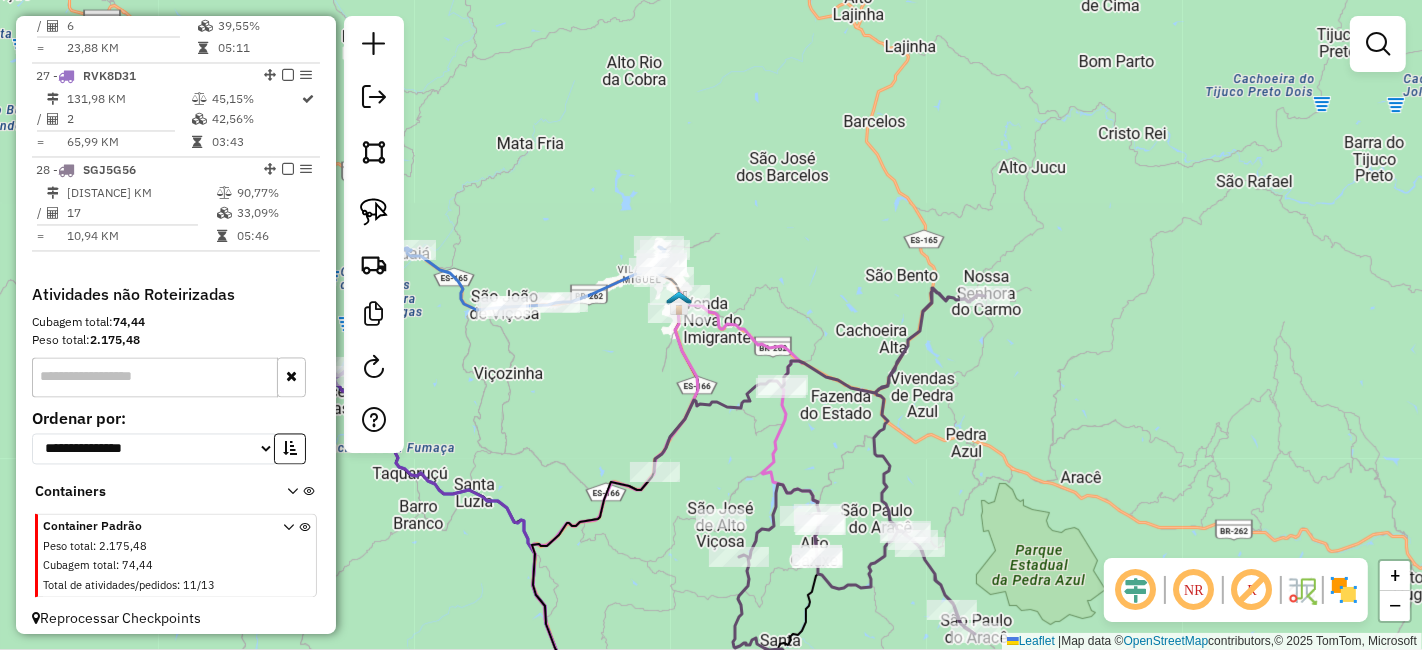 click 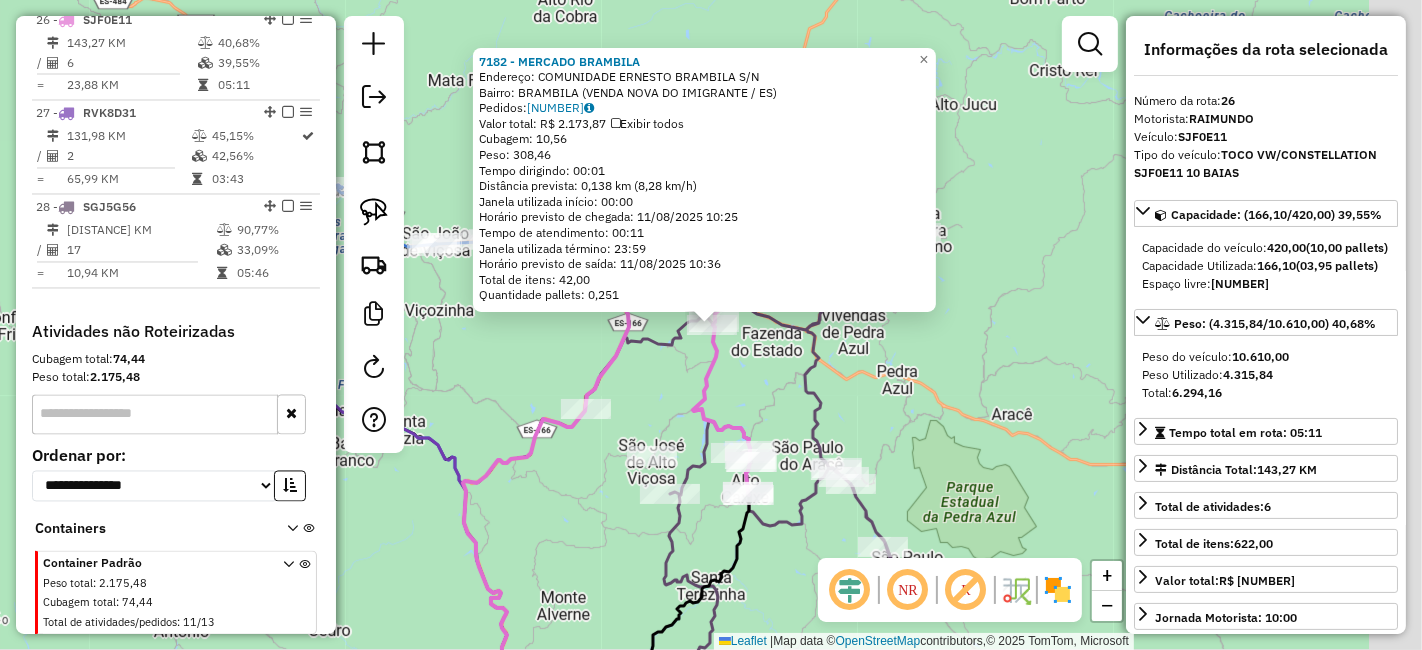 scroll, scrollTop: 3114, scrollLeft: 0, axis: vertical 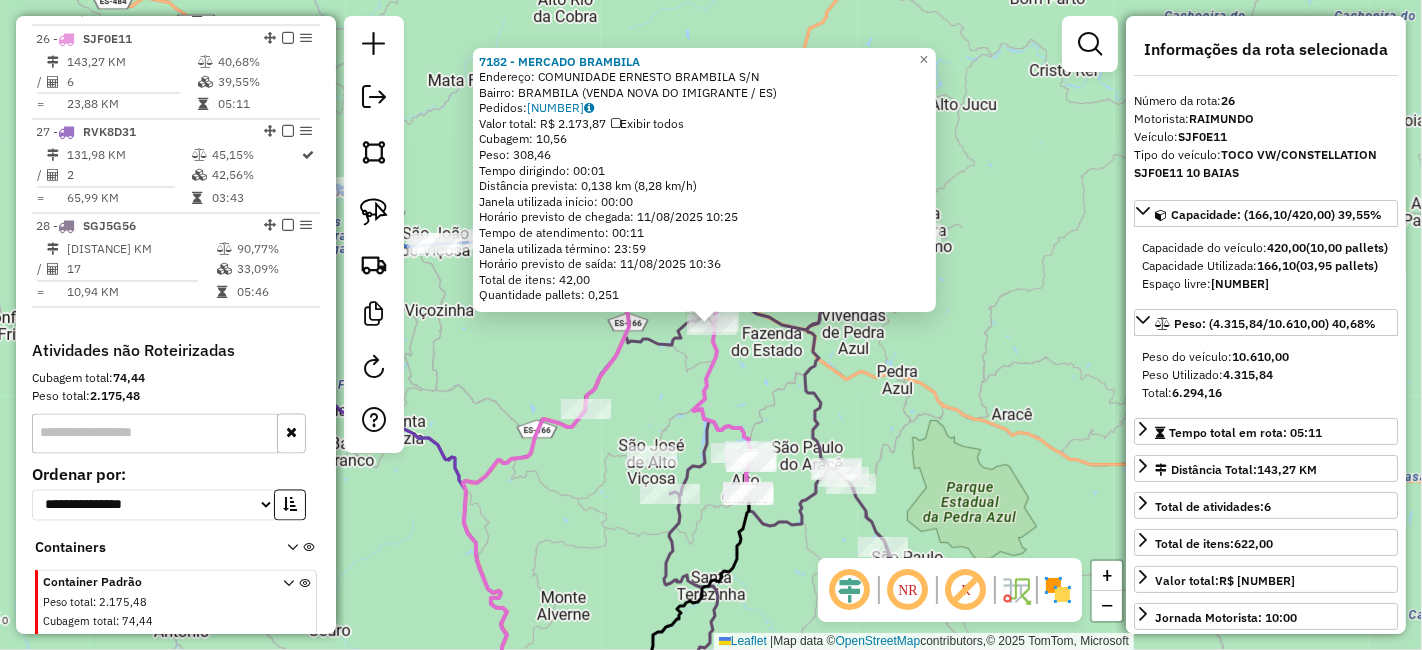 click on "7182 - MERCADO BRAMBILA  Endereço:  COMUNIDADE ERNESTO BRAMBILA S/N   Bairro: BRAMBILA (VENDA NOVA DO IMIGRANTE / ES)   Pedidos:  08262594   Valor total: R$ 2.173,87   Exibir todos   Cubagem: 10,56  Peso: 308,46  Tempo dirigindo: 00:01   Distância prevista: 0,138 km (8,28 km/h)   Janela utilizada início: 00:00   Horário previsto de chegada: 11/08/2025 10:25   Tempo de atendimento: 00:11   Janela utilizada término: 23:59   Horário previsto de saída: 11/08/2025 10:36   Total de itens: 42,00   Quantidade pallets: 0,251  × Janela de atendimento Grade de atendimento Capacidade Transportadoras Veículos Cliente Pedidos  Rotas Selecione os dias de semana para filtrar as janelas de atendimento  Seg   Ter   Qua   Qui   Sex   Sáb   Dom  Informe o período da janela de atendimento: De: Até:  Filtrar exatamente a janela do cliente  Considerar janela de atendimento padrão  Selecione os dias de semana para filtrar as grades de atendimento  Seg   Ter   Qua   Qui   Sex   Sáb   Dom   Peso mínimo:   Peso máximo:" 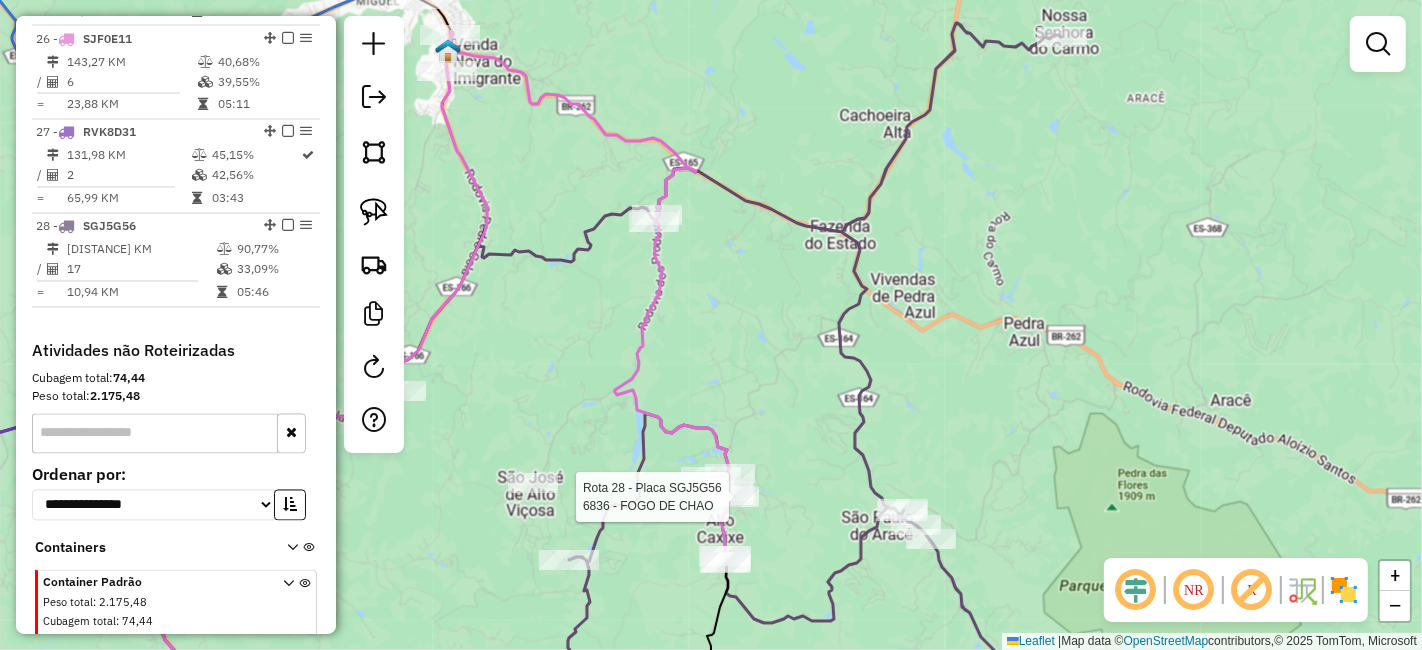 select on "*********" 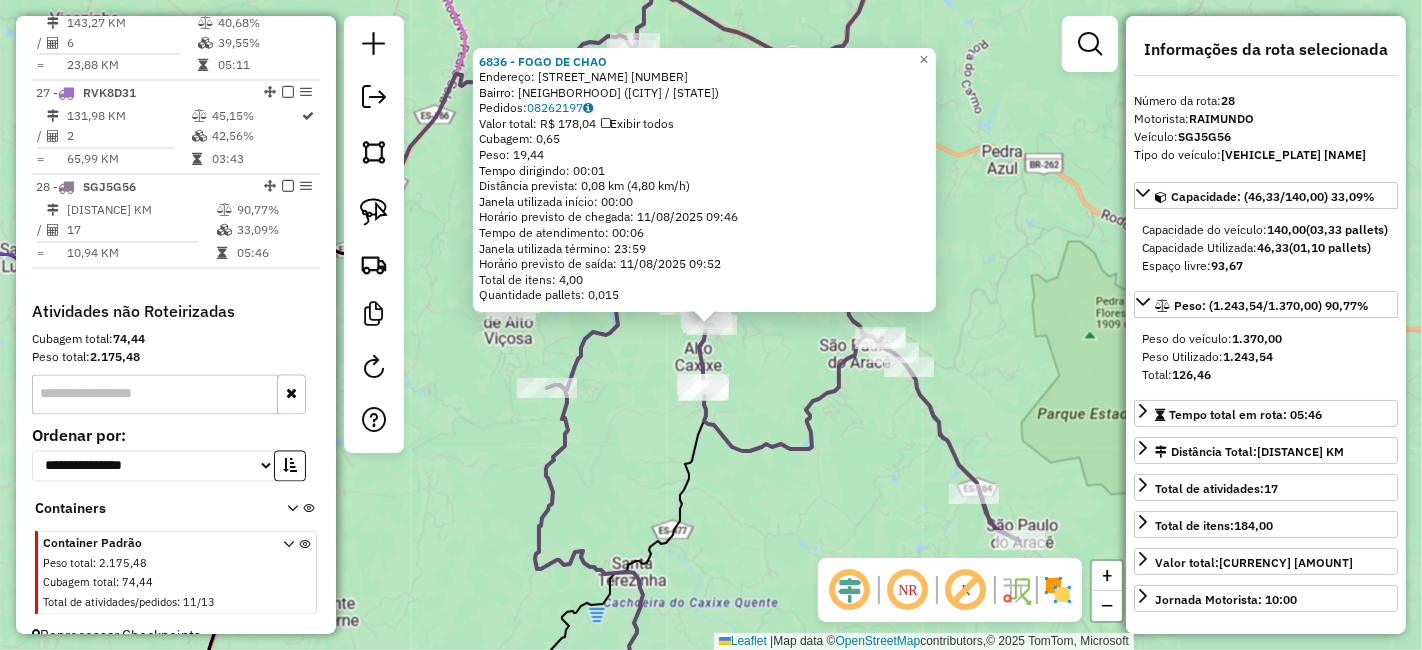 scroll, scrollTop: 3170, scrollLeft: 0, axis: vertical 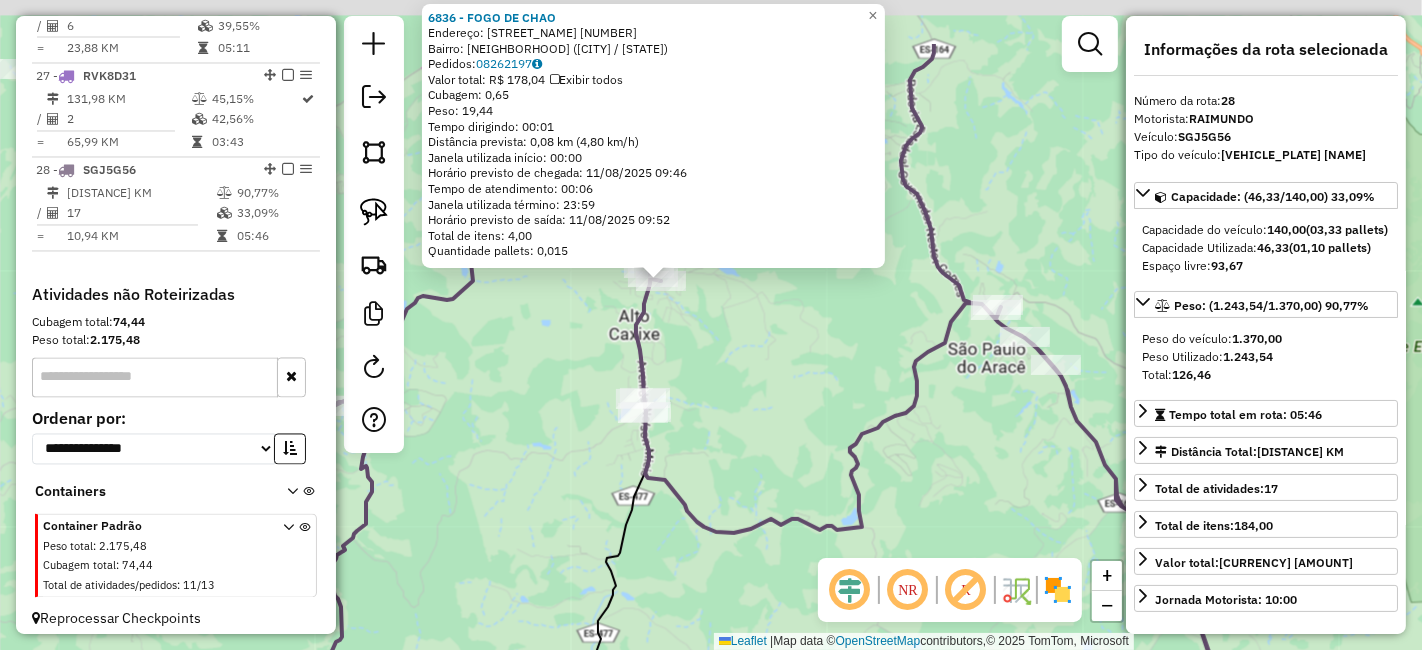 drag, startPoint x: 686, startPoint y: 379, endPoint x: 725, endPoint y: 438, distance: 70.724815 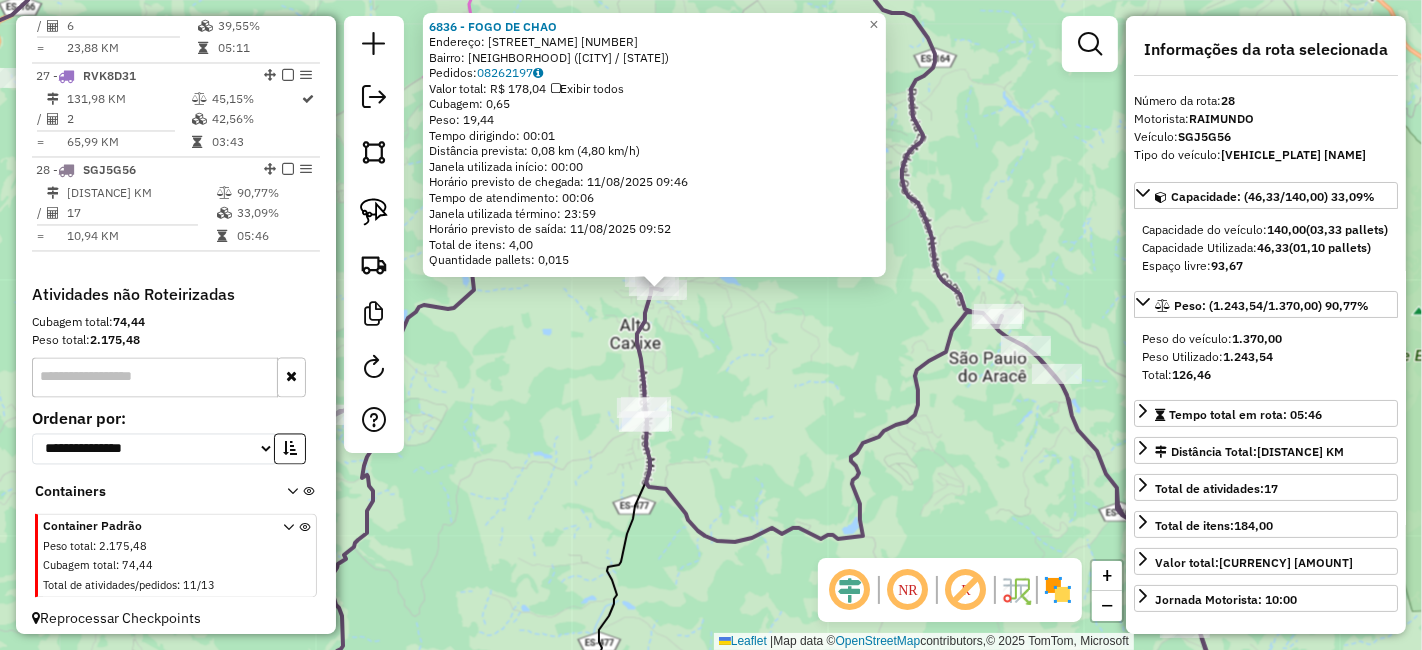click on "6836 - FOGO DE CHAO  Endereço:  FRANCELINO PETERLE 43   Bairro: ALTO CAXIXE (VENDA NOVA DO IMIGRANTE / ES)   Pedidos:  08262197   Valor total: R$ 178,04   Exibir todos   Cubagem: 0,65  Peso: 19,44  Tempo dirigindo: 00:01   Distância prevista: 0,08 km (4,80 km/h)   Janela utilizada início: 00:00   Horário previsto de chegada: 11/08/2025 09:46   Tempo de atendimento: 00:06   Janela utilizada término: 23:59   Horário previsto de saída: 11/08/2025 09:52   Total de itens: 4,00   Quantidade pallets: 0,015  × Janela de atendimento Grade de atendimento Capacidade Transportadoras Veículos Cliente Pedidos  Rotas Selecione os dias de semana para filtrar as janelas de atendimento  Seg   Ter   Qua   Qui   Sex   Sáb   Dom  Informe o período da janela de atendimento: De: Até:  Filtrar exatamente a janela do cliente  Considerar janela de atendimento padrão  Selecione os dias de semana para filtrar as grades de atendimento  Seg   Ter   Qua   Qui   Sex   Sáb   Dom   Clientes fora do dia de atendimento selecionado" 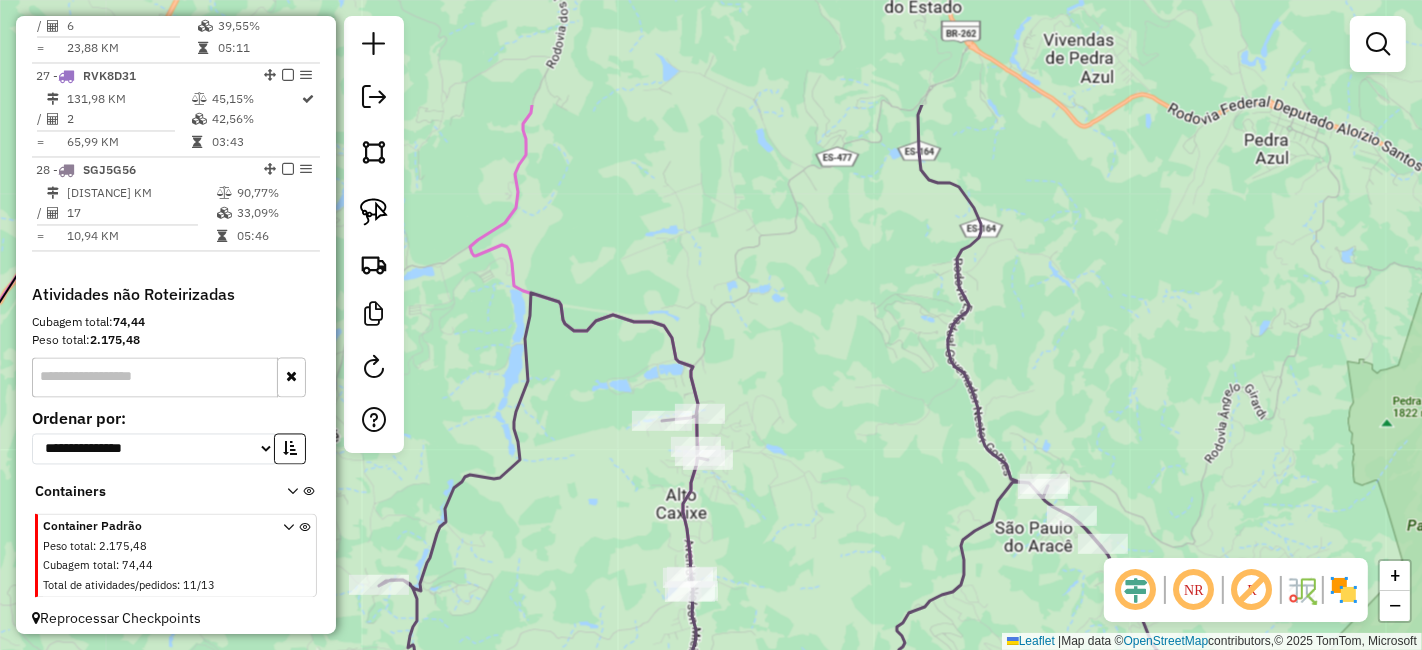 drag, startPoint x: 725, startPoint y: 438, endPoint x: 783, endPoint y: 558, distance: 133.28166 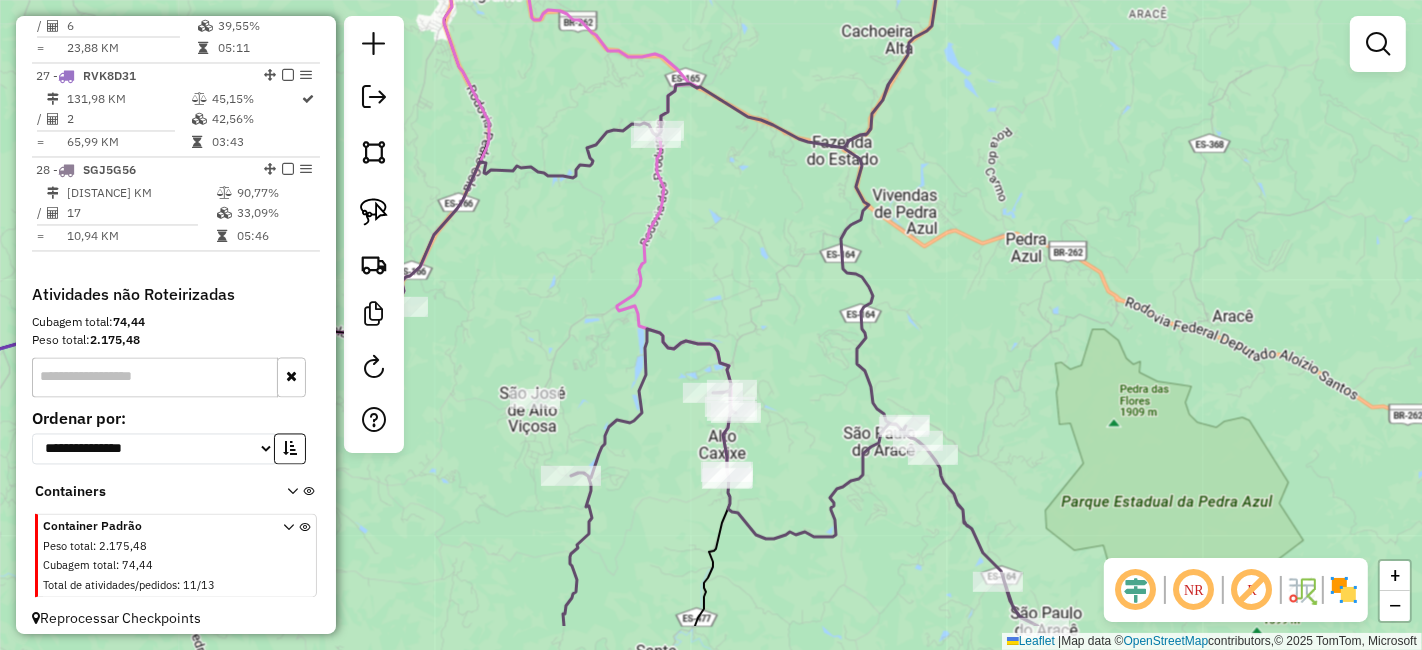 drag, startPoint x: 814, startPoint y: 507, endPoint x: 782, endPoint y: 427, distance: 86.162636 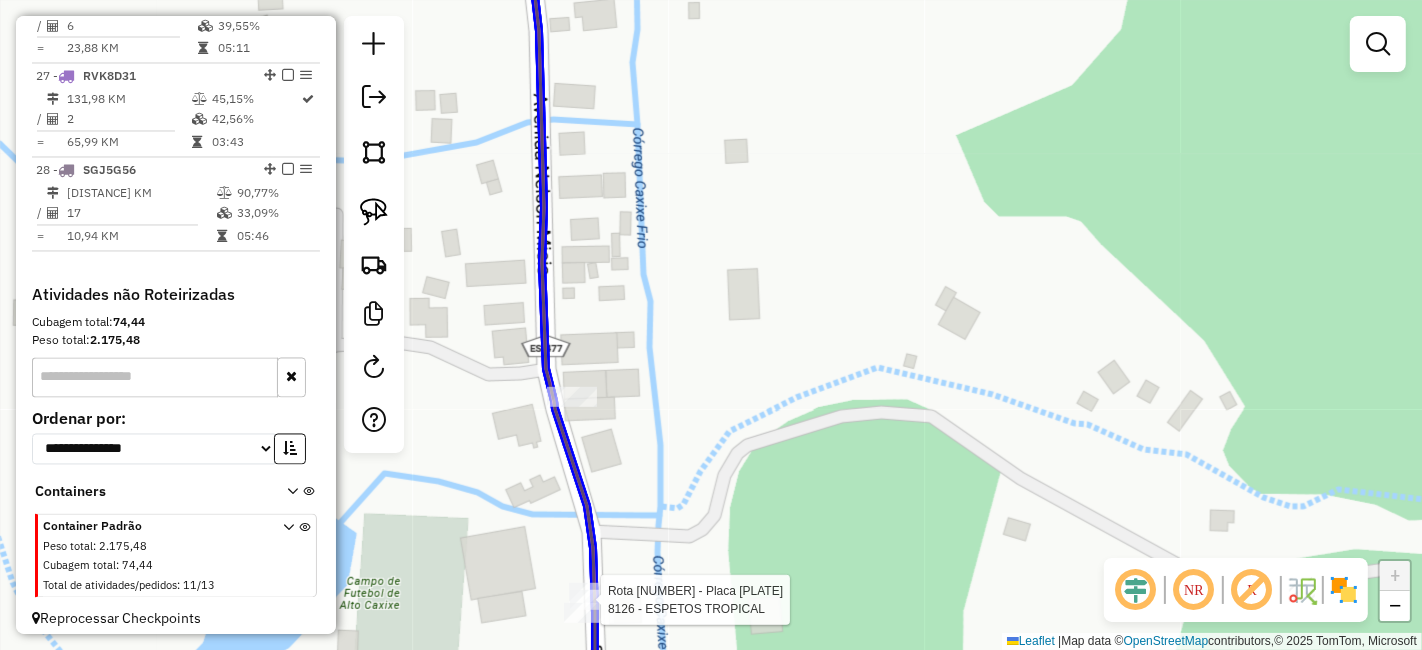 click 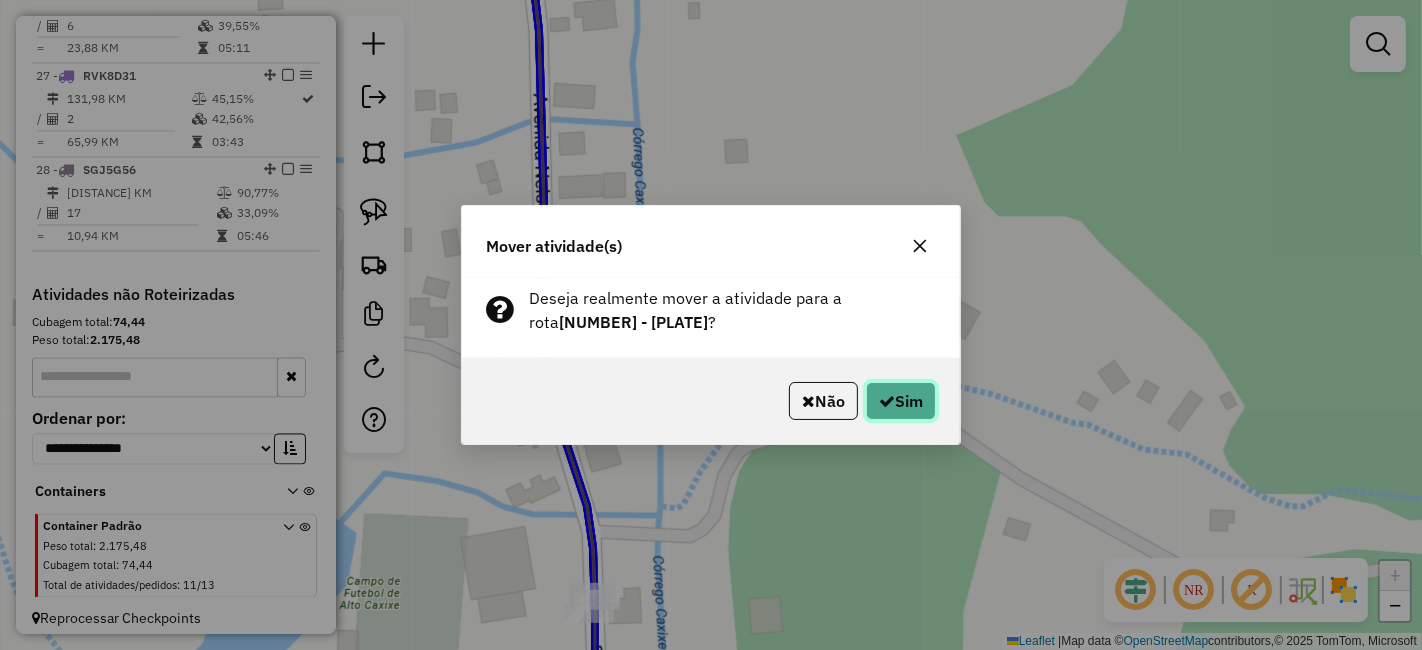 click 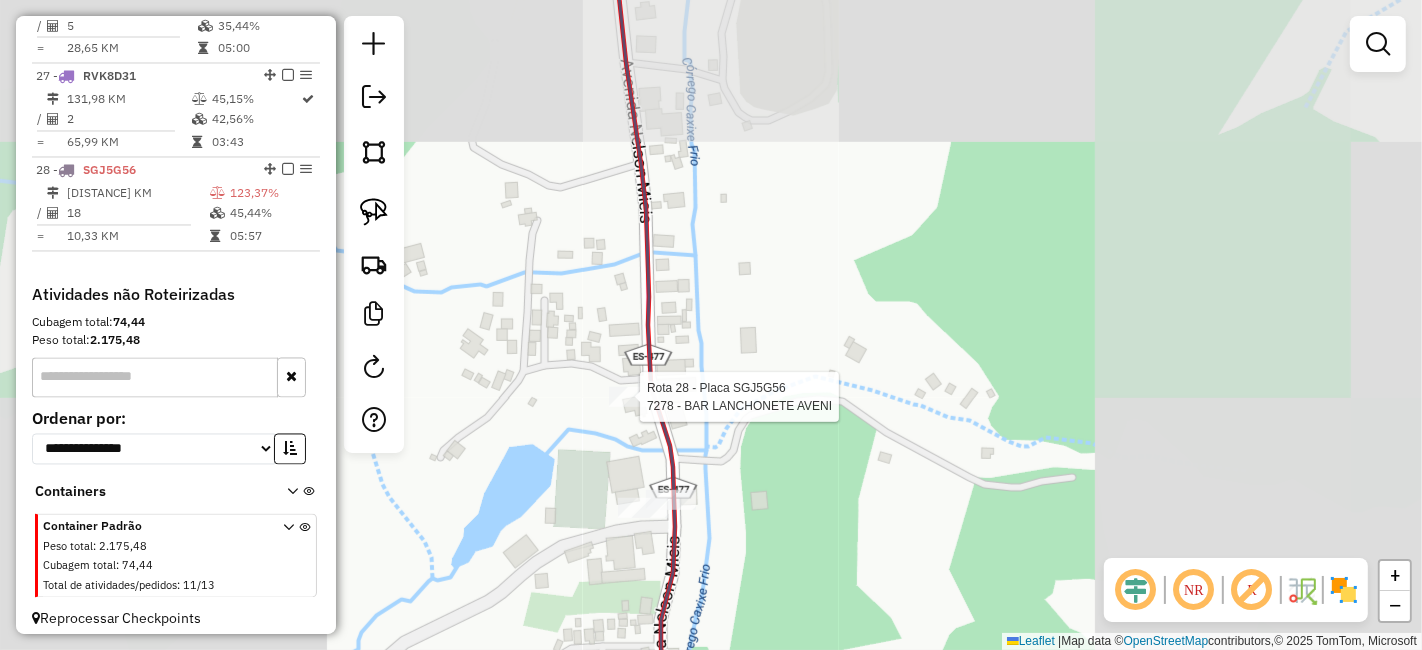 select on "*********" 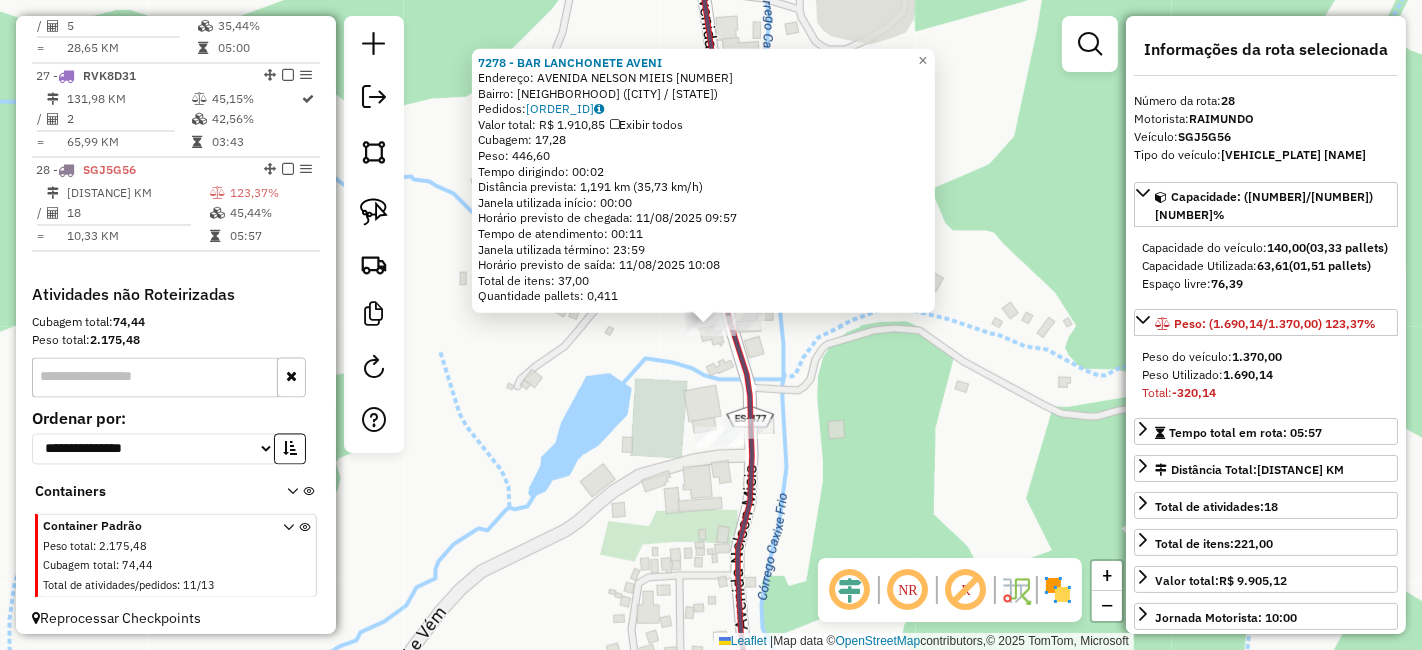 click on "7278 - BAR LANCHONETE AVENI  Endereço:  AVENIDA NELSON MIEIS 26   Bairro: ALTO CAXIXE (VENDA NOVA DO IMIGRANTE / ES)   Pedidos:  08261878   Valor total: R$ 1.910,85   Exibir todos   Cubagem: 17,28  Peso: 446,60  Tempo dirigindo: 00:02   Distância prevista: 1,191 km (35,73 km/h)   Janela utilizada início: 00:00   Horário previsto de chegada: 11/08/2025 09:57   Tempo de atendimento: 00:11   Janela utilizada término: 23:59   Horário previsto de saída: 11/08/2025 10:08   Total de itens: 37,00   Quantidade pallets: 0,411  × Janela de atendimento Grade de atendimento Capacidade Transportadoras Veículos Cliente Pedidos  Rotas Selecione os dias de semana para filtrar as janelas de atendimento  Seg   Ter   Qua   Qui   Sex   Sáb   Dom  Informe o período da janela de atendimento: De: Até:  Filtrar exatamente a janela do cliente  Considerar janela de atendimento padrão  Selecione os dias de semana para filtrar as grades de atendimento  Seg   Ter   Qua   Qui   Sex   Sáb   Dom   Peso mínimo:   Peso máximo:" 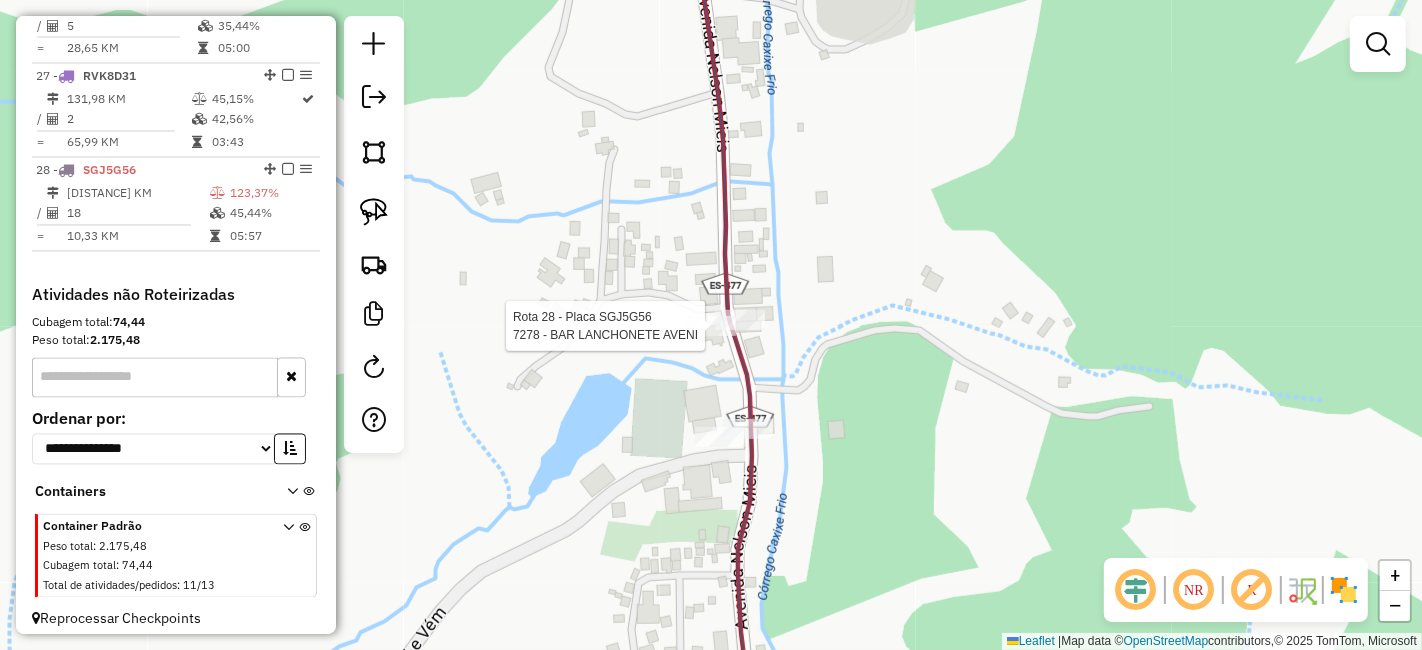select on "*********" 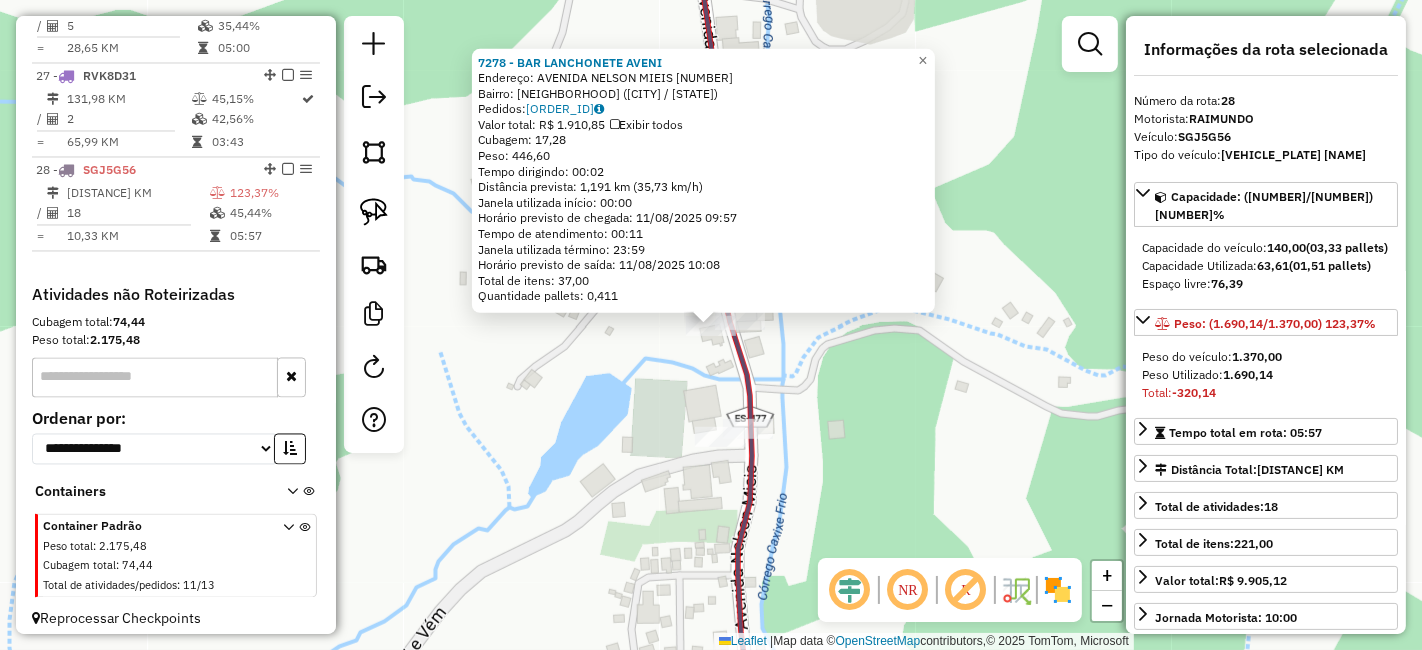 click 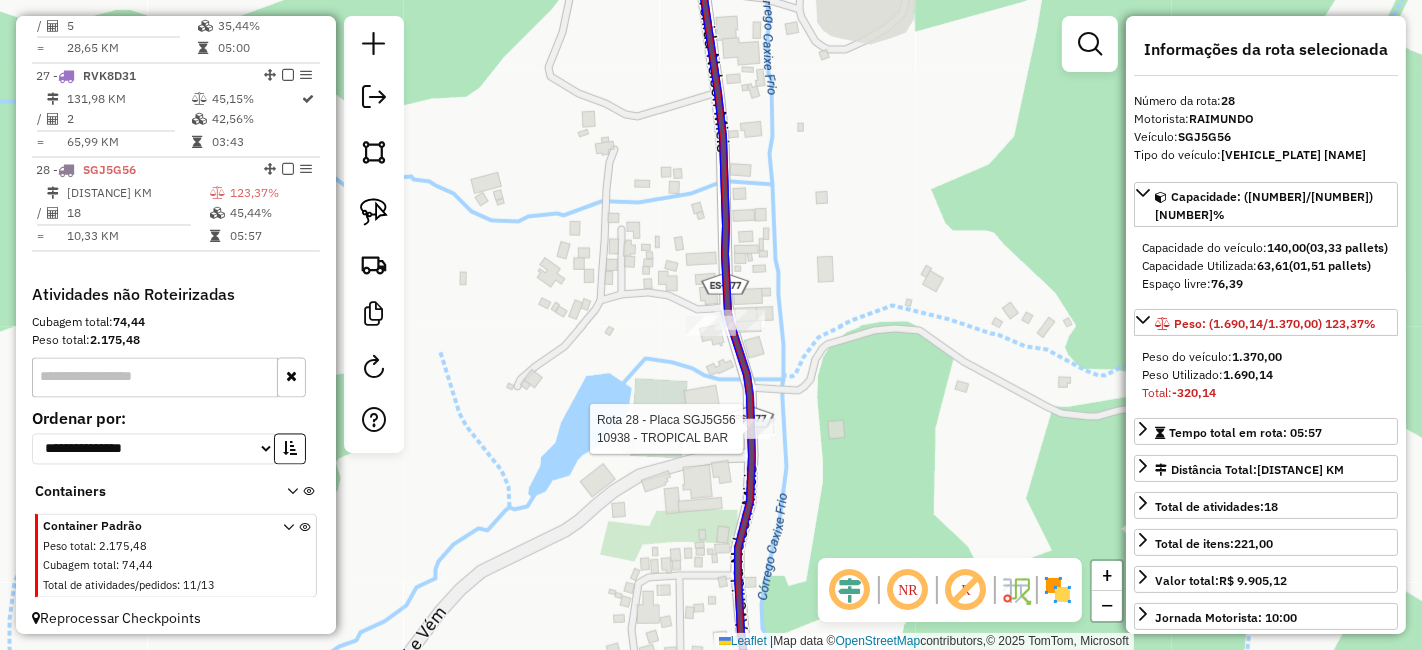 click 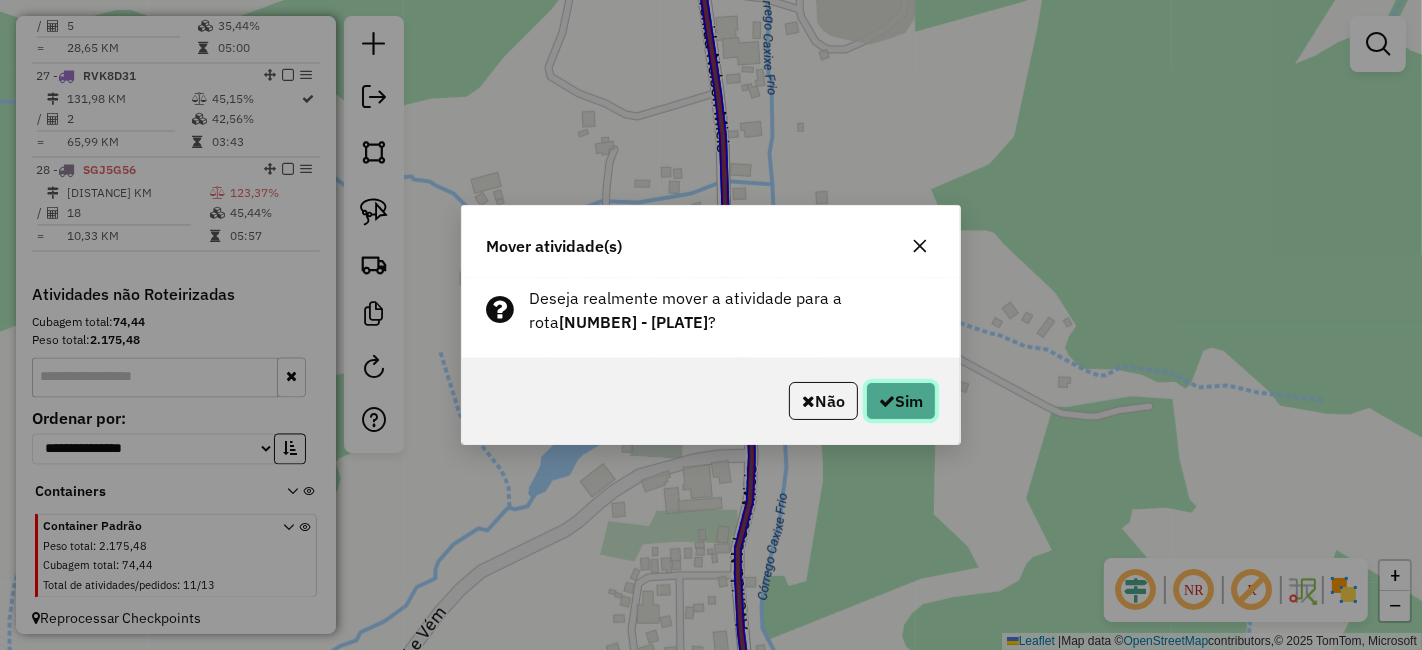 click 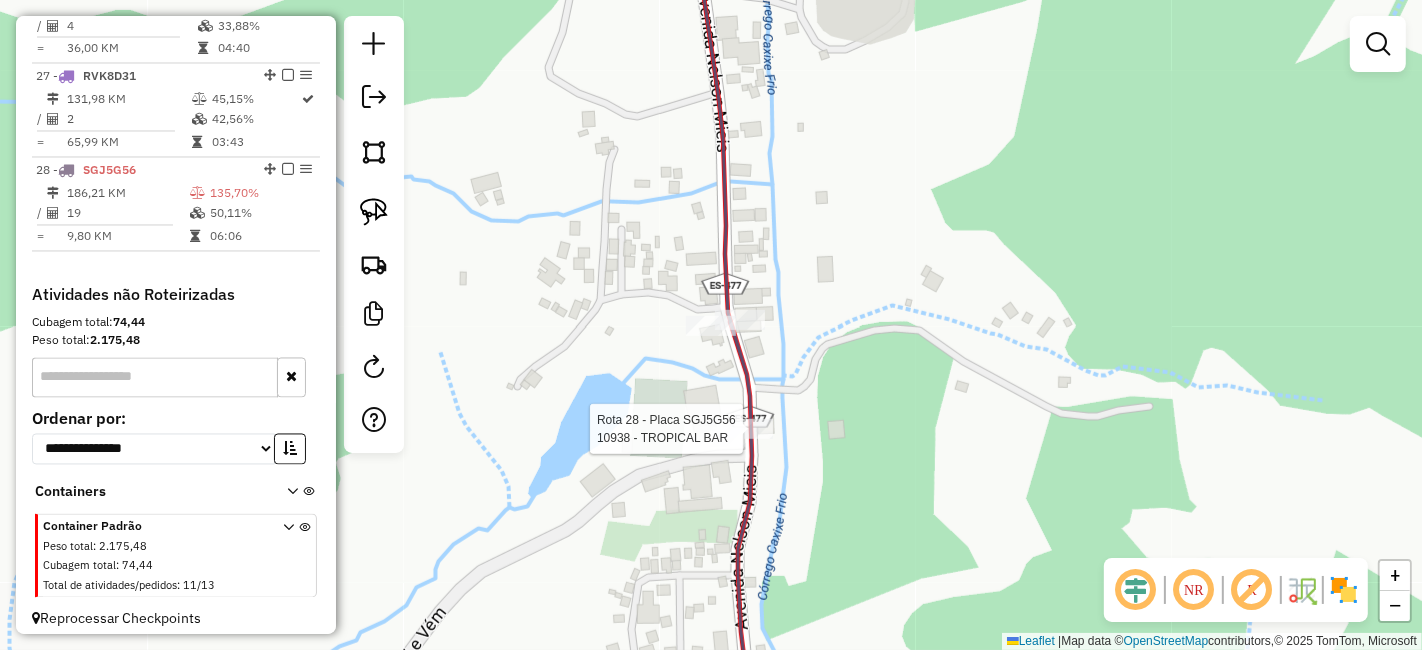 select on "*********" 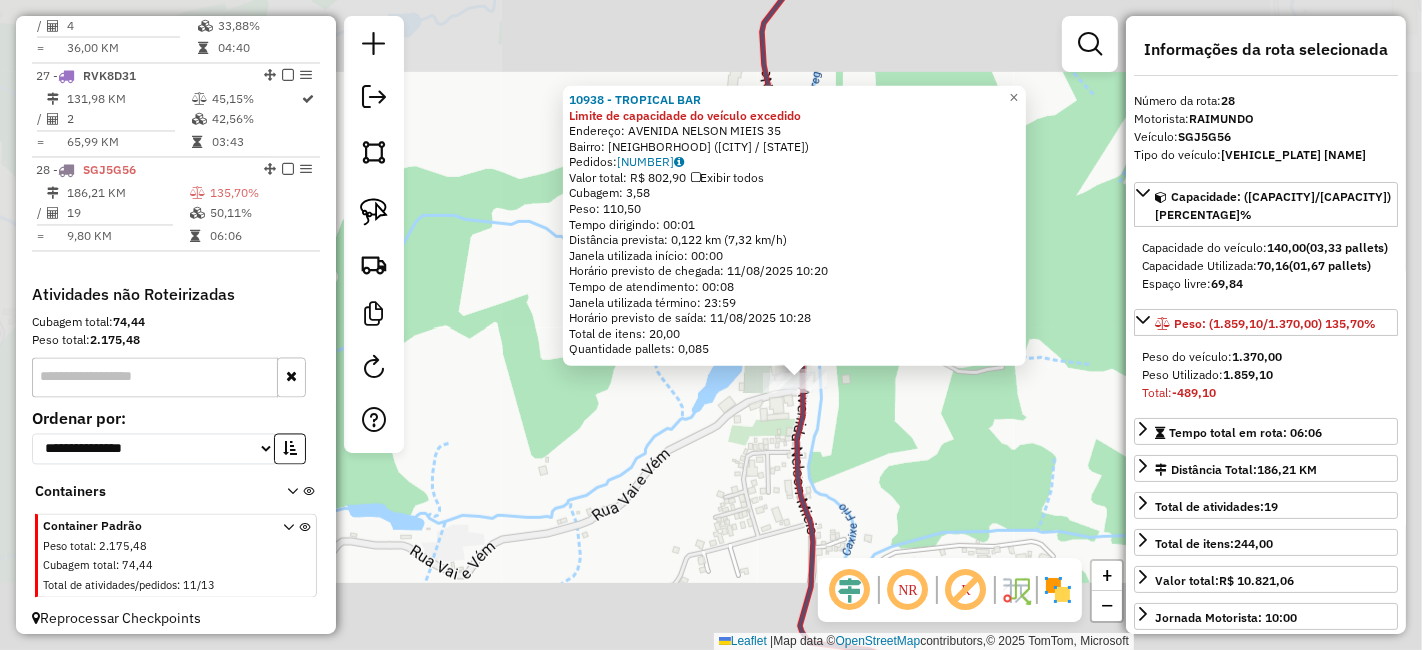 click on "10938 - TROPICAL BAR Limite de capacidade do veículo excedido  Endereço:  AVENIDA NELSON MIEIS 35   Bairro: ALTO CAXIXE (VENDA NOVA DO IMIGRANTE / ES)   Pedidos:  08261890   Valor total: R$ 802,90   Exibir todos   Cubagem: 3,58  Peso: 110,50  Tempo dirigindo: 00:01   Distância prevista: 0,122 km (7,32 km/h)   Janela utilizada início: 00:00   Horário previsto de chegada: 11/08/2025 10:20   Tempo de atendimento: 00:08   Janela utilizada término: 23:59   Horário previsto de saída: 11/08/2025 10:28   Total de itens: 20,00   Quantidade pallets: 0,085  × Janela de atendimento Grade de atendimento Capacidade Transportadoras Veículos Cliente Pedidos  Rotas Selecione os dias de semana para filtrar as janelas de atendimento  Seg   Ter   Qua   Qui   Sex   Sáb   Dom  Informe o período da janela de atendimento: De: Até:  Filtrar exatamente a janela do cliente  Considerar janela de atendimento padrão  Selecione os dias de semana para filtrar as grades de atendimento  Seg   Ter   Qua   Qui   Sex   Sáb   Dom" 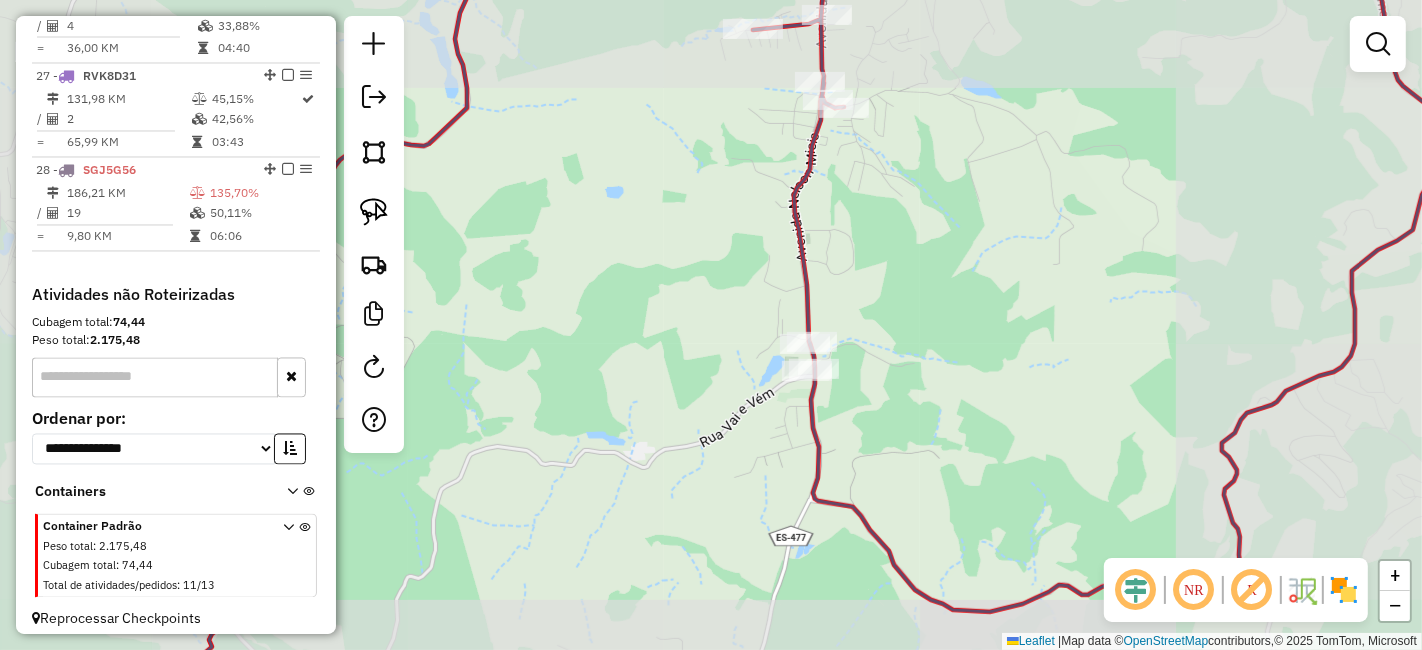 drag, startPoint x: 926, startPoint y: 463, endPoint x: 882, endPoint y: 384, distance: 90.426765 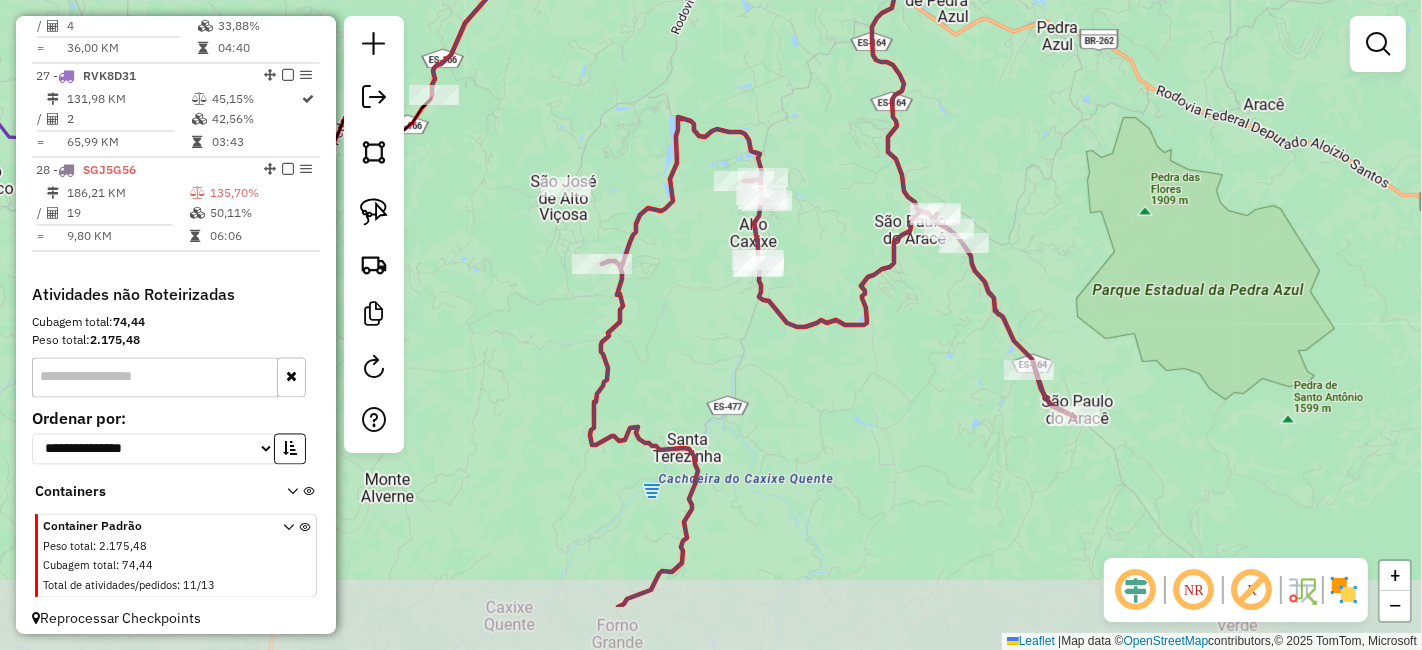 drag, startPoint x: 985, startPoint y: 394, endPoint x: 825, endPoint y: 272, distance: 201.20636 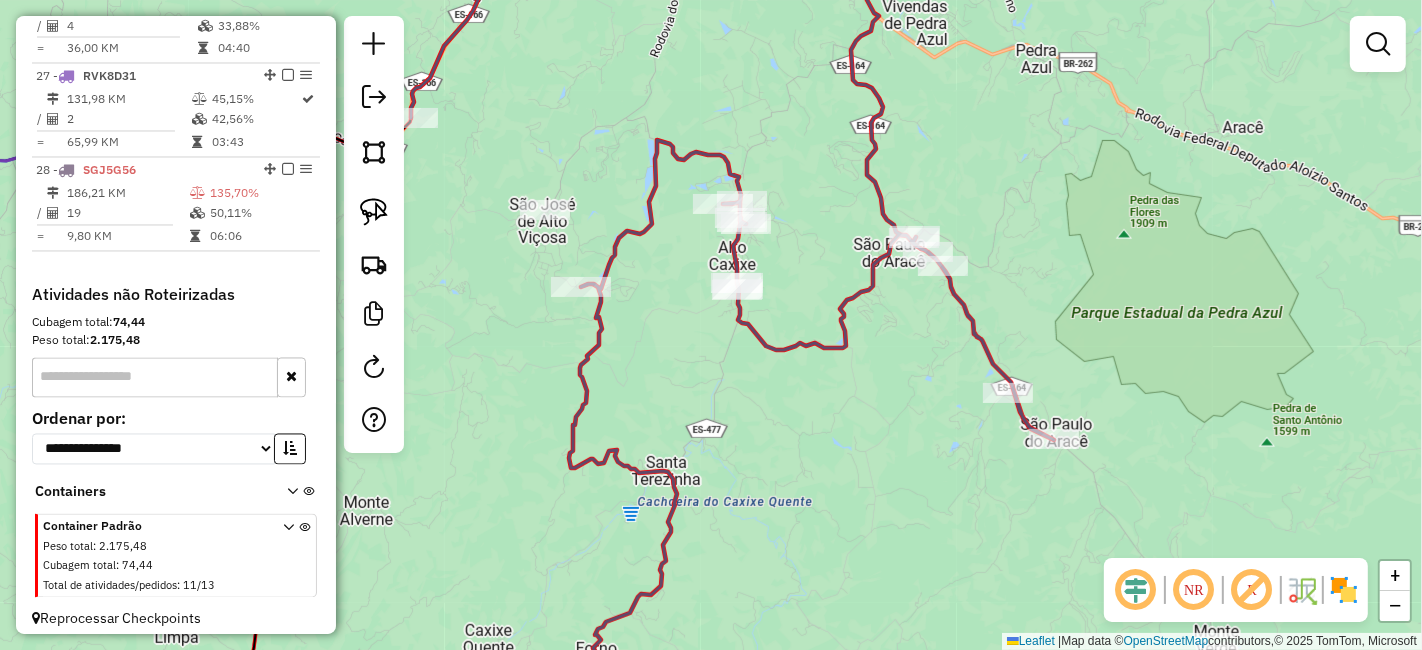 drag, startPoint x: 868, startPoint y: 327, endPoint x: 876, endPoint y: 374, distance: 47.67599 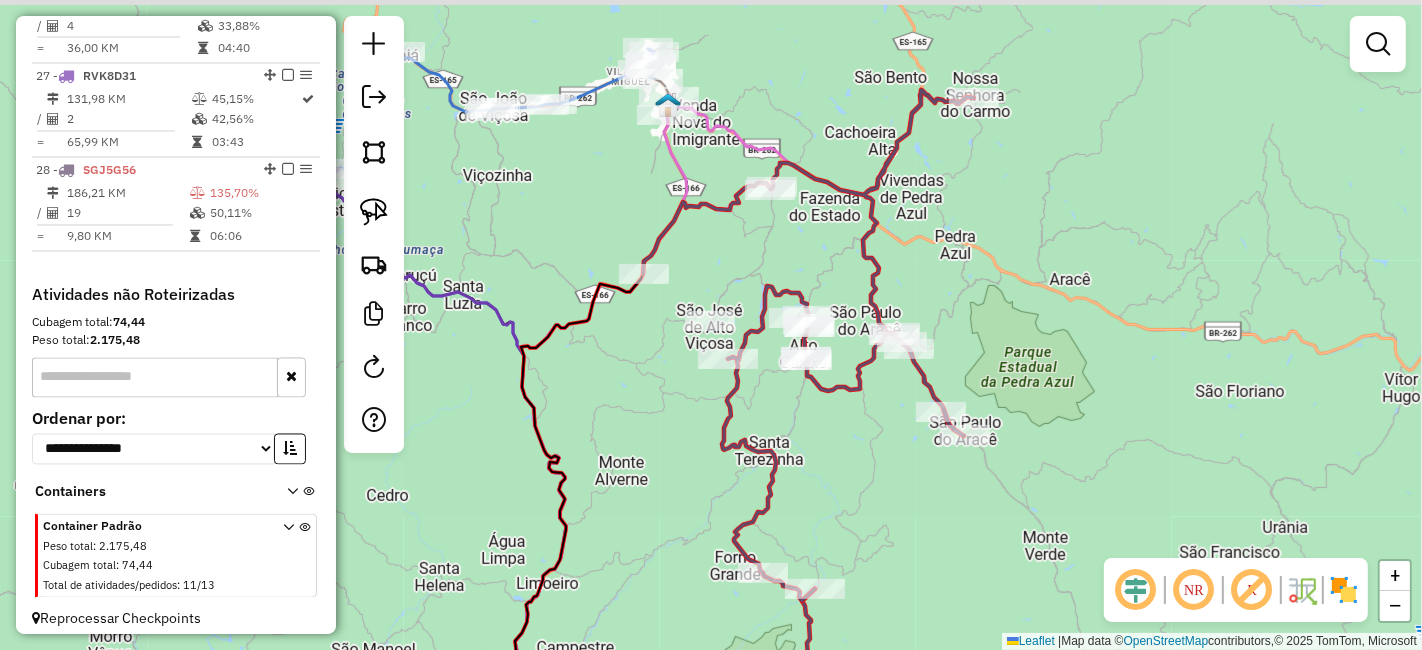drag, startPoint x: 831, startPoint y: 381, endPoint x: 803, endPoint y: 384, distance: 28.160255 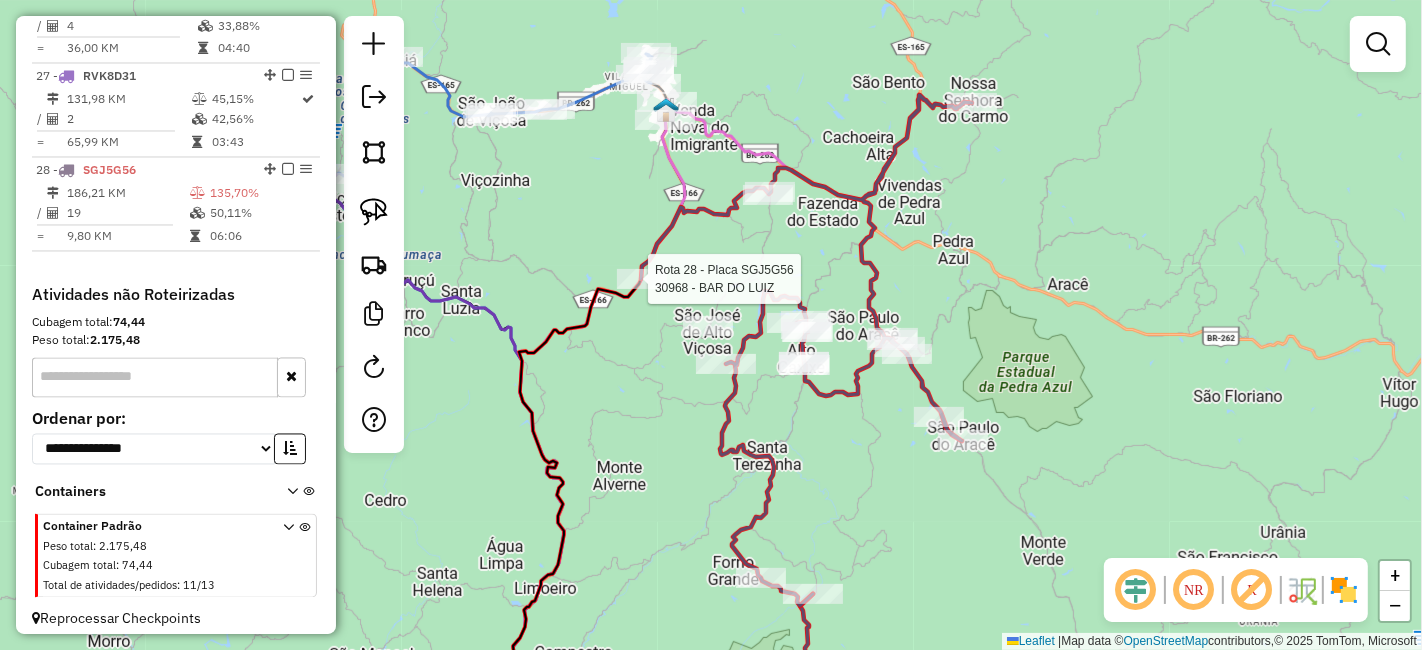 select on "*********" 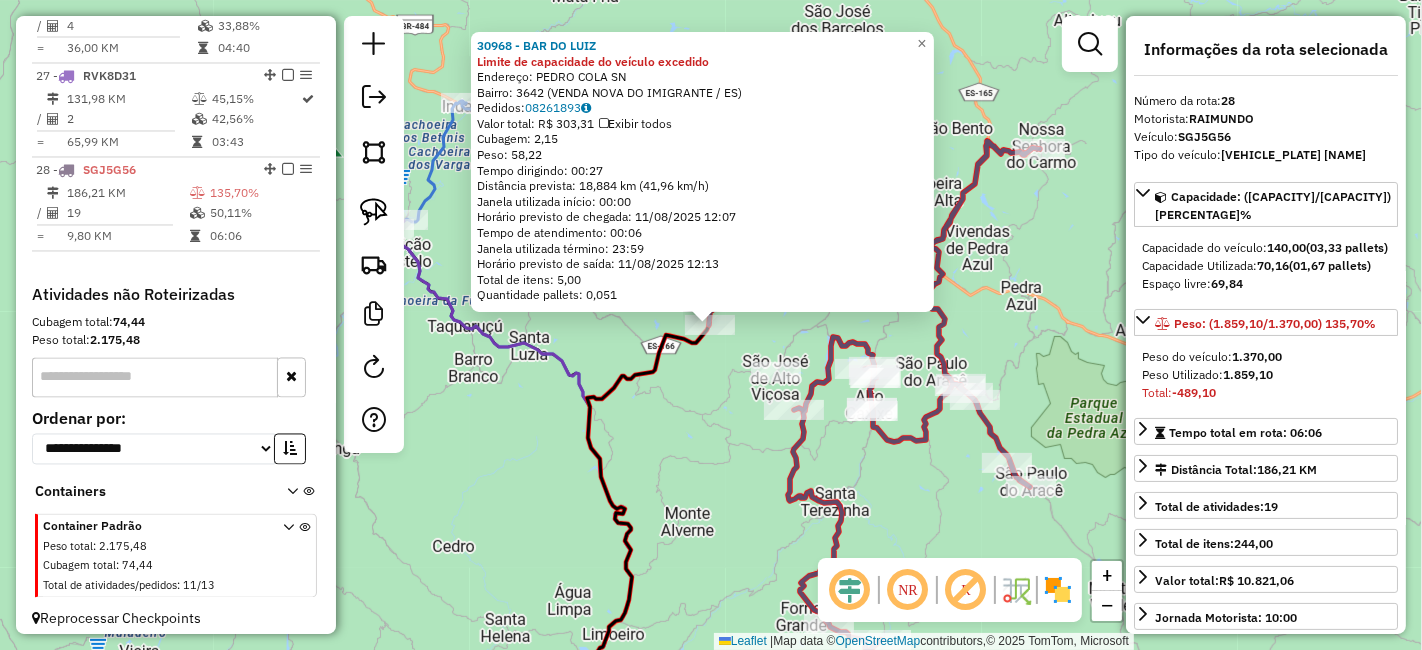 drag, startPoint x: 656, startPoint y: 378, endPoint x: 672, endPoint y: 356, distance: 27.202942 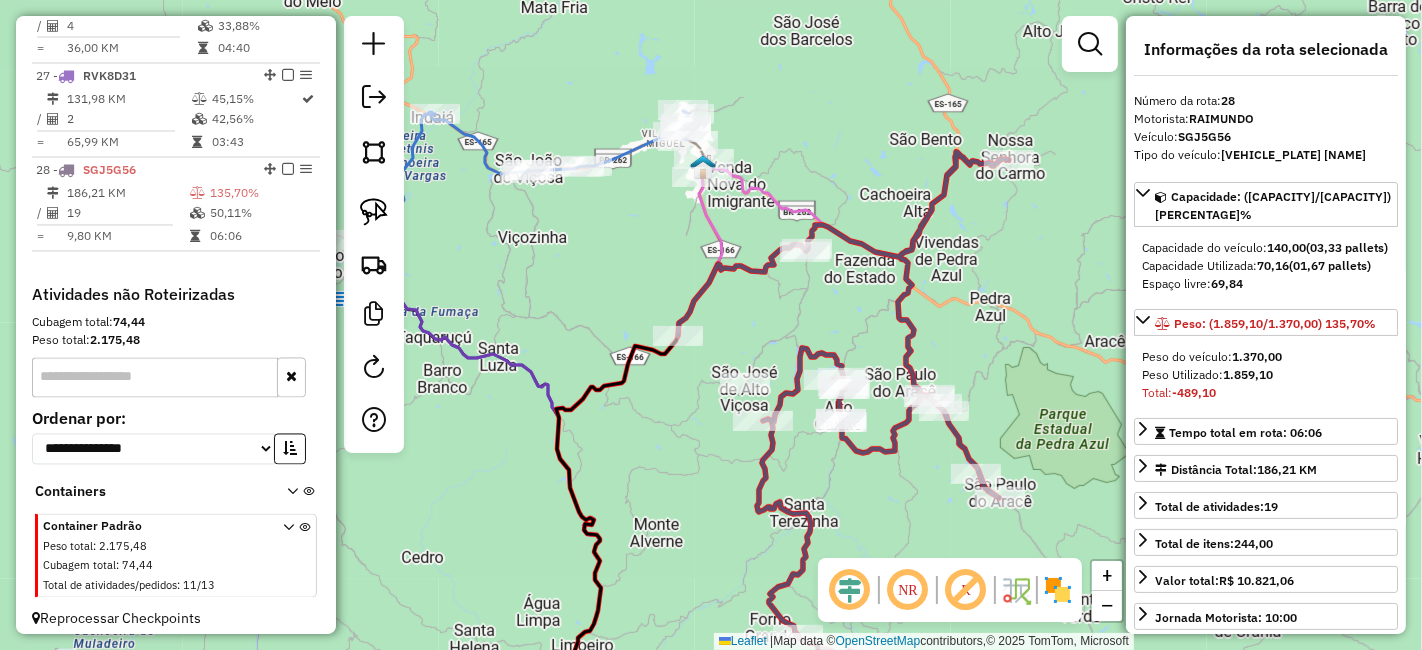 drag, startPoint x: 844, startPoint y: 284, endPoint x: 814, endPoint y: 295, distance: 31.95309 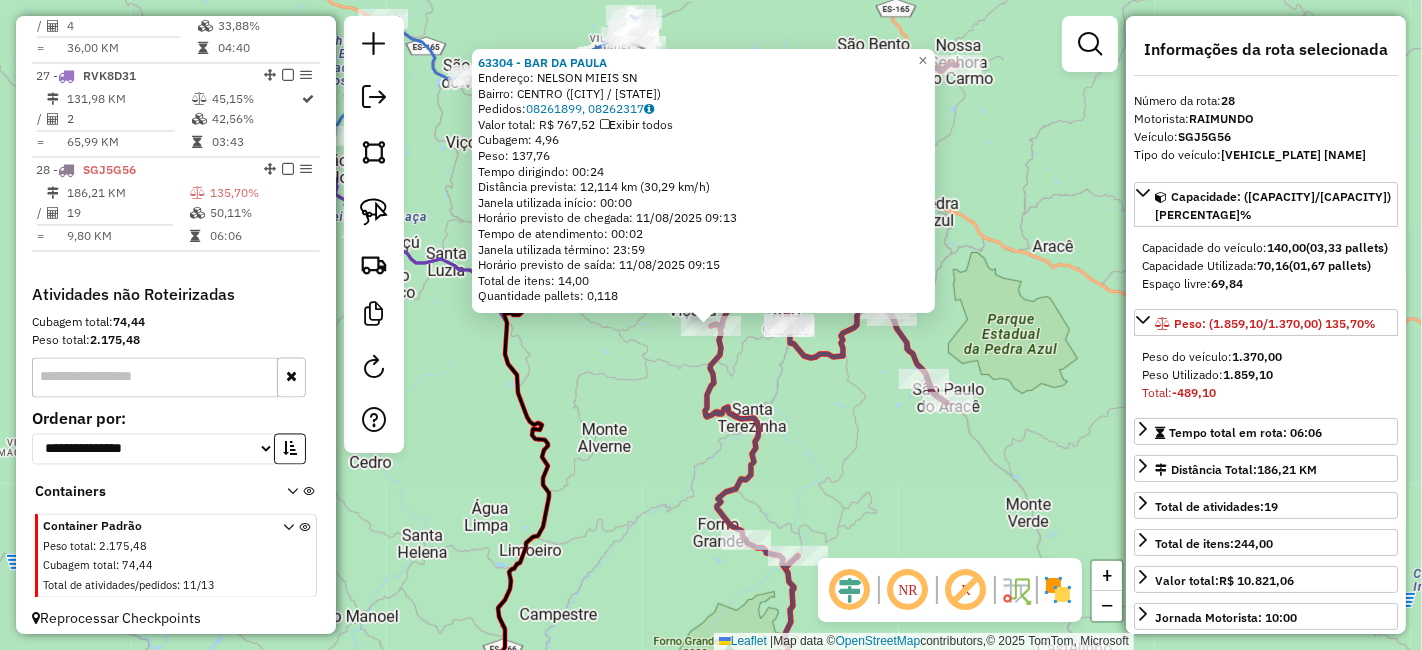 click 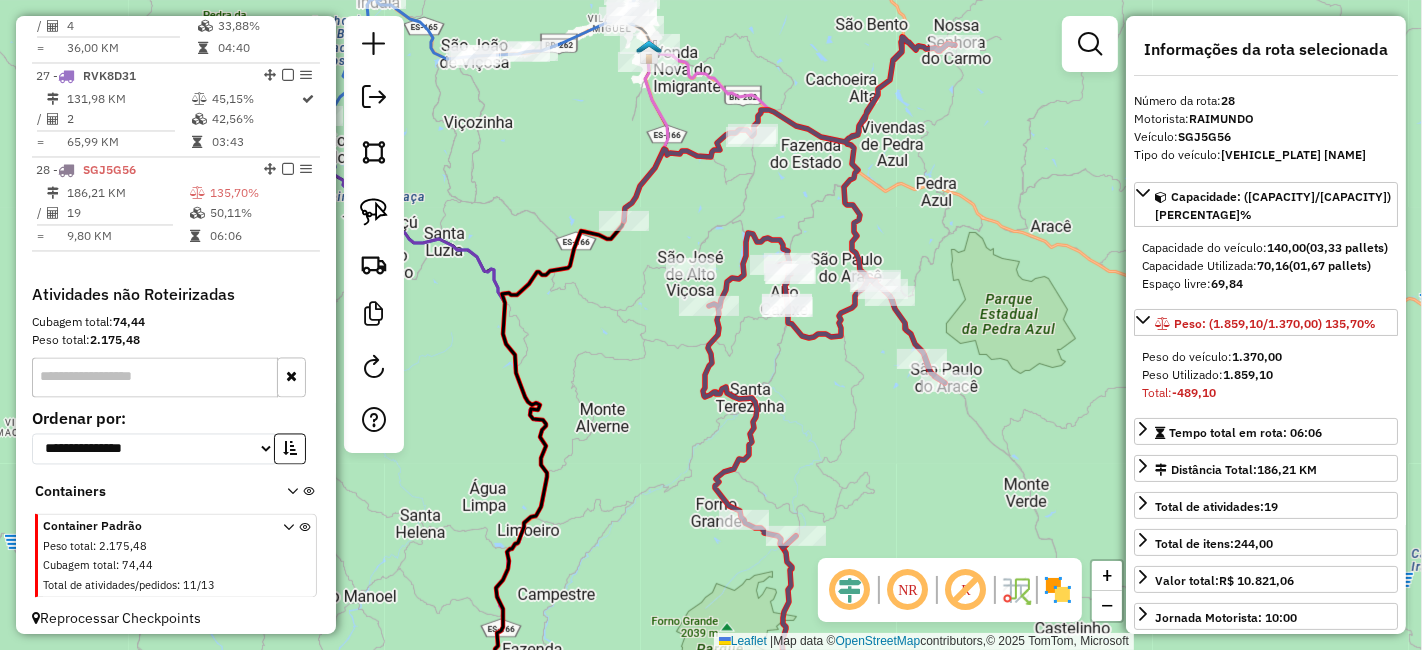 drag, startPoint x: 762, startPoint y: 447, endPoint x: 745, endPoint y: 332, distance: 116.24973 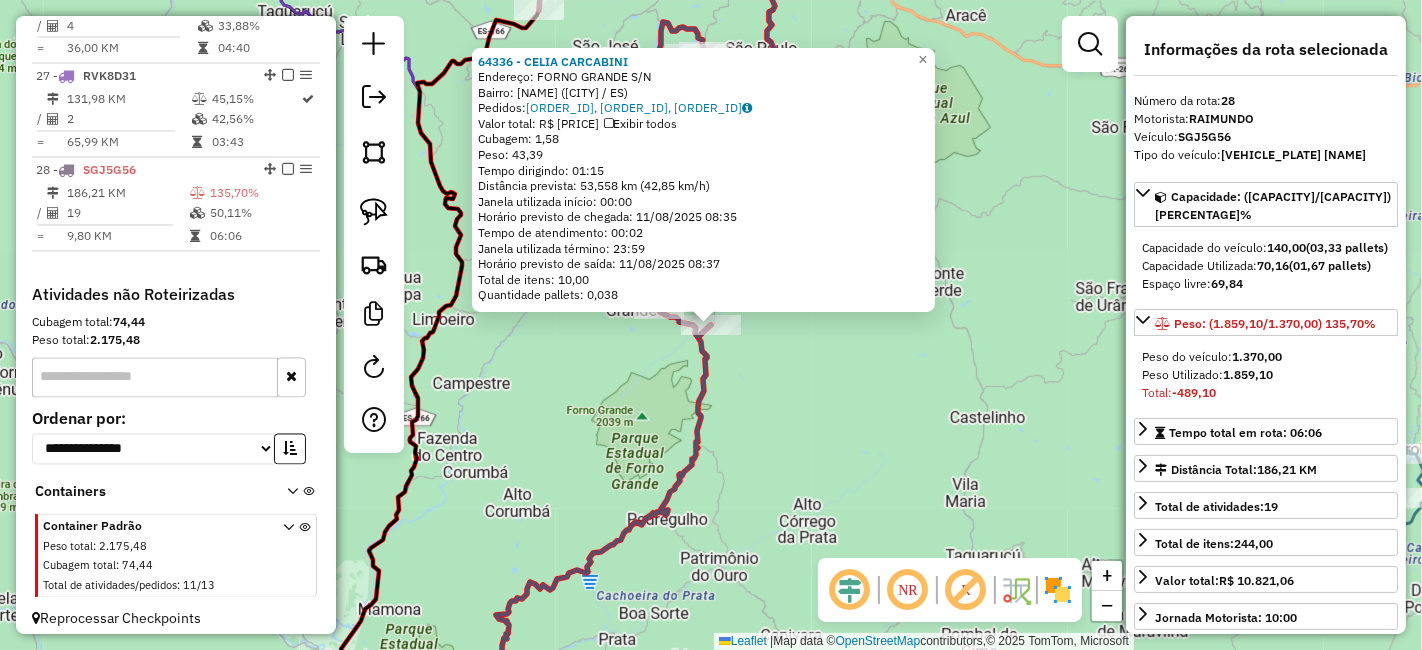drag, startPoint x: 715, startPoint y: 453, endPoint x: 702, endPoint y: 435, distance: 22.203604 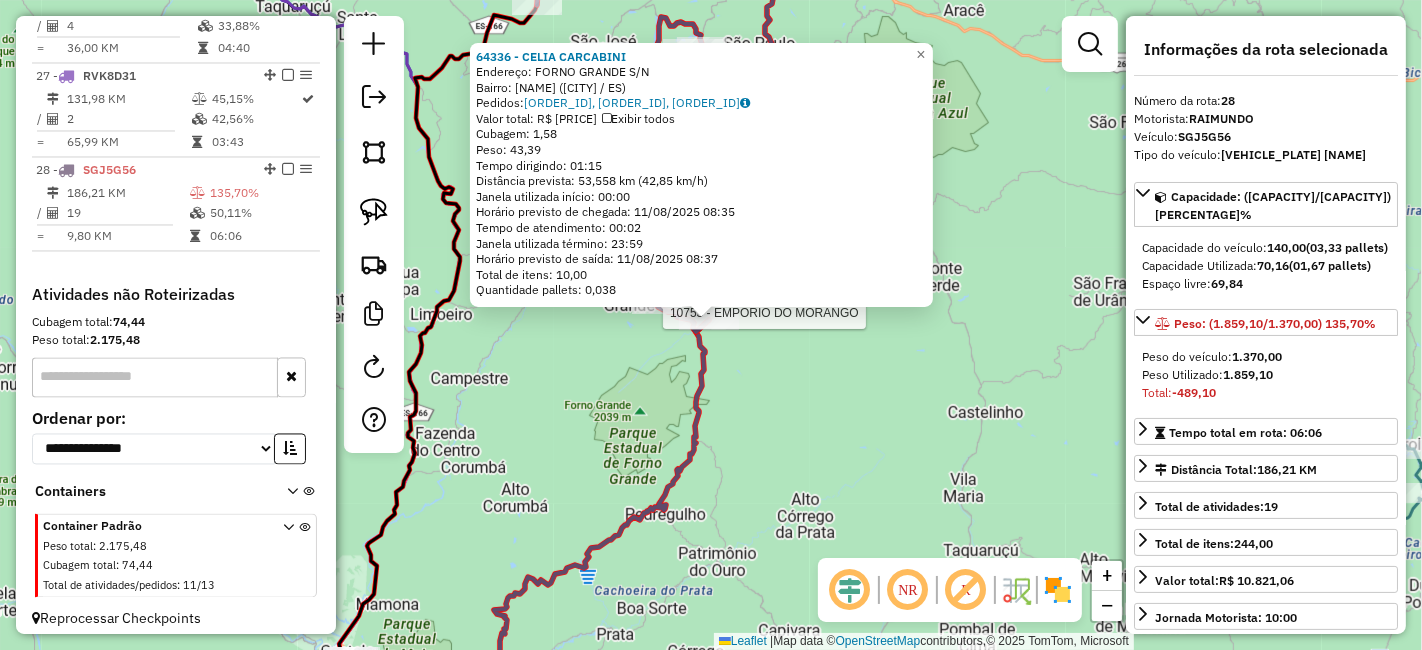 click 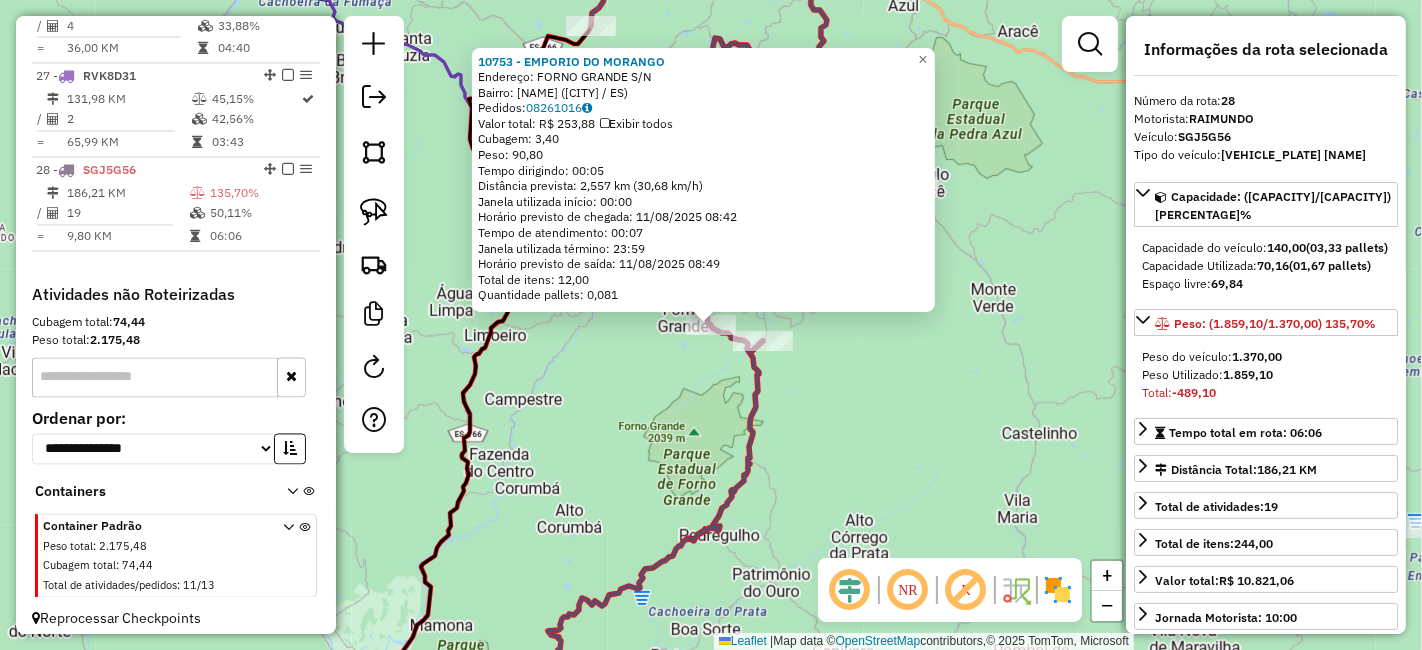drag, startPoint x: 656, startPoint y: 387, endPoint x: 669, endPoint y: 388, distance: 13.038404 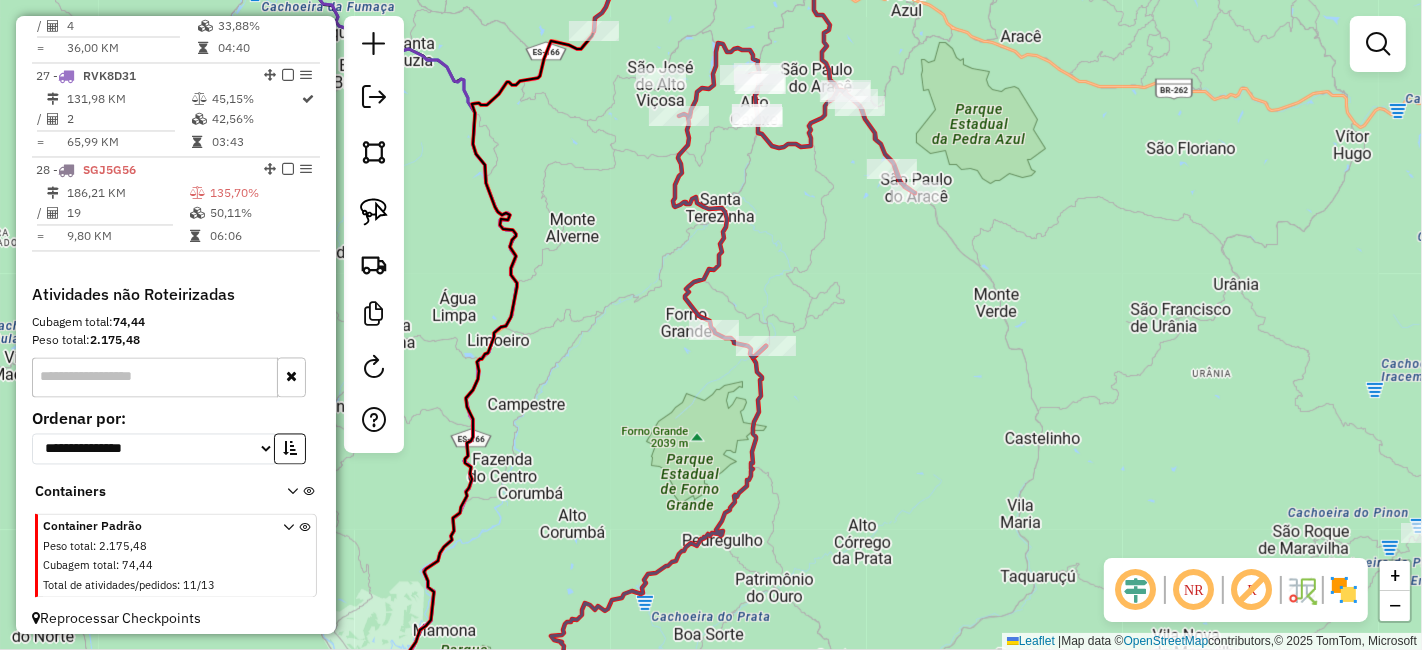 drag, startPoint x: 681, startPoint y: 384, endPoint x: 694, endPoint y: 481, distance: 97.867256 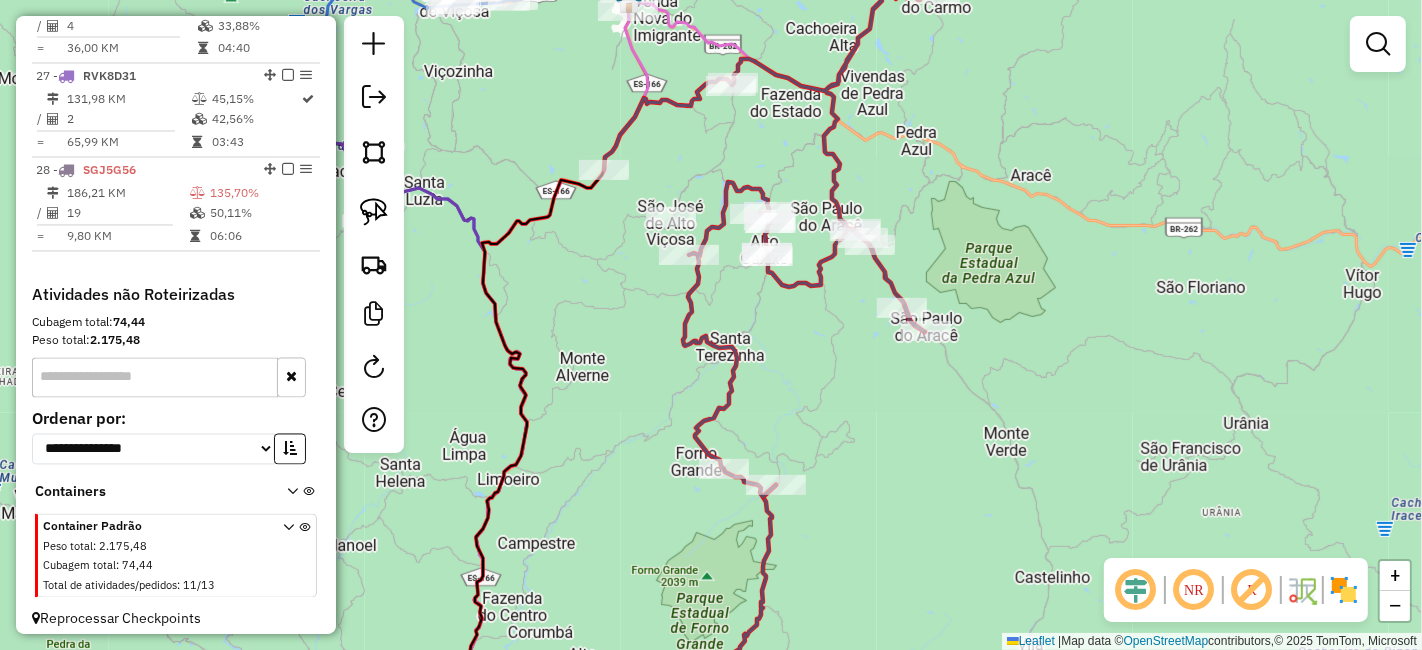 drag, startPoint x: 803, startPoint y: 324, endPoint x: 810, endPoint y: 364, distance: 40.60788 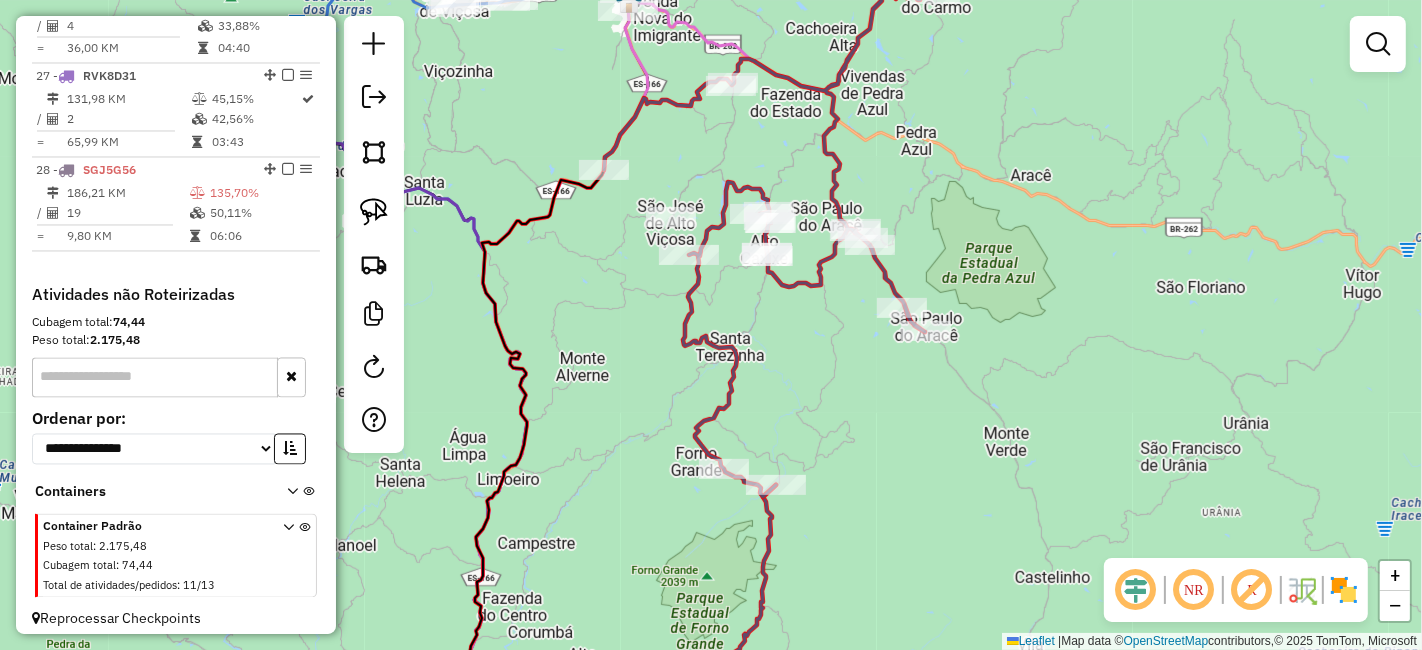 drag, startPoint x: 822, startPoint y: 337, endPoint x: 815, endPoint y: 377, distance: 40.60788 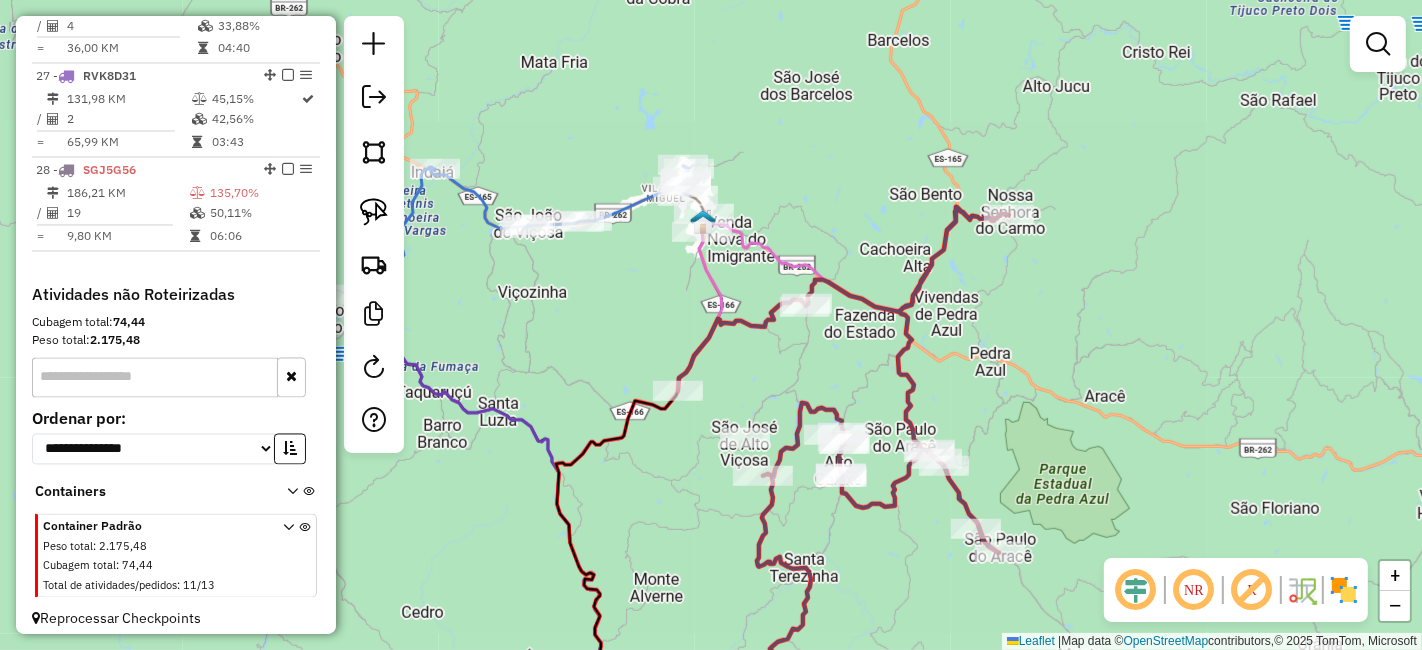 drag, startPoint x: 716, startPoint y: 210, endPoint x: 785, endPoint y: 384, distance: 187.18173 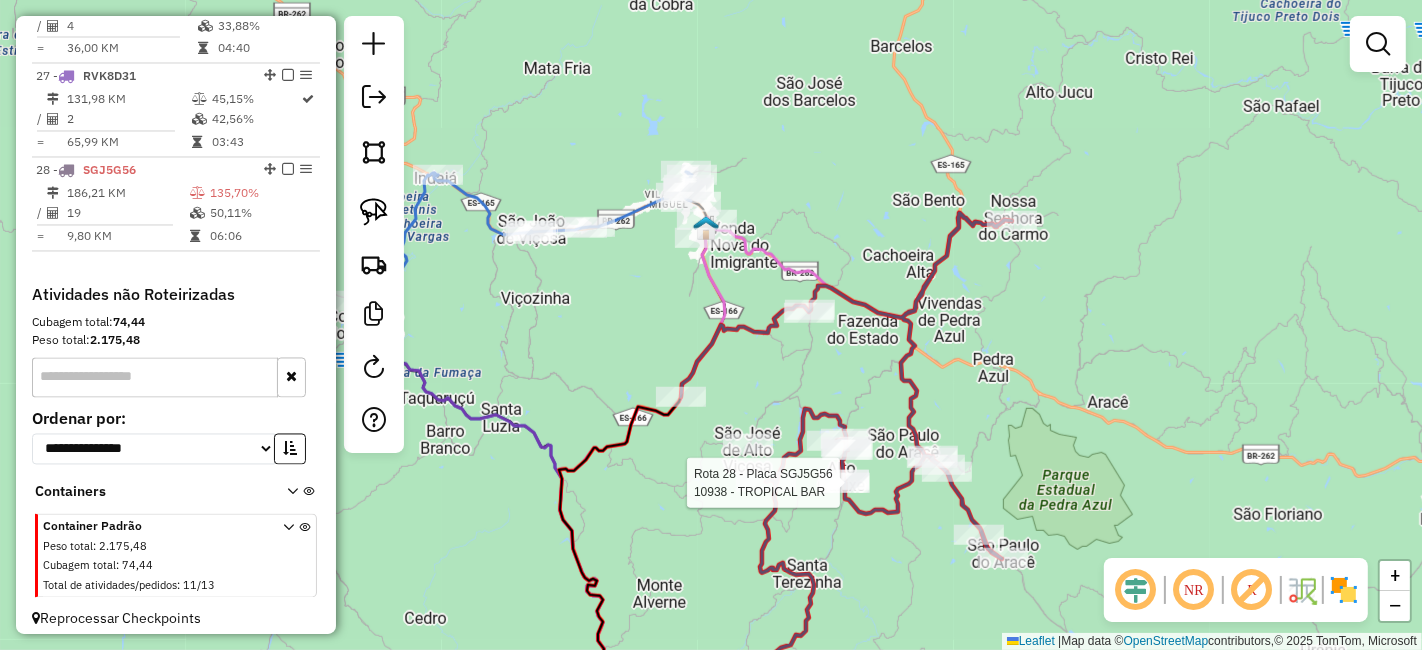 select on "*********" 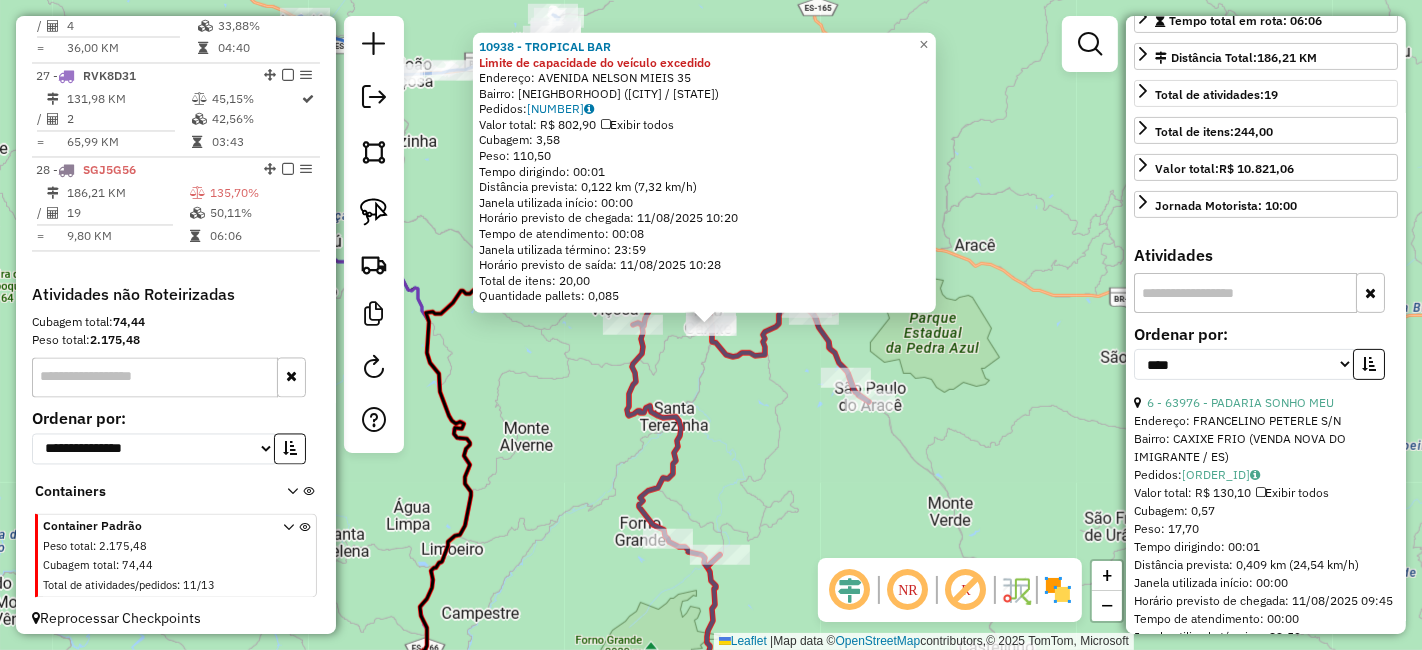 scroll, scrollTop: 444, scrollLeft: 0, axis: vertical 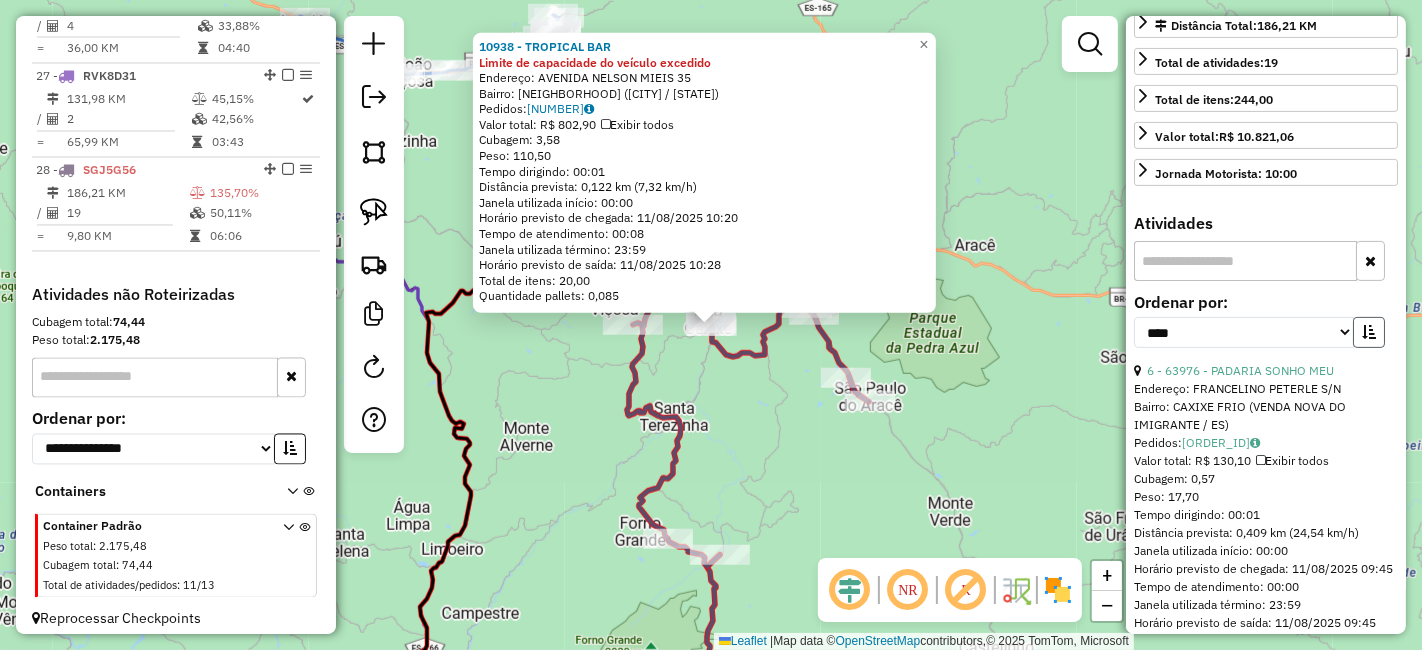 click at bounding box center [1369, 332] 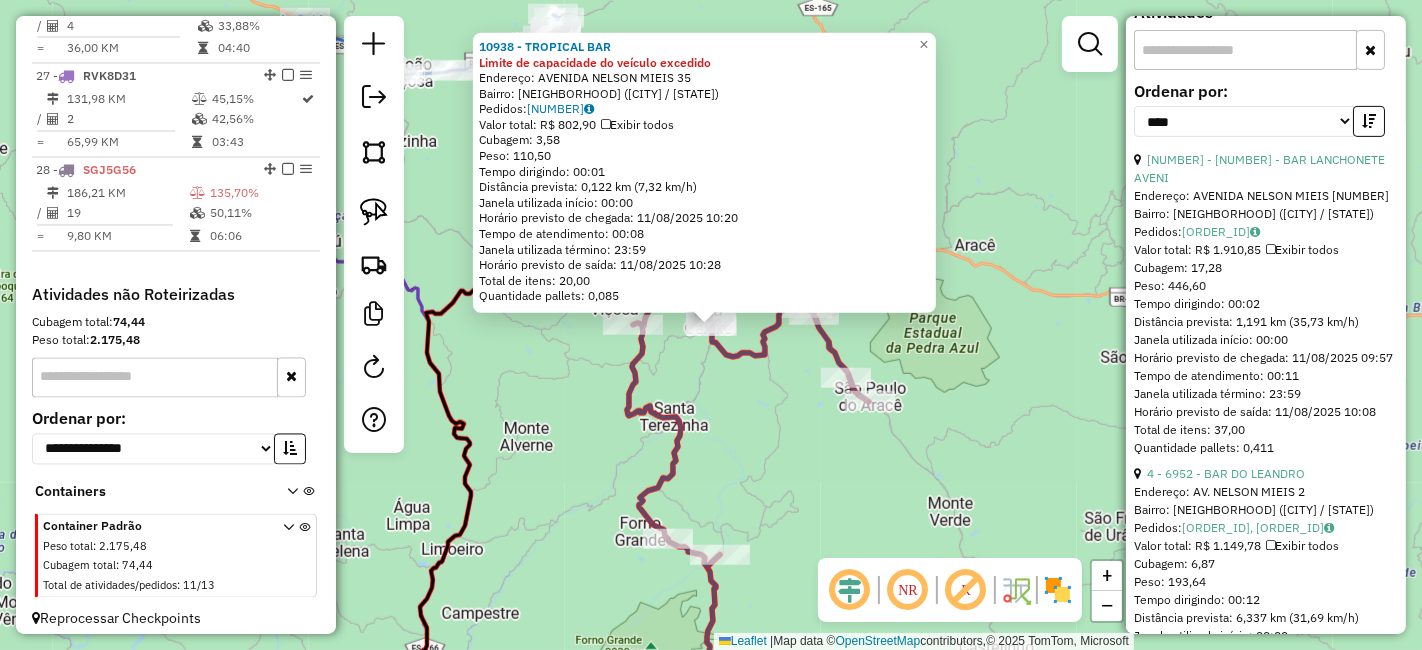 scroll, scrollTop: 555, scrollLeft: 0, axis: vertical 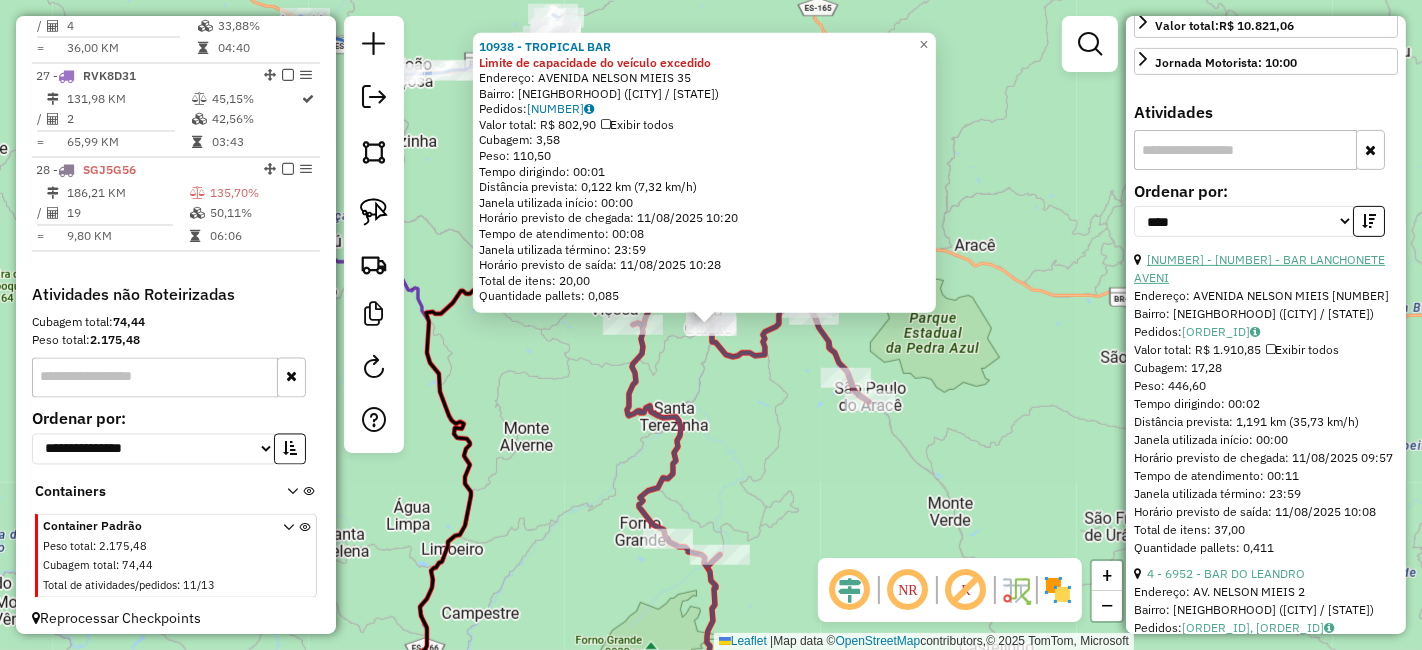 click on "9 - 7278 - BAR LANCHONETE AVENI" at bounding box center [1259, 268] 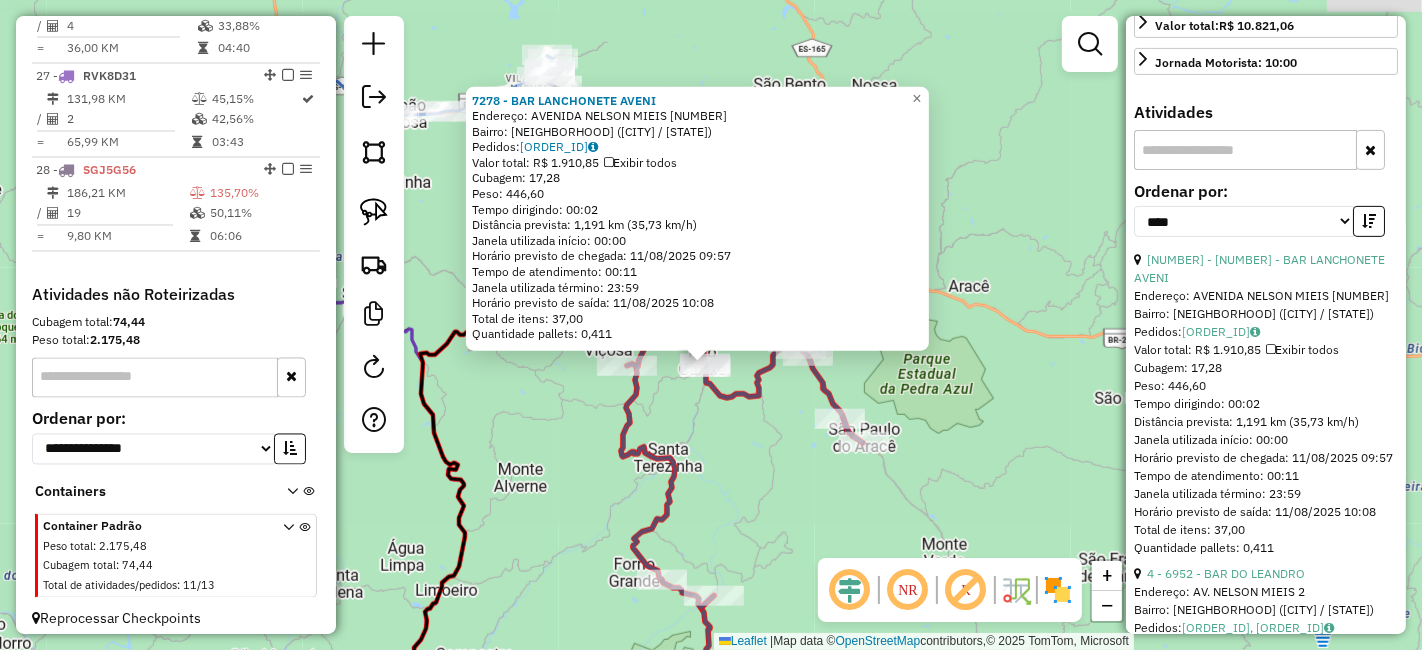 drag, startPoint x: 755, startPoint y: 438, endPoint x: 747, endPoint y: 504, distance: 66.48308 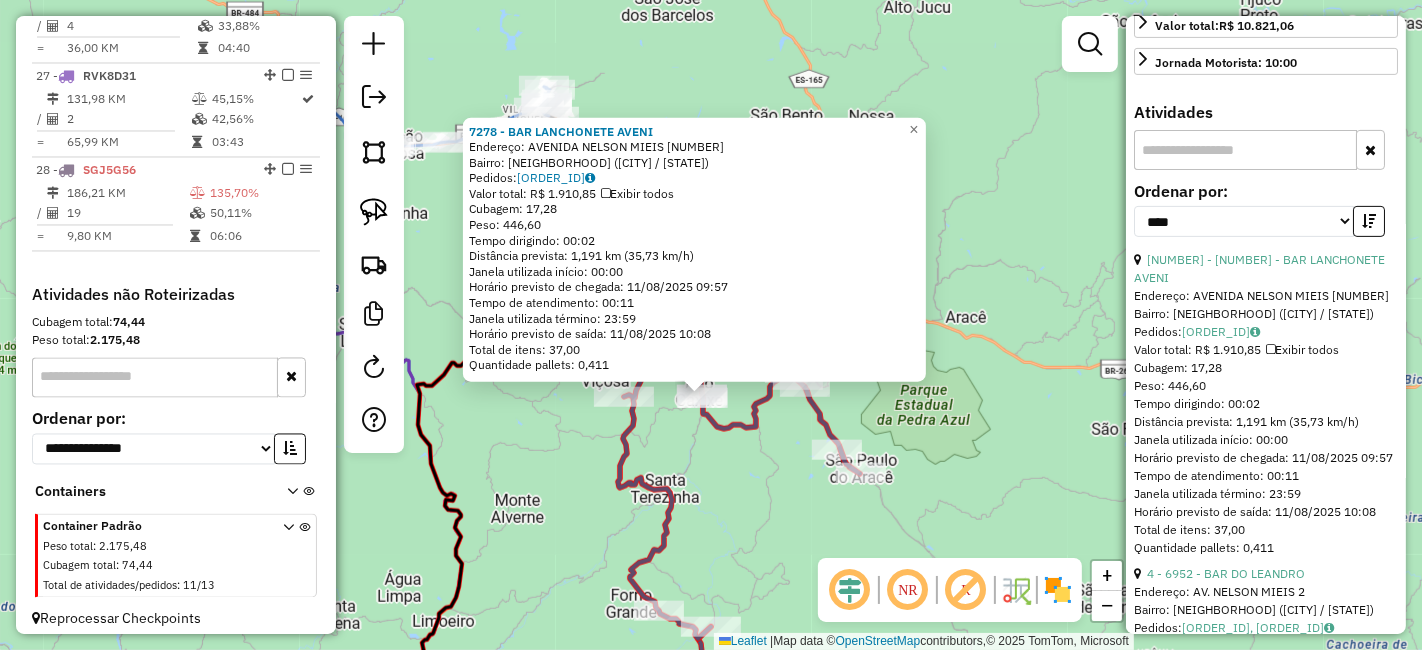 click on "7278 - BAR LANCHONETE AVENI  Endereço:  AVENIDA NELSON MIEIS 26   Bairro: ALTO CAXIXE (VENDA NOVA DO IMIGRANTE / ES)   Pedidos:  08261878   Valor total: R$ 1.910,85   Exibir todos   Cubagem: 17,28  Peso: 446,60  Tempo dirigindo: 00:02   Distância prevista: 1,191 km (35,73 km/h)   Janela utilizada início: 00:00   Horário previsto de chegada: 11/08/2025 09:57   Tempo de atendimento: 00:11   Janela utilizada término: 23:59   Horário previsto de saída: 11/08/2025 10:08   Total de itens: 37,00   Quantidade pallets: 0,411  × Janela de atendimento Grade de atendimento Capacidade Transportadoras Veículos Cliente Pedidos  Rotas Selecione os dias de semana para filtrar as janelas de atendimento  Seg   Ter   Qua   Qui   Sex   Sáb   Dom  Informe o período da janela de atendimento: De: Até:  Filtrar exatamente a janela do cliente  Considerar janela de atendimento padrão  Selecione os dias de semana para filtrar as grades de atendimento  Seg   Ter   Qua   Qui   Sex   Sáb   Dom   Peso mínimo:   Peso máximo:" 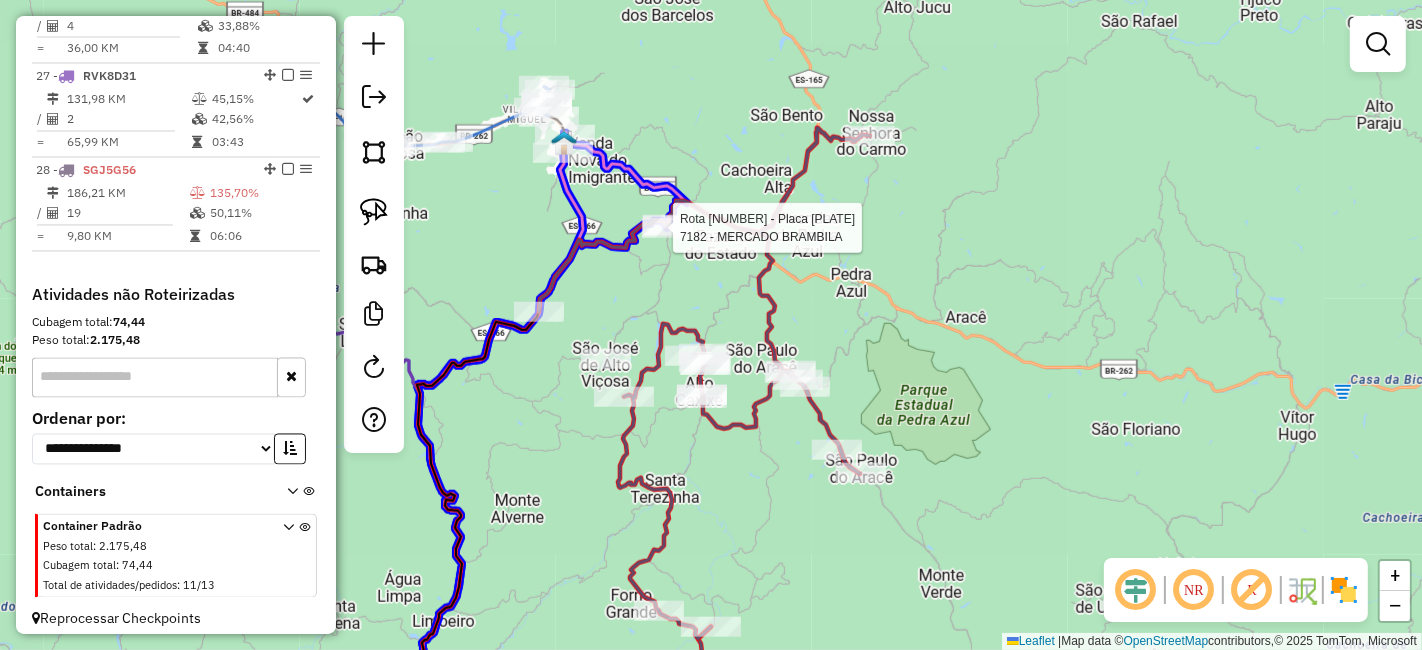 click 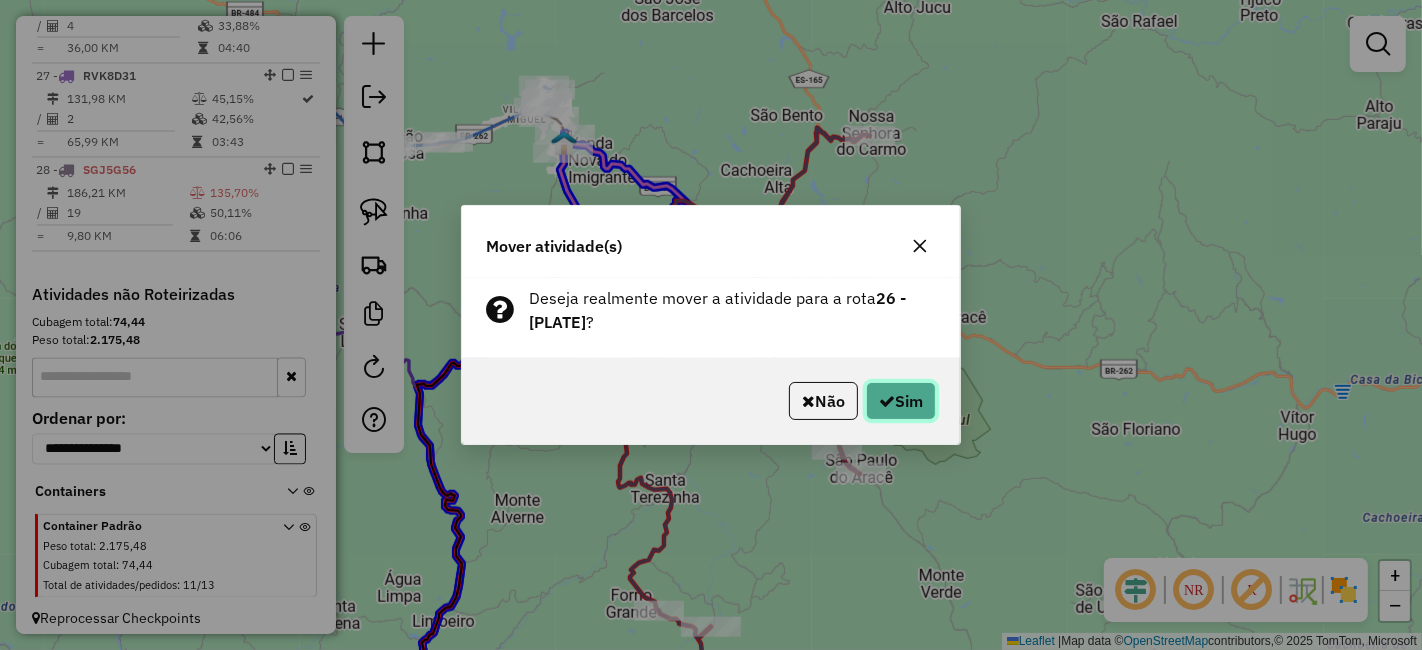 click on "Sim" 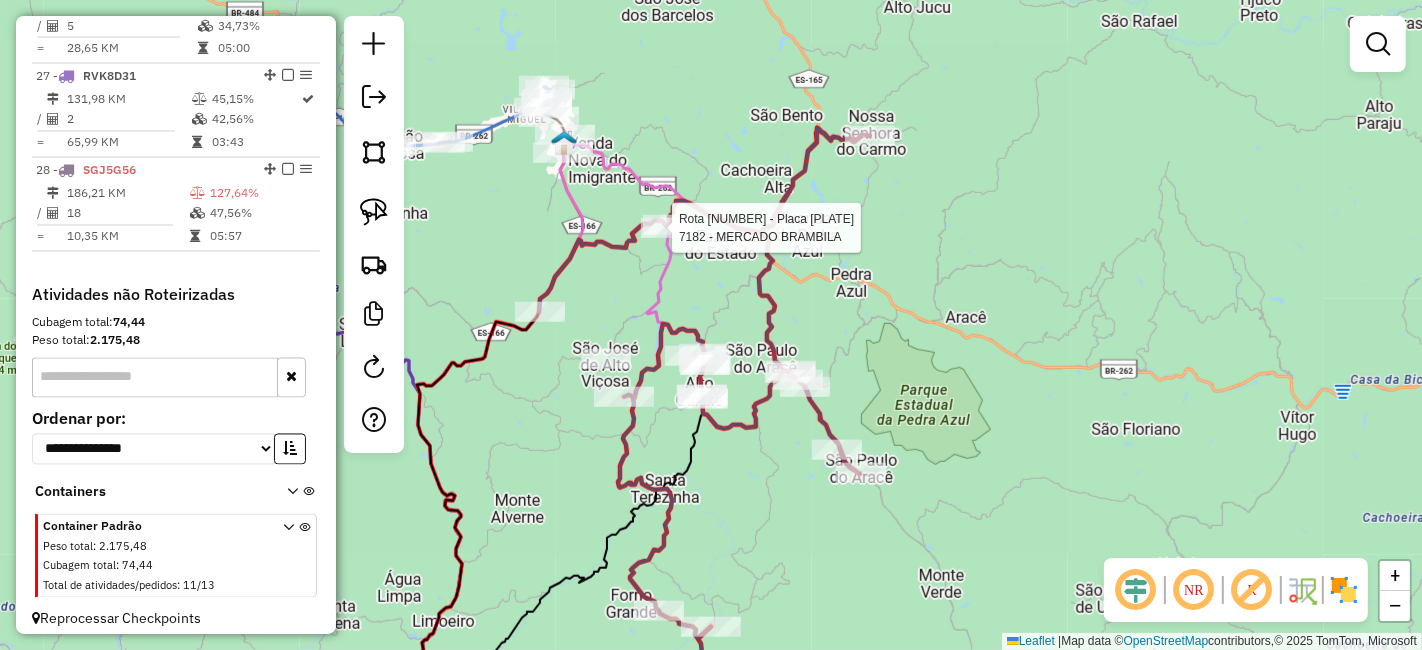 select on "*********" 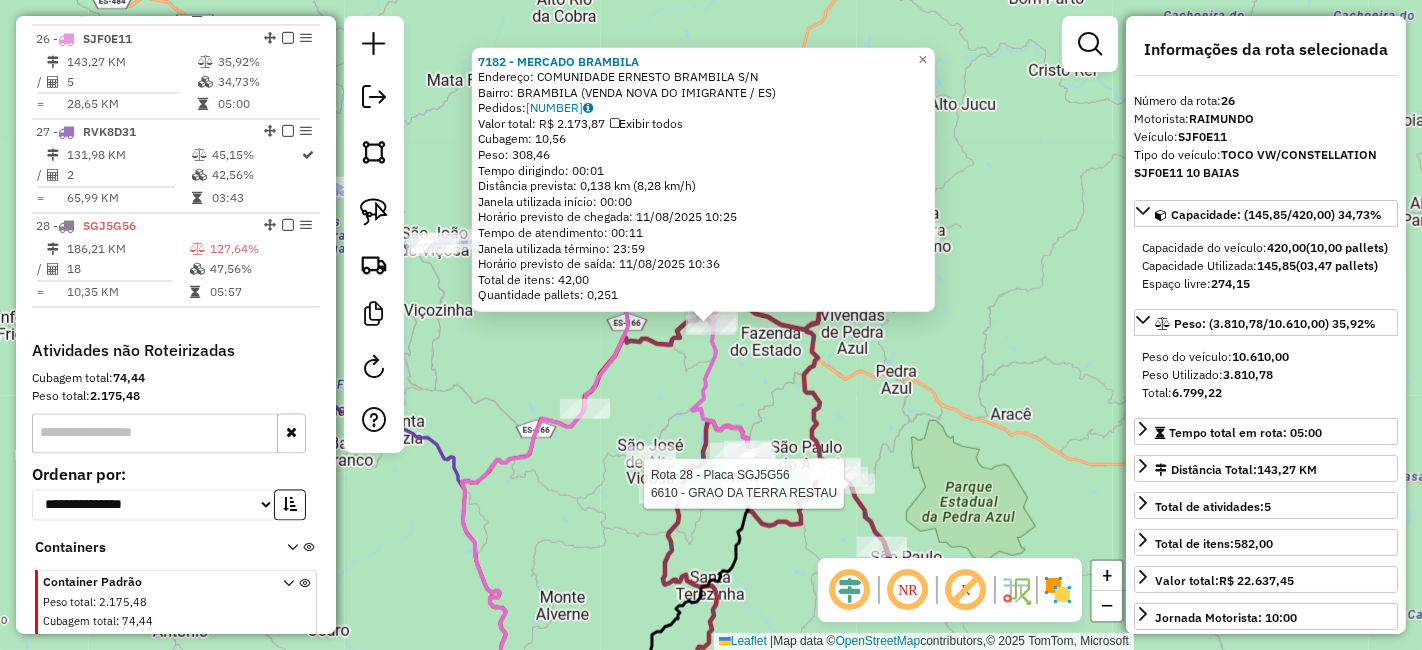 scroll, scrollTop: 3170, scrollLeft: 0, axis: vertical 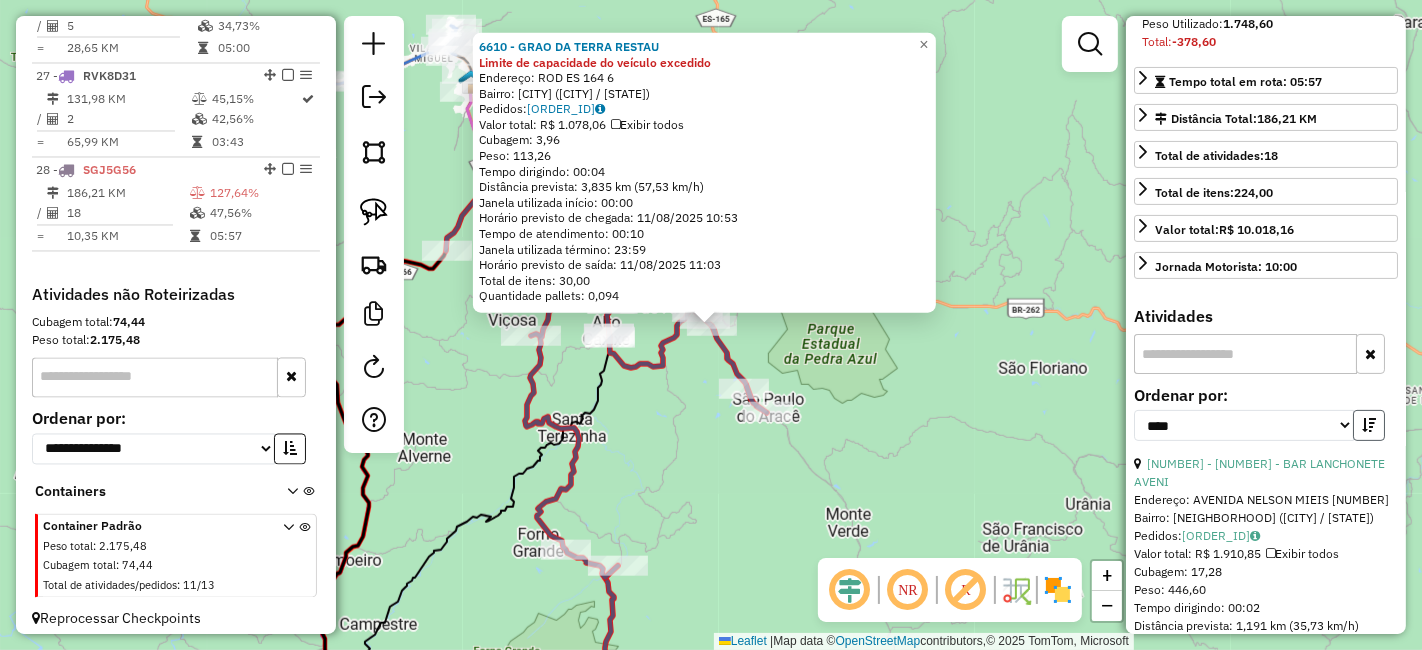 click at bounding box center (1369, 425) 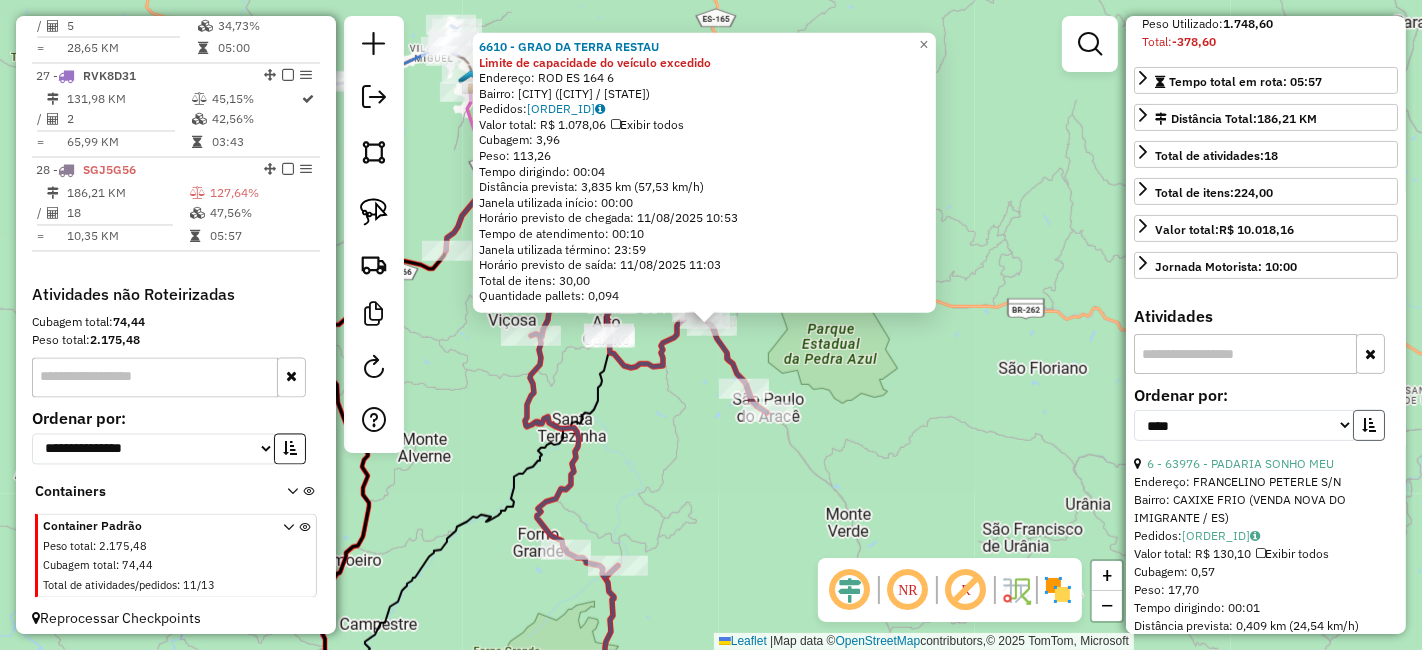 click at bounding box center [1369, 425] 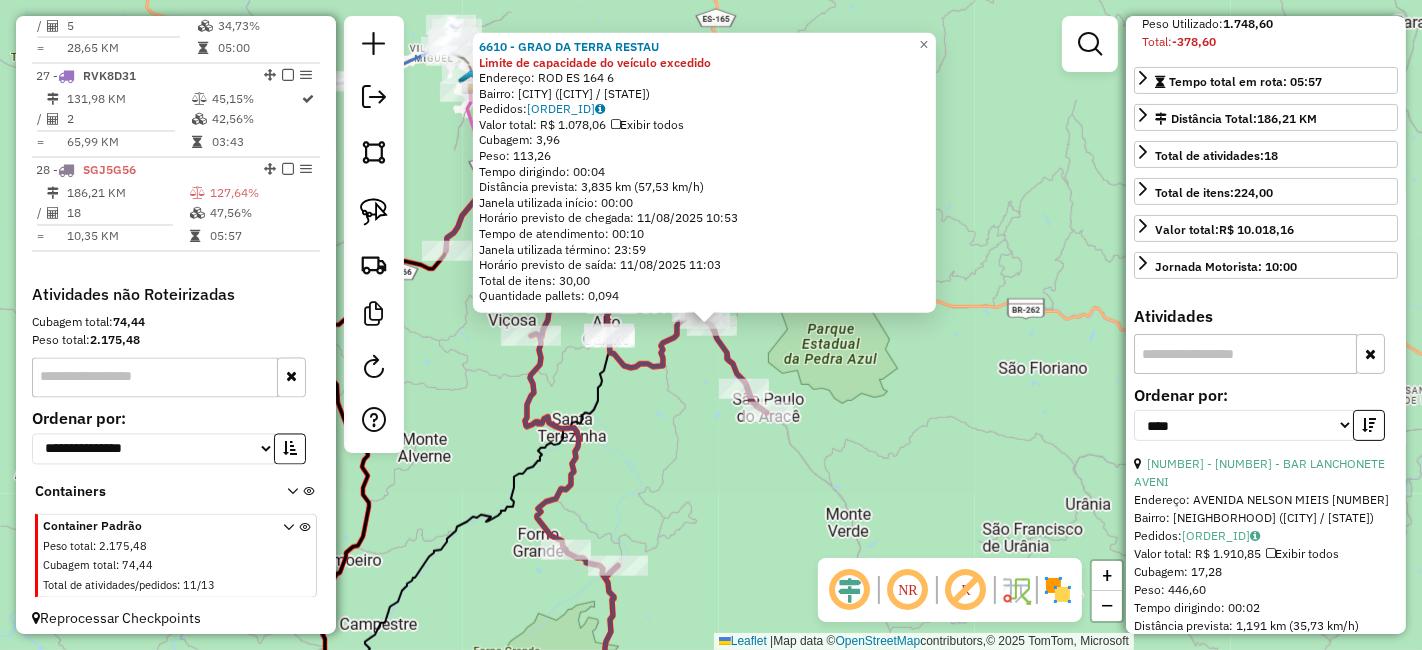 click on "6610 - GRAO DA TERRA RESTAU Limite de capacidade do veículo excedido  Endereço:  ROD ES 164 6   Bairro: SAO PAULO DO ARACE (DOMINGOS MARTINS / ES)   Pedidos:  08261873   Valor total: R$ 1.078,06   Exibir todos   Cubagem: 3,96  Peso: 113,26  Tempo dirigindo: 00:04   Distância prevista: 3,835 km (57,53 km/h)   Janela utilizada início: 00:00   Horário previsto de chegada: 11/08/2025 10:53   Tempo de atendimento: 00:10   Janela utilizada término: 23:59   Horário previsto de saída: 11/08/2025 11:03   Total de itens: 30,00   Quantidade pallets: 0,094  × Janela de atendimento Grade de atendimento Capacidade Transportadoras Veículos Cliente Pedidos  Rotas Selecione os dias de semana para filtrar as janelas de atendimento  Seg   Ter   Qua   Qui   Sex   Sáb   Dom  Informe o período da janela de atendimento: De: Até:  Filtrar exatamente a janela do cliente  Considerar janela de atendimento padrão  Selecione os dias de semana para filtrar as grades de atendimento  Seg   Ter   Qua   Qui   Sex   Sáb   Dom  +" 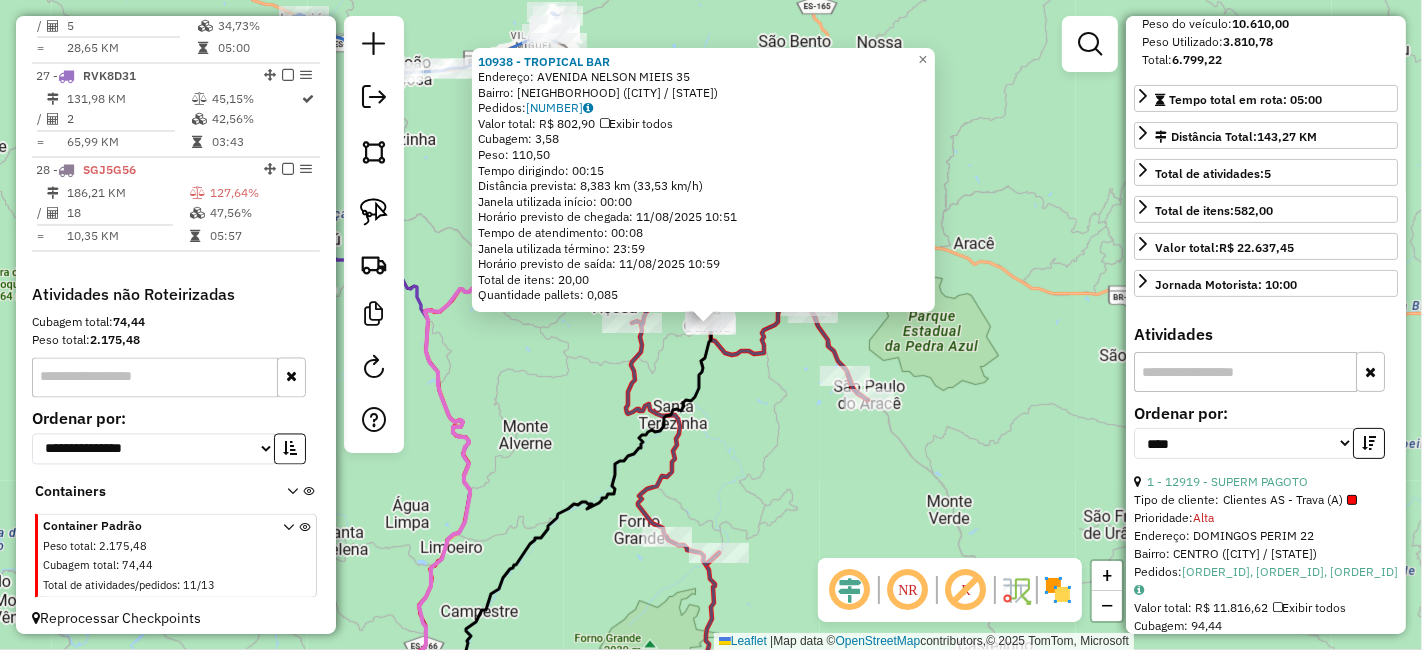 scroll, scrollTop: 368, scrollLeft: 0, axis: vertical 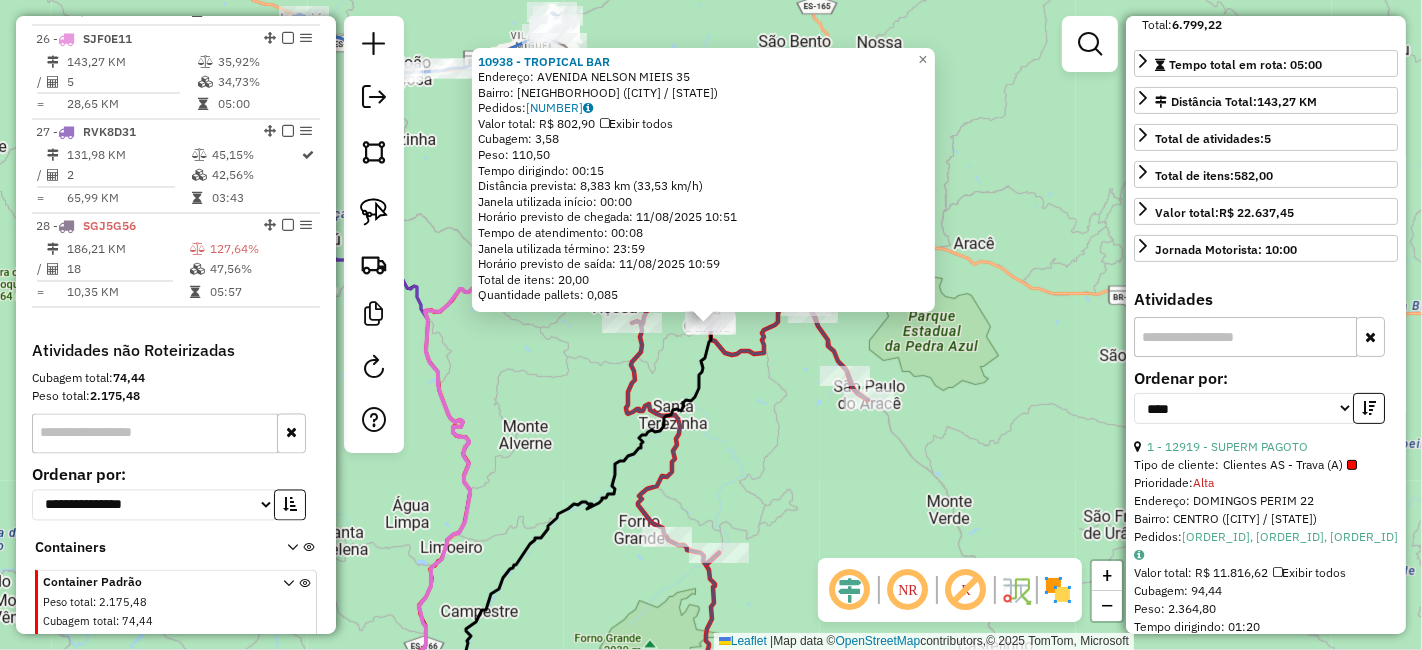 click 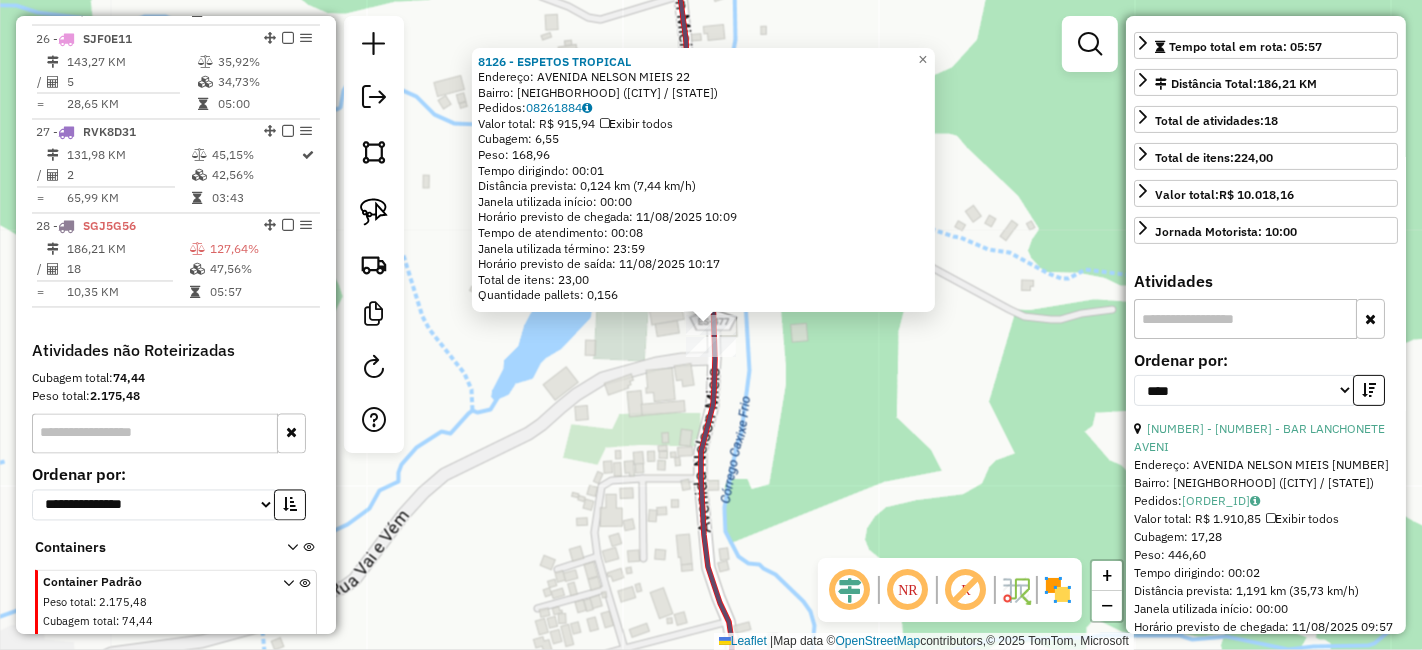 scroll, scrollTop: 333, scrollLeft: 0, axis: vertical 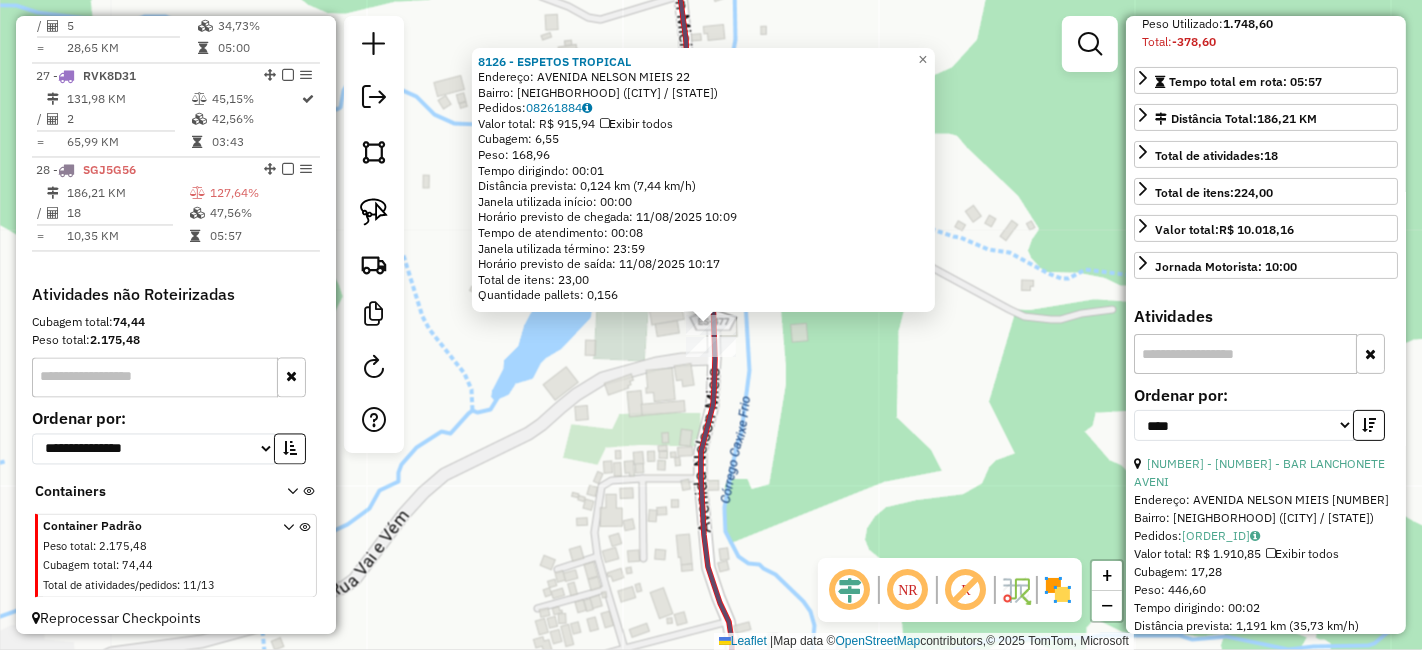 click 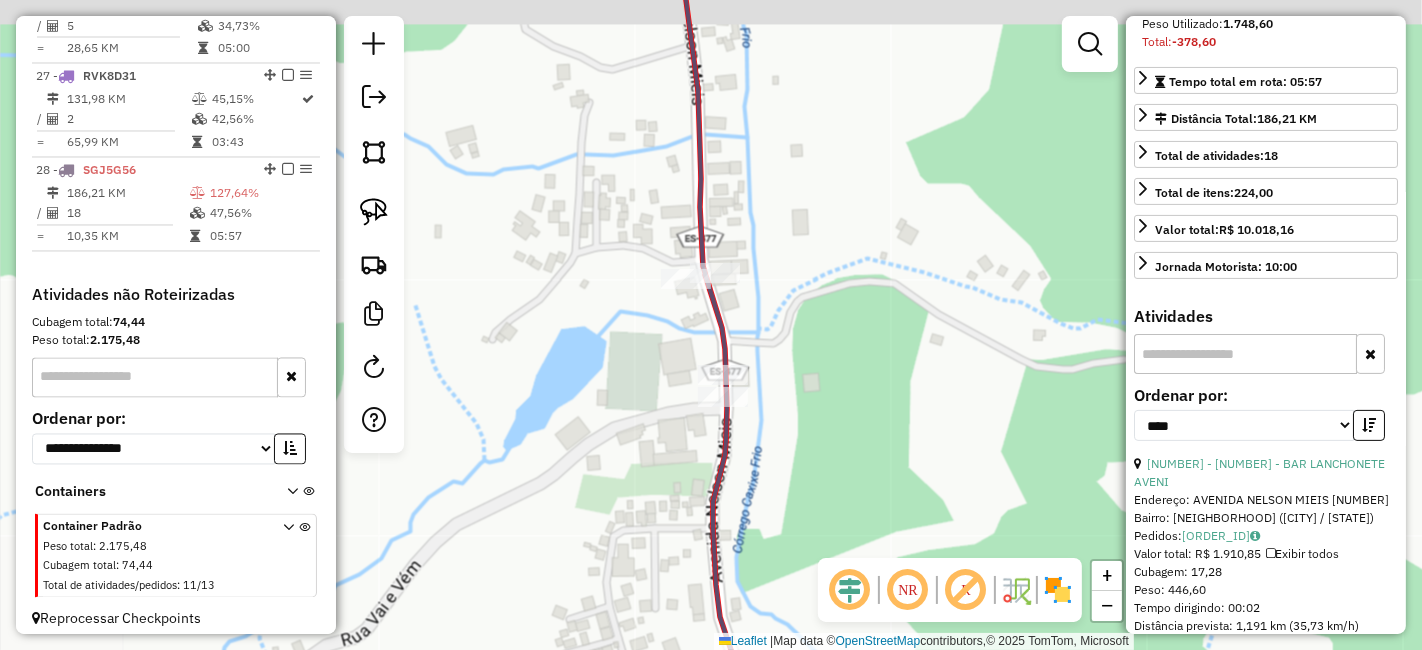 drag, startPoint x: 646, startPoint y: 384, endPoint x: 682, endPoint y: 407, distance: 42.72002 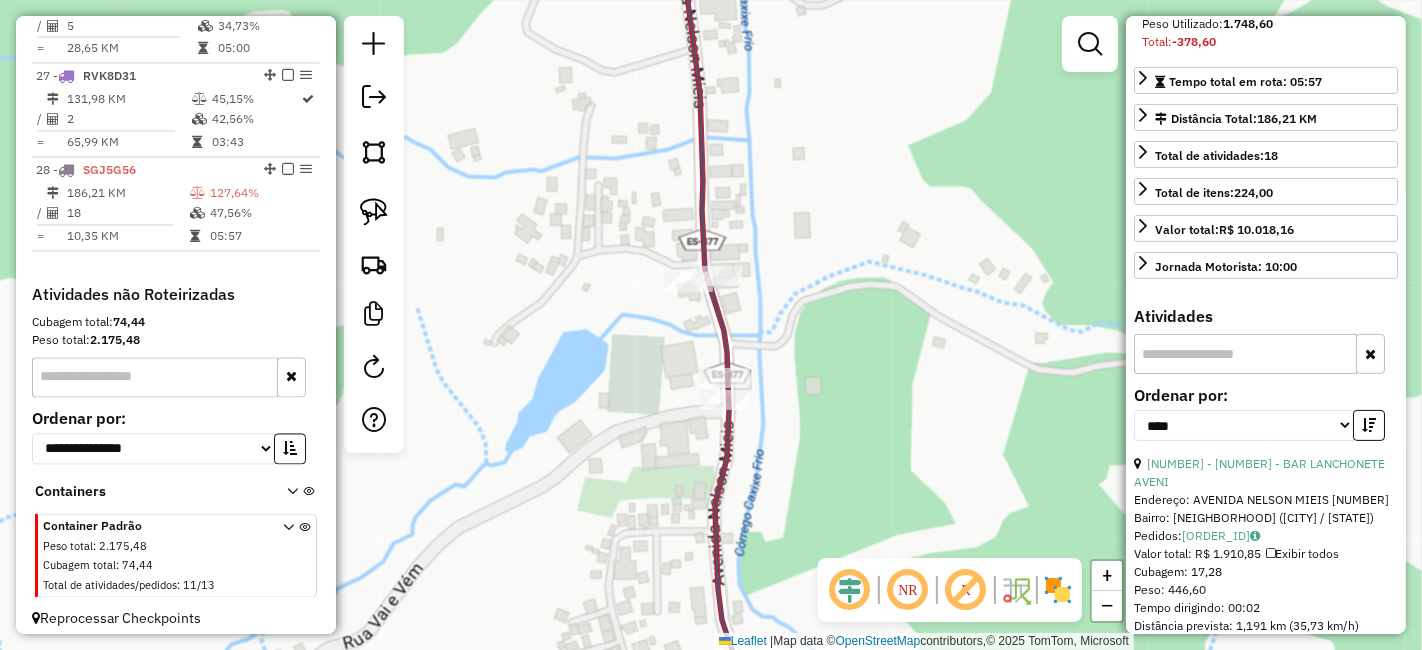 click on "Janela de atendimento Grade de atendimento Capacidade Transportadoras Veículos Cliente Pedidos  Rotas Selecione os dias de semana para filtrar as janelas de atendimento  Seg   Ter   Qua   Qui   Sex   Sáb   Dom  Informe o período da janela de atendimento: De: Até:  Filtrar exatamente a janela do cliente  Considerar janela de atendimento padrão  Selecione os dias de semana para filtrar as grades de atendimento  Seg   Ter   Qua   Qui   Sex   Sáb   Dom   Considerar clientes sem dia de atendimento cadastrado  Clientes fora do dia de atendimento selecionado Filtrar as atividades entre os valores definidos abaixo:  Peso mínimo:   Peso máximo:   Cubagem mínima:   Cubagem máxima:   De:   Até:  Filtrar as atividades entre o tempo de atendimento definido abaixo:  De:   Até:   Considerar capacidade total dos clientes não roteirizados Transportadora: Selecione um ou mais itens Tipo de veículo: Selecione um ou mais itens Veículo: Selecione um ou mais itens Motorista: Selecione um ou mais itens Nome: Rótulo:" 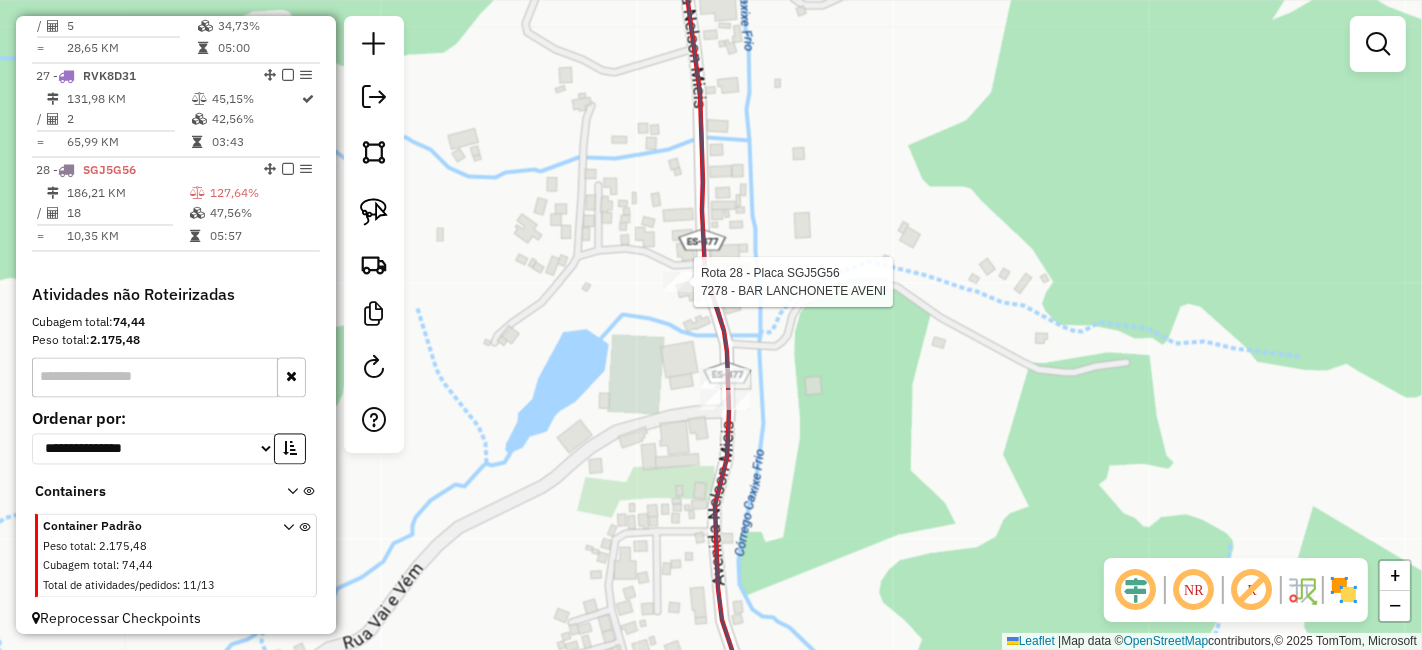 select on "*********" 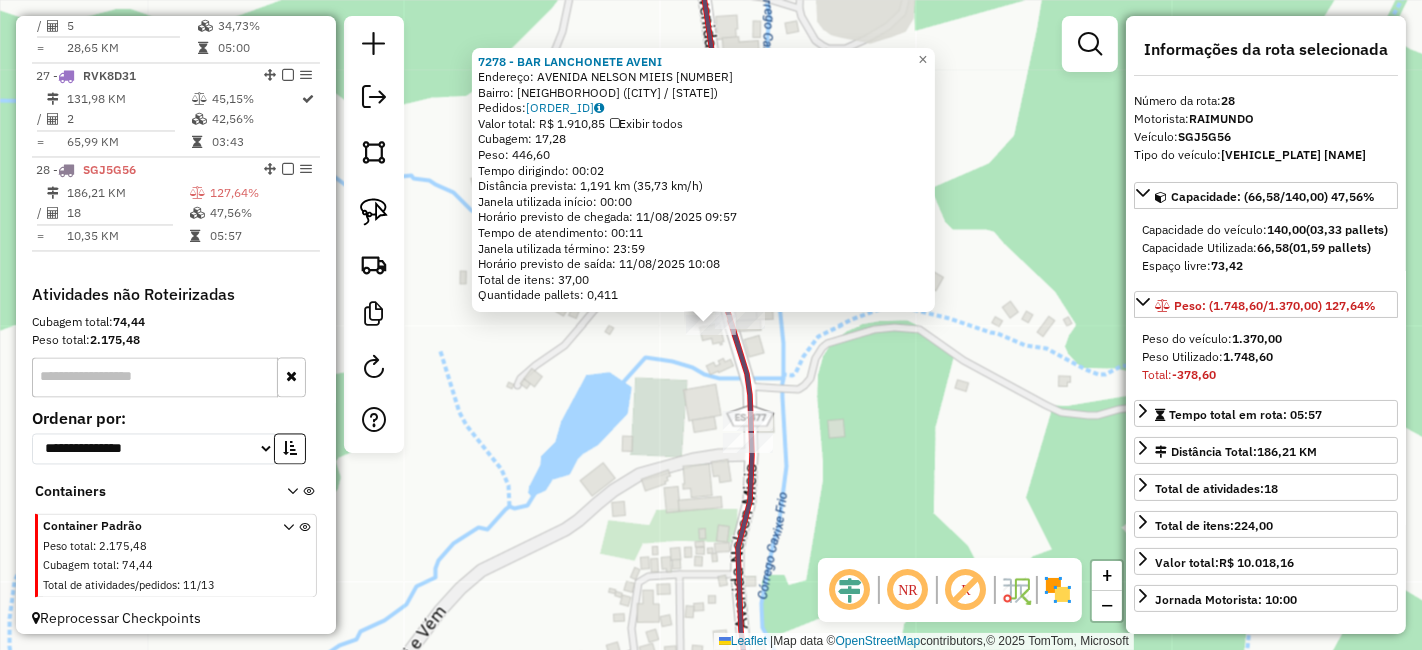 click on "7278 - BAR LANCHONETE AVENI  Endereço:  AVENIDA NELSON MIEIS 26   Bairro: ALTO CAXIXE (VENDA NOVA DO IMIGRANTE / ES)   Pedidos:  08261878   Valor total: R$ 1.910,85   Exibir todos   Cubagem: 17,28  Peso: 446,60  Tempo dirigindo: 00:02   Distância prevista: 1,191 km (35,73 km/h)   Janela utilizada início: 00:00   Horário previsto de chegada: 11/08/2025 09:57   Tempo de atendimento: 00:11   Janela utilizada término: 23:59   Horário previsto de saída: 11/08/2025 10:08   Total de itens: 37,00   Quantidade pallets: 0,411  × Janela de atendimento Grade de atendimento Capacidade Transportadoras Veículos Cliente Pedidos  Rotas Selecione os dias de semana para filtrar as janelas de atendimento  Seg   Ter   Qua   Qui   Sex   Sáb   Dom  Informe o período da janela de atendimento: De: Até:  Filtrar exatamente a janela do cliente  Considerar janela de atendimento padrão  Selecione os dias de semana para filtrar as grades de atendimento  Seg   Ter   Qua   Qui   Sex   Sáb   Dom   Peso mínimo:   Peso máximo:" 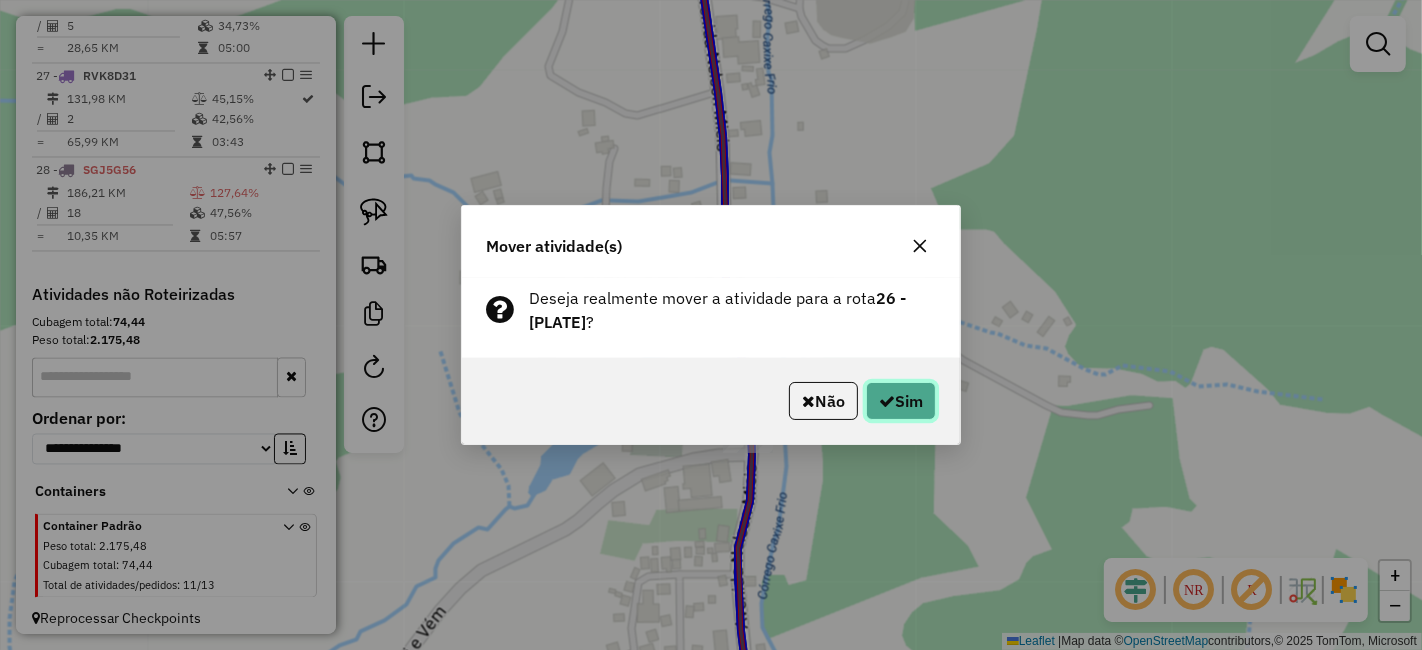click on "Sim" 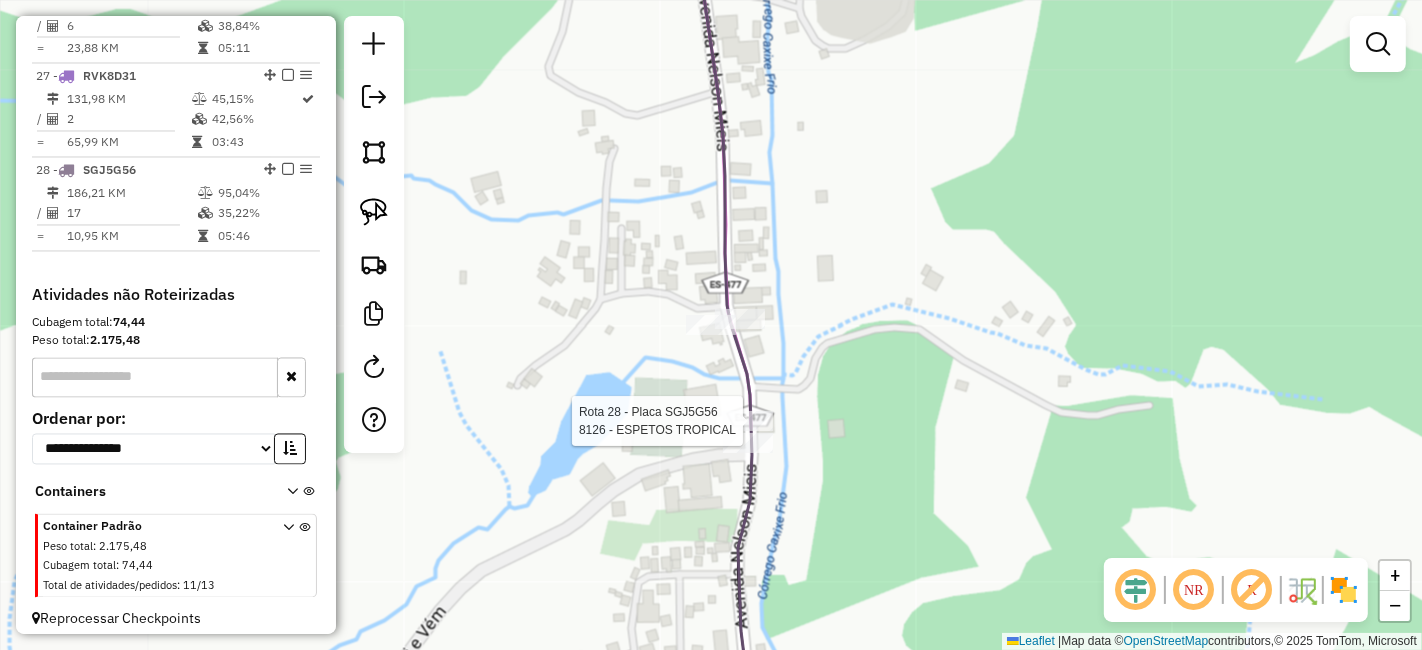 select on "*********" 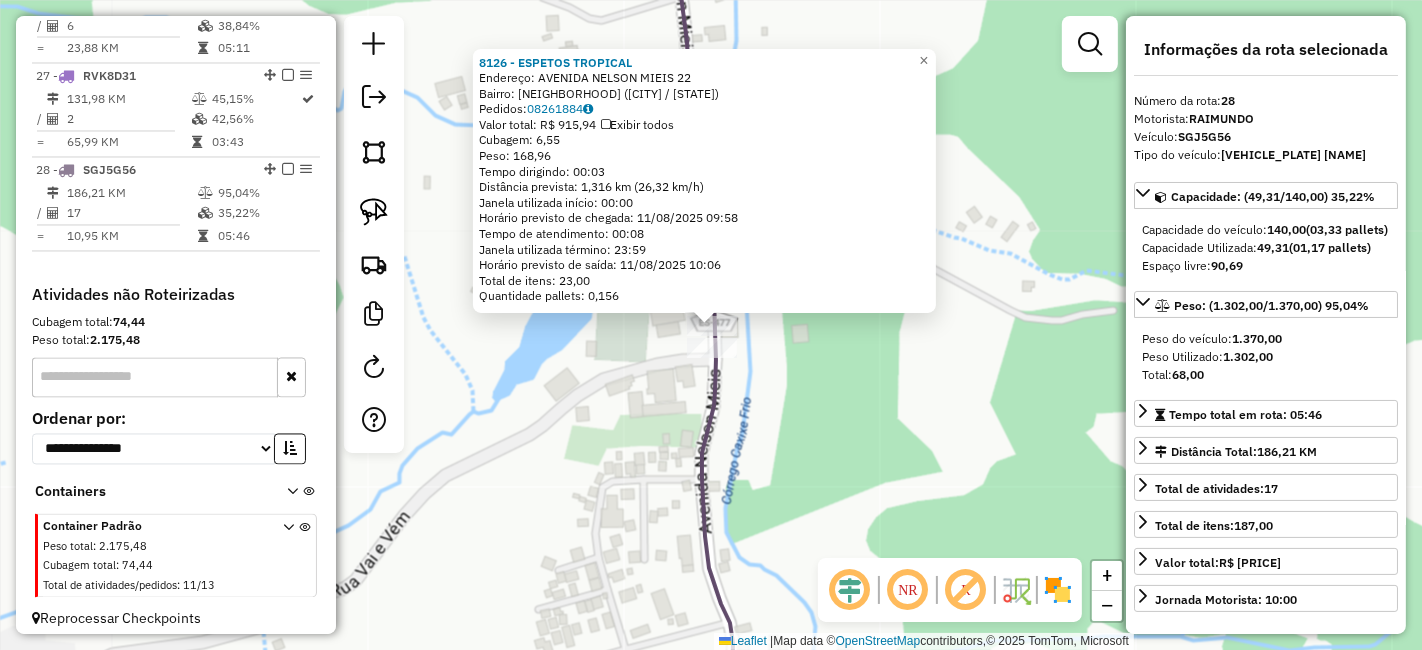 click on "8126 - ESPETOS TROPICAL  Endereço:  AVENIDA NELSON MIEIS 22   Bairro: ALTO CAXIXE (VENDA NOVA DO IMIGRANTE / ES)   Pedidos:  08261884   Valor total: R$ 915,94   Exibir todos   Cubagem: 6,55  Peso: 168,96  Tempo dirigindo: 00:03   Distância prevista: 1,316 km (26,32 km/h)   Janela utilizada início: 00:00   Horário previsto de chegada: 11/08/2025 09:58   Tempo de atendimento: 00:08   Janela utilizada término: 23:59   Horário previsto de saída: 11/08/2025 10:06   Total de itens: 23,00   Quantidade pallets: 0,156  × Janela de atendimento Grade de atendimento Capacidade Transportadoras Veículos Cliente Pedidos  Rotas Selecione os dias de semana para filtrar as janelas de atendimento  Seg   Ter   Qua   Qui   Sex   Sáb   Dom  Informe o período da janela de atendimento: De: Até:  Filtrar exatamente a janela do cliente  Considerar janela de atendimento padrão  Selecione os dias de semana para filtrar as grades de atendimento  Seg   Ter   Qua   Qui   Sex   Sáb   Dom   Peso mínimo:   Peso máximo:   De:" 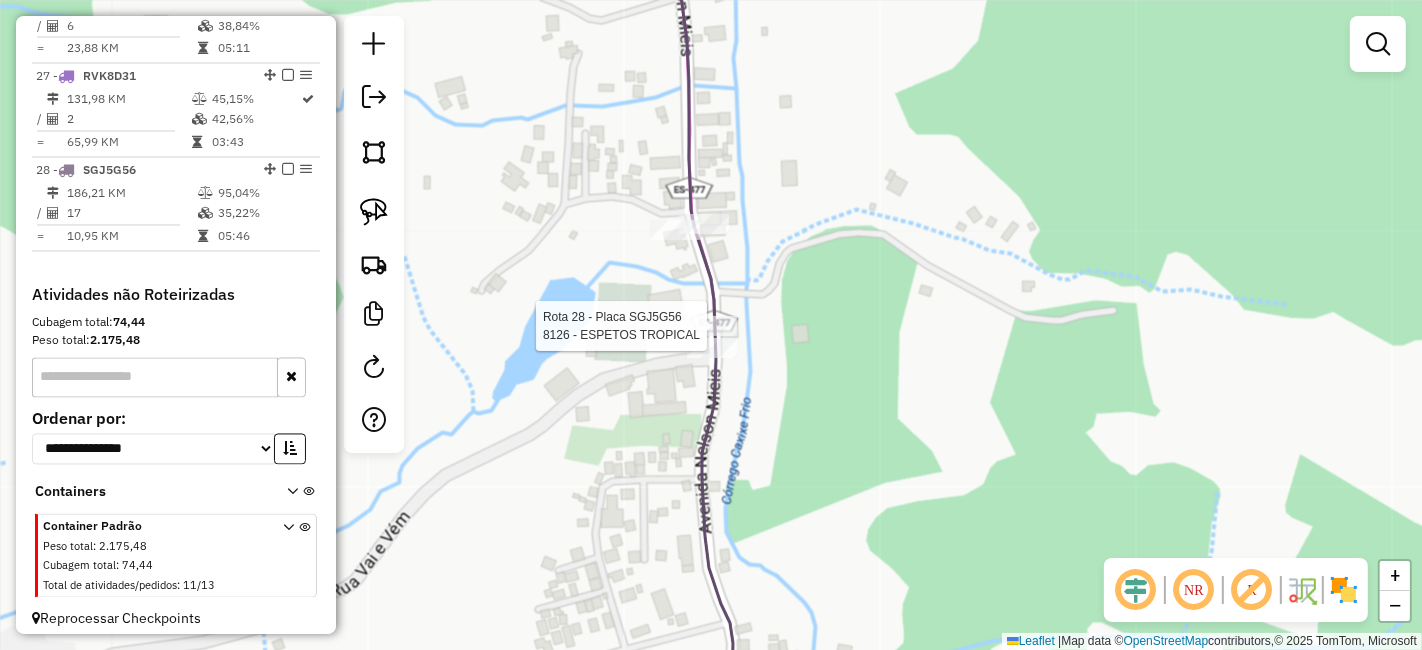 select on "*********" 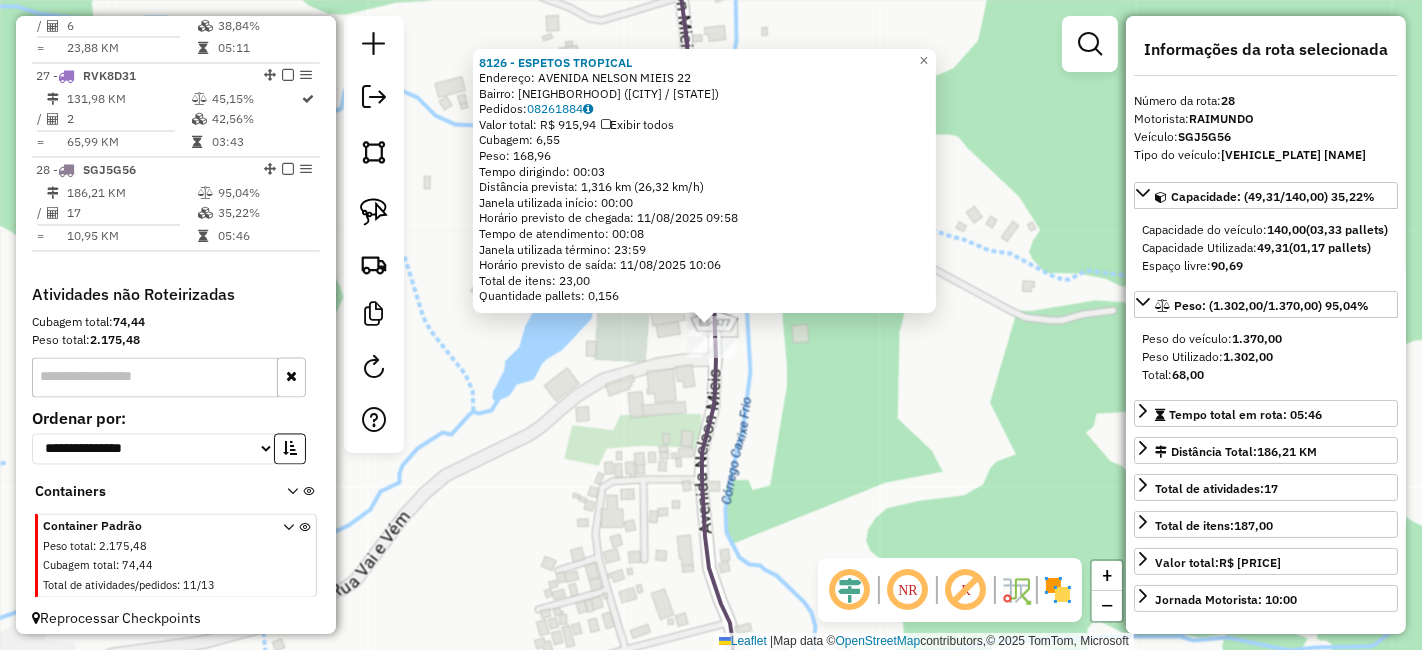 click 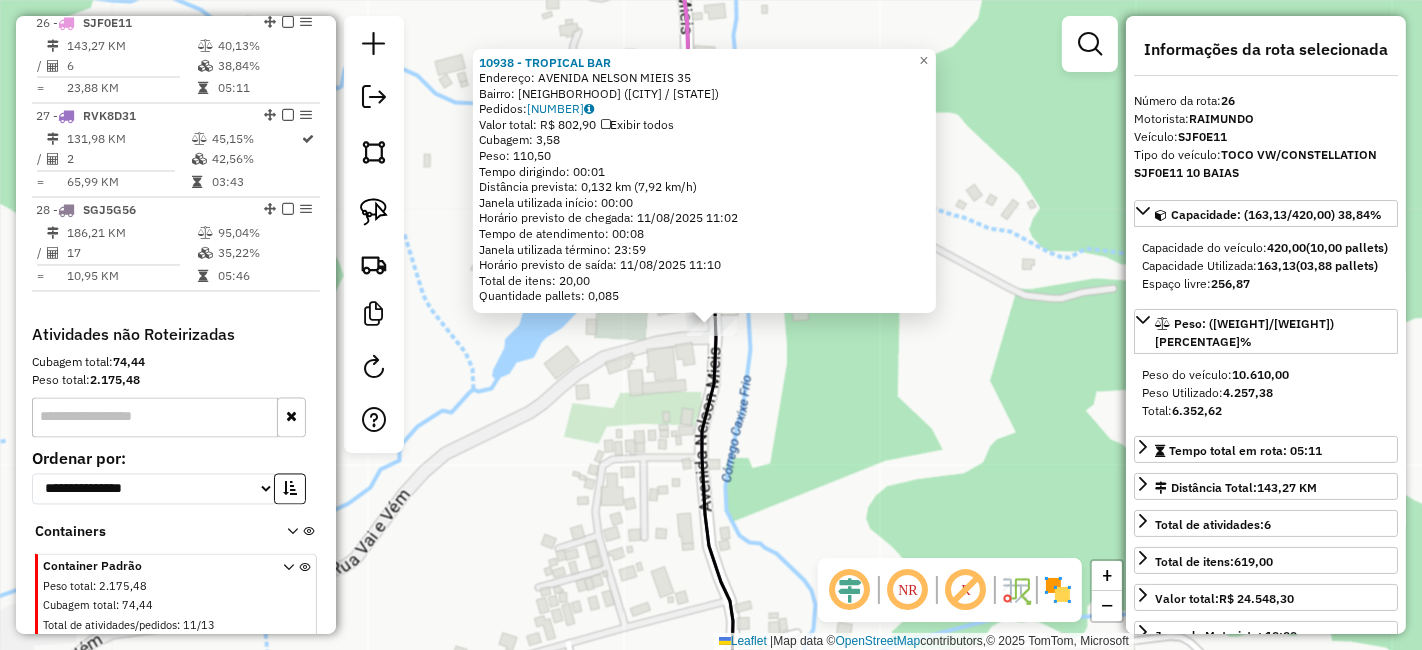scroll, scrollTop: 3114, scrollLeft: 0, axis: vertical 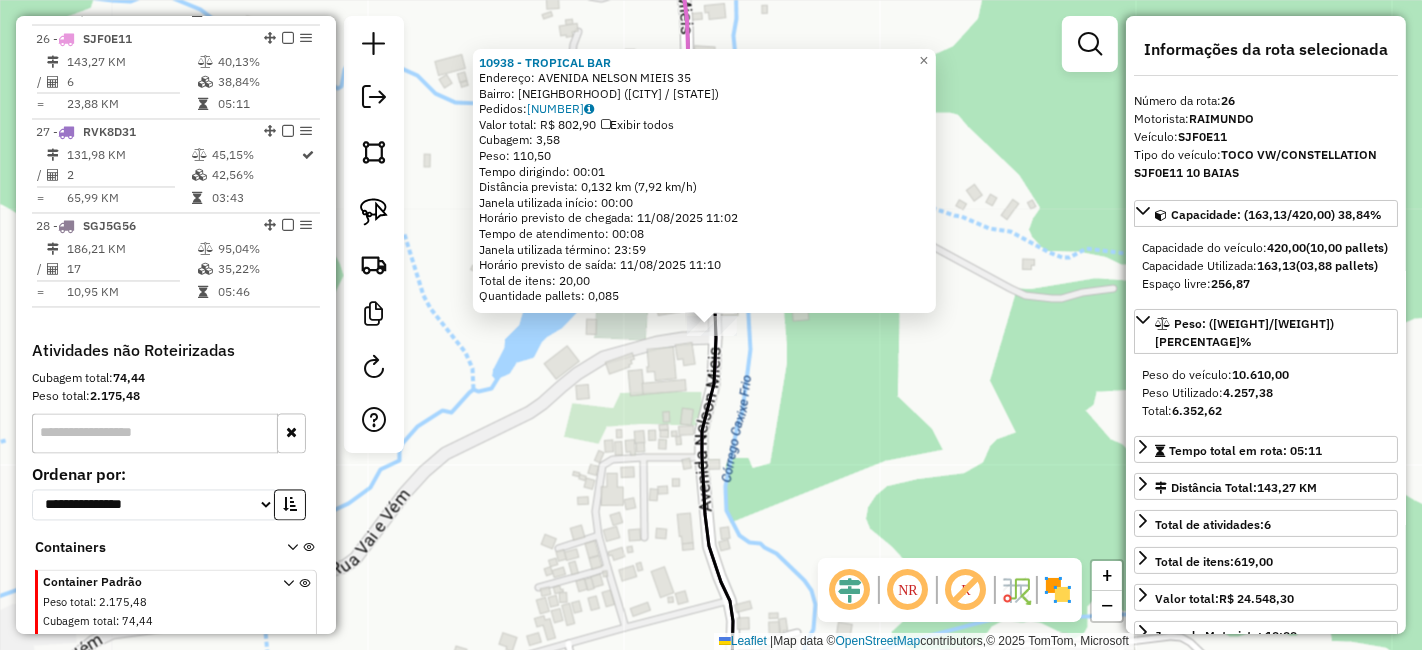 click 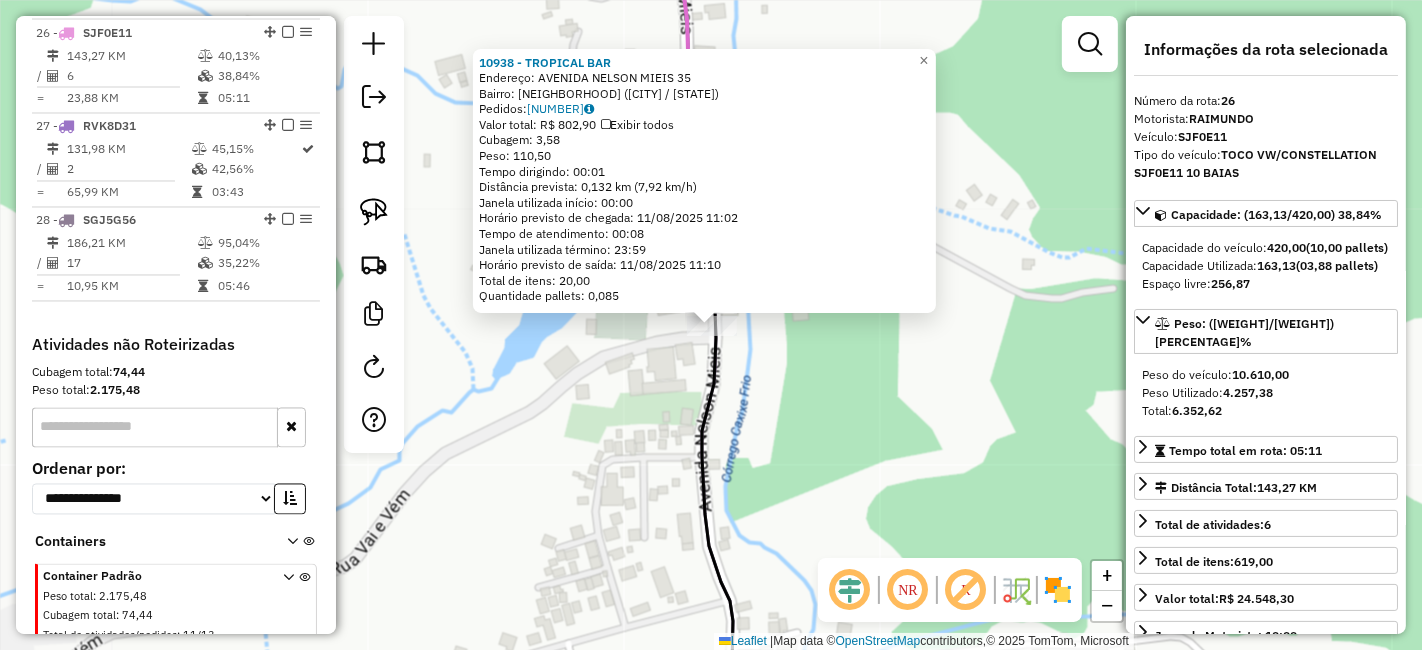 scroll, scrollTop: 3114, scrollLeft: 0, axis: vertical 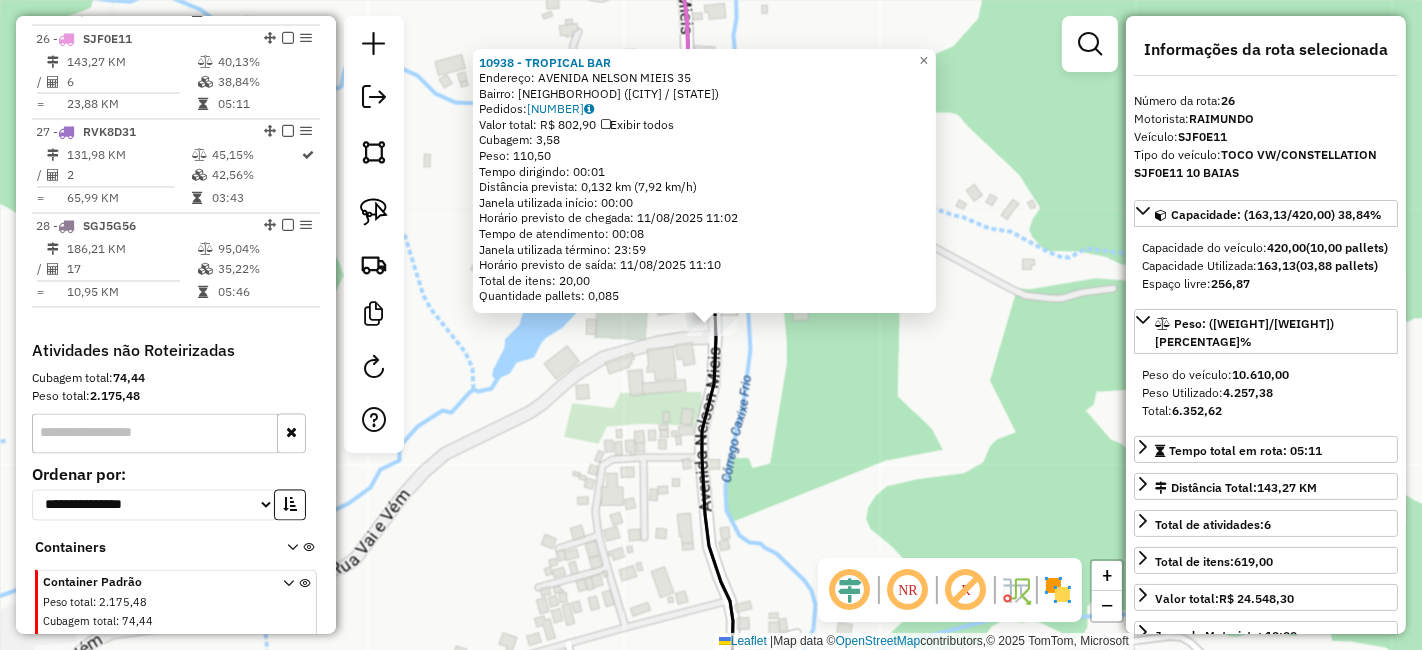 click on "10938 - TROPICAL BAR  Endereço:  AVENIDA NELSON MIEIS 35   Bairro: ALTO CAXIXE (VENDA NOVA DO IMIGRANTE / ES)   Pedidos:  08261890   Valor total: R$ 802,90   Exibir todos   Cubagem: 3,58  Peso: 110,50  Tempo dirigindo: 00:01   Distância prevista: 0,132 km (7,92 km/h)   Janela utilizada início: 00:00   Horário previsto de chegada: 11/08/2025 11:02   Tempo de atendimento: 00:08   Janela utilizada término: 23:59   Horário previsto de saída: 11/08/2025 11:10   Total de itens: 20,00   Quantidade pallets: 0,085  × Janela de atendimento Grade de atendimento Capacidade Transportadoras Veículos Cliente Pedidos  Rotas Selecione os dias de semana para filtrar as janelas de atendimento  Seg   Ter   Qua   Qui   Sex   Sáb   Dom  Informe o período da janela de atendimento: De: Até:  Filtrar exatamente a janela do cliente  Considerar janela de atendimento padrão  Selecione os dias de semana para filtrar as grades de atendimento  Seg   Ter   Qua   Qui   Sex   Sáb   Dom   Peso mínimo:   Peso máximo:   De:  De:" 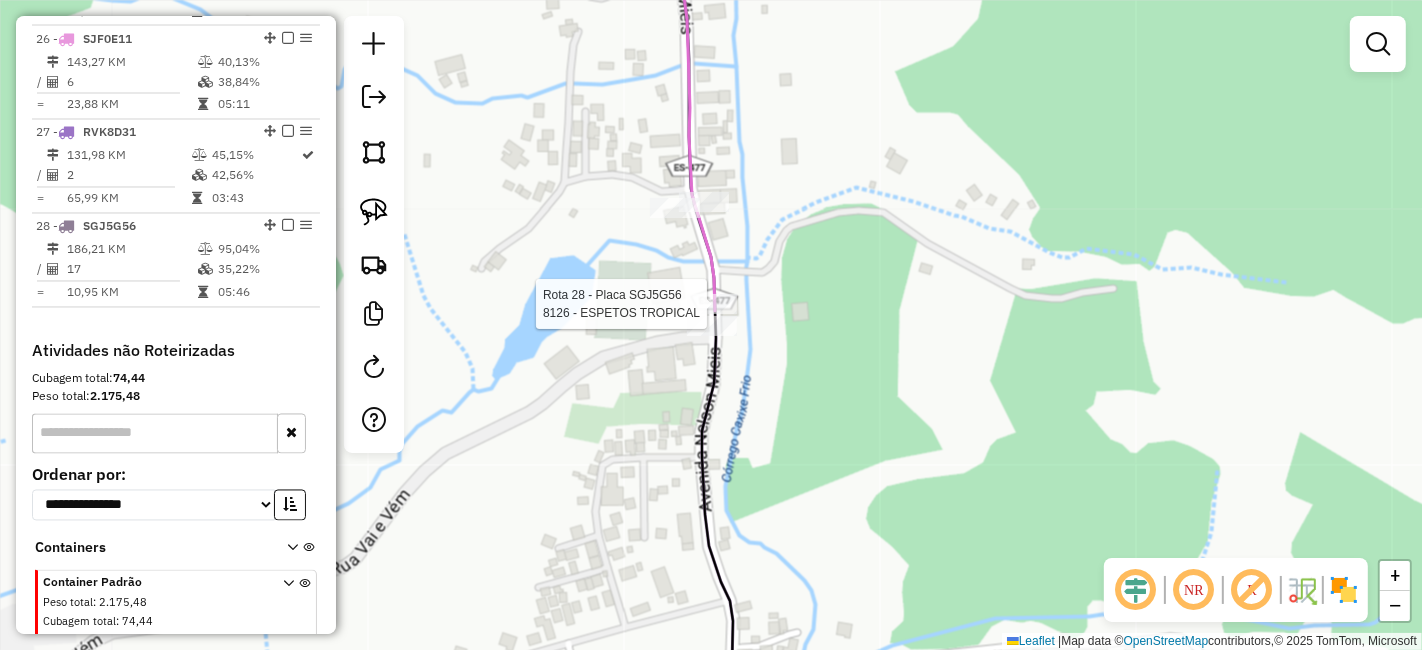 select on "*********" 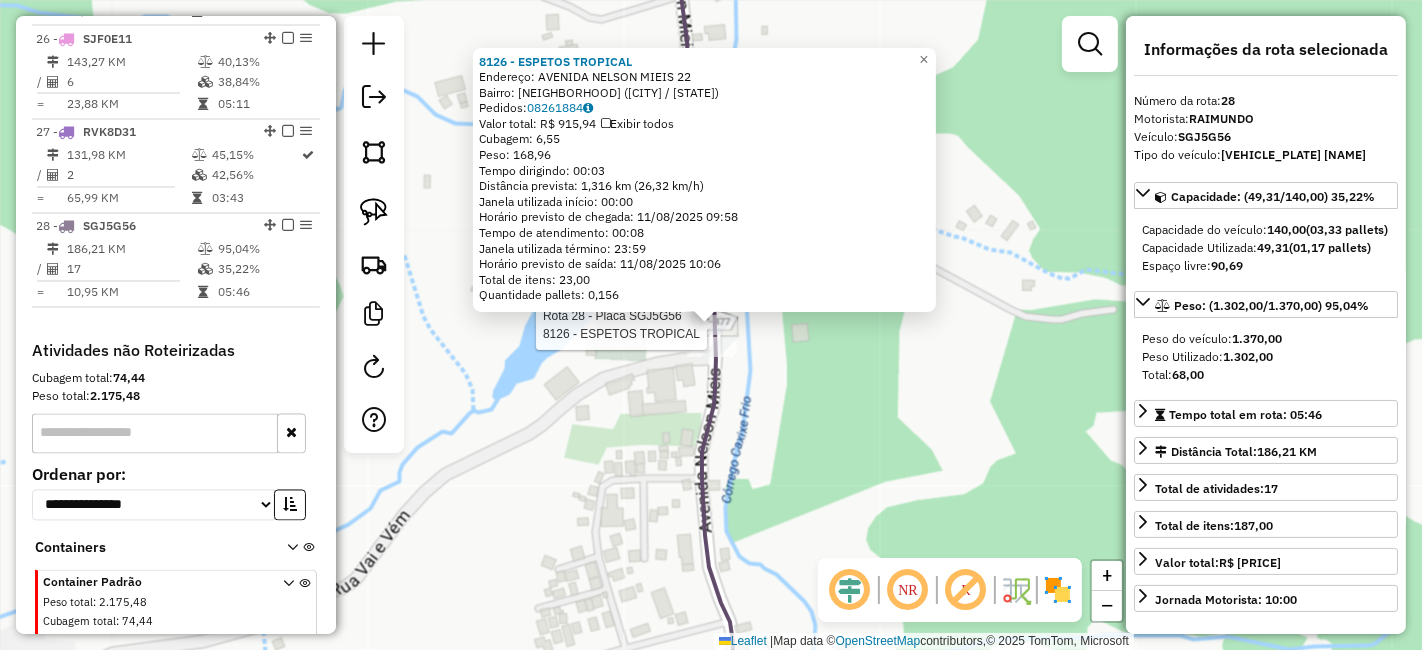 scroll, scrollTop: 3170, scrollLeft: 0, axis: vertical 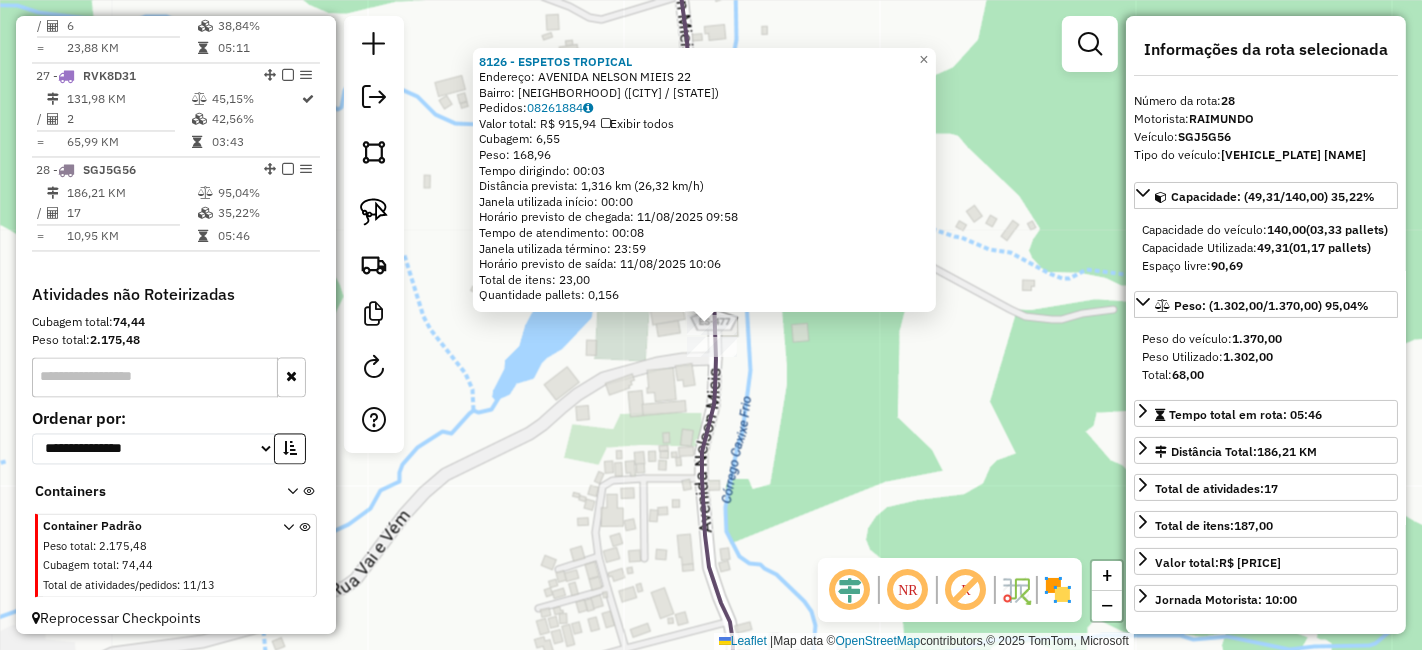 click 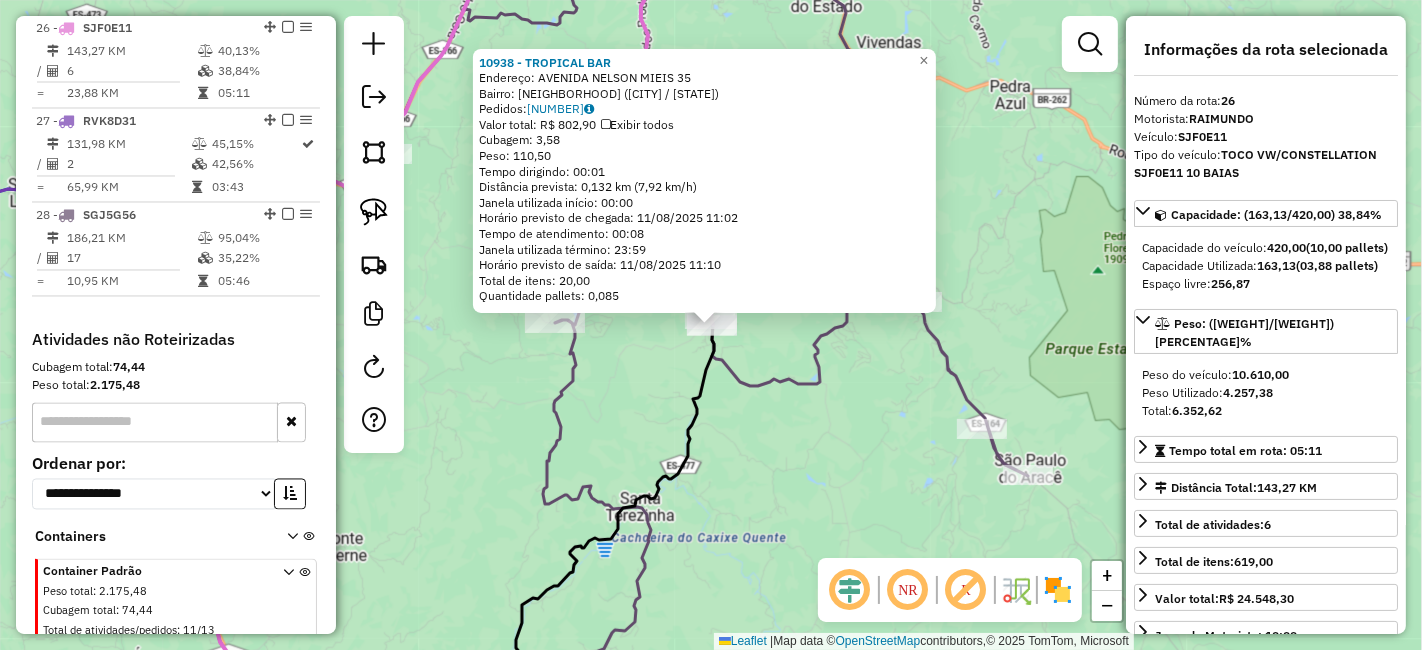 scroll, scrollTop: 3114, scrollLeft: 0, axis: vertical 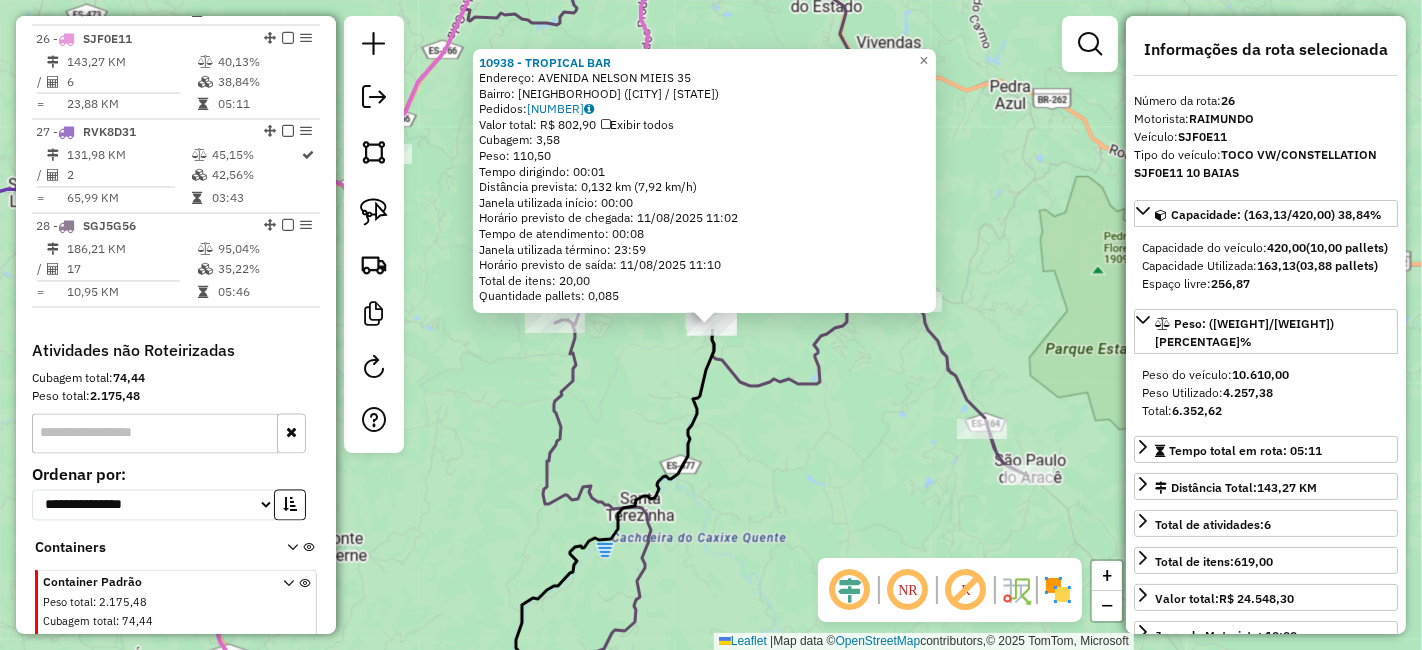 click on "10938 - TROPICAL BAR  Endereço:  AVENIDA NELSON MIEIS 35   Bairro: ALTO CAXIXE (VENDA NOVA DO IMIGRANTE / ES)   Pedidos:  08261890   Valor total: R$ 802,90   Exibir todos   Cubagem: 3,58  Peso: 110,50  Tempo dirigindo: 00:01   Distância prevista: 0,132 km (7,92 km/h)   Janela utilizada início: 00:00   Horário previsto de chegada: 11/08/2025 11:02   Tempo de atendimento: 00:08   Janela utilizada término: 23:59   Horário previsto de saída: 11/08/2025 11:10   Total de itens: 20,00   Quantidade pallets: 0,085  × Janela de atendimento Grade de atendimento Capacidade Transportadoras Veículos Cliente Pedidos  Rotas Selecione os dias de semana para filtrar as janelas de atendimento  Seg   Ter   Qua   Qui   Sex   Sáb   Dom  Informe o período da janela de atendimento: De: Até:  Filtrar exatamente a janela do cliente  Considerar janela de atendimento padrão  Selecione os dias de semana para filtrar as grades de atendimento  Seg   Ter   Qua   Qui   Sex   Sáb   Dom   Peso mínimo:   Peso máximo:   De:  De:" 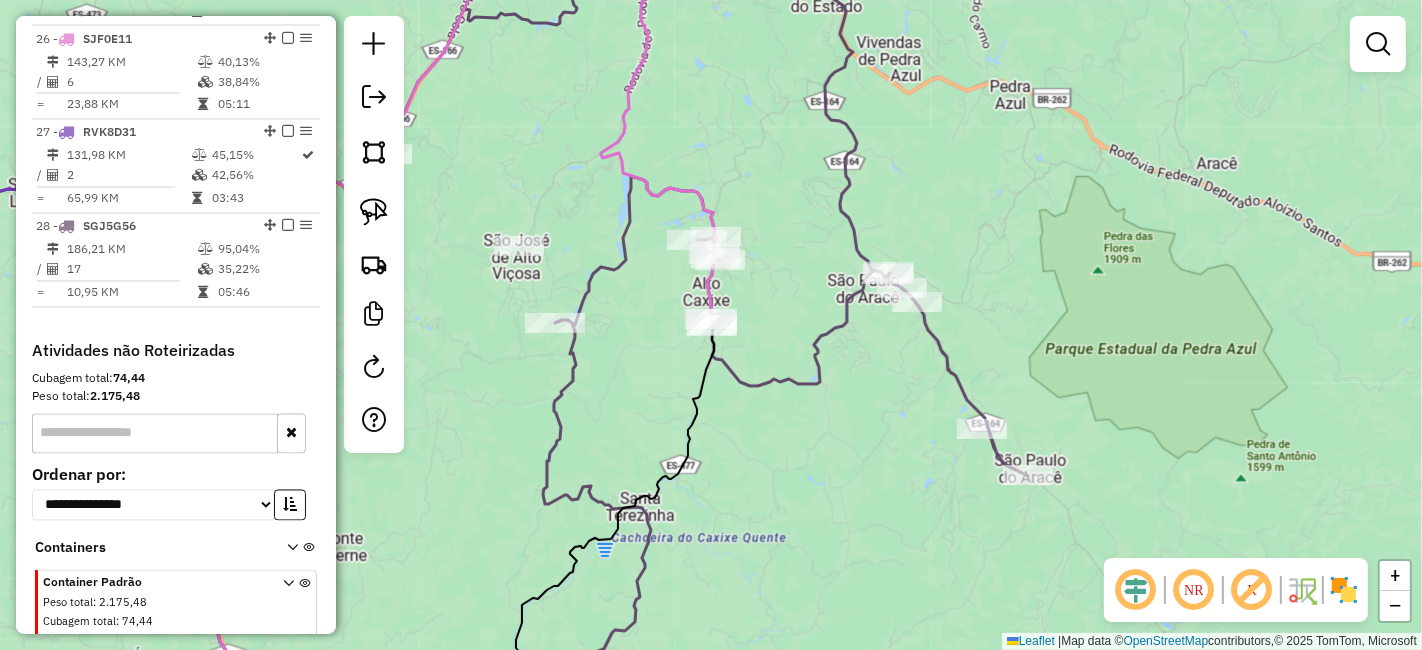 select on "*********" 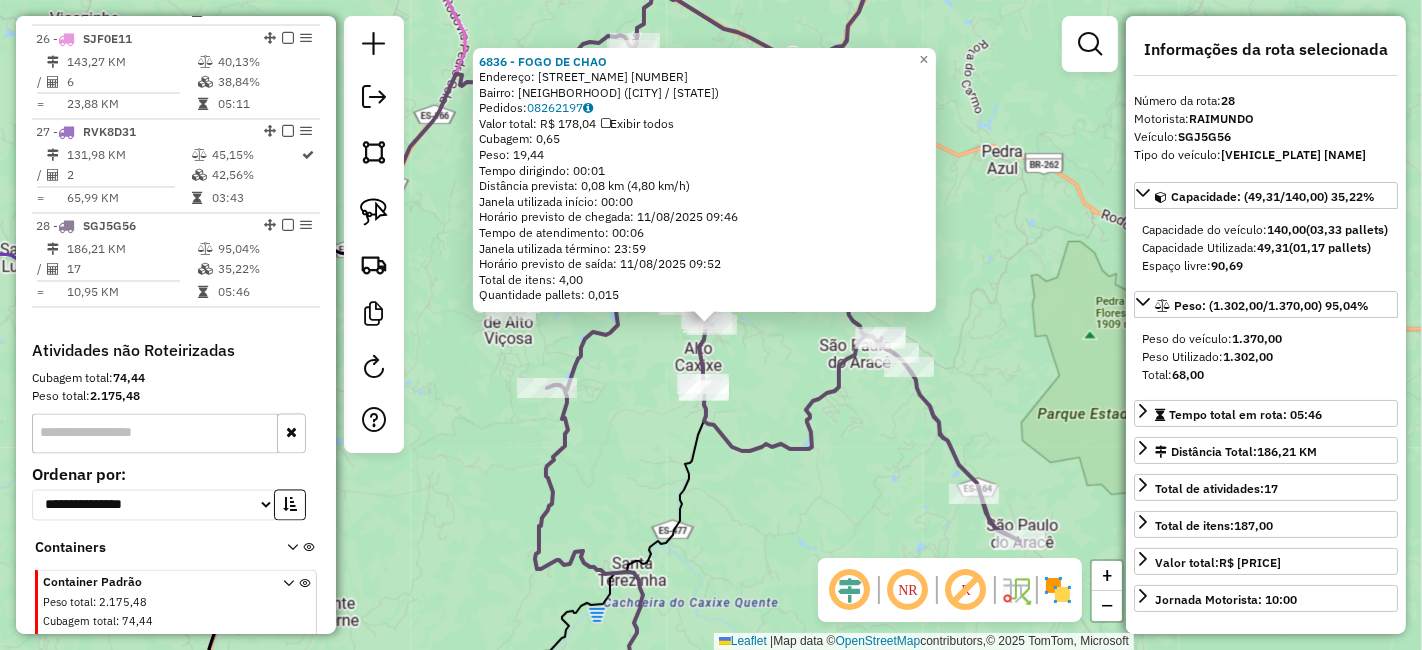 scroll, scrollTop: 3170, scrollLeft: 0, axis: vertical 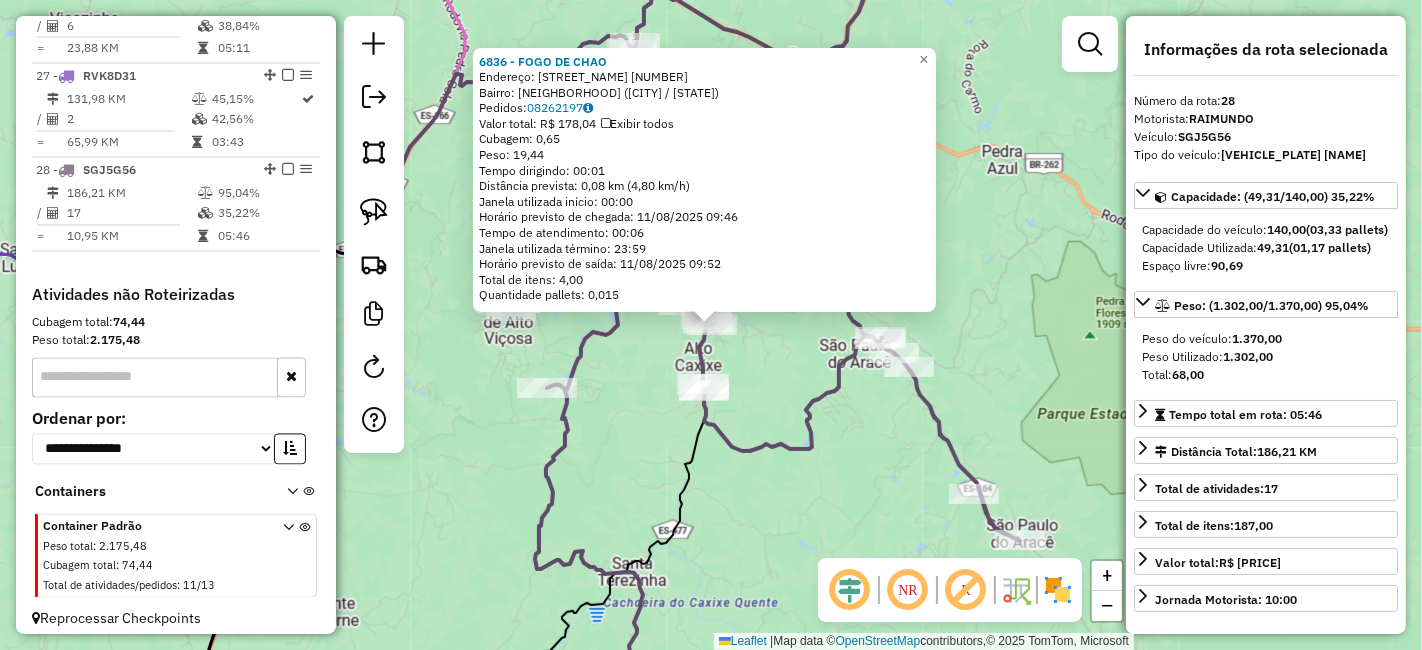 click 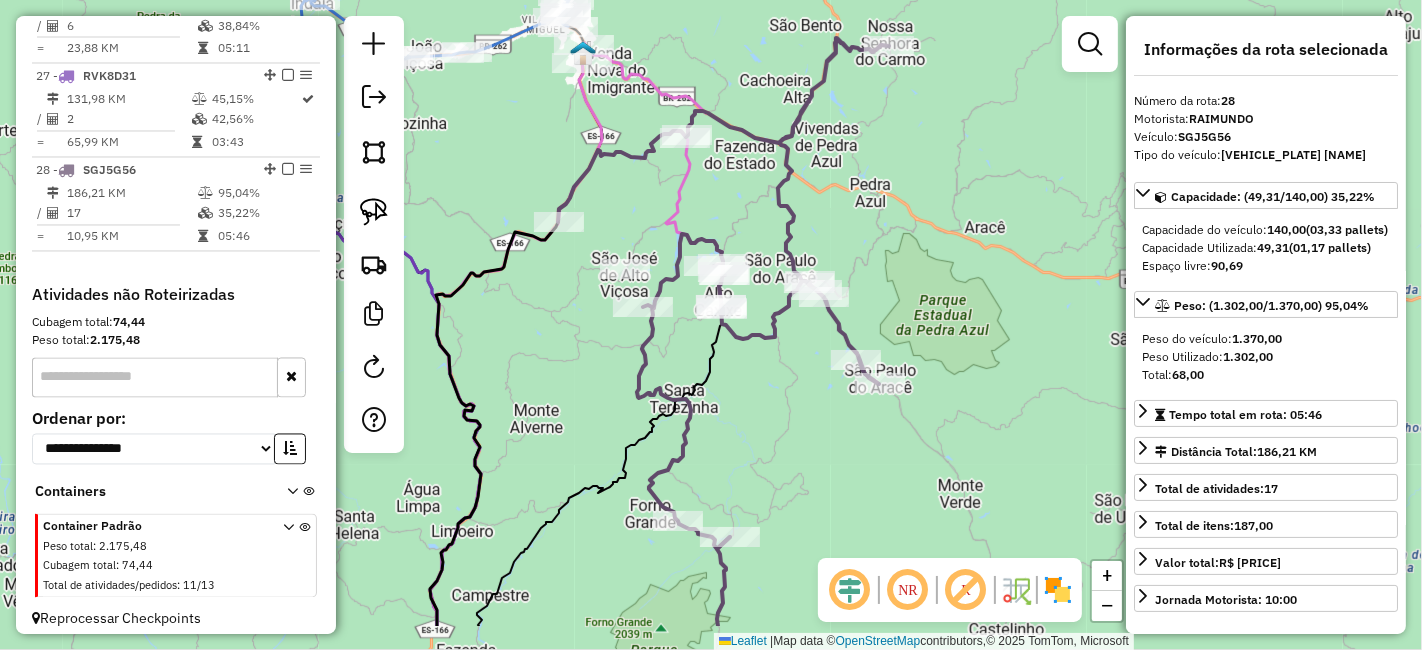 drag, startPoint x: 782, startPoint y: 418, endPoint x: 765, endPoint y: 326, distance: 93.55747 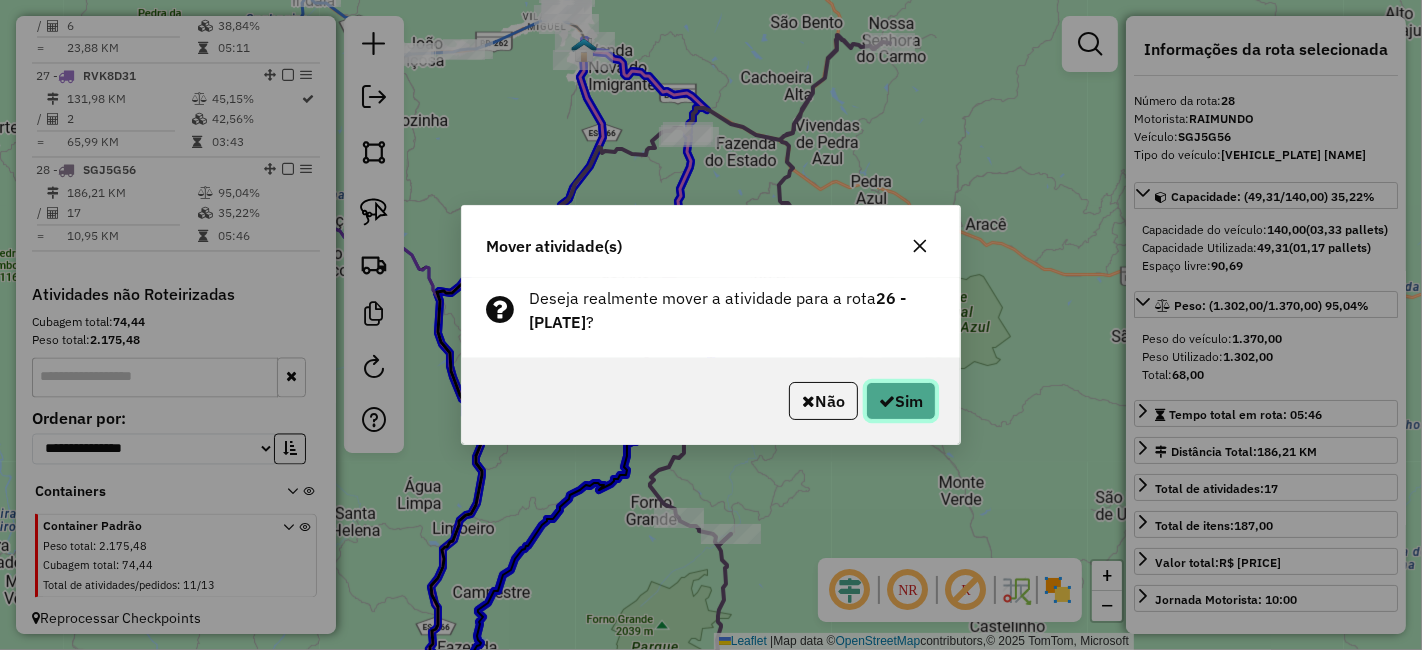 click 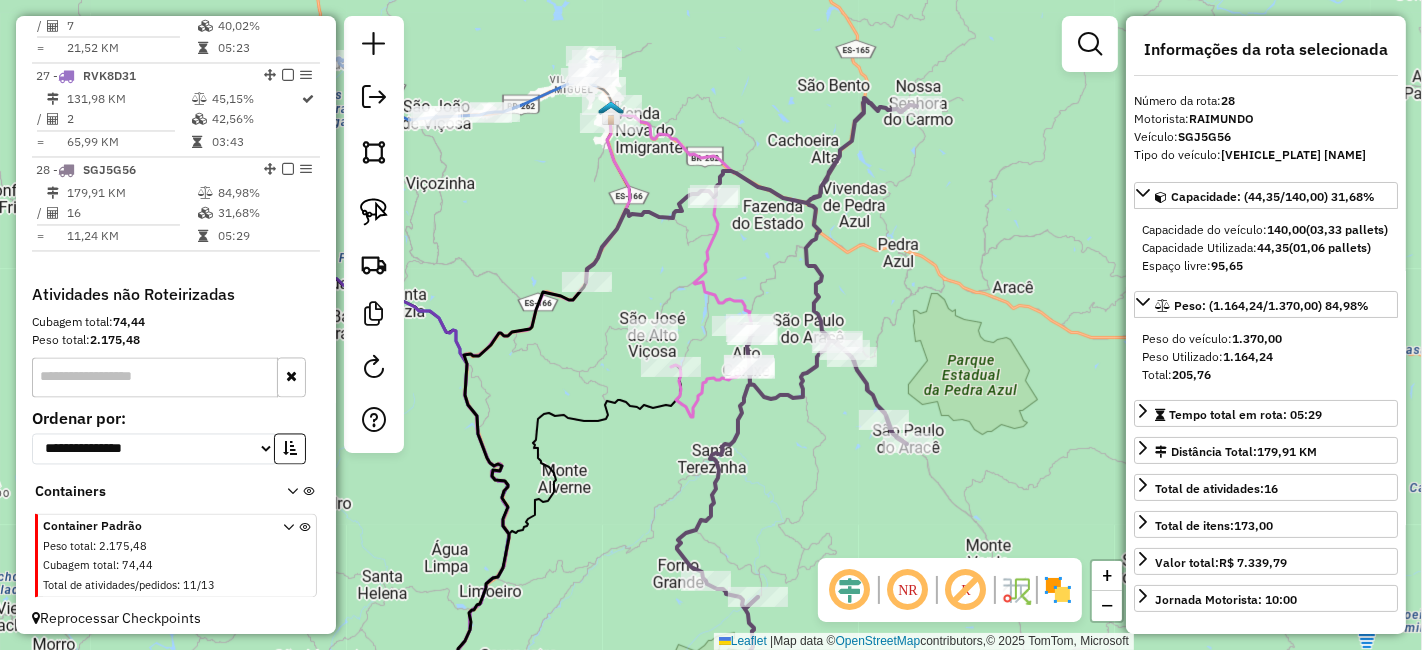 drag, startPoint x: 591, startPoint y: 335, endPoint x: 620, endPoint y: 399, distance: 70.26379 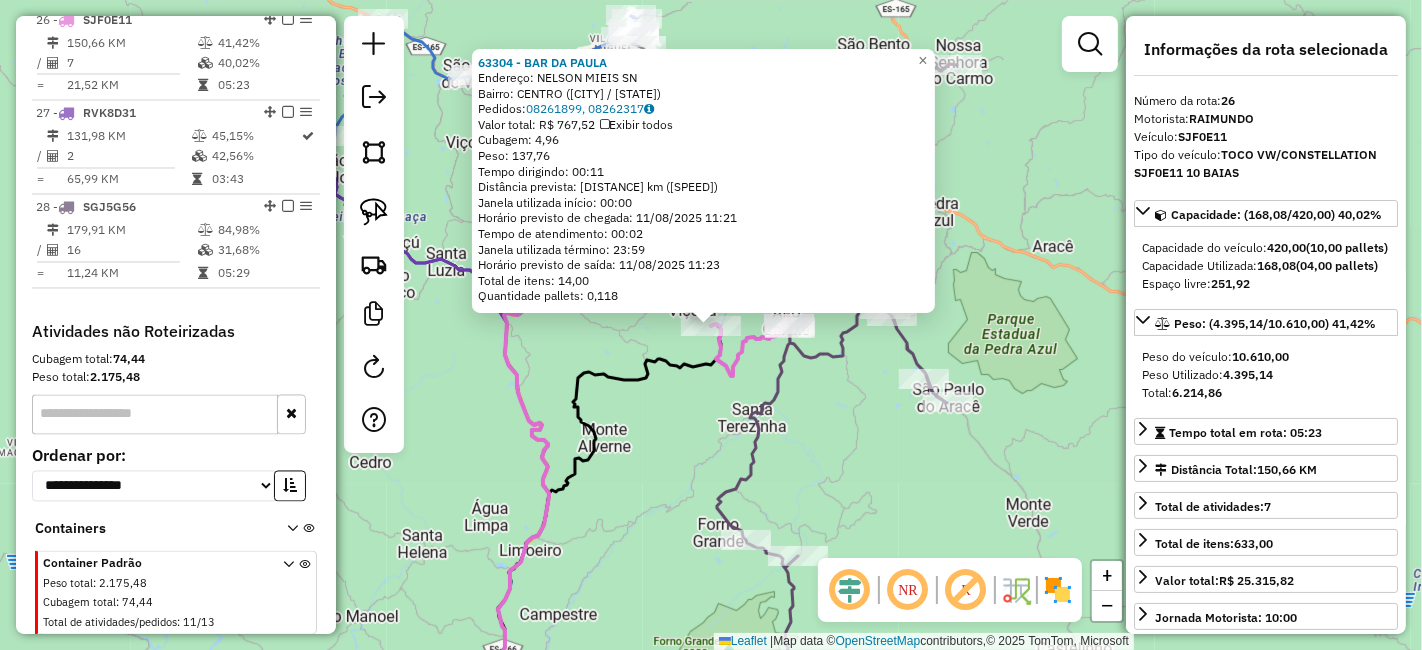 scroll, scrollTop: 3114, scrollLeft: 0, axis: vertical 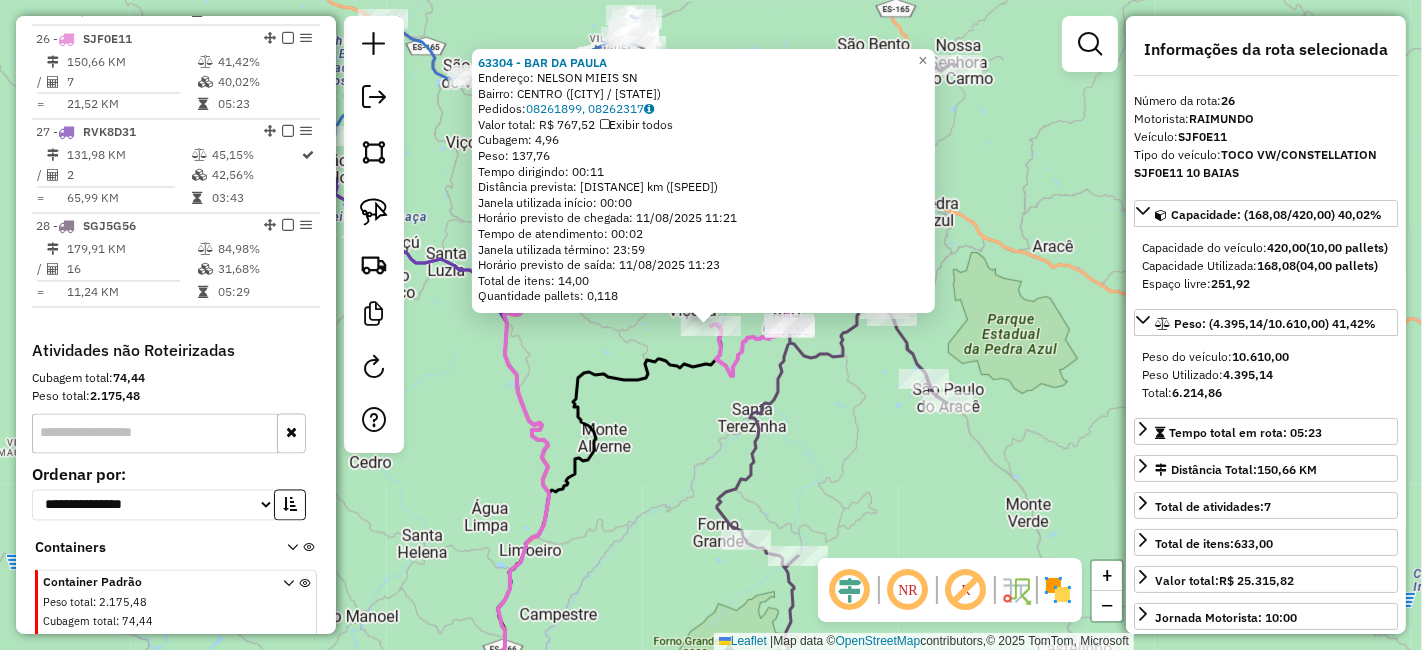 click on "63304 - BAR DA PAULA  Endereço:  NELSON MIEIS SN   Bairro: CENTRO (VENDA NOVA DO IMIGRANTE / ES)   Pedidos:  08261899, 08262317   Valor total: R$ 767,52   Exibir todos   Cubagem: 4,96  Peso: 137,76  Tempo dirigindo: 00:11   Distância prevista: 5,956 km (32,49 km/h)   Janela utilizada início: 00:00   Horário previsto de chegada: 11/08/2025 11:21   Tempo de atendimento: 00:02   Janela utilizada término: 23:59   Horário previsto de saída: 11/08/2025 11:23   Total de itens: 14,00   Quantidade pallets: 0,118  × Janela de atendimento Grade de atendimento Capacidade Transportadoras Veículos Cliente Pedidos  Rotas Selecione os dias de semana para filtrar as janelas de atendimento  Seg   Ter   Qua   Qui   Sex   Sáb   Dom  Informe o período da janela de atendimento: De: Até:  Filtrar exatamente a janela do cliente  Considerar janela de atendimento padrão  Selecione os dias de semana para filtrar as grades de atendimento  Seg   Ter   Qua   Qui   Sex   Sáb   Dom   Peso mínimo:   Peso máximo:   De:   De:" 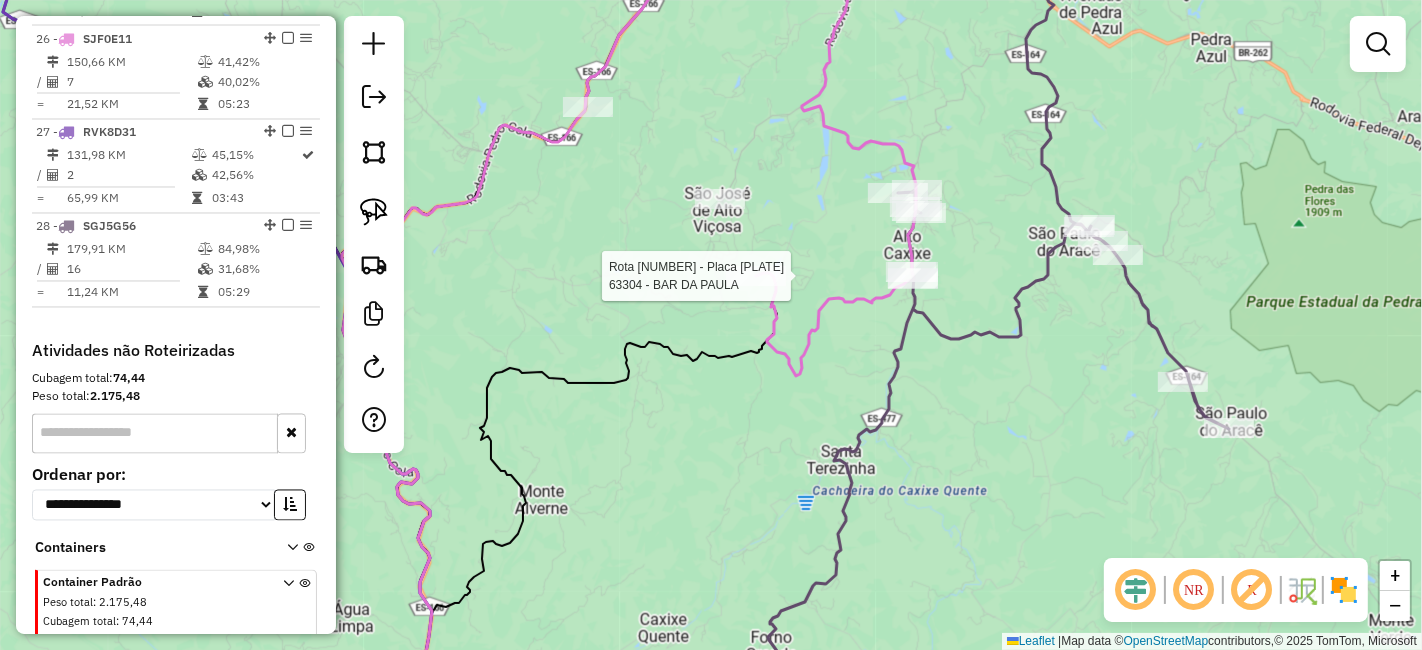 select on "*********" 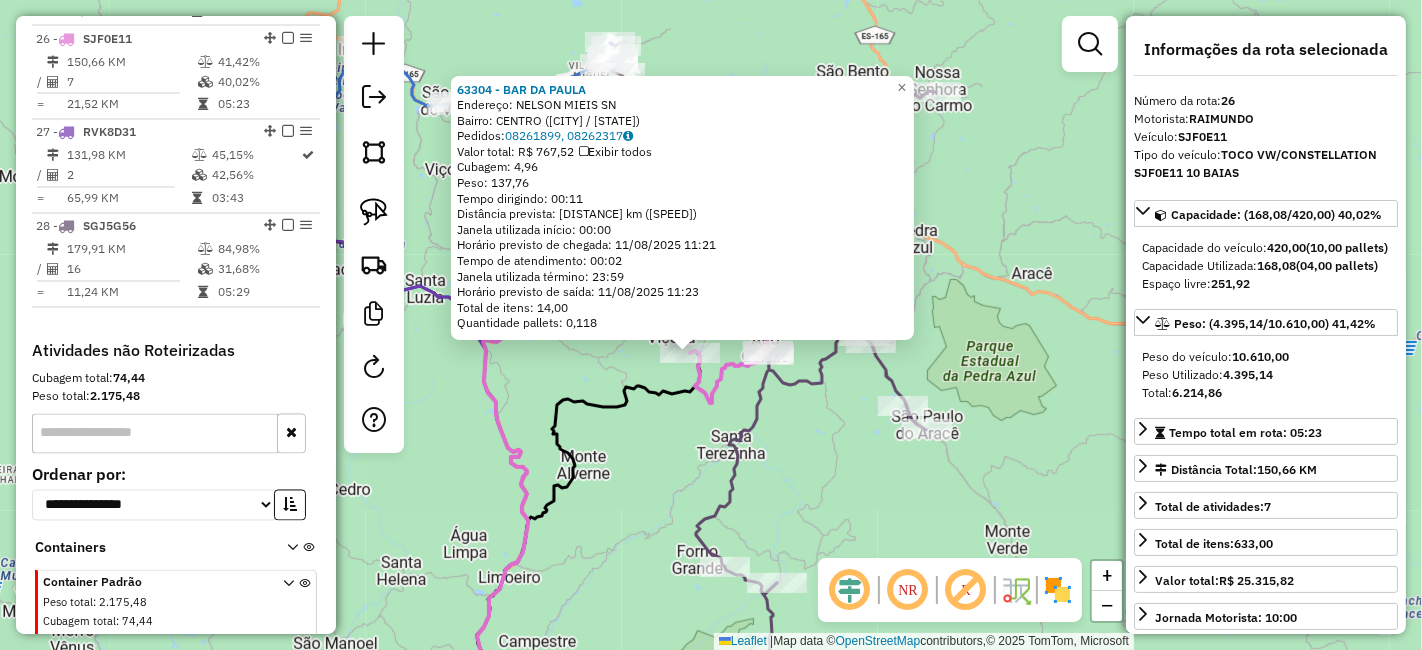 click 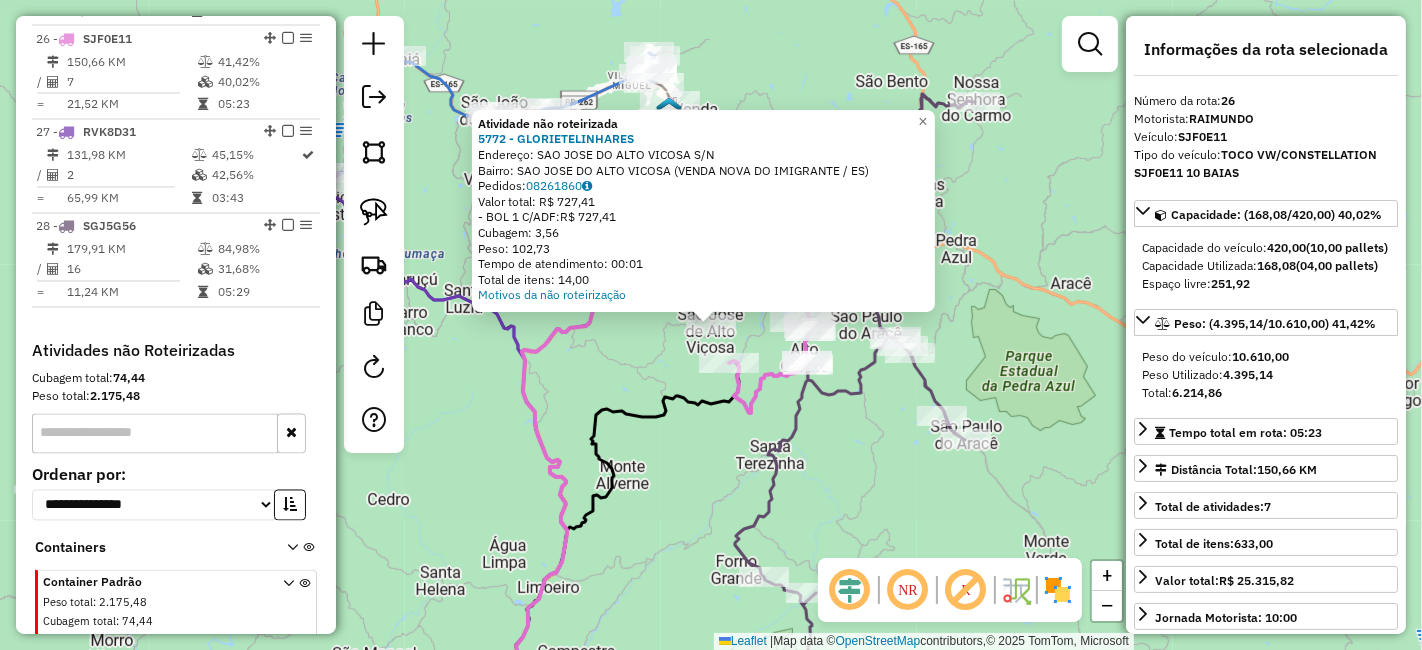 click on "Atividade não roteirizada 5772 - GLORIETELINHARES  Endereço:  SAO JOSE DO ALTO VICOSA S/N   Bairro: SAO JOSE DO ALTO VICOSA (VENDA NOVA DO IMIGRANTE / ES)   Pedidos:  08261860   Valor total: R$ 727,41   - BOL 1 C/ADF:  R$ 727,41   Cubagem: 3,56   Peso: 102,73   Tempo de atendimento: 00:01   Total de itens: 14,00  Motivos da não roteirização × Janela de atendimento Grade de atendimento Capacidade Transportadoras Veículos Cliente Pedidos  Rotas Selecione os dias de semana para filtrar as janelas de atendimento  Seg   Ter   Qua   Qui   Sex   Sáb   Dom  Informe o período da janela de atendimento: De: Até:  Filtrar exatamente a janela do cliente  Considerar janela de atendimento padrão  Selecione os dias de semana para filtrar as grades de atendimento  Seg   Ter   Qua   Qui   Sex   Sáb   Dom   Considerar clientes sem dia de atendimento cadastrado  Clientes fora do dia de atendimento selecionado Filtrar as atividades entre os valores definidos abaixo:  Peso mínimo:   Peso máximo:   Cubagem mínima:  +" 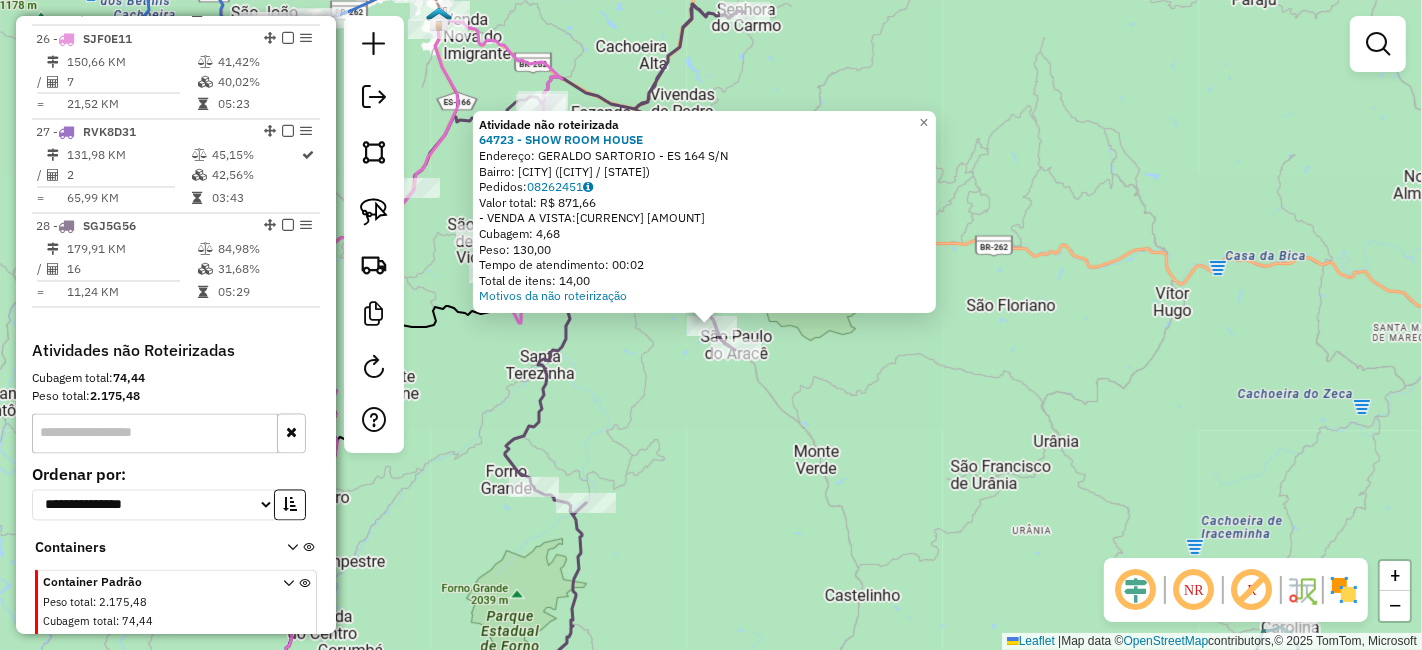 click on "Atividade não roteirizada 64723 - SHOW ROOM HOUSE  Endereço:  GERALDO SARTORIO - ES 164 S/N   Bairro: SAO PAULO DO ARACE (DOMINGOS MARTINS / ES)   Pedidos:  08262451   Valor total: R$ 871,66   - VENDA A VISTA:  R$ 871,66   Cubagem: 4,68   Peso: 130,00   Tempo de atendimento: 00:02   Total de itens: 14,00  Motivos da não roteirização × Janela de atendimento Grade de atendimento Capacidade Transportadoras Veículos Cliente Pedidos  Rotas Selecione os dias de semana para filtrar as janelas de atendimento  Seg   Ter   Qua   Qui   Sex   Sáb   Dom  Informe o período da janela de atendimento: De: Até:  Filtrar exatamente a janela do cliente  Considerar janela de atendimento padrão  Selecione os dias de semana para filtrar as grades de atendimento  Seg   Ter   Qua   Qui   Sex   Sáb   Dom   Considerar clientes sem dia de atendimento cadastrado  Clientes fora do dia de atendimento selecionado Filtrar as atividades entre os valores definidos abaixo:  Peso mínimo:   Peso máximo:   Cubagem mínima:   De:  De:" 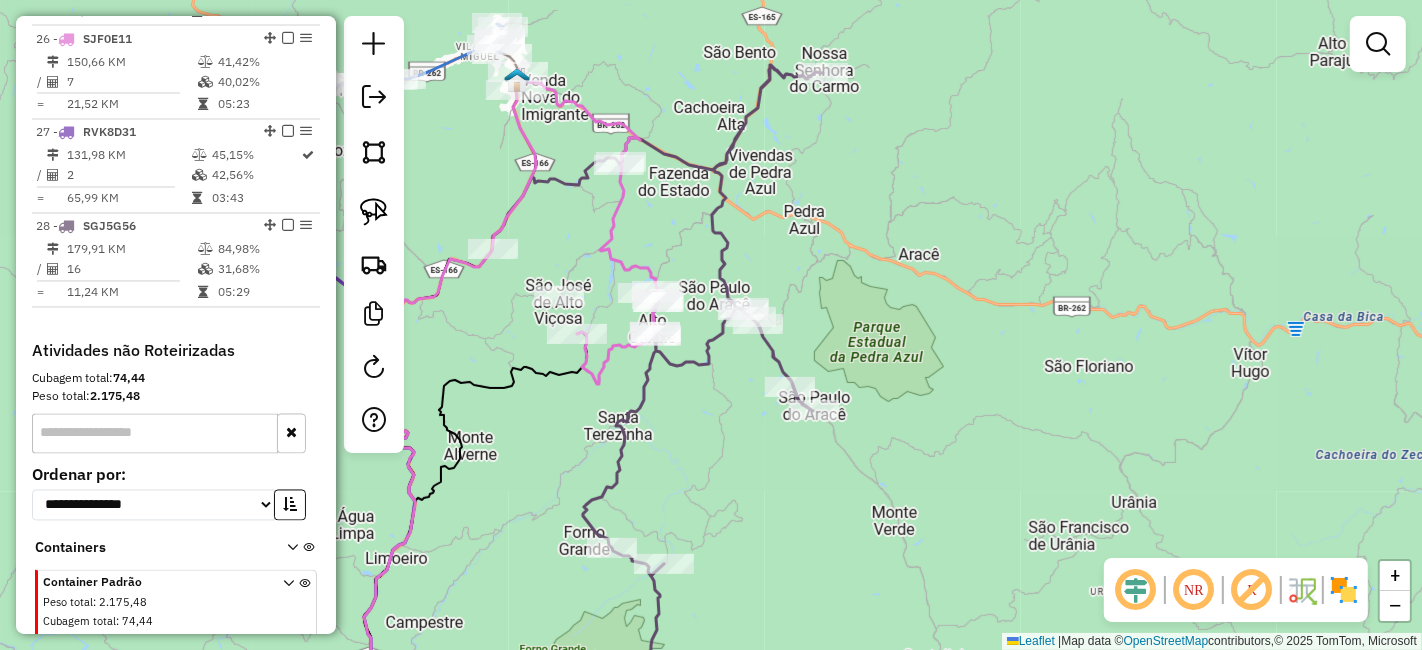 drag, startPoint x: 647, startPoint y: 407, endPoint x: 758, endPoint y: 471, distance: 128.12885 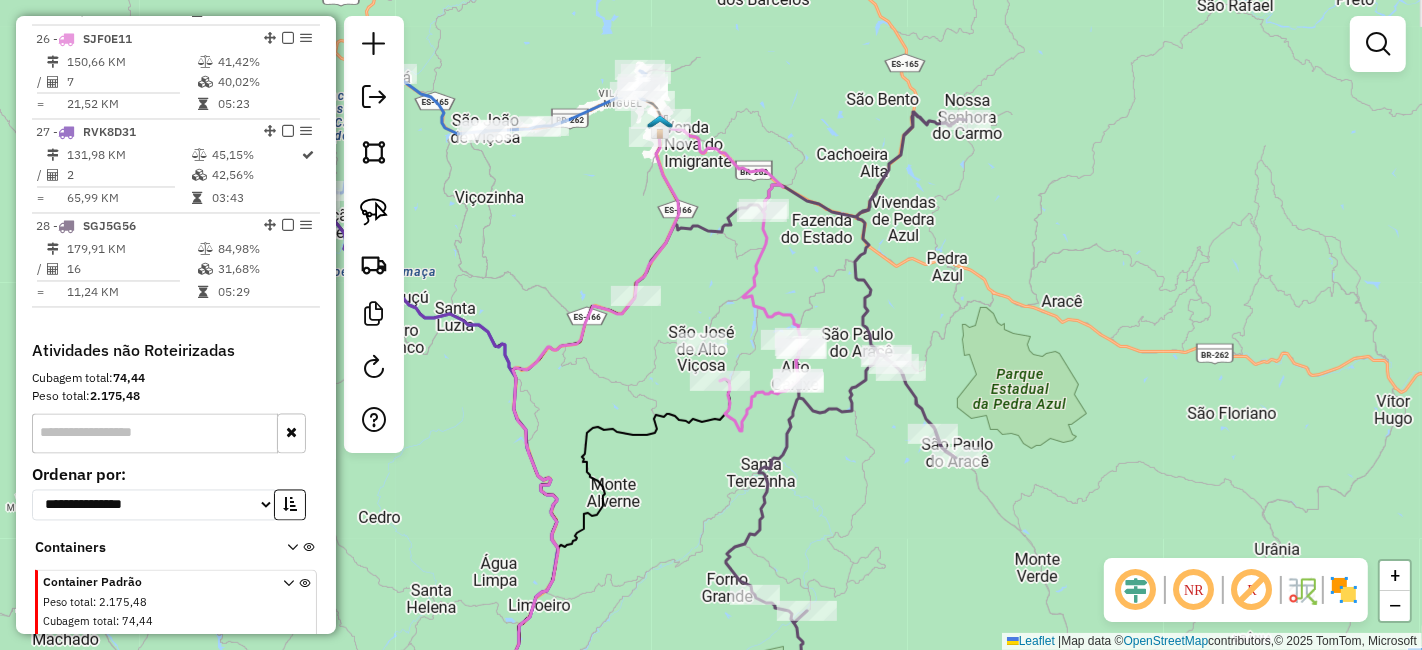 drag, startPoint x: 565, startPoint y: 389, endPoint x: 669, endPoint y: 432, distance: 112.53888 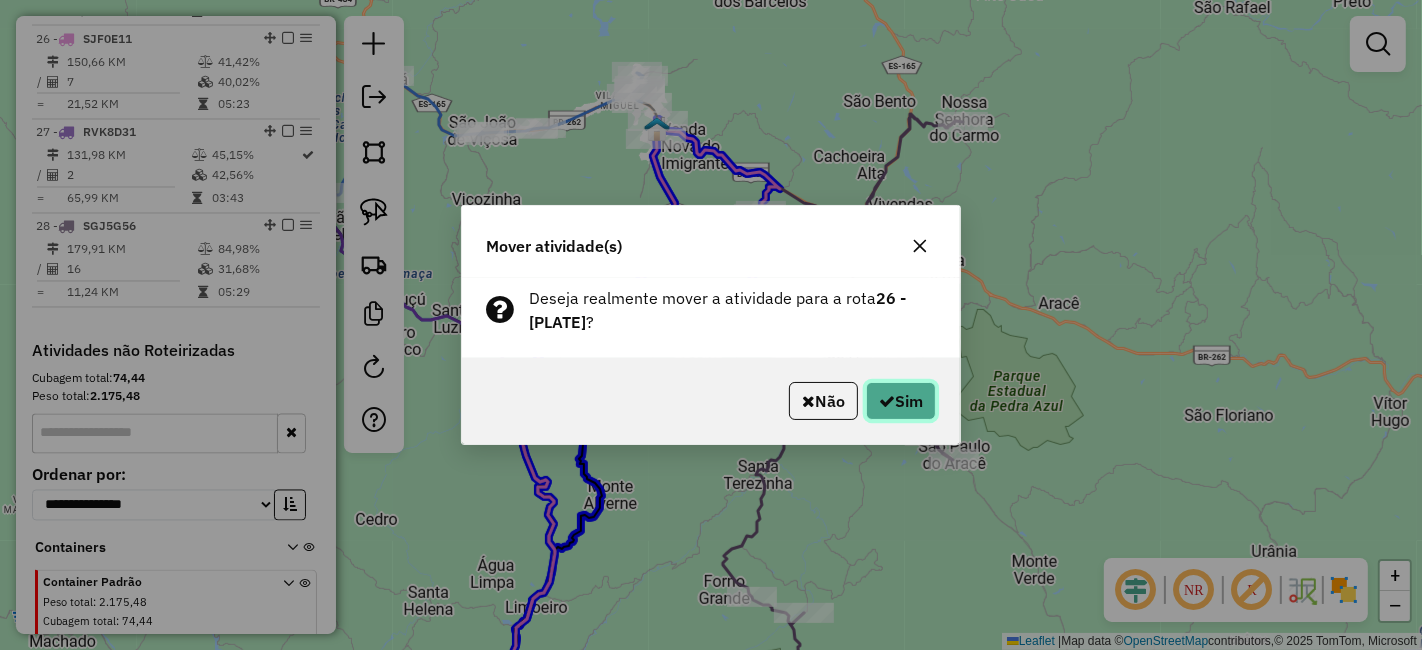 drag, startPoint x: 887, startPoint y: 401, endPoint x: 864, endPoint y: 396, distance: 23.537205 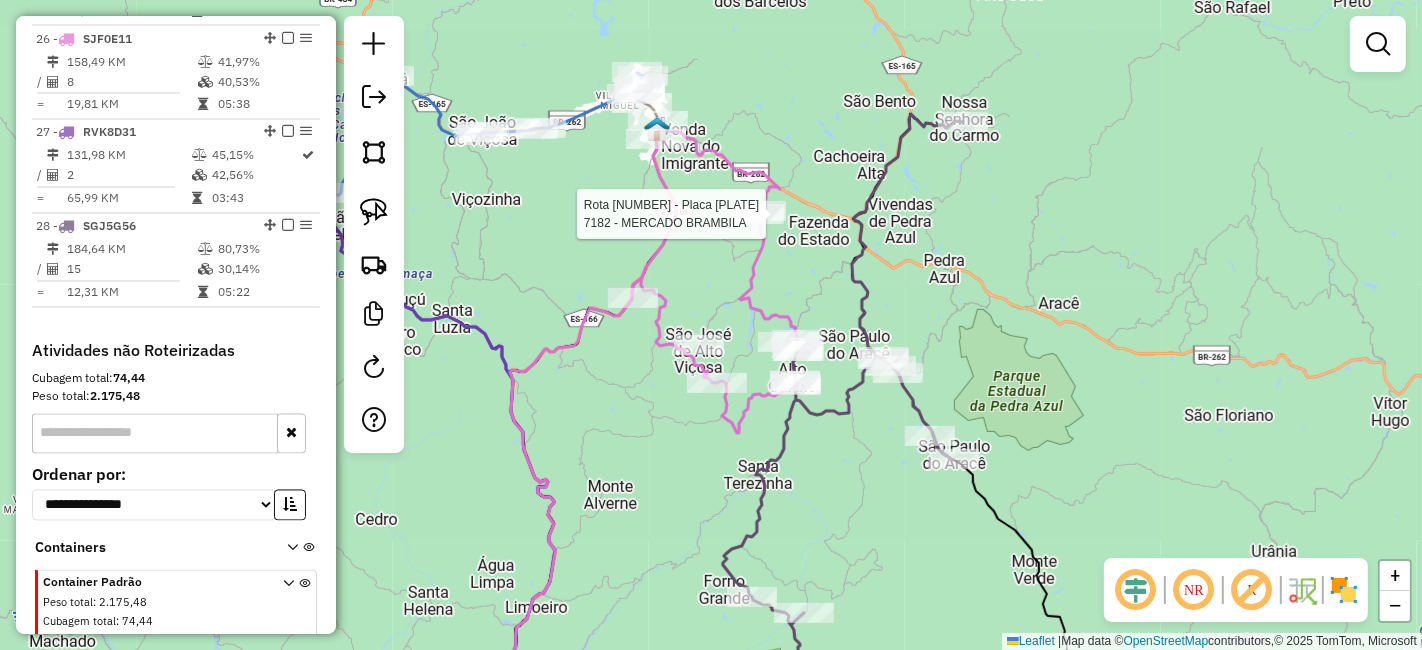select on "*********" 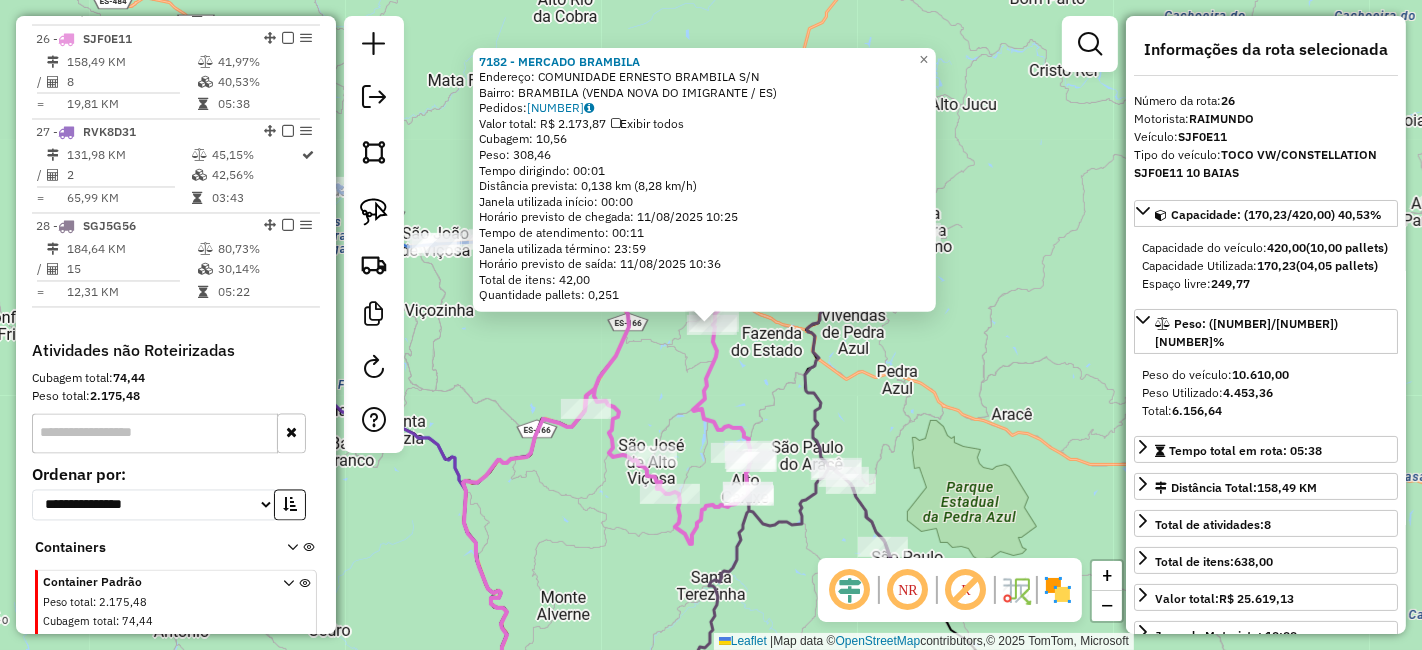 click 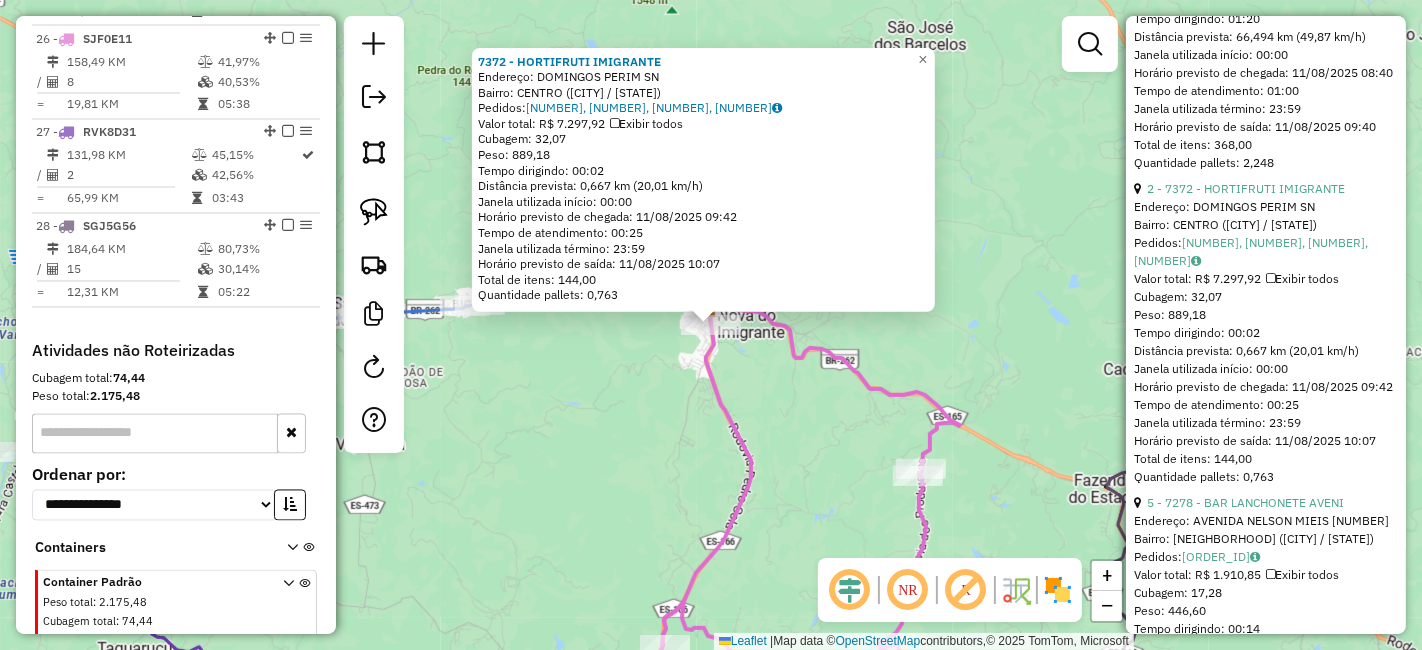 scroll, scrollTop: 1000, scrollLeft: 0, axis: vertical 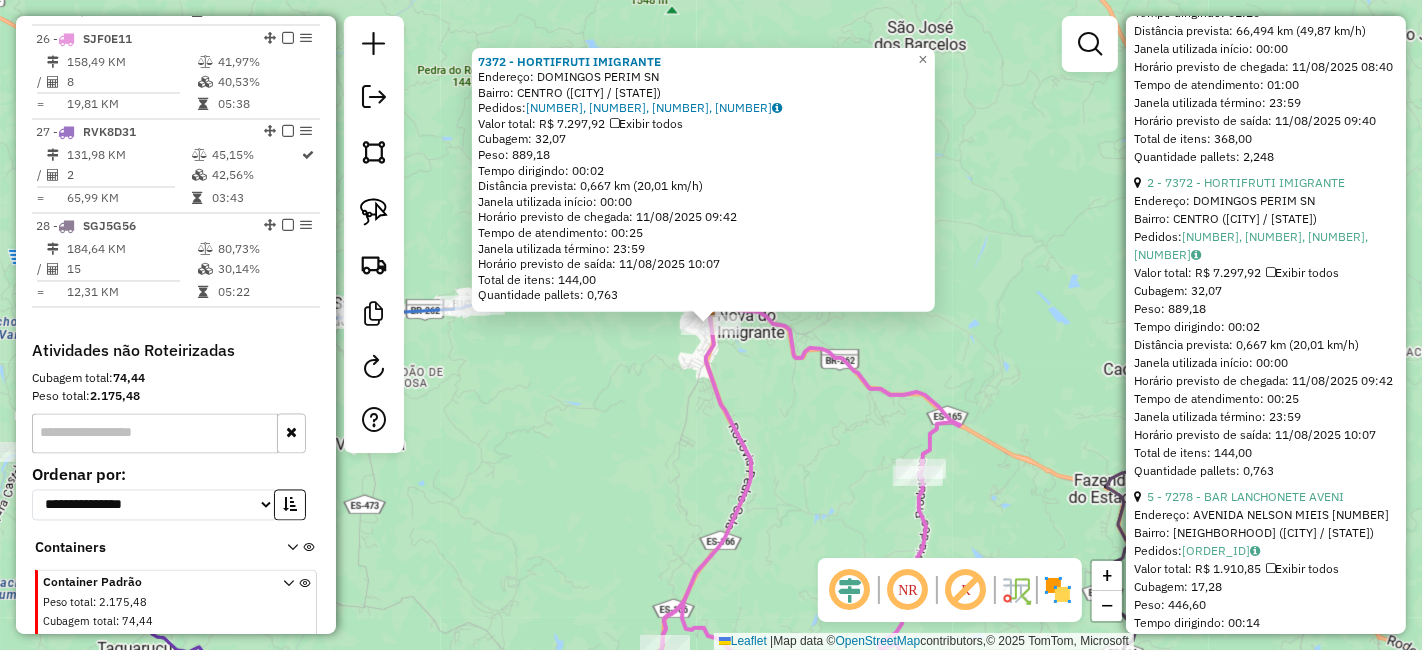 click on "7372 - HORTIFRUTI IMIGRANTE  Endereço:  DOMINGOS PERIM SN   Bairro: CENTRO (VENDA NOVA DO IMIGRANTE / ES)   Pedidos:  08262200, 08262201, 08262615, 08262637   Valor total: R$ 7.297,92   Exibir todos   Cubagem: 32,07  Peso: 889,18  Tempo dirigindo: 00:02   Distância prevista: 0,667 km (20,01 km/h)   Janela utilizada início: 00:00   Horário previsto de chegada: 11/08/2025 09:42   Tempo de atendimento: 00:25   Janela utilizada término: 23:59   Horário previsto de saída: 11/08/2025 10:07   Total de itens: 144,00   Quantidade pallets: 0,763  × Janela de atendimento Grade de atendimento Capacidade Transportadoras Veículos Cliente Pedidos  Rotas Selecione os dias de semana para filtrar as janelas de atendimento  Seg   Ter   Qua   Qui   Sex   Sáb   Dom  Informe o período da janela de atendimento: De: Até:  Filtrar exatamente a janela do cliente  Considerar janela de atendimento padrão  Selecione os dias de semana para filtrar as grades de atendimento  Seg   Ter   Qua   Qui   Sex   Sáb   Dom   De:   De:" 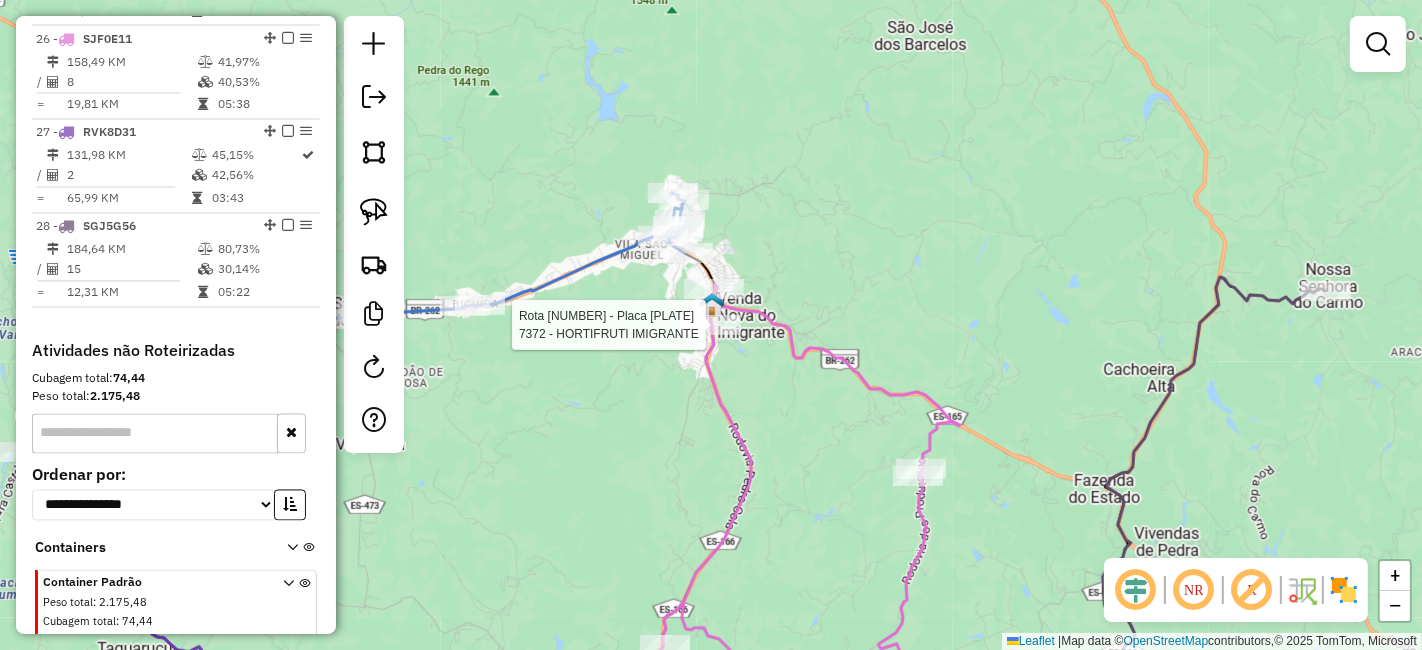 select on "*********" 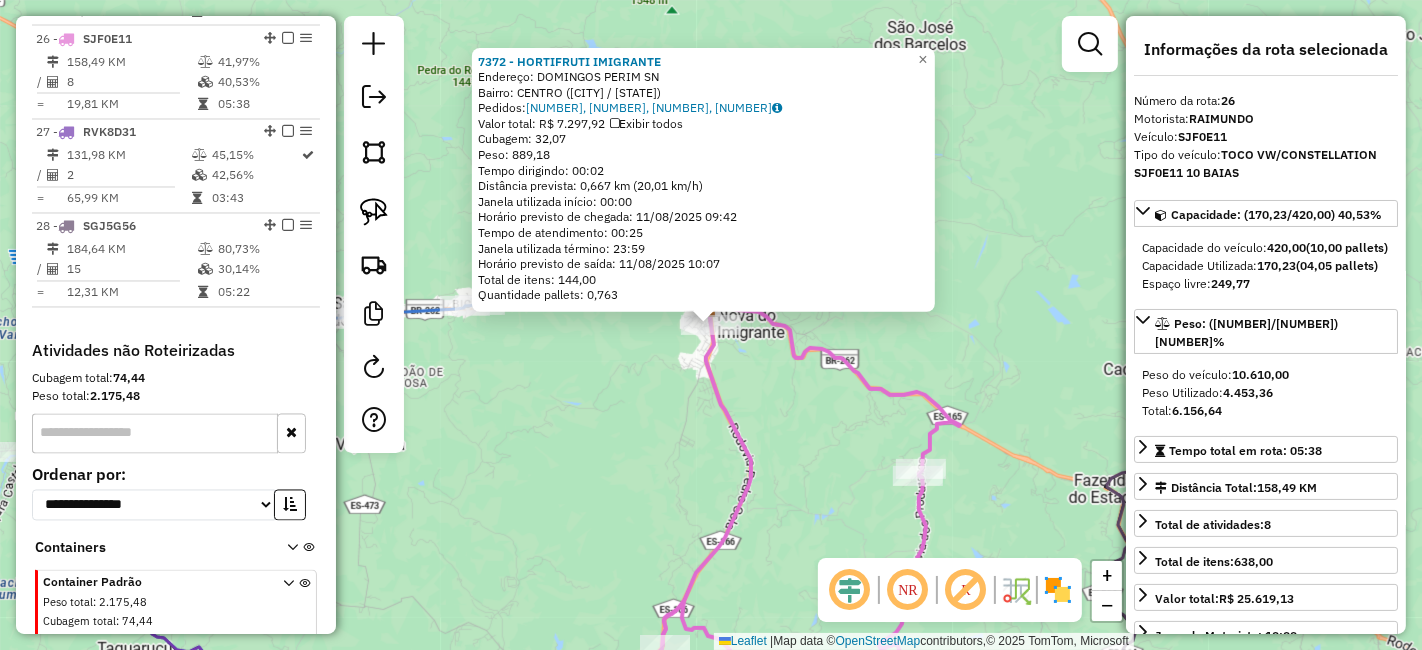 click on "7372 - HORTIFRUTI IMIGRANTE  Endereço:  DOMINGOS PERIM SN   Bairro: CENTRO (VENDA NOVA DO IMIGRANTE / ES)   Pedidos:  08262200, 08262201, 08262615, 08262637   Valor total: R$ 7.297,92   Exibir todos   Cubagem: 32,07  Peso: 889,18  Tempo dirigindo: 00:02   Distância prevista: 0,667 km (20,01 km/h)   Janela utilizada início: 00:00   Horário previsto de chegada: 11/08/2025 09:42   Tempo de atendimento: 00:25   Janela utilizada término: 23:59   Horário previsto de saída: 11/08/2025 10:07   Total de itens: 144,00   Quantidade pallets: 0,763  × Janela de atendimento Grade de atendimento Capacidade Transportadoras Veículos Cliente Pedidos  Rotas Selecione os dias de semana para filtrar as janelas de atendimento  Seg   Ter   Qua   Qui   Sex   Sáb   Dom  Informe o período da janela de atendimento: De: Até:  Filtrar exatamente a janela do cliente  Considerar janela de atendimento padrão  Selecione os dias de semana para filtrar as grades de atendimento  Seg   Ter   Qua   Qui   Sex   Sáb   Dom   De:   De:" 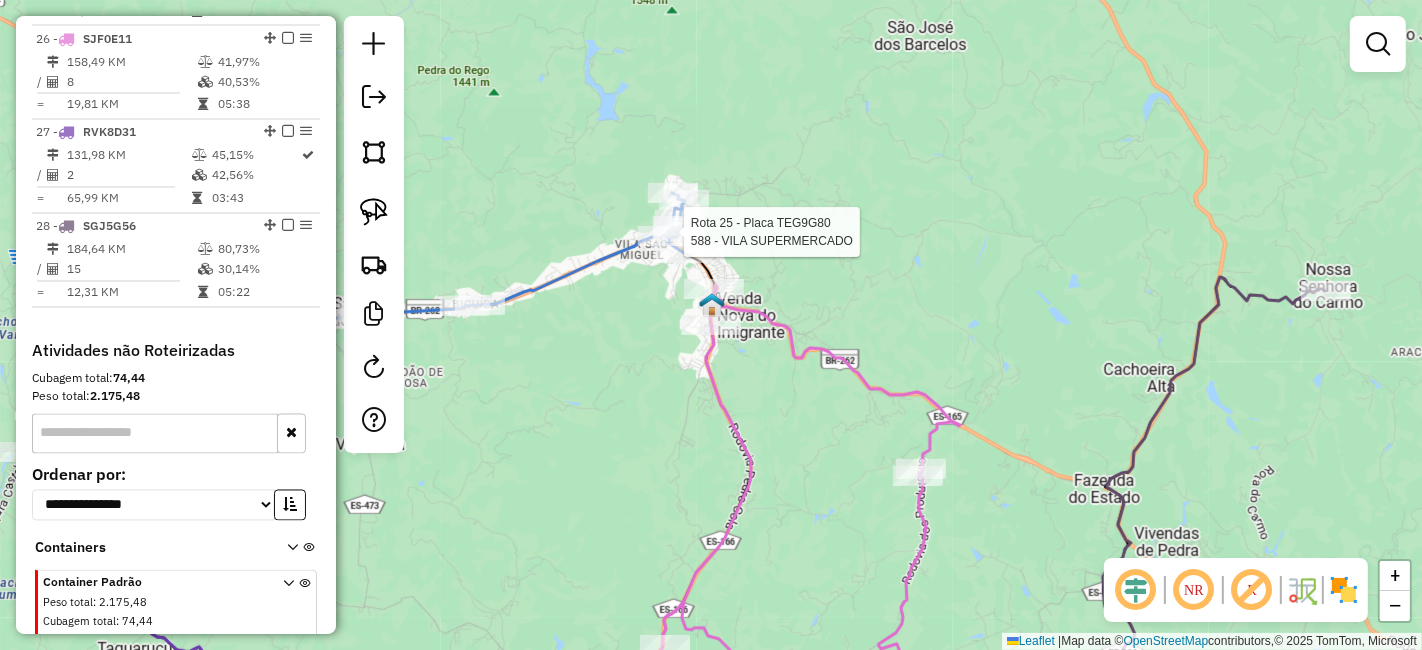 select on "*********" 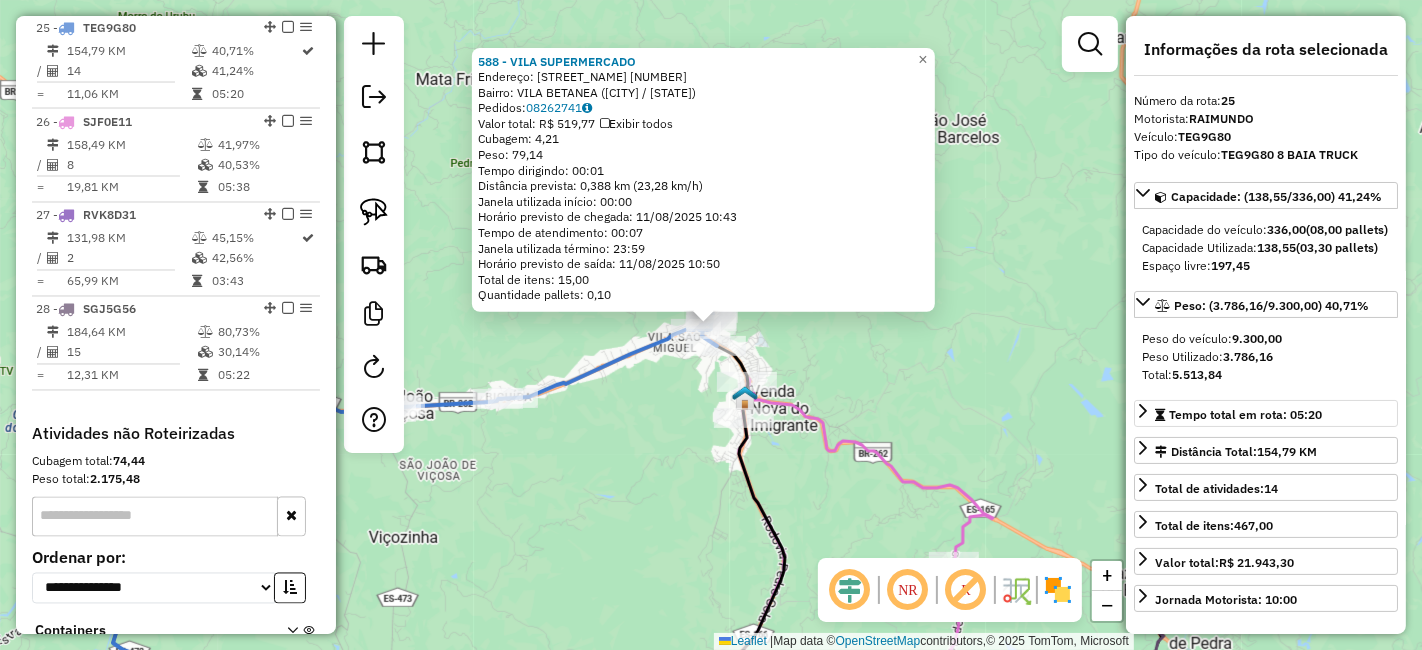 scroll, scrollTop: 3022, scrollLeft: 0, axis: vertical 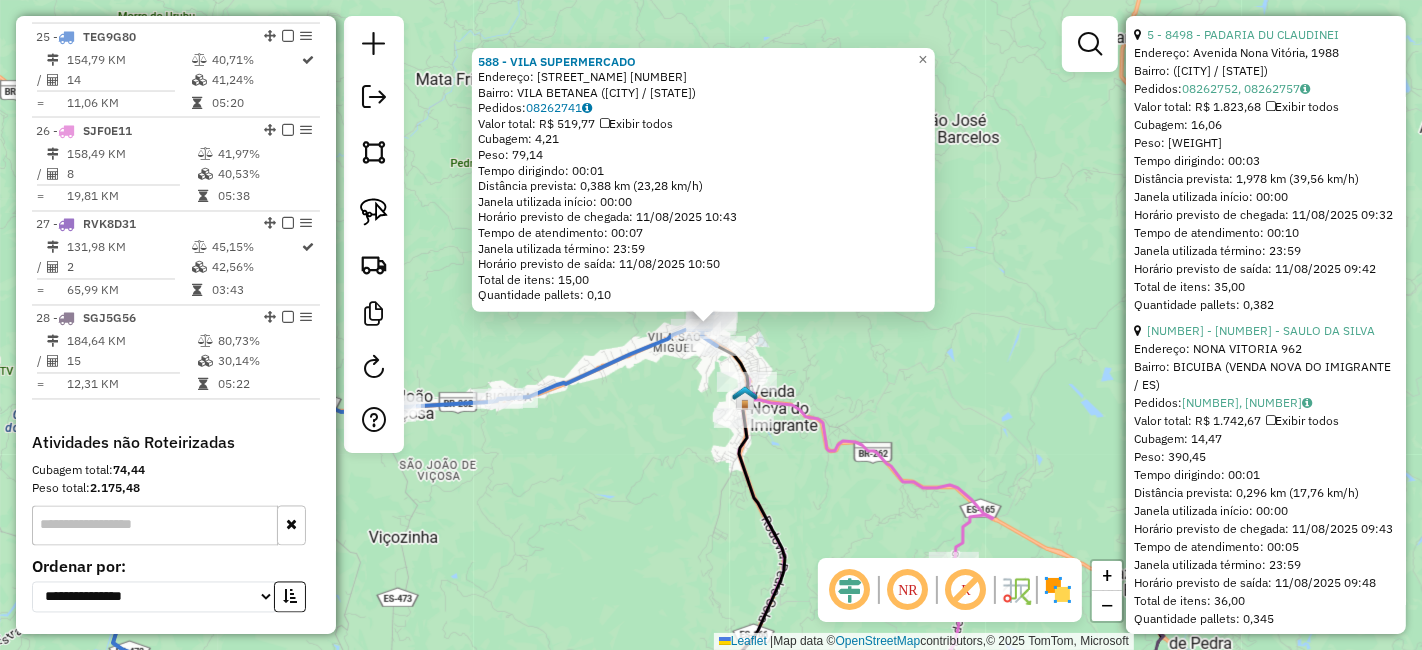 click on "588 - VILA SUPERMERCADO  Endereço:  LORENZO ZANDONADI 211   Bairro: VILA BETANEA (VENDA NOVA DO IMIGRANTE / ES)   Pedidos:  08262741   Valor total: R$ 519,77   Exibir todos   Cubagem: 4,21  Peso: 79,14  Tempo dirigindo: 00:01   Distância prevista: 0,388 km (23,28 km/h)   Janela utilizada início: 00:00   Horário previsto de chegada: 11/08/2025 10:43   Tempo de atendimento: 00:07   Janela utilizada término: 23:59   Horário previsto de saída: 11/08/2025 10:50   Total de itens: 15,00   Quantidade pallets: 0,10  × Janela de atendimento Grade de atendimento Capacidade Transportadoras Veículos Cliente Pedidos  Rotas Selecione os dias de semana para filtrar as janelas de atendimento  Seg   Ter   Qua   Qui   Sex   Sáb   Dom  Informe o período da janela de atendimento: De: Até:  Filtrar exatamente a janela do cliente  Considerar janela de atendimento padrão  Selecione os dias de semana para filtrar as grades de atendimento  Seg   Ter   Qua   Qui   Sex   Sáb   Dom   Peso mínimo:   Peso máximo:   De:  De:" 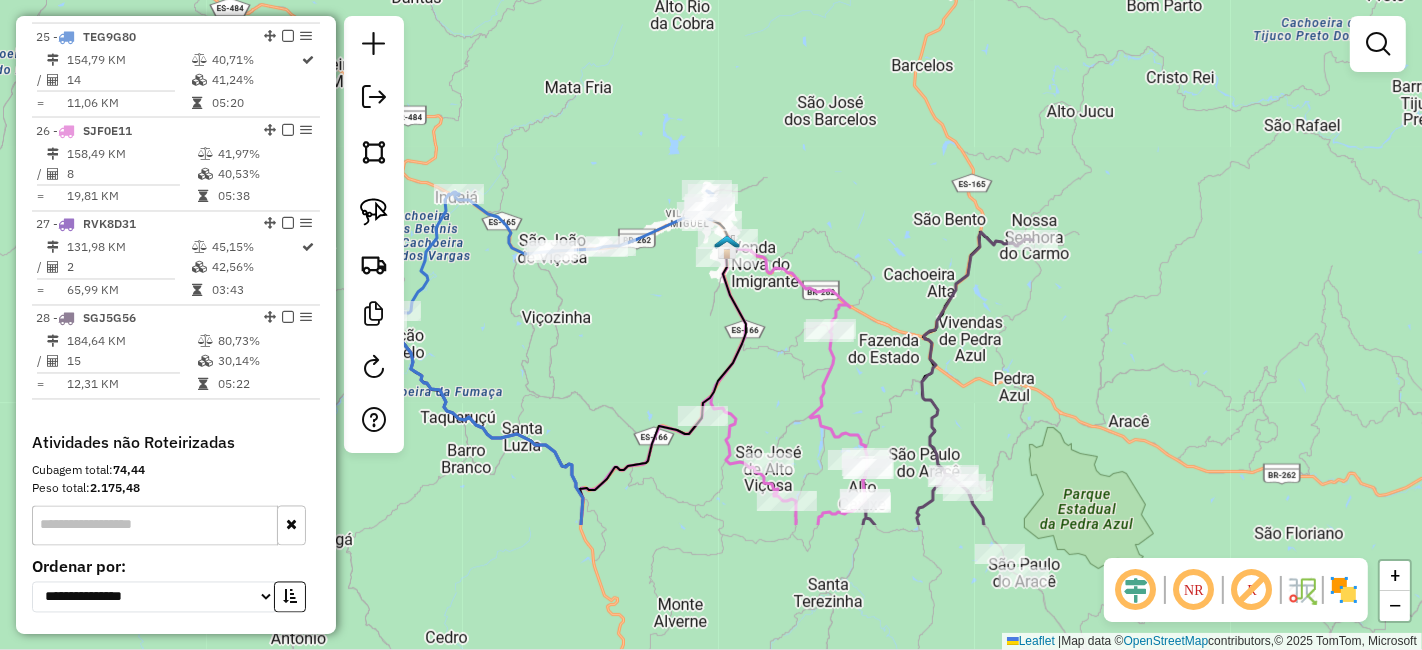drag, startPoint x: 707, startPoint y: 521, endPoint x: 712, endPoint y: 317, distance: 204.06126 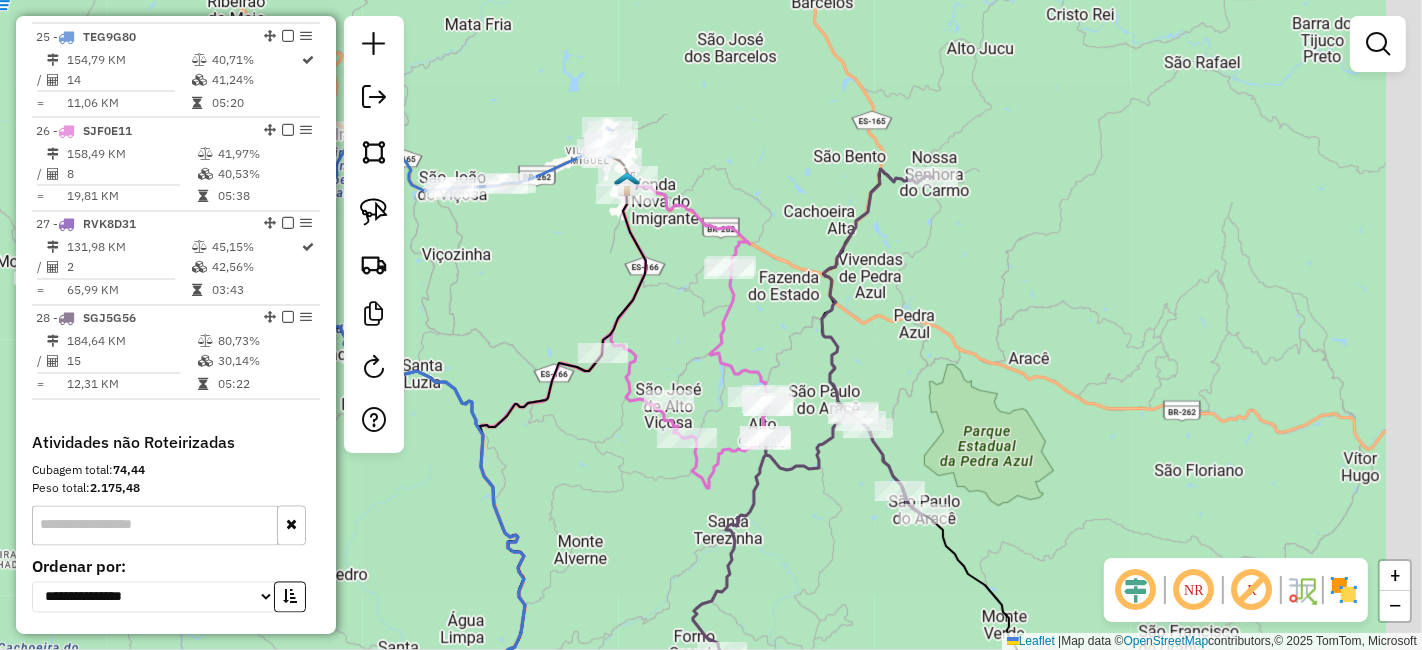 drag, startPoint x: 631, startPoint y: 295, endPoint x: 609, endPoint y: 275, distance: 29.732138 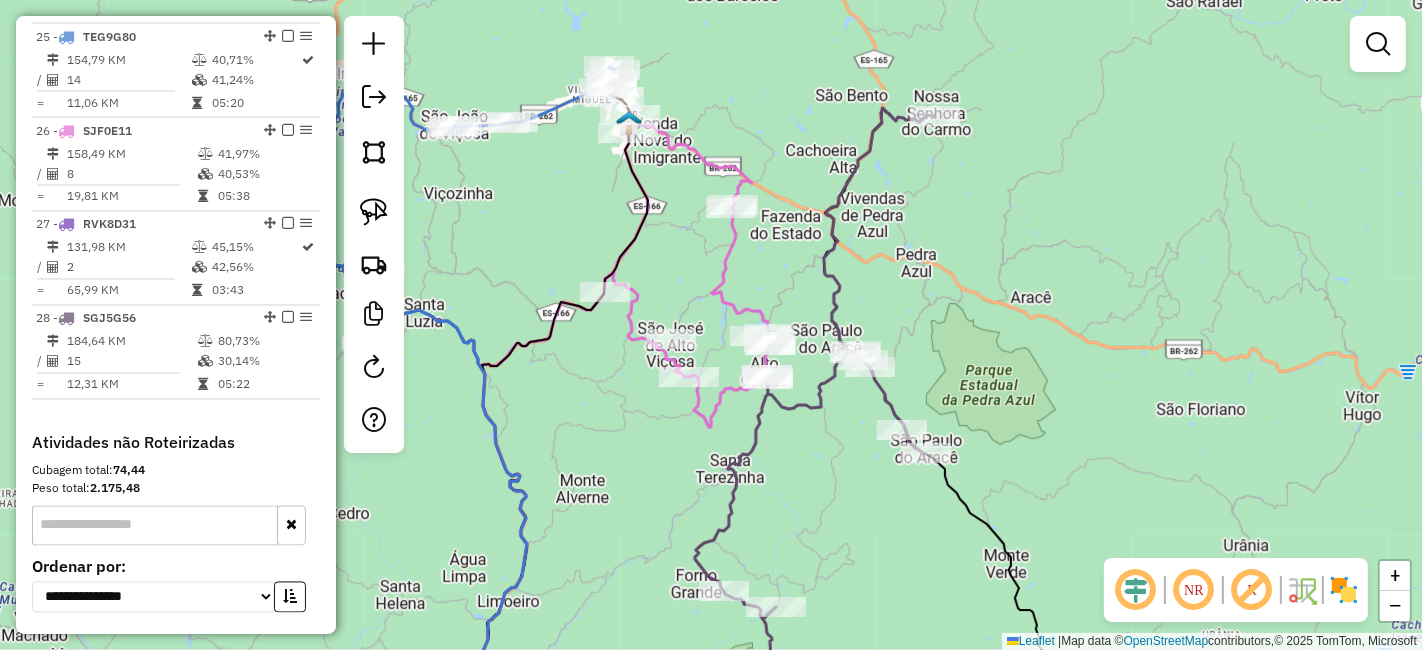 drag, startPoint x: 912, startPoint y: 337, endPoint x: 927, endPoint y: 284, distance: 55.081757 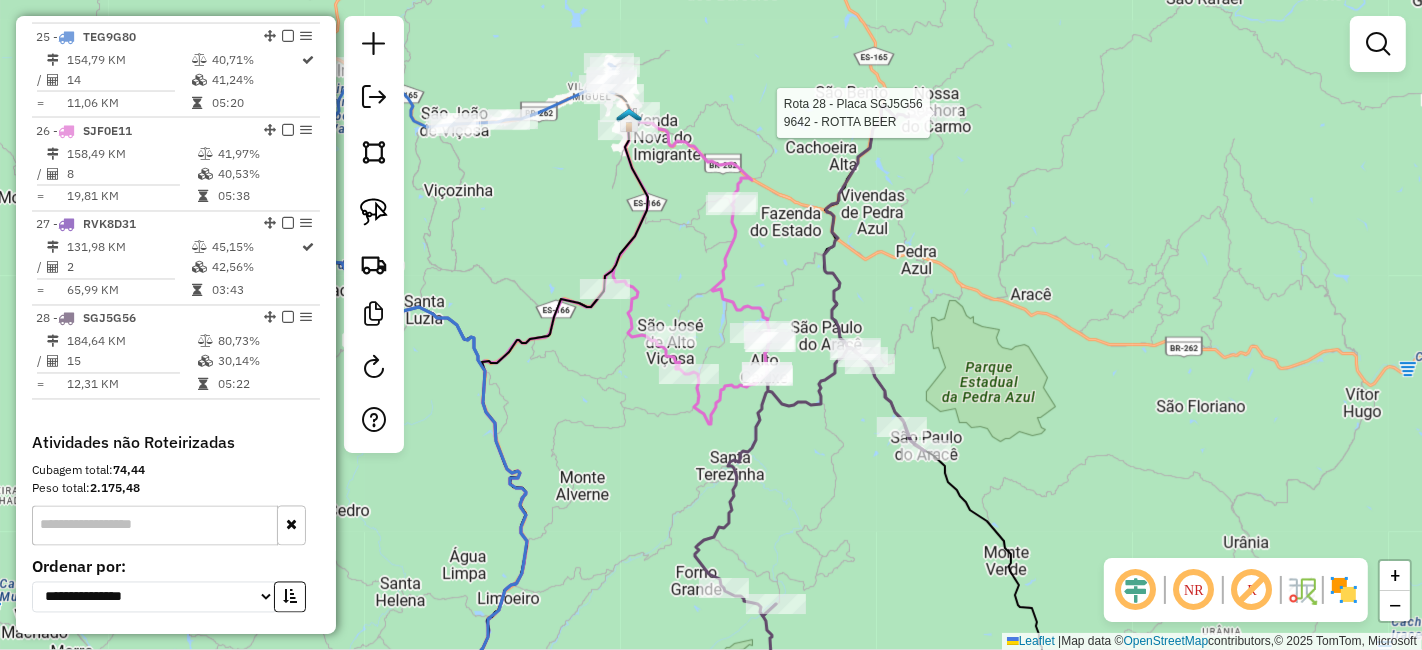 click 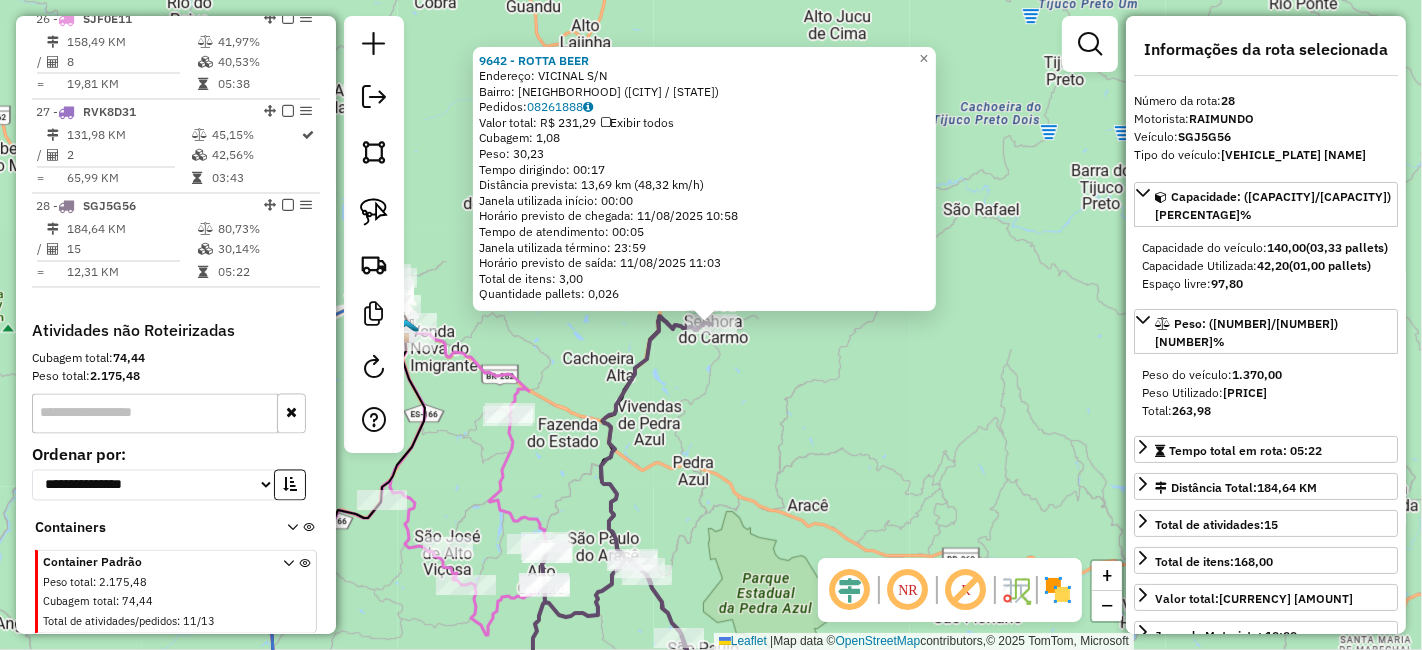 scroll, scrollTop: 3170, scrollLeft: 0, axis: vertical 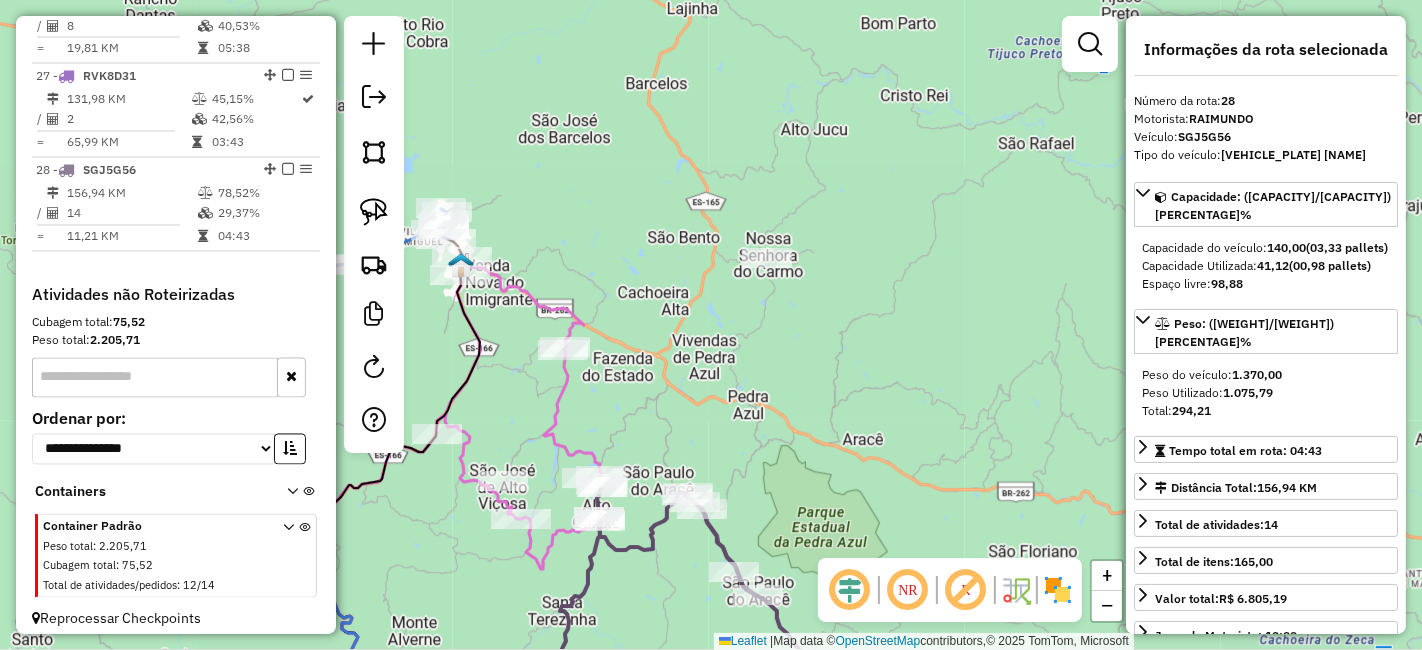 drag, startPoint x: 740, startPoint y: 444, endPoint x: 820, endPoint y: 350, distance: 123.4342 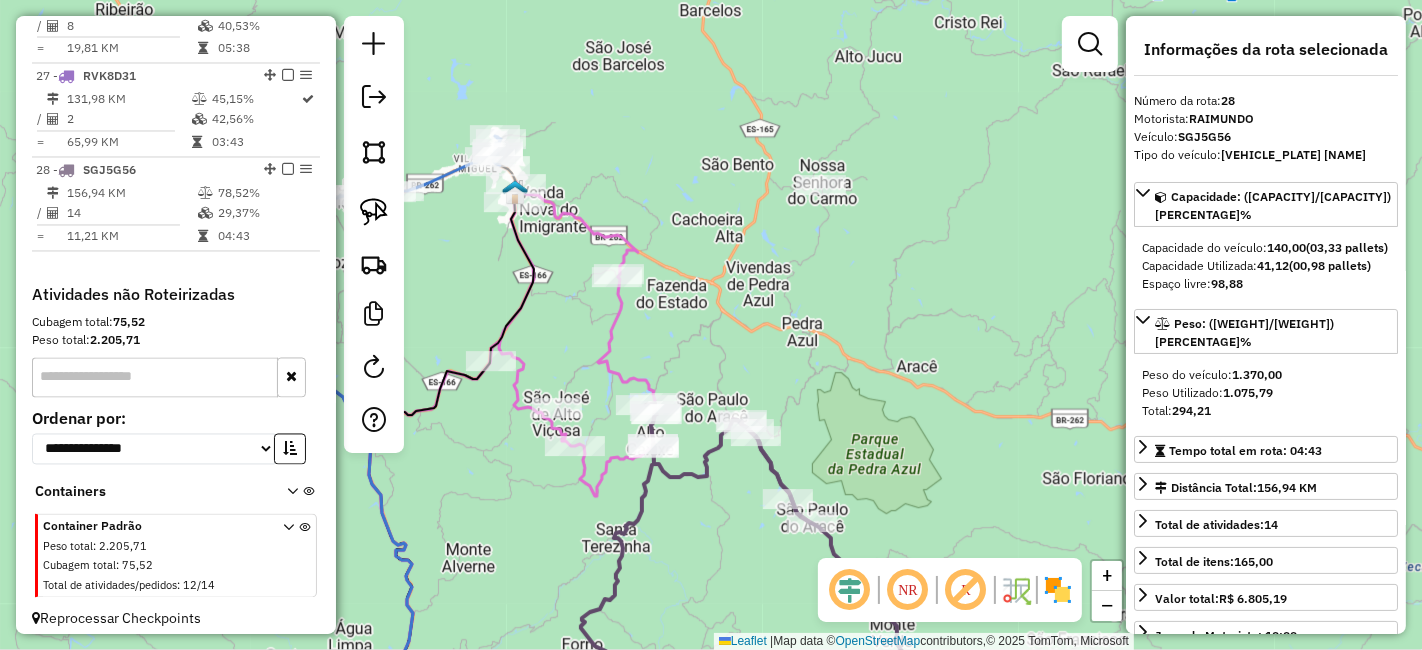 drag, startPoint x: 778, startPoint y: 340, endPoint x: 835, endPoint y: 254, distance: 103.17461 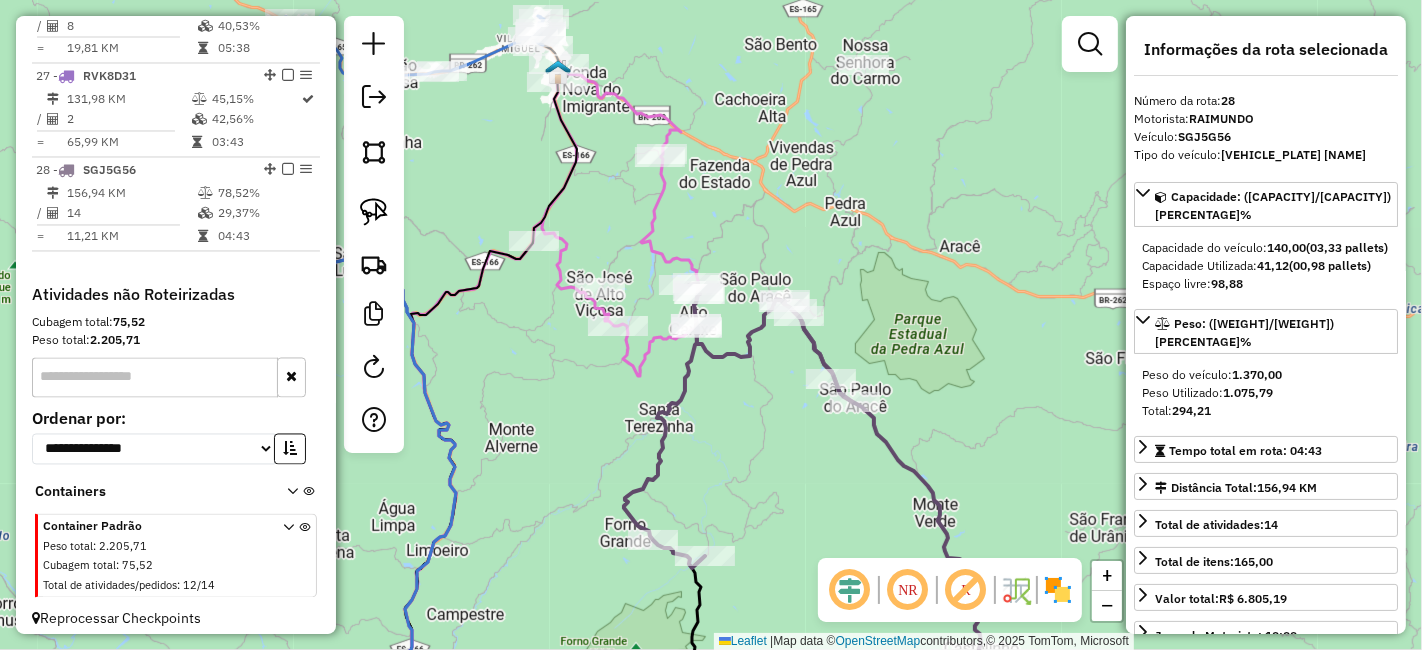drag, startPoint x: 691, startPoint y: 490, endPoint x: 692, endPoint y: 428, distance: 62.008064 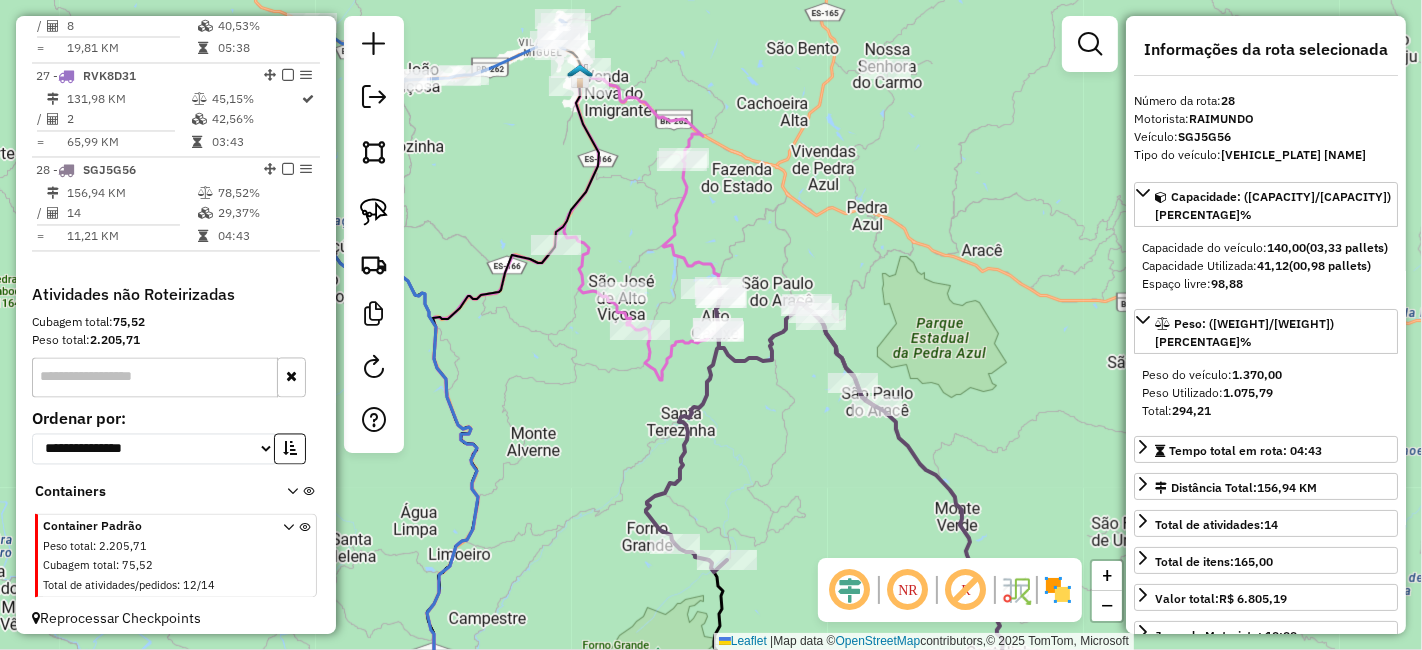drag, startPoint x: 629, startPoint y: 427, endPoint x: 646, endPoint y: 387, distance: 43.462627 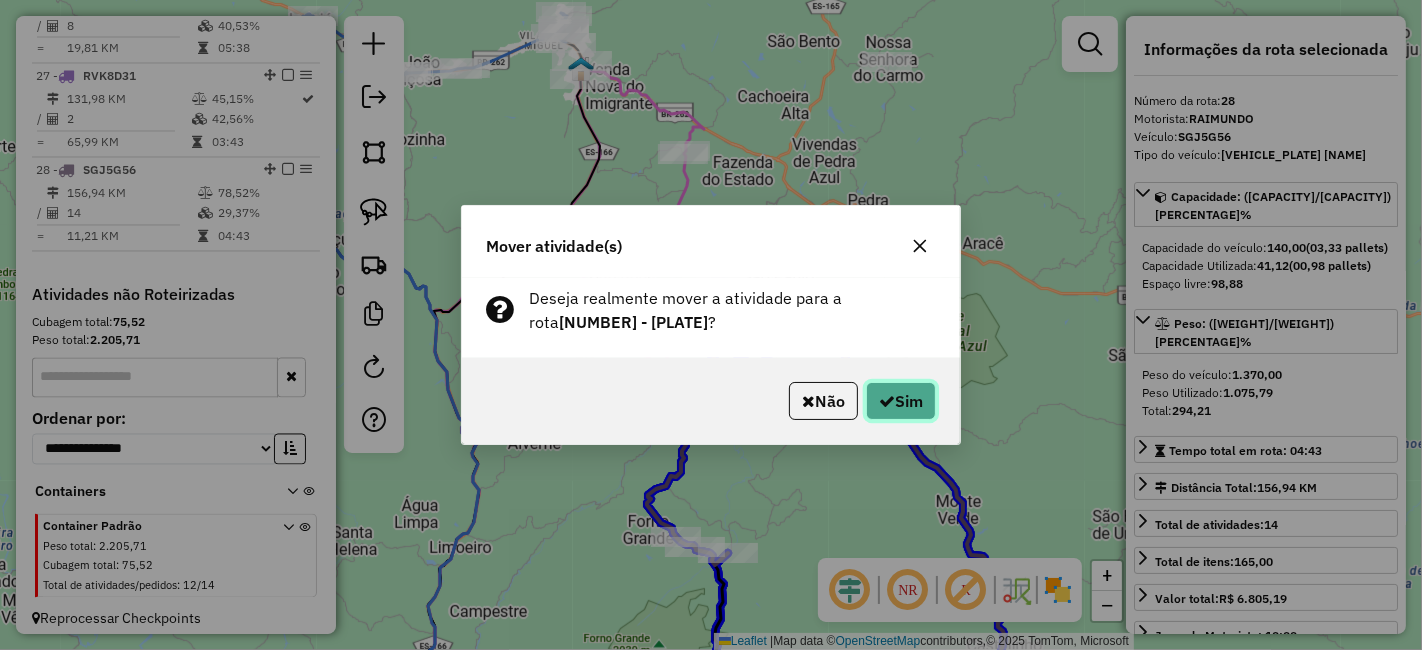click 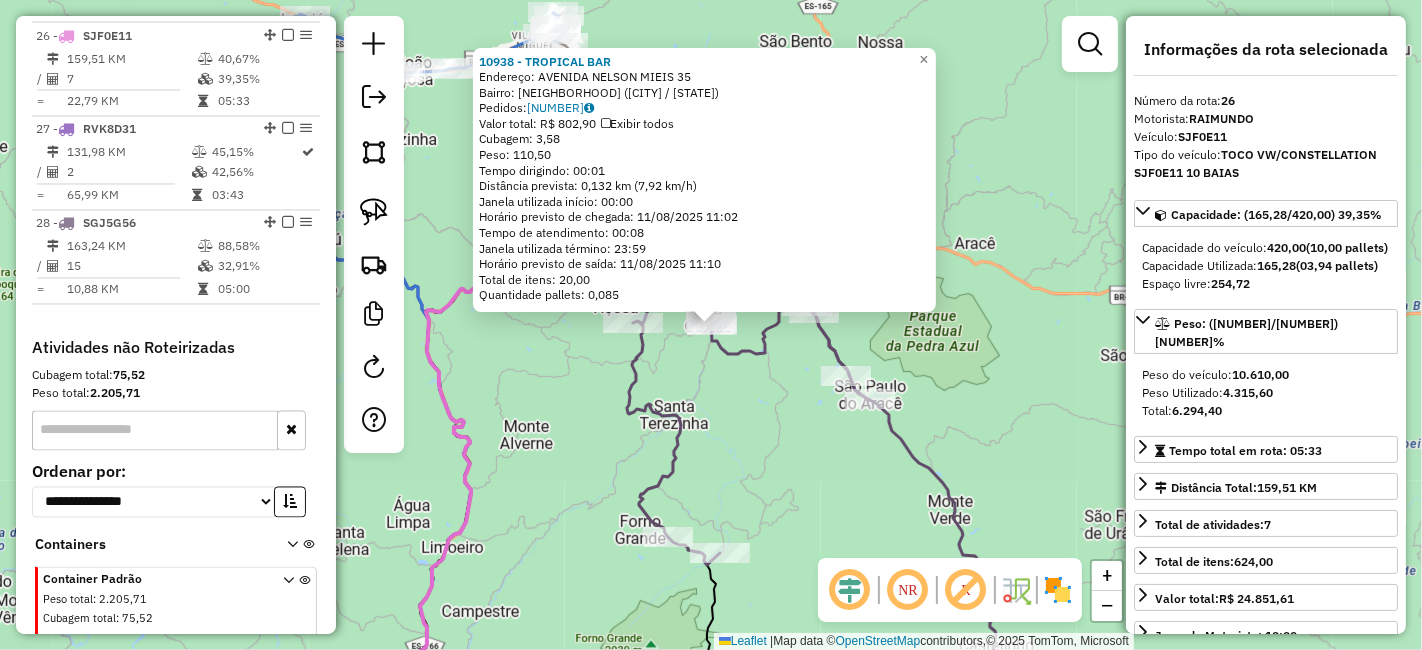 scroll, scrollTop: 3114, scrollLeft: 0, axis: vertical 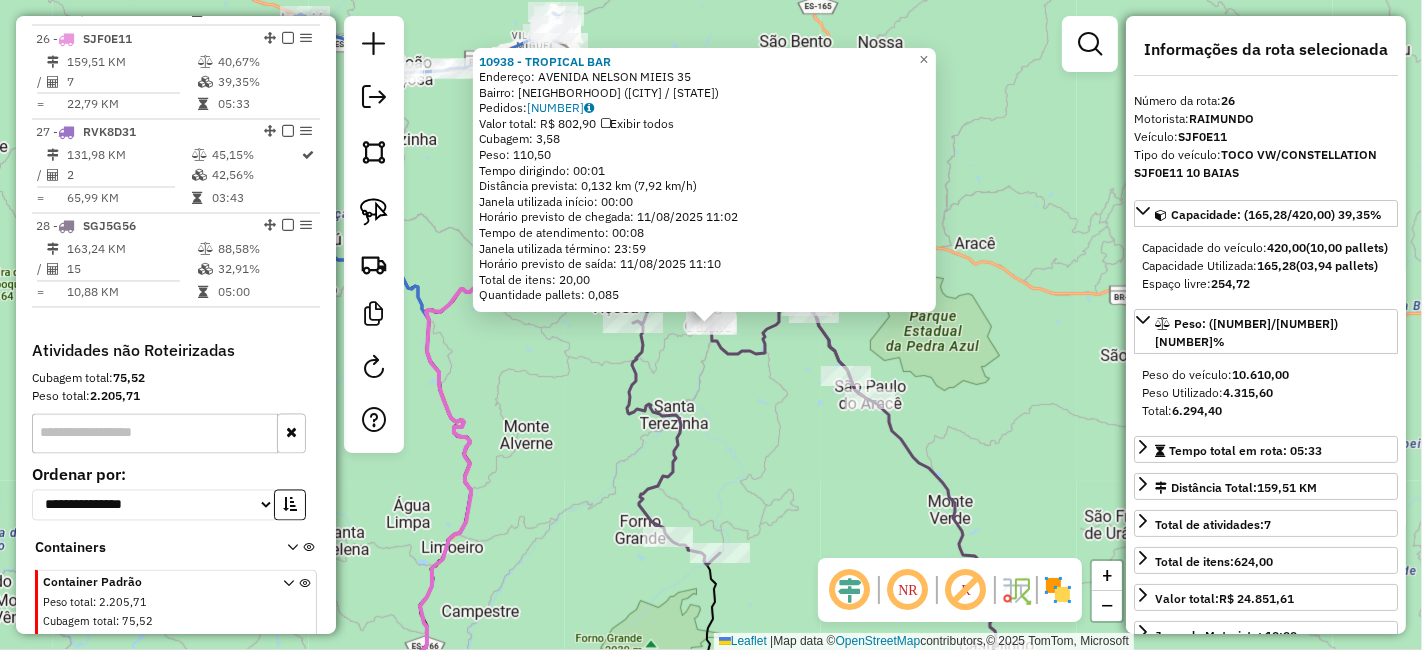 drag, startPoint x: 734, startPoint y: 405, endPoint x: 754, endPoint y: 382, distance: 30.479502 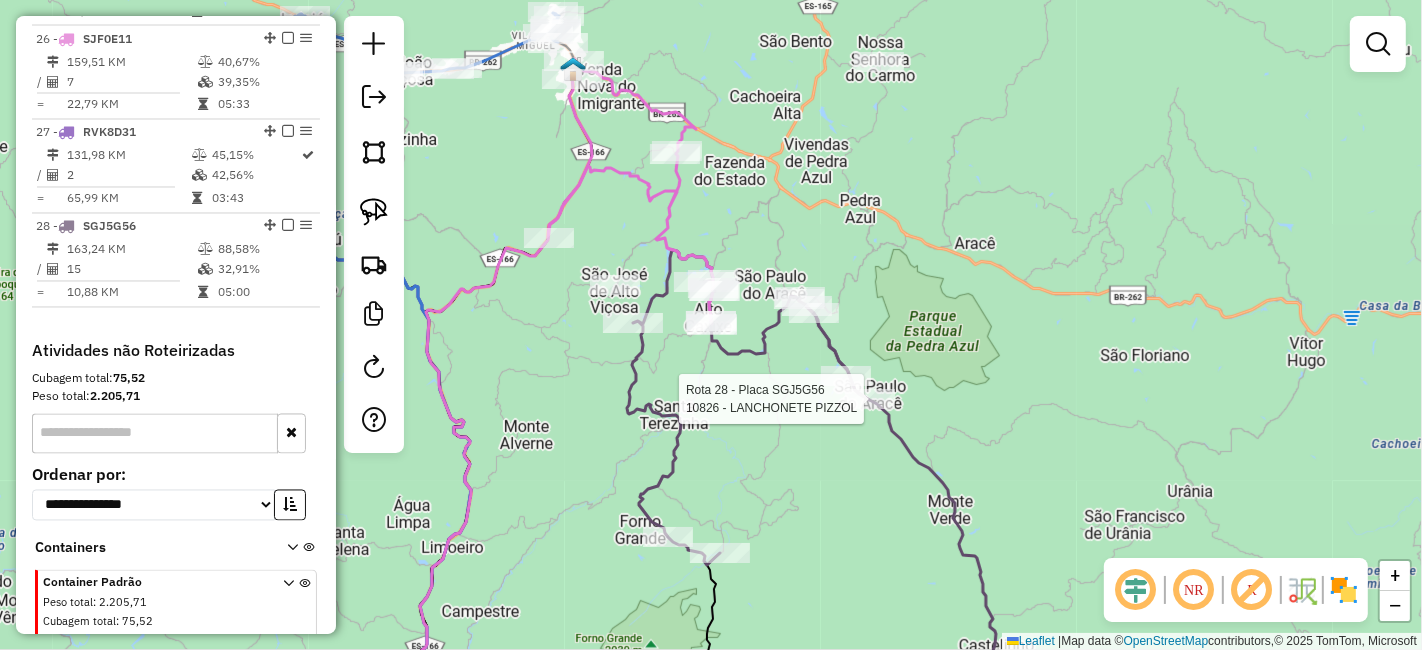 click 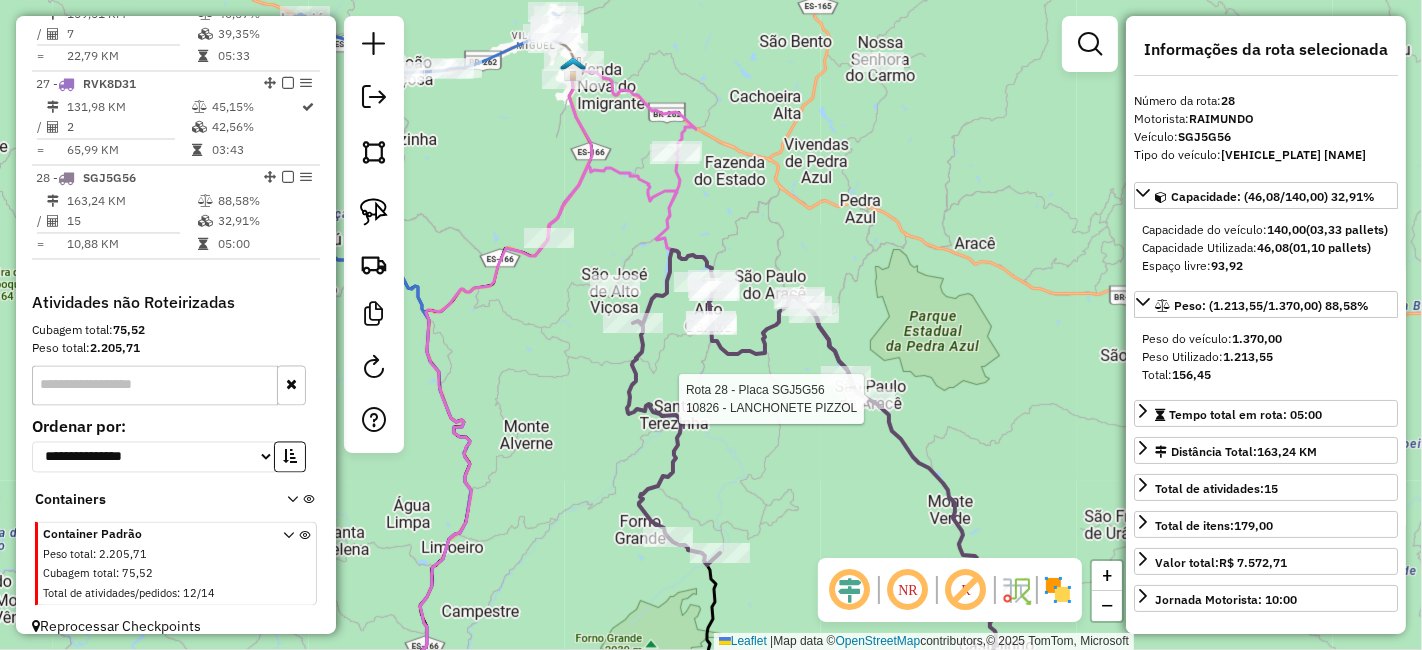 scroll, scrollTop: 3170, scrollLeft: 0, axis: vertical 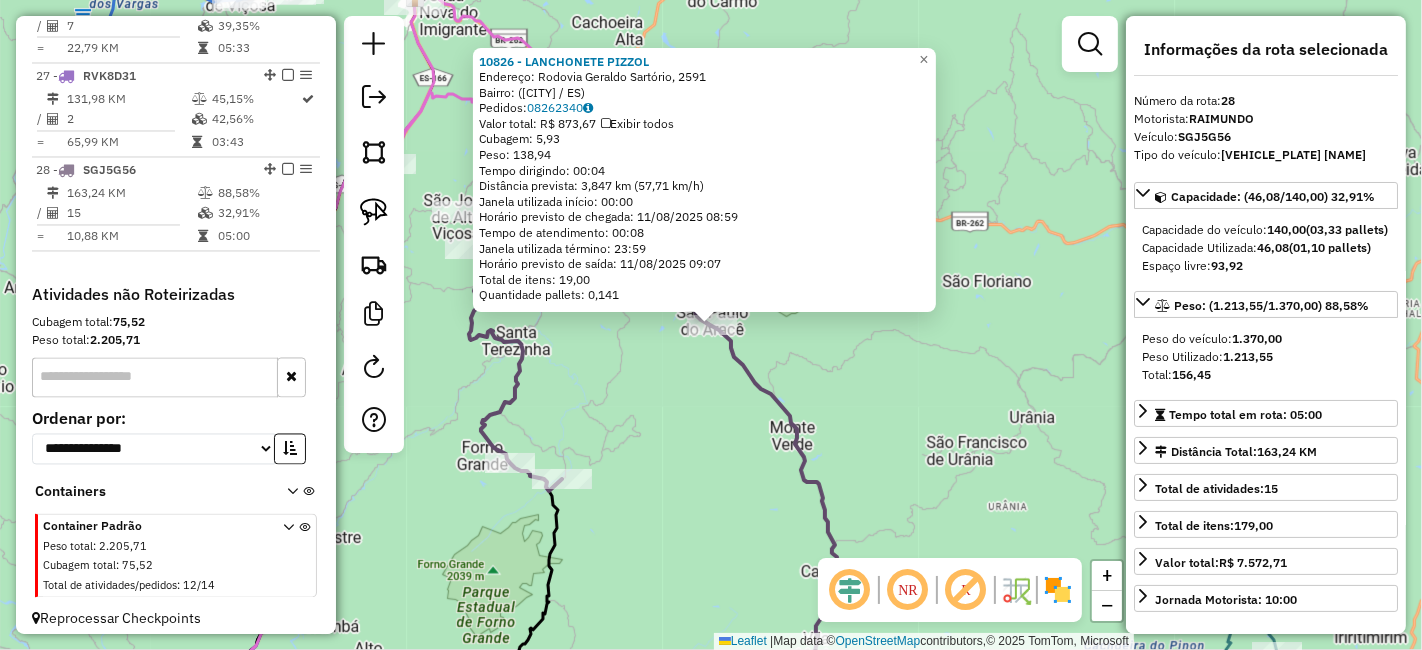 click on "10826 - LANCHONETE PIZZOL  Endereço: Rodovia Geraldo Sartório, 2591   Bairro:  (Domingos Martins / ES)   Pedidos:  08262340   Valor total: R$ 873,67   Exibir todos   Cubagem: 5,93  Peso: 138,94  Tempo dirigindo: 00:04   Distância prevista: 3,847 km (57,71 km/h)   Janela utilizada início: 00:00   Horário previsto de chegada: 11/08/2025 08:59   Tempo de atendimento: 00:08   Janela utilizada término: 23:59   Horário previsto de saída: 11/08/2025 09:07   Total de itens: 19,00   Quantidade pallets: 0,141  × Janela de atendimento Grade de atendimento Capacidade Transportadoras Veículos Cliente Pedidos  Rotas Selecione os dias de semana para filtrar as janelas de atendimento  Seg   Ter   Qua   Qui   Sex   Sáb   Dom  Informe o período da janela de atendimento: De: Até:  Filtrar exatamente a janela do cliente  Considerar janela de atendimento padrão  Selecione os dias de semana para filtrar as grades de atendimento  Seg   Ter   Qua   Qui   Sex   Sáb   Dom   Peso mínimo:   Peso máximo:   De:   Até:  +" 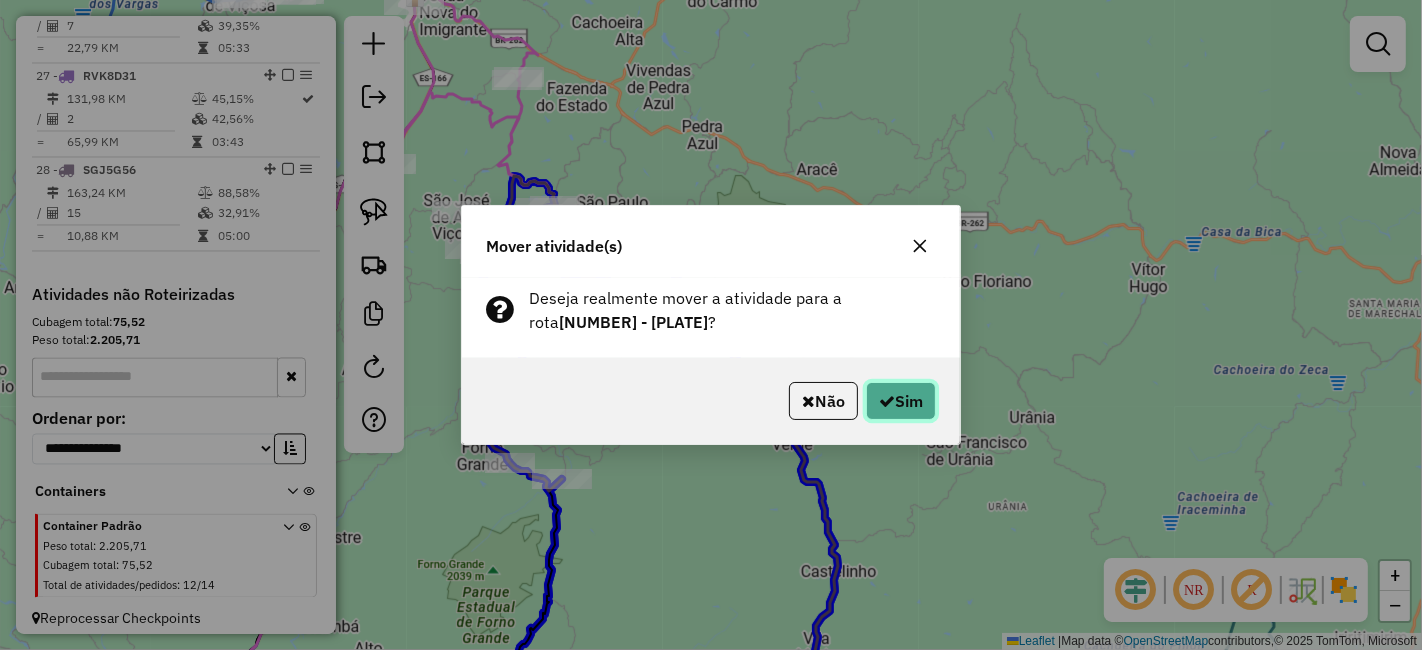 click 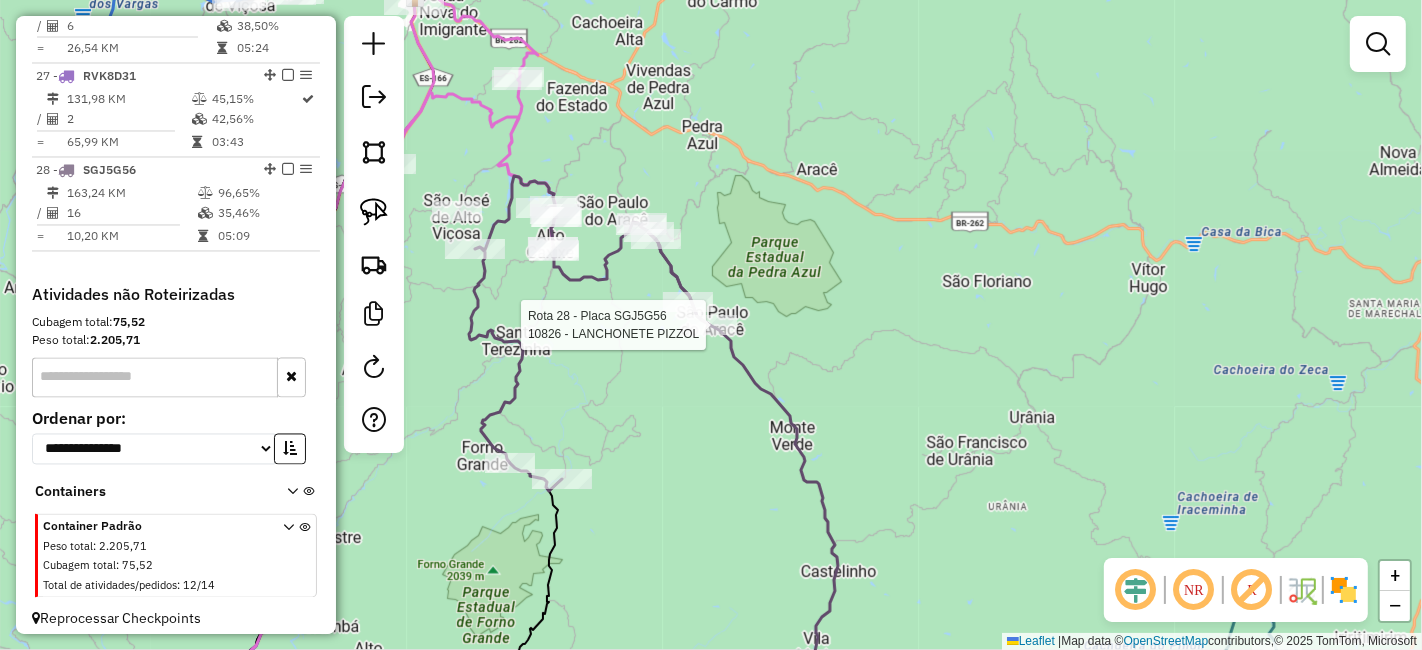 select on "*********" 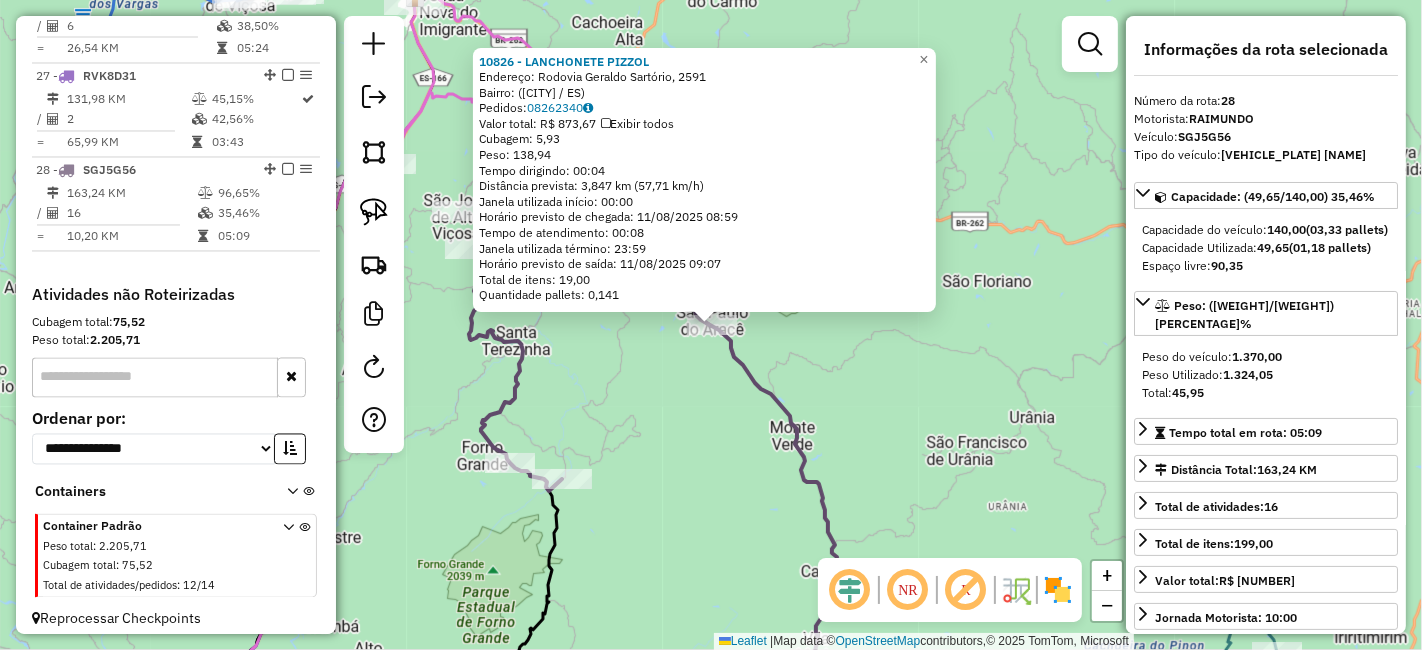 drag, startPoint x: 694, startPoint y: 365, endPoint x: 648, endPoint y: 364, distance: 46.010868 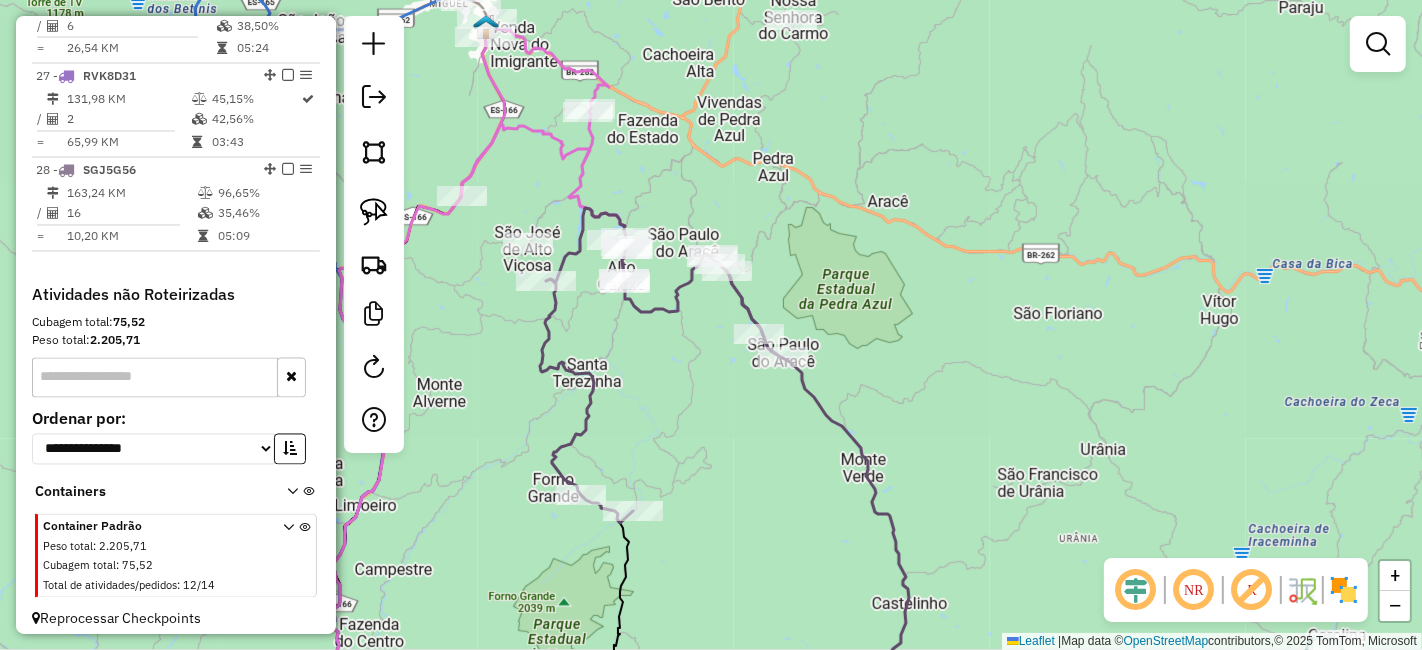 drag, startPoint x: 529, startPoint y: 343, endPoint x: 614, endPoint y: 387, distance: 95.71311 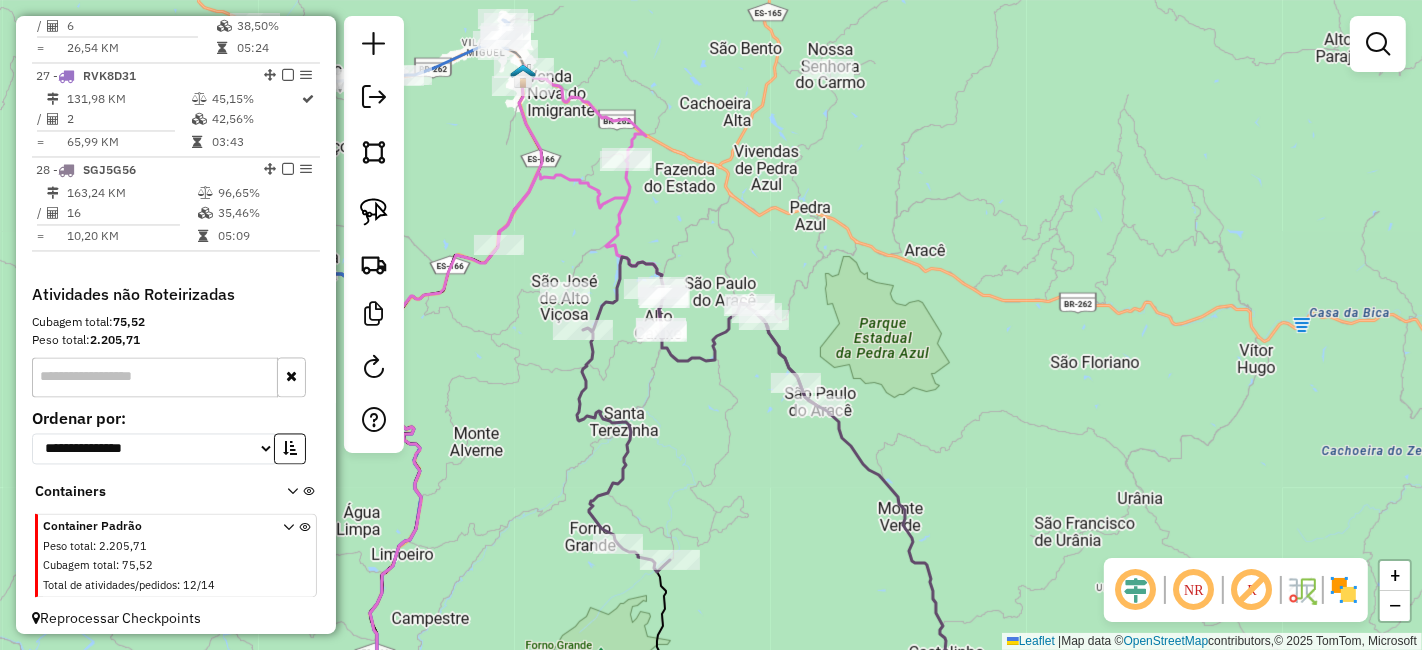 drag, startPoint x: 602, startPoint y: 341, endPoint x: 628, endPoint y: 384, distance: 50.24938 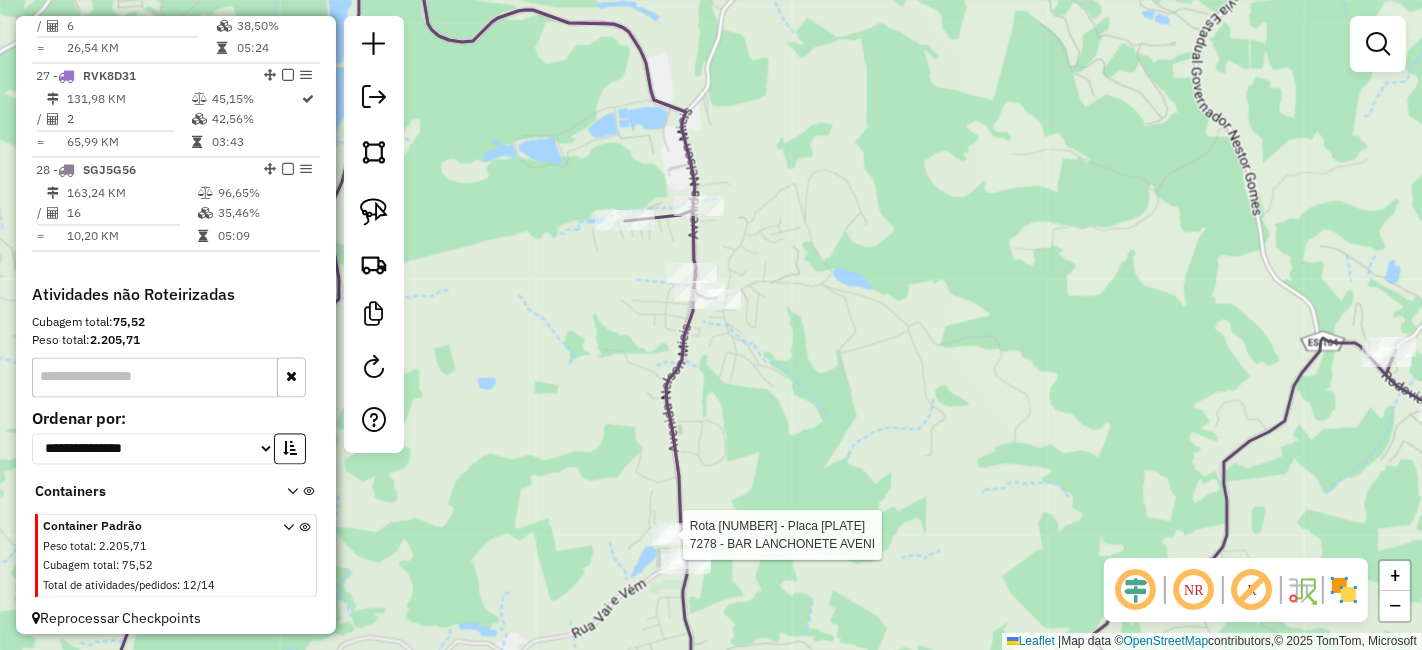 select on "*********" 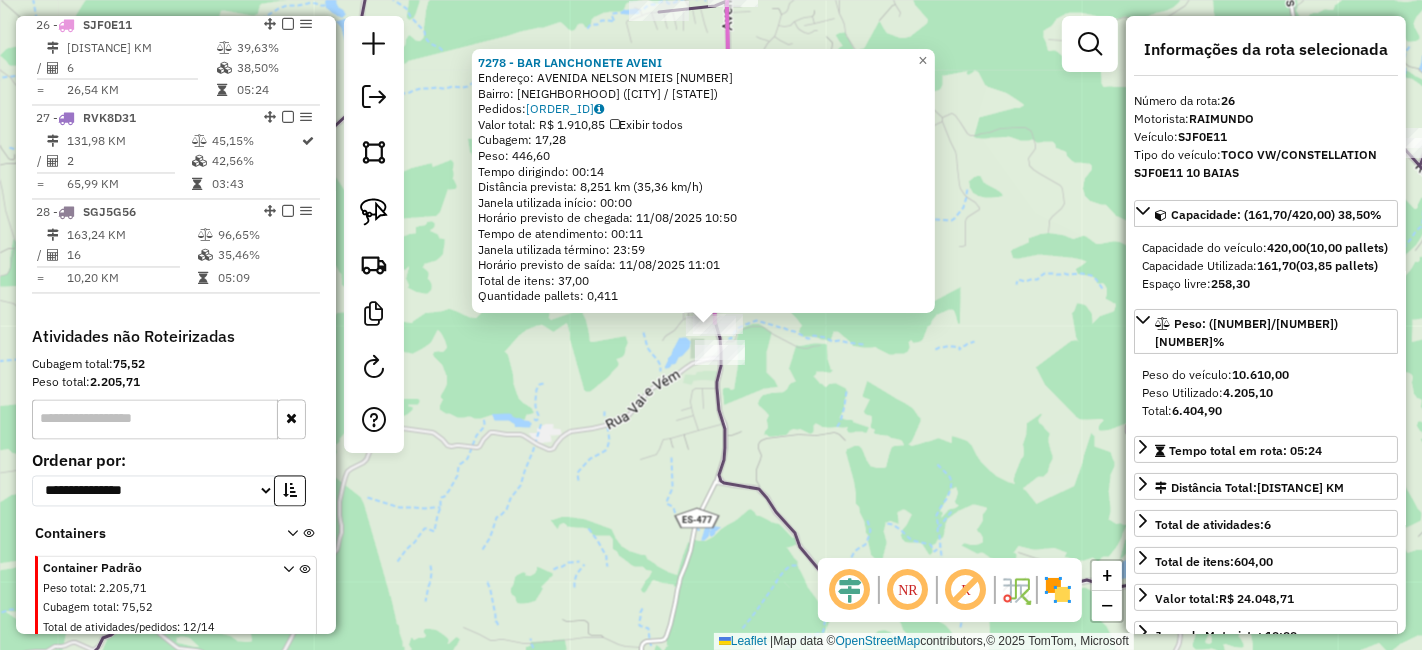 scroll, scrollTop: 3114, scrollLeft: 0, axis: vertical 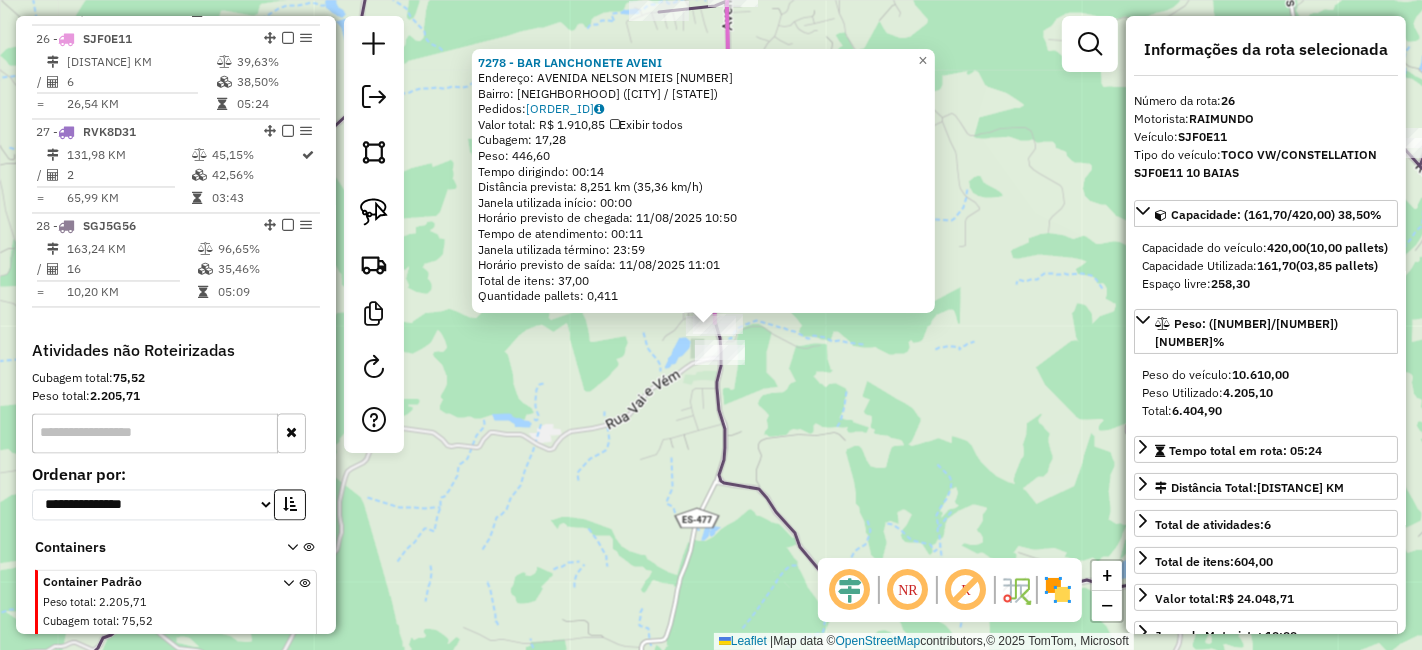 click on "7278 - BAR LANCHONETE AVENI  Endereço:  AVENIDA NELSON MIEIS 26   Bairro: ALTO CAXIXE (VENDA NOVA DO IMIGRANTE / ES)   Pedidos:  08261878   Valor total: R$ 1.910,85   Exibir todos   Cubagem: 17,28  Peso: 446,60  Tempo dirigindo: 00:14   Distância prevista: 8,251 km (35,36 km/h)   Janela utilizada início: 00:00   Horário previsto de chegada: 11/08/2025 10:50   Tempo de atendimento: 00:11   Janela utilizada término: 23:59   Horário previsto de saída: 11/08/2025 11:01   Total de itens: 37,00   Quantidade pallets: 0,411  × Janela de atendimento Grade de atendimento Capacidade Transportadoras Veículos Cliente Pedidos  Rotas Selecione os dias de semana para filtrar as janelas de atendimento  Seg   Ter   Qua   Qui   Sex   Sáb   Dom  Informe o período da janela de atendimento: De: Até:  Filtrar exatamente a janela do cliente  Considerar janela de atendimento padrão  Selecione os dias de semana para filtrar as grades de atendimento  Seg   Ter   Qua   Qui   Sex   Sáb   Dom   Peso mínimo:   Peso máximo:" 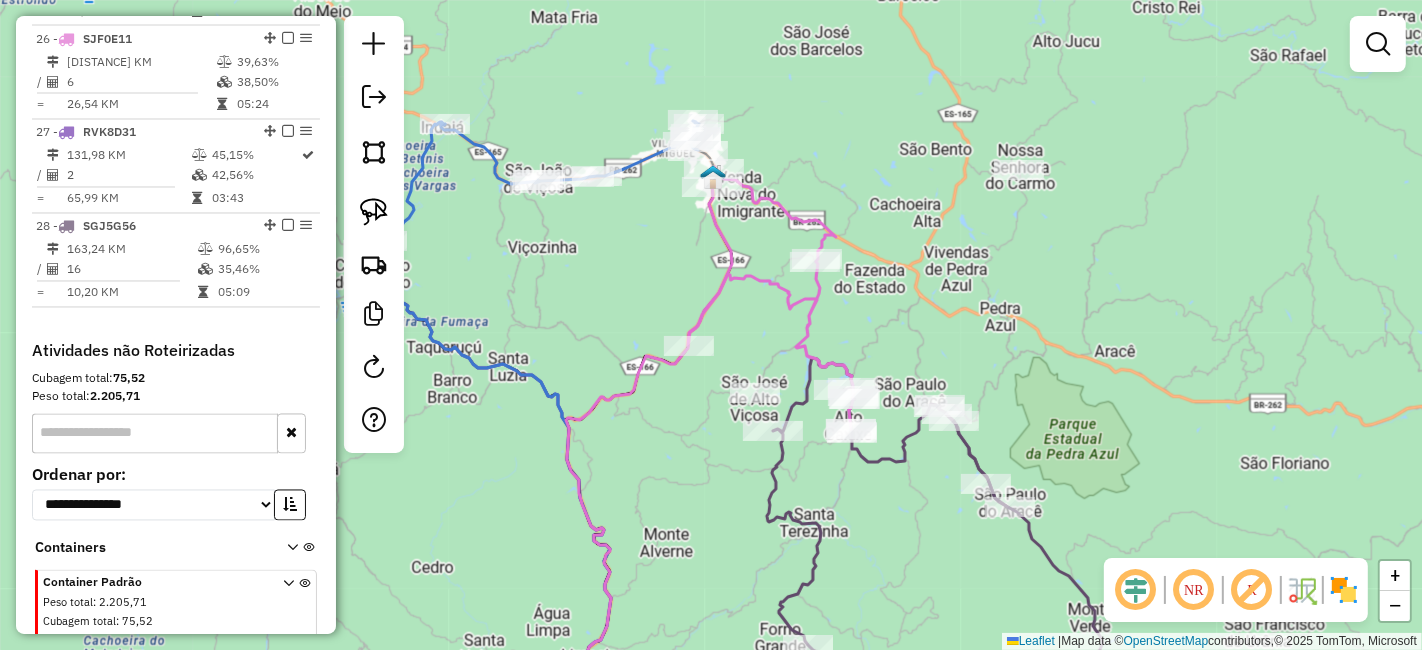 drag, startPoint x: 833, startPoint y: 450, endPoint x: 843, endPoint y: 470, distance: 22.36068 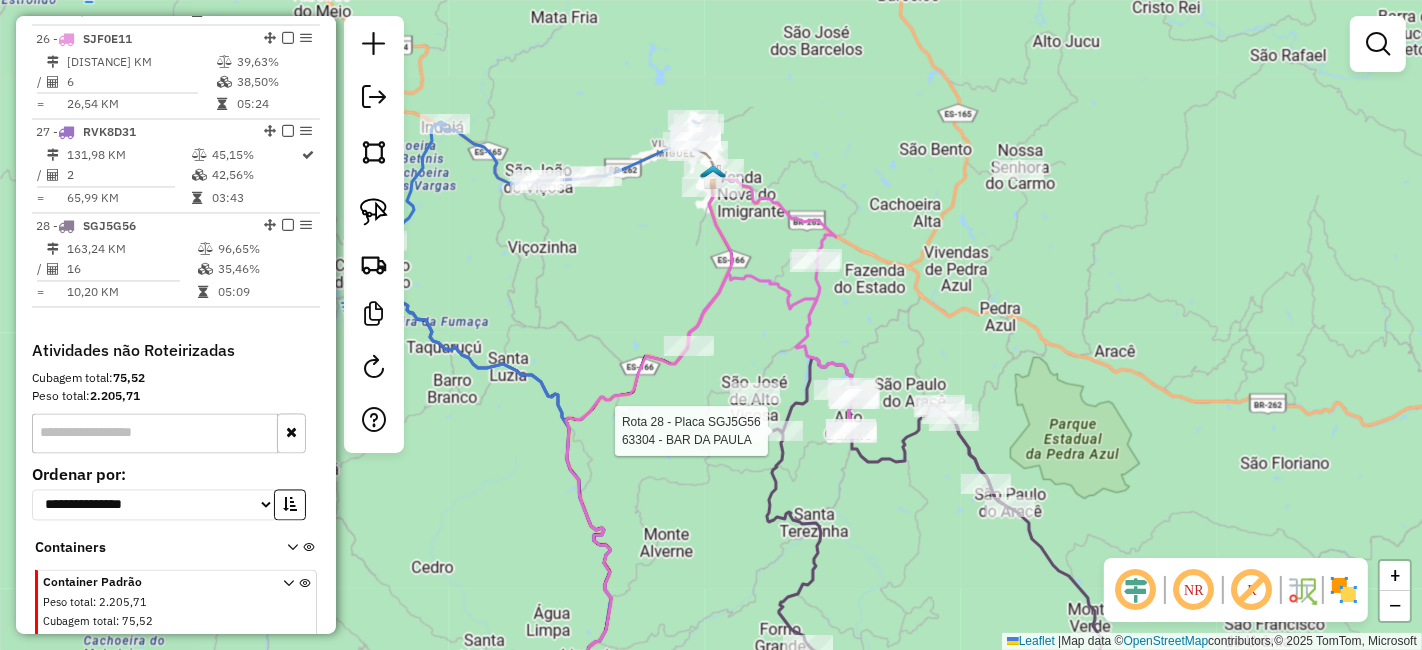 select on "*********" 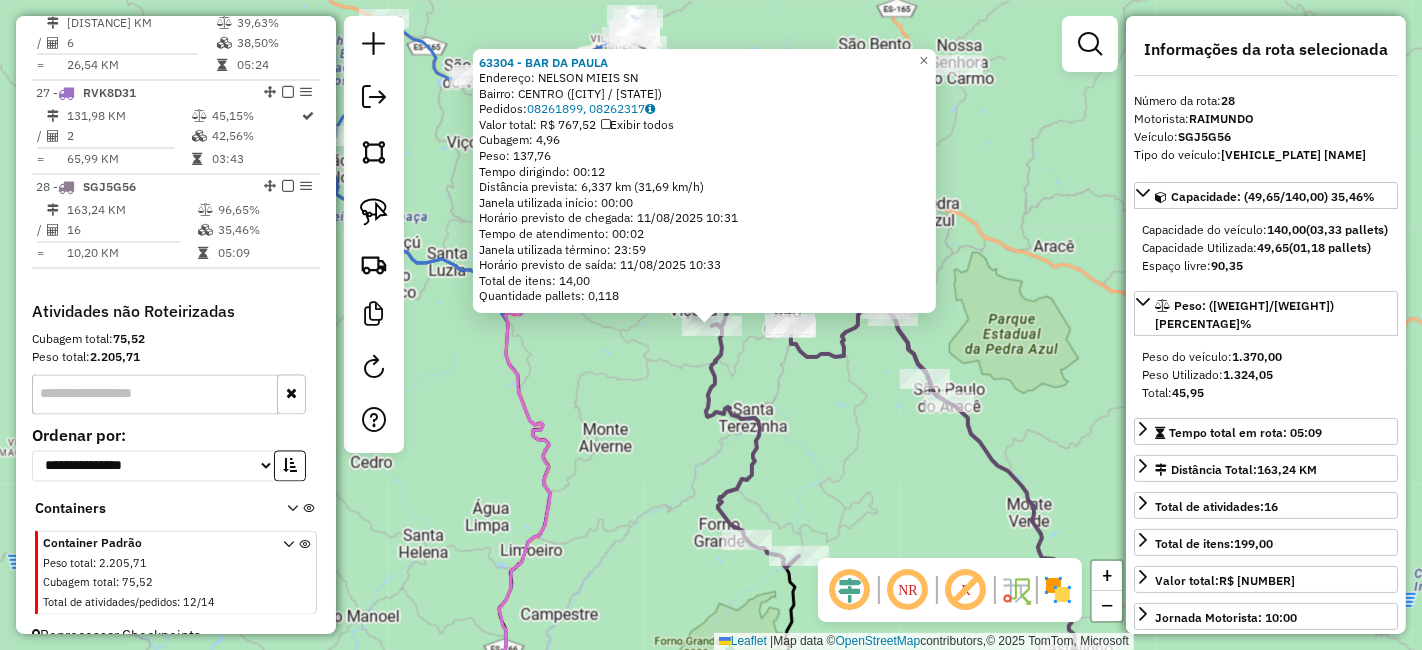 scroll, scrollTop: 3170, scrollLeft: 0, axis: vertical 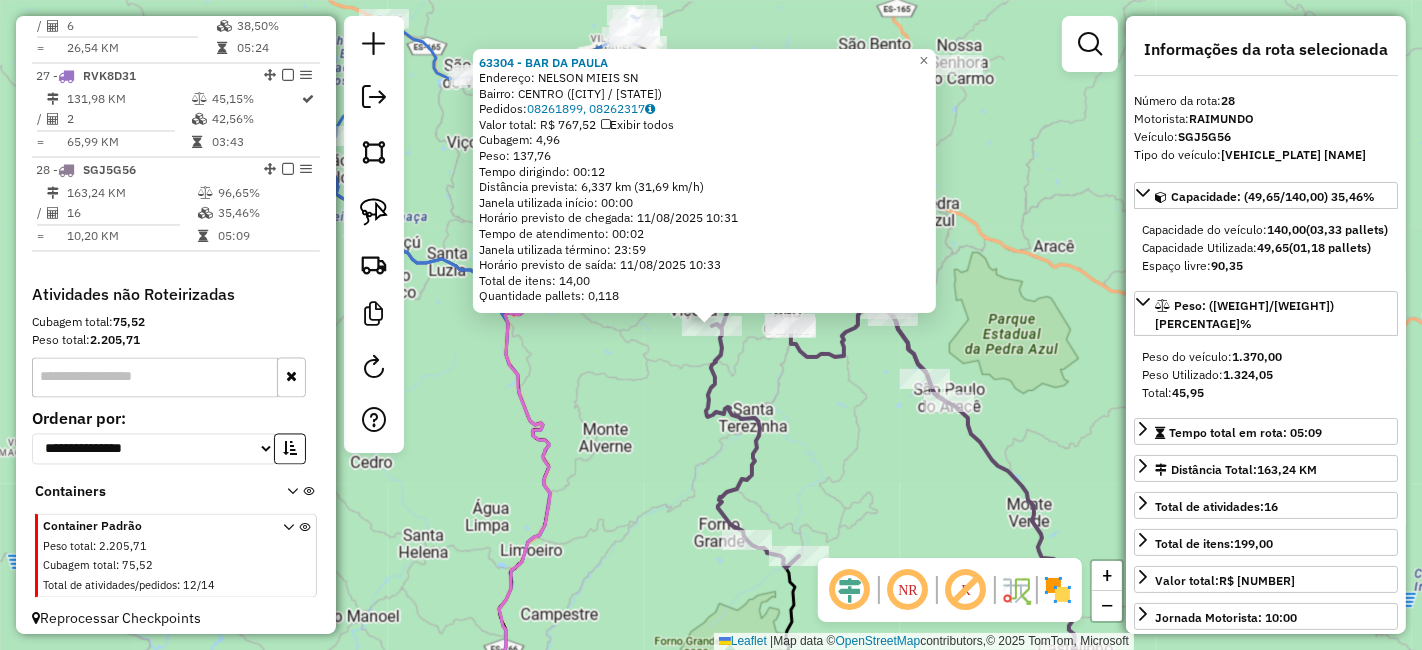 drag, startPoint x: 822, startPoint y: 464, endPoint x: 729, endPoint y: 418, distance: 103.75452 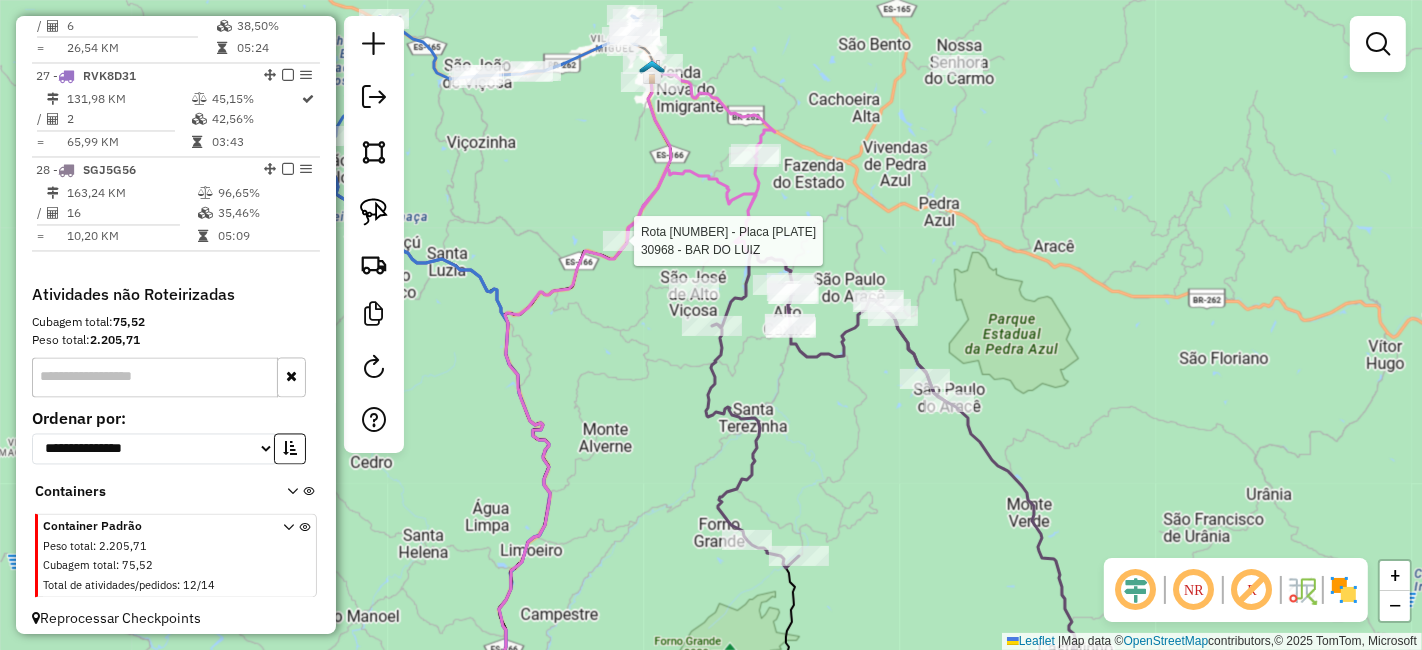 select on "*********" 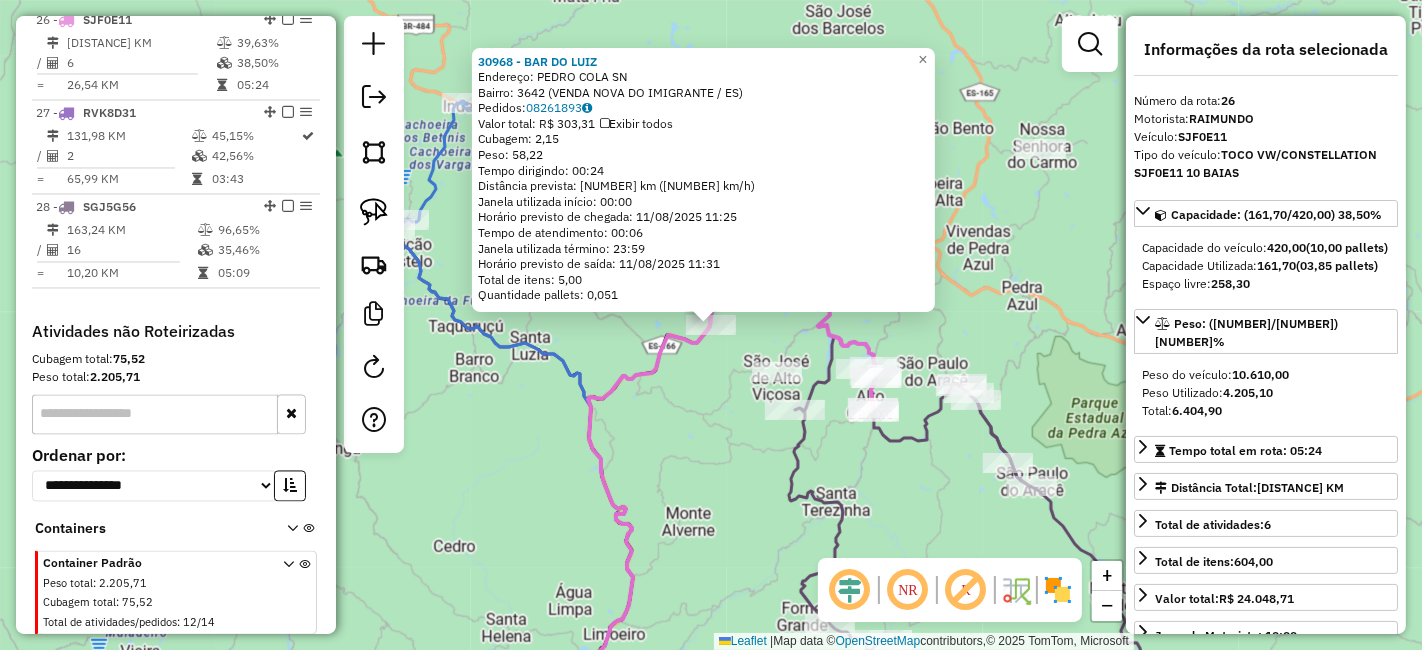scroll, scrollTop: 3114, scrollLeft: 0, axis: vertical 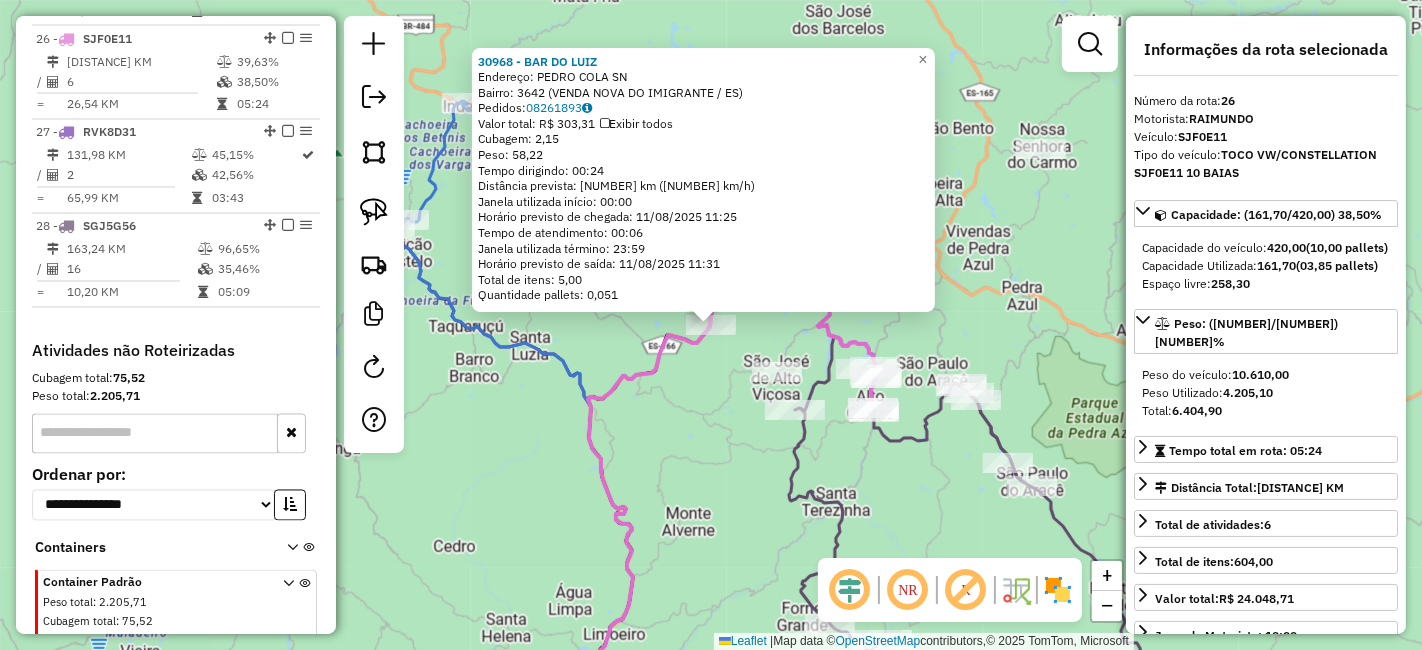 click on "30968 - BAR DO LUIZ  Endereço:  PEDRO COLA SN   Bairro: 3642 (VENDA NOVA DO IMIGRANTE / ES)   Pedidos:  08261893   Valor total: R$ 303,31   Exibir todos   Cubagem: 2,15  Peso: 58,22  Tempo dirigindo: 00:24   Distância prevista: 14,509 km (36,27 km/h)   Janela utilizada início: 00:00   Horário previsto de chegada: 11/08/2025 11:25   Tempo de atendimento: 00:06   Janela utilizada término: 23:59   Horário previsto de saída: 11/08/2025 11:31   Total de itens: 5,00   Quantidade pallets: 0,051  × Janela de atendimento Grade de atendimento Capacidade Transportadoras Veículos Cliente Pedidos  Rotas Selecione os dias de semana para filtrar as janelas de atendimento  Seg   Ter   Qua   Qui   Sex   Sáb   Dom  Informe o período da janela de atendimento: De: Até:  Filtrar exatamente a janela do cliente  Considerar janela de atendimento padrão  Selecione os dias de semana para filtrar as grades de atendimento  Seg   Ter   Qua   Qui   Sex   Sáb   Dom   Considerar clientes sem dia de atendimento cadastrado  De:" 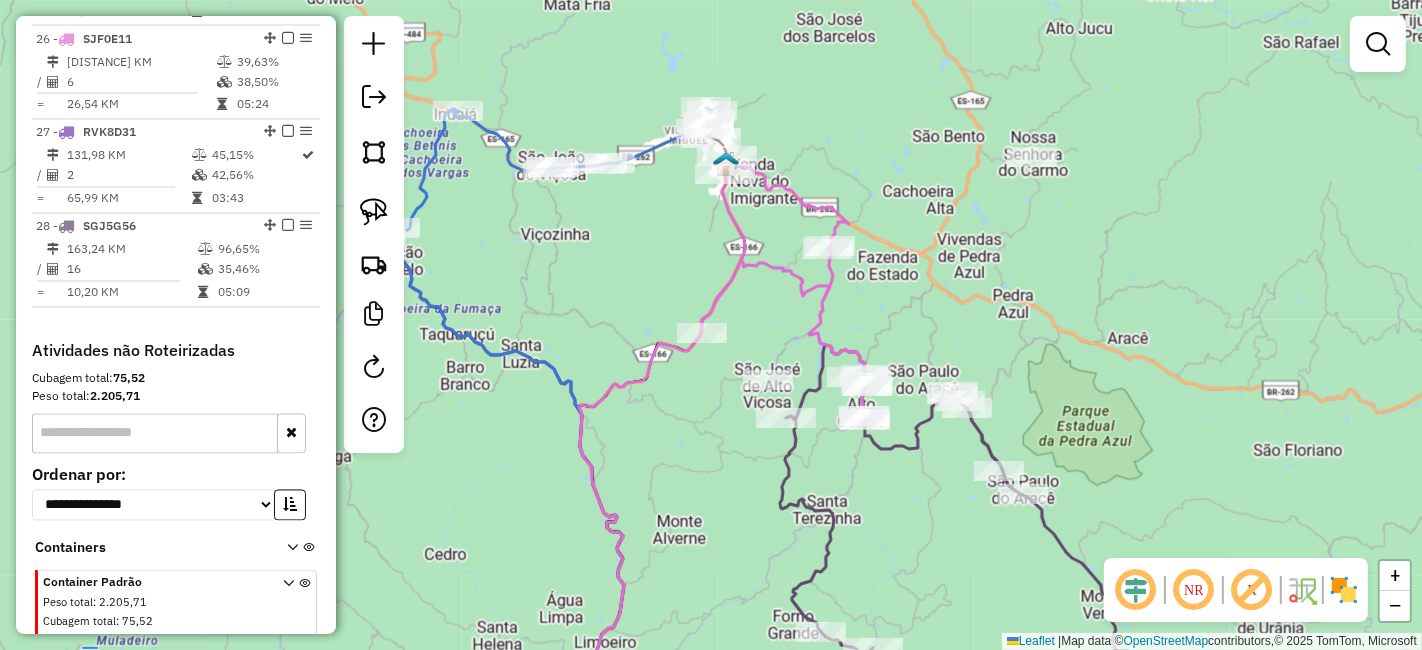 drag, startPoint x: 706, startPoint y: 395, endPoint x: 688, endPoint y: 371, distance: 30 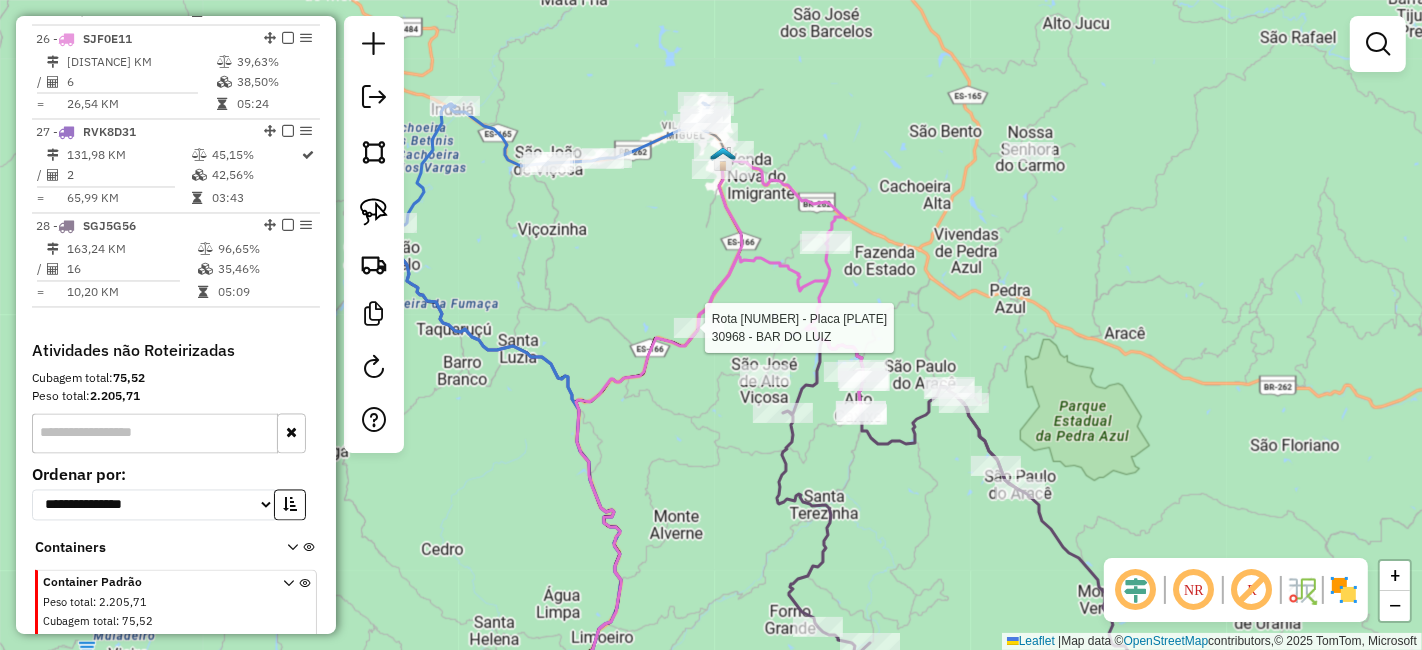 select on "*********" 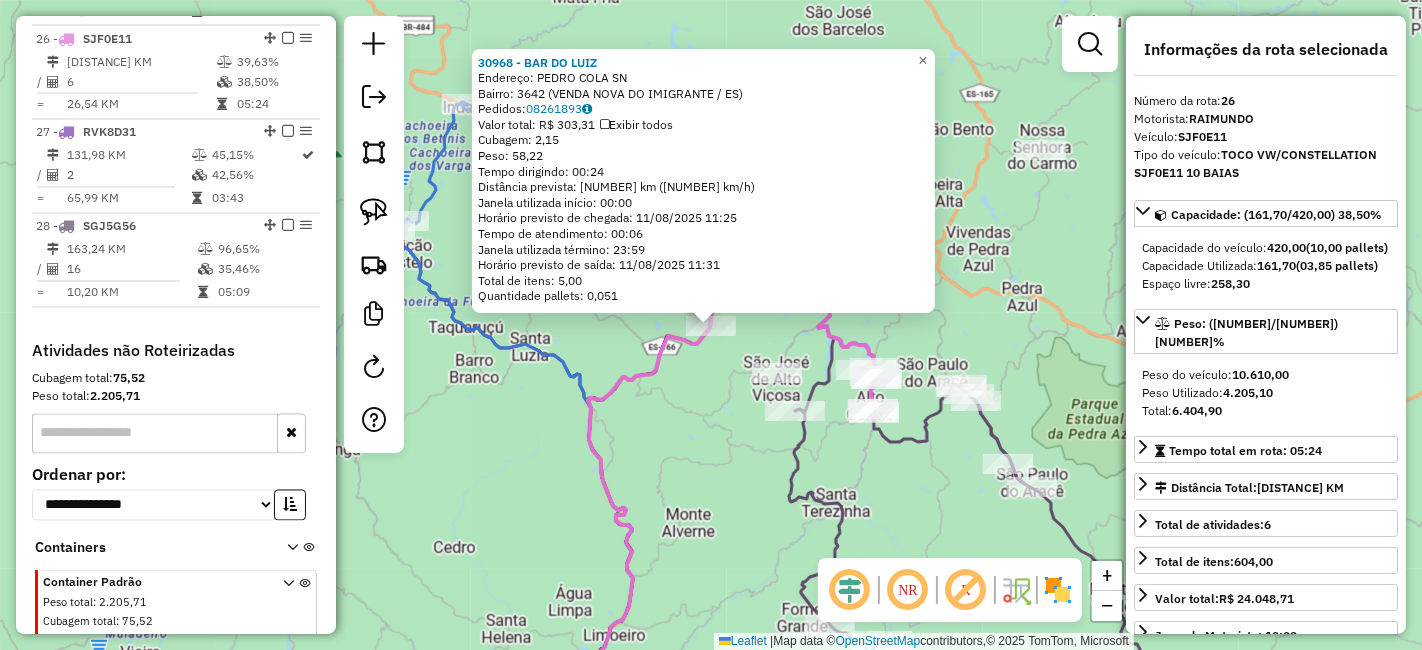 click on "30968 - BAR DO LUIZ  Endereço:  PEDRO COLA SN   Bairro: 3642 (VENDA NOVA DO IMIGRANTE / ES)   Pedidos:  08261893   Valor total: R$ 303,31   Exibir todos   Cubagem: 2,15  Peso: 58,22  Tempo dirigindo: 00:24   Distância prevista: 14,509 km (36,27 km/h)   Janela utilizada início: 00:00   Horário previsto de chegada: 11/08/2025 11:25   Tempo de atendimento: 00:06   Janela utilizada término: 23:59   Horário previsto de saída: 11/08/2025 11:31   Total de itens: 5,00   Quantidade pallets: 0,051  × Janela de atendimento Grade de atendimento Capacidade Transportadoras Veículos Cliente Pedidos  Rotas Selecione os dias de semana para filtrar as janelas de atendimento  Seg   Ter   Qua   Qui   Sex   Sáb   Dom  Informe o período da janela de atendimento: De: Até:  Filtrar exatamente a janela do cliente  Considerar janela de atendimento padrão  Selecione os dias de semana para filtrar as grades de atendimento  Seg   Ter   Qua   Qui   Sex   Sáb   Dom   Considerar clientes sem dia de atendimento cadastrado  De:" 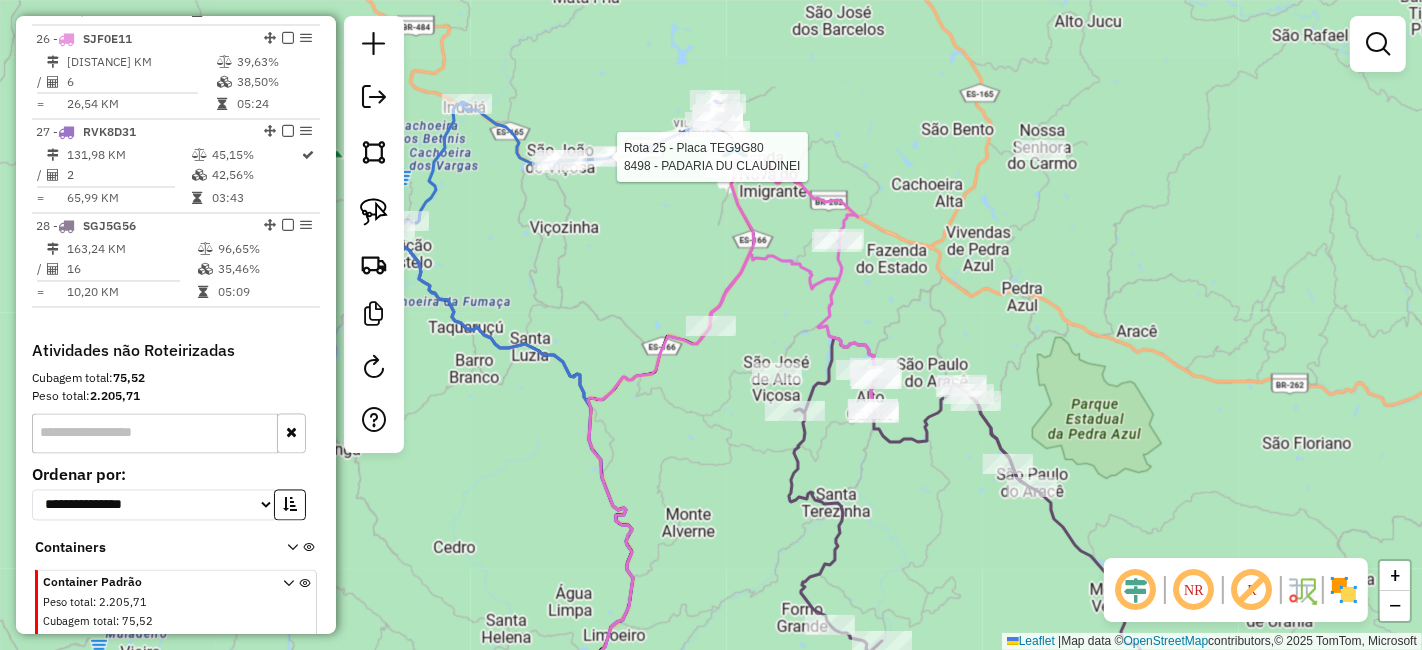 select on "*********" 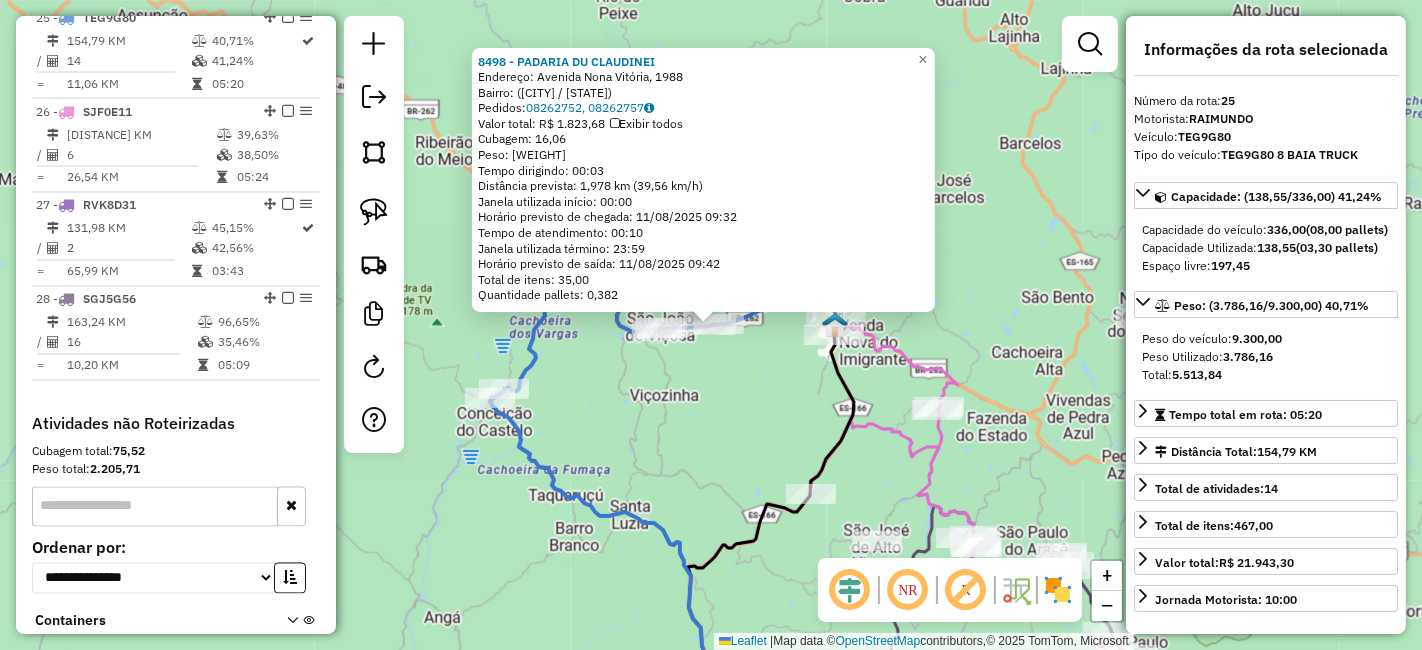 scroll, scrollTop: 3022, scrollLeft: 0, axis: vertical 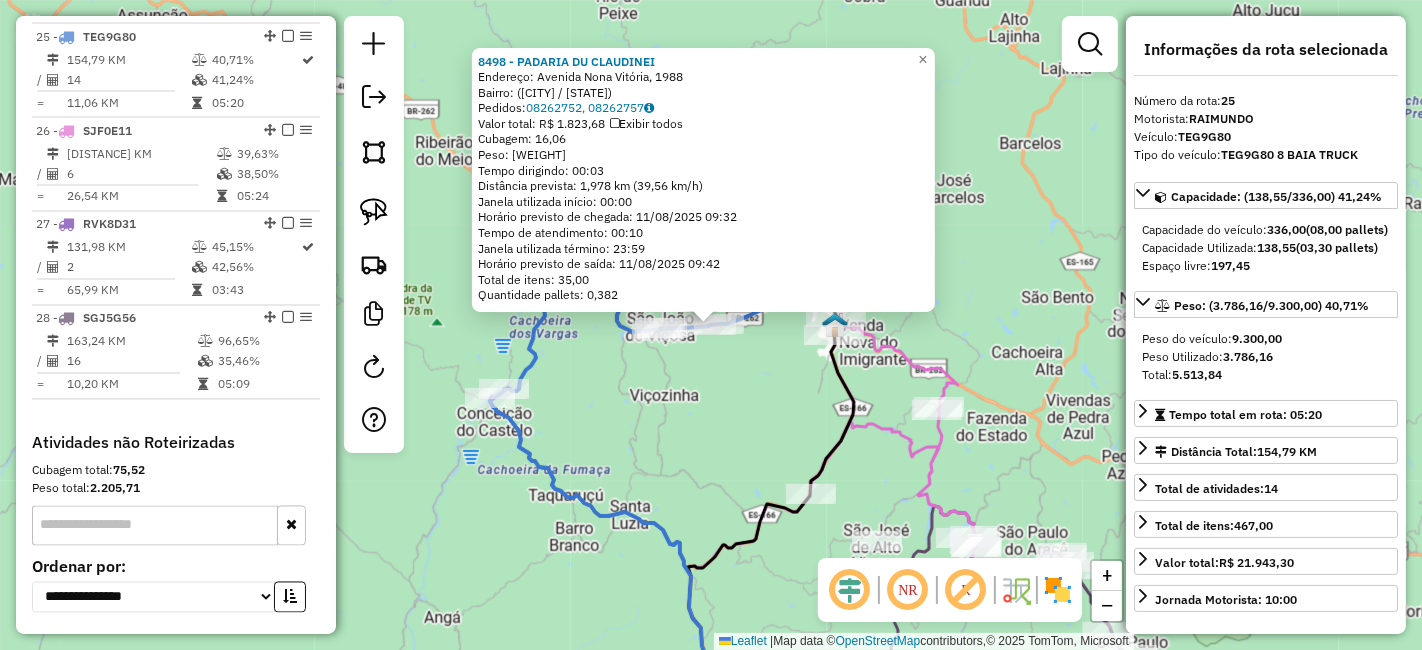click on "8498 - PADARIA DU CLAUDINEI  Endereço: Avenida Nona Vitória, 1988   Bairro:  (Venda Nova do Imigrante / ES)   Pedidos:  08262752, 08262757   Valor total: R$ 1.823,68   Exibir todos   Cubagem: 16,06  Peso: 450,86  Tempo dirigindo: 00:03   Distância prevista: 1,978 km (39,56 km/h)   Janela utilizada início: 00:00   Horário previsto de chegada: 11/08/2025 09:32   Tempo de atendimento: 00:10   Janela utilizada término: 23:59   Horário previsto de saída: 11/08/2025 09:42   Total de itens: 35,00   Quantidade pallets: 0,382  × Janela de atendimento Grade de atendimento Capacidade Transportadoras Veículos Cliente Pedidos  Rotas Selecione os dias de semana para filtrar as janelas de atendimento  Seg   Ter   Qua   Qui   Sex   Sáb   Dom  Informe o período da janela de atendimento: De: Até:  Filtrar exatamente a janela do cliente  Considerar janela de atendimento padrão  Selecione os dias de semana para filtrar as grades de atendimento  Seg   Ter   Qua   Qui   Sex   Sáb   Dom   Peso mínimo:   De:   Até:" 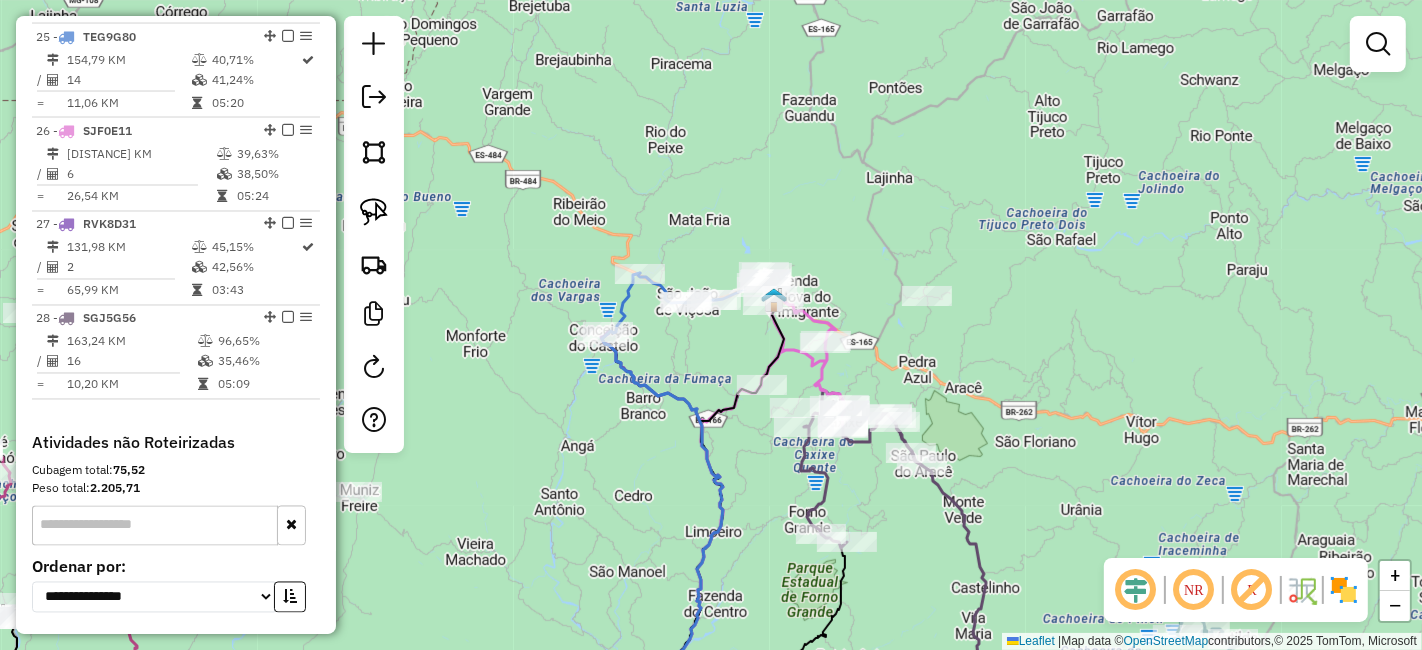drag, startPoint x: 730, startPoint y: 395, endPoint x: 724, endPoint y: 356, distance: 39.45884 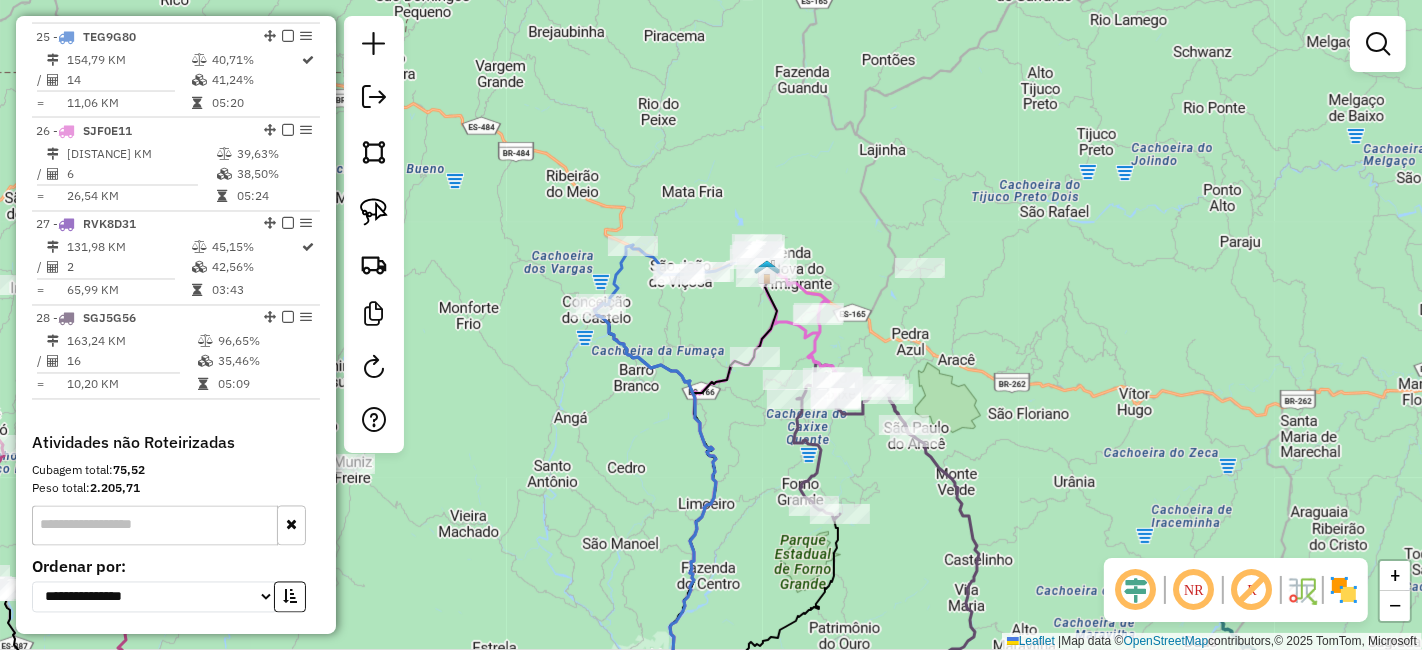 drag, startPoint x: 700, startPoint y: 348, endPoint x: 648, endPoint y: 327, distance: 56.0803 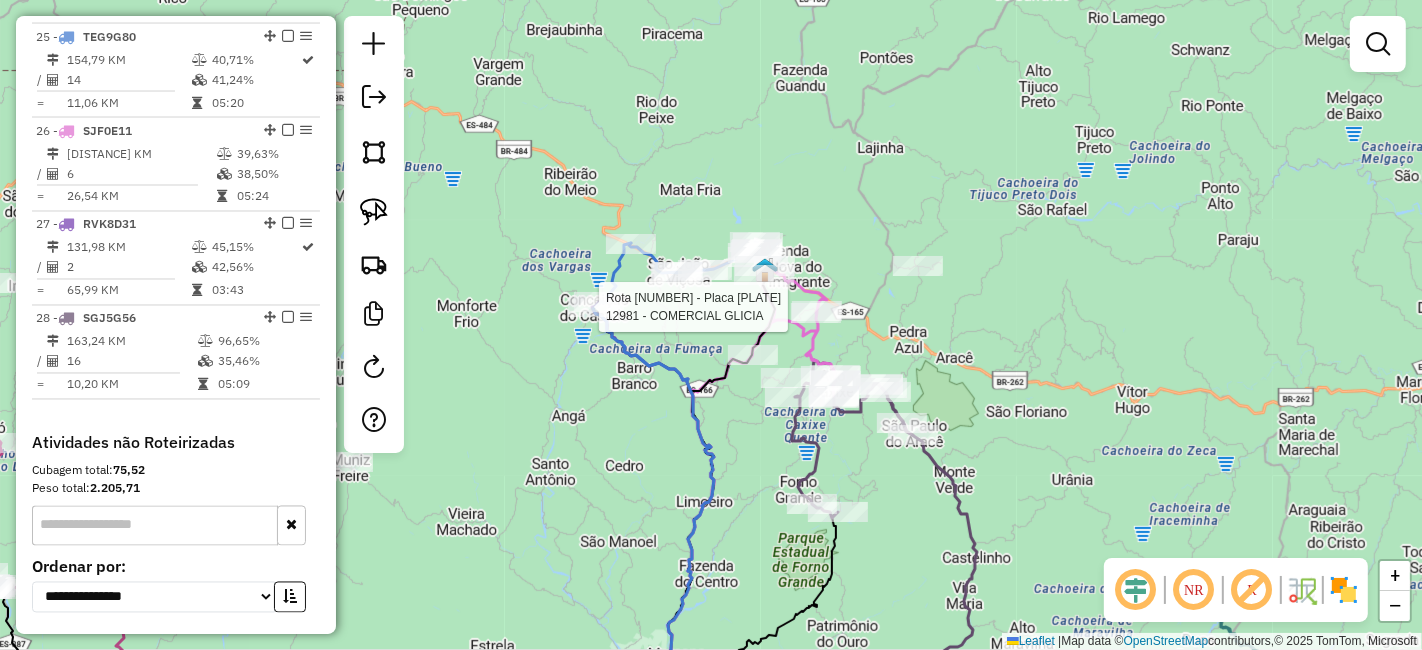 select on "*********" 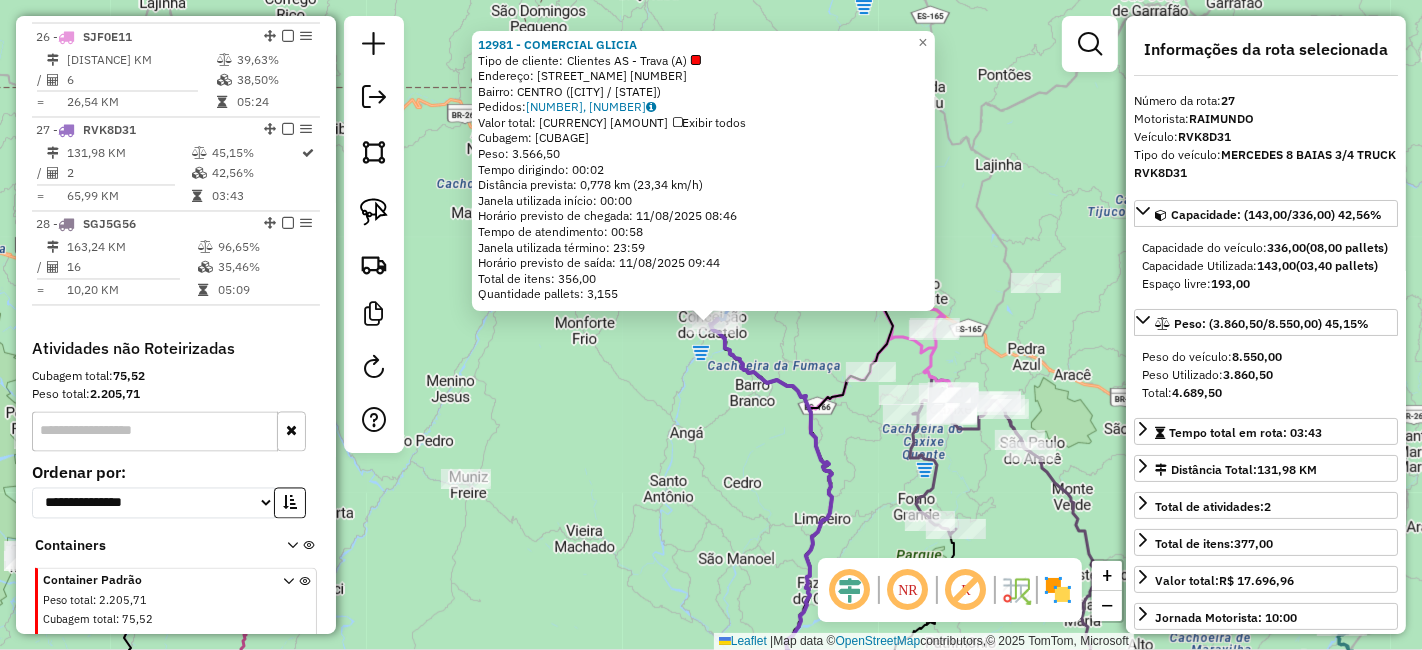 scroll, scrollTop: 3170, scrollLeft: 0, axis: vertical 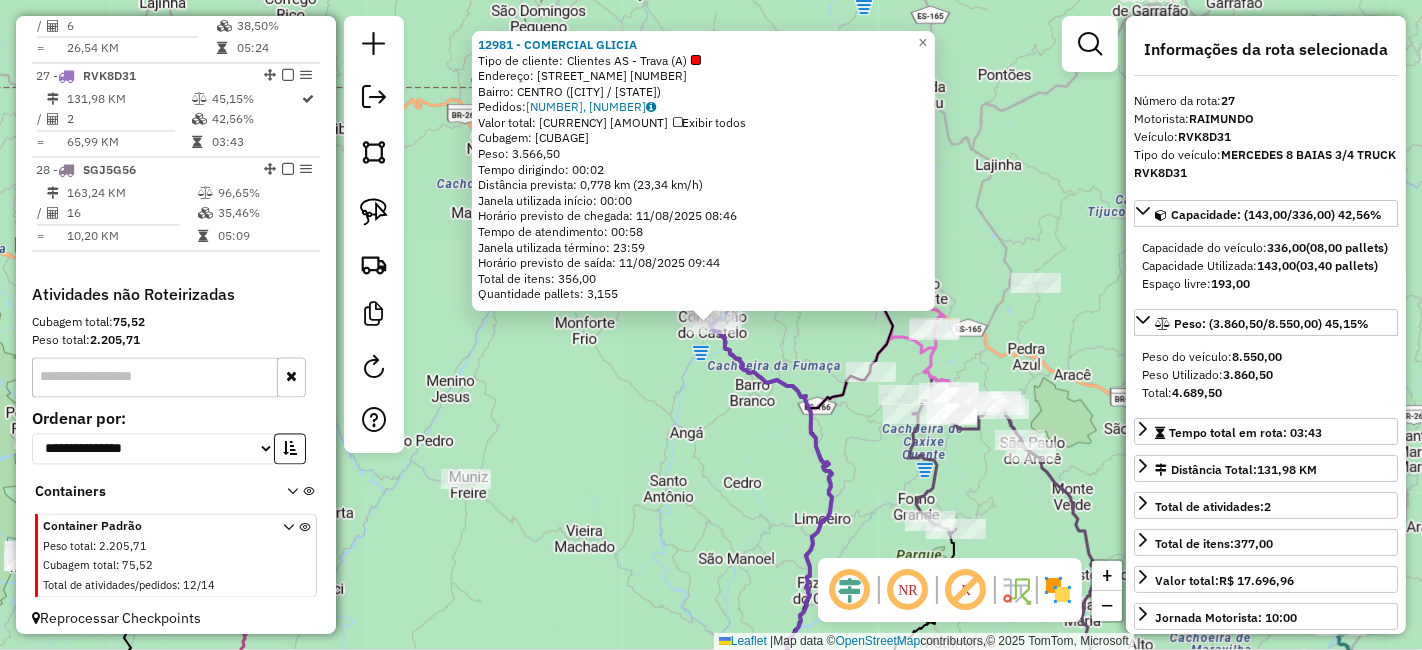 drag, startPoint x: 721, startPoint y: 375, endPoint x: 714, endPoint y: 367, distance: 10.630146 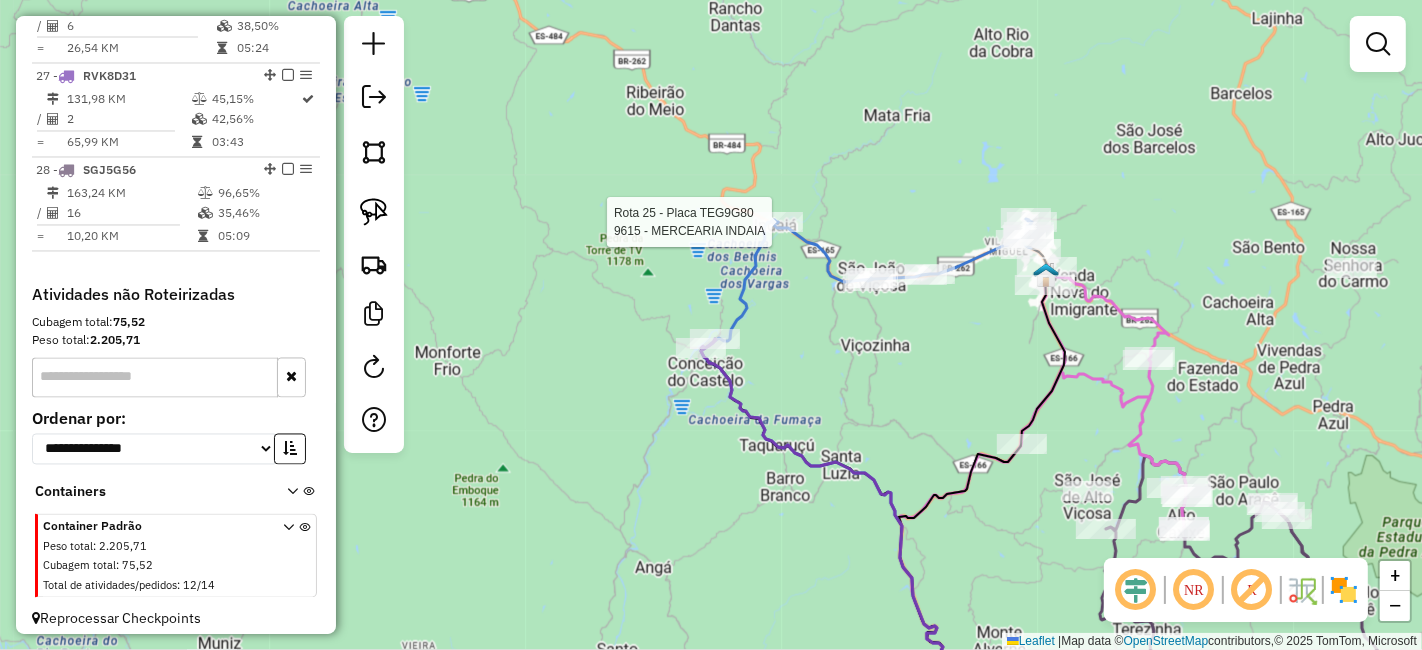 select on "*********" 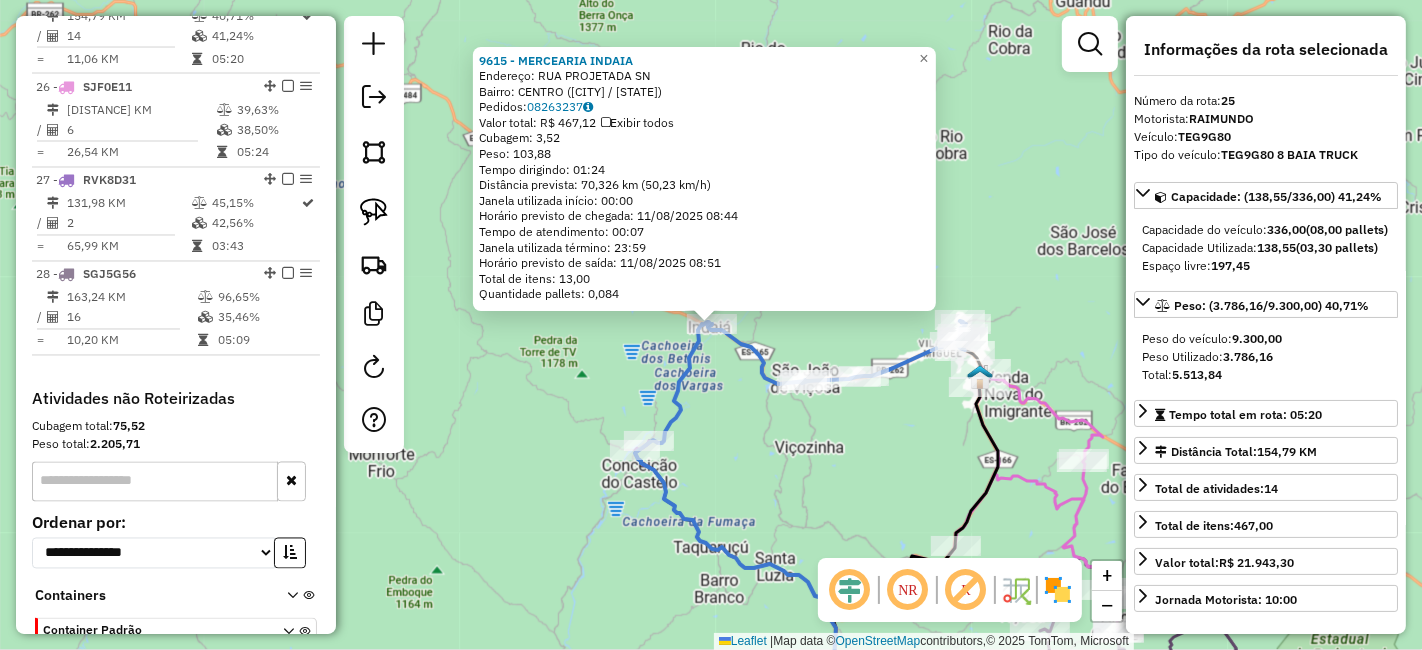 scroll, scrollTop: 3022, scrollLeft: 0, axis: vertical 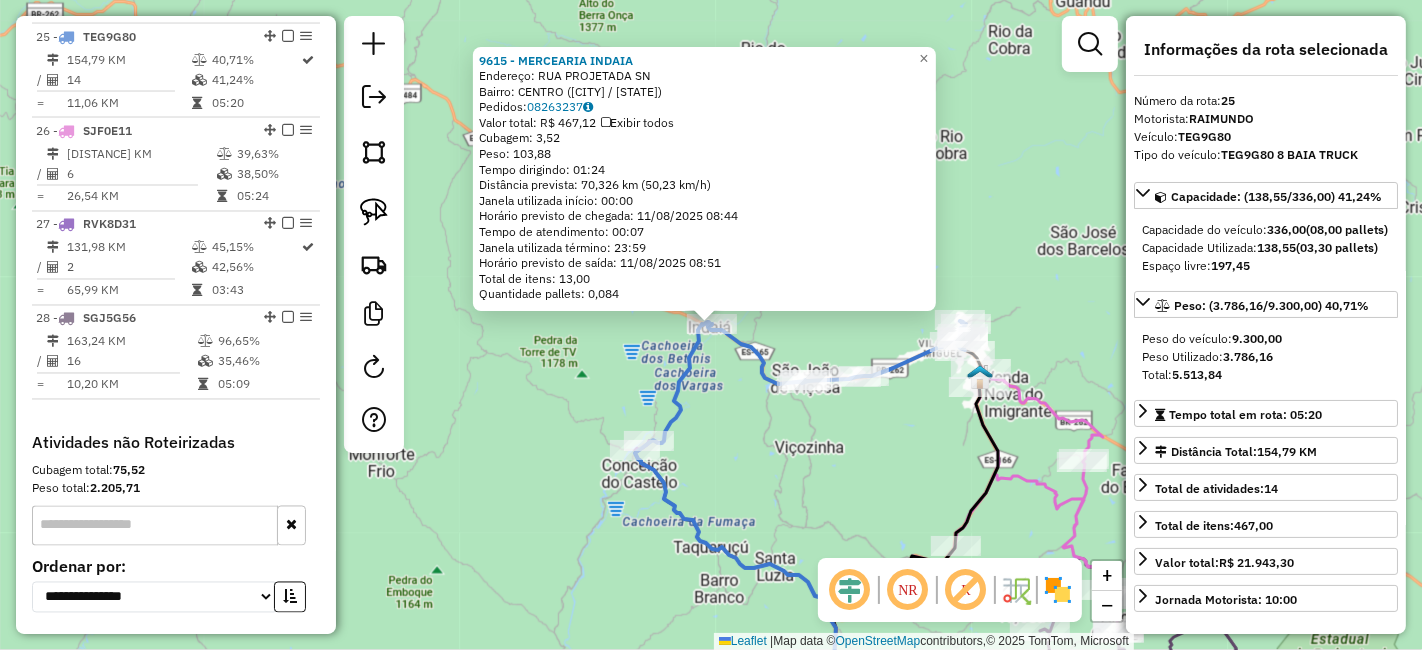 click 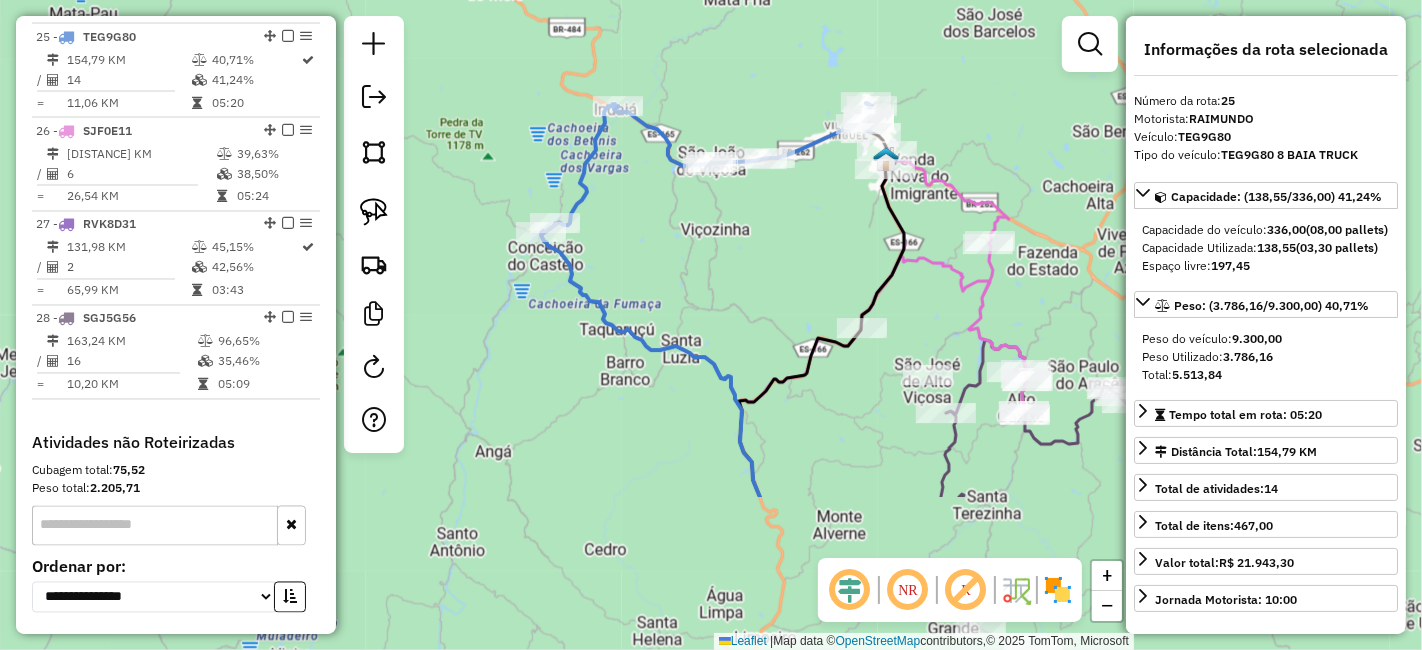 drag, startPoint x: 739, startPoint y: 338, endPoint x: 679, endPoint y: 207, distance: 144.08678 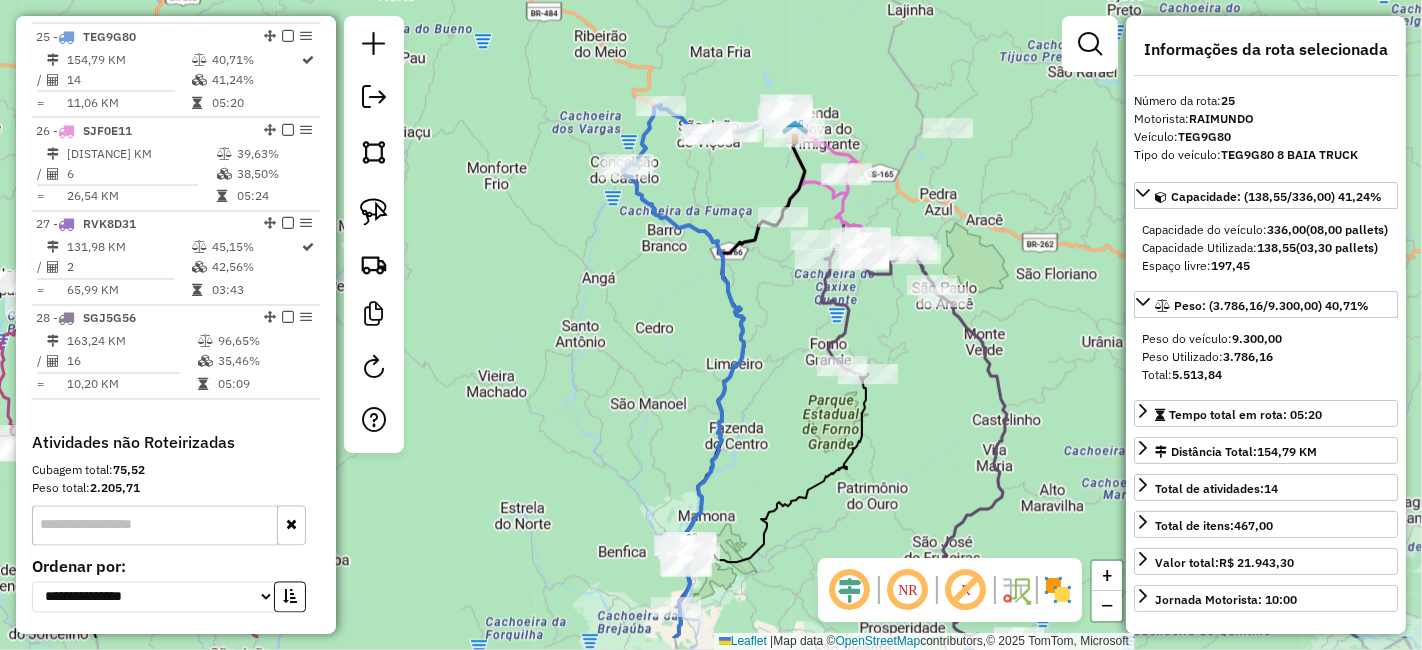 drag, startPoint x: 759, startPoint y: 281, endPoint x: 693, endPoint y: 255, distance: 70.93659 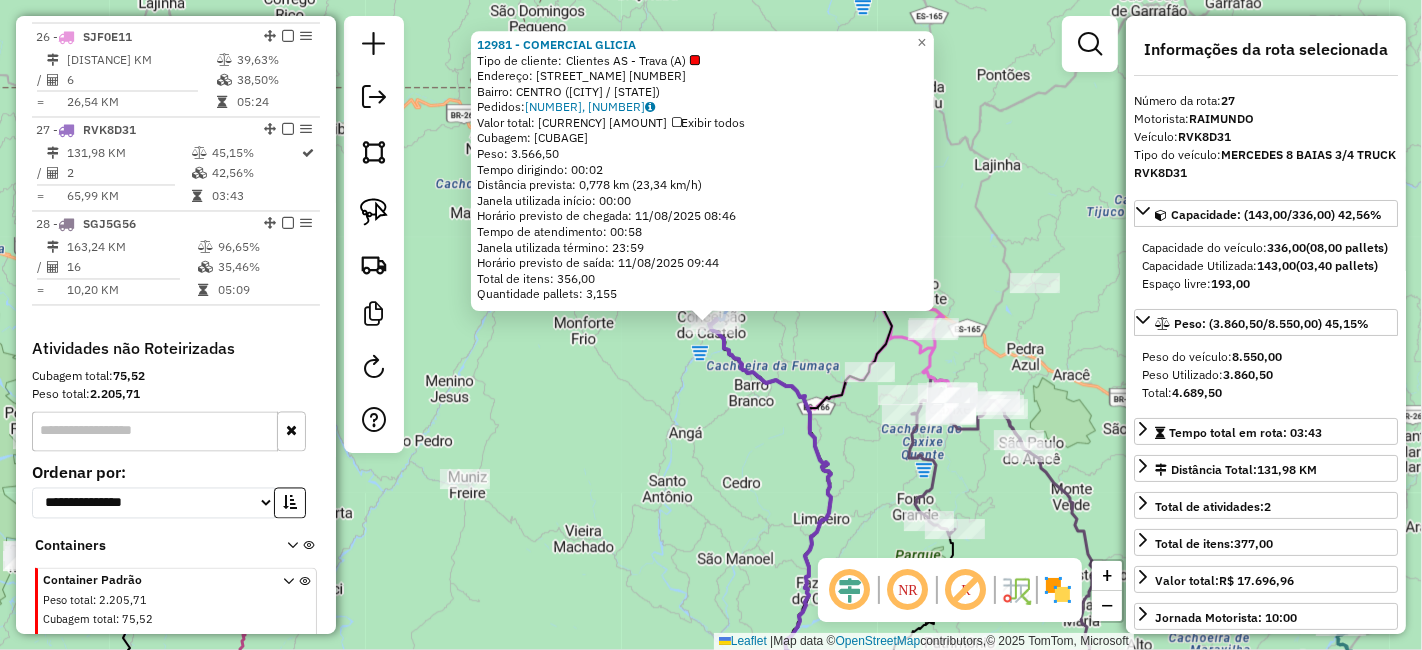 scroll, scrollTop: 3170, scrollLeft: 0, axis: vertical 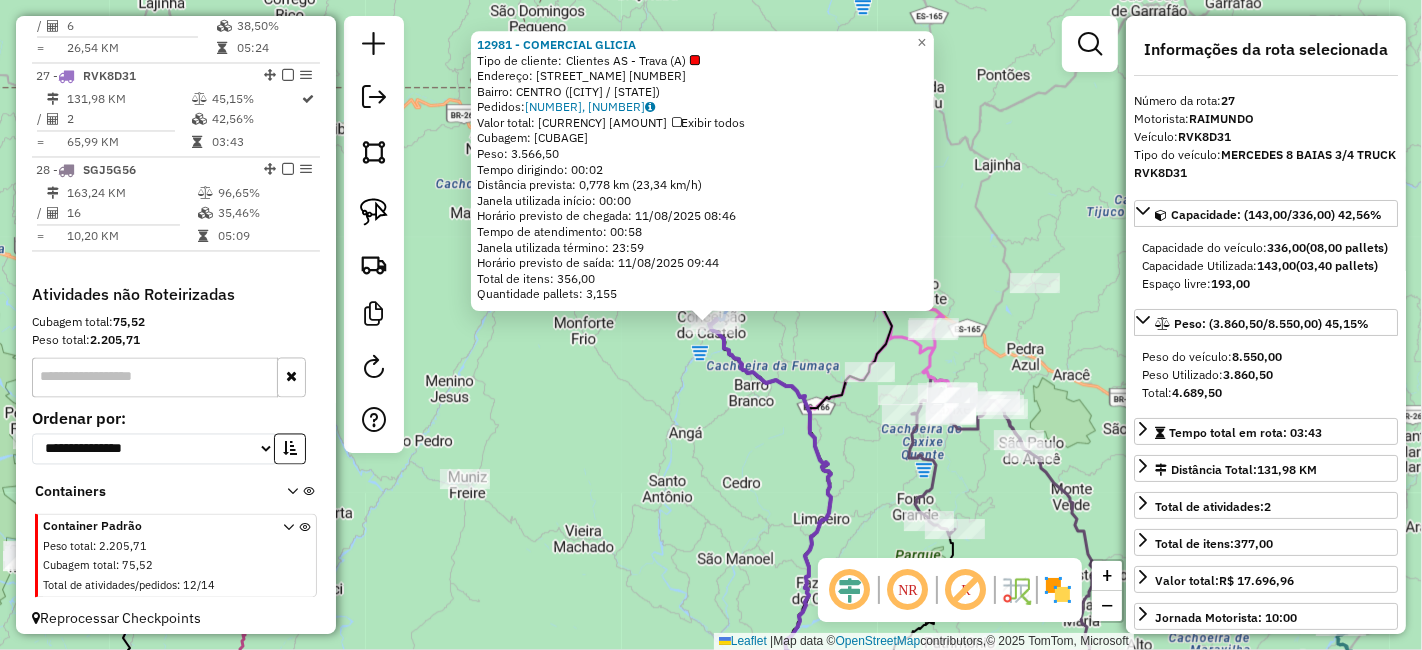 click on "Rota 27 - Placa RVK8D31  12981 - COMERCIAL GLICIA 12981 - COMERCIAL GLICIA  Tipo de cliente:   Clientes AS - Trava (A)   Endereço:  GOVERNADOR LACERDA DE AGUIAR 392   Bairro: CENTRO (CONCEICAO DO CASTELO / ES)   Pedidos:  08262868, 08263295, 08263296   Valor total: R$ 15.828,06   Exibir todos   Cubagem: 132,50  Peso: 3.566,50  Tempo dirigindo: 00:02   Distância prevista: 0,778 km (23,34 km/h)   Janela utilizada início: 00:00   Horário previsto de chegada: 11/08/2025 08:46   Tempo de atendimento: 00:58   Janela utilizada término: 23:59   Horário previsto de saída: 11/08/2025 09:44   Total de itens: 356,00   Quantidade pallets: 3,155  × Janela de atendimento Grade de atendimento Capacidade Transportadoras Veículos Cliente Pedidos  Rotas Selecione os dias de semana para filtrar as janelas de atendimento  Seg   Ter   Qua   Qui   Sex   Sáb   Dom  Informe o período da janela de atendimento: De: Até:  Filtrar exatamente a janela do cliente  Considerar janela de atendimento padrão   Seg   Ter   Qua  De:" 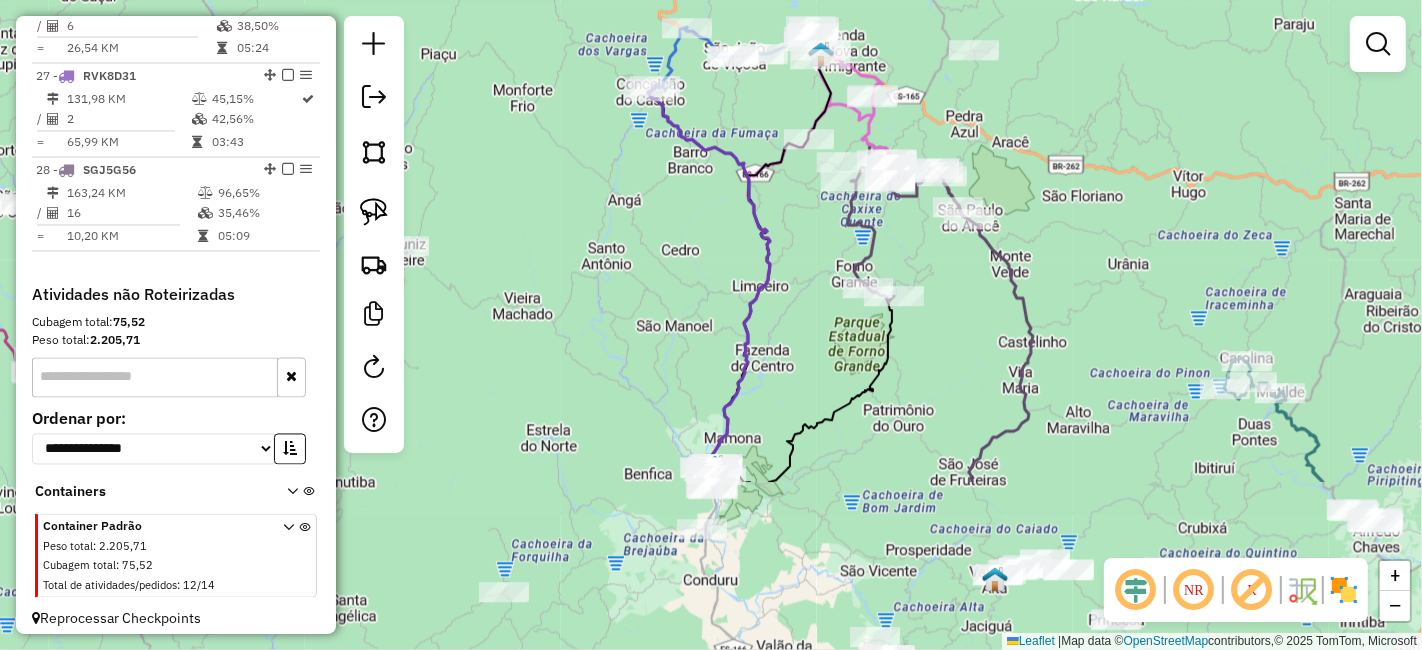 drag, startPoint x: 776, startPoint y: 385, endPoint x: 751, endPoint y: 211, distance: 175.7868 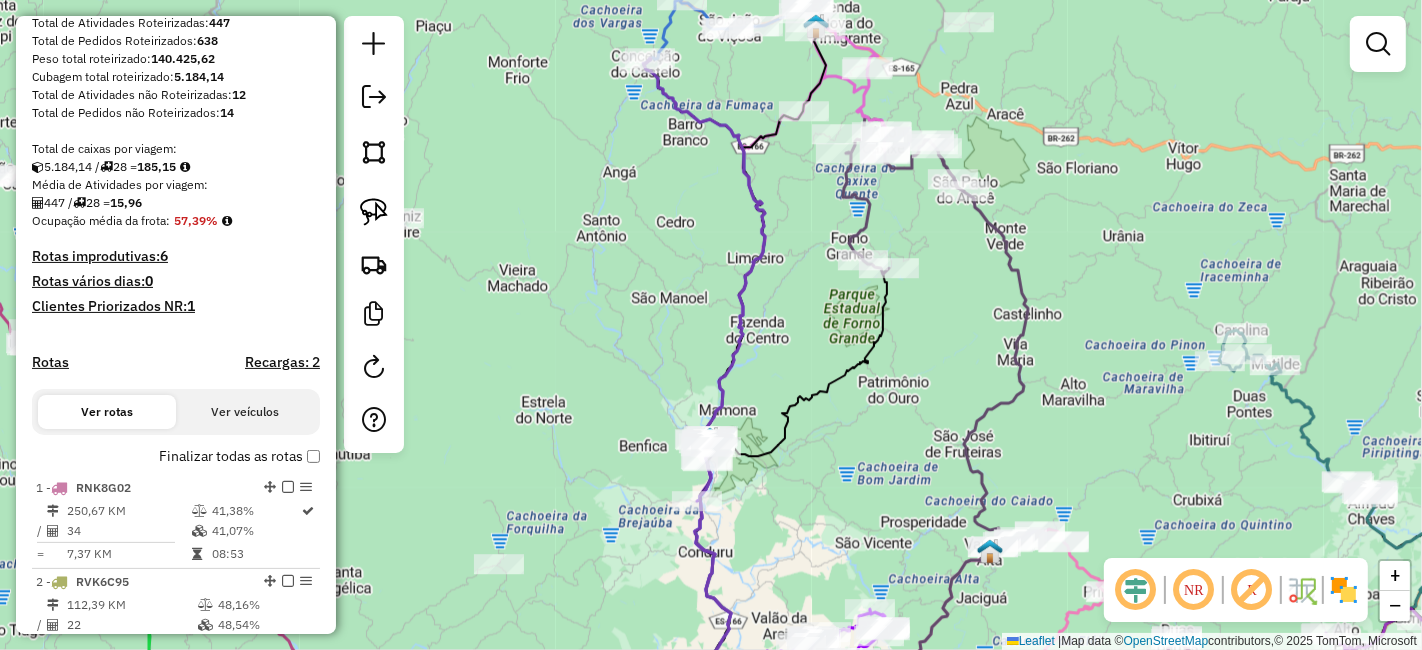 scroll, scrollTop: 444, scrollLeft: 0, axis: vertical 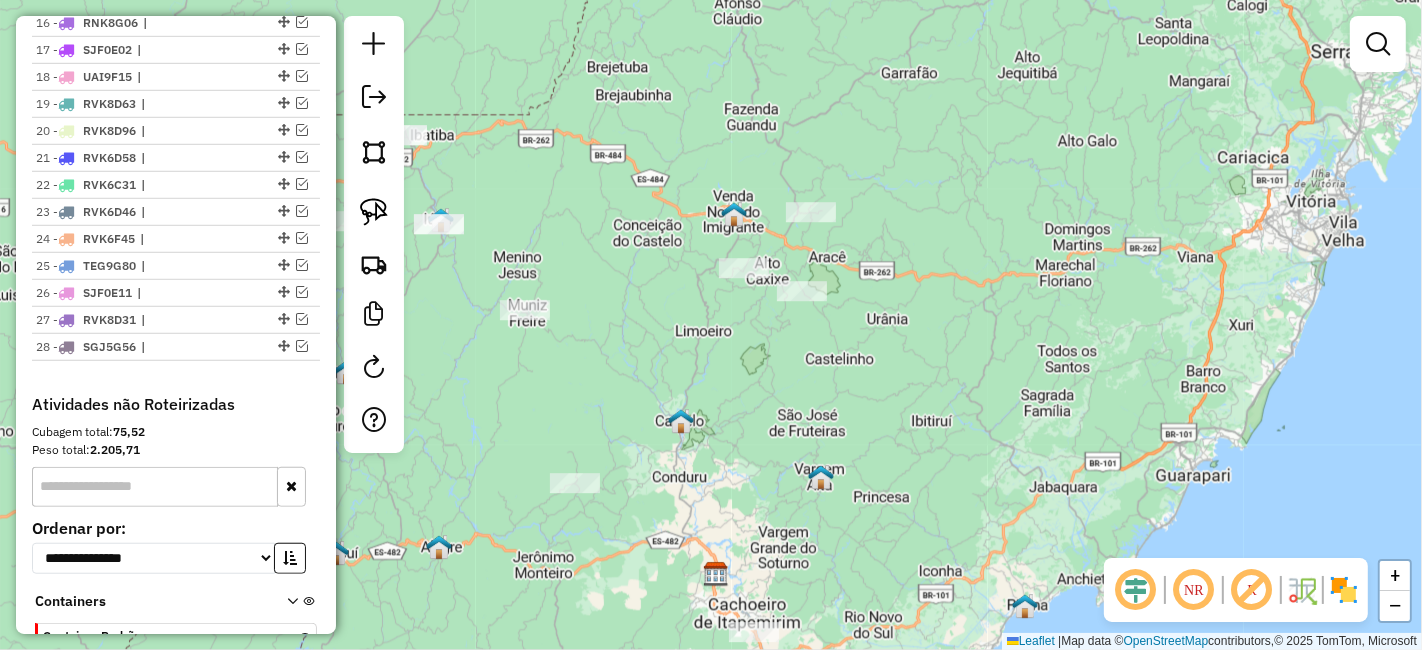 drag, startPoint x: 587, startPoint y: 312, endPoint x: 631, endPoint y: 329, distance: 47.169907 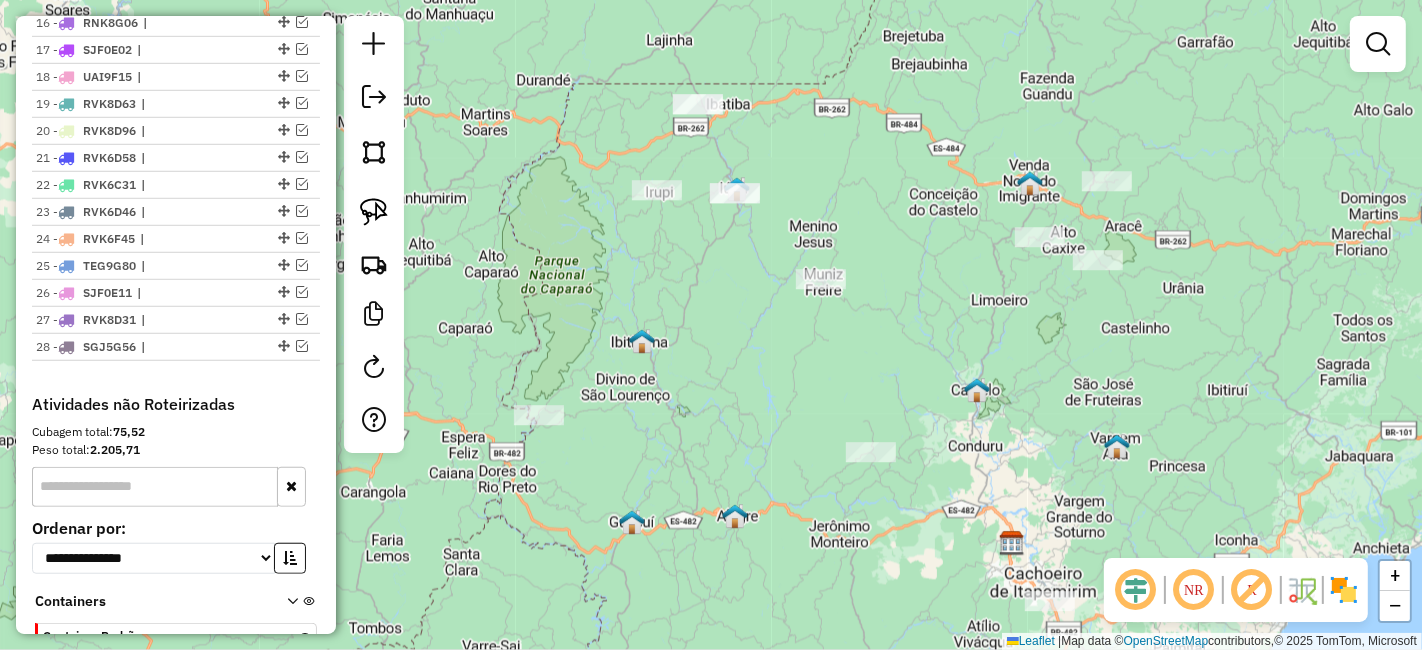 drag, startPoint x: 634, startPoint y: 306, endPoint x: 917, endPoint y: 262, distance: 286.40005 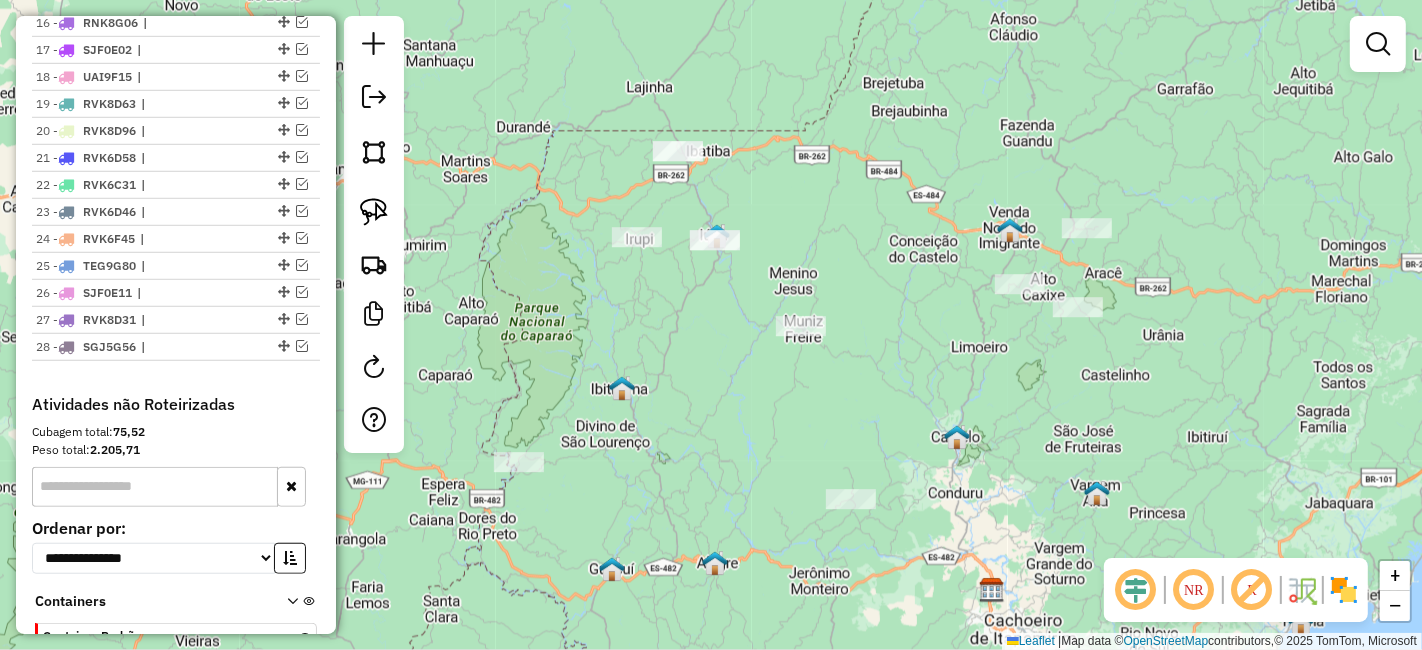 drag, startPoint x: 794, startPoint y: 311, endPoint x: 708, endPoint y: 357, distance: 97.52948 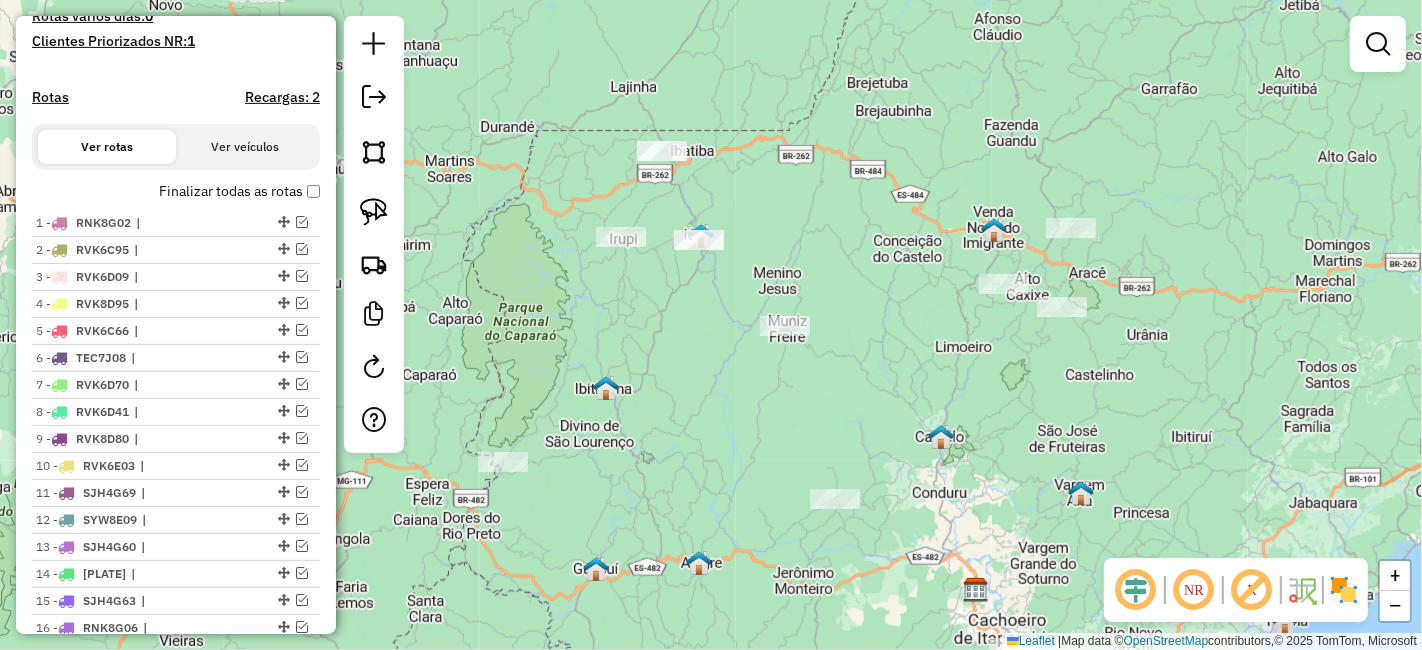 scroll, scrollTop: 518, scrollLeft: 0, axis: vertical 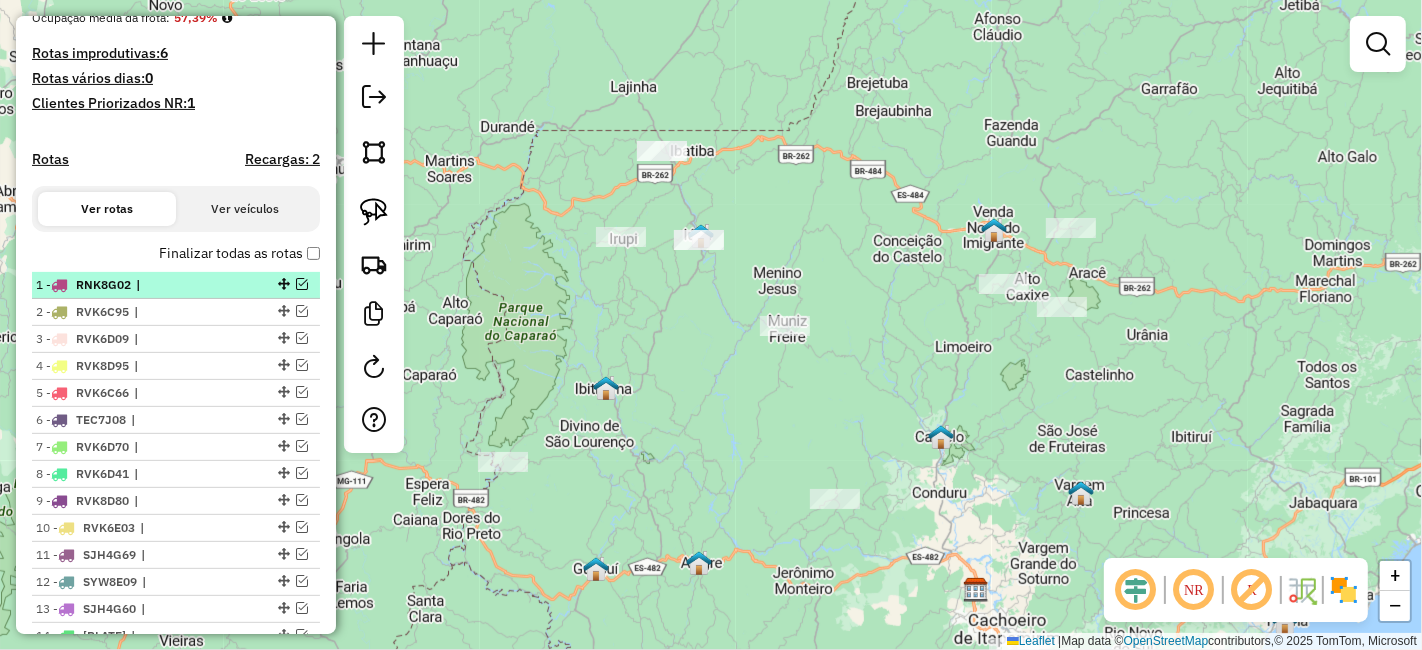 click at bounding box center [302, 284] 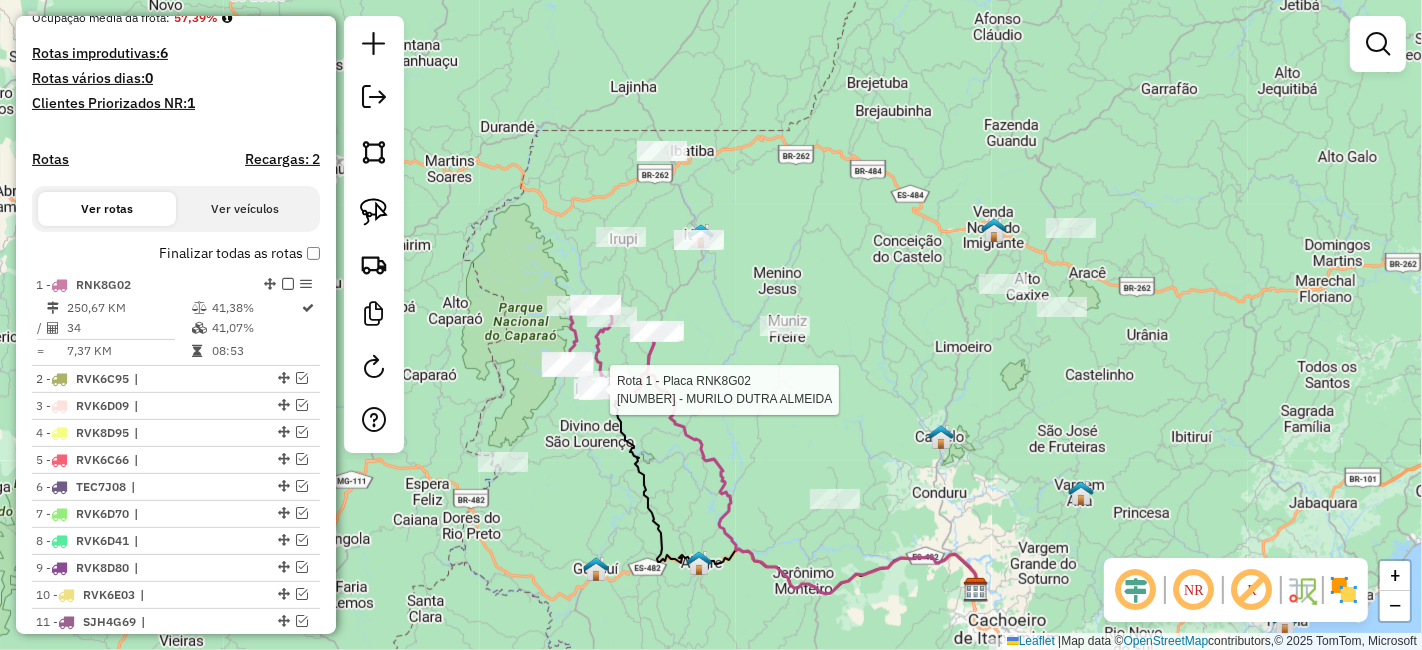 select on "*********" 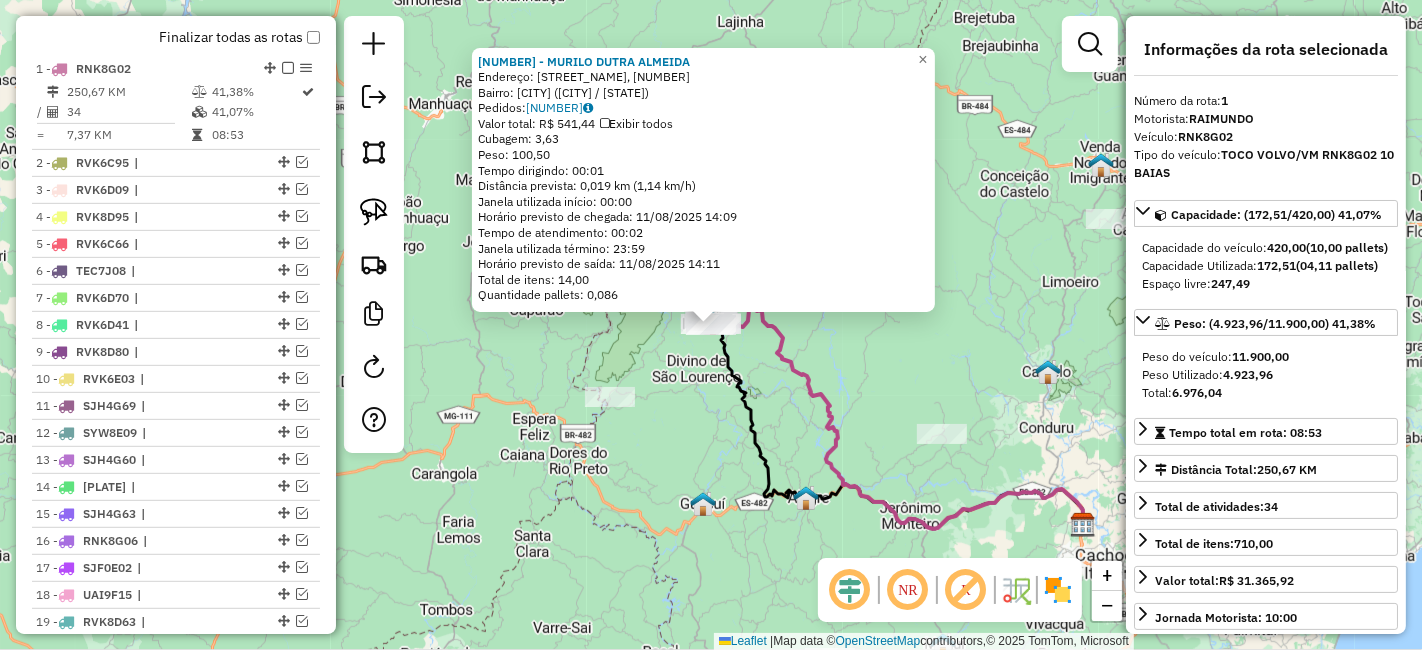 scroll, scrollTop: 773, scrollLeft: 0, axis: vertical 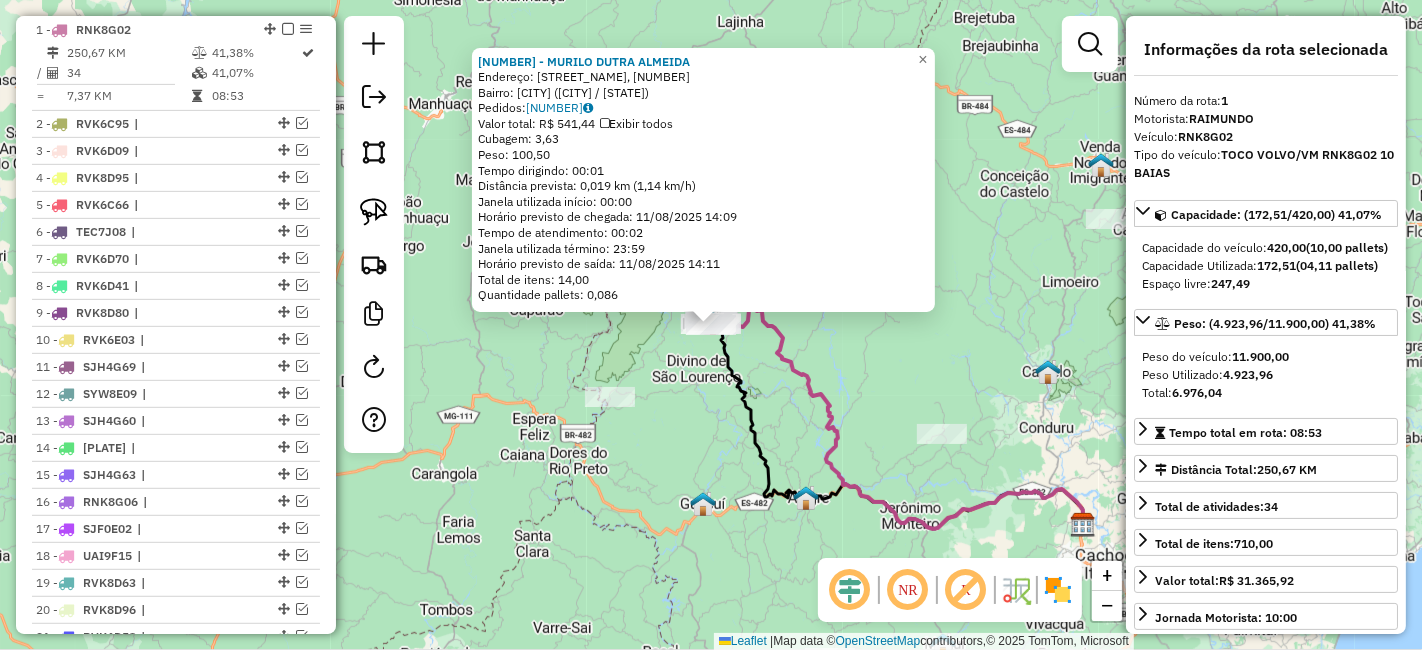 click on "63548 - MURILO DUTRA ALMEIDA  Endereço: Rua Edgar Santana Alves, 57   Bairro:  (Ibitirama / ES)   Pedidos:  08263057   Valor total: R$ 541,44   Exibir todos   Cubagem: 3,63  Peso: 100,50  Tempo dirigindo: 00:01   Distância prevista: 0,019 km (1,14 km/h)   Janela utilizada início: 00:00   Horário previsto de chegada: 11/08/2025 14:09   Tempo de atendimento: 00:02   Janela utilizada término: 23:59   Horário previsto de saída: 11/08/2025 14:11   Total de itens: 14,00   Quantidade pallets: 0,086  × Janela de atendimento Grade de atendimento Capacidade Transportadoras Veículos Cliente Pedidos  Rotas Selecione os dias de semana para filtrar as janelas de atendimento  Seg   Ter   Qua   Qui   Sex   Sáb   Dom  Informe o período da janela de atendimento: De: Até:  Filtrar exatamente a janela do cliente  Considerar janela de atendimento padrão  Selecione os dias de semana para filtrar as grades de atendimento  Seg   Ter   Qua   Qui   Sex   Sáb   Dom   Considerar clientes sem dia de atendimento cadastrado +" 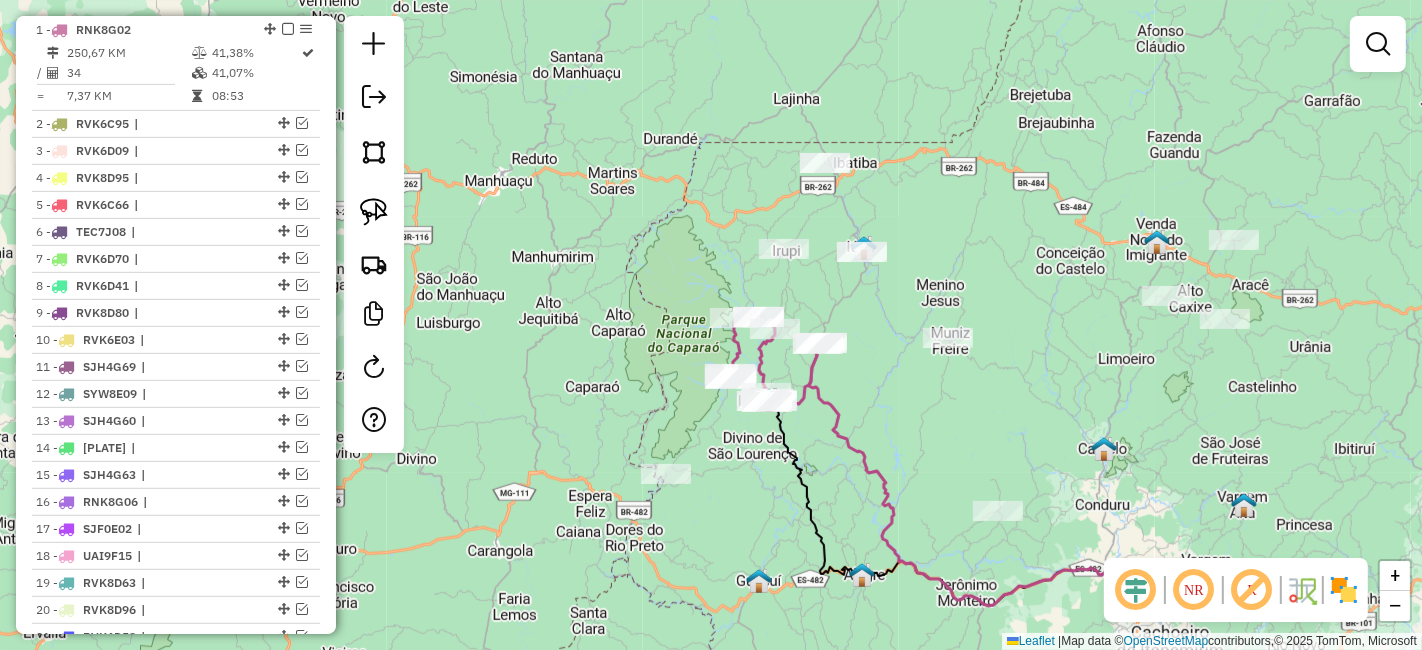 drag, startPoint x: 693, startPoint y: 408, endPoint x: 747, endPoint y: 481, distance: 90.80198 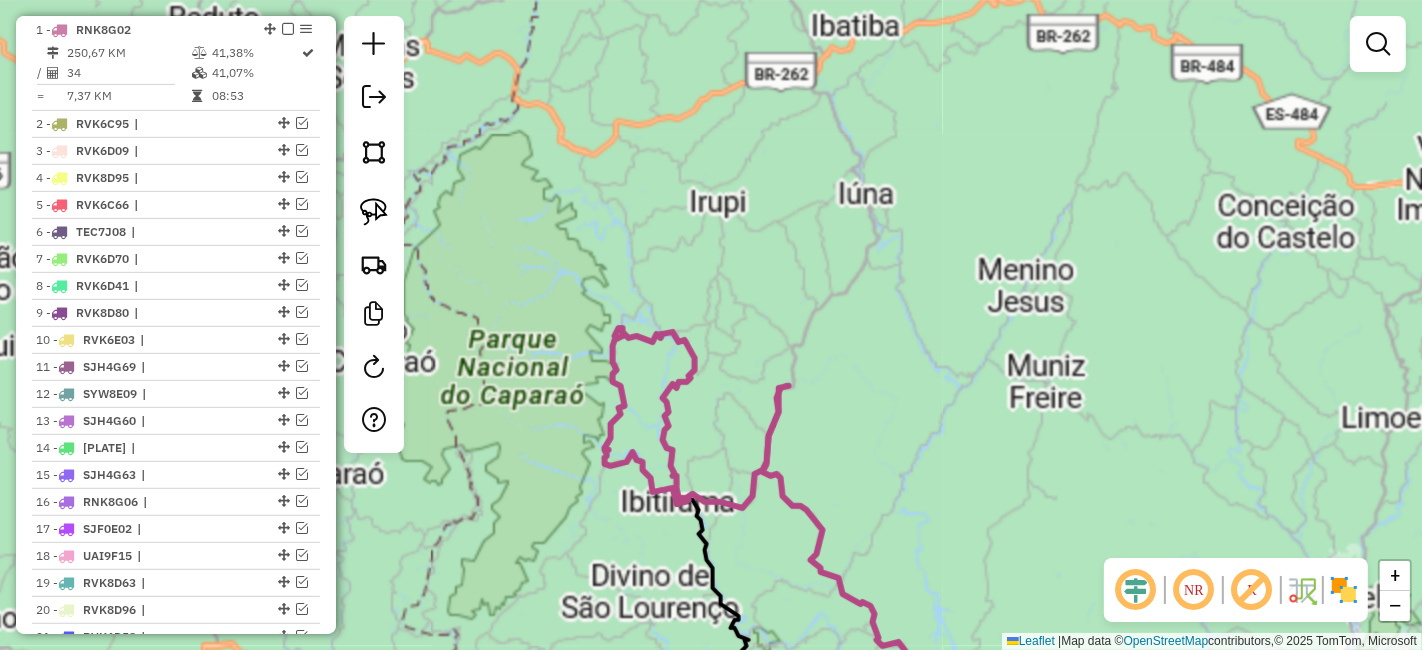 drag, startPoint x: 852, startPoint y: 519, endPoint x: 831, endPoint y: 339, distance: 181.22086 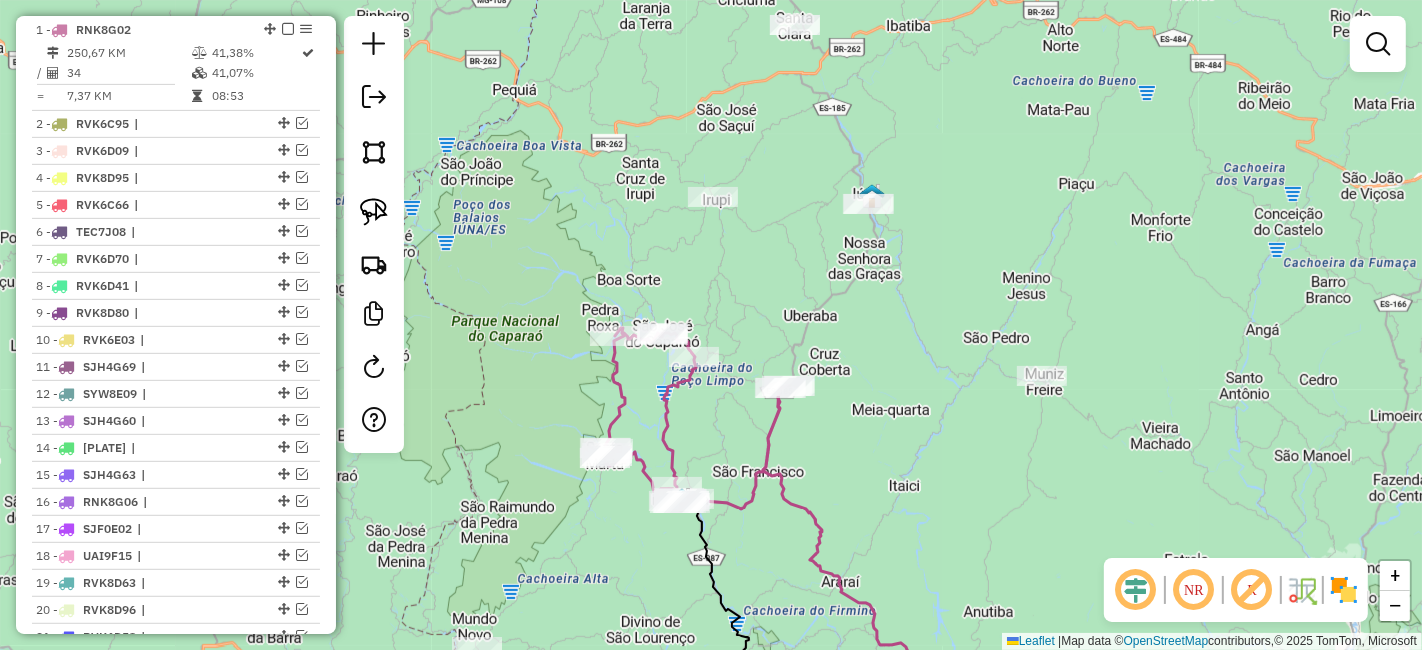 drag, startPoint x: 857, startPoint y: 347, endPoint x: 847, endPoint y: 305, distance: 43.174065 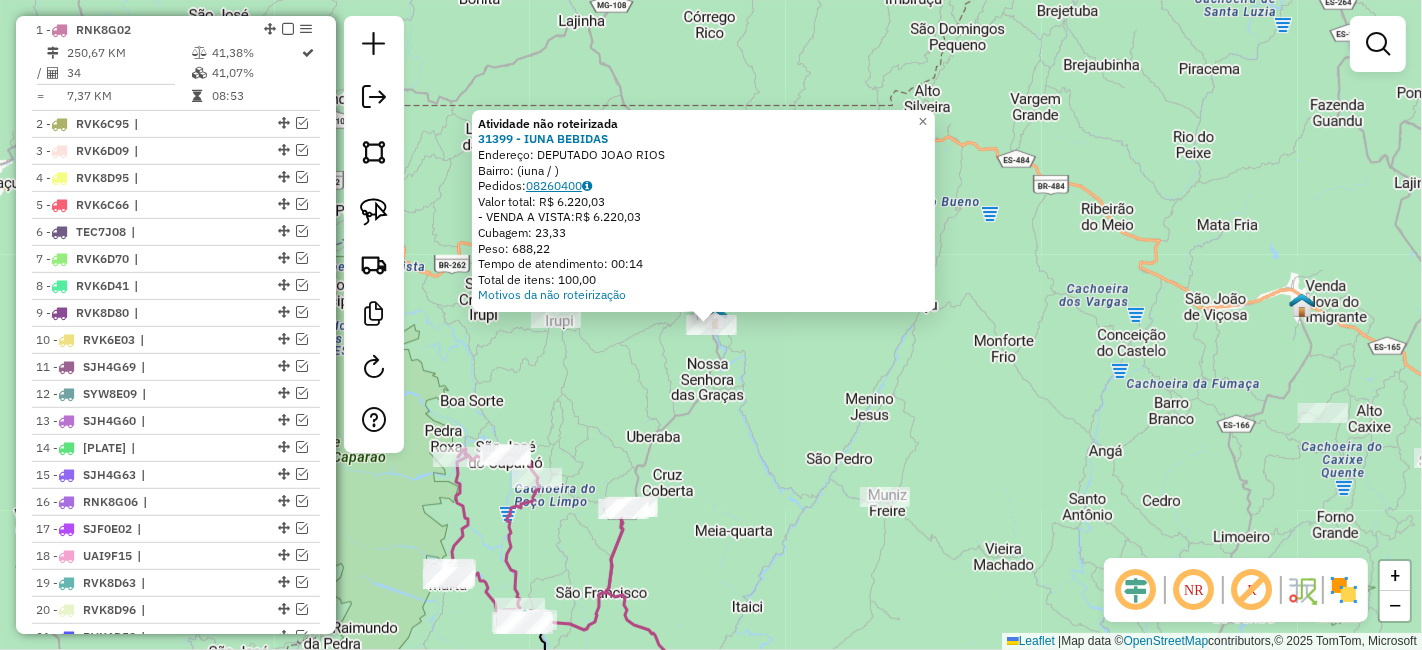 click on "[ORDER_ID]" 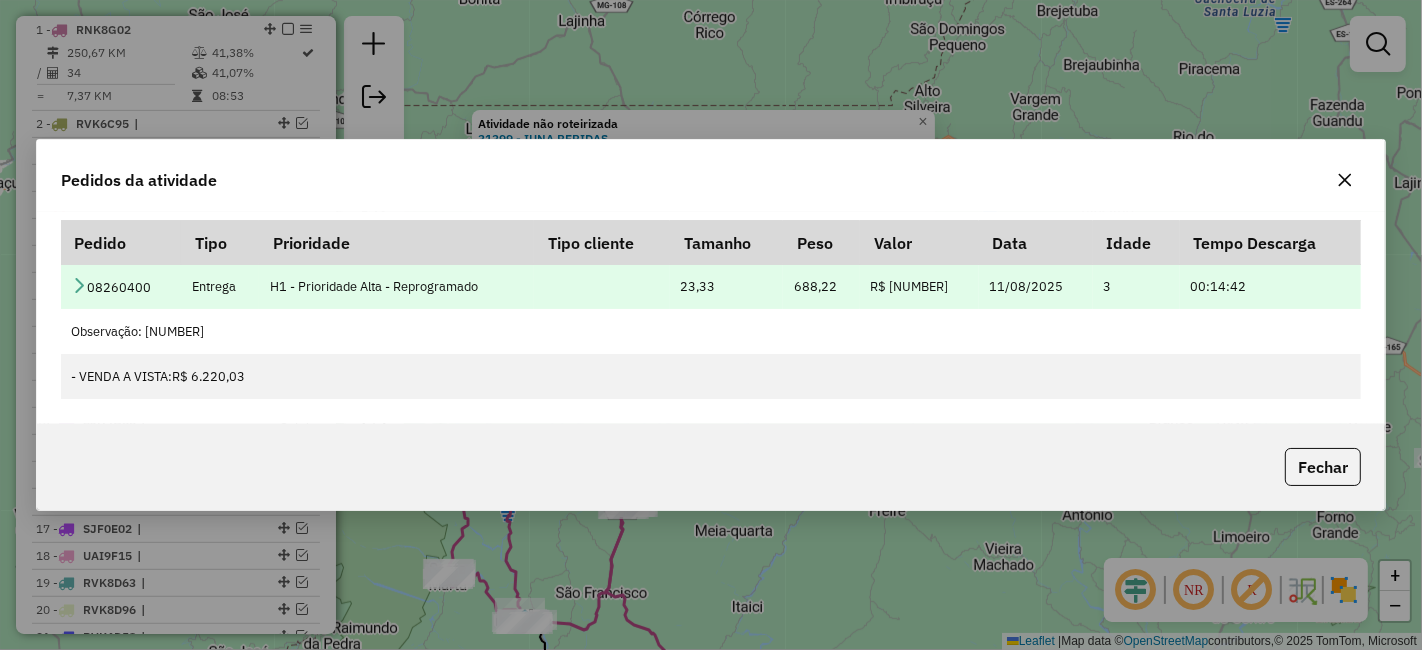 click at bounding box center [79, 285] 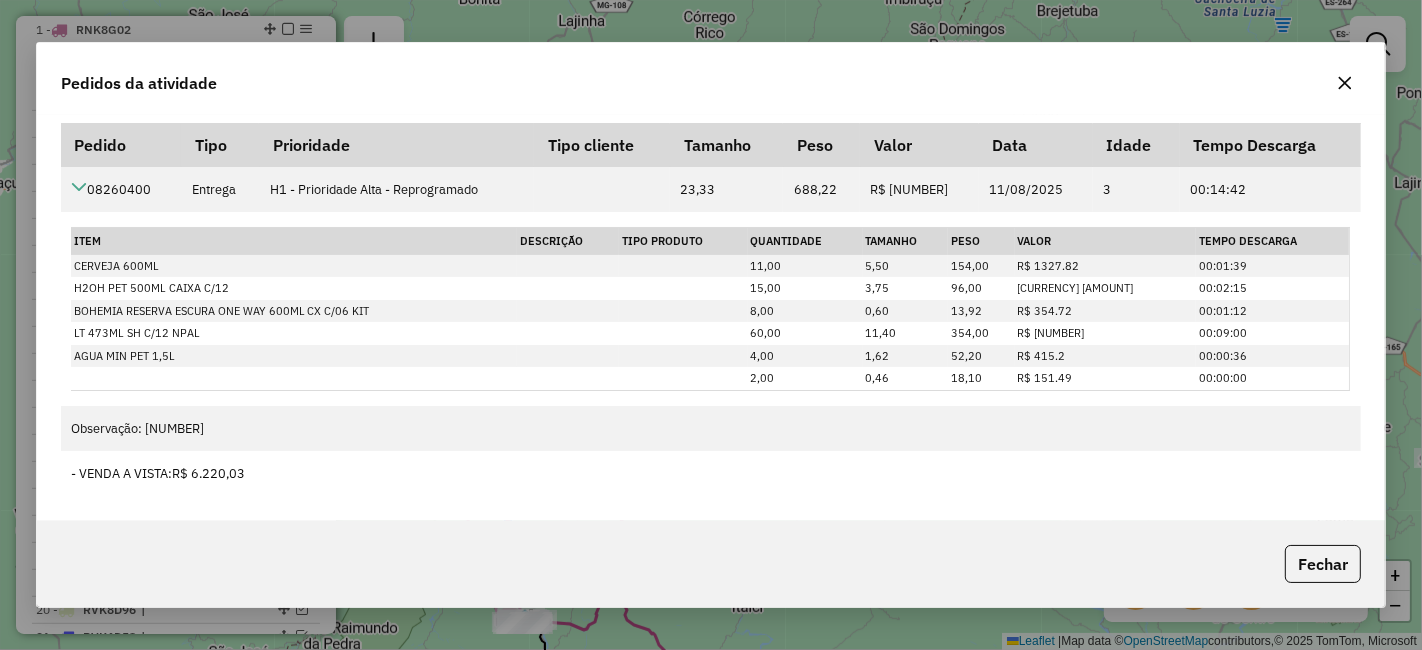 click 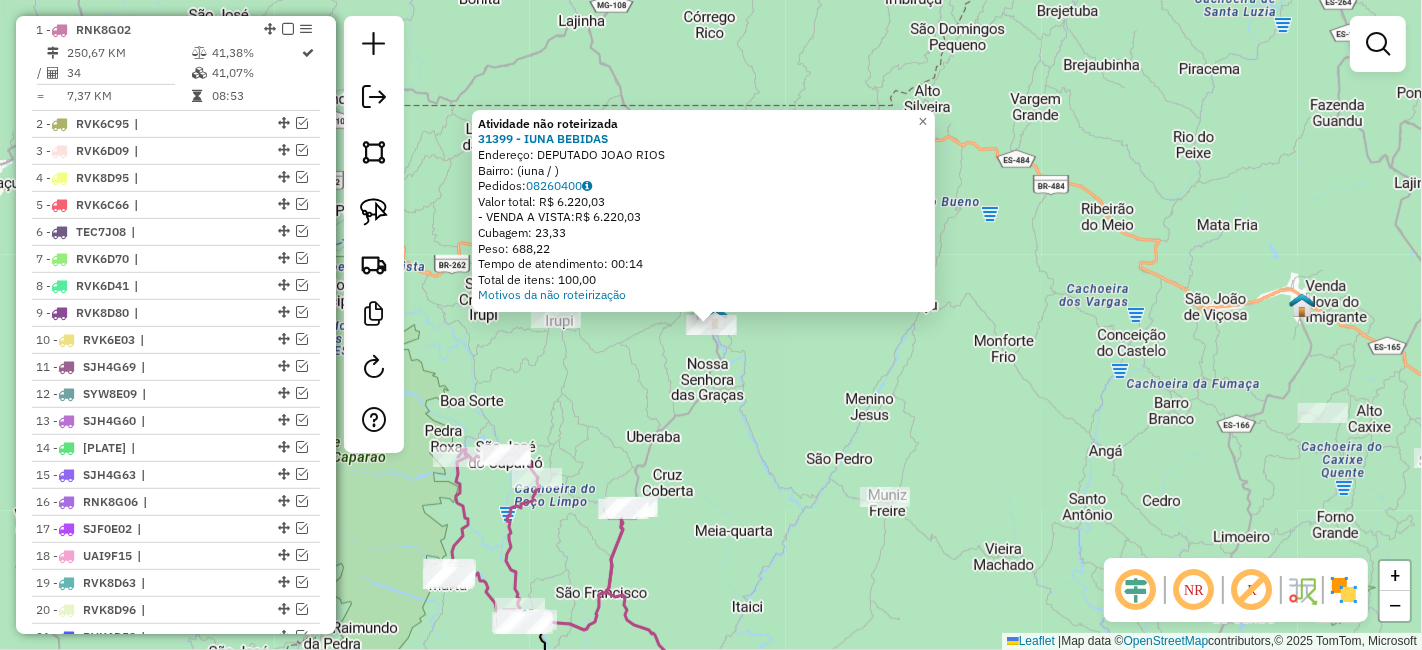 click on "Atividade não roteirizada 31399 - IUNA BEBIDAS Endereço: DEPUTADO JOAO RIOS Bairro: ([CITY] / [STATE]) Pedidos: 08260400 Valor total: R$ 6.220,03 - VENDA A VISTA: R$ 6.220,03 Cubagem: 23,33 Peso: 688,22 Tempo de atendimento: 00:14 Total de itens: 100,00 Motivos da não roteirização × Janela de atendimento Grade de atendimento Capacidade Transportadoras Veículos Cliente Pedidos Rotas Selecione os dias de semana para filtrar as janelas de atendimento Seg Ter Qua Qui Sex Sáb Dom Informe o período da janela de atendimento: De: Até: Filtrar exatamente a janela do cliente Considerar janela de atendimento padrão Selecione os dias de semana para filtrar as grades de atendimento Seg Ter Qua Qui Sex Sáb Dom Considerar clientes sem dia de atendimento cadastrado Clientes fora do dia de atendimento selecionado Filtrar as atividades entre os valores definidos abaixo: Peso mínimo: Peso máximo: Cubagem mínima: Cubagem máxima: De: Até: De: Até: De:" 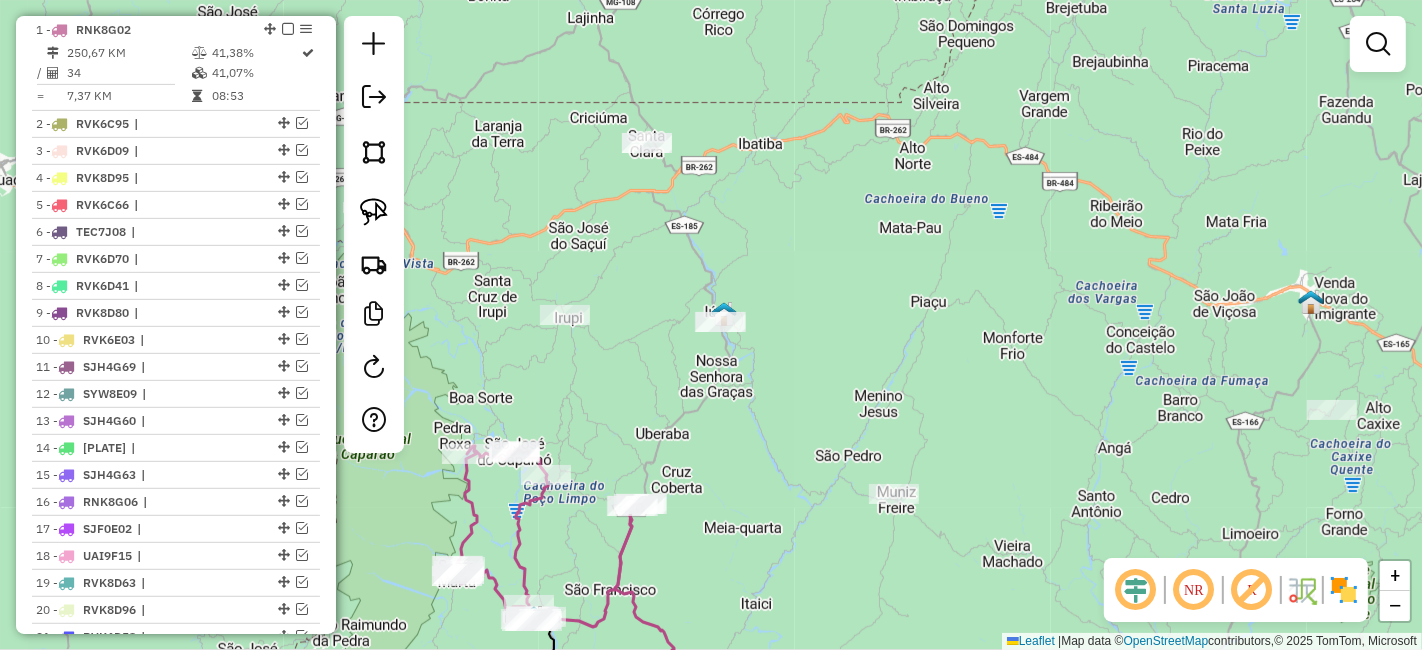drag, startPoint x: 757, startPoint y: 421, endPoint x: 774, endPoint y: 419, distance: 17.117243 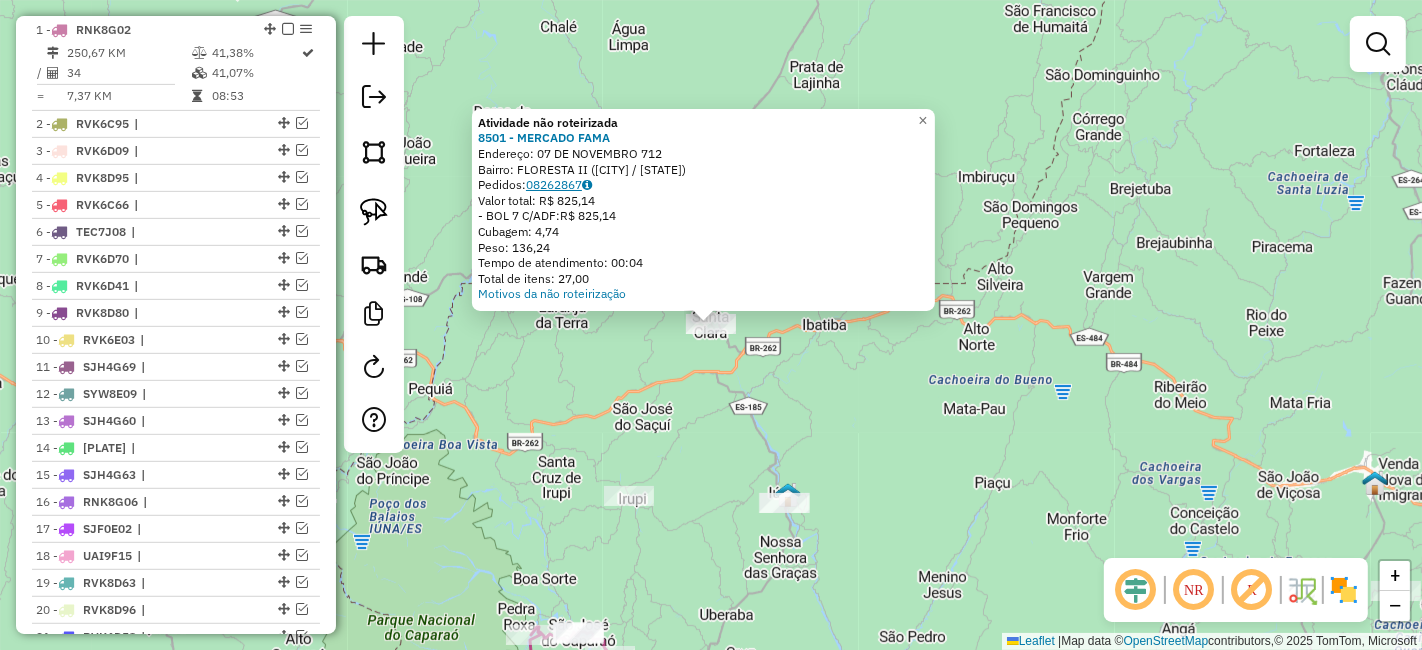 click on "08262867" 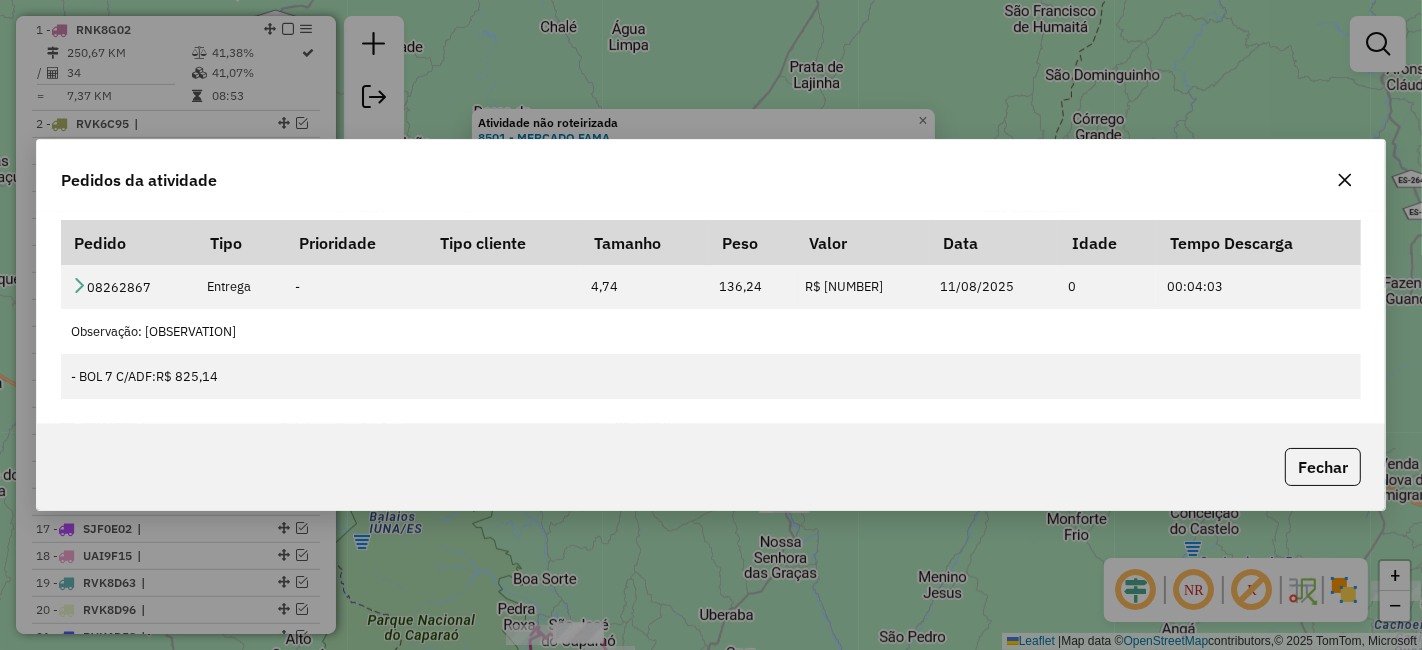 drag, startPoint x: 1353, startPoint y: 192, endPoint x: 1309, endPoint y: 196, distance: 44.181442 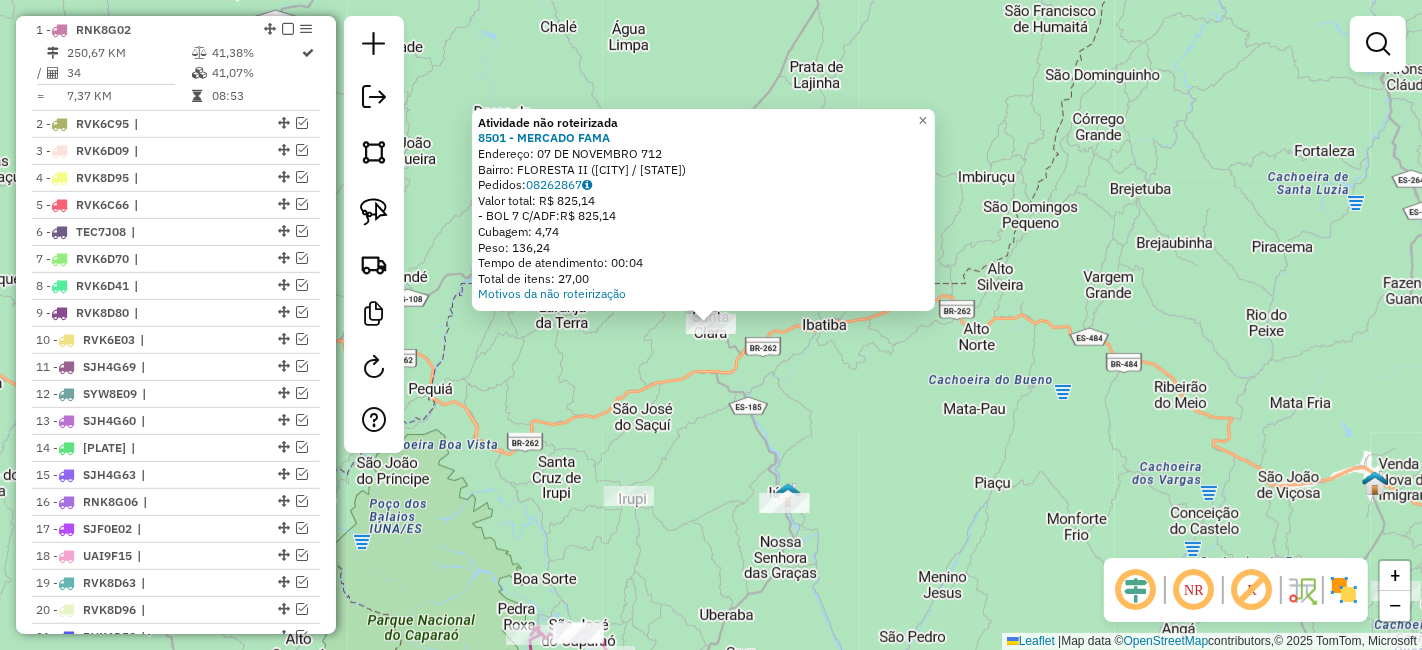 click on "Atividade não roteirizada 8501 - MERCADO FAMA  Endereço:  07 DE NOVEMBRO 712   Bairro: FLORESTA II (IBATIBA / ES)   Pedidos:  08262867   Valor total: R$ 825,14   - BOL 7 C/ADF:  R$ 825,14   Cubagem: 4,74   Peso: 136,24   Tempo de atendimento: 00:04   Total de itens: 27,00  Motivos da não roteirização × Janela de atendimento Grade de atendimento Capacidade Transportadoras Veículos Cliente Pedidos  Rotas Selecione os dias de semana para filtrar as janelas de atendimento  Seg   Ter   Qua   Qui   Sex   Sáb   Dom  Informe o período da janela de atendimento: De: Até:  Filtrar exatamente a janela do cliente  Considerar janela de atendimento padrão  Selecione os dias de semana para filtrar as grades de atendimento  Seg   Ter   Qua   Qui   Sex   Sáb   Dom   Considerar clientes sem dia de atendimento cadastrado  Clientes fora do dia de atendimento selecionado Filtrar as atividades entre os valores definidos abaixo:  Peso mínimo:   Peso máximo:   Cubagem mínima:   Cubagem máxima:   De:   Até:   De:  De:" 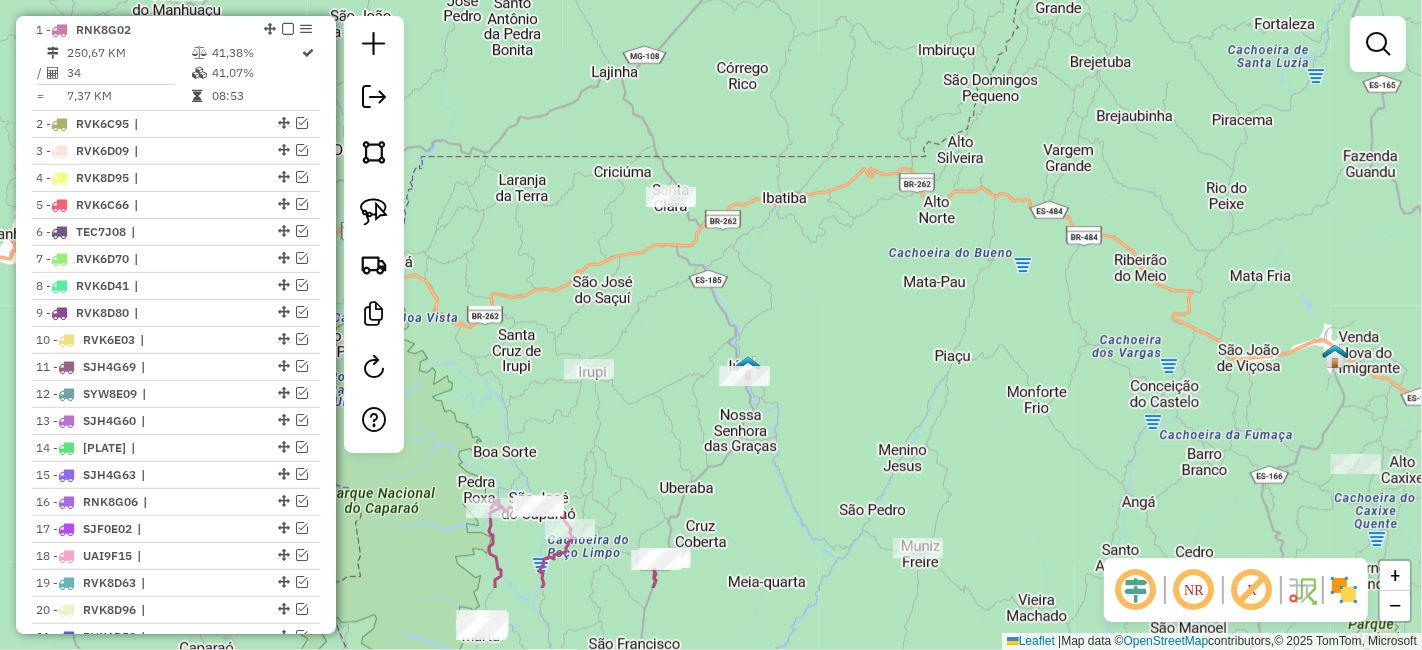 drag, startPoint x: 666, startPoint y: 422, endPoint x: 626, endPoint y: 295, distance: 133.15028 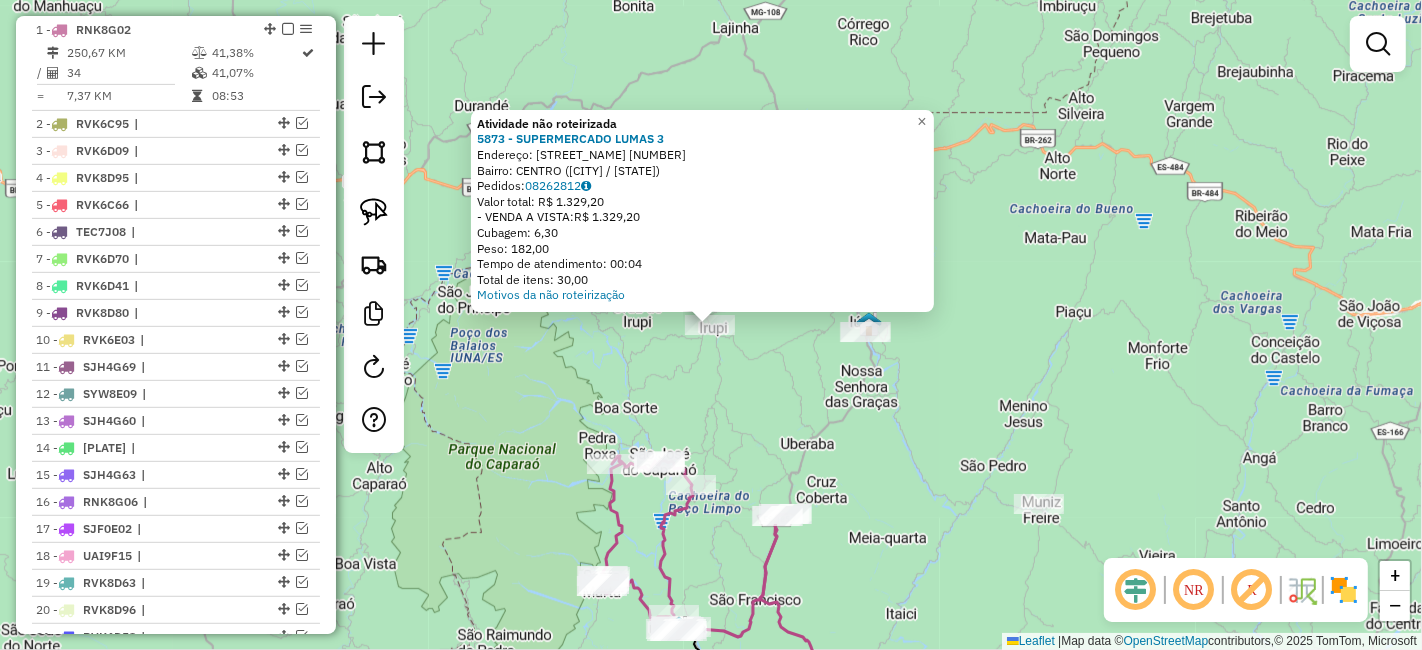 click on "Atividade não roteirizada 5873 - SUPERMERCADO LUMAS 3  Endereço:  PREFEITO WELPHANE MACHADO 77   Bairro: CENTRO (IRUPI / ES)   Pedidos:  08262812   Valor total: R$ 1.329,20   - VENDA A VISTA:  R$ 1.329,20   Cubagem: 6,30   Peso: 182,00   Tempo de atendimento: 00:04   Total de itens: 30,00  Motivos da não roteirização × Janela de atendimento Grade de atendimento Capacidade Transportadoras Veículos Cliente Pedidos  Rotas Selecione os dias de semana para filtrar as janelas de atendimento  Seg   Ter   Qua   Qui   Sex   Sáb   Dom  Informe o período da janela de atendimento: De: Até:  Filtrar exatamente a janela do cliente  Considerar janela de atendimento padrão  Selecione os dias de semana para filtrar as grades de atendimento  Seg   Ter   Qua   Qui   Sex   Sáb   Dom   Considerar clientes sem dia de atendimento cadastrado  Clientes fora do dia de atendimento selecionado Filtrar as atividades entre os valores definidos abaixo:  Peso mínimo:   Peso máximo:   Cubagem mínima:   Cubagem máxima:   De:" 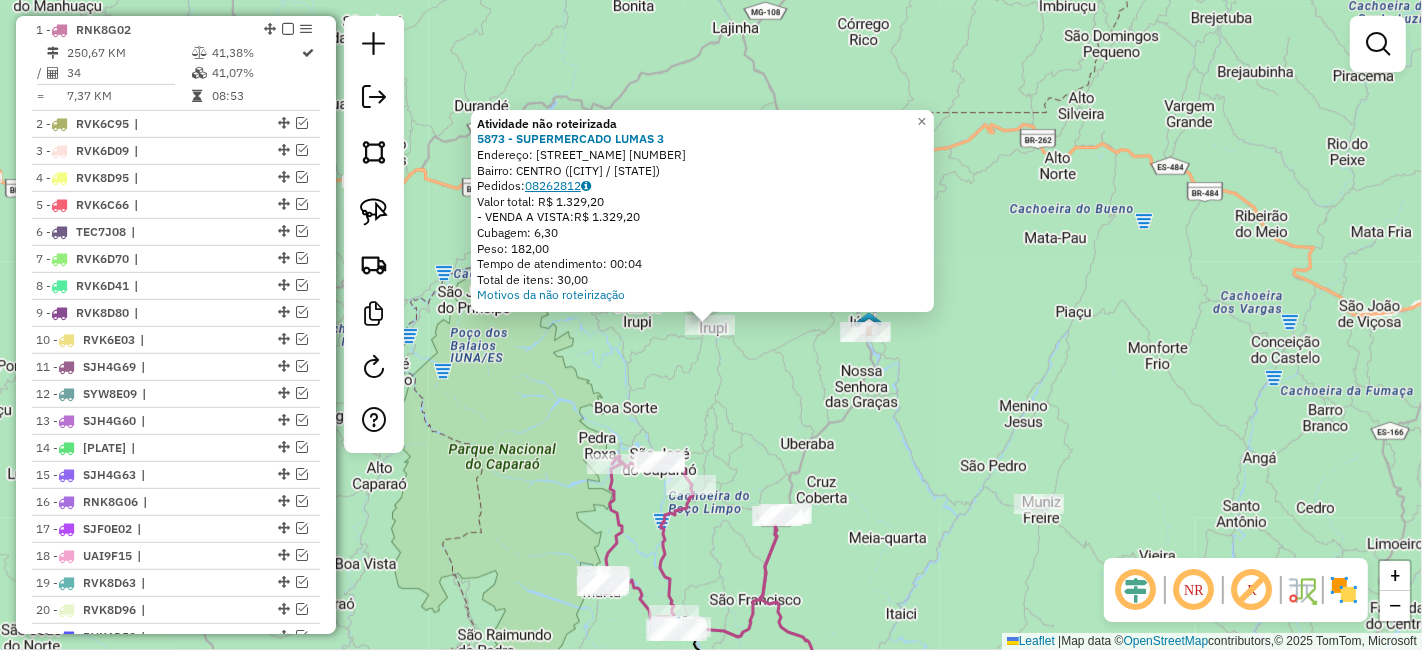 click on "08262812" 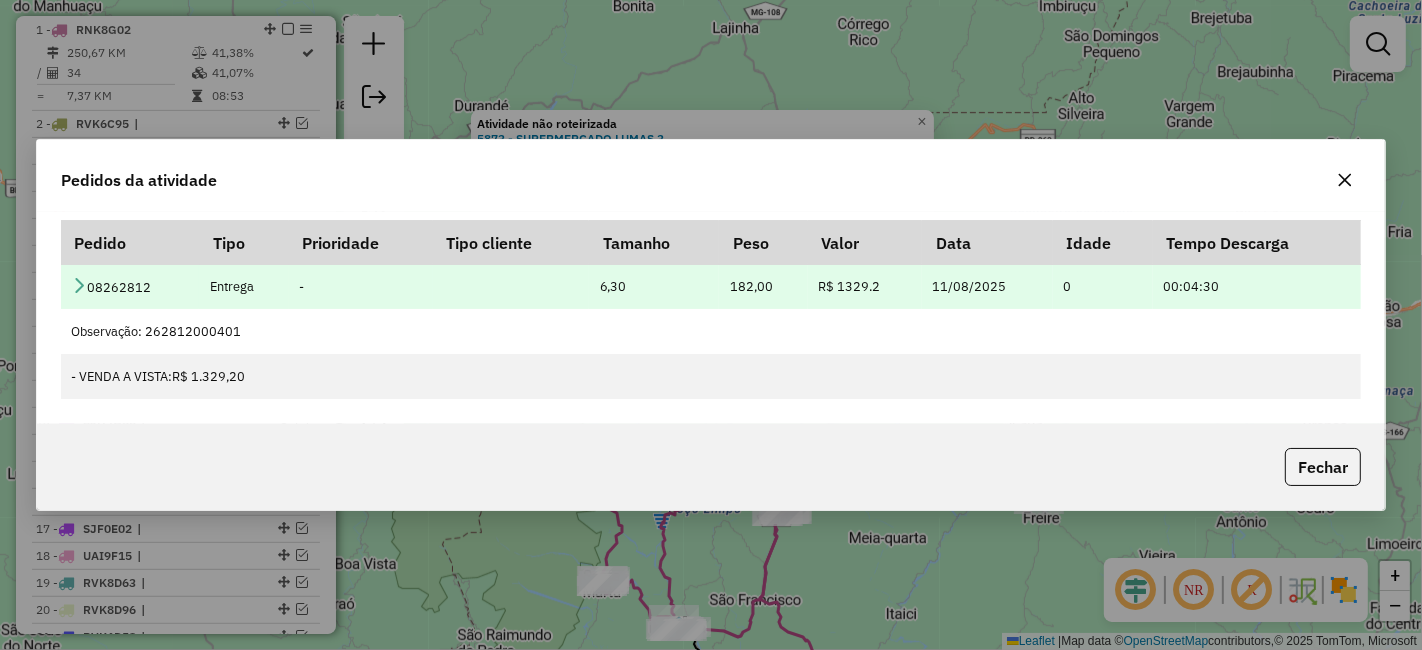 click at bounding box center [79, 285] 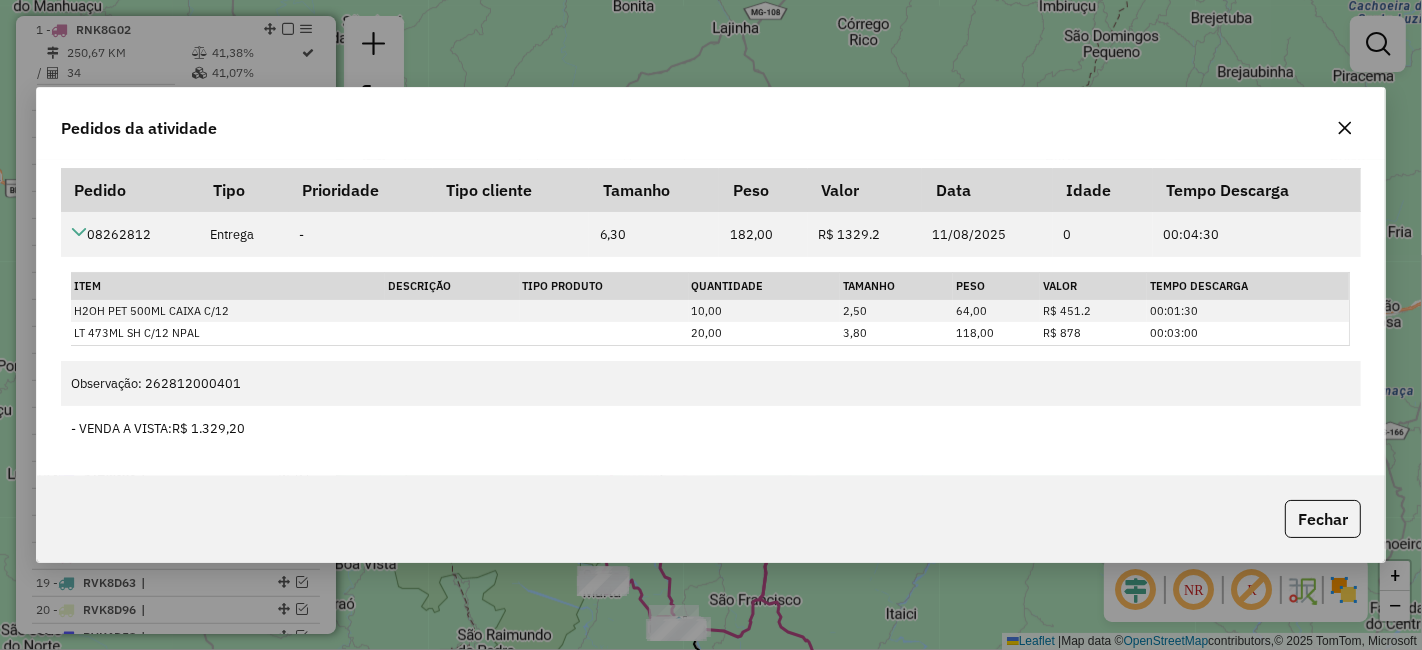 click 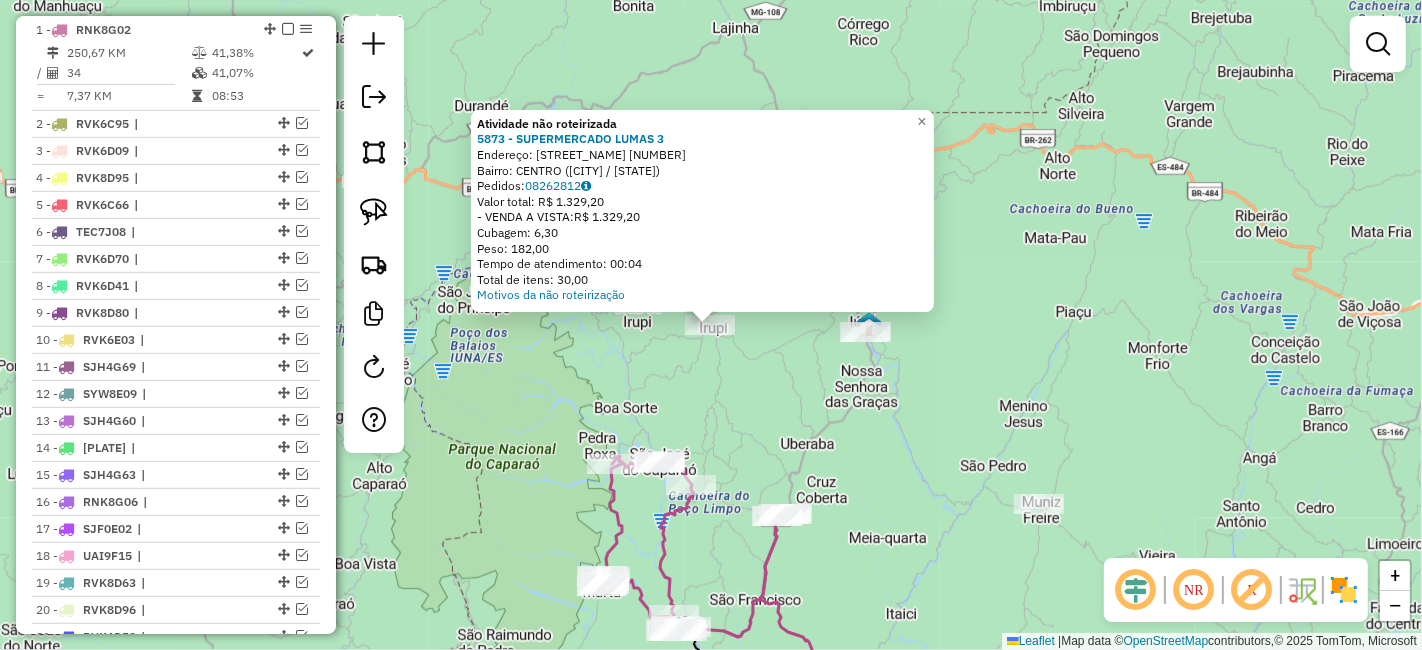 click on "Atividade não roteirizada 5873 - SUPERMERCADO LUMAS 3  Endereço:  PREFEITO WELPHANE MACHADO 77   Bairro: CENTRO (IRUPI / ES)   Pedidos:  08262812   Valor total: R$ 1.329,20   - VENDA A VISTA:  R$ 1.329,20   Cubagem: 6,30   Peso: 182,00   Tempo de atendimento: 00:04   Total de itens: 30,00  Motivos da não roteirização × Janela de atendimento Grade de atendimento Capacidade Transportadoras Veículos Cliente Pedidos  Rotas Selecione os dias de semana para filtrar as janelas de atendimento  Seg   Ter   Qua   Qui   Sex   Sáb   Dom  Informe o período da janela de atendimento: De: Até:  Filtrar exatamente a janela do cliente  Considerar janela de atendimento padrão  Selecione os dias de semana para filtrar as grades de atendimento  Seg   Ter   Qua   Qui   Sex   Sáb   Dom   Considerar clientes sem dia de atendimento cadastrado  Clientes fora do dia de atendimento selecionado Filtrar as atividades entre os valores definidos abaixo:  Peso mínimo:   Peso máximo:   Cubagem mínima:   Cubagem máxima:   De:" 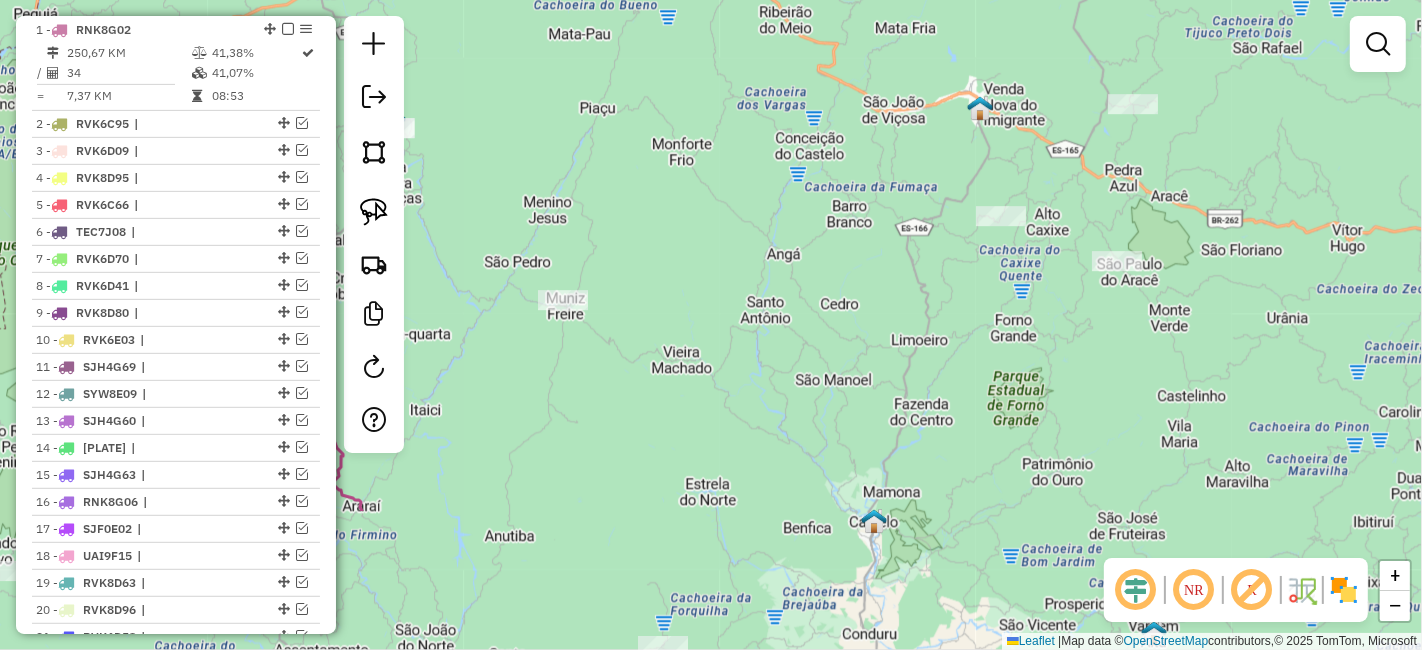 drag, startPoint x: 771, startPoint y: 347, endPoint x: 338, endPoint y: 322, distance: 433.7211 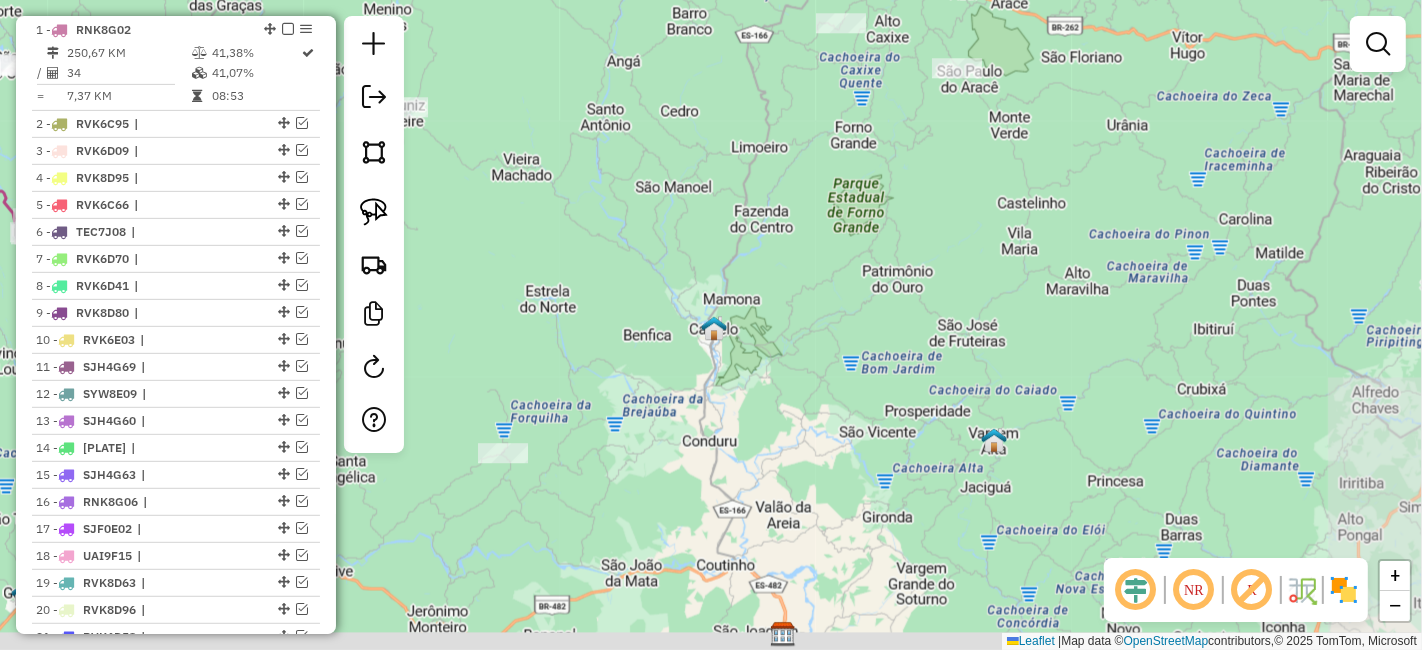 drag, startPoint x: 695, startPoint y: 352, endPoint x: 645, endPoint y: 126, distance: 231.4649 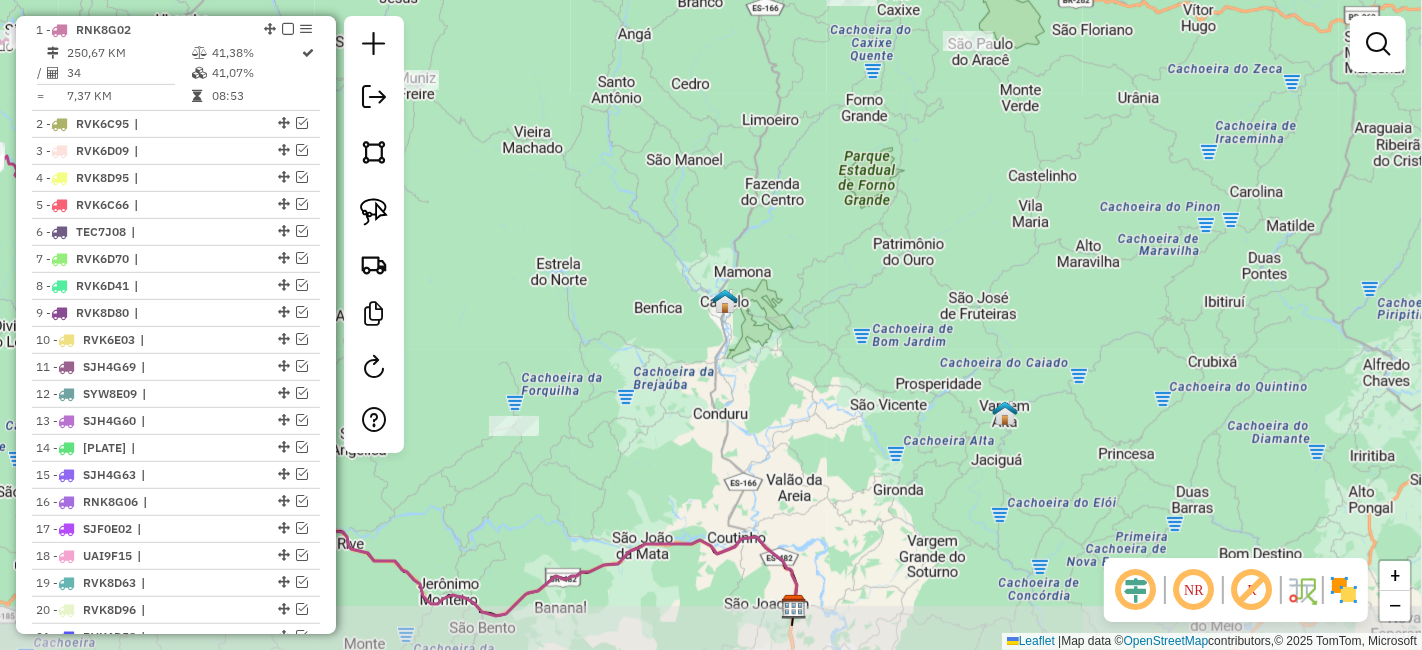 drag, startPoint x: 730, startPoint y: 201, endPoint x: 1014, endPoint y: 215, distance: 284.34485 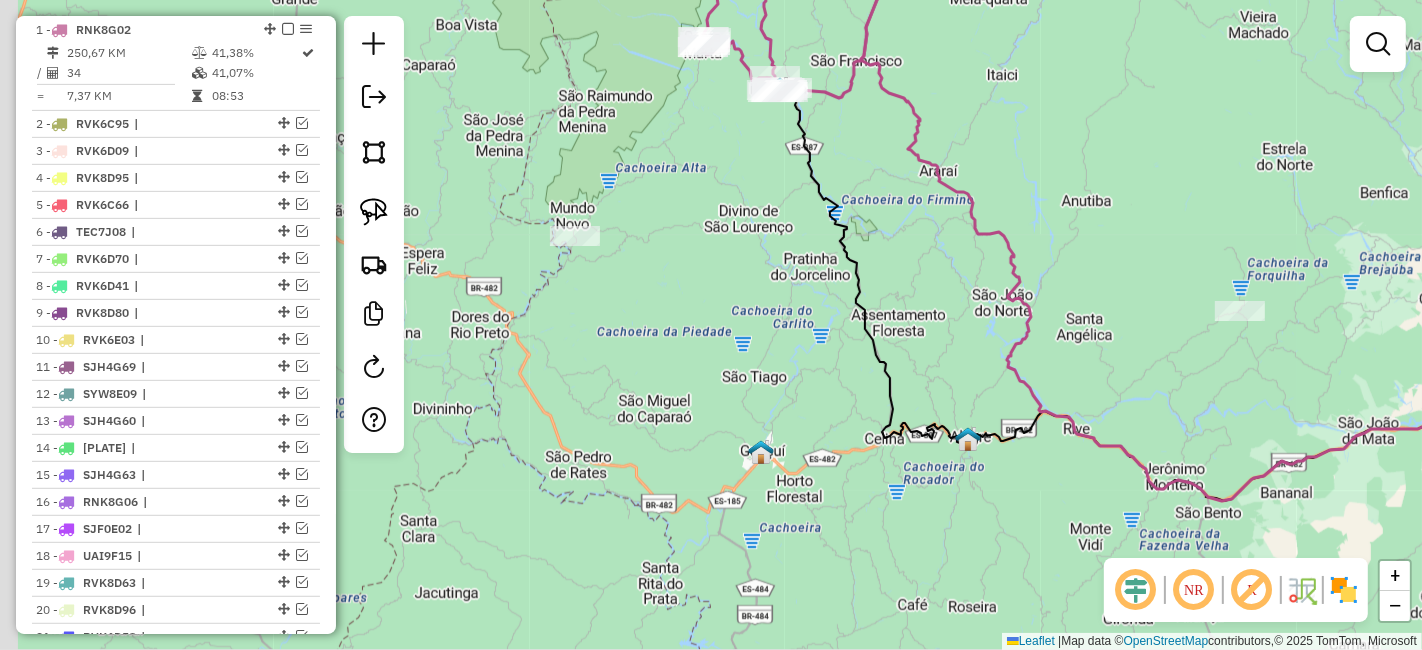 click on "Janela de atendimento Grade de atendimento Capacidade Transportadoras Veículos Cliente Pedidos  Rotas Selecione os dias de semana para filtrar as janelas de atendimento  Seg   Ter   Qua   Qui   Sex   Sáb   Dom  Informe o período da janela de atendimento: De: Até:  Filtrar exatamente a janela do cliente  Considerar janela de atendimento padrão  Selecione os dias de semana para filtrar as grades de atendimento  Seg   Ter   Qua   Qui   Sex   Sáb   Dom   Considerar clientes sem dia de atendimento cadastrado  Clientes fora do dia de atendimento selecionado Filtrar as atividades entre os valores definidos abaixo:  Peso mínimo:   Peso máximo:   Cubagem mínima:   Cubagem máxima:   De:   Até:  Filtrar as atividades entre o tempo de atendimento definido abaixo:  De:   Até:   Considerar capacidade total dos clientes não roteirizados Transportadora: Selecione um ou mais itens Tipo de veículo: Selecione um ou mais itens Veículo: Selecione um ou mais itens Motorista: Selecione um ou mais itens Nome: Rótulo:" 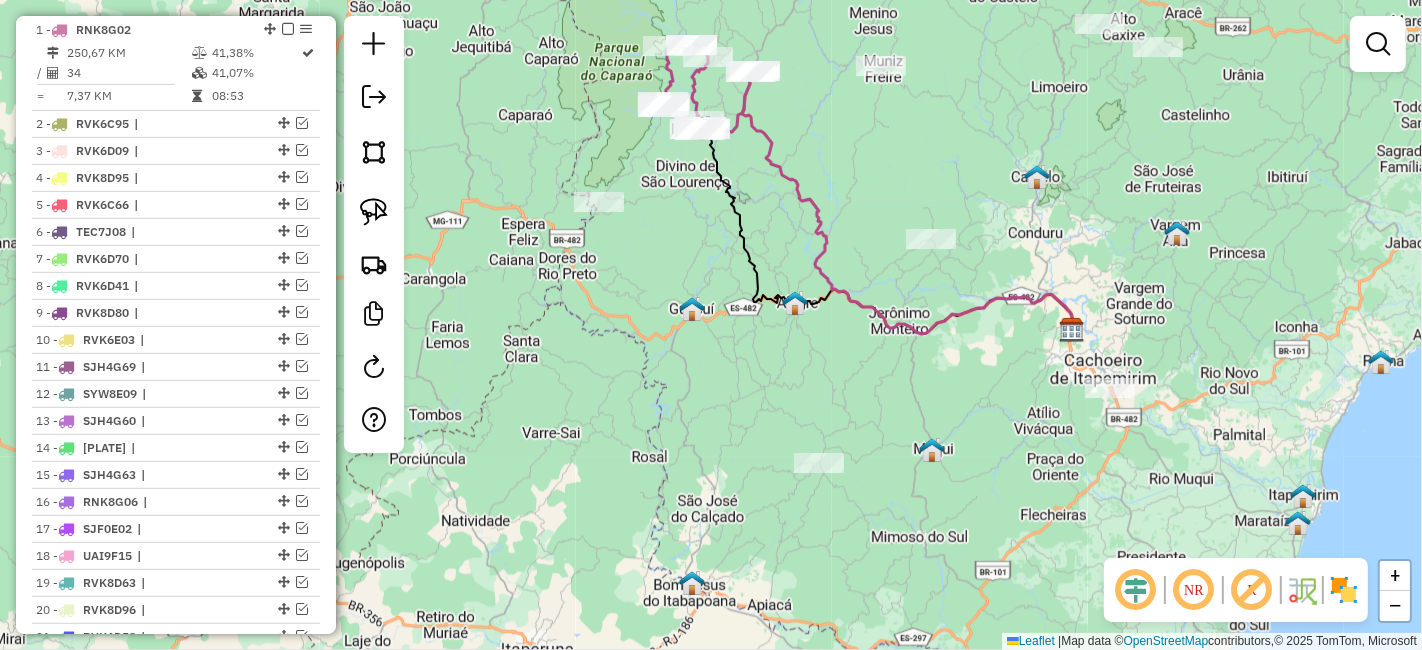 drag, startPoint x: 711, startPoint y: 285, endPoint x: 700, endPoint y: 258, distance: 29.15476 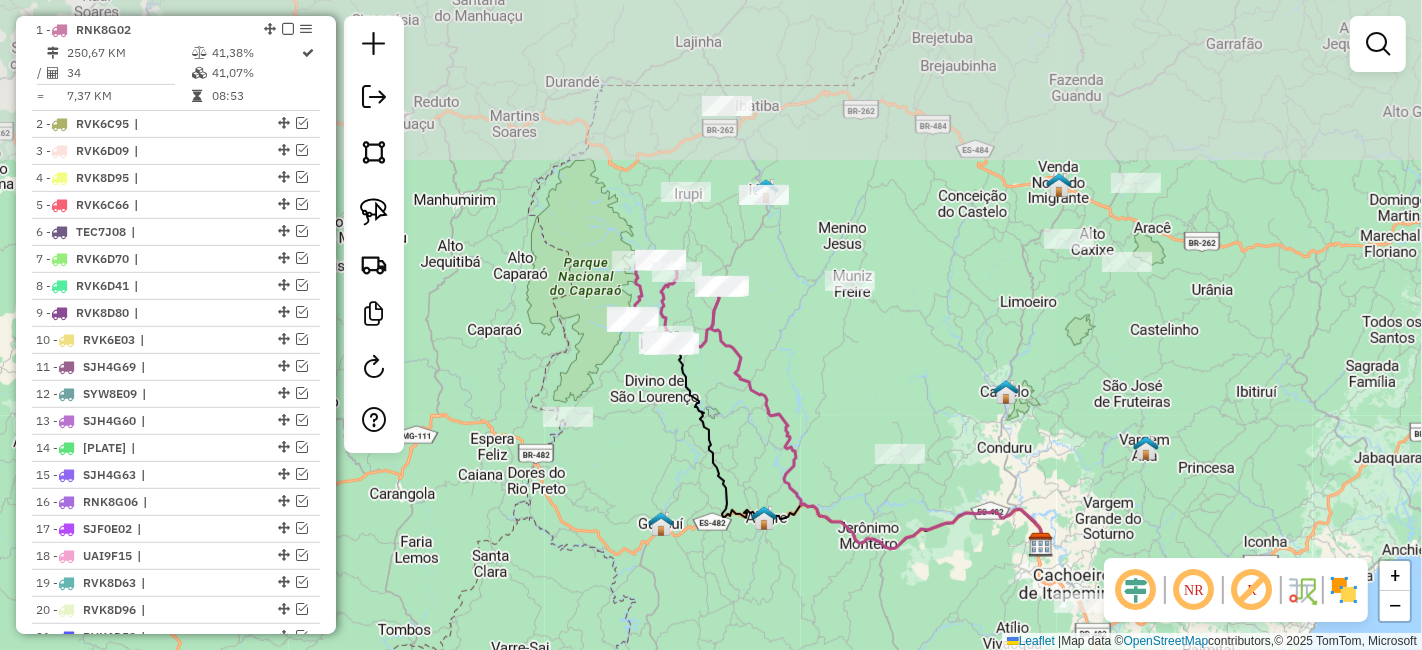 drag, startPoint x: 823, startPoint y: 384, endPoint x: 820, endPoint y: 615, distance: 231.01949 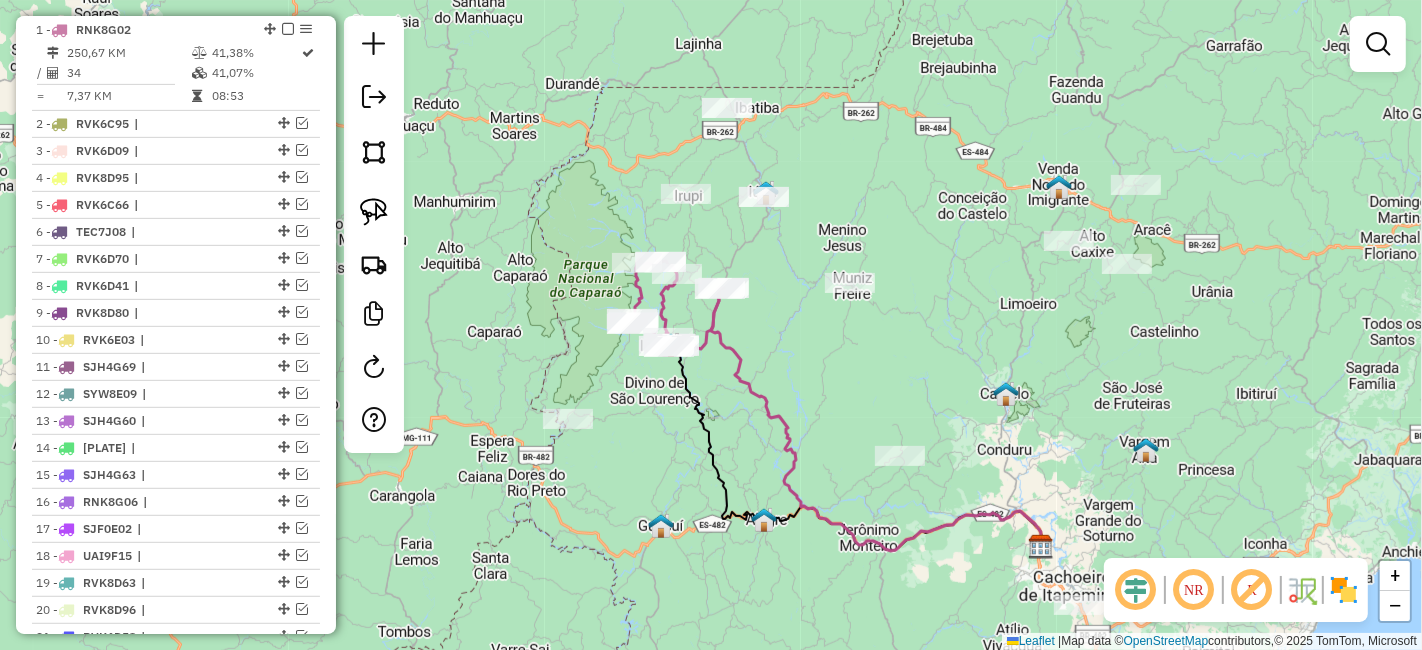 drag, startPoint x: 809, startPoint y: 390, endPoint x: 803, endPoint y: 495, distance: 105.17129 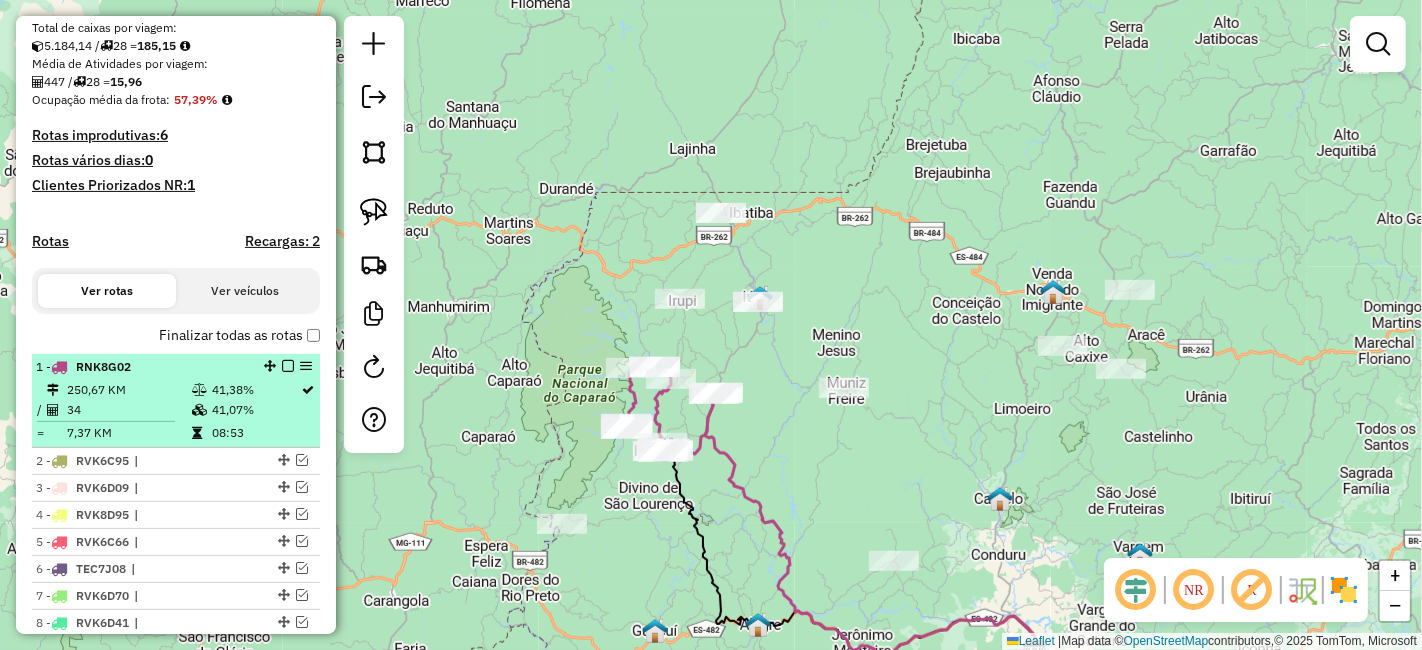 scroll, scrollTop: 551, scrollLeft: 0, axis: vertical 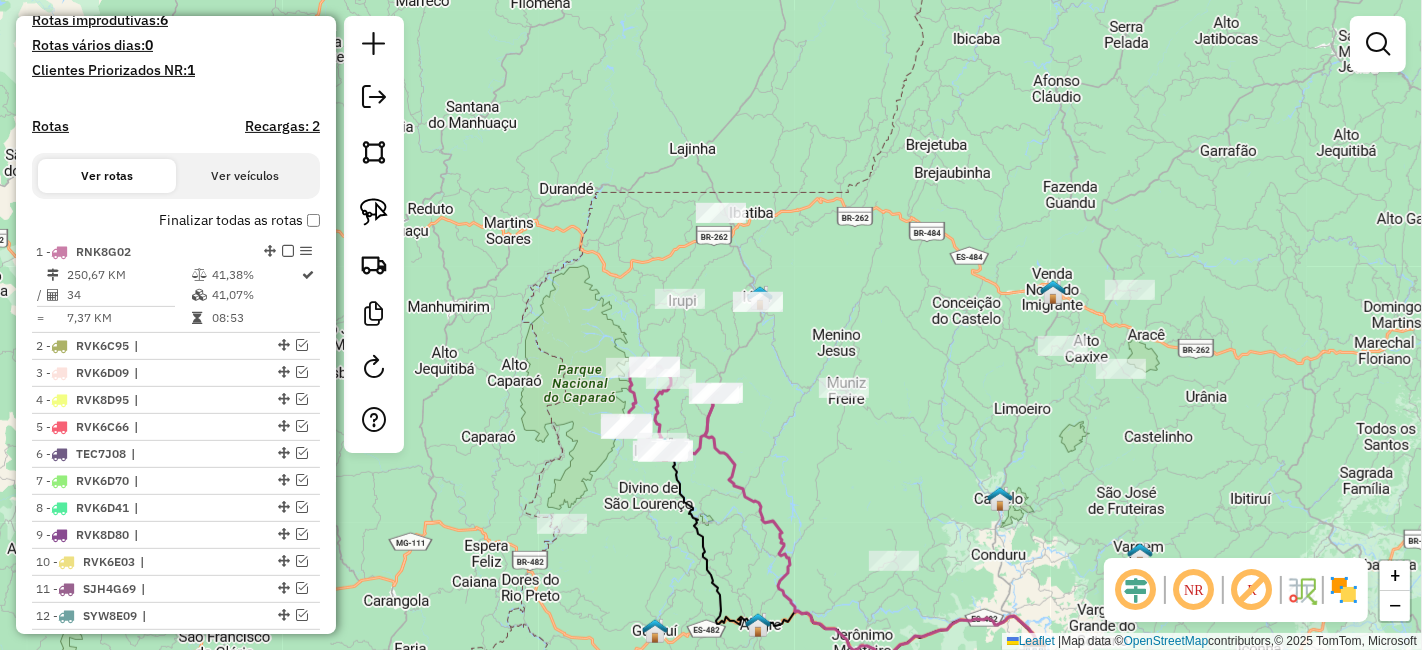 click on "Finalizar todas as rotas" at bounding box center [239, 220] 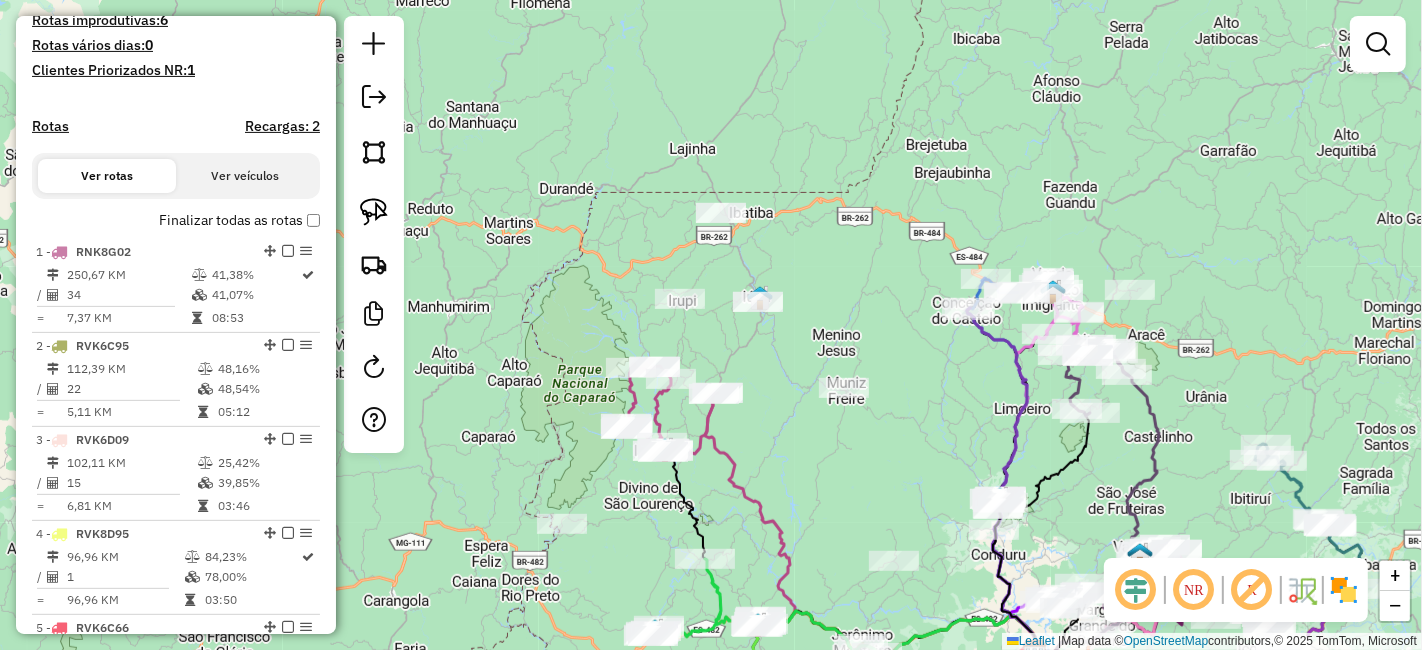 drag, startPoint x: 555, startPoint y: 342, endPoint x: 574, endPoint y: 282, distance: 62.936478 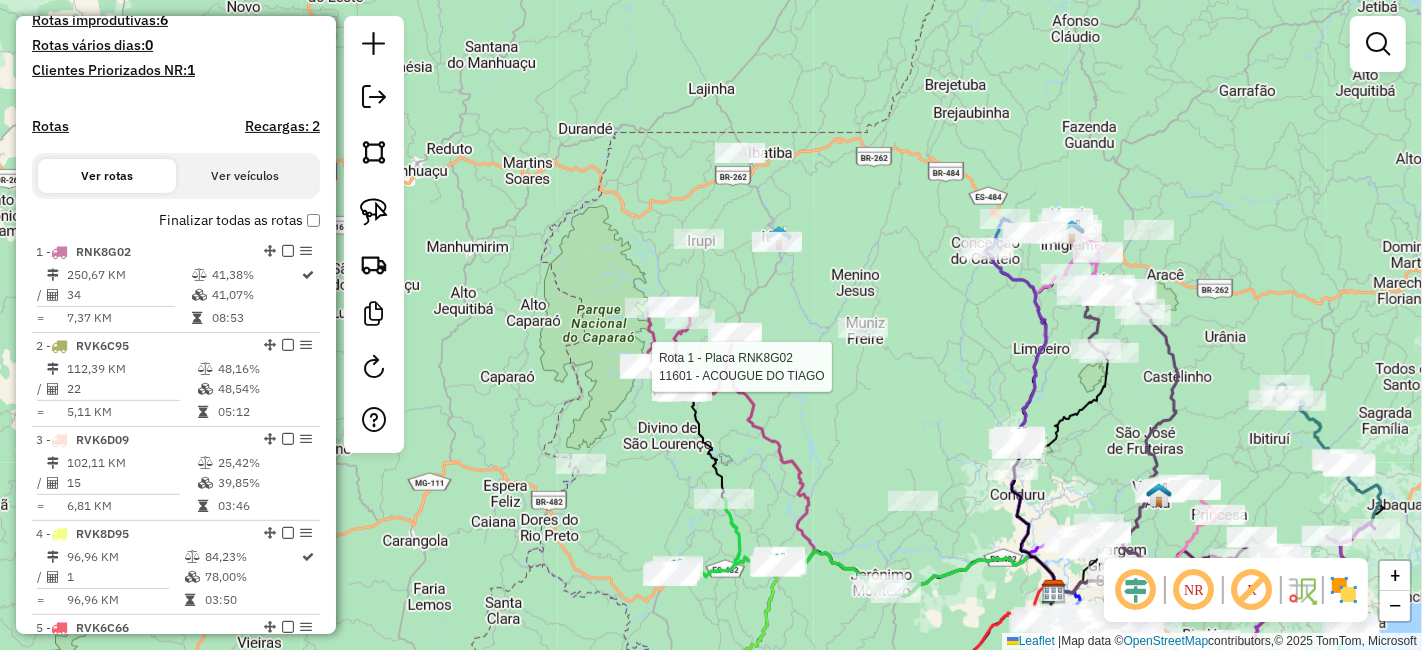 select on "*********" 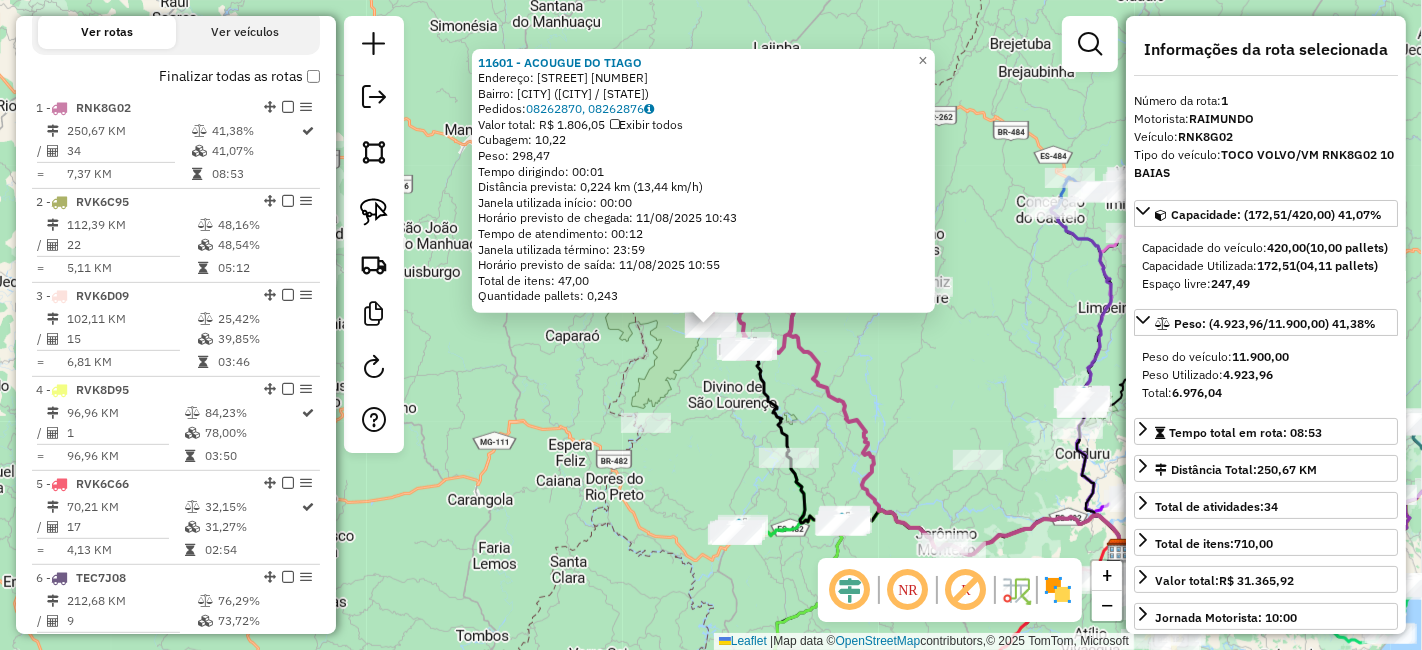 scroll, scrollTop: 773, scrollLeft: 0, axis: vertical 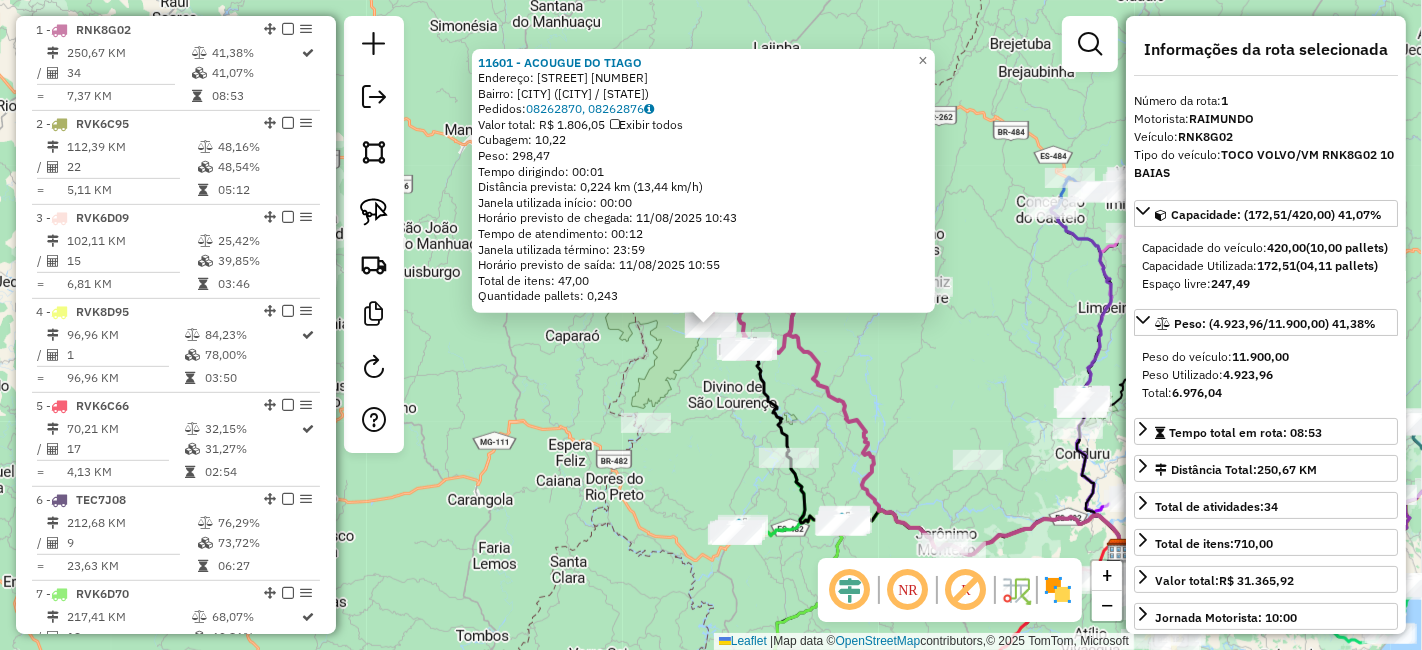 click on "11601 - ACOUGUE DO TIAGO  Endereço:  MARIA CARLOS DE FREITAS SN   Bairro: CENTRO (IBITIRAMA / ES)   Pedidos:  08262870, 08262876   Valor total: R$ 1.806,05   Exibir todos   Cubagem: 10,22  Peso: 298,47  Tempo dirigindo: 00:01   Distância prevista: 0,224 km (13,44 km/h)   Janela utilizada início: 00:00   Horário previsto de chegada: 11/08/2025 10:43   Tempo de atendimento: 00:12   Janela utilizada término: 23:59   Horário previsto de saída: 11/08/2025 10:55   Total de itens: 47,00   Quantidade pallets: 0,243  × Janela de atendimento Grade de atendimento Capacidade Transportadoras Veículos Cliente Pedidos  Rotas Selecione os dias de semana para filtrar as janelas de atendimento  Seg   Ter   Qua   Qui   Sex   Sáb   Dom  Informe o período da janela de atendimento: De: Até:  Filtrar exatamente a janela do cliente  Considerar janela de atendimento padrão  Selecione os dias de semana para filtrar as grades de atendimento  Seg   Ter   Qua   Qui   Sex   Sáb   Dom   Peso mínimo:   Peso máximo:   De:  +" 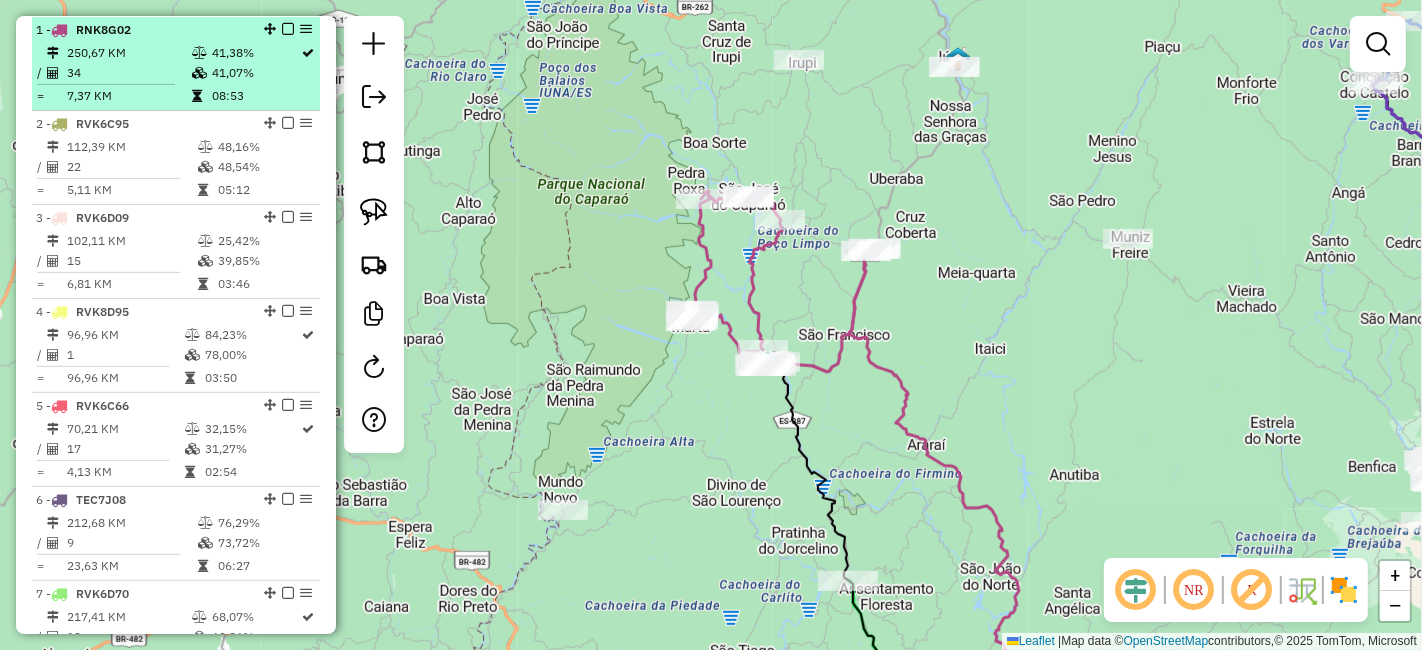 click at bounding box center (288, 29) 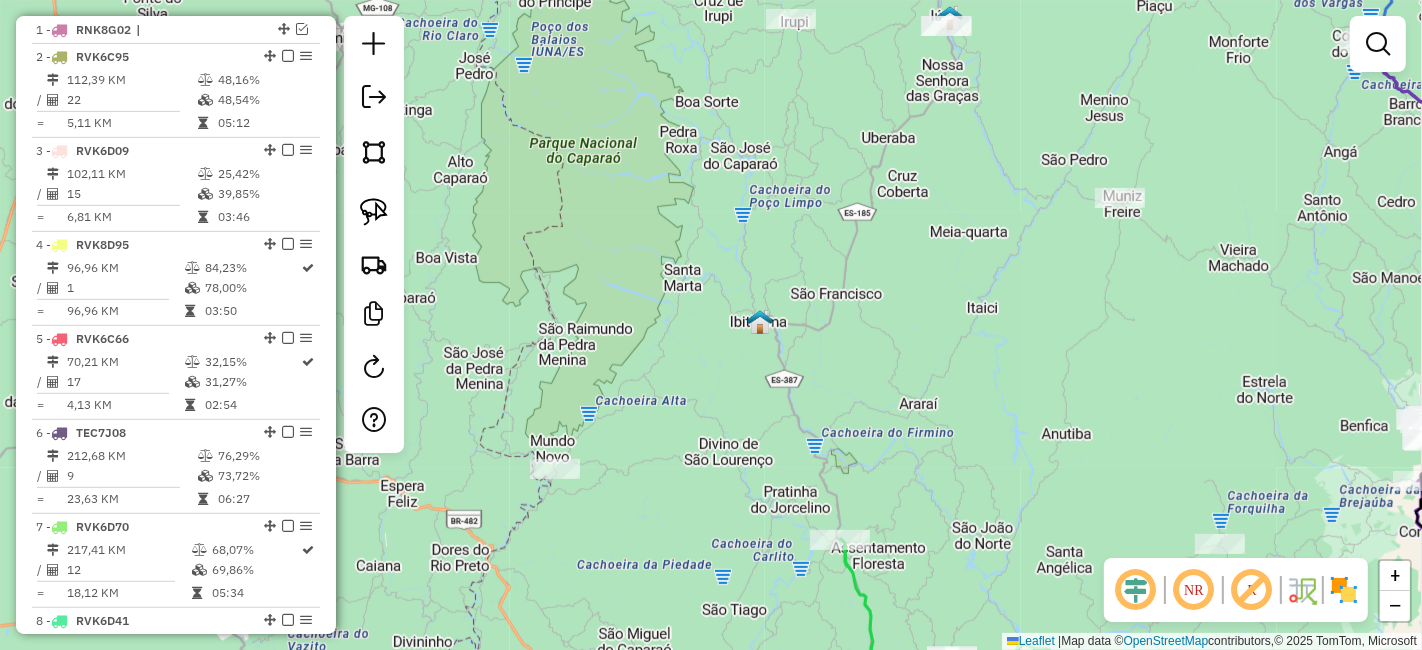 drag, startPoint x: 614, startPoint y: 346, endPoint x: 591, endPoint y: 244, distance: 104.56099 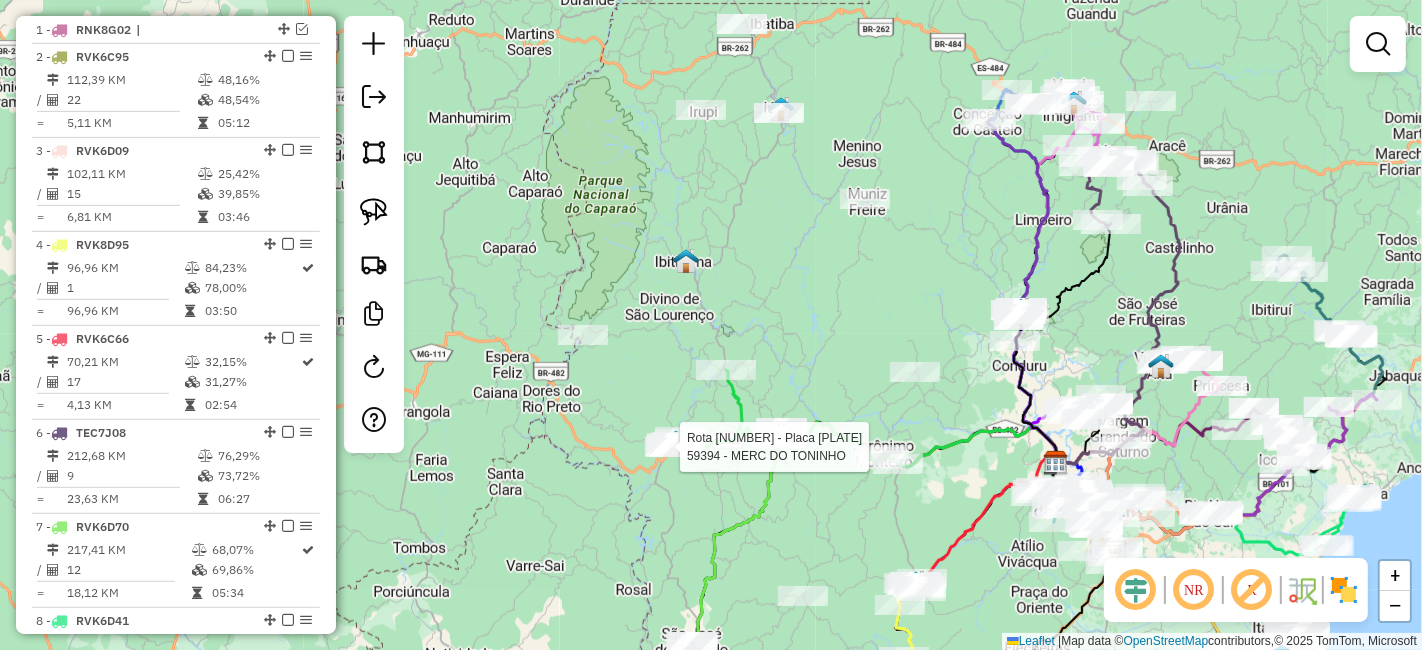 select on "*********" 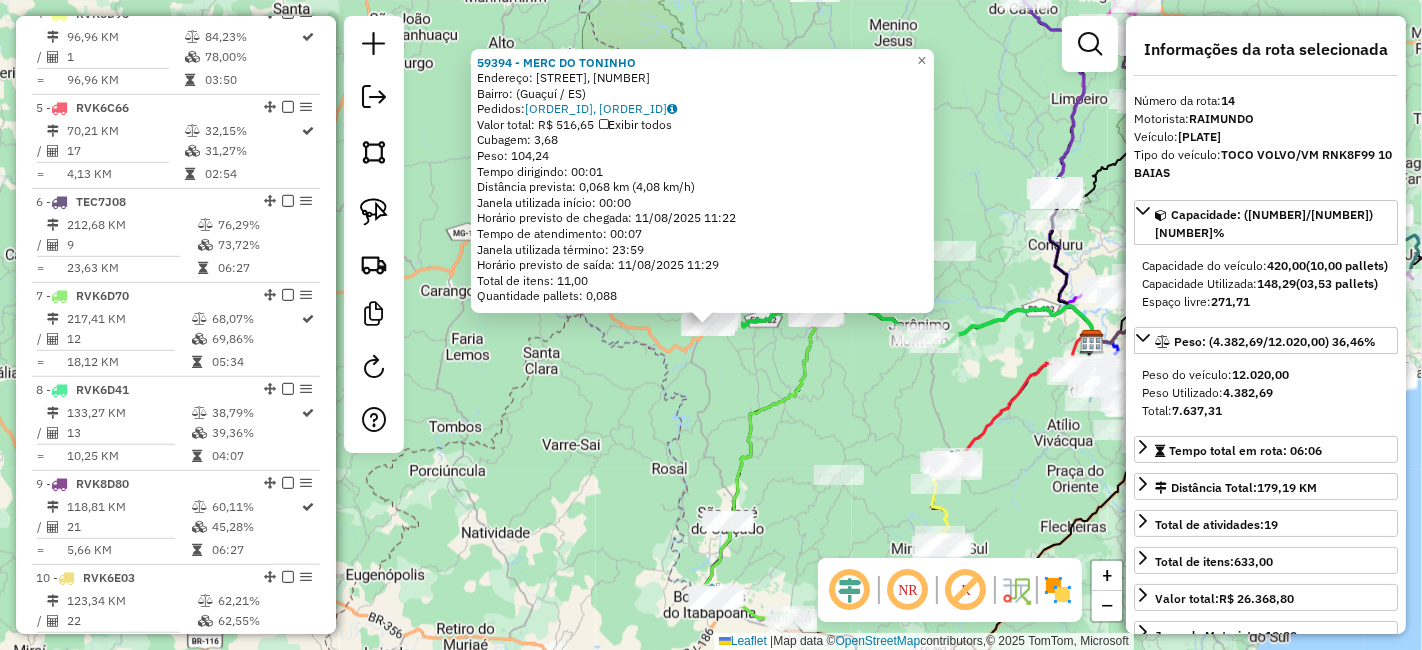 scroll, scrollTop: 1234, scrollLeft: 0, axis: vertical 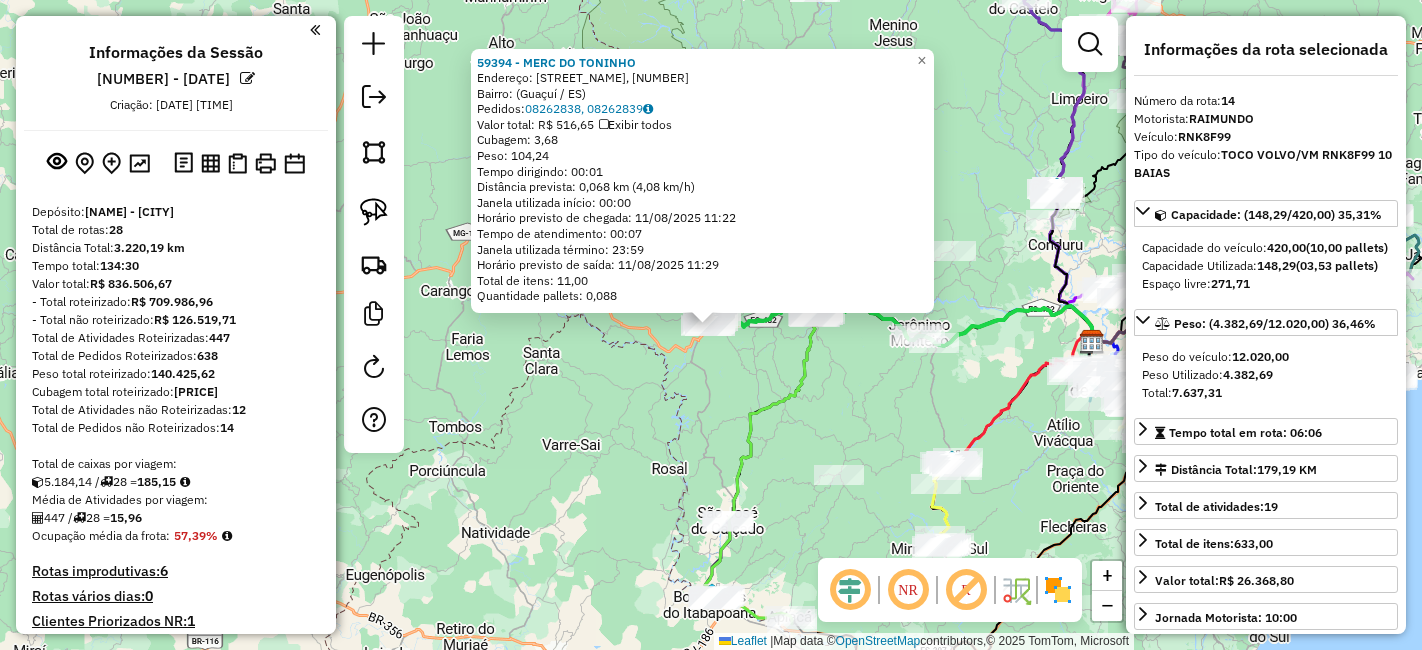 select on "*********" 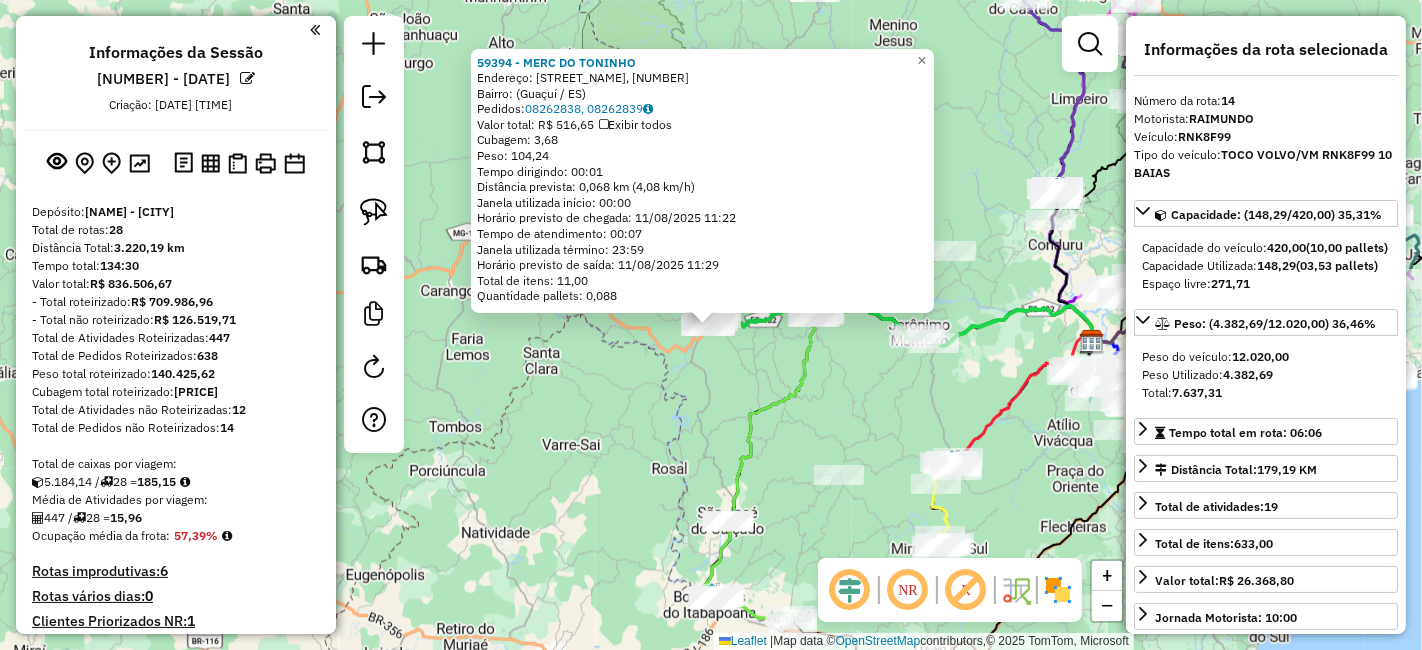 scroll, scrollTop: 1923, scrollLeft: 0, axis: vertical 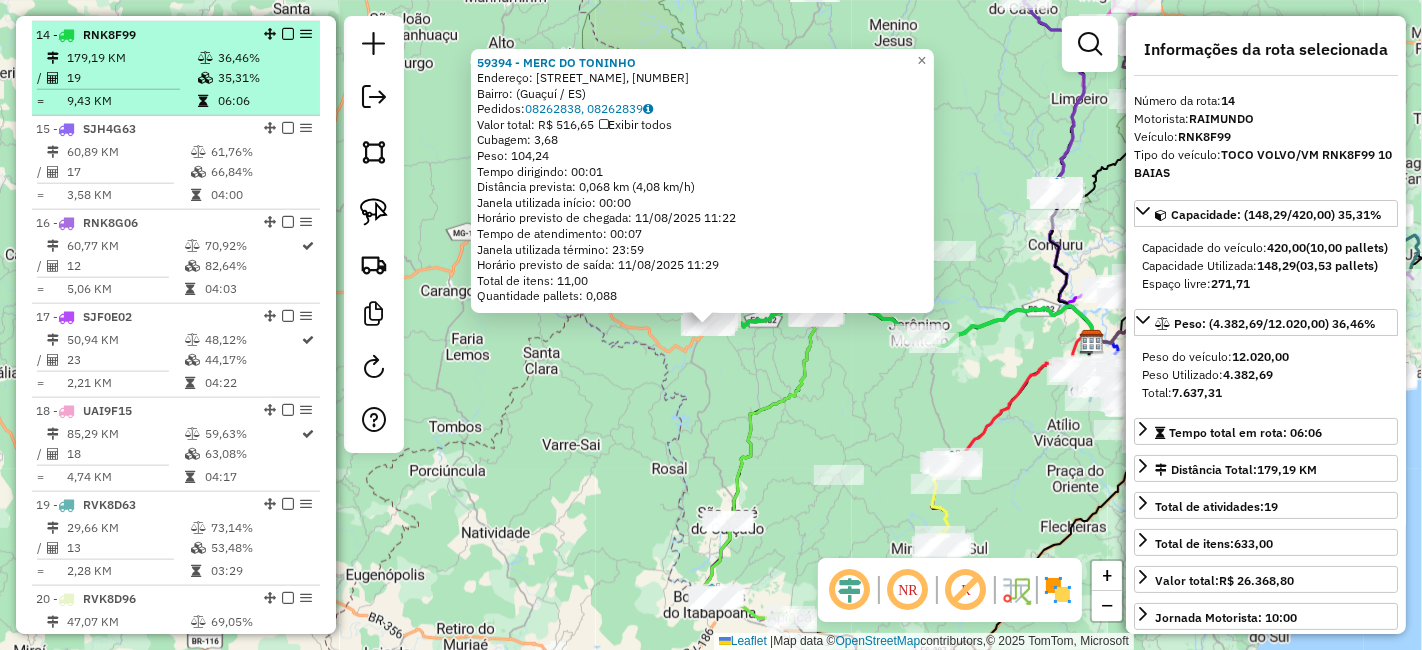 click at bounding box center [288, 34] 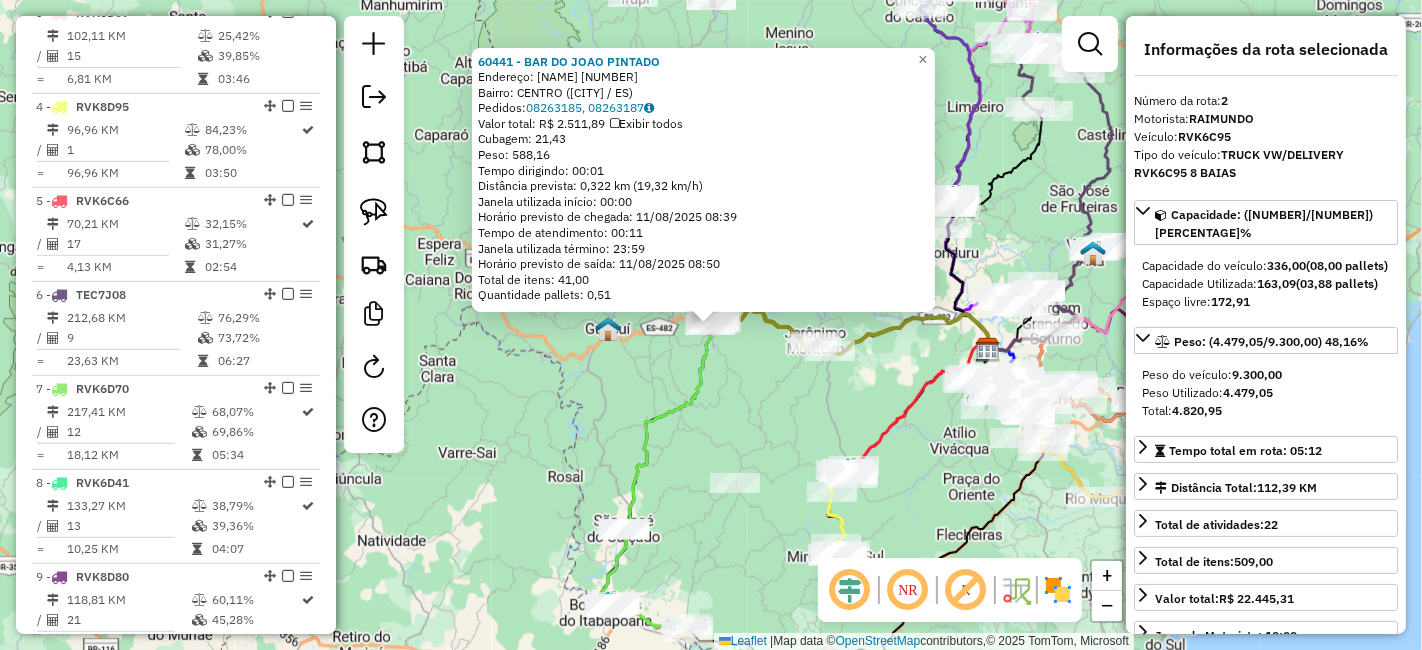 scroll, scrollTop: 800, scrollLeft: 0, axis: vertical 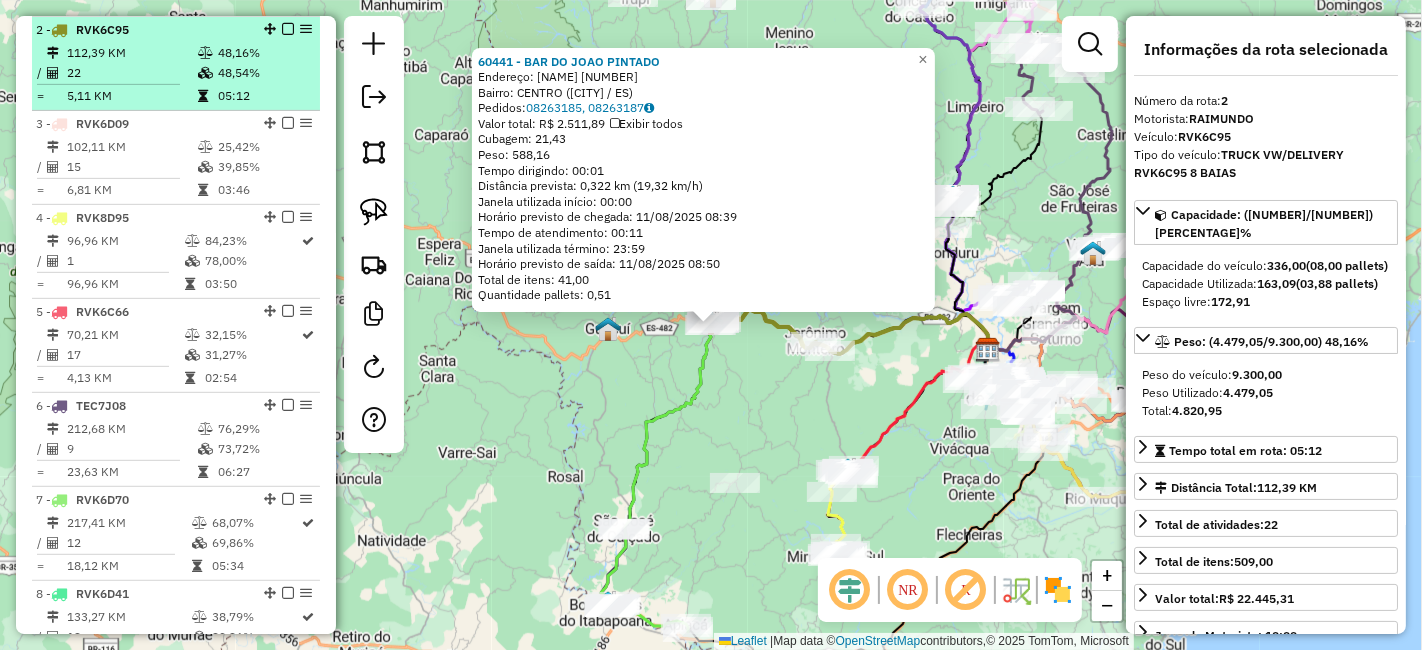 click at bounding box center (288, 29) 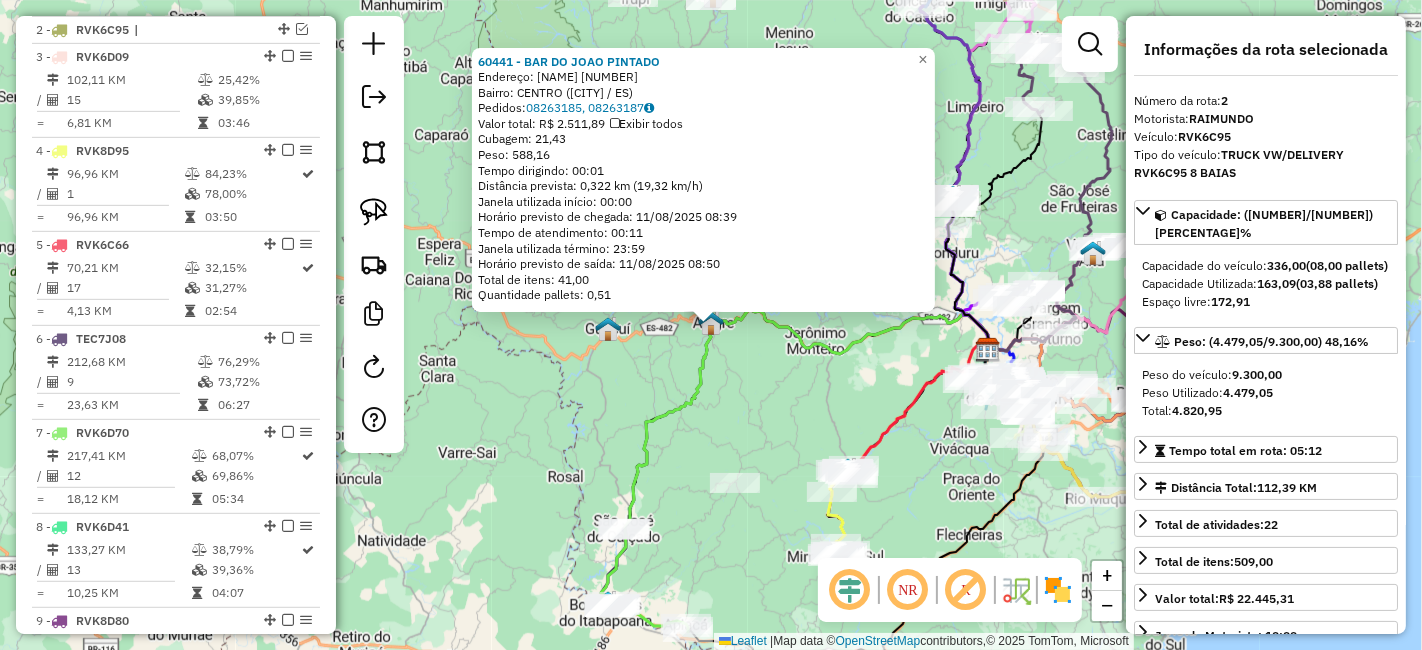 click 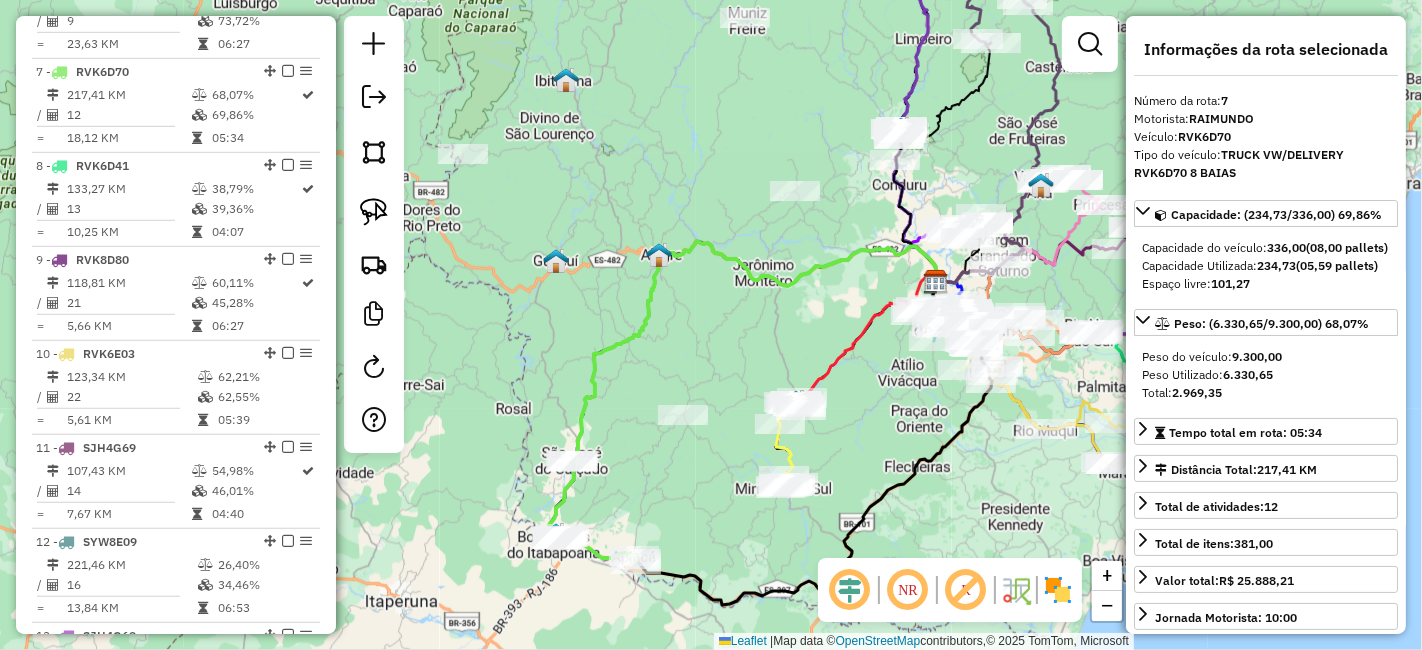 scroll, scrollTop: 1202, scrollLeft: 0, axis: vertical 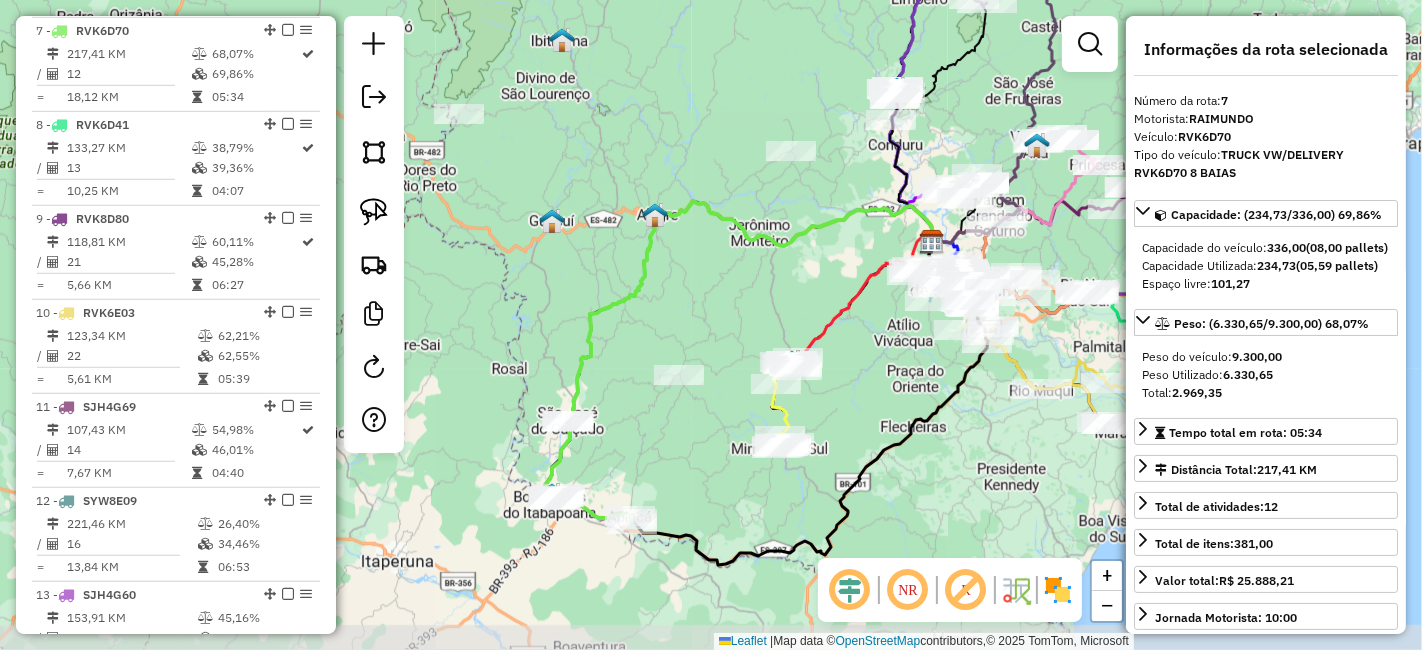 drag, startPoint x: 702, startPoint y: 332, endPoint x: 698, endPoint y: 292, distance: 40.1995 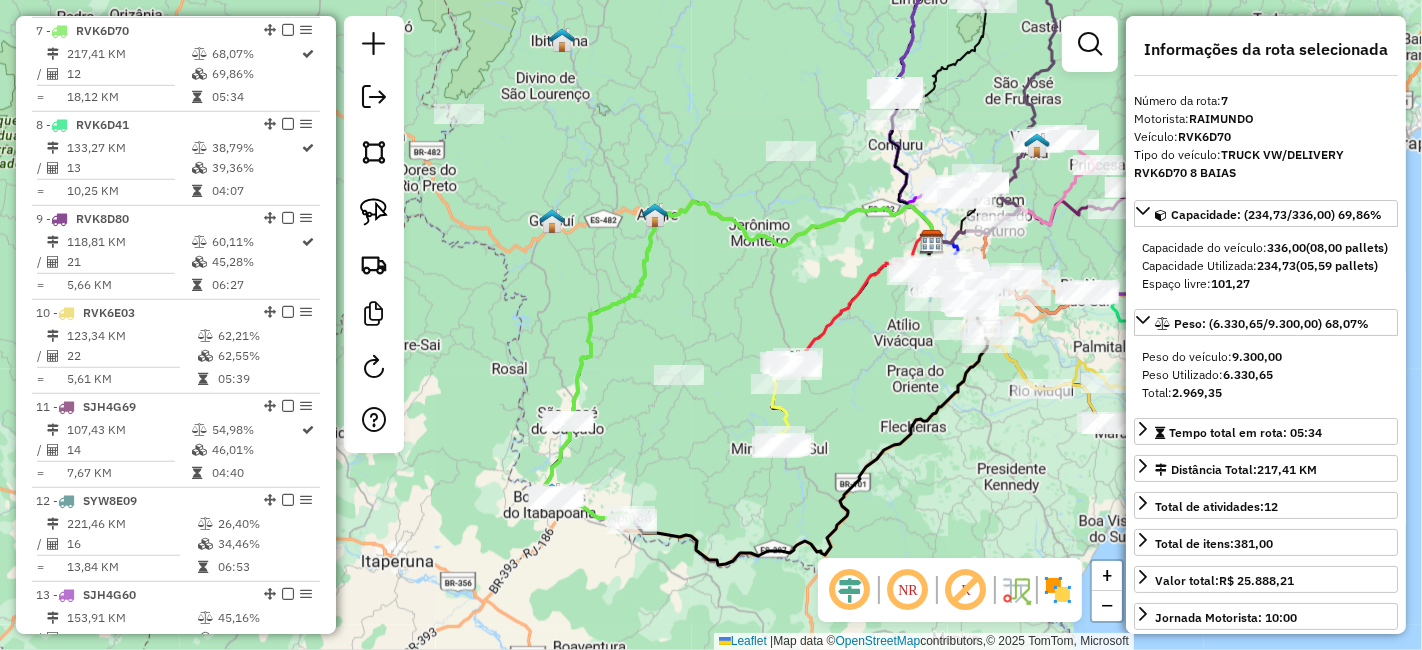 drag, startPoint x: 726, startPoint y: 314, endPoint x: 756, endPoint y: 252, distance: 68.8767 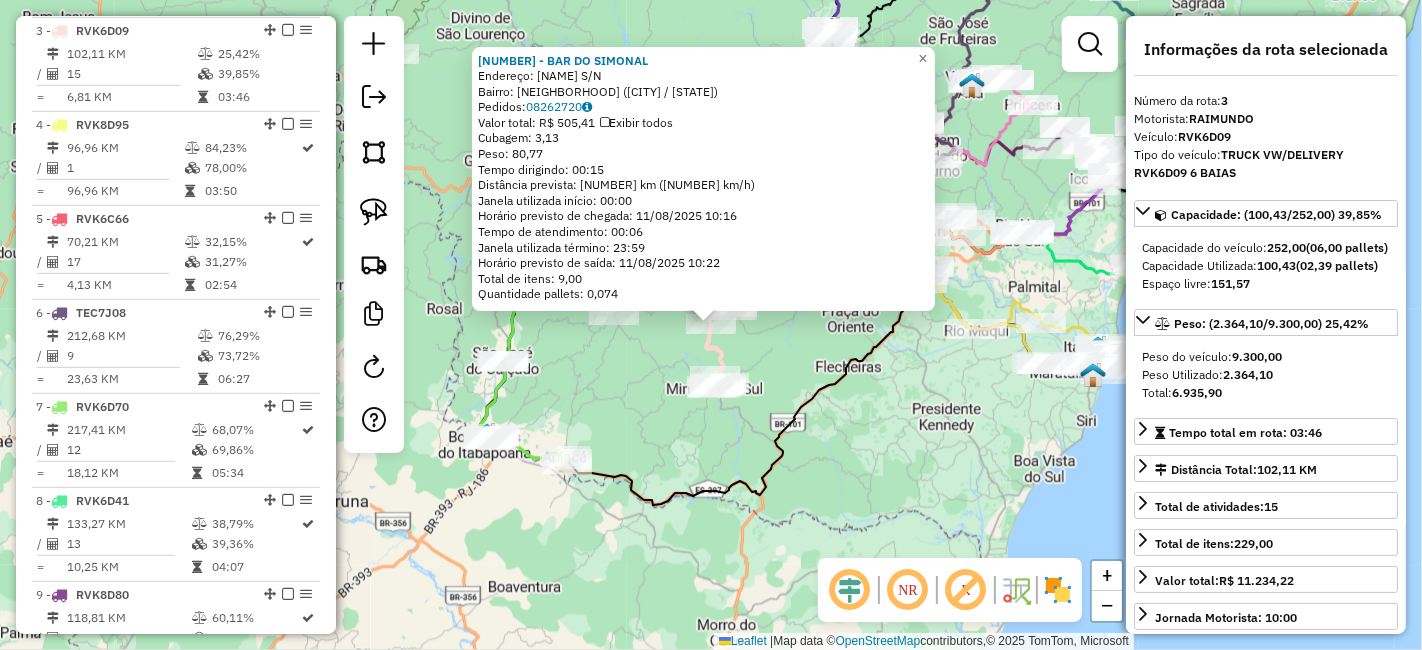 click 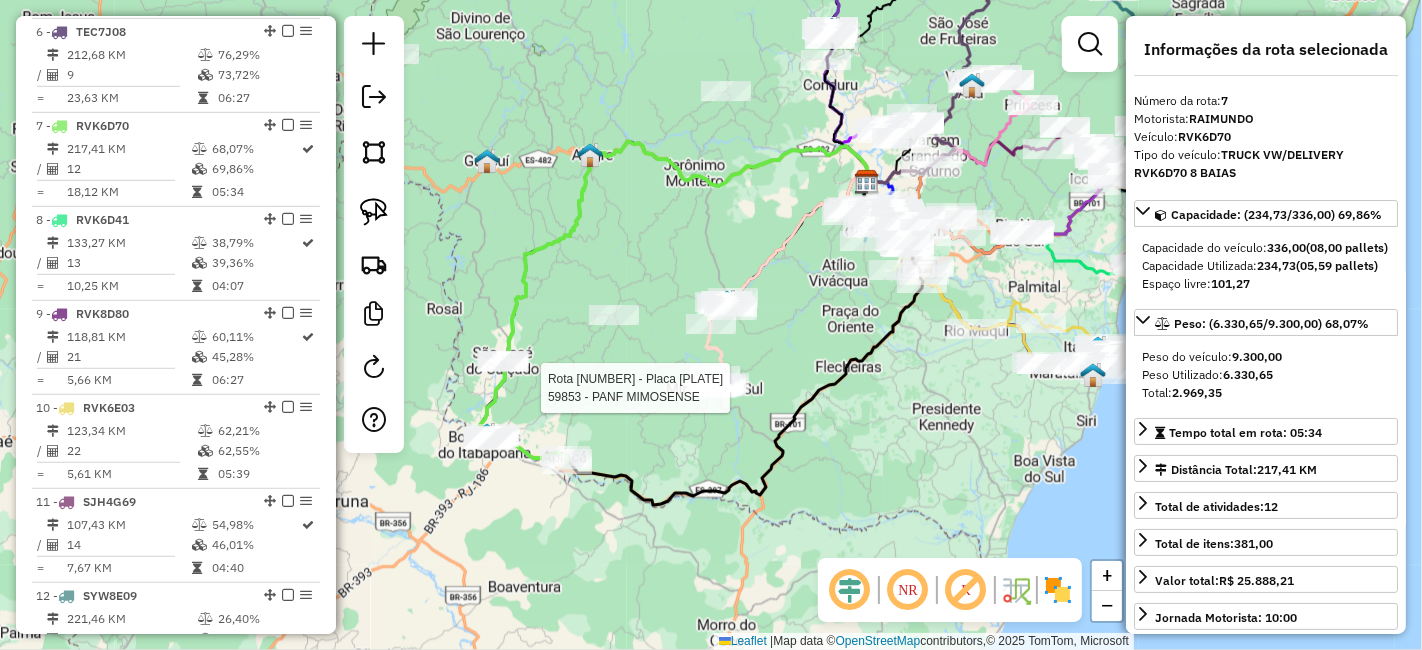 scroll, scrollTop: 1202, scrollLeft: 0, axis: vertical 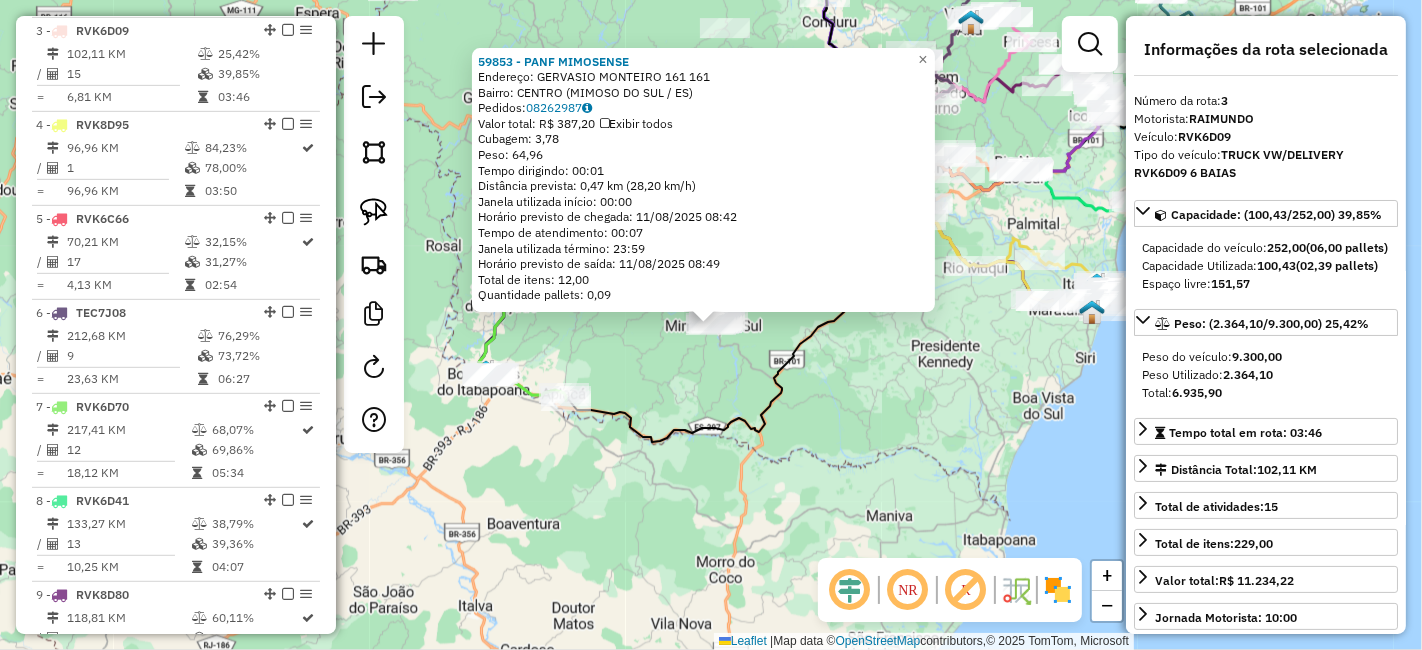 click on "[BUSINESS_NAME]  Endereço:  [NAME] [NUMBER]   Bairro: [NEIGHBORHOOD] ([CITY] / [STATE])   Pedidos:  [ORDER_ID]   Valor total: [CURRENCY] [PRICE]   Exibir todos   Cubagem: [WEIGHT]  Peso: [WEIGHT]  Tempo dirigindo: [TIME]   Distância prevista: [DISTANCE] ([SPEED])   Janela utilizada início: [TIME]   Horário previsto de chegada: [DATE] [TIME]   Tempo de atendimento: [TIME]   Janela utilizada término: [TIME]   Horário previsto de saída: [DATE] [TIME]   Total de itens: [QUANTITY]   Quantidade pallets: [QUANTITY]  × Janela de atendimento Grade de atendimento Capacidade Transportadoras Veículos Cliente Pedidos  Rotas Selecione os dias de semana para filtrar as janelas de atendimento  Seg   Ter   Qua   Qui   Sex   Sáb   Dom  Informe o período da janela de atendimento: De: Até:  Filtrar exatamente a janela do cliente  Considerar janela de atendimento padrão  Selecione os dias de semana para filtrar as grades de atendimento  Seg   Ter   Qua   Qui   Sex   Sáb   Dom   Considerar clientes sem dia de atendimento cadastrado" 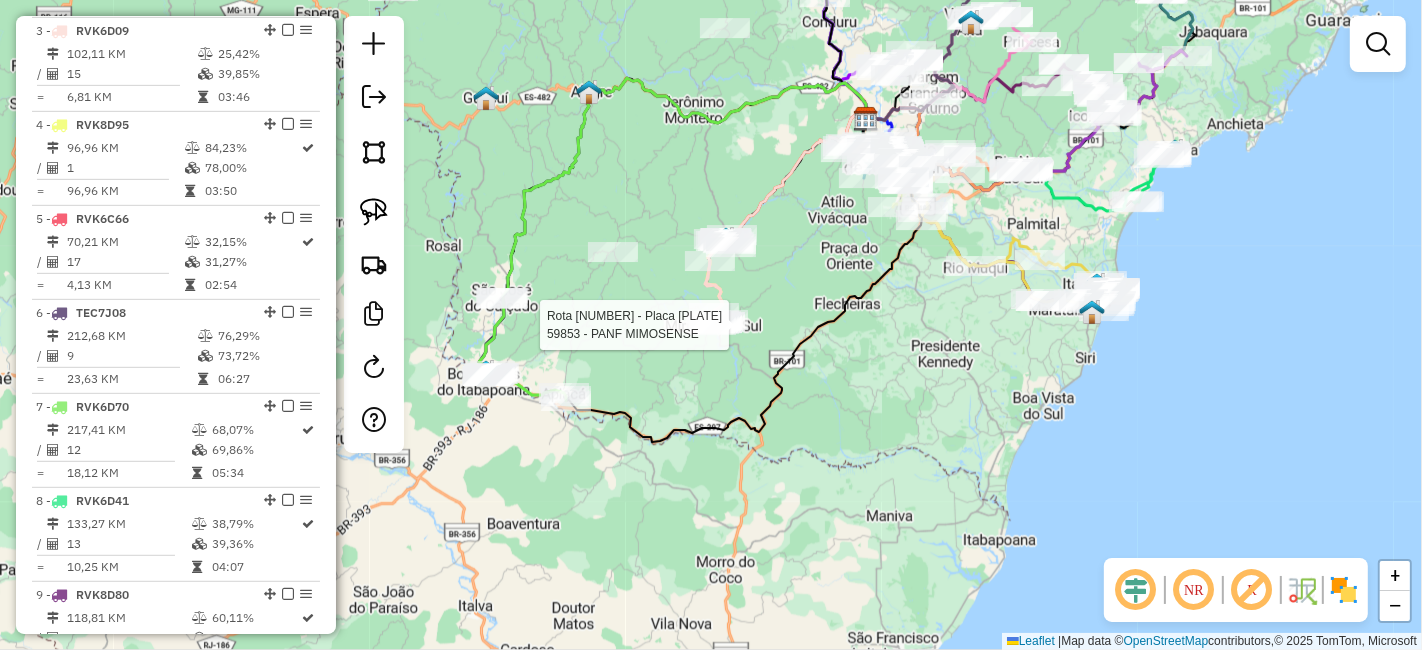 select on "*********" 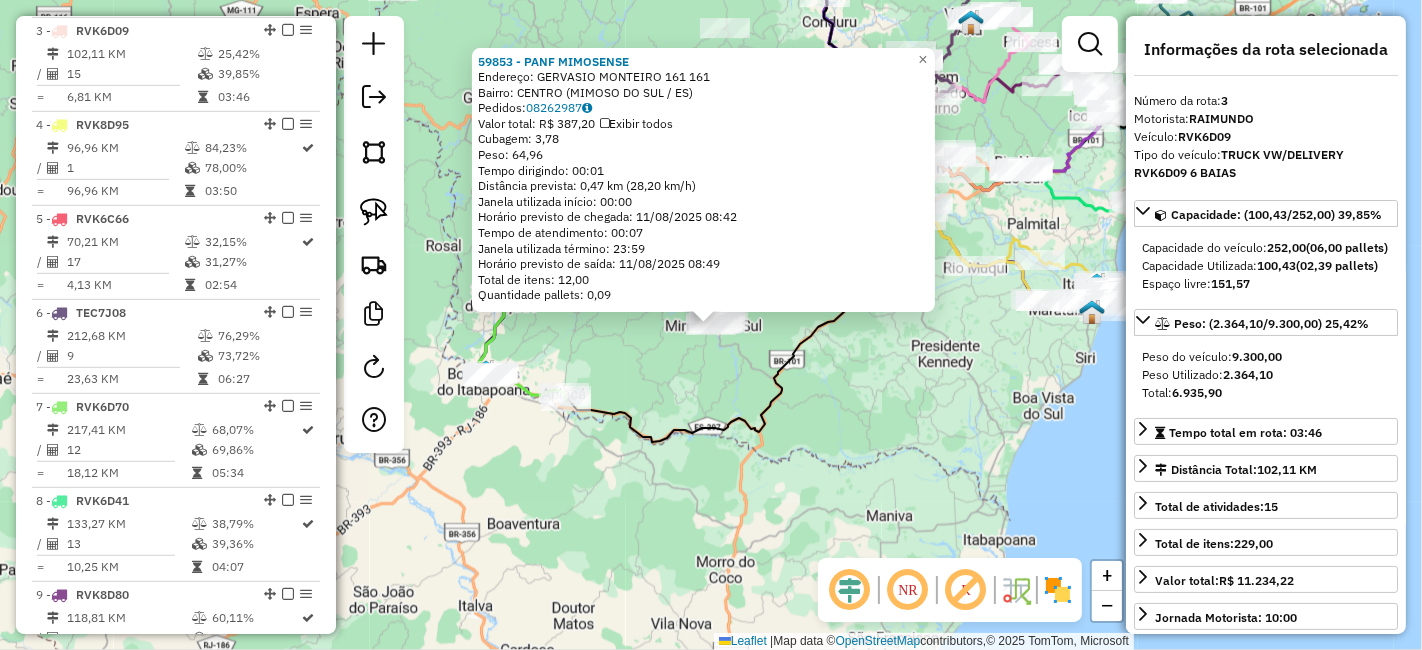 click on "[BUSINESS_NAME]  Endereço:  [NAME] [NUMBER]   Bairro: [NEIGHBORHOOD] ([CITY] / [STATE])   Pedidos:  [ORDER_ID]   Valor total: [CURRENCY] [PRICE]   Exibir todos   Cubagem: [WEIGHT]  Peso: [WEIGHT]  Tempo dirigindo: [TIME]   Distância prevista: [DISTANCE] ([SPEED])   Janela utilizada início: [TIME]   Horário previsto de chegada: [DATE] [TIME]   Tempo de atendimento: [TIME]   Janela utilizada término: [TIME]   Horário previsto de saída: [DATE] [TIME]   Total de itens: [QUANTITY]   Quantidade pallets: [QUANTITY]  × Janela de atendimento Grade de atendimento Capacidade Transportadoras Veículos Cliente Pedidos  Rotas Selecione os dias de semana para filtrar as janelas de atendimento  Seg   Ter   Qua   Qui   Sex   Sáb   Dom  Informe o período da janela de atendimento: De: Até:  Filtrar exatamente a janela do cliente  Considerar janela de atendimento padrão  Selecione os dias de semana para filtrar as grades de atendimento  Seg   Ter   Qua   Qui   Sex   Sáb   Dom   Considerar clientes sem dia de atendimento cadastrado" 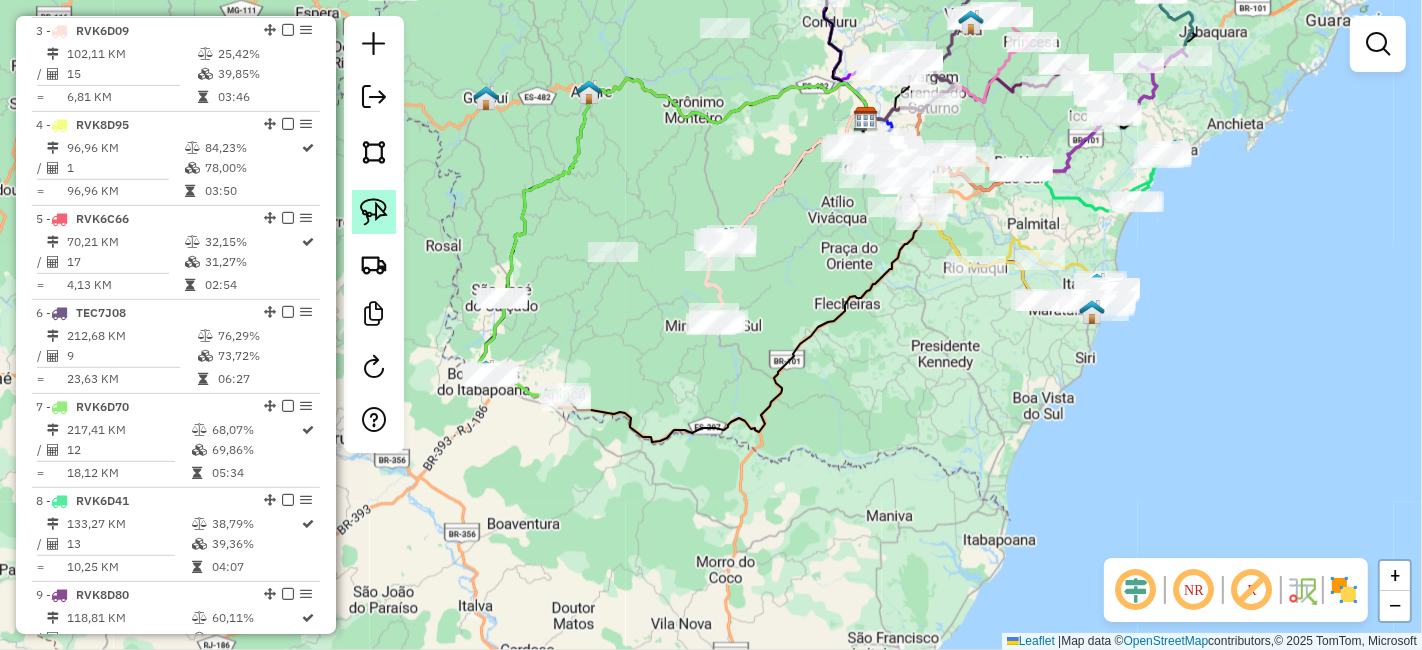 click 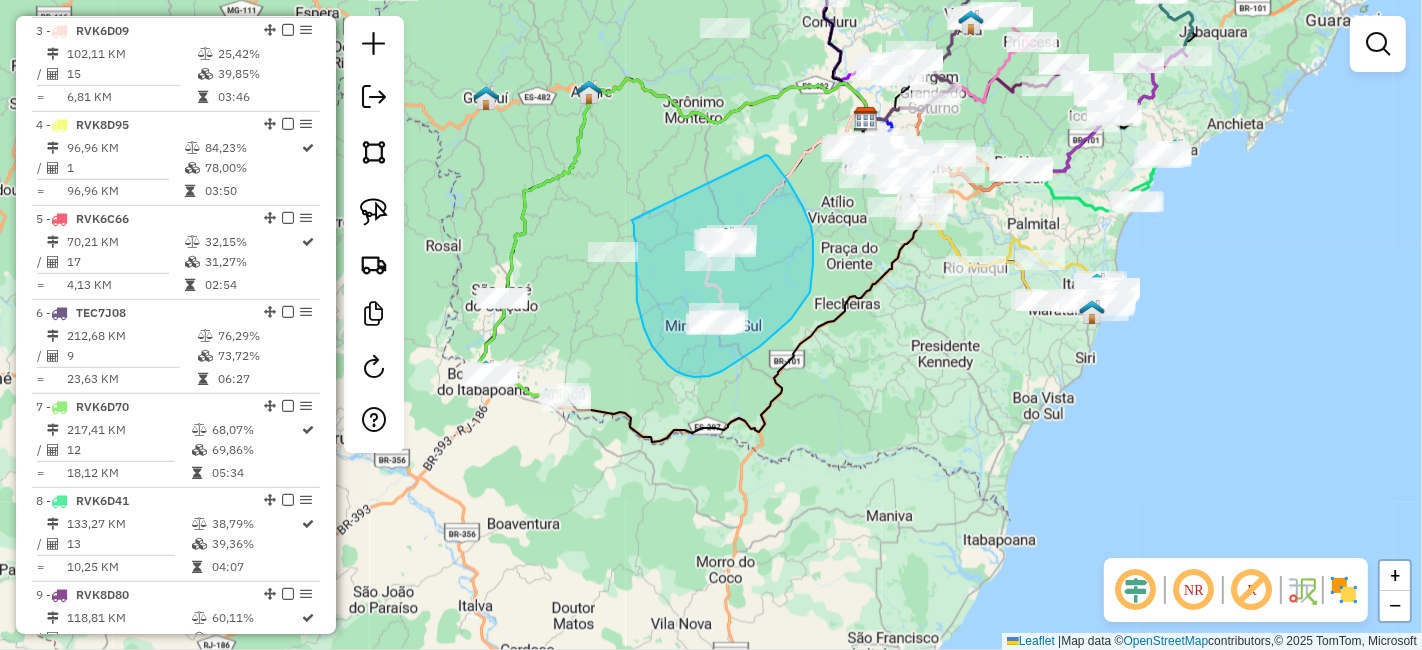 drag, startPoint x: 636, startPoint y: 268, endPoint x: 746, endPoint y: 161, distance: 153.45683 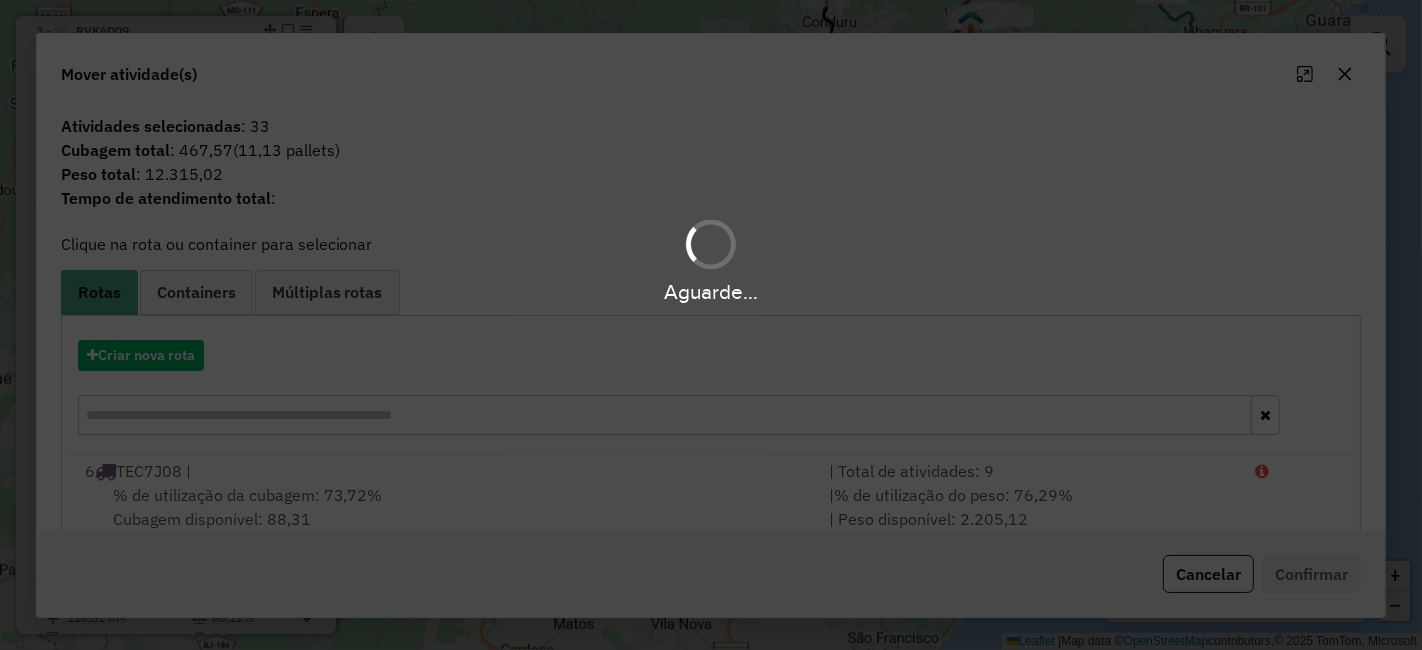 click on "Aguarde...  Pop-up bloqueado!  Seu navegador bloqueou automáticamente a abertura de uma nova janela.   Acesse as configurações e adicione o endereço do sistema a lista de permissão.   Fechar  Informações da Sessão [SESSION_ID] - [DATE]     Criação: [DATE] [TIME]   Depósito:  [BUSINESS_NAME] - [CITY]  Total de rotas:  [NUMBER]  Distância Total:  [DISTANCE] km  Tempo total:  [TIME]  Valor total:  [CURRENCY] [PRICE]  - Total roteirizado:  [CURRENCY] [PRICE]  - Total não roteirizado:  [CURRENCY] [PRICE]  Total de Atividades Roteirizadas:  [QUANTITY]  Total de Pedidos Roteirizados:  [QUANTITY]  Peso total roteirizado:  [WEIGHT]  Cubagem total roteirizado:  [WEIGHT]  Total de Atividades não Roteirizadas:  [QUANTITY]  Total de Pedidos não Roteirizados: [QUANTITY] Total de caixas por viagem:  [WEIGHT] /   [NUMBER] =  [WEIGHT] Média de Atividades por viagem:  [QUANTITY] /   [NUMBER] =  [QUANTITY] Ocupação média da frota:  [PERCENTAGE]%   Rotas improdutivas:  [NUMBER]  Rotas vários dias:  [NUMBER]  Clientes Priorizados NR:  [NUMBER] Rotas  Recargas: [NUMBER]   Ver rotas   Ver veículos  Finalizar todas as rotas" at bounding box center (711, 325) 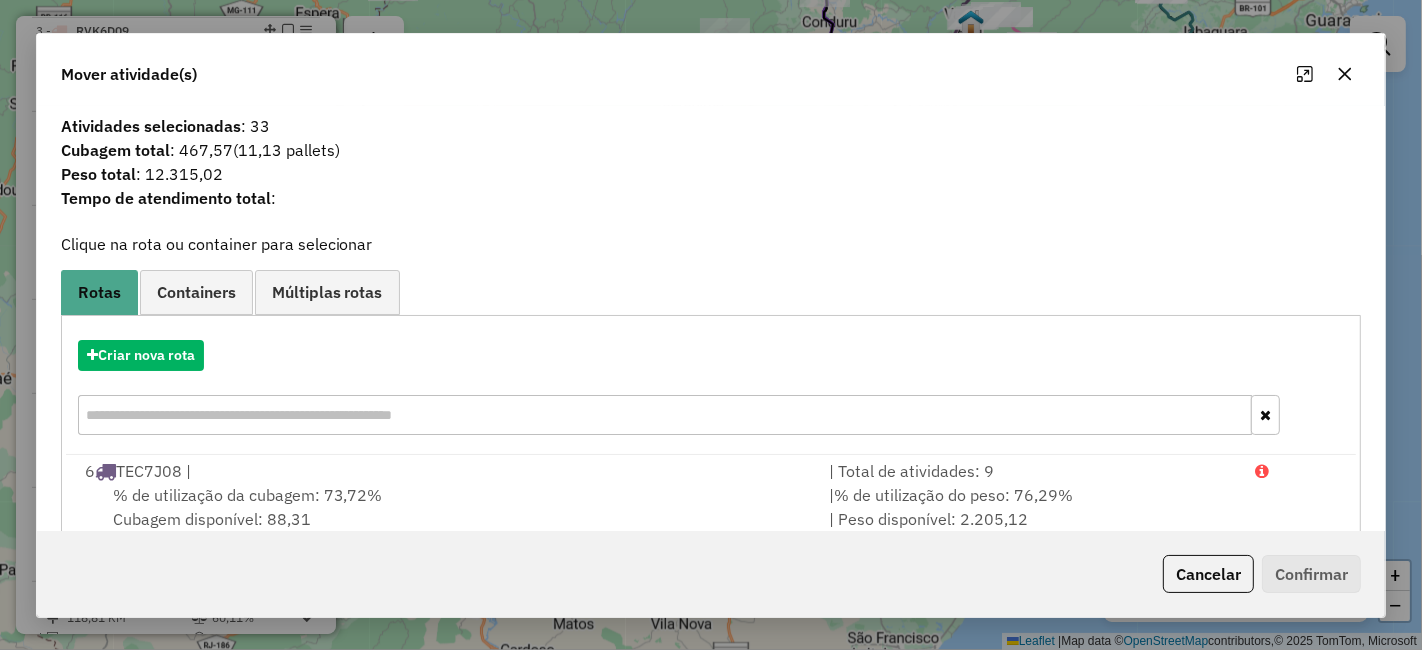 click 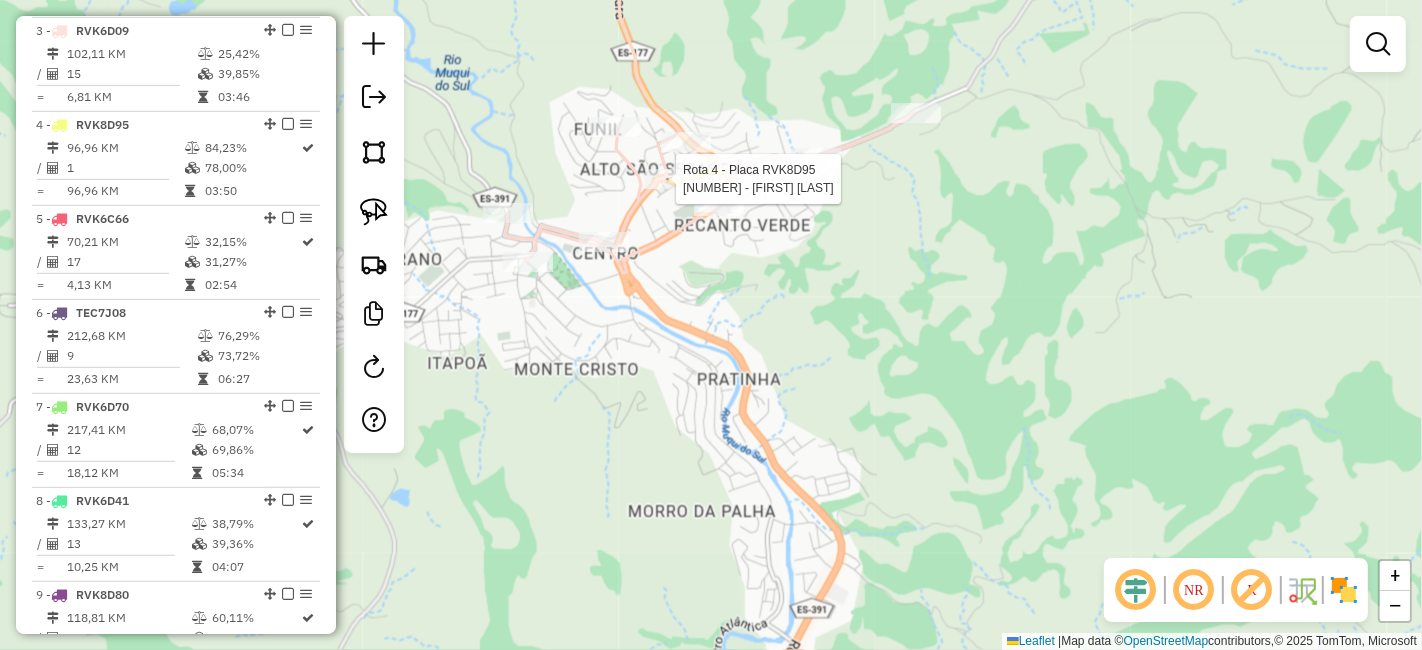 select on "*********" 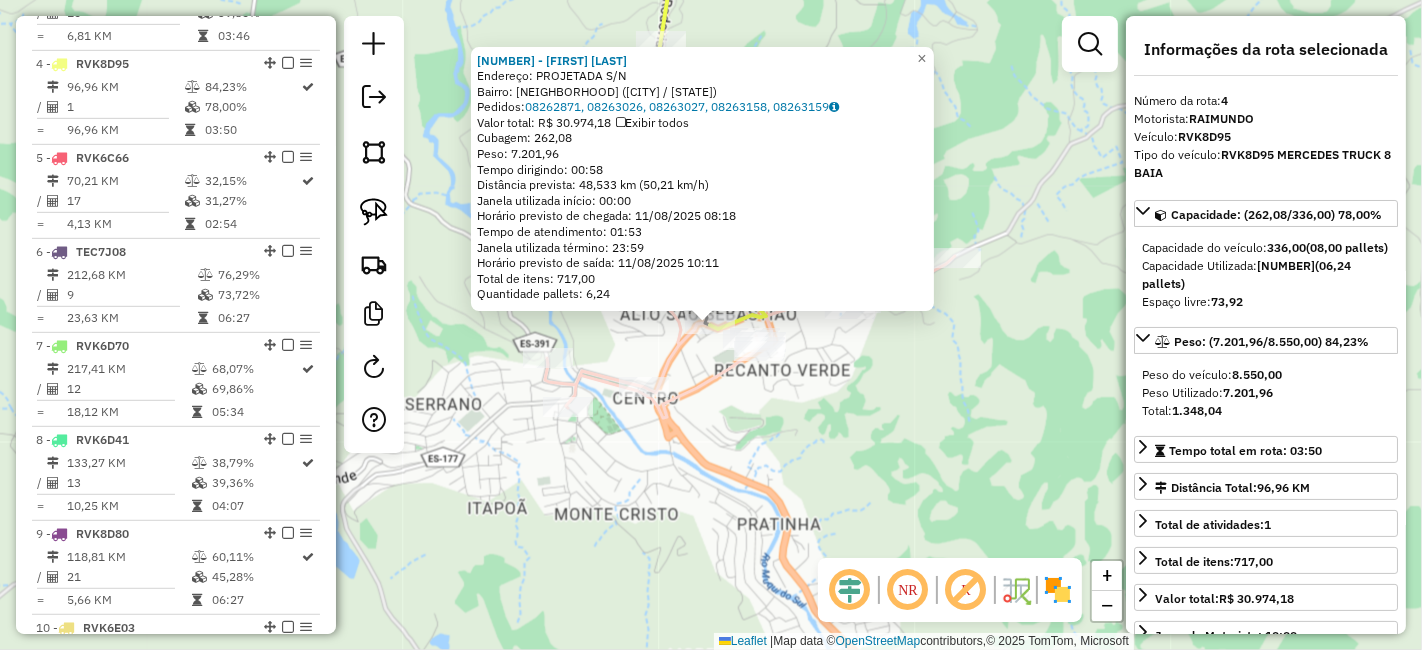 scroll, scrollTop: 920, scrollLeft: 0, axis: vertical 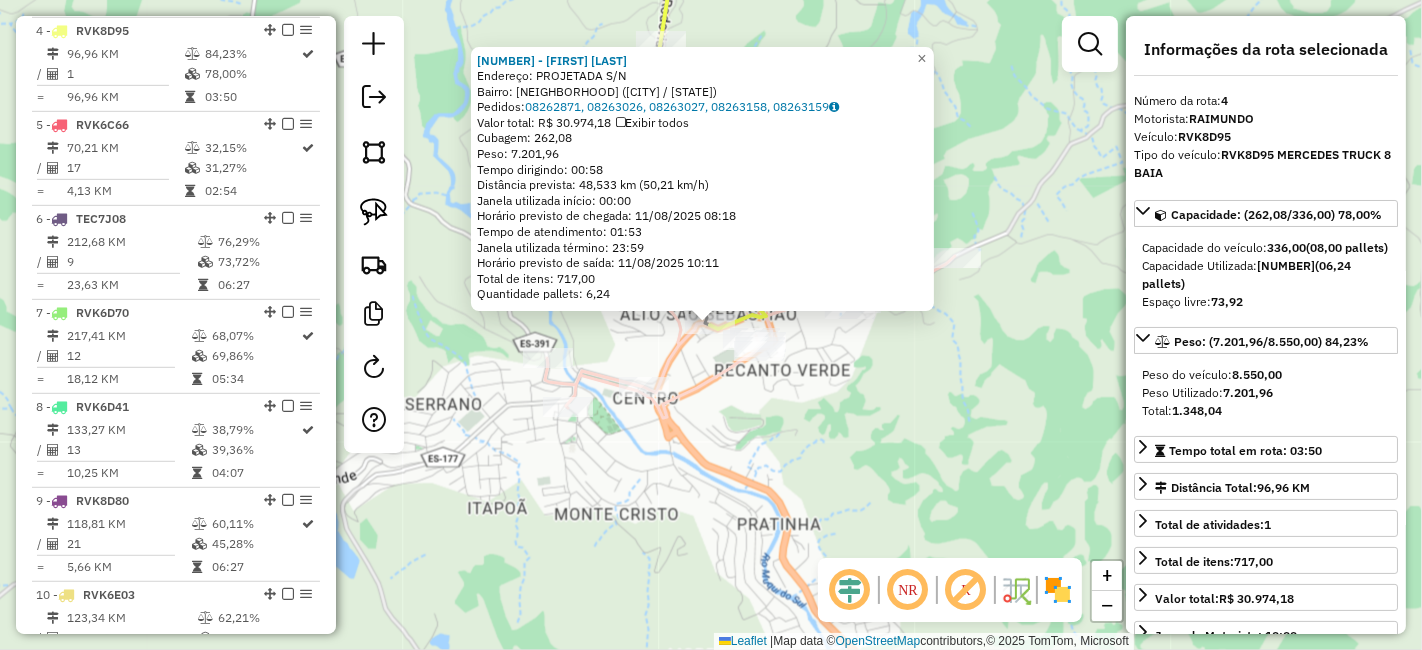click on "[BUSINESS_NAME]  Endereço:  [STREET_NAME] [NUMBER]   Bairro: [NEIGHBORHOOD] ([CITY] / [STATE])   Pedidos:  [ORDER_ID], [ORDER_ID], [ORDER_ID], [ORDER_ID], [ORDER_ID]   Valor total: [CURRENCY] [PRICE]   Exibir todos   Cubagem: [WEIGHT]  Peso: [WEIGHT]  Tempo dirigindo: [TIME]   Distância prevista: [DISTANCE] ([SPEED])   Janela utilizada início: [TIME]   Horário previsto de chegada: [DATE] [TIME]   Tempo de atendimento: [TIME]   Janela utilizada término: [TIME]   Horário previsto de saída: [DATE] [TIME]   Total de itens: [QUANTITY]   Quantidade pallets: [QUANTITY]  × Janela de atendimento Grade de atendimento Capacidade Transportadoras Veículos Cliente Pedidos  Rotas Selecione os dias de semana para filtrar as janelas de atendimento  Seg   Ter   Qua   Qui   Sex   Sáb   Dom  Informe o período da janela de atendimento: De: Até:  Filtrar exatamente a janela do cliente  Considerar janela de atendimento padrão  Selecione os dias de semana para filtrar as grades de atendimento  Seg   Ter   Qua   Qui   Sex   Sáb   Dom   Peso mínimo:" 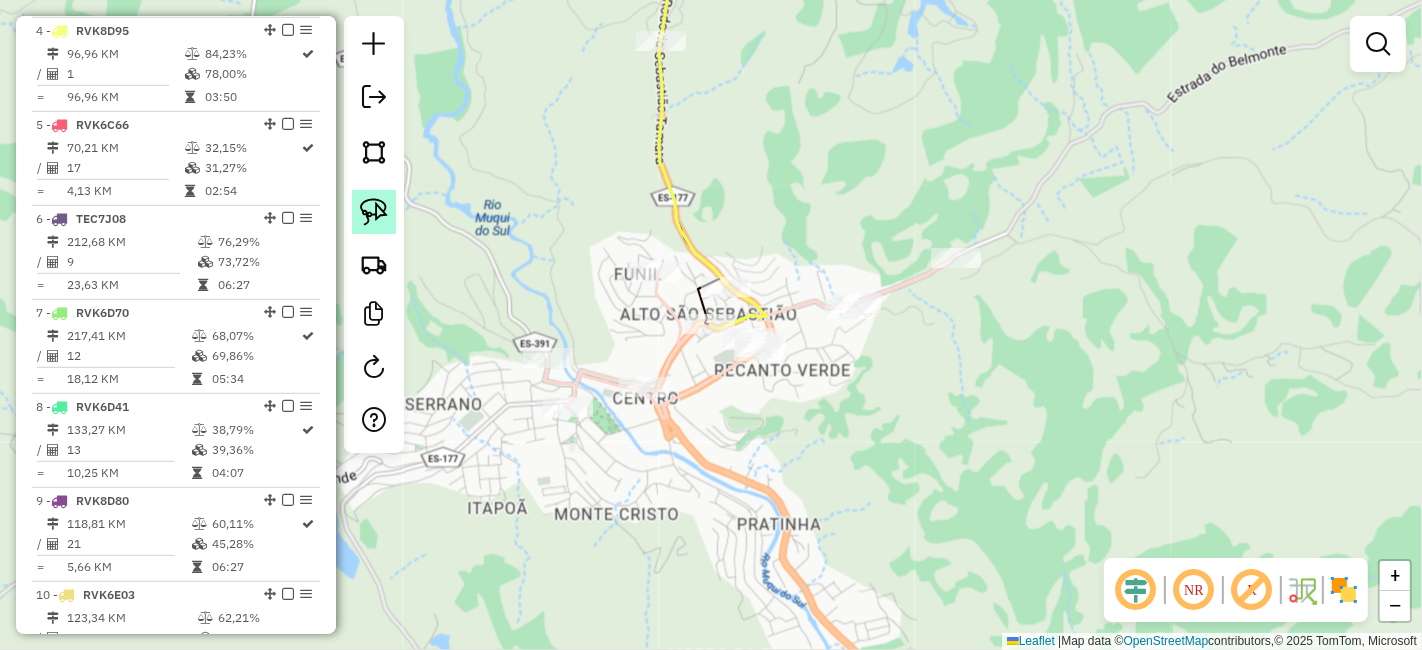 click 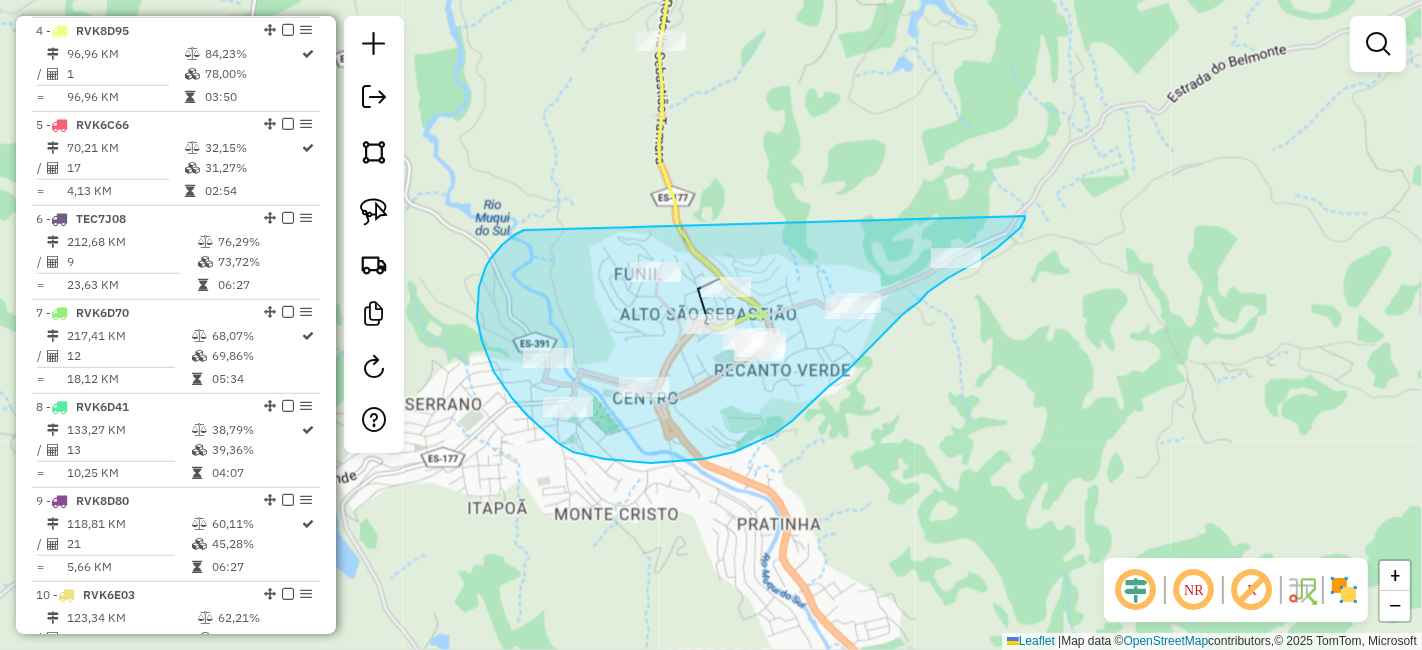 drag, startPoint x: 502, startPoint y: 245, endPoint x: 976, endPoint y: 204, distance: 475.7699 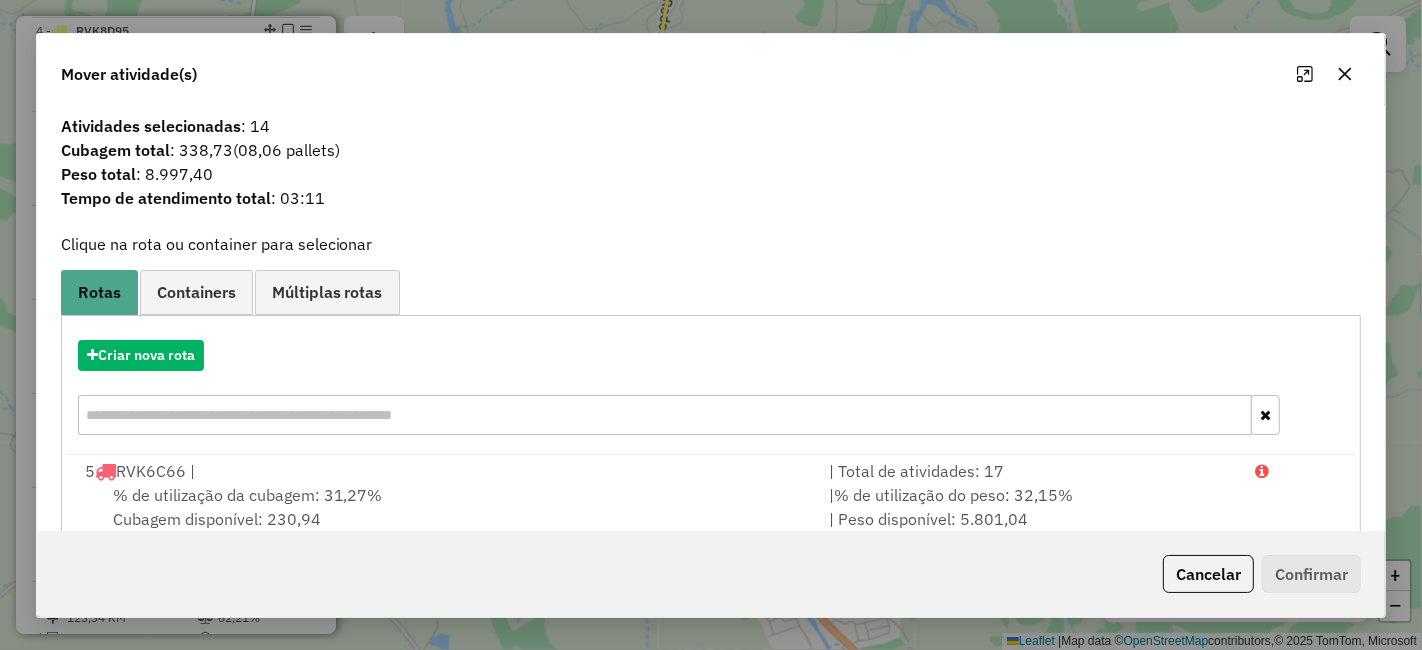 click 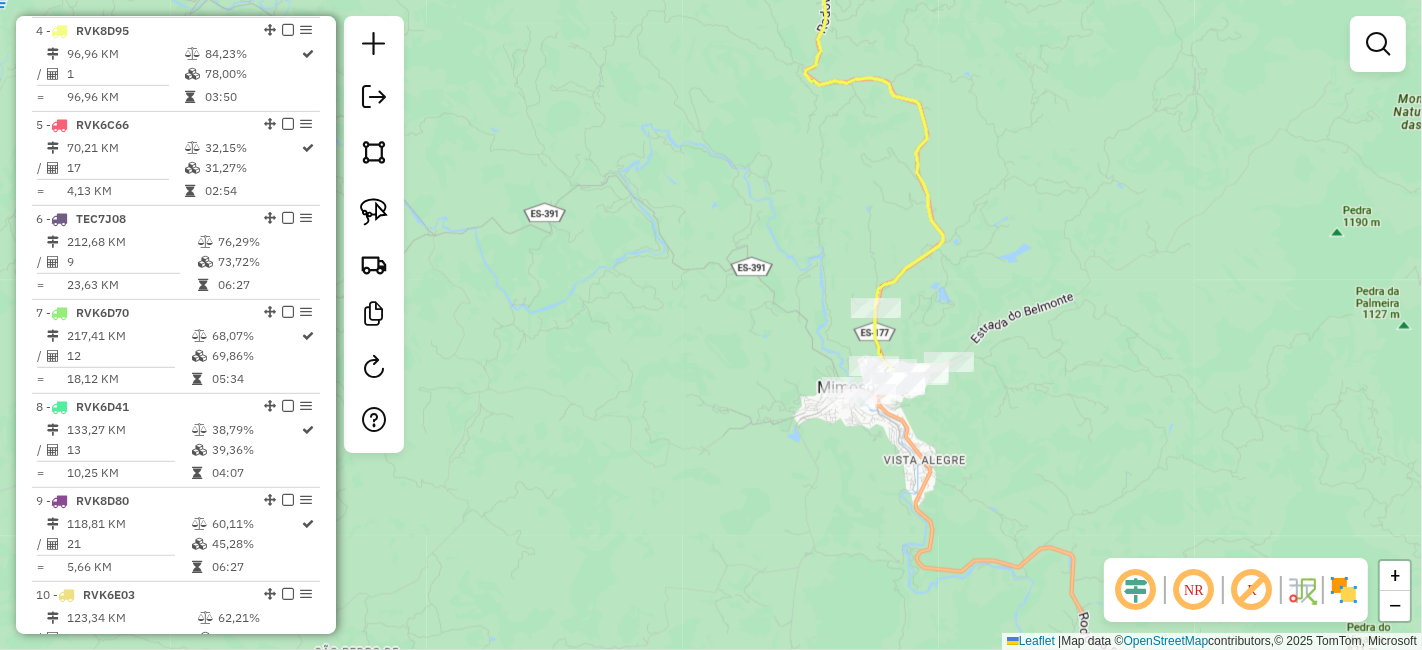 drag, startPoint x: 371, startPoint y: 218, endPoint x: 401, endPoint y: 224, distance: 30.594116 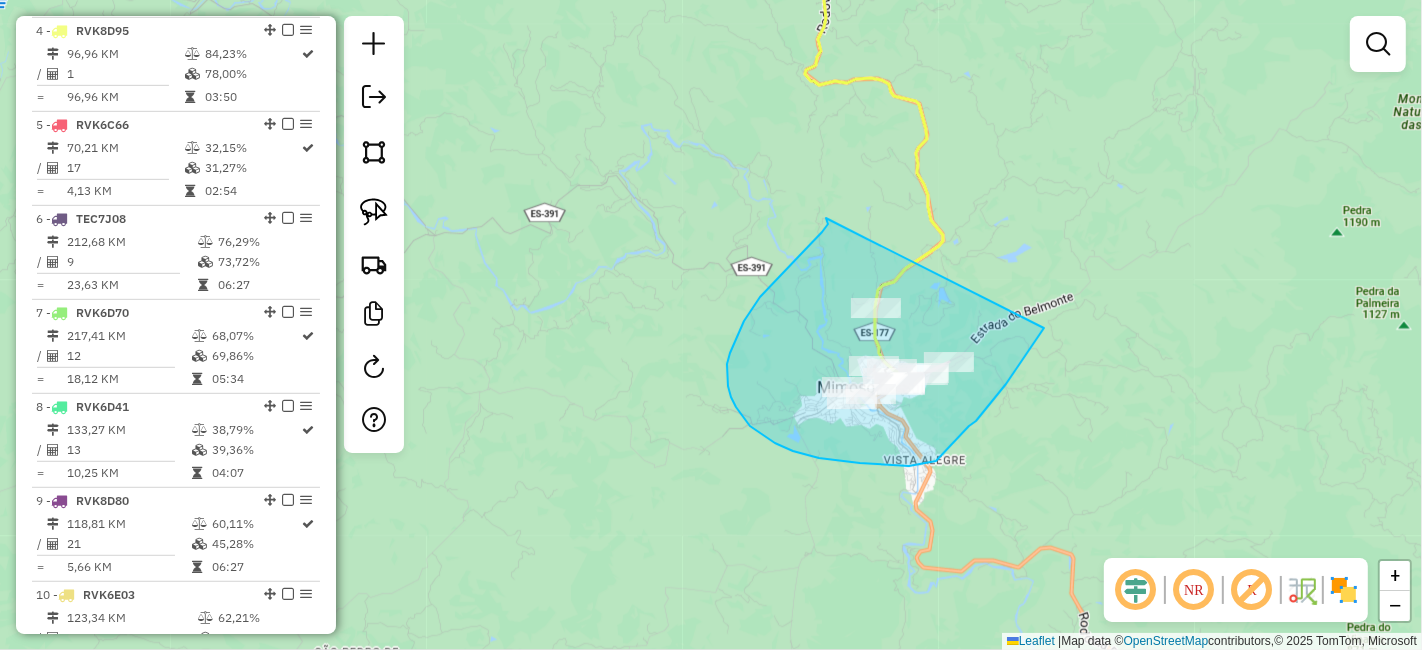 drag, startPoint x: 826, startPoint y: 218, endPoint x: 1045, endPoint y: 323, distance: 242.87033 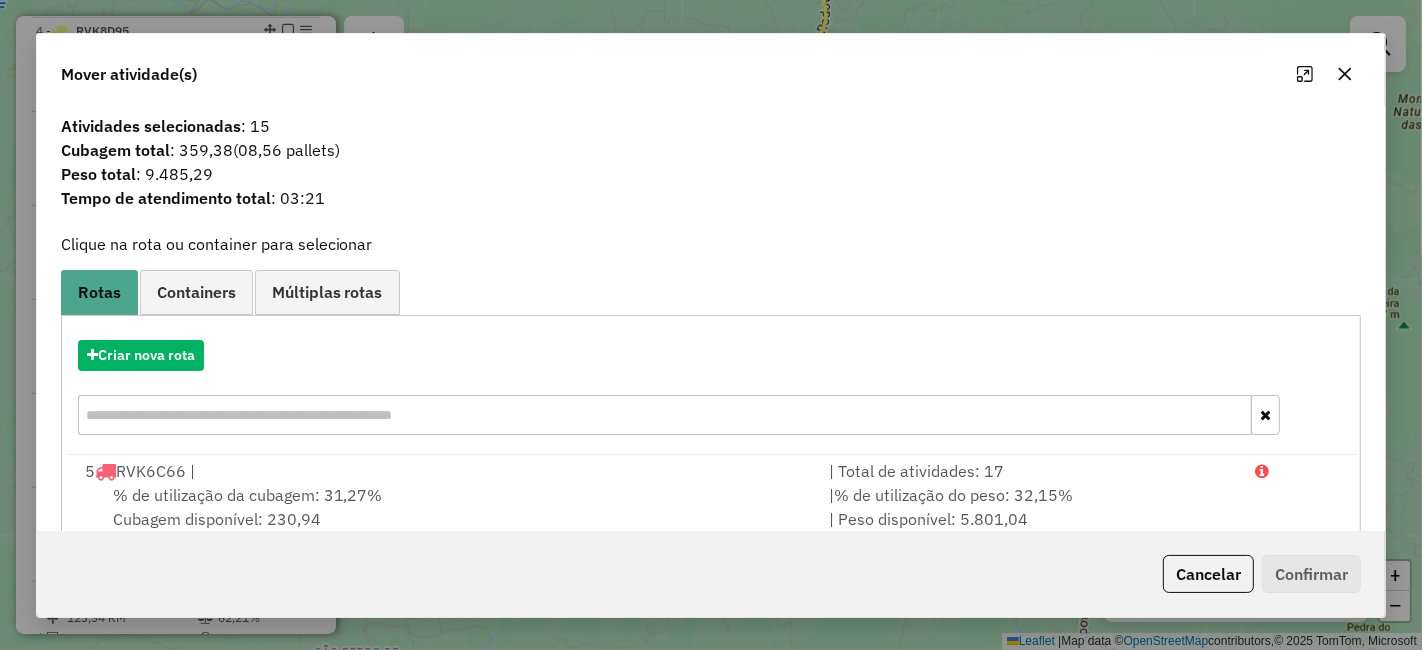 click 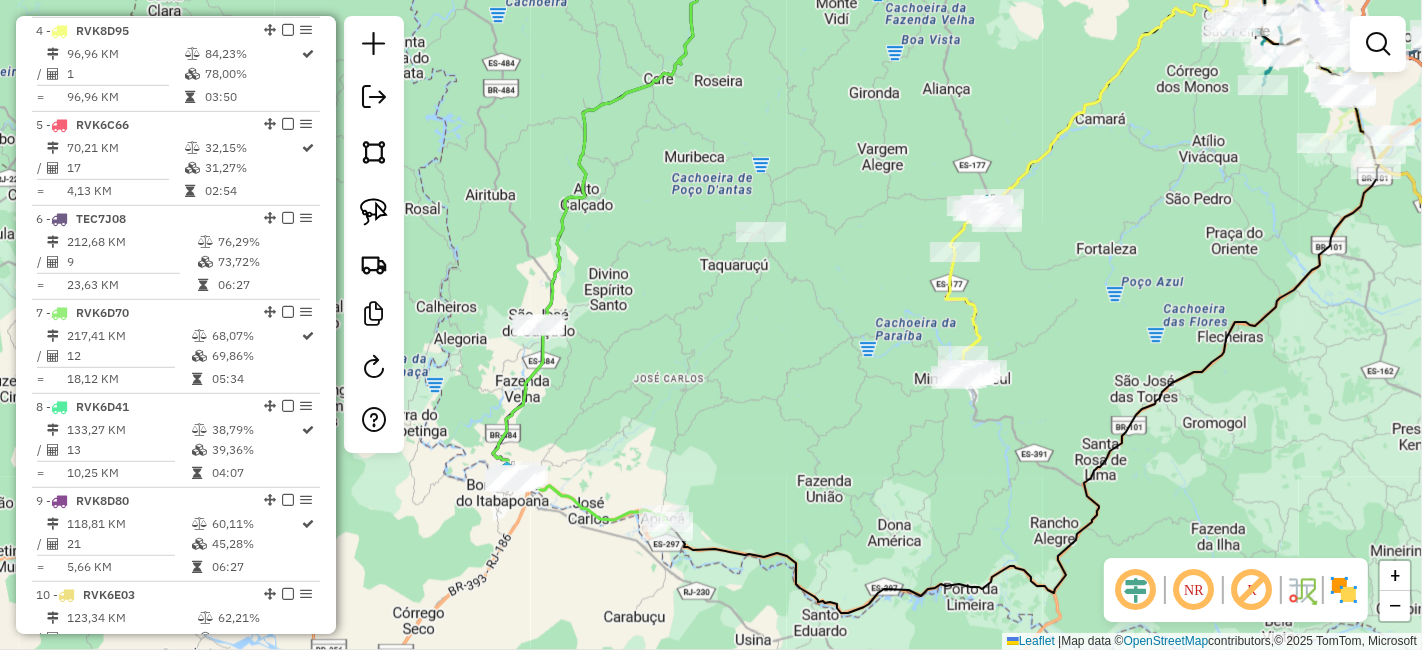drag, startPoint x: 981, startPoint y: 448, endPoint x: 943, endPoint y: 420, distance: 47.201694 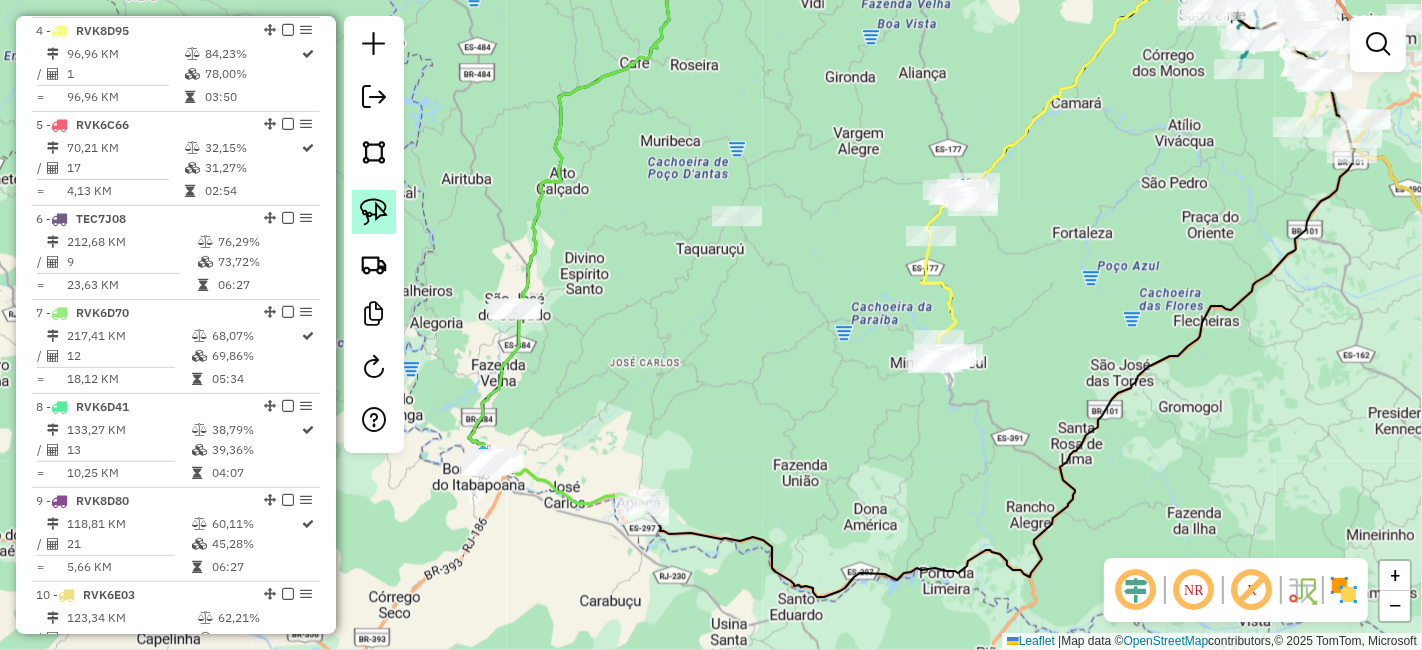 click 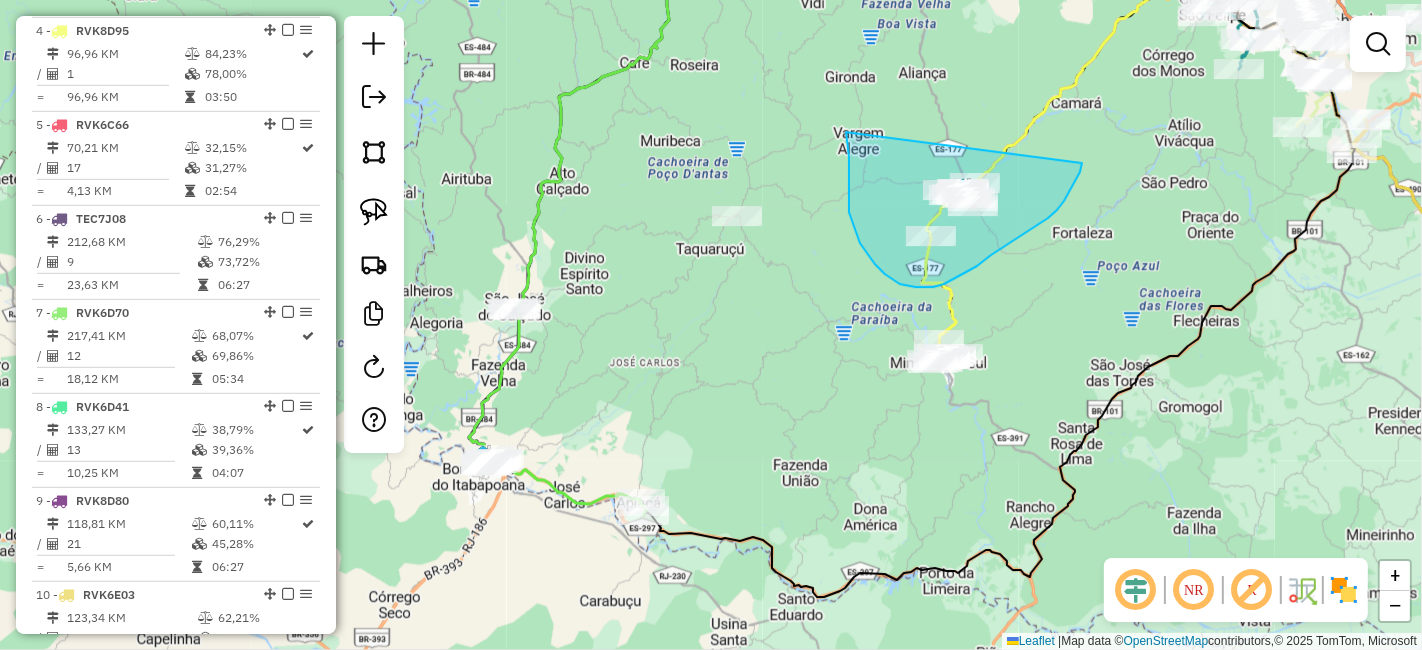 drag, startPoint x: 849, startPoint y: 172, endPoint x: 1083, endPoint y: 156, distance: 234.54637 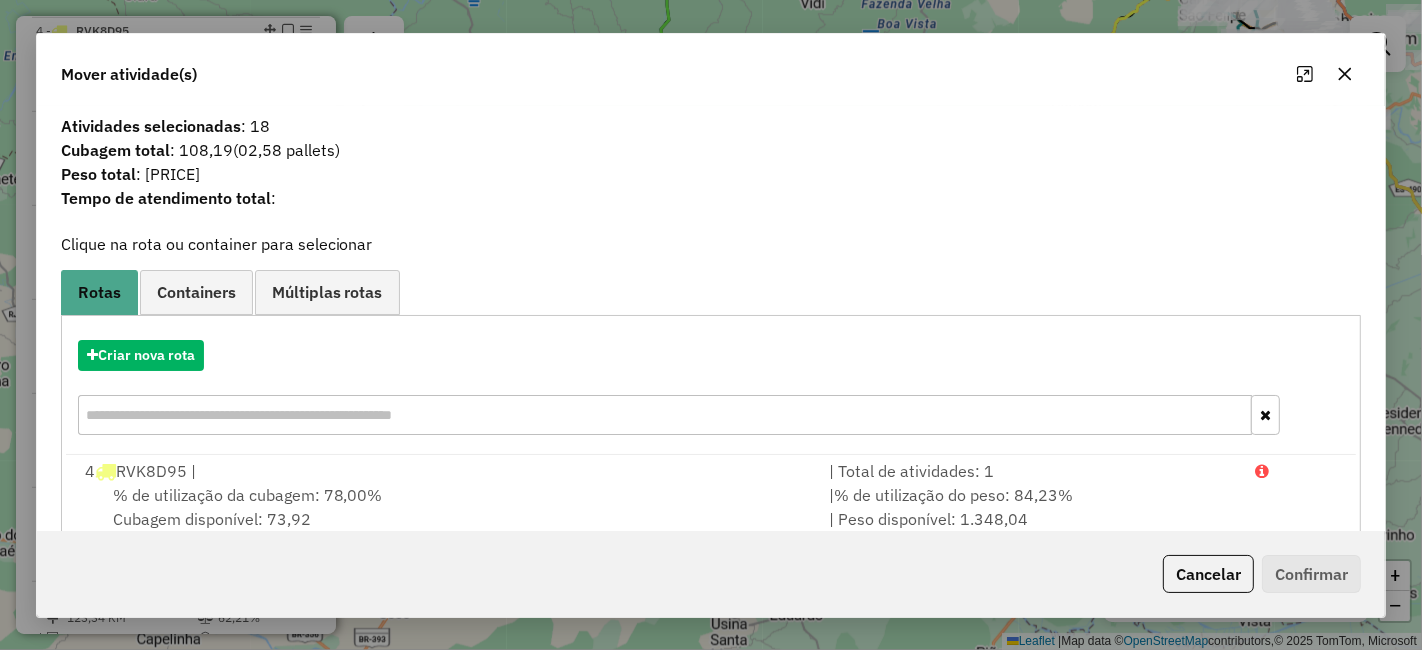 click 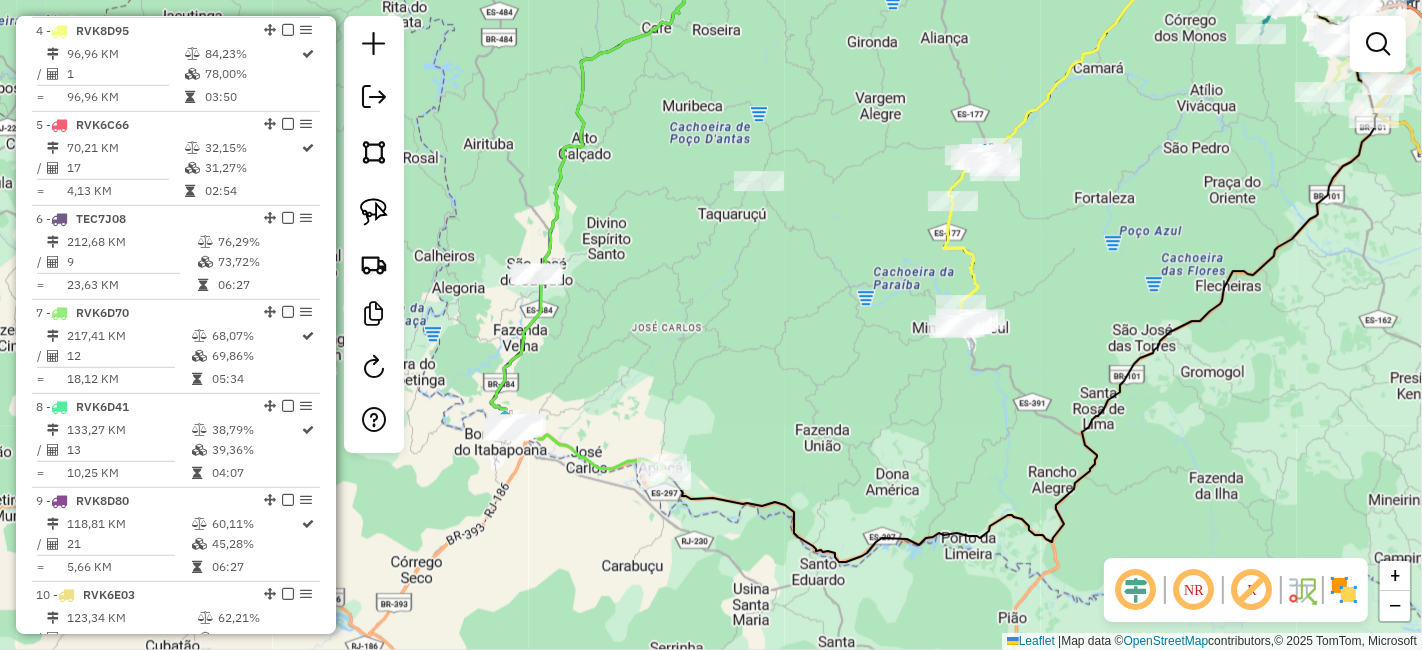 drag, startPoint x: 606, startPoint y: 401, endPoint x: 571, endPoint y: 366, distance: 49.497475 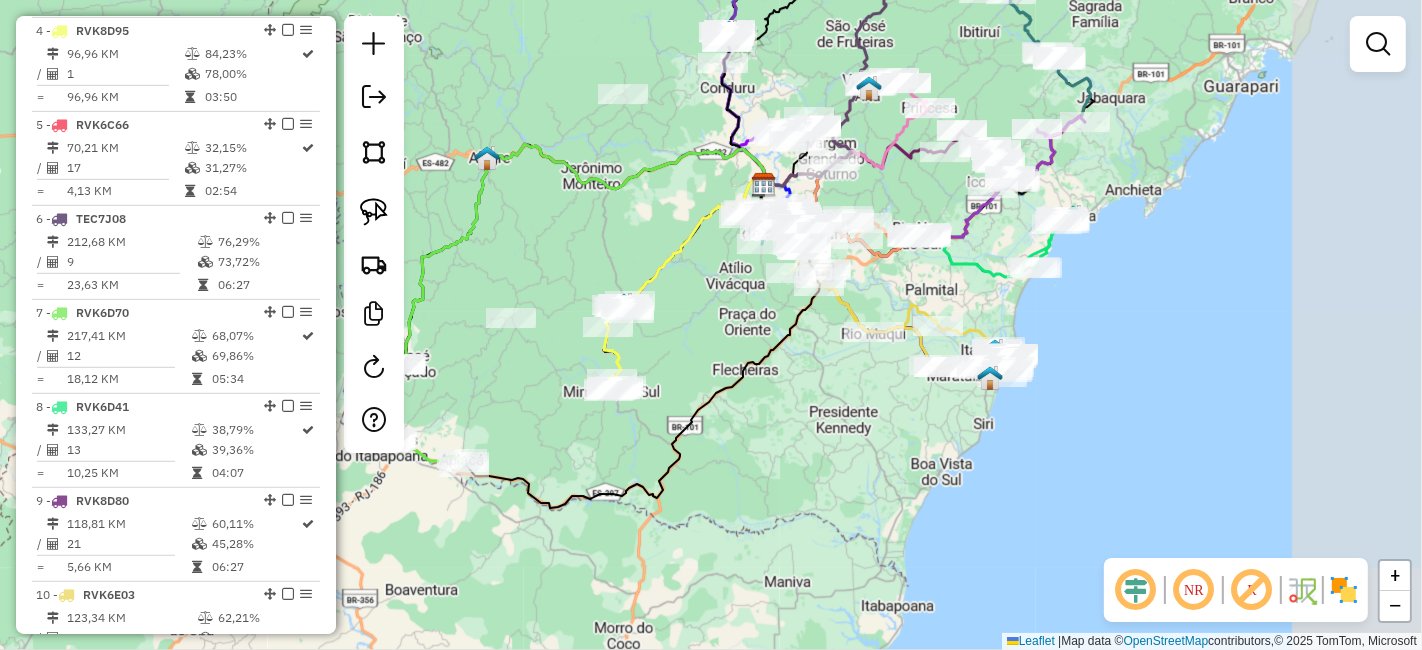 drag, startPoint x: 897, startPoint y: 363, endPoint x: 758, endPoint y: 406, distance: 145.49915 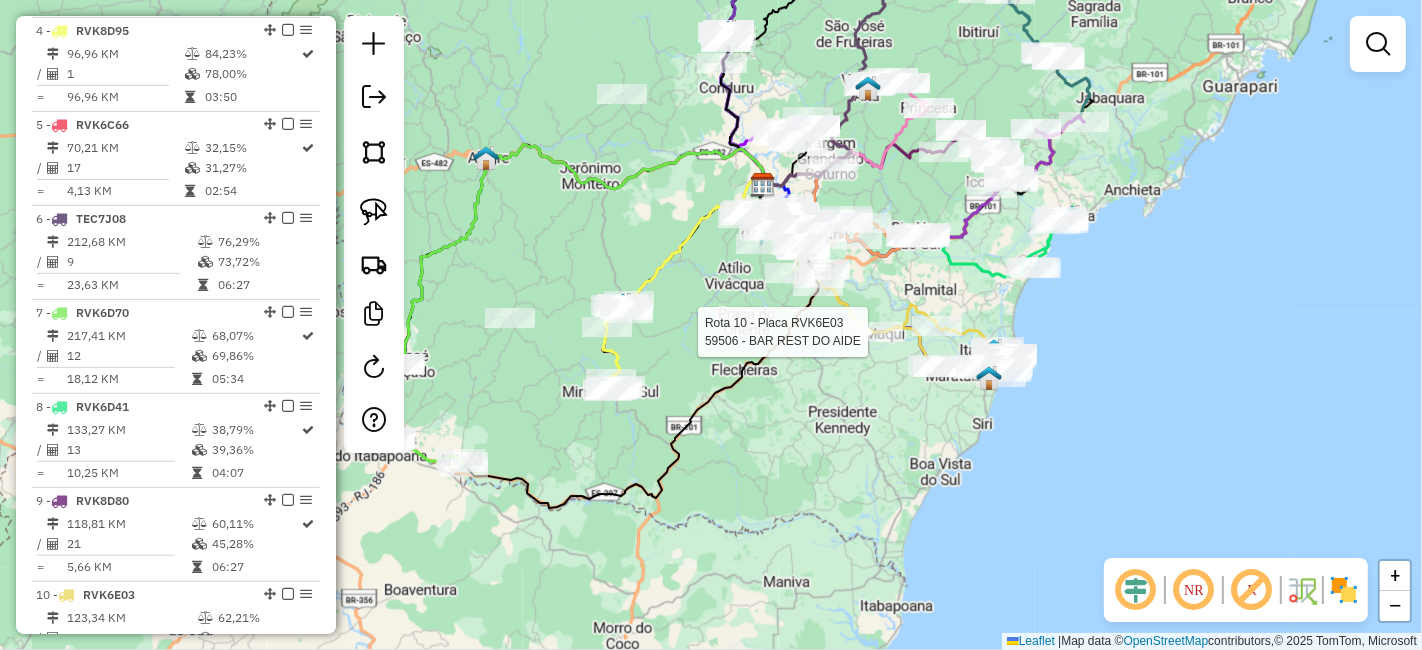 select on "*********" 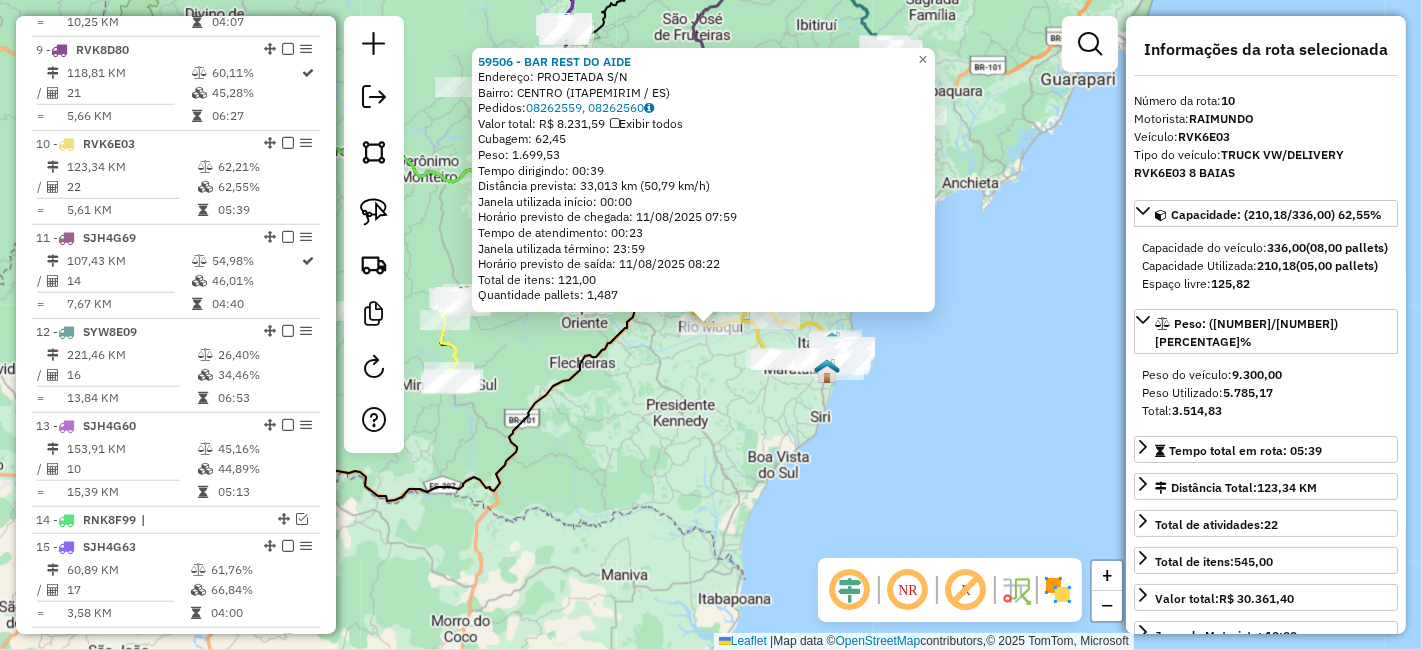 scroll, scrollTop: 1482, scrollLeft: 0, axis: vertical 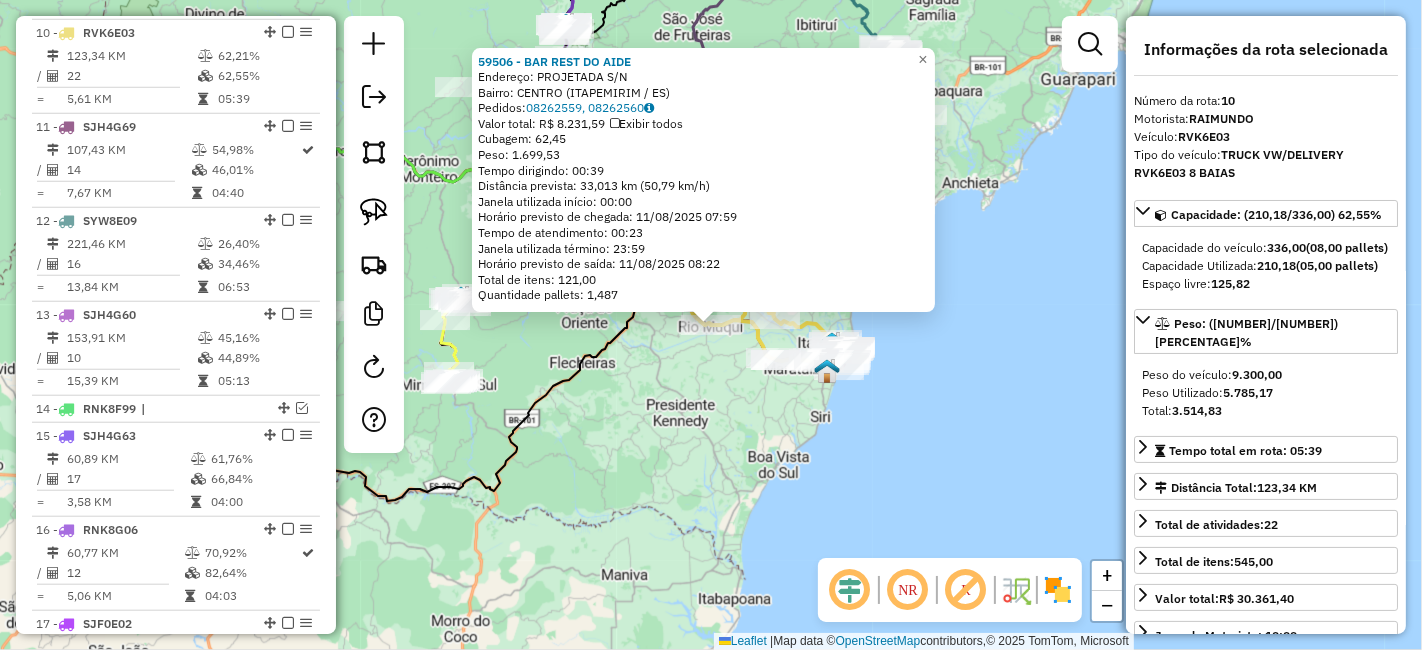 drag, startPoint x: 781, startPoint y: 407, endPoint x: 831, endPoint y: 395, distance: 51.41984 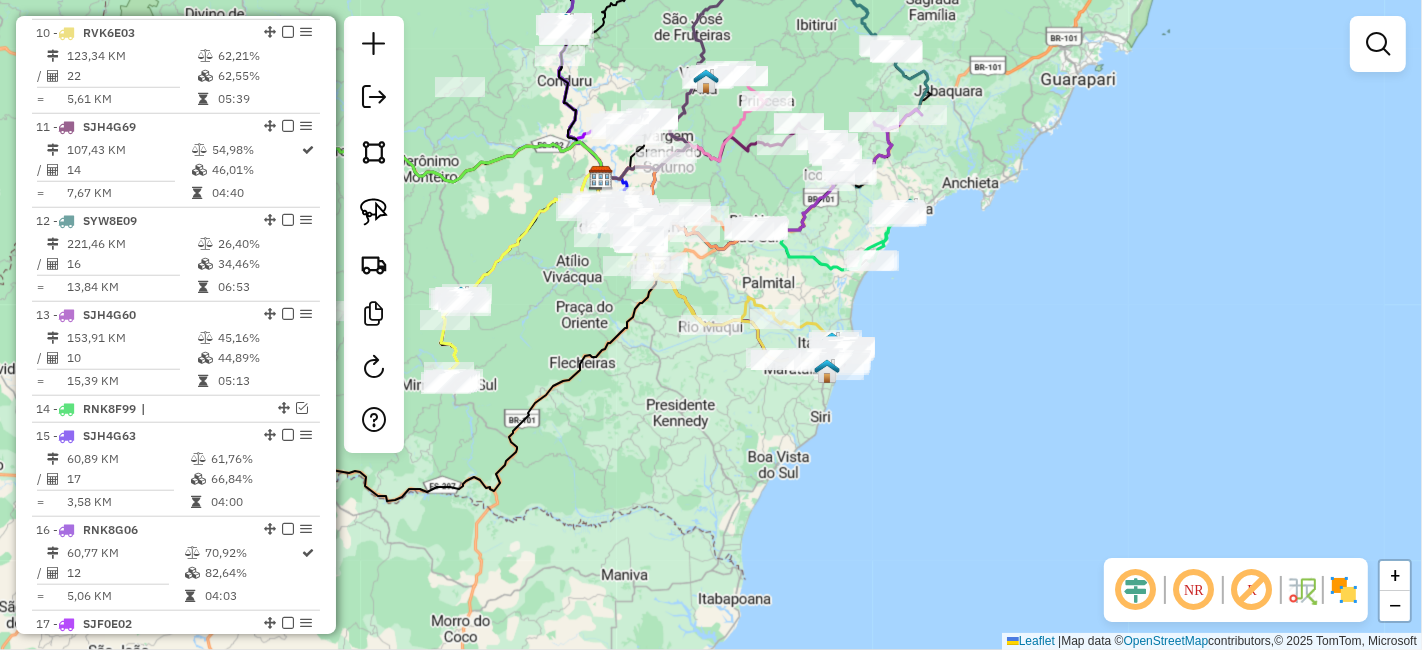 click 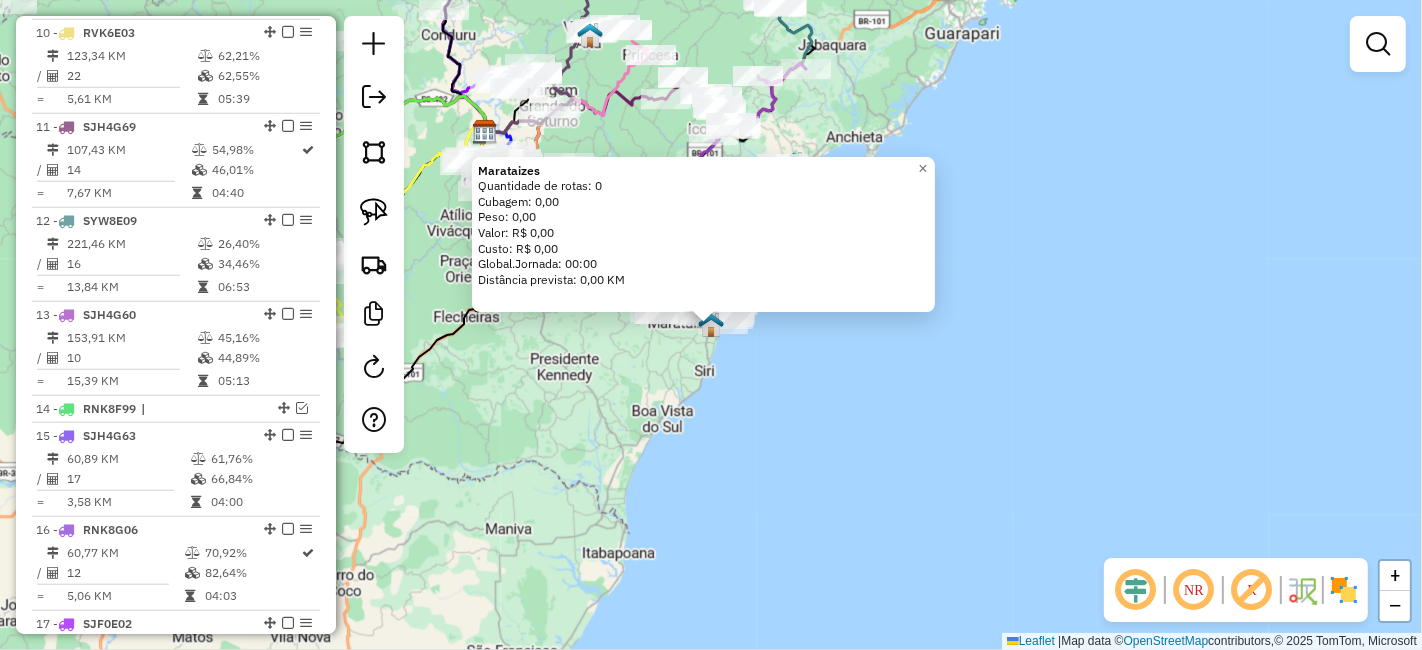 click on "[CITY] [ROUTE_COUNT] [CUBAGE] [WEIGHT] [VALUE] [COST] [JOURNEY_TIME] [PREDICTED_DISTANCE] [WINDOW_SETTINGS] [ACTIVITY_FILTERS] [TIME_FILTERS] [CAPACITY_FILTERS] [TRANSPORT_FILTERS] [VEHICLE_FILTERS] [TRANSPORT_NAME]" 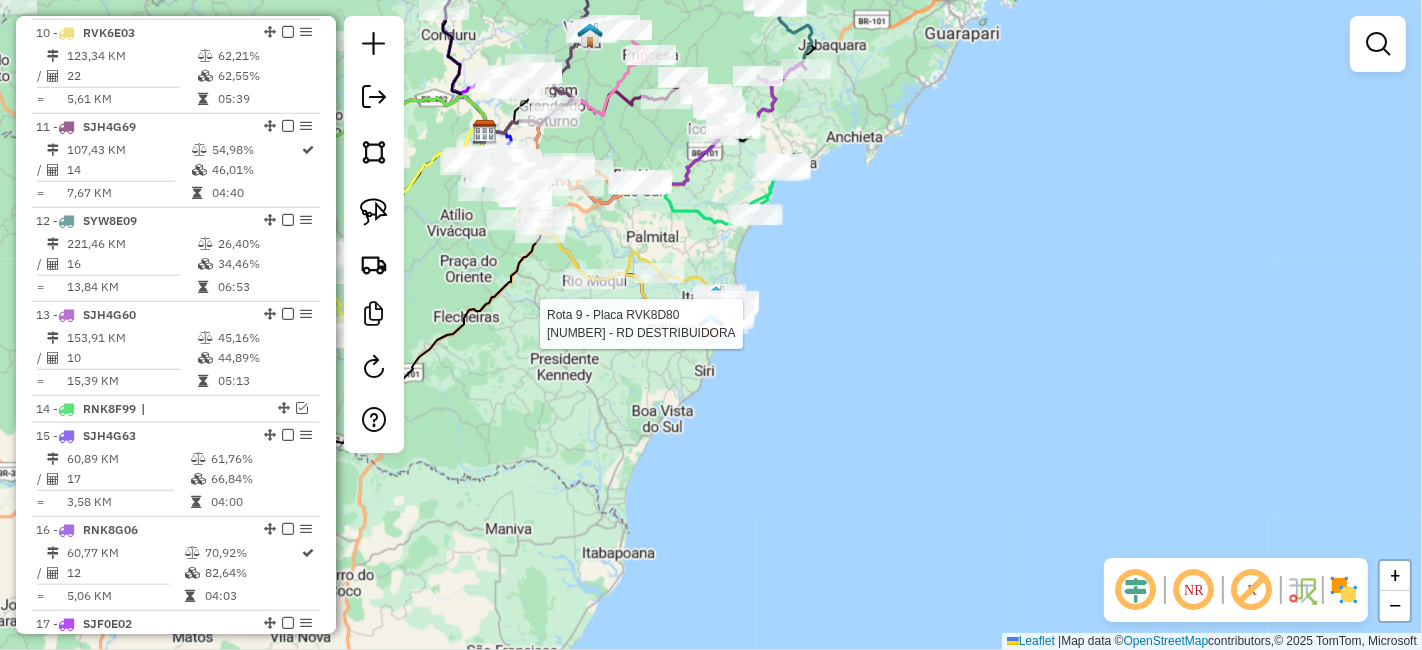 select on "*********" 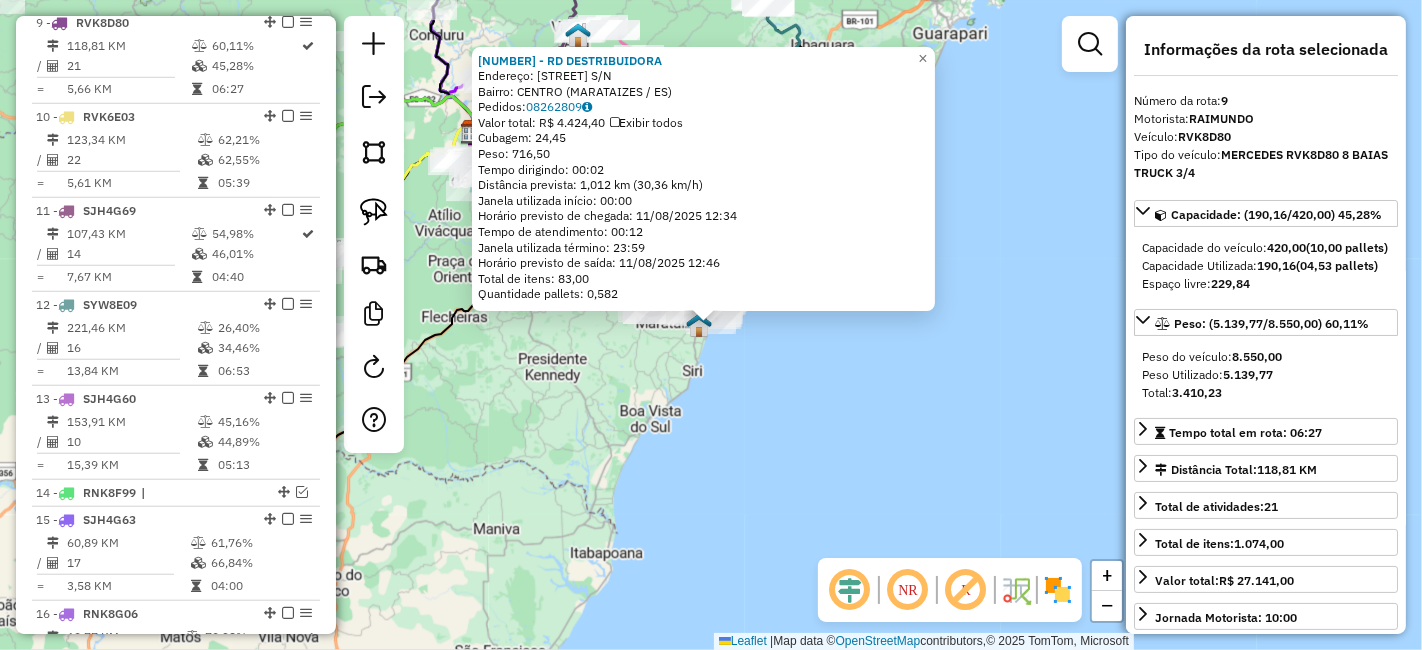 scroll, scrollTop: 1388, scrollLeft: 0, axis: vertical 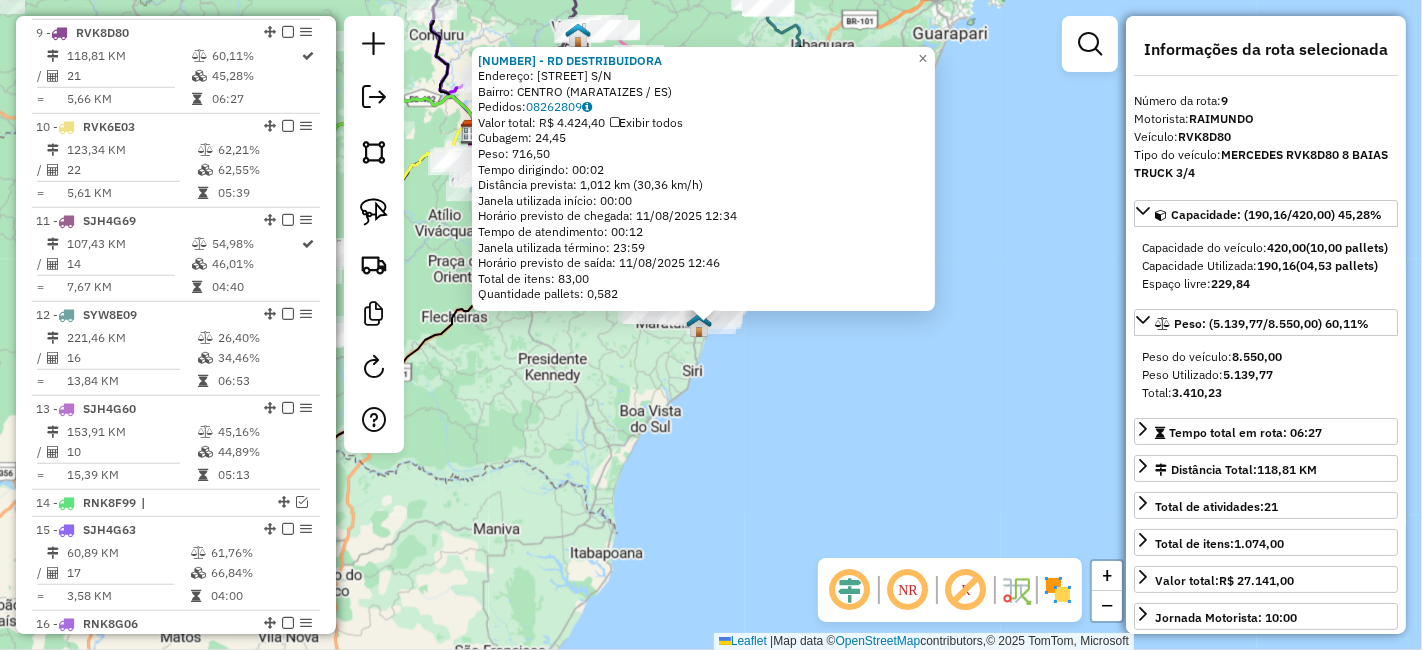 click on "[NUMBER] - [BUSINESS_NAME]  Endereço:  [STREET_NAME] S/N   Bairro: [NEIGHBORHOOD] ([CITY] / [STATE])   Pedidos:  [ORDER_ID]   Valor total: R$ [PRICE]   Exibir todos   Cubagem: [CUBAGE]  Peso: [WEIGHT]  Tempo dirigindo: [TIME]   Distância prevista: [DISTANCE] km ([SPEED] km/h)   Janela utilizada início: [TIME]   Horário previsto de chegada: [DATE] [TIME]   Tempo de atendimento: [TIME]   Janela utilizada término: [TIME]   Horário previsto de saída: [DATE] [TIME]   Total de itens: [NUMBER],00   Quantidade pallets: [QUANTITY]  × Janela de atendimento Grade de atendimento Capacidade Transportadoras Veículos Cliente Pedidos  Rotas Selecione os dias de semana para filtrar as janelas de atendimento  Seg   Ter   Qua   Qui   Sex   Sáb   Dom  Informe o período da janela de atendimento: De: Até:  Filtrar exatamente a janela do cliente  Considerar janela de atendimento padrão  Selecione os dias de semana para filtrar as grades de atendimento  Seg   Ter   Qua   Qui   Sex   Sáb   Dom   Considerar clientes sem dia de atendimento cadastrado  De:" 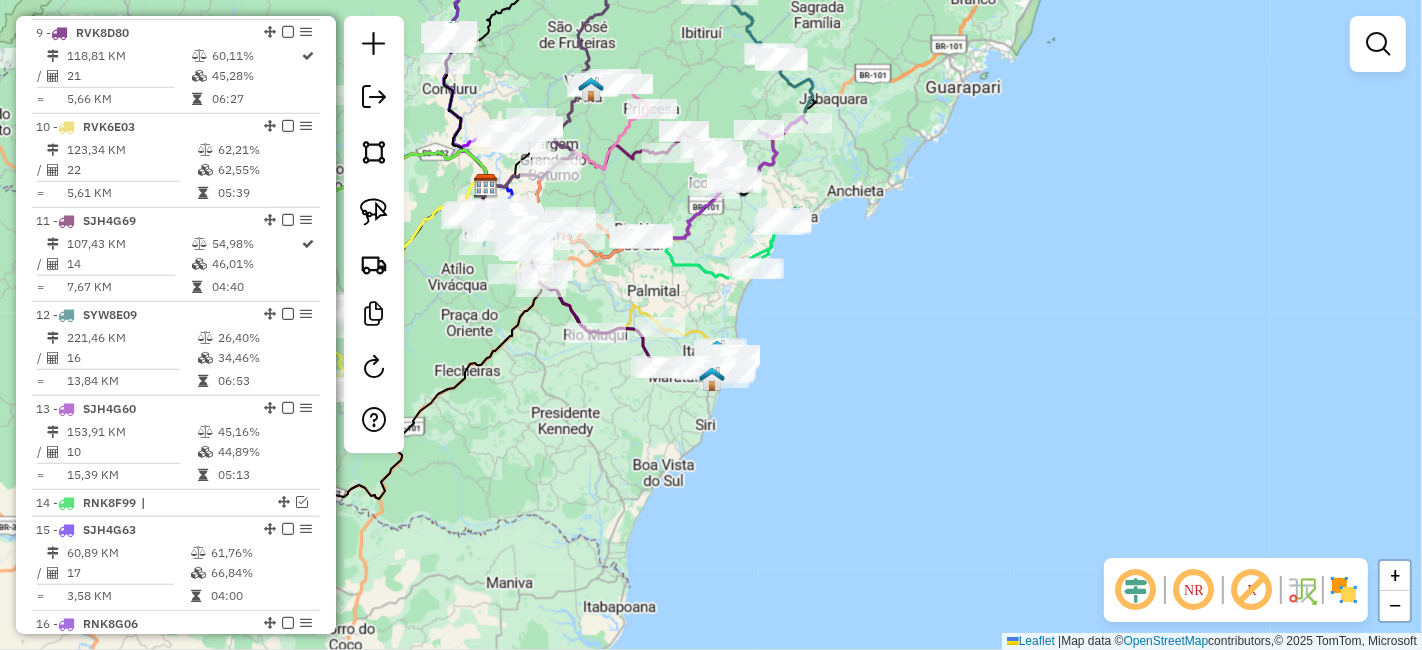 drag, startPoint x: 759, startPoint y: 429, endPoint x: 811, endPoint y: 522, distance: 106.55046 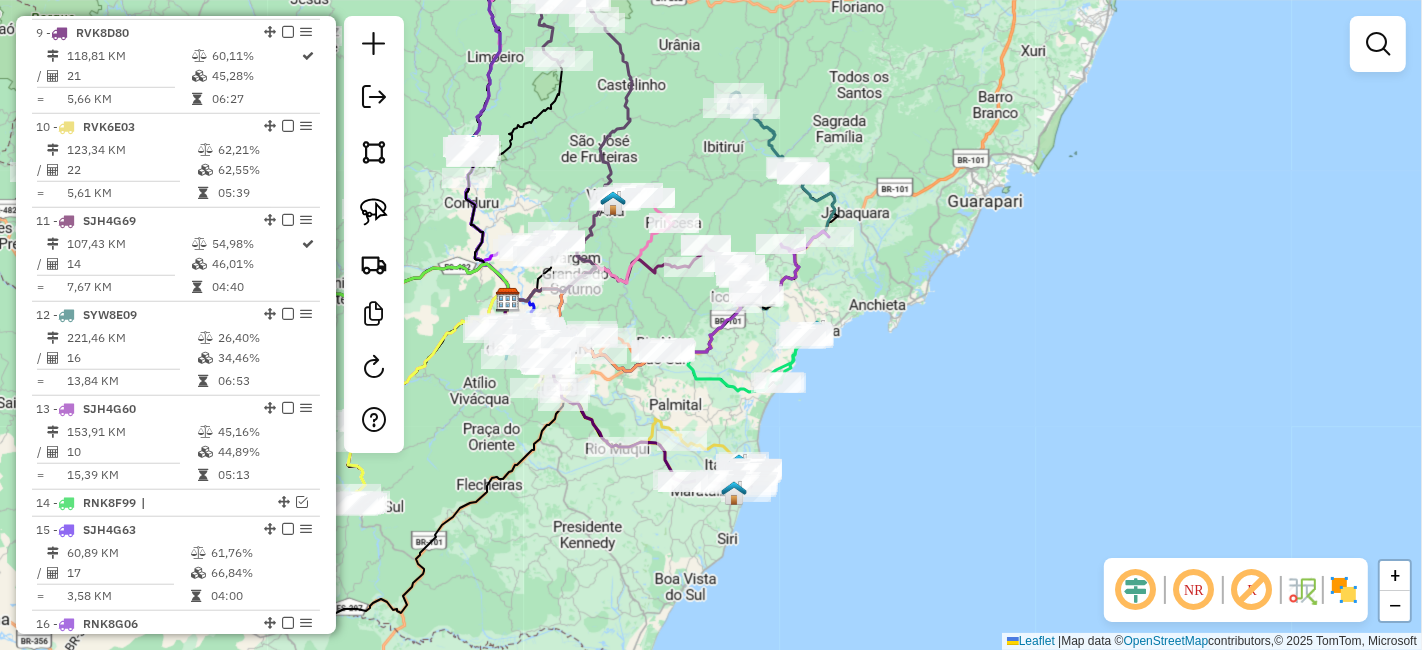 drag, startPoint x: 734, startPoint y: 367, endPoint x: 759, endPoint y: 387, distance: 32.01562 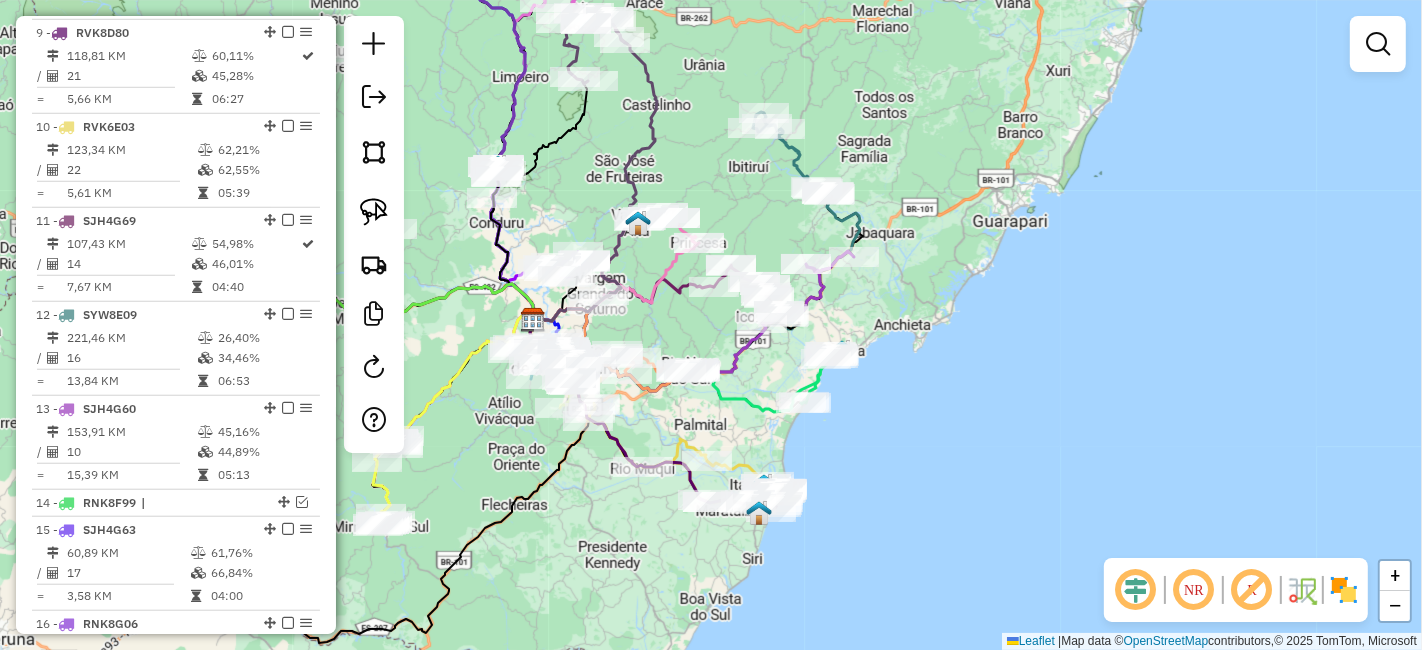 drag, startPoint x: 764, startPoint y: 393, endPoint x: 776, endPoint y: 409, distance: 20 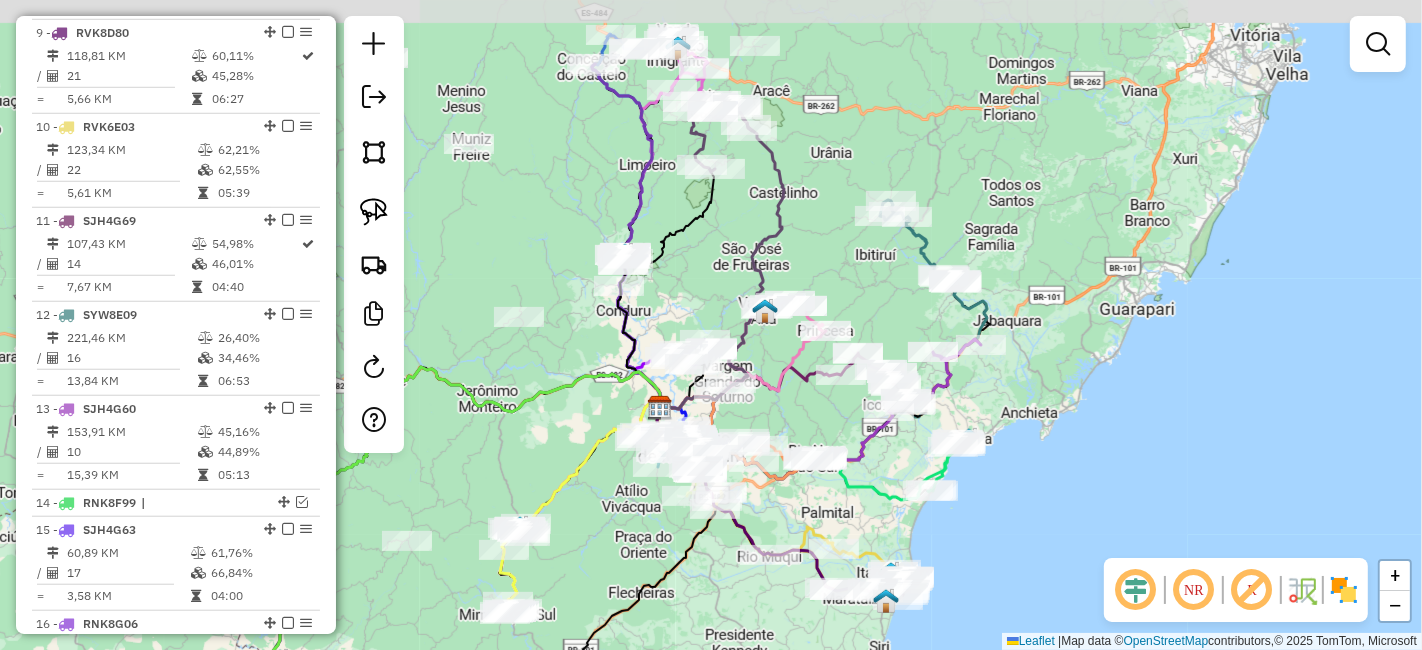 drag, startPoint x: 695, startPoint y: 381, endPoint x: 771, endPoint y: 406, distance: 80.00625 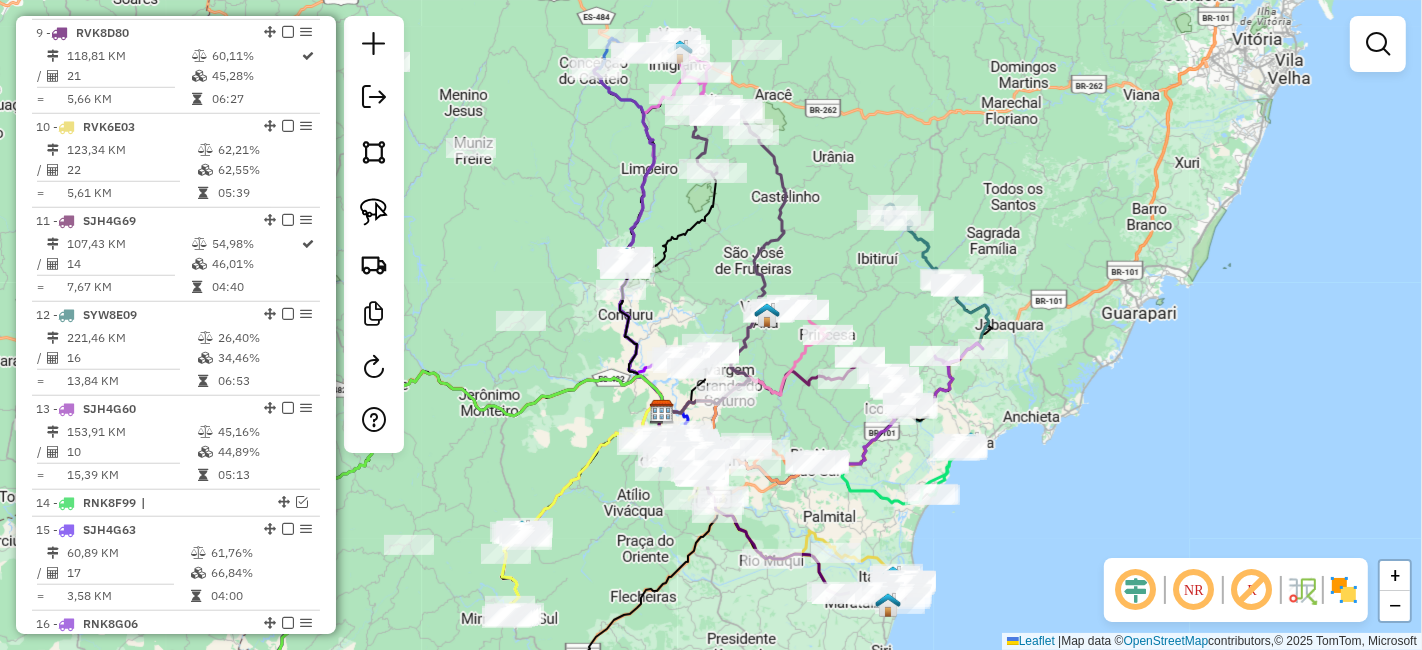 select on "*********" 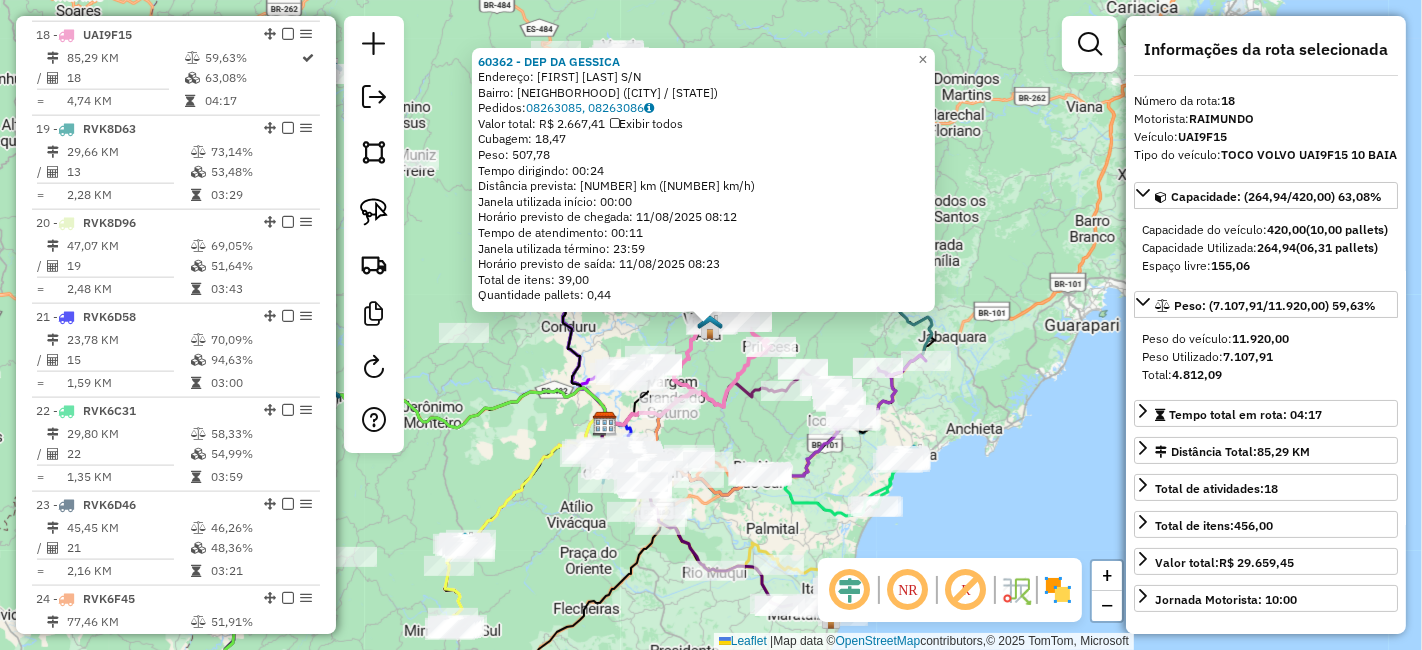 click 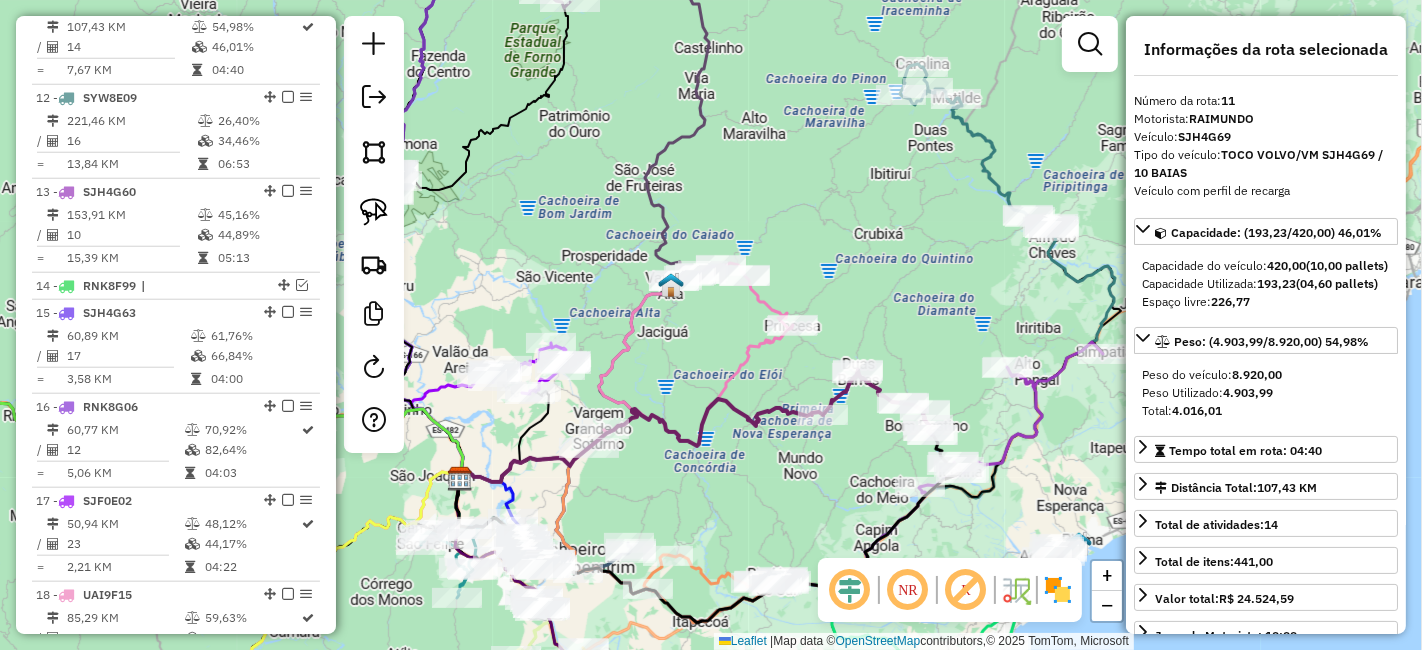 scroll, scrollTop: 1576, scrollLeft: 0, axis: vertical 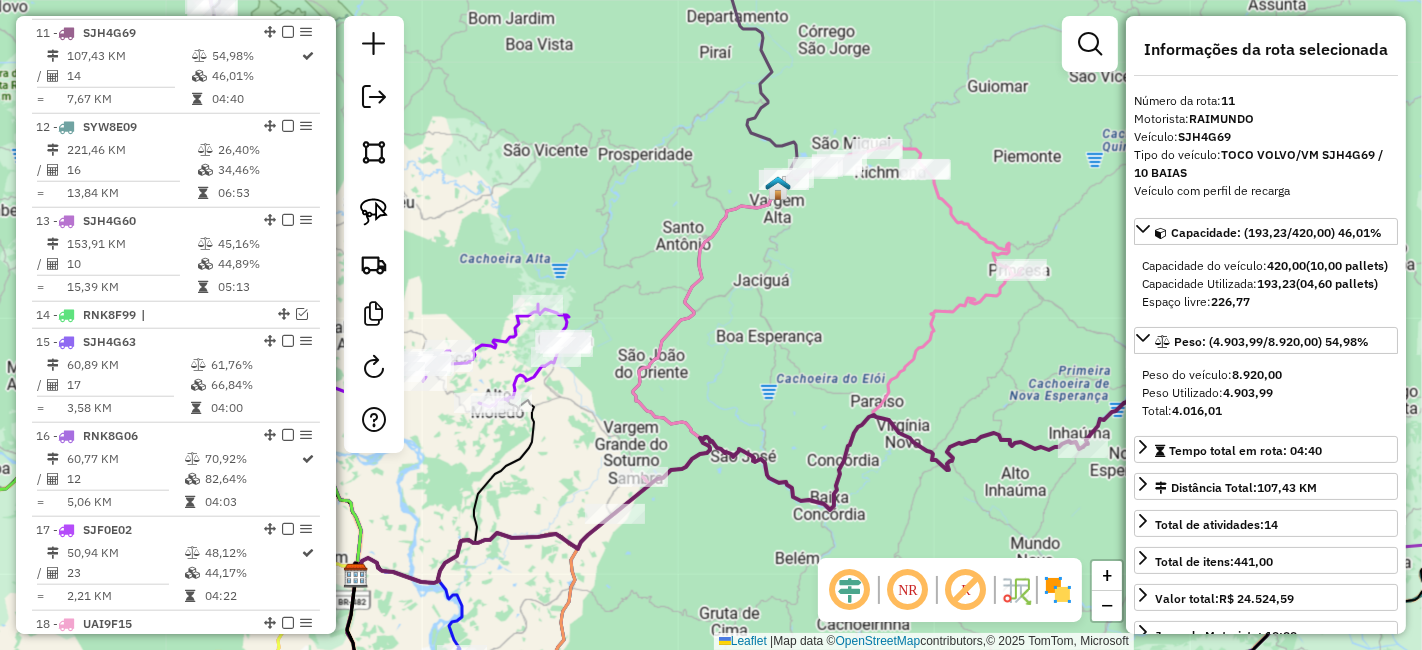 drag, startPoint x: 685, startPoint y: 353, endPoint x: 812, endPoint y: 325, distance: 130.04999 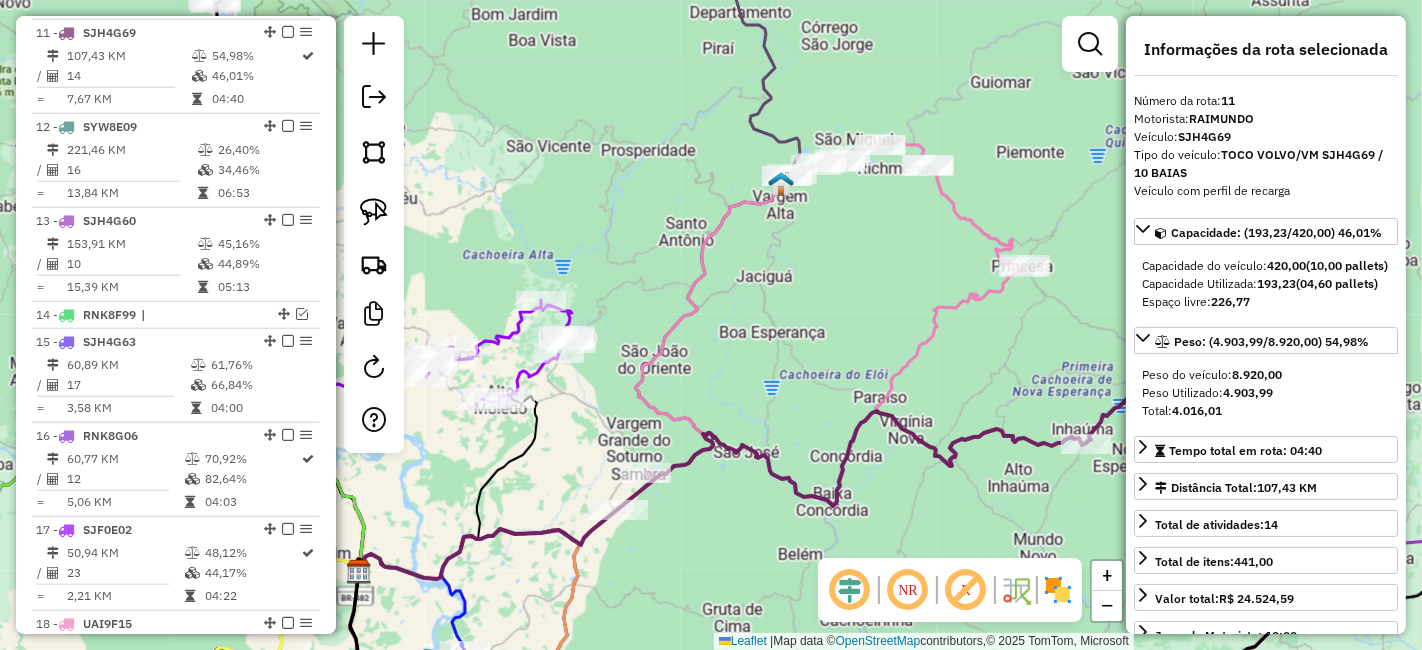 click on "Janela de atendimento Grade de atendimento Capacidade Transportadoras Veículos Cliente Pedidos  Rotas Selecione os dias de semana para filtrar as janelas de atendimento  Seg   Ter   Qua   Qui   Sex   Sáb   Dom  Informe o período da janela de atendimento: De: Até:  Filtrar exatamente a janela do cliente  Considerar janela de atendimento padrão  Selecione os dias de semana para filtrar as grades de atendimento  Seg   Ter   Qua   Qui   Sex   Sáb   Dom   Considerar clientes sem dia de atendimento cadastrado  Clientes fora do dia de atendimento selecionado Filtrar as atividades entre os valores definidos abaixo:  Peso mínimo:   Peso máximo:   Cubagem mínima:   Cubagem máxima:   De:   Até:  Filtrar as atividades entre o tempo de atendimento definido abaixo:  De:   Até:   Considerar capacidade total dos clientes não roteirizados Transportadora: Selecione um ou mais itens Tipo de veículo: Selecione um ou mais itens Veículo: Selecione um ou mais itens Motorista: Selecione um ou mais itens Nome: Rótulo:" 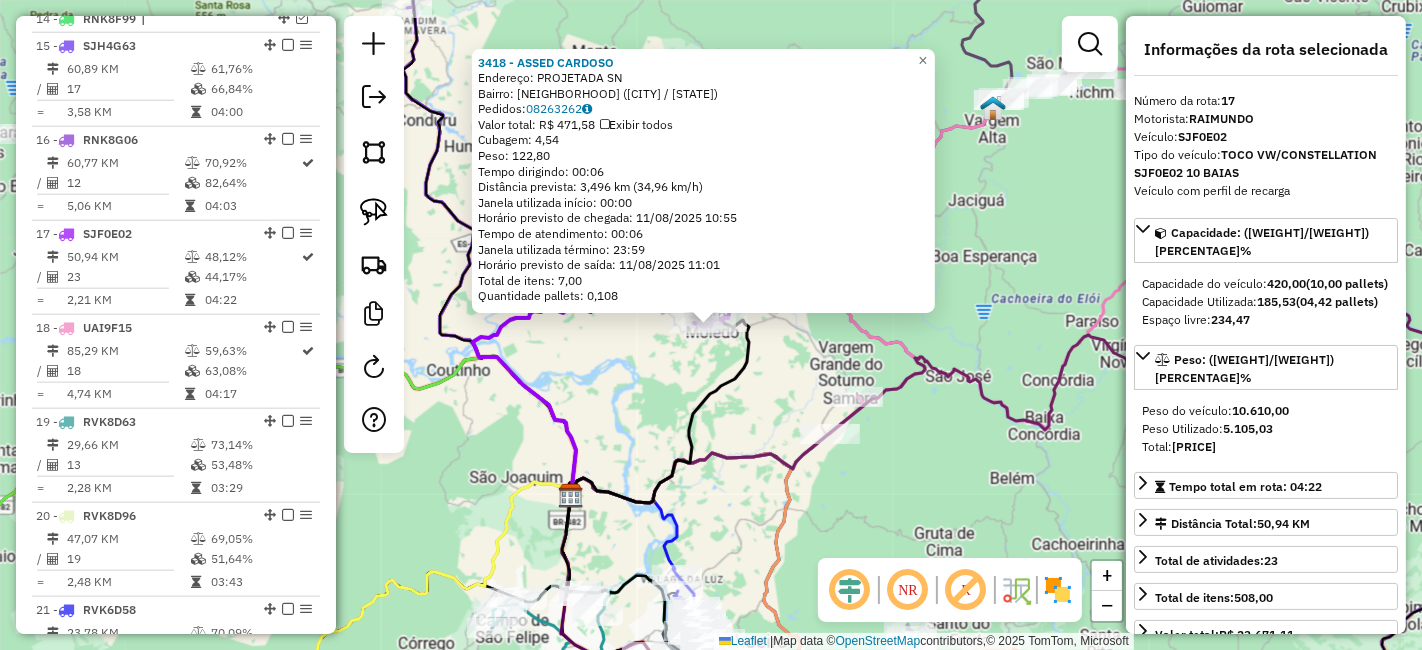 scroll, scrollTop: 2071, scrollLeft: 0, axis: vertical 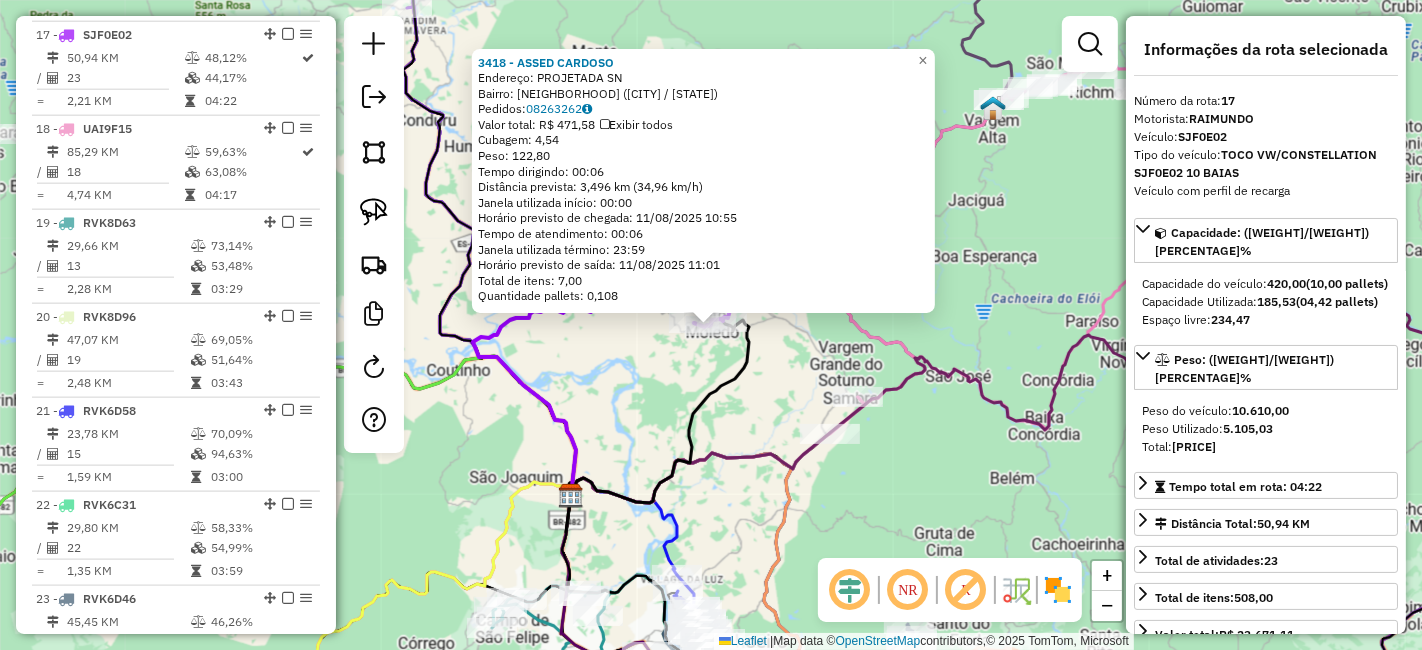 drag, startPoint x: 735, startPoint y: 403, endPoint x: 745, endPoint y: 407, distance: 10.770329 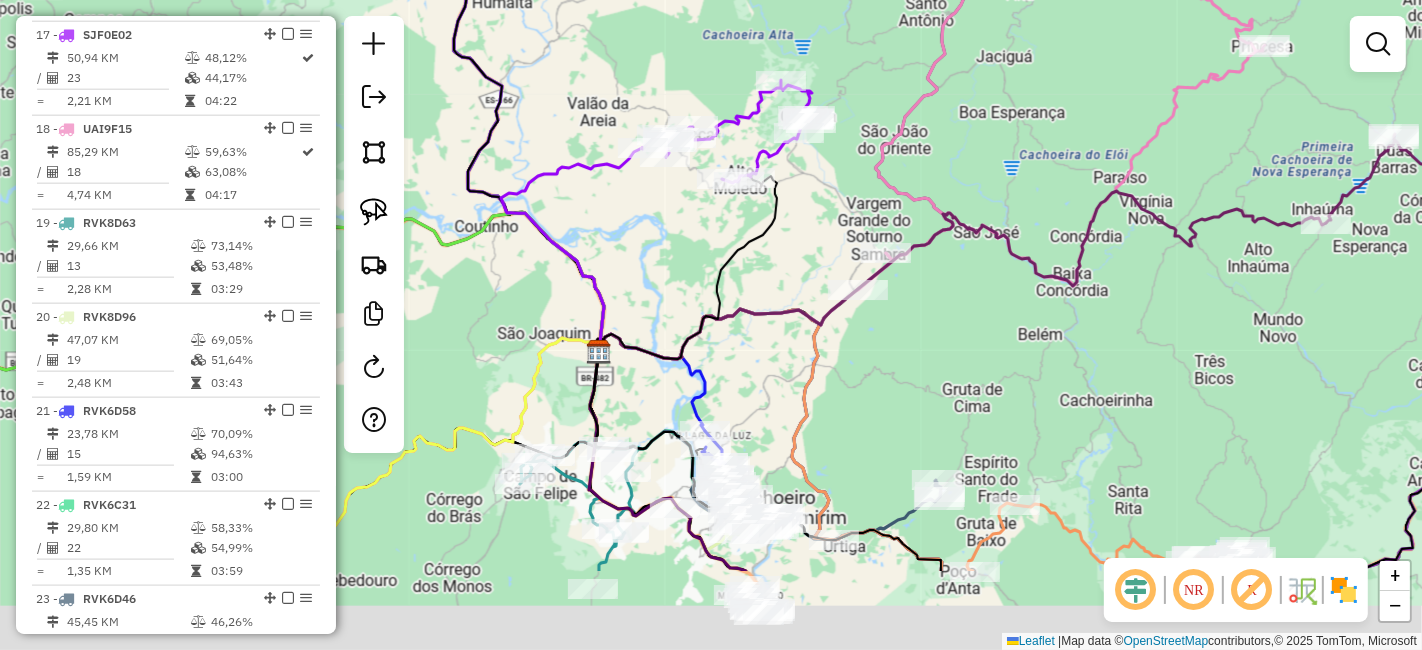 drag, startPoint x: 748, startPoint y: 407, endPoint x: 788, endPoint y: 234, distance: 177.56407 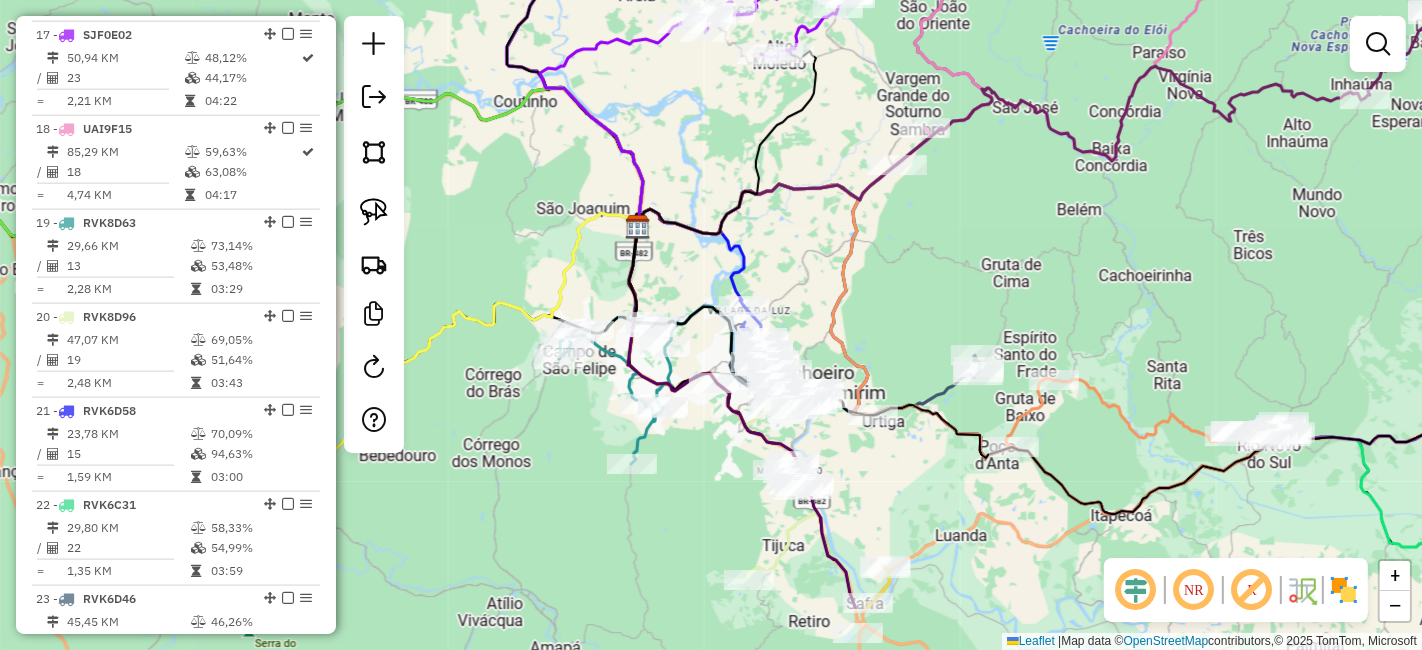 drag, startPoint x: 900, startPoint y: 406, endPoint x: 904, endPoint y: 395, distance: 11.7046995 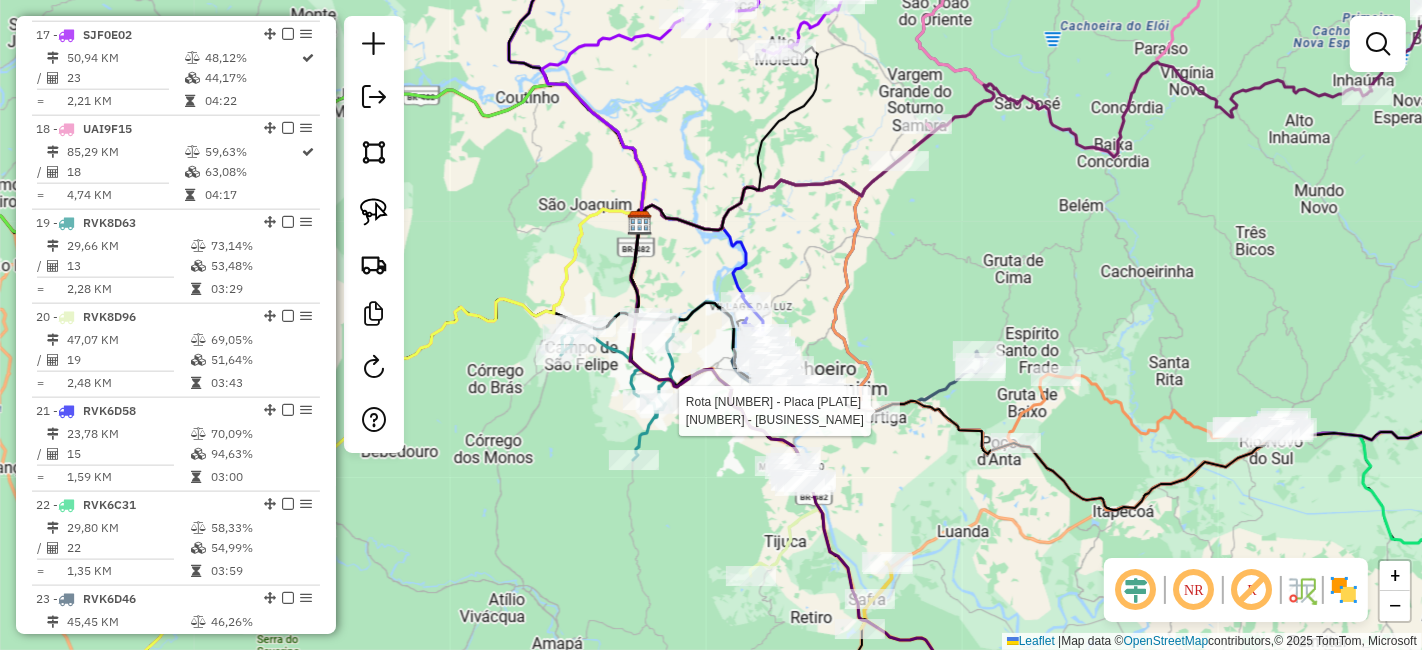 select on "*********" 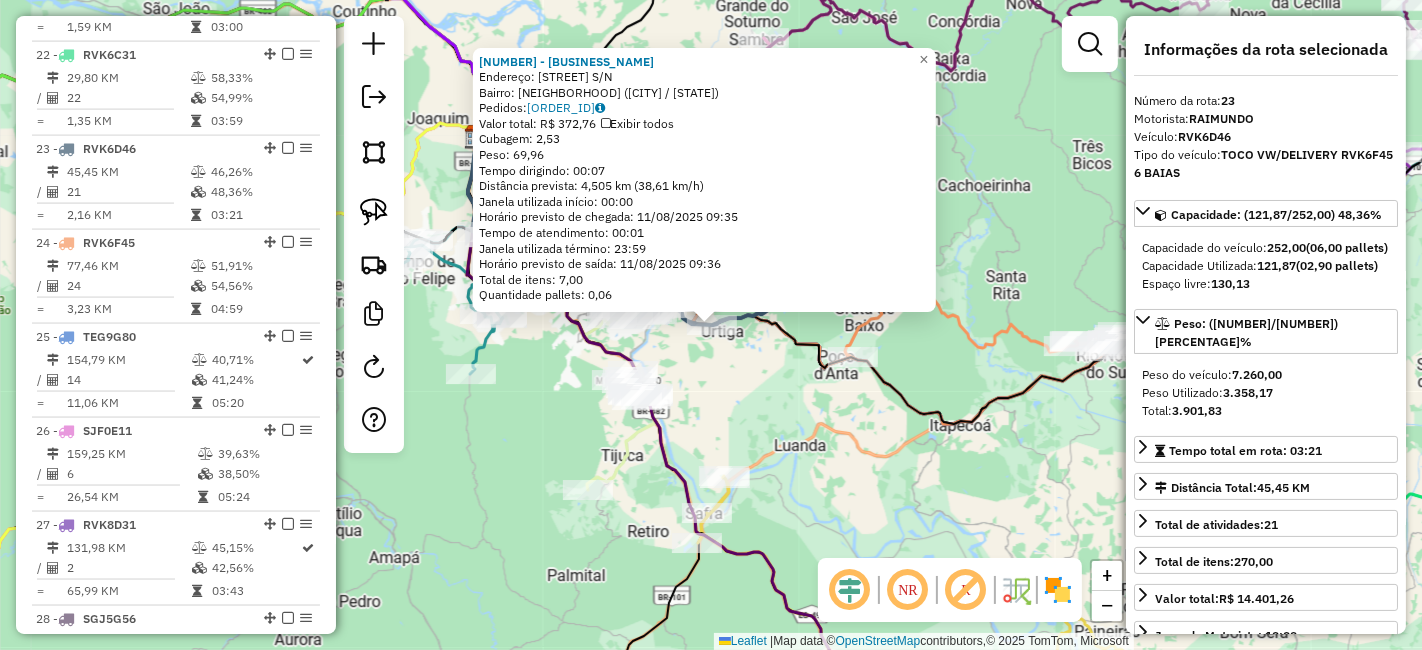 scroll, scrollTop: 2633, scrollLeft: 0, axis: vertical 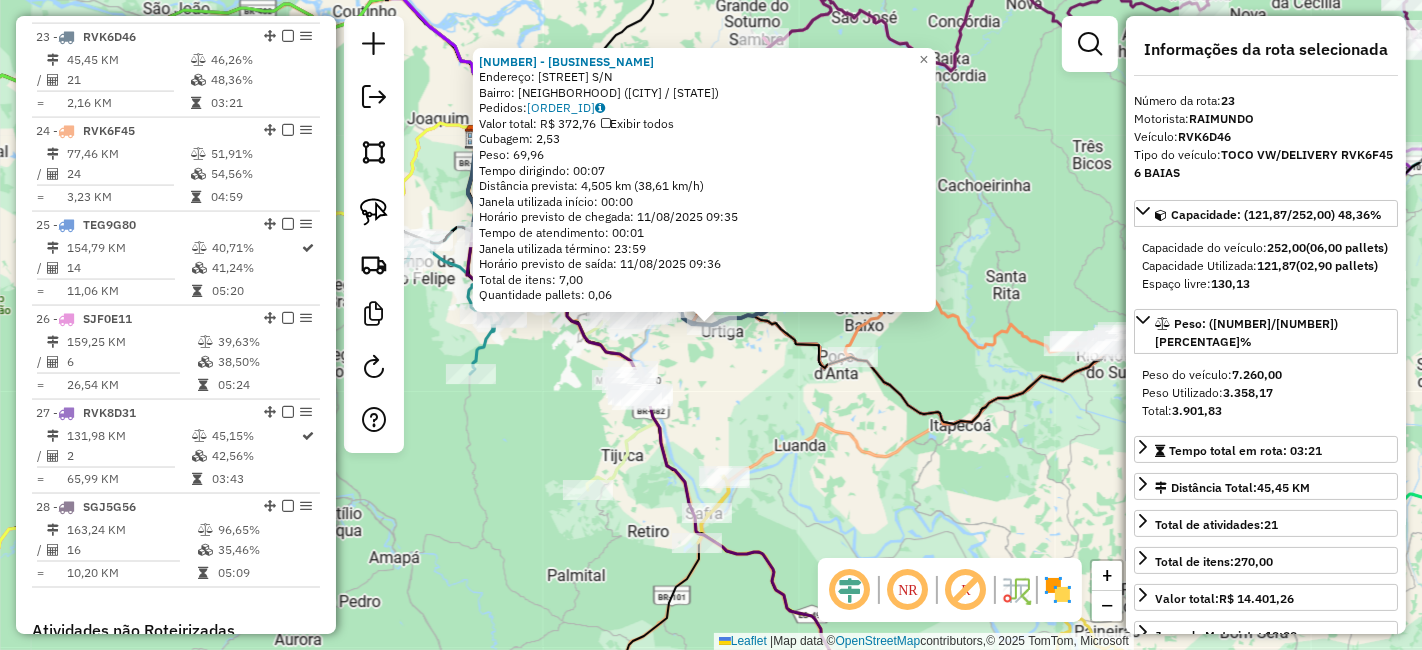 click on "[POSTAL CODE] - RESTAURANTE DO GIL  Endereço:  DA GRUTA S/N   Bairro: GRUTA ([CITY] / ES)   Pedidos:  [ORDER_ID]   Valor total: R$ 372,76   Exibir todos   Cubagem: 2,53  Peso: 69,96  Tempo dirigindo: 00:07   Distância prevista: 4,505 km (38,61 km/h)   Janela utilizada início: 00:00   Horário previsto de chegada: 11/08/2025 09:35   Tempo de atendimento: 00:01   Janela utilizada término: 23:59   Horário previsto de saída: 11/08/2025 09:36   Total de itens: 7,00   Quantidade pallets: 0,06  × Janela de atendimento Grade de atendimento Capacidade Transportadoras Veículos Cliente Pedidos  Rotas Selecione os dias de semana para filtrar as janelas de atendimento  Seg   Ter   Qua   Qui   Sex   Sáb   Dom  Informe o período da janela de atendimento: De: Até:  Filtrar exatamente a janela do cliente  Considerar janela de atendimento padrão  Selecione os dias de semana para filtrar as grades de atendimento  Seg   Ter   Qua   Qui   Sex   Sáb   Dom   Considerar clientes sem dia de atendimento cadastrado" 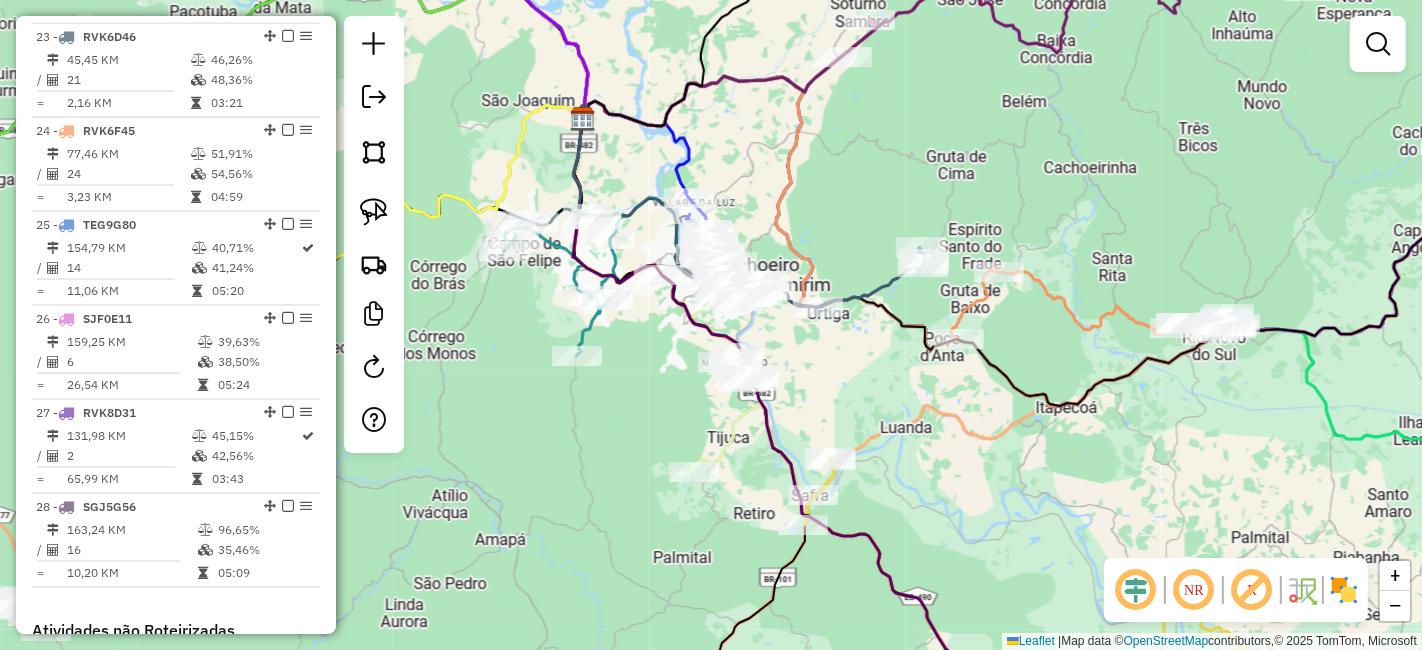 drag, startPoint x: 763, startPoint y: 367, endPoint x: 869, endPoint y: 330, distance: 112.27199 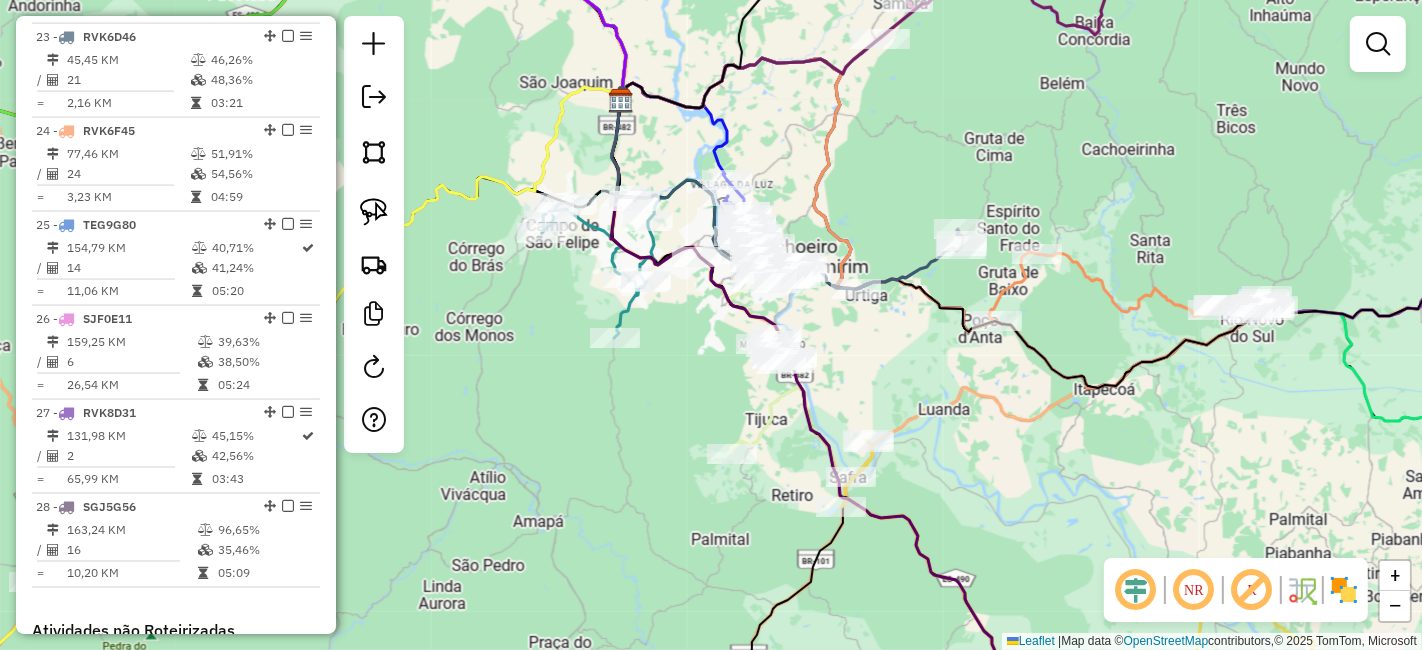 drag, startPoint x: 863, startPoint y: 340, endPoint x: 815, endPoint y: 332, distance: 48.6621 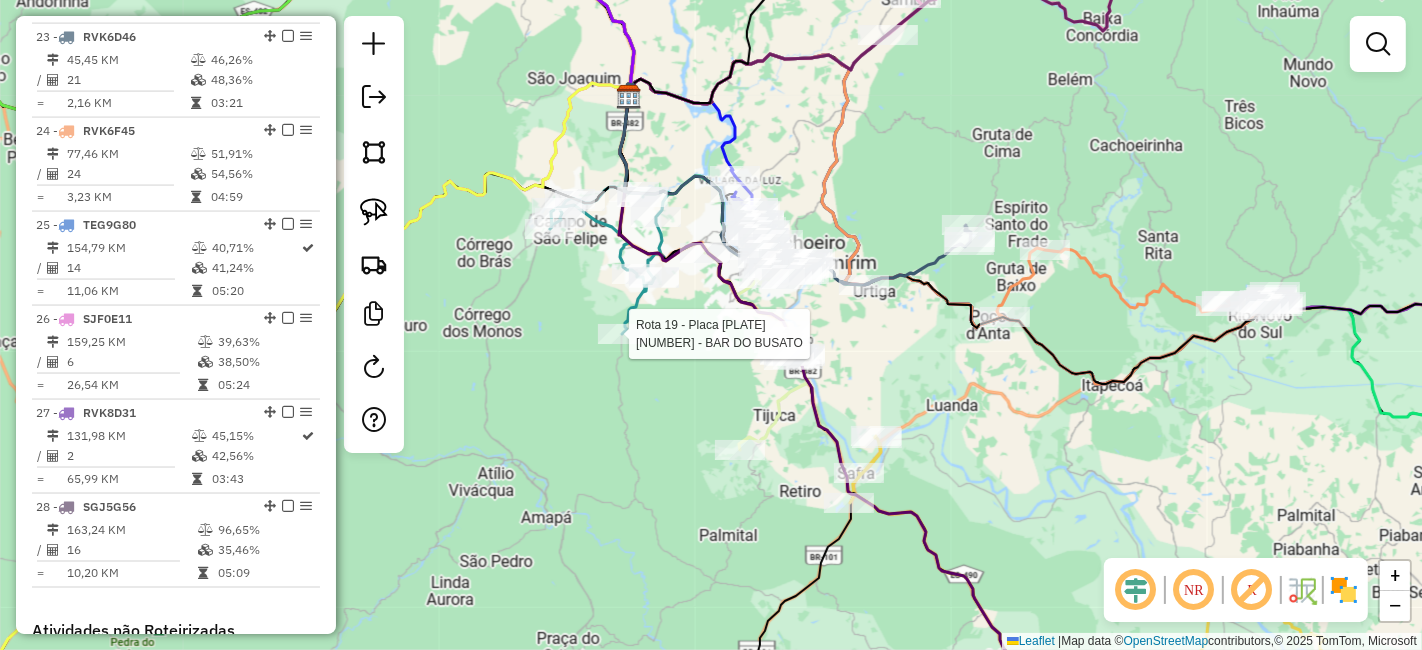 select on "*********" 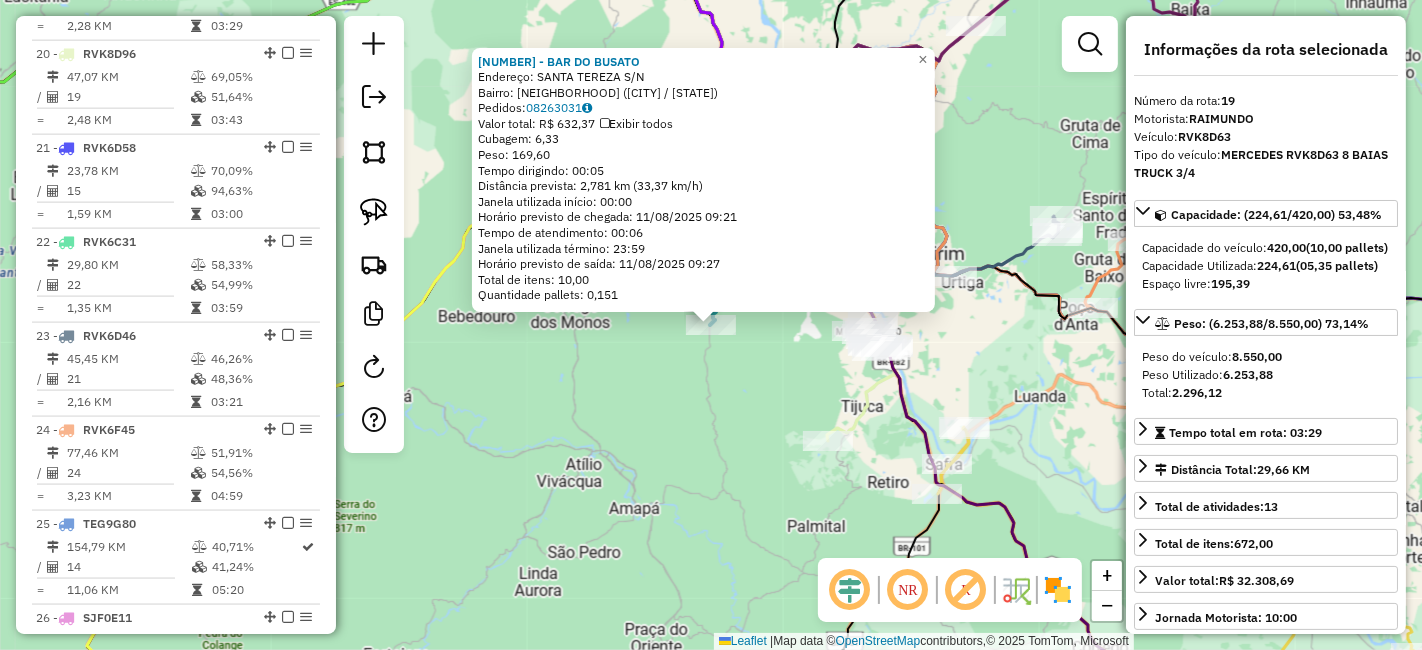 scroll, scrollTop: 2259, scrollLeft: 0, axis: vertical 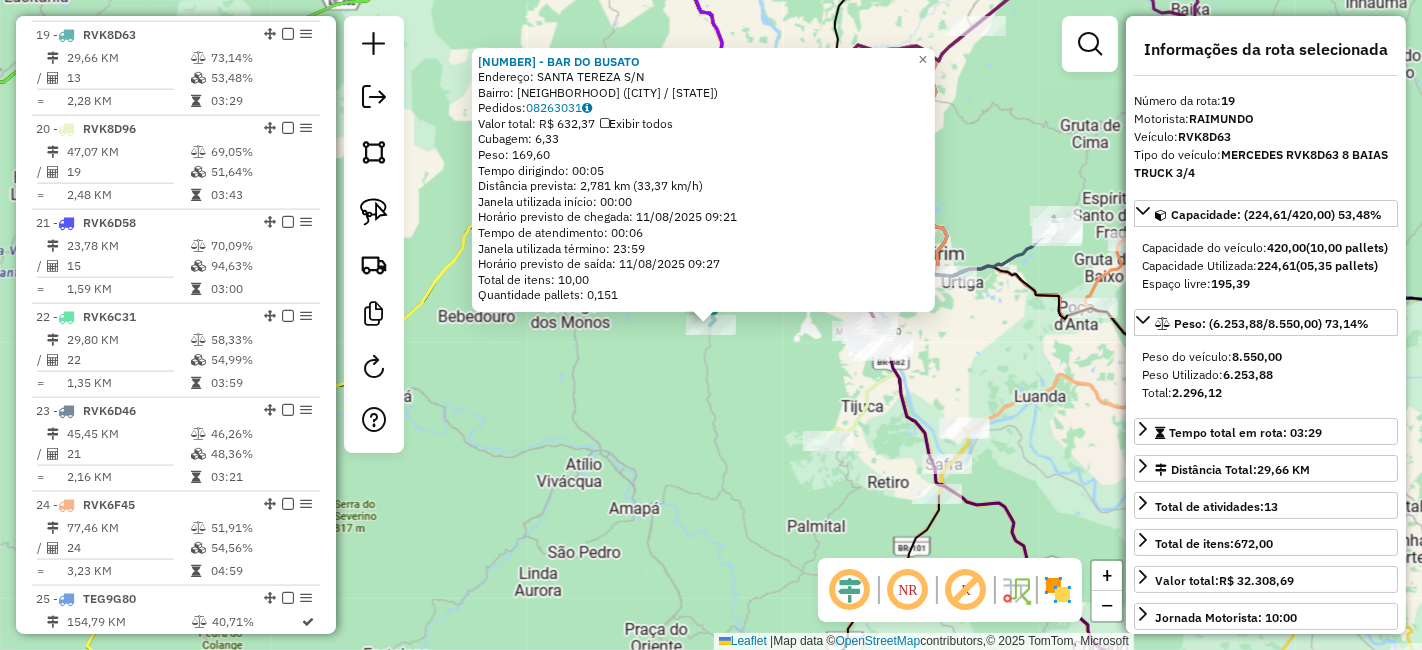 click on "4864 - BAR DO BUSATO  Endereço:  SANTA TEREZA S/N   Bairro: SAO SIMAO ([CITY] / ES)   Pedidos:  [ORDER_ID]   Valor total: R$ 632,37   Exibir todos   Cubagem: 6,33  Peso: 169,60  Tempo dirigindo: 00:05   Distância prevista: 2,781 km (33,37 km/h)   Janela utilizada início: 00:00   Horário previsto de chegada: 11/08/2025 09:21   Tempo de atendimento: 00:06   Janela utilizada término: 23:59   Horário previsto de saída: 11/08/2025 09:27   Total de itens: 10,00   Quantidade pallets: 0,151  × Janela de atendimento Grade de atendimento Capacidade Transportadoras Veículos Cliente Pedidos  Rotas Selecione os dias de semana para filtrar as janelas de atendimento  Seg   Ter   Qua   Qui   Sex   Sáb   Dom  Informe o período da janela de atendimento: De: Até:  Filtrar exatamente a janela do cliente  Considerar janela de atendimento padrão  Selecione os dias de semana para filtrar as grades de atendimento  Seg   Ter   Qua   Qui   Sex   Sáb   Dom   Clientes fora do dia de atendimento selecionado +" 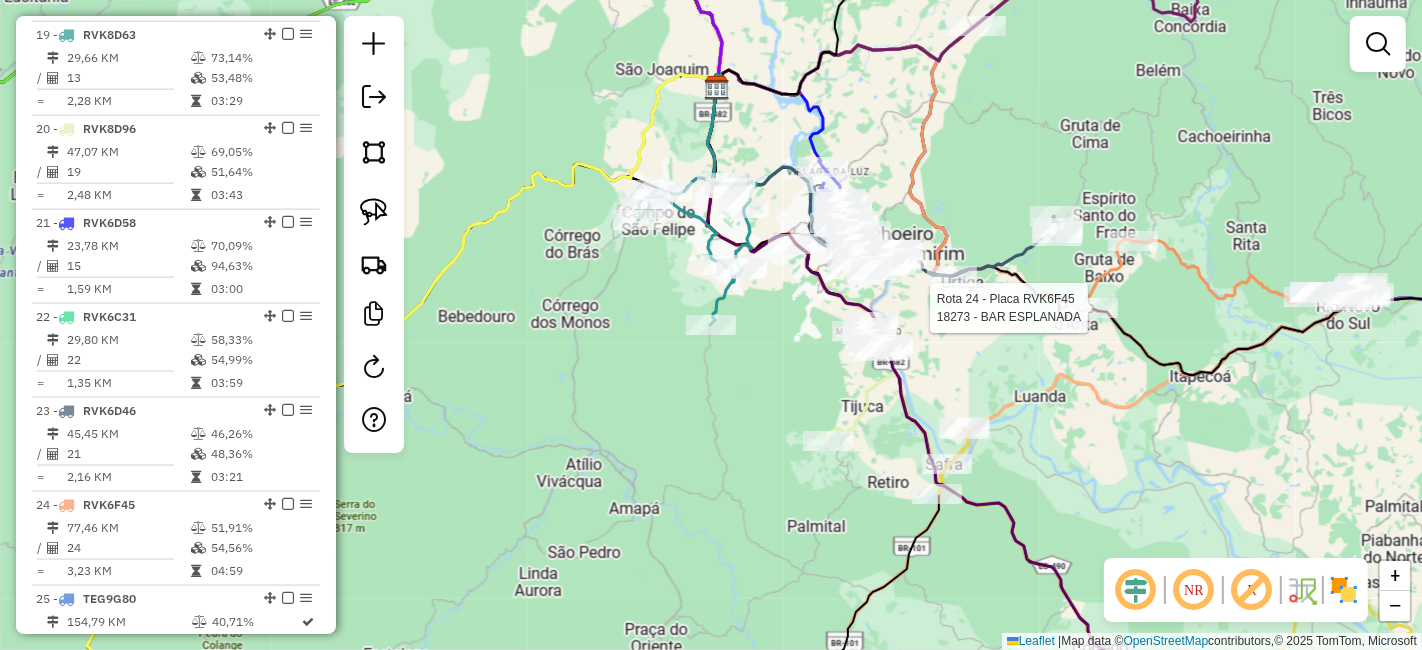 select on "*********" 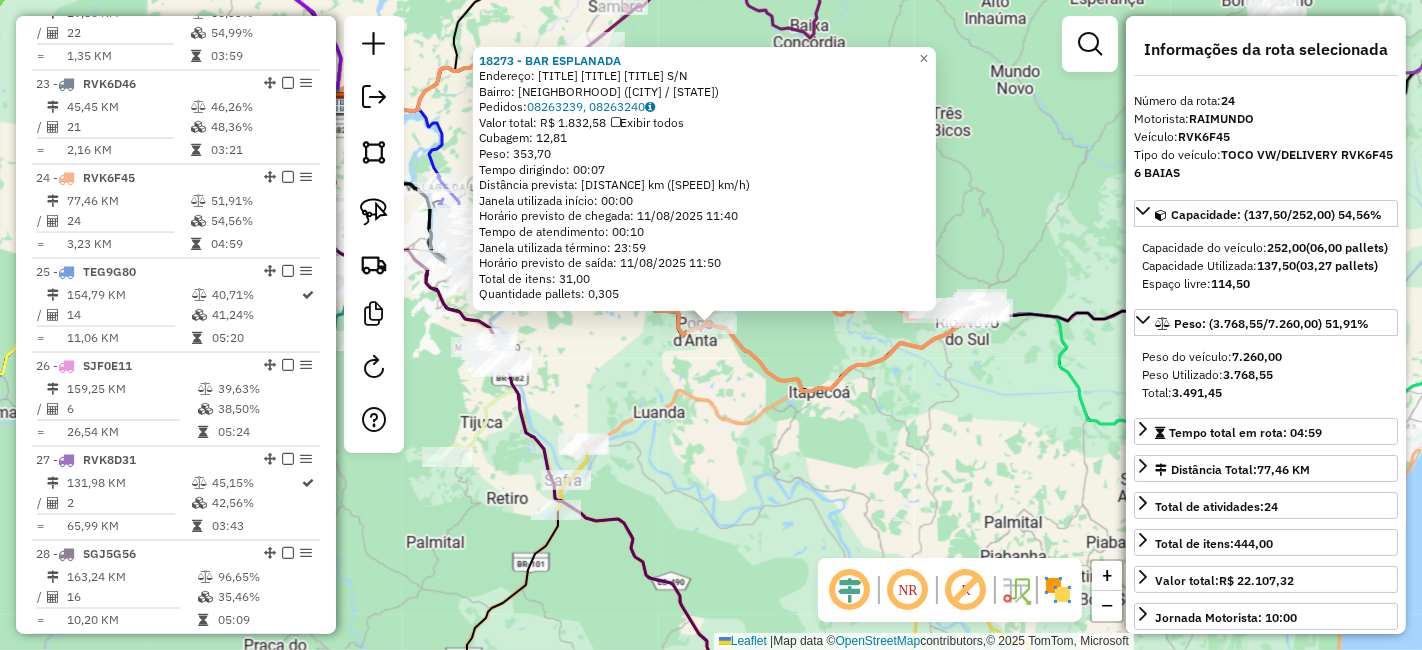 scroll, scrollTop: 2726, scrollLeft: 0, axis: vertical 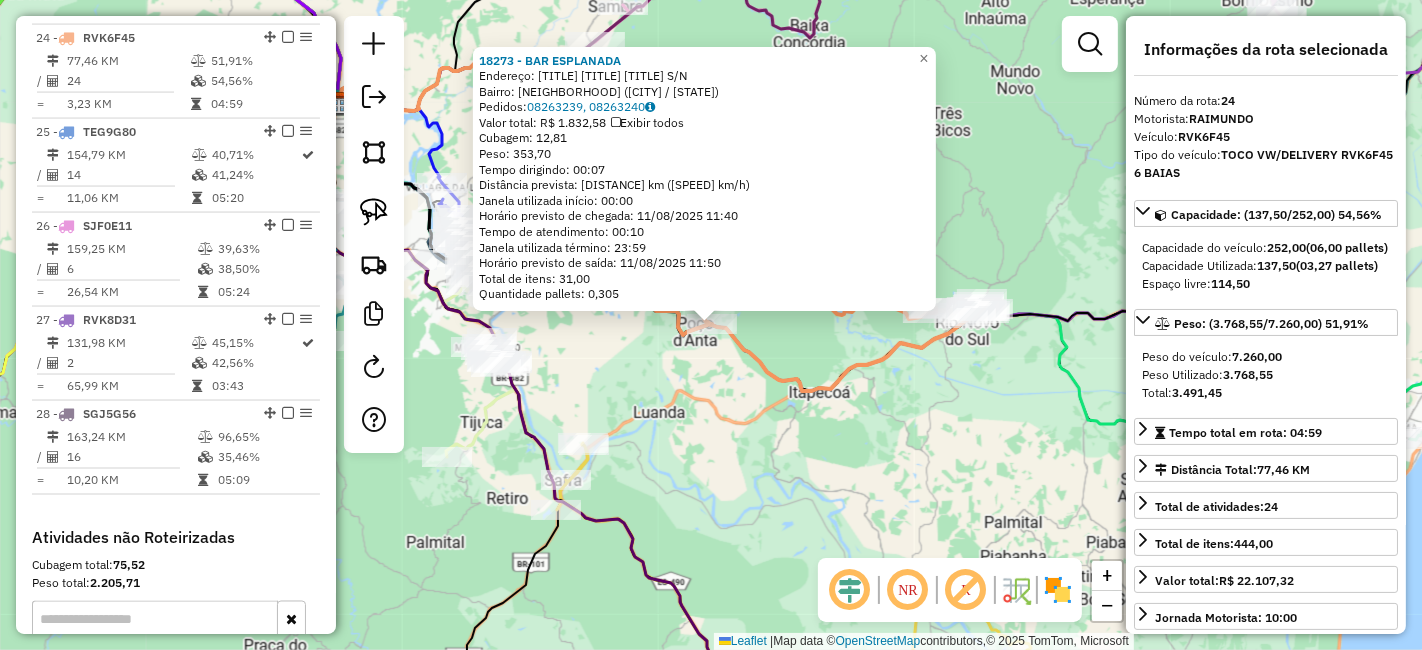 drag, startPoint x: 936, startPoint y: 360, endPoint x: 819, endPoint y: 357, distance: 117.03845 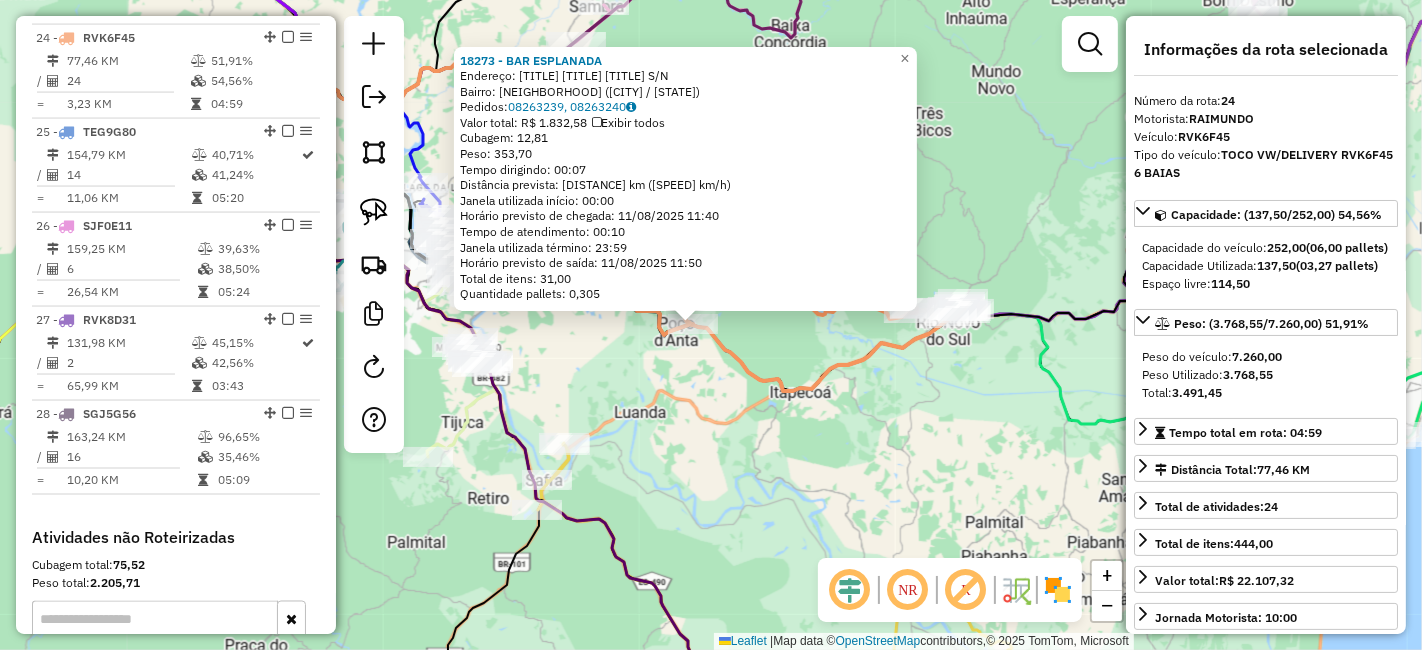 click 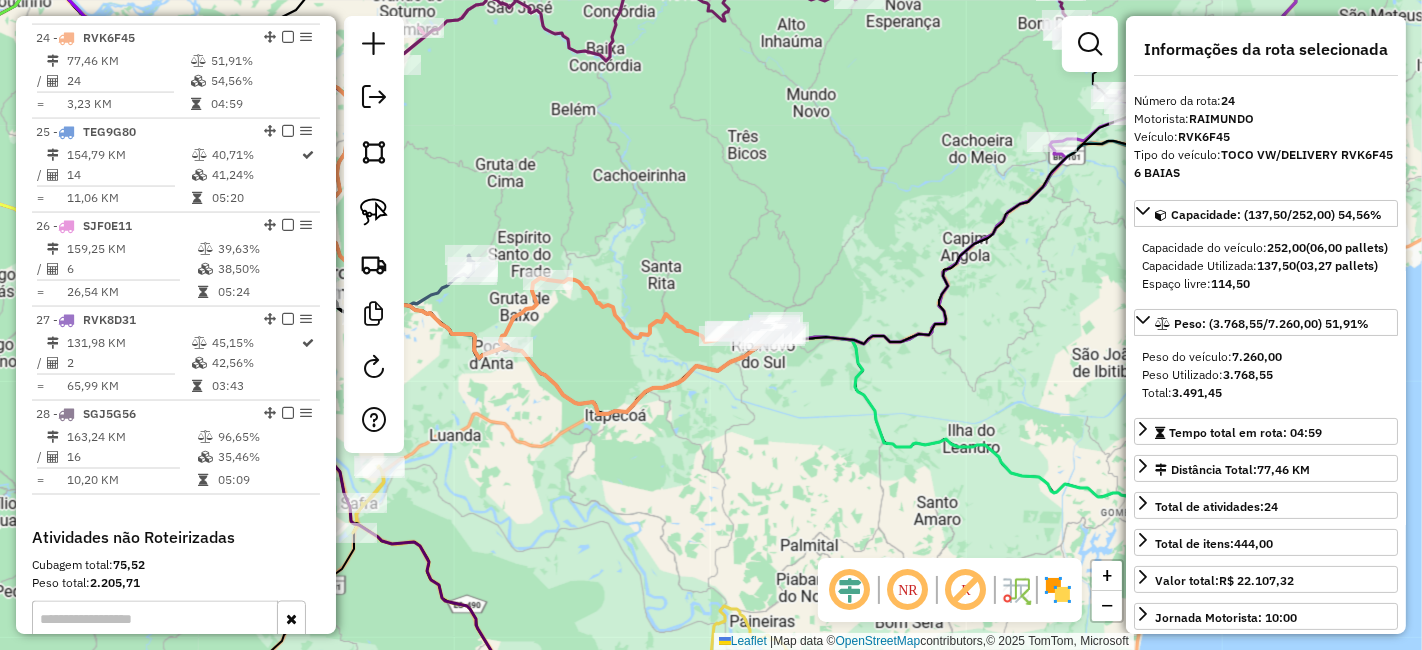 drag, startPoint x: 921, startPoint y: 361, endPoint x: 1040, endPoint y: 346, distance: 119.94165 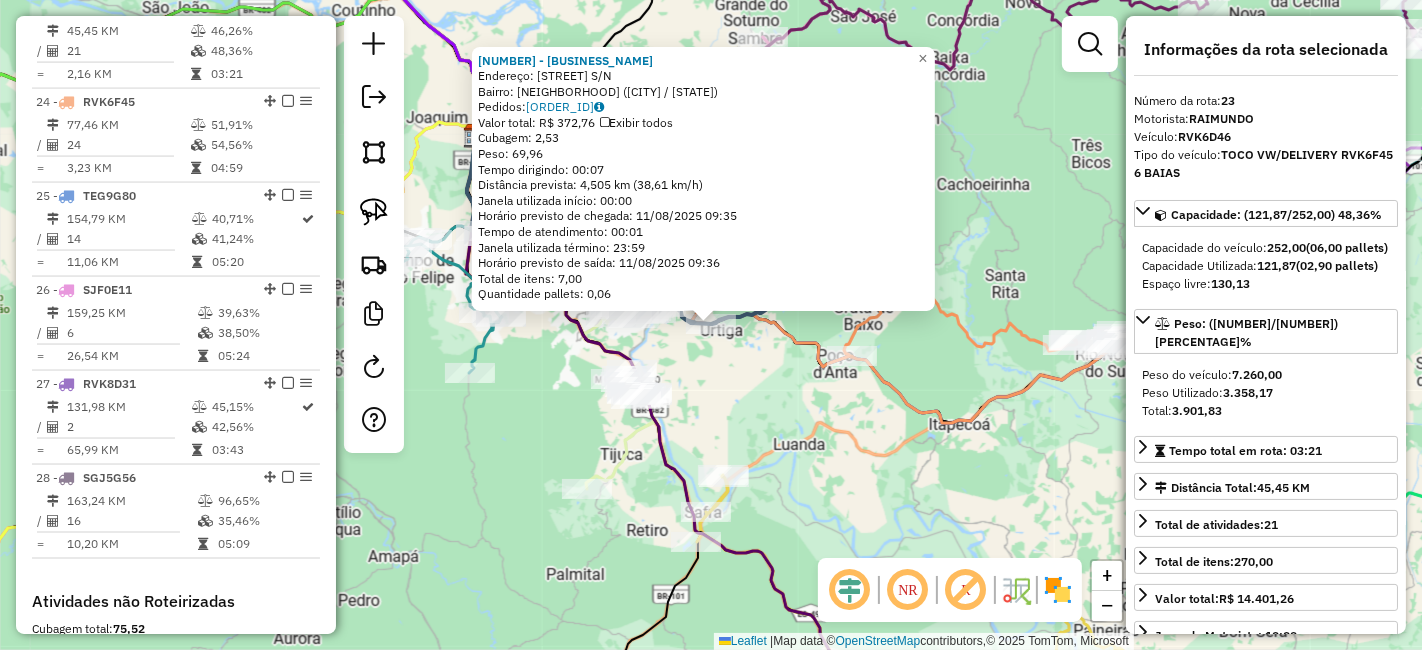 scroll, scrollTop: 2633, scrollLeft: 0, axis: vertical 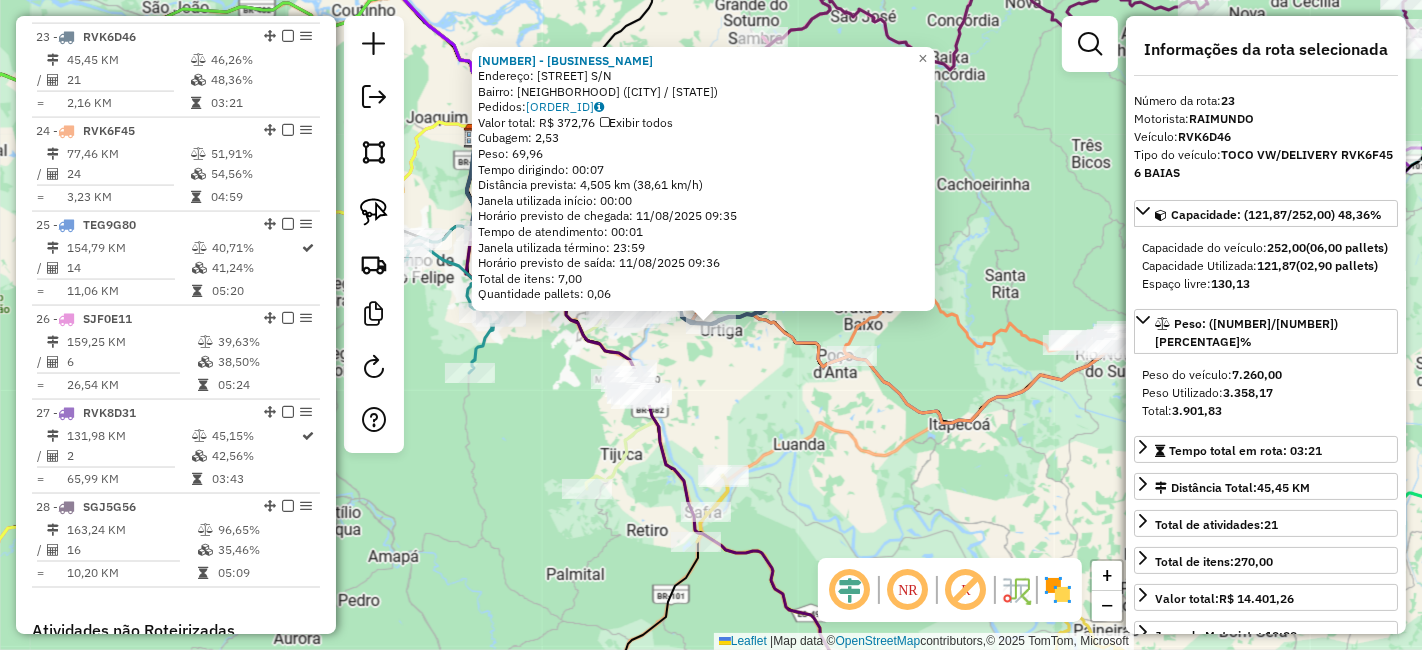 click on "[POSTAL CODE] - RESTAURANTE DO GIL  Endereço:  DA GRUTA S/N   Bairro: GRUTA ([CITY] / ES)   Pedidos:  [ORDER_ID]   Valor total: R$ 372,76   Exibir todos   Cubagem: 2,53  Peso: 69,96  Tempo dirigindo: 00:07   Distância prevista: 4,505 km (38,61 km/h)   Janela utilizada início: 00:00   Horário previsto de chegada: 11/08/2025 09:35   Tempo de atendimento: 00:01   Janela utilizada término: 23:59   Horário previsto de saída: 11/08/2025 09:36   Total de itens: 7,00   Quantidade pallets: 0,06  × Janela de atendimento Grade de atendimento Capacidade Transportadoras Veículos Cliente Pedidos  Rotas Selecione os dias de semana para filtrar as janelas de atendimento  Seg   Ter   Qua   Qui   Sex   Sáb   Dom  Informe o período da janela de atendimento: De: Até:  Filtrar exatamente a janela do cliente  Considerar janela de atendimento padrão  Selecione os dias de semana para filtrar as grades de atendimento  Seg   Ter   Qua   Qui   Sex   Sáb   Dom   Considerar clientes sem dia de atendimento cadastrado" 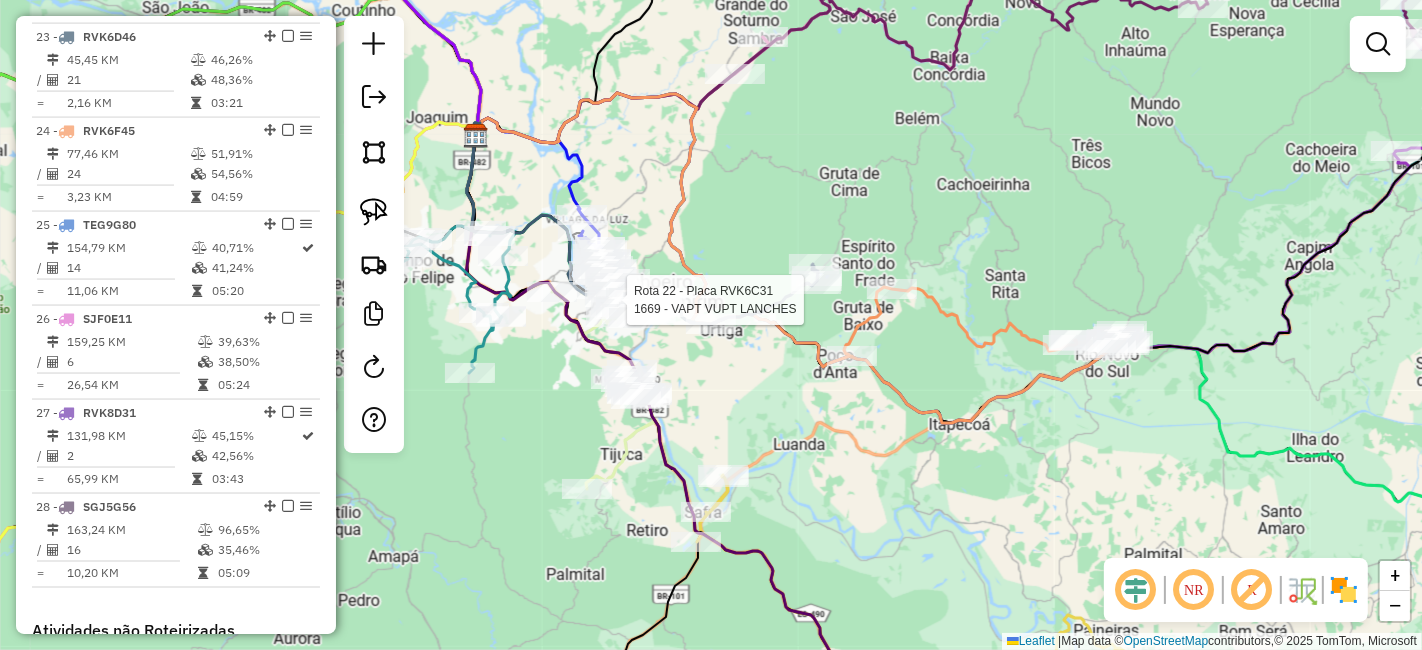 select on "*********" 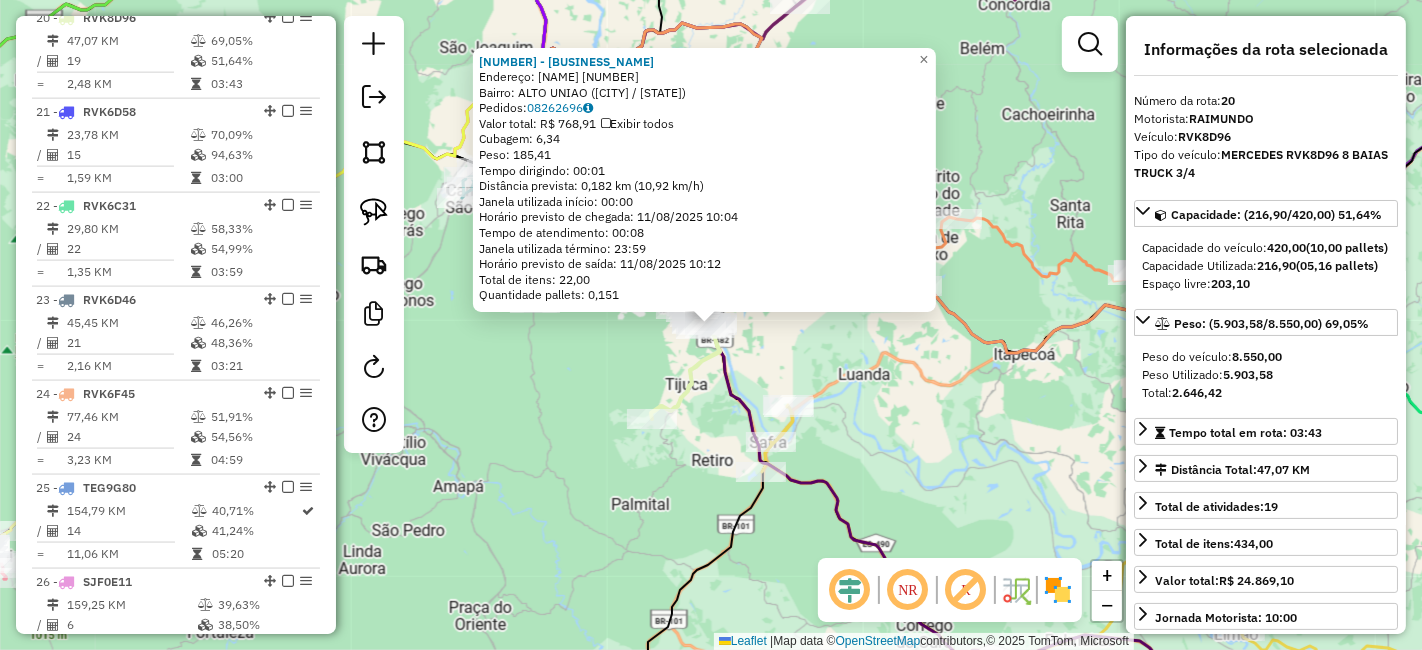 scroll, scrollTop: 2351, scrollLeft: 0, axis: vertical 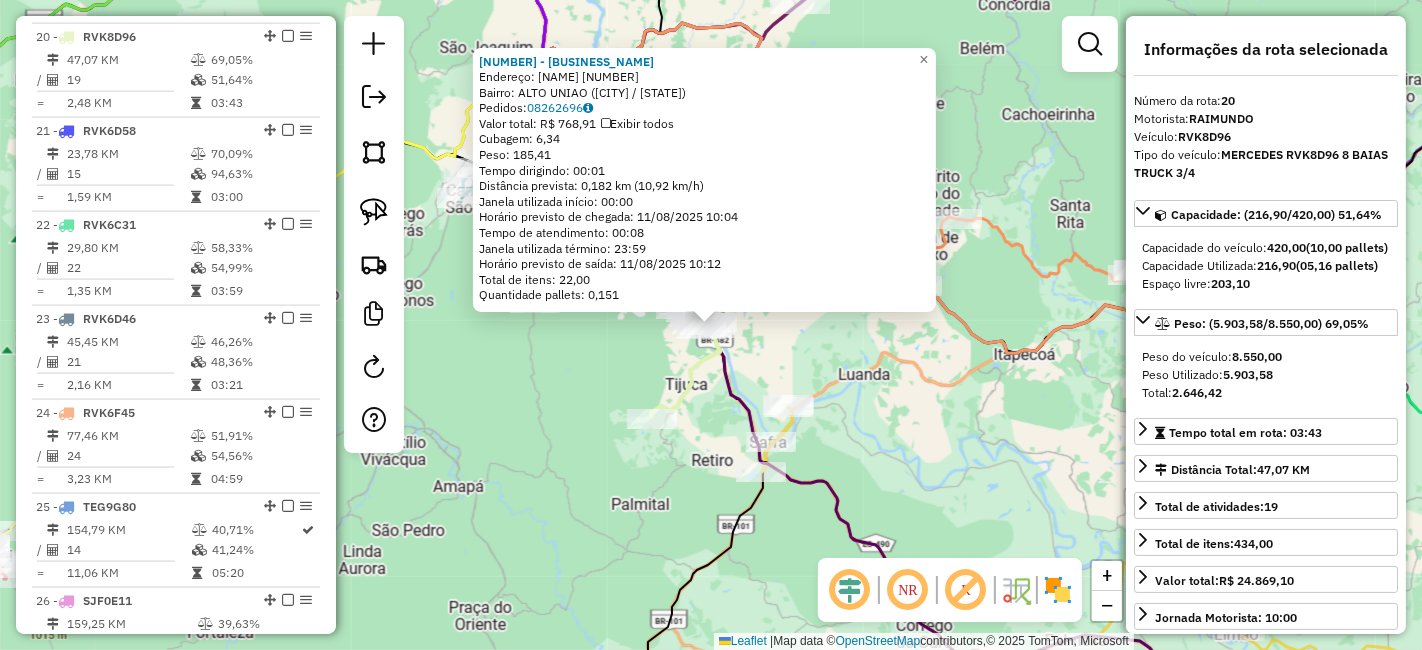 click on "[NUMBER] - [BUSINESS_NAME]  Endereço:  [FIRST] [LAST] [NUMBER]   Bairro: [NEIGHBORHOOD] ([CITY] / [STATE])   Pedidos:  [ORDER_ID]   Valor total: R$ [PRICE]   Exibir todos   Cubagem: [CUBAGE]  Peso: [WEIGHT]  Tempo dirigindo: [TIME]   Distância prevista: [DISTANCE] km ([SPEED] km/h)   Janela utilizada início: [TIME]   Horário previsto de chegada: [DATE] [TIME]   Tempo de atendimento: [TIME]   Janela utilizada término: [TIME]   Horário previsto de saída: [DATE] [TIME]   Total de itens: [NUMBER],00   Quantidade pallets: [QUANTITY]  × Janela de atendimento Grade de atendimento Capacidade Transportadoras Veículos Cliente Pedidos  Rotas Selecione os dias de semana para filtrar as janelas de atendimento  Seg   Ter   Qua   Qui   Sex   Sáb   Dom  Informe o período da janela de atendimento: De: Até:  Filtrar exatamente a janela do cliente  Considerar janela de atendimento padrão  Selecione os dias de semana para filtrar as grades de atendimento  Seg   Ter   Qua   Qui   Sex   Sáb   Dom   Peso mínimo:   De:   Até:" 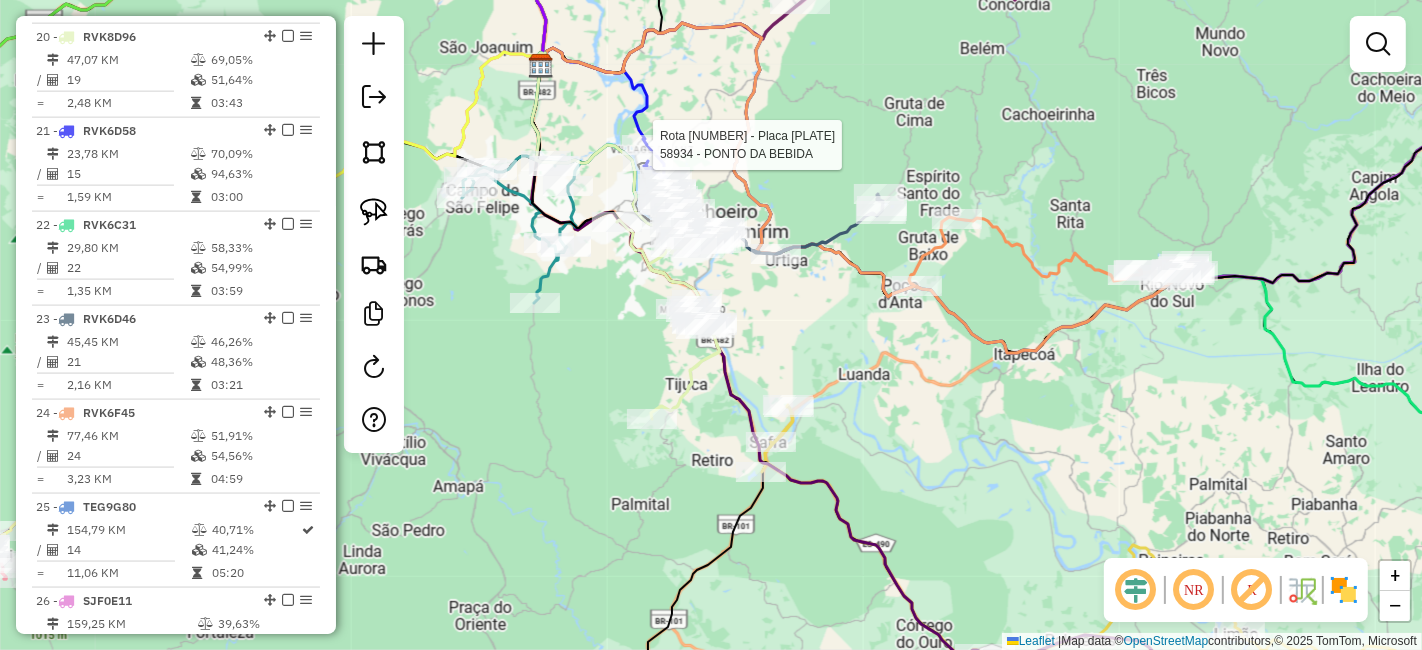 select on "*********" 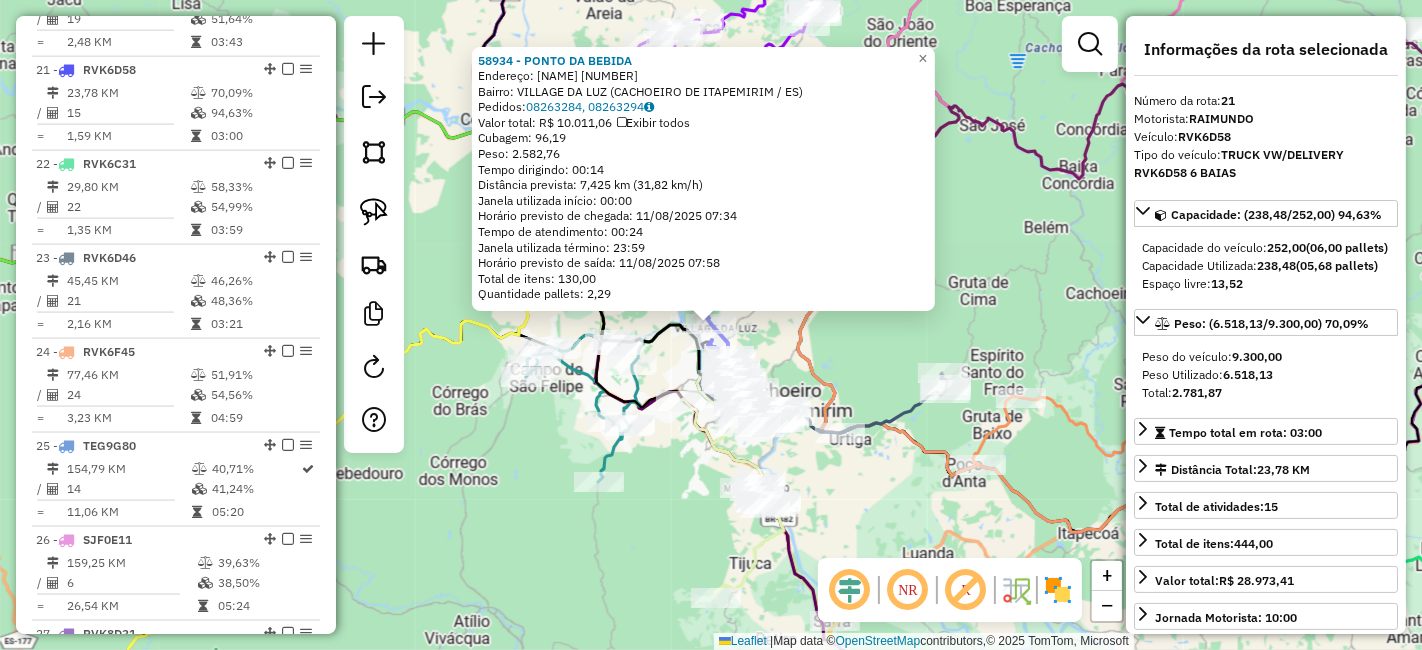 scroll, scrollTop: 2445, scrollLeft: 0, axis: vertical 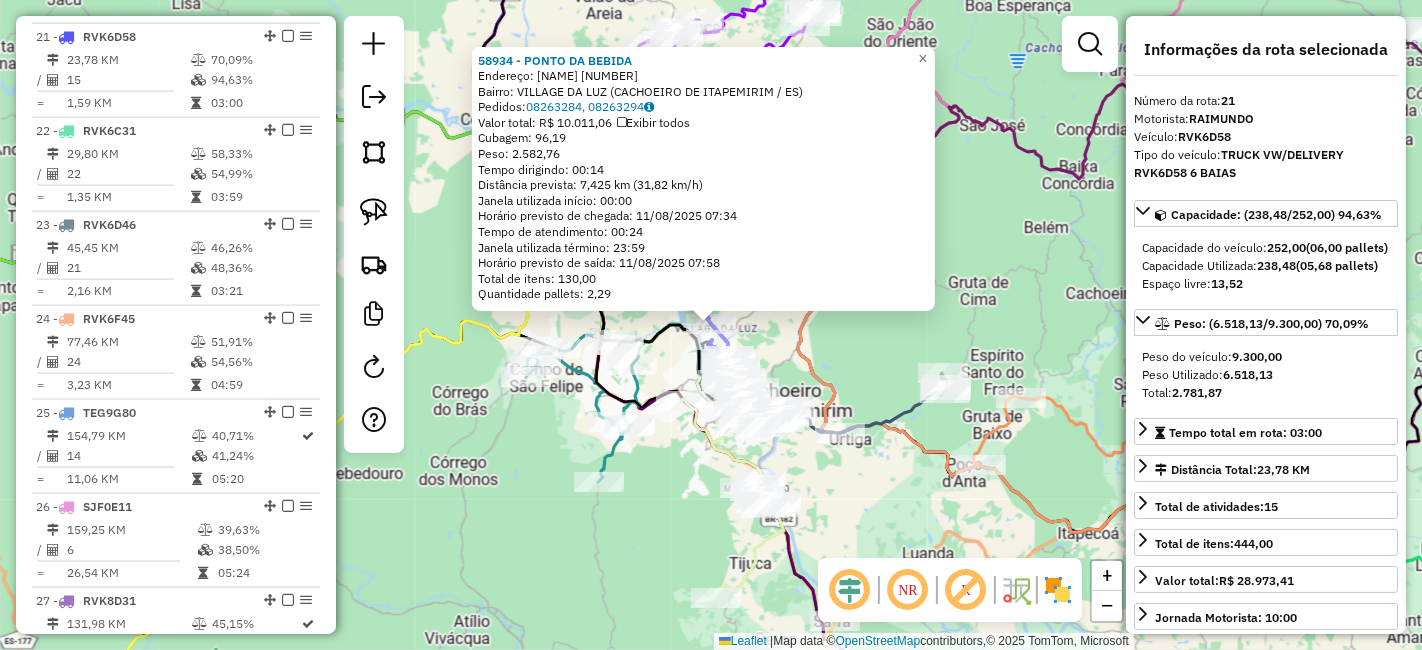 click 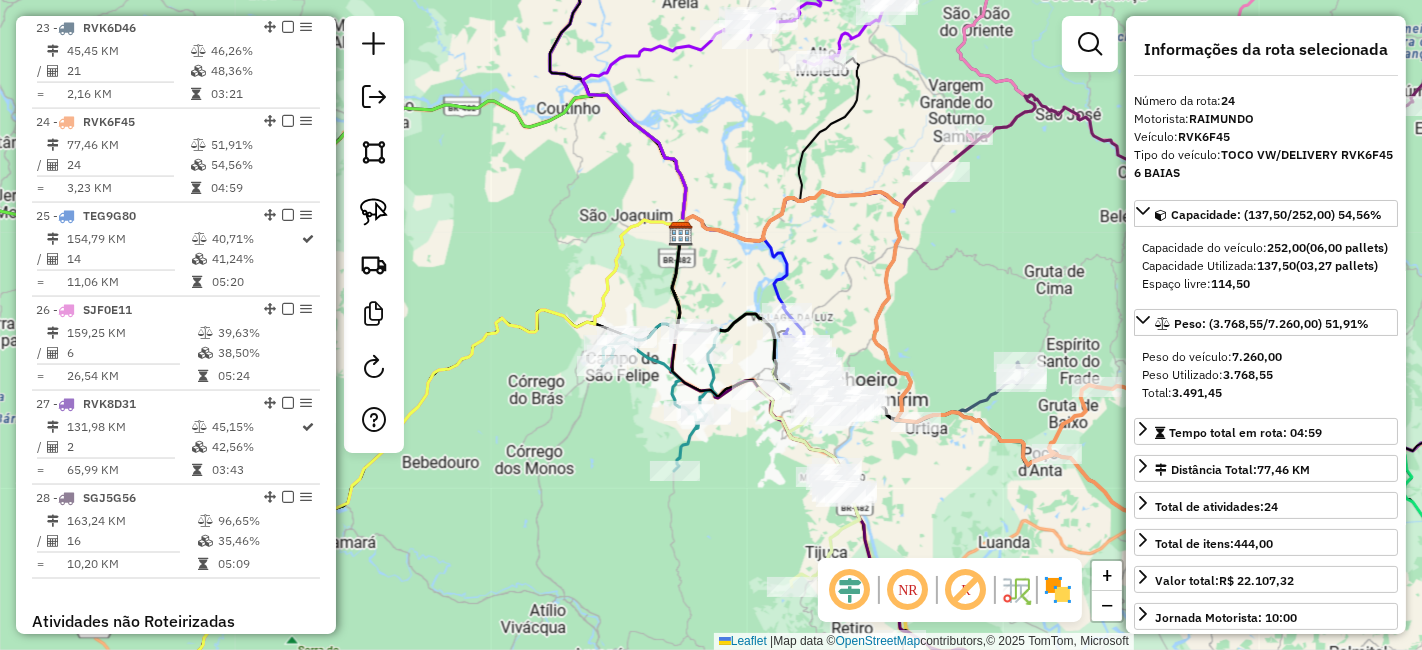 drag, startPoint x: 801, startPoint y: 332, endPoint x: 877, endPoint y: 321, distance: 76.79192 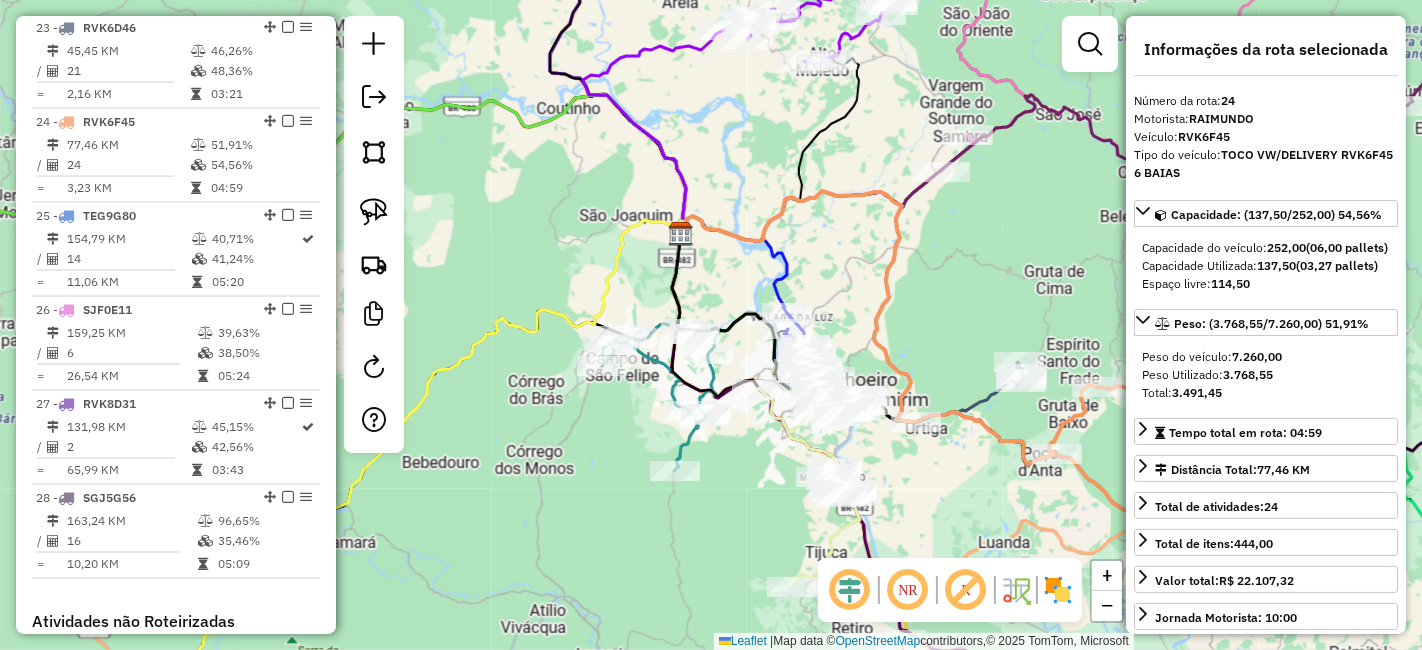 click 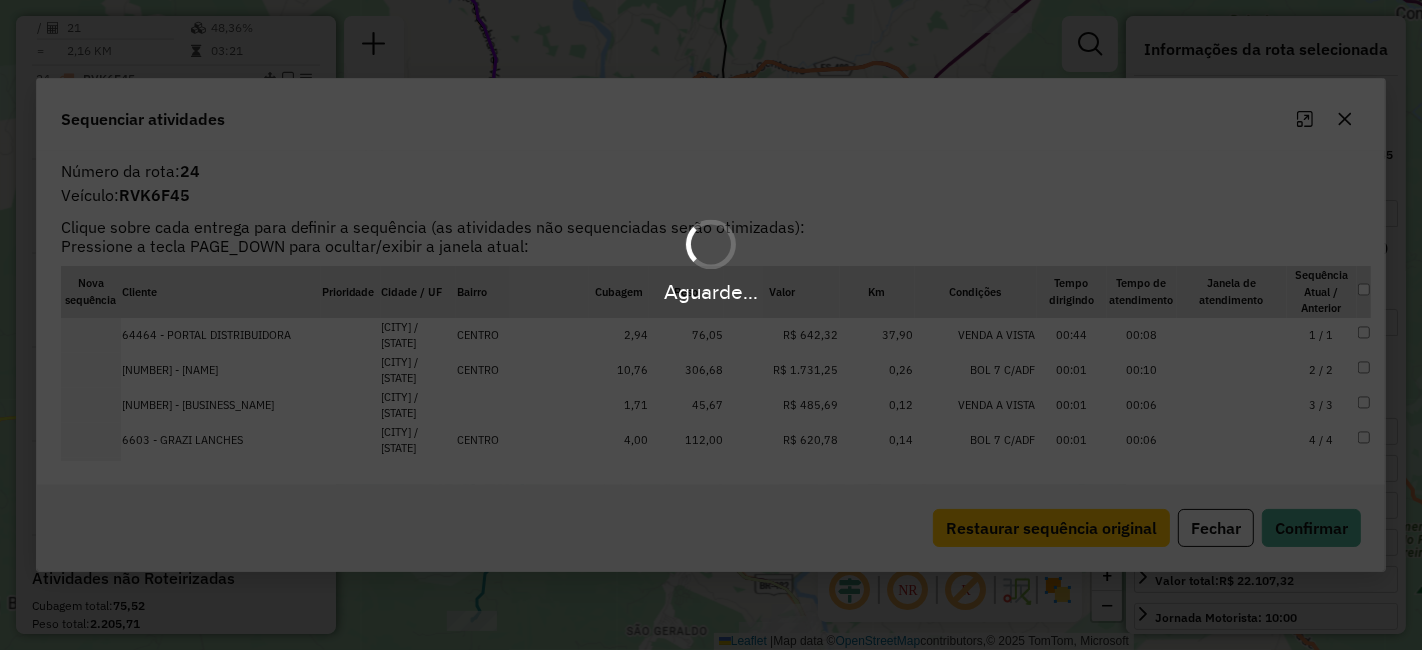 scroll, scrollTop: 2726, scrollLeft: 0, axis: vertical 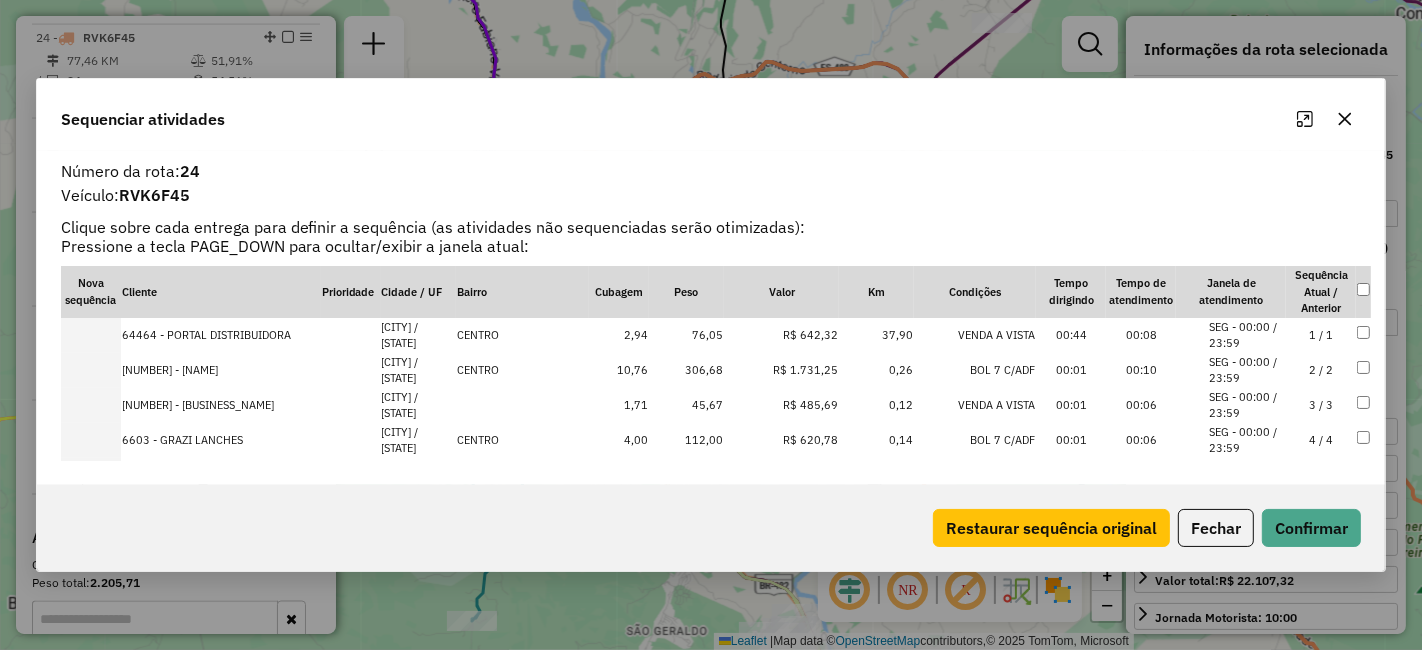 click 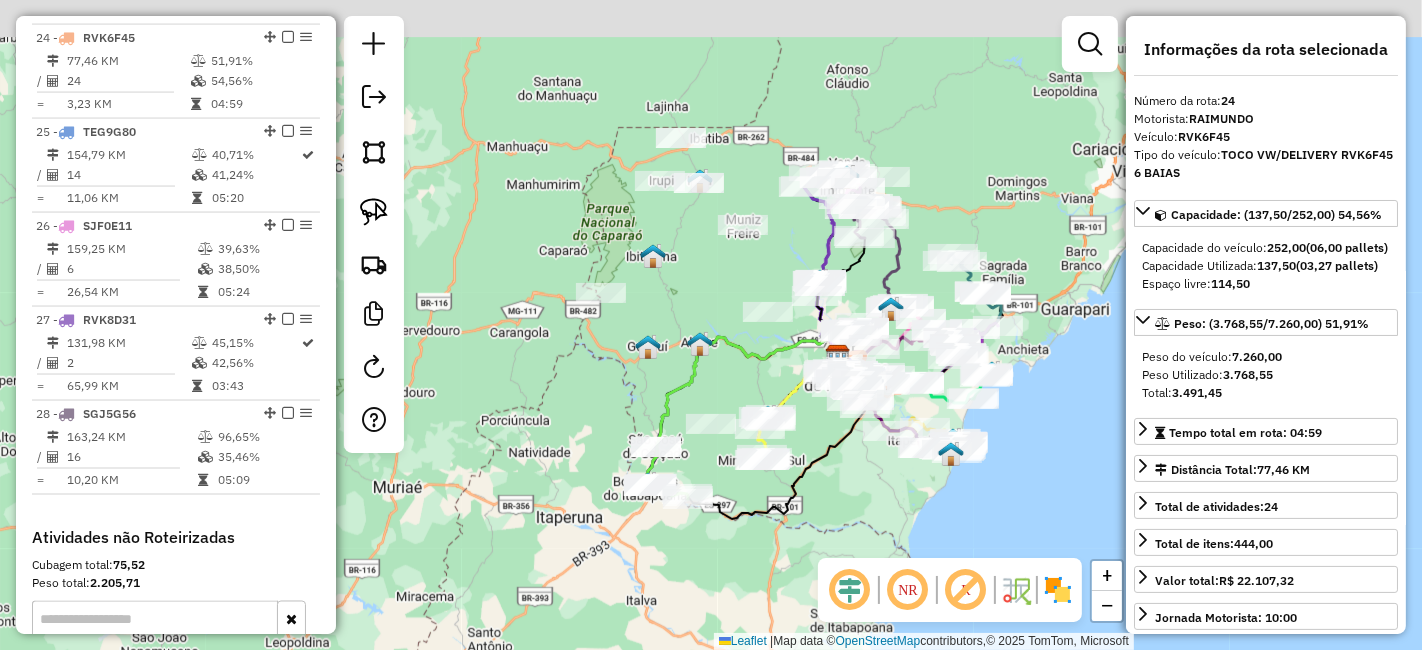 drag, startPoint x: 675, startPoint y: 292, endPoint x: 647, endPoint y: 348, distance: 62.609905 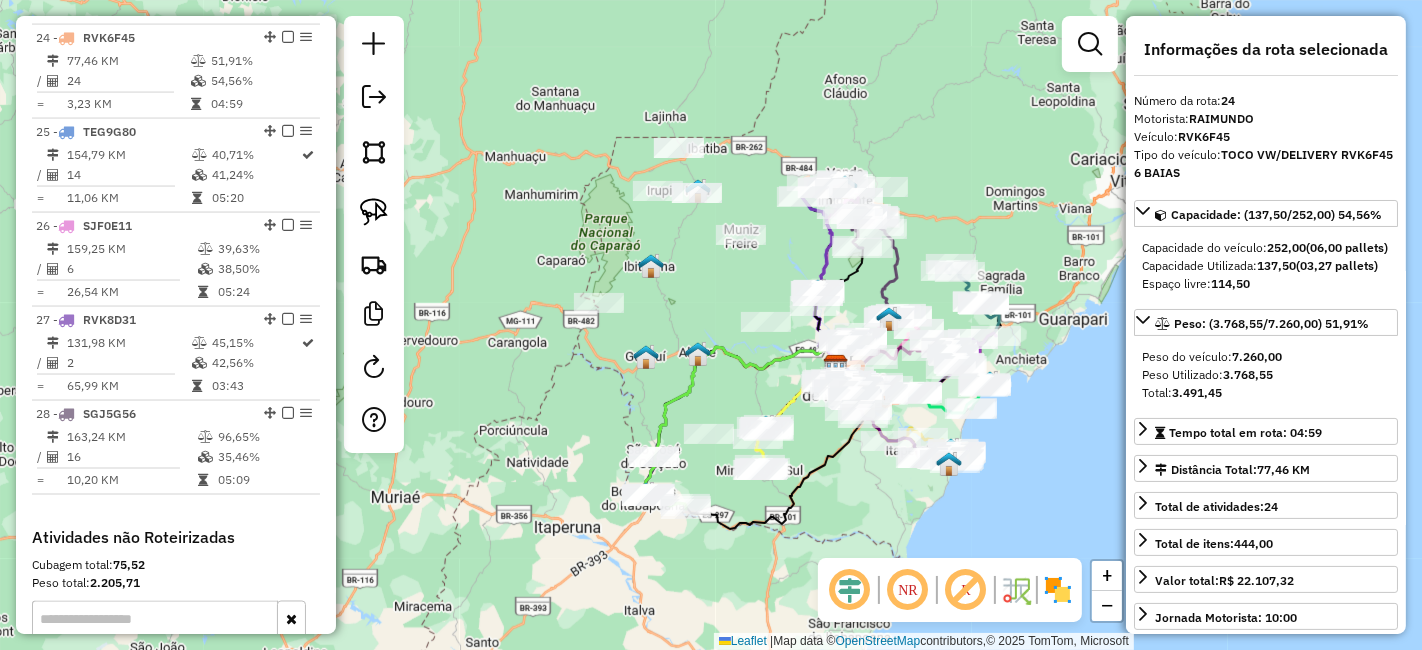 drag, startPoint x: 681, startPoint y: 293, endPoint x: 628, endPoint y: 319, distance: 59.03389 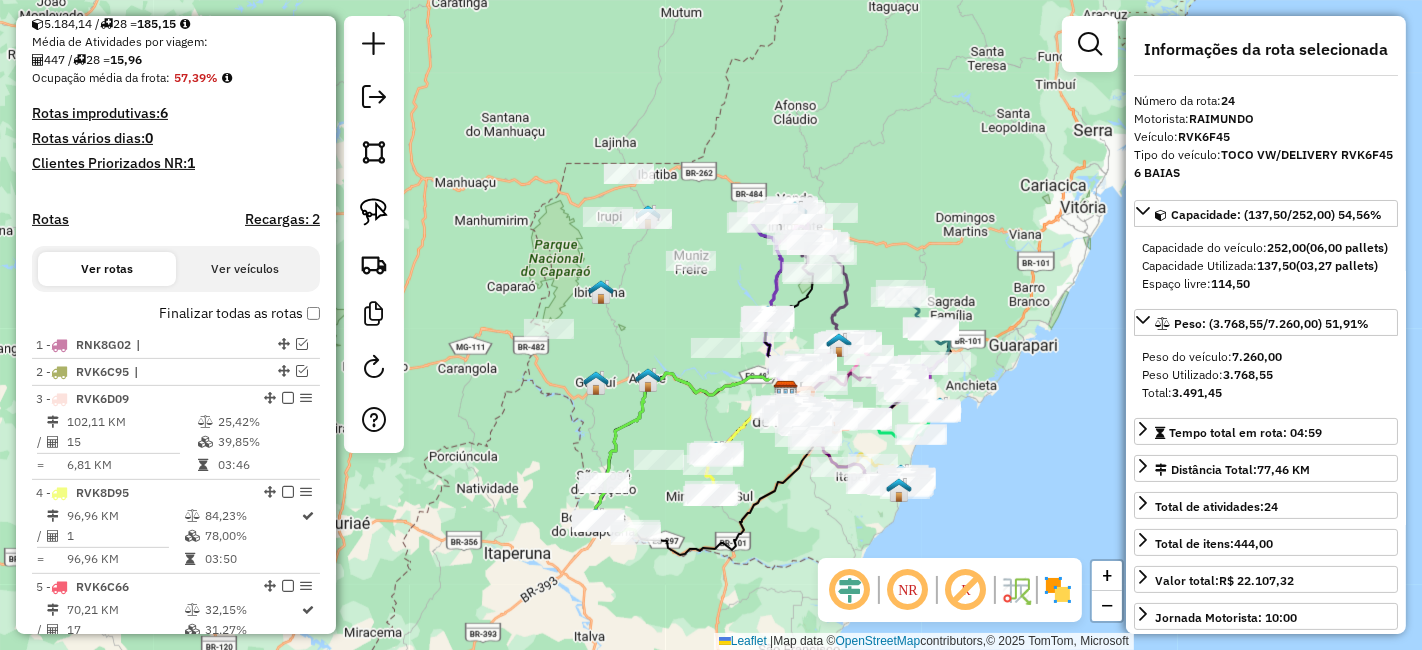 scroll, scrollTop: 504, scrollLeft: 0, axis: vertical 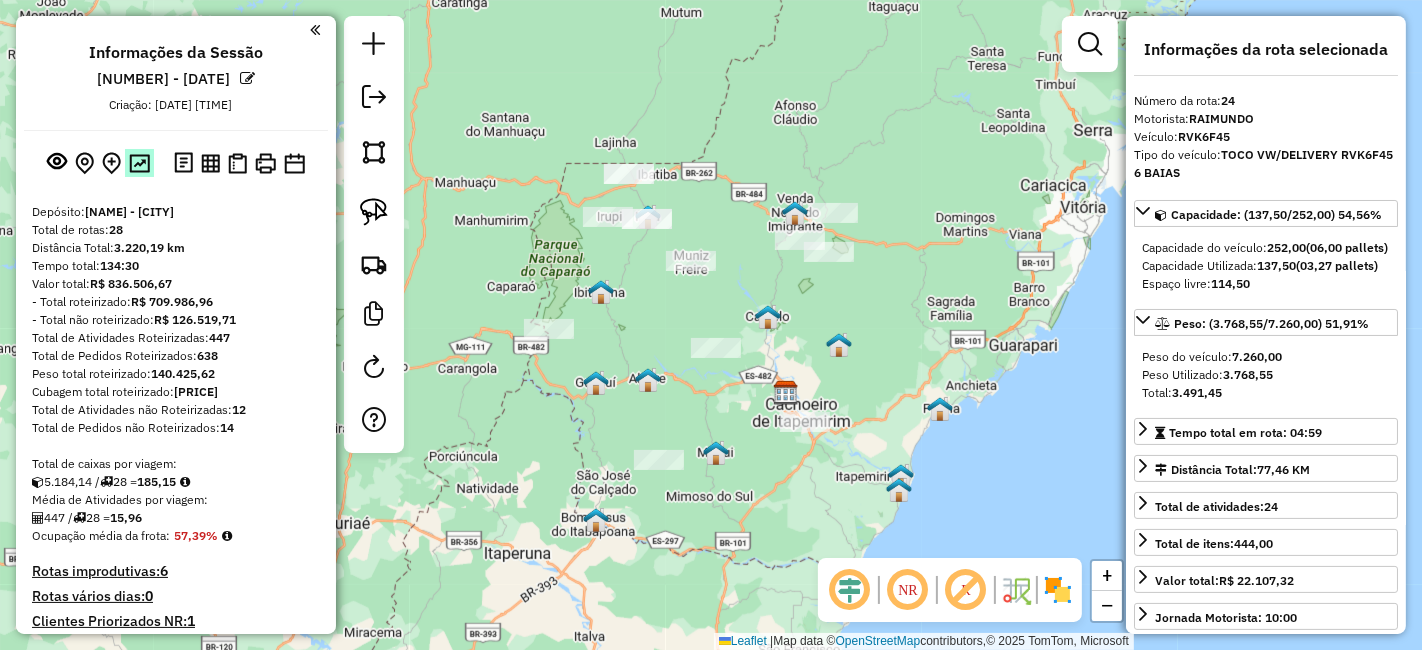click at bounding box center [139, 162] 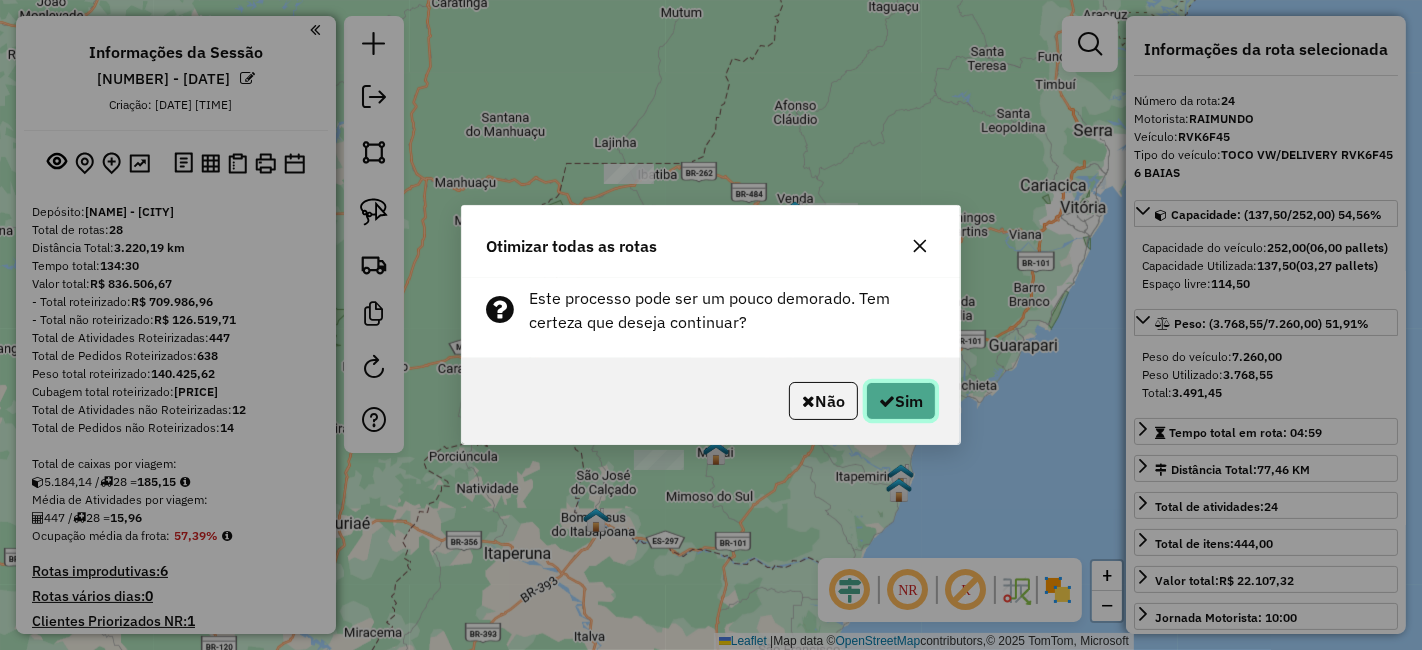 click on "Sim" 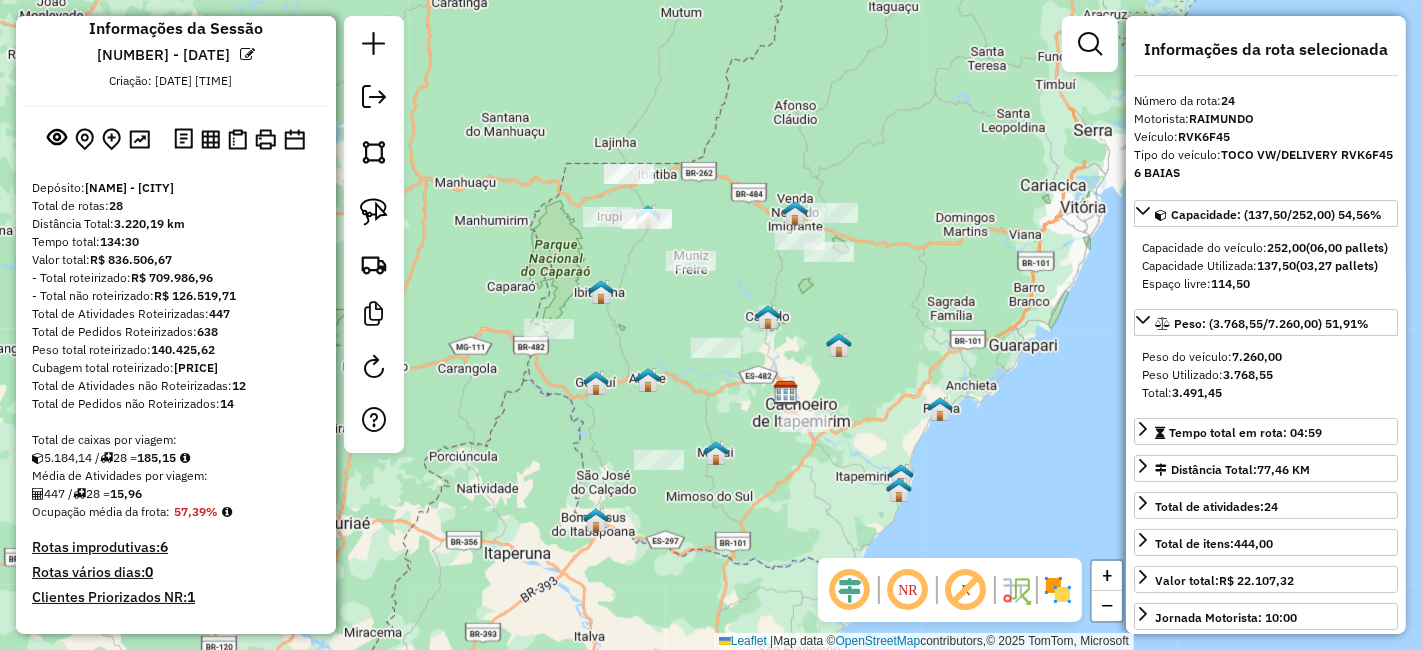 scroll, scrollTop: 0, scrollLeft: 0, axis: both 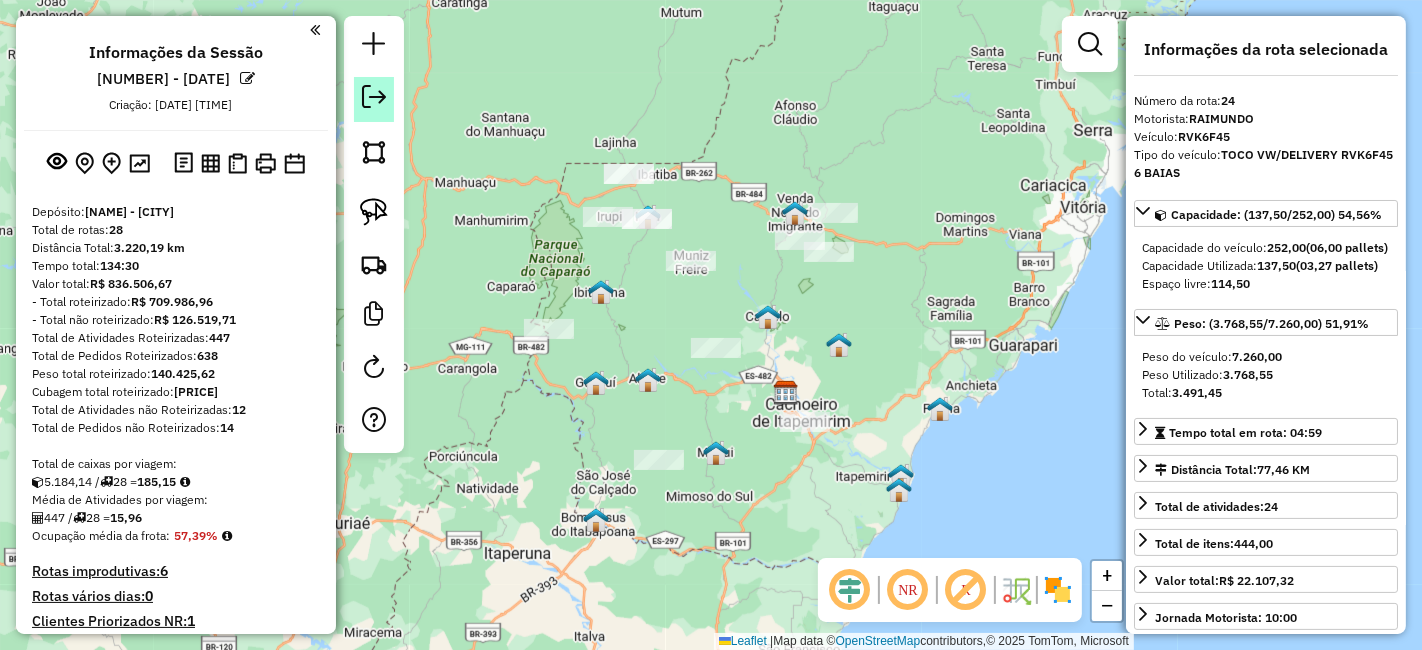 click 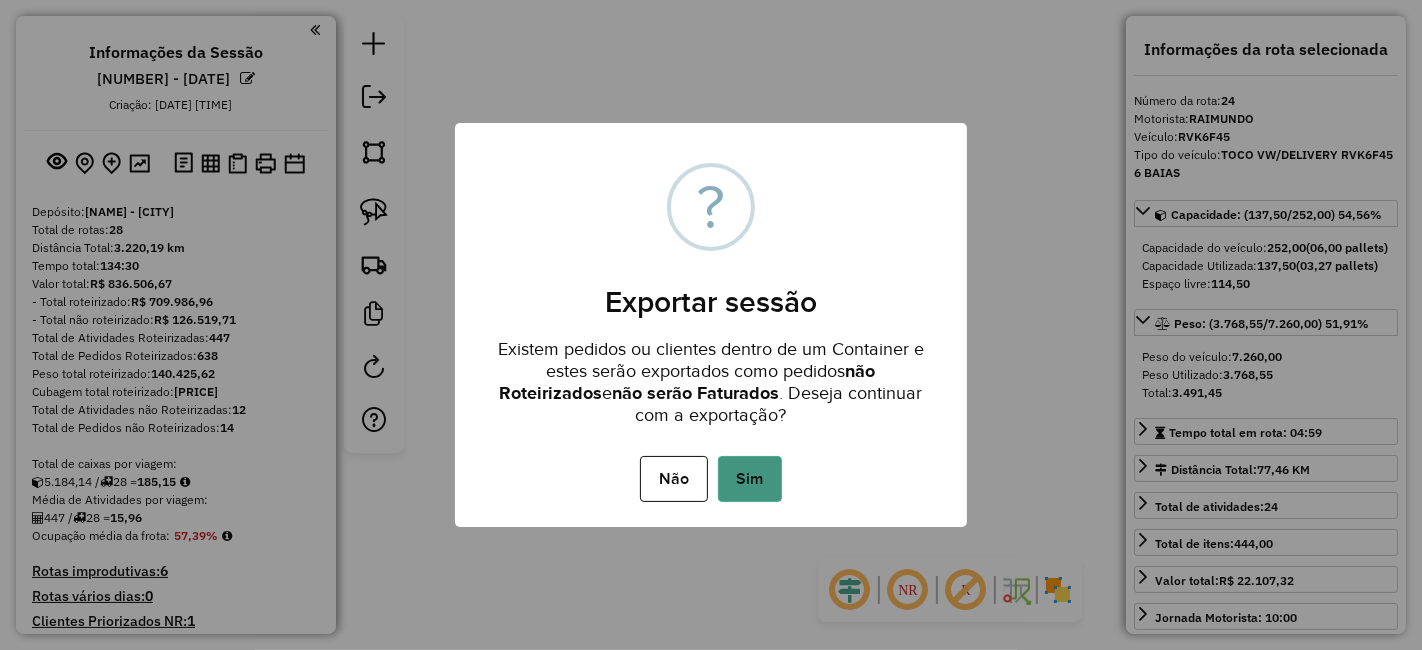 click on "Sim" at bounding box center [750, 479] 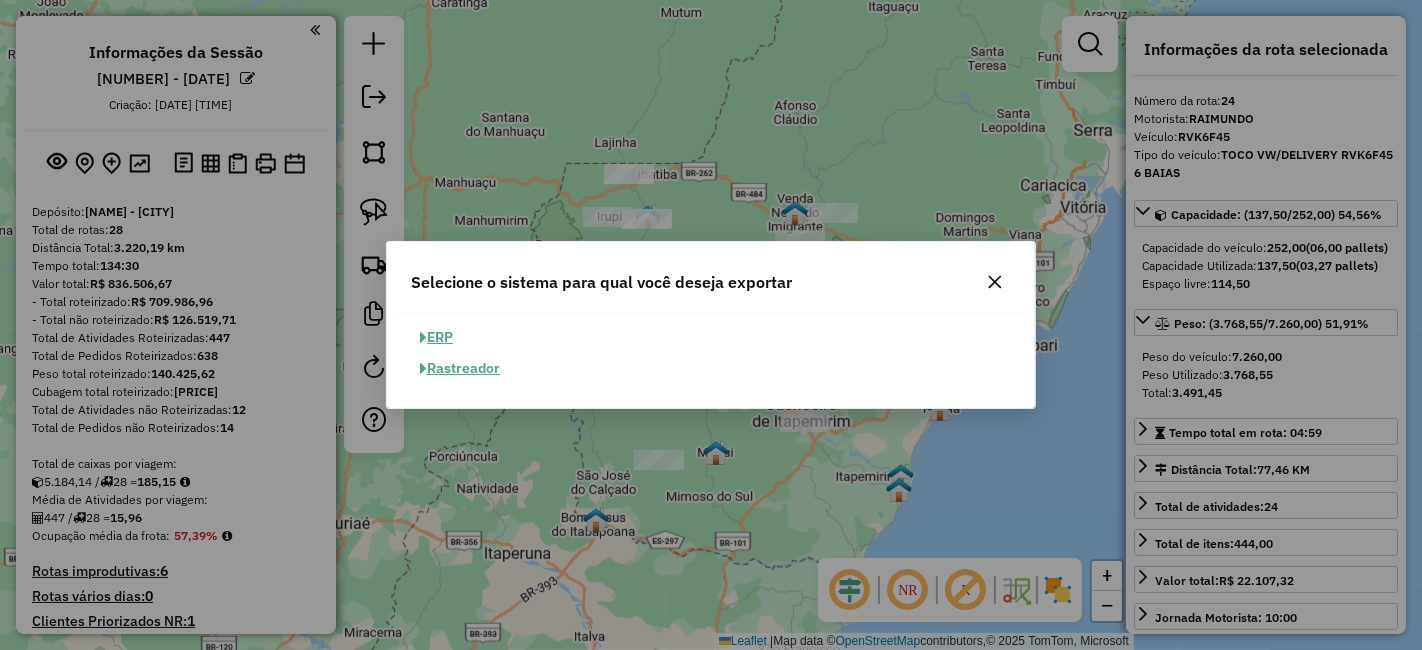 click on "ERP" 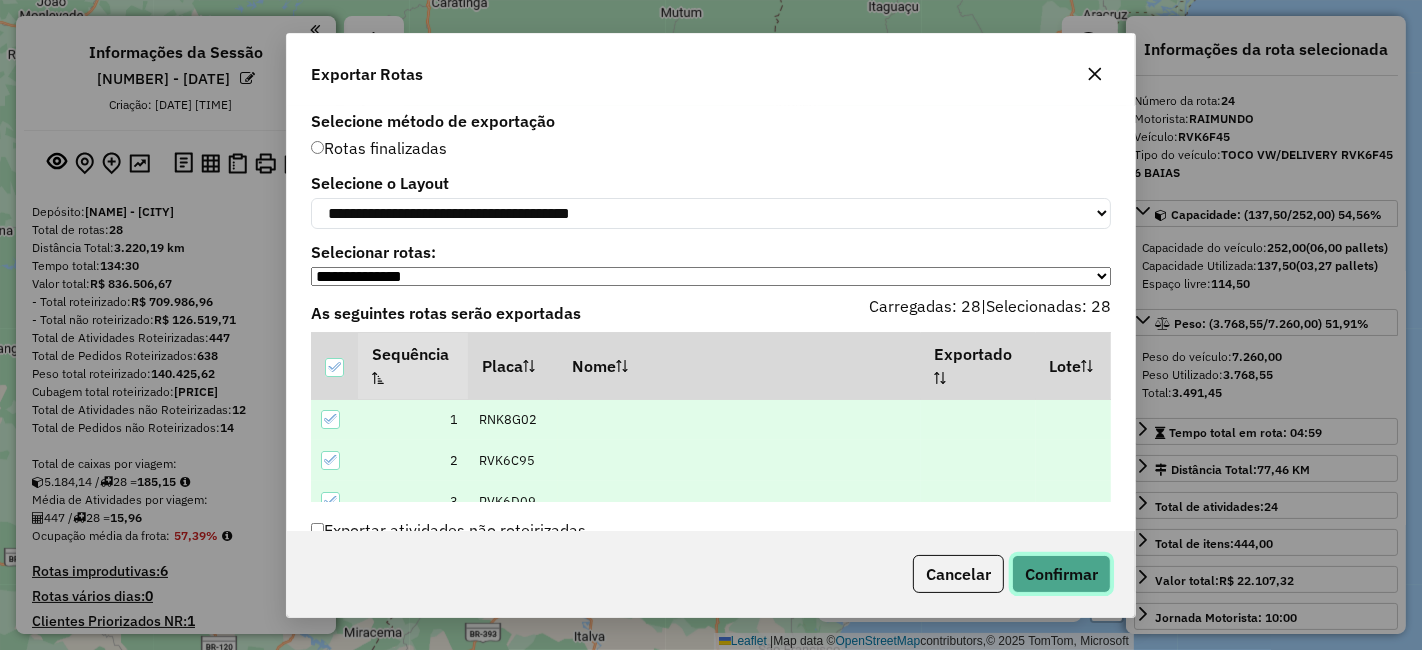 click on "Confirmar" 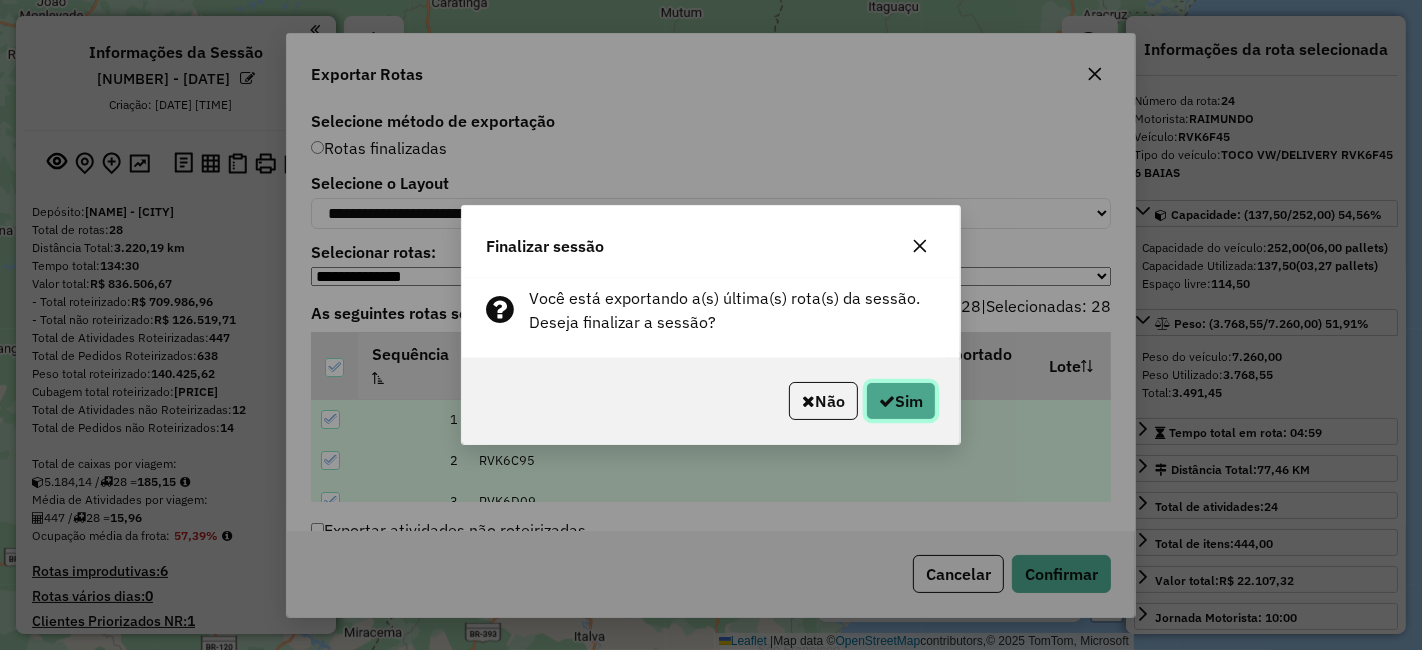 click on "Sim" 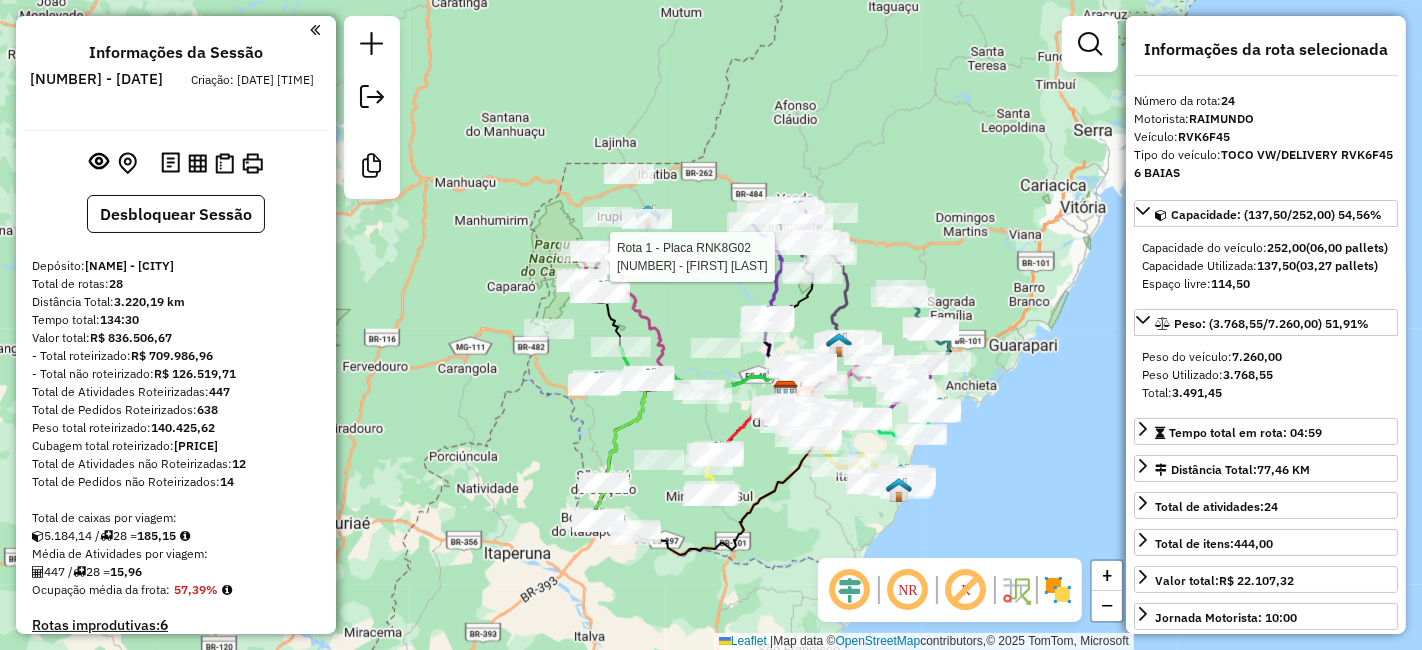 scroll, scrollTop: 2940, scrollLeft: 0, axis: vertical 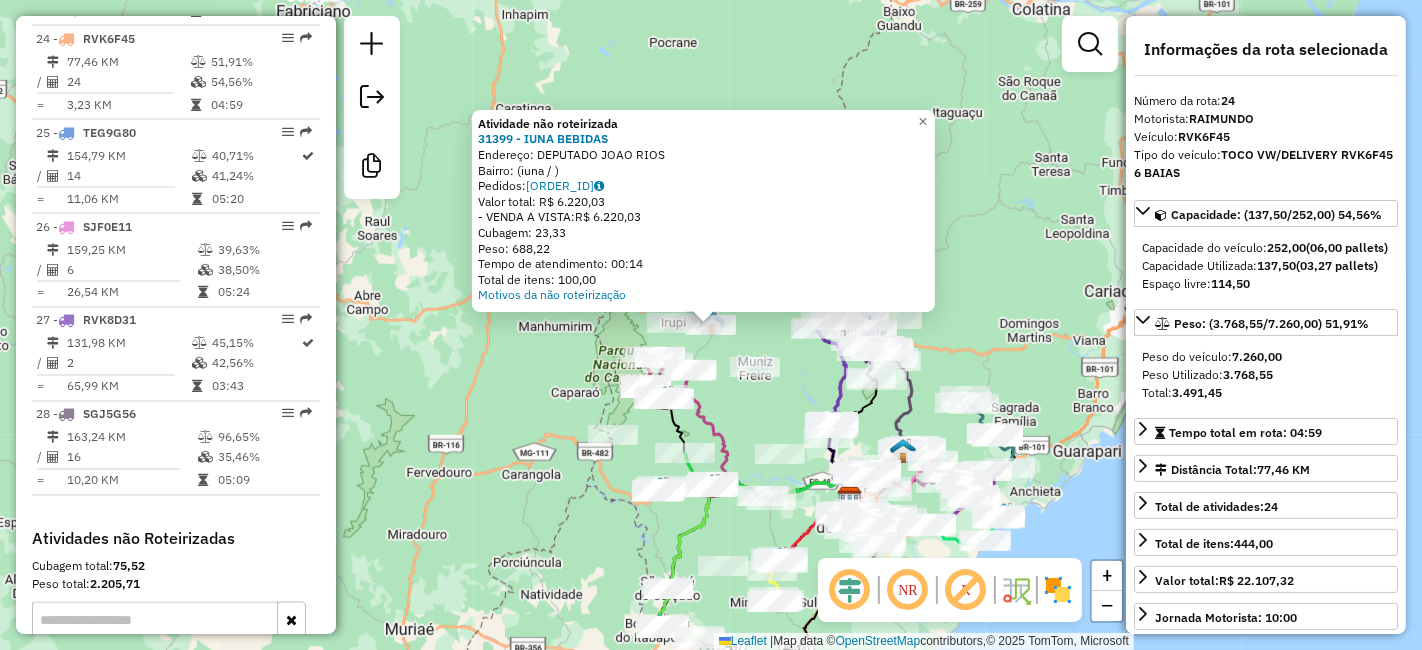 click on "Atividade não roteirizada 31399 - IUNA BEBIDAS Endereço: DEPUTADO JOAO RIOS Bairro: ([CITY] / [STATE]) Pedidos: 08260400 Valor total: R$ 6.220,03 - VENDA A VISTA: R$ 6.220,03 Cubagem: 23,33 Peso: 688,22 Tempo de atendimento: 00:14 Total de itens: 100,00 Motivos da não roteirização × Janela de atendimento Grade de atendimento Capacidade Transportadoras Veículos Cliente Pedidos Rotas Selecione os dias de semana para filtrar as janelas de atendimento Seg Ter Qua Qui Sex Sáb Dom Informe o período da janela de atendimento: De: Até: Filtrar exatamente a janela do cliente Considerar janela de atendimento padrão Selecione os dias de semana para filtrar as grades de atendimento Seg Ter Qua Qui Sex Sáb Dom Considerar clientes sem dia de atendimento cadastrado Clientes fora do dia de atendimento selecionado Filtrar as atividades entre os valores definidos abaixo: Peso mínimo: Peso máximo: Cubagem mínima: Cubagem máxima: De: Até: De: Até: De:" 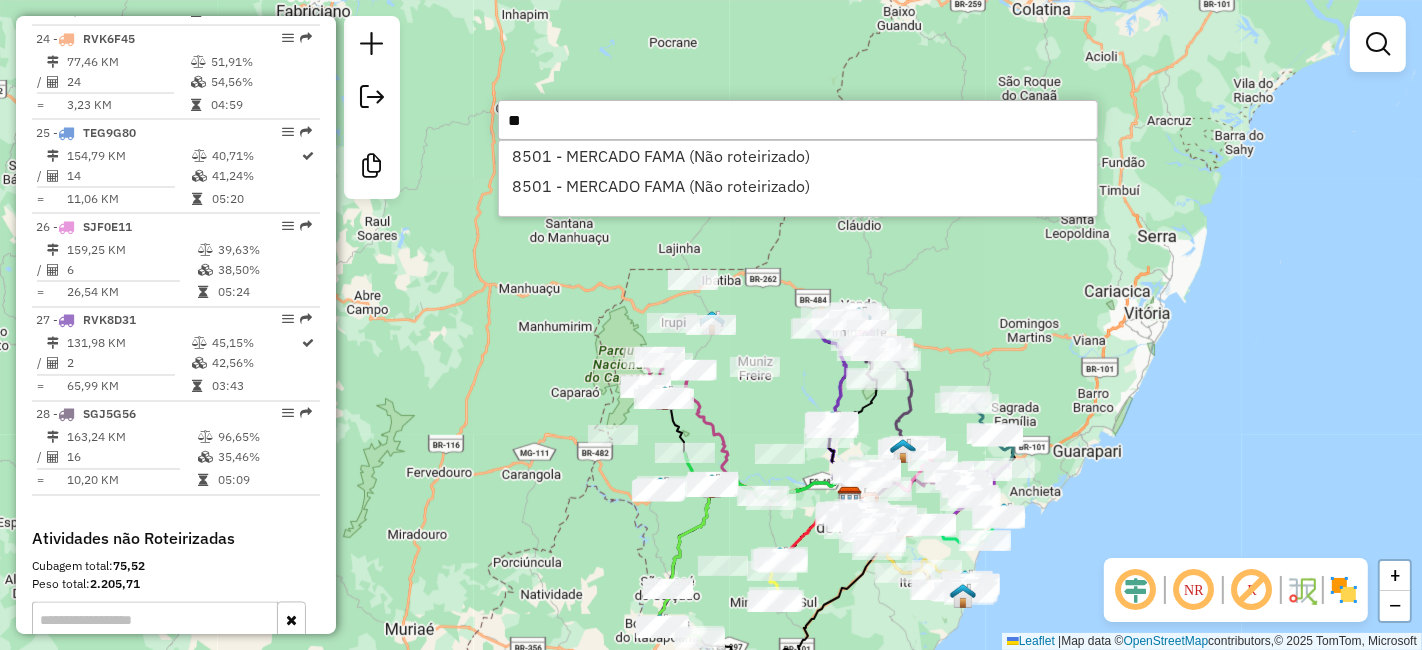 type on "*" 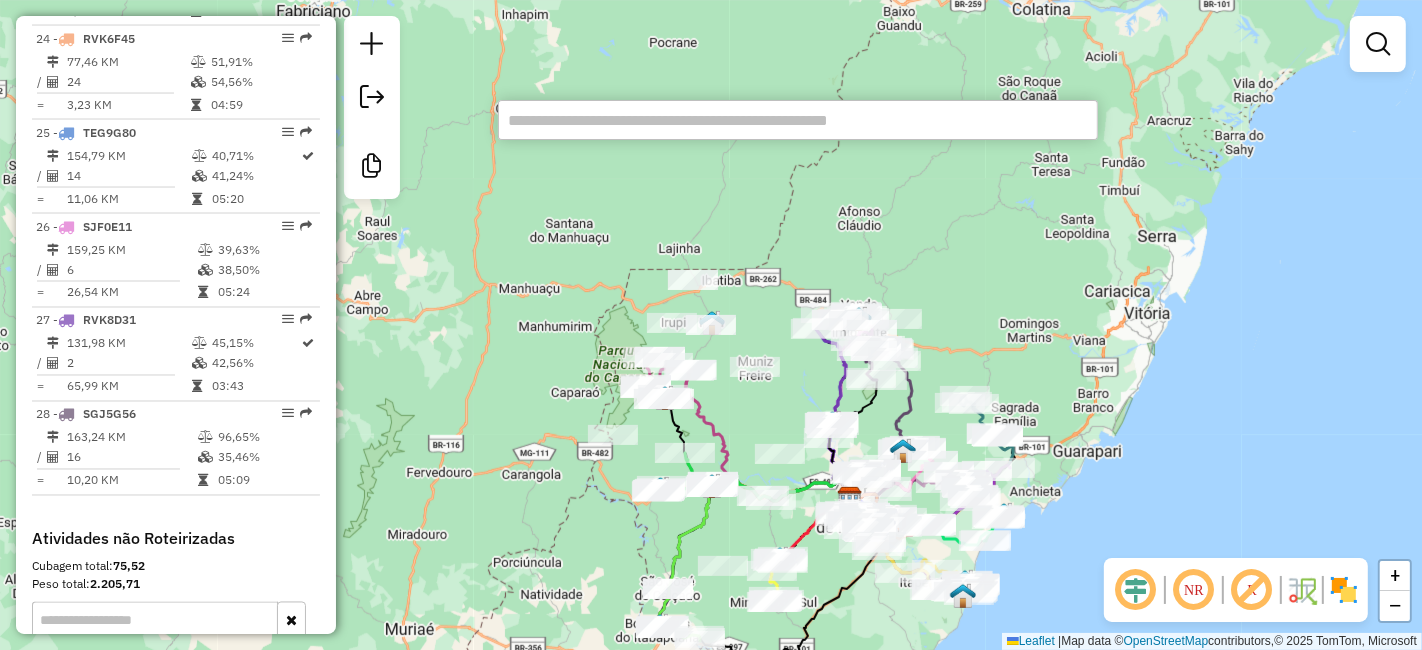 paste on "*****" 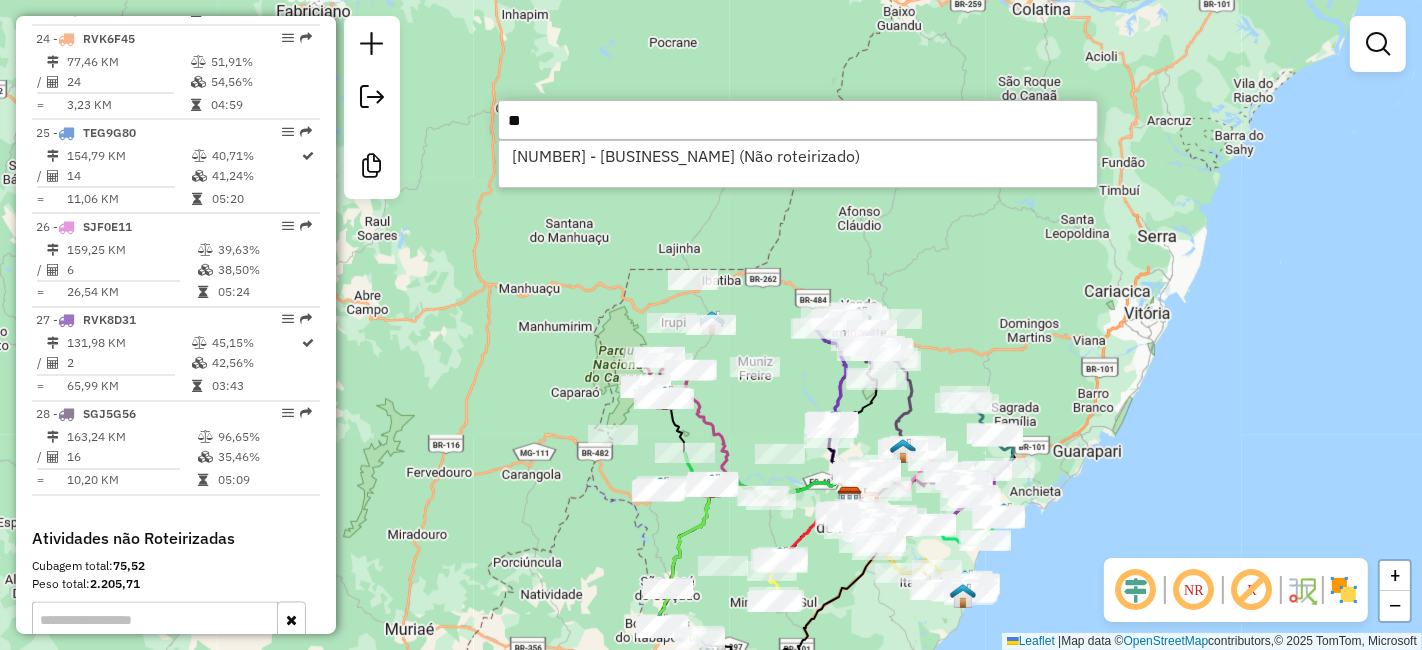 type on "*" 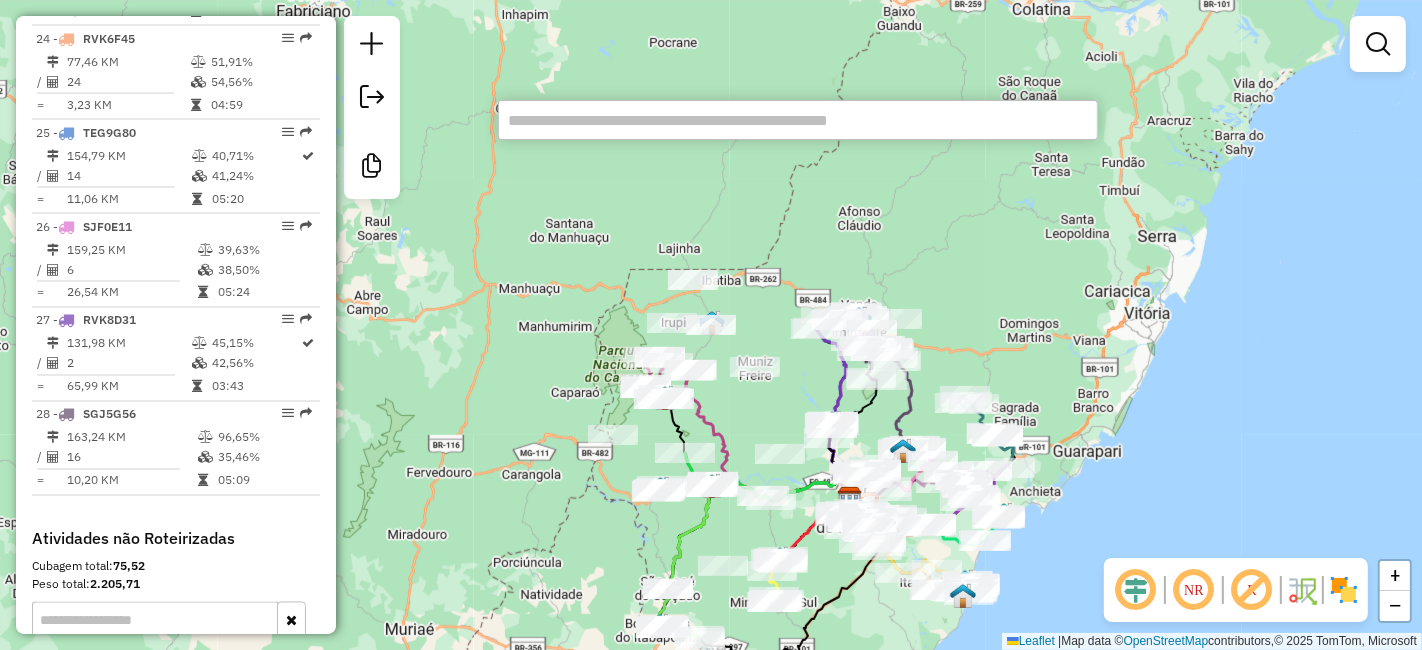 paste on "*****" 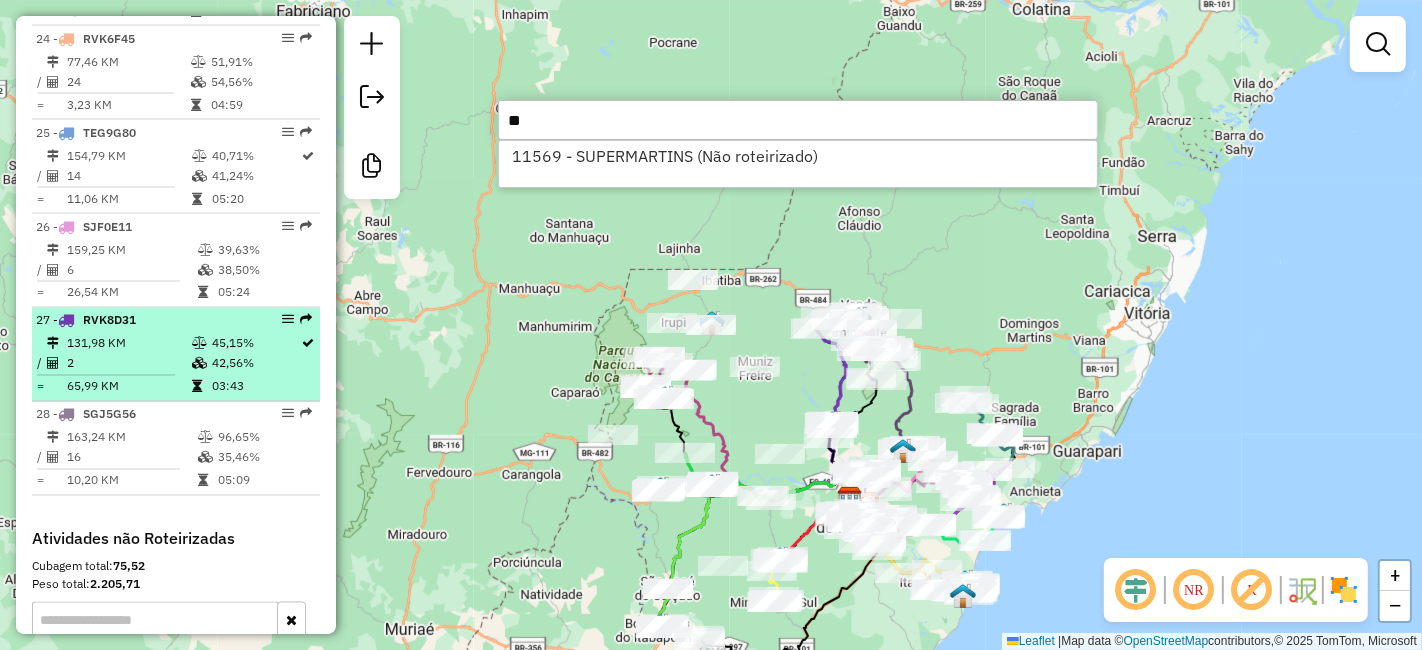type on "*" 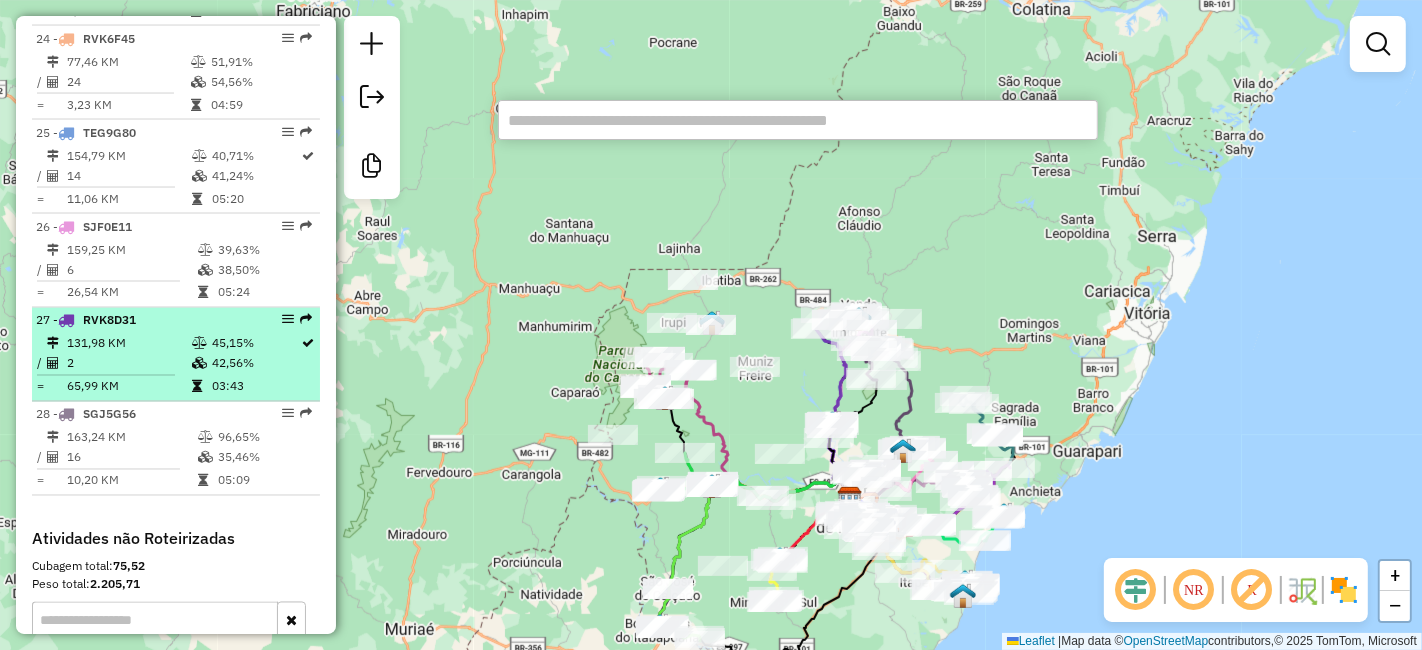 paste on "****" 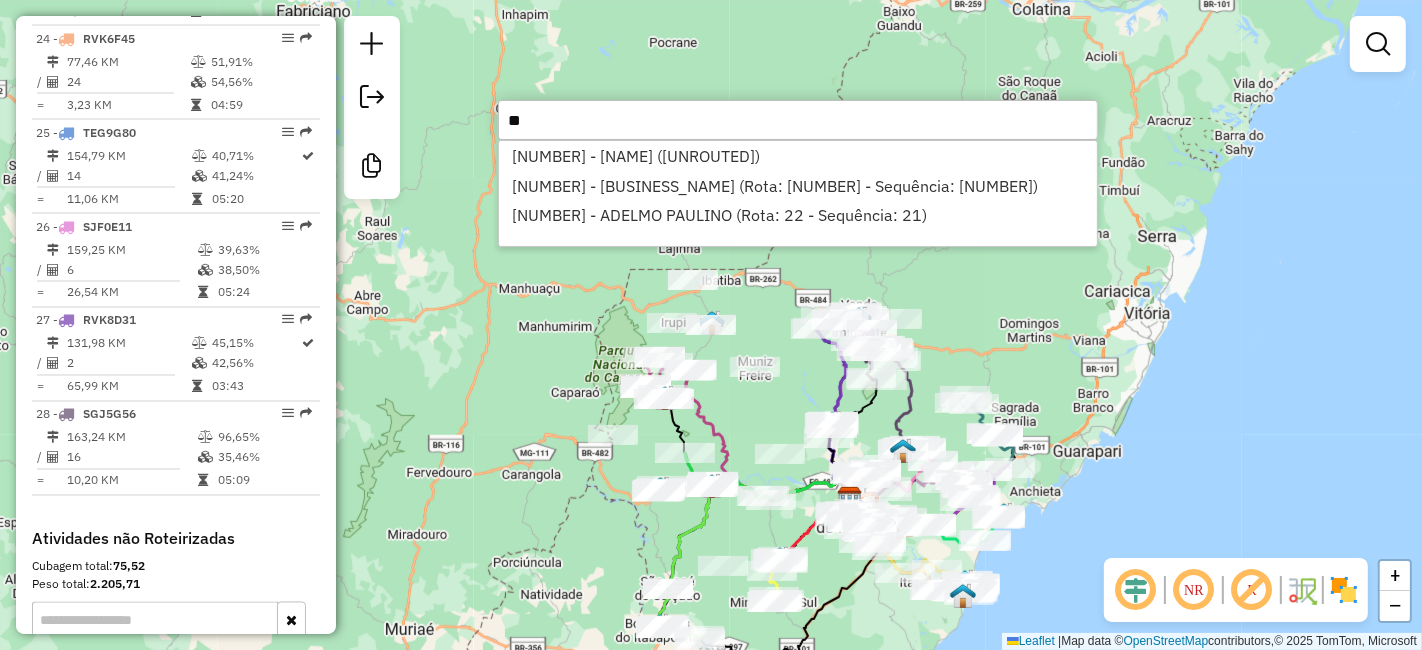 type on "*" 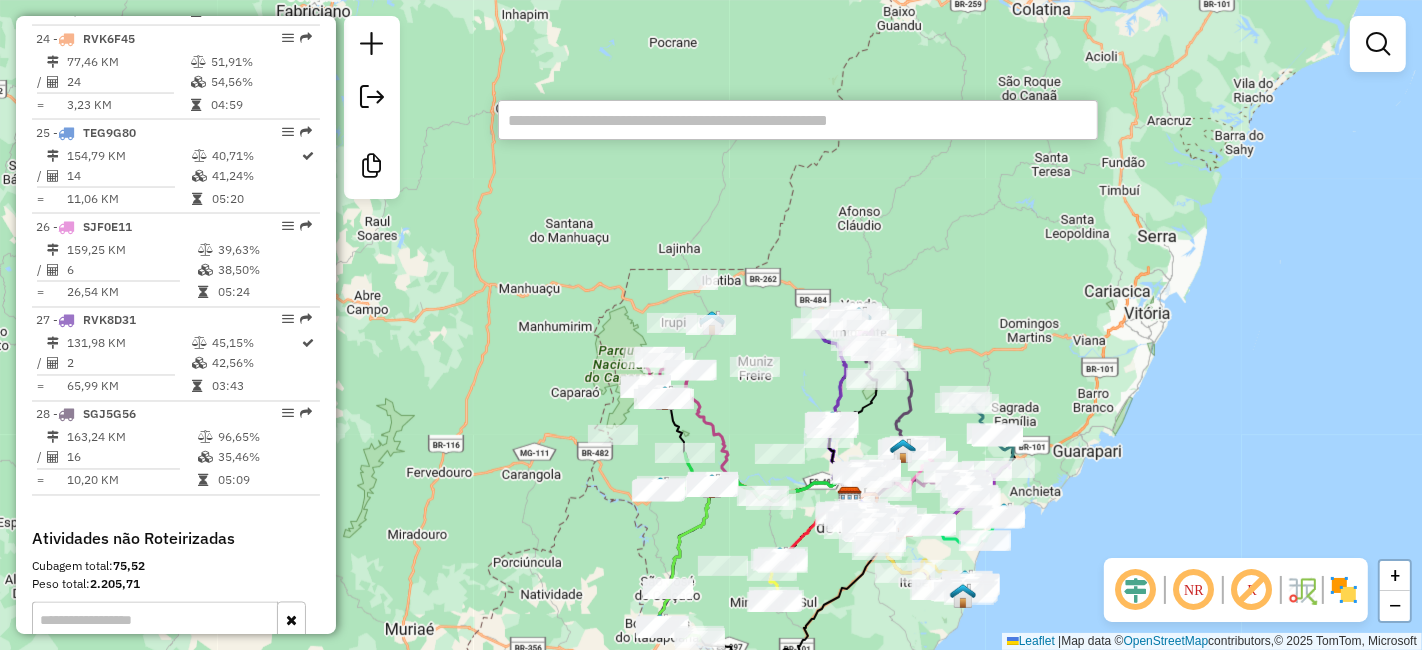 paste on "**********" 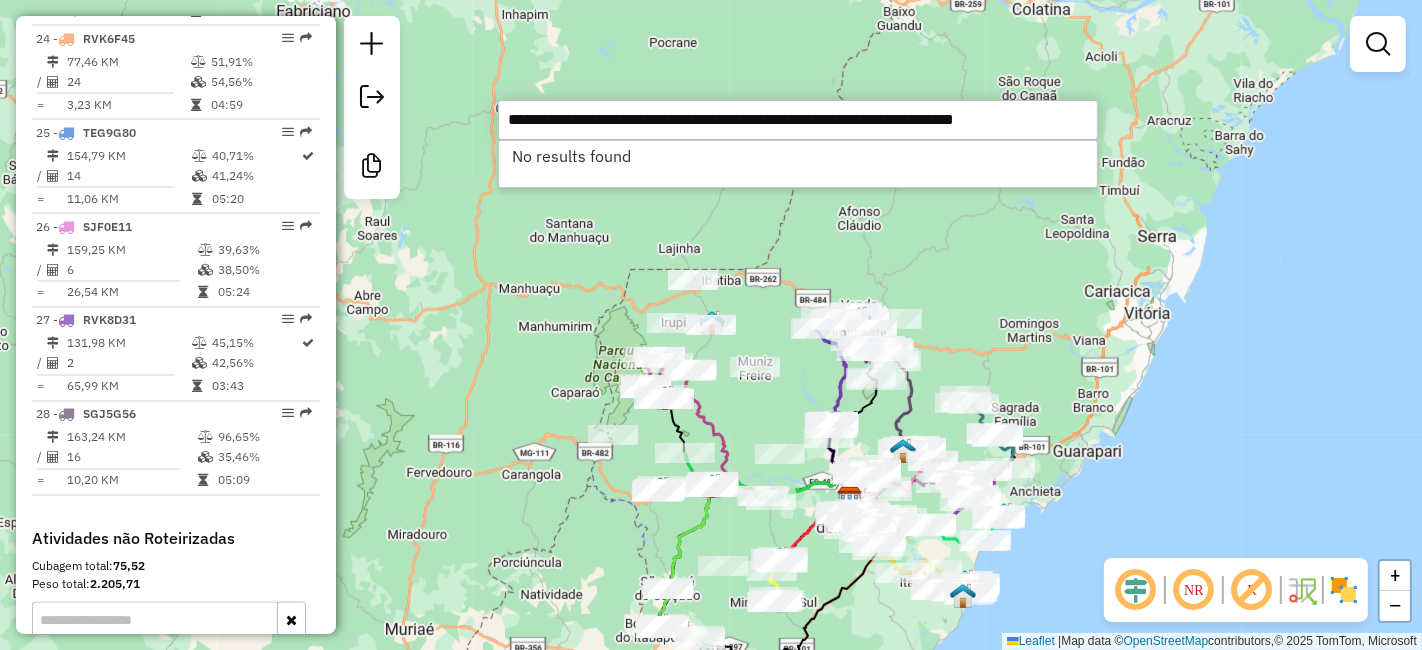 scroll, scrollTop: 0, scrollLeft: 0, axis: both 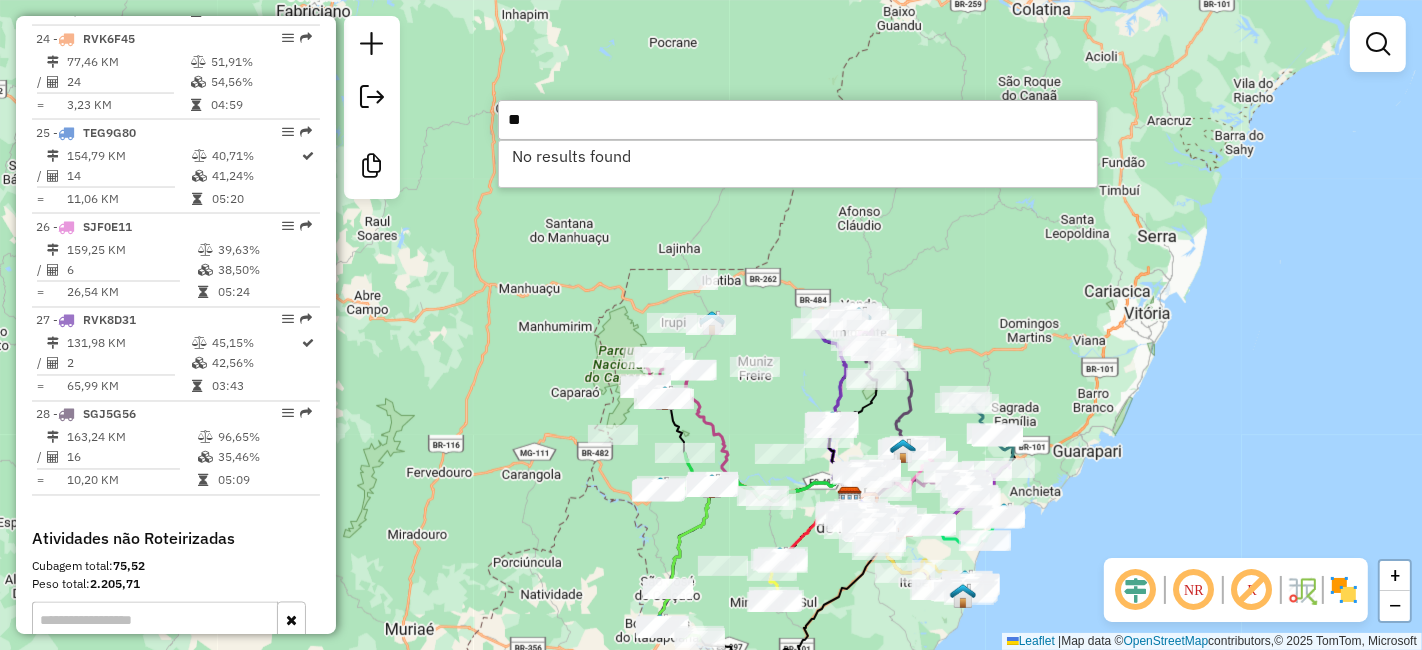 type on "*" 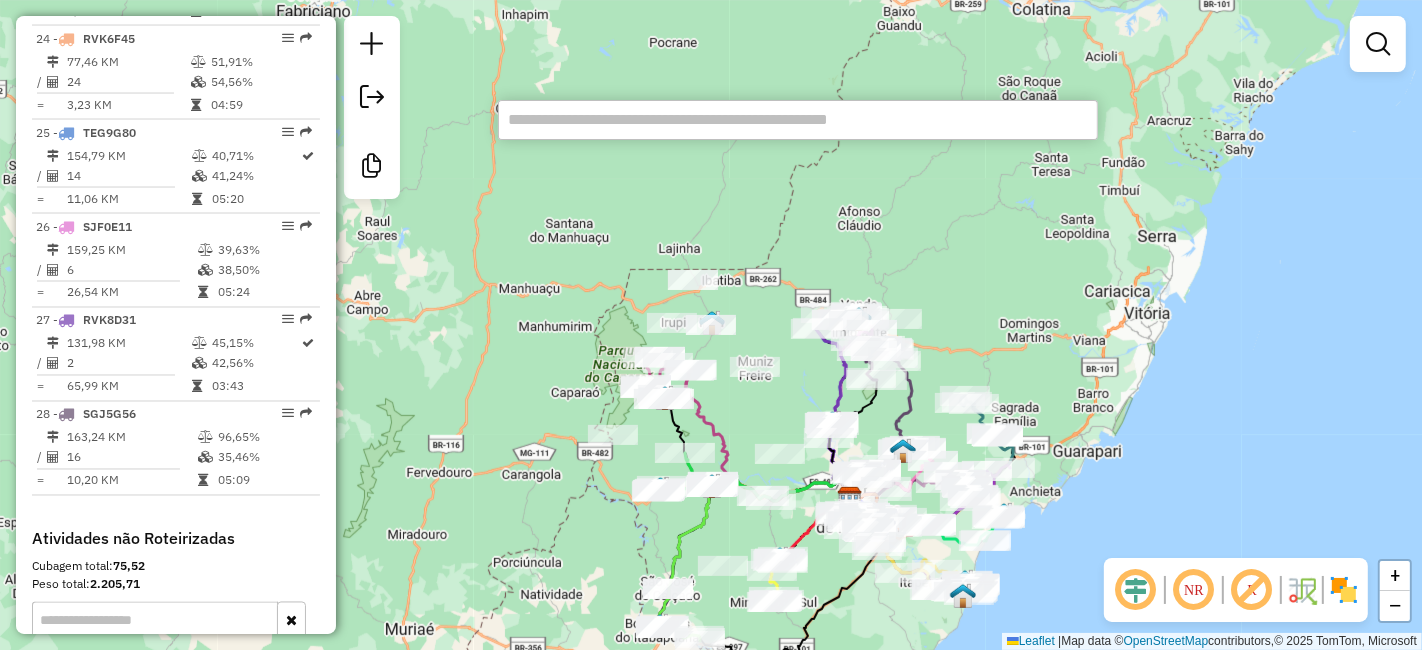 paste on "*****" 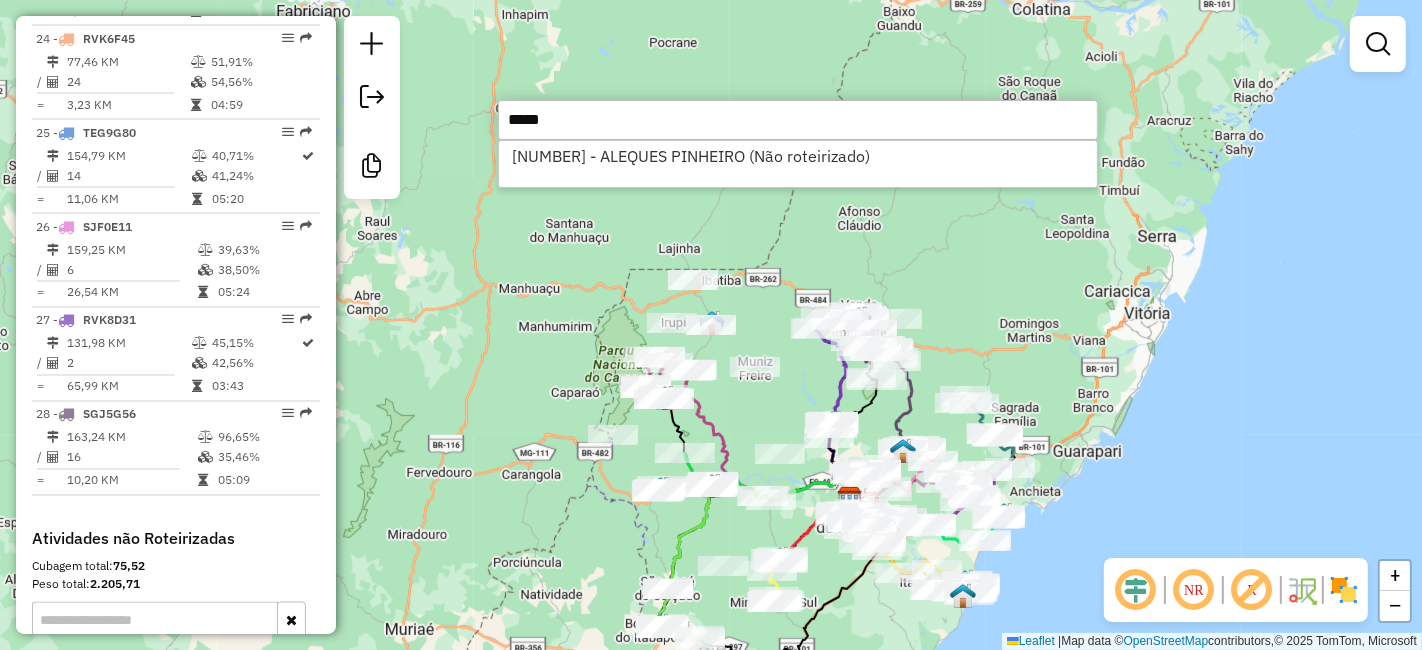 type on "*****" 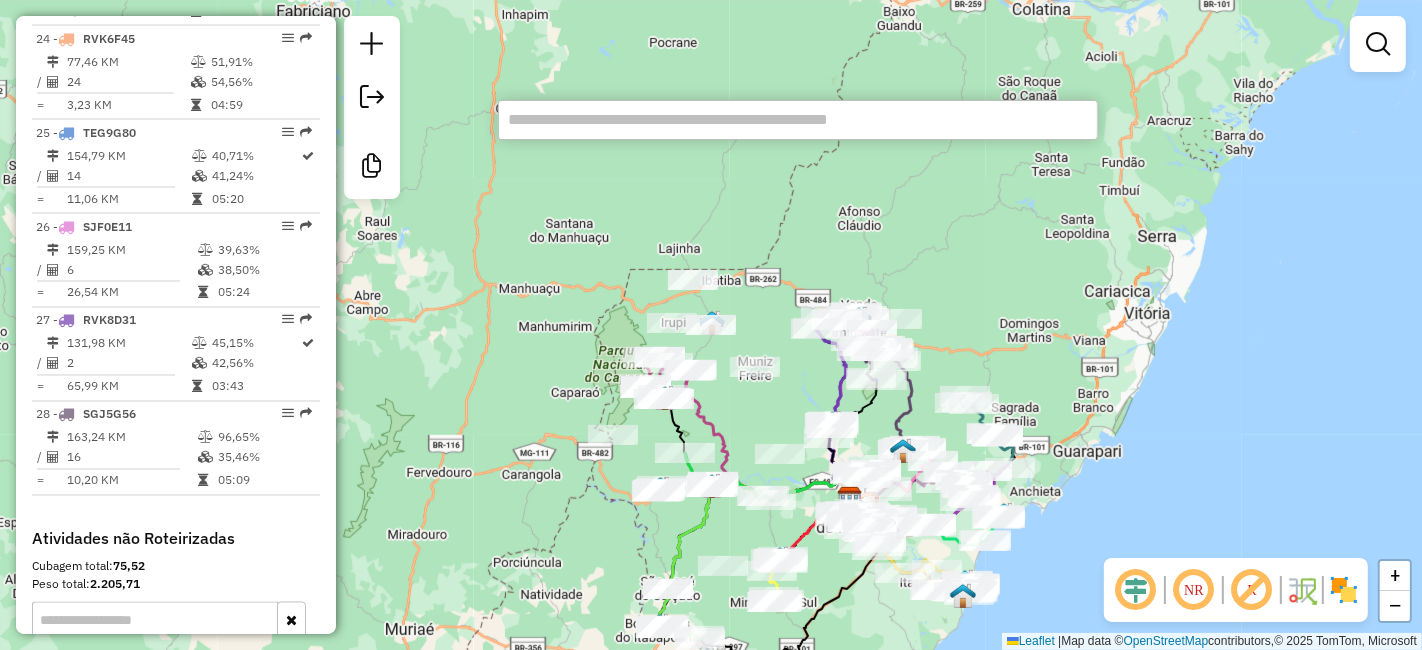 paste on "*****" 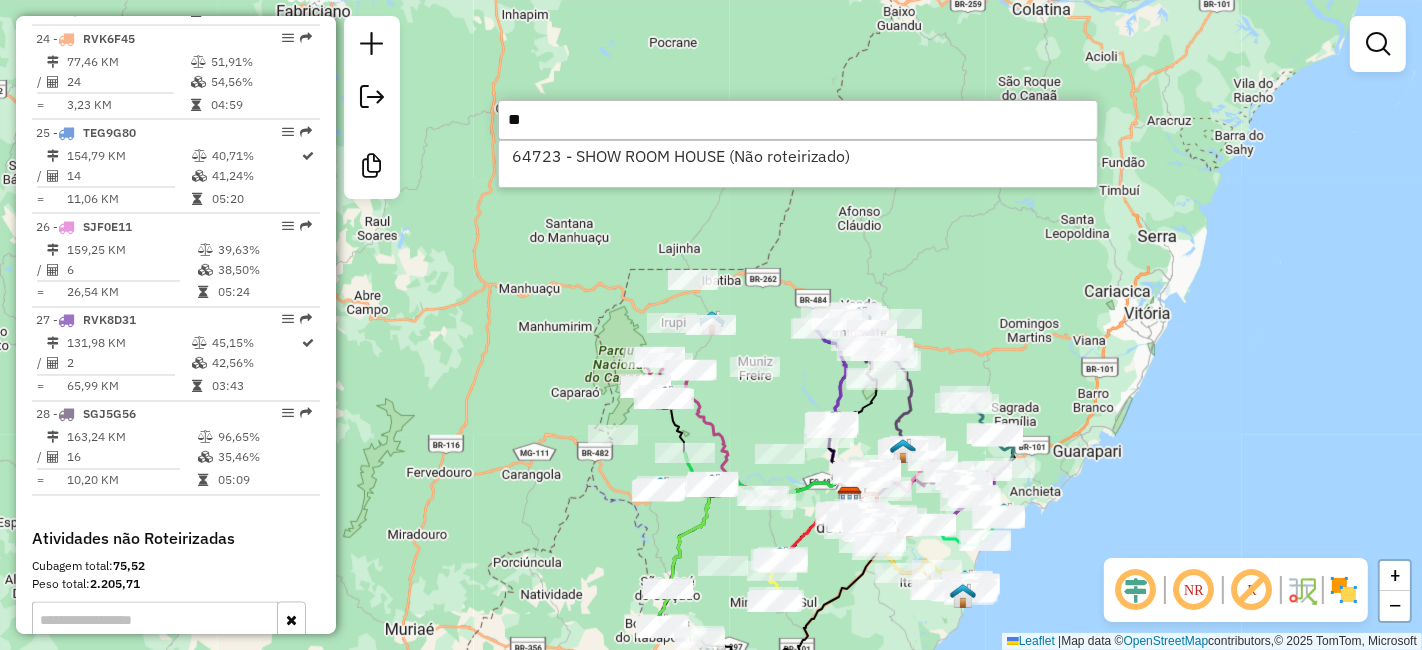 type on "*" 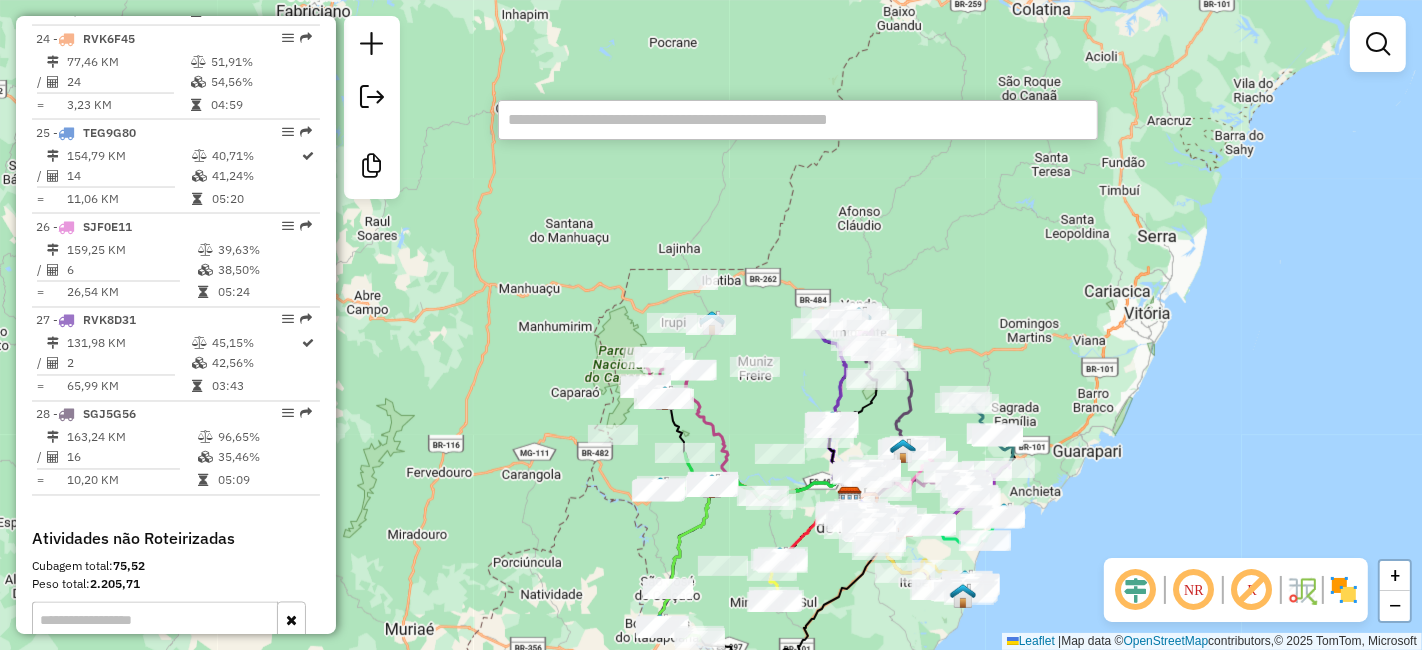 paste on "****" 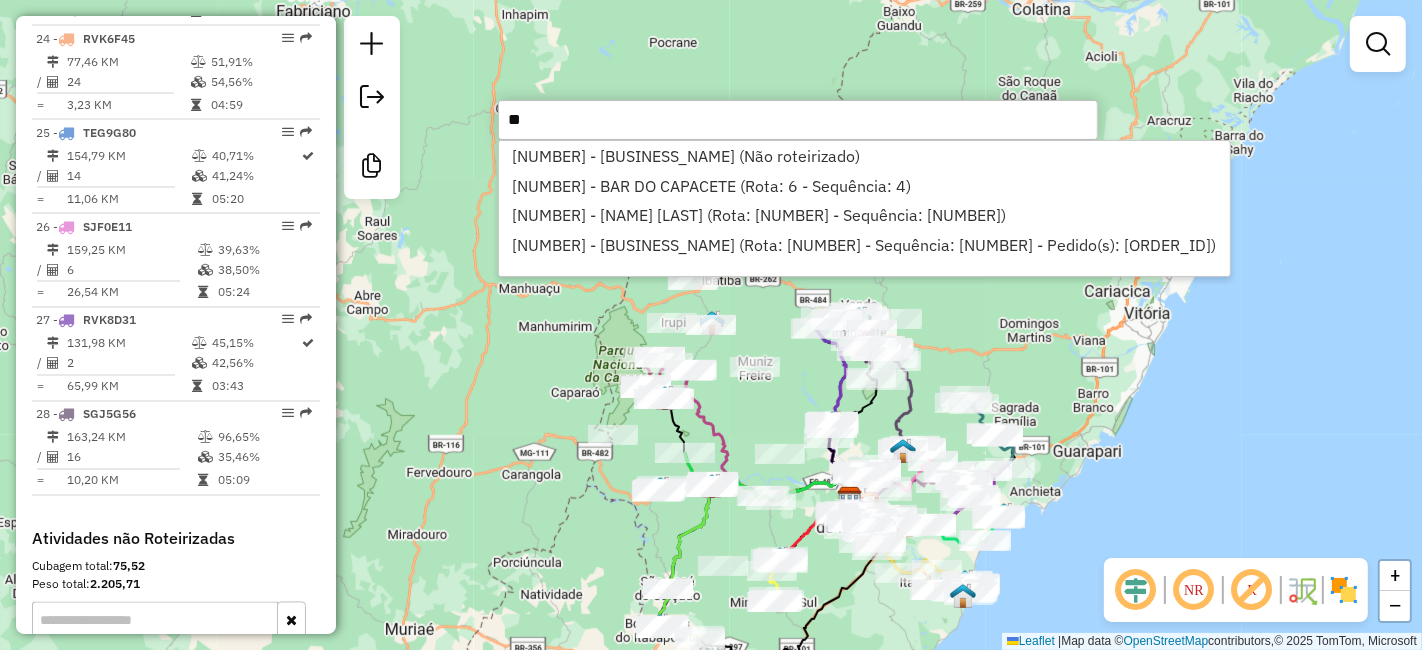 type on "*" 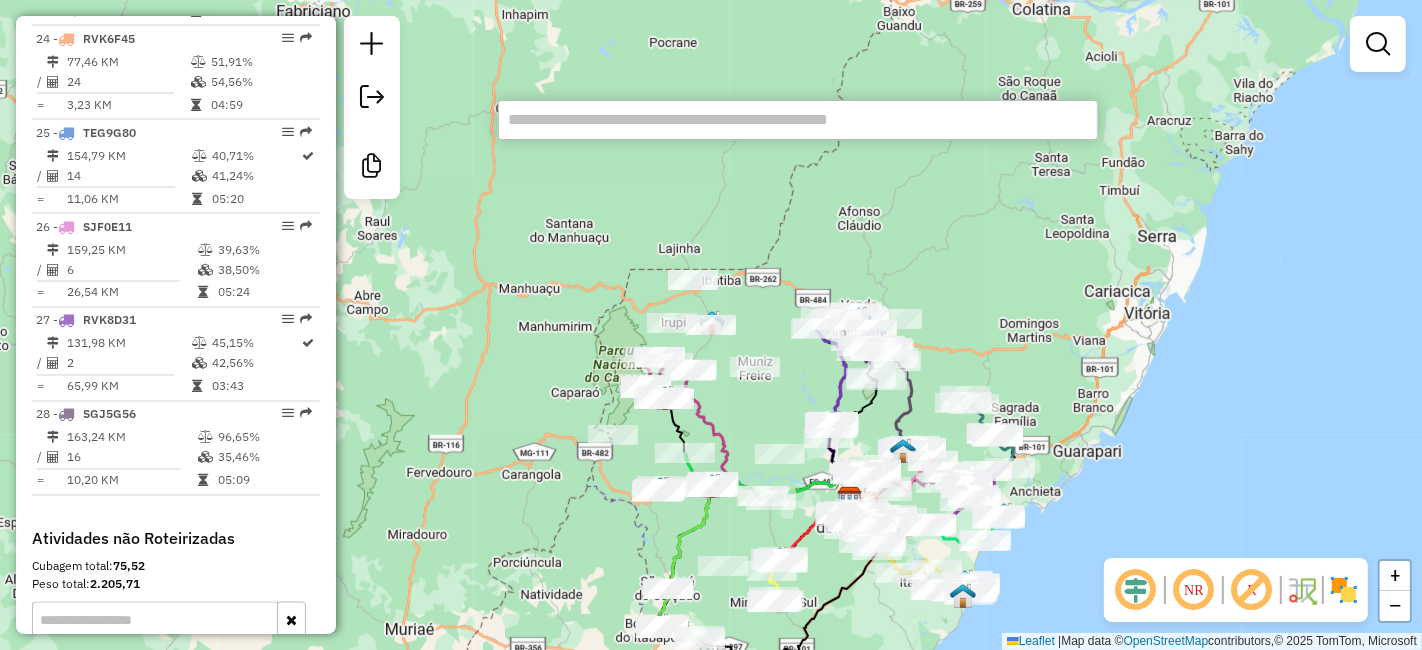 paste on "**********" 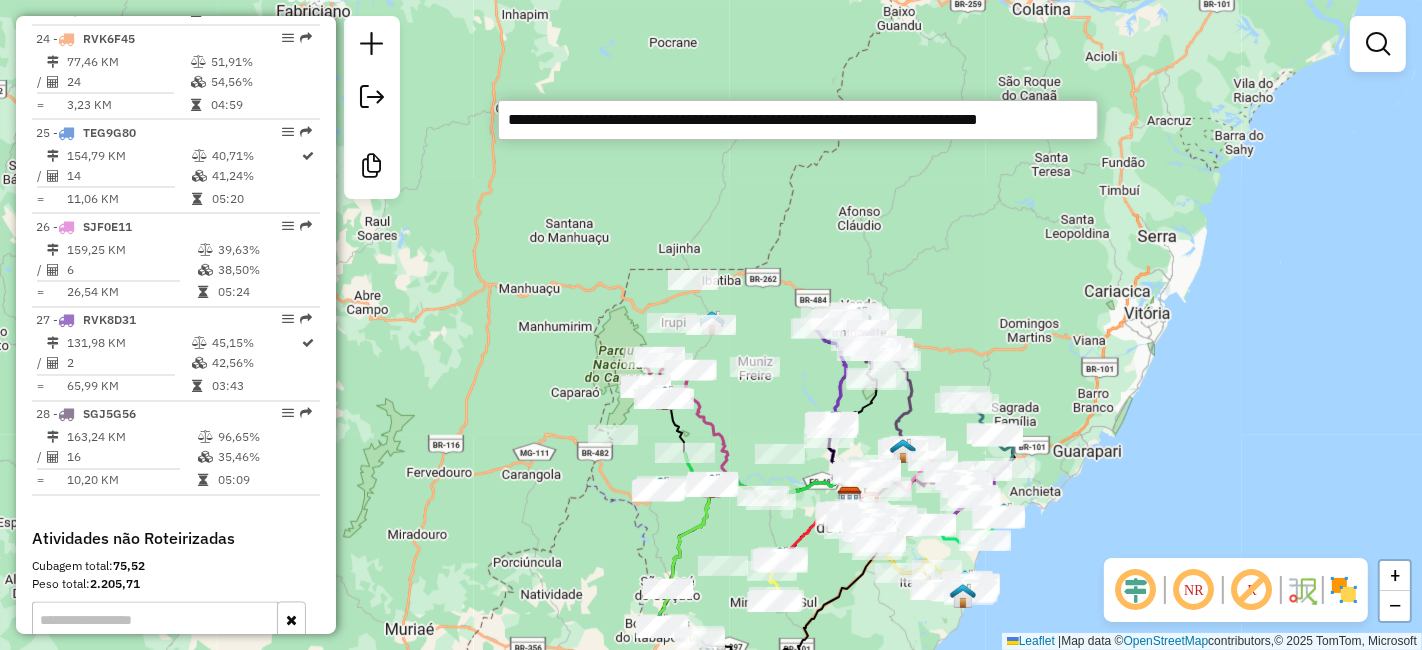 scroll, scrollTop: 0, scrollLeft: 14, axis: horizontal 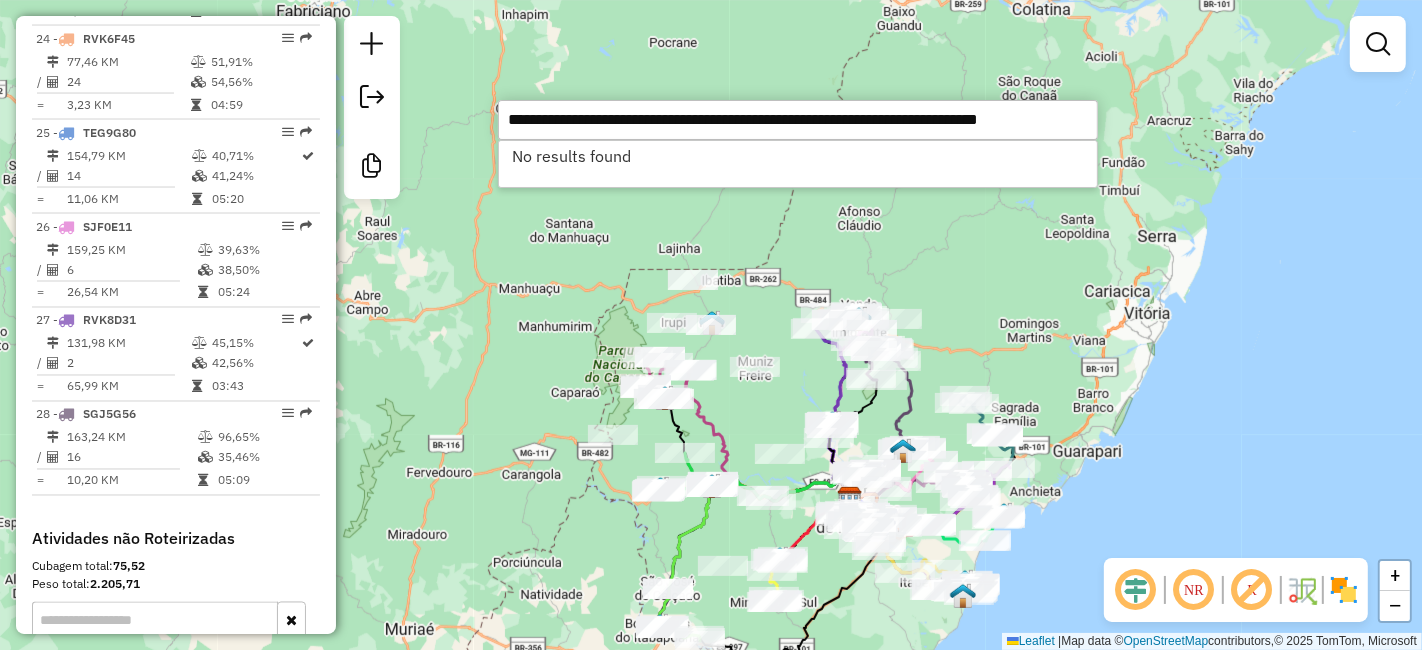 click on "**********" at bounding box center (798, 120) 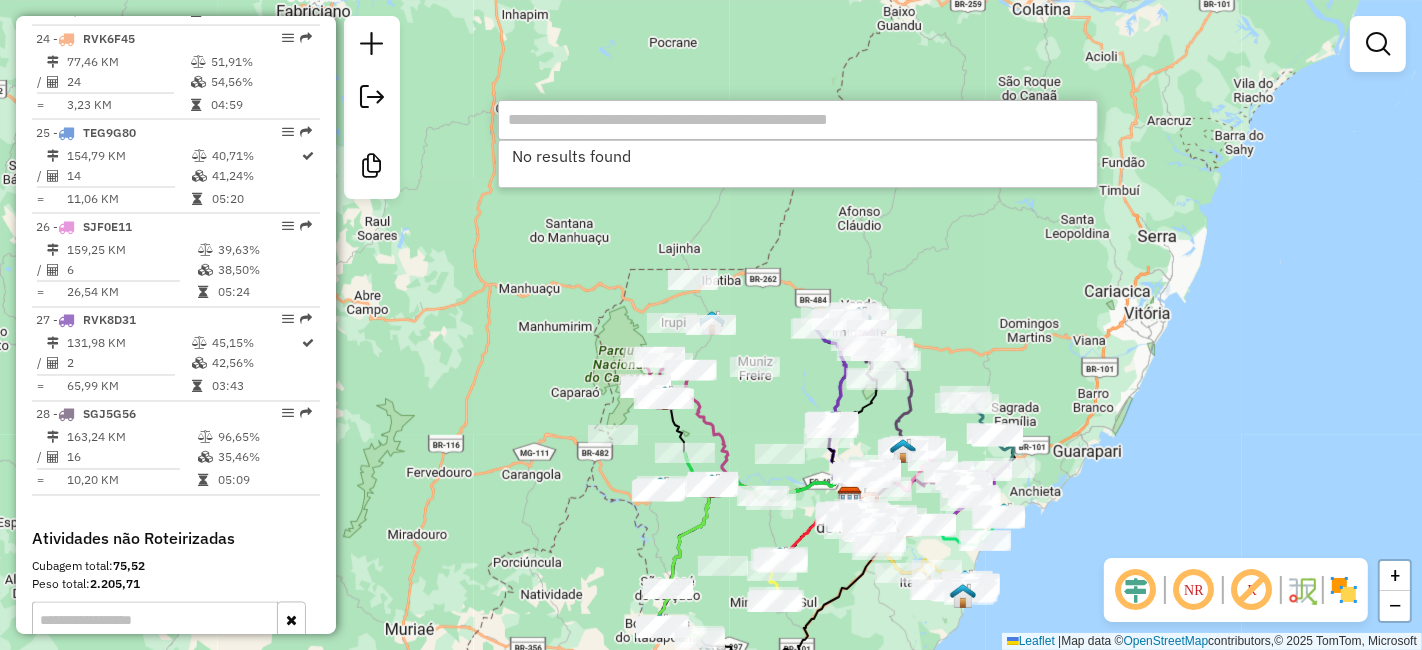 scroll, scrollTop: 0, scrollLeft: 0, axis: both 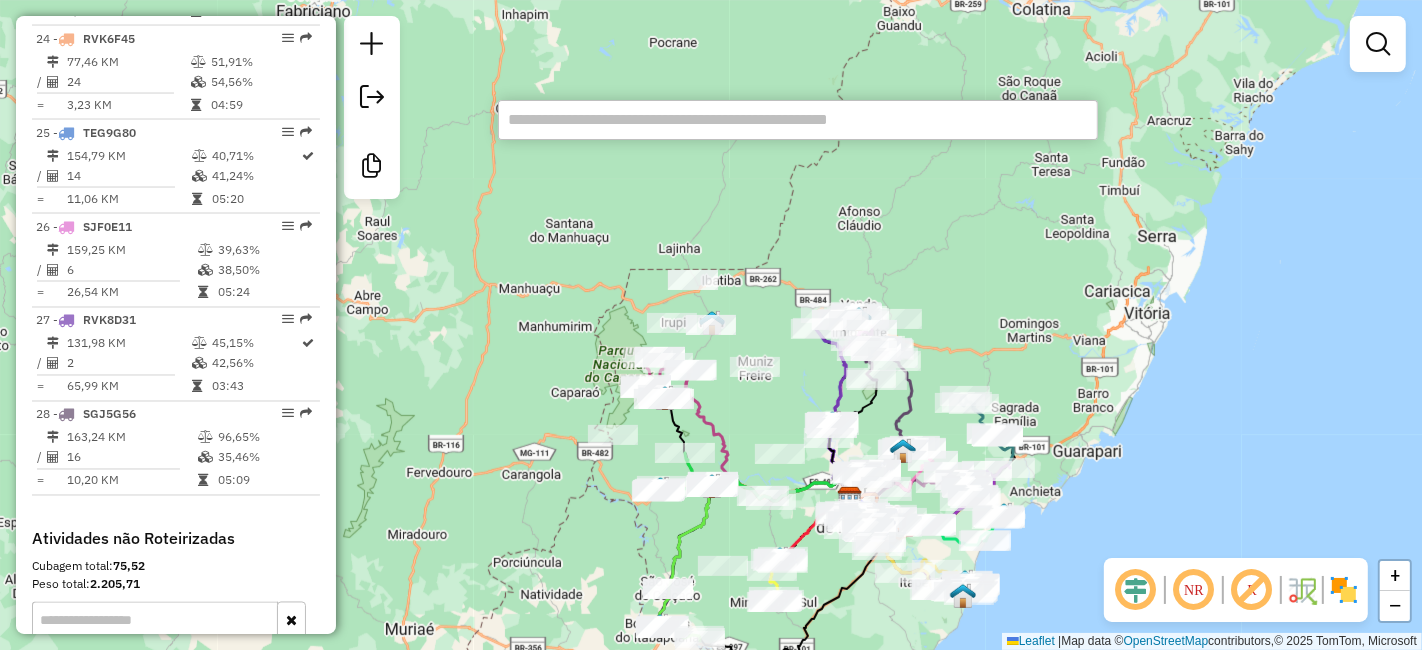 paste on "*****" 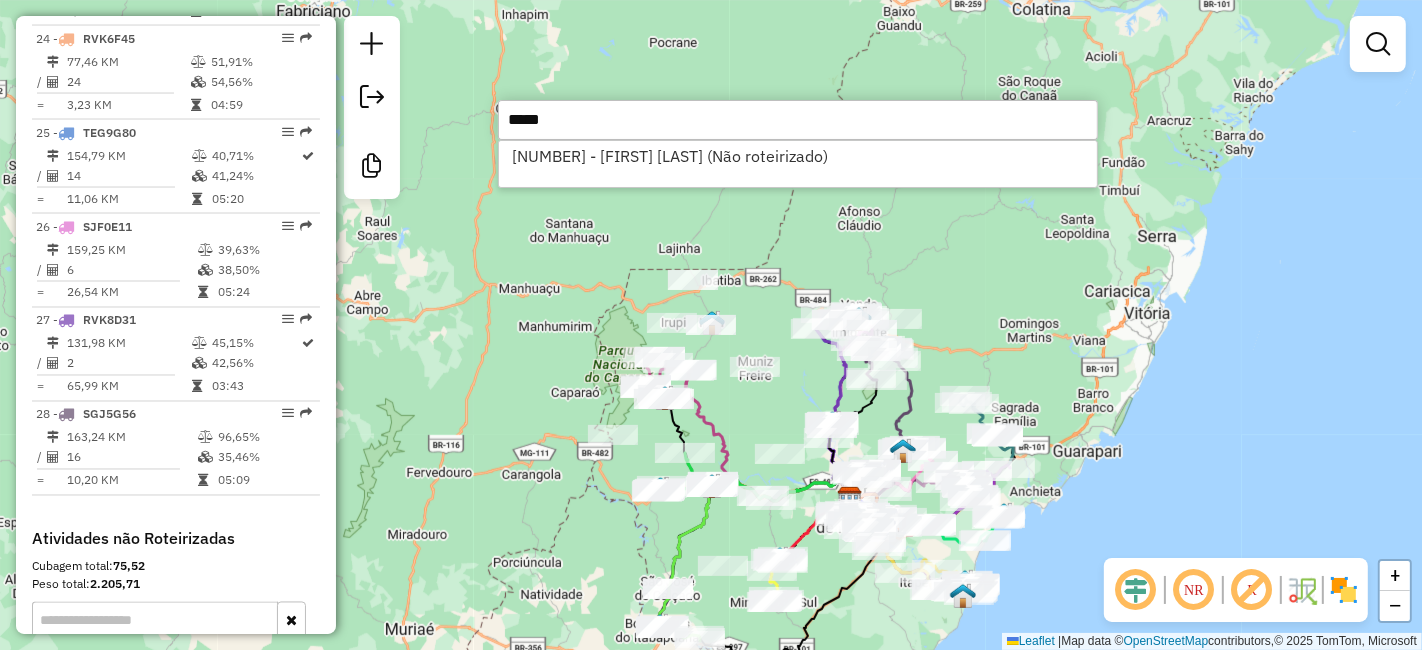 click on "*****" at bounding box center [798, 120] 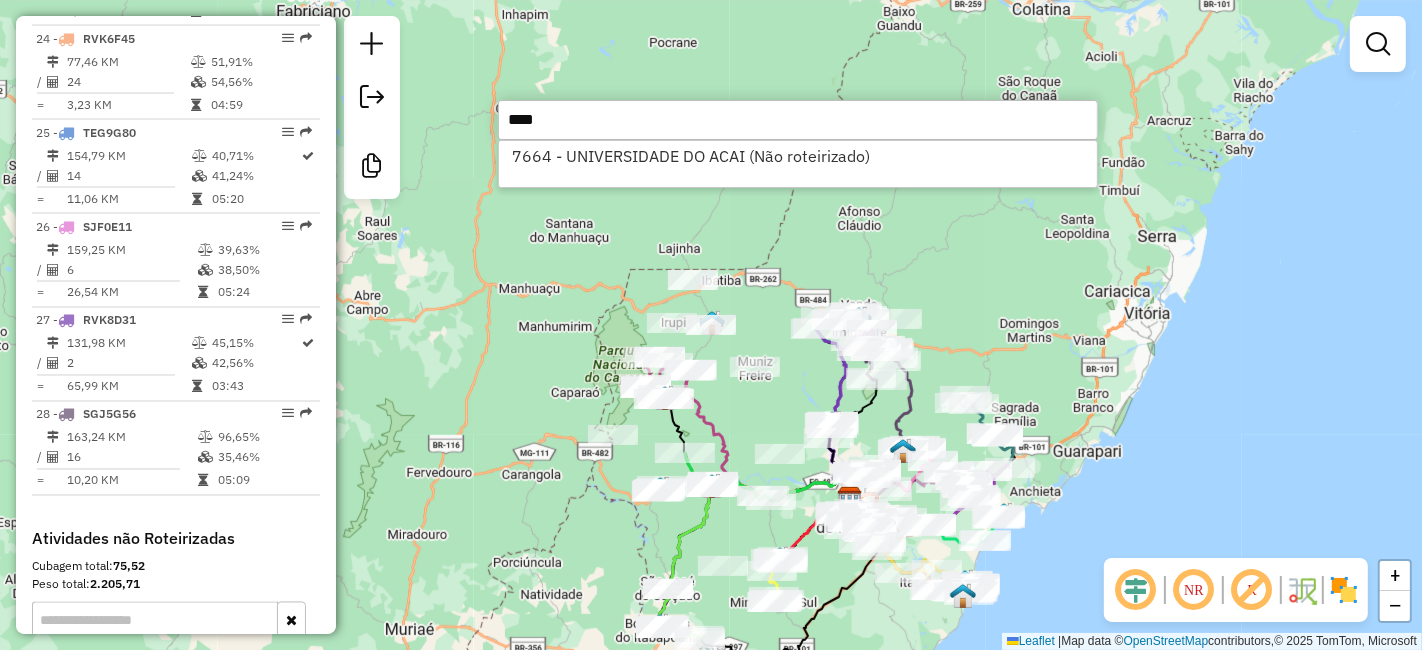 type on "****" 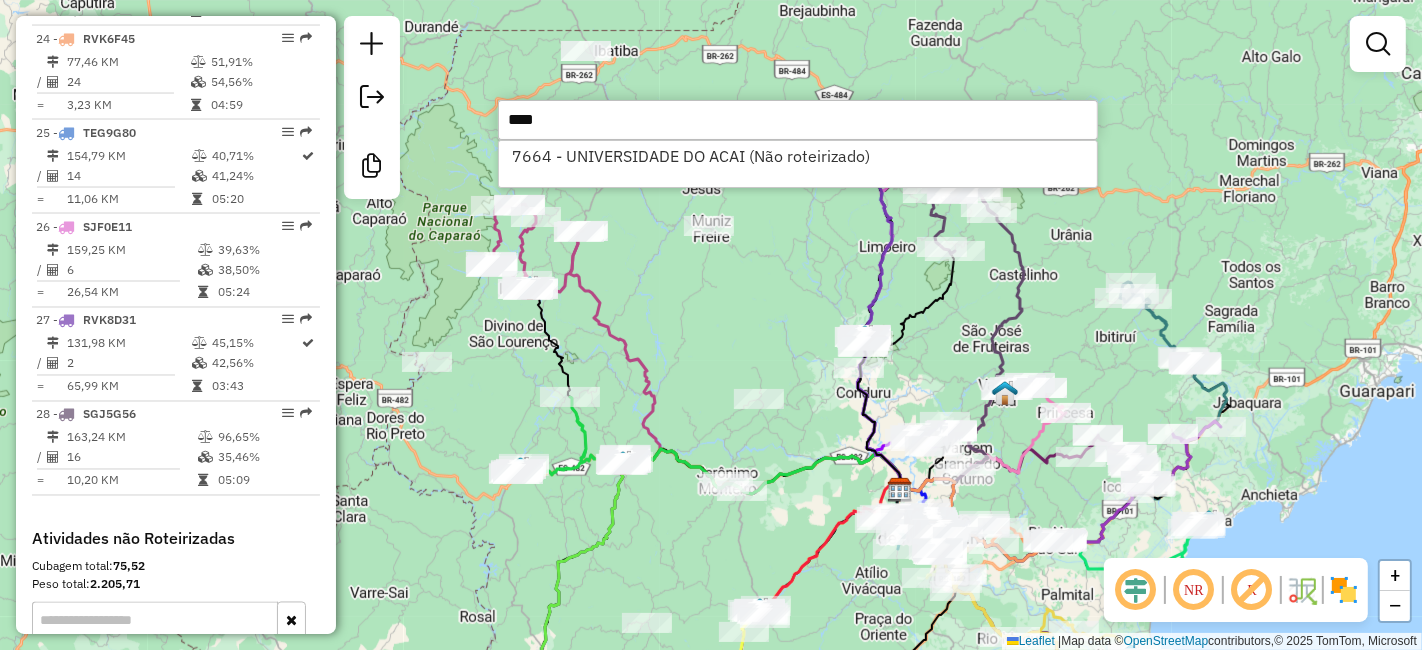 drag, startPoint x: 731, startPoint y: 366, endPoint x: 708, endPoint y: 334, distance: 39.40812 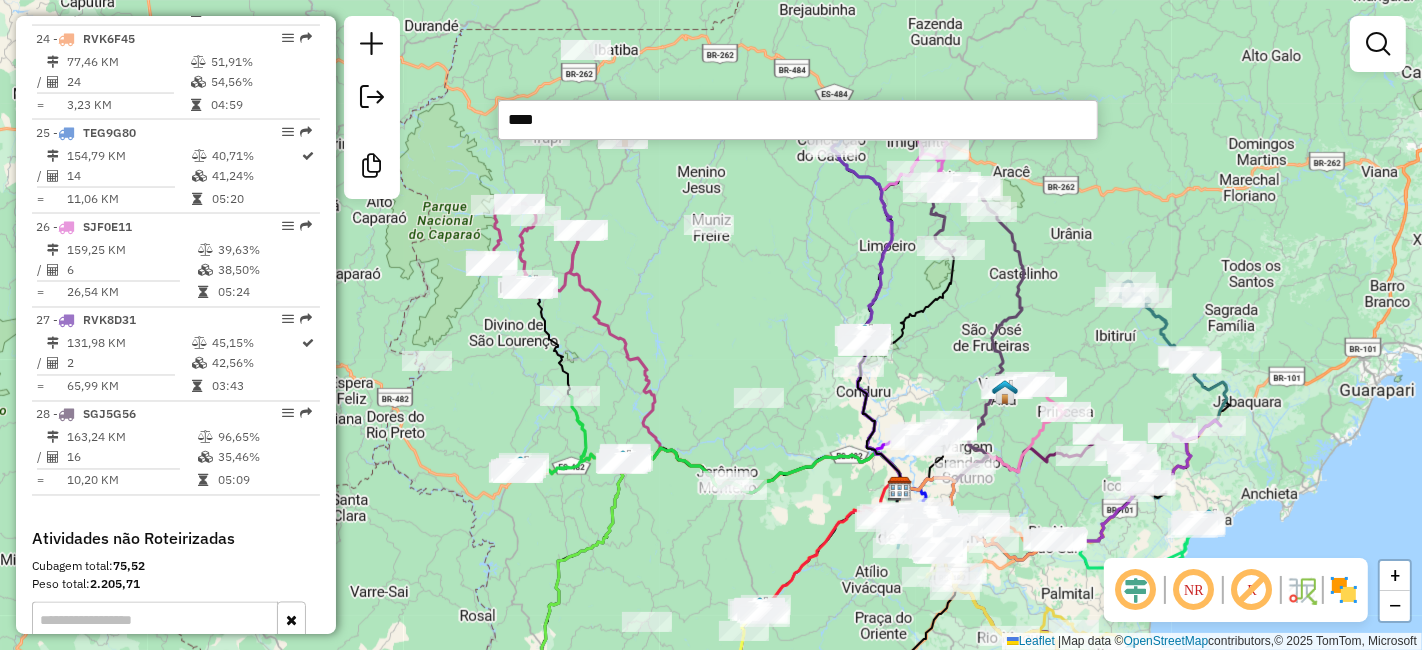 click on "Janela de atendimento Grade de atendimento Capacidade Transportadoras Veículos Cliente Pedidos  Rotas Selecione os dias de semana para filtrar as janelas de atendimento  Seg   Ter   Qua   Qui   Sex   Sáb   Dom  Informe o período da janela de atendimento: De: Até:  Filtrar exatamente a janela do cliente  Considerar janela de atendimento padrão  Selecione os dias de semana para filtrar as grades de atendimento  Seg   Ter   Qua   Qui   Sex   Sáb   Dom   Considerar clientes sem dia de atendimento cadastrado  Clientes fora do dia de atendimento selecionado Filtrar as atividades entre os valores definidos abaixo:  Peso mínimo:   Peso máximo:   Cubagem mínima:   Cubagem máxima:   De:   Até:  Filtrar as atividades entre o tempo de atendimento definido abaixo:  De:   Até:   Considerar capacidade total dos clientes não roteirizados Transportadora: Selecione um ou mais itens Tipo de veículo: Selecione um ou mais itens Veículo: Selecione um ou mais itens Motorista: Selecione um ou mais itens Nome: Rótulo:" 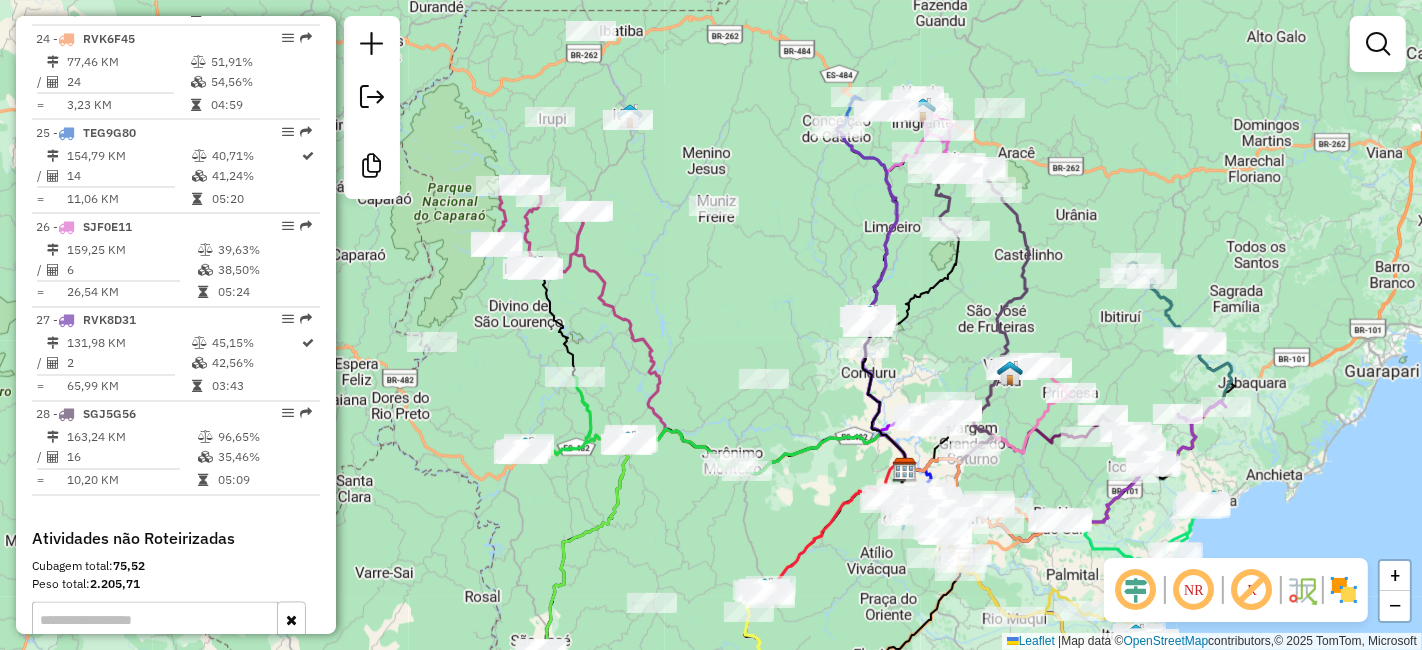 drag, startPoint x: 705, startPoint y: 338, endPoint x: 710, endPoint y: 320, distance: 18.681541 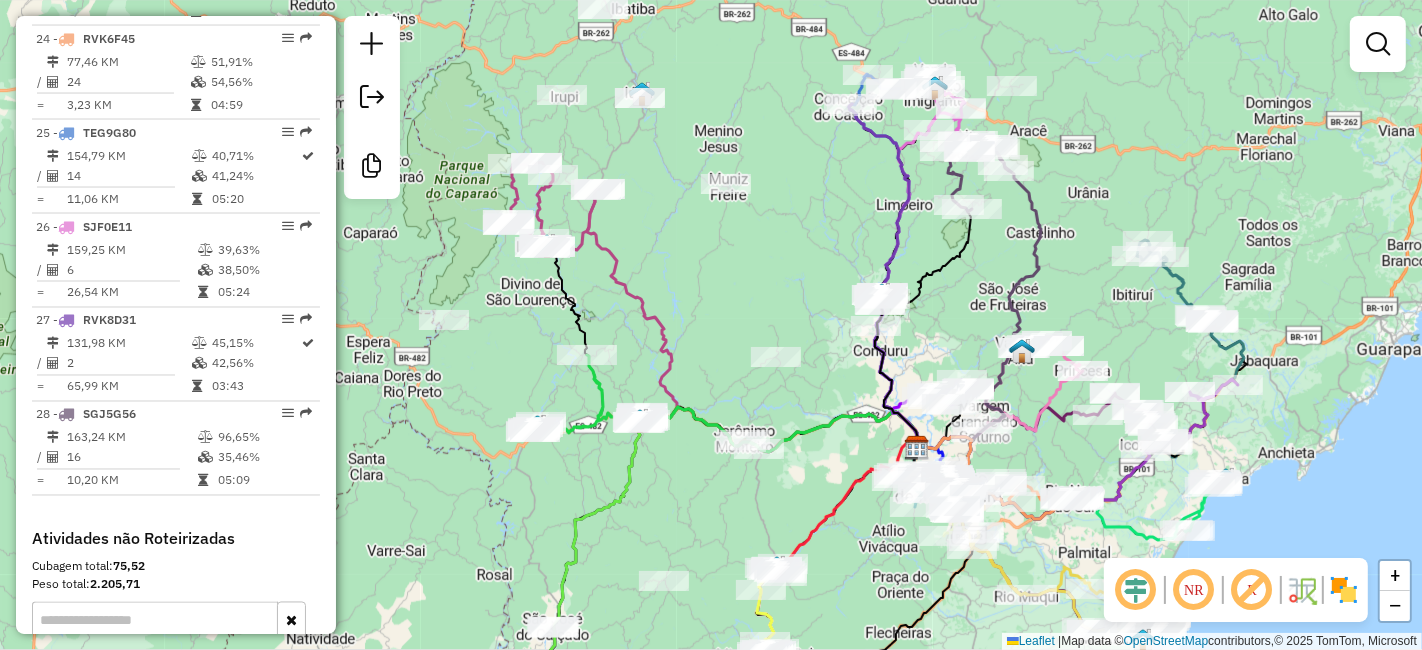 drag, startPoint x: 710, startPoint y: 323, endPoint x: 751, endPoint y: 279, distance: 60.1415 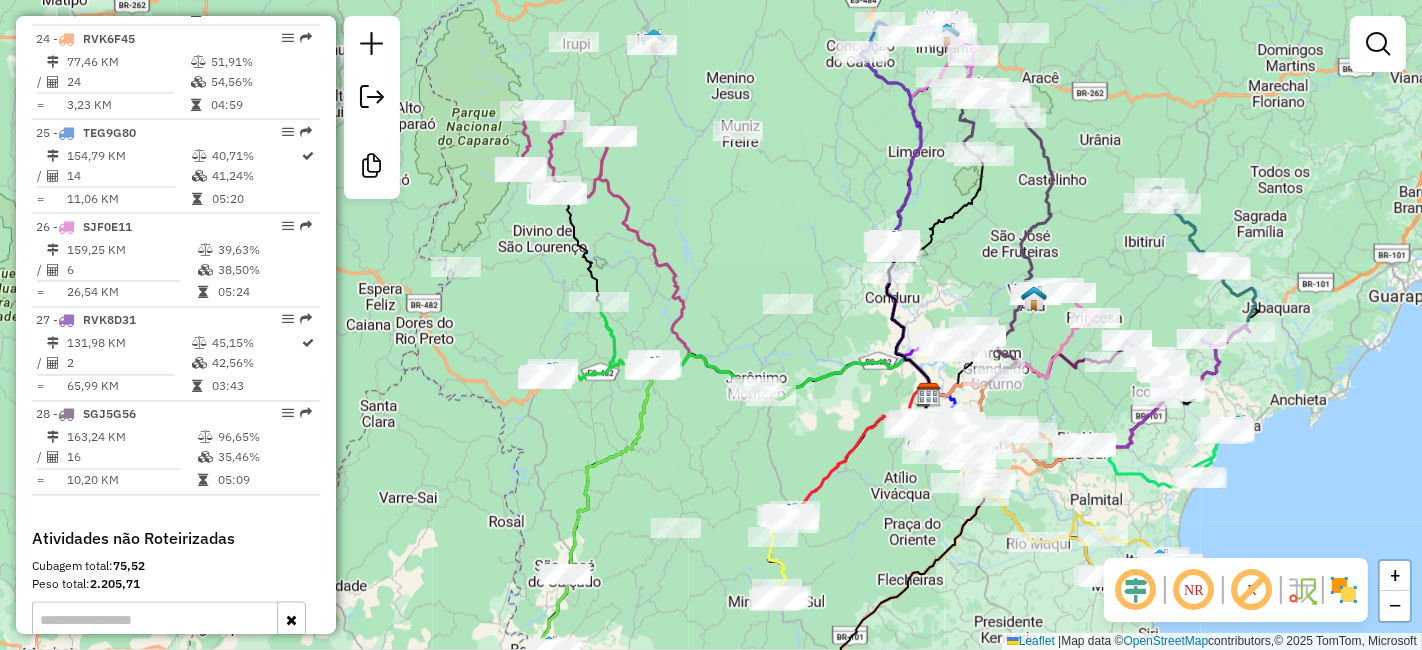 drag, startPoint x: 755, startPoint y: 298, endPoint x: 752, endPoint y: 271, distance: 27.166155 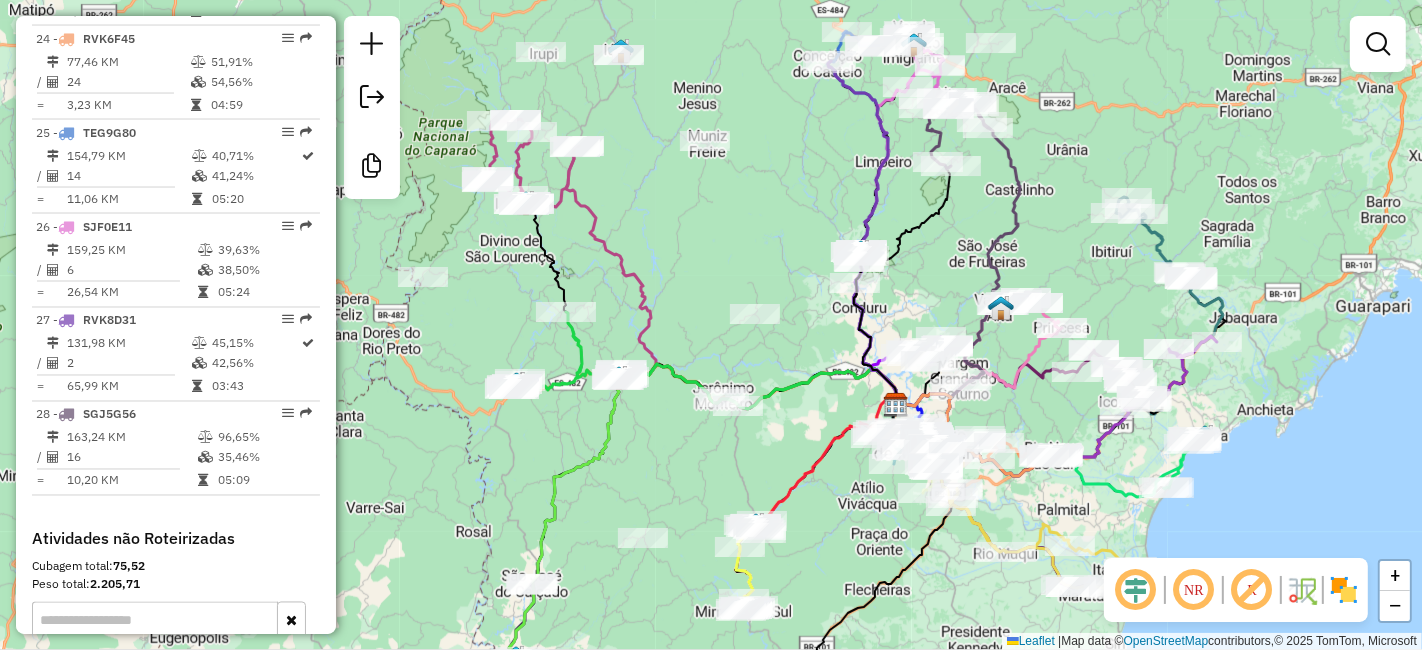drag, startPoint x: 778, startPoint y: 467, endPoint x: 745, endPoint y: 462, distance: 33.37664 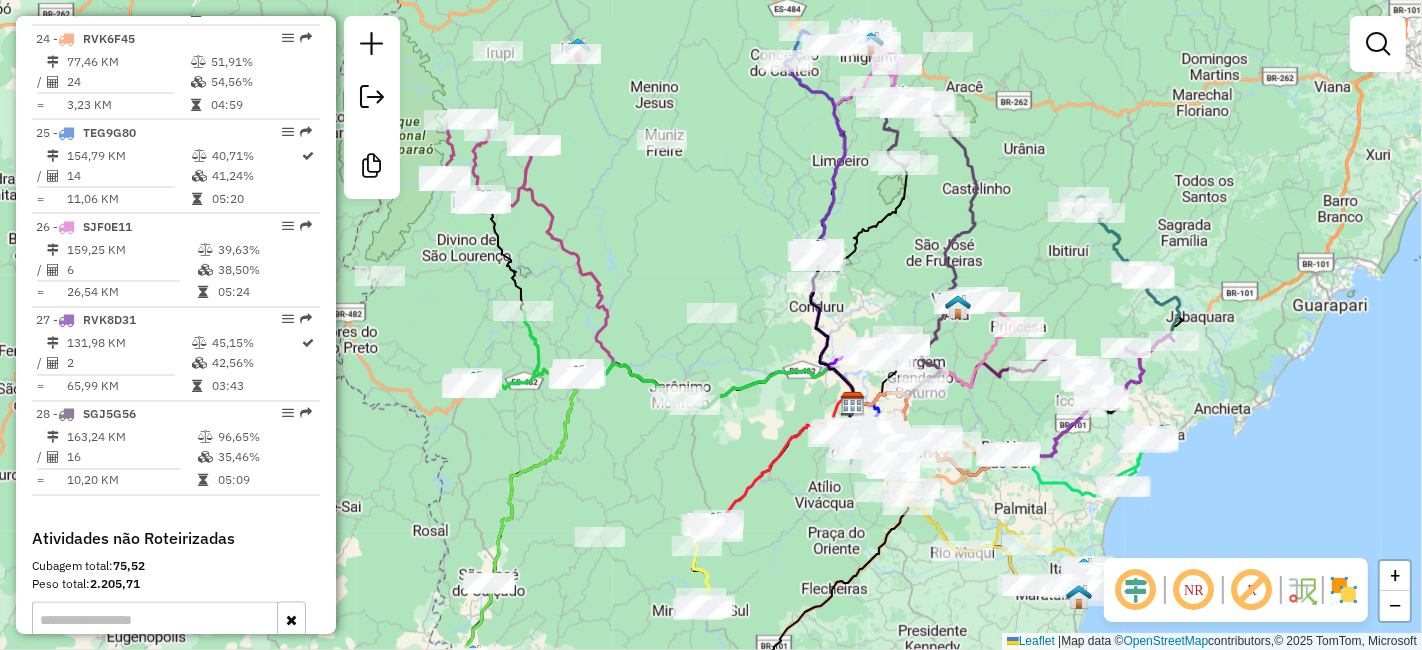 drag, startPoint x: 687, startPoint y: 469, endPoint x: 641, endPoint y: 478, distance: 46.872166 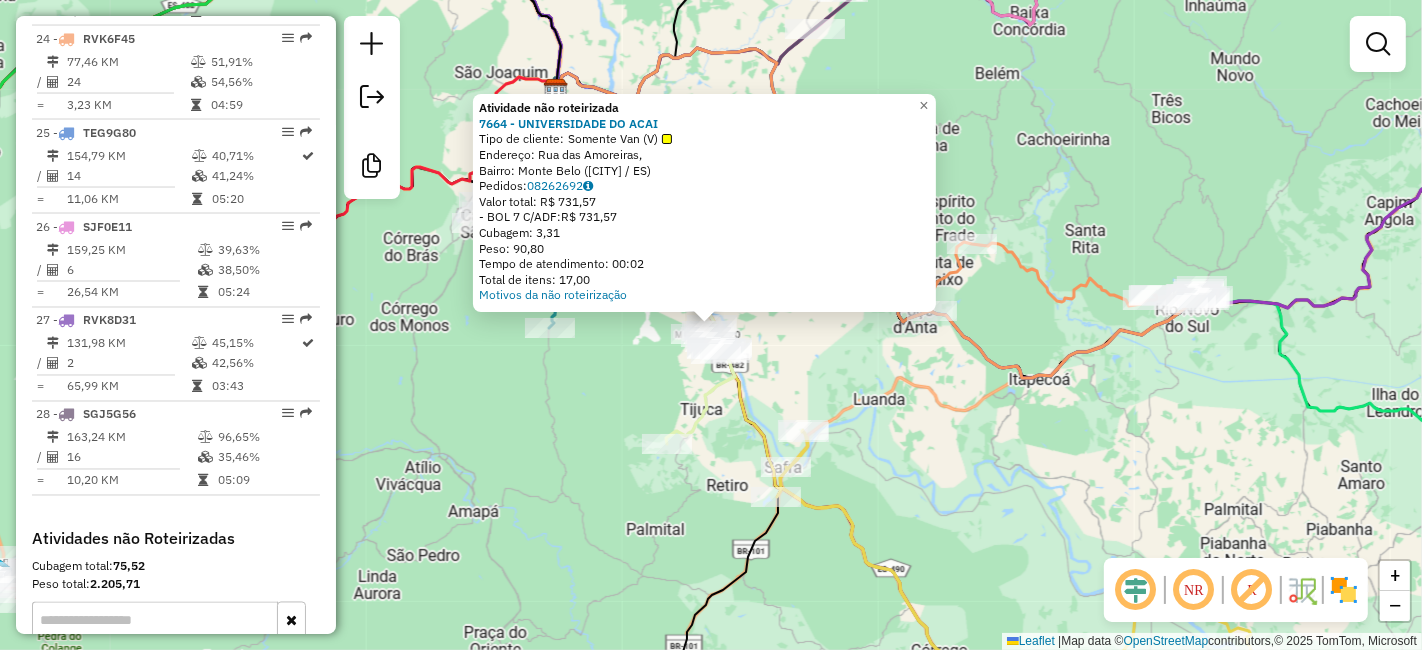 click on "Atividade não roteirizada 7664 - UNIVERSIDADE DO ACAI Tipo de cliente: Somente Van (V) Endereço: Rua das Amoreiras, Bairro: Monte Belo ([CITY] / [STATE]) Pedidos: 08262692 Valor total: R$ 731,57 - BOL 7 C/ADF: R$ 731,57 Cubagem: 3,31 Peso: 90,80 Tempo de atendimento: 00:02 Total de itens: 17,00 Motivos da não roteirização × Janela de atendimento Grade de atendimento Capacidade Transportadoras Veículos Cliente Pedidos Rotas Selecione os dias de semana para filtrar as janelas de atendimento Seg Ter Qua Qui Sex Sáb Dom Informe o período da janela de atendimento: De: Até: Filtrar exatamente a janela do cliente Considerar janela de atendimento padrão Selecione os dias de semana para filtrar as grades de atendimento Seg Ter Qua Qui Sex Sáb Dom Considerar clientes sem dia de atendimento cadastrado Clientes fora do dia de atendimento selecionado Filtrar as atividades entre os valores definidos abaixo: Peso mínimo: Peso máximo:" 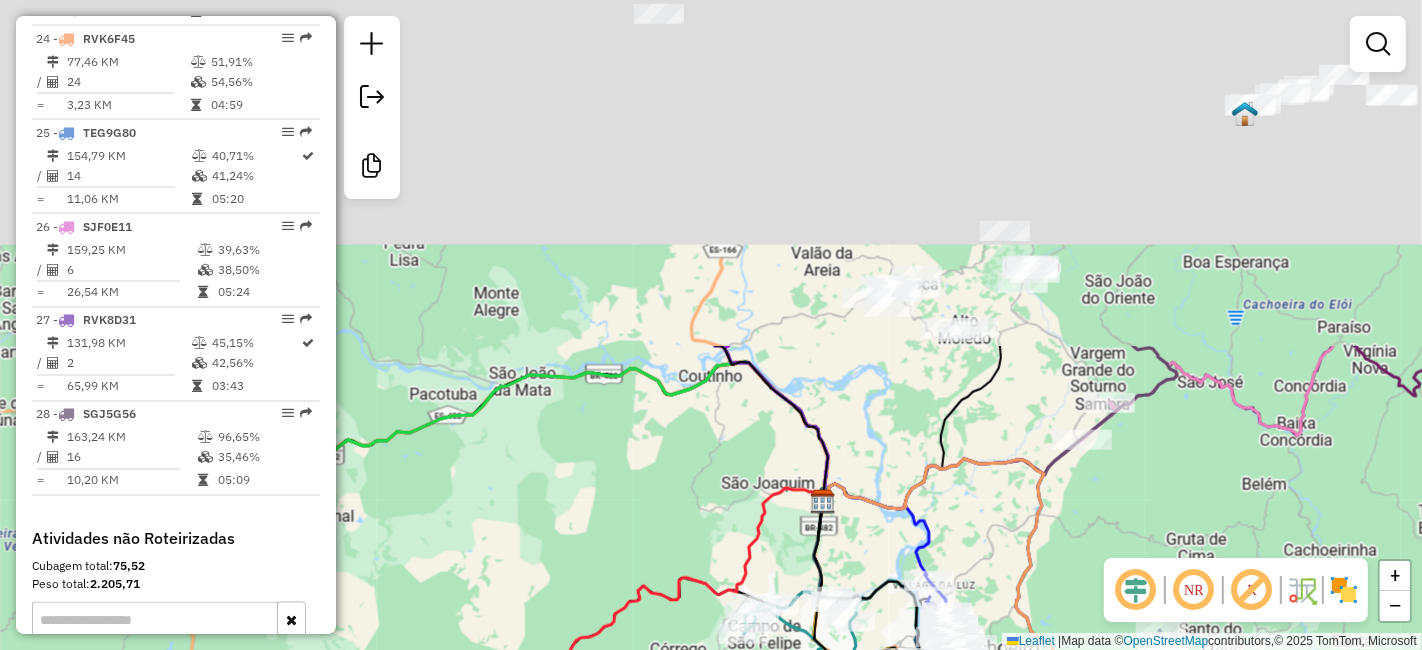 drag, startPoint x: 444, startPoint y: 281, endPoint x: 720, endPoint y: 391, distance: 297.11276 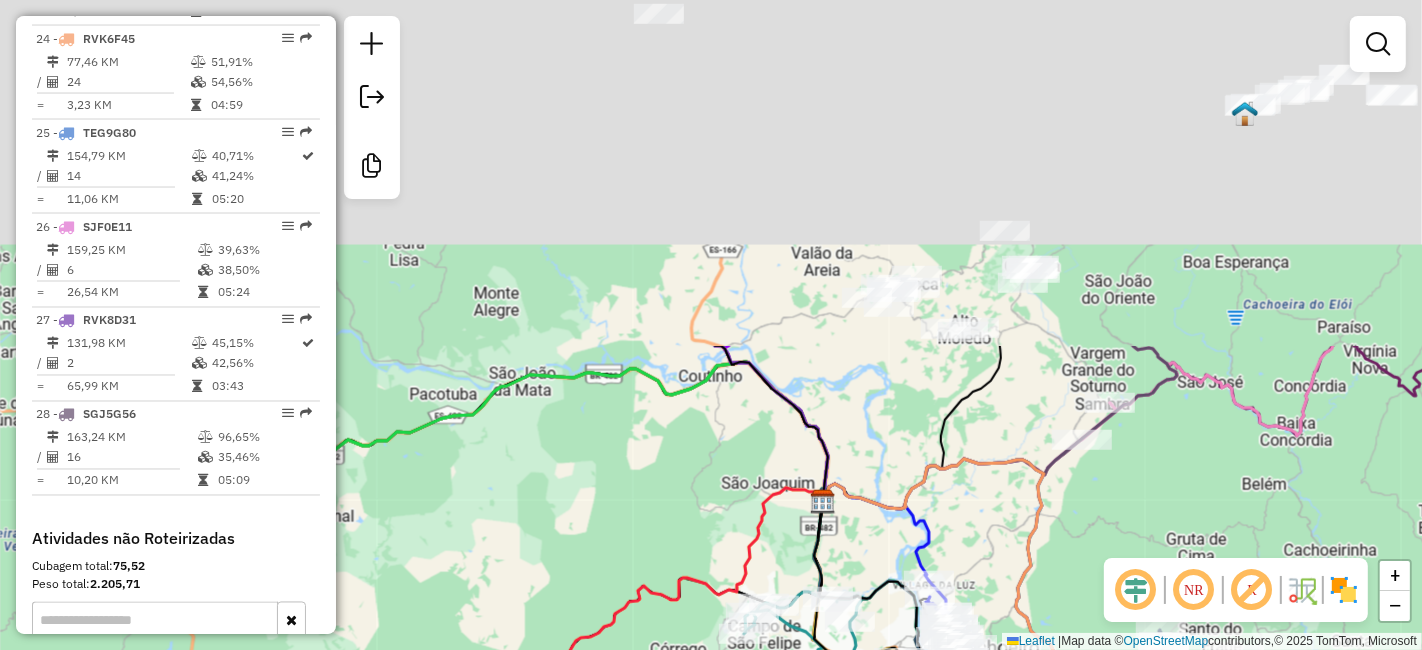 click on "Aguarde...  Pop-up bloqueado!  Seu navegador bloqueou automáticamente a abertura de uma nova janela.   Acesse as configurações e adicione o endereço do sistema a lista de permissão.   Fechar  Informações da Sessão [NUMBER] - [DATE]     Criação: [DATE] [TIME]   Desbloquear Sessão   Depósito:  [NAME] - [CITY]  Total de rotas:  [NUMBER]  Distância Total:  [NUMBER] km  Tempo total:  [TIME]  Valor total:  [CURRENCY] [NUMBER]  - Total roteirizado:  [CURRENCY] [NUMBER]  - Total não roteirizado:  [CURRENCY] [NUMBER]  Total de Atividades Roteirizadas:  [NUMBER]  Total de Pedidos Roteirizados:  [NUMBER]  Peso total roteirizado:  [NUMBER]  Cubagem total roteirizado:  [NUMBER]  Total de Atividades não Roteirizadas:  [NUMBER]  Total de Pedidos não Roteirizados:  [NUMBER] Total de caixas por viagem:  [NUMBER] /   [NUMBER] =  [NUMBER] Média de Atividades por viagem:  [NUMBER] /   [NUMBER] =  [NUMBER] Ocupação média da frota:  [PERCENTAGE]%   Rotas improdutivas:  [NUMBER]  Rotas vários dias:  [NUMBER]  Clientes Priorizados NR:  [NUMBER] Rotas  Recargas: [NUMBER]   Ver rotas   [NUMBER] -  / =" at bounding box center (711, 325) 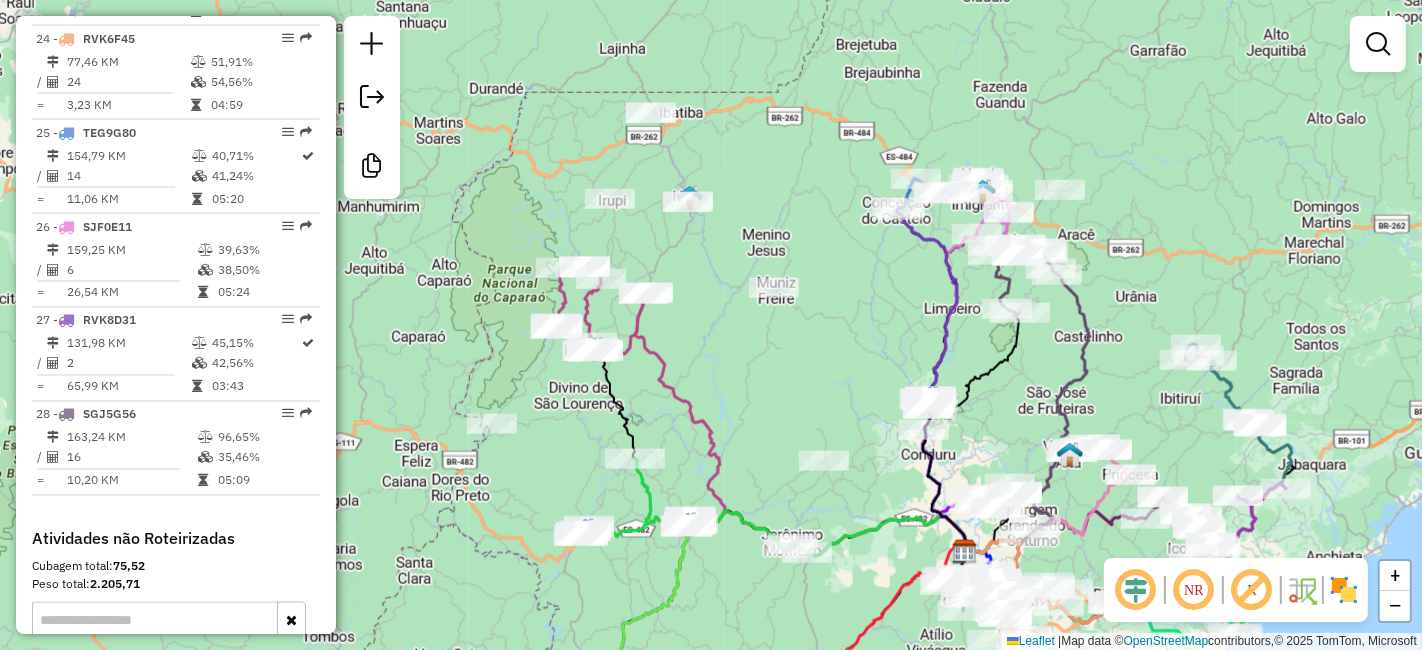 drag, startPoint x: 637, startPoint y: 253, endPoint x: 838, endPoint y: 389, distance: 242.68704 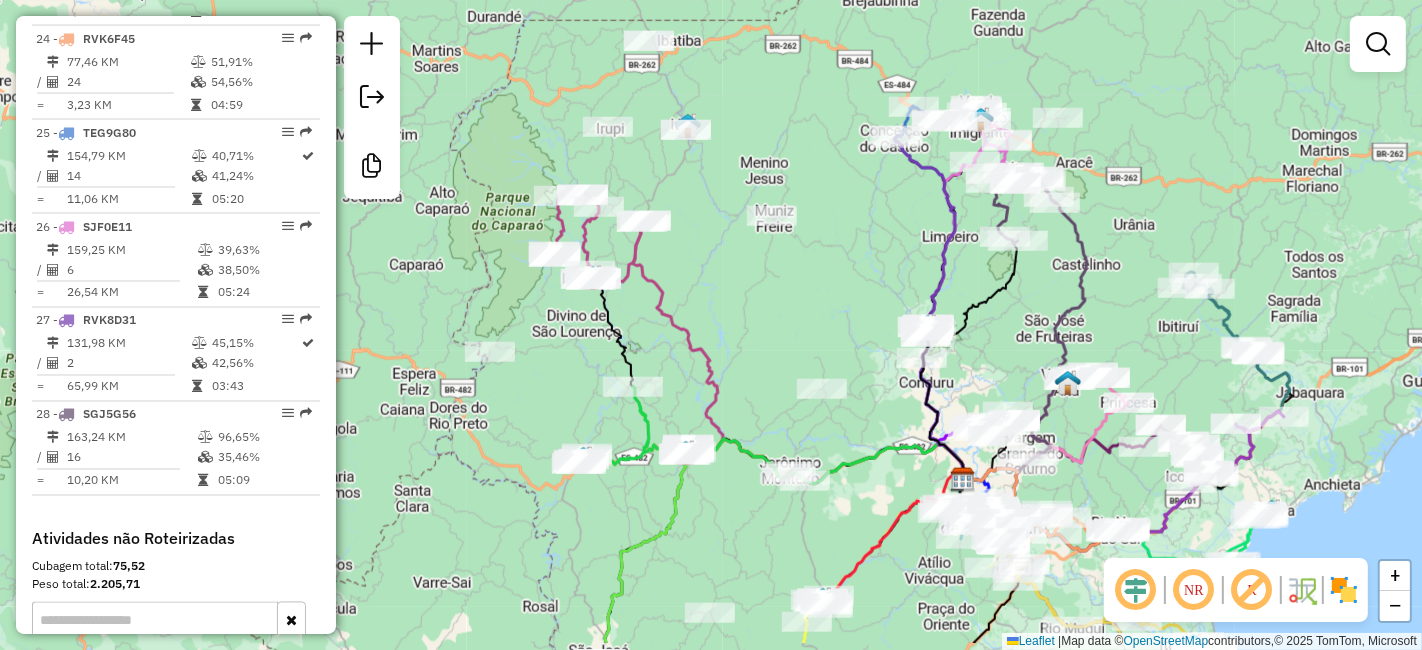drag, startPoint x: 785, startPoint y: 378, endPoint x: 783, endPoint y: 306, distance: 72.02777 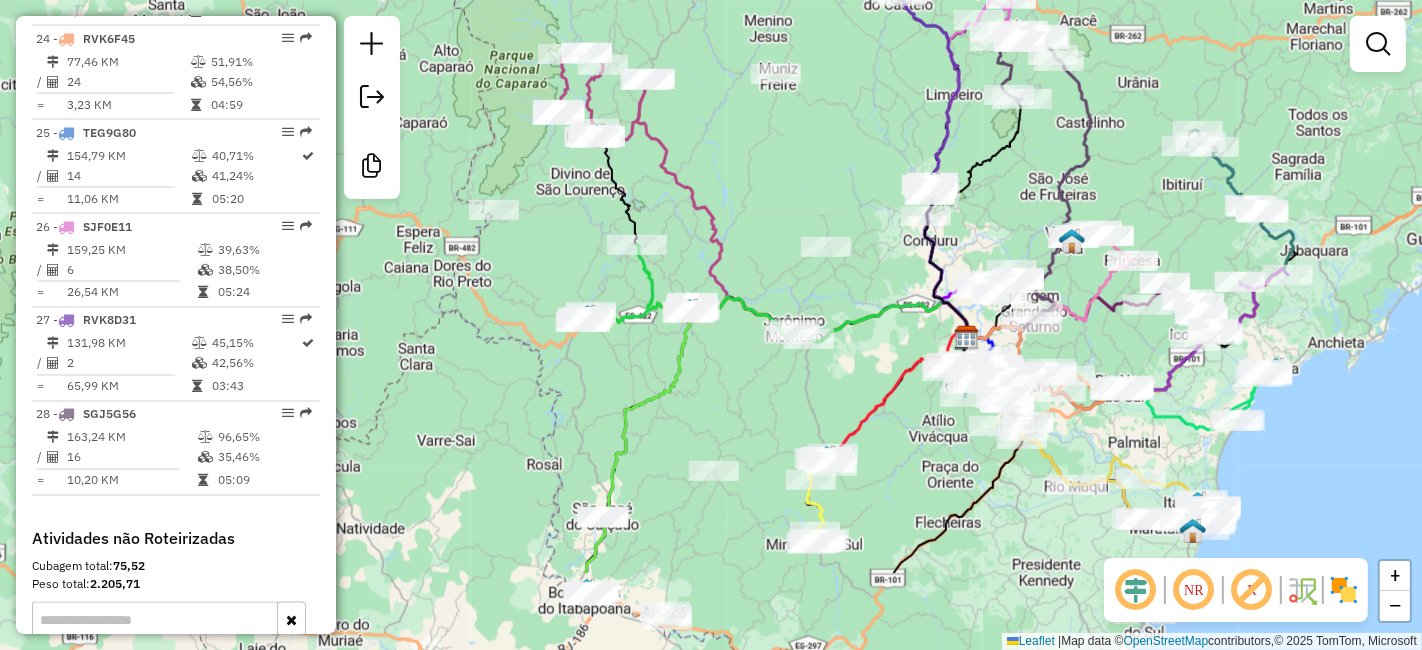 drag, startPoint x: 747, startPoint y: 374, endPoint x: 802, endPoint y: 266, distance: 121.19818 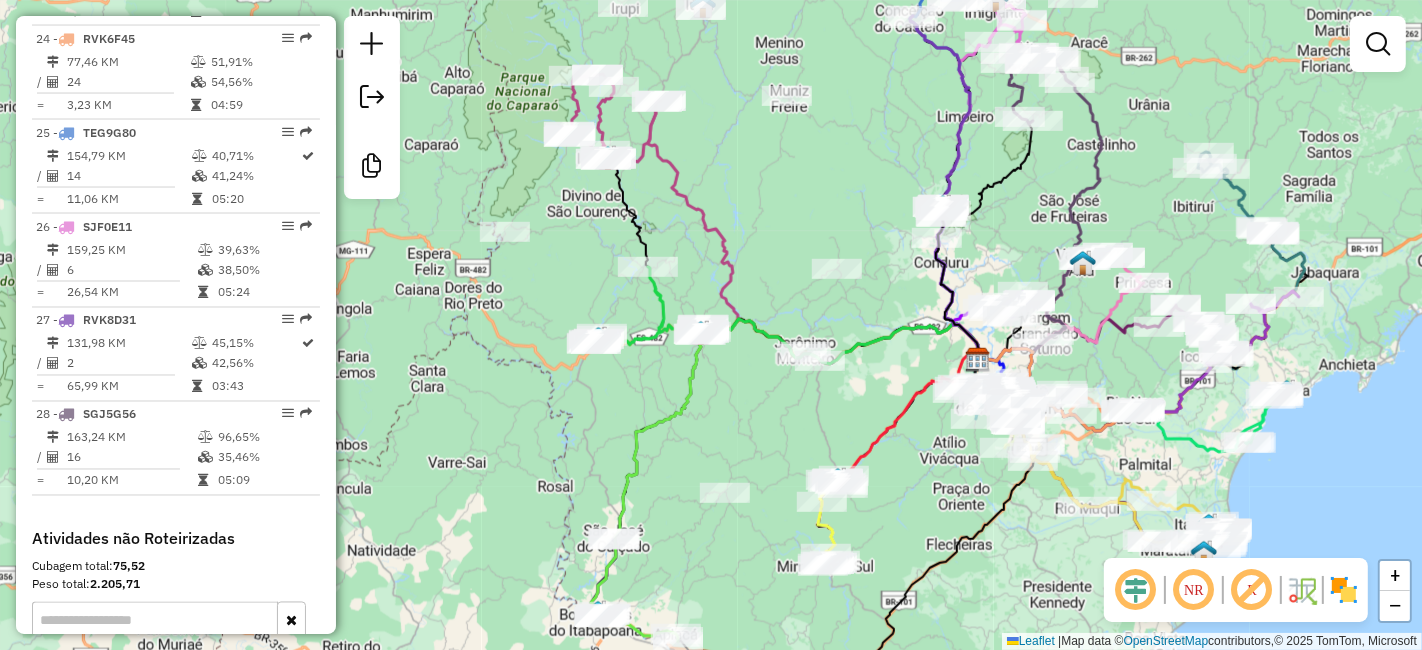 drag, startPoint x: 724, startPoint y: 548, endPoint x: 725, endPoint y: 570, distance: 22.022715 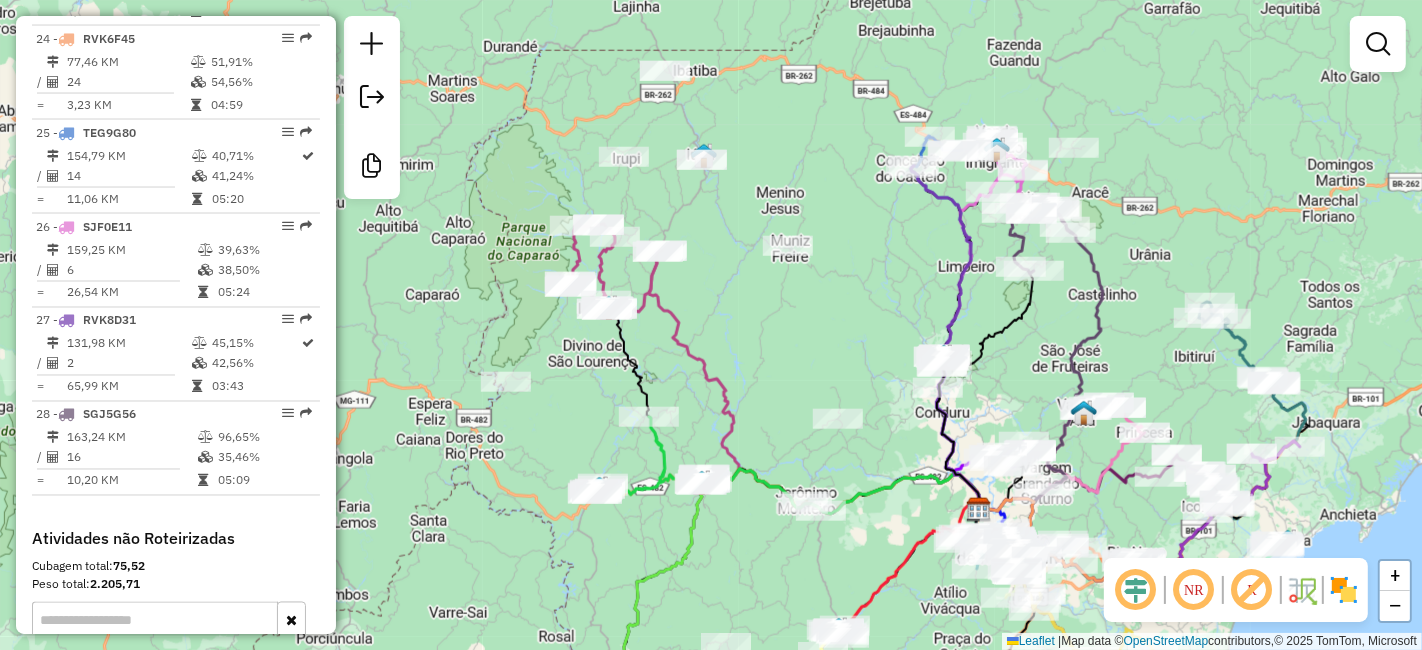 drag, startPoint x: 804, startPoint y: 208, endPoint x: 739, endPoint y: 383, distance: 186.68155 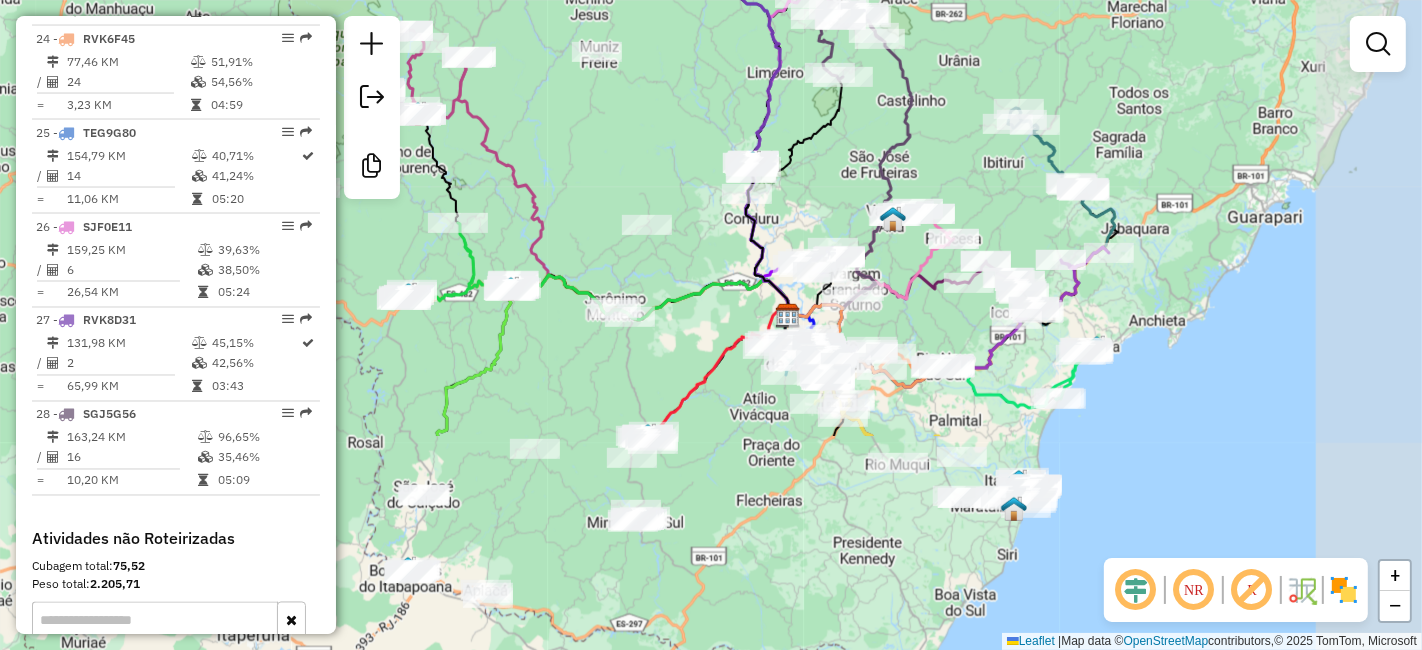 drag, startPoint x: 678, startPoint y: 372, endPoint x: 561, endPoint y: 151, distance: 250.06 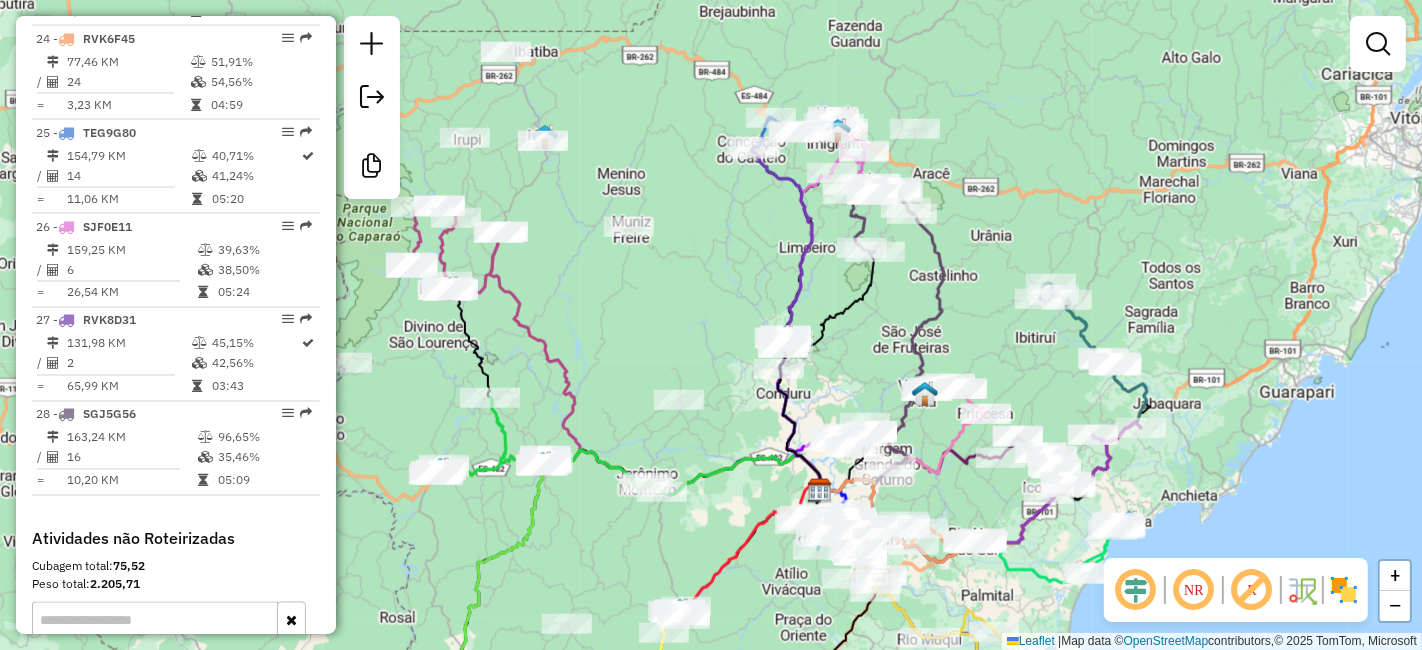 drag, startPoint x: 756, startPoint y: 481, endPoint x: 787, endPoint y: 635, distance: 157.08914 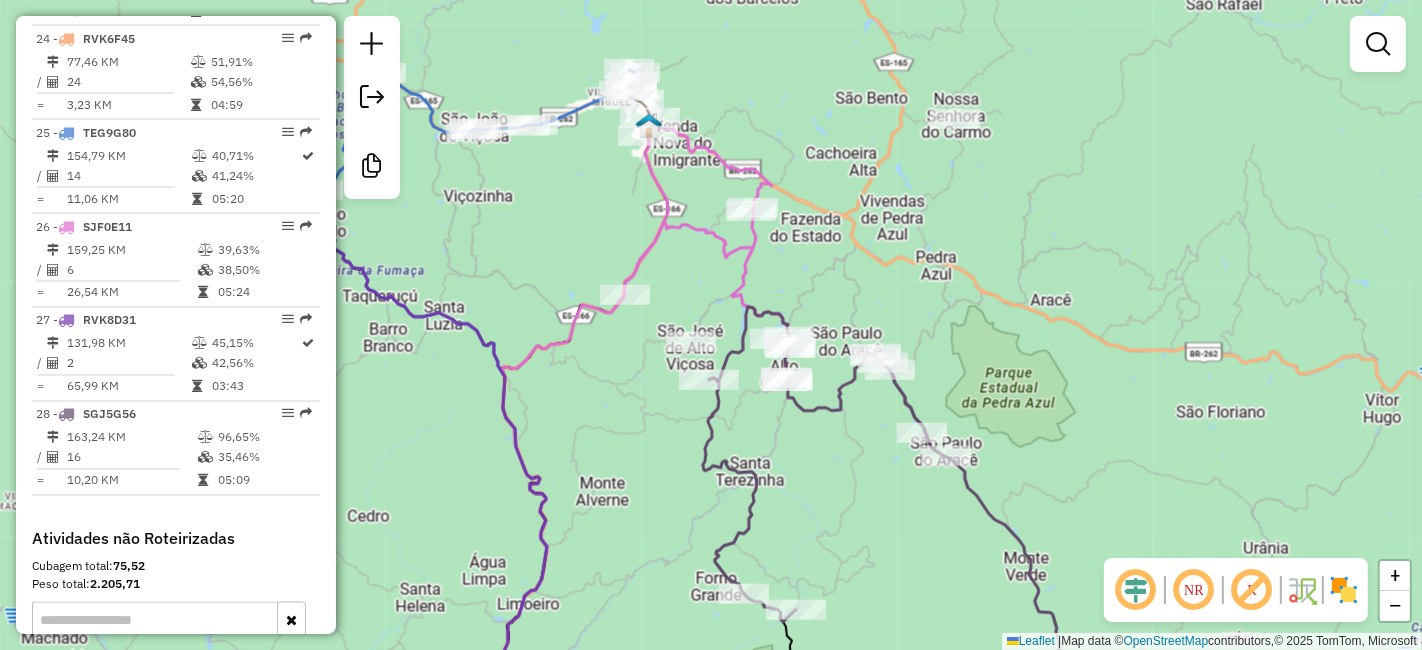 drag, startPoint x: 888, startPoint y: 218, endPoint x: 902, endPoint y: 290, distance: 73.34848 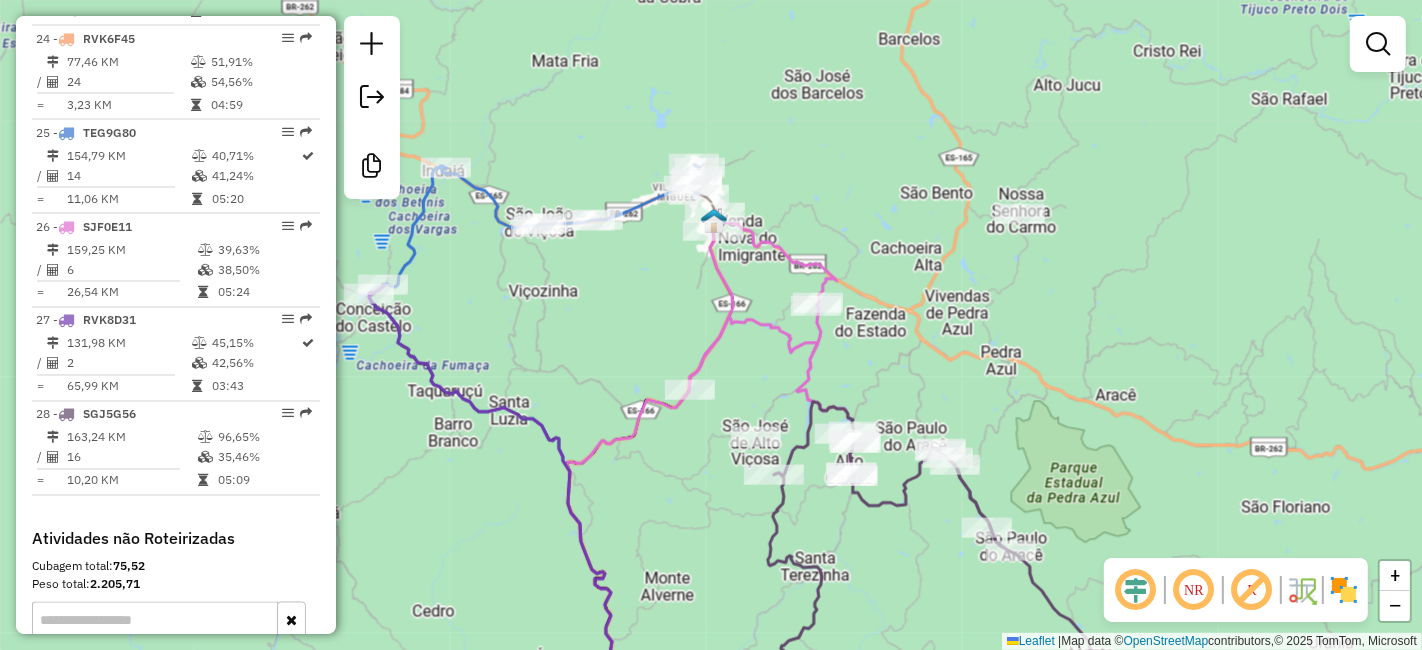 drag, startPoint x: 656, startPoint y: 284, endPoint x: 706, endPoint y: 307, distance: 55.03635 